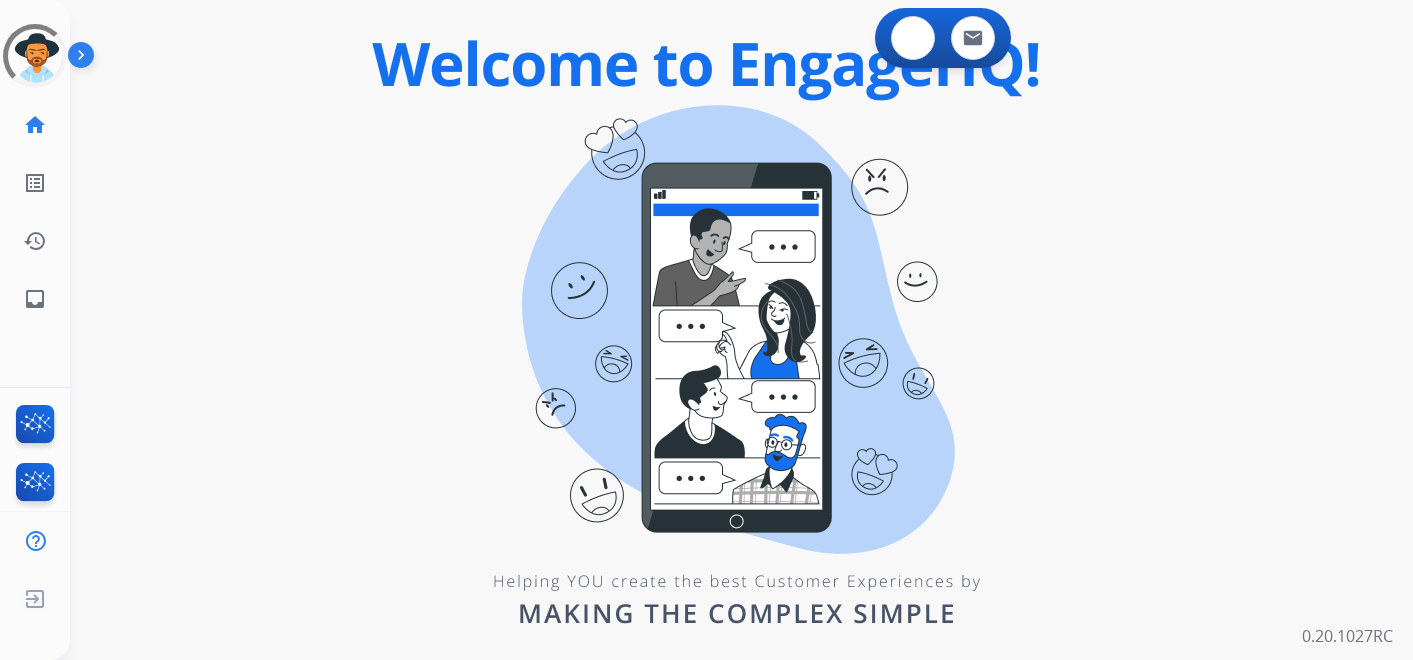 scroll, scrollTop: 0, scrollLeft: 0, axis: both 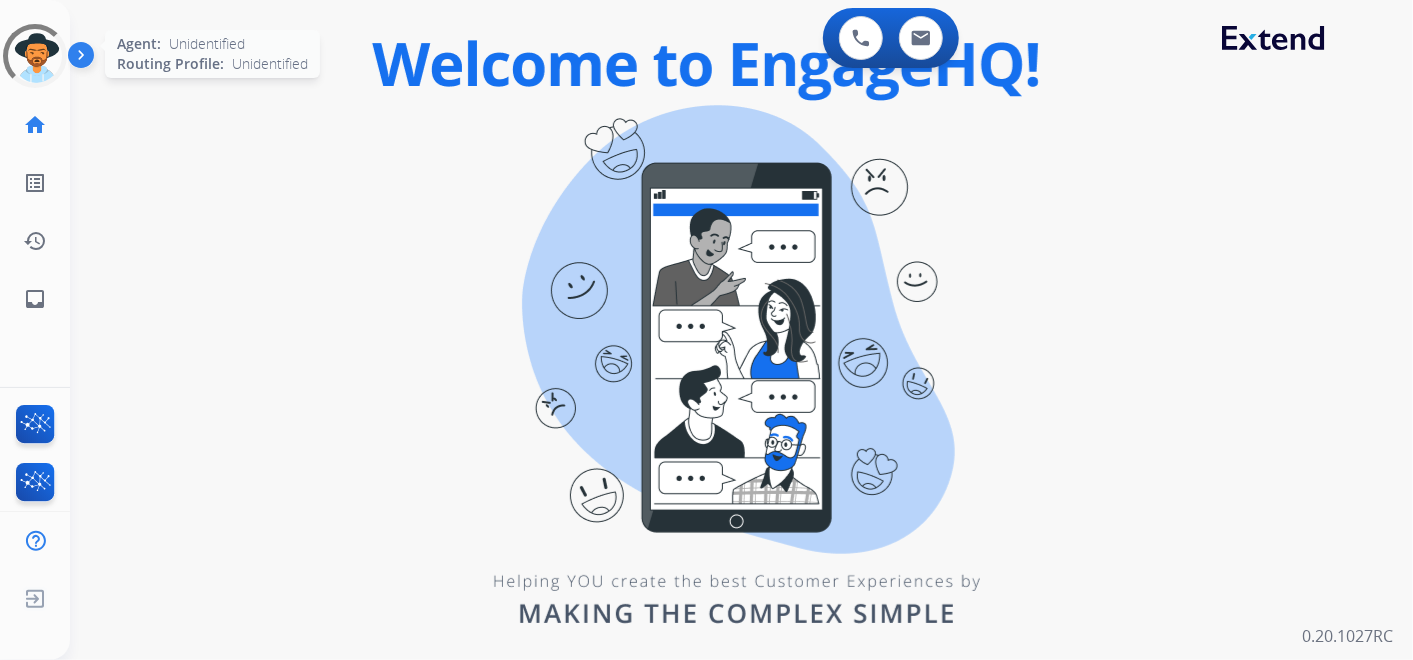 click 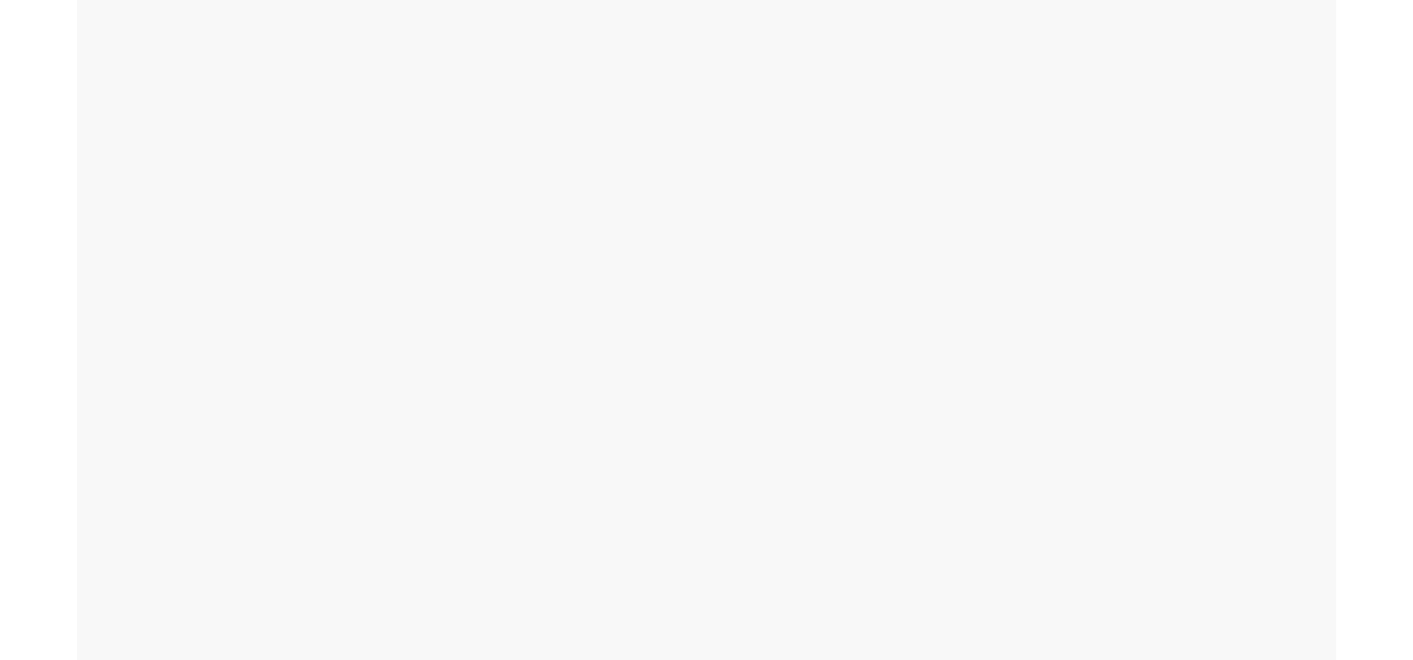 scroll, scrollTop: 0, scrollLeft: 0, axis: both 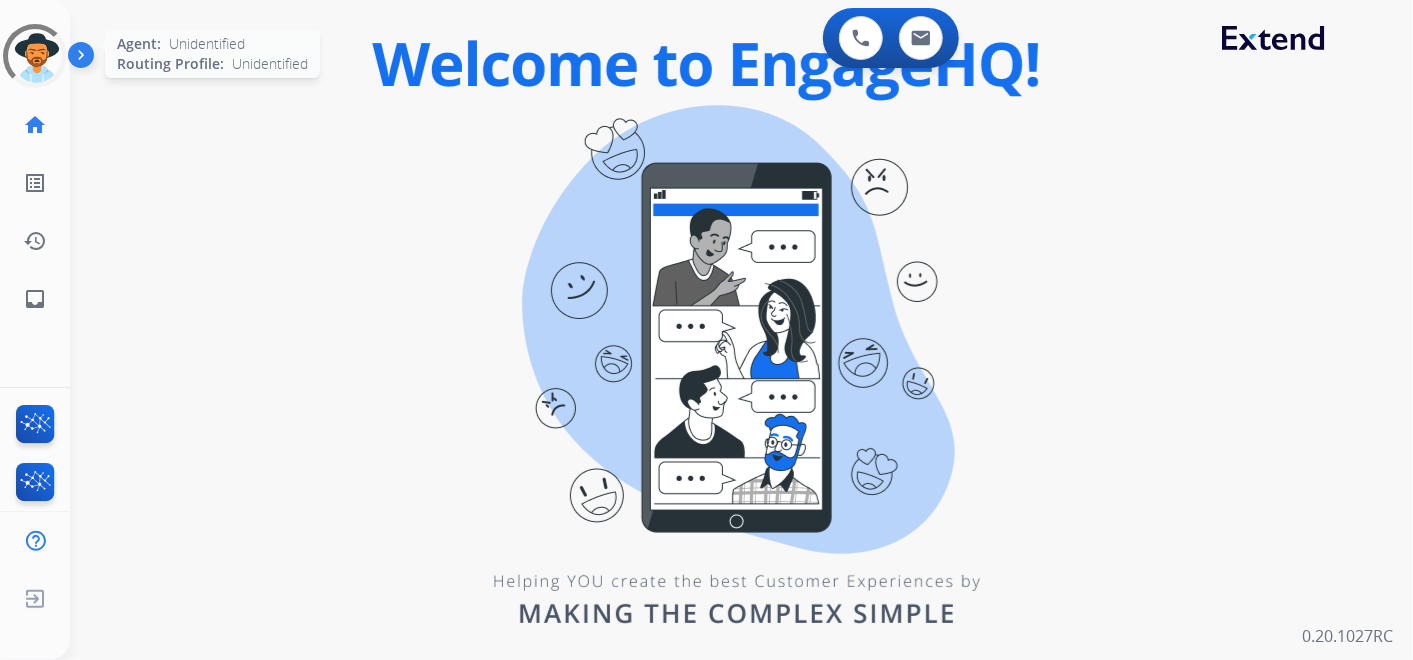 click 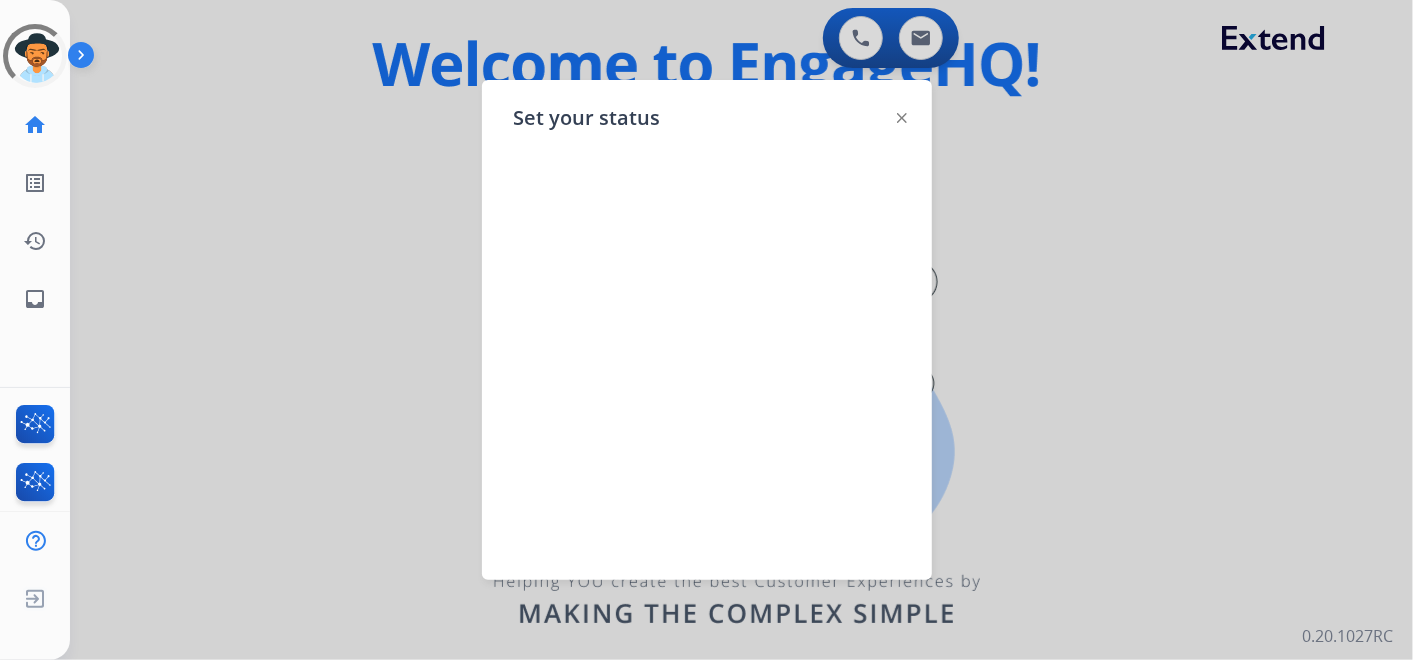 click 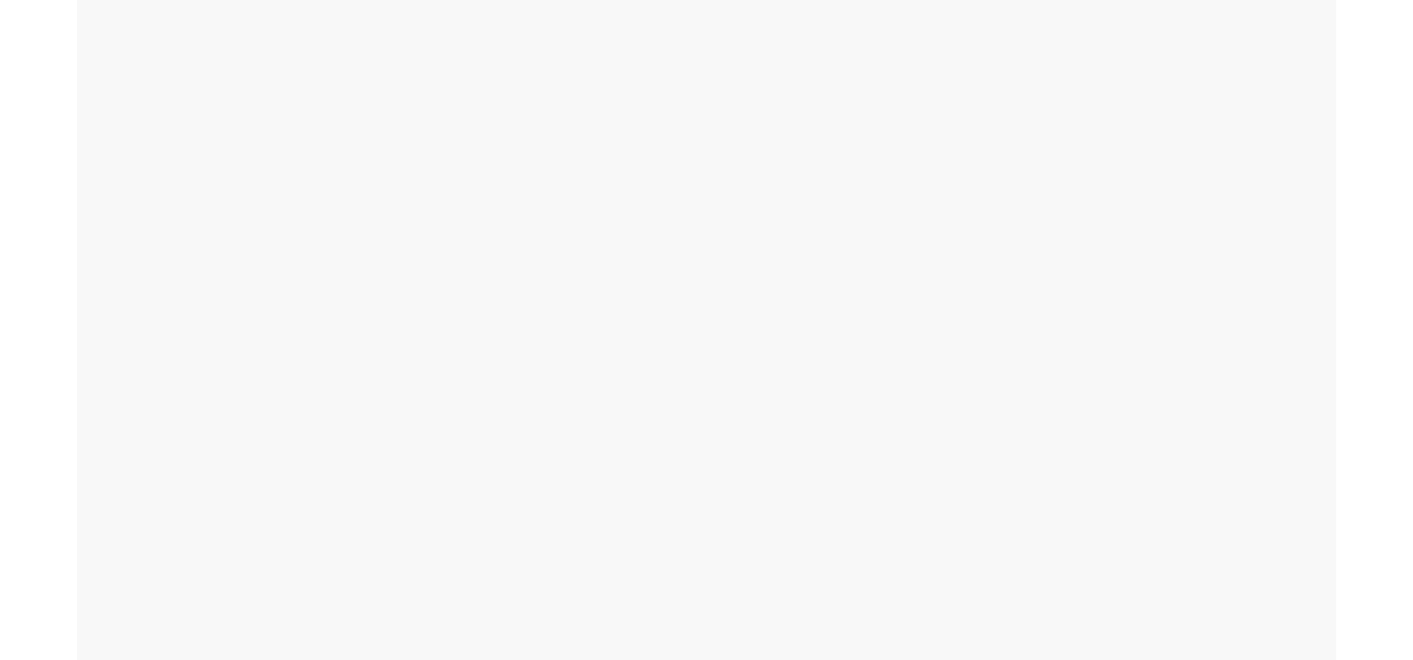 scroll, scrollTop: 0, scrollLeft: 0, axis: both 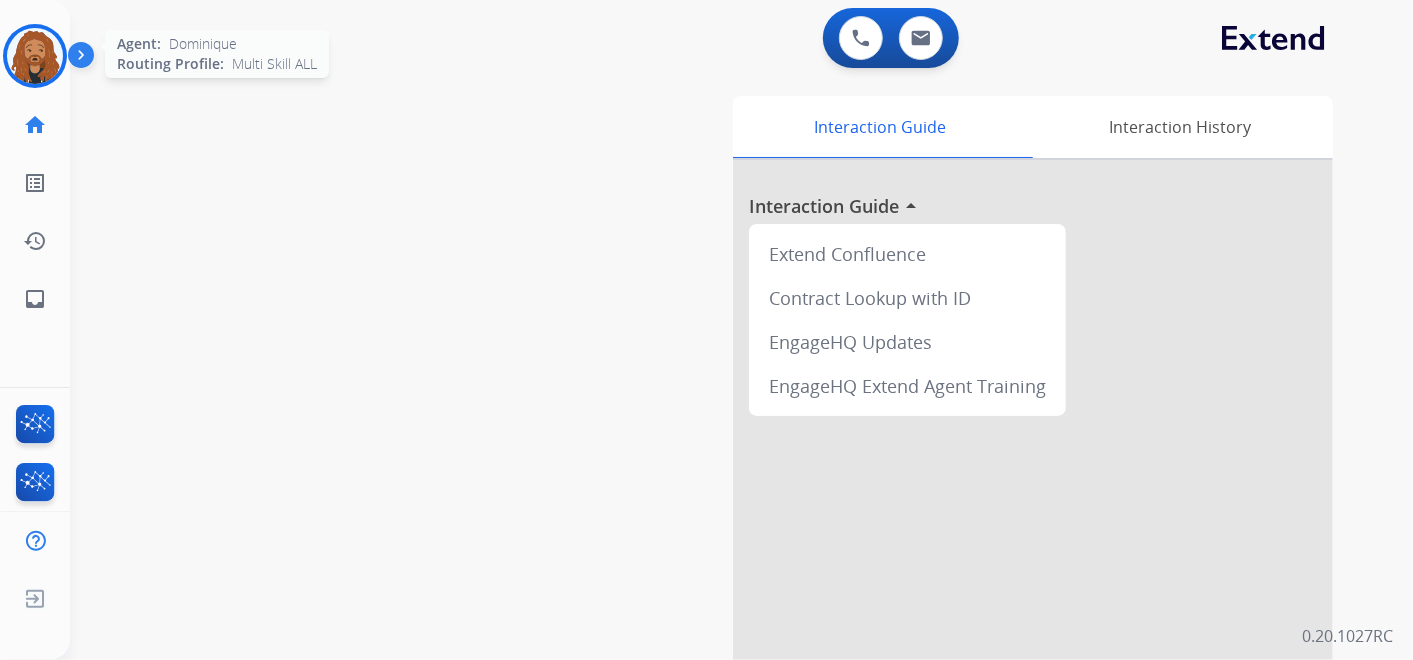 click at bounding box center (35, 56) 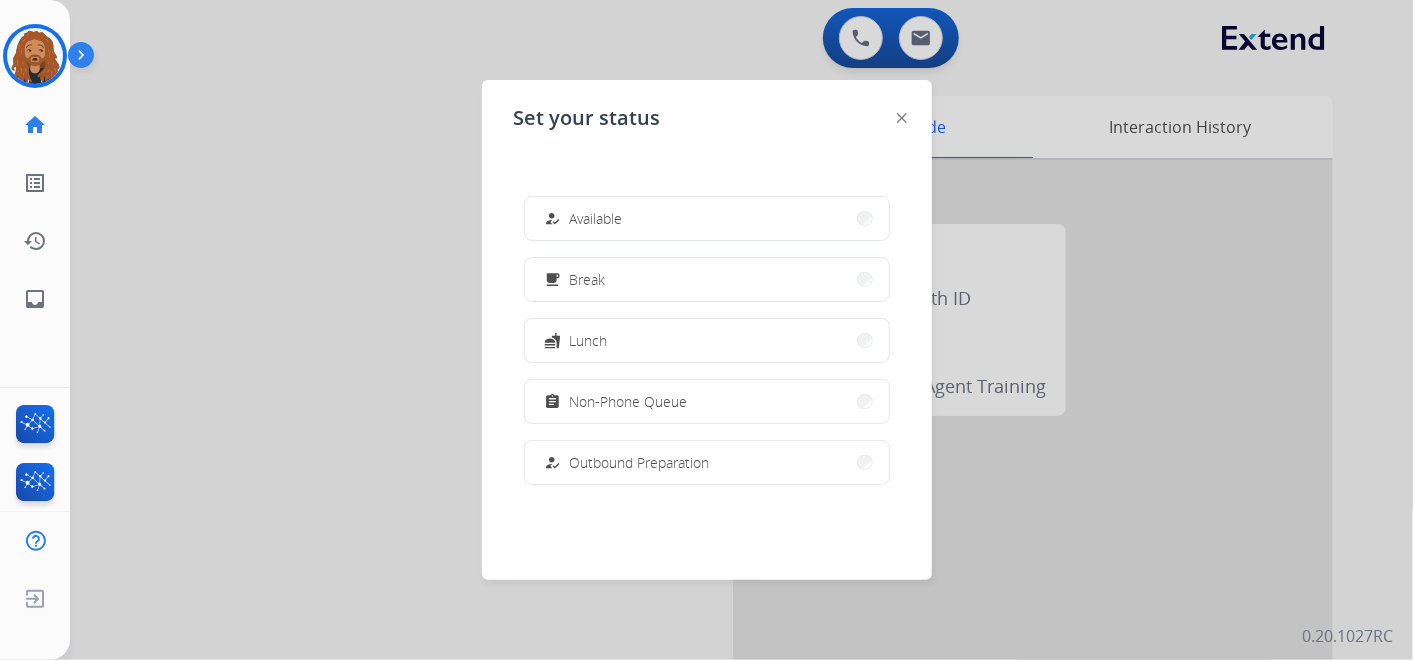 click on "how_to_reg Available" at bounding box center [582, 219] 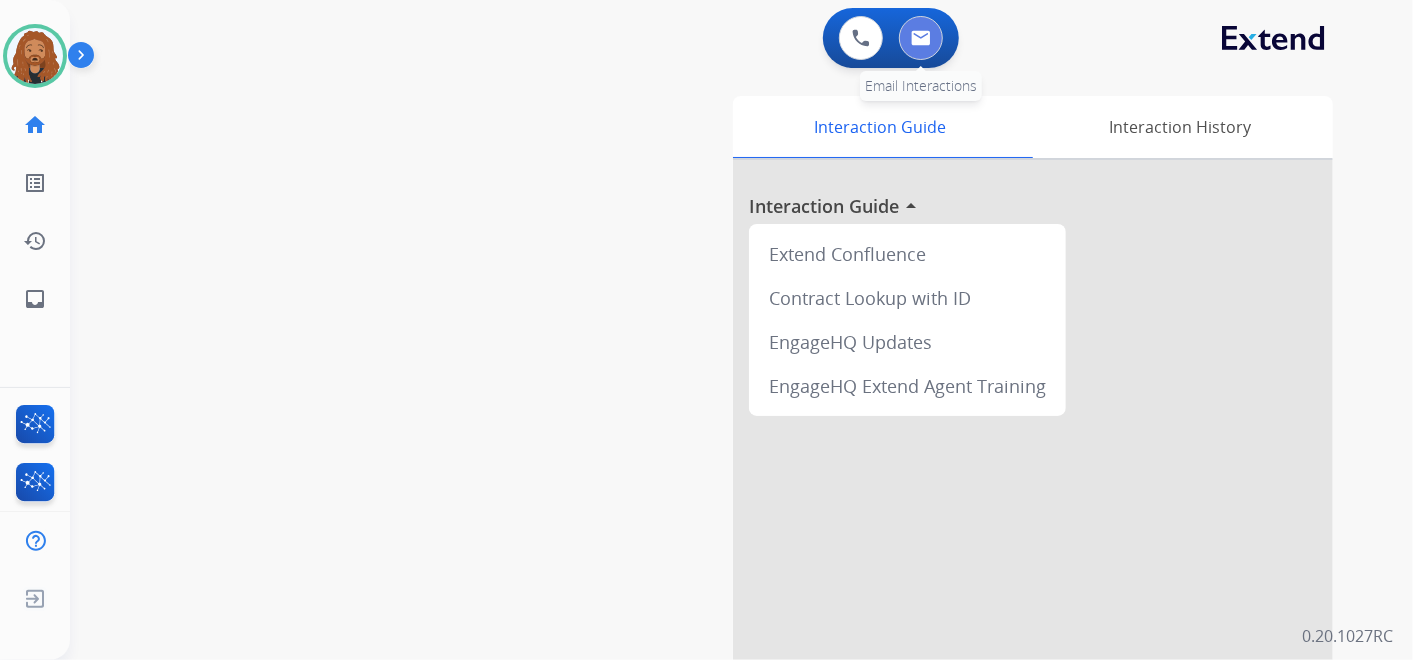 click at bounding box center [921, 38] 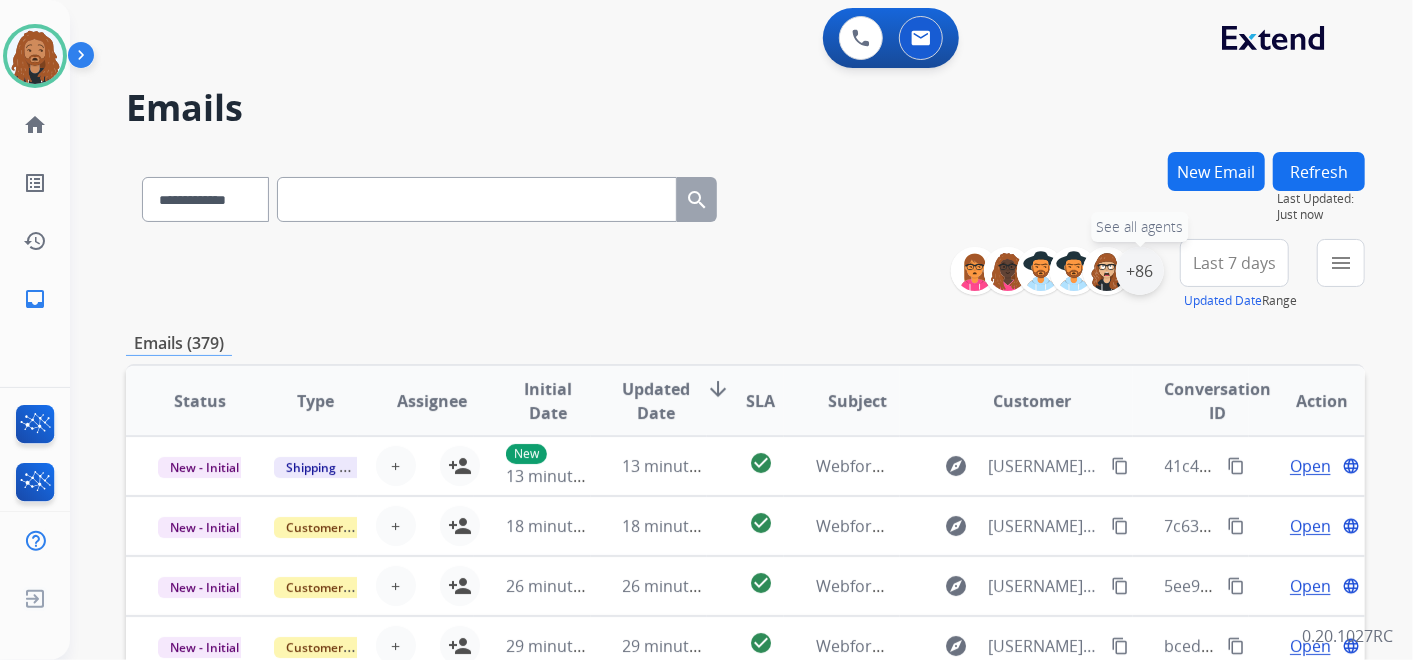 click on "+86" at bounding box center (1140, 271) 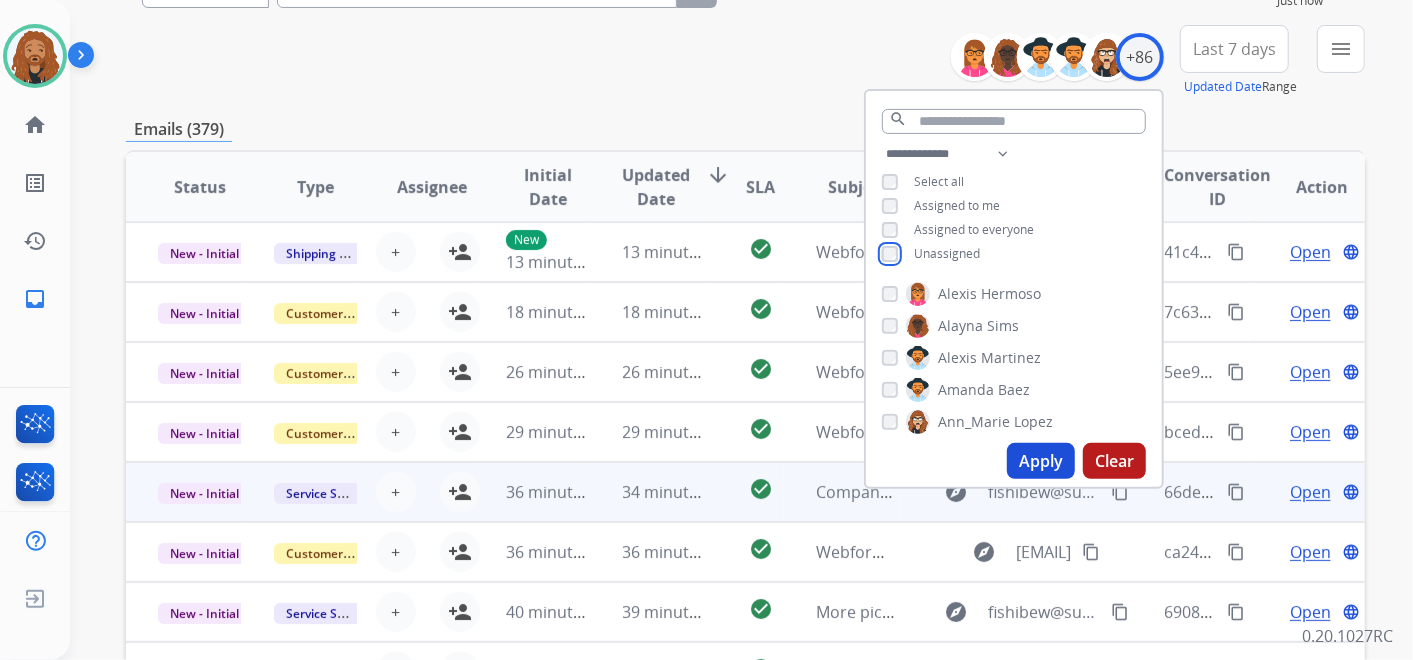 scroll, scrollTop: 222, scrollLeft: 0, axis: vertical 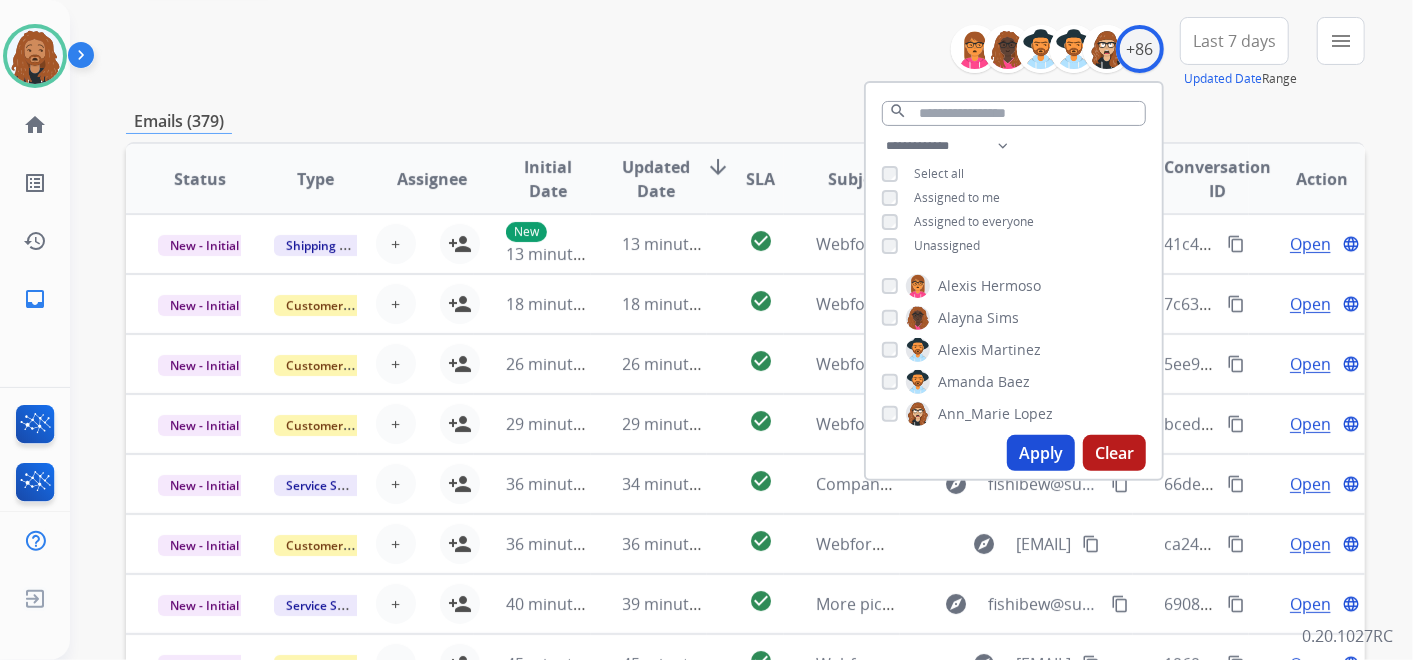 click on "Apply" at bounding box center [1041, 453] 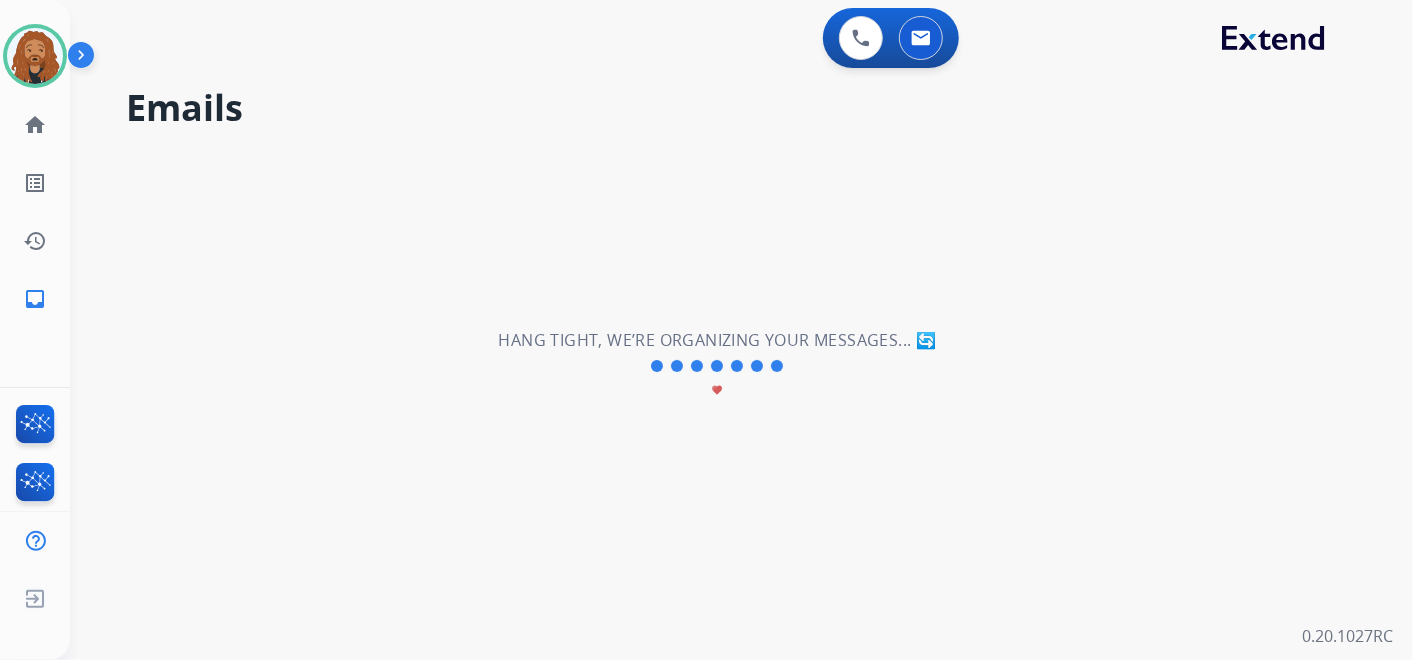 scroll, scrollTop: 0, scrollLeft: 0, axis: both 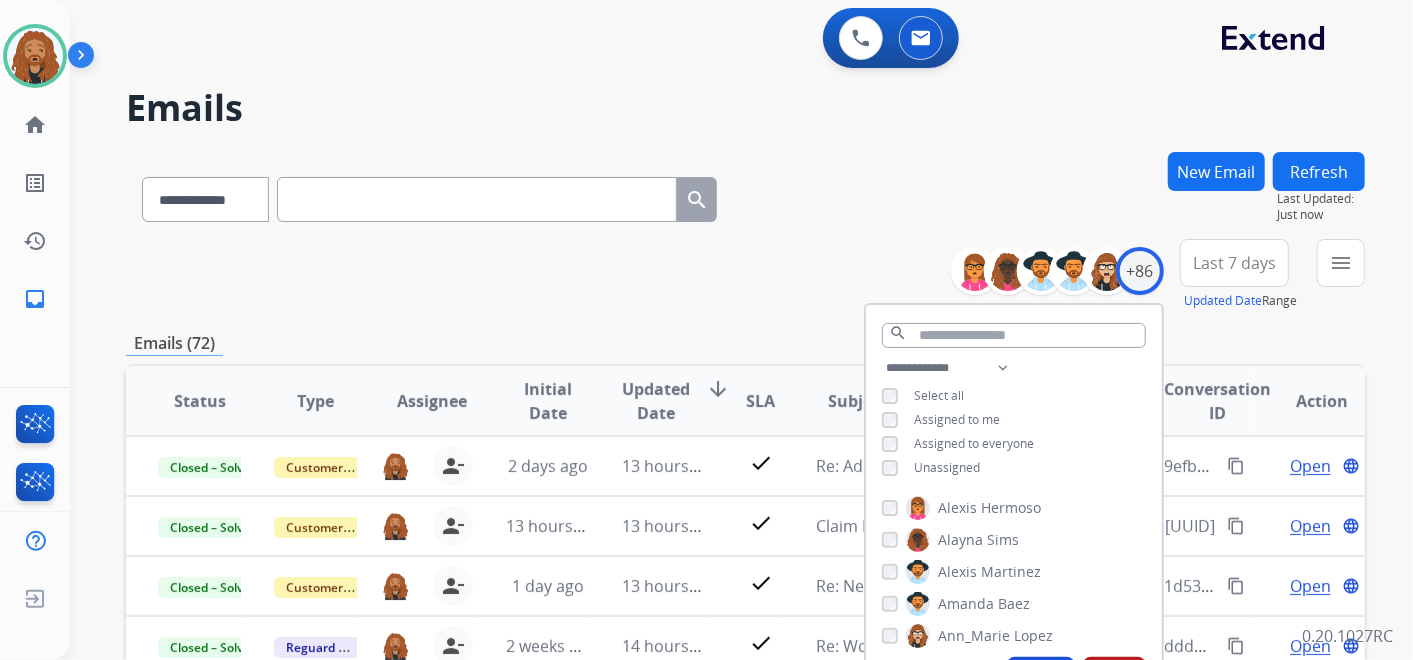 click on "Last 7 days" at bounding box center [1234, 263] 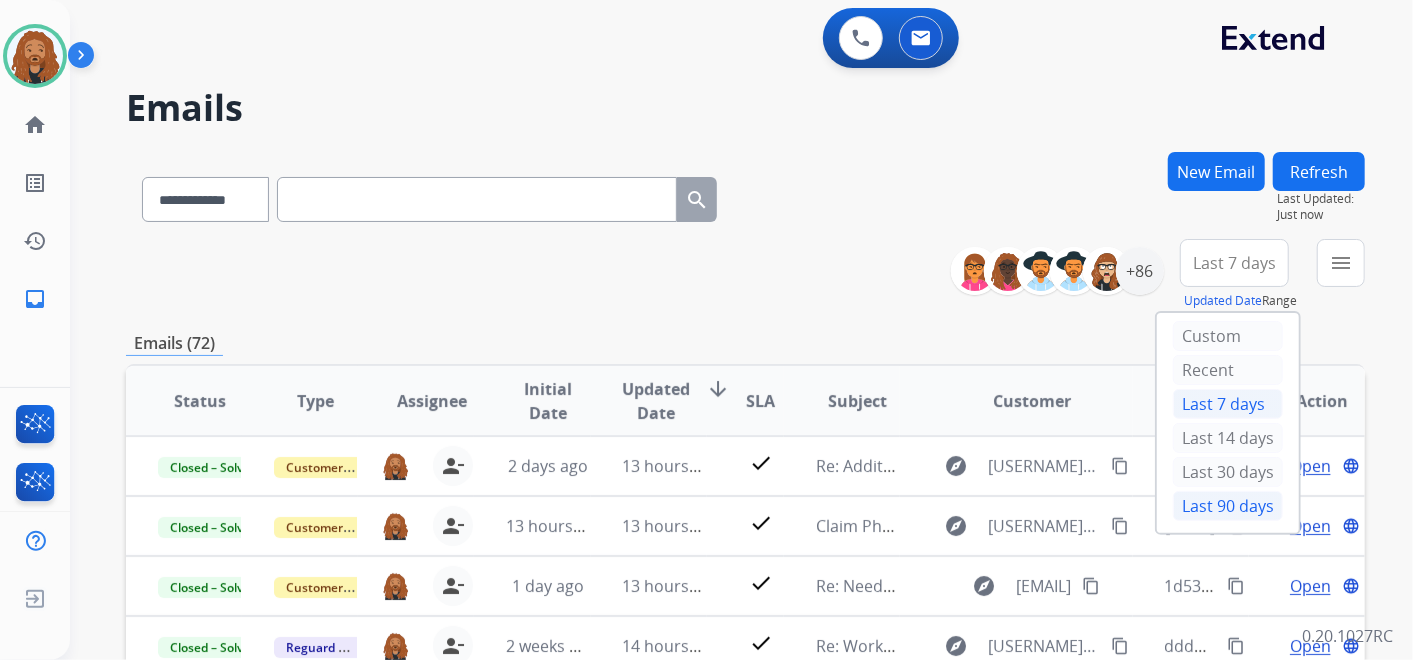click on "Last 90 days" at bounding box center (1228, 506) 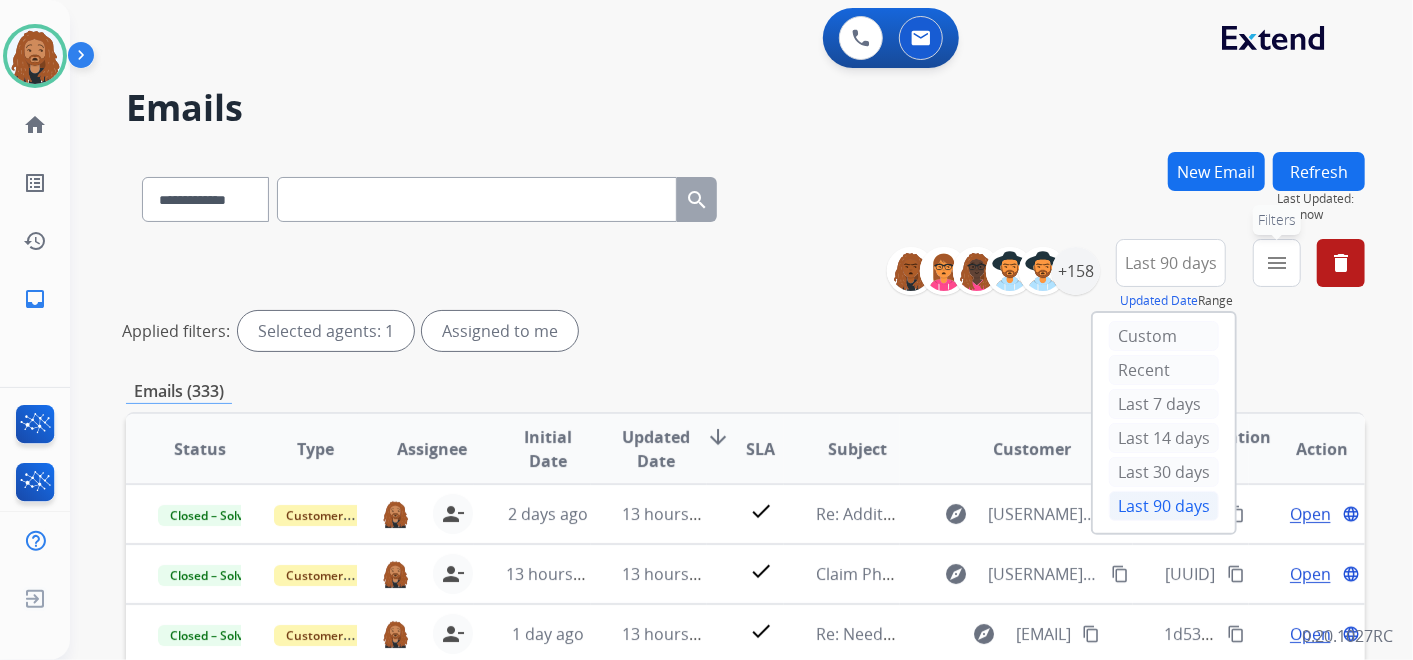 click on "menu" at bounding box center [1277, 263] 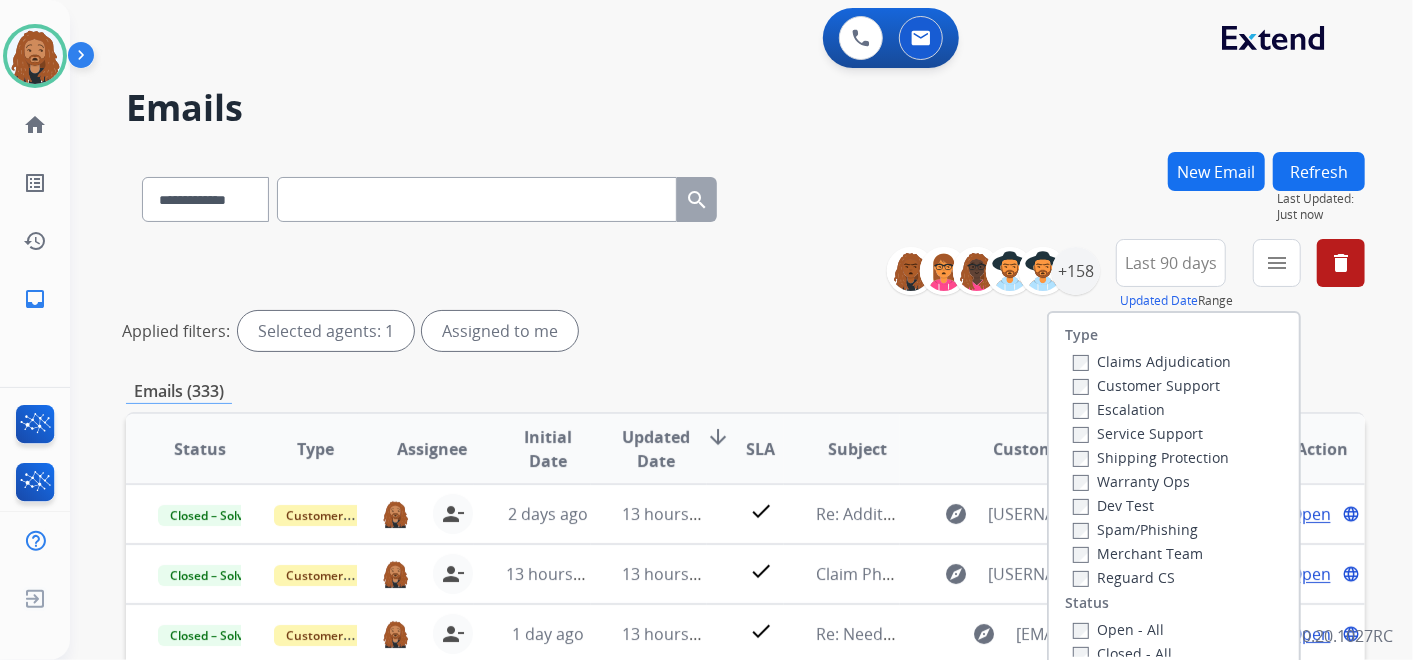 click on "Open - All" at bounding box center [1118, 629] 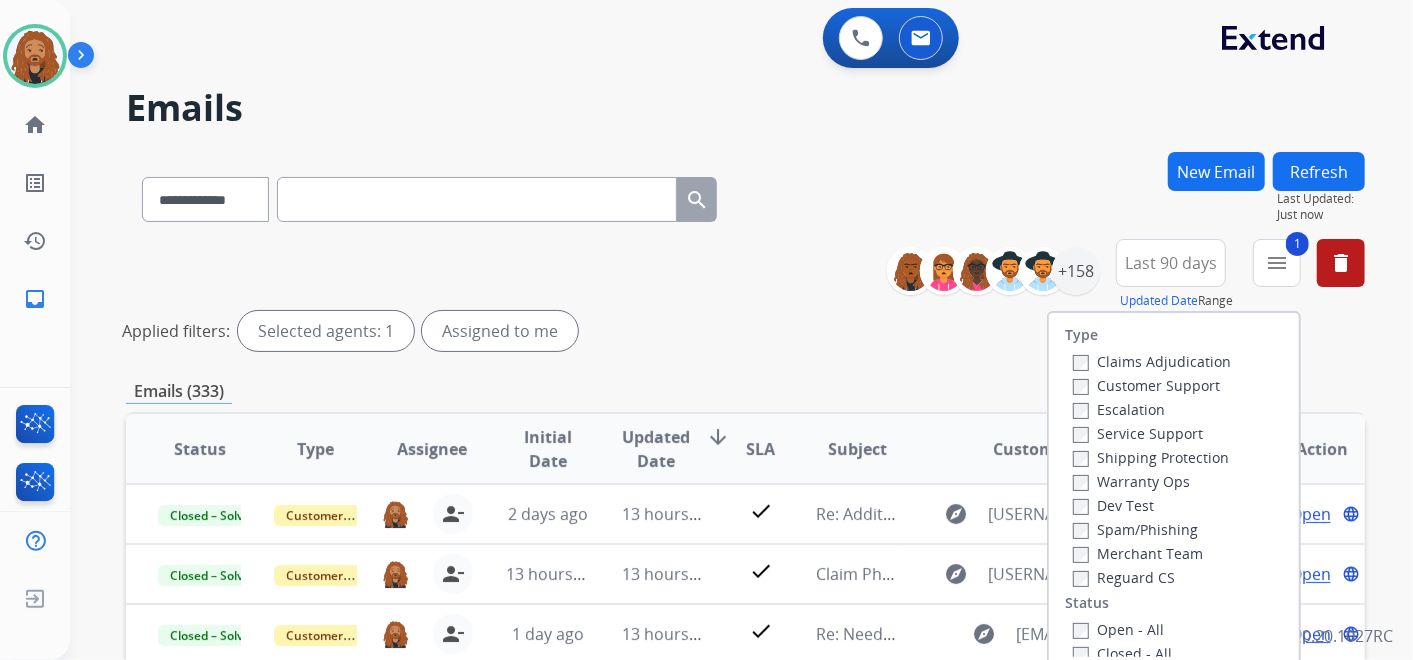 click on "Reguard CS" at bounding box center [1152, 577] 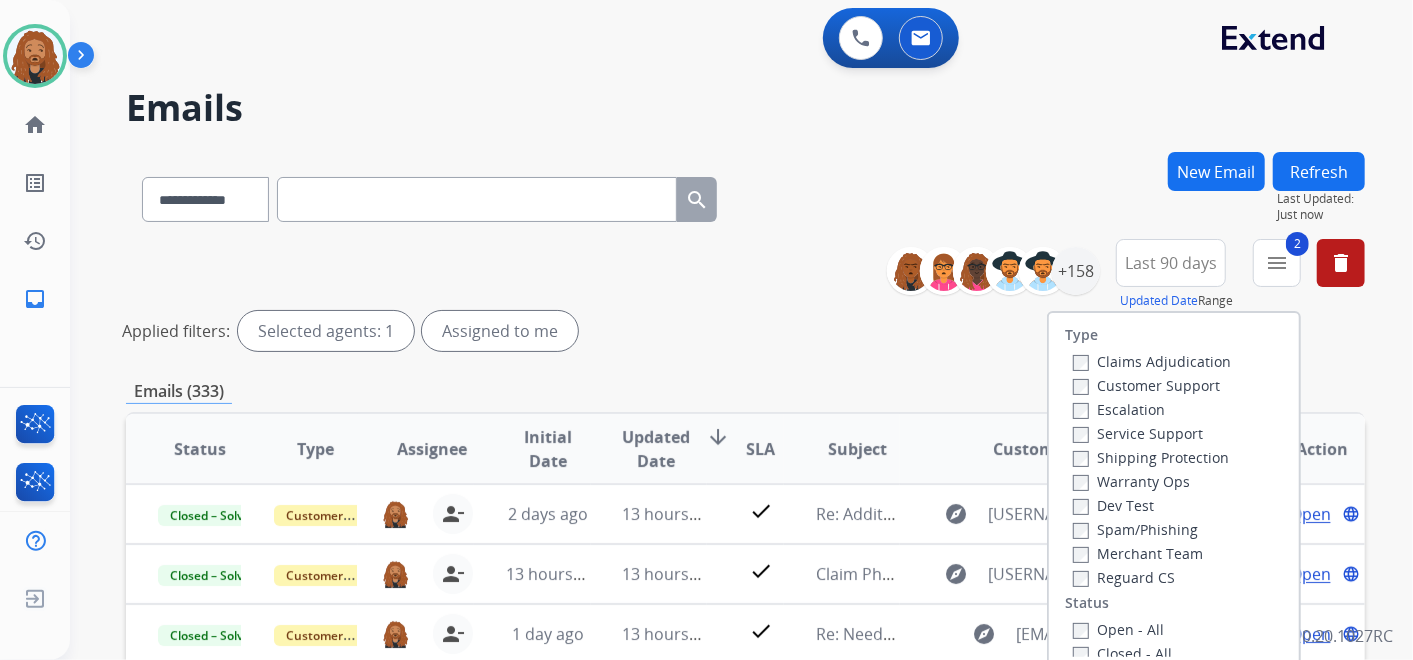 click on "Shipping Protection" at bounding box center [1151, 457] 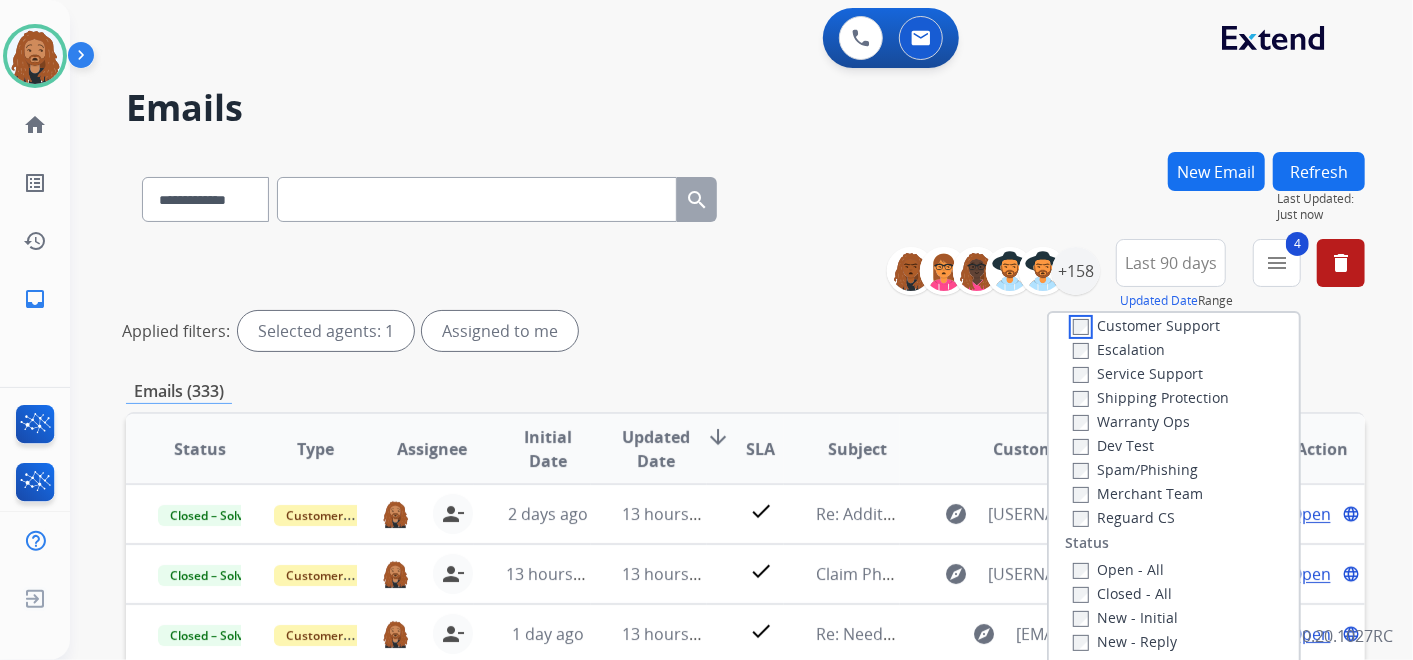 scroll, scrollTop: 111, scrollLeft: 0, axis: vertical 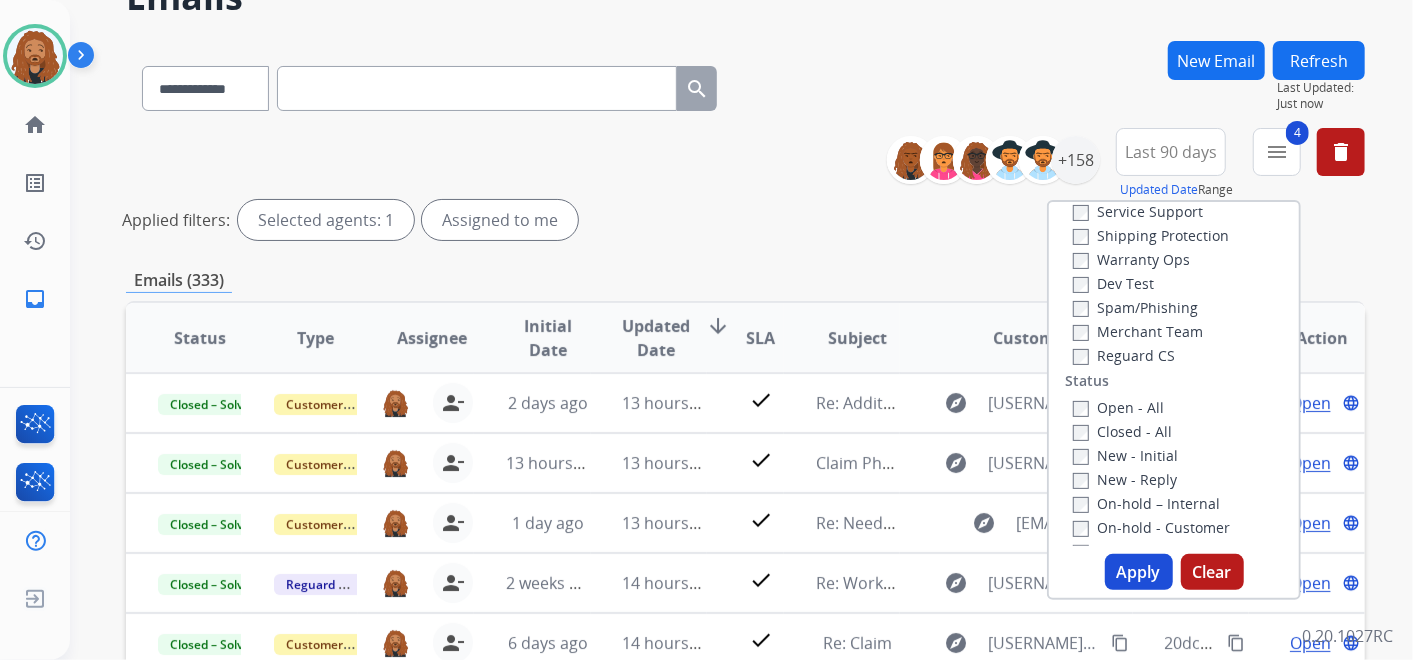 click on "Apply" at bounding box center [1139, 572] 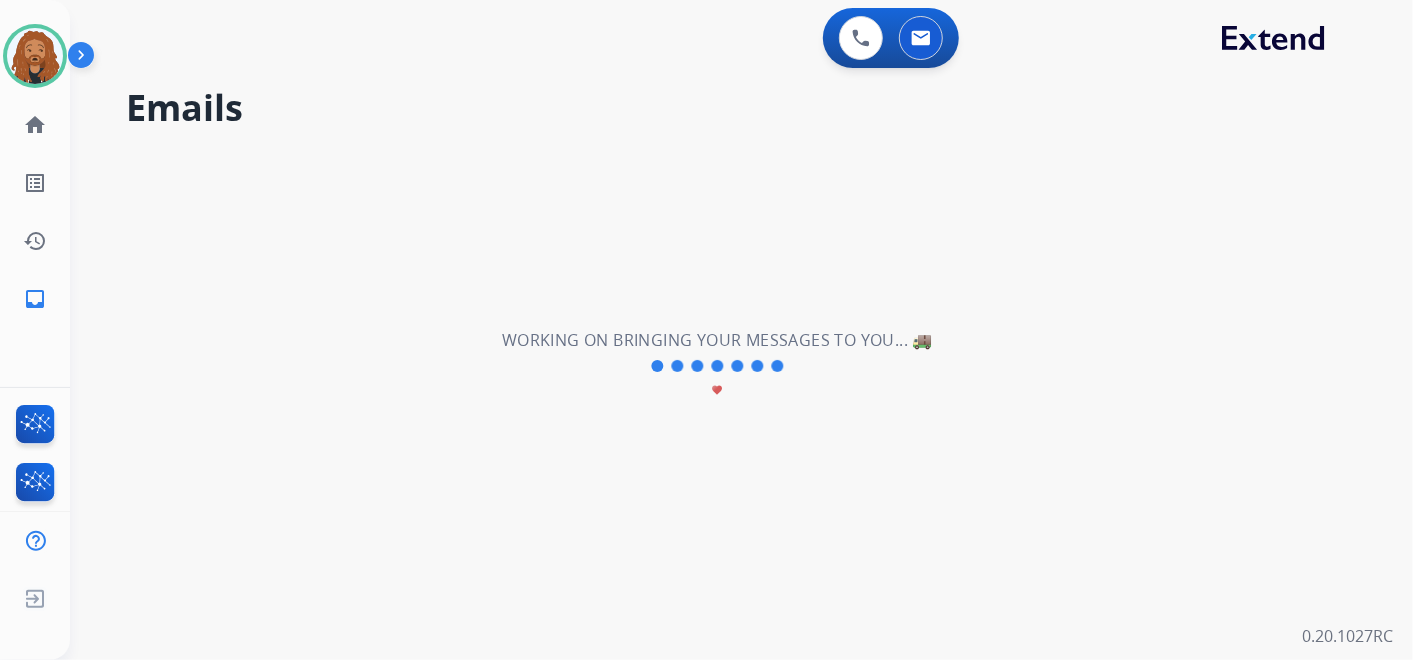 scroll, scrollTop: 0, scrollLeft: 0, axis: both 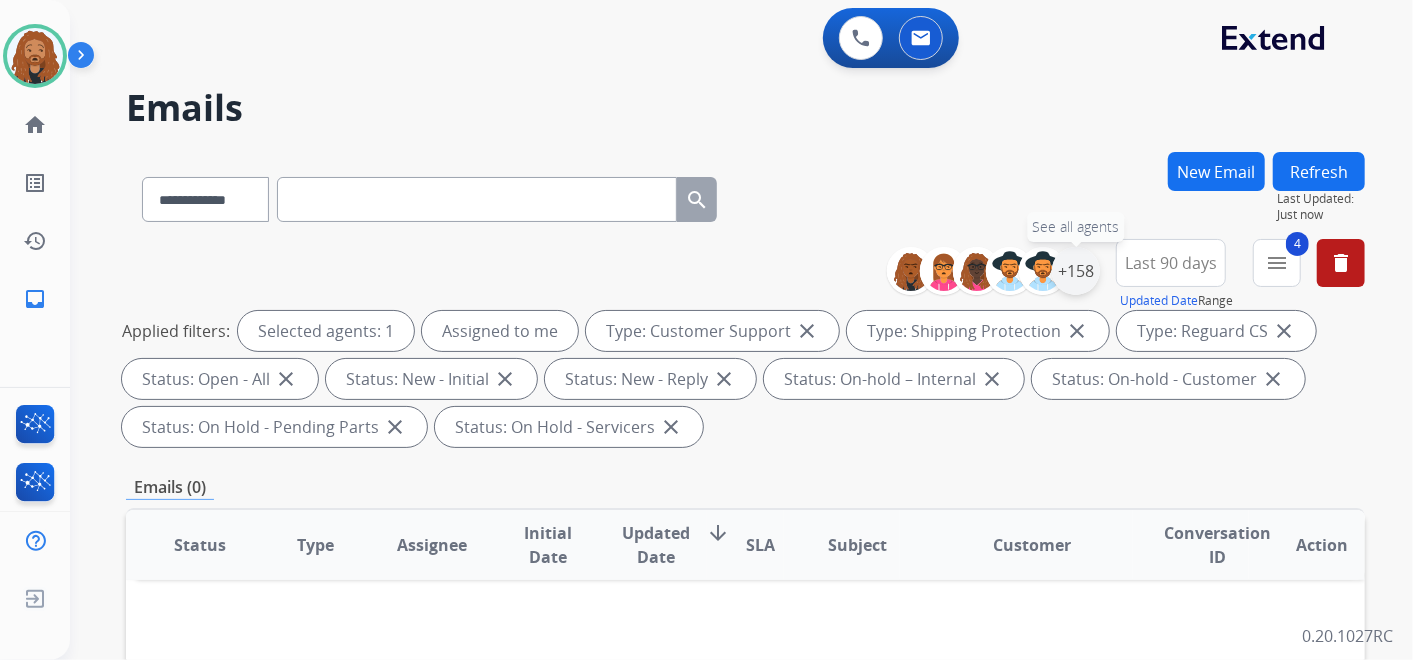 click on "+158" at bounding box center [1076, 271] 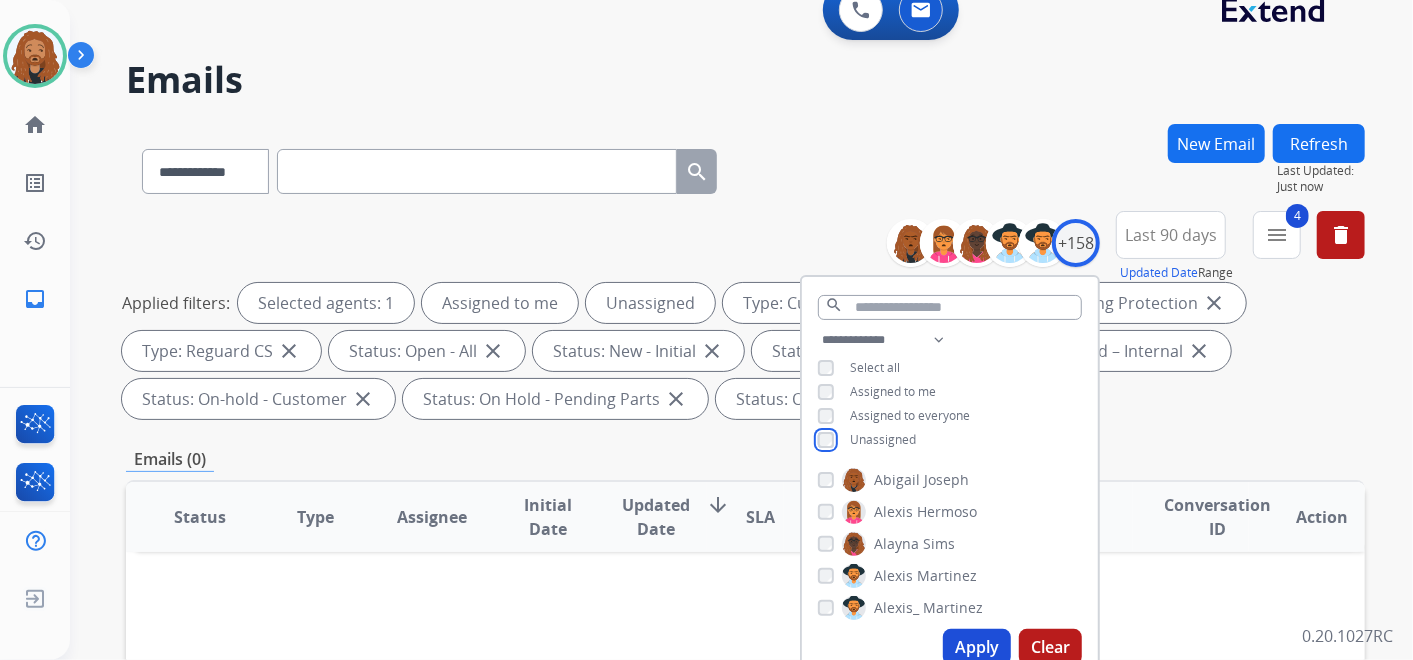 scroll, scrollTop: 111, scrollLeft: 0, axis: vertical 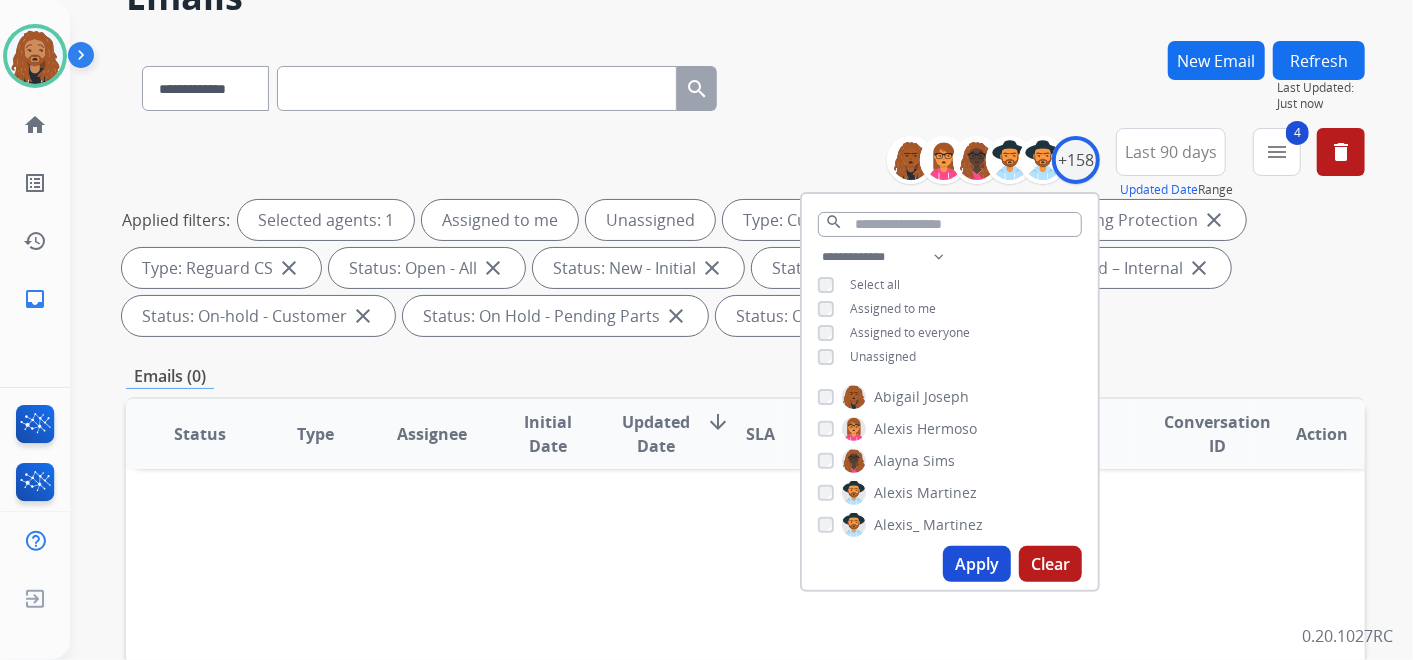 click on "Apply" at bounding box center (977, 564) 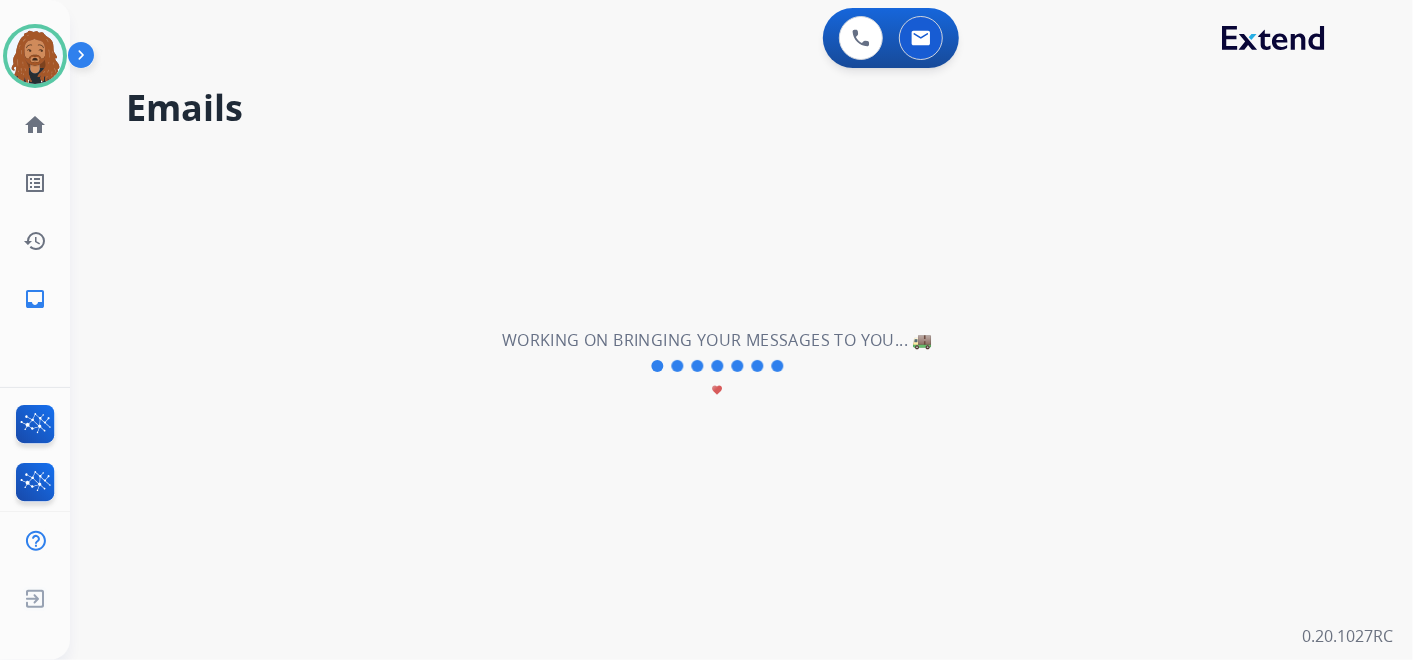 scroll, scrollTop: 0, scrollLeft: 0, axis: both 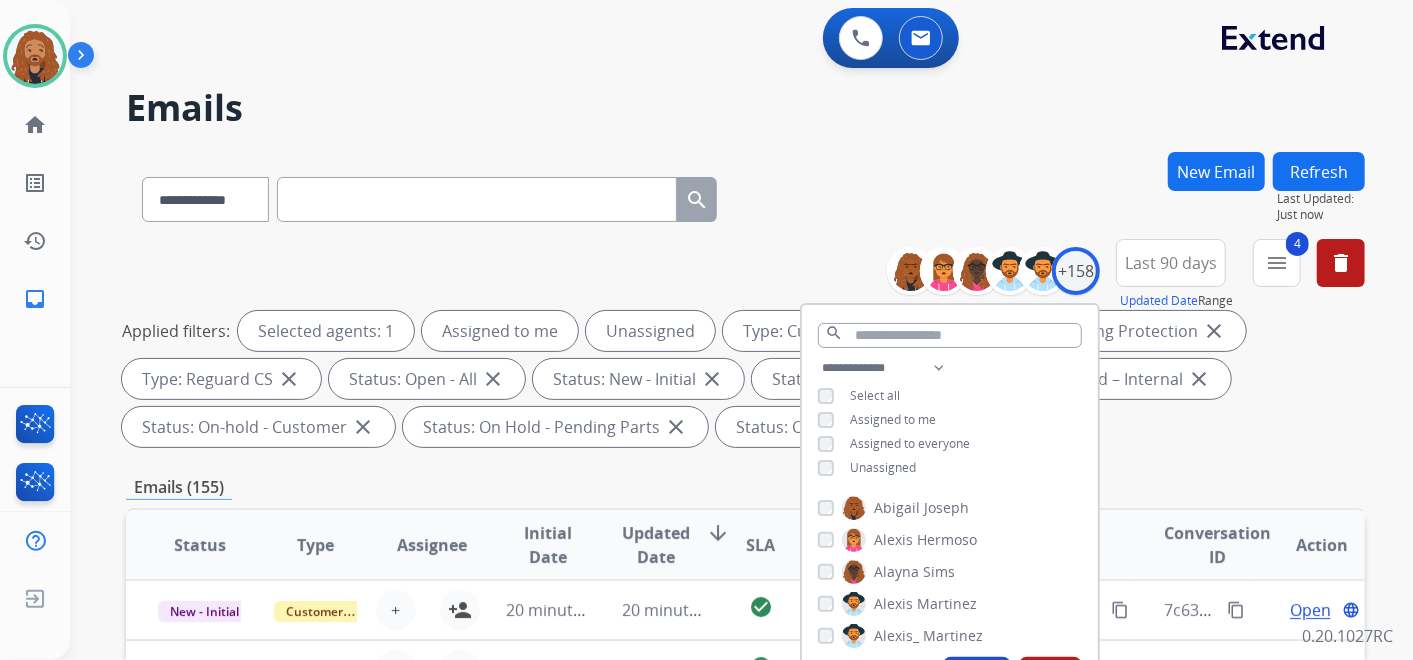 click on "**********" at bounding box center (745, 195) 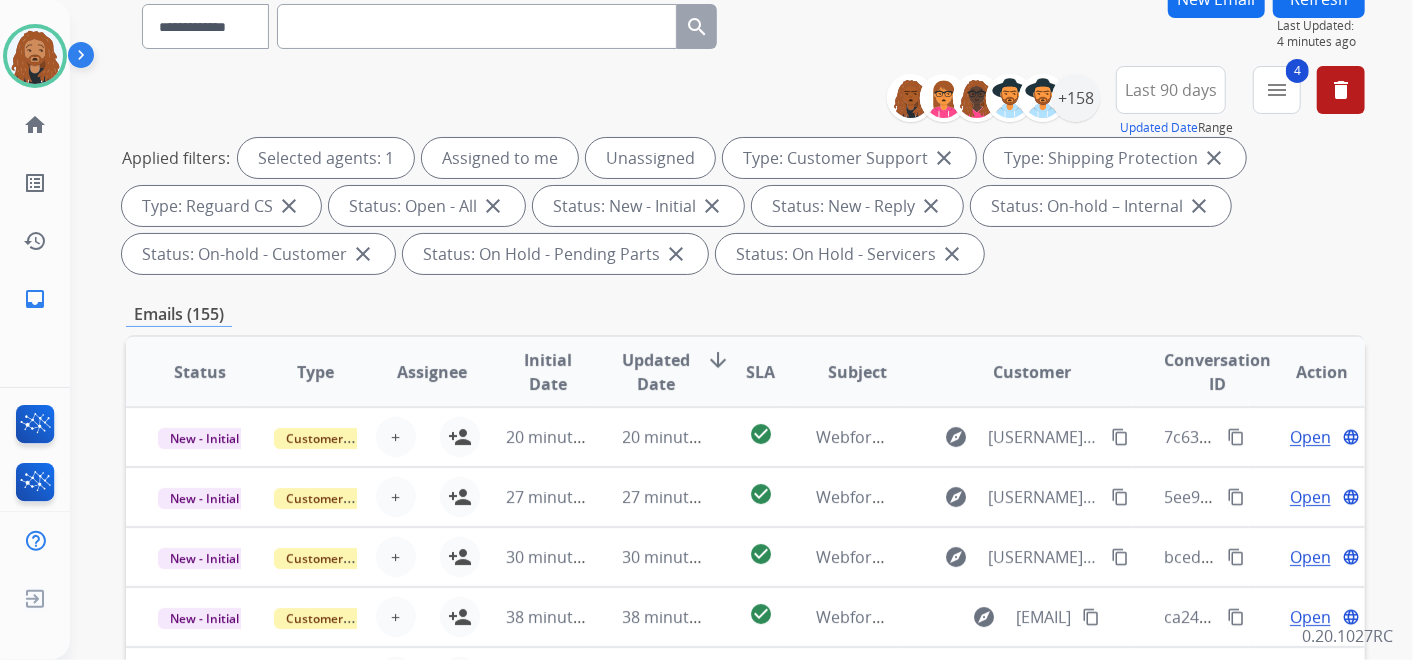 scroll, scrollTop: 444, scrollLeft: 0, axis: vertical 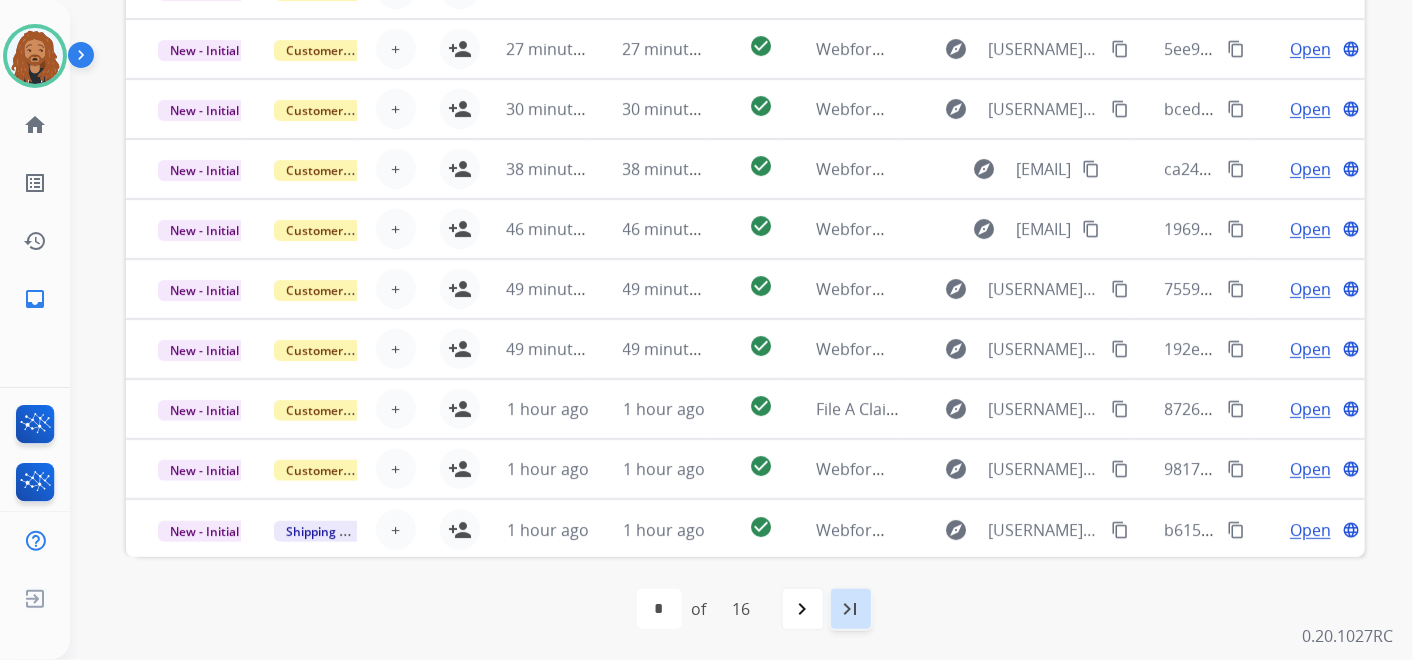 click on "last_page" at bounding box center (851, 609) 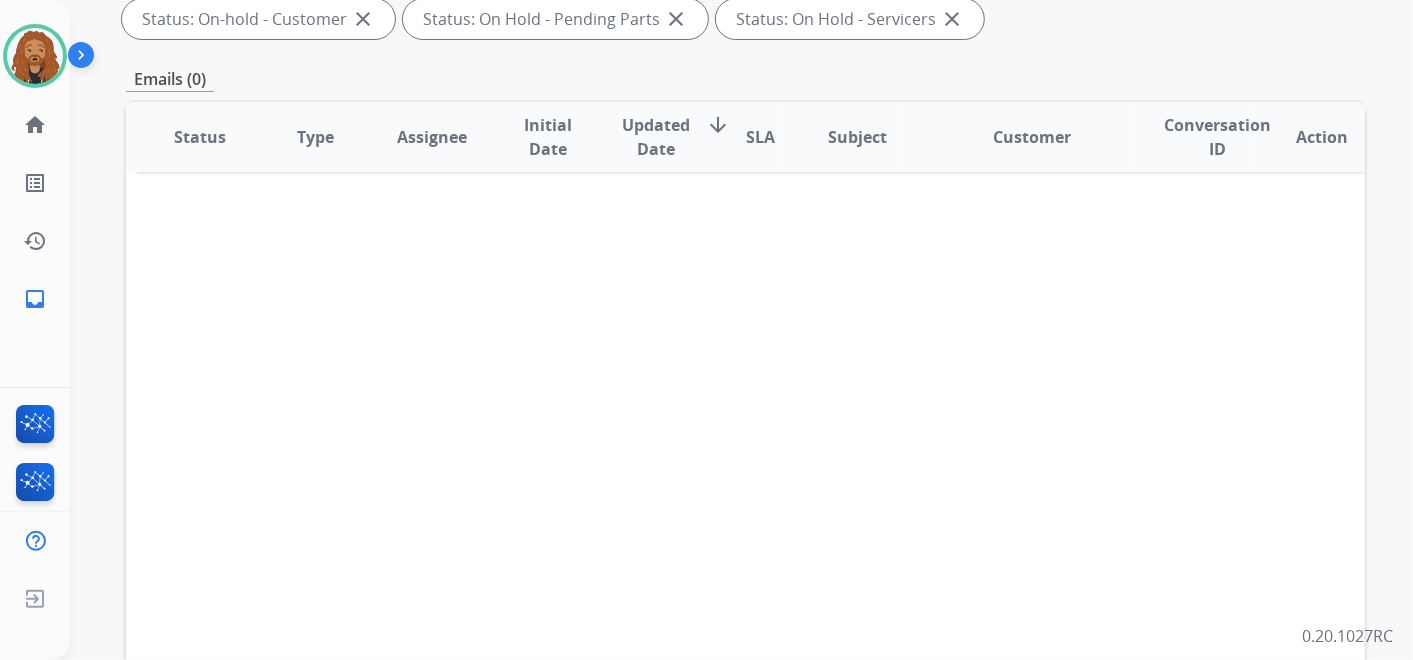scroll, scrollTop: 621, scrollLeft: 0, axis: vertical 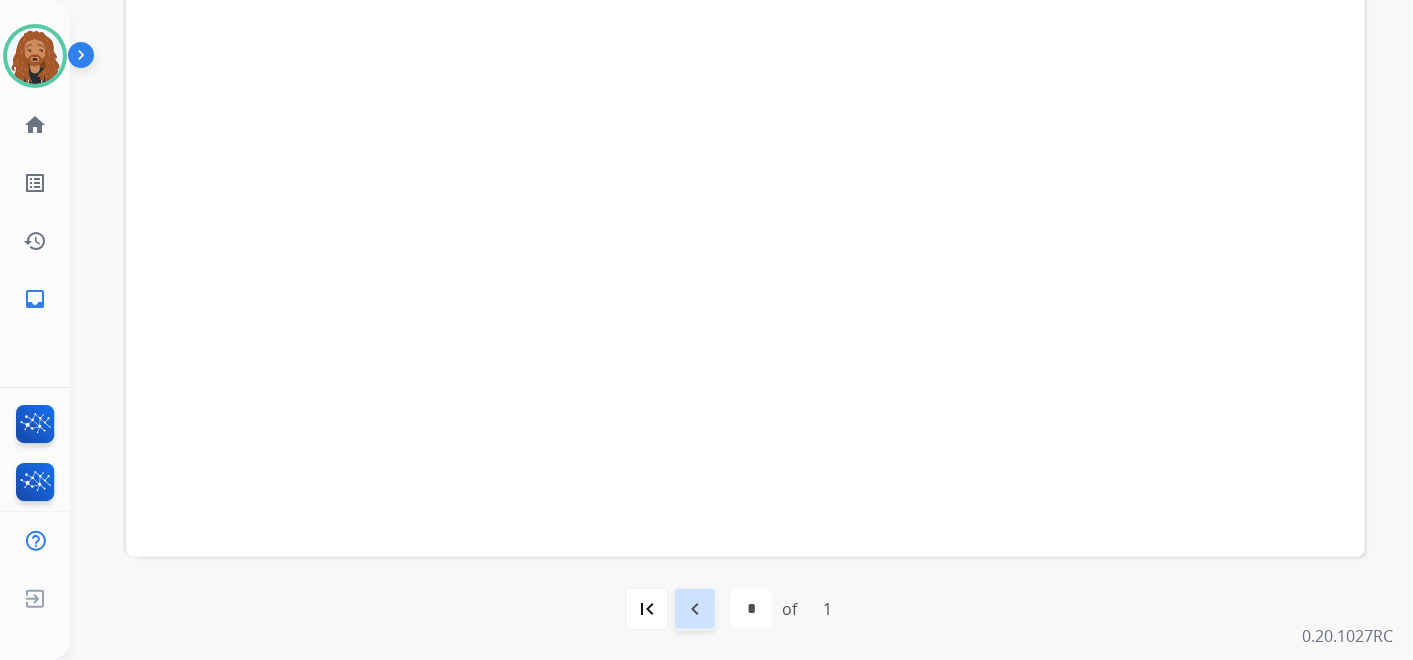 click on "navigate_before" at bounding box center (695, 609) 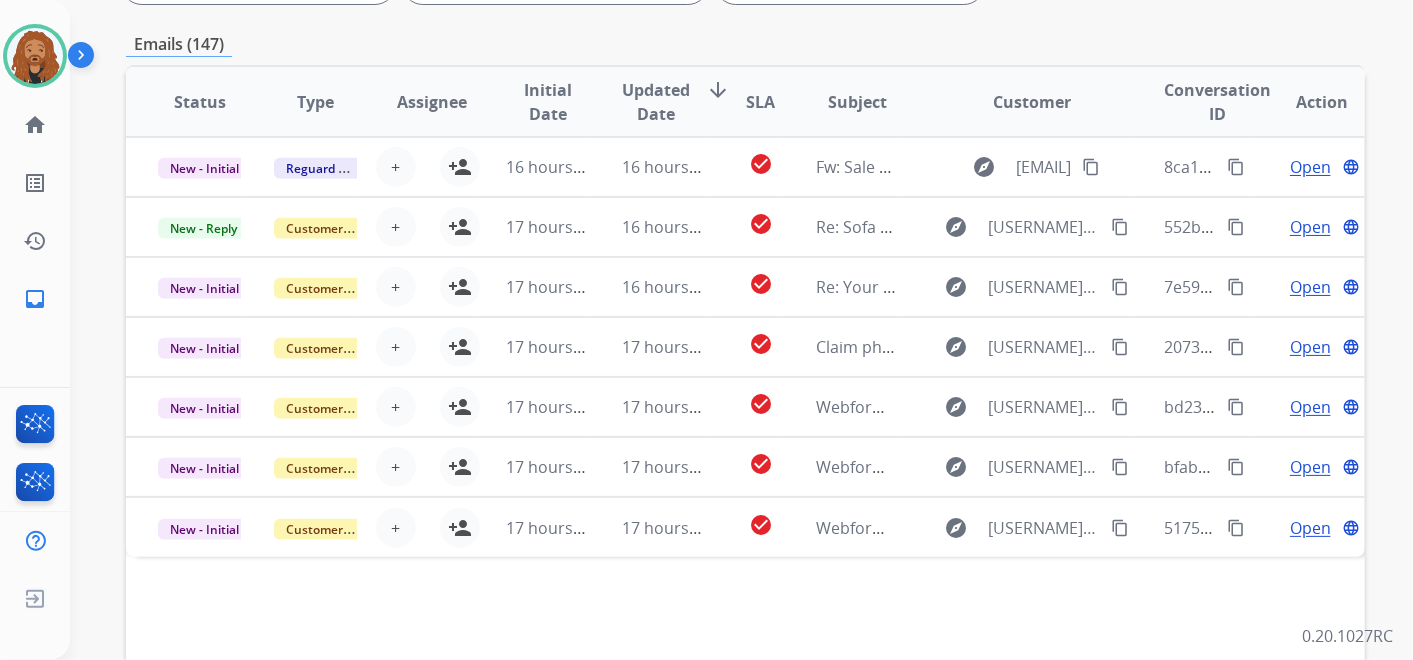 scroll, scrollTop: 399, scrollLeft: 0, axis: vertical 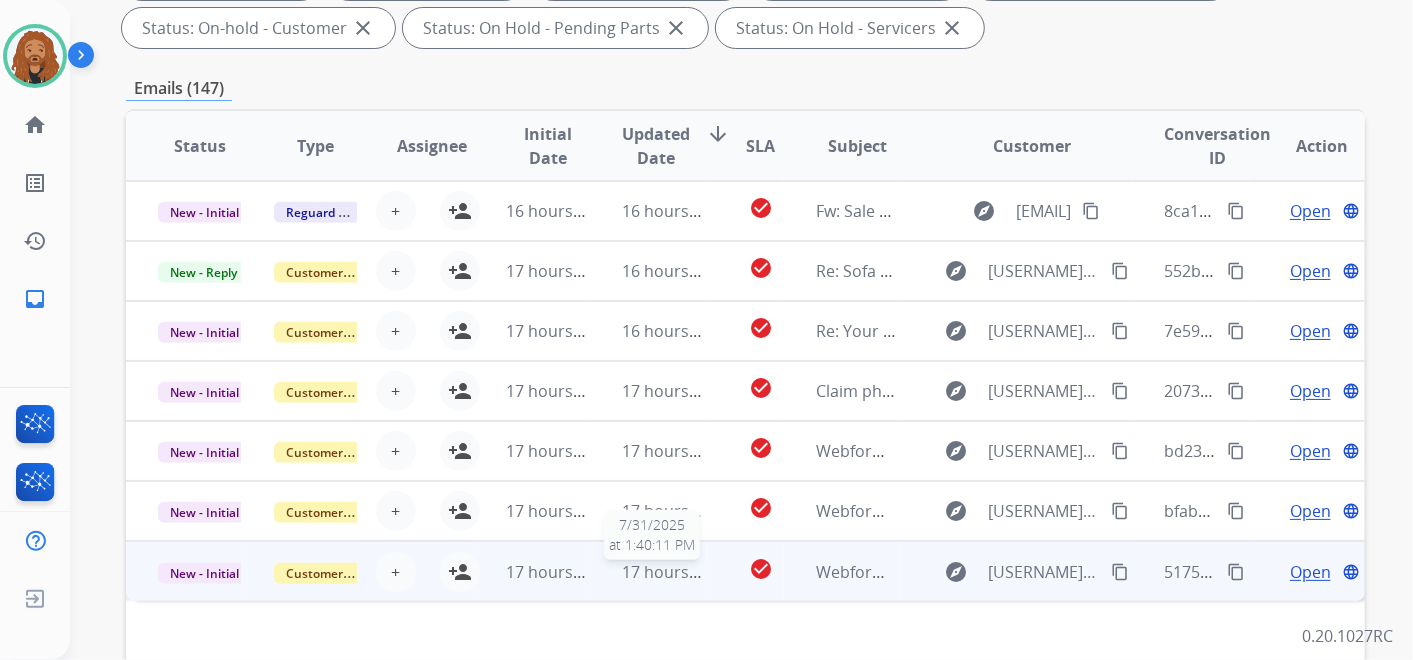 click on "17 hours ago" at bounding box center [672, 572] 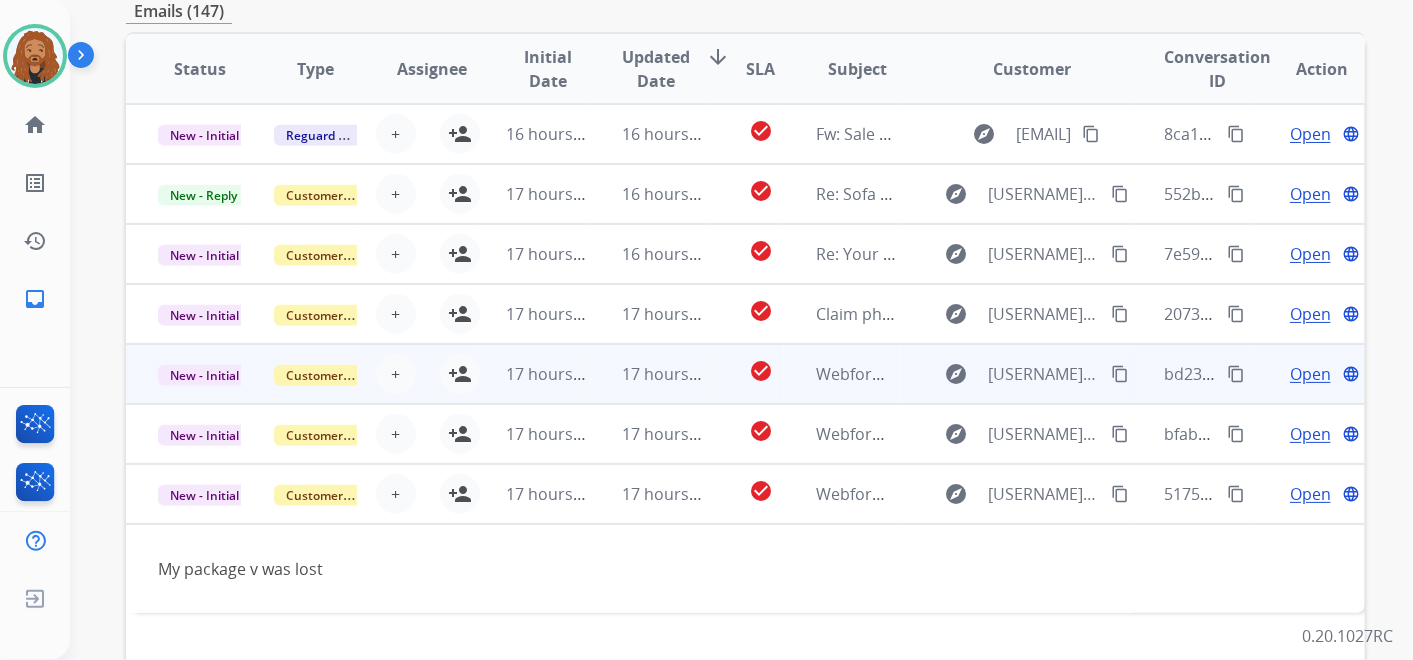scroll, scrollTop: 510, scrollLeft: 0, axis: vertical 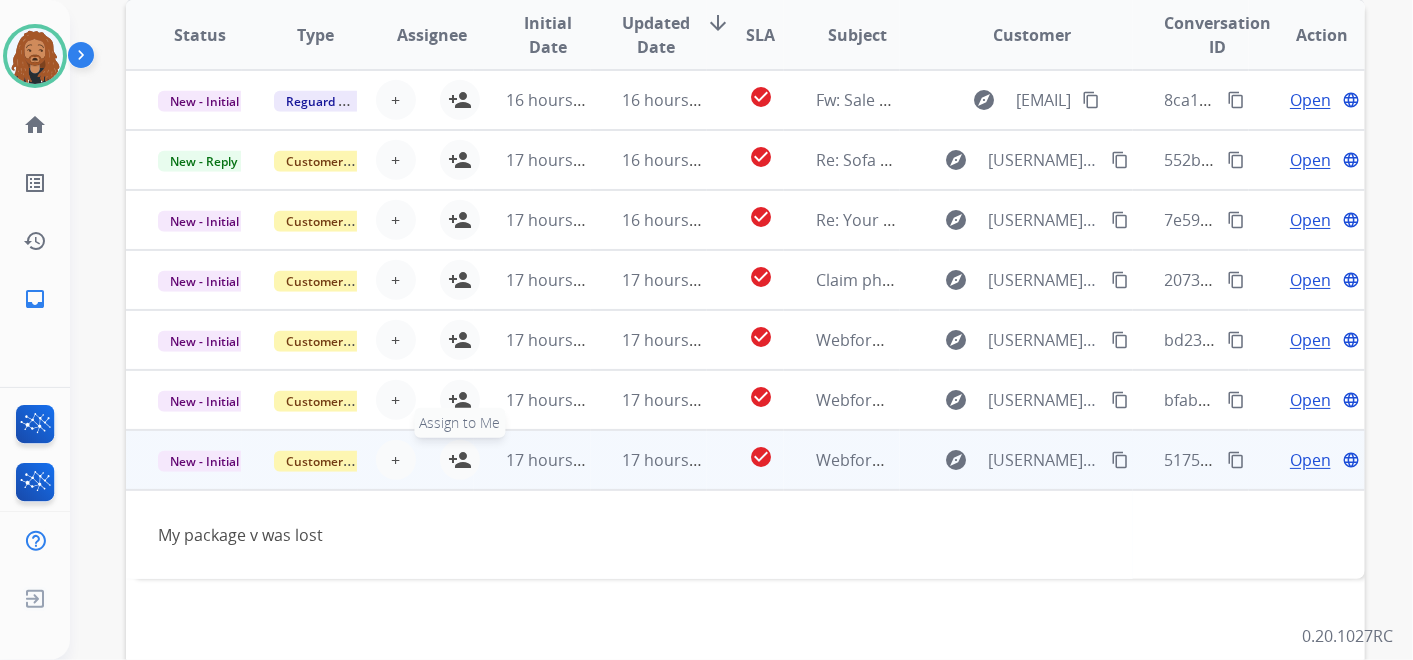 click on "person_add" at bounding box center (460, 460) 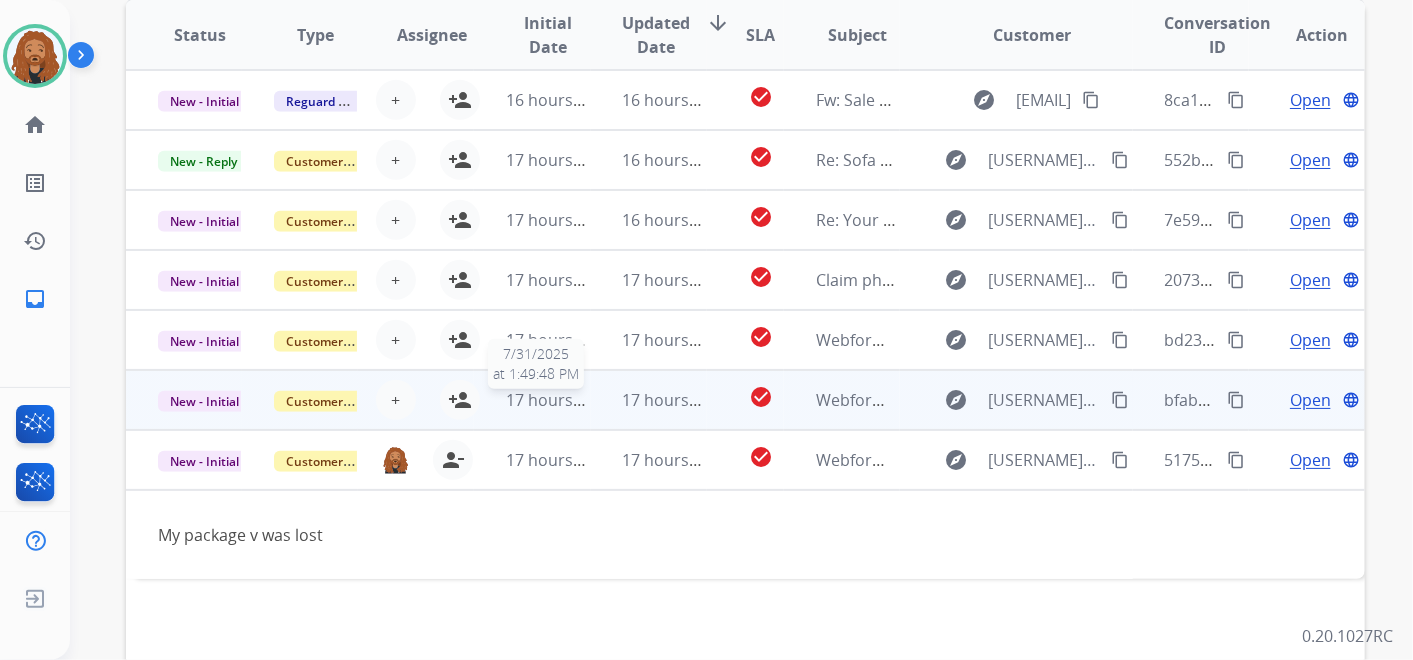 click on "17 hours ago" at bounding box center (555, 400) 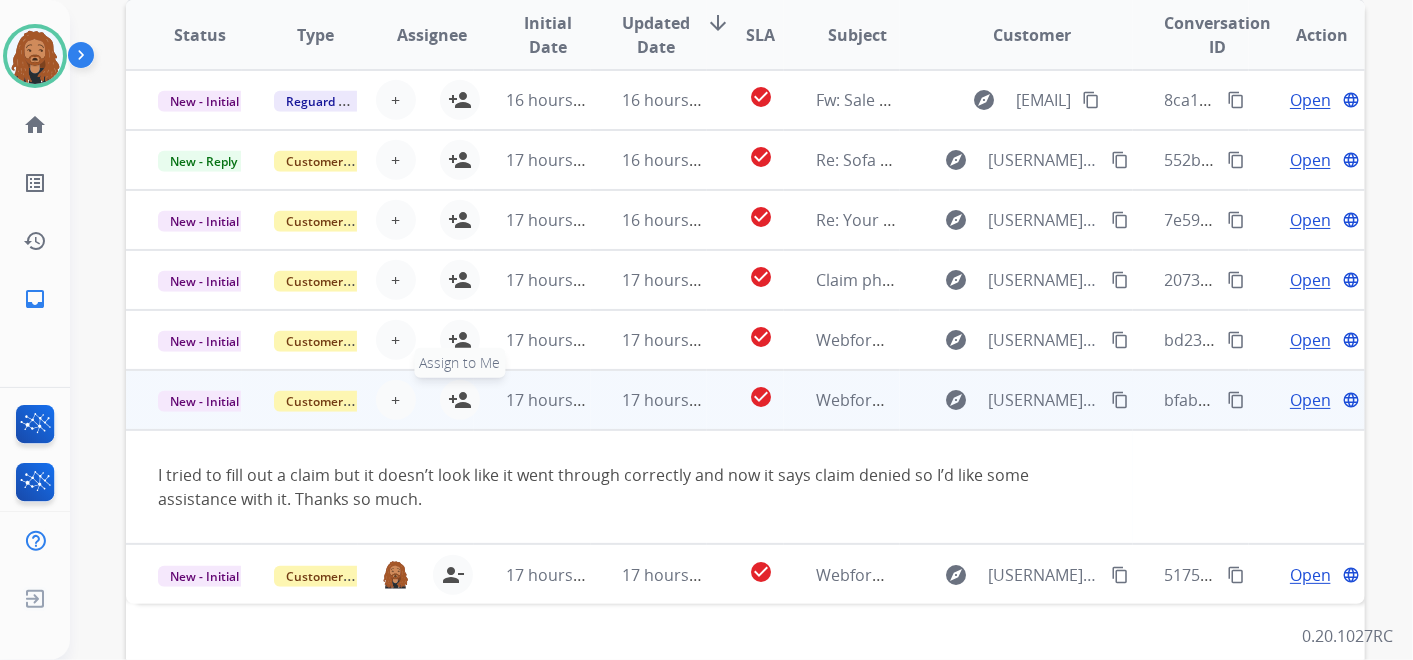 click on "person_add" at bounding box center [460, 400] 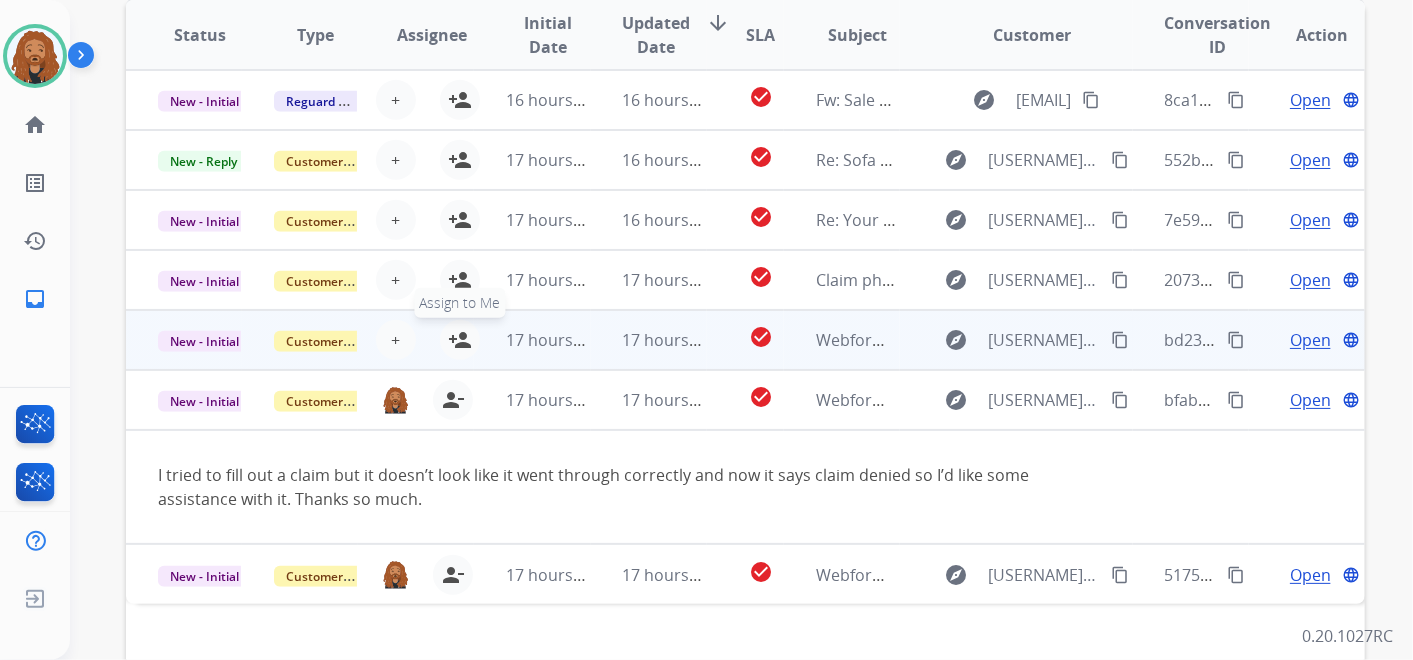 click on "person_add" at bounding box center (460, 340) 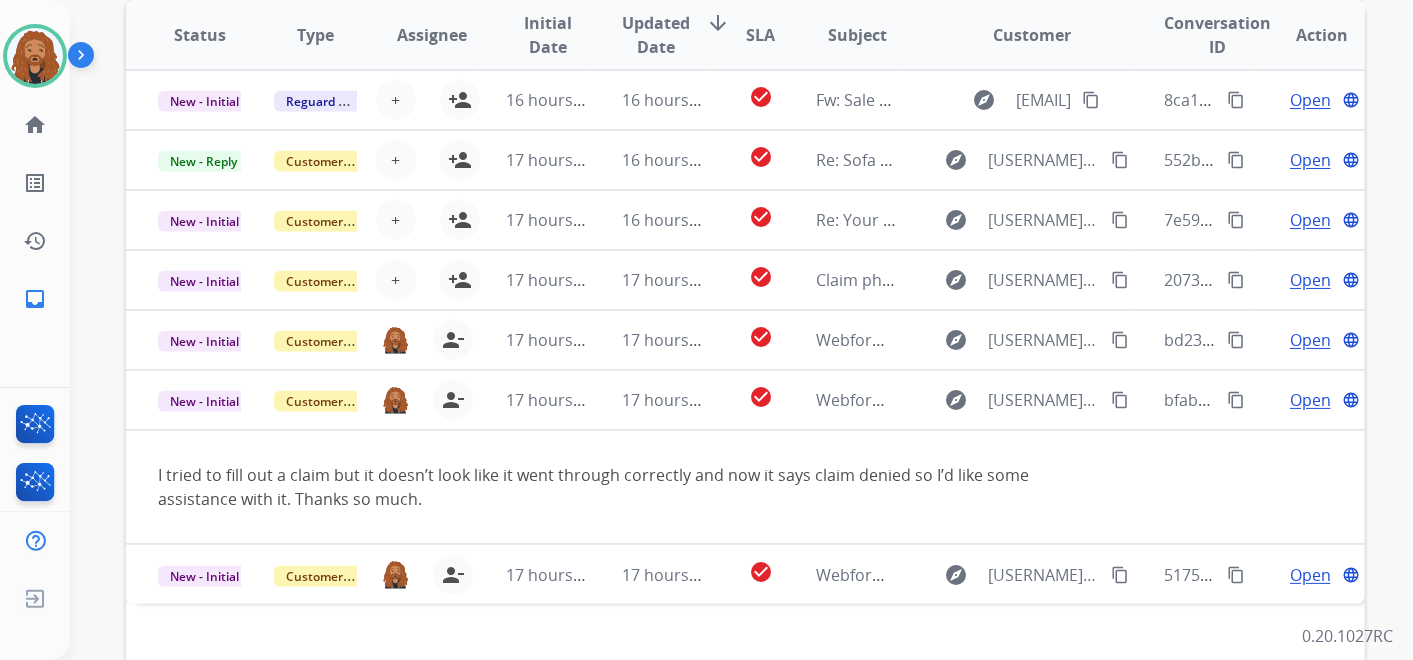 scroll, scrollTop: 621, scrollLeft: 0, axis: vertical 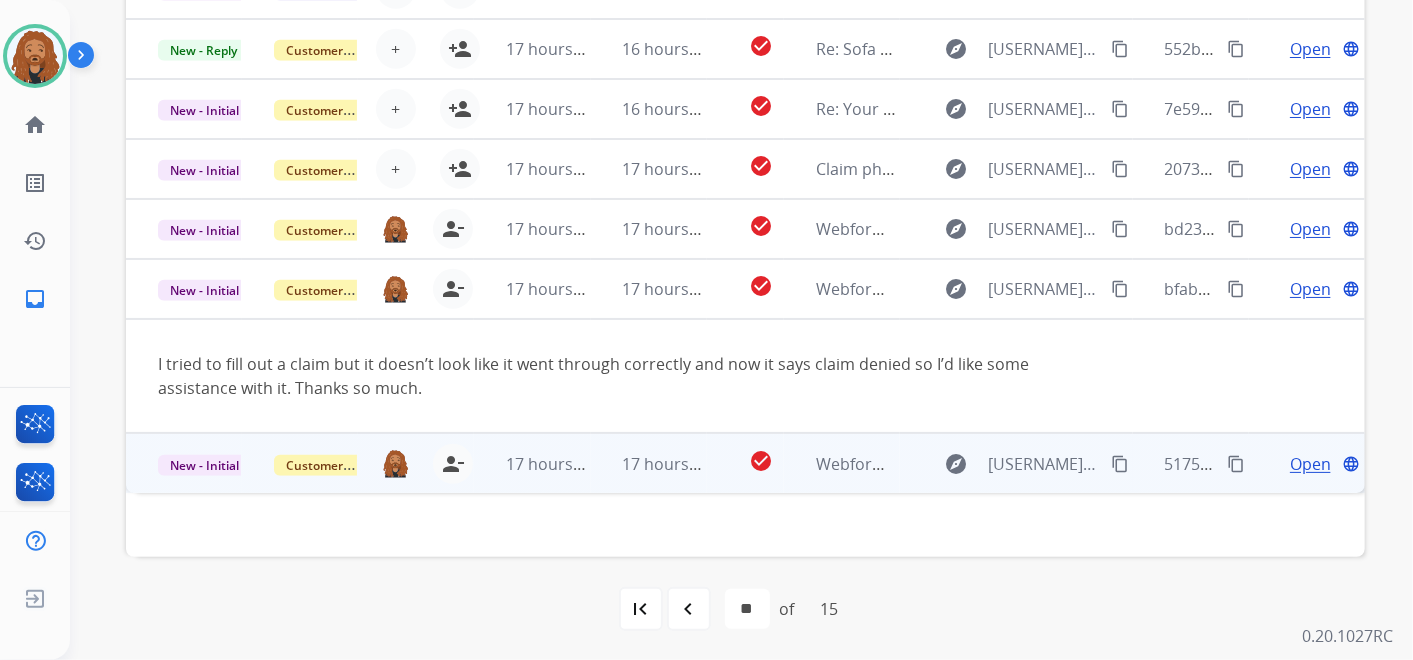 click on "Open" at bounding box center [1310, 464] 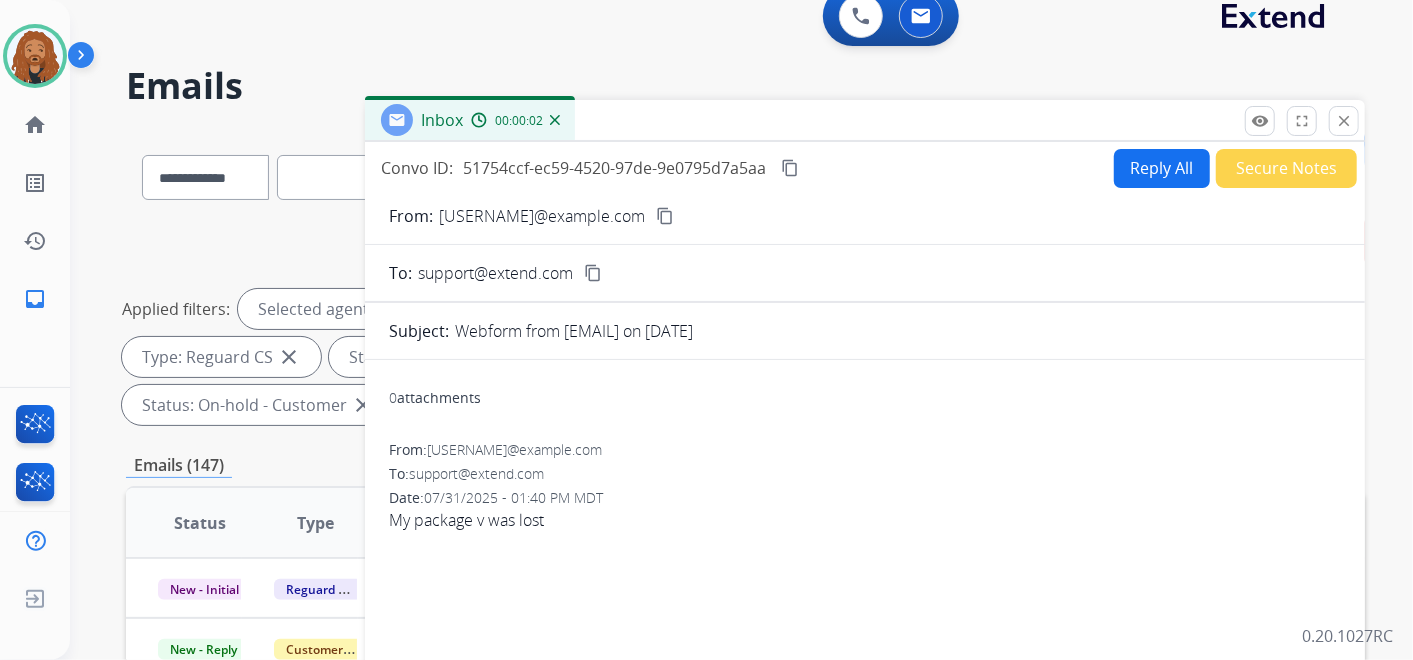 scroll, scrollTop: 0, scrollLeft: 0, axis: both 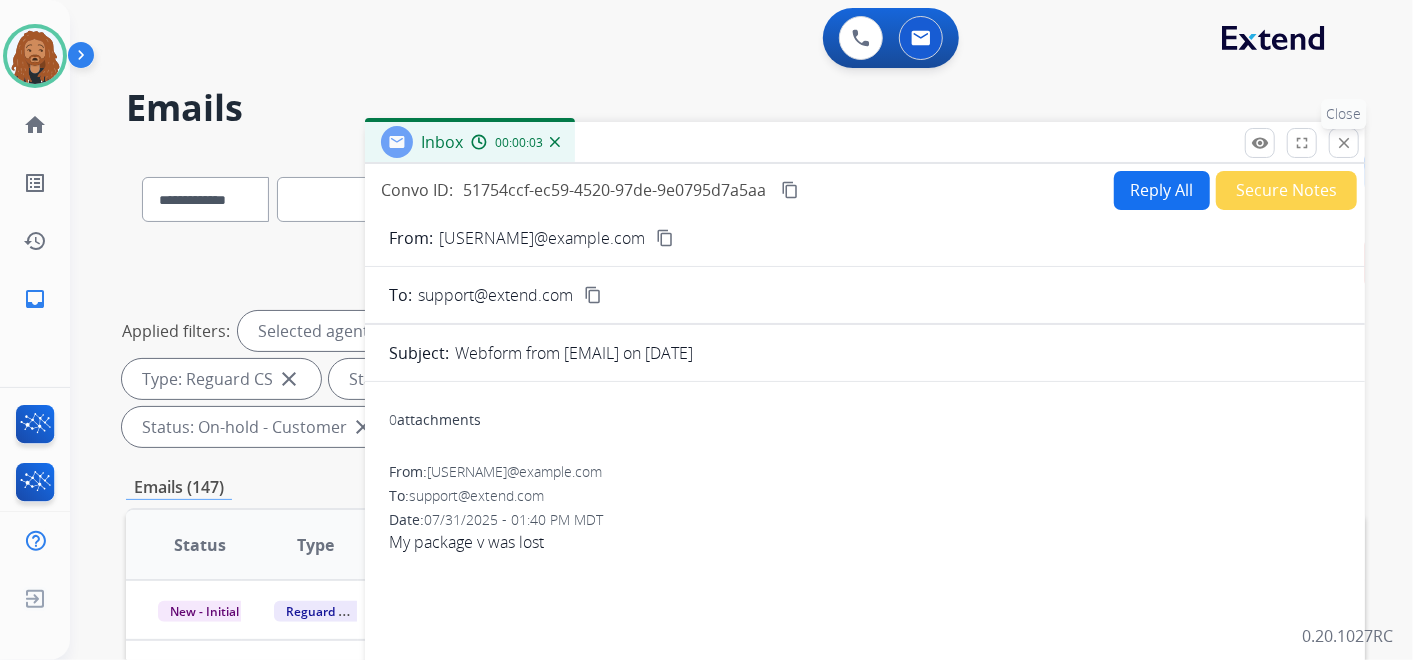 click on "close" at bounding box center (1344, 143) 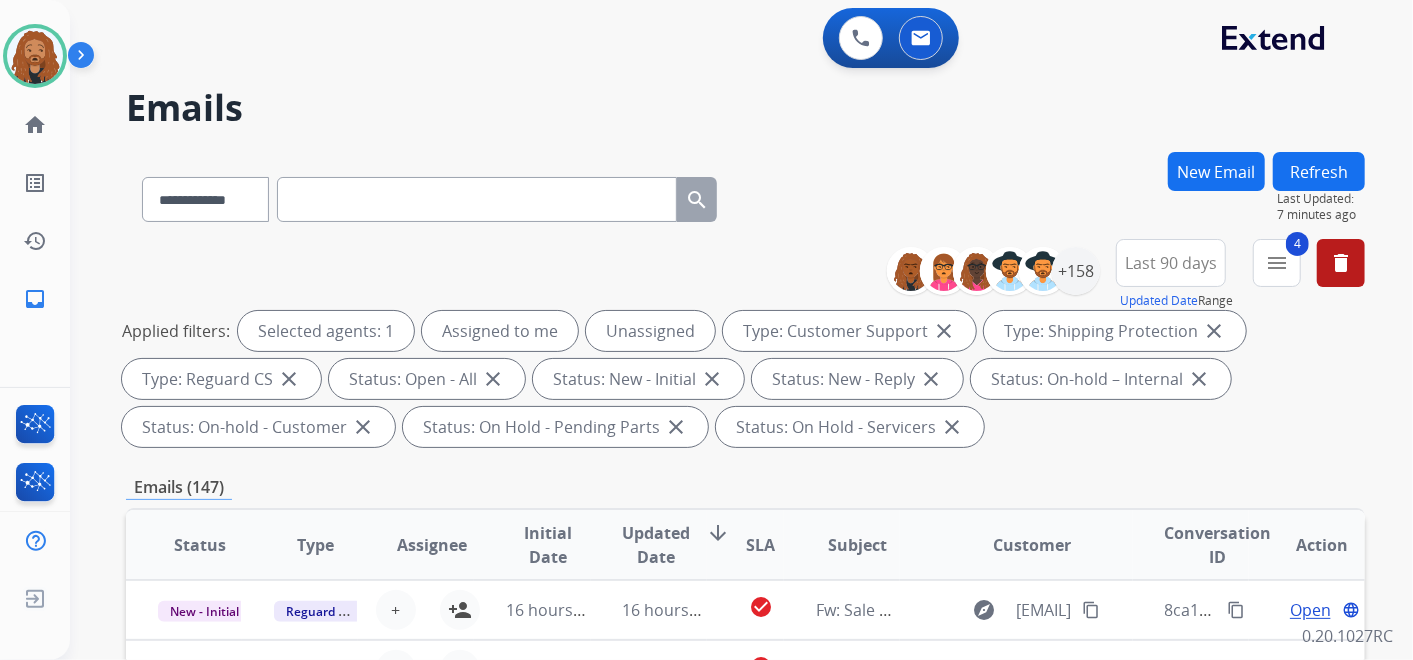 click on "Refresh" at bounding box center (1319, 171) 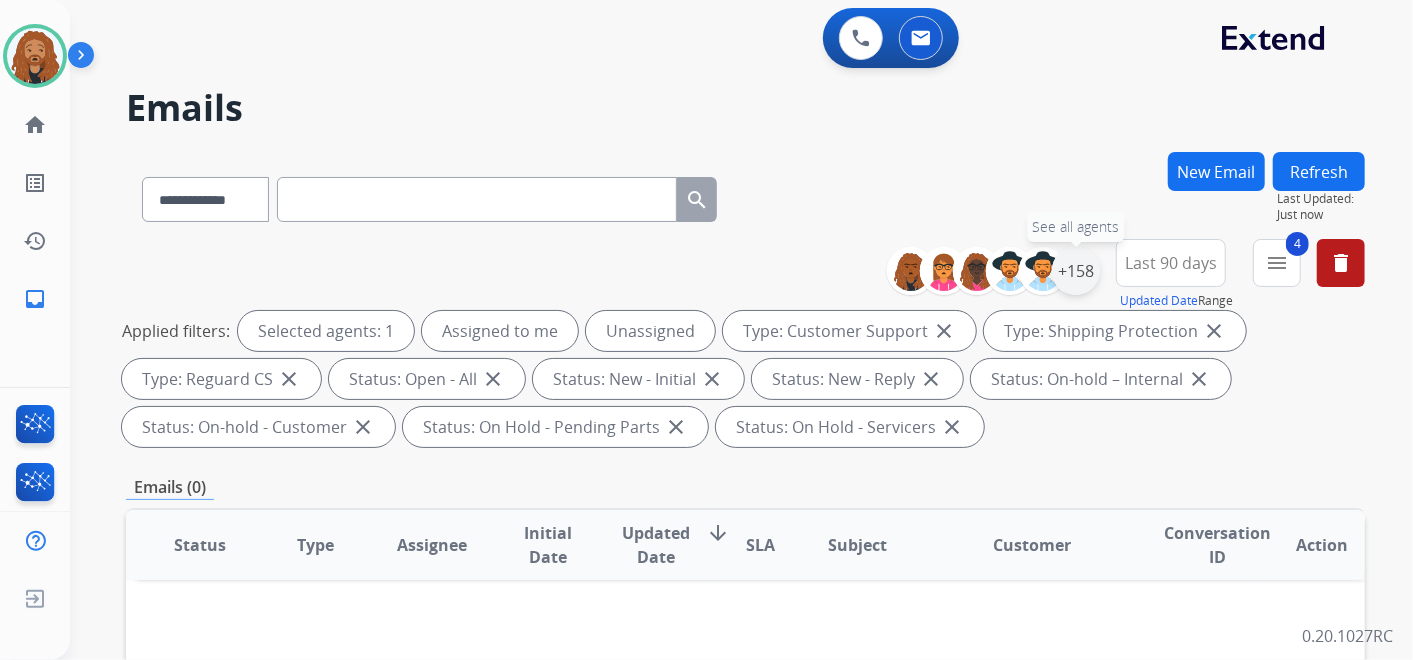 click on "+158" at bounding box center [1076, 271] 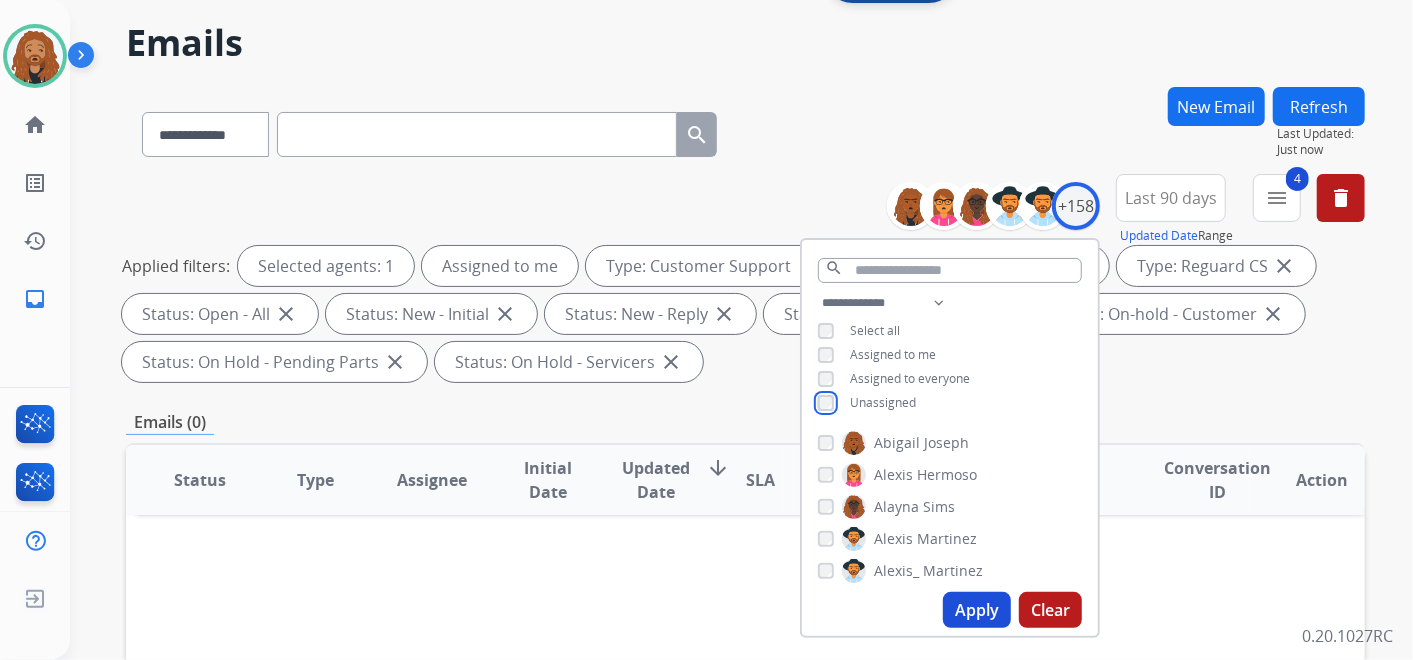 scroll, scrollTop: 111, scrollLeft: 0, axis: vertical 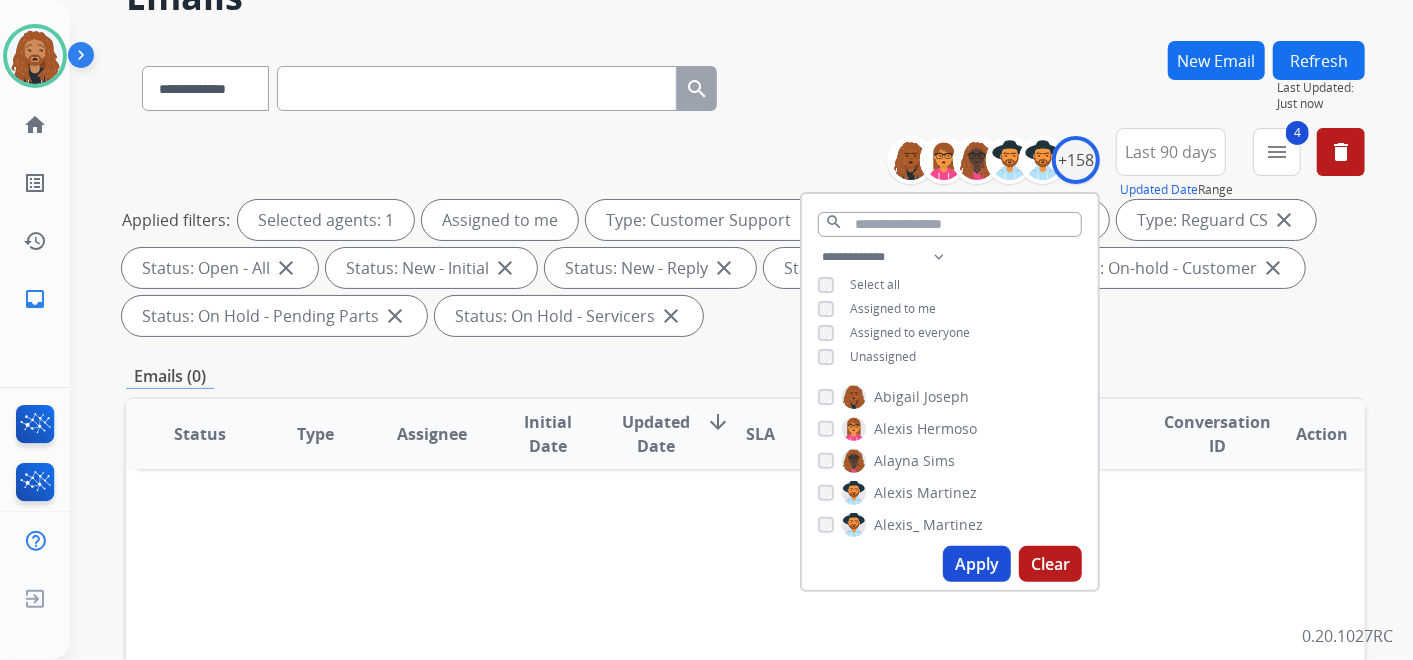 click on "Apply" at bounding box center (977, 564) 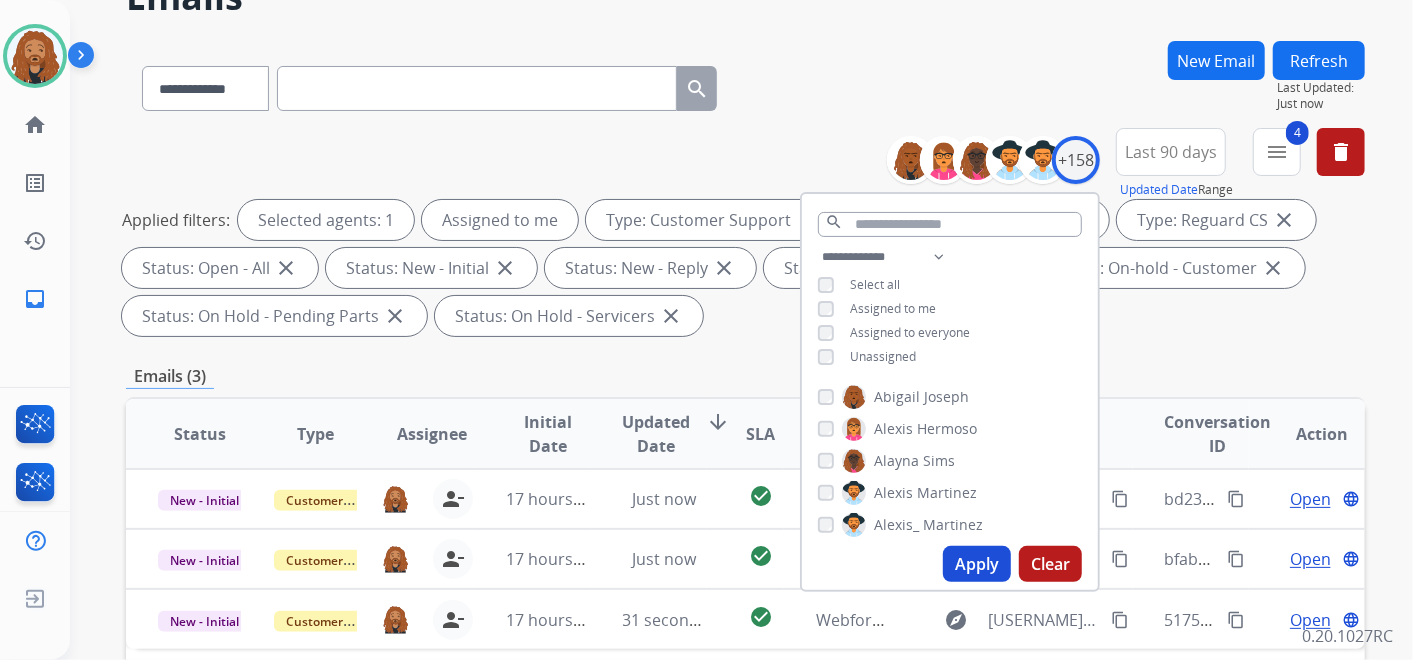 scroll, scrollTop: 444, scrollLeft: 0, axis: vertical 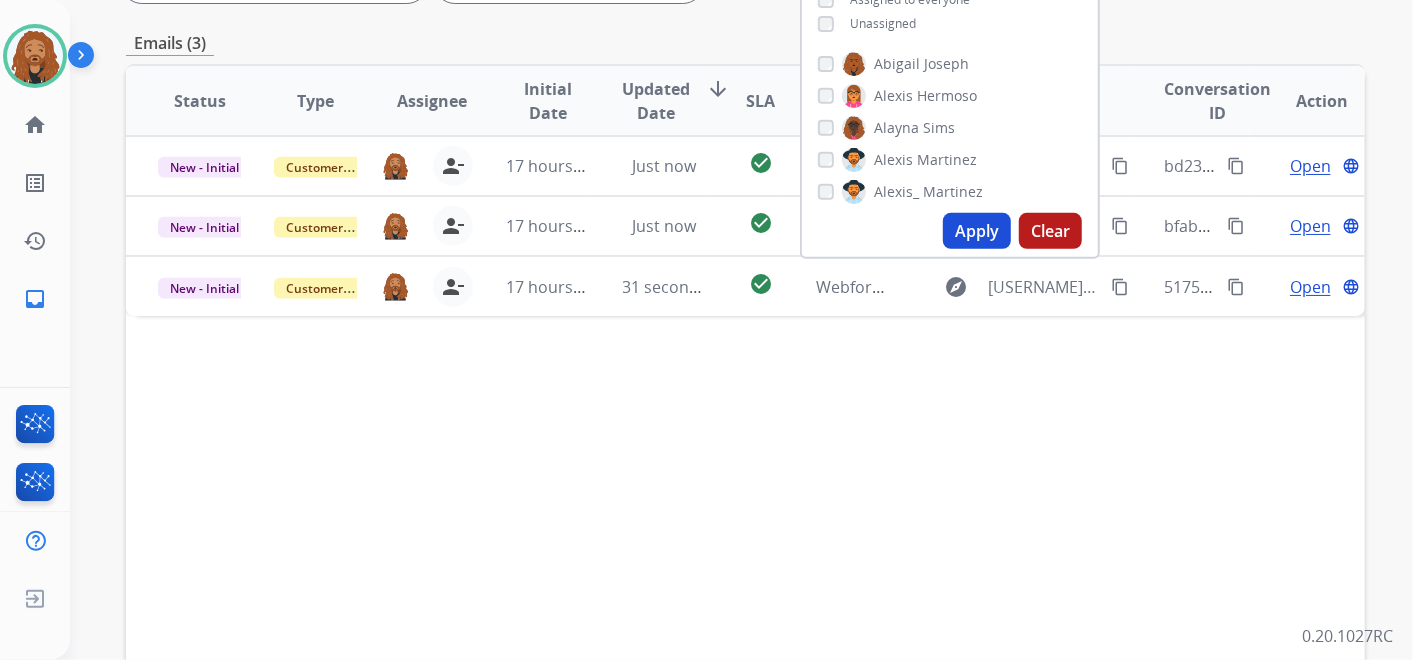 click on "Status Type Assignee Initial Date Updated Date arrow_downward SLA Subject Customer Conversation ID Action New - Initial Customer Support dominique.collins@mcibpo.com person_remove Unassign to Me 17 hours ago Just now check_circle  Webform from carolfmartin@outlook.com on 07/31/2025  explore carolfmartin@outlook.com content_copy  bd234566-4788-46ff-b179-d573a783a61b  content_copy Open language New - Initial Customer Support dominique.collins@mcibpo.com person_remove Unassign to Me 17 hours ago Just now check_circle  Webform from jaceyimming@gmail.com on 07/31/2025  explore jaceyimming@gmail.com content_copy  bfab1eaf-0f14-490f-97e4-299a44a35555  content_copy Open language New - Initial Customer Support dominique.collins@mcibpo.com person_remove Unassign to Me 17 hours ago 31 seconds ago check_circle  Webform from williamsjermaine433@gmail.com on 07/31/2025  explore williamsjermaine433@gmail.com content_copy  51754ccf-ec59-4520-97de-9e0795d7a5aa  content_copy Open language" at bounding box center (745, 399) 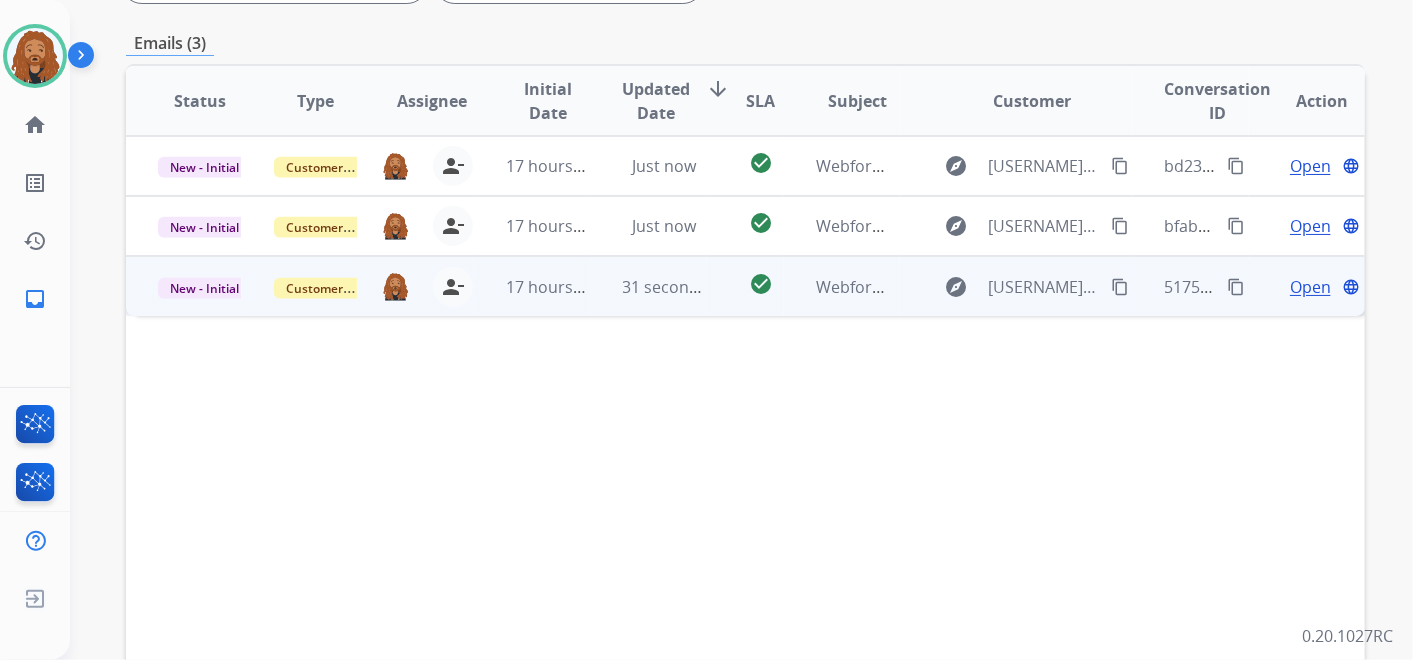 click on "Open" at bounding box center [1310, 287] 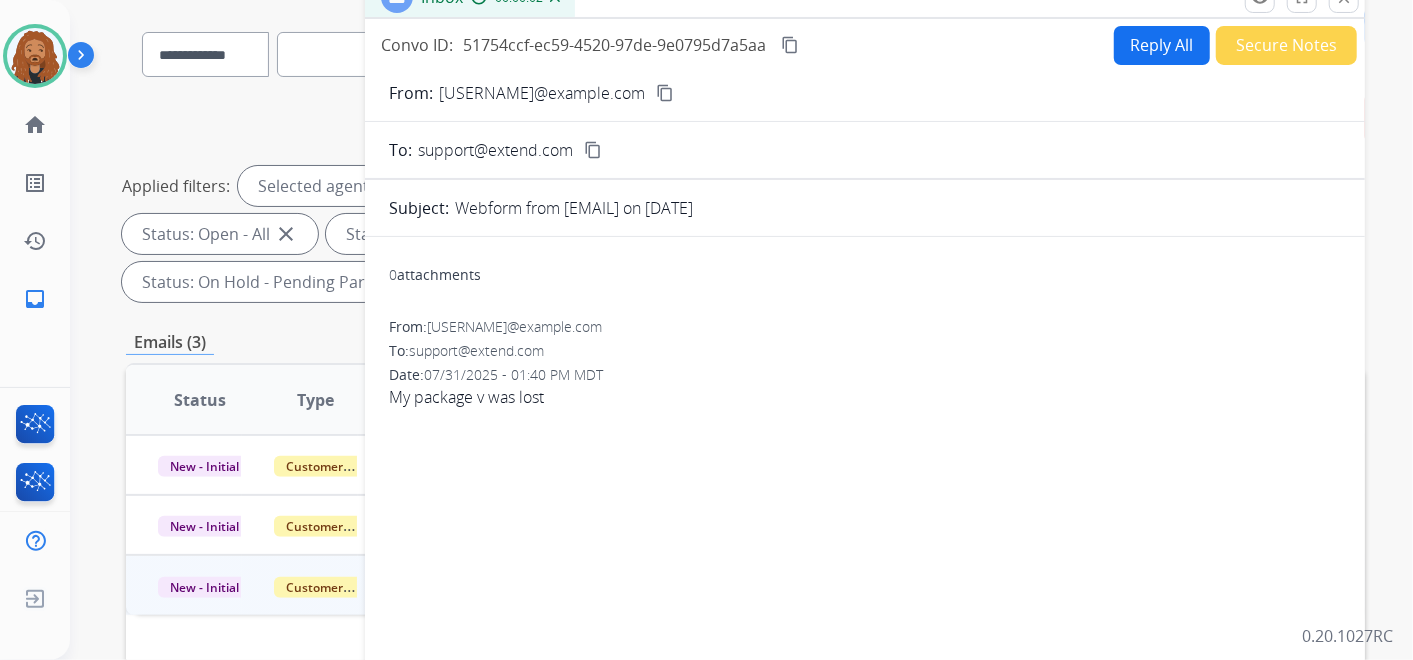 scroll, scrollTop: 111, scrollLeft: 0, axis: vertical 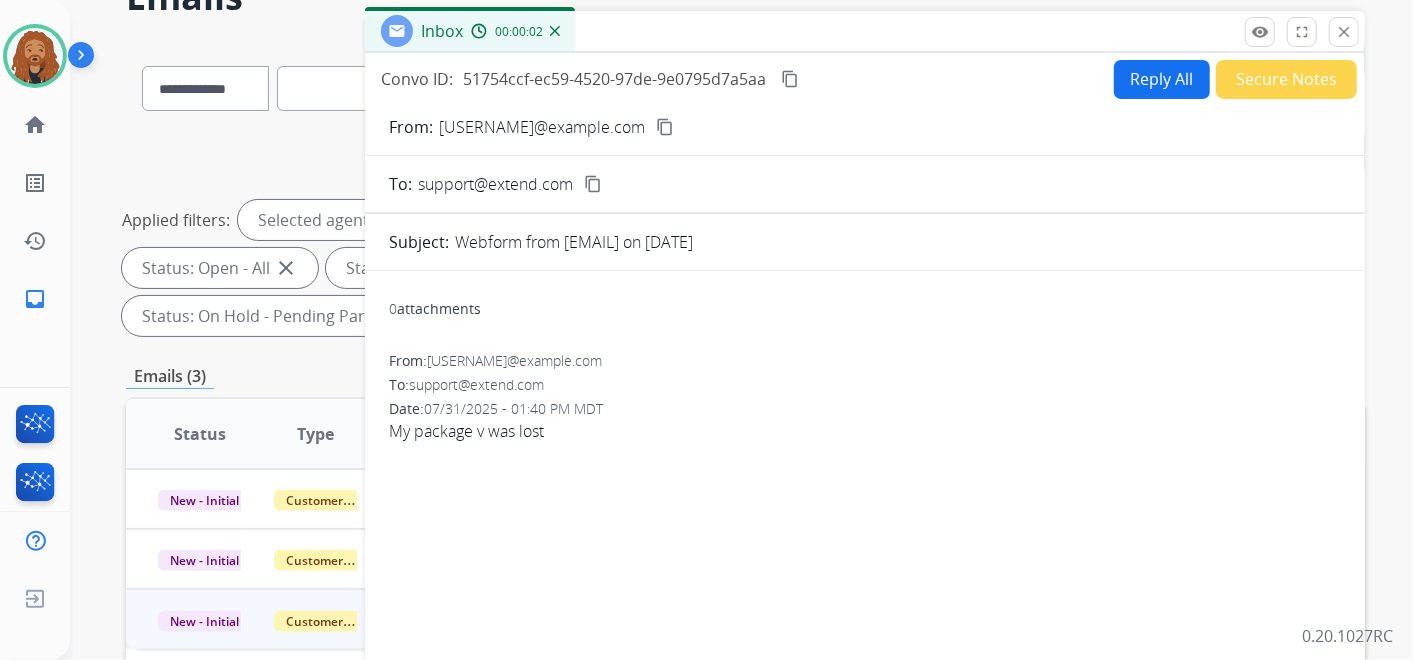 click on "Reply All" at bounding box center [1162, 79] 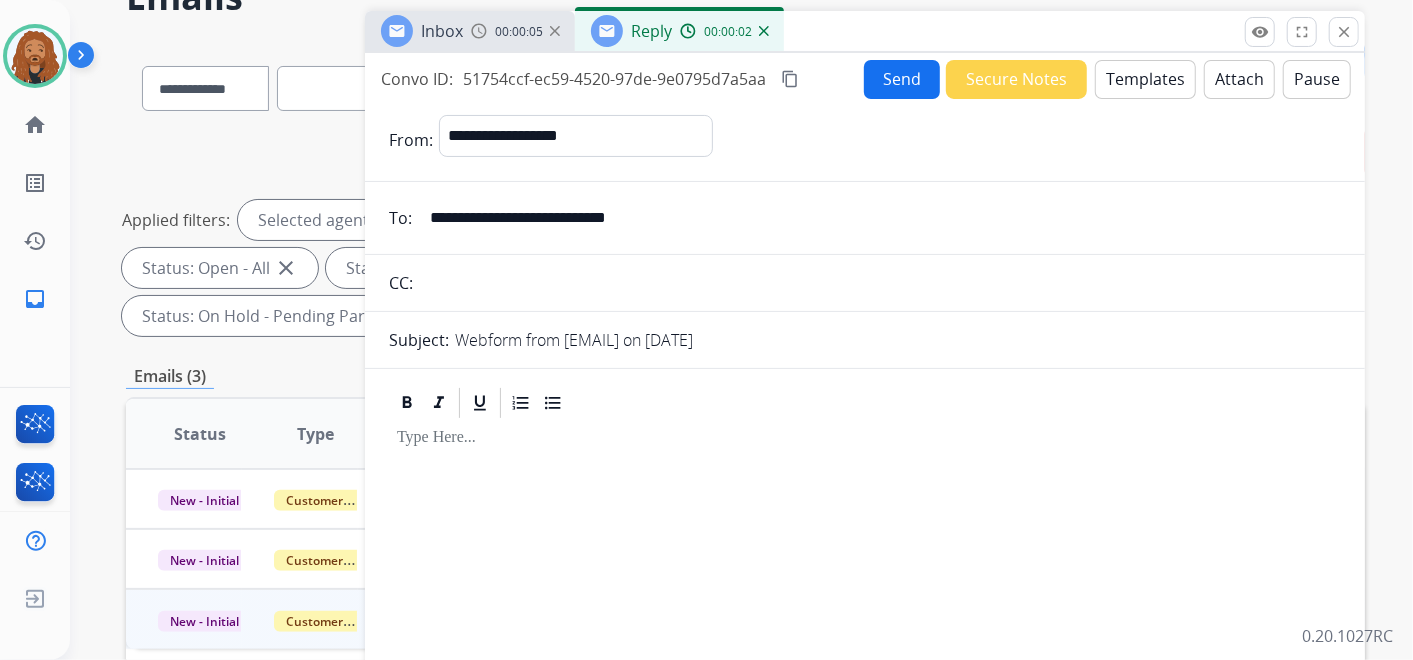 click on "Templates" at bounding box center (1145, 79) 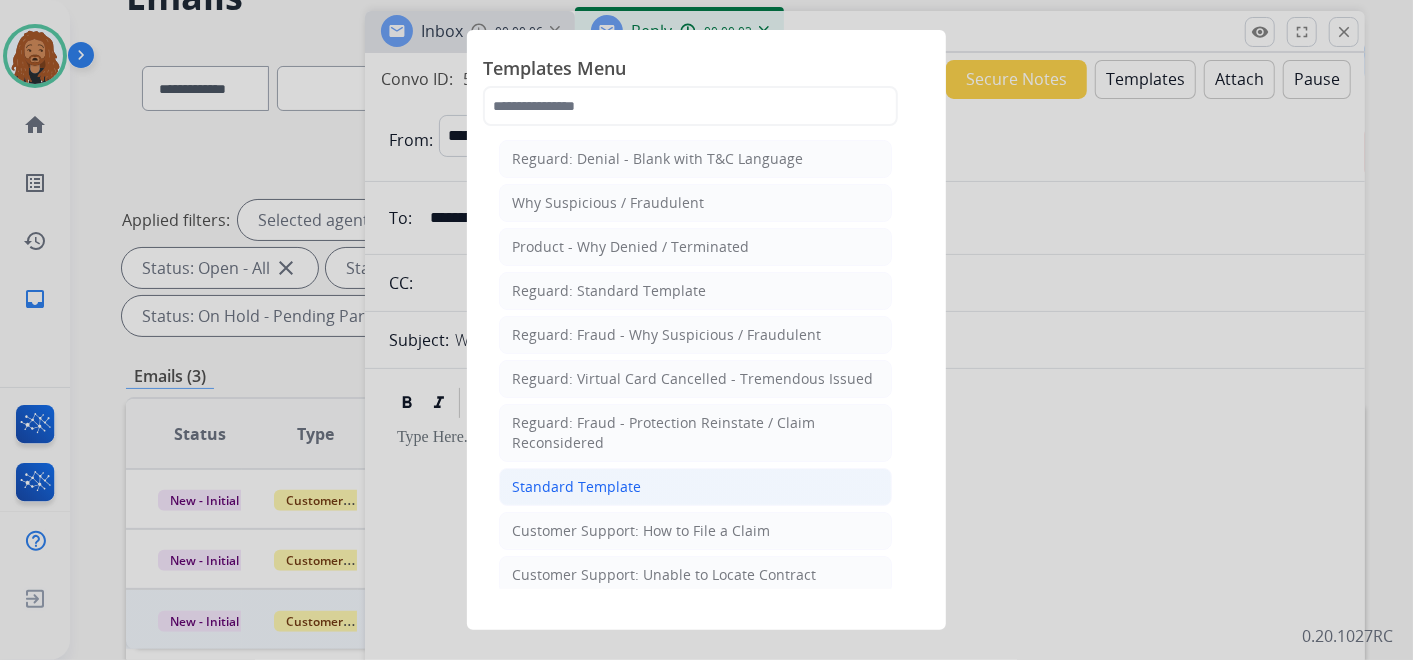 click on "Standard Template" 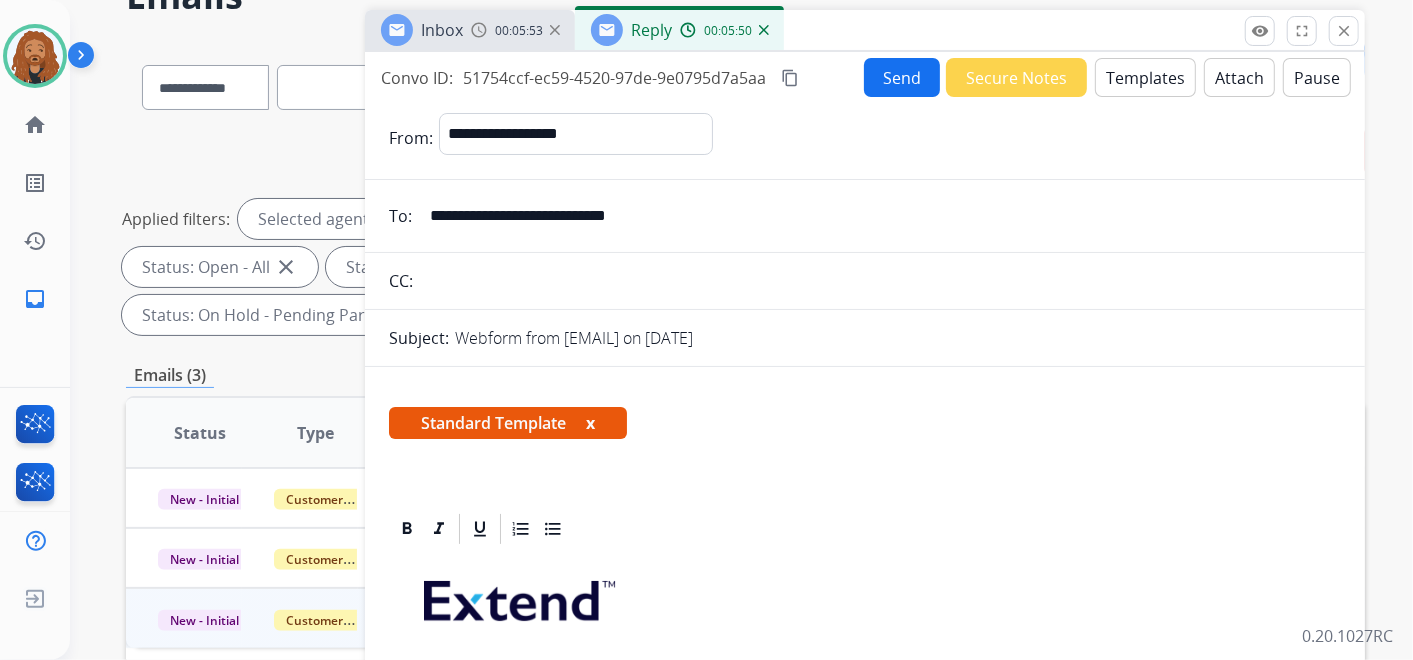 scroll, scrollTop: 0, scrollLeft: 0, axis: both 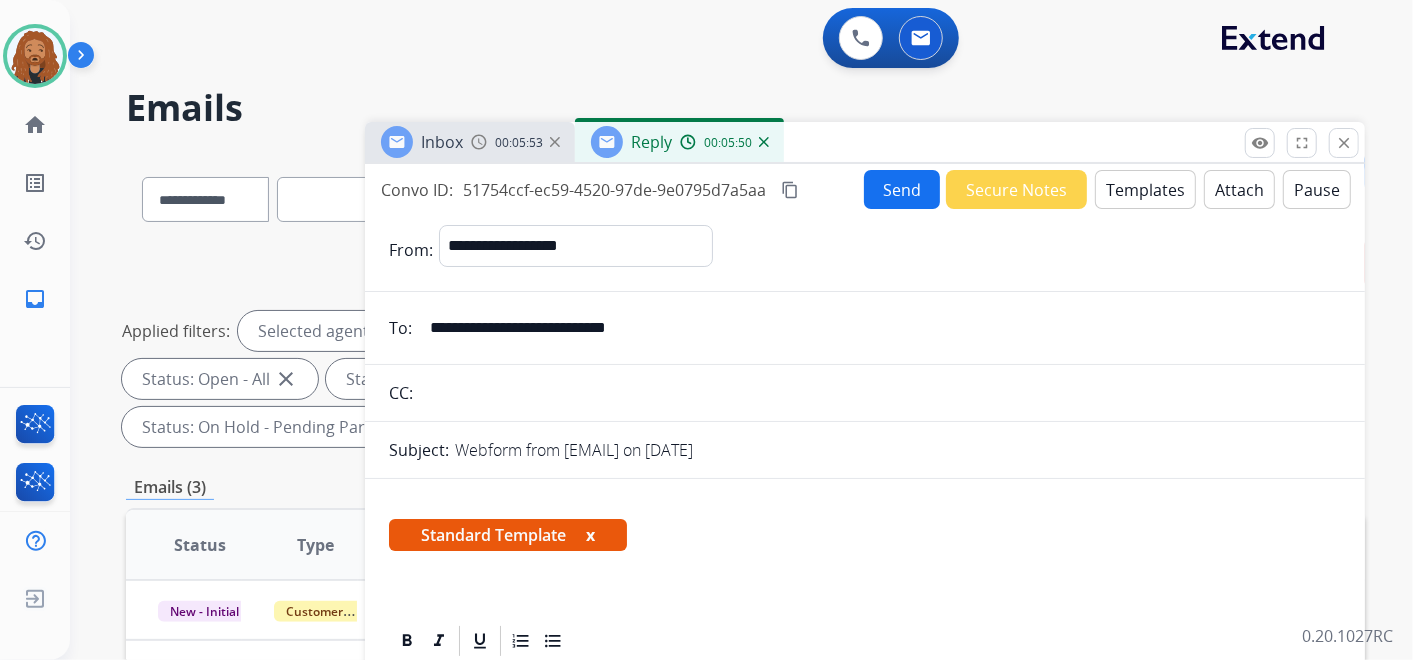 click on "Send  Secure Notes  Templates Attach  Pause" at bounding box center (1107, 189) 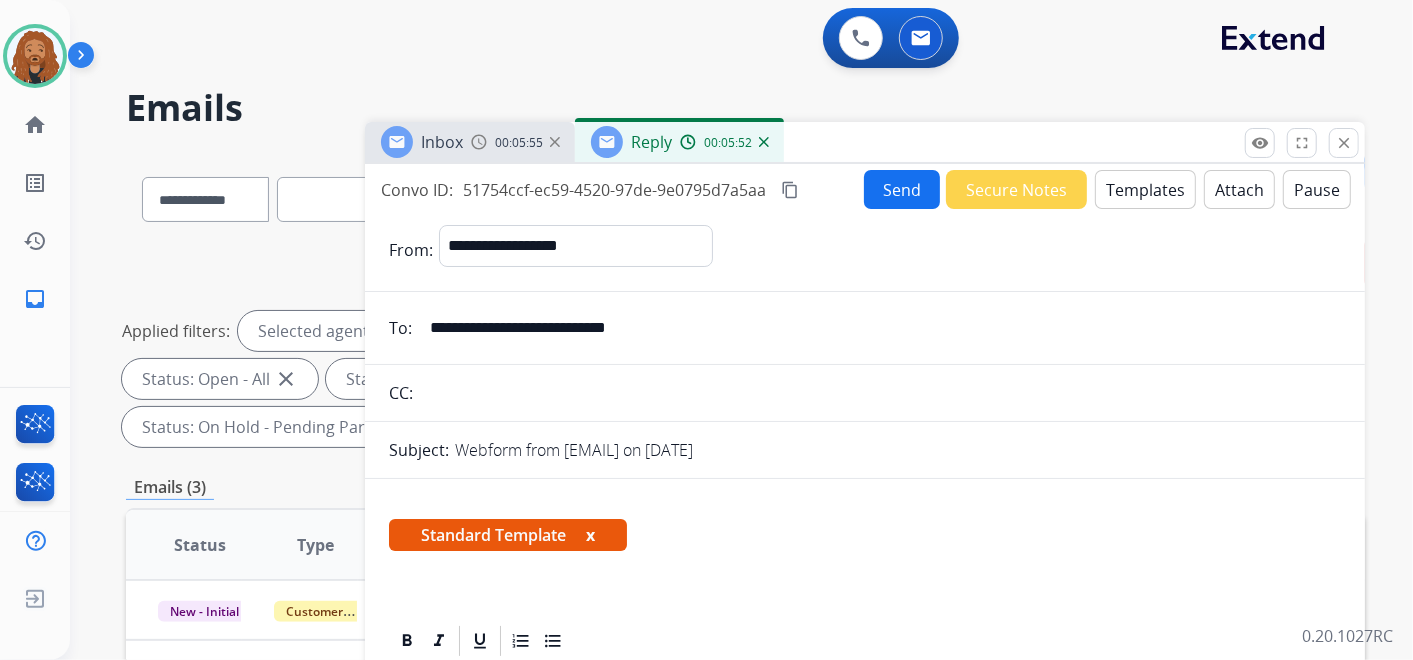 click on "Templates" at bounding box center [1145, 189] 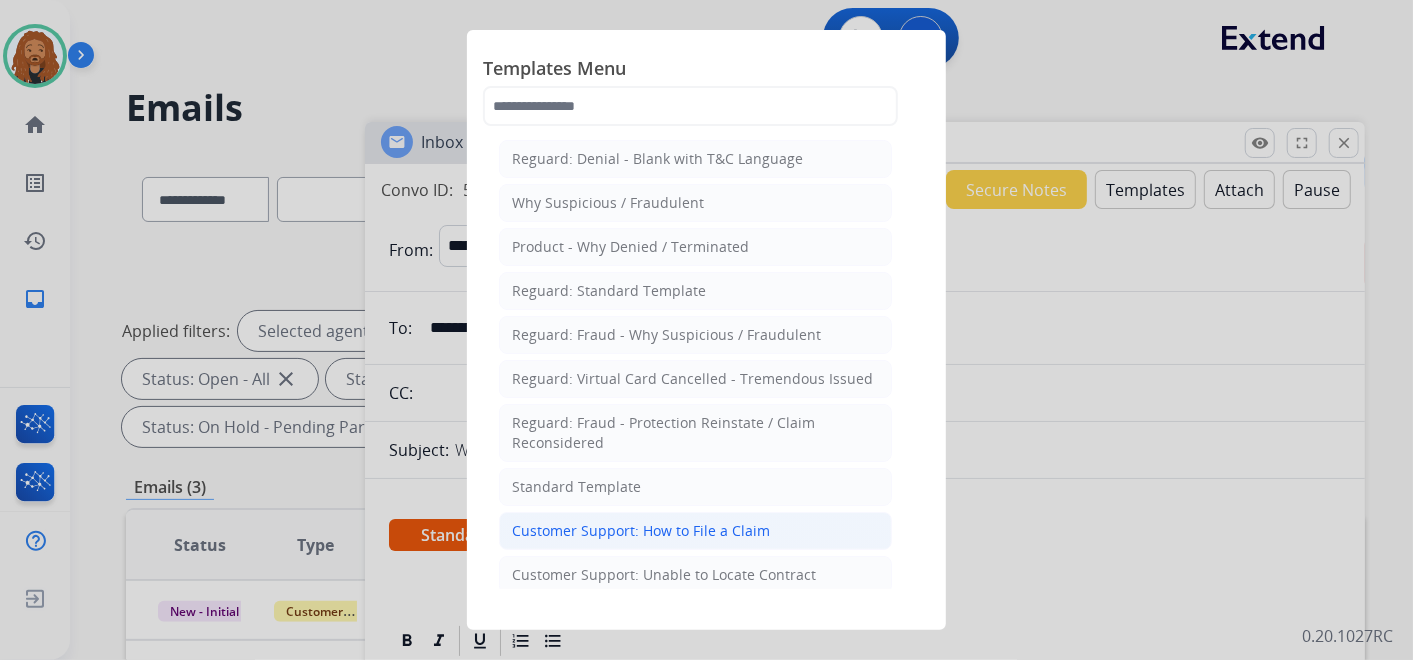 click on "Customer Support: How to File a Claim" 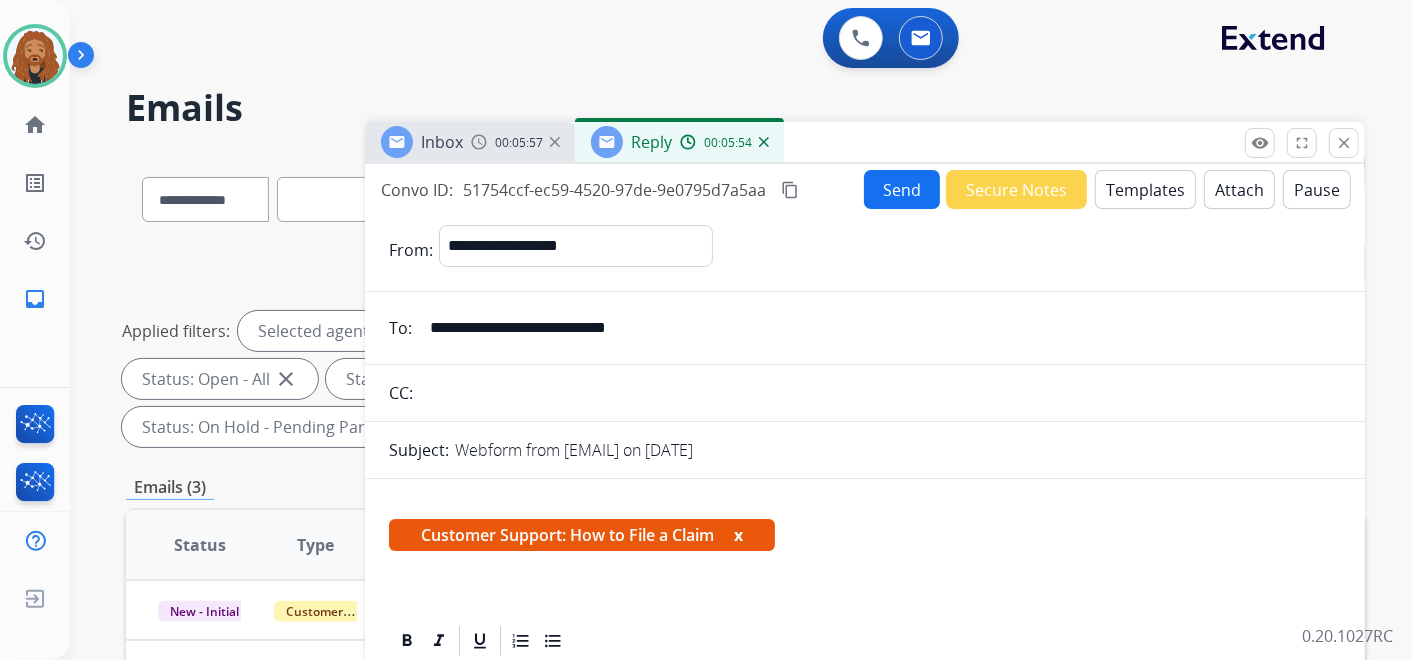 scroll, scrollTop: 360, scrollLeft: 0, axis: vertical 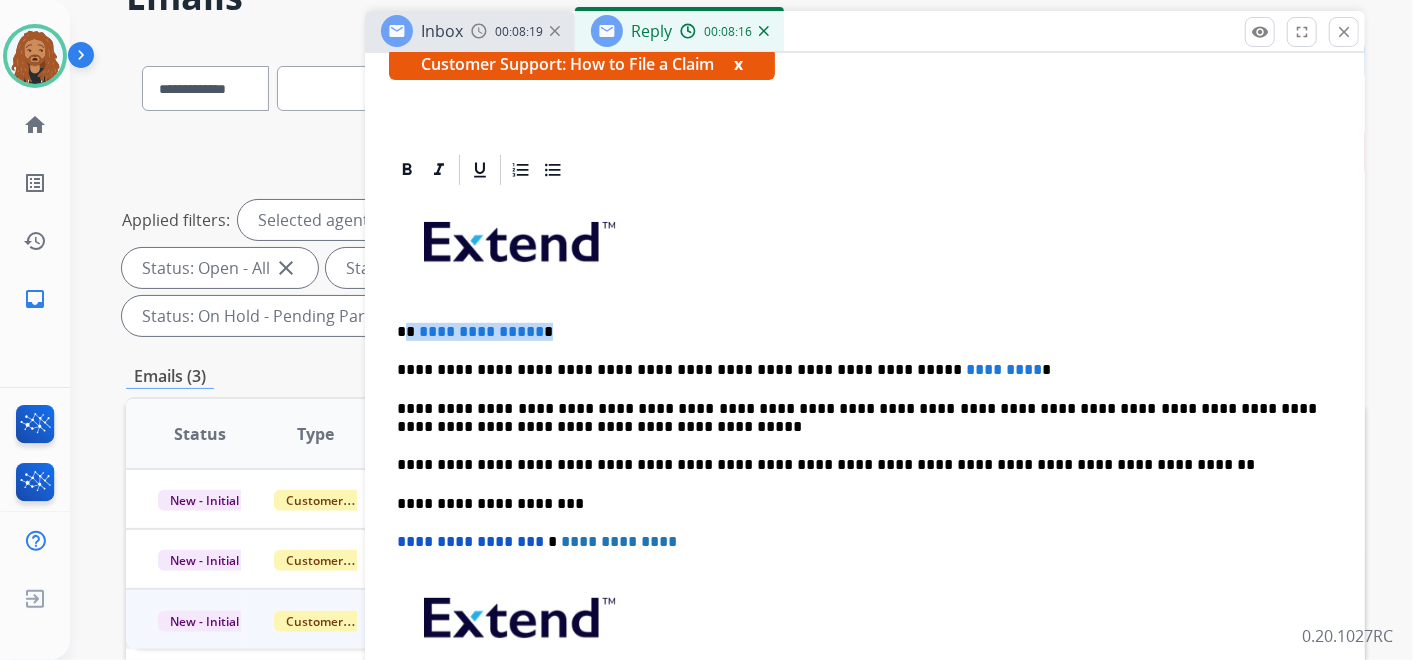 drag, startPoint x: 545, startPoint y: 323, endPoint x: 407, endPoint y: 320, distance: 138.03261 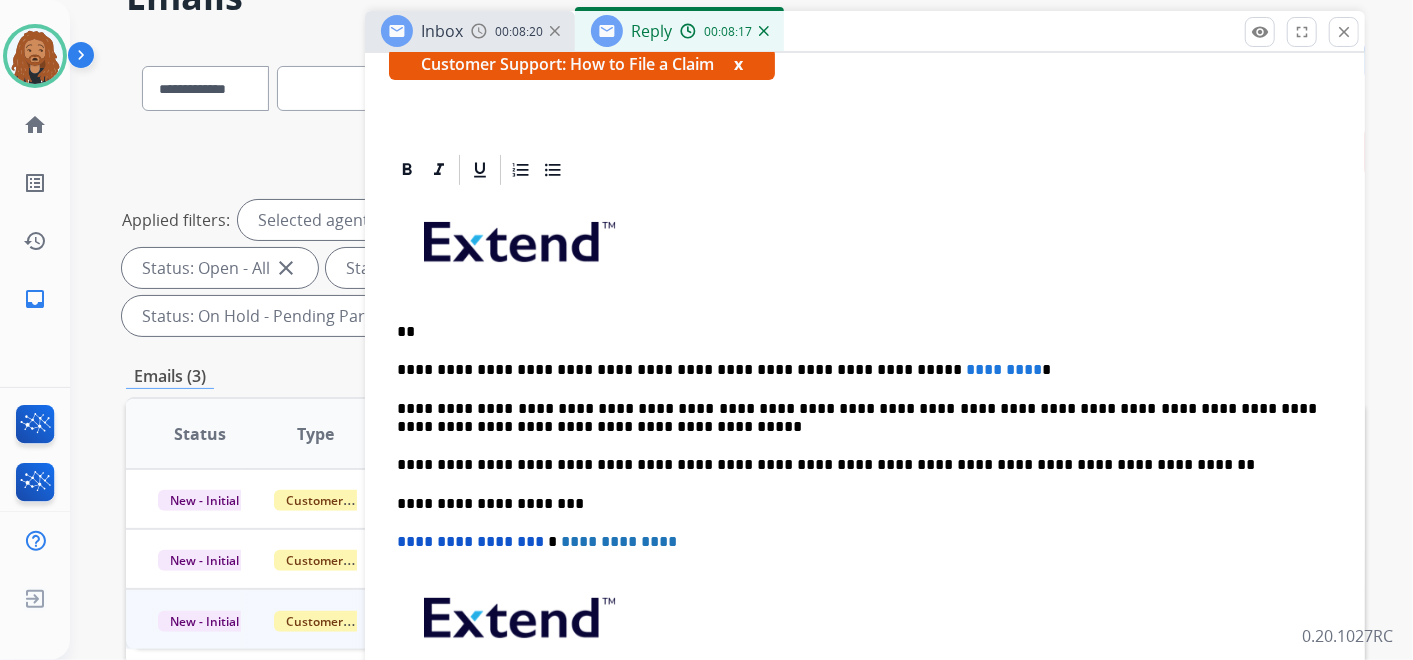 type 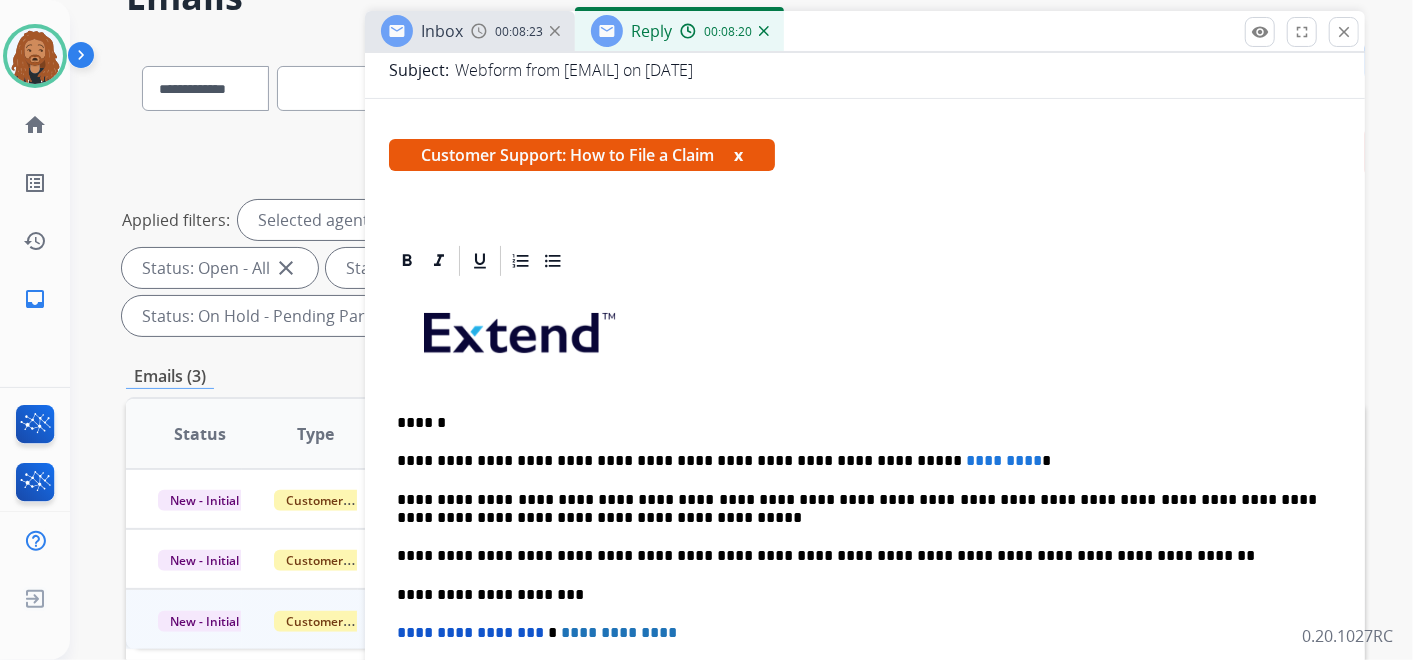 scroll, scrollTop: 248, scrollLeft: 0, axis: vertical 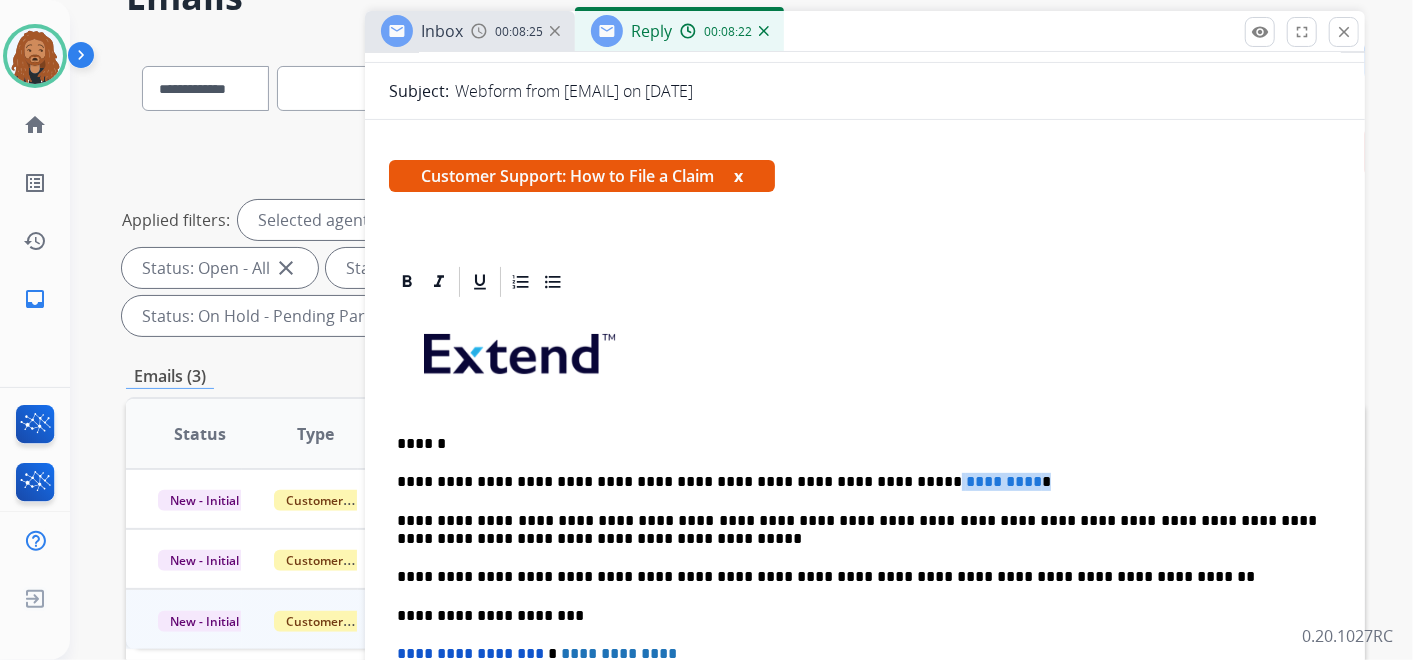 drag, startPoint x: 953, startPoint y: 477, endPoint x: 839, endPoint y: 458, distance: 115.57249 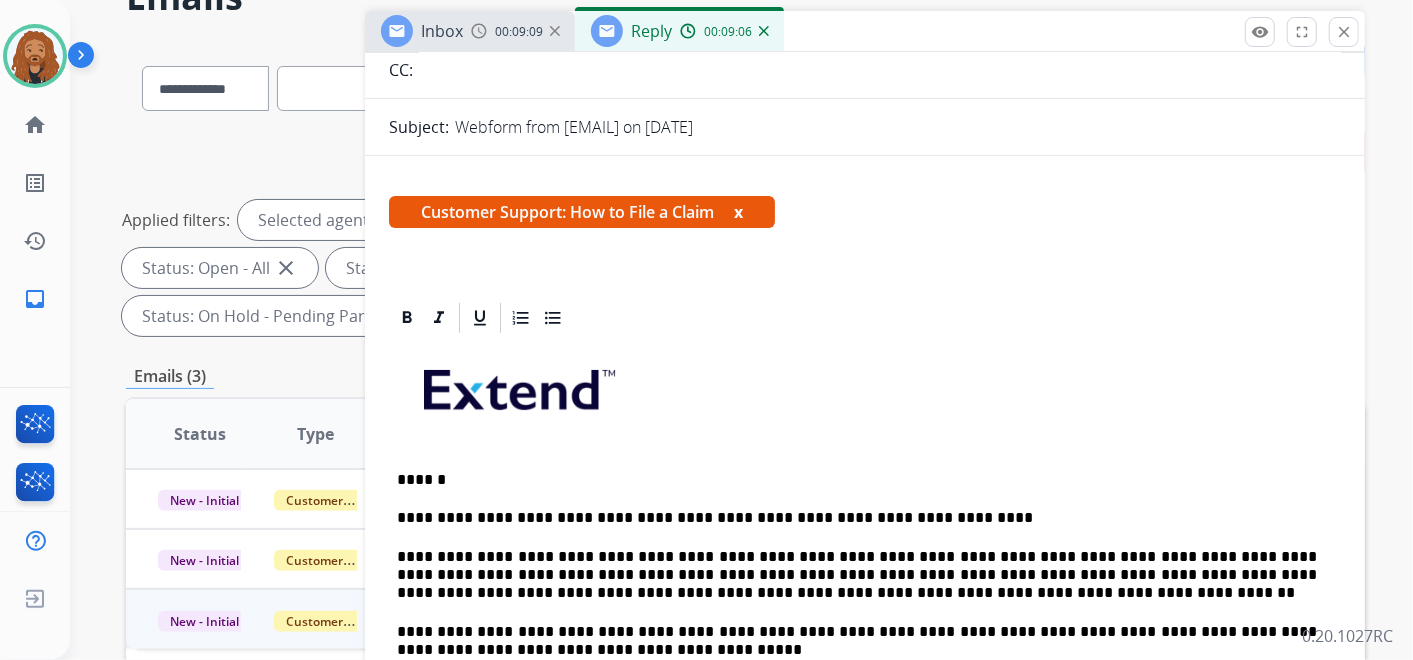 scroll, scrollTop: 0, scrollLeft: 0, axis: both 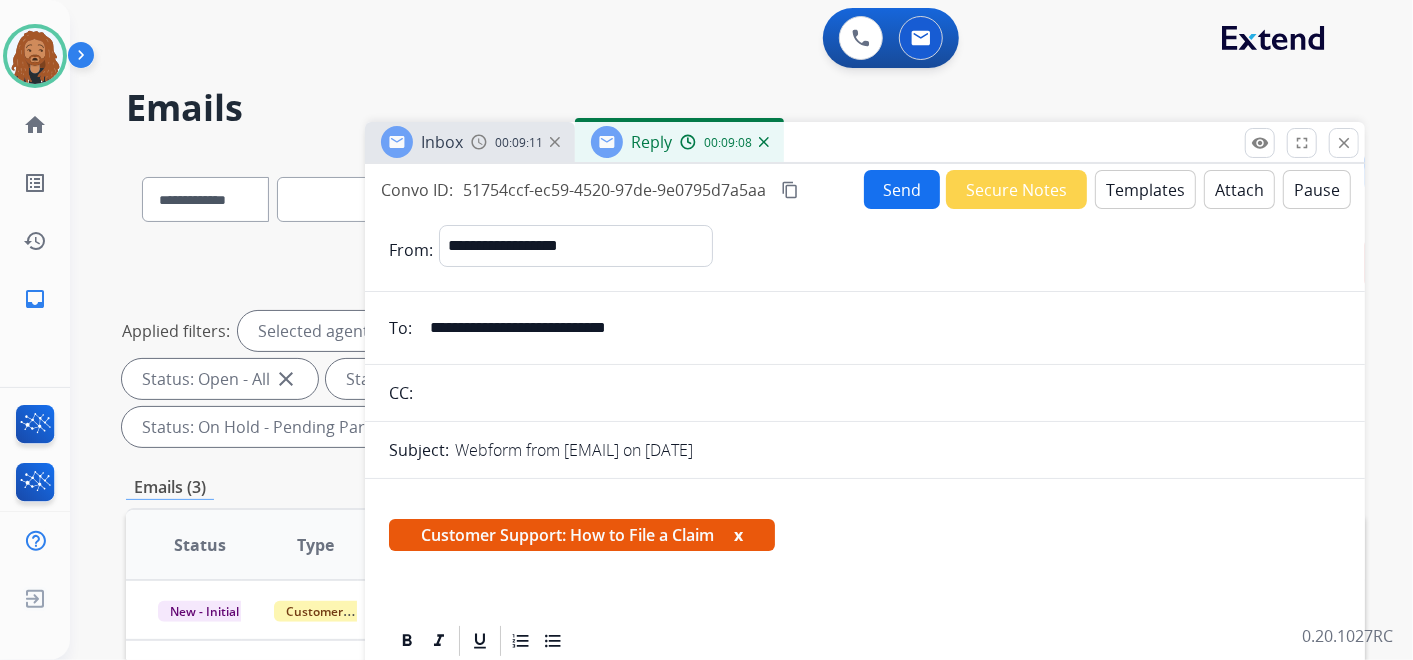 click on "Send" at bounding box center [902, 189] 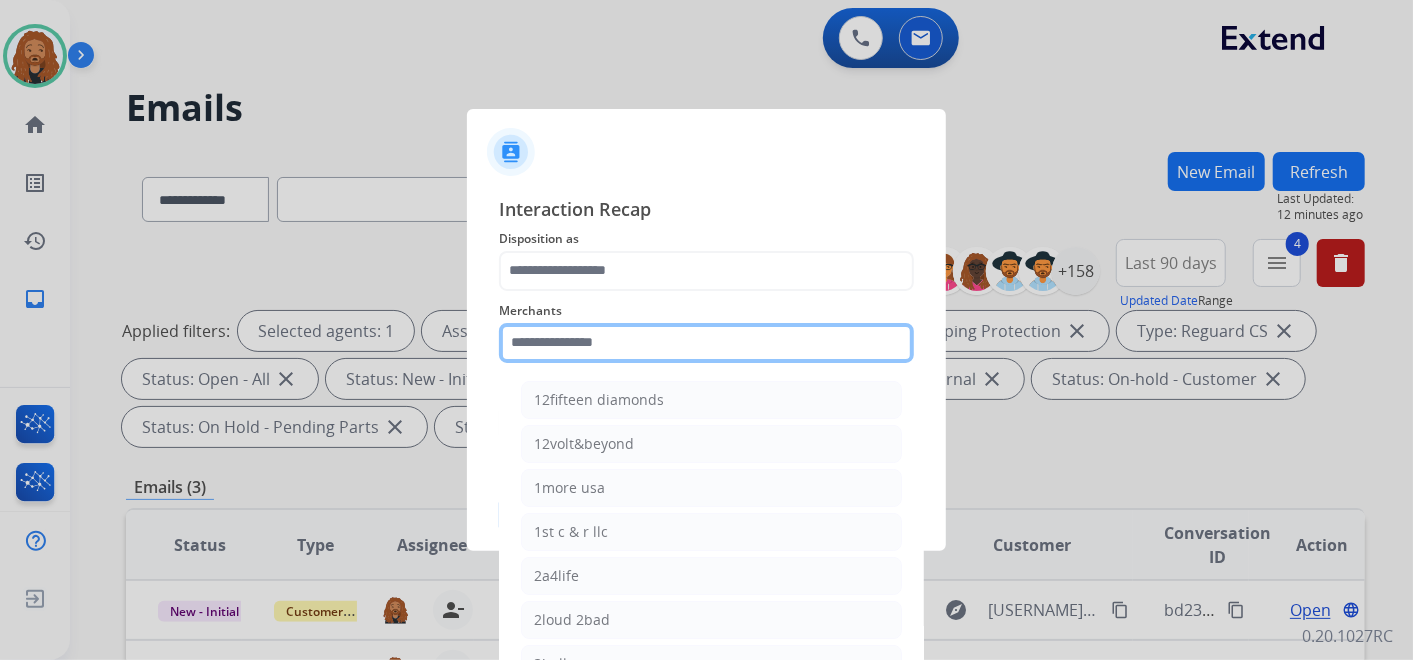 click 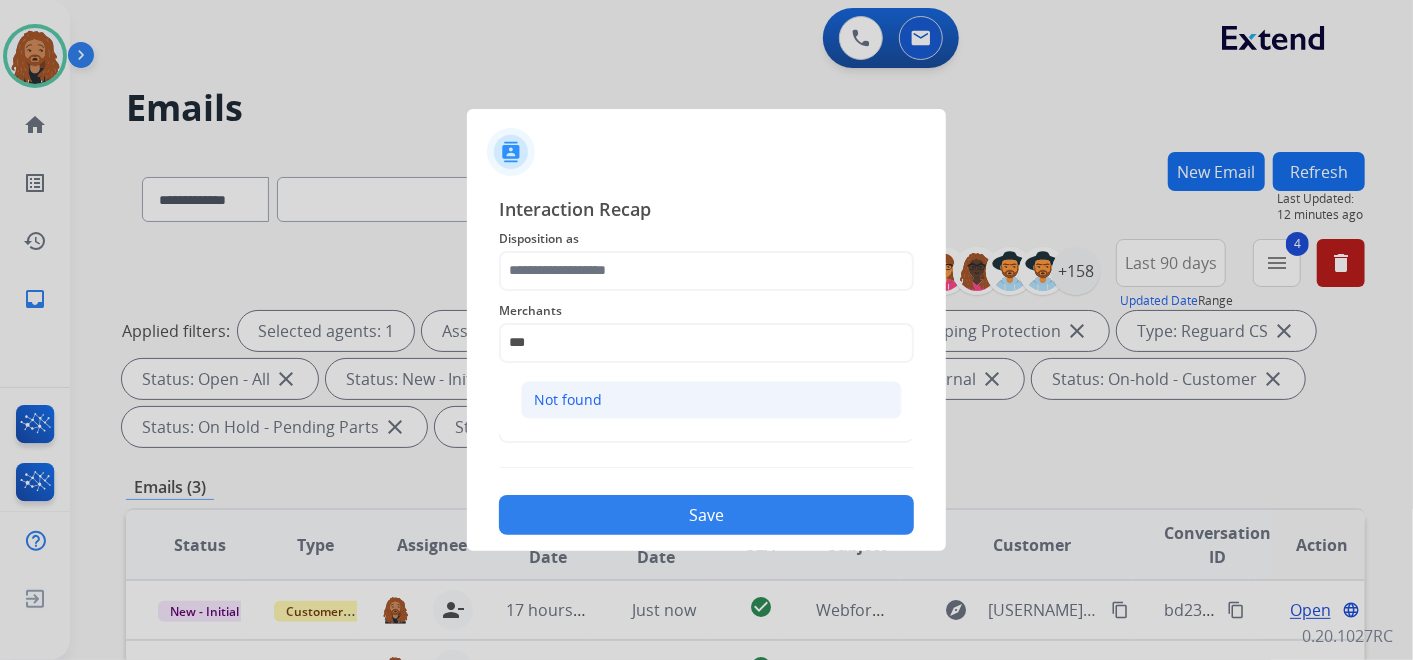click on "Not found" 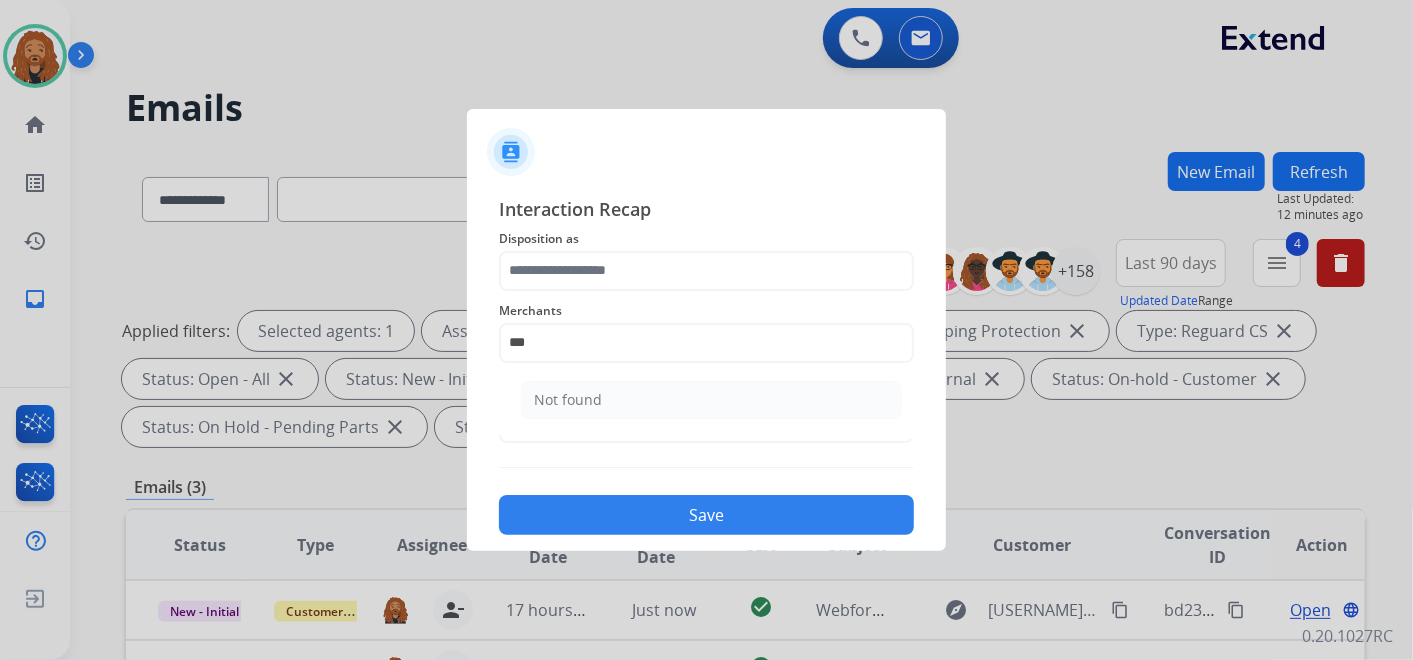 type on "*********" 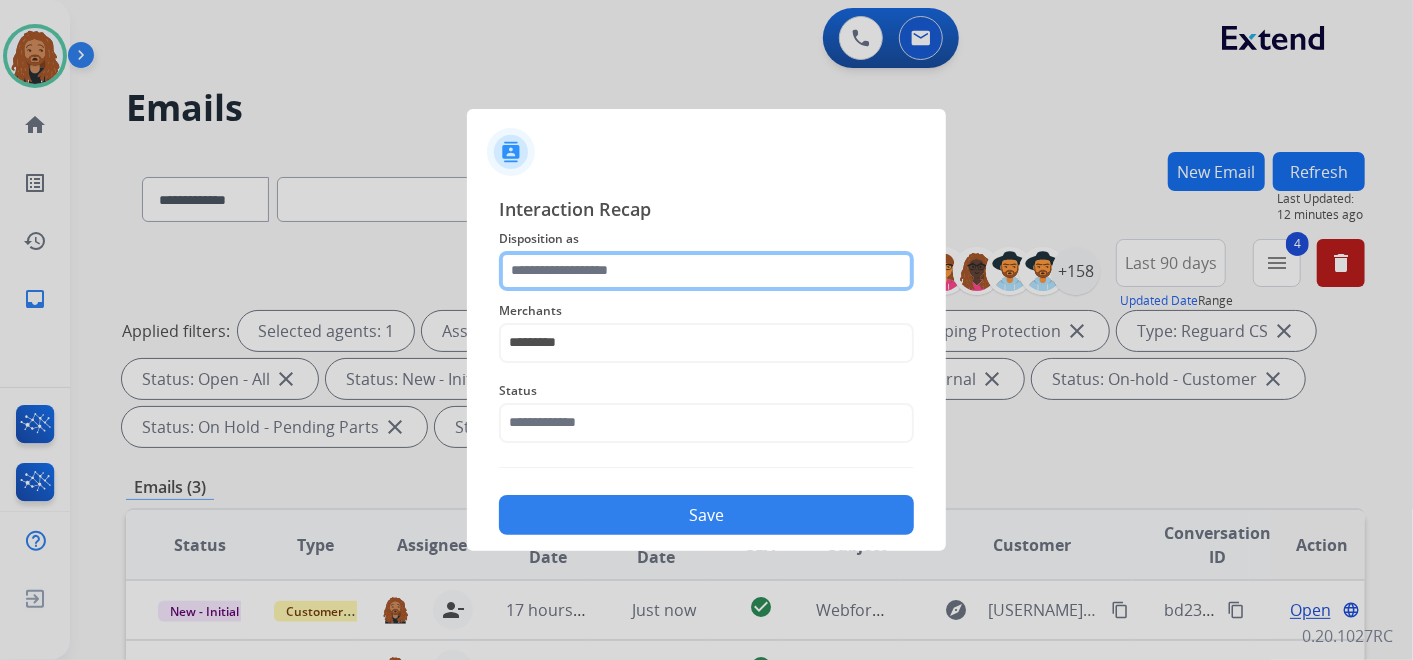 click 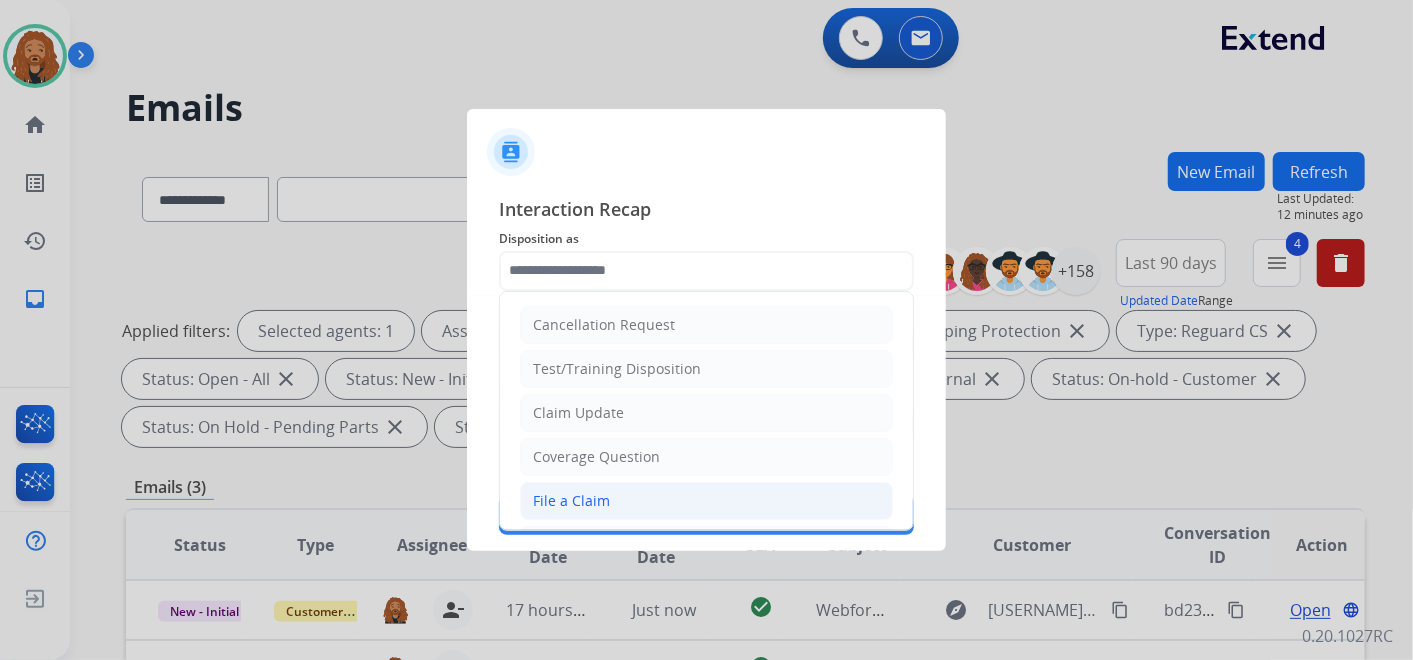 click on "File a Claim" 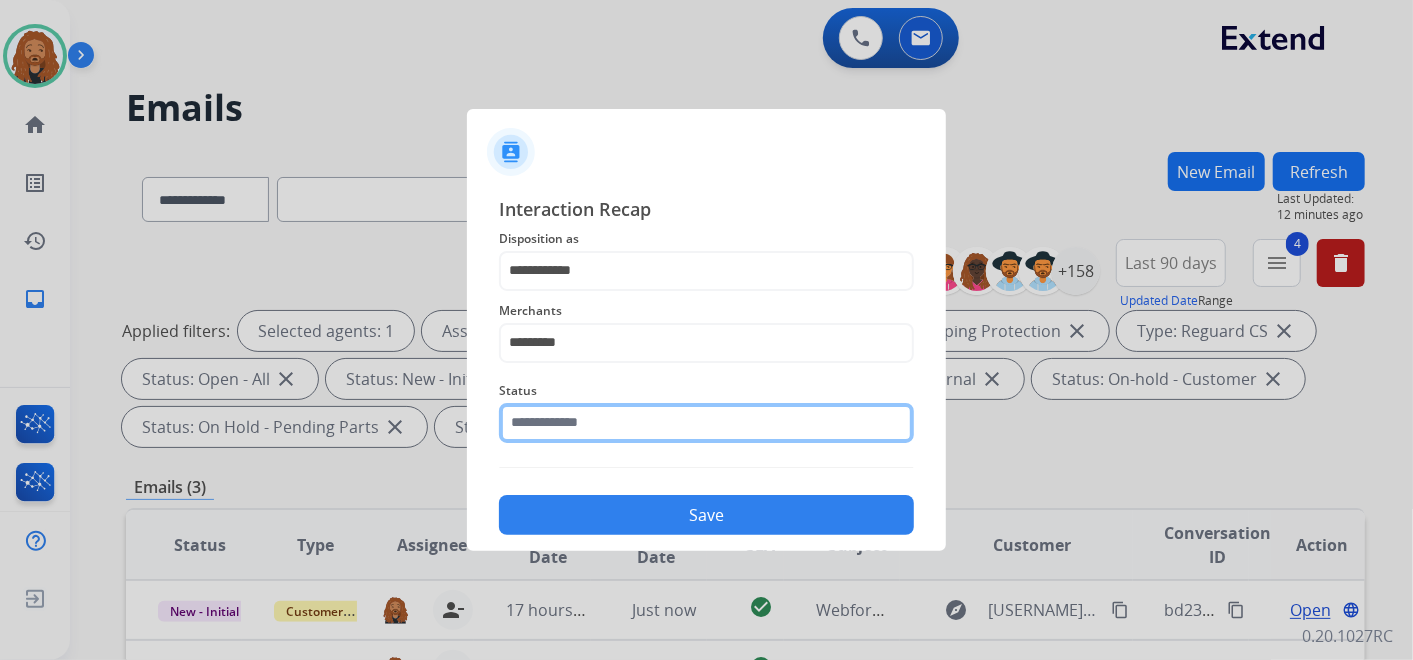 click 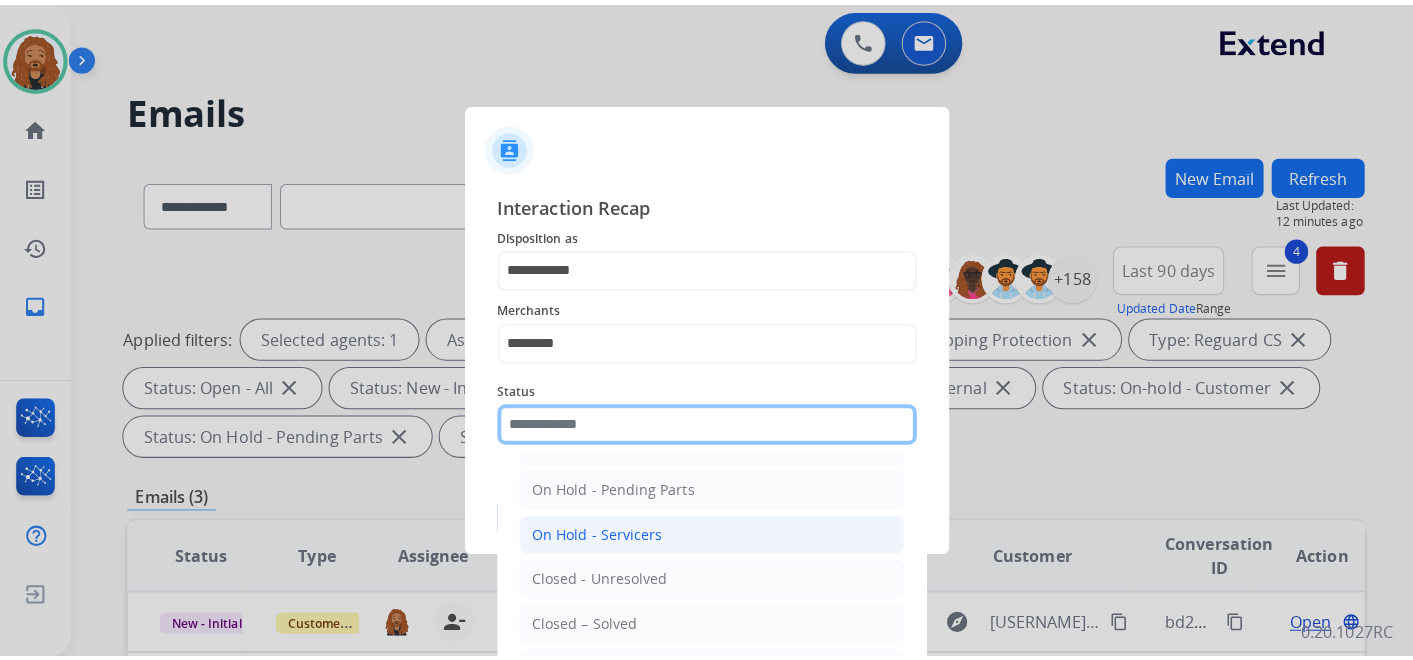 scroll, scrollTop: 114, scrollLeft: 0, axis: vertical 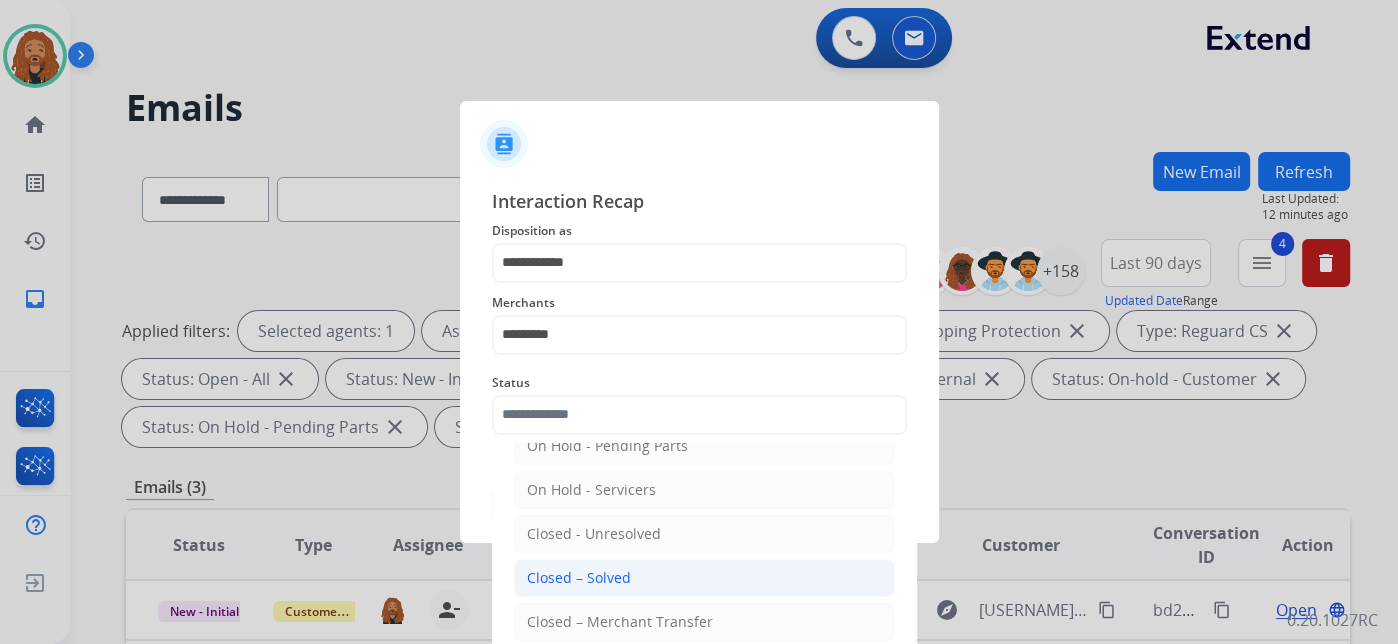 click on "Closed – Solved" 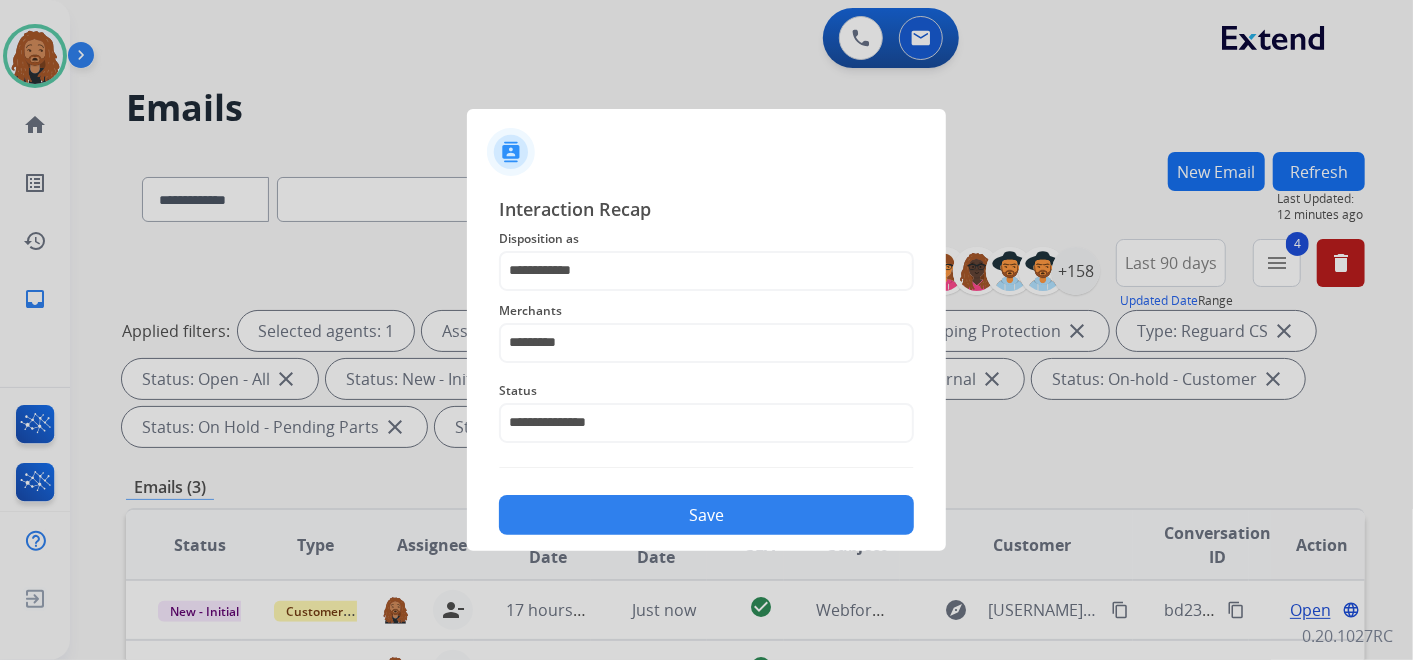 click on "Save" 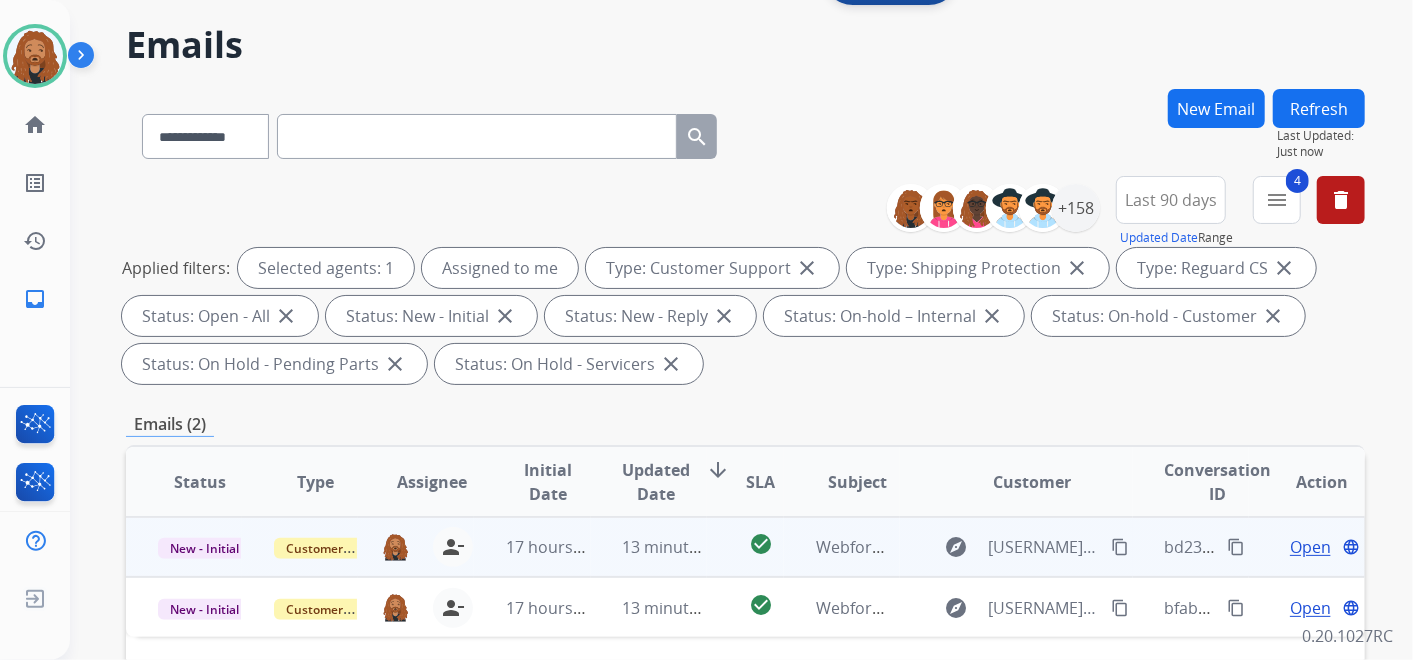 scroll, scrollTop: 111, scrollLeft: 0, axis: vertical 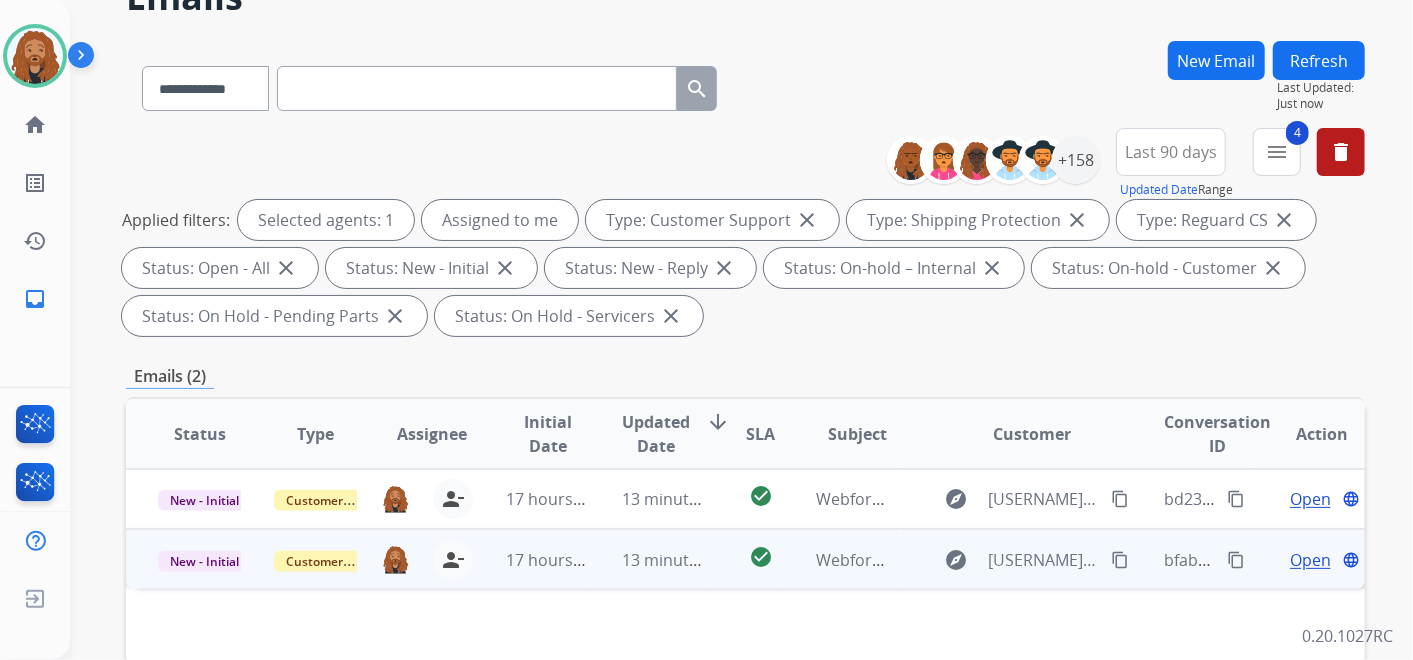 click on "Open" at bounding box center [1310, 560] 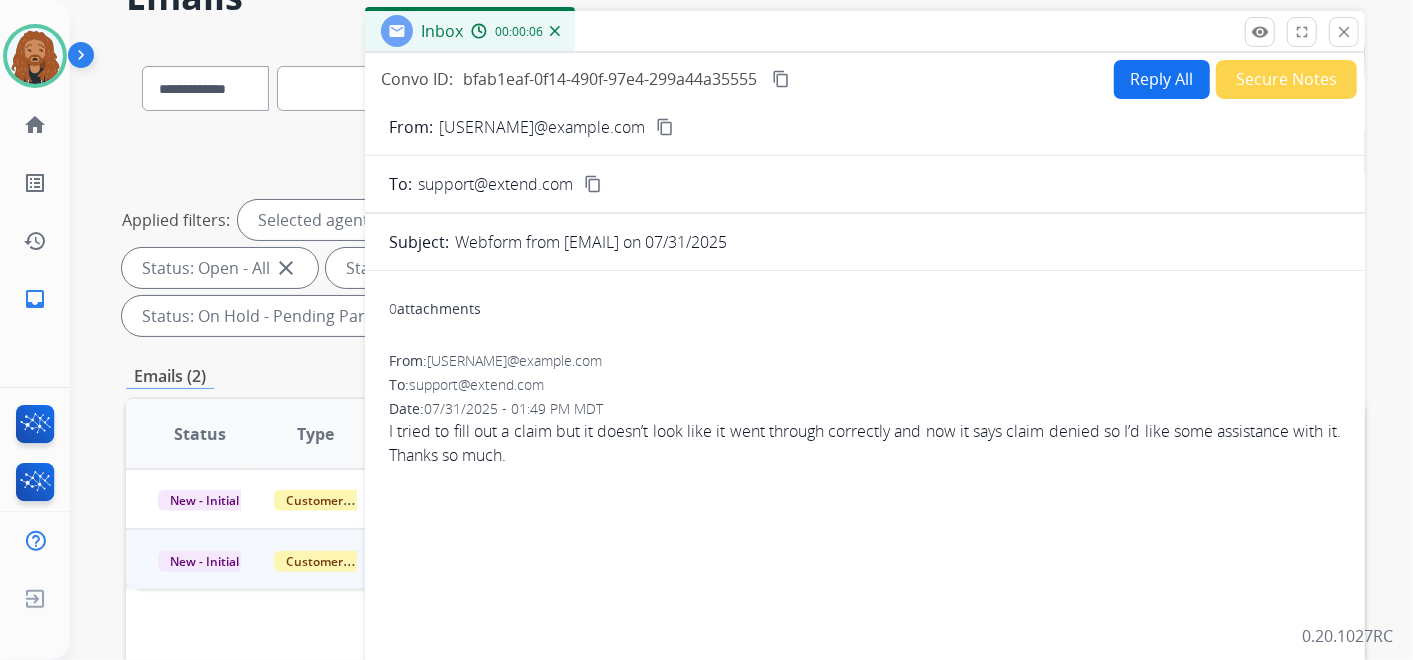 click on "content_copy" at bounding box center (665, 127) 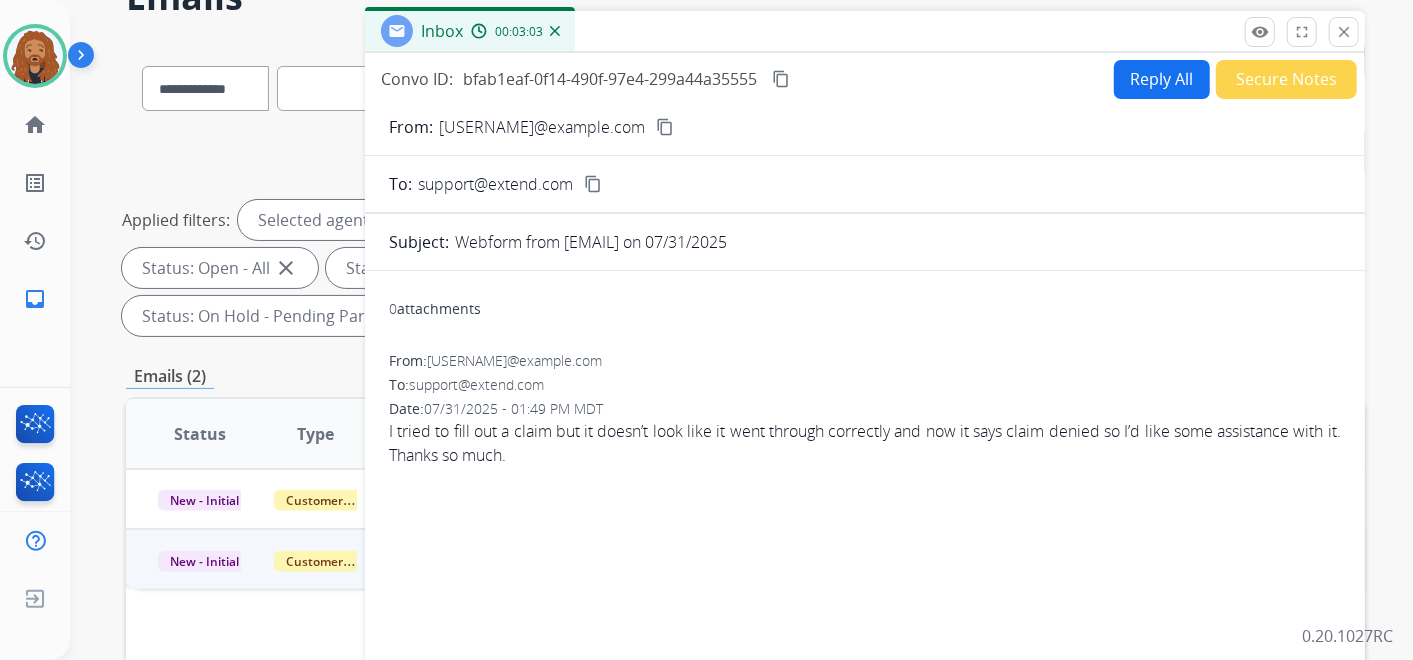 click on "Reply All" at bounding box center (1162, 79) 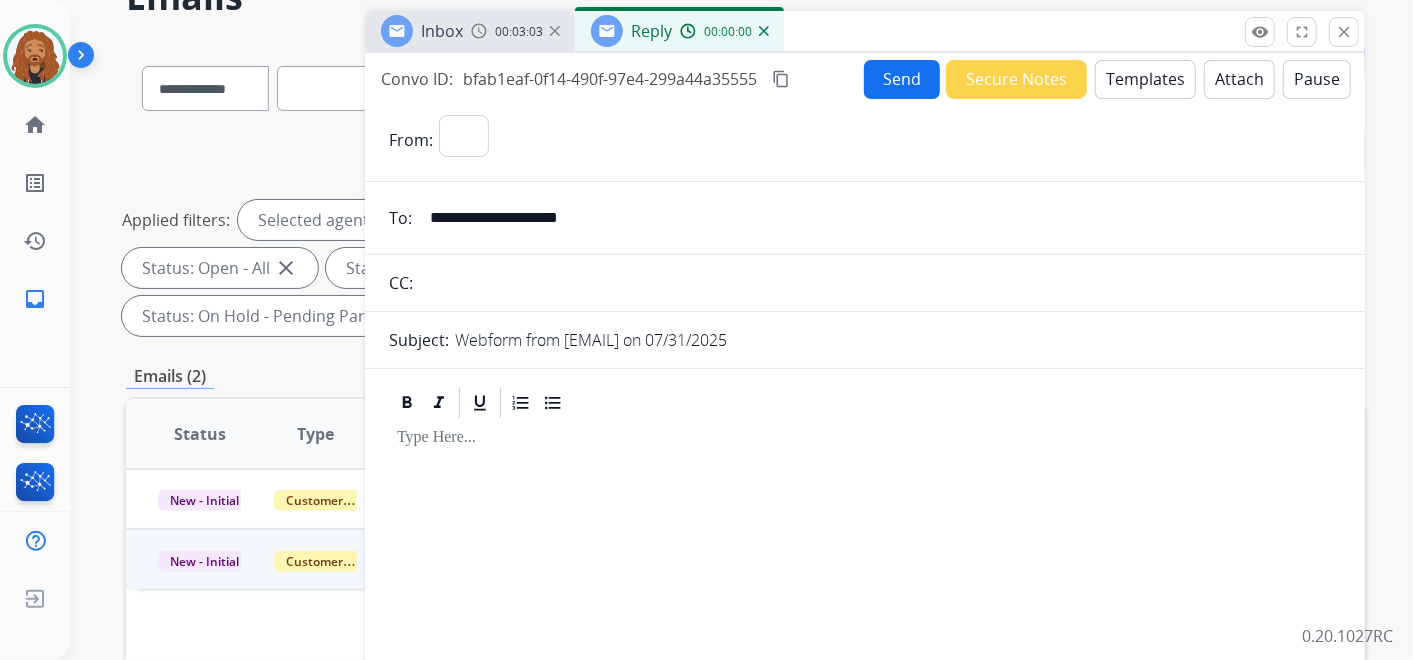 select on "**********" 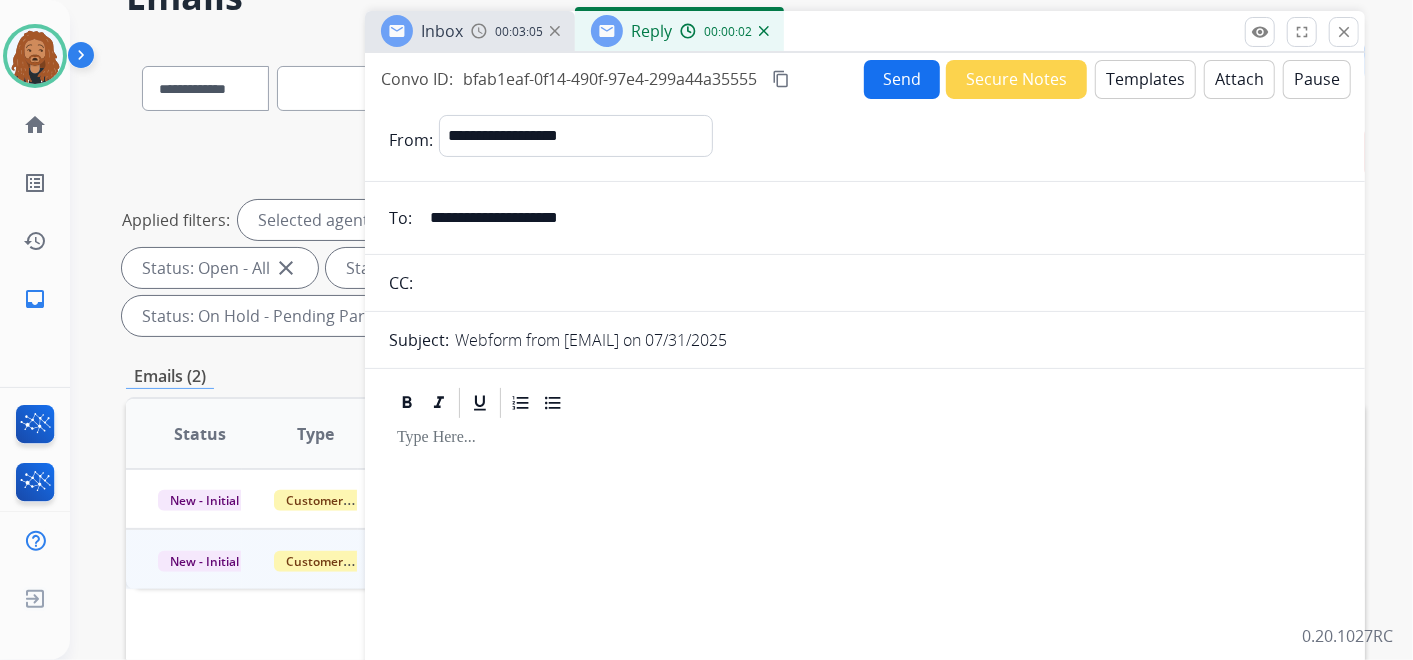 click on "Templates" at bounding box center (1145, 79) 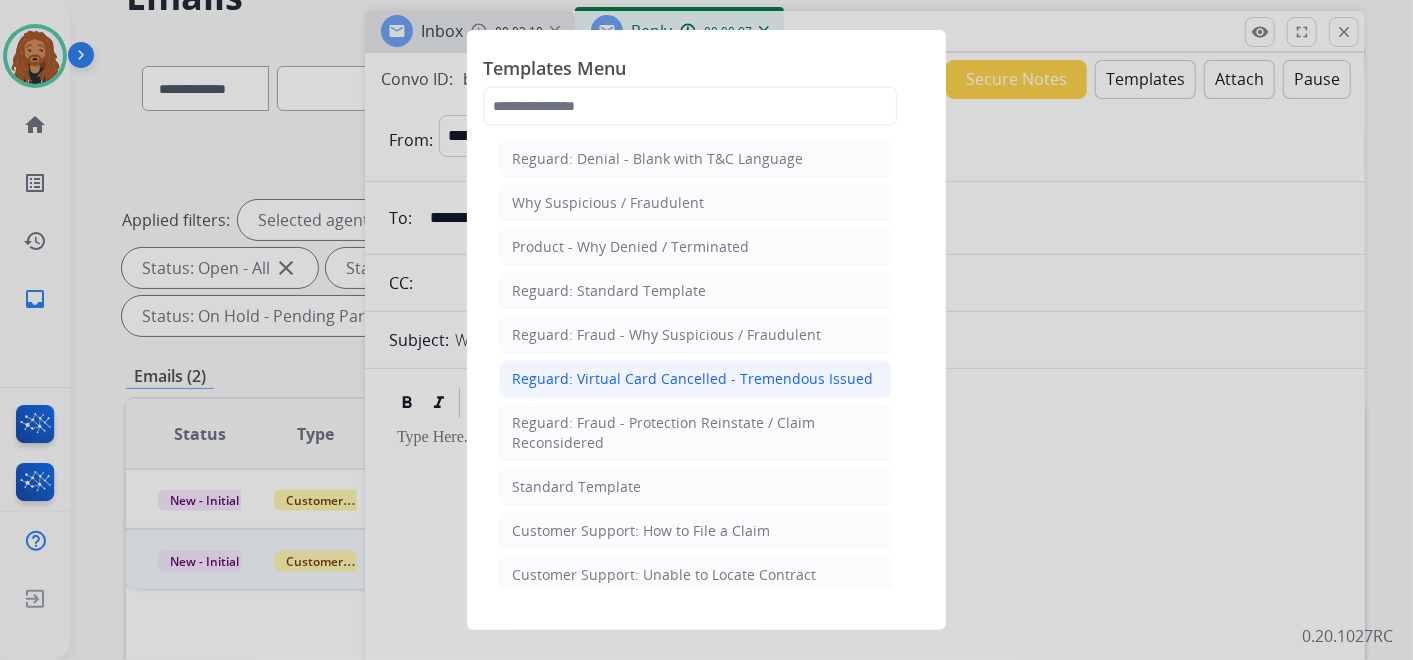 scroll, scrollTop: 333, scrollLeft: 0, axis: vertical 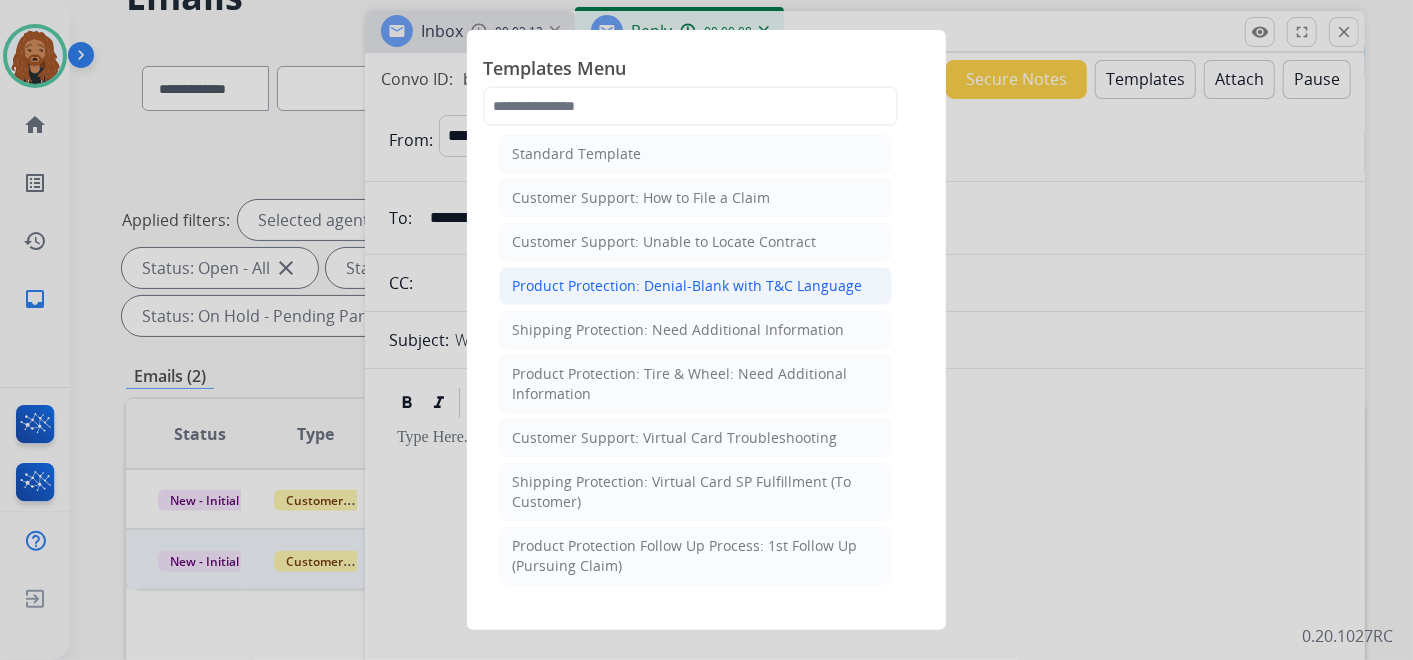 click on "Product Protection: Denial-Blank with T&C Language" 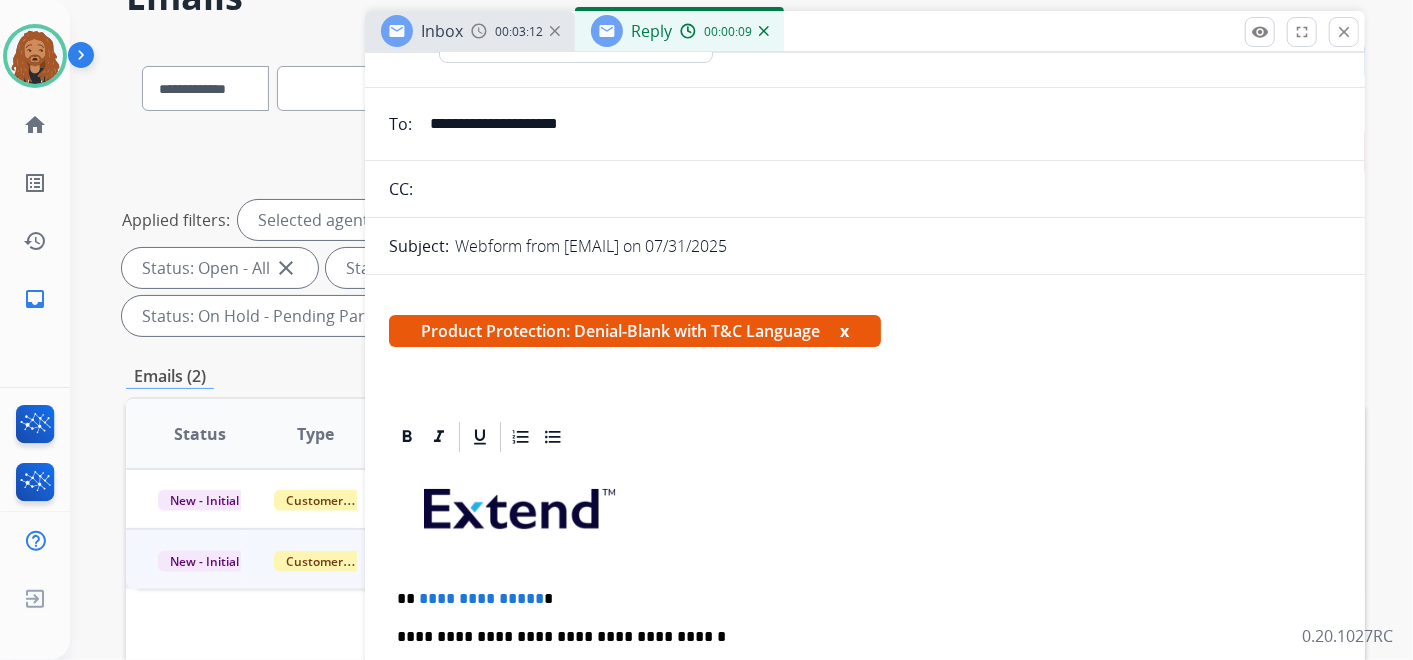 scroll, scrollTop: 333, scrollLeft: 0, axis: vertical 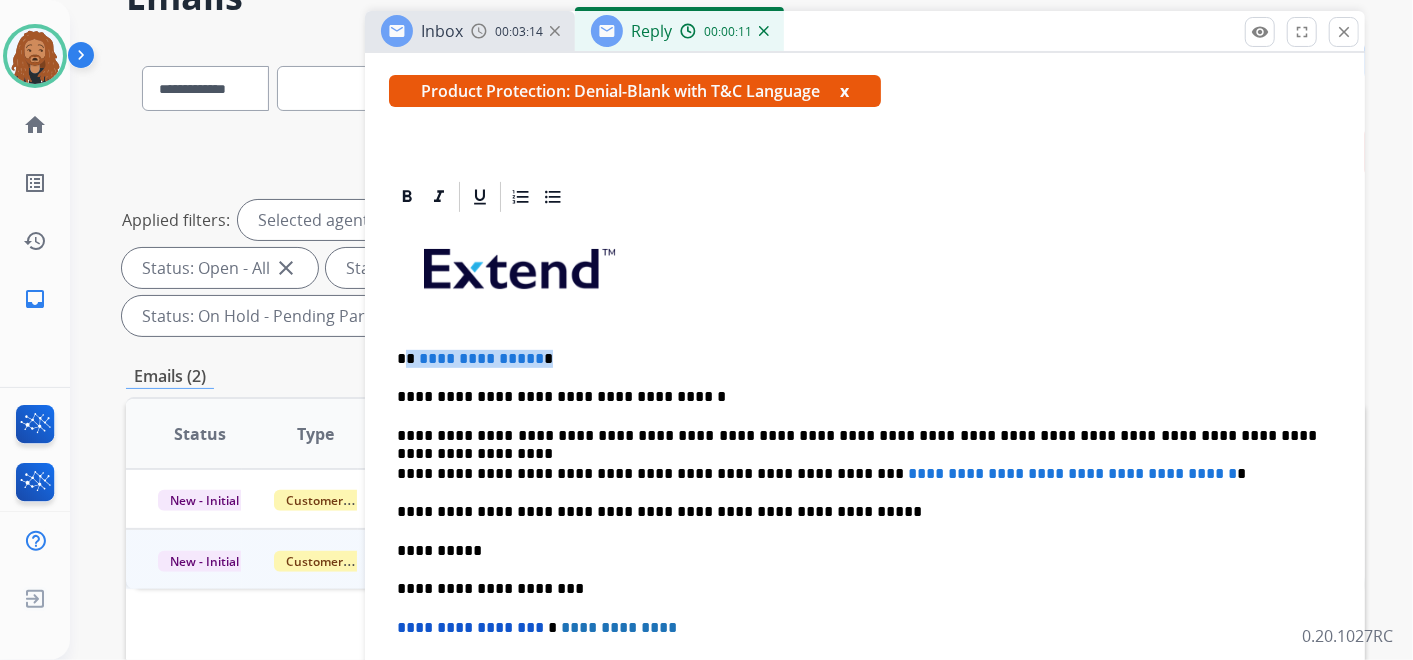 drag, startPoint x: 545, startPoint y: 355, endPoint x: 405, endPoint y: 354, distance: 140.00357 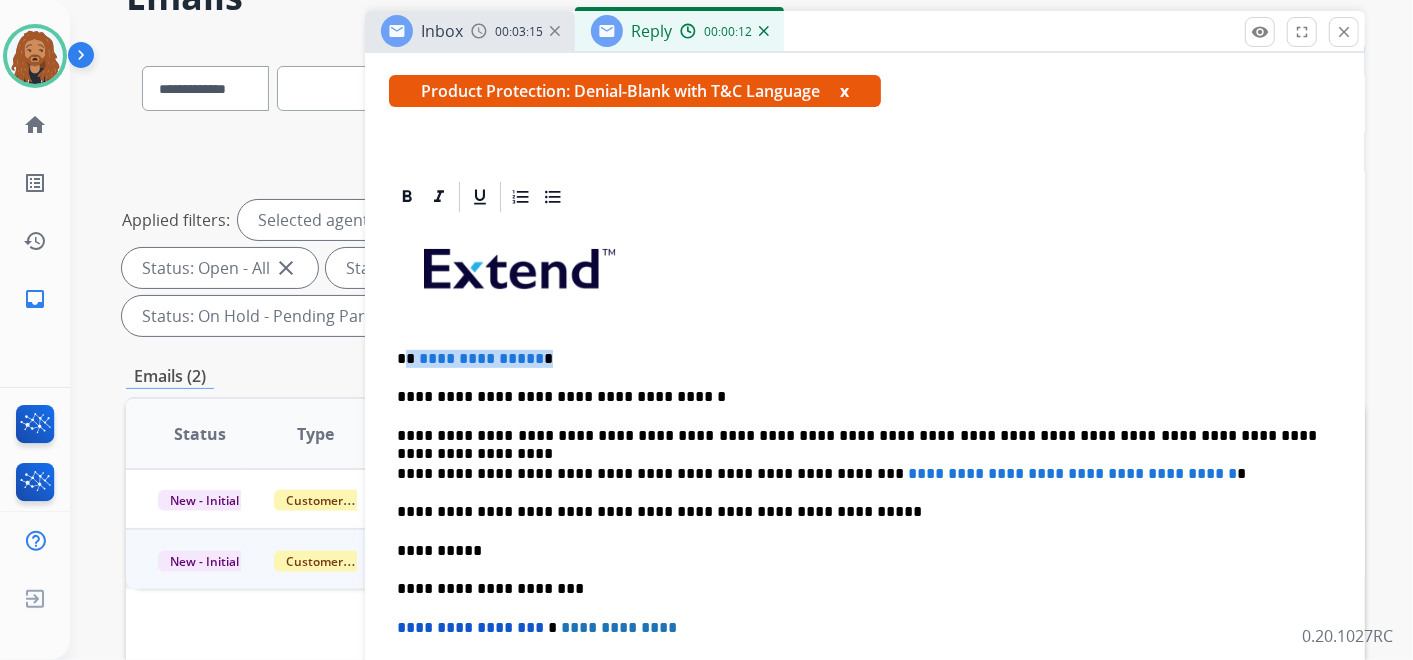 type 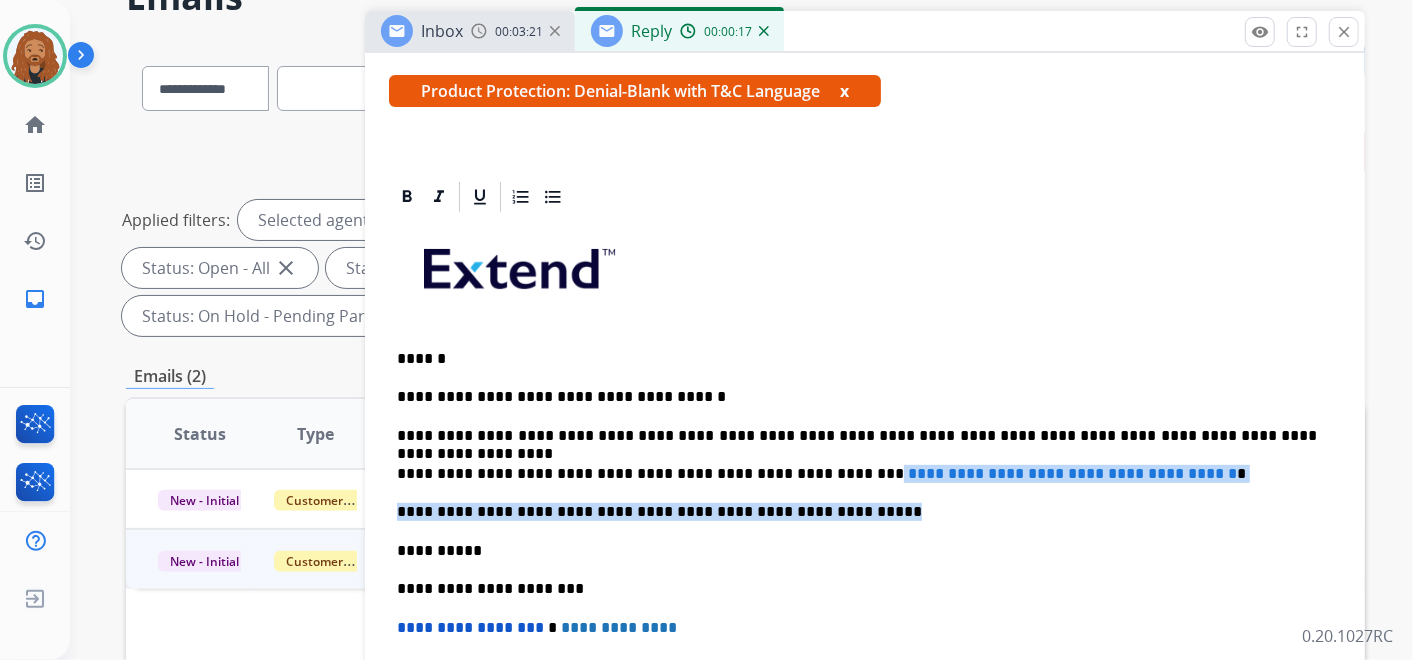 drag, startPoint x: 1135, startPoint y: 477, endPoint x: 803, endPoint y: 468, distance: 332.12198 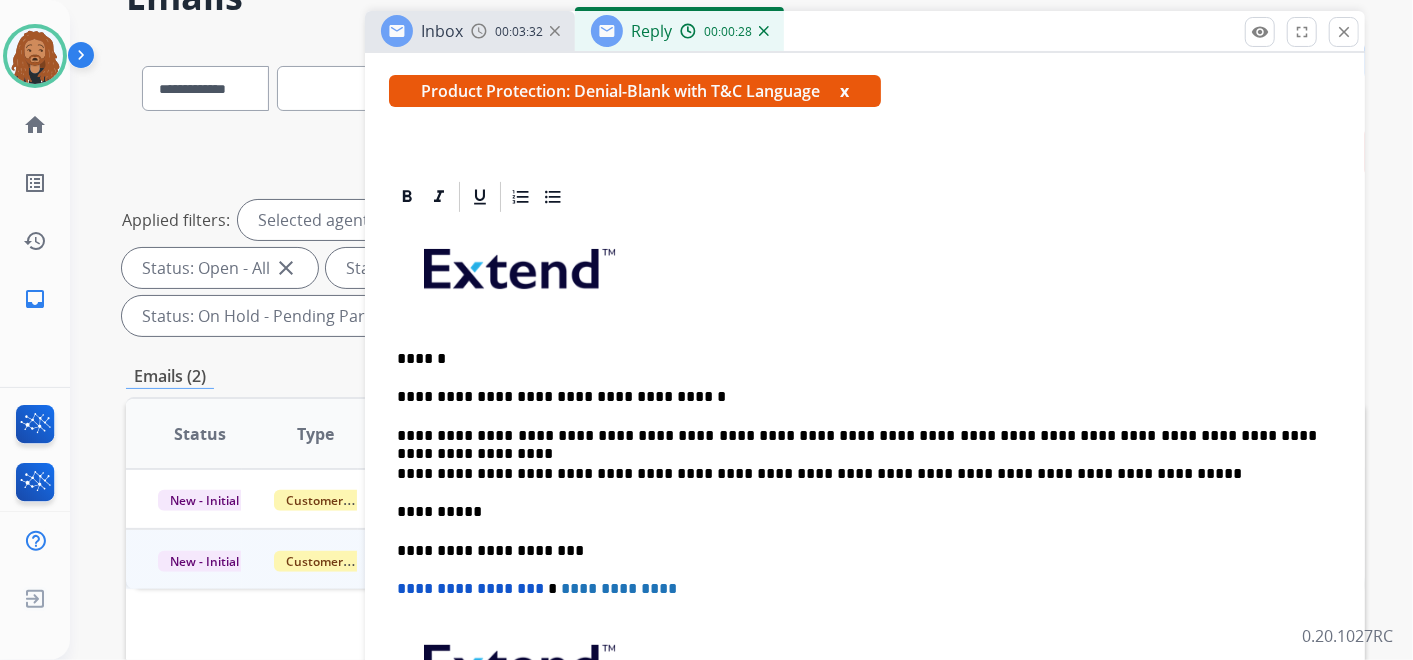 click on "**********" at bounding box center (857, 474) 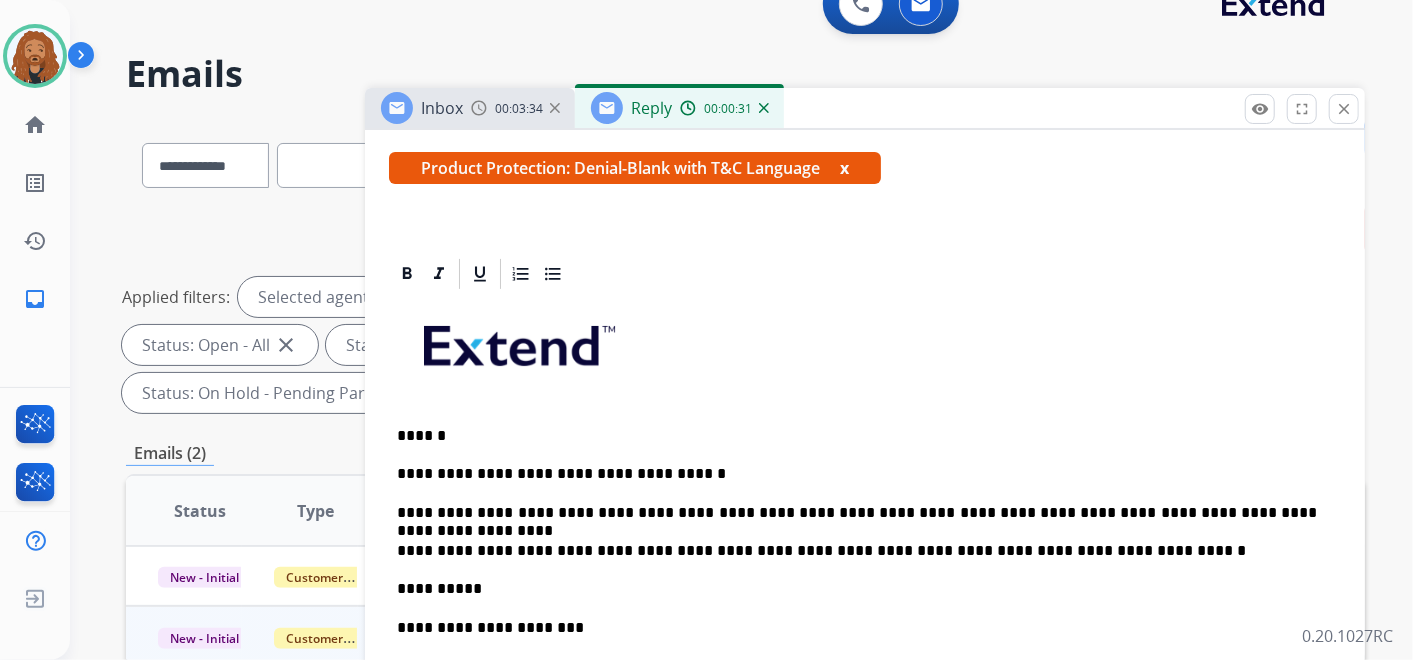 scroll, scrollTop: 0, scrollLeft: 0, axis: both 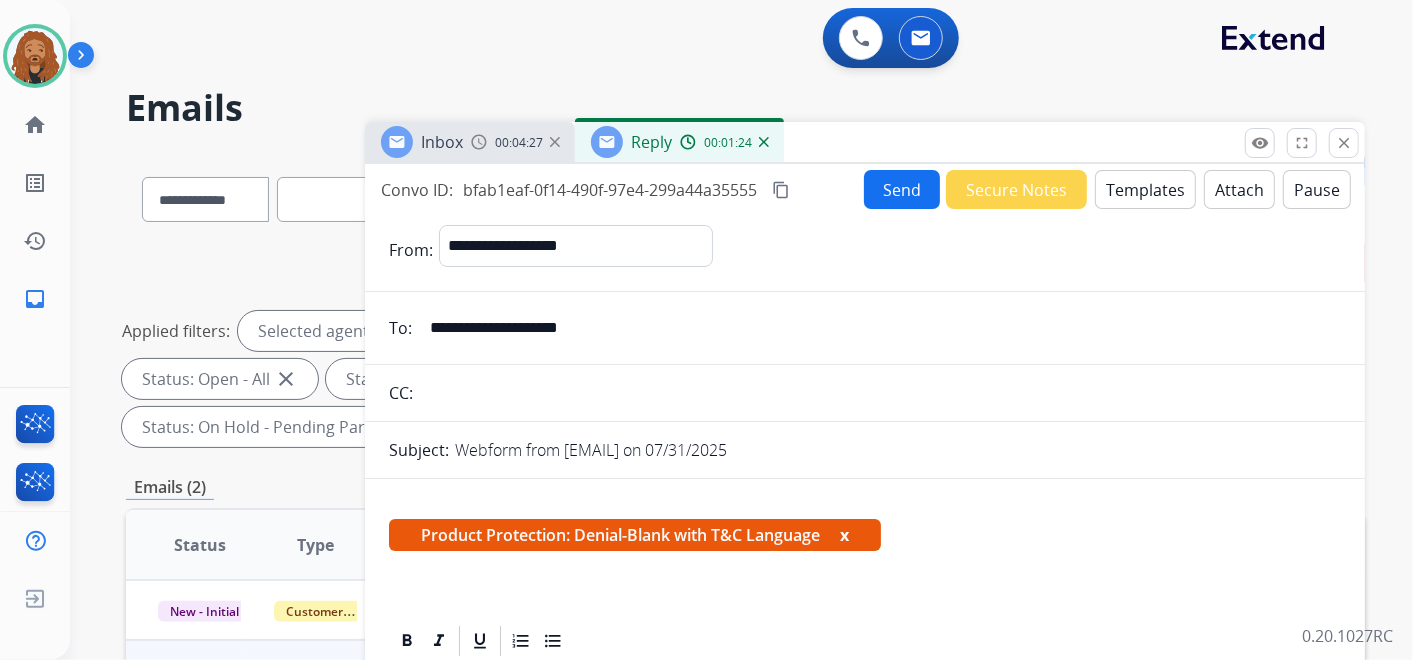 click on "Attach" at bounding box center (1239, 189) 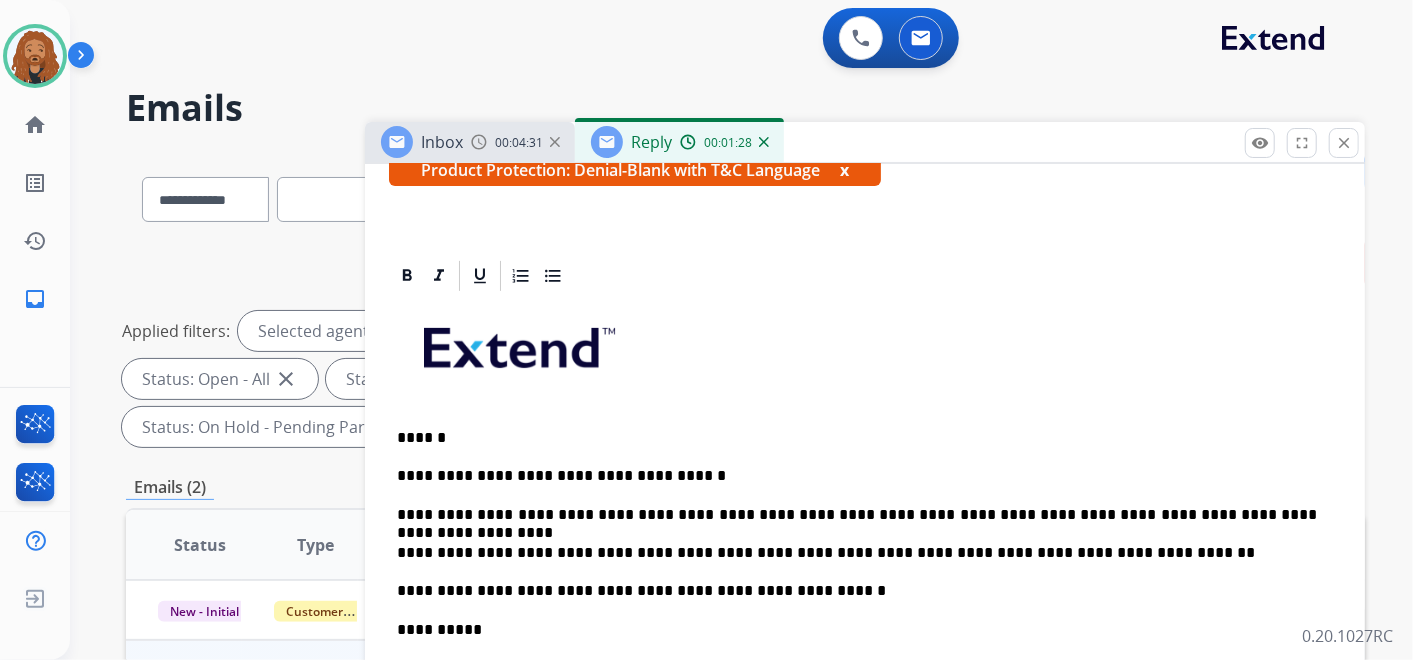 scroll, scrollTop: 490, scrollLeft: 0, axis: vertical 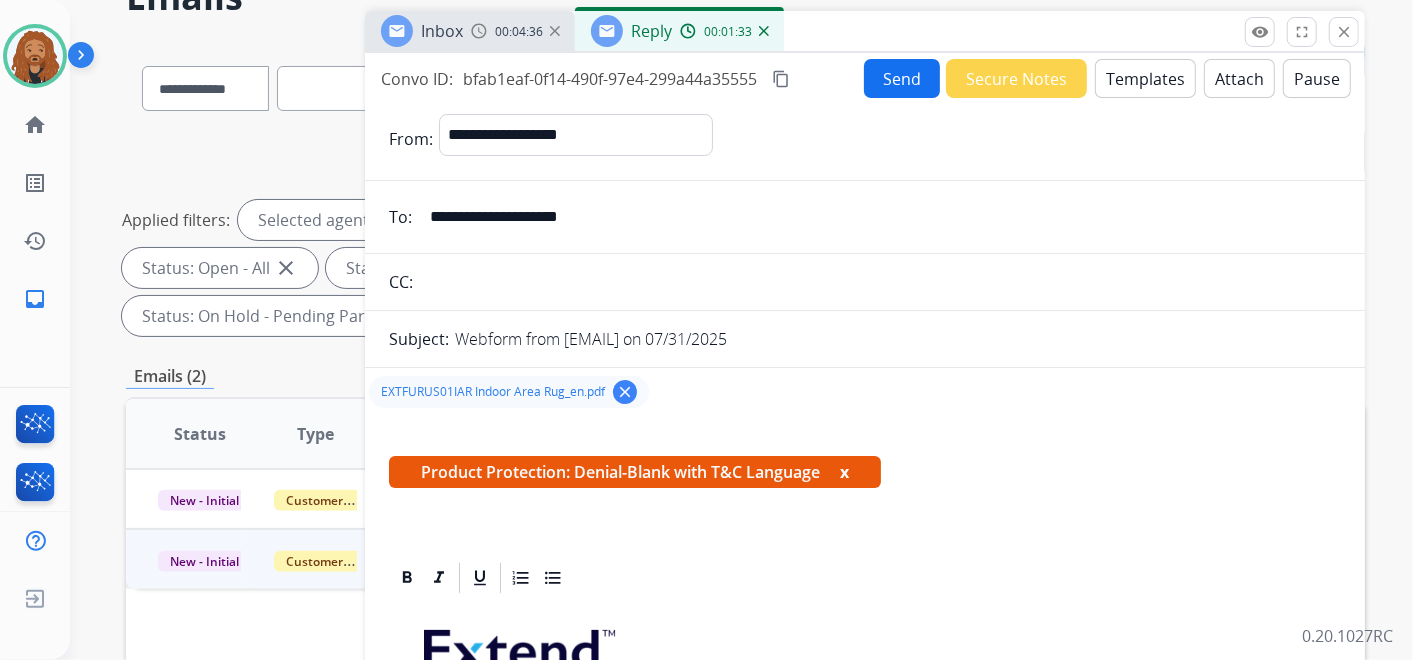 click on "Send" at bounding box center [902, 78] 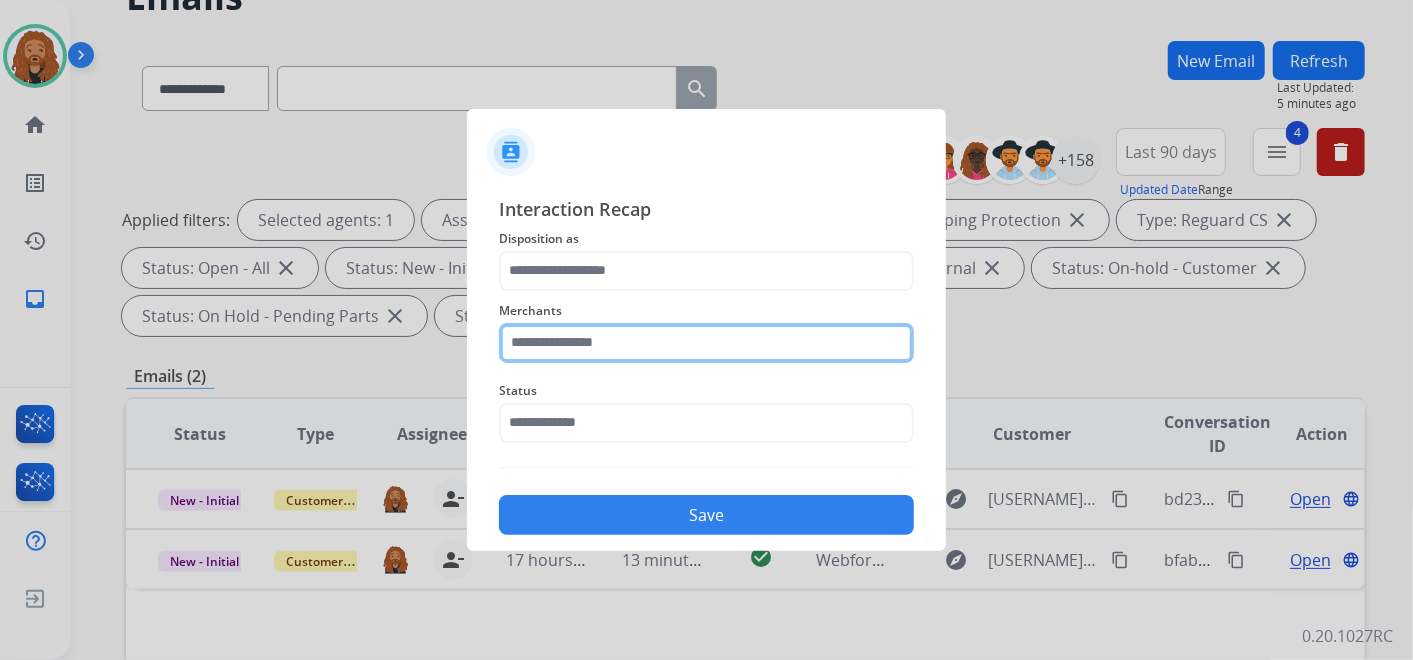 click 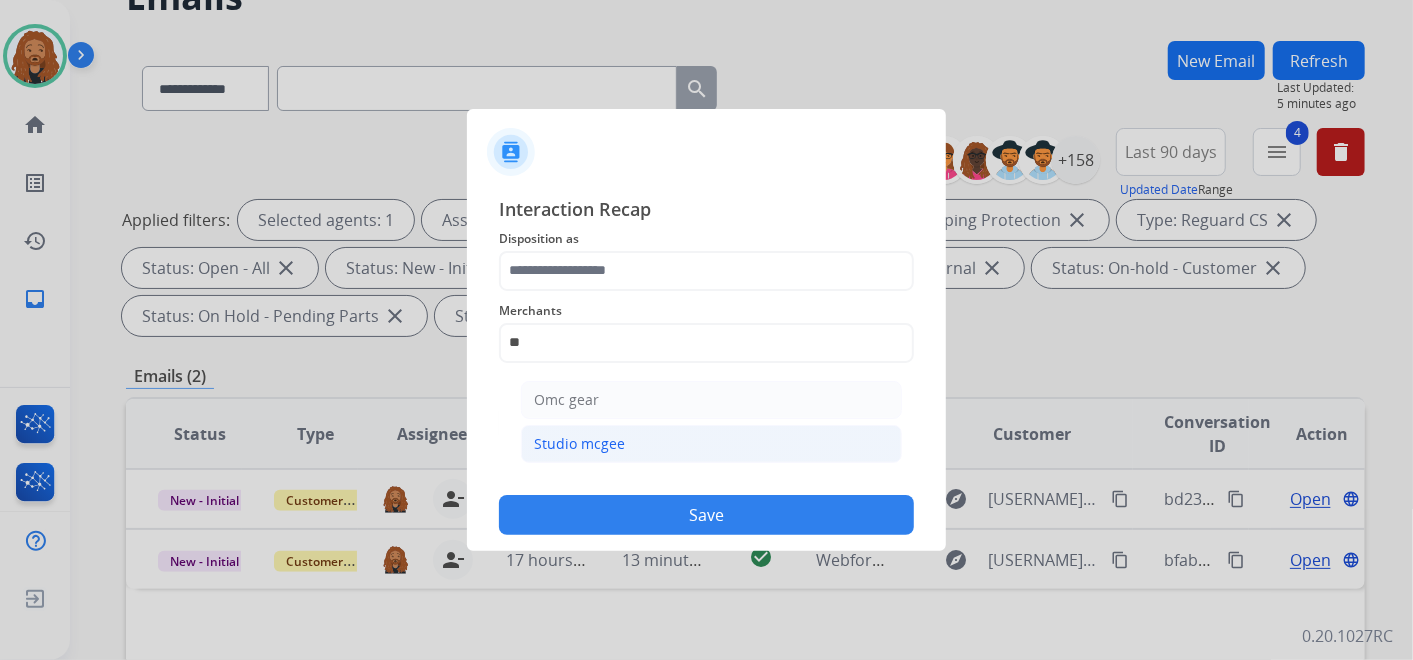 click on "Studio mcgee" 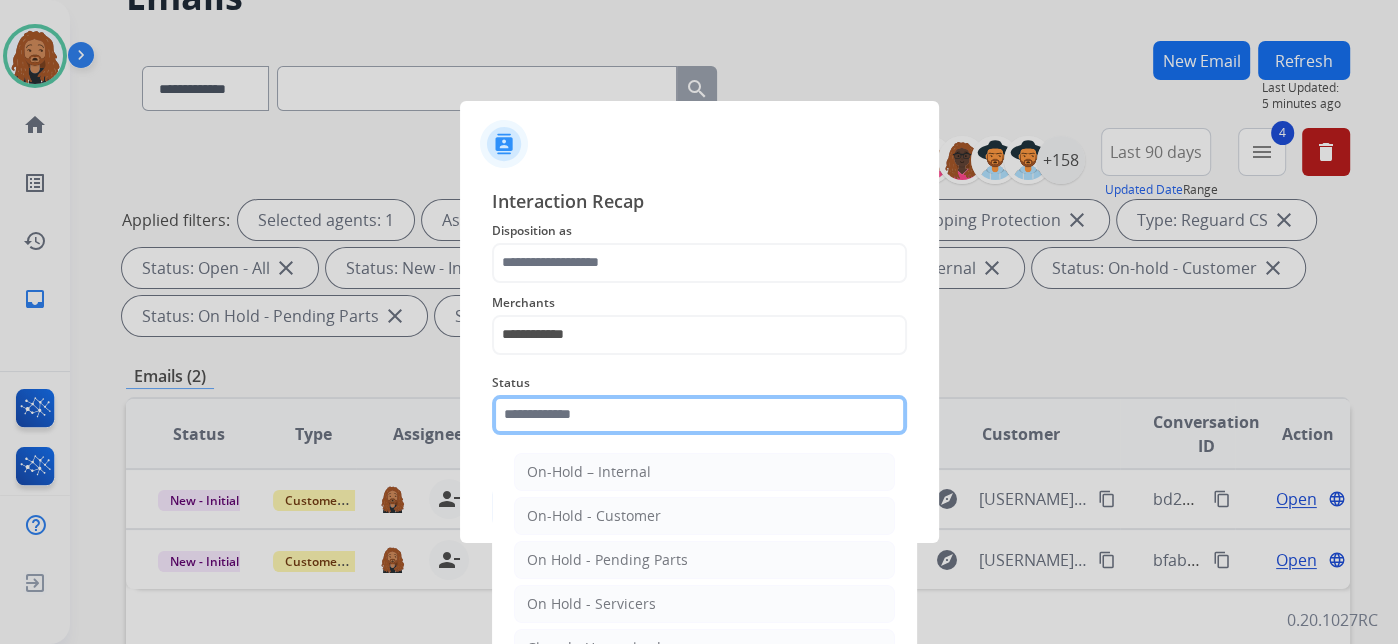 click on "Status    On-Hold – Internal   On-Hold - Customer   On Hold - Pending Parts   On Hold - Servicers   Closed - Unresolved   Closed – Solved   Closed – Merchant Transfer   New - Initial   New - Reply" 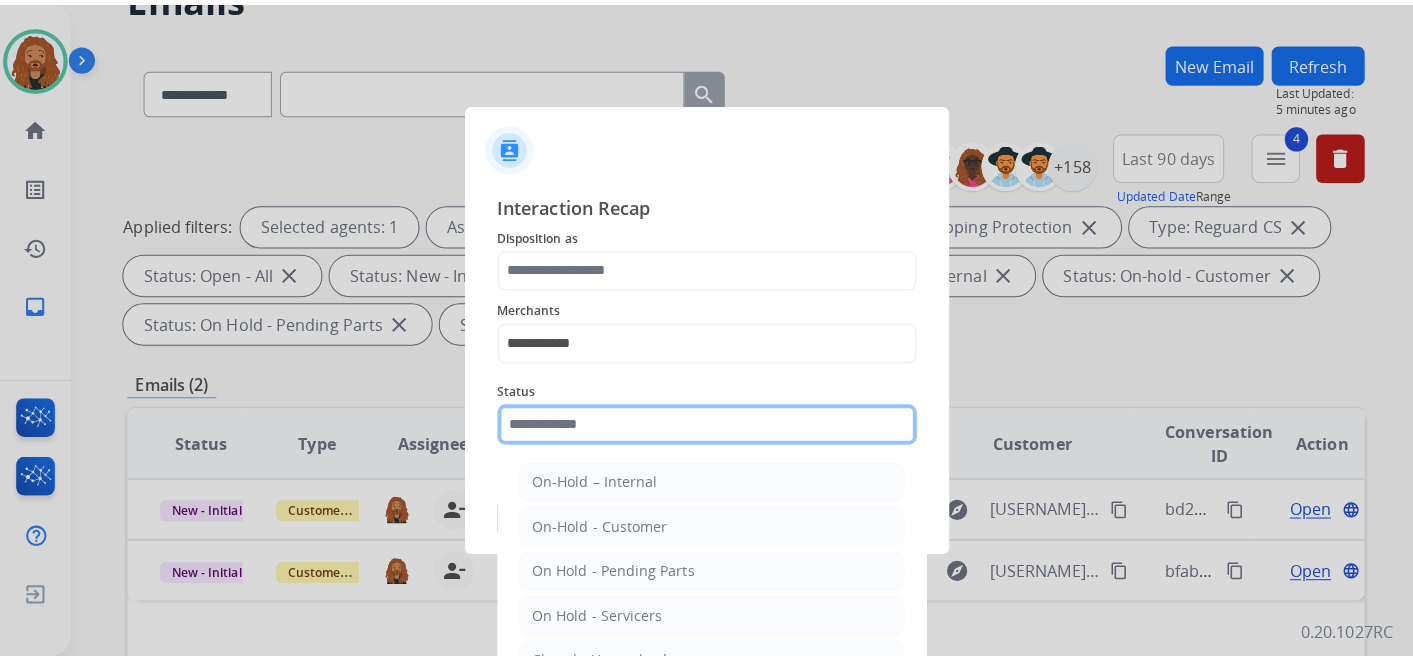 scroll, scrollTop: 114, scrollLeft: 0, axis: vertical 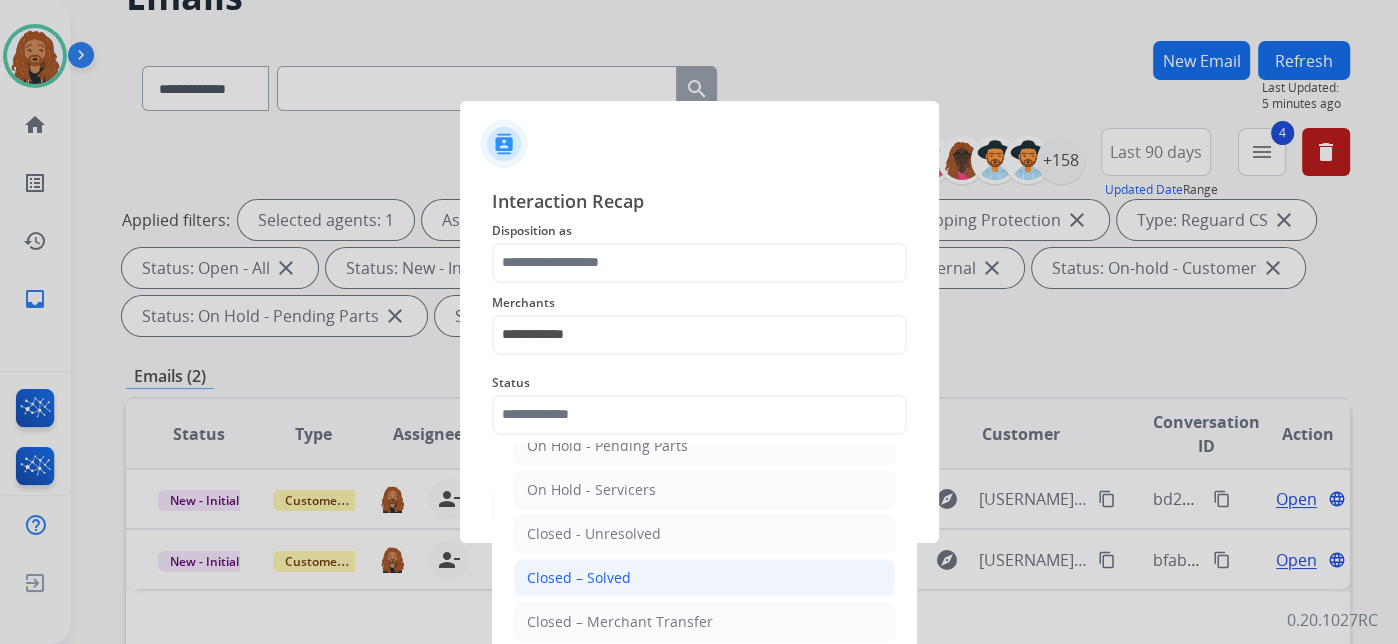 click on "Closed – Solved" 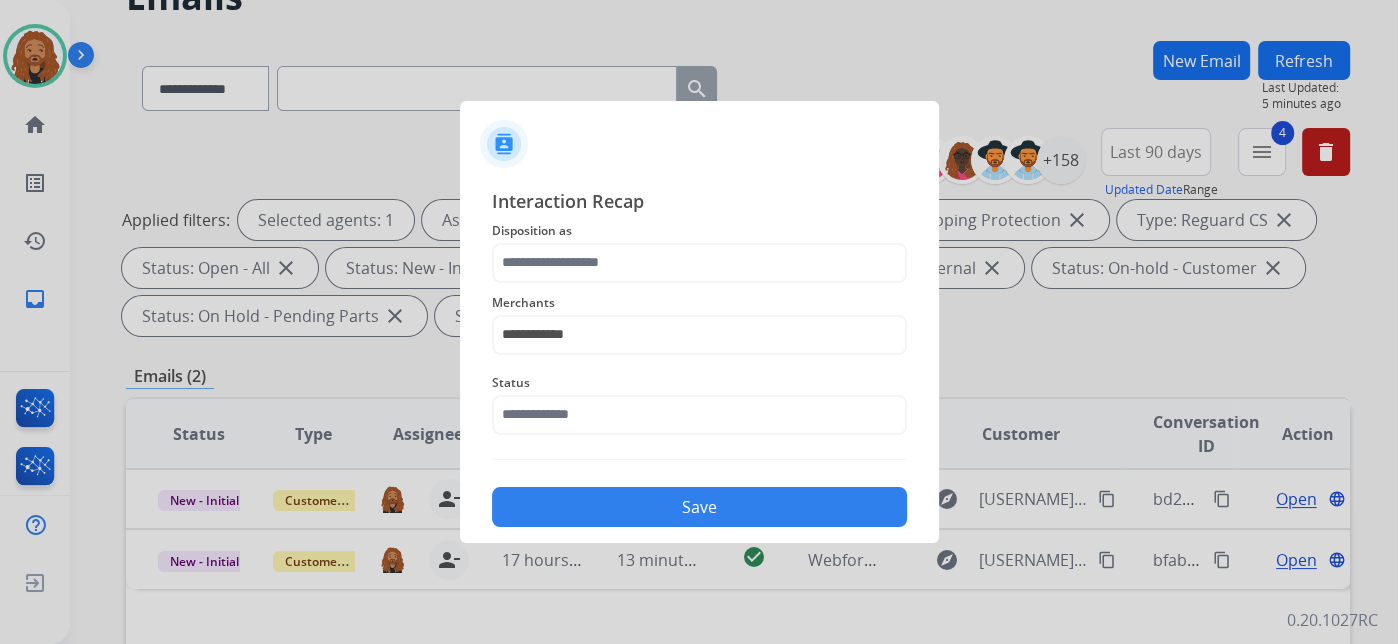 type on "**********" 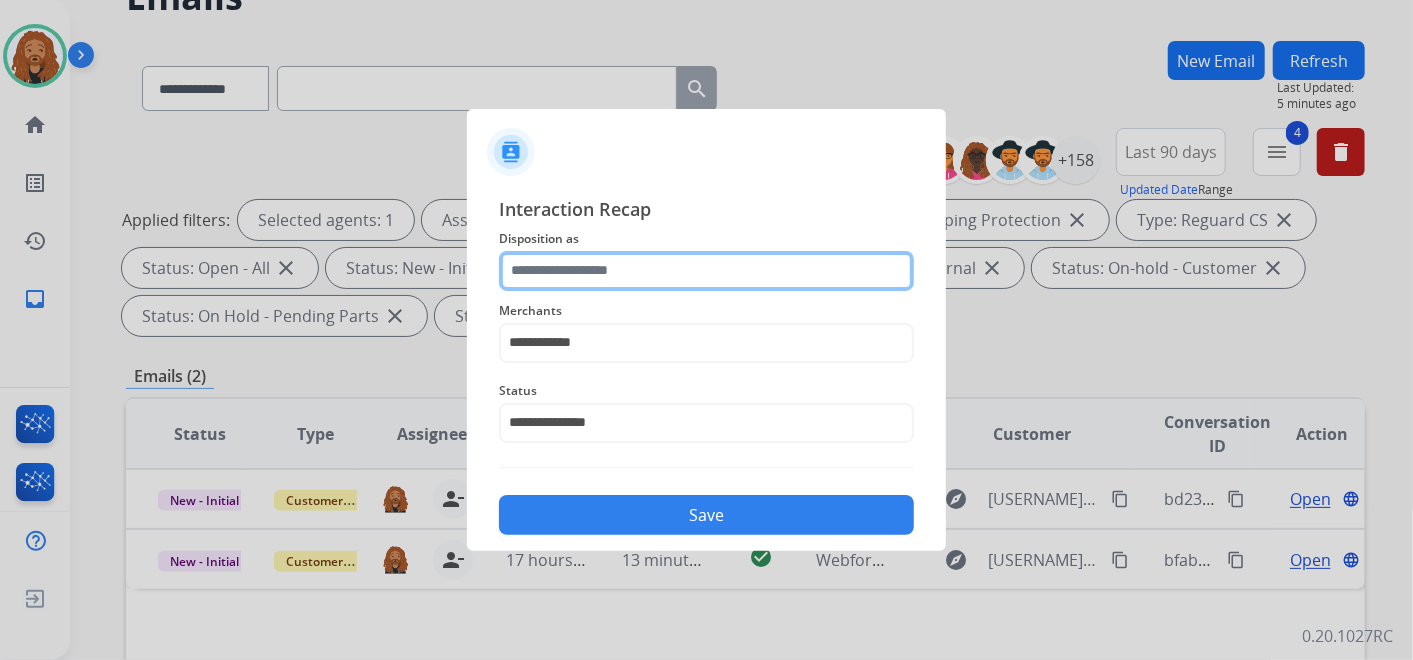 click 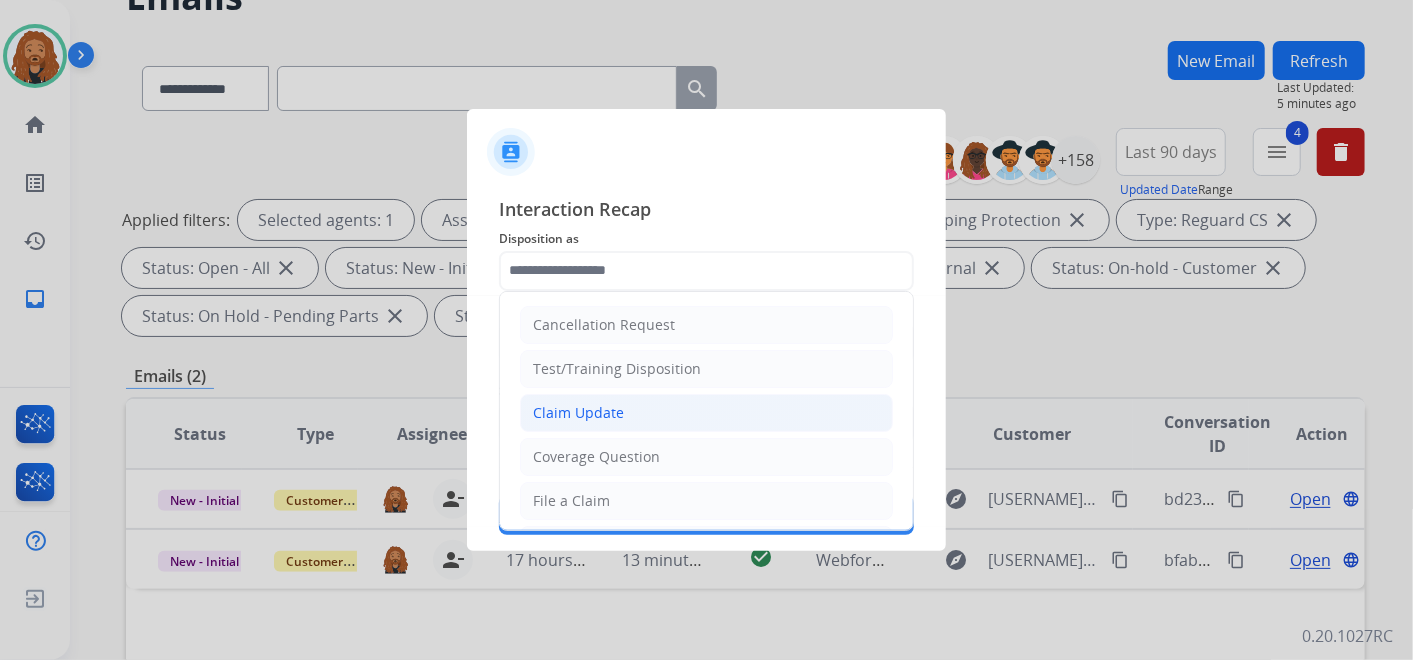 click on "Claim Update" 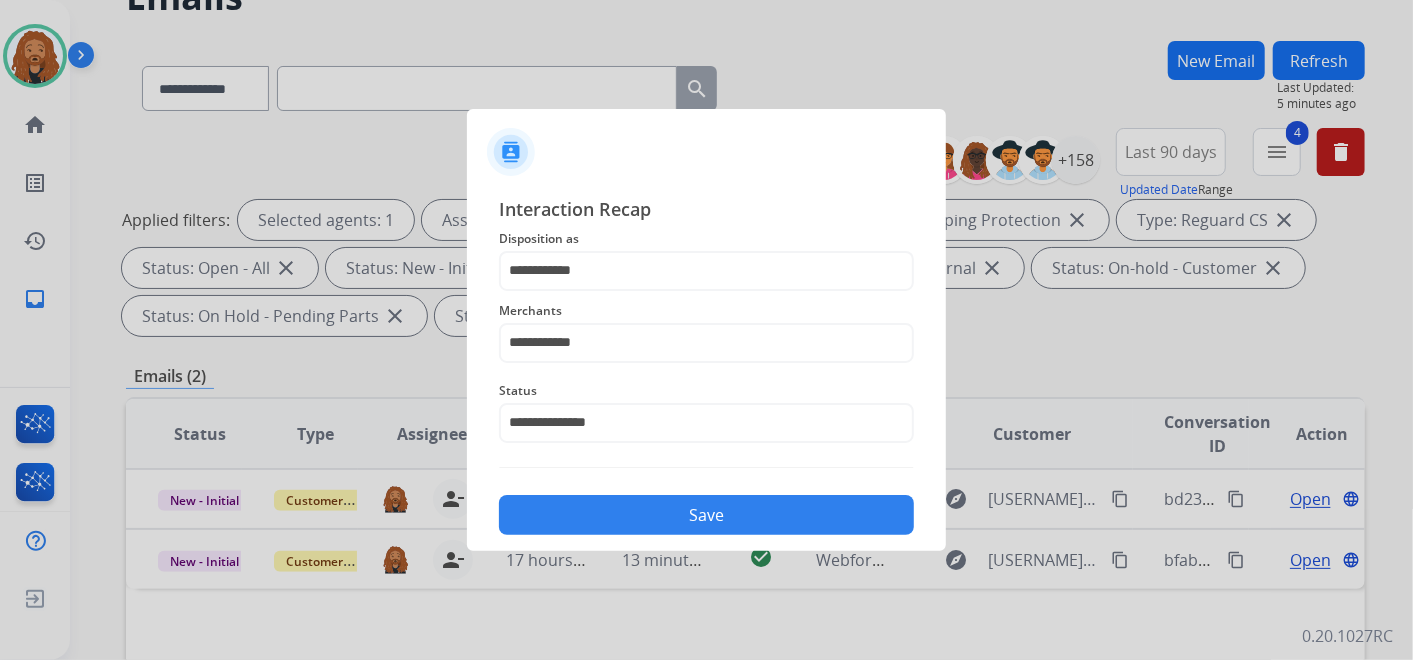 click on "Save" 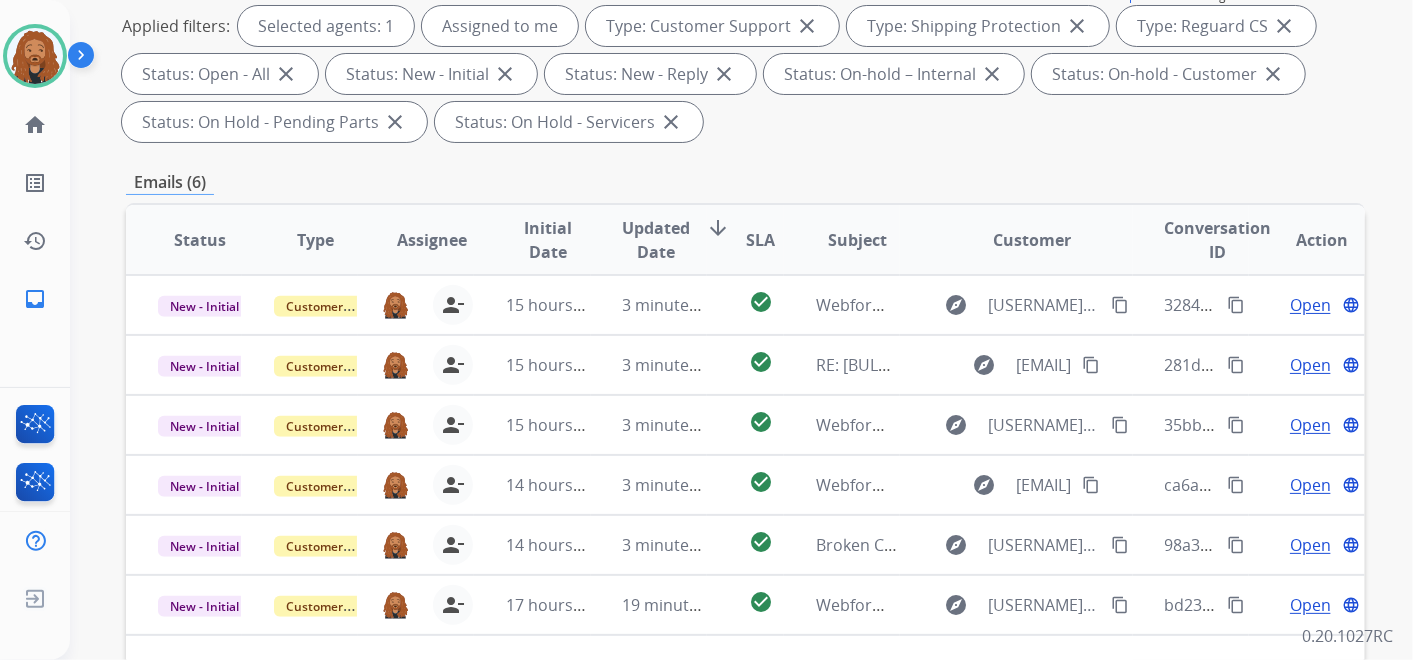 scroll, scrollTop: 111, scrollLeft: 0, axis: vertical 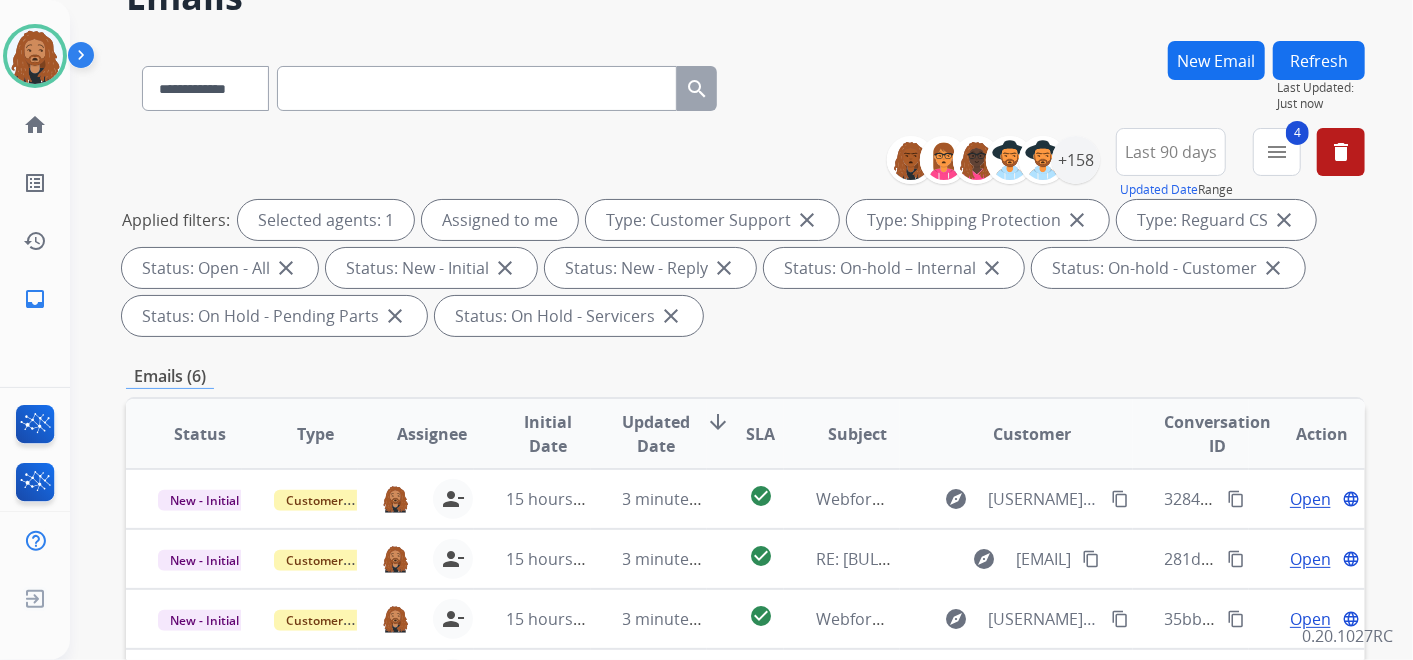 click at bounding box center (477, 88) 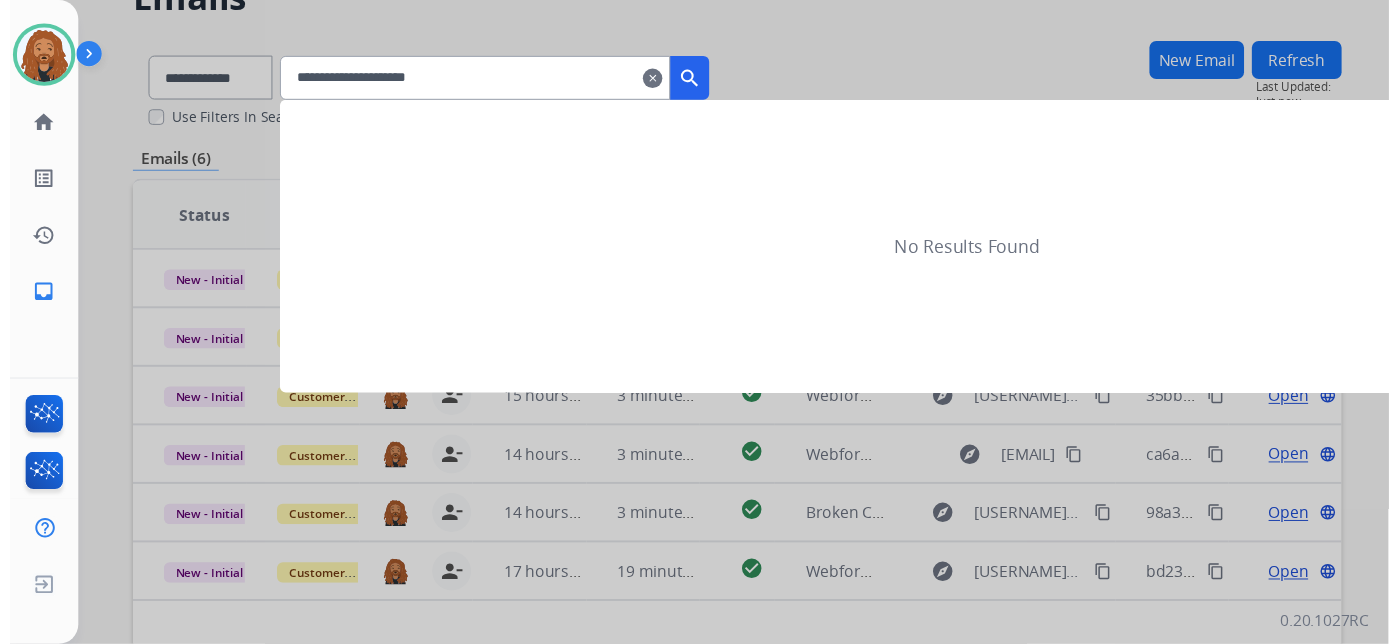 scroll, scrollTop: 0, scrollLeft: 0, axis: both 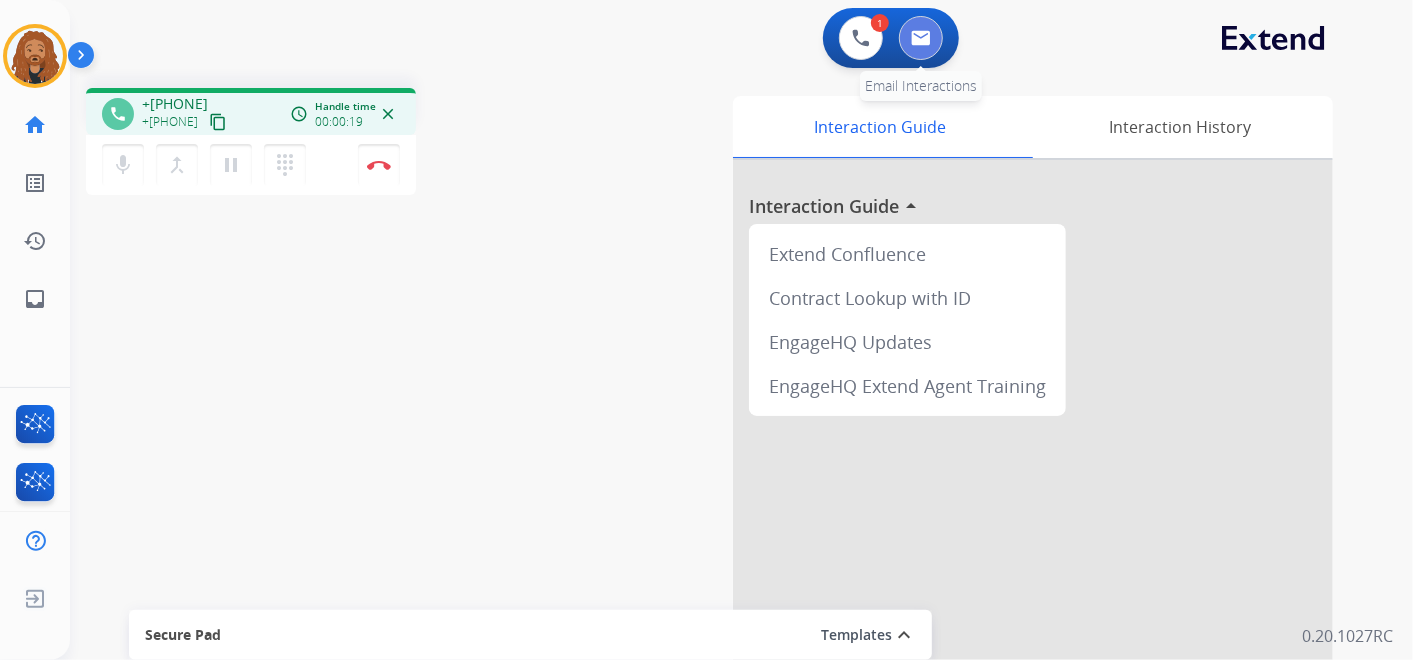 click at bounding box center [921, 38] 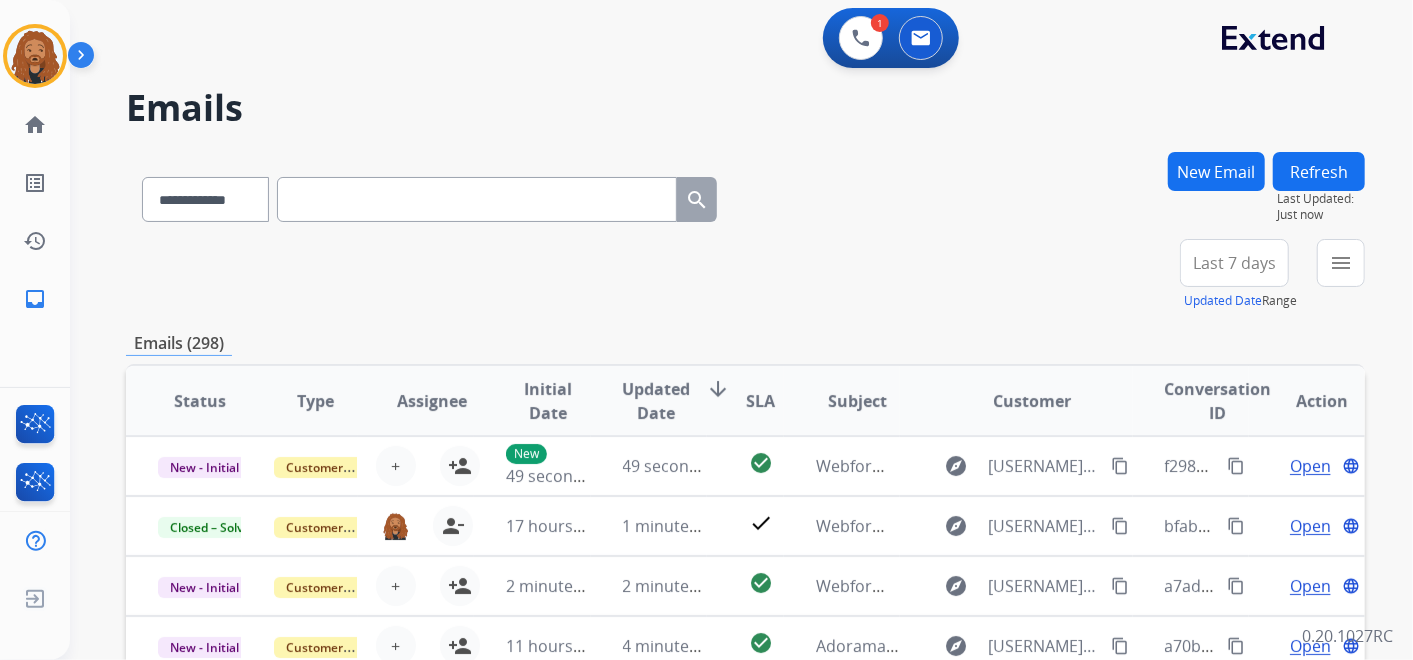 click at bounding box center (477, 199) 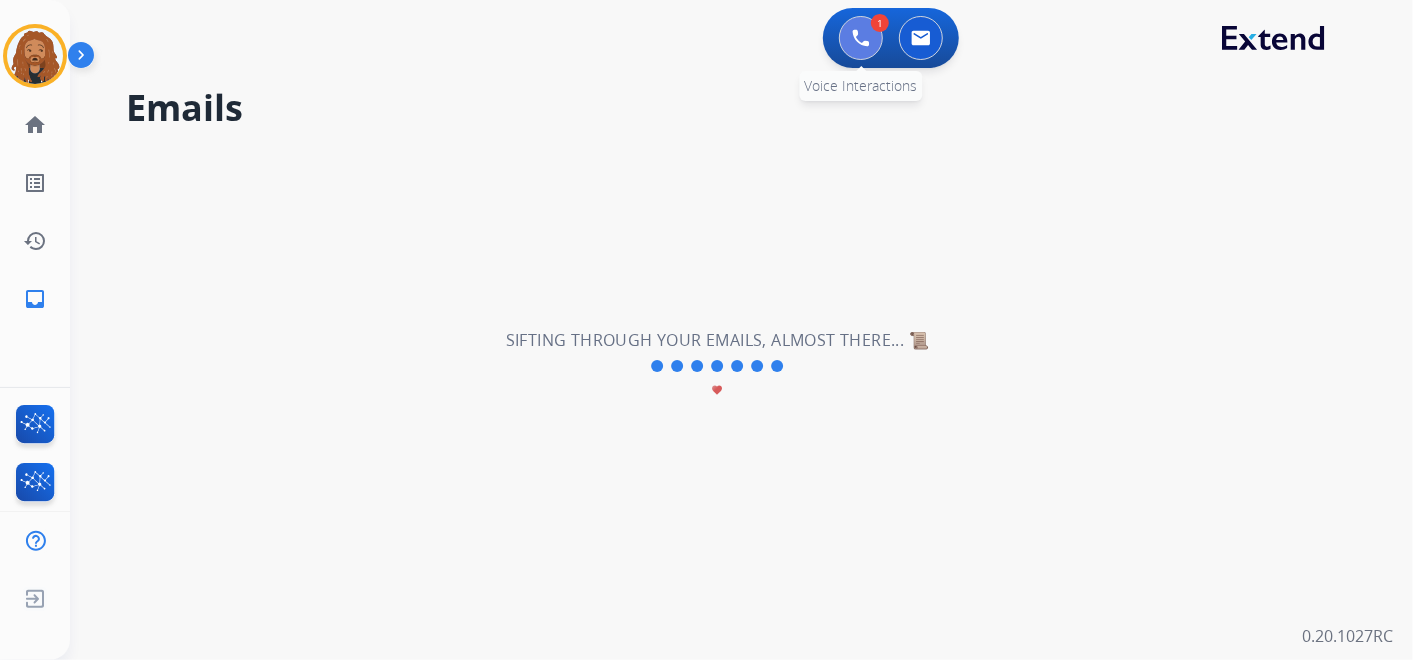 click at bounding box center [861, 38] 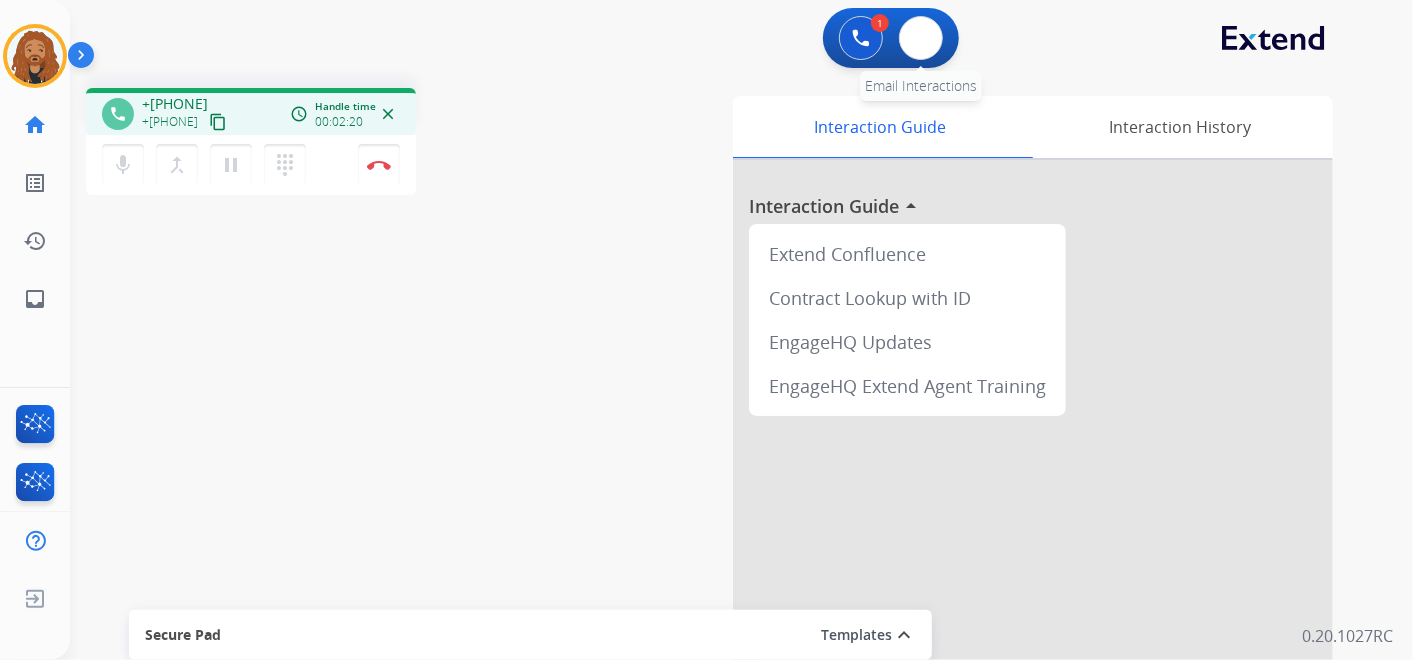 click on "Email Interactions" at bounding box center [921, 86] 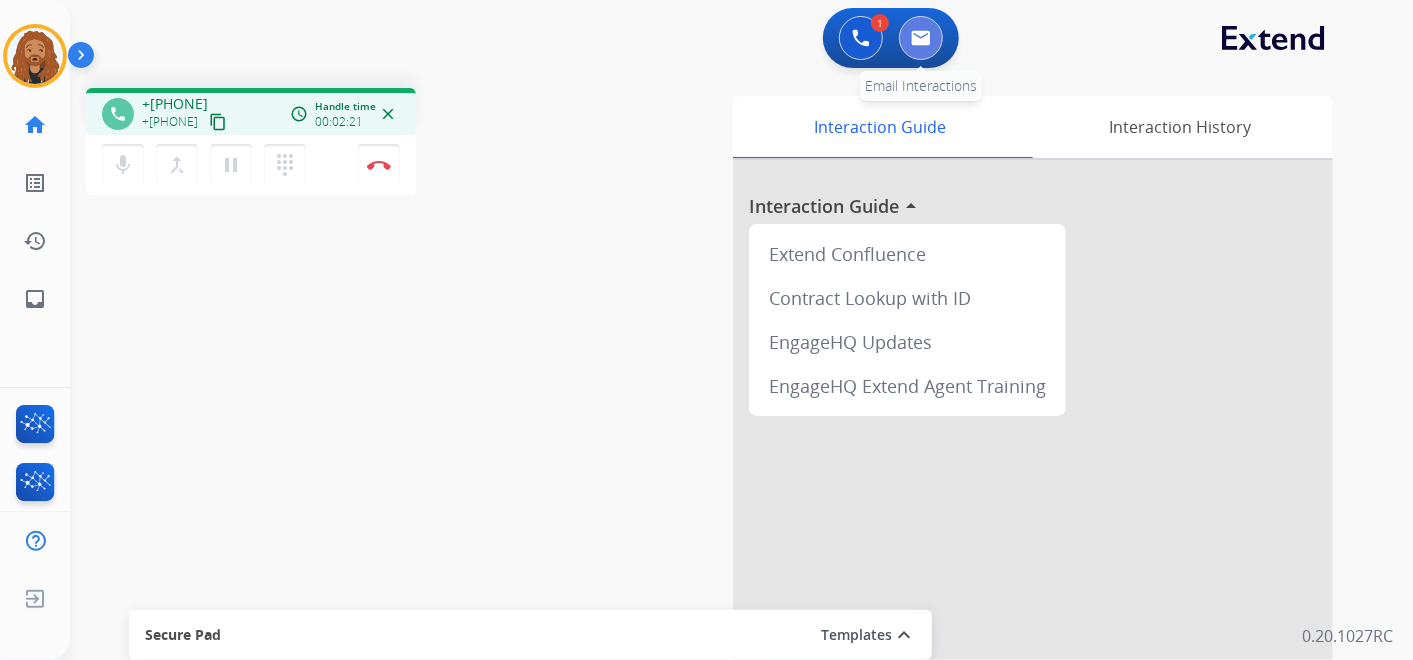 click at bounding box center [921, 38] 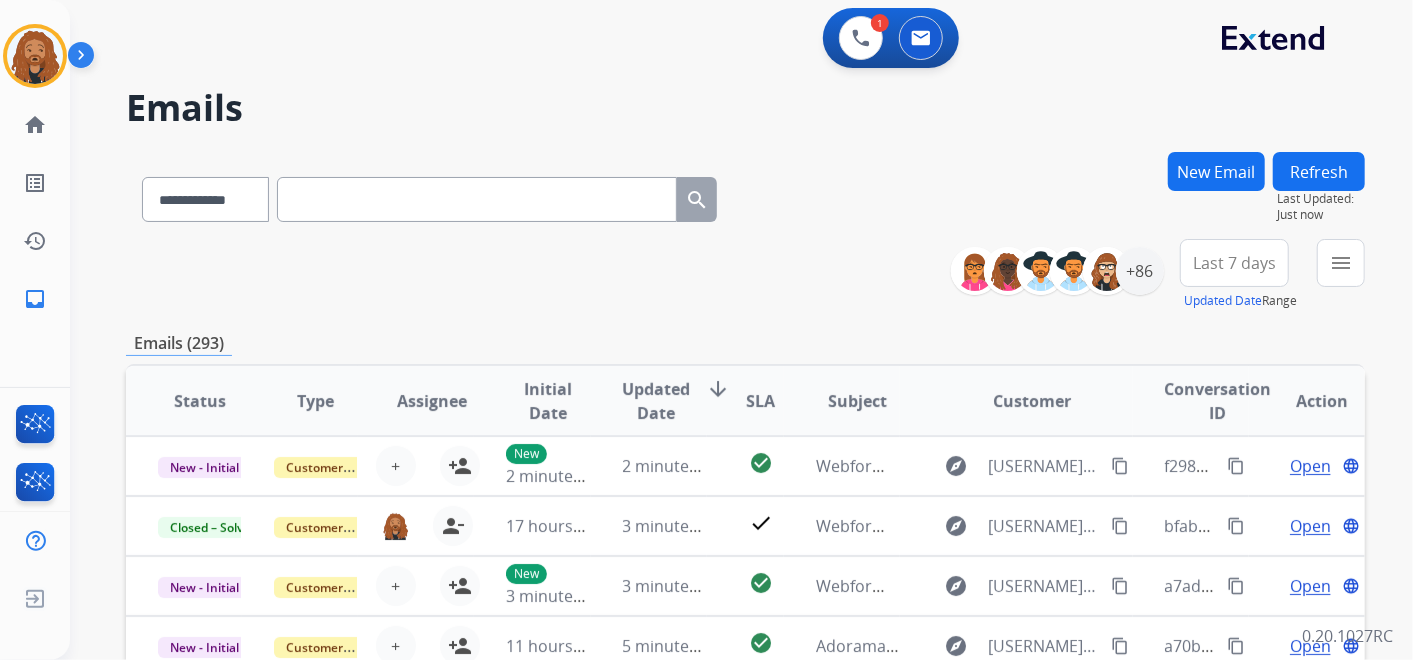 click at bounding box center [477, 199] 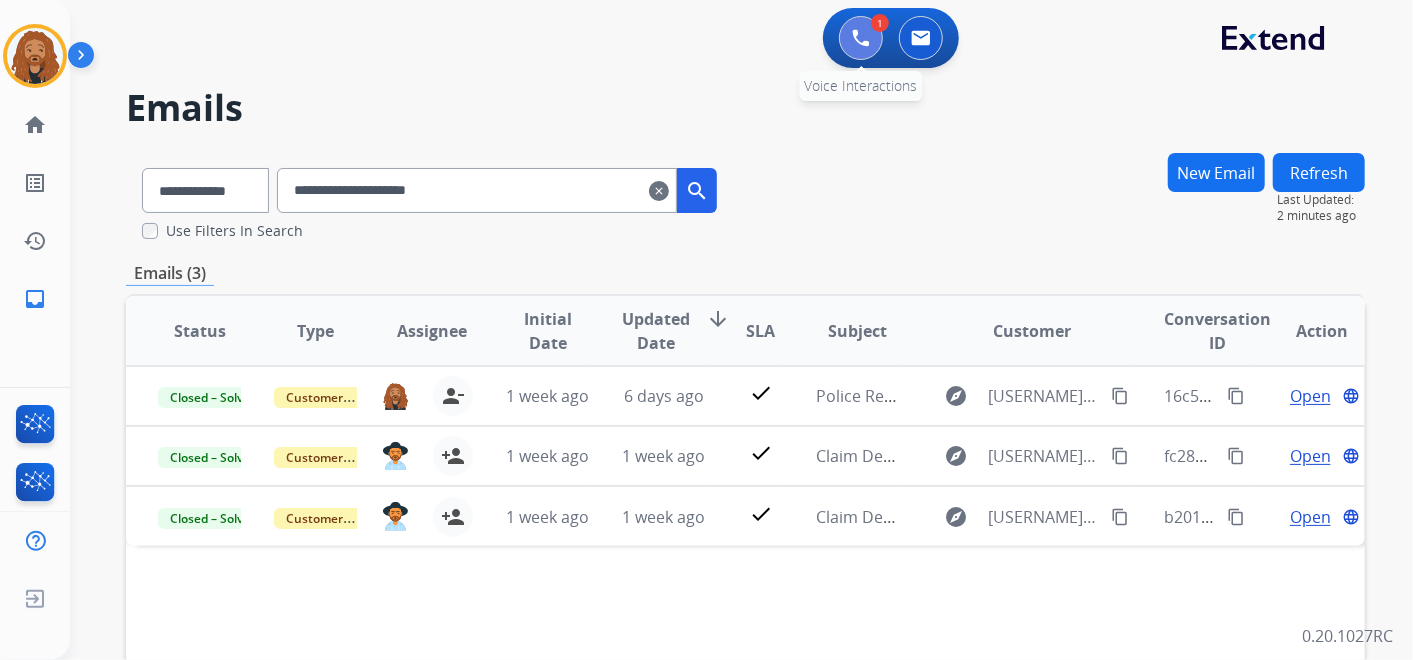 click at bounding box center (861, 38) 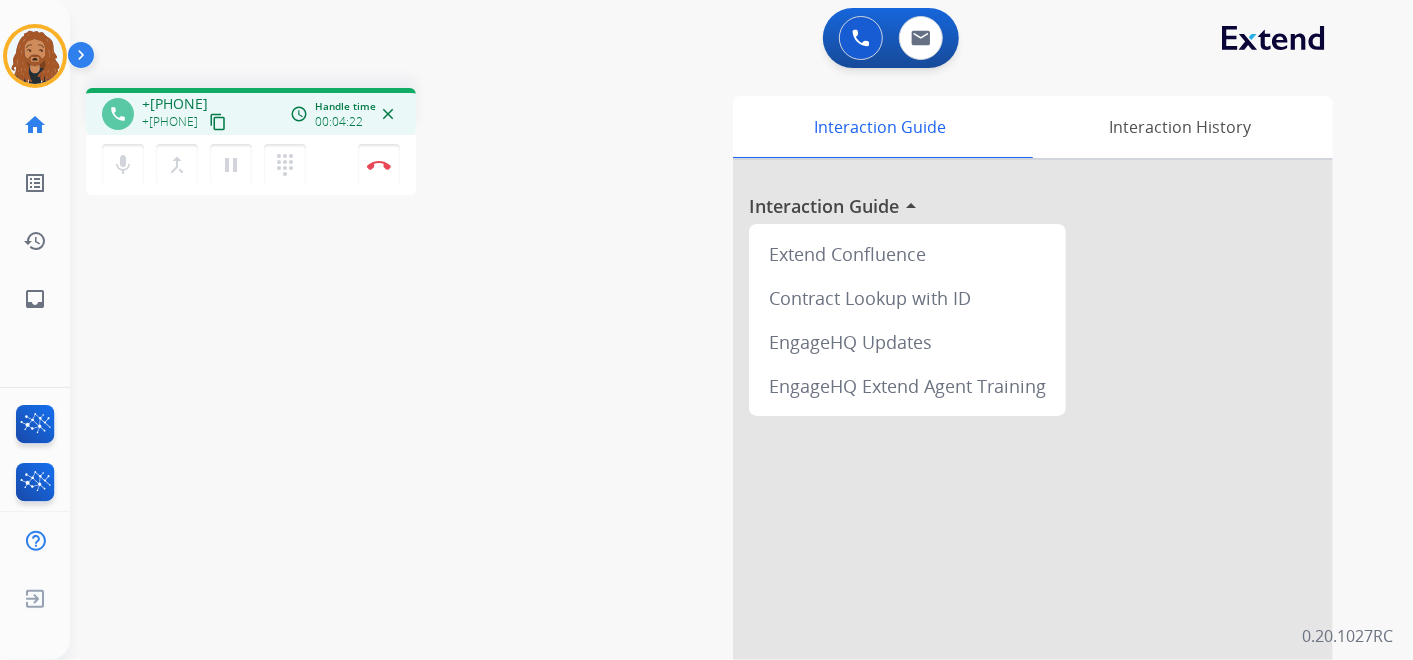 click on "content_copy" at bounding box center [218, 122] 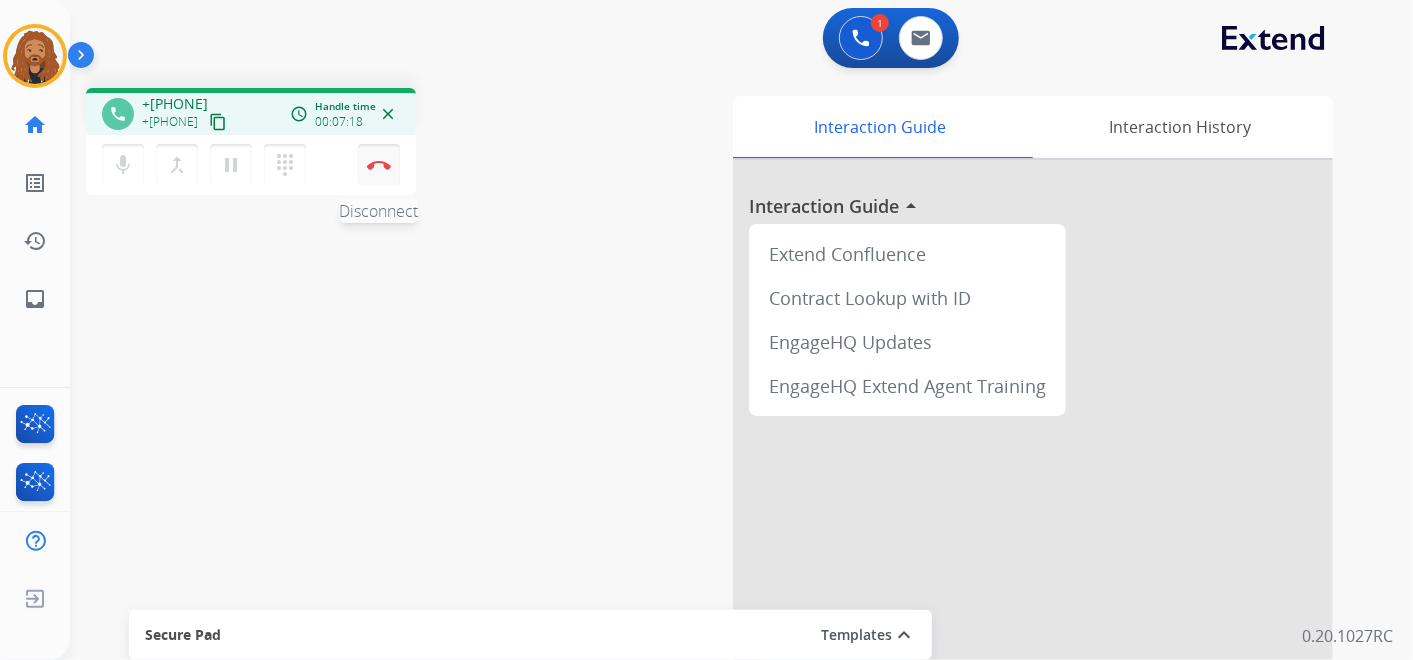 click at bounding box center (379, 165) 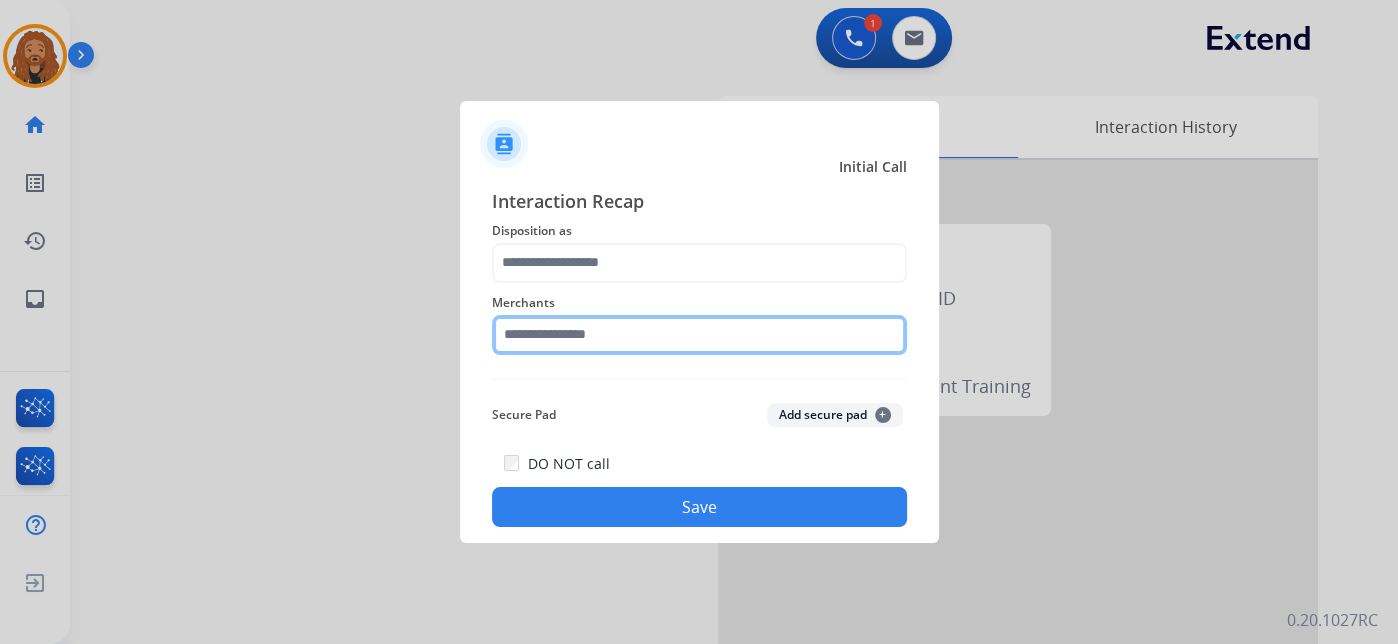 click 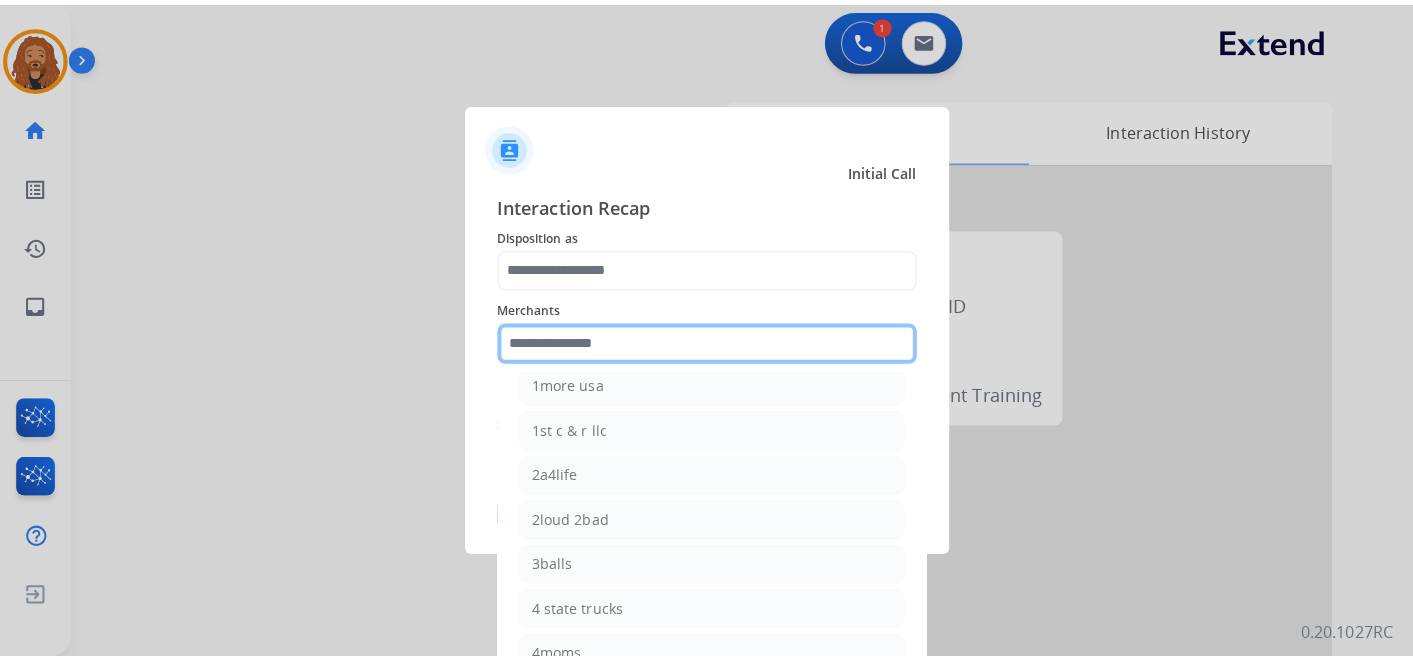 scroll, scrollTop: 222, scrollLeft: 0, axis: vertical 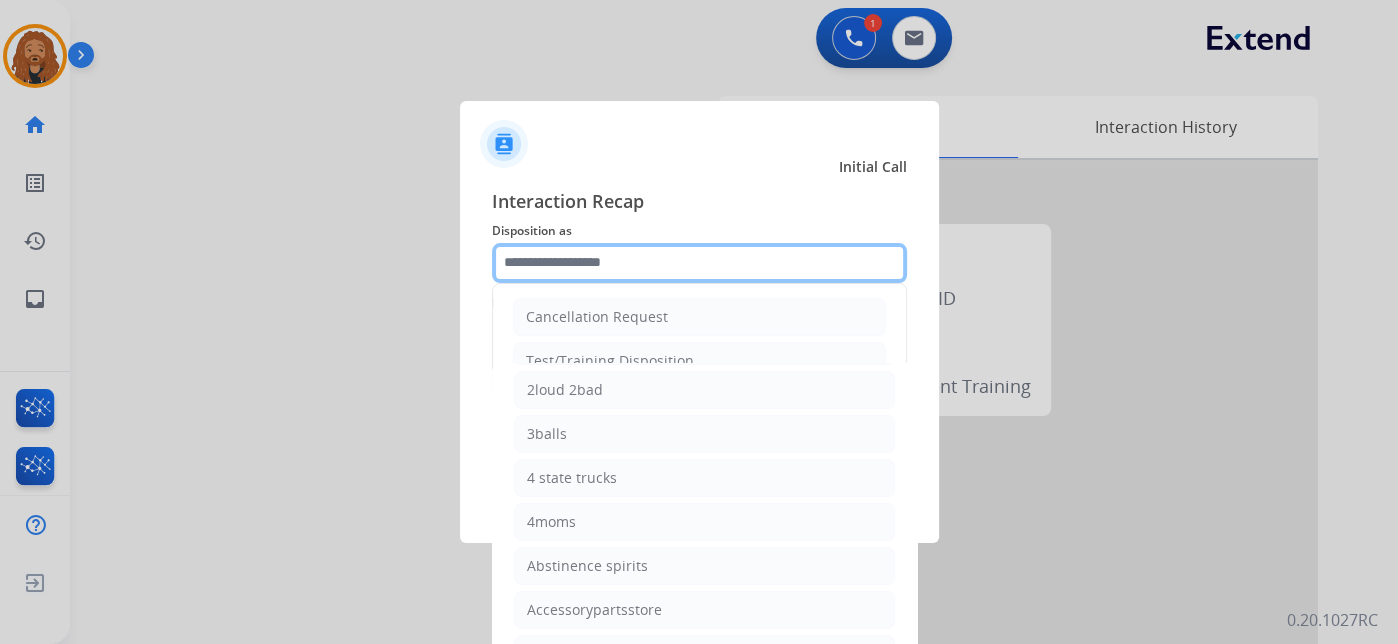click 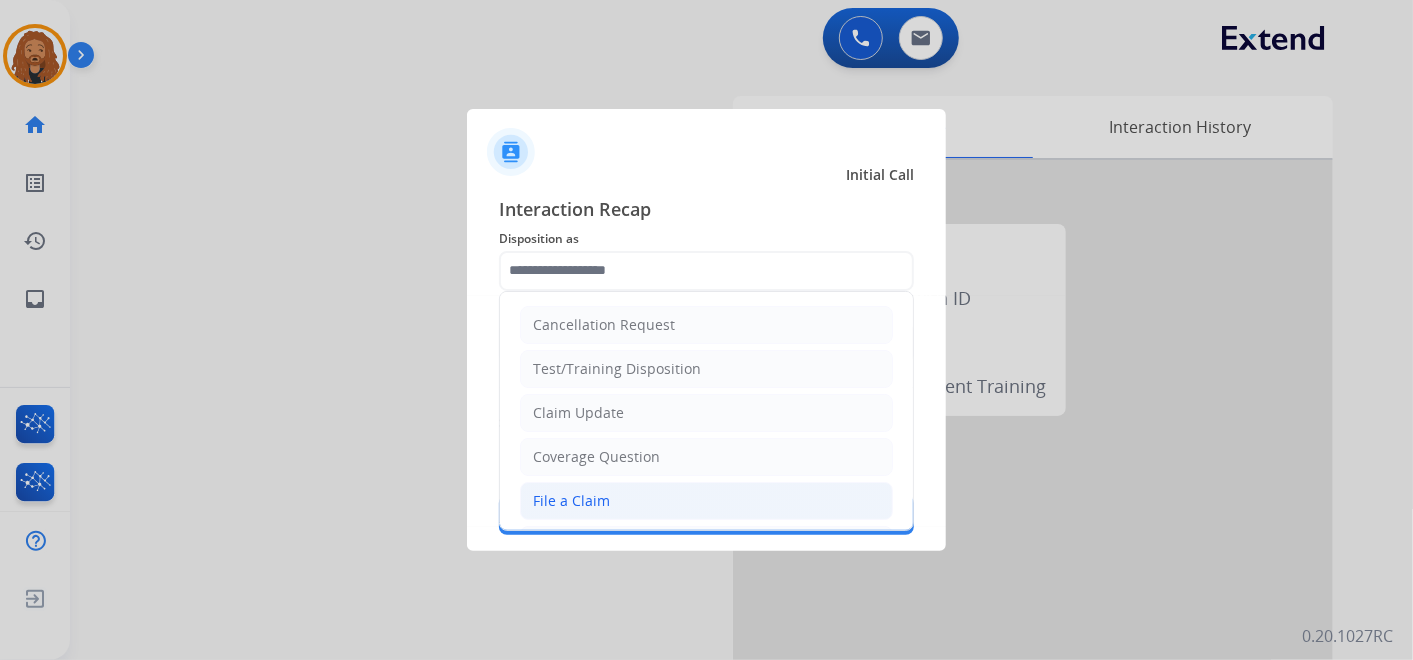 click on "File a Claim" 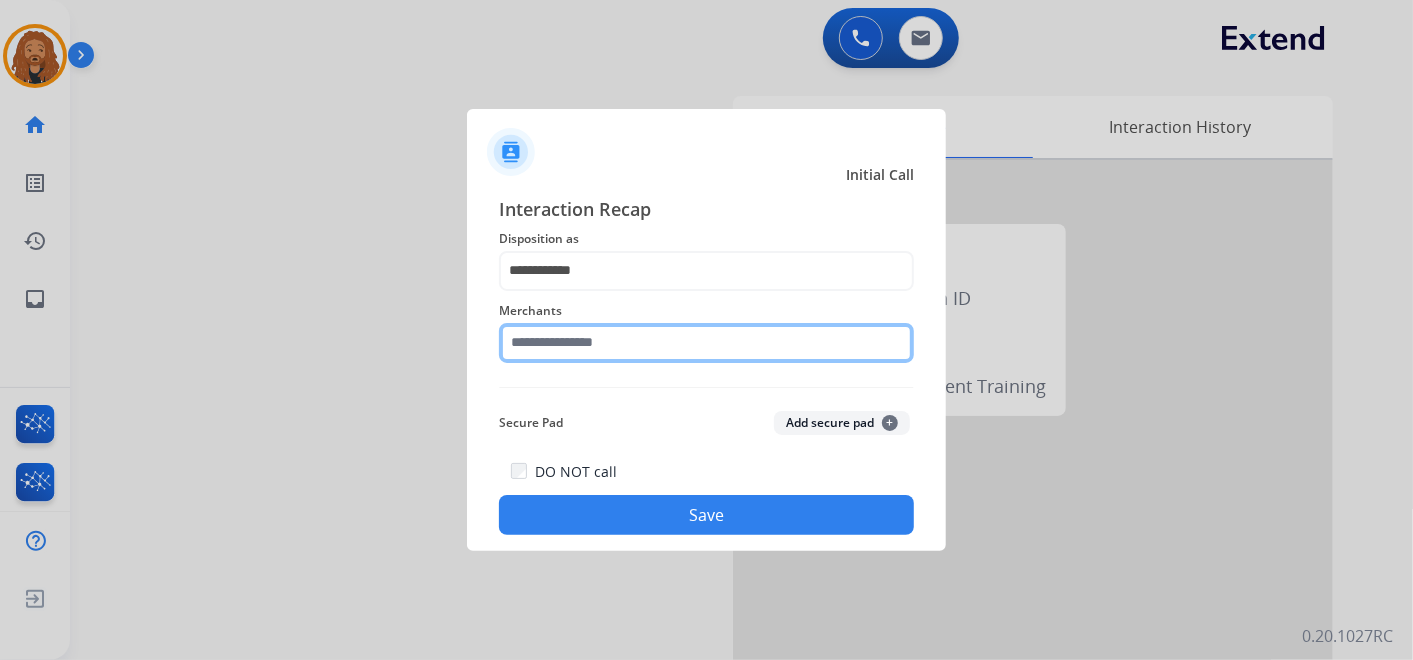 click 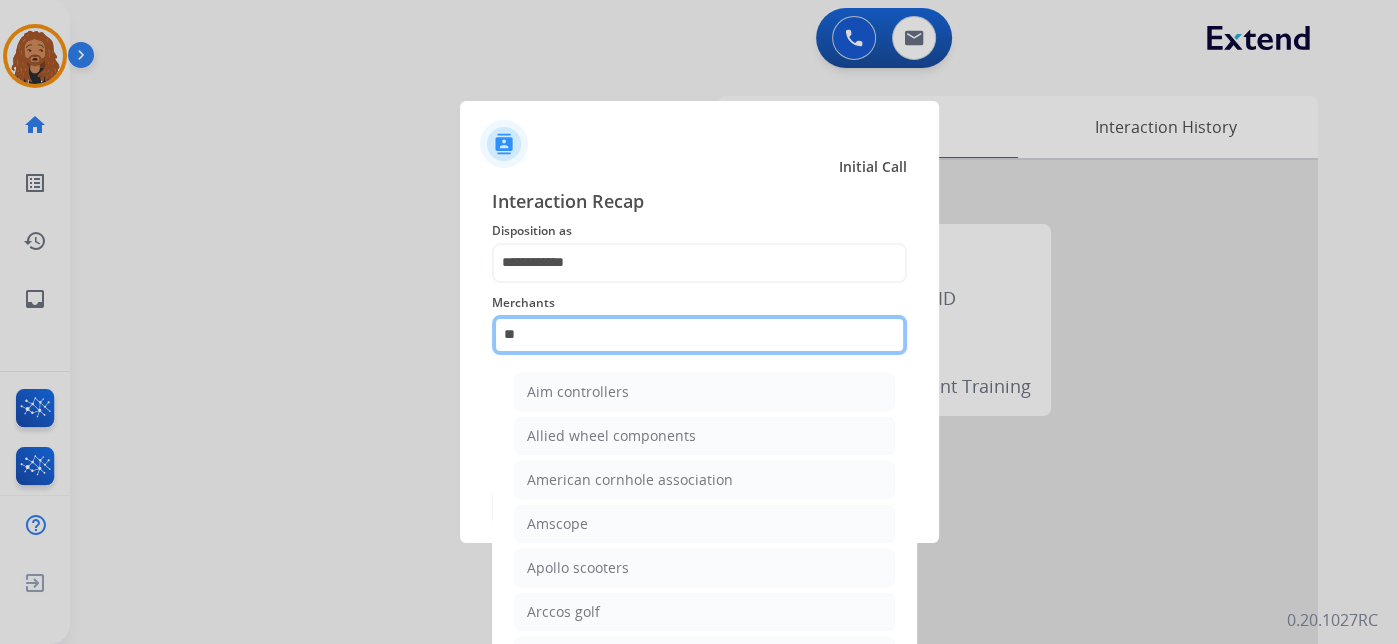 type on "*" 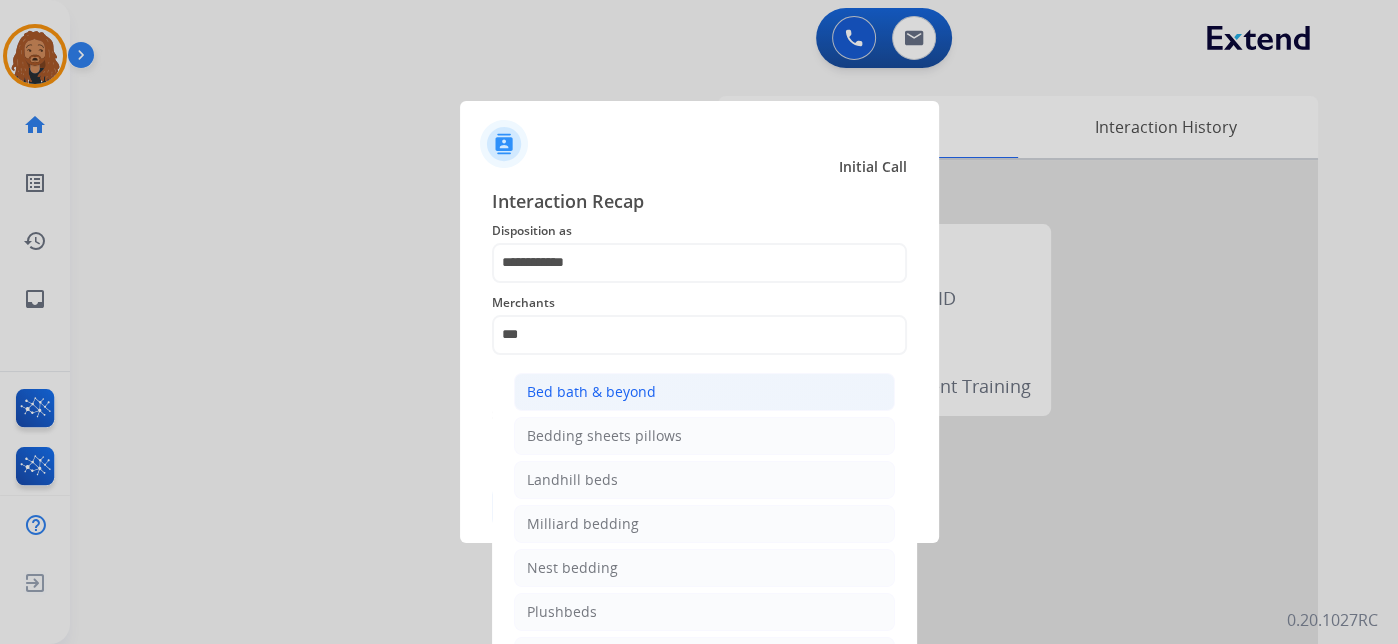 click on "Bed bath & beyond" 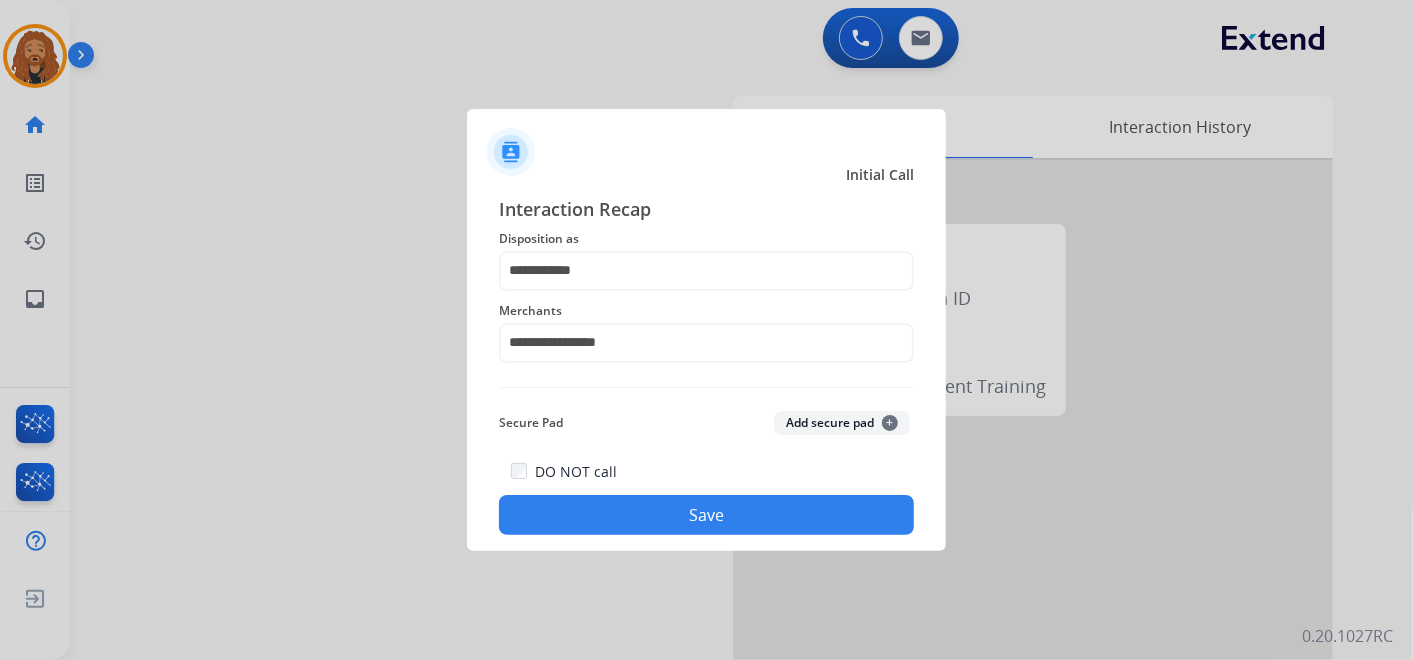 click on "Save" 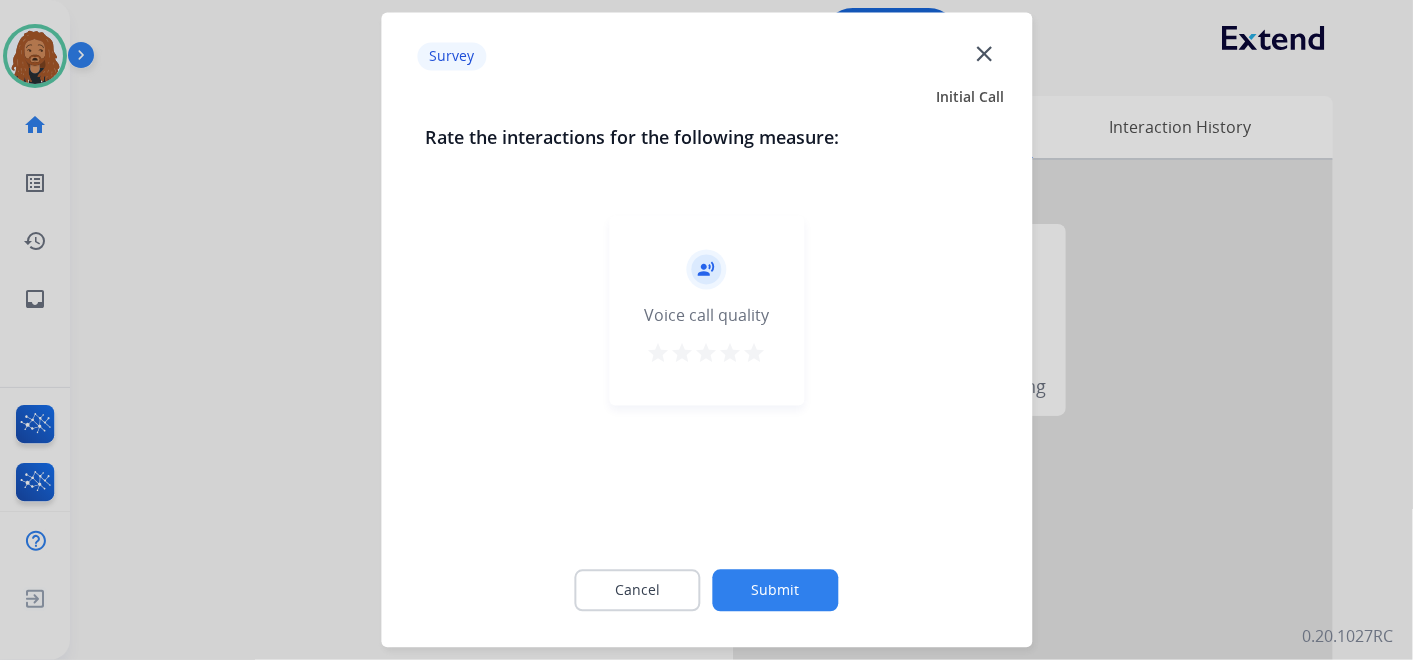 click on "star" at bounding box center [755, 354] 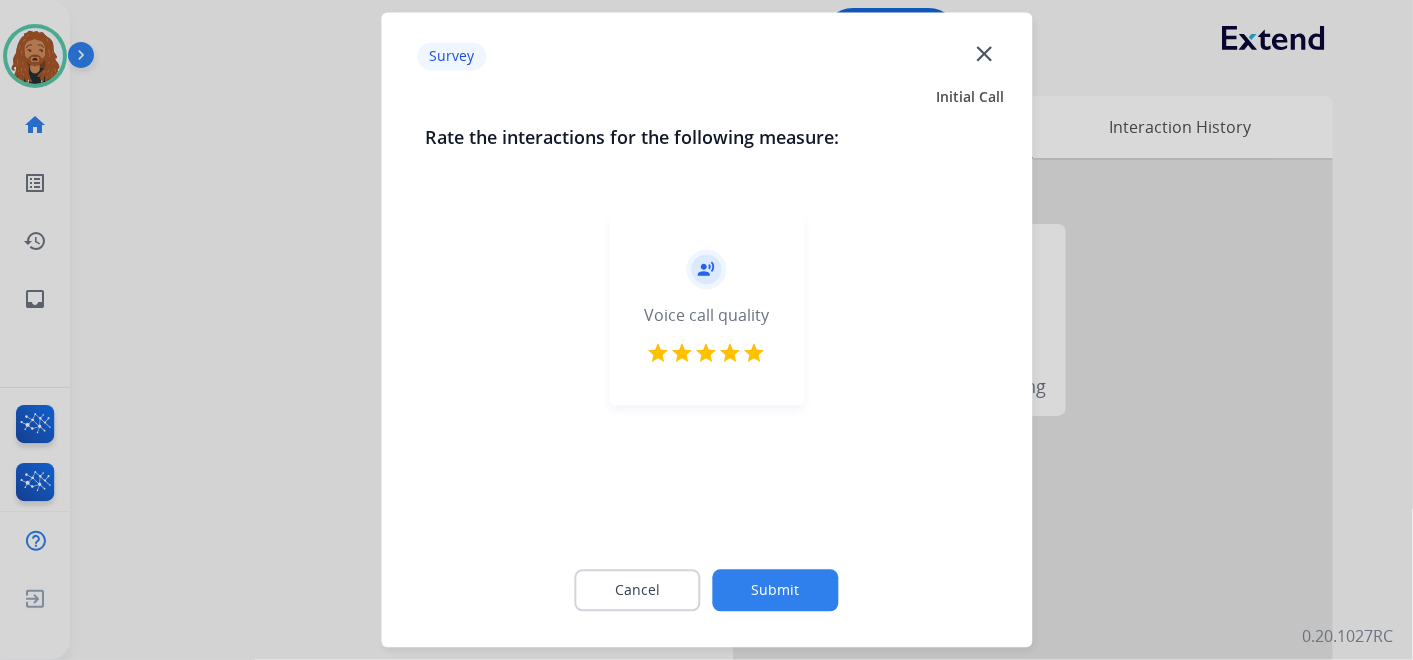 drag, startPoint x: 760, startPoint y: 574, endPoint x: 759, endPoint y: 558, distance: 16.03122 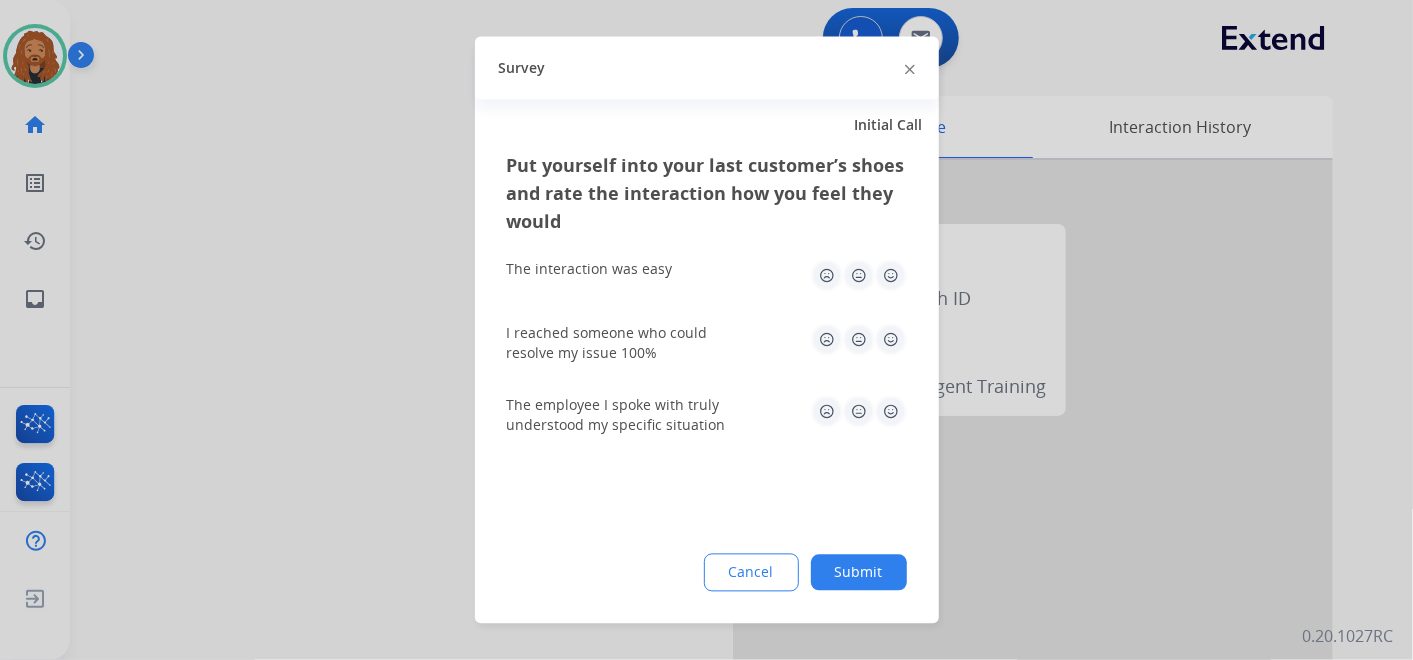 click 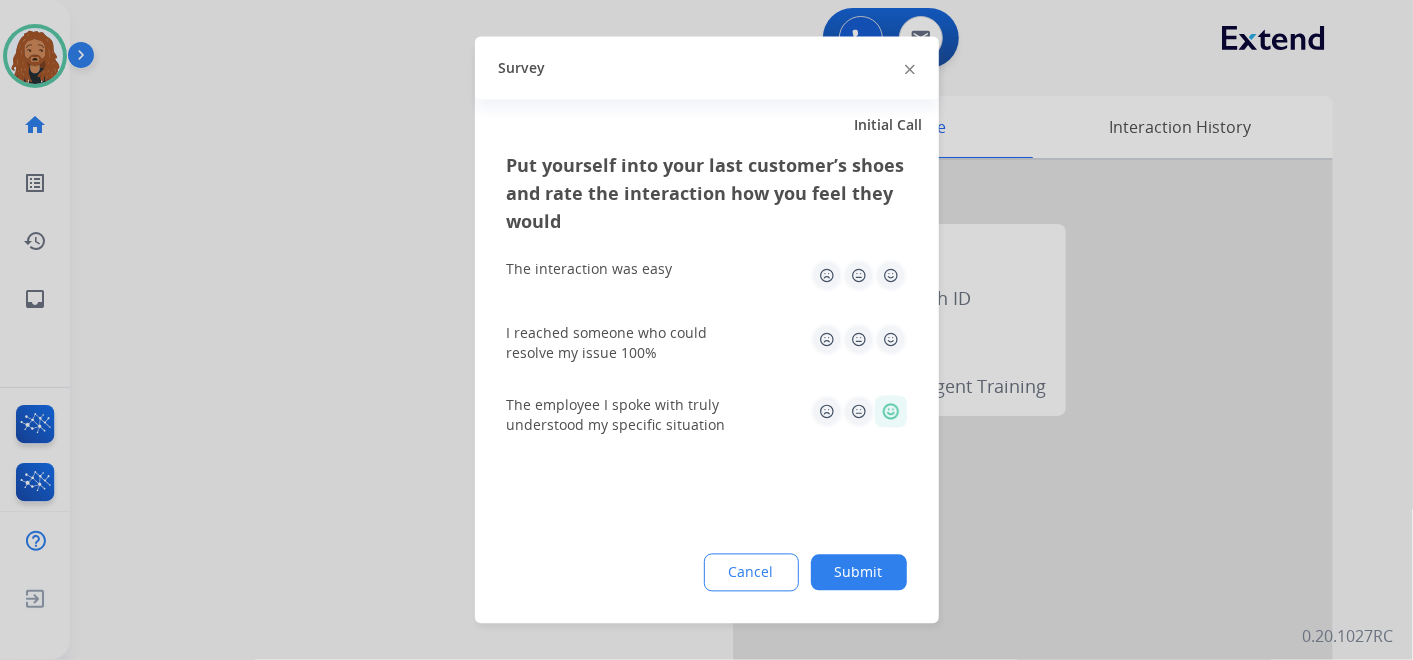 click 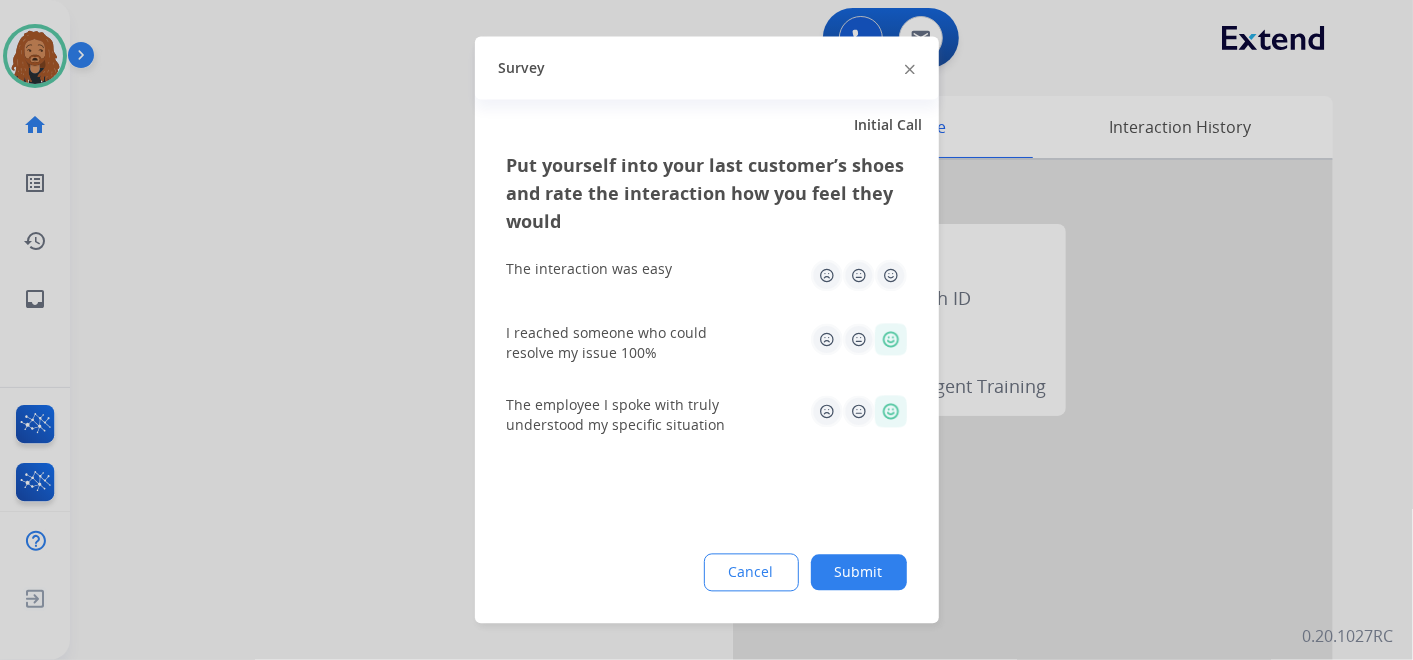 click 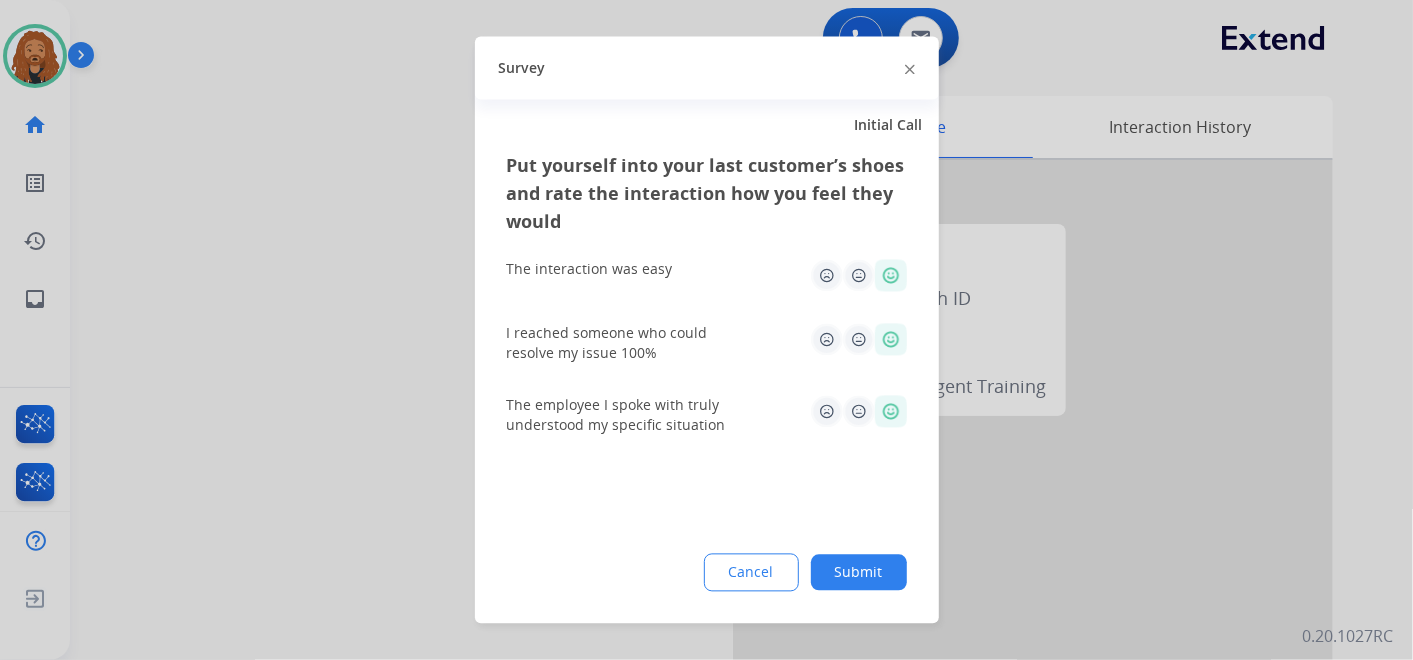click on "Submit" 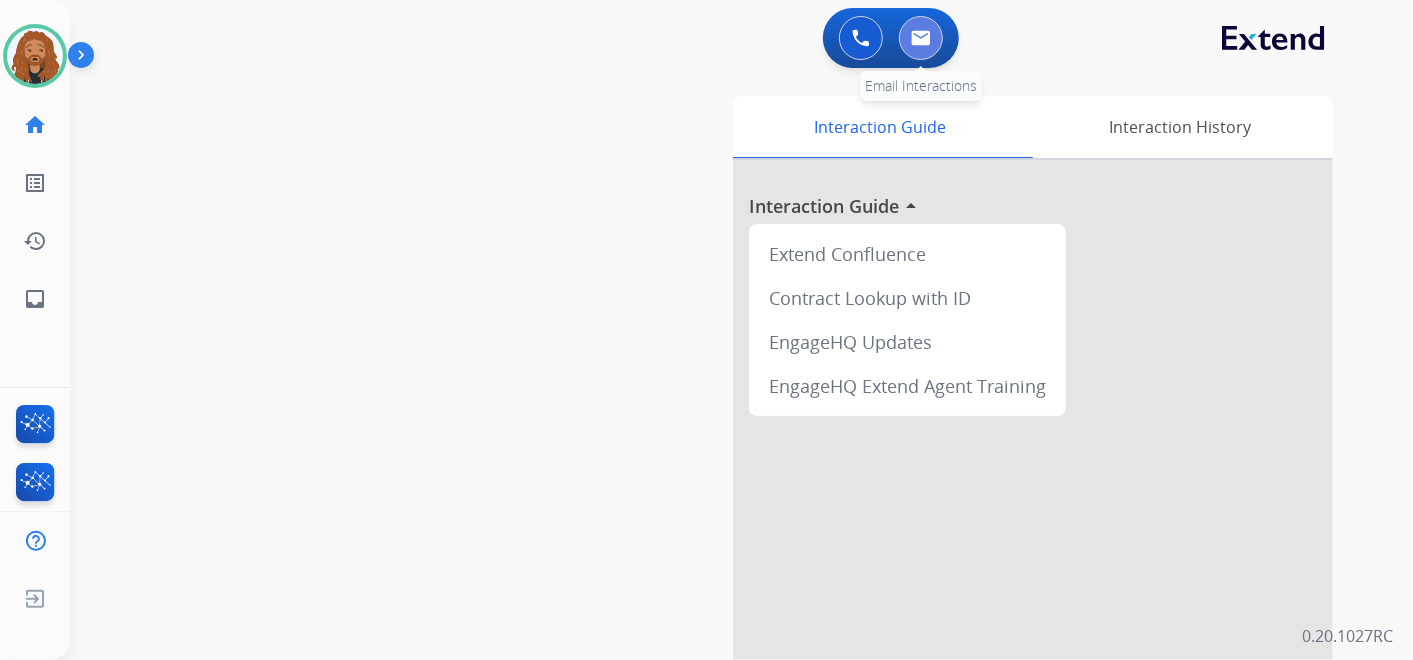 click at bounding box center [921, 38] 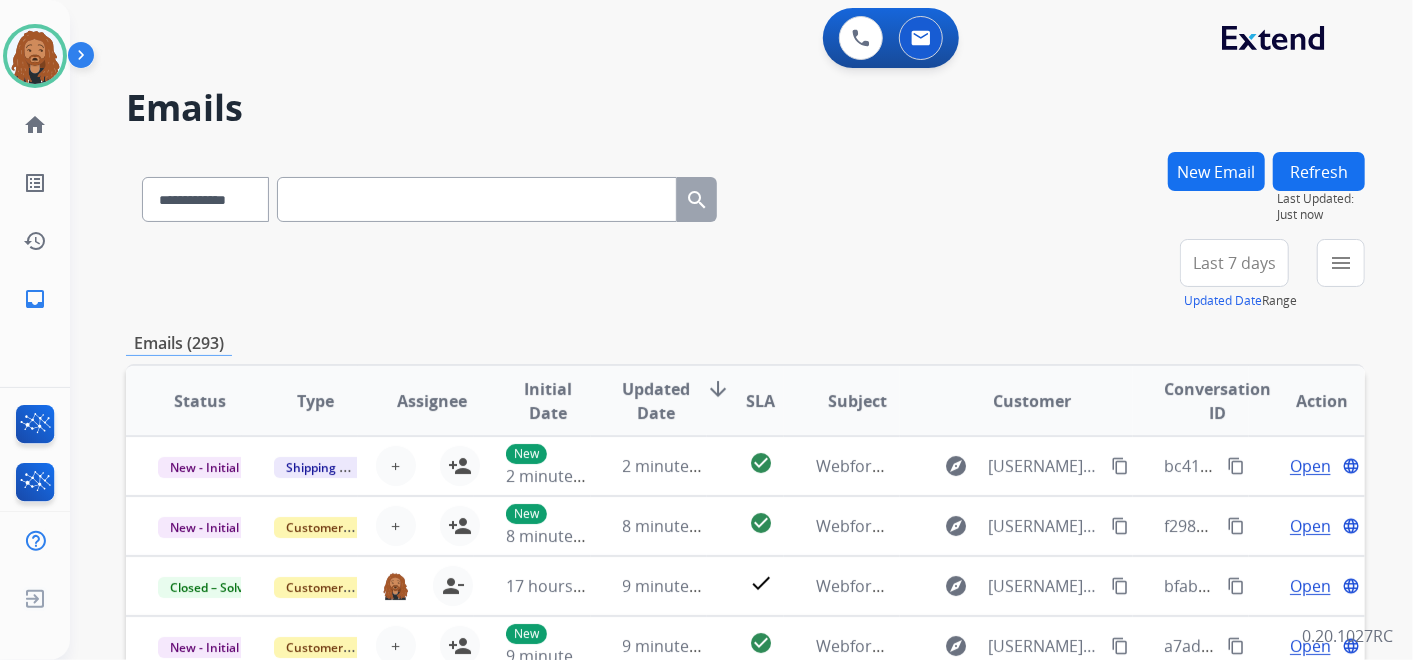 click on "Last 7 days" at bounding box center (1234, 263) 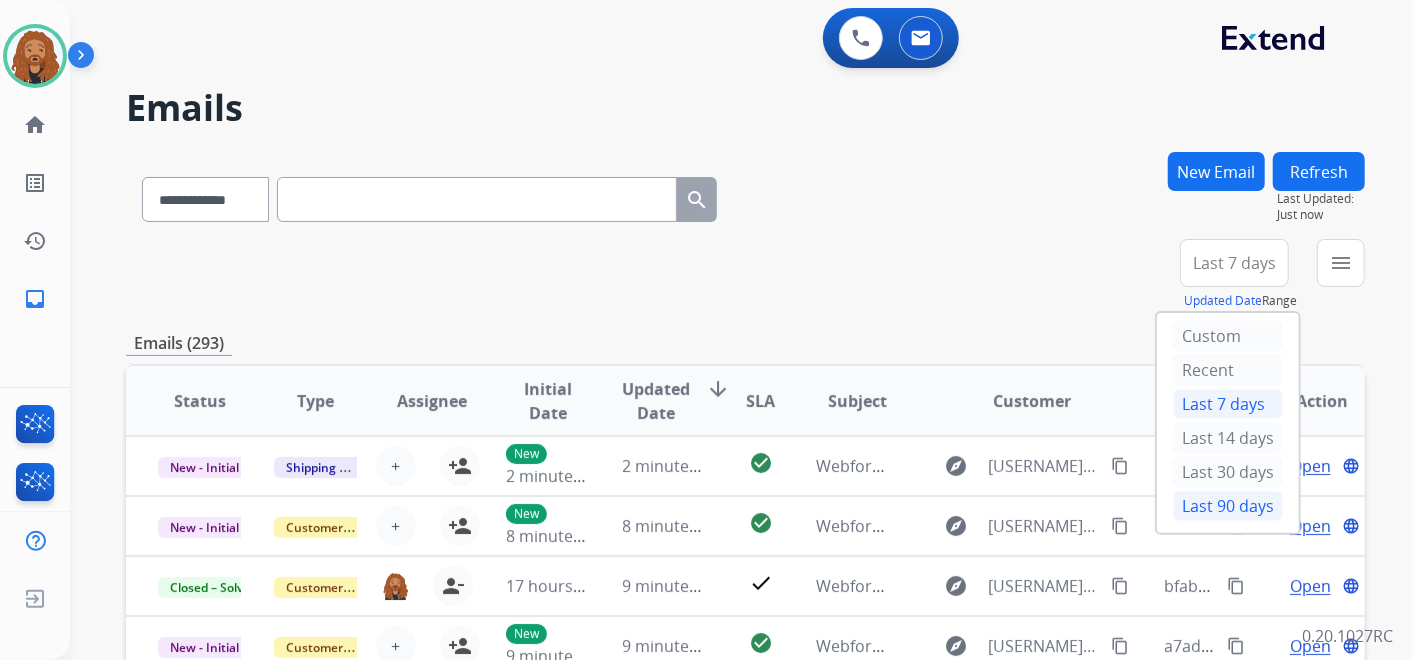 click on "Last 90 days" at bounding box center [1228, 506] 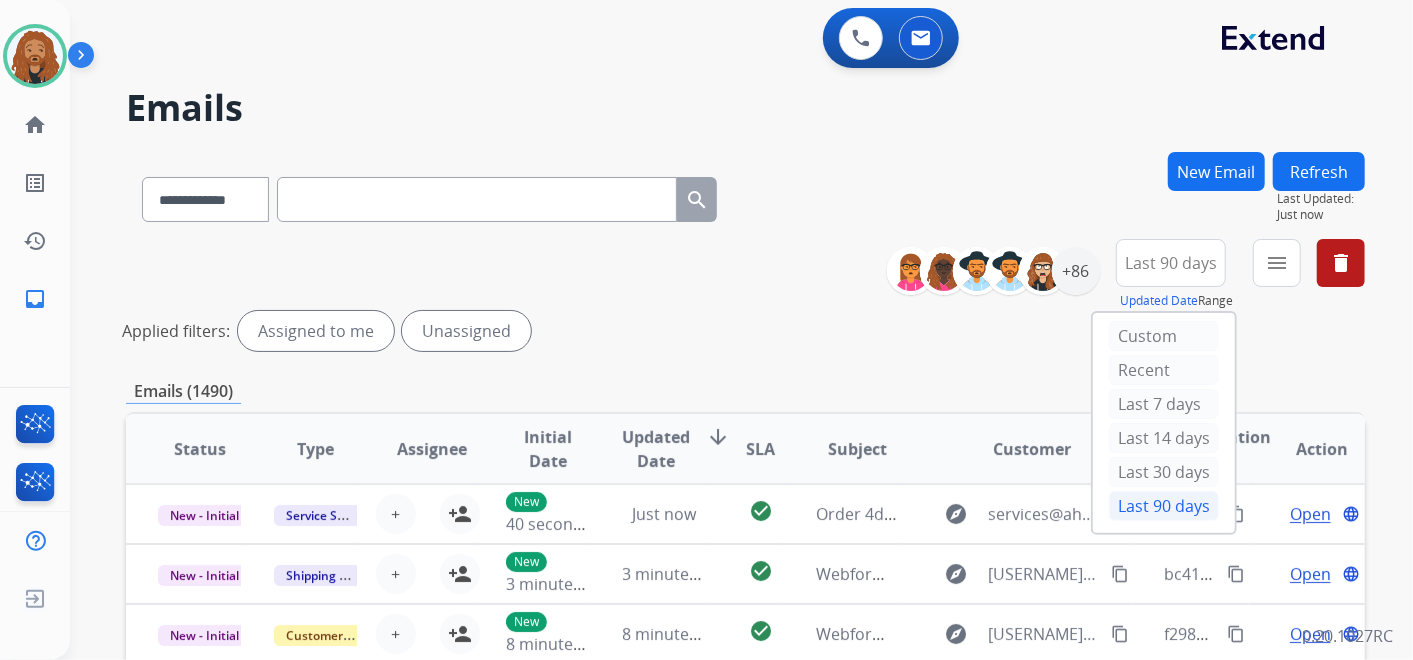 click on "**********" at bounding box center (1133, 275) 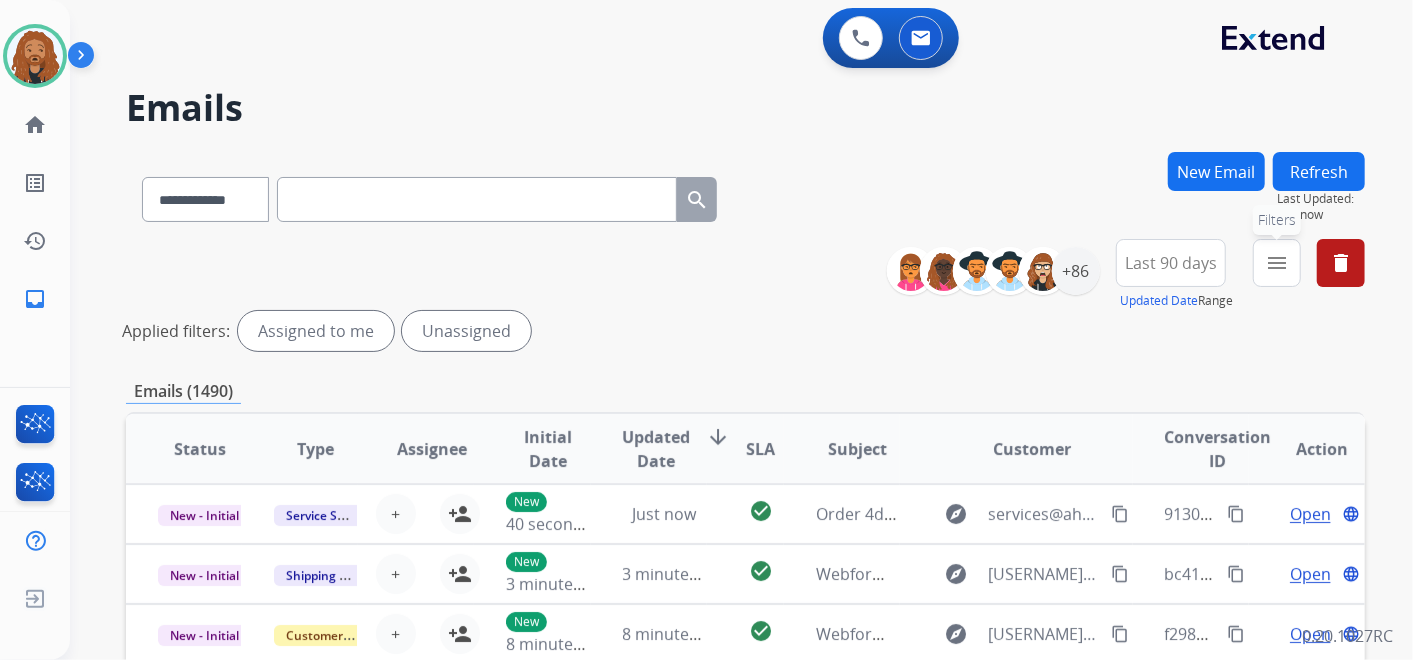 click on "menu" at bounding box center [1277, 263] 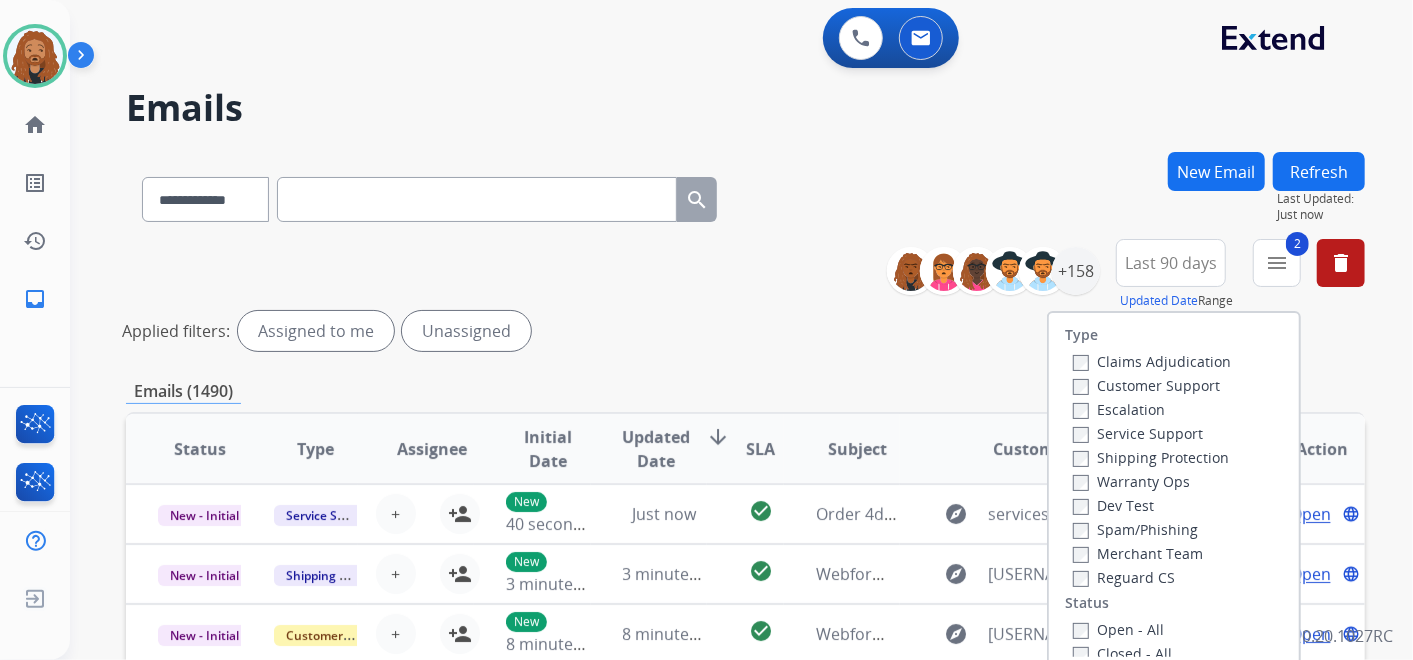 click on "Shipping Protection" at bounding box center (1151, 457) 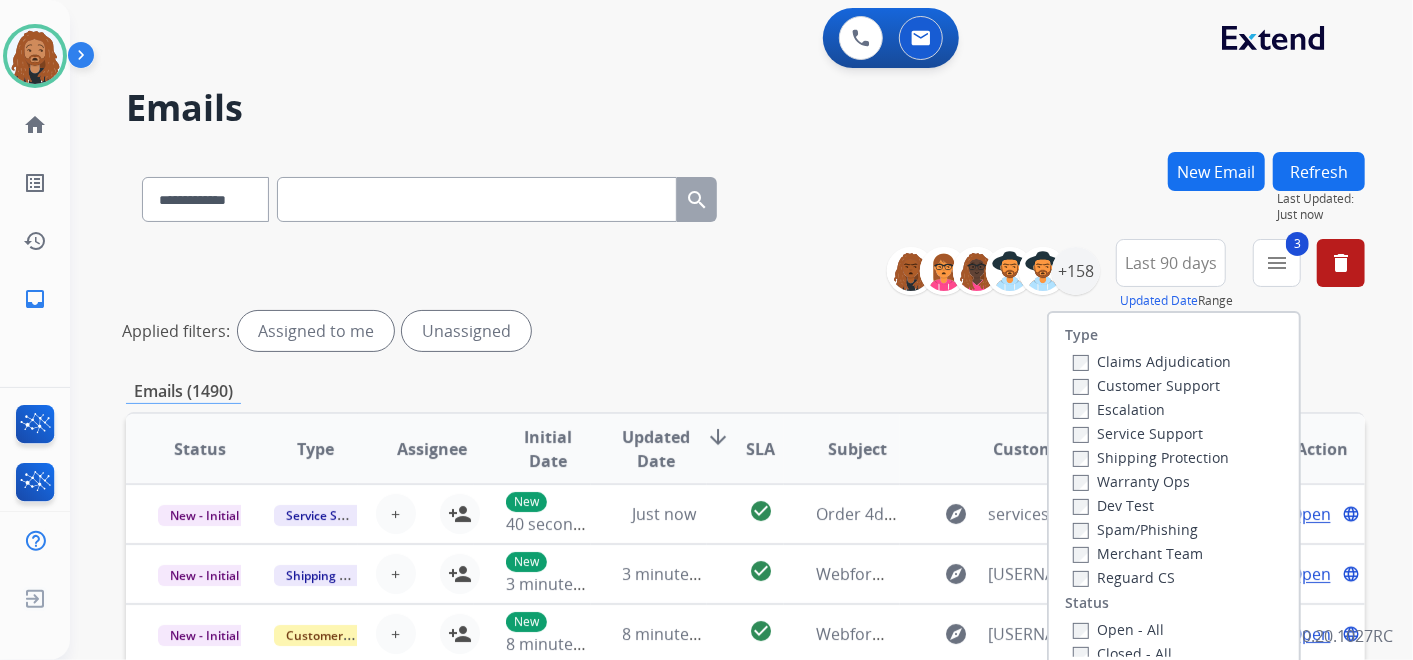 click on "Customer Support" at bounding box center (1146, 385) 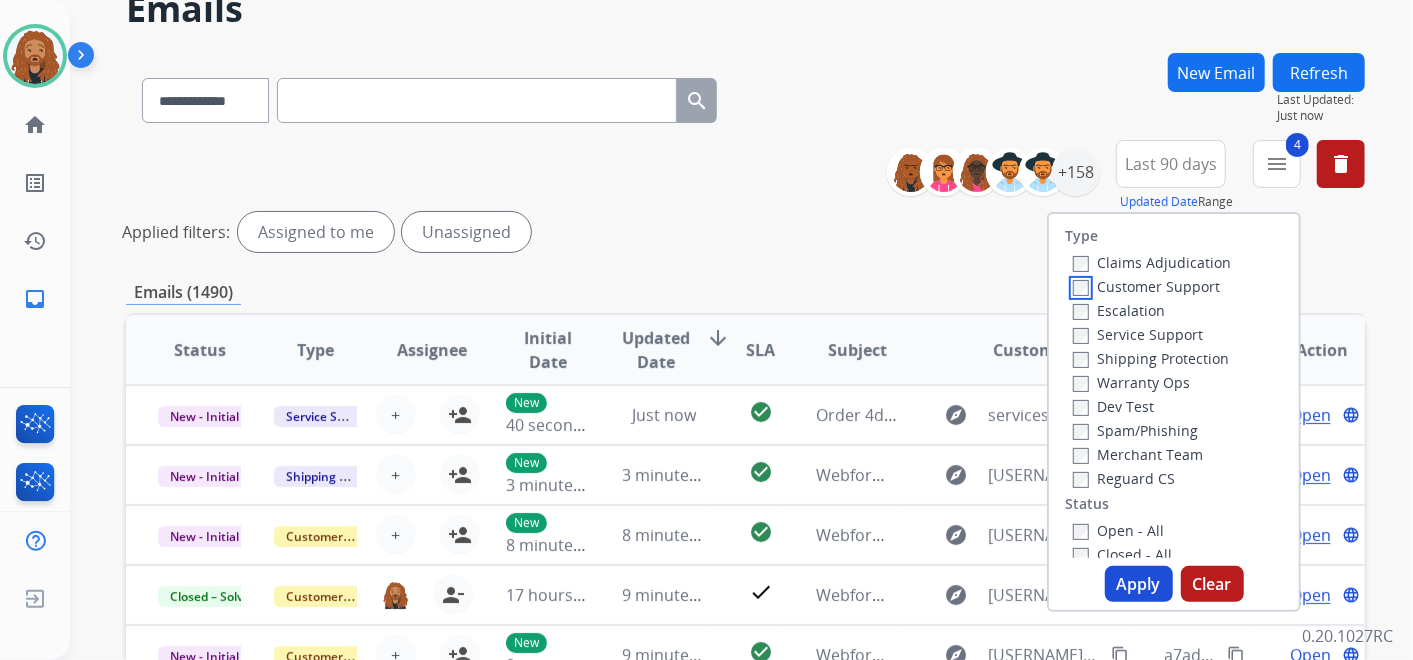 scroll, scrollTop: 333, scrollLeft: 0, axis: vertical 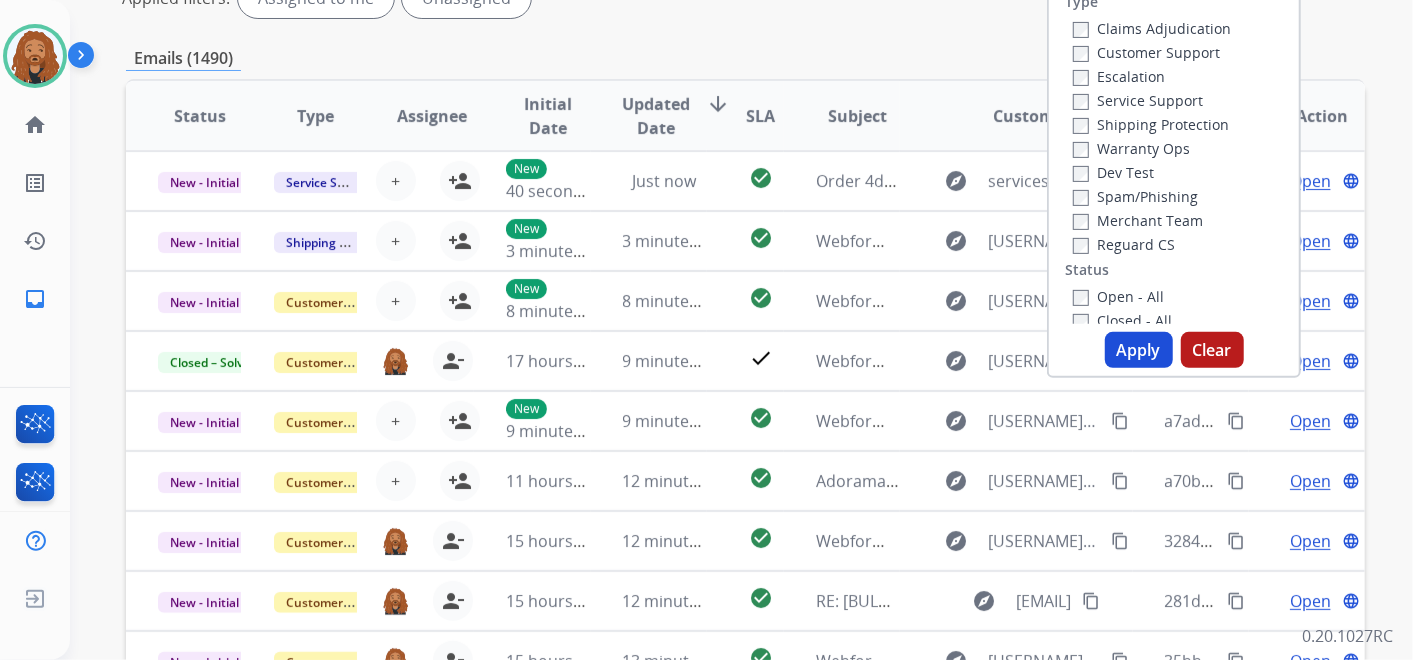 click on "Apply" at bounding box center [1139, 350] 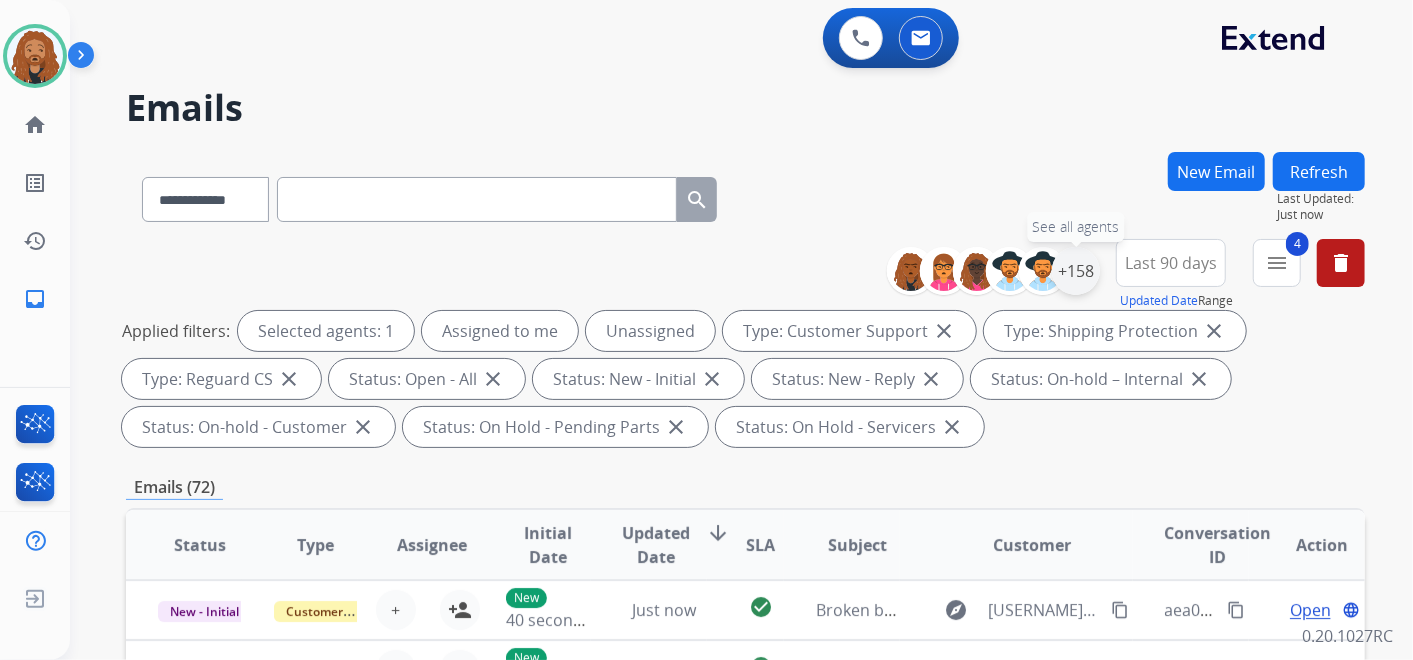 scroll, scrollTop: 111, scrollLeft: 0, axis: vertical 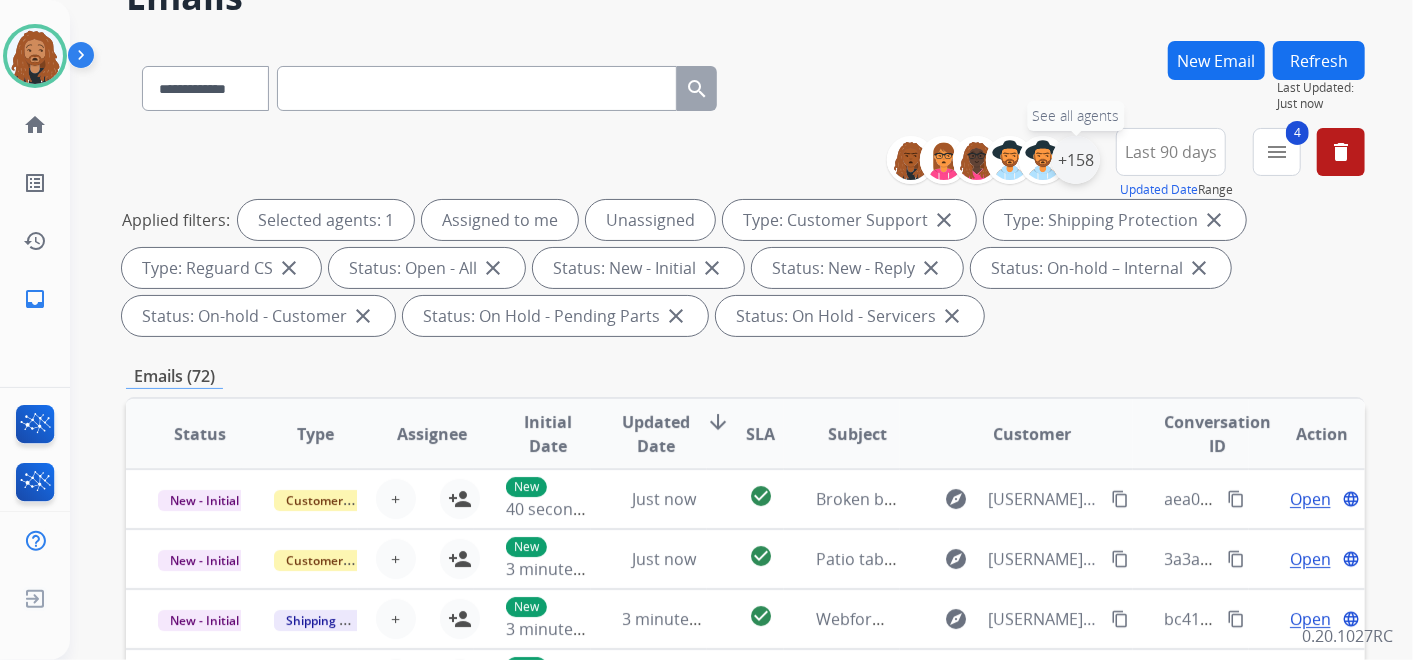 click on "+158" at bounding box center [1076, 160] 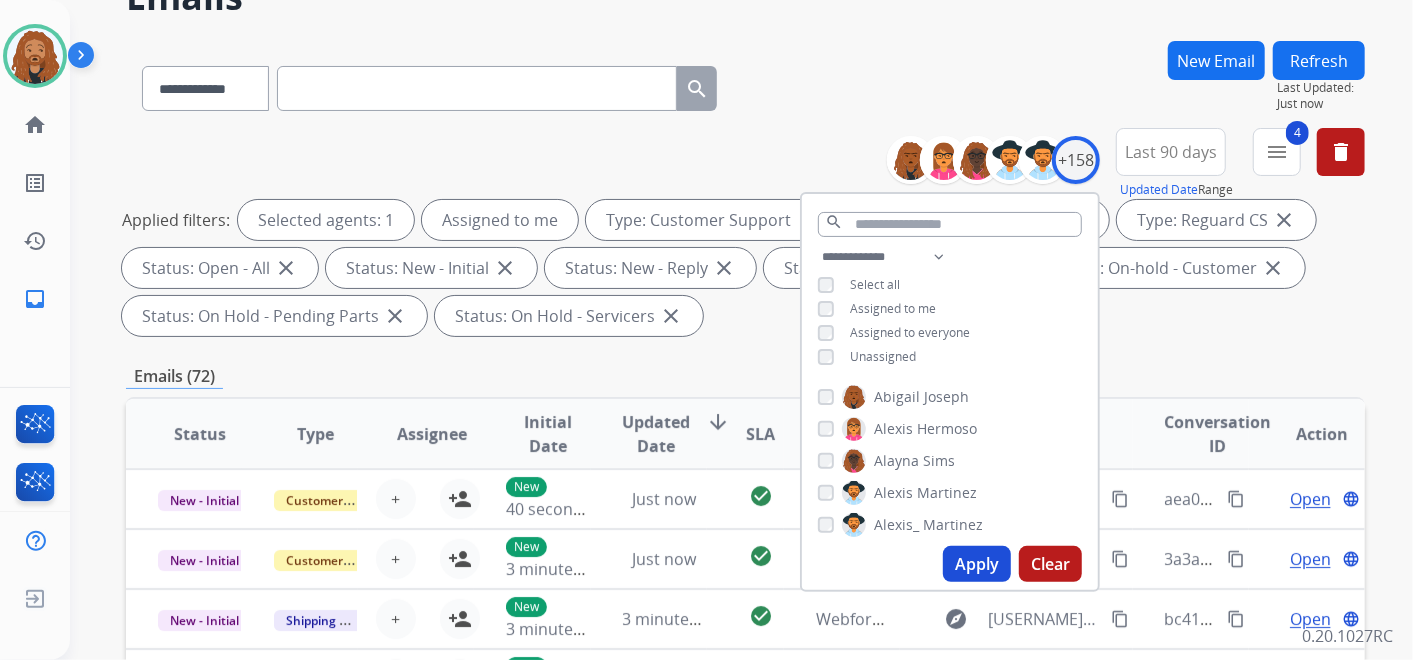 click on "Apply" at bounding box center (977, 564) 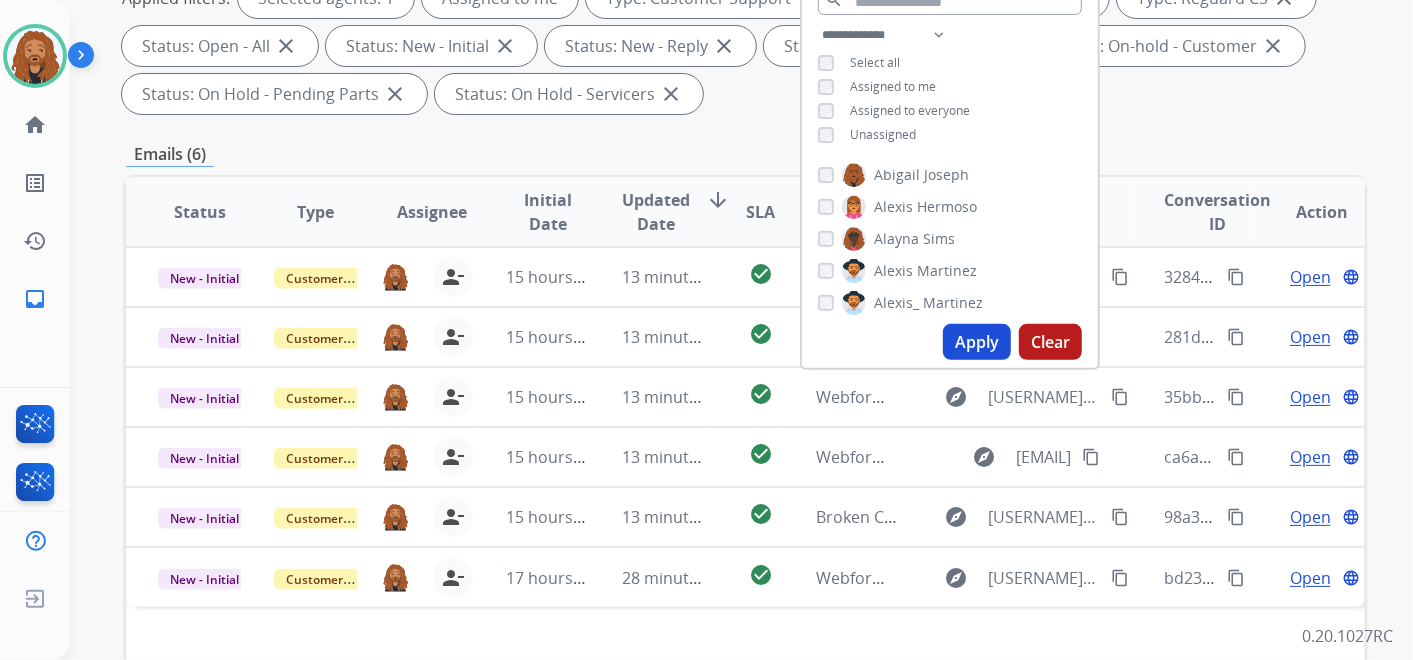 scroll, scrollTop: 0, scrollLeft: 0, axis: both 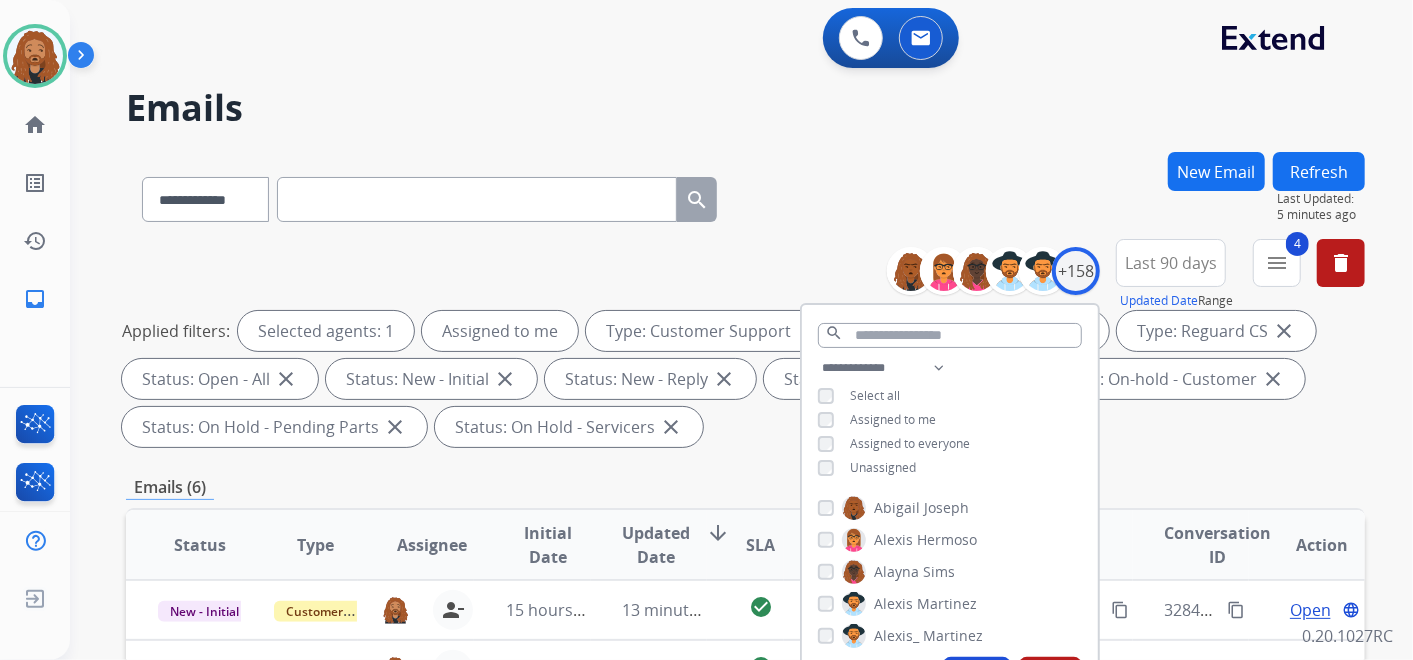 click on "New Email" at bounding box center [1216, 171] 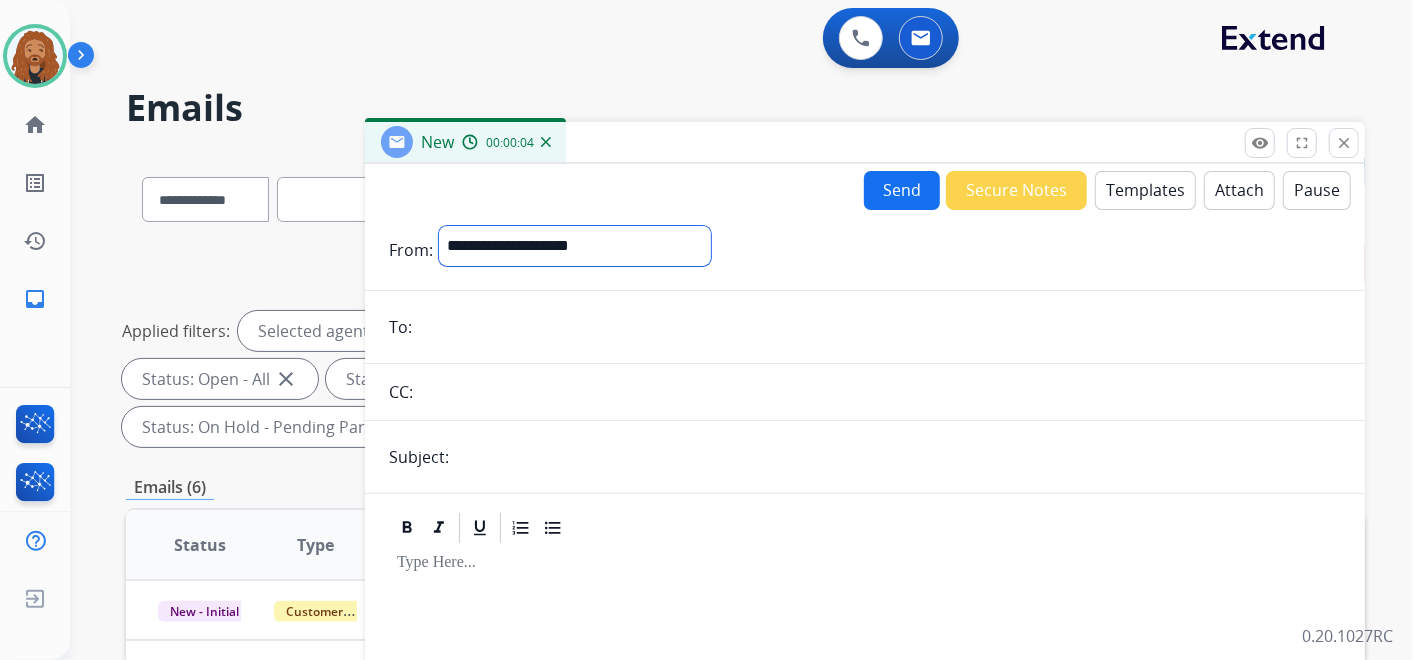 click on "**********" at bounding box center (575, 246) 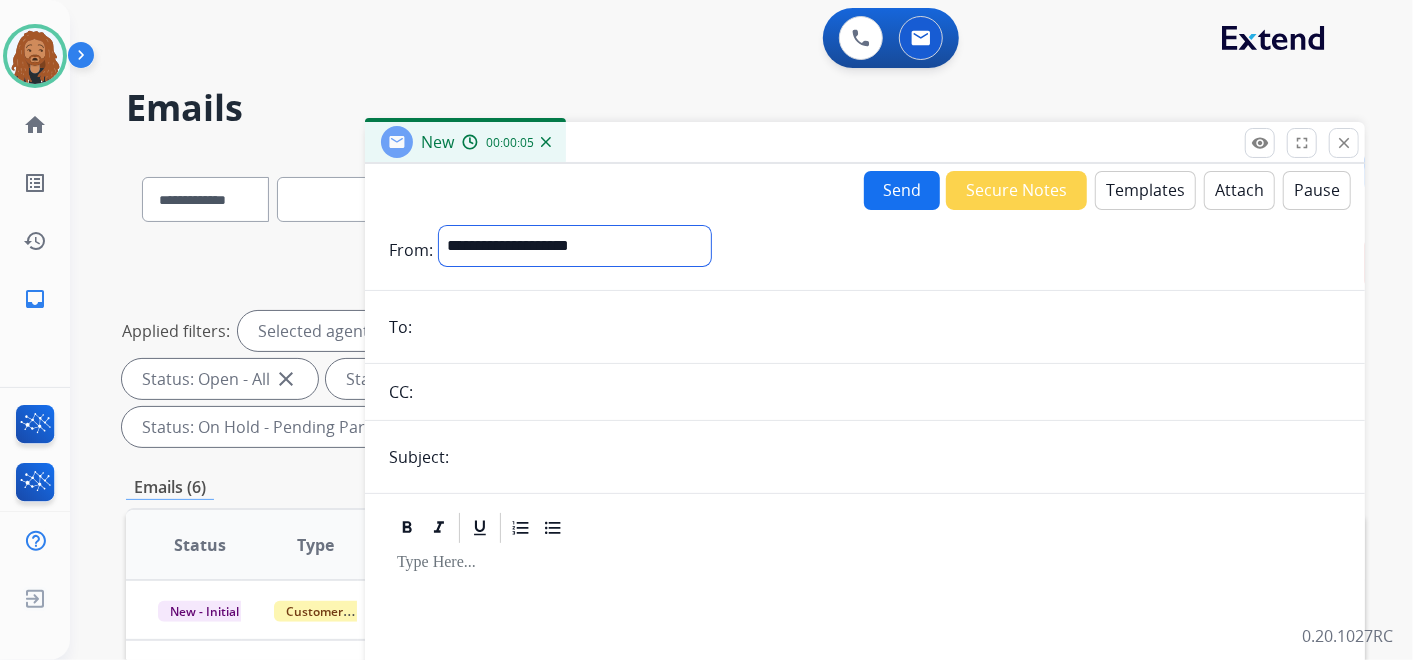 select on "**********" 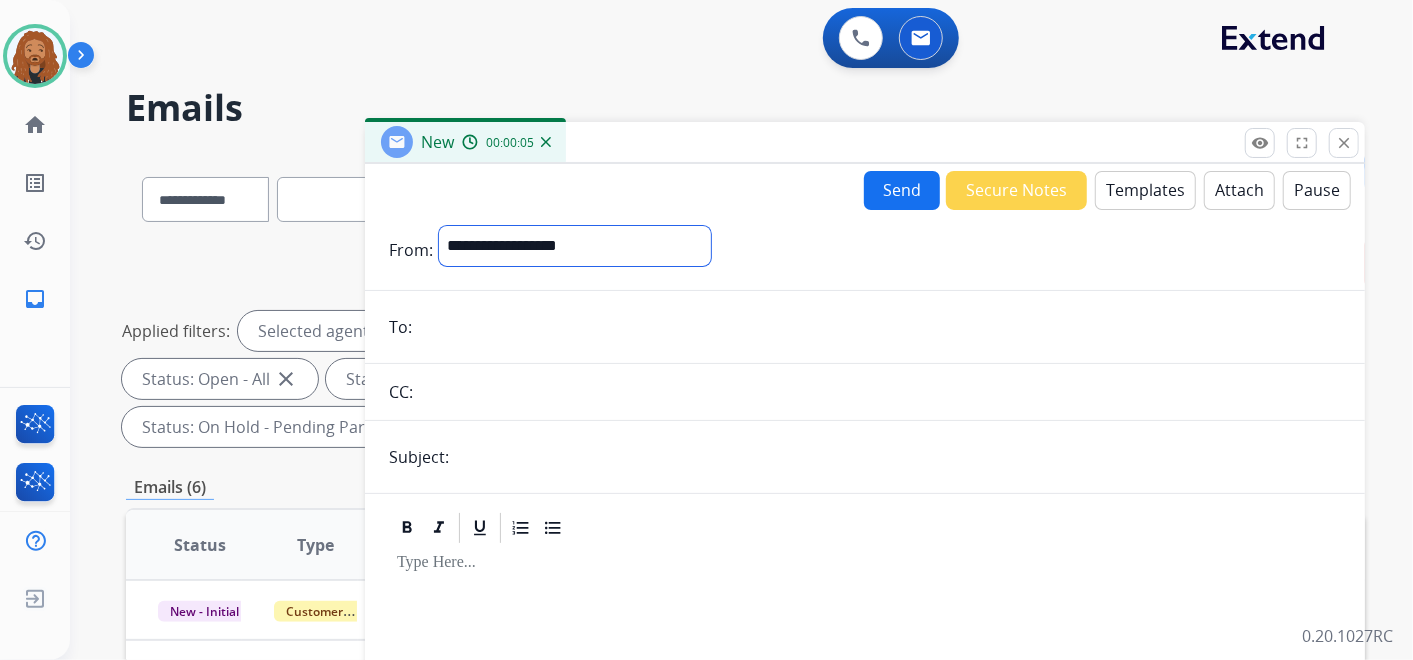 click on "**********" at bounding box center (575, 246) 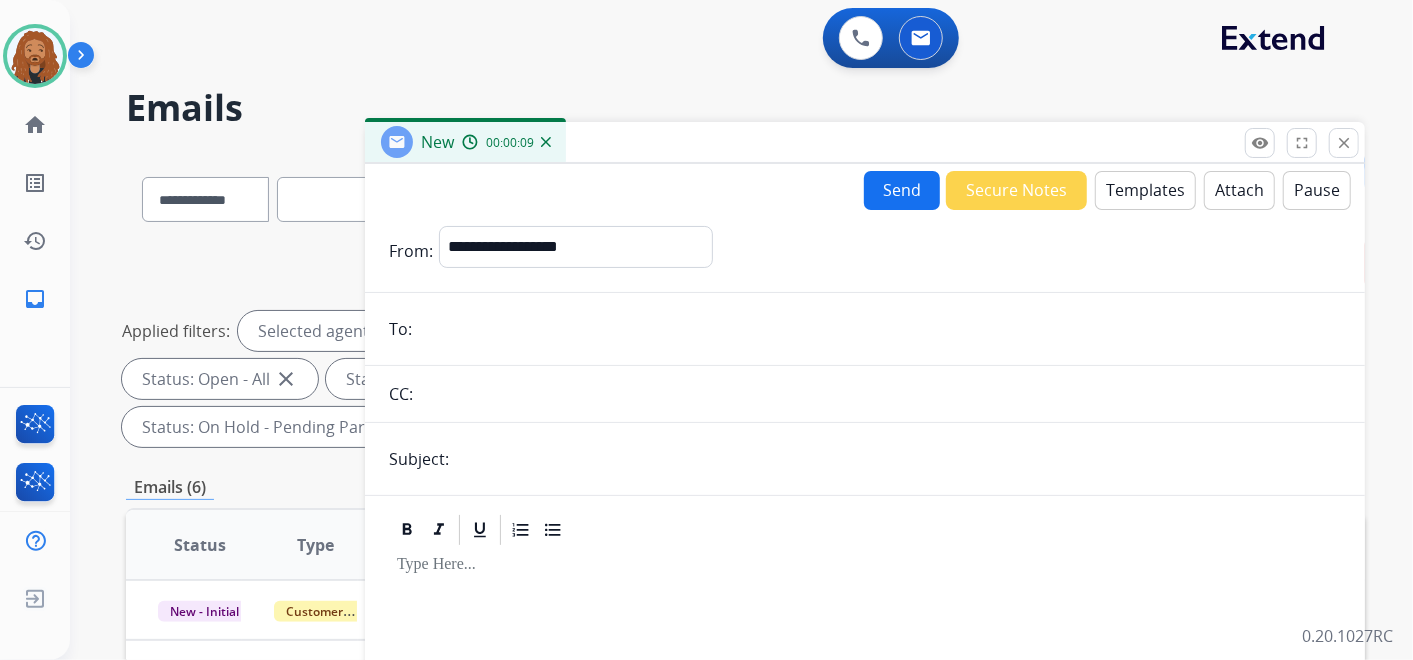 click on "**********" at bounding box center [865, 614] 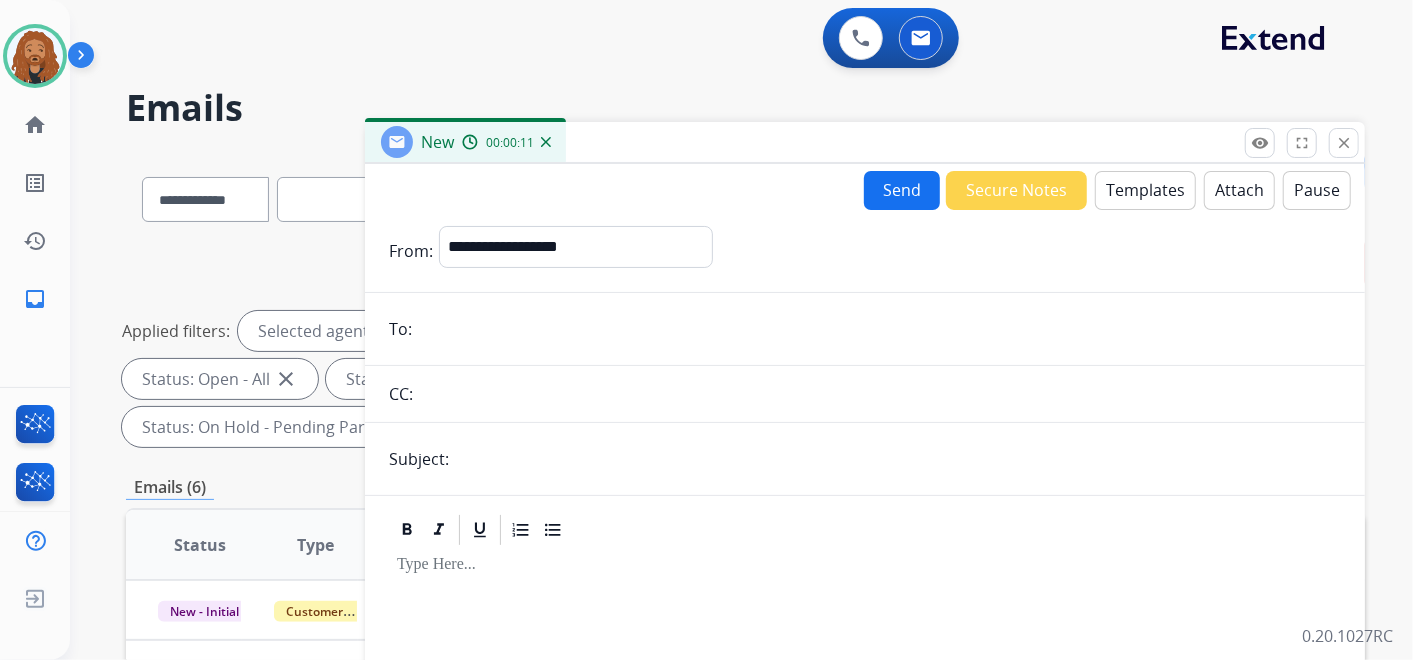 paste on "**********" 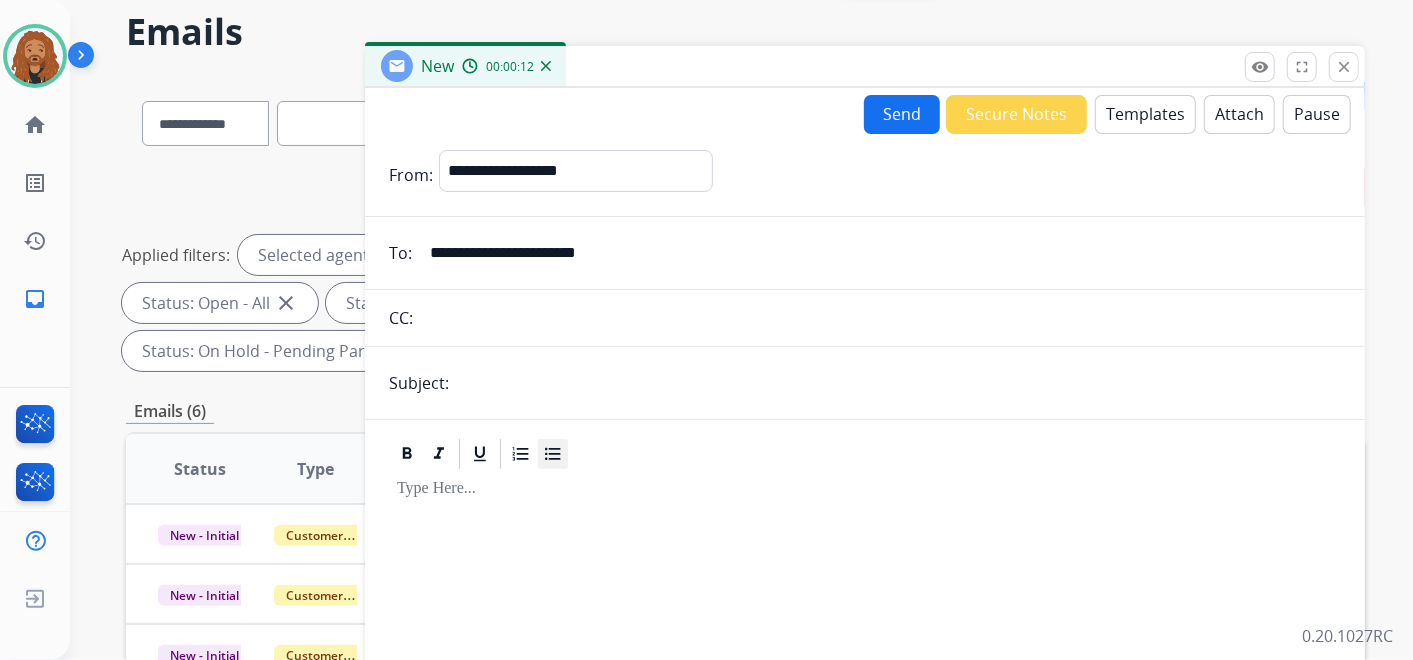 scroll, scrollTop: 111, scrollLeft: 0, axis: vertical 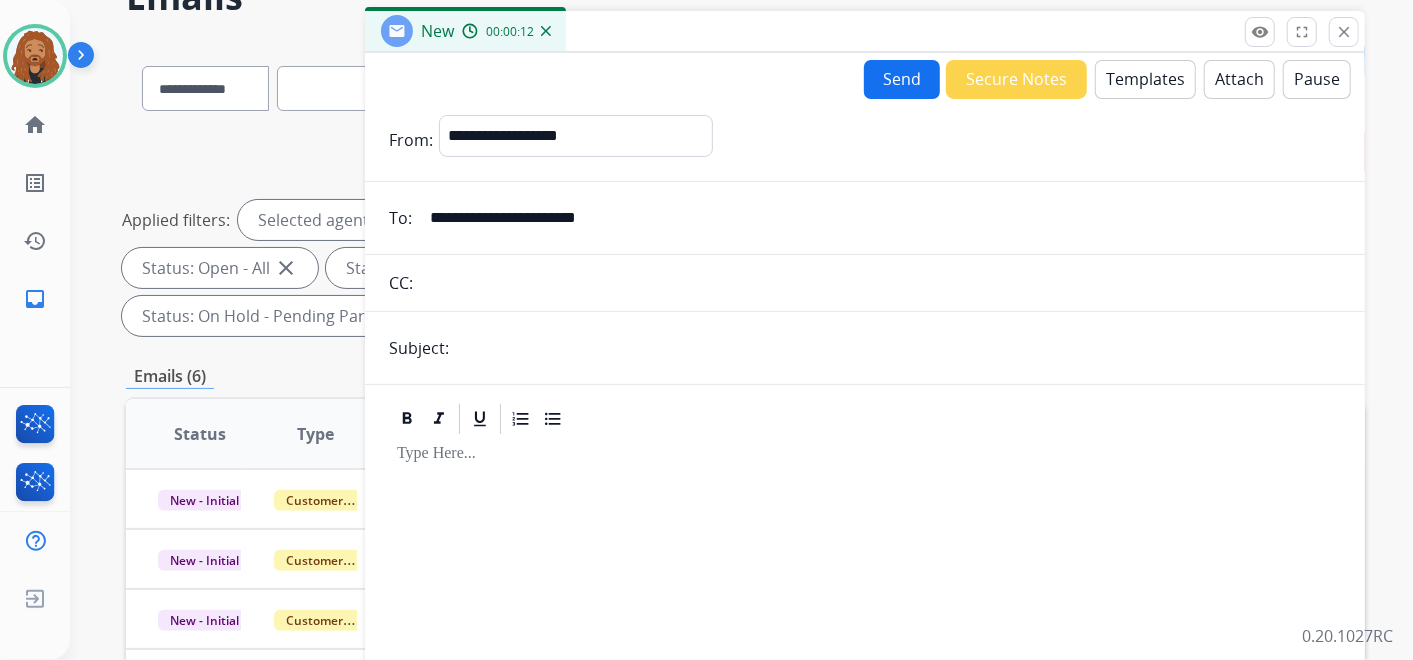type on "**********" 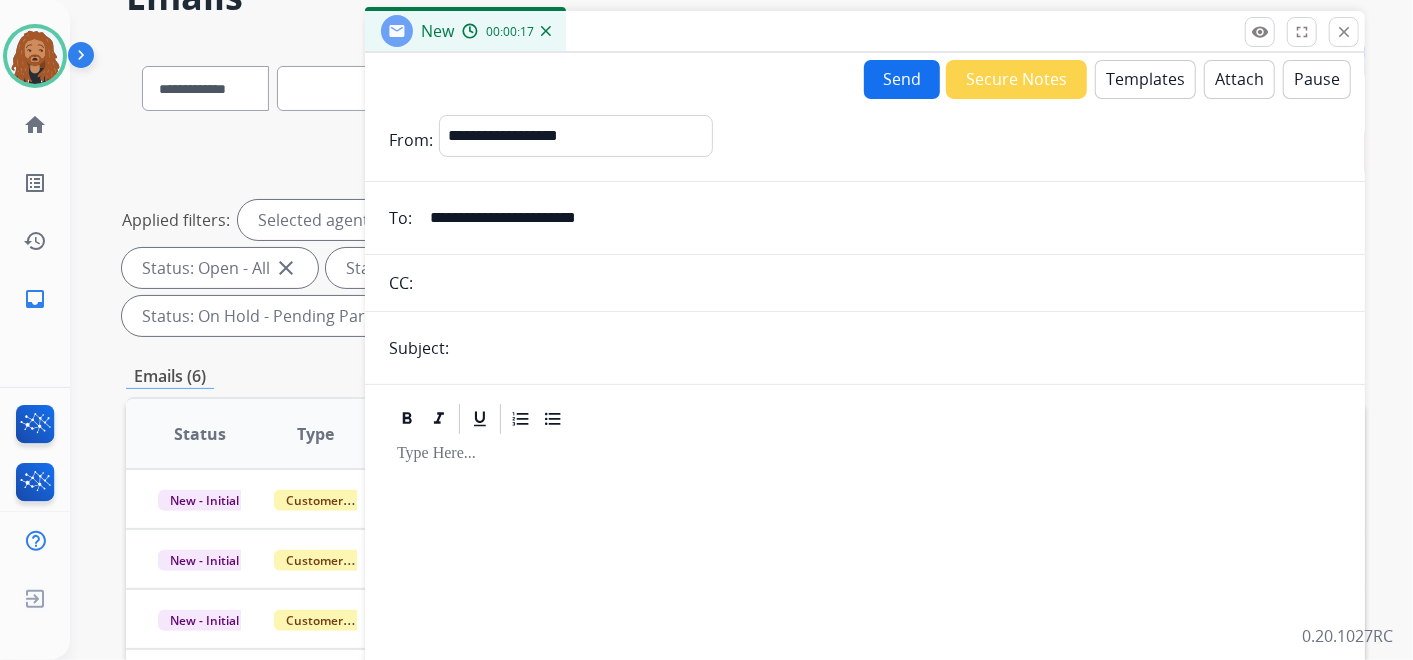 type on "**********" 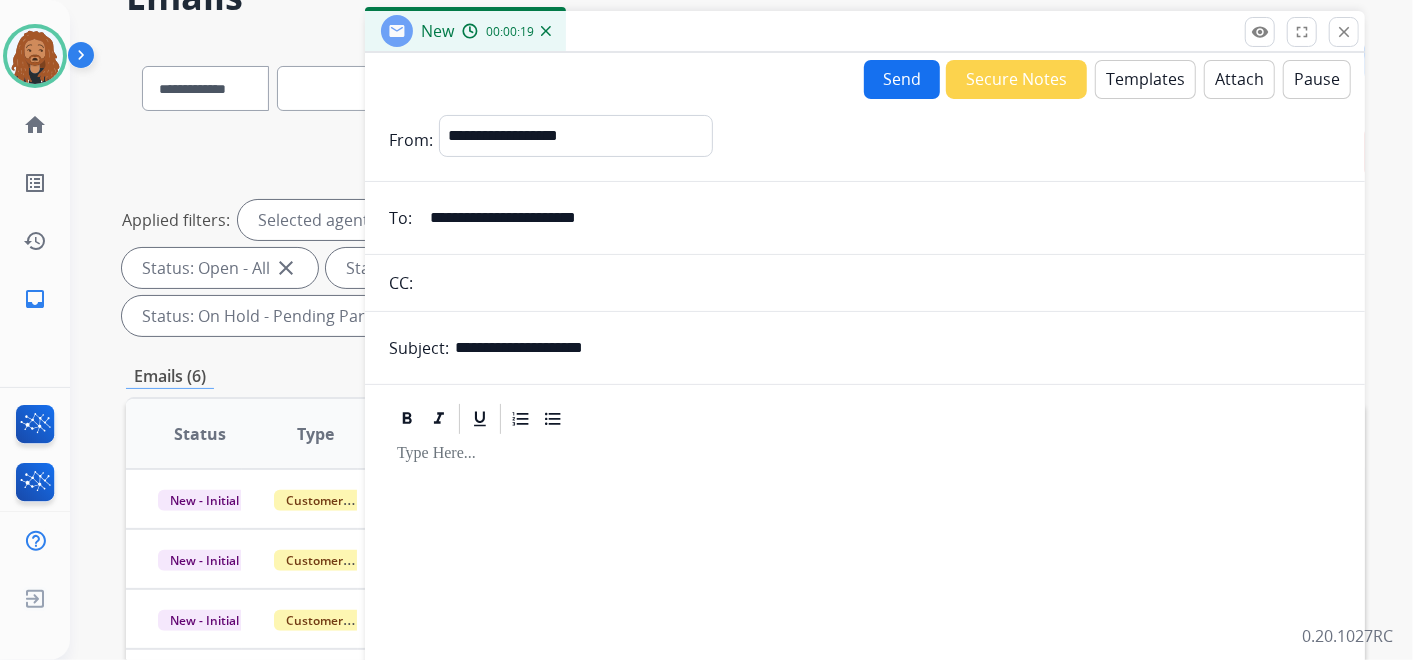 click on "Templates" at bounding box center (1145, 79) 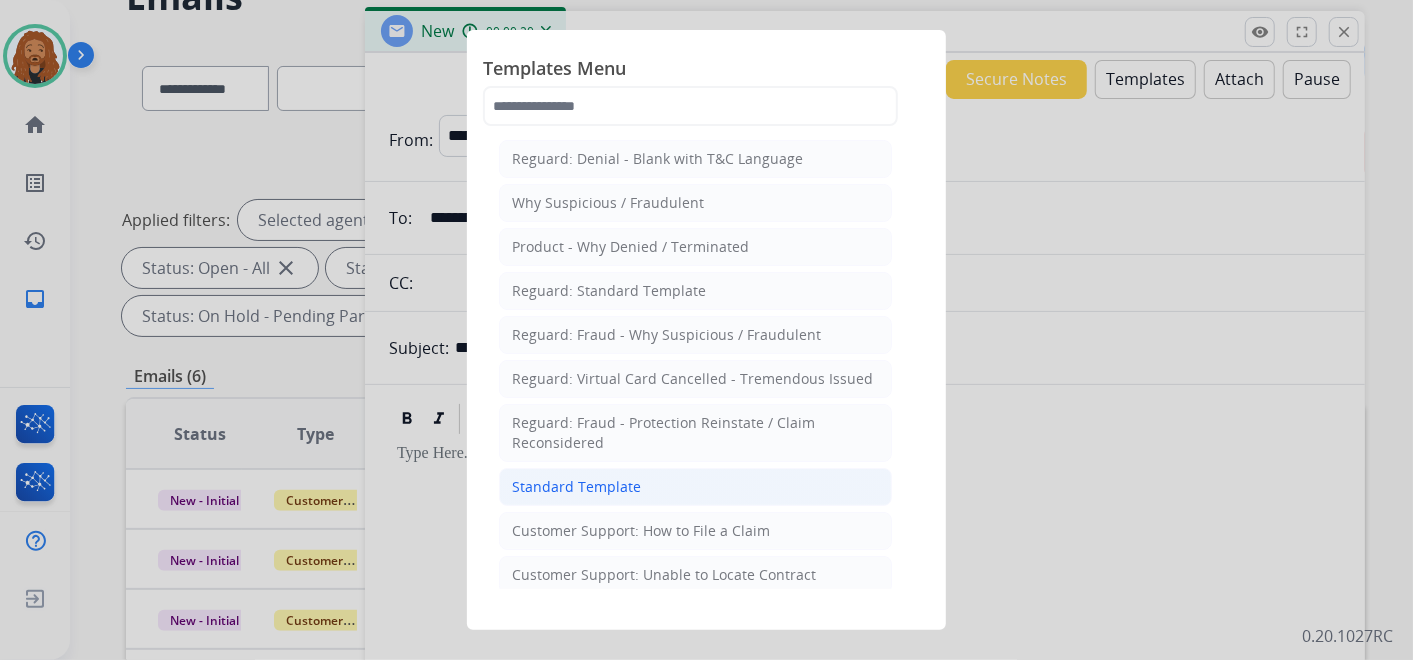 click on "Standard Template" 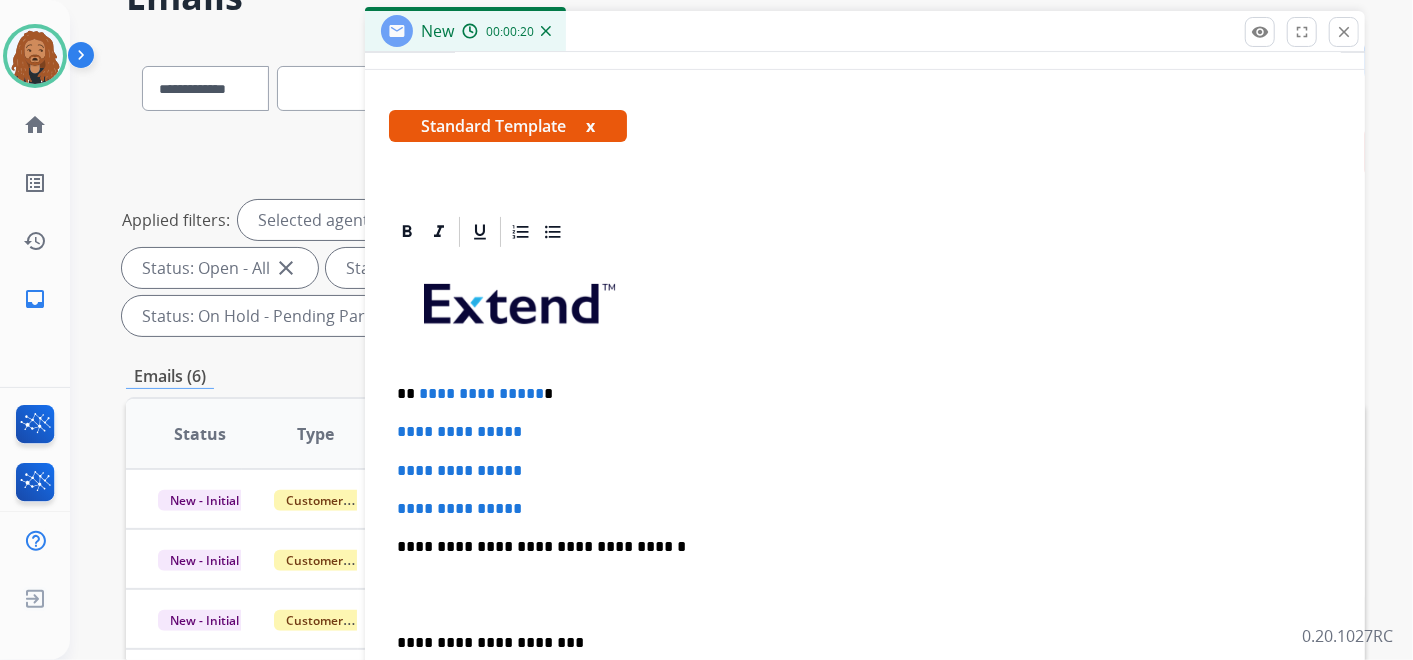 scroll, scrollTop: 344, scrollLeft: 0, axis: vertical 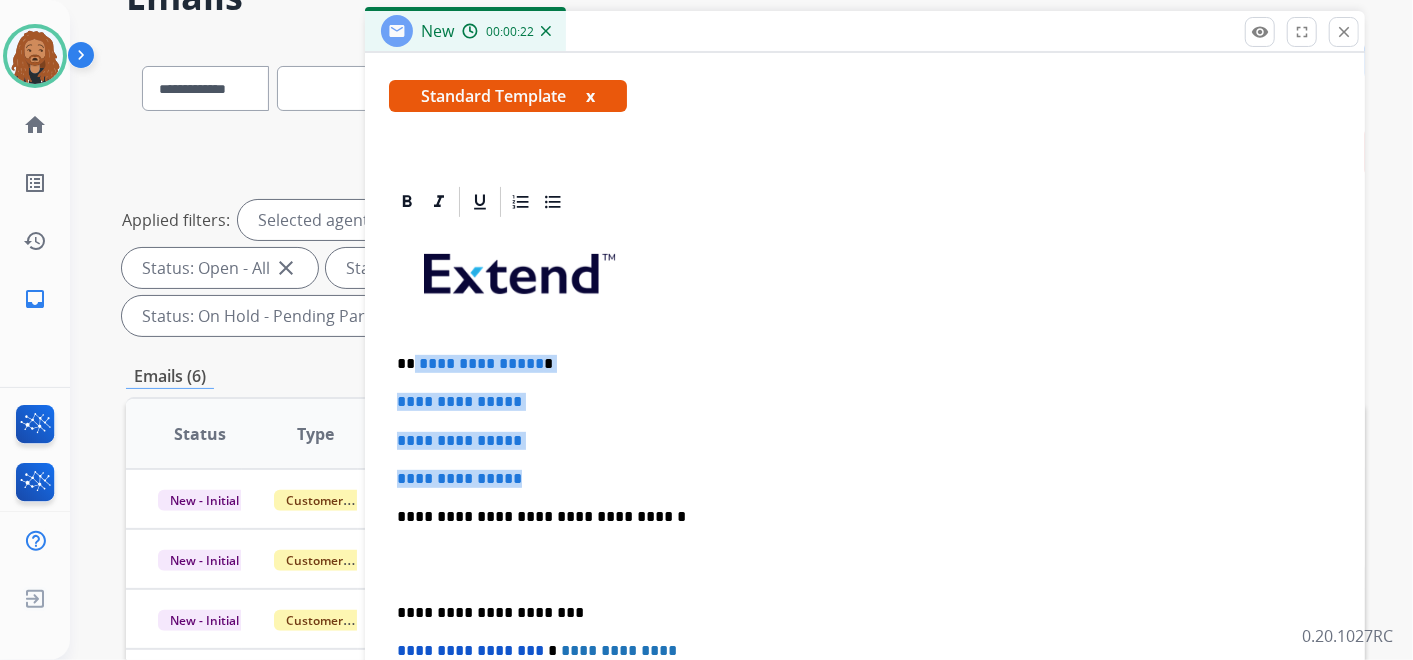 drag, startPoint x: 549, startPoint y: 479, endPoint x: 414, endPoint y: 357, distance: 181.95879 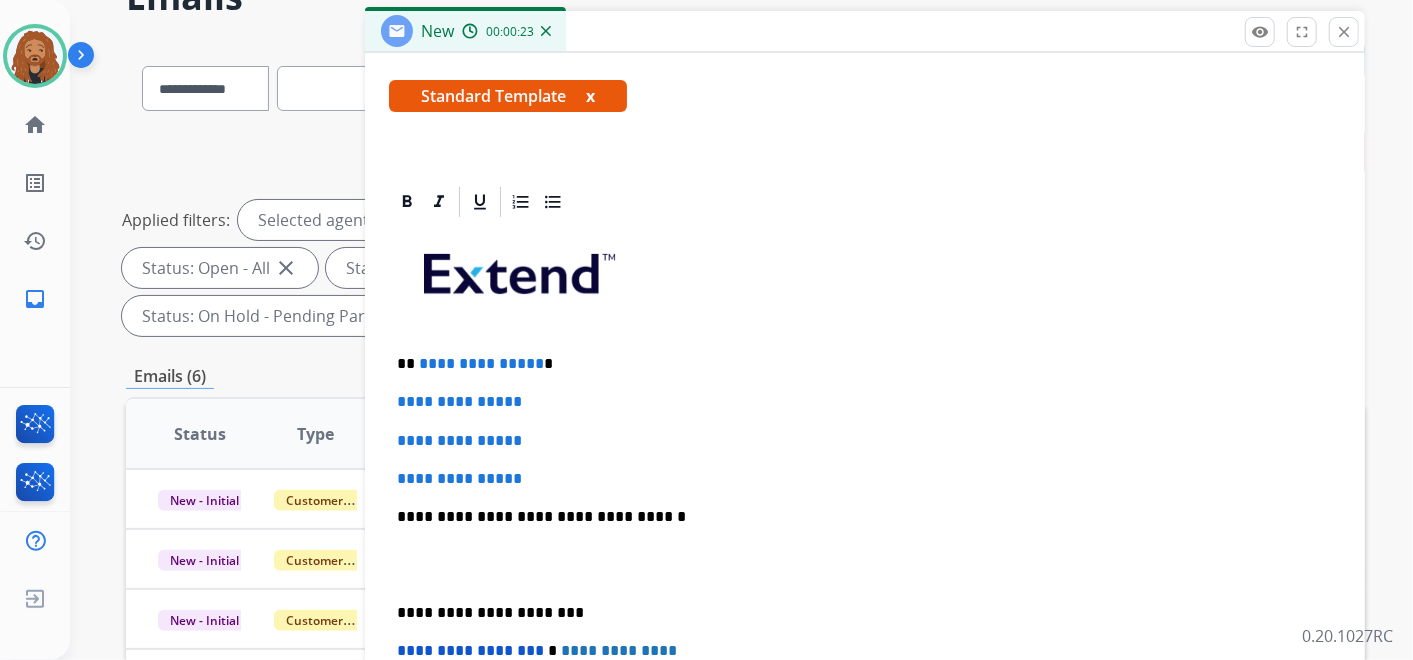 scroll, scrollTop: 229, scrollLeft: 0, axis: vertical 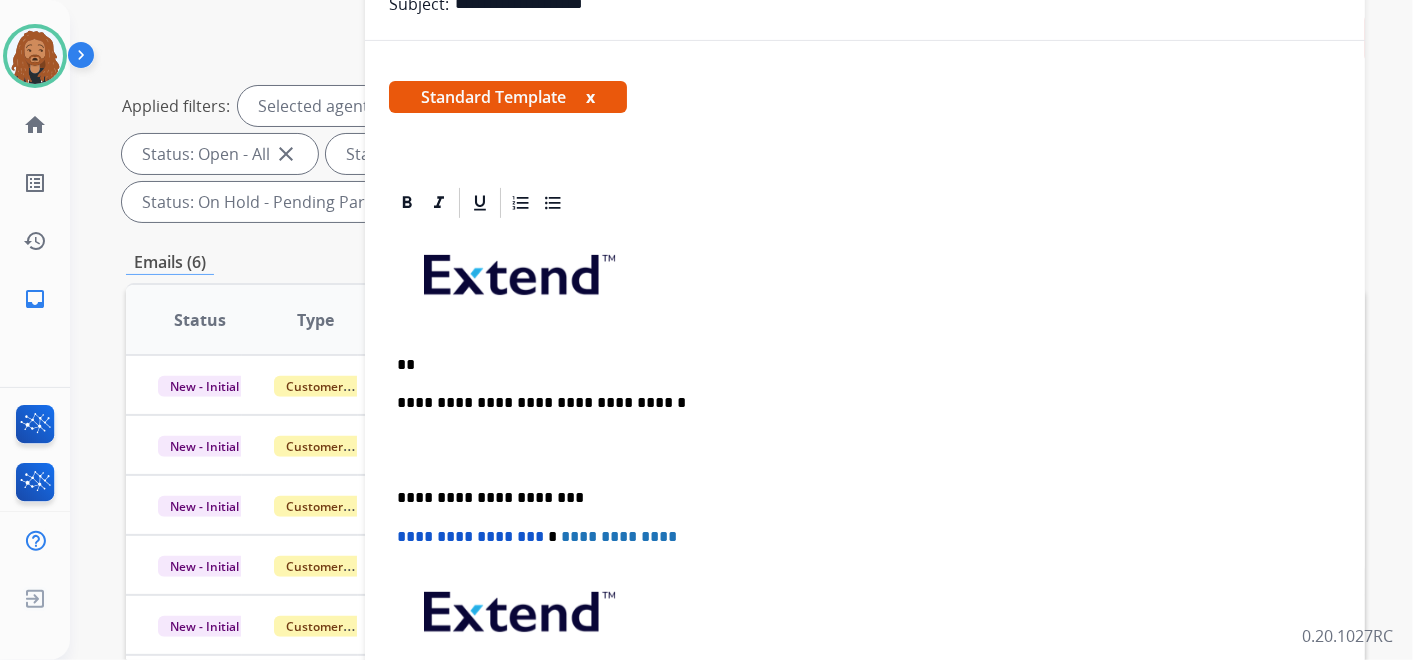 type 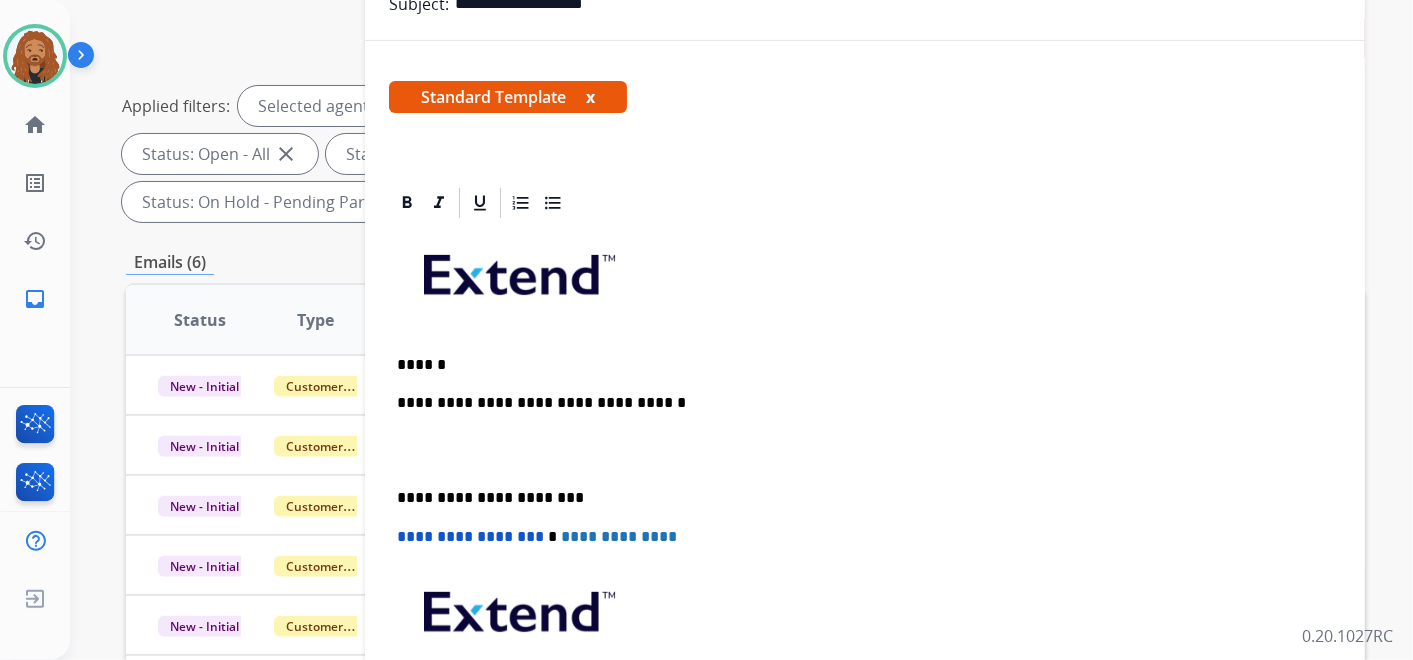 scroll, scrollTop: 268, scrollLeft: 0, axis: vertical 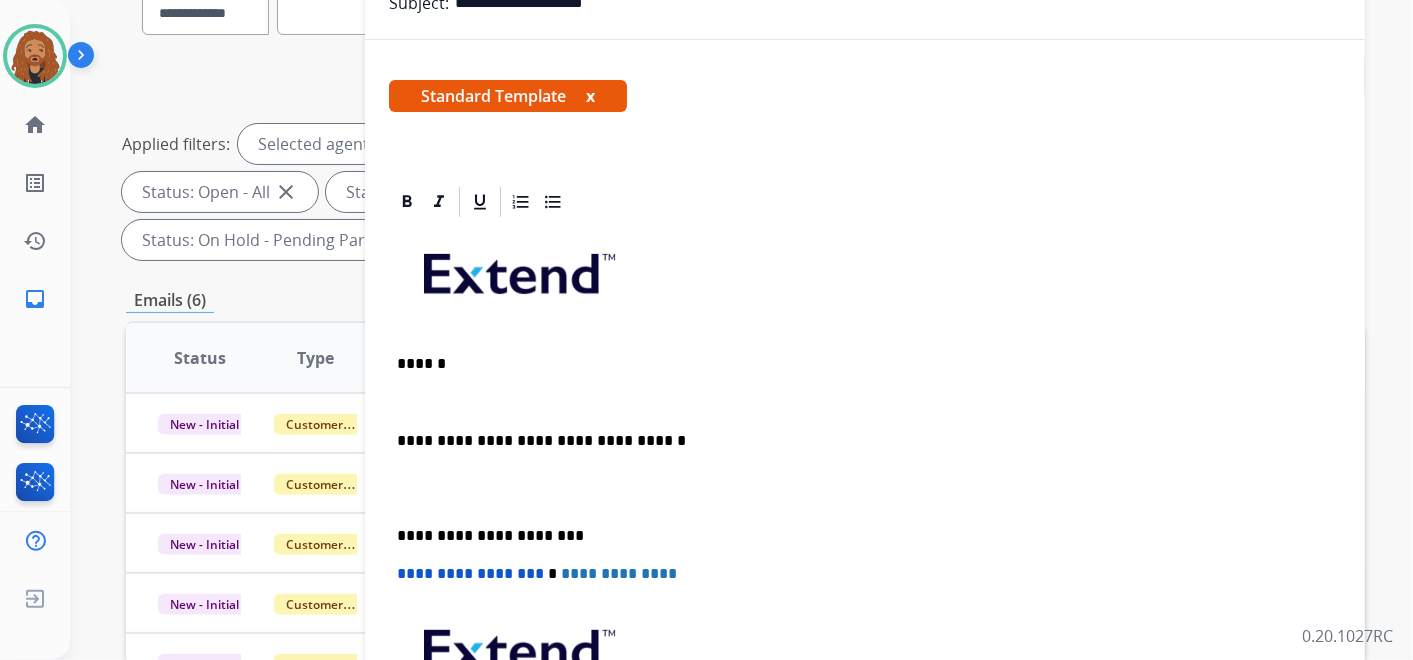 click at bounding box center (865, 402) 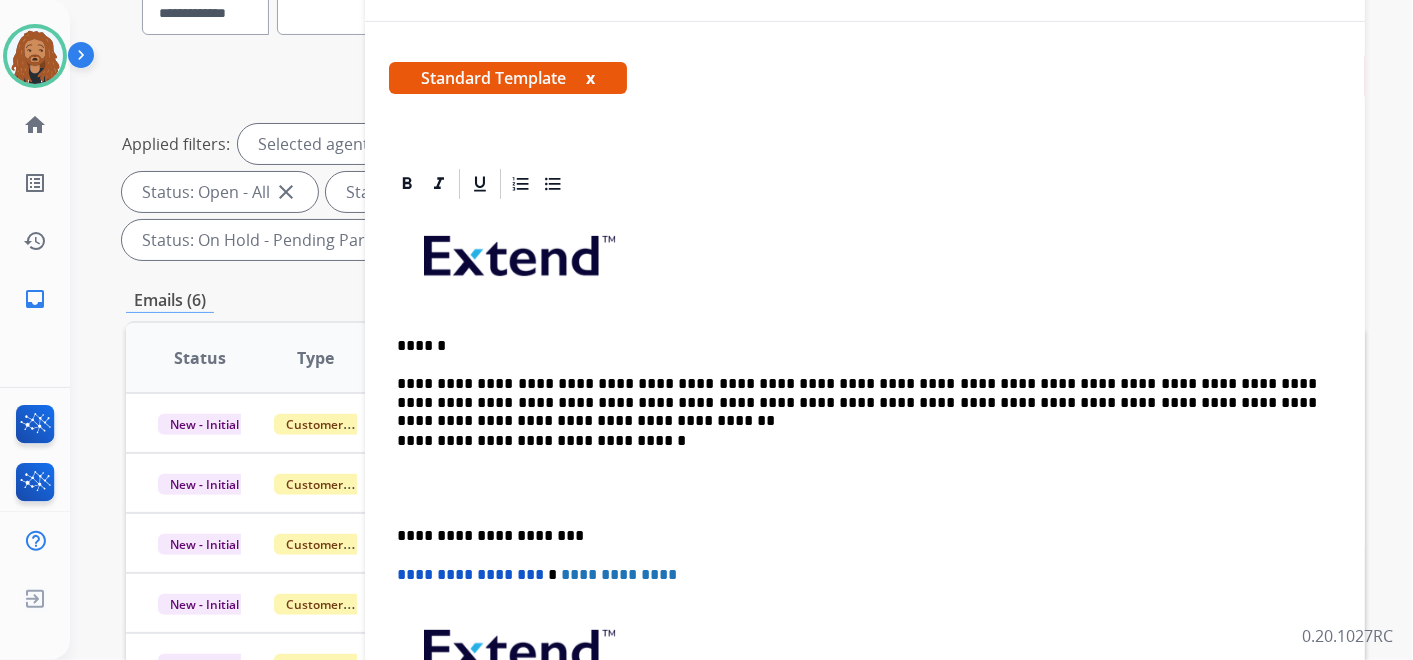 scroll, scrollTop: 168, scrollLeft: 0, axis: vertical 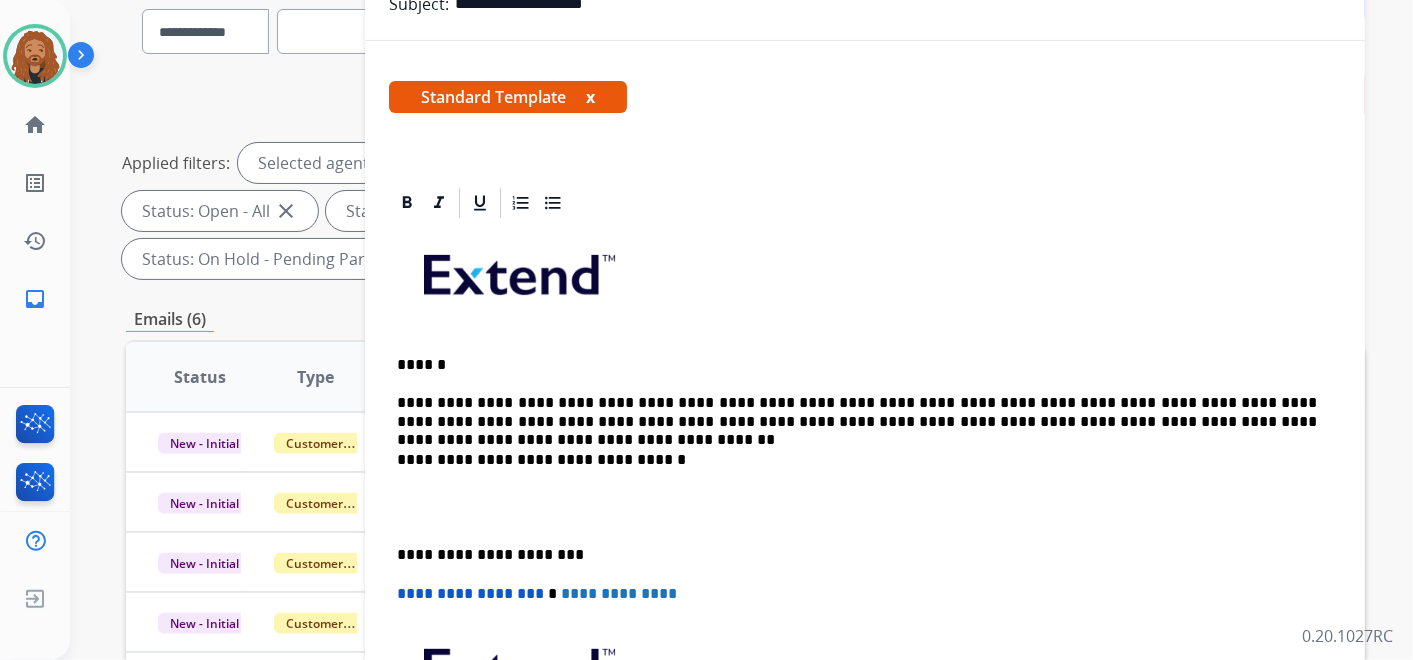 click at bounding box center [865, 507] 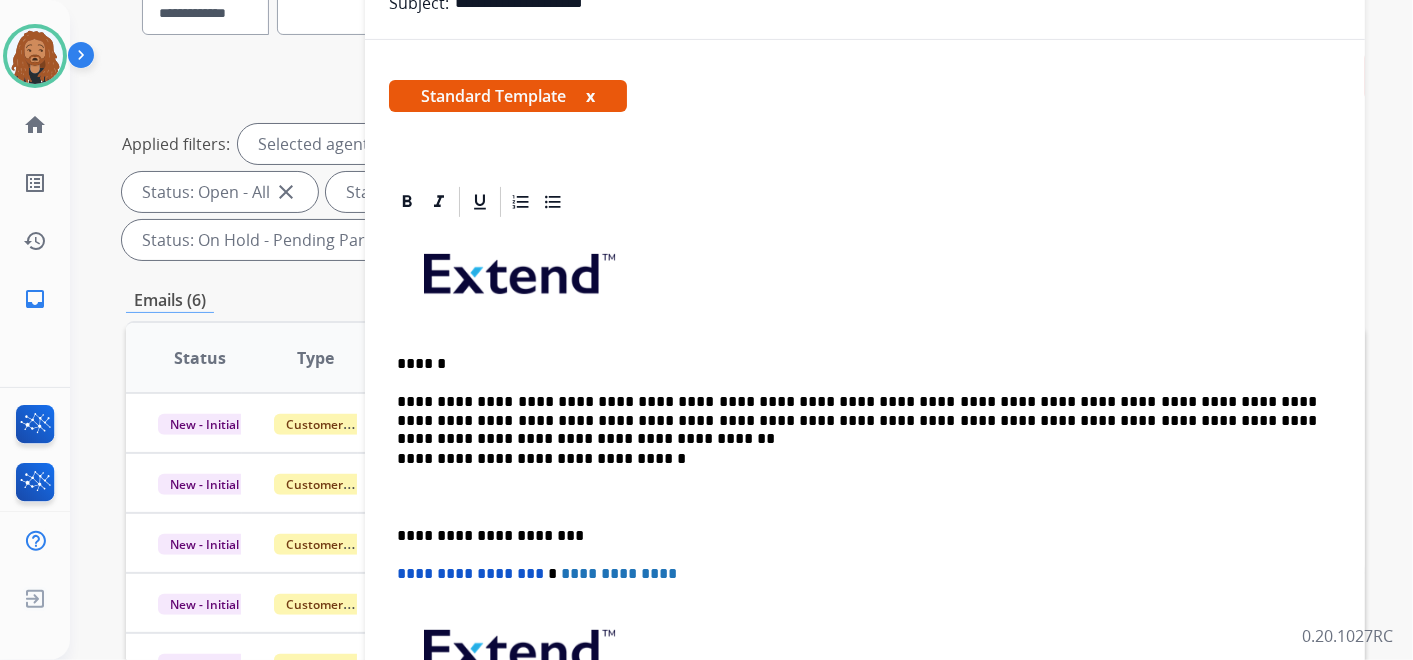scroll, scrollTop: 229, scrollLeft: 0, axis: vertical 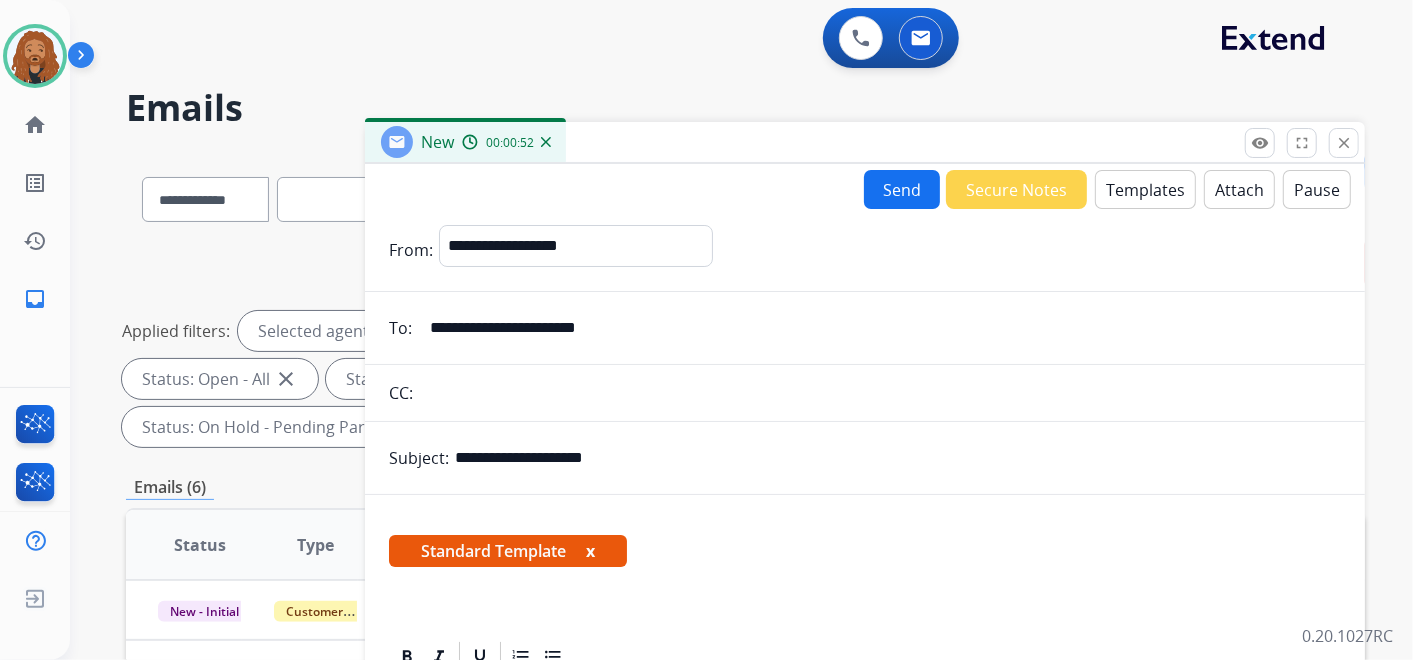 click on "Send" at bounding box center (902, 189) 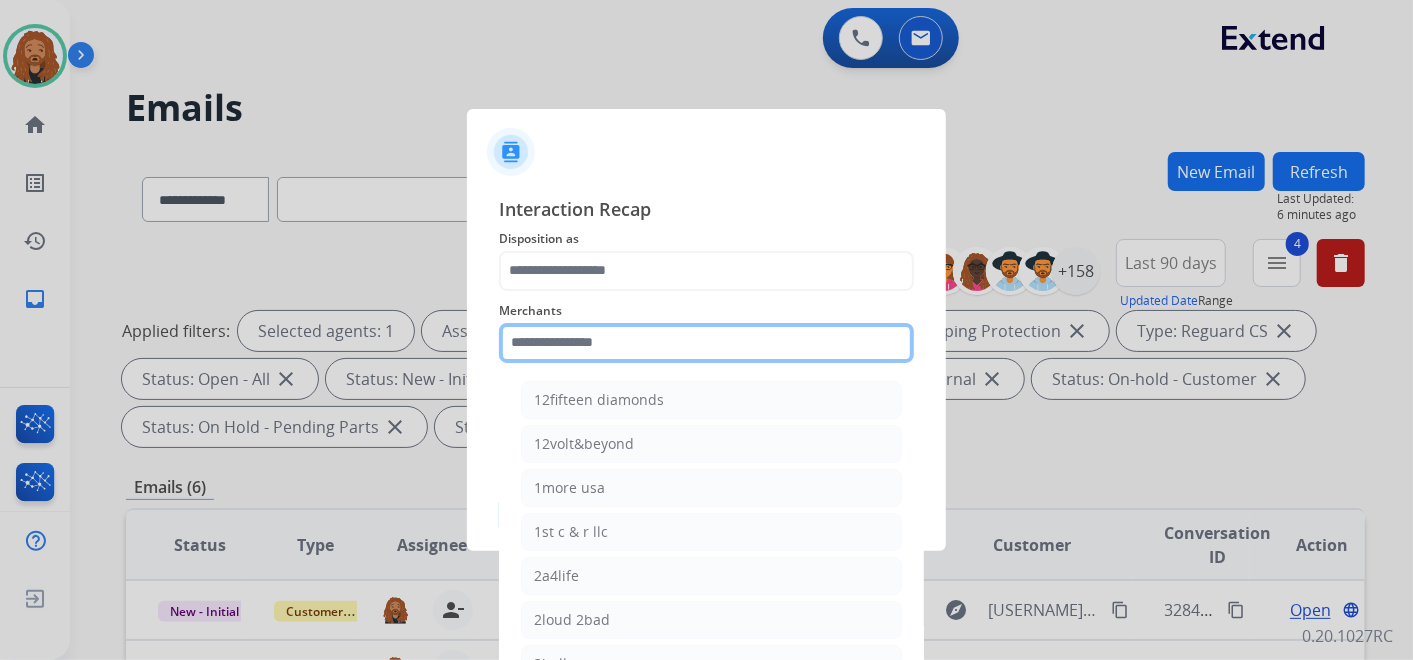 click on "Merchants    12fifteen diamonds   12volt&beyond   1more usa   1st c & r llc   2a4life   2loud 2bad   3balls   4 state trucks   4moms   Abstinence spirits   Accessorypartsstore   Action clutch   Active lifestyle store   Addaday   Adorama abs   Adorama business-to-business   Adrenaline offroad outfitters   Ads shocks   Advance auto parts   Aem electronics   Aerishealthinc   Ag solutions group, llc   Aim controllers   Air-relax   Airocide   Airslamit   Airsoft station   Airthereal   Alchemy fine home   Aleko products   Alice lane home   All around e-bikes   All electric motion   All things barbecue   Allen   Allied gaming north america, llc   Allied wheel components   Alta gracia motors   Alter   Ambient fires   American bass   American cornhole association   American medical sales and rentals   American technologies network   Ameridroid   Amethyst home   Amgair   Ams fireplace   Amscope   Andaaz jewelers   Anne klein   Anova   Anytime baseball supply   Anytime sports supply   Apec water systems   Apollo neuro" 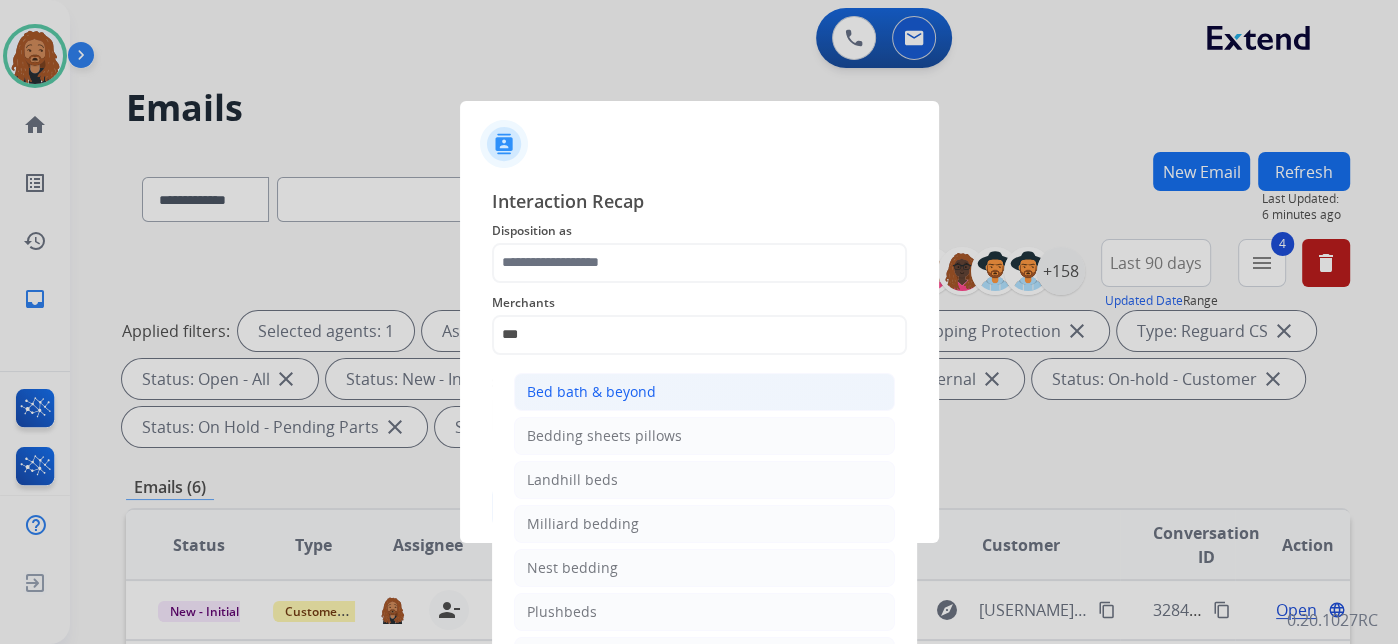 click on "Bed bath & beyond" 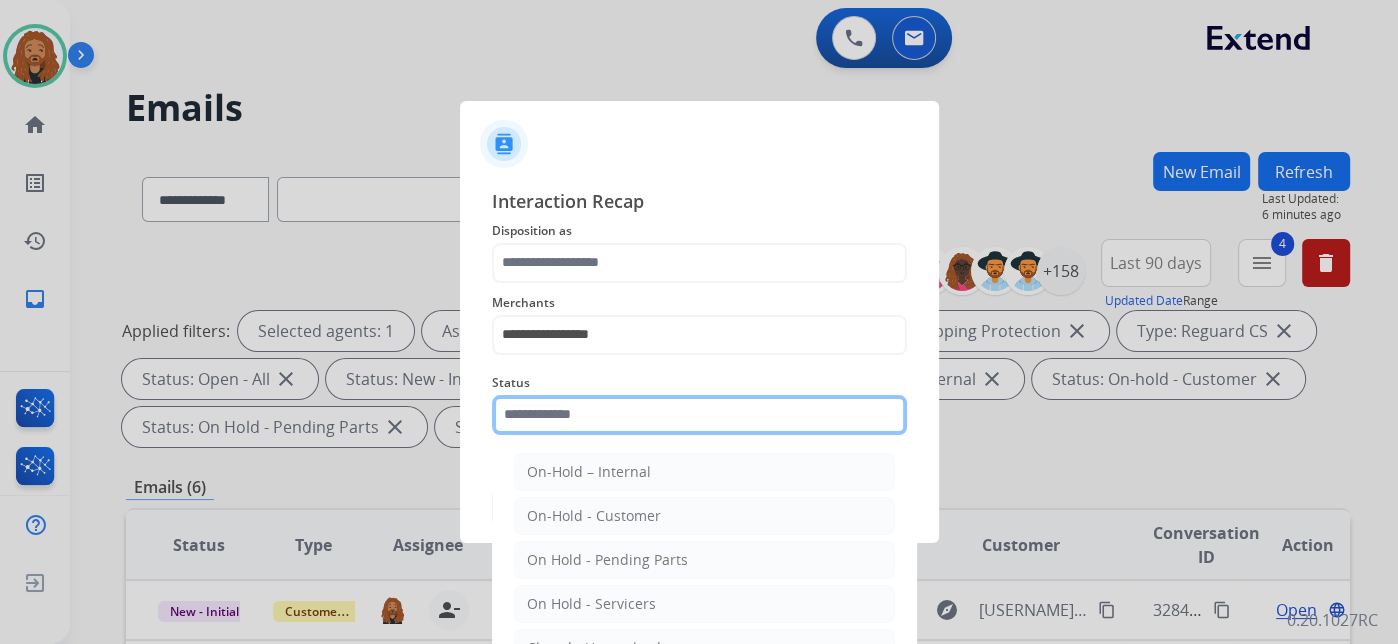 click 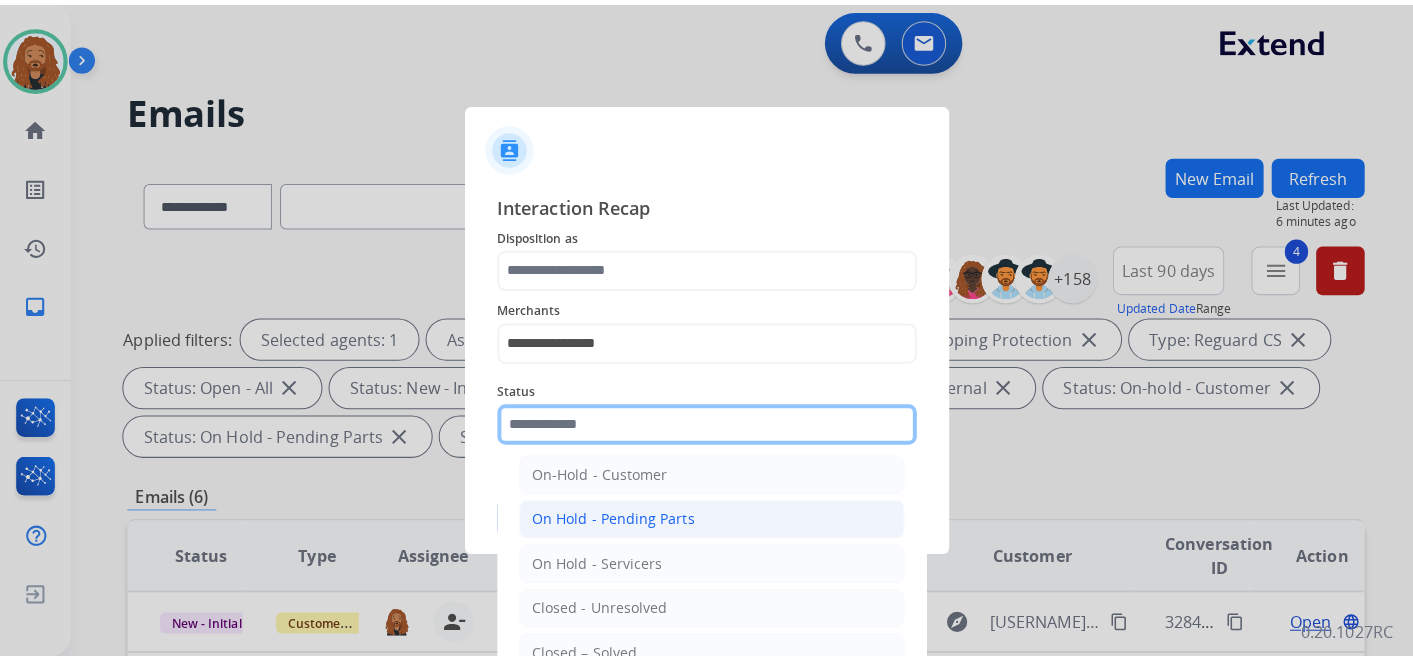 scroll, scrollTop: 114, scrollLeft: 0, axis: vertical 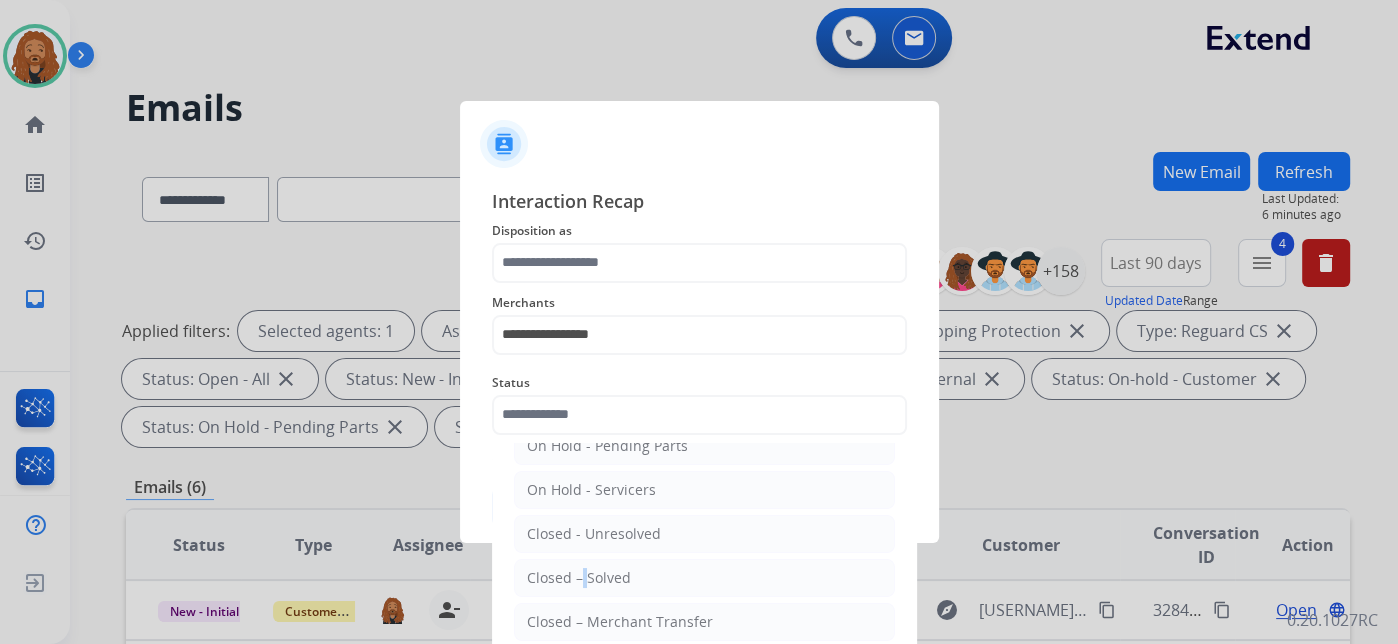 drag, startPoint x: 577, startPoint y: 574, endPoint x: 578, endPoint y: 554, distance: 20.024984 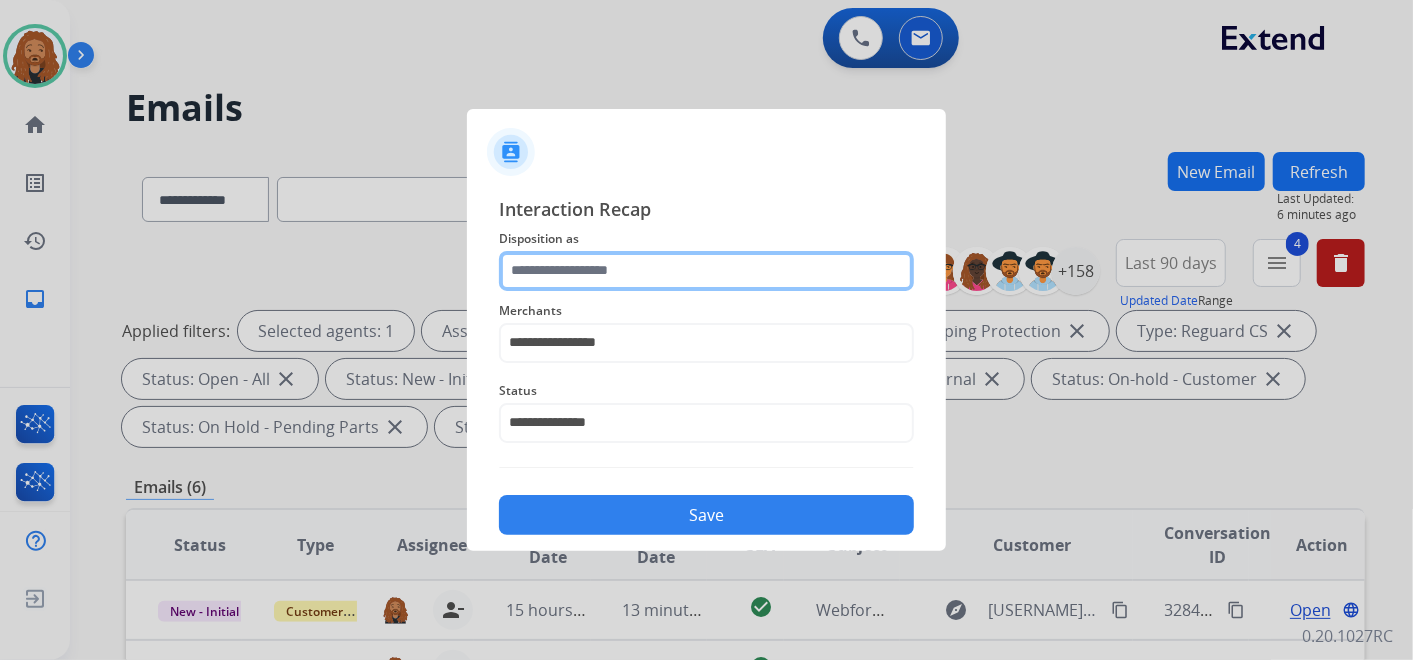 click 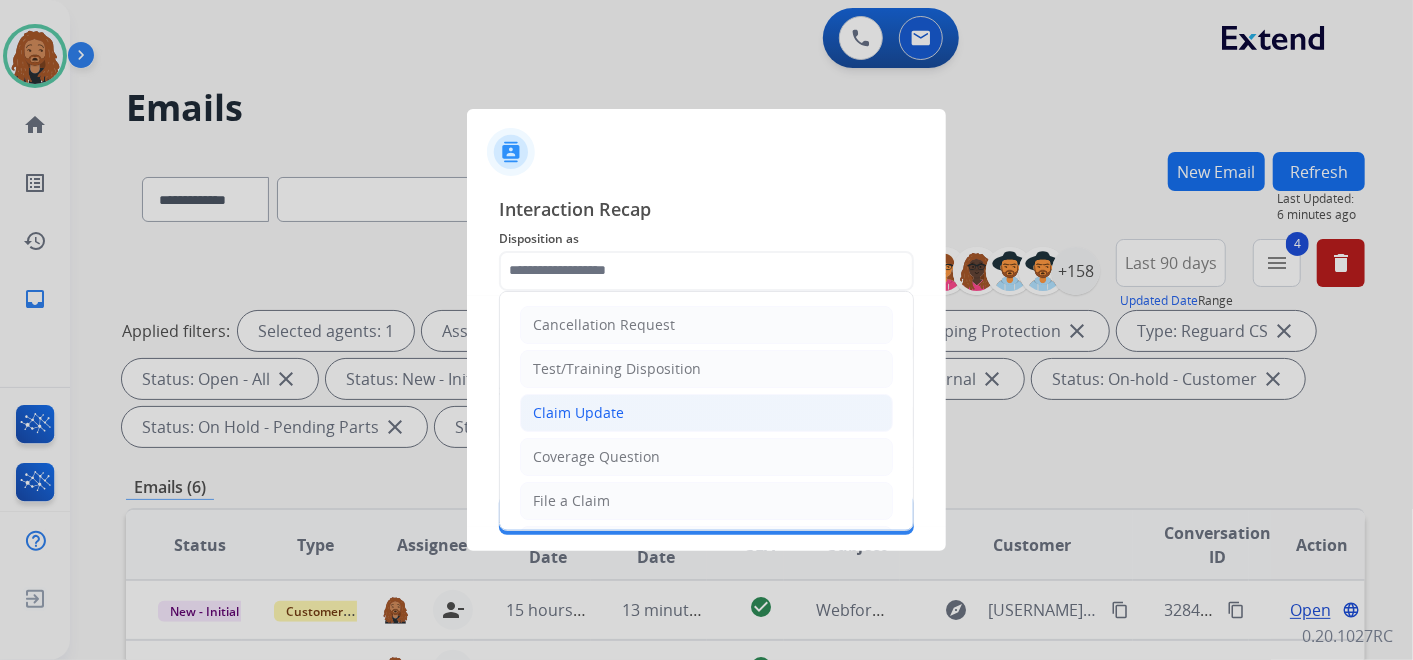 click on "Claim Update" 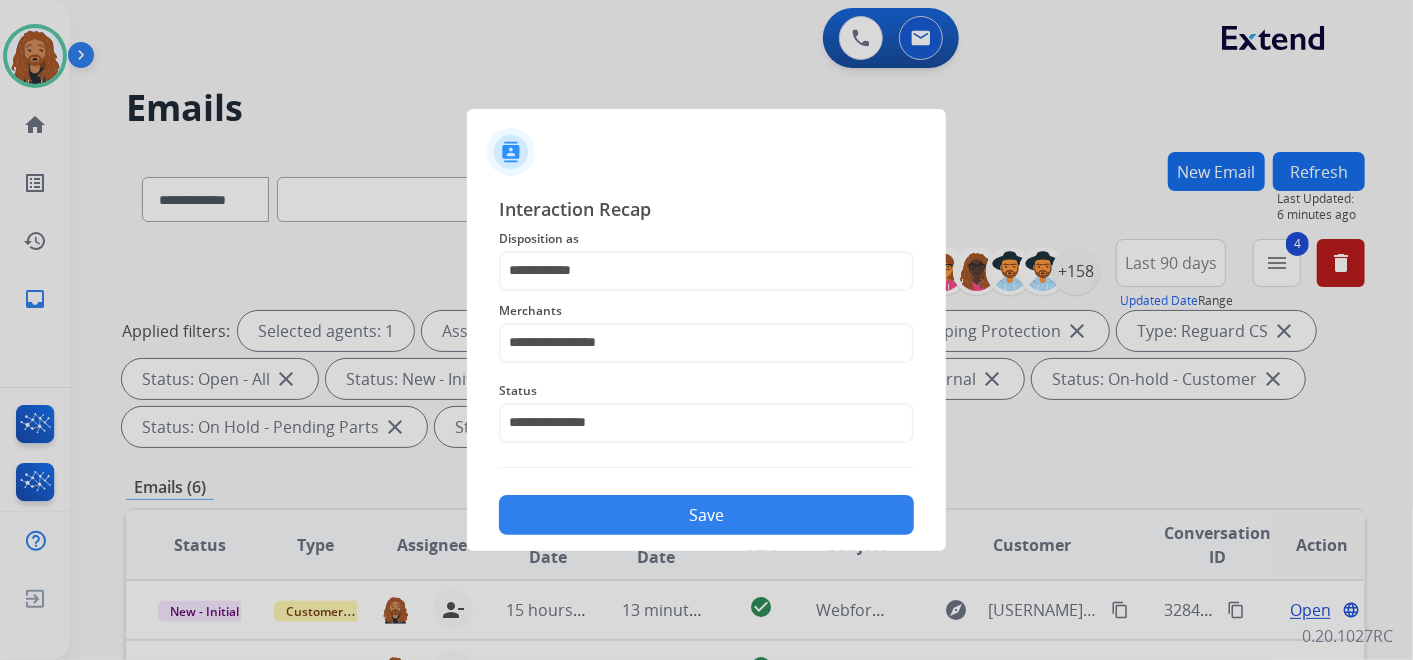 click on "Save" 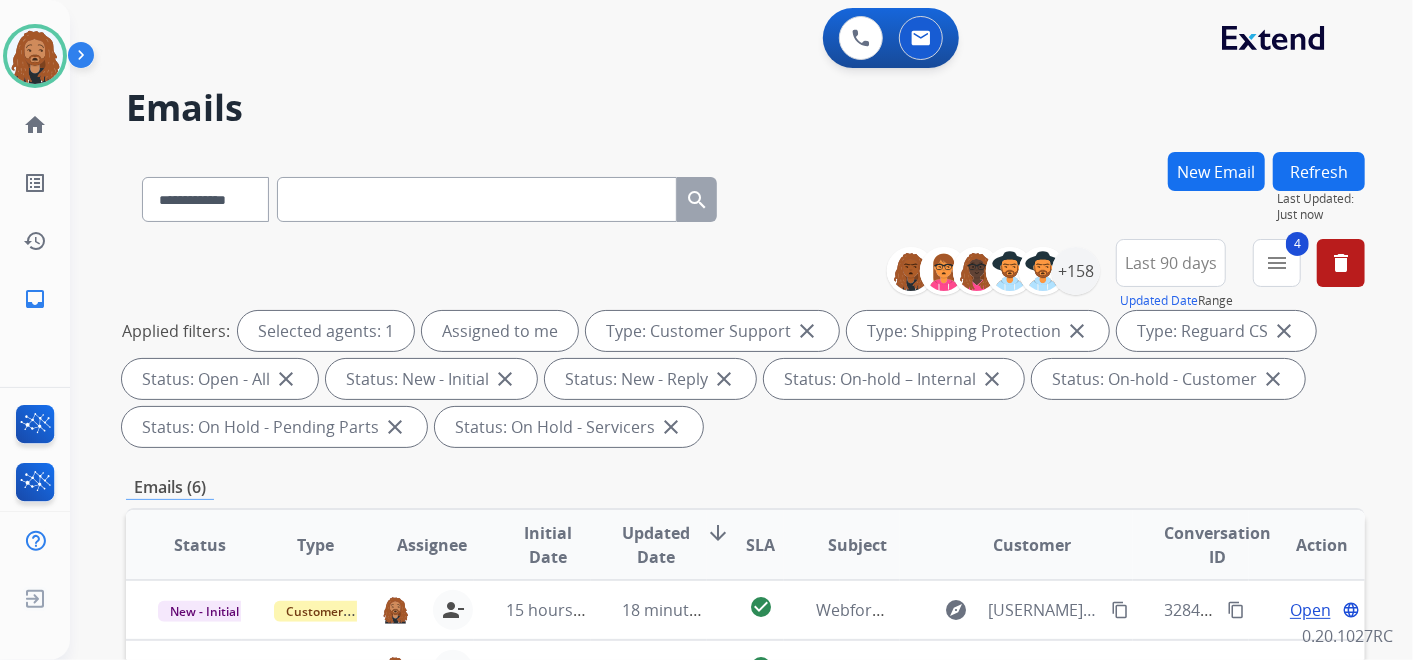 scroll, scrollTop: 0, scrollLeft: 0, axis: both 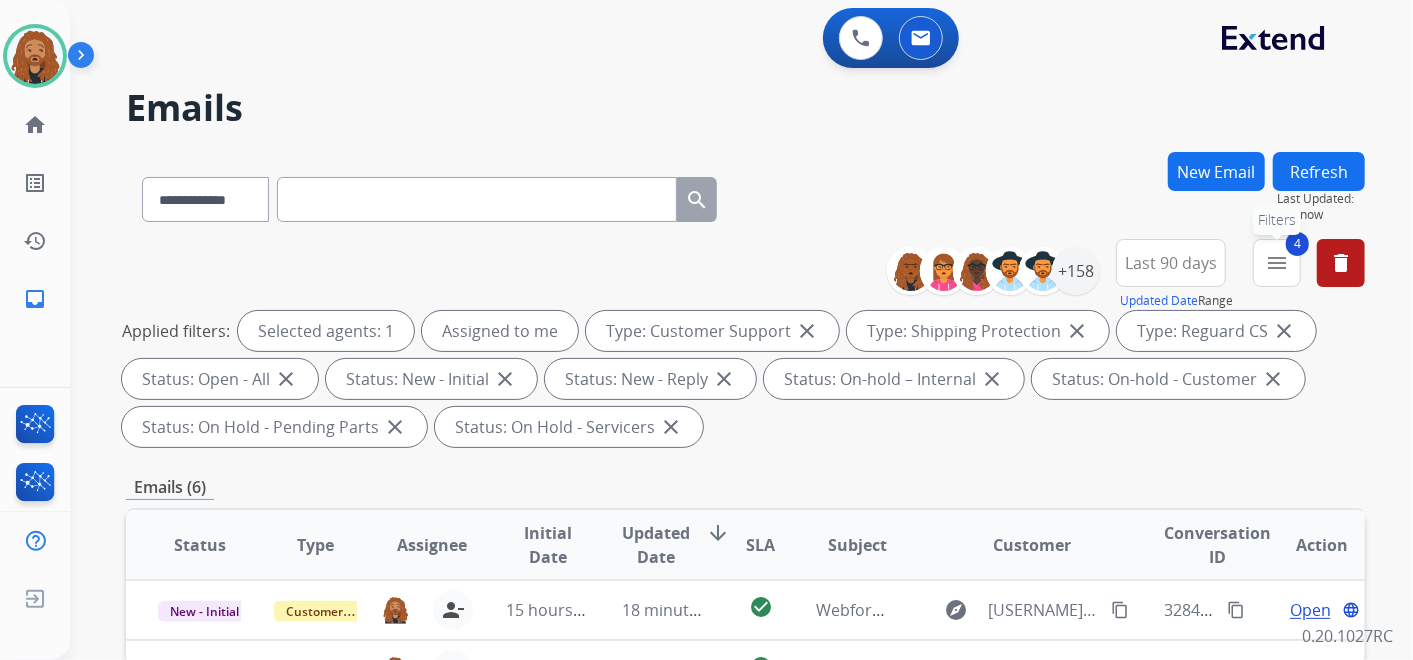 click on "menu" at bounding box center (1277, 263) 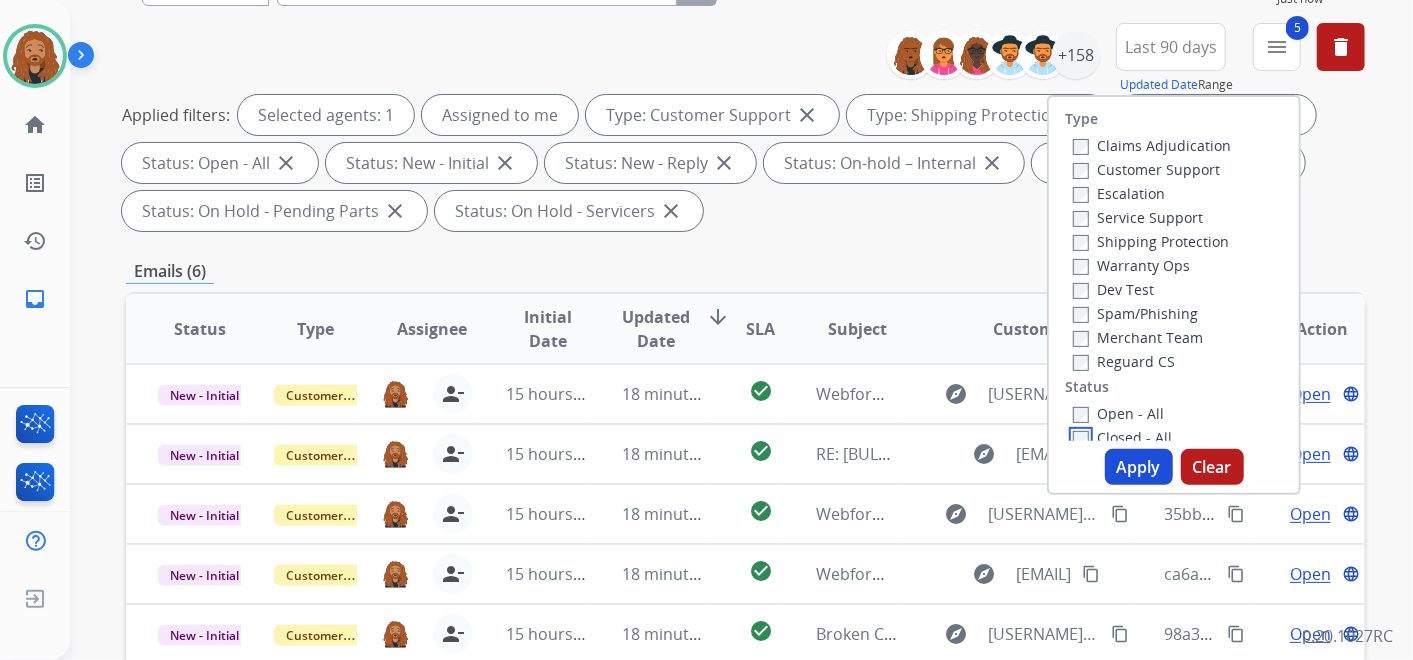 scroll, scrollTop: 222, scrollLeft: 0, axis: vertical 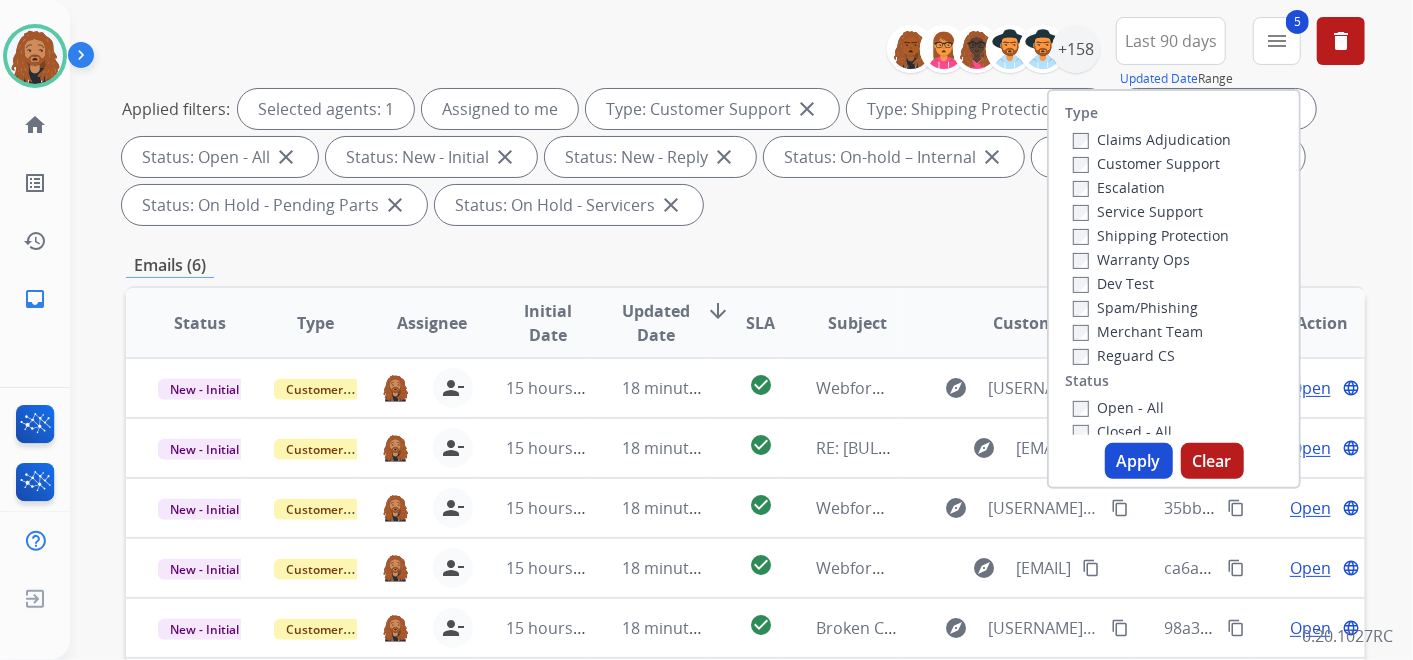 click on "Apply" at bounding box center [1139, 461] 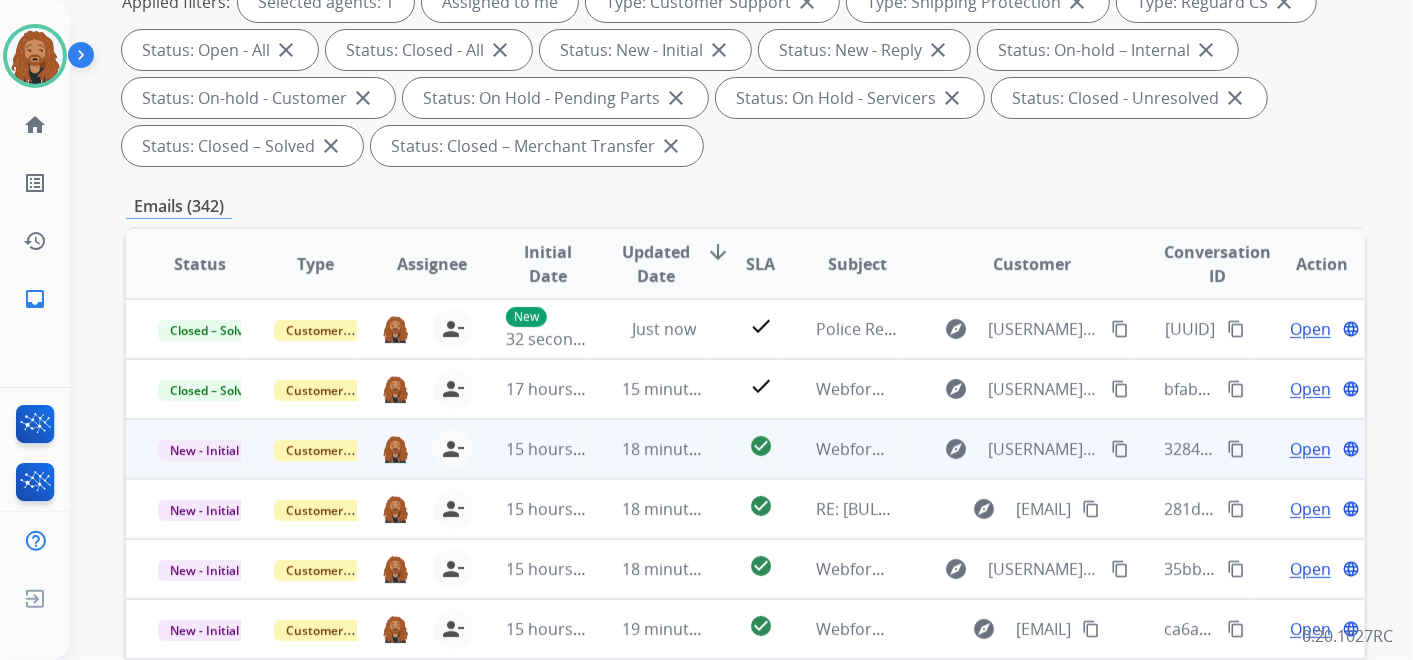 scroll, scrollTop: 444, scrollLeft: 0, axis: vertical 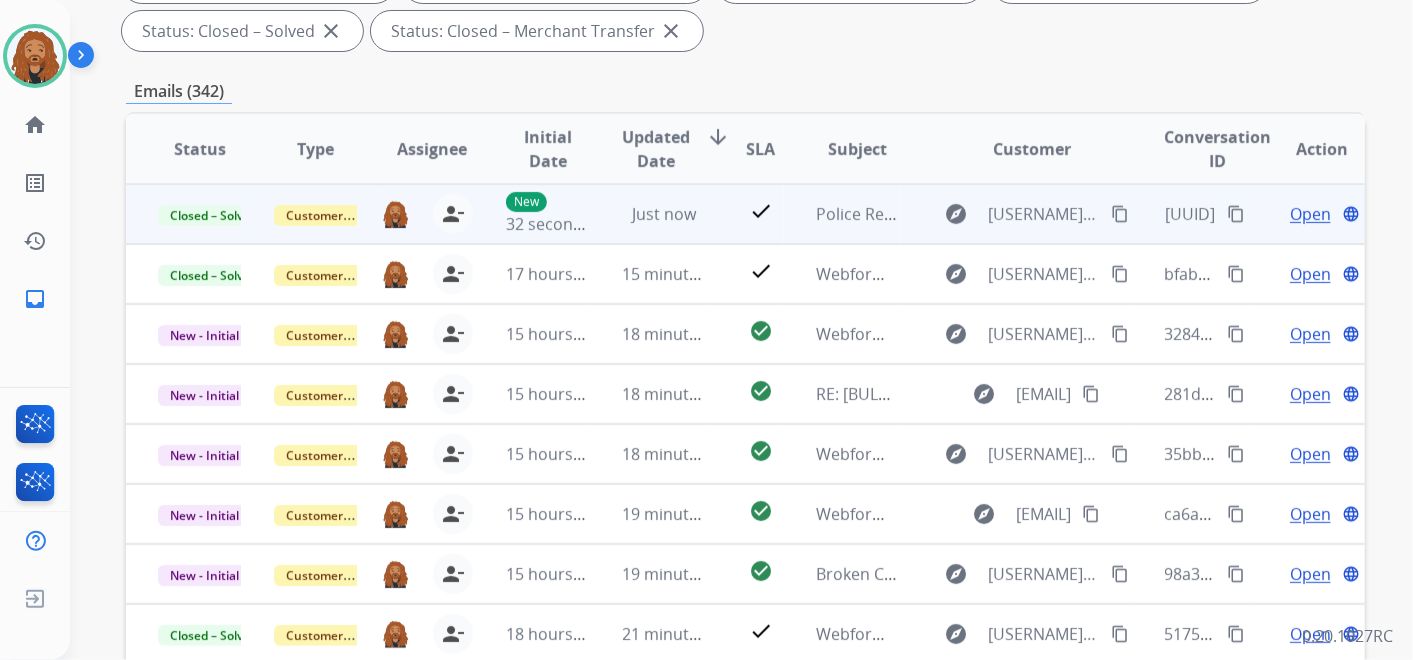 click on "content_copy" at bounding box center (1236, 214) 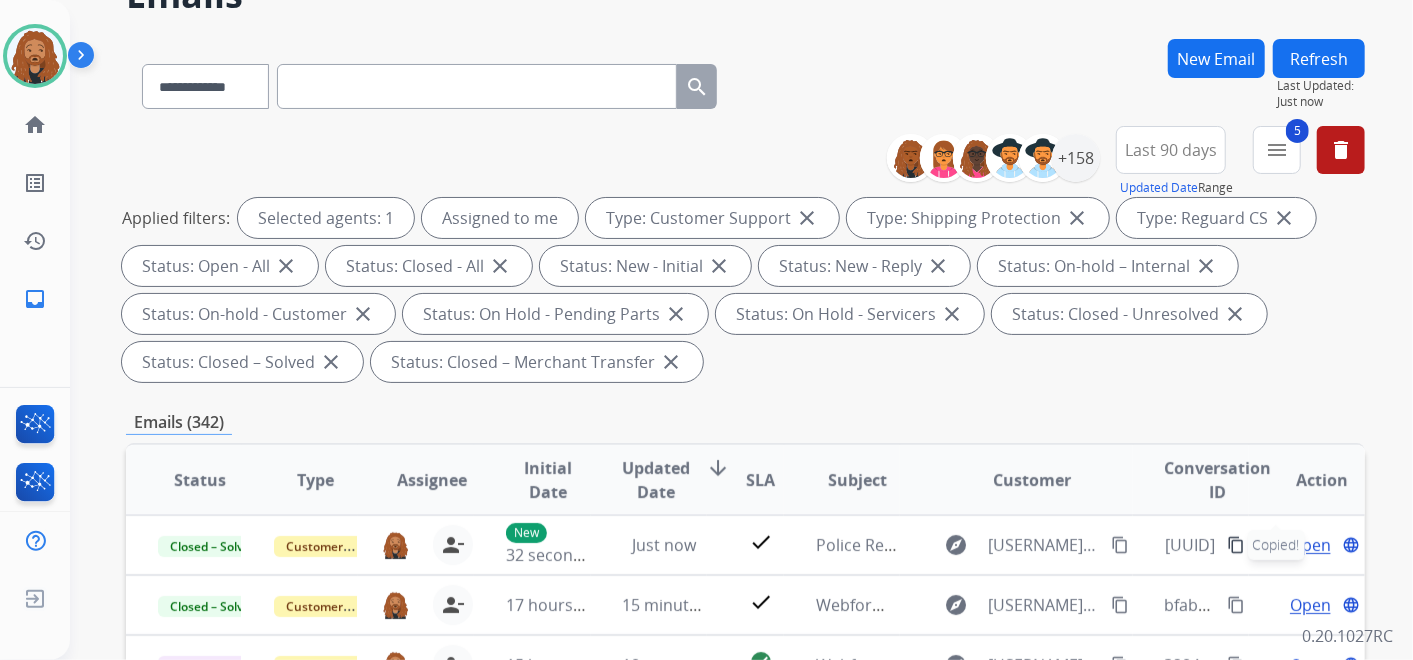 scroll, scrollTop: 111, scrollLeft: 0, axis: vertical 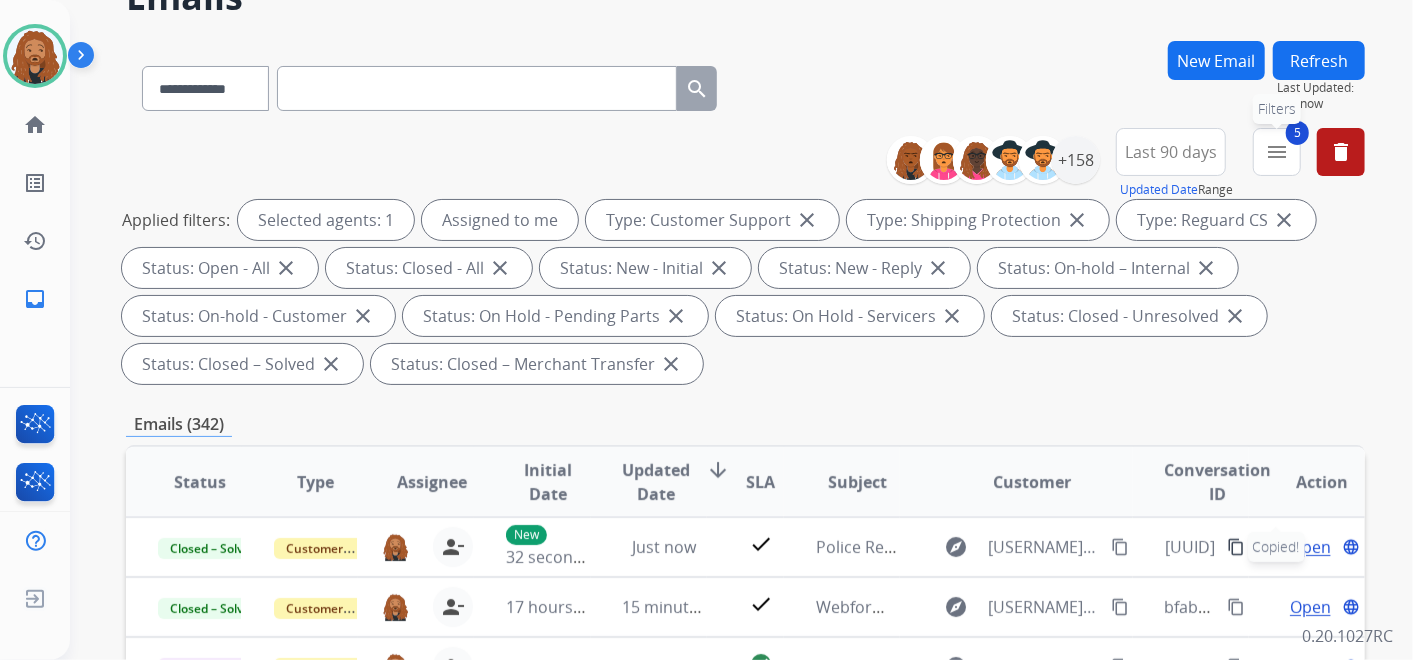 click on "menu" at bounding box center [1277, 152] 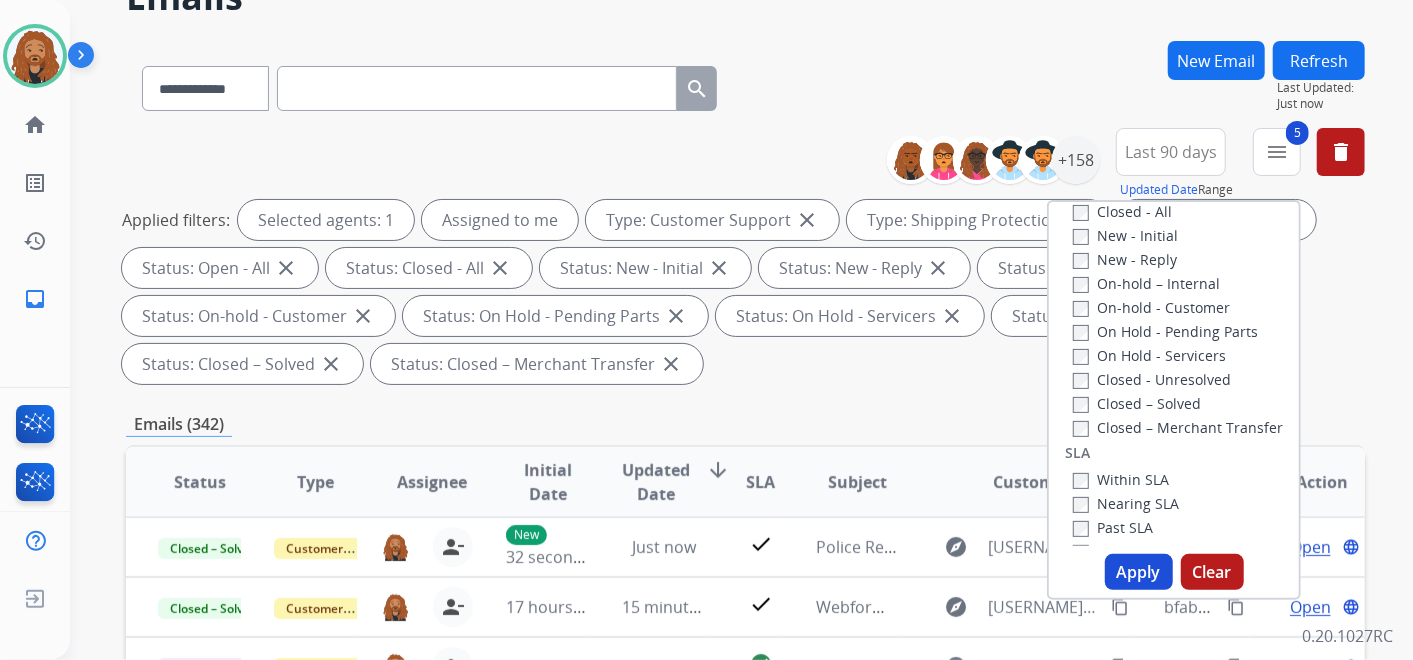 scroll, scrollTop: 222, scrollLeft: 0, axis: vertical 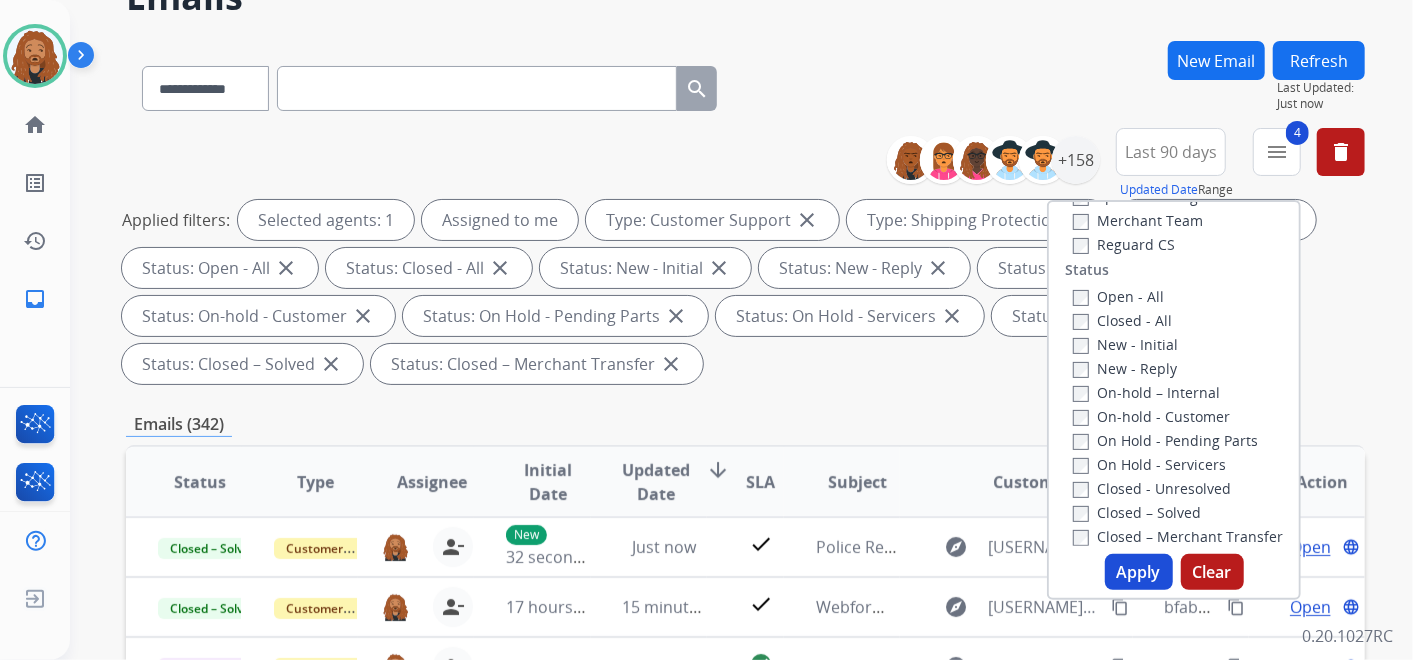 click on "Apply" at bounding box center [1139, 572] 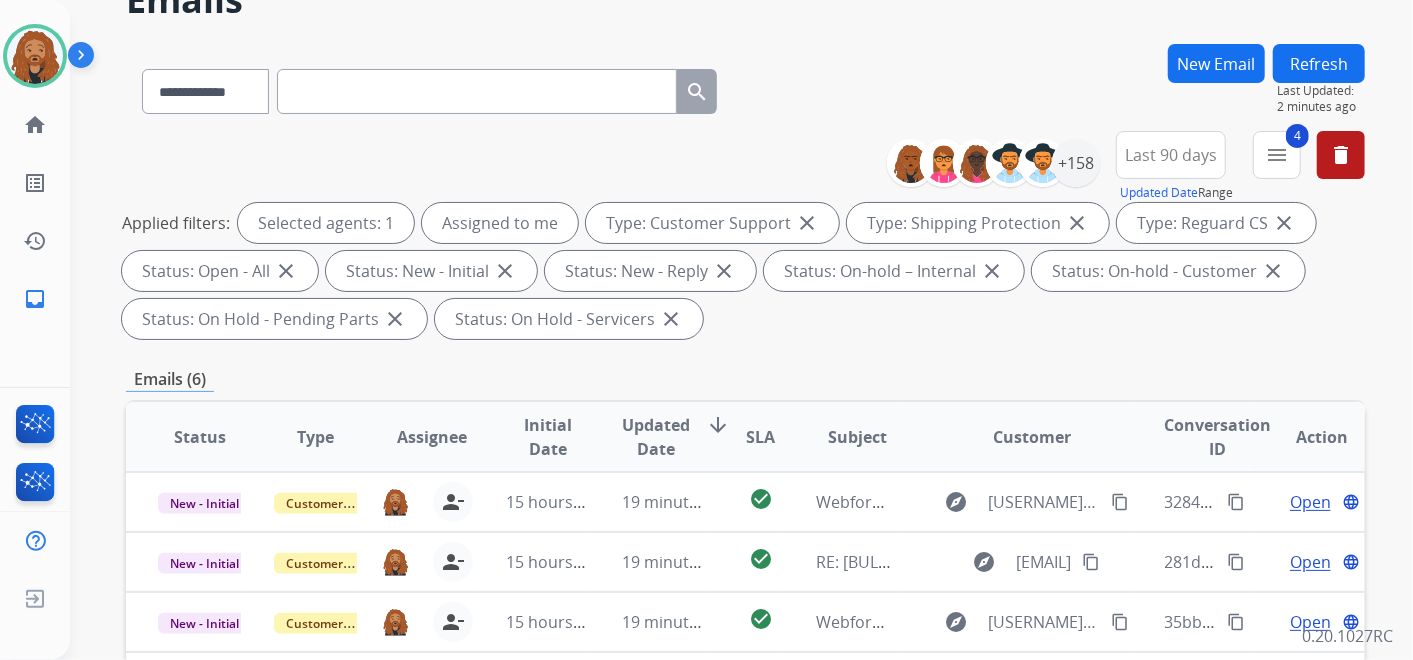 scroll, scrollTop: 0, scrollLeft: 0, axis: both 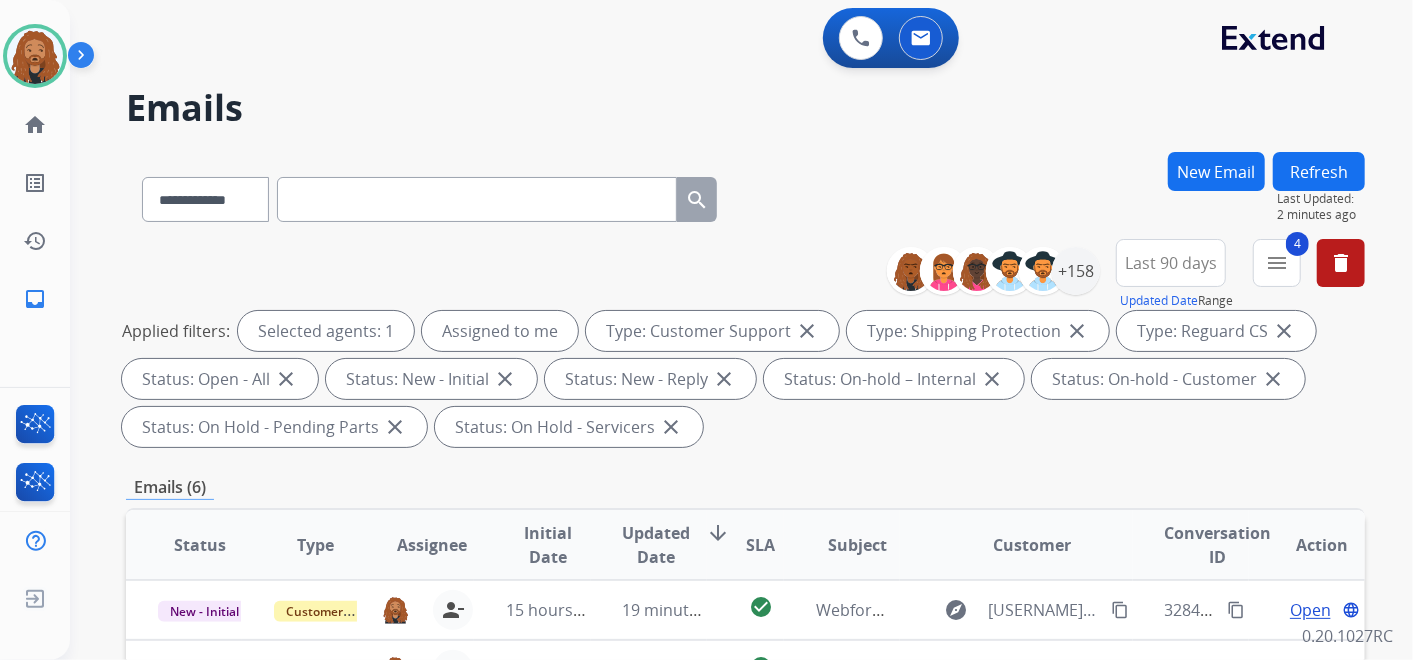 click on "New Email" at bounding box center (1216, 171) 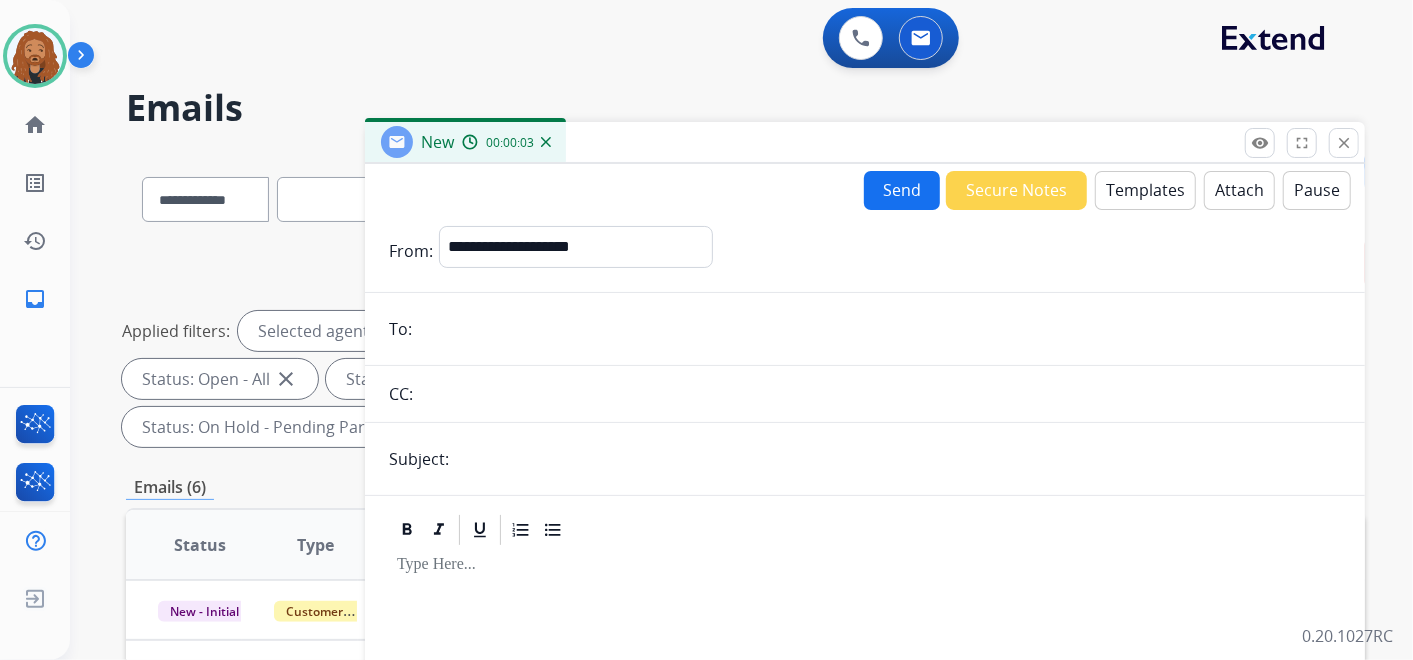 click at bounding box center (879, 329) 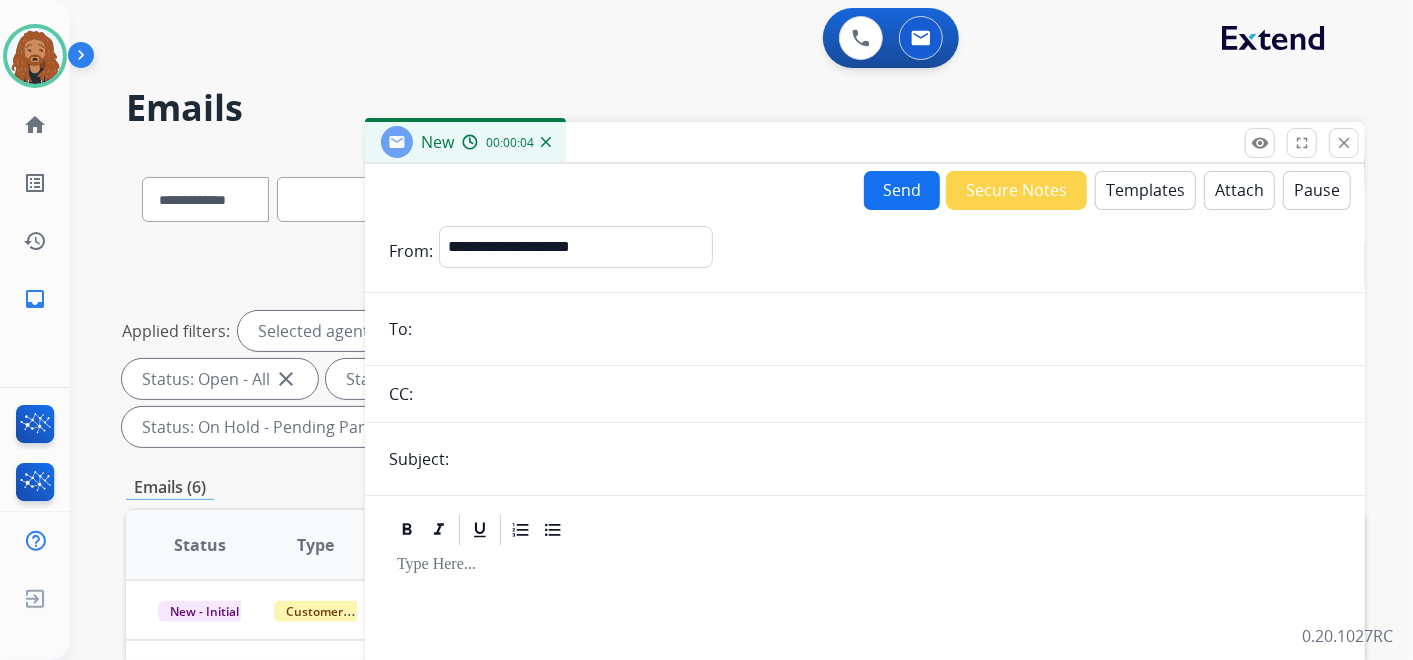 paste on "**********" 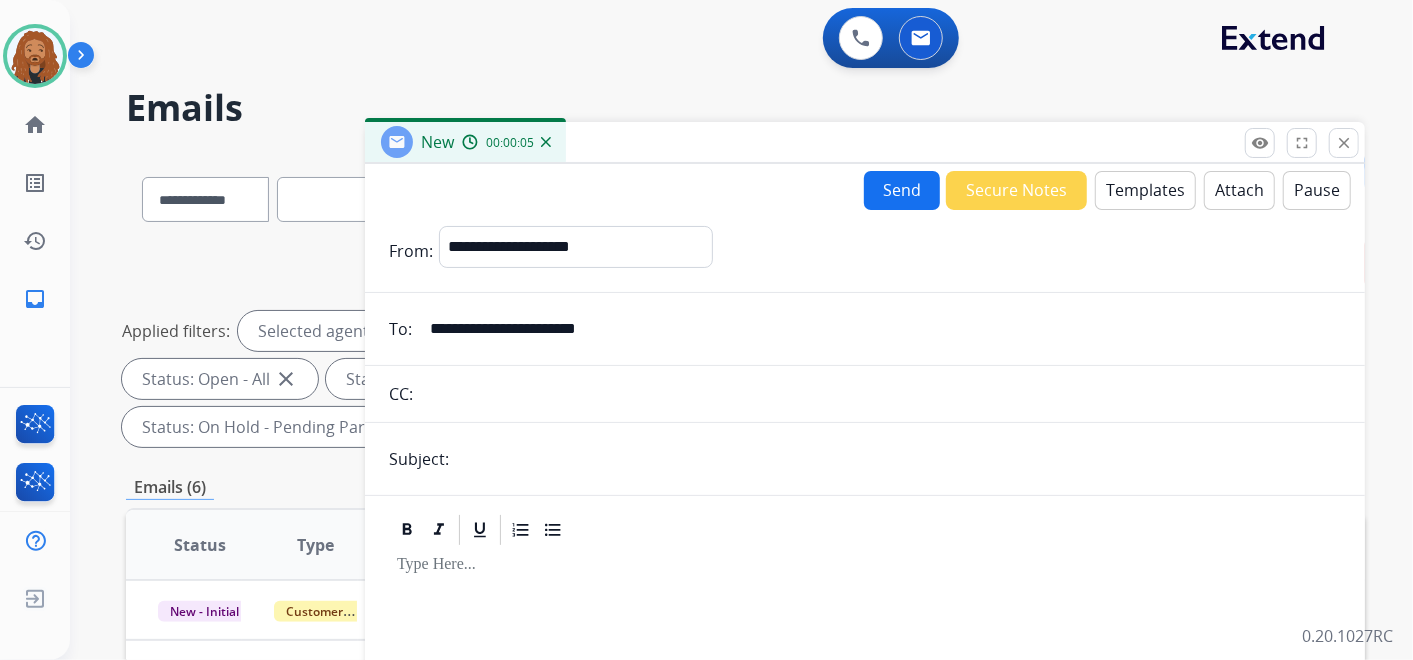 type on "**********" 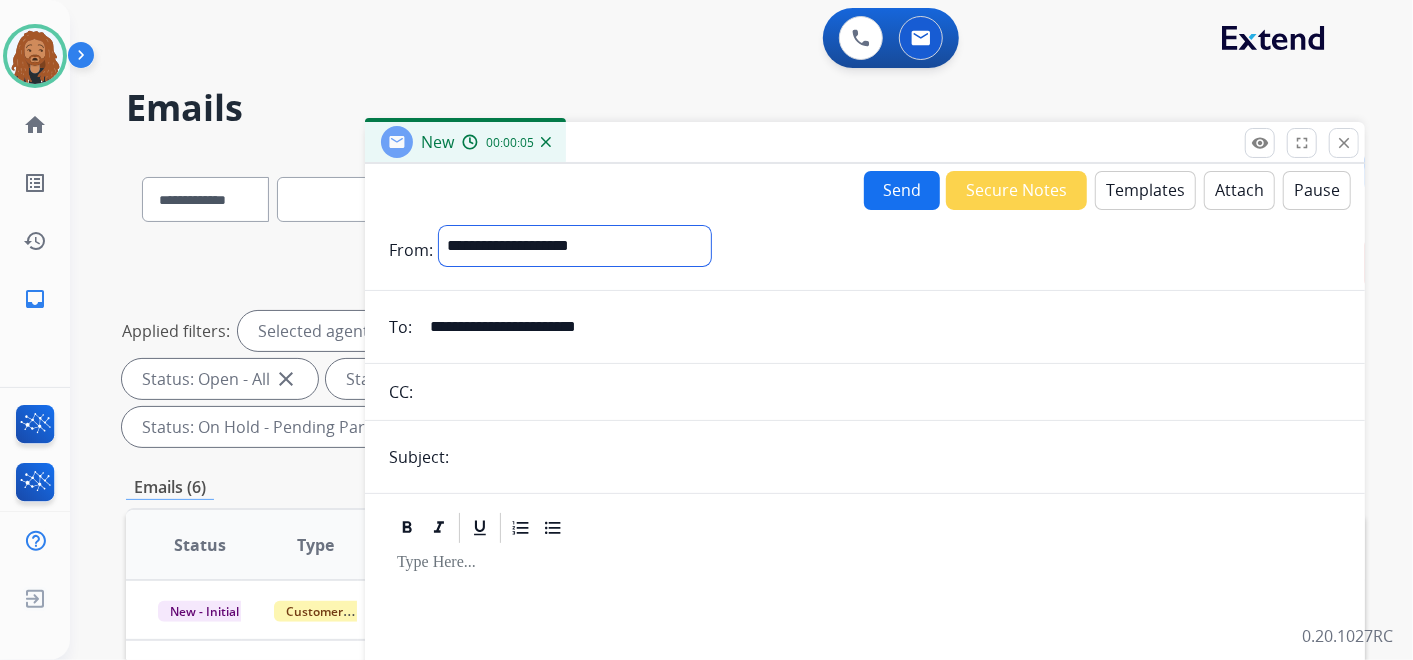 click on "**********" at bounding box center [575, 246] 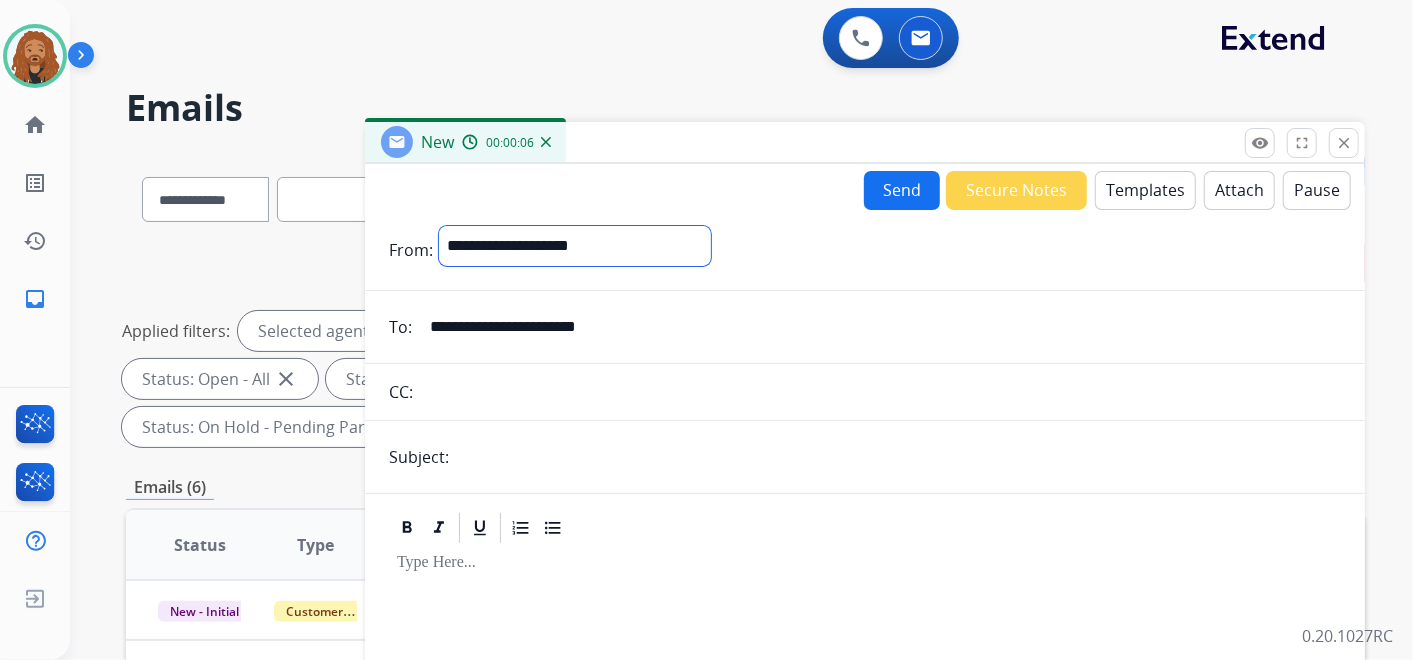 select on "**********" 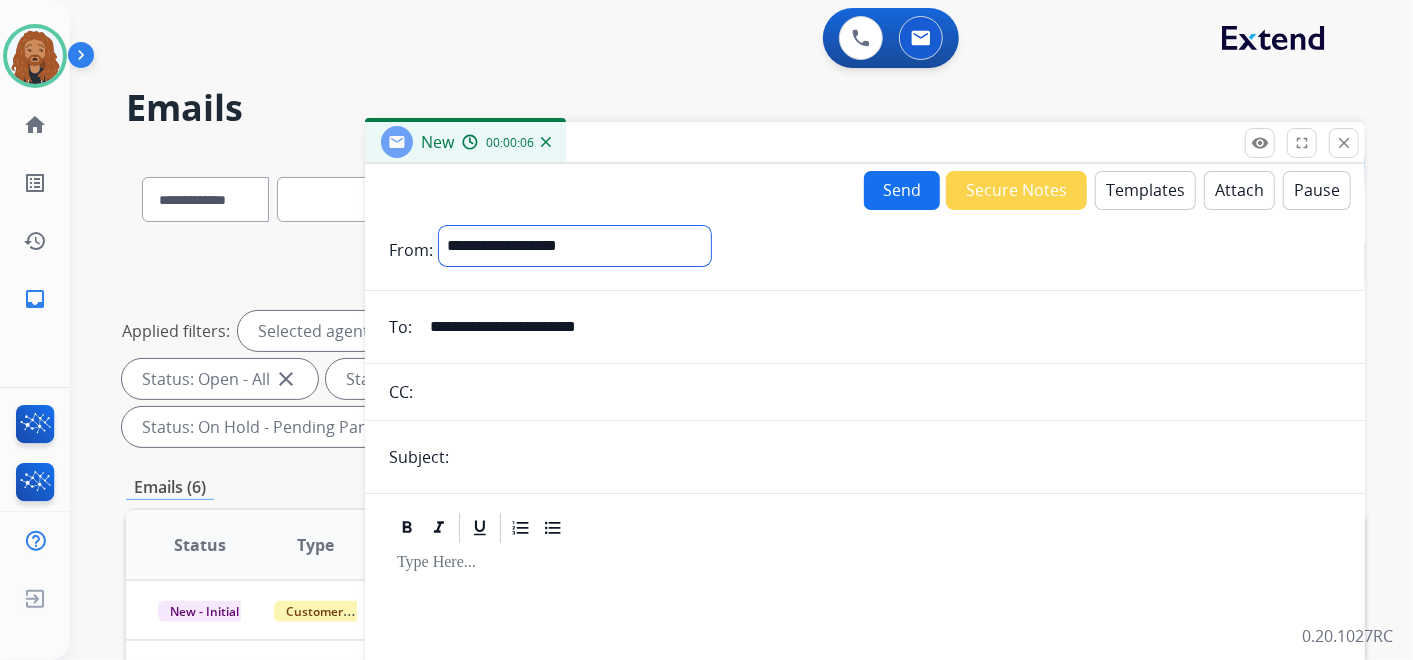 click on "**********" at bounding box center [575, 246] 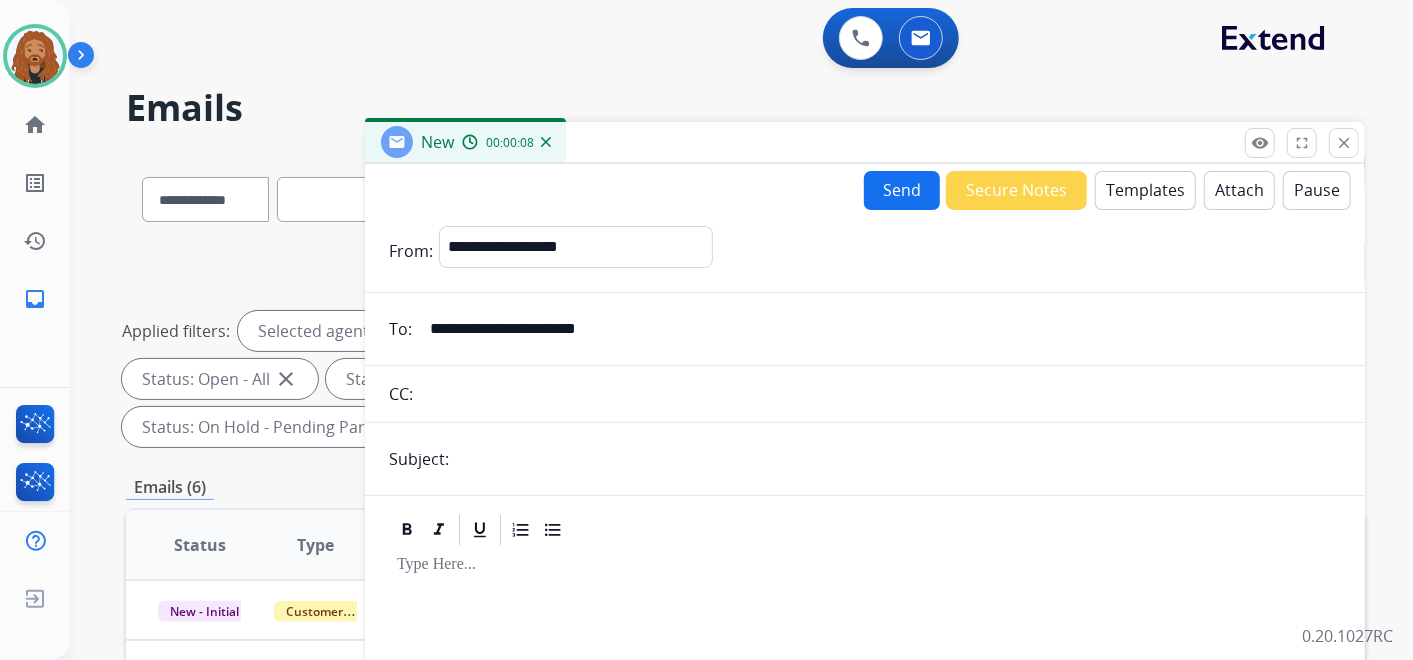 drag, startPoint x: 600, startPoint y: 464, endPoint x: 695, endPoint y: 452, distance: 95.7549 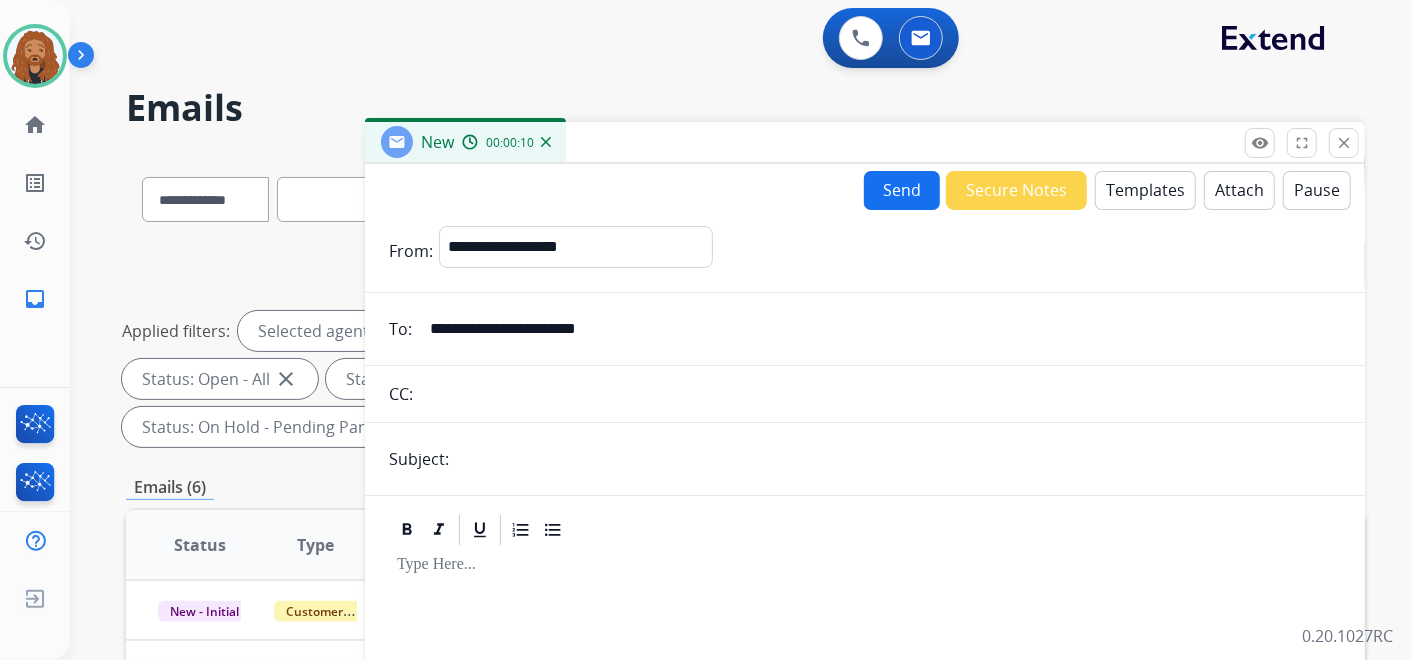 type on "**********" 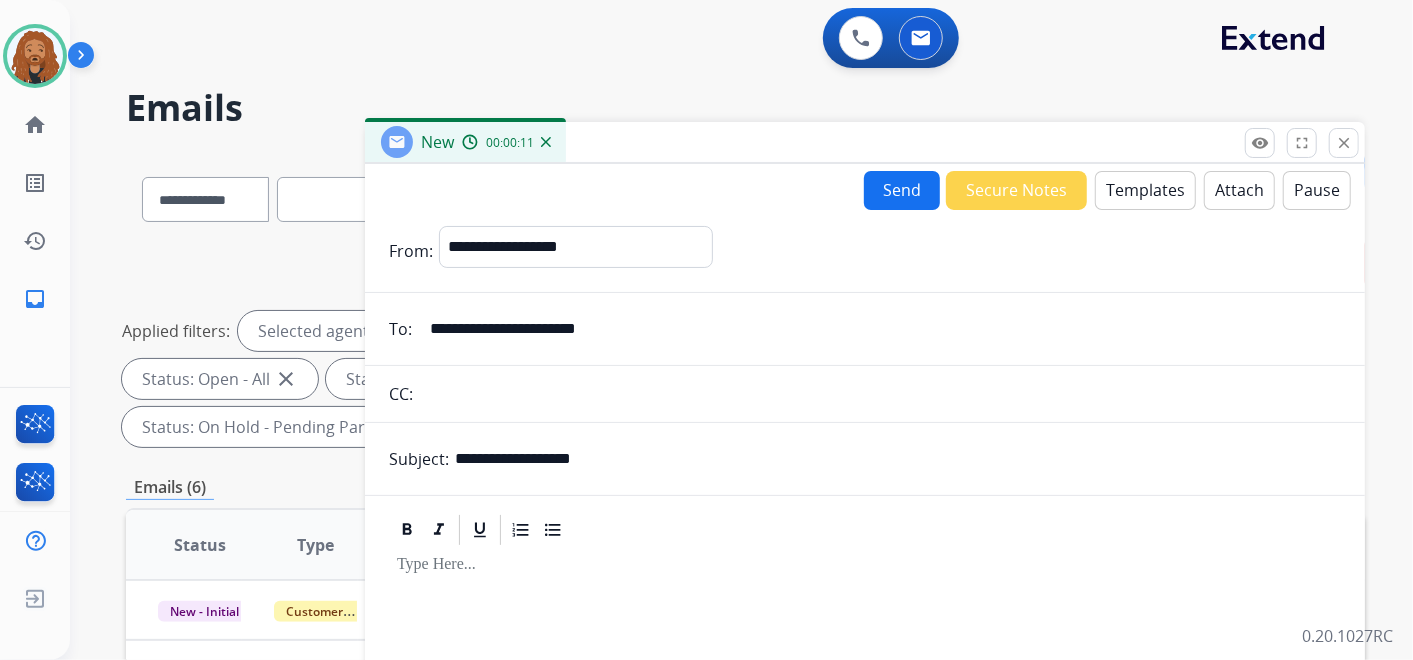 click on "Templates" at bounding box center [1145, 190] 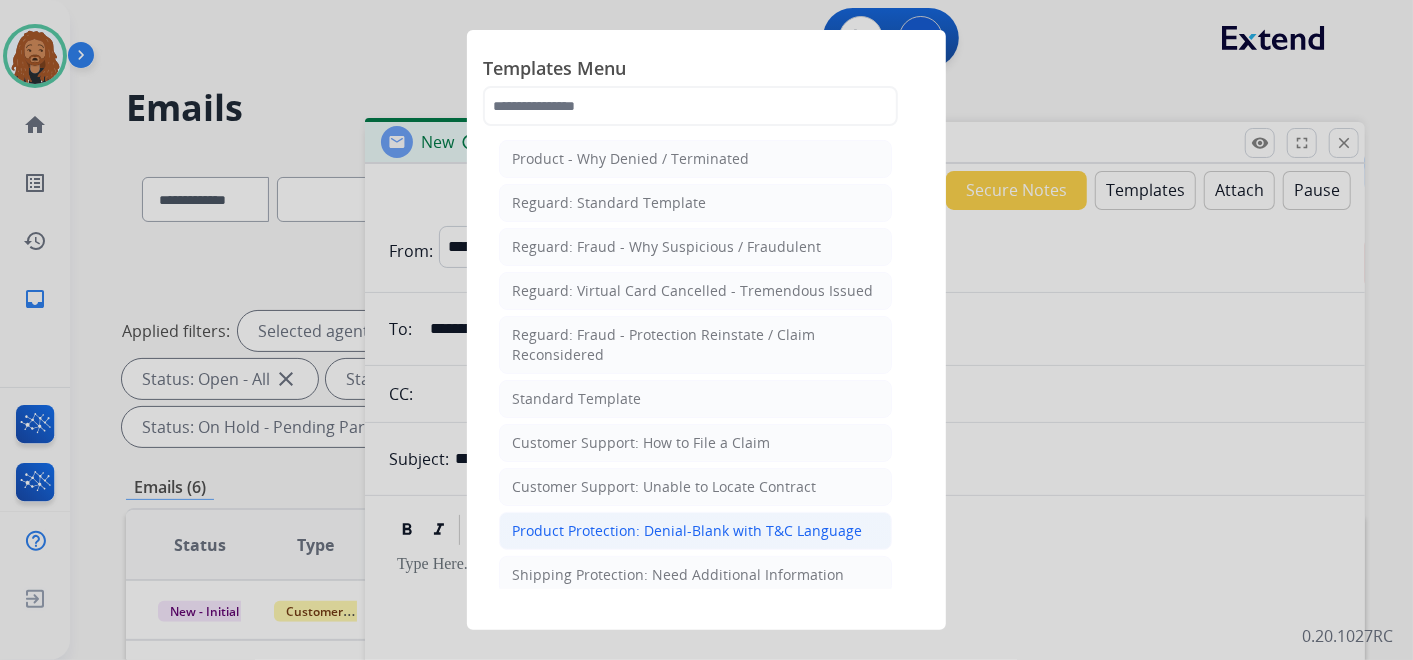 scroll, scrollTop: 333, scrollLeft: 0, axis: vertical 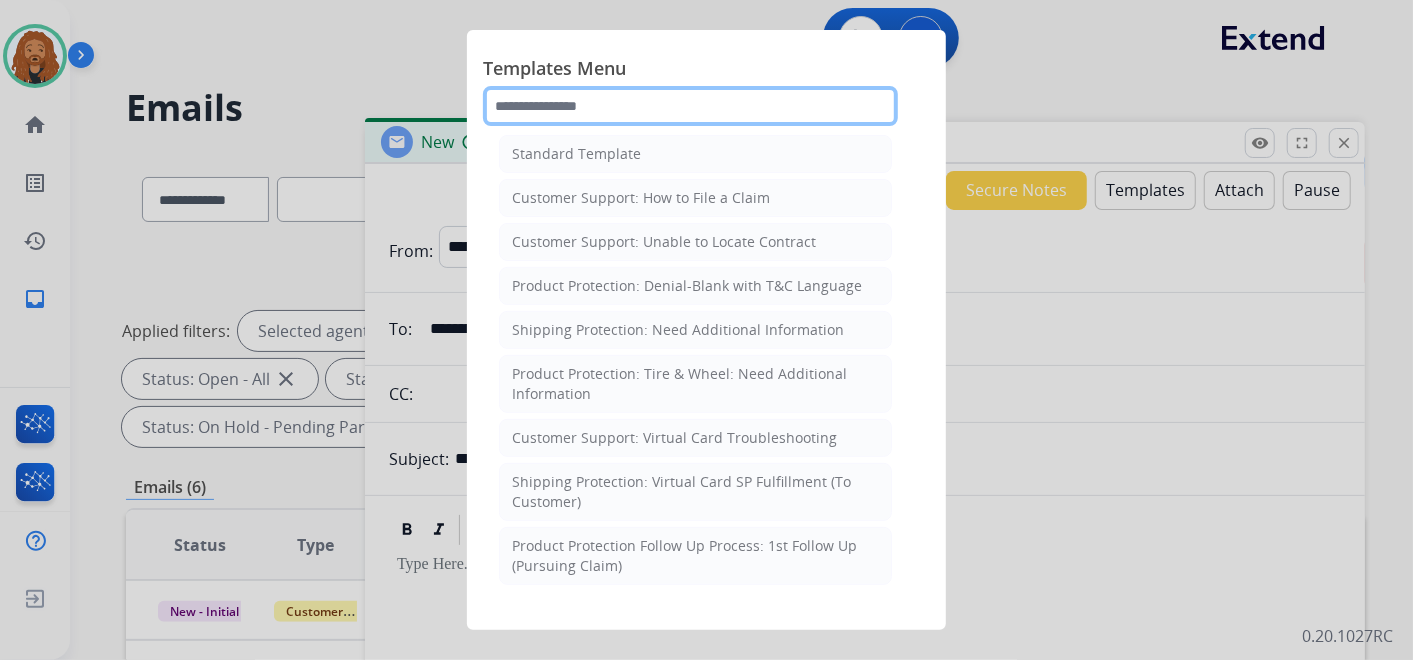 click 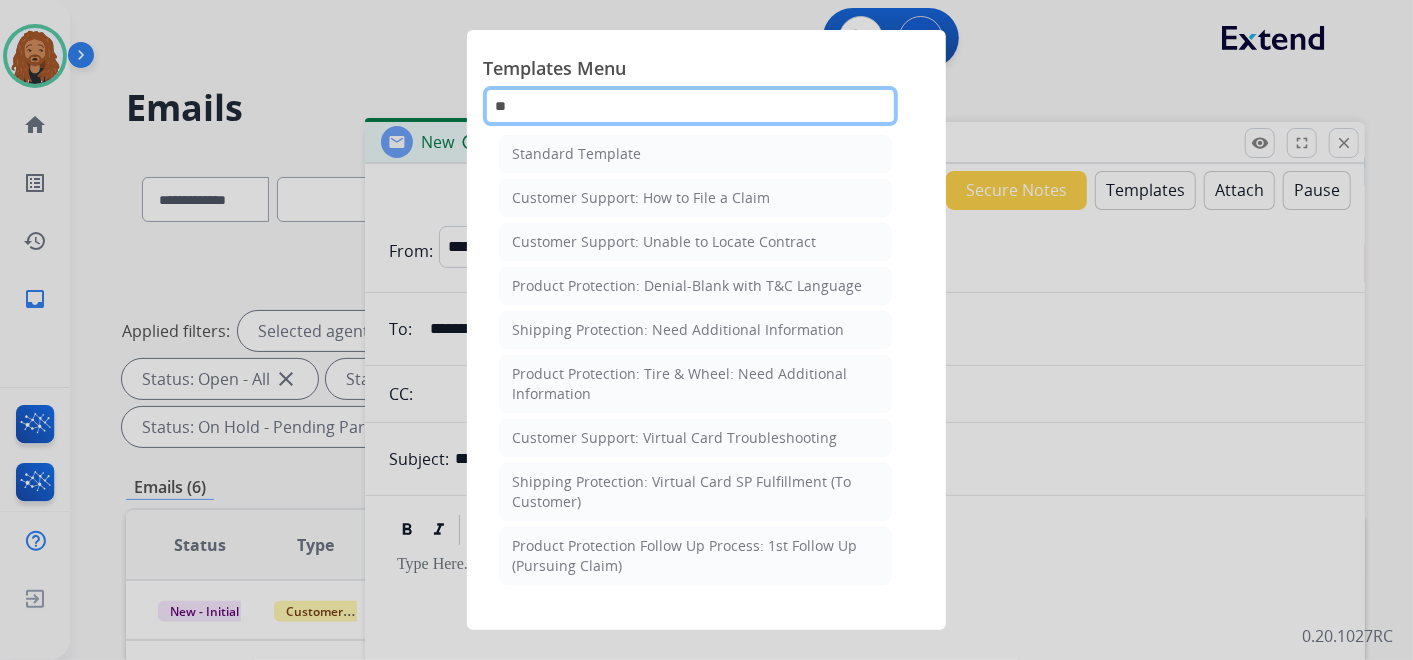 scroll, scrollTop: 0, scrollLeft: 0, axis: both 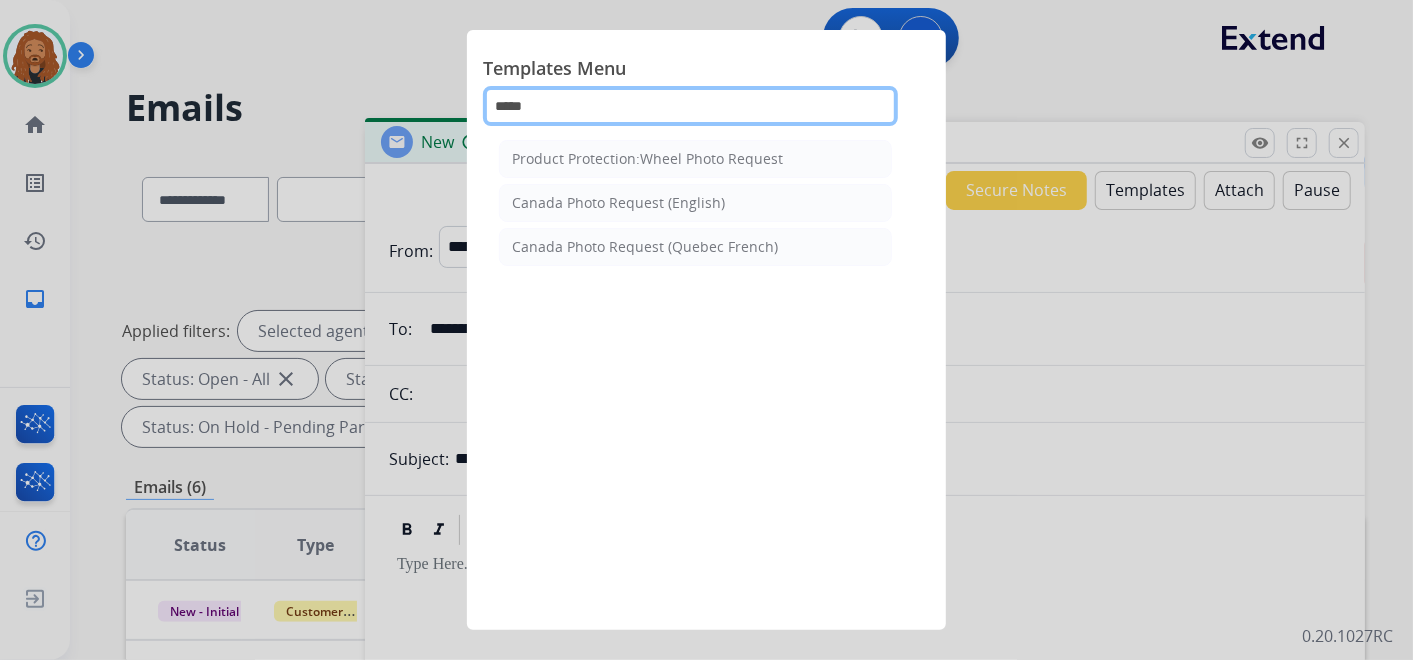 type on "*****" 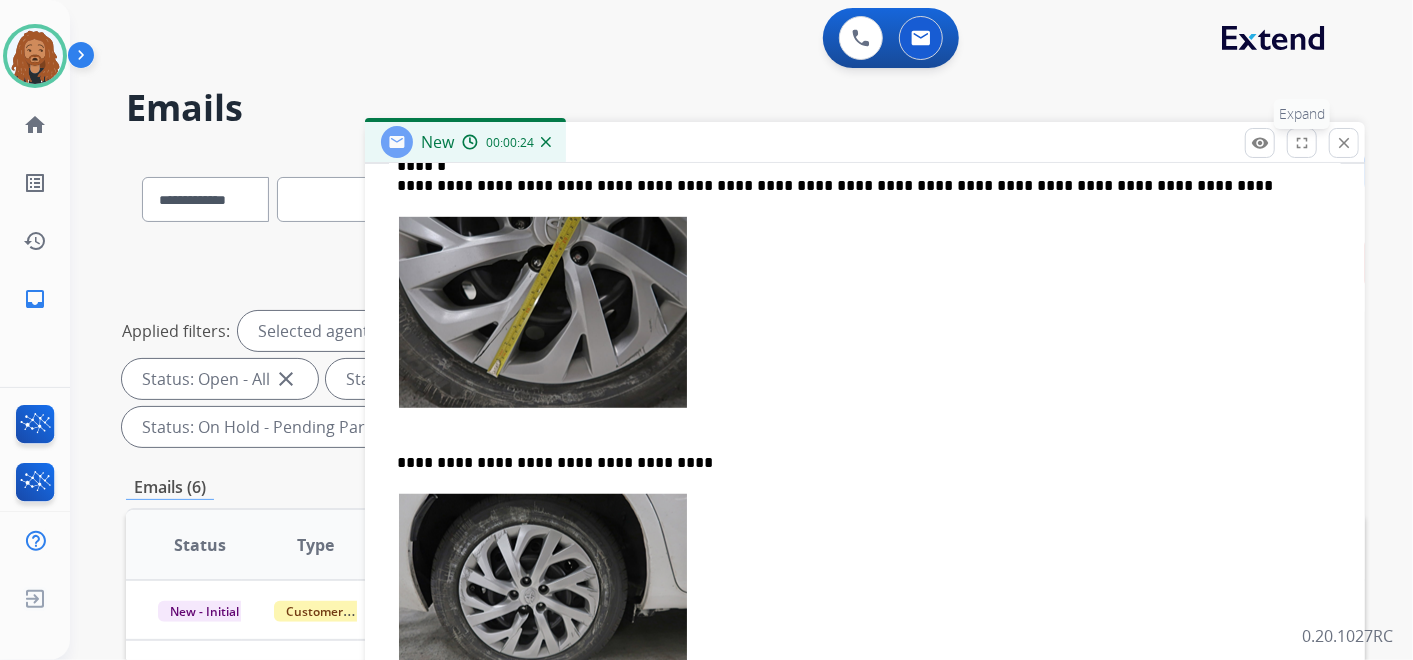 scroll, scrollTop: 666, scrollLeft: 0, axis: vertical 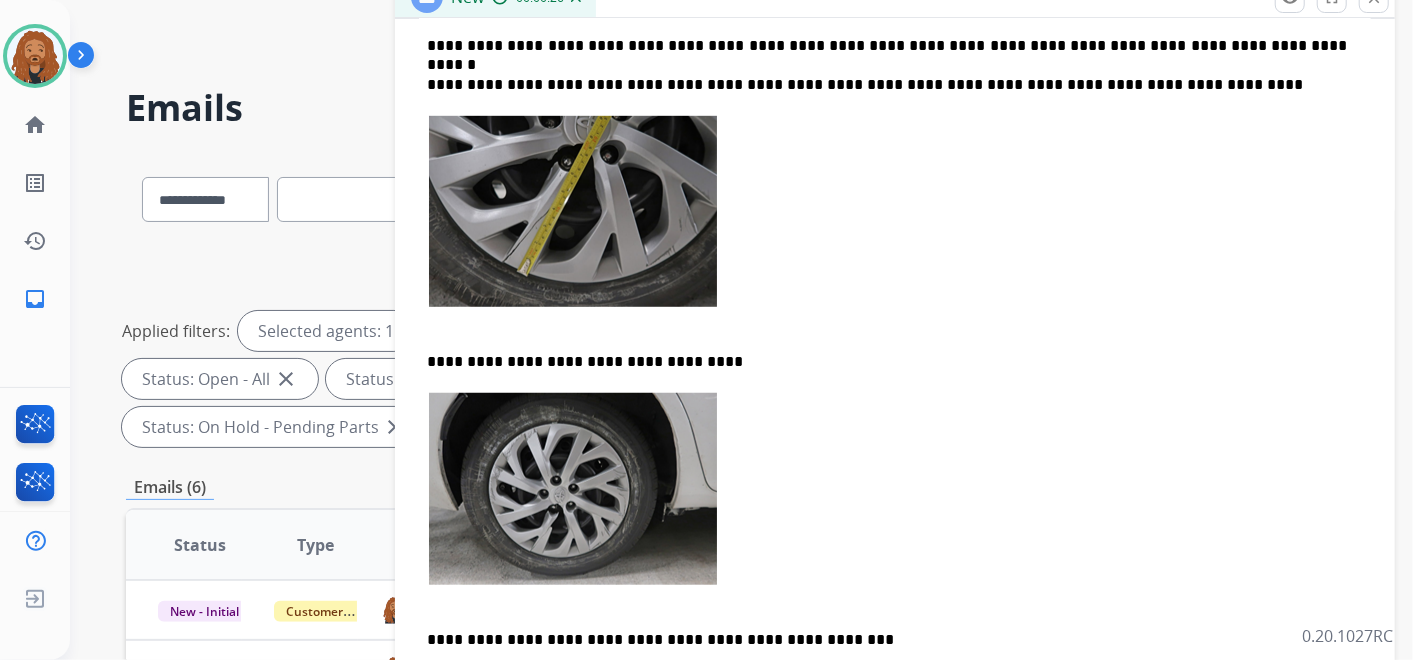 drag, startPoint x: 997, startPoint y: 142, endPoint x: 1027, endPoint y: -3, distance: 148.07092 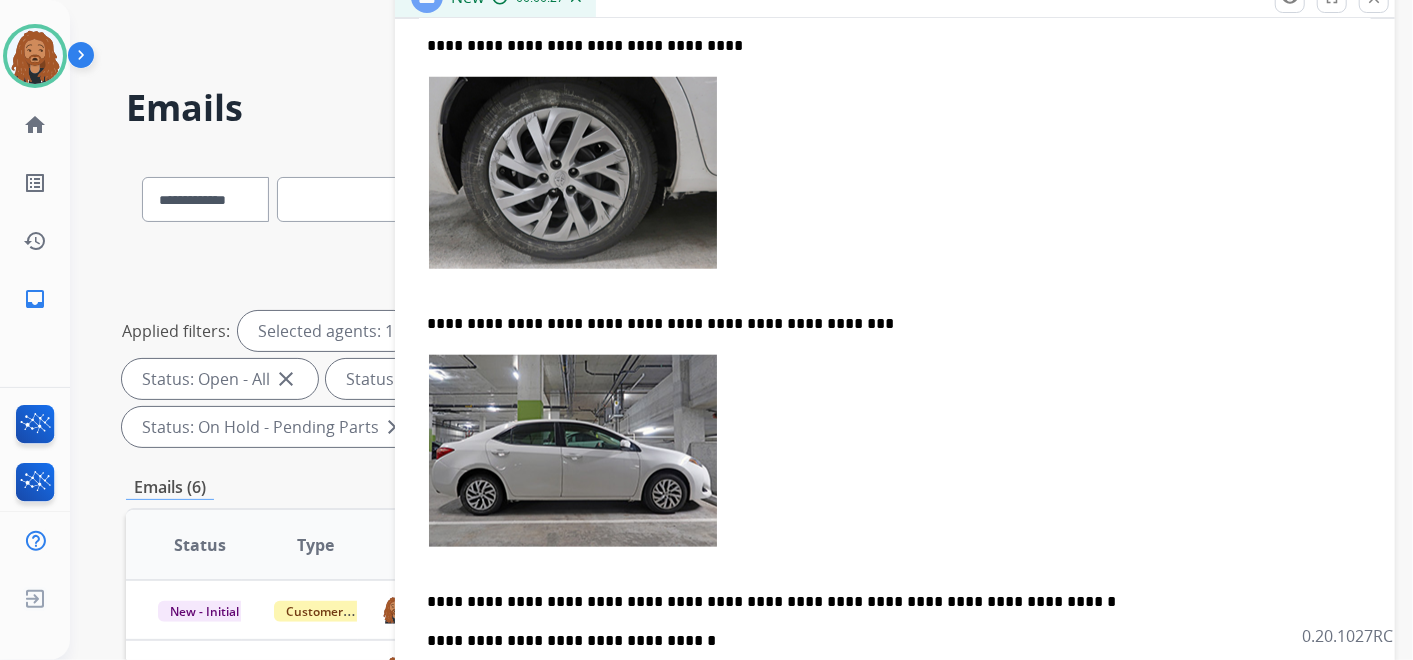 scroll, scrollTop: 1079, scrollLeft: 0, axis: vertical 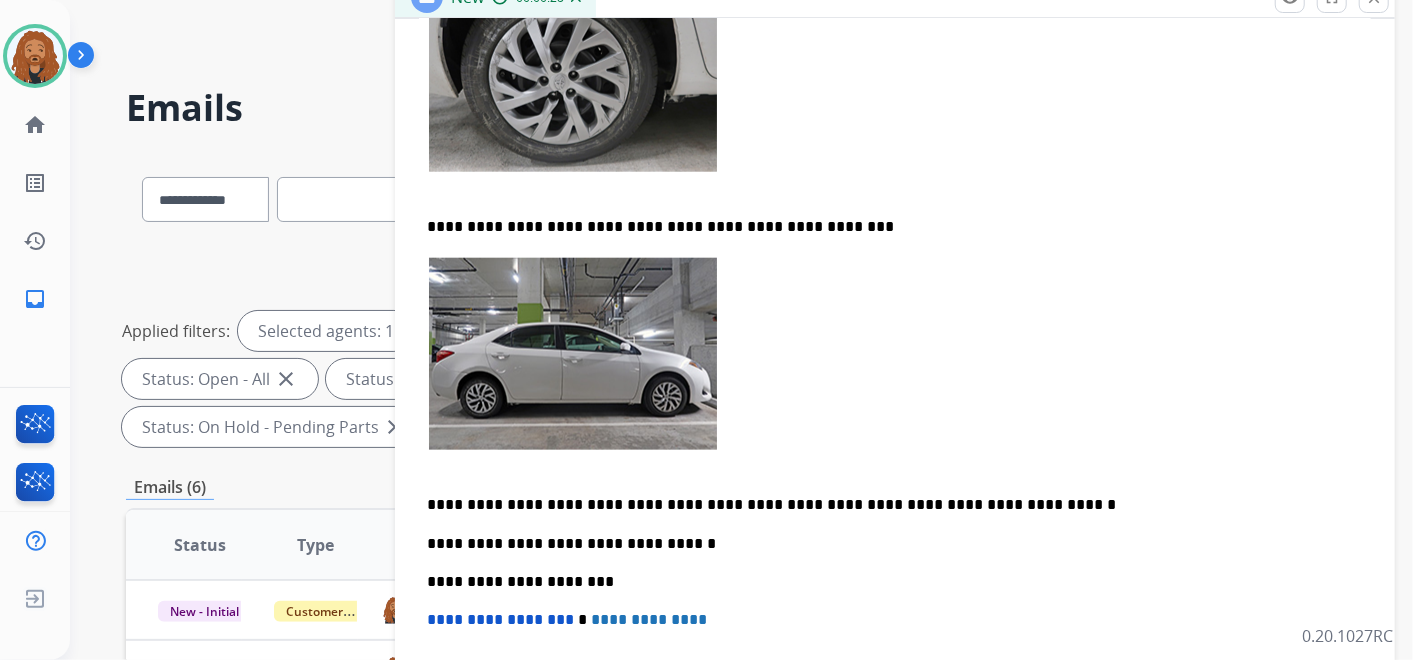 click at bounding box center [895, 366] 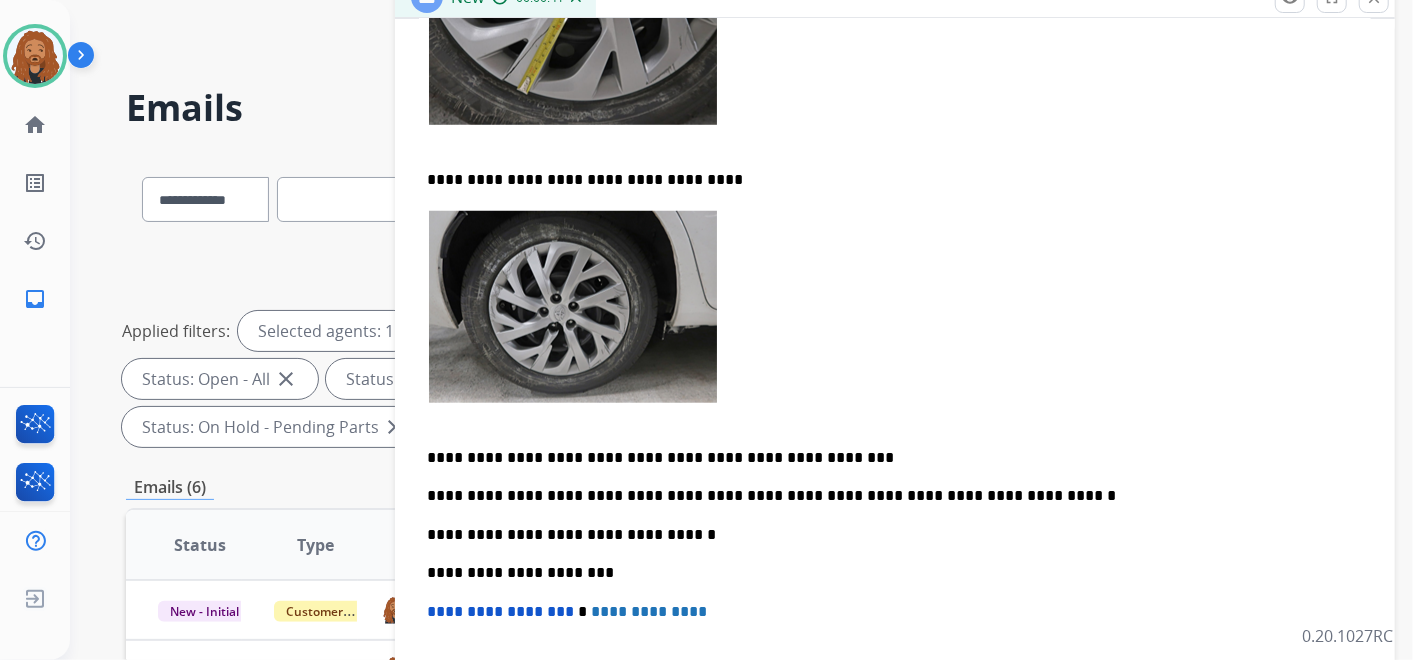 scroll, scrollTop: 841, scrollLeft: 0, axis: vertical 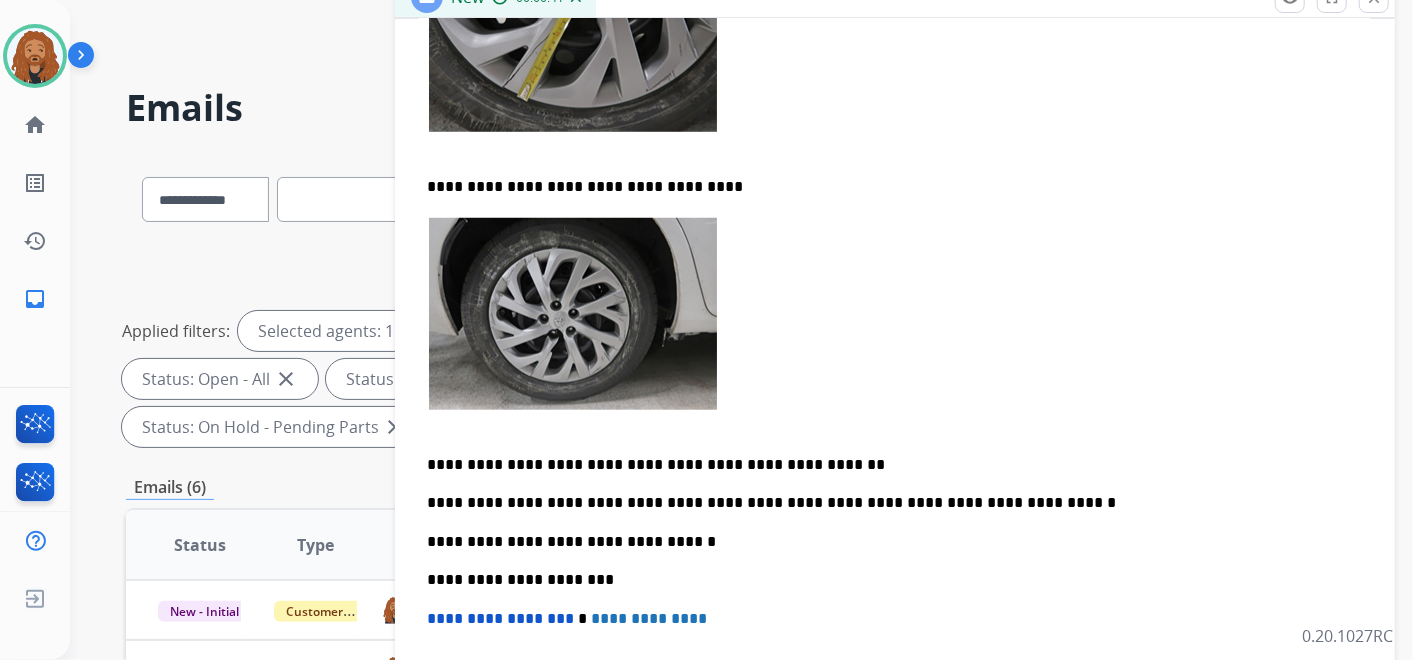 type 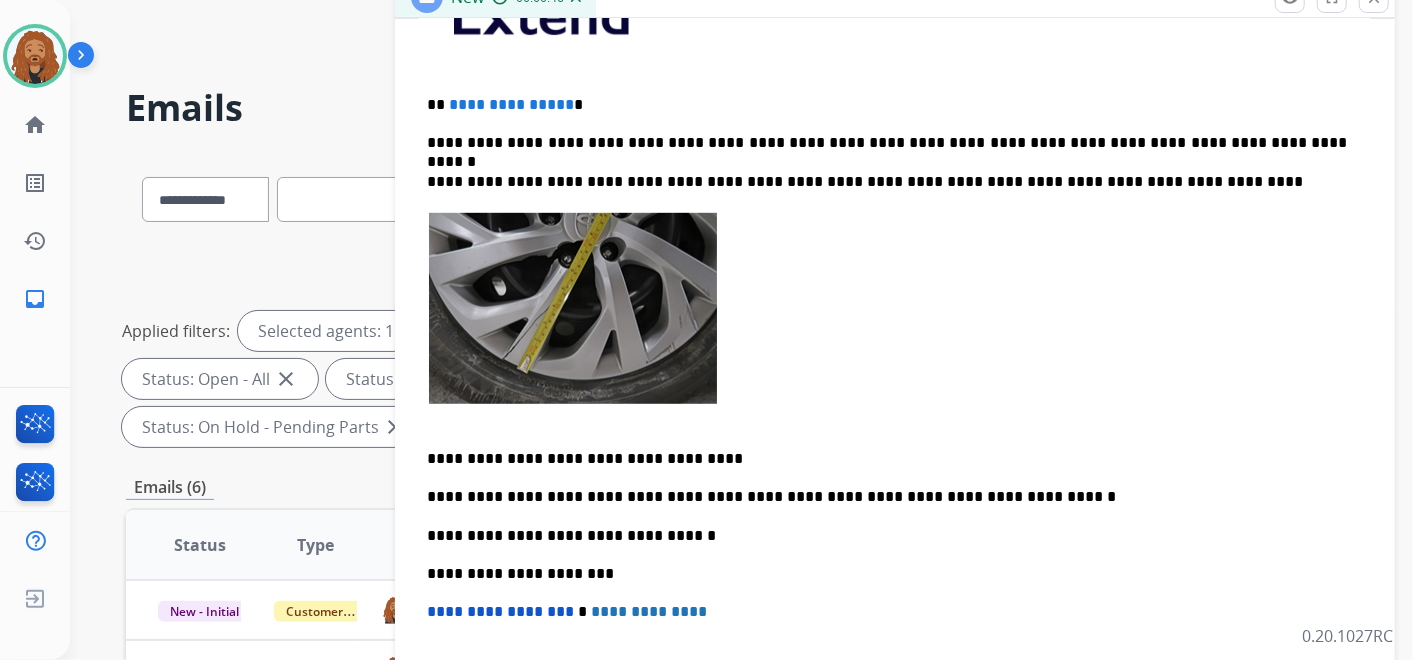 scroll, scrollTop: 563, scrollLeft: 0, axis: vertical 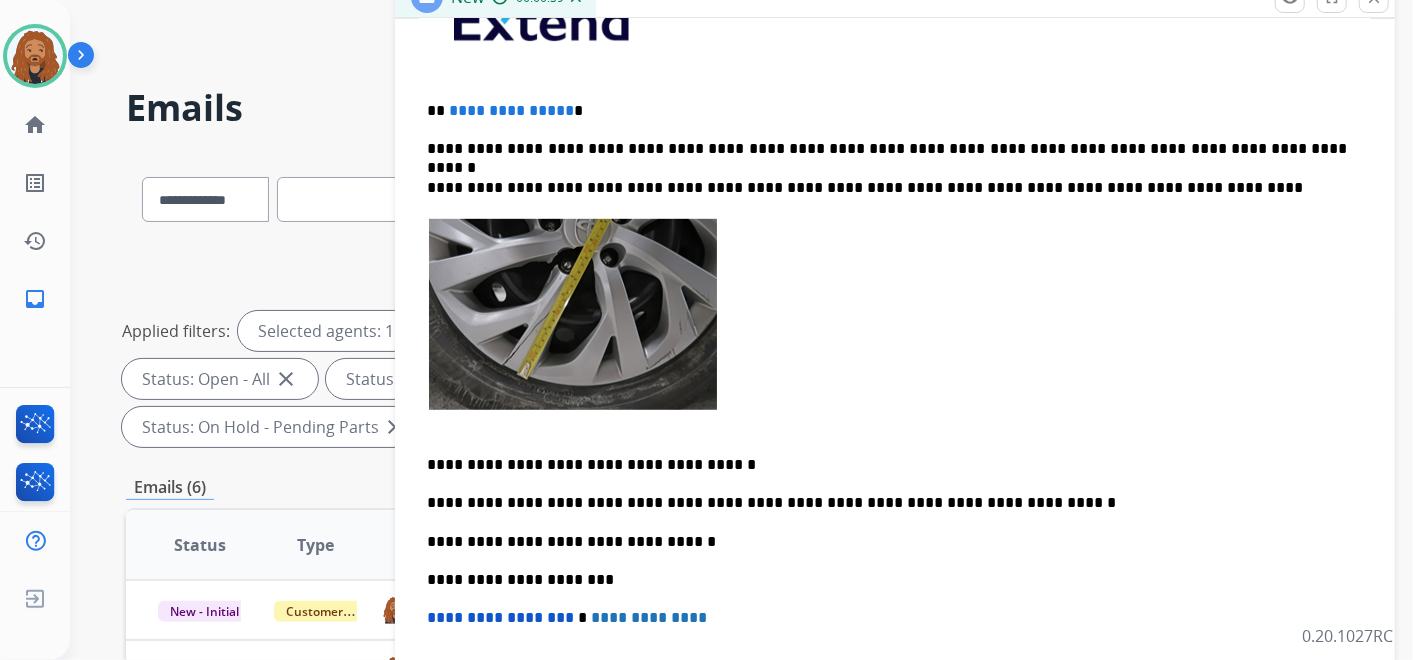 click at bounding box center [895, 326] 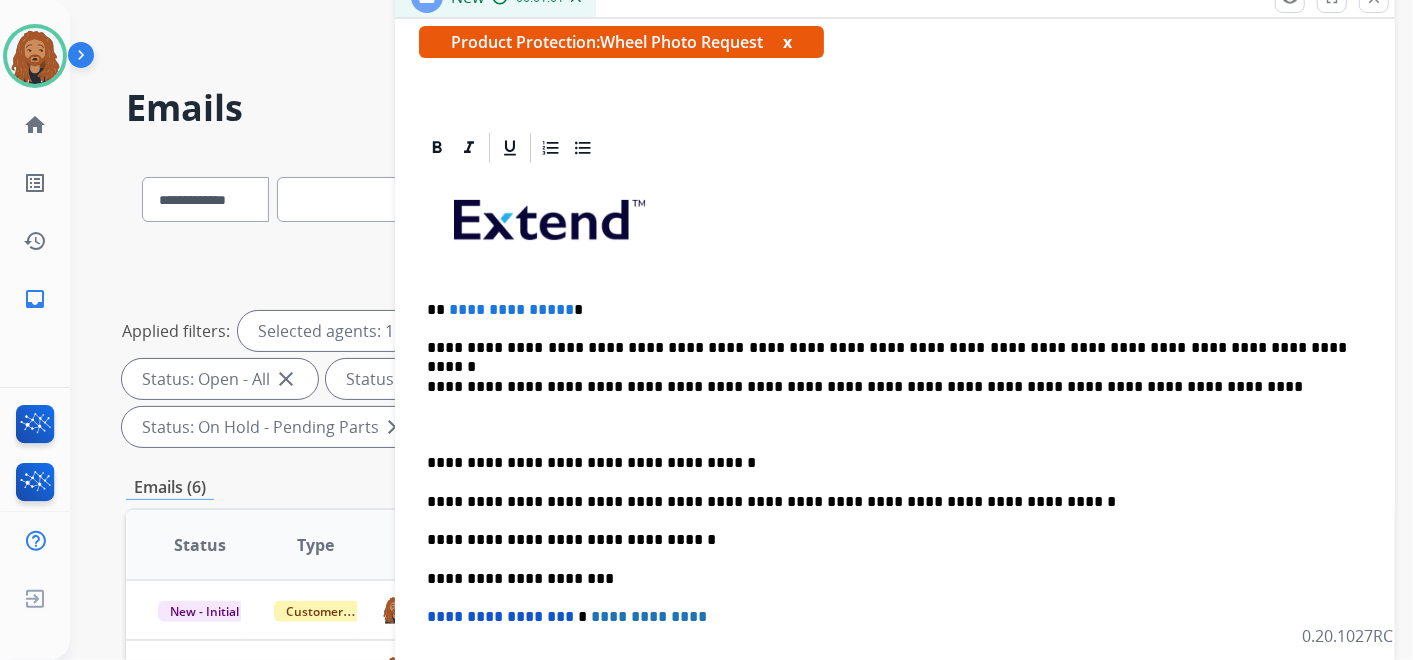 scroll, scrollTop: 326, scrollLeft: 0, axis: vertical 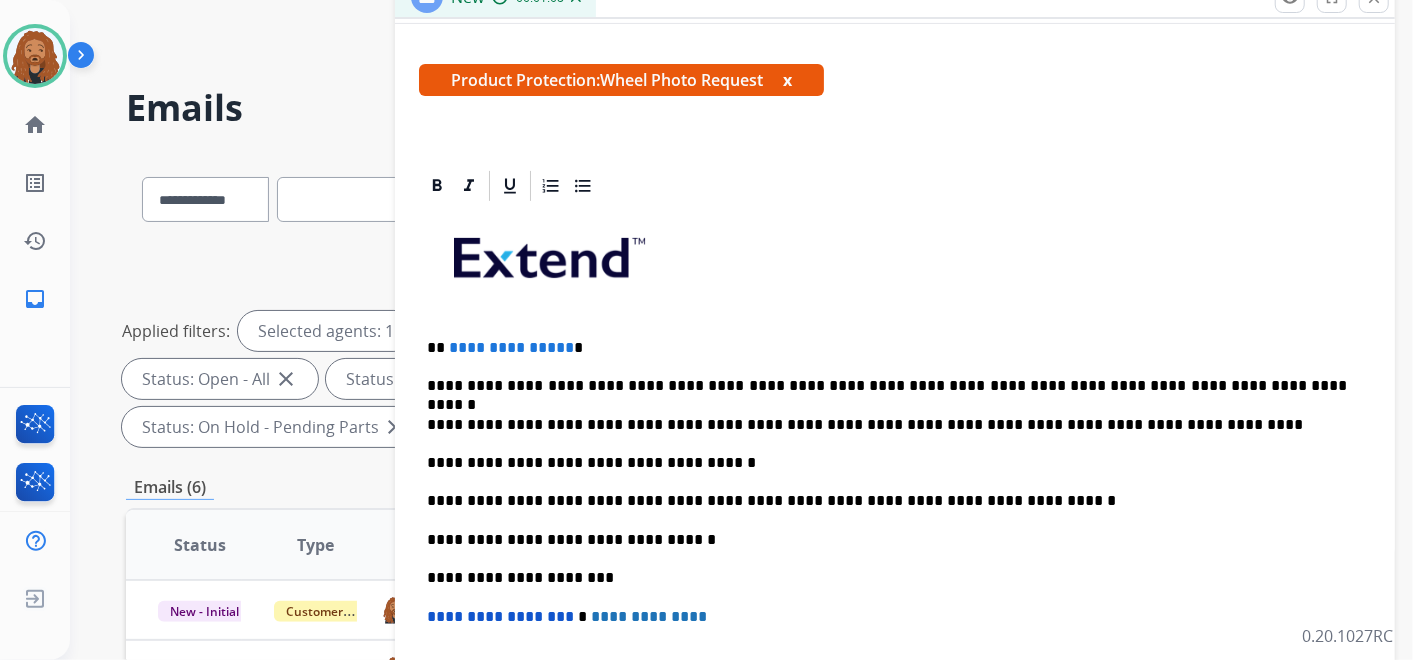 click on "**********" at bounding box center [887, 348] 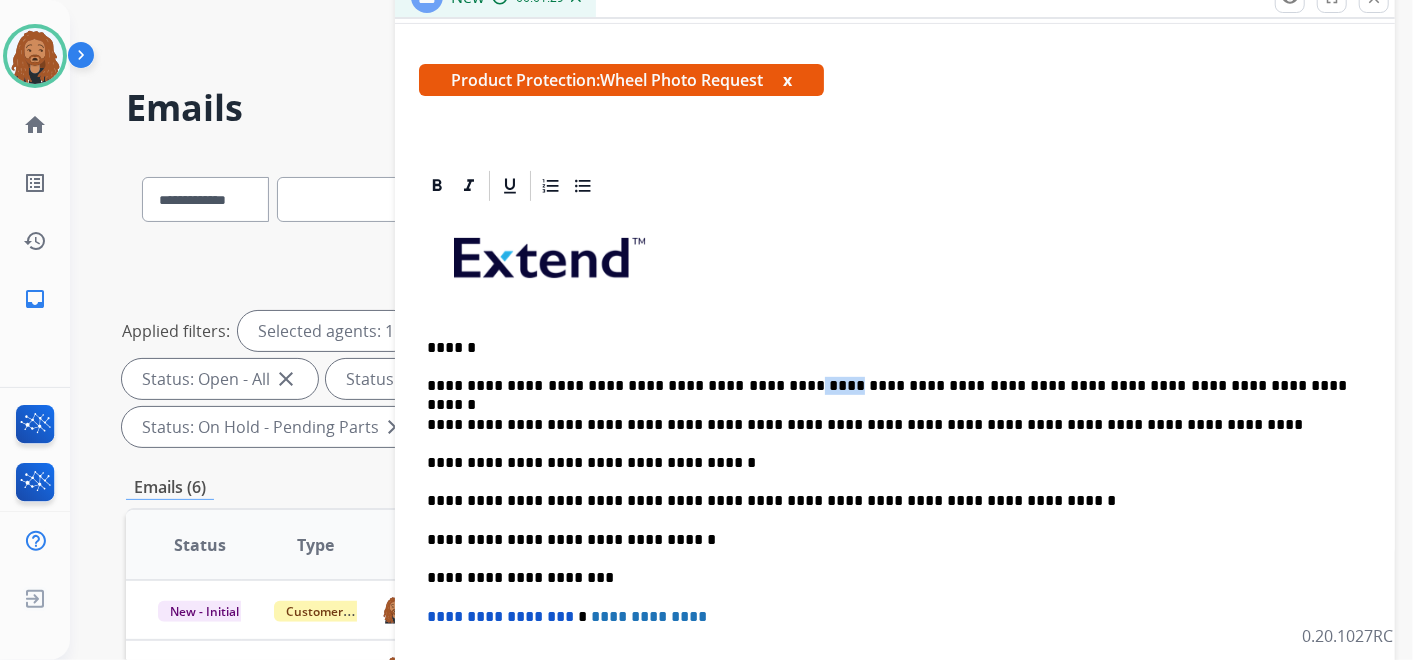drag, startPoint x: 737, startPoint y: 384, endPoint x: 773, endPoint y: 385, distance: 36.013885 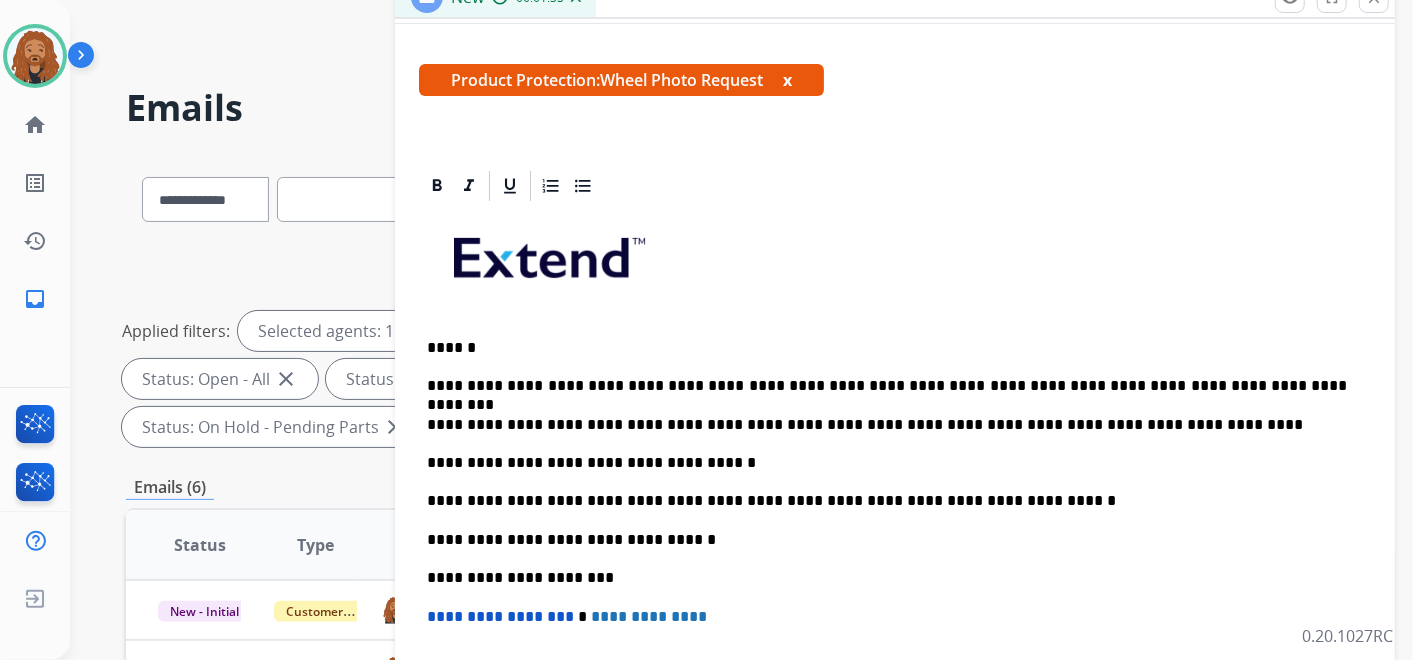 click on "**********" at bounding box center [887, 425] 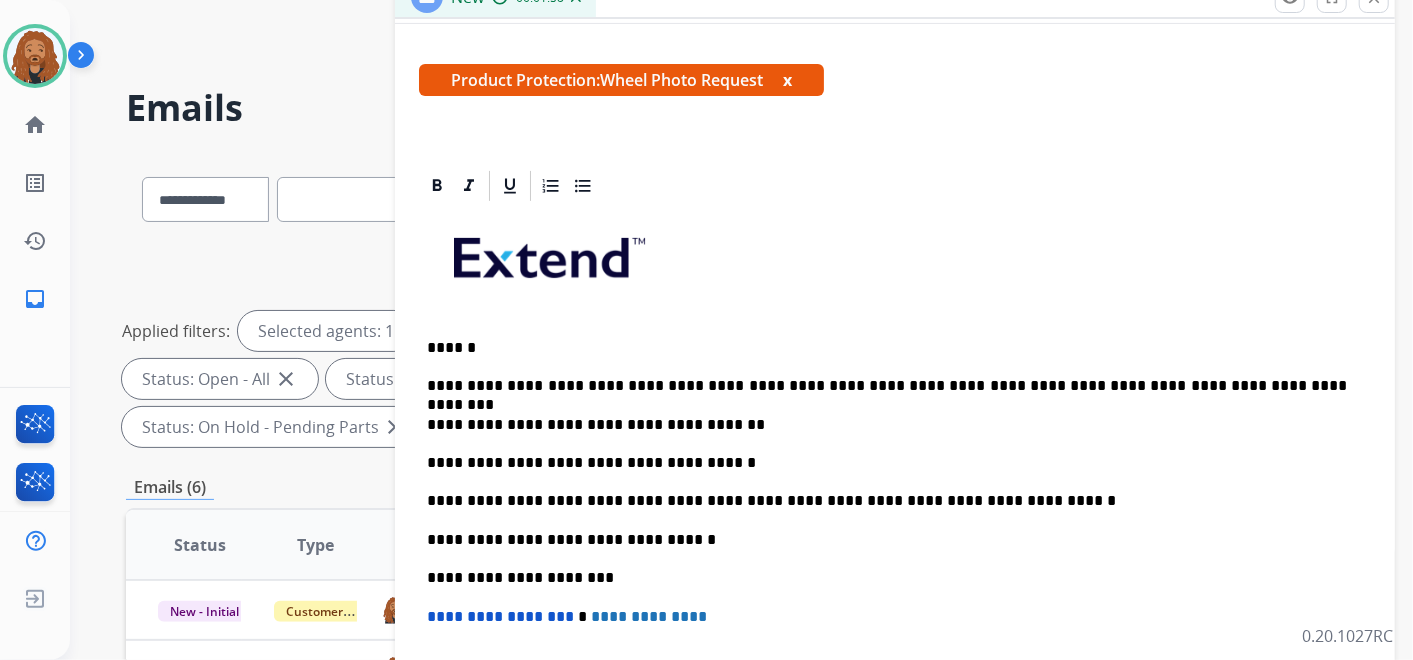 scroll, scrollTop: 325, scrollLeft: 0, axis: vertical 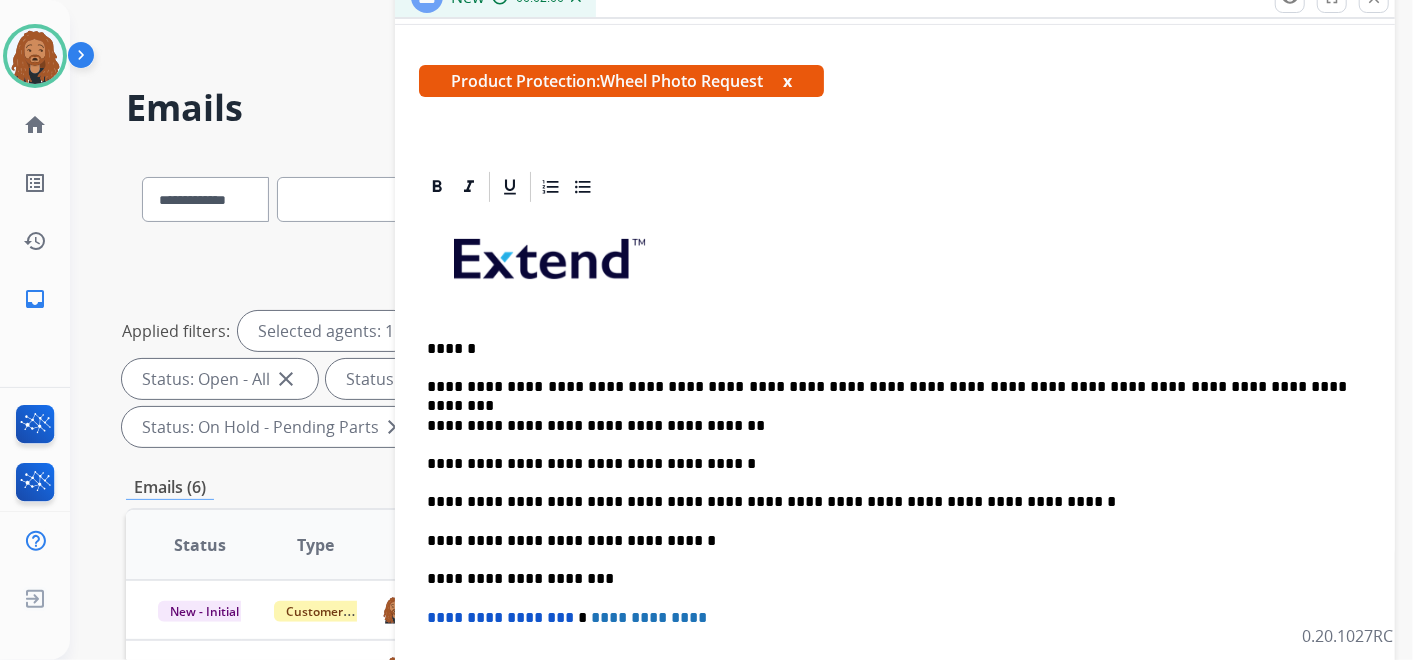 click on "**********" at bounding box center [895, 540] 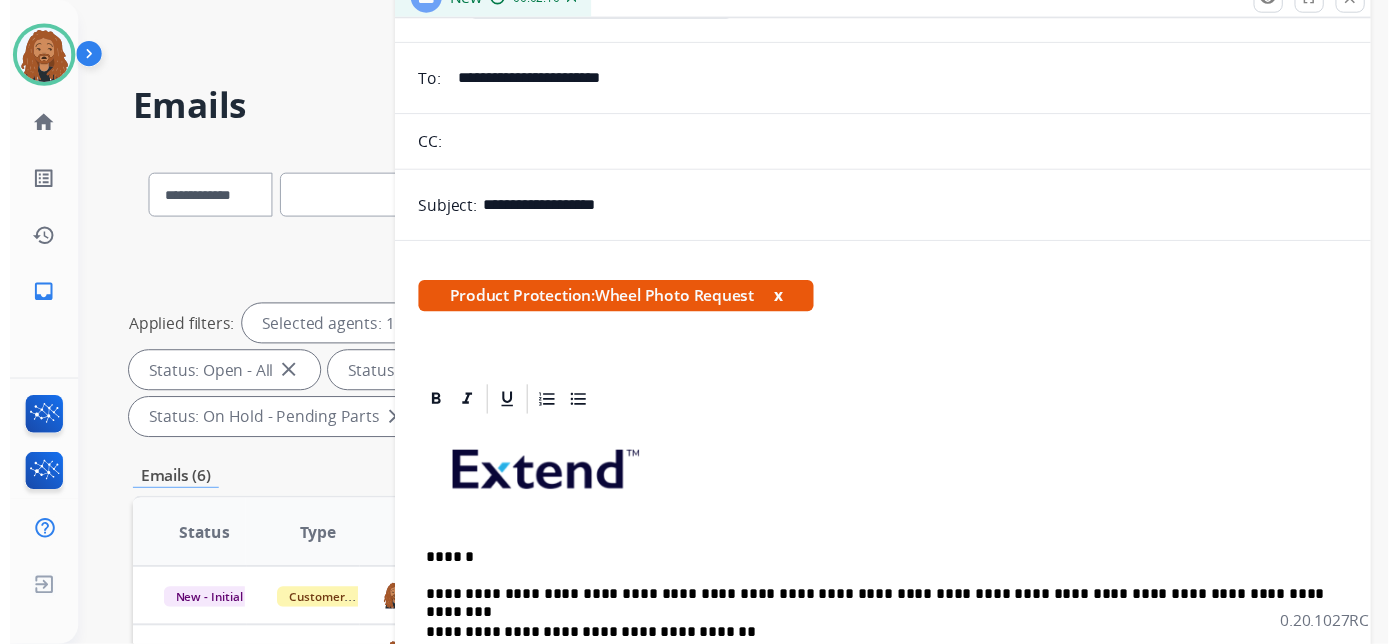 scroll, scrollTop: 0, scrollLeft: 0, axis: both 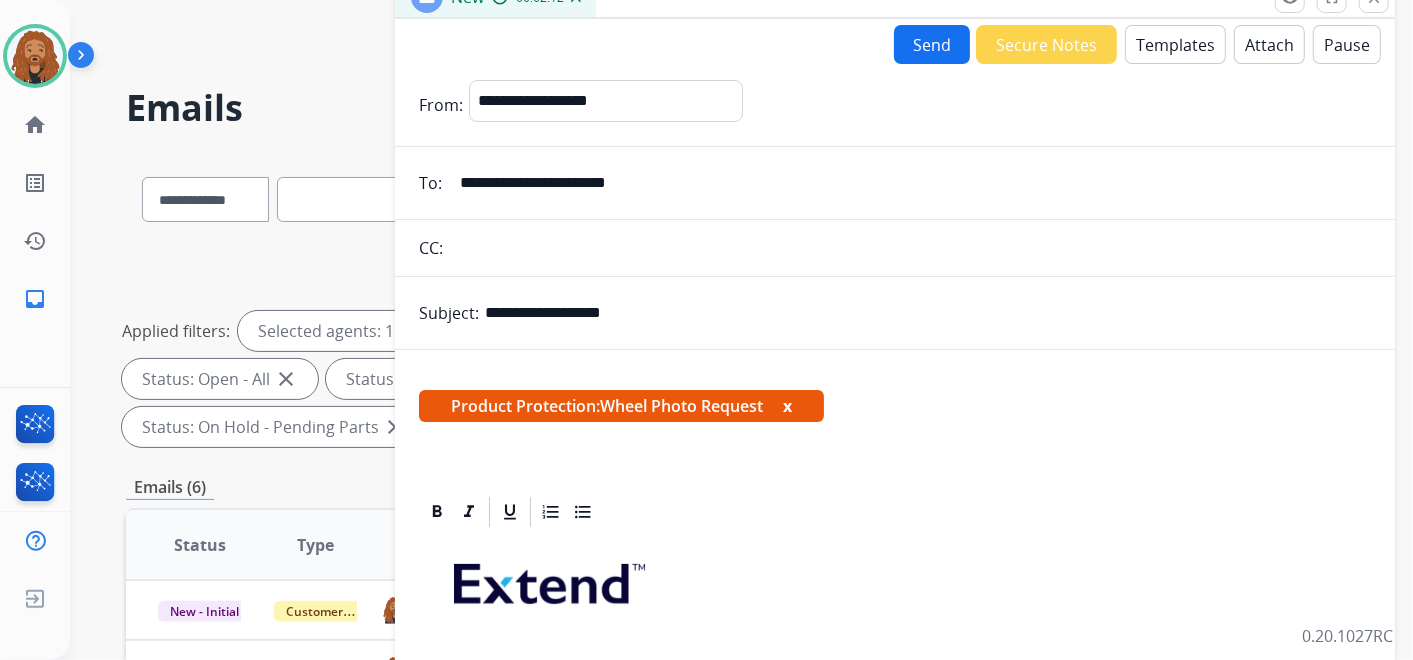 click on "Send" at bounding box center (932, 44) 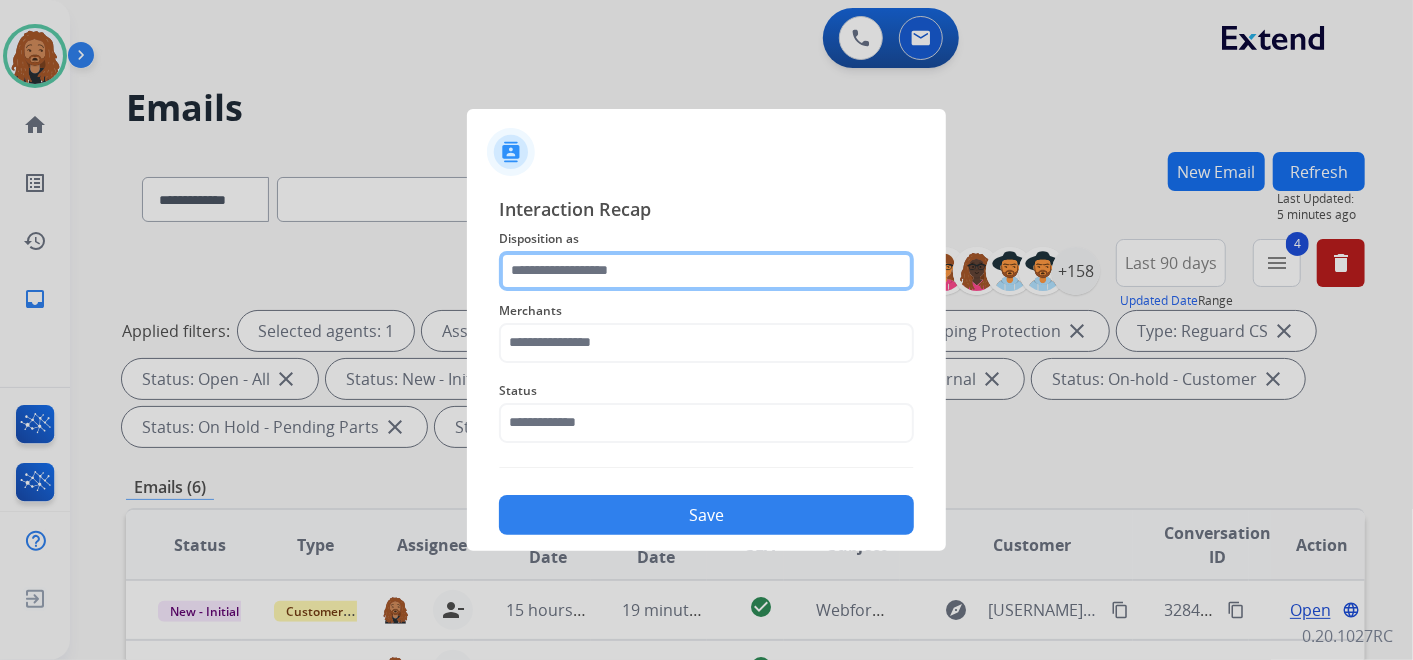 click 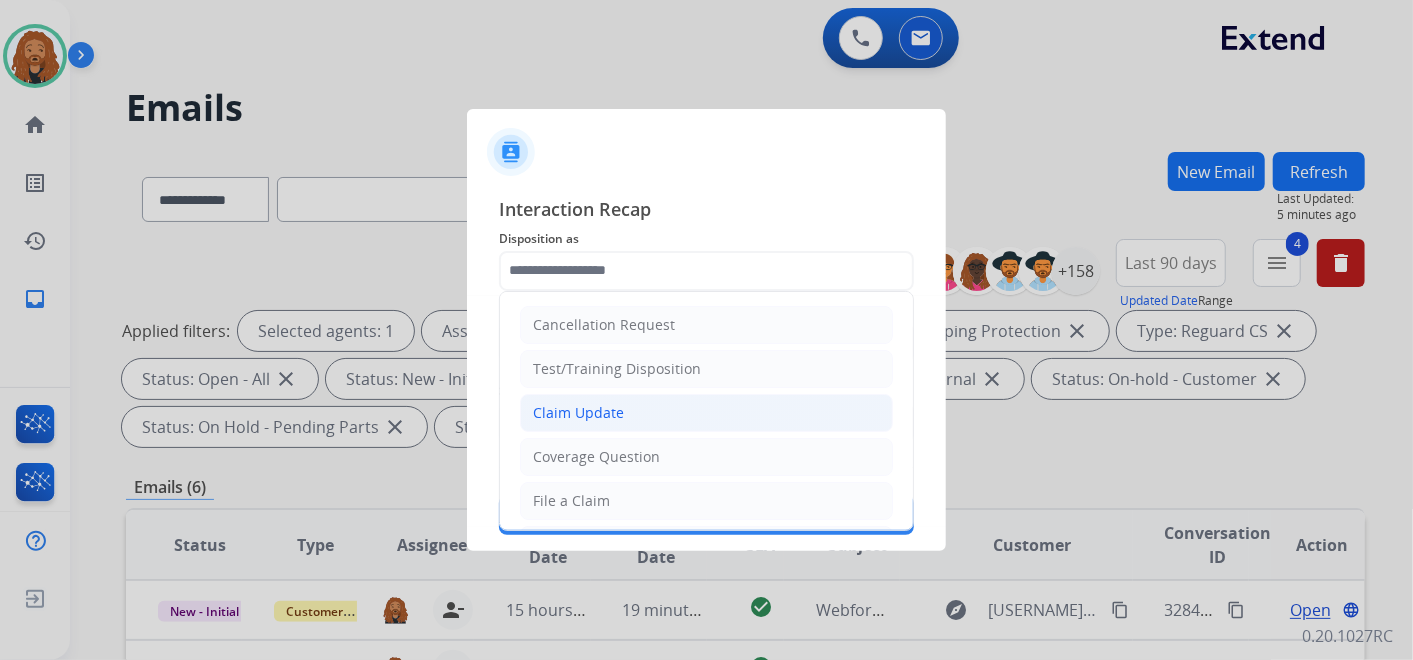 click on "Claim Update" 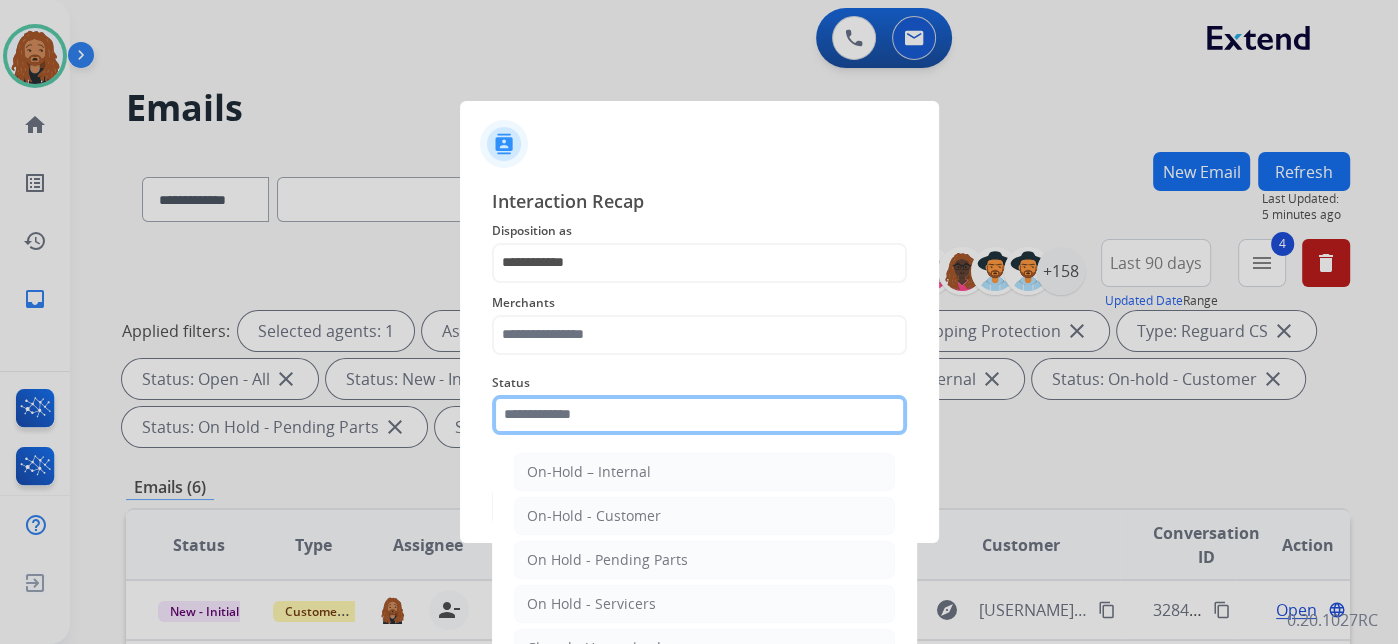 click 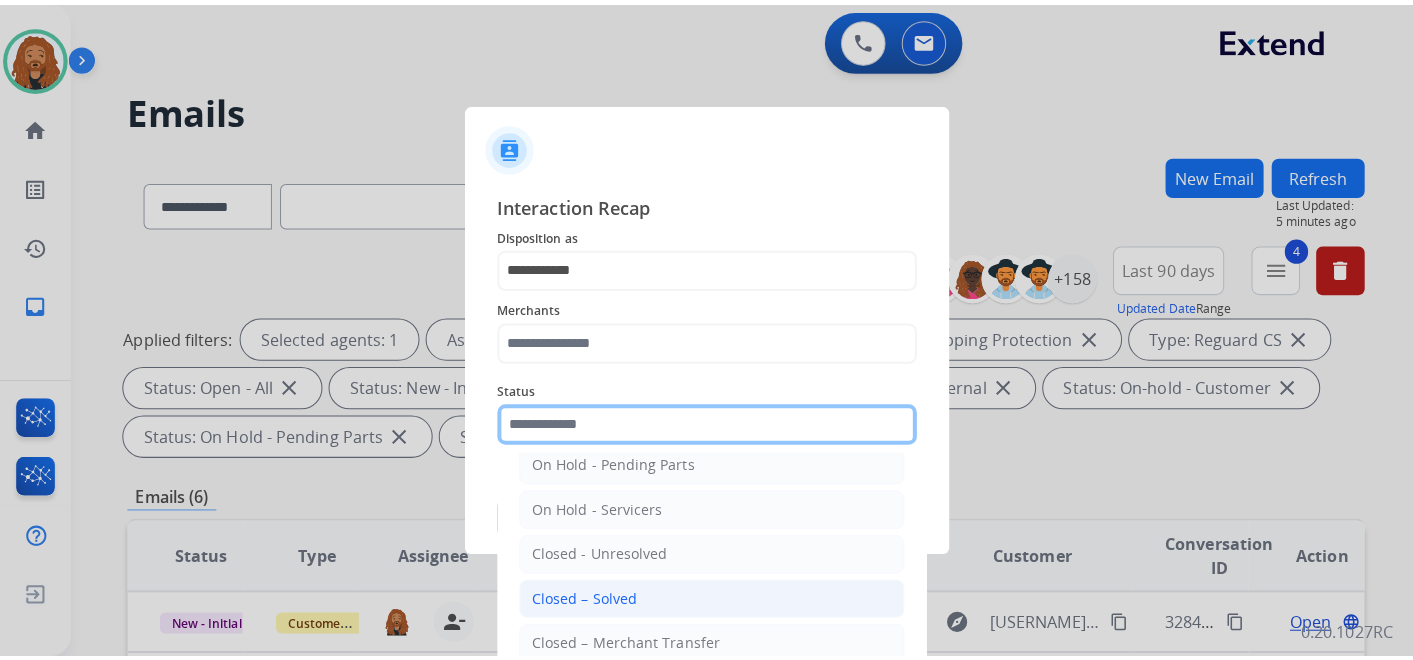 scroll, scrollTop: 114, scrollLeft: 0, axis: vertical 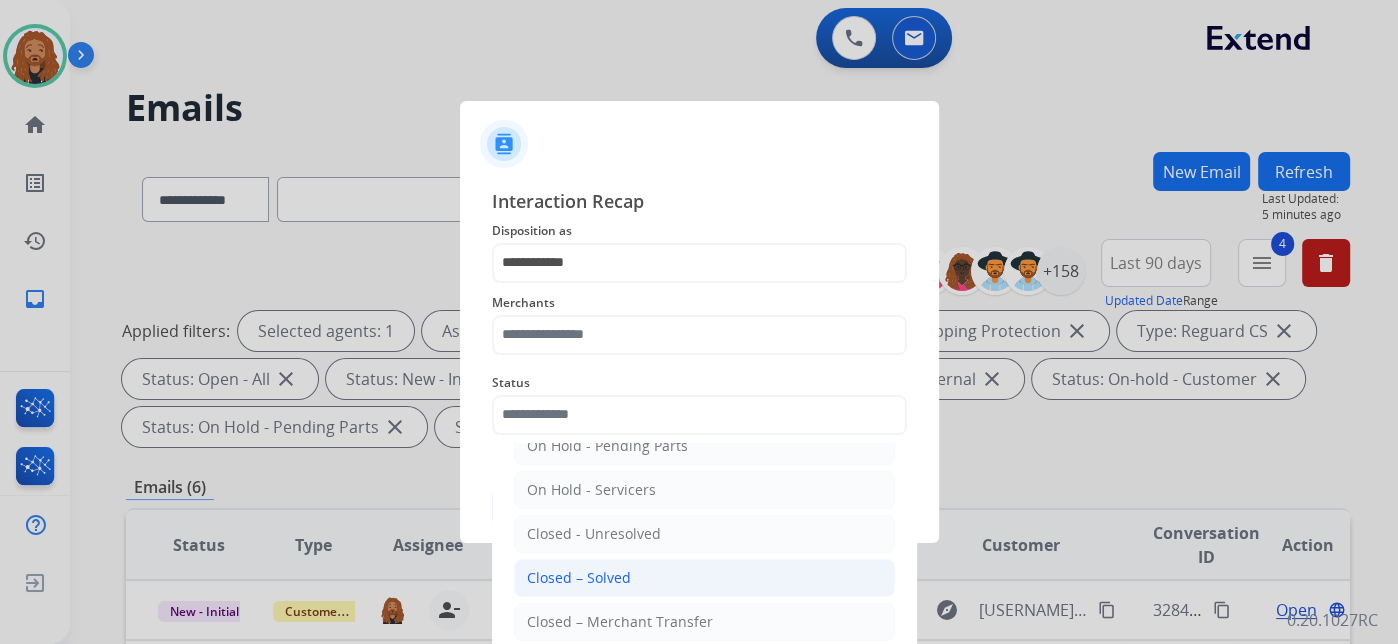 click on "Closed – Solved" 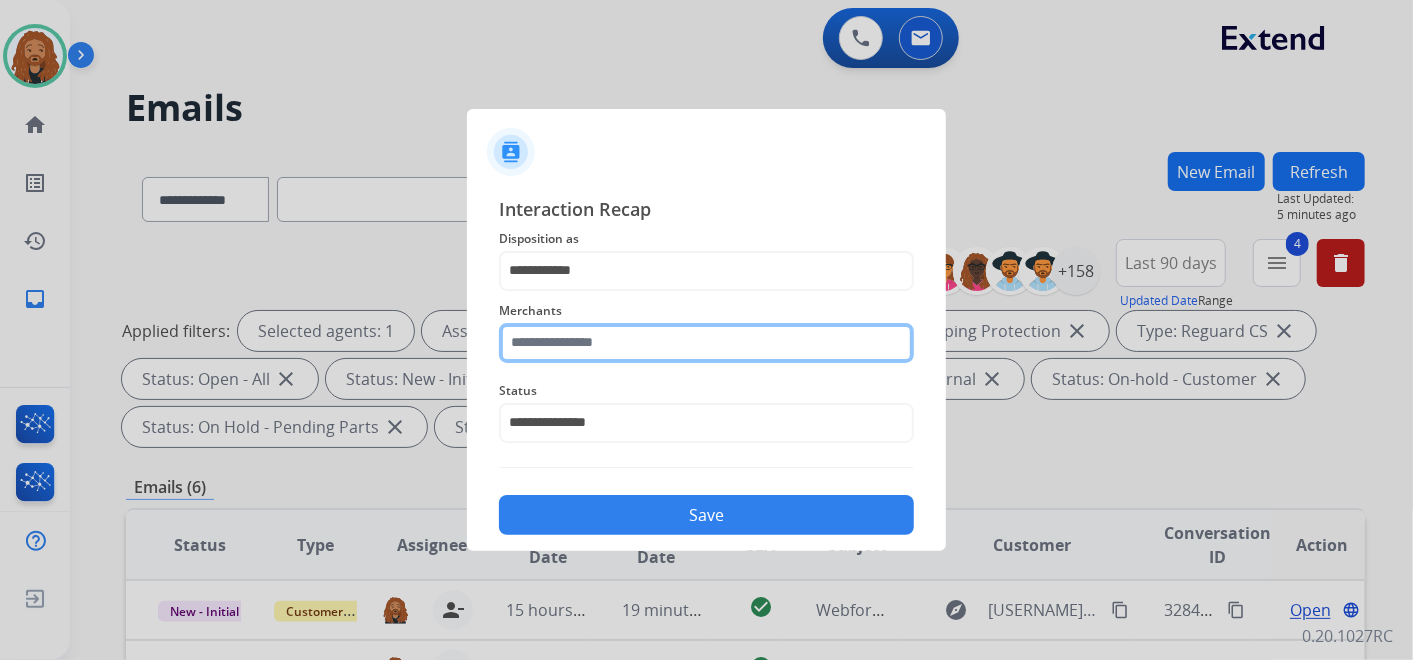 click 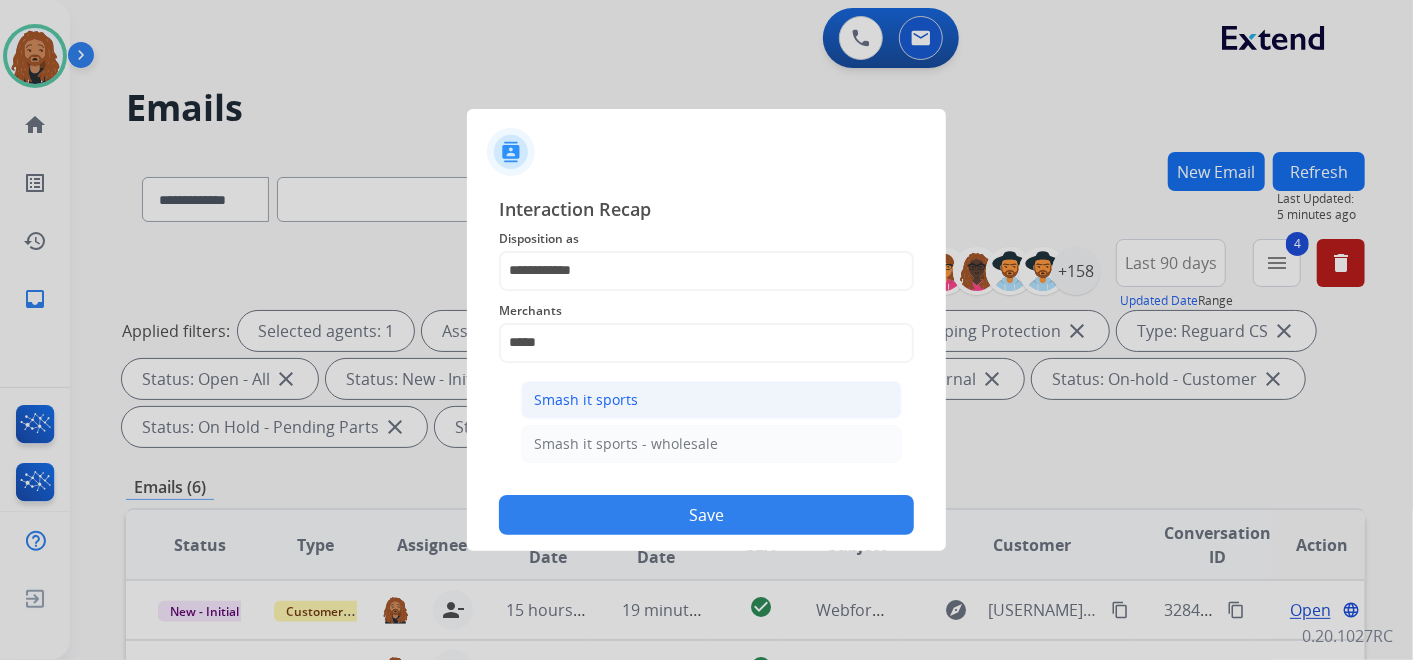 click on "Smash it sports" 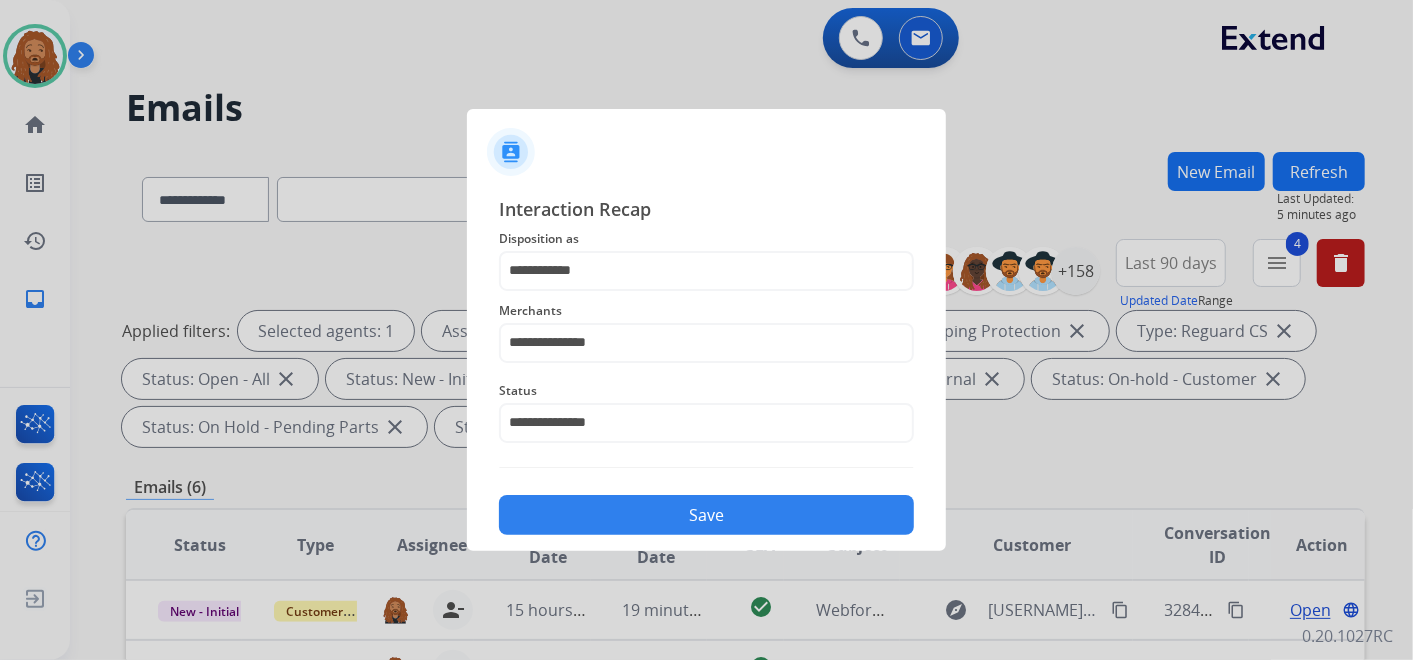 click on "Save" 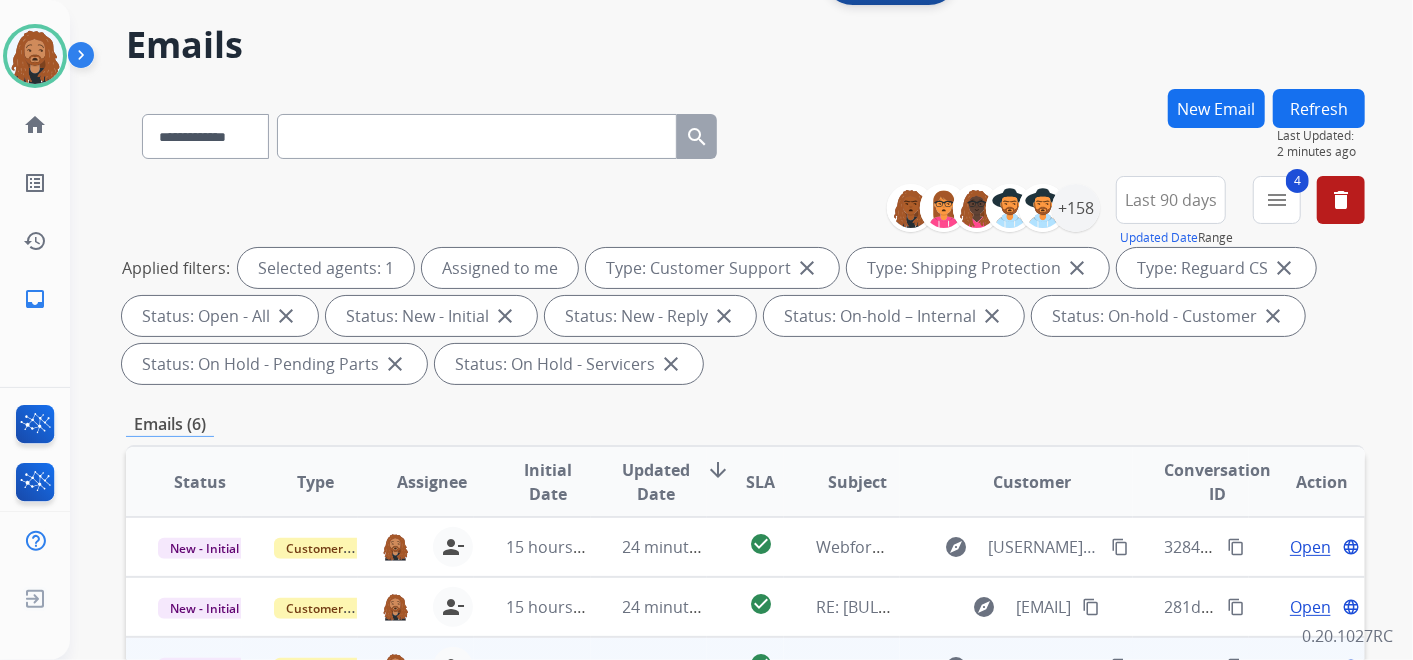 scroll, scrollTop: 111, scrollLeft: 0, axis: vertical 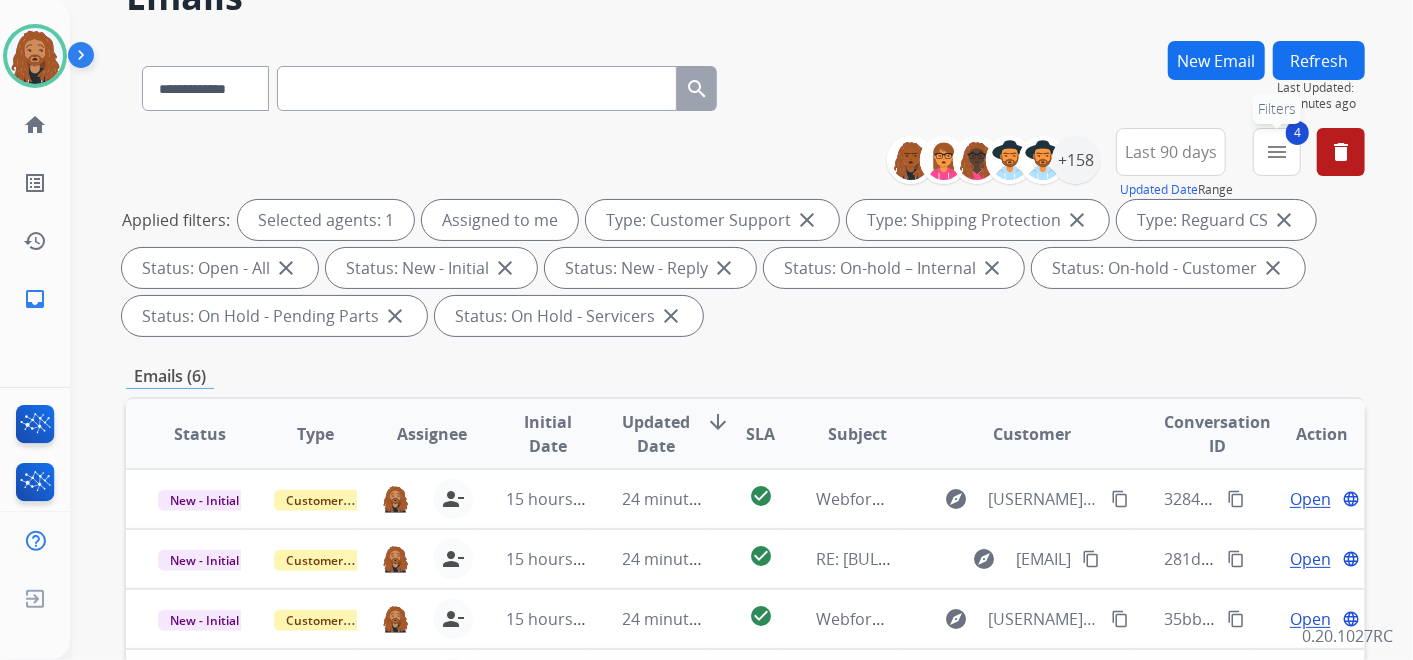 click on "menu" at bounding box center (1277, 152) 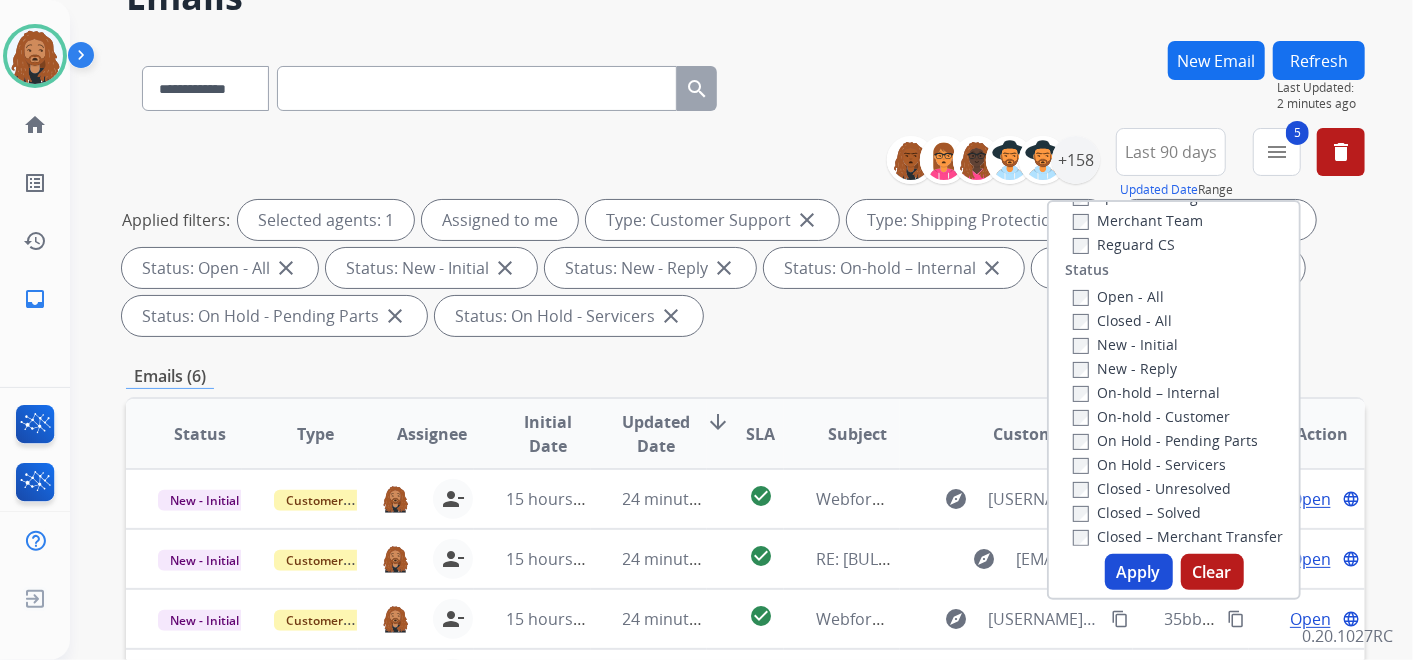 click on "Apply" at bounding box center (1139, 572) 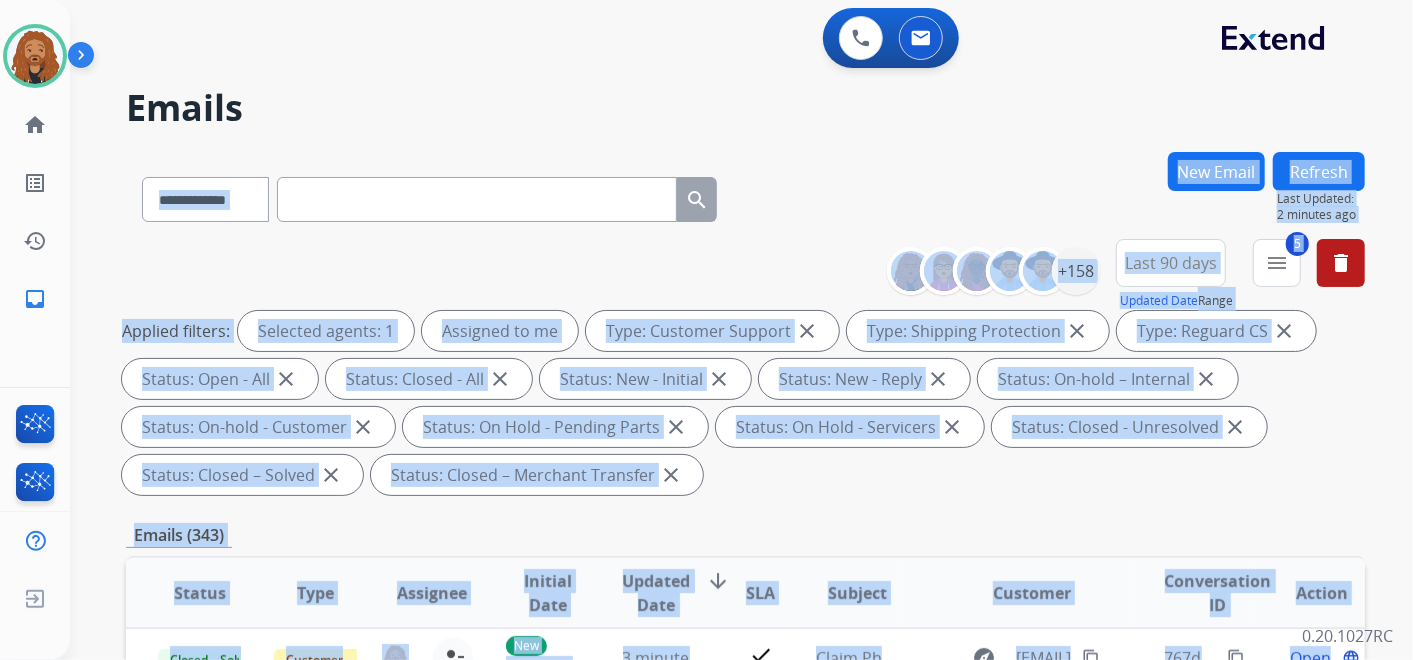 click on "Emails" at bounding box center [745, 108] 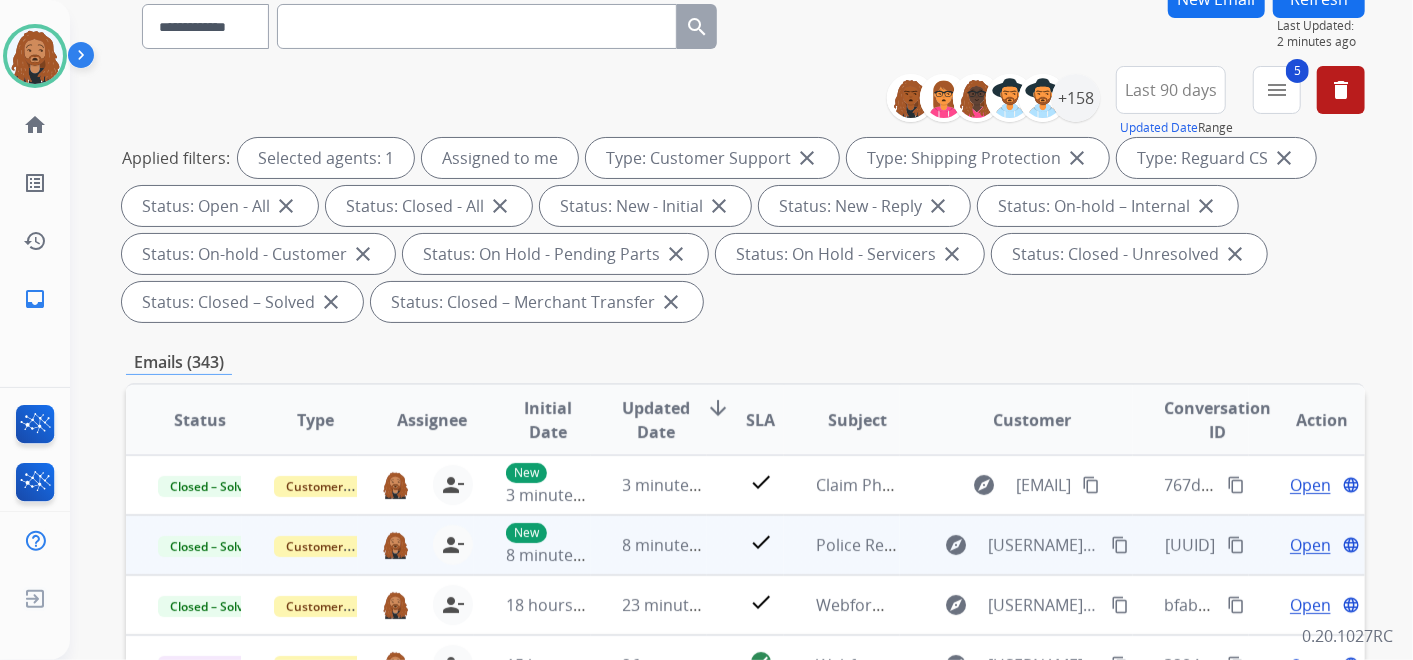 scroll, scrollTop: 444, scrollLeft: 0, axis: vertical 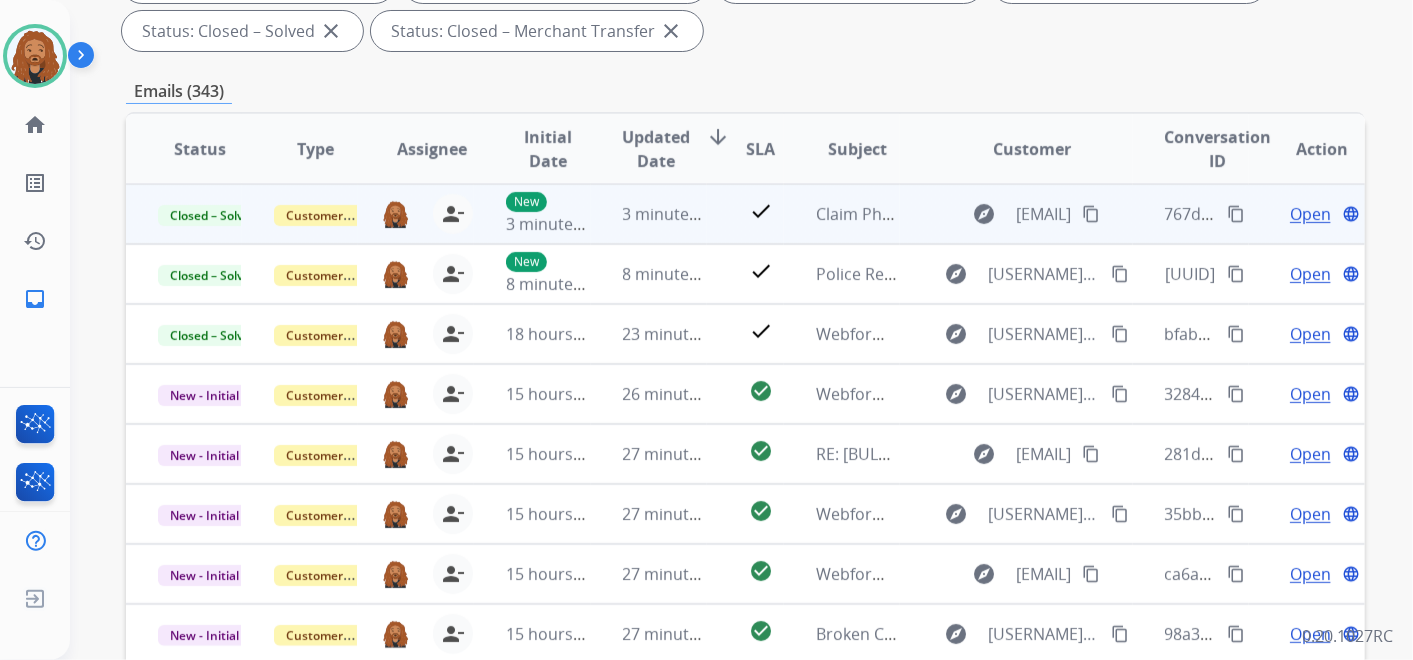 click on "content_copy" at bounding box center [1236, 214] 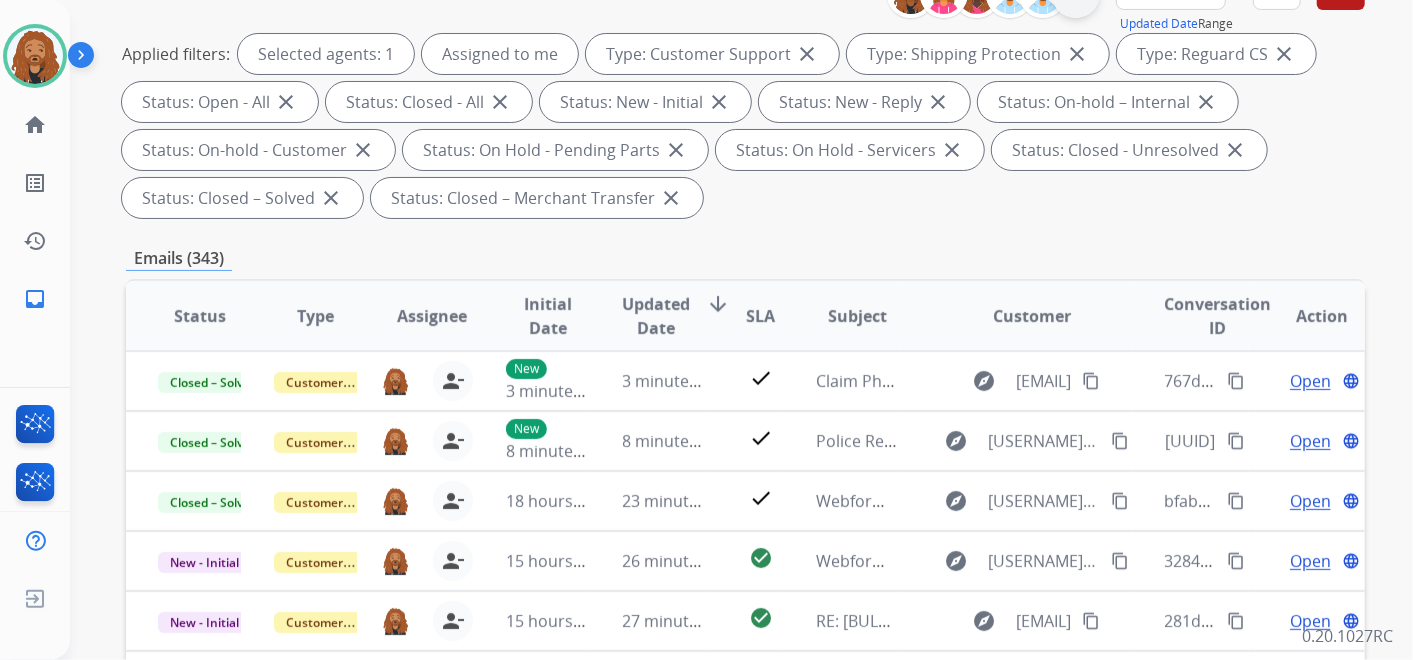 scroll, scrollTop: 111, scrollLeft: 0, axis: vertical 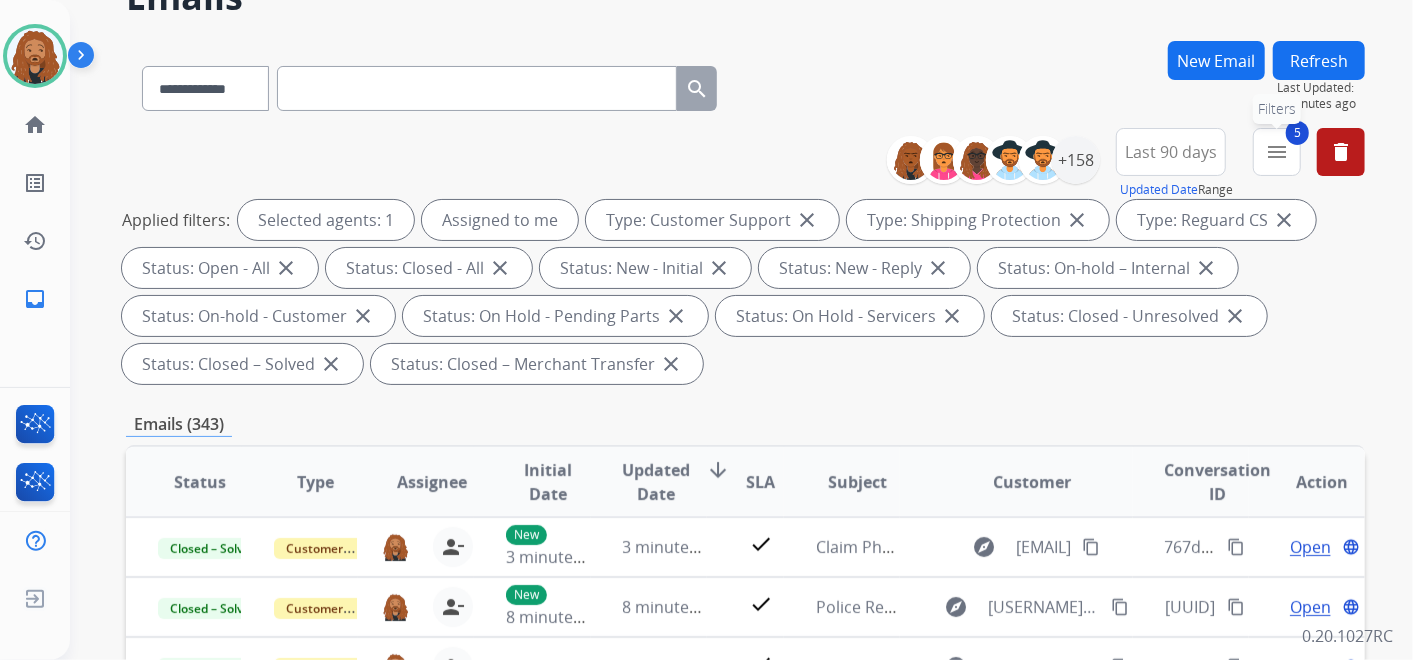 click on "5 menu  Filters" at bounding box center [1277, 152] 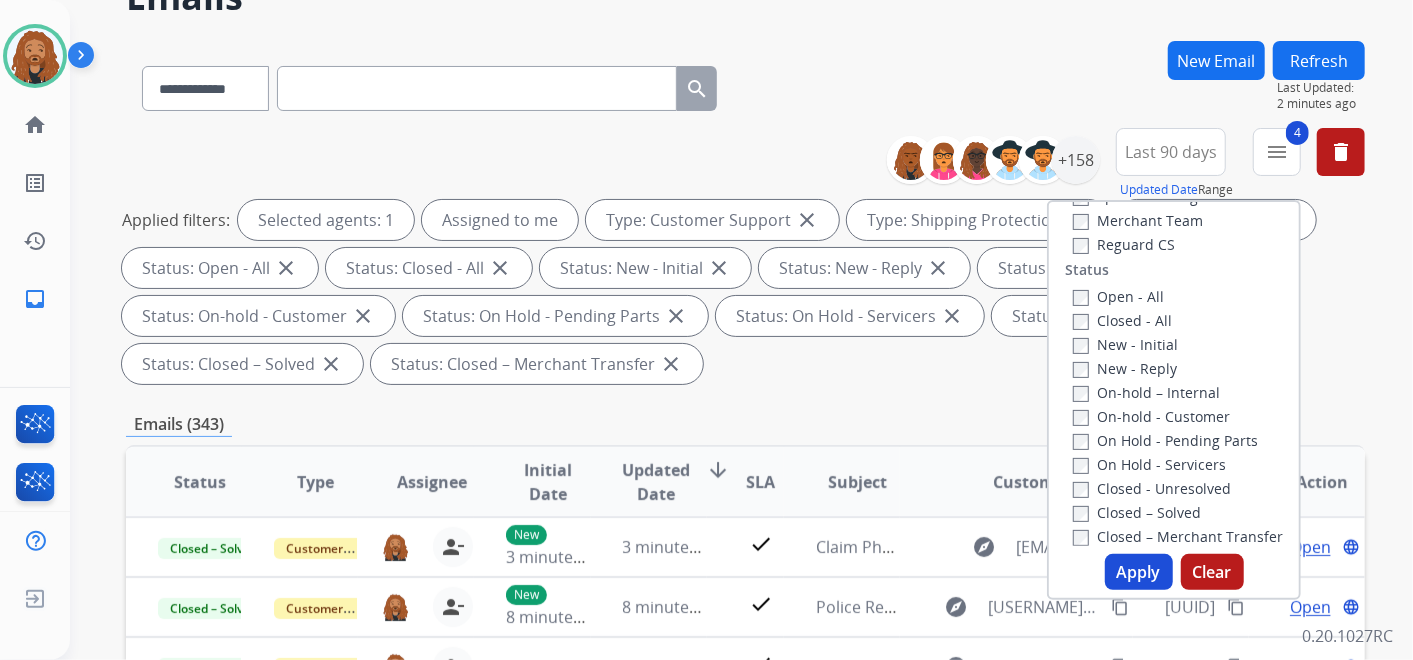 click on "Apply" at bounding box center [1139, 572] 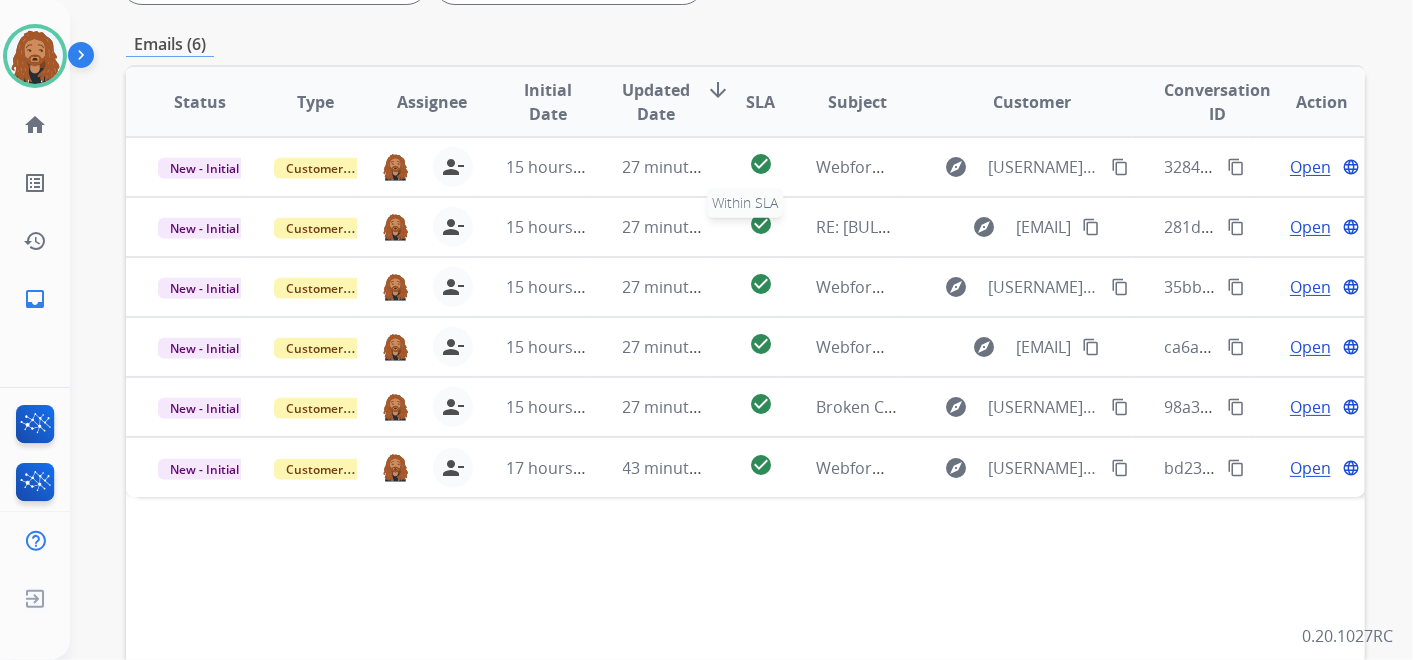 scroll, scrollTop: 444, scrollLeft: 0, axis: vertical 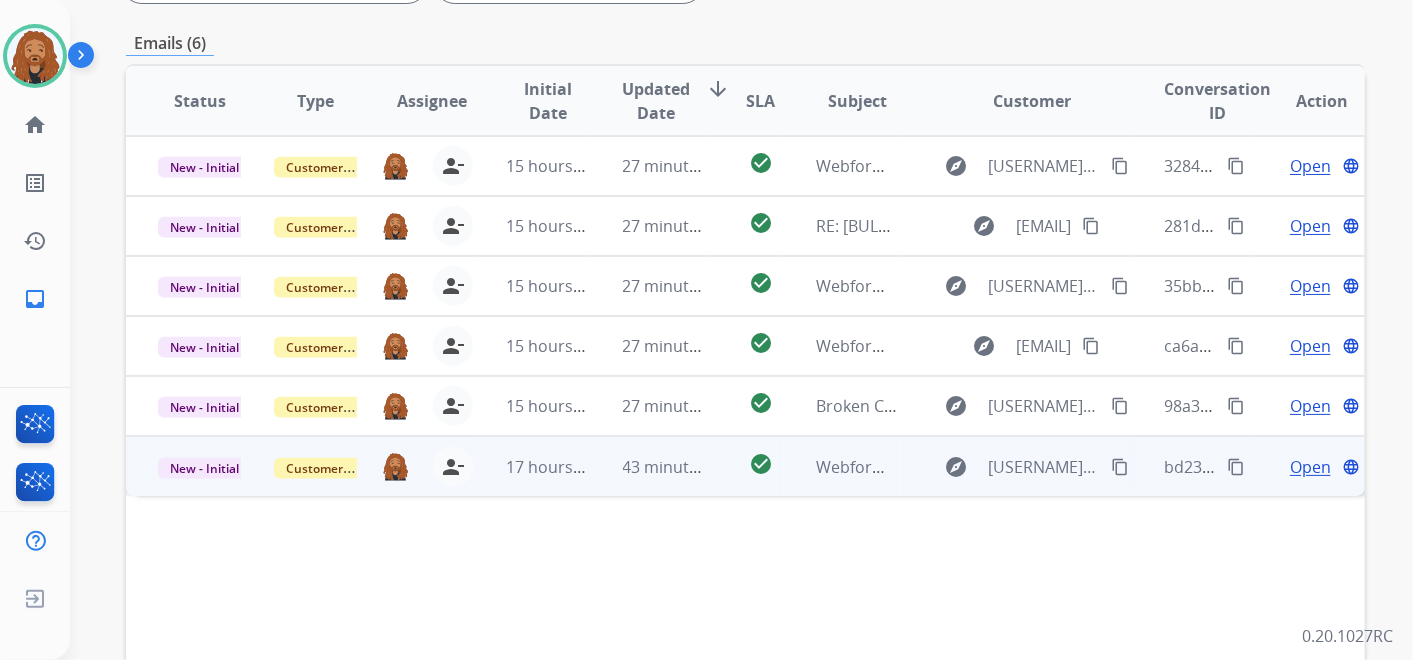 click on "Open" at bounding box center [1310, 467] 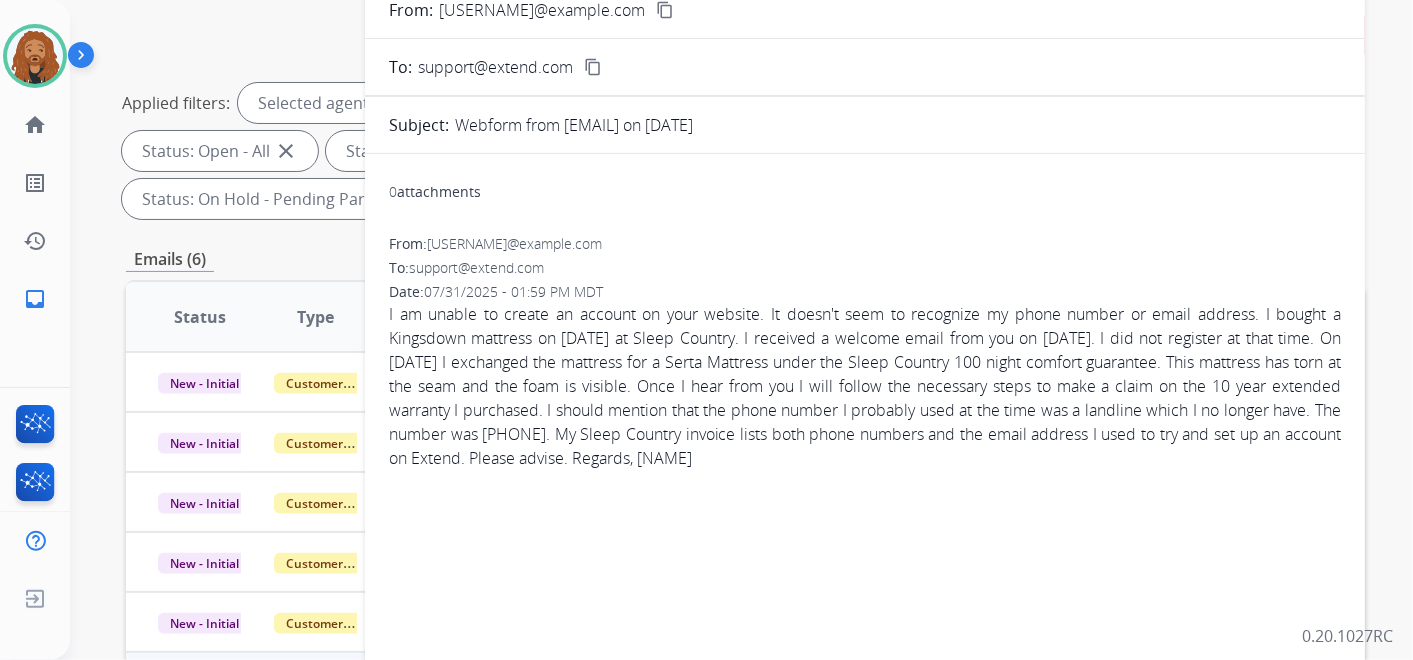 scroll, scrollTop: 222, scrollLeft: 0, axis: vertical 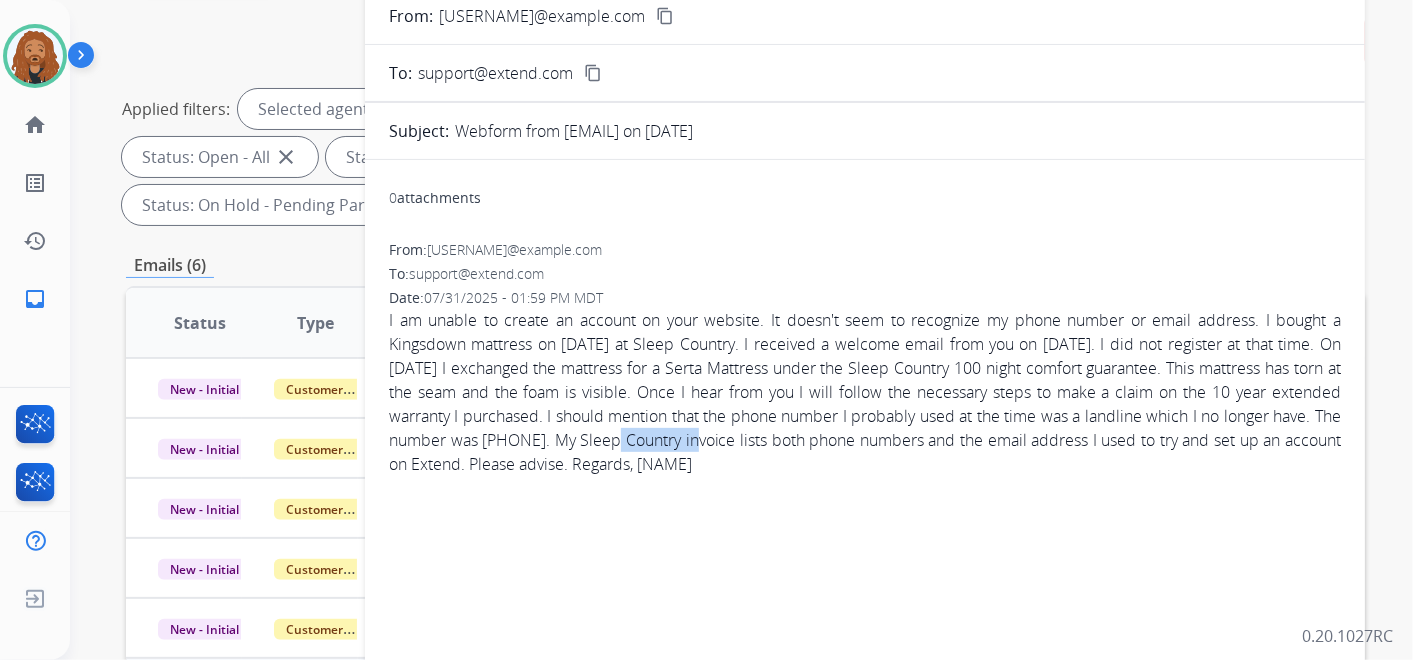drag, startPoint x: 690, startPoint y: 432, endPoint x: 782, endPoint y: 440, distance: 92.34717 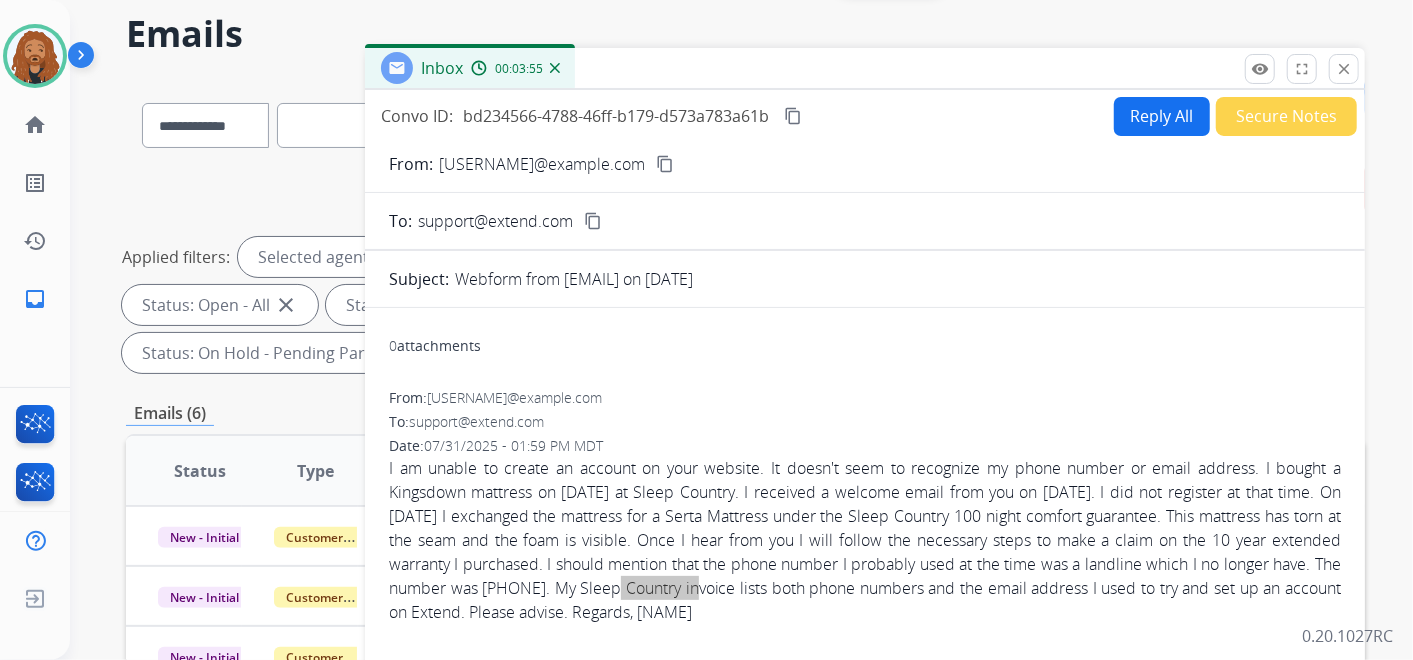scroll, scrollTop: 0, scrollLeft: 0, axis: both 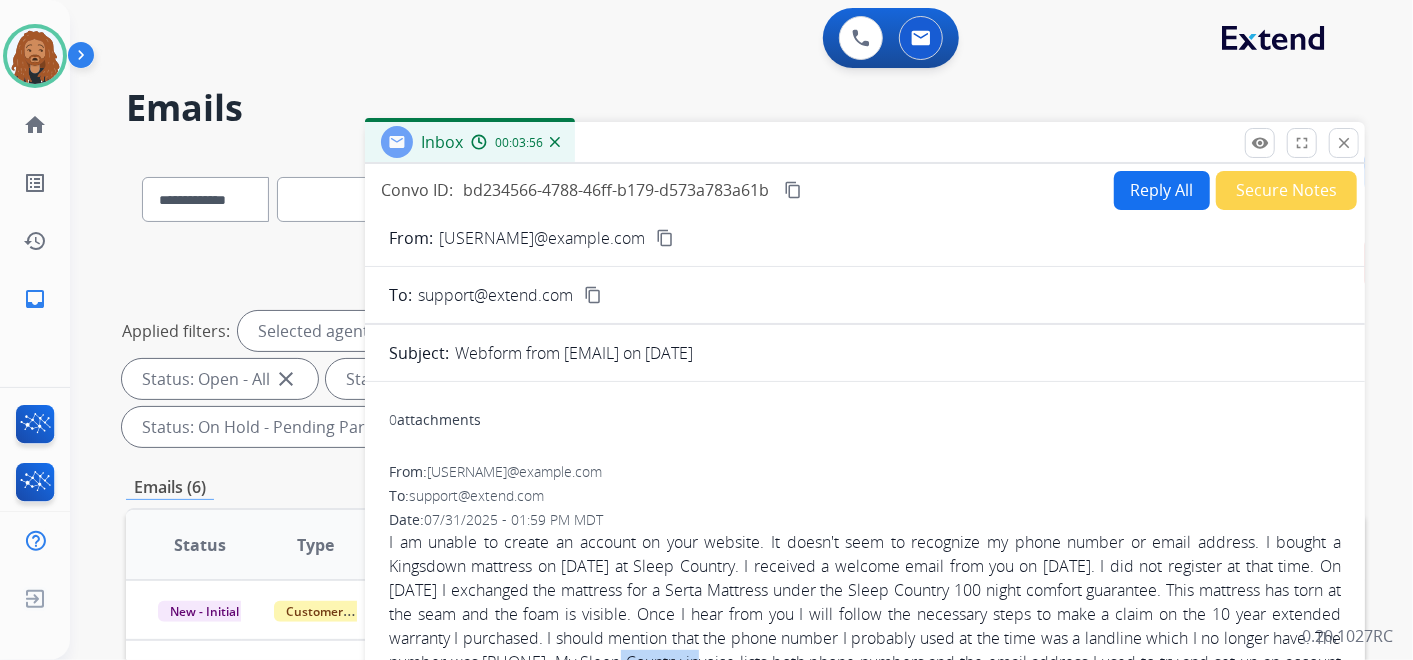 click on "Reply All" at bounding box center [1162, 190] 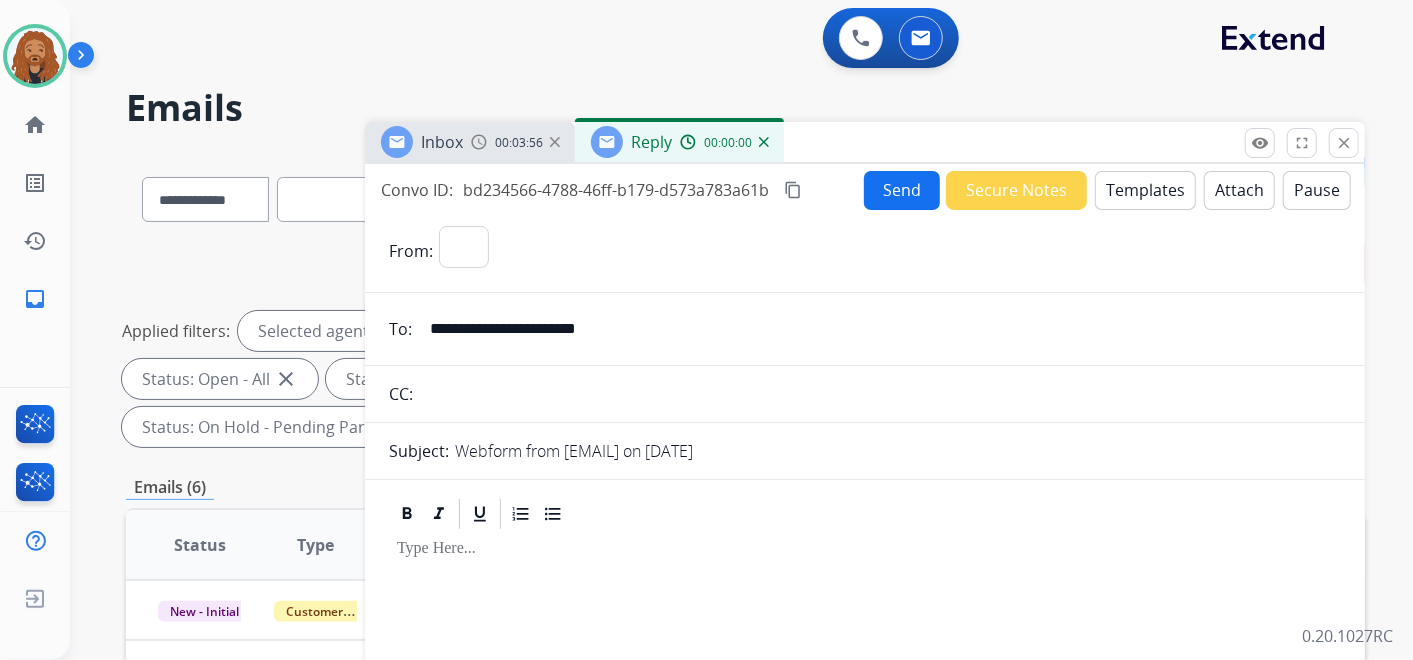 select on "**********" 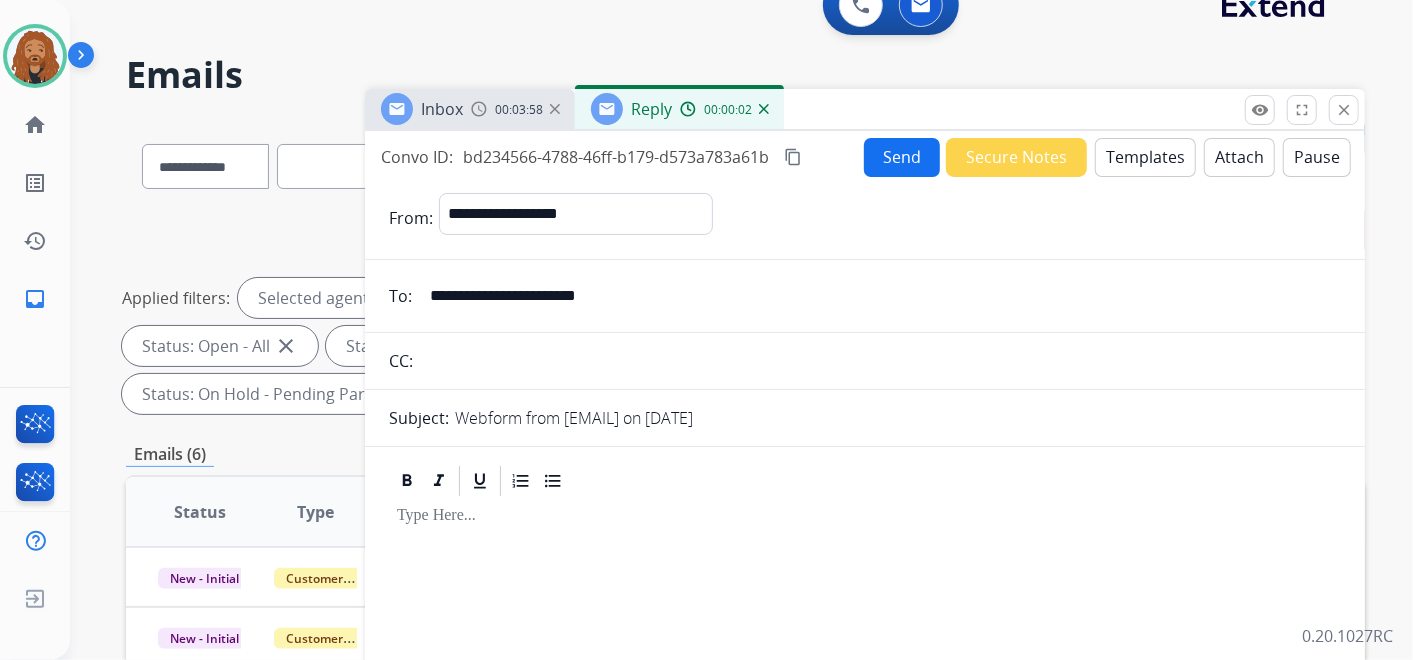 scroll, scrollTop: 0, scrollLeft: 0, axis: both 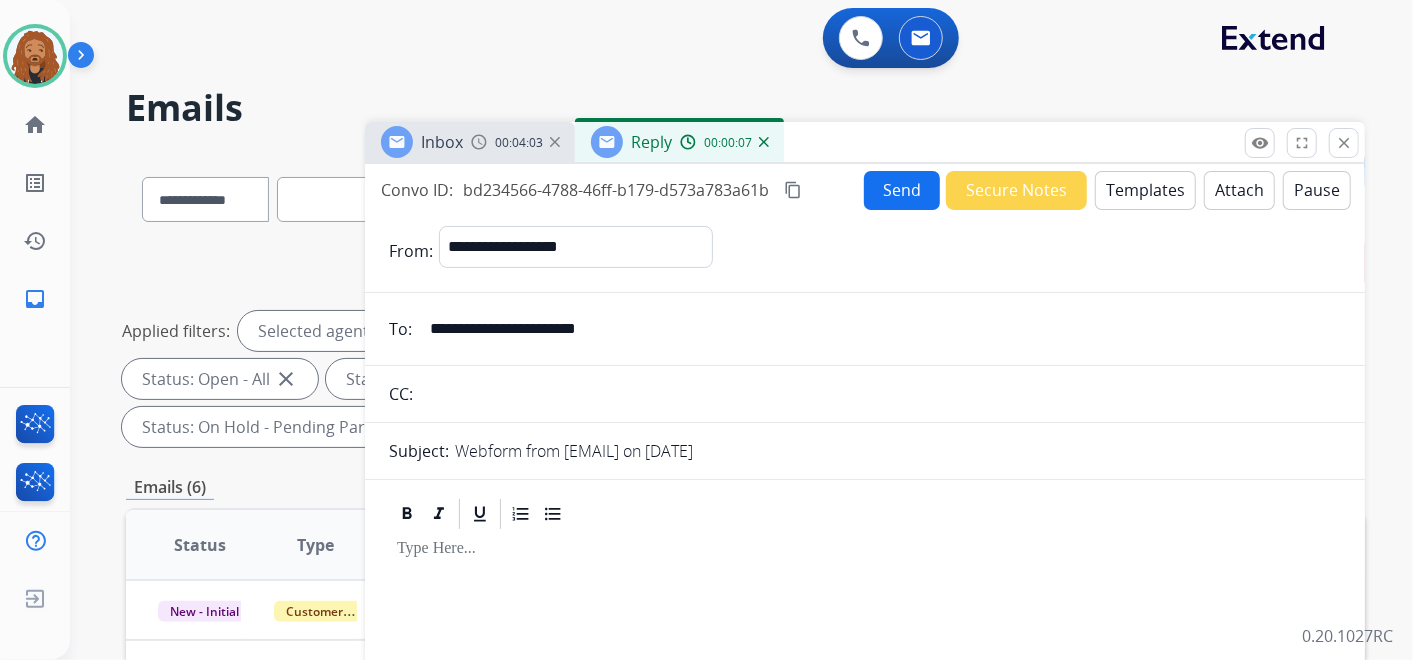 click on "Templates" at bounding box center [1145, 190] 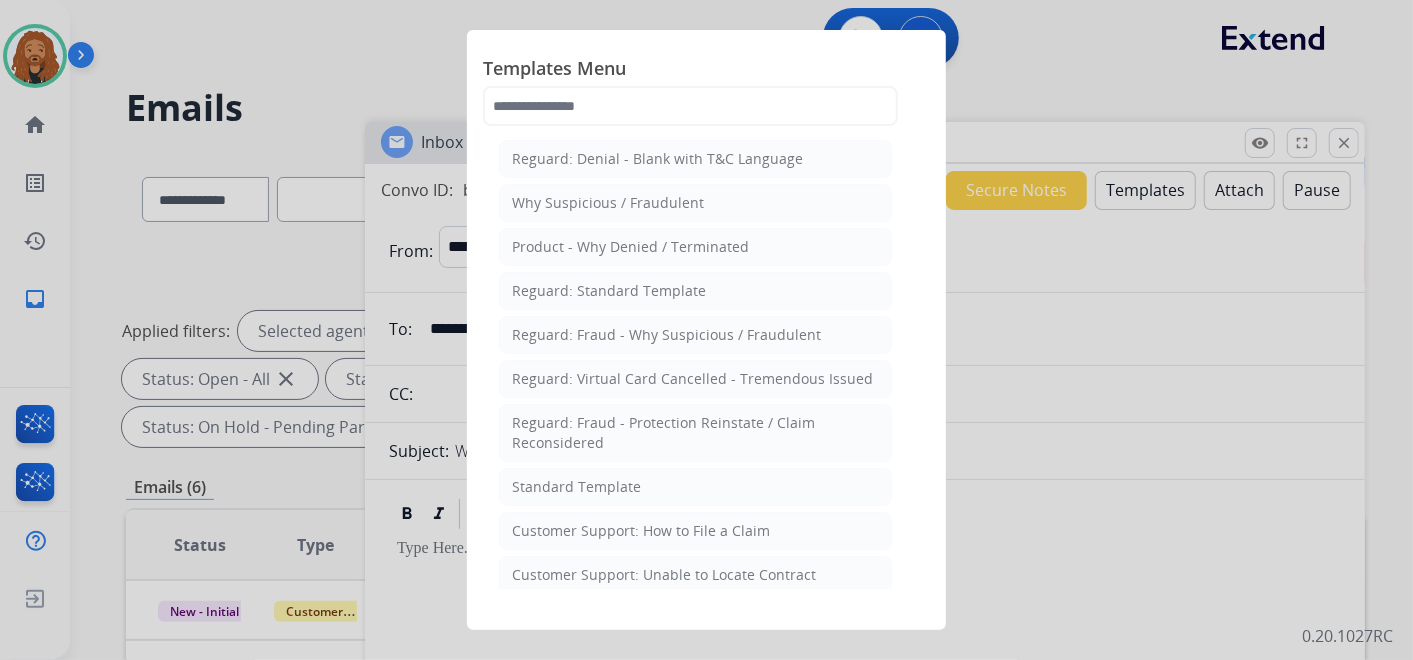 click on "Standard Template" 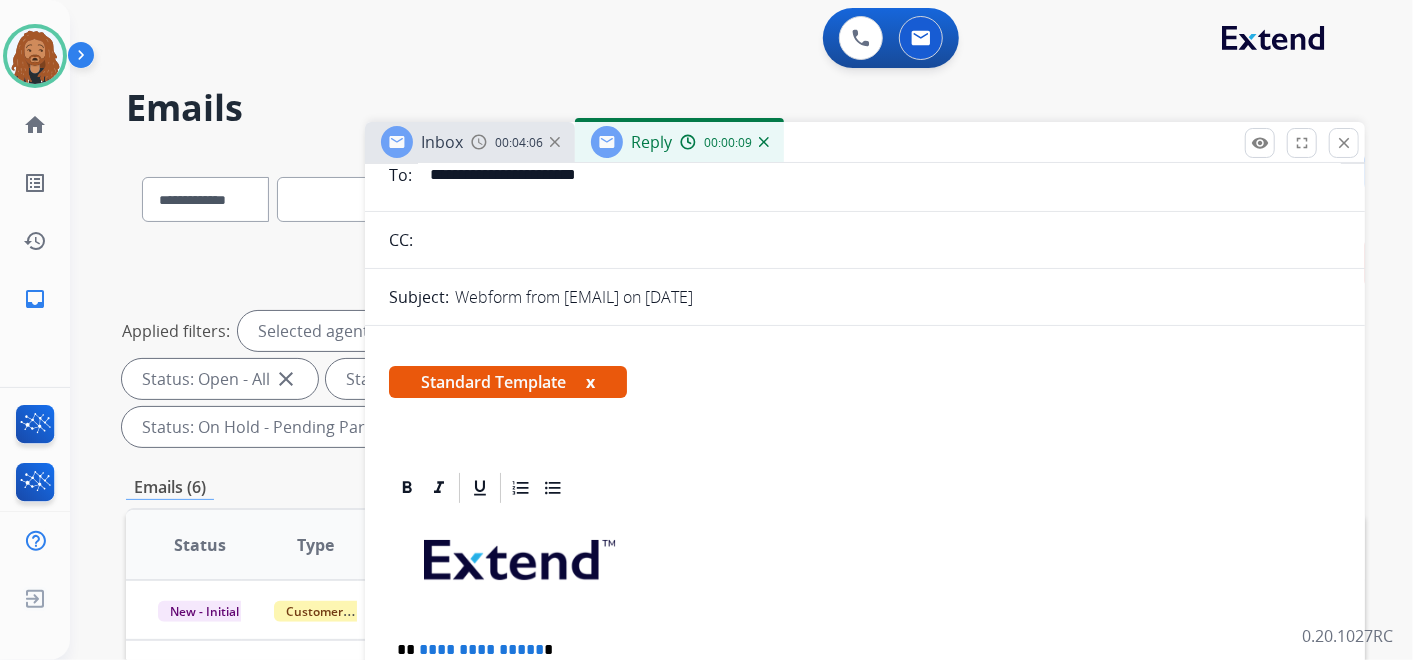 scroll, scrollTop: 333, scrollLeft: 0, axis: vertical 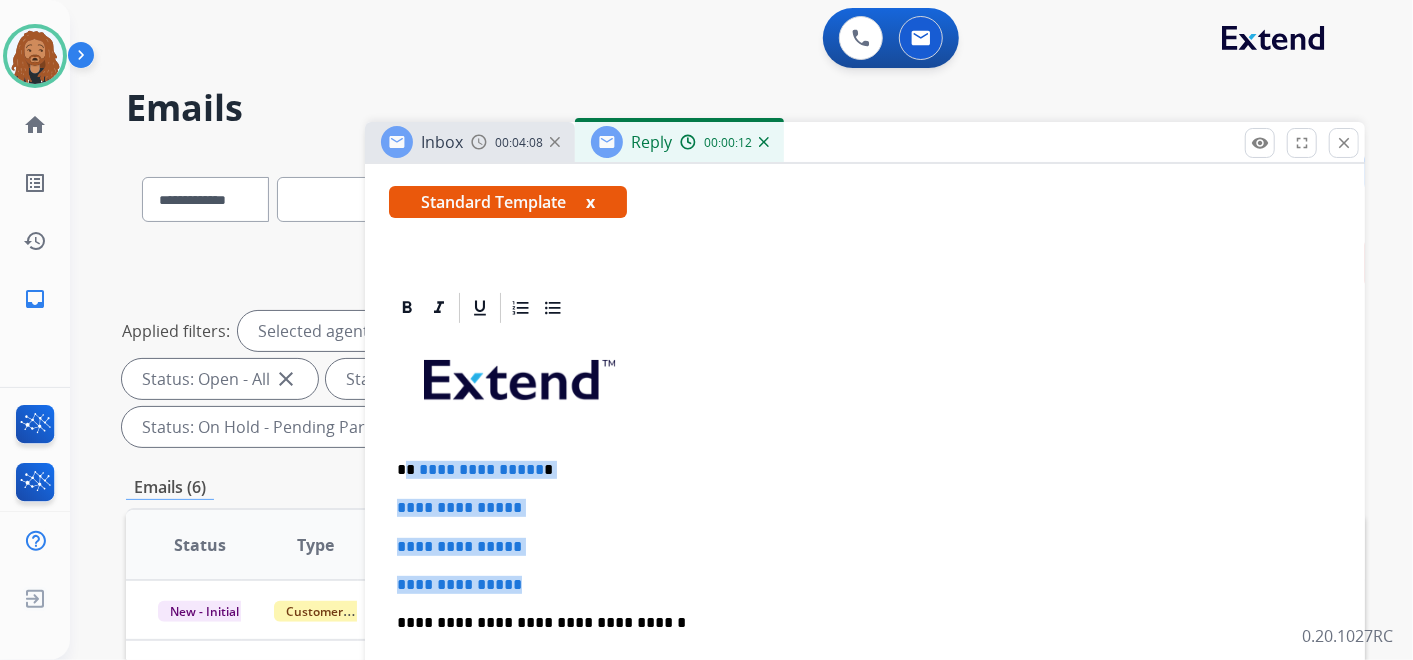 drag, startPoint x: 540, startPoint y: 582, endPoint x: 407, endPoint y: 453, distance: 185.28357 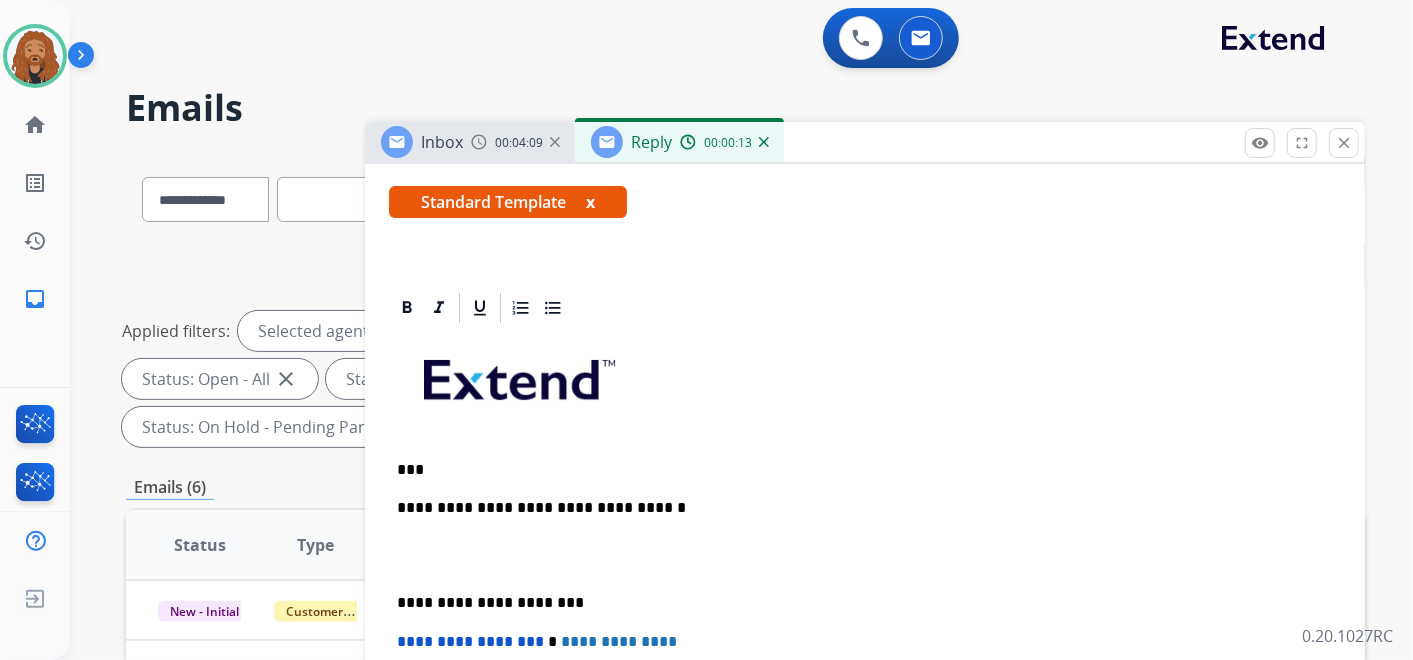 type 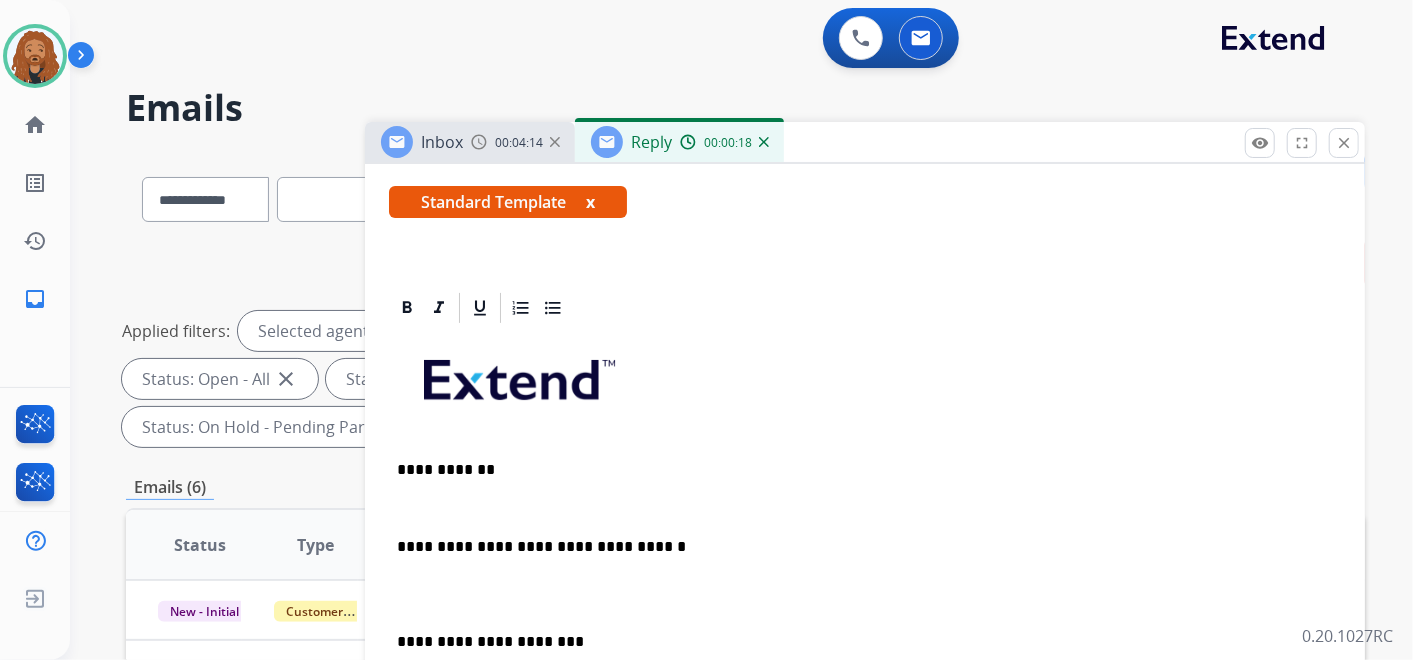 drag, startPoint x: 459, startPoint y: 604, endPoint x: 448, endPoint y: 587, distance: 20.248457 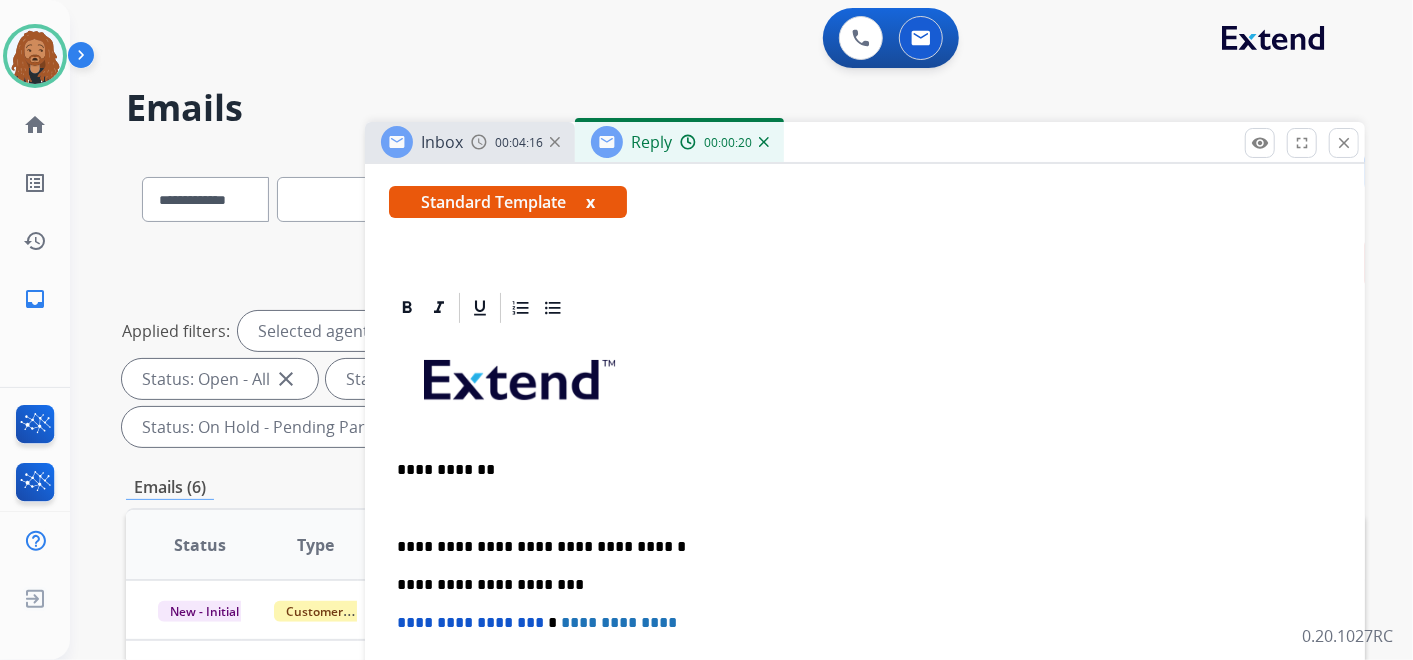 click at bounding box center (865, 508) 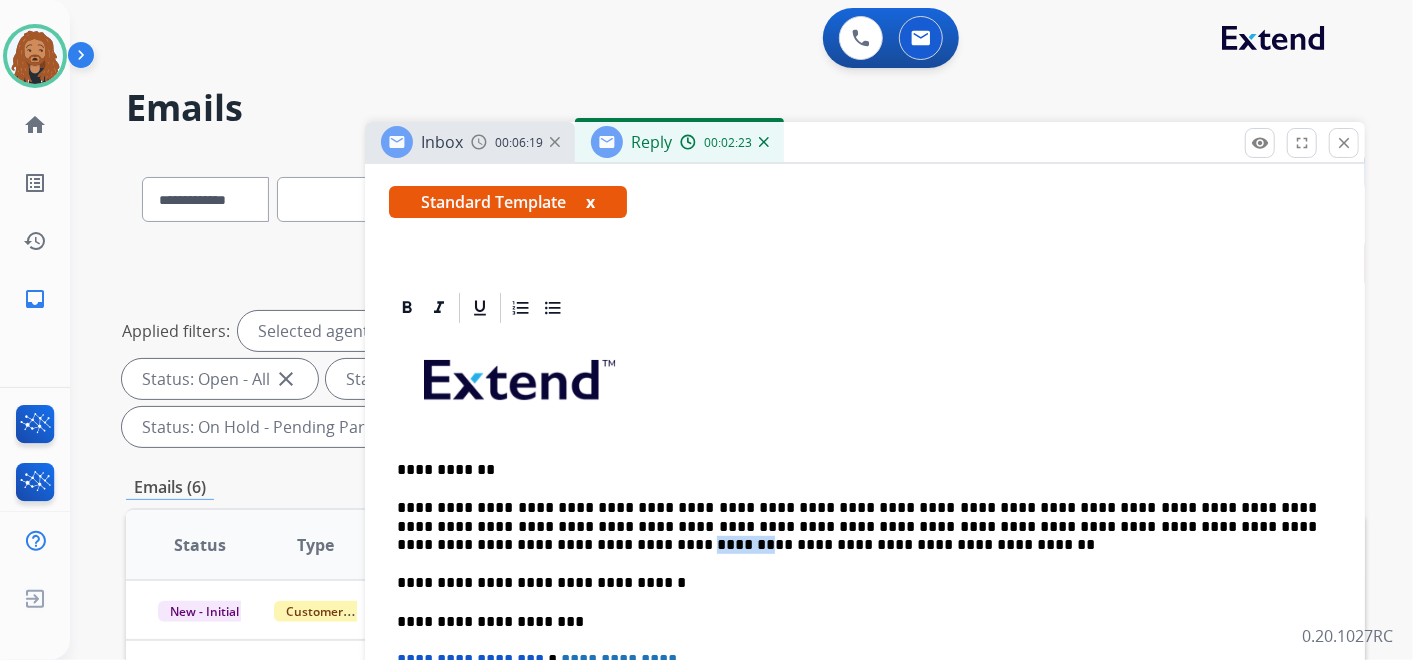 drag, startPoint x: 1297, startPoint y: 528, endPoint x: 1252, endPoint y: 522, distance: 45.39824 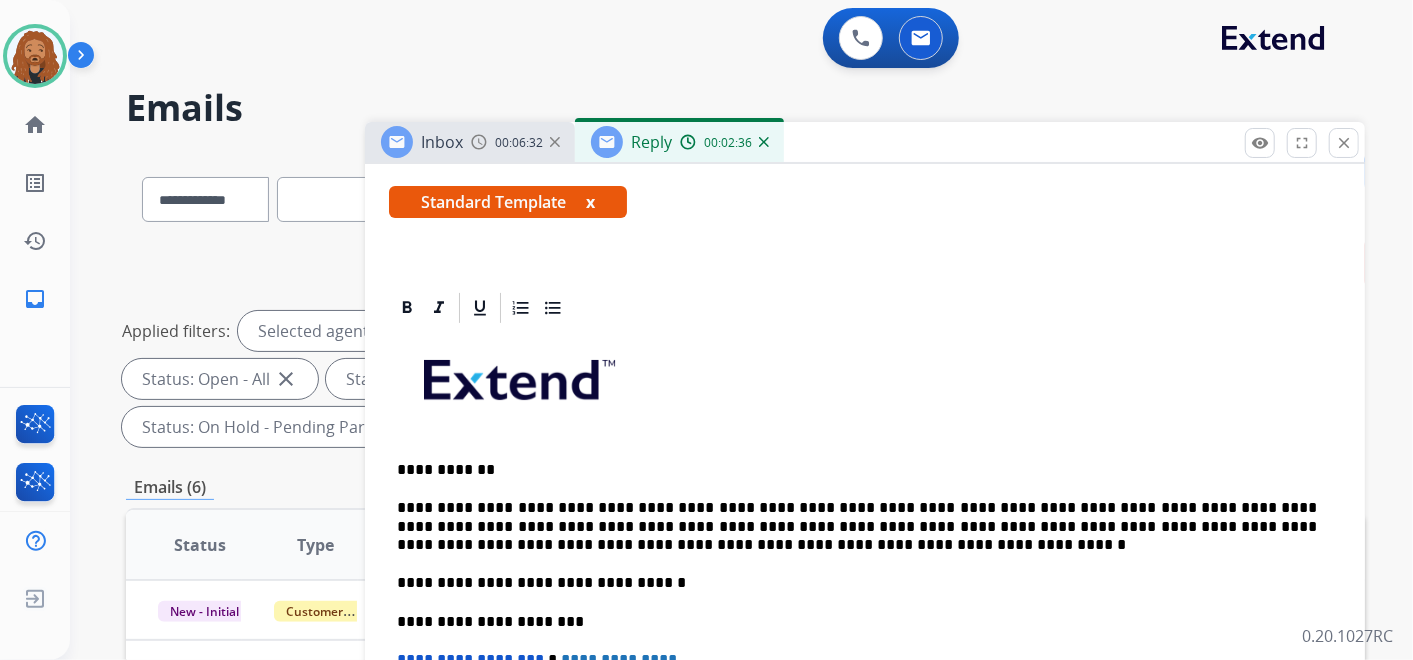 click on "**********" at bounding box center (857, 526) 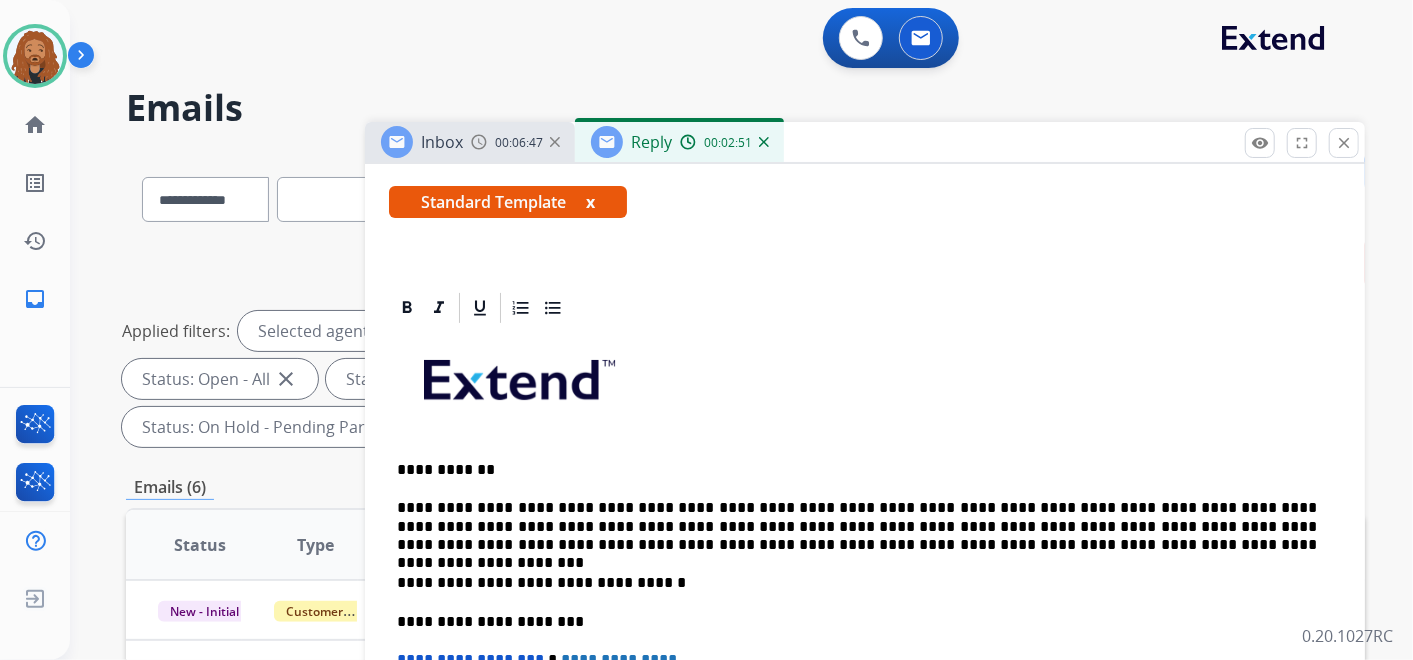 drag, startPoint x: 918, startPoint y: 545, endPoint x: 885, endPoint y: 542, distance: 33.13608 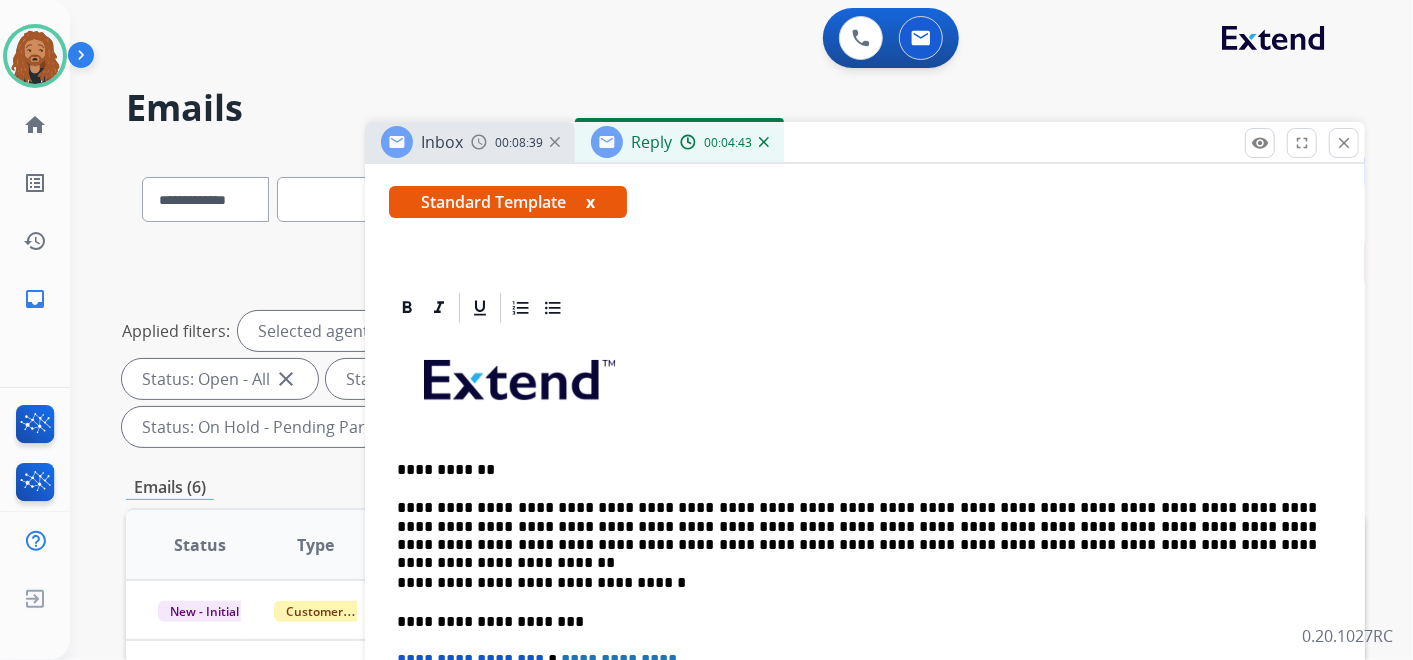 click on "**********" at bounding box center (857, 526) 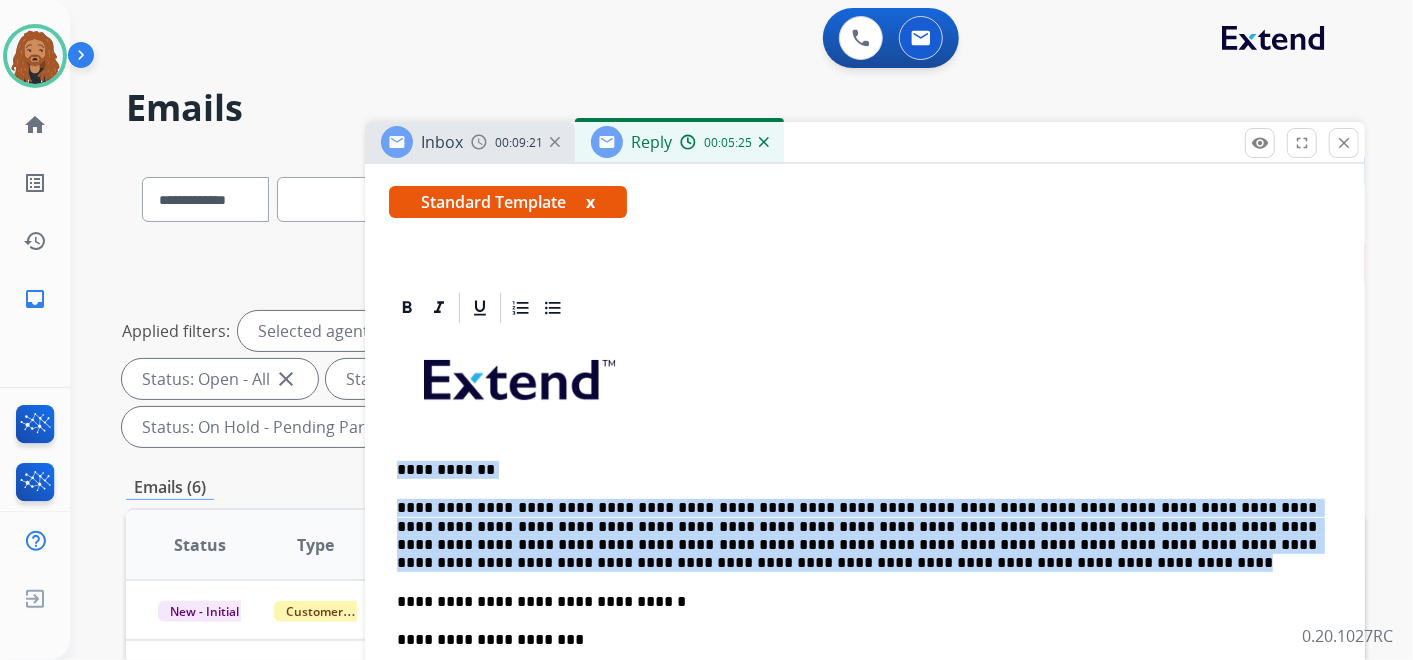 drag, startPoint x: 605, startPoint y: 562, endPoint x: 387, endPoint y: 462, distance: 239.84161 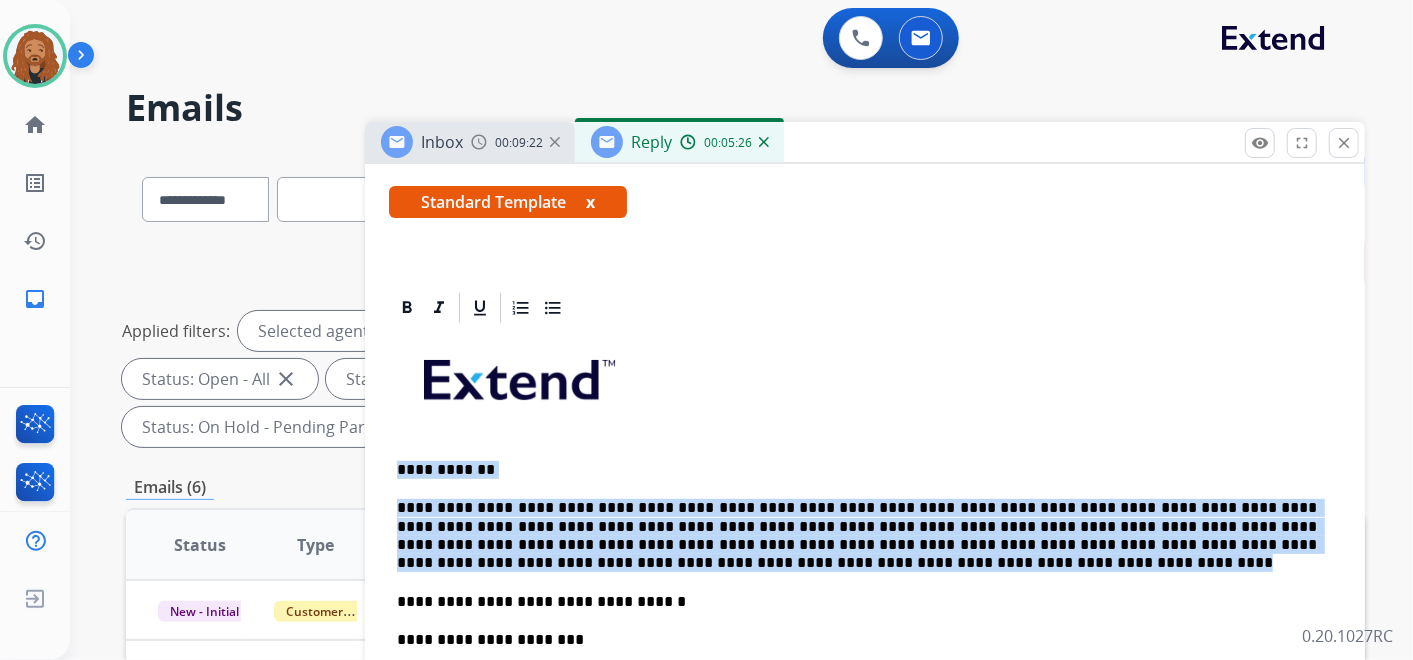 copy on "**********" 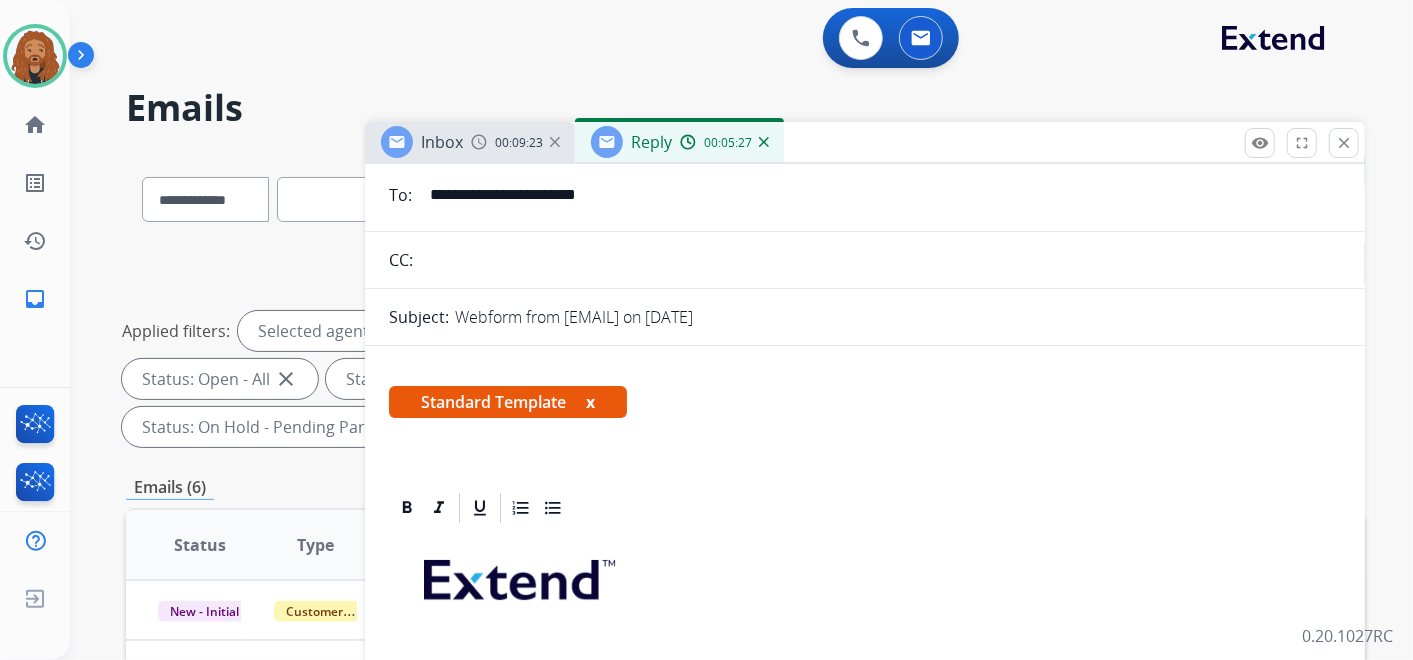 scroll, scrollTop: 0, scrollLeft: 0, axis: both 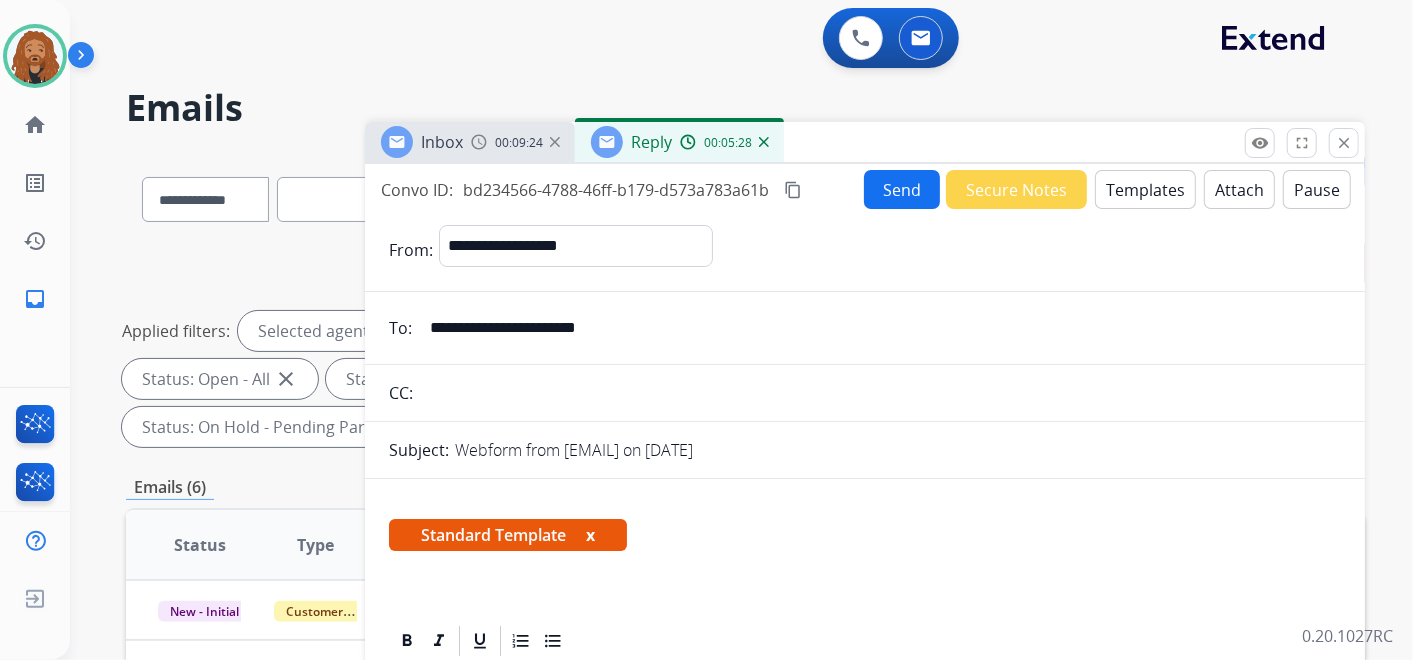click on "Templates" at bounding box center (1145, 189) 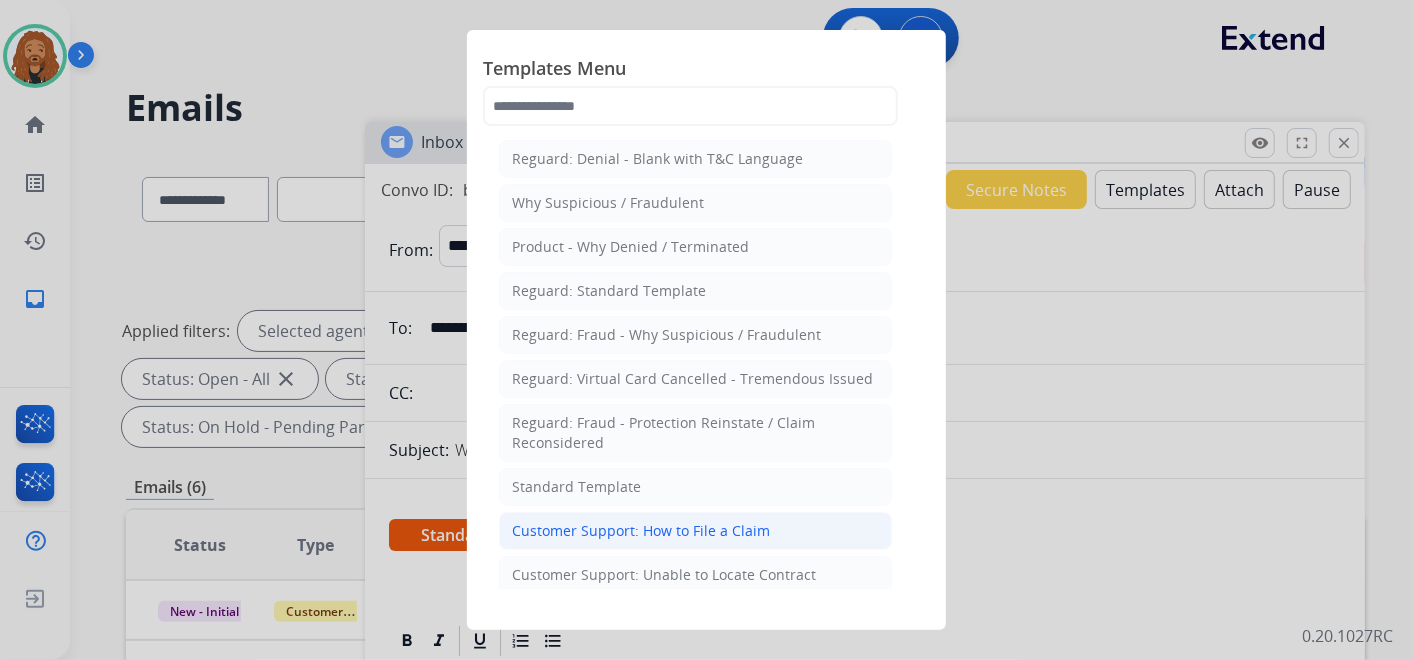 click on "Customer Support: How to File a Claim" 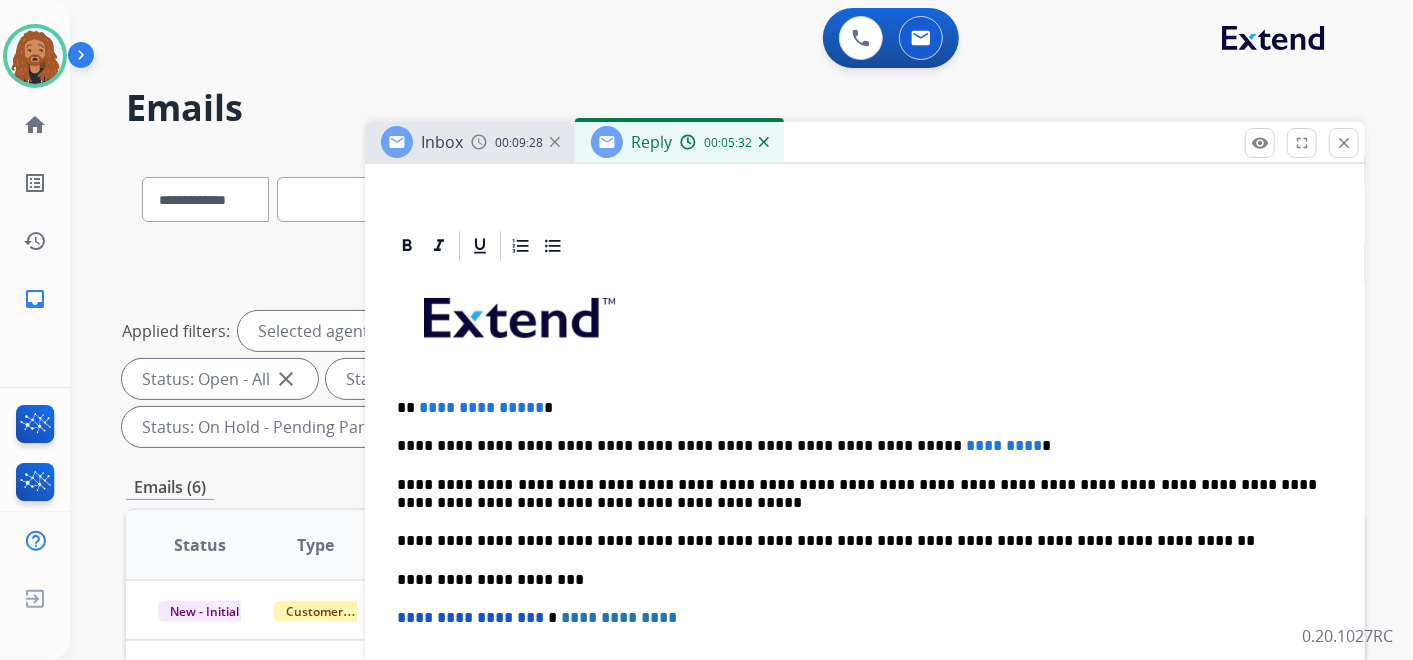 scroll, scrollTop: 503, scrollLeft: 0, axis: vertical 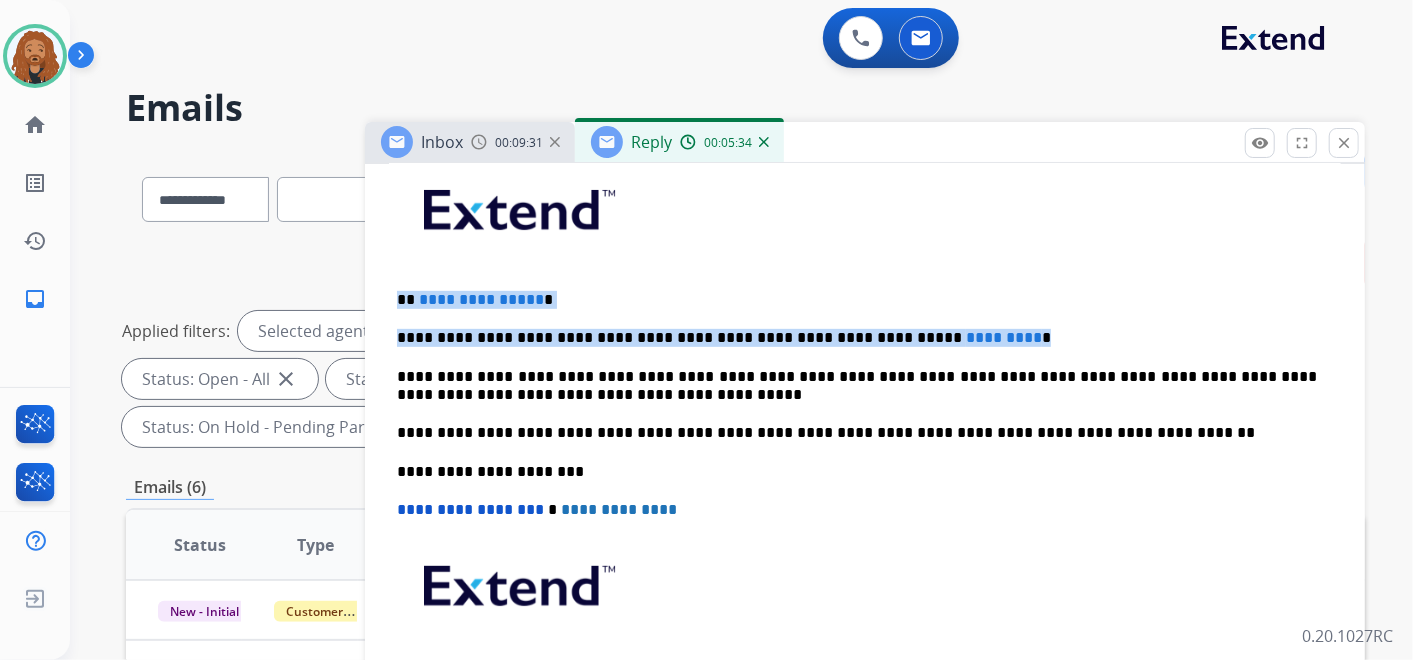 drag, startPoint x: 958, startPoint y: 334, endPoint x: 385, endPoint y: 283, distance: 575.26514 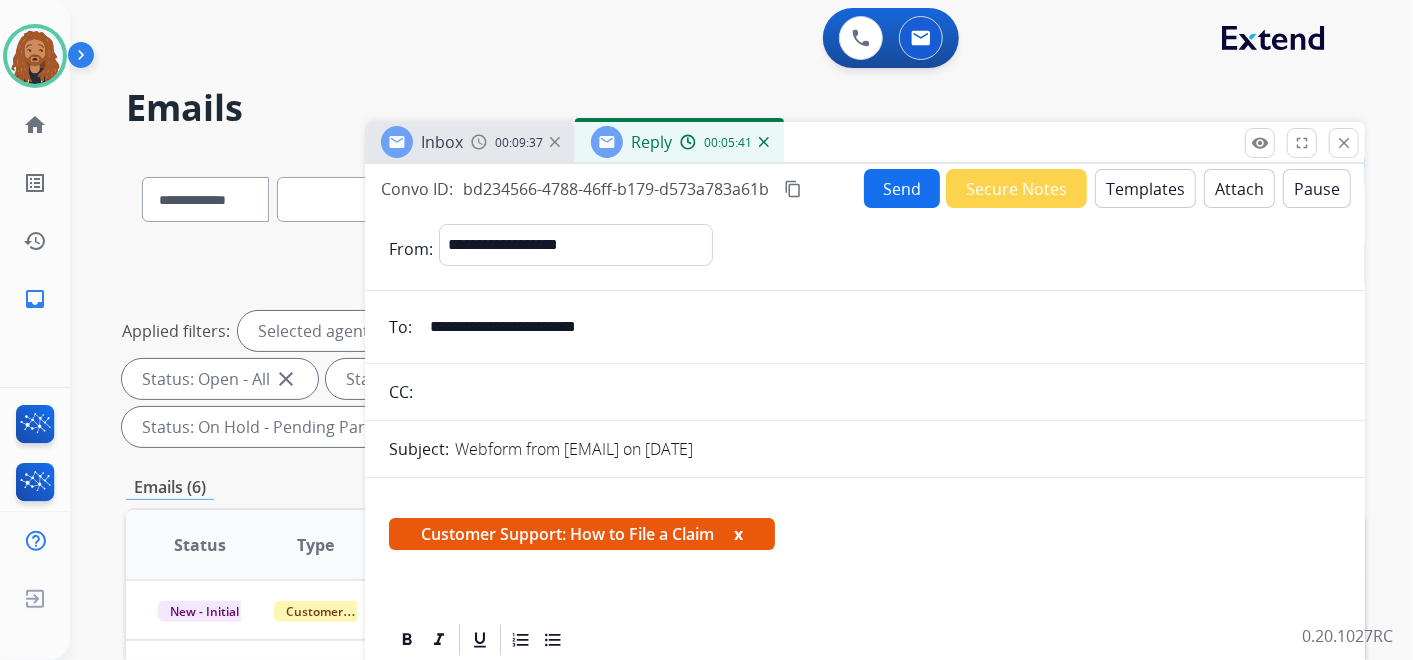 scroll, scrollTop: 0, scrollLeft: 0, axis: both 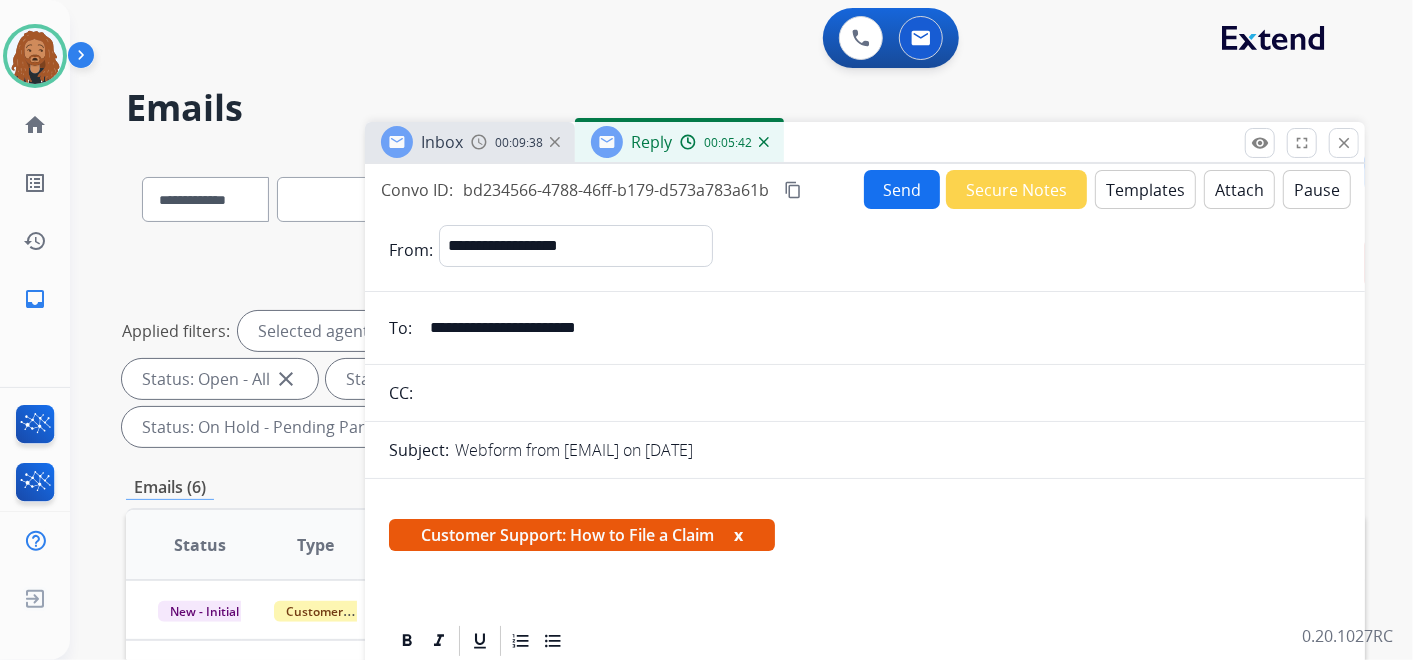 click on "Send" at bounding box center [902, 189] 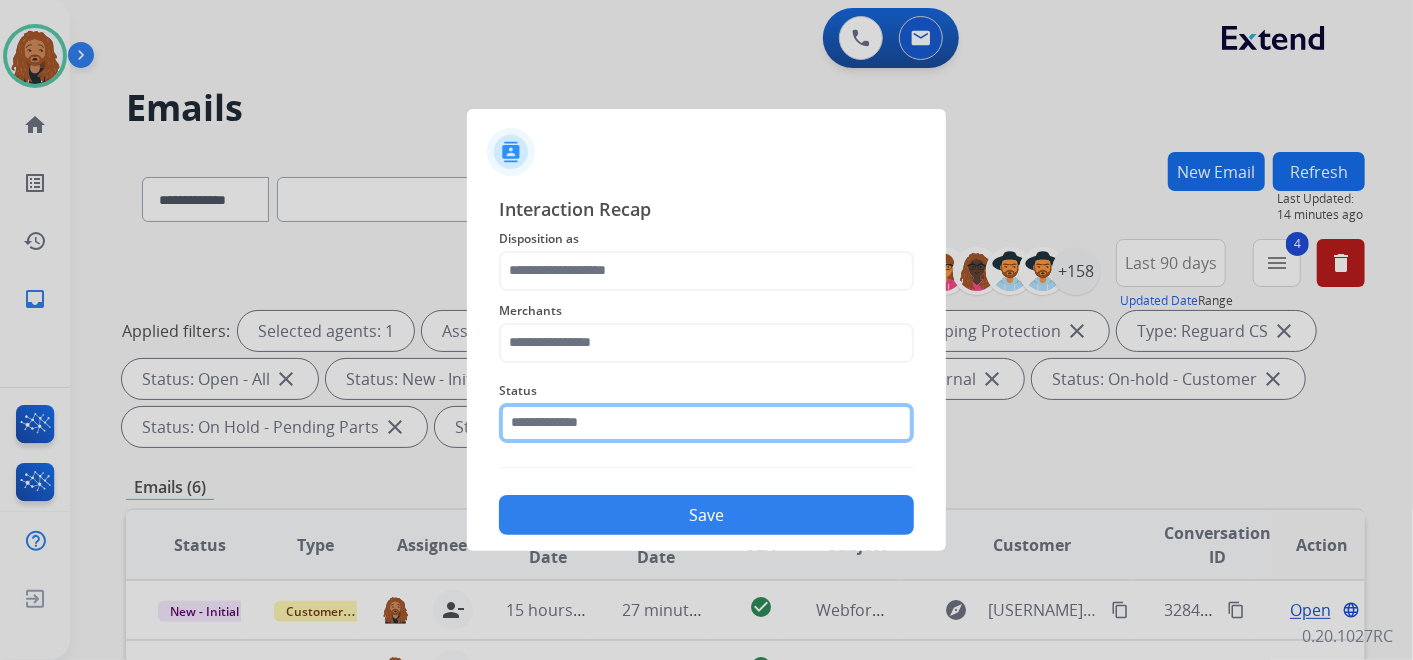 click 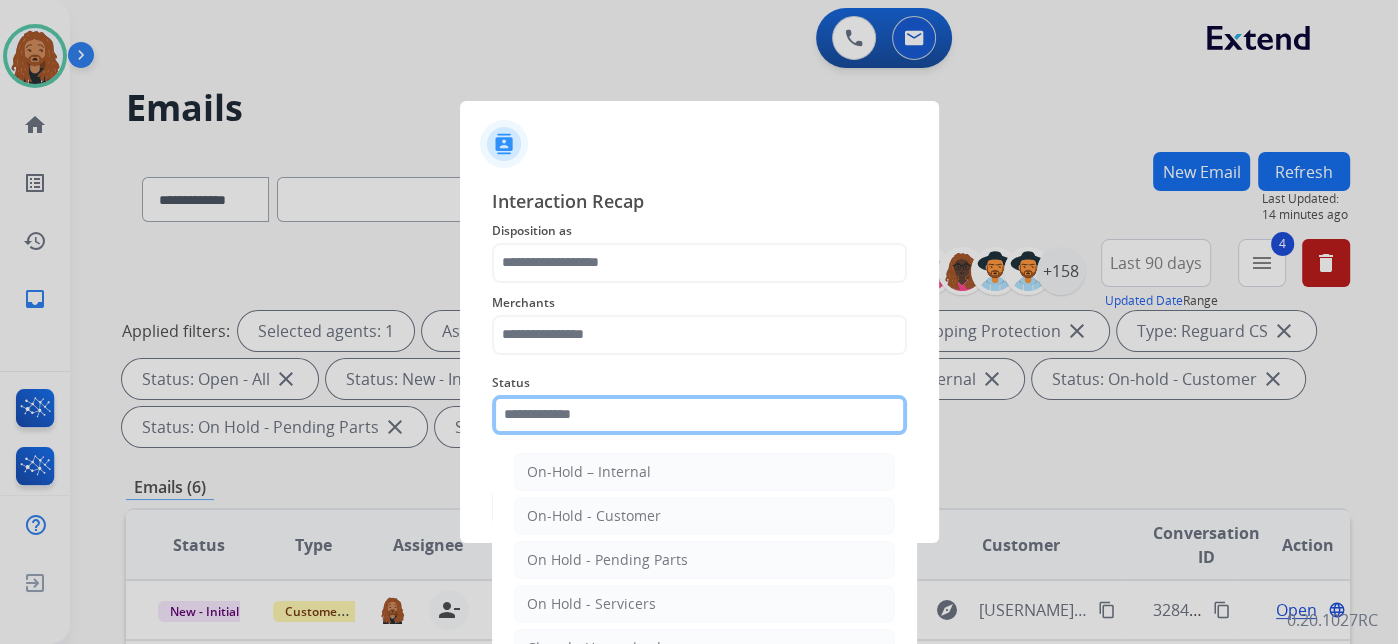 type on "*" 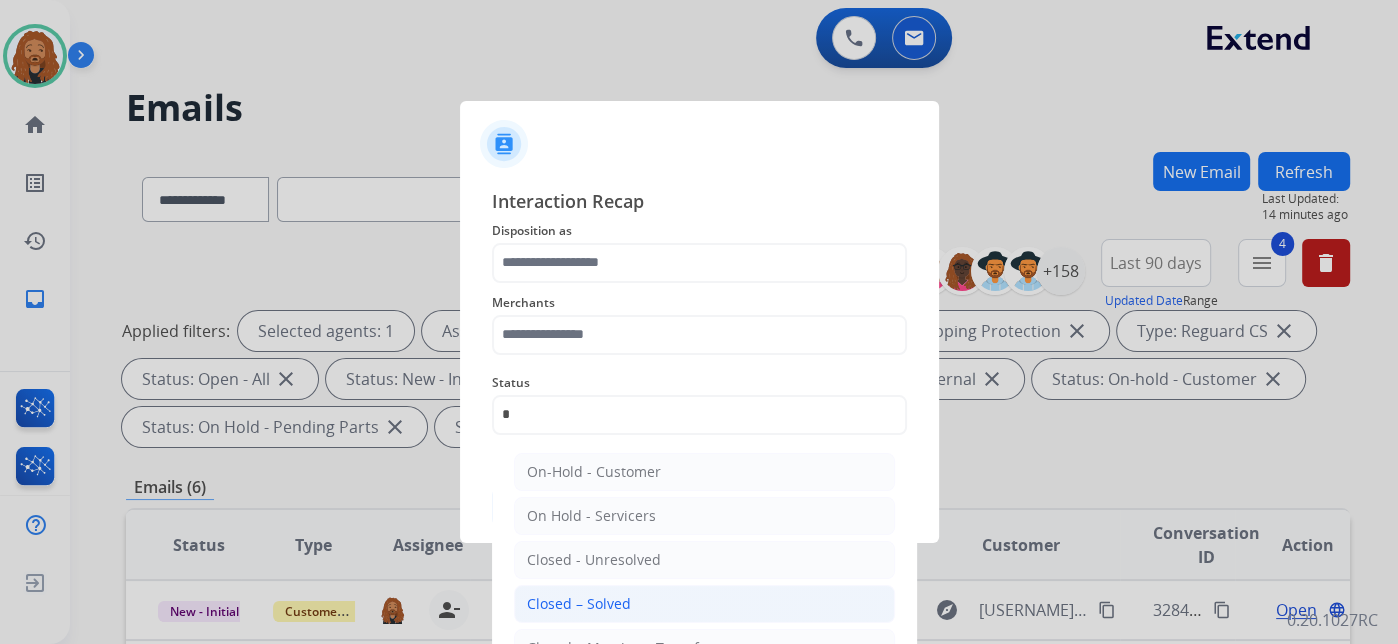 click on "Closed – Solved" 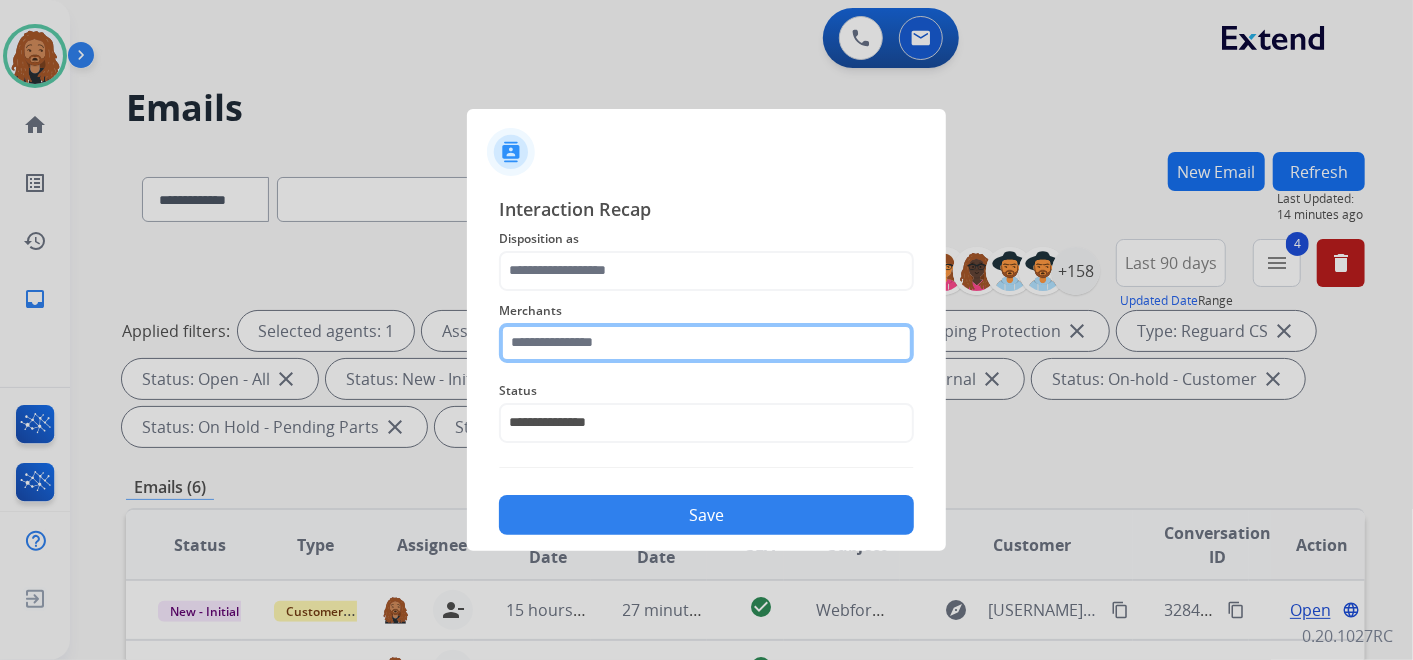 click 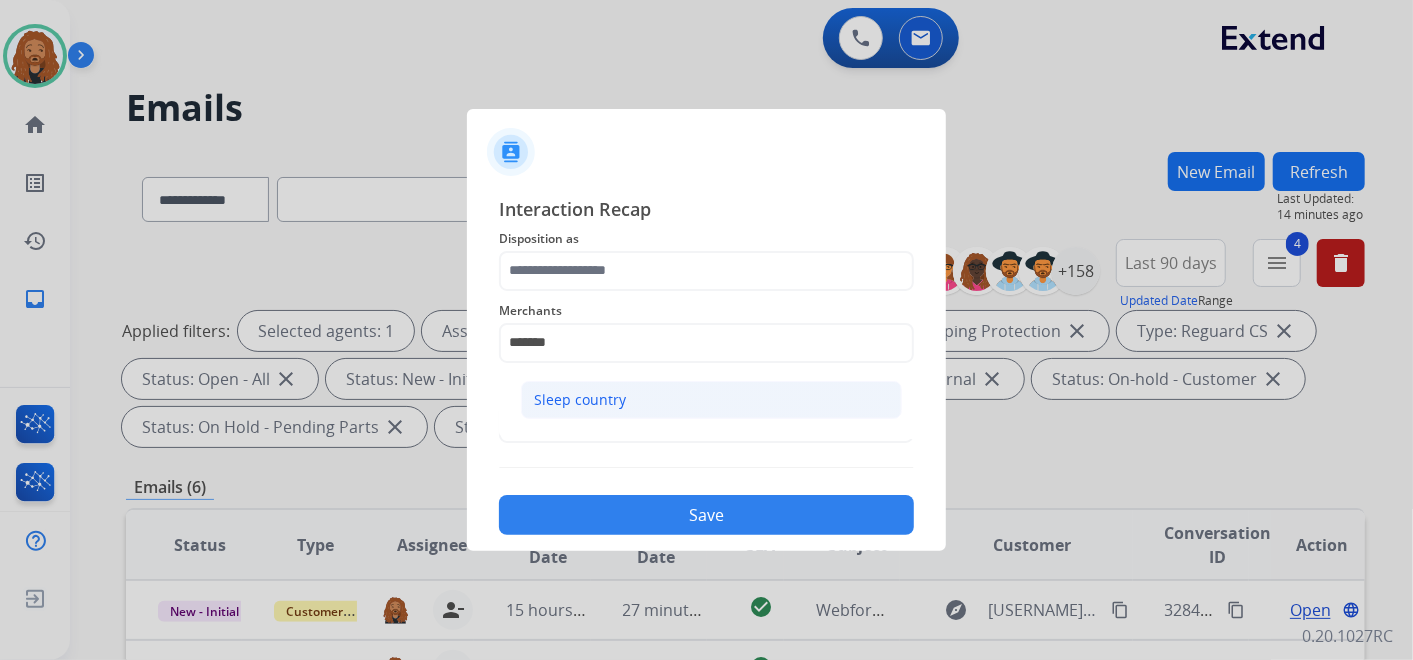 click on "Sleep country" 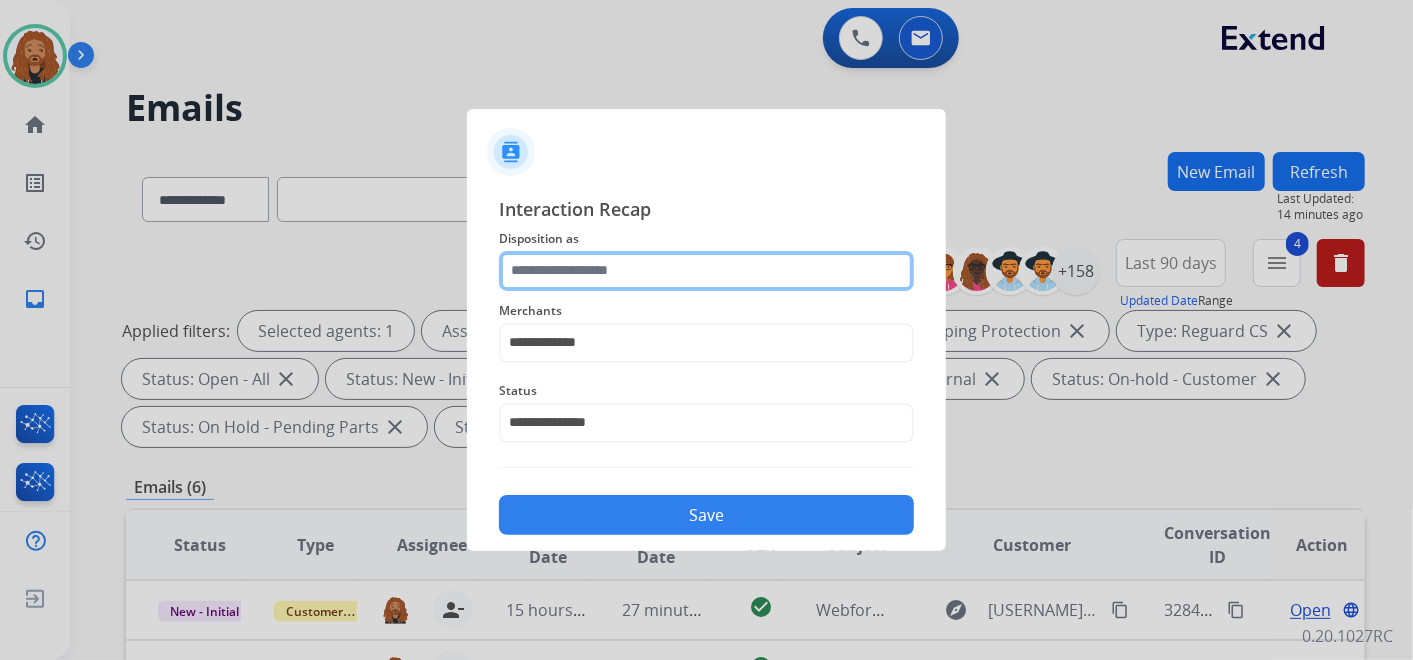 click 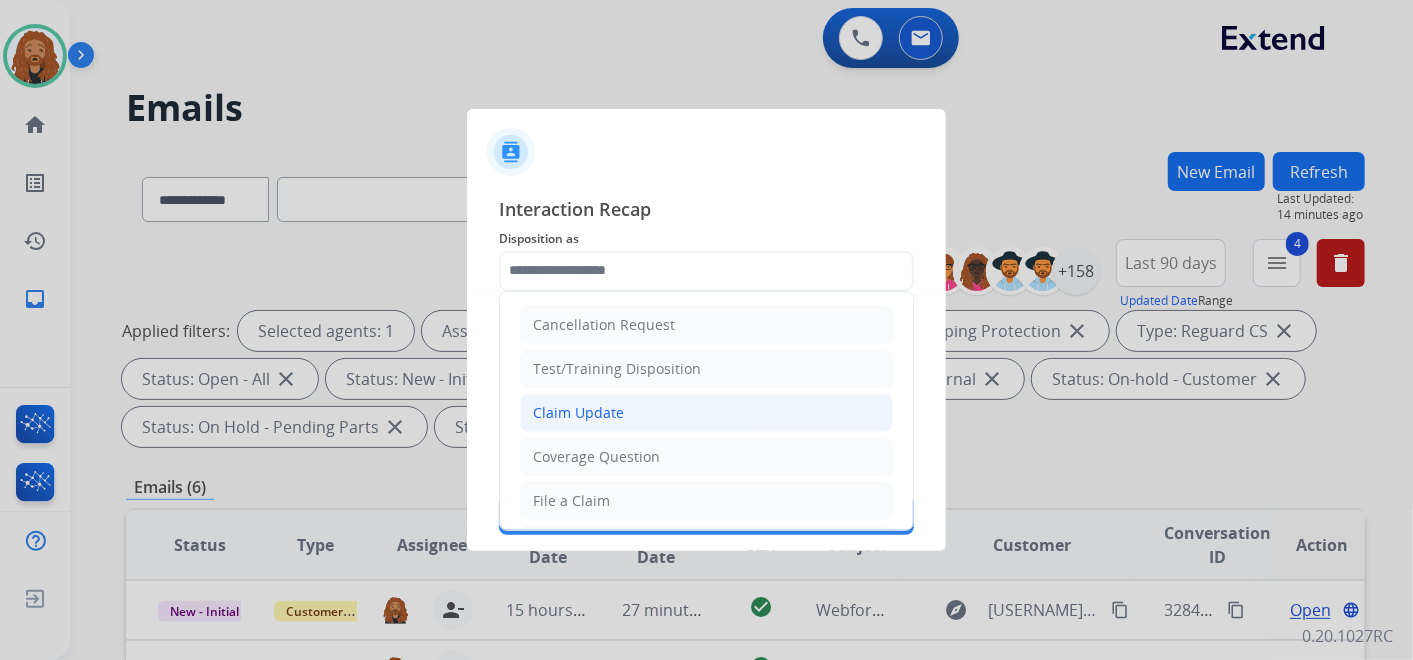 click on "Claim Update" 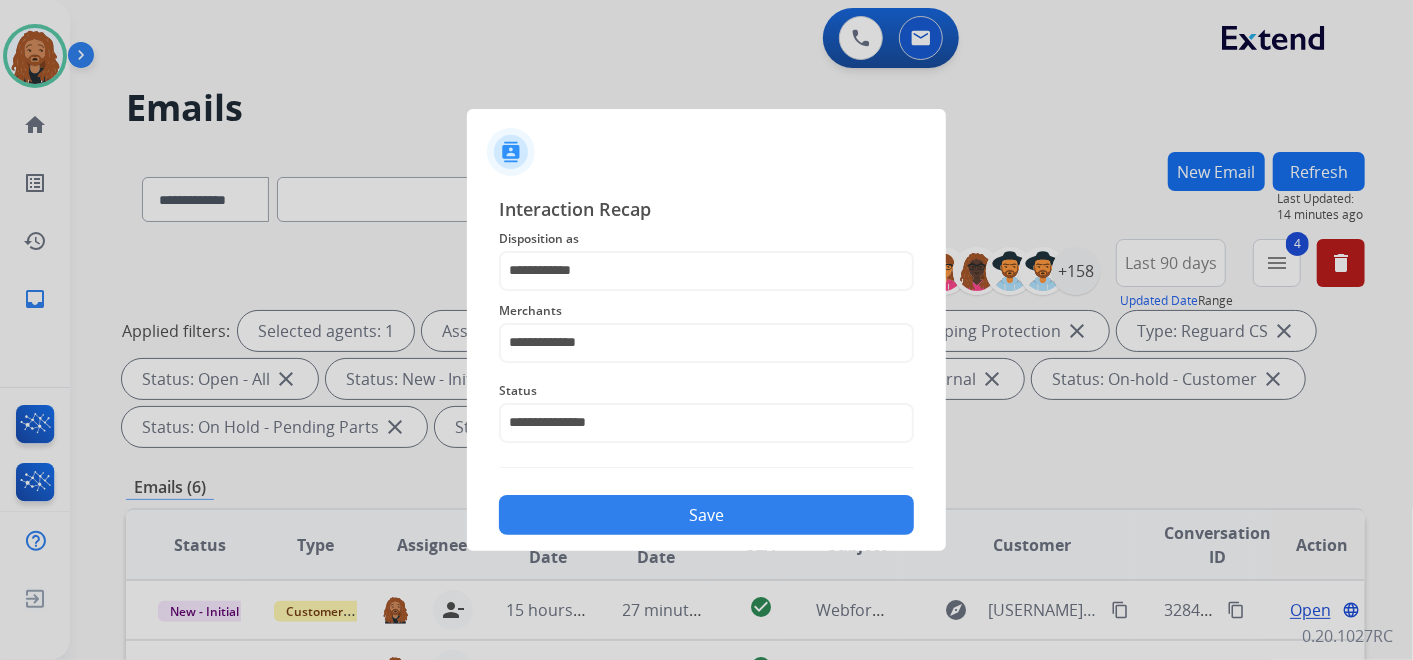 click on "Save" 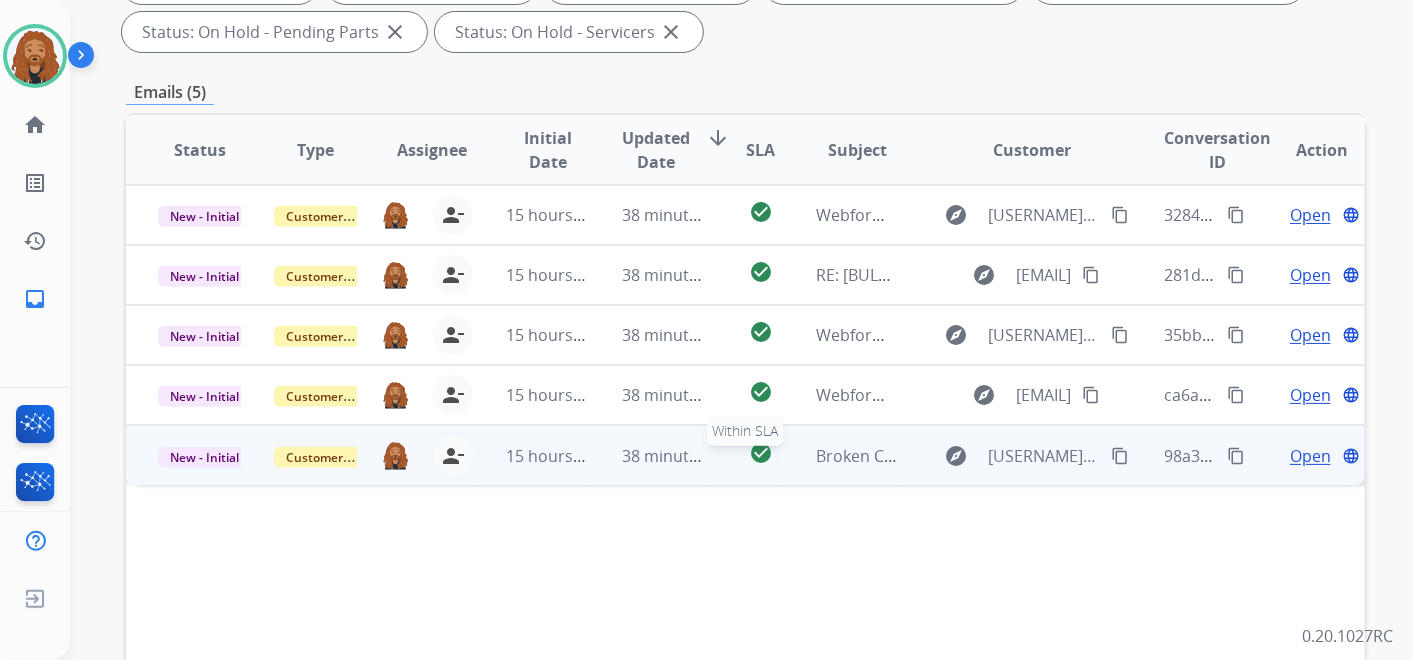 scroll, scrollTop: 555, scrollLeft: 0, axis: vertical 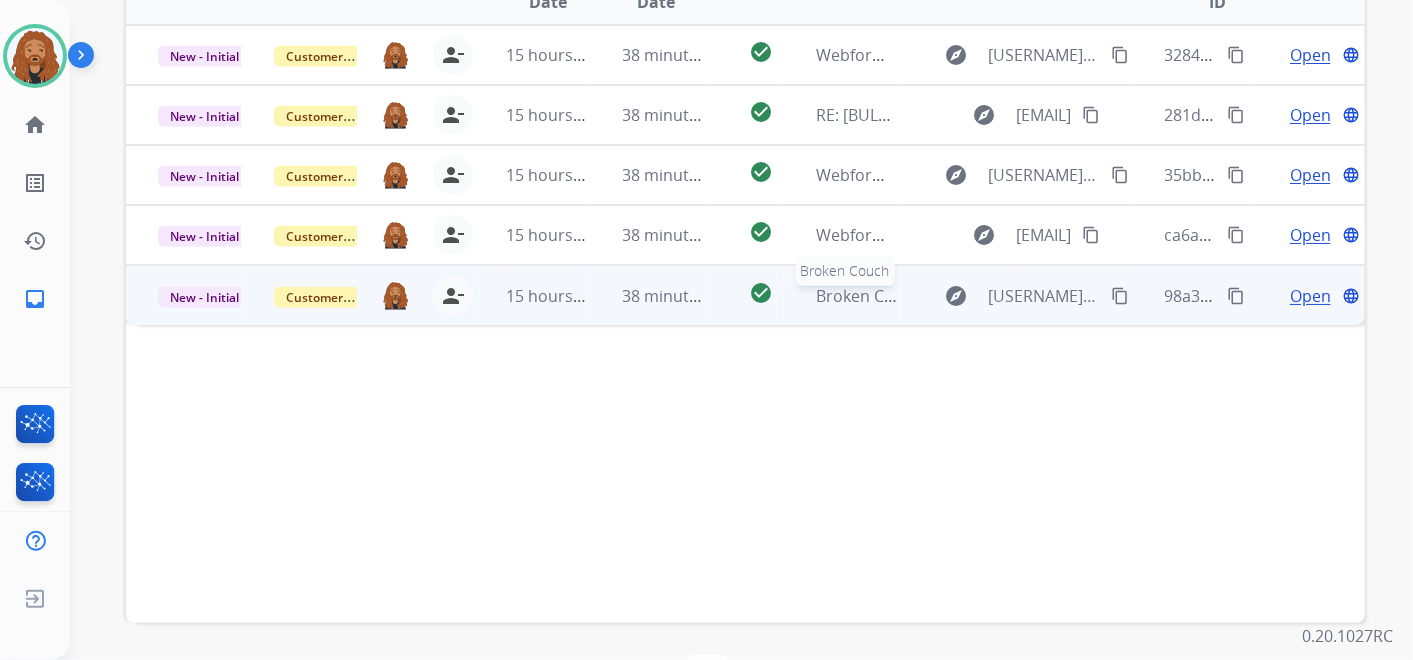 click on "Broken Couch" at bounding box center [869, 296] 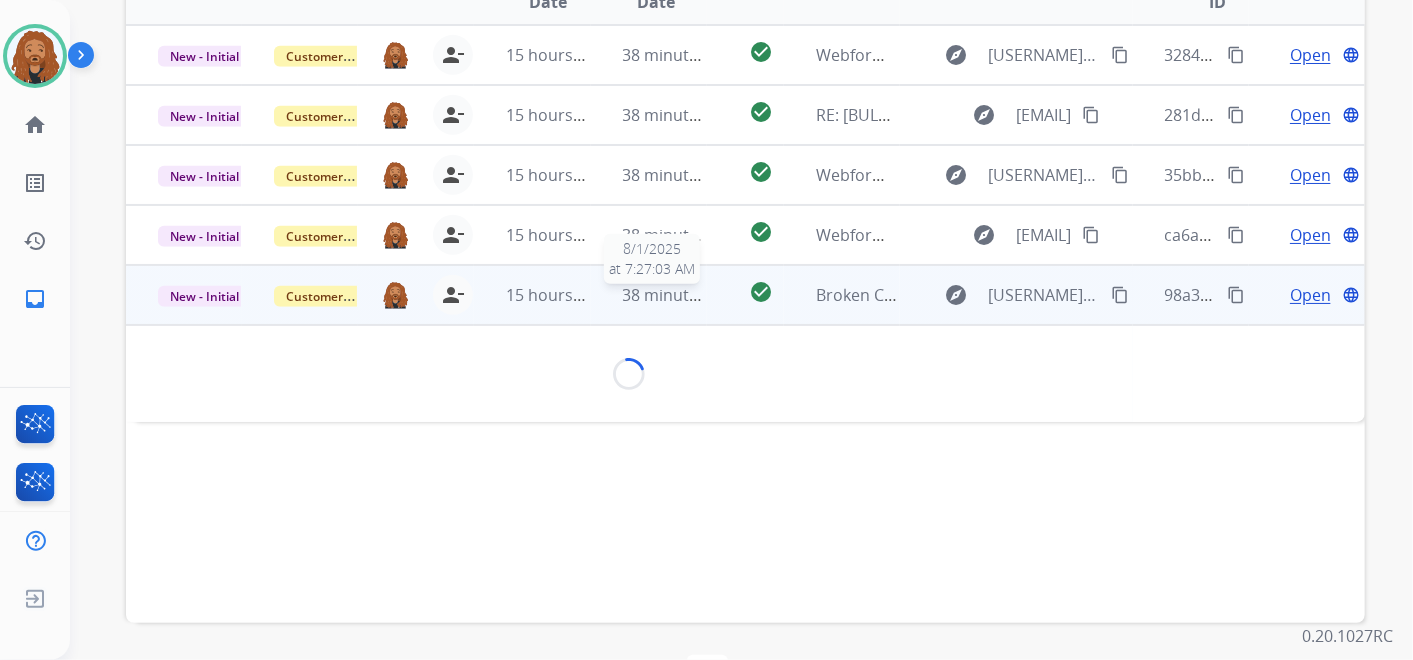 click on "38 minutes ago" at bounding box center (681, 295) 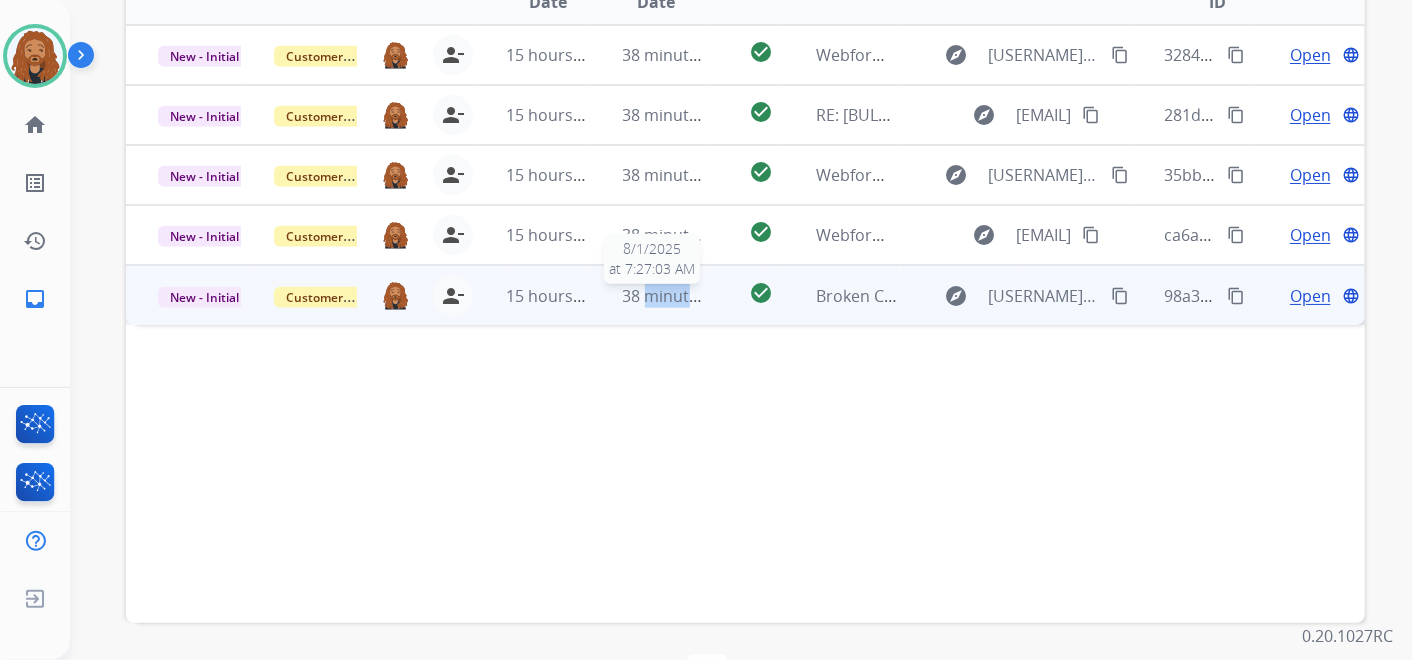 click on "38 minutes ago" at bounding box center (681, 296) 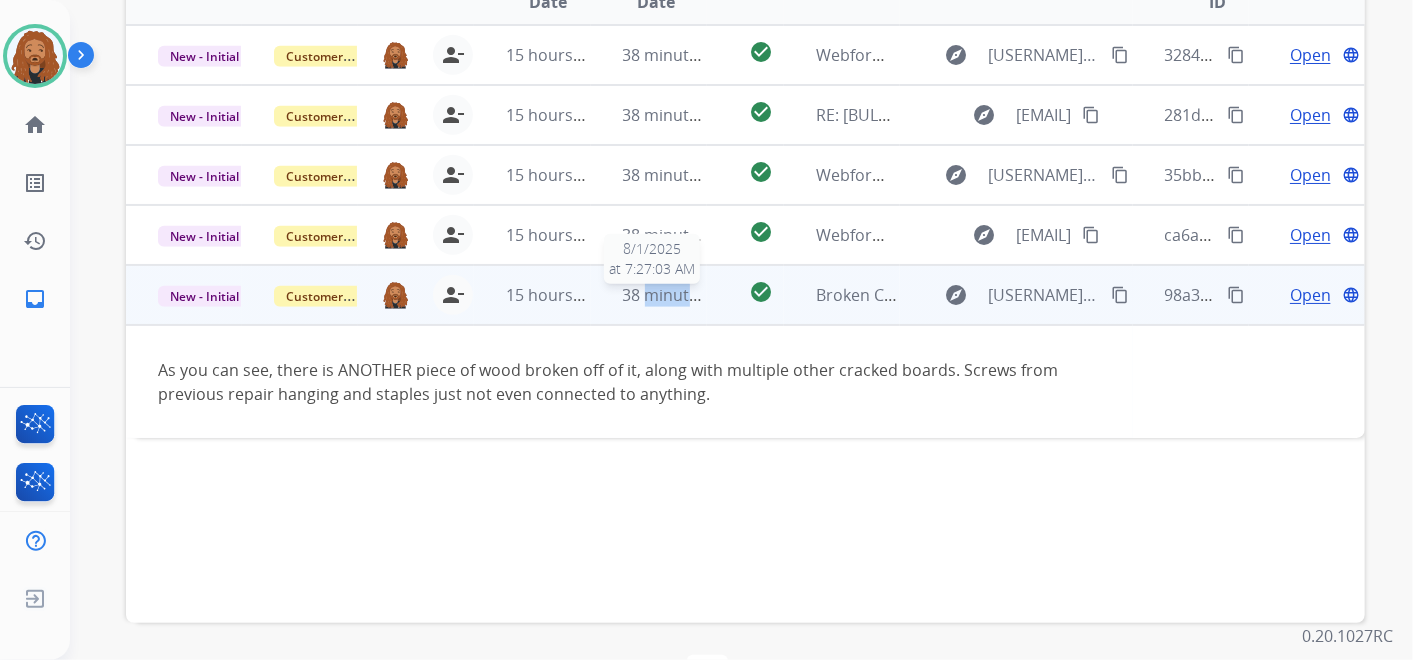 drag, startPoint x: 651, startPoint y: 302, endPoint x: 670, endPoint y: 302, distance: 19 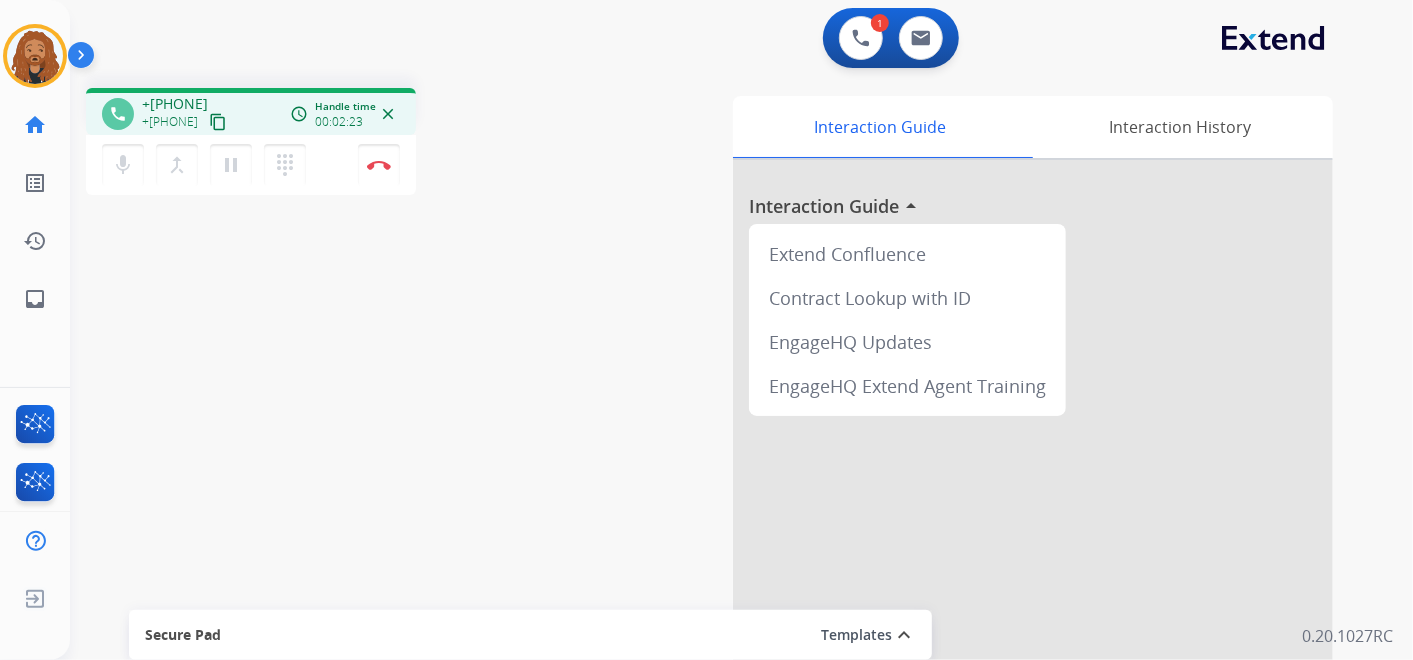 click on "content_copy" at bounding box center [218, 122] 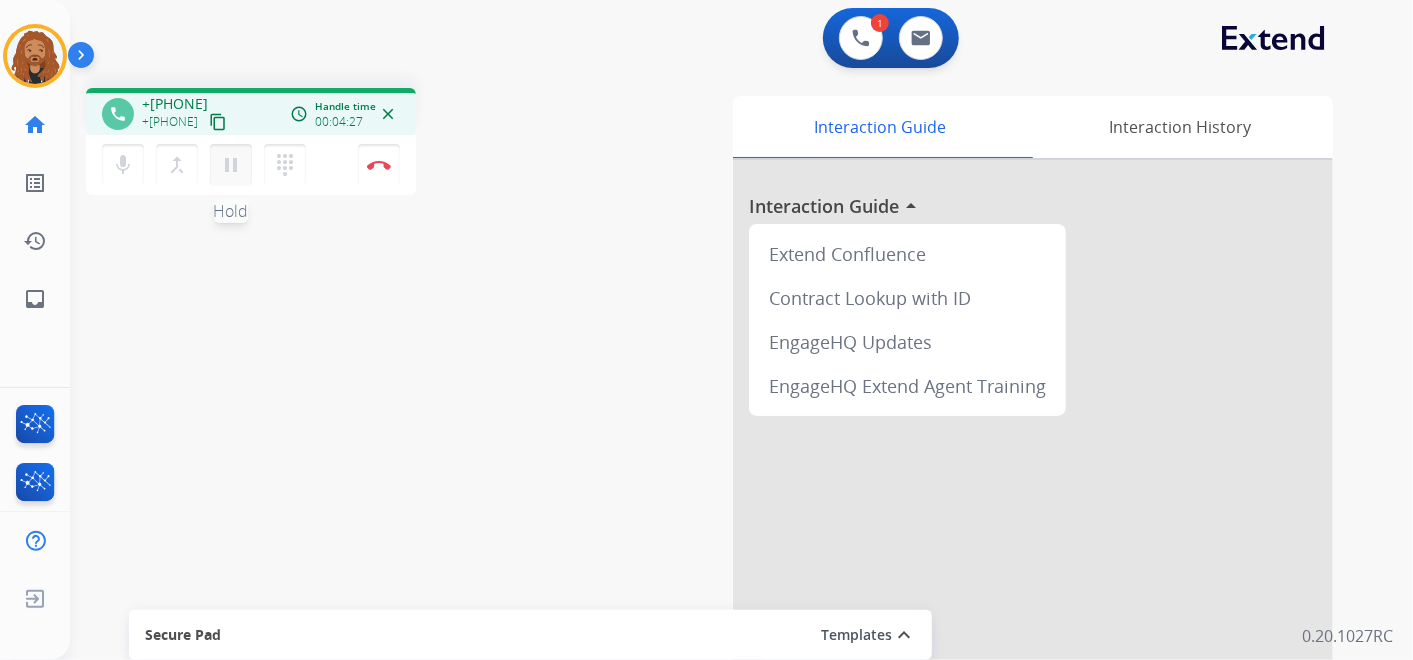 click on "pause" at bounding box center [231, 165] 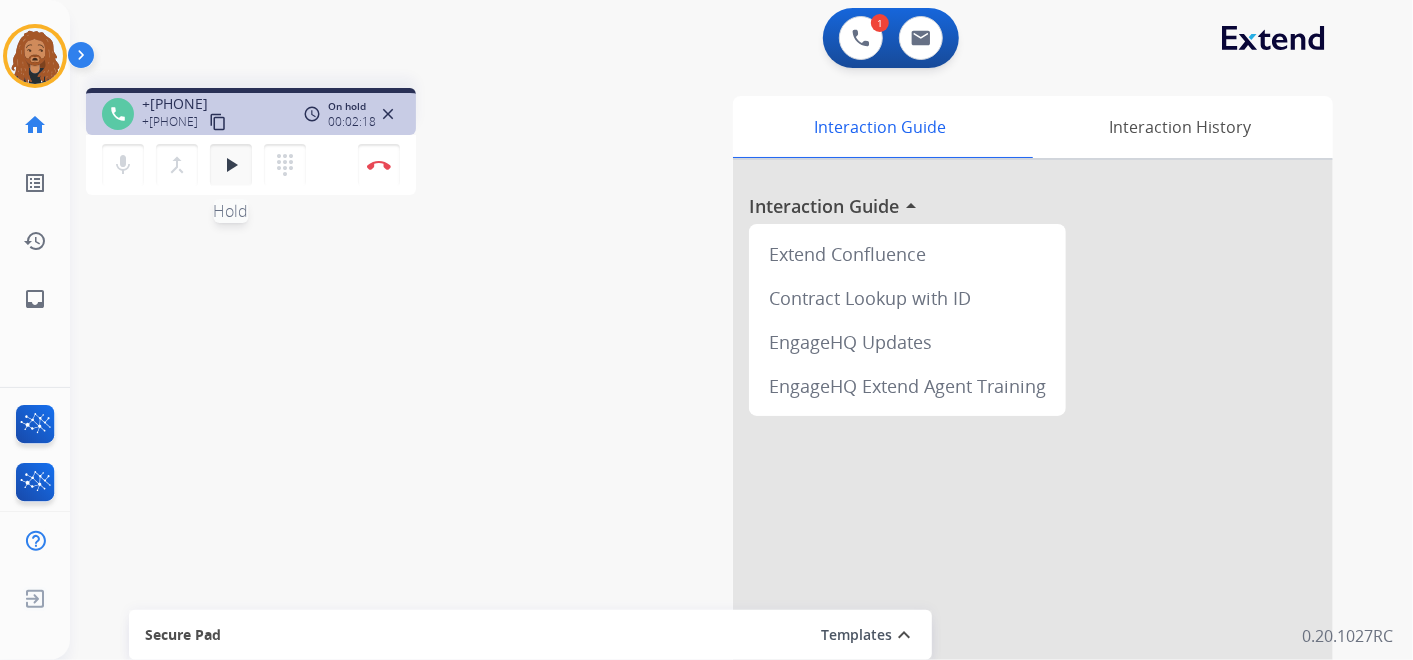 click on "play_arrow Hold" at bounding box center (231, 165) 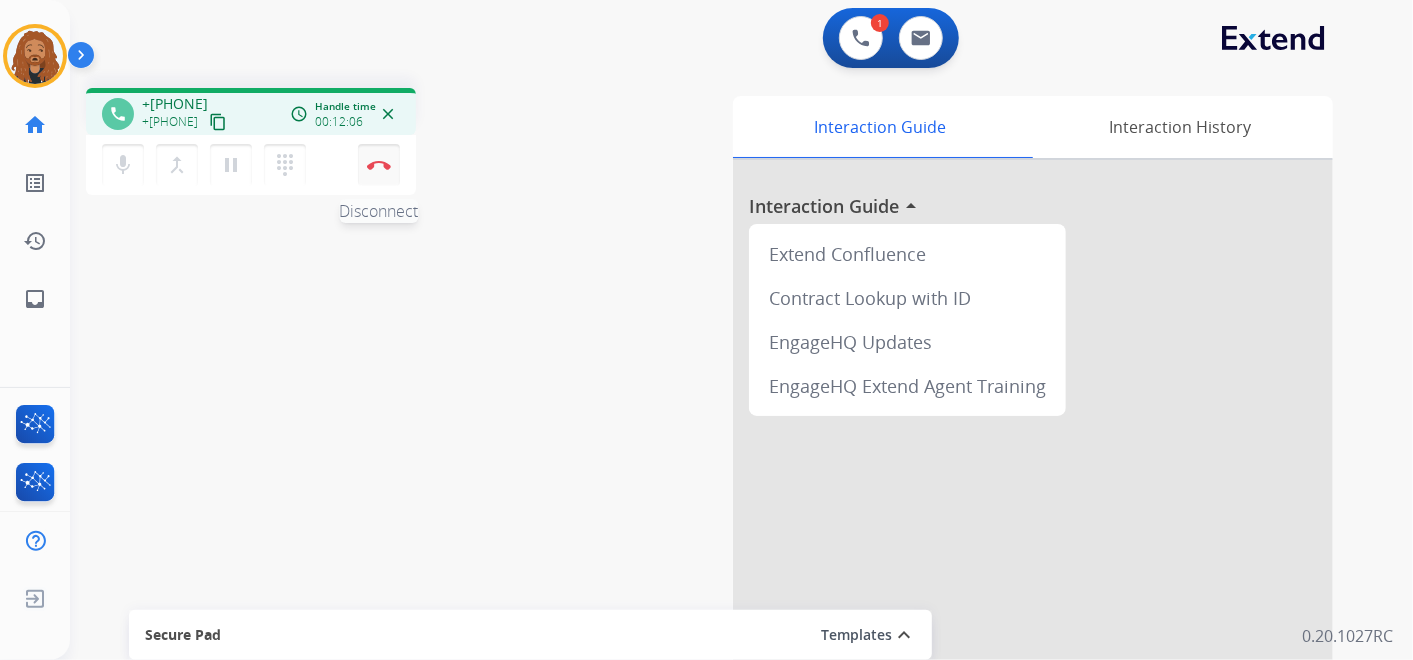 click on "Disconnect" at bounding box center [379, 165] 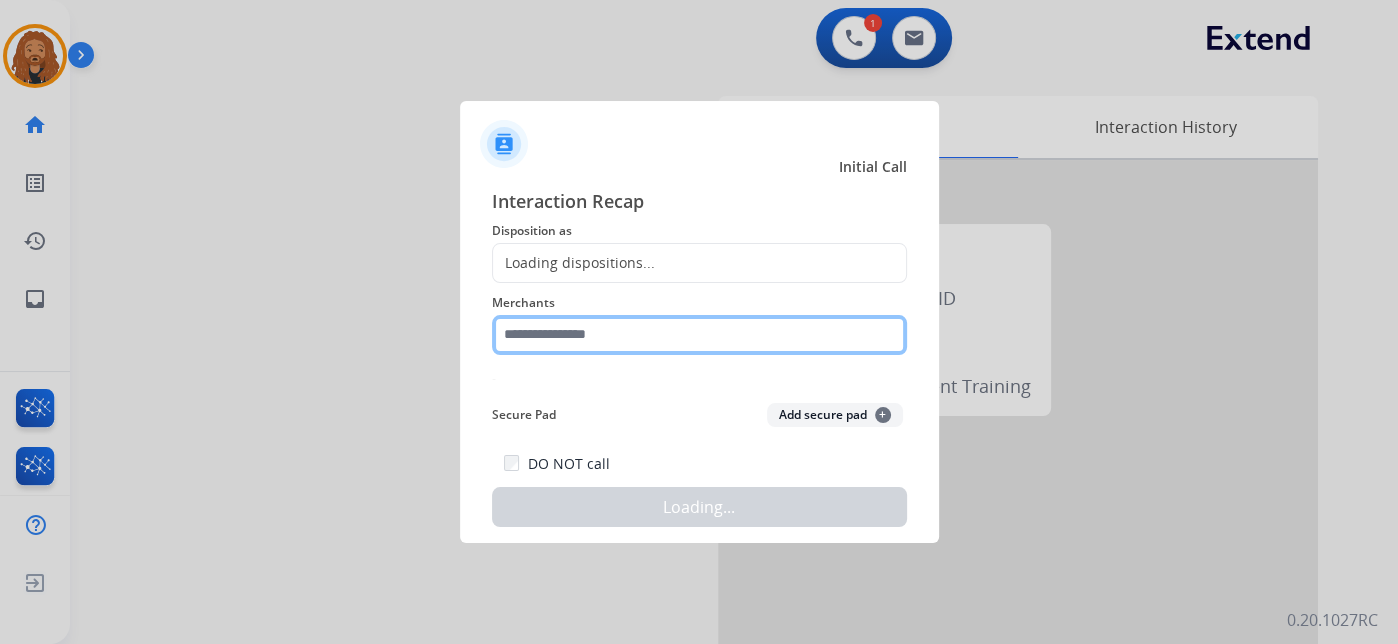 click 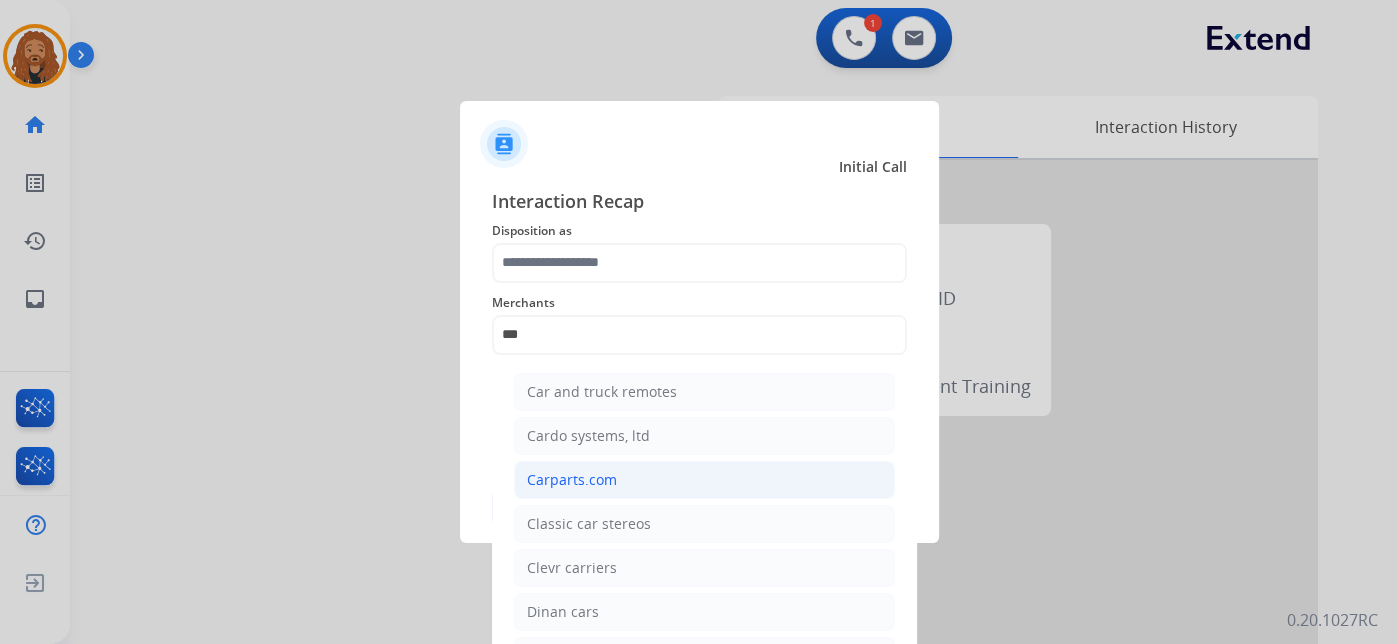 click on "Carparts.com" 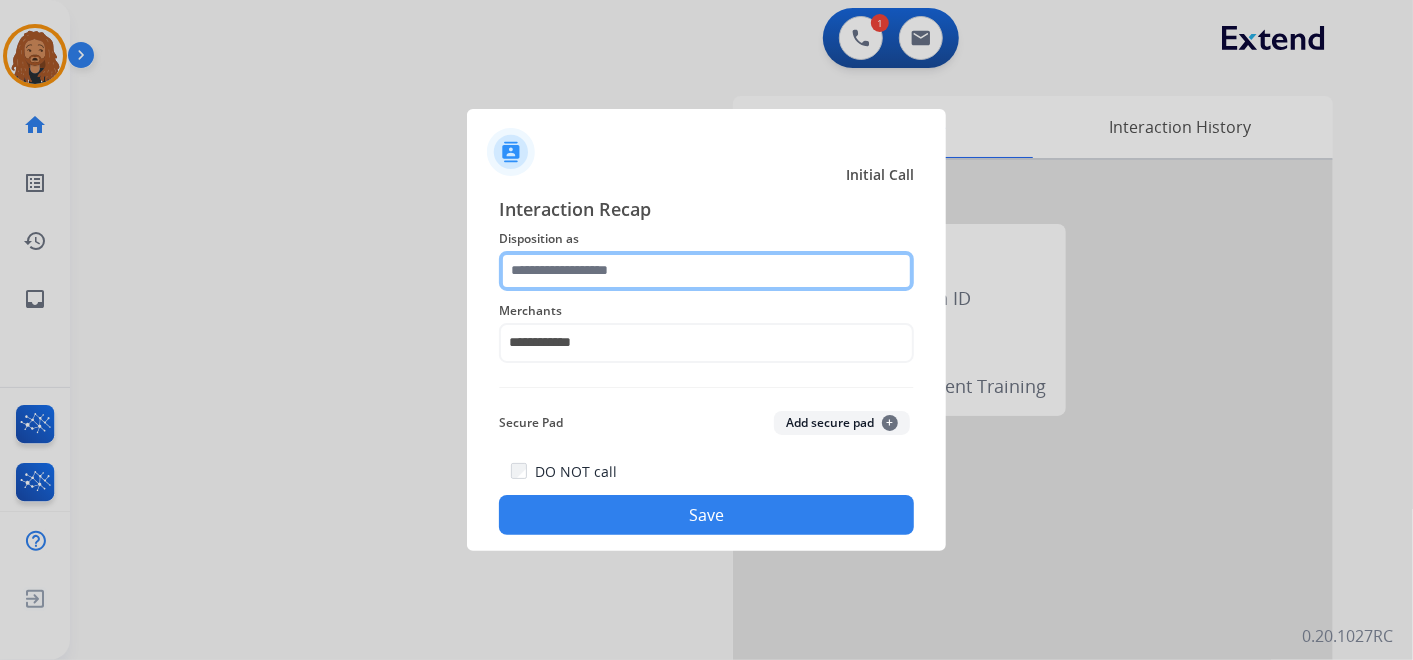 click 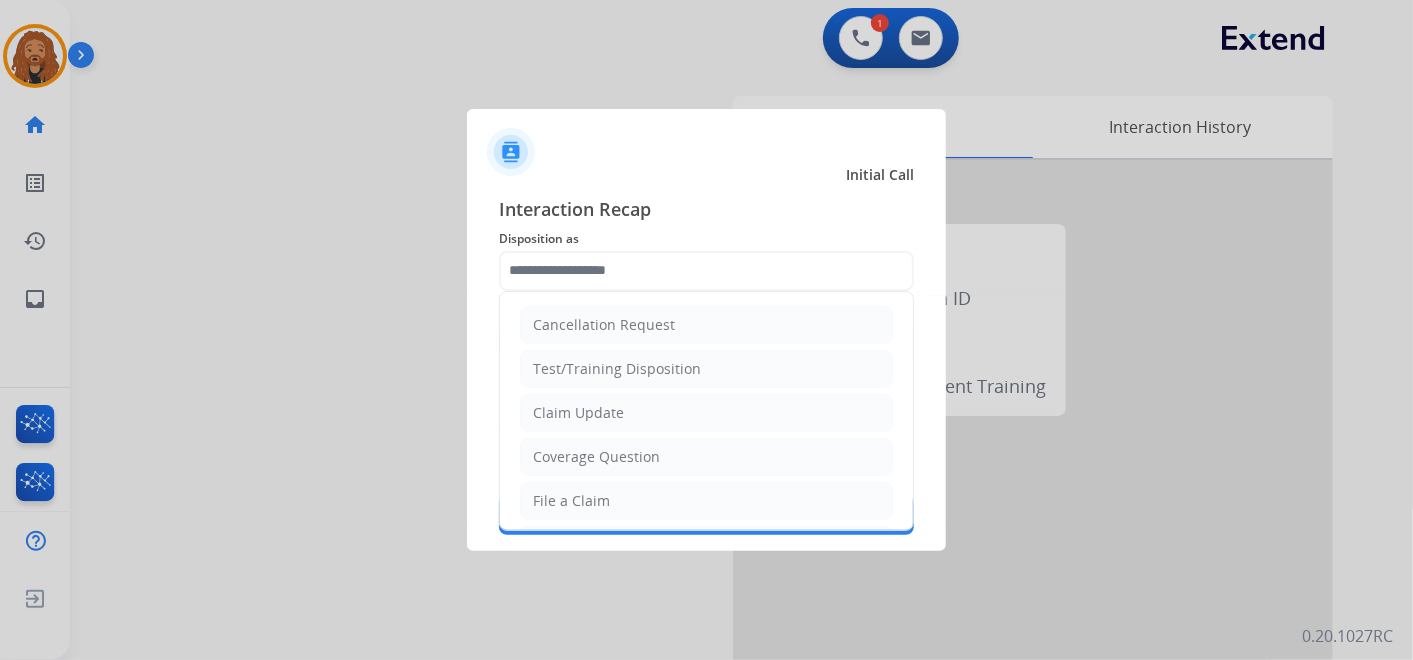 click on "Claim Update" 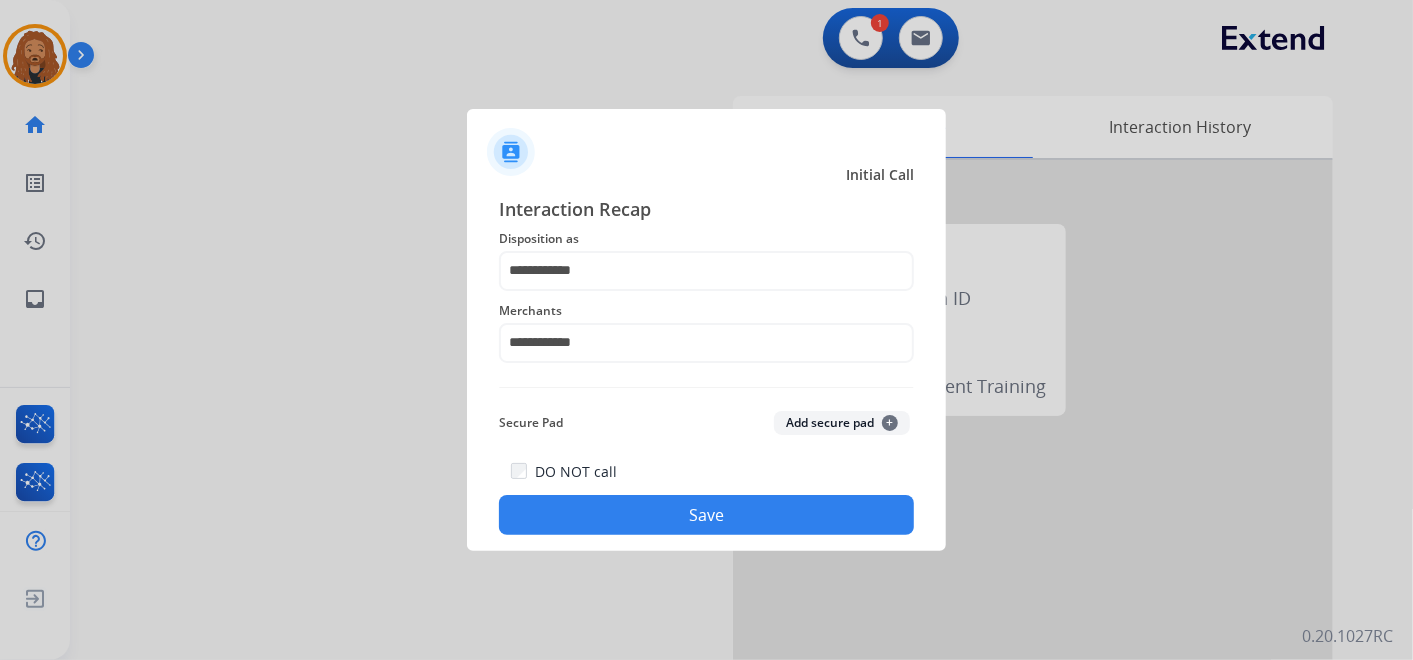 click on "Save" 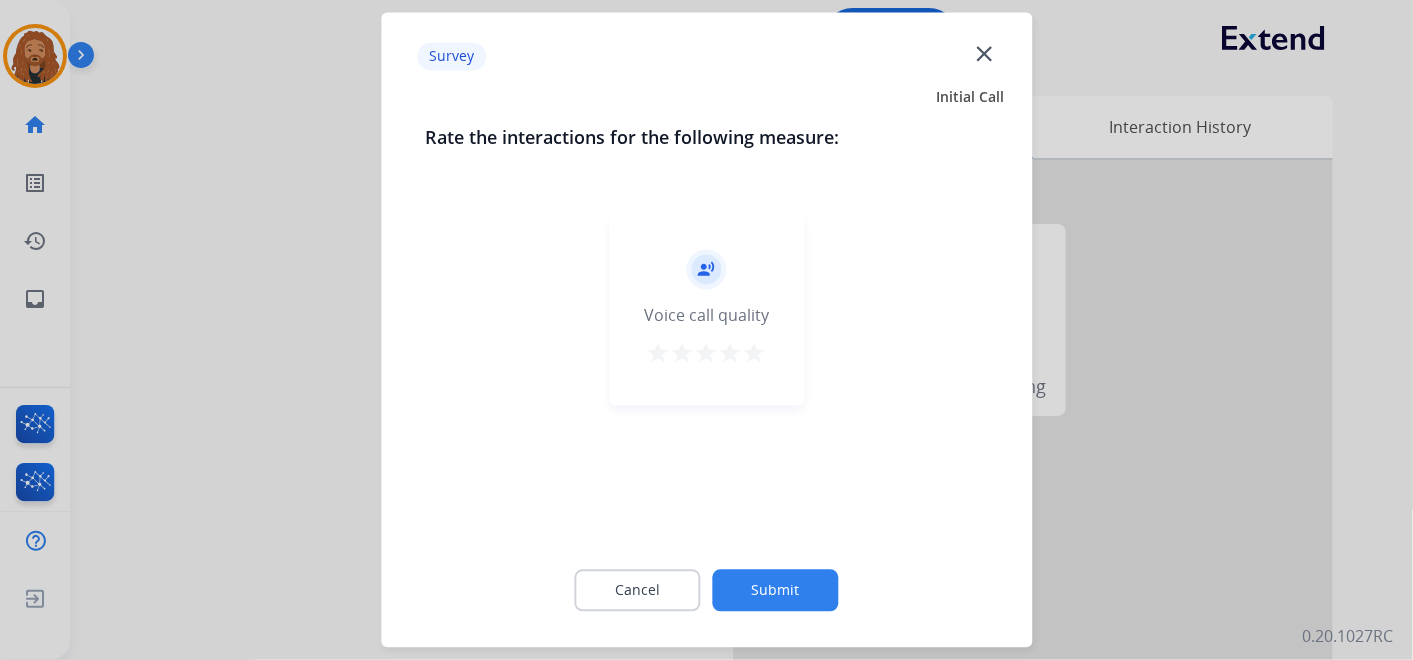 click on "star" at bounding box center (755, 354) 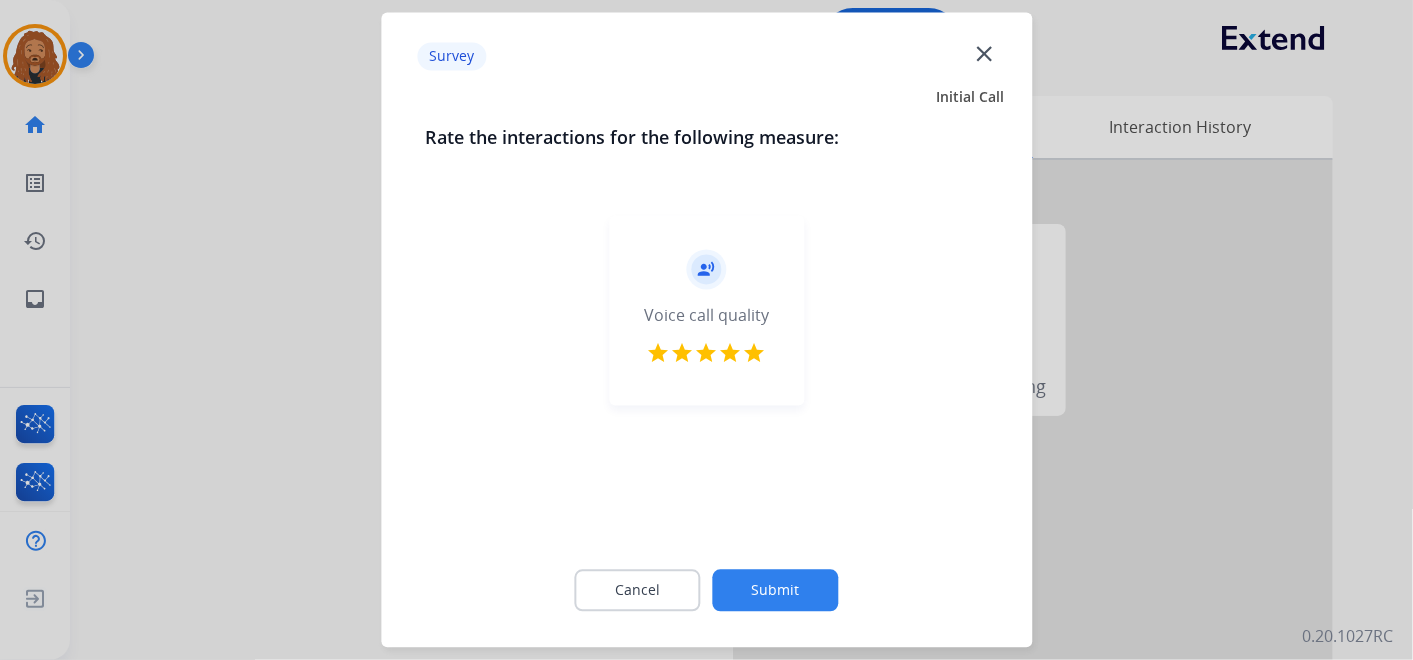 click on "Submit" 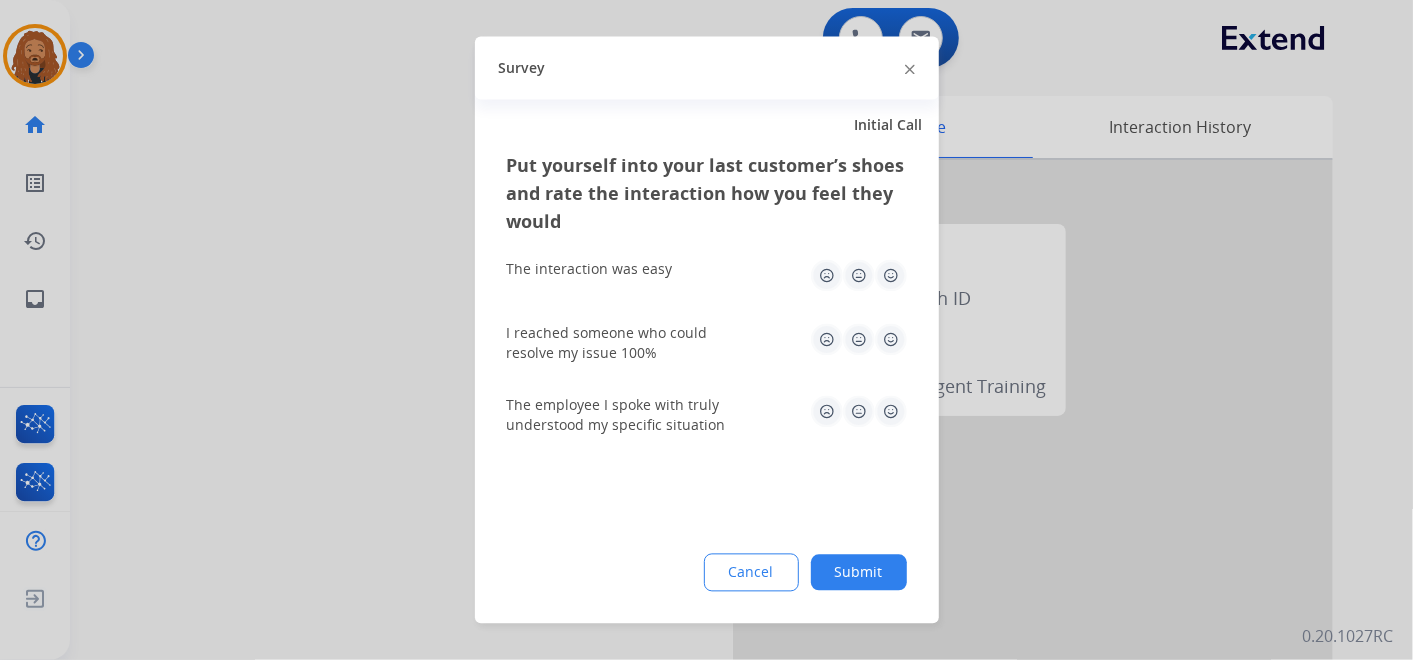 click 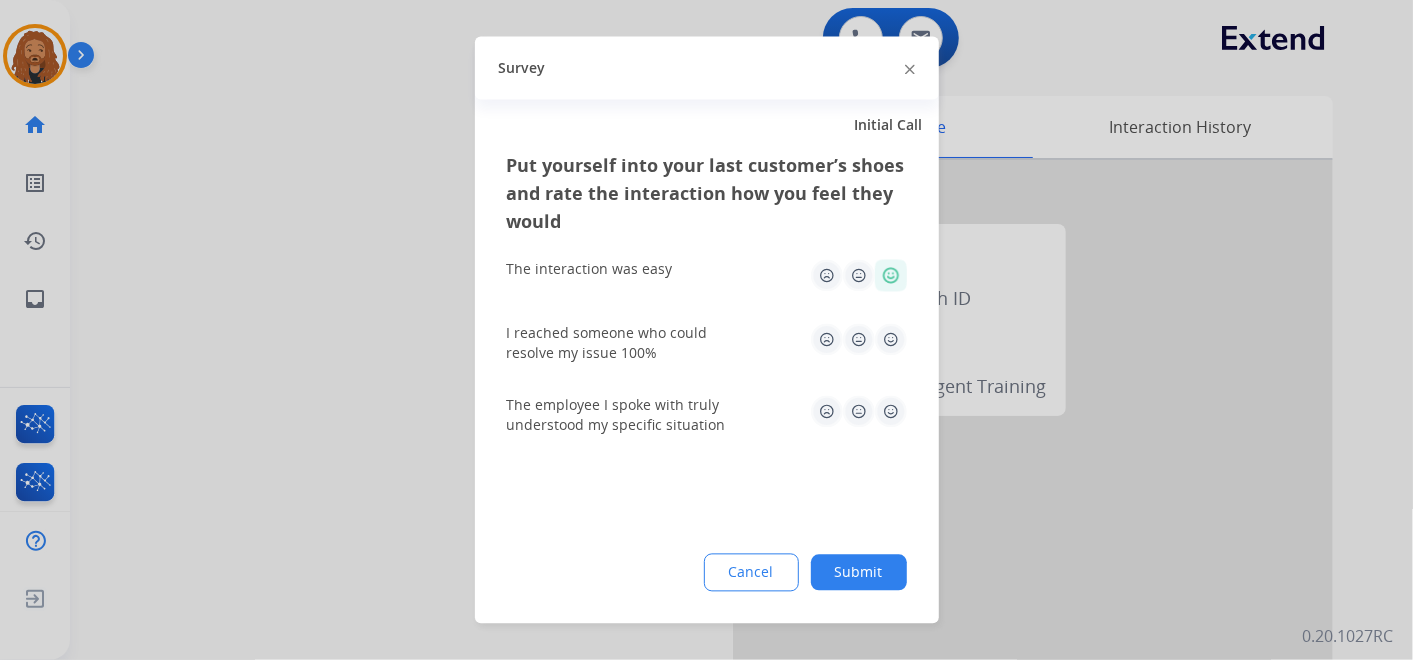 click 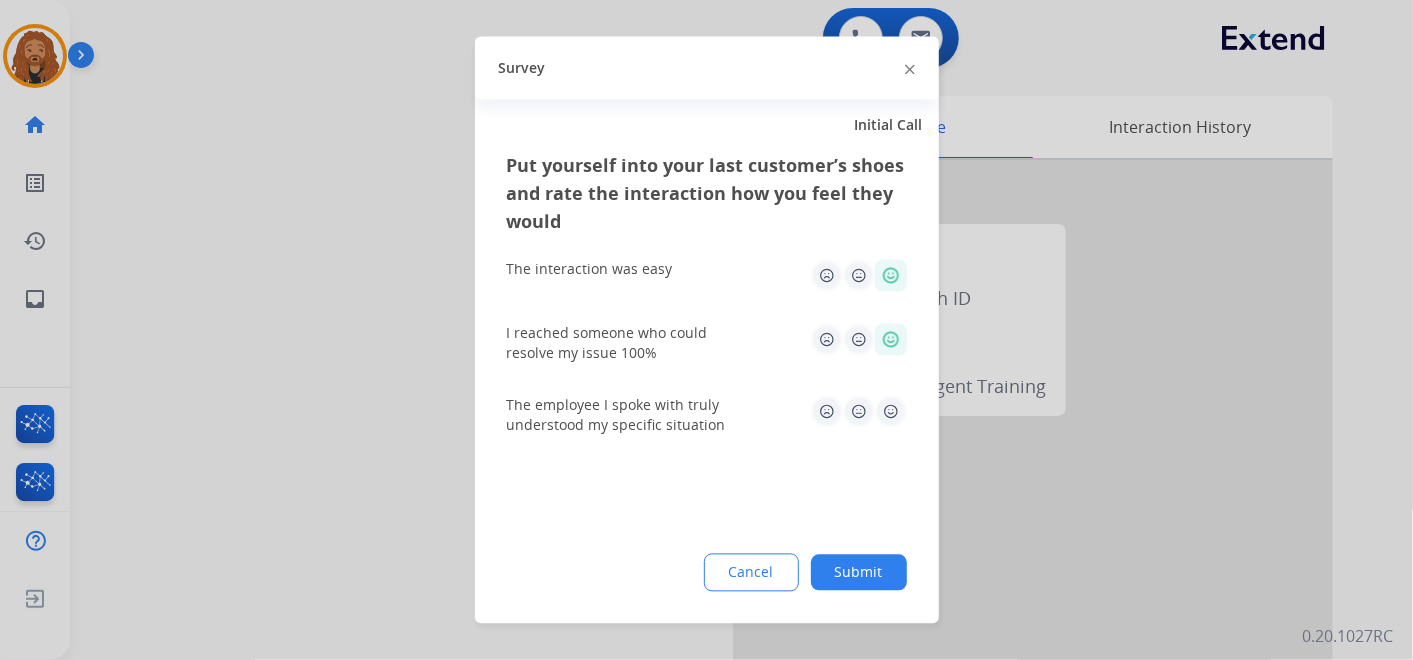 click 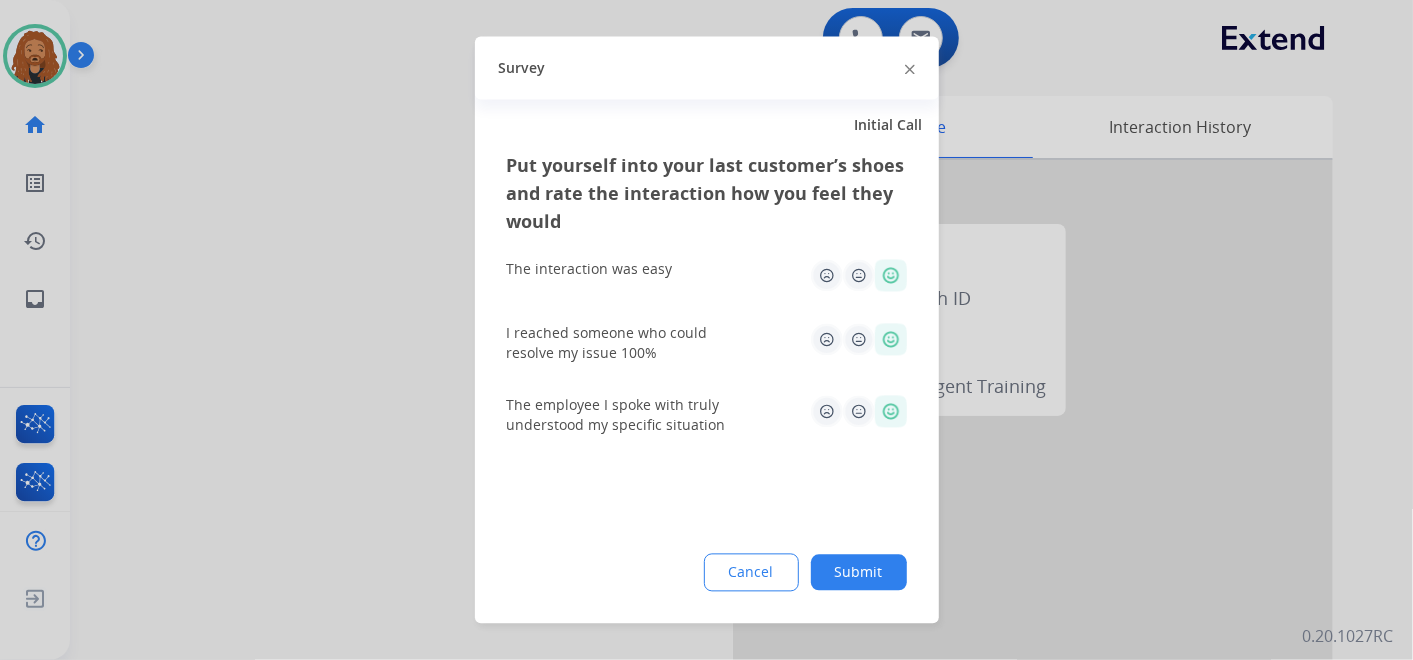click on "Submit" 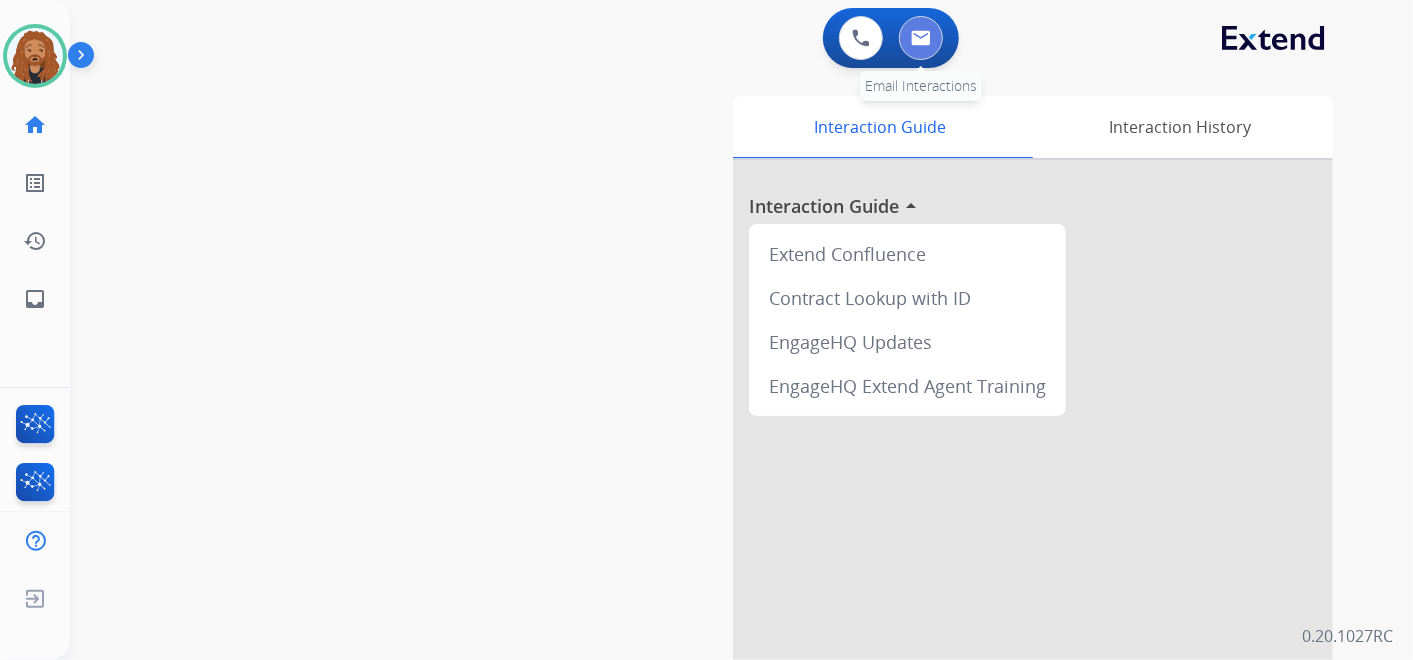 click at bounding box center [921, 38] 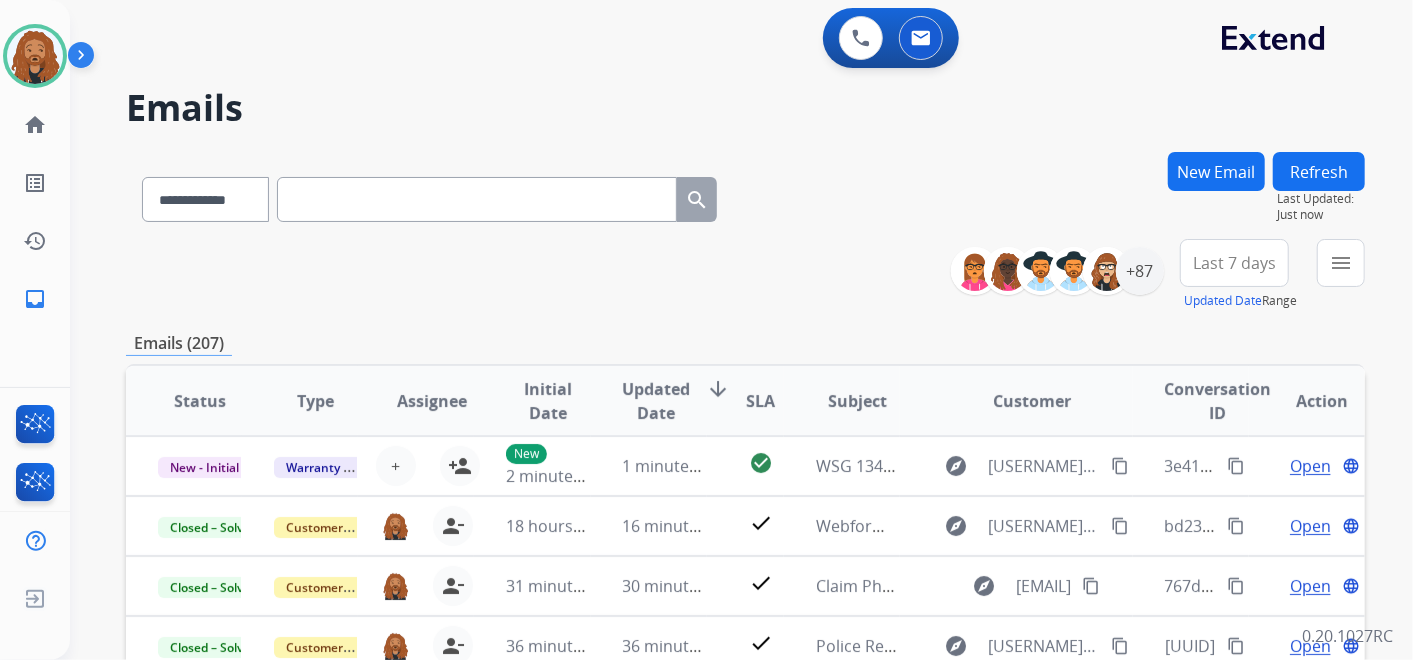 scroll, scrollTop: 1, scrollLeft: 0, axis: vertical 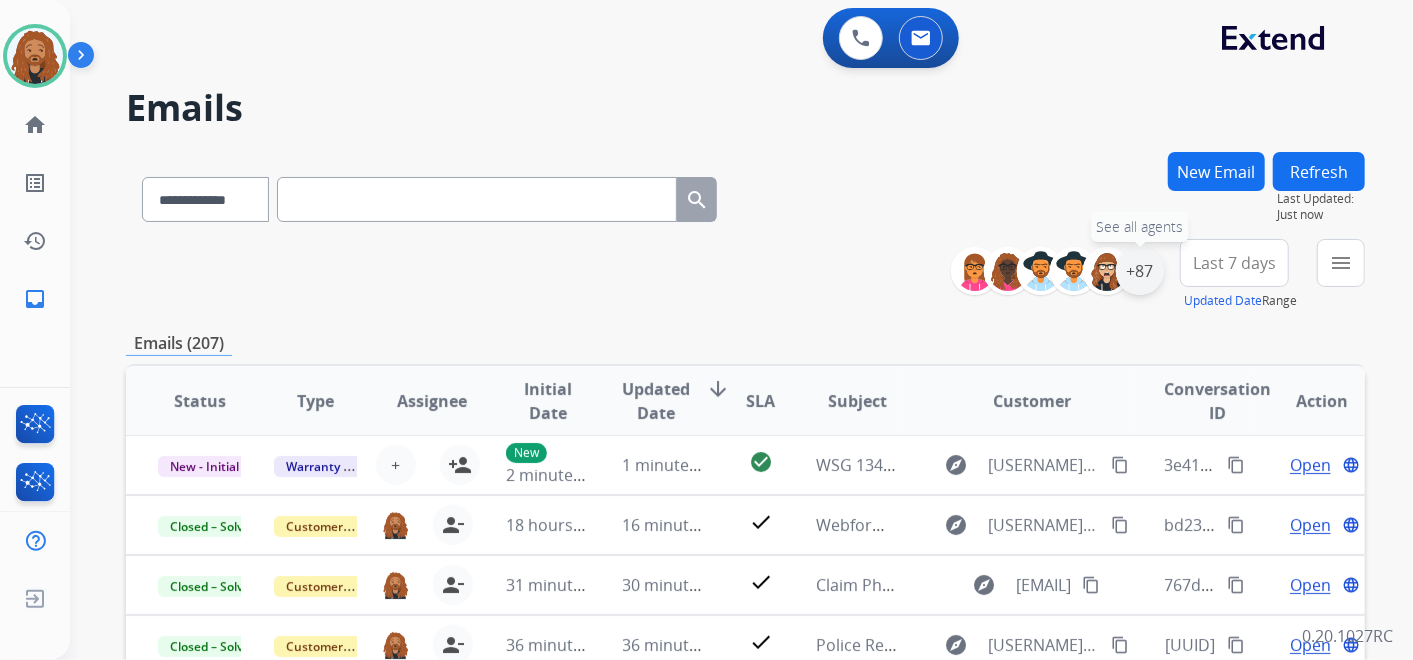 click on "+87" at bounding box center [1140, 271] 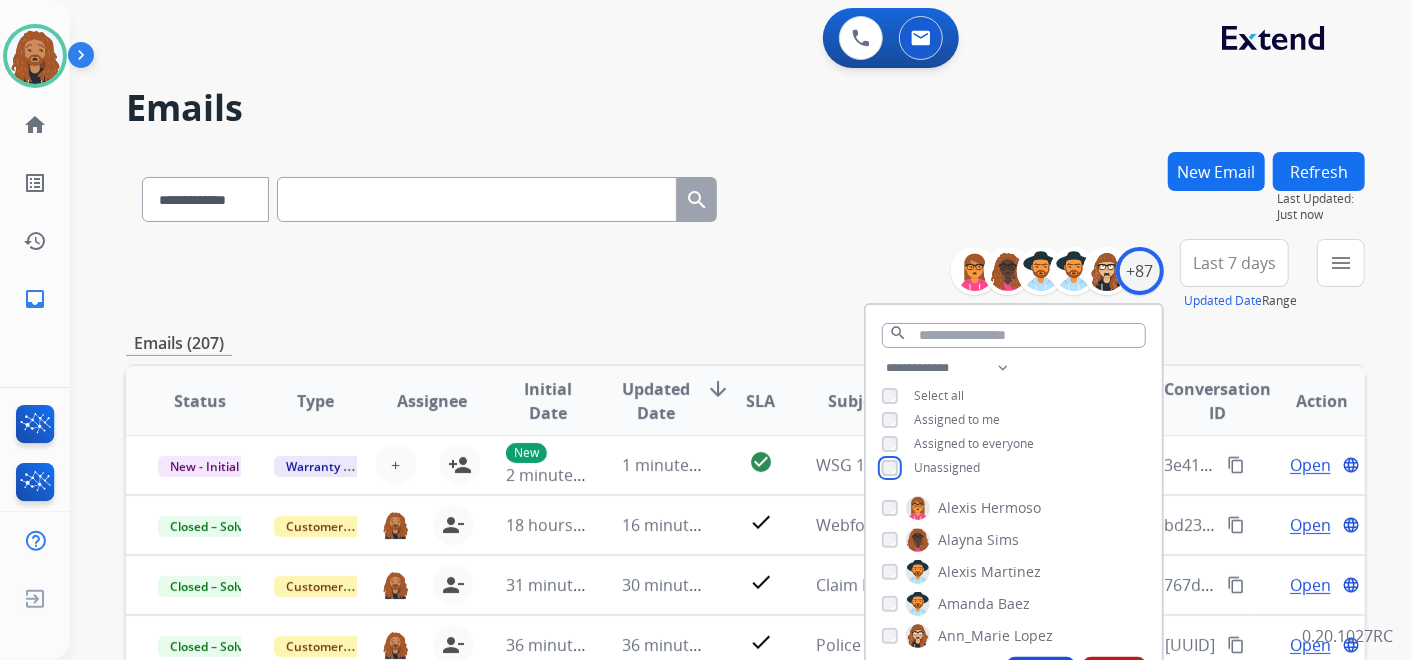 scroll, scrollTop: 222, scrollLeft: 0, axis: vertical 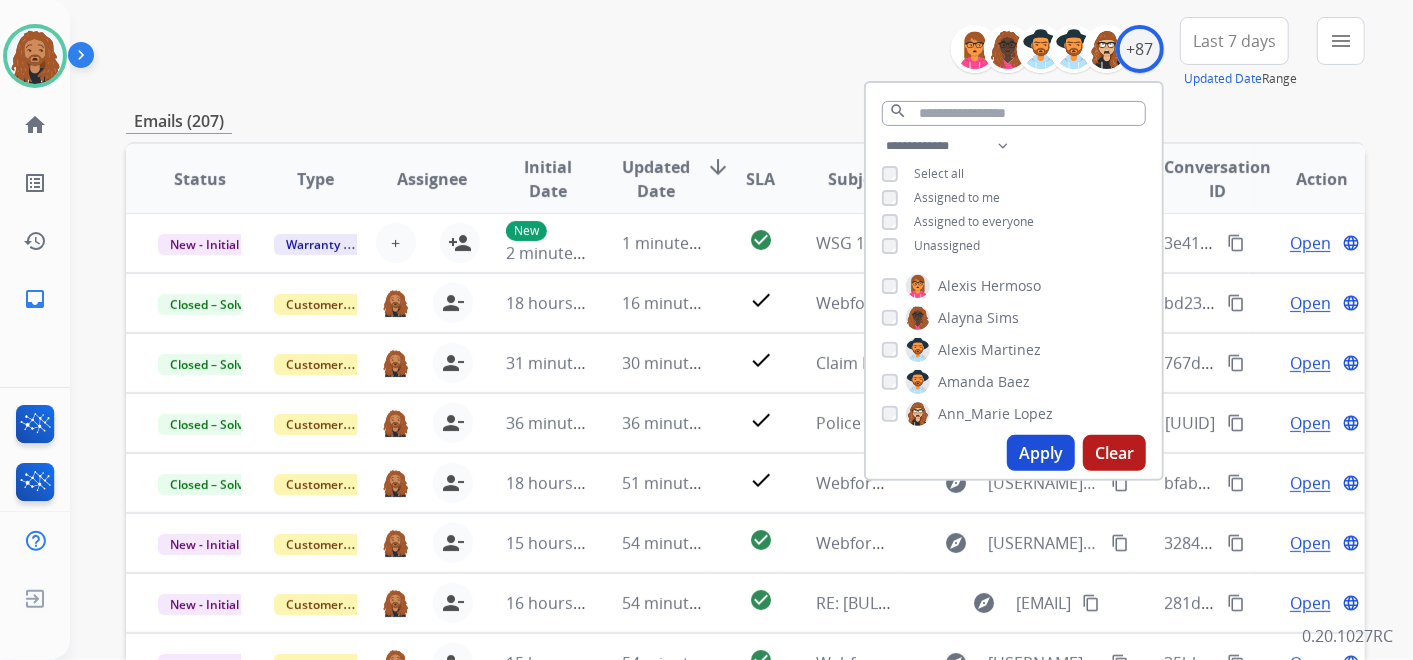click on "Apply" at bounding box center [1041, 453] 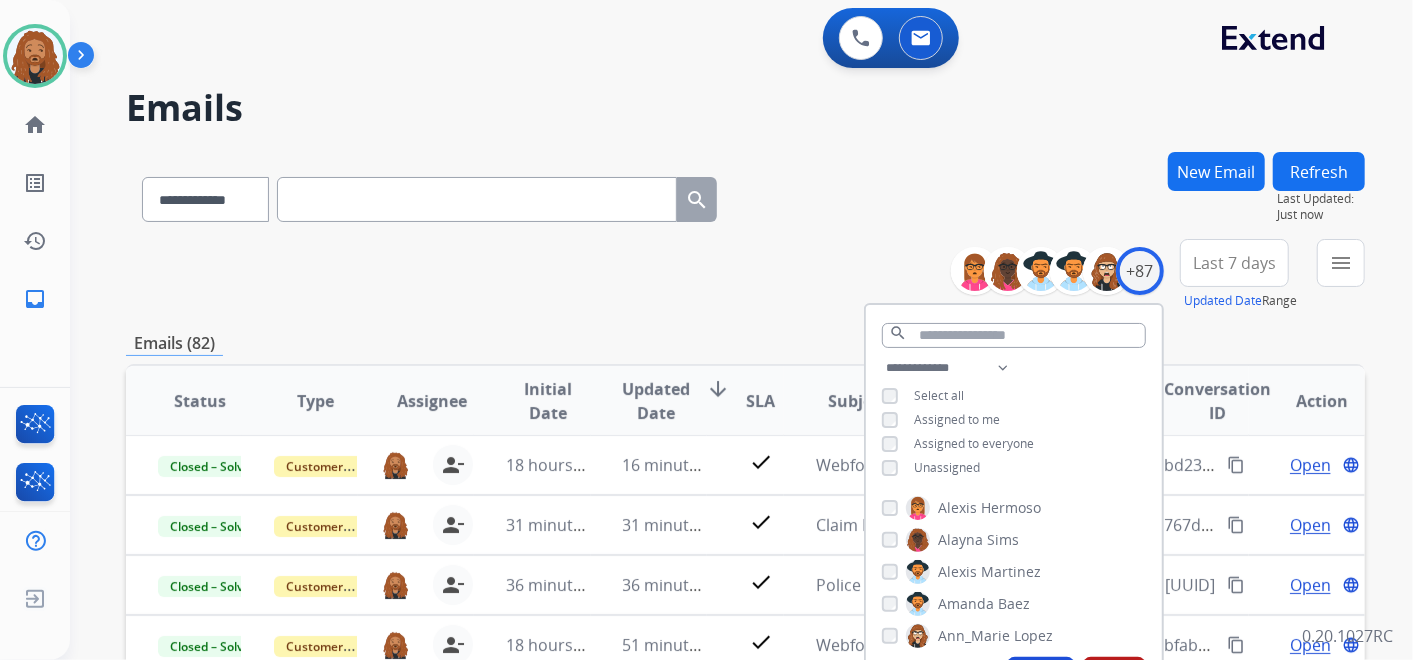 click on "Last 7 days" at bounding box center [1234, 263] 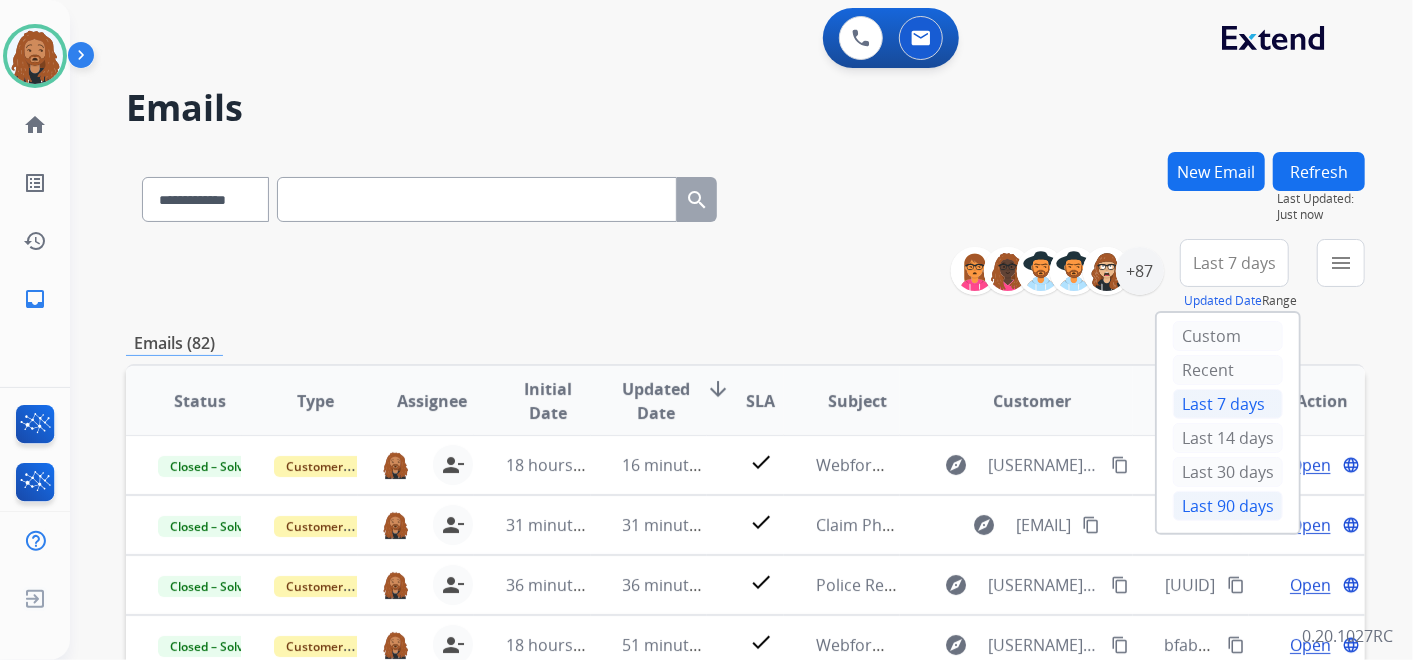 click on "Last 90 days" at bounding box center (1228, 506) 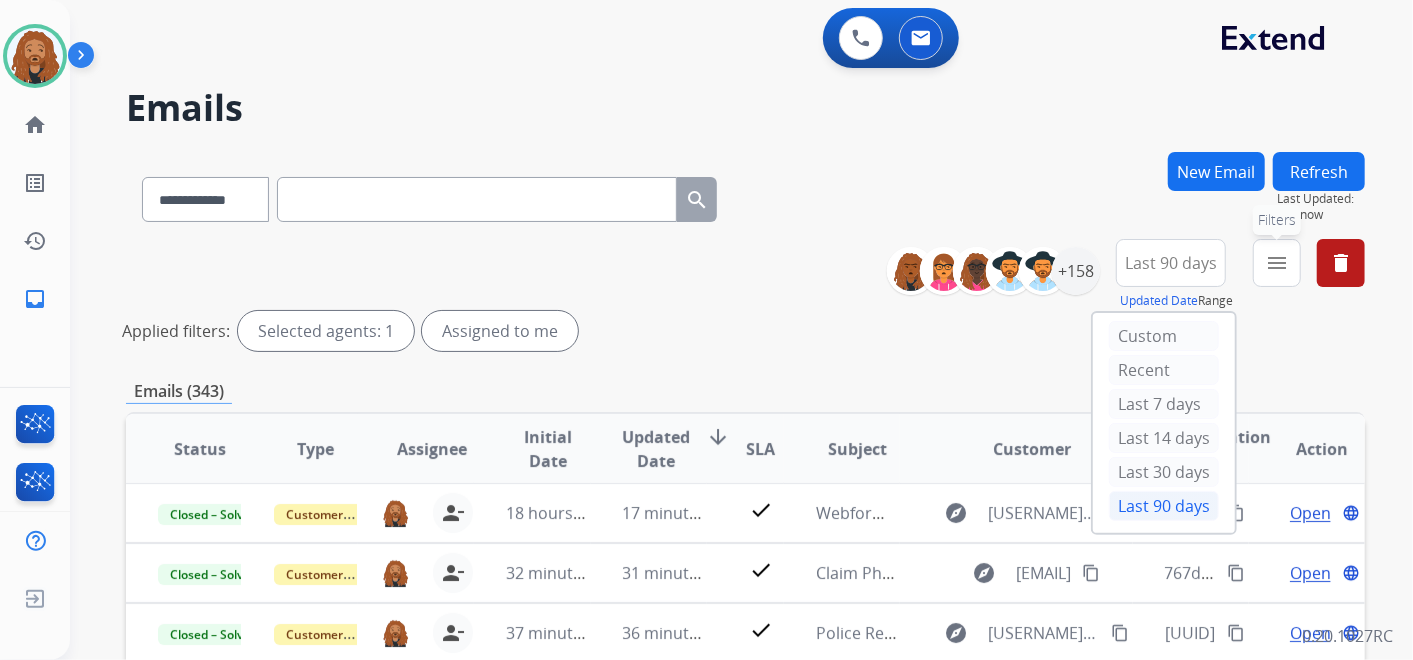 click on "menu  Filters" at bounding box center [1277, 263] 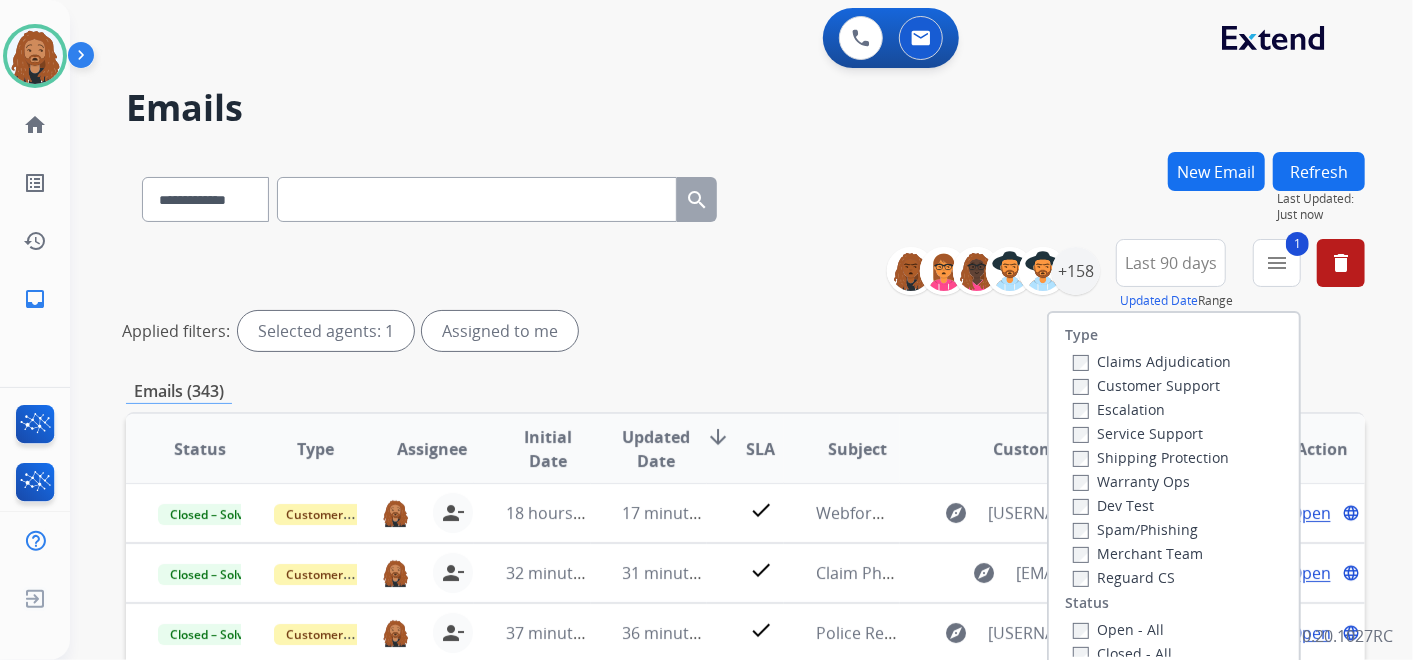 click on "Open - All" at bounding box center (1118, 629) 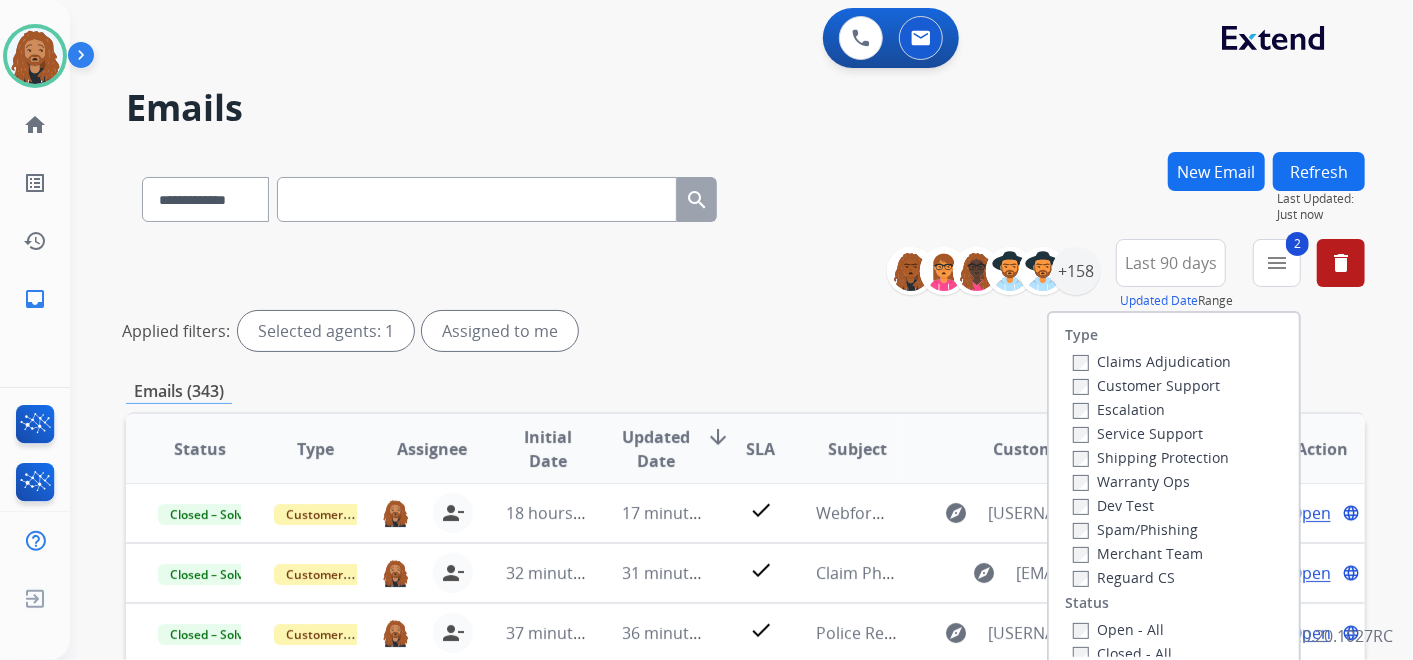 click on "Shipping Protection" at bounding box center (1151, 457) 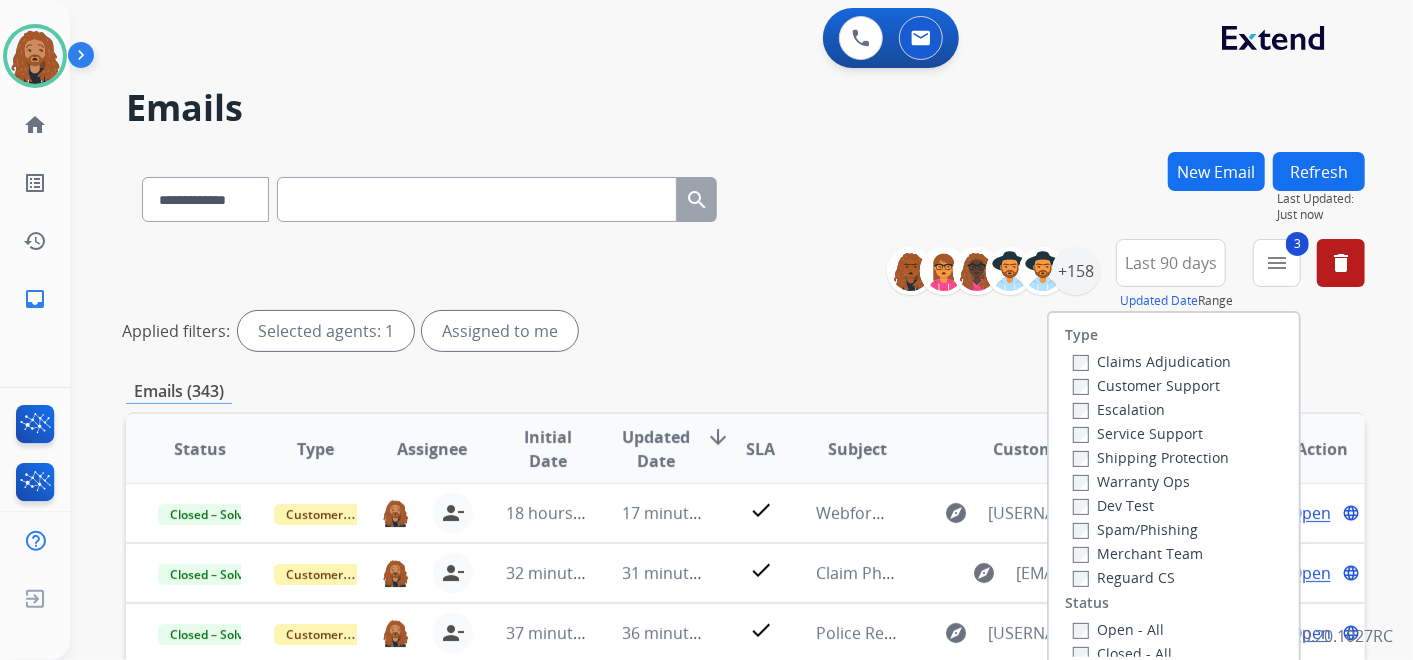 click on "Customer Support" at bounding box center [1146, 385] 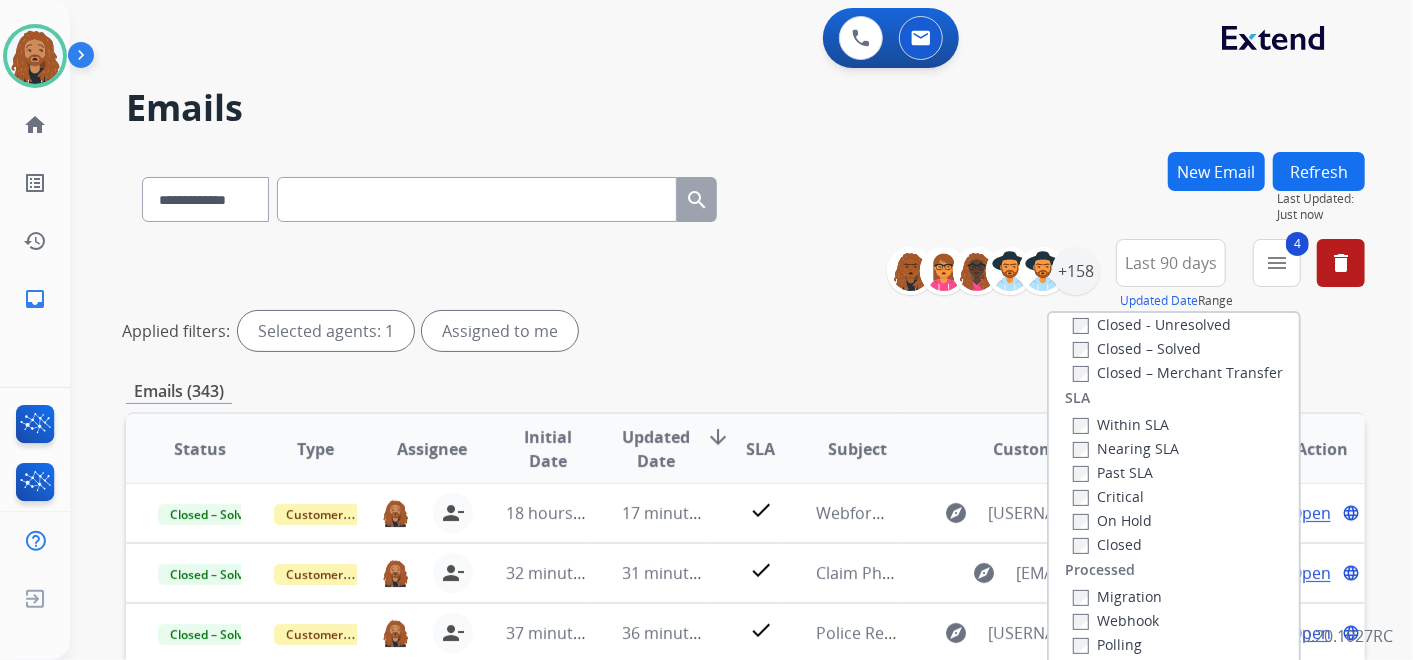 scroll, scrollTop: 526, scrollLeft: 0, axis: vertical 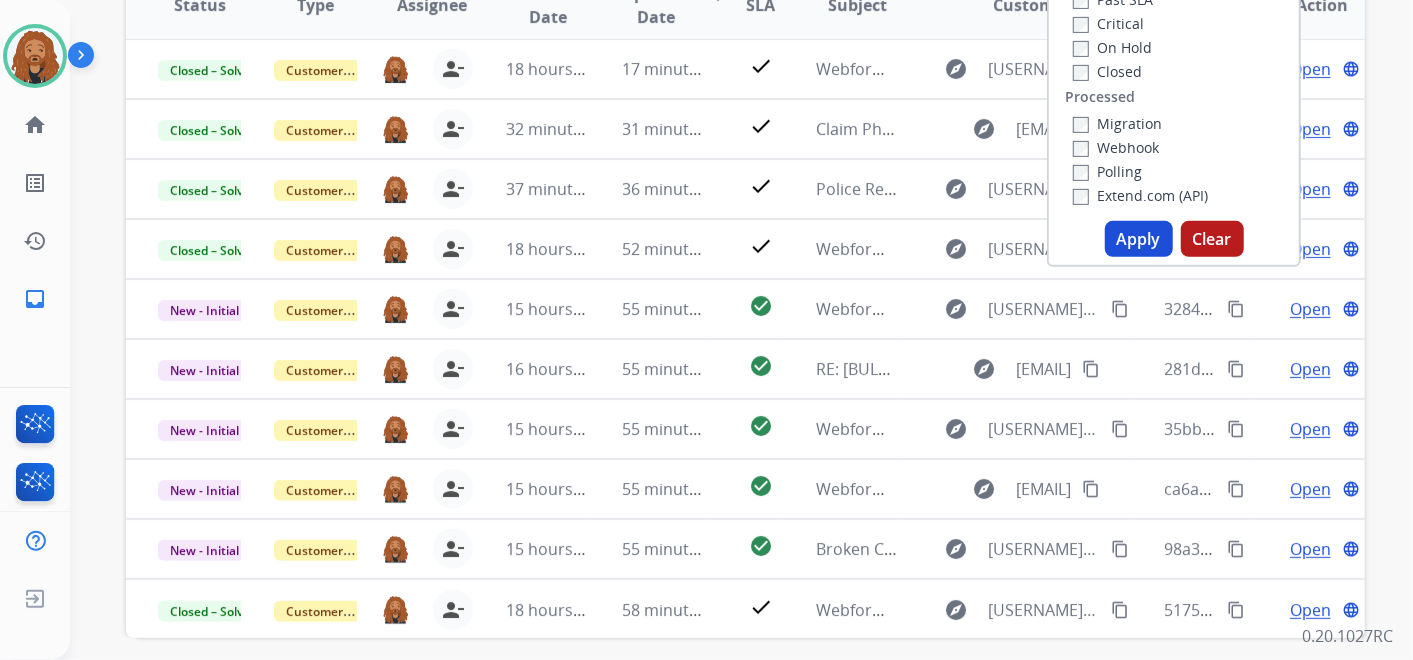 click on "Apply" at bounding box center (1139, 239) 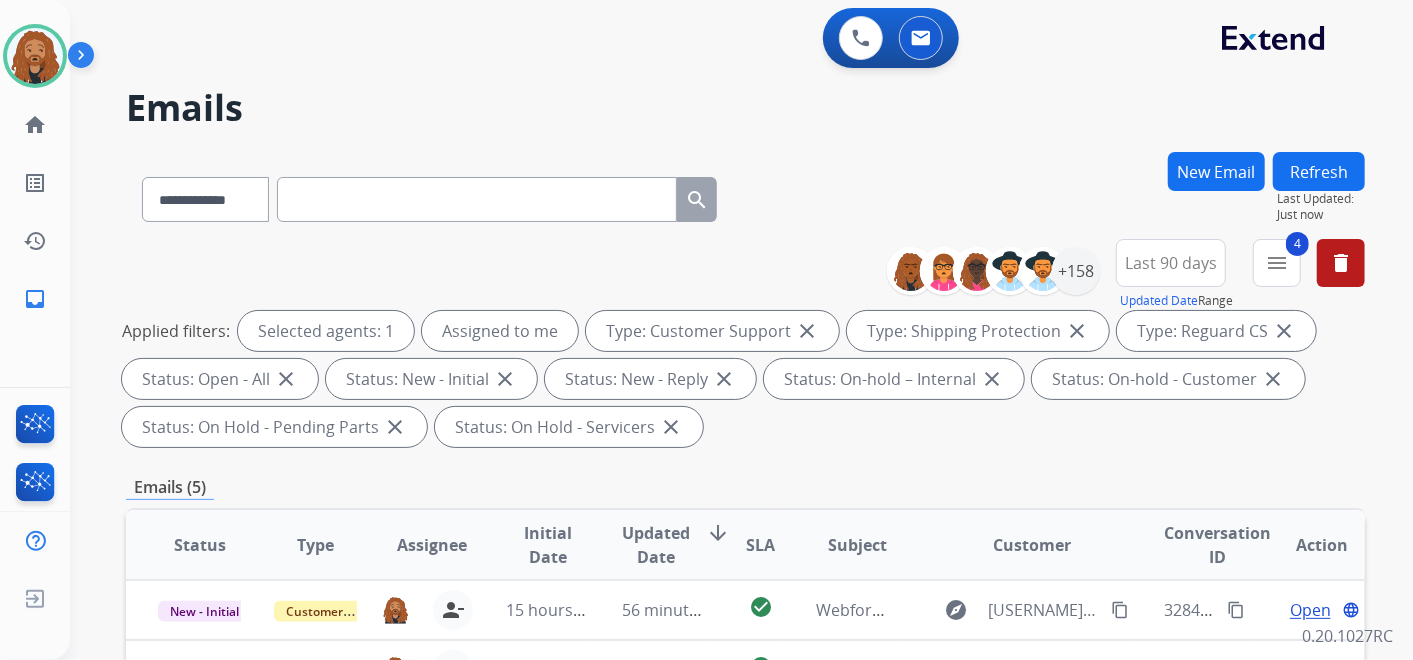 scroll, scrollTop: 0, scrollLeft: 0, axis: both 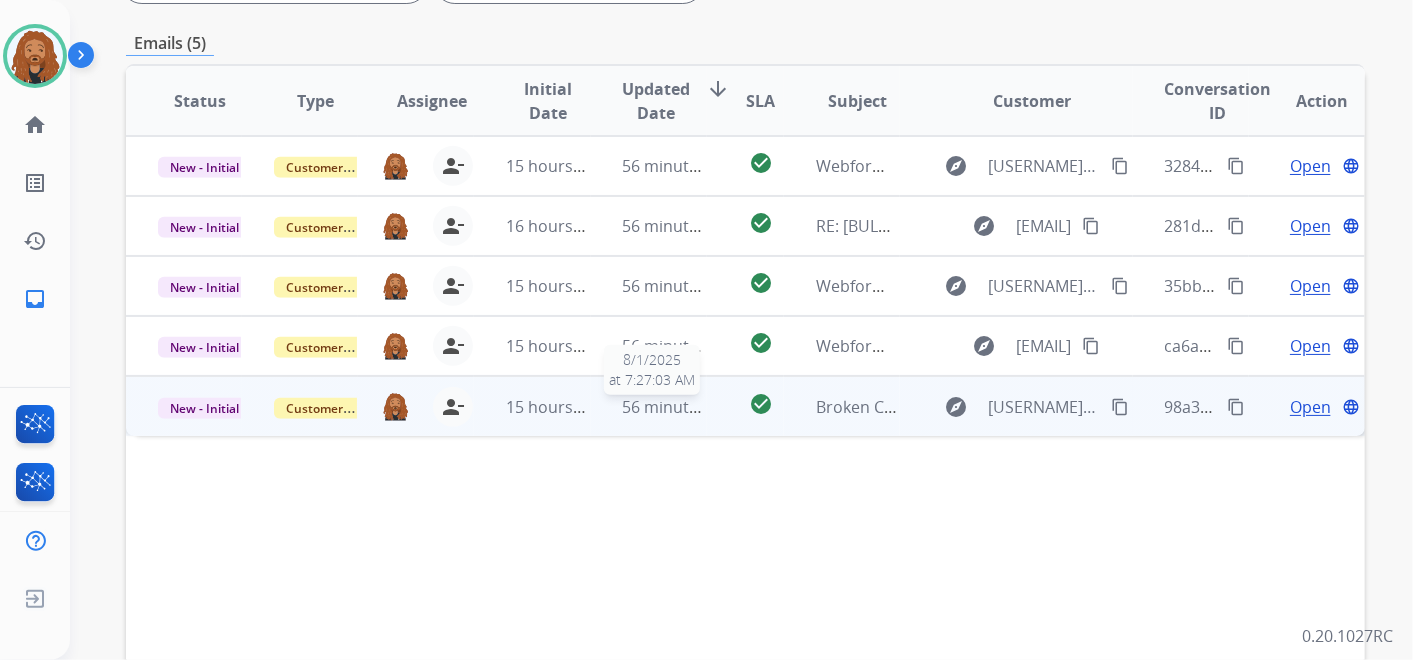 click on "56 minutes ago" at bounding box center [681, 407] 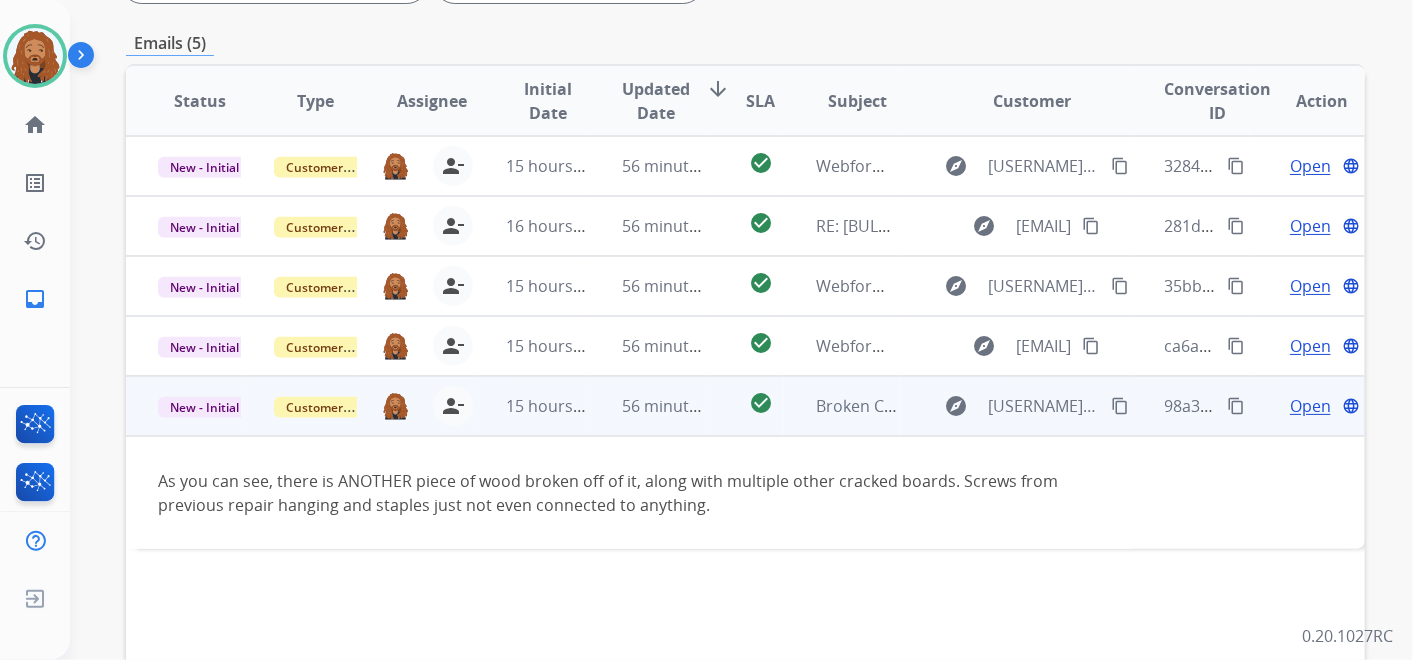 click on "Open" at bounding box center [1310, 406] 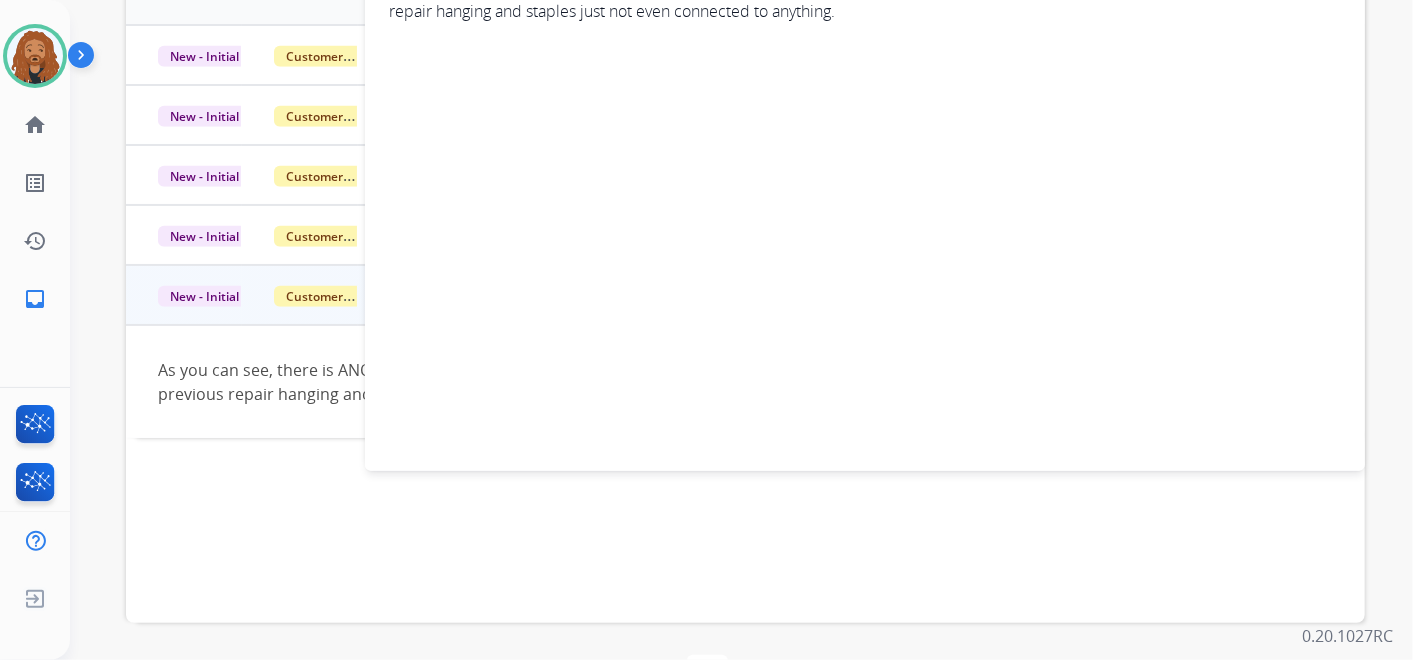 scroll, scrollTop: 0, scrollLeft: 0, axis: both 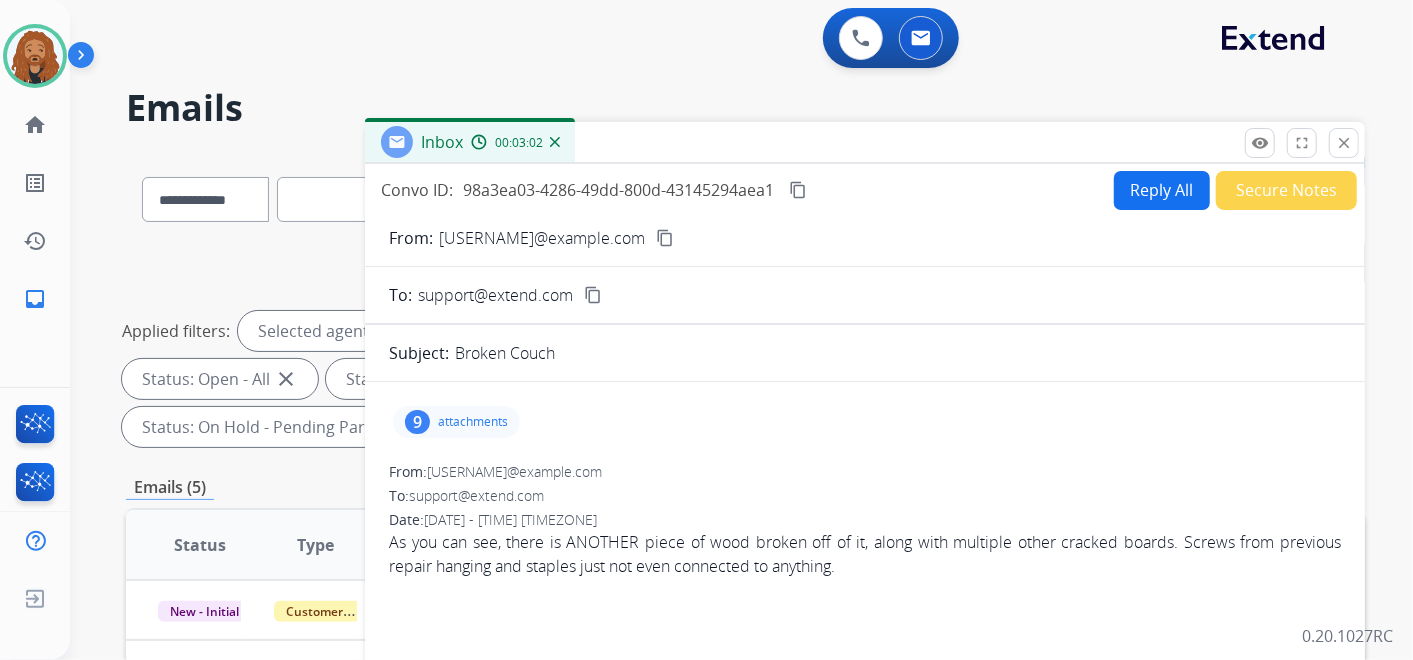 click on "attachments" at bounding box center (473, 422) 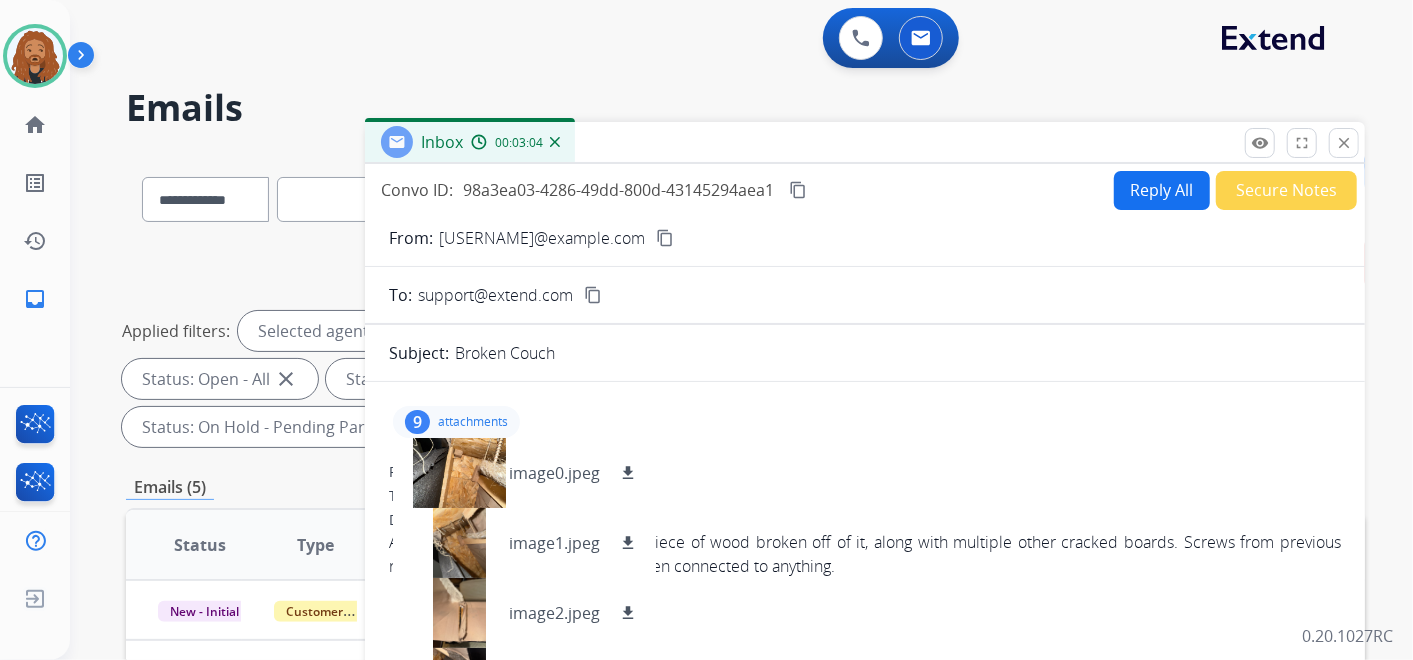 click on "content_copy" at bounding box center [665, 238] 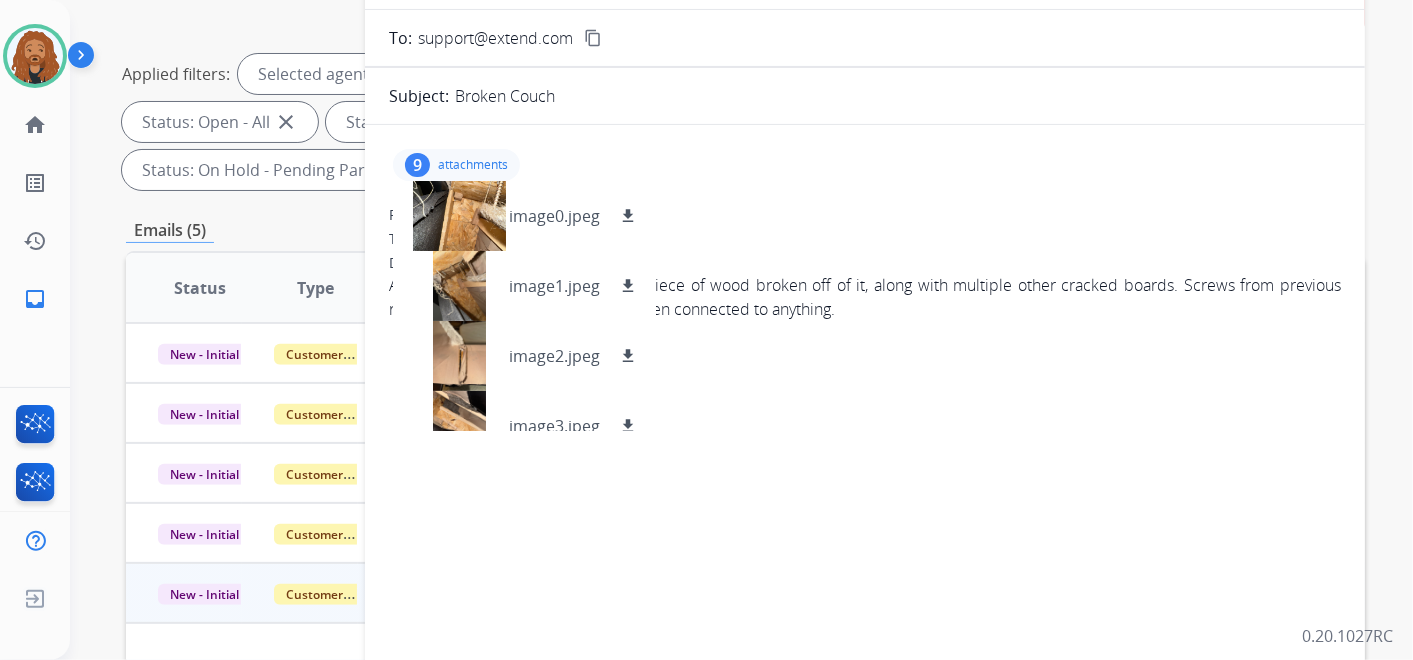 scroll, scrollTop: 222, scrollLeft: 0, axis: vertical 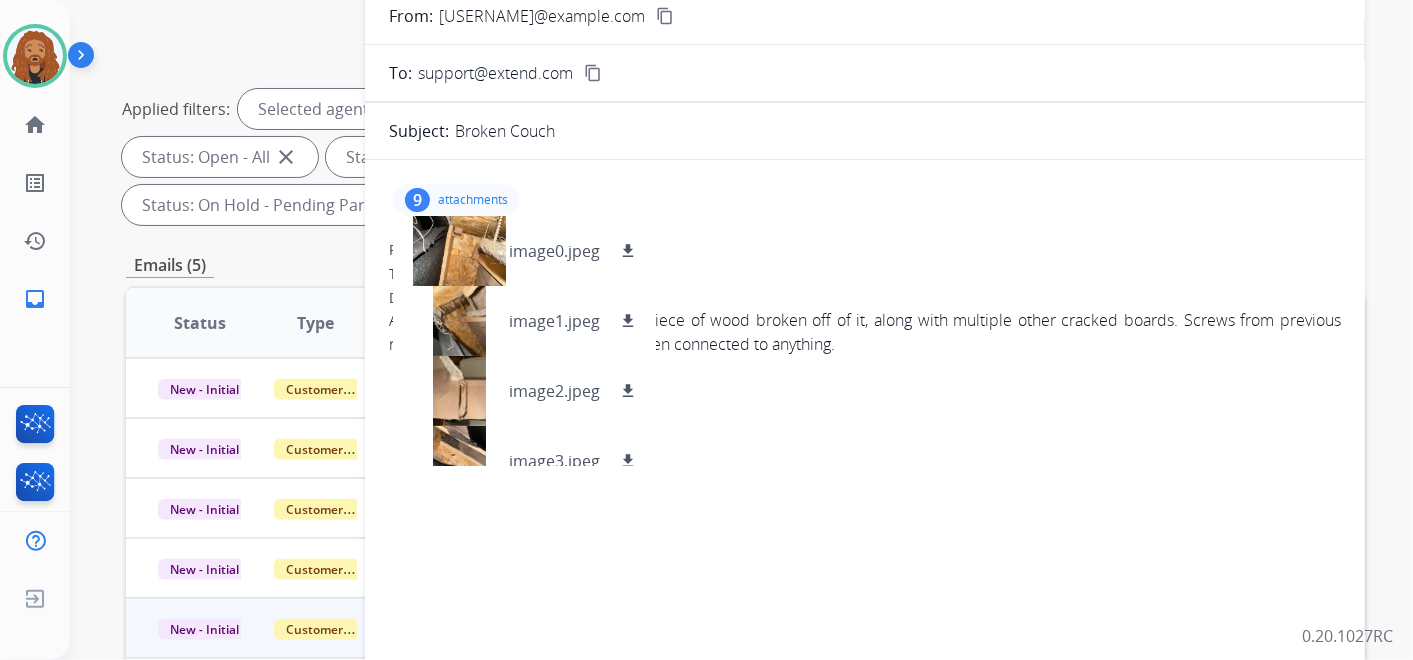 click on "9 attachments  image0.jpeg  download  image1.jpeg  download  image2.jpeg  download  image3.jpeg  download  image4.jpeg  download  image5.jpeg  download  image6.jpeg  download  image7.jpeg  download  image8.jpeg  download  From:  w.whitson12@yahoo.com   To:  support@extend.com  Date:  07/31/2025 - 04:31 PM MDT As you can see, there is ANOTHER piece of wood broken off of it, along with multiple other cracked boards. Screws from previous repair hanging and staples just not even connected to anything." at bounding box center [865, 478] 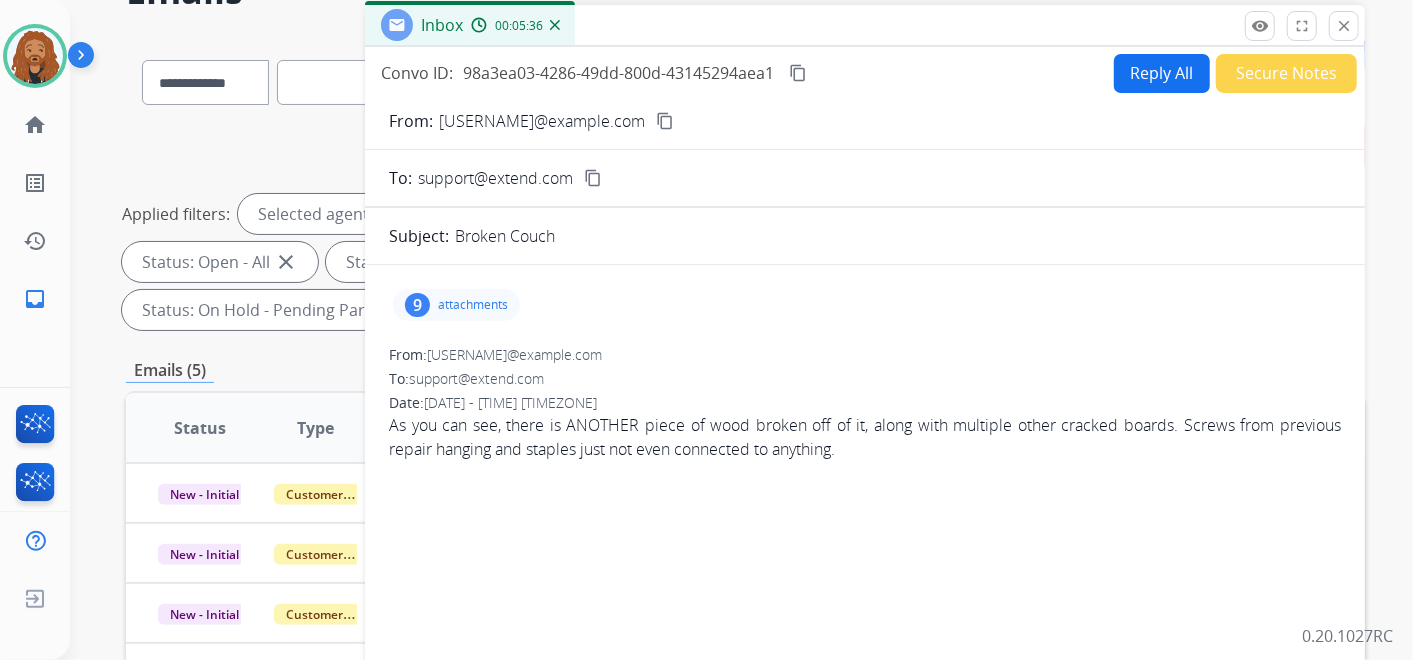scroll, scrollTop: 222, scrollLeft: 0, axis: vertical 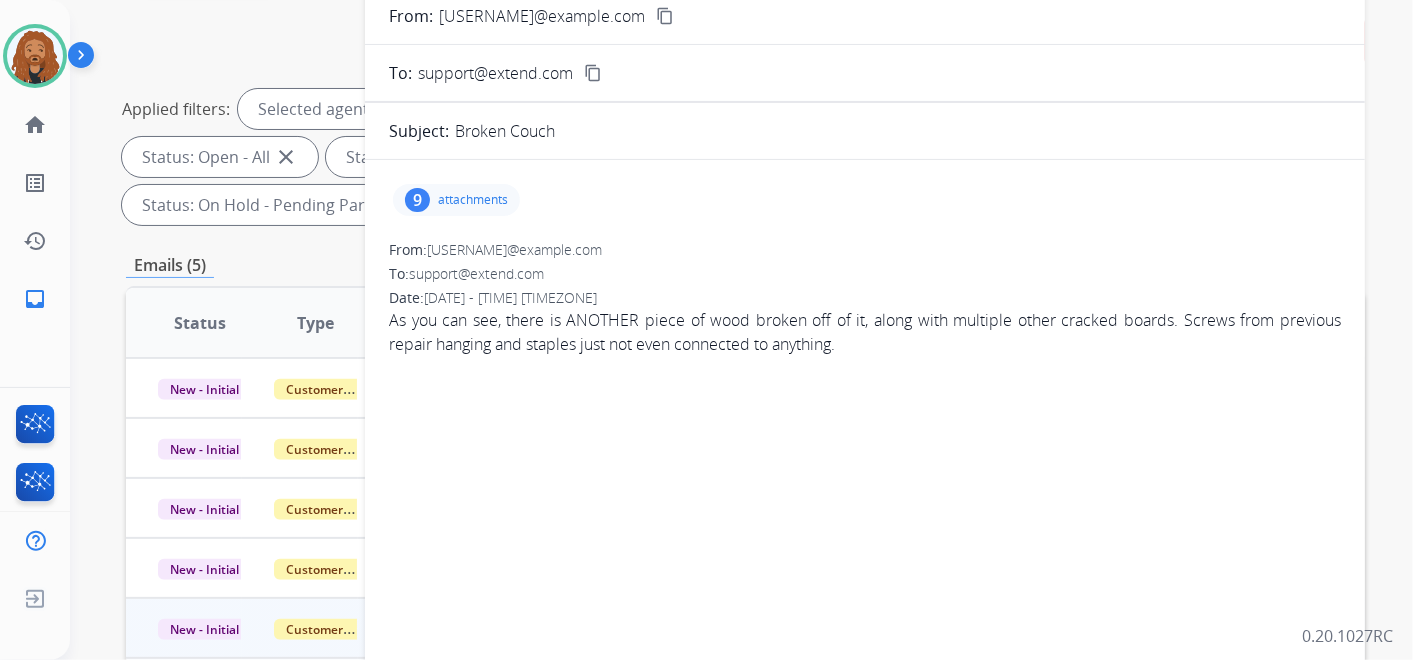 click on "attachments" at bounding box center (473, 200) 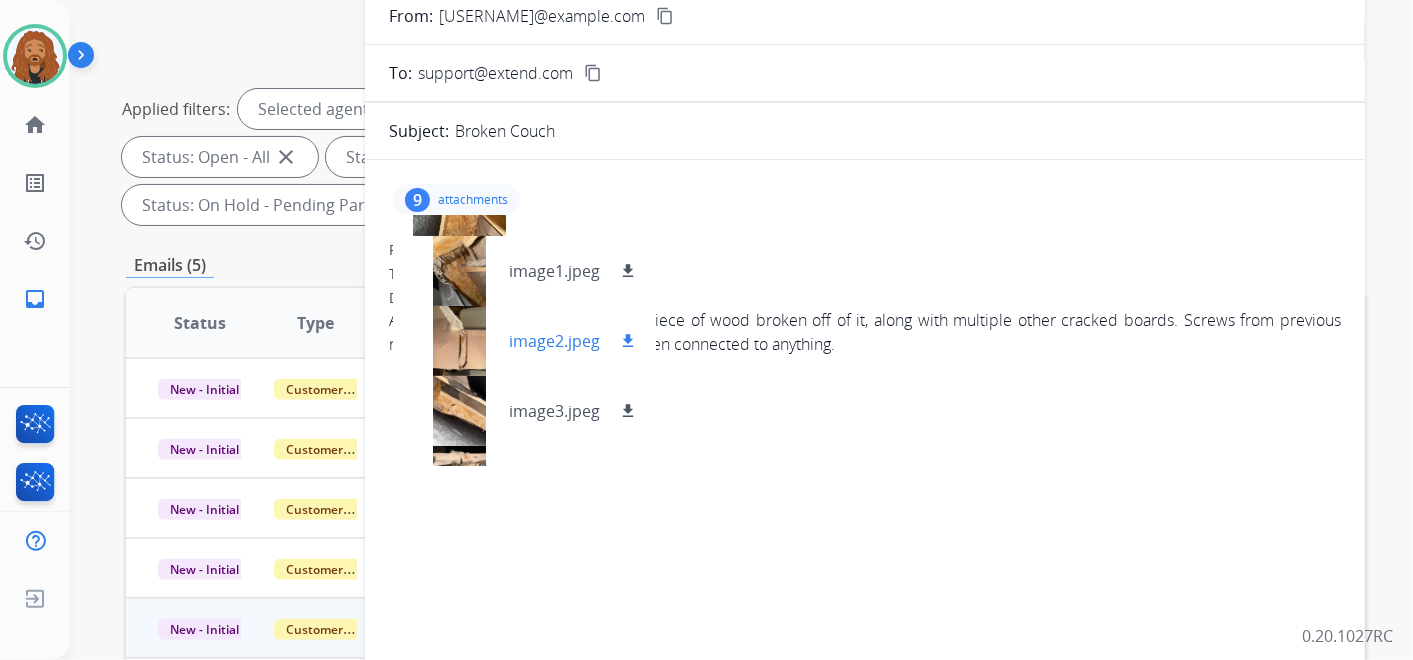 scroll, scrollTop: 45, scrollLeft: 0, axis: vertical 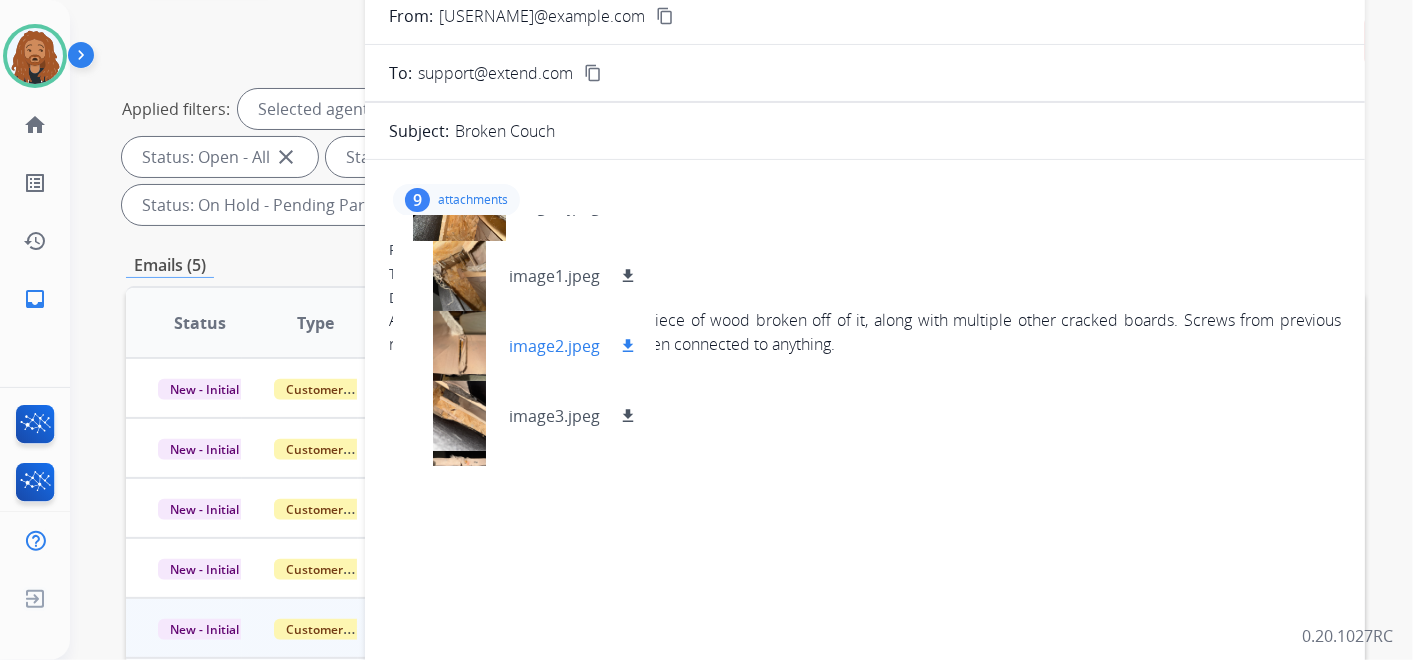 click at bounding box center [459, 346] 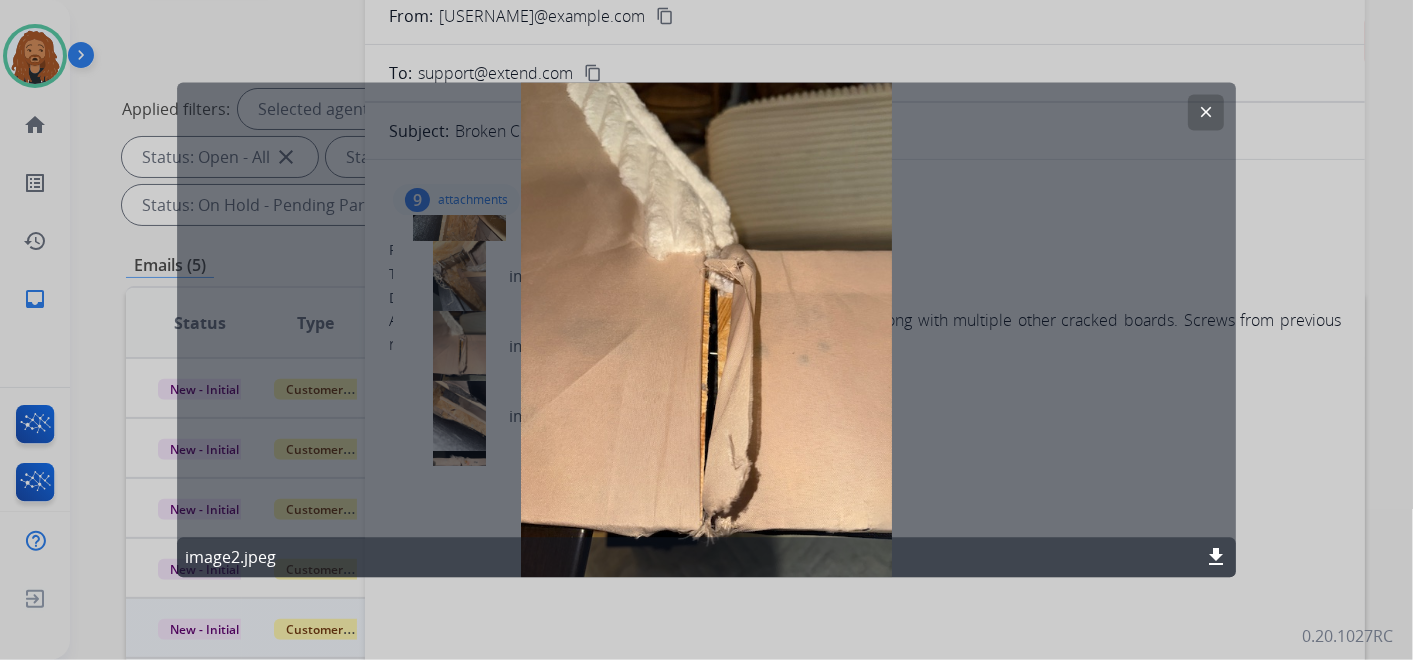 click on "clear" 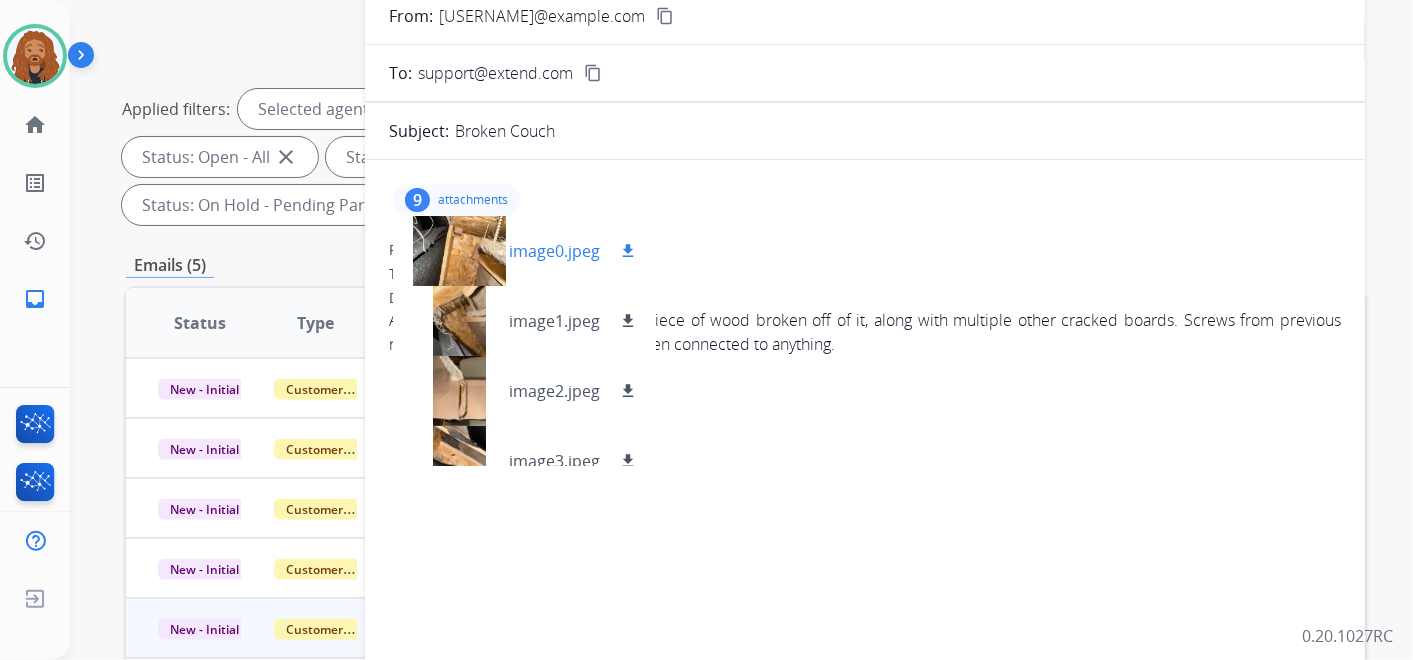 scroll, scrollTop: 0, scrollLeft: 0, axis: both 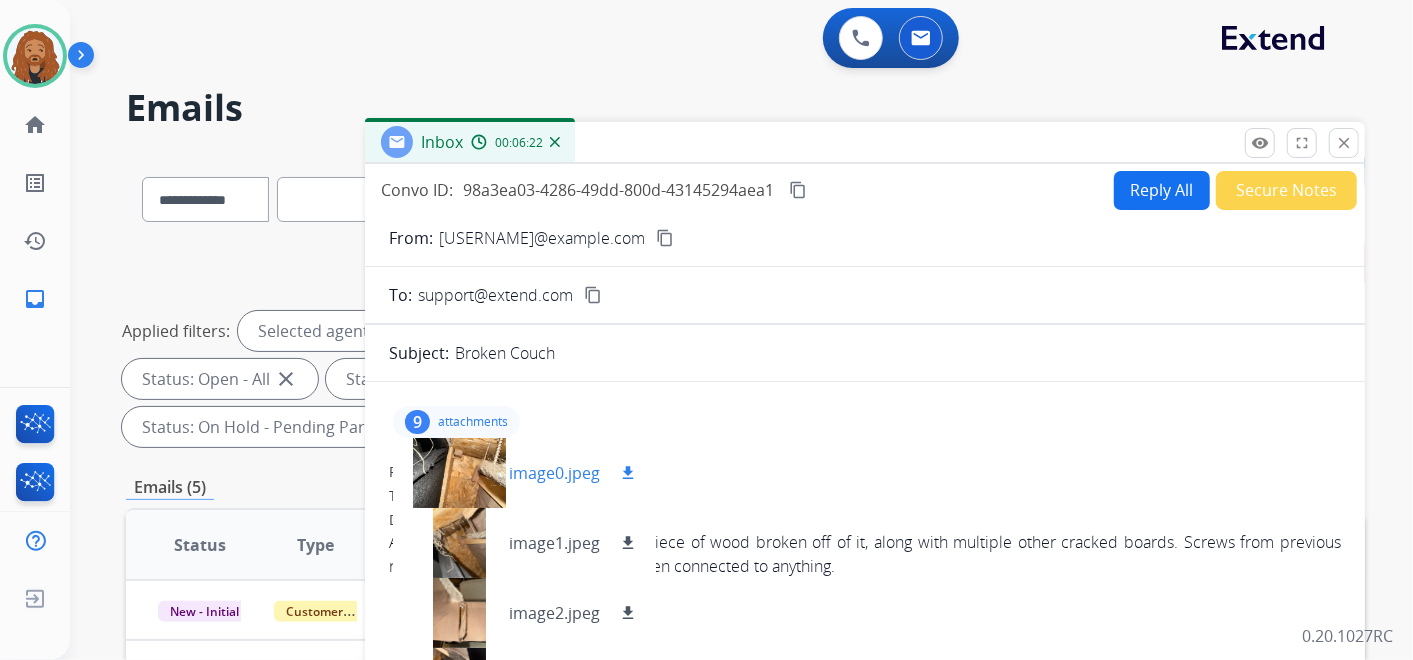 click on "image0.jpeg" at bounding box center (554, 473) 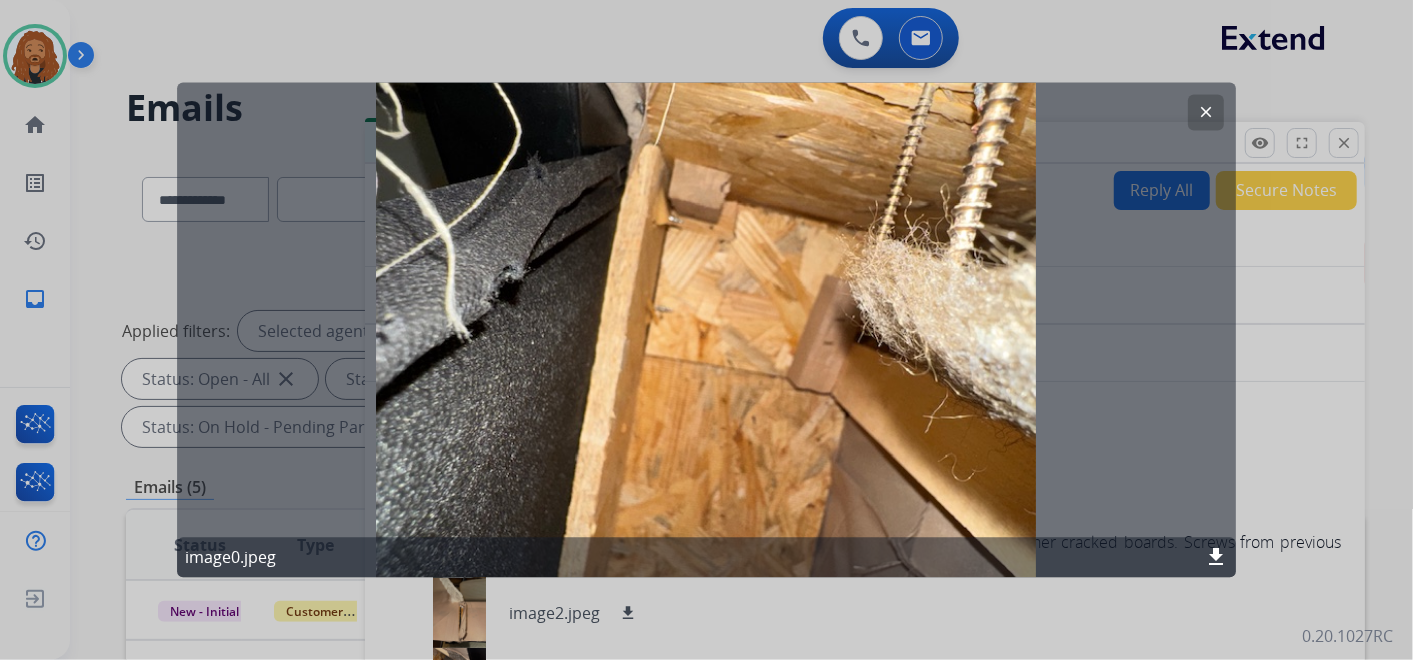 click on "clear" 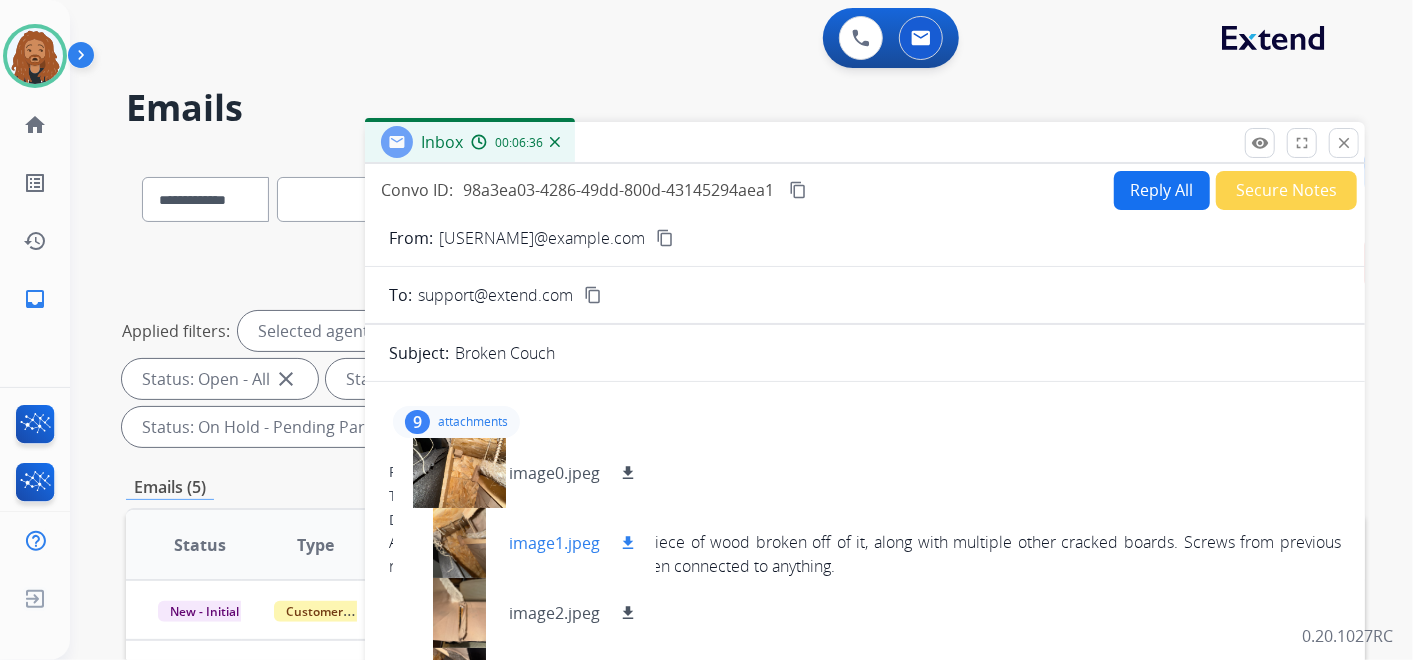 click at bounding box center [459, 543] 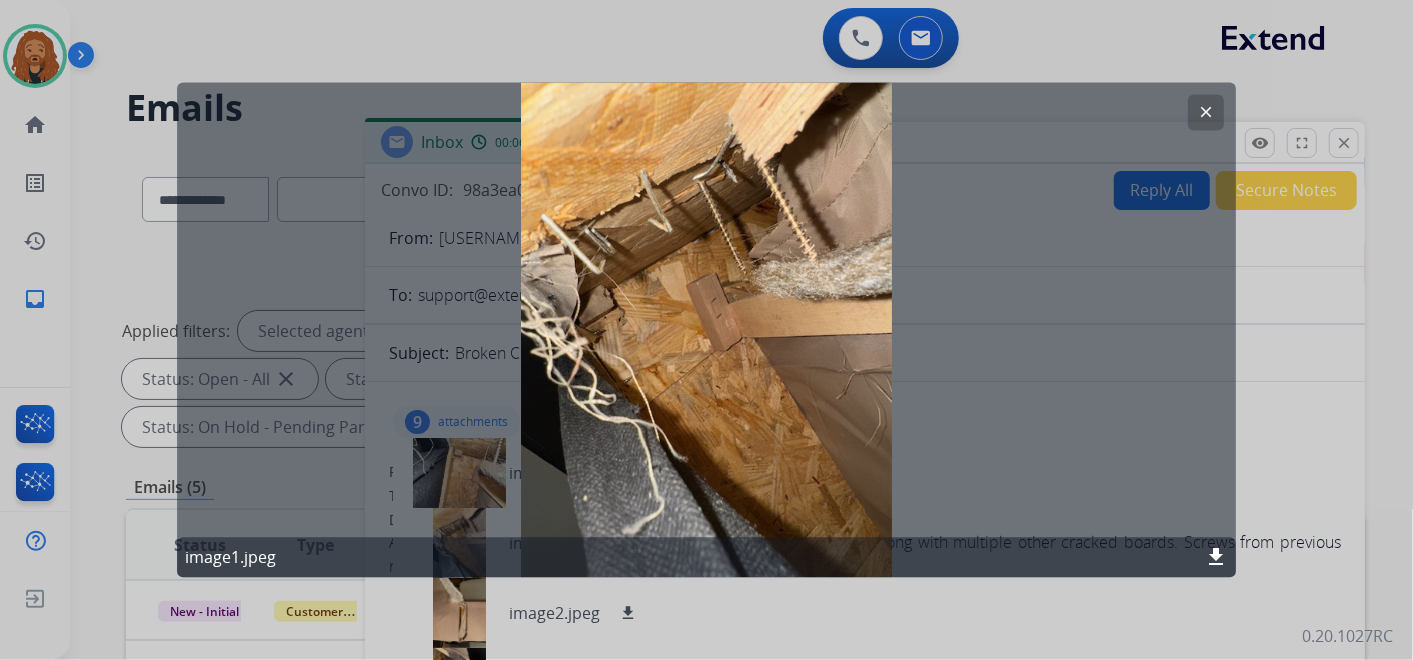 click on "clear" 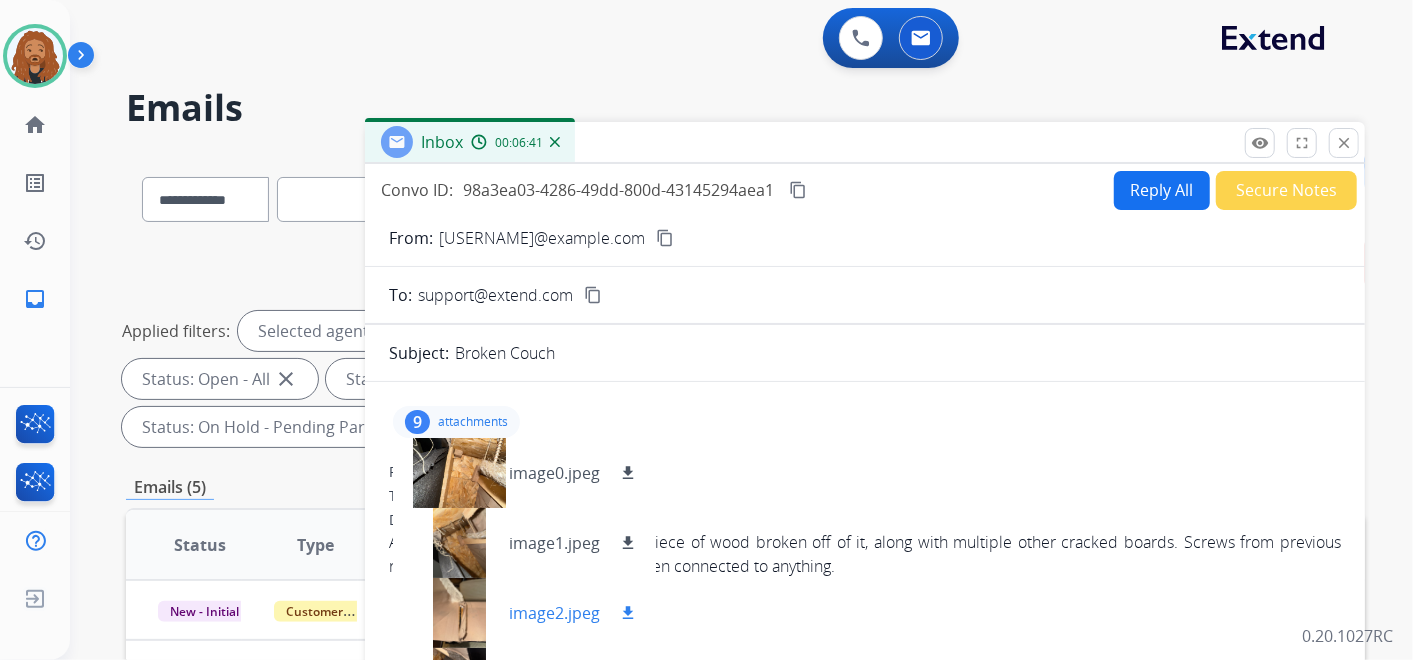 click on "image2.jpeg" at bounding box center [554, 613] 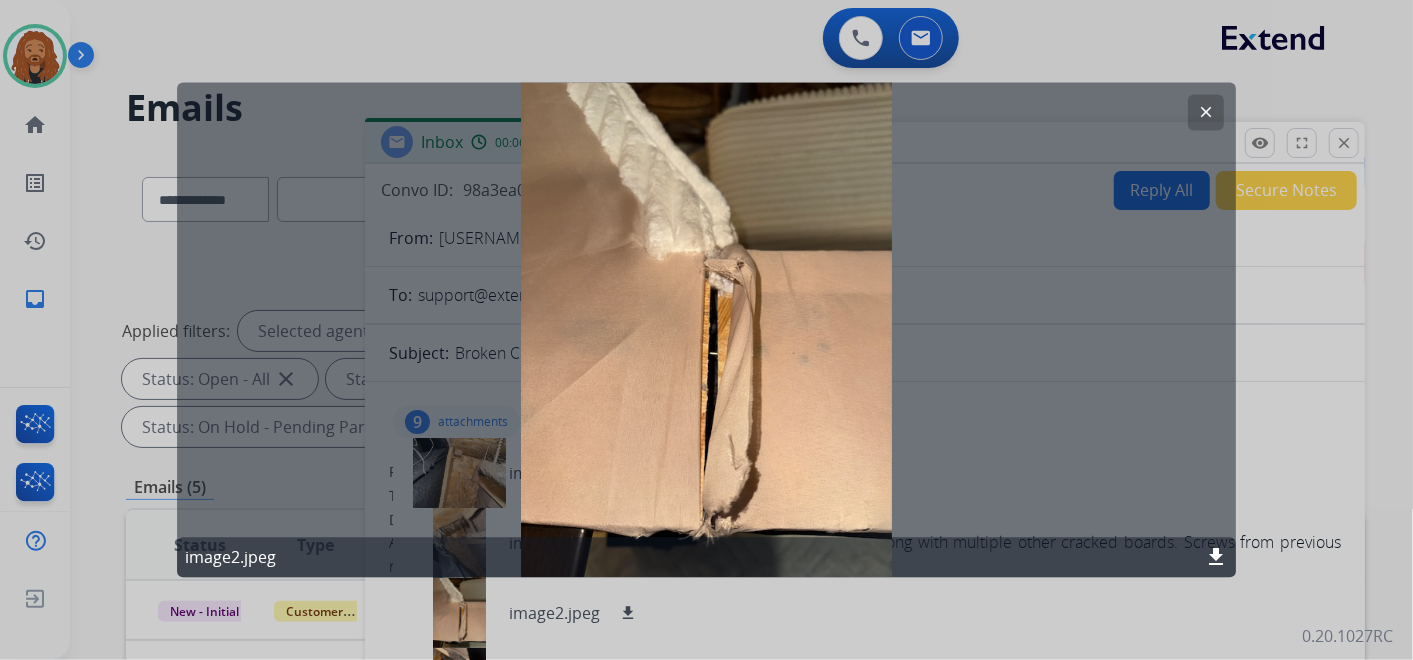 click on "clear" 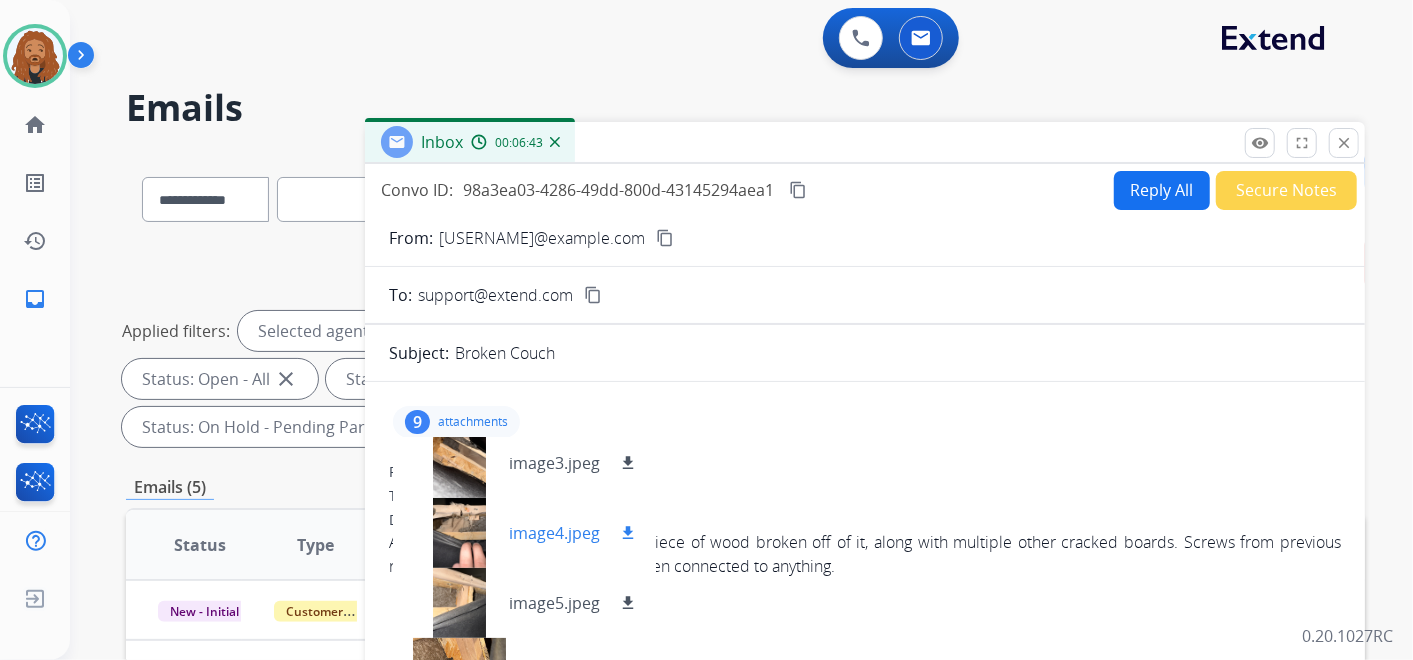 scroll, scrollTop: 222, scrollLeft: 0, axis: vertical 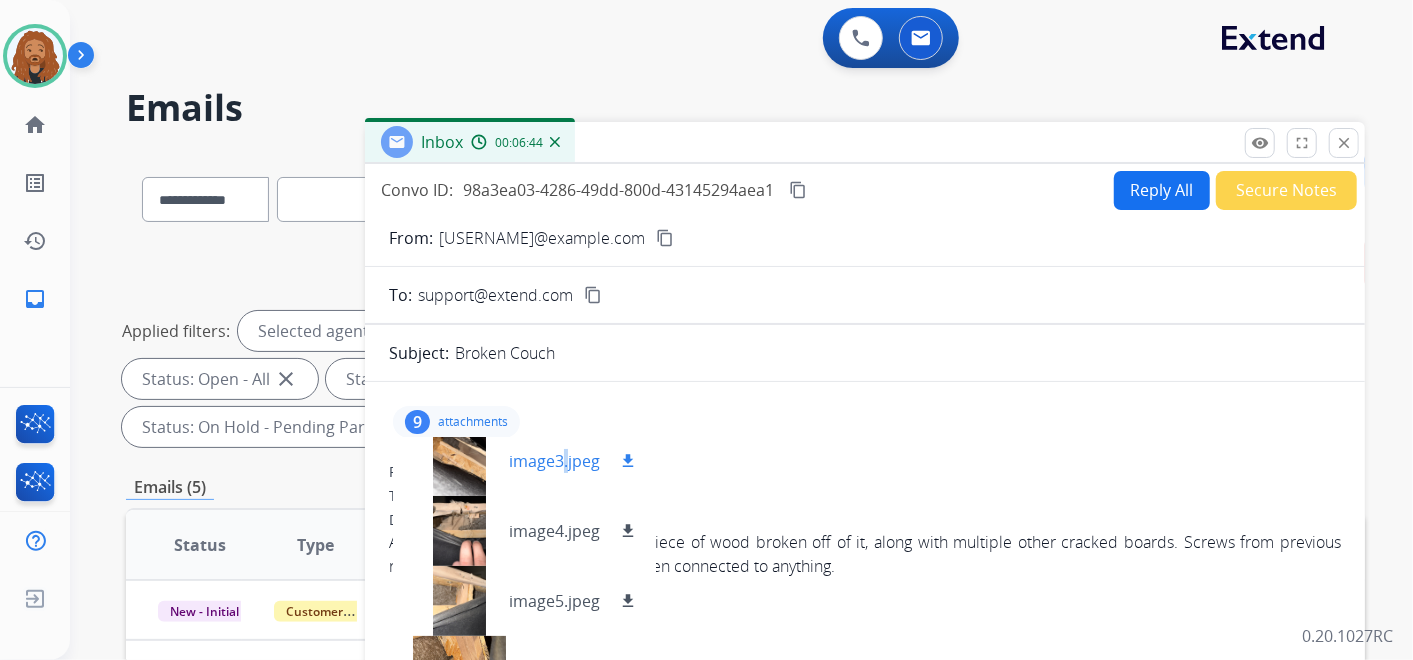 click on "image3.jpeg" at bounding box center (554, 461) 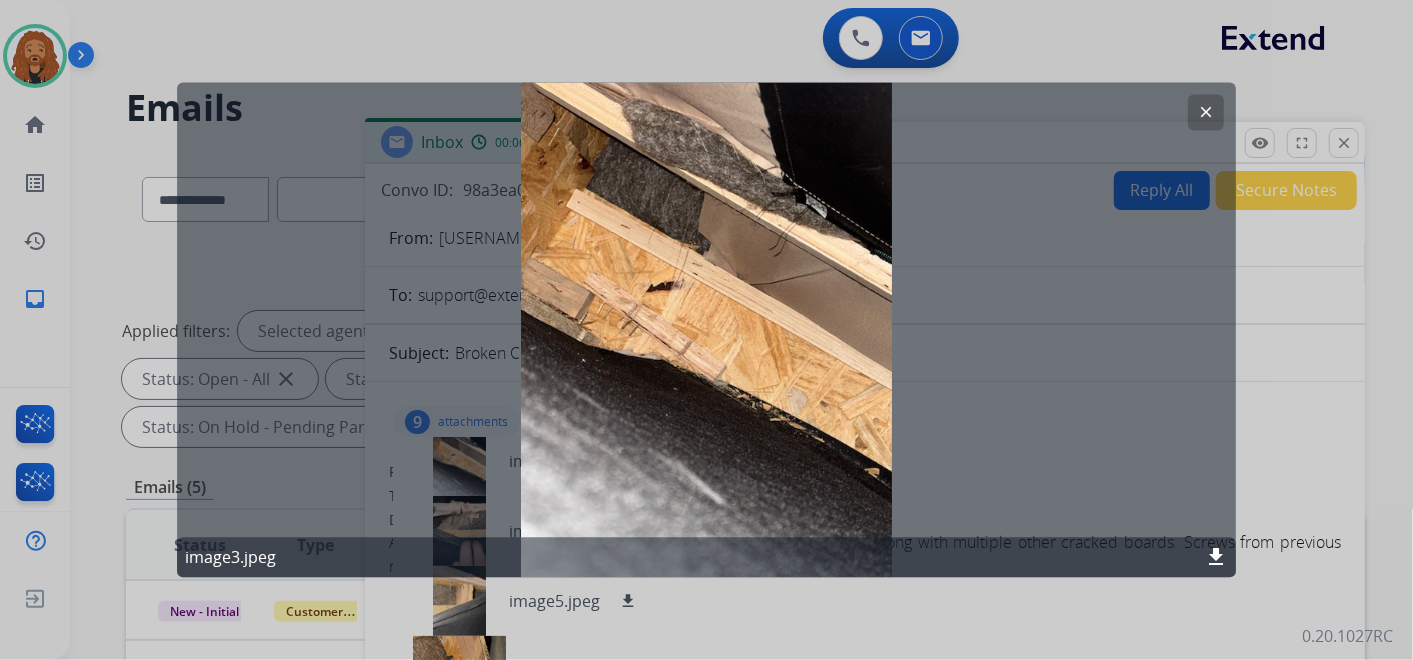 click on "clear" 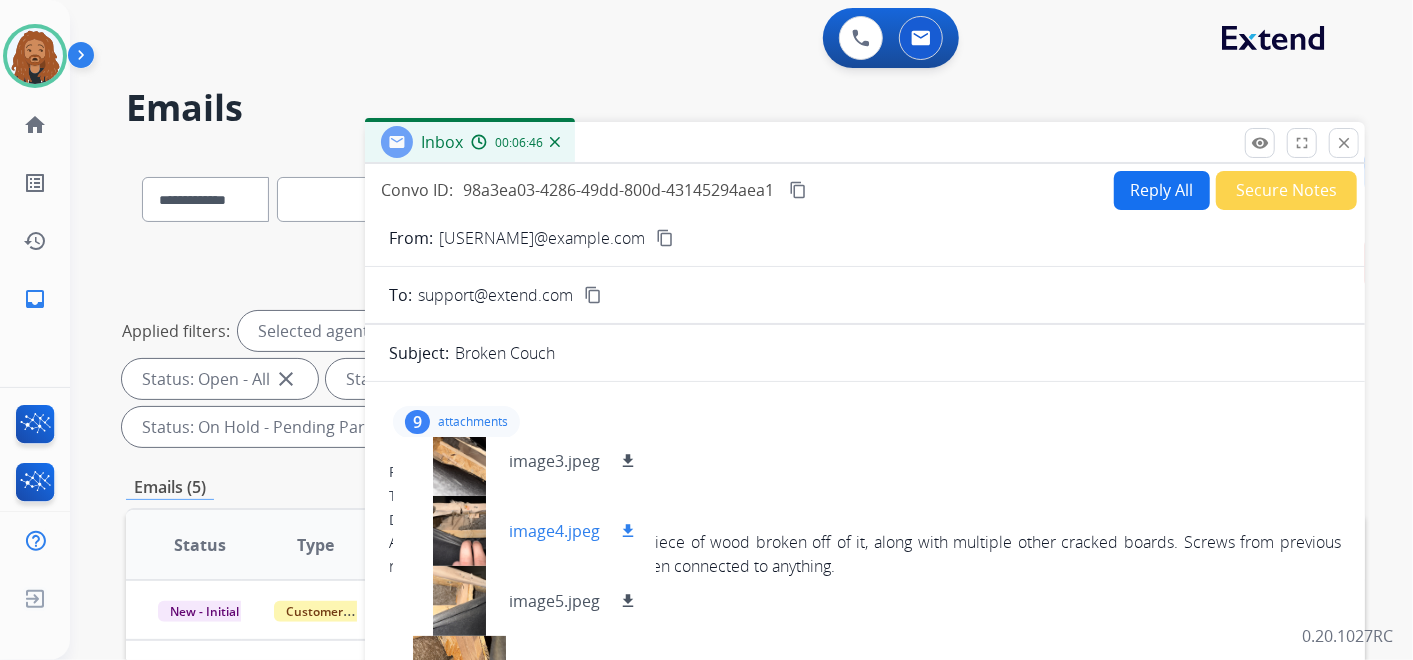 click on "image4.jpeg" at bounding box center (554, 531) 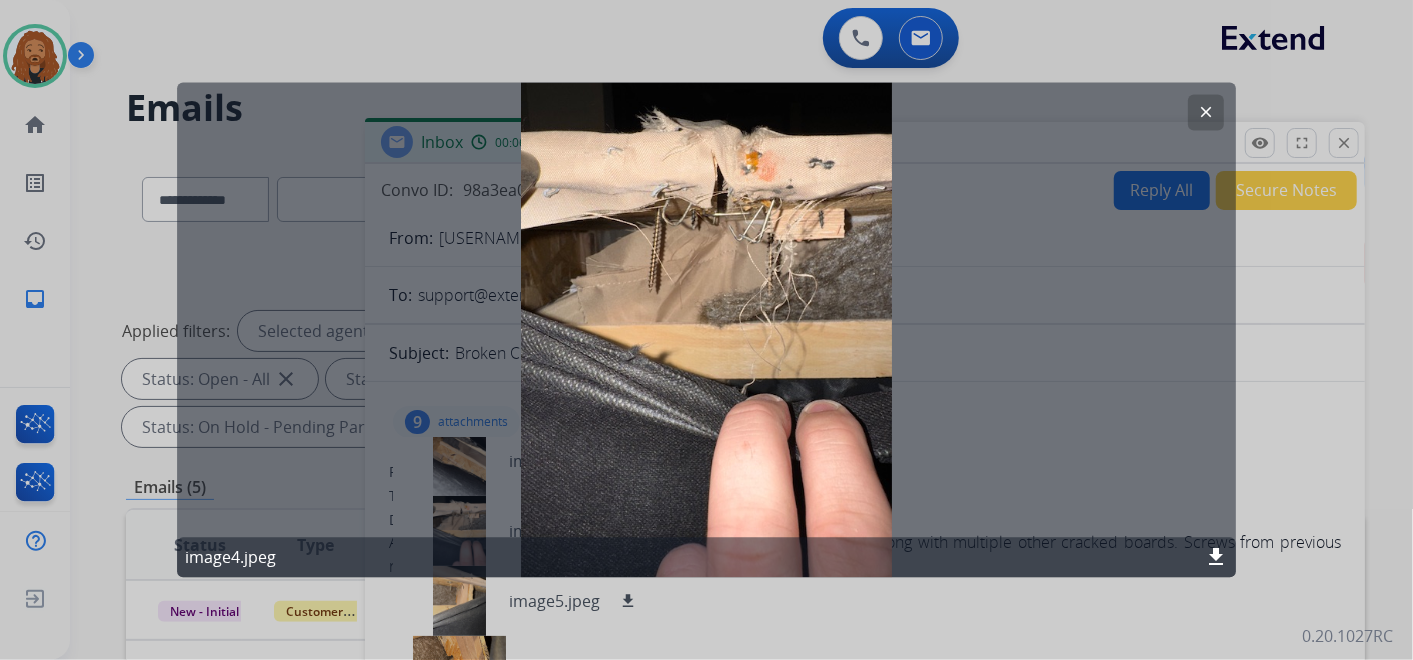 click on "clear" 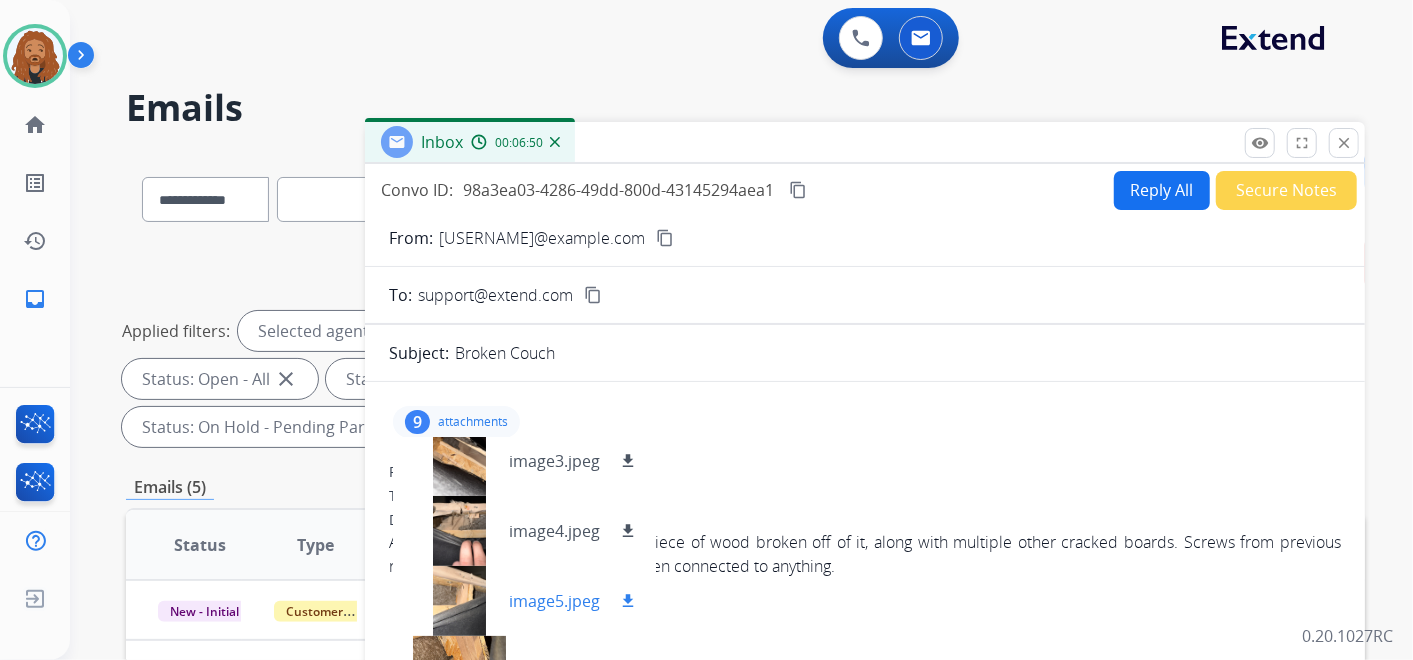 click on "image5.jpeg" at bounding box center (554, 601) 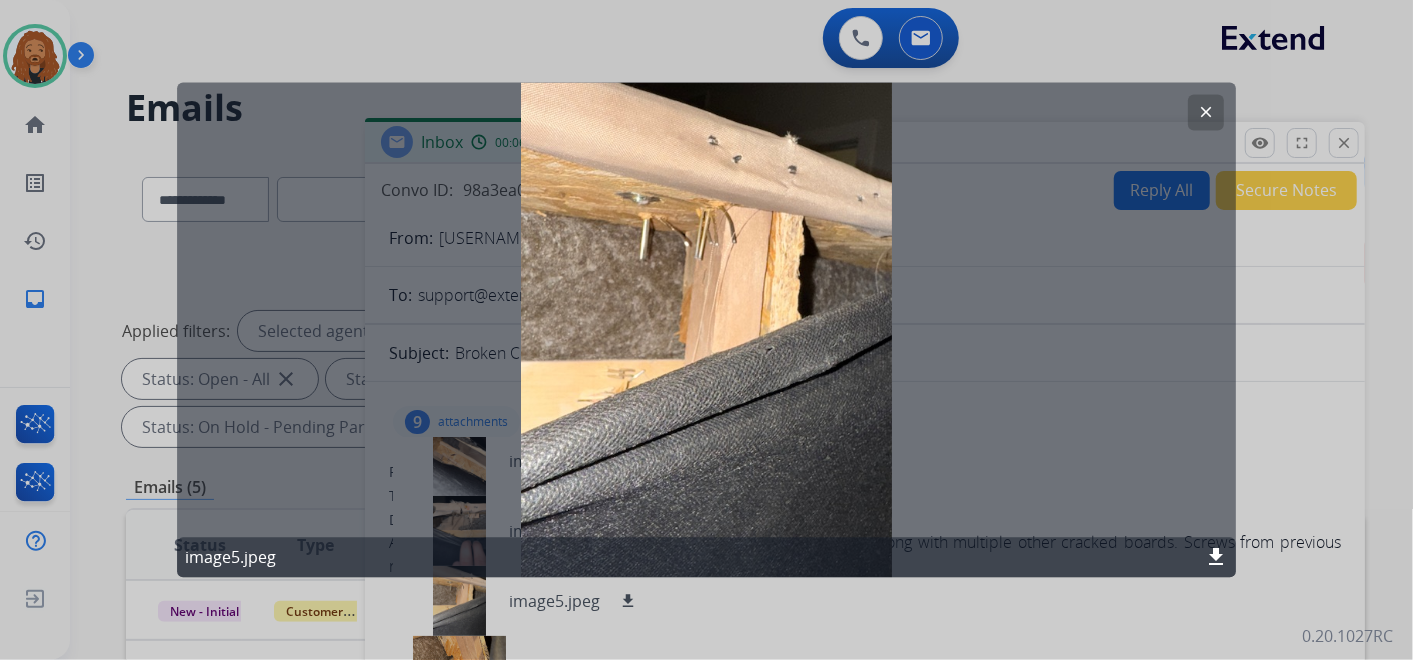 click on "clear" 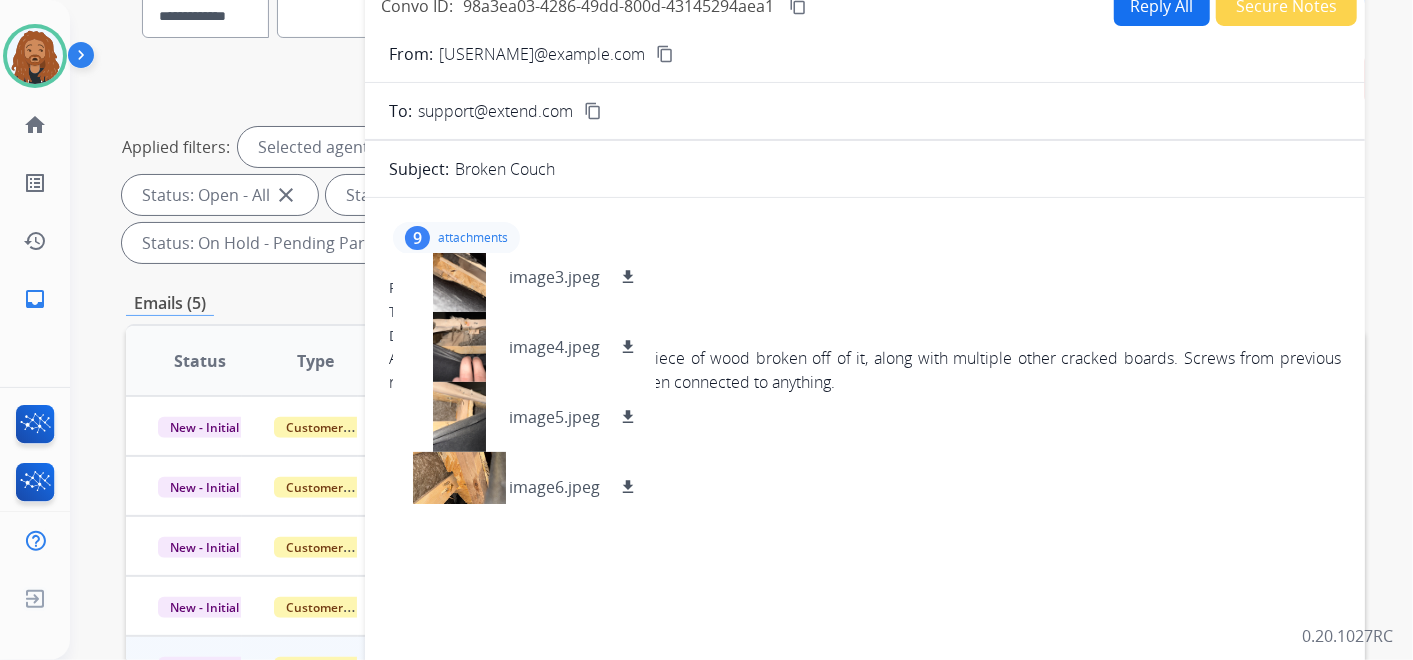scroll, scrollTop: 333, scrollLeft: 0, axis: vertical 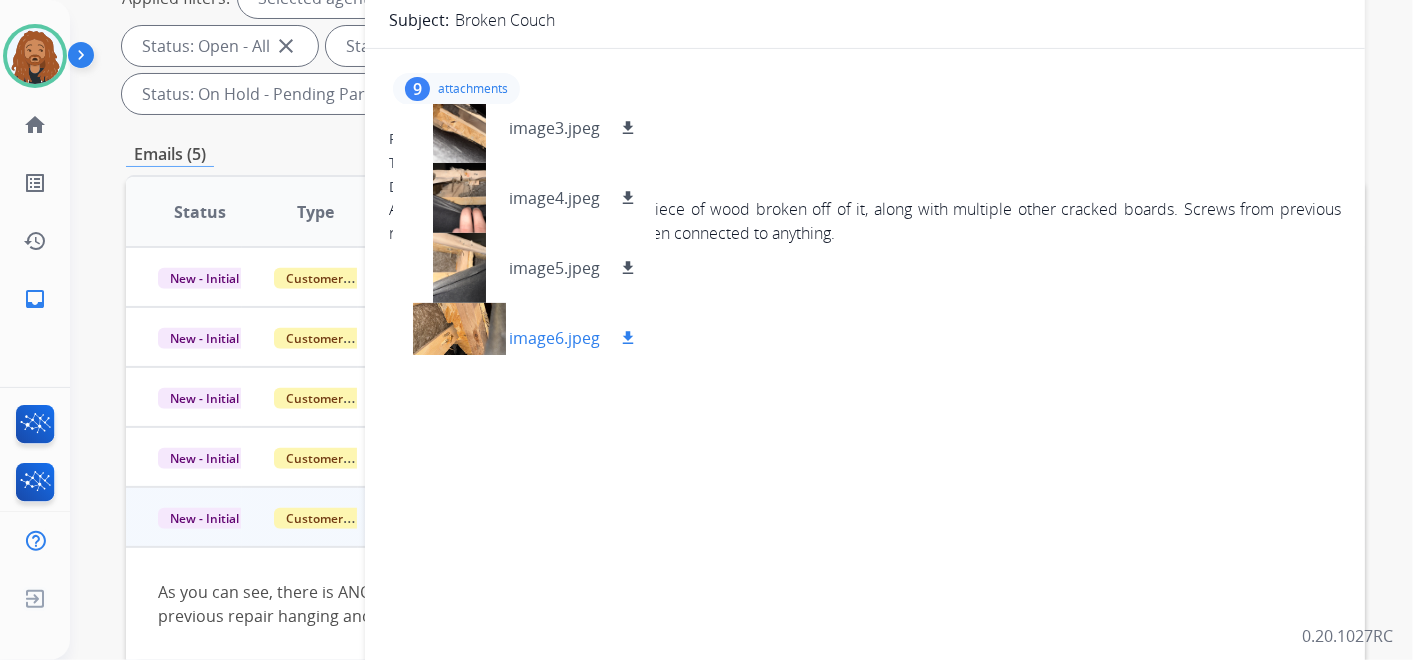click on "image6.jpeg" at bounding box center (554, 338) 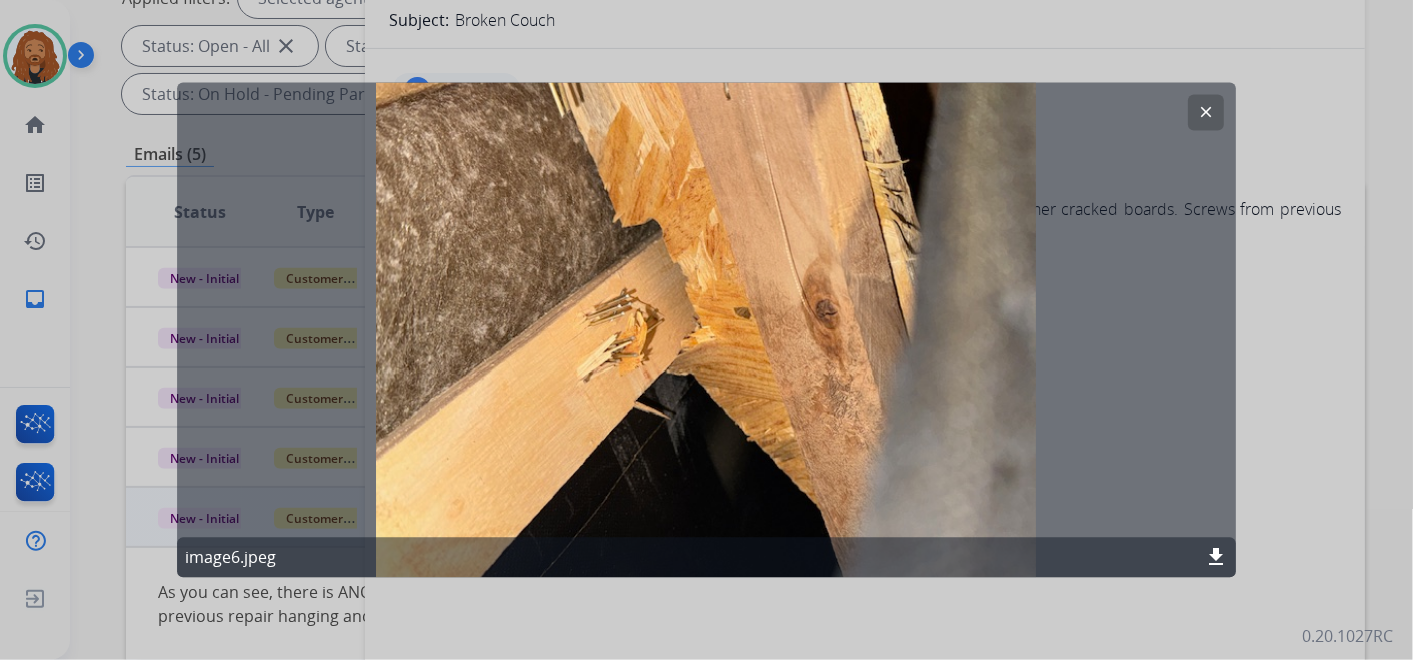 click on "clear" 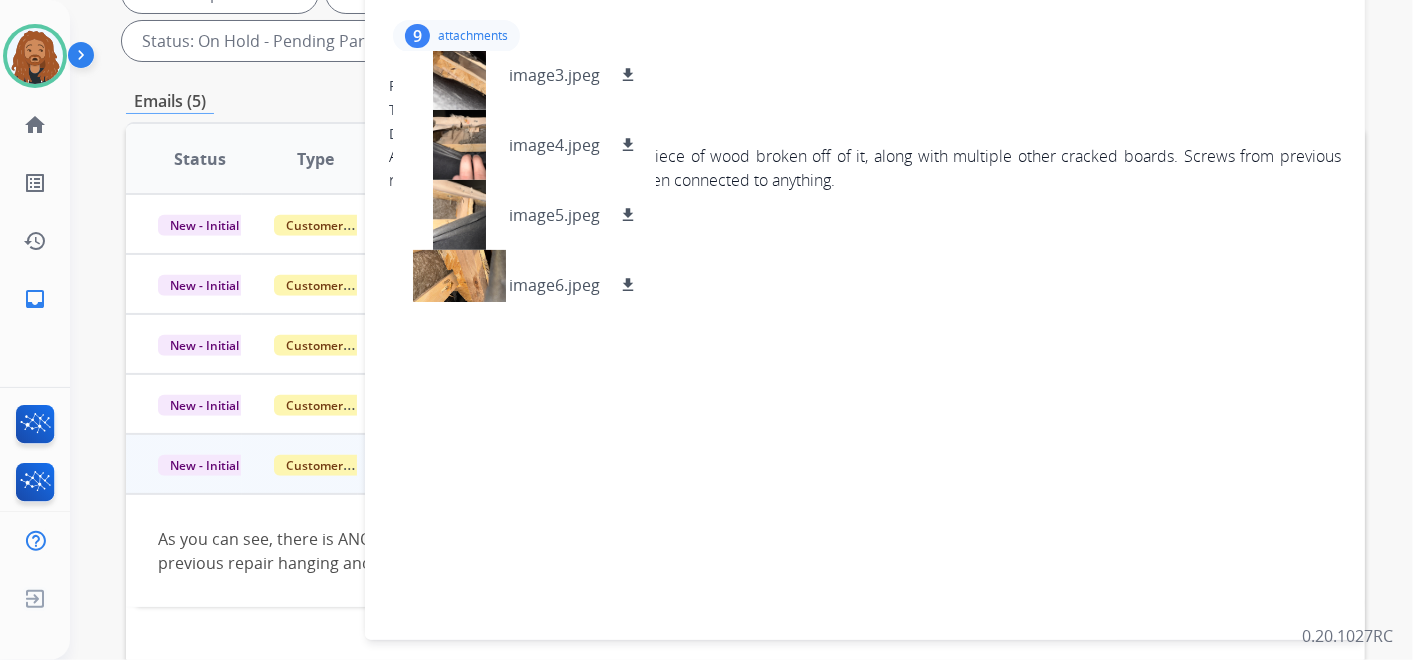 scroll, scrollTop: 177, scrollLeft: 0, axis: vertical 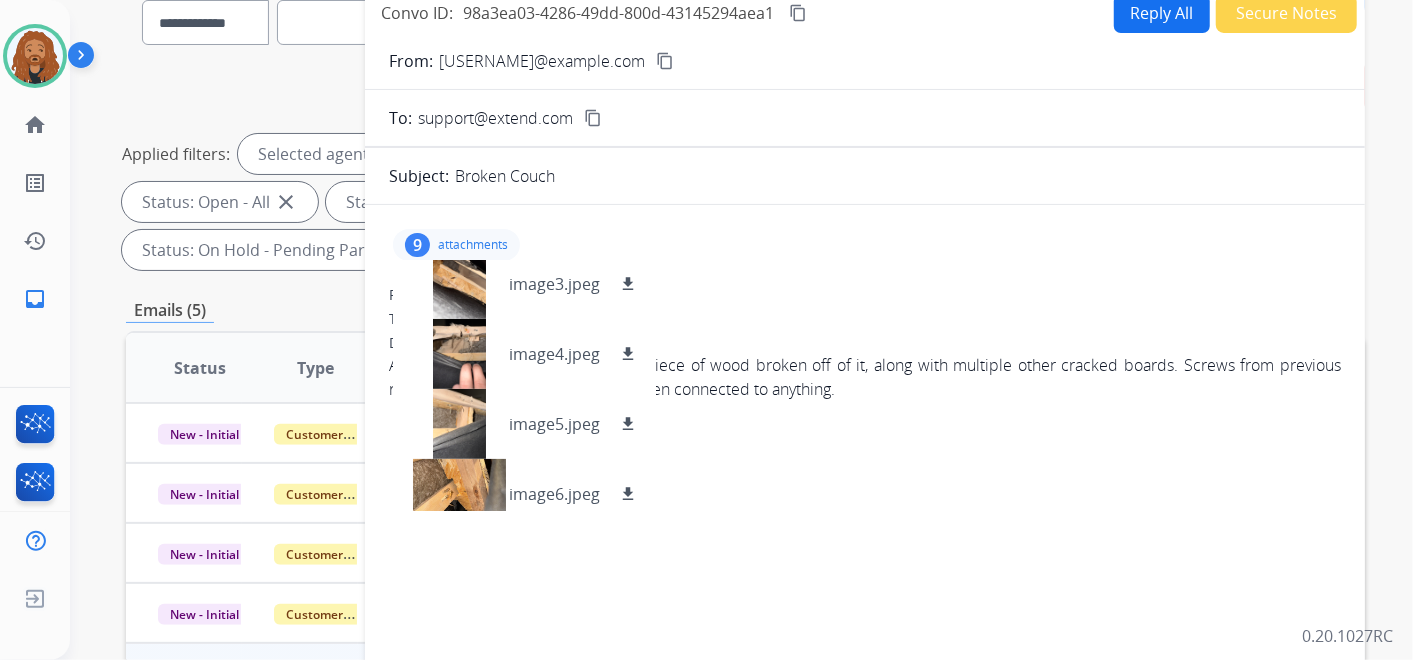 click on "attachments" at bounding box center (473, 245) 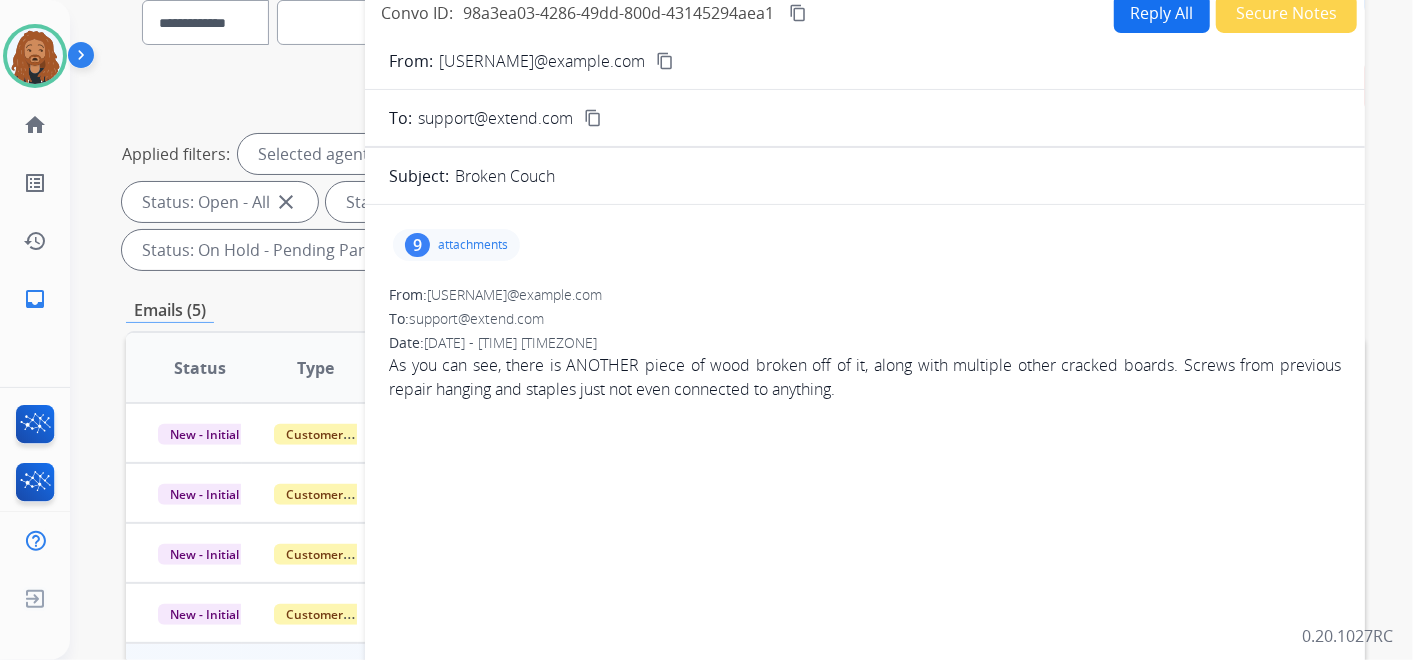 click on "Reply All" at bounding box center [1162, 13] 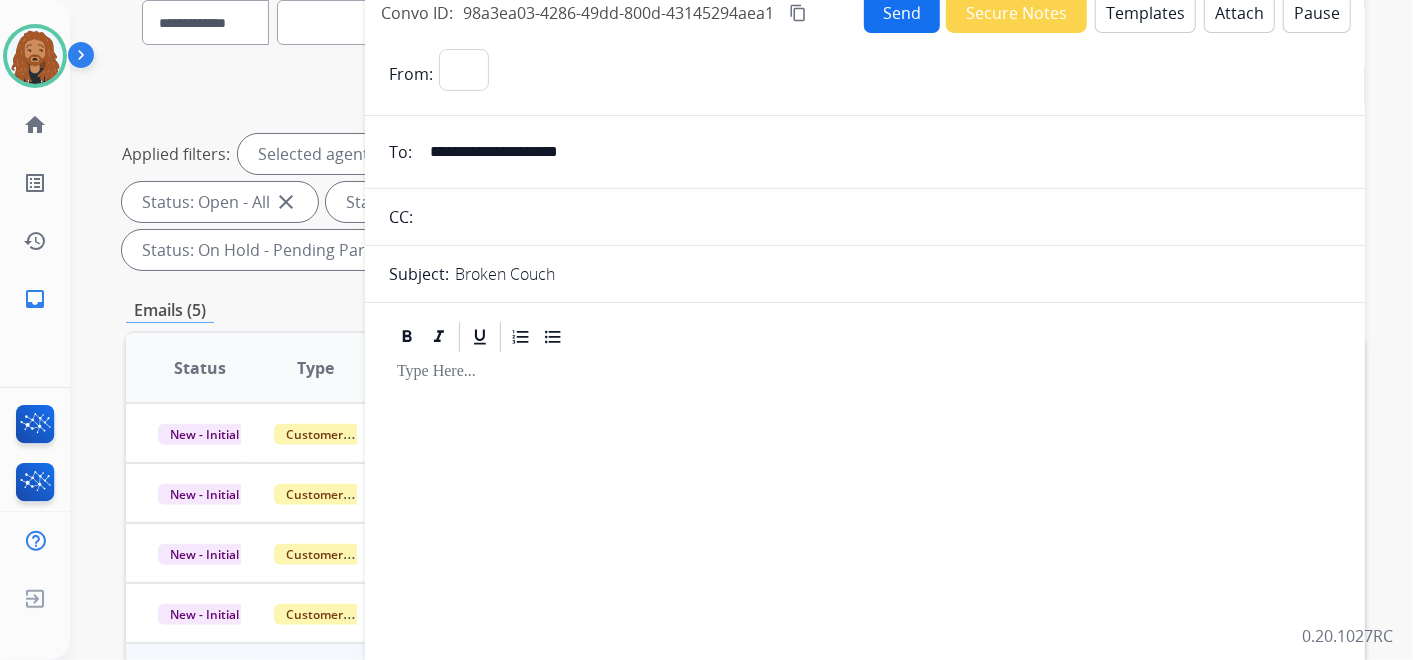 select on "**********" 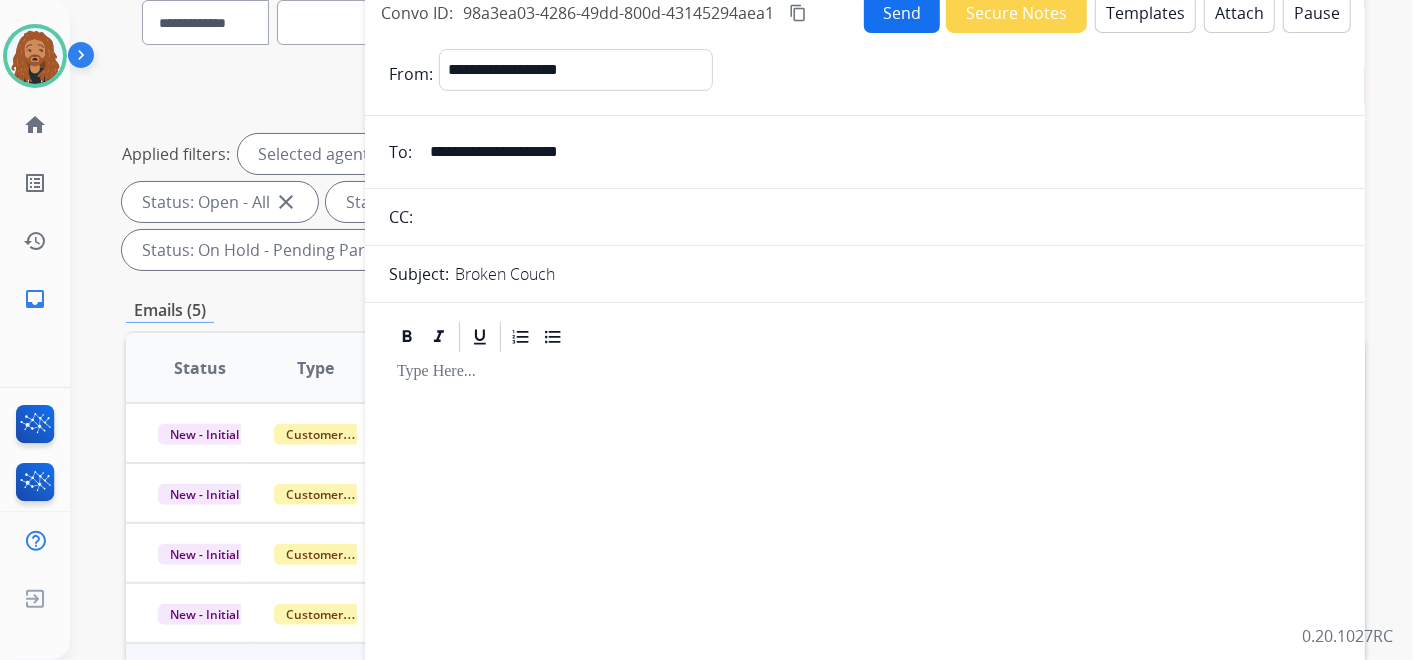 click on "Templates" at bounding box center (1145, 13) 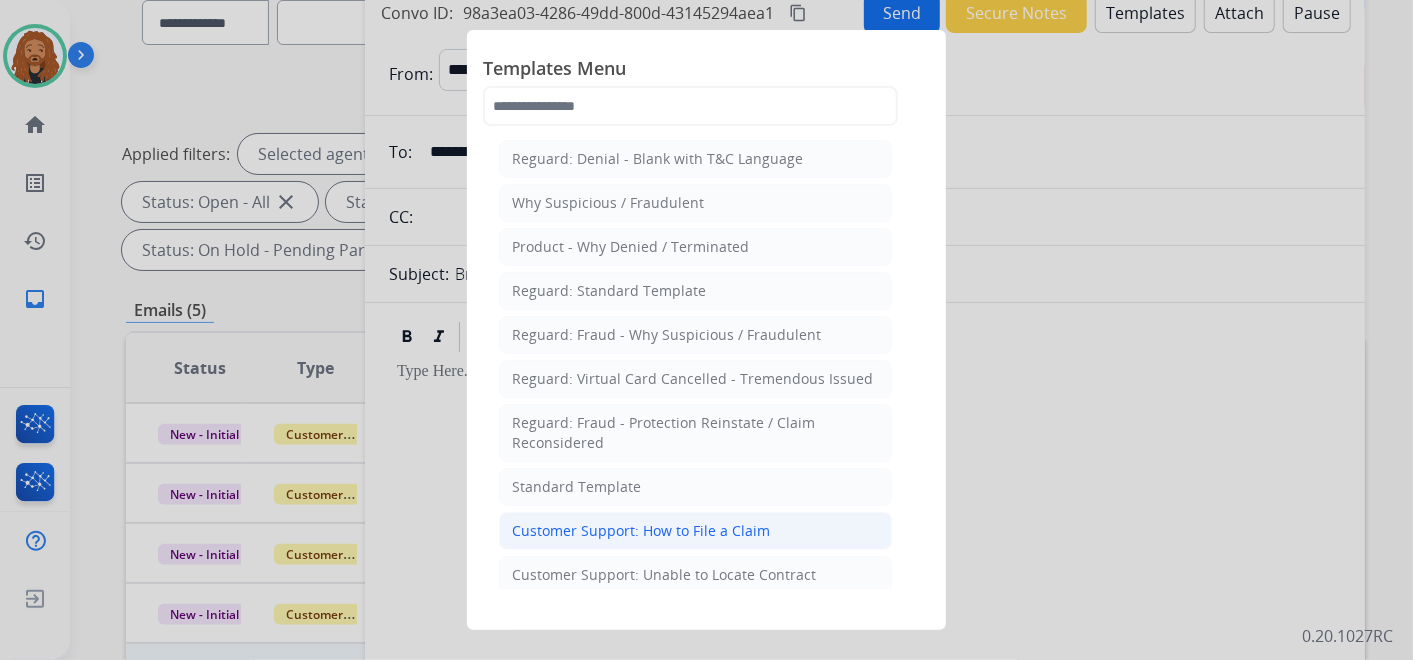 click on "Customer Support: How to File a Claim" 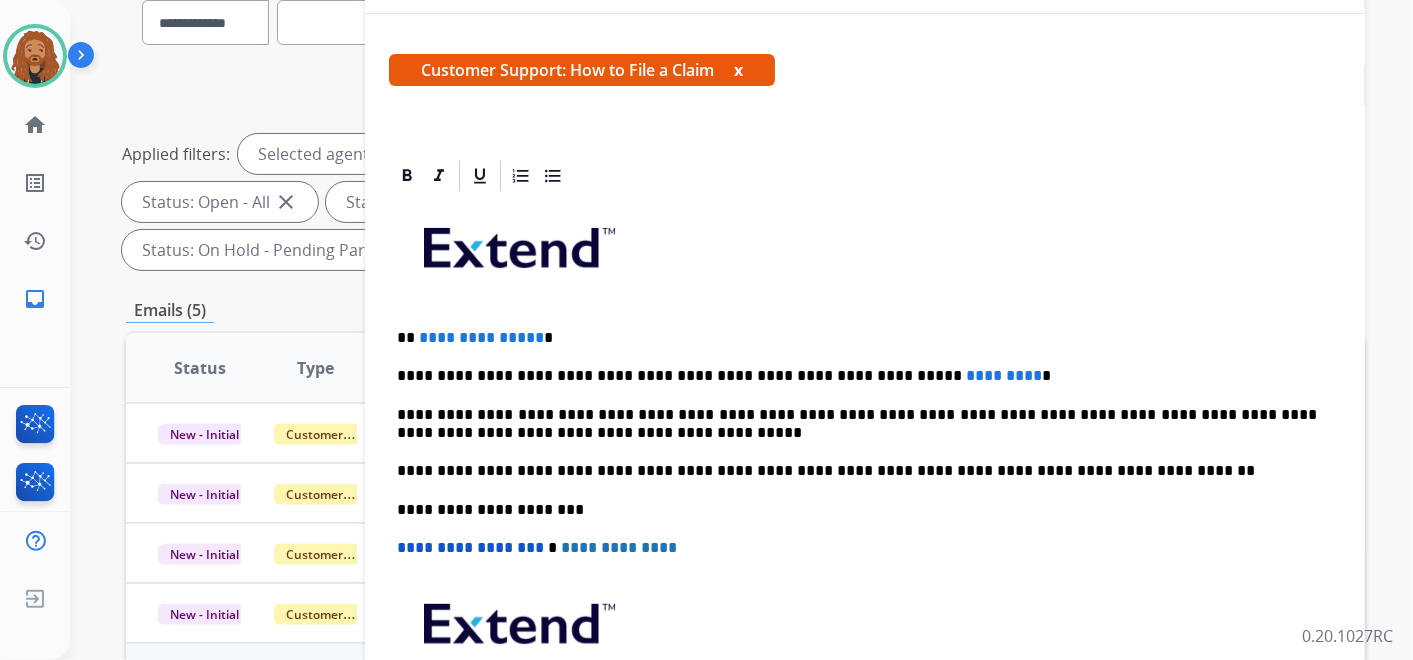 scroll, scrollTop: 333, scrollLeft: 0, axis: vertical 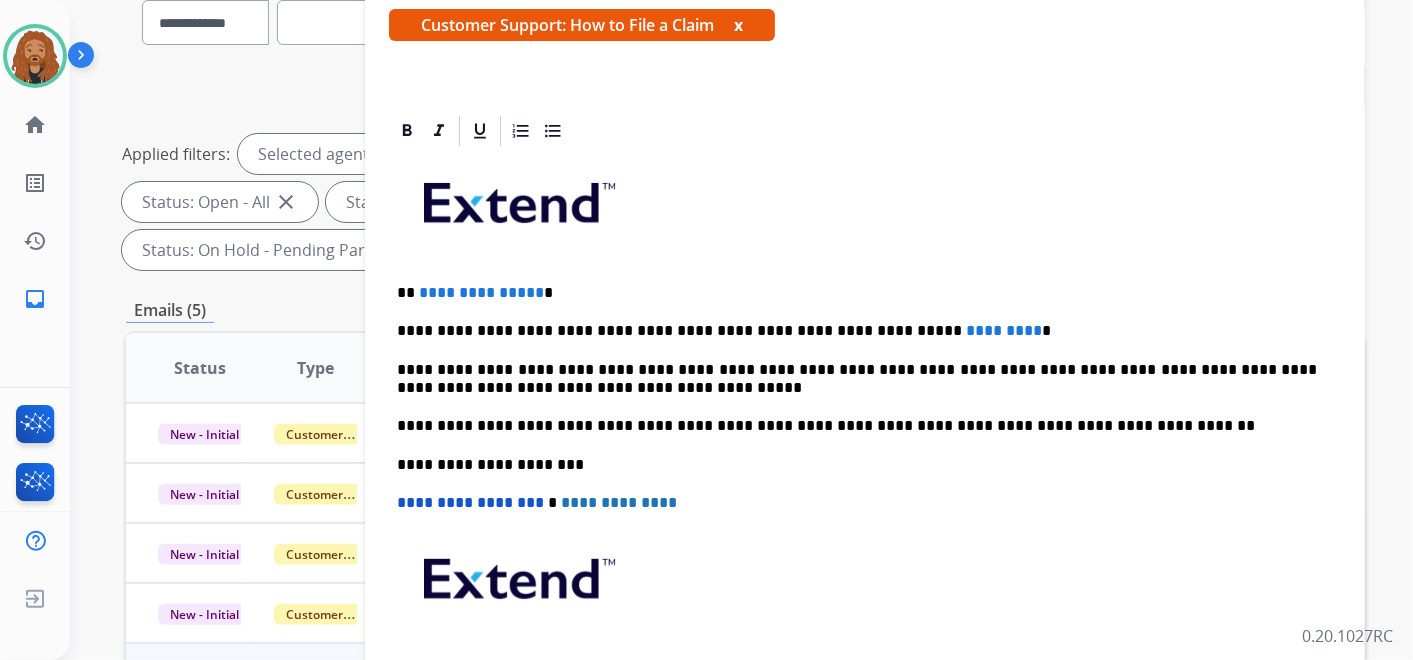 click on "**********" at bounding box center [857, 331] 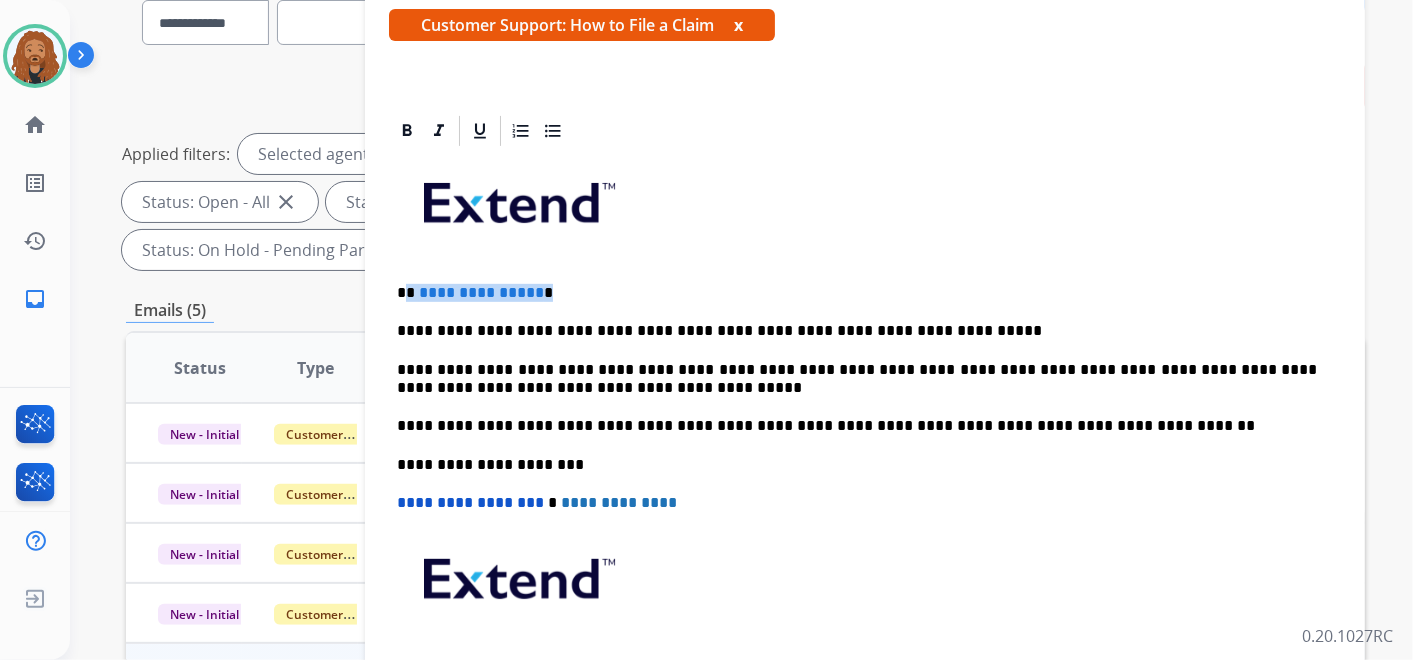 drag, startPoint x: 554, startPoint y: 289, endPoint x: 409, endPoint y: 280, distance: 145.27904 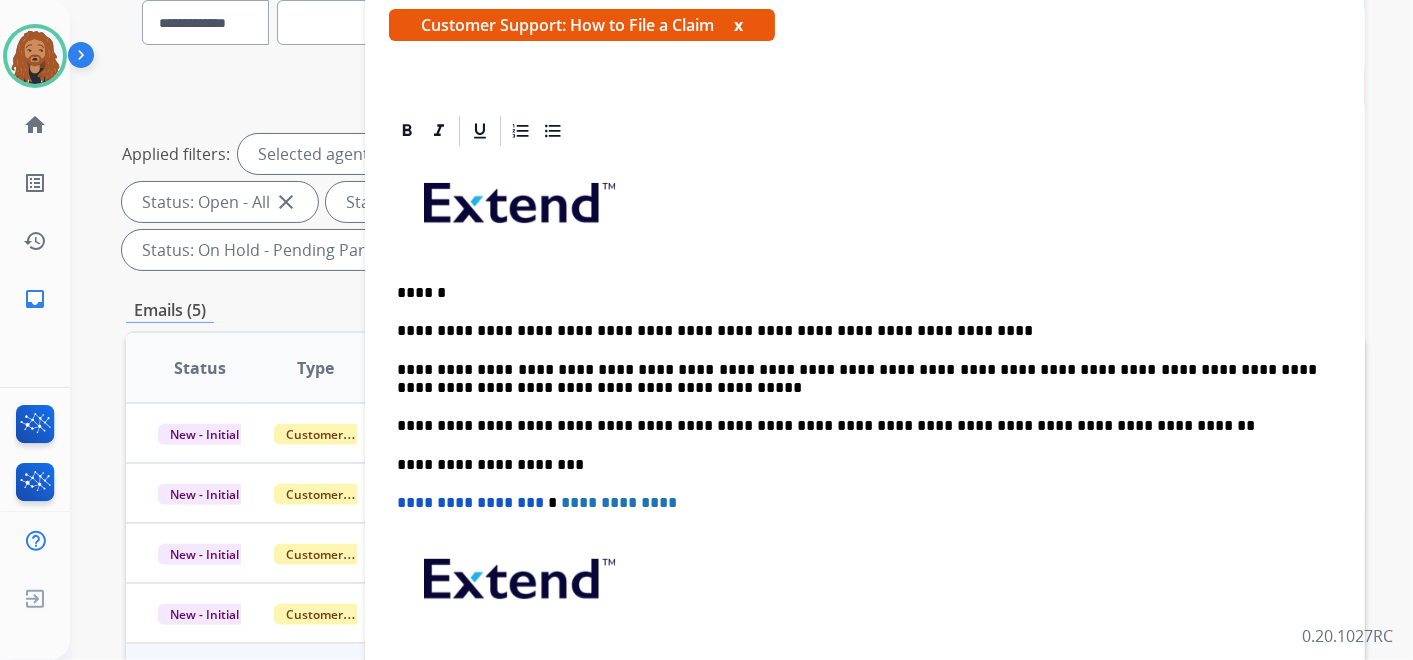 click on "**********" at bounding box center [857, 331] 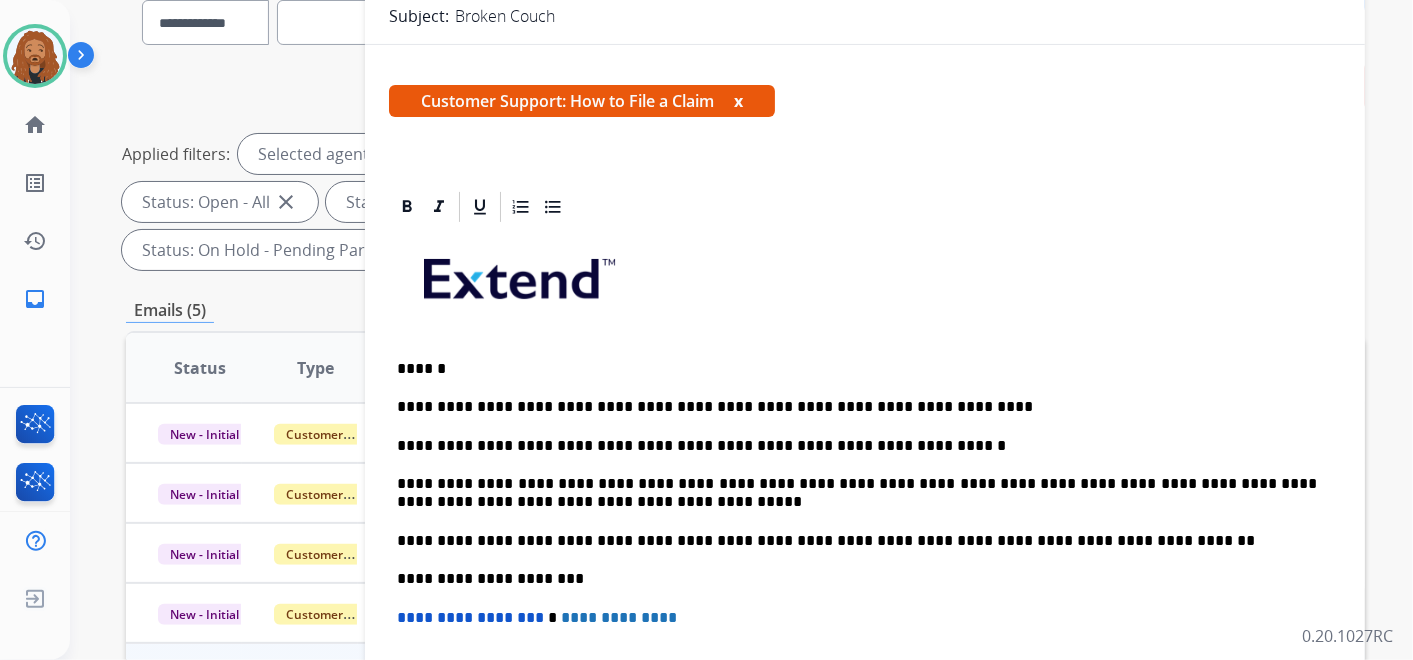 scroll, scrollTop: 222, scrollLeft: 0, axis: vertical 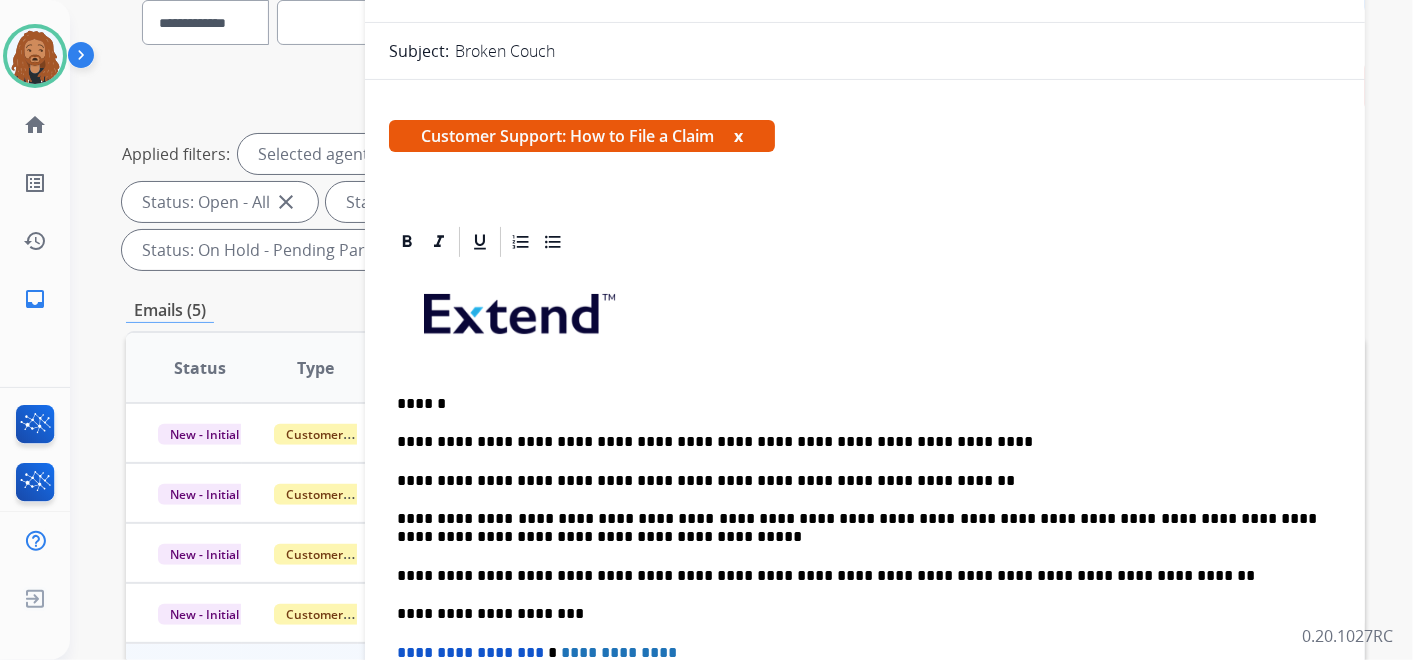 click on "**********" at bounding box center (857, 442) 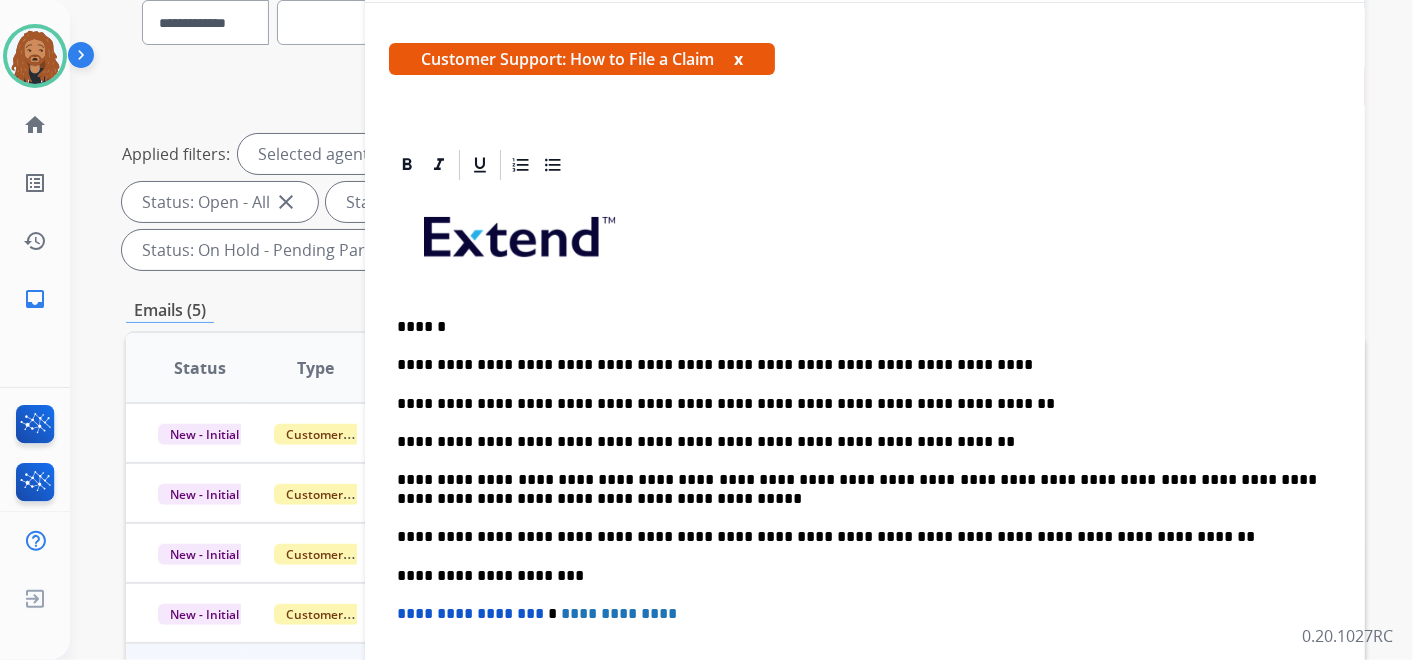 scroll, scrollTop: 333, scrollLeft: 0, axis: vertical 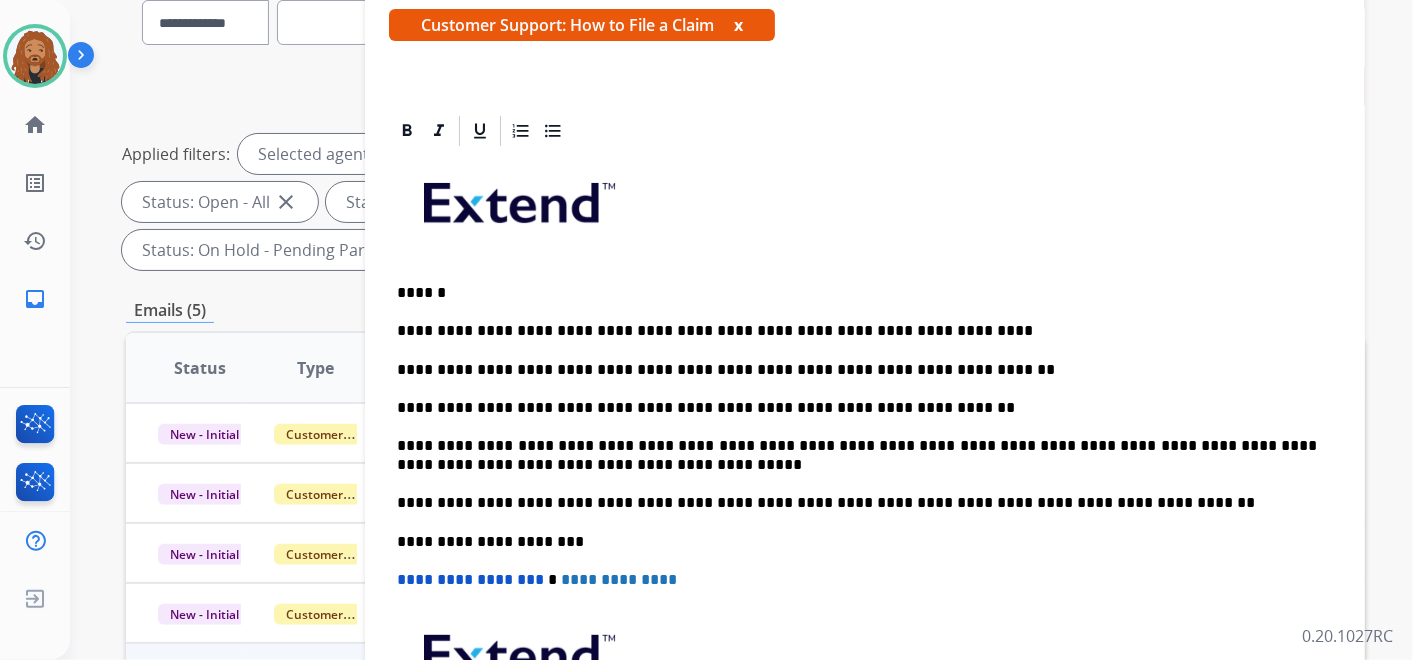click on "**********" at bounding box center (857, 370) 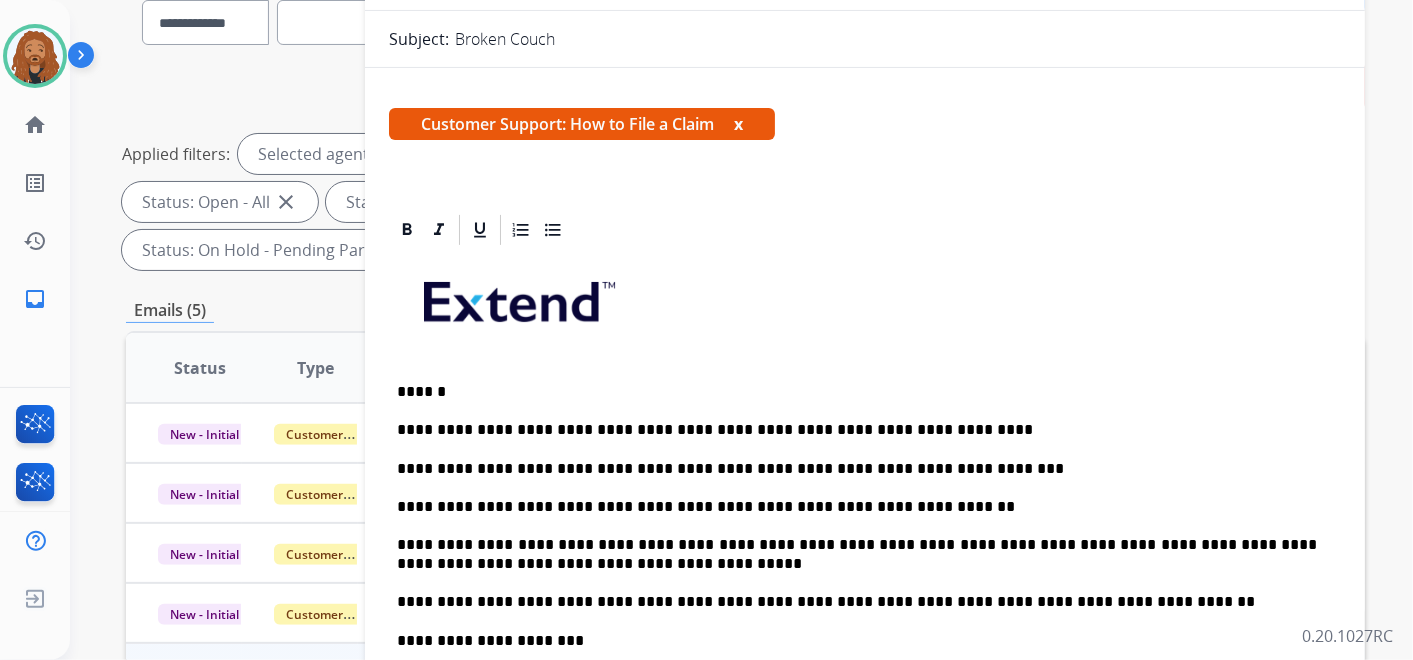 scroll, scrollTop: 0, scrollLeft: 0, axis: both 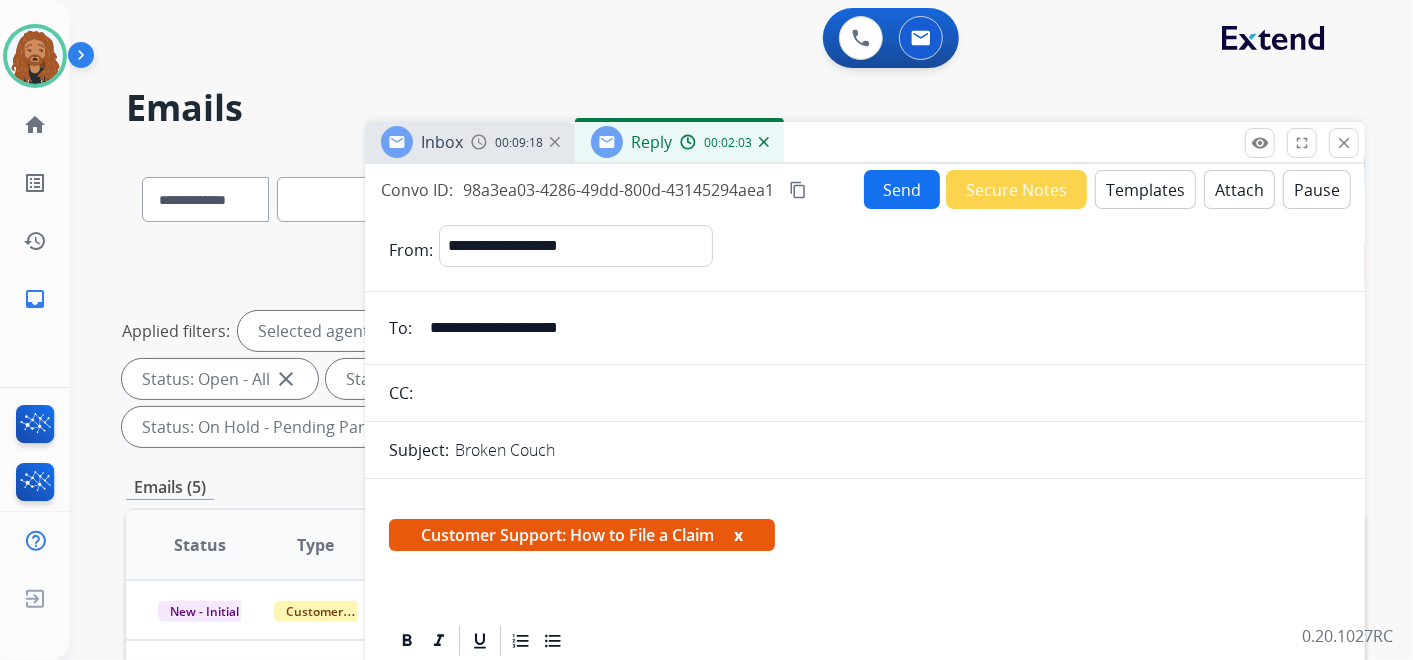 click on "Send" at bounding box center [902, 189] 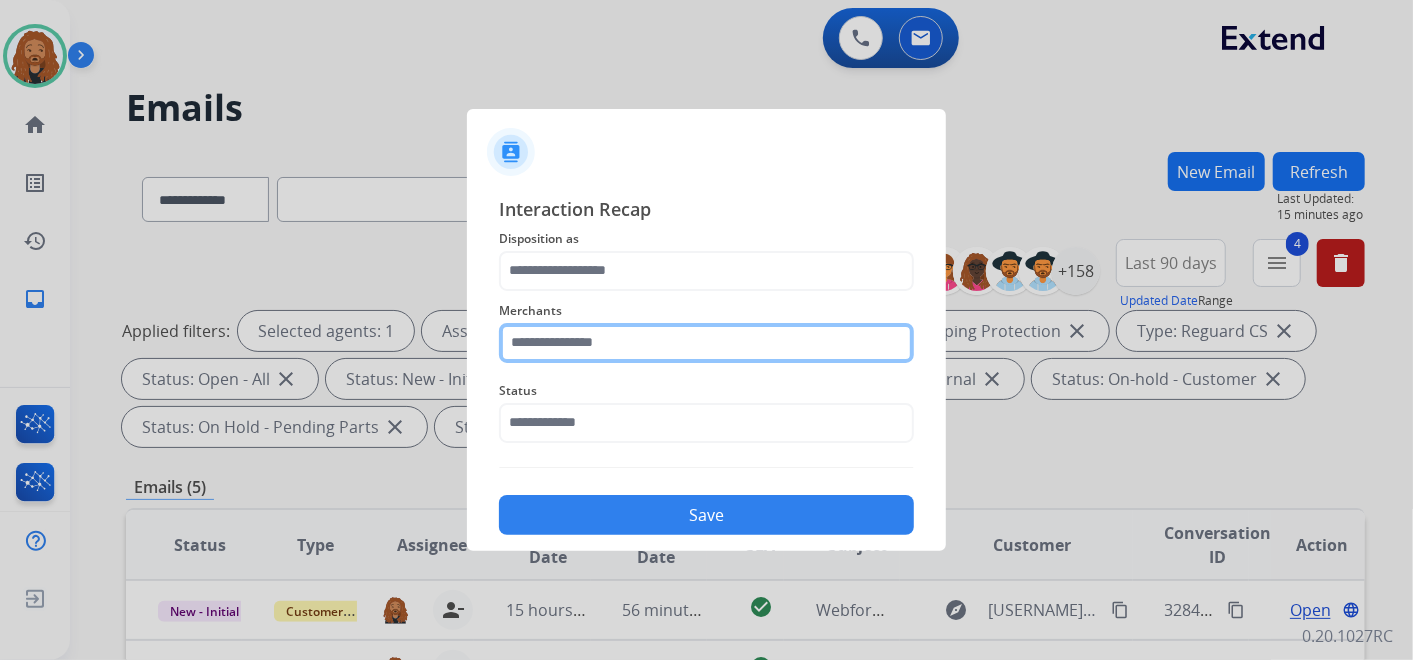 click 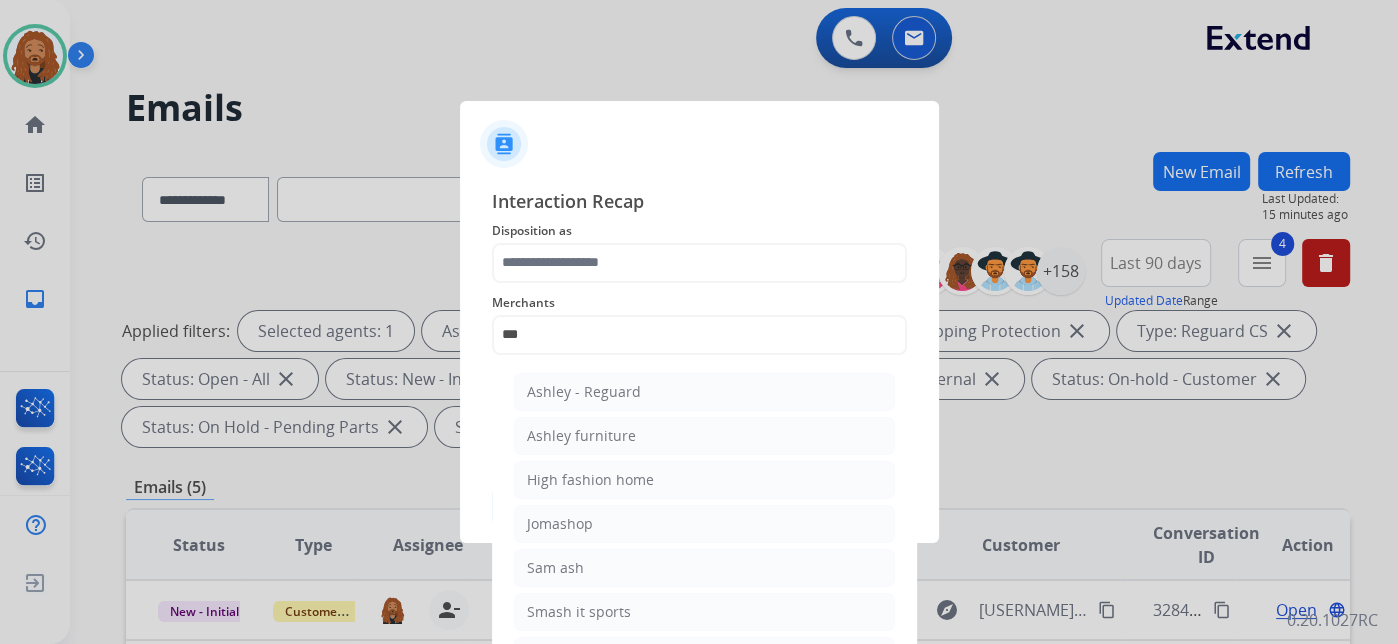 drag, startPoint x: 585, startPoint y: 428, endPoint x: 580, endPoint y: 390, distance: 38.327538 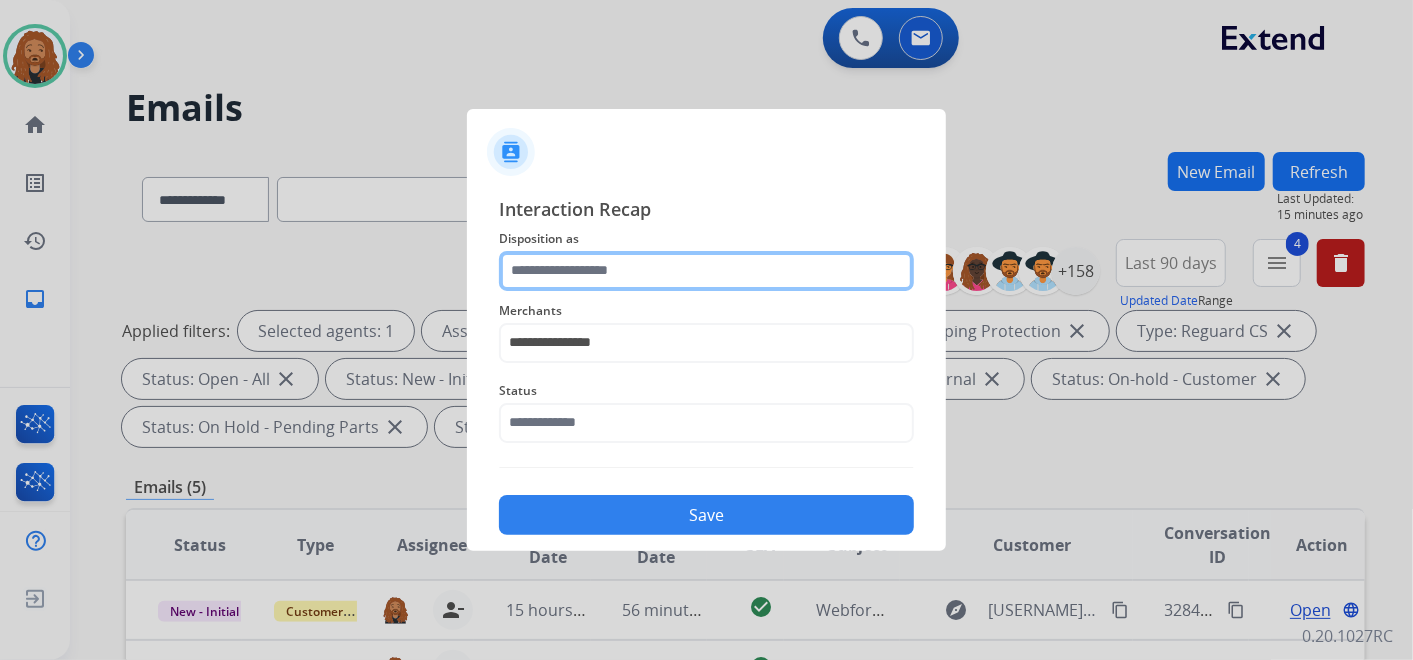 click 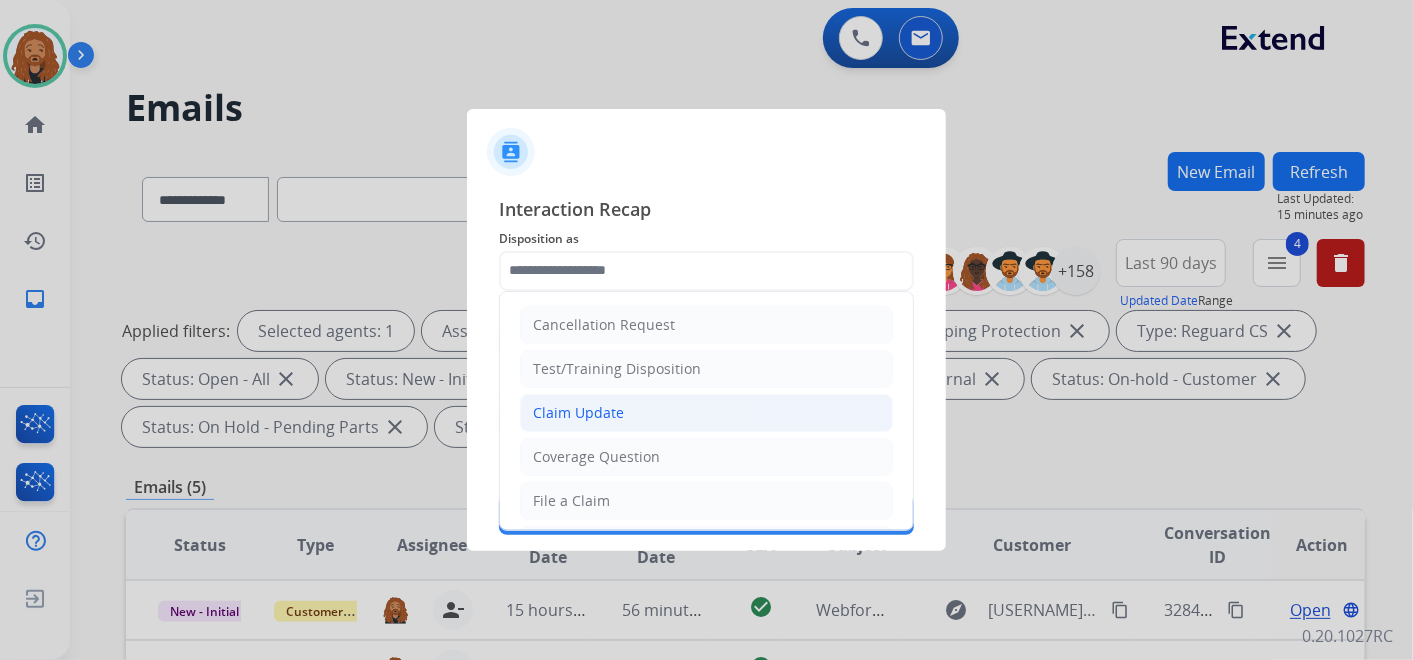 click on "Claim Update" 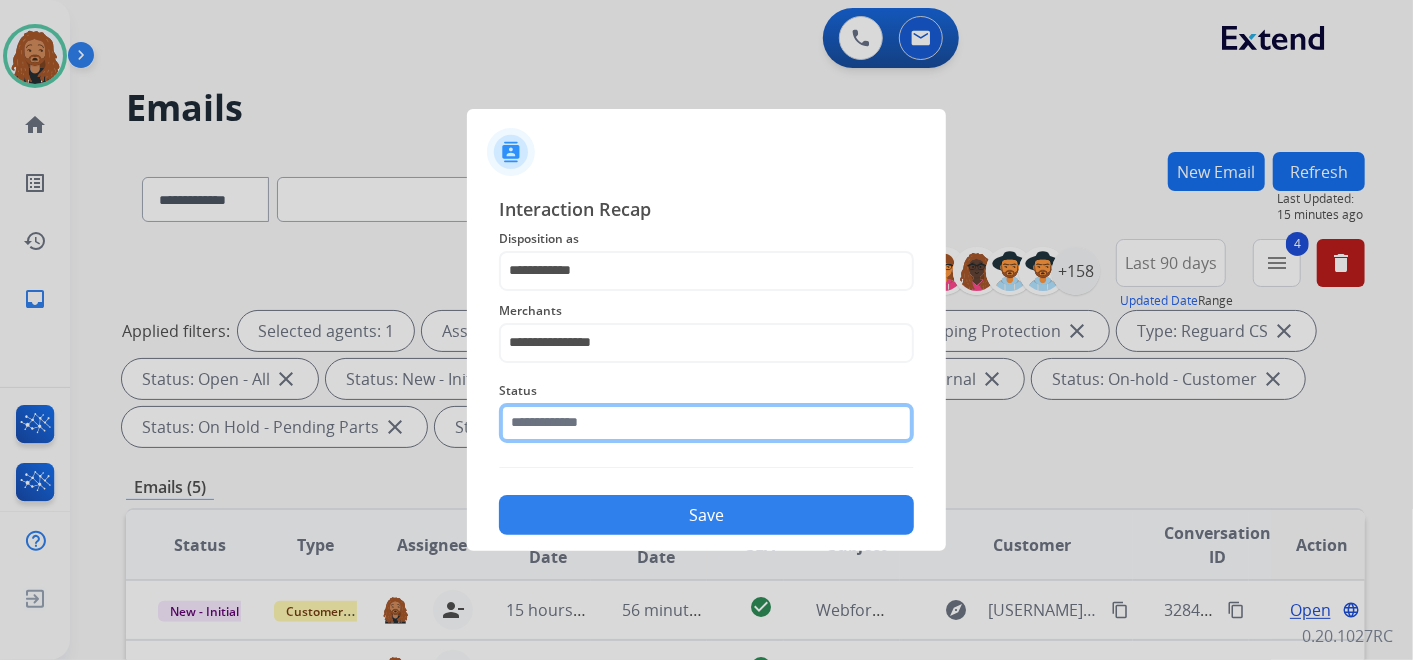 click 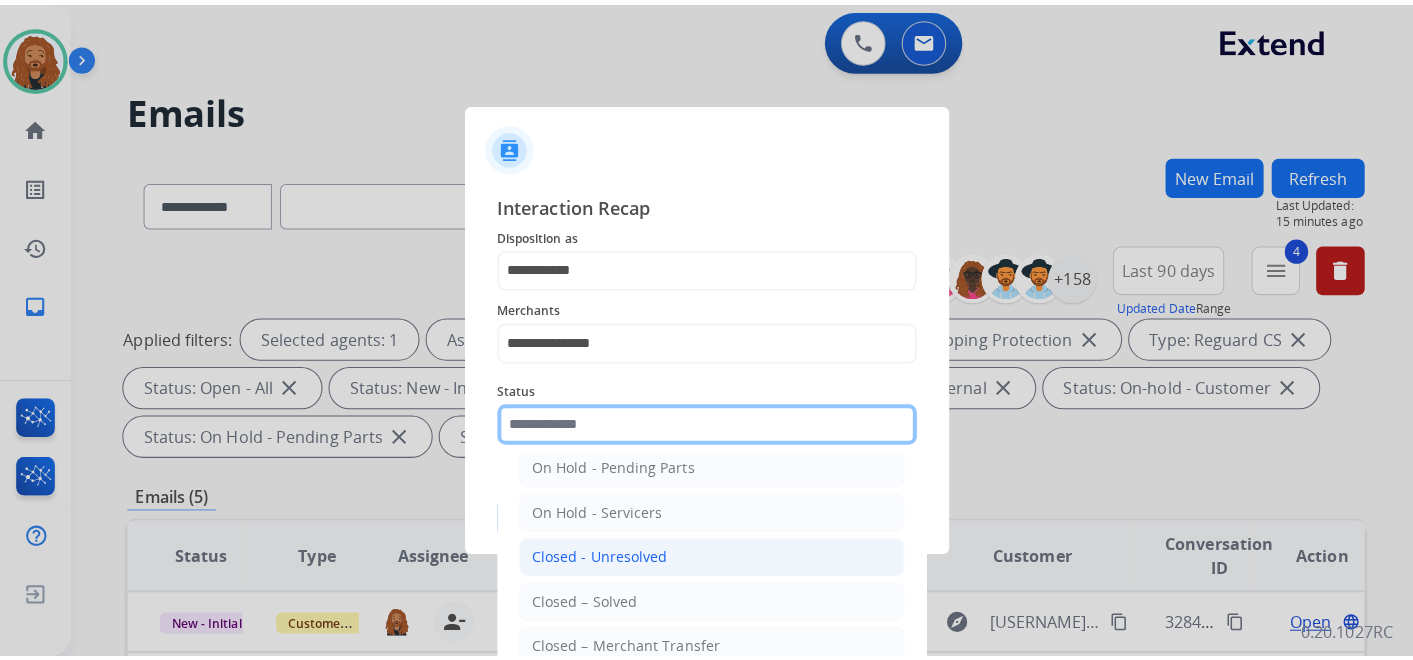 scroll, scrollTop: 114, scrollLeft: 0, axis: vertical 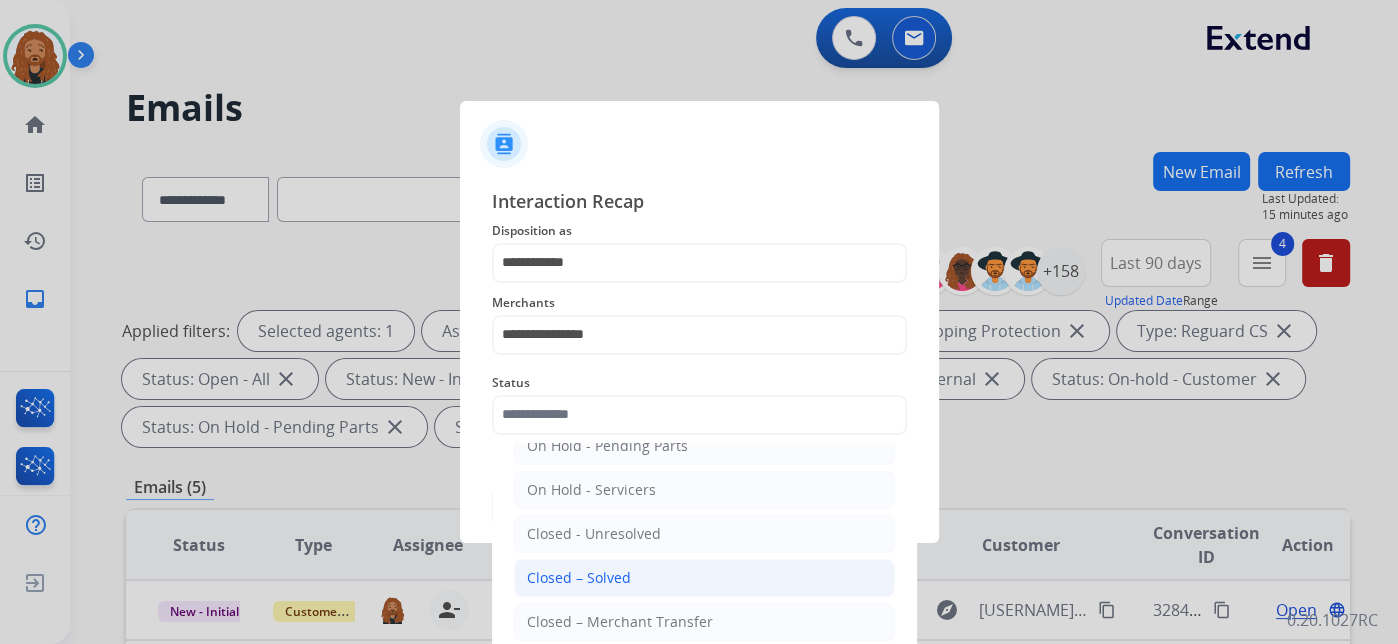 click on "Closed – Solved" 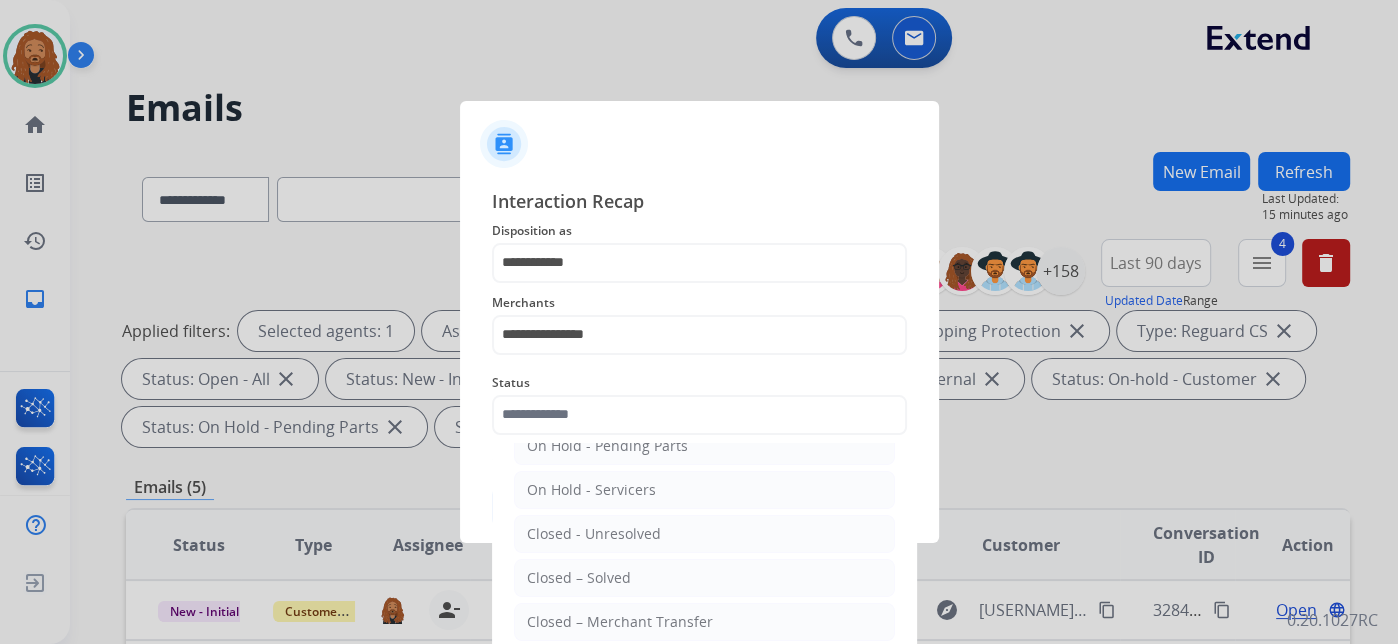 type on "**********" 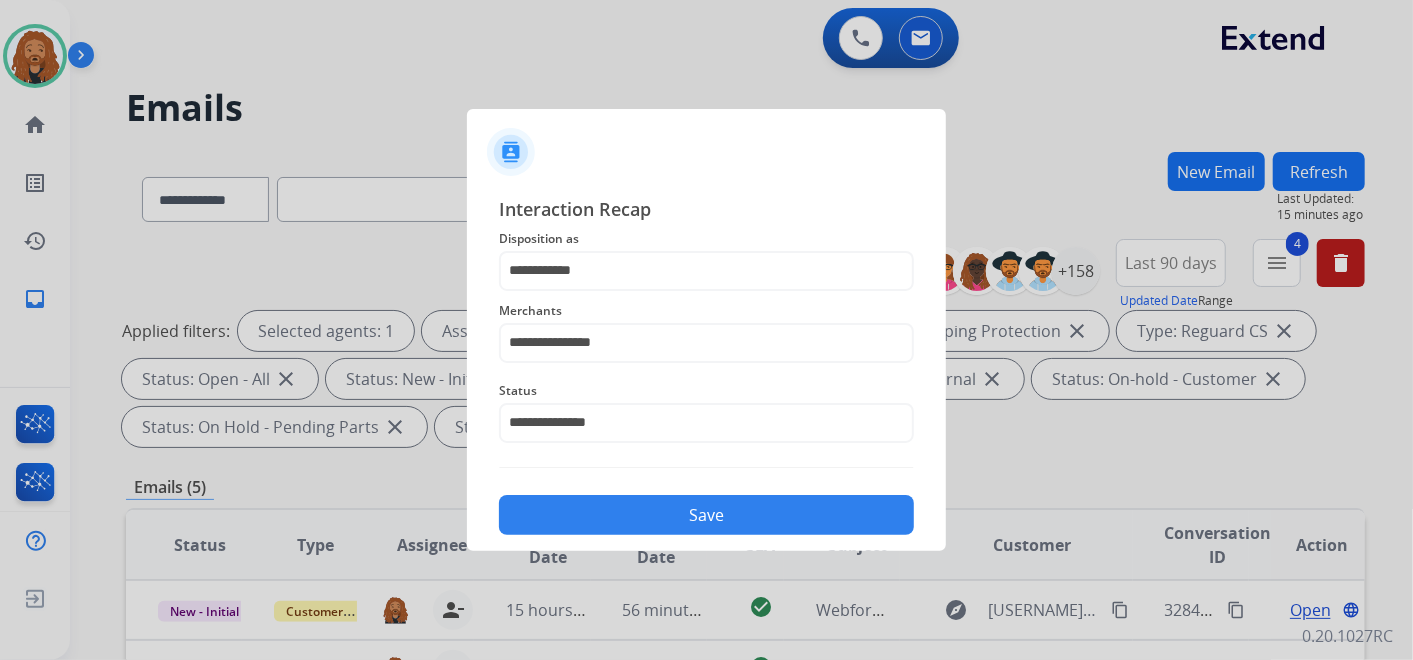 click on "Save" 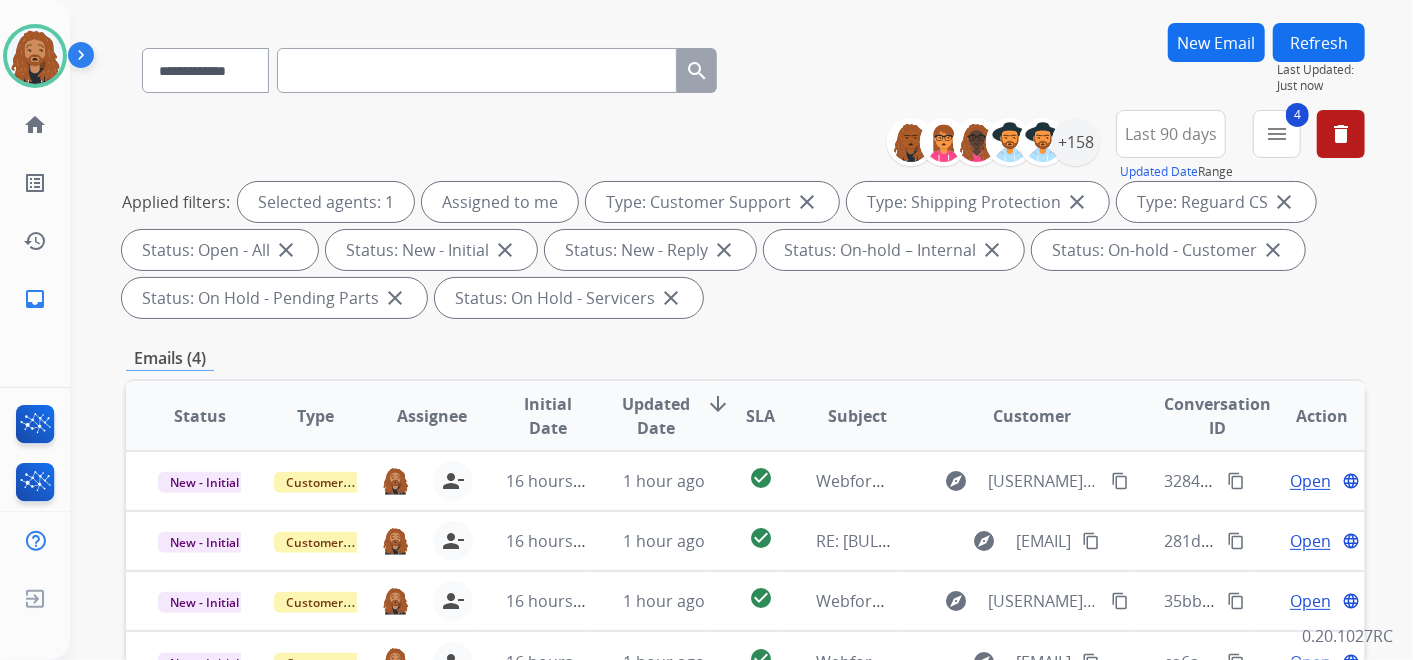 scroll, scrollTop: 444, scrollLeft: 0, axis: vertical 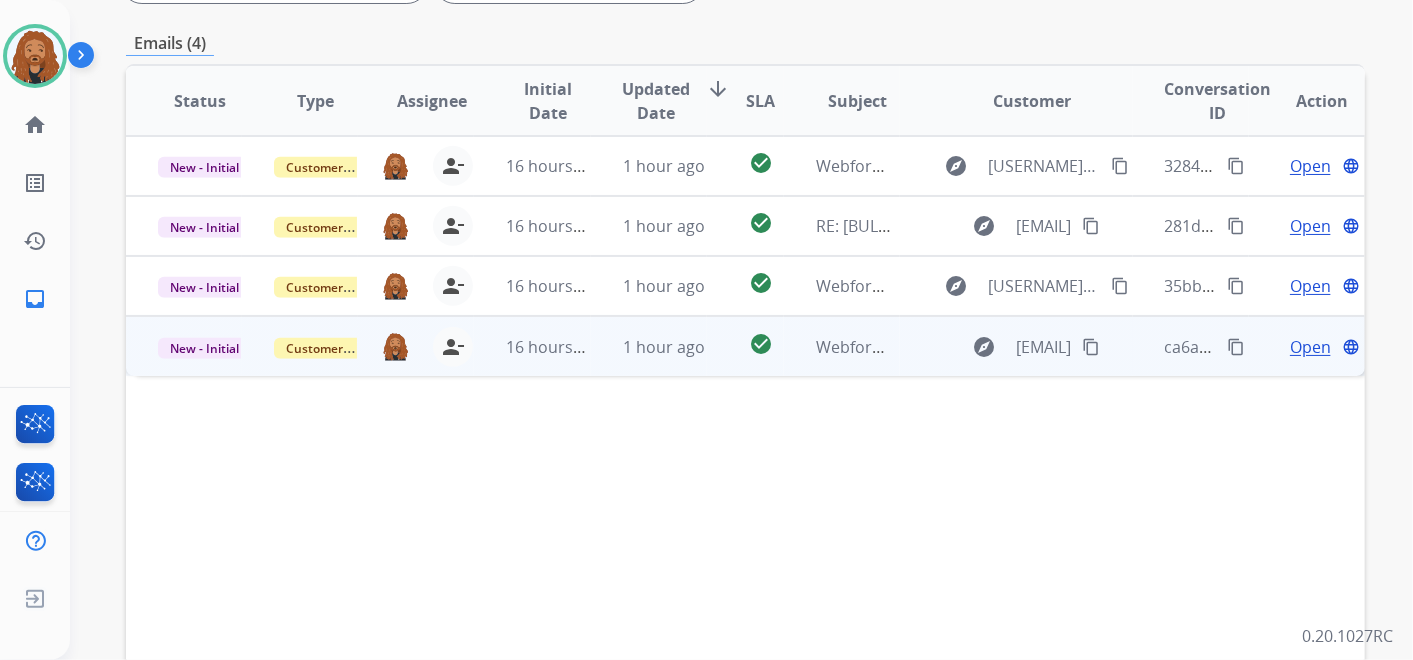 click on "Open" at bounding box center (1310, 347) 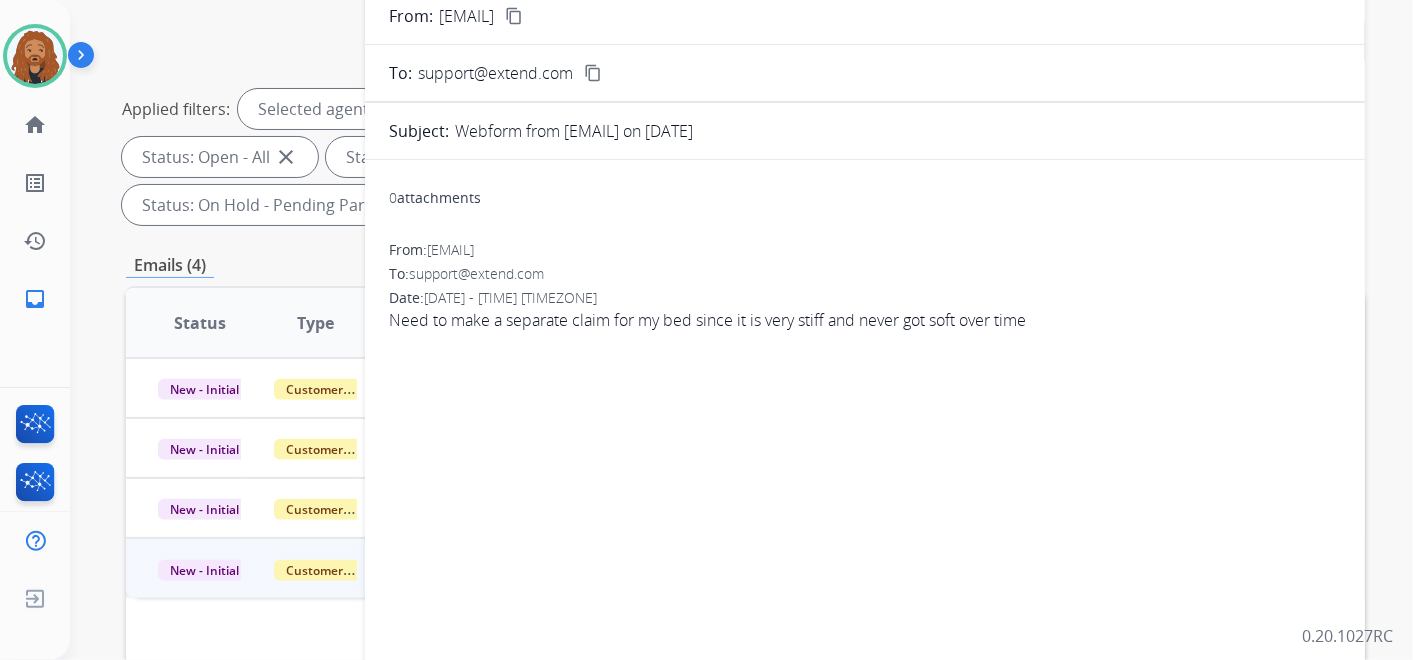 scroll, scrollTop: 0, scrollLeft: 0, axis: both 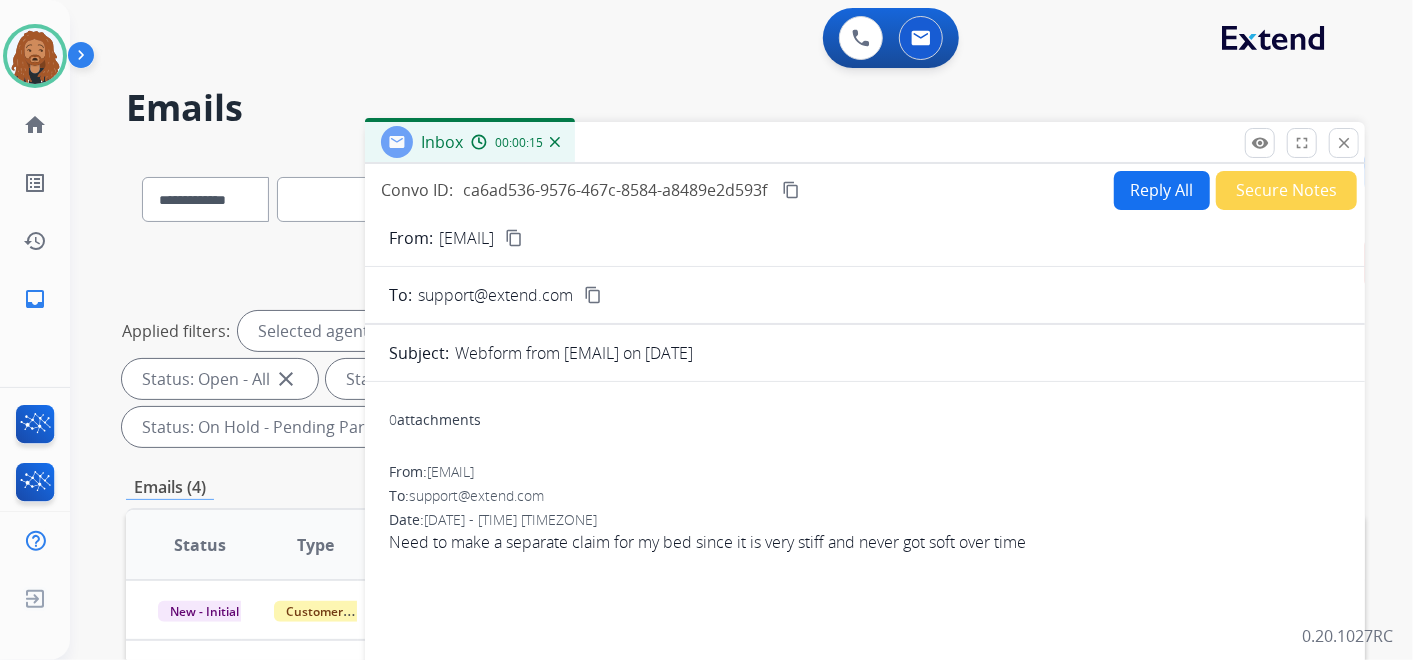 click on "Reply All" at bounding box center [1162, 190] 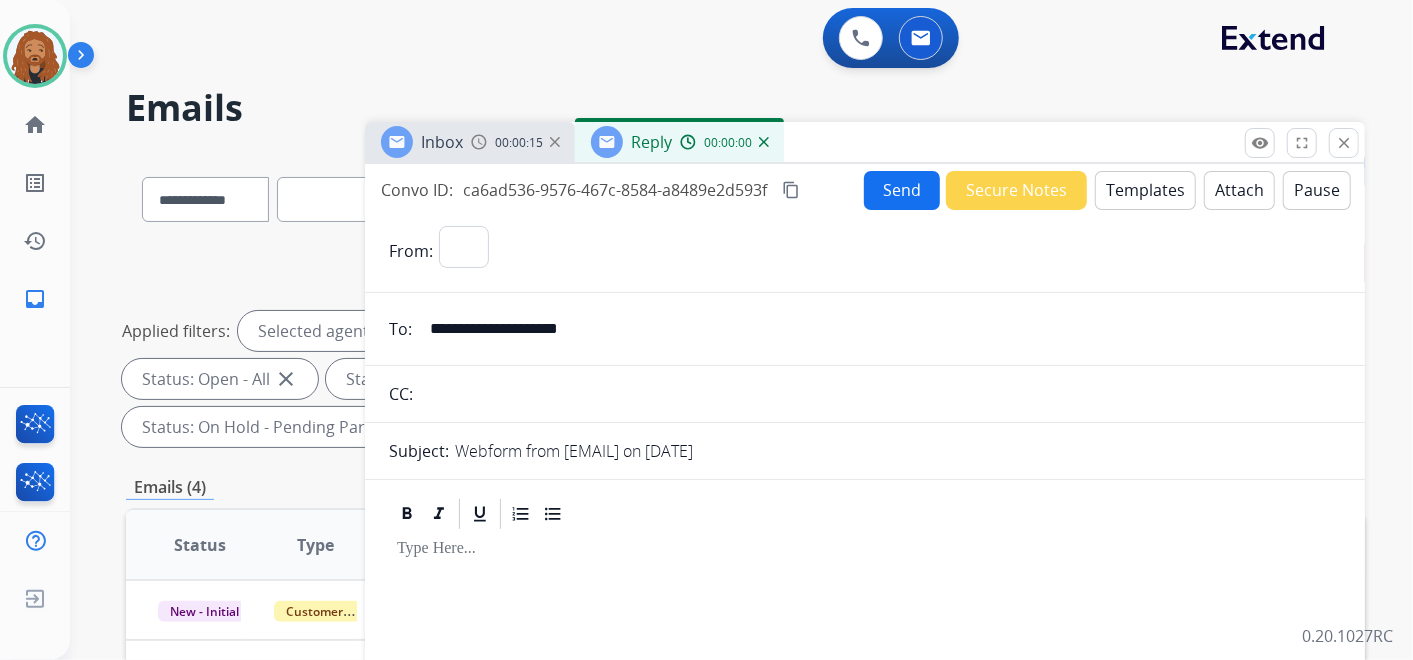 select on "**********" 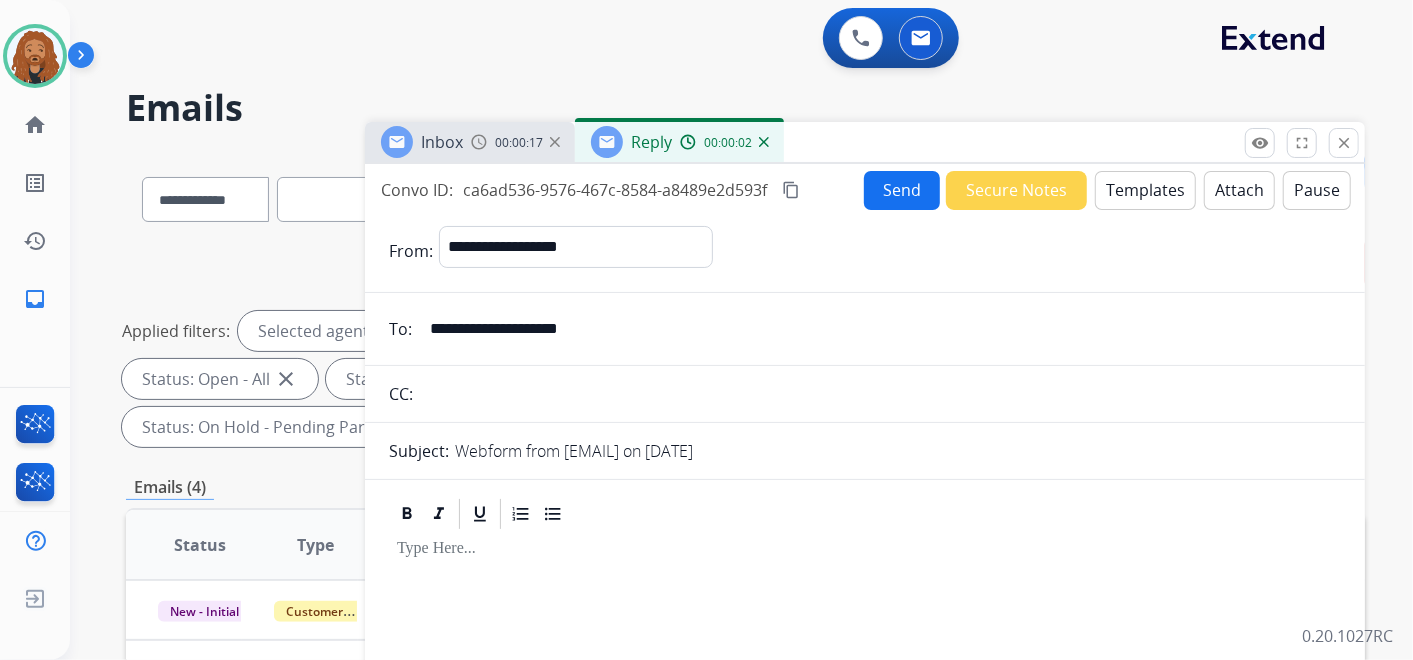 click on "Templates" at bounding box center (1145, 190) 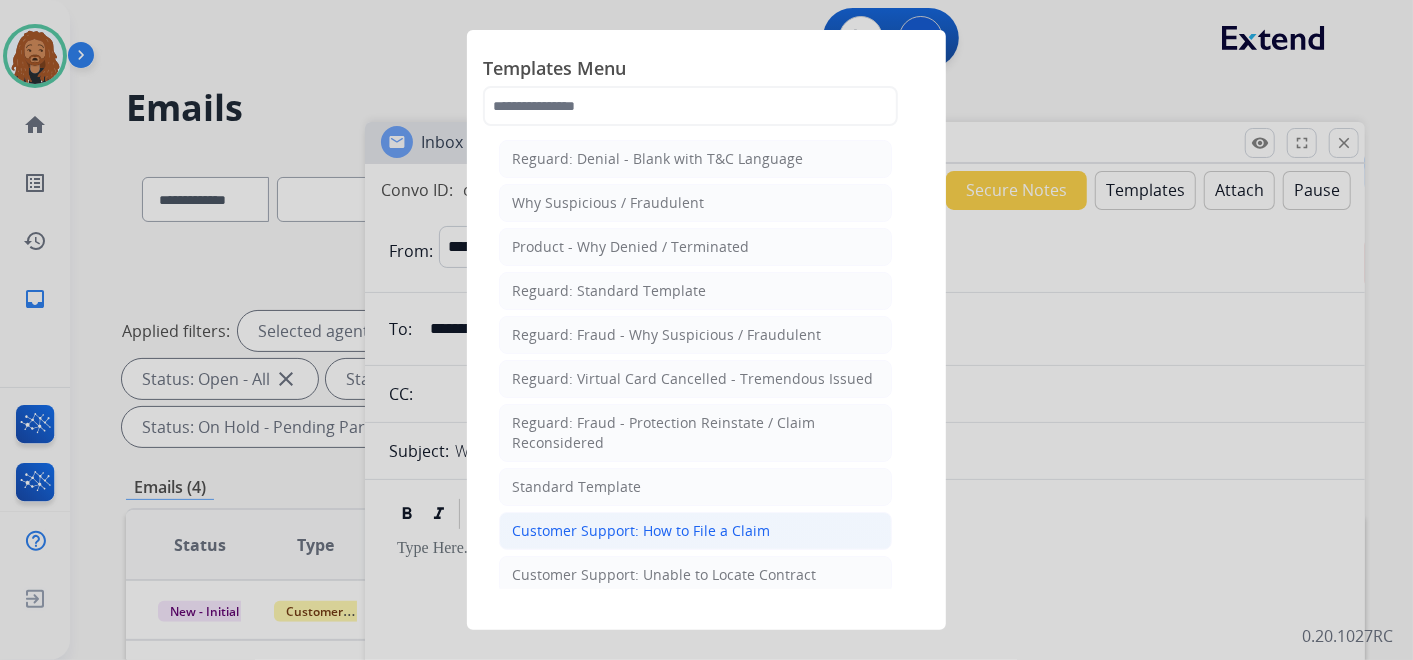 click on "Customer Support: How to File a Claim" 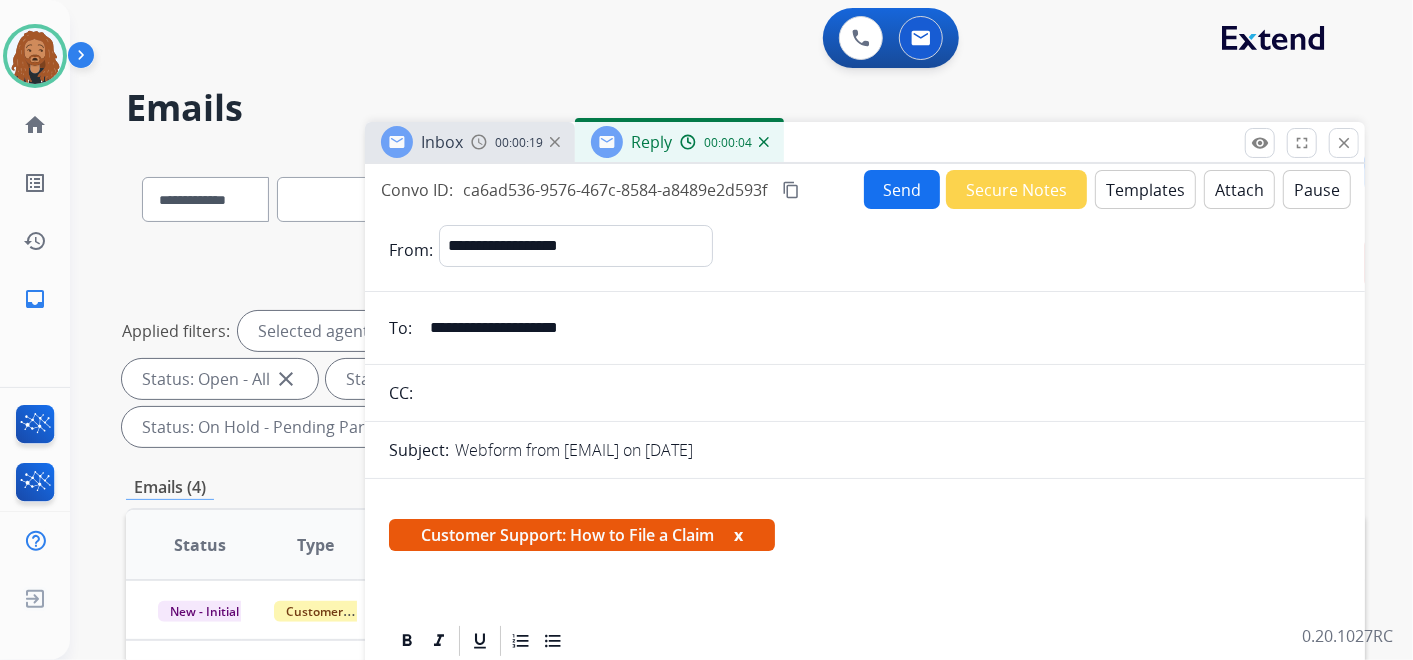 scroll, scrollTop: 360, scrollLeft: 0, axis: vertical 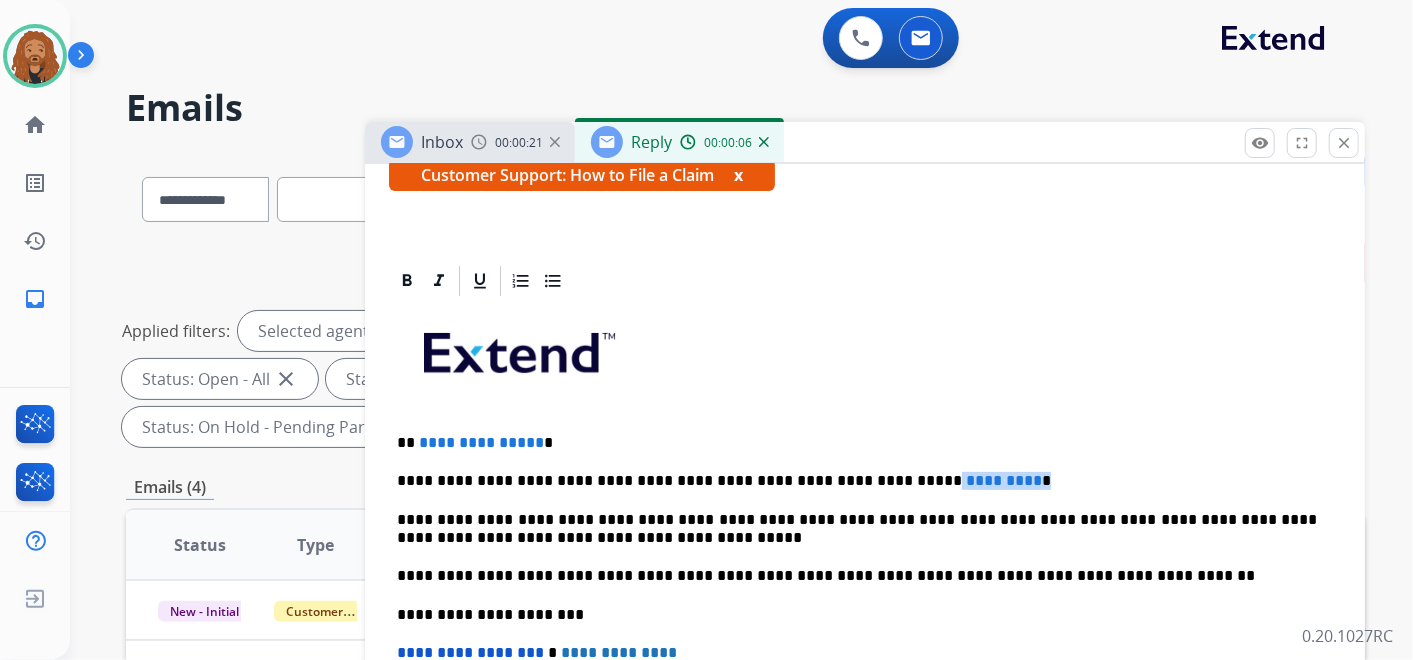 drag, startPoint x: 972, startPoint y: 479, endPoint x: 852, endPoint y: 475, distance: 120.06665 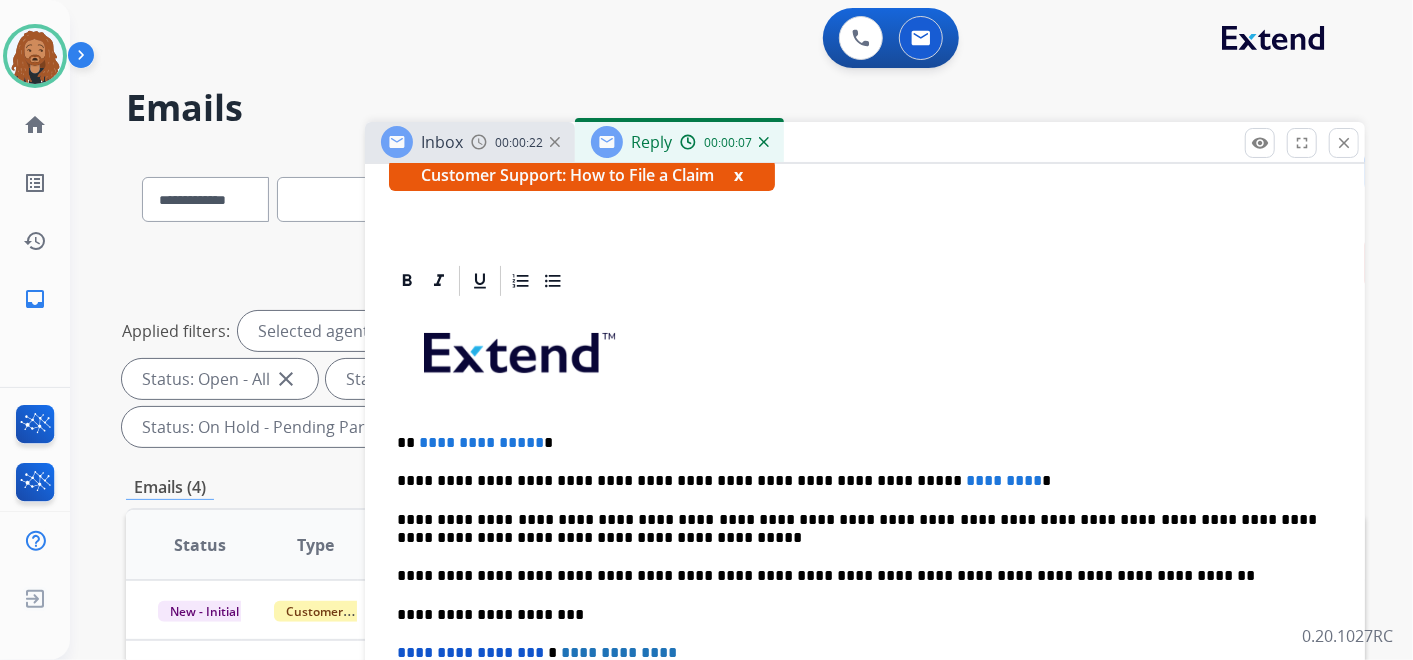 type 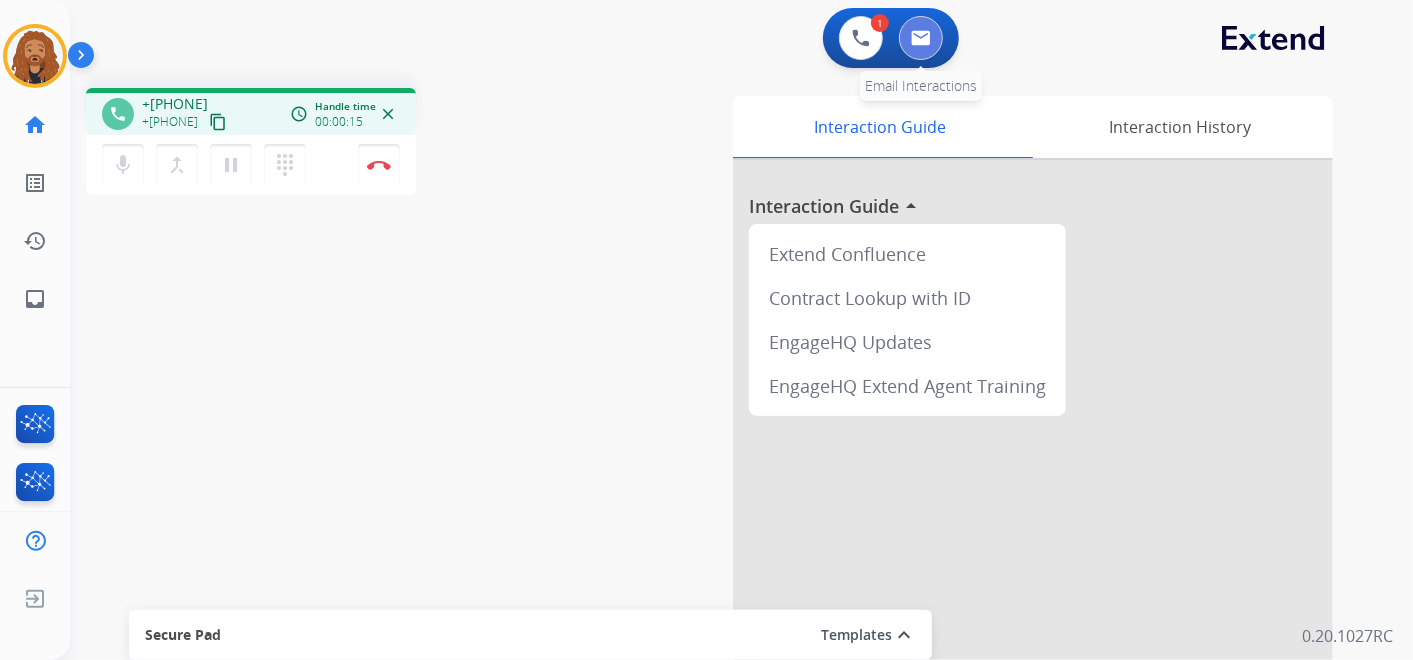 click at bounding box center [921, 38] 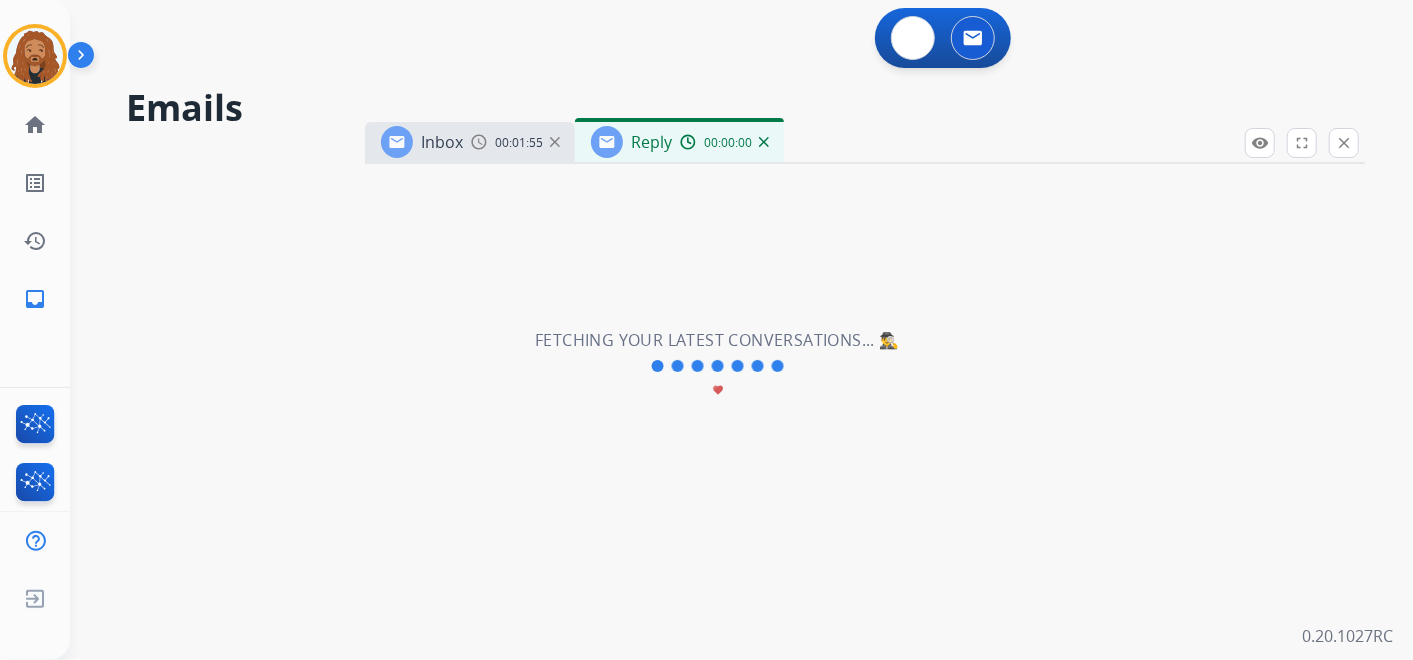 select on "**********" 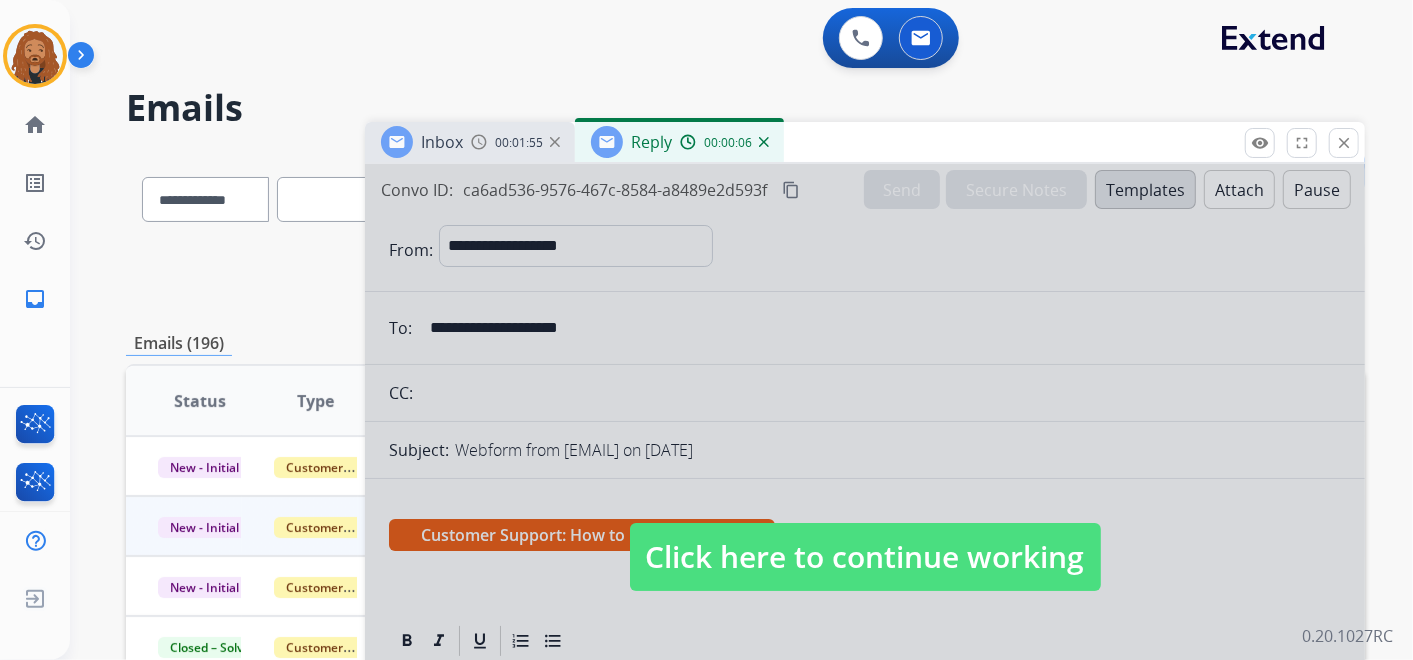 click on "Click here to continue working" at bounding box center [865, 557] 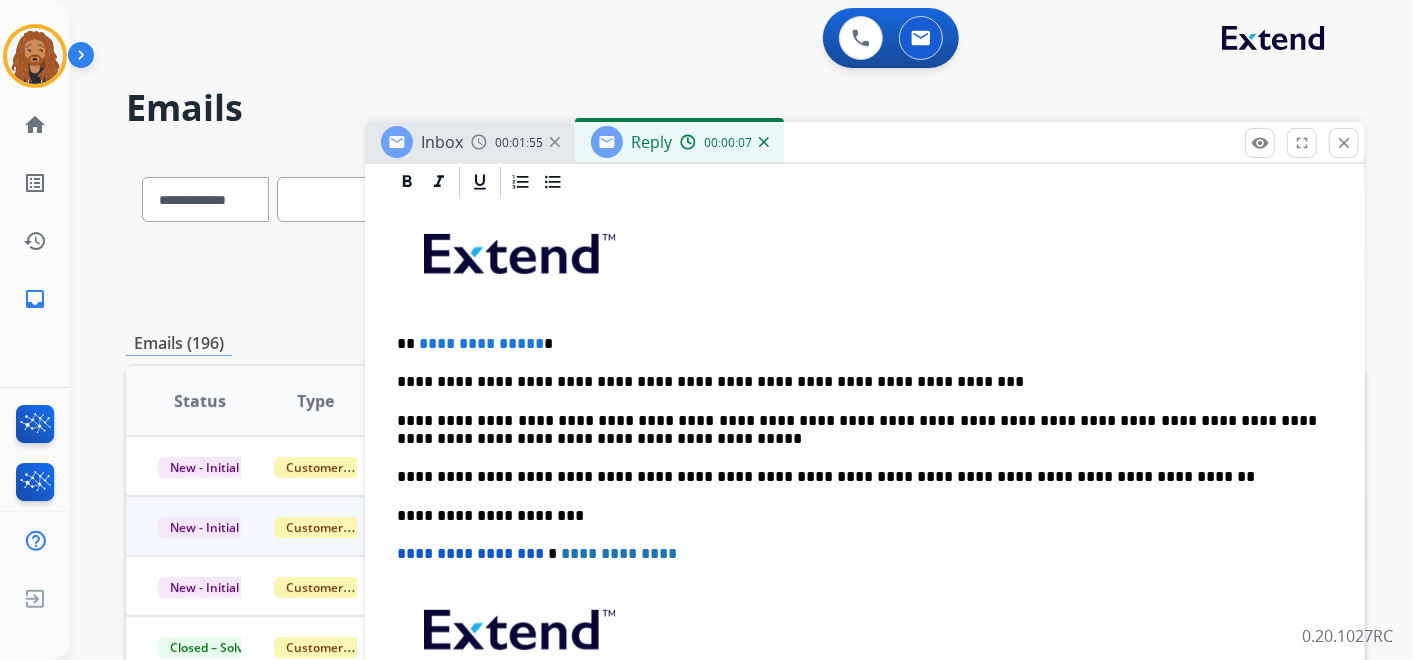 scroll, scrollTop: 474, scrollLeft: 0, axis: vertical 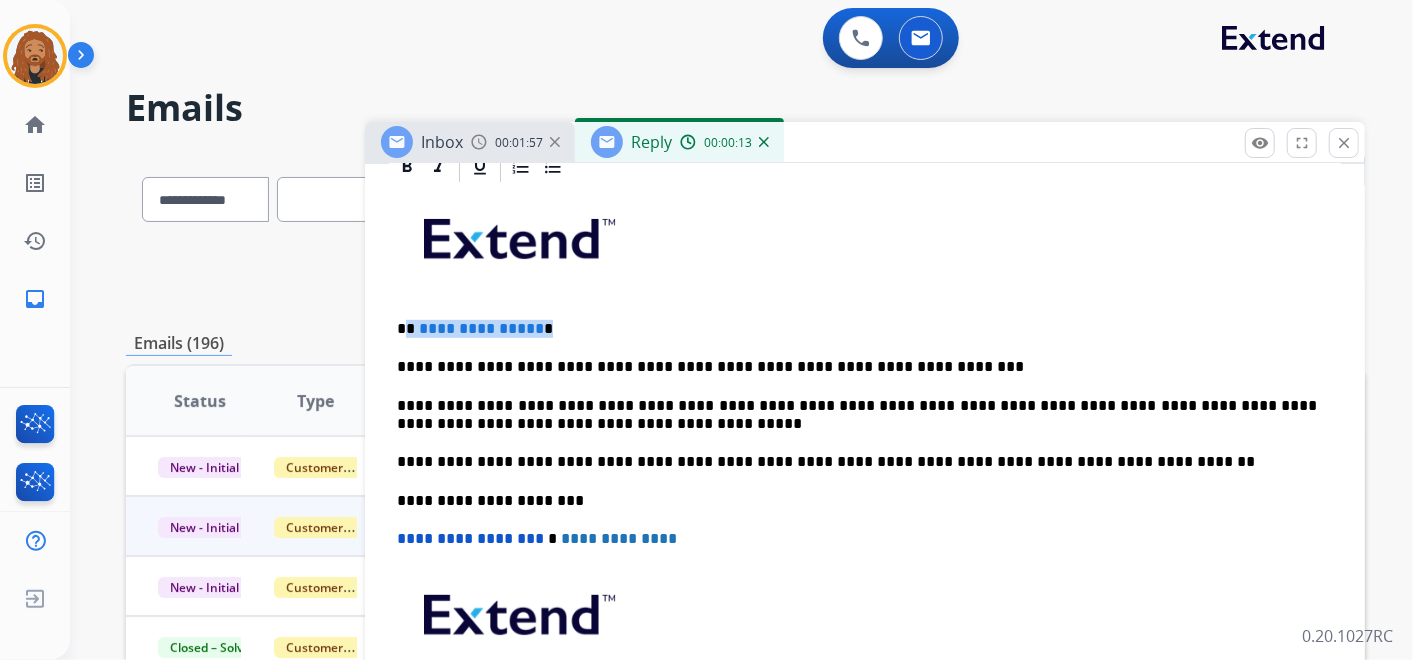 drag, startPoint x: 542, startPoint y: 331, endPoint x: 408, endPoint y: 325, distance: 134.13426 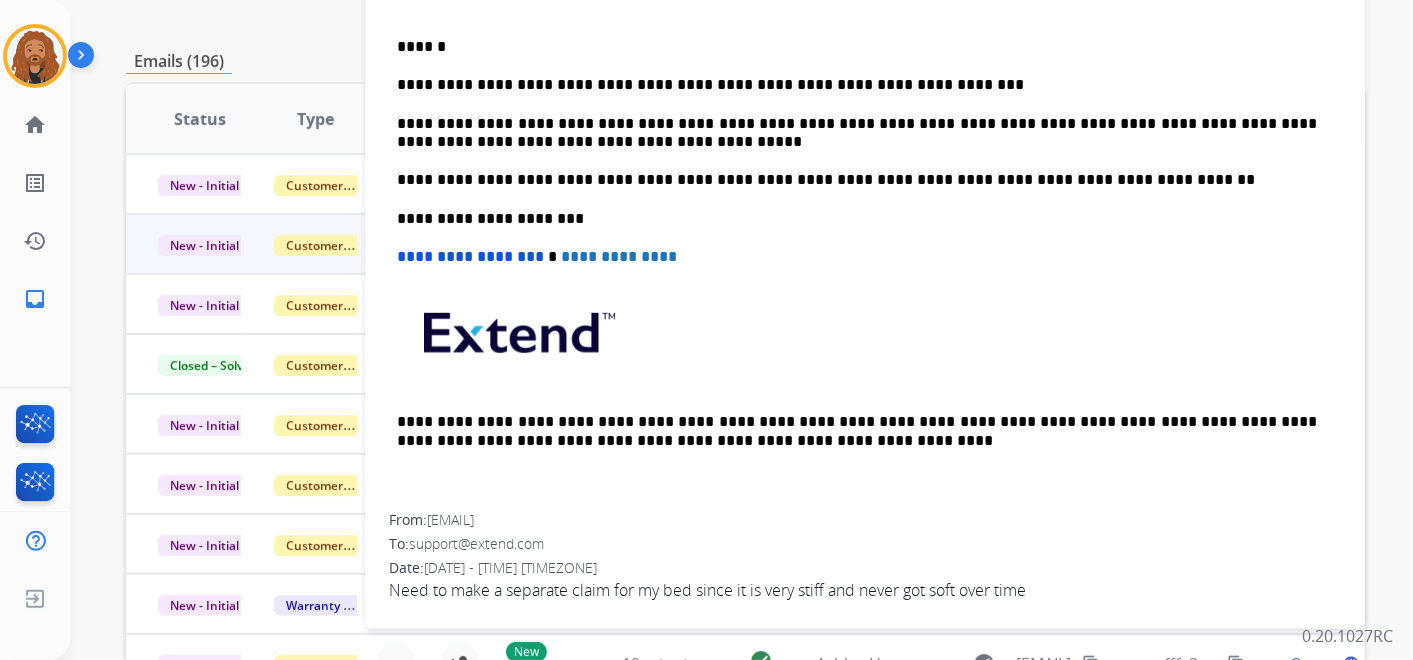 scroll, scrollTop: 333, scrollLeft: 0, axis: vertical 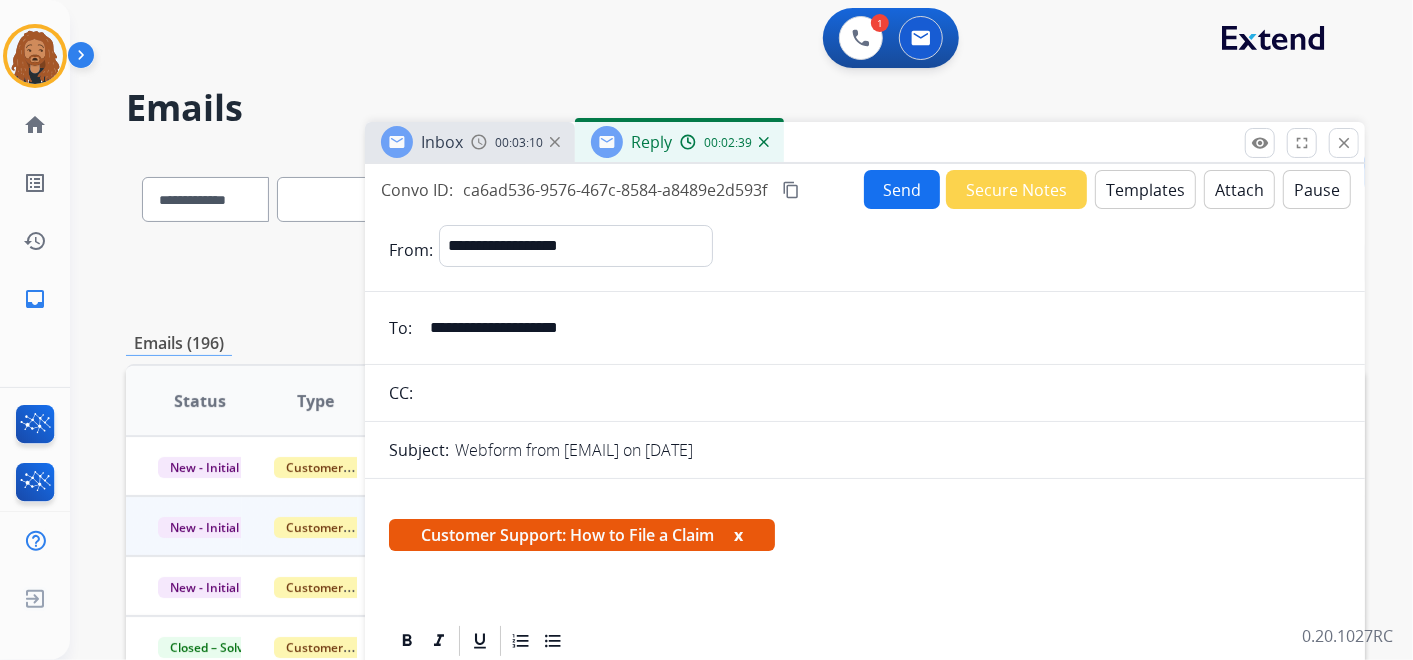 click on "Send" at bounding box center [902, 189] 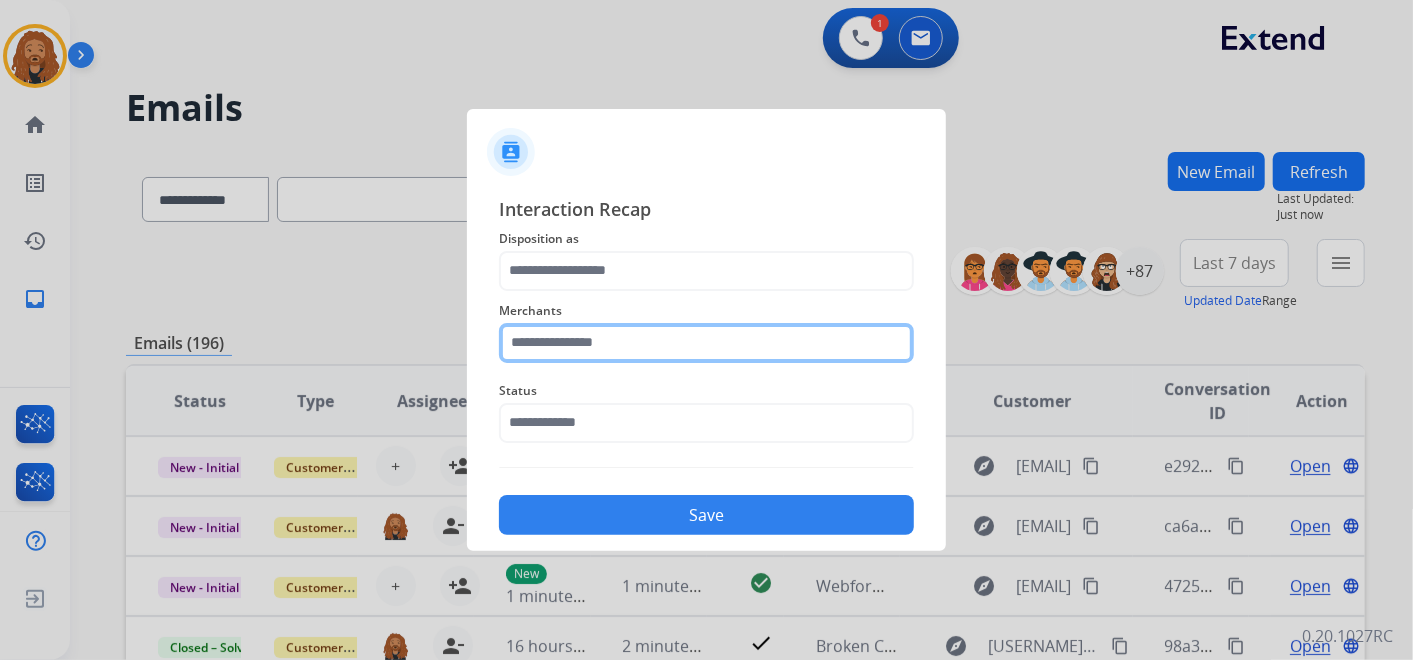 click 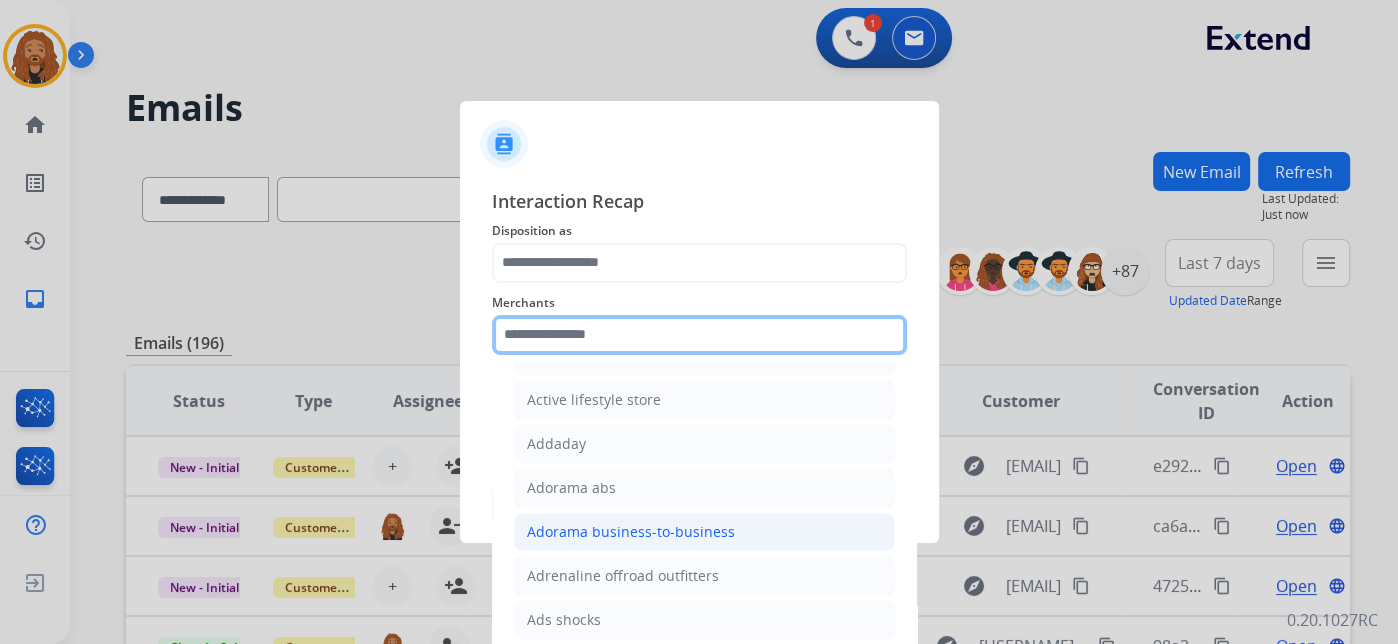 scroll, scrollTop: 555, scrollLeft: 0, axis: vertical 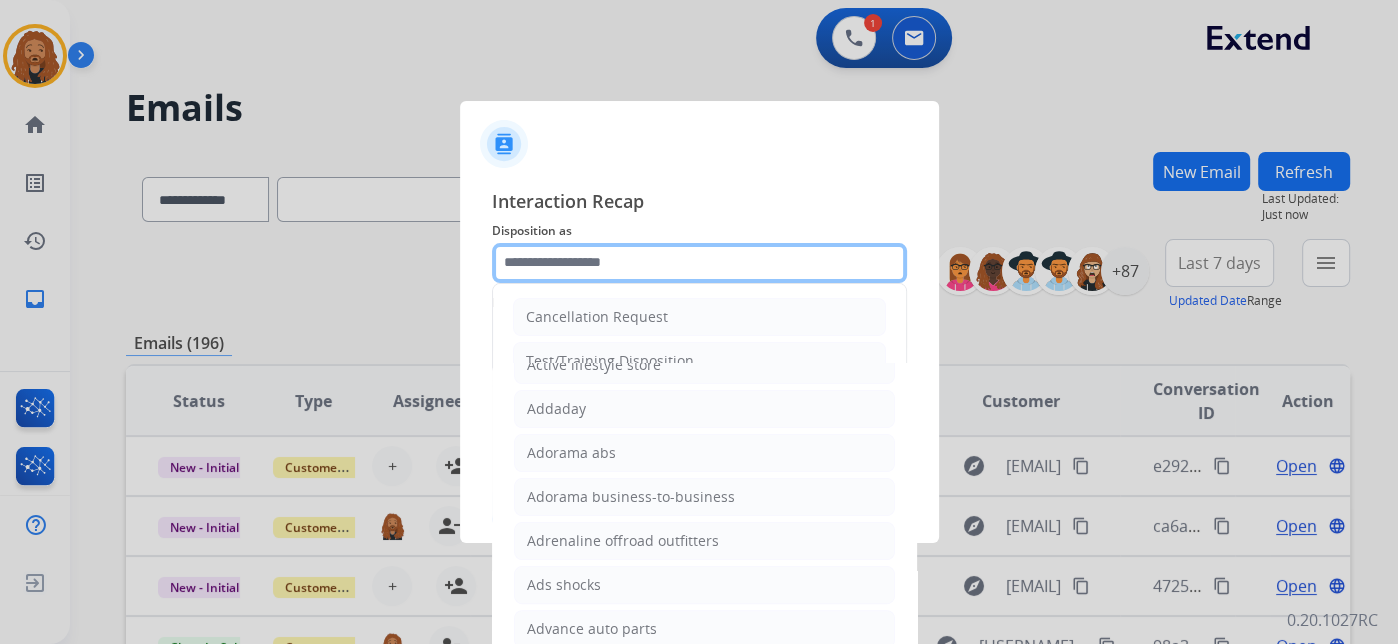 click 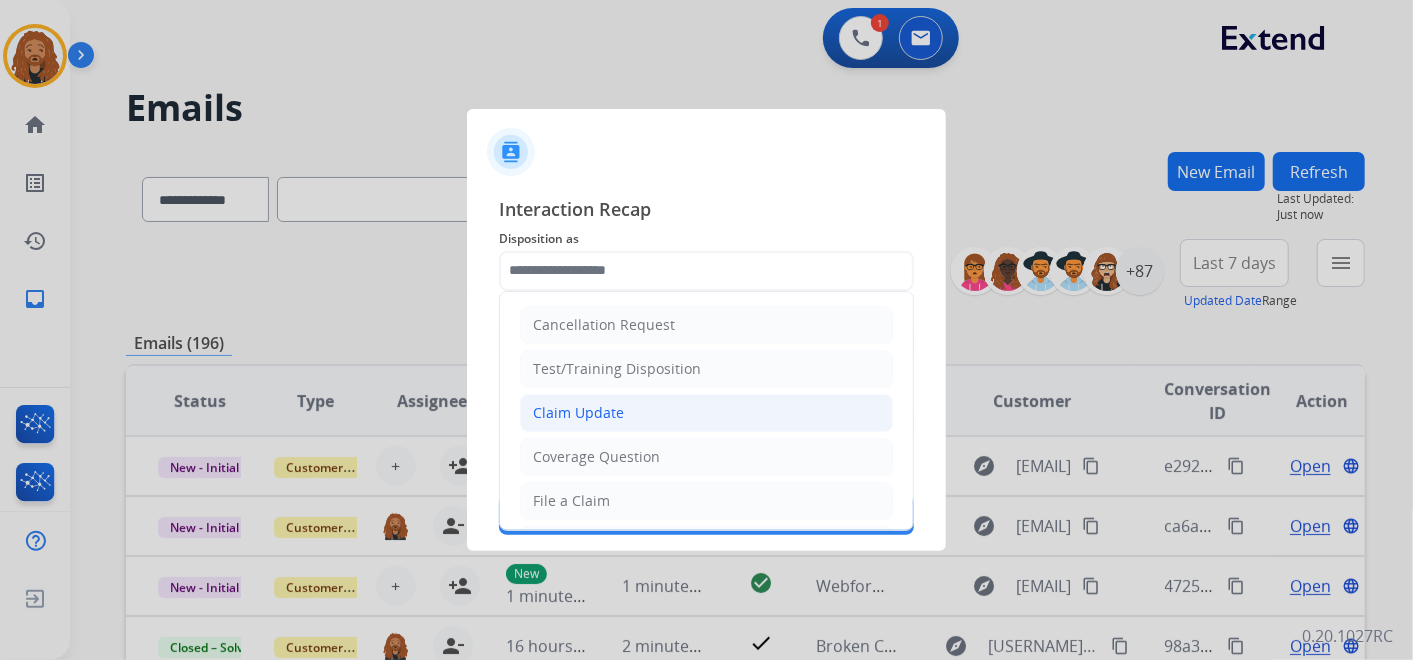 click on "Claim Update" 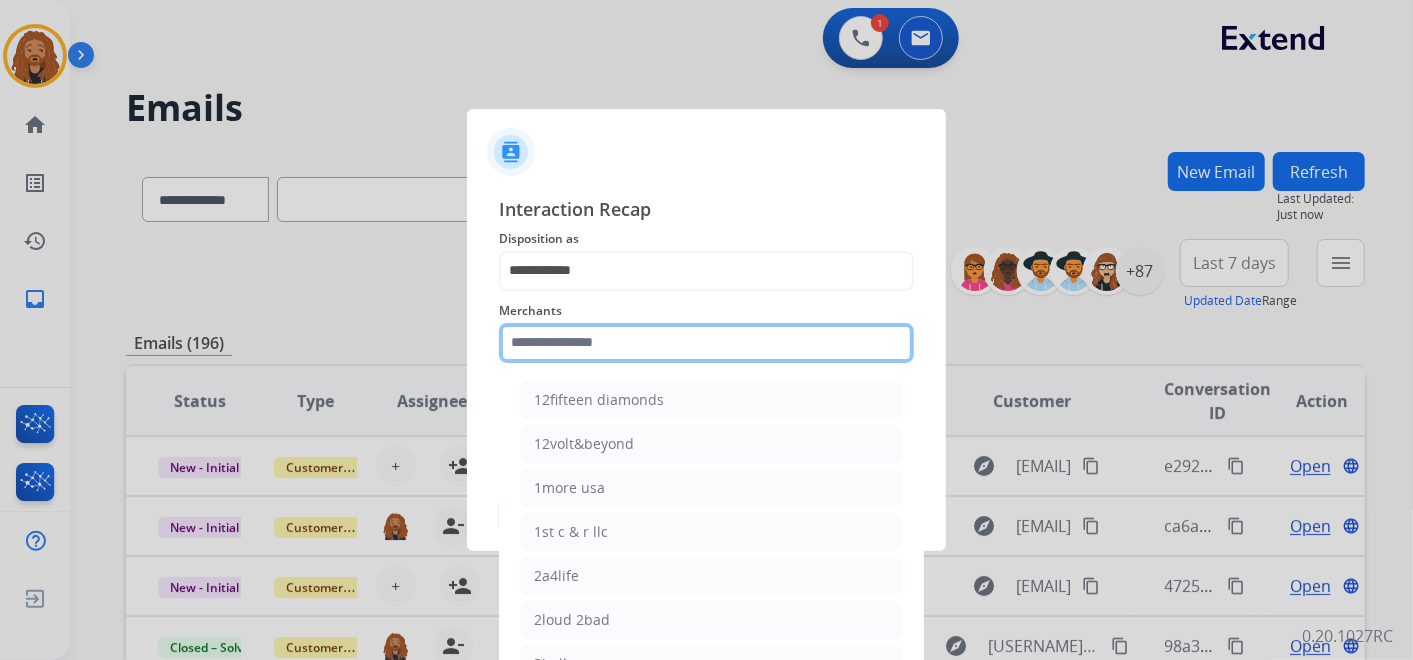 click 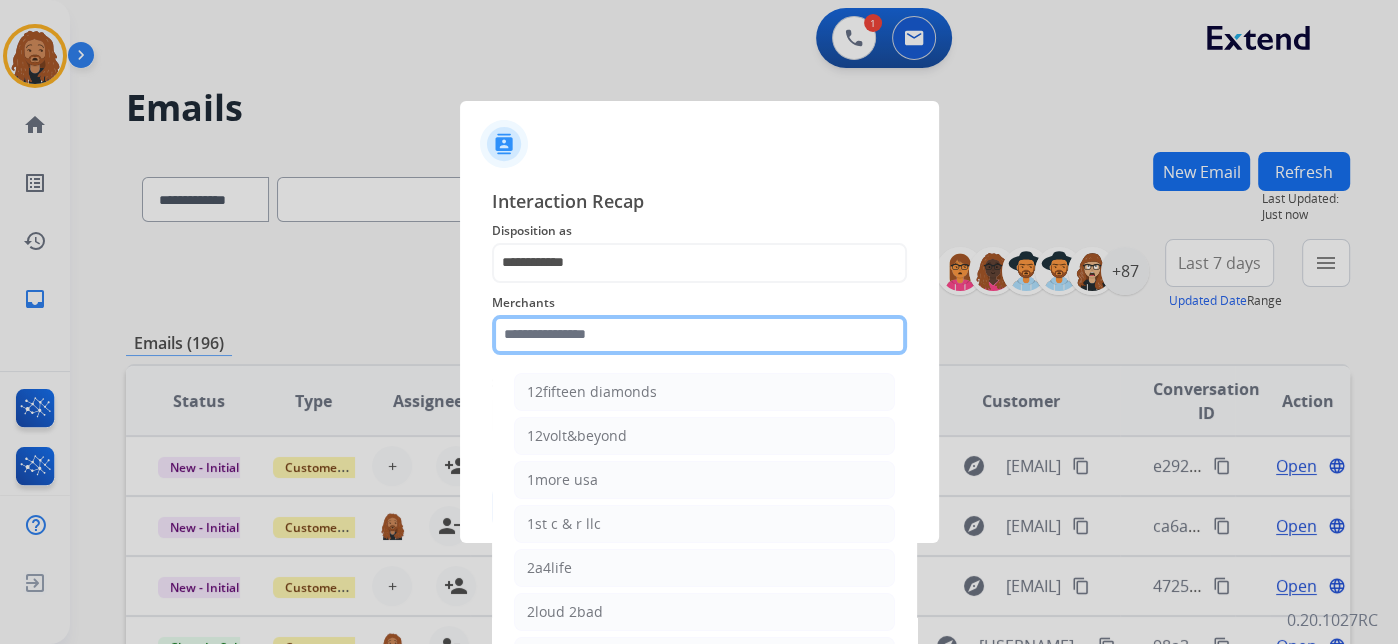 type on "*" 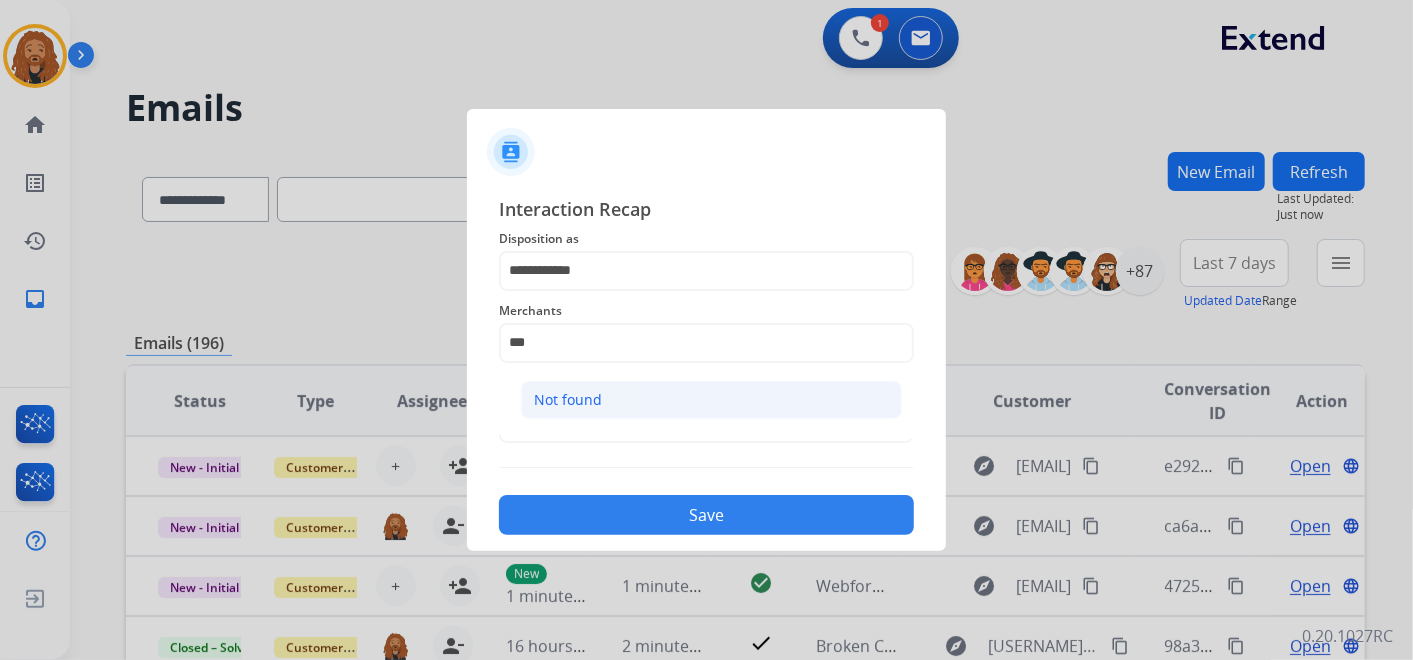 click on "Not found" 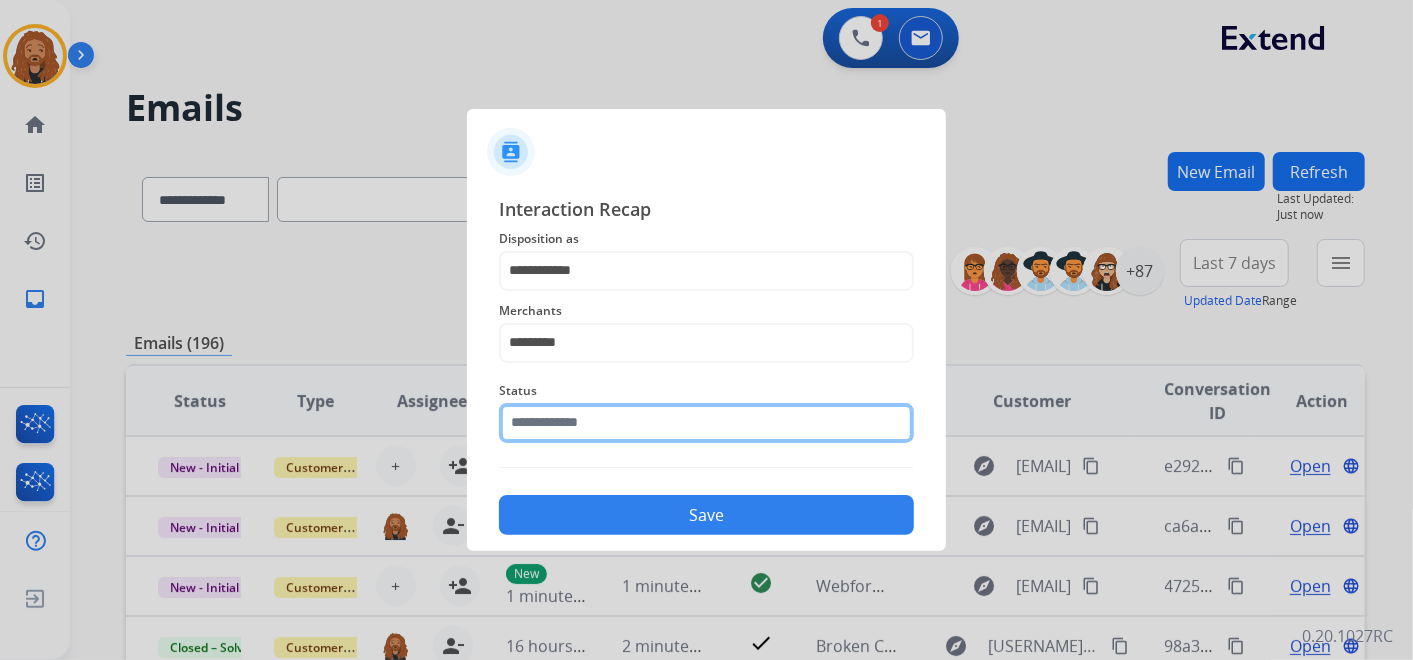 click 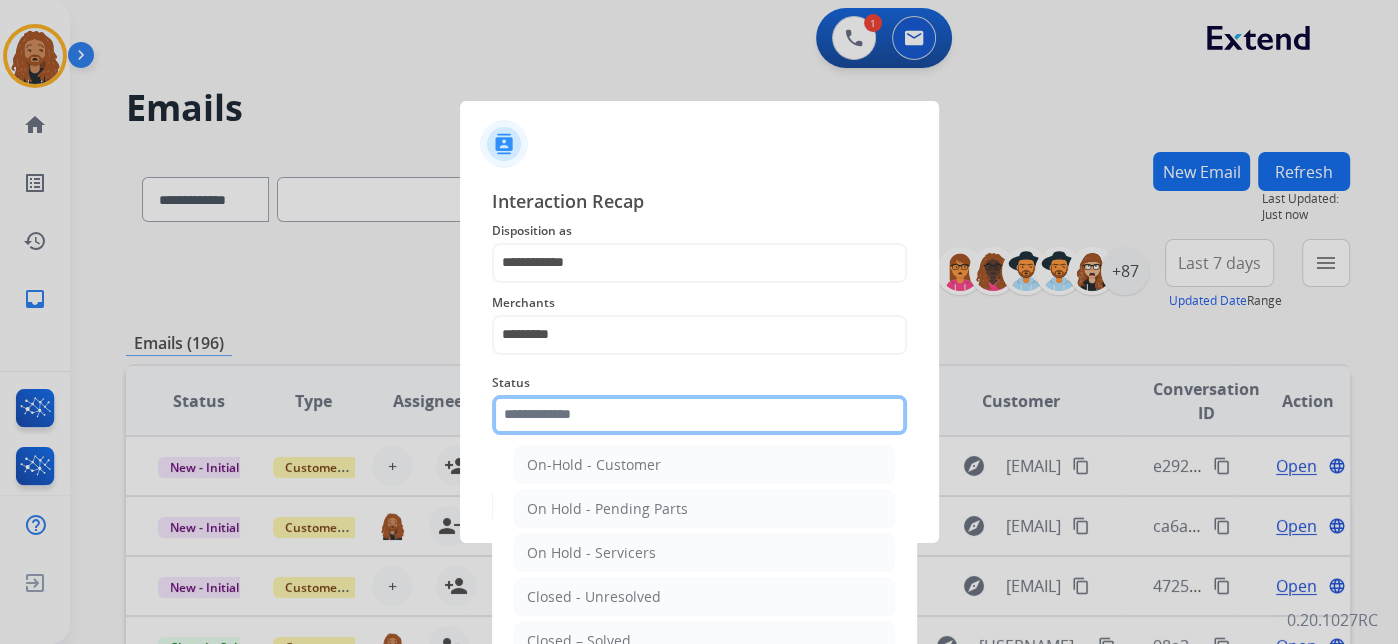 scroll, scrollTop: 114, scrollLeft: 0, axis: vertical 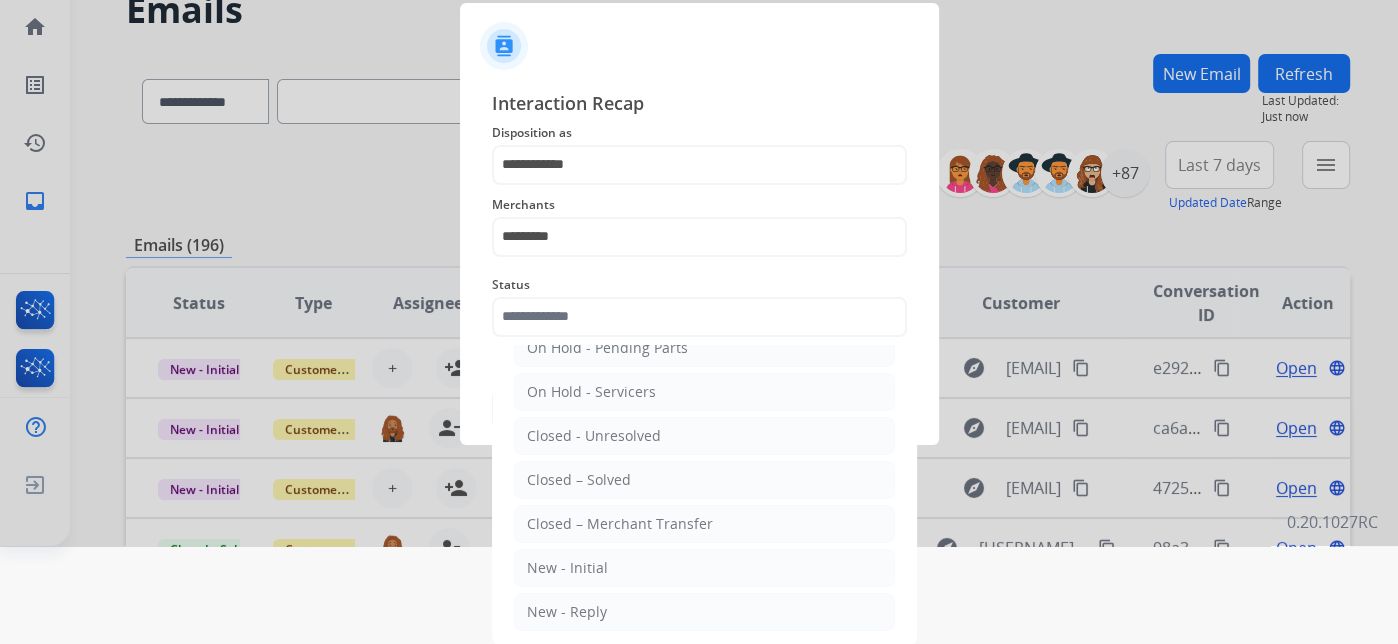 click on "Closed – Solved" 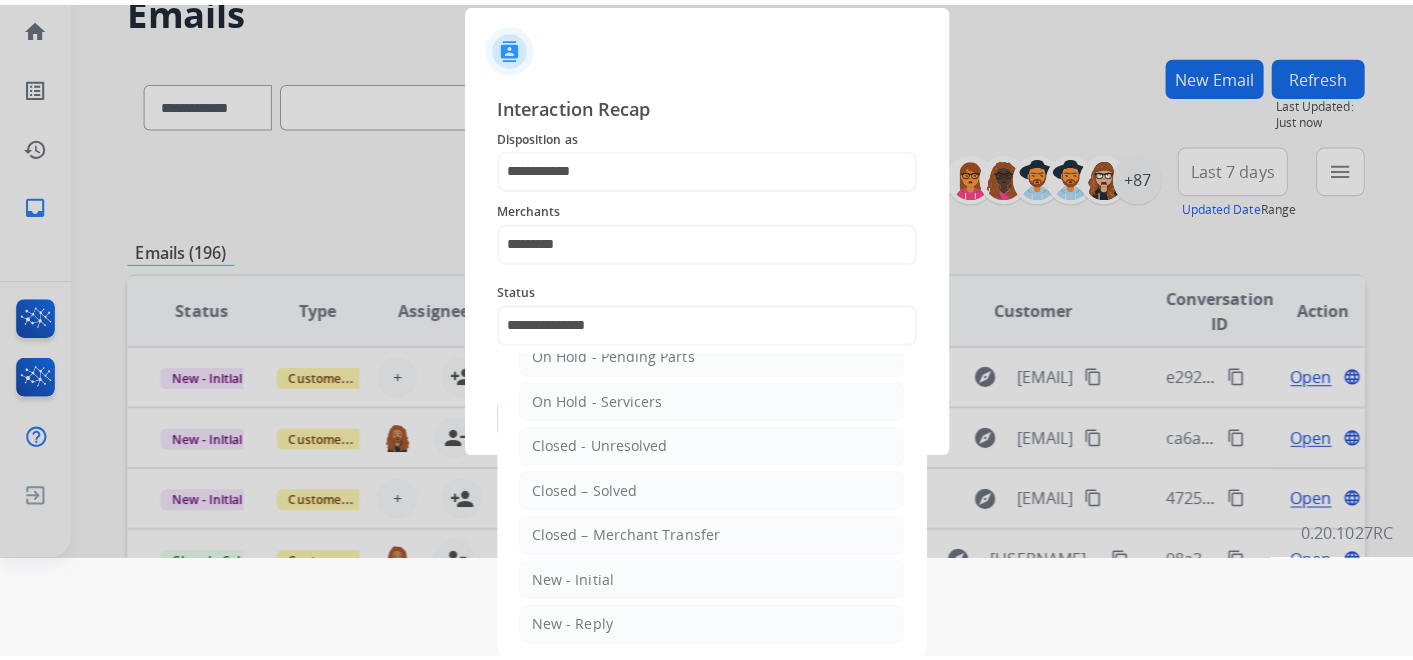 scroll, scrollTop: 0, scrollLeft: 0, axis: both 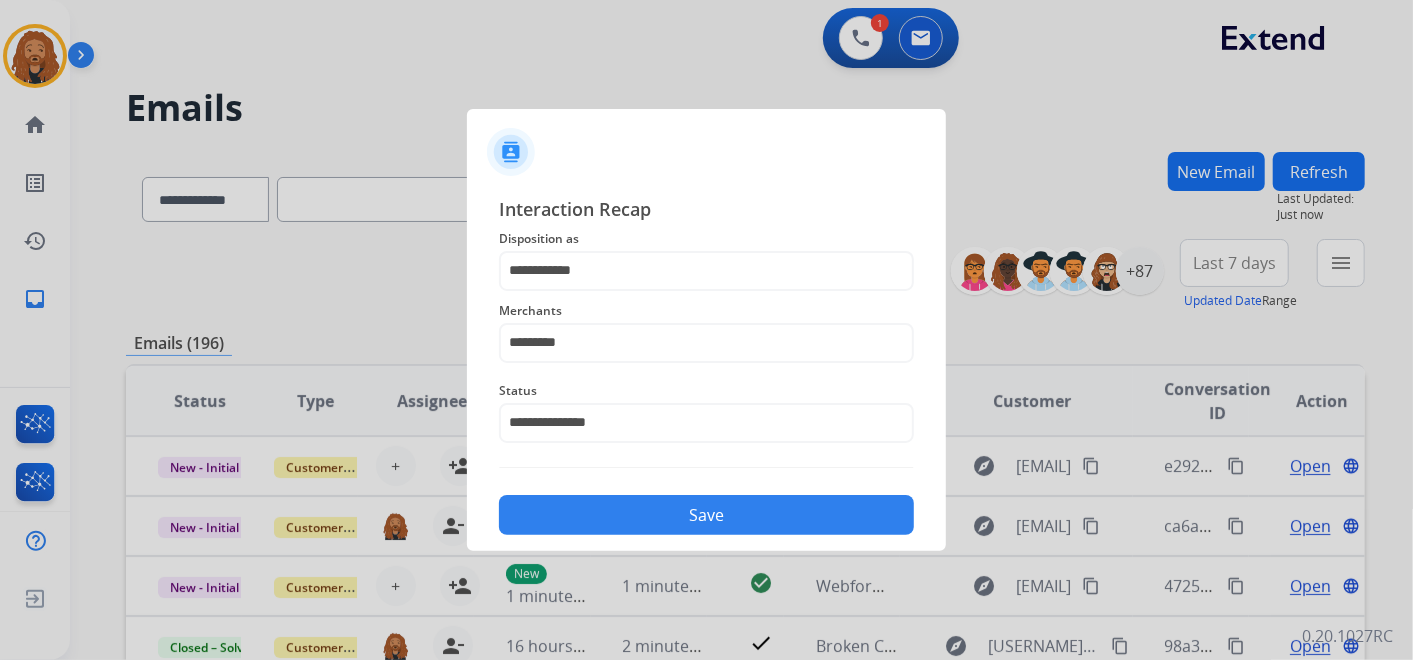 click on "Save" 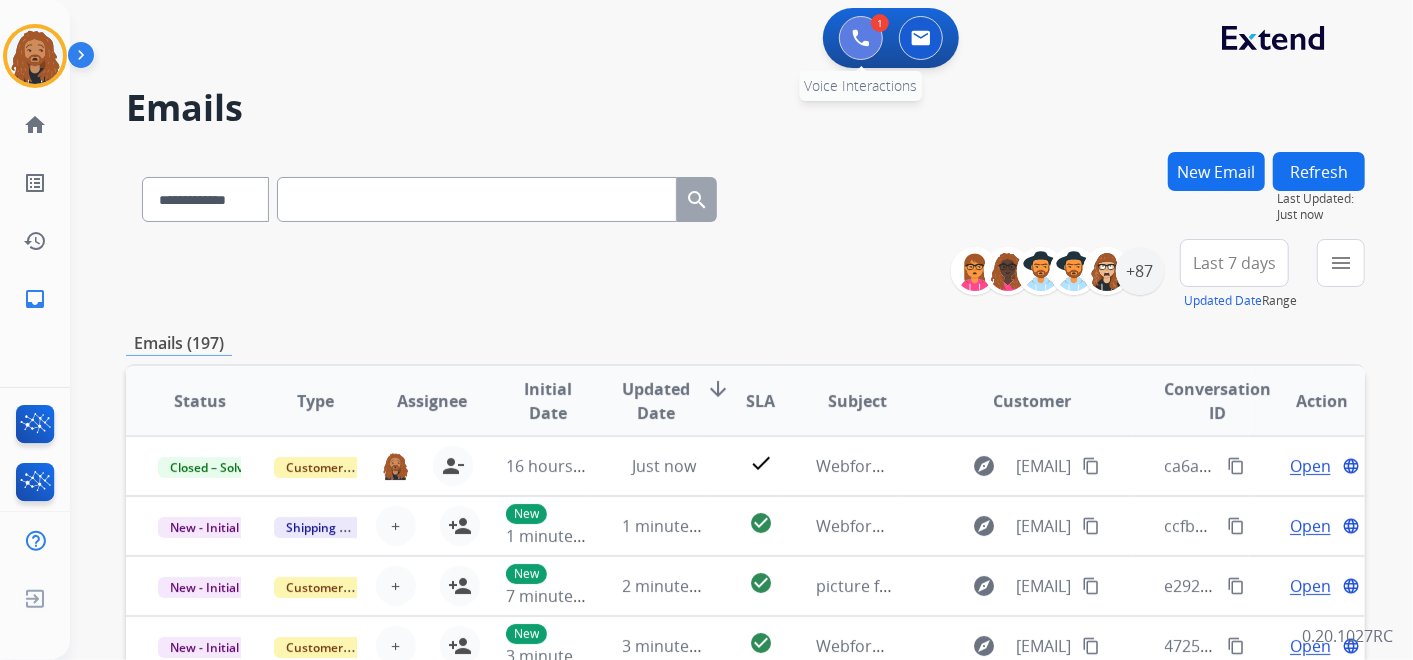click at bounding box center (861, 38) 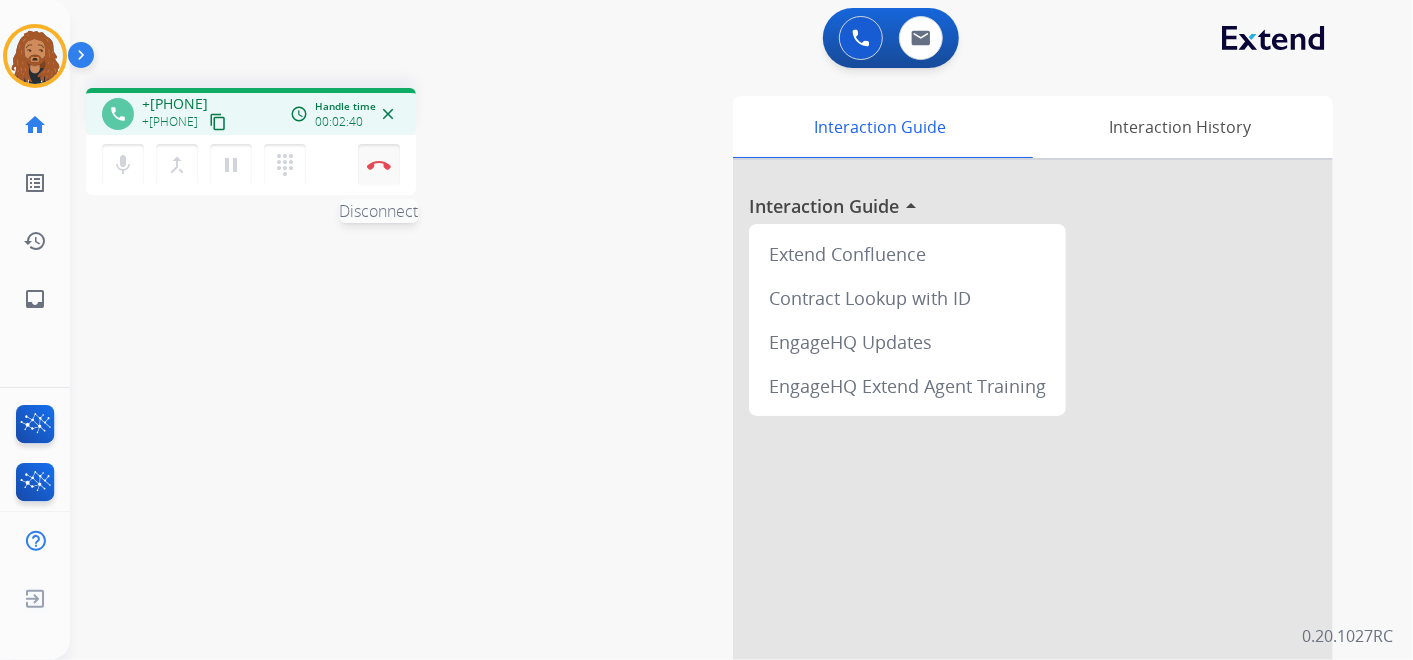 click at bounding box center (379, 165) 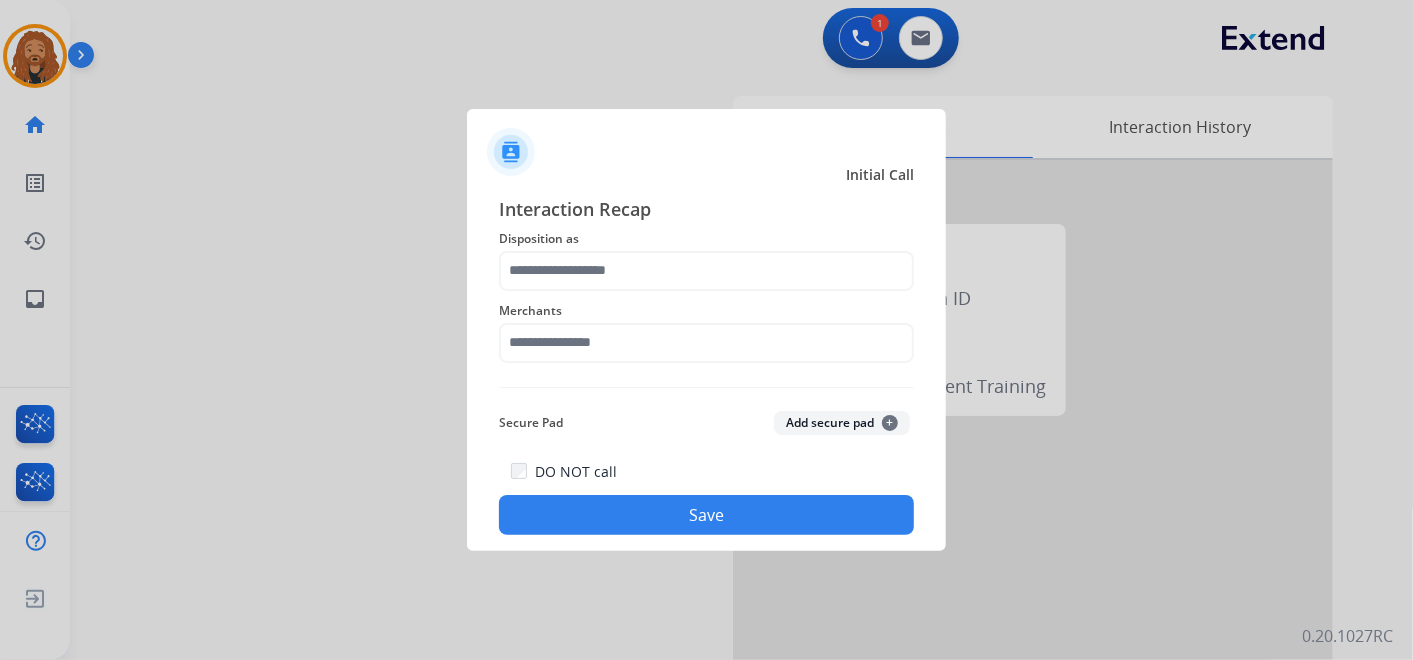 click on "Merchants" 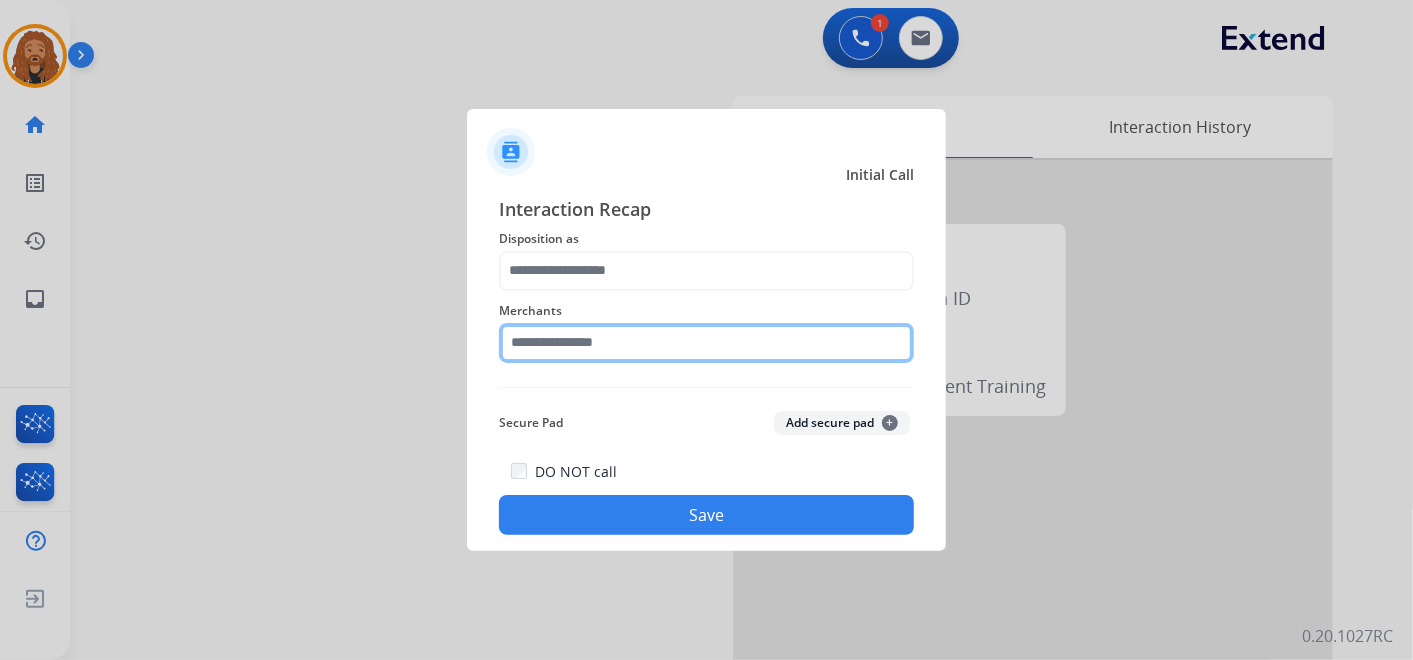 click 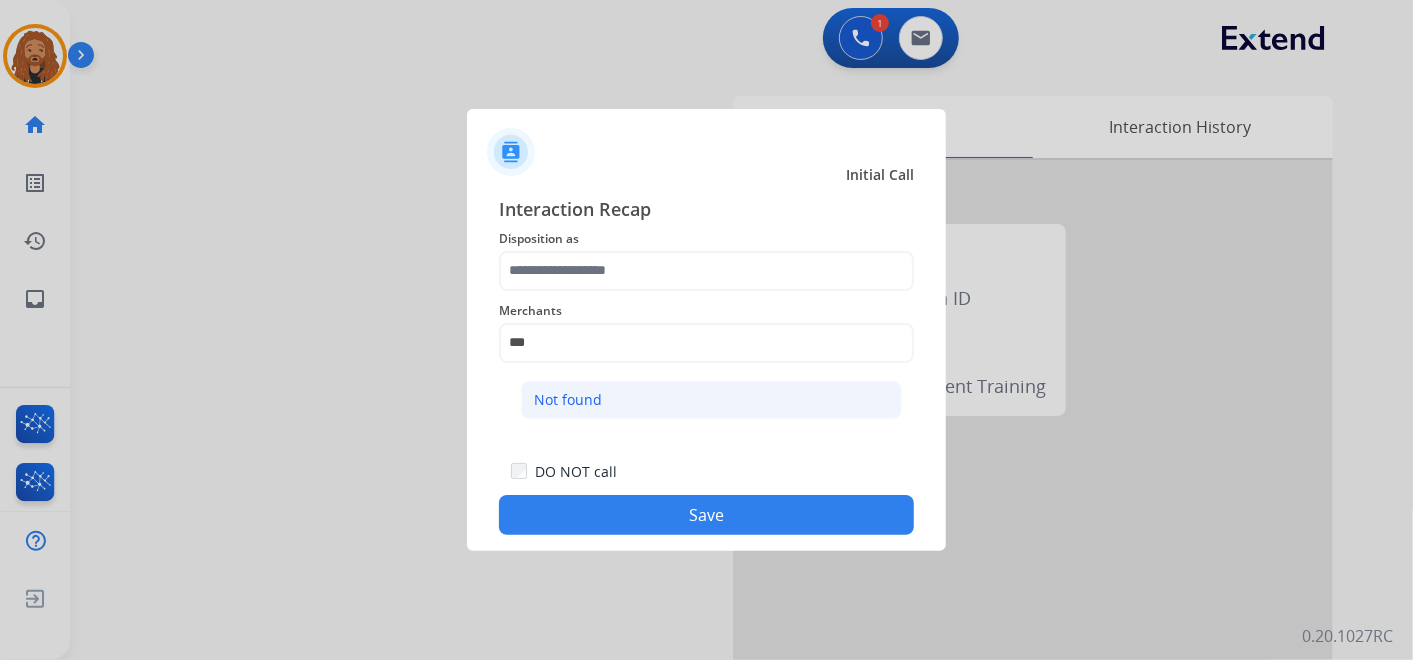 click on "Not found" 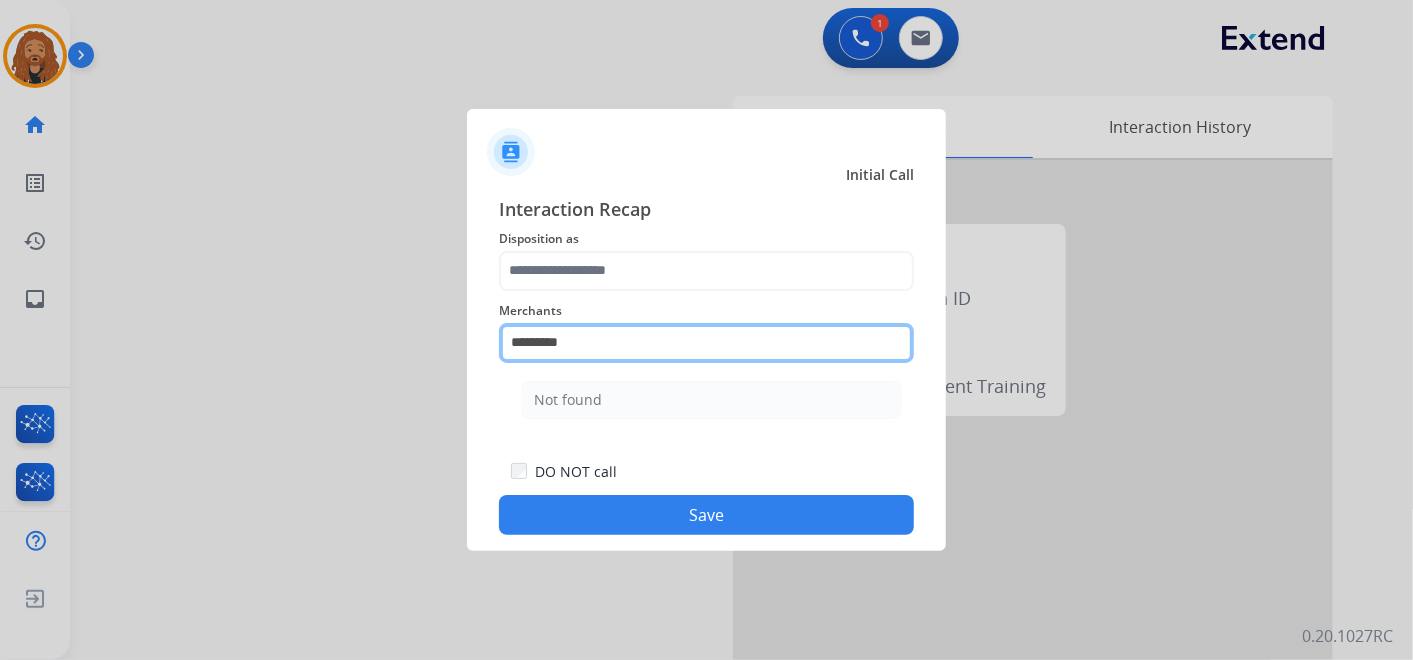 drag, startPoint x: 606, startPoint y: 345, endPoint x: 410, endPoint y: 354, distance: 196.20653 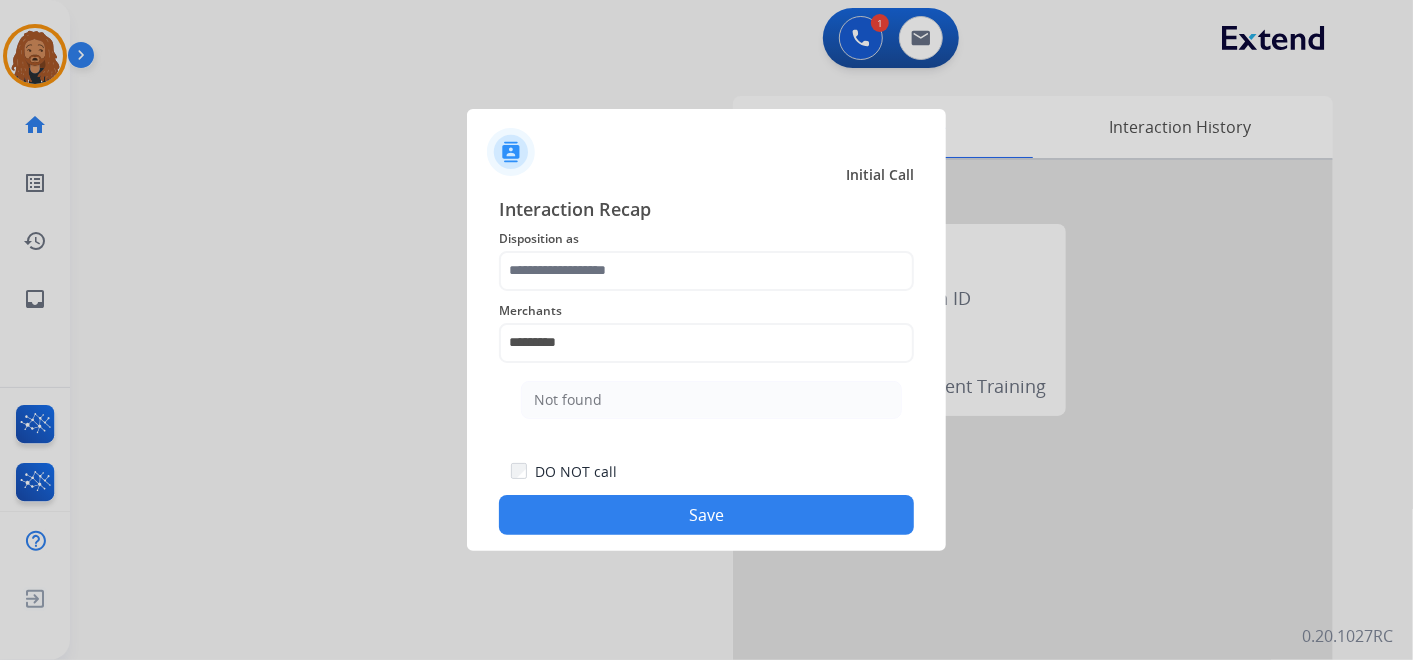 click at bounding box center (706, 330) 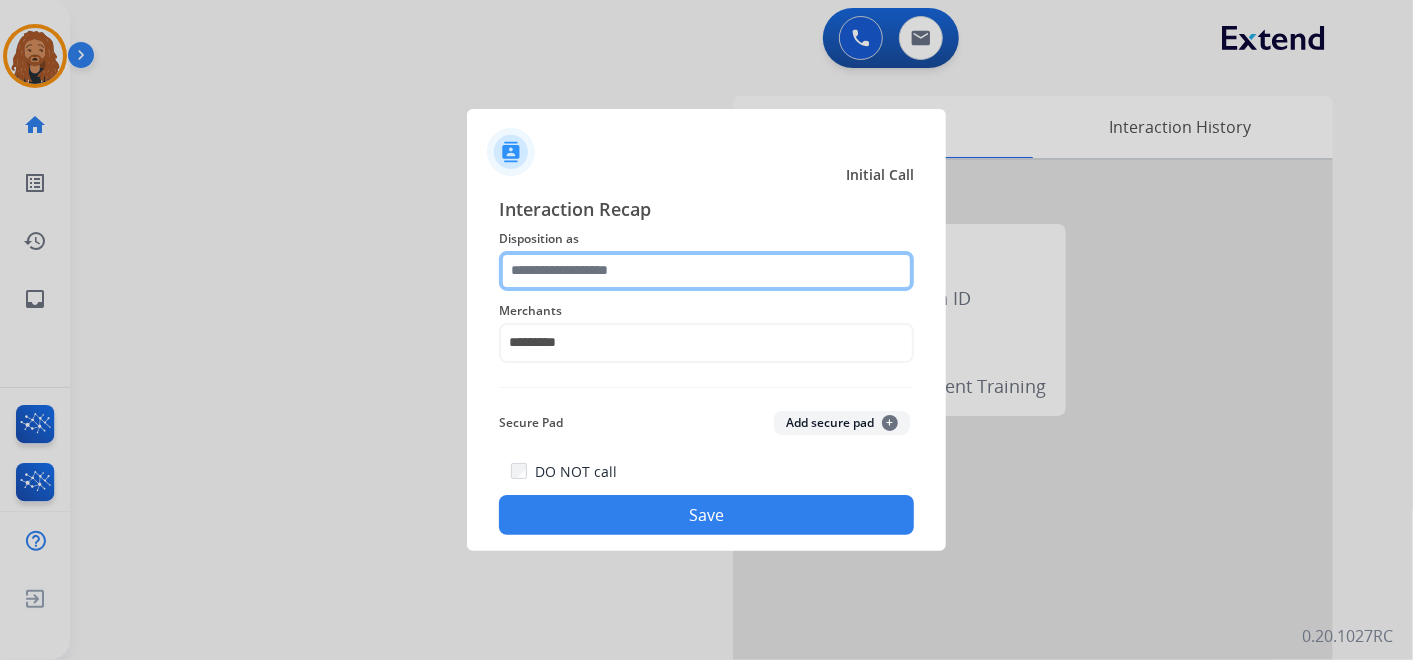 click 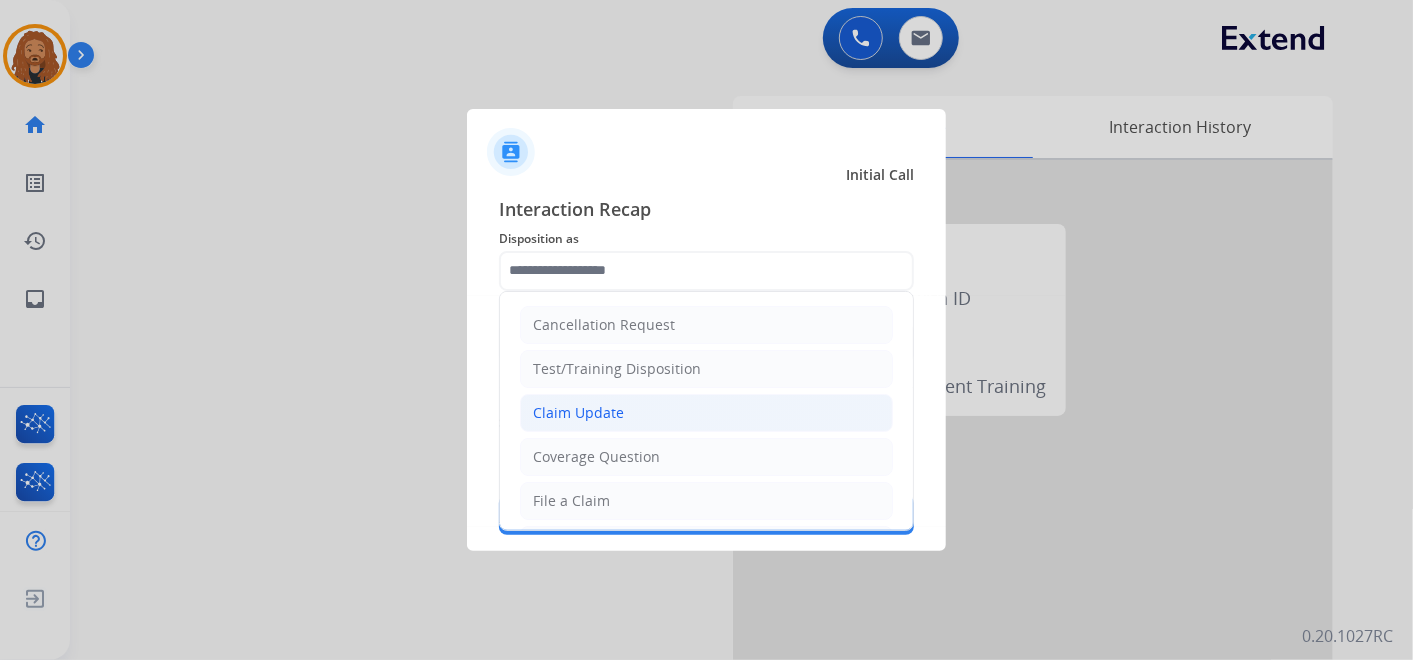 click on "Claim Update" 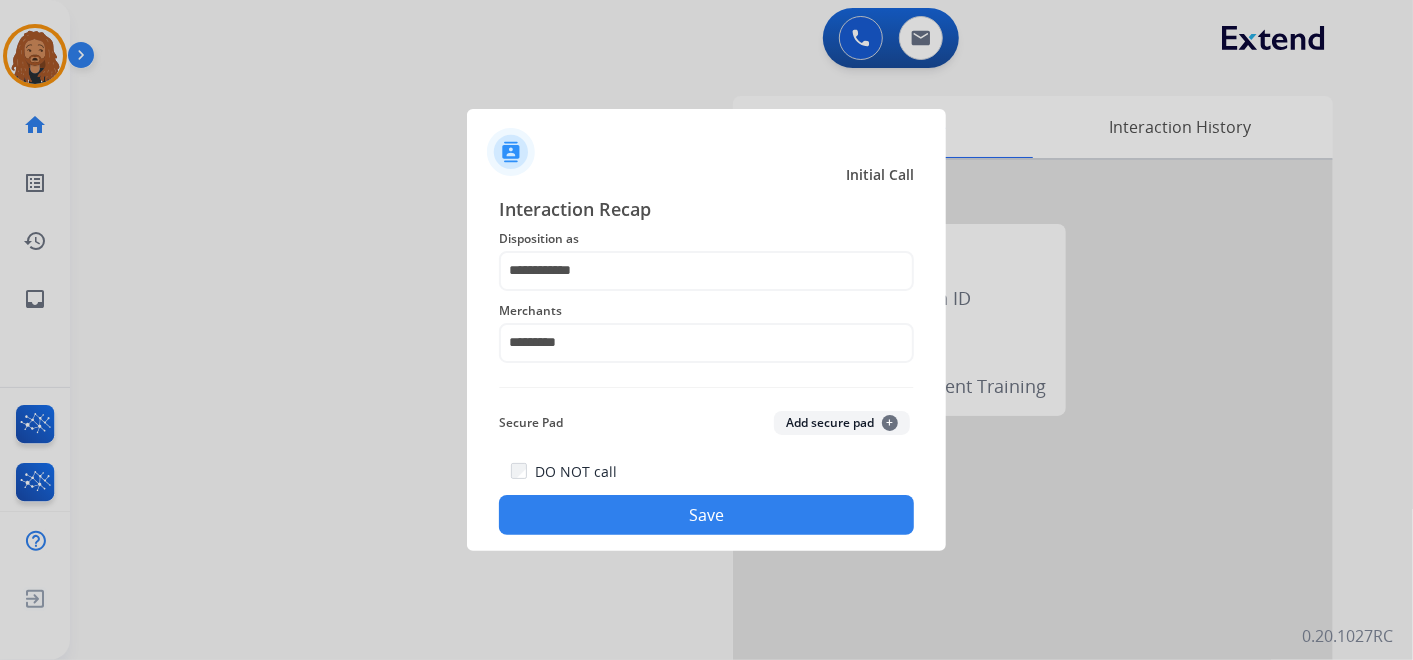 click on "Save" 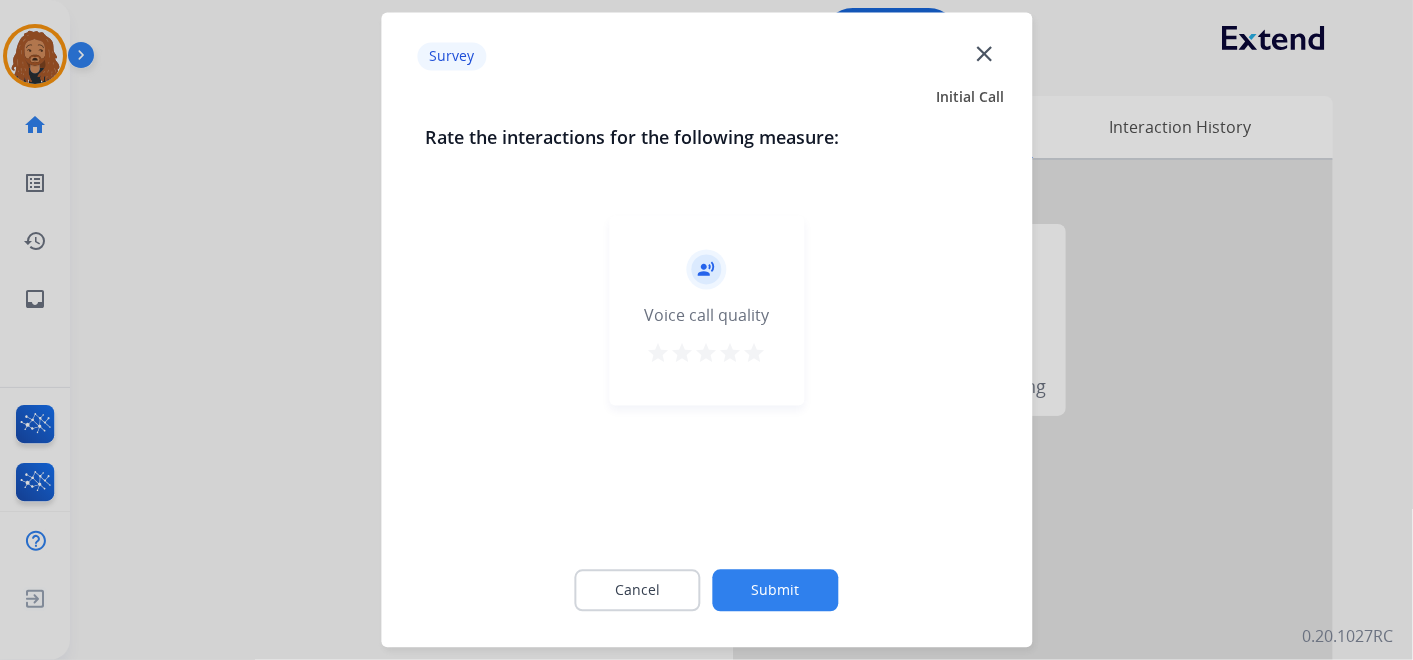 click on "star" at bounding box center (755, 354) 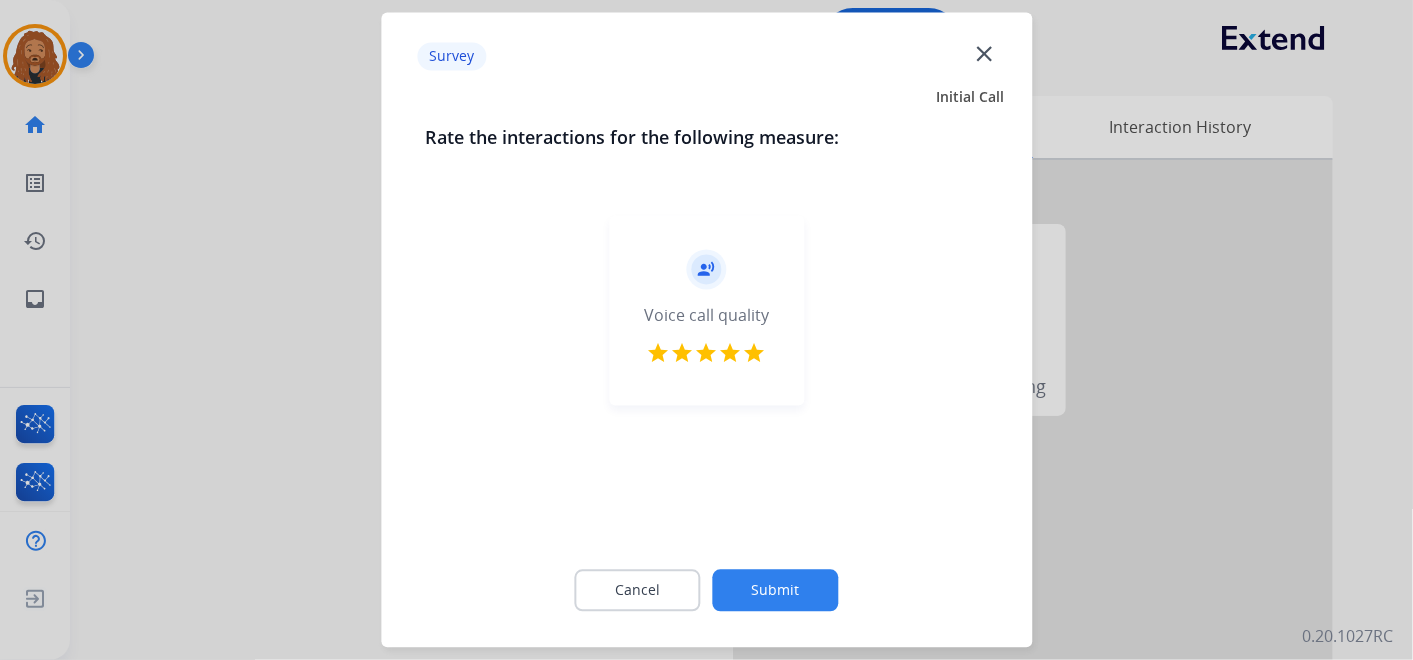 click on "Submit" 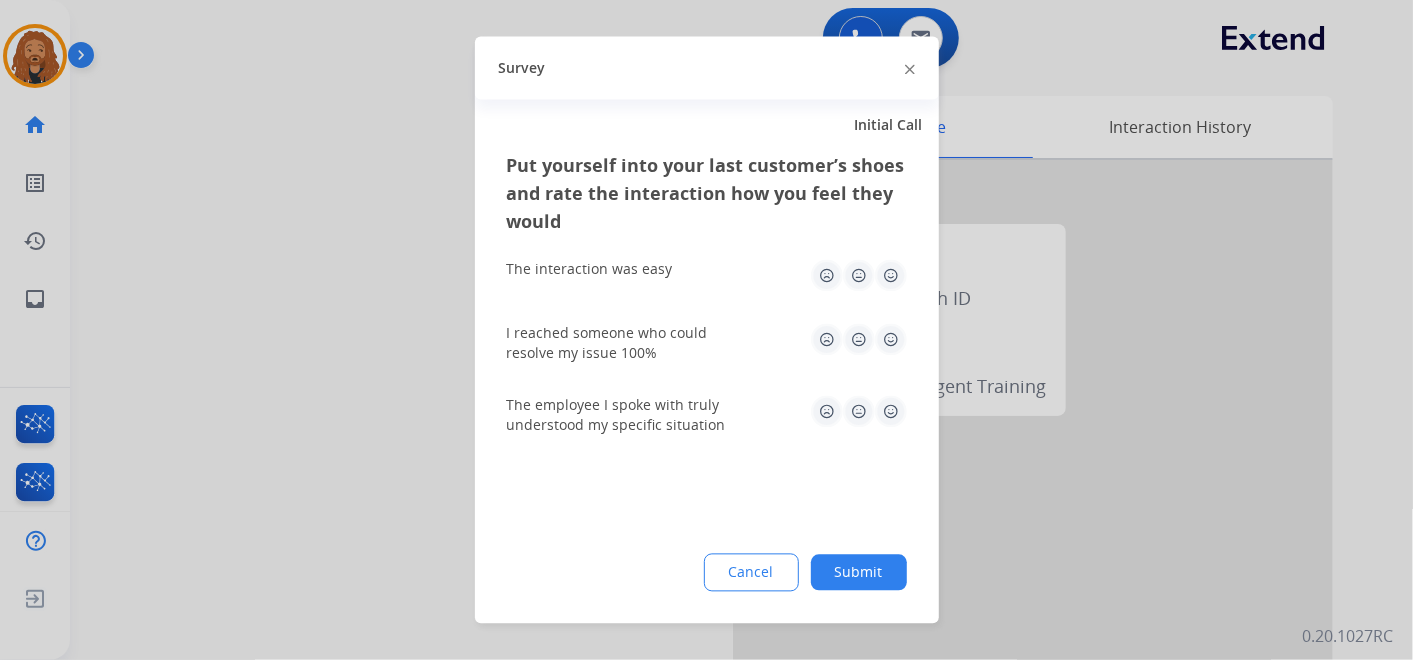 drag, startPoint x: 884, startPoint y: 408, endPoint x: 885, endPoint y: 394, distance: 14.035668 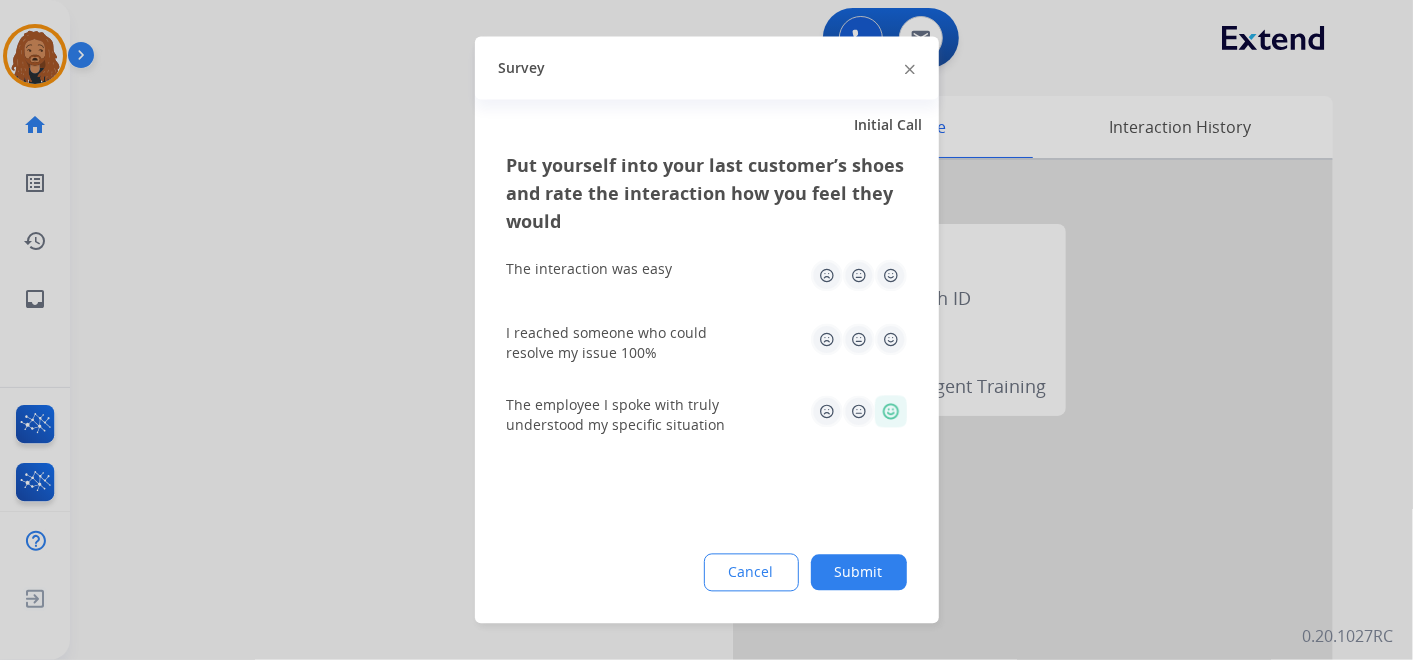 click 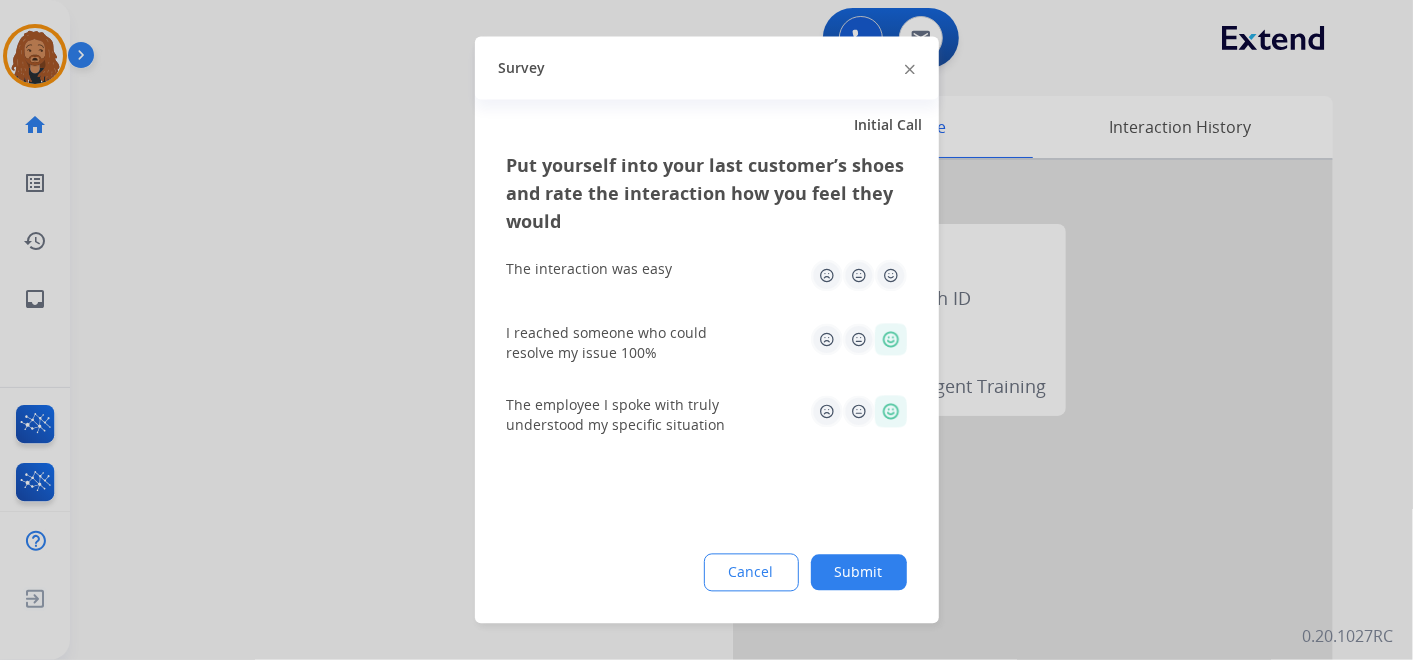 click 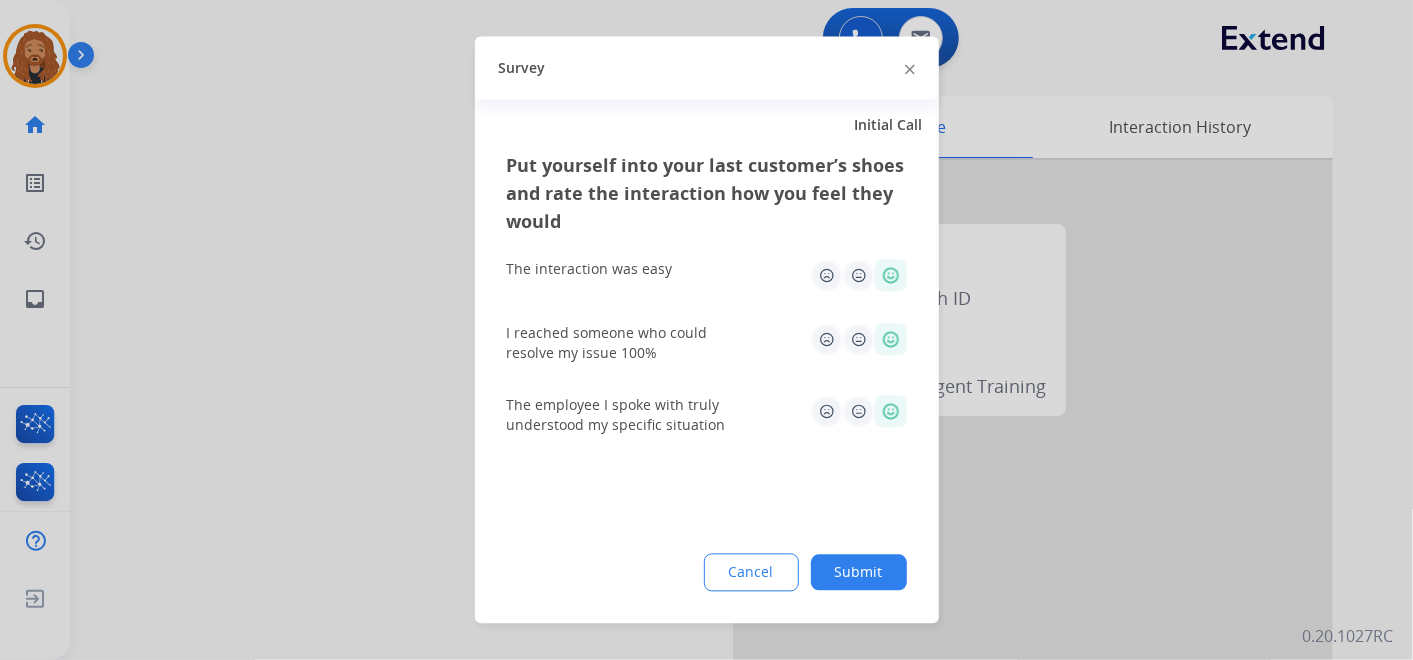 click on "Submit" 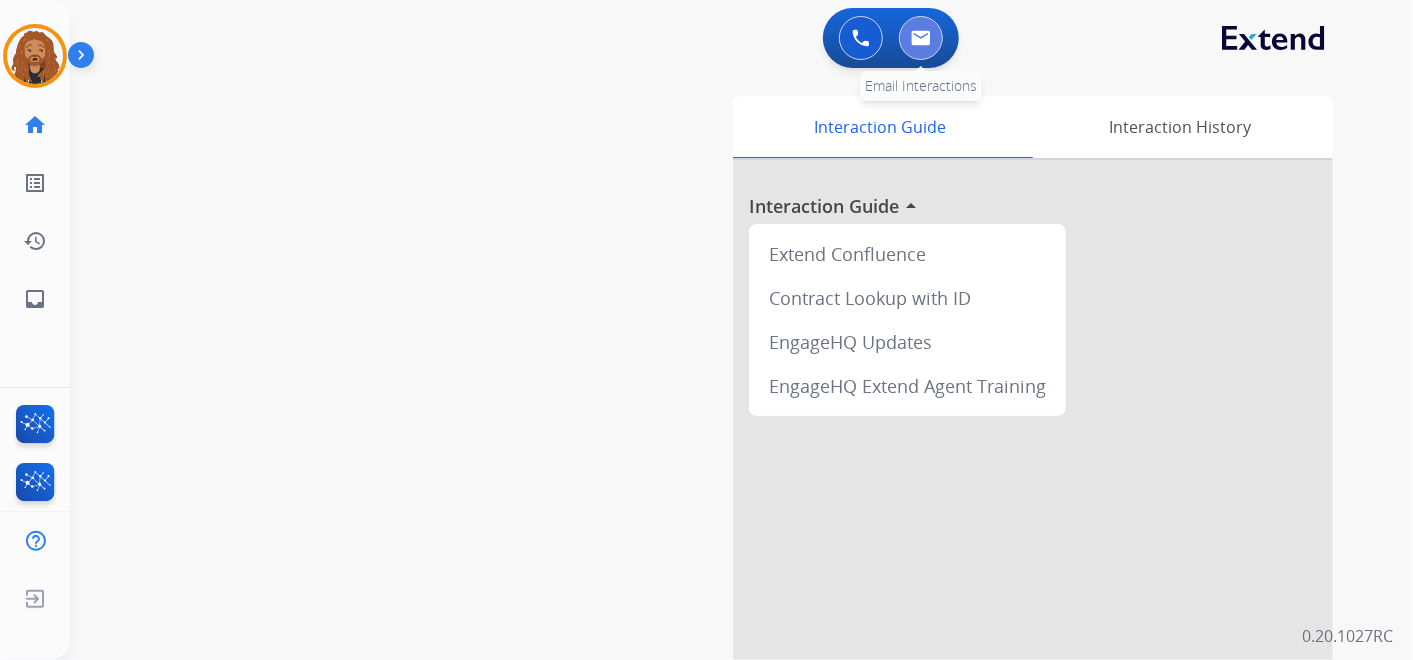 click at bounding box center [921, 38] 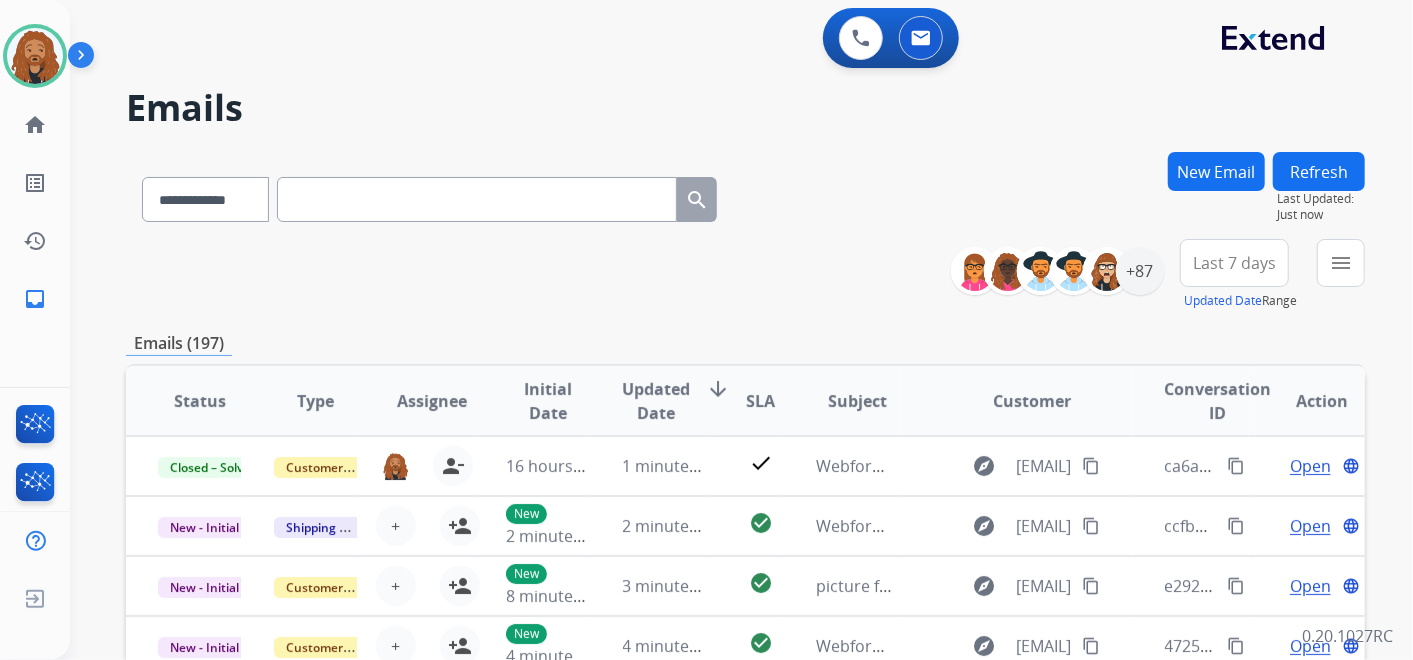 click on "Last 7 days" at bounding box center [1234, 263] 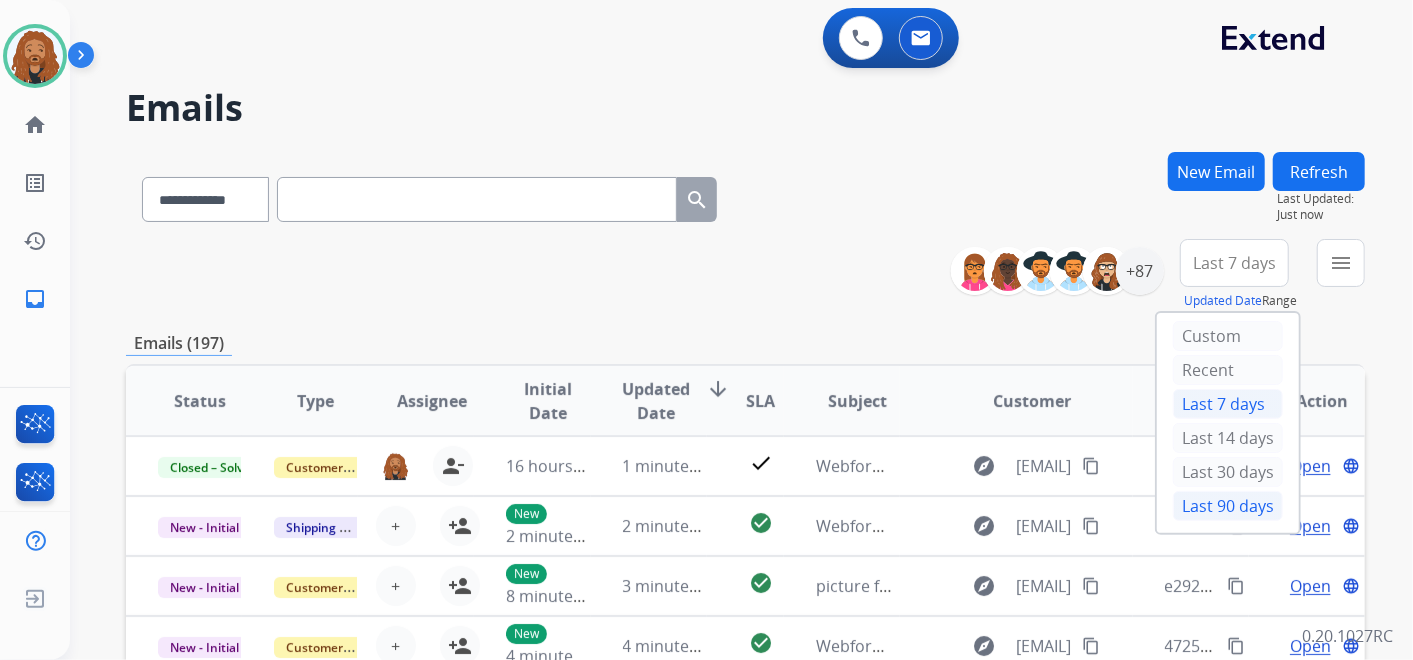 click on "Last 90 days" at bounding box center [1228, 506] 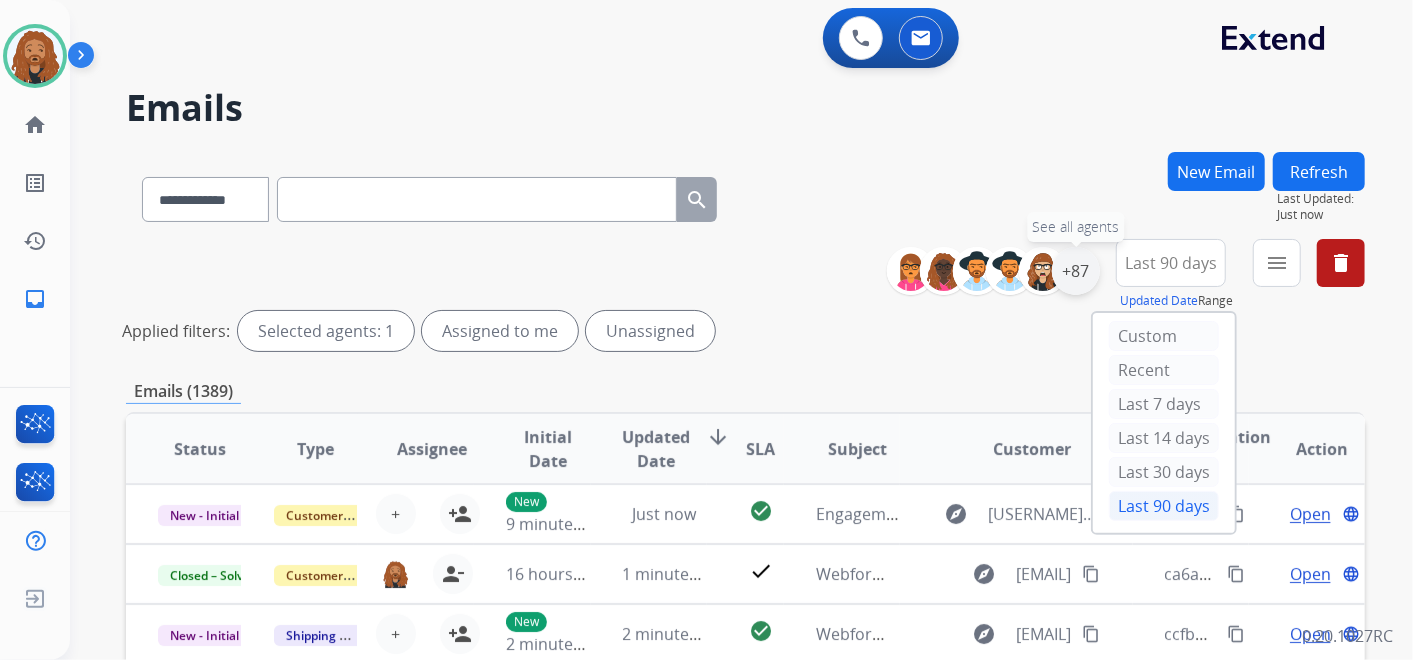 click on "+87" at bounding box center (1076, 271) 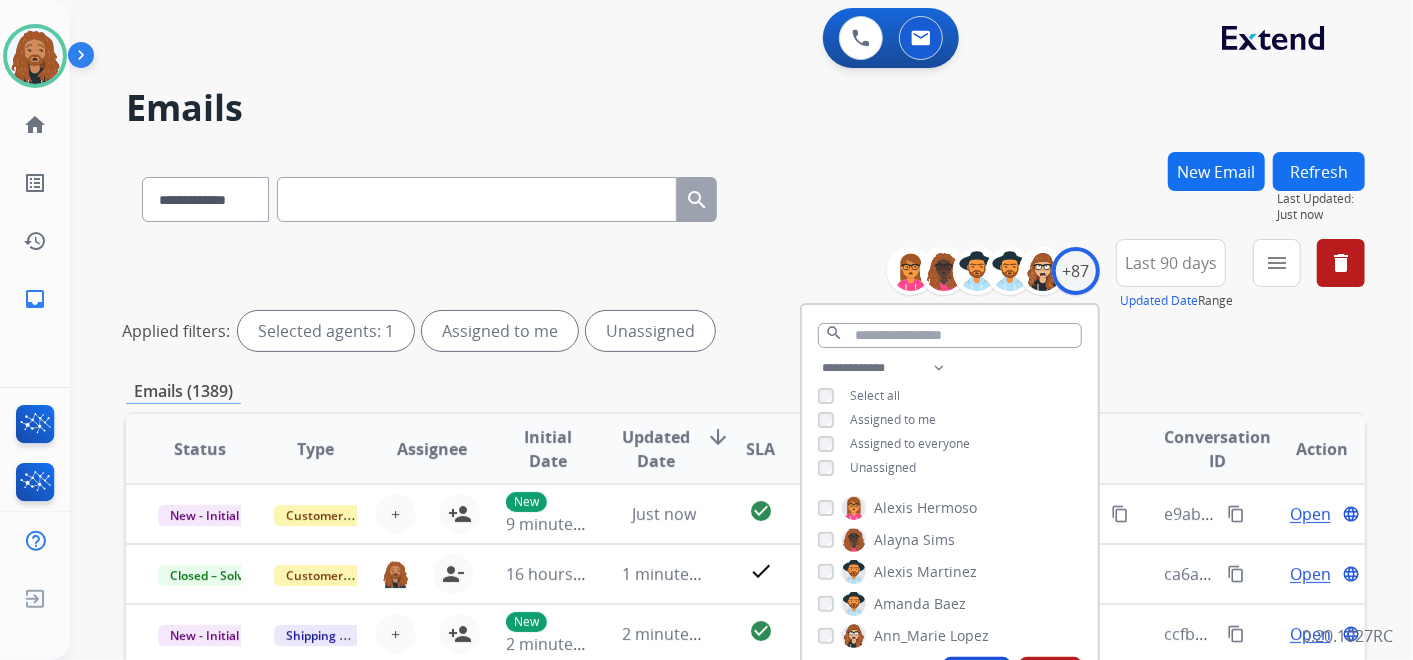click on "Unassigned" at bounding box center (883, 467) 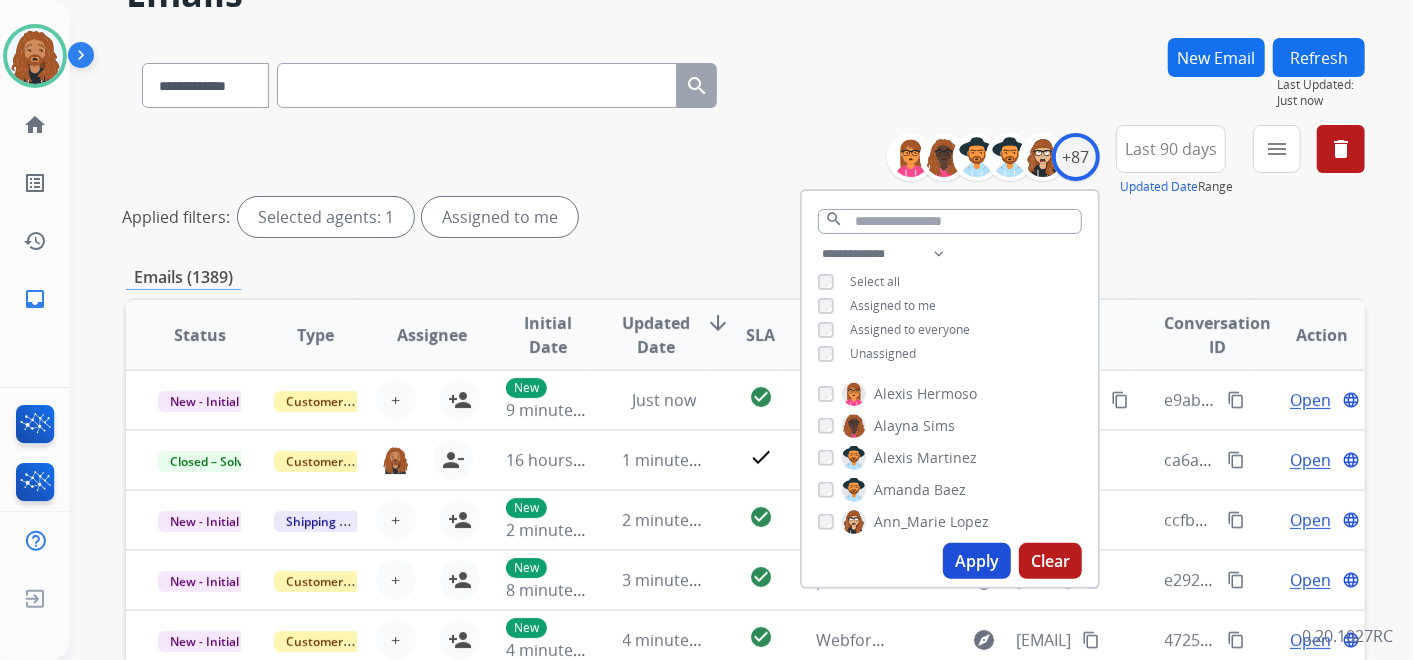 scroll, scrollTop: 222, scrollLeft: 0, axis: vertical 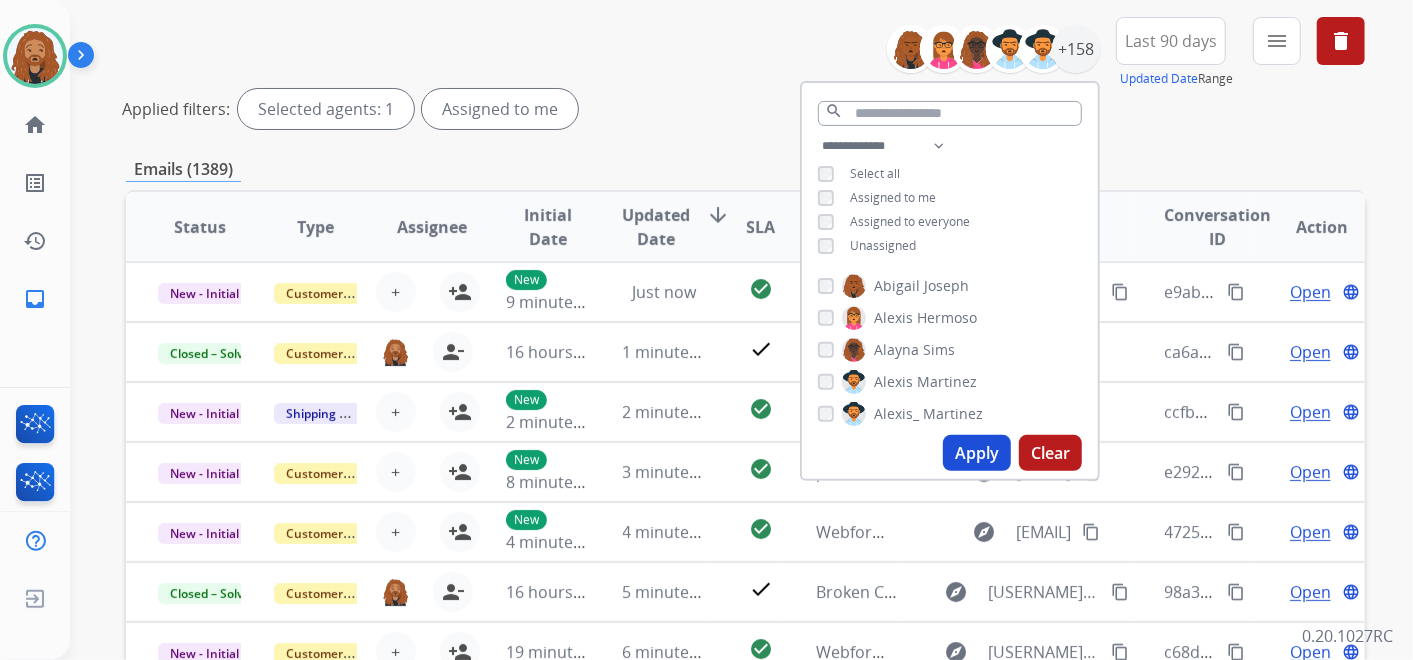 click on "Apply" at bounding box center (977, 453) 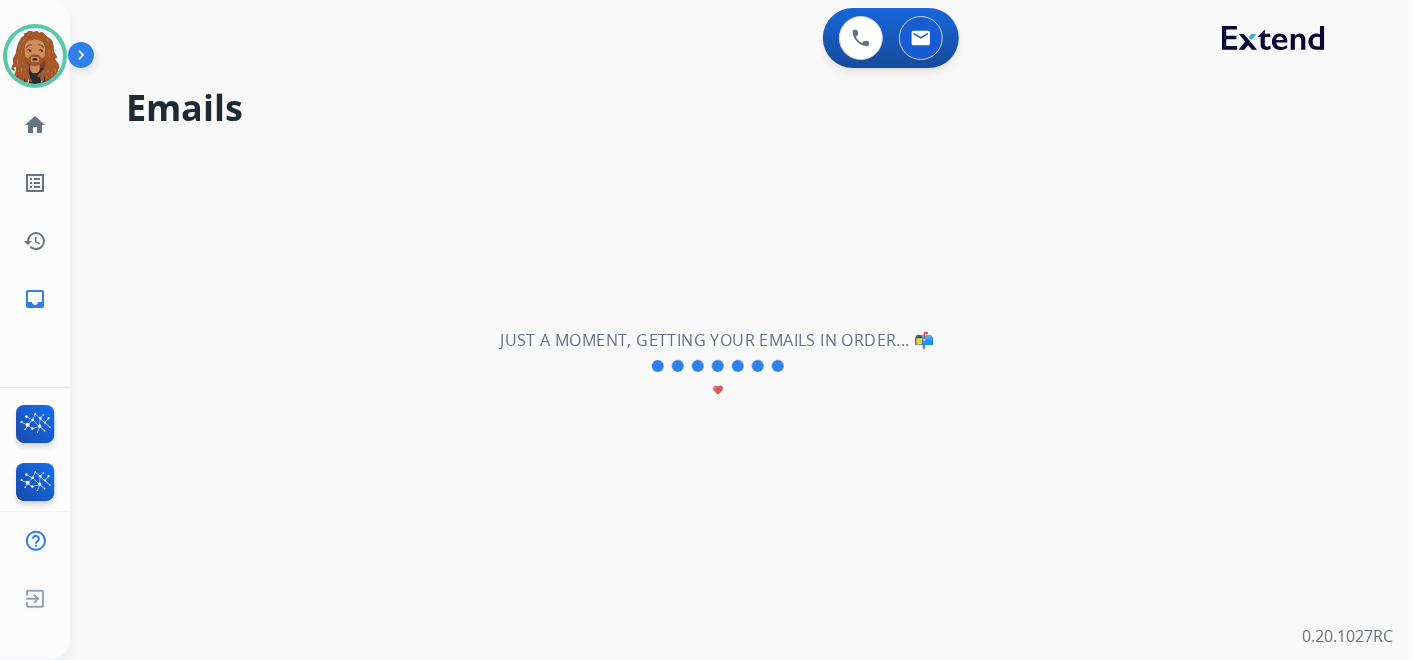 scroll, scrollTop: 0, scrollLeft: 0, axis: both 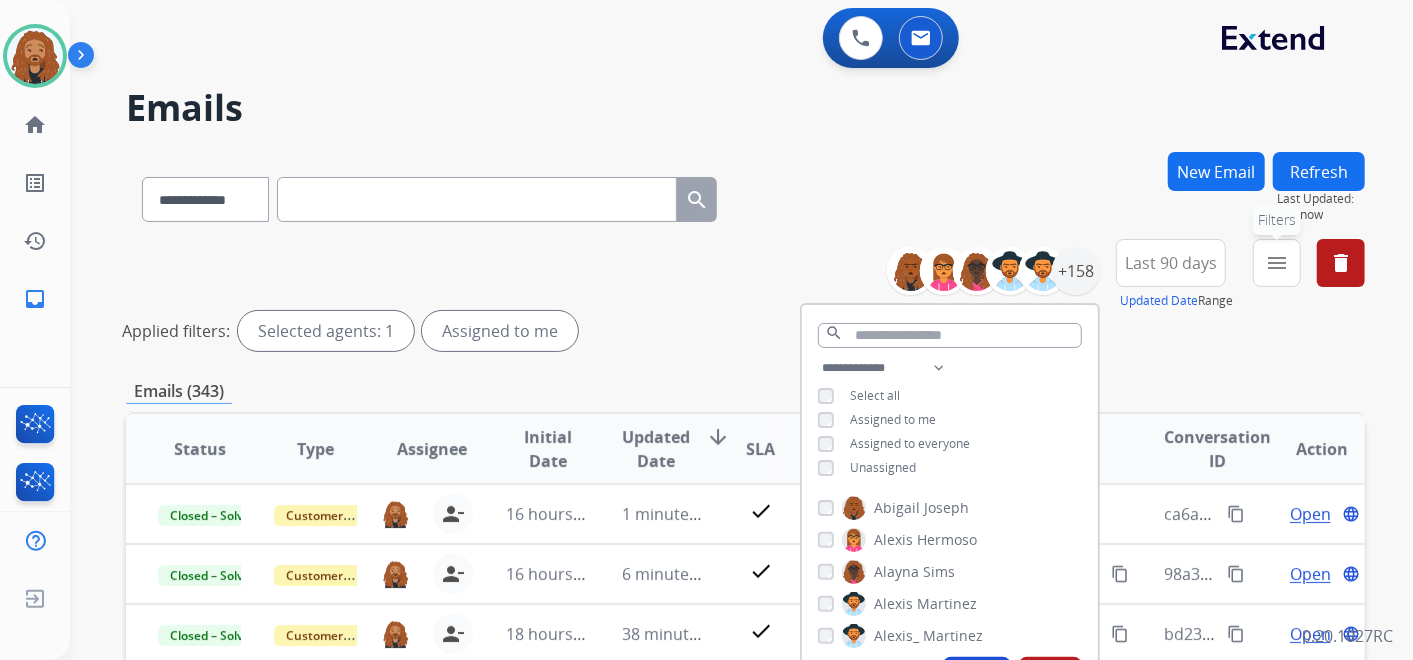 click on "menu" at bounding box center (1277, 263) 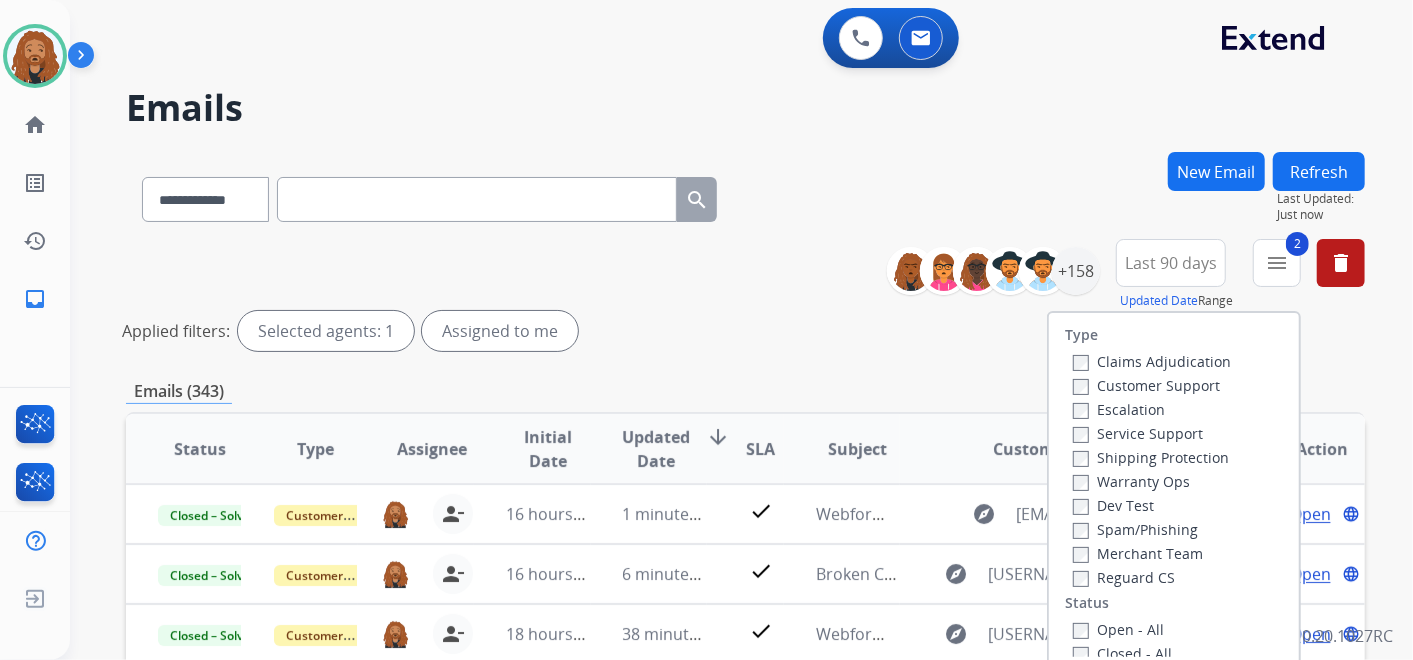 click on "Shipping Protection" at bounding box center [1151, 457] 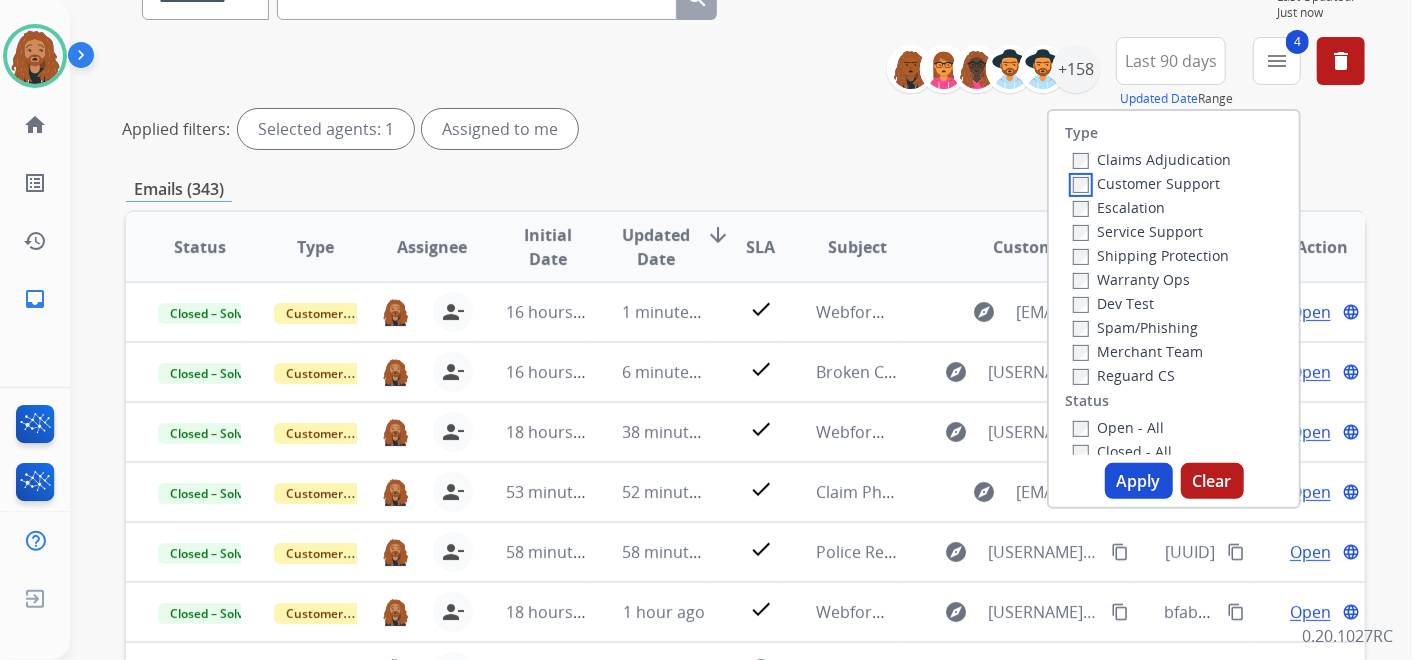 scroll, scrollTop: 222, scrollLeft: 0, axis: vertical 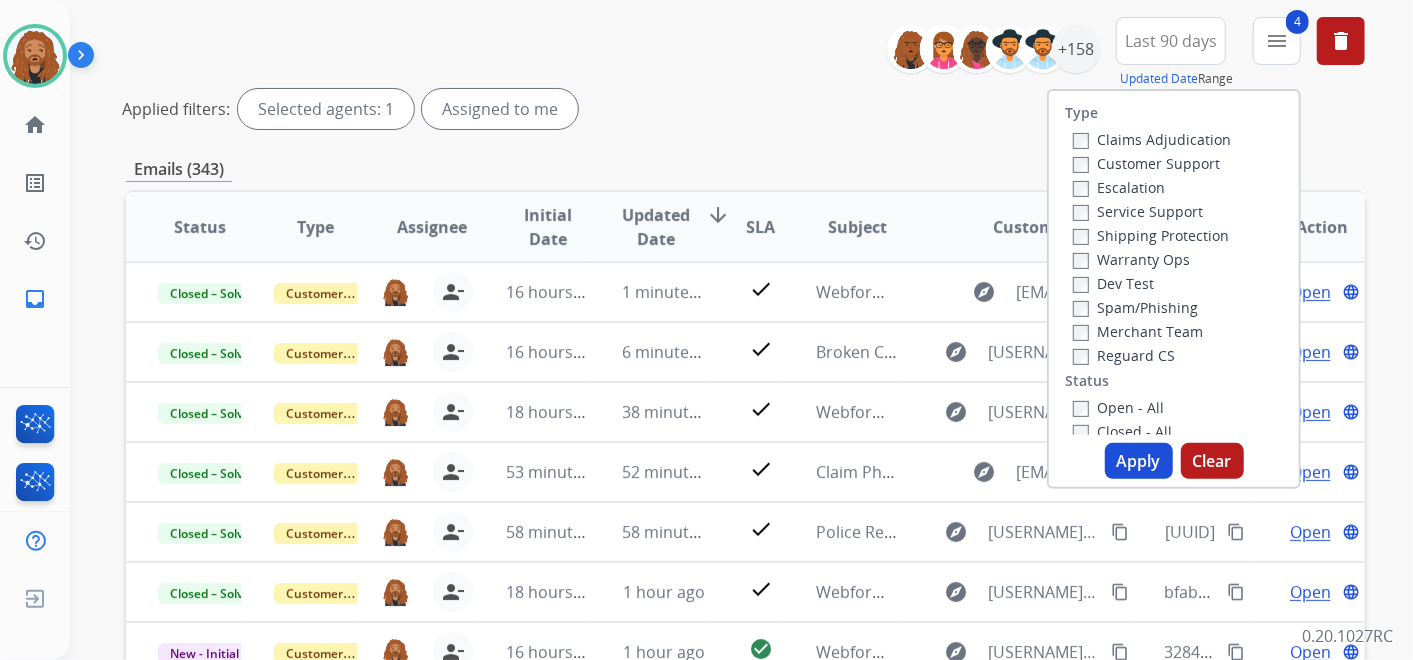 click on "Apply" at bounding box center [1139, 461] 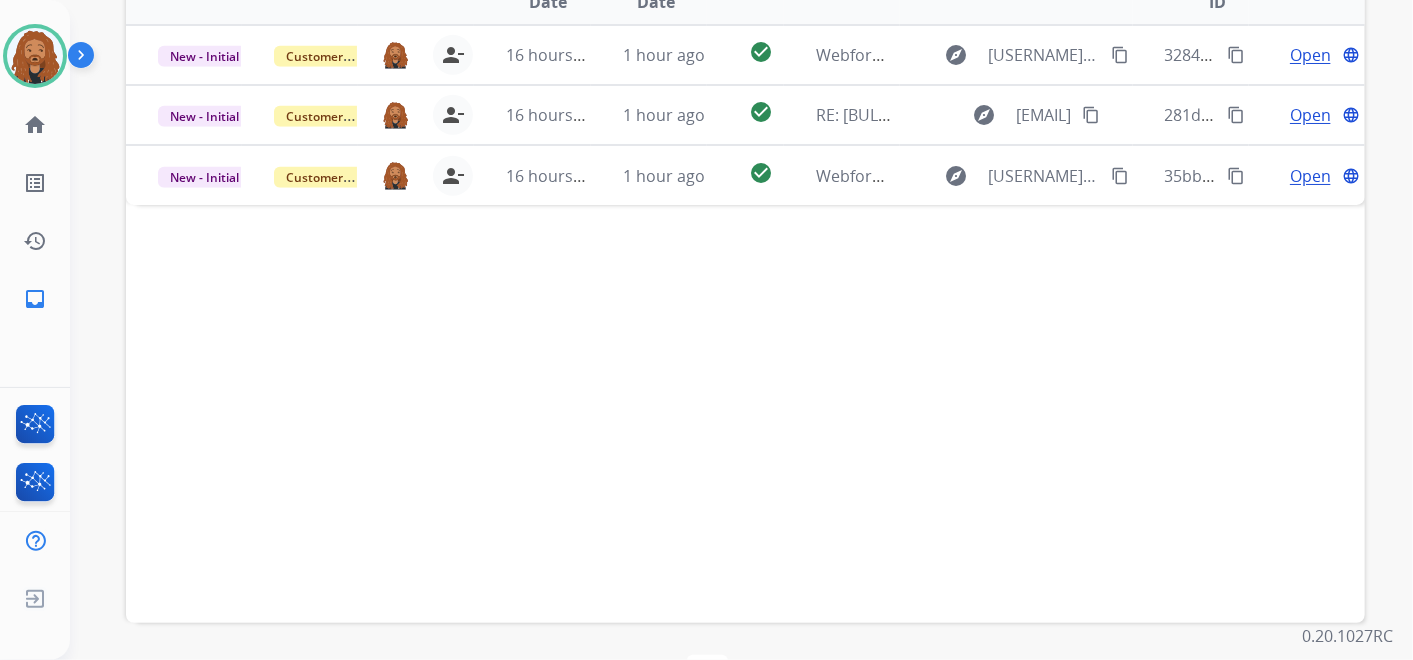 scroll, scrollTop: 333, scrollLeft: 0, axis: vertical 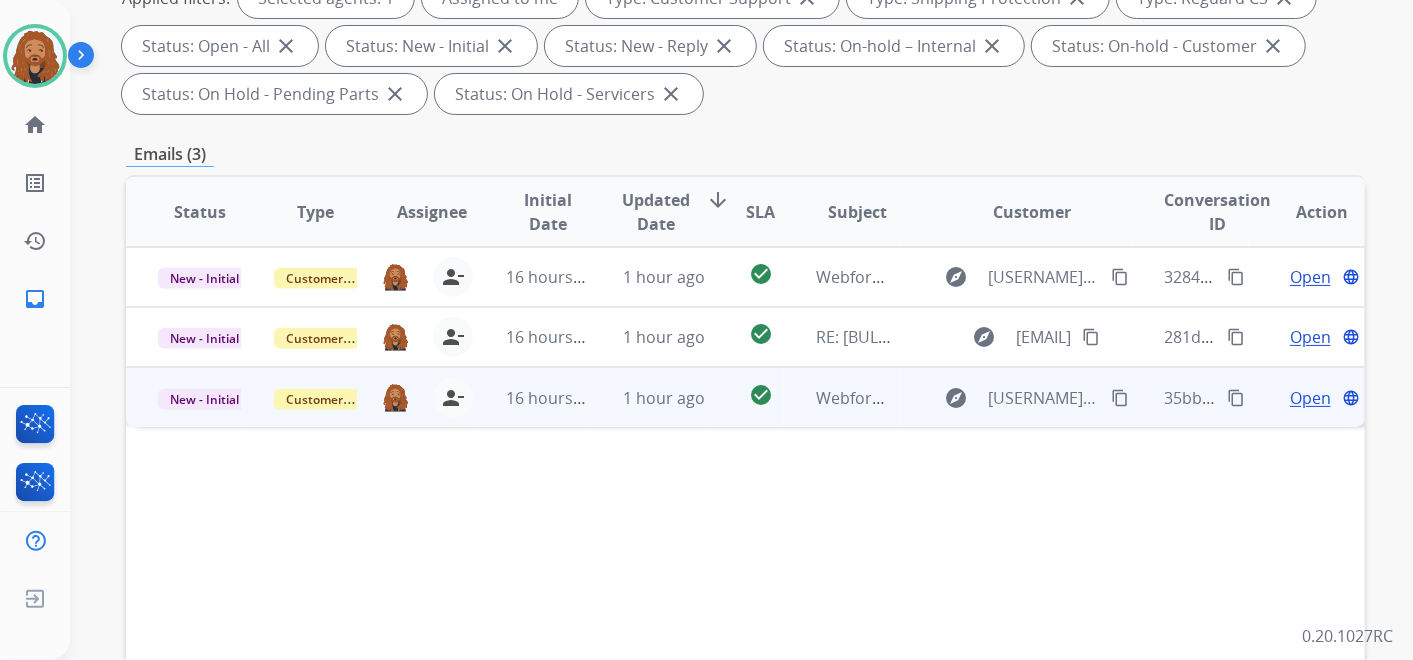 click on "Open" at bounding box center [1310, 398] 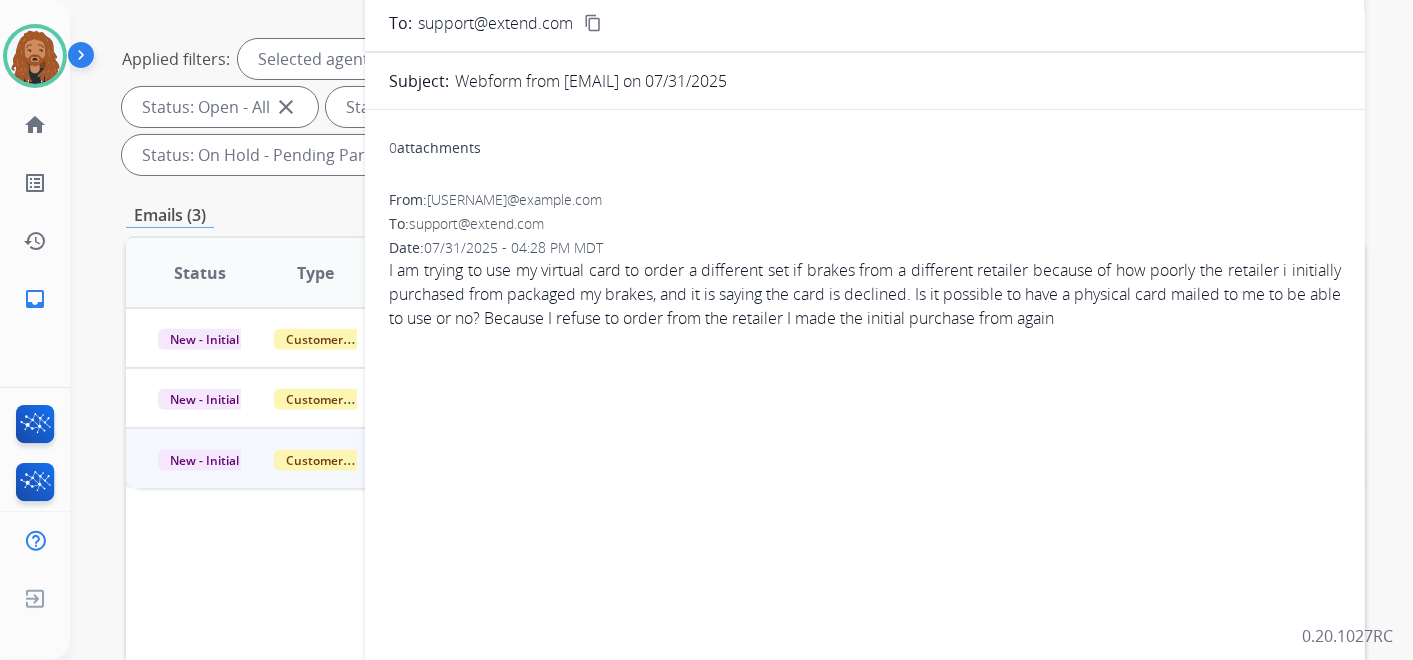 scroll, scrollTop: 222, scrollLeft: 0, axis: vertical 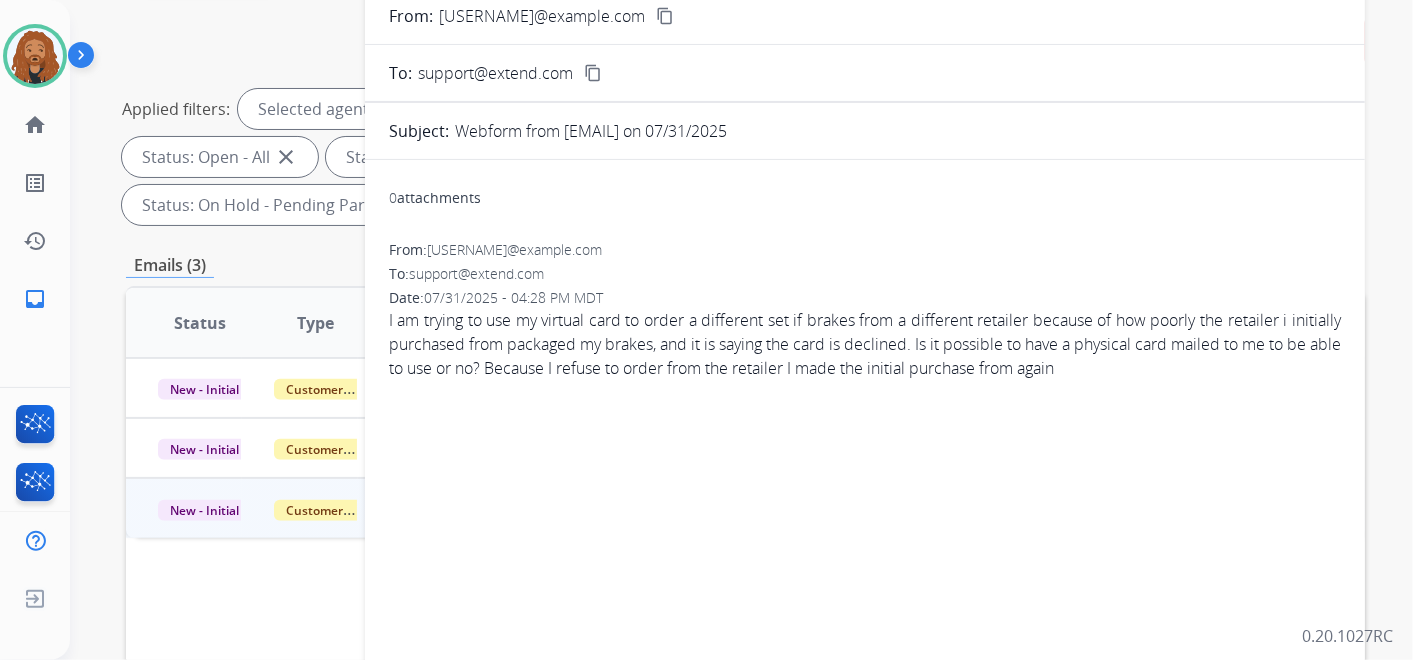click on "maximumprime298@gmail.com" at bounding box center [514, 249] 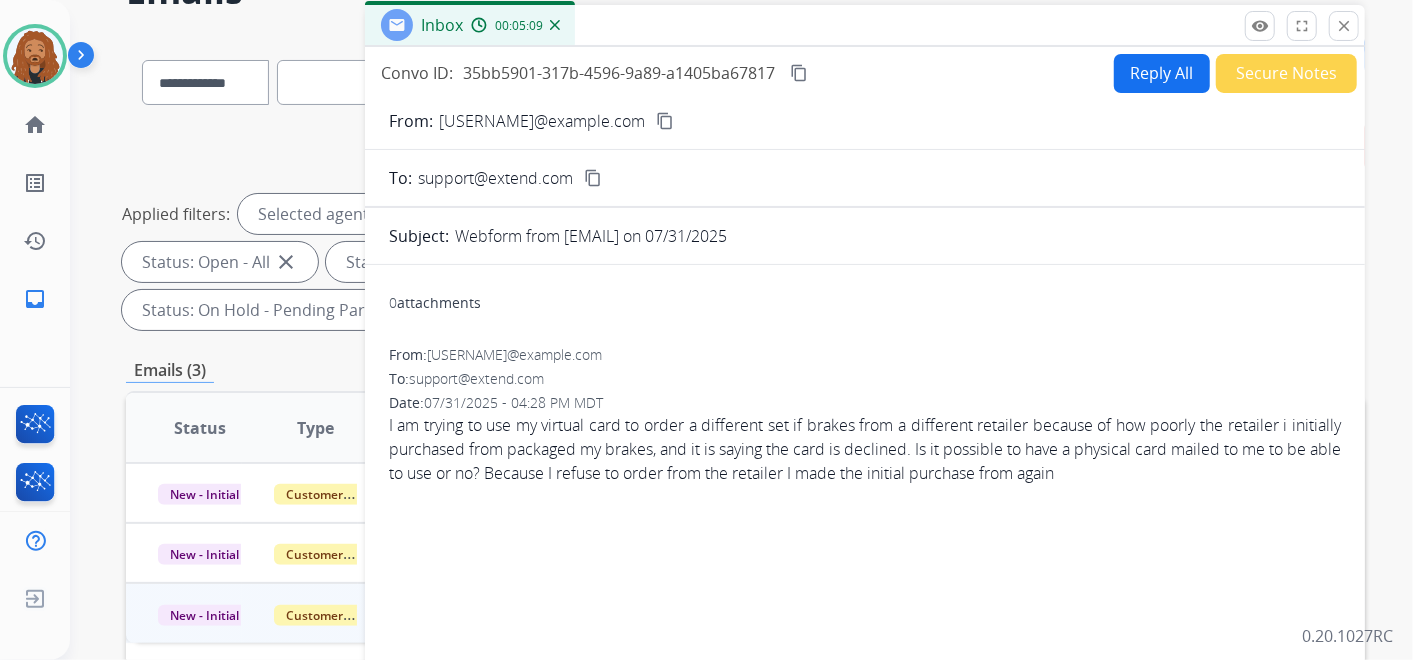 scroll, scrollTop: 0, scrollLeft: 0, axis: both 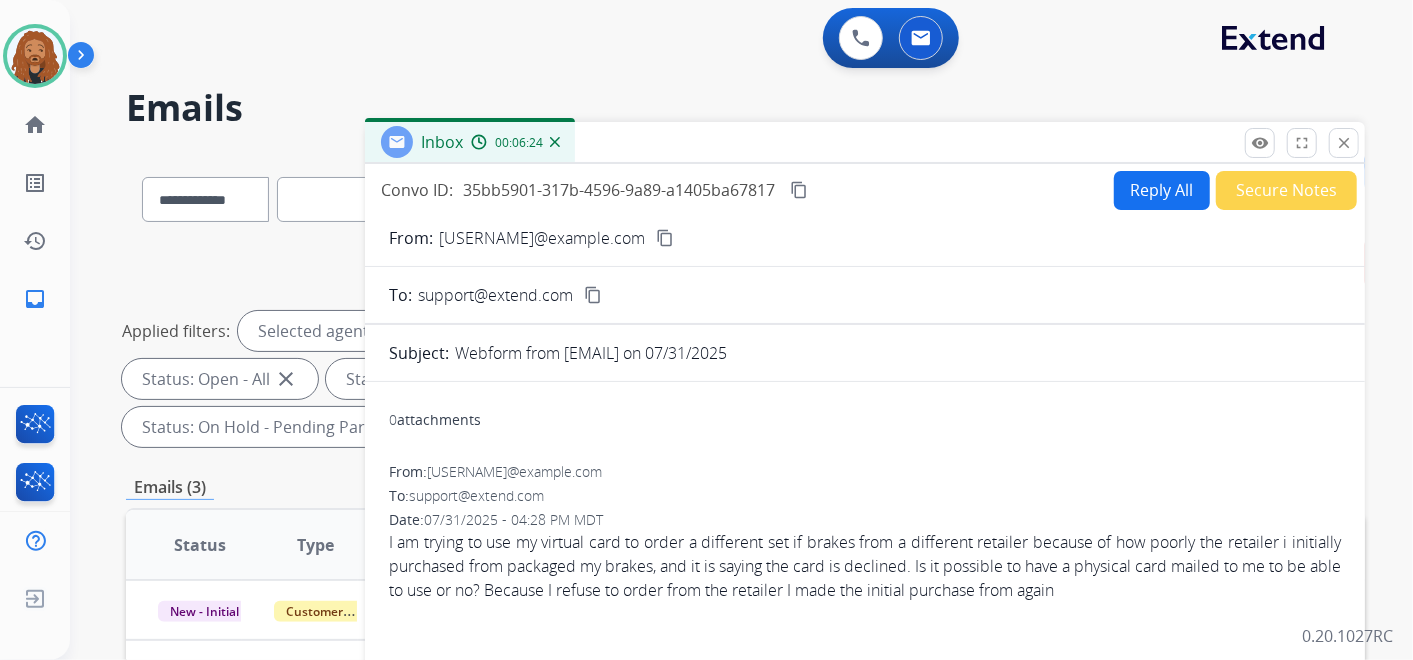 click on "content_copy" at bounding box center [799, 190] 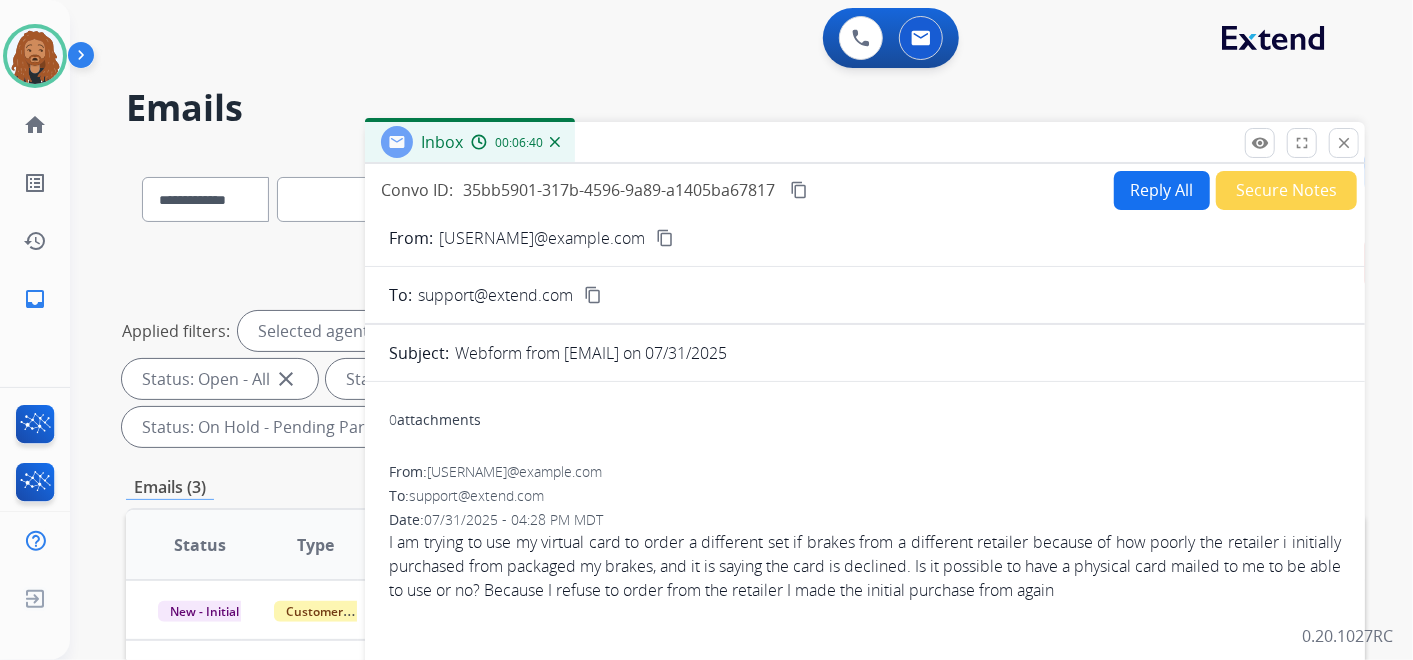 click on "Reply All" at bounding box center (1162, 190) 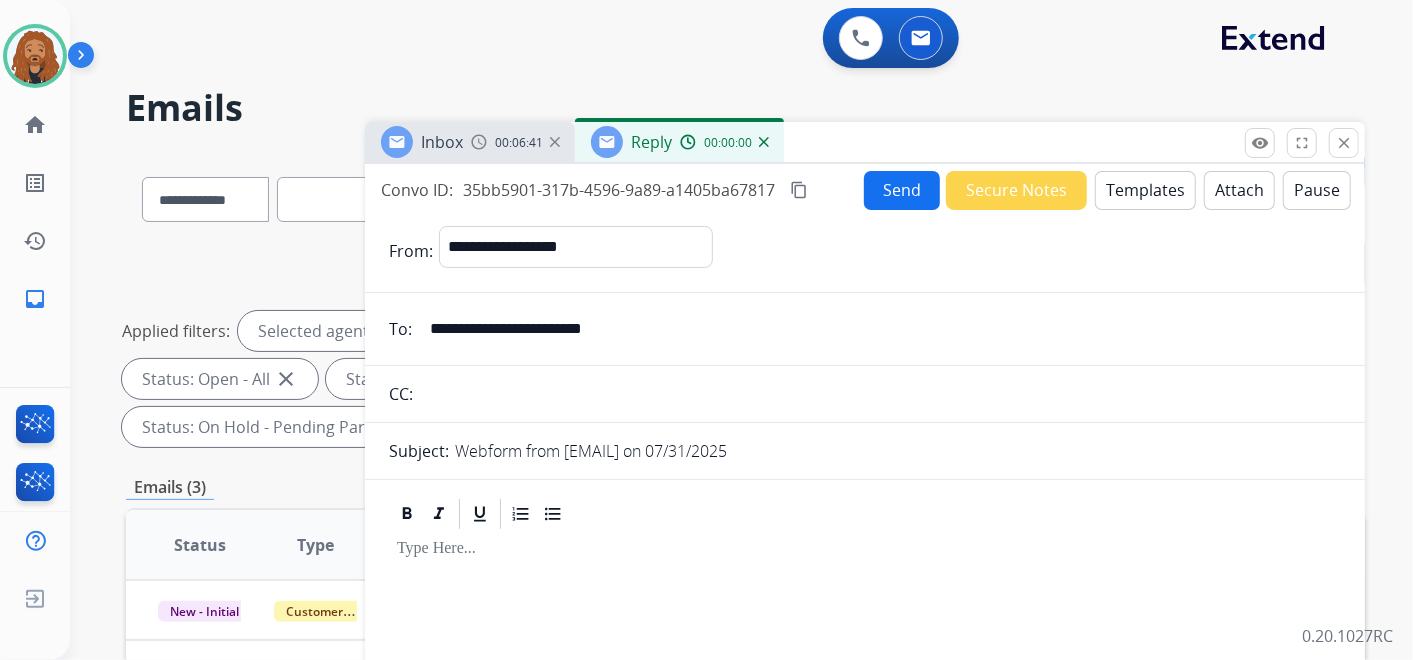 click on "Templates" at bounding box center [1145, 190] 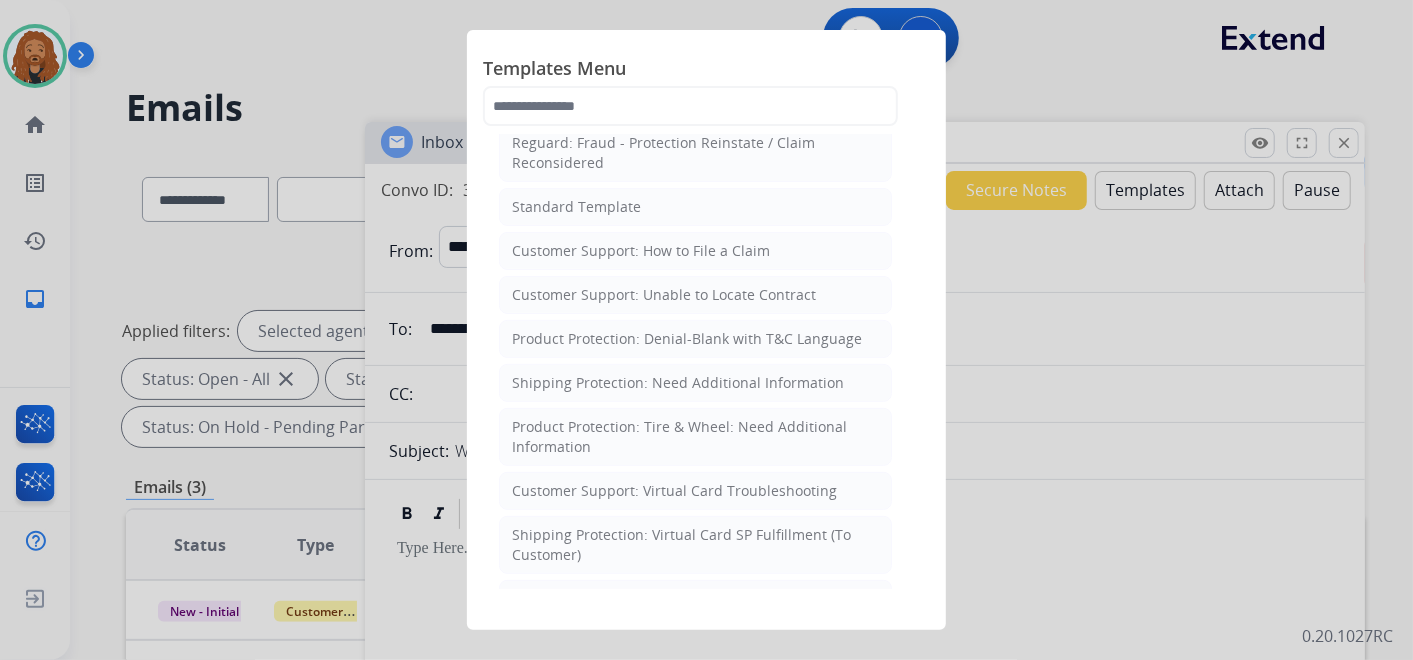 scroll, scrollTop: 222, scrollLeft: 0, axis: vertical 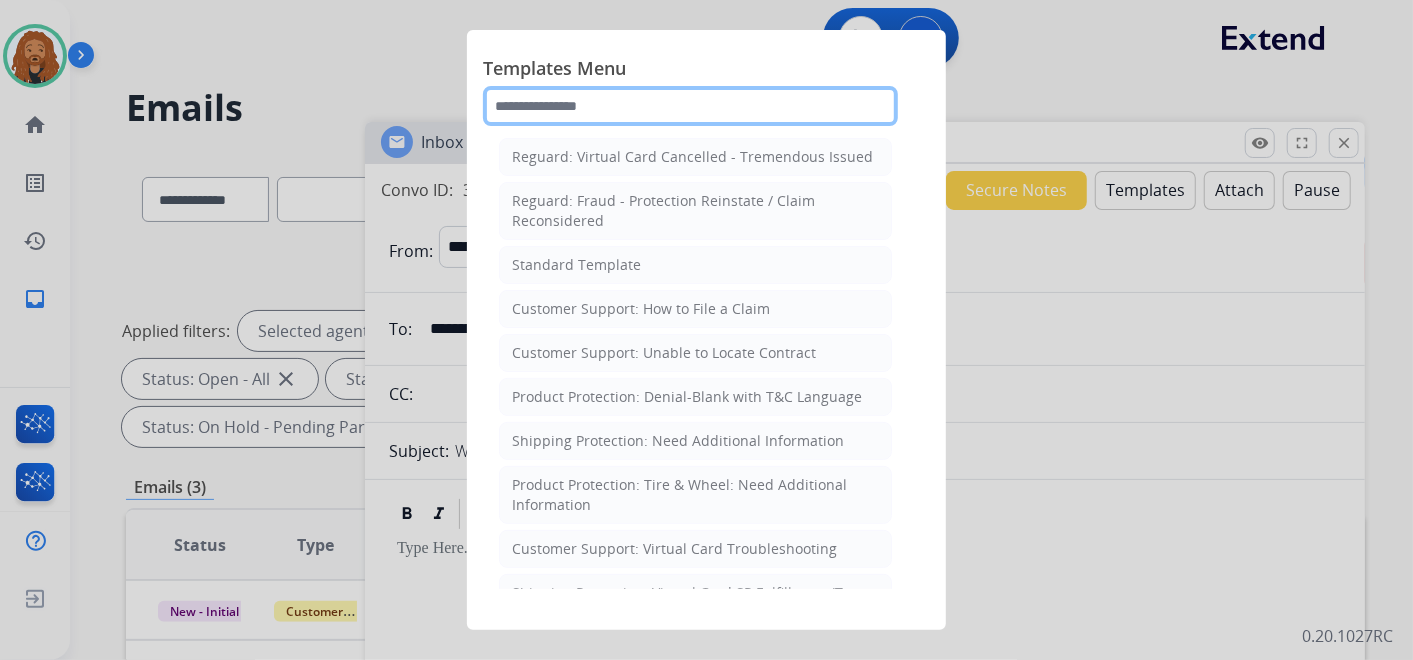 click 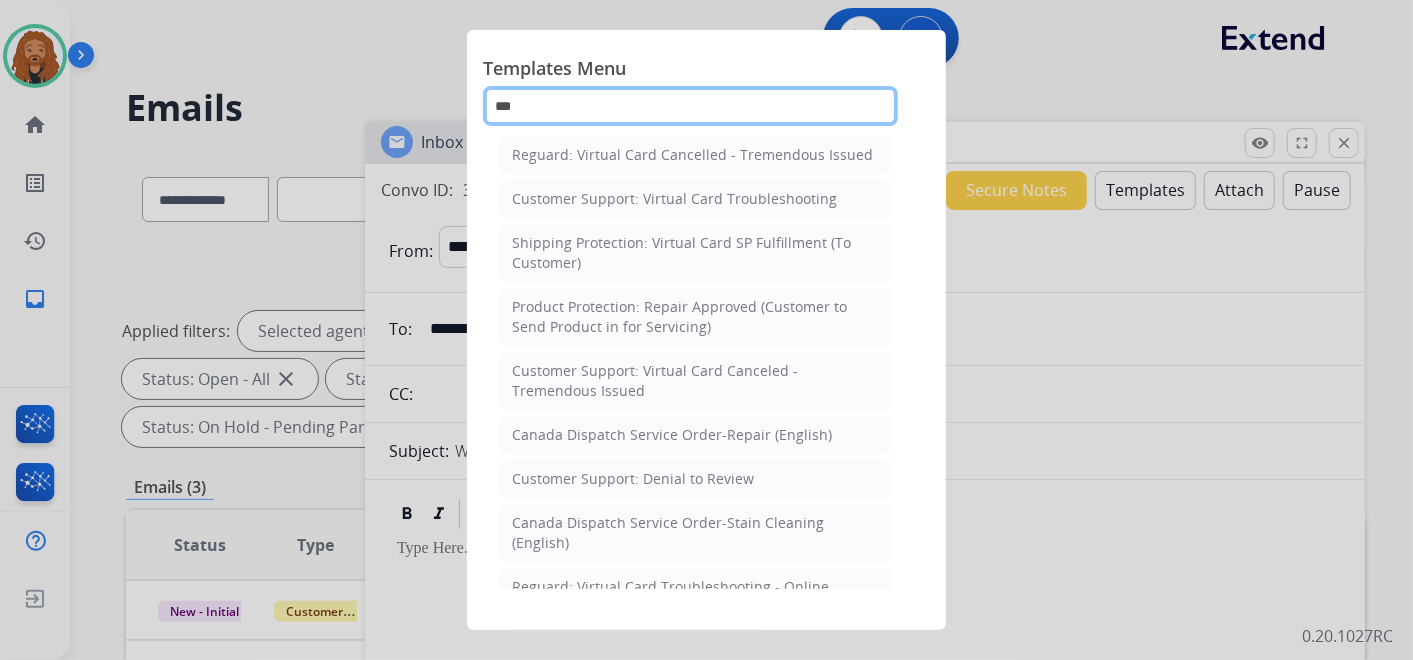 scroll, scrollTop: 0, scrollLeft: 0, axis: both 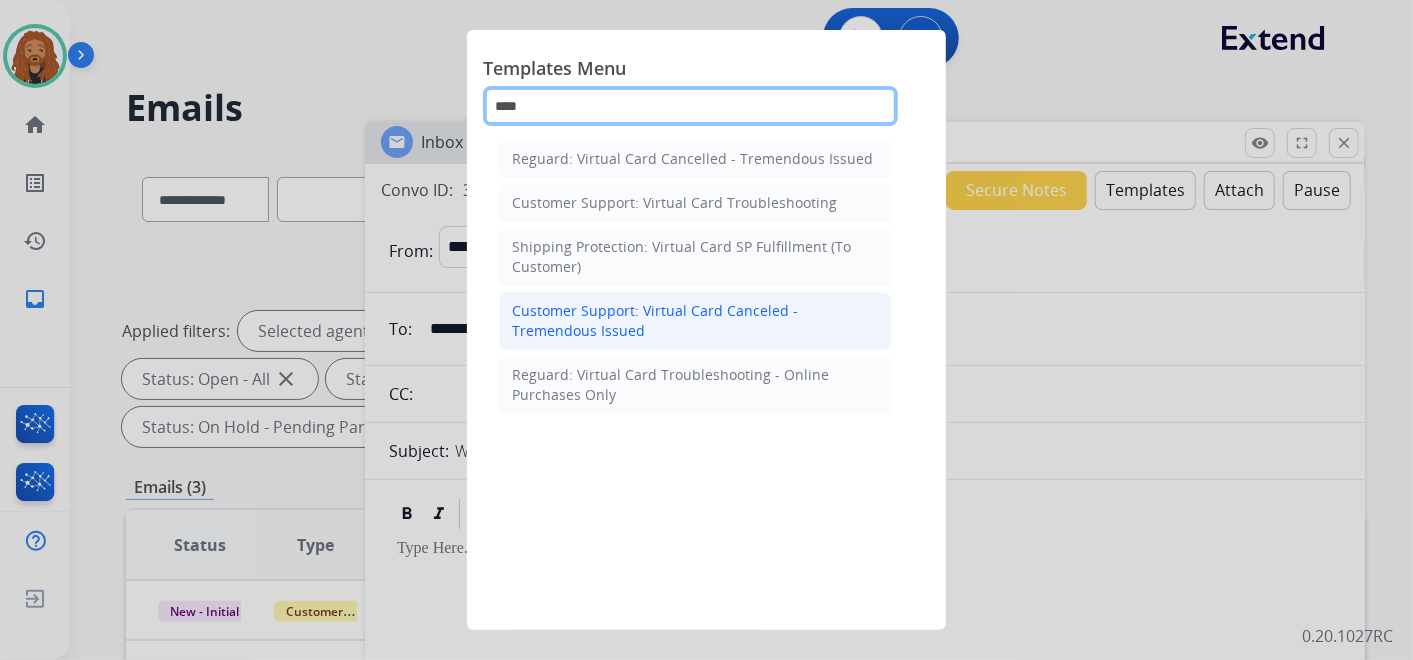 type on "****" 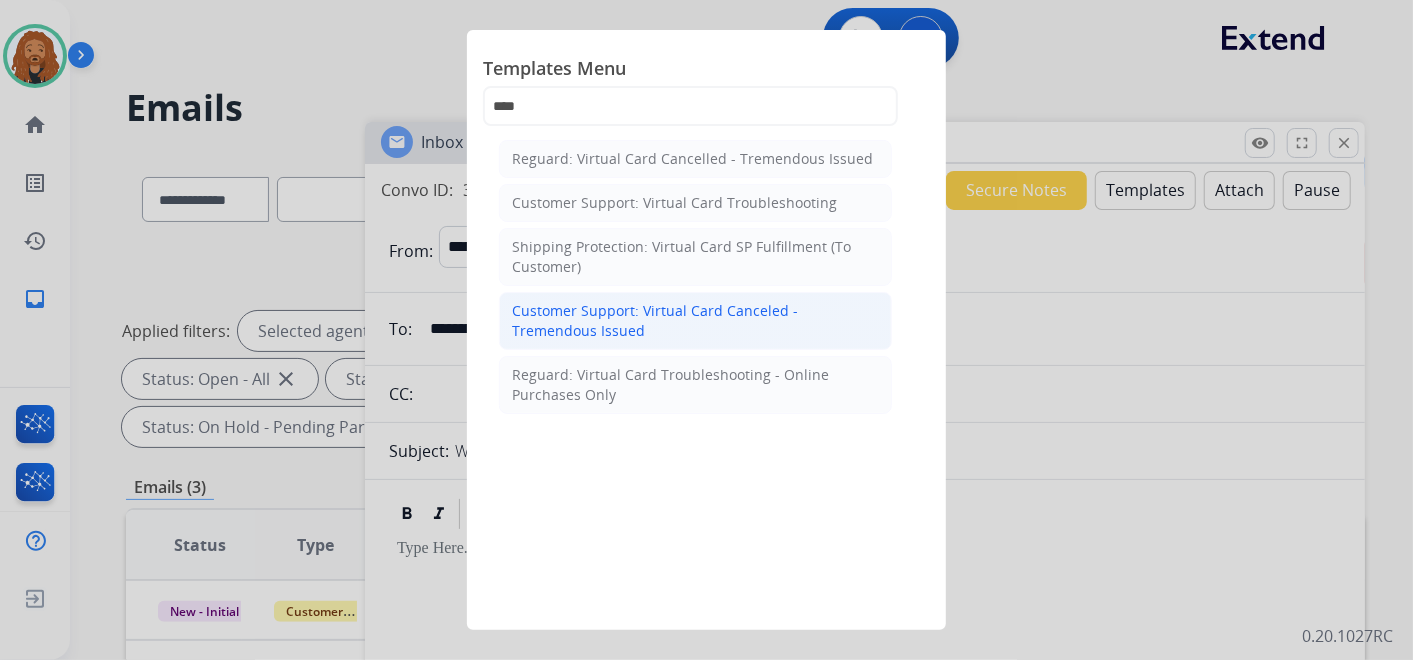 click on "Customer Support: Virtual Card Canceled -Tremendous Issued" 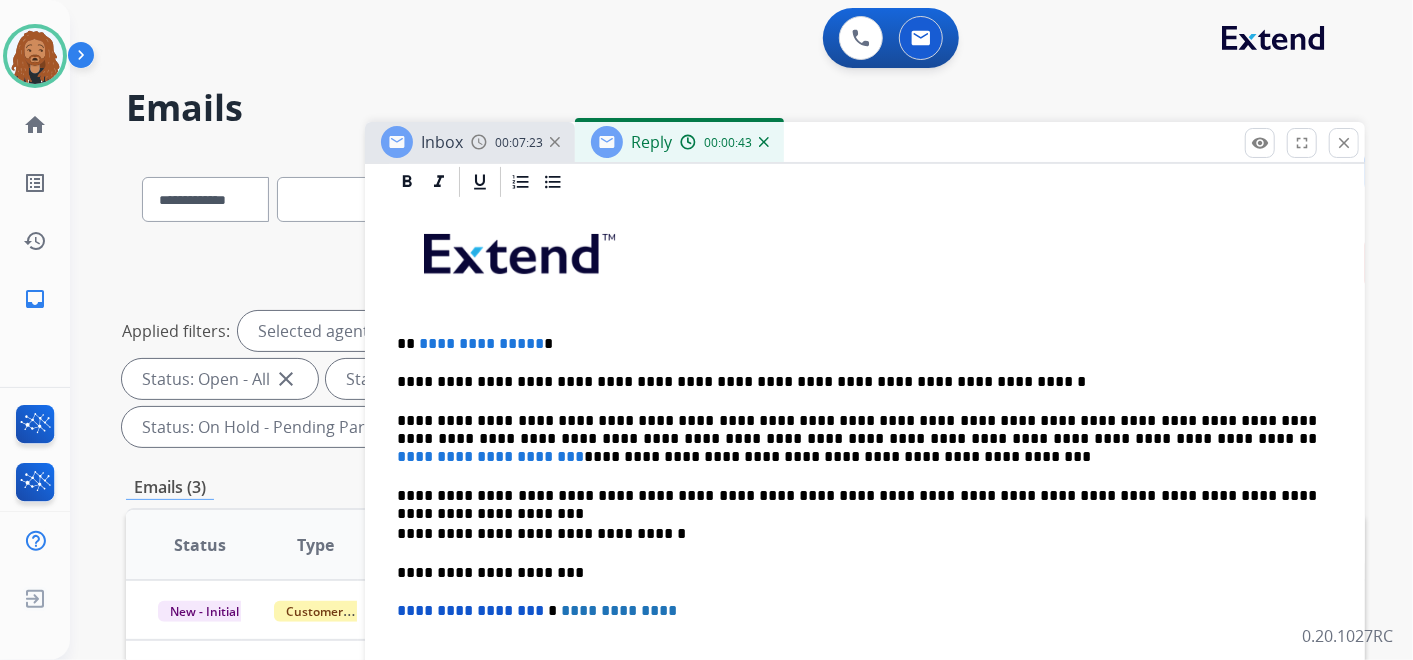 scroll, scrollTop: 464, scrollLeft: 0, axis: vertical 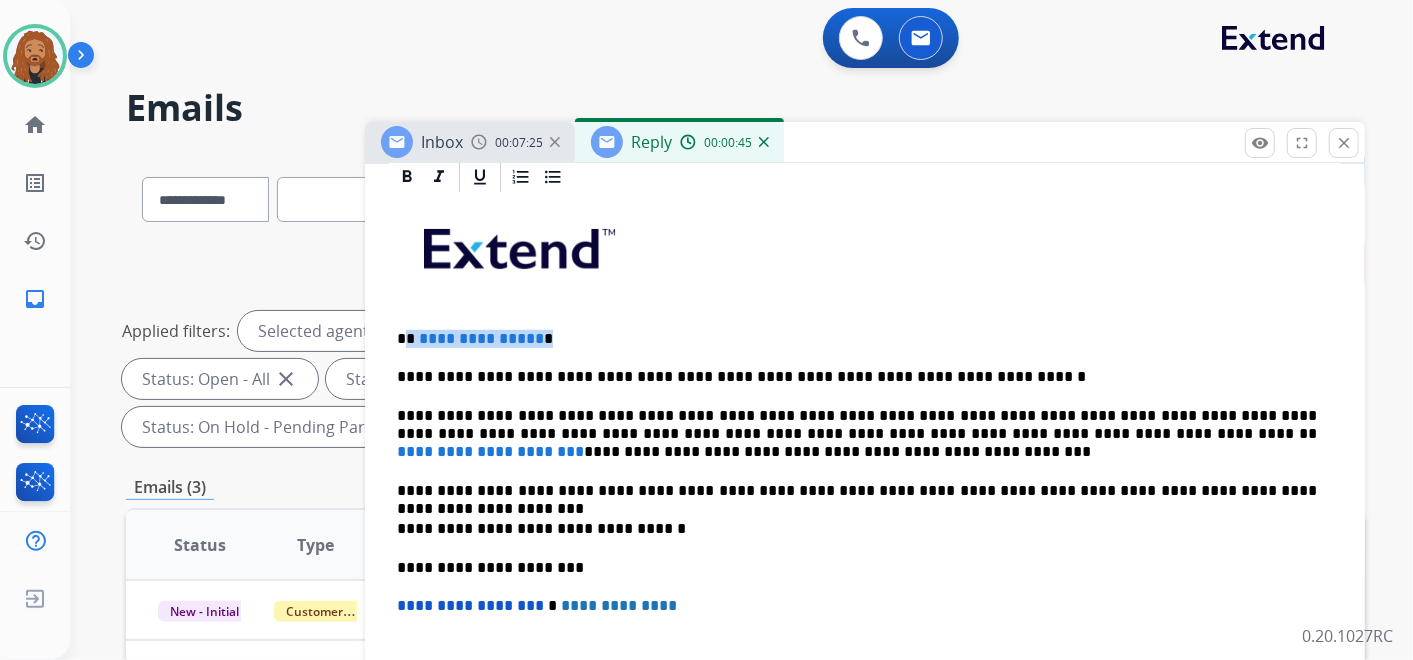 drag, startPoint x: 540, startPoint y: 340, endPoint x: 408, endPoint y: 327, distance: 132.63861 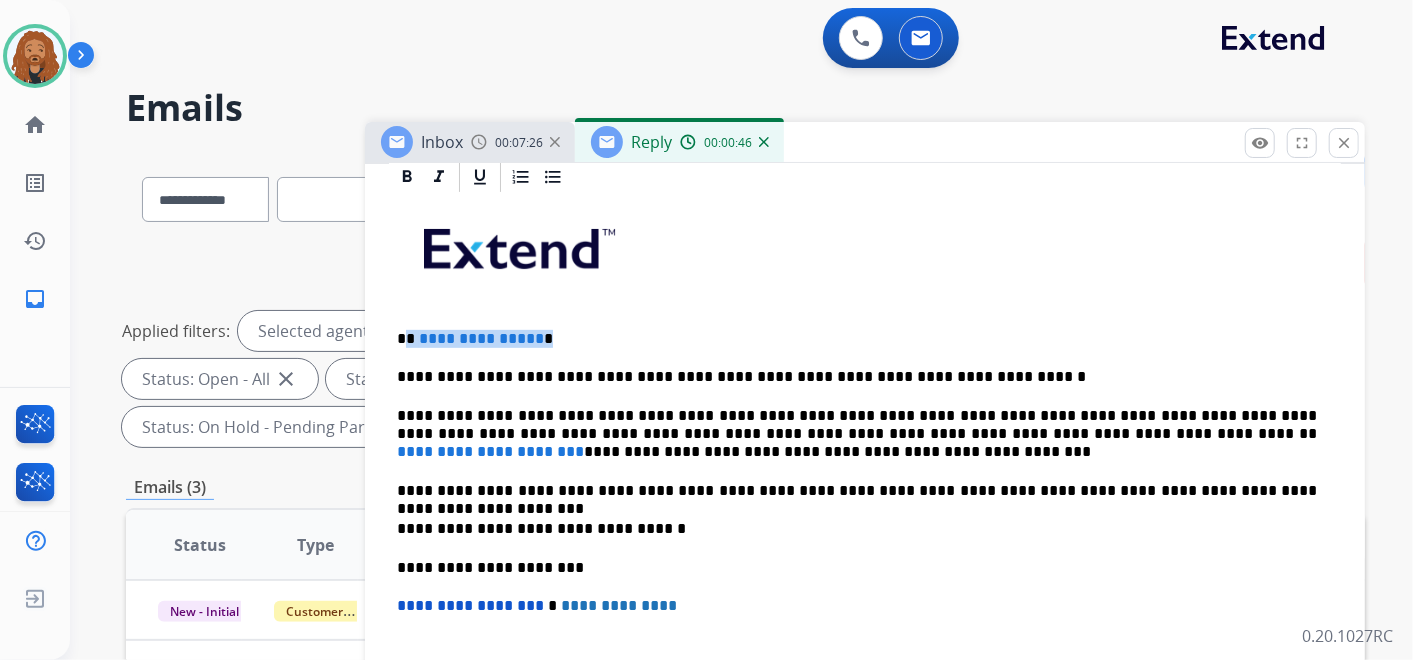 type 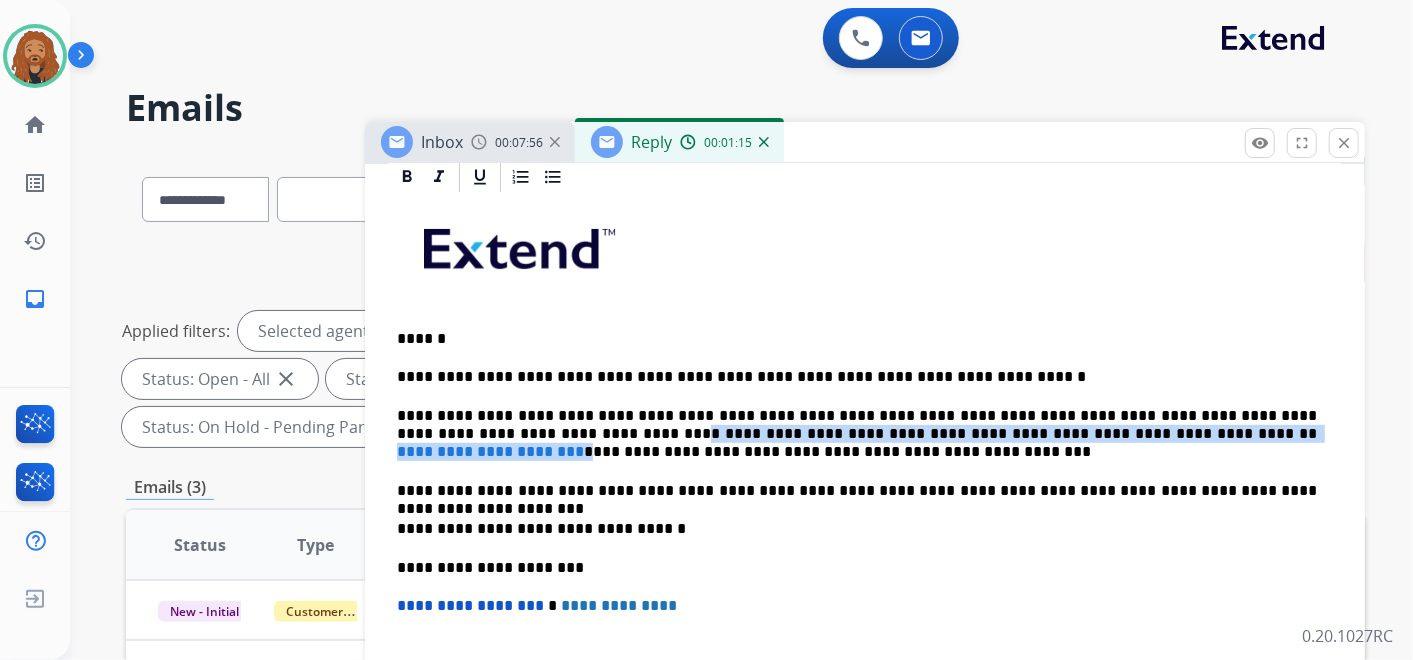 drag, startPoint x: 1130, startPoint y: 430, endPoint x: 492, endPoint y: 428, distance: 638.0031 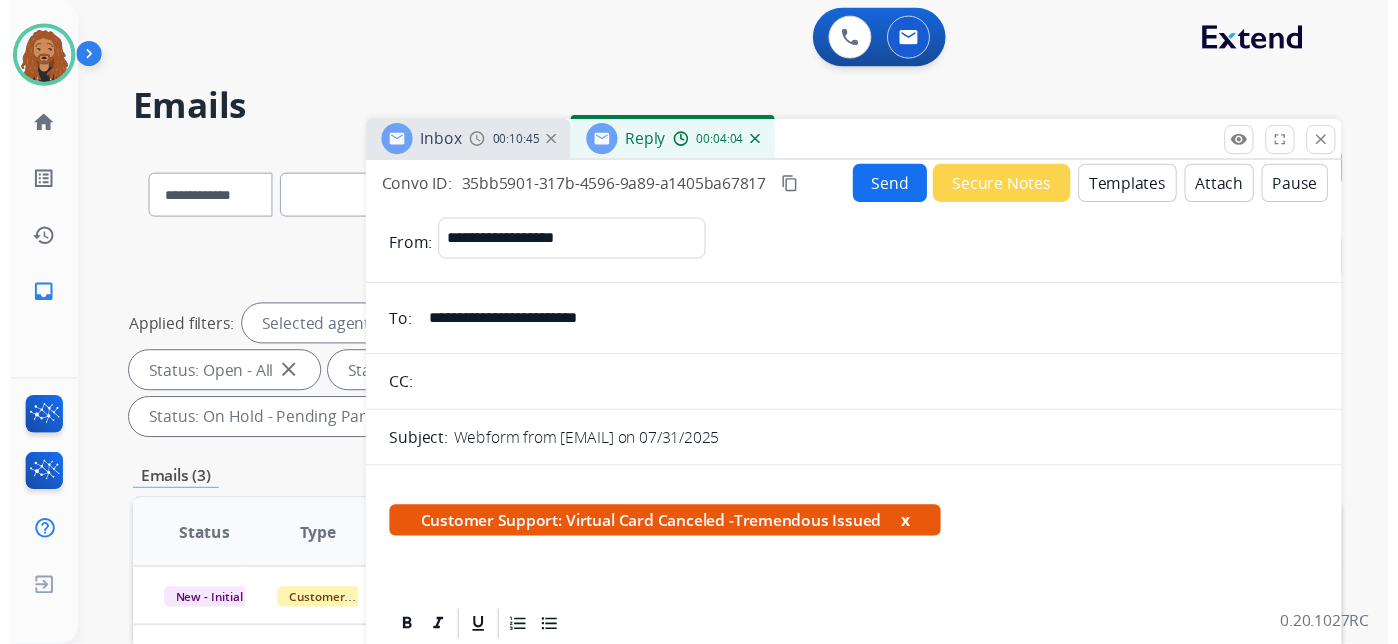 scroll, scrollTop: 0, scrollLeft: 0, axis: both 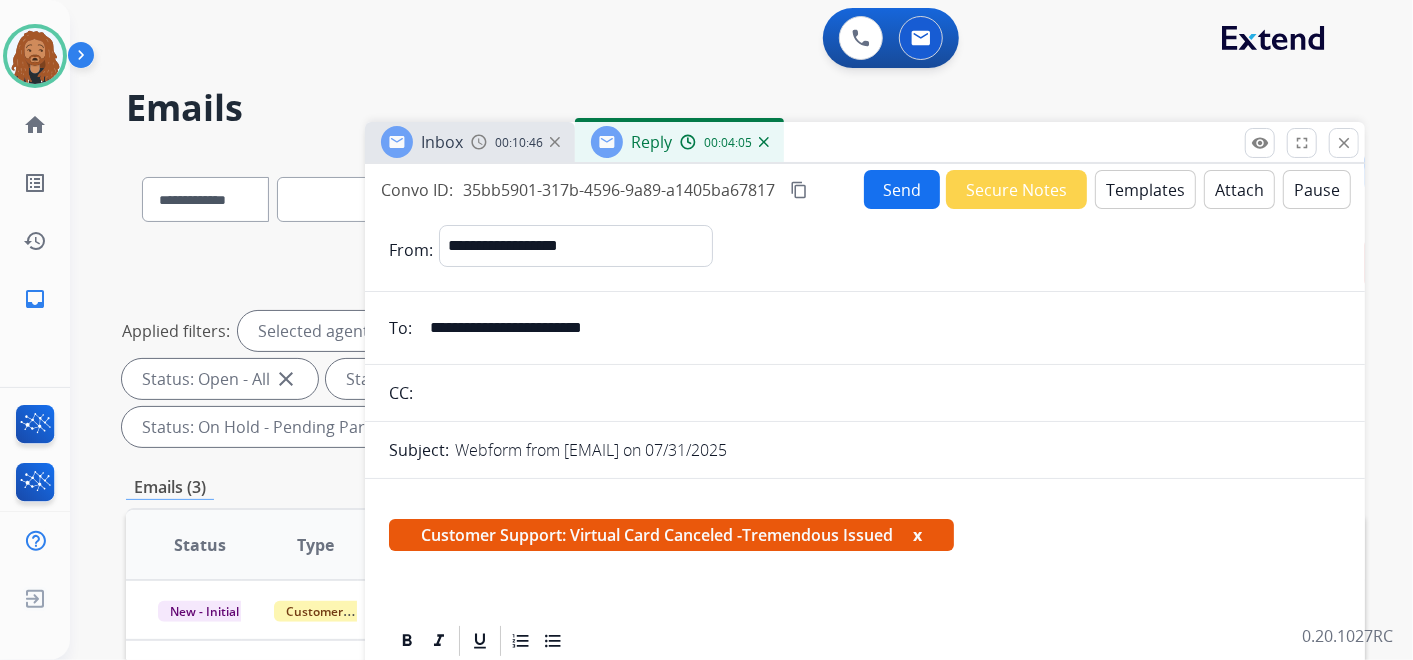 click on "Send" at bounding box center [902, 189] 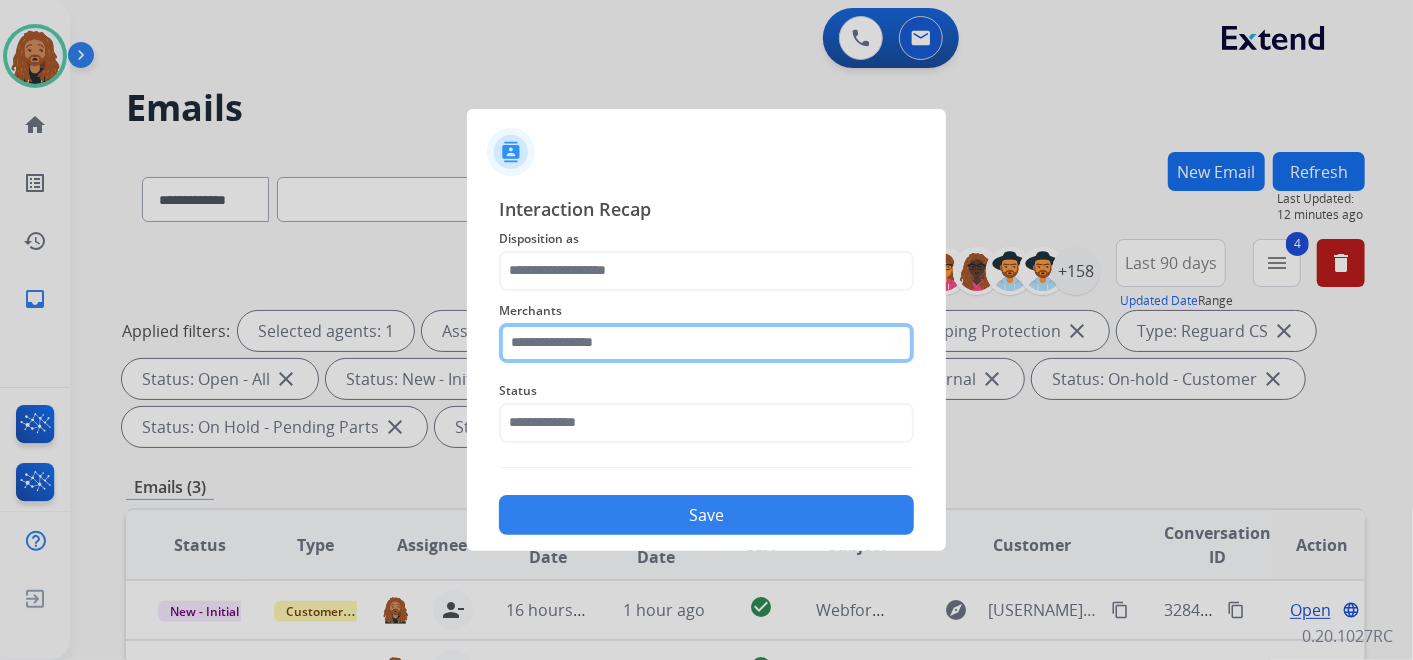 click 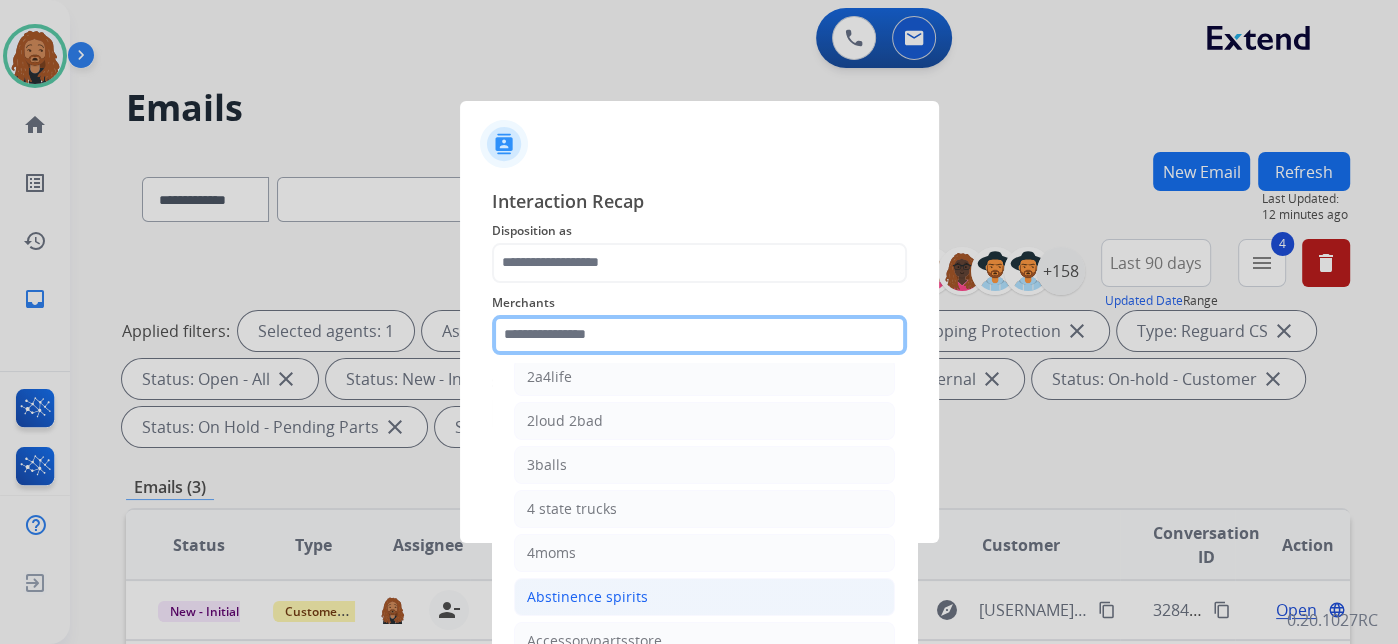 scroll, scrollTop: 333, scrollLeft: 0, axis: vertical 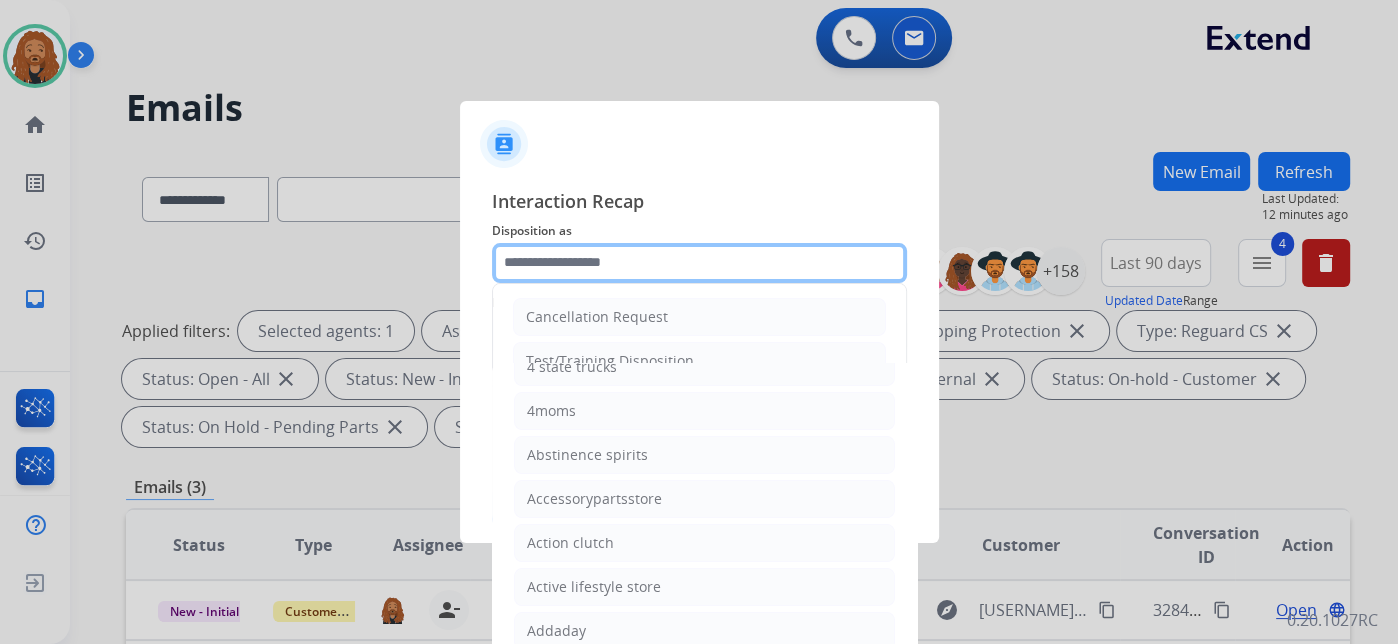 click 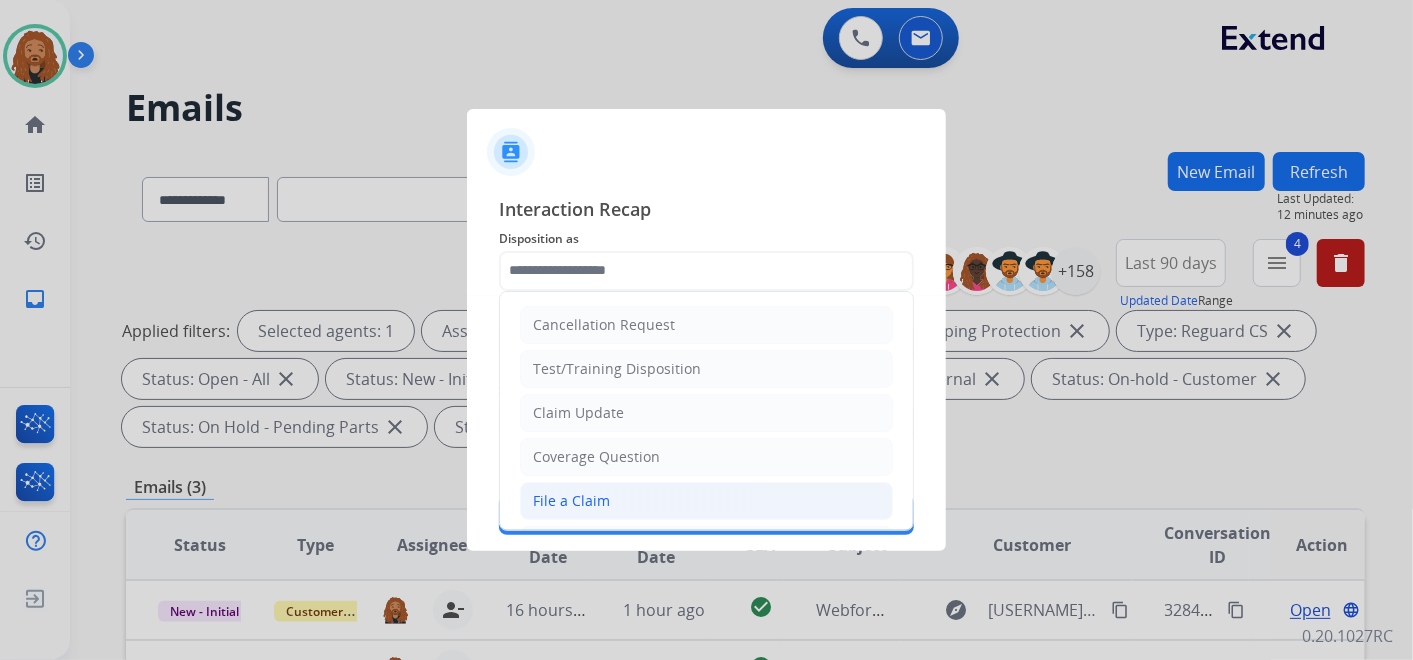 click on "File a Claim" 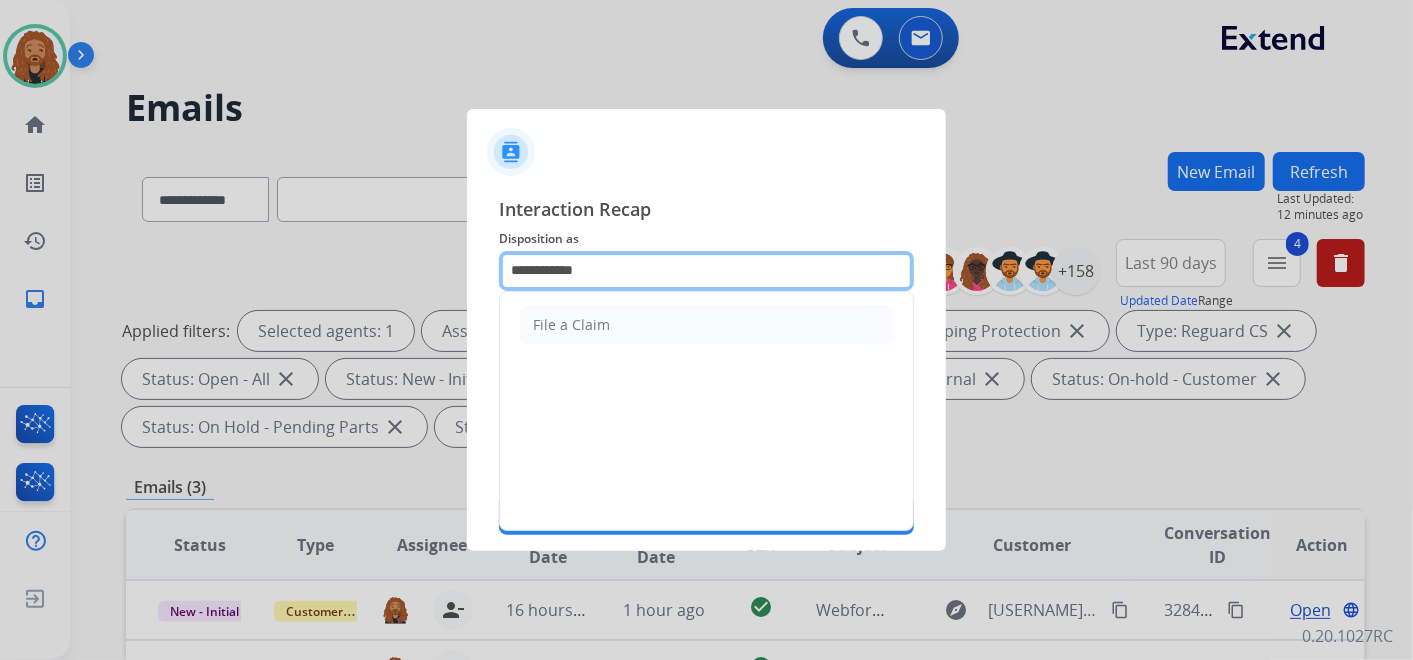 drag, startPoint x: 605, startPoint y: 263, endPoint x: 393, endPoint y: 240, distance: 213.24399 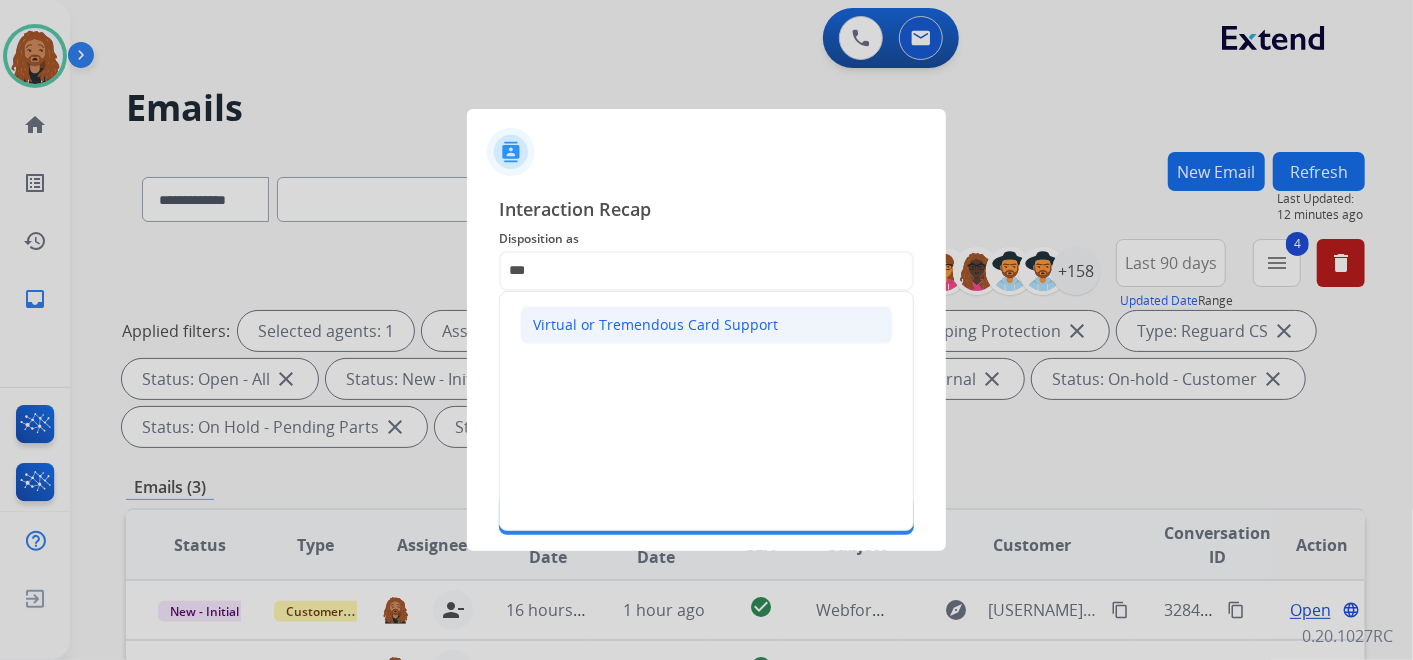 click on "Virtual or Tremendous Card Support" 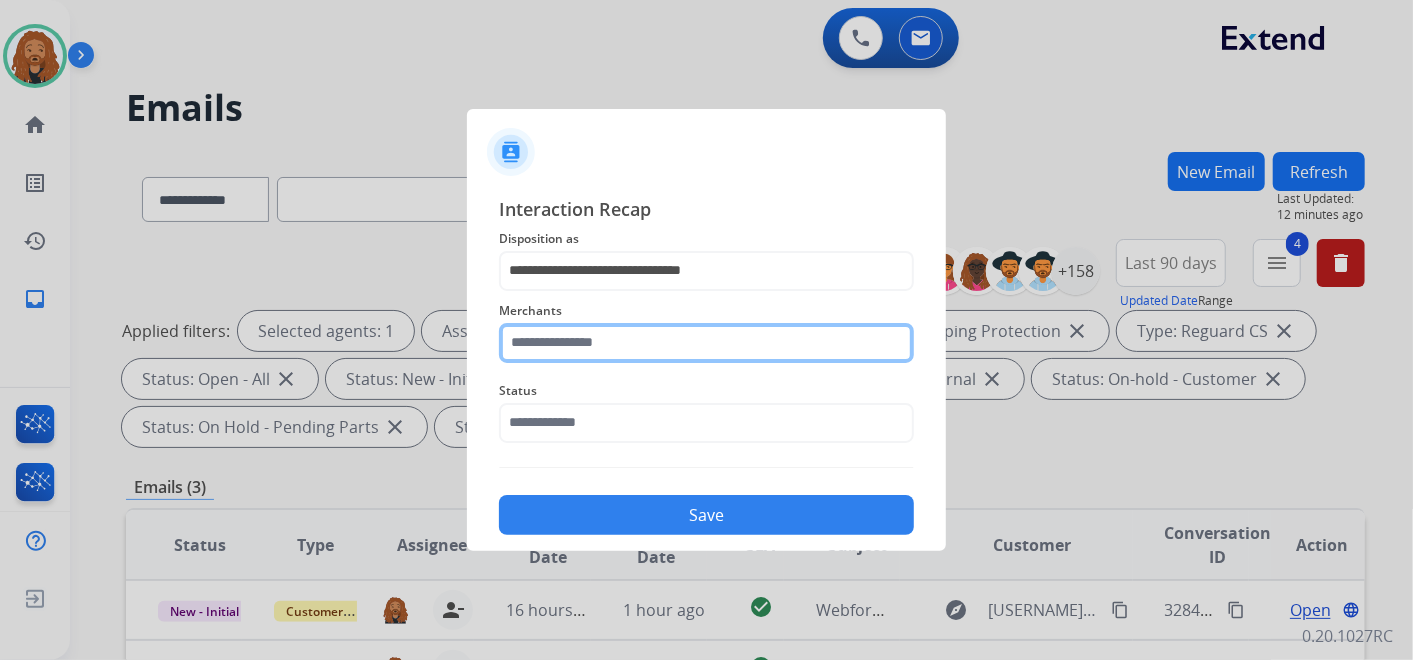 click 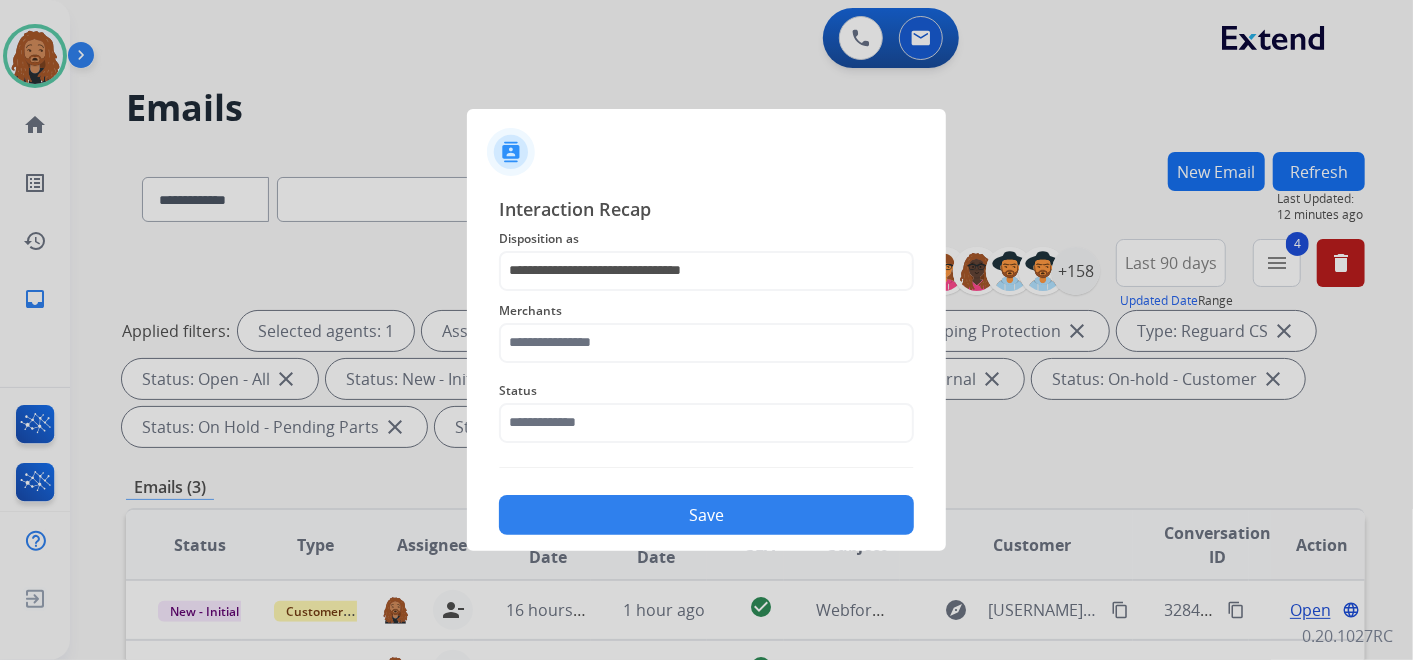 click on "Merchants" 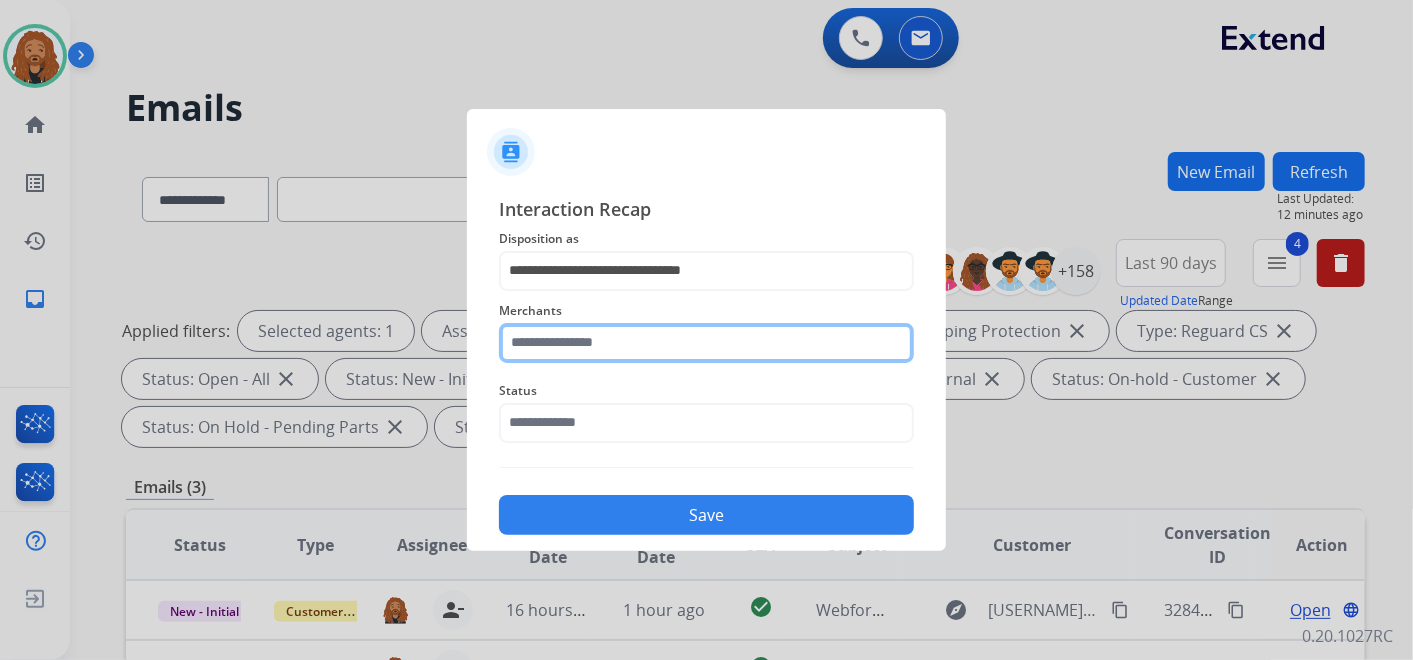 click 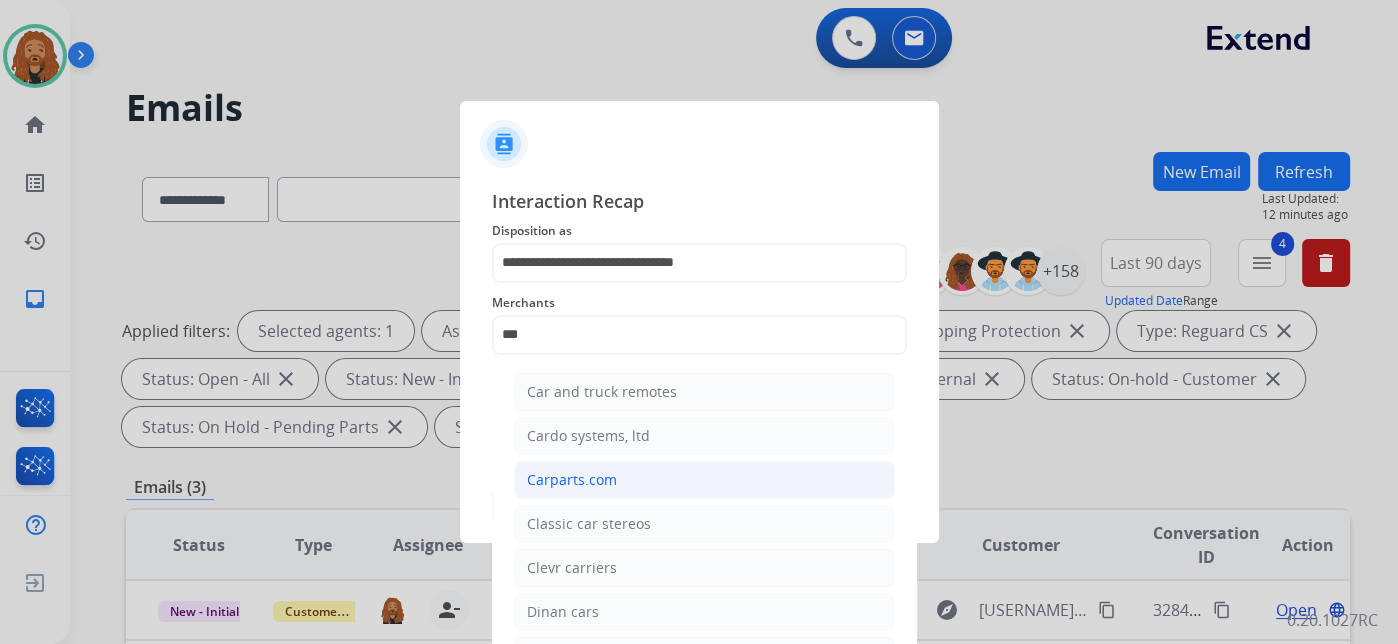 click on "Carparts.com" 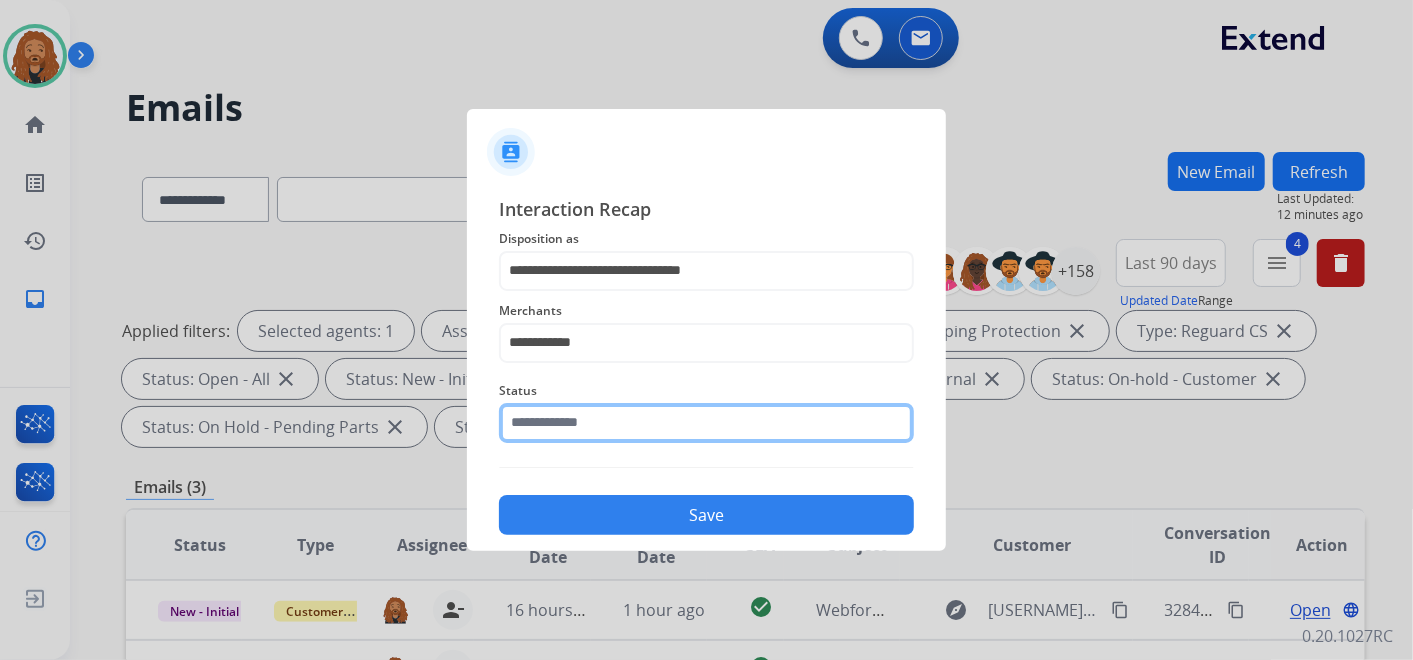 click 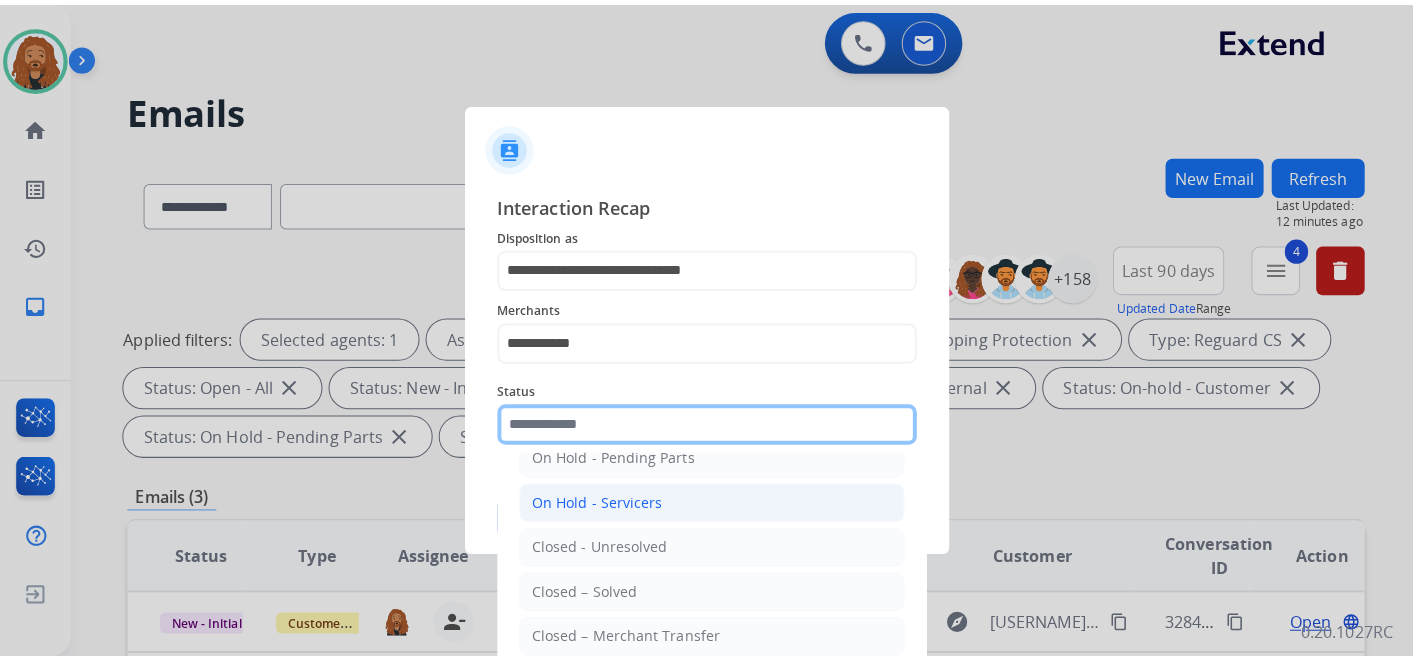 scroll, scrollTop: 114, scrollLeft: 0, axis: vertical 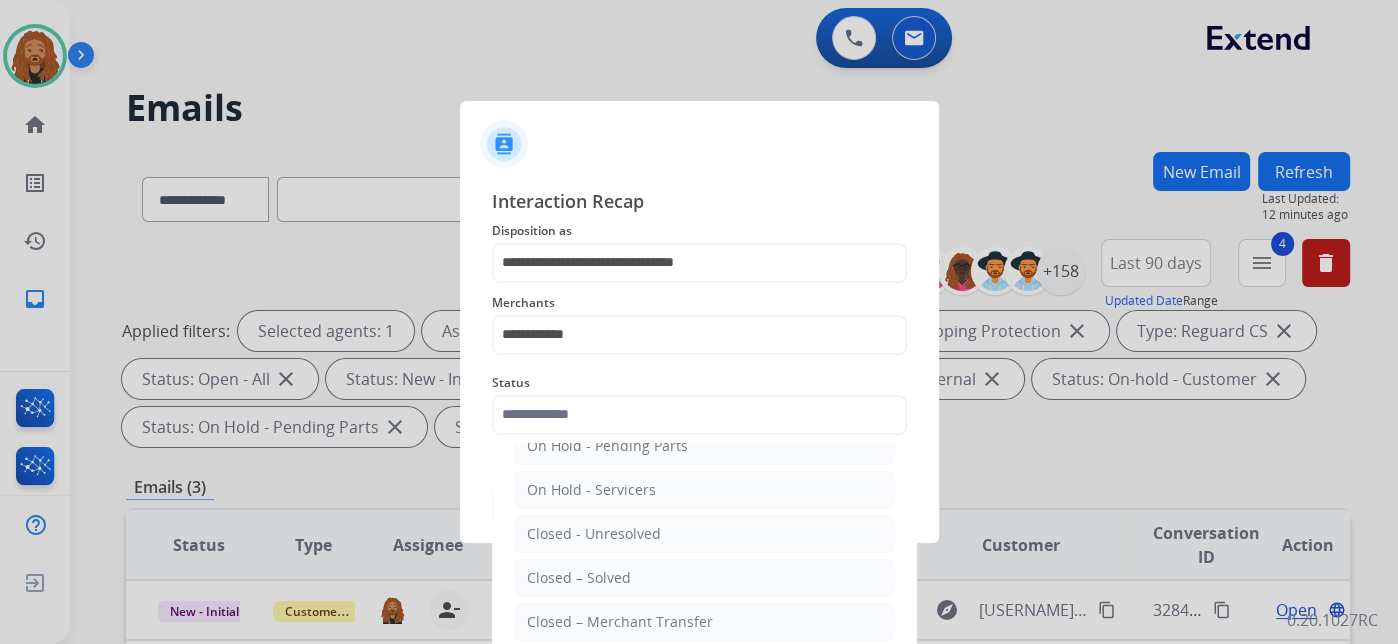 click on "Closed – Solved" 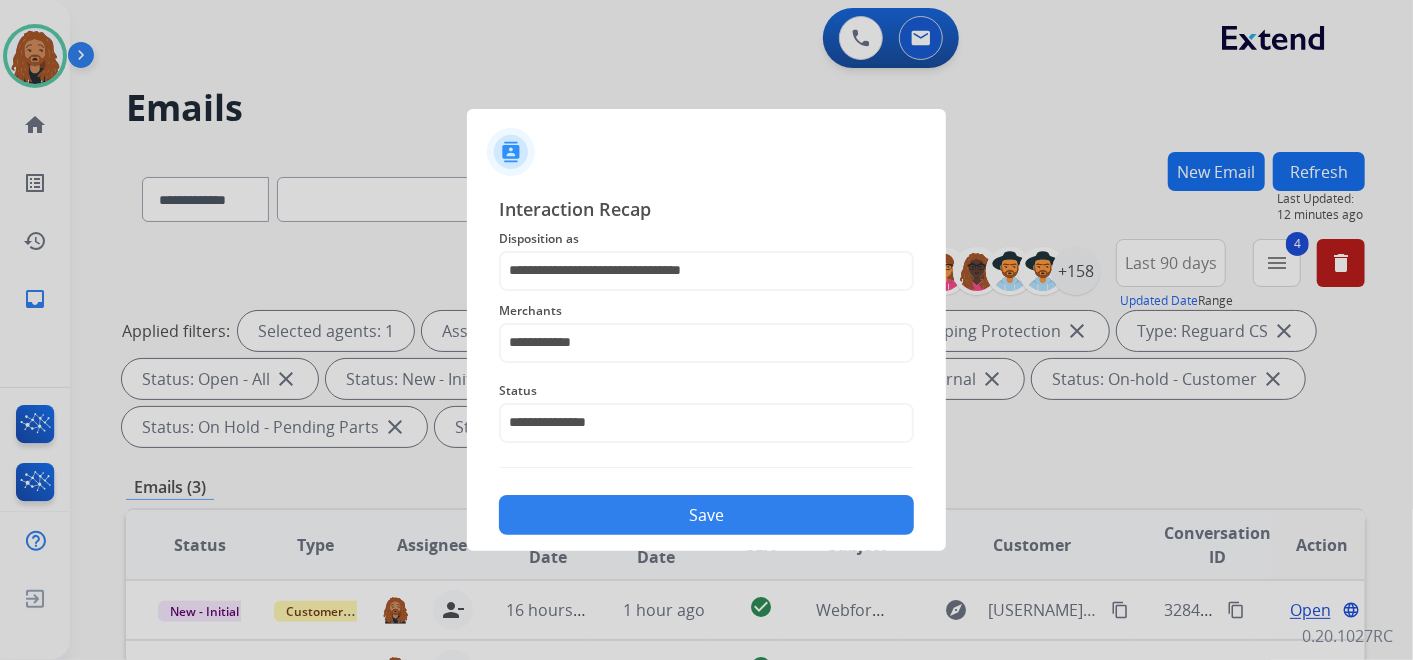 click on "Save" 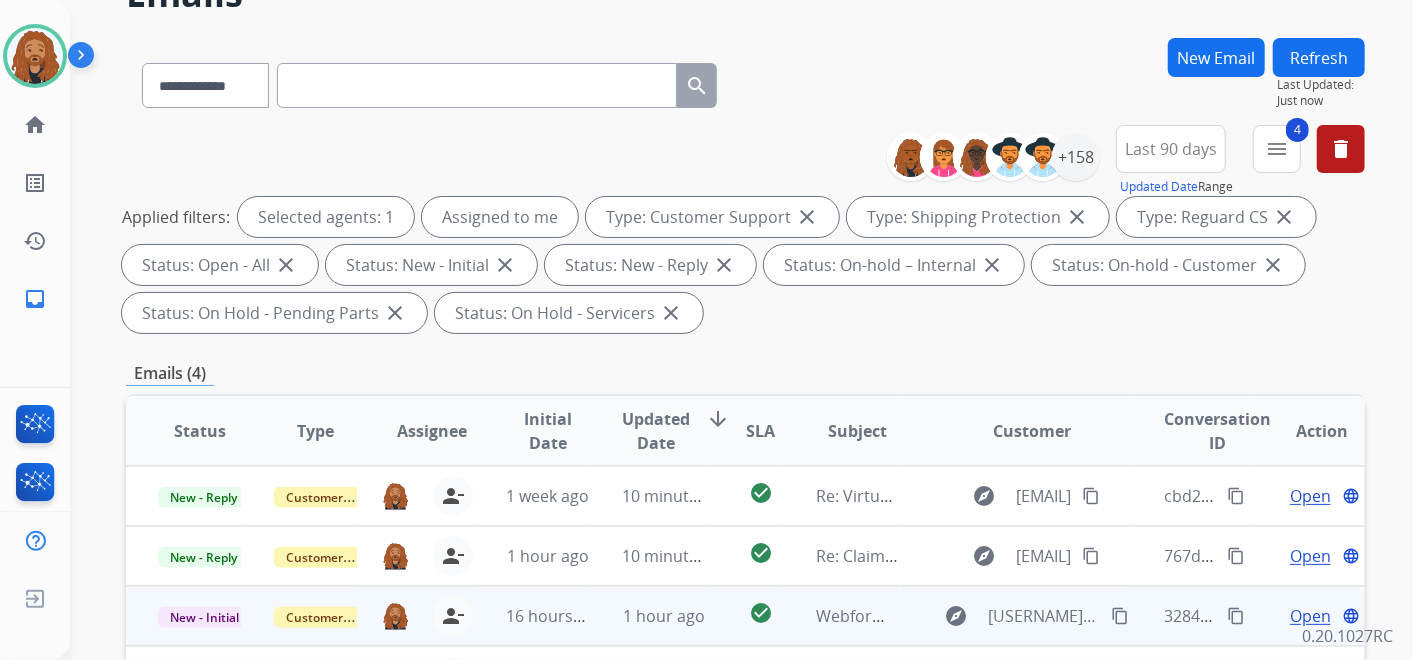 scroll, scrollTop: 222, scrollLeft: 0, axis: vertical 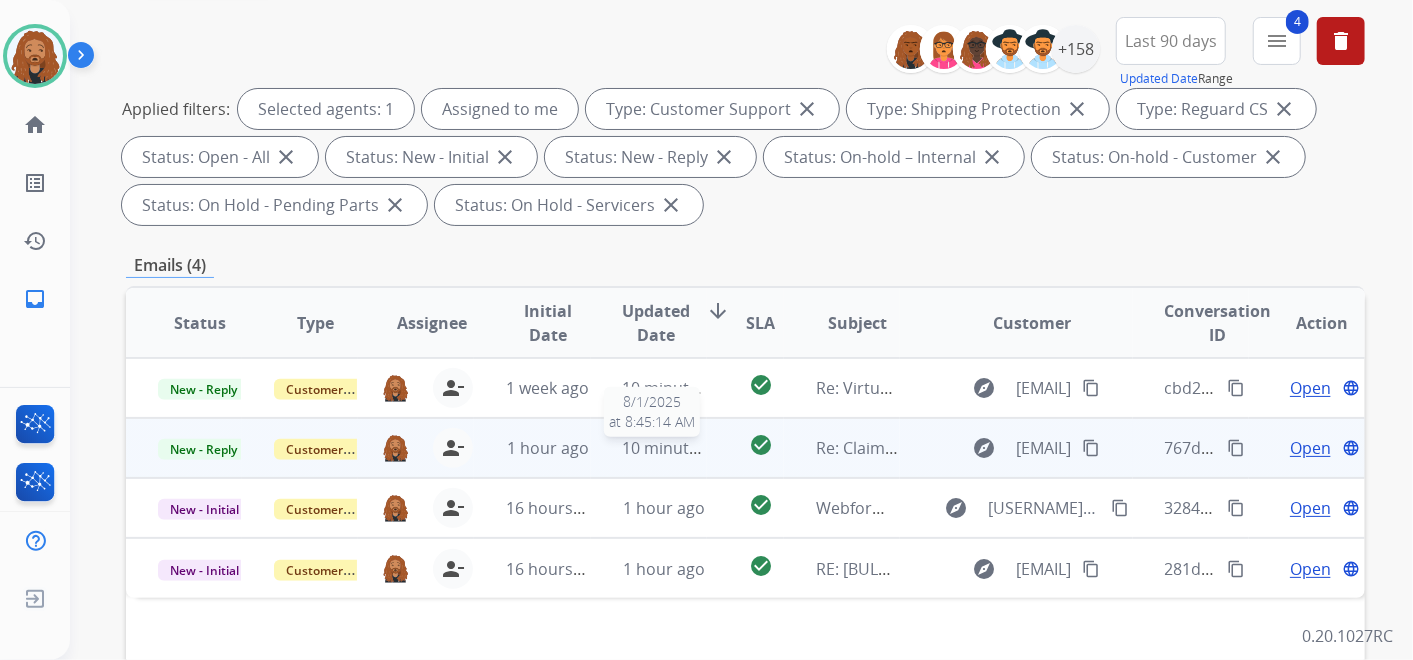 click on "10 minutes ago" at bounding box center [681, 448] 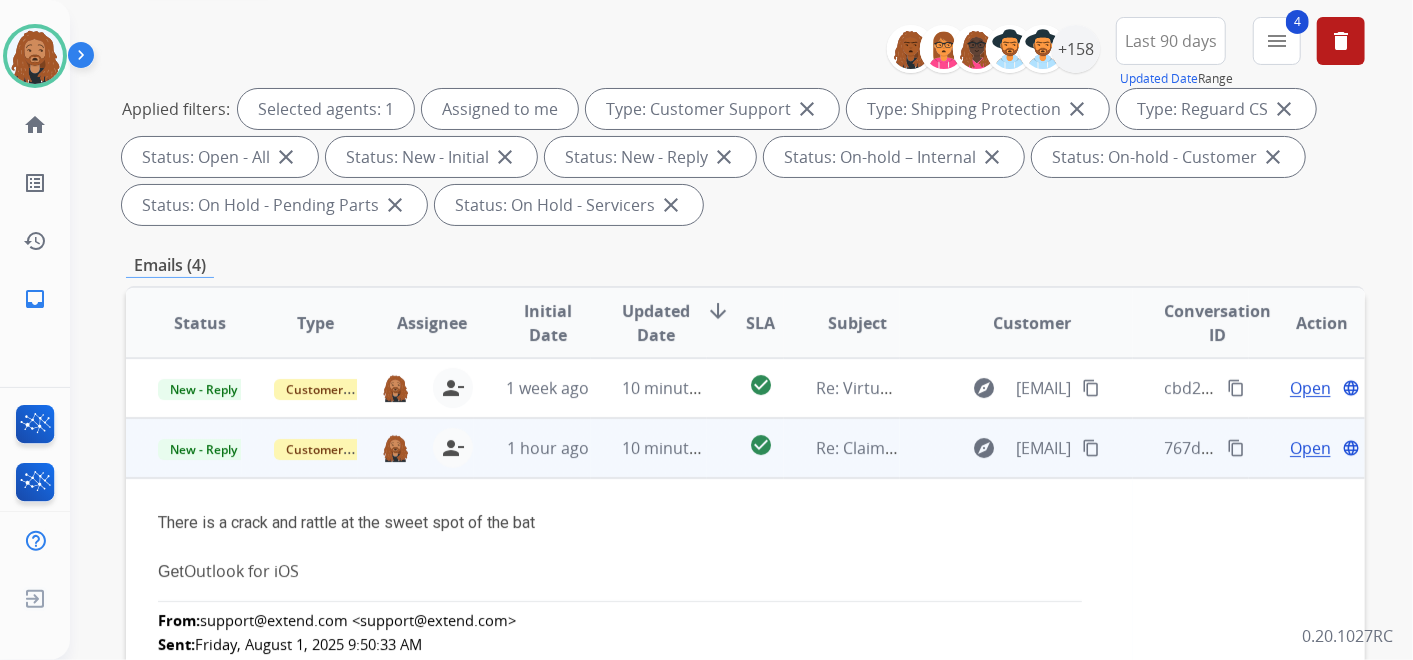 scroll, scrollTop: 60, scrollLeft: 0, axis: vertical 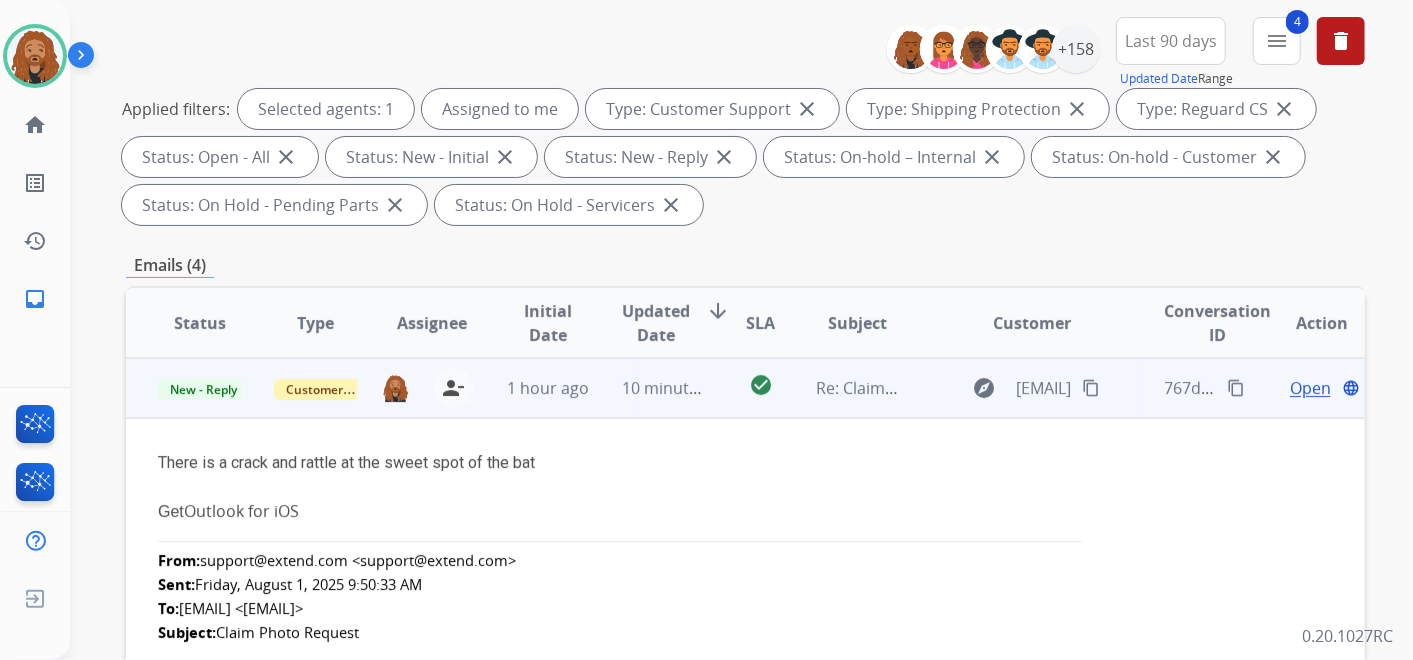 click on "Open" at bounding box center (1310, 388) 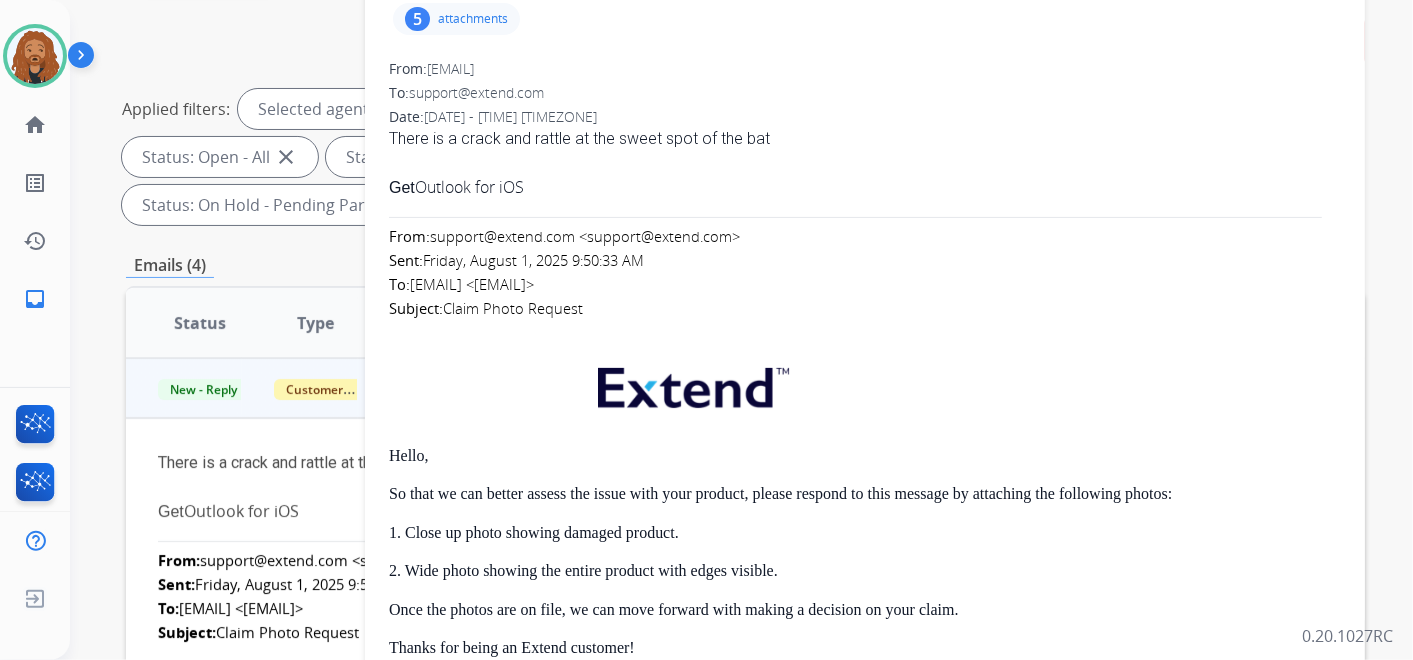 scroll, scrollTop: 0, scrollLeft: 0, axis: both 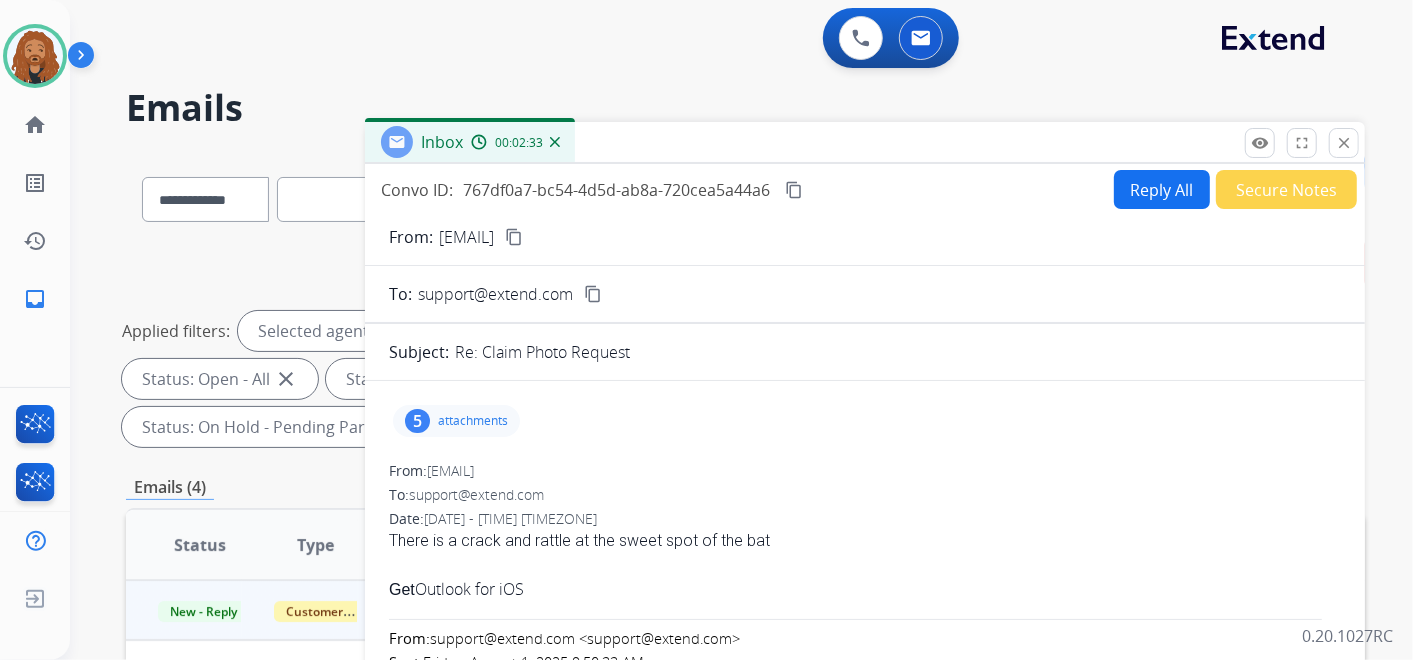 click on "content_copy" at bounding box center [514, 237] 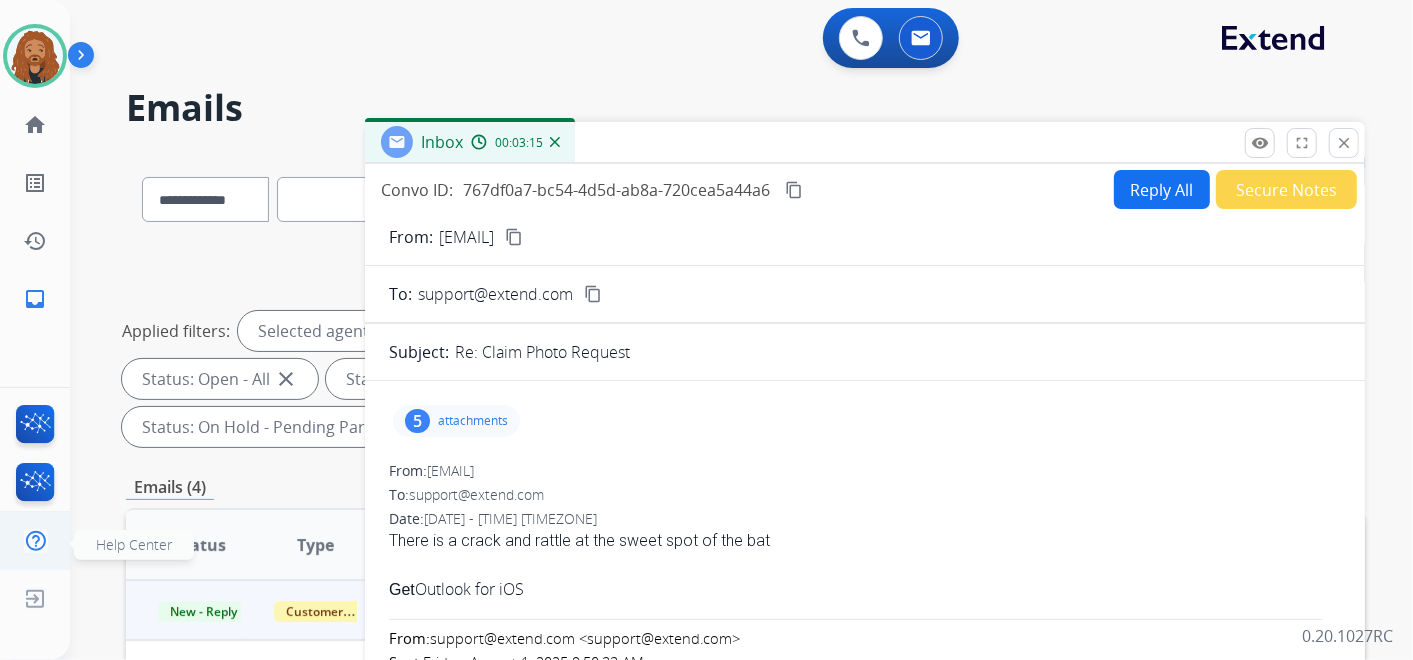 scroll, scrollTop: 111, scrollLeft: 0, axis: vertical 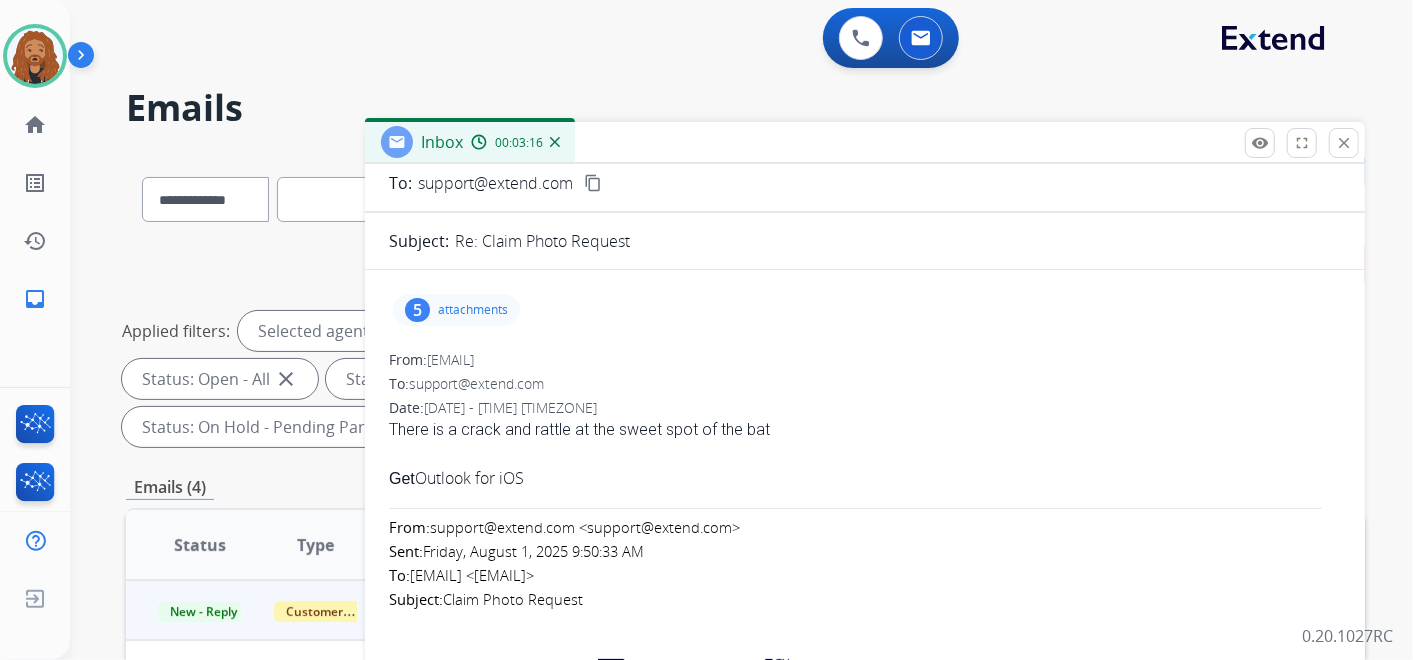 click on "5 attachments" at bounding box center [456, 310] 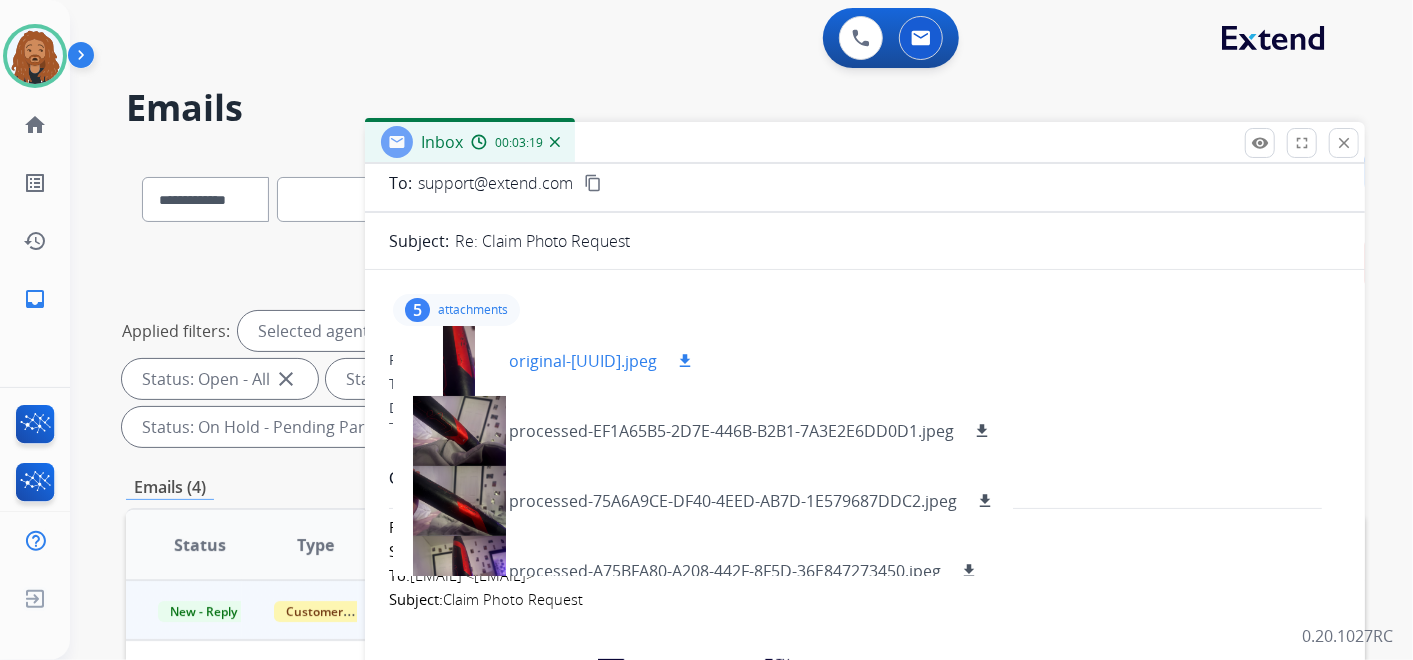 click on "original-A529D4D8-9E6F-4EEE-BD15-CA3B0315F125.jpeg" at bounding box center (583, 361) 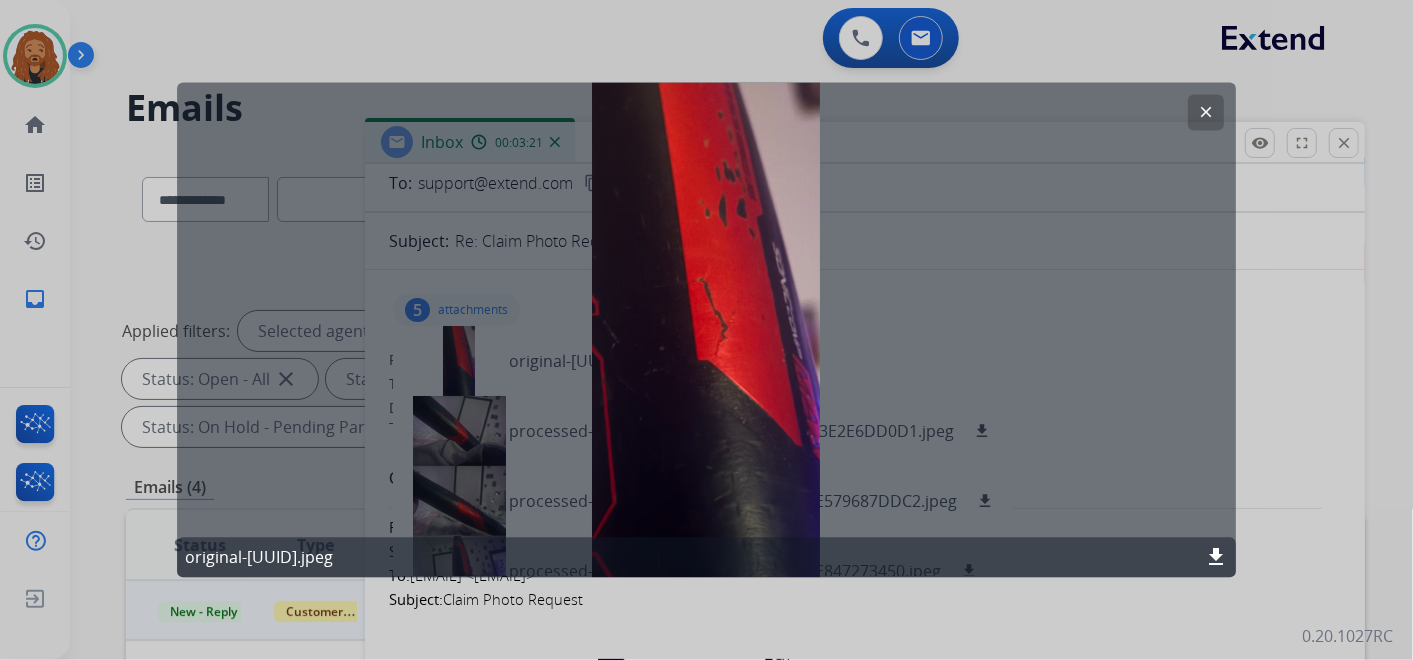 click on "clear" 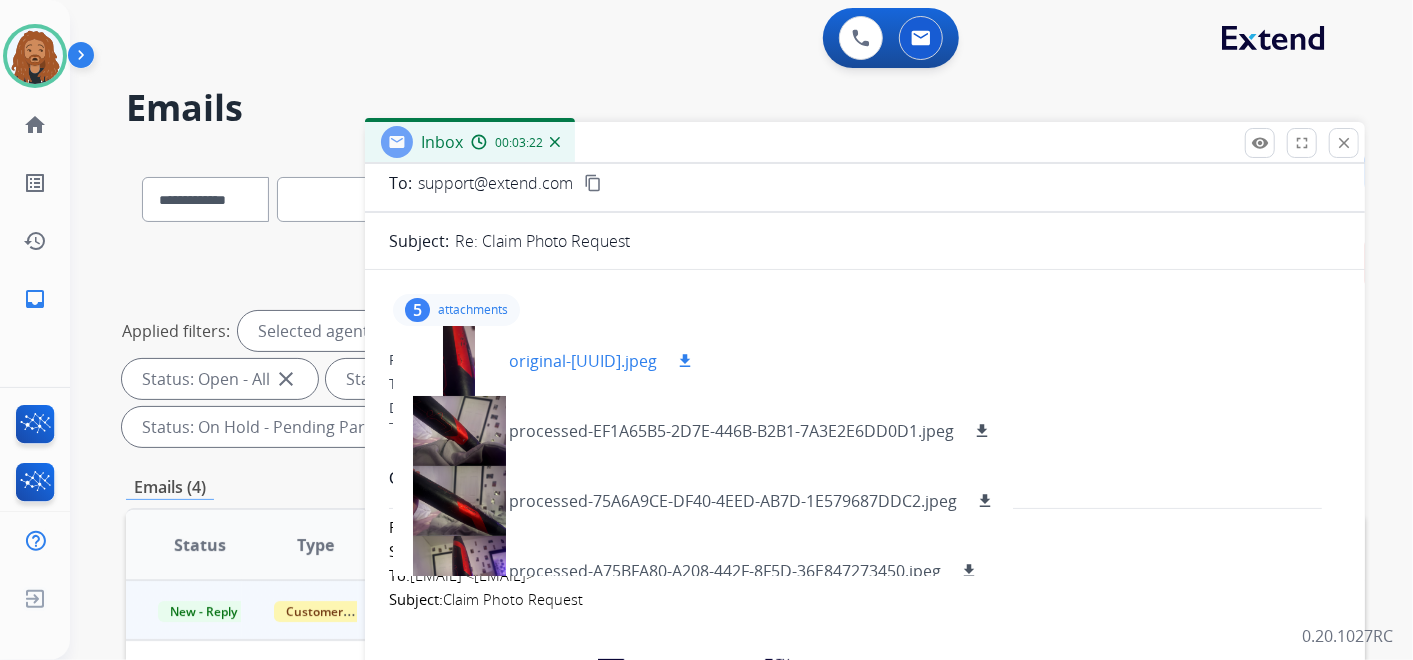 click on "download" at bounding box center [685, 361] 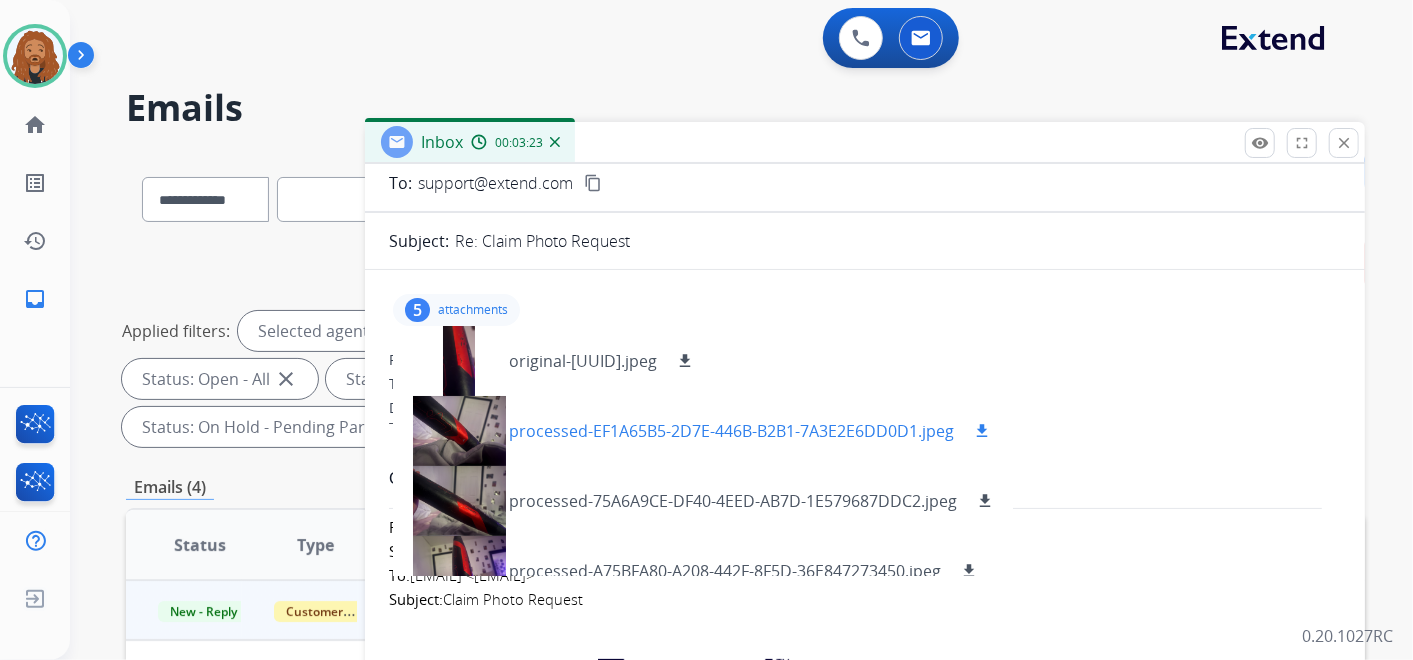 click on "processed-EF1A65B5-2D7E-446B-B2B1-7A3E2E6DD0D1.jpeg" at bounding box center [731, 431] 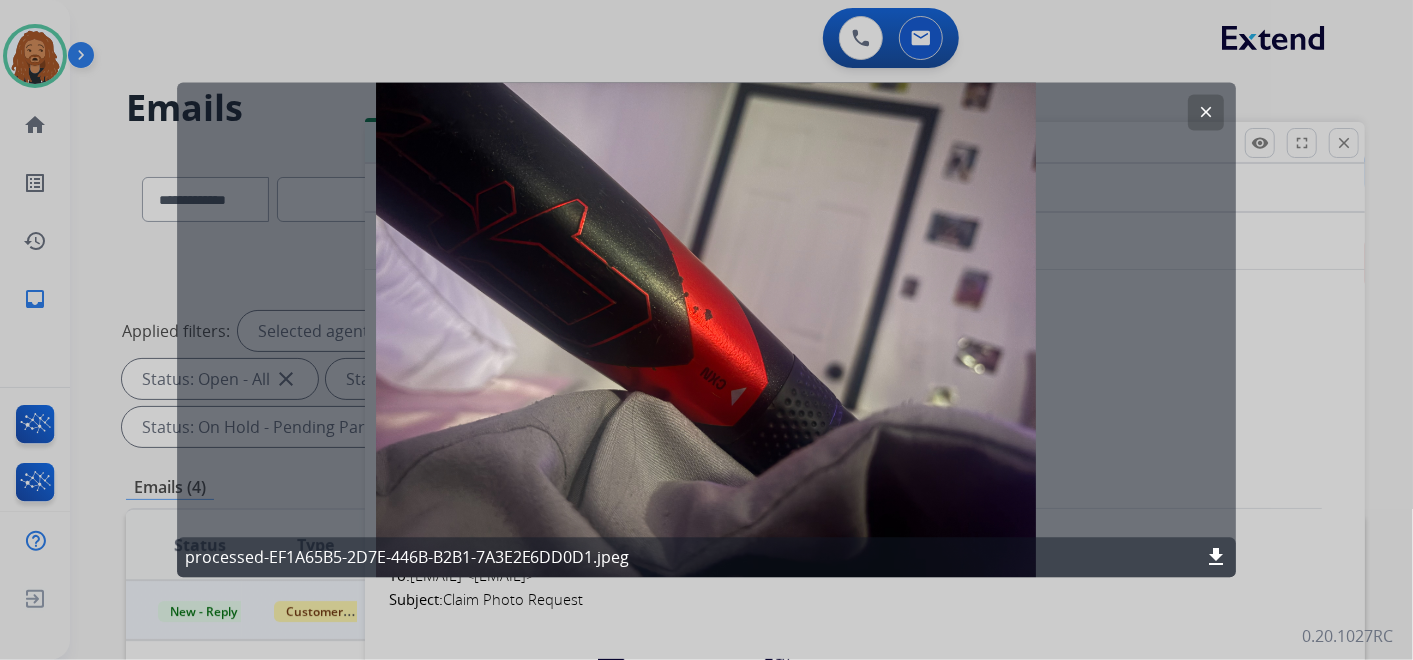 click on "clear" 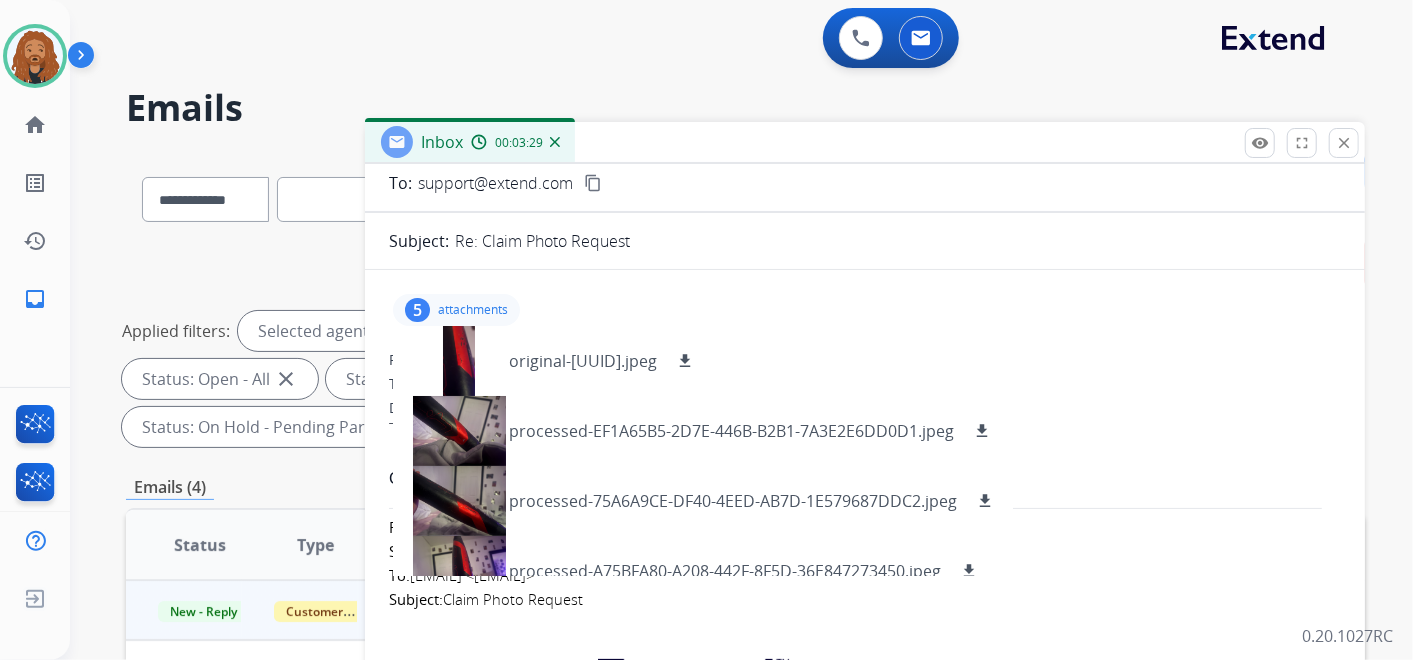 click on "Inbox  00:03:29" at bounding box center [865, 143] 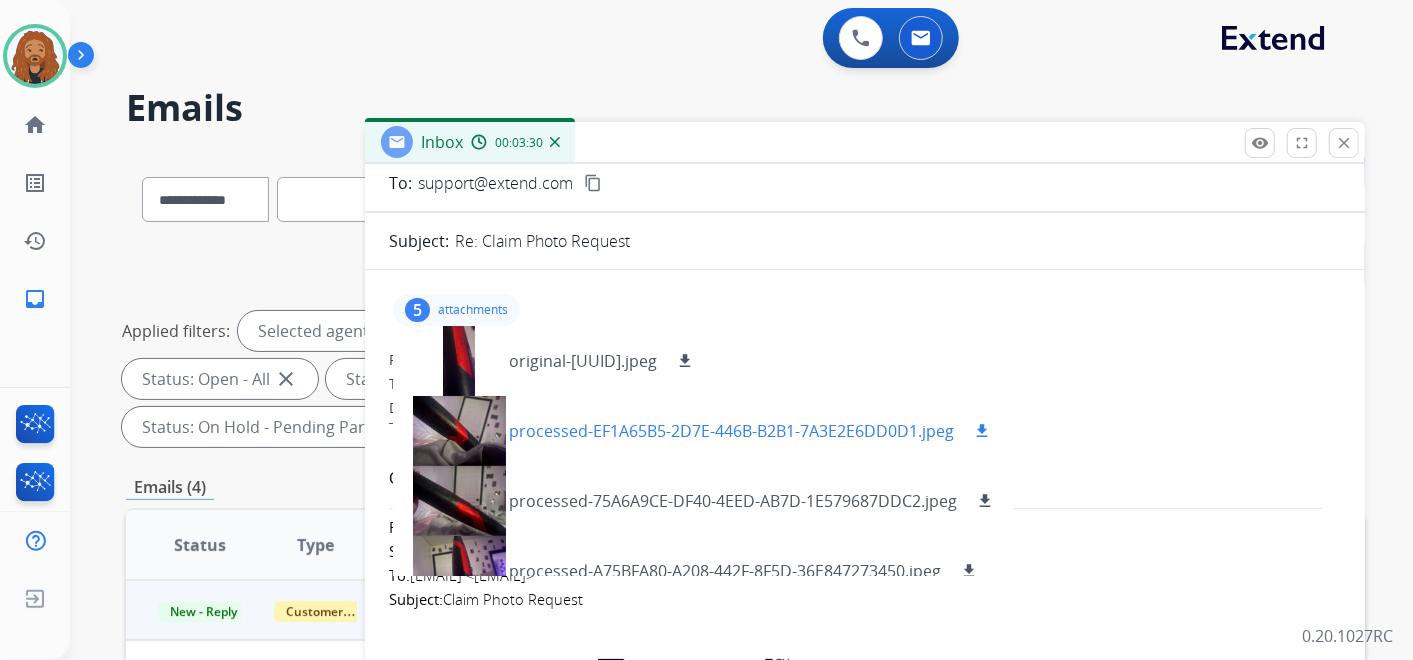 click on "download" at bounding box center [982, 431] 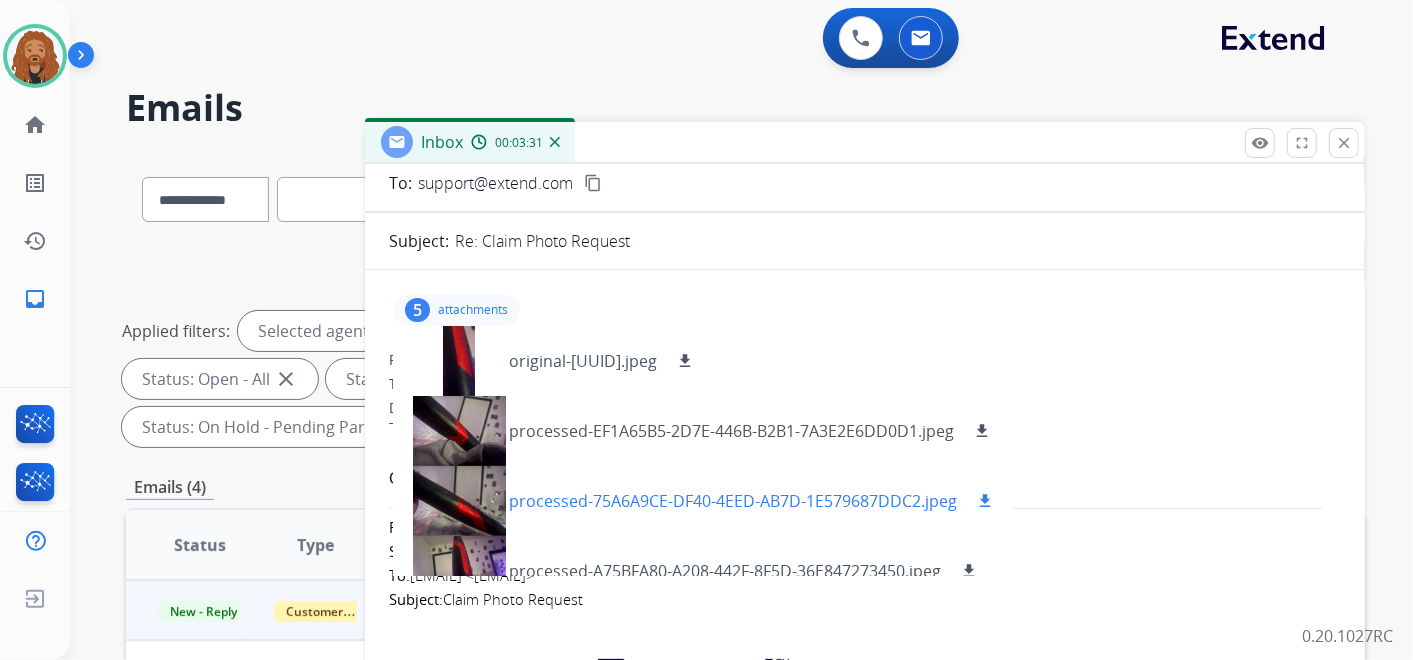 scroll, scrollTop: 100, scrollLeft: 0, axis: vertical 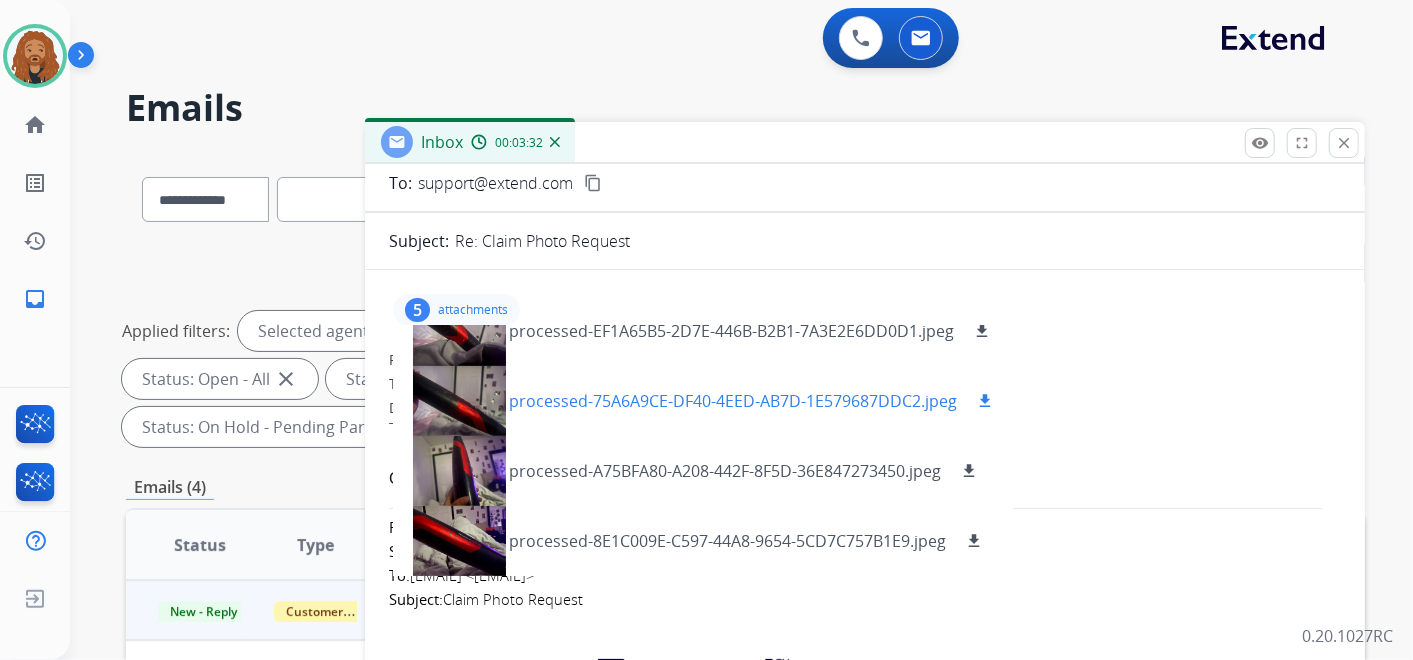 click on "processed-75A6A9CE-DF40-4EED-AB7D-1E579687DDC2.jpeg" at bounding box center (733, 401) 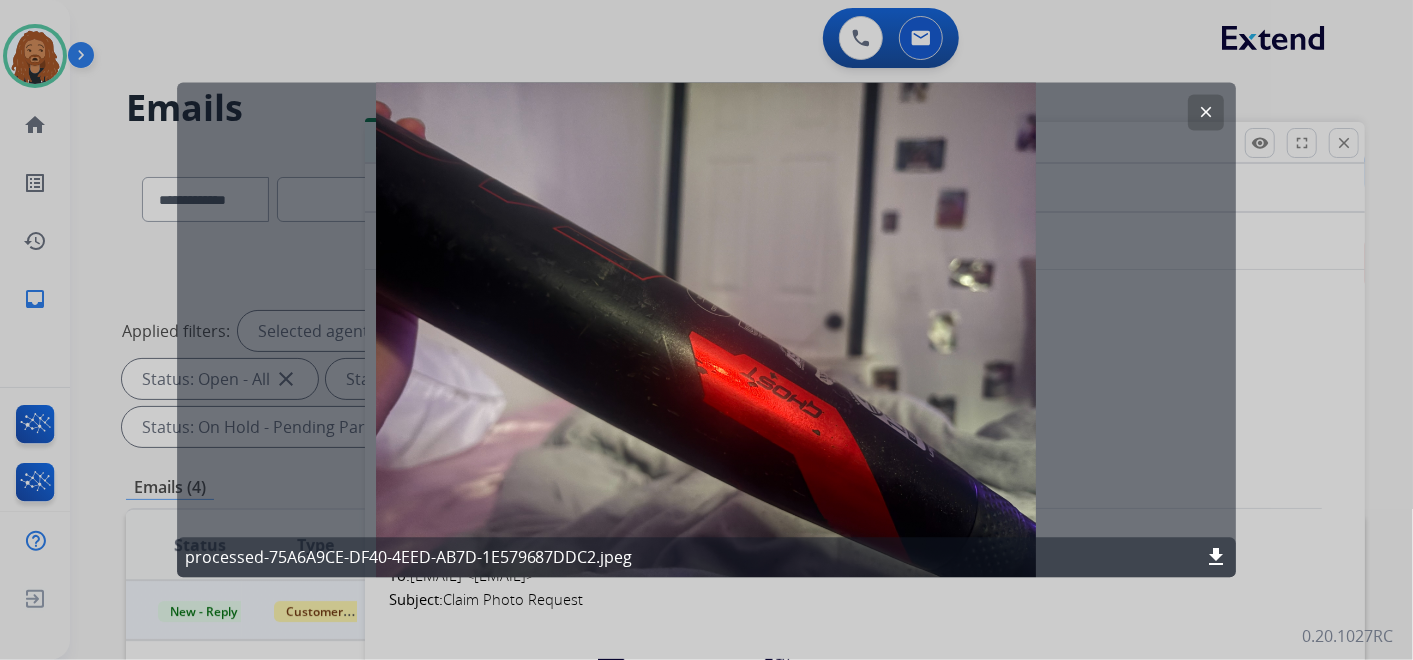 click on "clear" 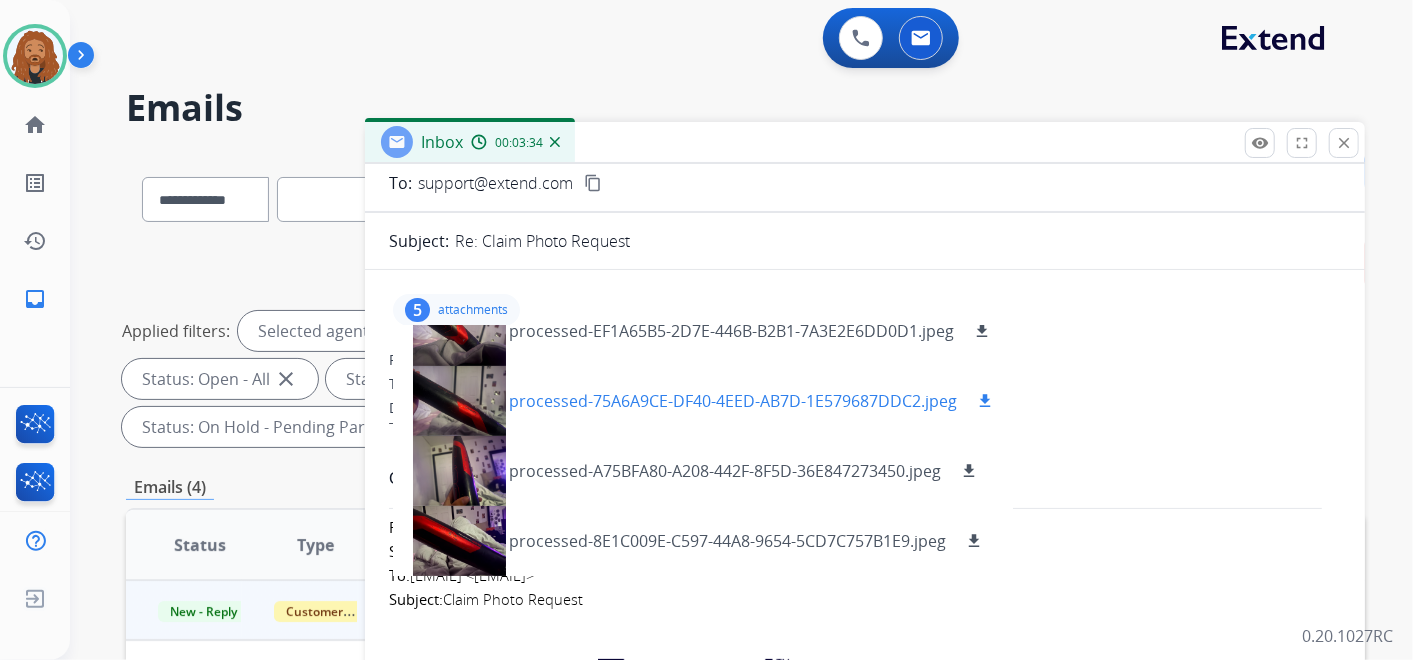 click on "download" at bounding box center (985, 401) 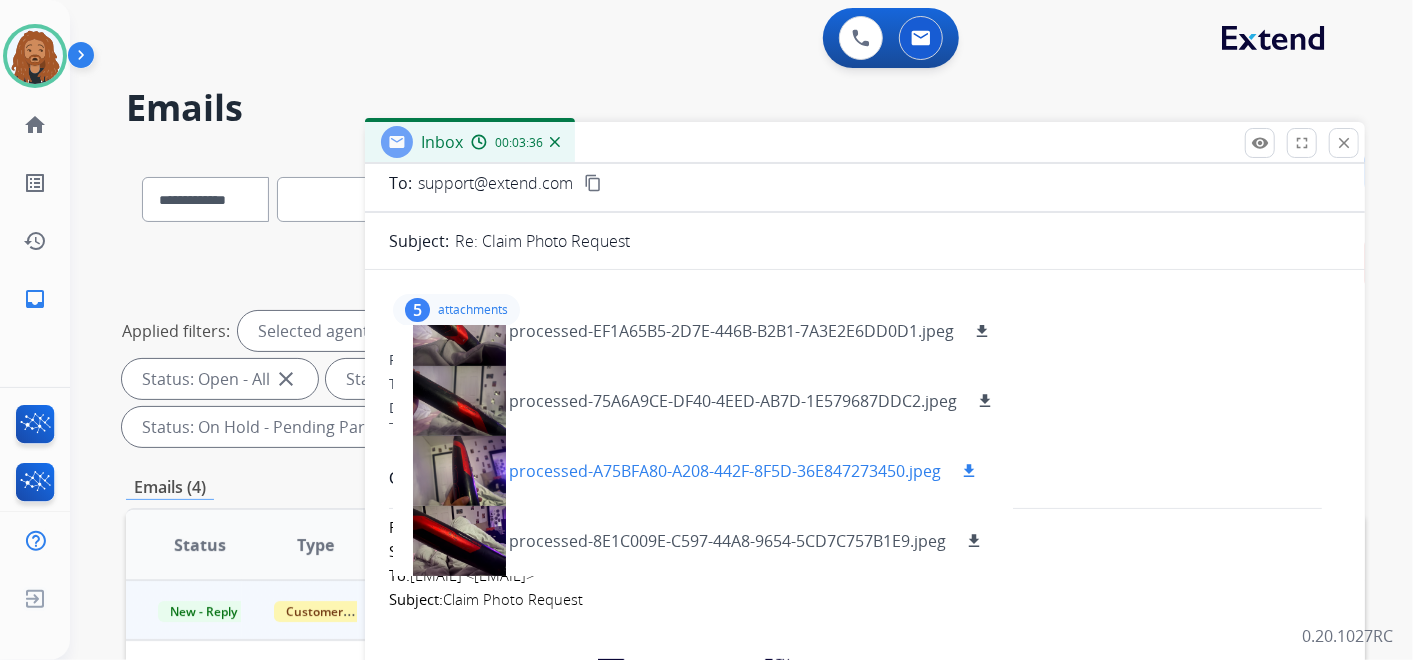 click on "download" at bounding box center [969, 471] 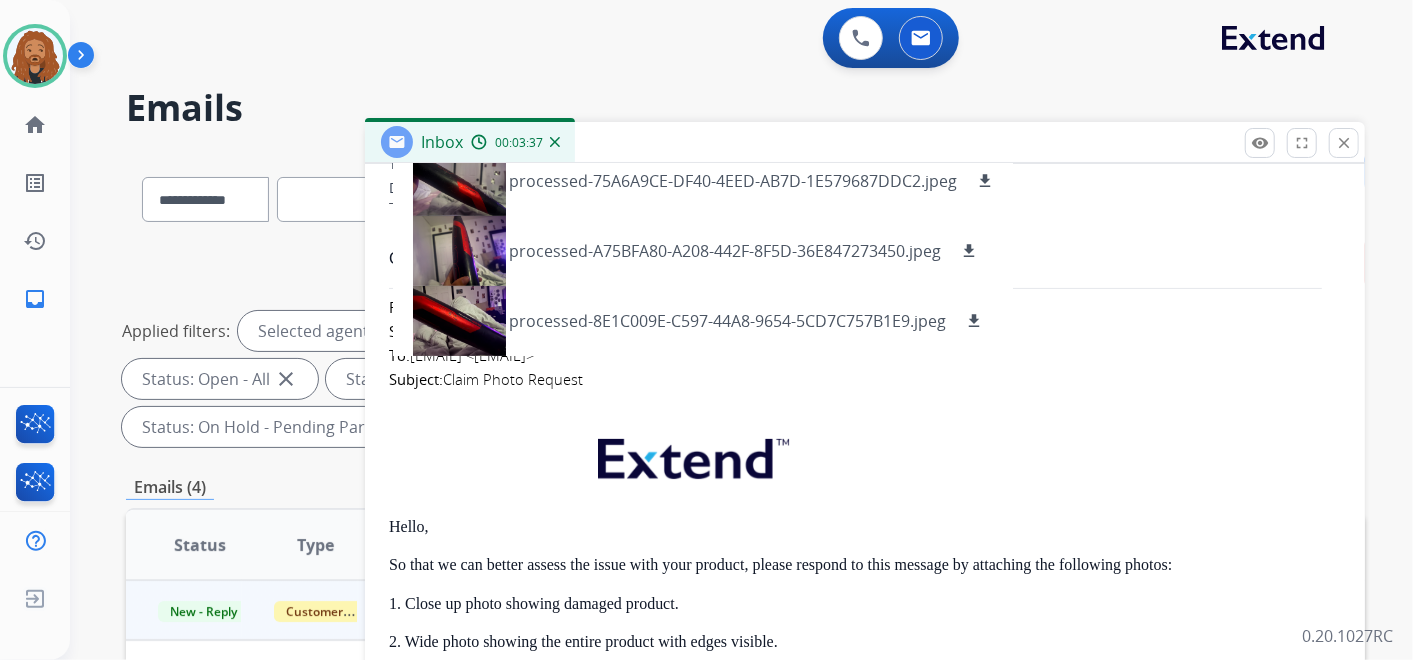 scroll, scrollTop: 333, scrollLeft: 0, axis: vertical 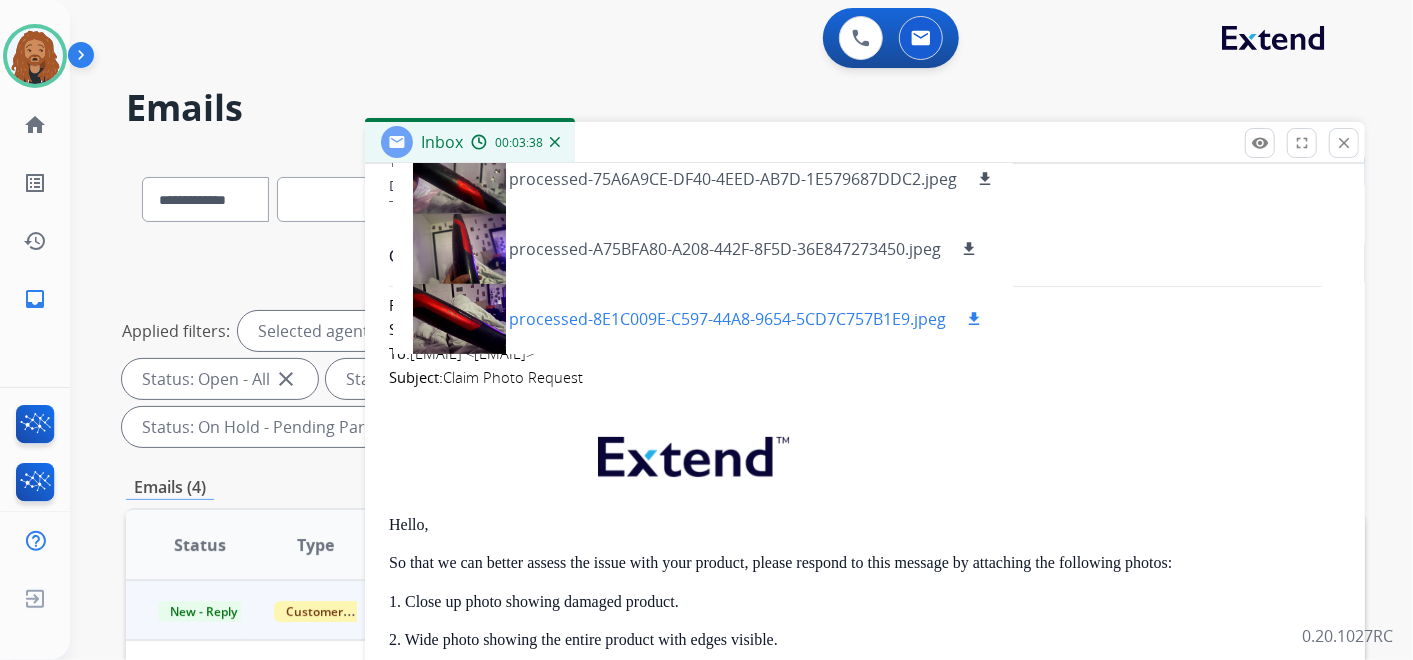 click on "download" at bounding box center [974, 319] 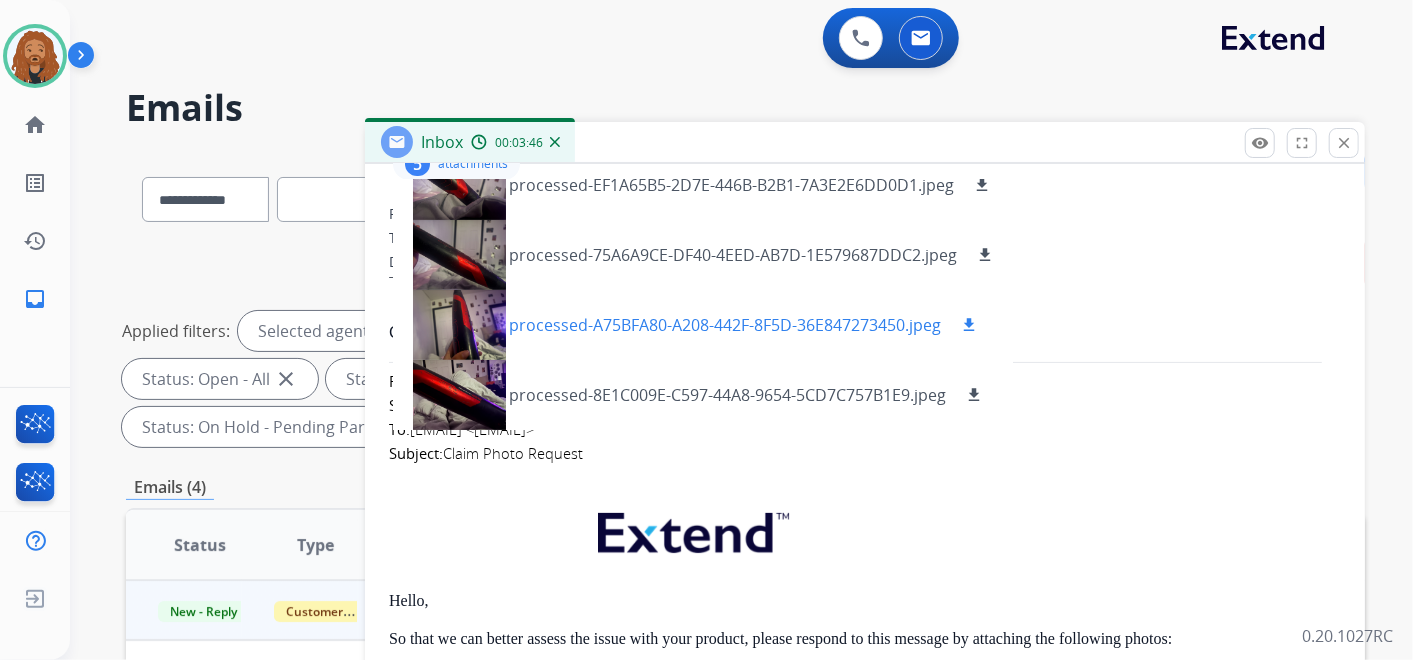 scroll, scrollTop: 222, scrollLeft: 0, axis: vertical 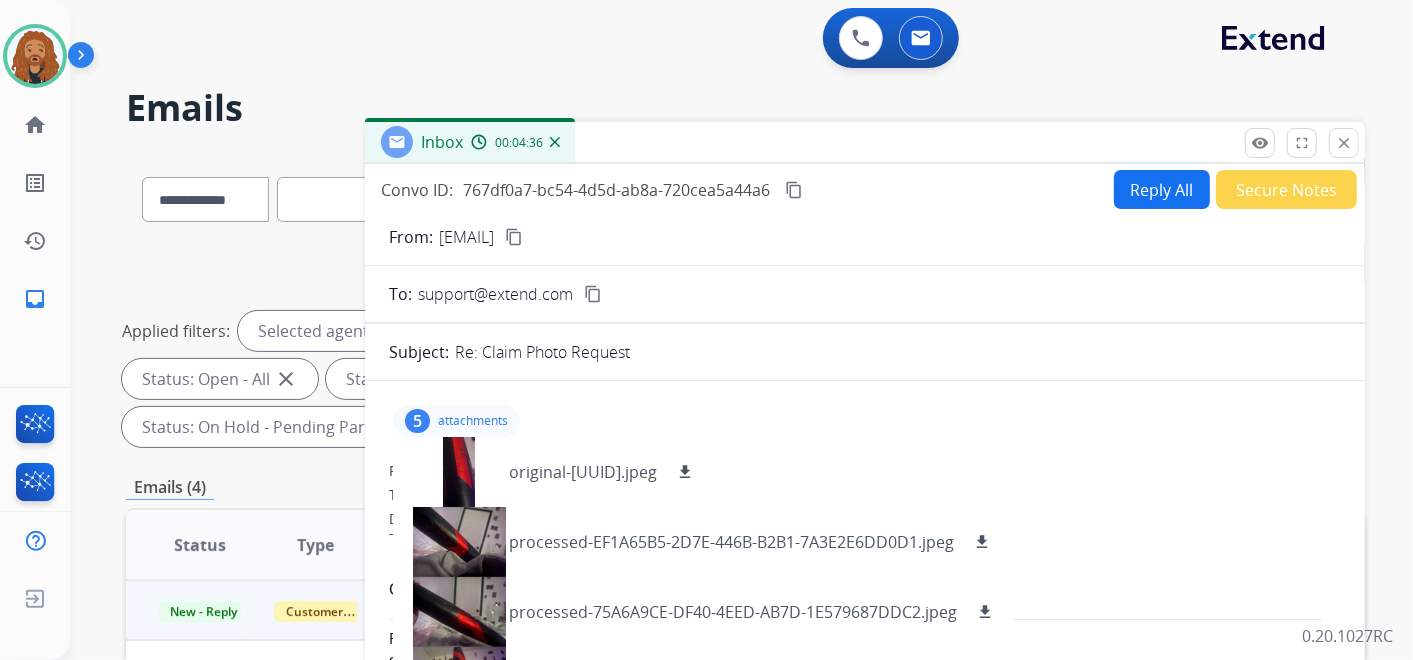 click on "To:  support@extend.com  content_copy" at bounding box center (865, 294) 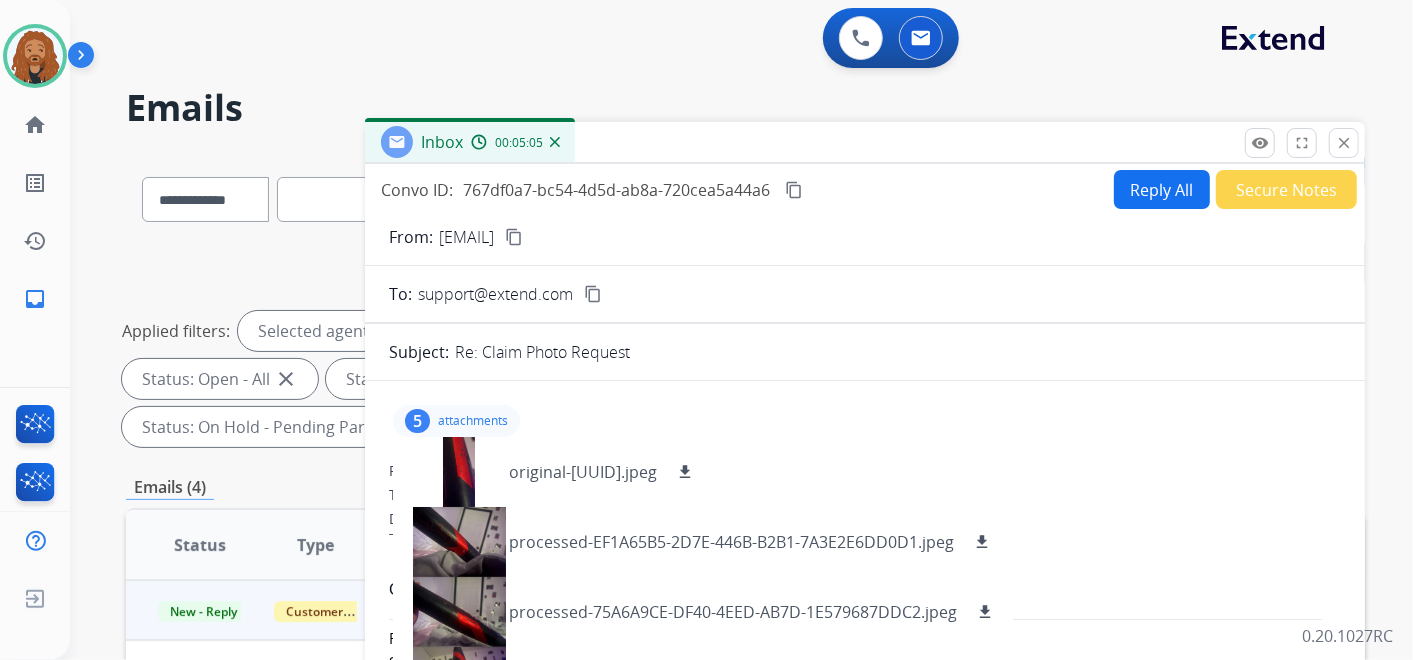 click on "attachments" at bounding box center [473, 421] 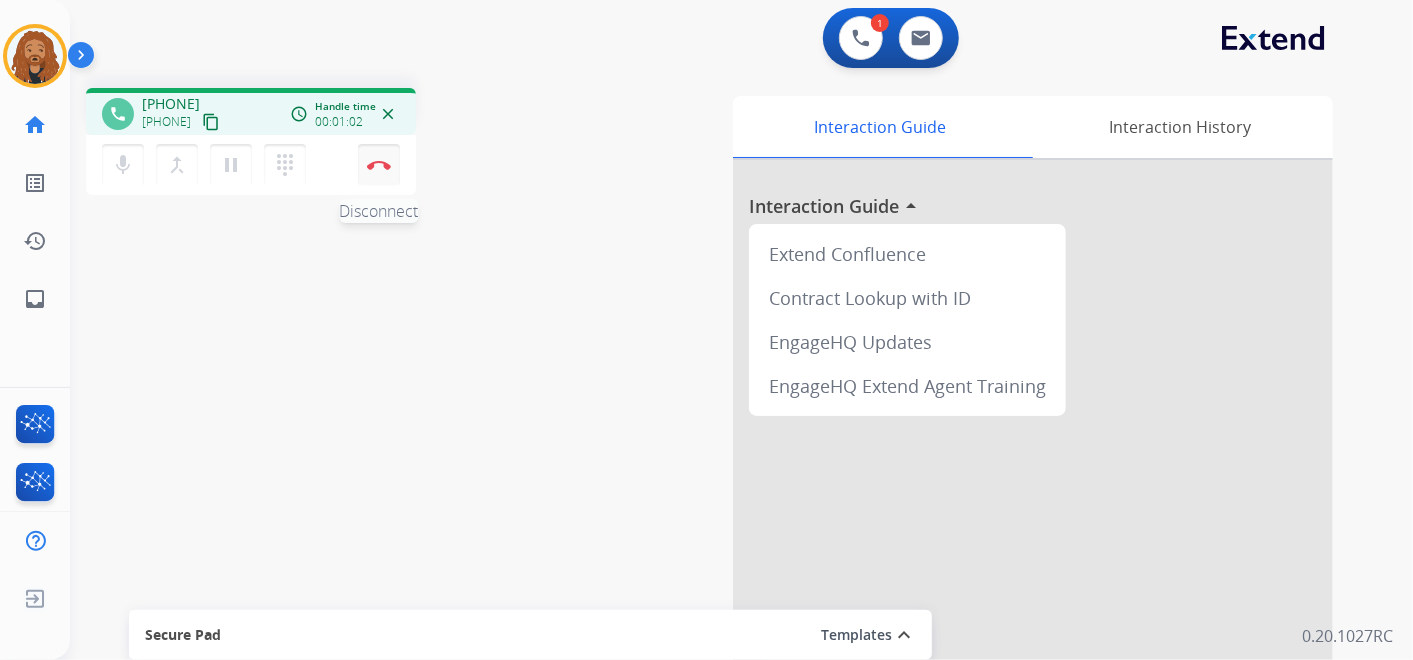 click on "Disconnect" at bounding box center (379, 165) 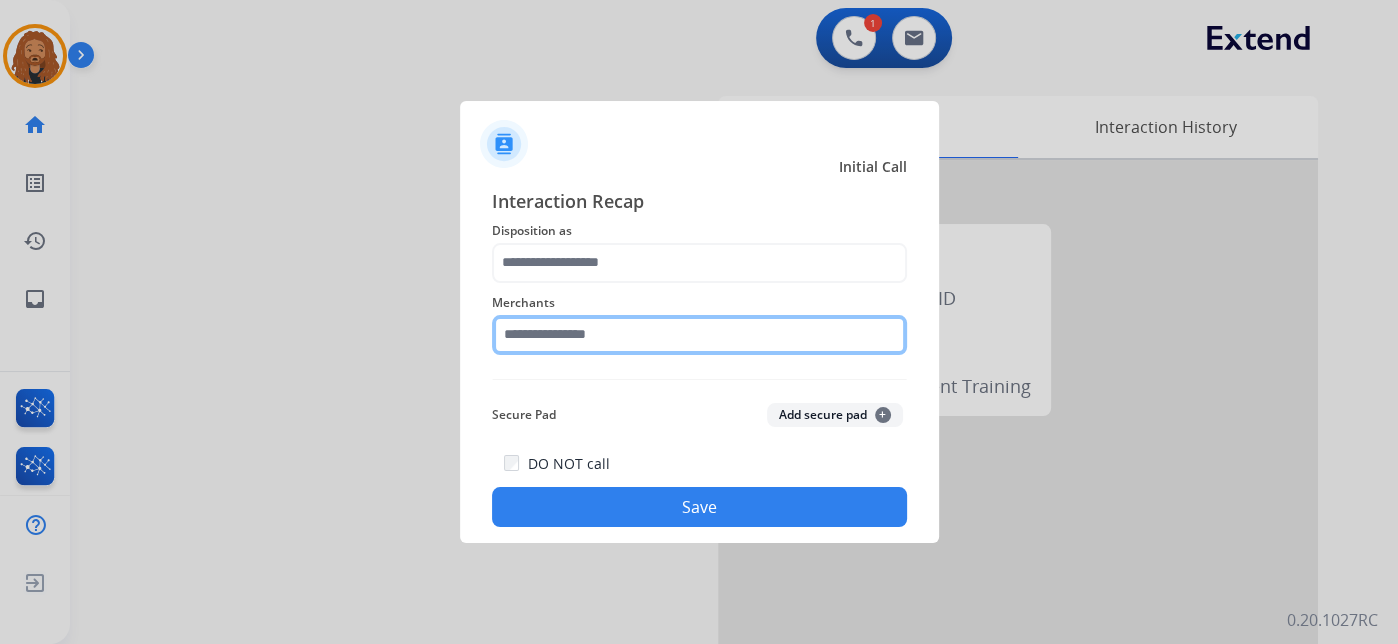 click 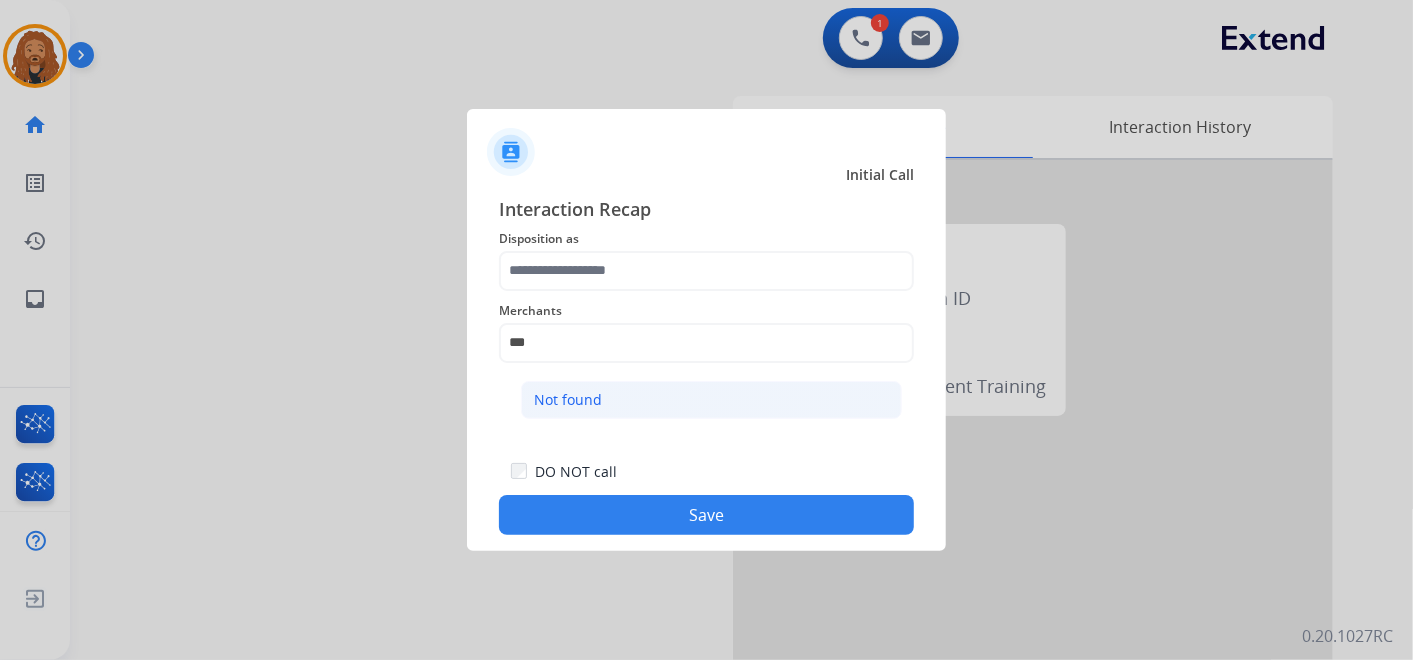 click on "Not found" 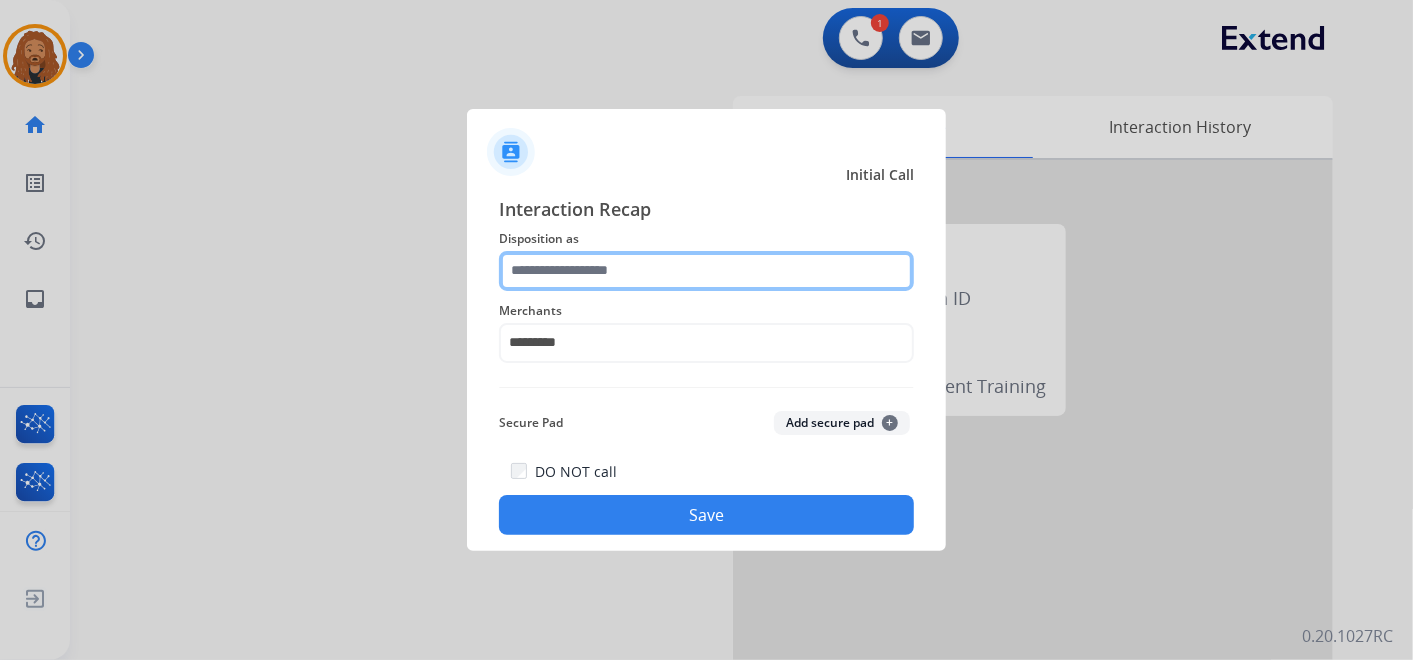 click 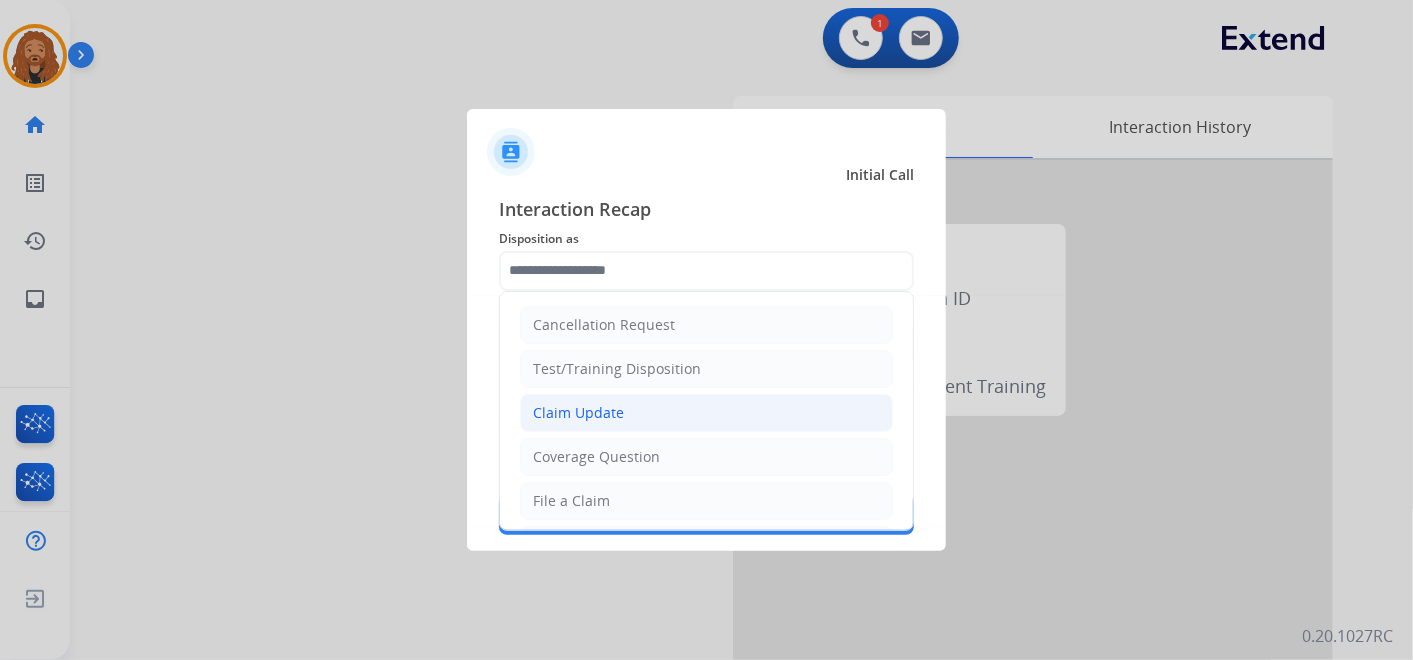 click on "Claim Update" 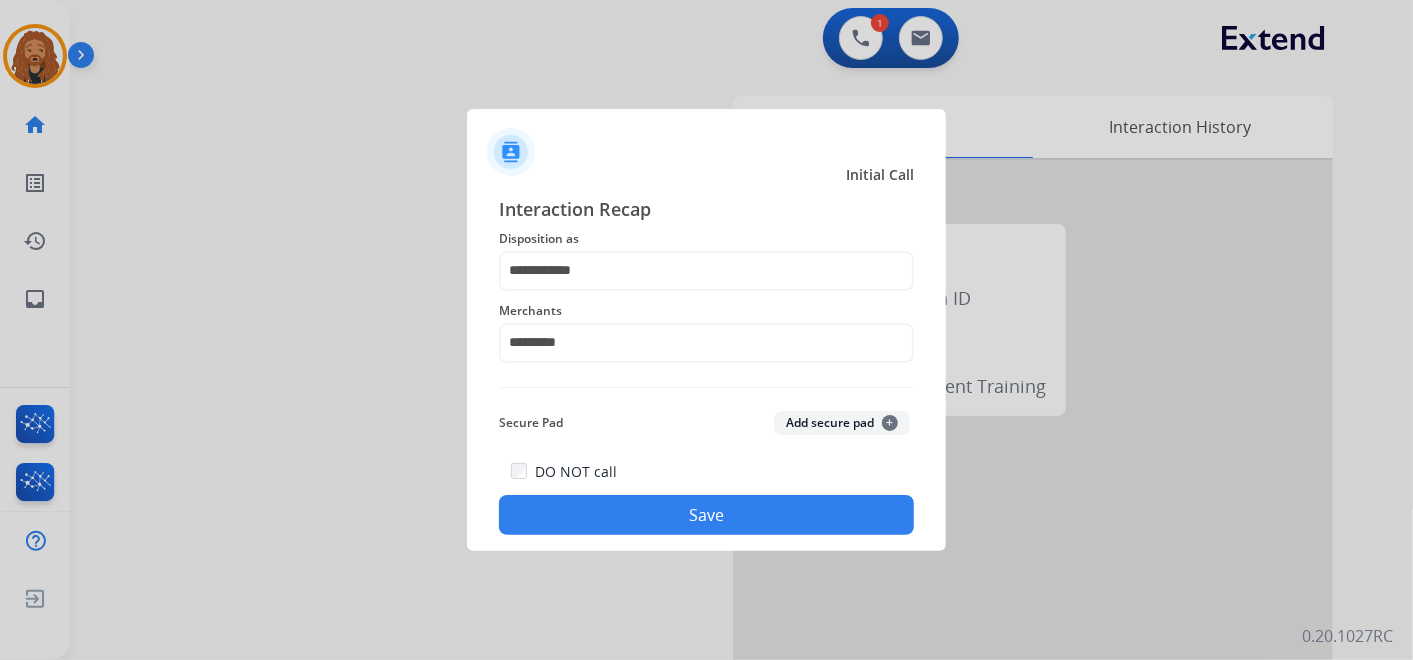 click on "Save" 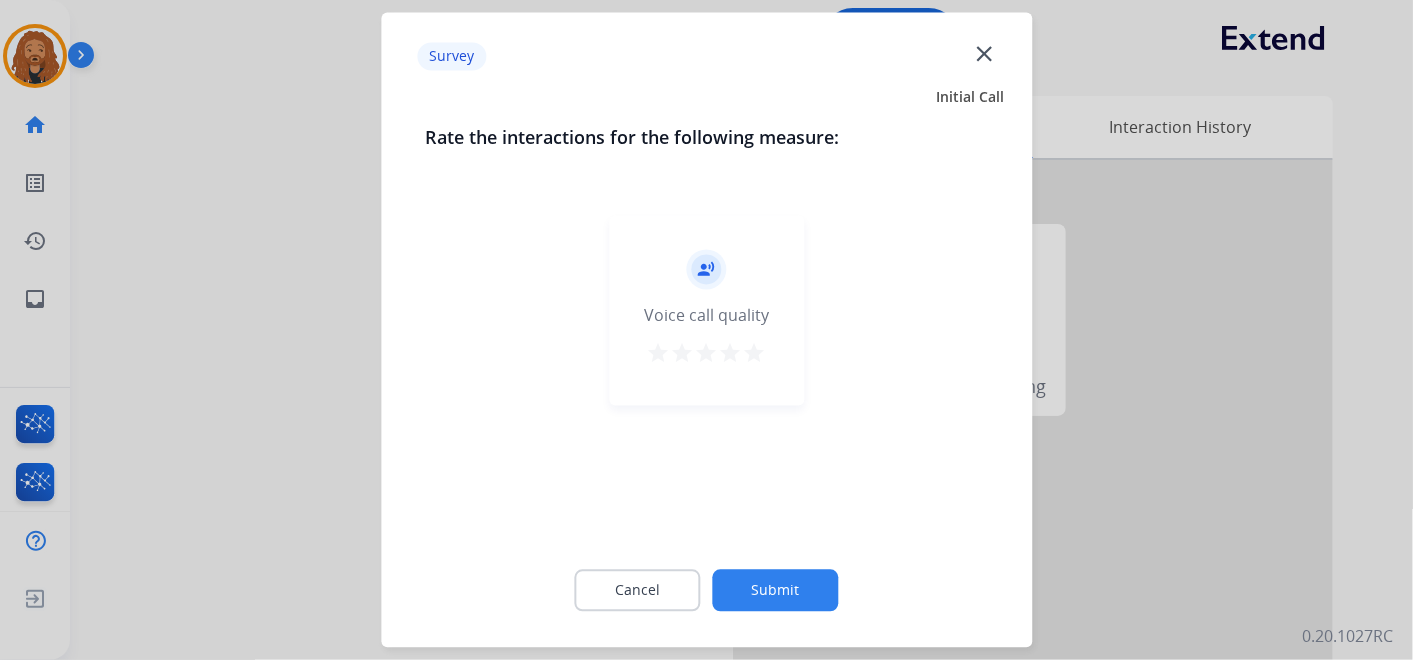 click on "star" at bounding box center [755, 354] 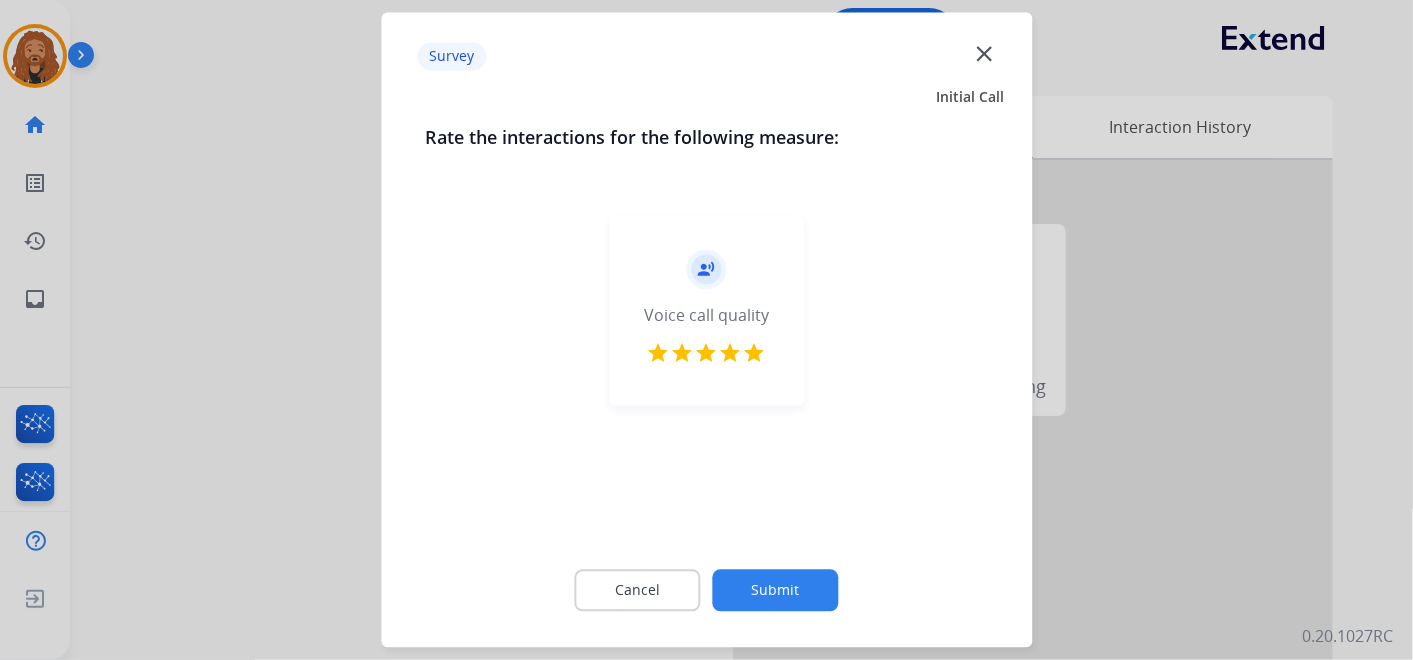 click on "Submit" 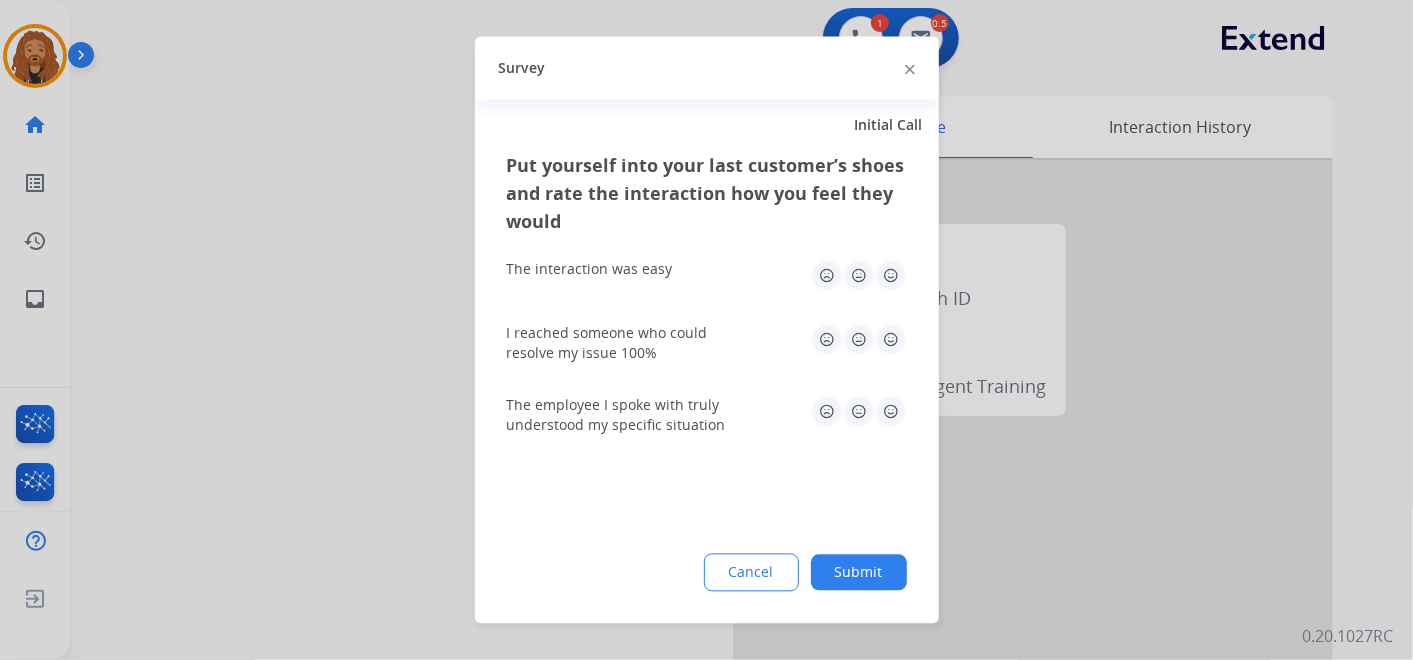 click 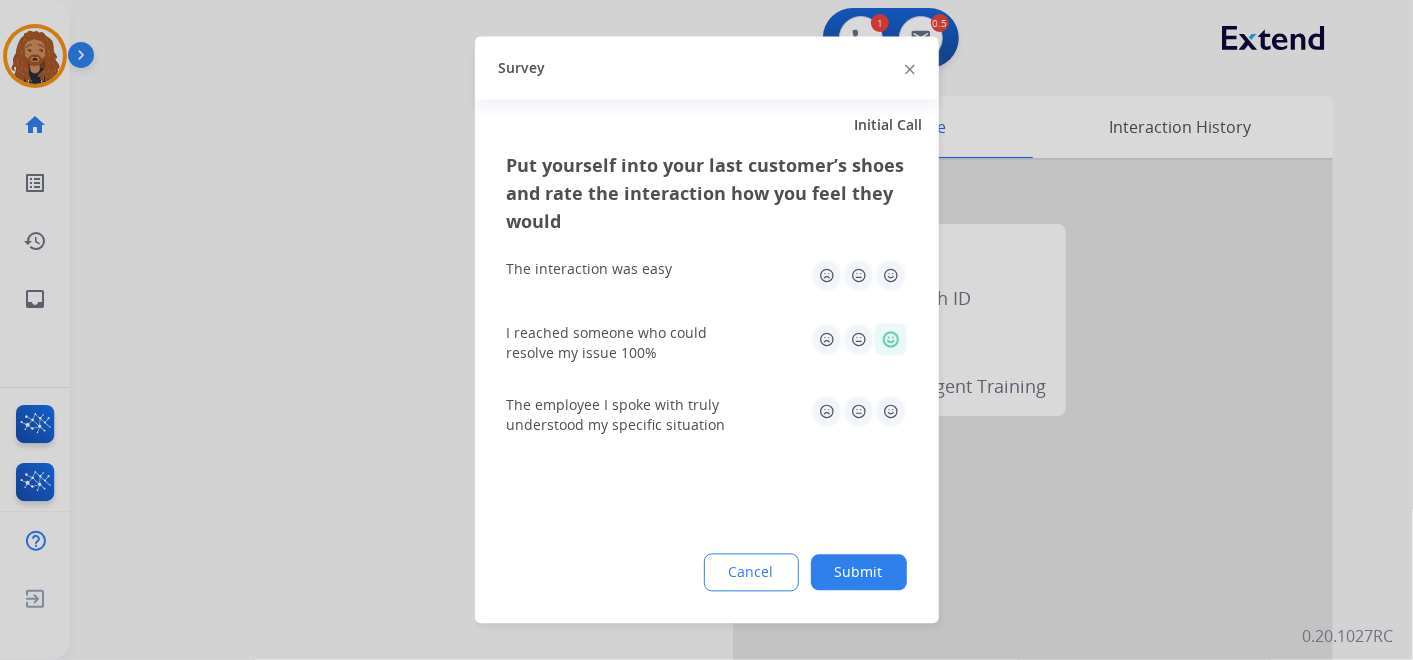 click 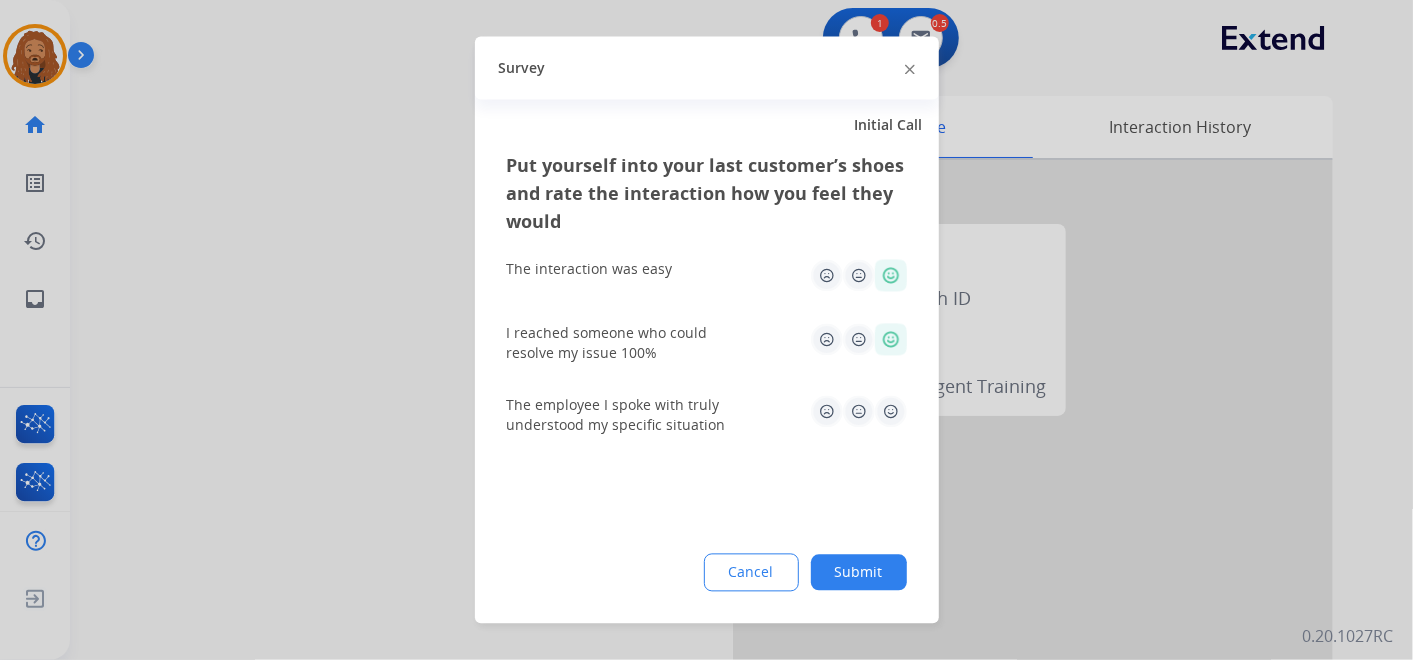 click 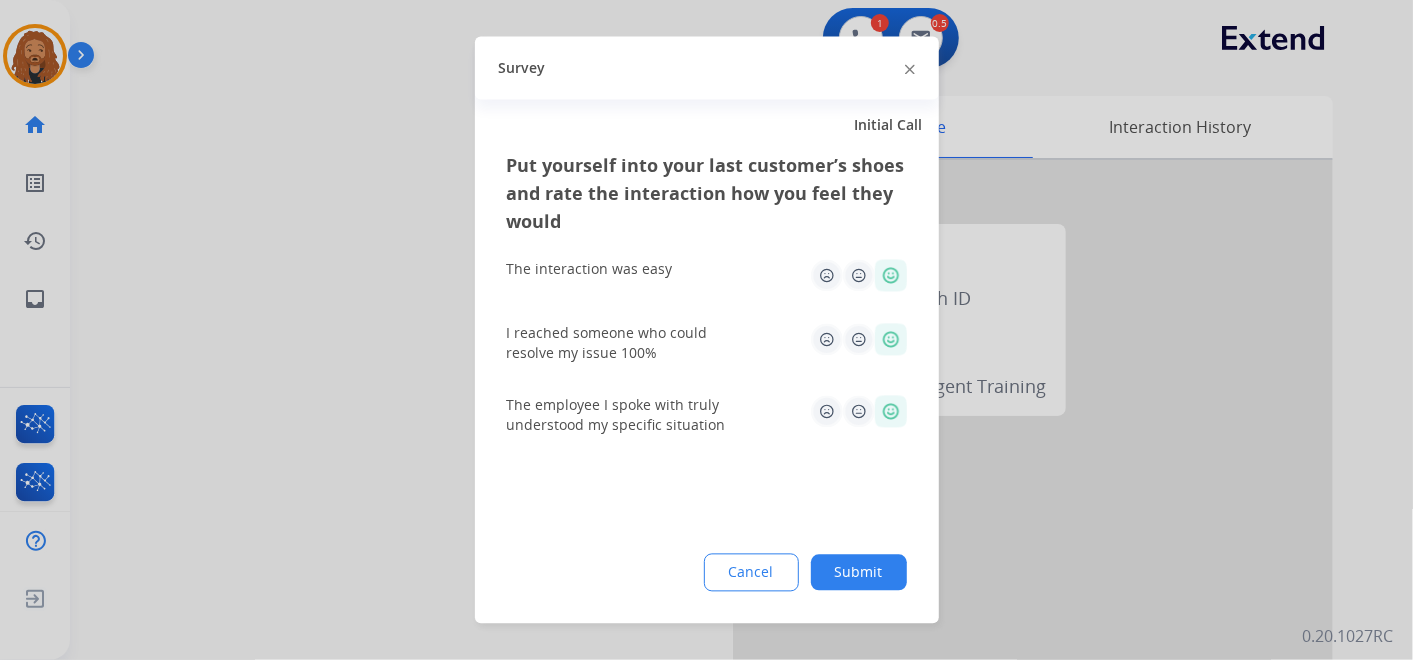 click on "Submit" 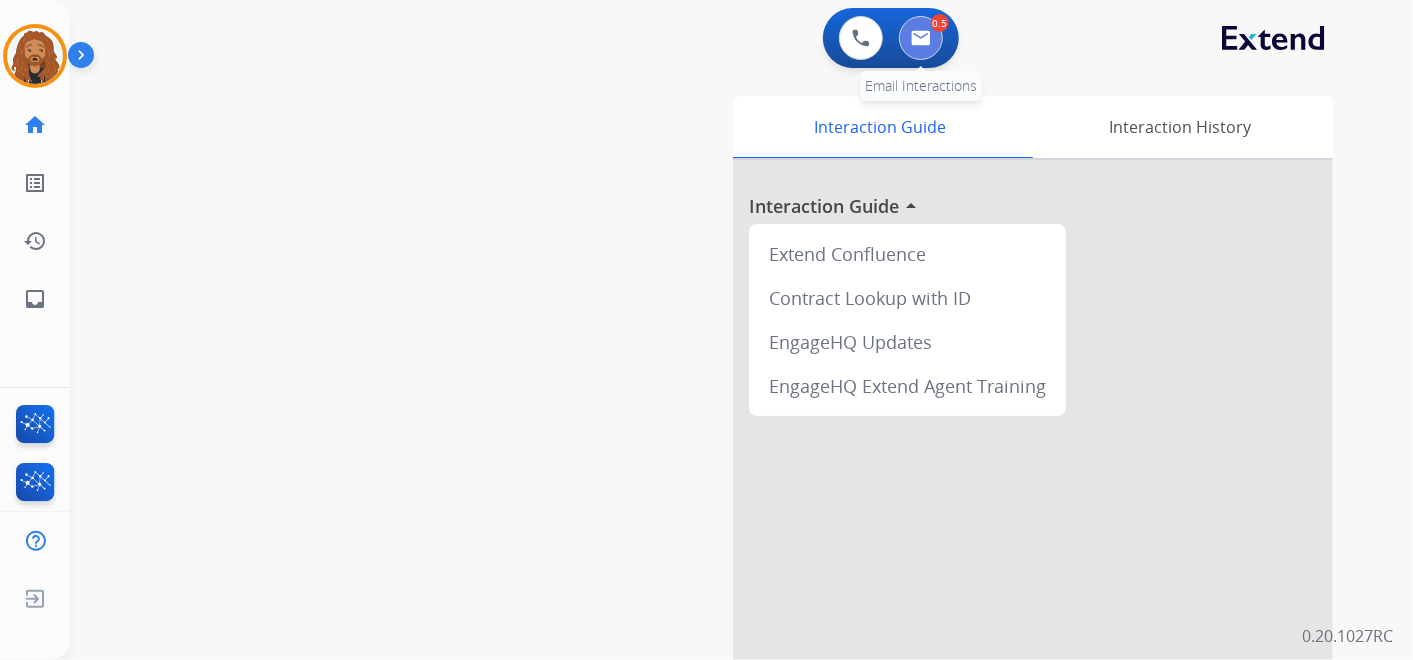 click at bounding box center [921, 38] 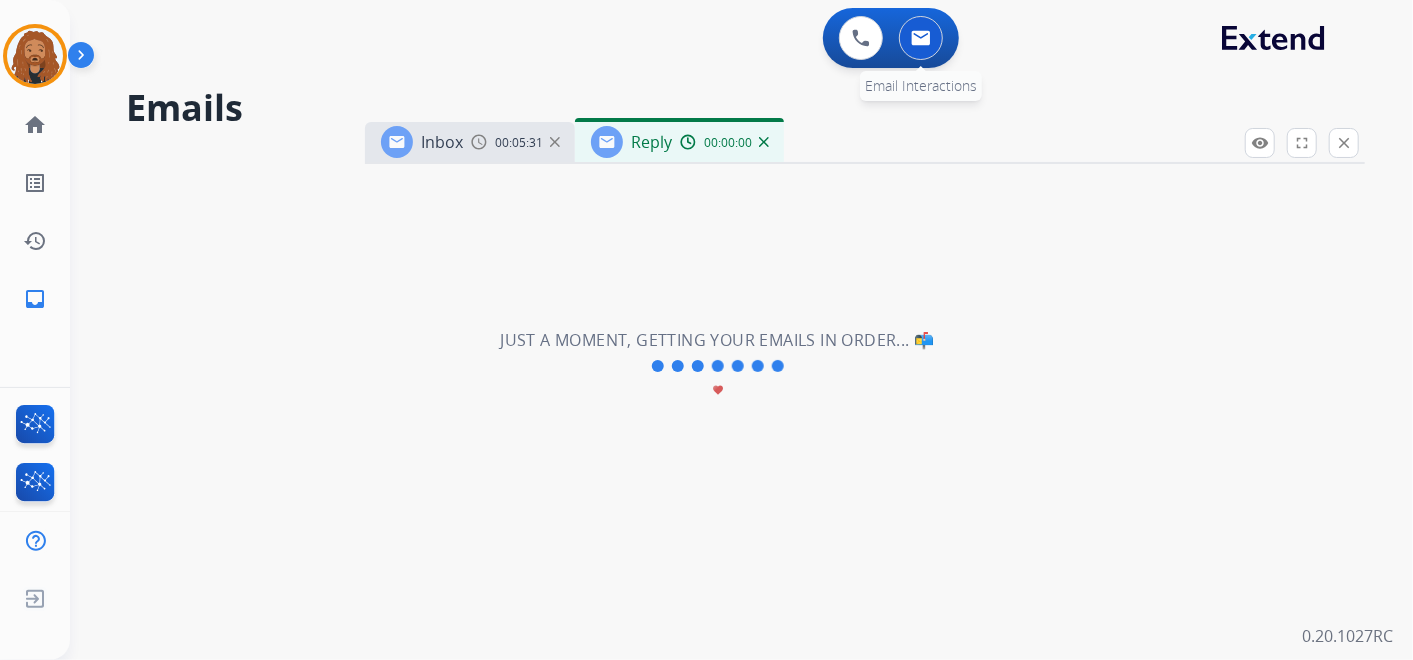 select on "**********" 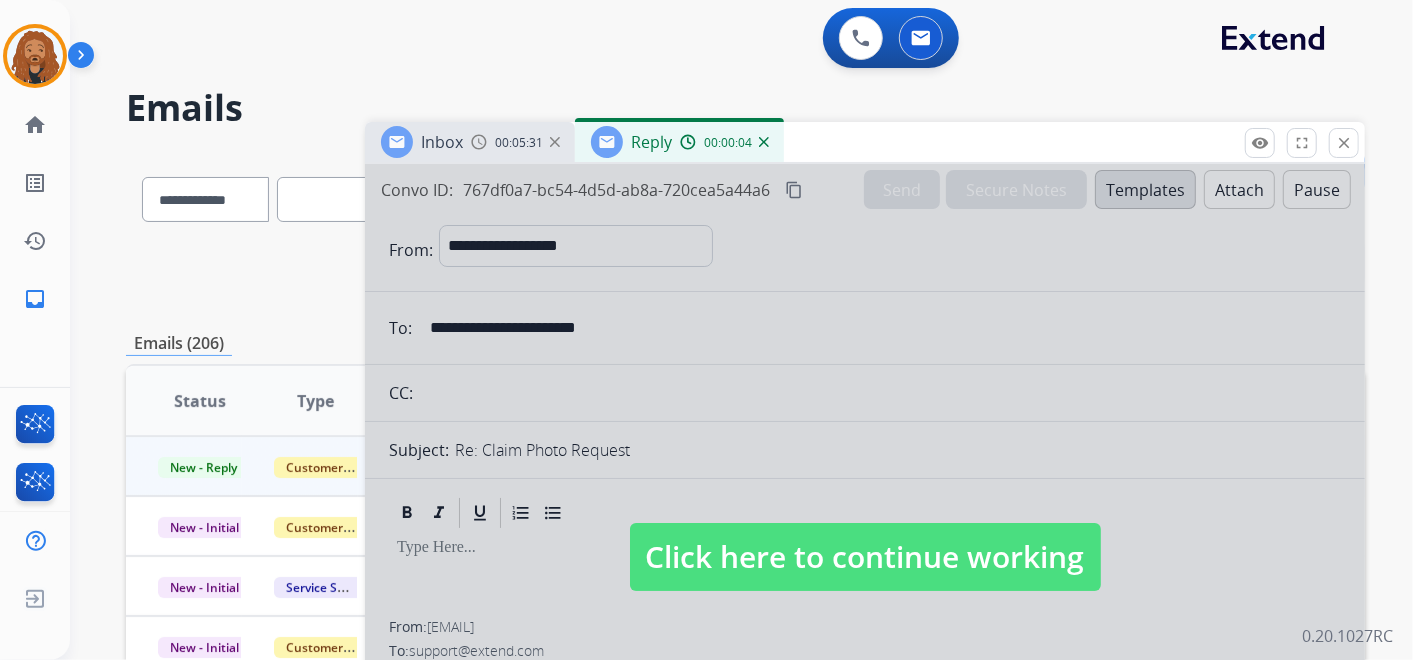 click on "Click here to continue working" at bounding box center [865, 557] 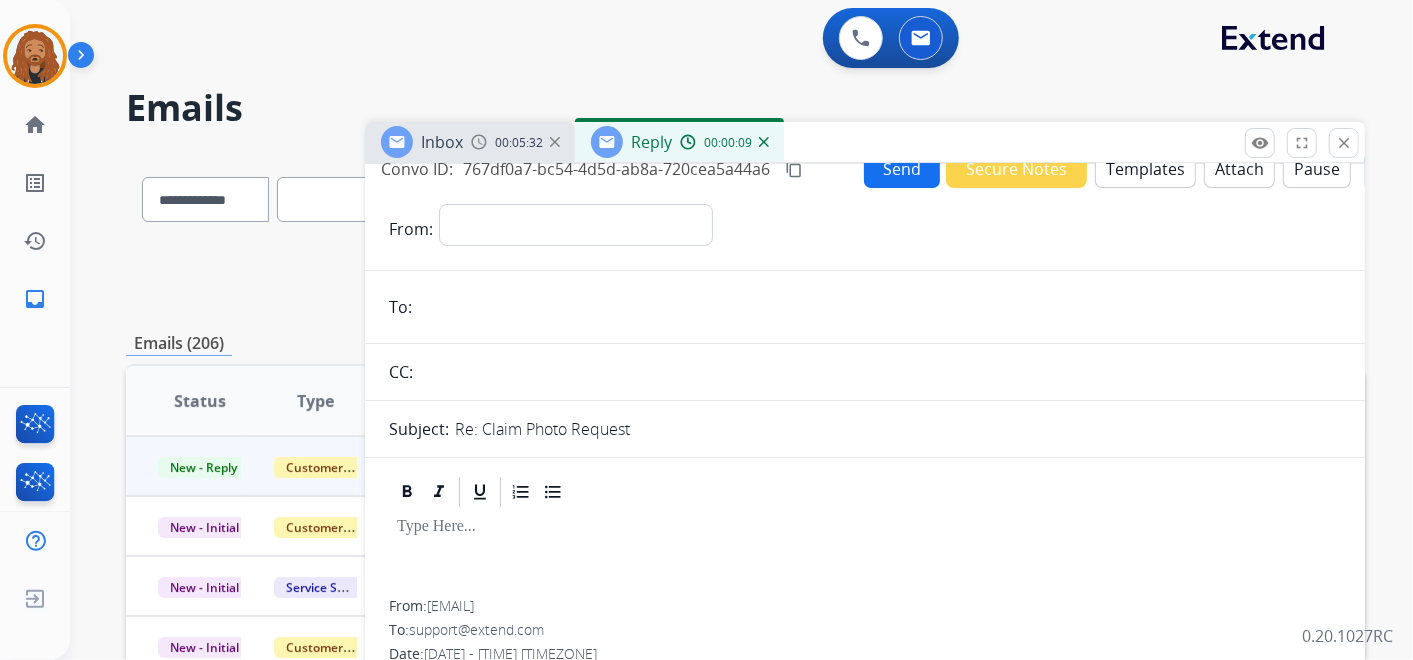 scroll, scrollTop: 0, scrollLeft: 0, axis: both 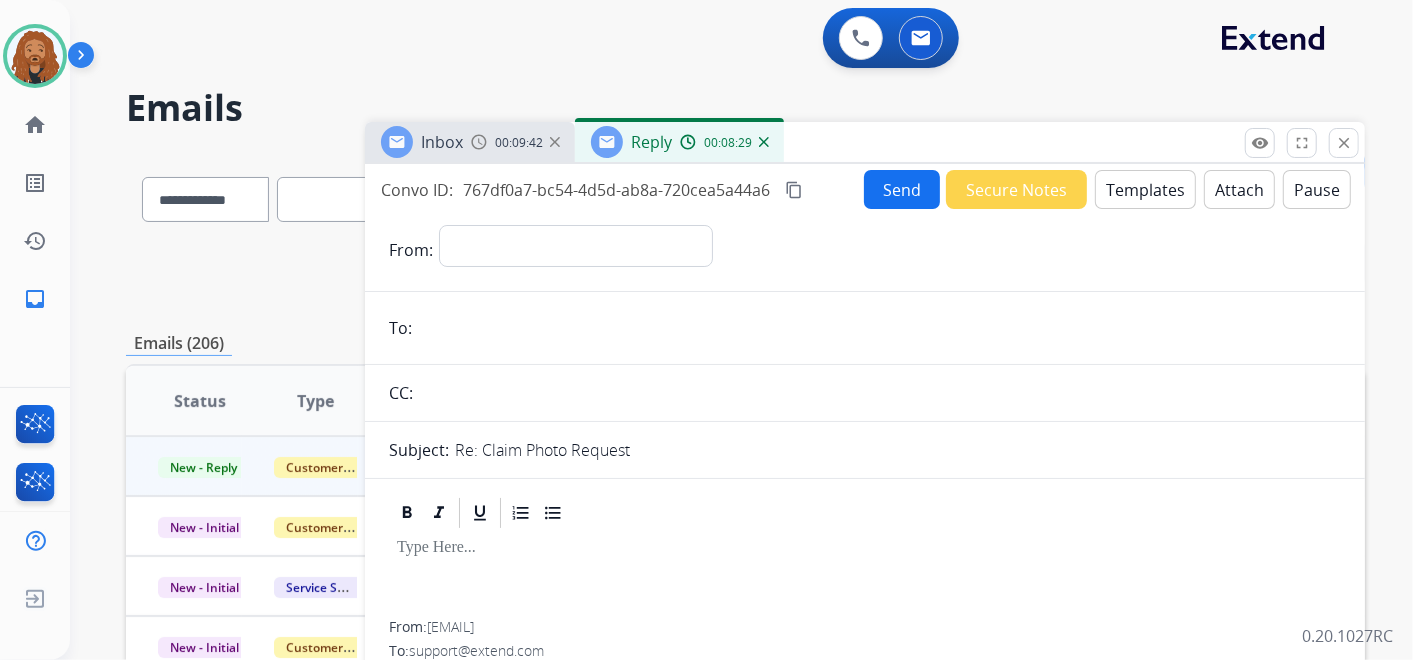 click on "Templates" at bounding box center (1145, 189) 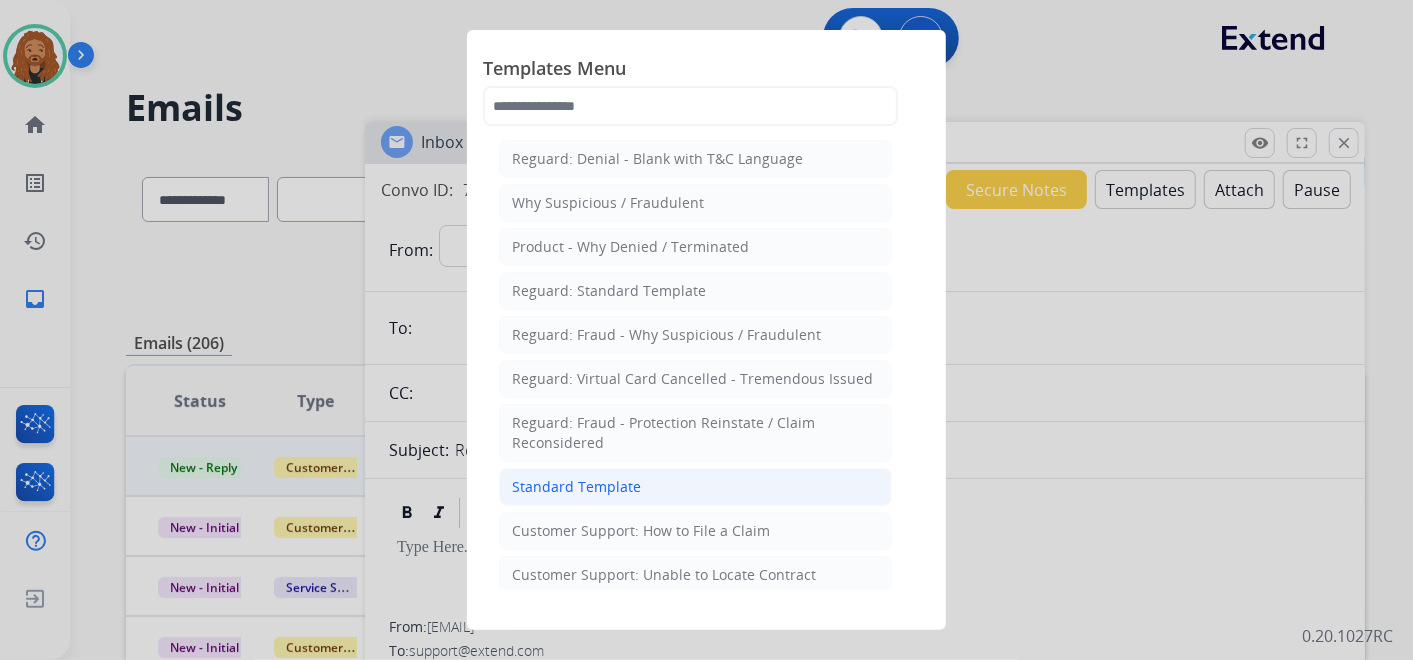 click on "Standard Template" 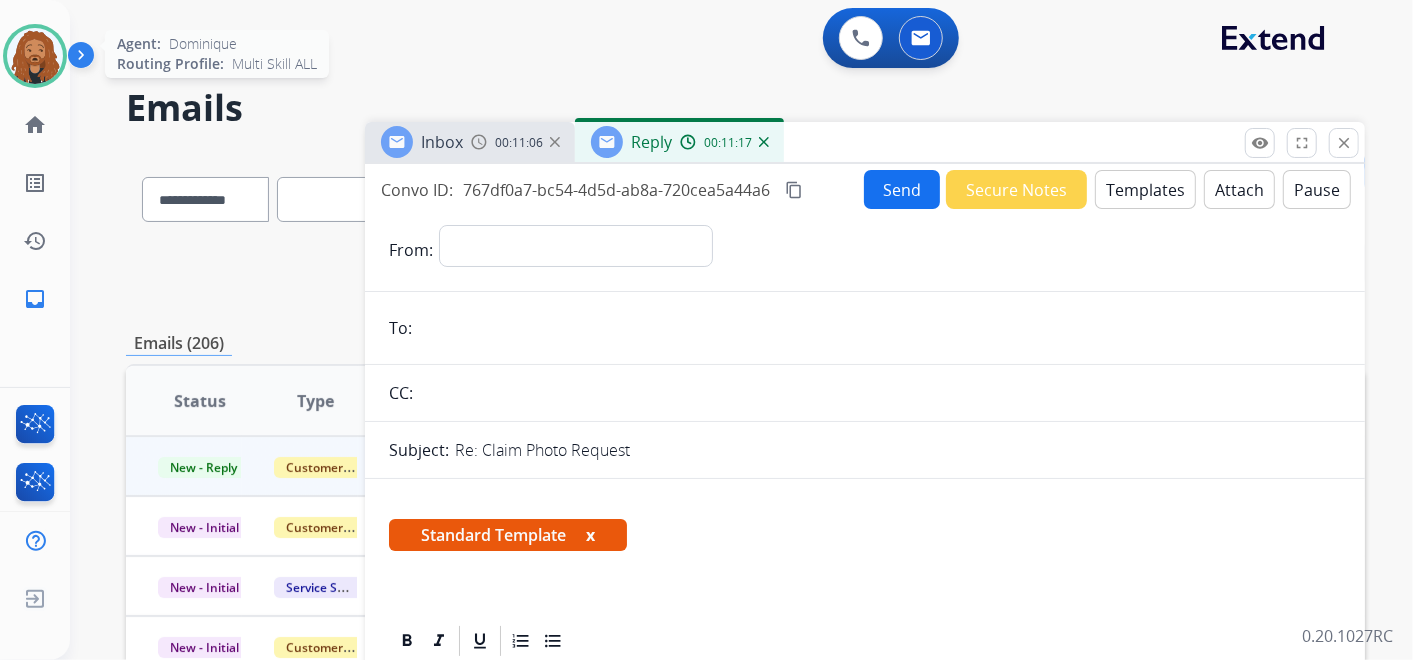 click at bounding box center [35, 56] 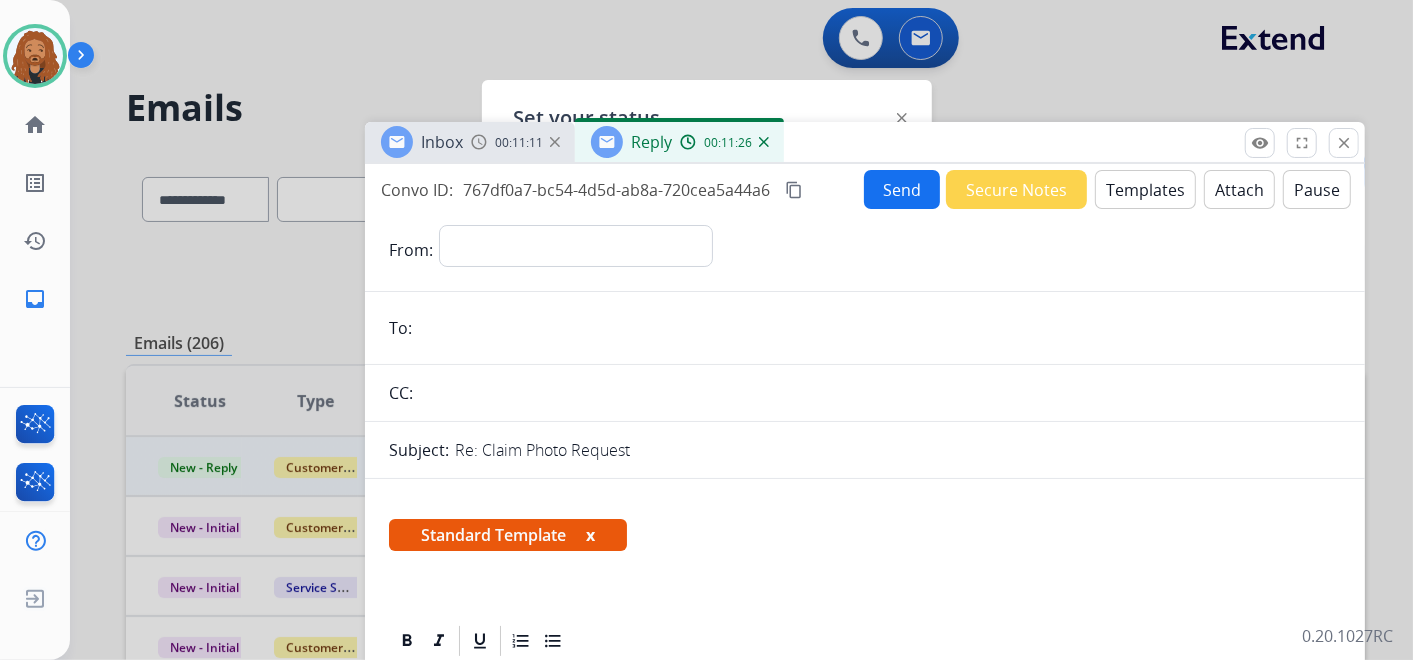click on "Reply  00:11:26" at bounding box center [679, 142] 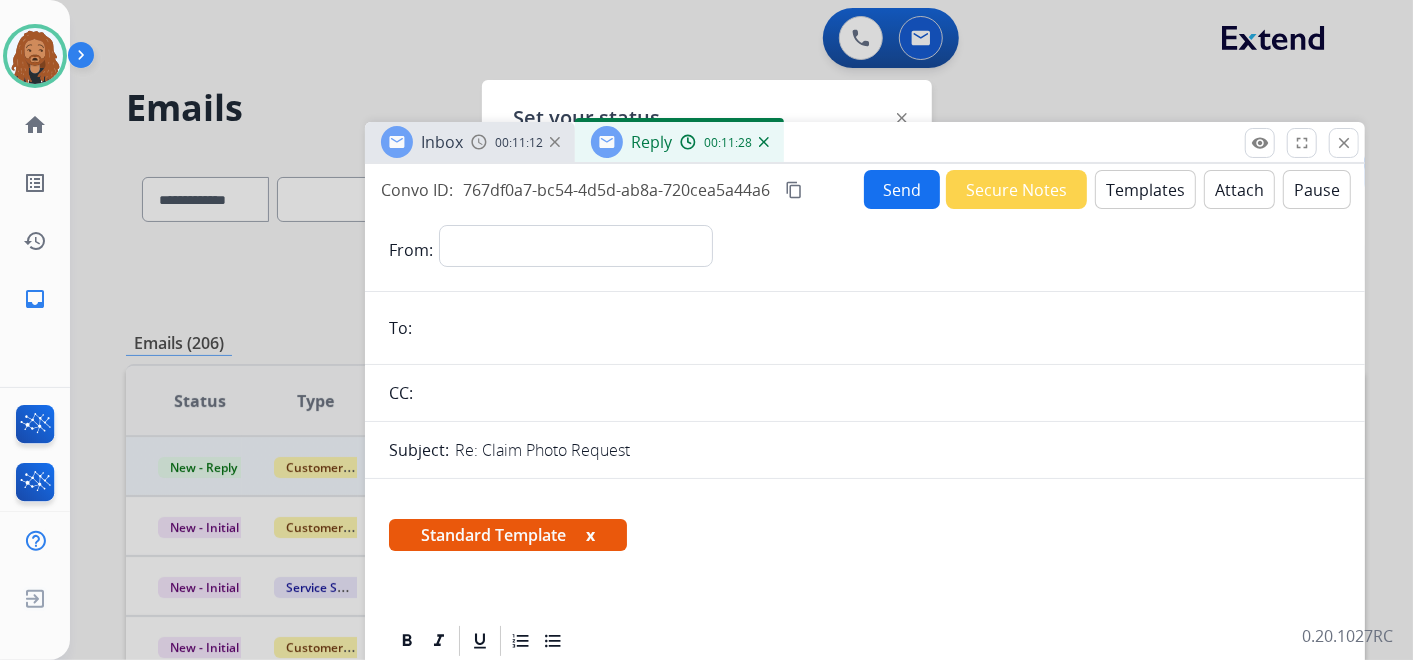 click at bounding box center [764, 142] 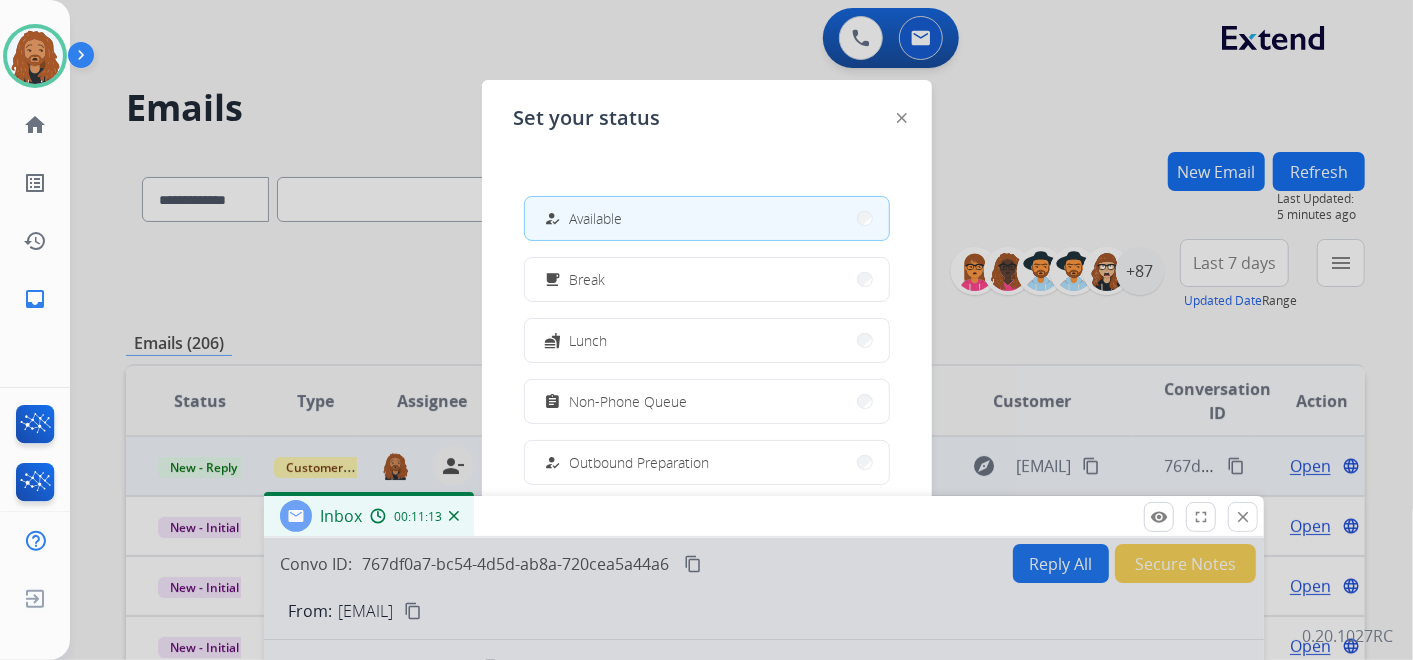 drag, startPoint x: 721, startPoint y: 146, endPoint x: 620, endPoint y: 520, distance: 387.39774 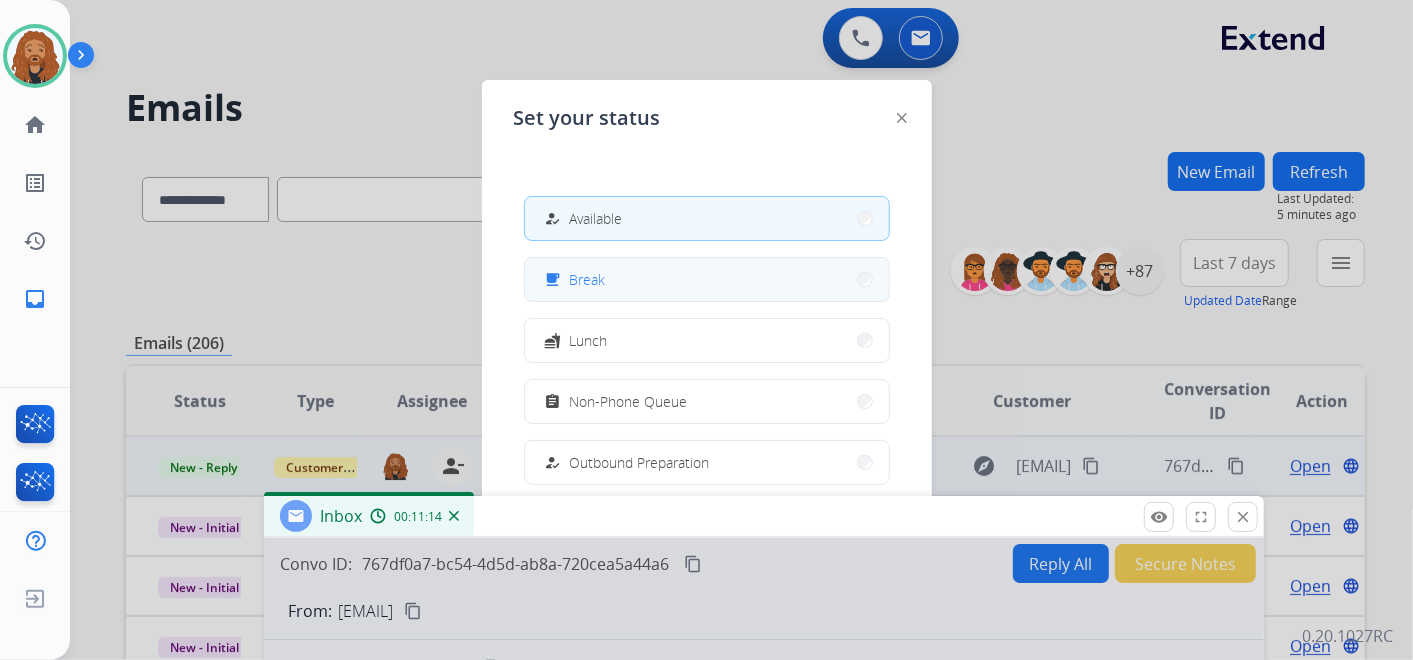 click on "free_breakfast Break" at bounding box center (707, 279) 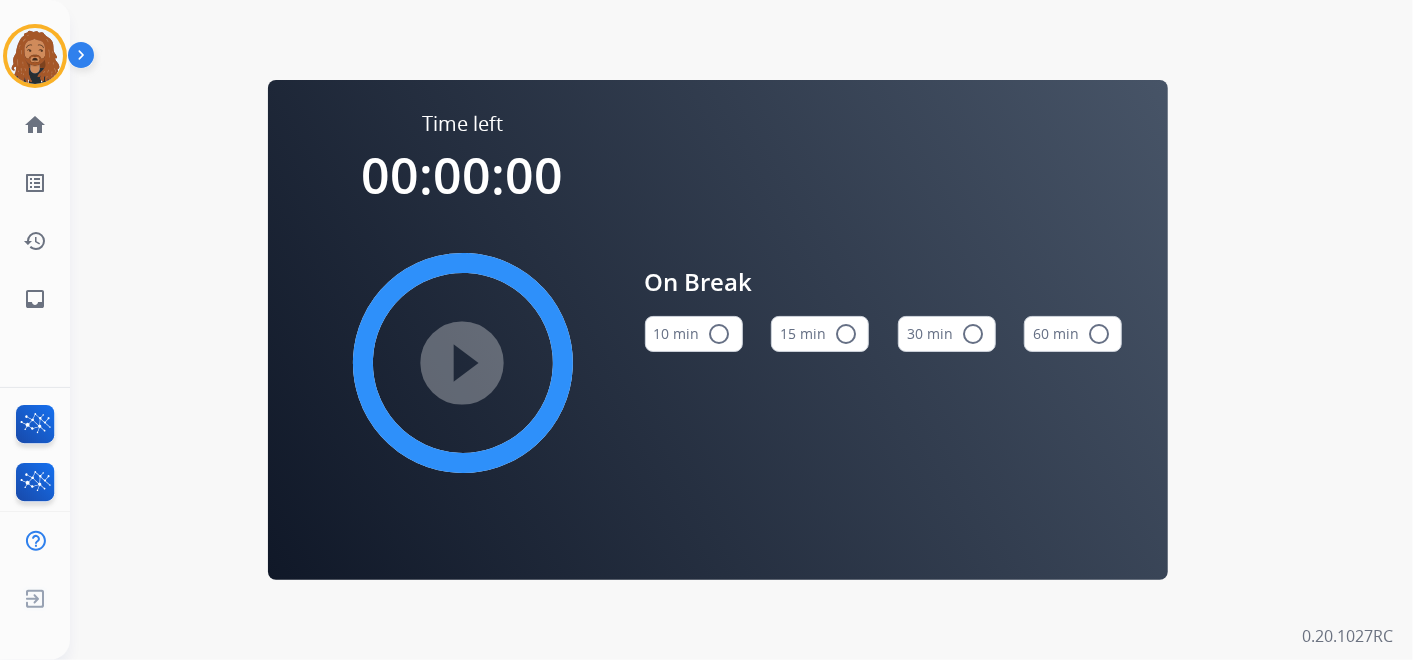 click on "15 min  radio_button_unchecked" at bounding box center (820, 334) 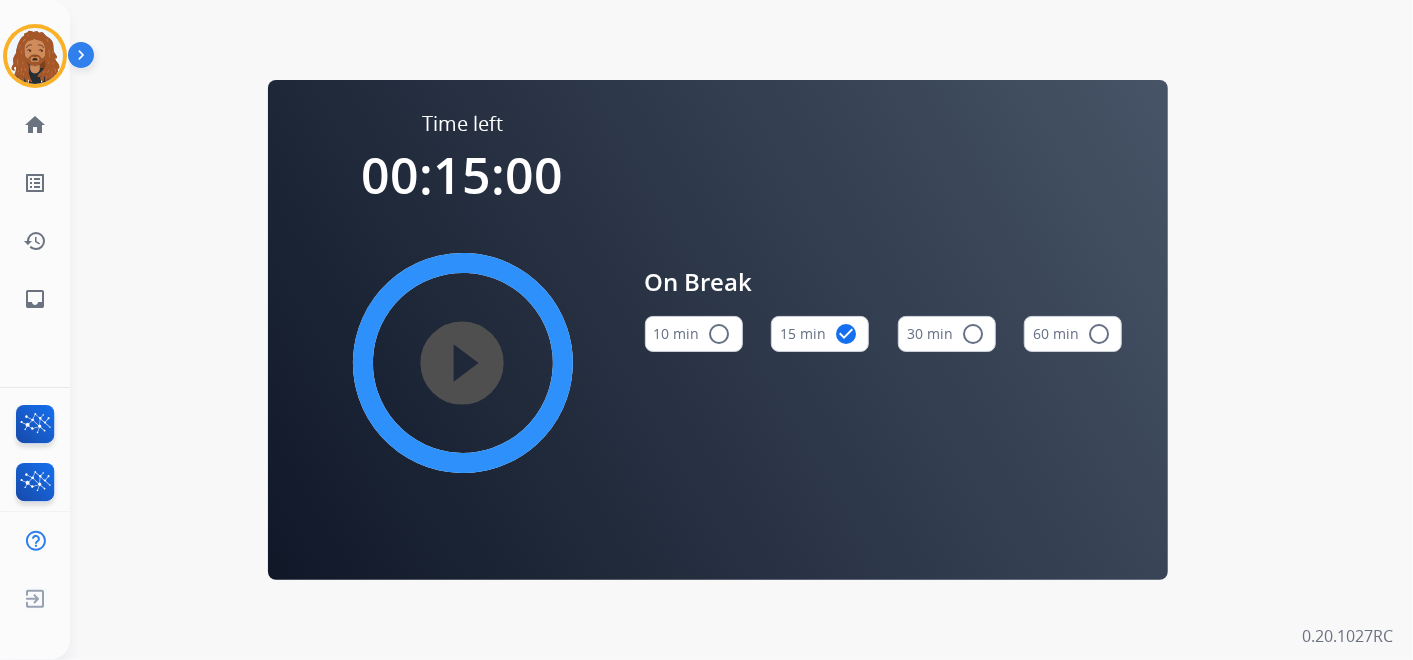 click on "play_circle_filled" at bounding box center (463, 363) 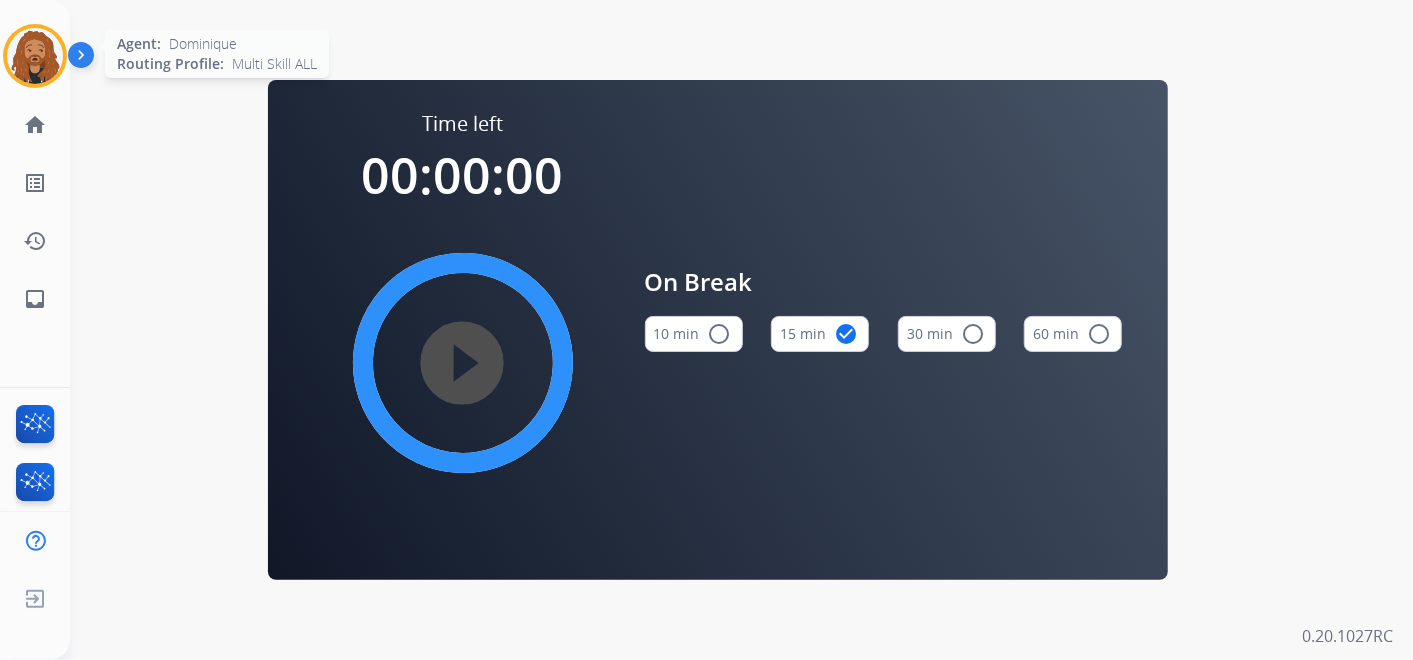click at bounding box center (35, 56) 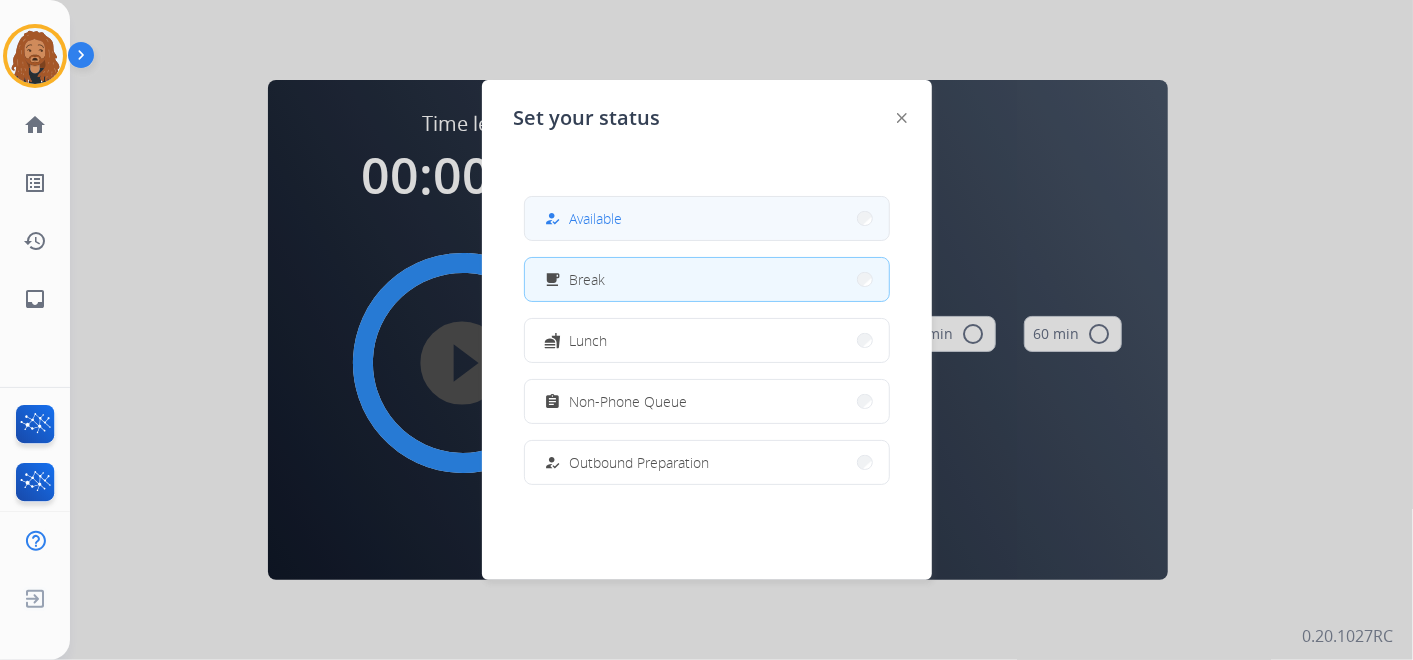 click on "how_to_reg Available" at bounding box center [707, 218] 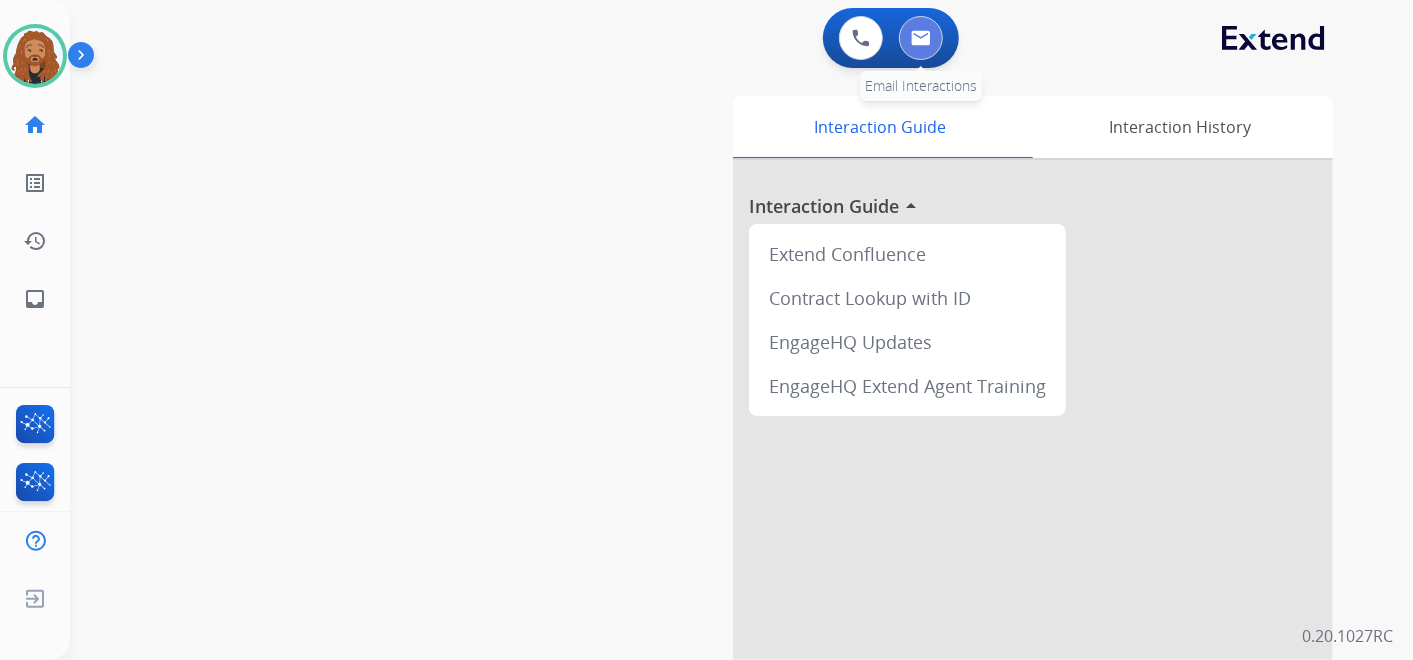 click at bounding box center (921, 38) 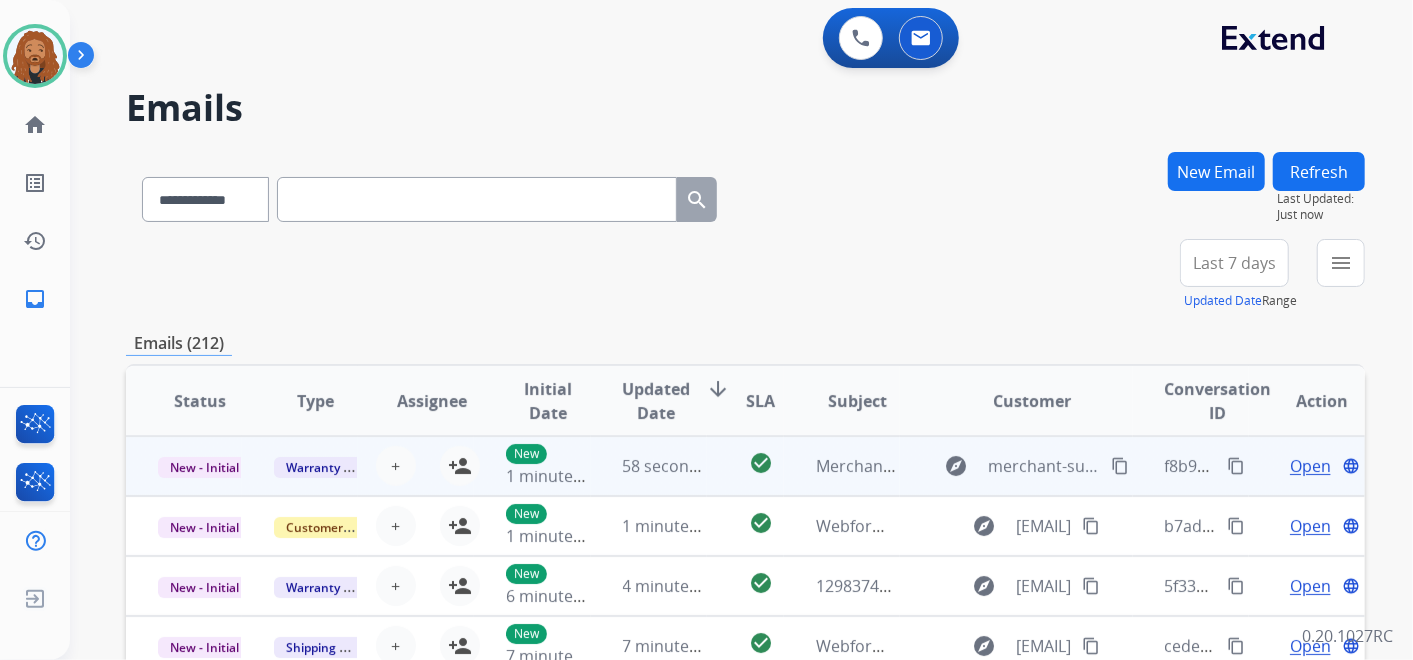 scroll, scrollTop: 1, scrollLeft: 0, axis: vertical 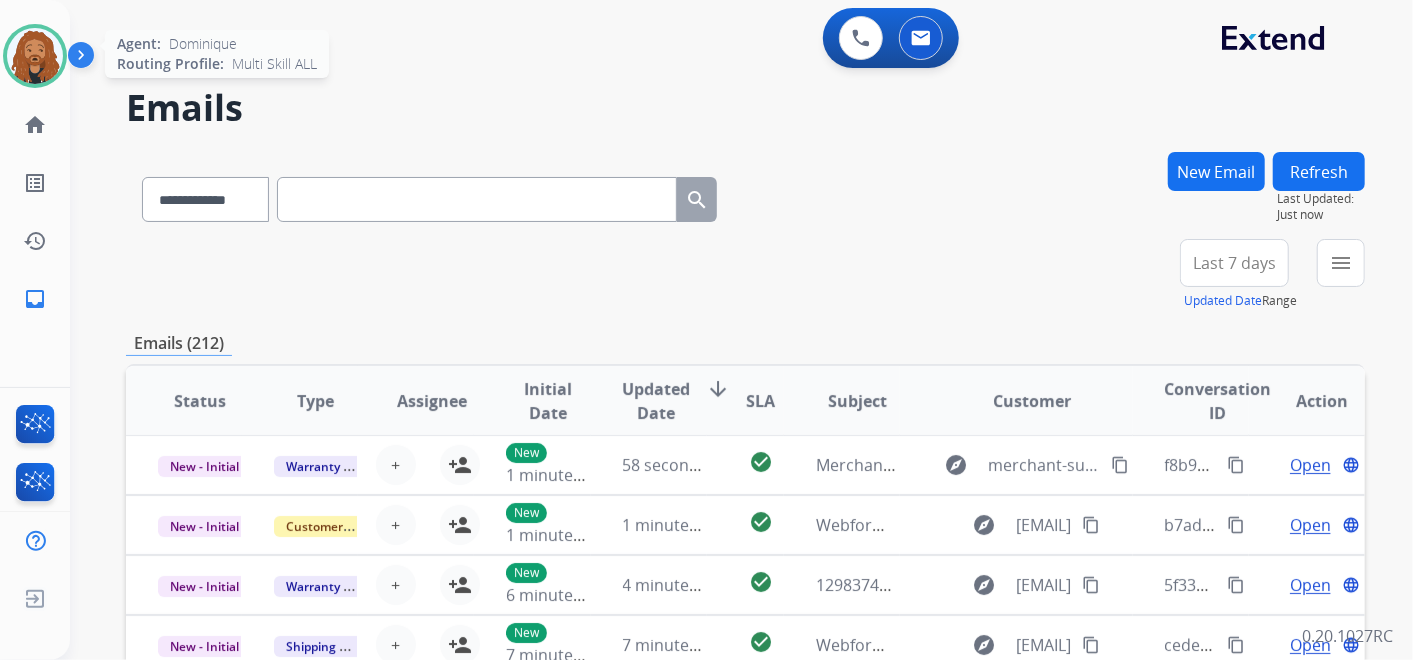 click on "Agent:   Dominique  Routing Profile:  Multi Skill ALL" 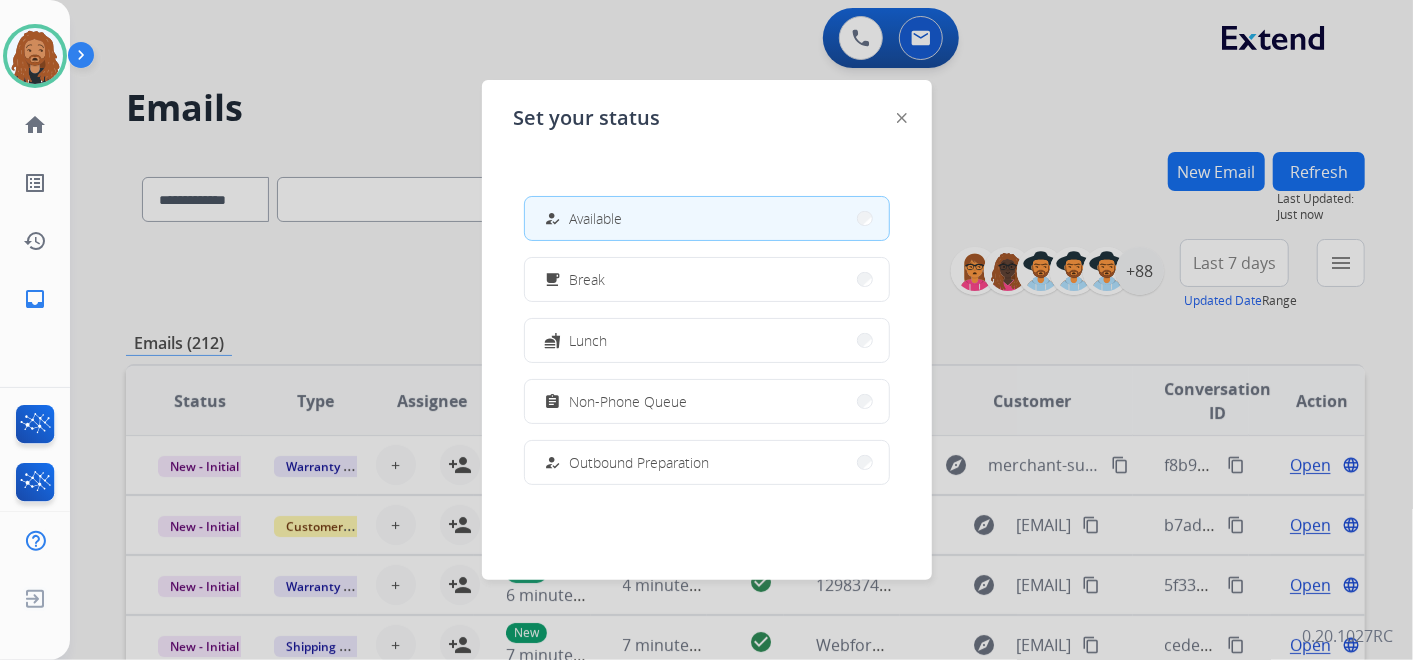 click at bounding box center [706, 330] 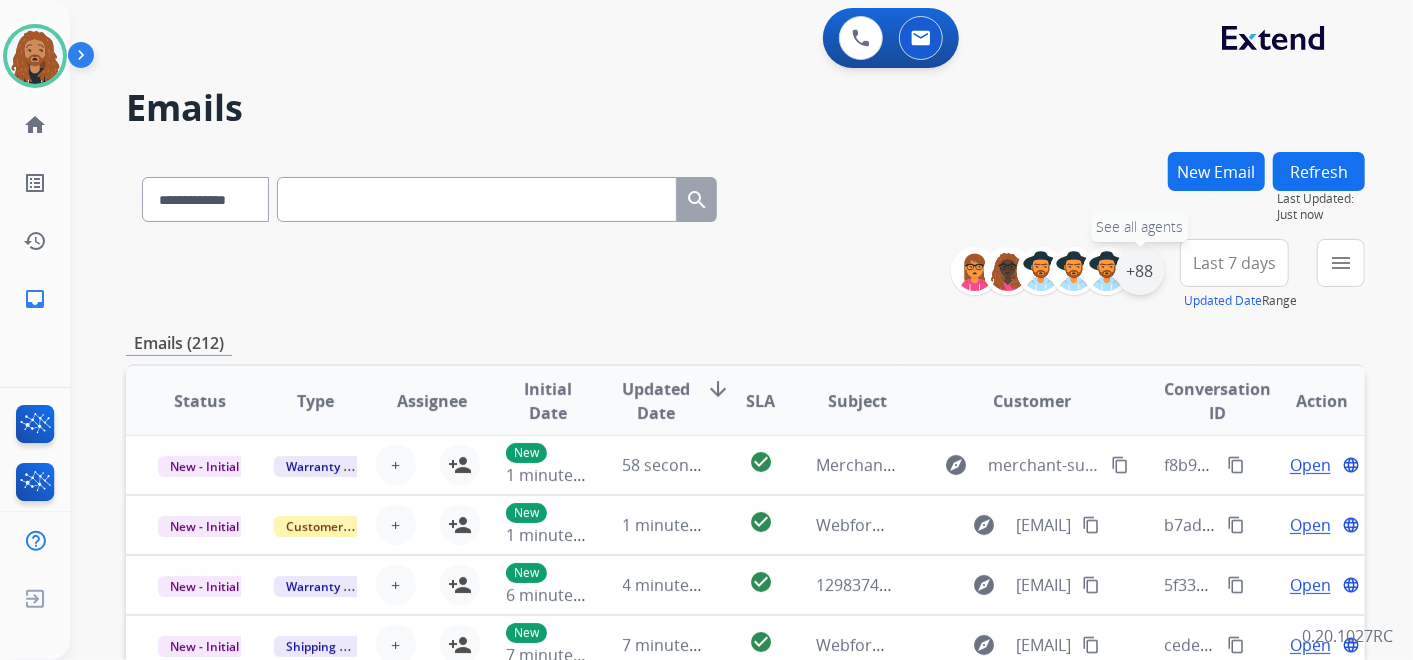 click on "+88" at bounding box center (1140, 271) 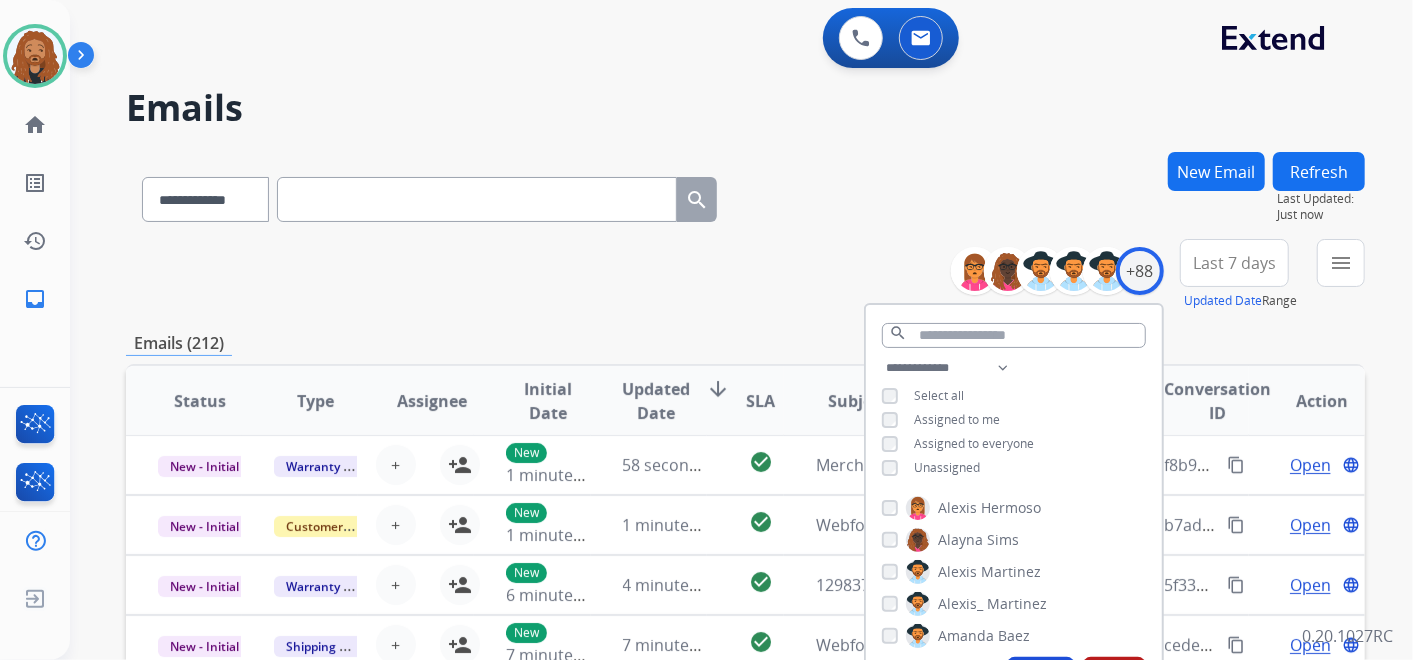 click on "Unassigned" at bounding box center (931, 468) 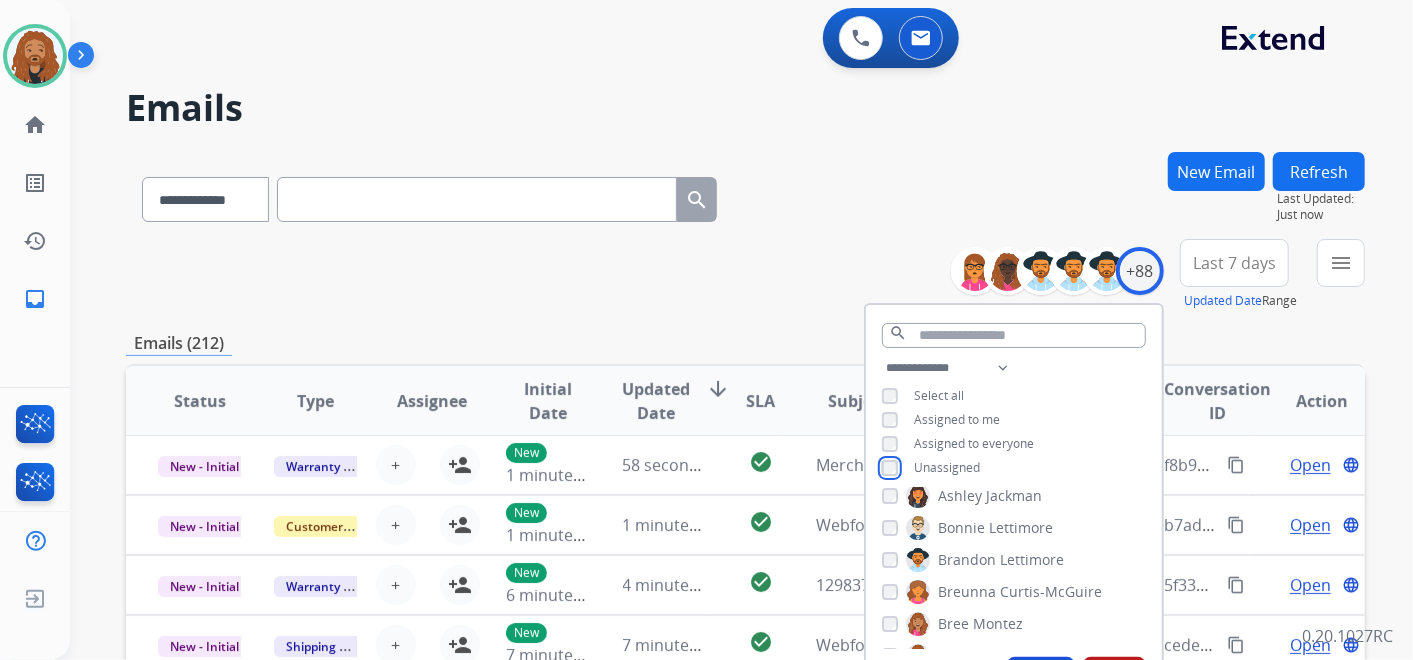scroll, scrollTop: 333, scrollLeft: 0, axis: vertical 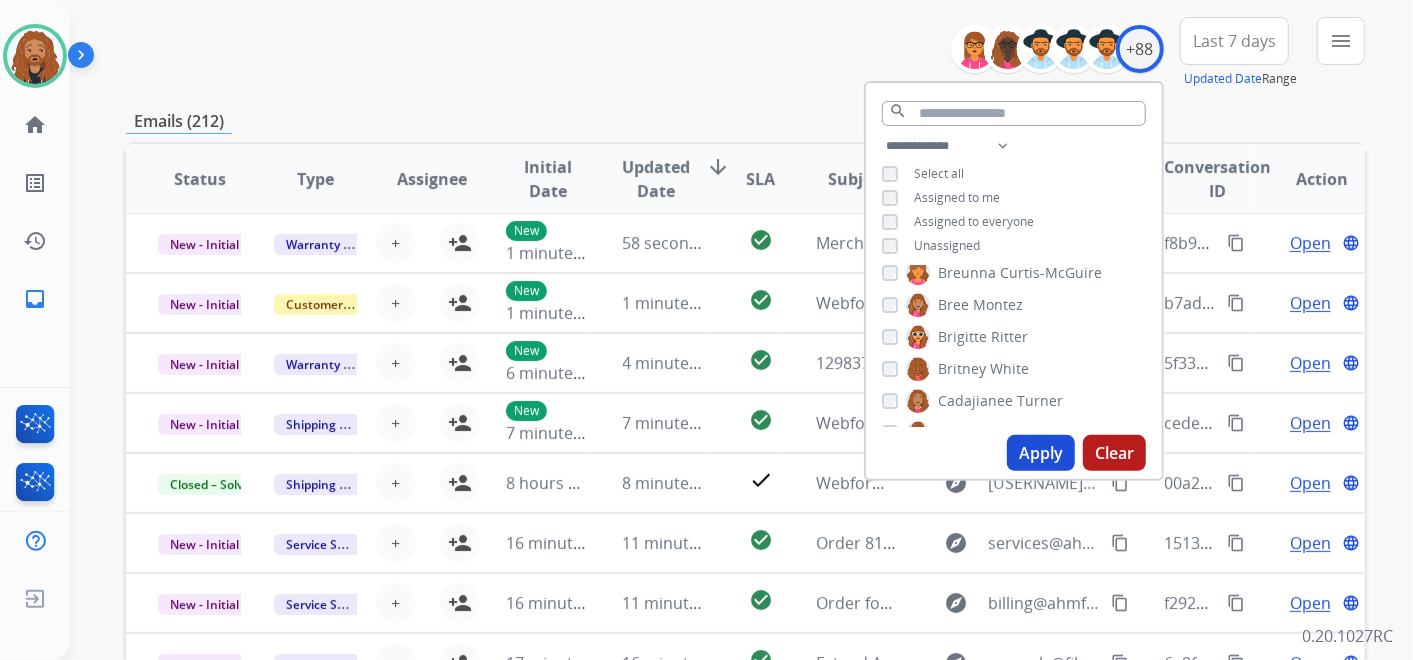 click on "Apply" at bounding box center [1041, 453] 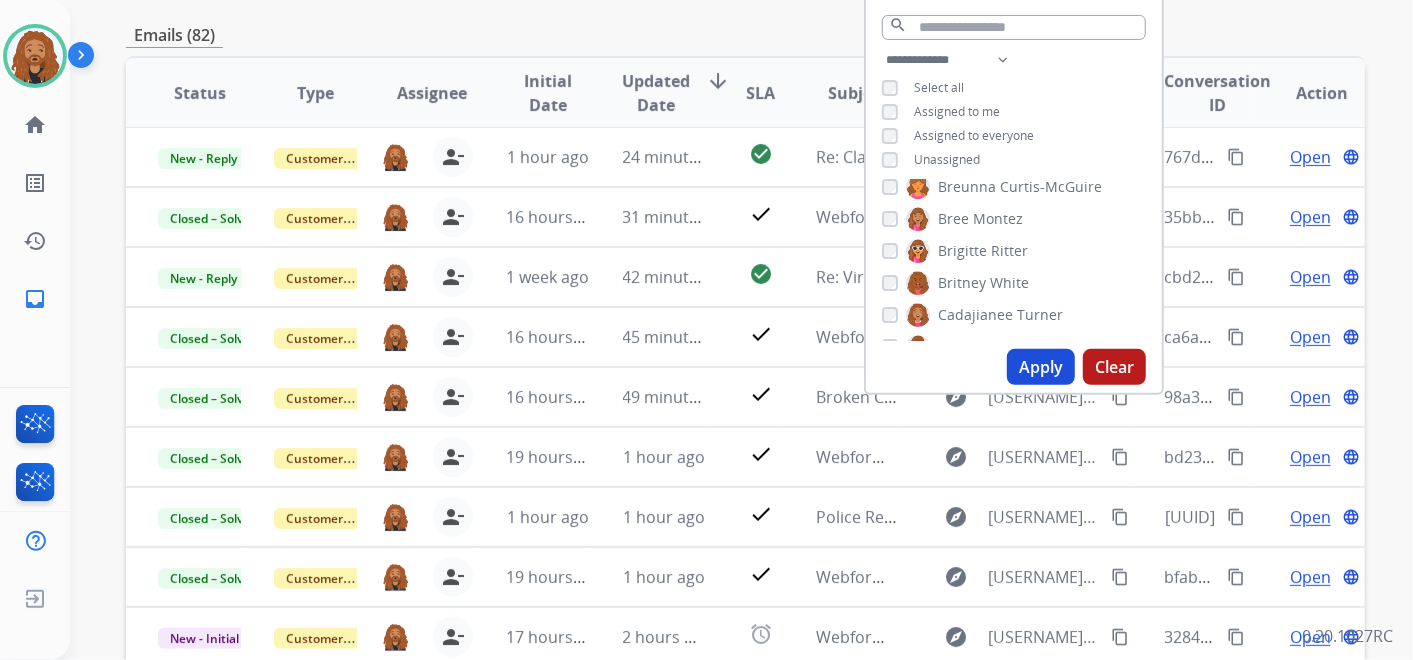 scroll, scrollTop: 333, scrollLeft: 0, axis: vertical 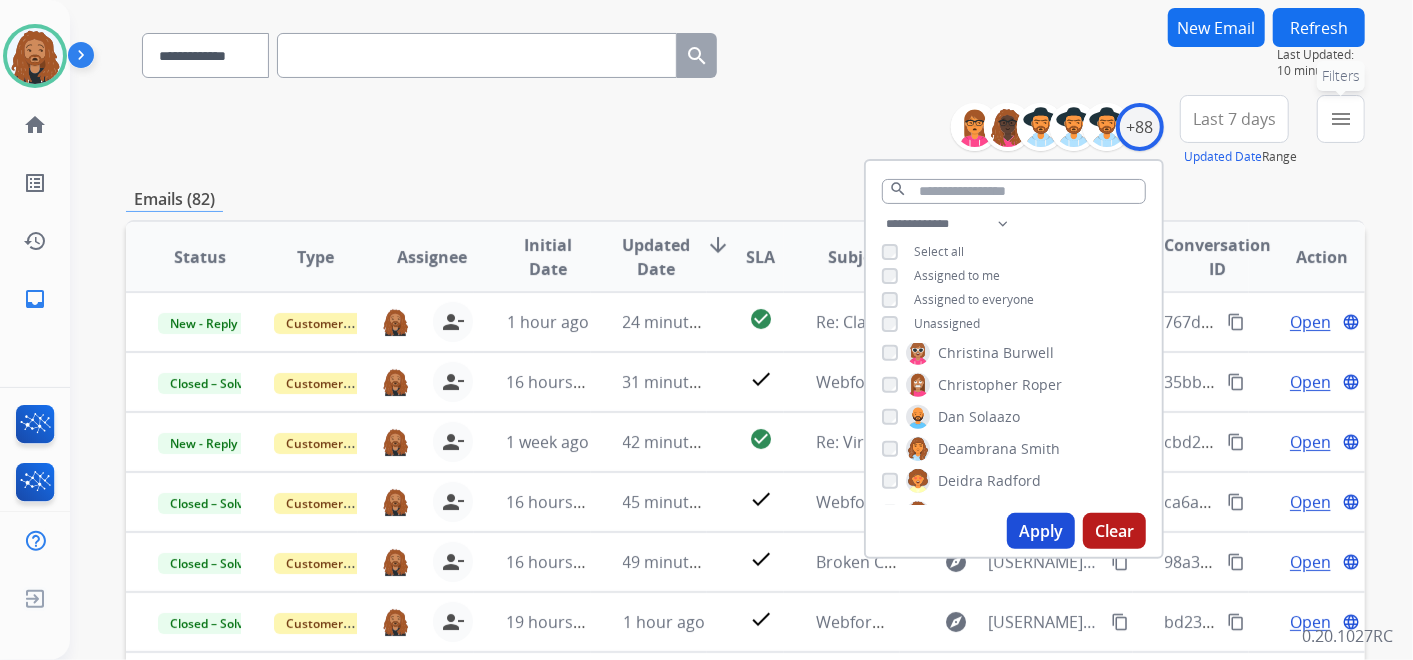 click on "menu" at bounding box center [1341, 119] 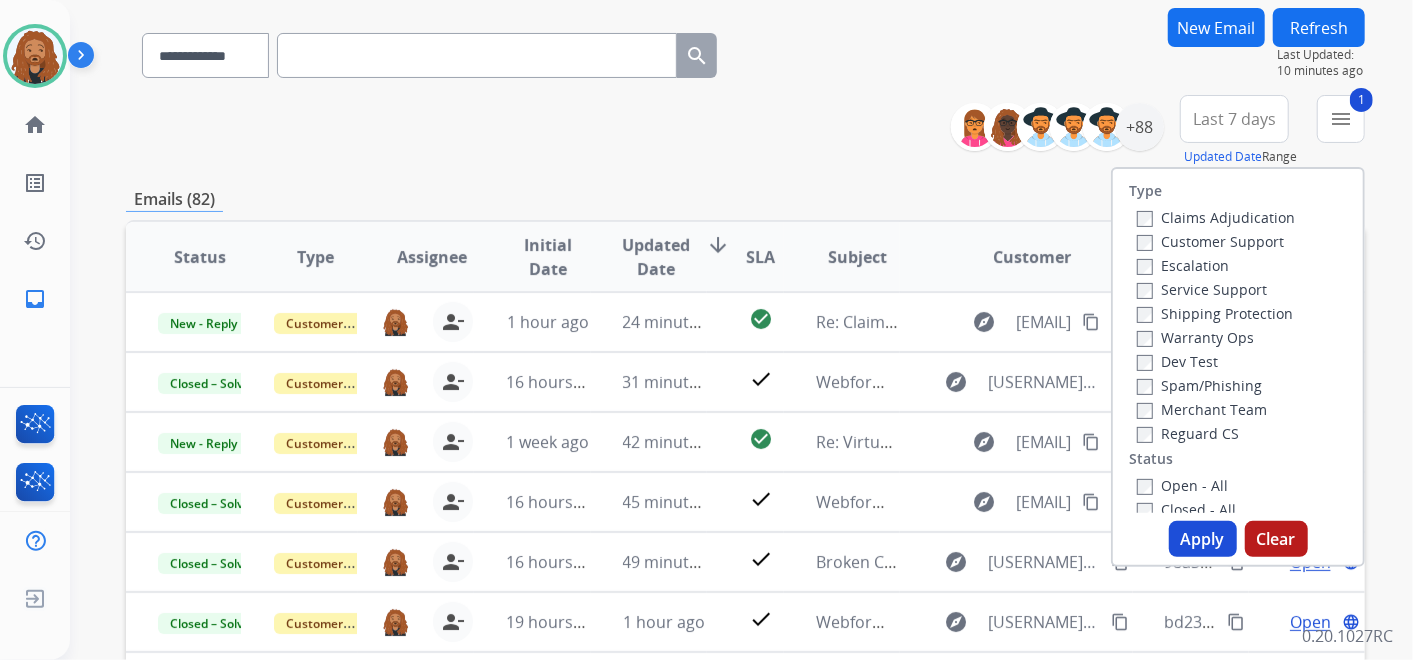 click on "Reguard CS" at bounding box center (1188, 433) 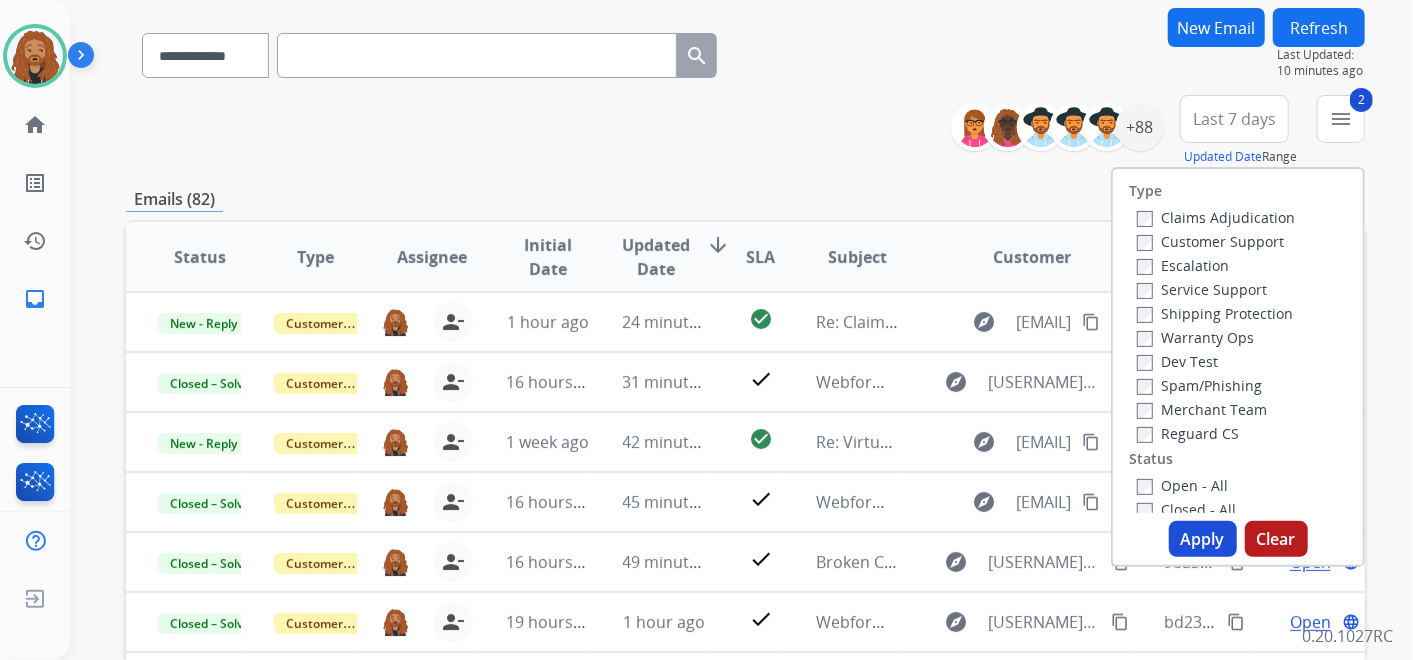 click on "Shipping Protection" at bounding box center [1216, 313] 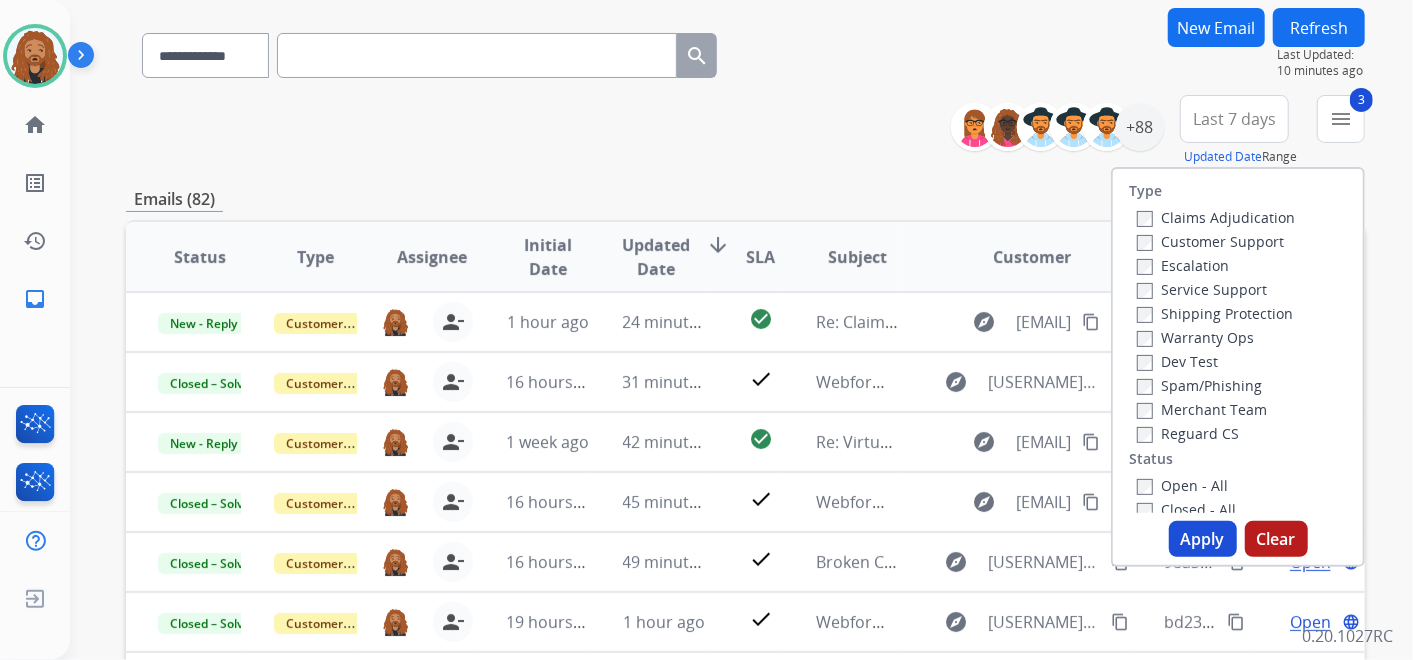 click on "Shipping Protection" at bounding box center (1215, 313) 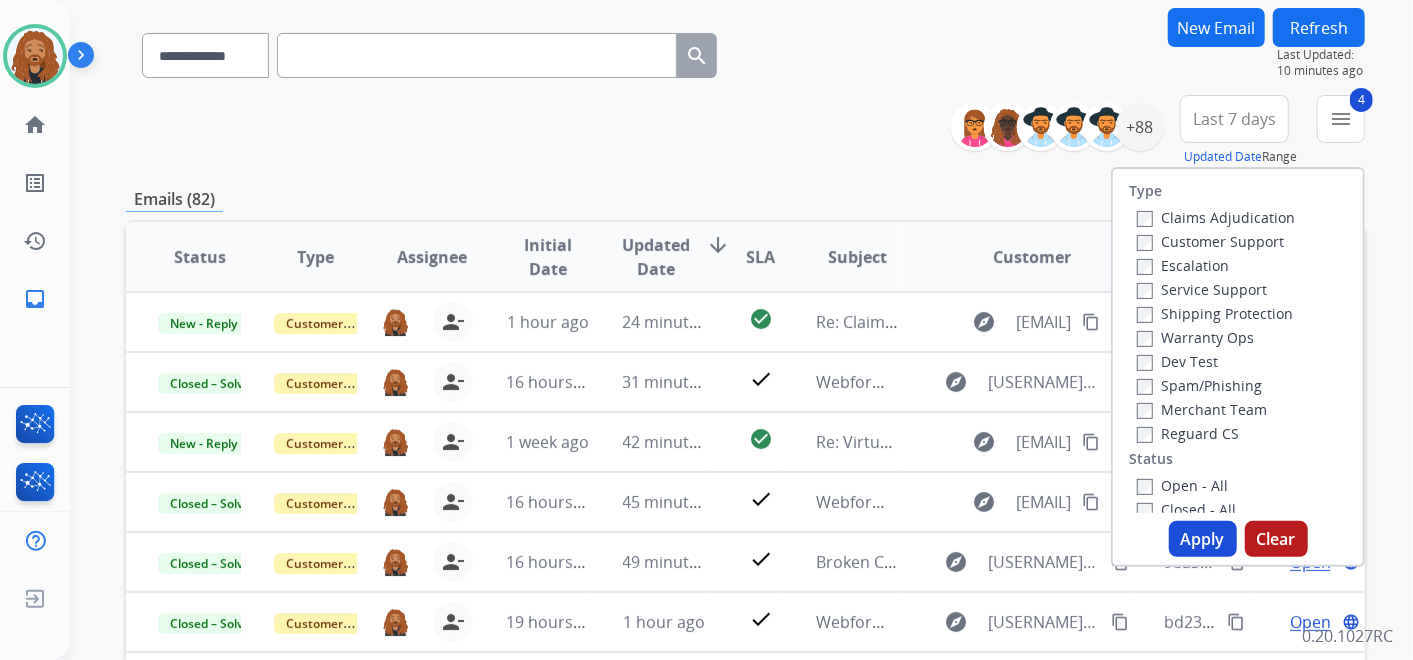click on "Apply" at bounding box center (1203, 539) 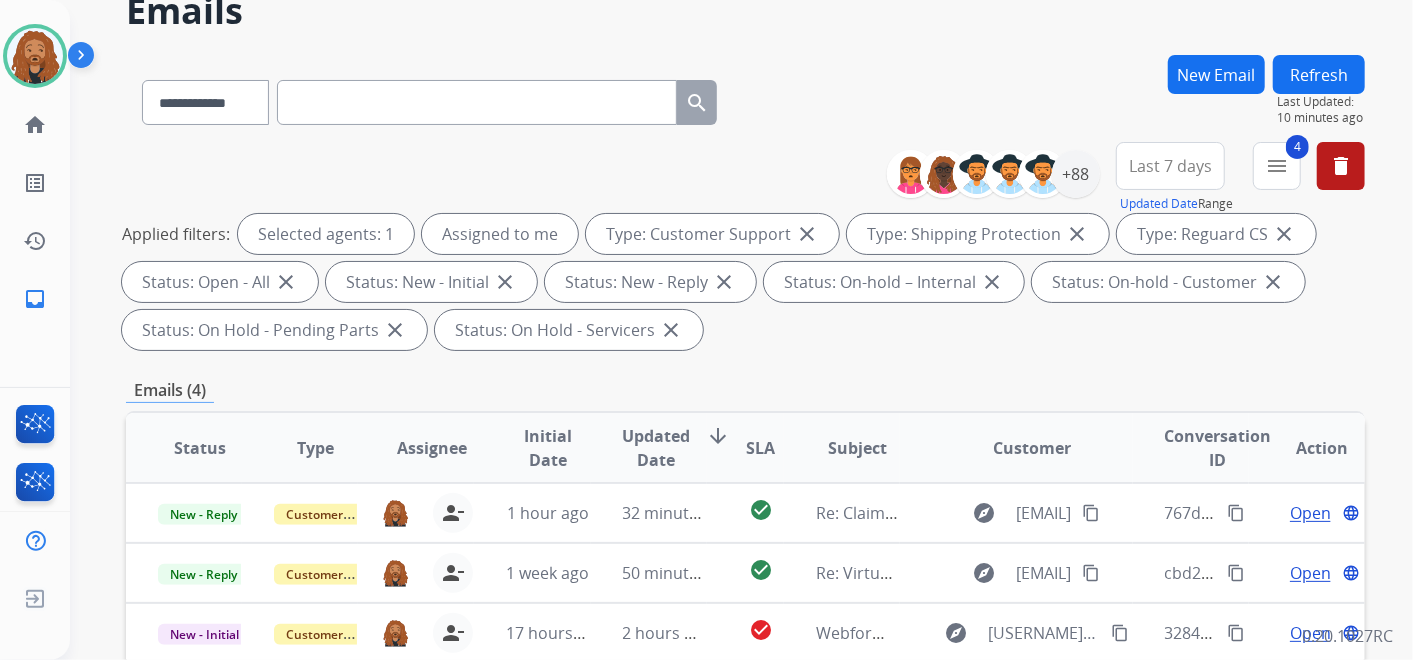 scroll, scrollTop: 333, scrollLeft: 0, axis: vertical 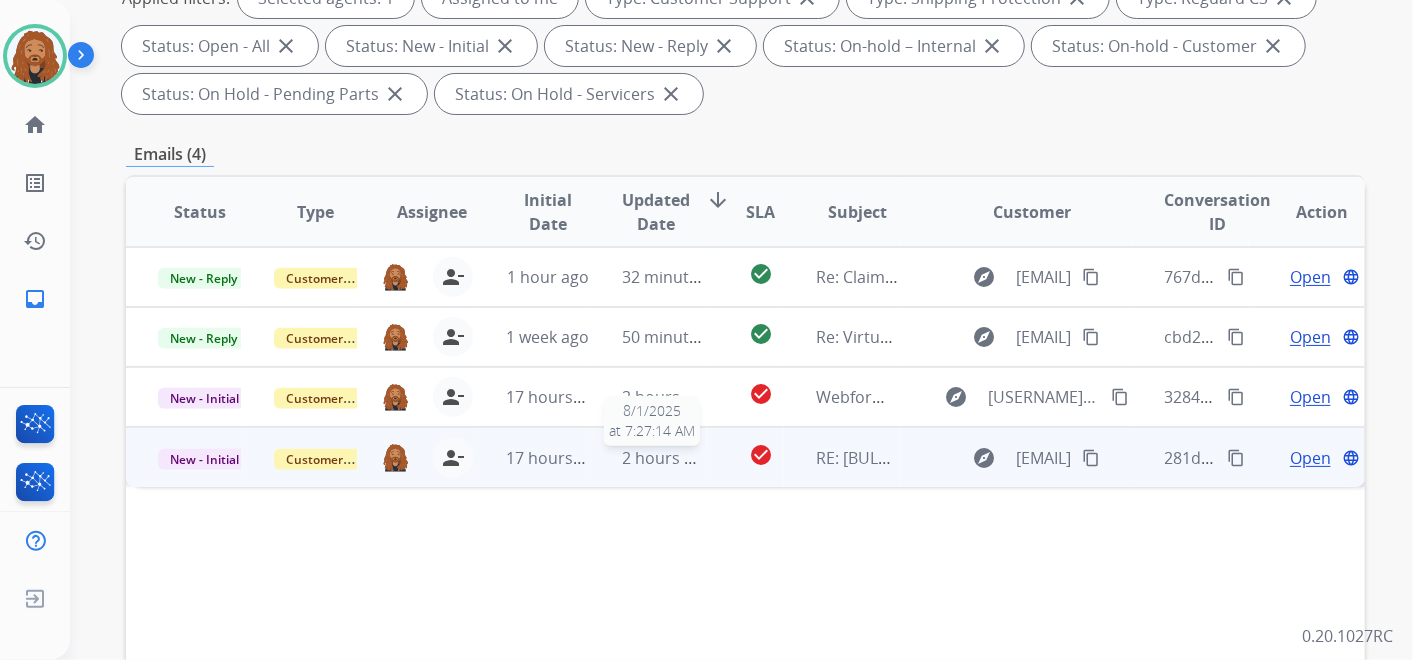 click on "2 hours ago" at bounding box center (668, 458) 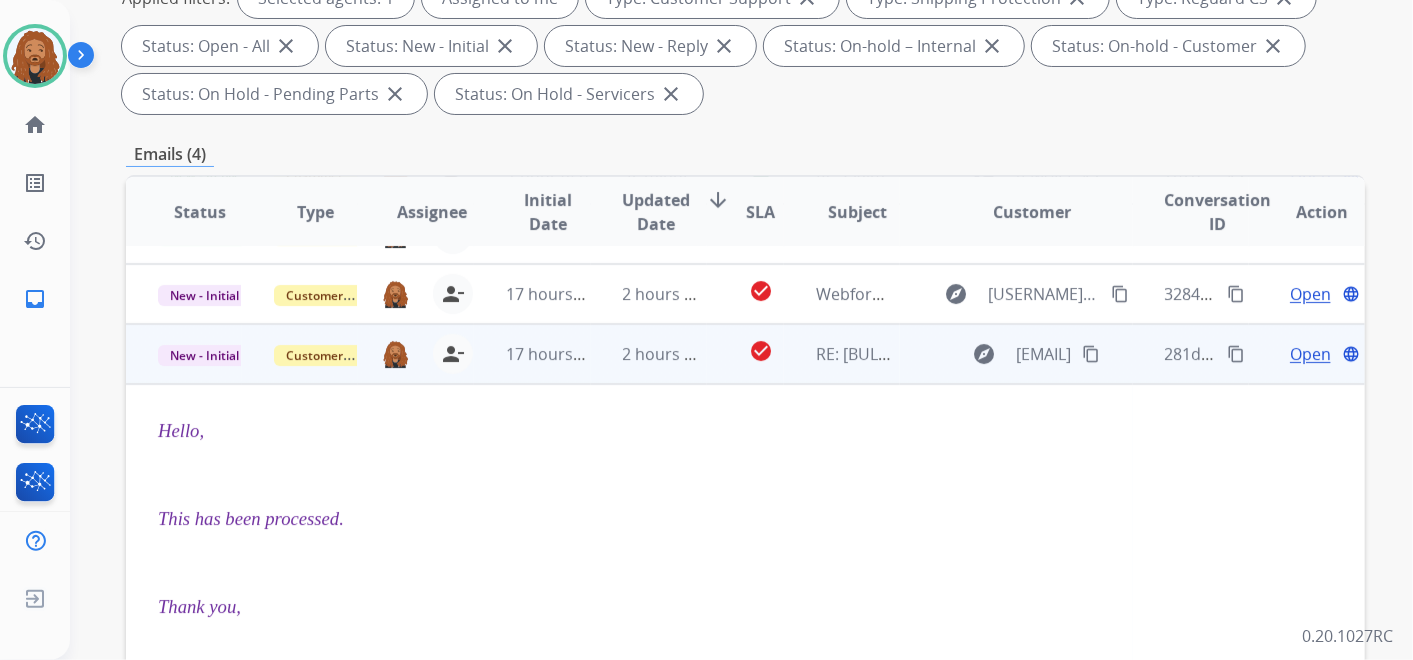 scroll, scrollTop: 68, scrollLeft: 0, axis: vertical 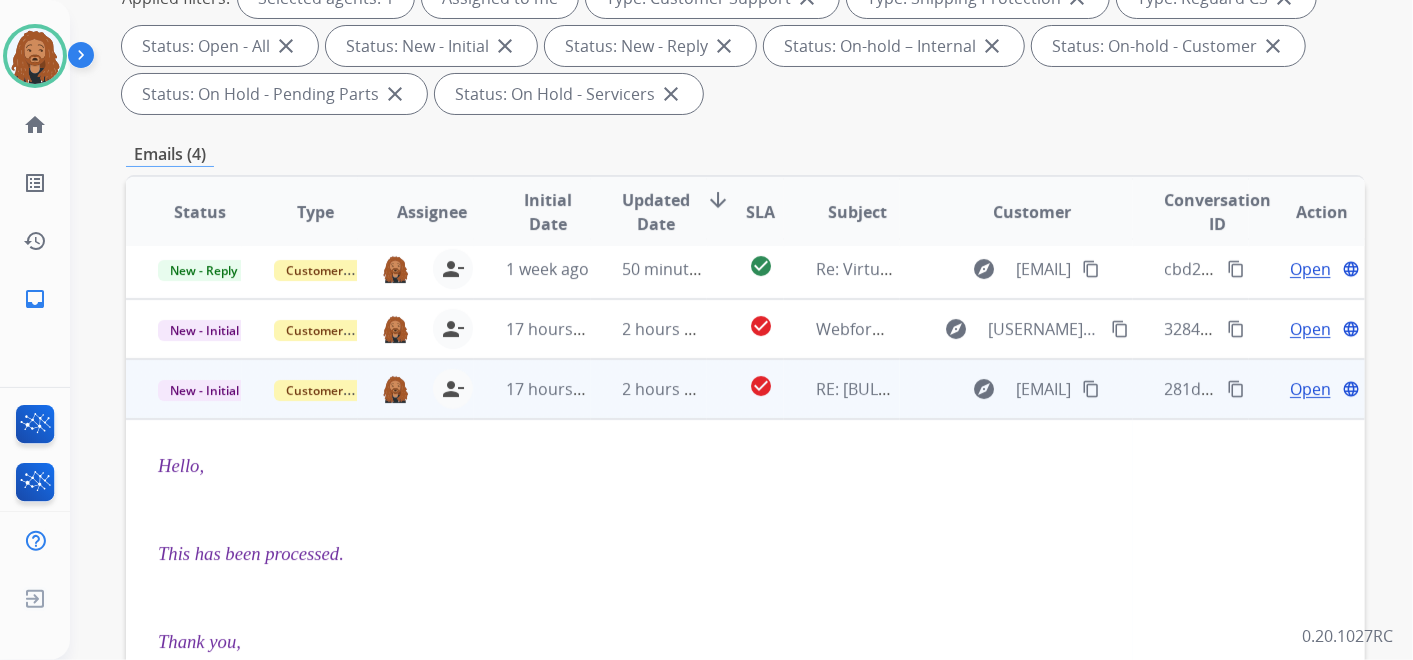 click on "Open" at bounding box center (1310, 389) 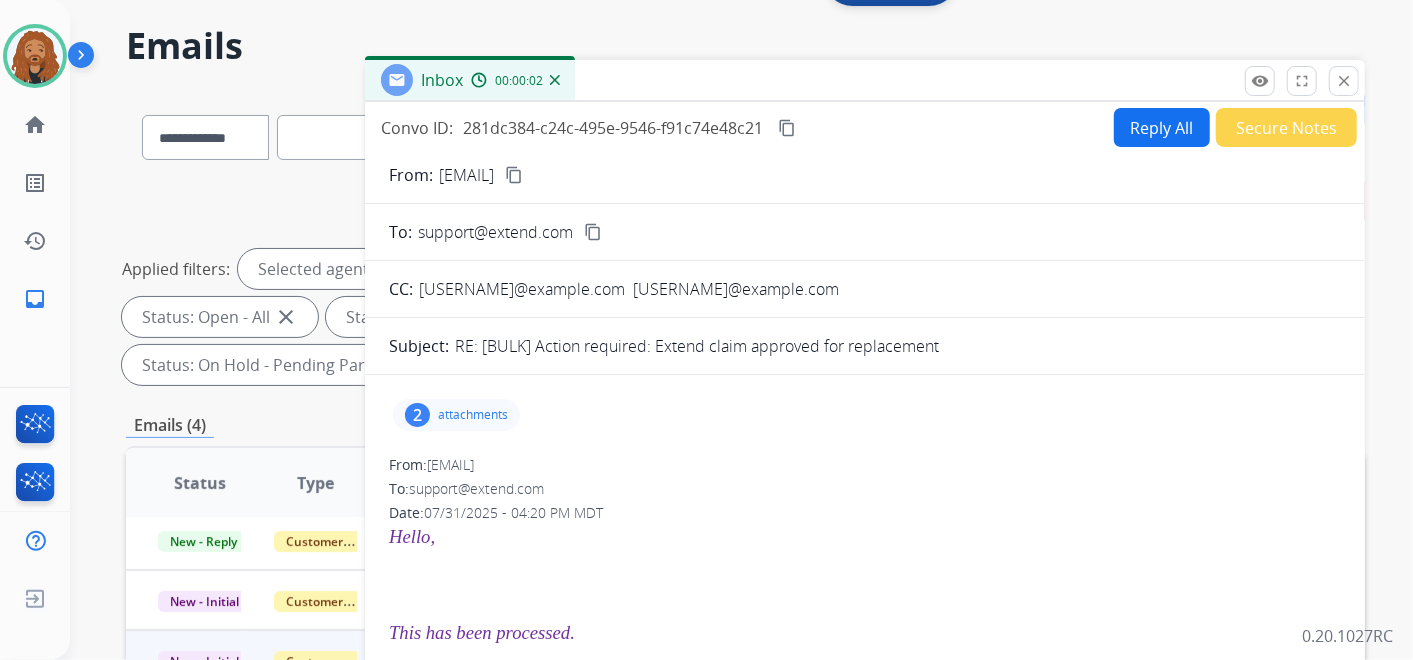 scroll, scrollTop: 0, scrollLeft: 0, axis: both 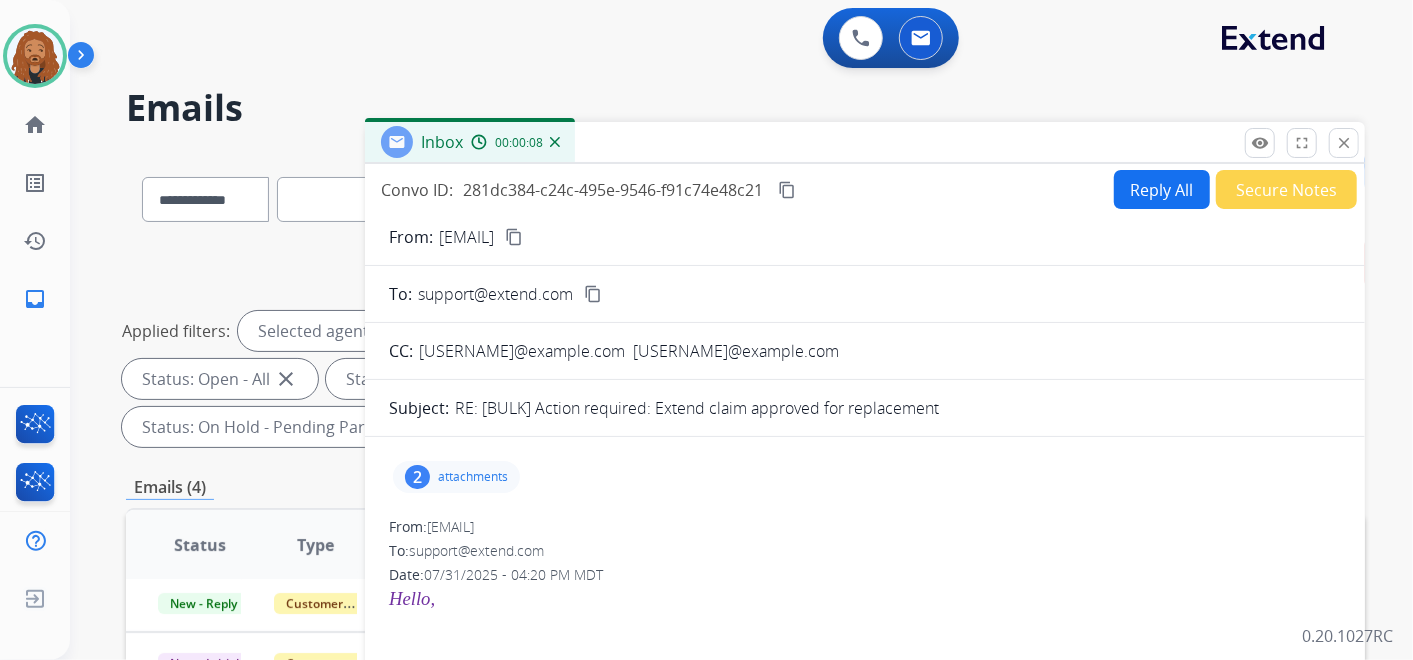 click on "Secure Notes" at bounding box center [1286, 189] 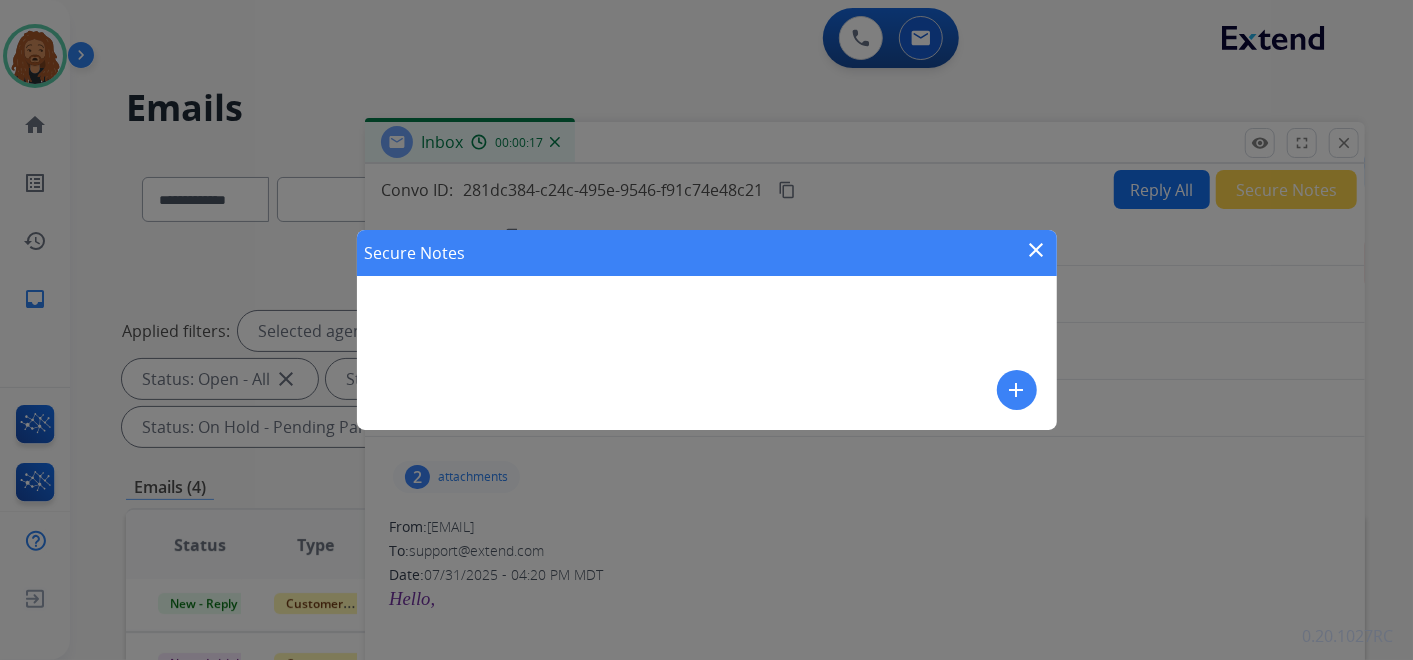 click on "close" at bounding box center (1037, 250) 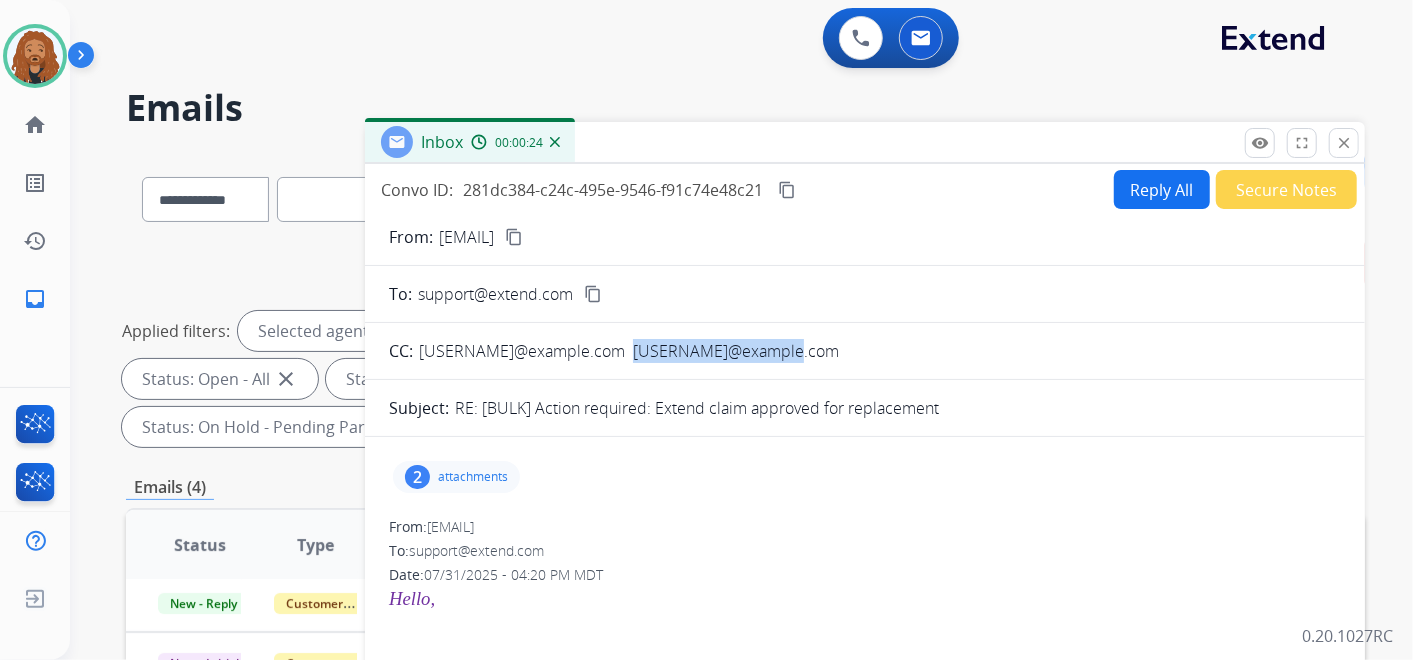drag, startPoint x: 595, startPoint y: 351, endPoint x: 754, endPoint y: 357, distance: 159.11317 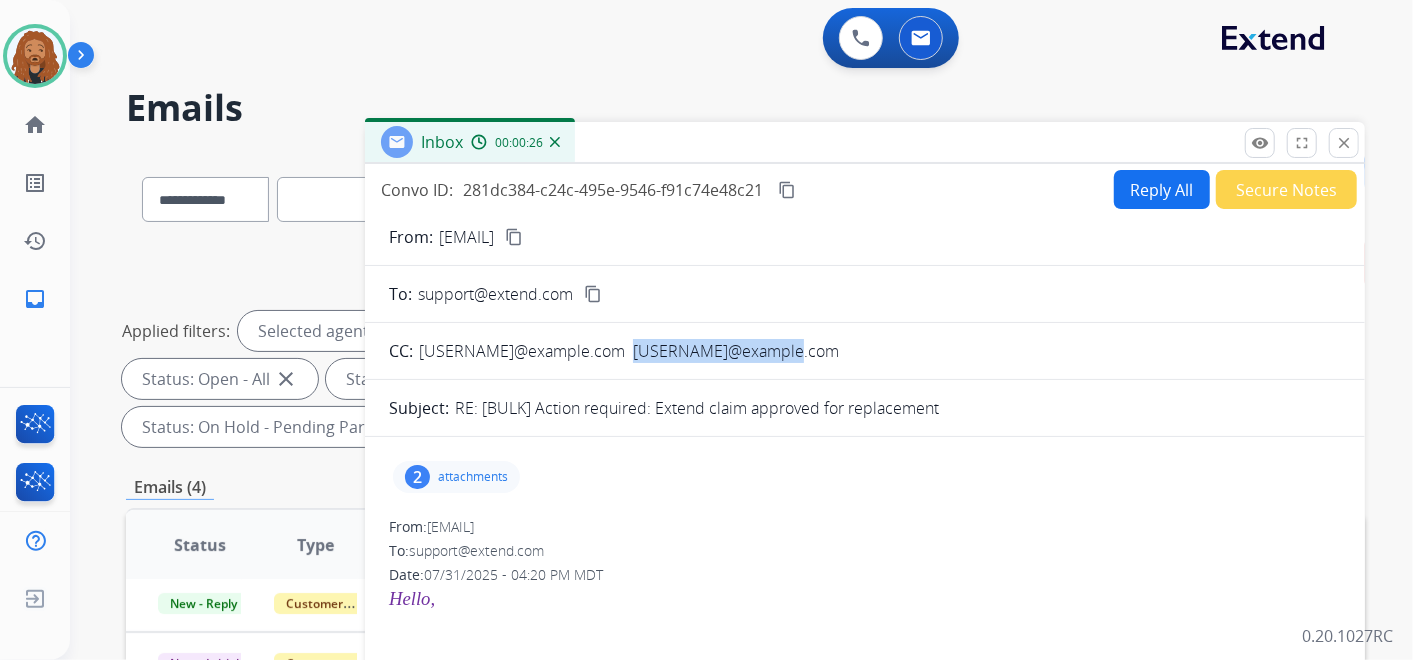 copy on "njones@dsghome.com" 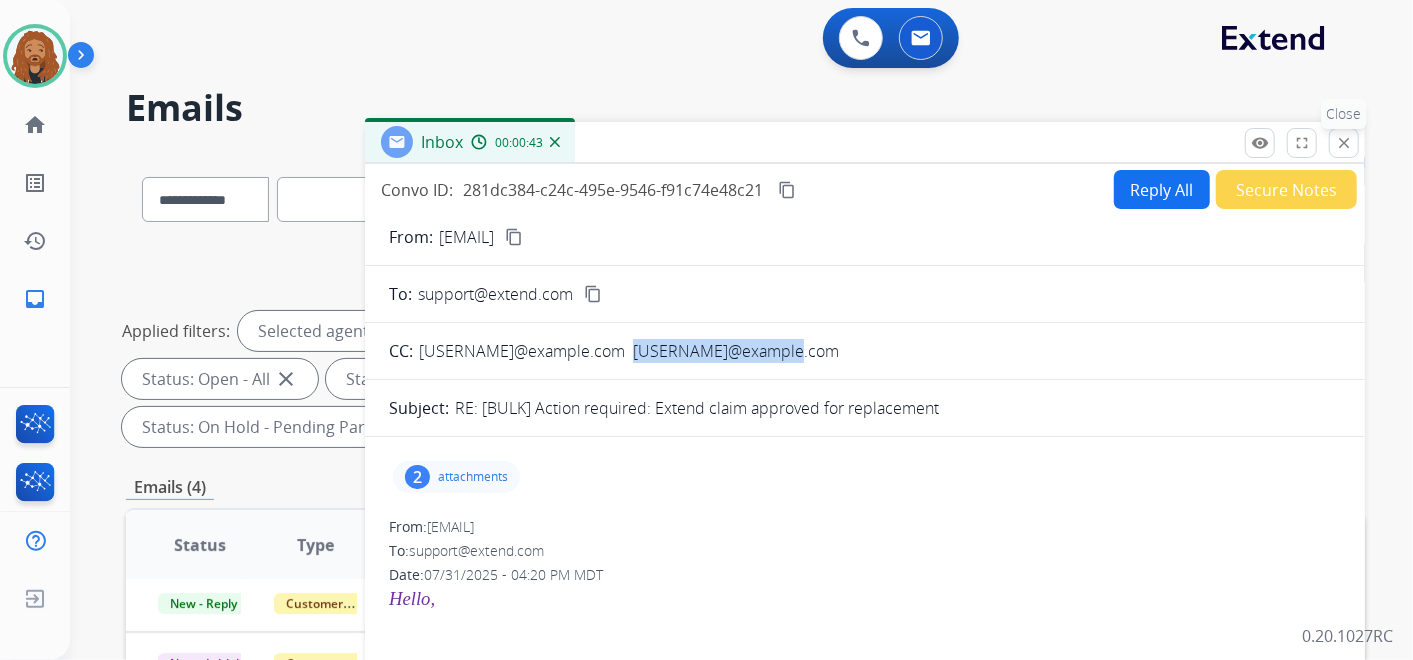 click on "close" at bounding box center (1344, 143) 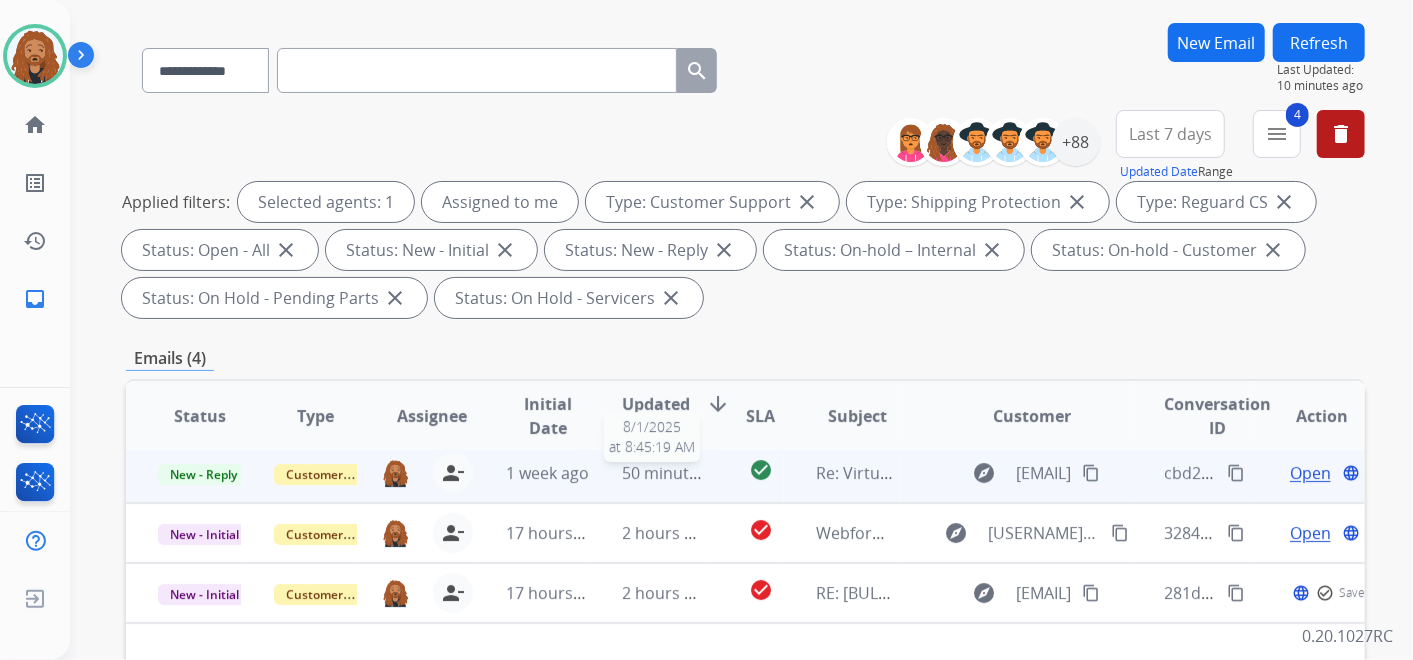 scroll, scrollTop: 222, scrollLeft: 0, axis: vertical 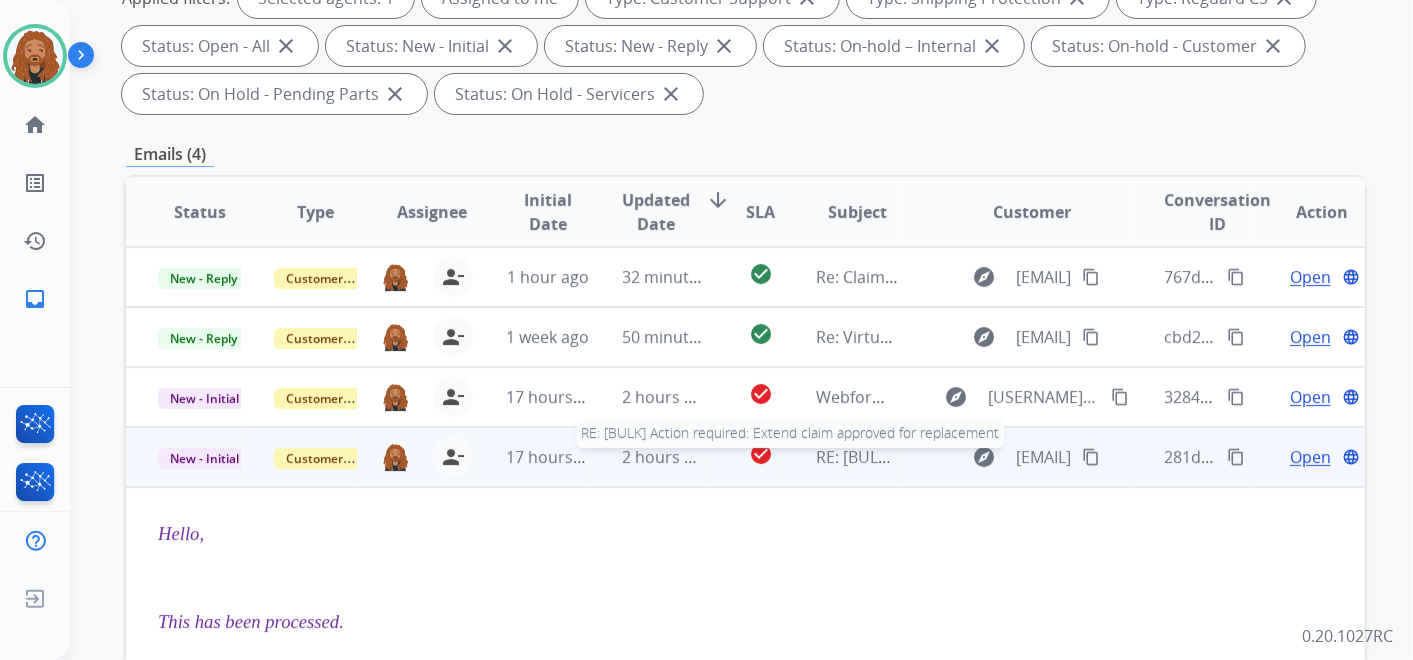 click on "RE: [BULK] Action required: Extend claim approved for replacement" at bounding box center (1069, 457) 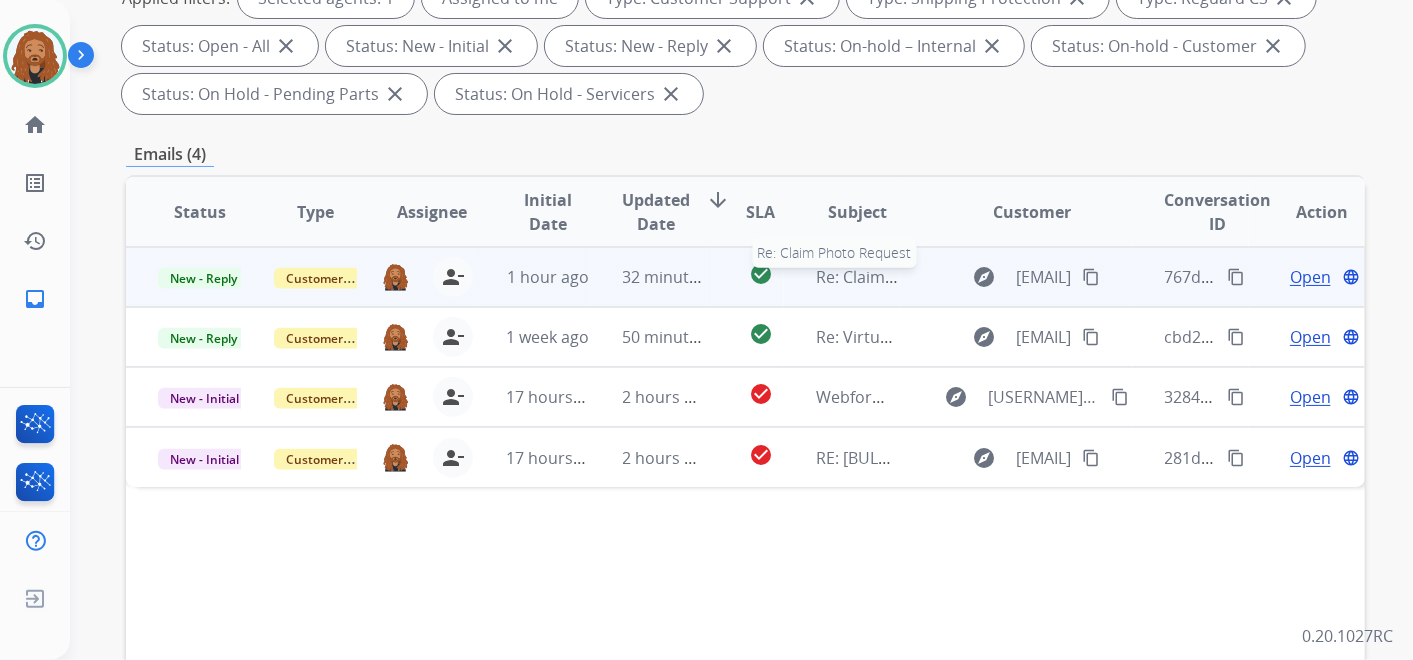 click on "Re: Claim Photo Request" at bounding box center (908, 277) 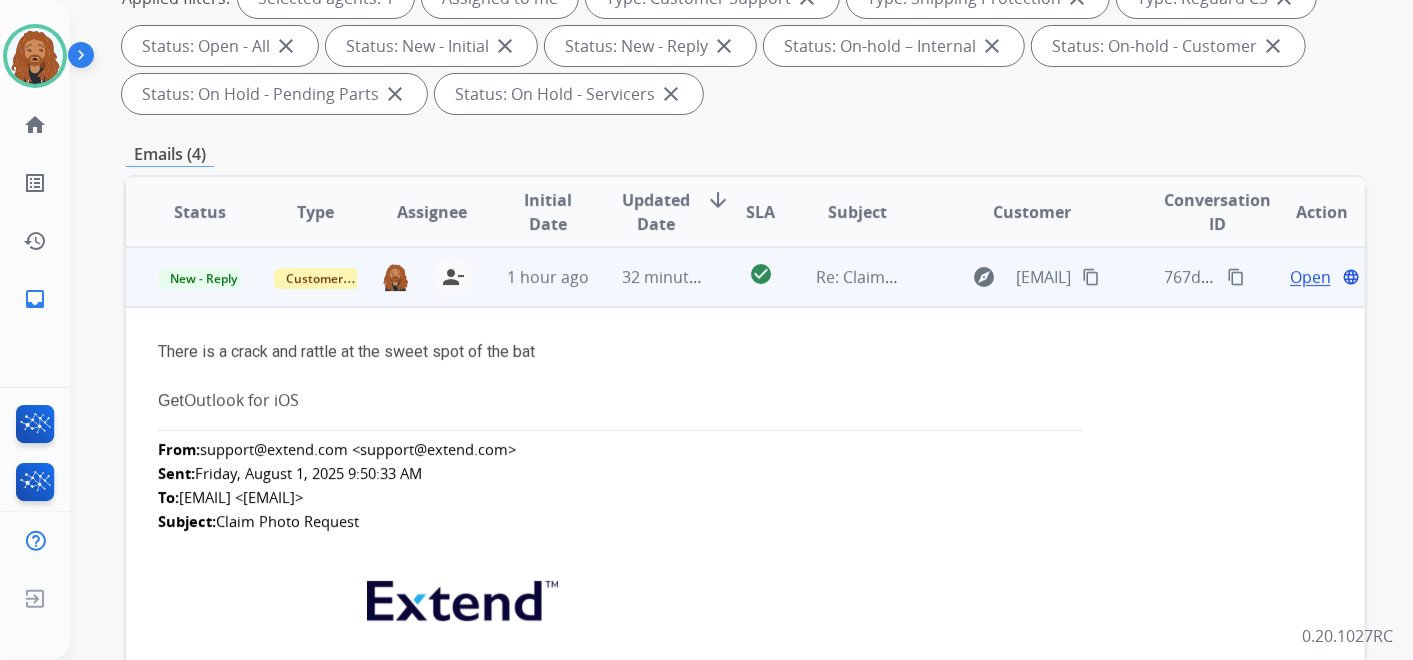 click on "Open" at bounding box center (1310, 277) 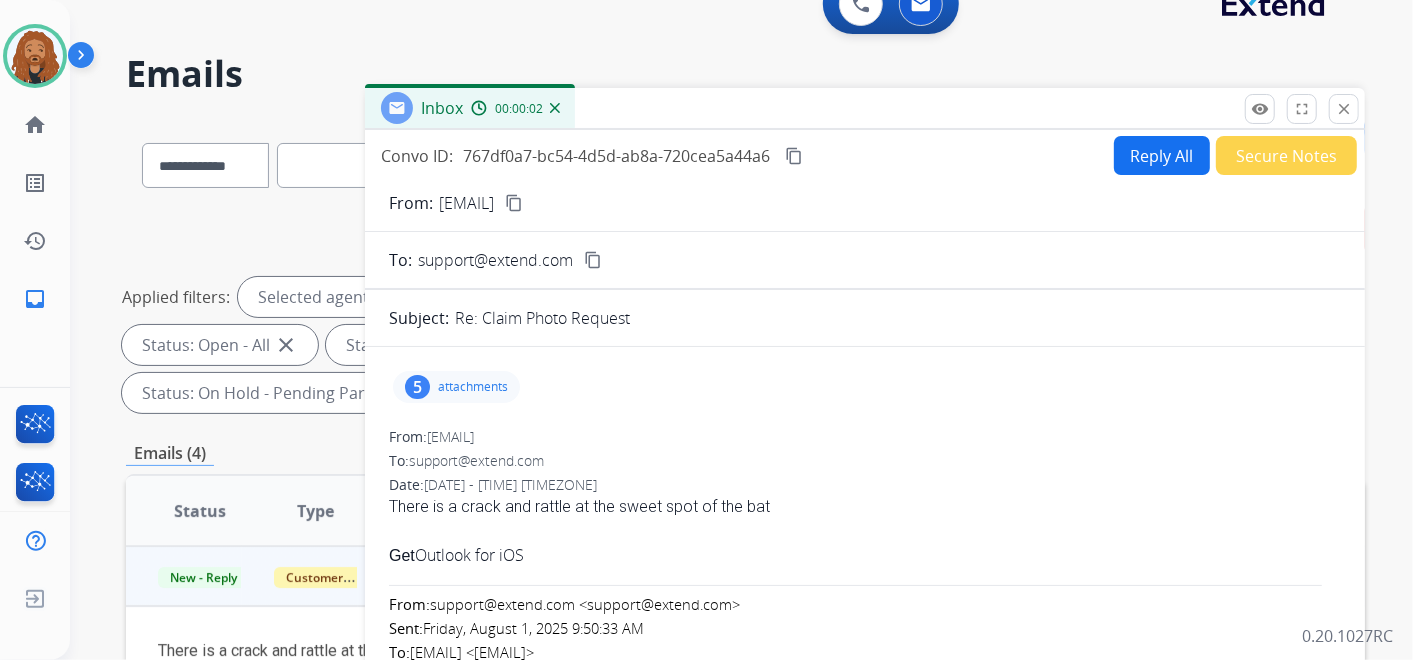 scroll, scrollTop: 0, scrollLeft: 0, axis: both 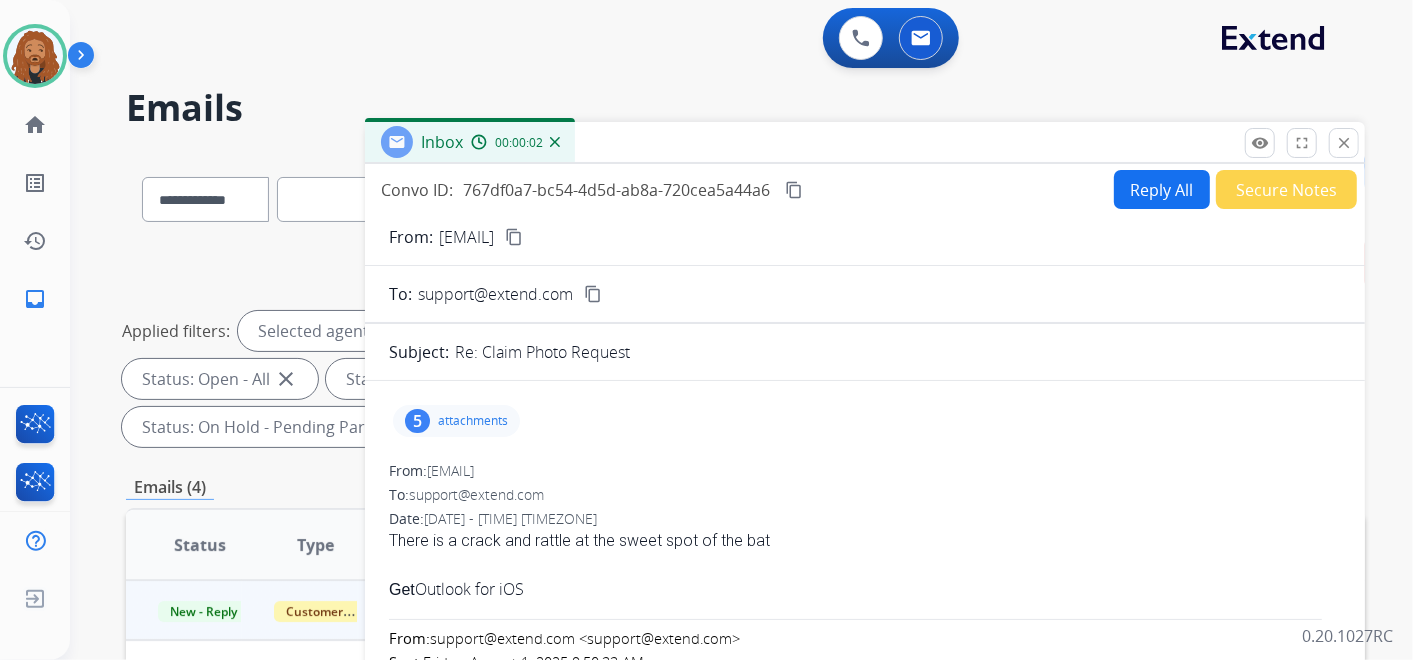 click on "Reply All" at bounding box center (1162, 189) 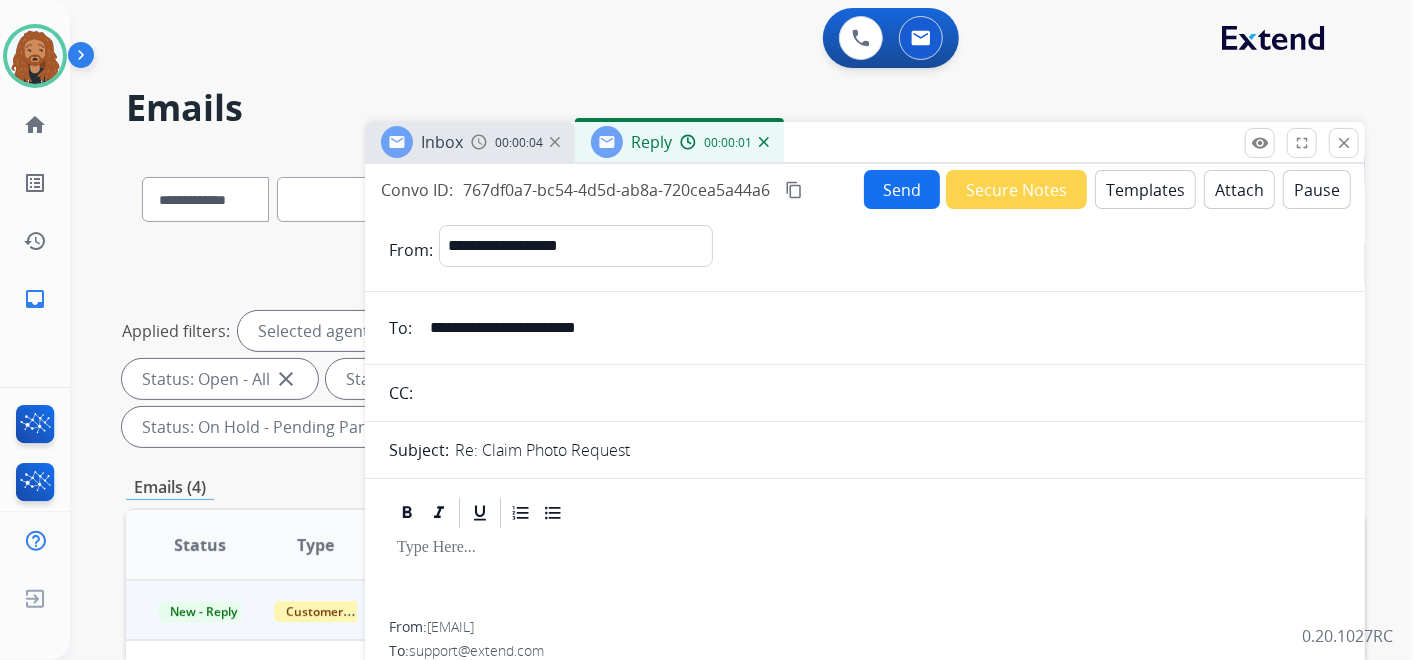 click on "Templates" at bounding box center (1145, 189) 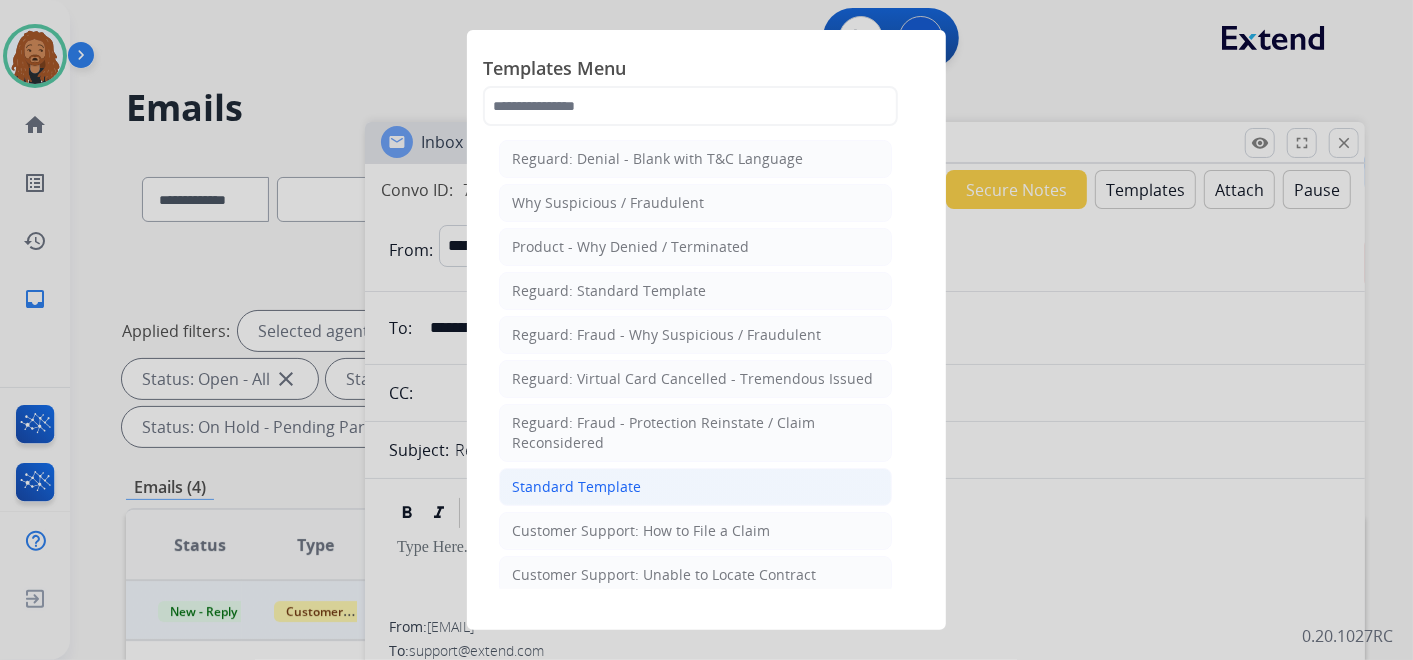 click on "Standard Template" 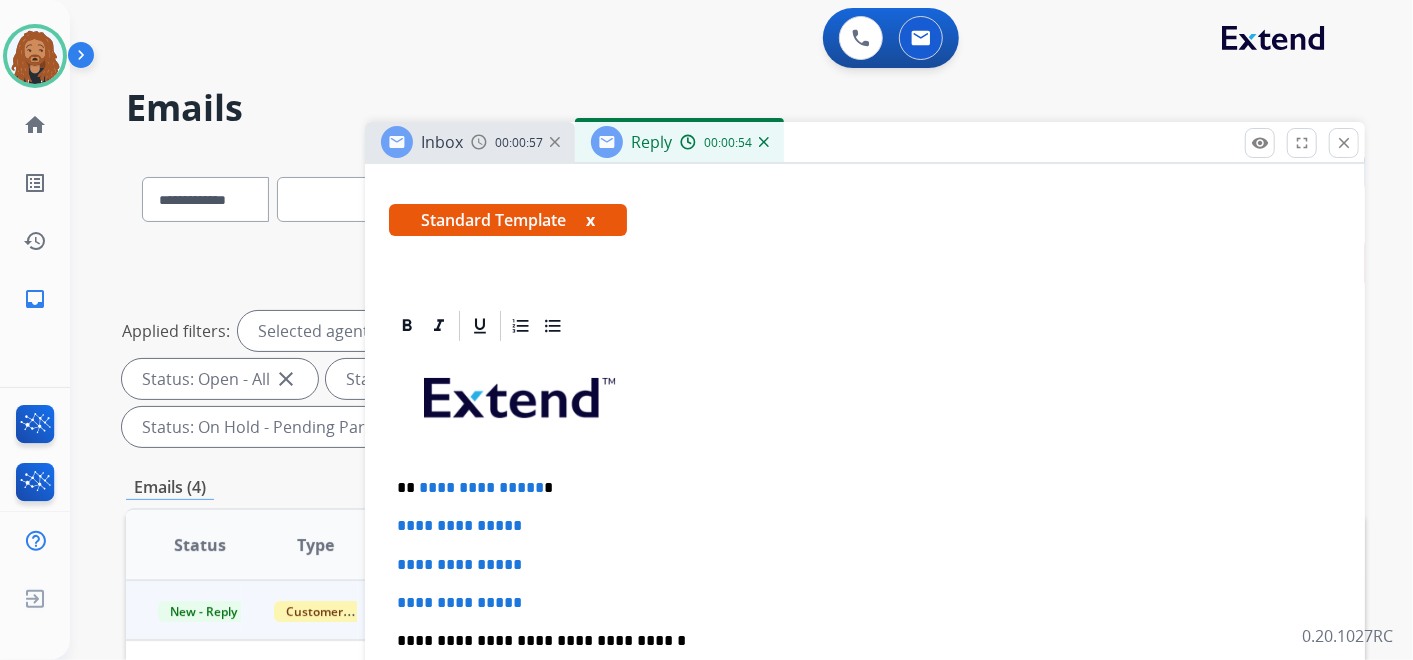 scroll, scrollTop: 444, scrollLeft: 0, axis: vertical 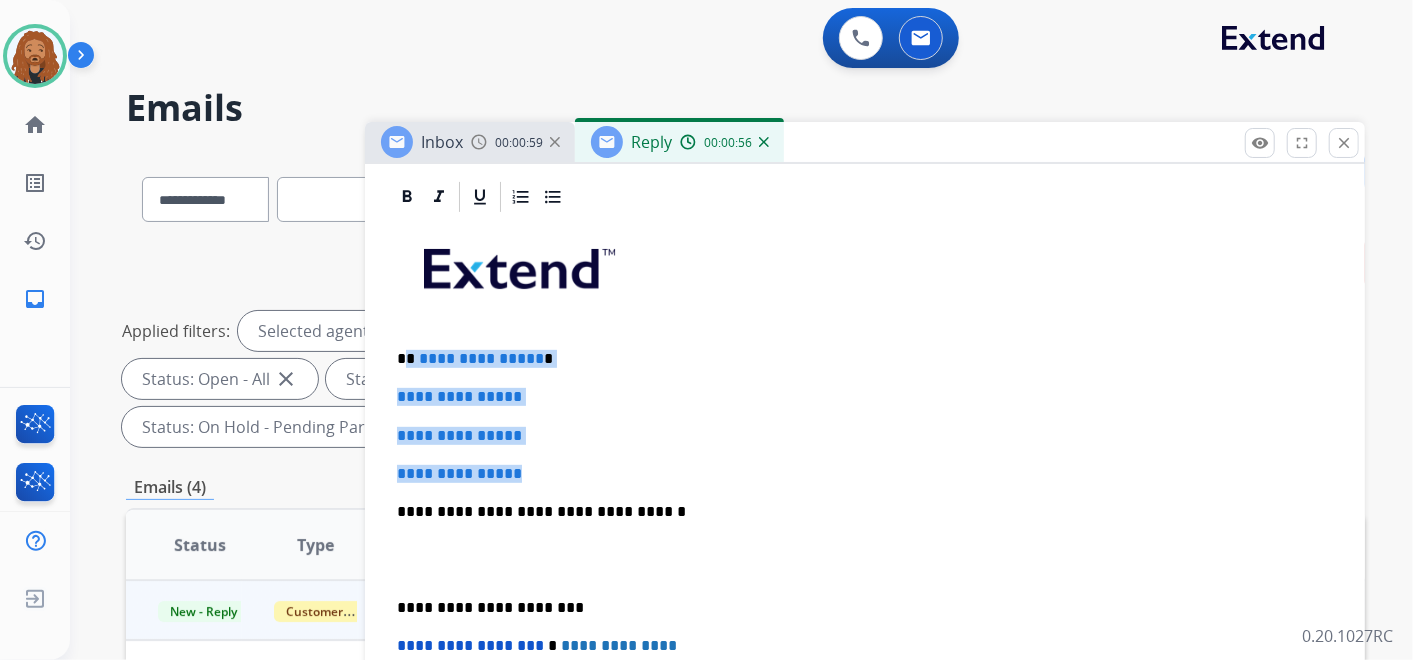 drag, startPoint x: 541, startPoint y: 474, endPoint x: 408, endPoint y: 348, distance: 183.20753 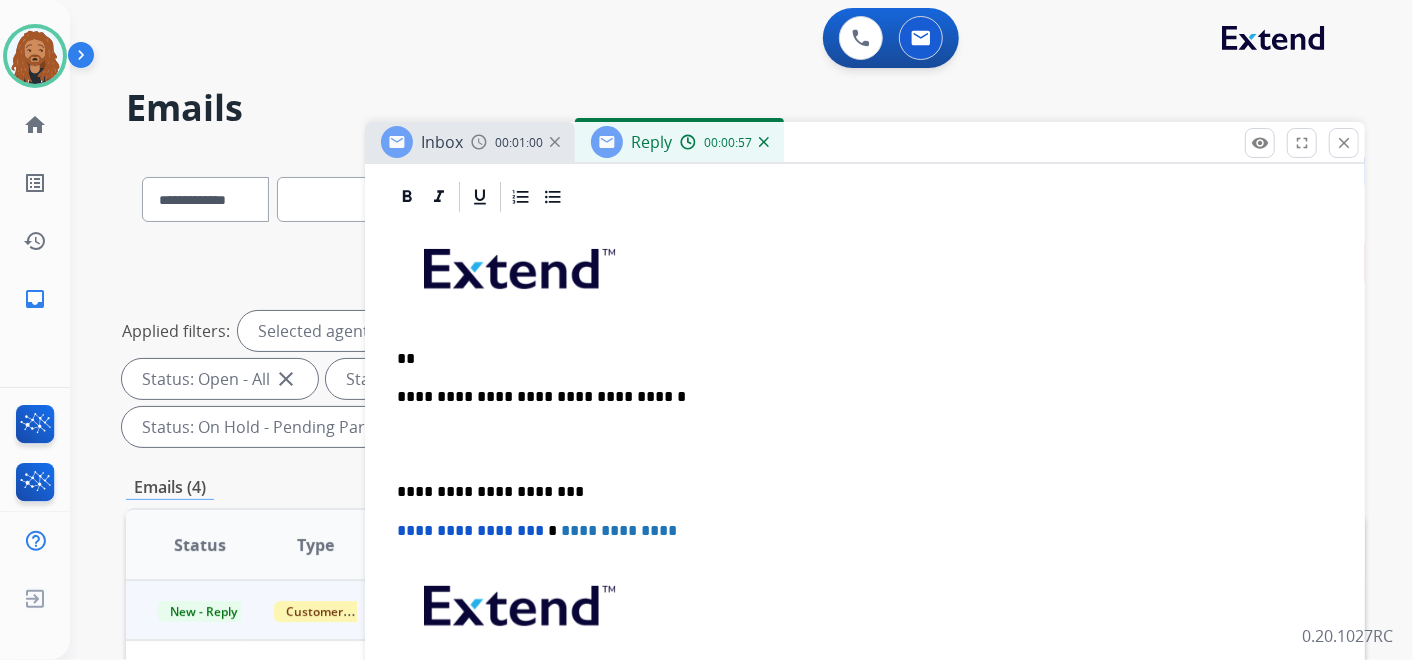 type 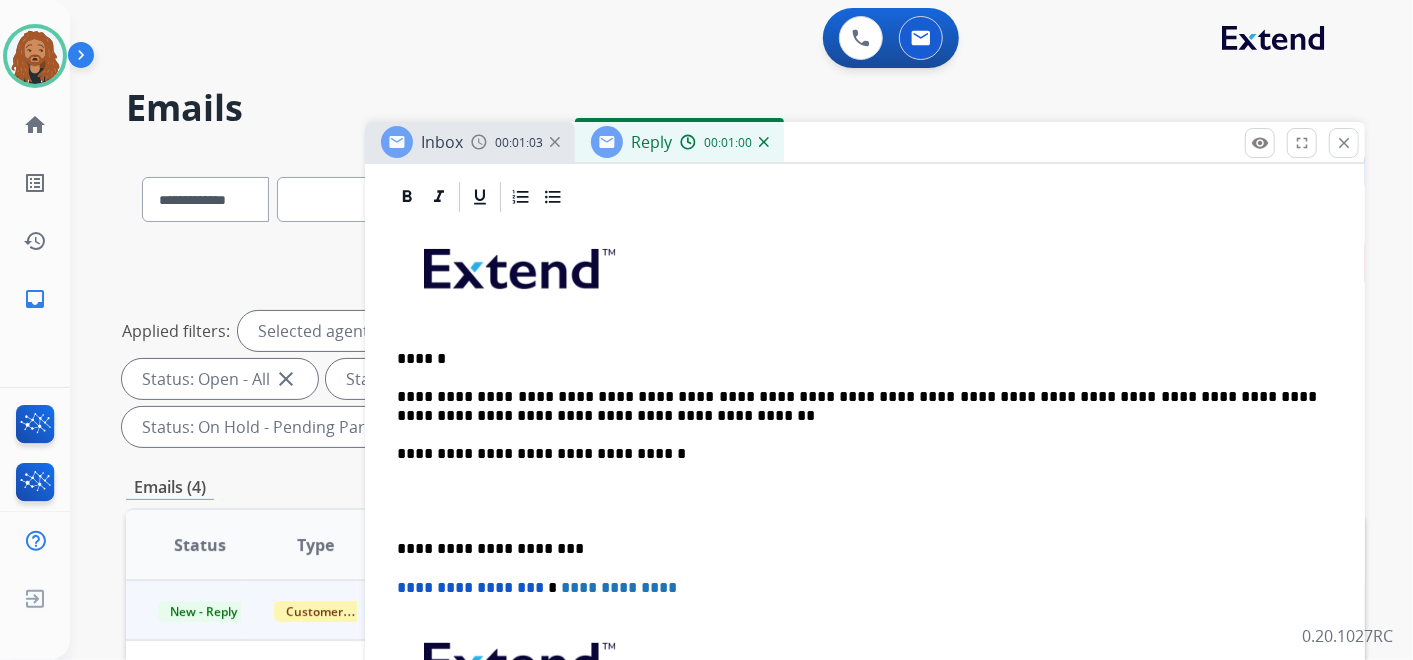 click at bounding box center (865, 501) 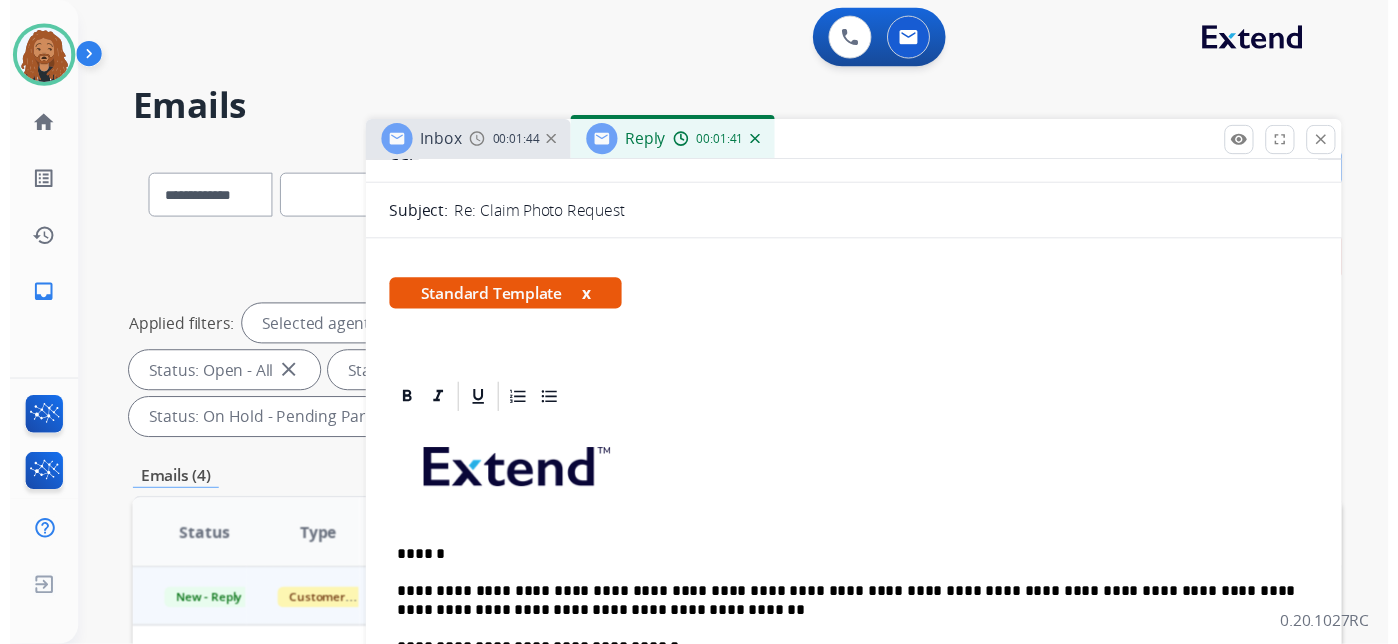 scroll, scrollTop: 0, scrollLeft: 0, axis: both 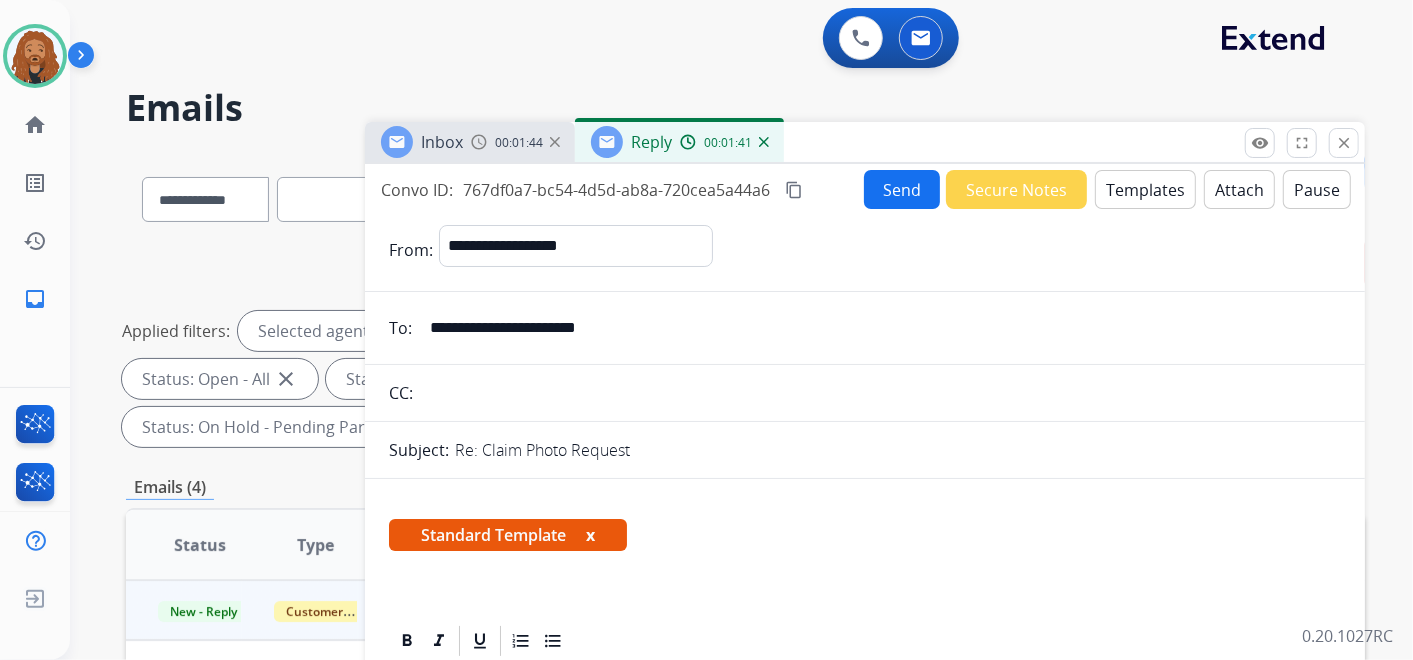 click on "Send" at bounding box center (902, 189) 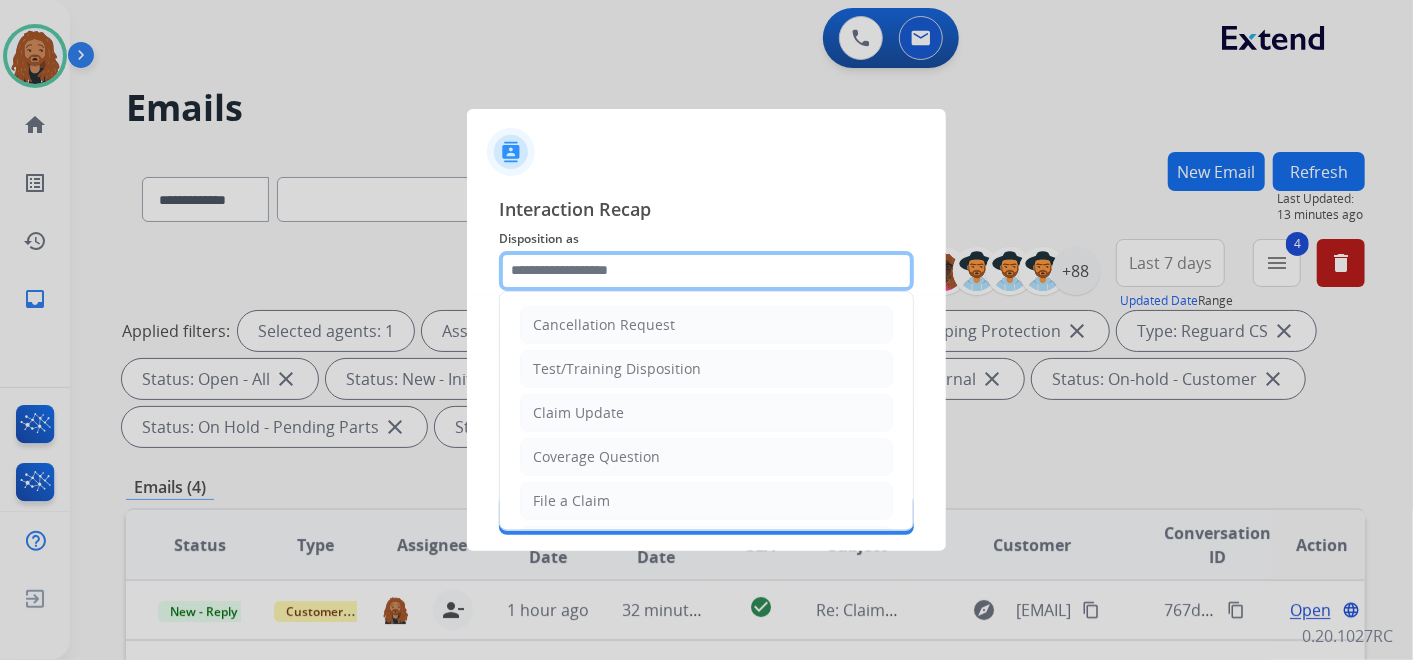 click 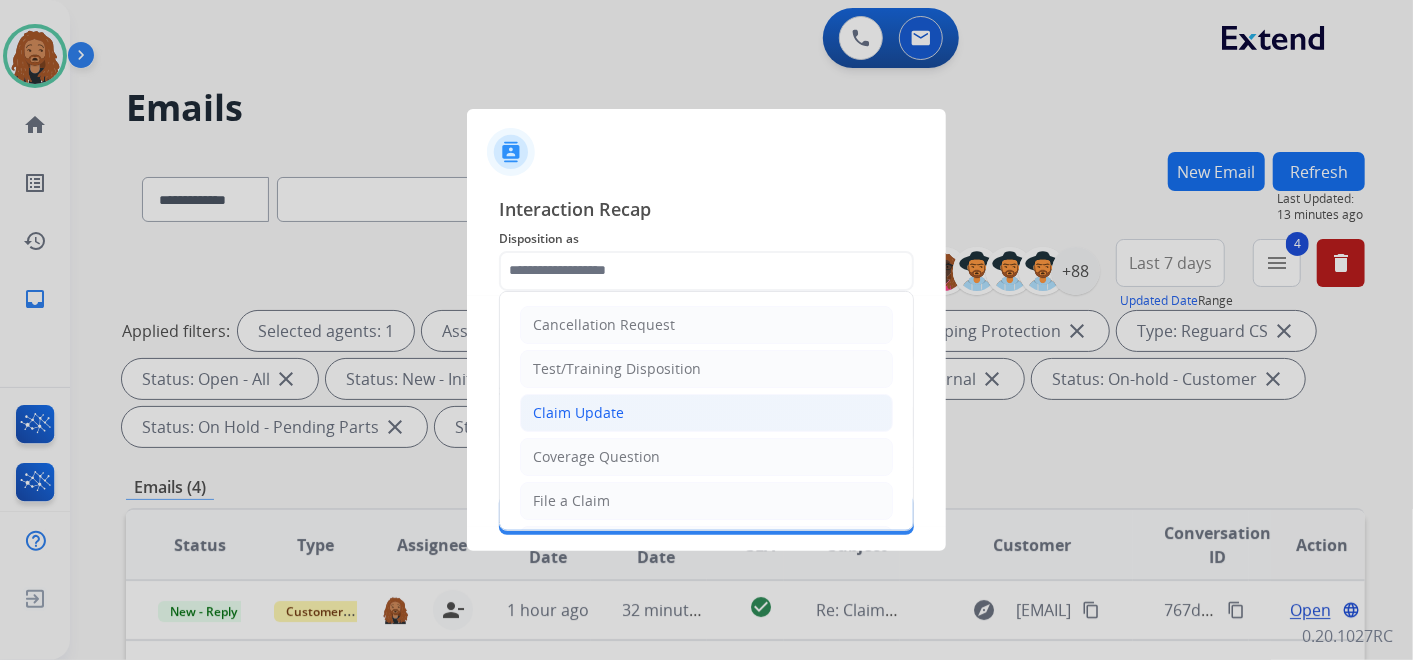 click on "Claim Update" 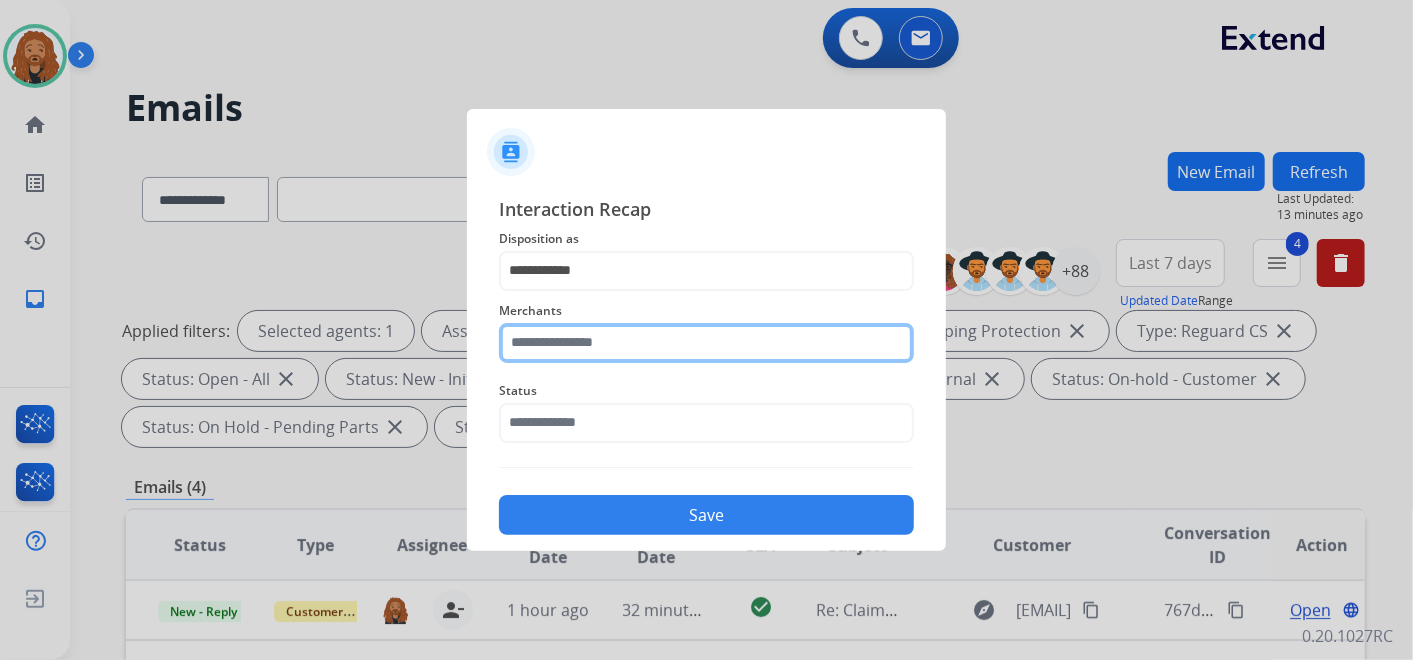 click 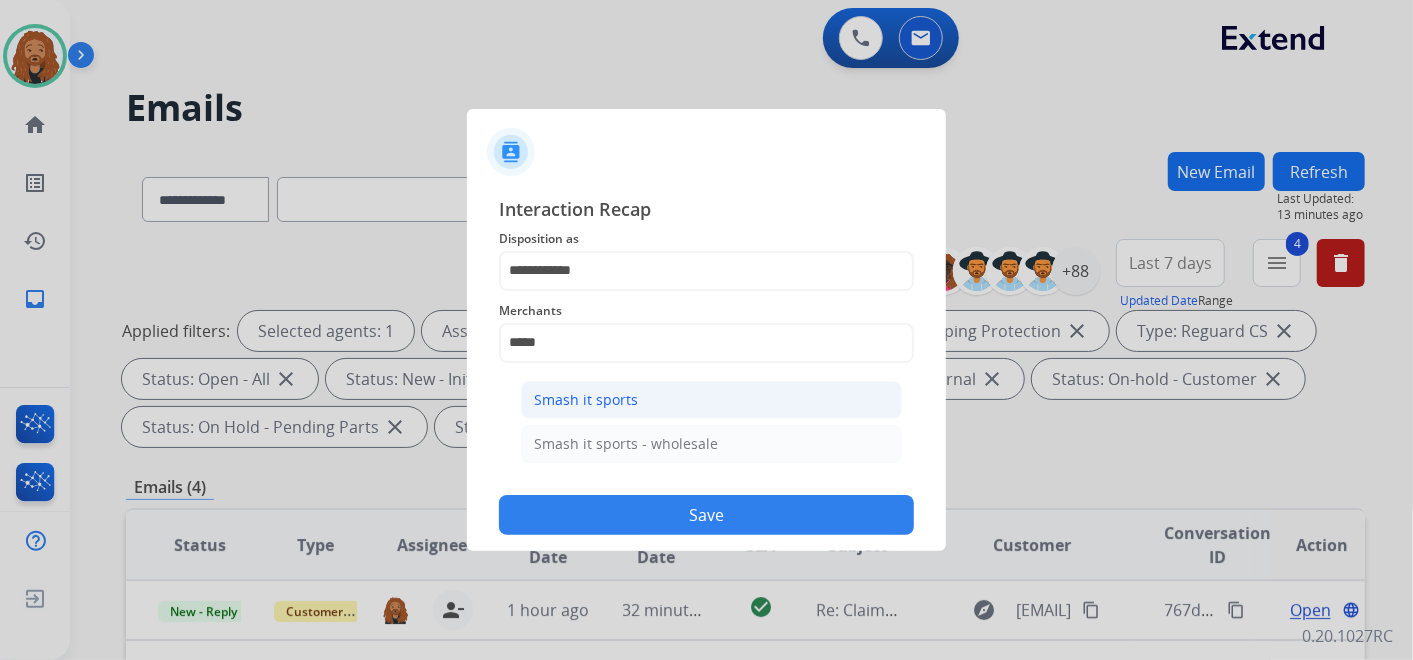 click on "Smash it sports" 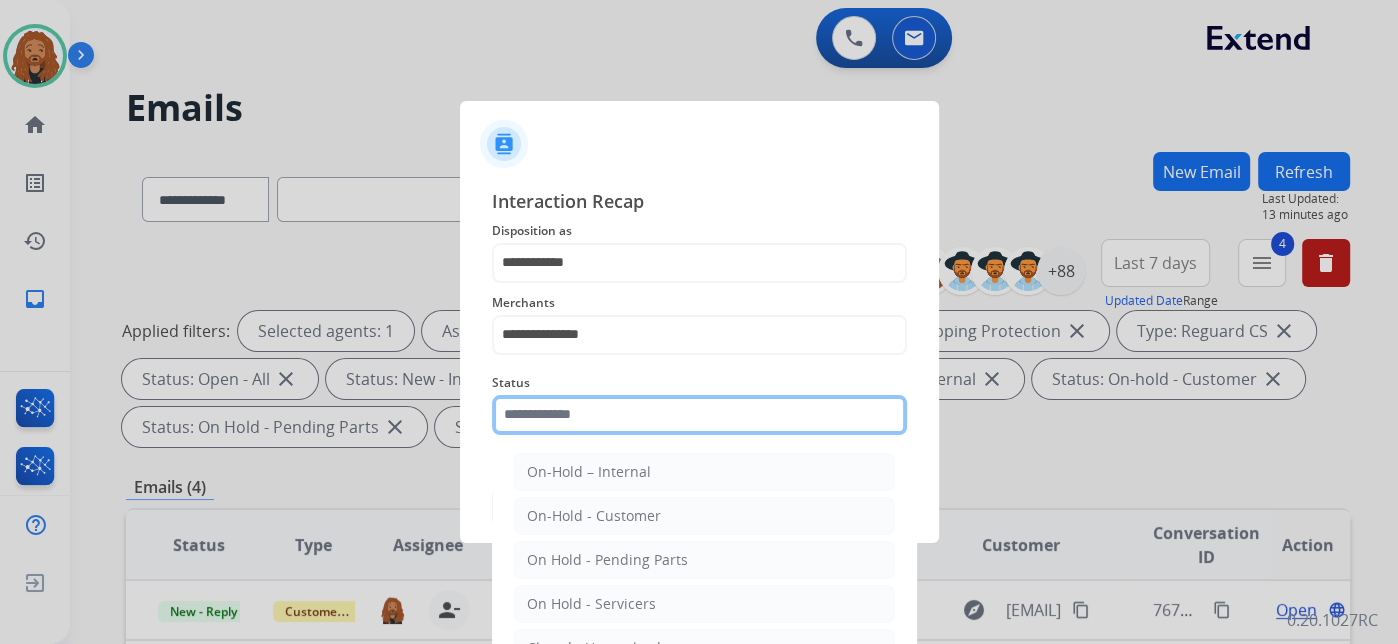 click 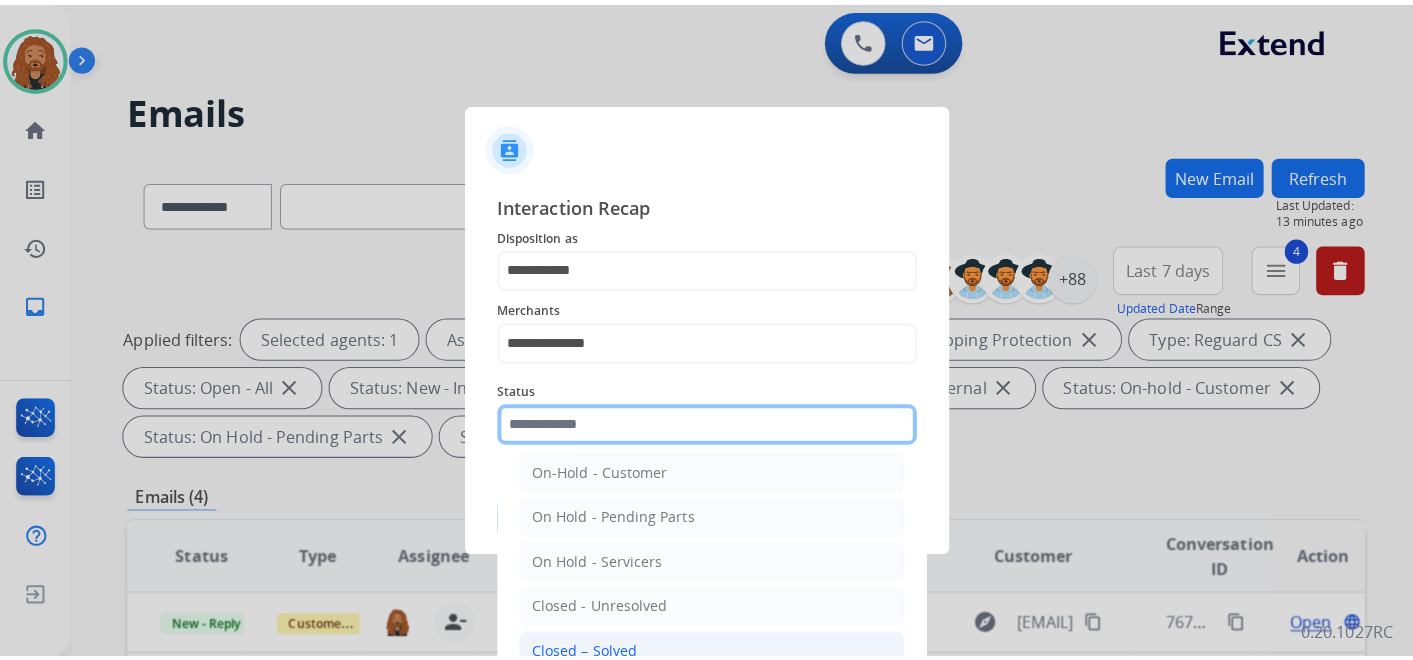 scroll, scrollTop: 114, scrollLeft: 0, axis: vertical 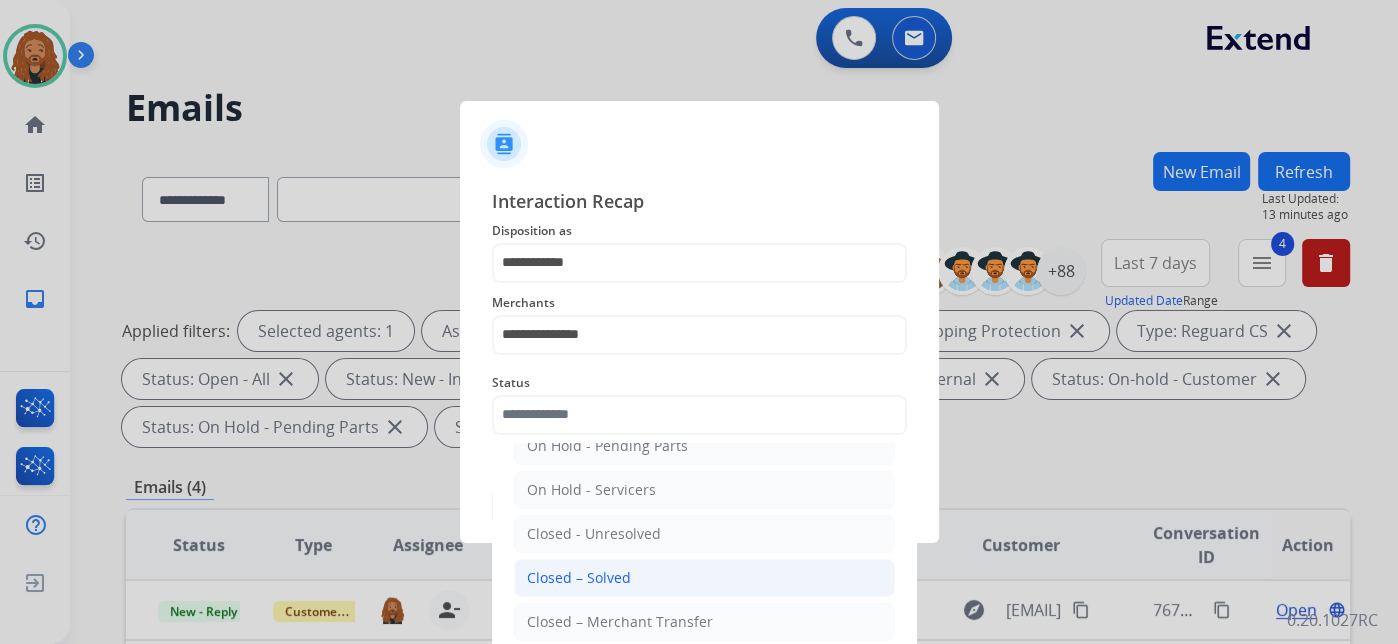 click on "Closed – Solved" 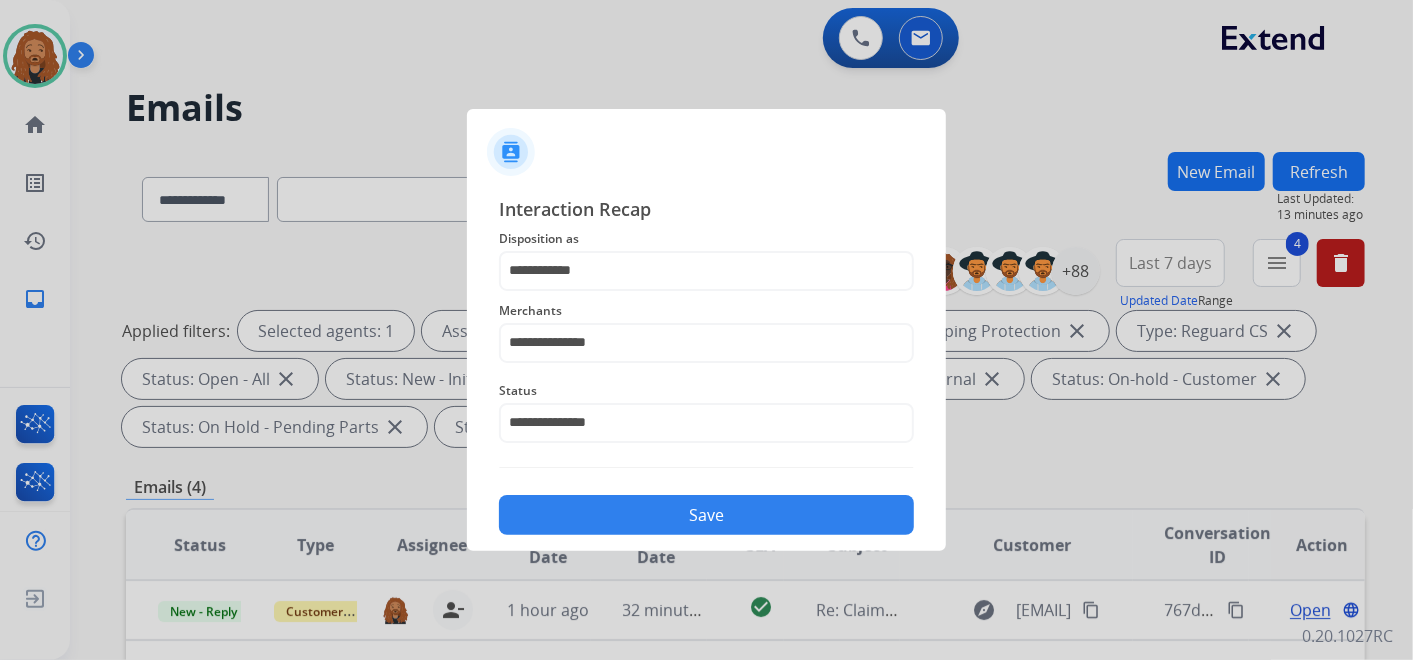 click on "Save" 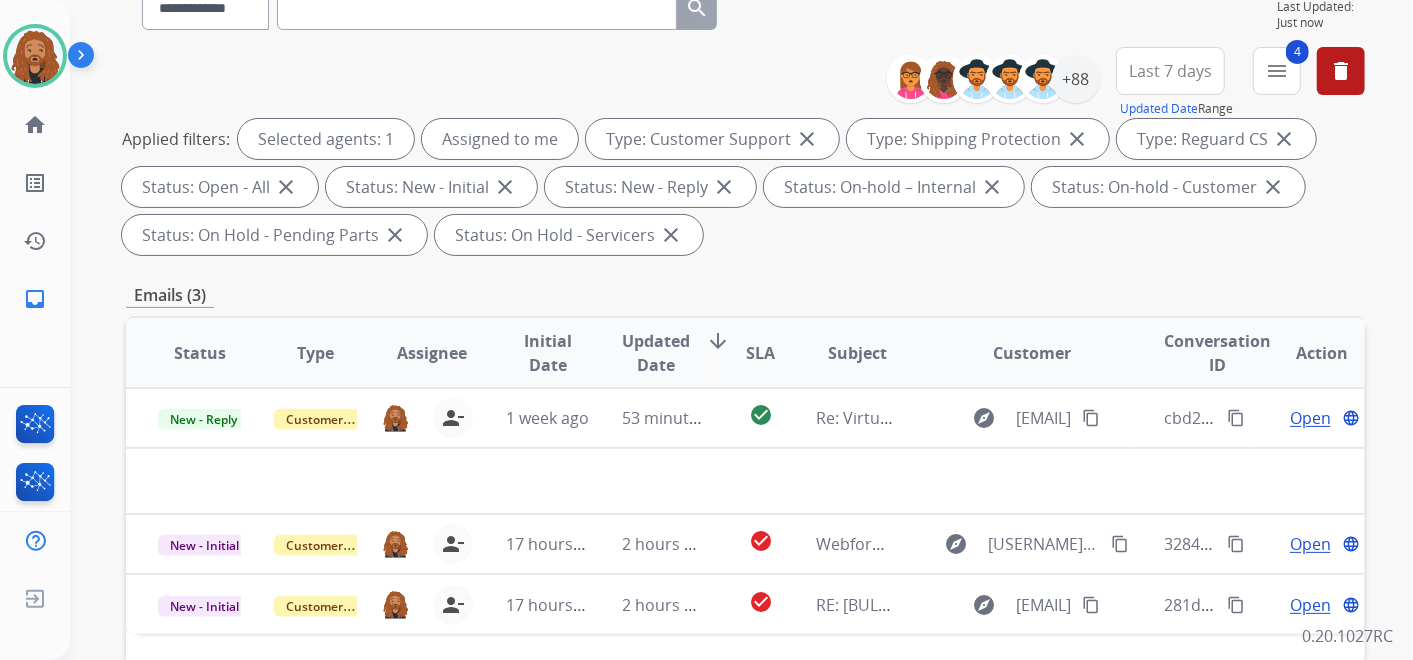 scroll, scrollTop: 0, scrollLeft: 0, axis: both 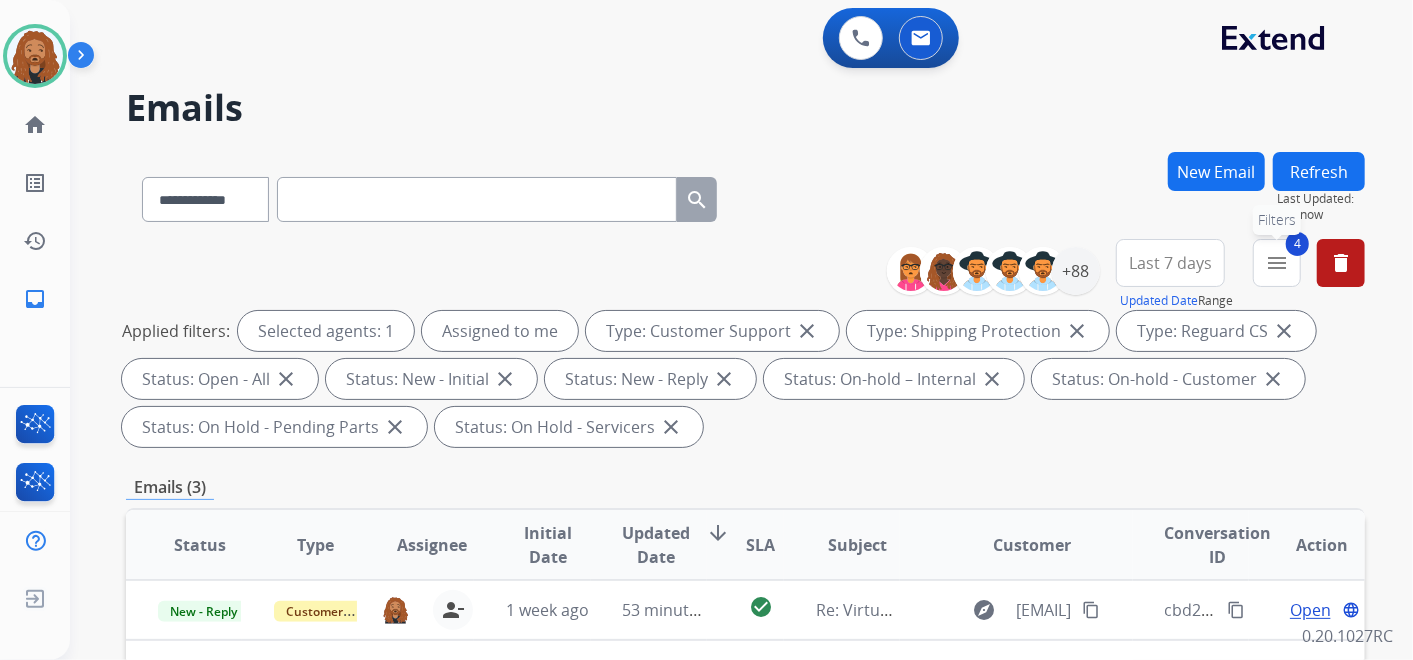 drag, startPoint x: 1268, startPoint y: 271, endPoint x: 1265, endPoint y: 281, distance: 10.440307 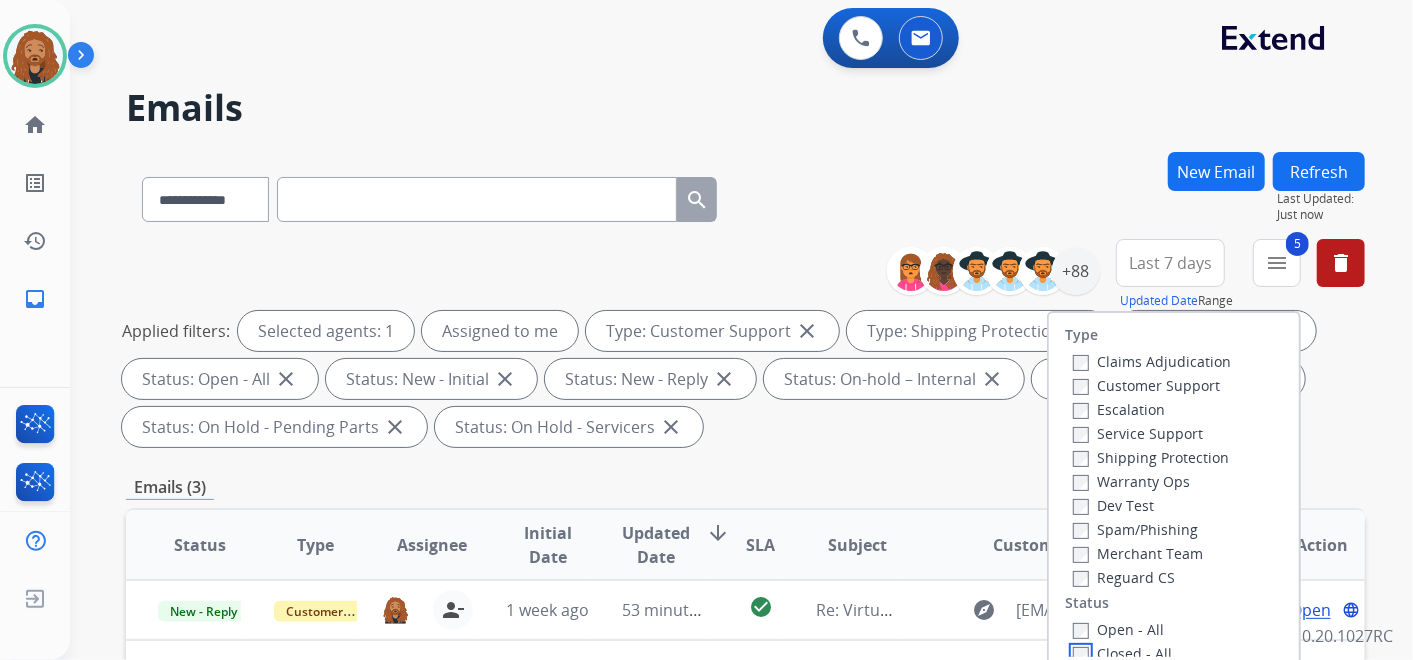 scroll, scrollTop: 222, scrollLeft: 0, axis: vertical 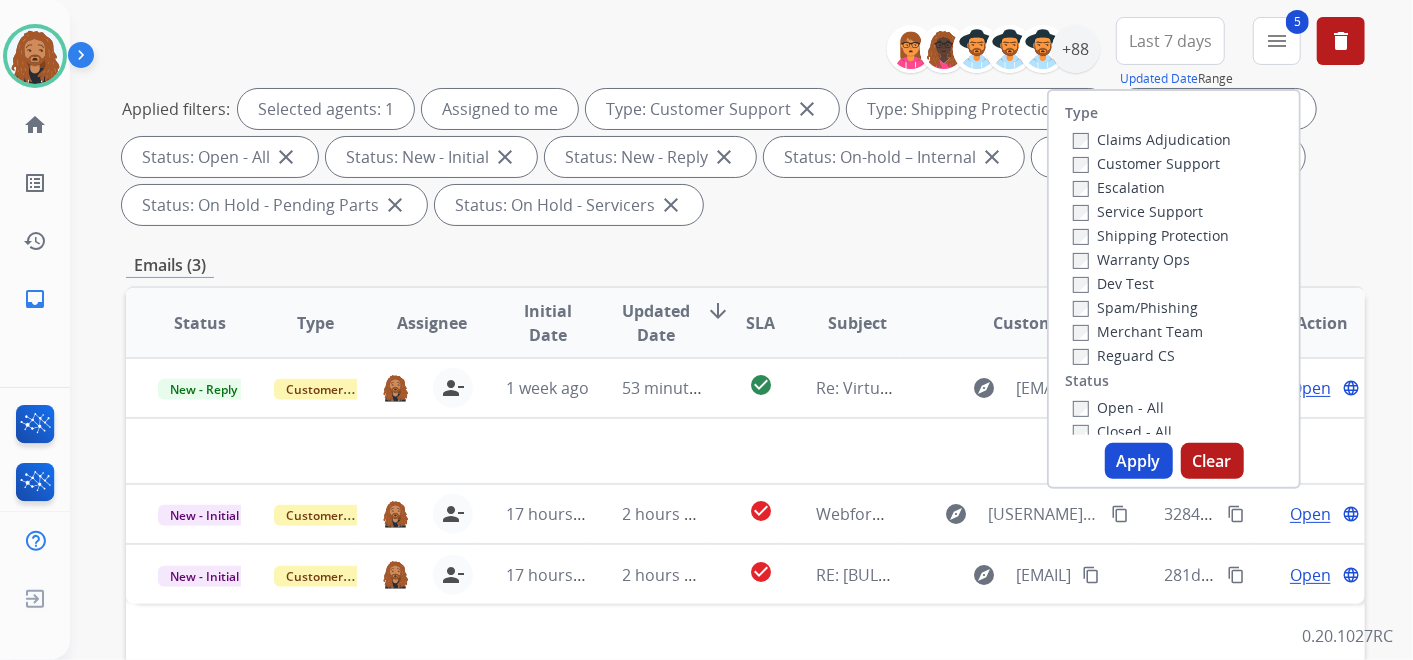 click on "Apply" at bounding box center [1139, 461] 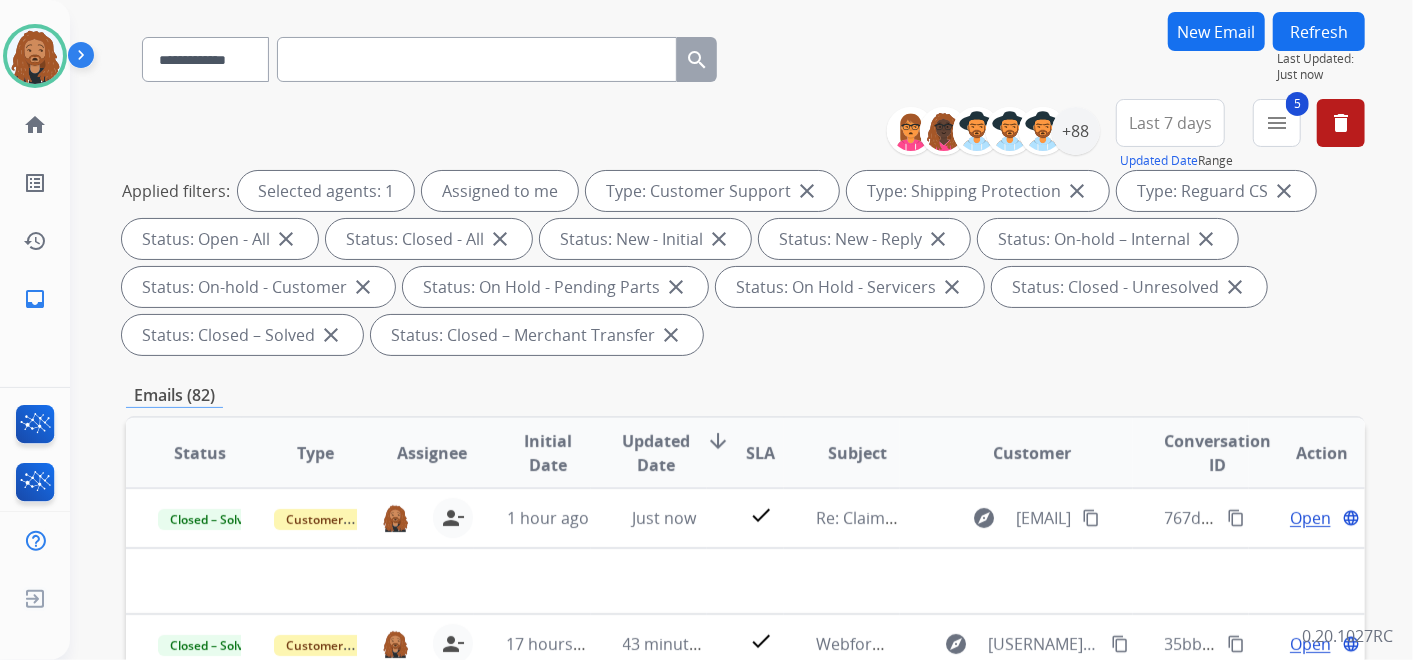 scroll, scrollTop: 222, scrollLeft: 0, axis: vertical 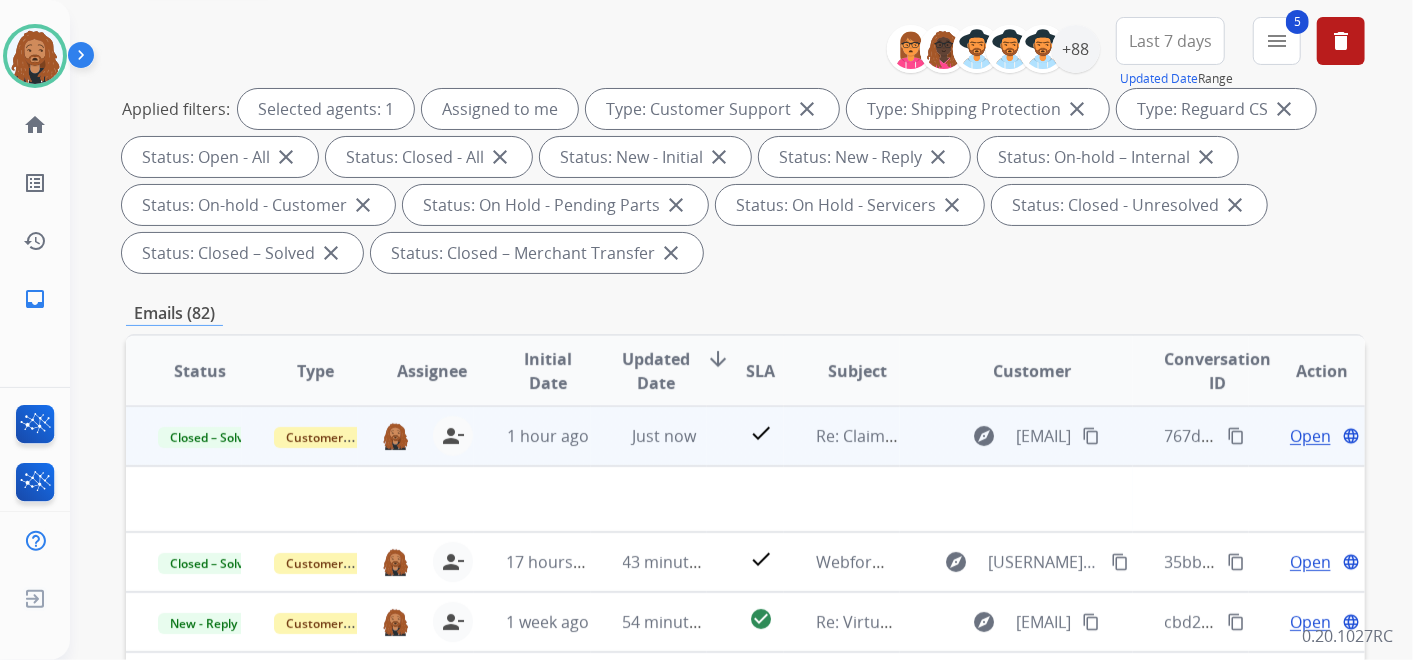 click on "Open" at bounding box center [1310, 436] 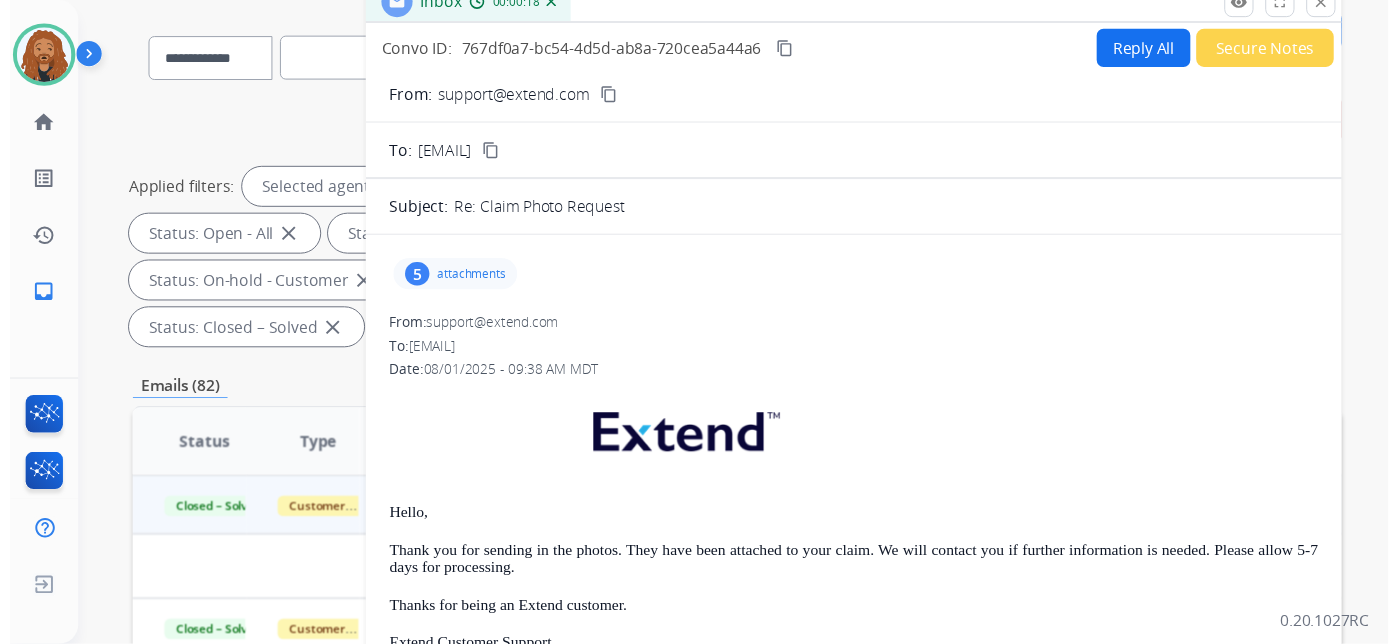 scroll, scrollTop: 0, scrollLeft: 0, axis: both 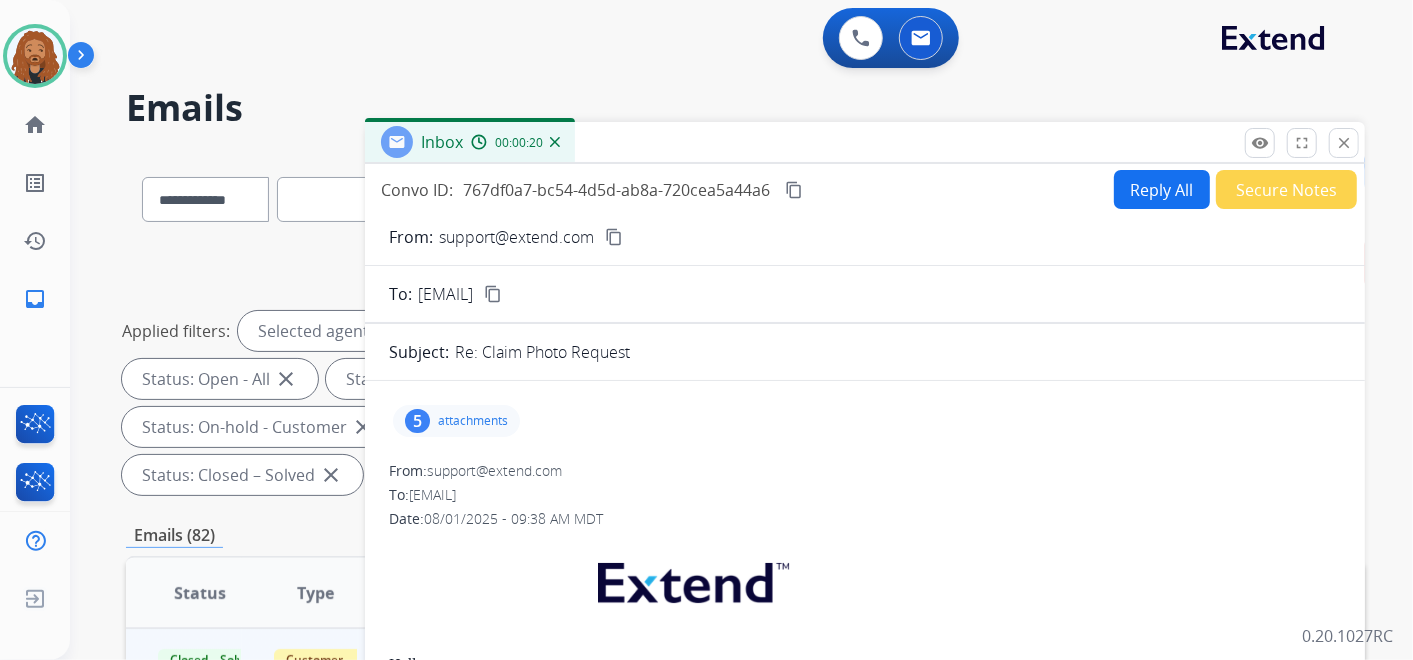 click on "content_copy" at bounding box center [794, 190] 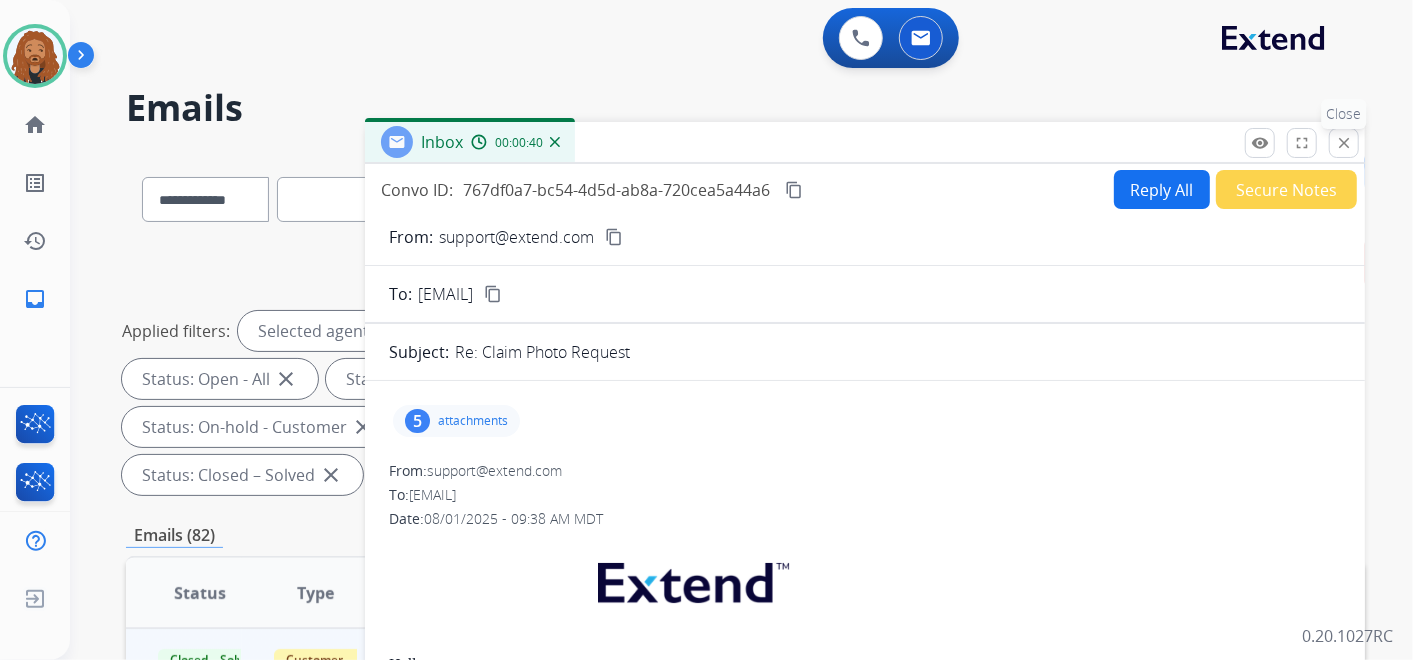 click on "close" at bounding box center (1344, 143) 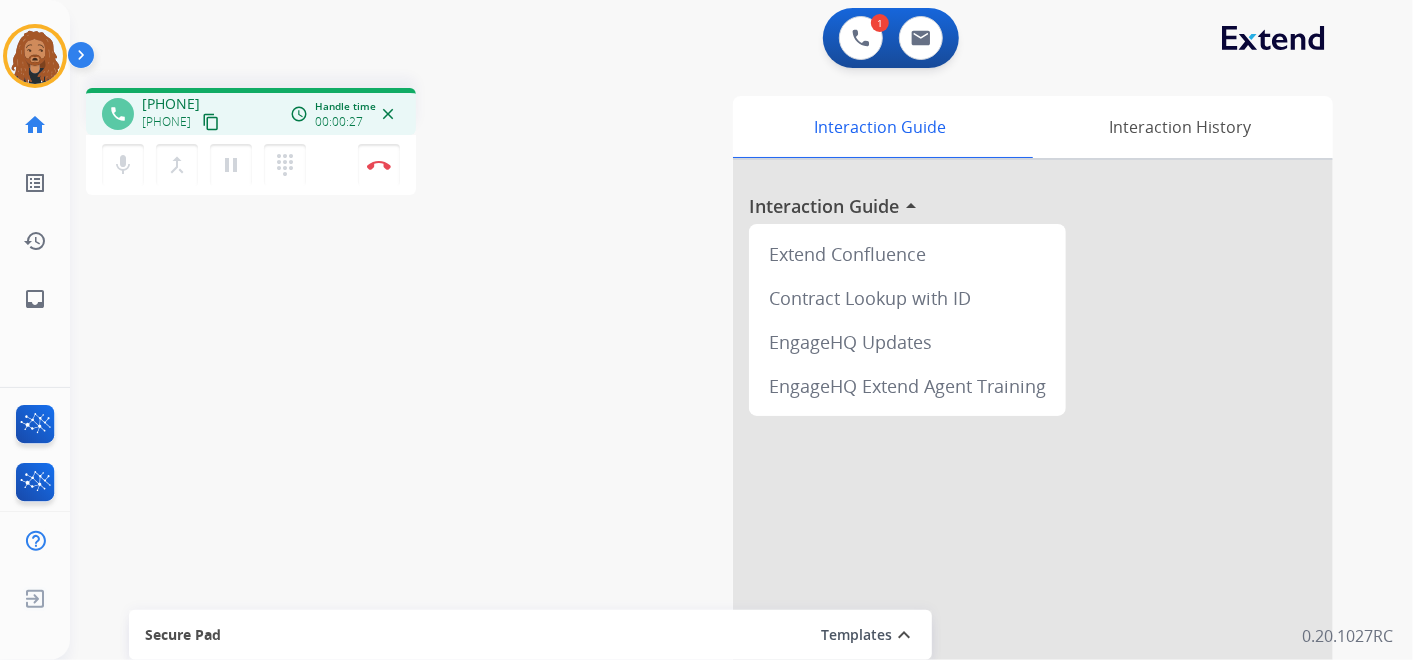 click on "content_copy" at bounding box center [211, 122] 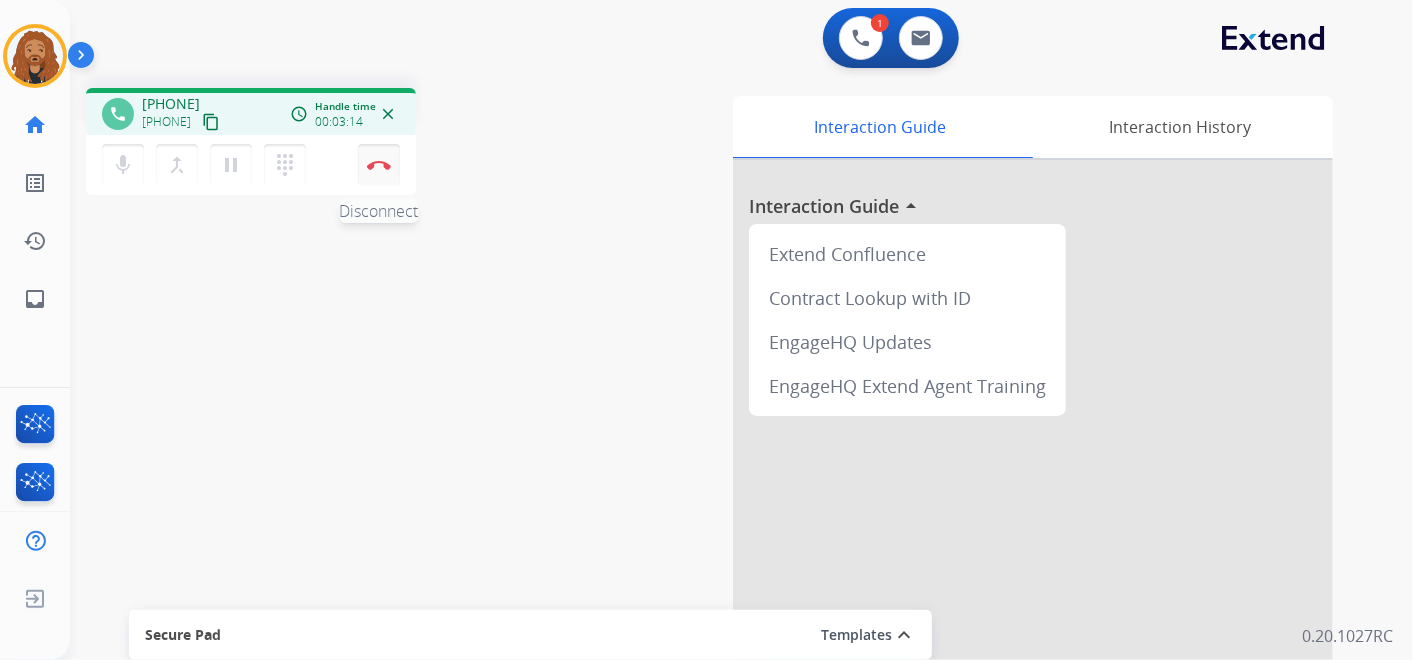 click at bounding box center [379, 165] 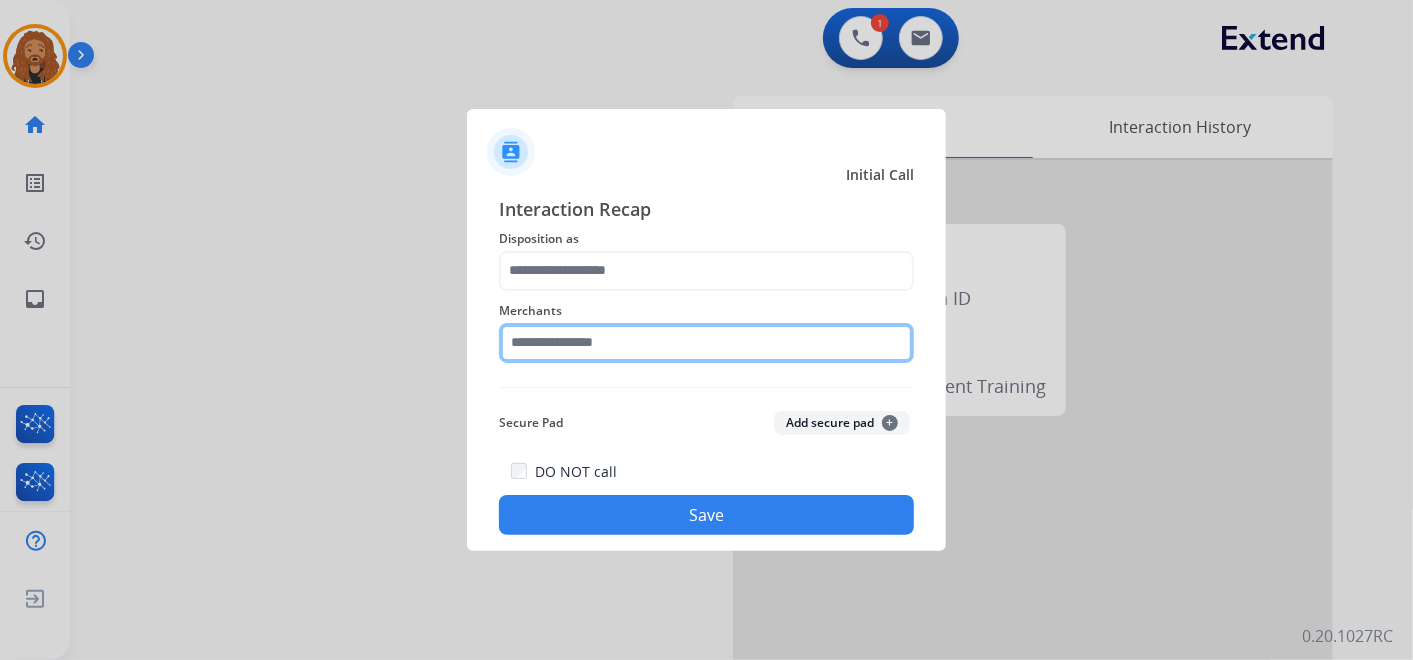 click 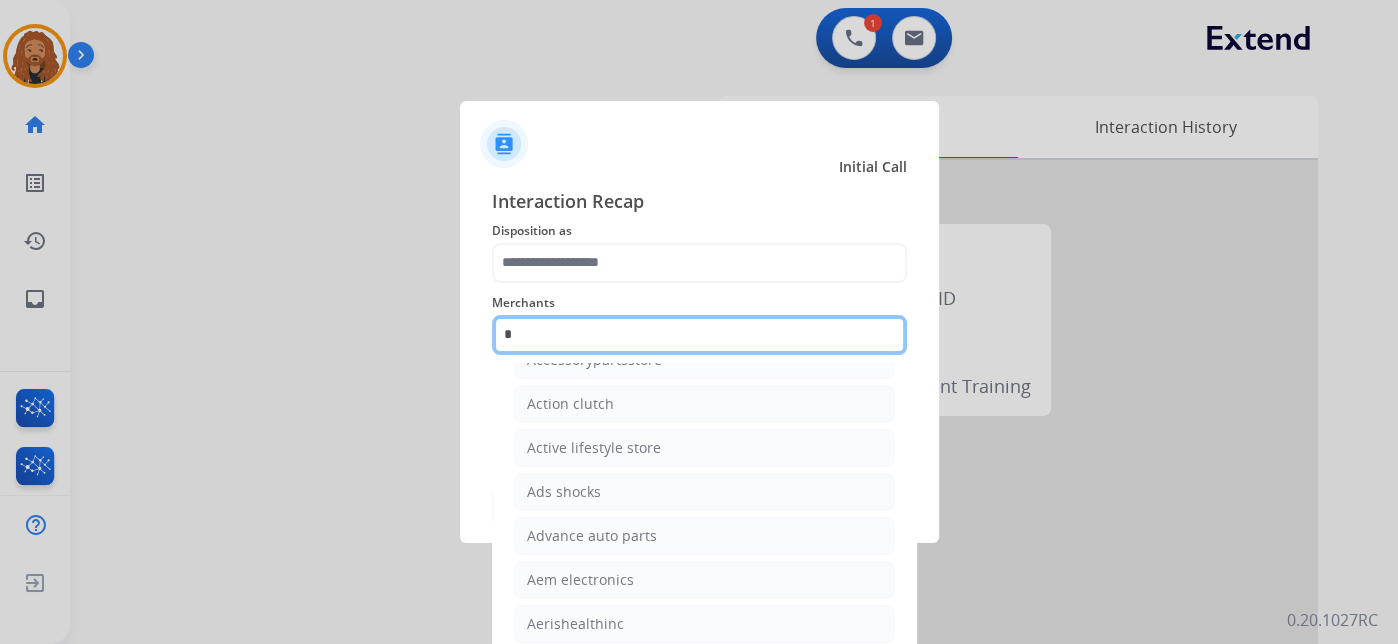 scroll, scrollTop: 140, scrollLeft: 0, axis: vertical 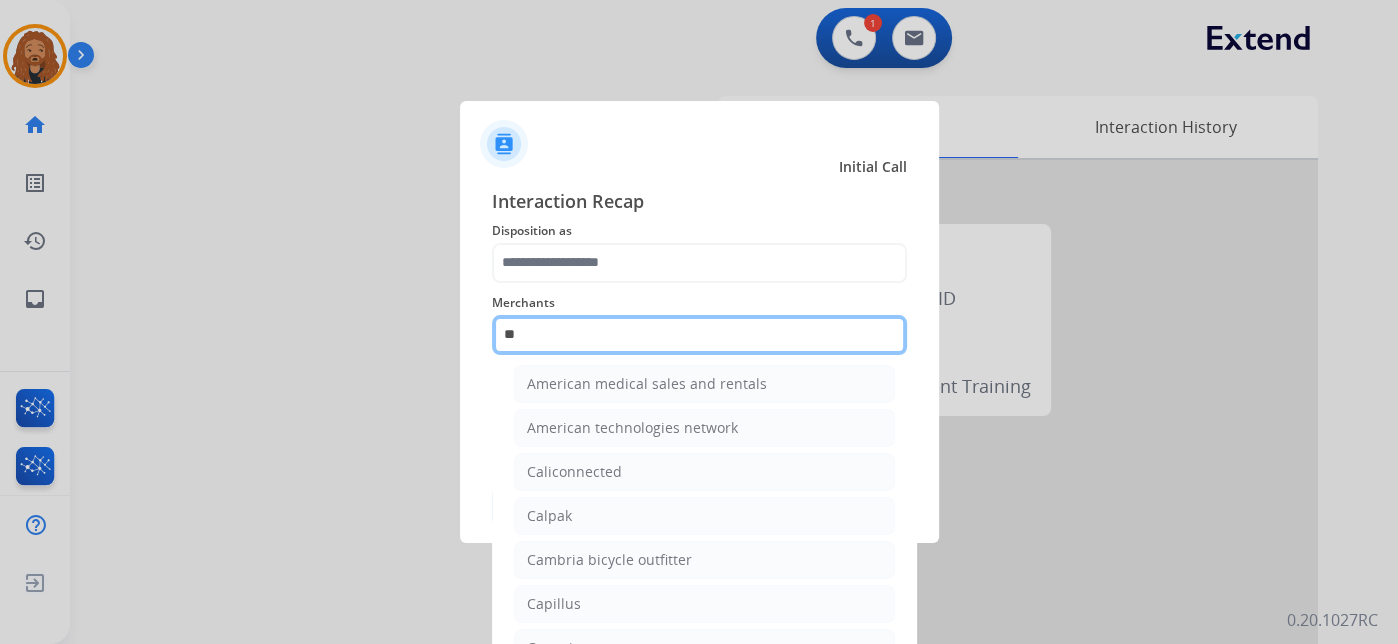 type on "***" 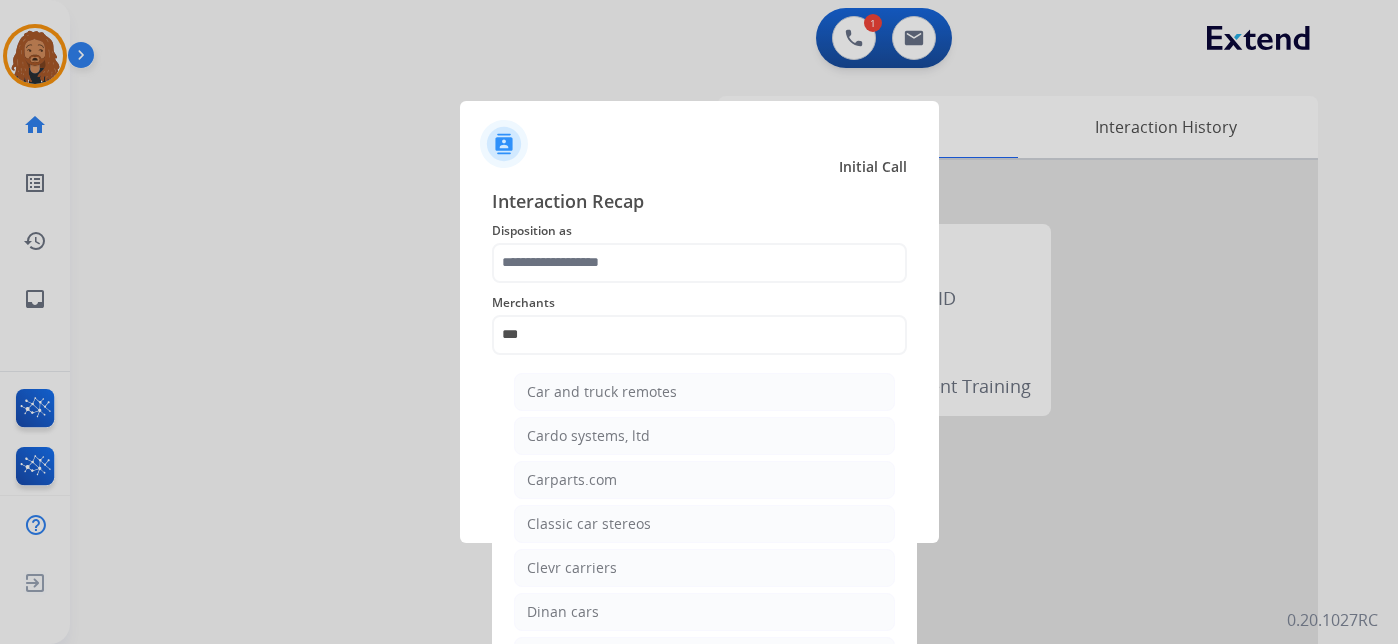 scroll, scrollTop: 0, scrollLeft: 0, axis: both 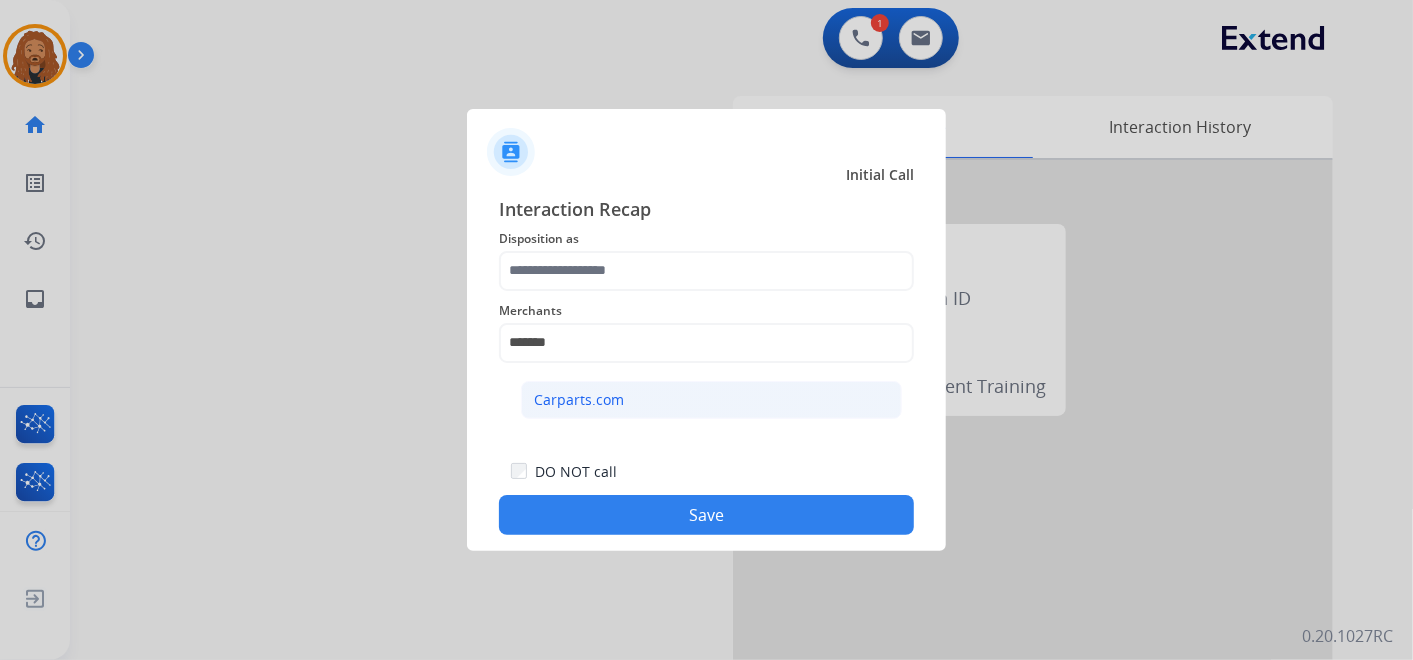 click on "Carparts.com" 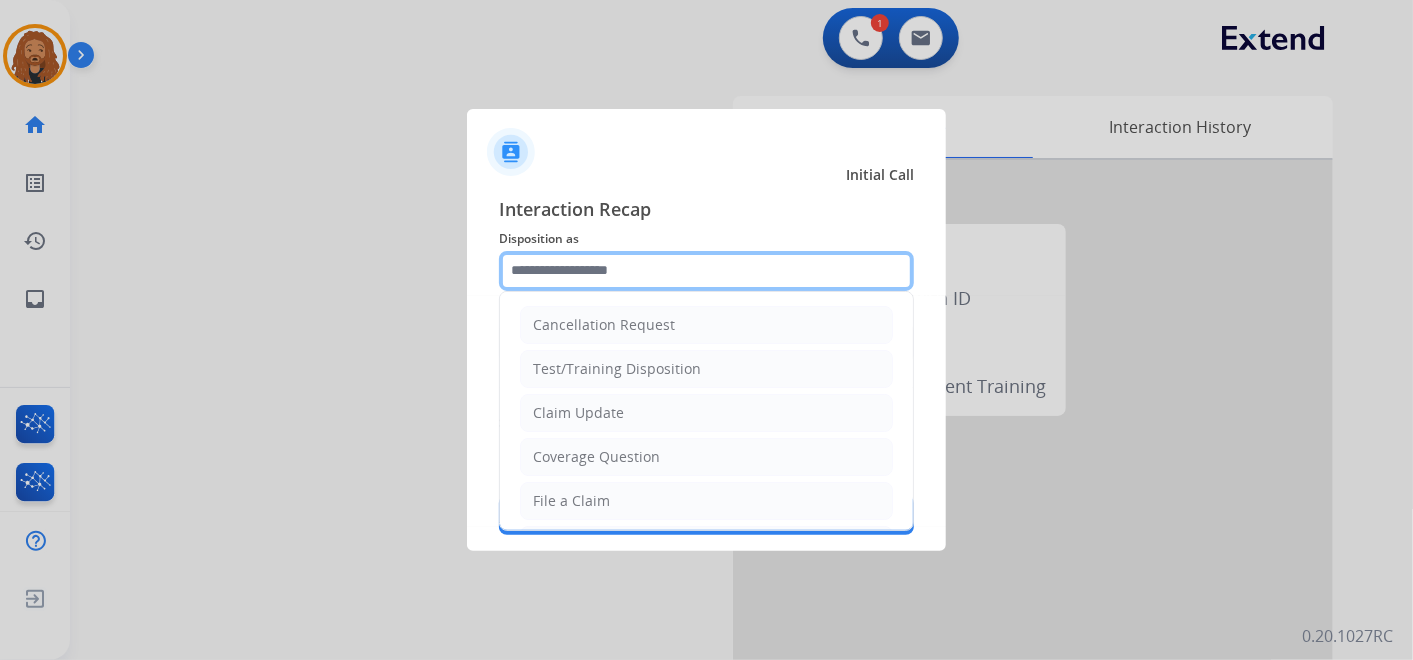 click 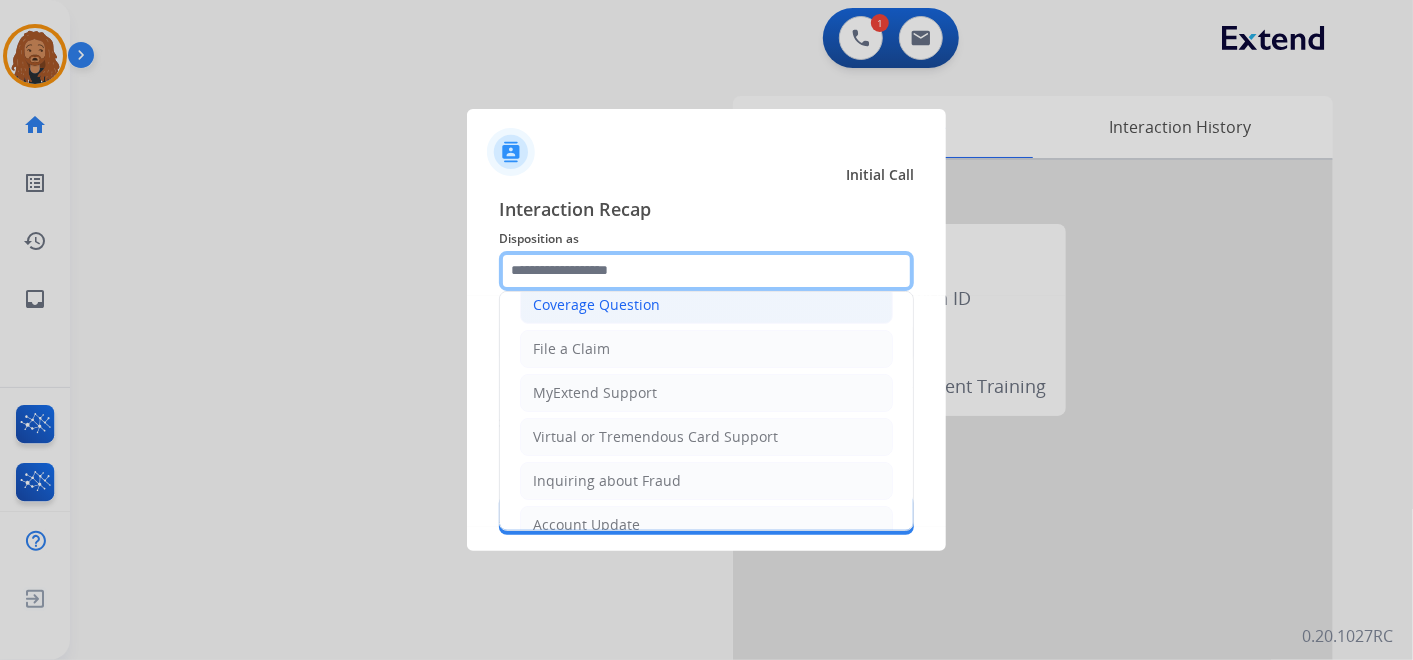 scroll, scrollTop: 0, scrollLeft: 0, axis: both 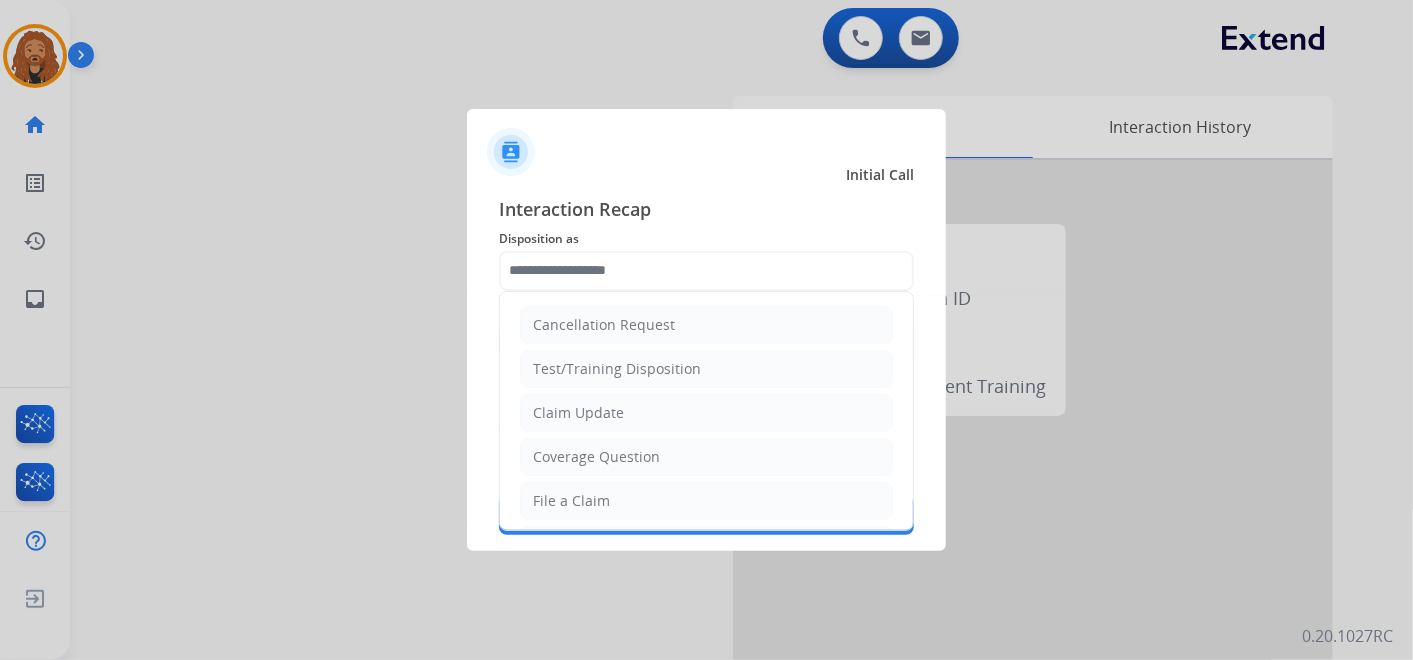 click on "File a Claim" 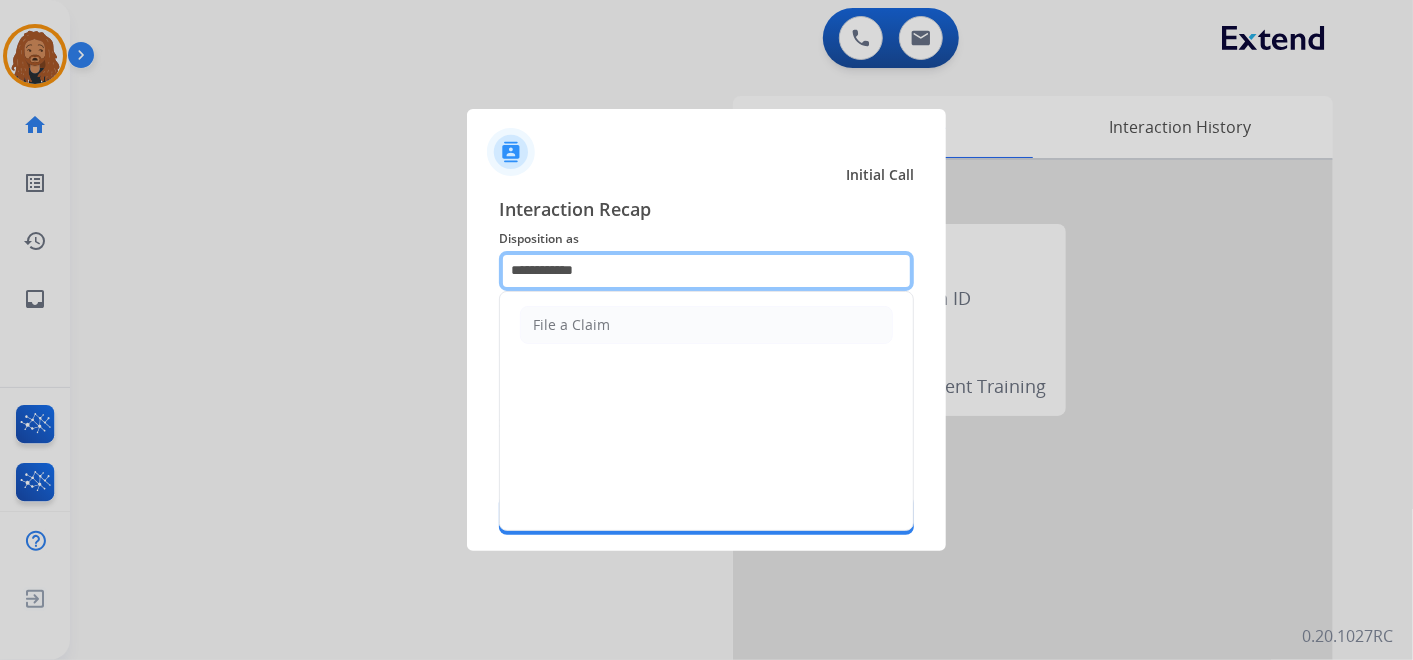drag, startPoint x: 657, startPoint y: 277, endPoint x: 381, endPoint y: 243, distance: 278.0863 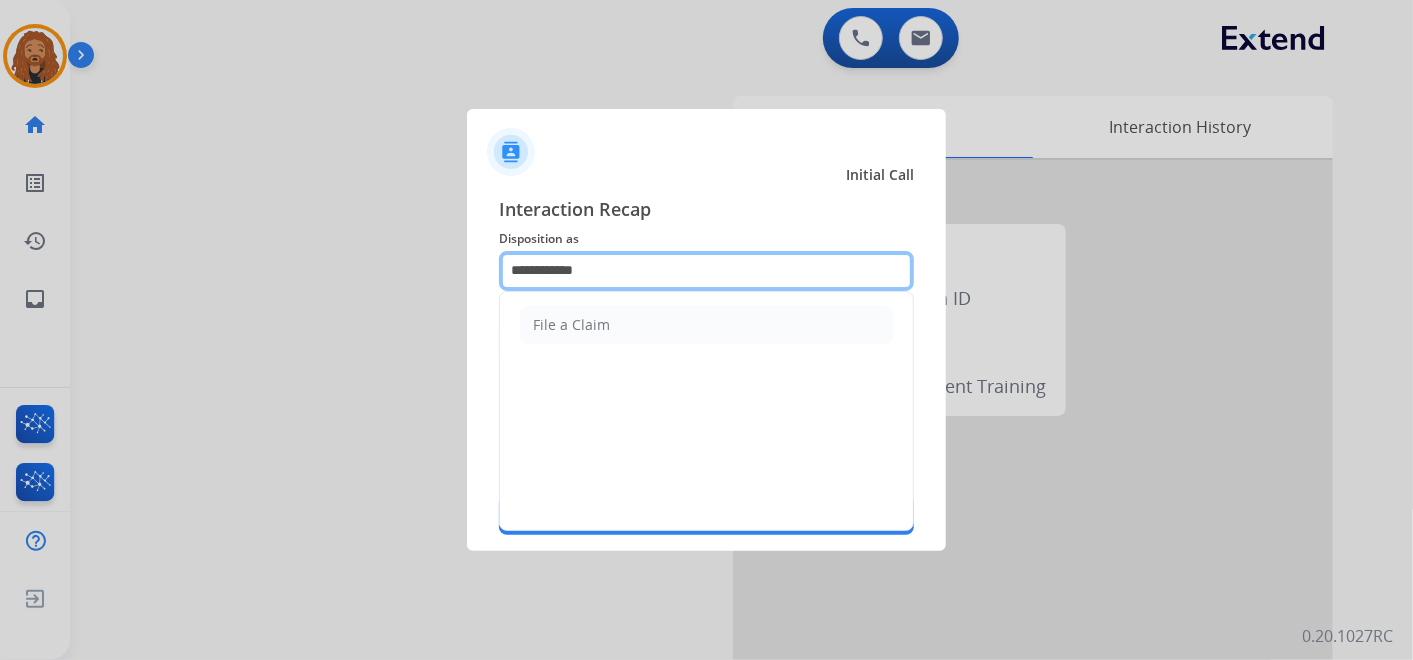 click on "**********" 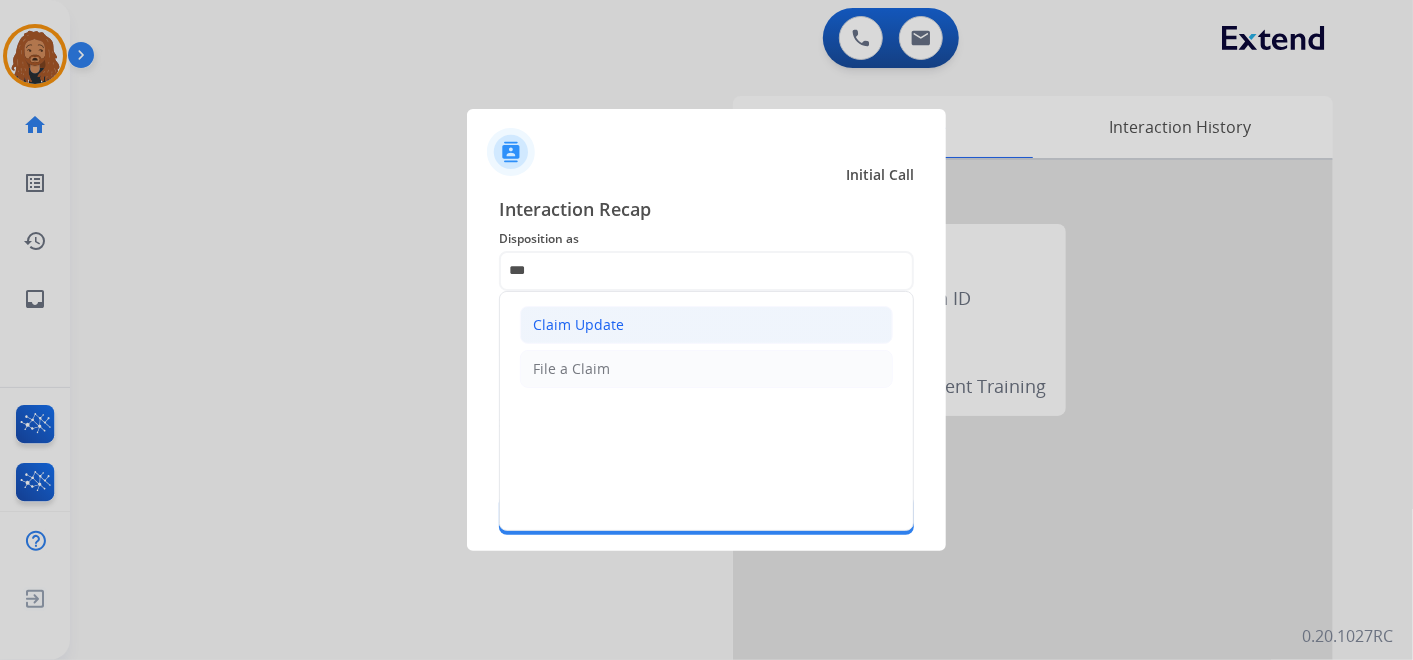 click on "Claim Update" 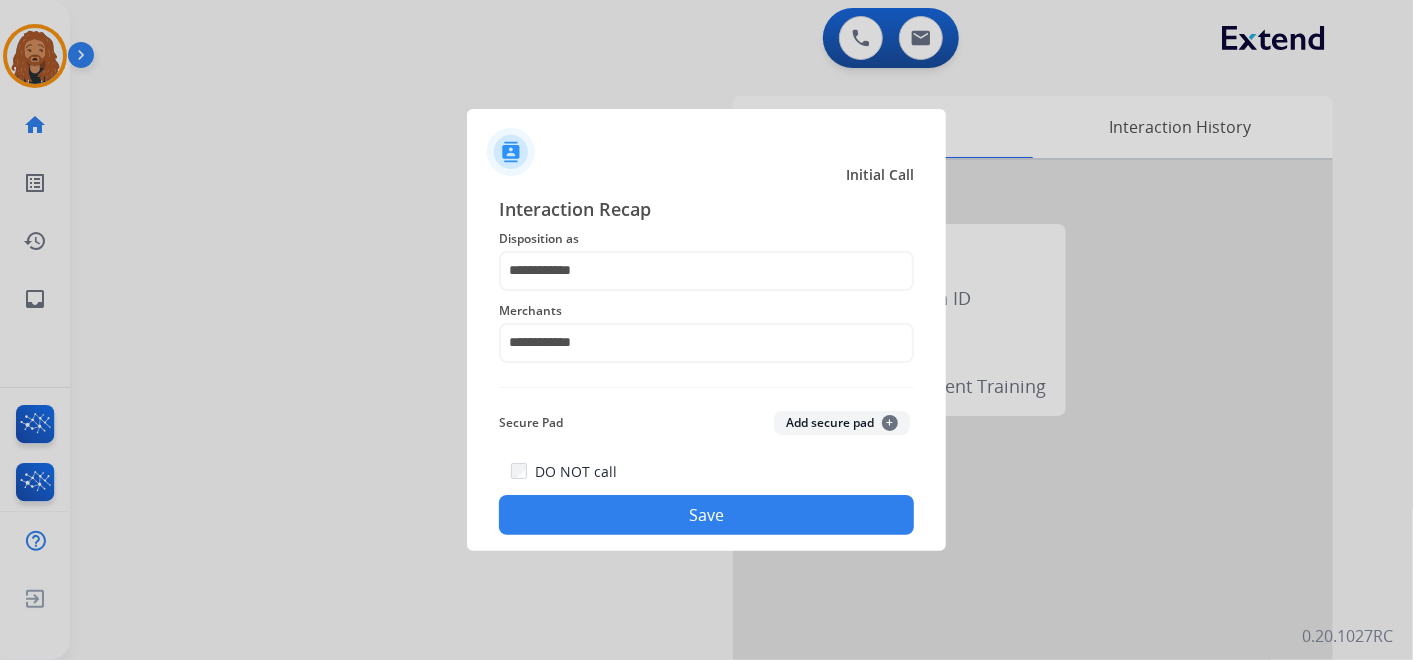 click on "Save" 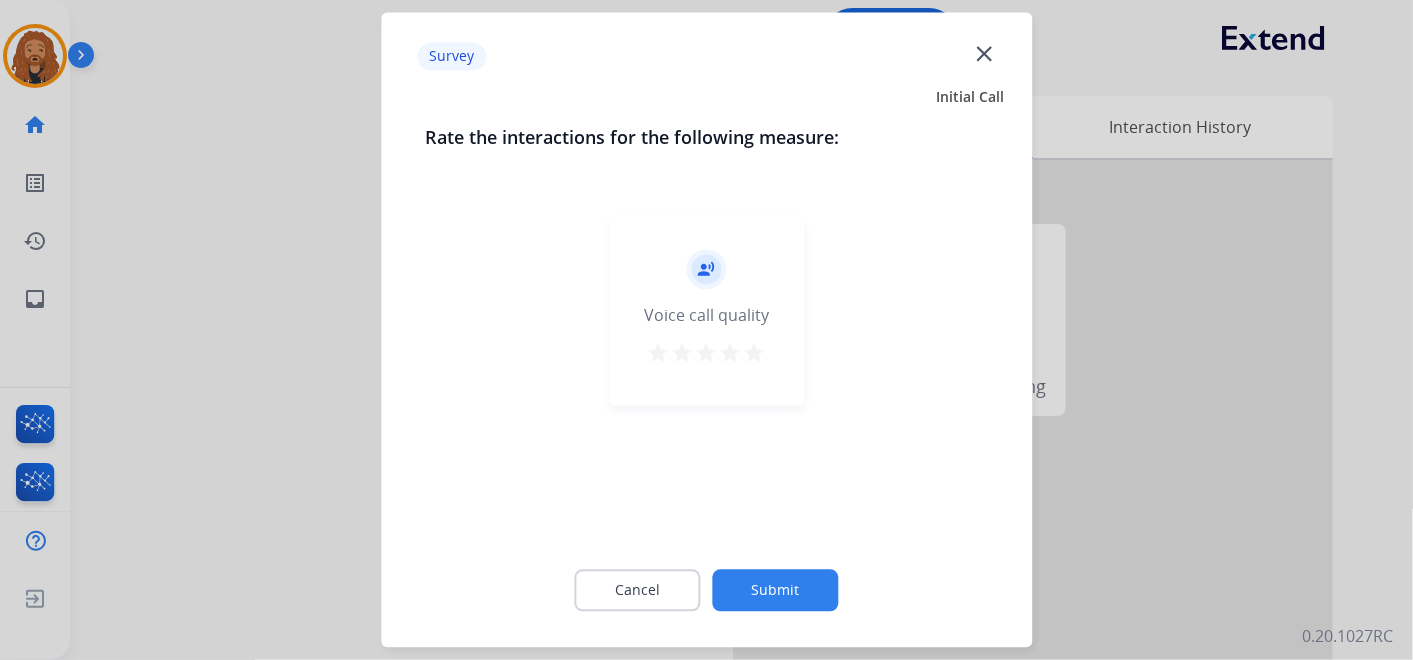 click on "star" at bounding box center [755, 354] 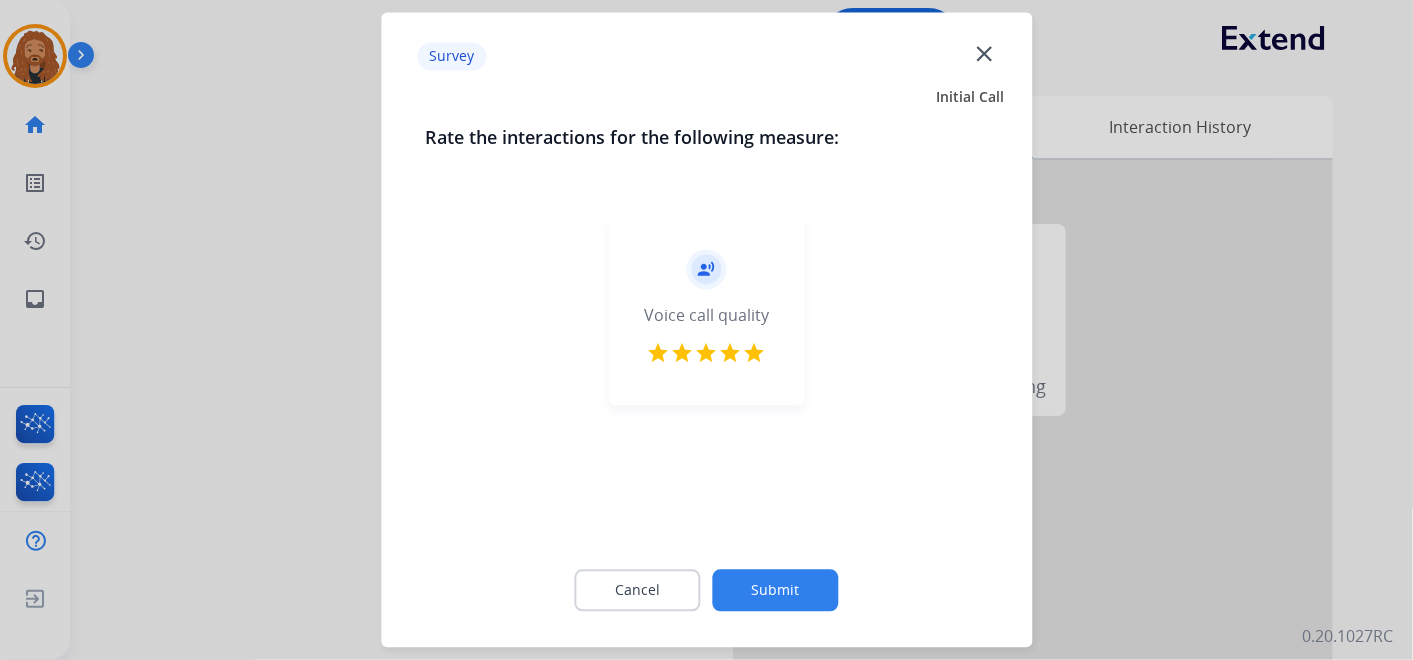 click on "Submit" 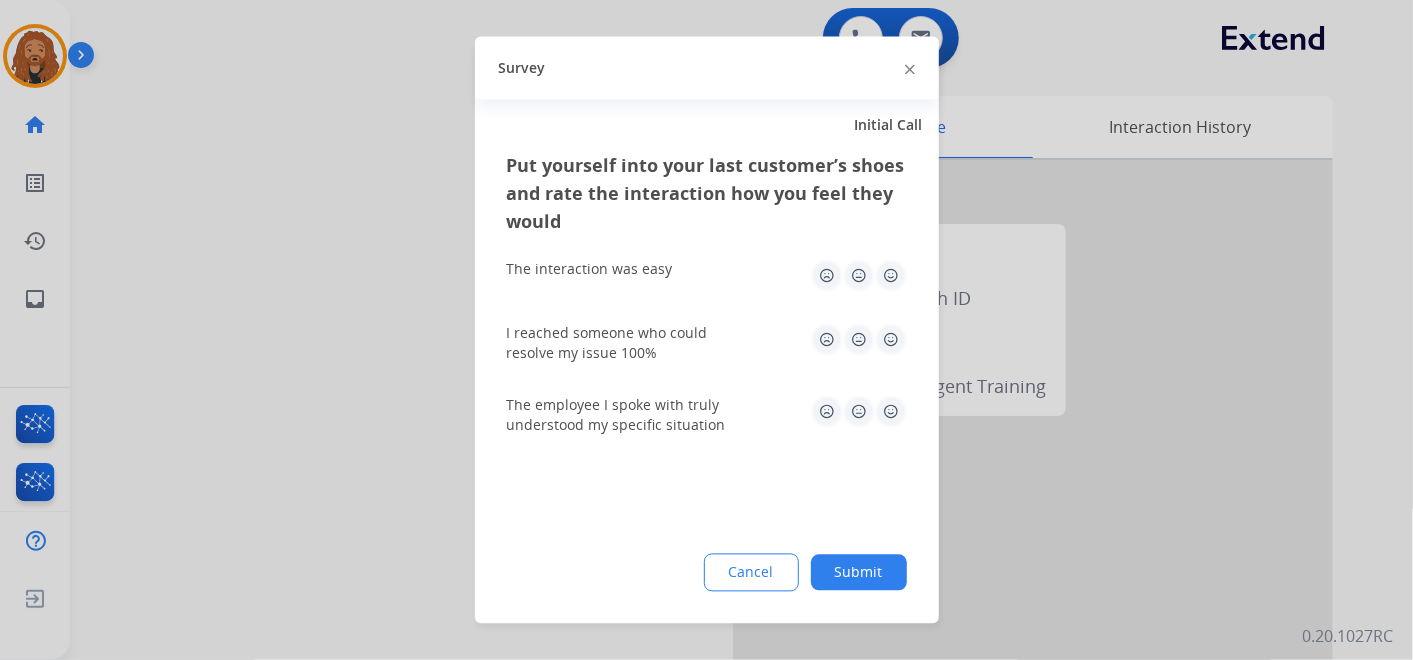 click 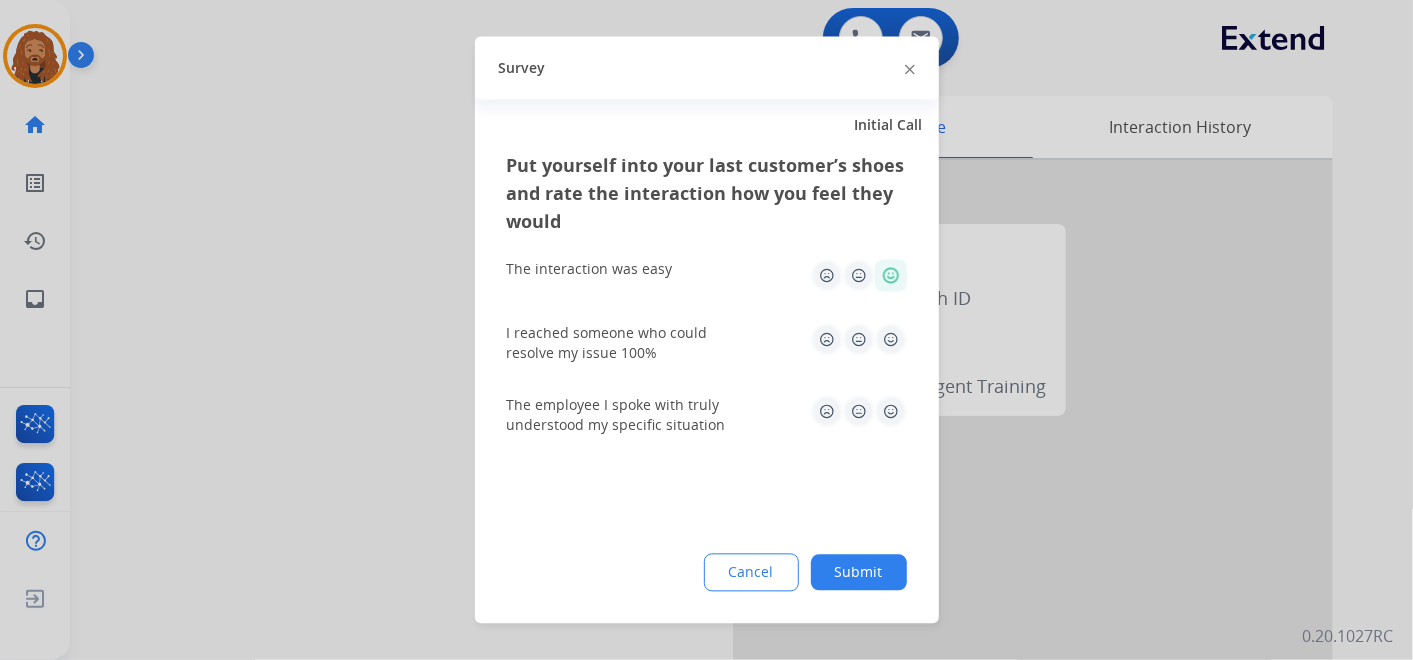 click 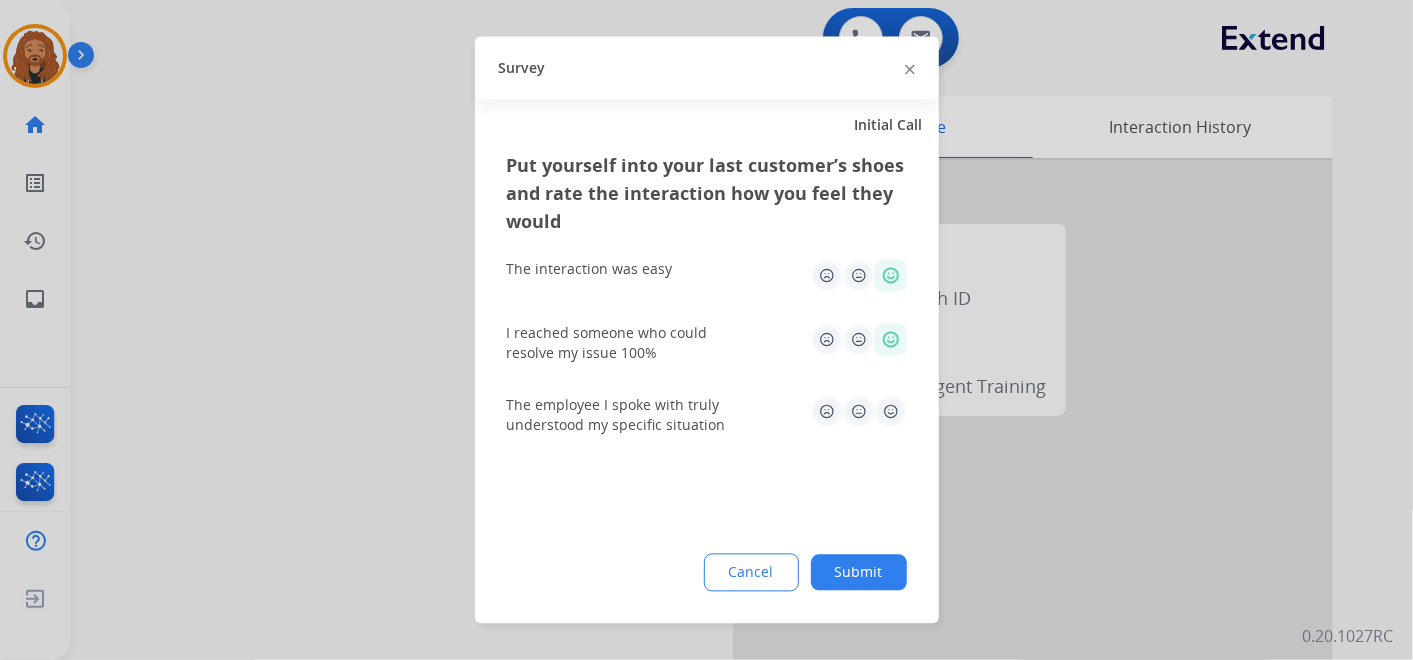 click 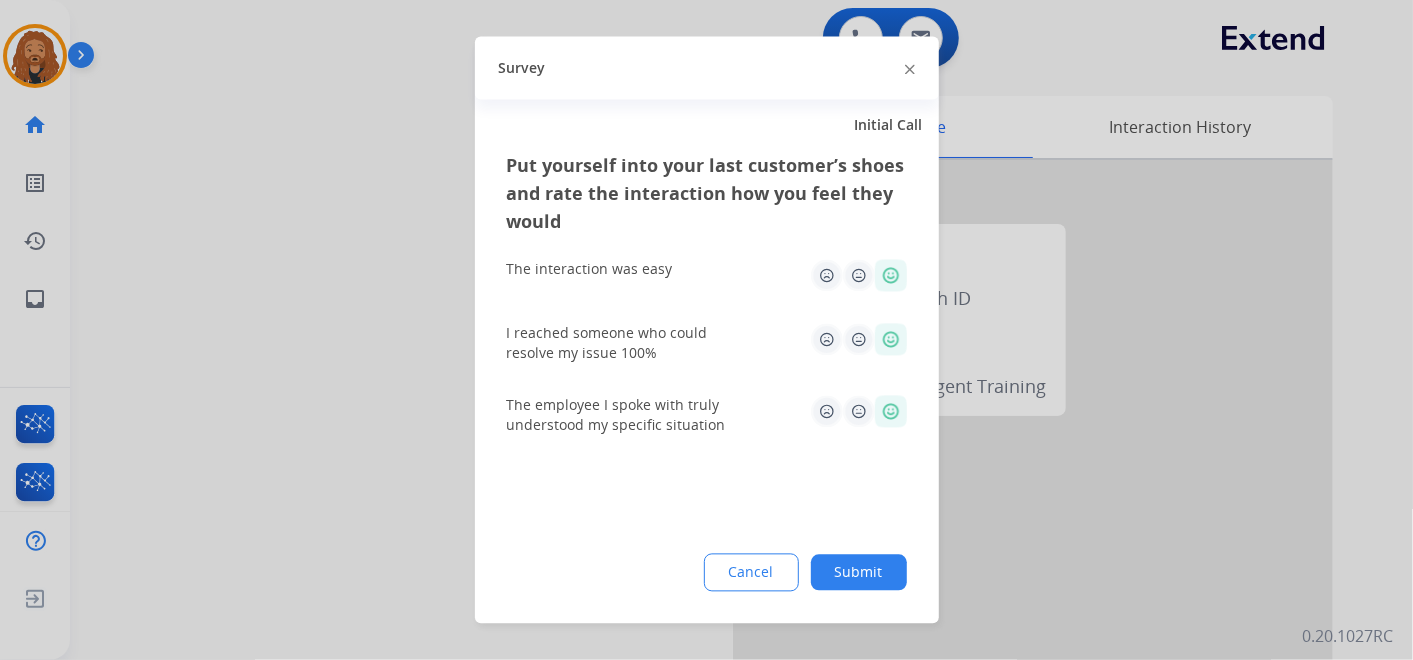 click on "Submit" 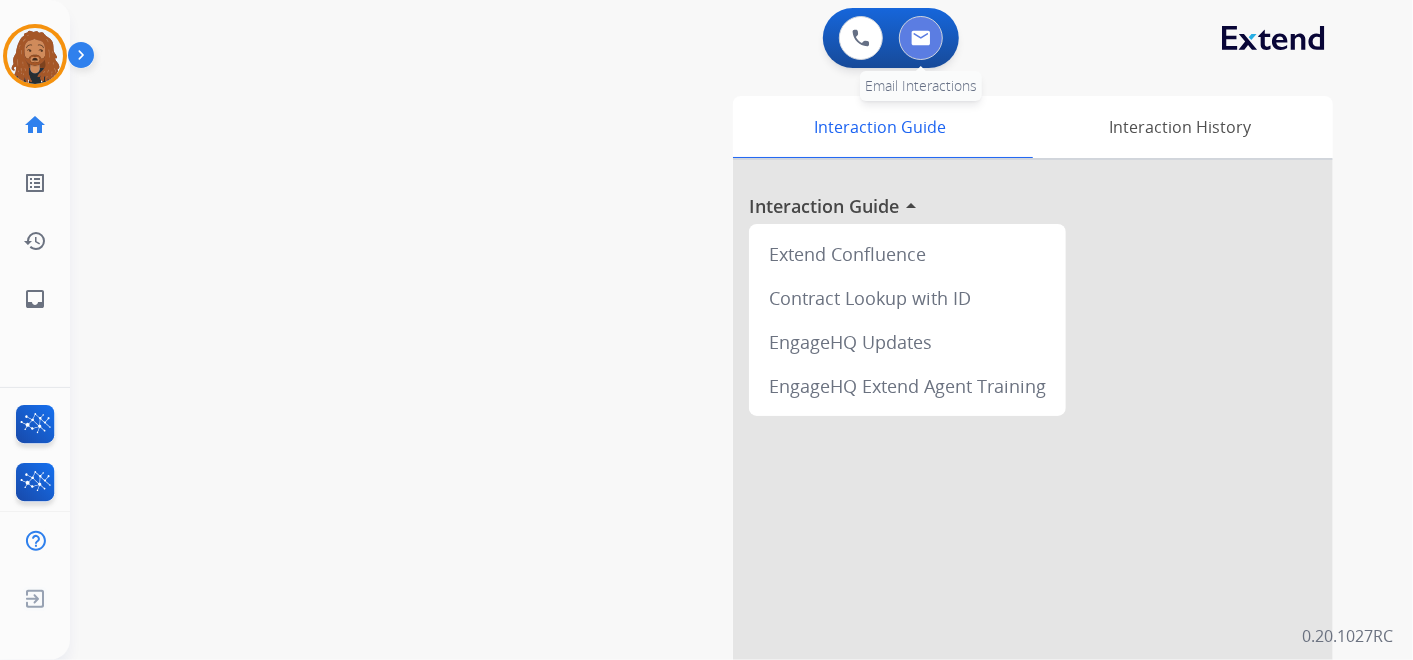 click at bounding box center (921, 38) 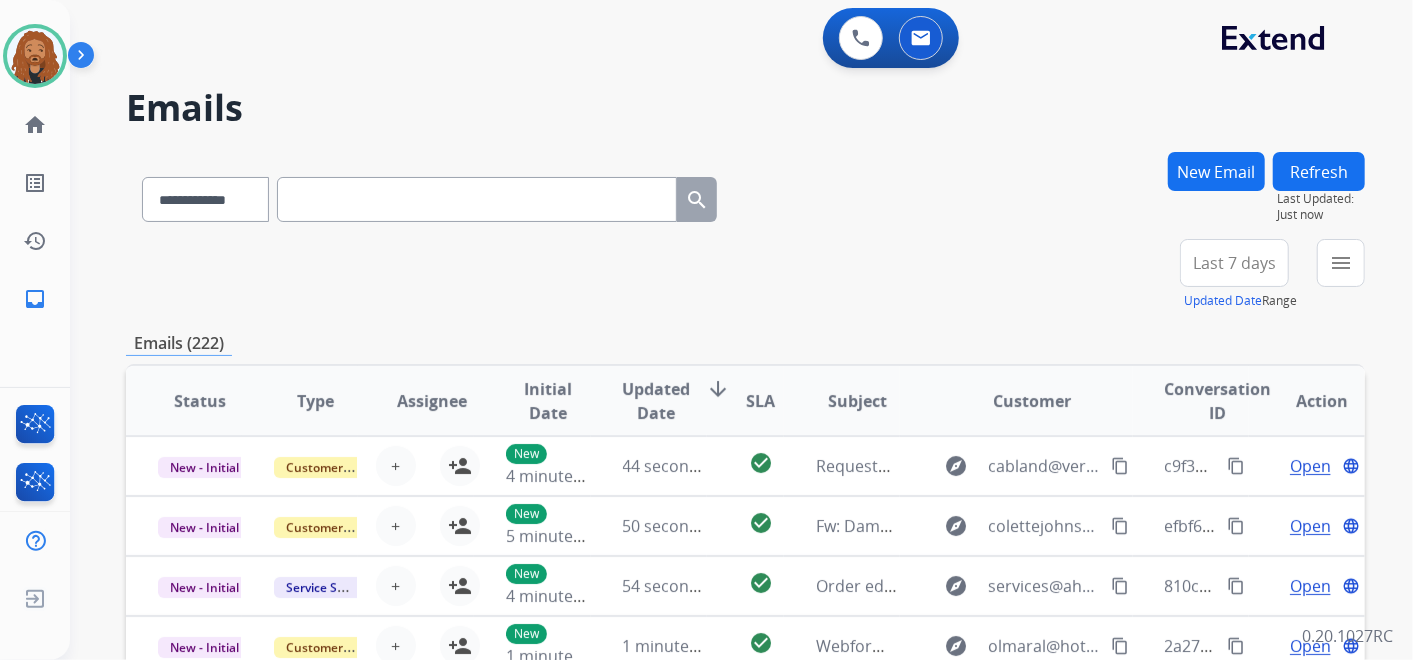 click on "Last 7 days" at bounding box center [1234, 263] 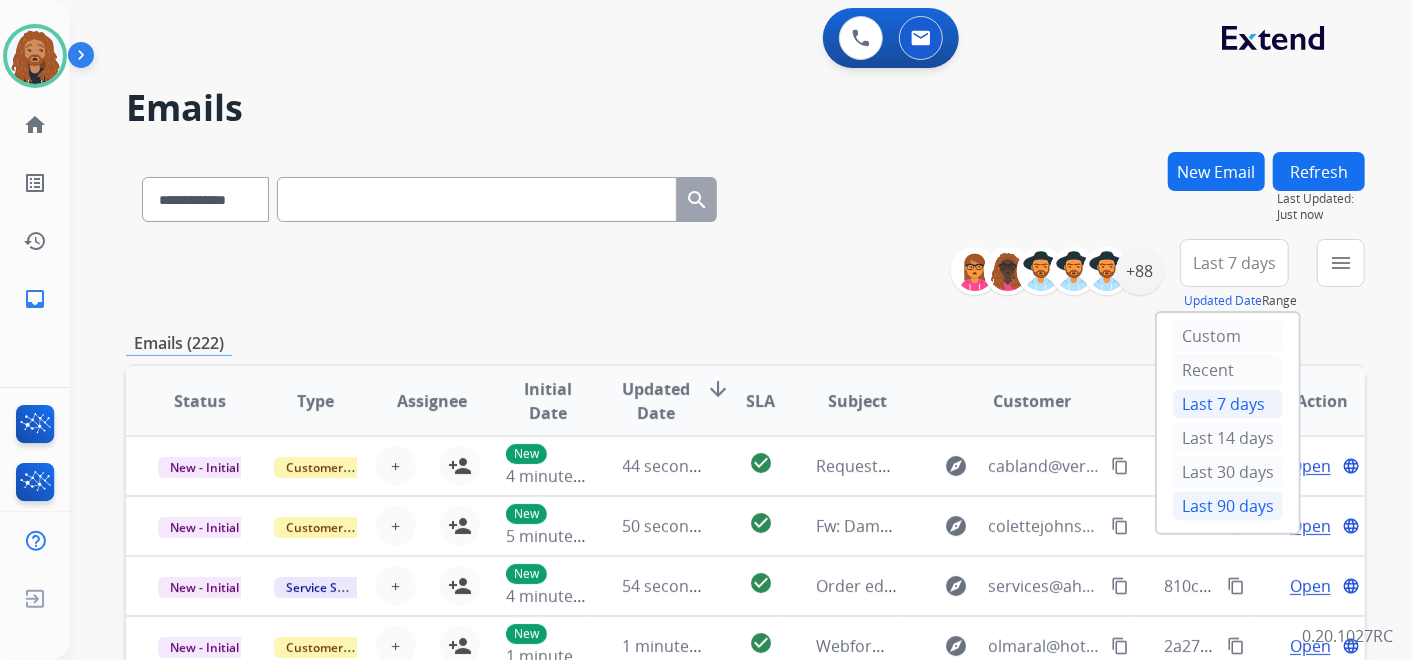 click on "Last 90 days" at bounding box center [1228, 506] 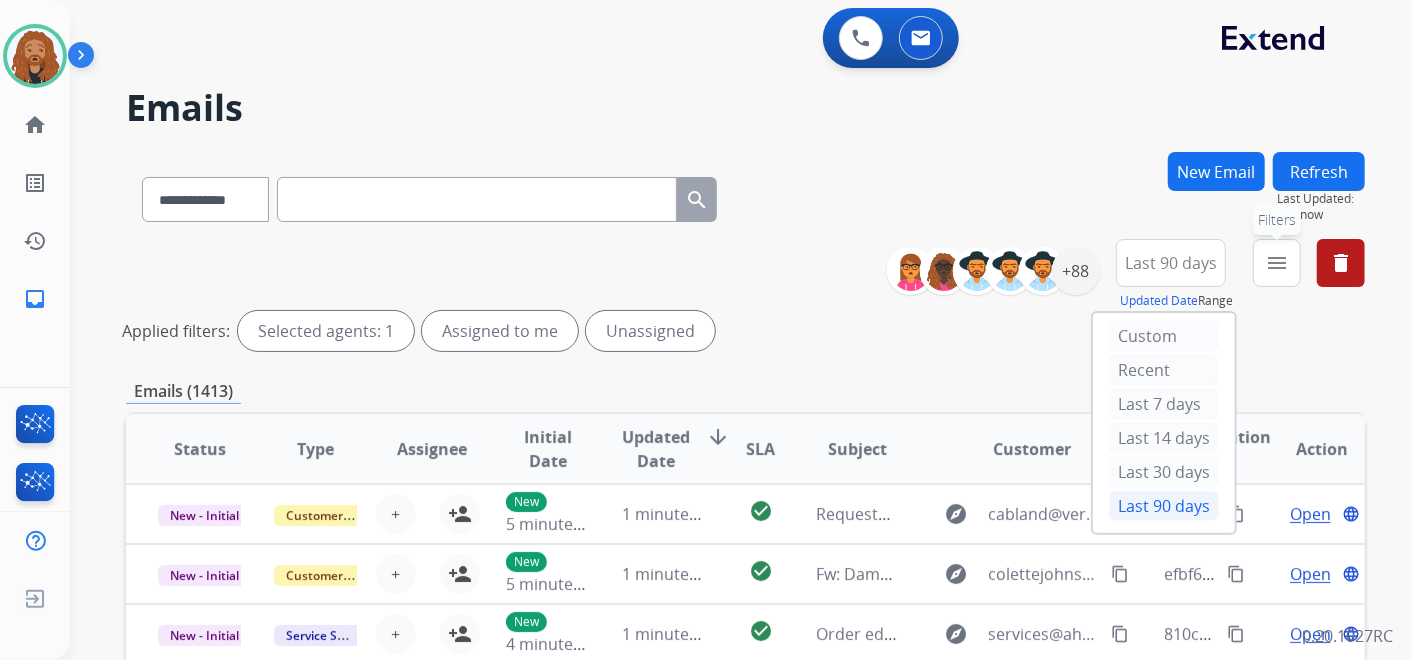 click on "menu  Filters" at bounding box center [1277, 263] 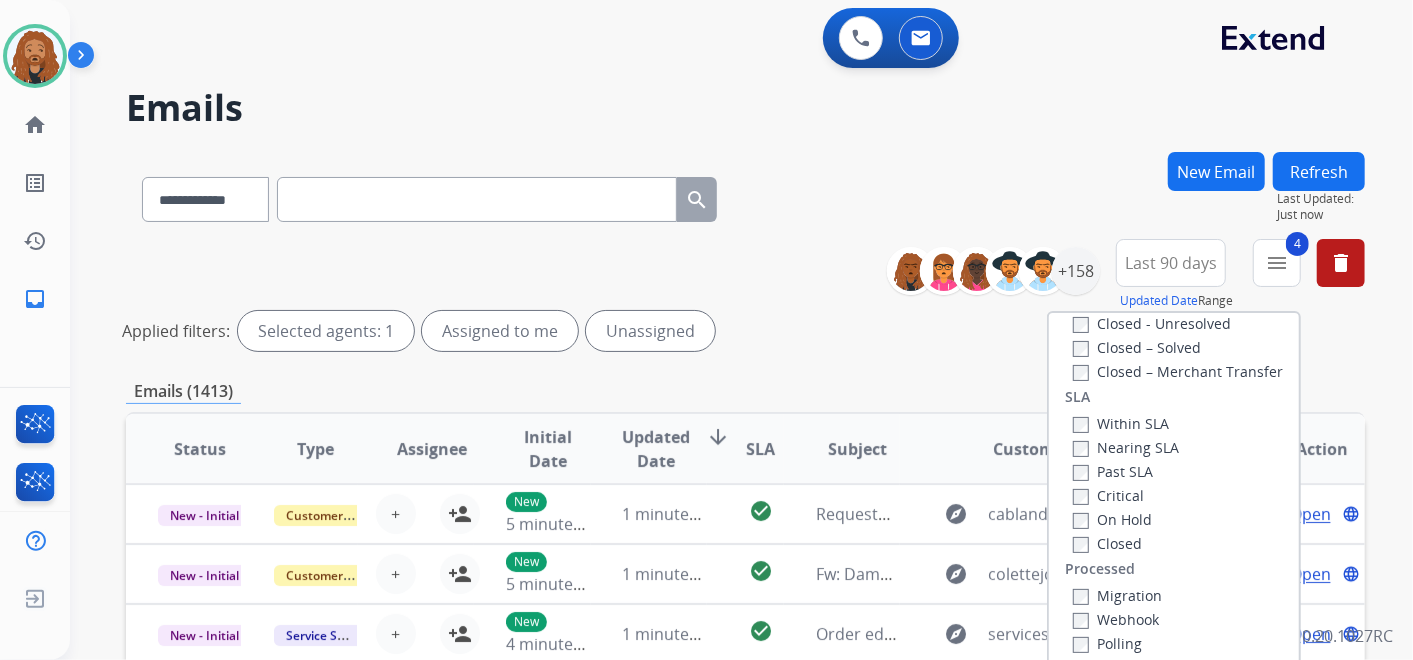 scroll, scrollTop: 526, scrollLeft: 0, axis: vertical 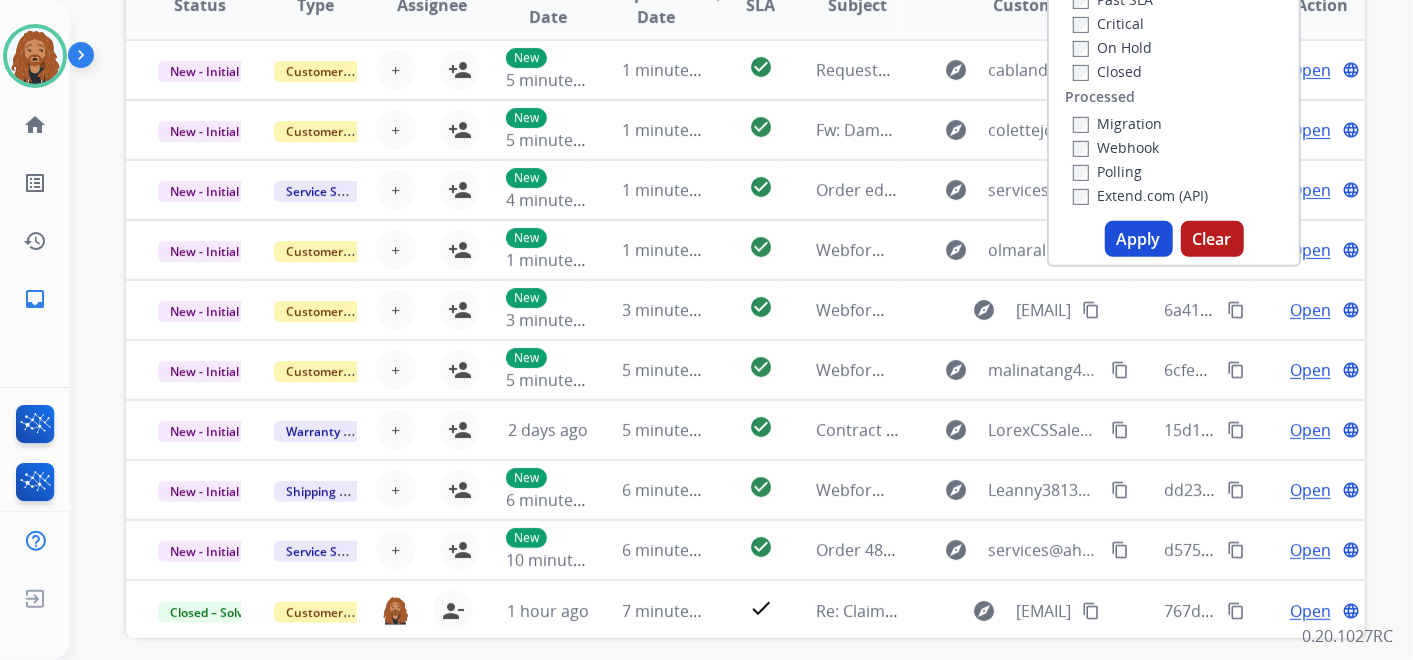 click on "Apply" at bounding box center [1139, 239] 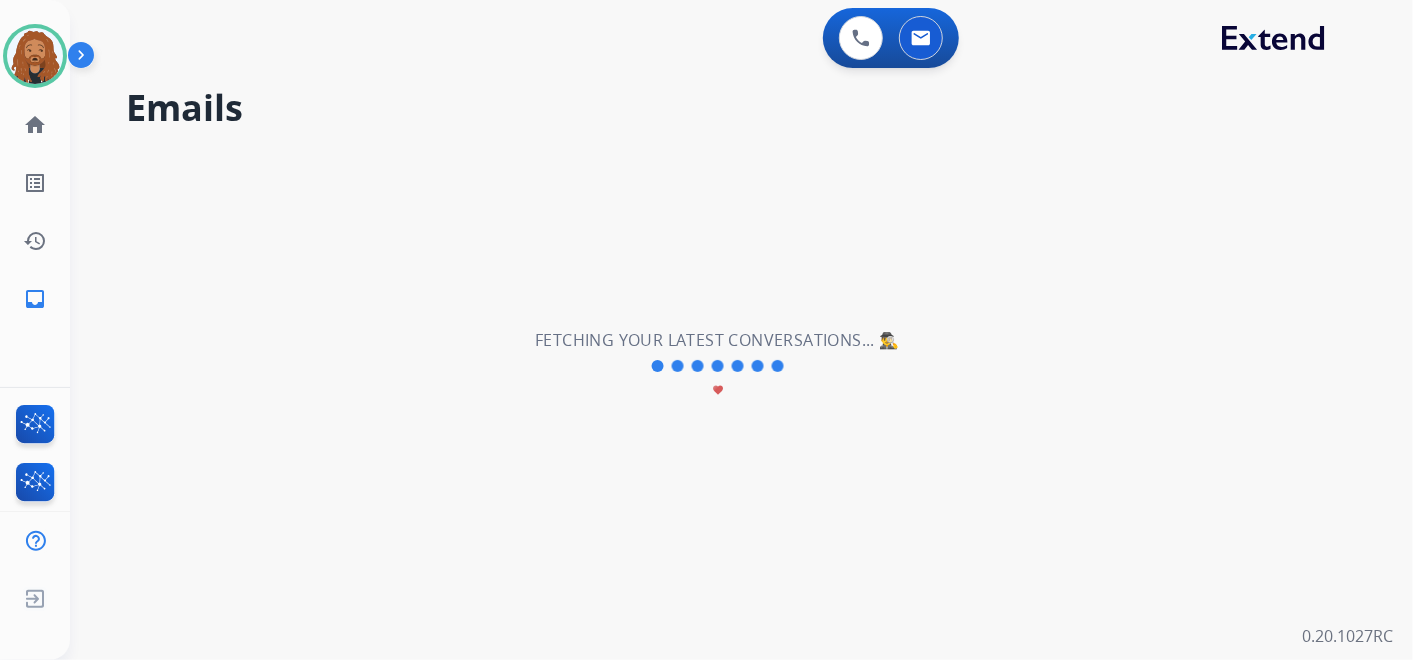 scroll, scrollTop: 0, scrollLeft: 0, axis: both 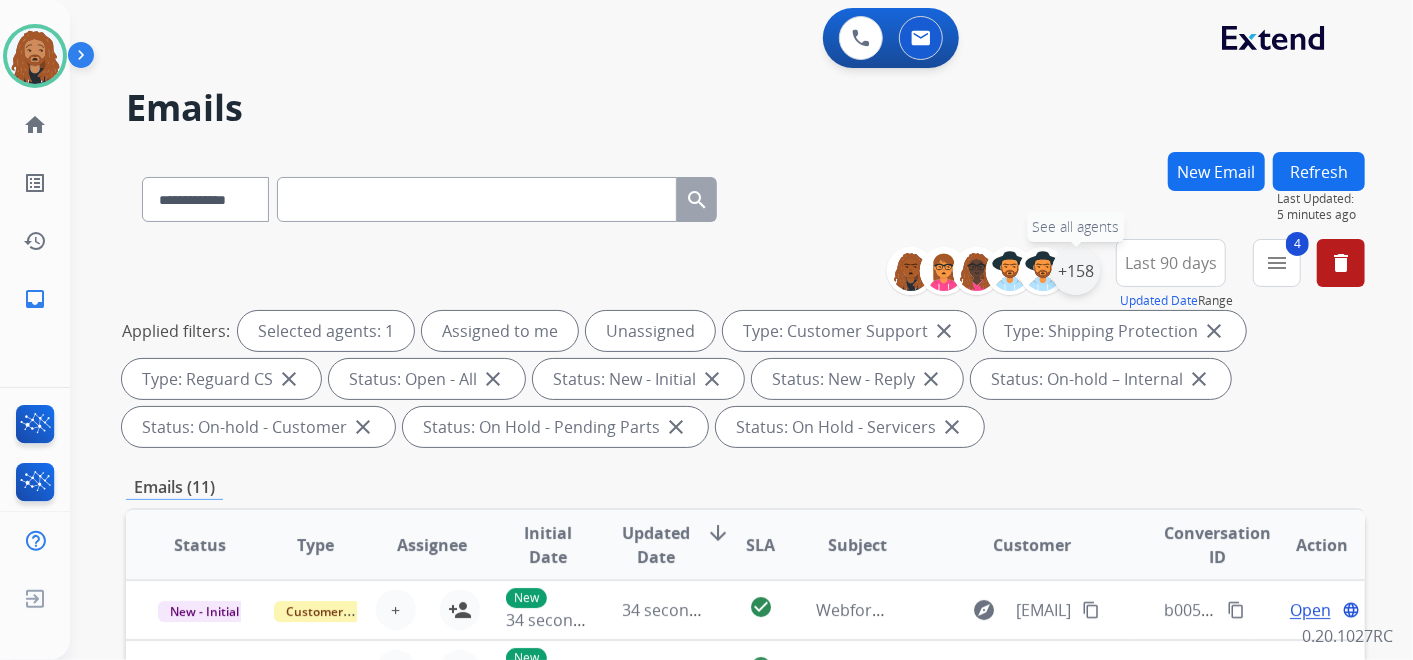 click on "+158" at bounding box center (1076, 271) 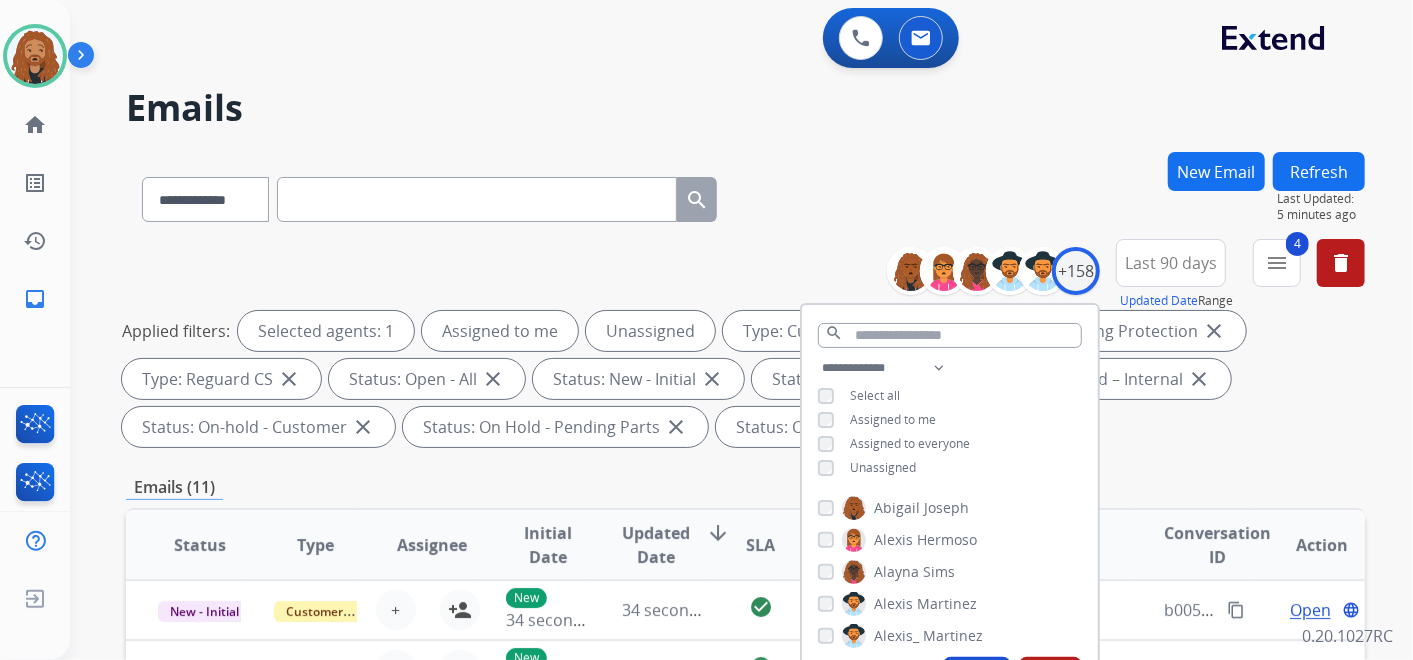 click on "**********" at bounding box center (950, 420) 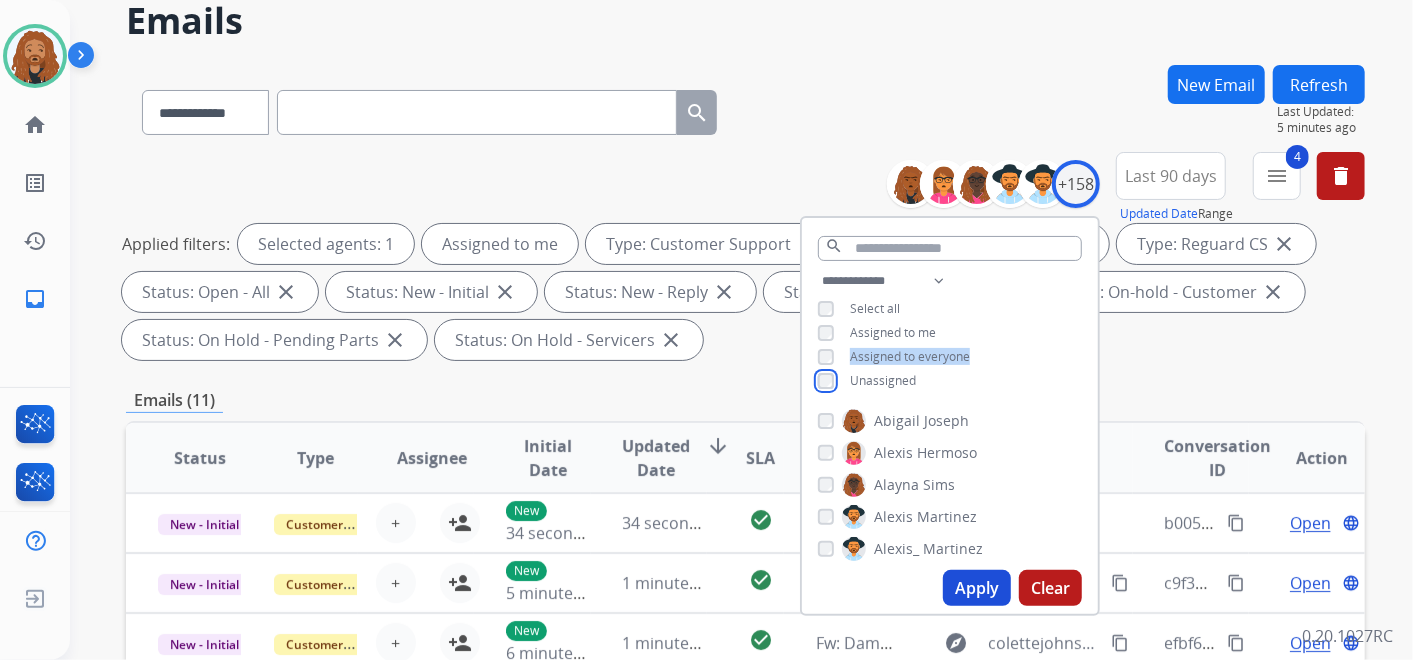 scroll, scrollTop: 222, scrollLeft: 0, axis: vertical 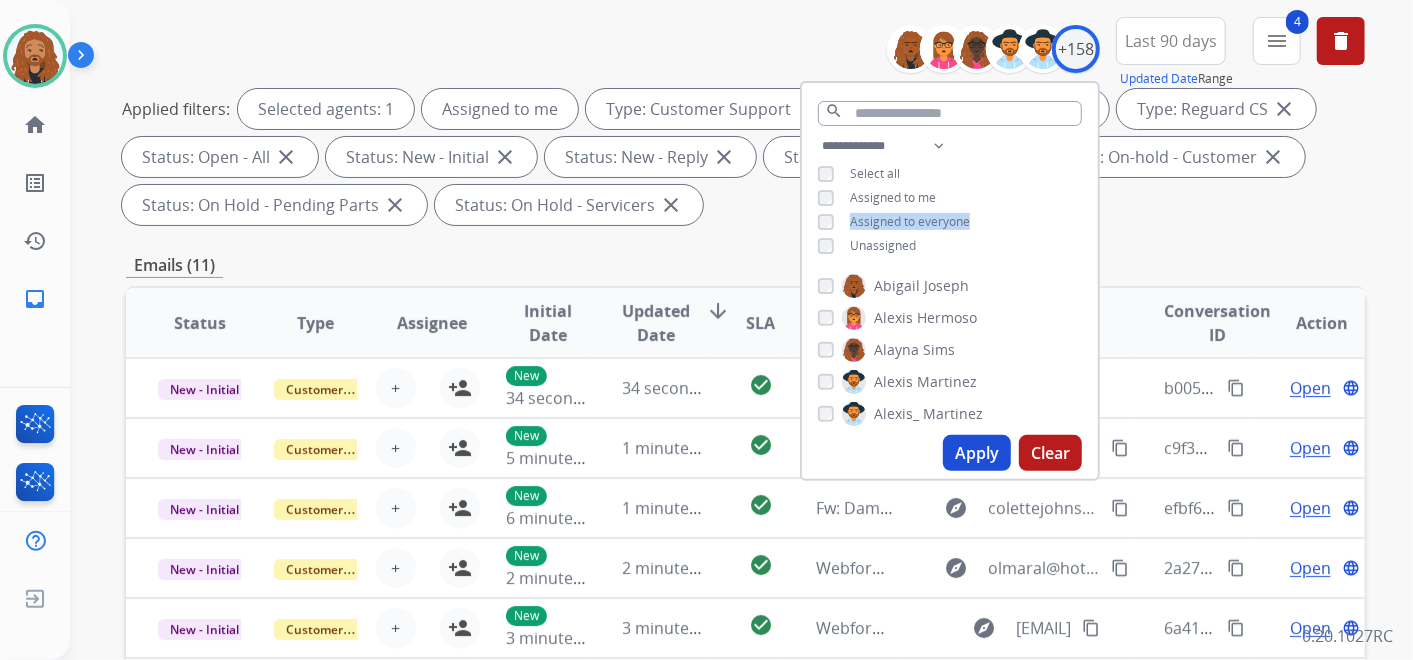 click on "Apply" at bounding box center (977, 453) 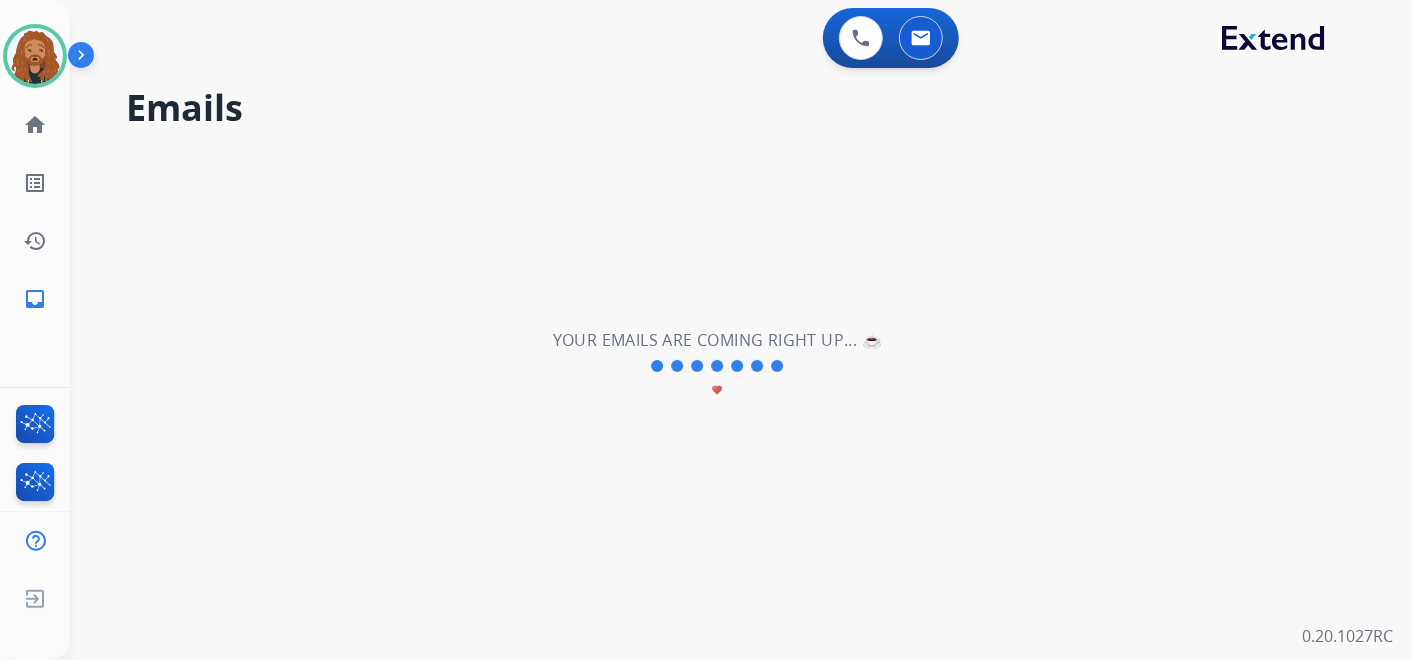 scroll, scrollTop: 0, scrollLeft: 0, axis: both 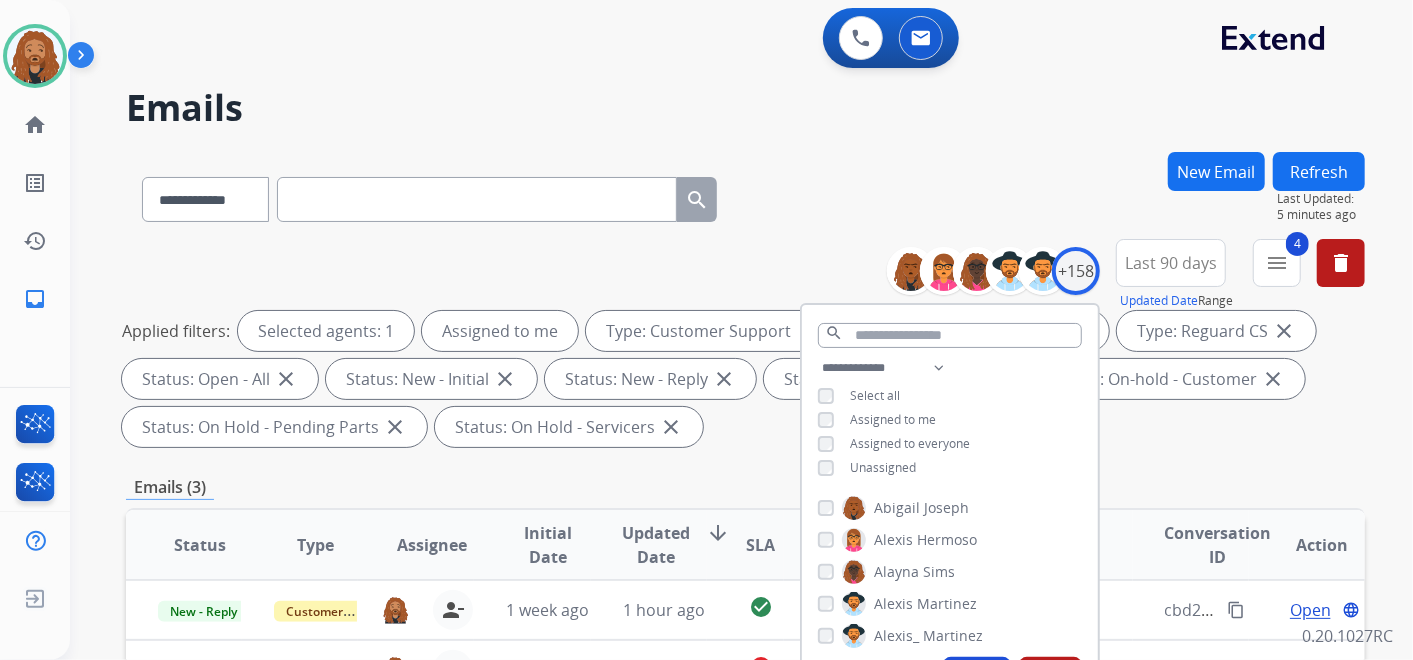 click on "Applied filters:  Selected agents: 1  Assigned to me  Type: Customer Support  close  Type: Shipping Protection  close  Type: Reguard CS  close  Status: Open - All  close  Status: New - Initial  close  Status: New - Reply  close  Status: On-hold – Internal  close  Status: On-hold - Customer  close  Status: On Hold - Pending Parts  close  Status: On Hold - Servicers  close" at bounding box center (741, 379) 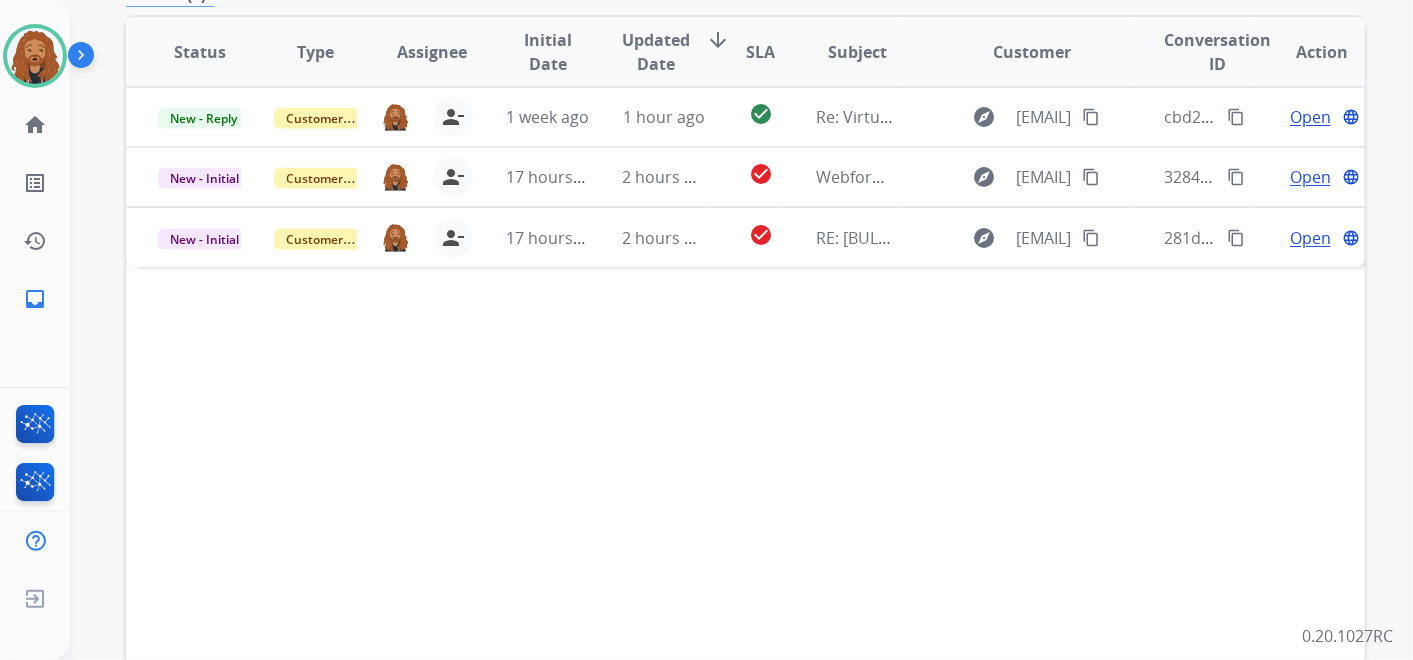 scroll, scrollTop: 444, scrollLeft: 0, axis: vertical 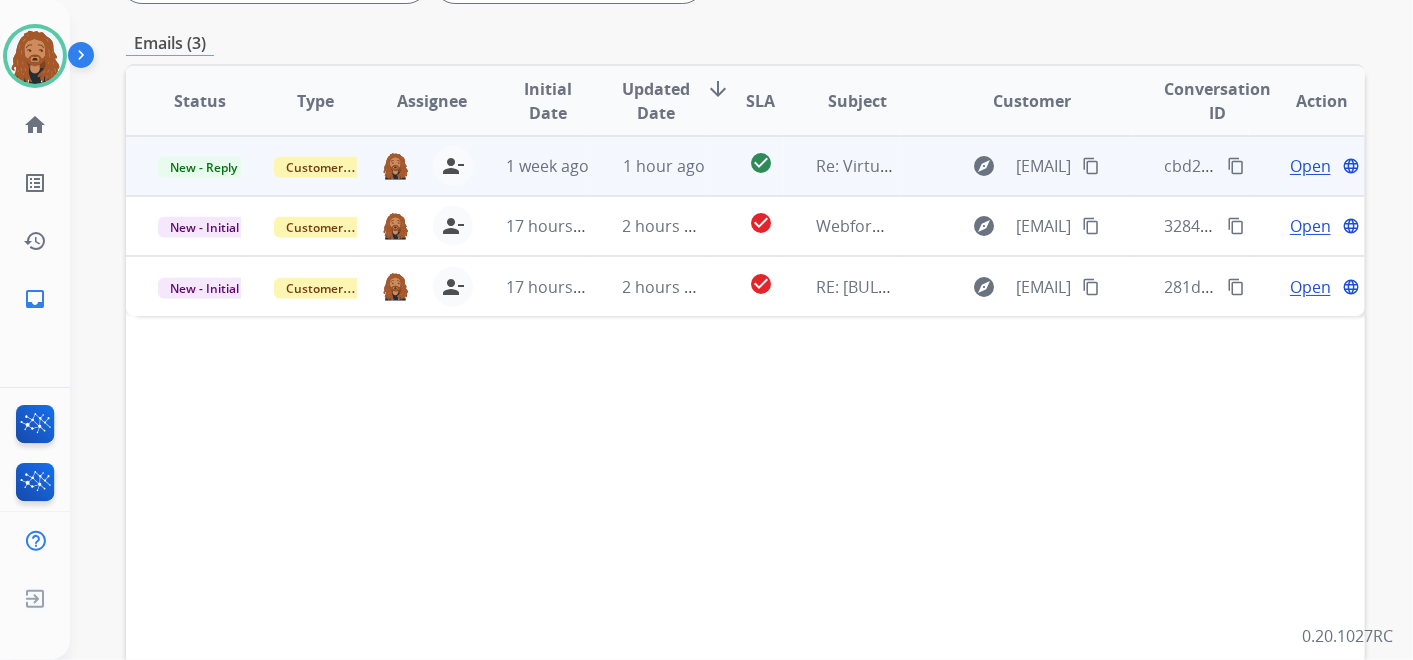 click on "1 hour ago" at bounding box center (649, 166) 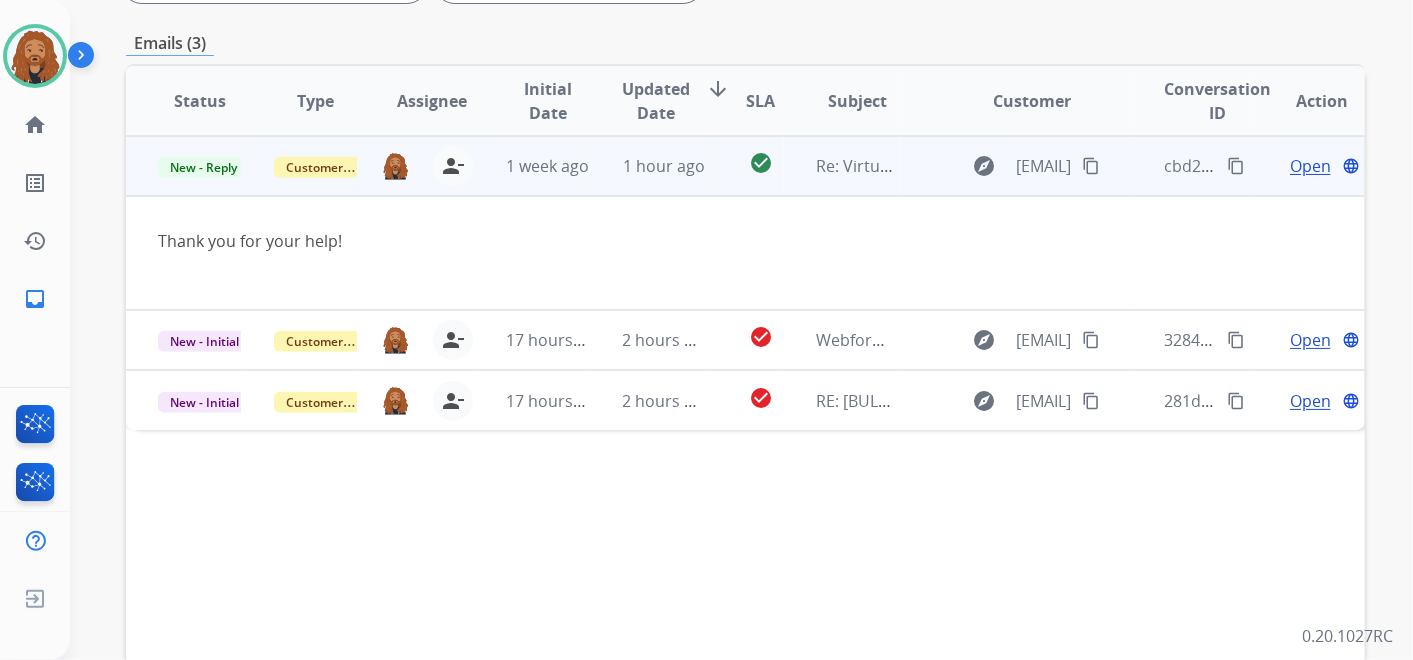 click on "Open" at bounding box center (1310, 166) 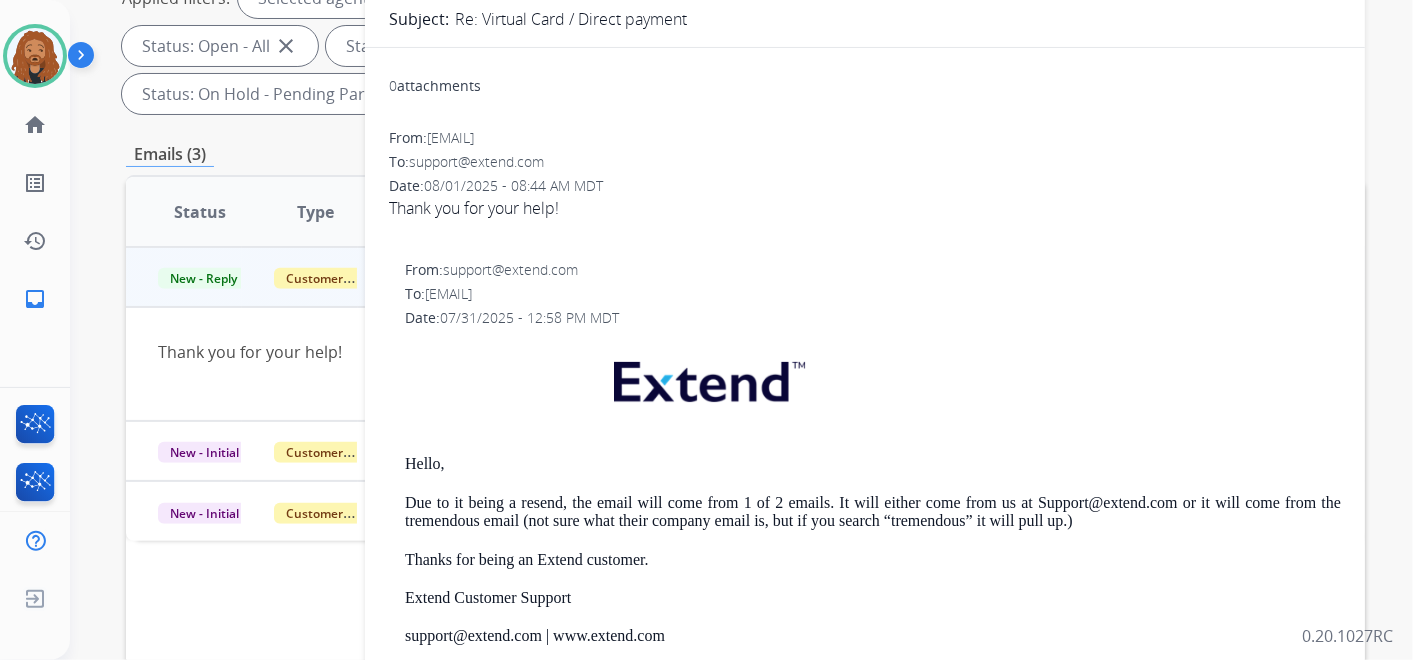 scroll, scrollTop: 0, scrollLeft: 0, axis: both 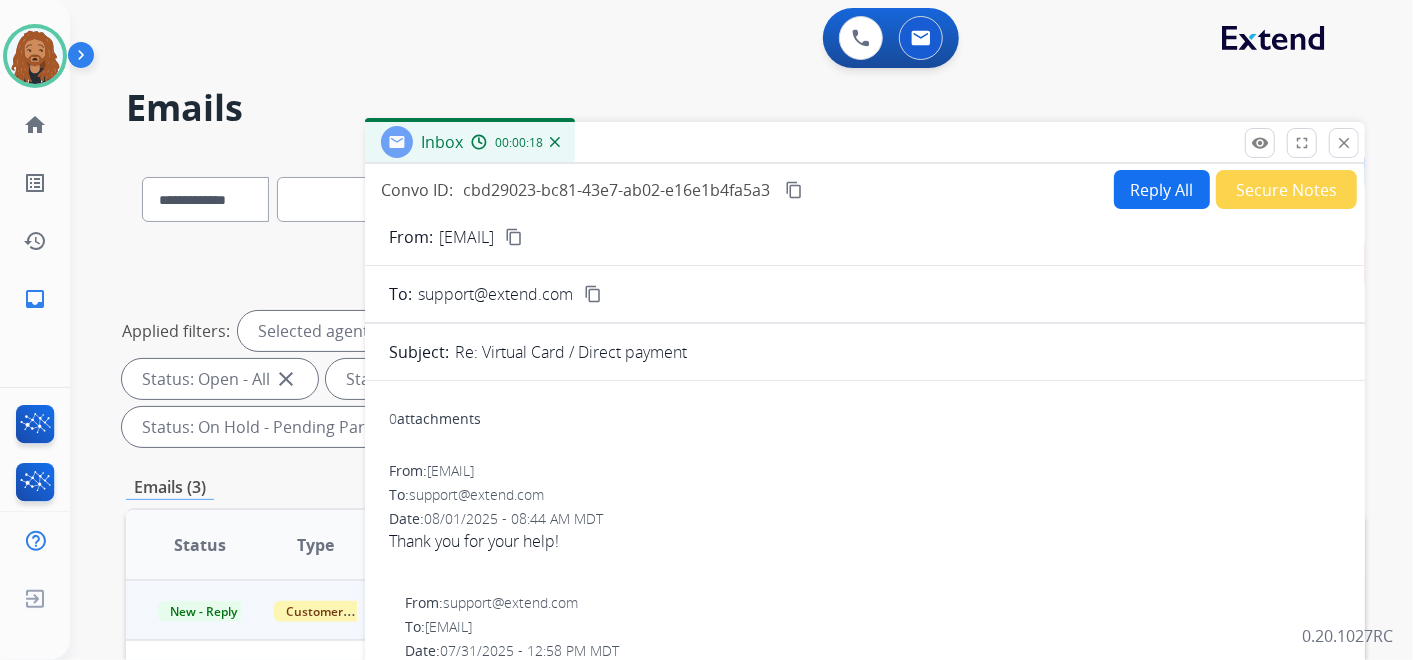 click on "Secure Notes" at bounding box center [1286, 189] 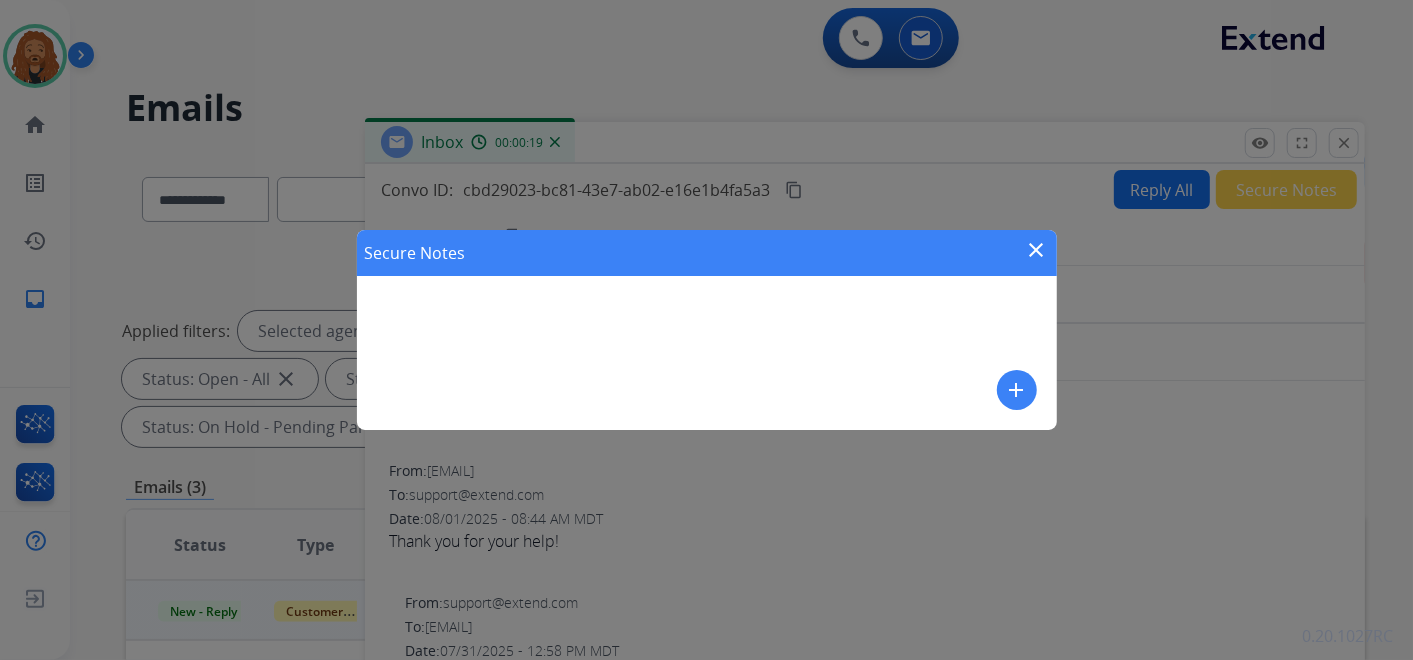 click on "add" at bounding box center (1017, 390) 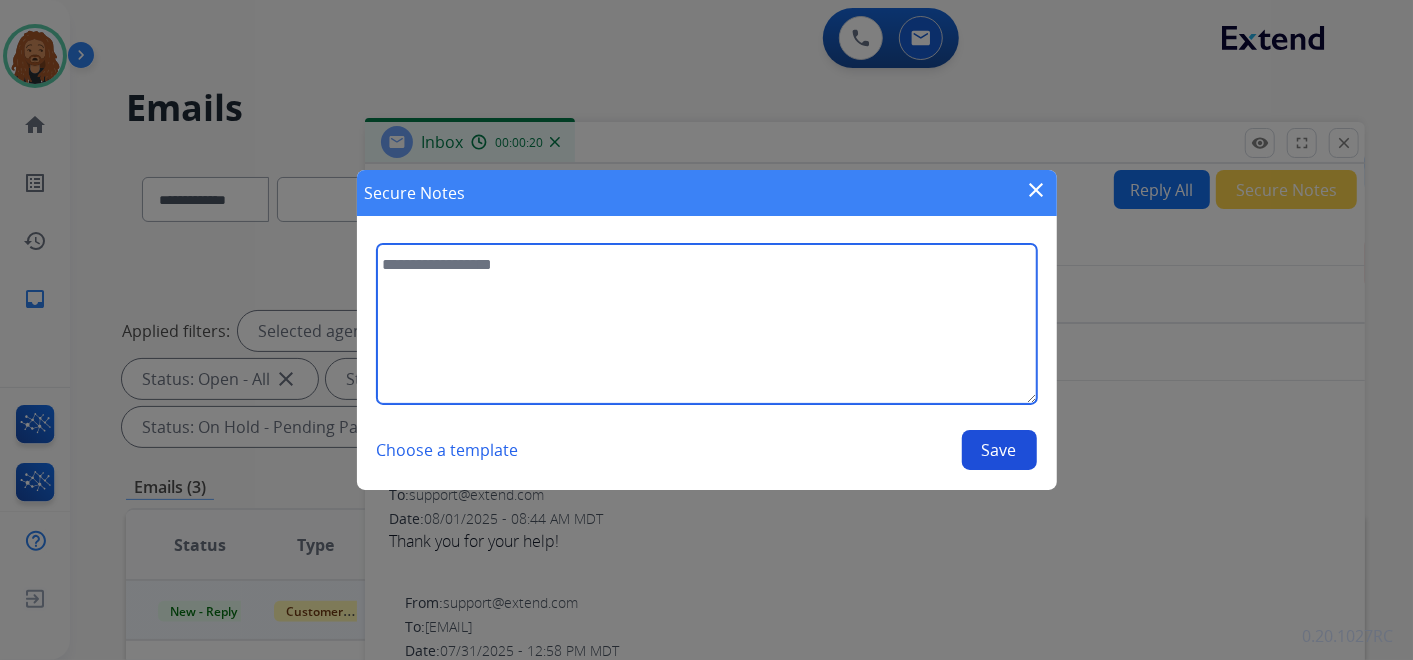 click at bounding box center [707, 324] 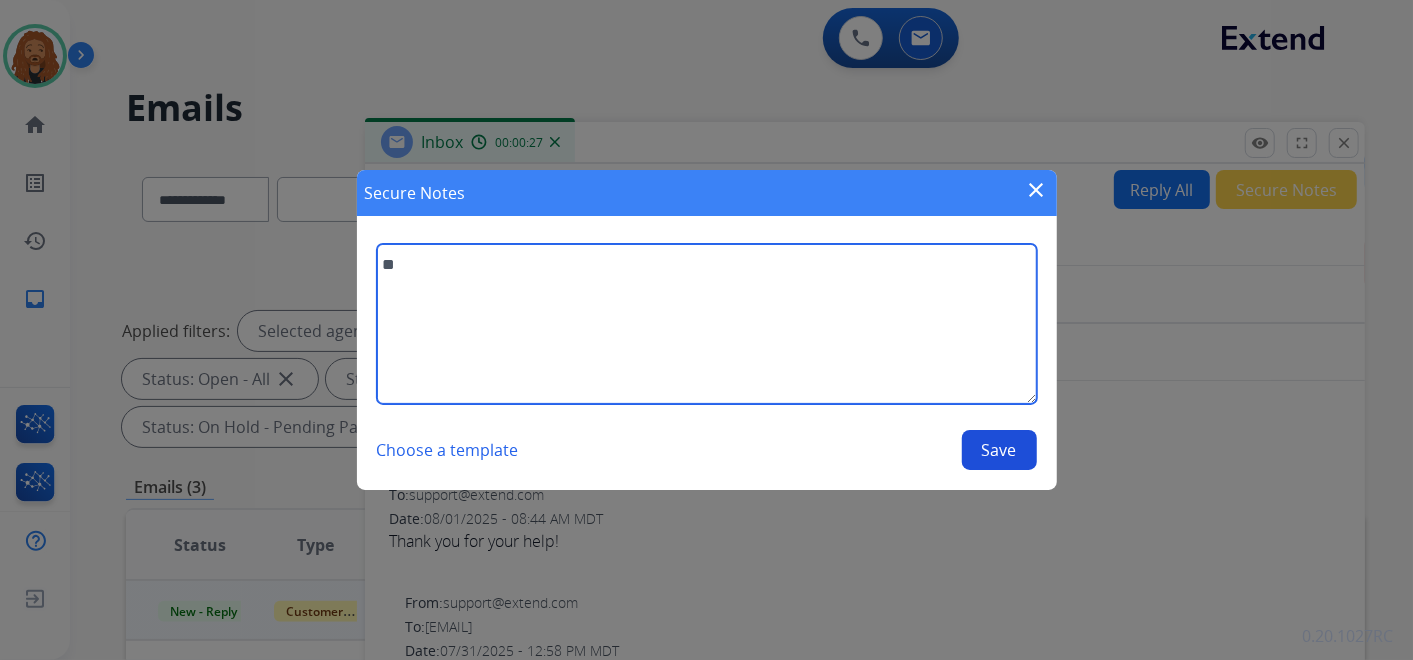 type on "*" 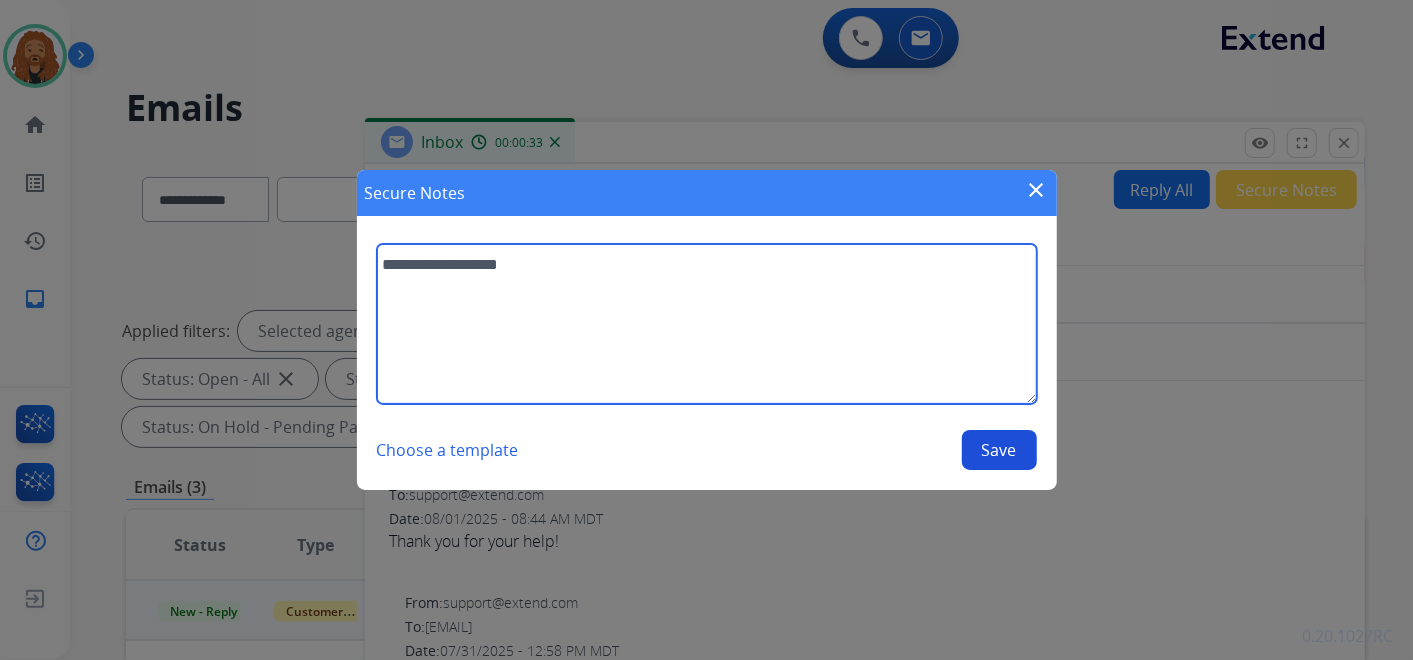 type on "**********" 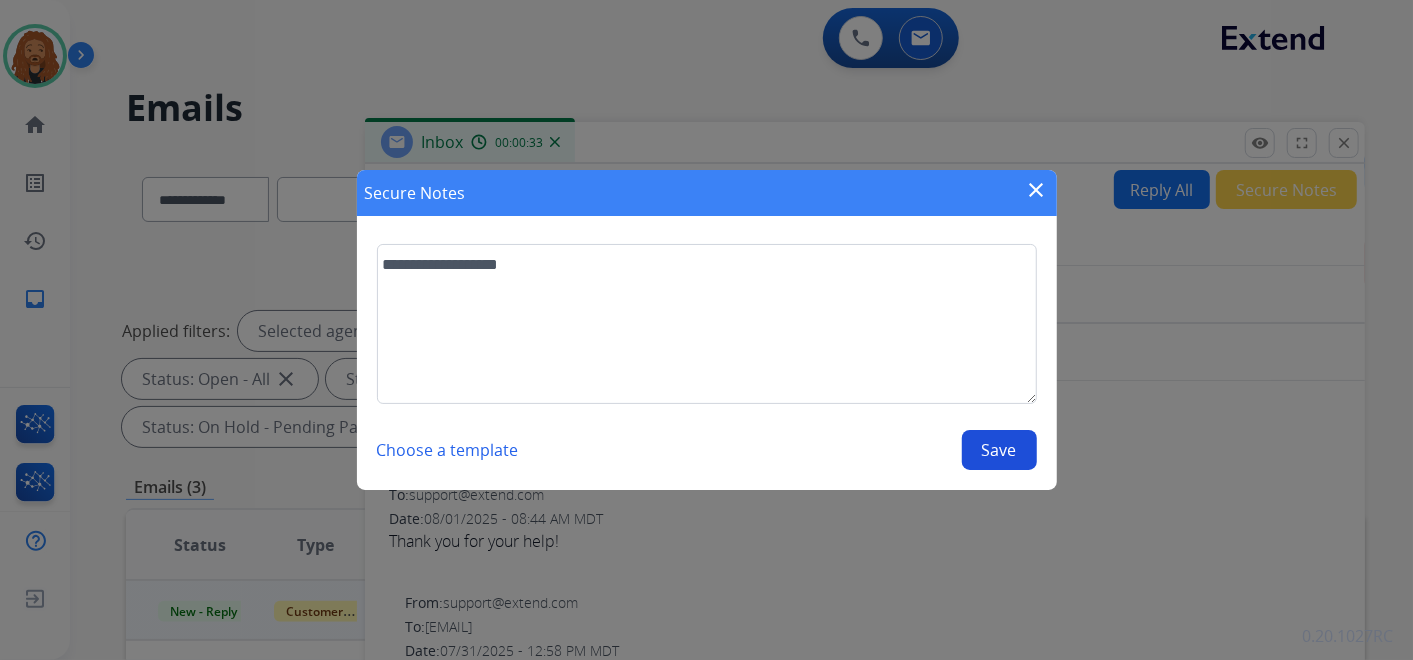 click on "Save" at bounding box center [999, 450] 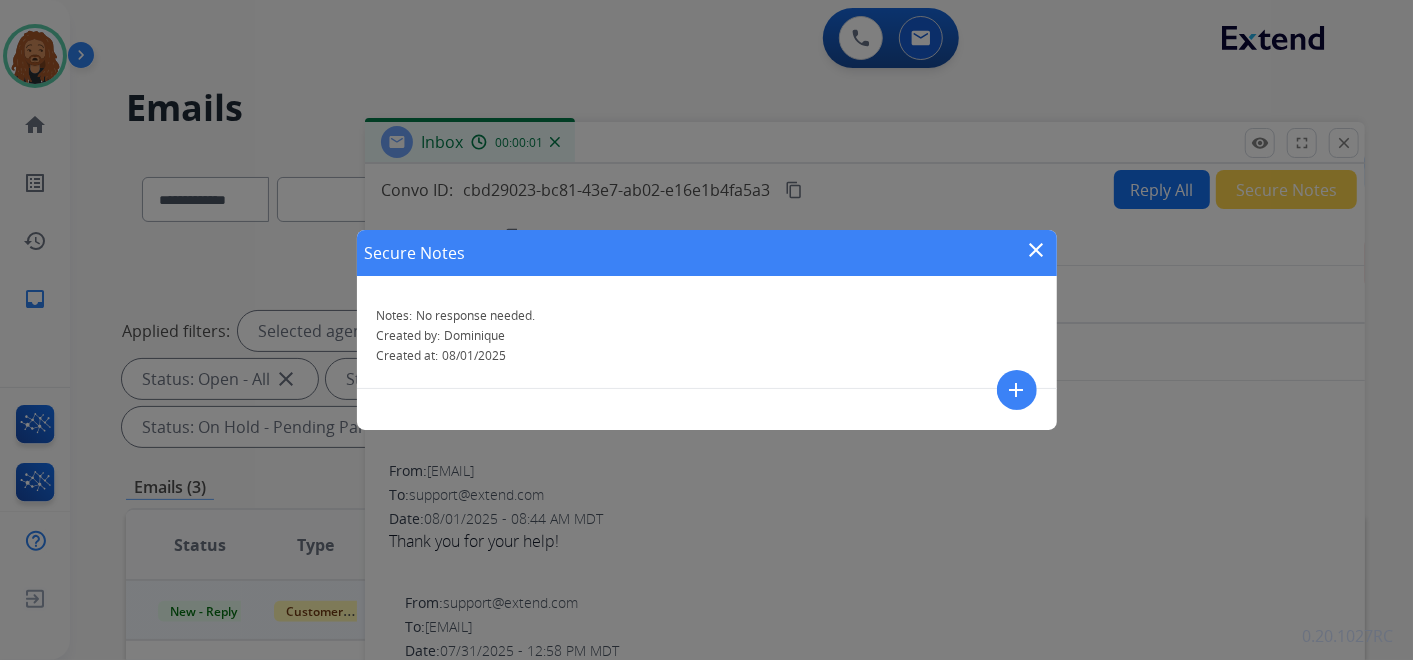 click on "close" at bounding box center [1037, 250] 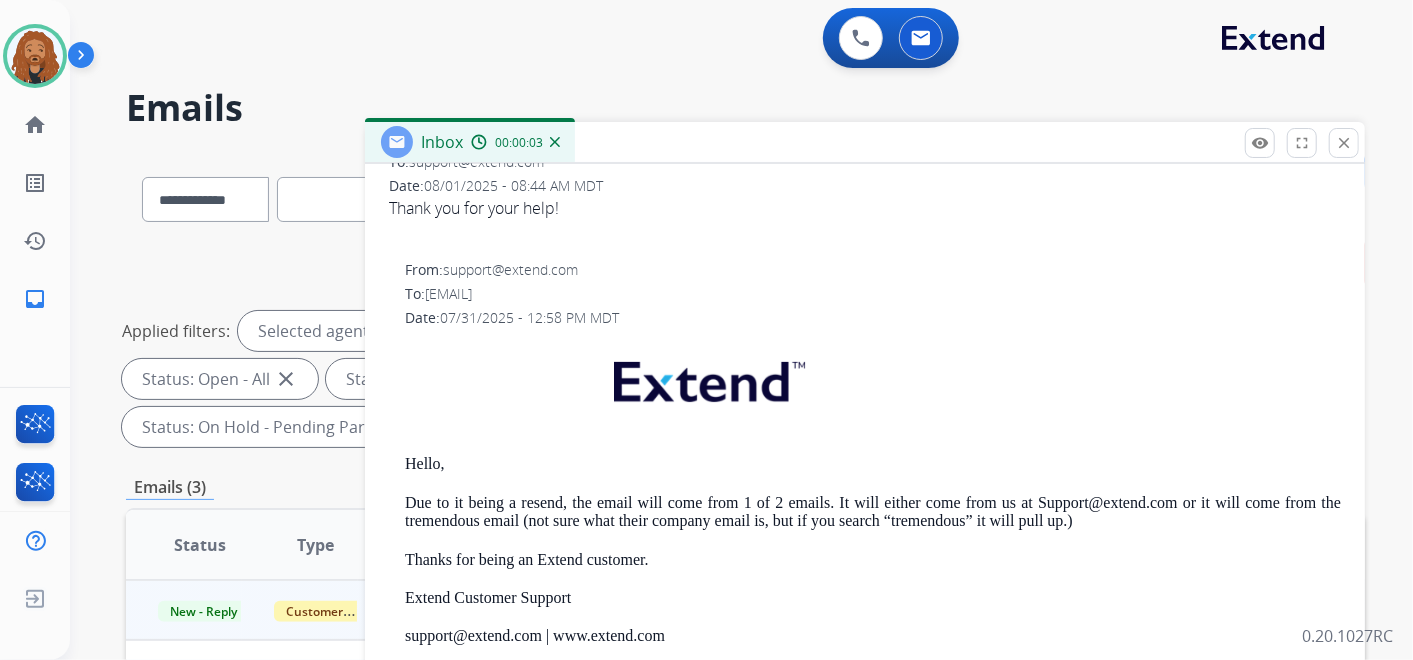 scroll, scrollTop: 0, scrollLeft: 0, axis: both 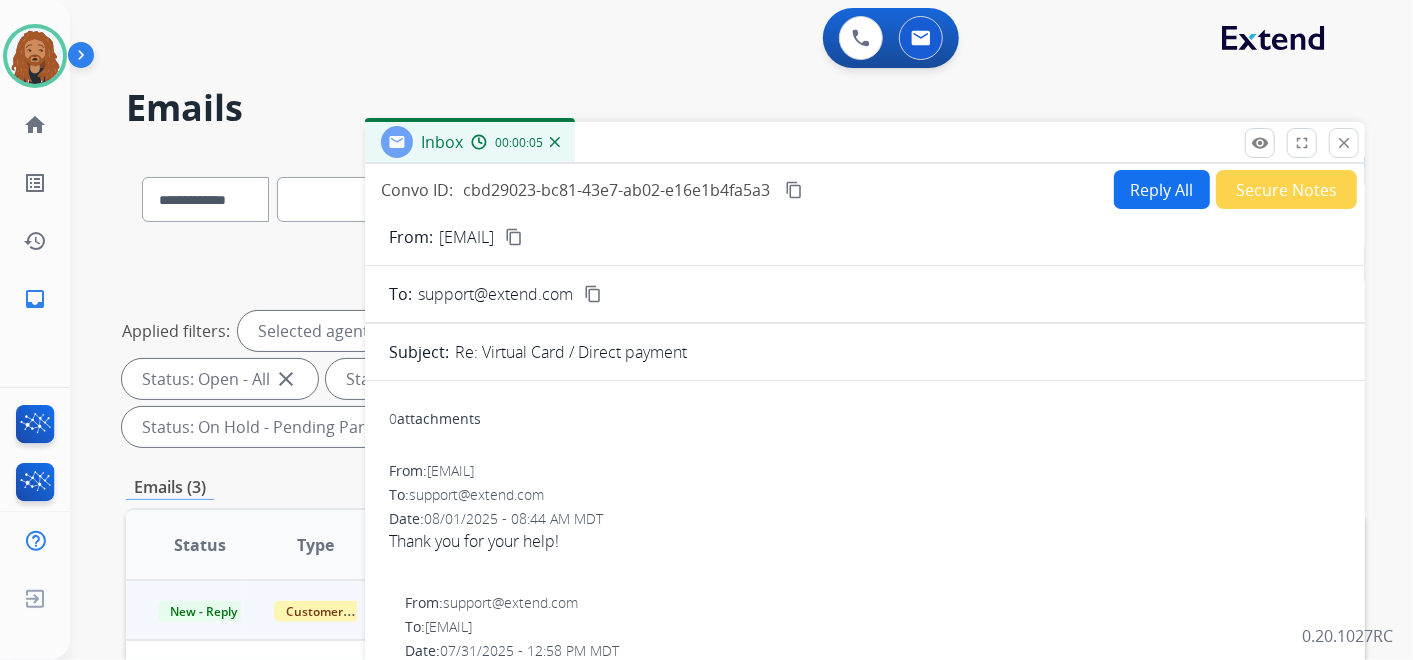 click at bounding box center (555, 142) 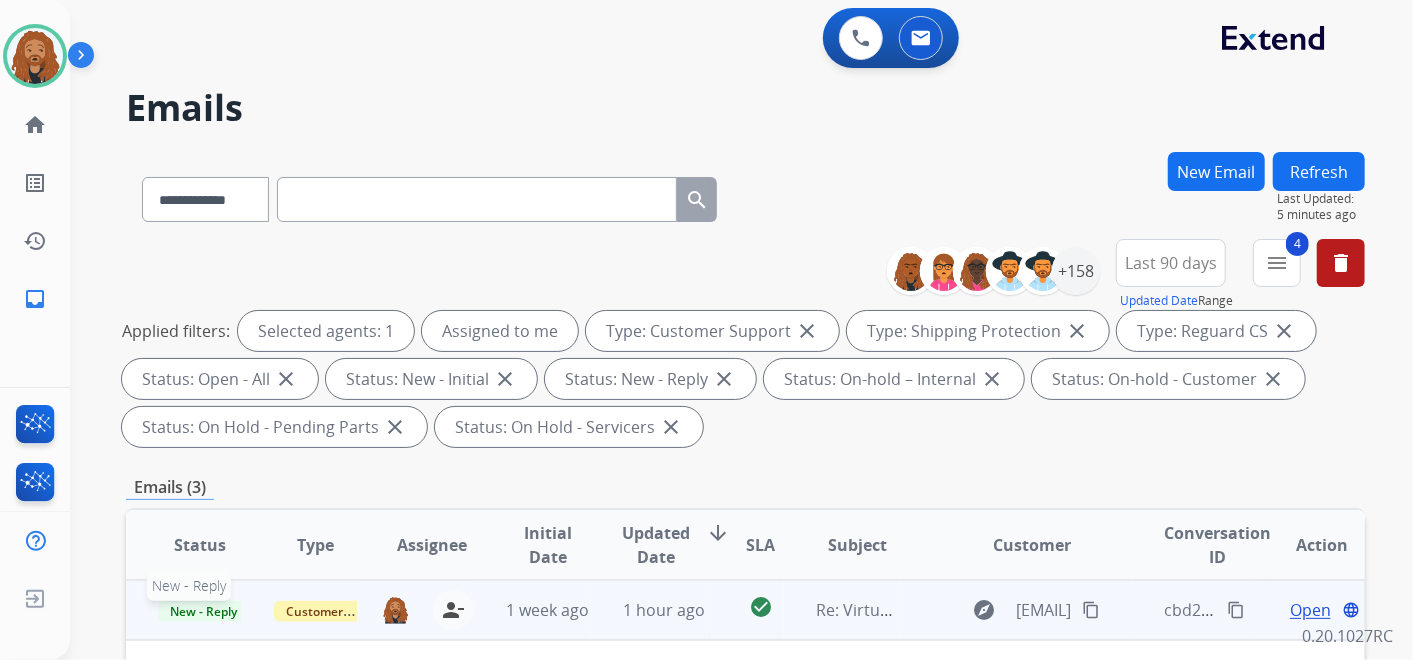 click on "New - Reply" at bounding box center [203, 611] 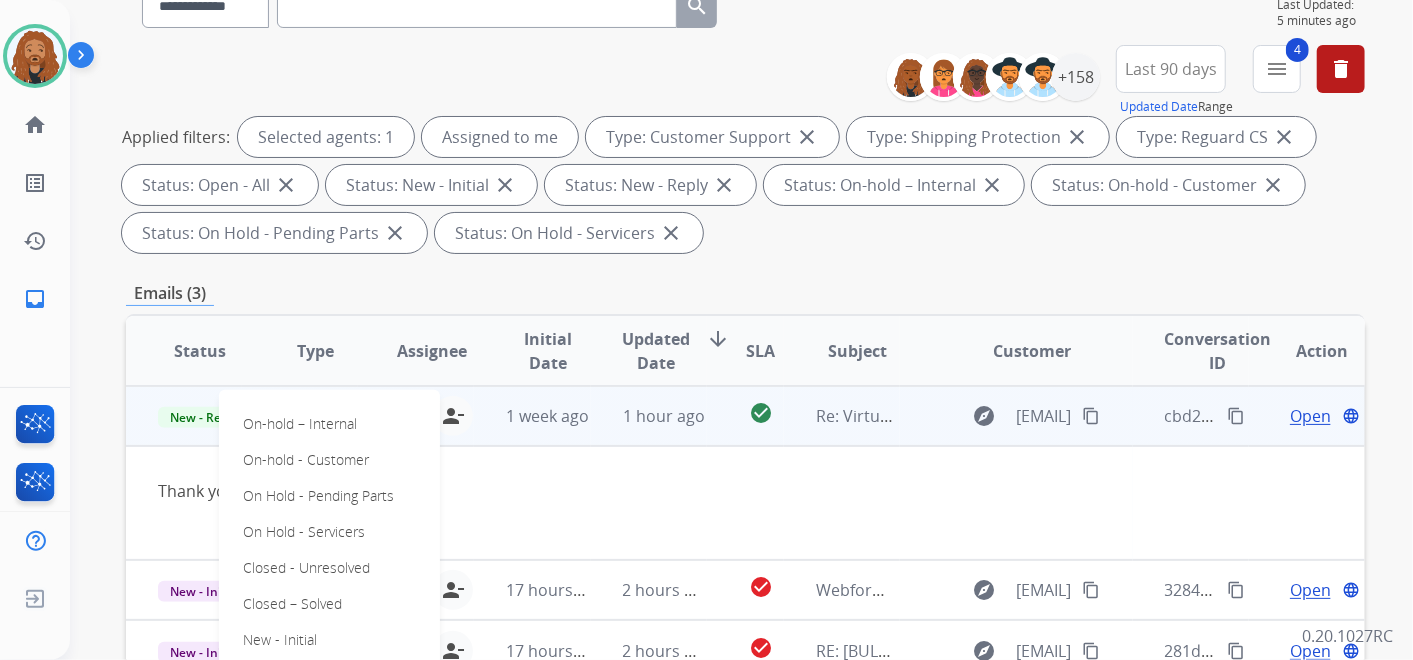 scroll, scrollTop: 333, scrollLeft: 0, axis: vertical 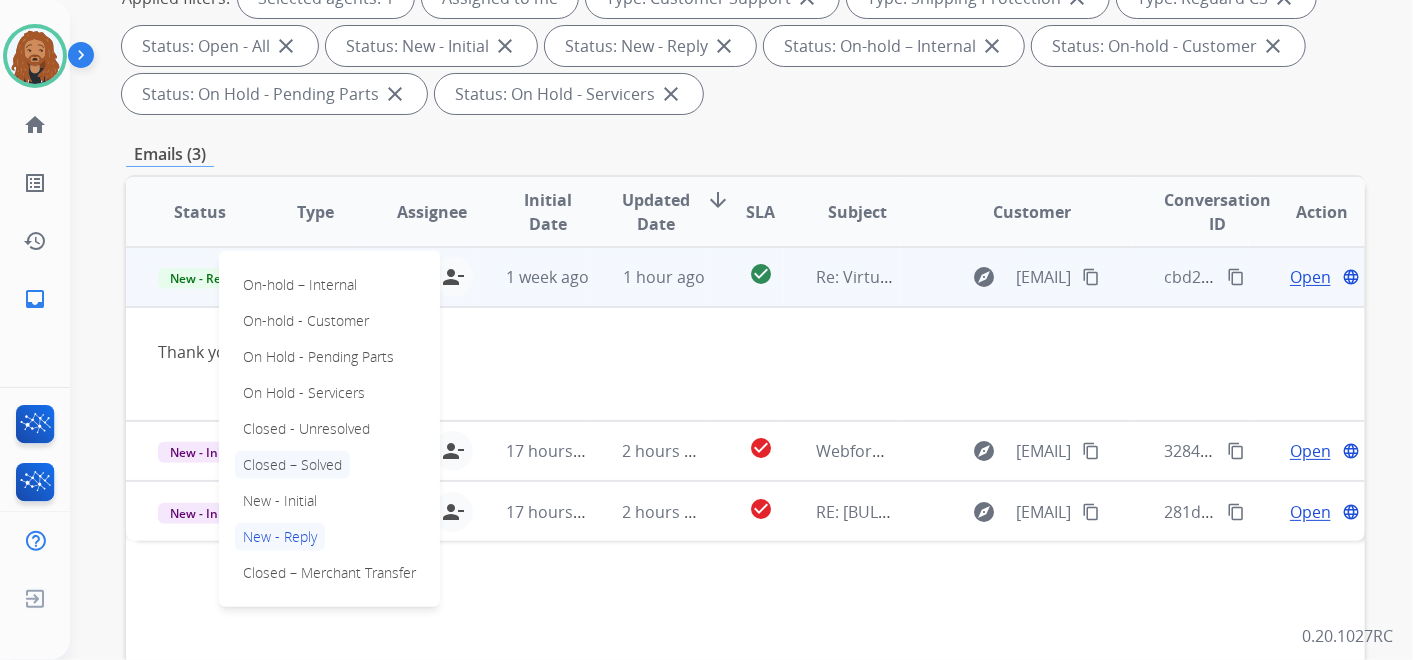 click on "Closed – Solved" at bounding box center [292, 465] 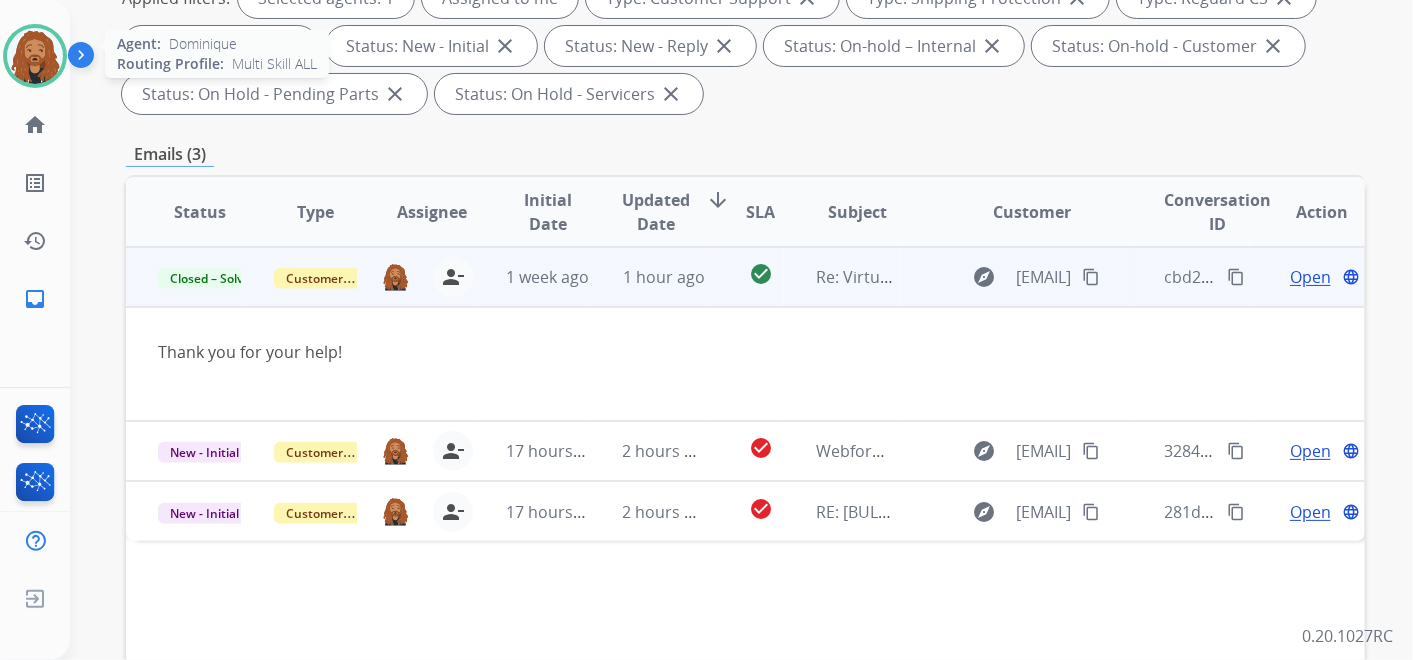click at bounding box center (35, 56) 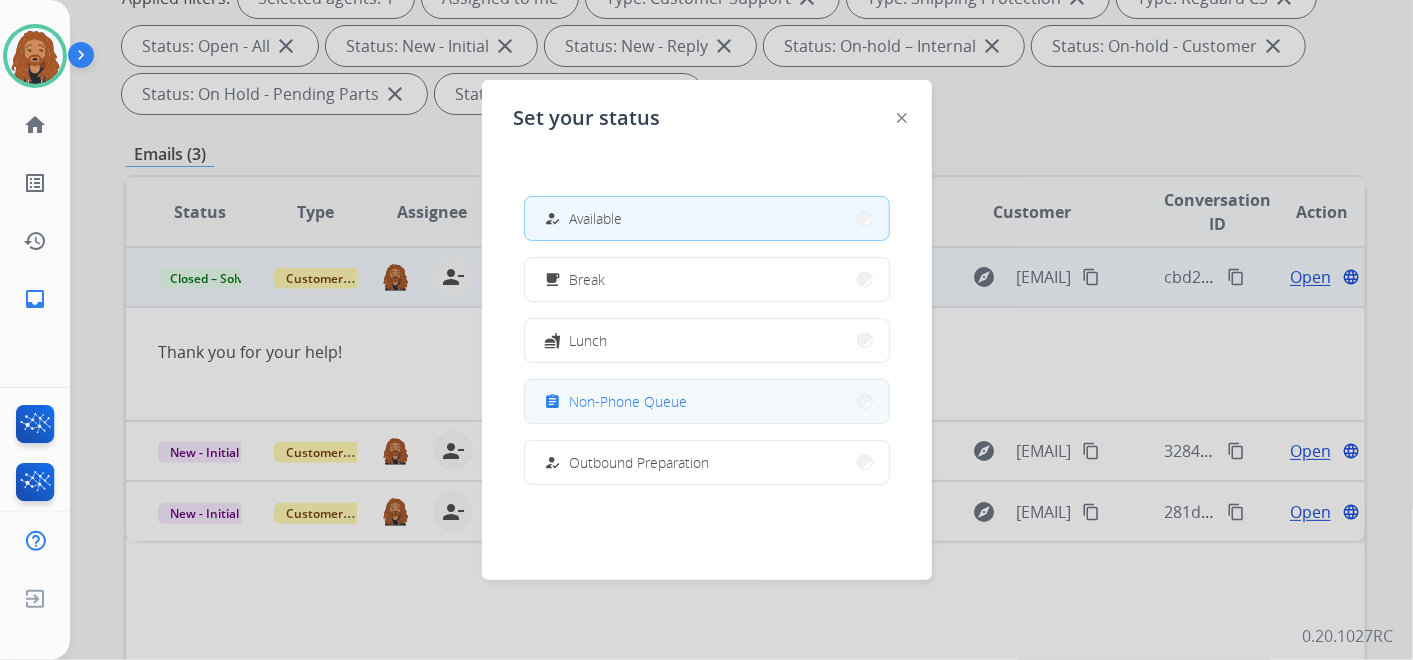 click on "assignment Non-Phone Queue" at bounding box center [707, 401] 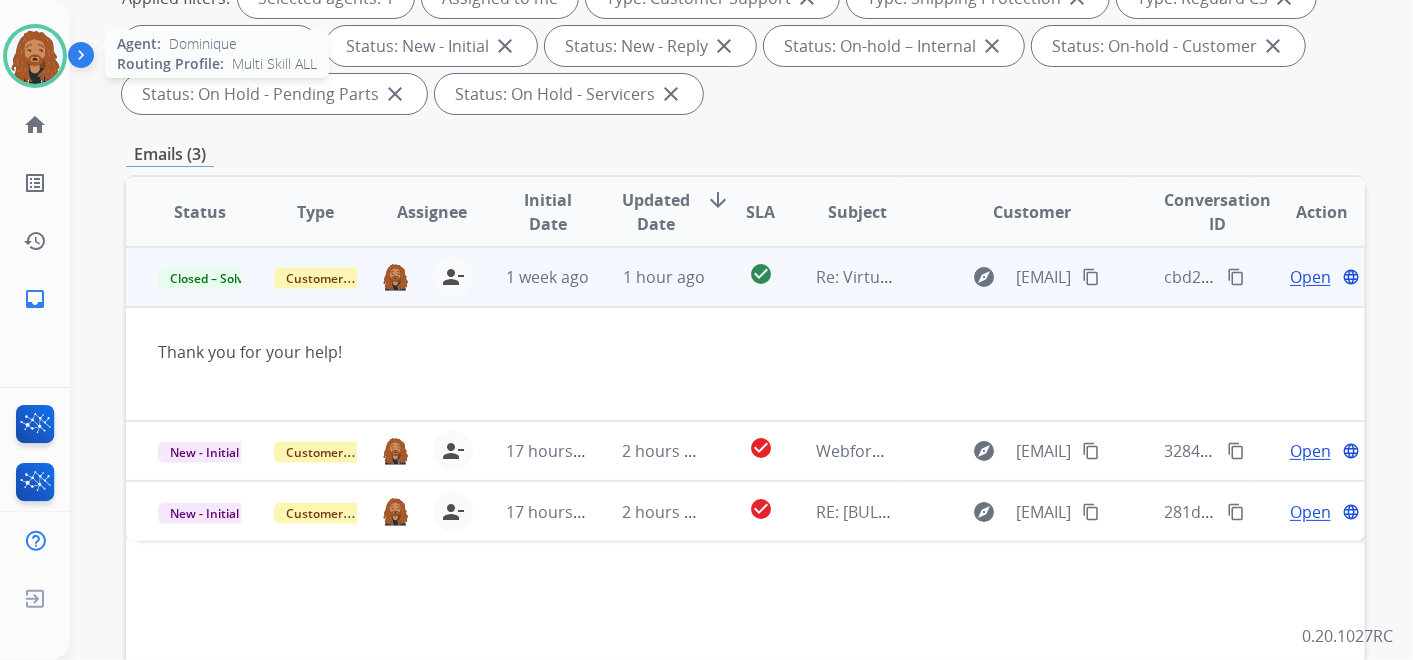 click at bounding box center (35, 56) 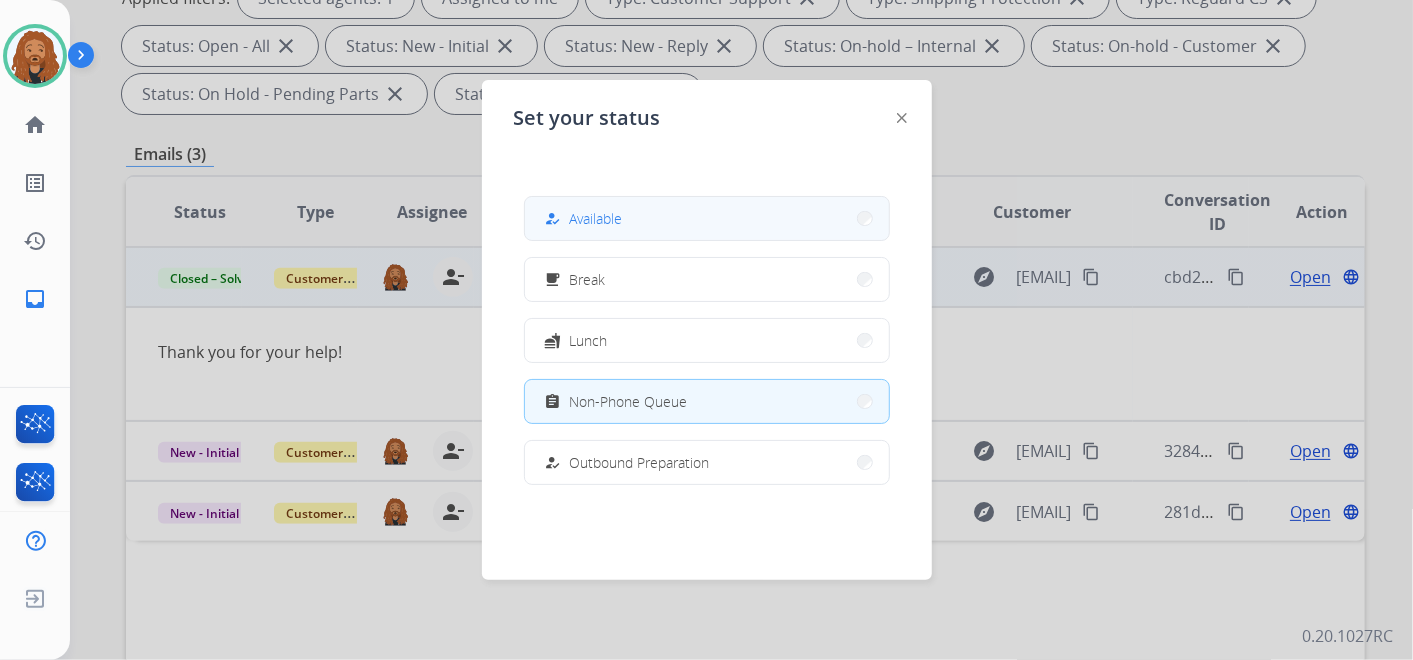 click on "how_to_reg Available" at bounding box center (707, 218) 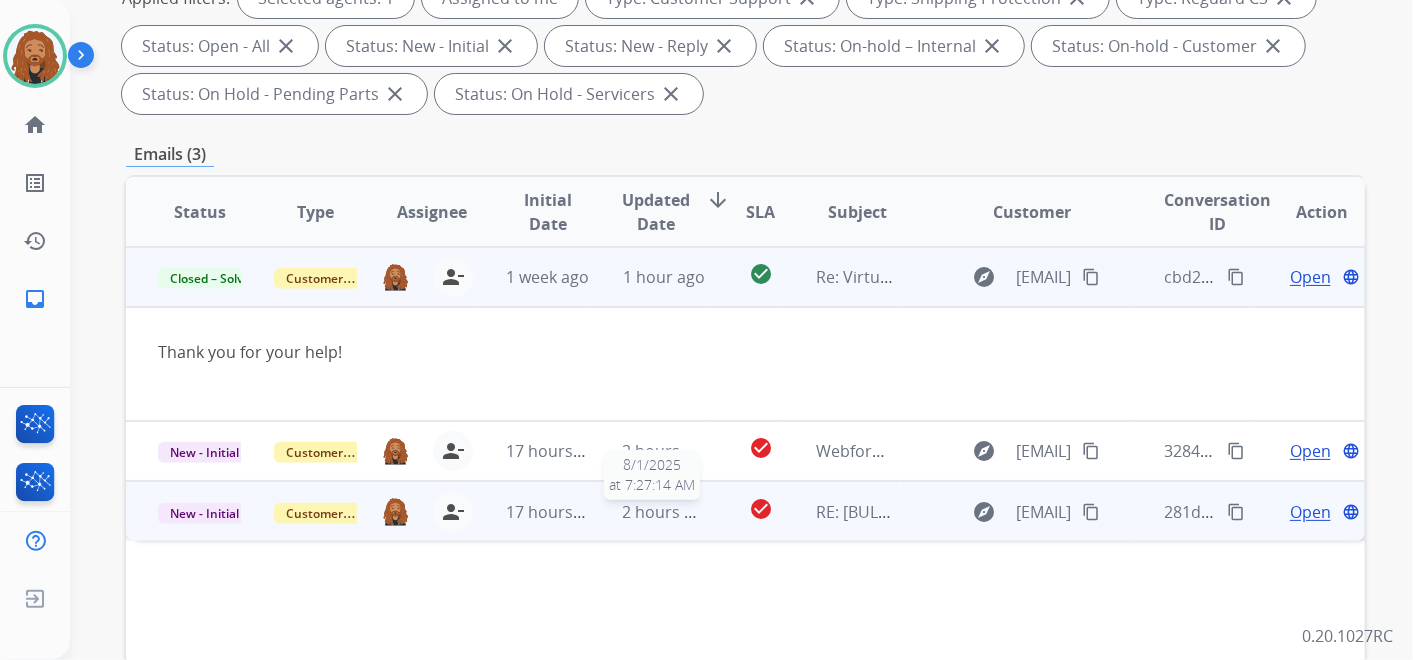 click on "2 hours ago" at bounding box center (668, 512) 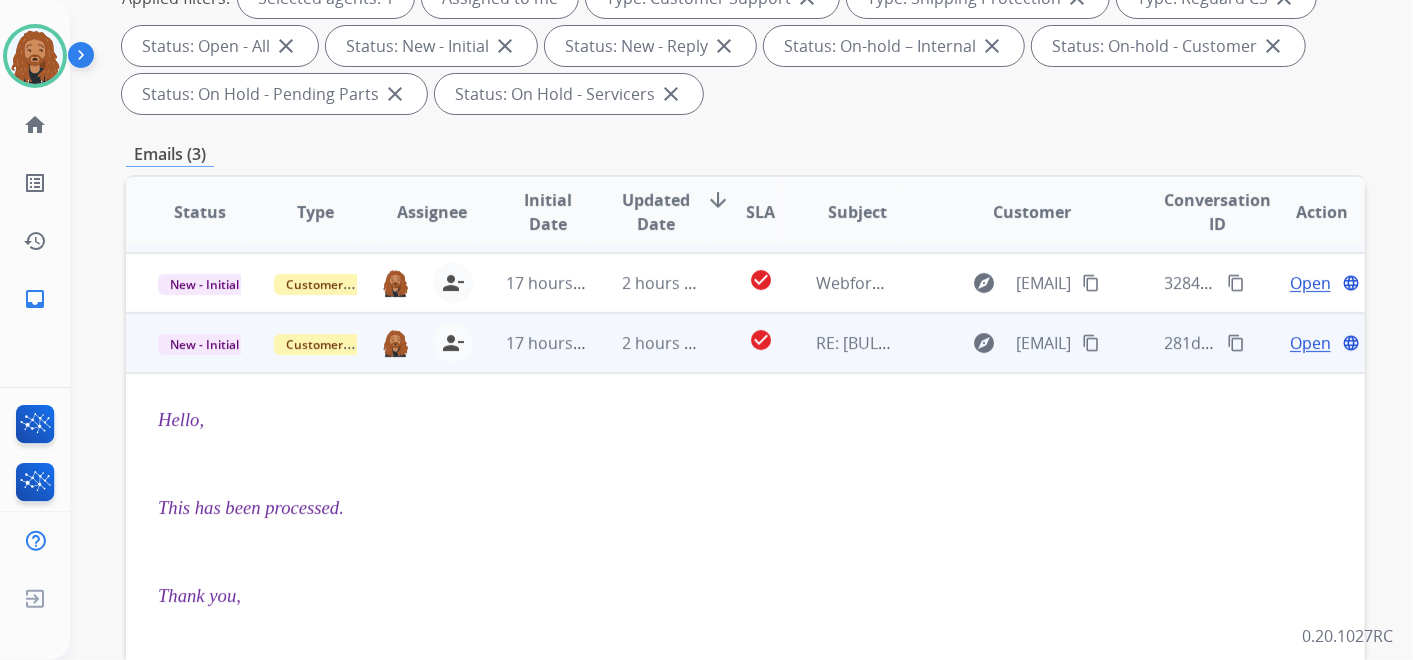 scroll, scrollTop: 8, scrollLeft: 0, axis: vertical 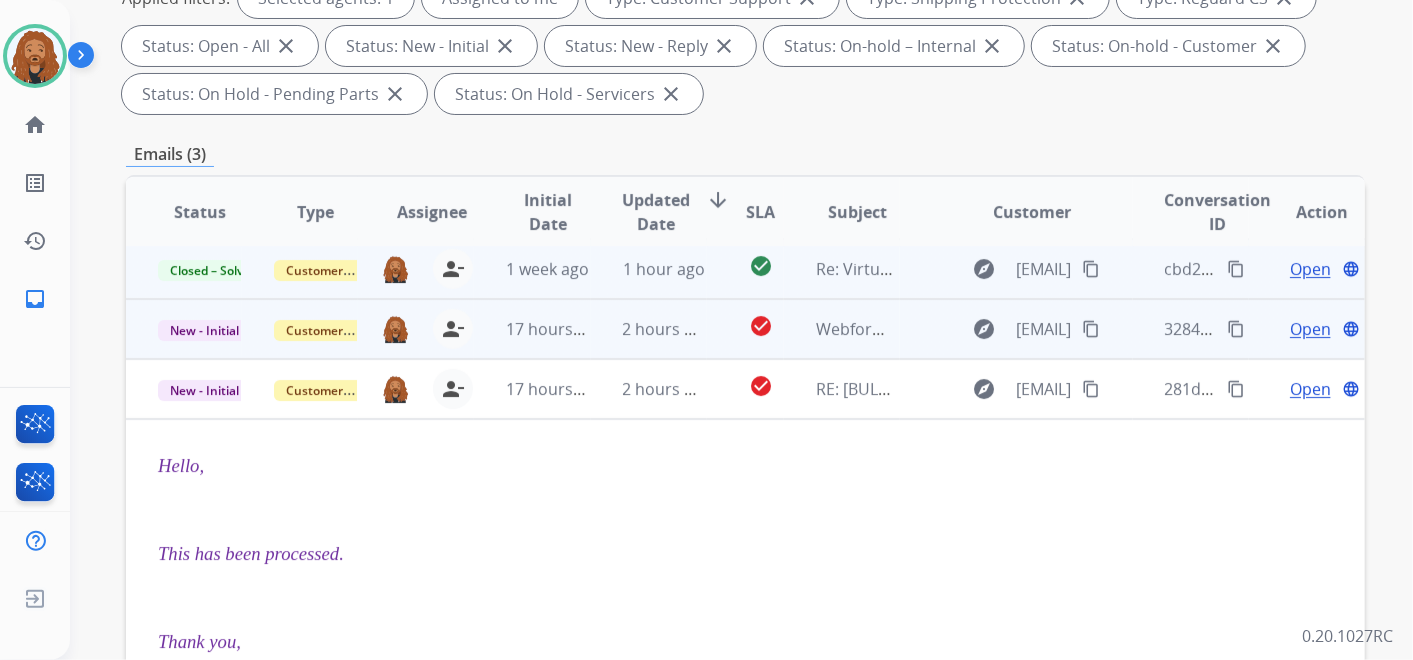 click on "2 hours ago" at bounding box center [668, 329] 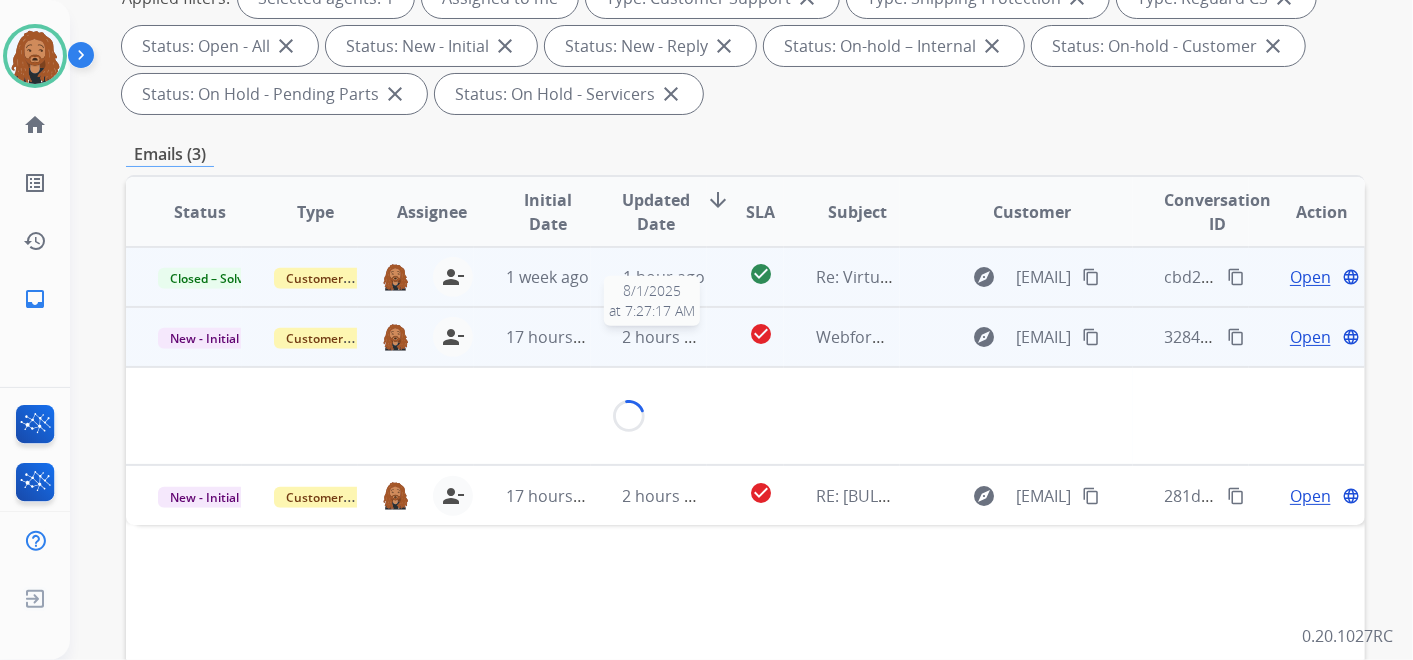 scroll, scrollTop: 0, scrollLeft: 0, axis: both 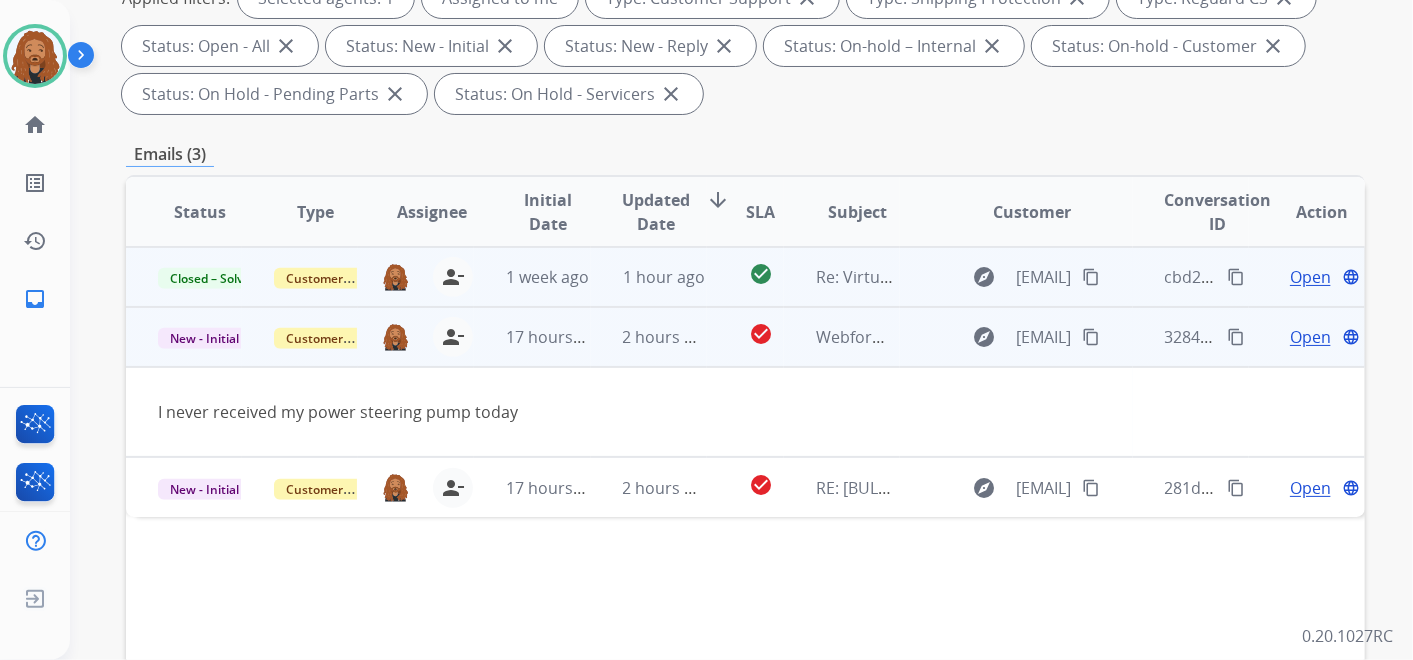 click on "Open" at bounding box center [1310, 337] 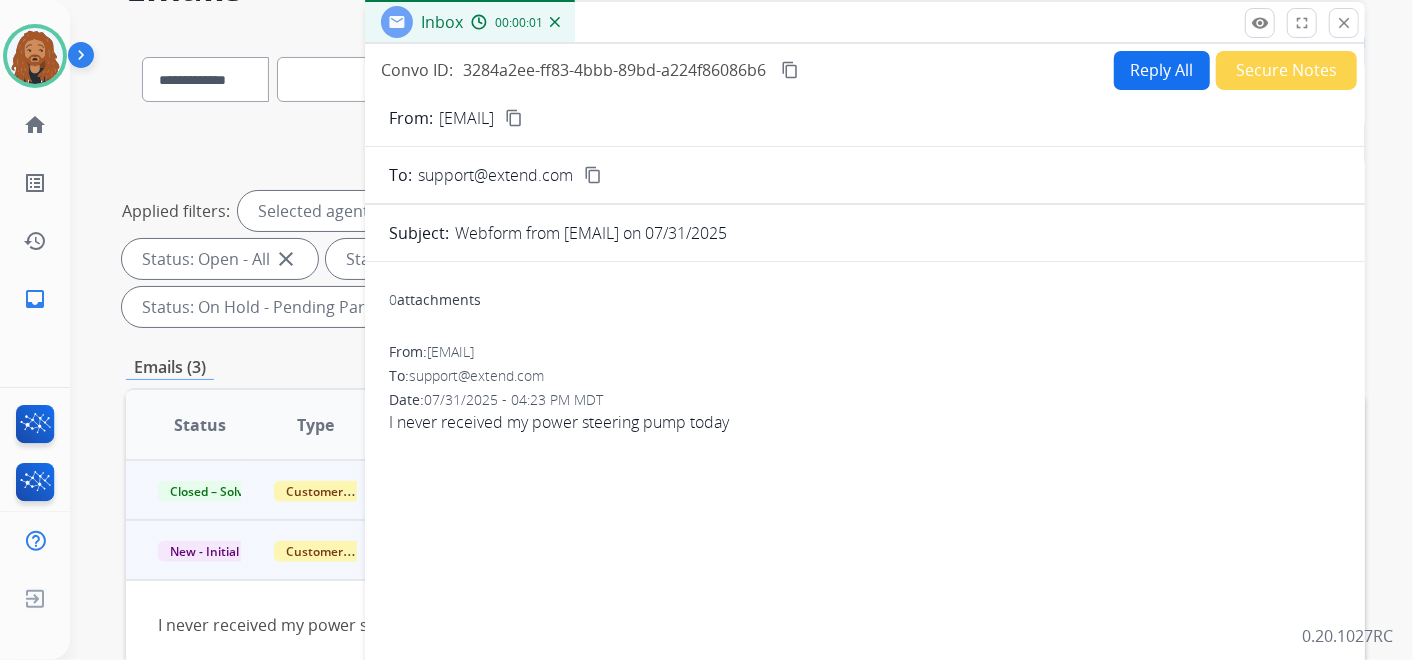 scroll, scrollTop: 0, scrollLeft: 0, axis: both 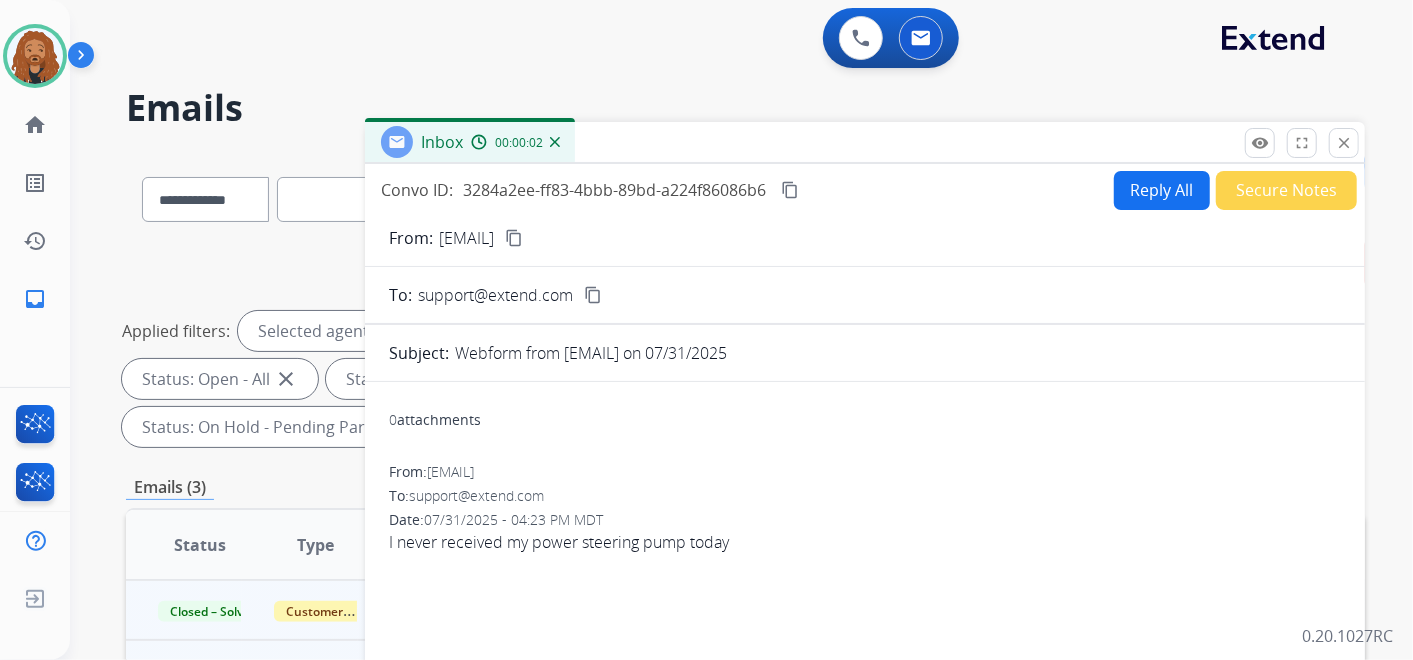 click on "Reply All" at bounding box center [1162, 190] 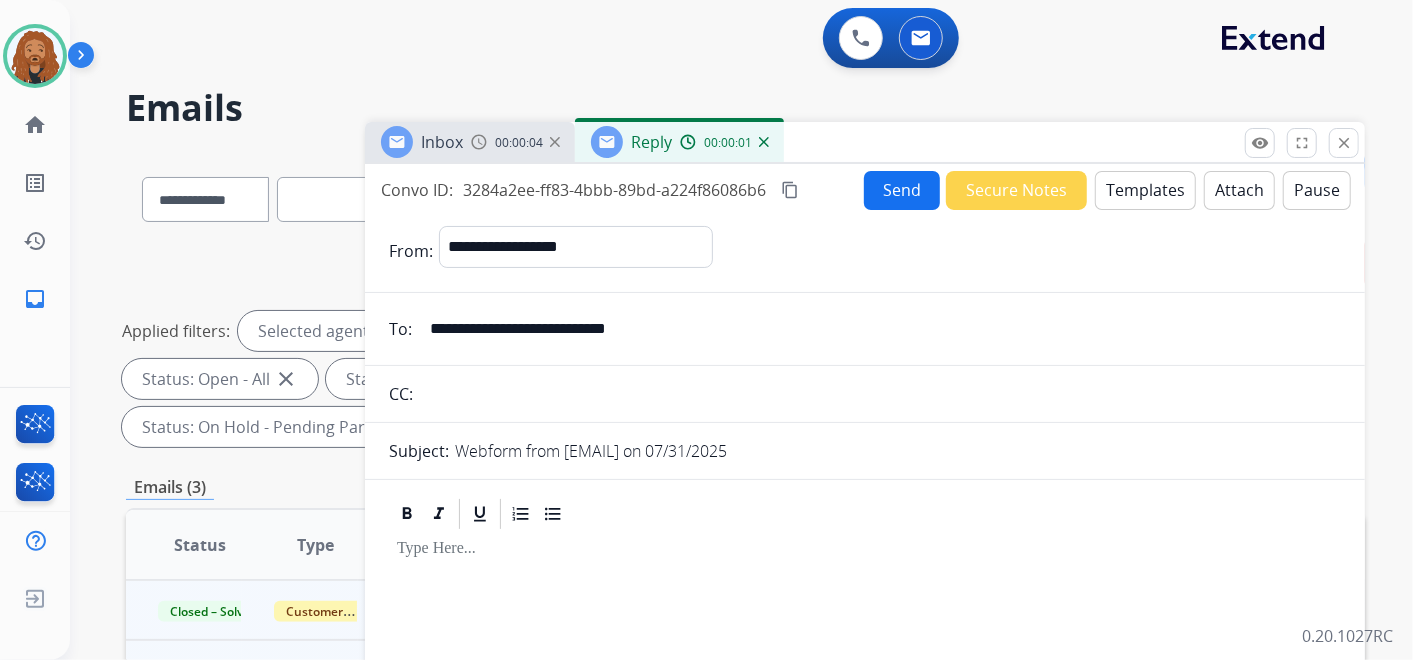 click on "Templates" at bounding box center [1145, 190] 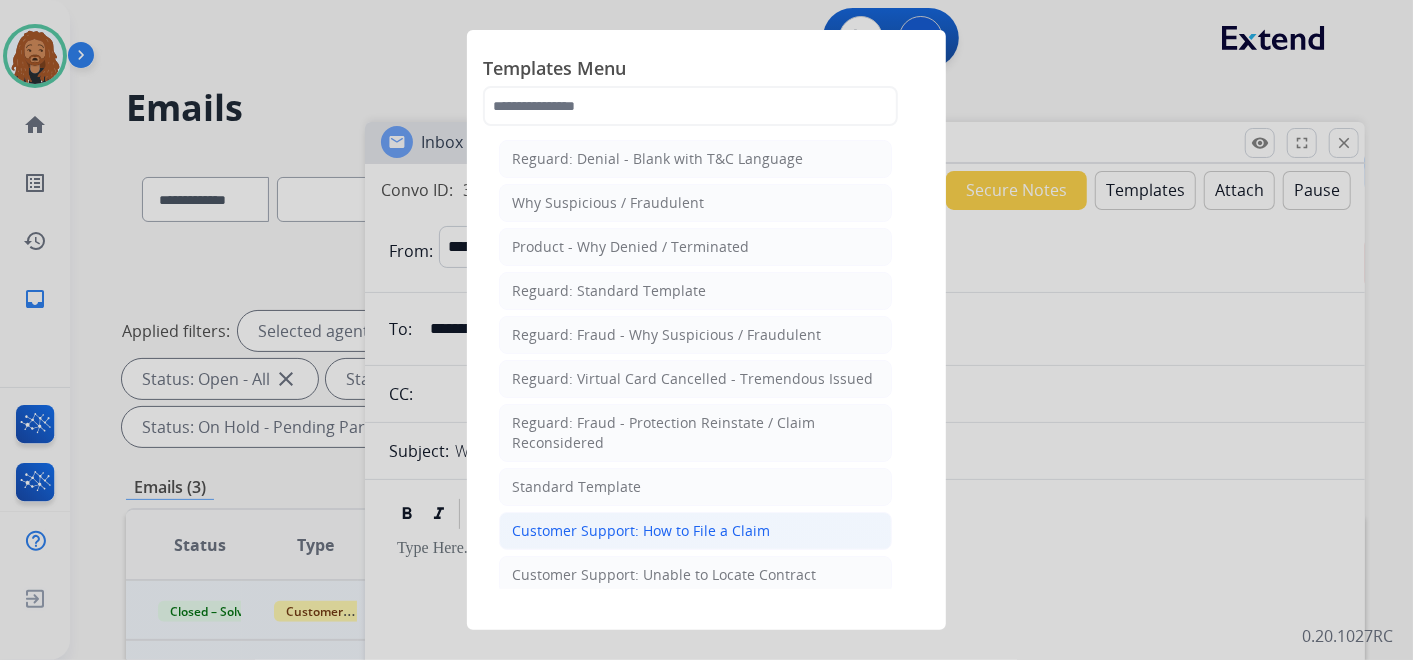 click on "Customer Support: How to File a Claim" 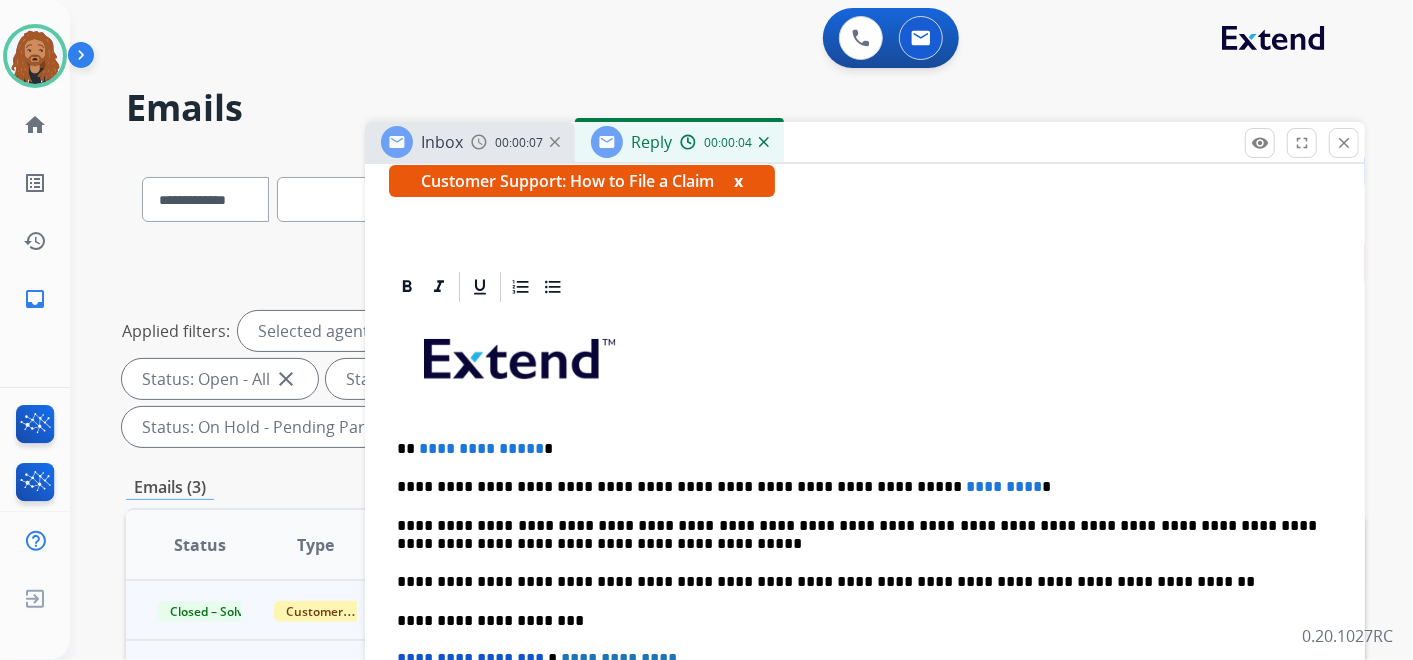 scroll, scrollTop: 360, scrollLeft: 0, axis: vertical 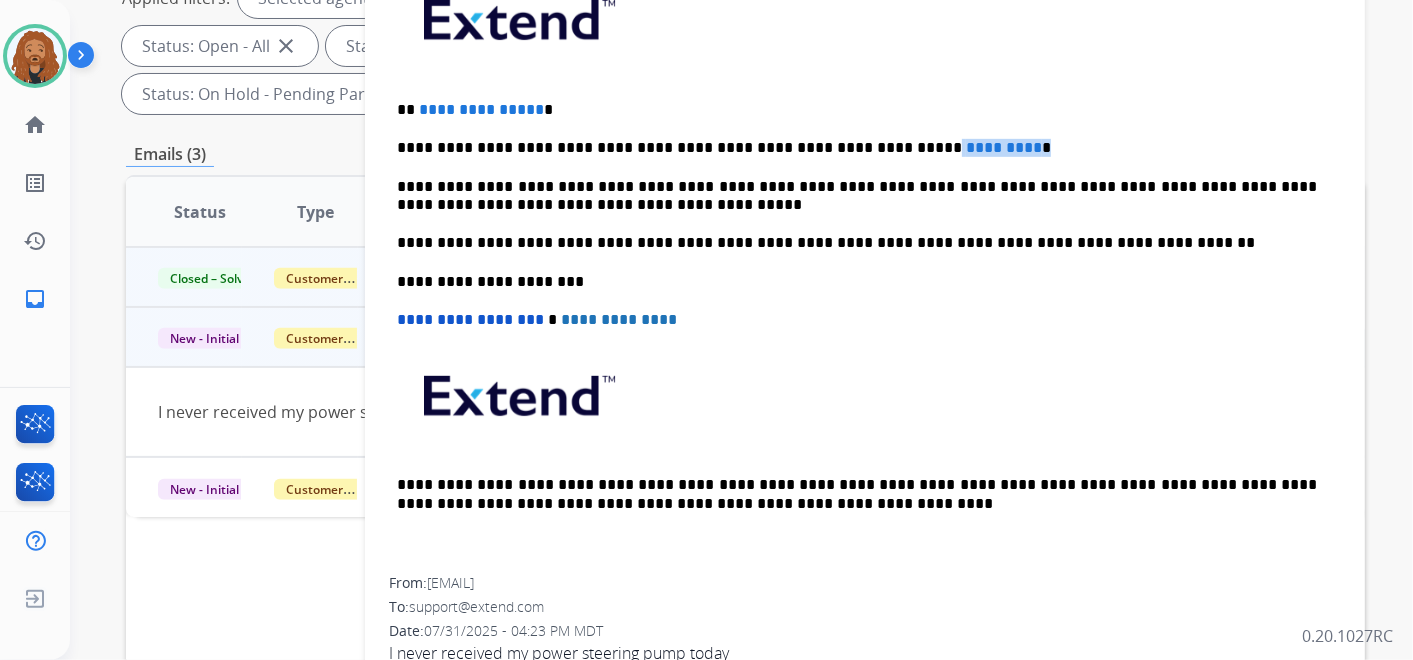 drag, startPoint x: 962, startPoint y: 152, endPoint x: 851, endPoint y: 134, distance: 112.44999 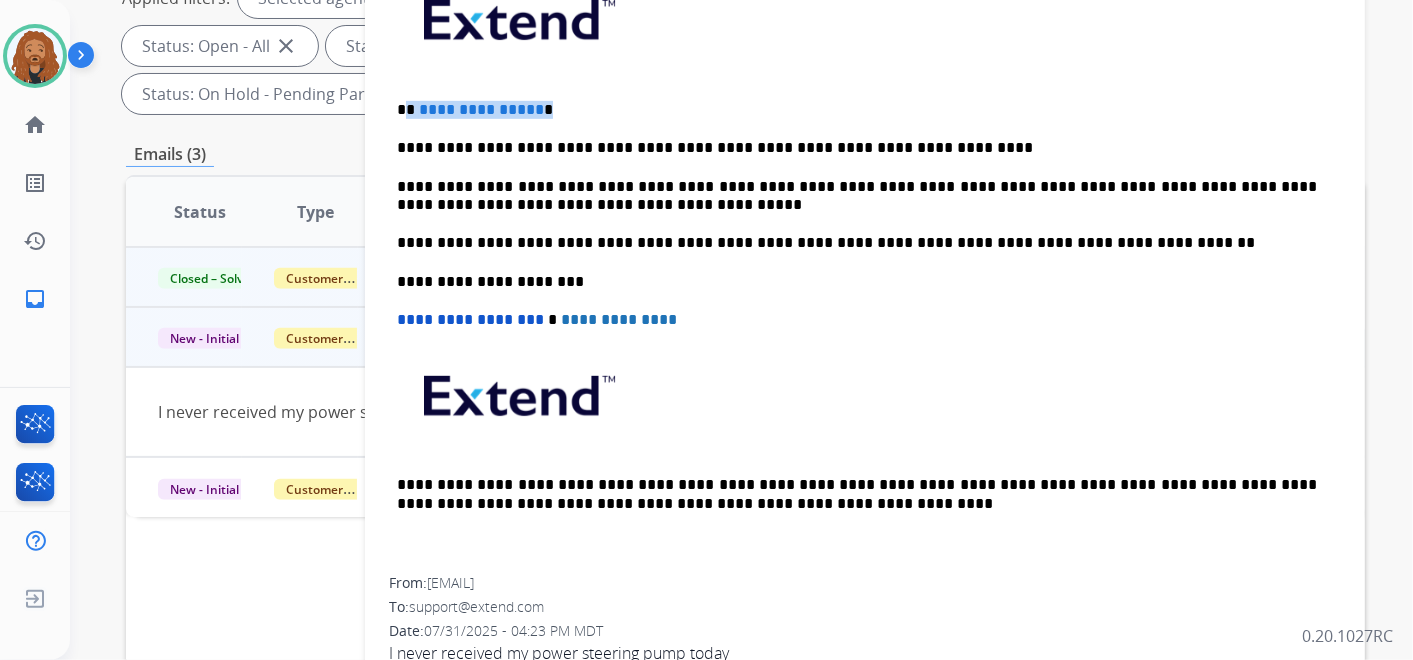 drag, startPoint x: 535, startPoint y: 108, endPoint x: 408, endPoint y: 109, distance: 127.00394 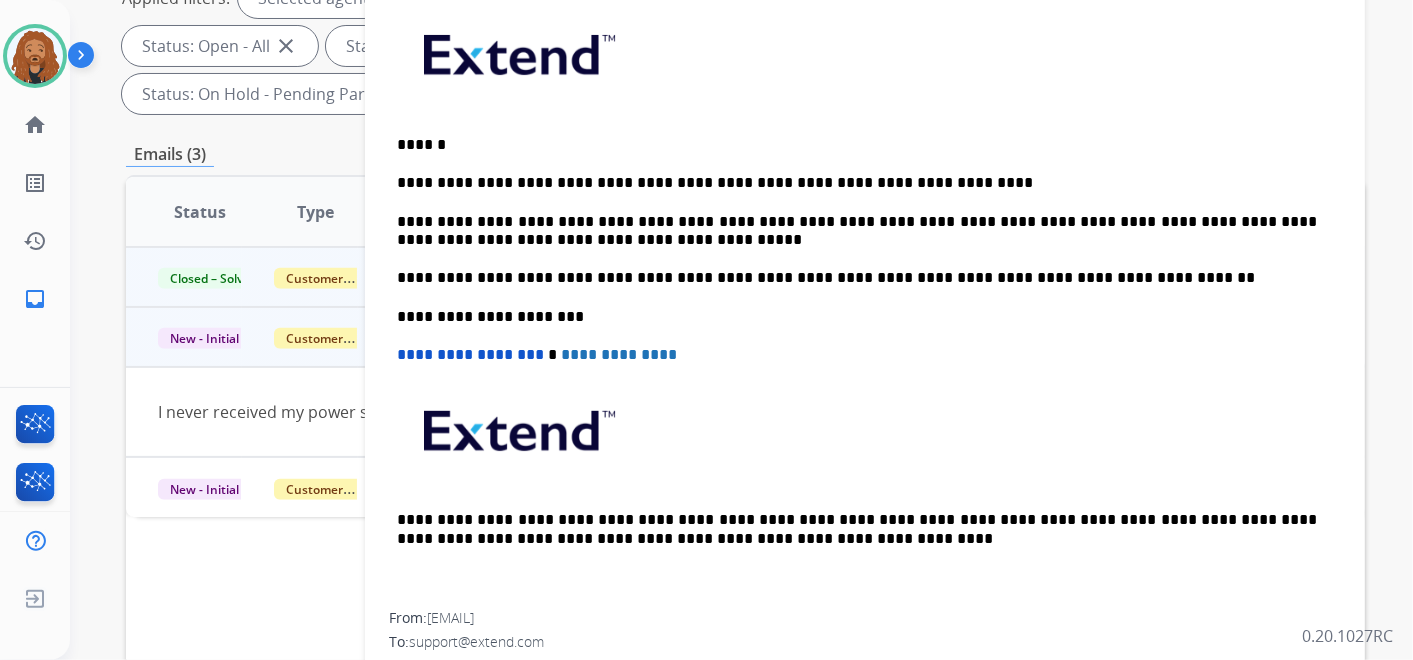 scroll, scrollTop: 360, scrollLeft: 0, axis: vertical 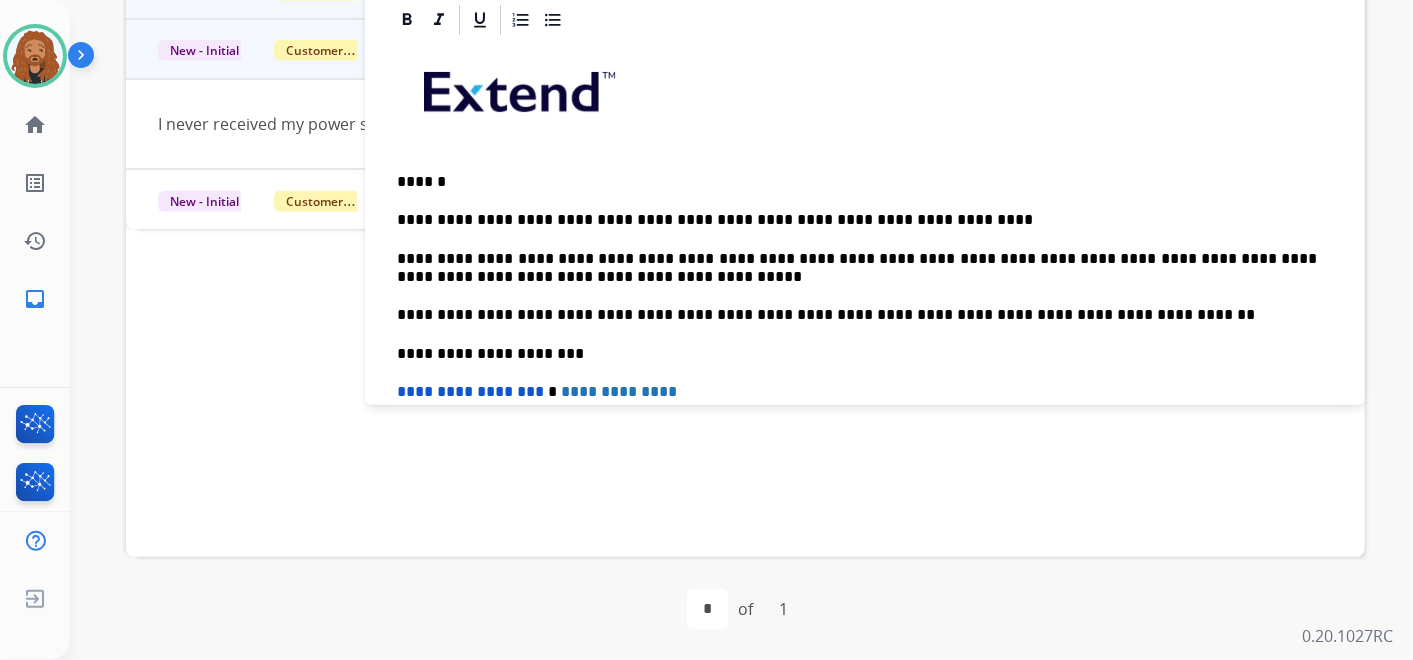 click on "**********" at bounding box center (857, 220) 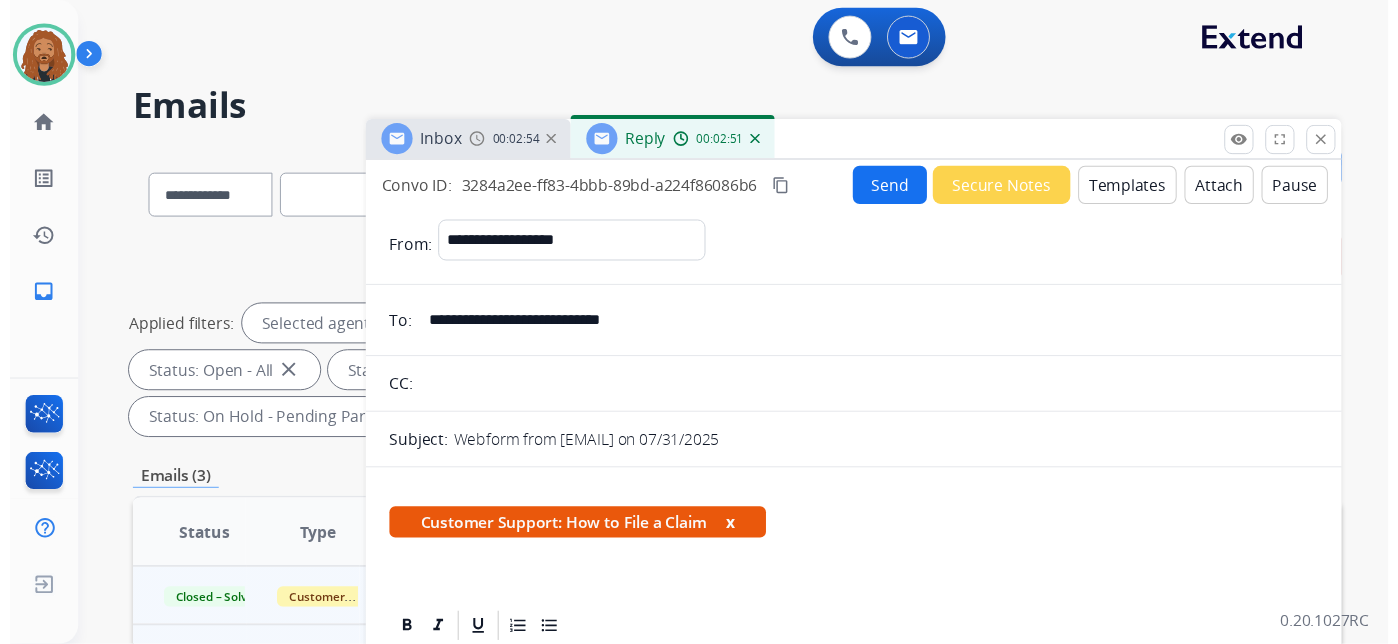 scroll, scrollTop: 0, scrollLeft: 0, axis: both 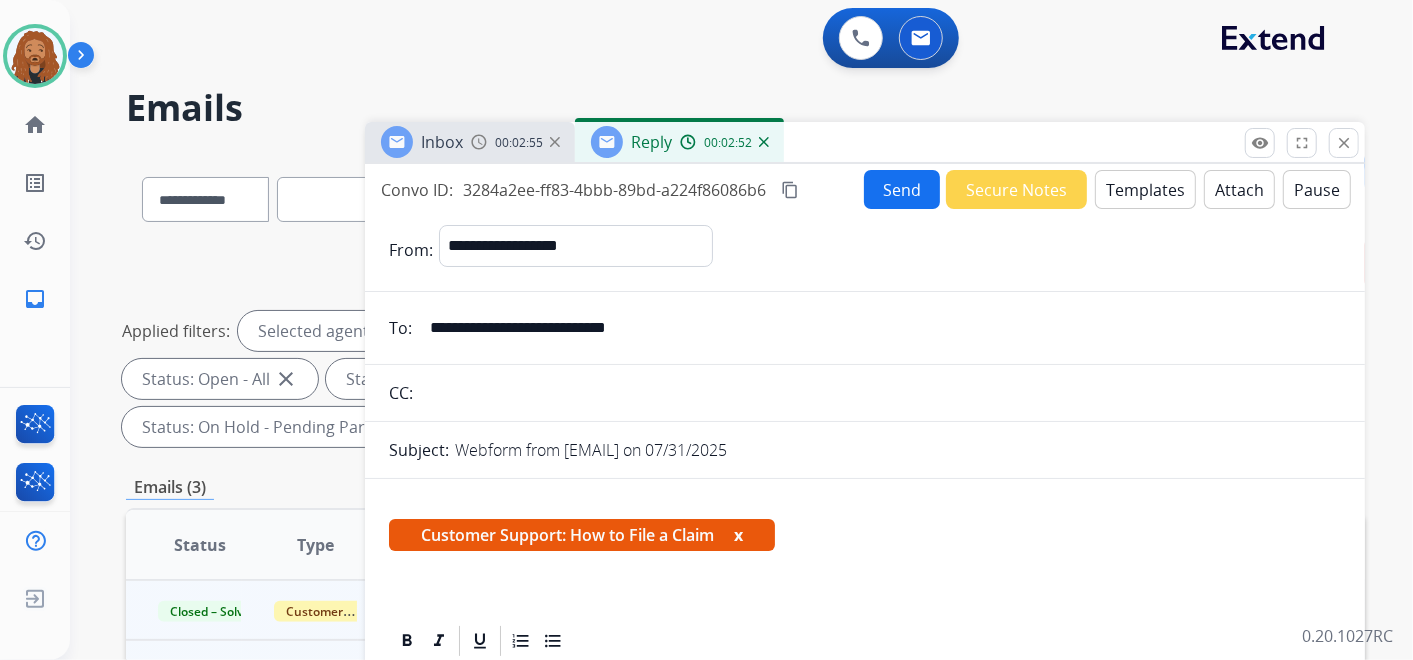 click on "Send" at bounding box center (902, 189) 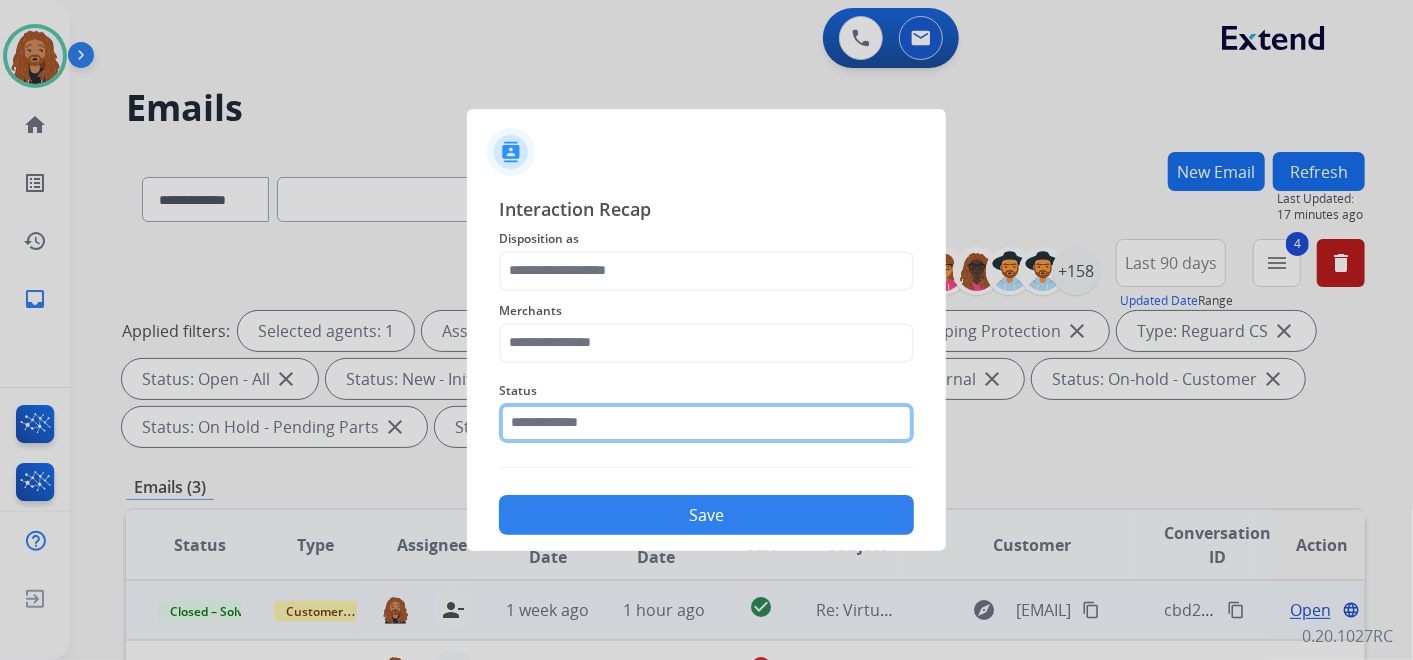 click 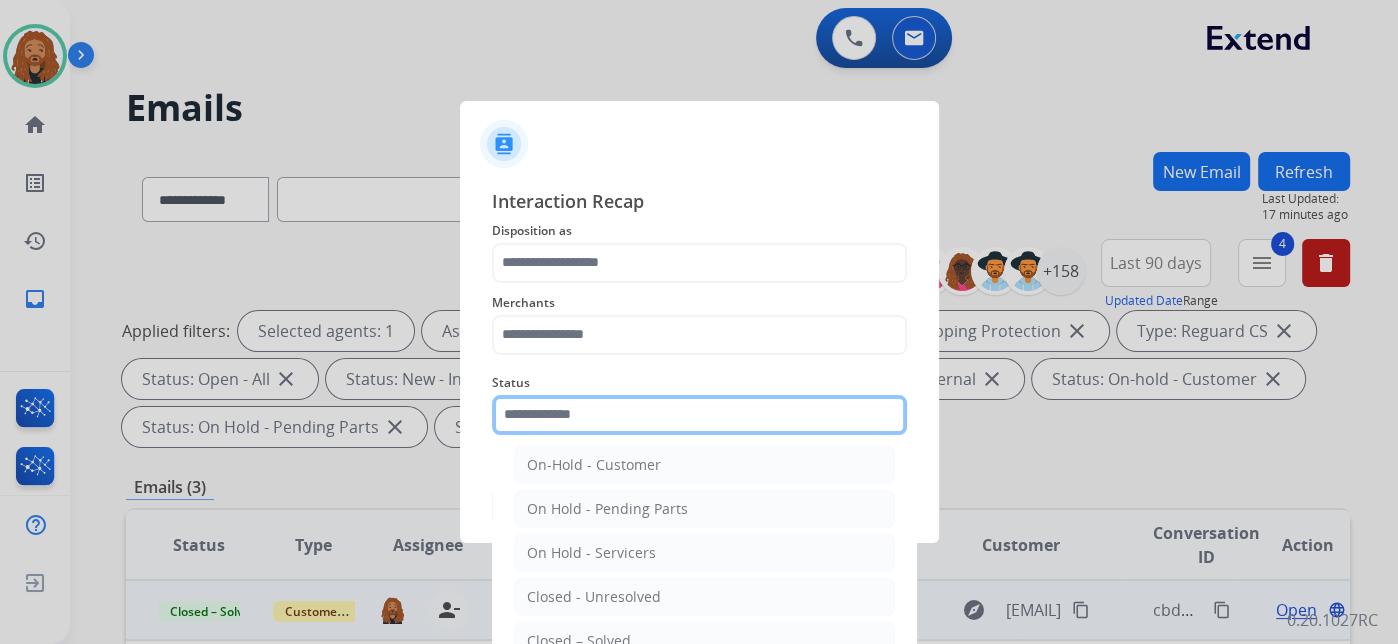 scroll, scrollTop: 114, scrollLeft: 0, axis: vertical 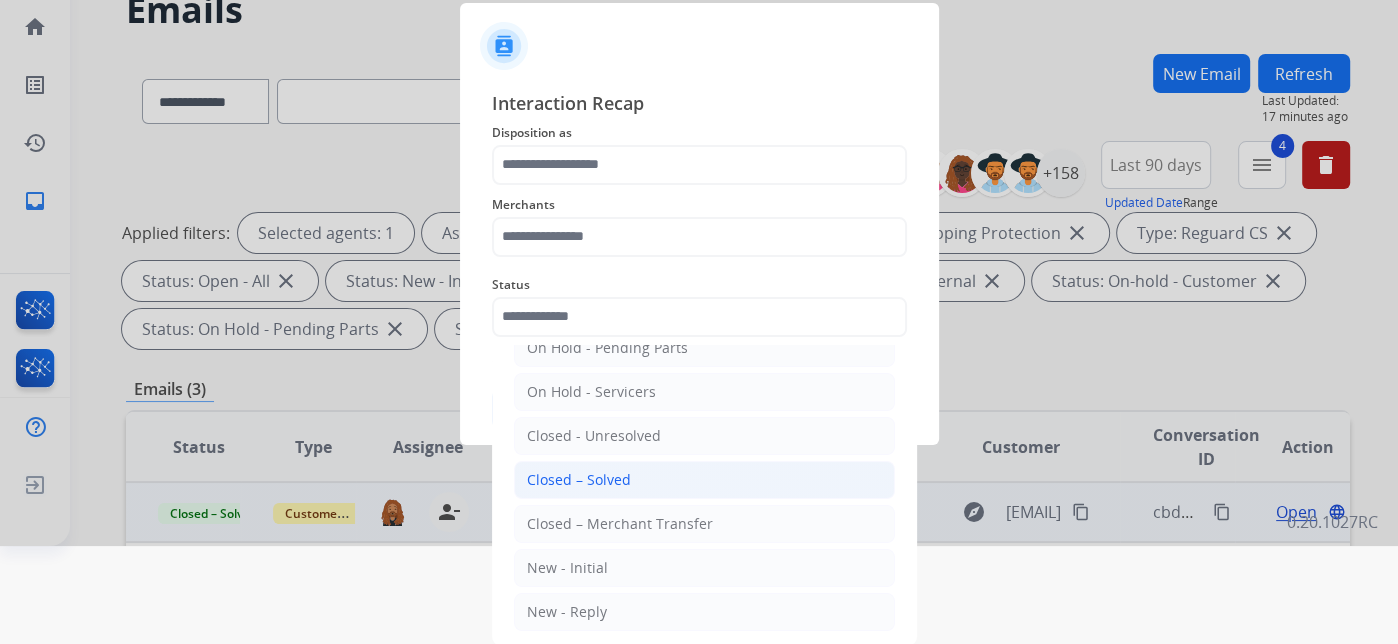 click on "Closed – Solved" 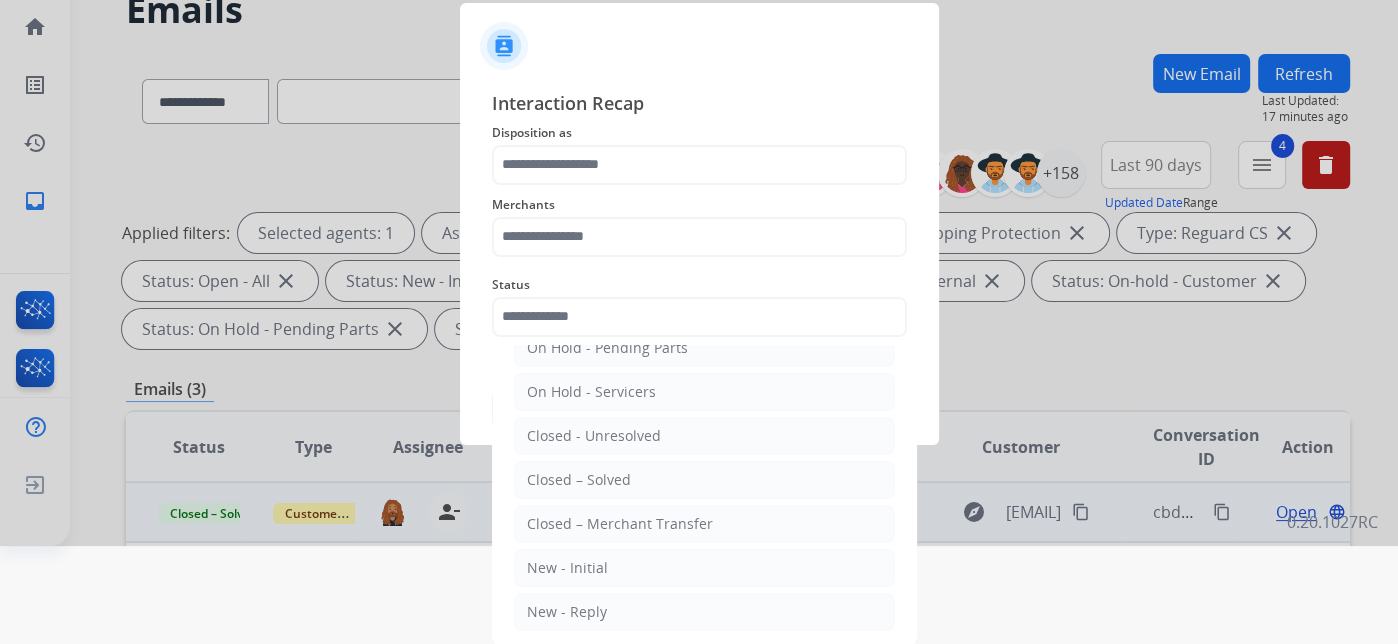 type on "**********" 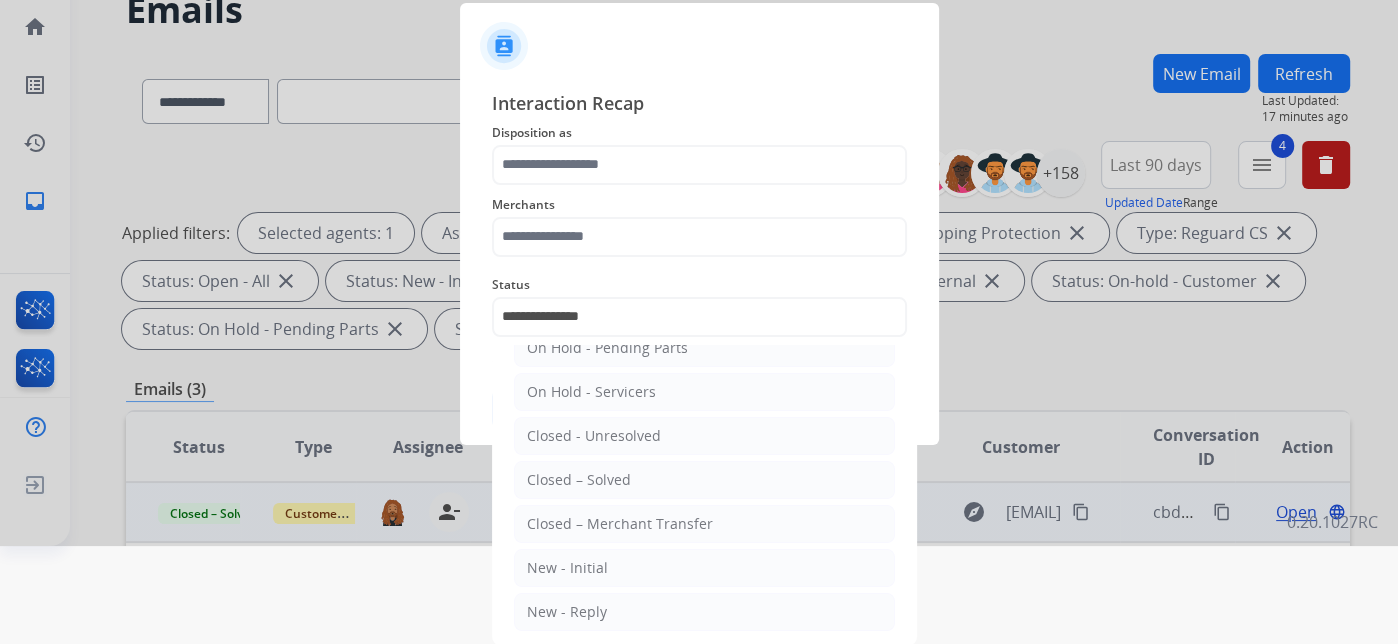 scroll, scrollTop: 0, scrollLeft: 0, axis: both 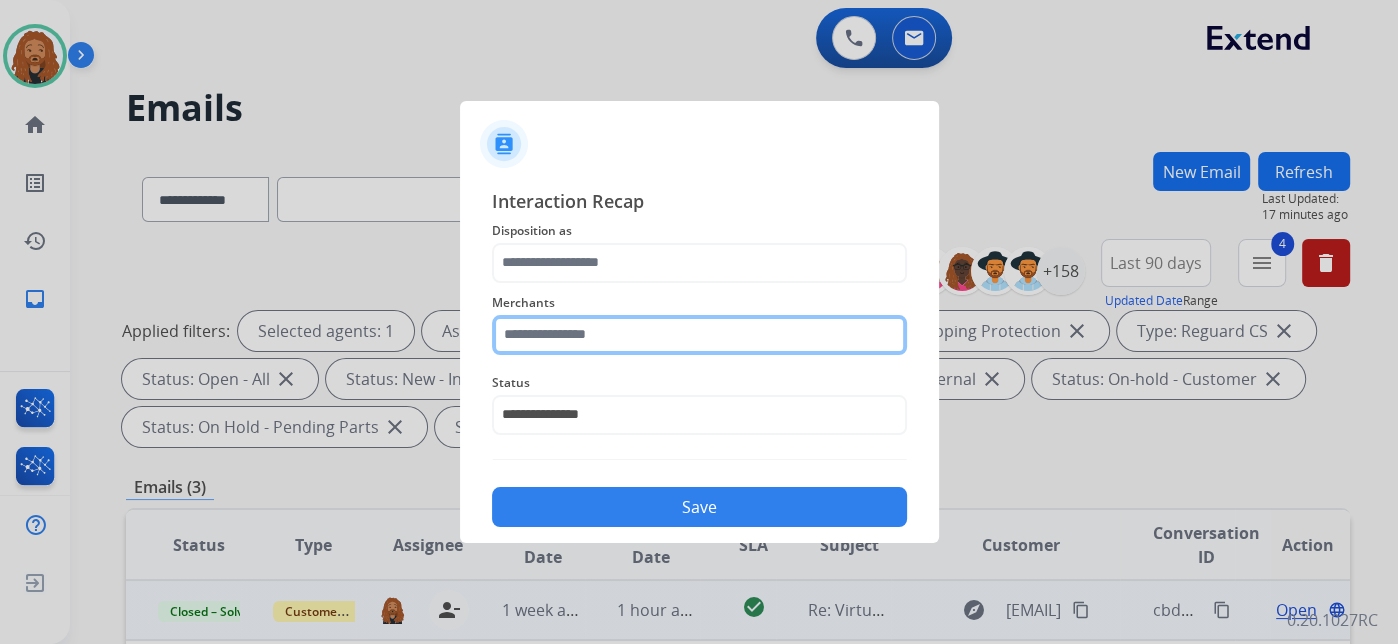 click 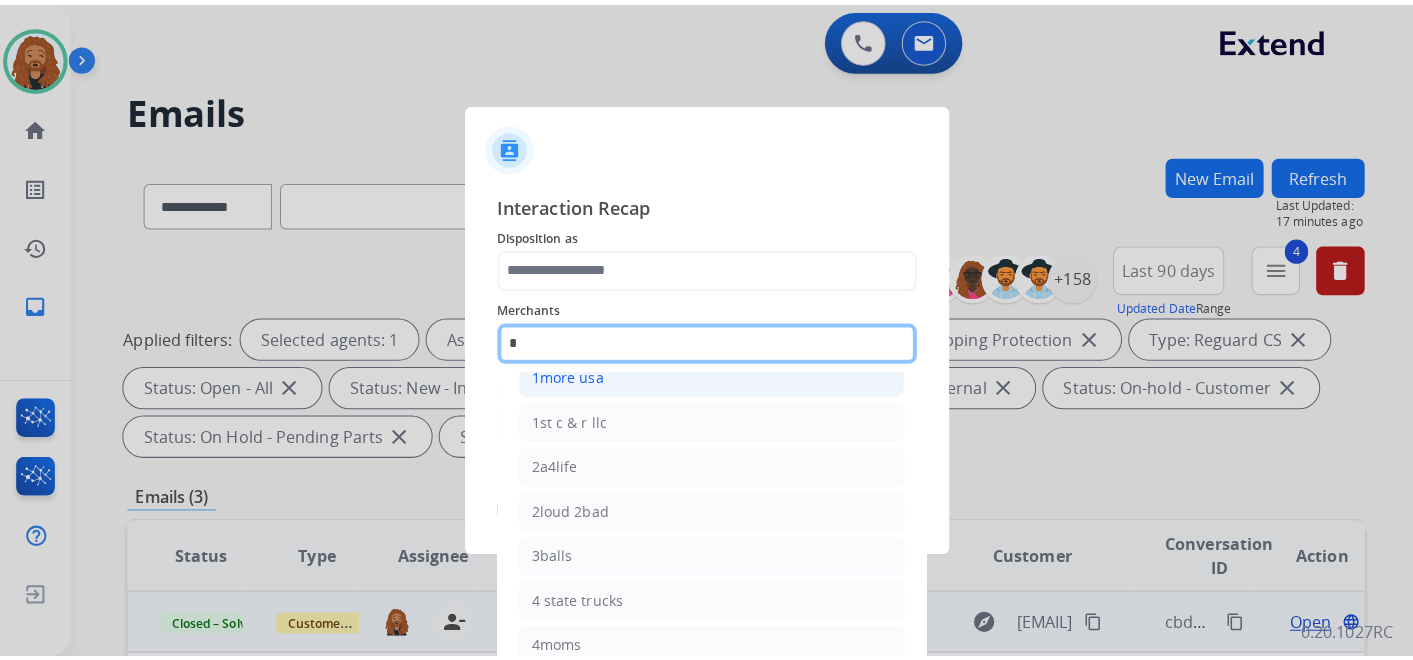 scroll, scrollTop: 0, scrollLeft: 0, axis: both 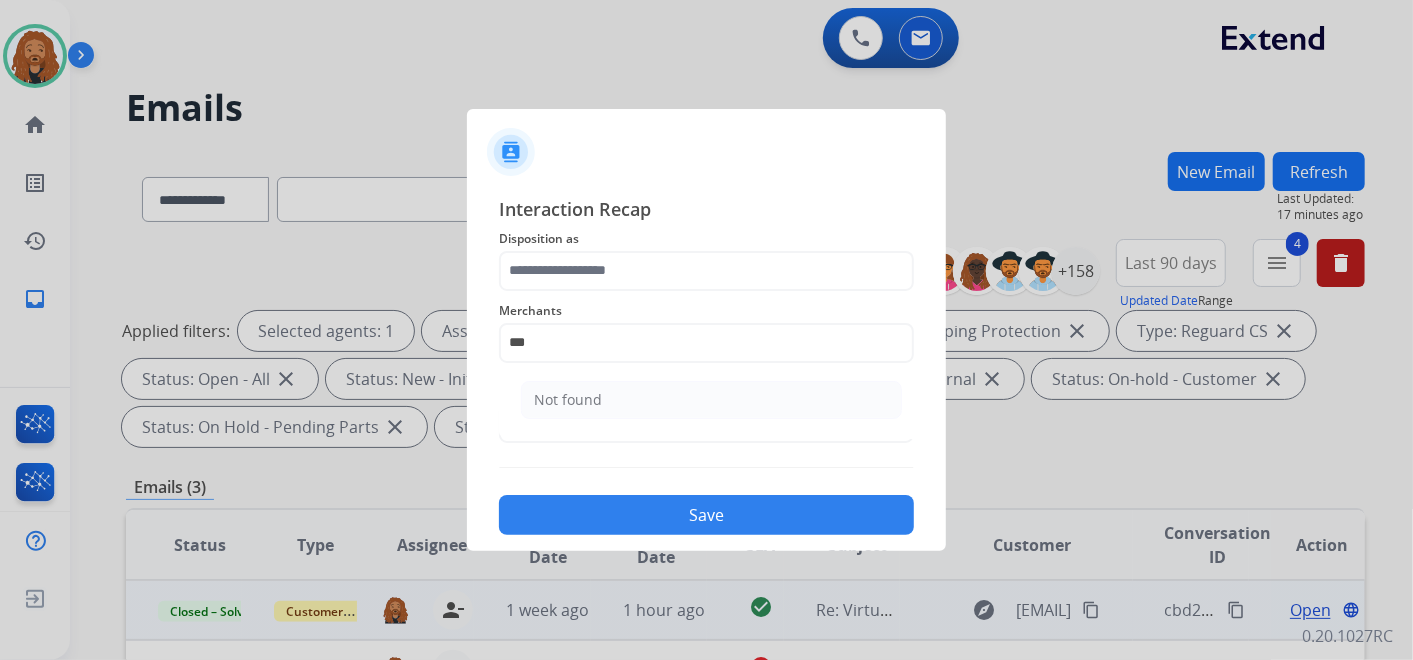 drag, startPoint x: 598, startPoint y: 396, endPoint x: 593, endPoint y: 369, distance: 27.45906 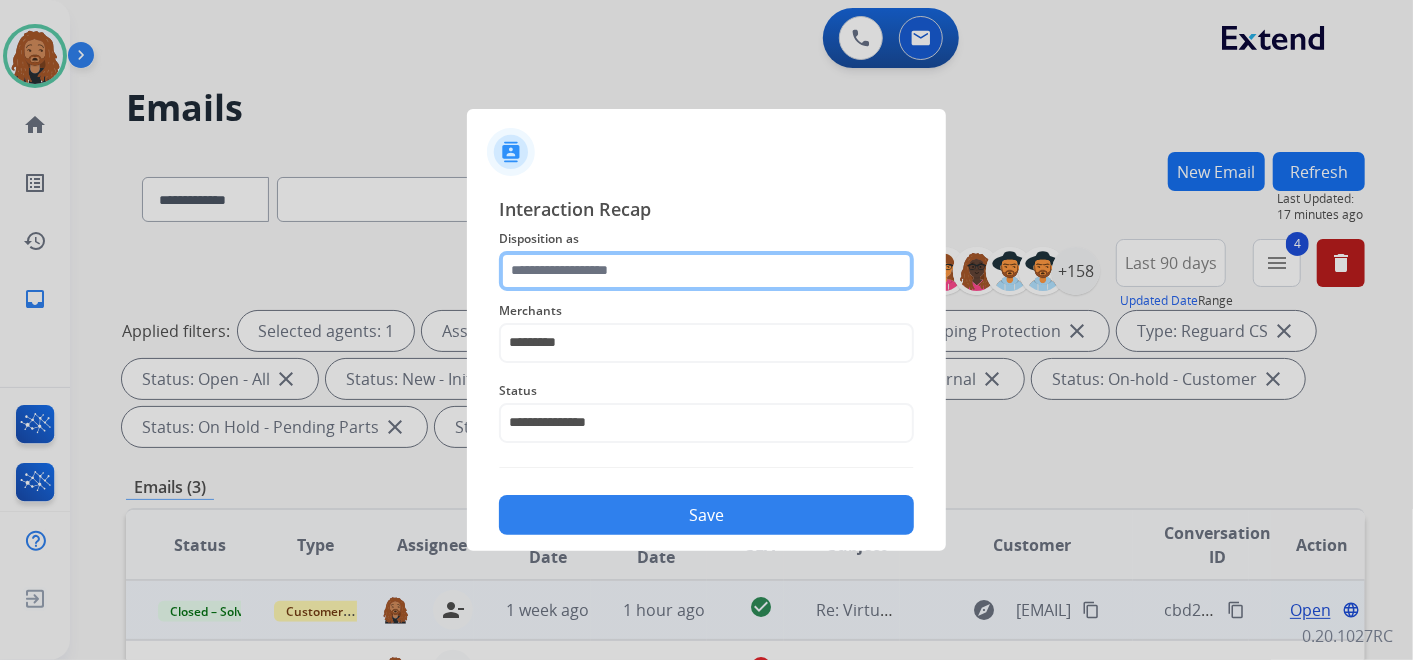 click 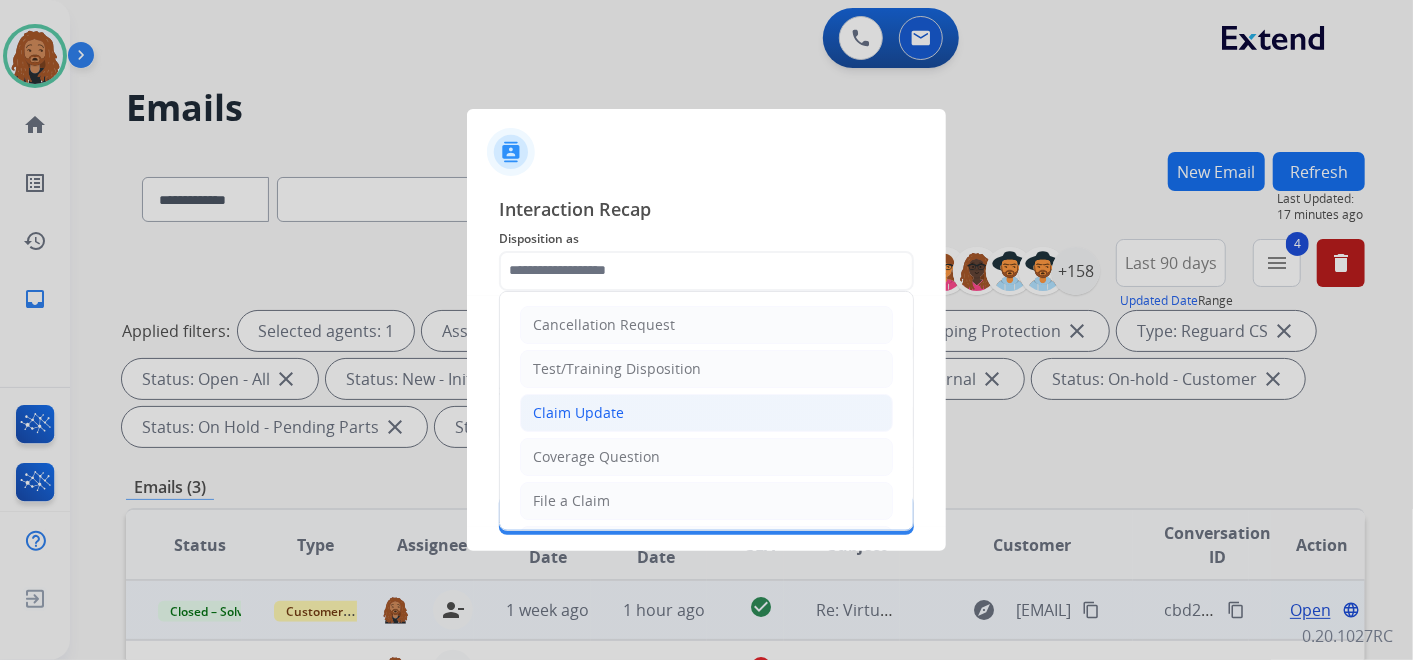 click on "Claim Update" 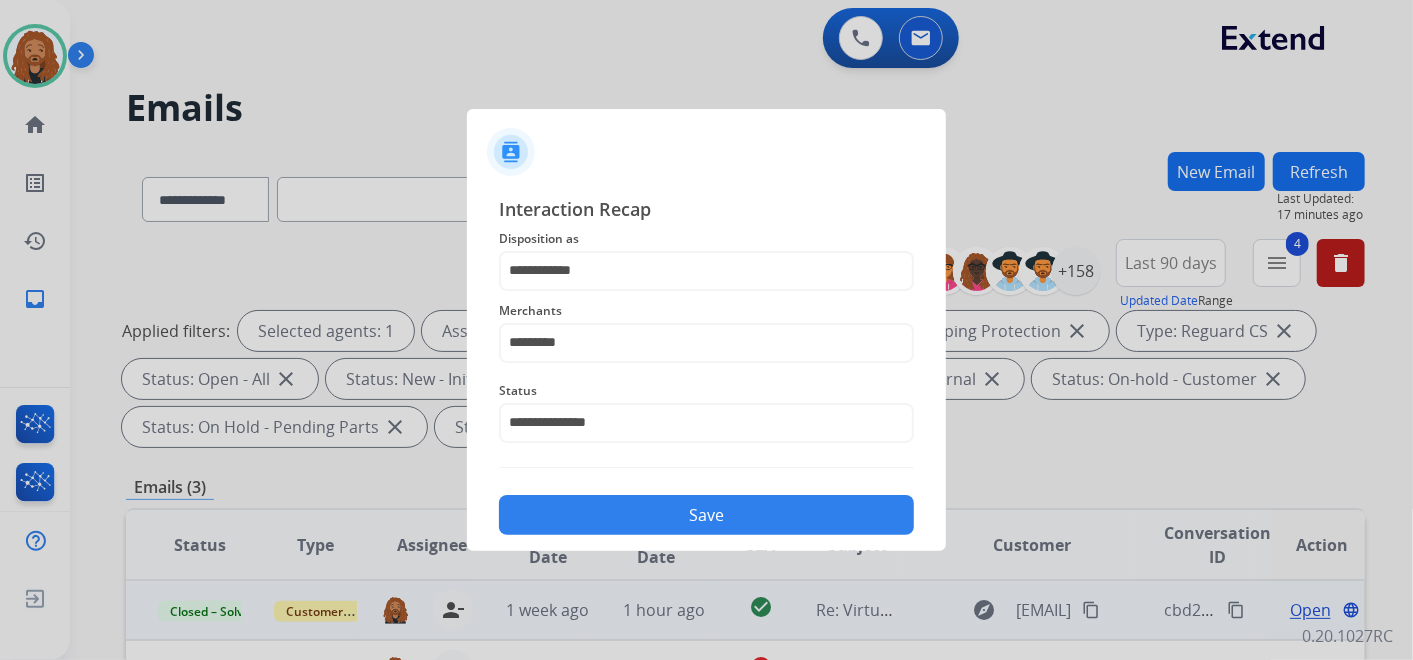 click on "Save" 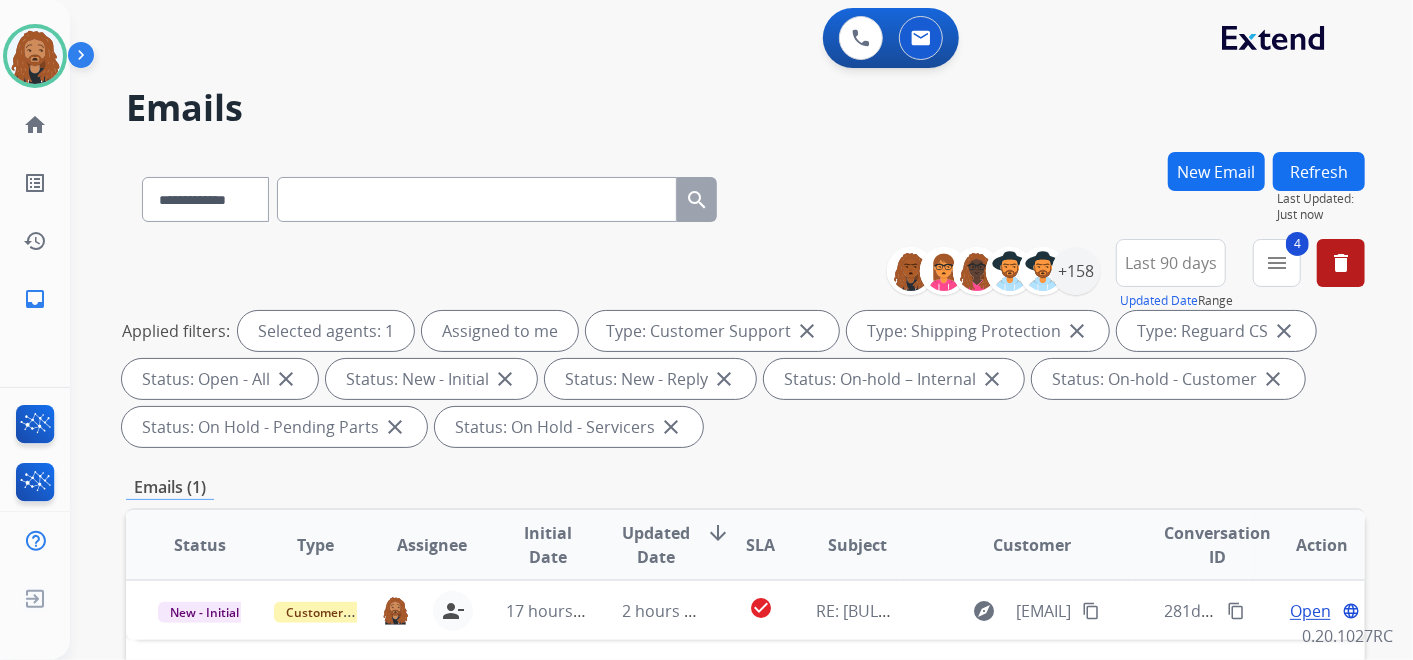 scroll, scrollTop: 333, scrollLeft: 0, axis: vertical 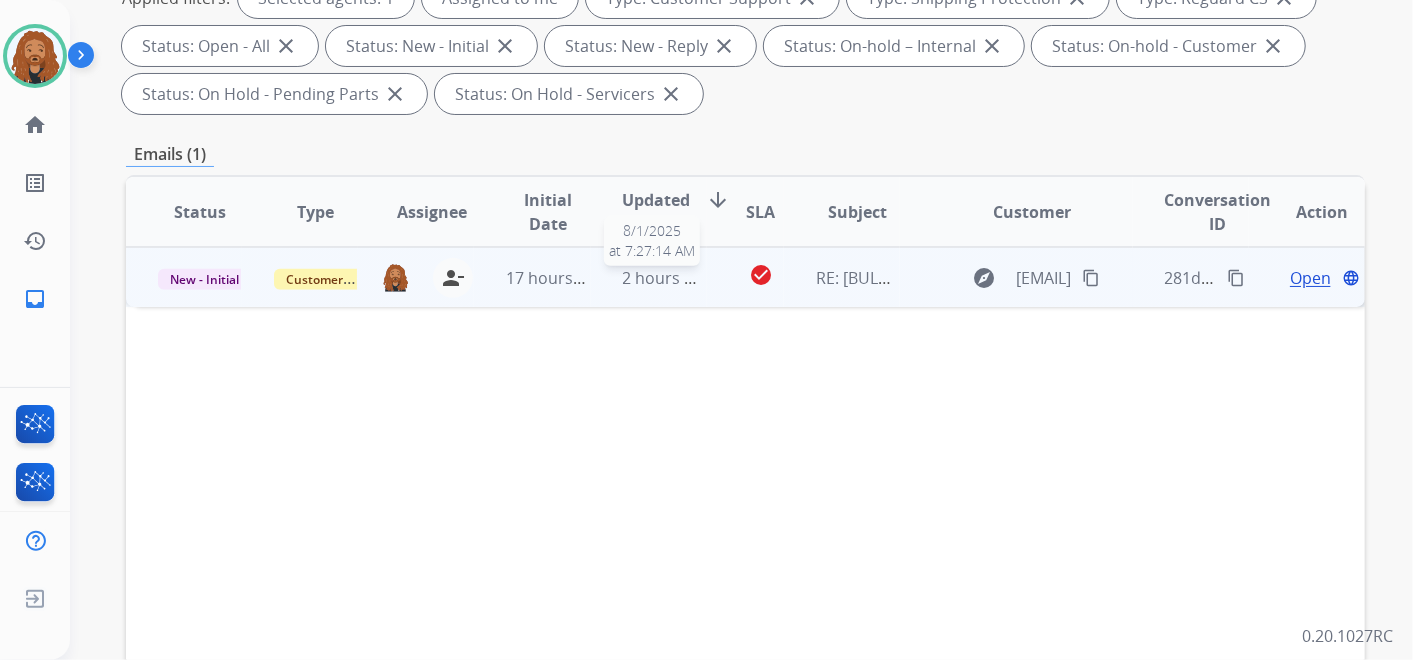 click on "2 hours ago" at bounding box center (668, 278) 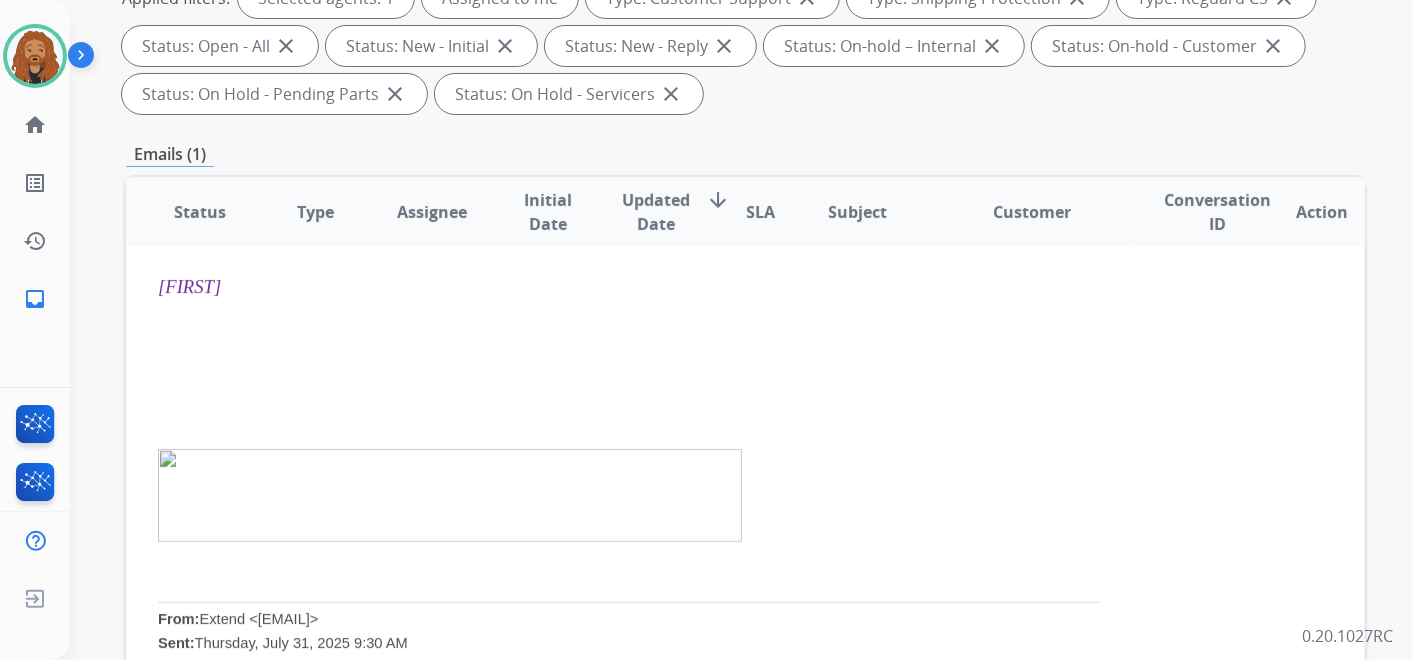 scroll, scrollTop: 0, scrollLeft: 0, axis: both 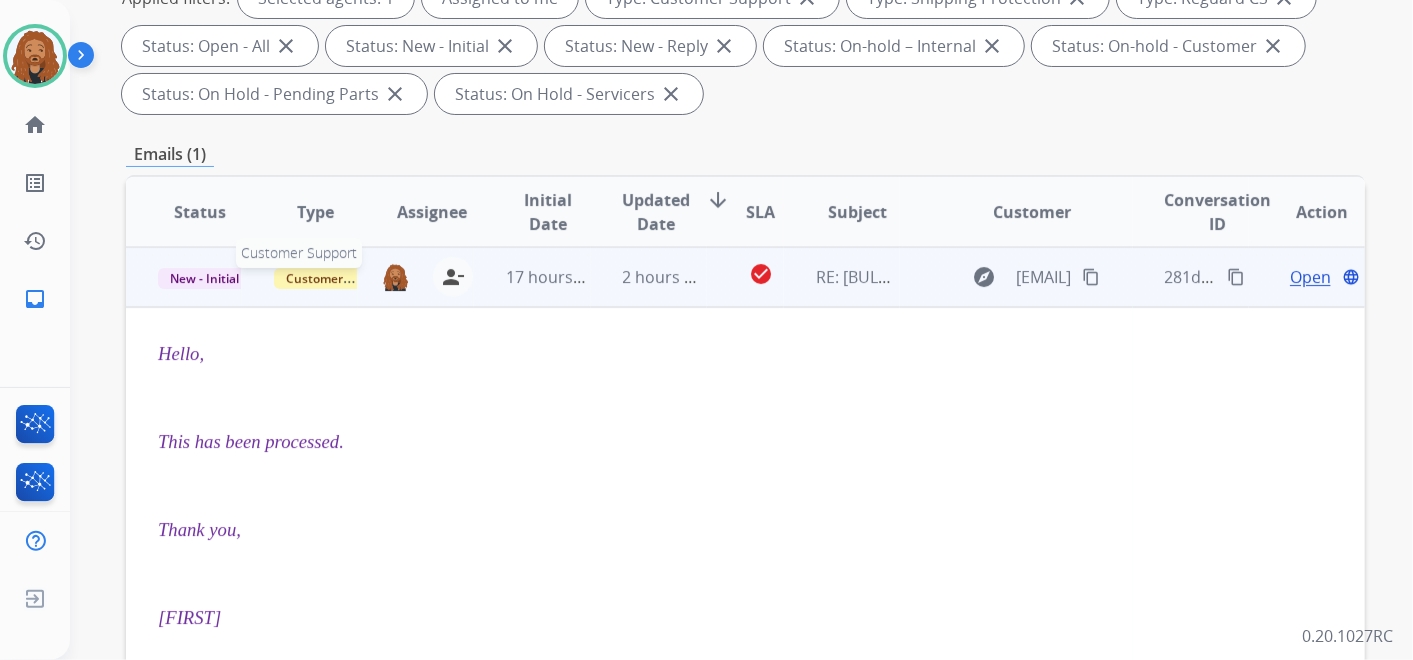 click on "Customer Support" at bounding box center [339, 278] 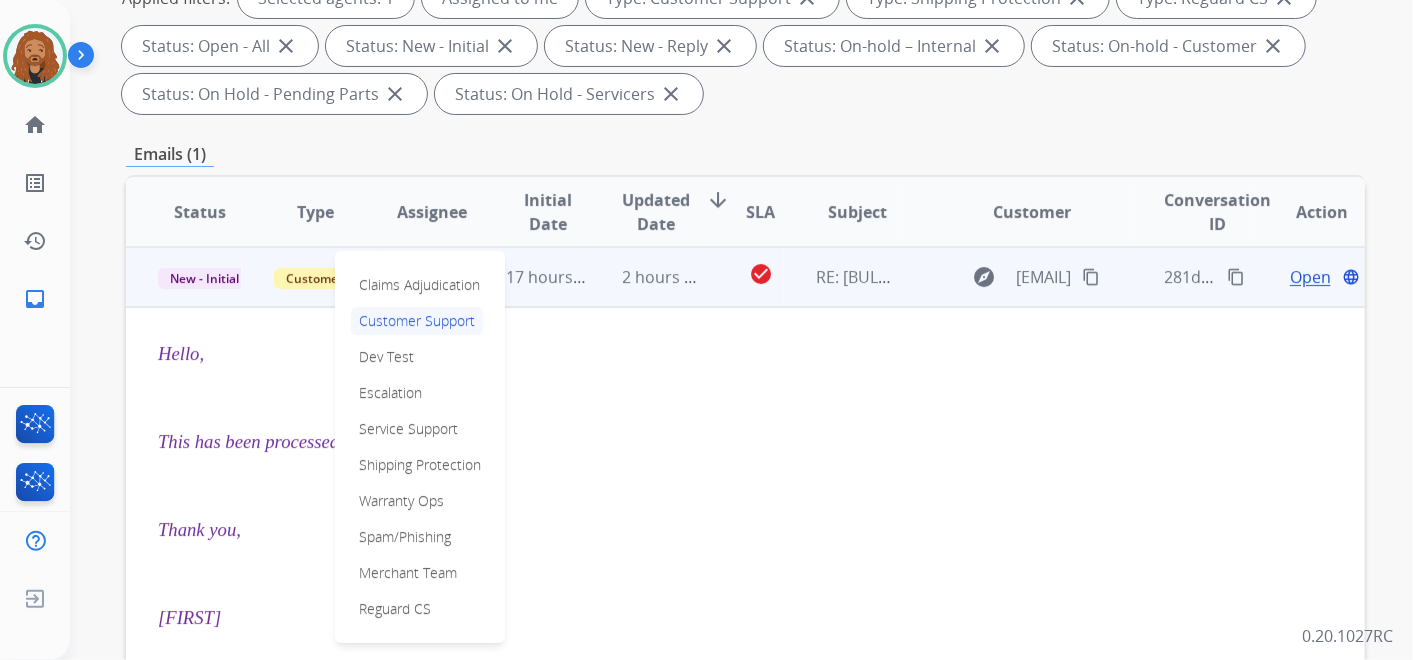 click on "Emails (1)" at bounding box center (745, 154) 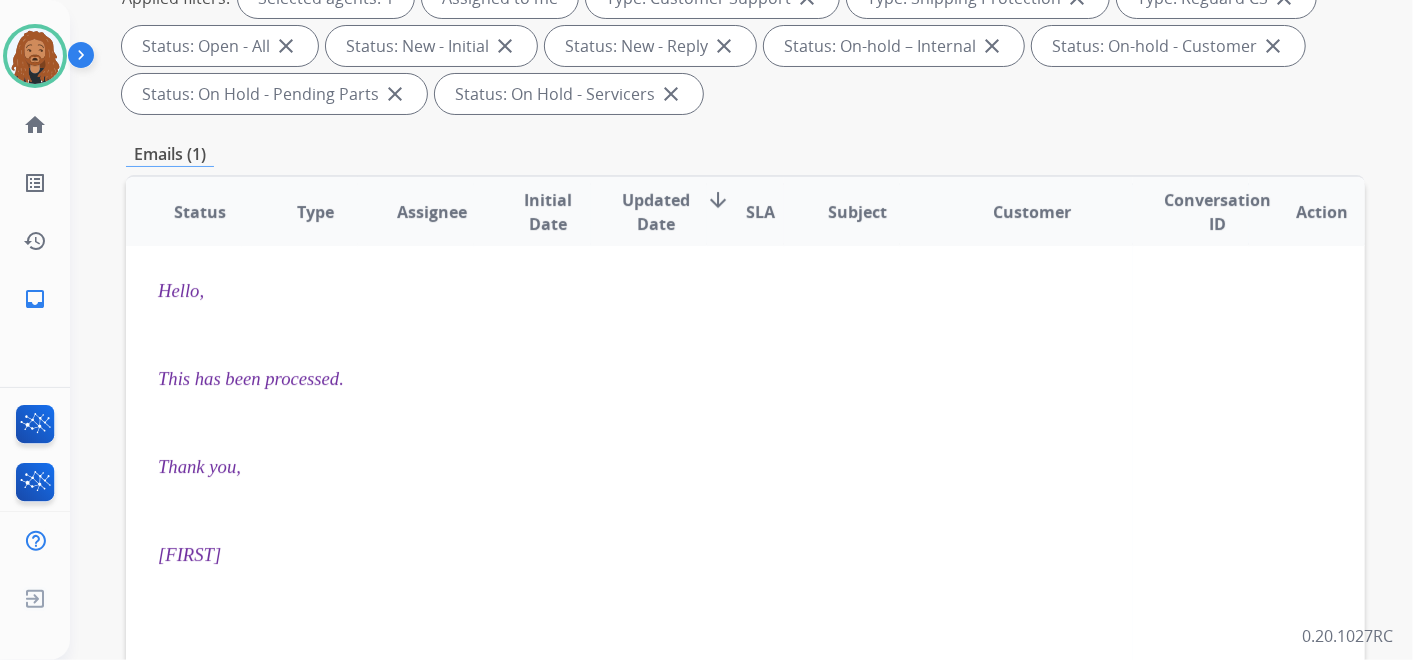 scroll, scrollTop: 0, scrollLeft: 0, axis: both 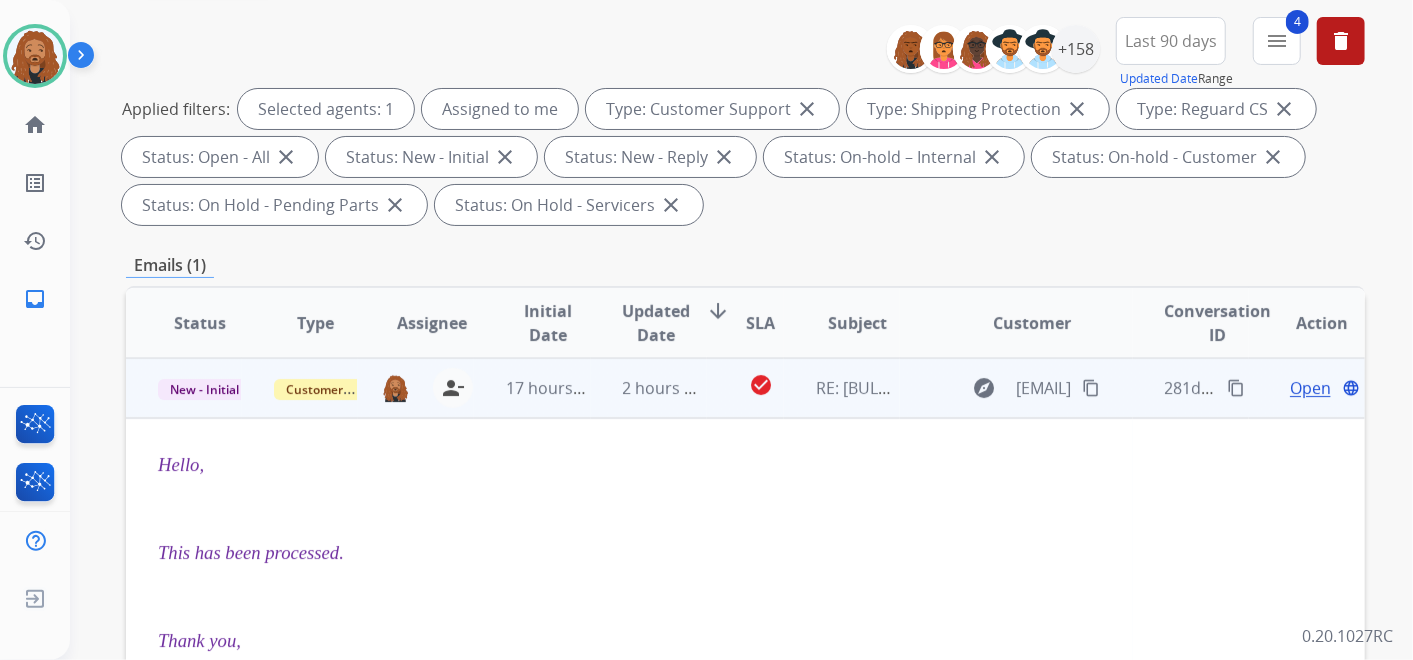 click on "2 hours ago" at bounding box center [649, 388] 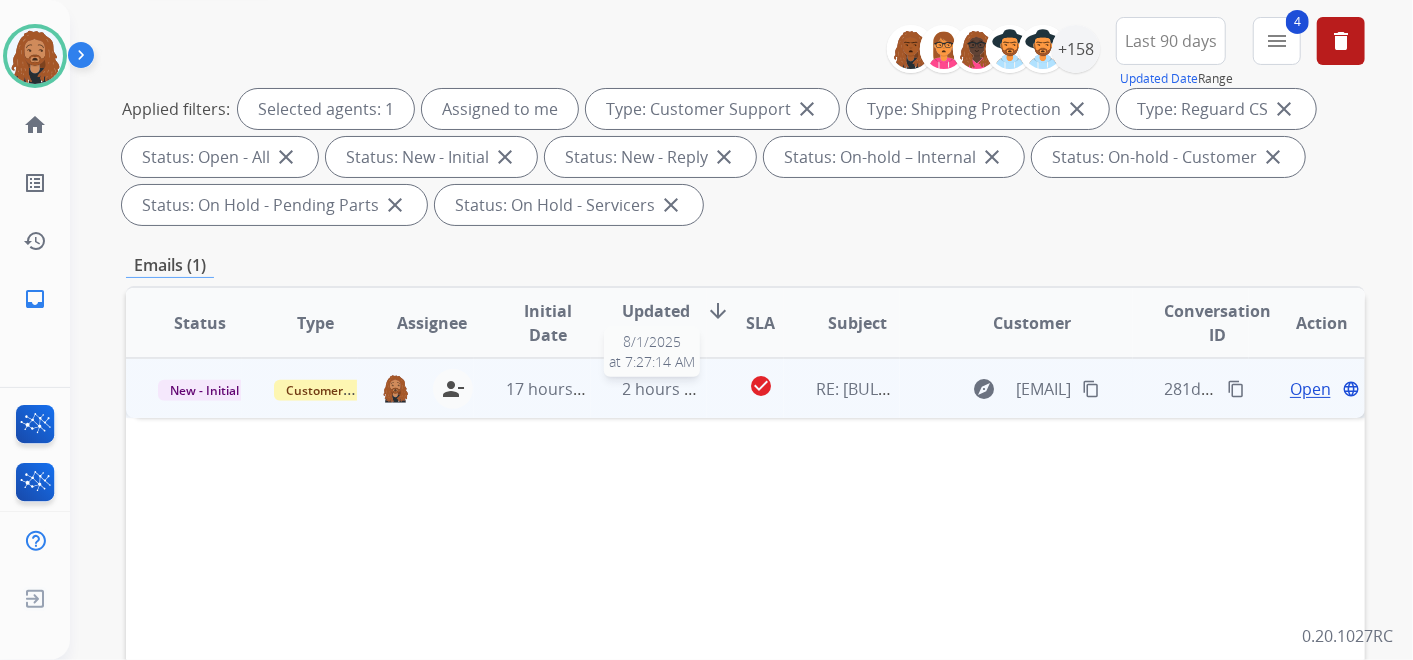 drag, startPoint x: 624, startPoint y: 382, endPoint x: 636, endPoint y: 386, distance: 12.649111 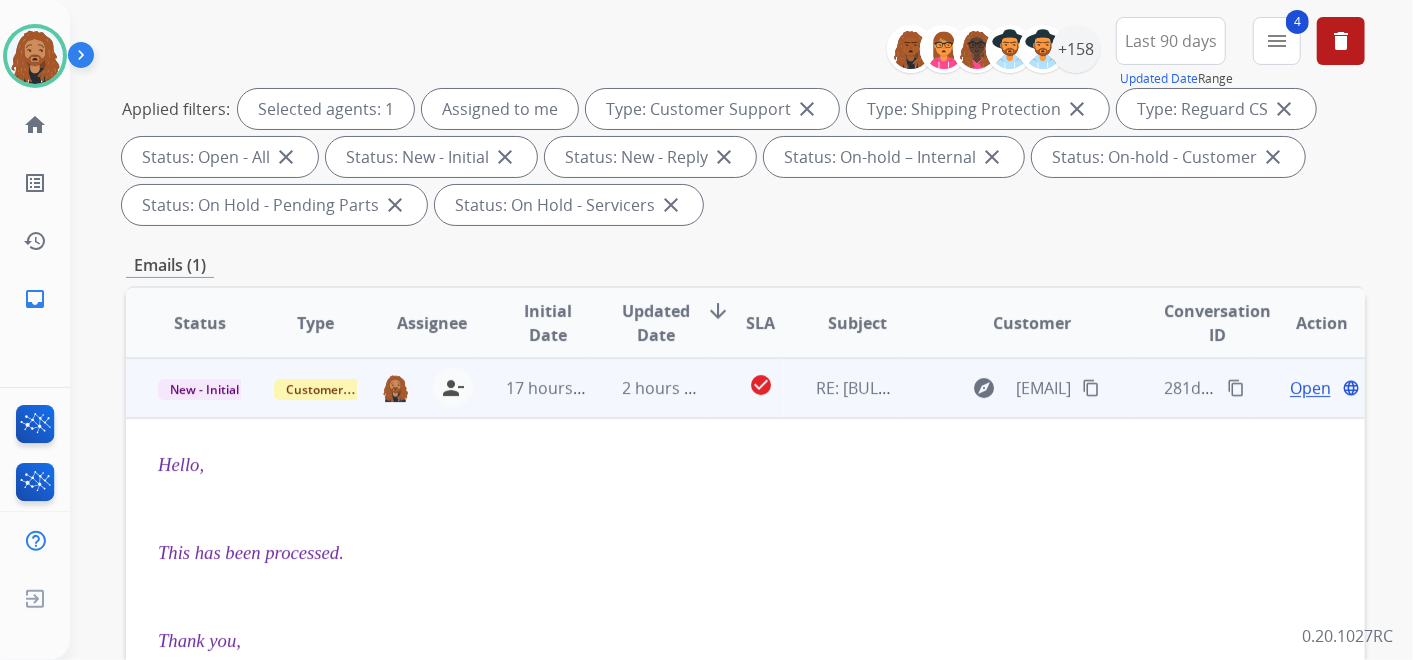 click on "Open" at bounding box center (1310, 388) 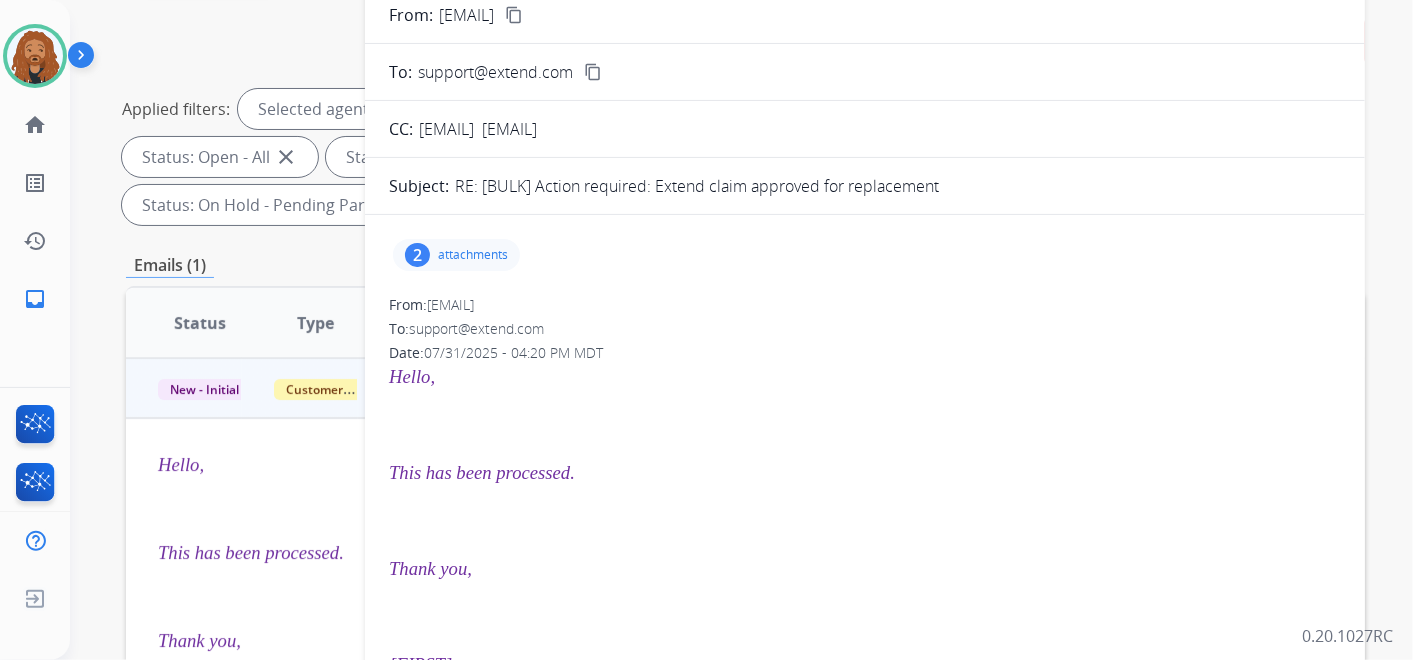 drag, startPoint x: 796, startPoint y: 124, endPoint x: 597, endPoint y: 130, distance: 199.09044 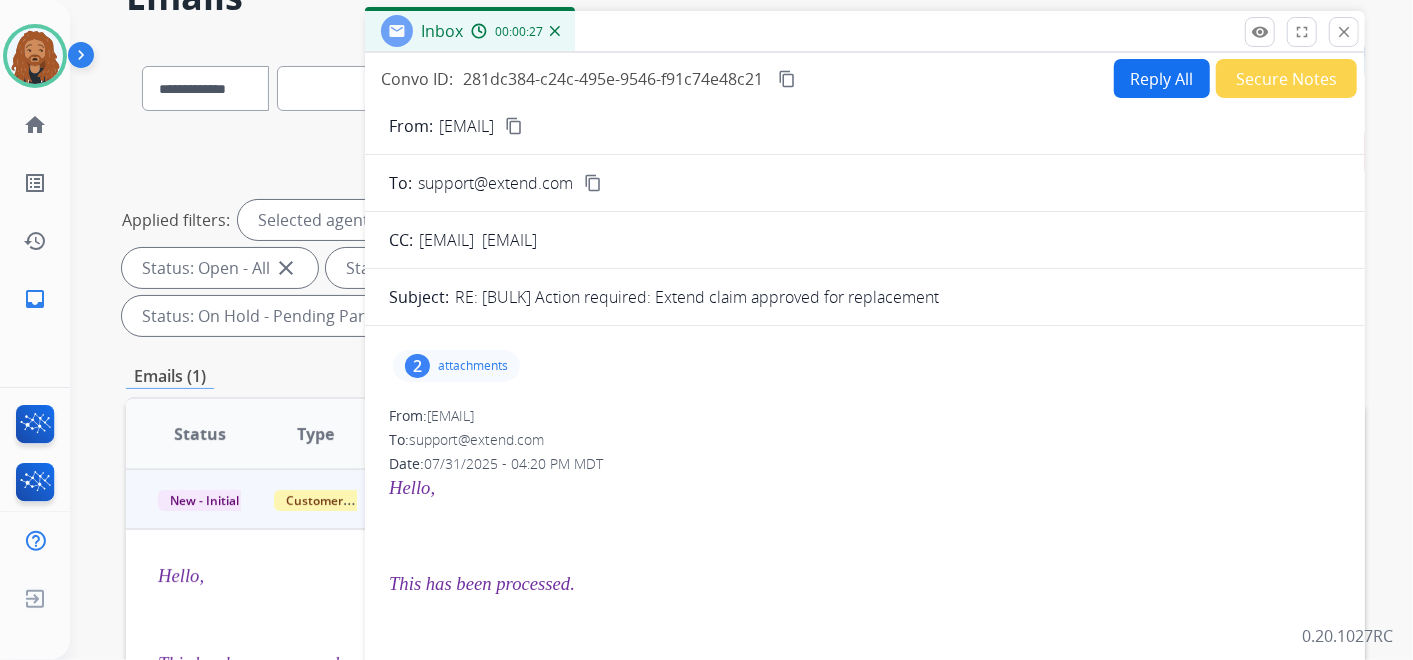 scroll, scrollTop: 0, scrollLeft: 0, axis: both 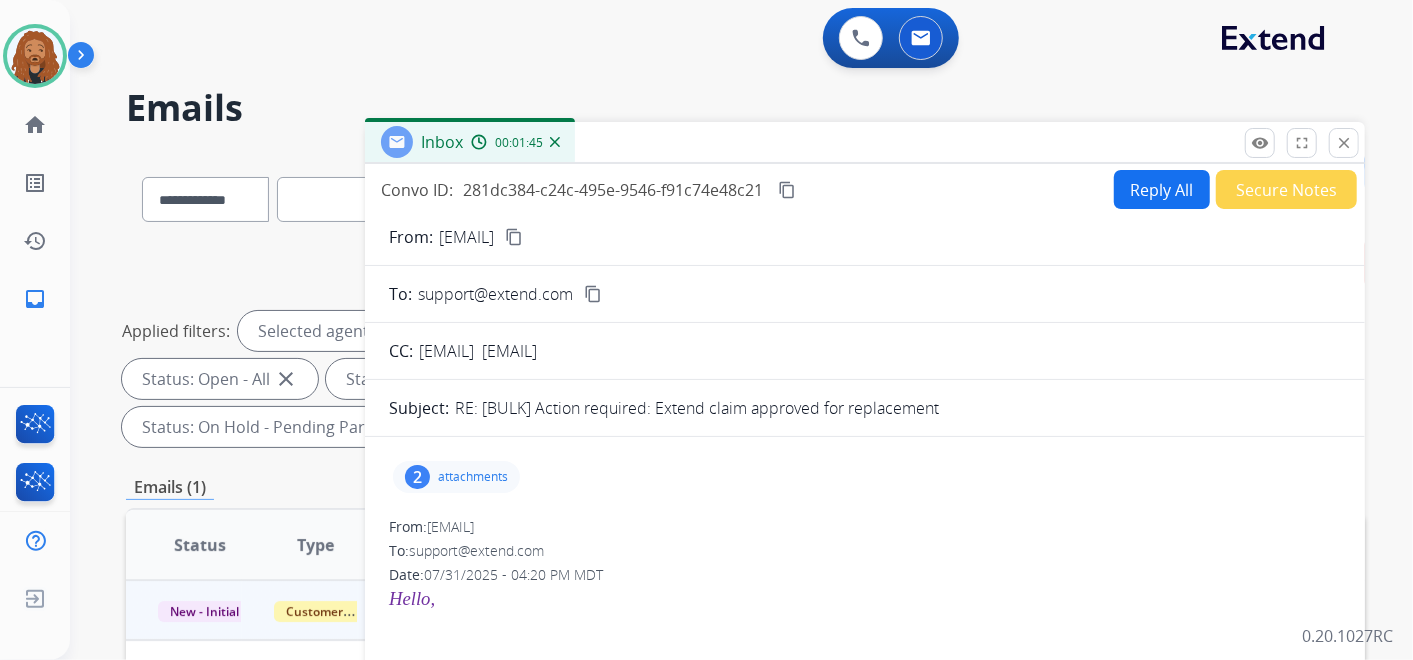 drag, startPoint x: 1348, startPoint y: 142, endPoint x: 1274, endPoint y: 184, distance: 85.08819 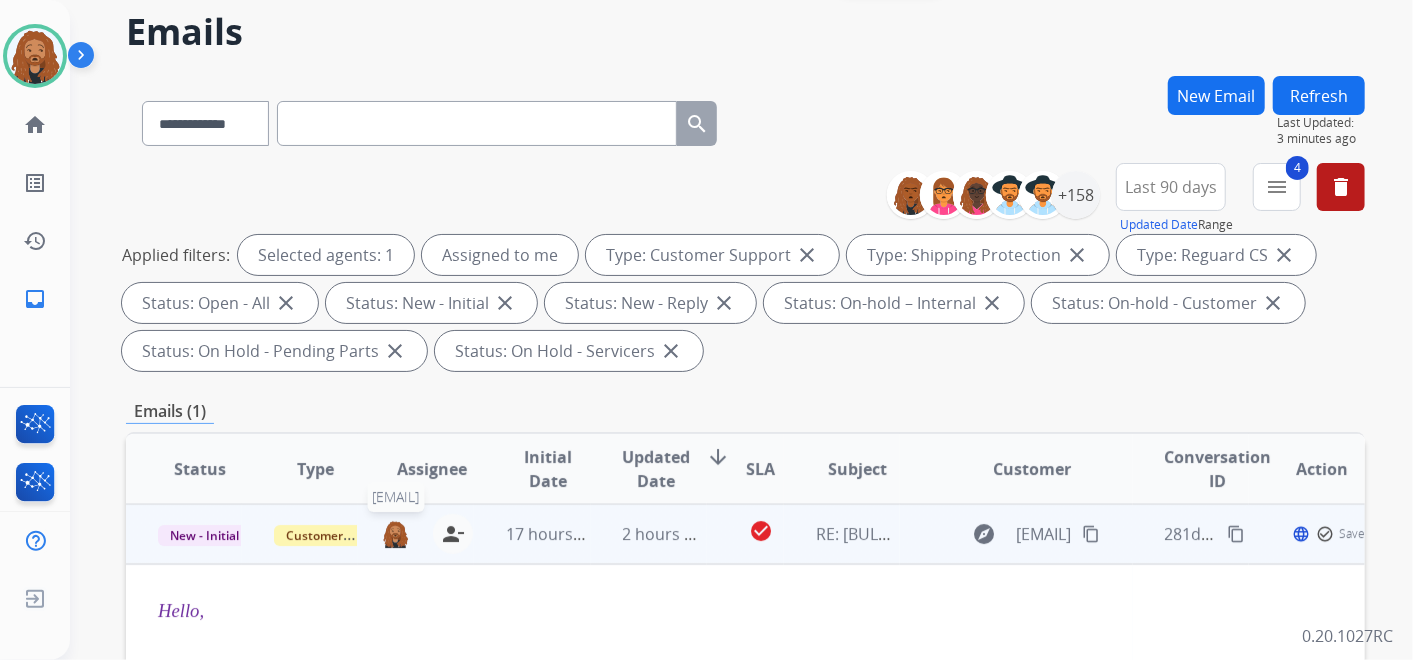 scroll, scrollTop: 111, scrollLeft: 0, axis: vertical 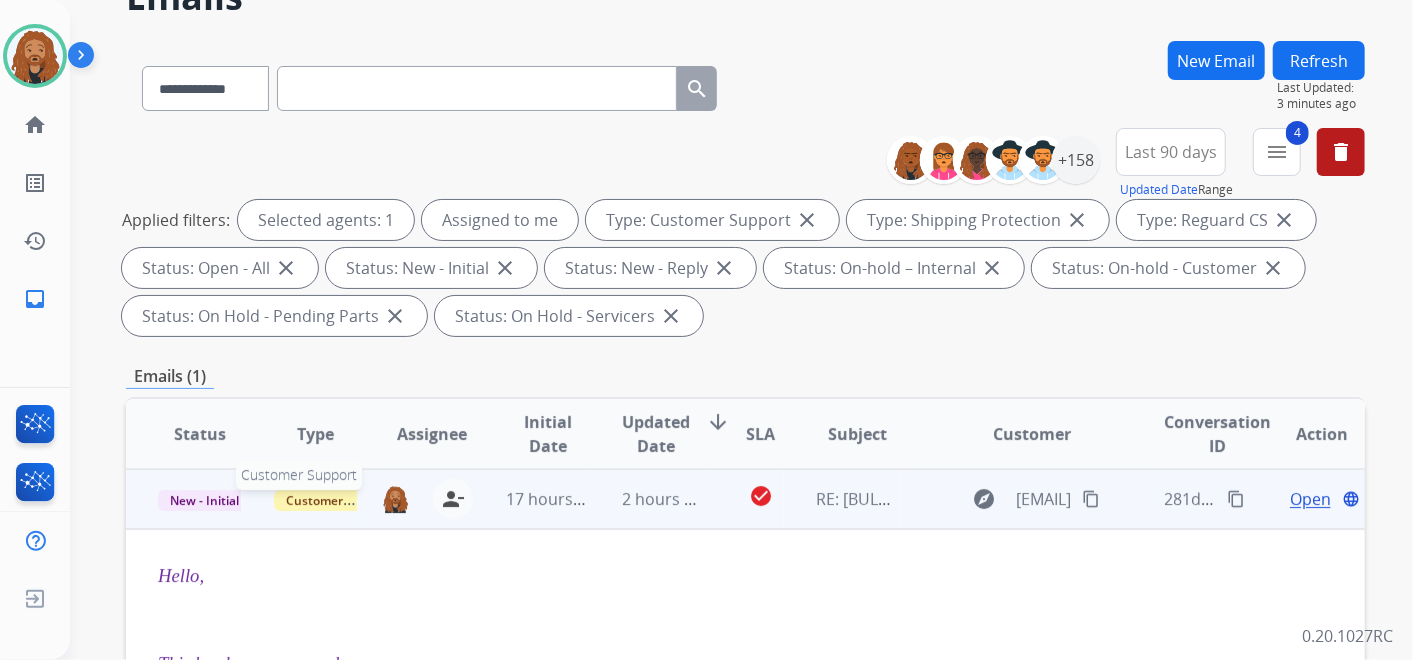 click on "Customer Support" at bounding box center (339, 500) 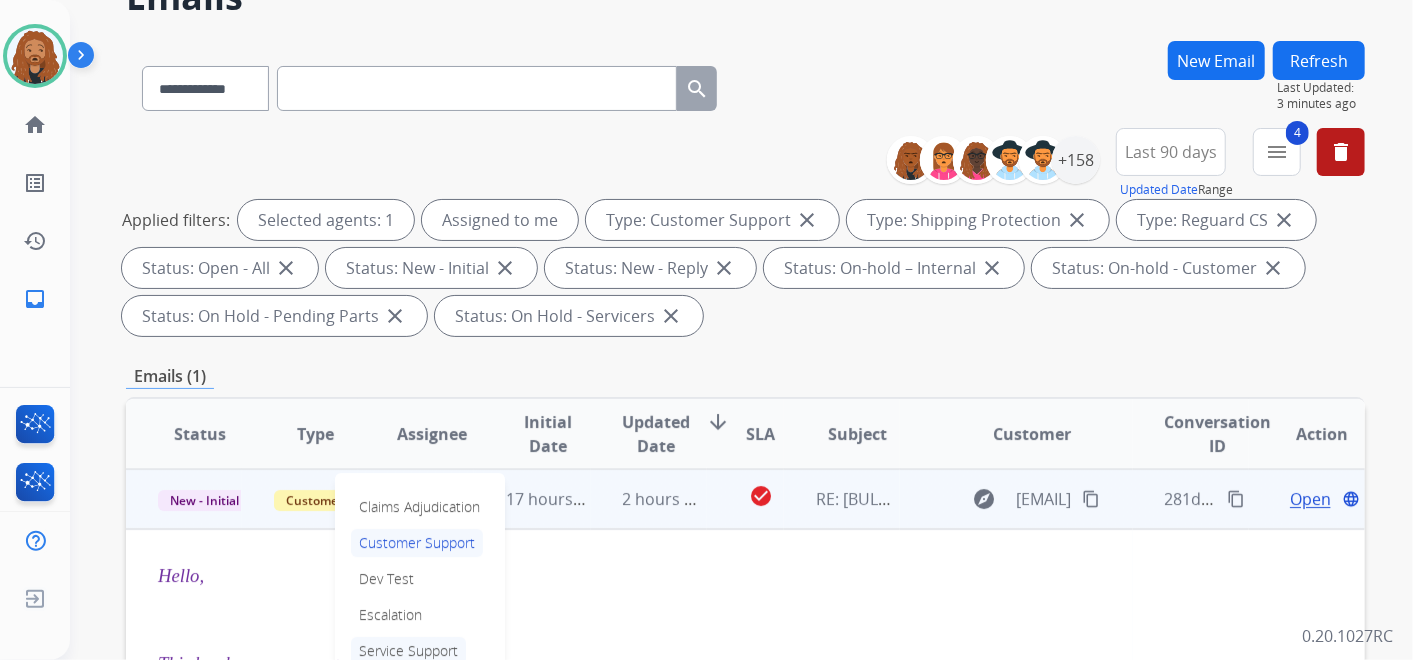 click on "Service Support" at bounding box center [408, 651] 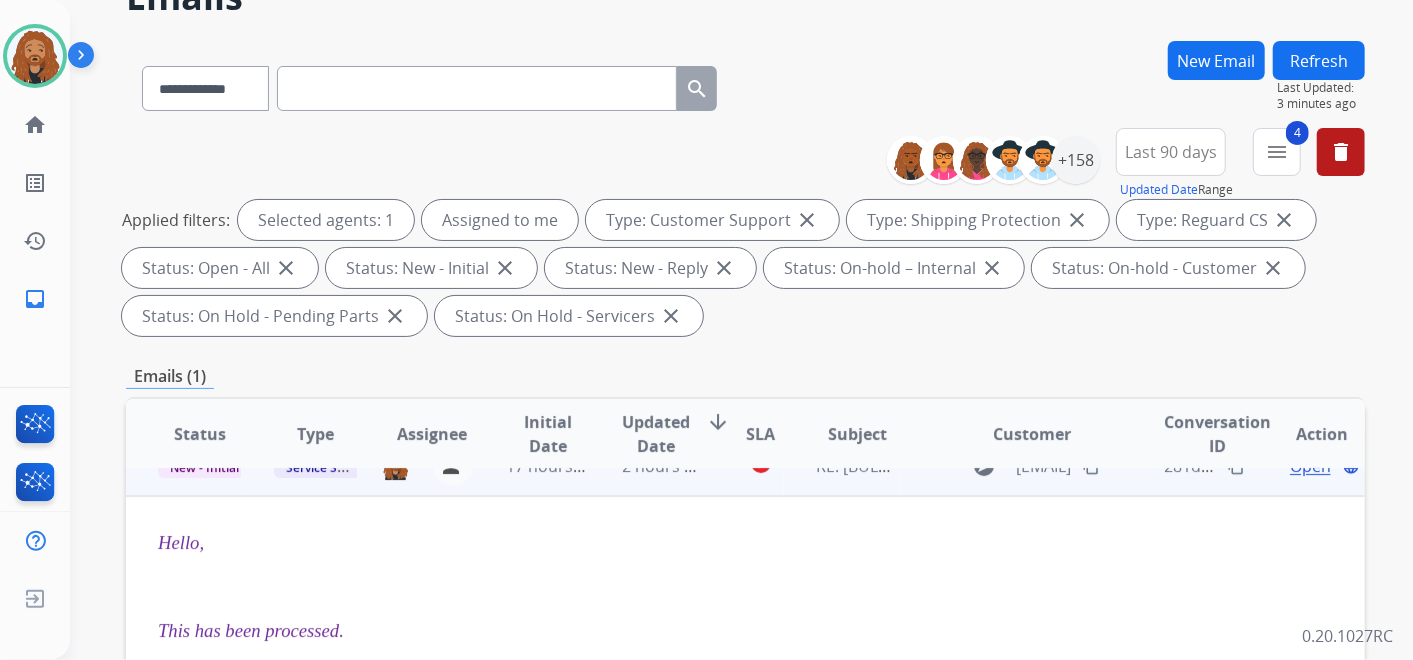 scroll, scrollTop: 0, scrollLeft: 0, axis: both 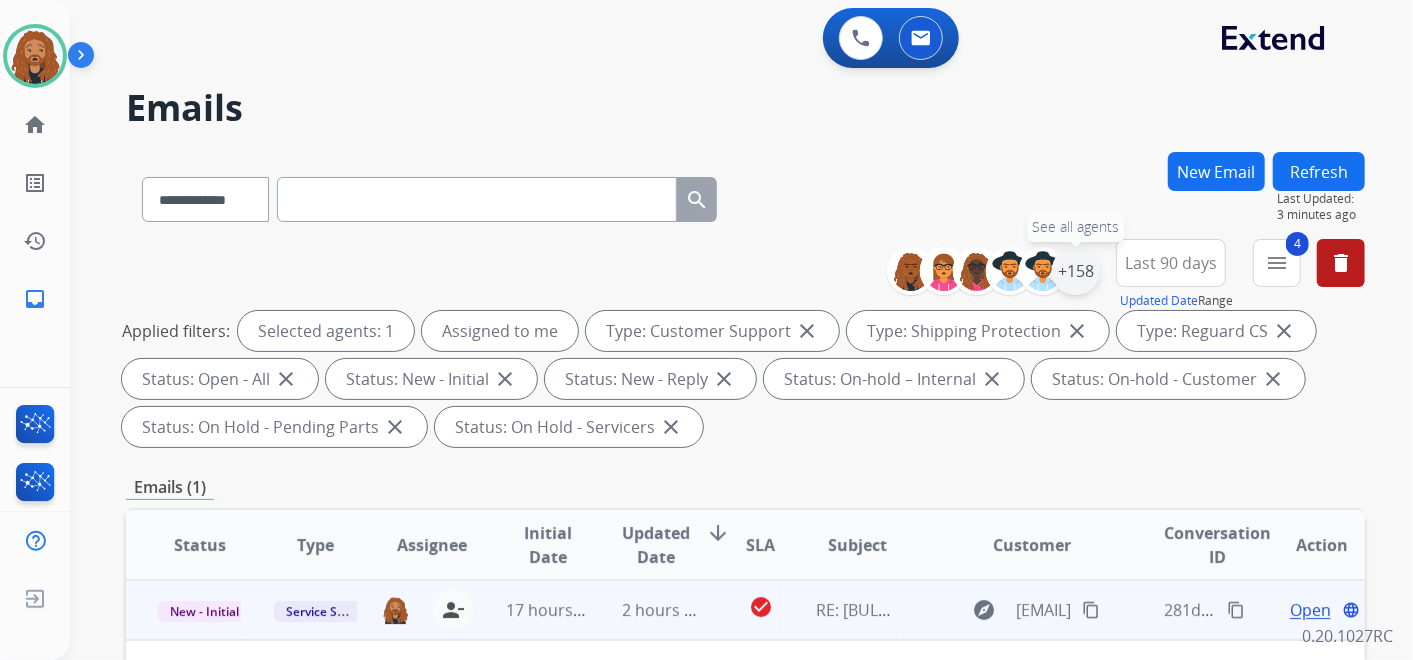 click on "+158" at bounding box center (1076, 271) 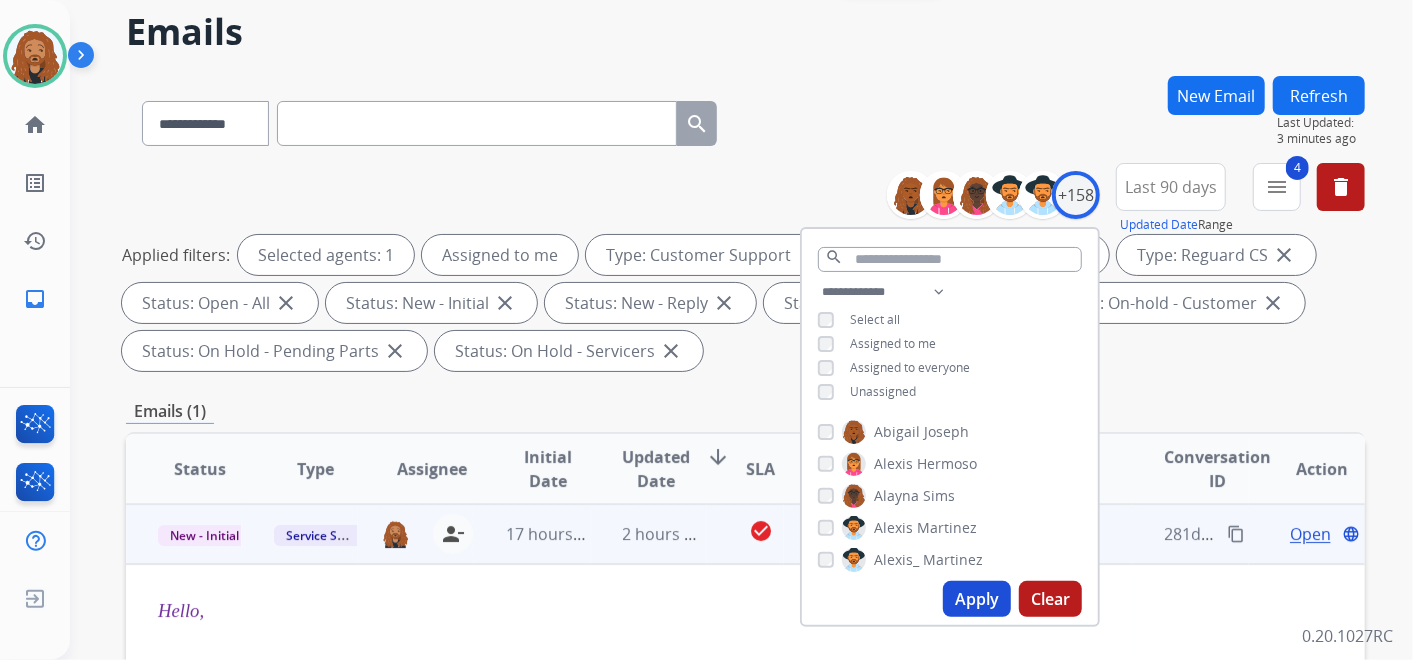 scroll, scrollTop: 111, scrollLeft: 0, axis: vertical 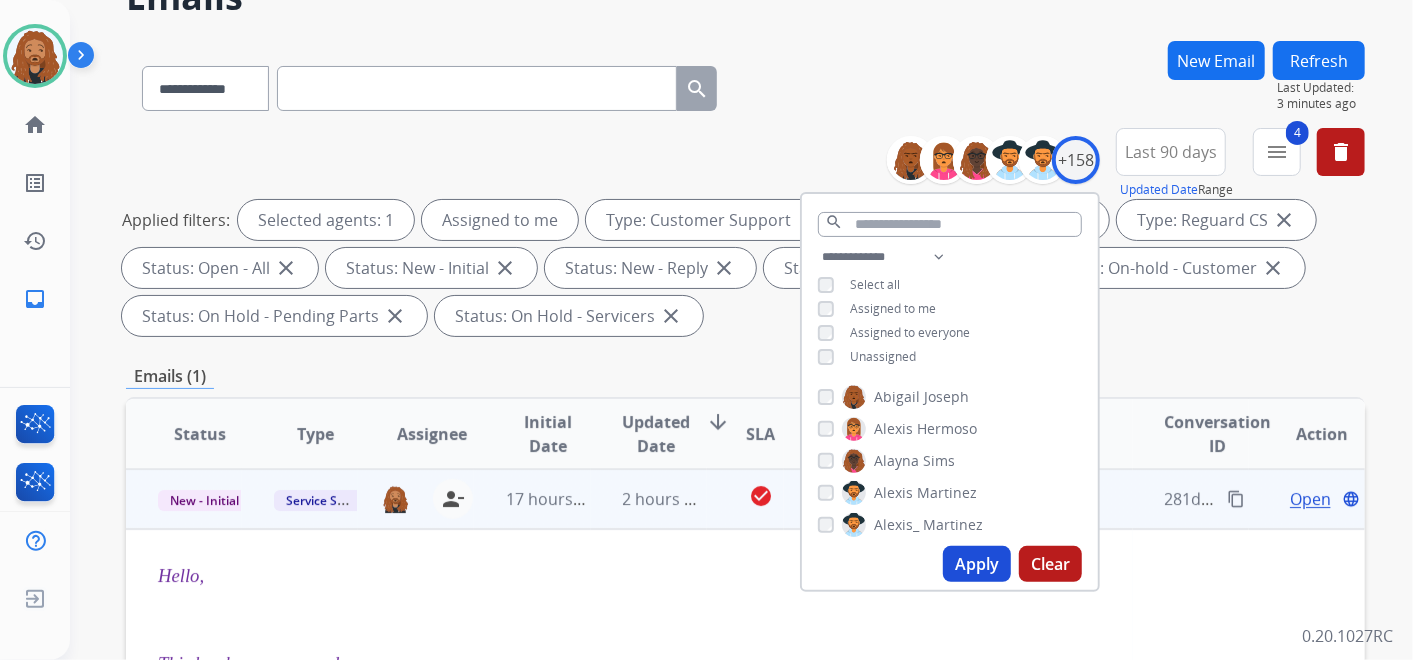 click on "**********" at bounding box center (745, 236) 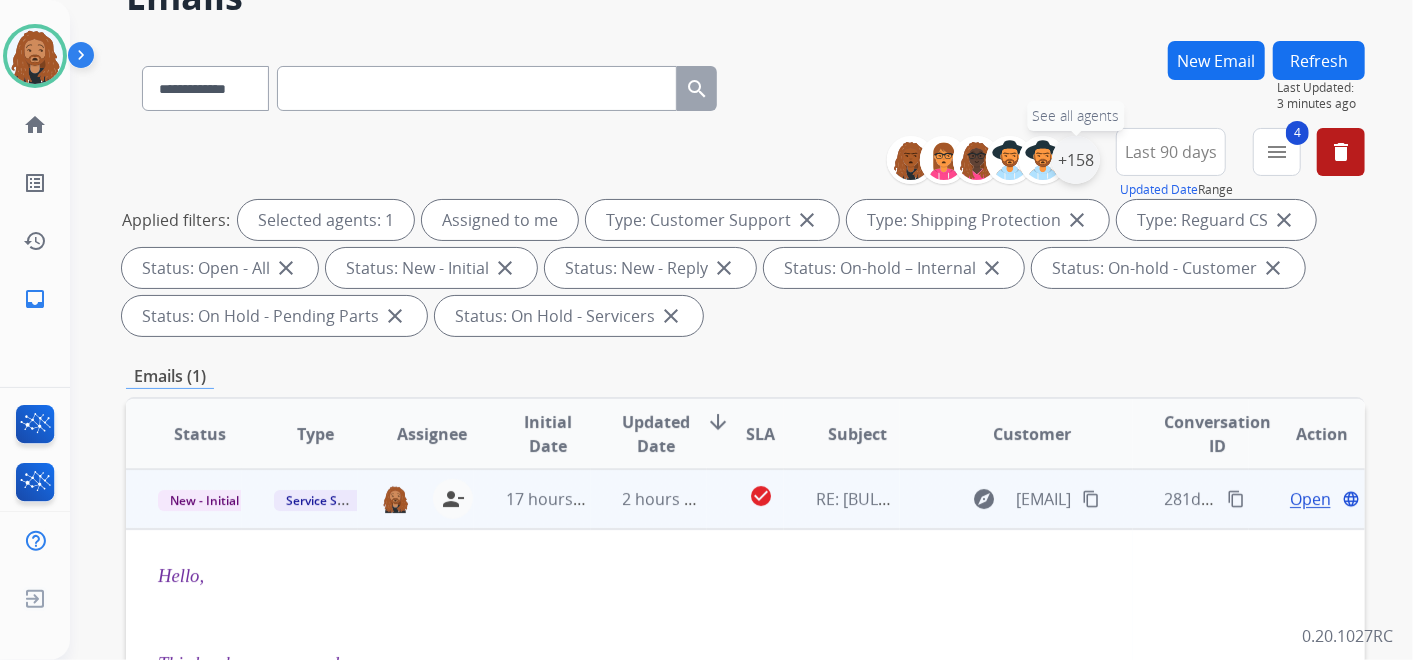 click on "+158" at bounding box center (1076, 160) 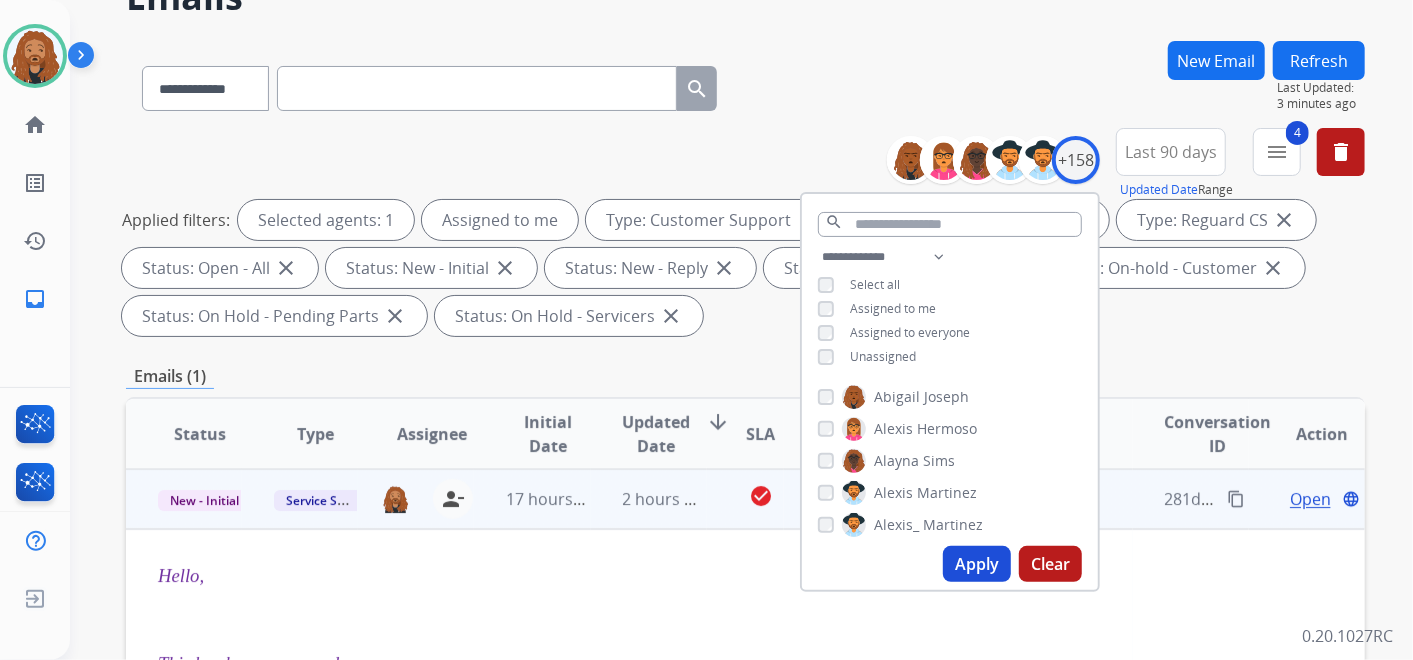 click on "Apply" at bounding box center (977, 564) 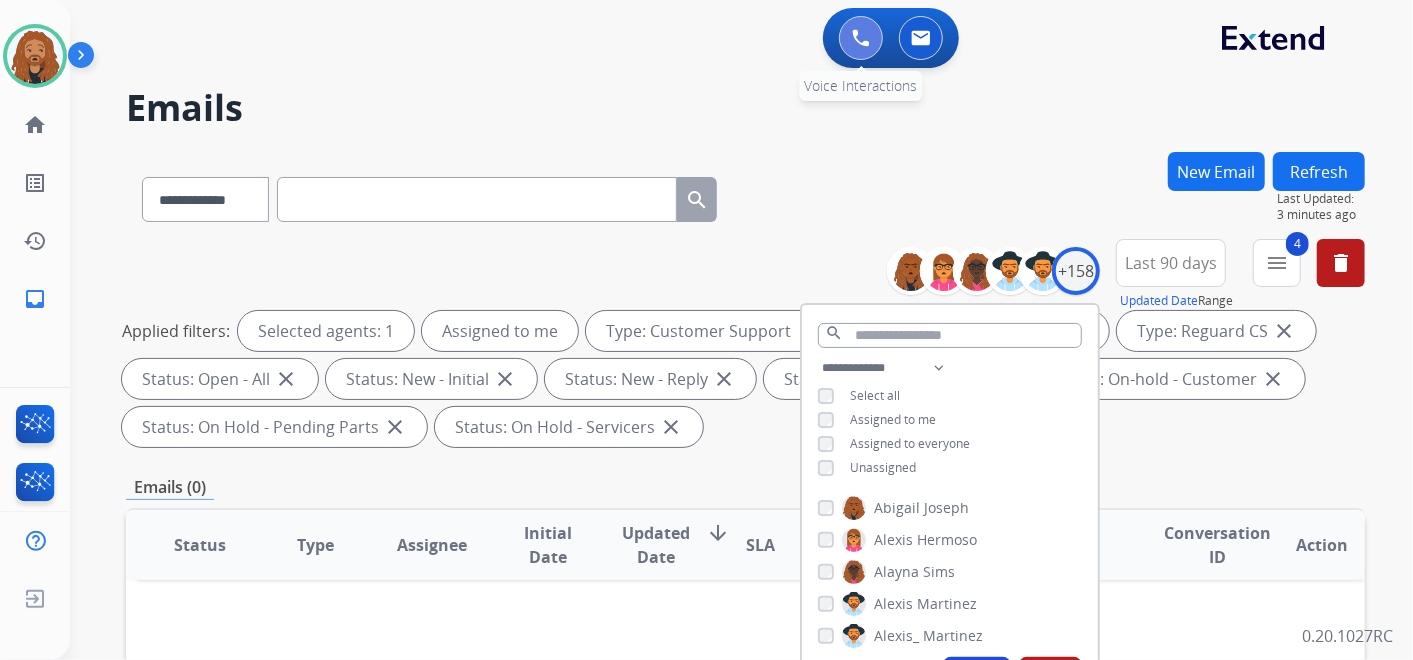 click at bounding box center [861, 38] 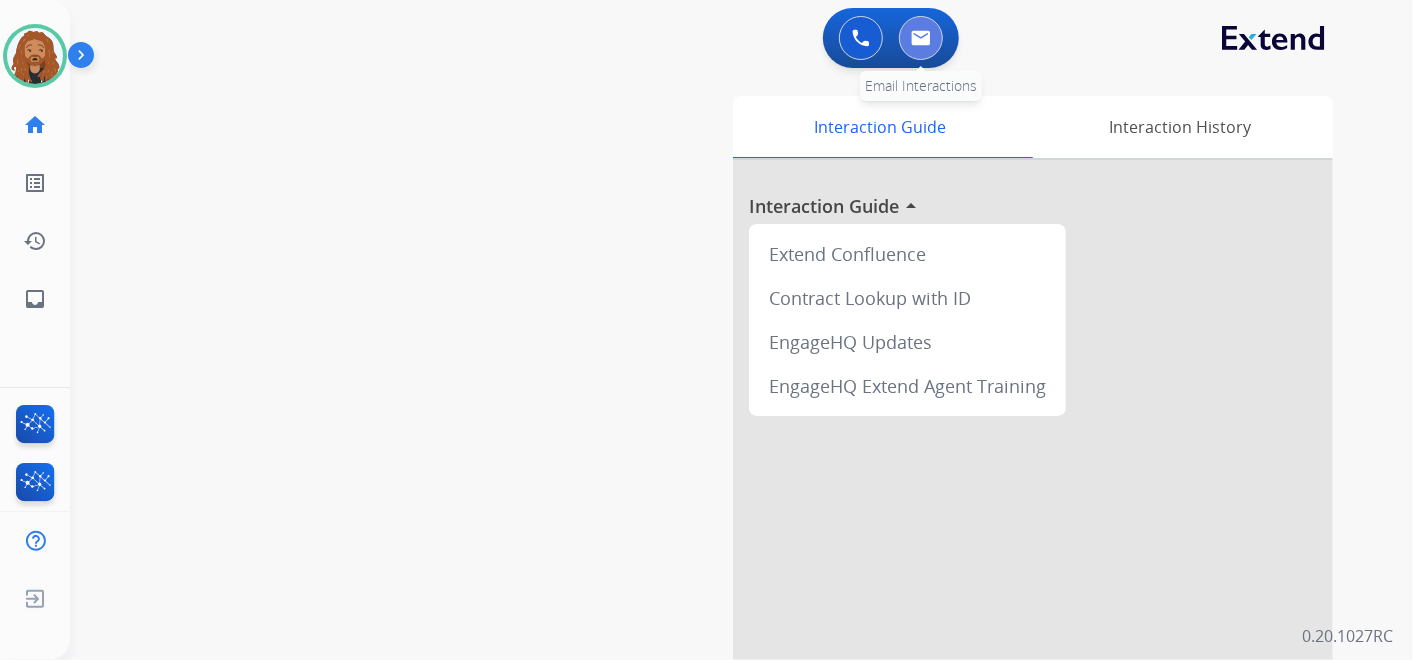 click at bounding box center [921, 38] 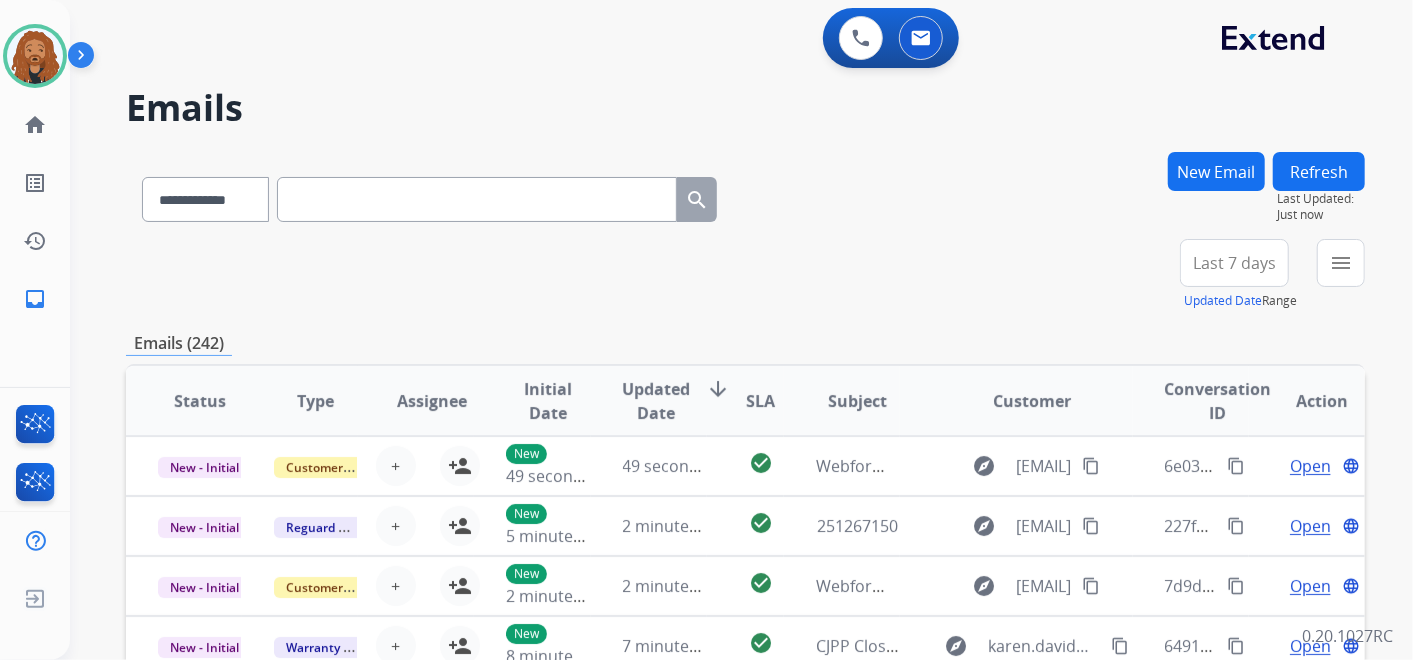 click at bounding box center [477, 199] 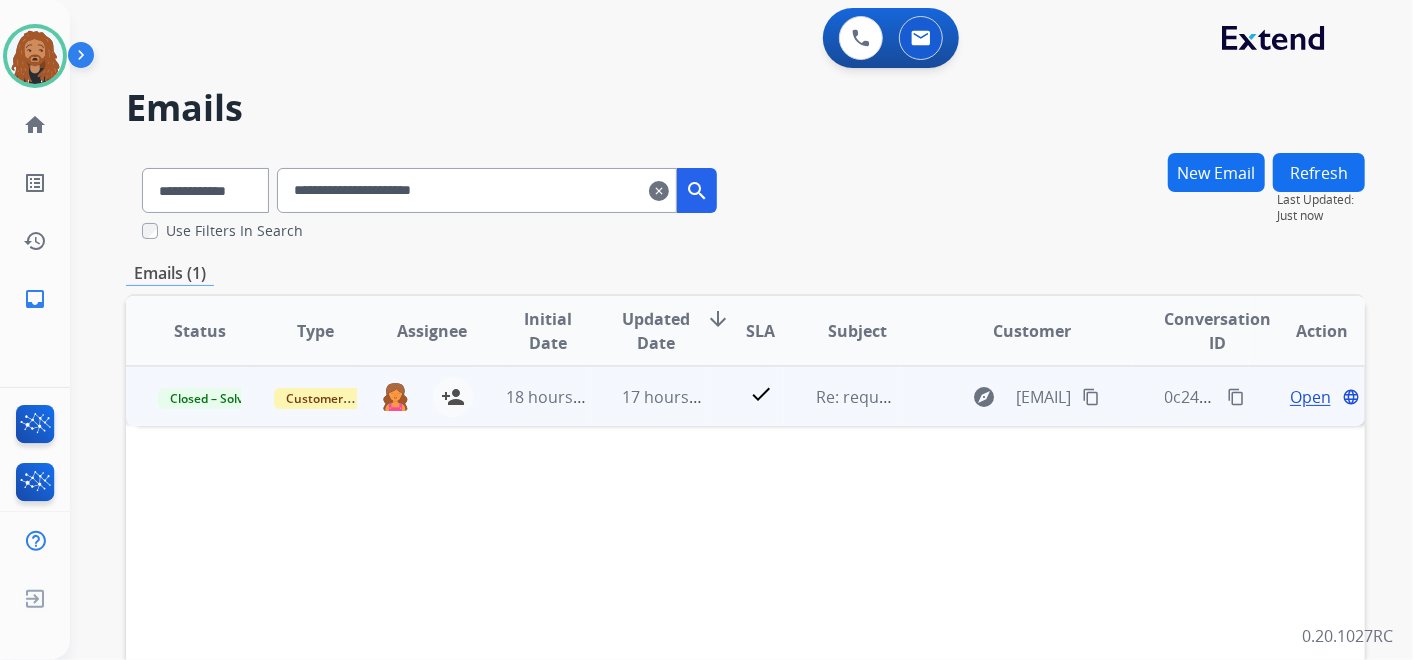 click on "Open" at bounding box center [1310, 397] 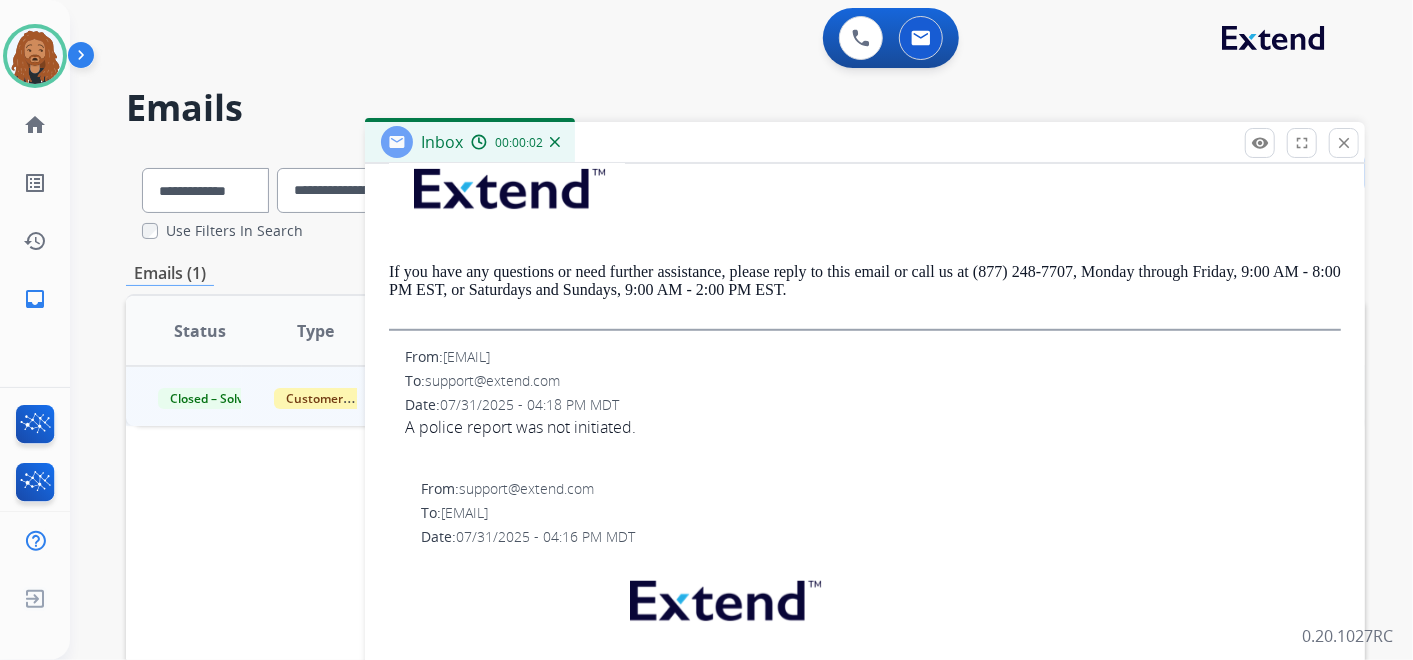 scroll, scrollTop: 1063, scrollLeft: 0, axis: vertical 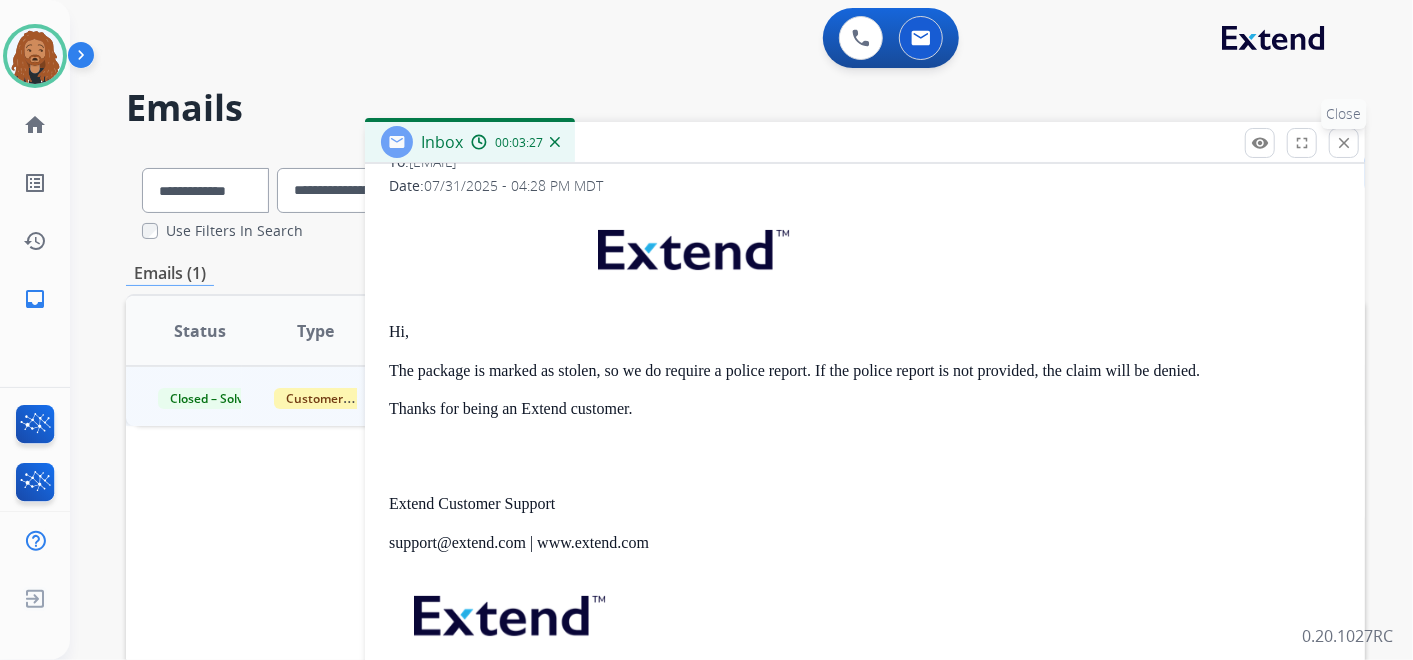 click on "close" at bounding box center [1344, 143] 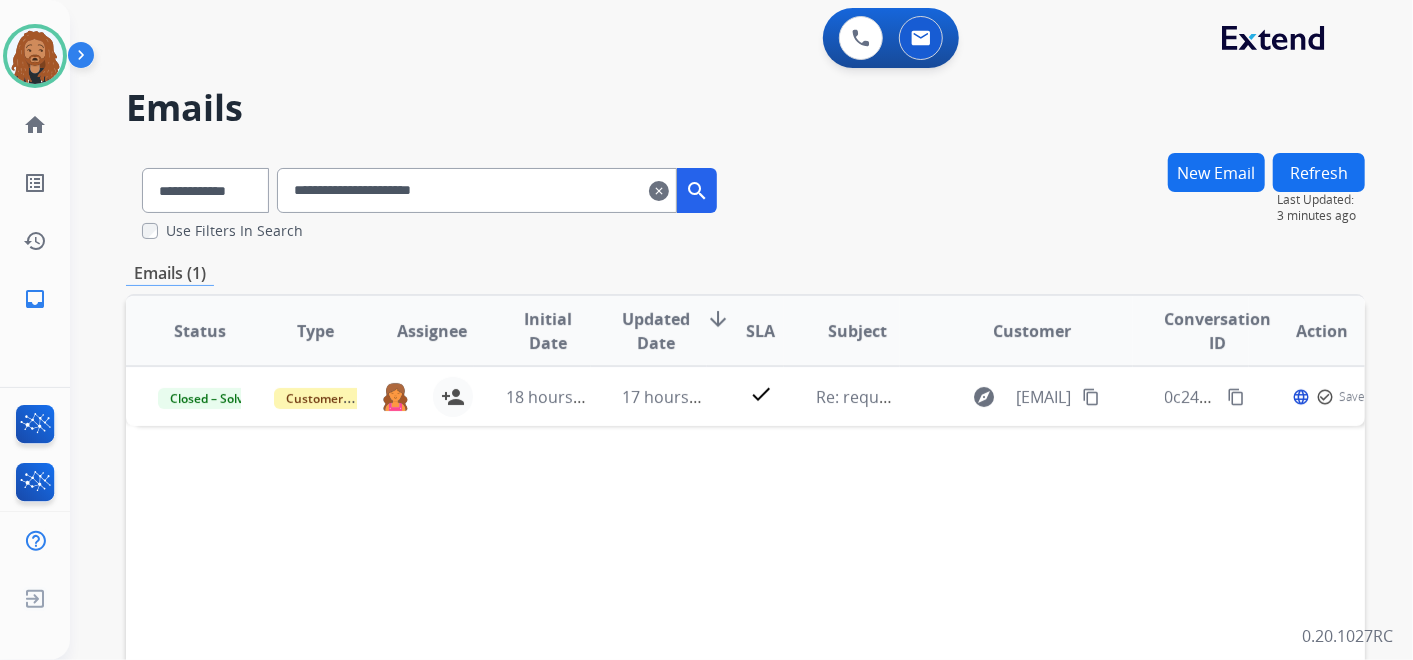 click on "clear" at bounding box center [659, 191] 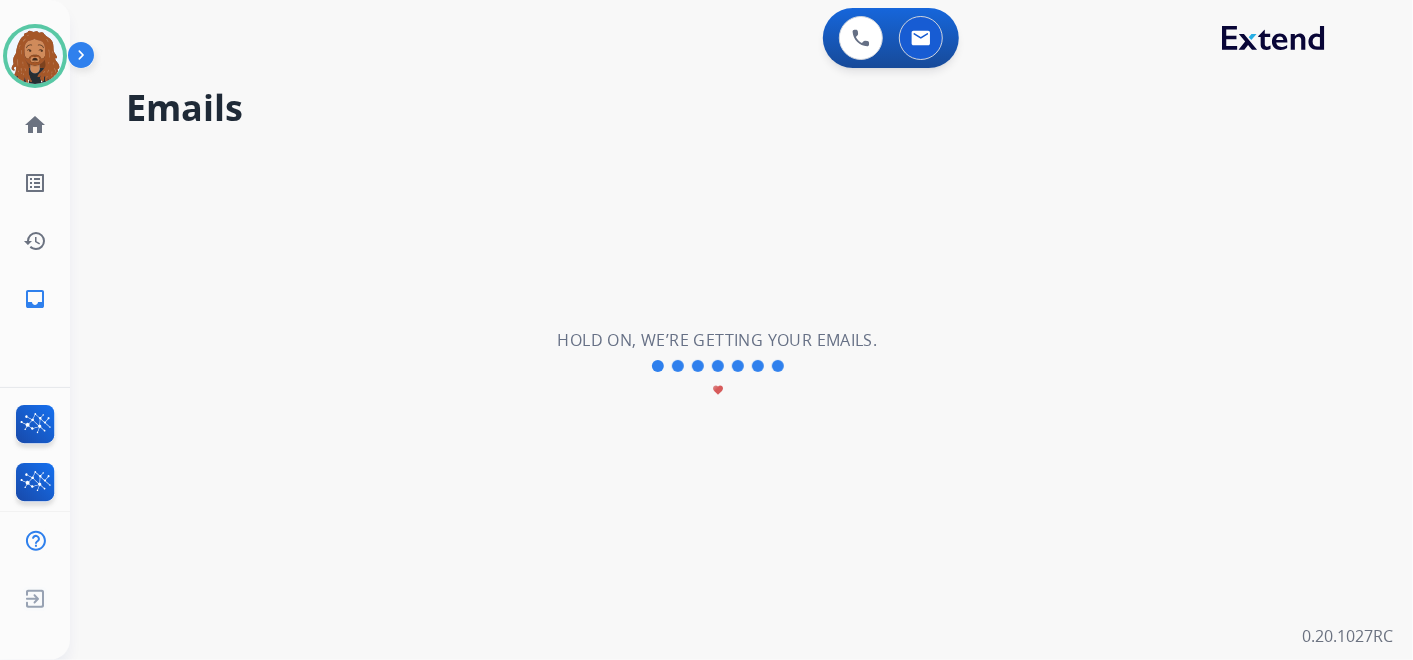 type 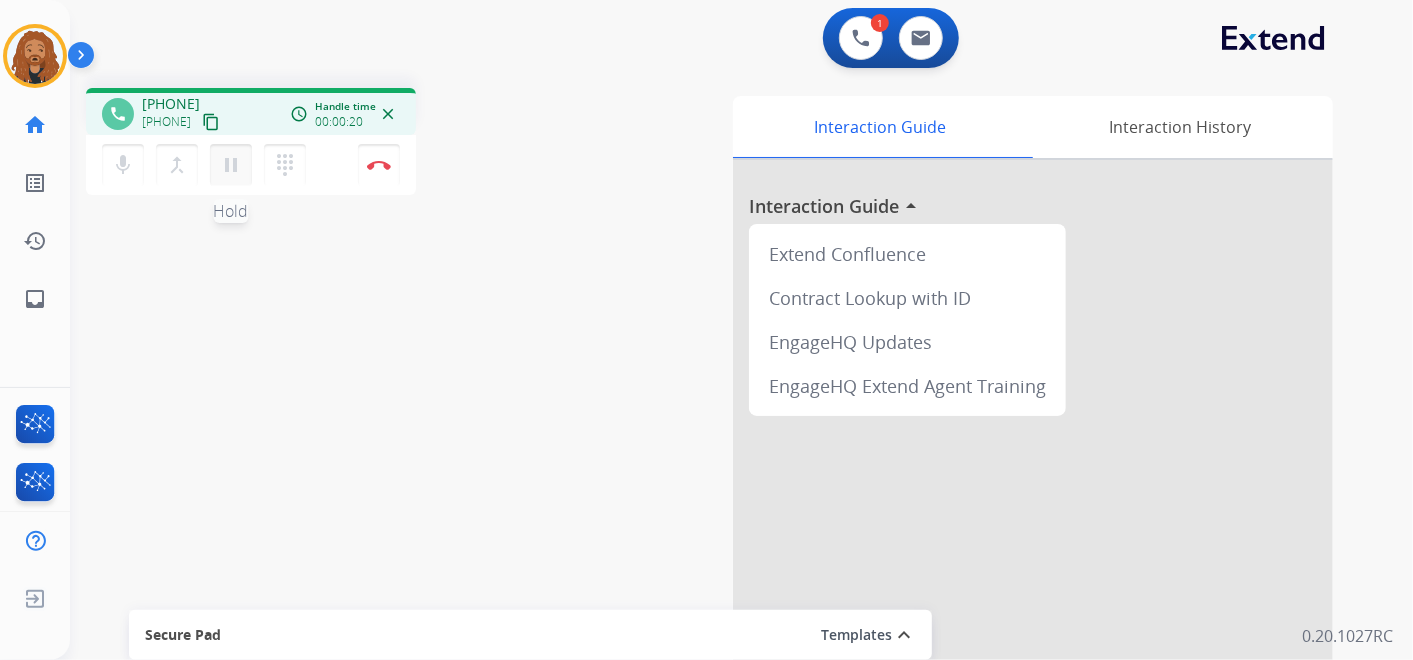 click on "pause" at bounding box center [231, 165] 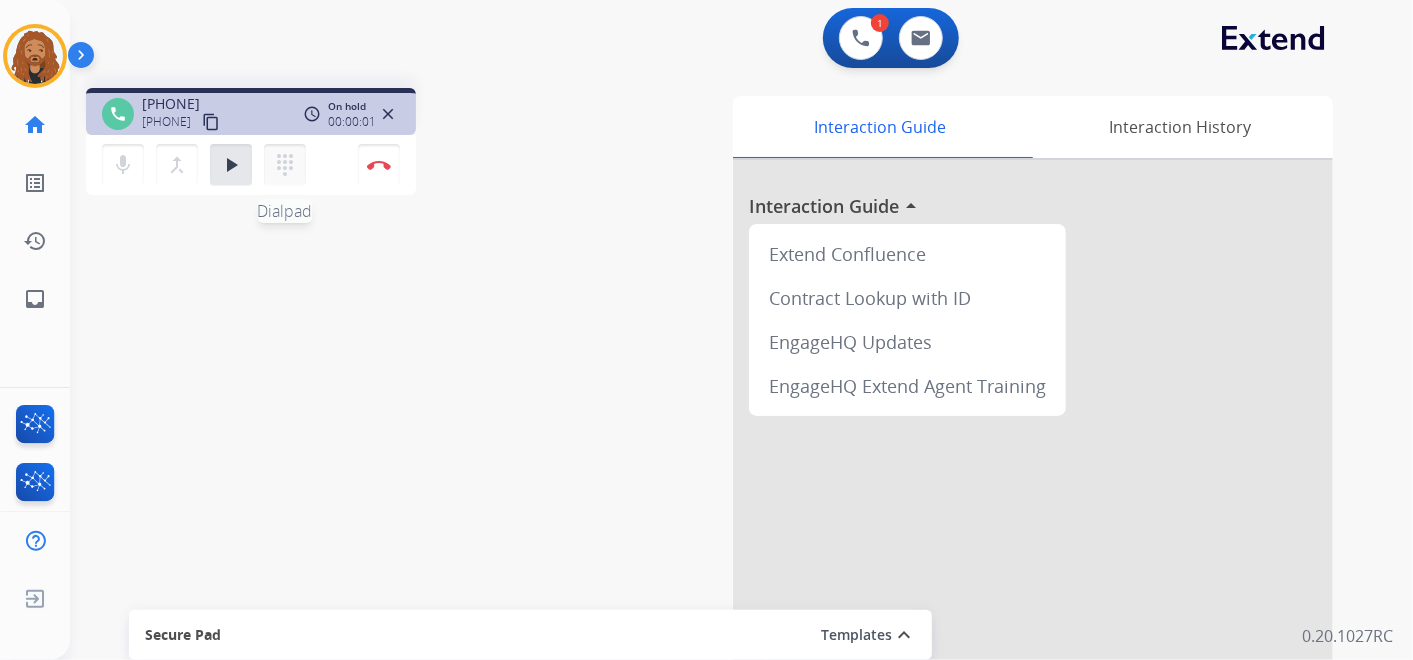 click on "dialpad" at bounding box center (285, 165) 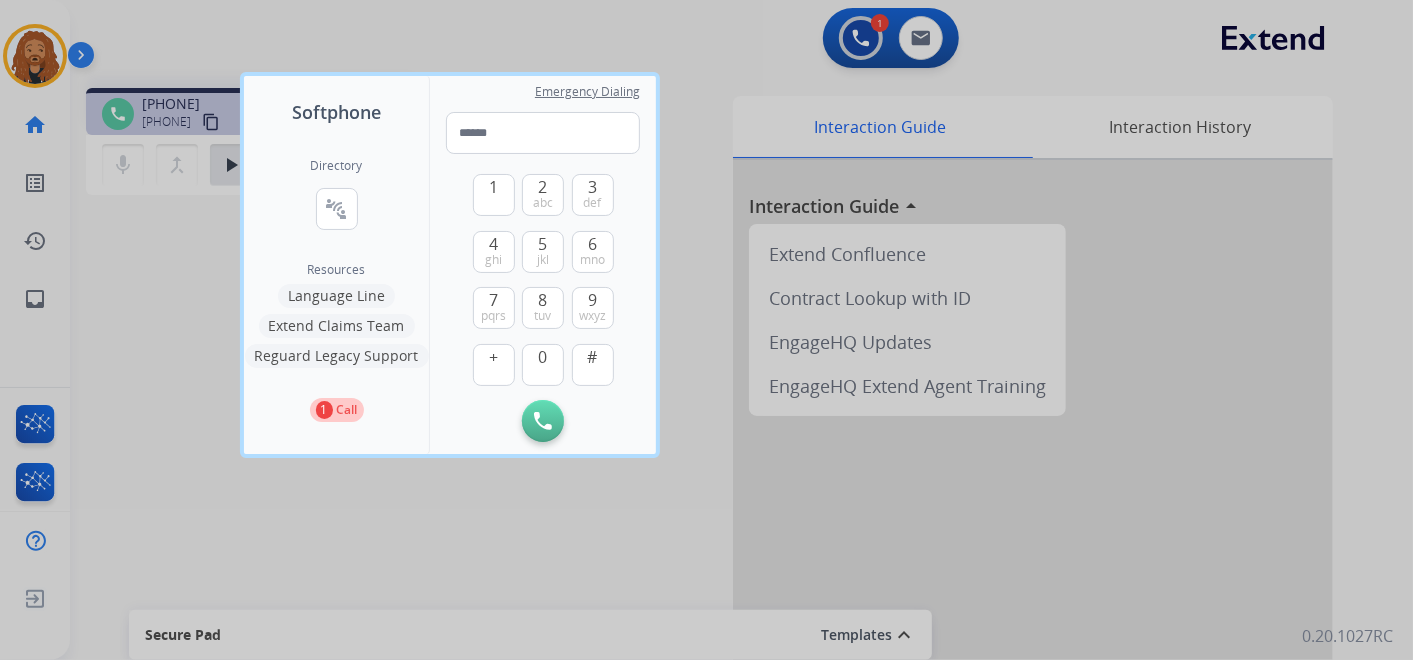 click on "Language Line" at bounding box center [336, 296] 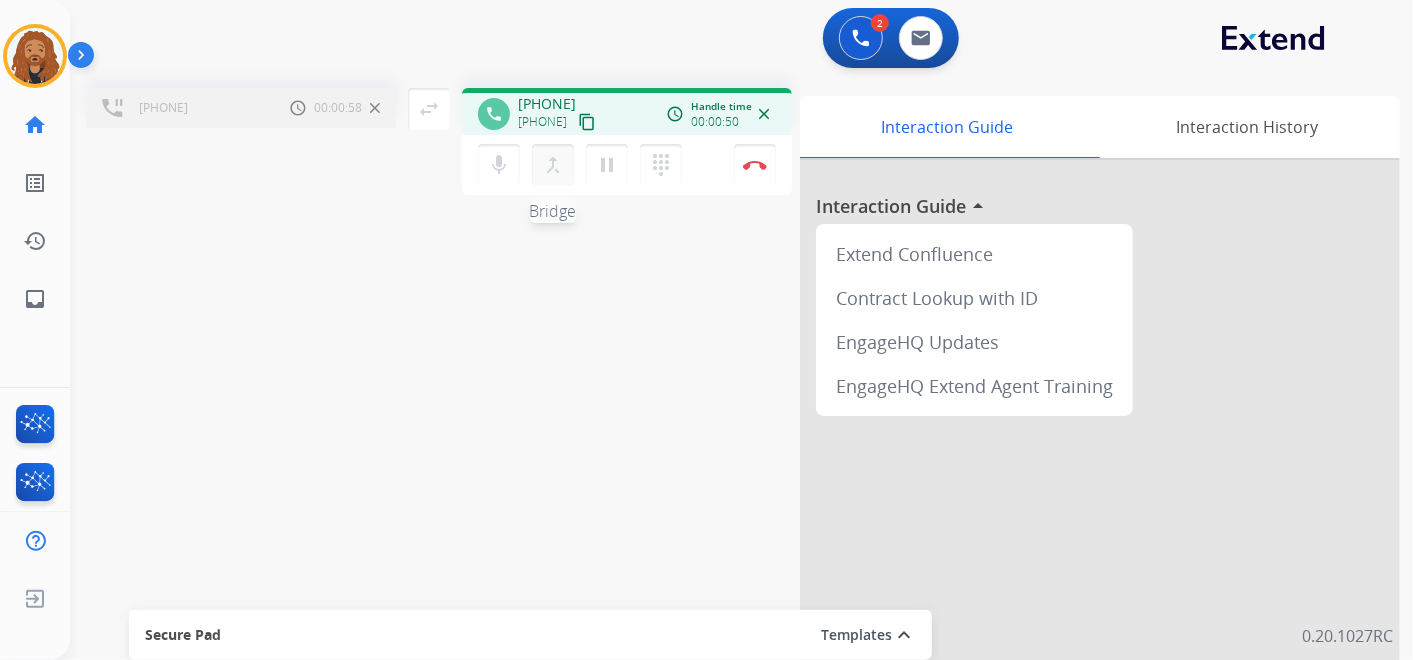 click on "merge_type" at bounding box center [553, 165] 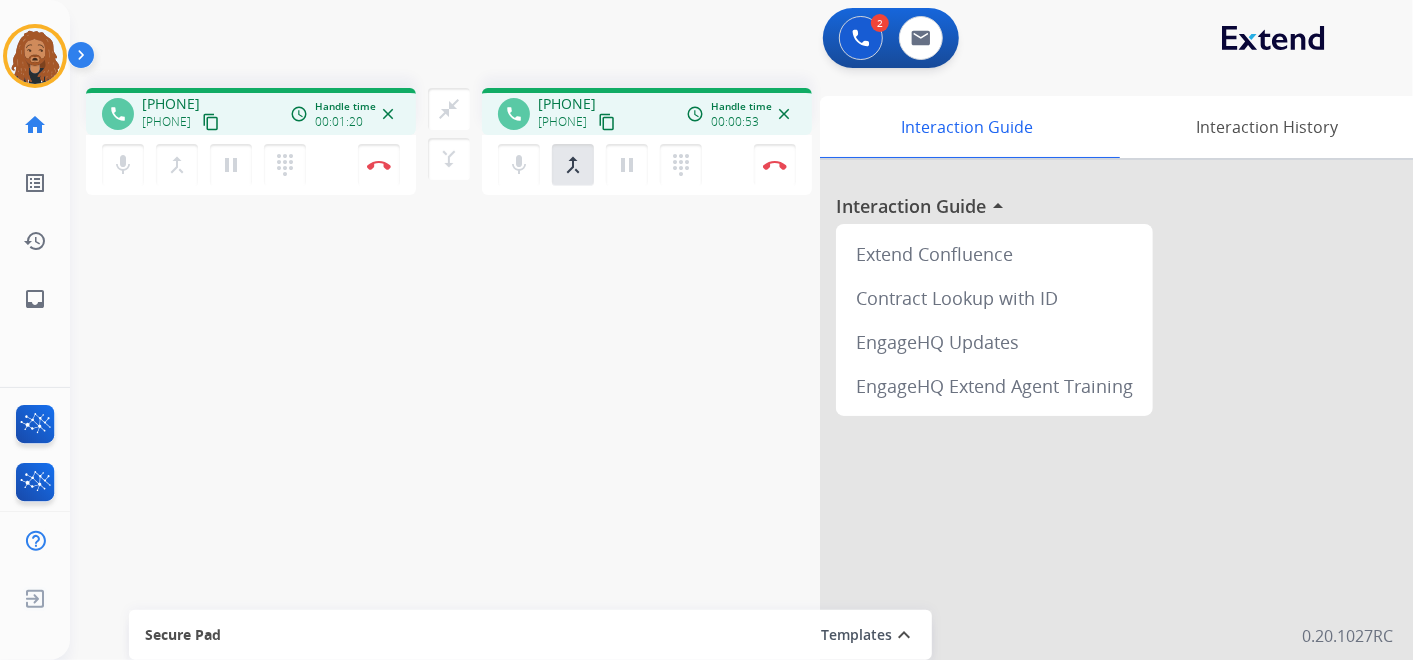 click on "phone +17733870377 +17733870377 content_copy access_time Call metrics Queue   00:11 Hold   00:58 Talk   00:23 Total   01:31 Handle time 00:01:20 close mic Mute merge_type Bridge pause Hold dialpad Dialpad Disconnect swap_horiz Break voice bridge close_fullscreen Connect 3-Way Call merge_type Separate 3-Way Call phone +18005568467 +18005568467 content_copy access_time Call metrics Queue   00:38 Hold   00:00 Talk   00:54 Total   01:31 Handle time 00:00:53 close mic Mute merge_type Bridge pause Hold dialpad Dialpad Disconnect  Interaction Guide   Interaction History  Interaction Guide arrow_drop_up  Extend Confluence   Contract Lookup with ID   EngageHQ Updates   EngageHQ Extend Agent Training  Secure Pad Templates expand_less Choose a template Save" at bounding box center [717, 489] 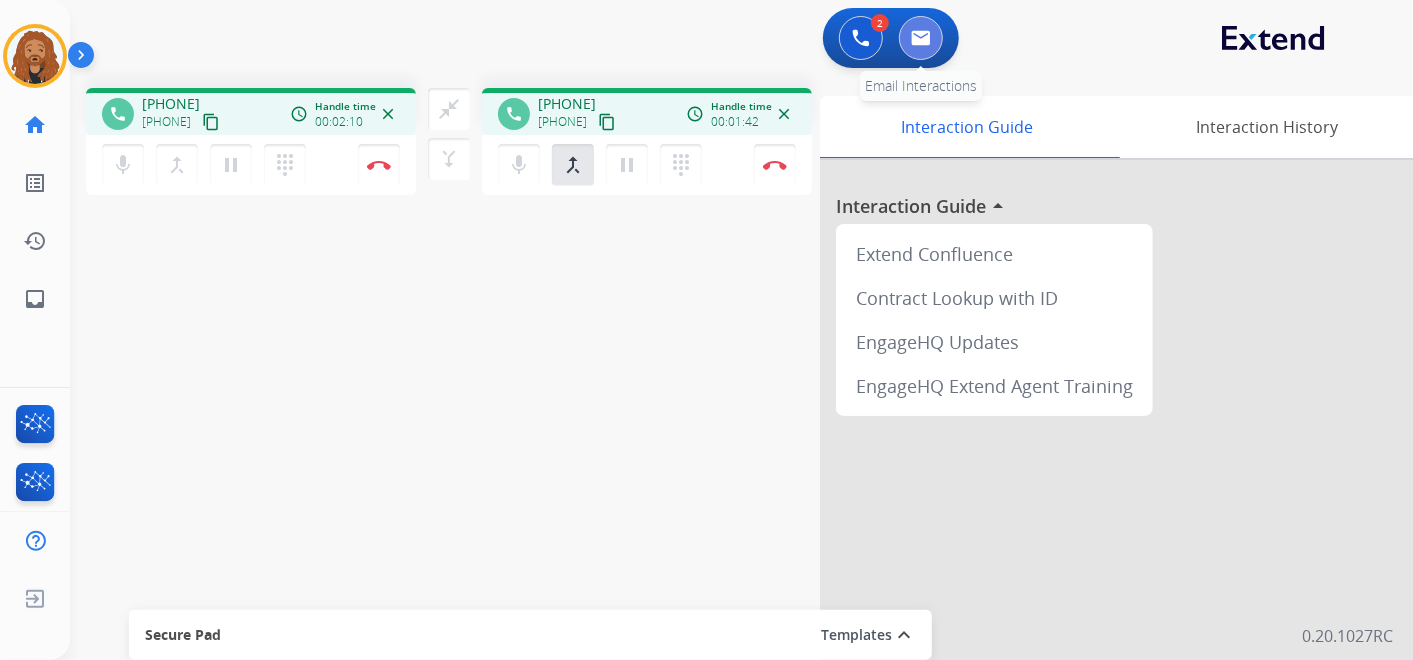 click at bounding box center (921, 38) 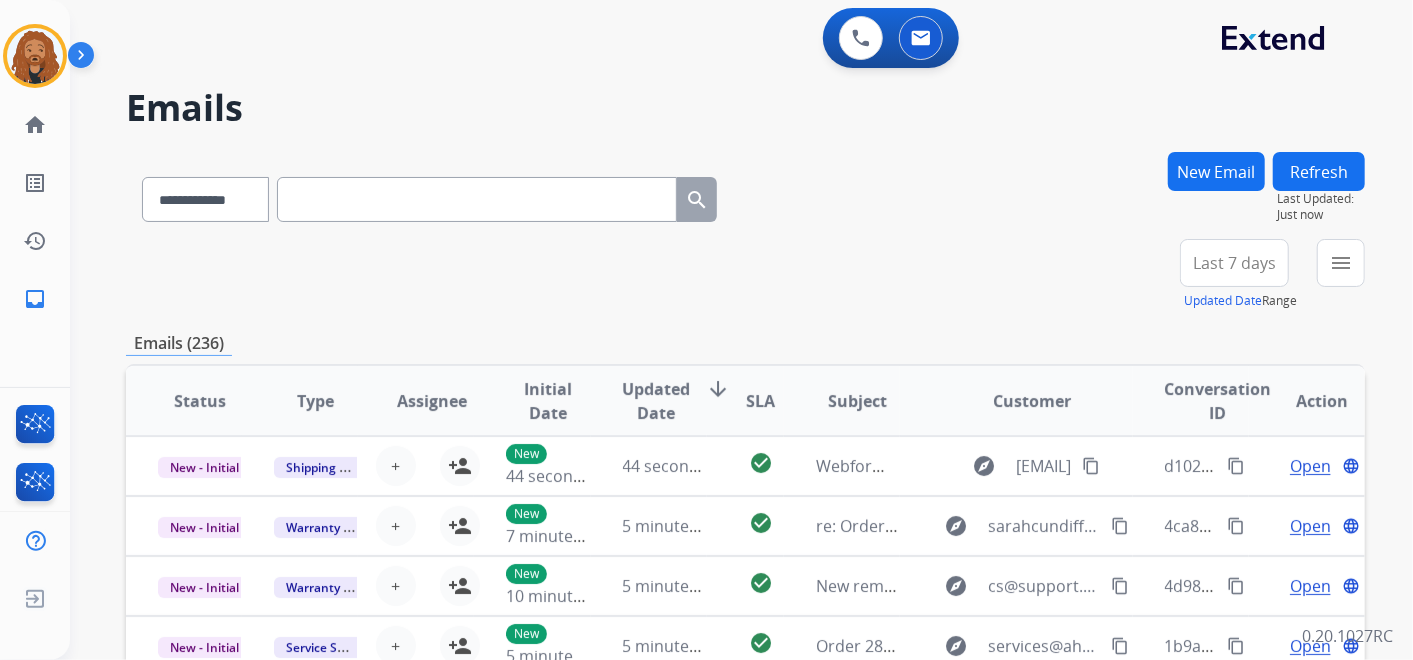 click on "New Email" at bounding box center (1216, 171) 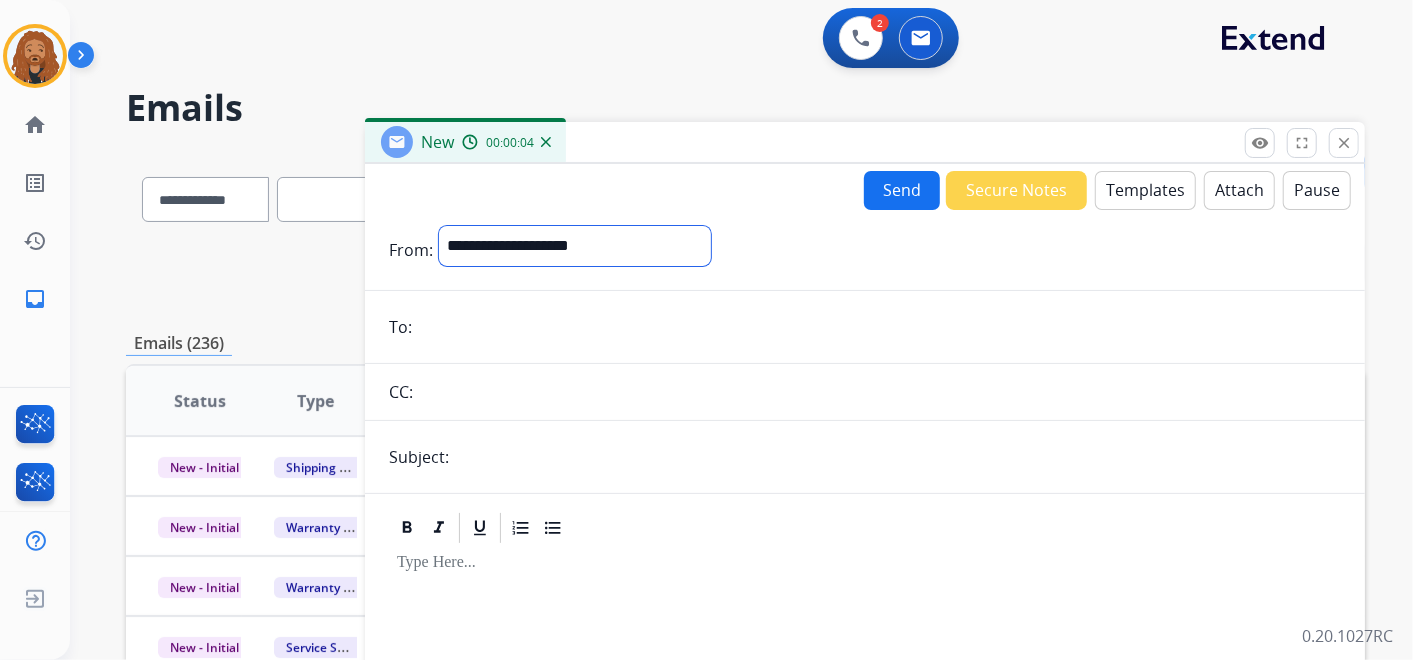 click on "**********" at bounding box center (575, 246) 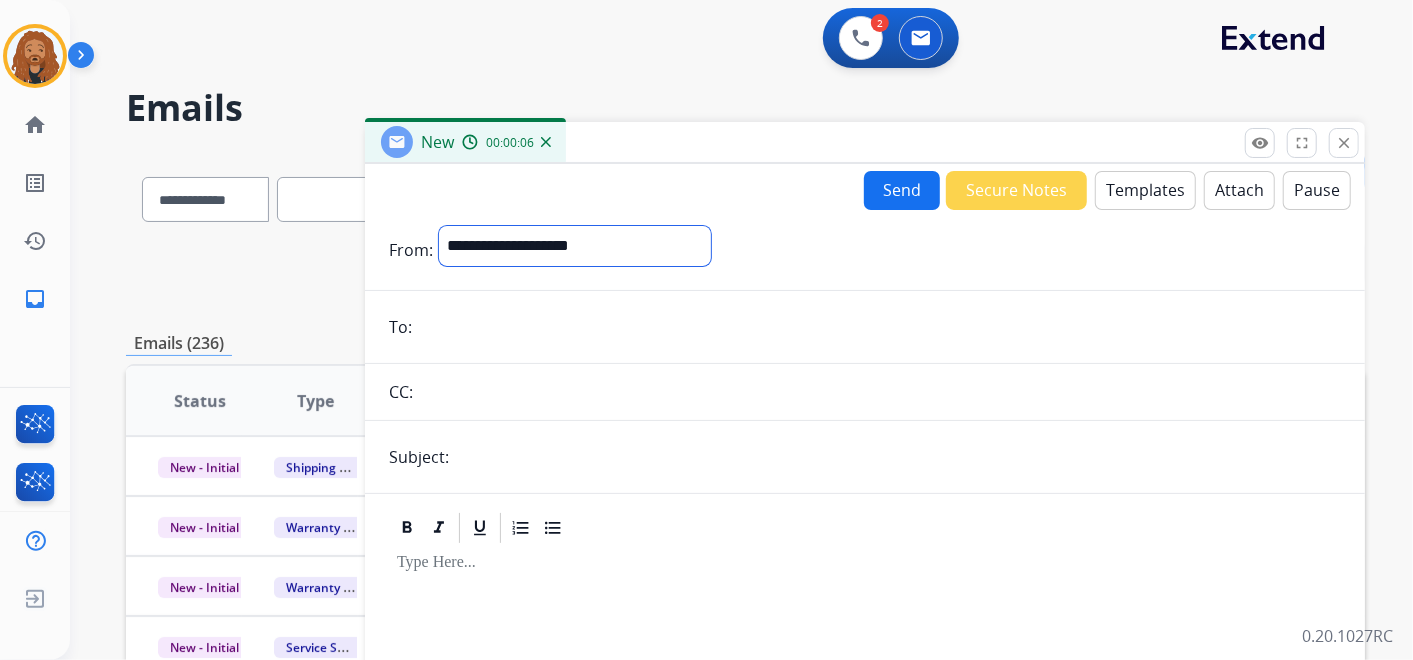 select on "**********" 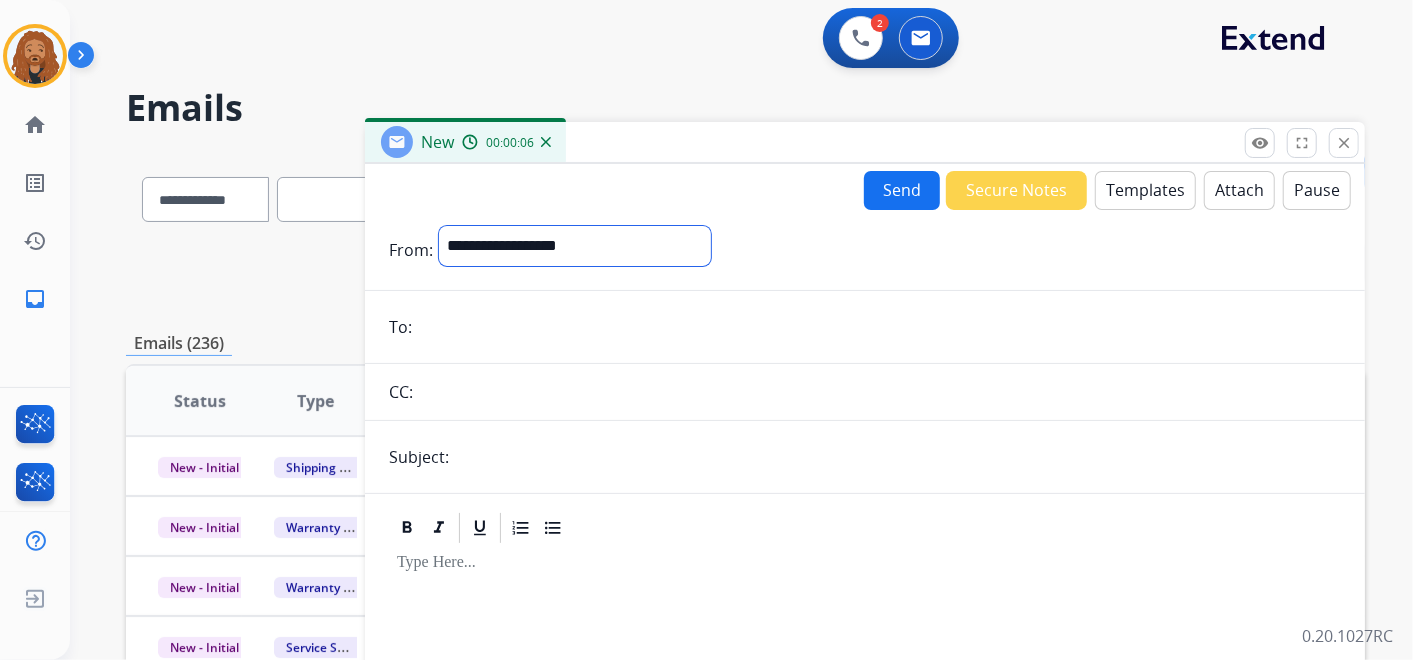 click on "**********" at bounding box center [575, 246] 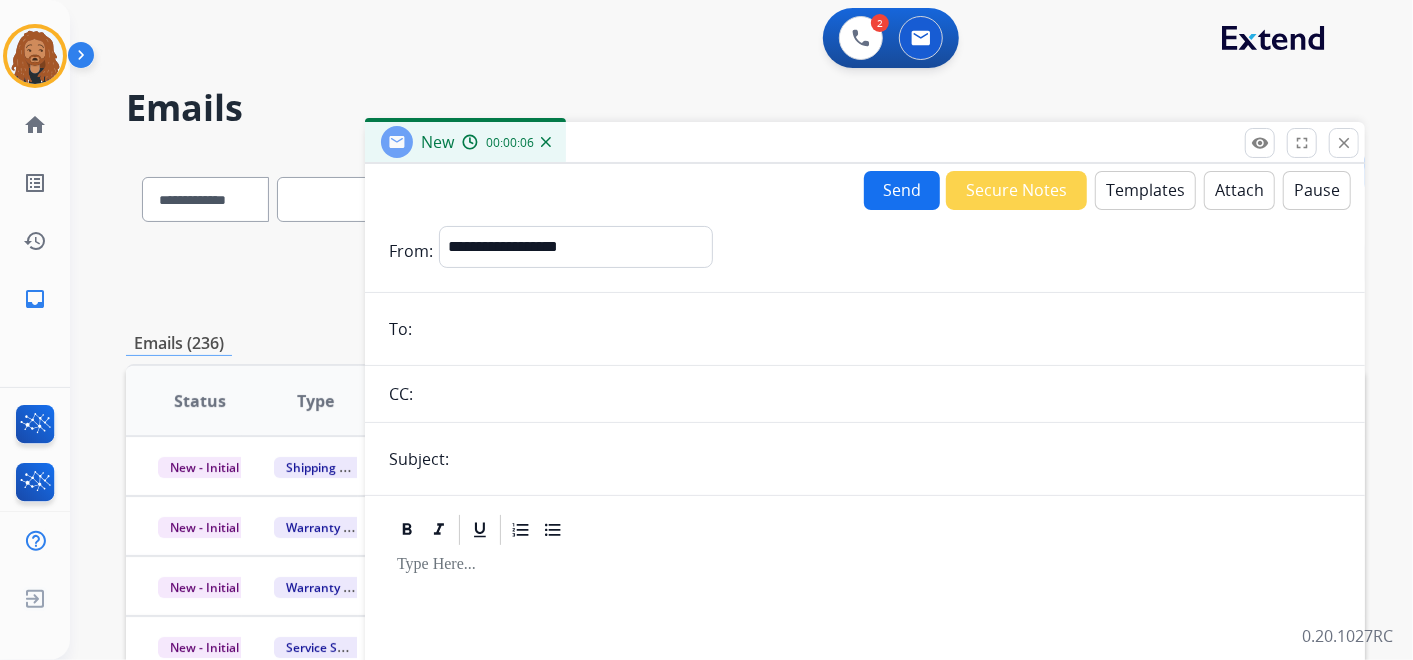 click at bounding box center (879, 329) 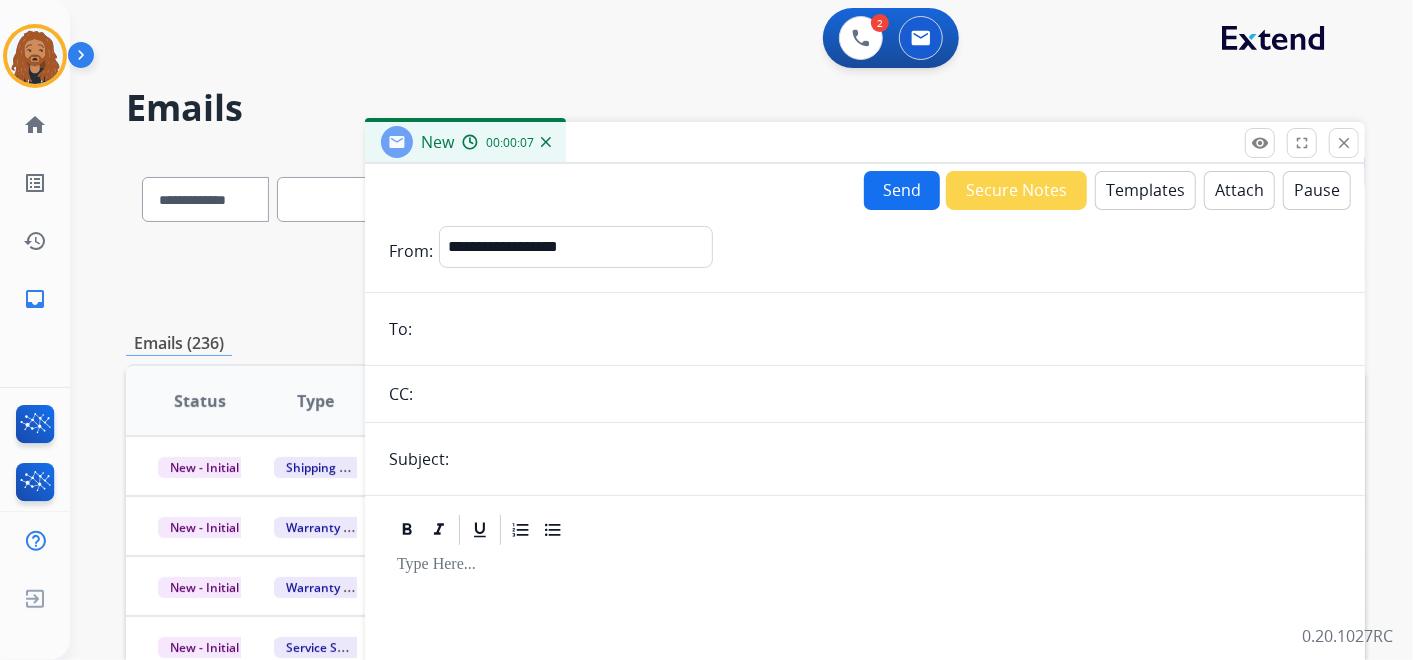 paste on "**********" 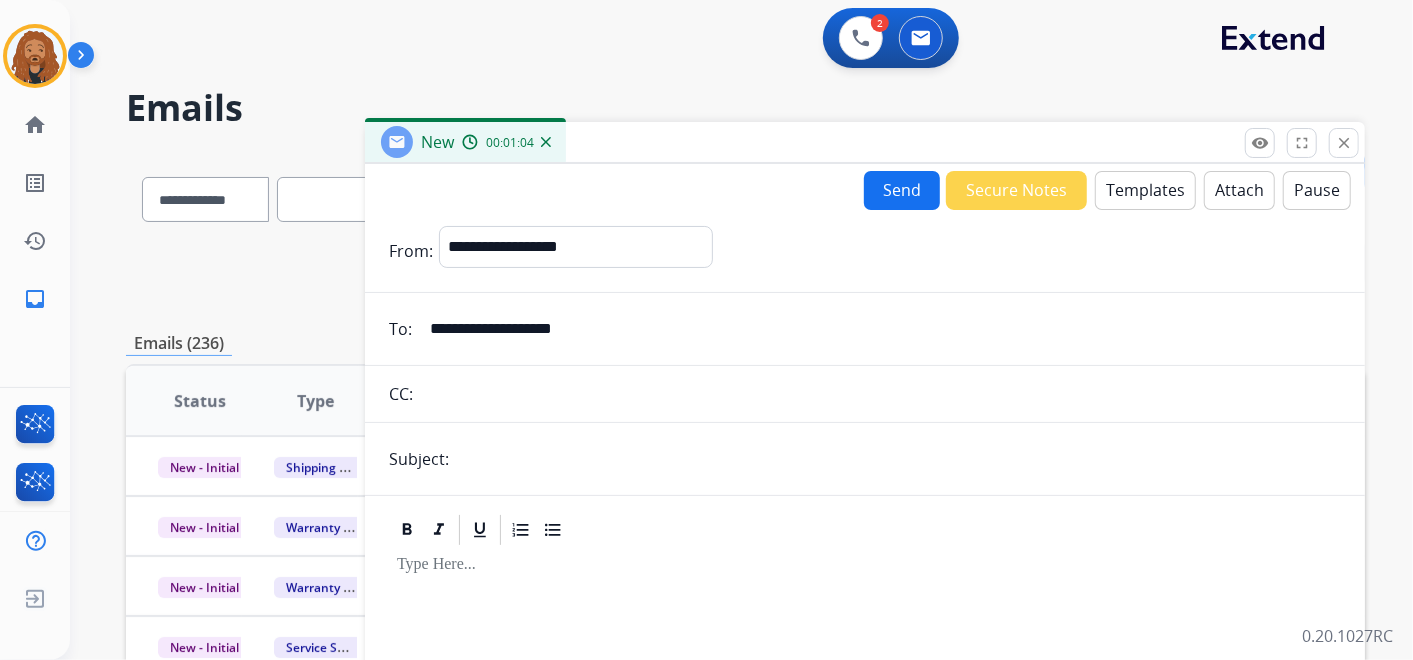 type on "**********" 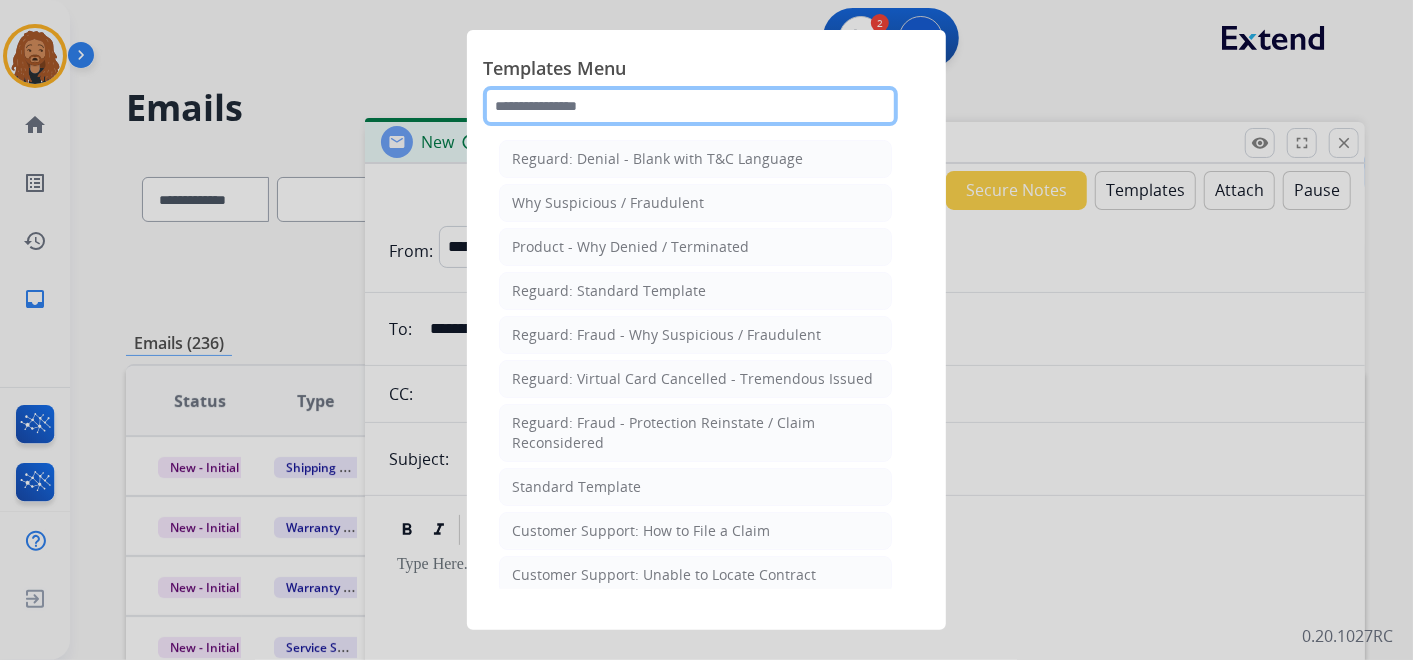click 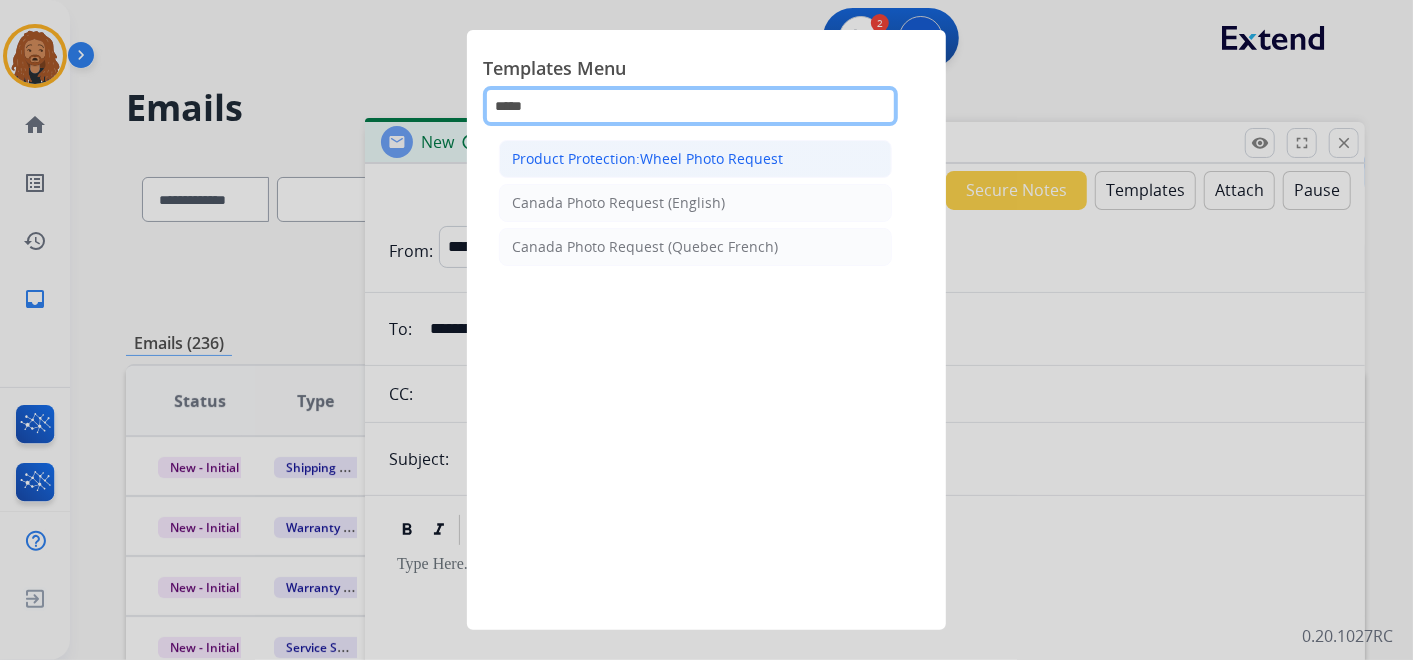 type on "*****" 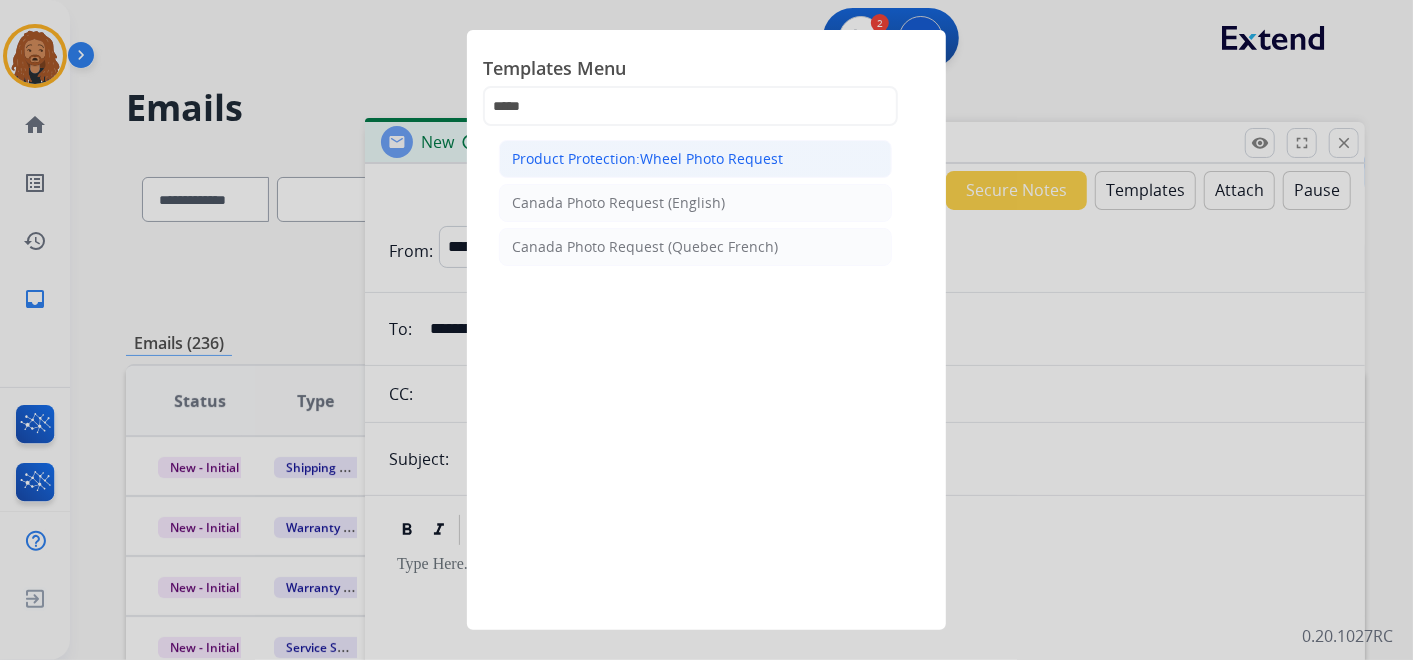 click on "Product Protection:Wheel Photo Request" 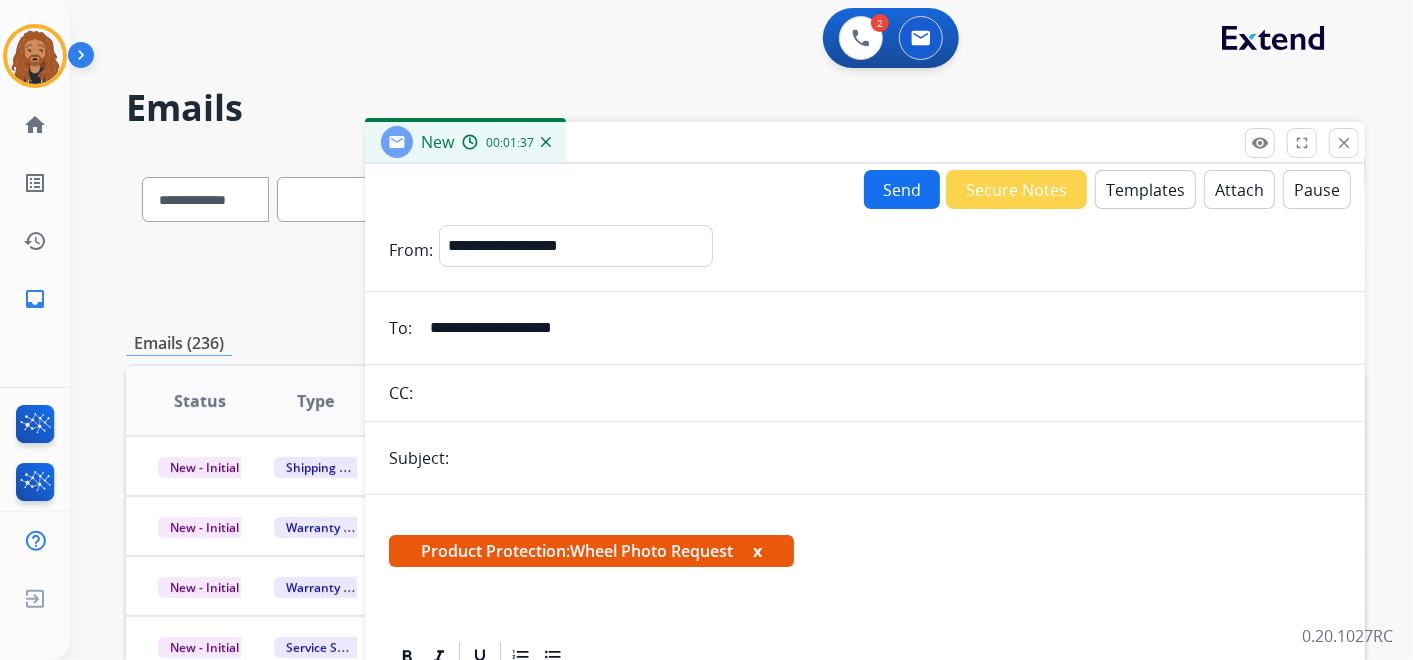 click at bounding box center (898, 458) 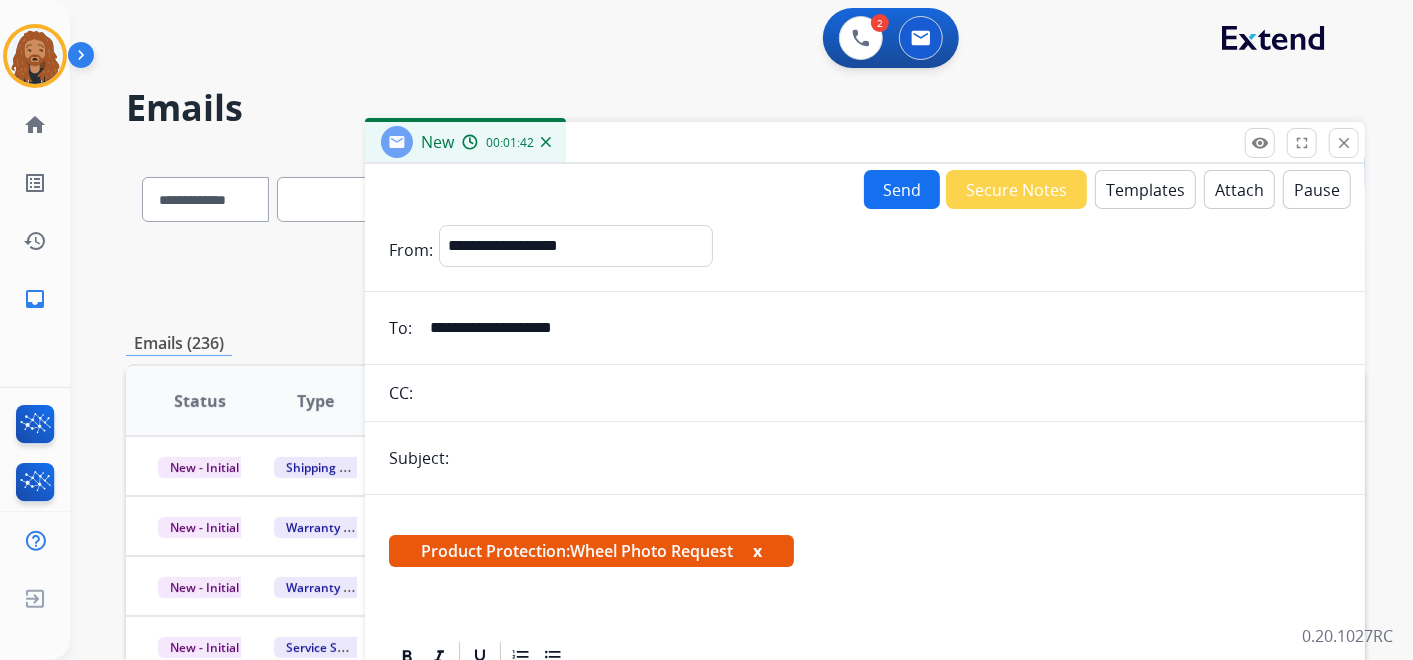 type on "**********" 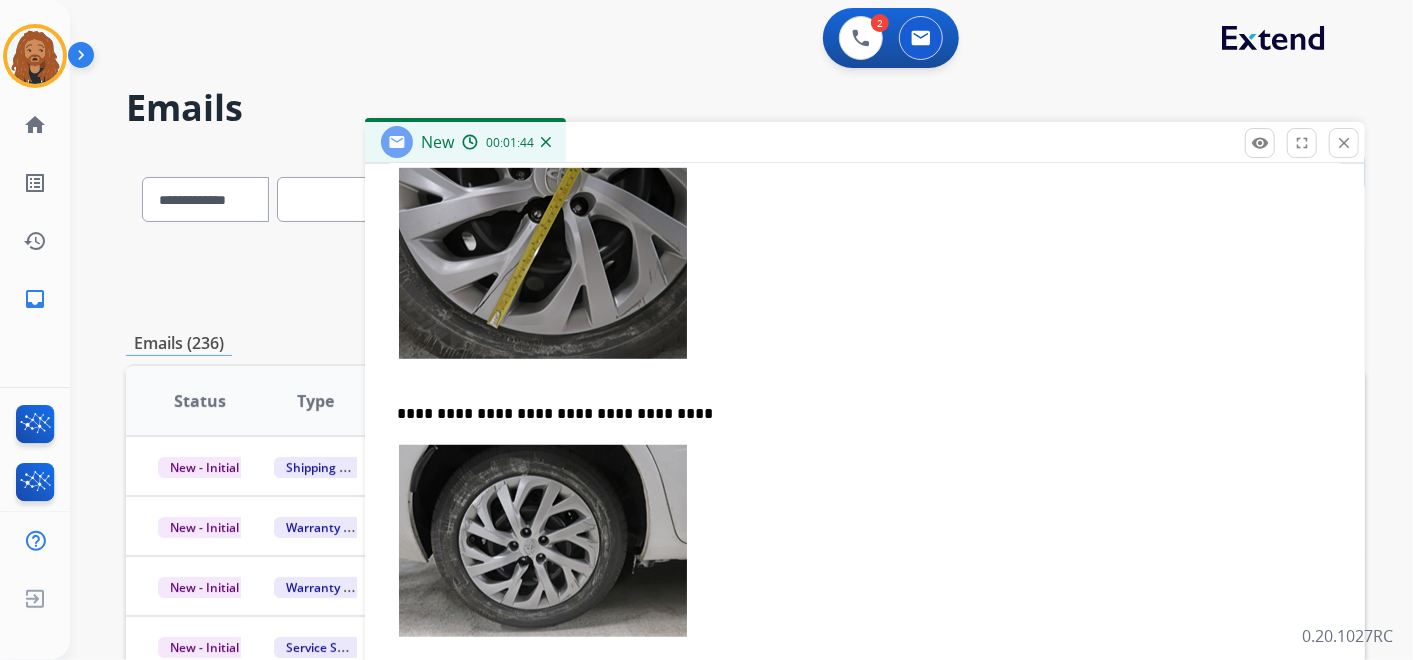 scroll, scrollTop: 777, scrollLeft: 0, axis: vertical 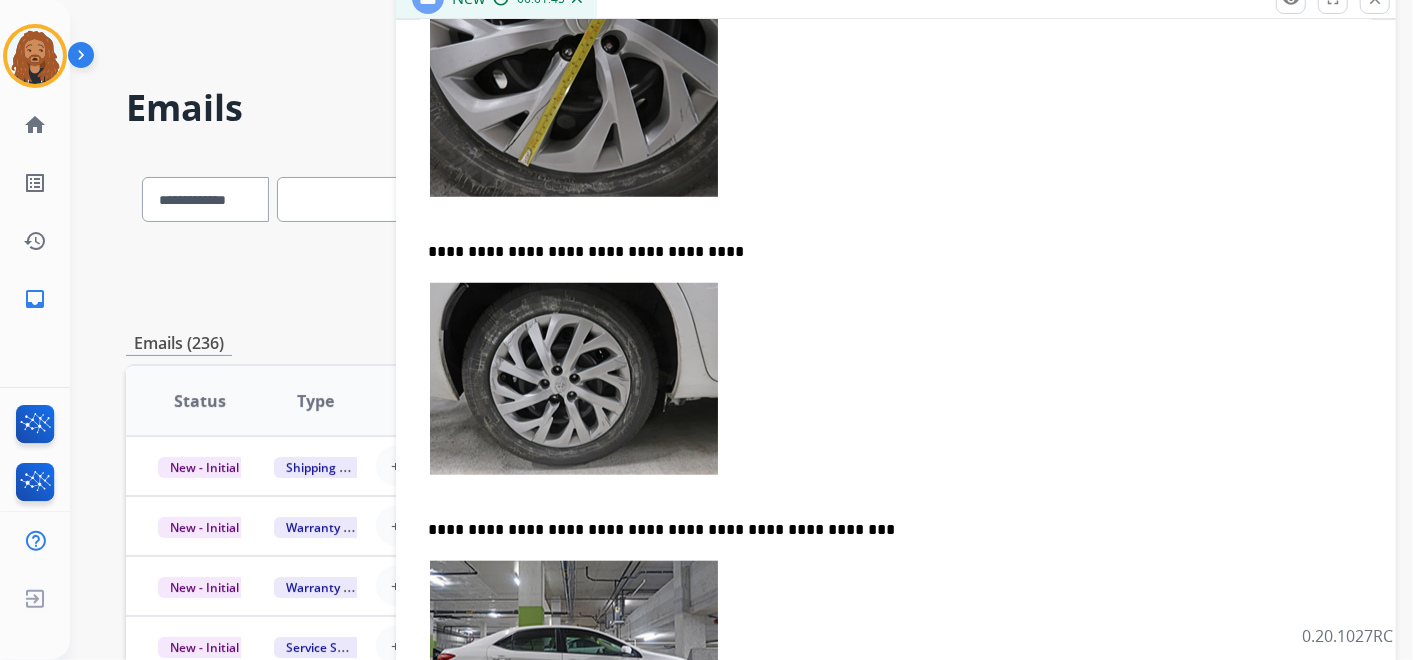 drag, startPoint x: 1117, startPoint y: 148, endPoint x: 1148, endPoint y: 4, distance: 147.29901 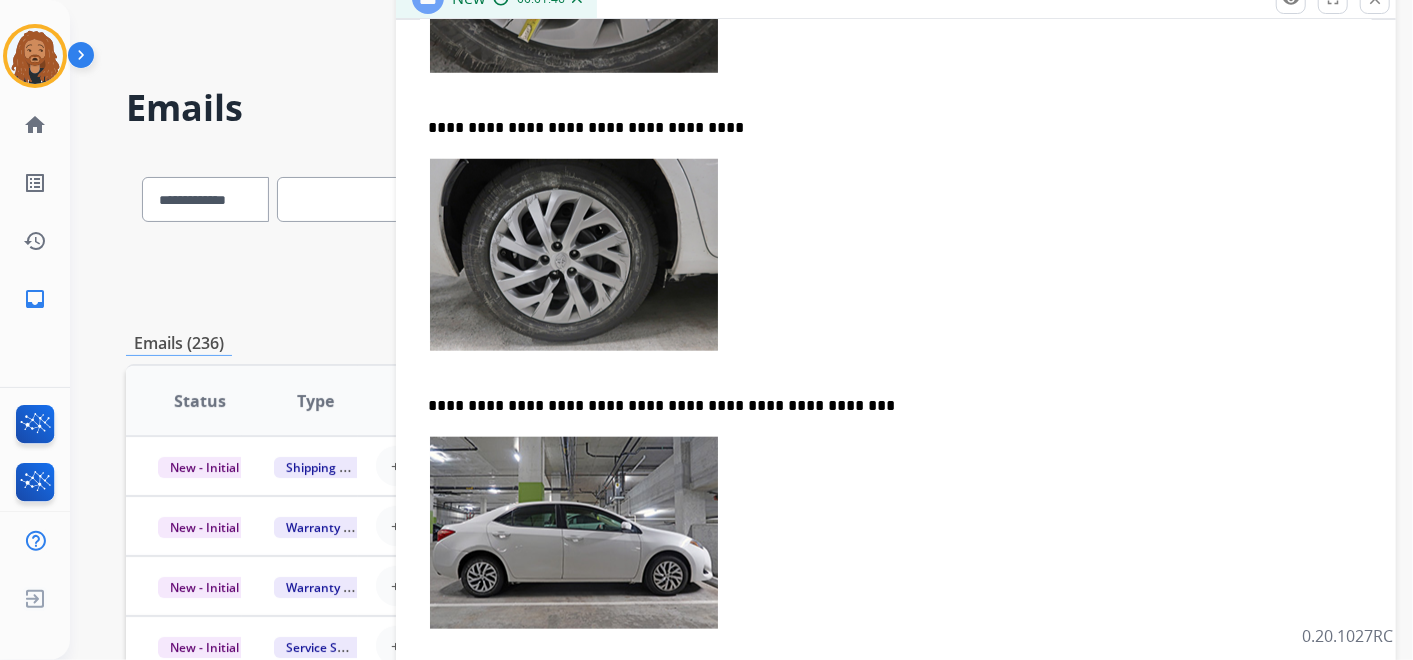 scroll, scrollTop: 1000, scrollLeft: 0, axis: vertical 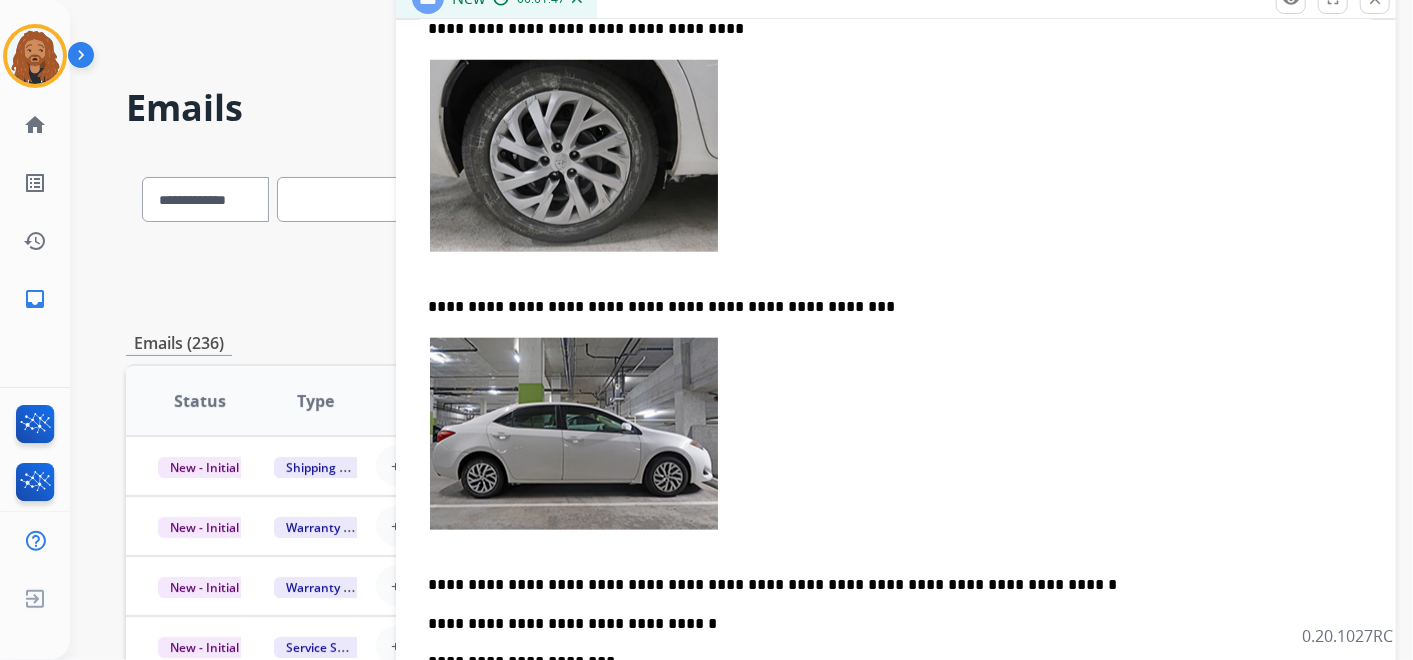 click at bounding box center (896, 446) 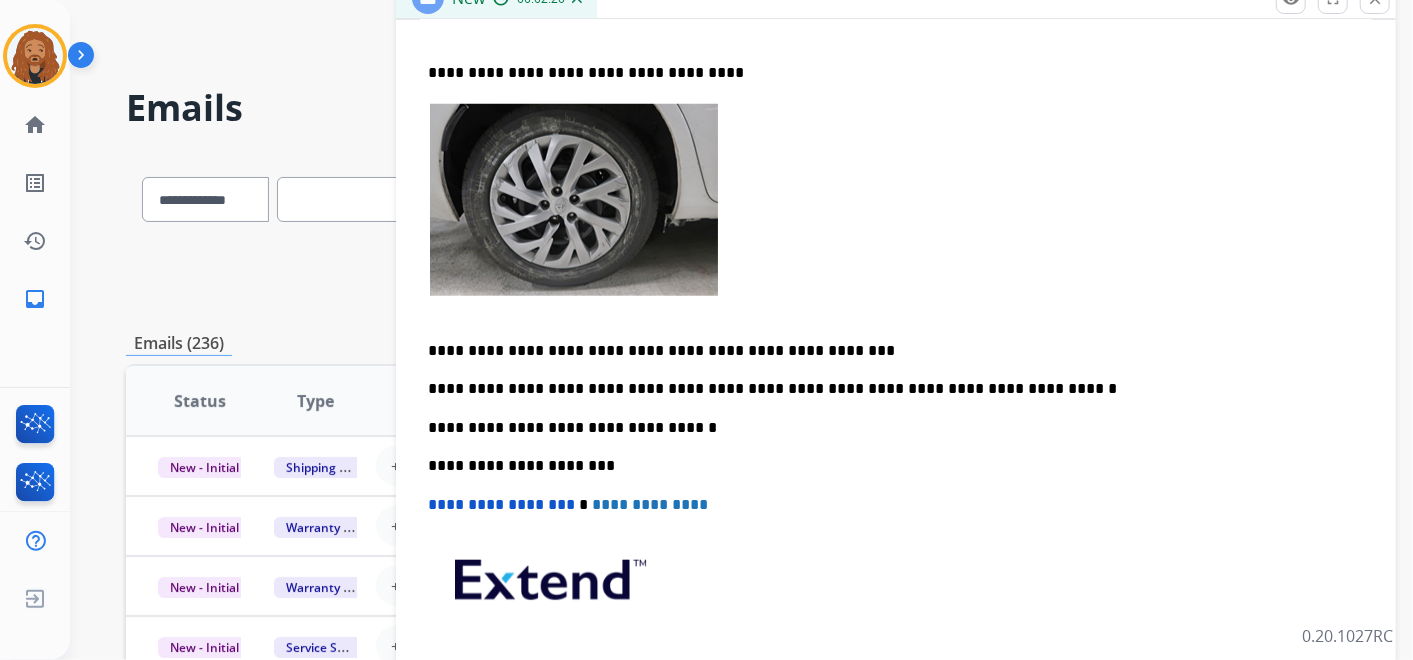 scroll, scrollTop: 845, scrollLeft: 0, axis: vertical 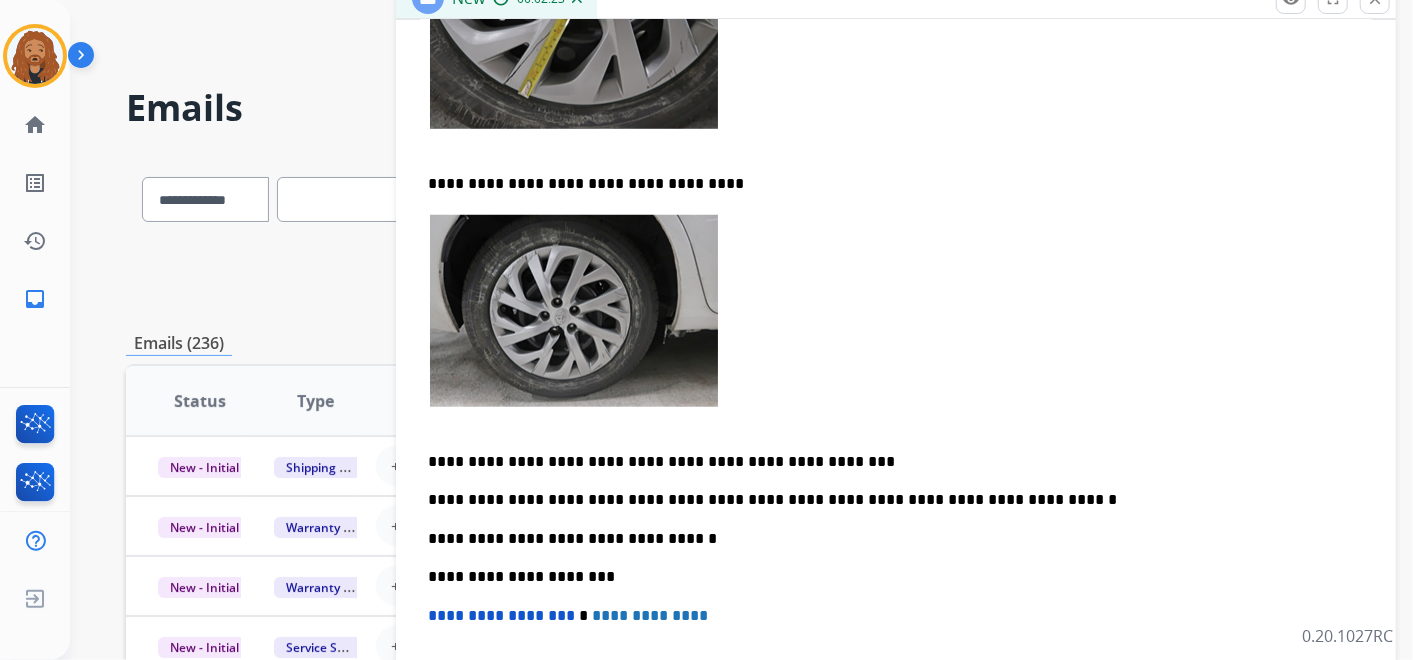 click at bounding box center [896, 323] 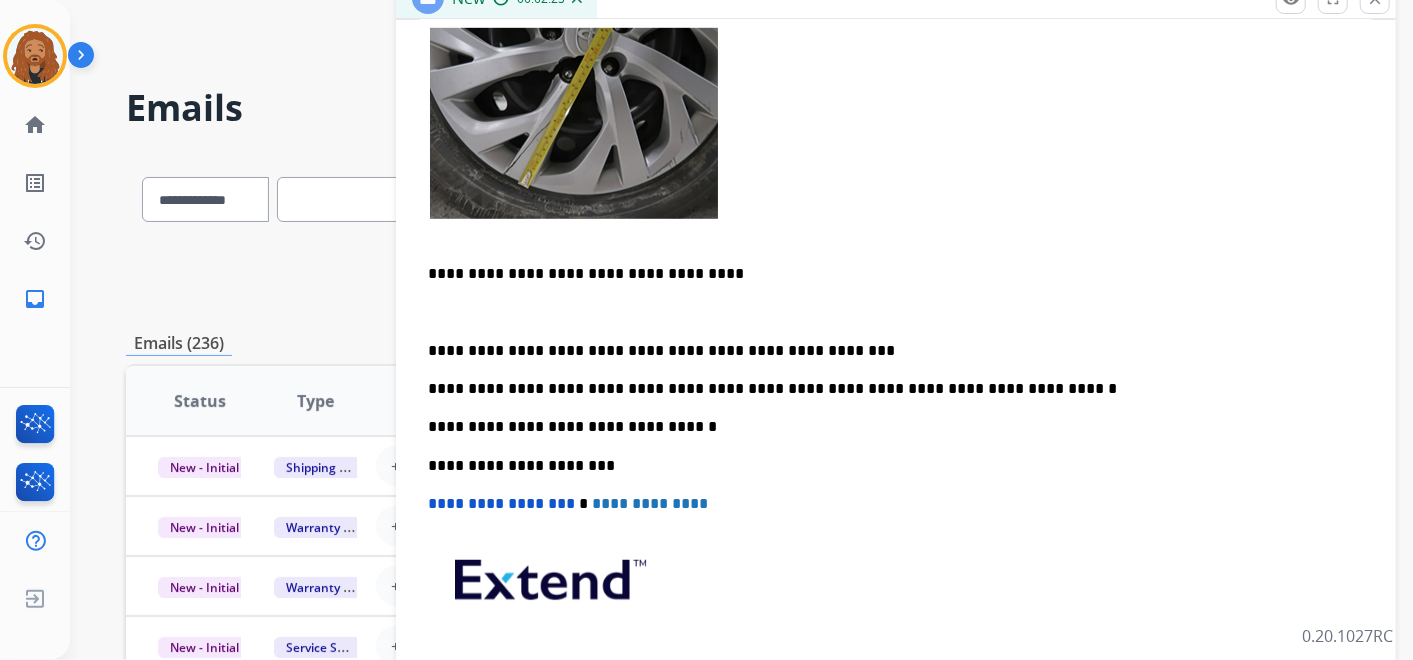 scroll, scrollTop: 717, scrollLeft: 0, axis: vertical 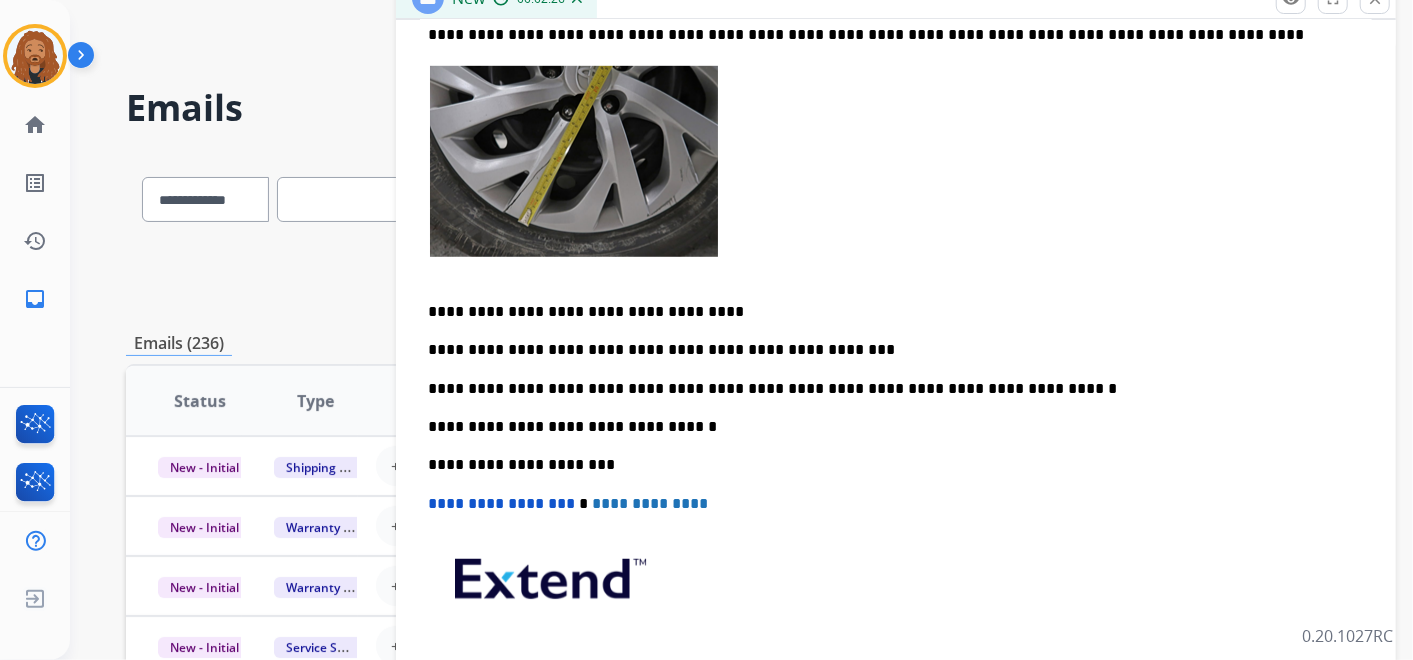 click on "**********" at bounding box center (896, 287) 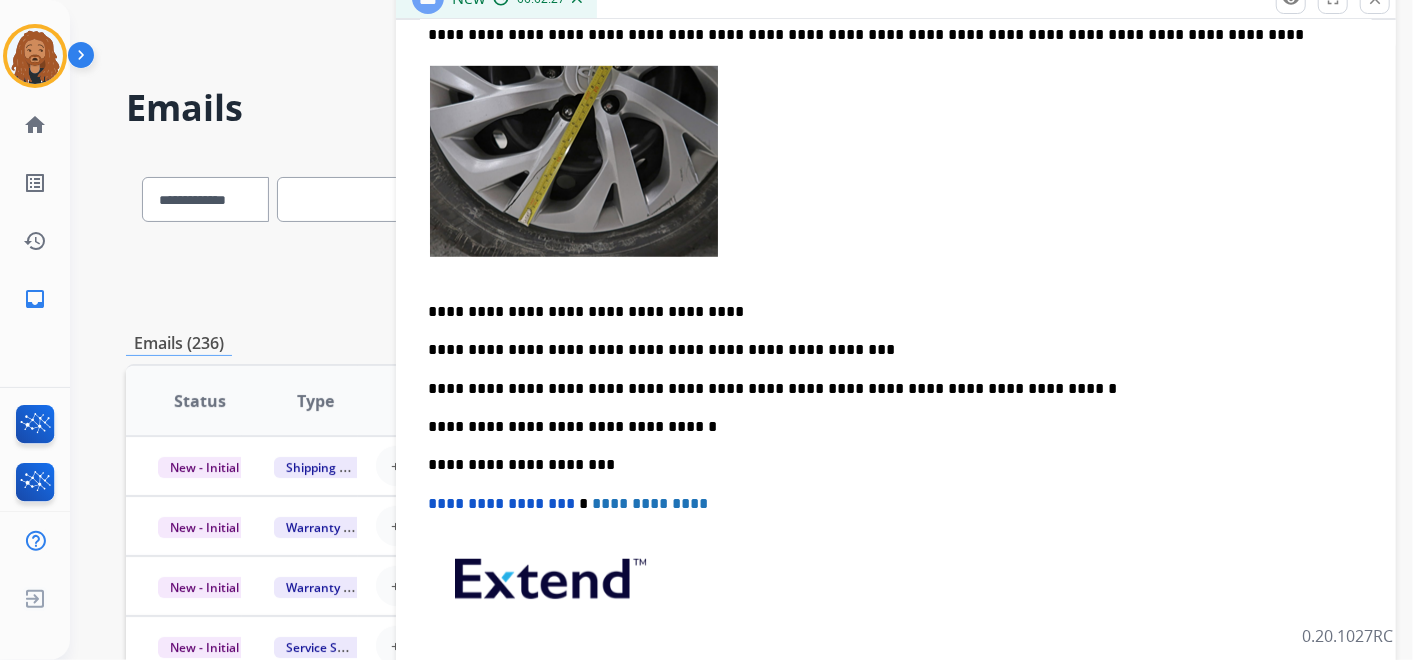 click at bounding box center (896, 173) 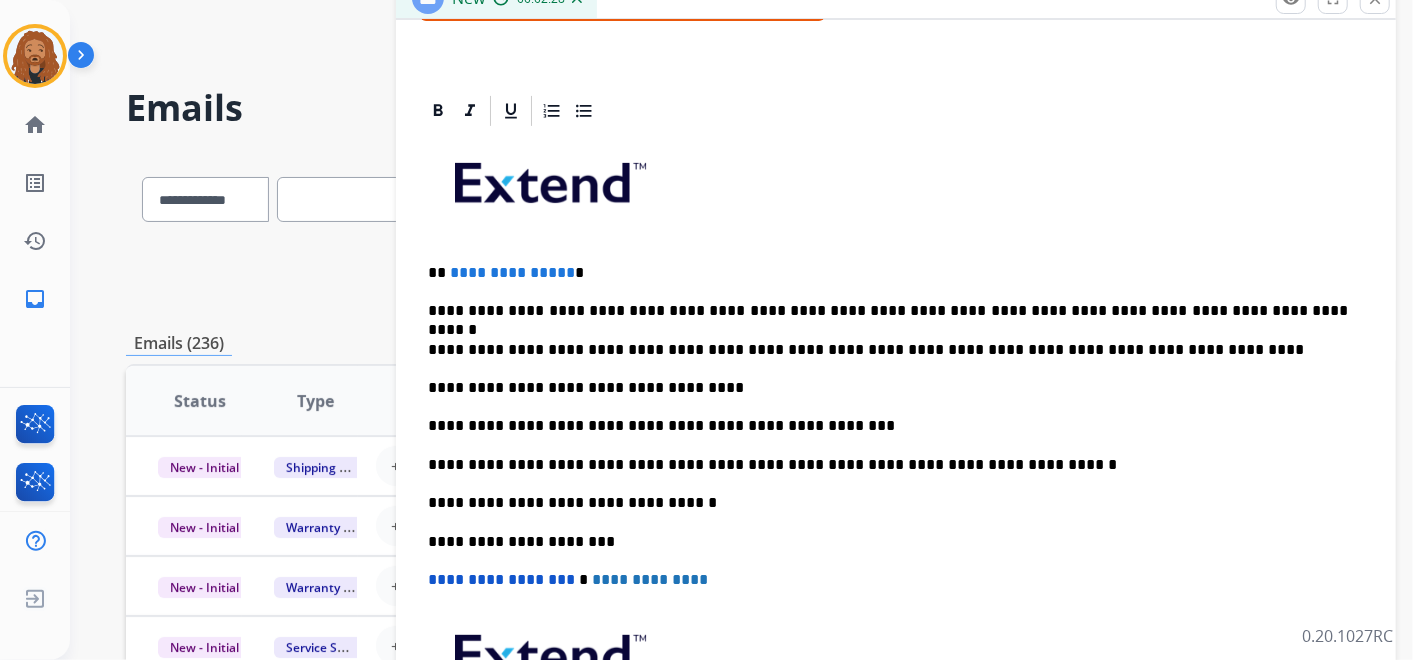 scroll, scrollTop: 368, scrollLeft: 0, axis: vertical 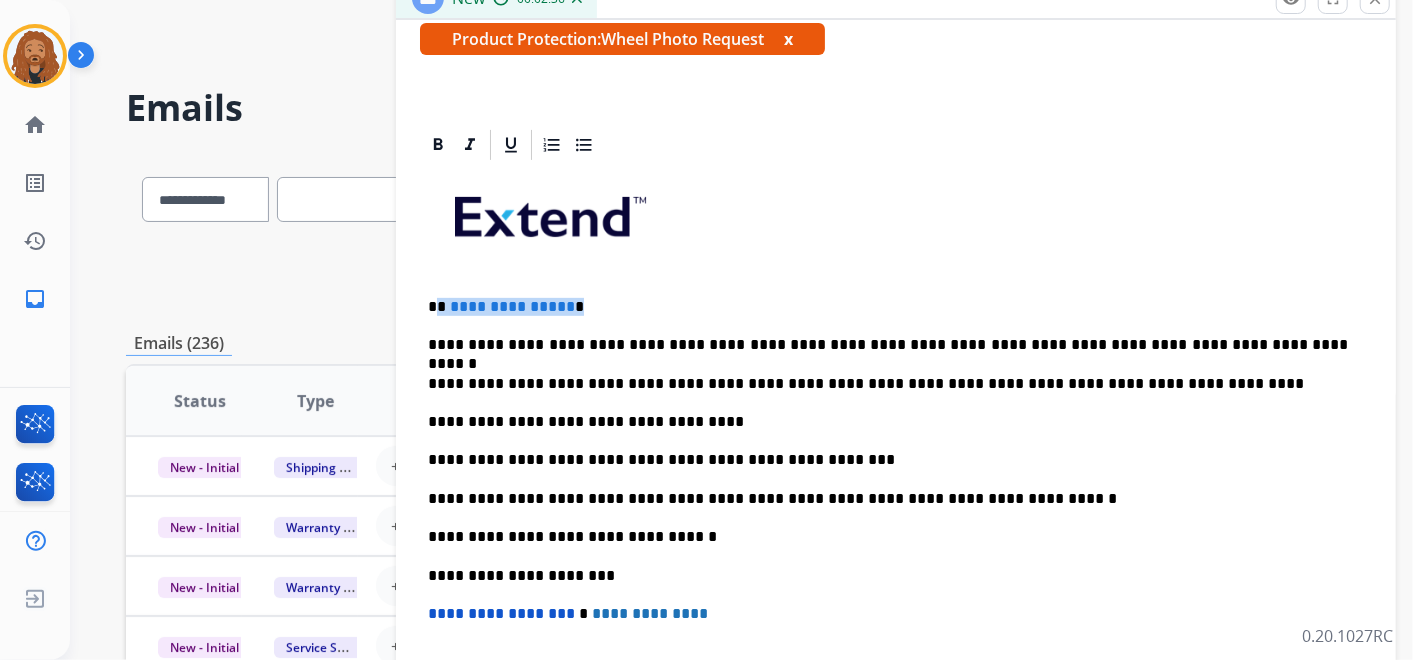 drag, startPoint x: 580, startPoint y: 305, endPoint x: 437, endPoint y: 304, distance: 143.0035 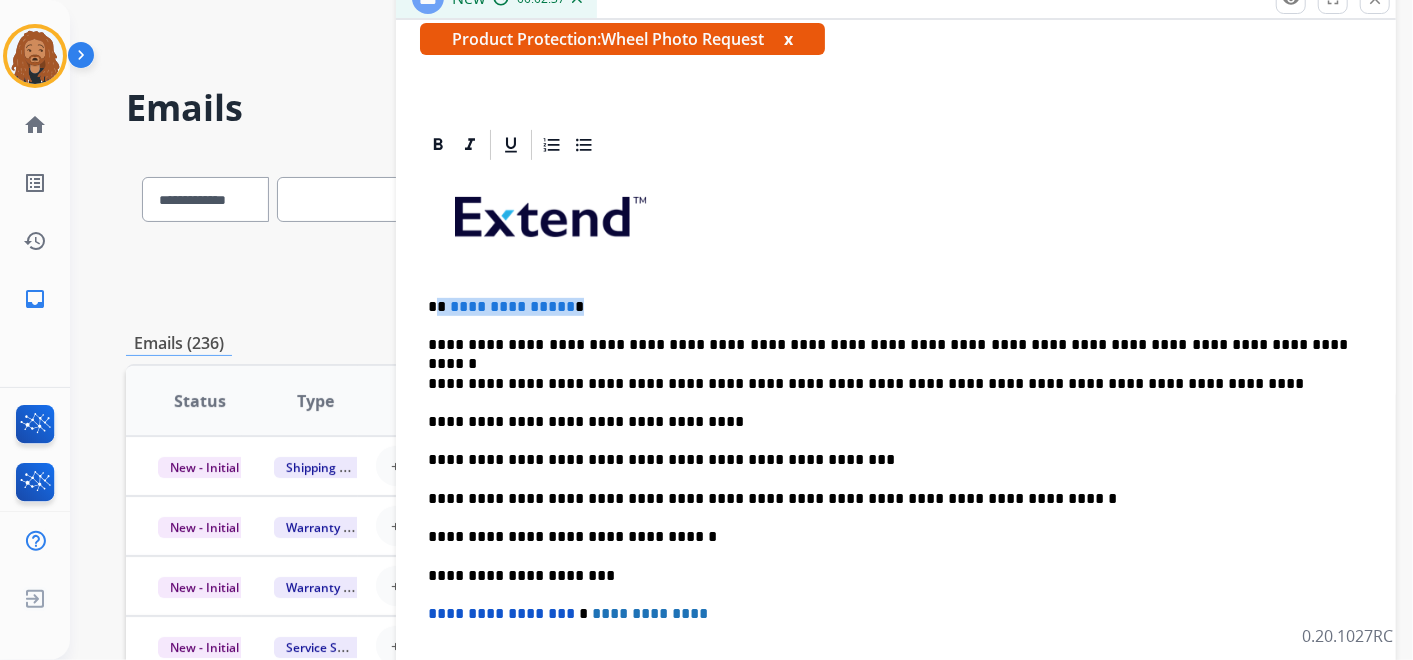 type 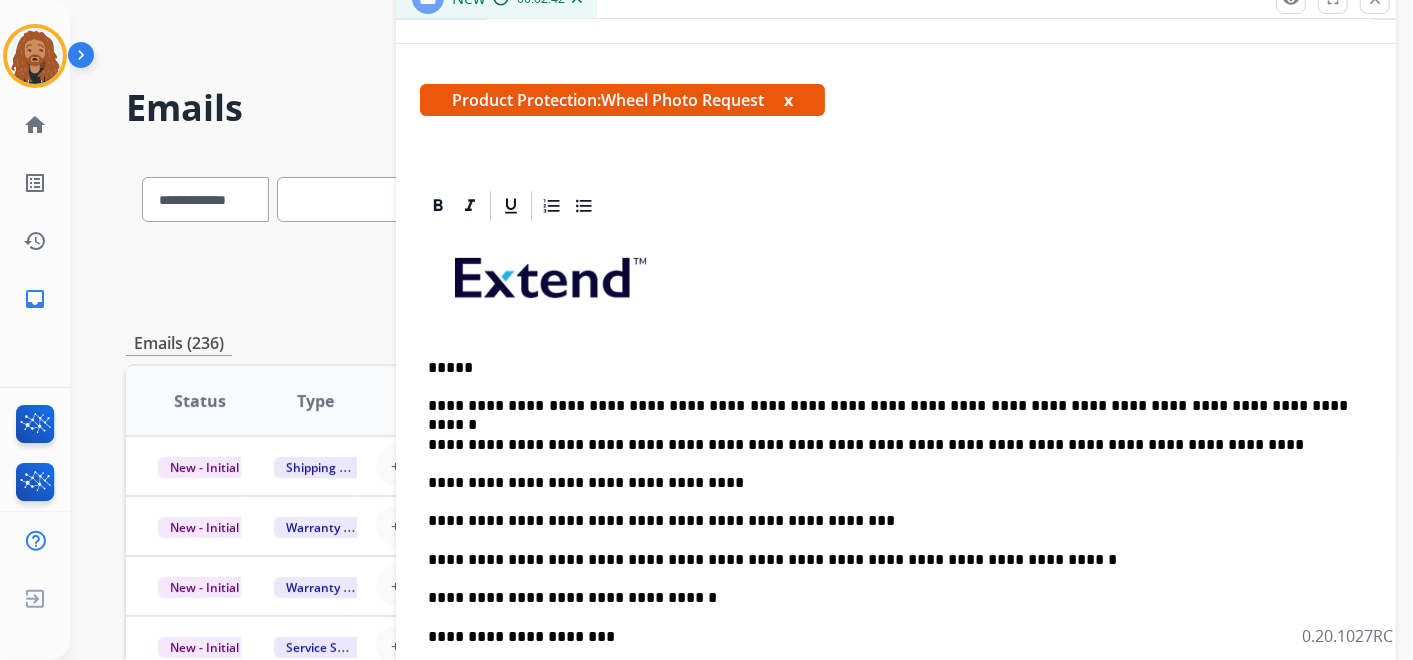 scroll, scrollTop: 257, scrollLeft: 0, axis: vertical 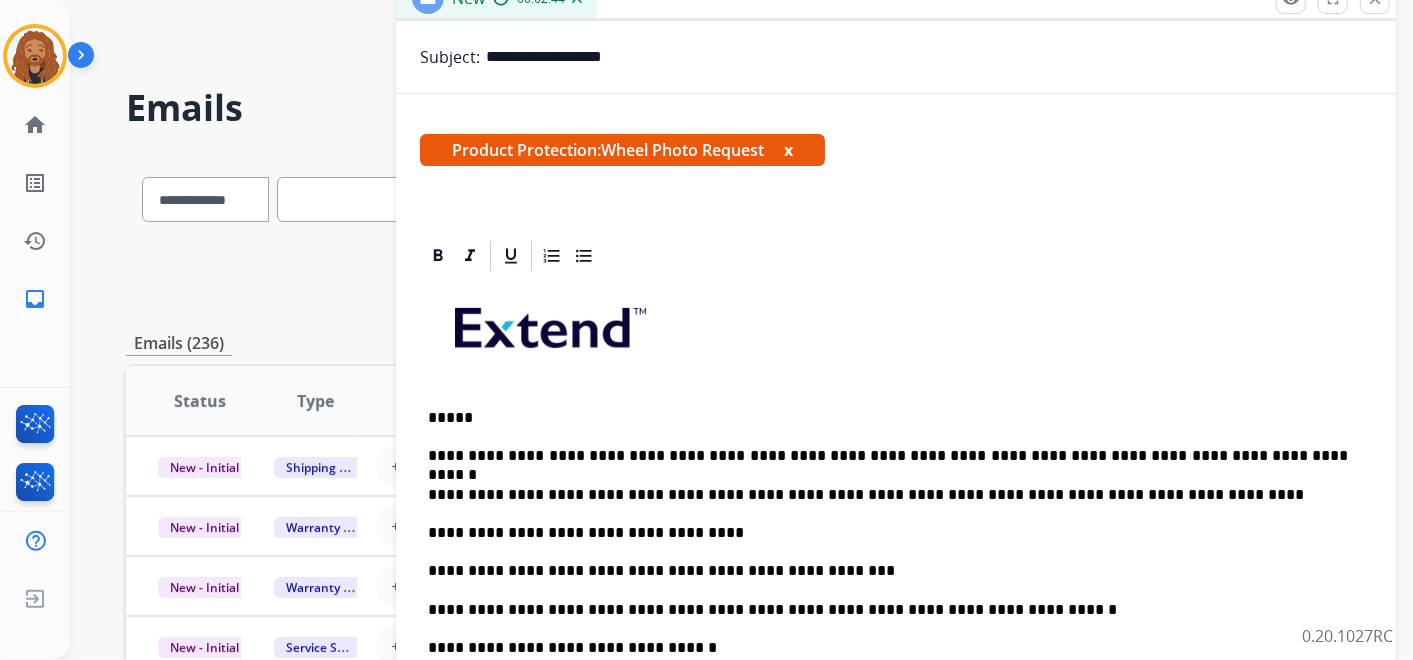 click on "close" at bounding box center (1375, -1) 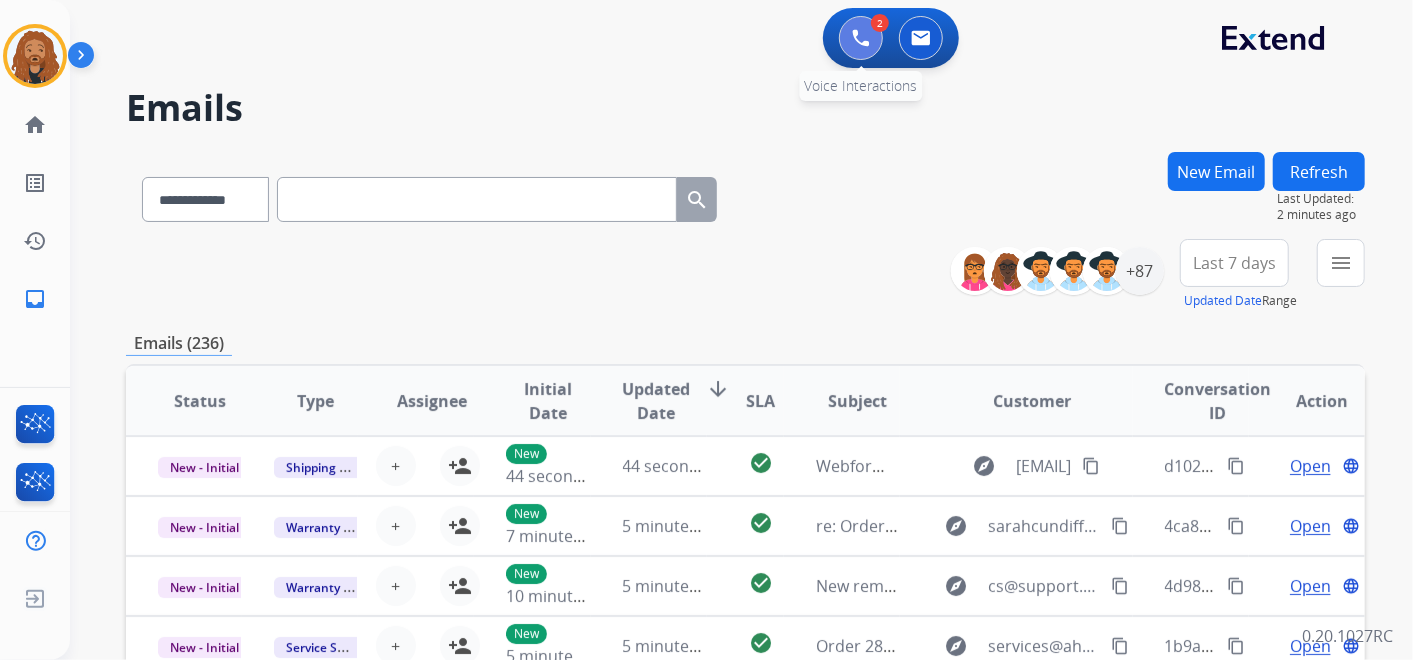 click at bounding box center [861, 38] 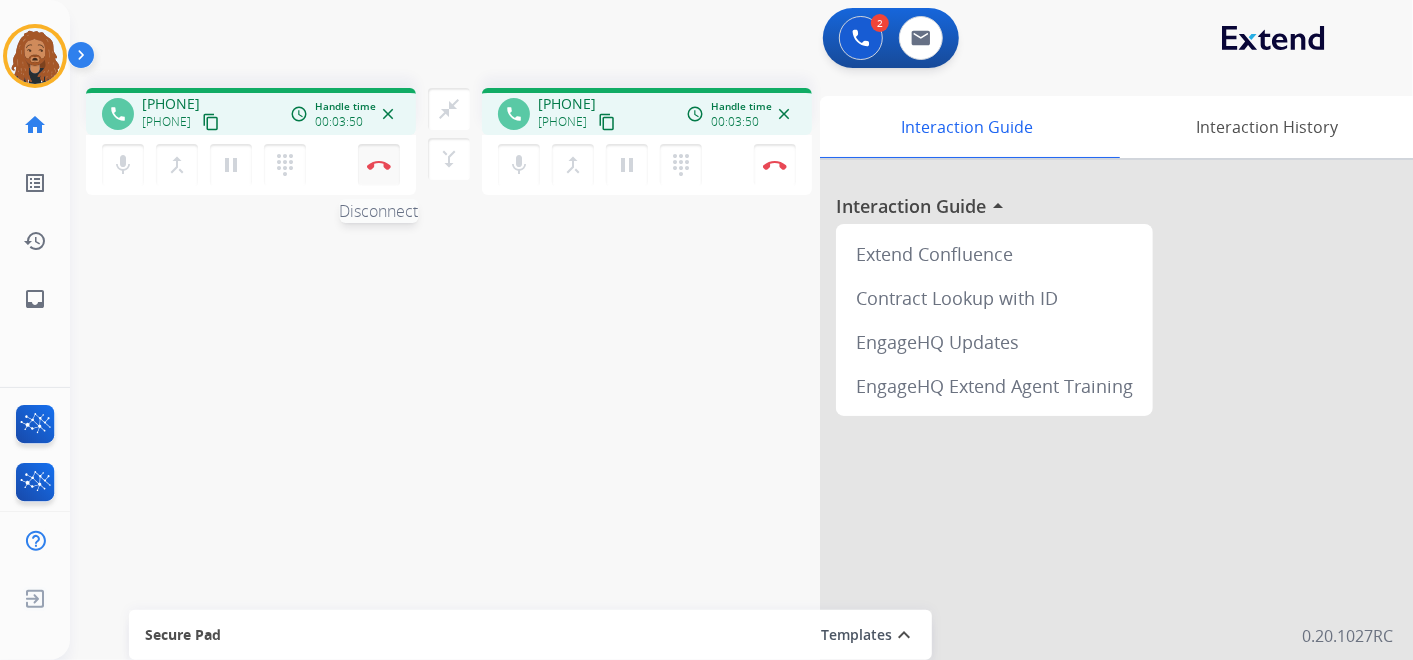click on "Disconnect" at bounding box center (379, 165) 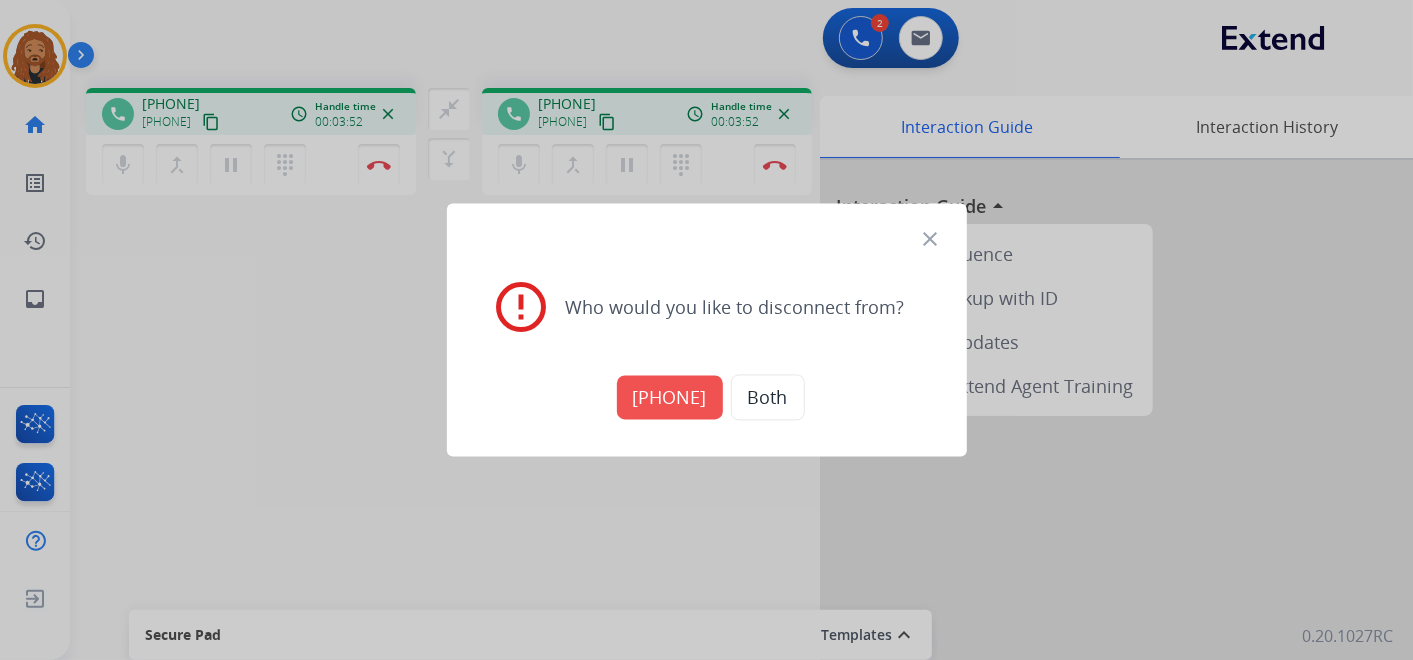 click on "+17733870377" at bounding box center (670, 398) 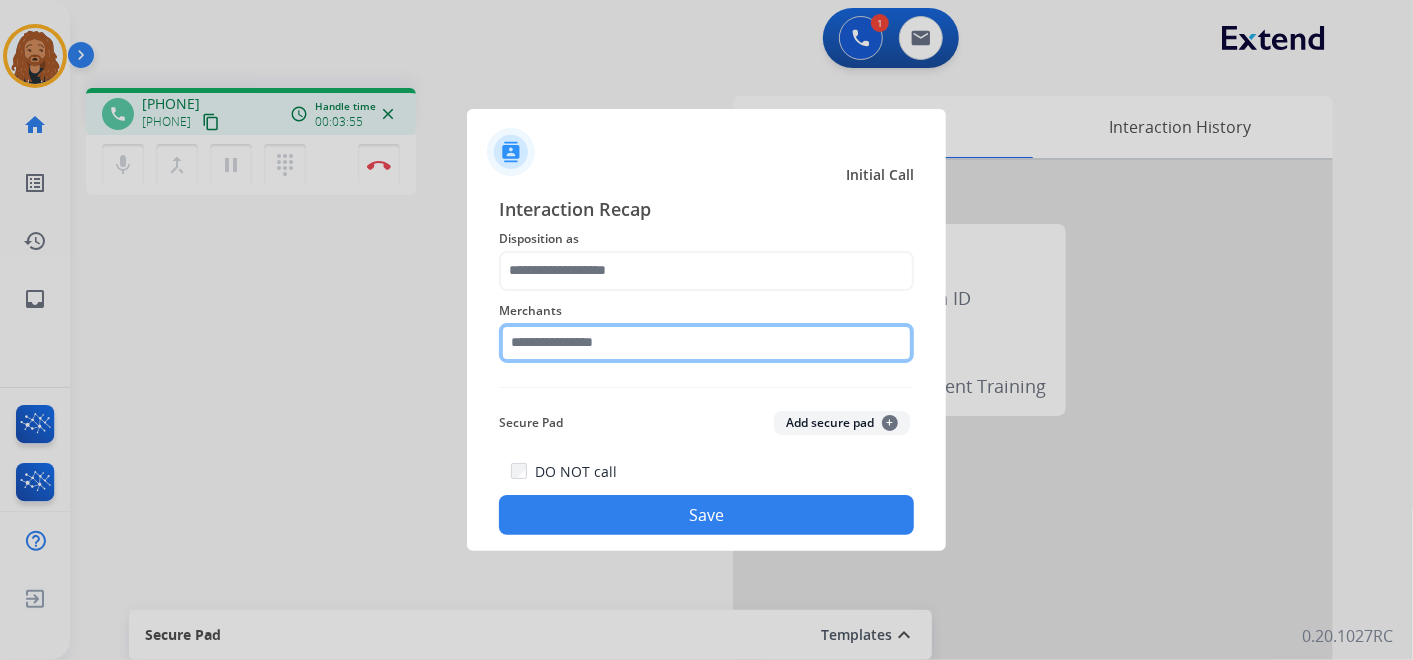 click 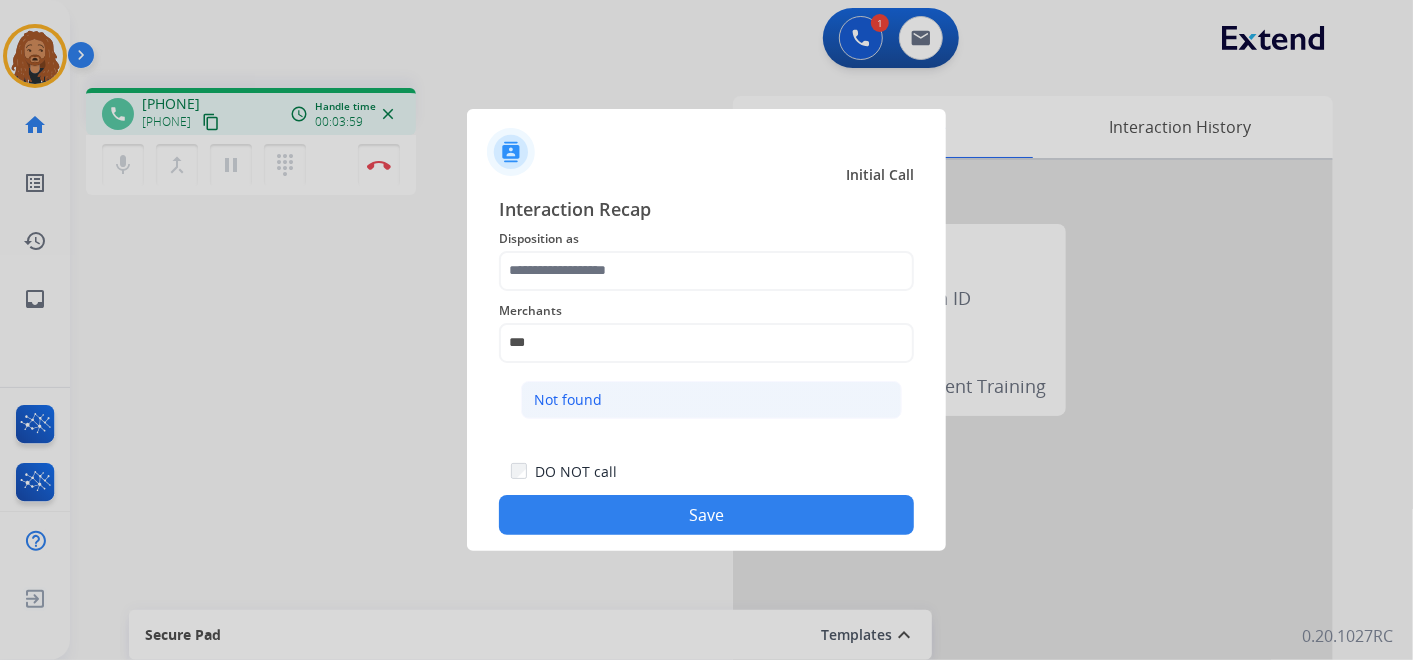 click on "Not found" 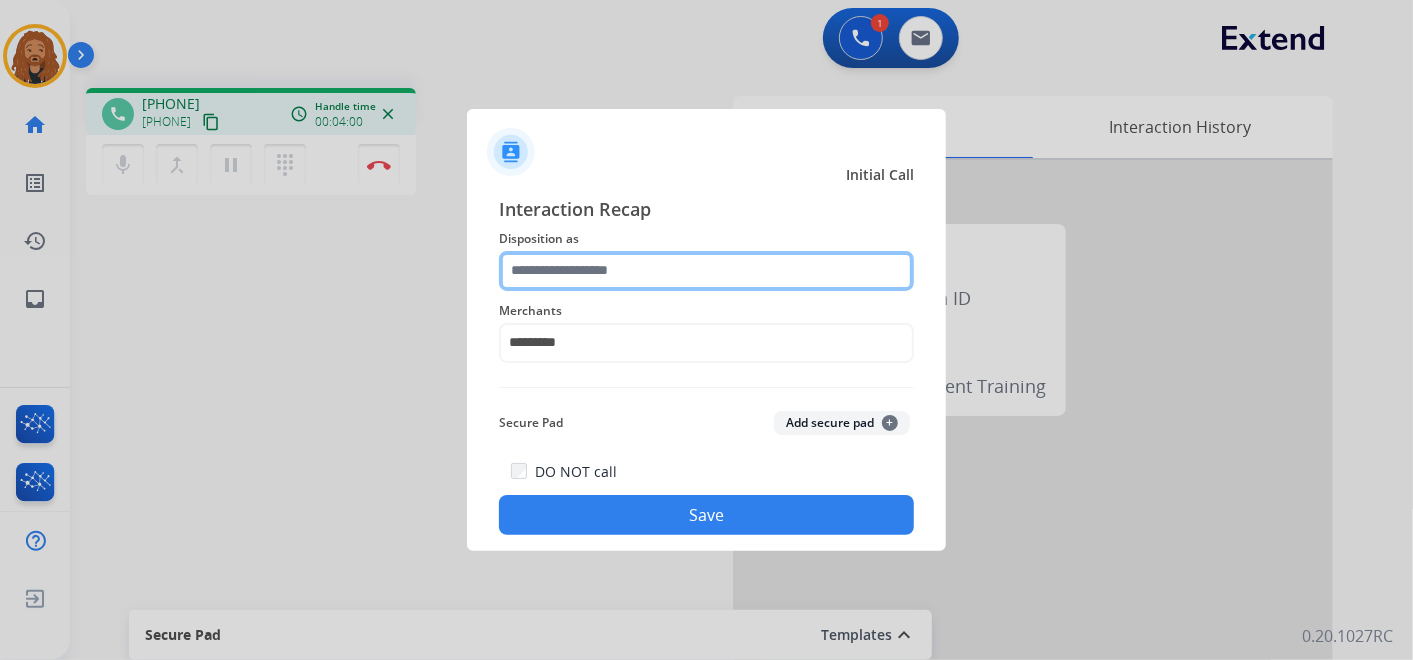 click 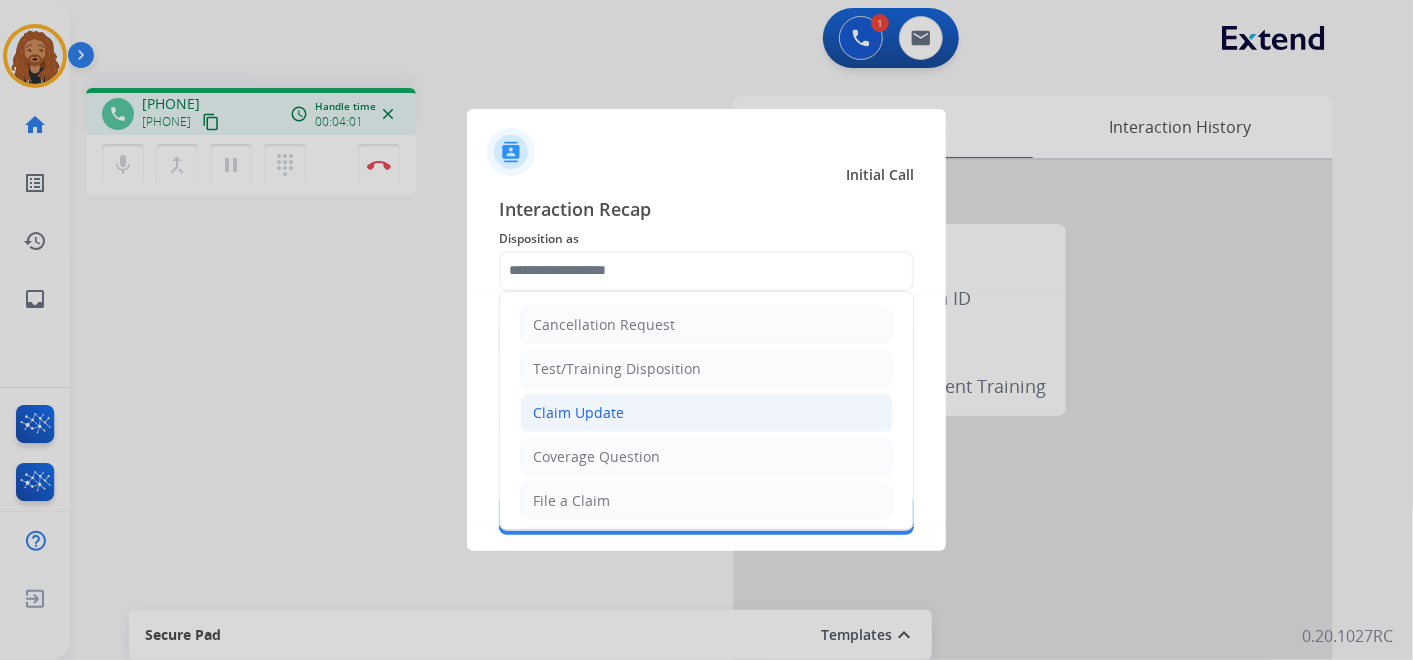 click on "Claim Update" 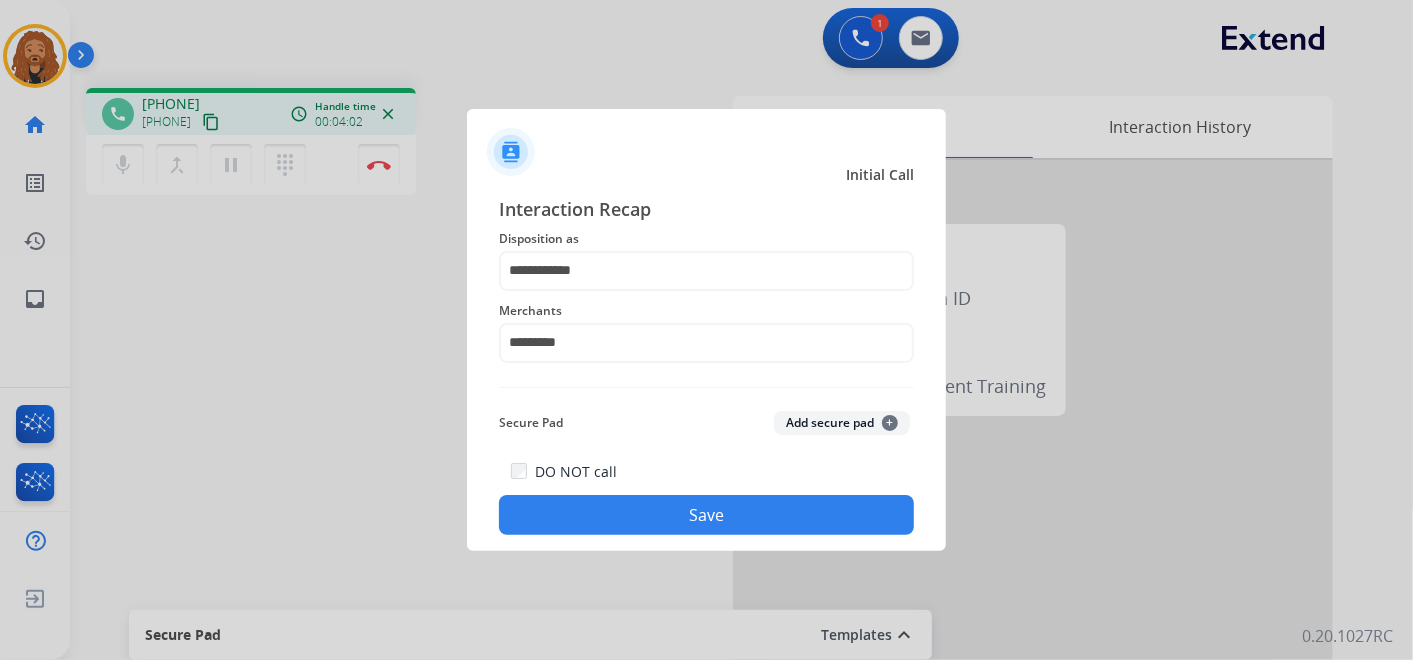 click on "Save" 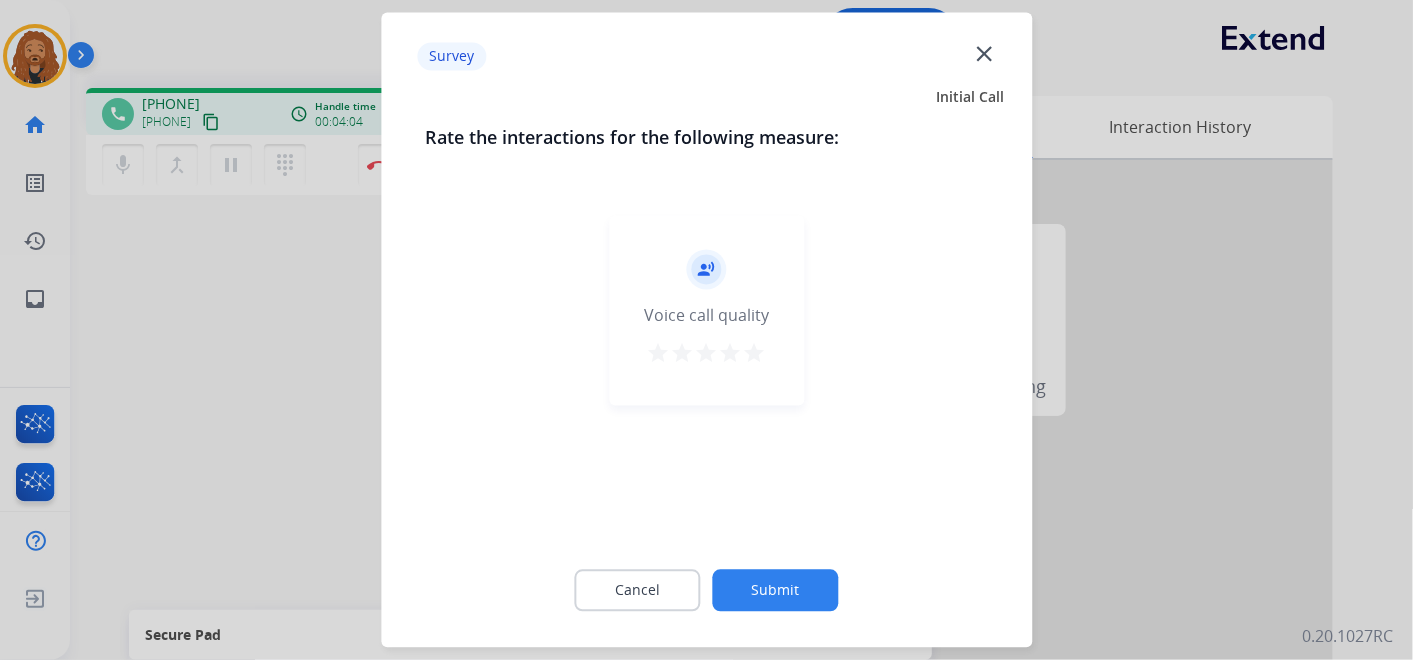 click on "star" at bounding box center [755, 354] 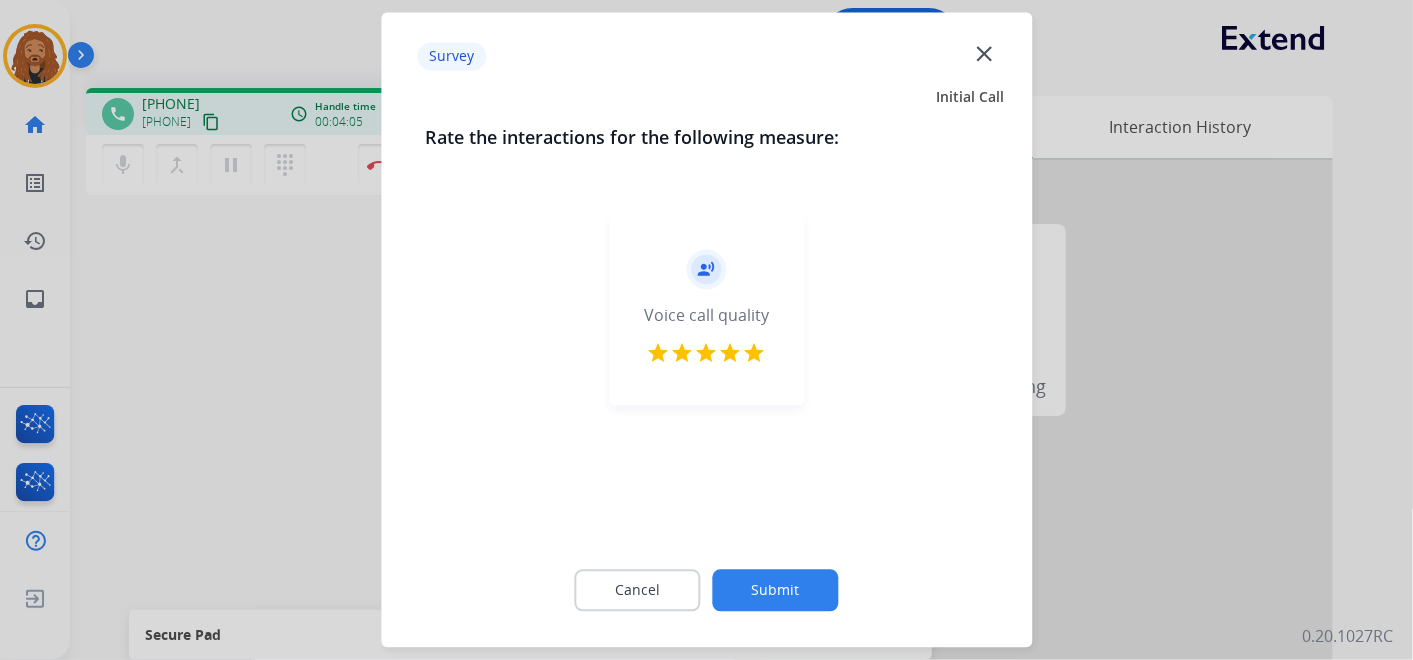 click on "Submit" 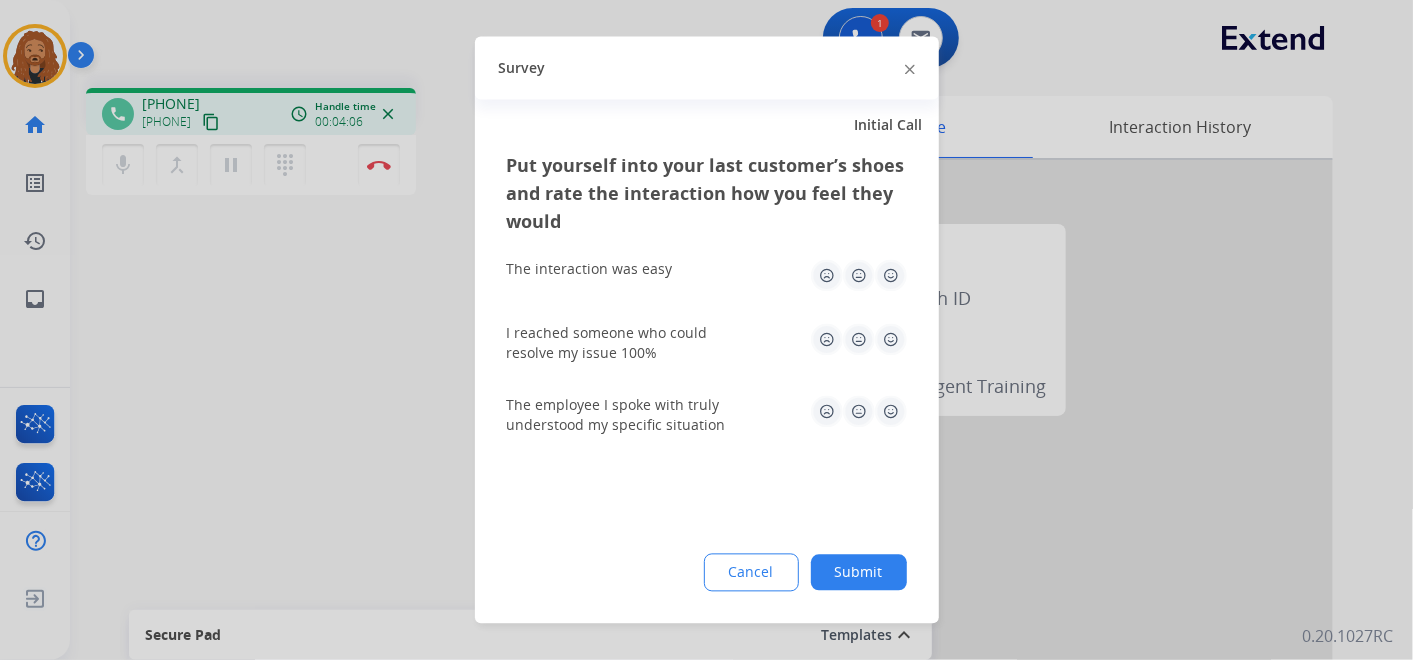 click 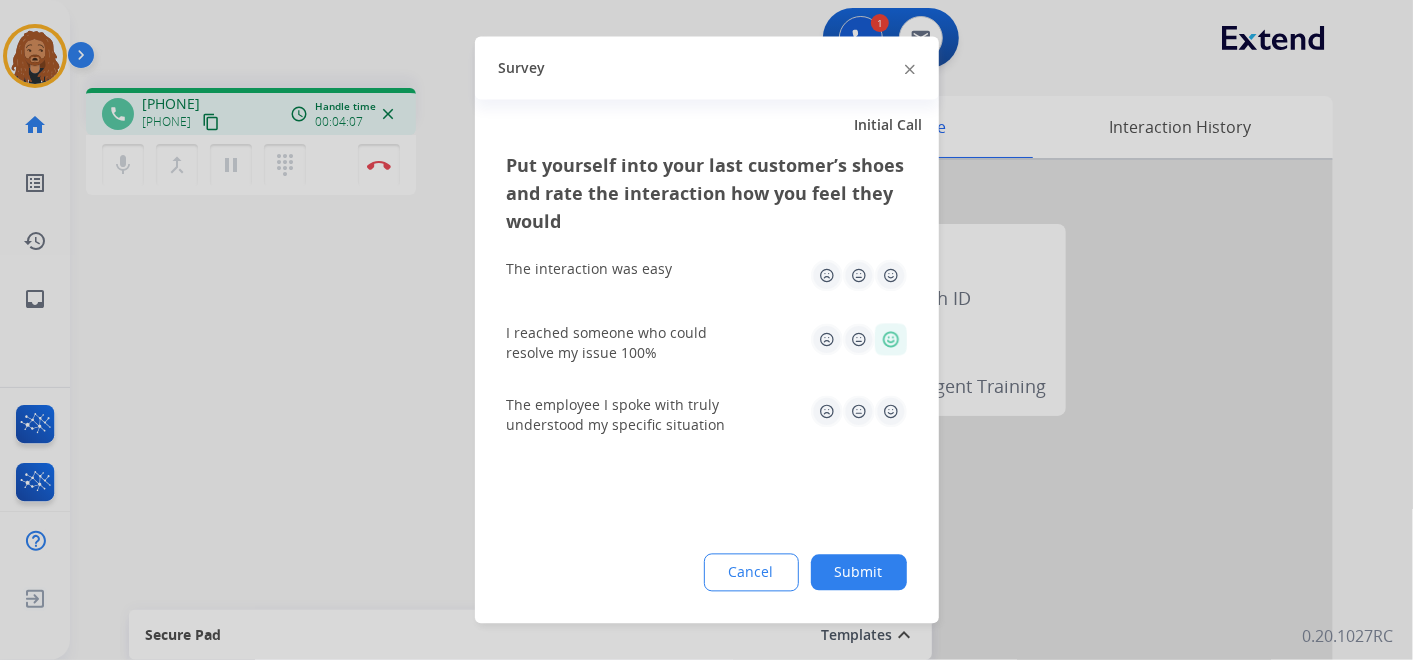 click 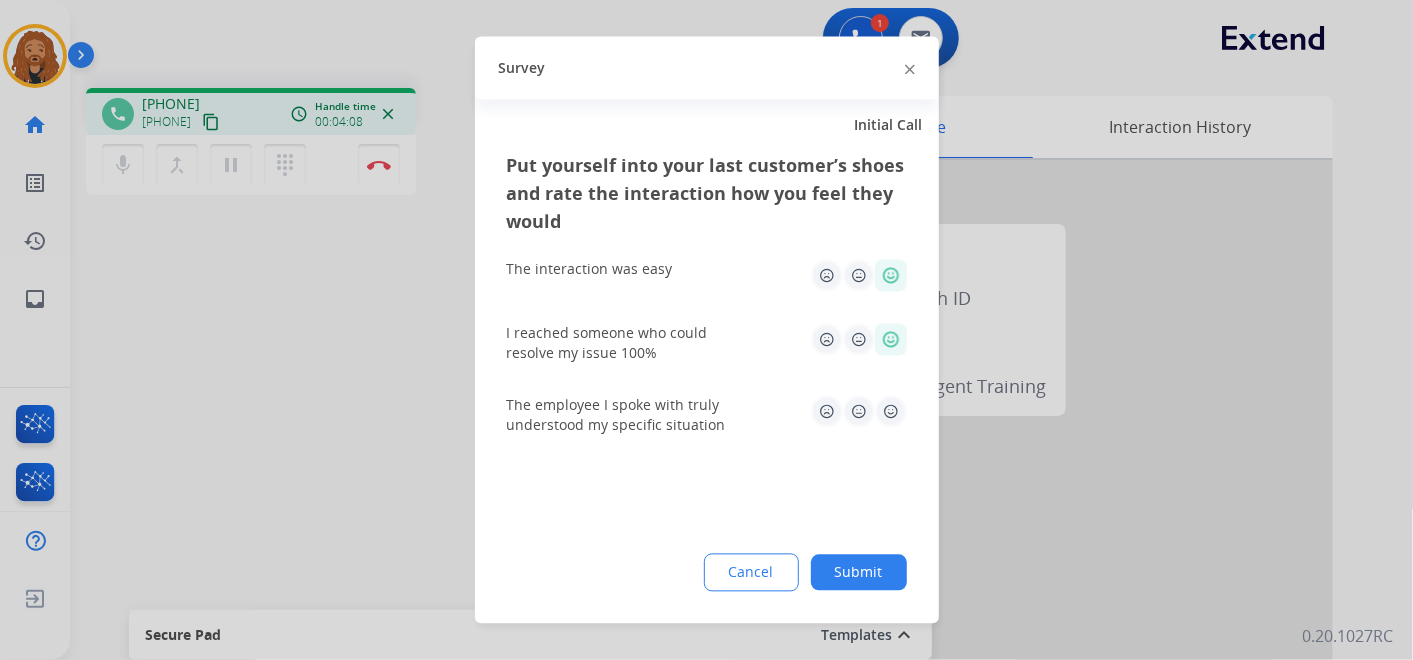 click 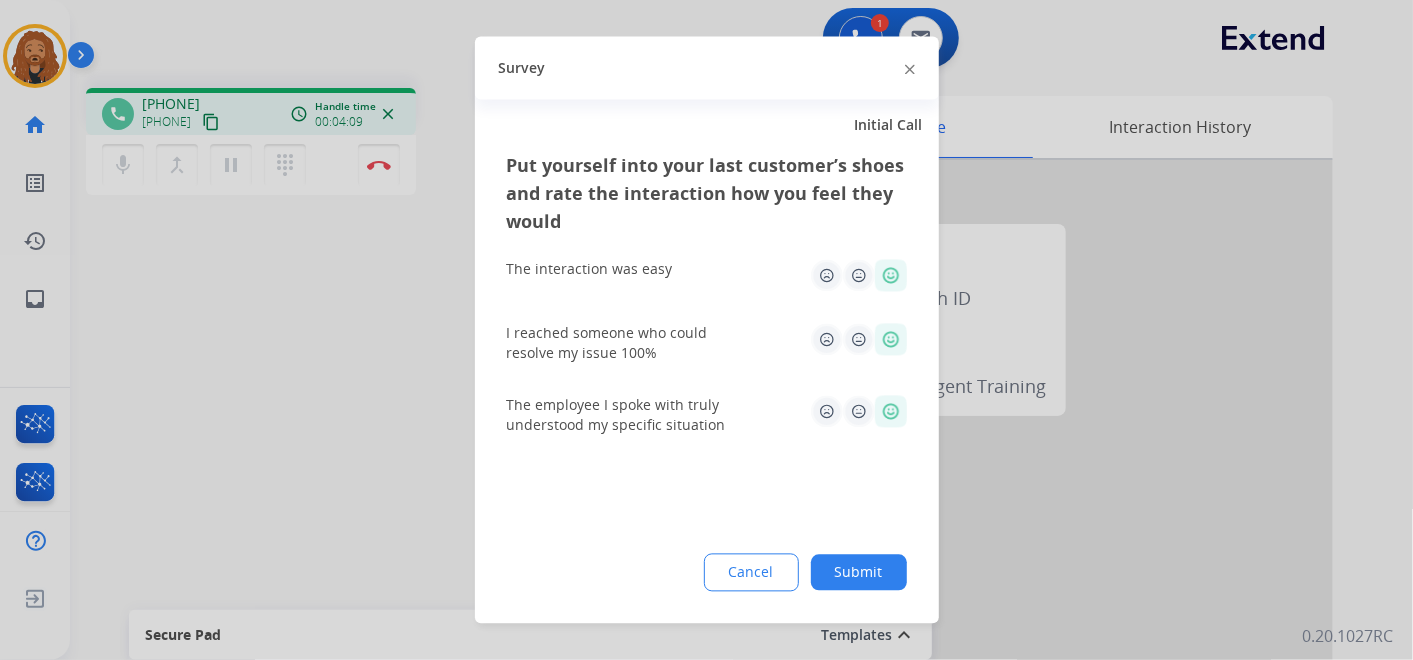 click on "Submit" 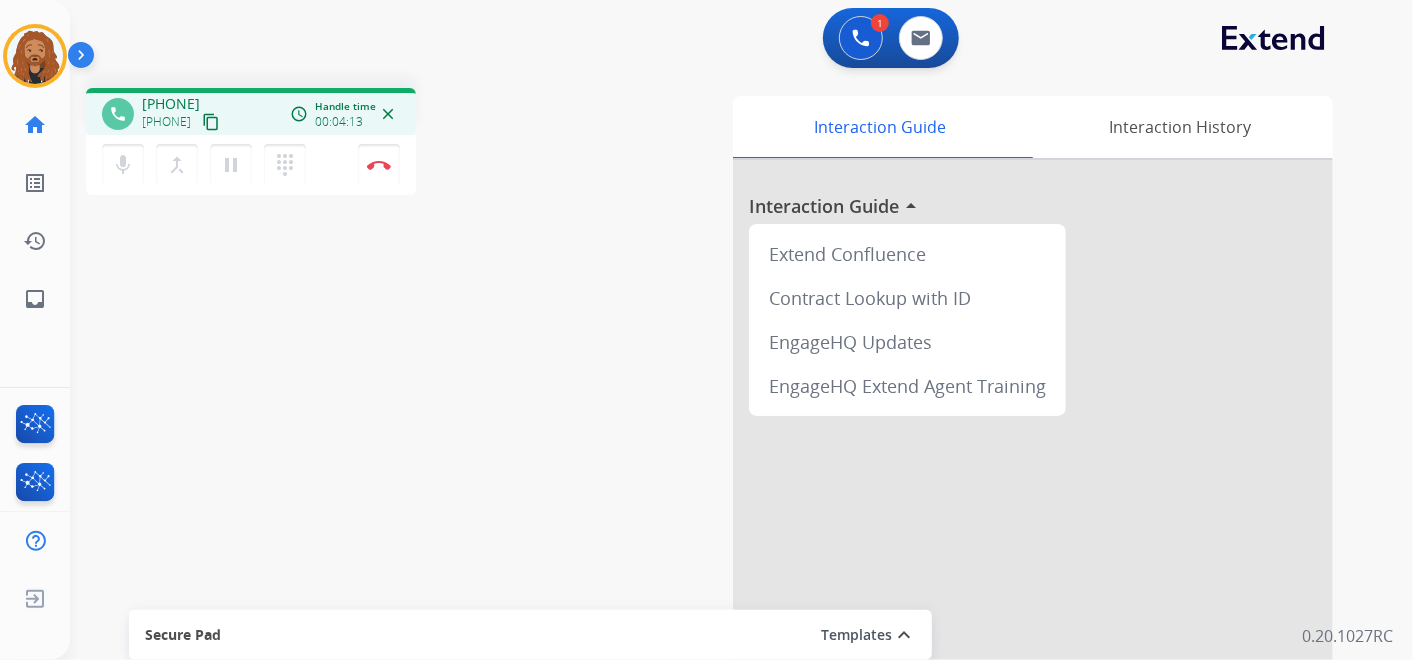 click on "dialpad Dialpad" at bounding box center (291, 165) 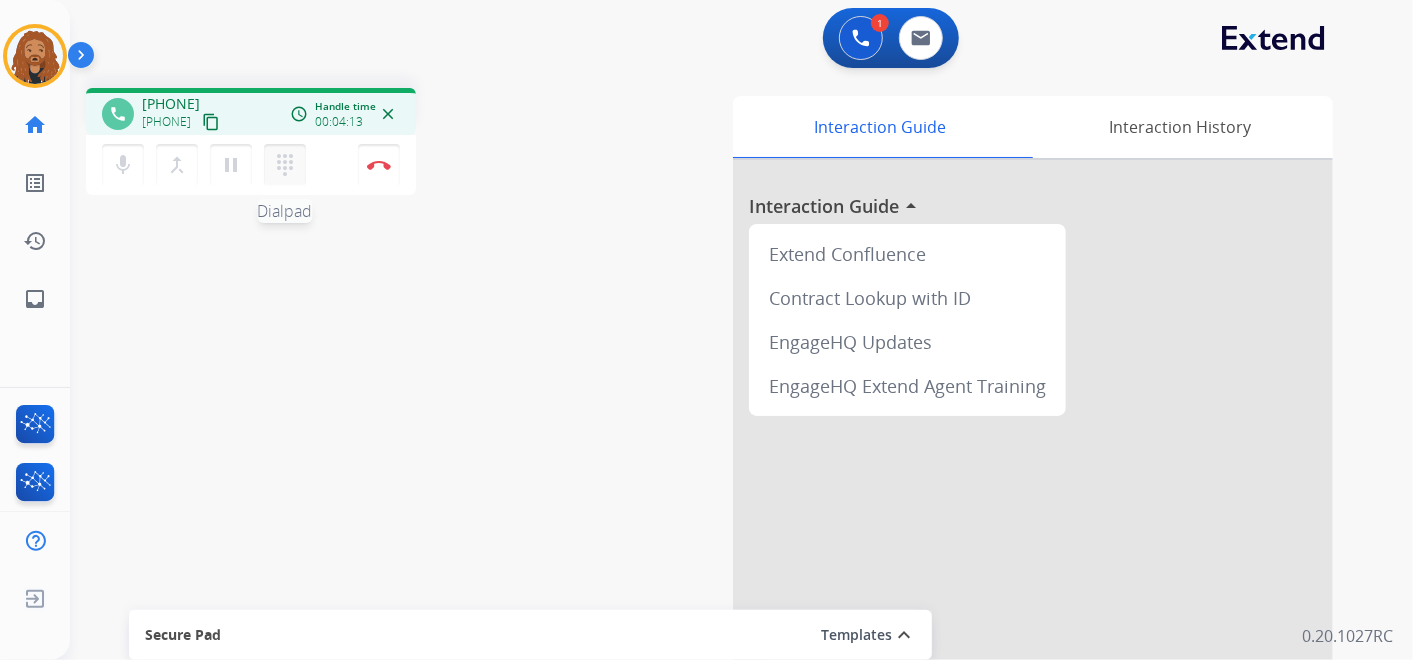 click on "dialpad" at bounding box center [285, 165] 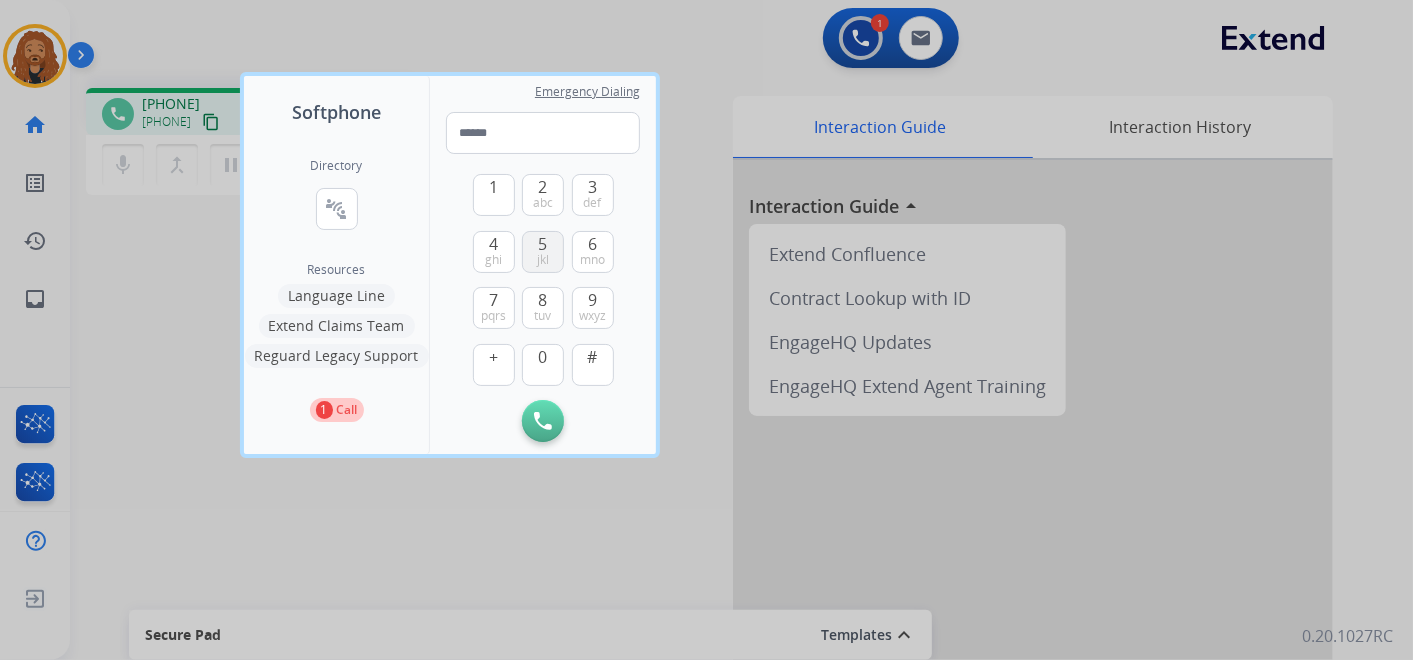 click on "5 jkl" at bounding box center (543, 252) 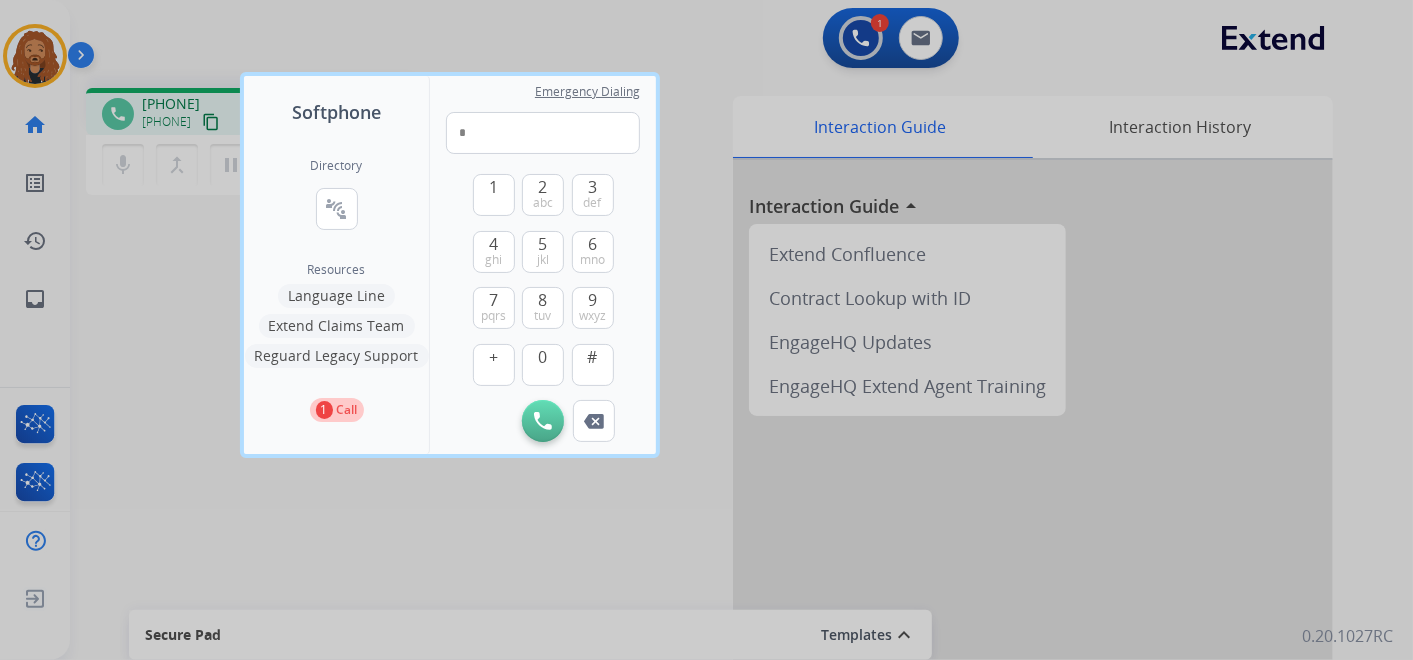 drag, startPoint x: 505, startPoint y: 549, endPoint x: 445, endPoint y: 345, distance: 212.64055 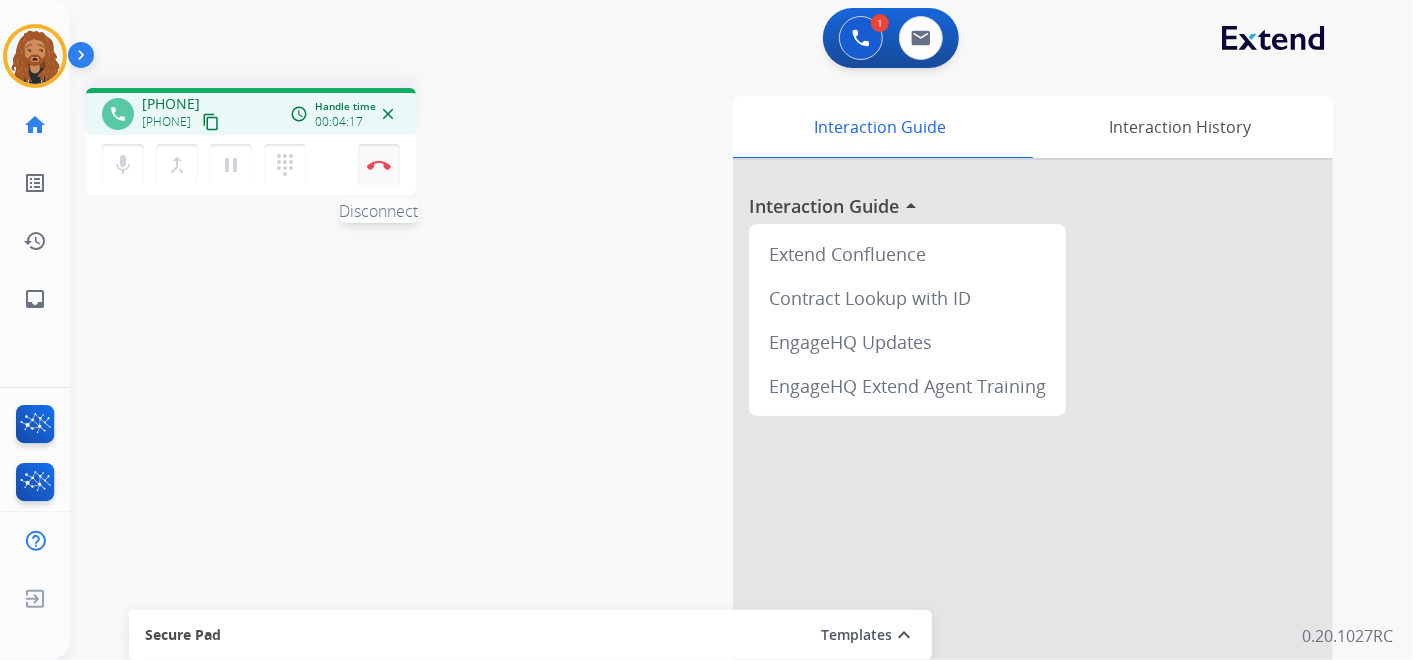 click on "Disconnect" at bounding box center (379, 165) 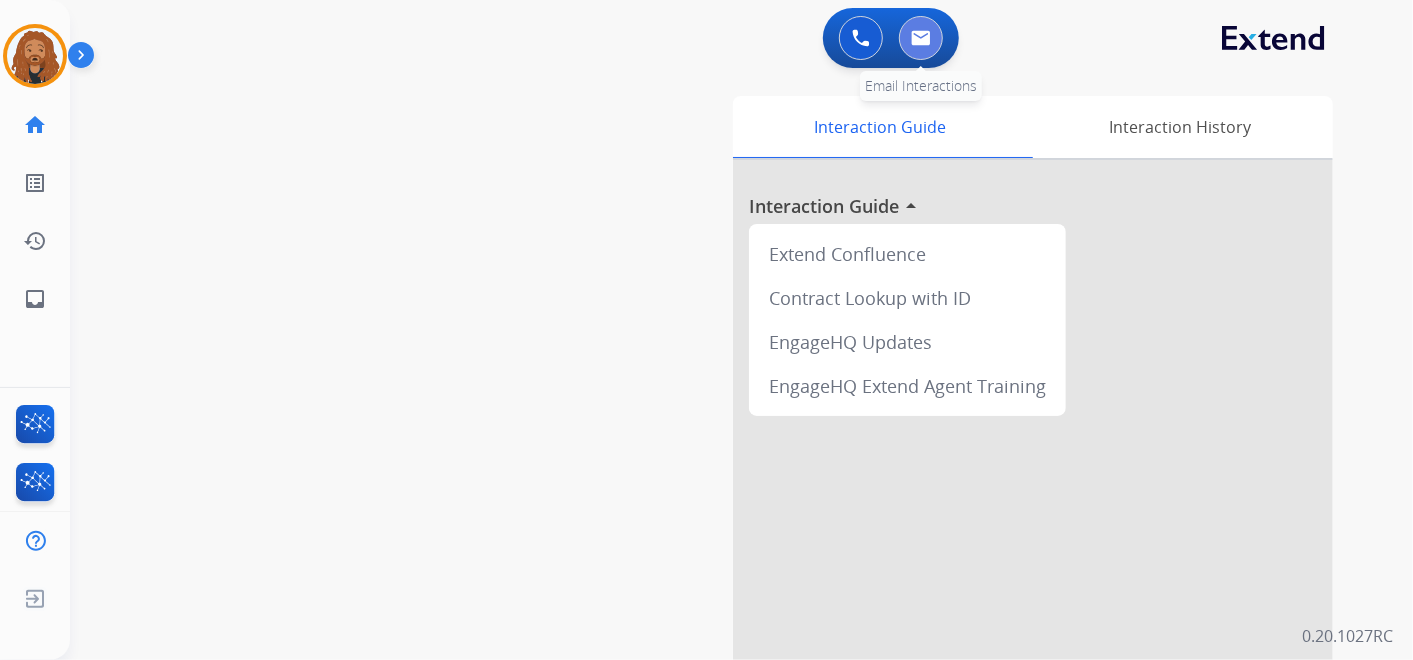 click at bounding box center (921, 38) 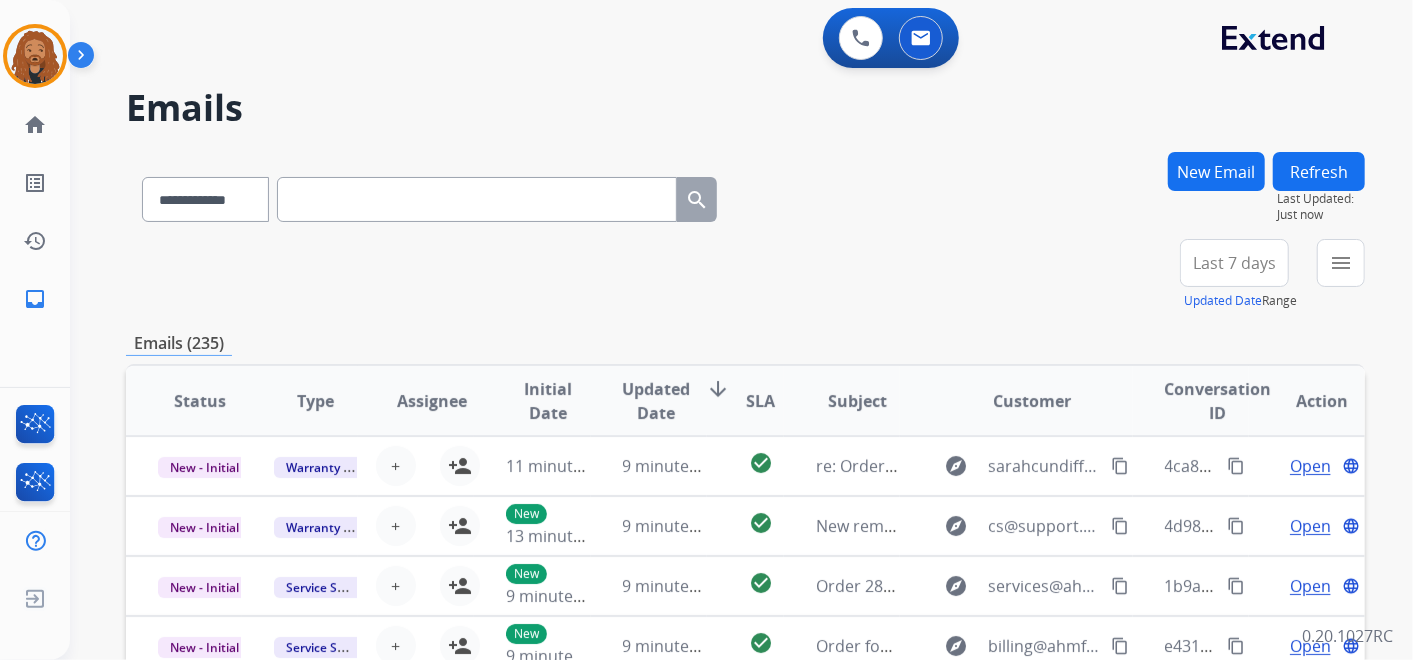 click on "New Email" at bounding box center [1216, 171] 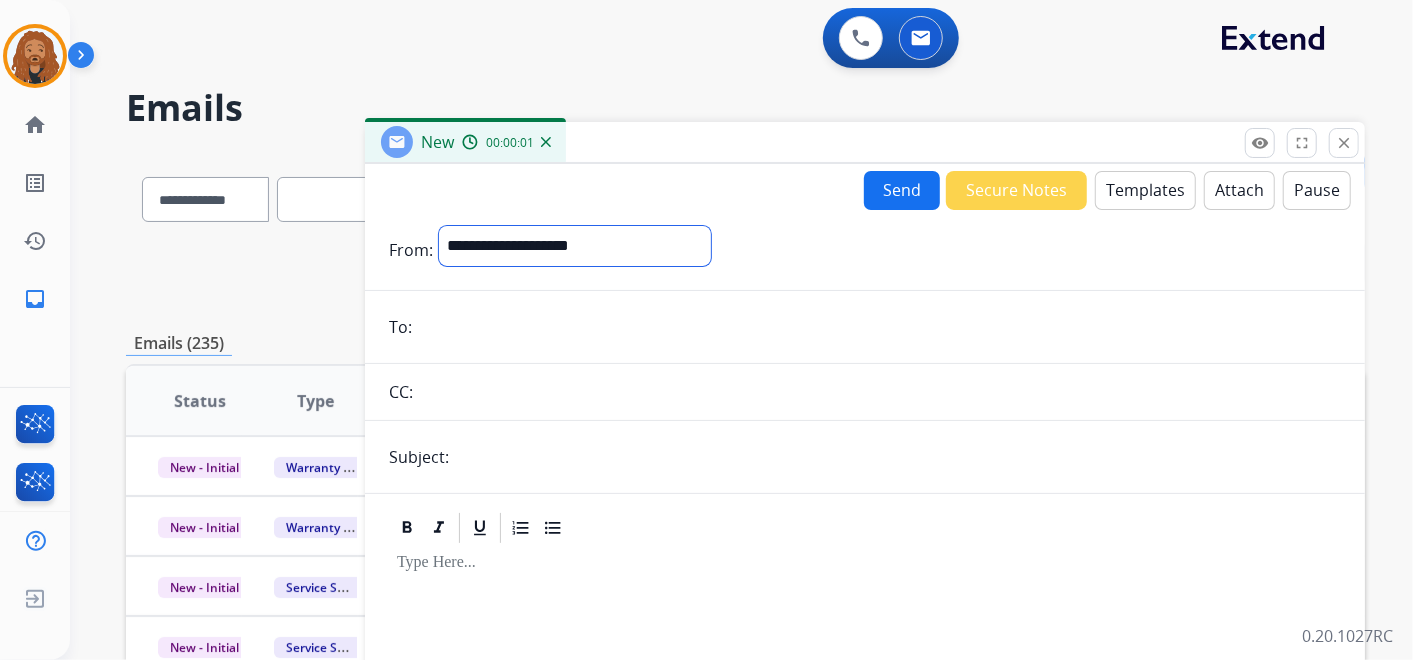 click on "**********" at bounding box center [575, 246] 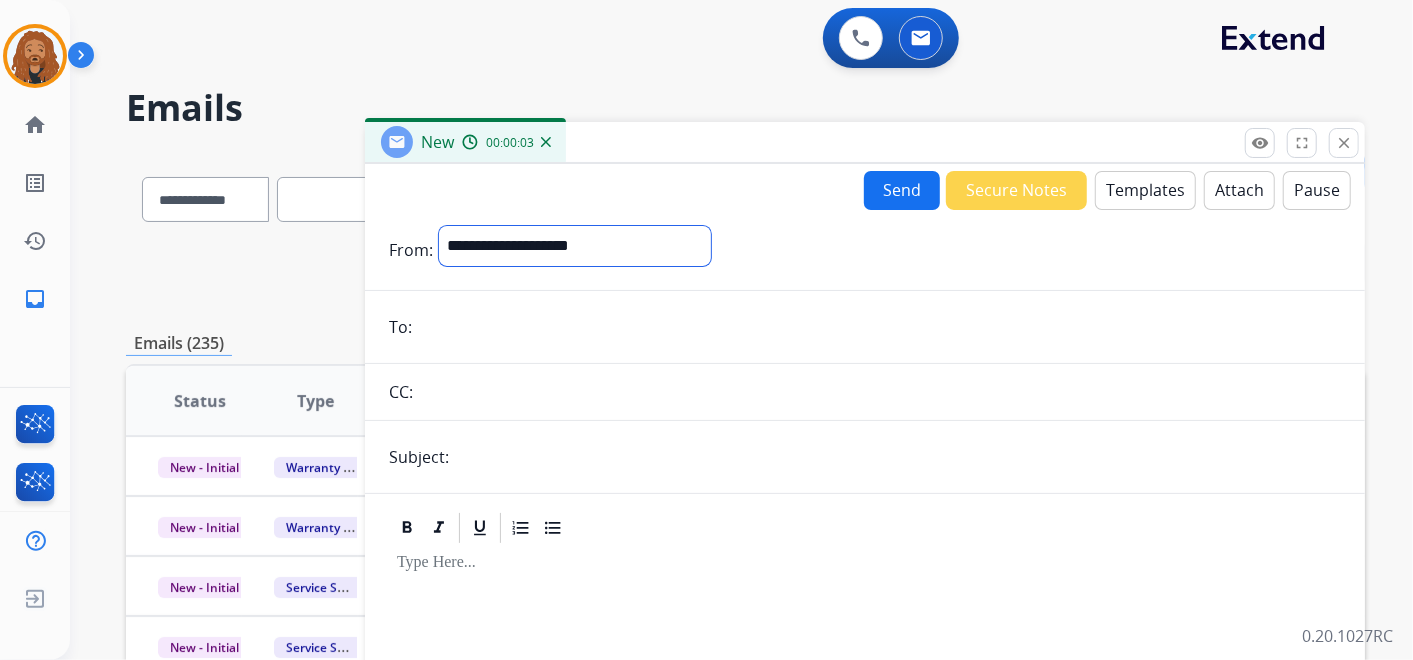 select on "**********" 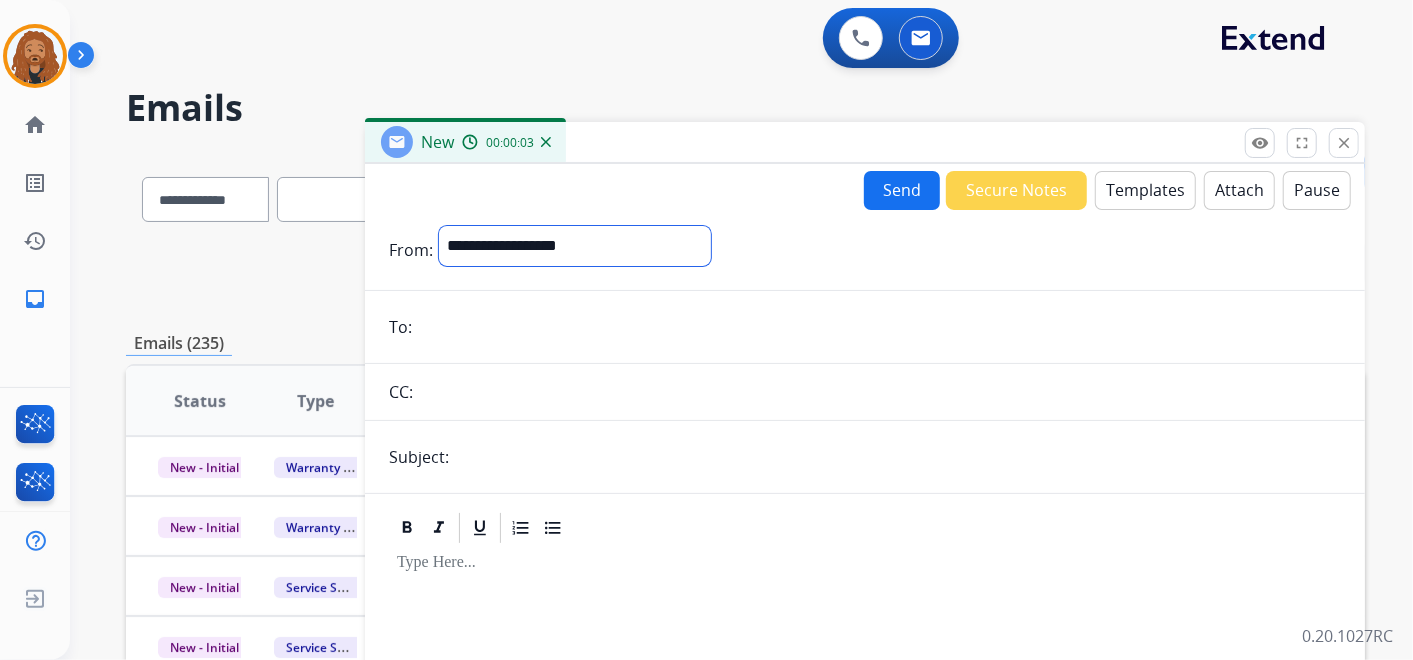 click on "**********" at bounding box center (575, 246) 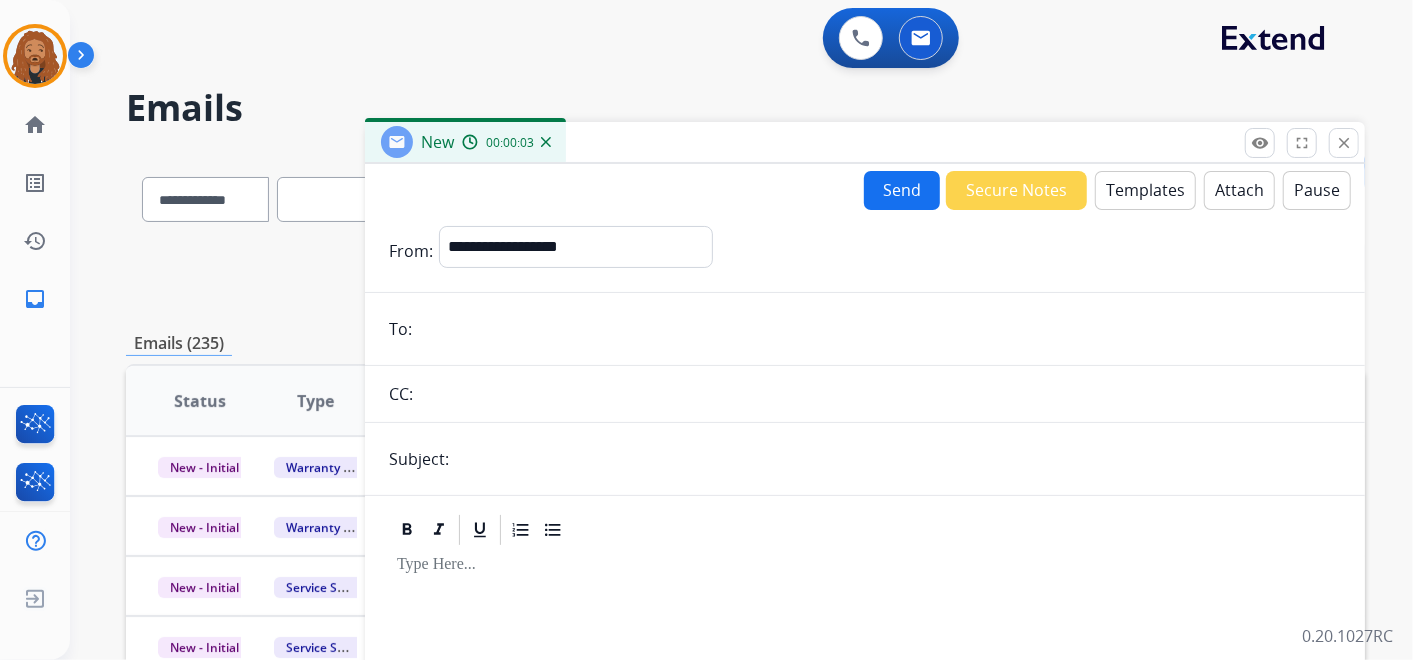 click at bounding box center (879, 329) 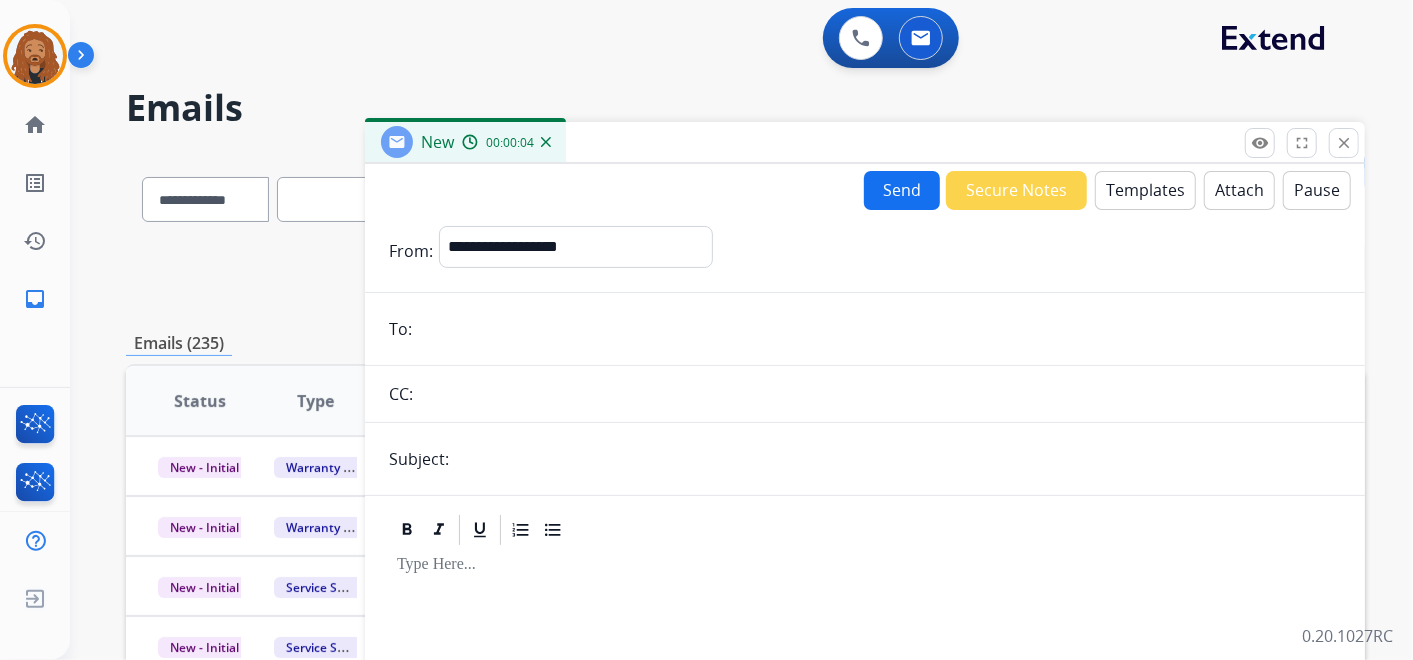 type on "**********" 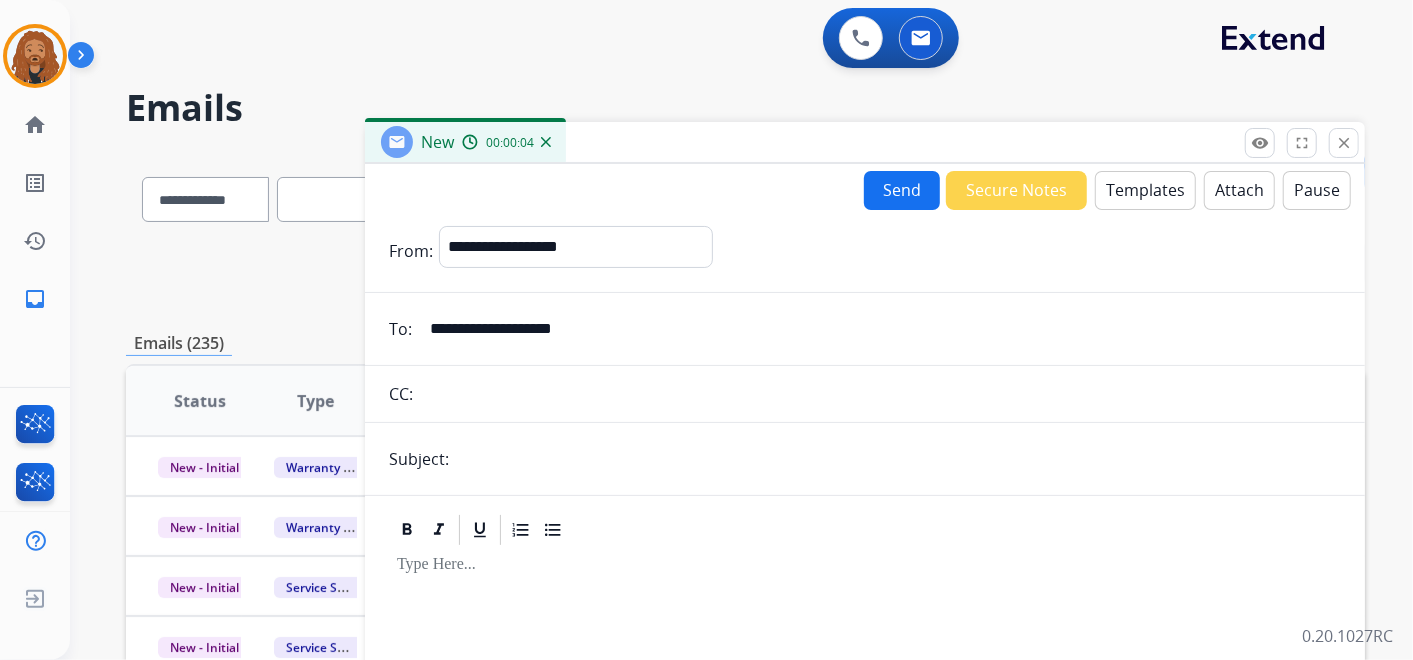 type on "**********" 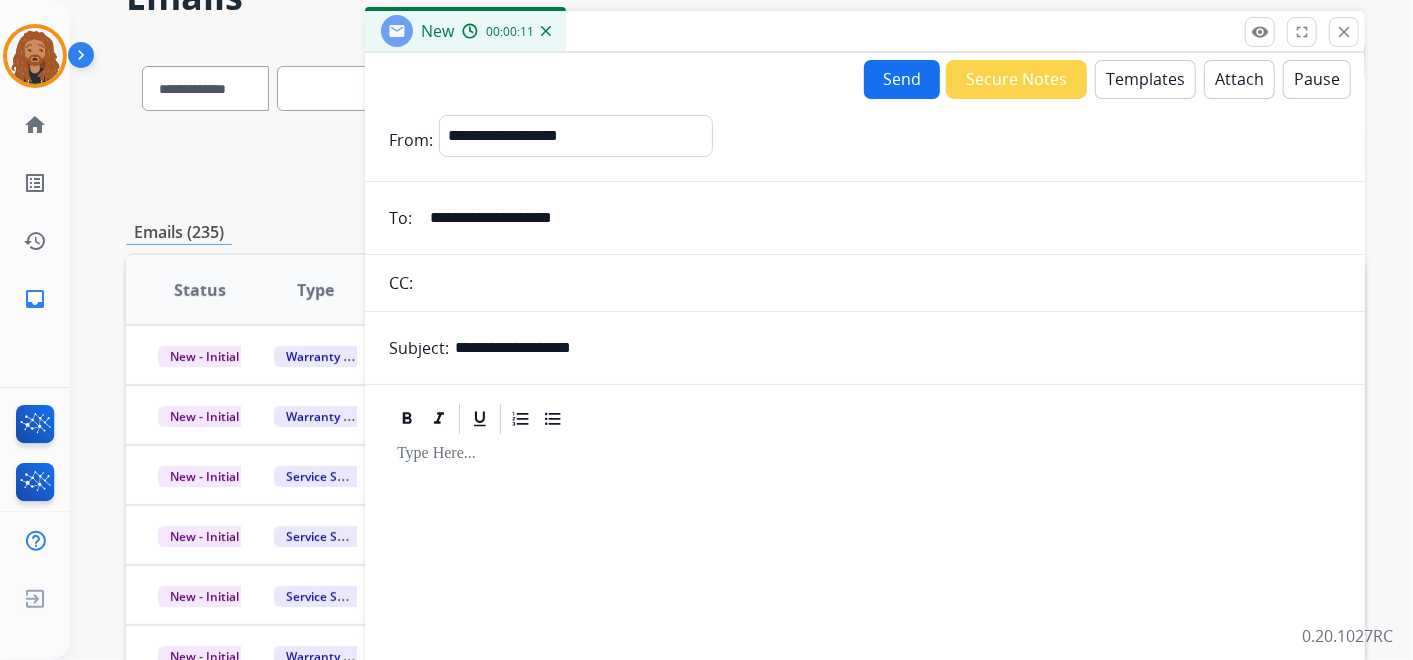 scroll, scrollTop: 0, scrollLeft: 0, axis: both 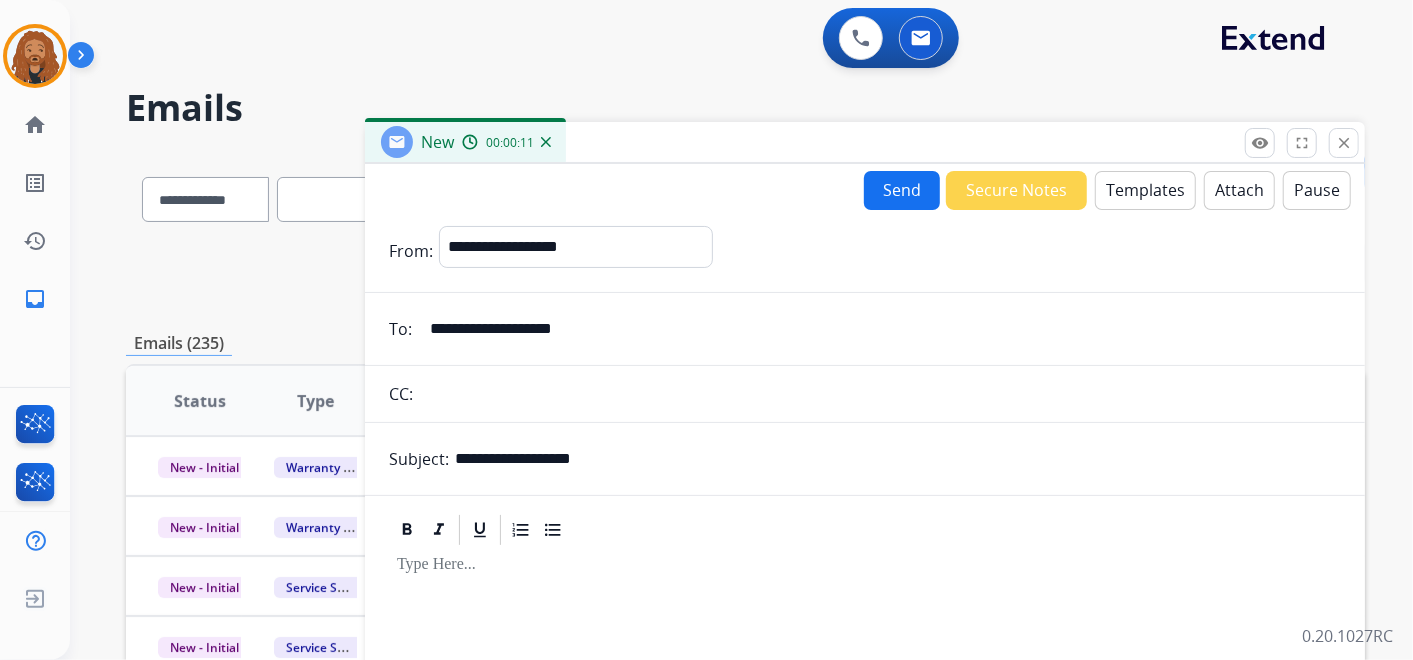 click on "Attach" at bounding box center (1239, 190) 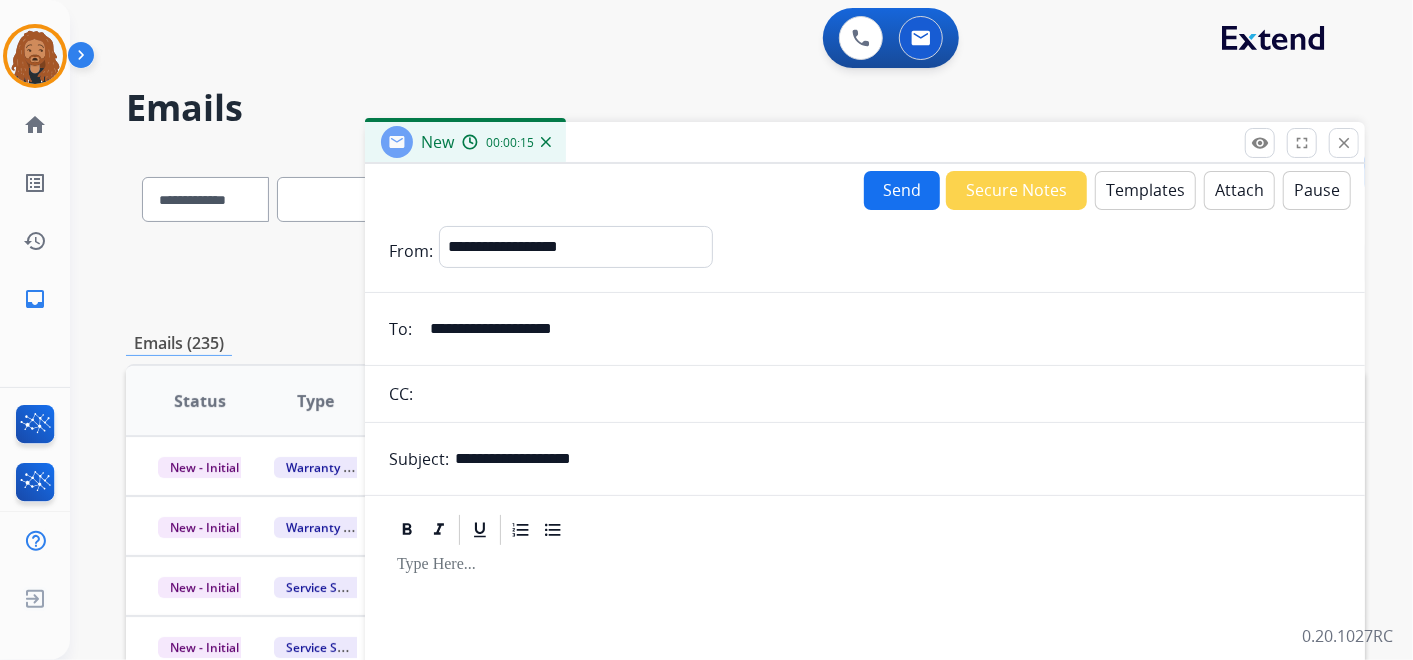 click on "Templates" at bounding box center (1145, 190) 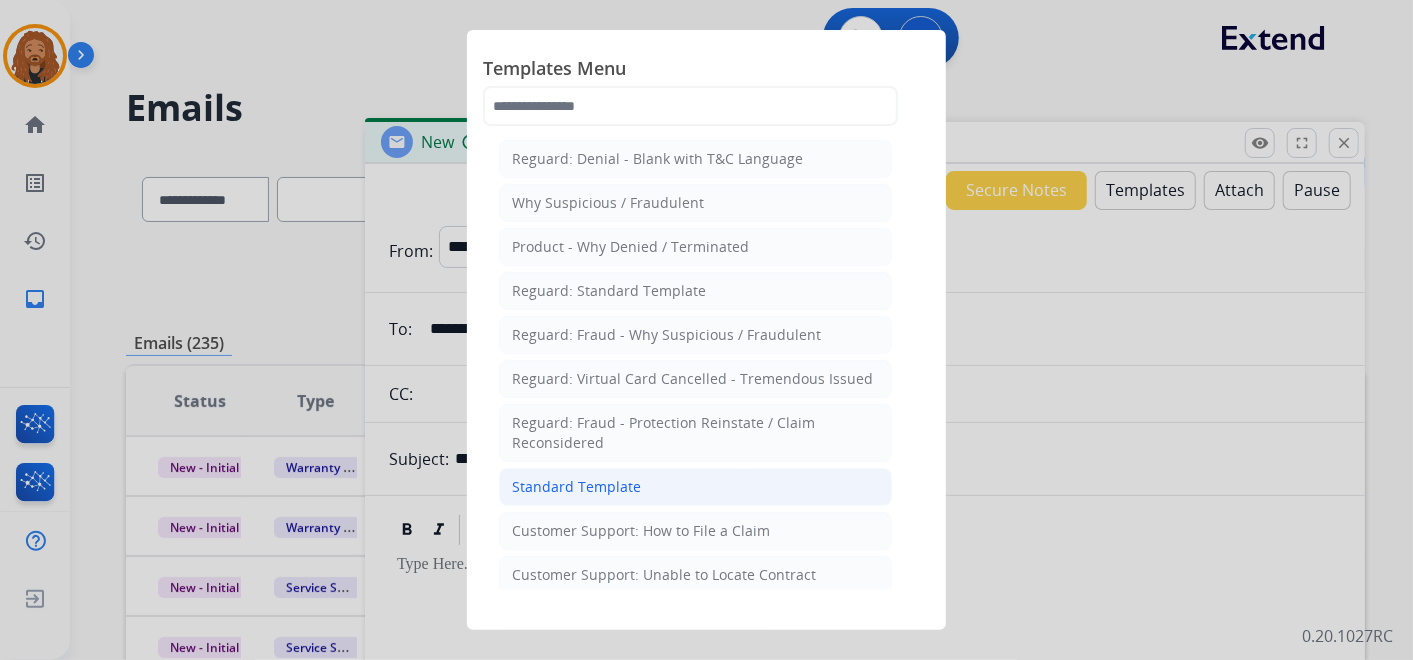 click on "Standard Template" 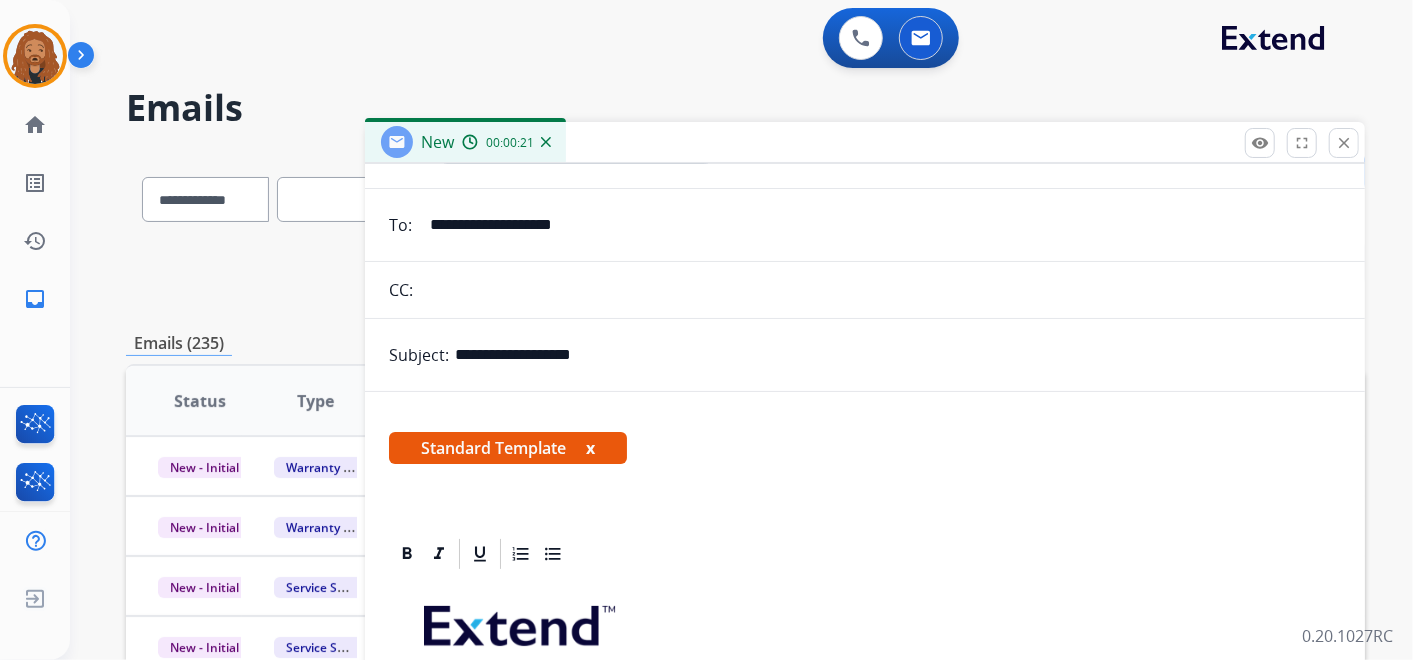 scroll, scrollTop: 444, scrollLeft: 0, axis: vertical 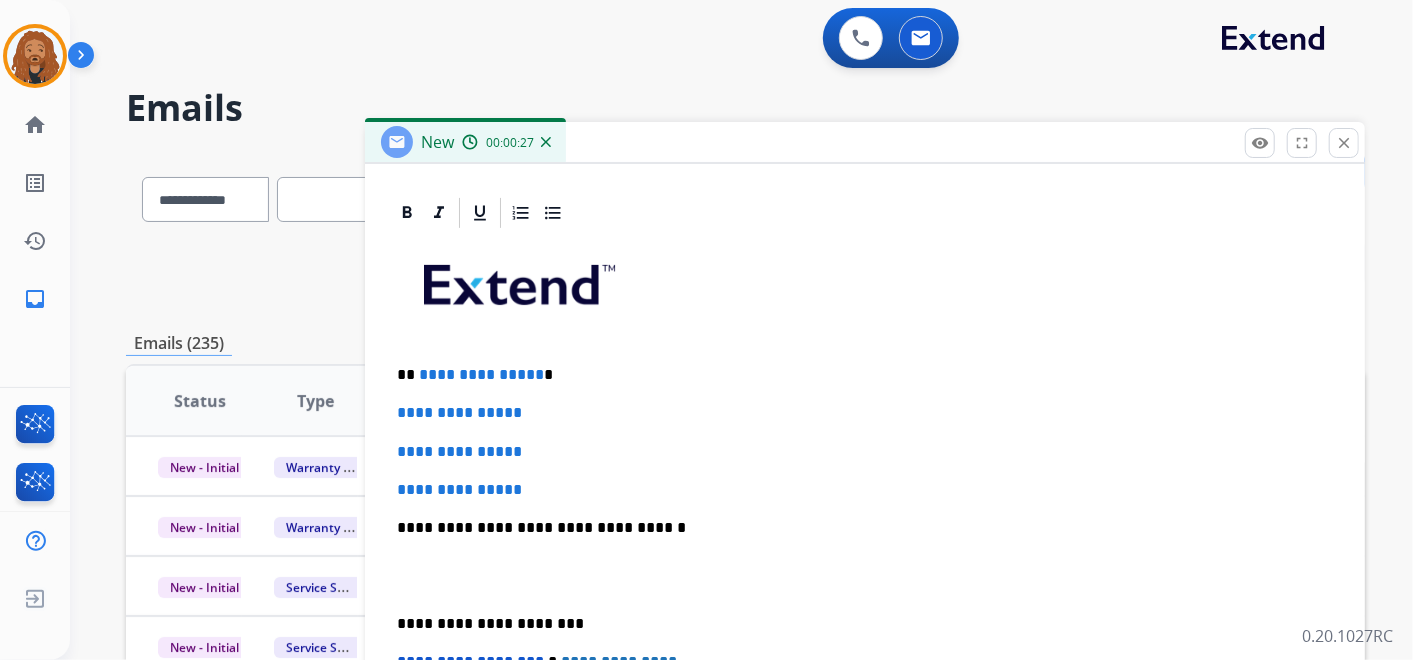 click at bounding box center (865, 576) 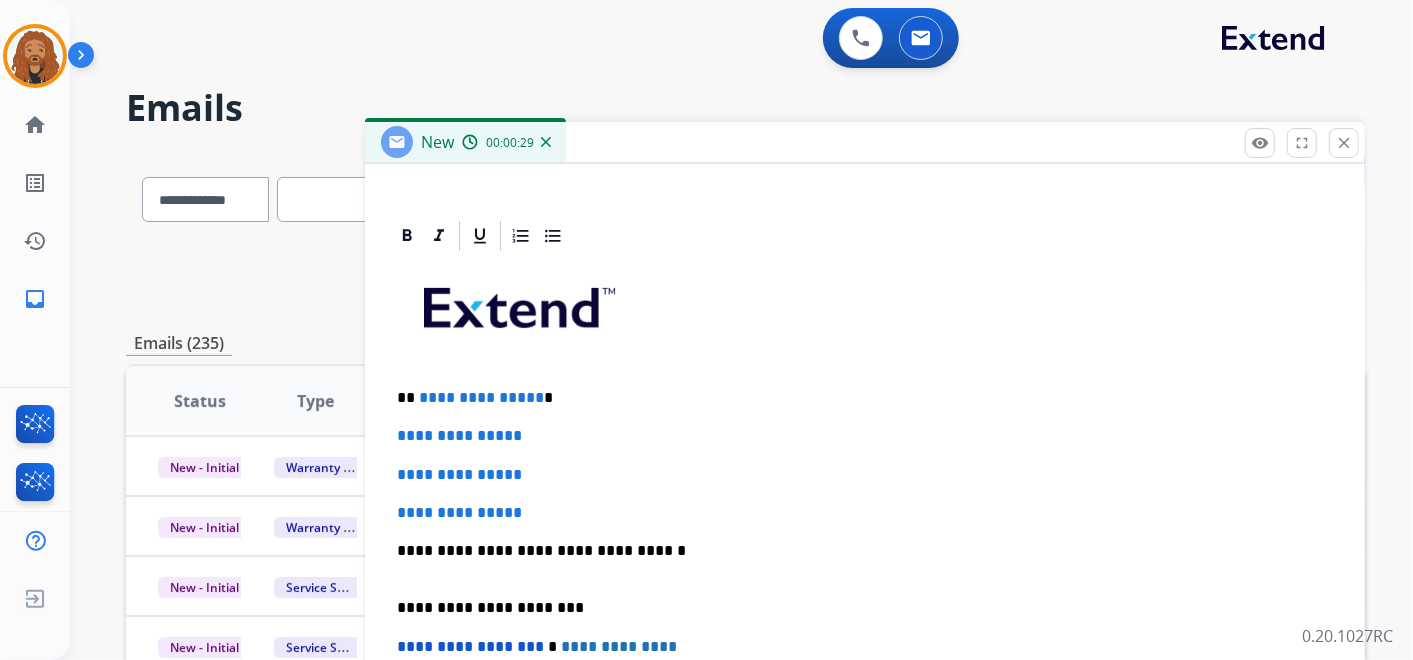 scroll, scrollTop: 402, scrollLeft: 0, axis: vertical 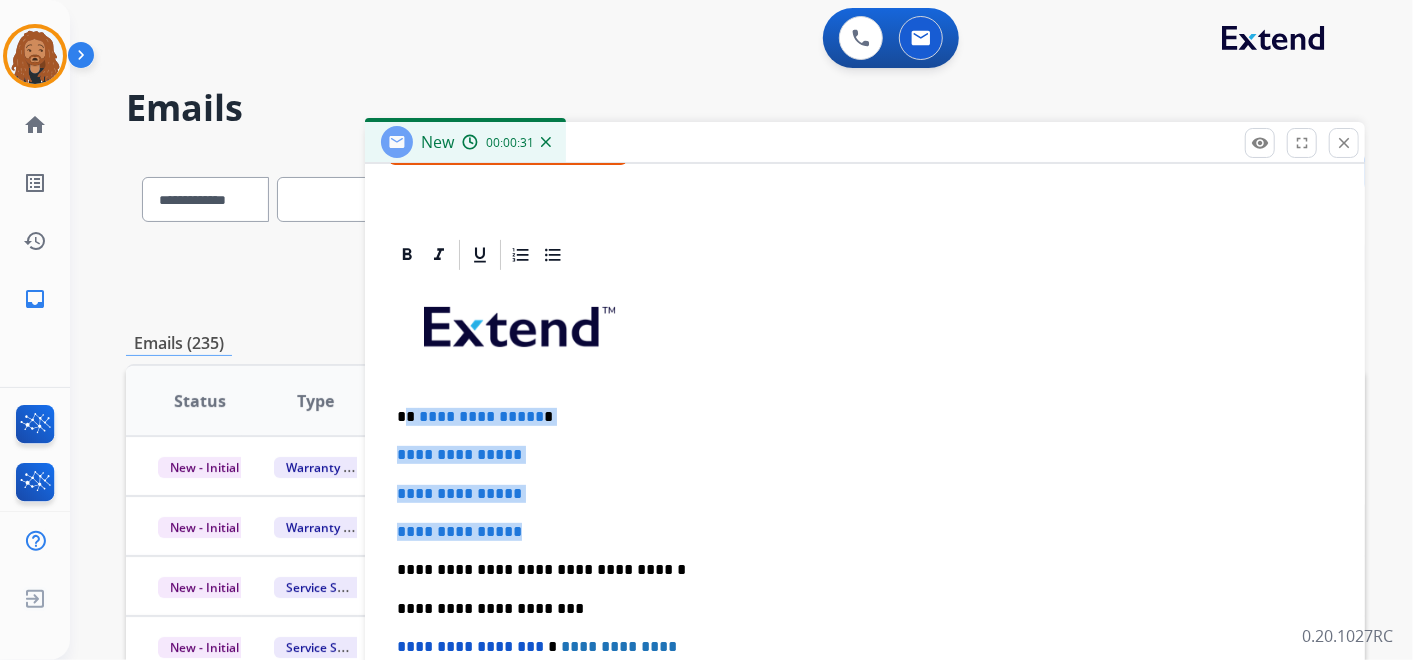 drag, startPoint x: 550, startPoint y: 527, endPoint x: 405, endPoint y: 398, distance: 194.0773 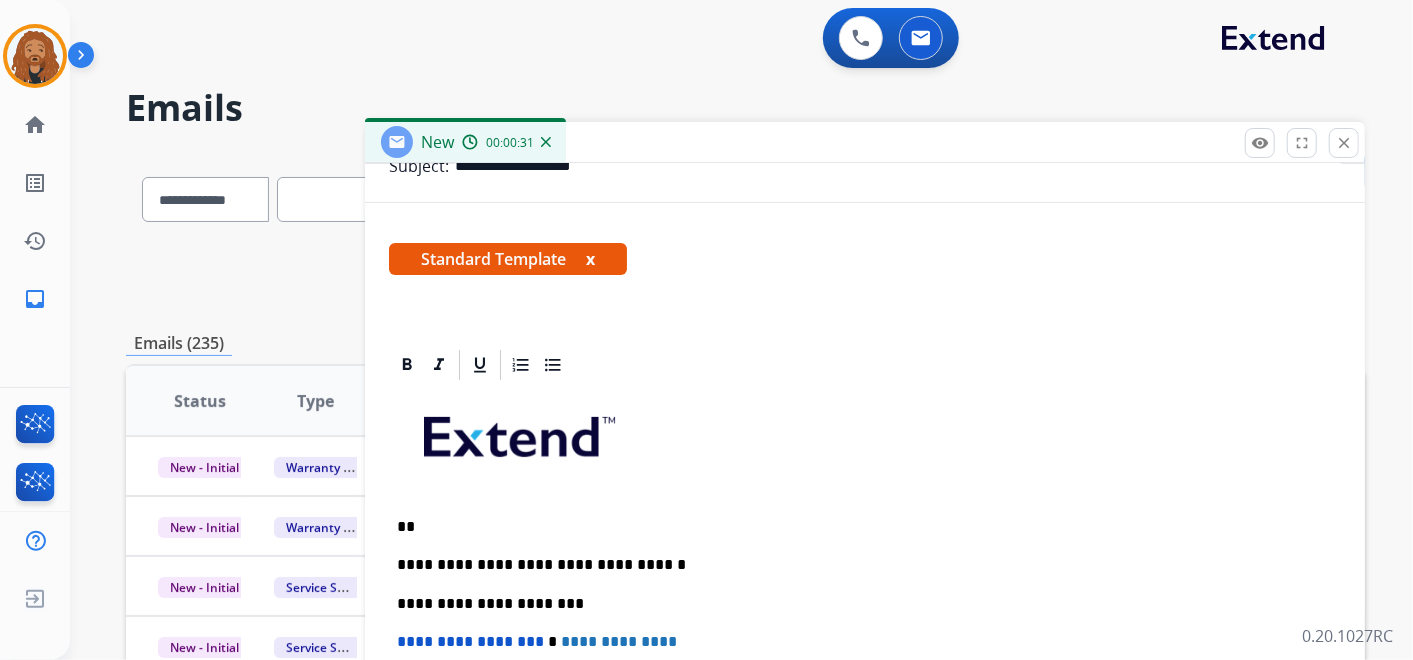 scroll, scrollTop: 287, scrollLeft: 0, axis: vertical 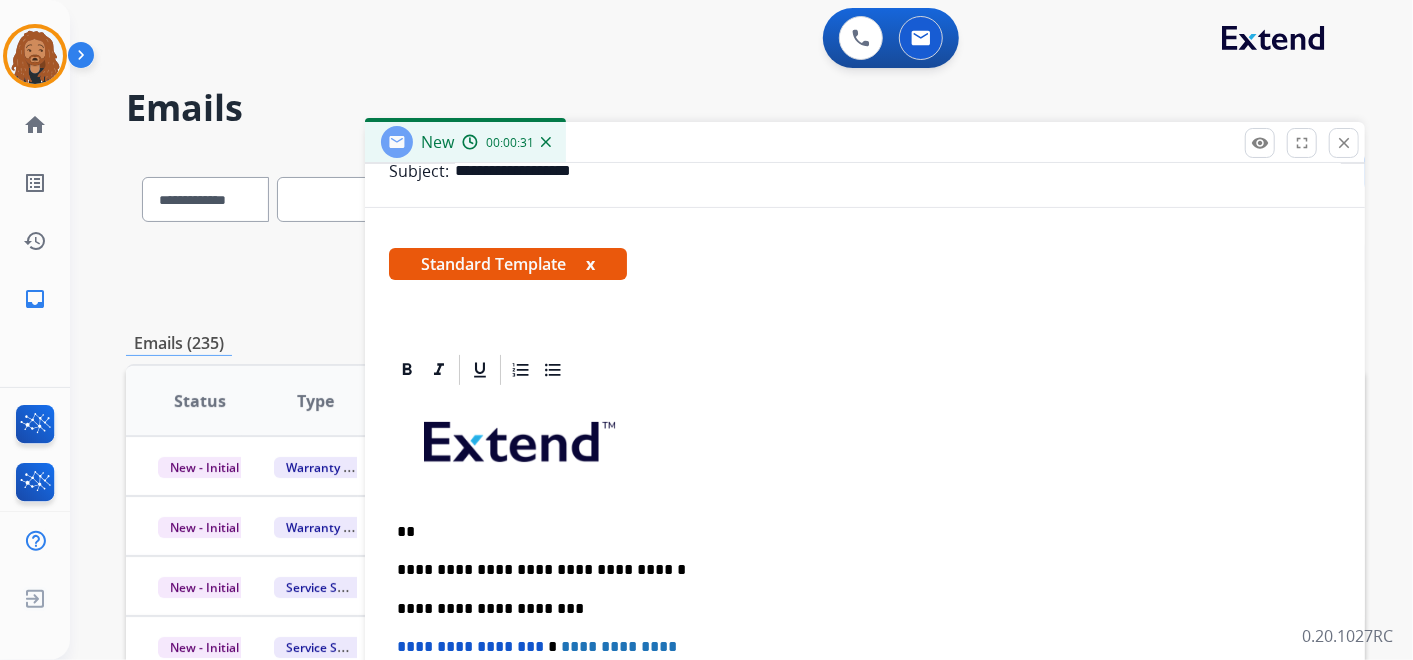 type 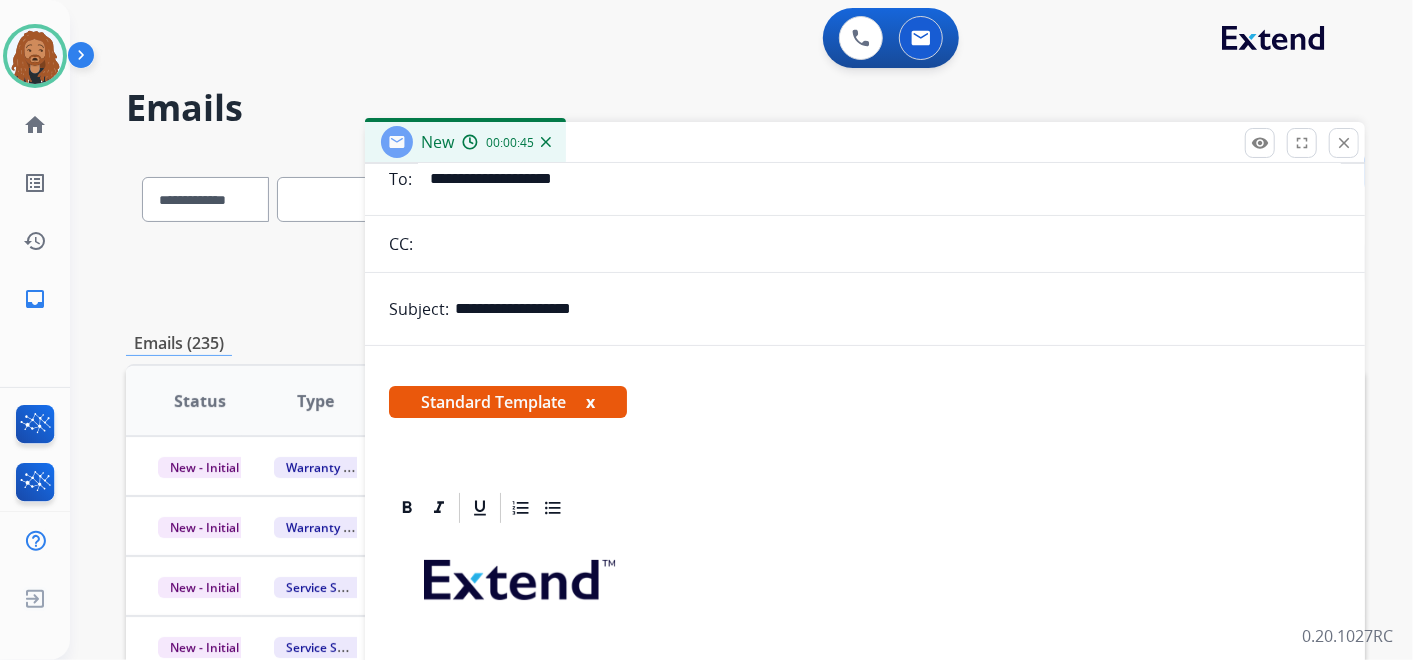 scroll, scrollTop: 0, scrollLeft: 0, axis: both 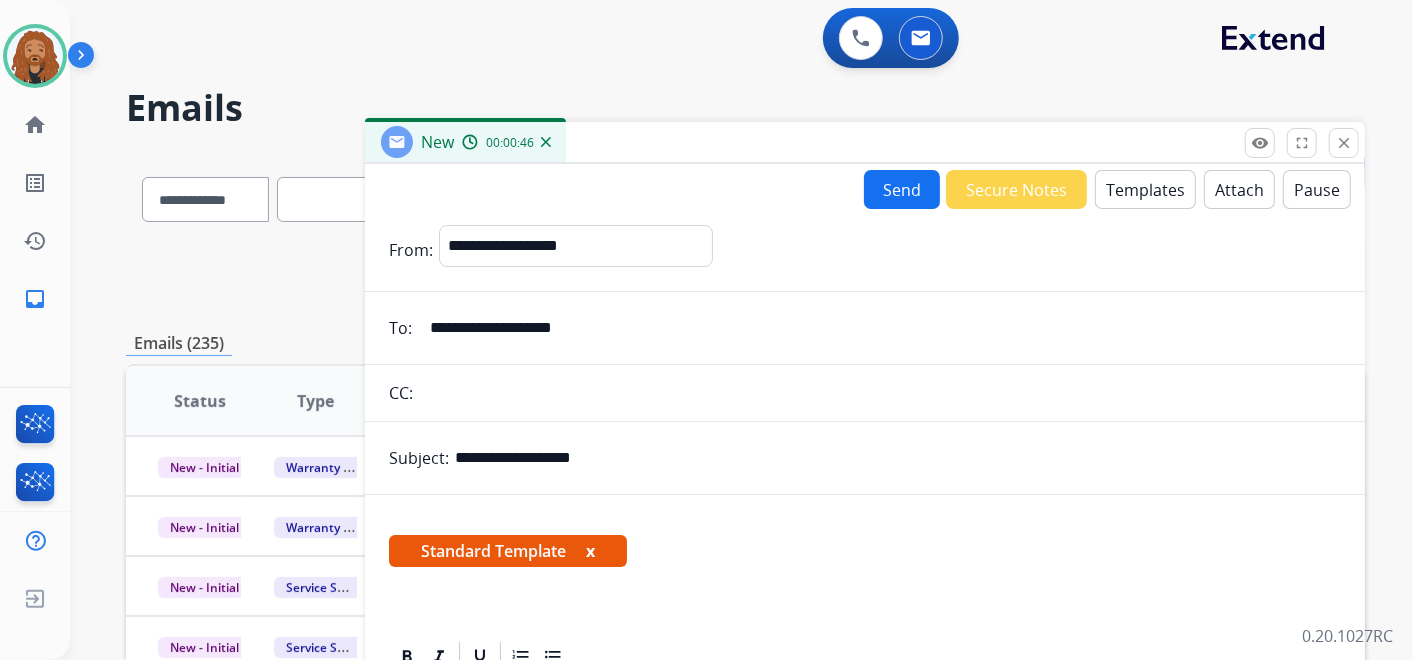 click on "Templates" at bounding box center (1145, 189) 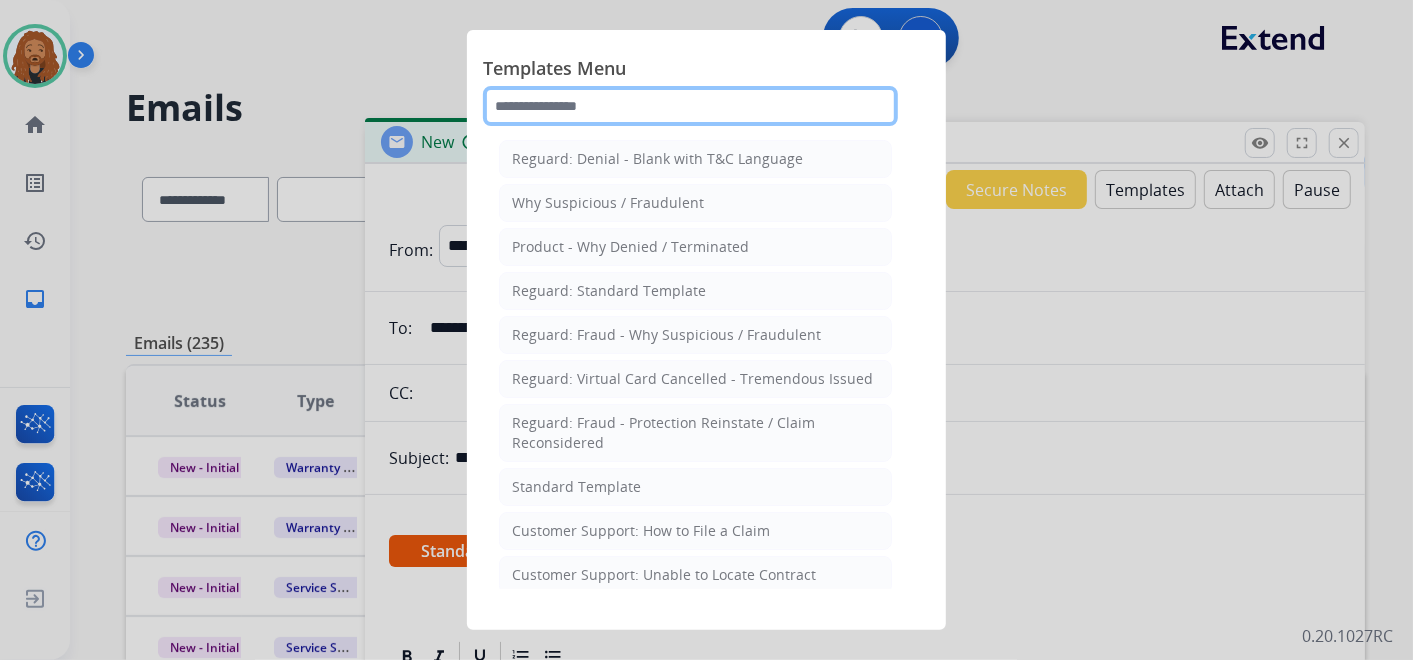 click 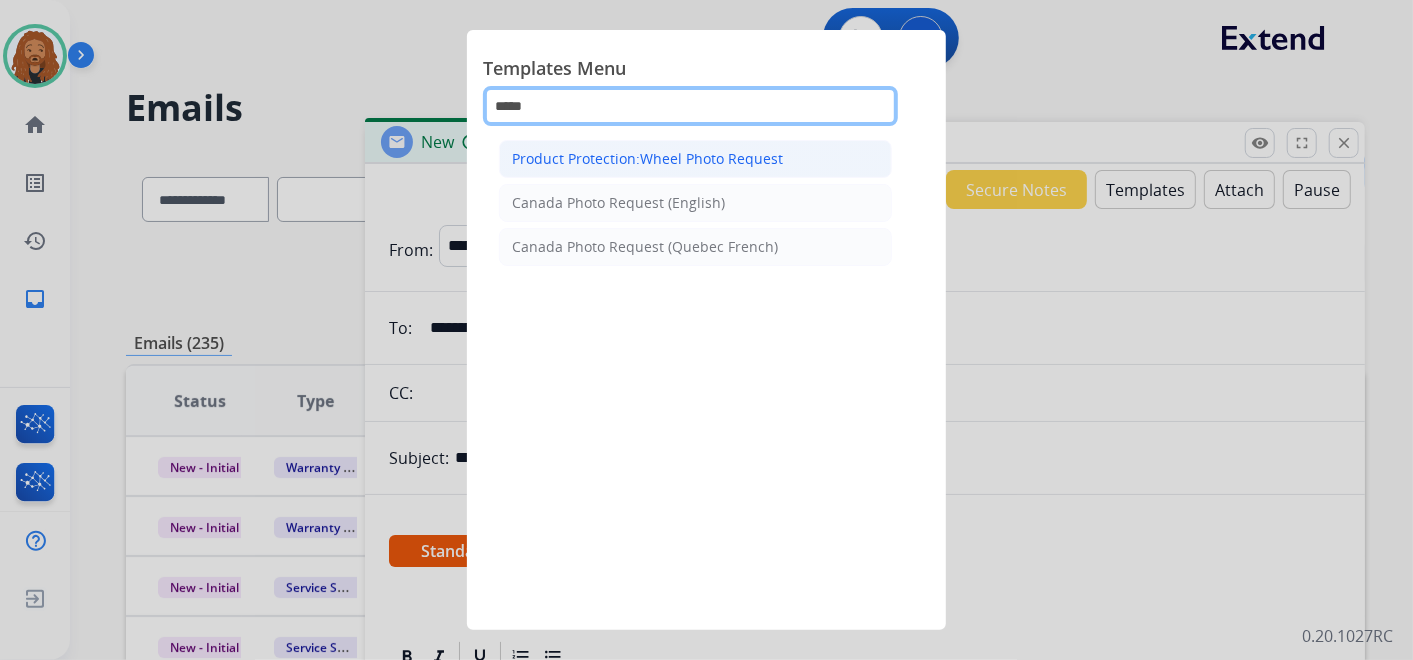 type on "*****" 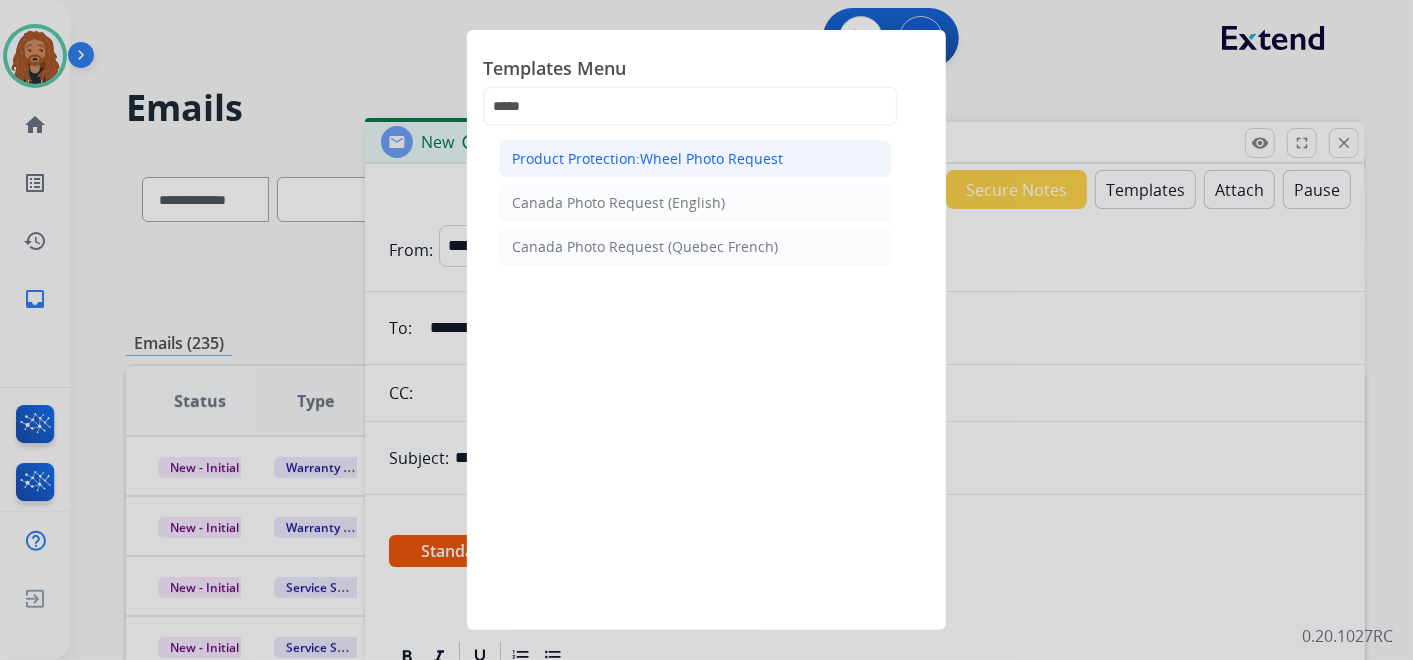 click on "Product Protection:Wheel Photo Request" 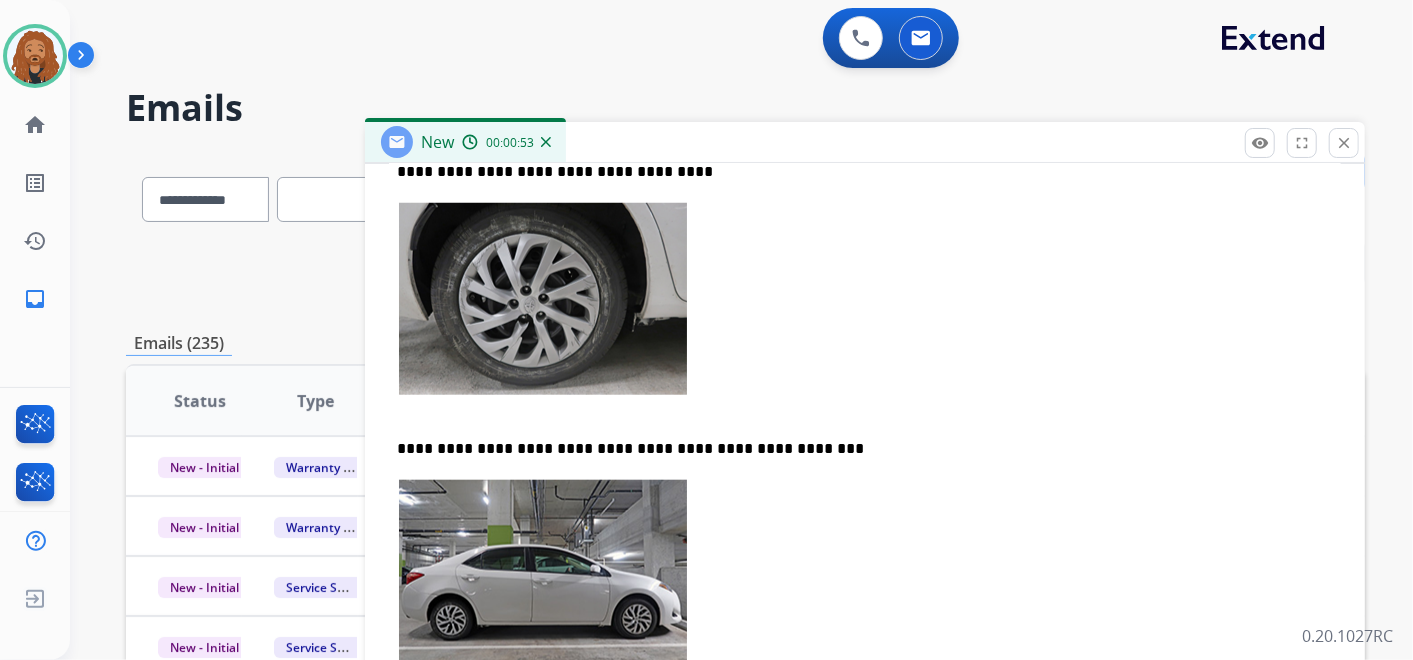 scroll, scrollTop: 1194, scrollLeft: 0, axis: vertical 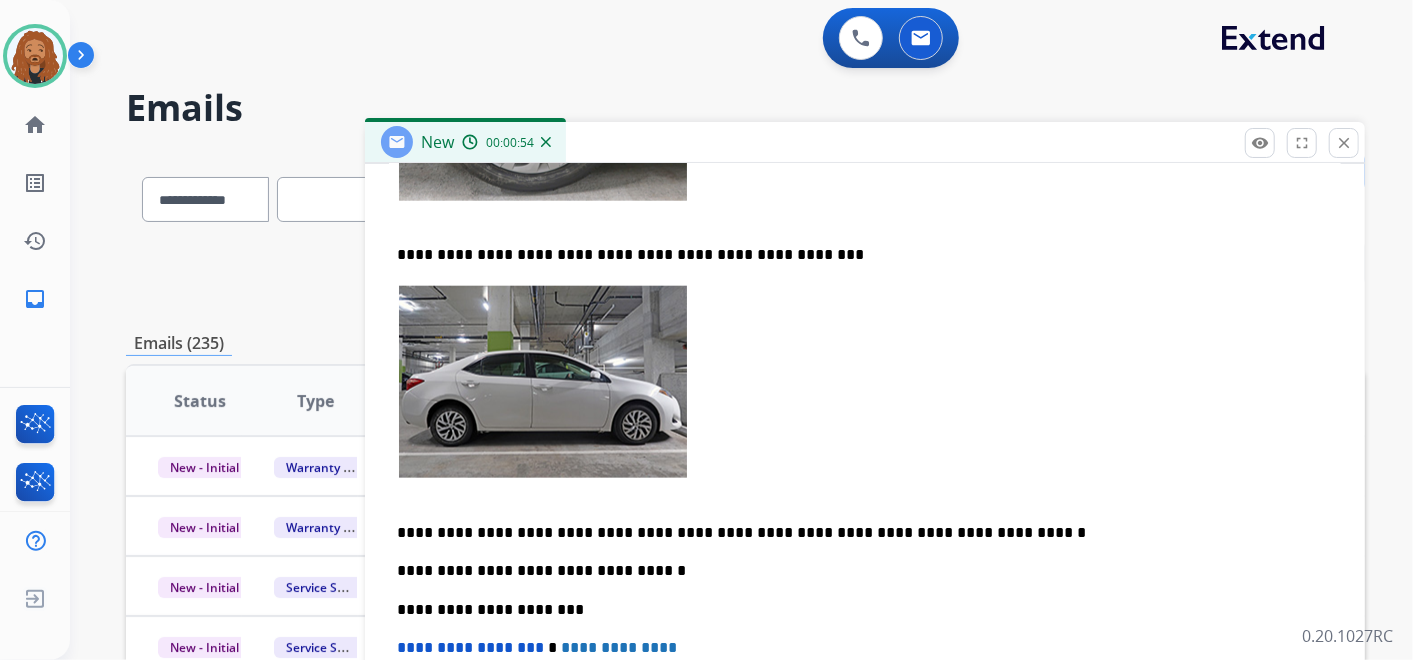 click at bounding box center [865, 394] 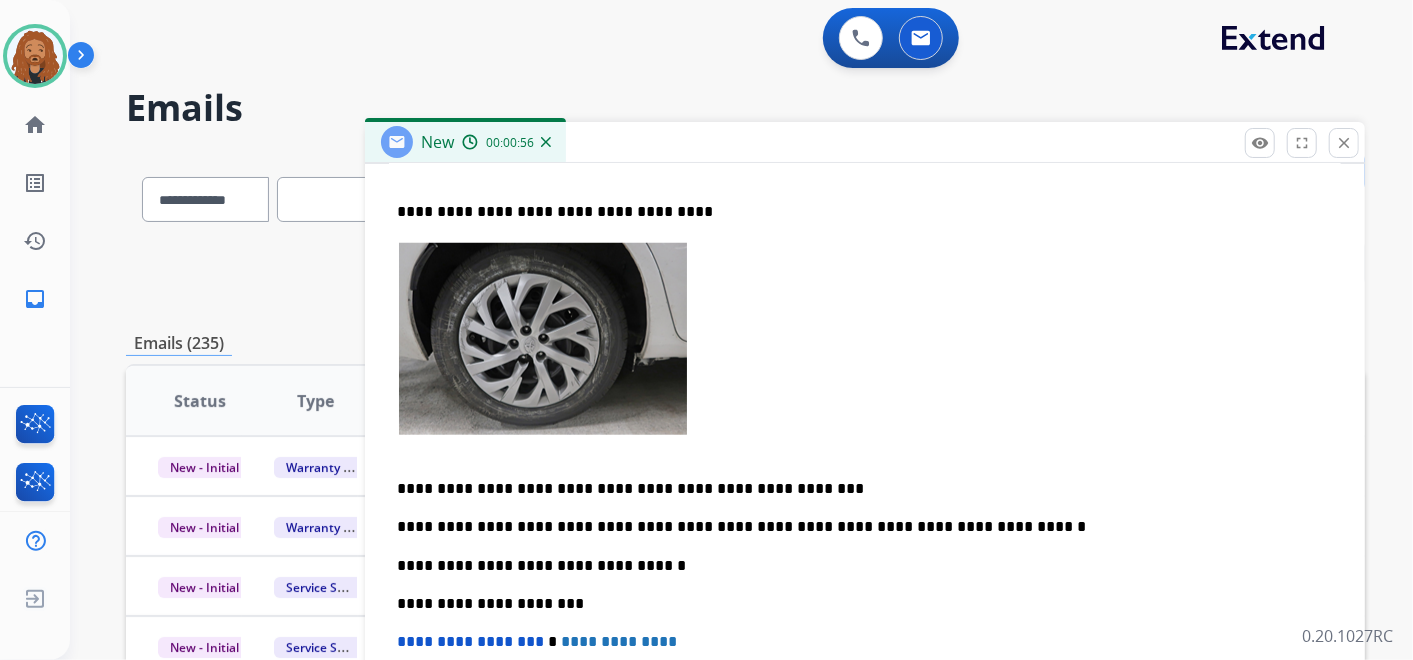 scroll, scrollTop: 956, scrollLeft: 0, axis: vertical 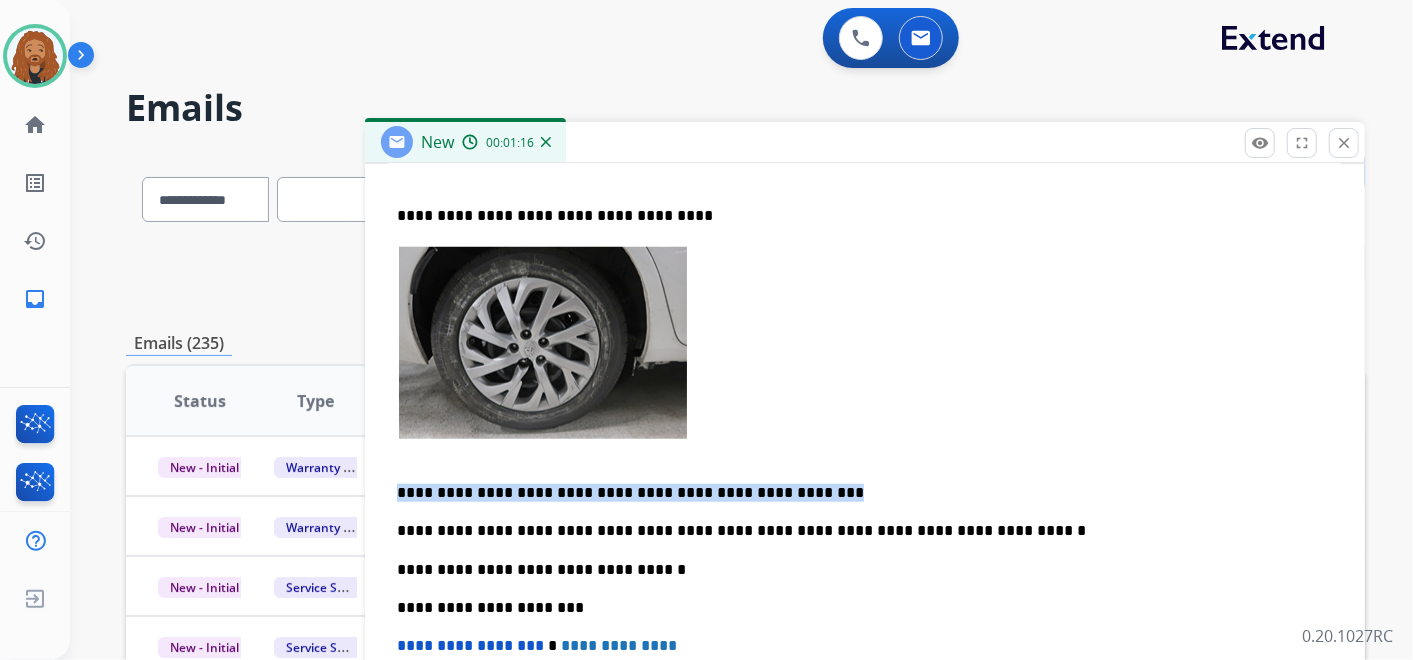 drag, startPoint x: 808, startPoint y: 487, endPoint x: 368, endPoint y: 482, distance: 440.0284 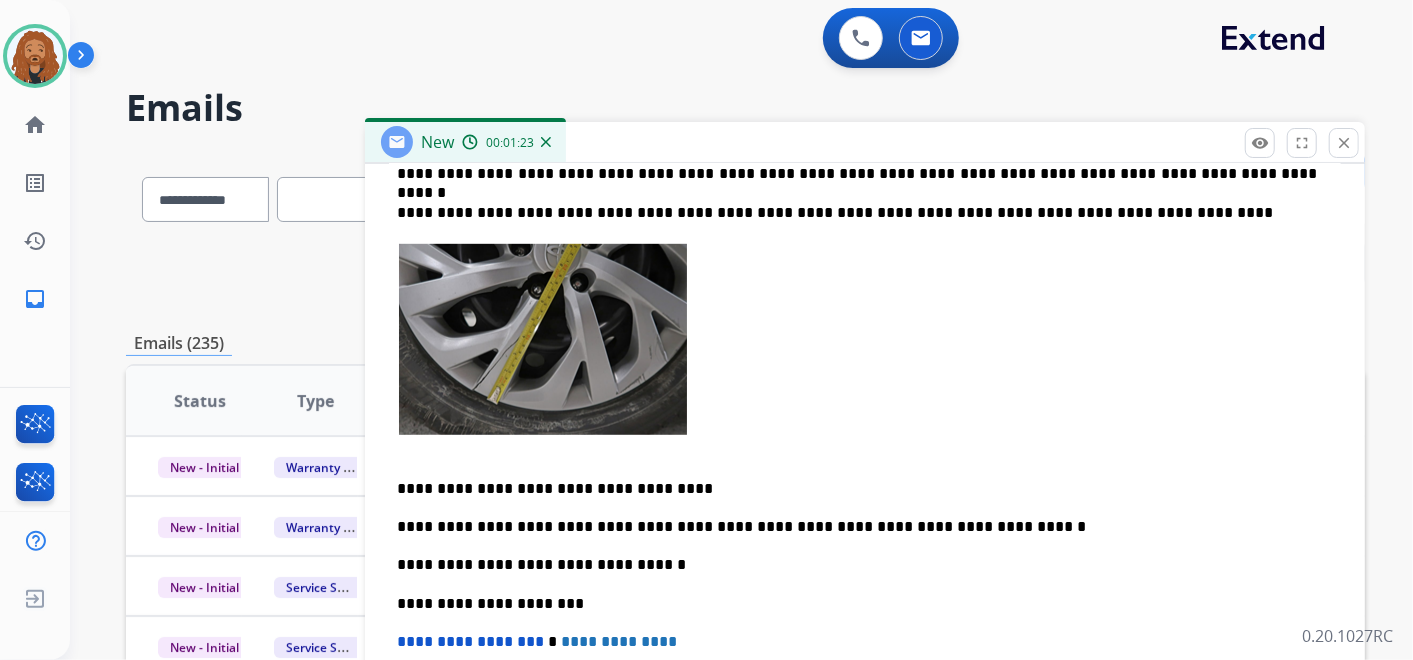 scroll, scrollTop: 678, scrollLeft: 0, axis: vertical 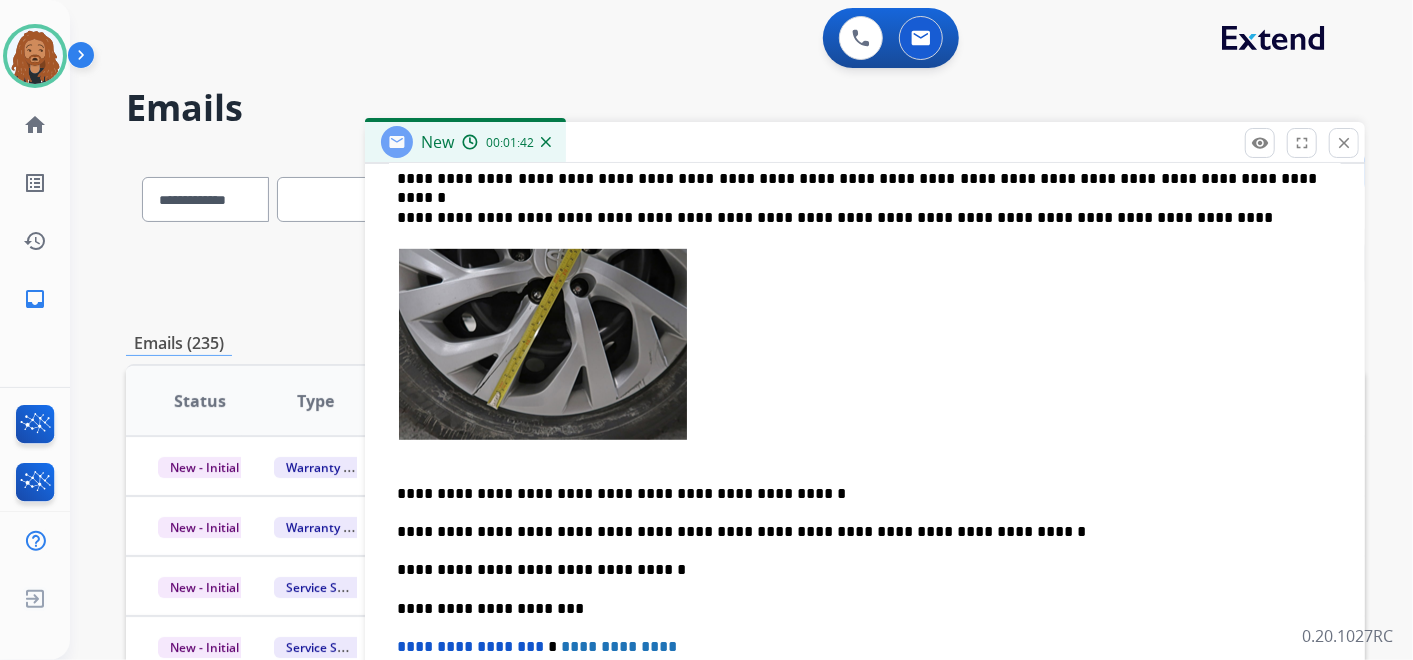 click at bounding box center (857, 356) 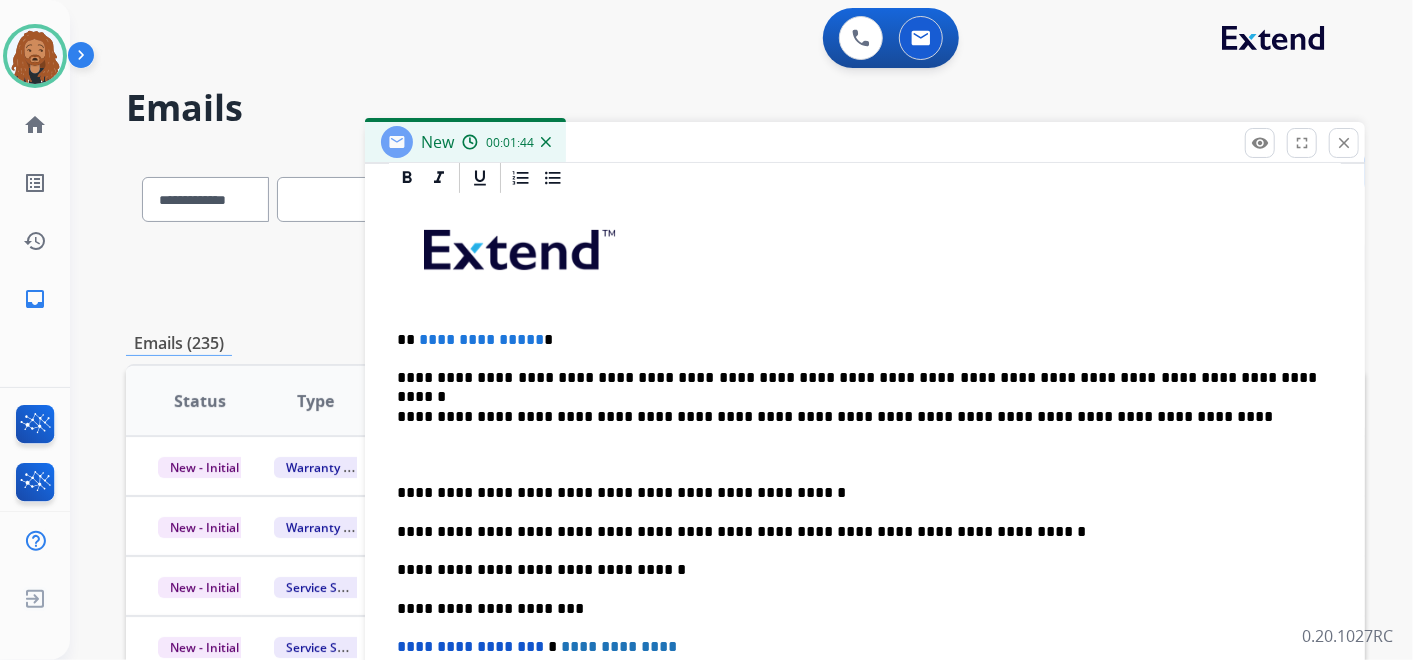 scroll, scrollTop: 441, scrollLeft: 0, axis: vertical 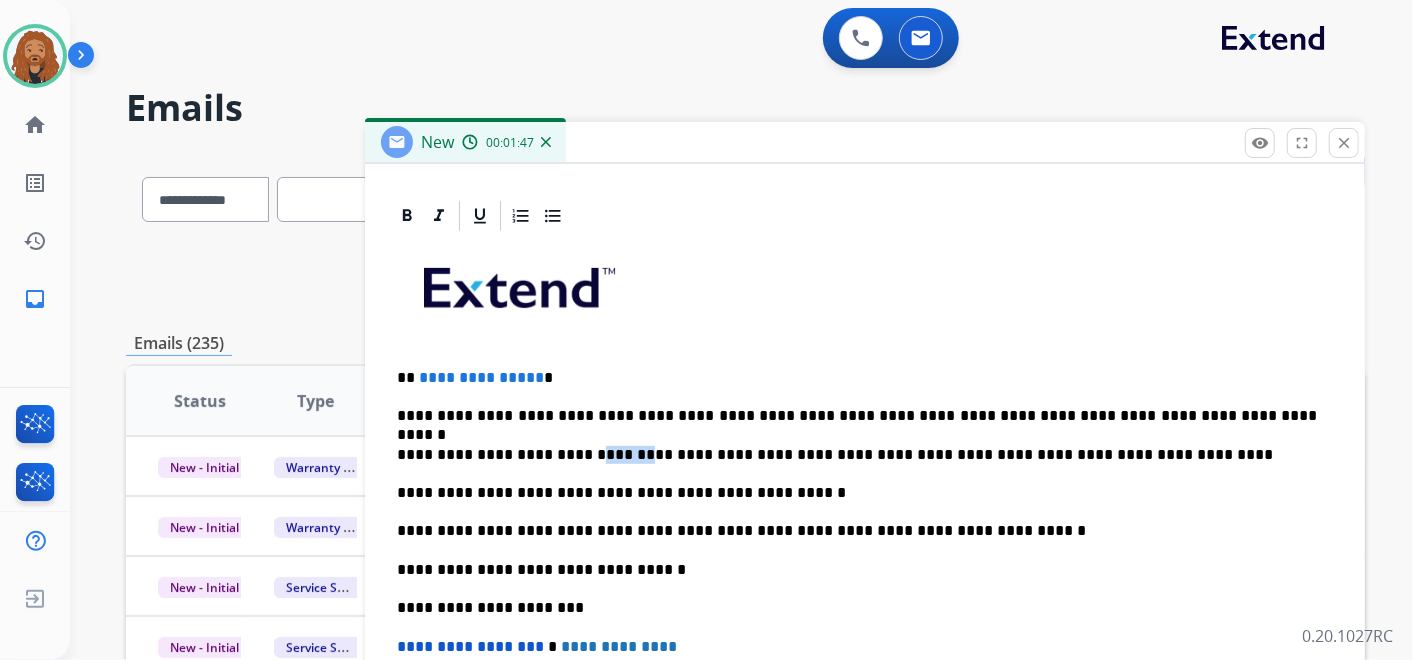 drag, startPoint x: 573, startPoint y: 450, endPoint x: 614, endPoint y: 451, distance: 41.01219 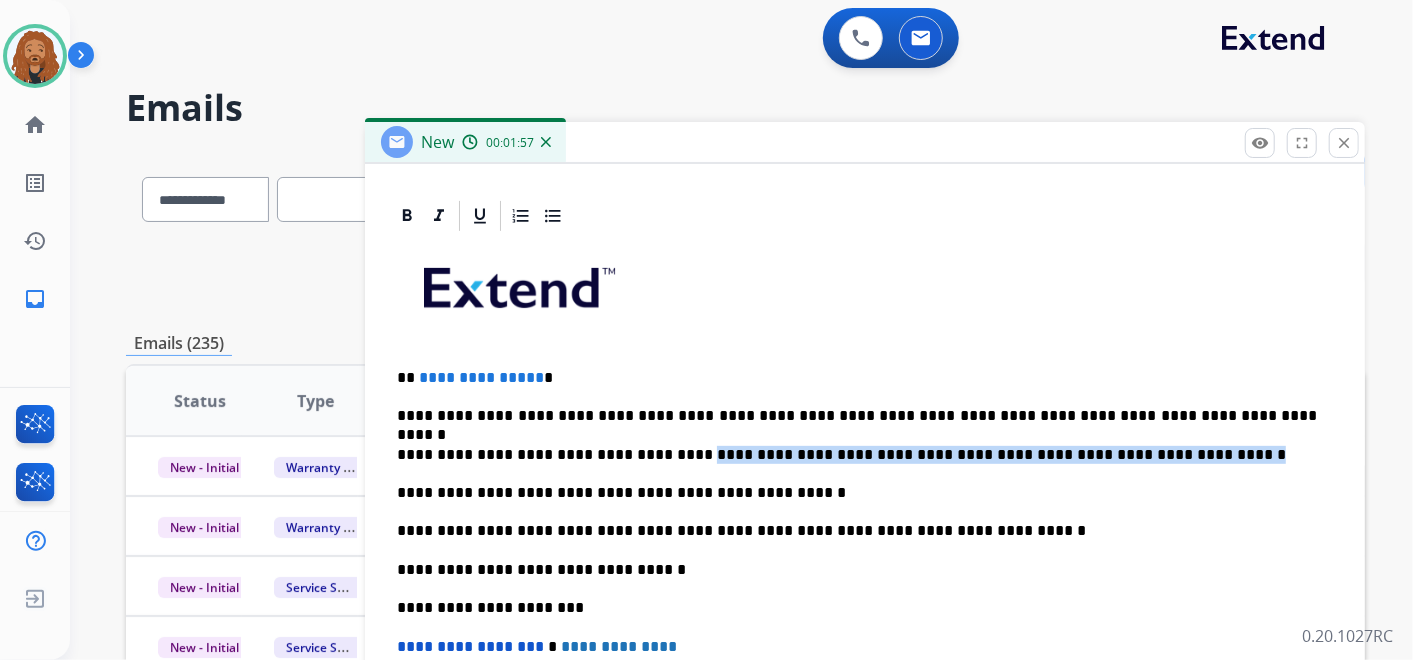 drag, startPoint x: 674, startPoint y: 444, endPoint x: 1125, endPoint y: 452, distance: 451.07095 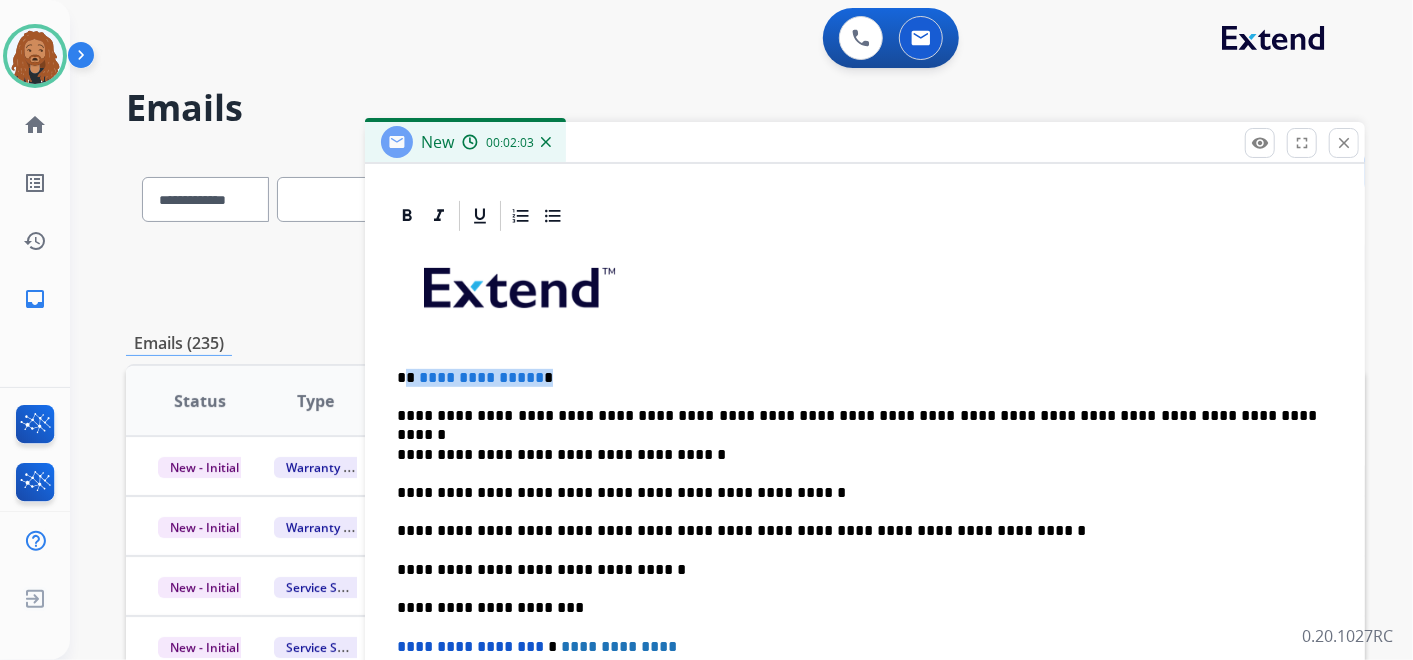 drag, startPoint x: 552, startPoint y: 367, endPoint x: 381, endPoint y: 345, distance: 172.4094 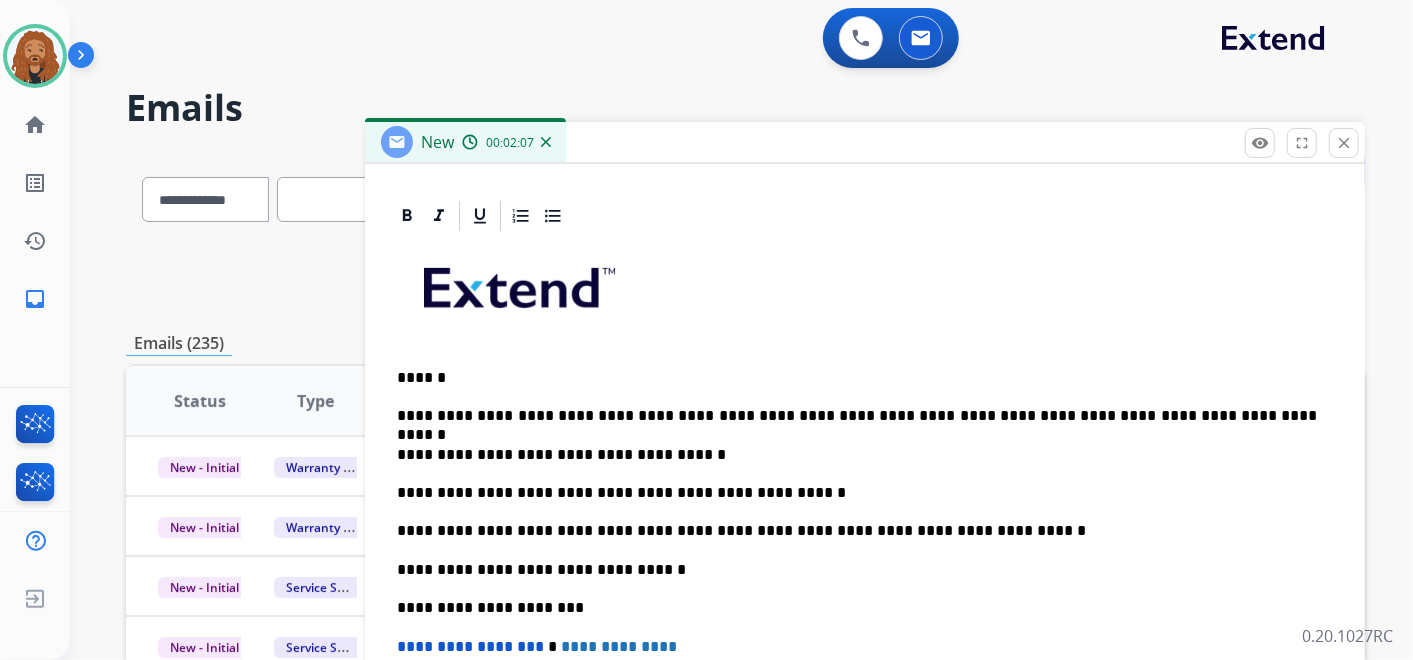 click on "**********" at bounding box center (857, 416) 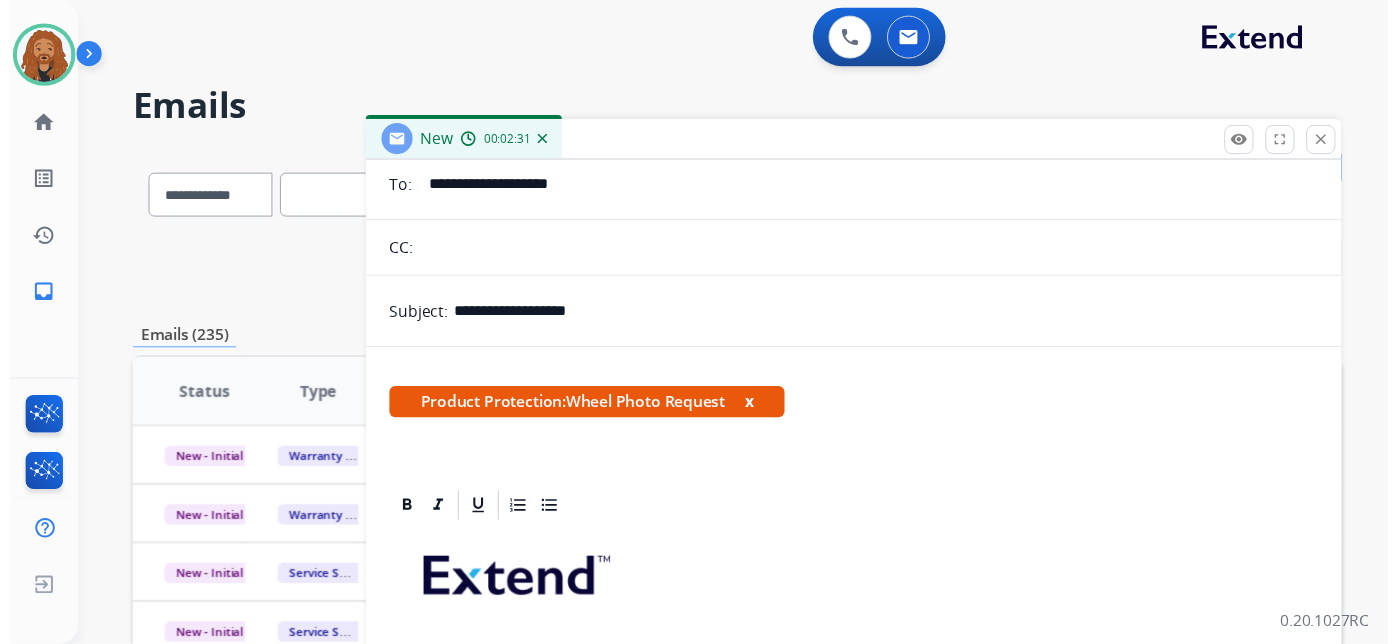 scroll, scrollTop: 0, scrollLeft: 0, axis: both 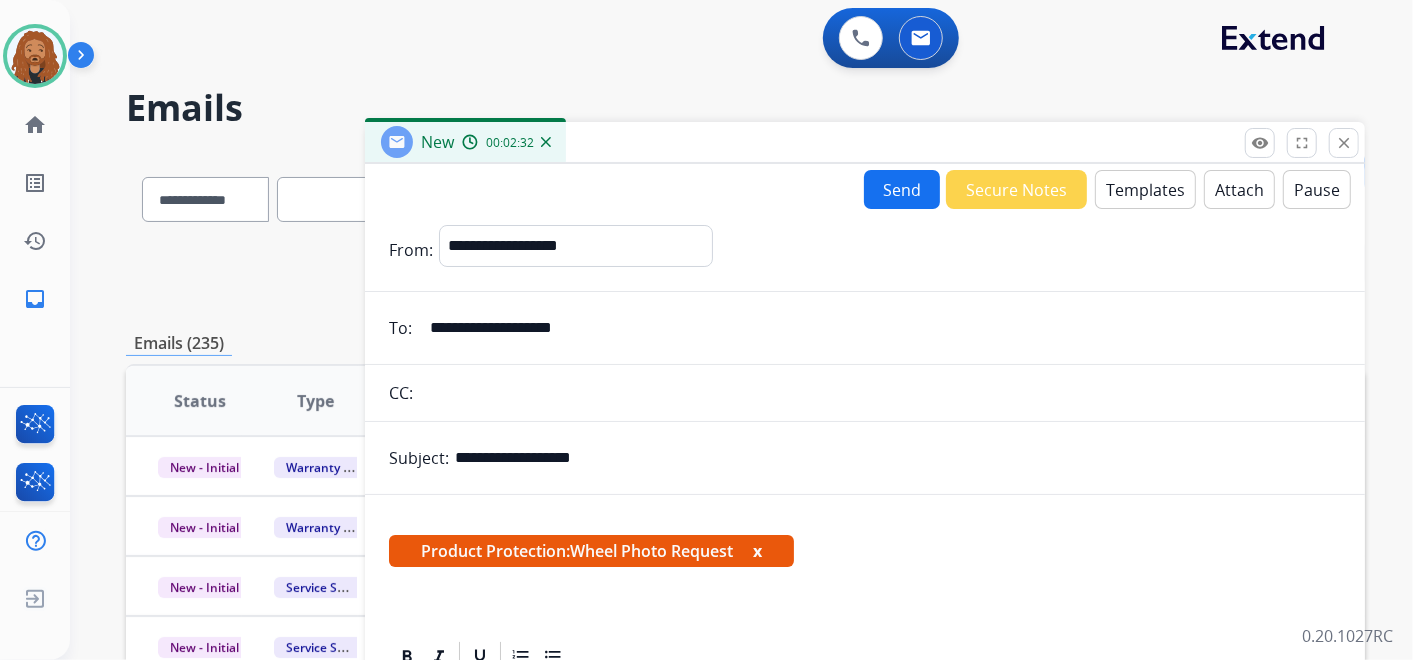 click on "Send" at bounding box center (902, 189) 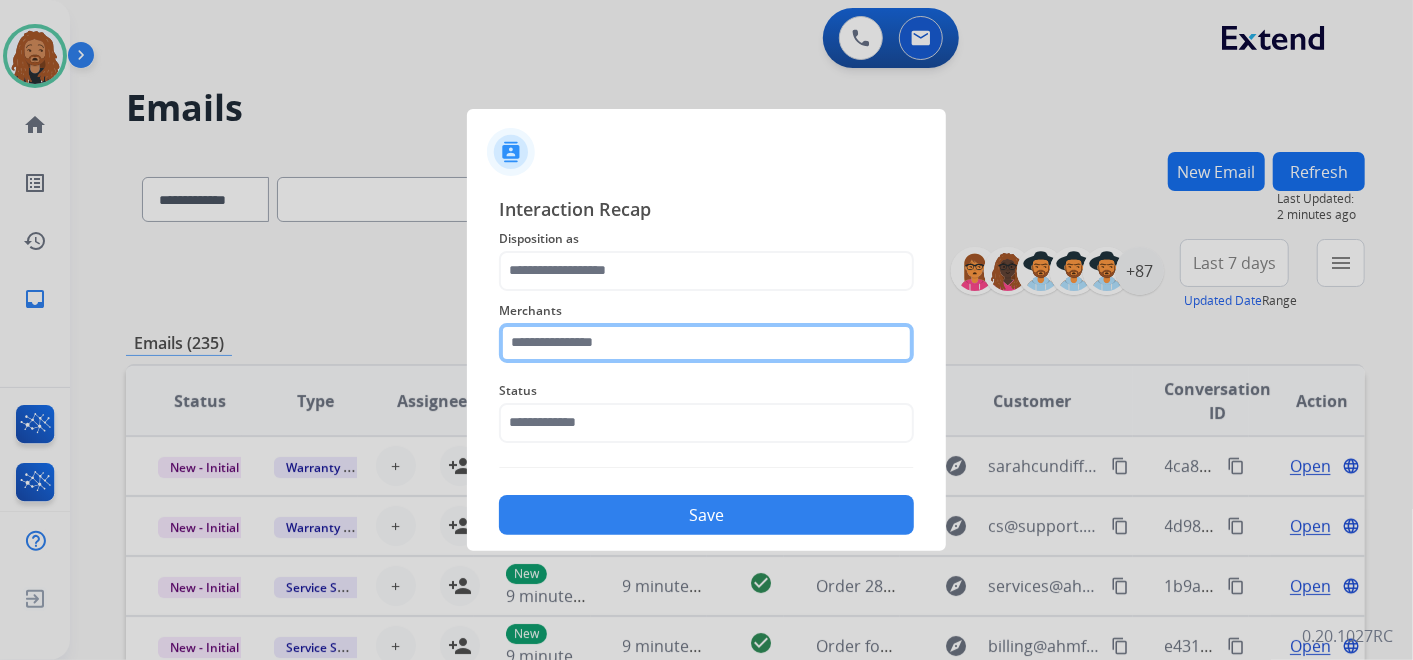 click 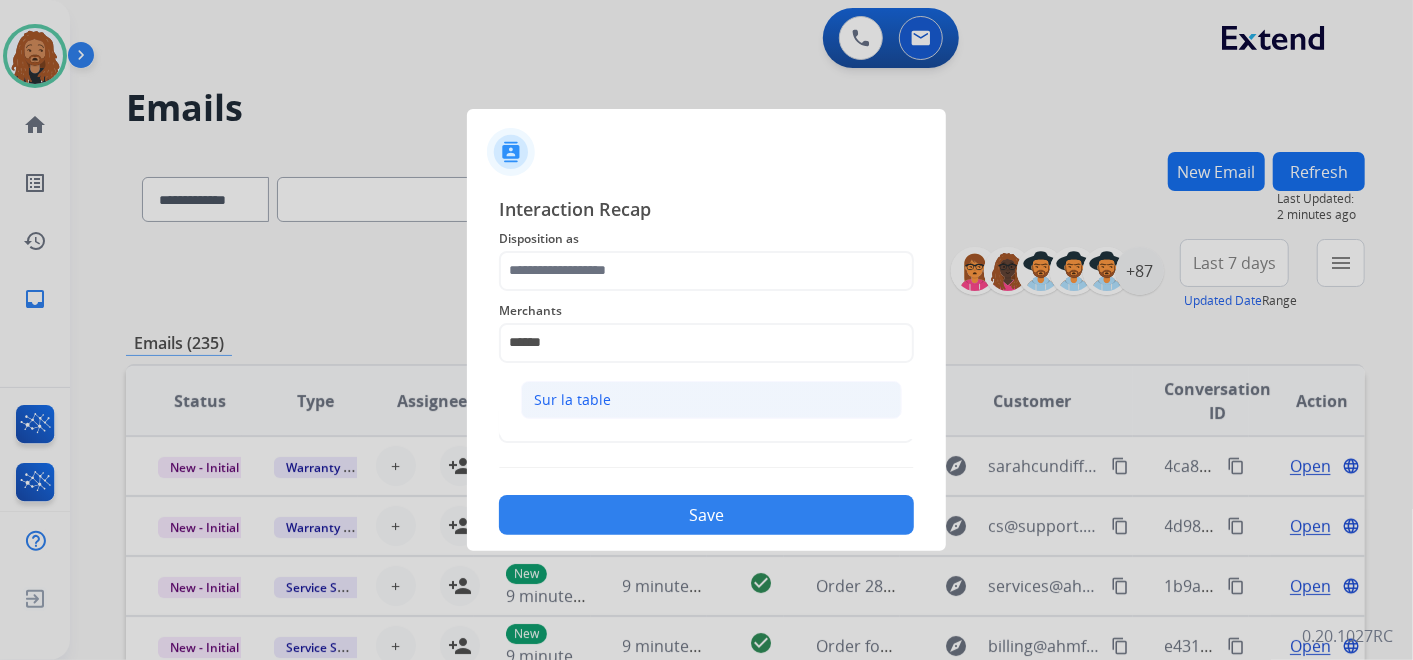 click on "Sur la table" 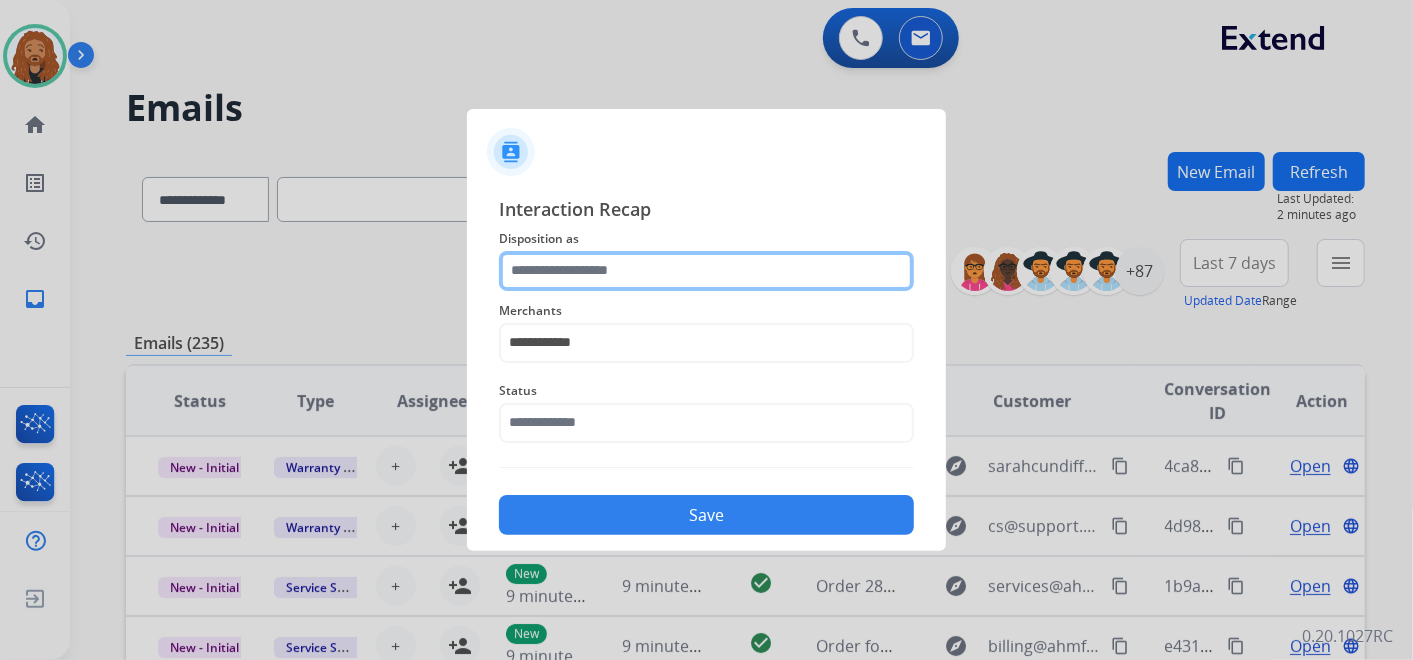 click 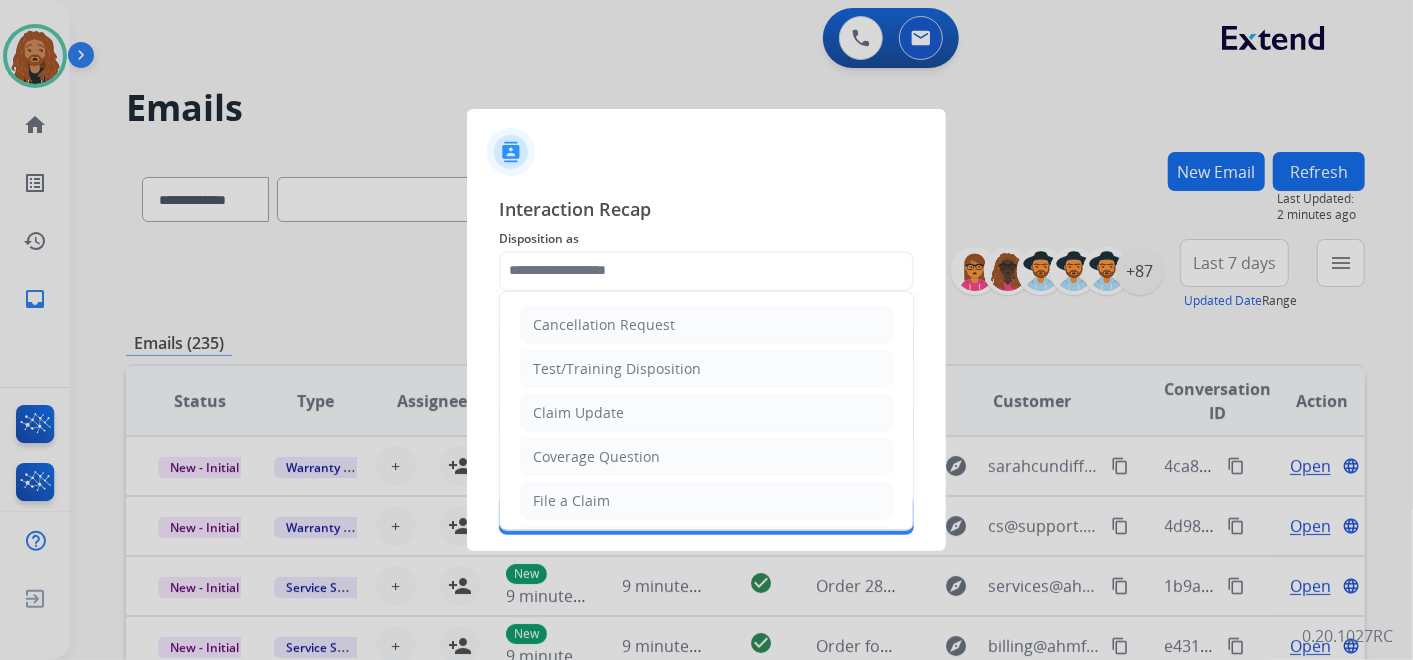 click on "Claim Update" 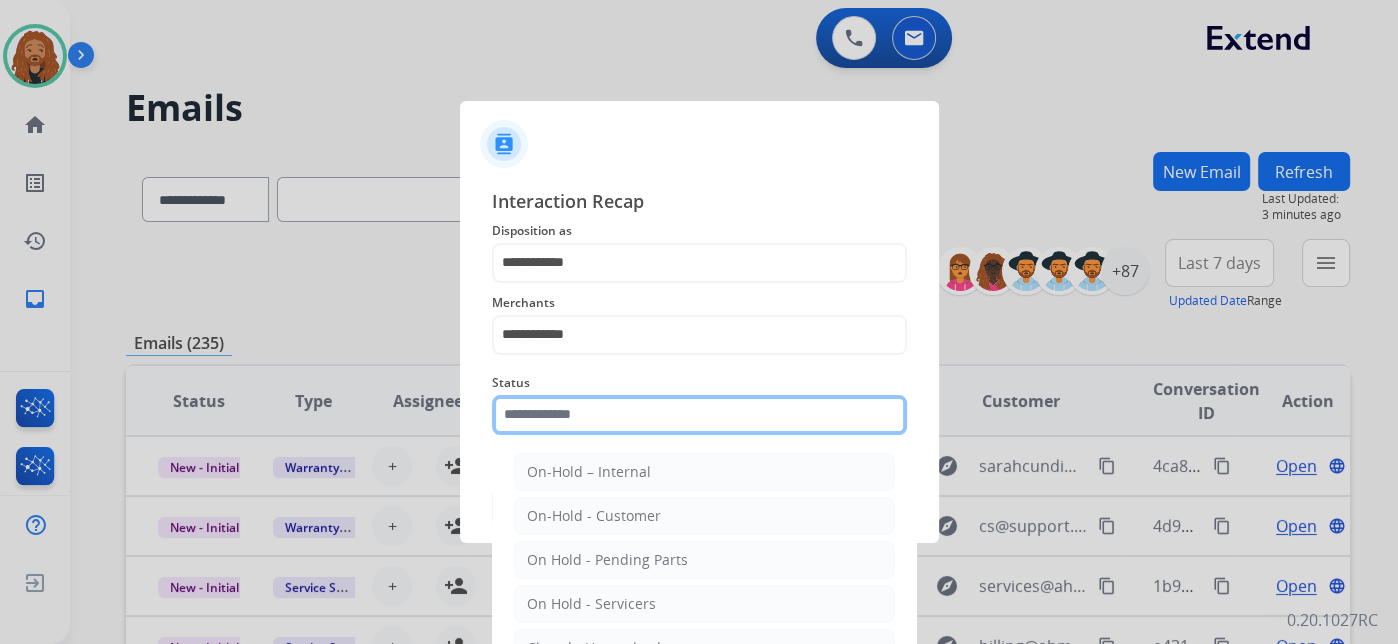 click 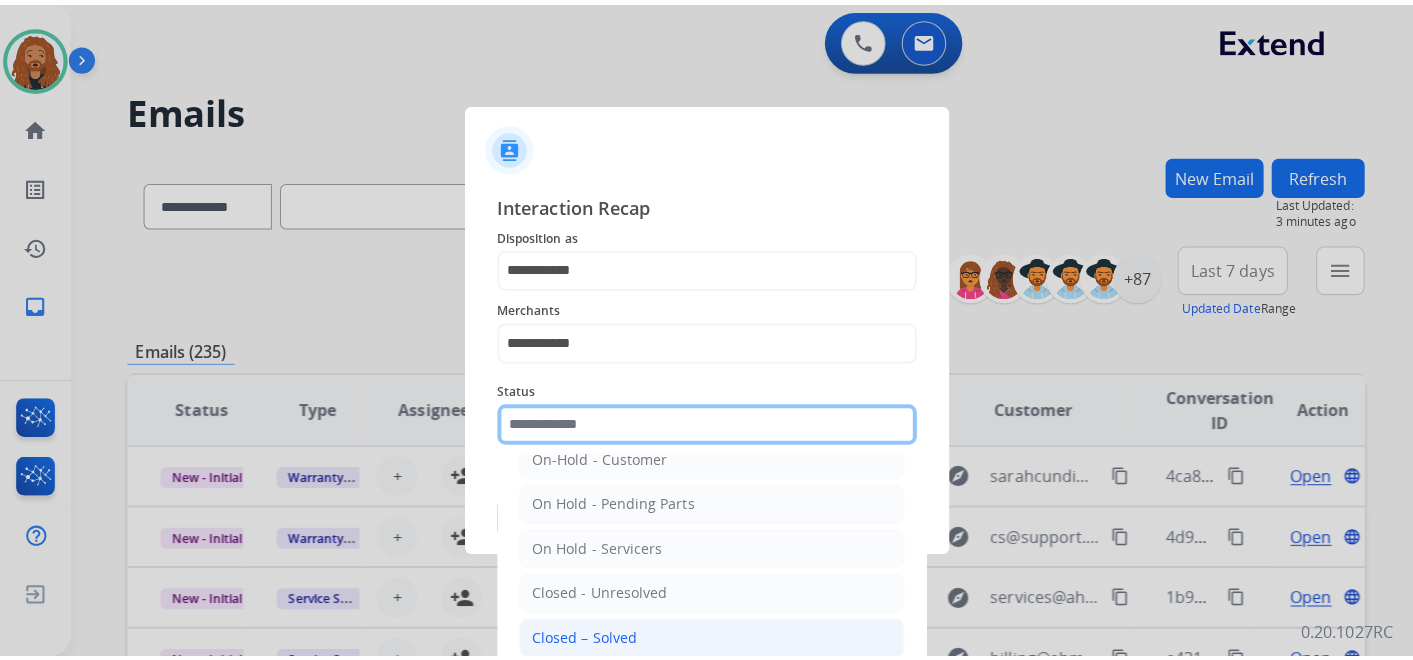 scroll, scrollTop: 114, scrollLeft: 0, axis: vertical 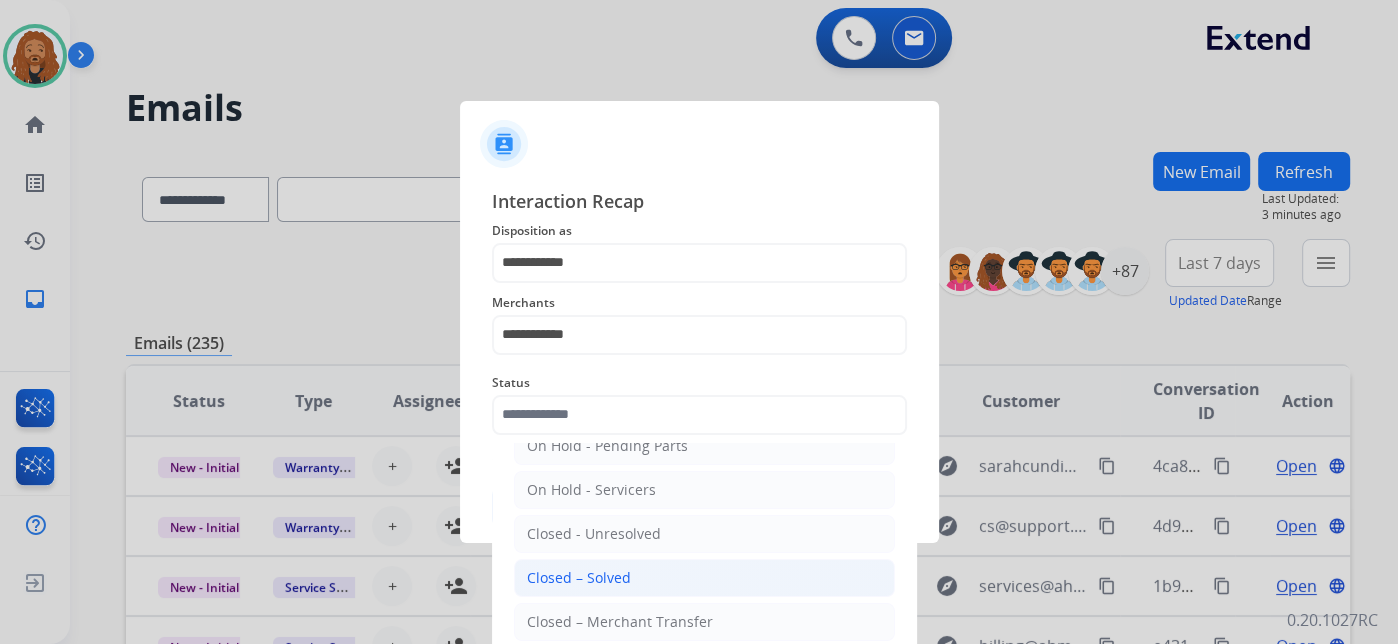 click on "Closed – Solved" 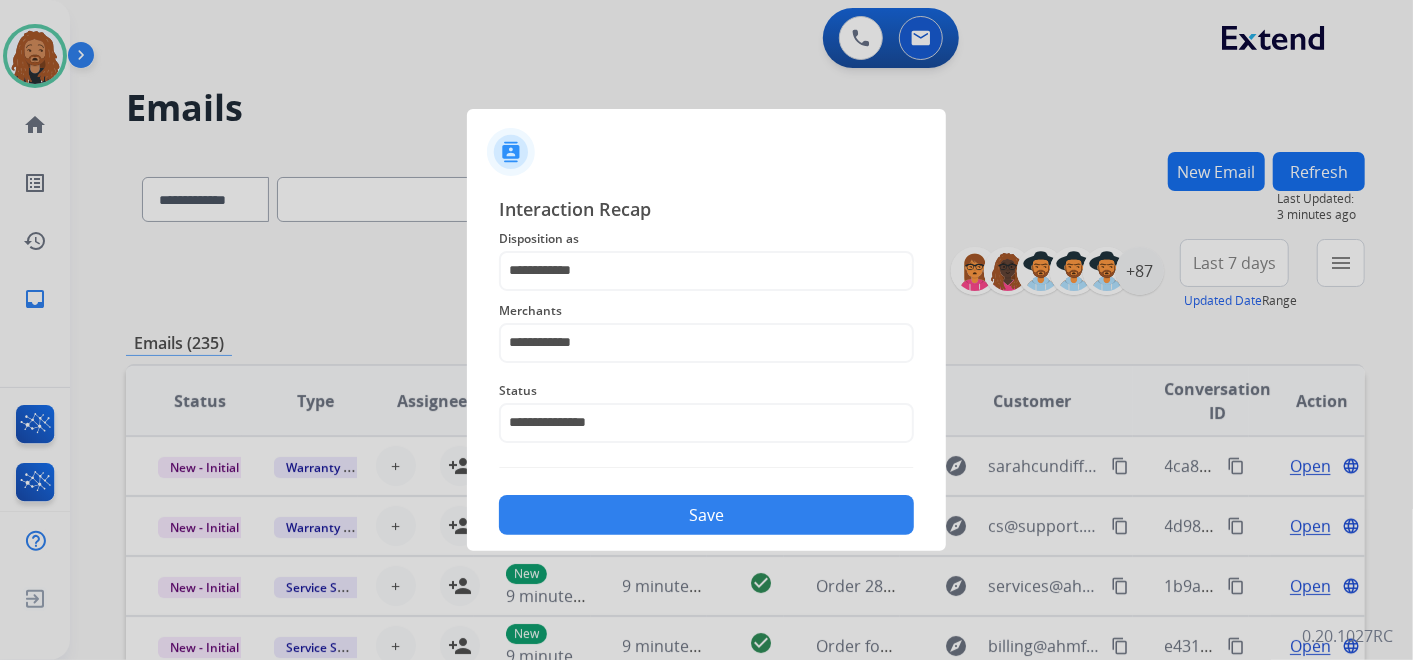 click on "Save" 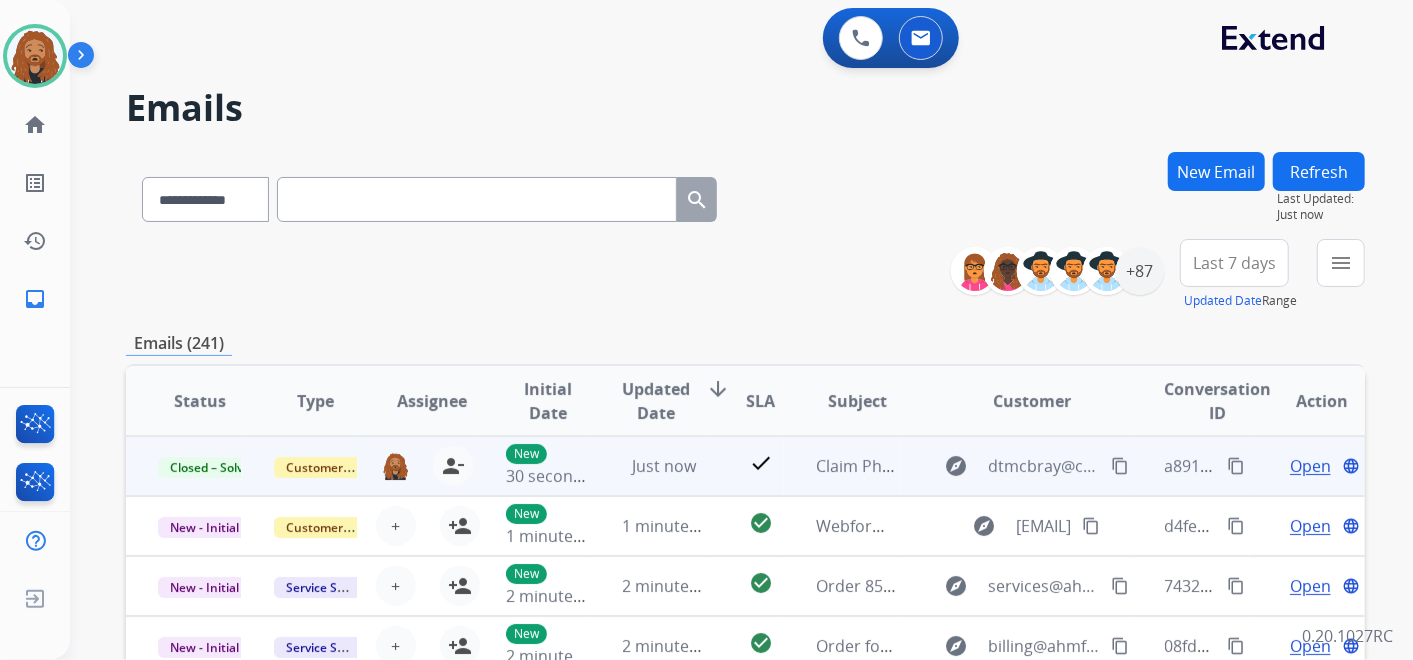 click on "content_copy" at bounding box center (1236, 466) 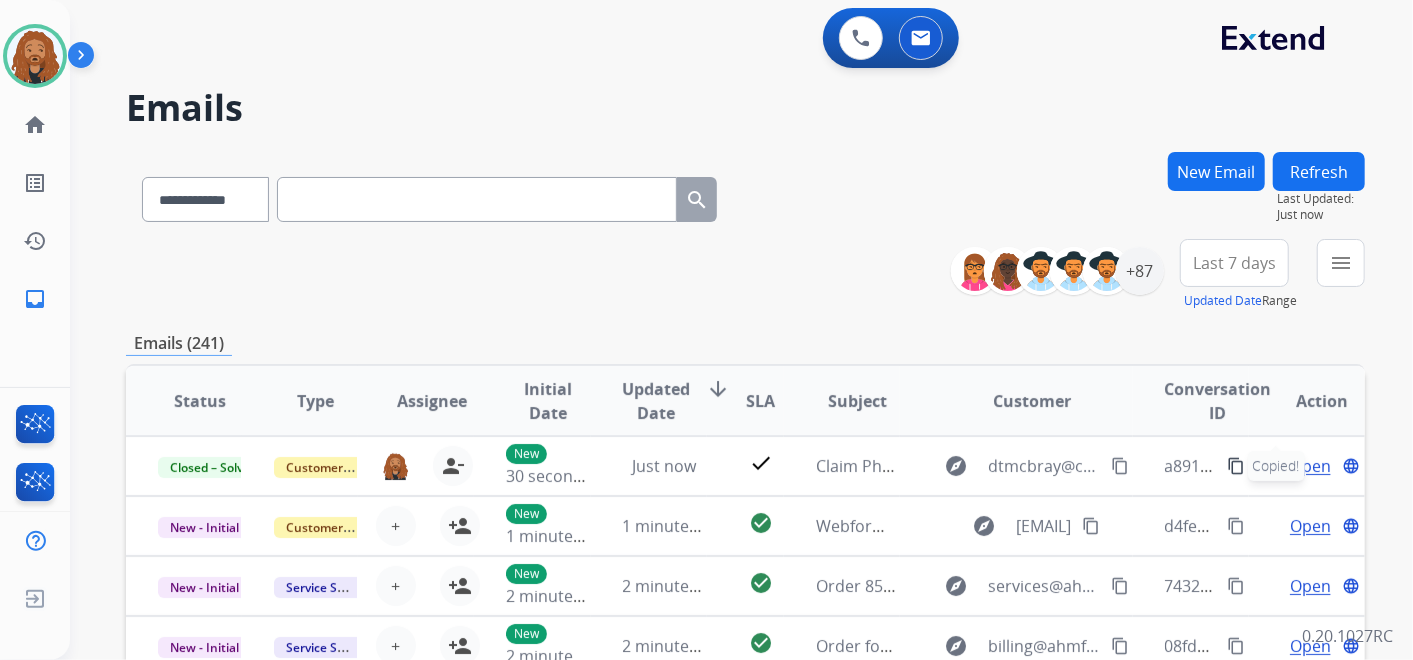 click on "Last 7 days" at bounding box center [1234, 263] 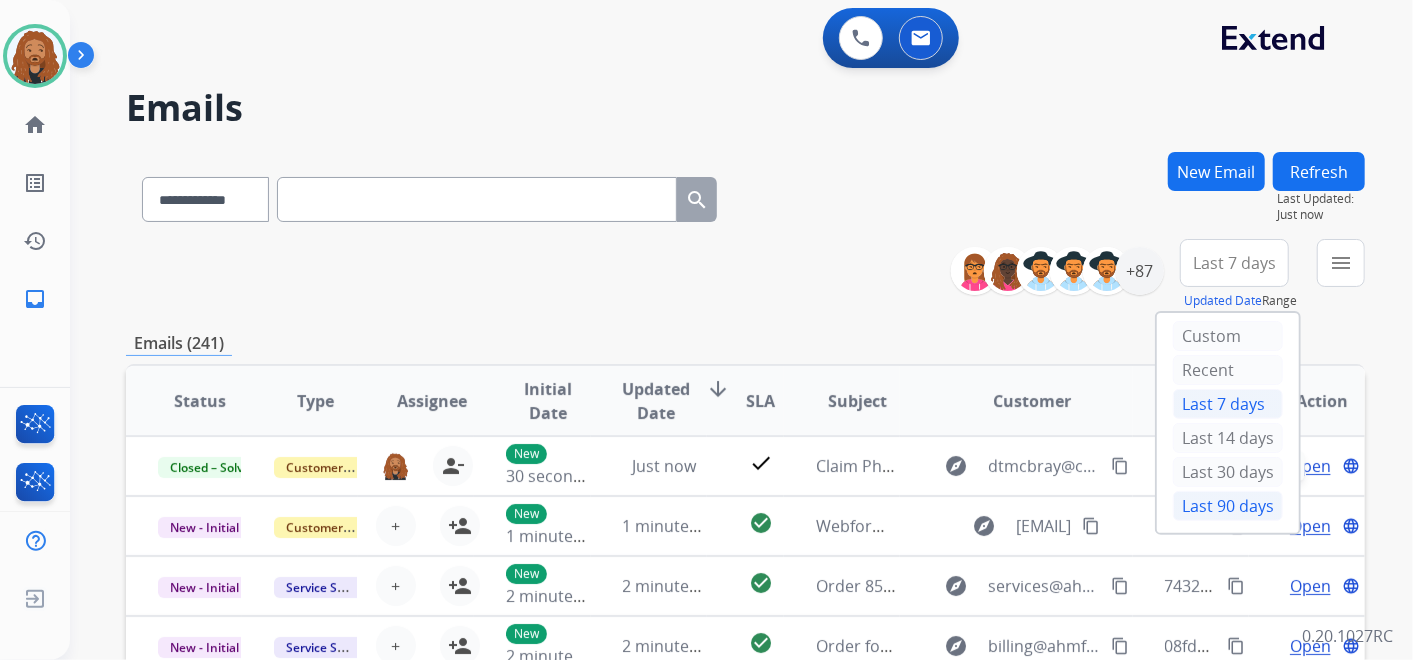 click on "Last 90 days" at bounding box center (1228, 506) 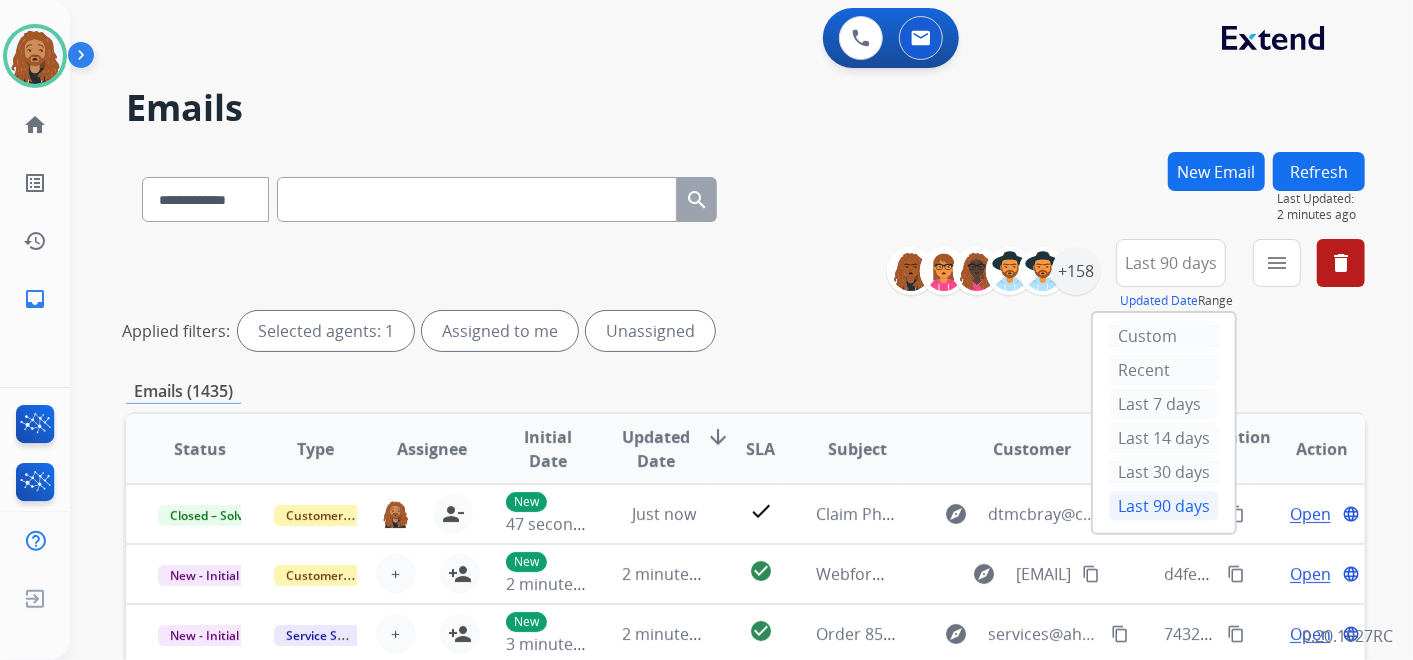 click at bounding box center [477, 199] 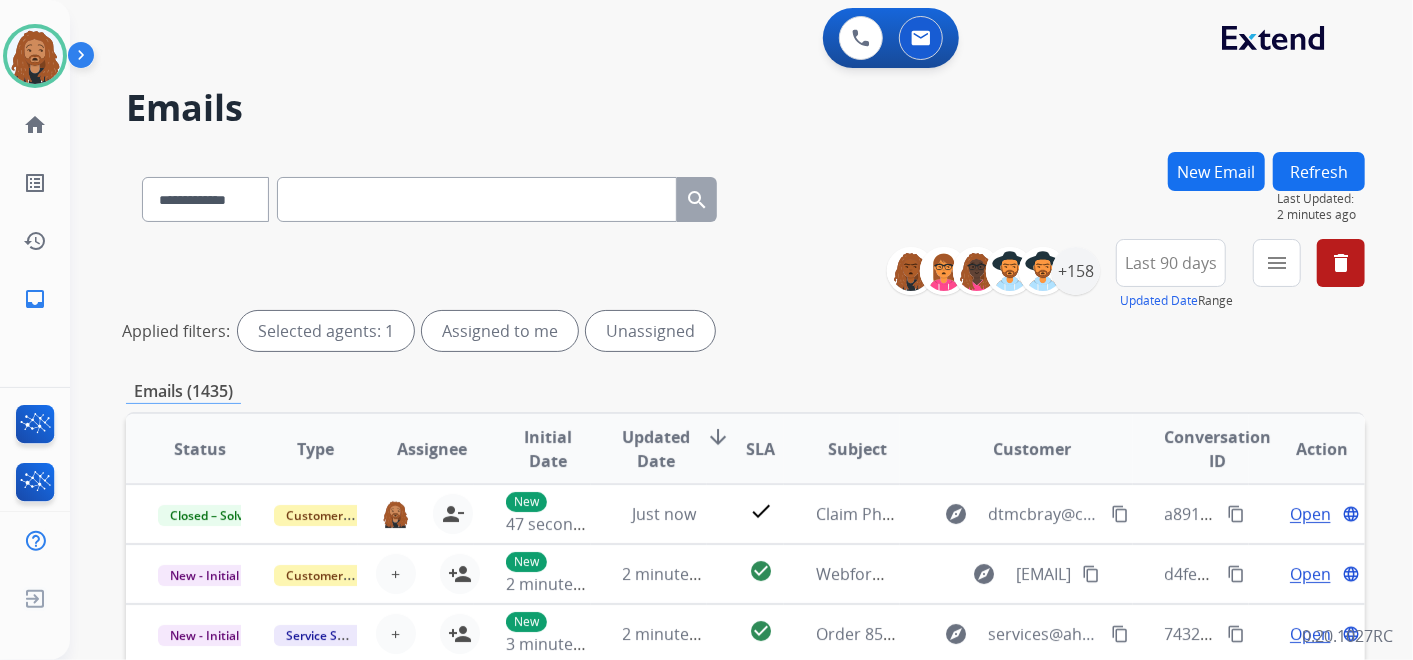 paste on "**********" 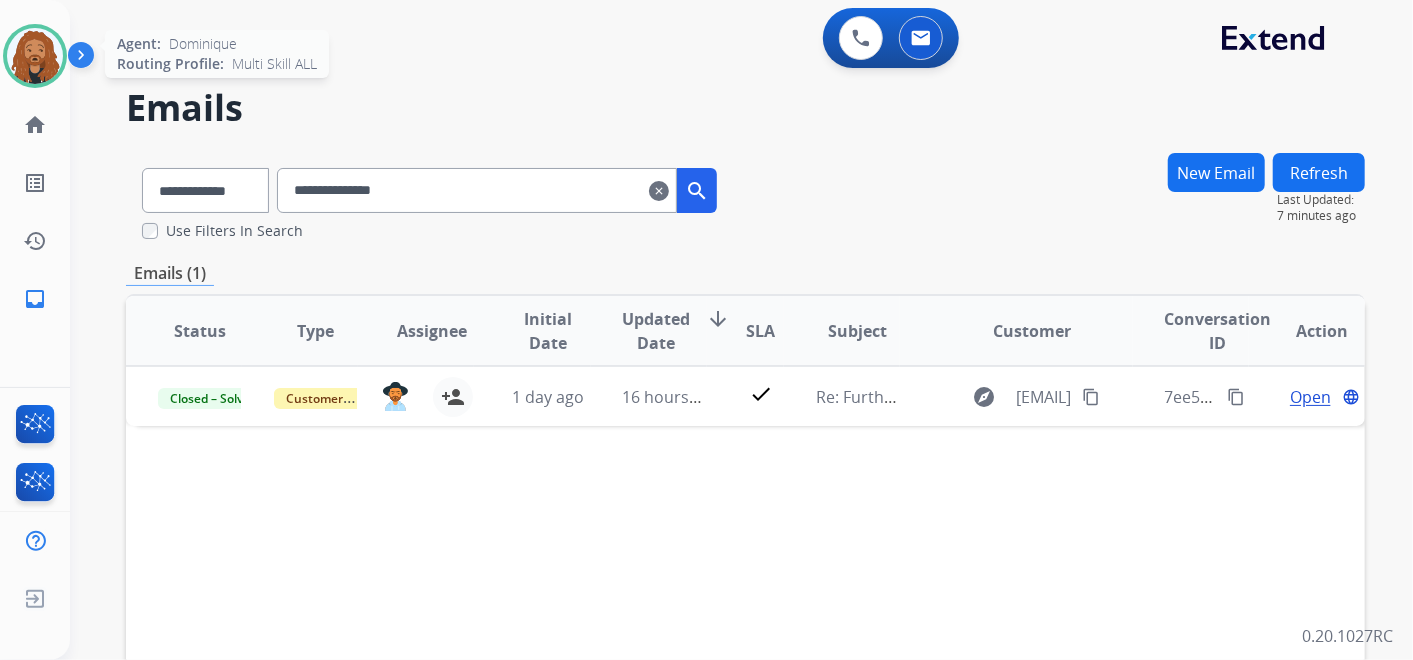 click at bounding box center (35, 56) 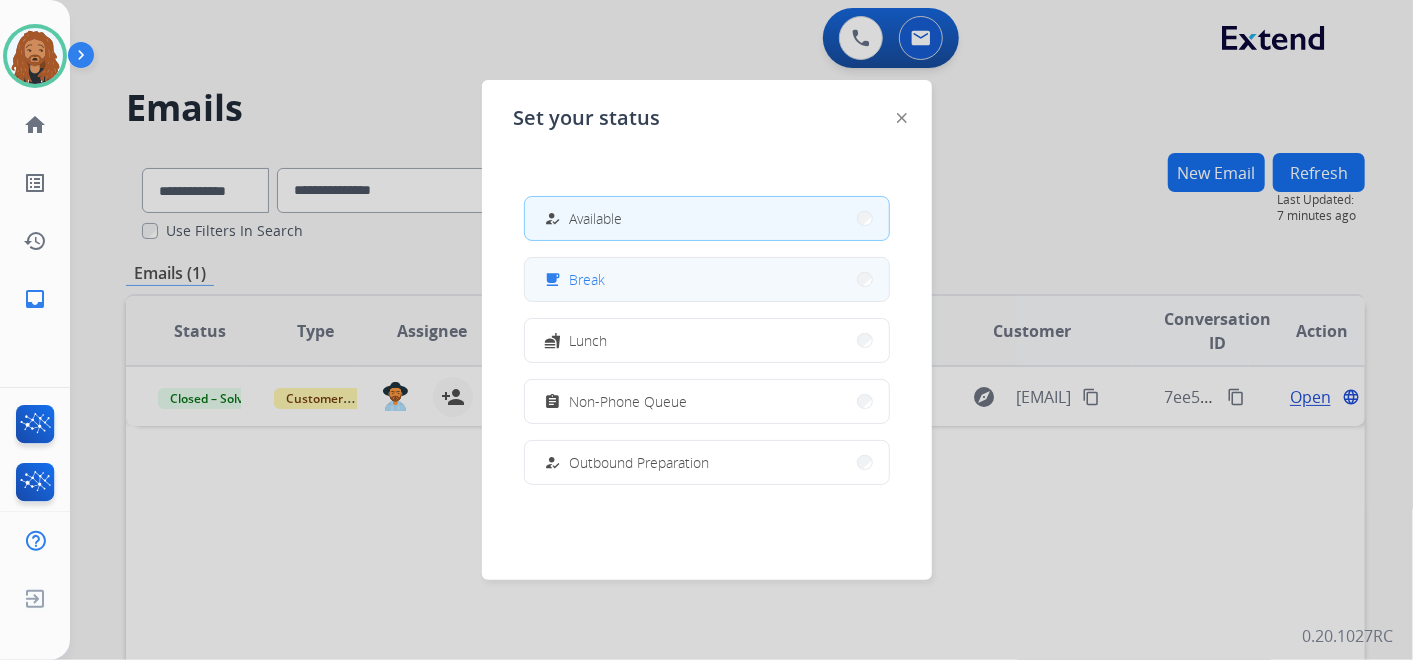 click on "free_breakfast Break" at bounding box center [707, 279] 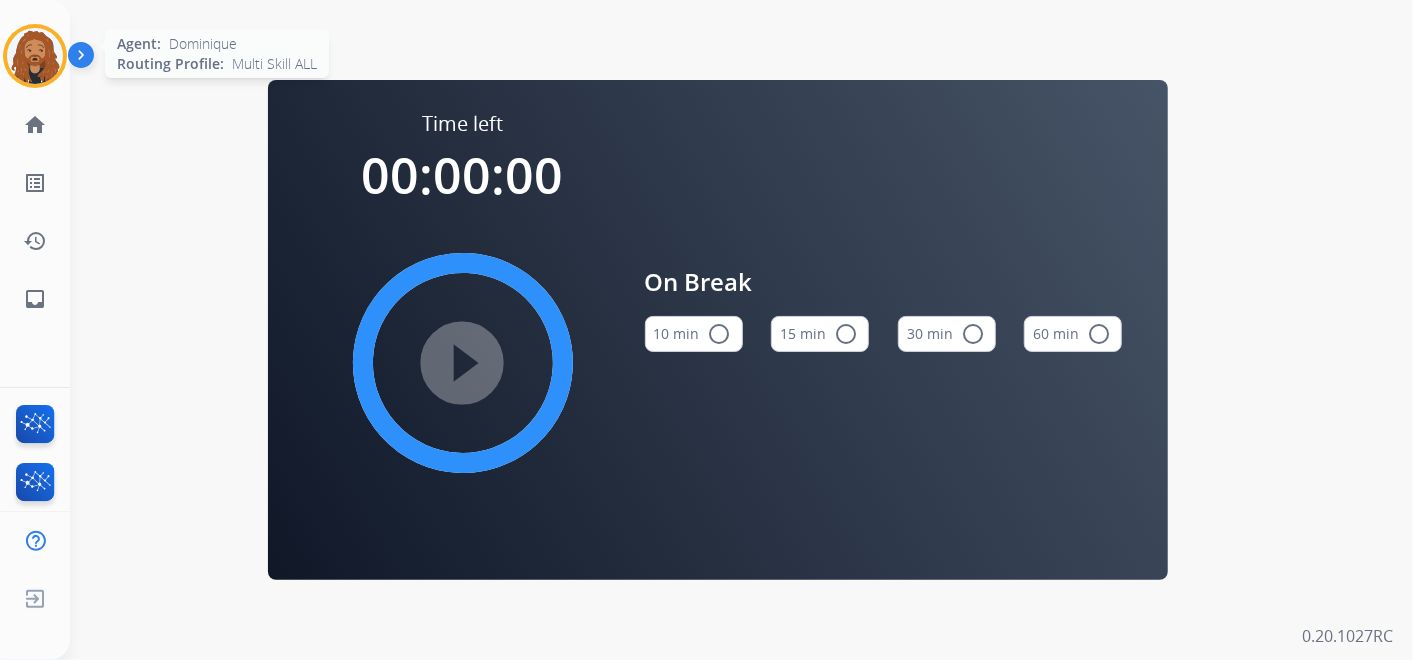 click at bounding box center [35, 56] 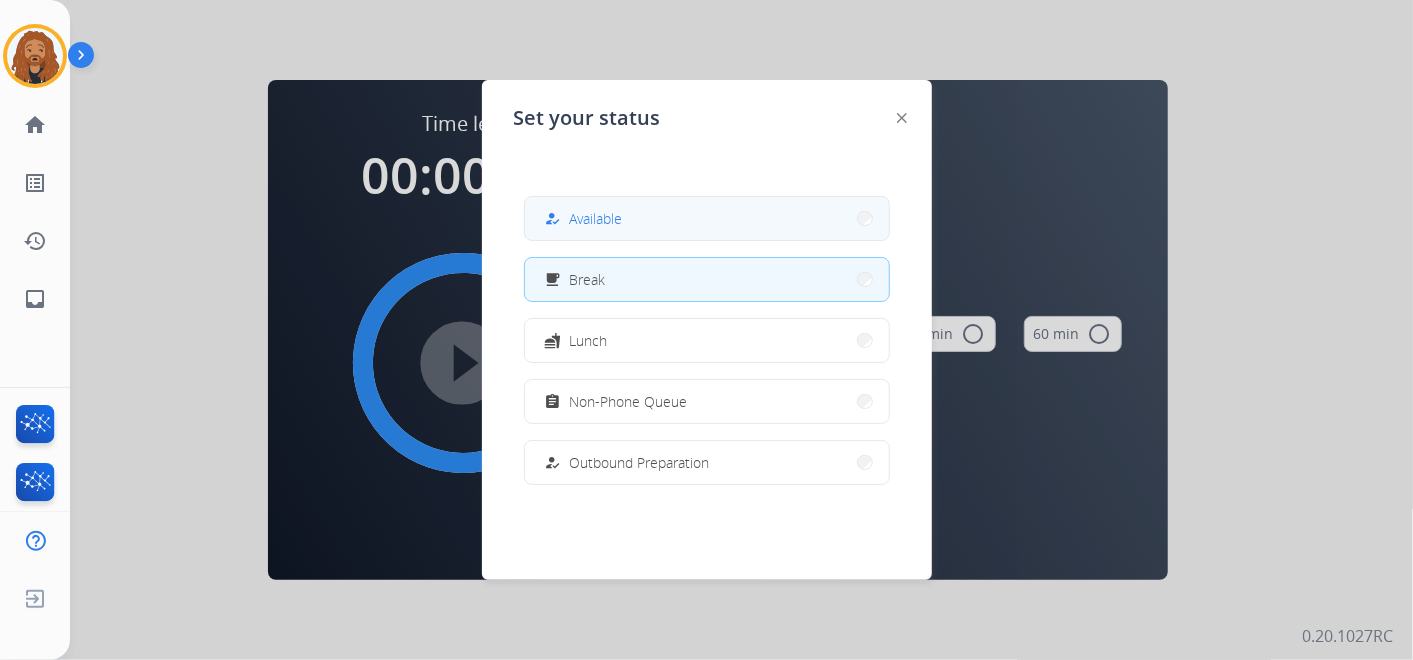 click on "Available" at bounding box center [596, 218] 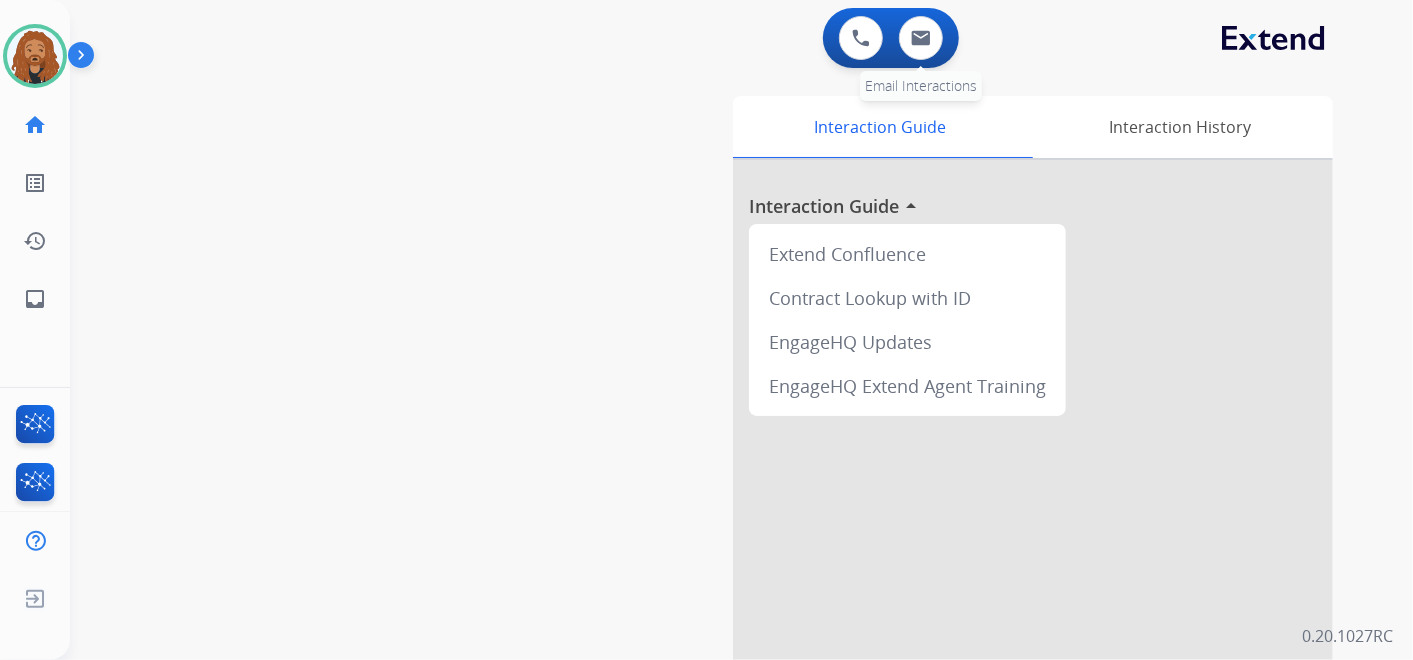 click on "0  Email Interactions" at bounding box center (921, 38) 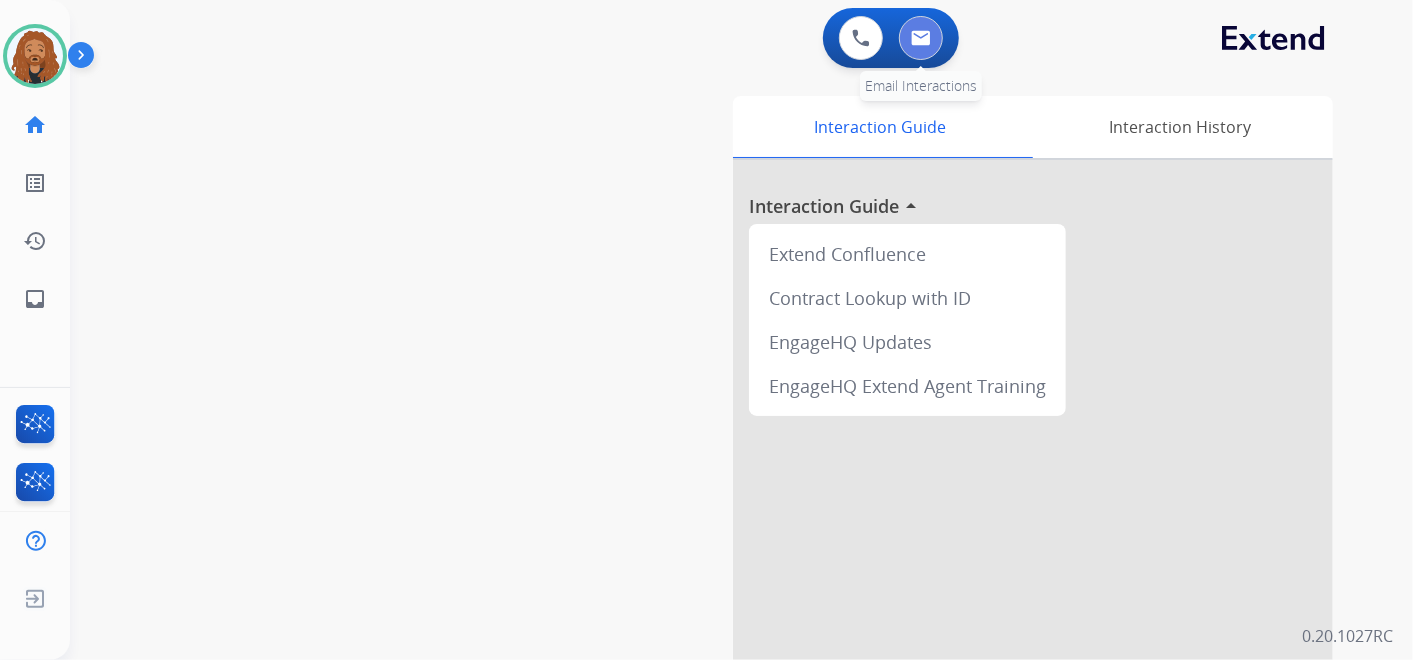 click at bounding box center [921, 38] 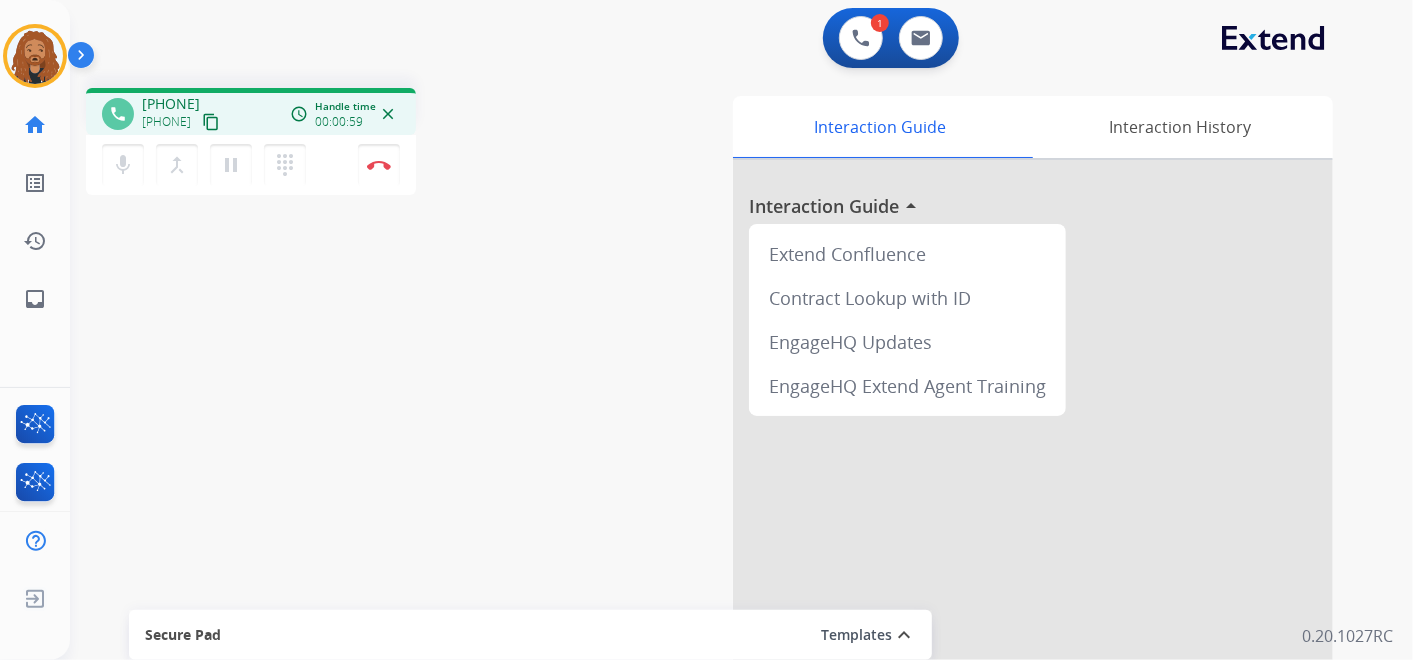 click on "content_copy" at bounding box center [211, 122] 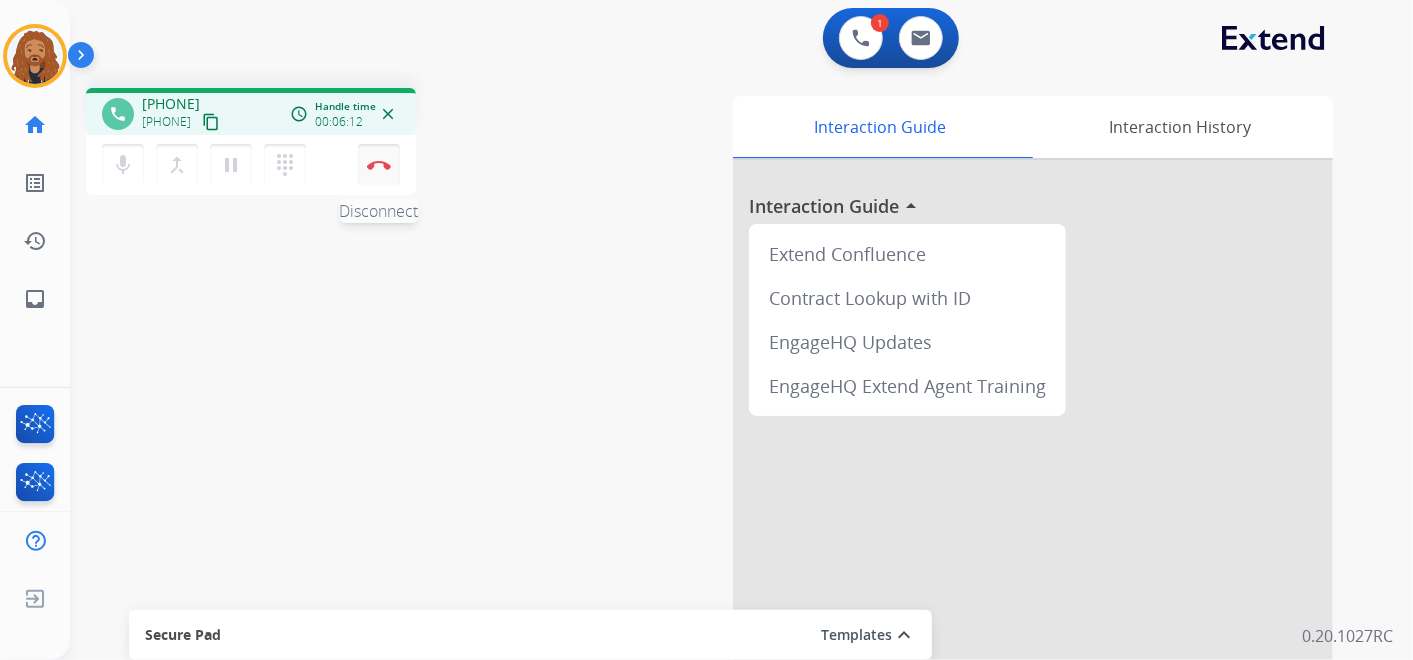 click on "Disconnect" at bounding box center [379, 165] 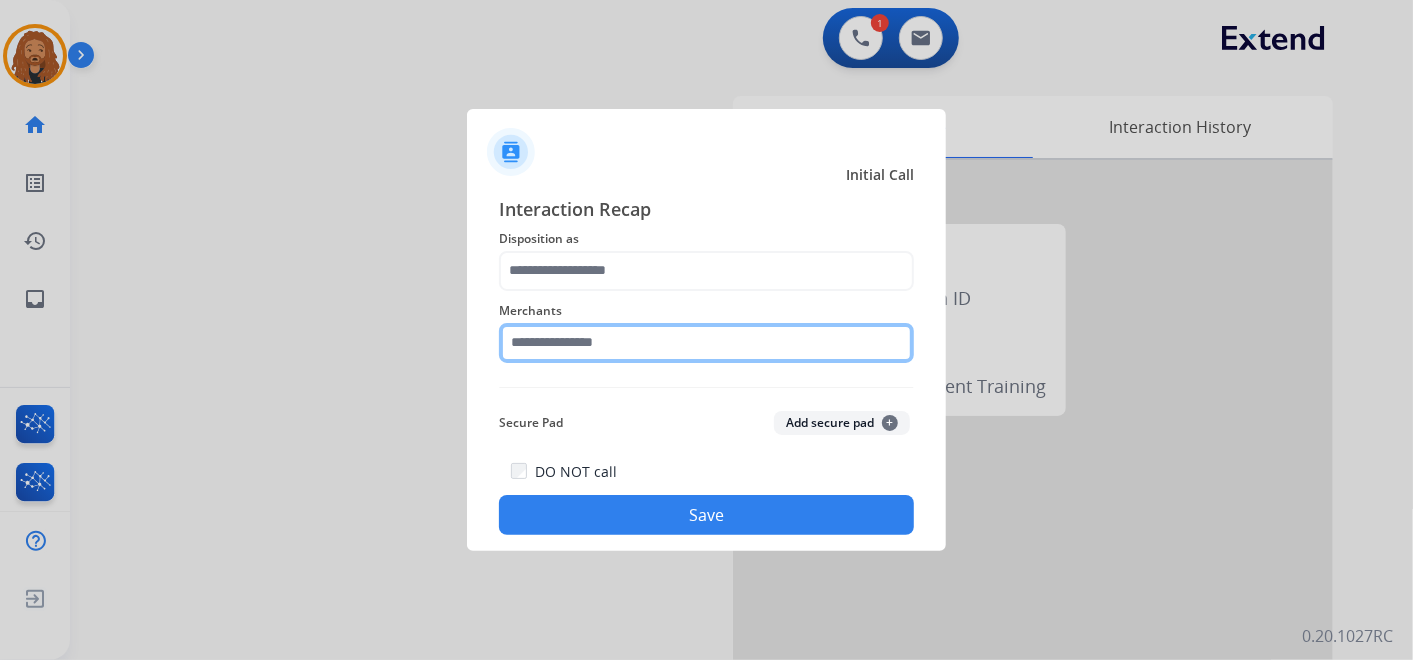 click 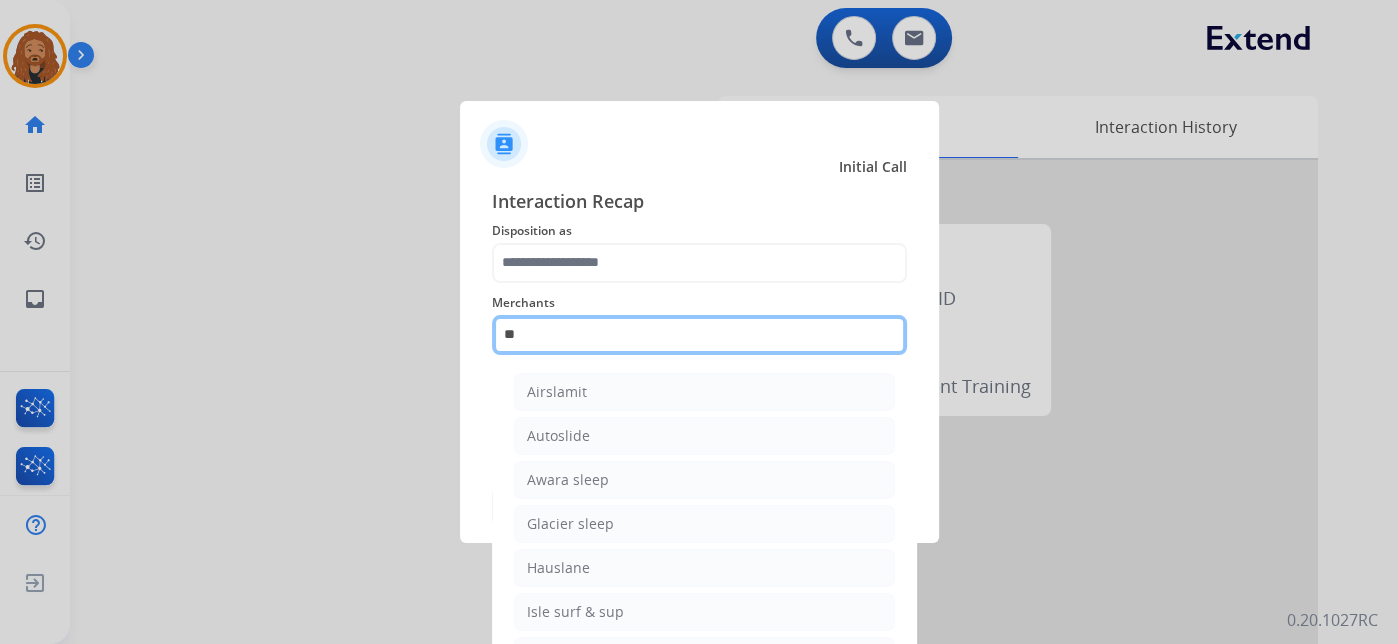 type on "*" 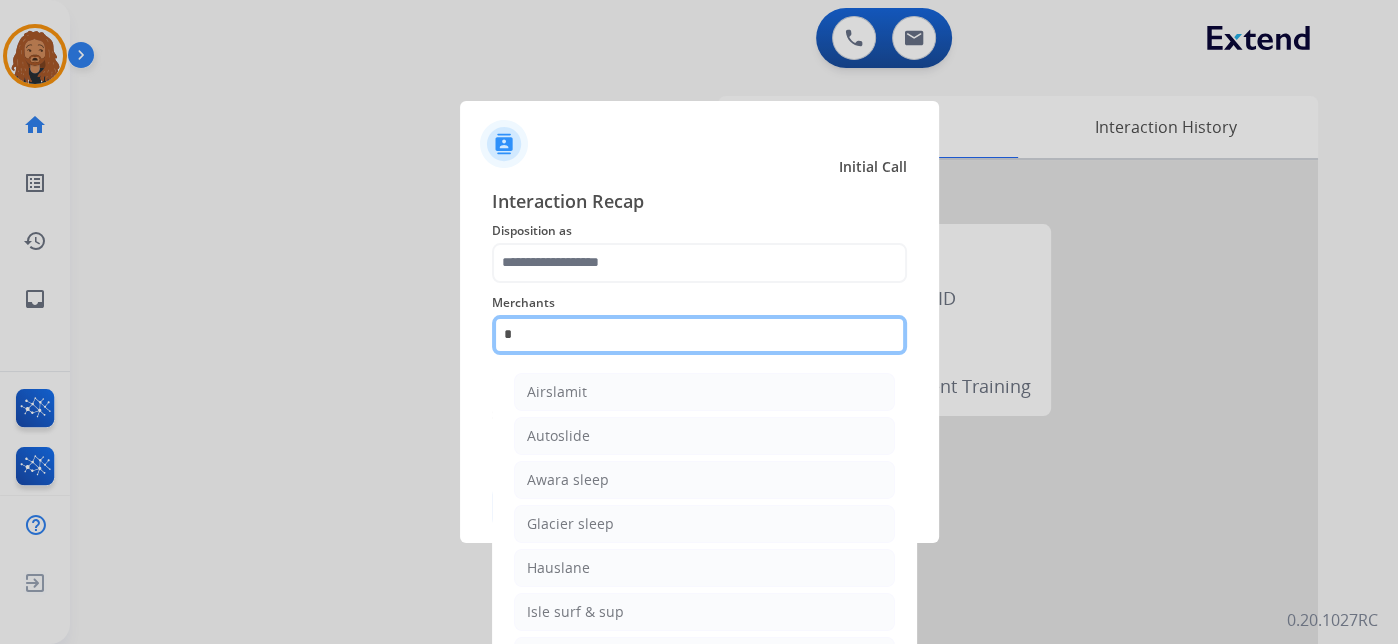 type 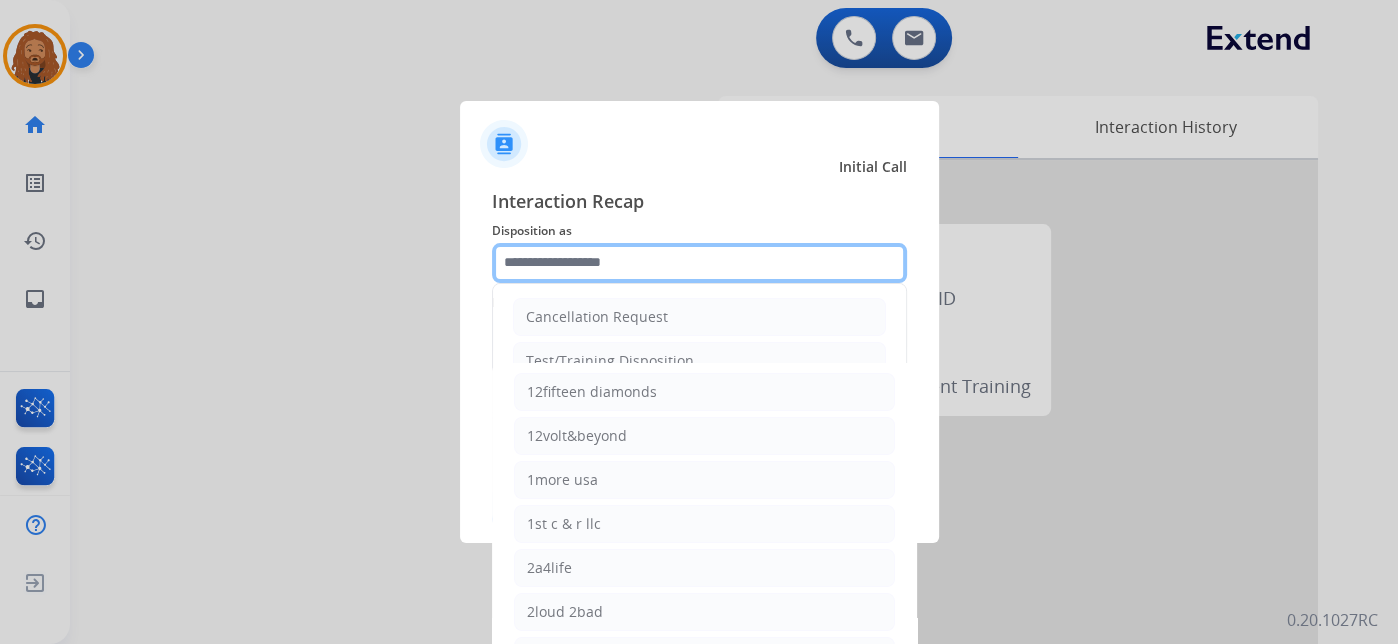 click 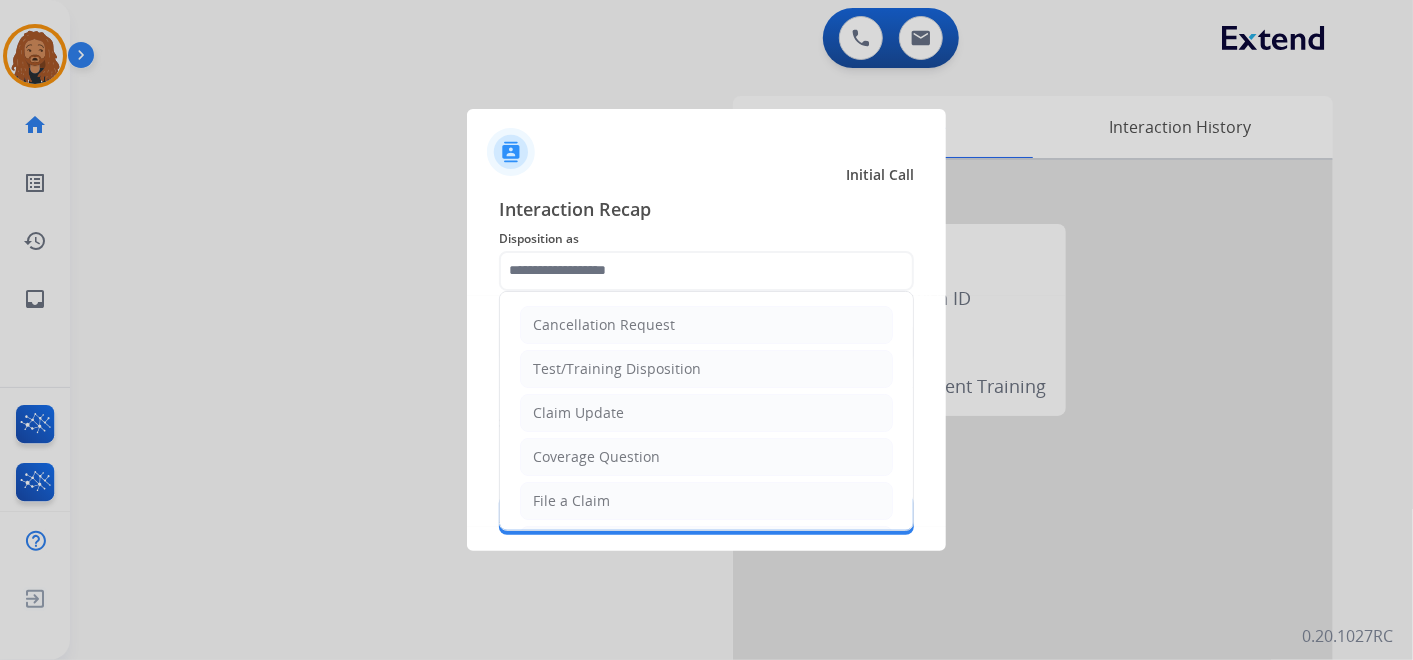 drag, startPoint x: 569, startPoint y: 501, endPoint x: 568, endPoint y: 482, distance: 19.026299 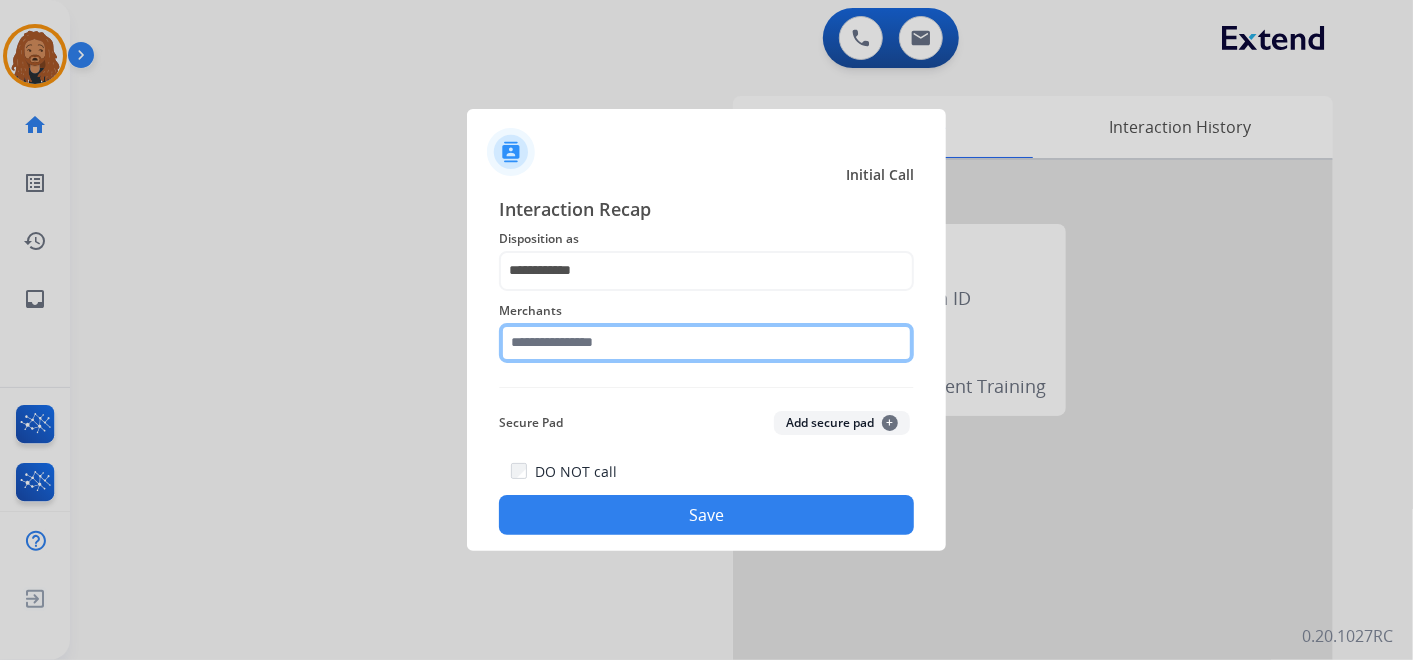 click 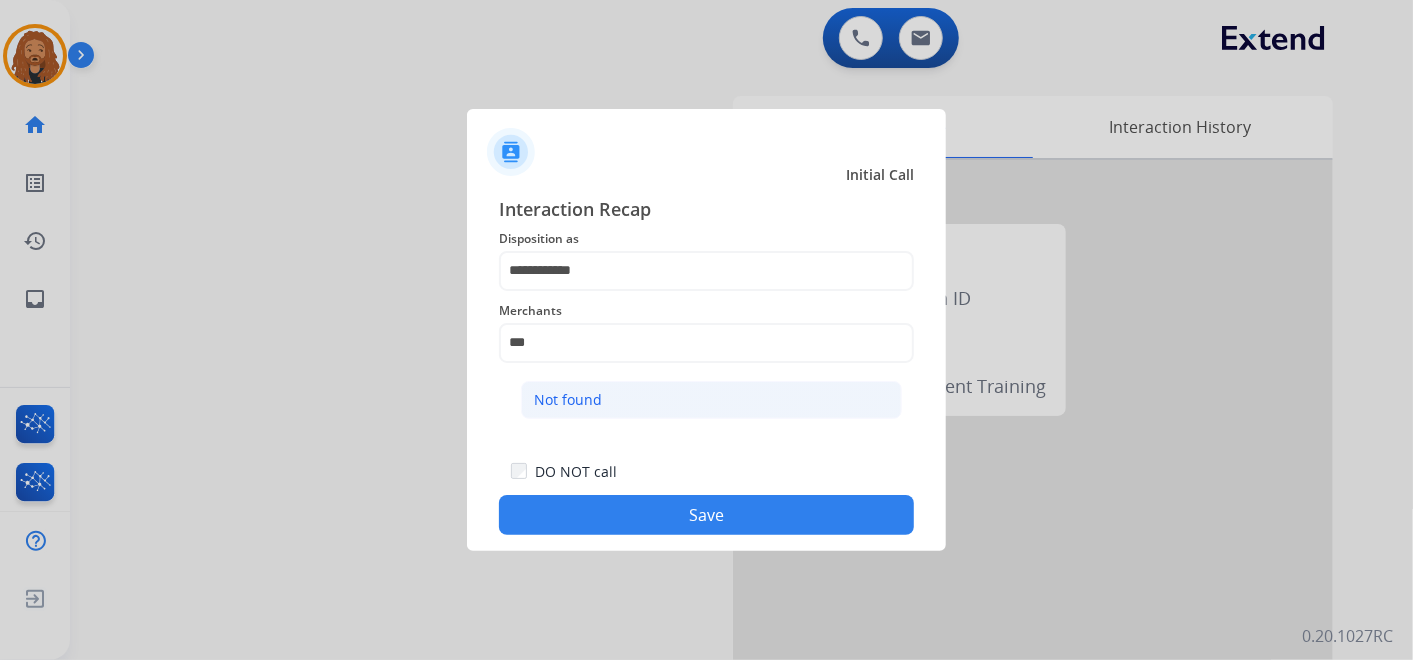 click on "Not found" 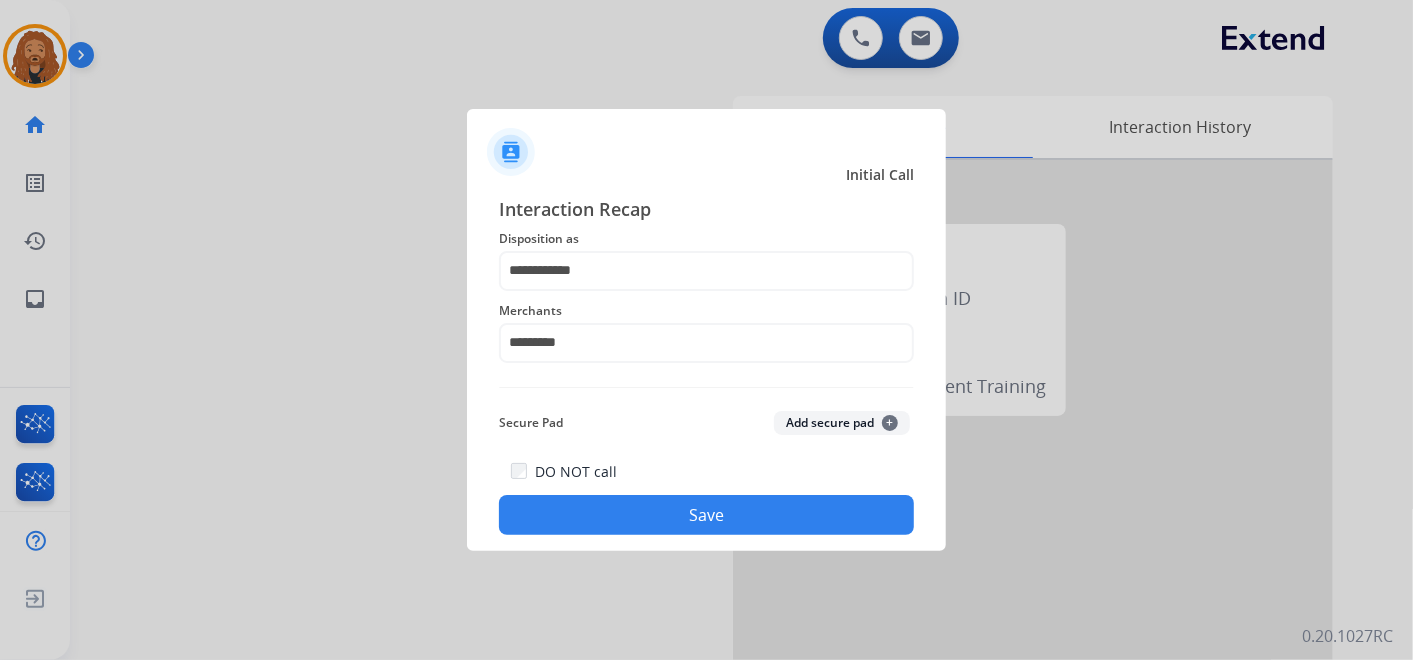 click on "Save" 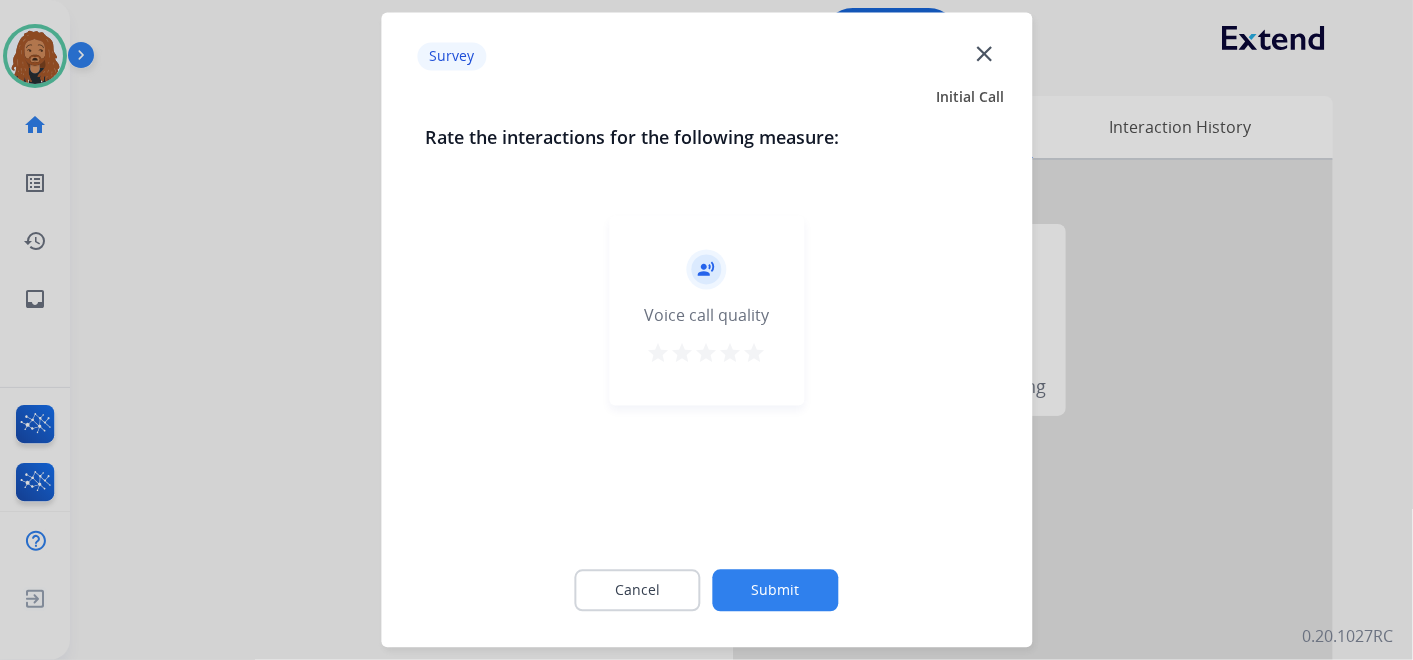 click on "star" at bounding box center [755, 354] 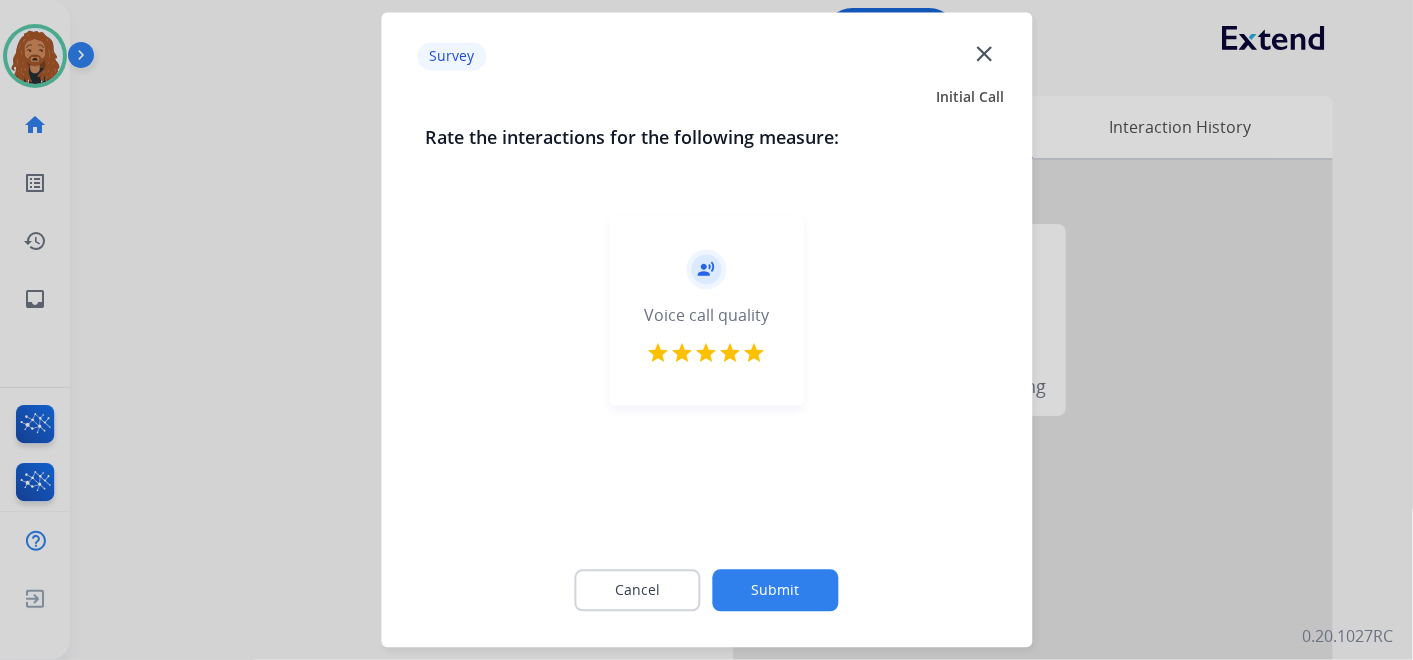 click on "Submit" 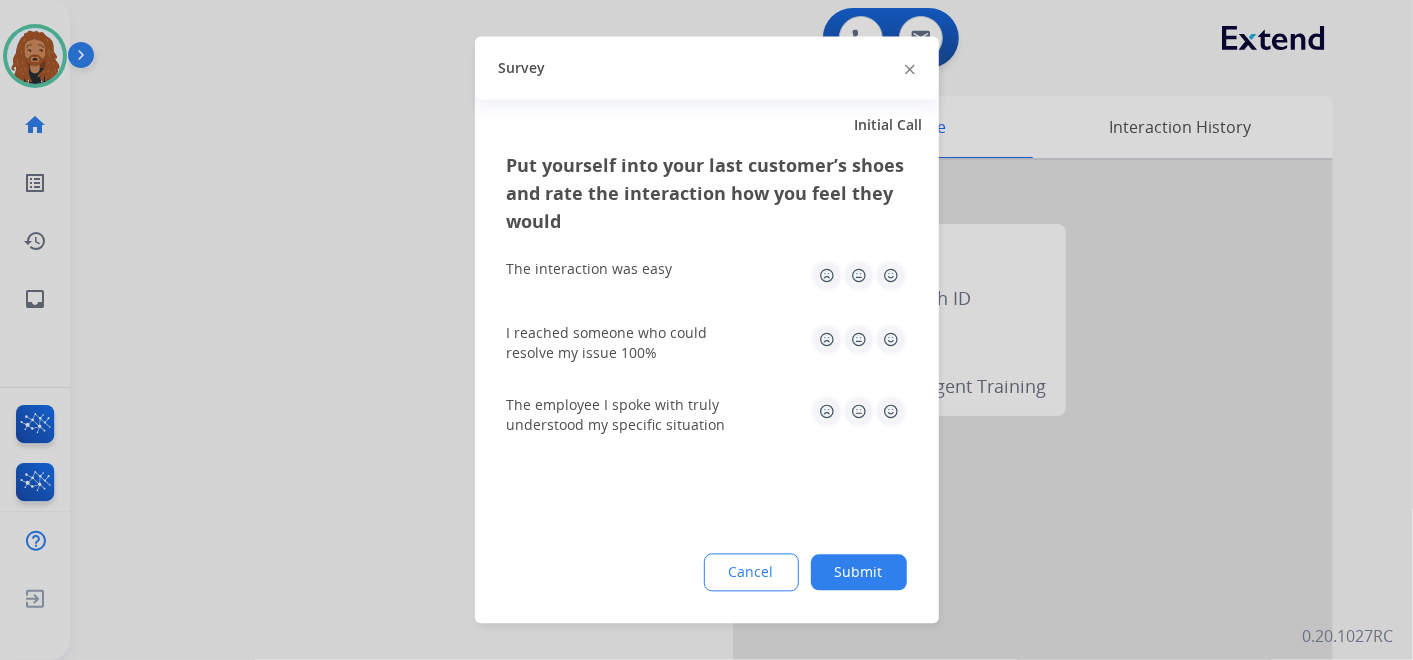 click 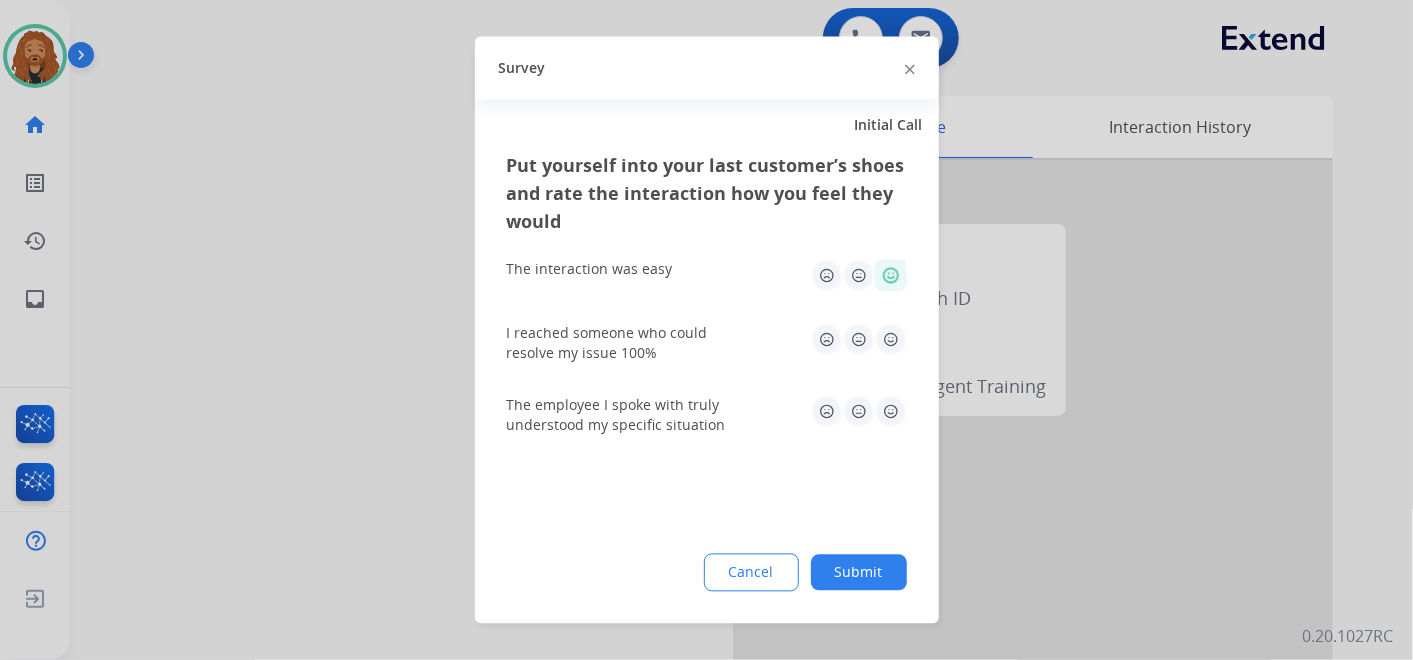 click 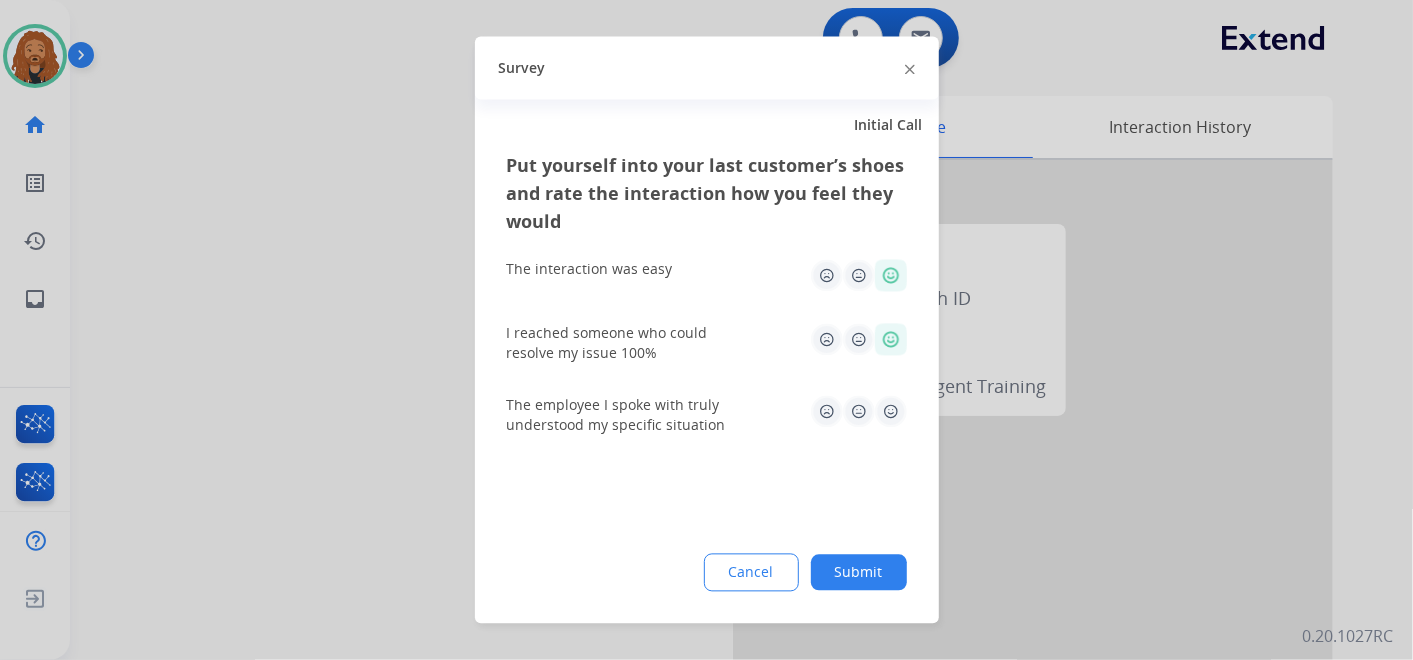 click 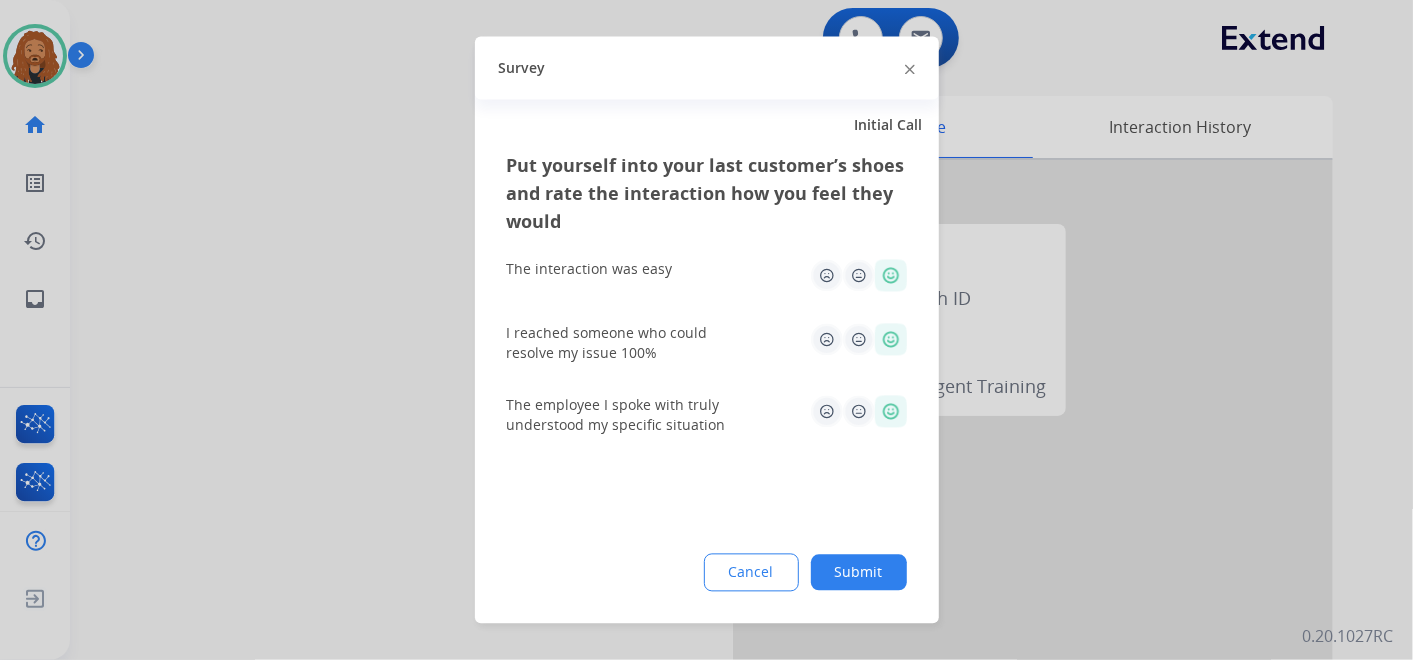click on "Submit" 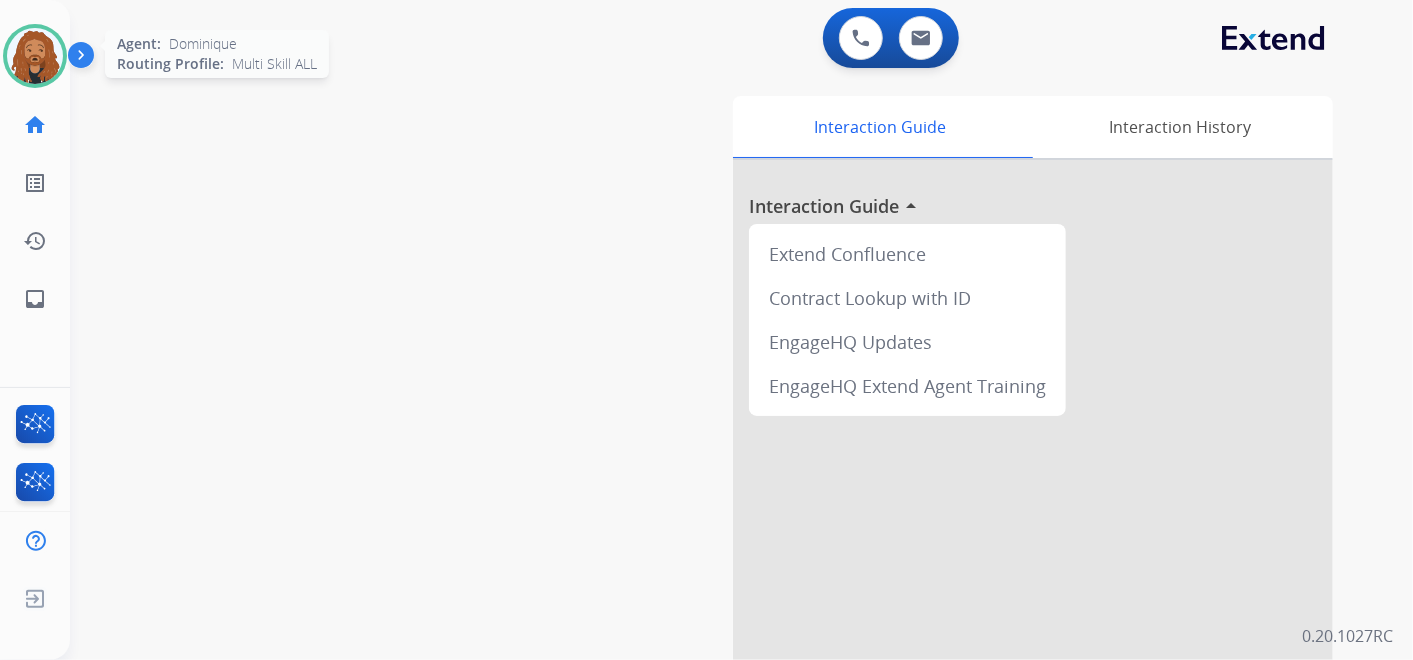 click at bounding box center [35, 56] 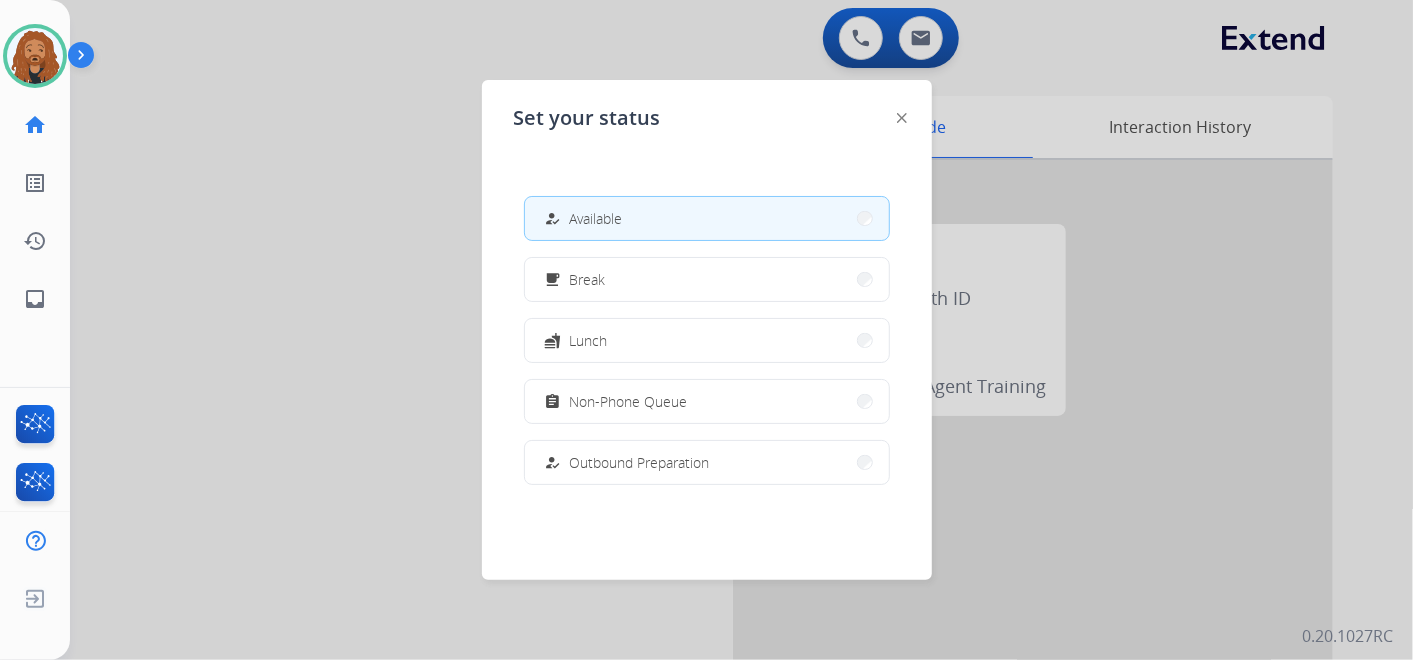 scroll, scrollTop: 111, scrollLeft: 0, axis: vertical 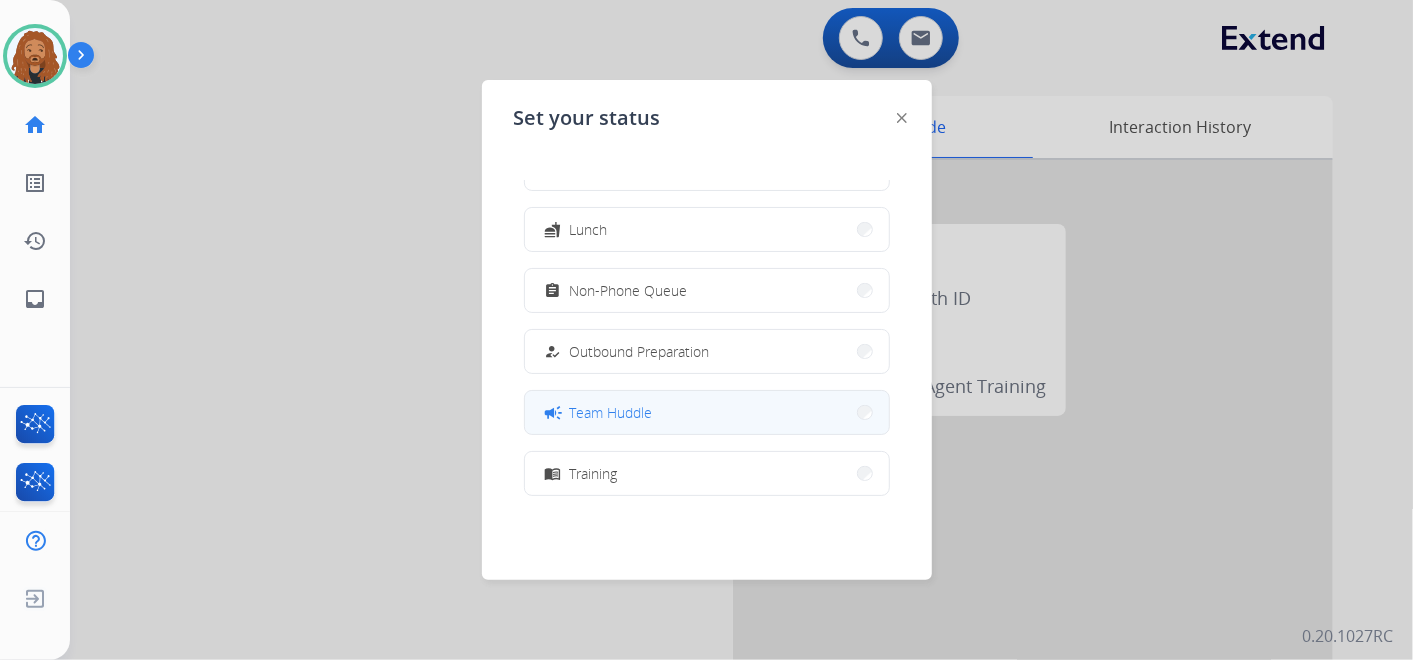 click on "campaign Team Huddle" at bounding box center (707, 412) 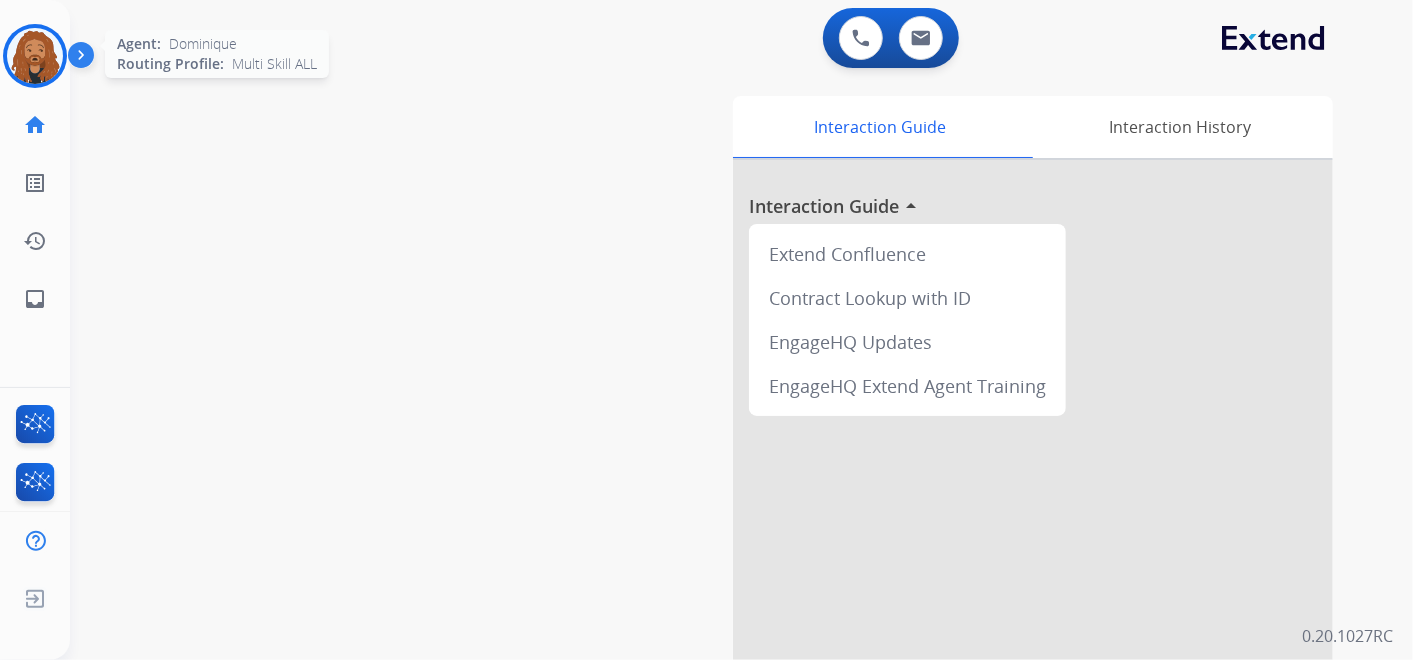 click at bounding box center (35, 56) 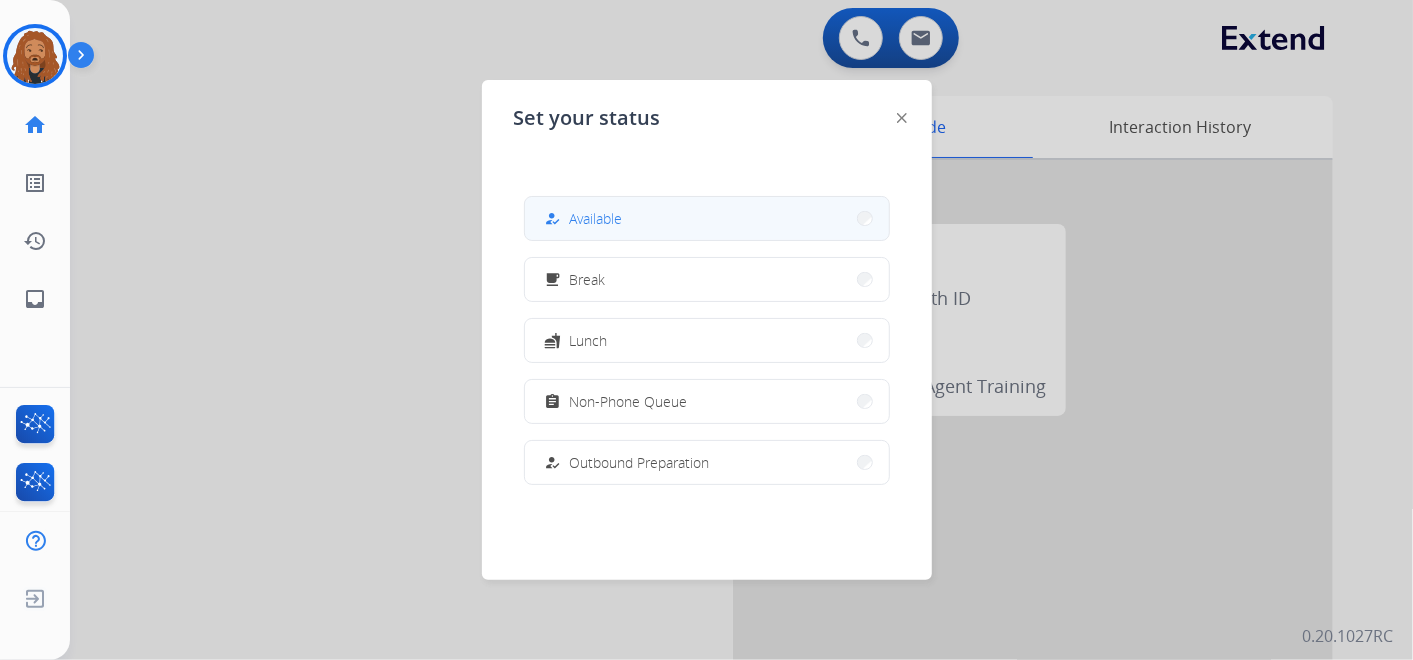 click on "how_to_reg Available" at bounding box center [707, 218] 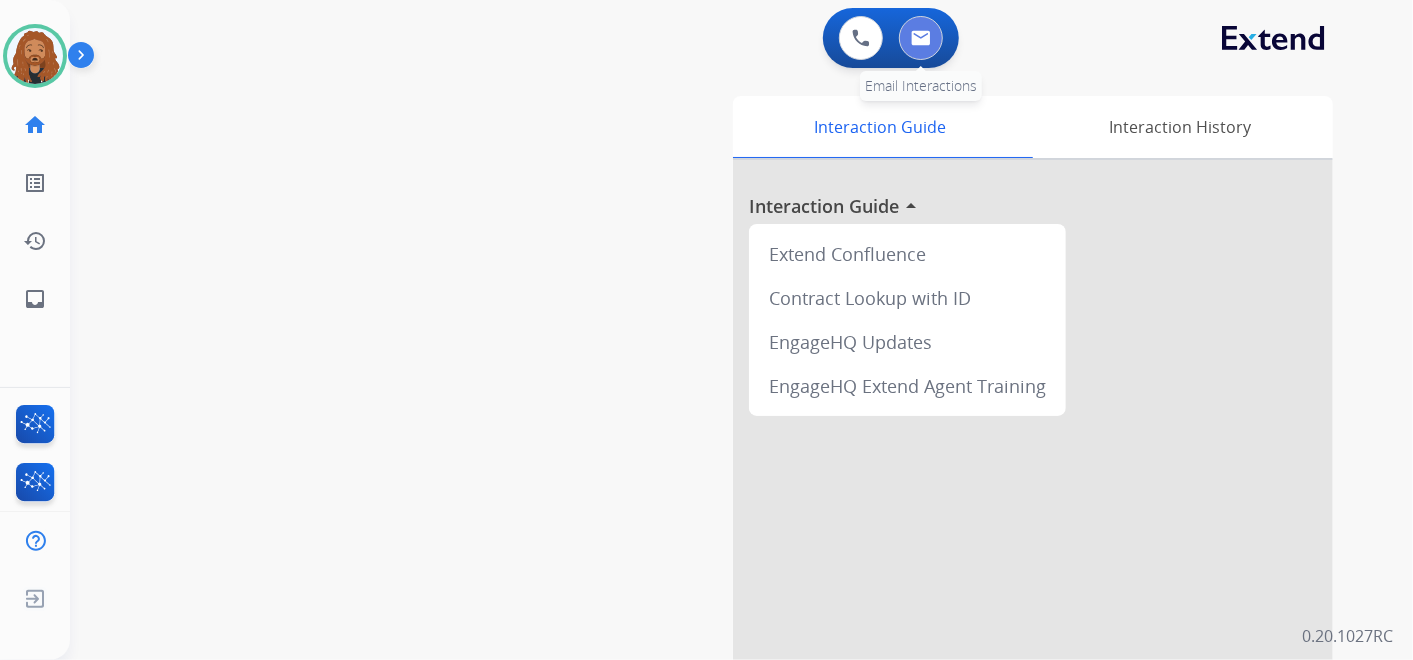 click at bounding box center [921, 38] 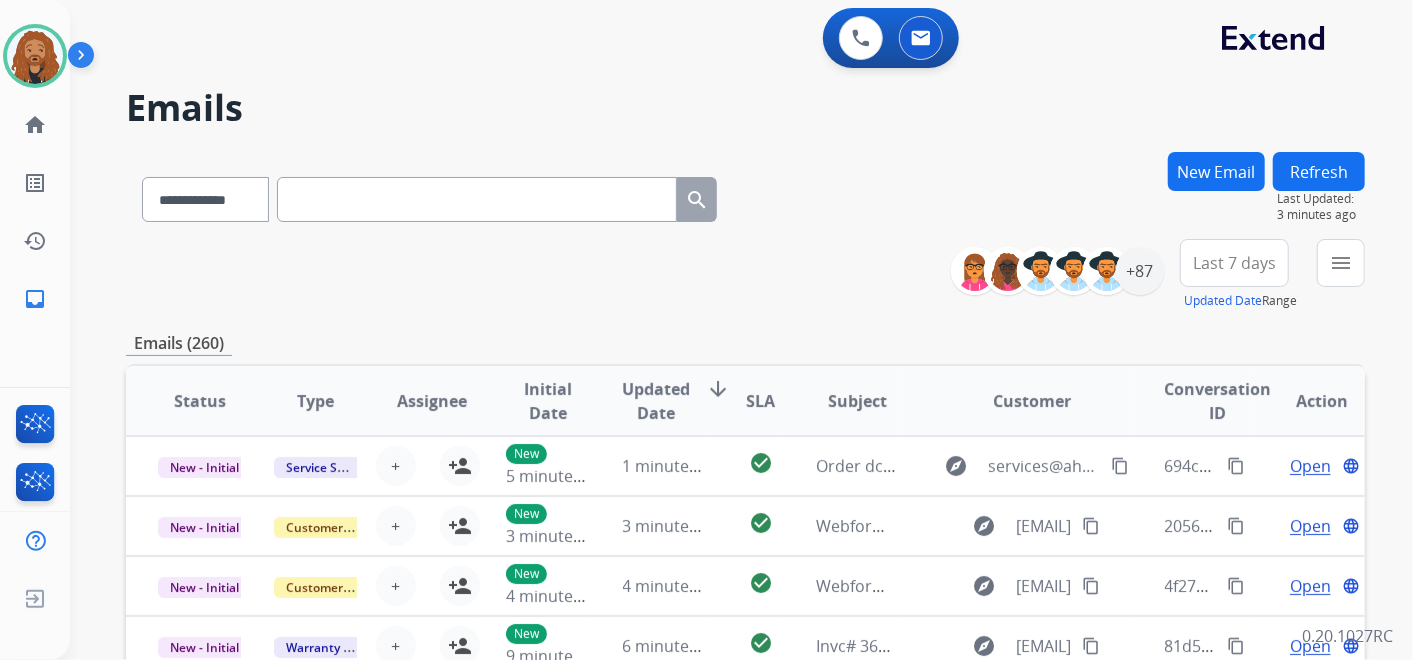 click on "New Email" at bounding box center [1216, 171] 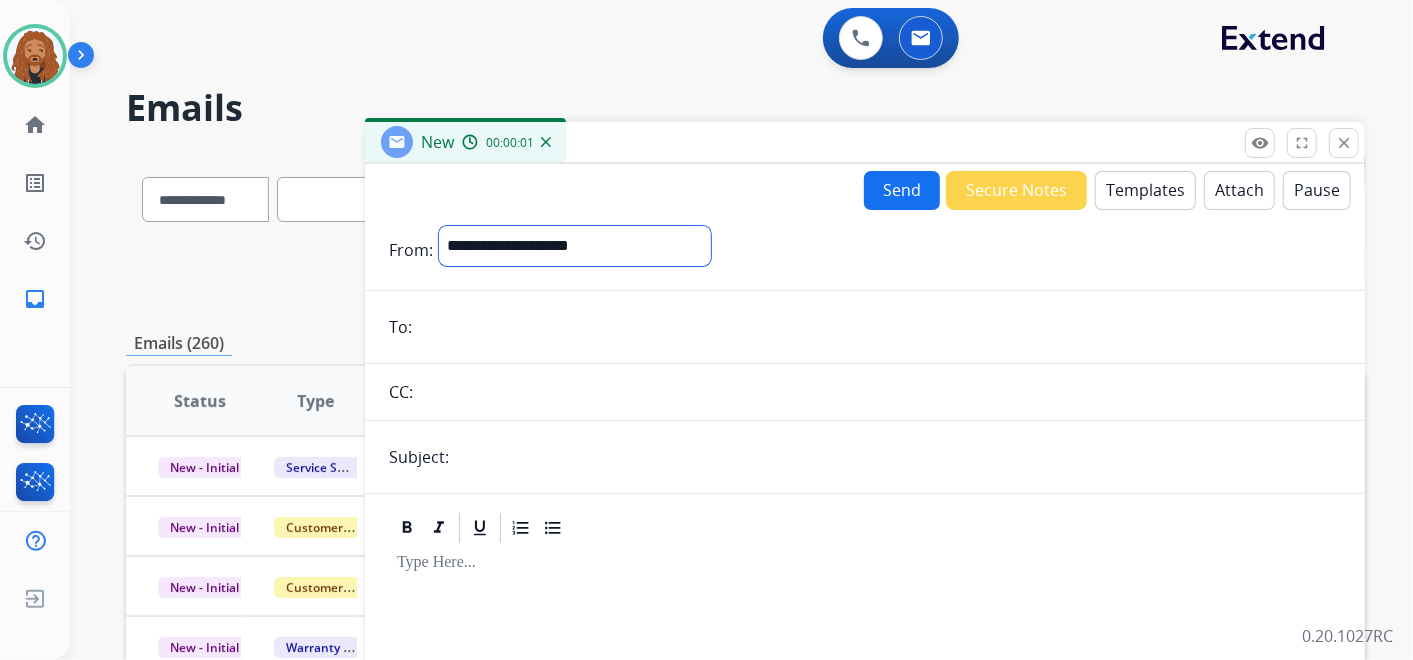 click on "**********" at bounding box center (575, 246) 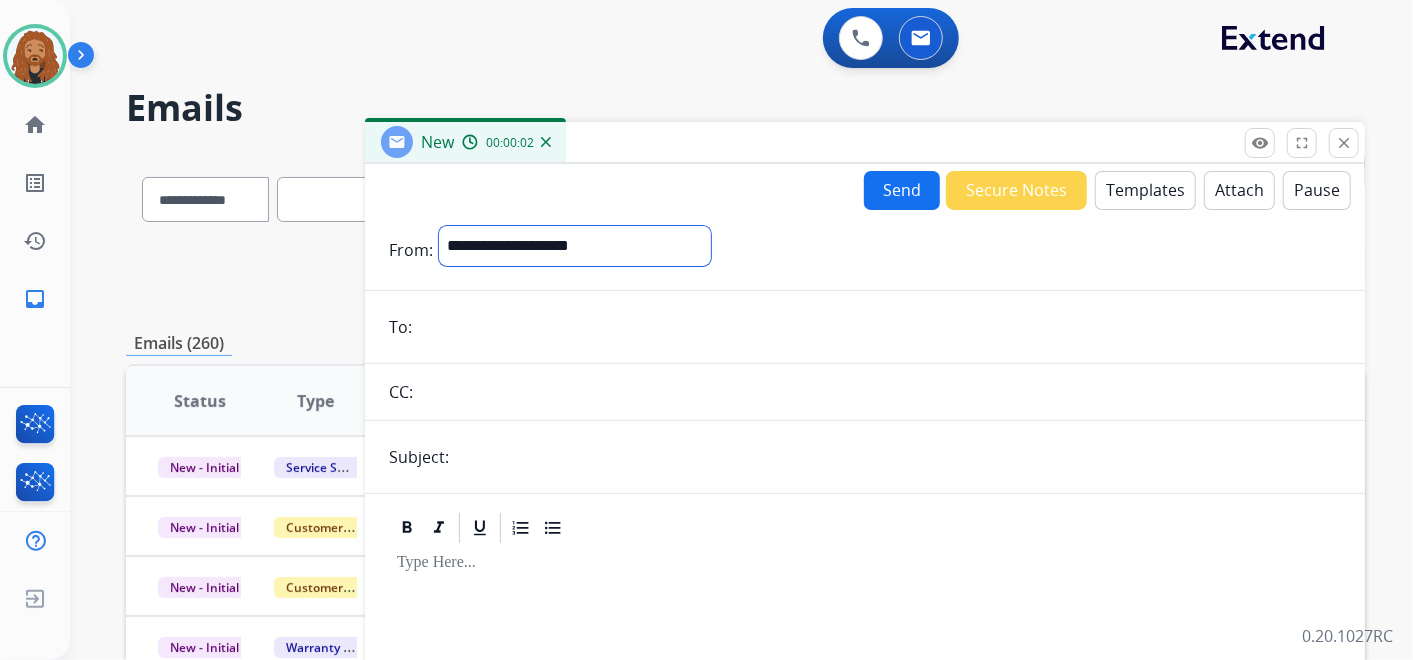 select on "**********" 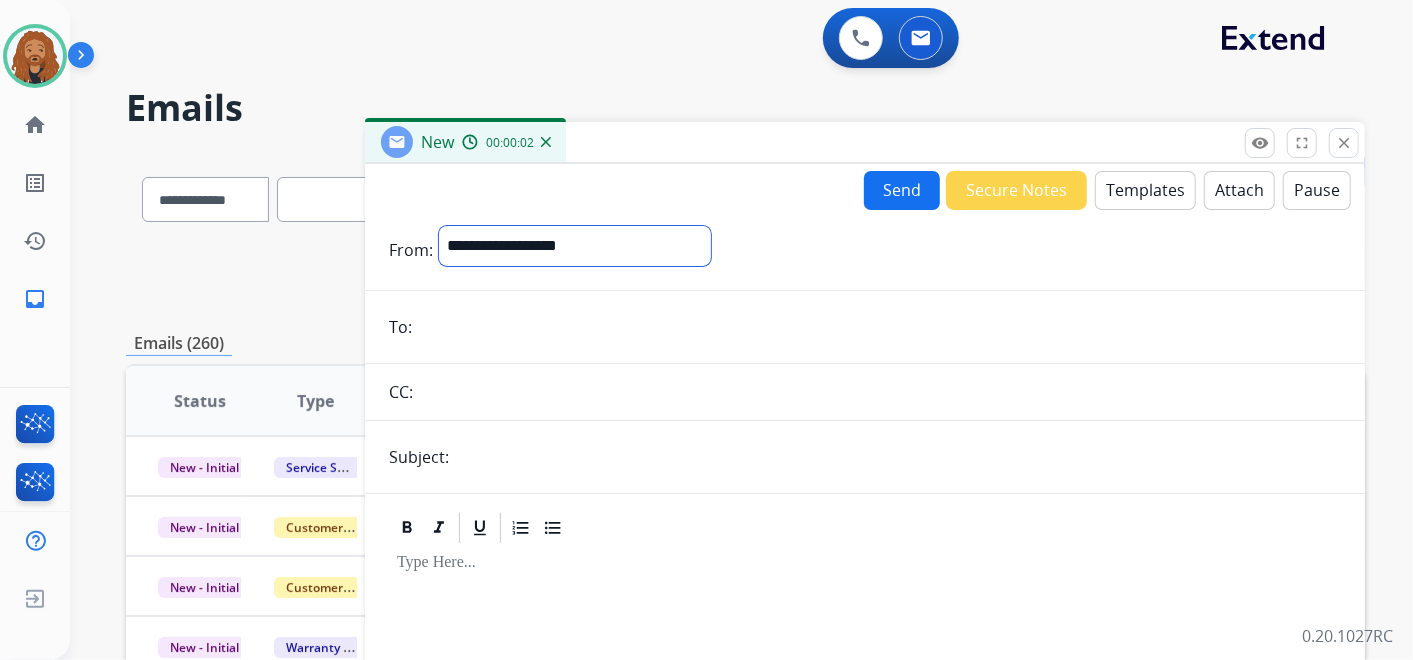 click on "**********" at bounding box center (575, 246) 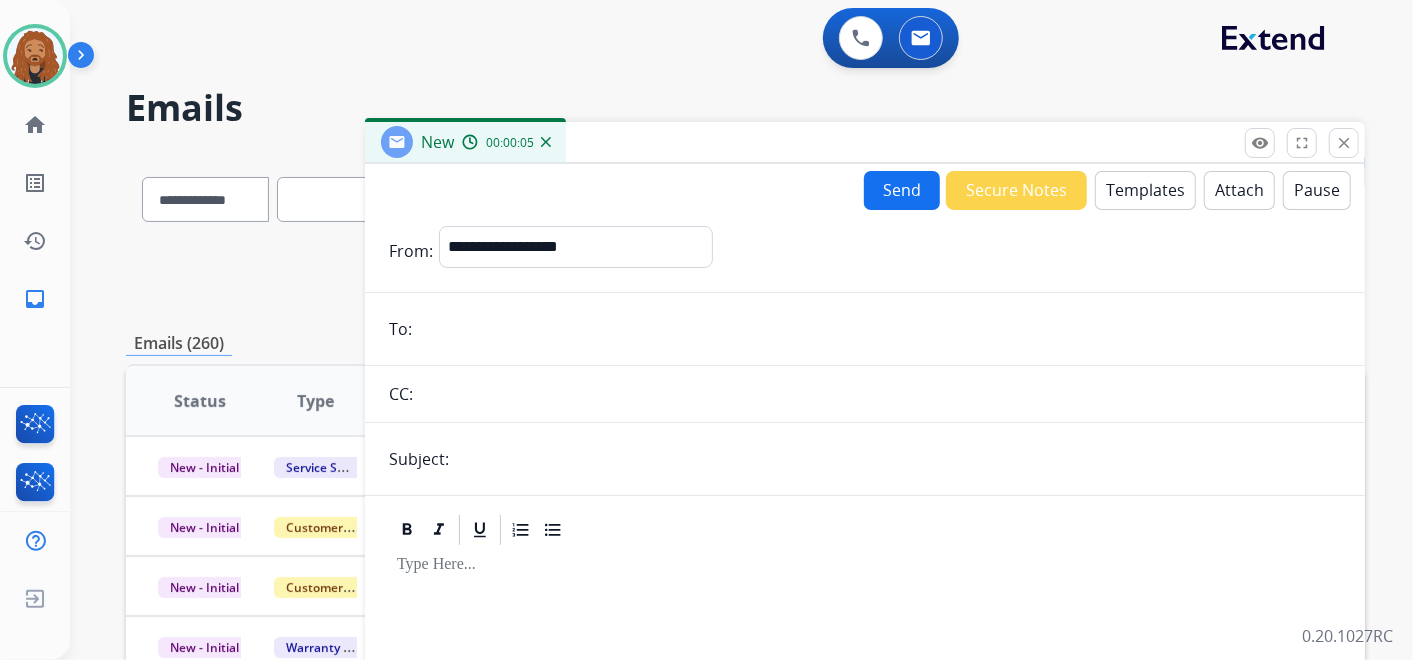 click on "Templates" at bounding box center (1145, 190) 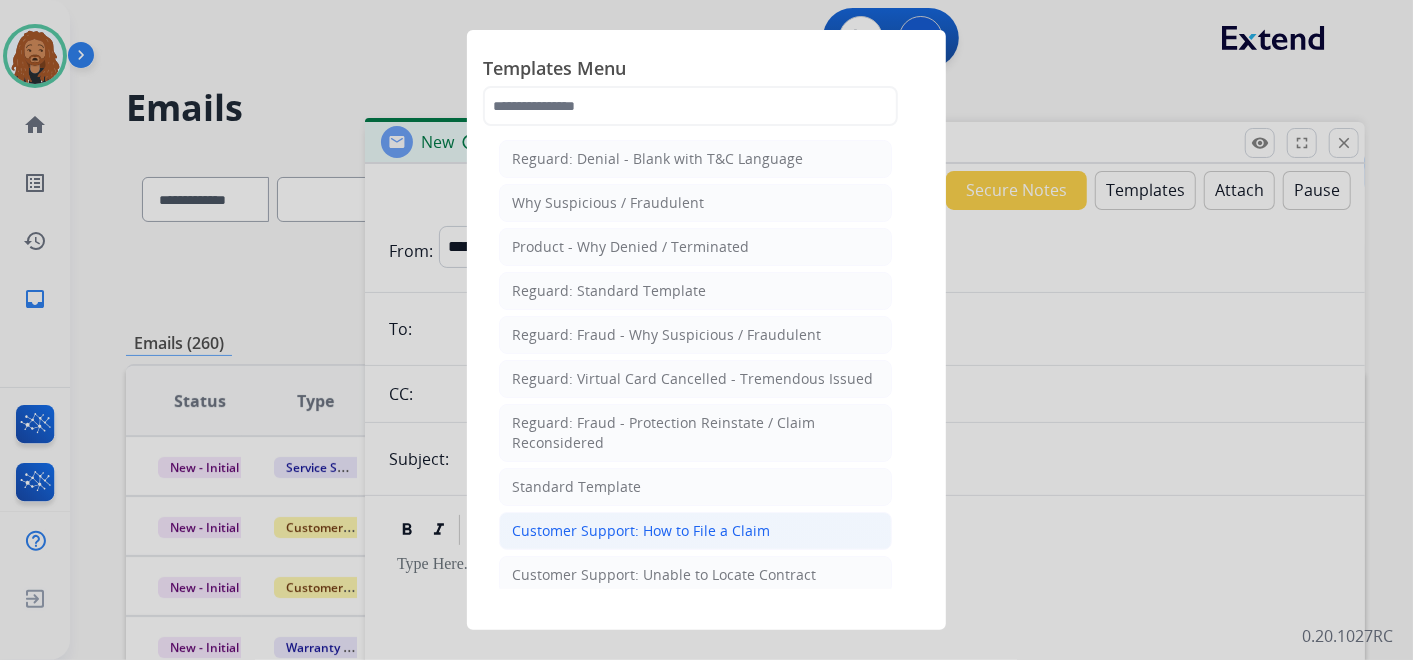 click on "Customer Support: How to File a Claim" 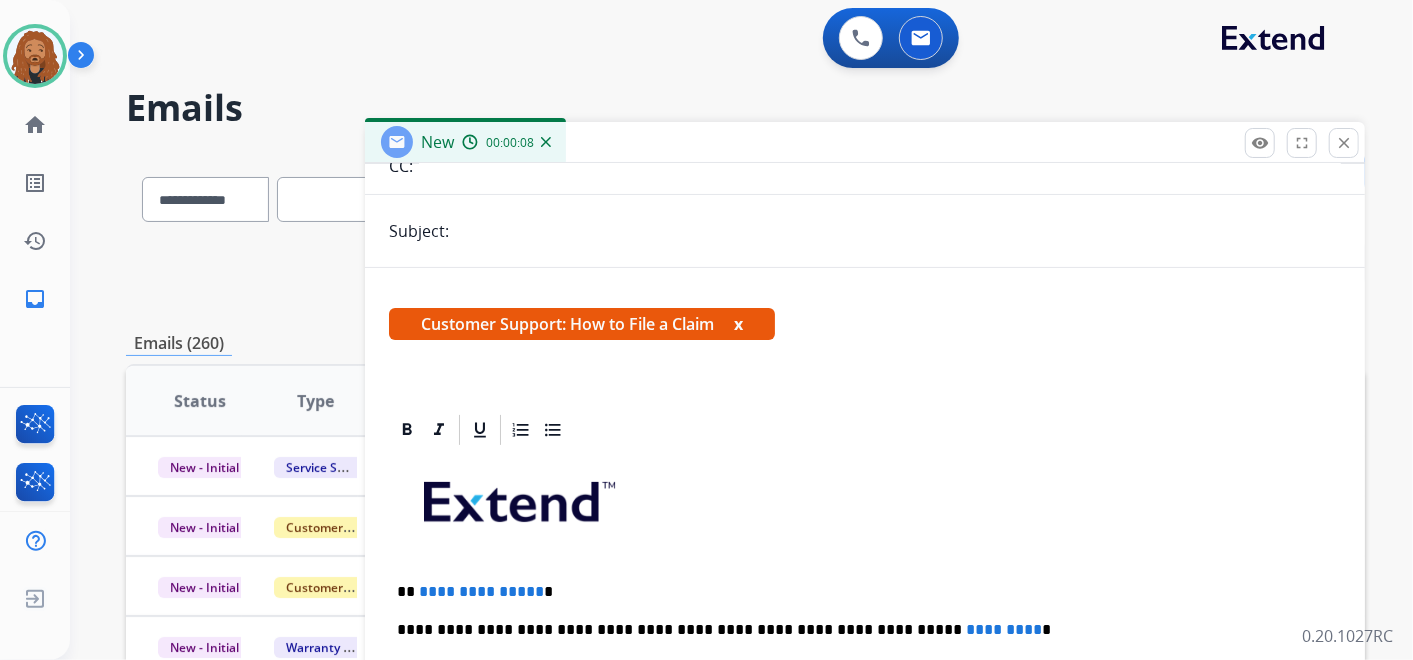 scroll, scrollTop: 0, scrollLeft: 0, axis: both 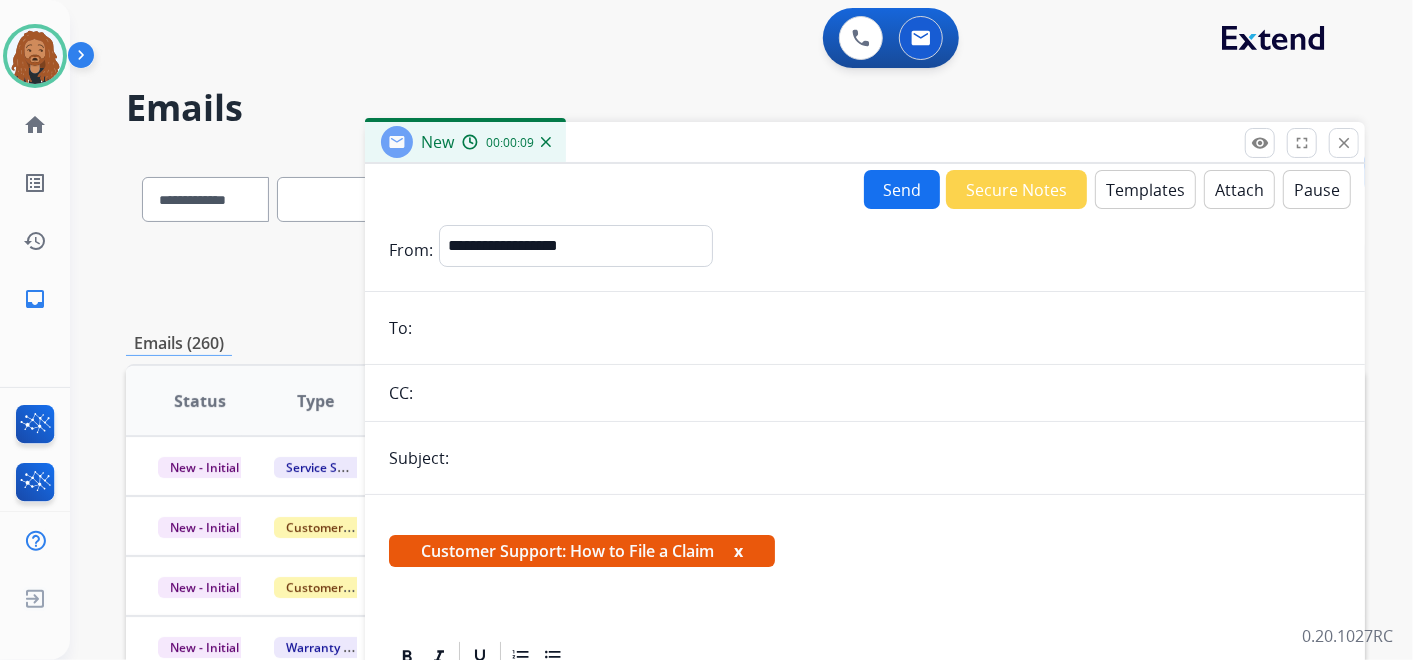 click on "Templates" at bounding box center [1145, 189] 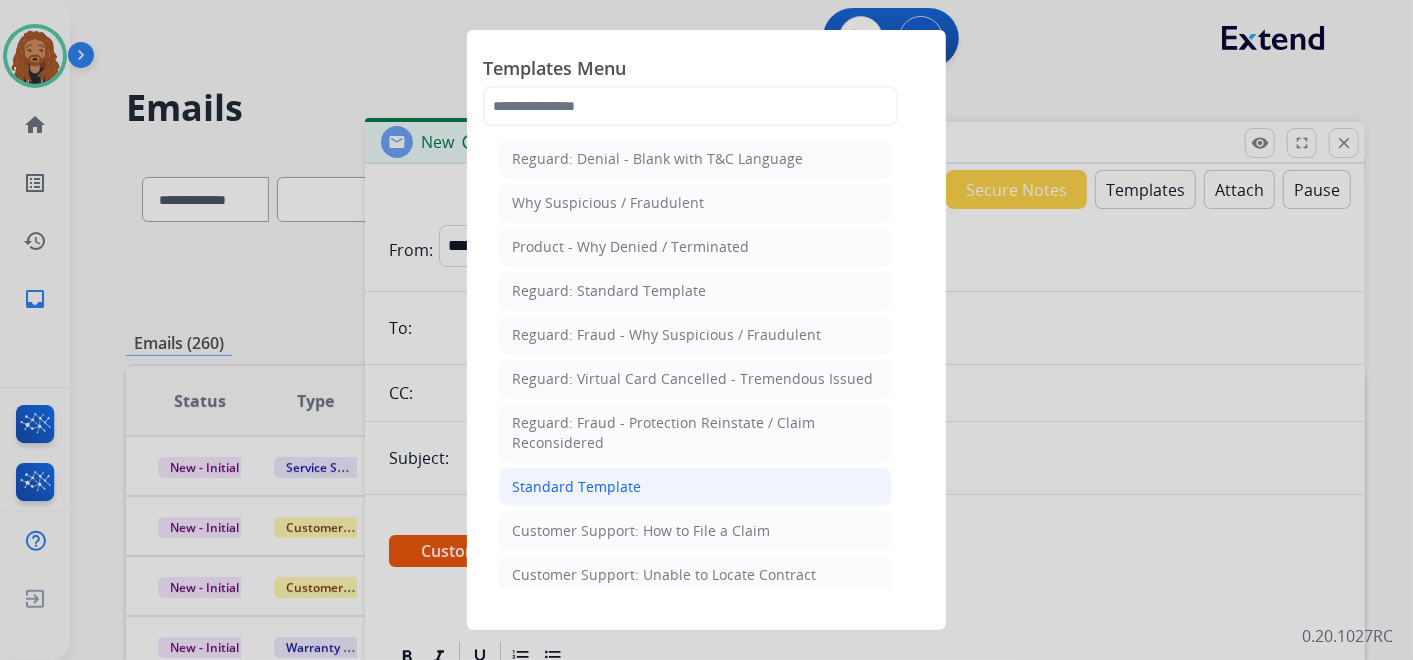 click on "Standard Template" 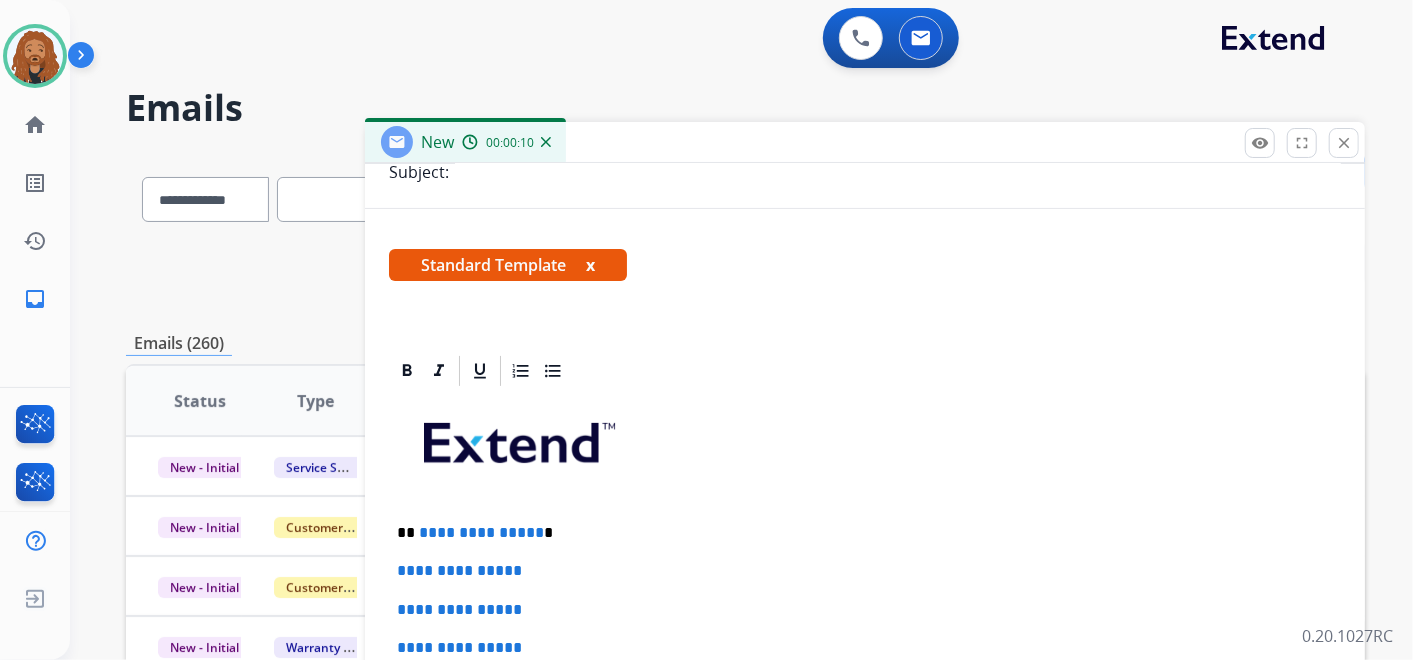scroll, scrollTop: 459, scrollLeft: 0, axis: vertical 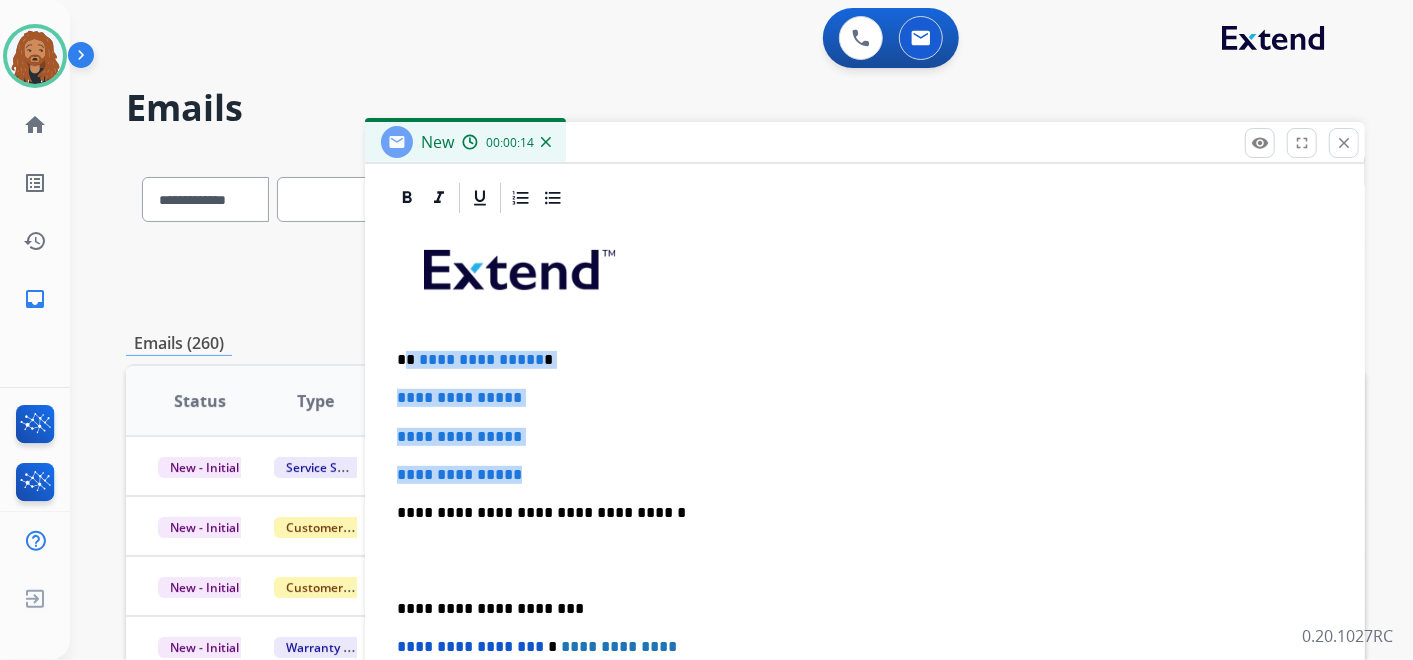 drag, startPoint x: 554, startPoint y: 473, endPoint x: 405, endPoint y: 342, distance: 198.39859 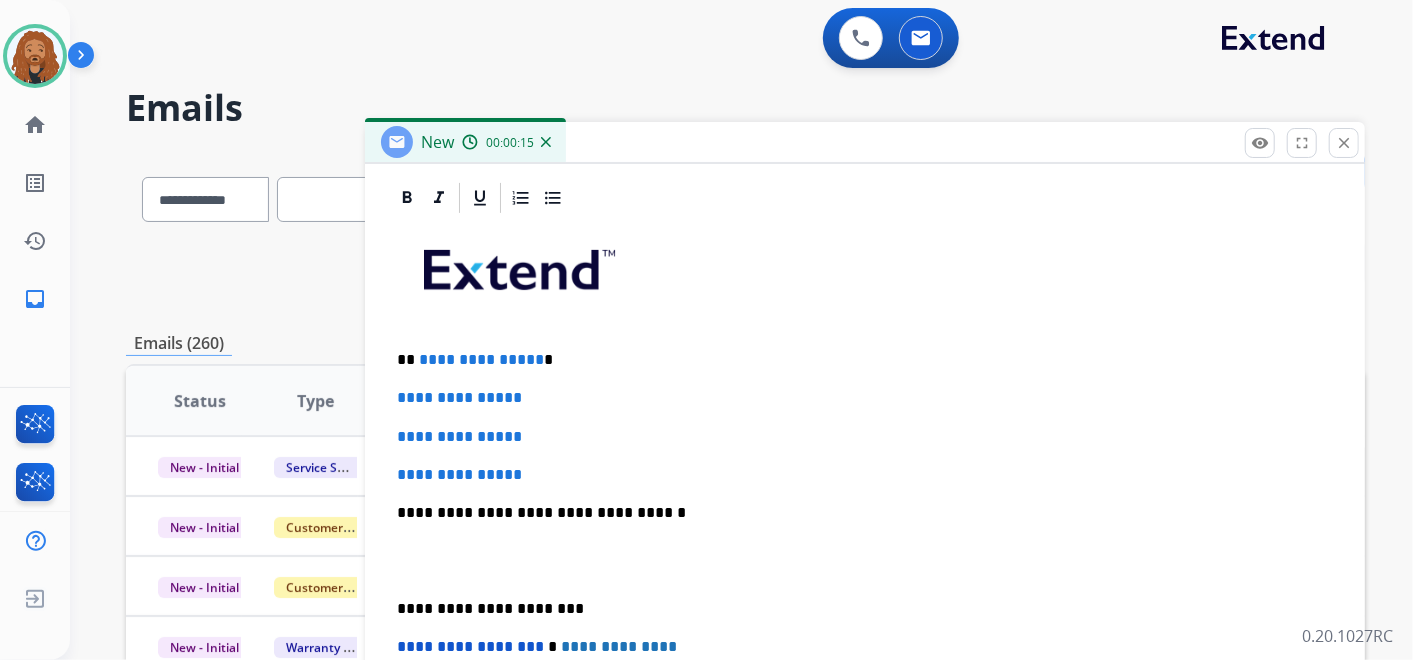 scroll, scrollTop: 344, scrollLeft: 0, axis: vertical 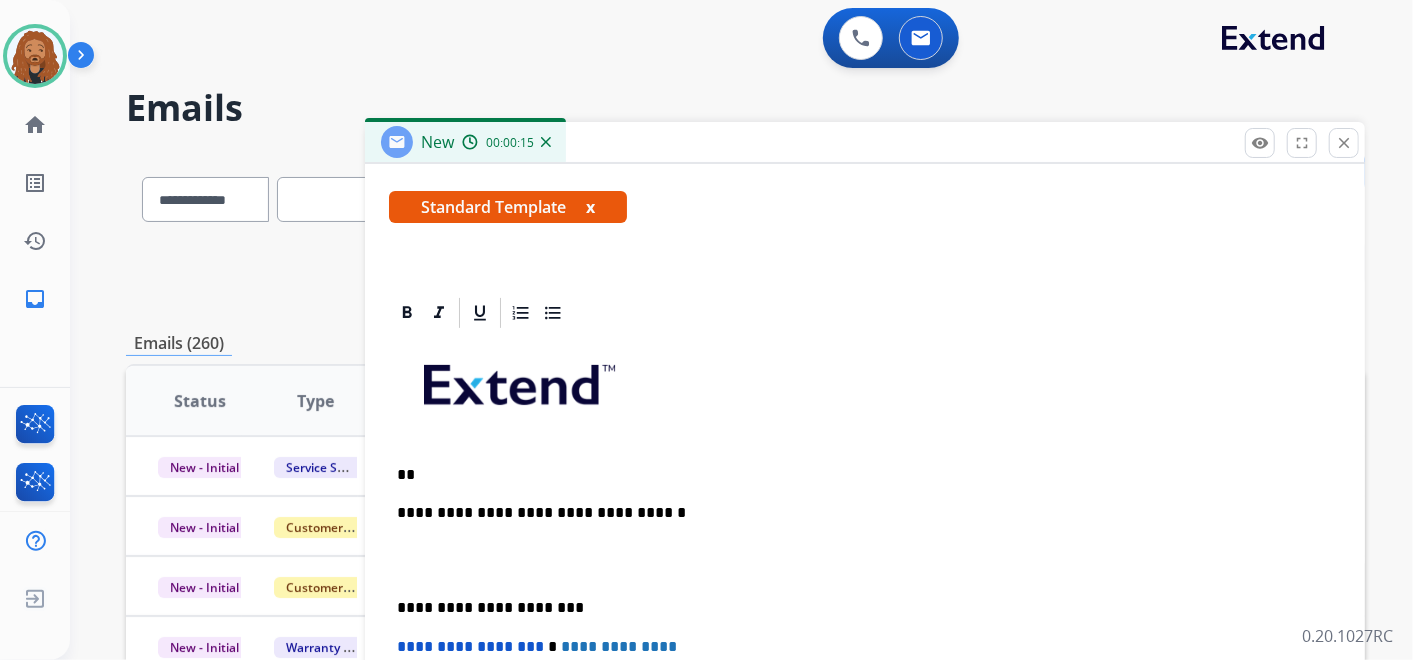 type 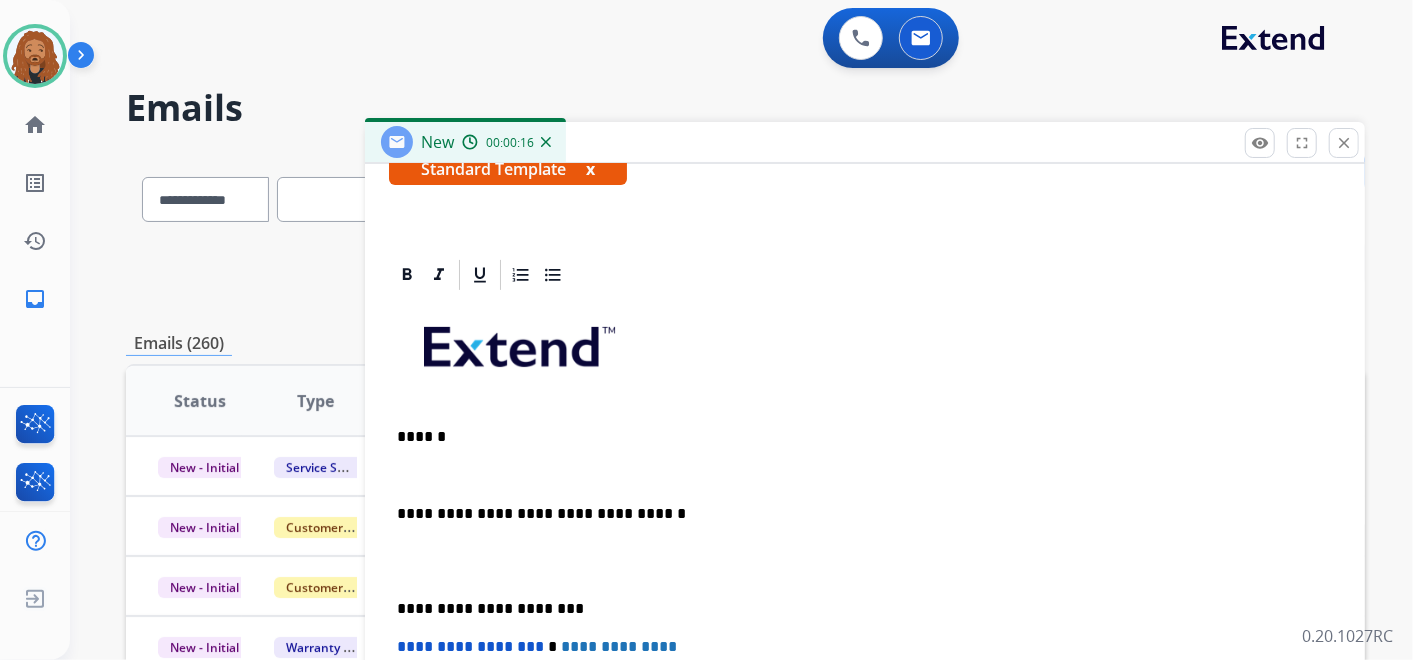scroll, scrollTop: 401, scrollLeft: 0, axis: vertical 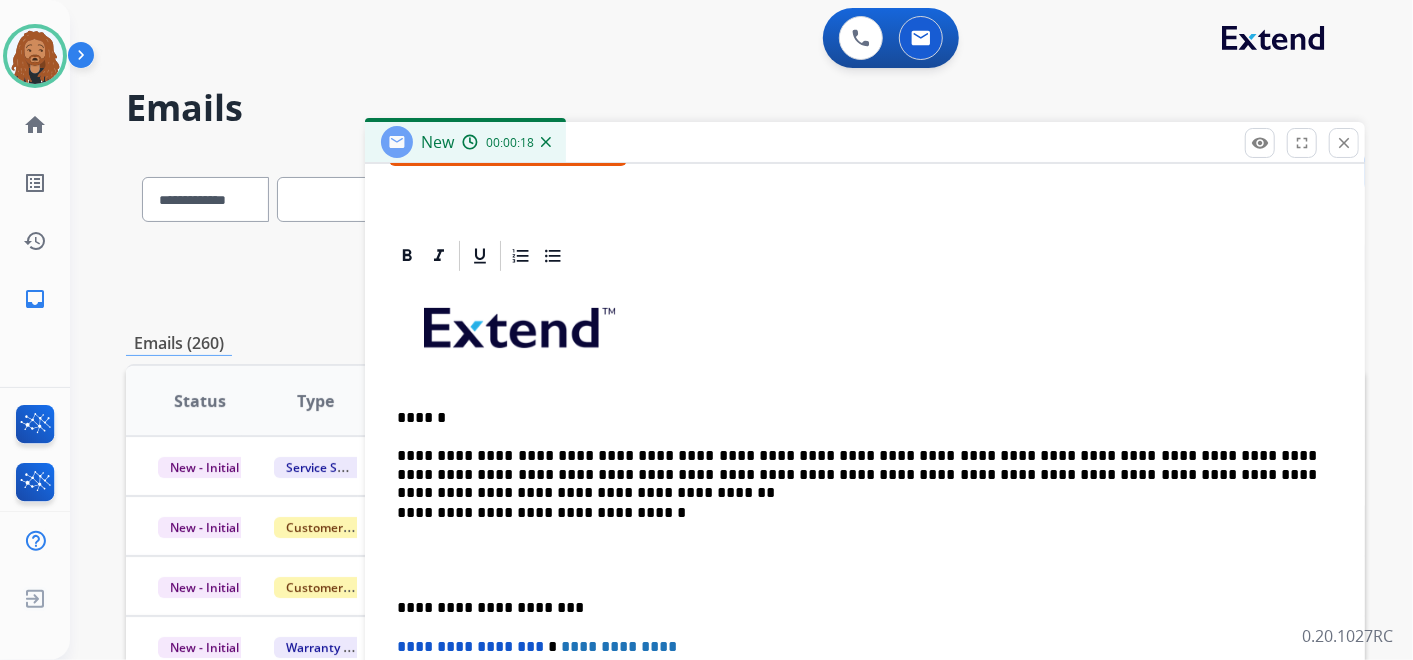 click at bounding box center (857, 560) 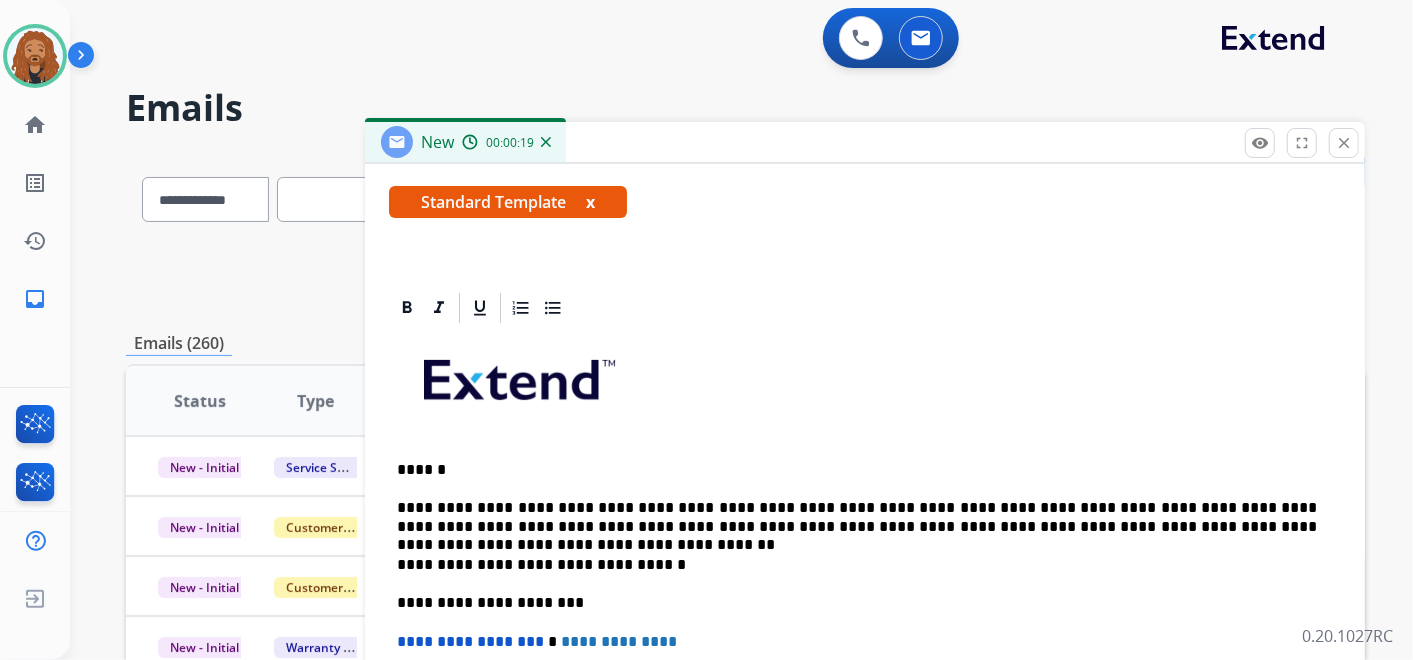 scroll, scrollTop: 344, scrollLeft: 0, axis: vertical 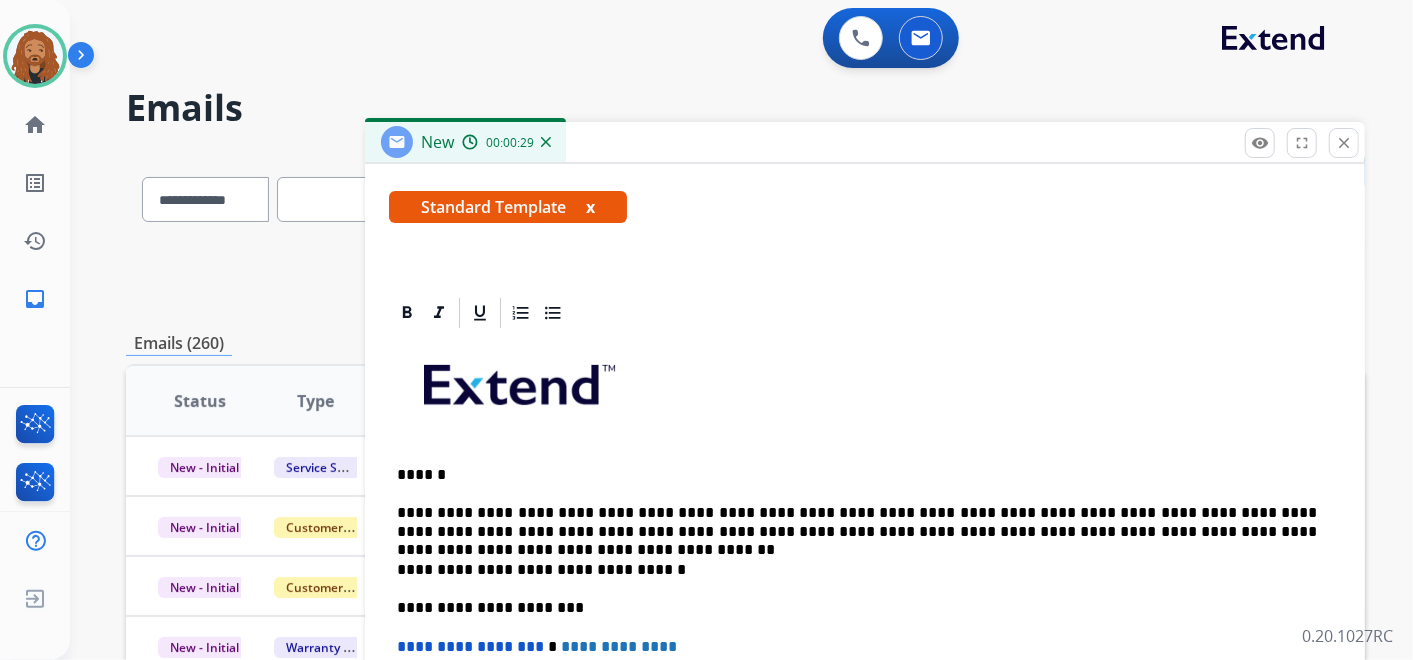 click at bounding box center [865, 392] 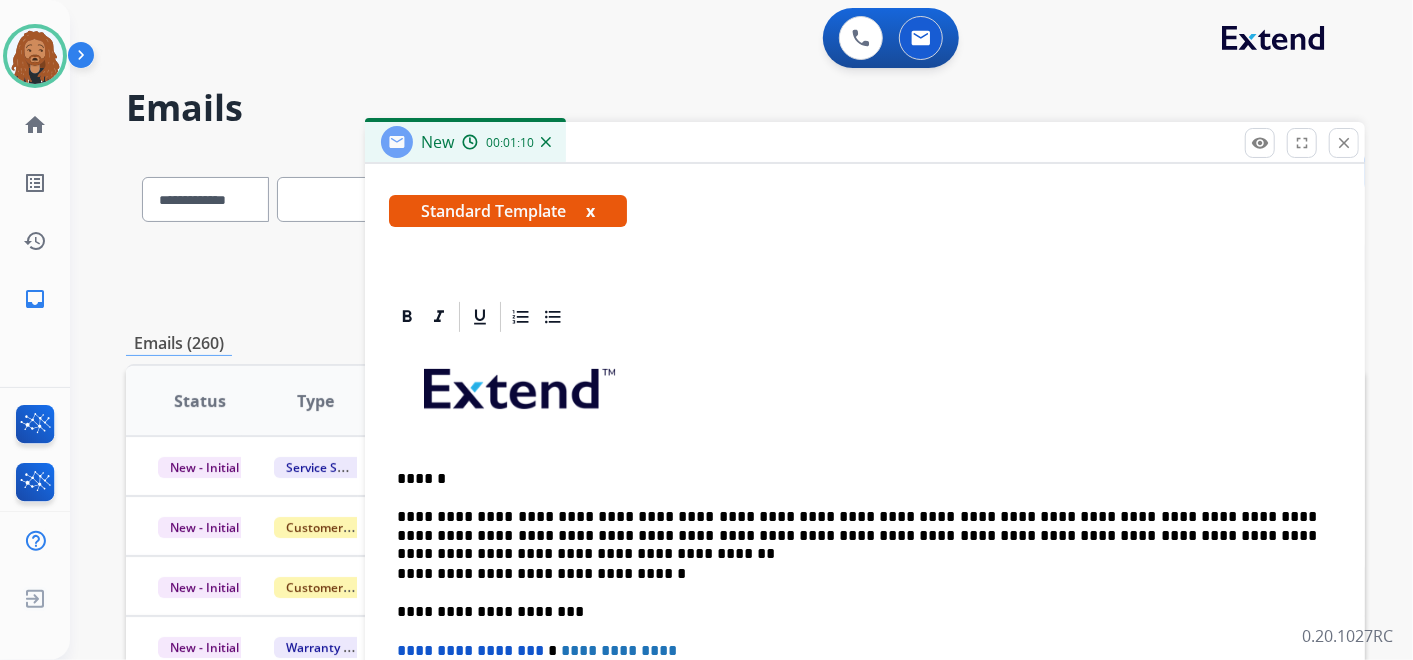 scroll, scrollTop: 344, scrollLeft: 0, axis: vertical 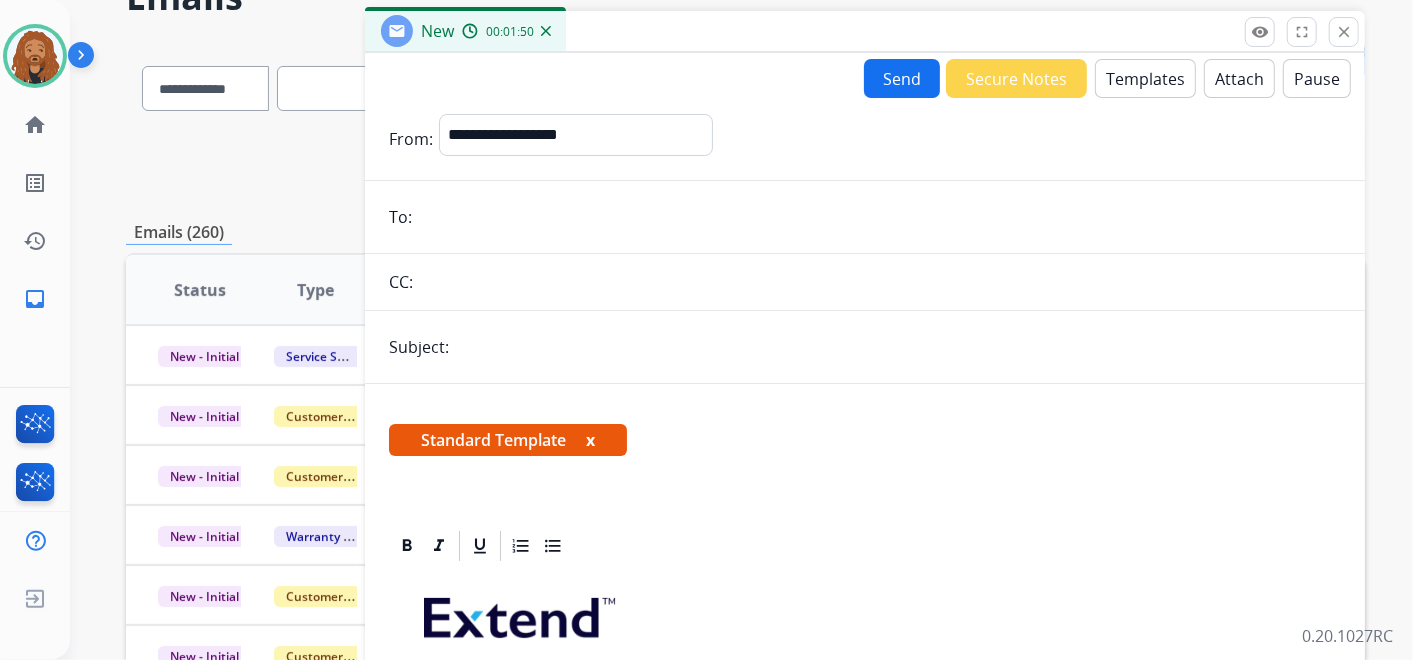 drag, startPoint x: 498, startPoint y: 310, endPoint x: 487, endPoint y: 340, distance: 31.95309 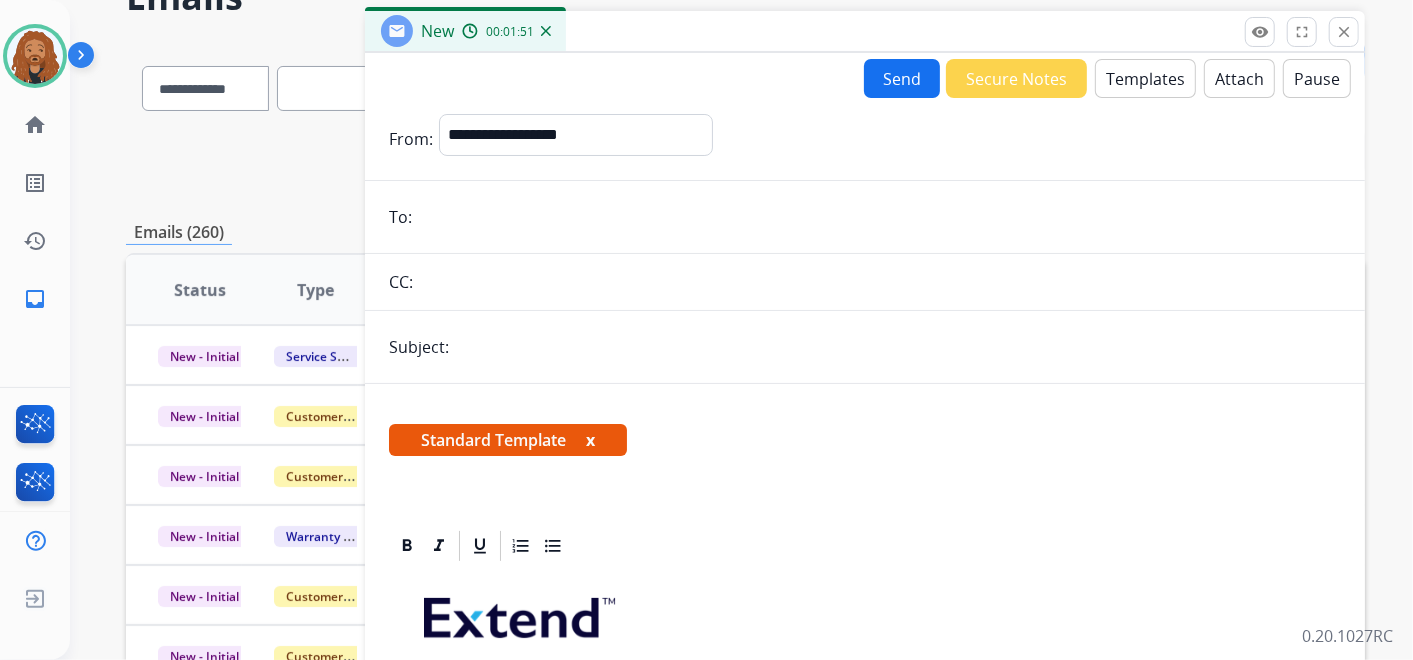 type on "**********" 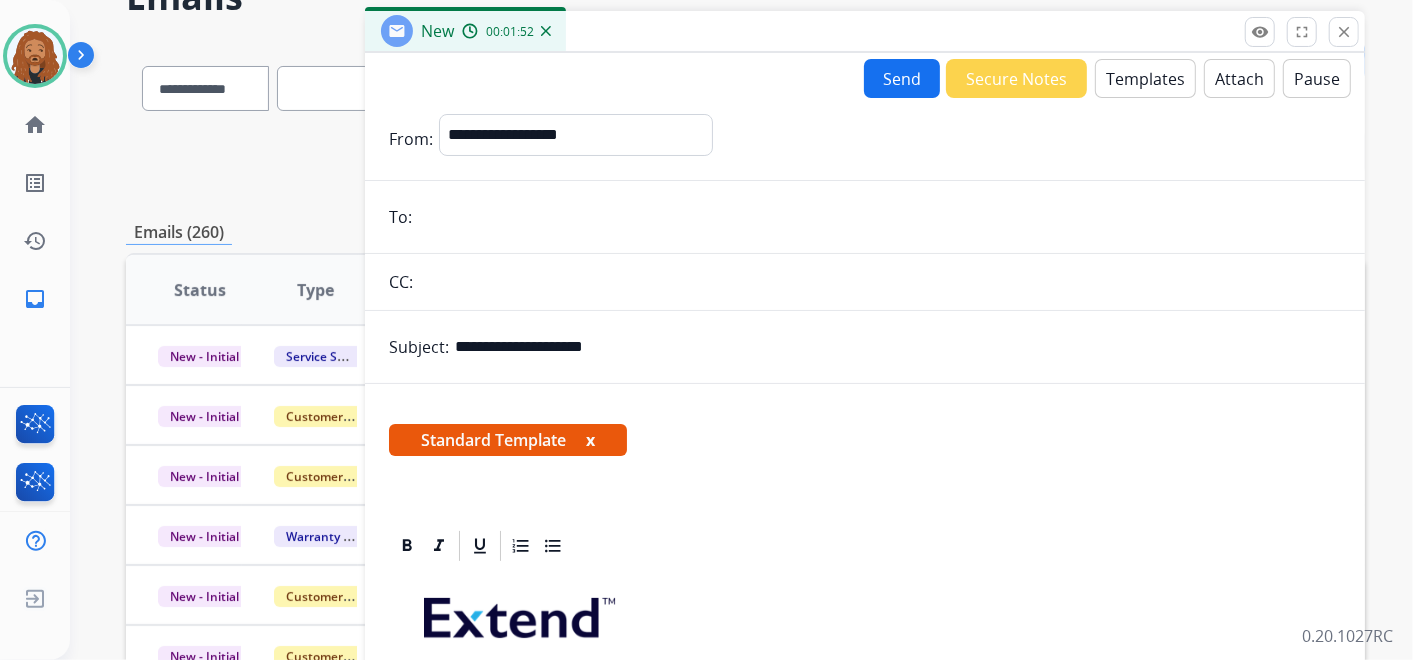 click at bounding box center [879, 217] 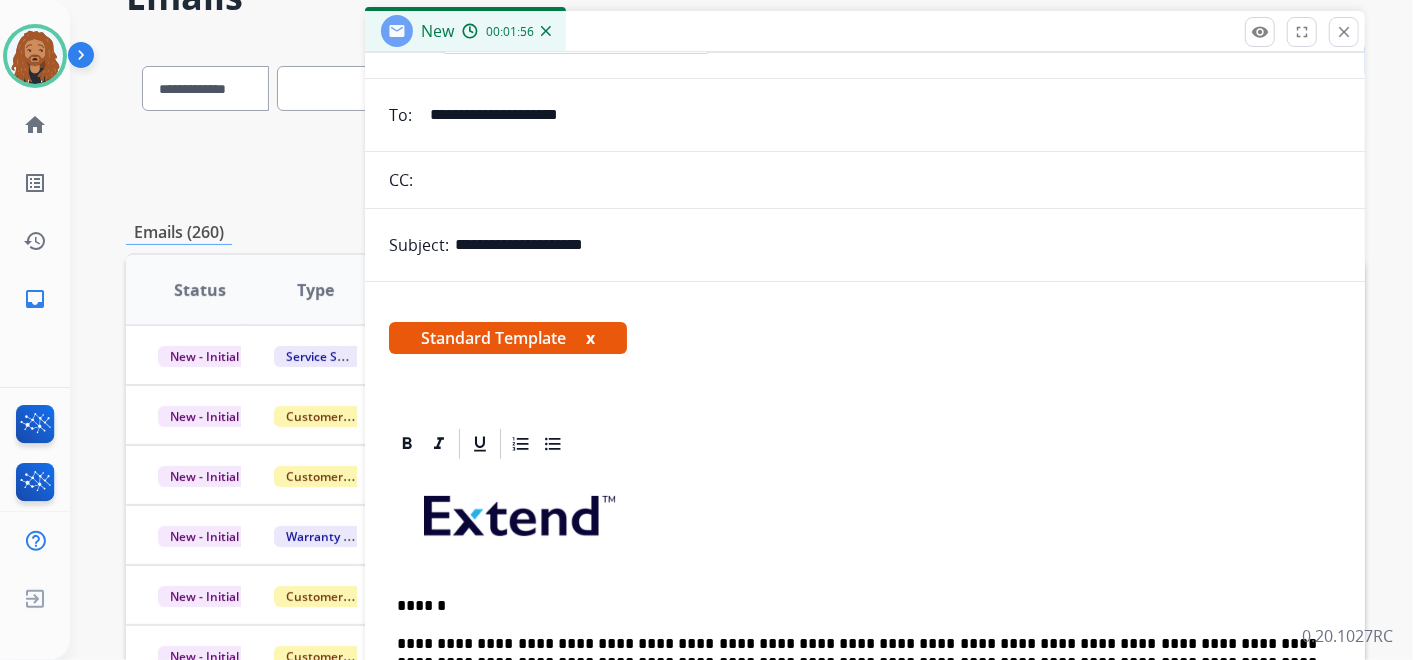 scroll, scrollTop: 0, scrollLeft: 0, axis: both 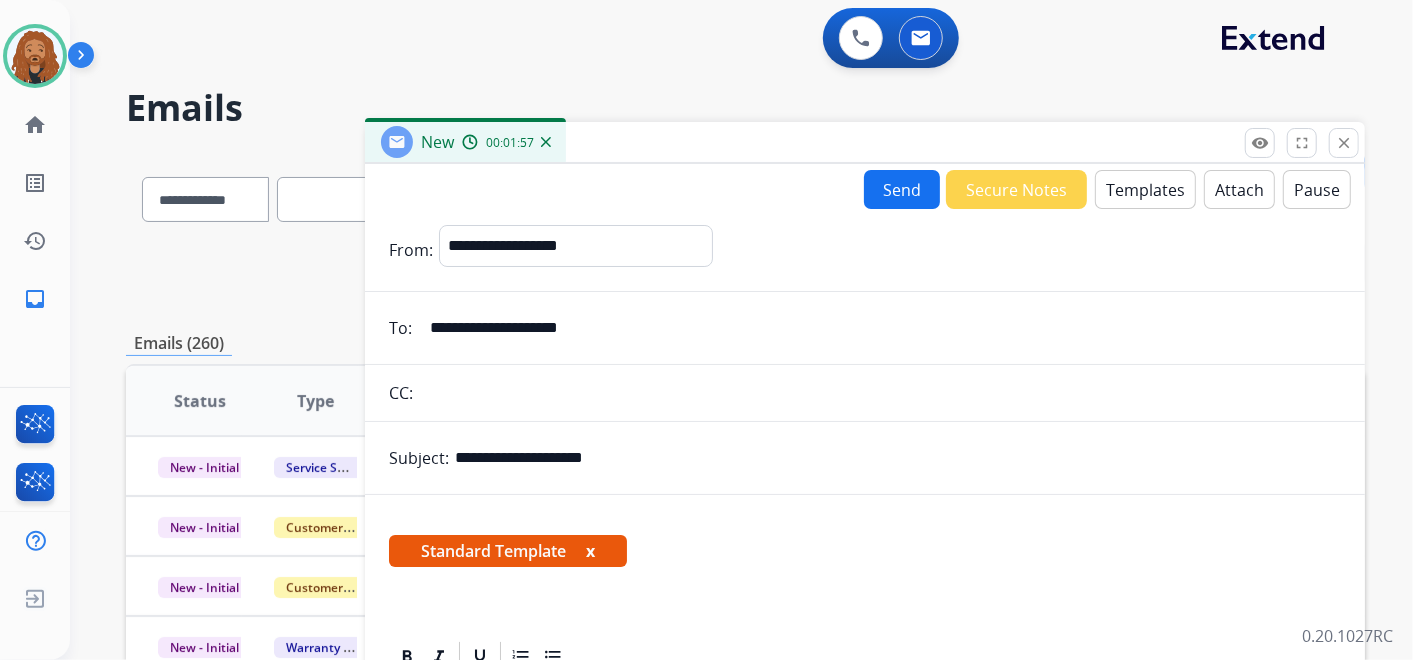 type on "**********" 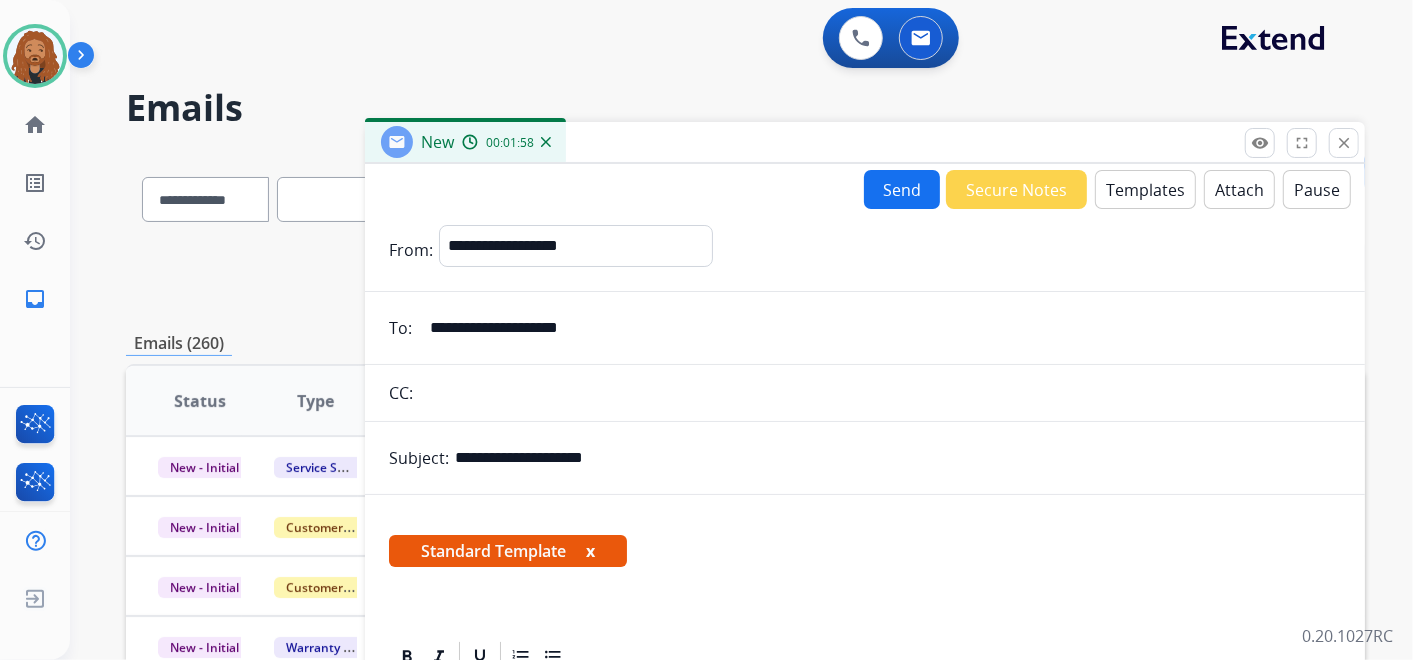 click on "Send" at bounding box center (902, 189) 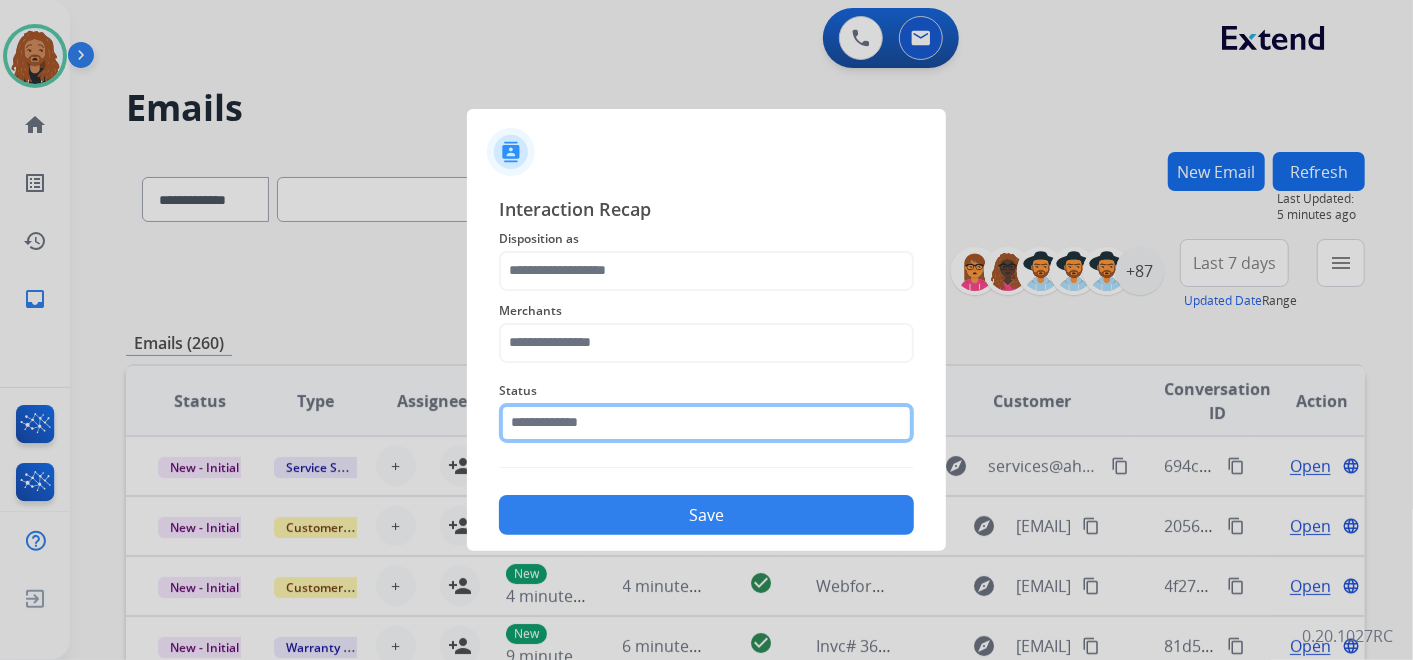 click 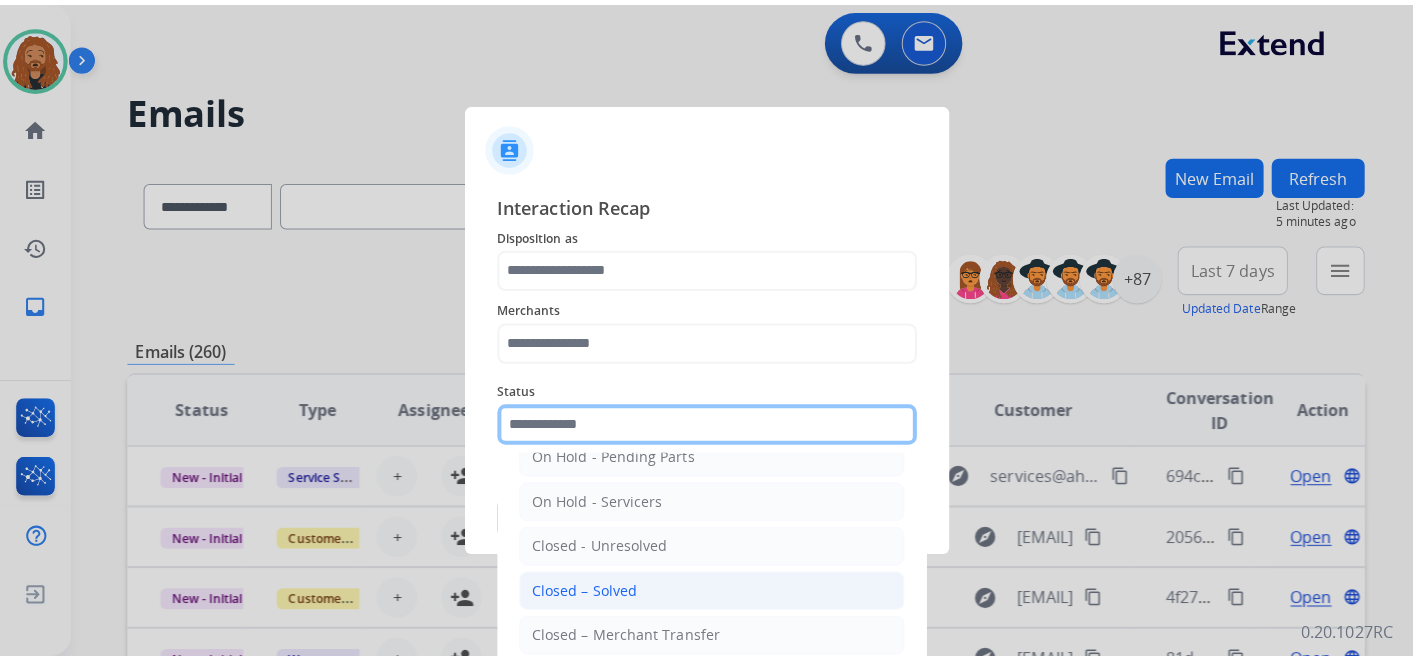 scroll, scrollTop: 114, scrollLeft: 0, axis: vertical 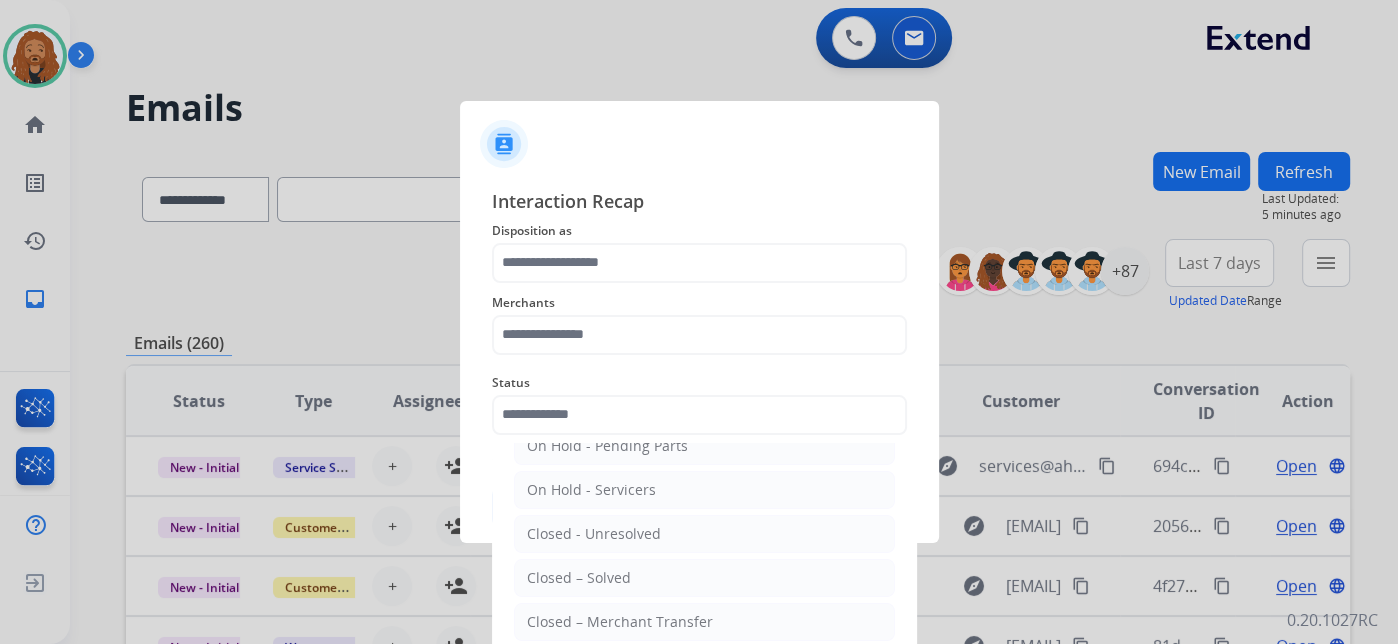drag, startPoint x: 571, startPoint y: 565, endPoint x: 574, endPoint y: 536, distance: 29.15476 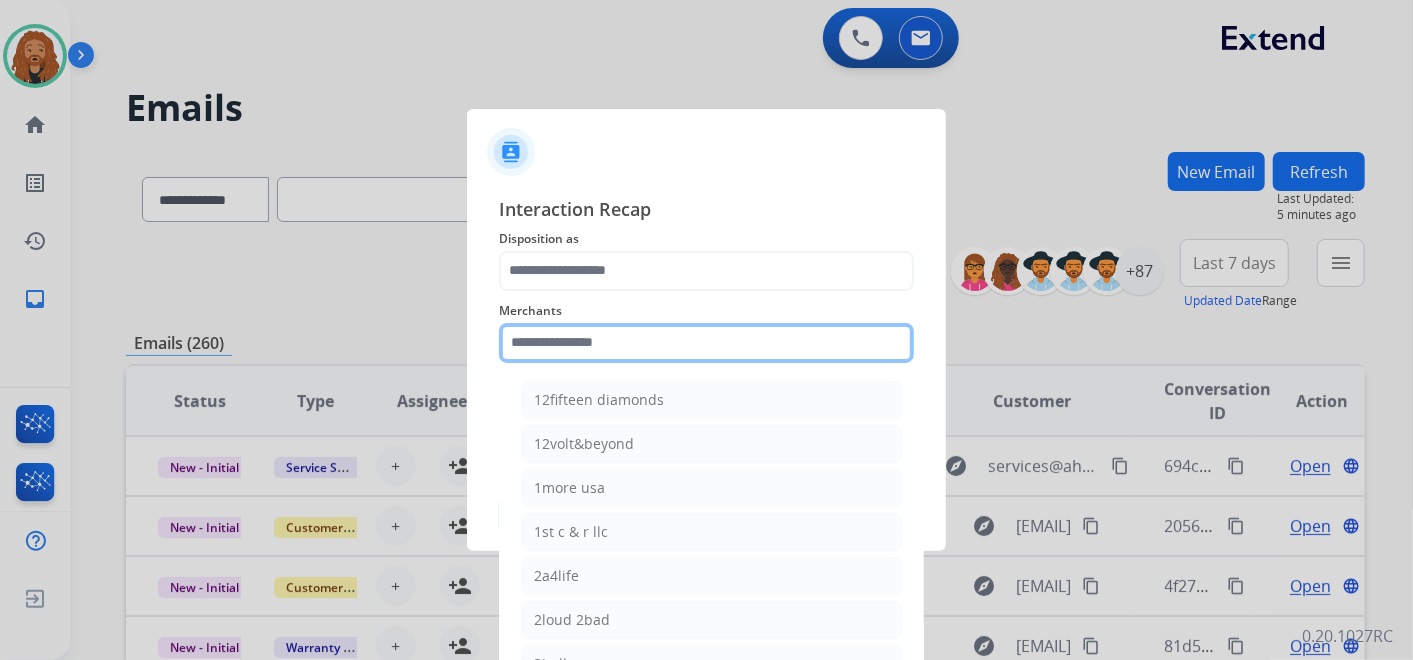 click 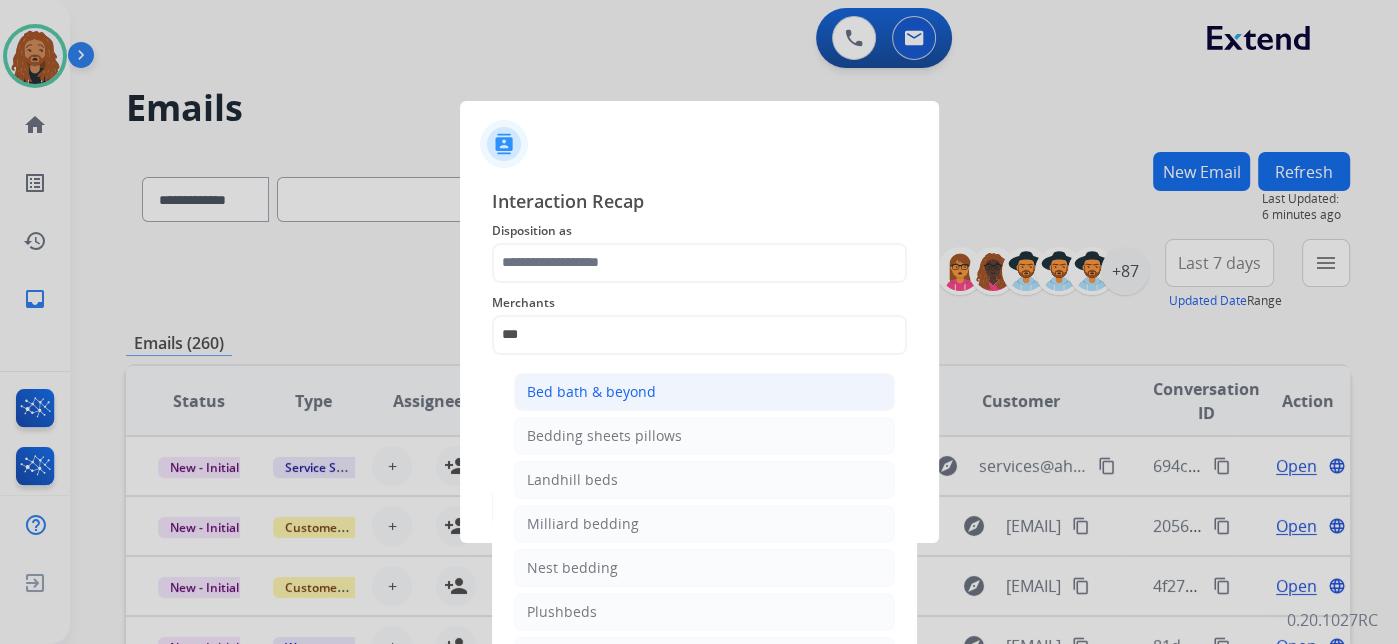 click on "Bed bath & beyond" 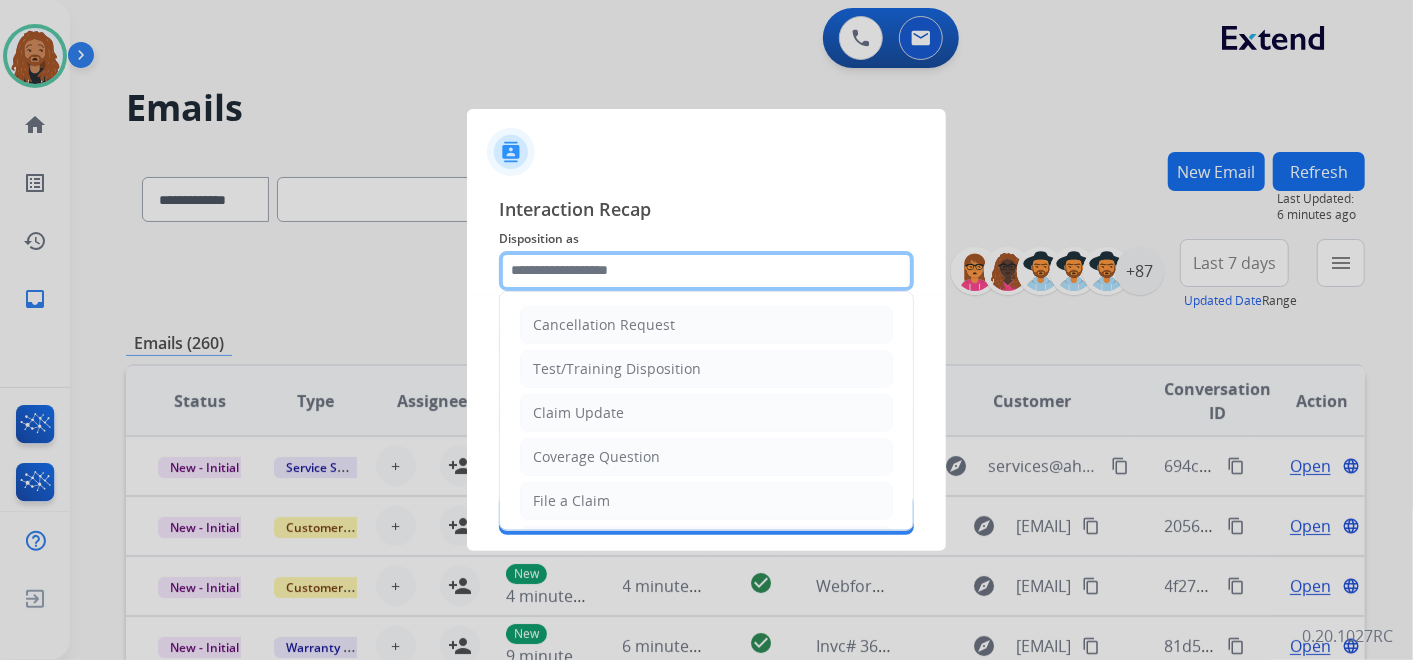 click 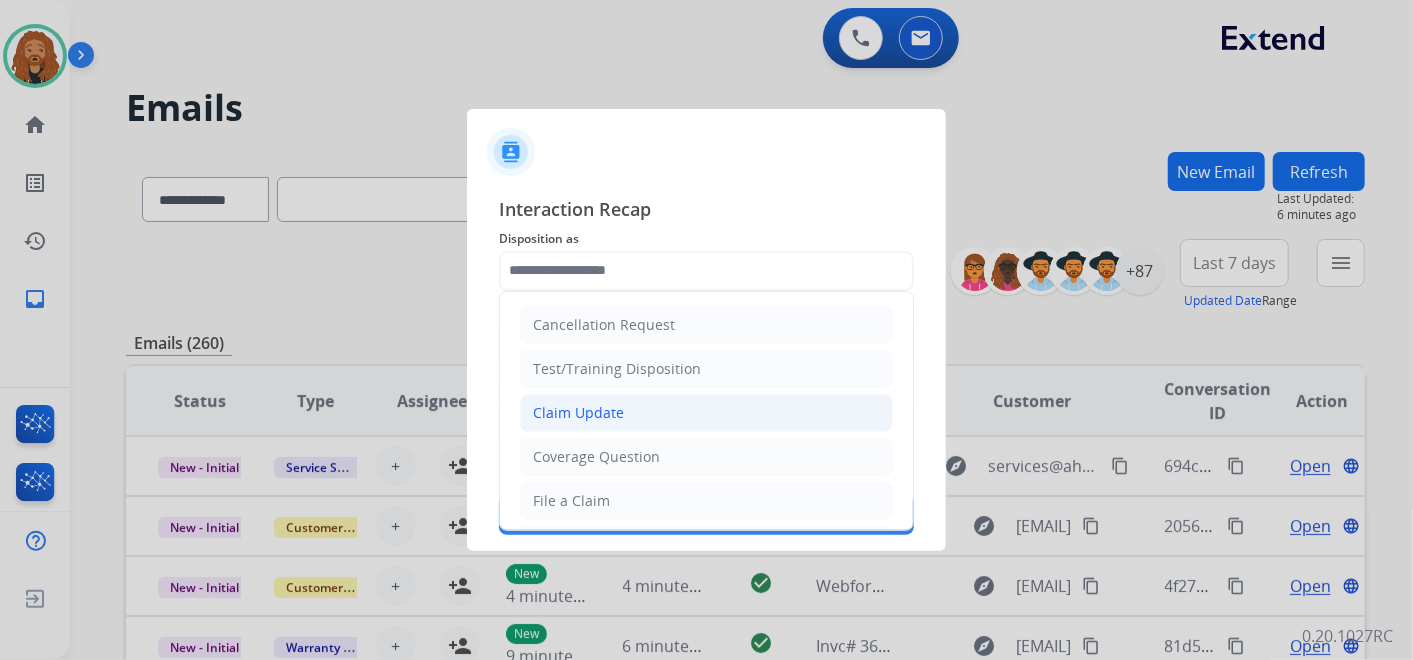 click on "Claim Update" 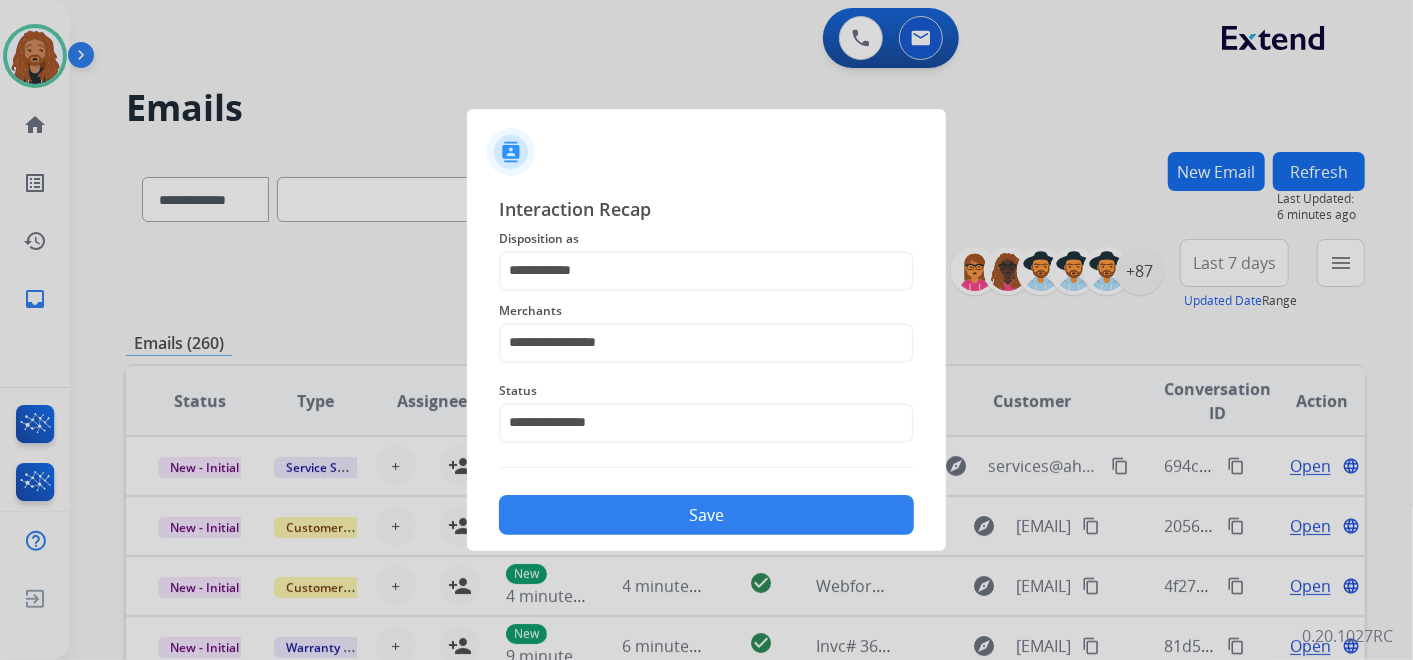 click on "Save" 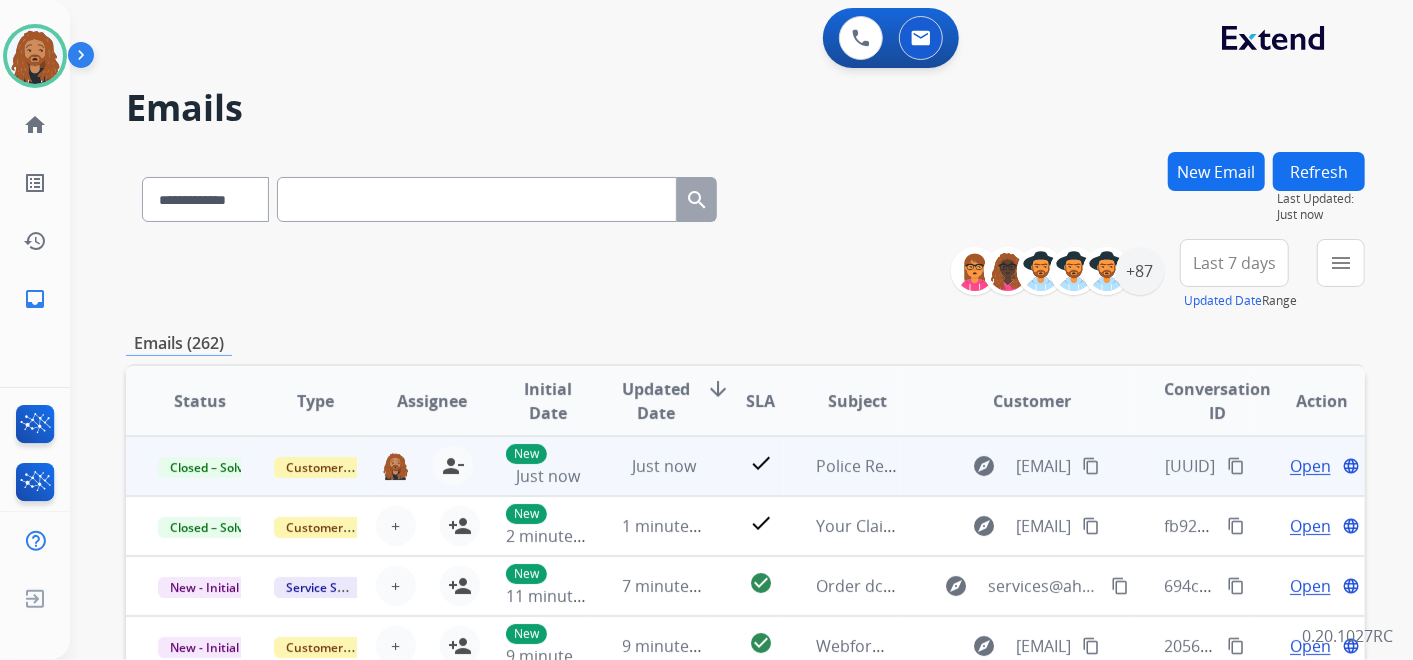 scroll, scrollTop: 1, scrollLeft: 0, axis: vertical 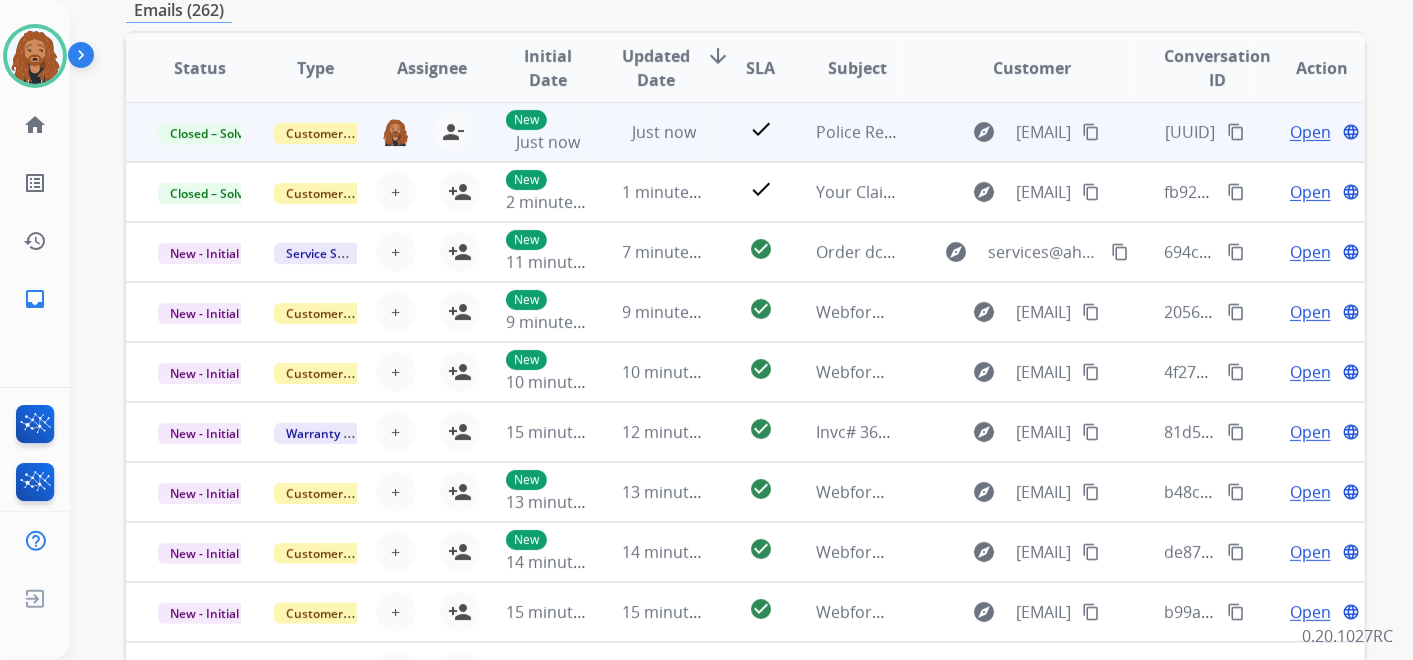 click on "content_copy" at bounding box center [1091, 132] 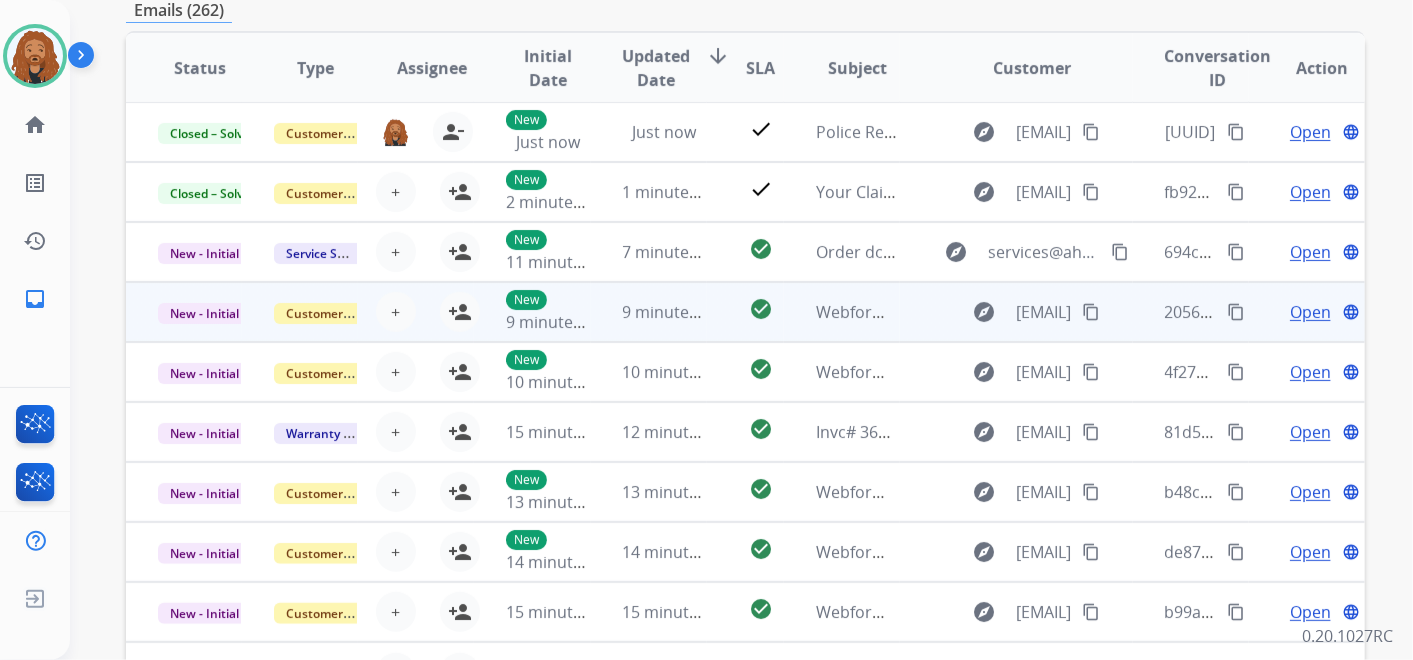 scroll, scrollTop: 0, scrollLeft: 0, axis: both 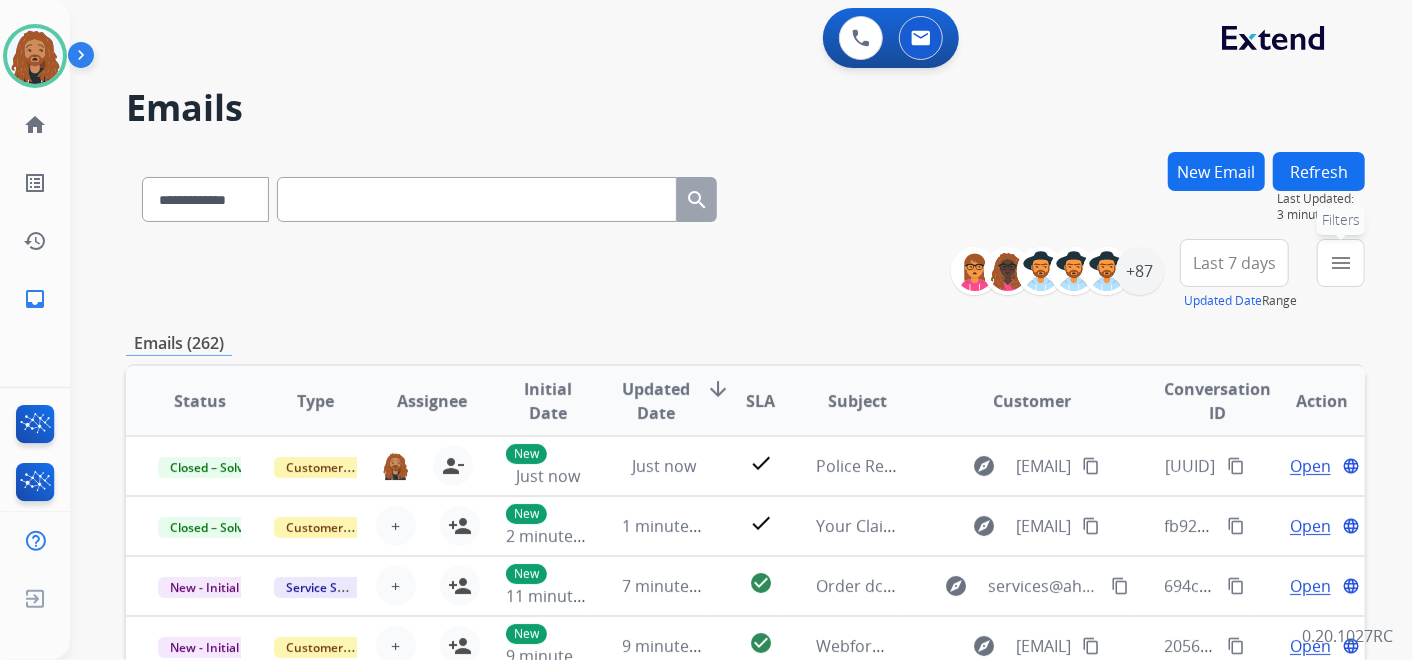 click on "menu" at bounding box center (1341, 263) 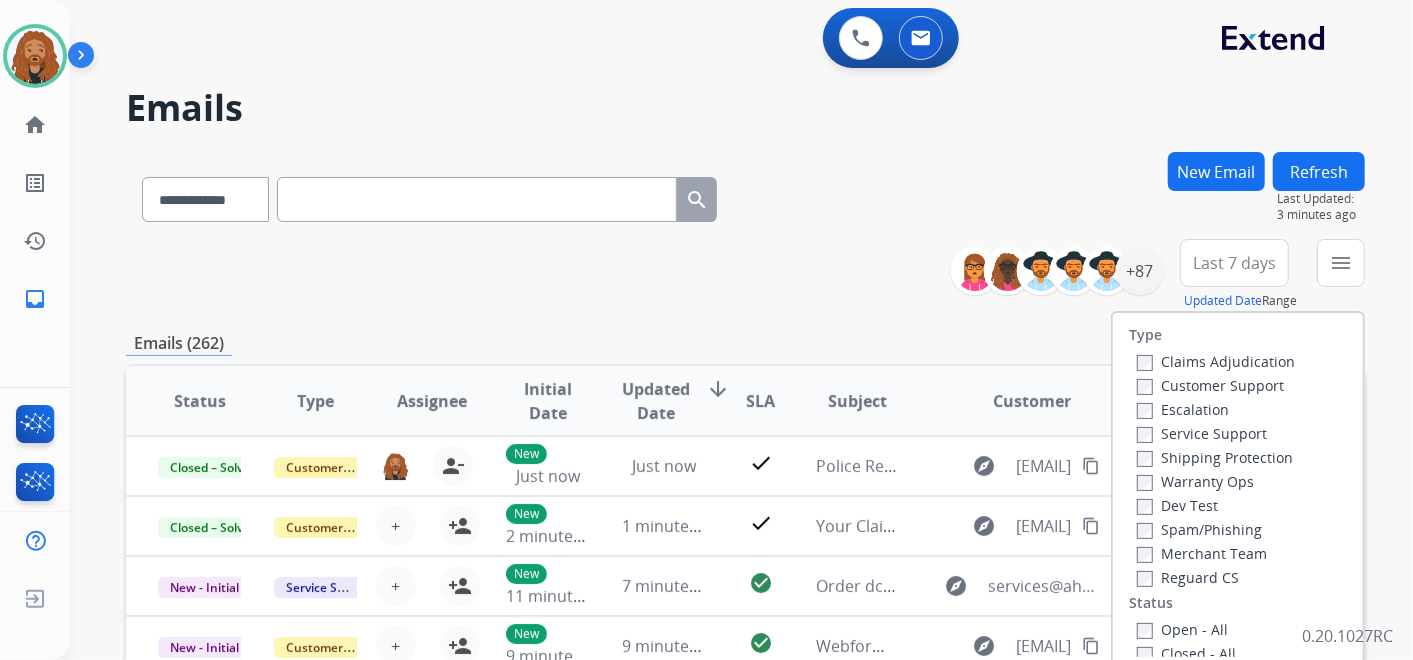 click on "Open - All" at bounding box center (1182, 629) 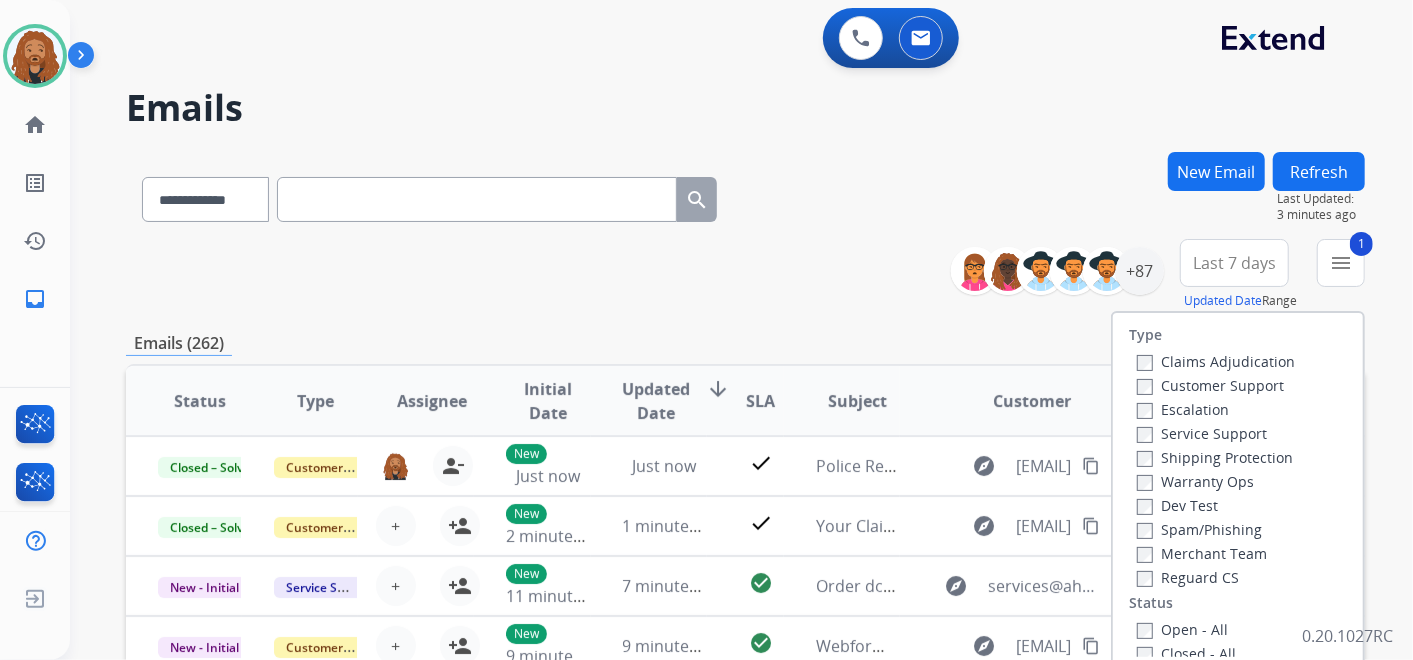 click on "Reguard CS" at bounding box center (1188, 577) 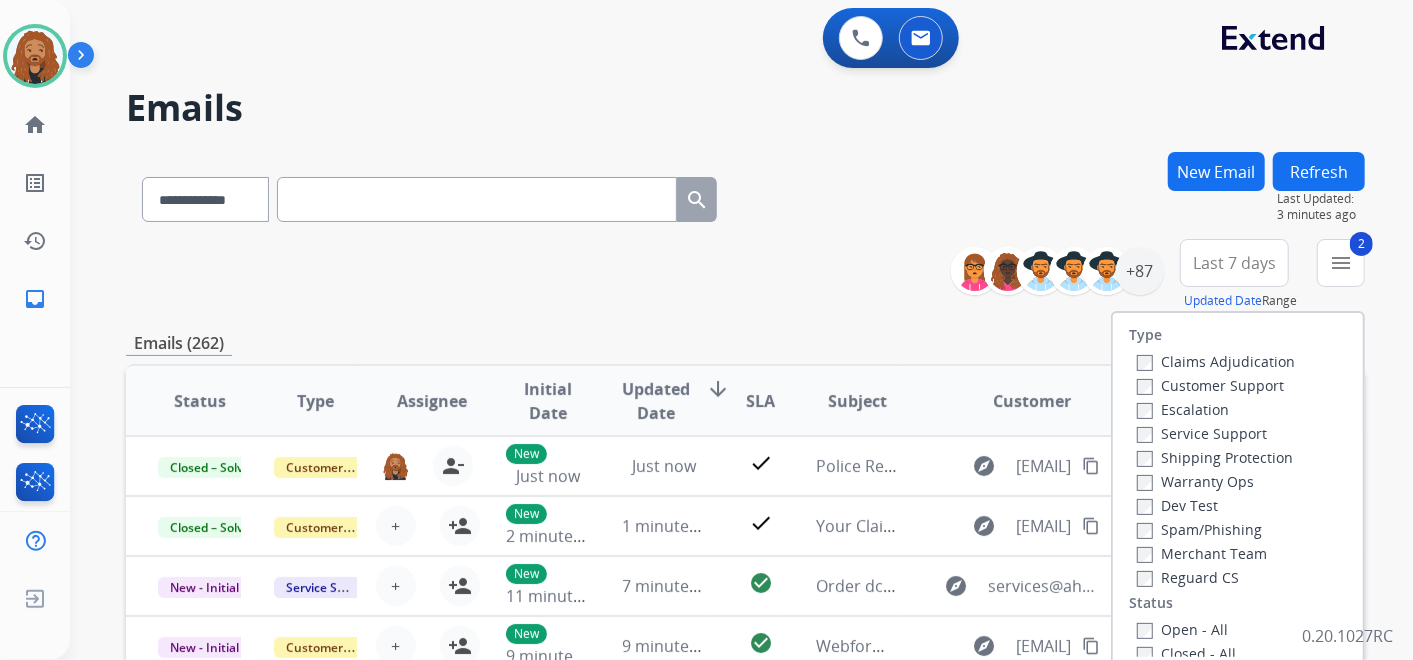 click on "Shipping Protection" at bounding box center [1215, 457] 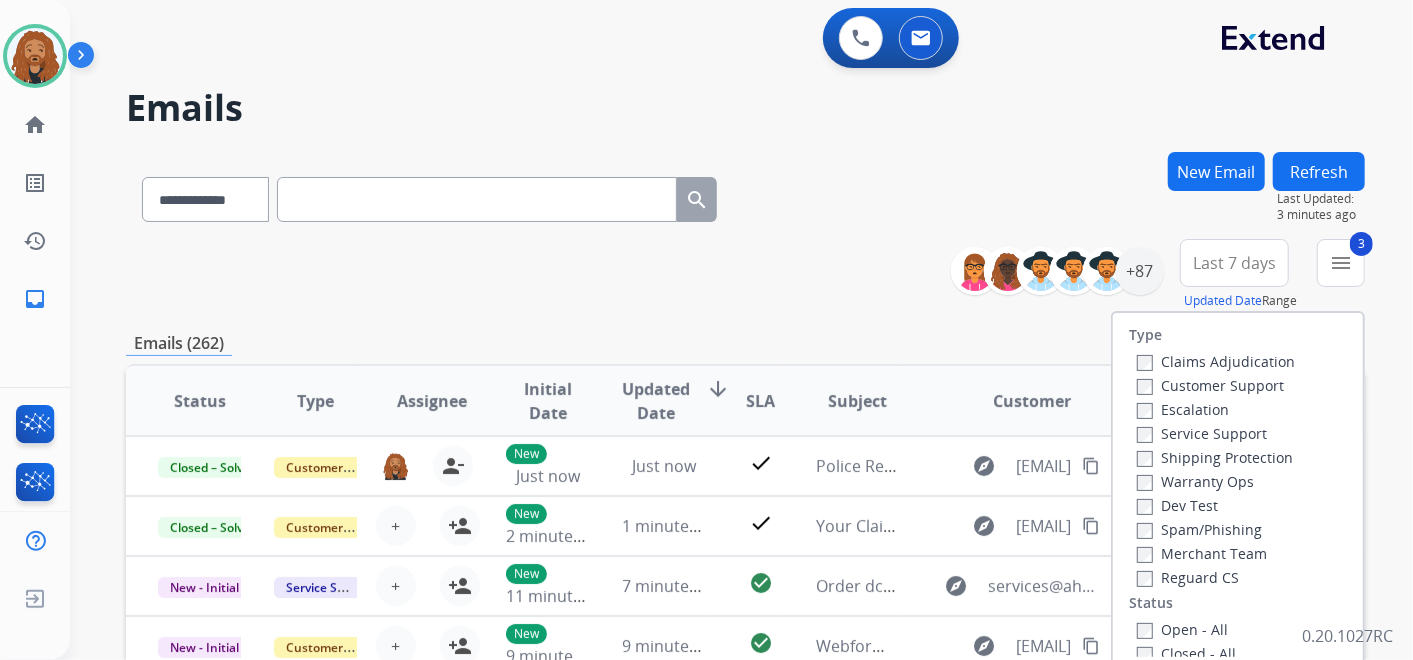 click on "Customer Support" at bounding box center (1210, 385) 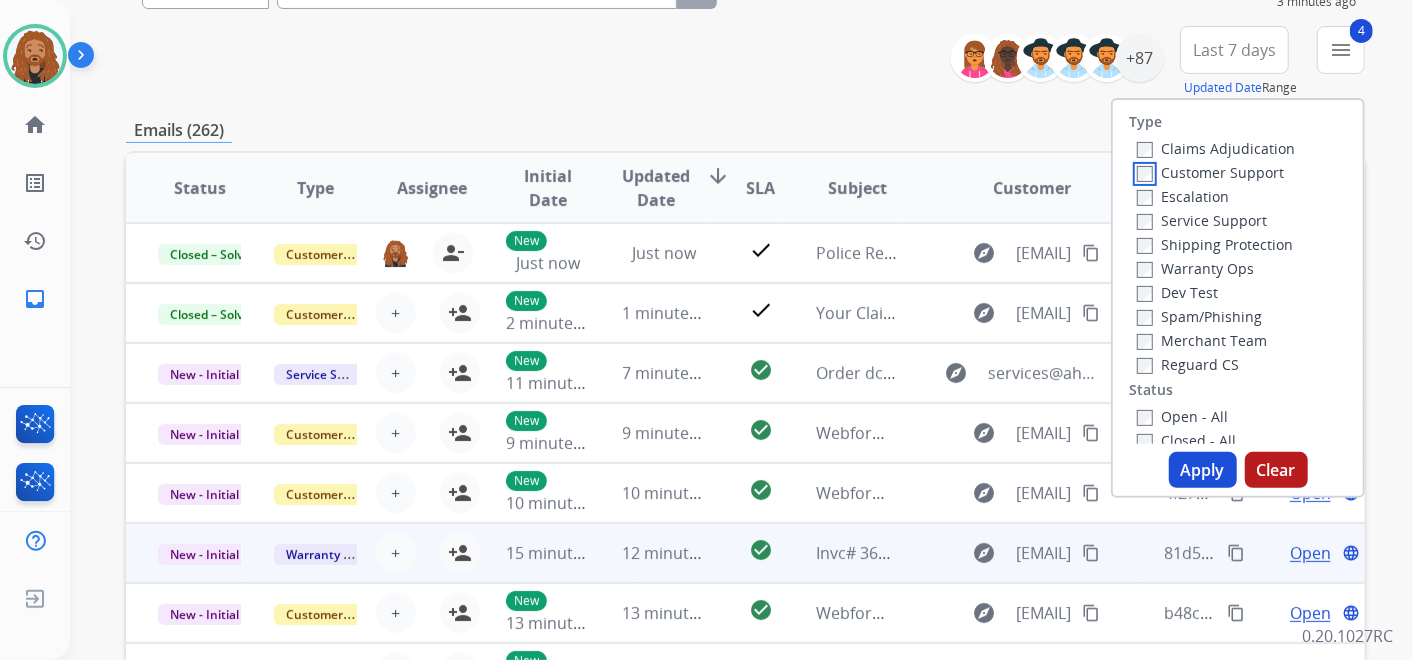 scroll, scrollTop: 333, scrollLeft: 0, axis: vertical 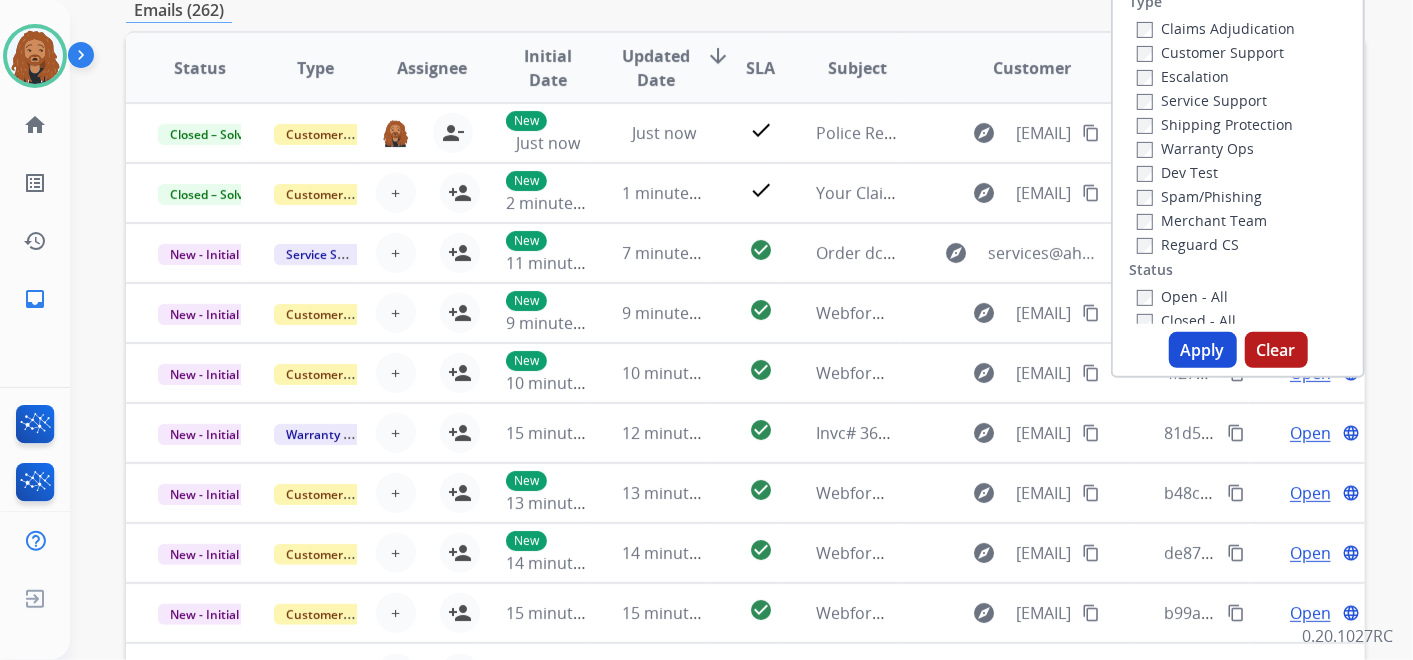 click on "Apply" at bounding box center (1203, 350) 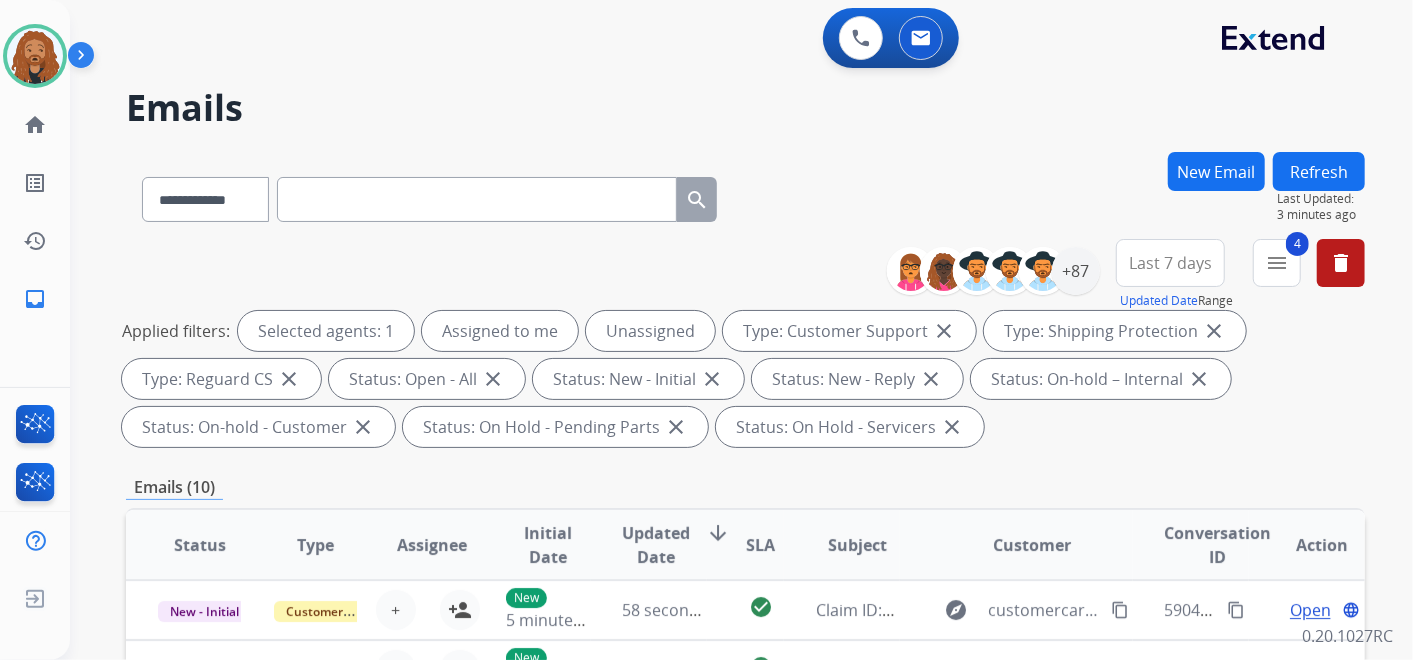 click on "Last 7 days" at bounding box center (1170, 263) 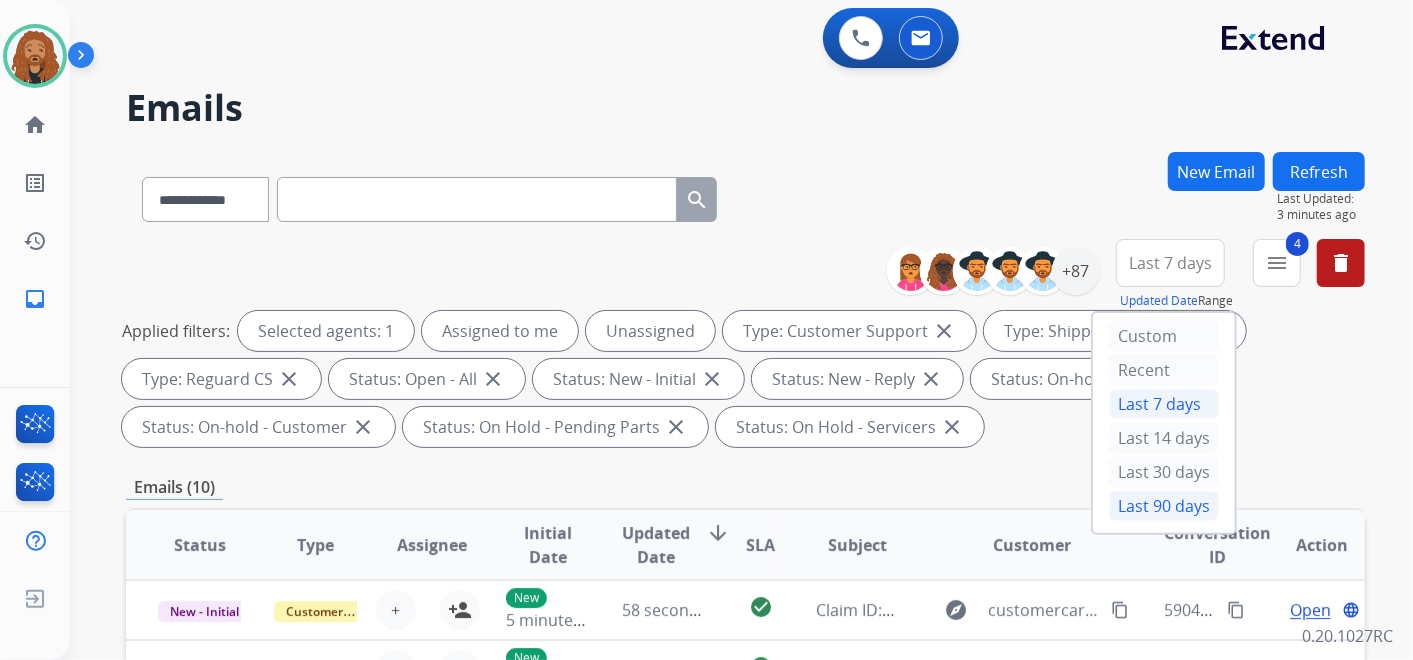 click on "Last 90 days" at bounding box center (1164, 506) 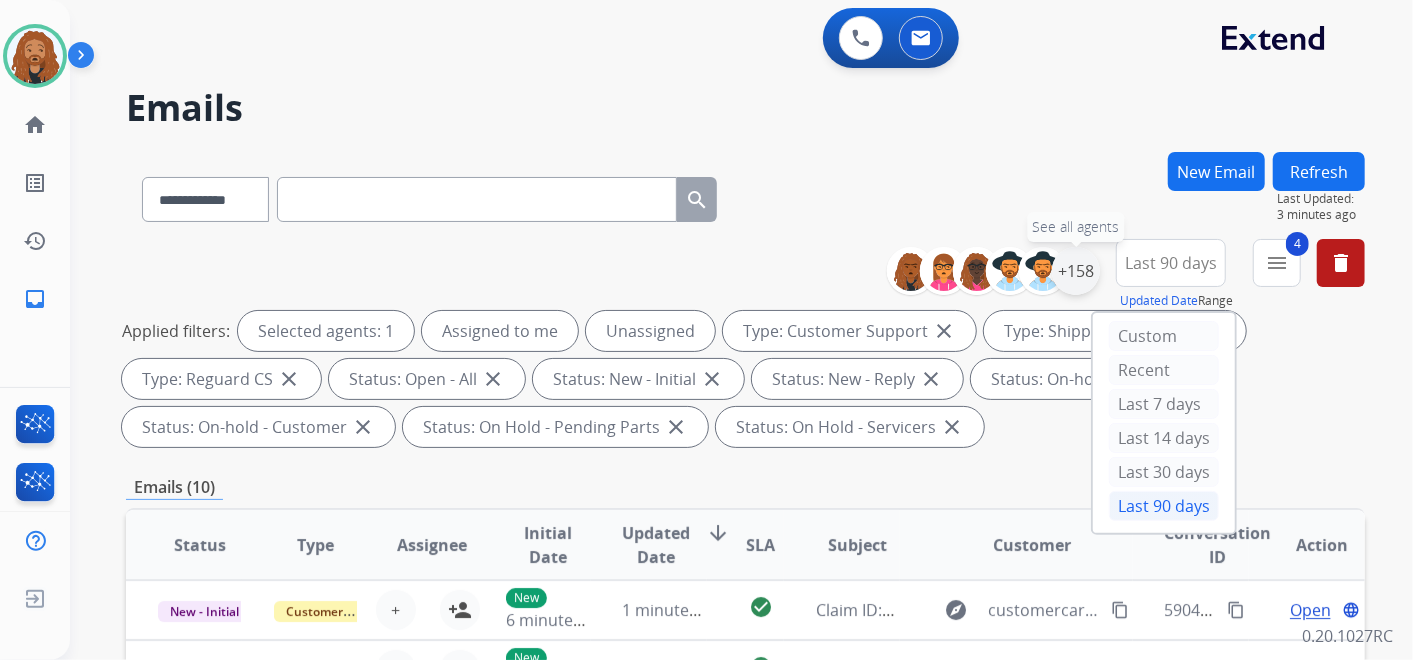 click on "+158" at bounding box center (1076, 271) 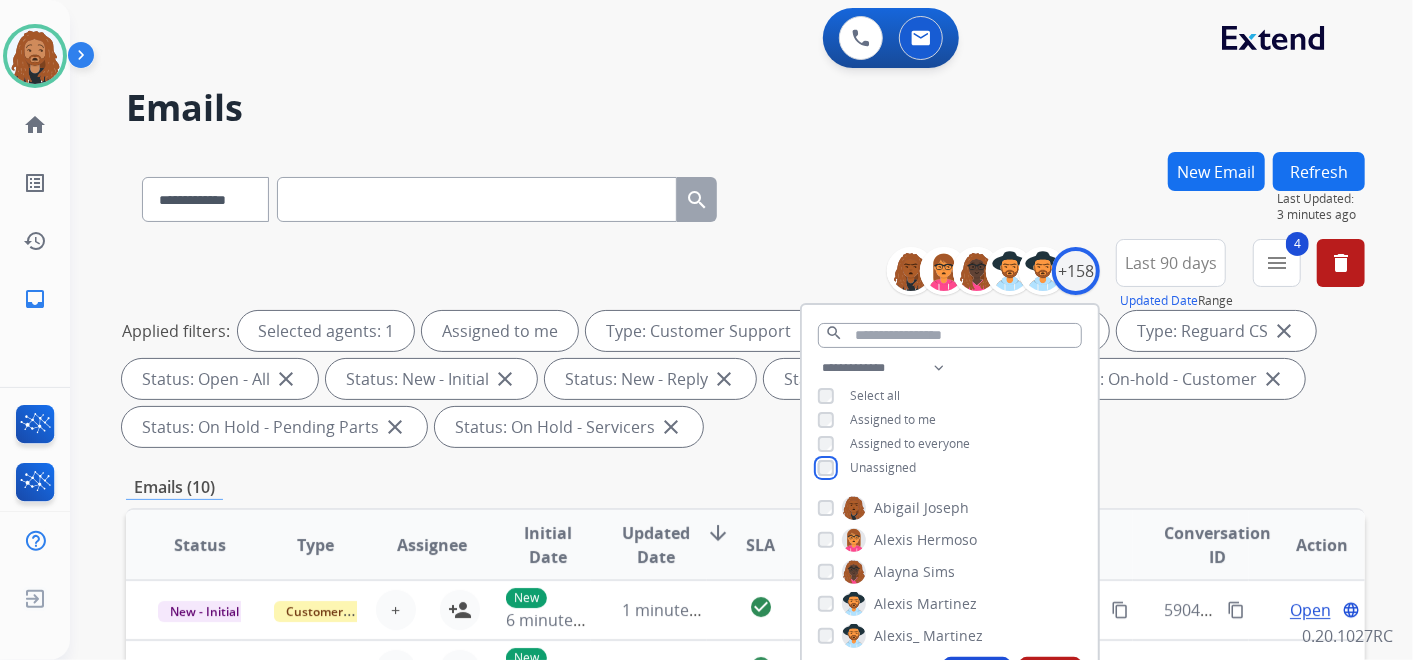 scroll, scrollTop: 111, scrollLeft: 0, axis: vertical 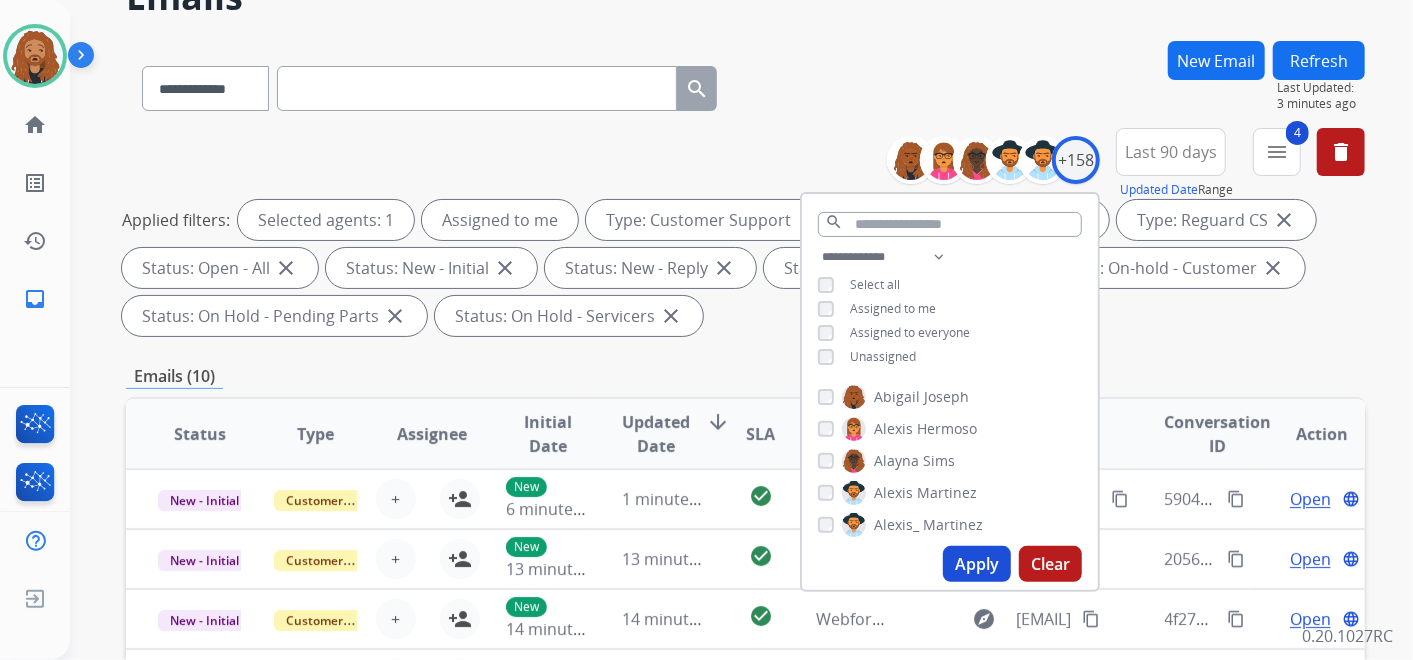 click on "Apply" at bounding box center [977, 564] 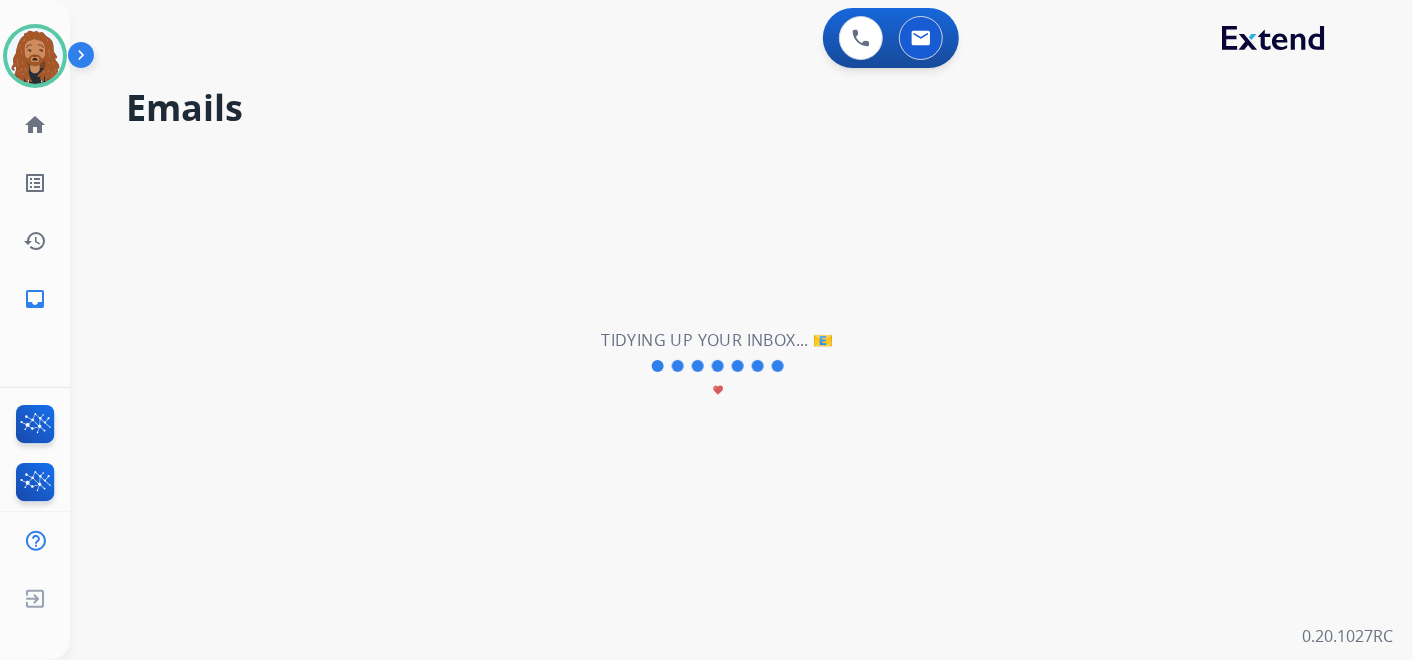 scroll, scrollTop: 0, scrollLeft: 0, axis: both 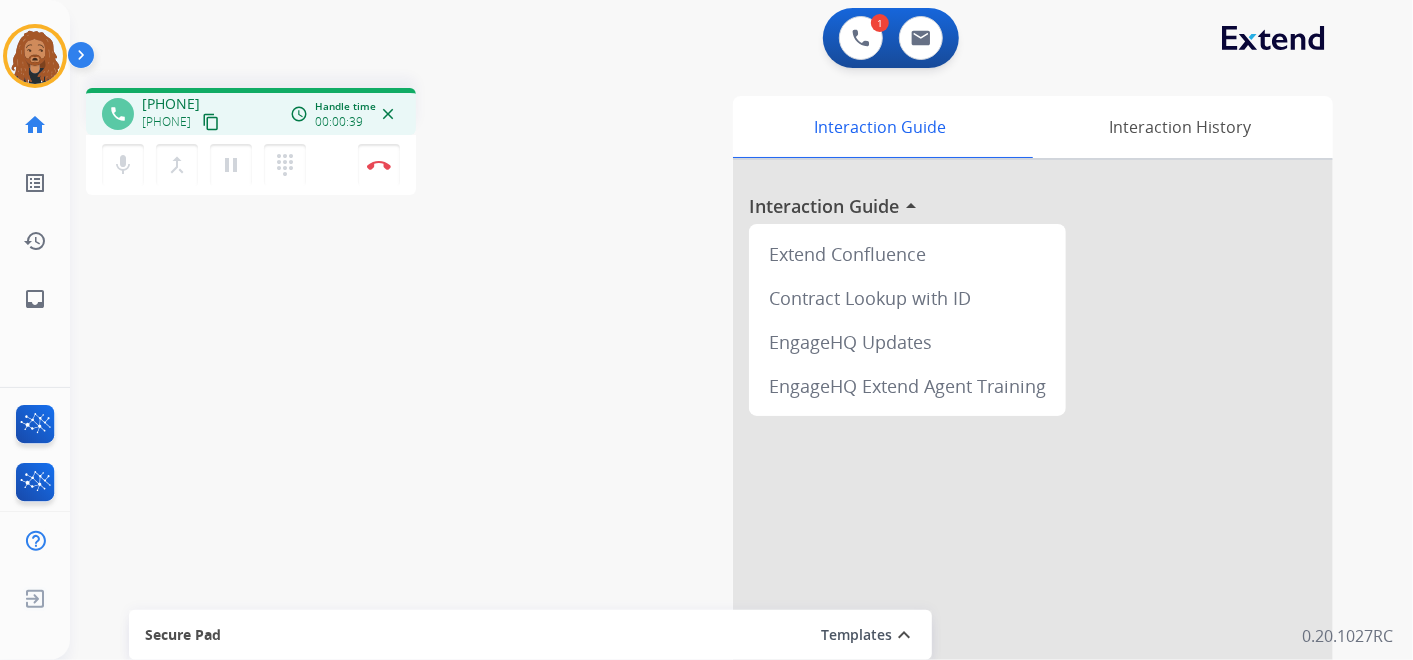 click on "content_copy" at bounding box center [211, 122] 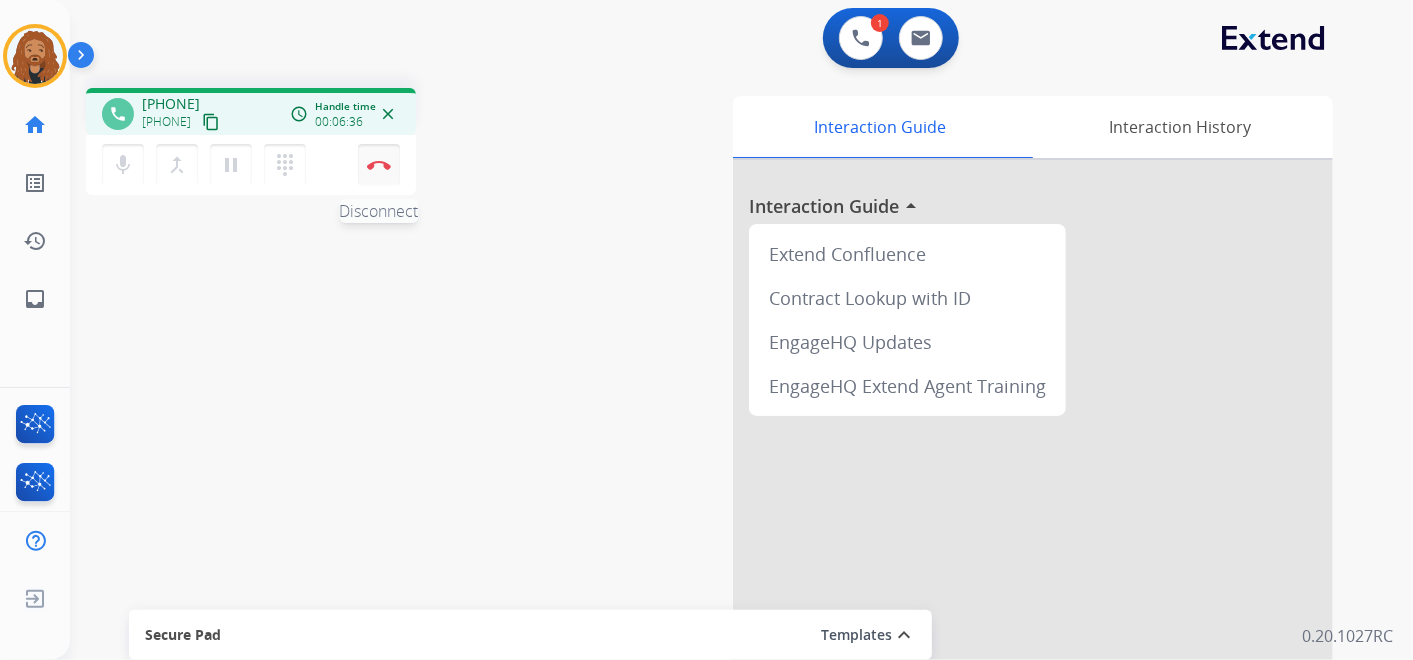 click on "Disconnect" at bounding box center [379, 165] 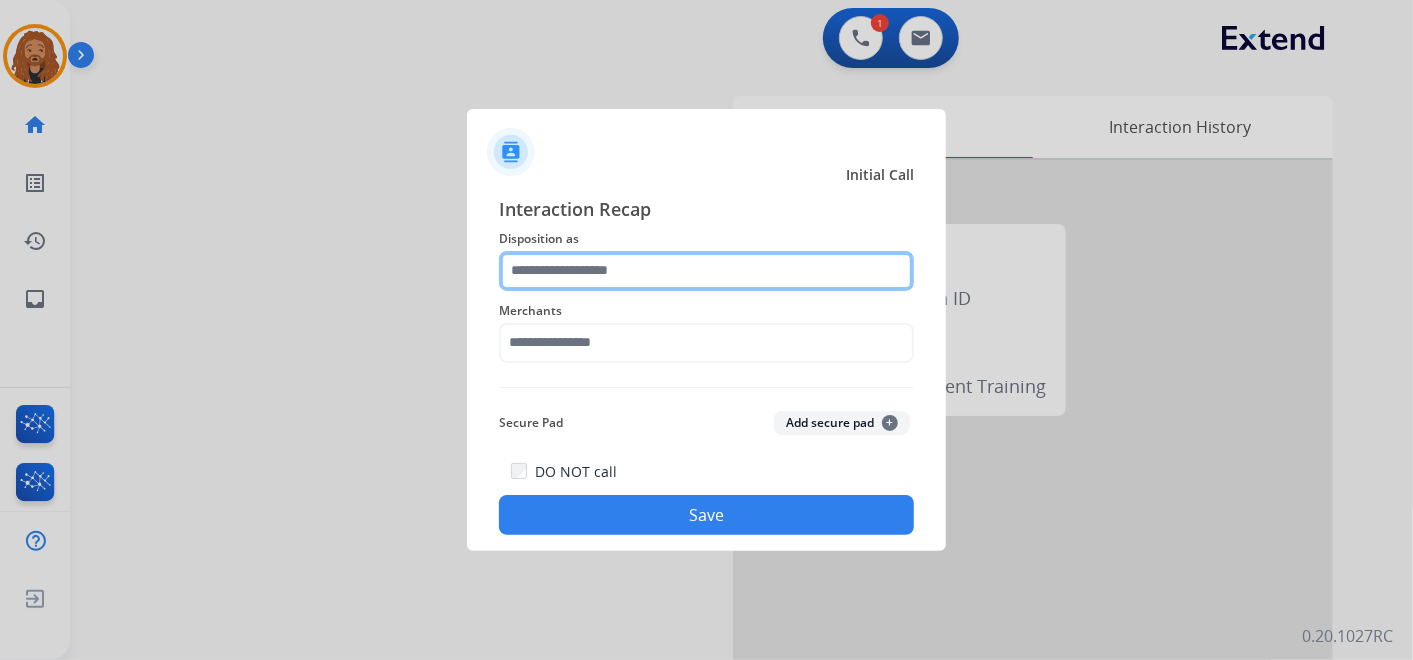click 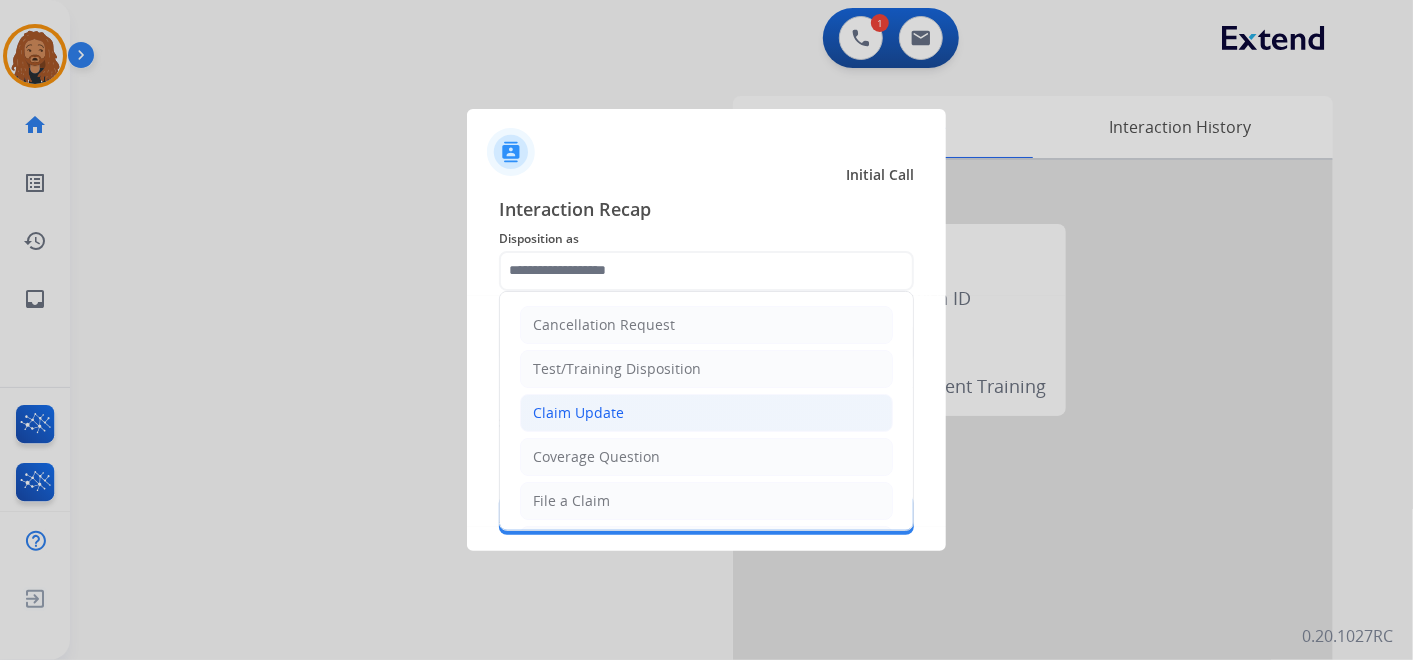 click on "Claim Update" 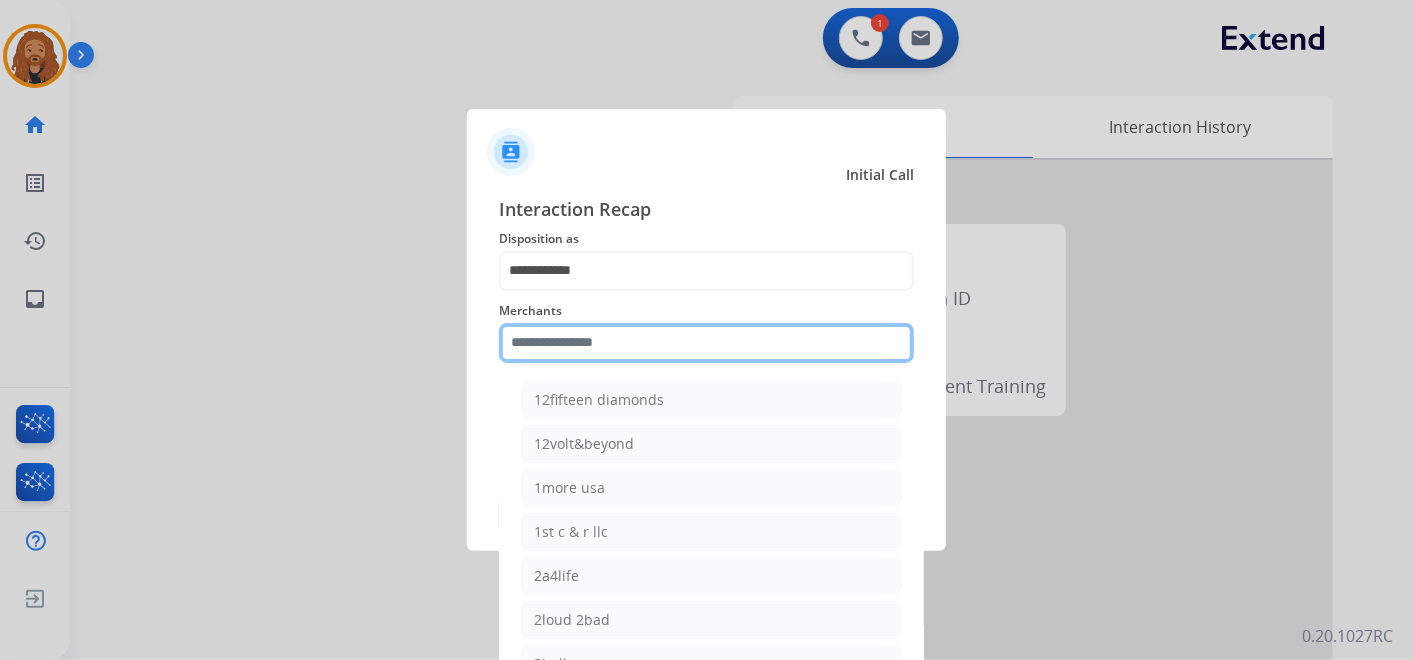 click 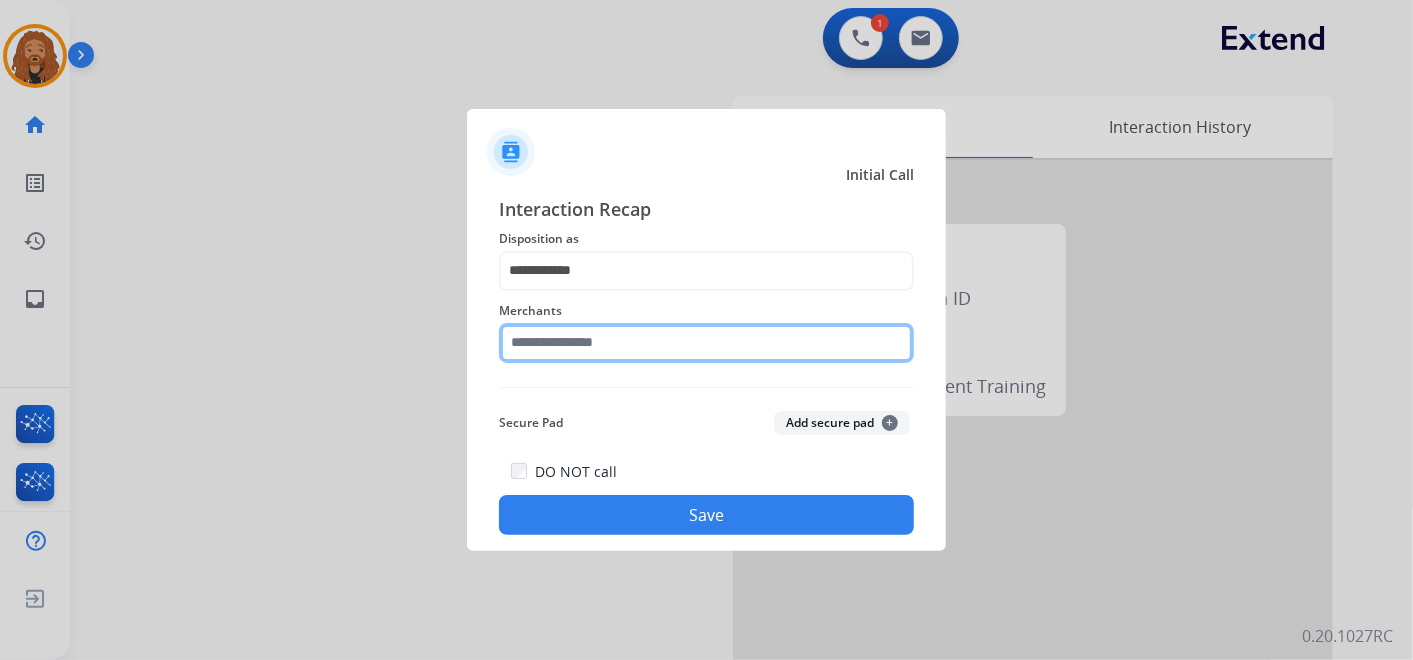click 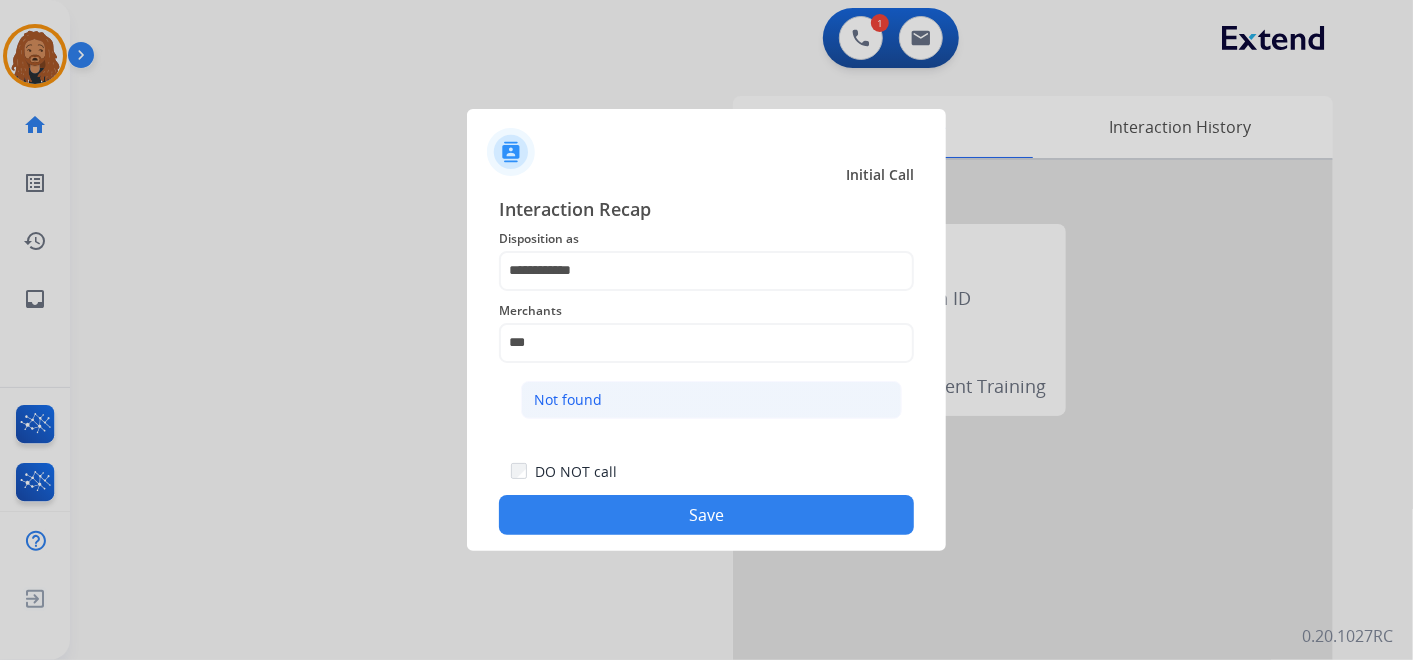 click on "Not found" 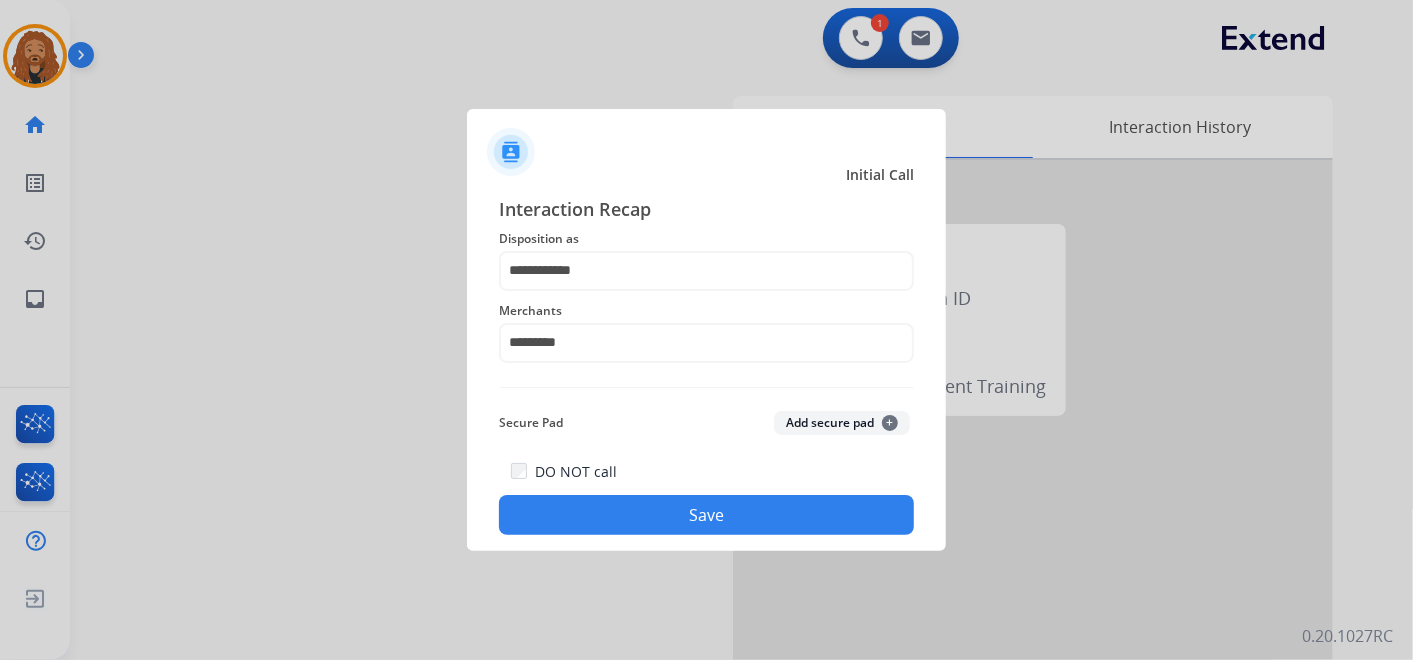click on "Save" 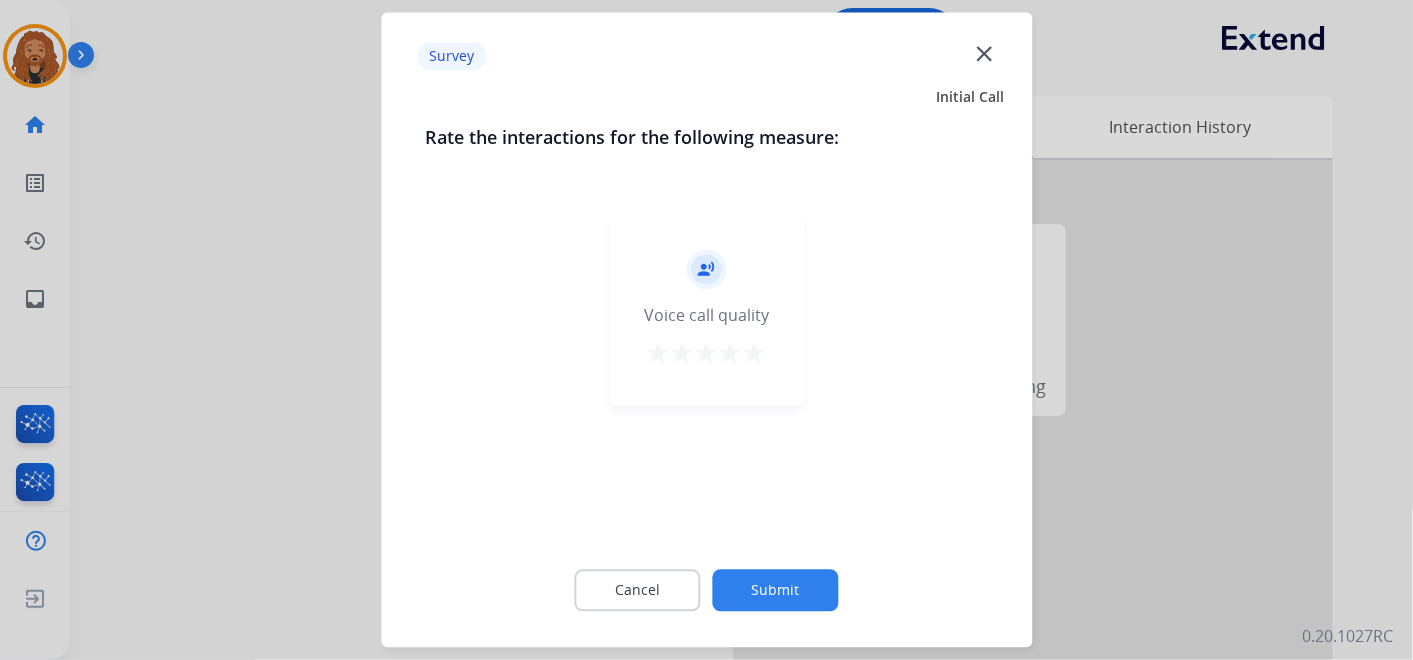 drag, startPoint x: 639, startPoint y: 507, endPoint x: 971, endPoint y: 171, distance: 472.3558 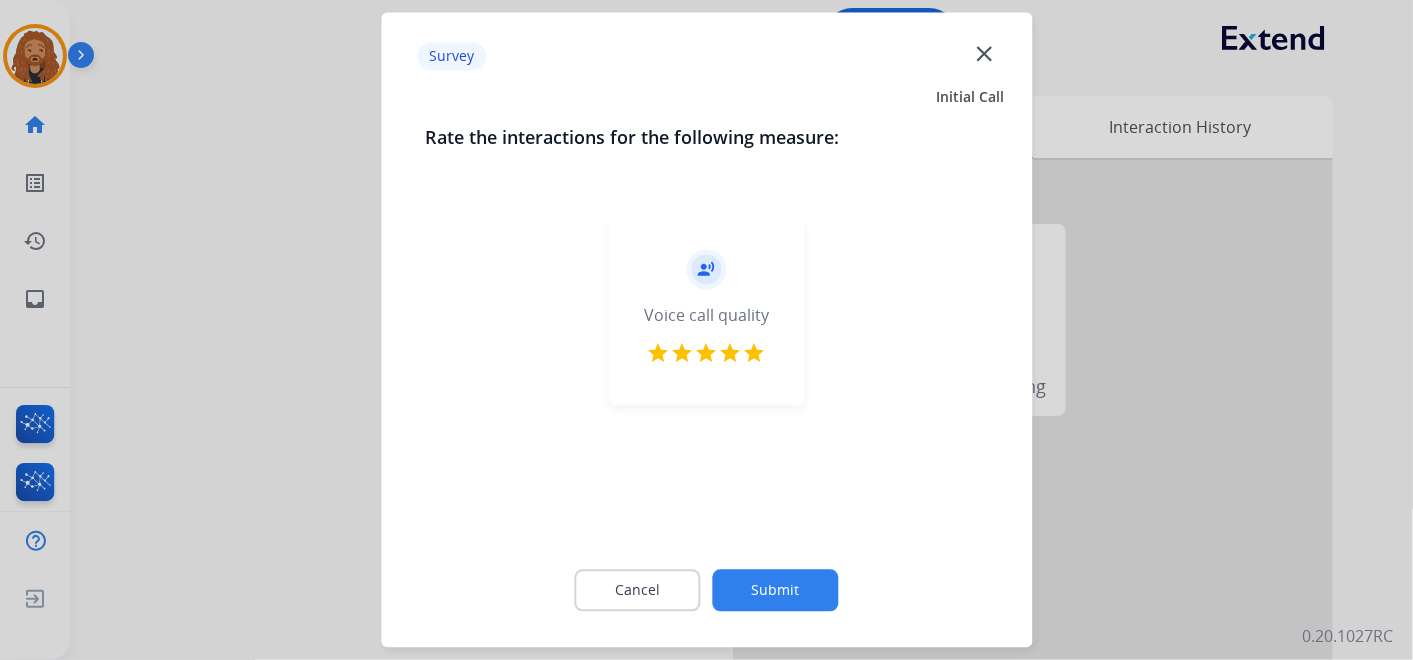 click on "Submit" 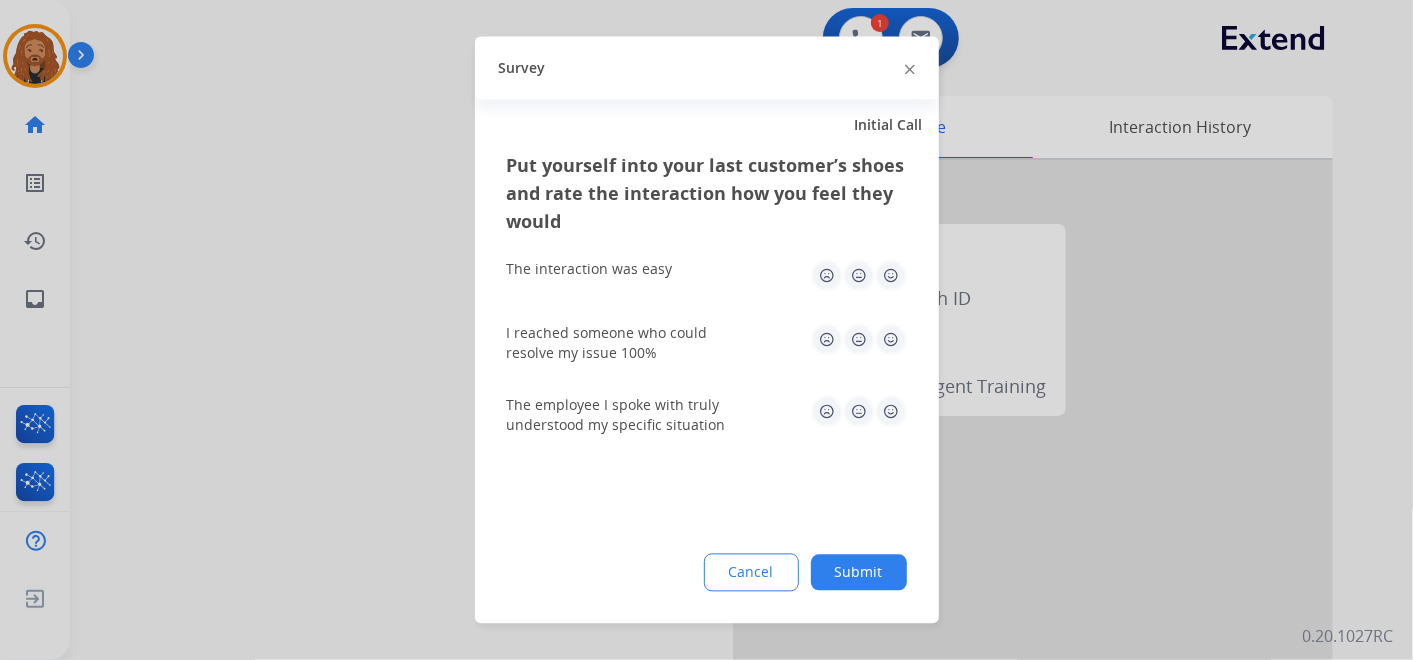 click 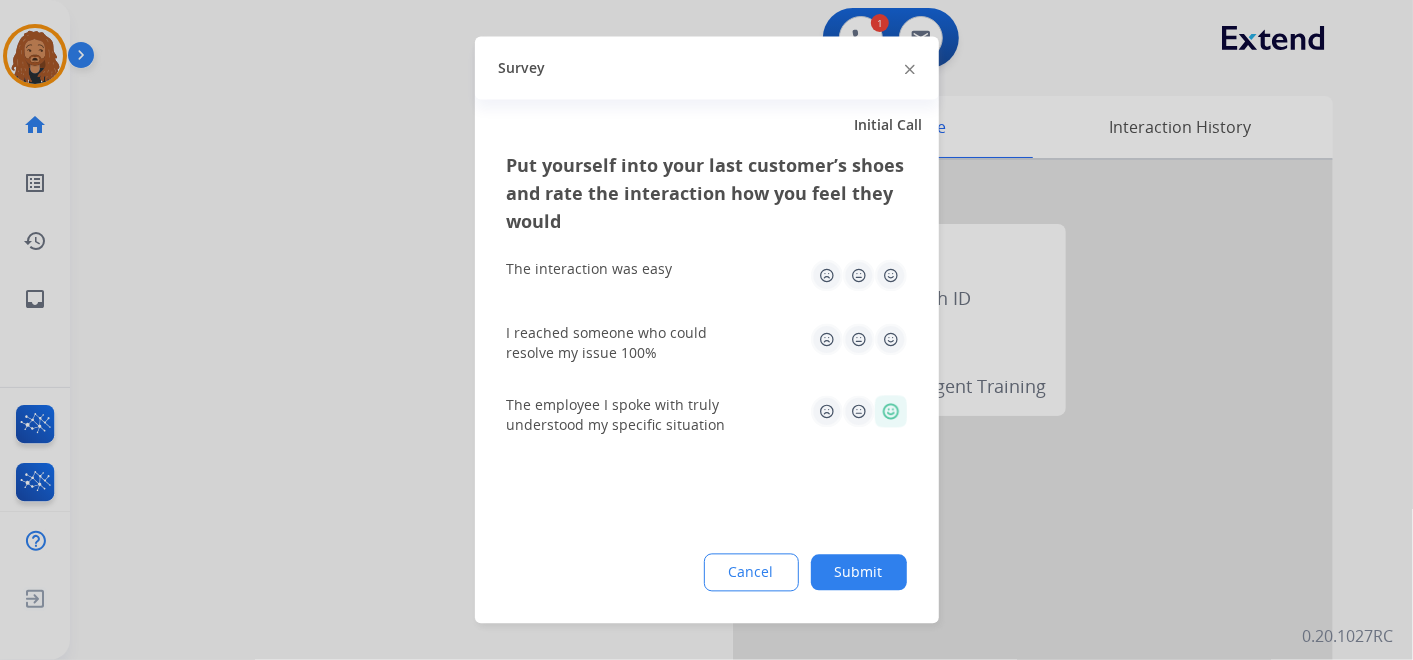 click 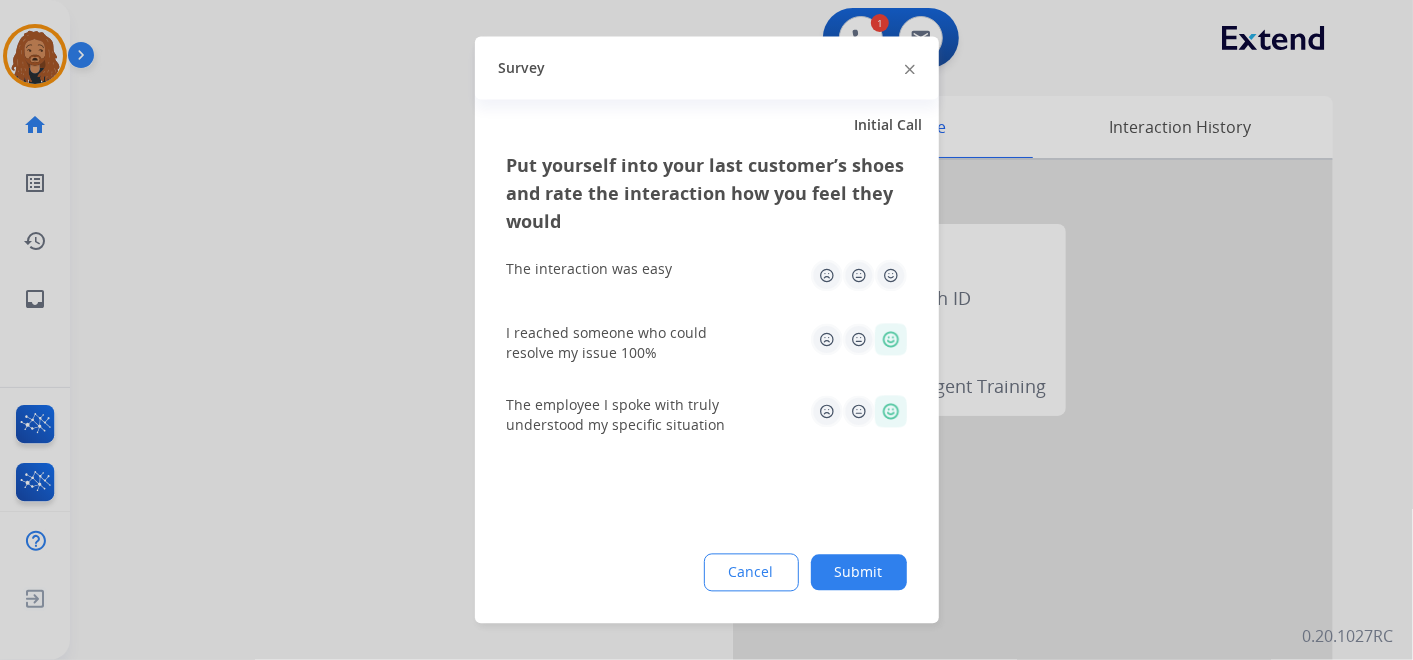 click 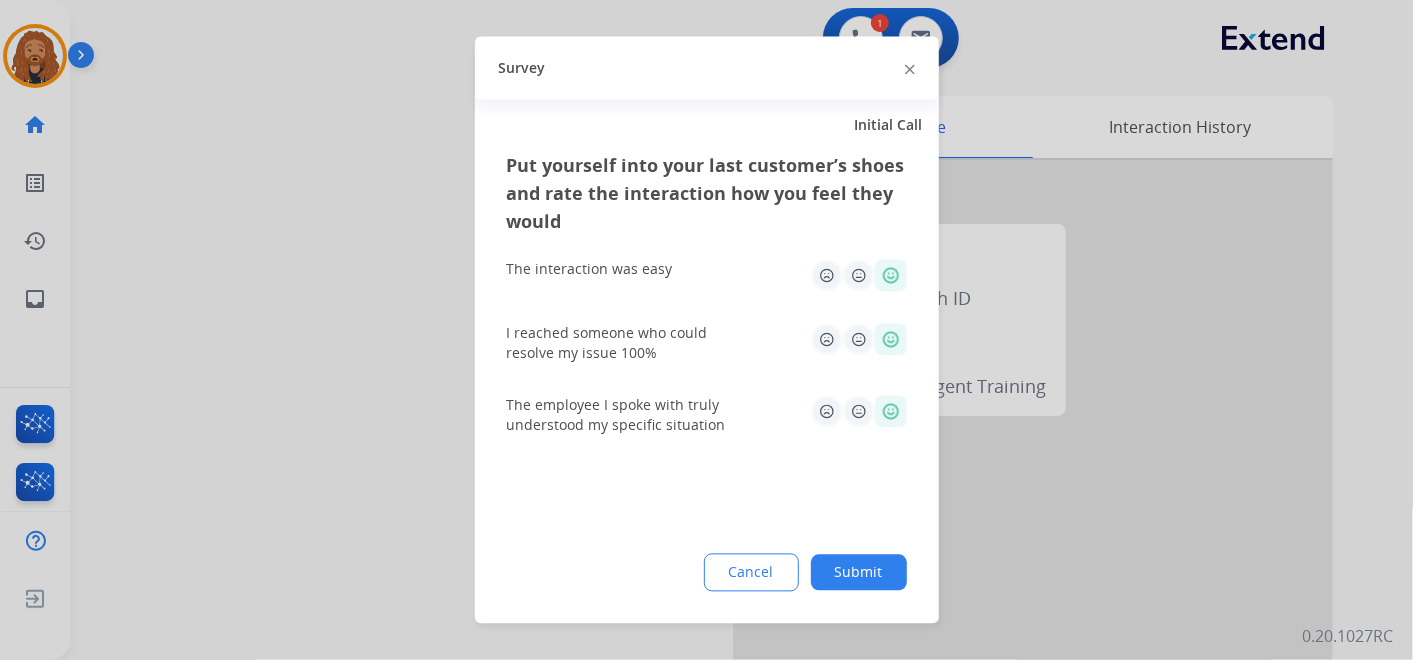 click on "Submit" 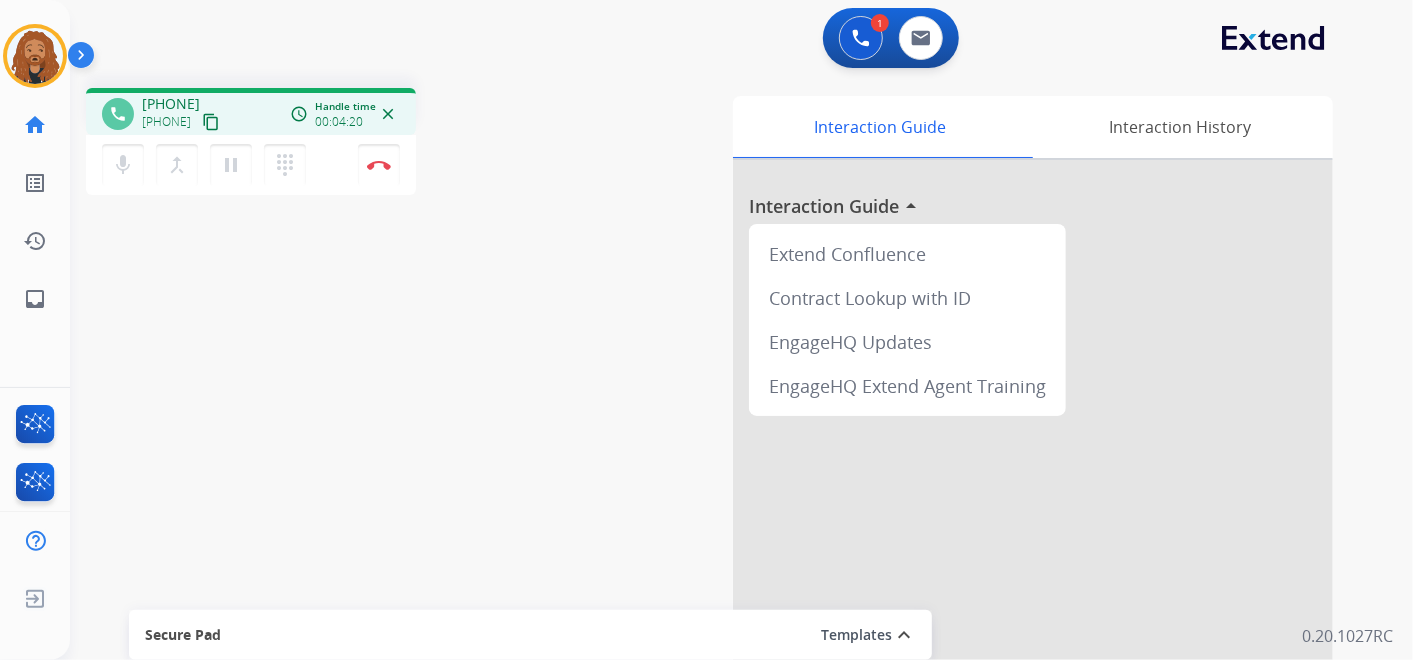 click on "mic Mute merge_type Bridge pause Hold dialpad Dialpad Disconnect" at bounding box center [251, 165] 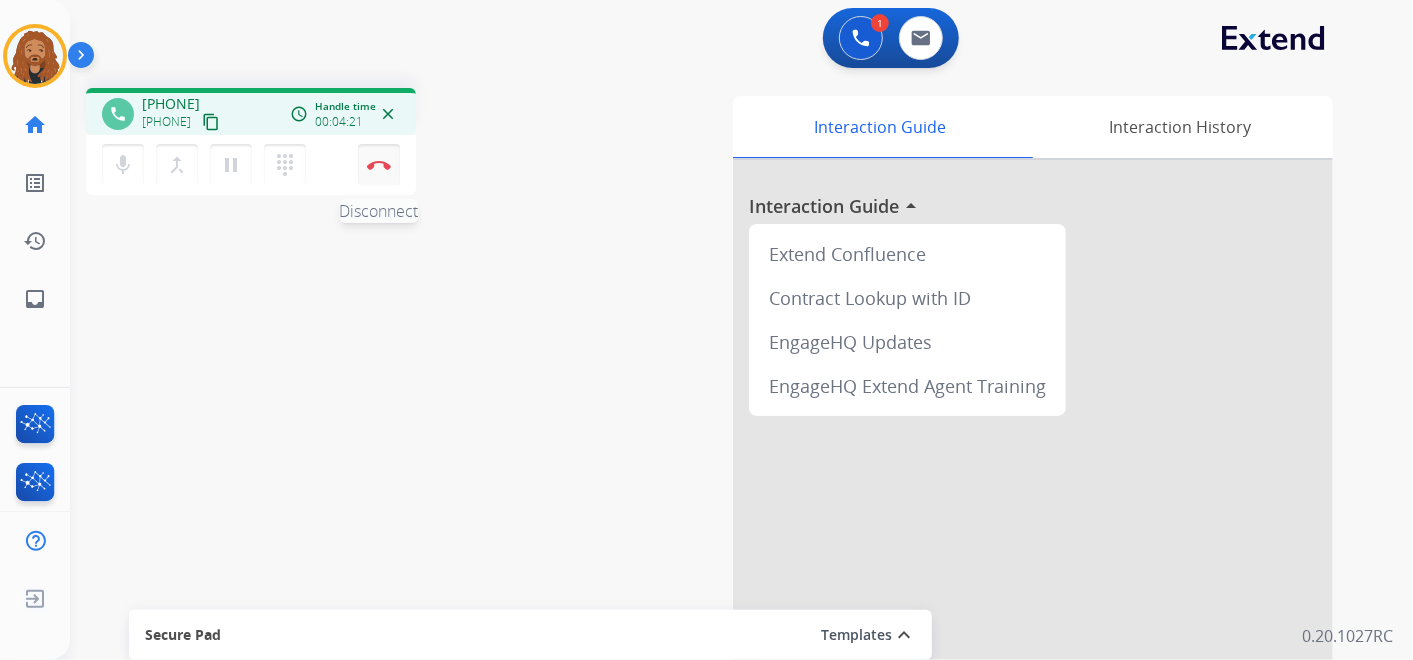 drag, startPoint x: 405, startPoint y: 173, endPoint x: 385, endPoint y: 177, distance: 20.396078 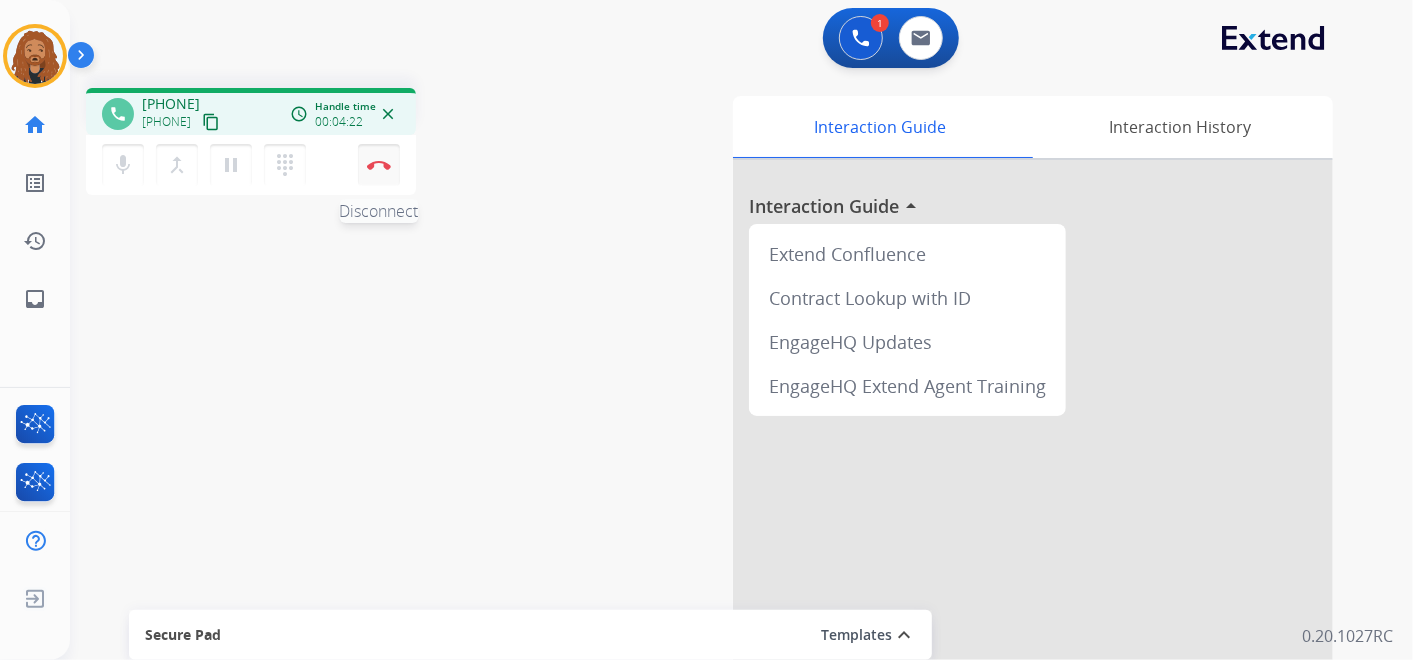 click on "Disconnect" at bounding box center [379, 165] 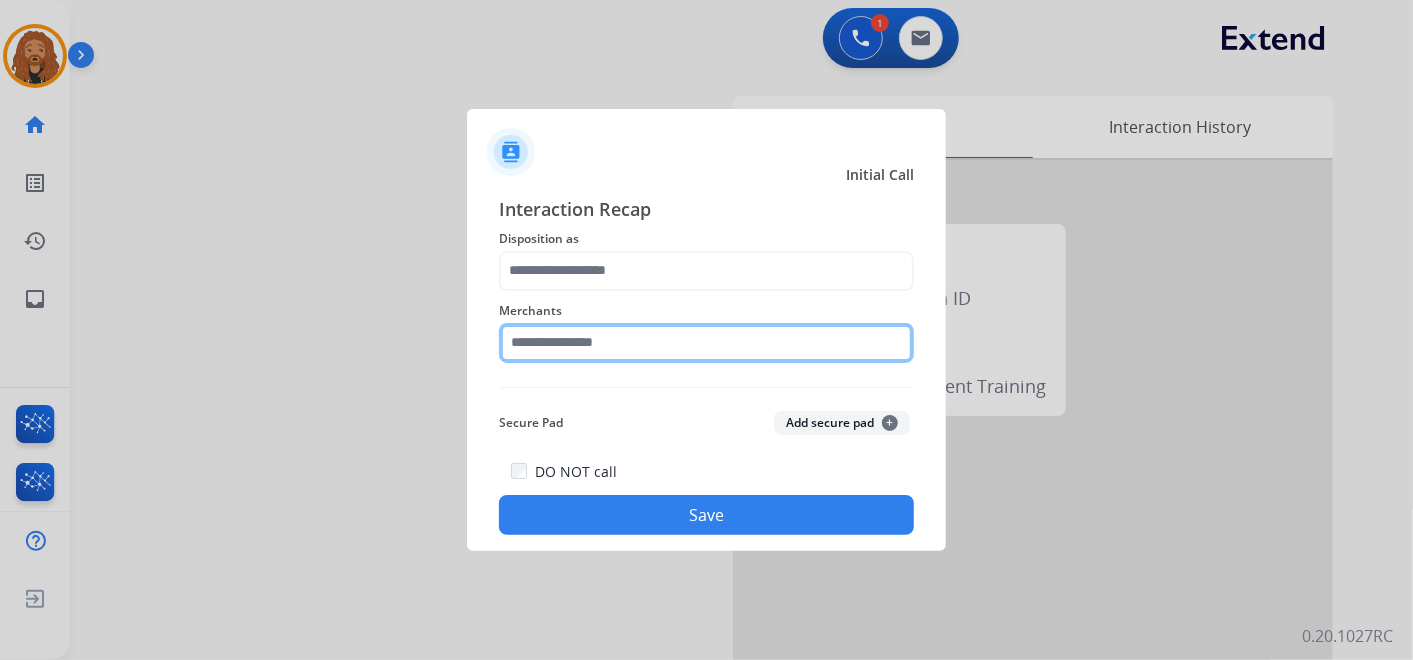 click on "Merchants" 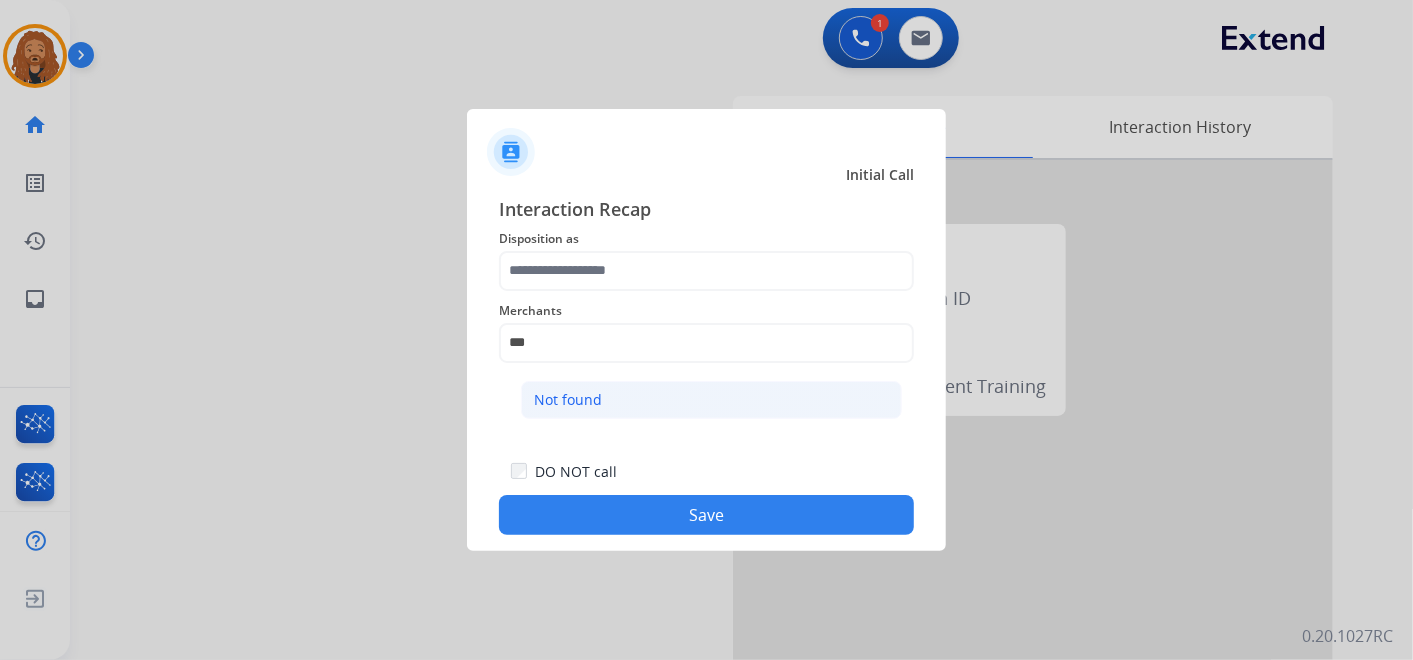 click on "Not found" 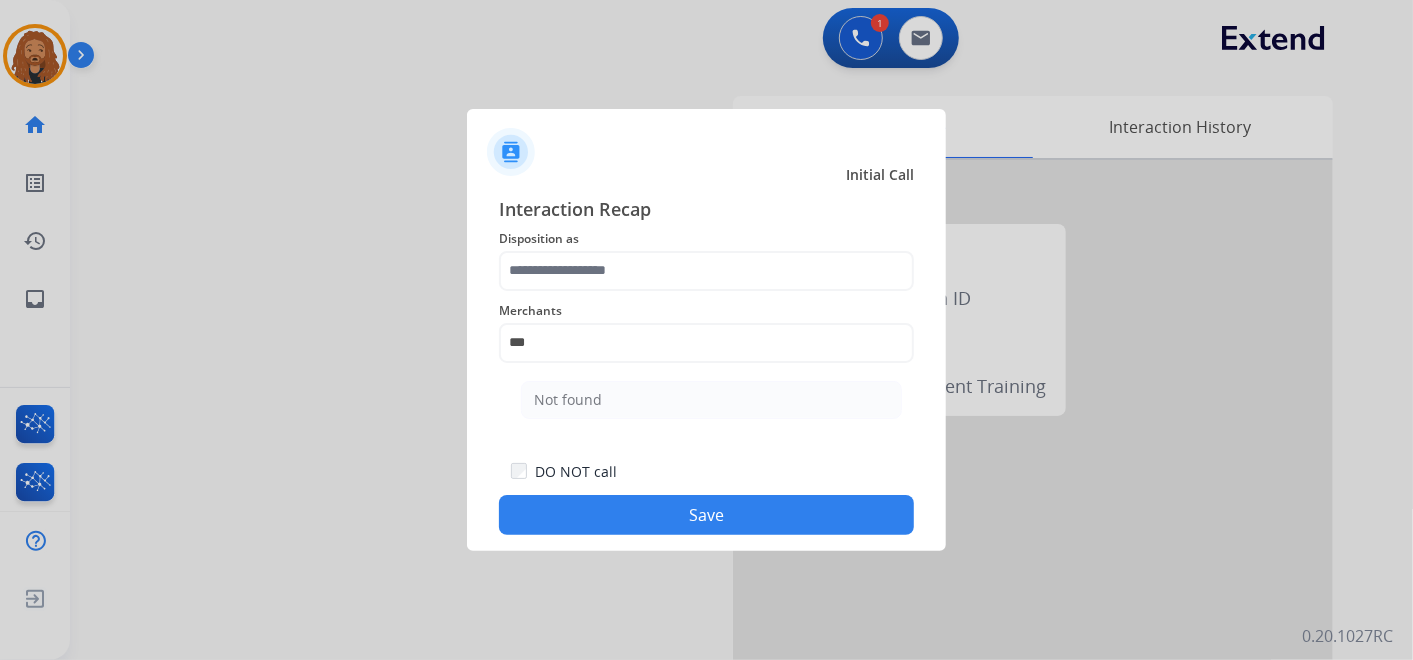 type on "*********" 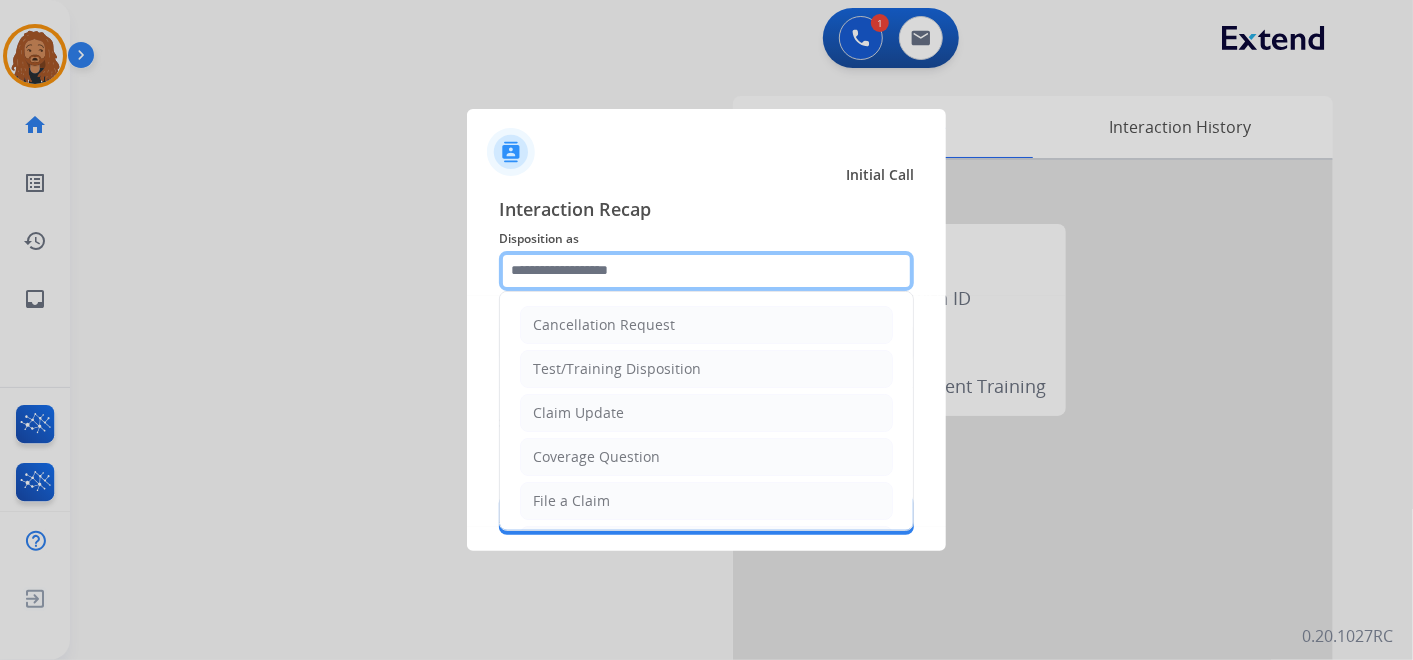 click 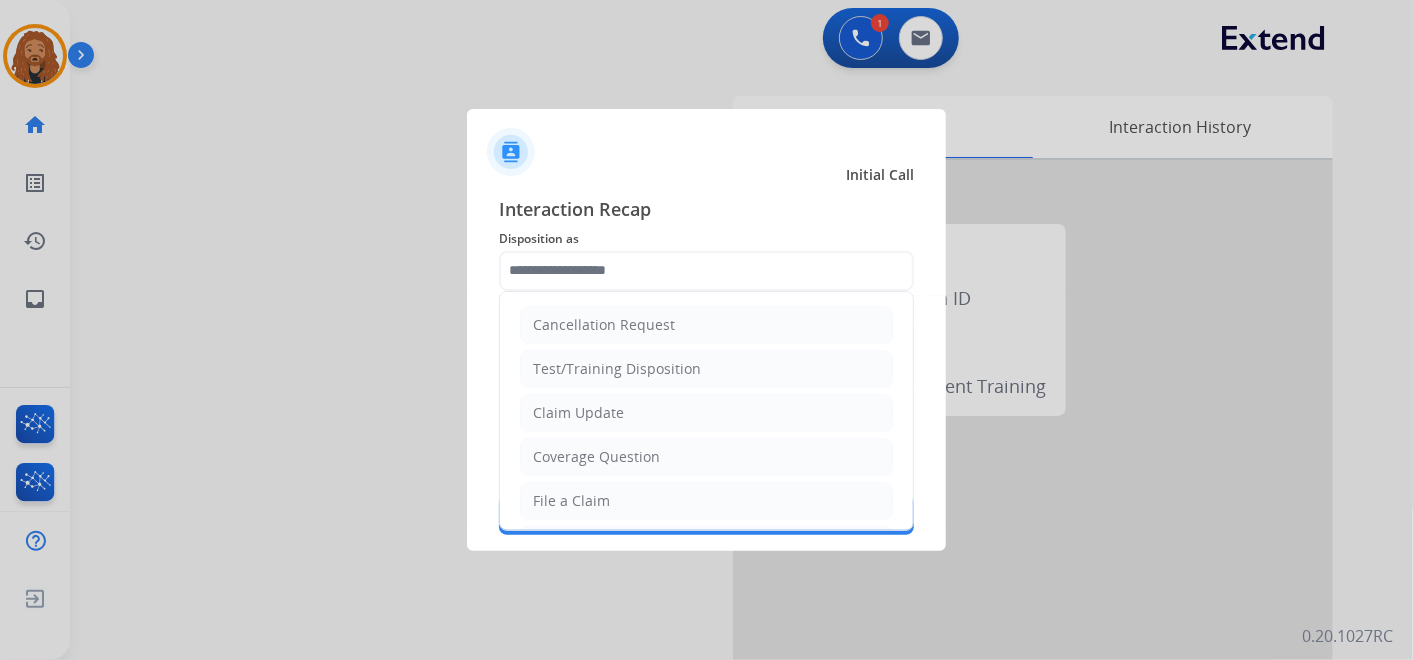 click on "Claim Update" 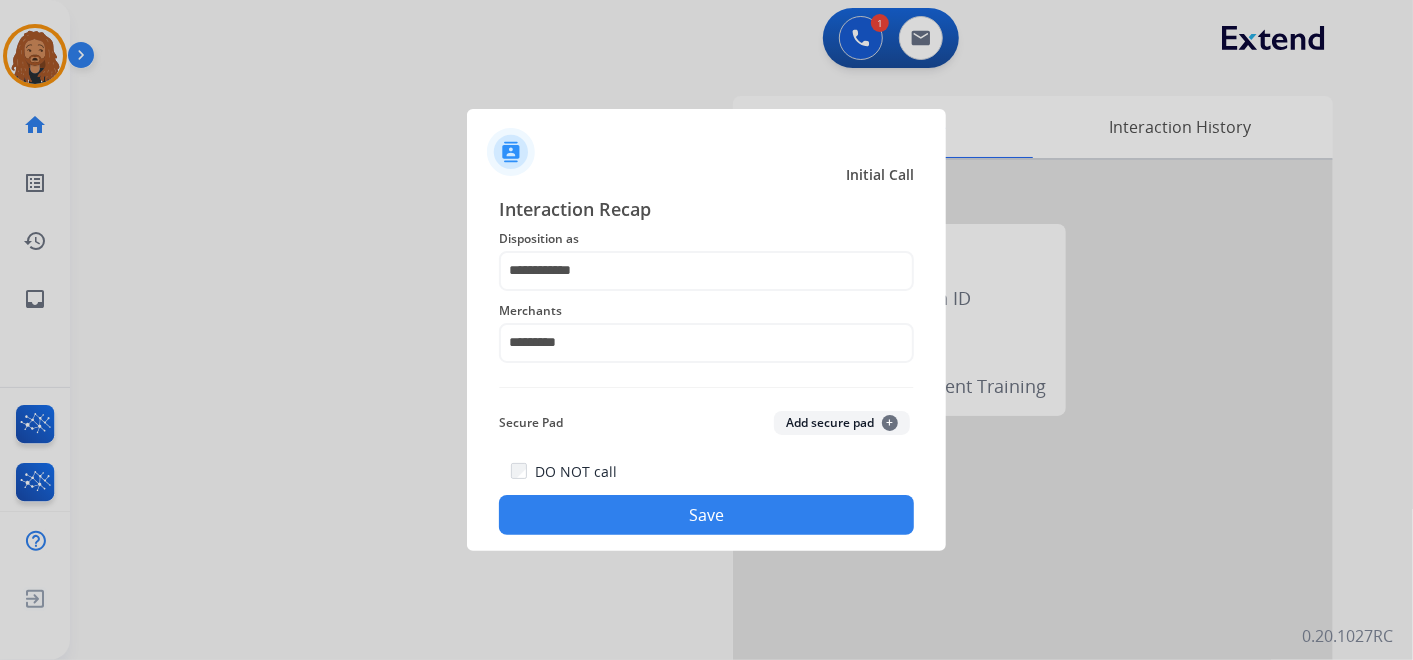 click on "Save" 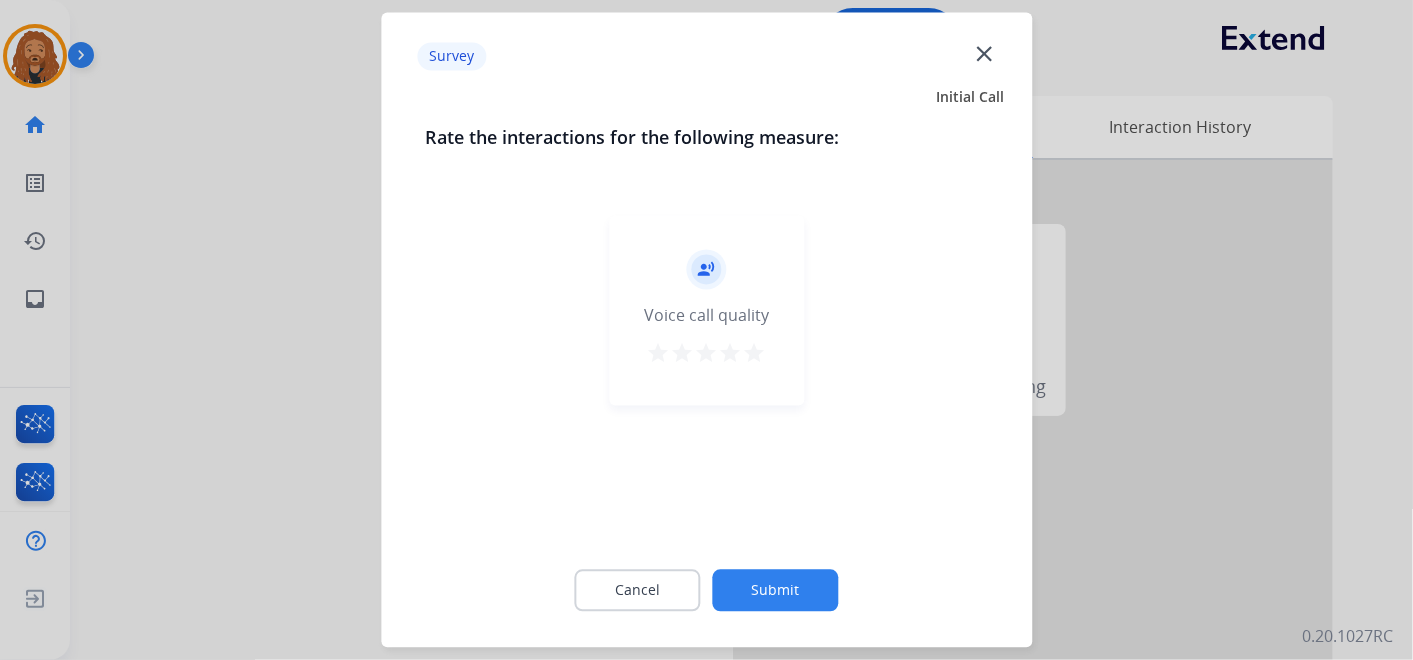 click on "star" at bounding box center [755, 354] 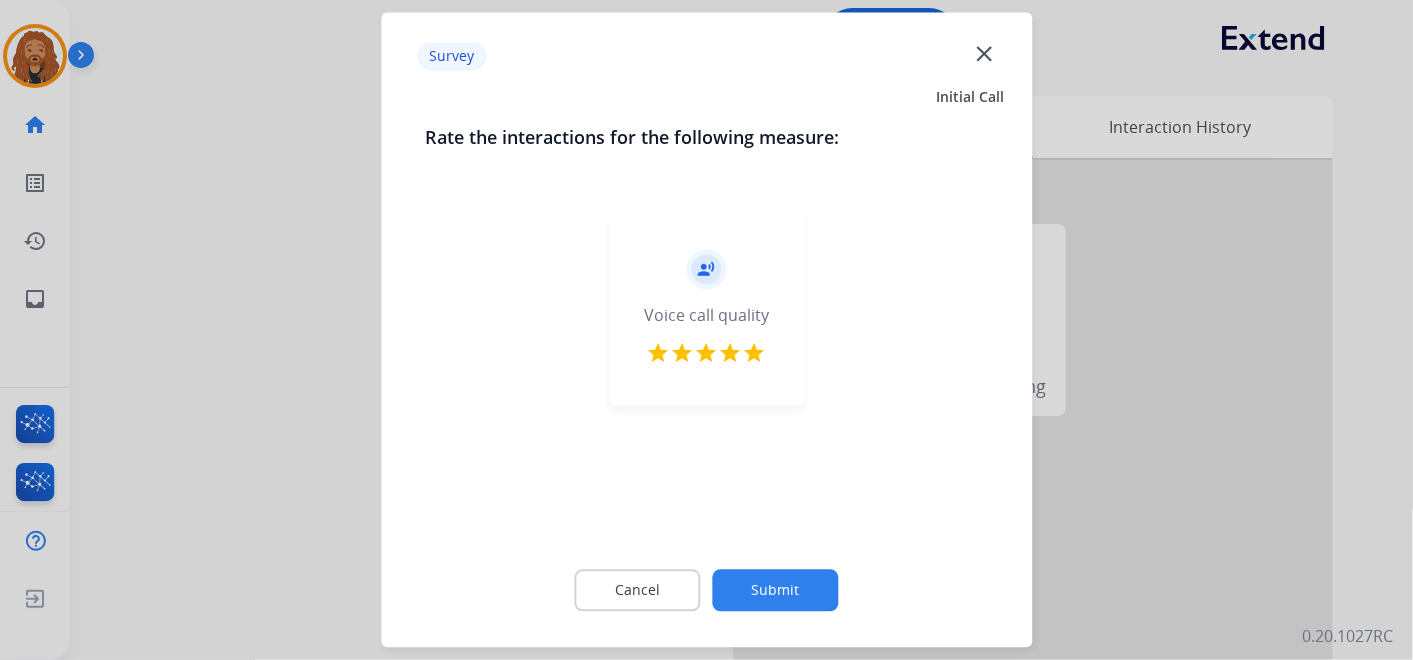 click on "Submit" 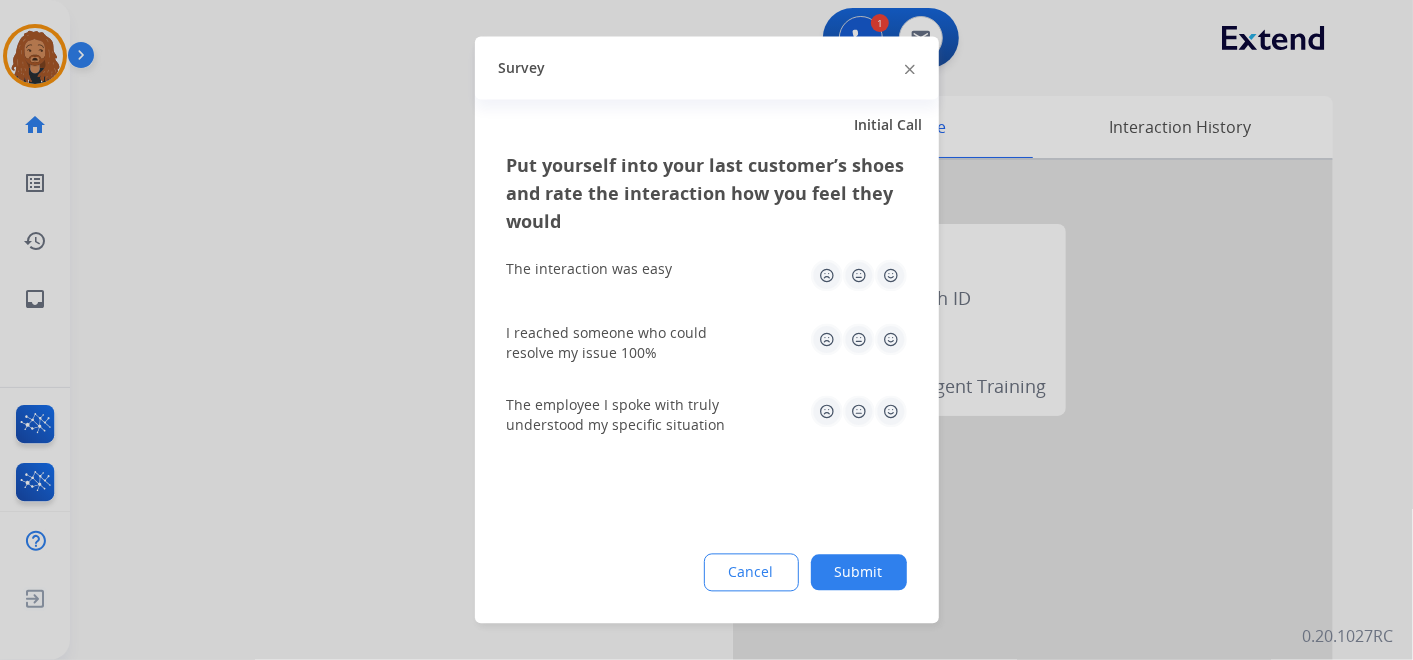 click 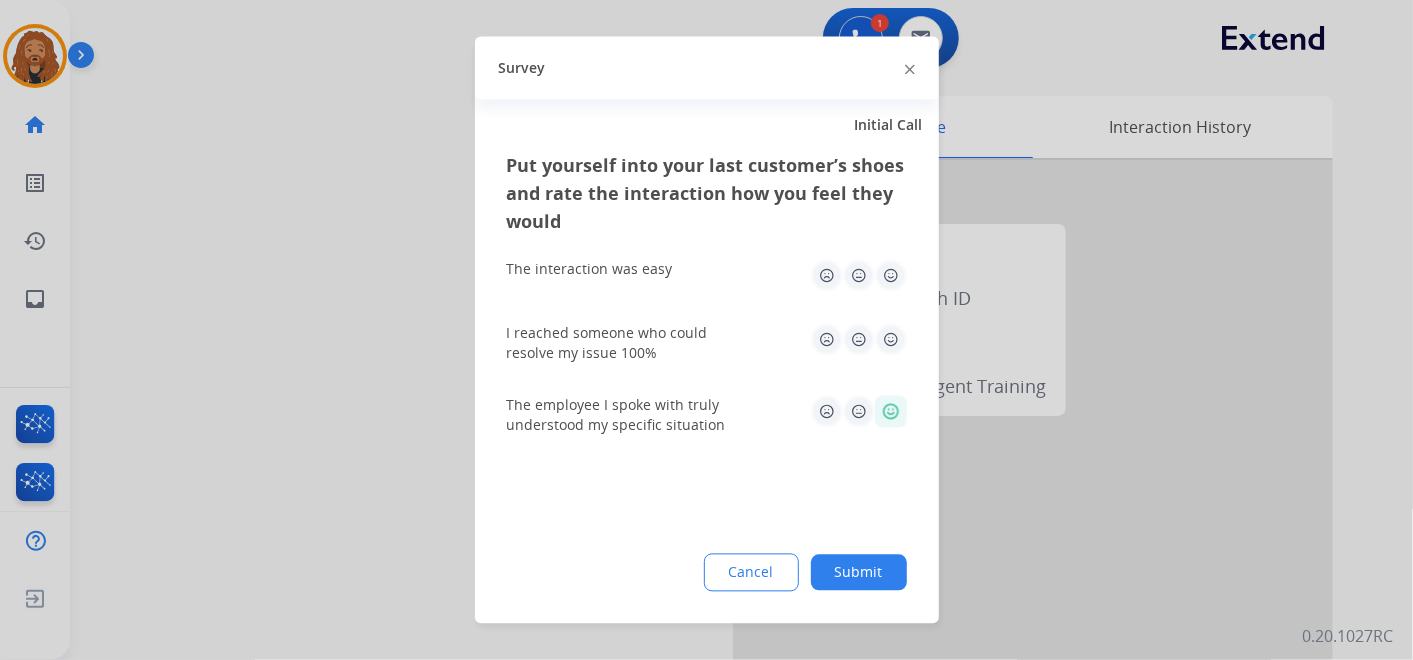 click 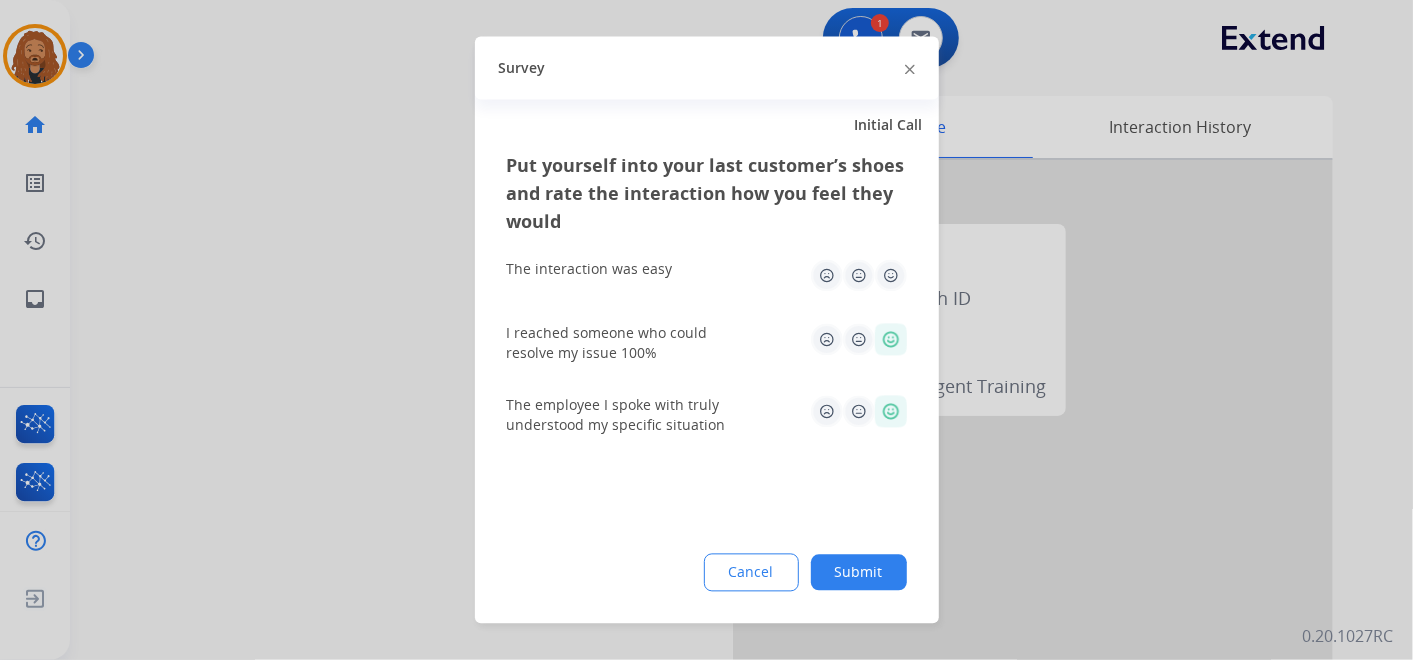 click 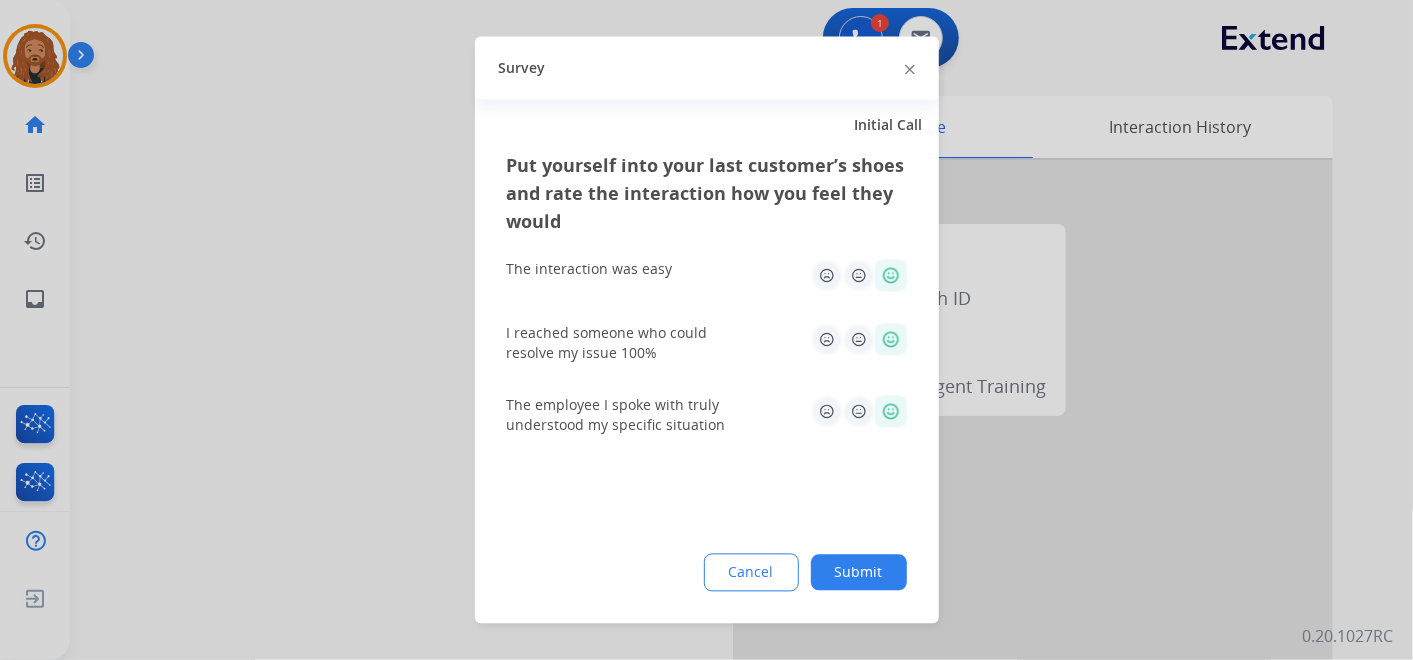 click on "Submit" 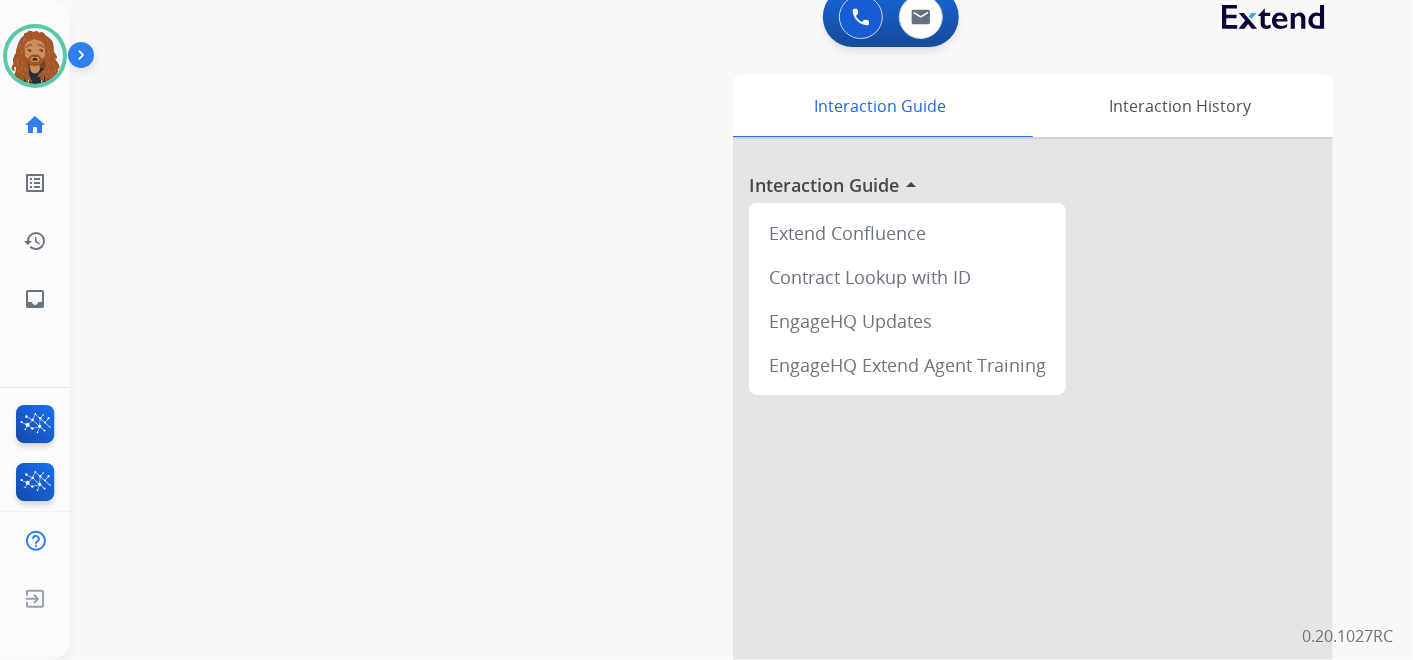 scroll, scrollTop: 0, scrollLeft: 0, axis: both 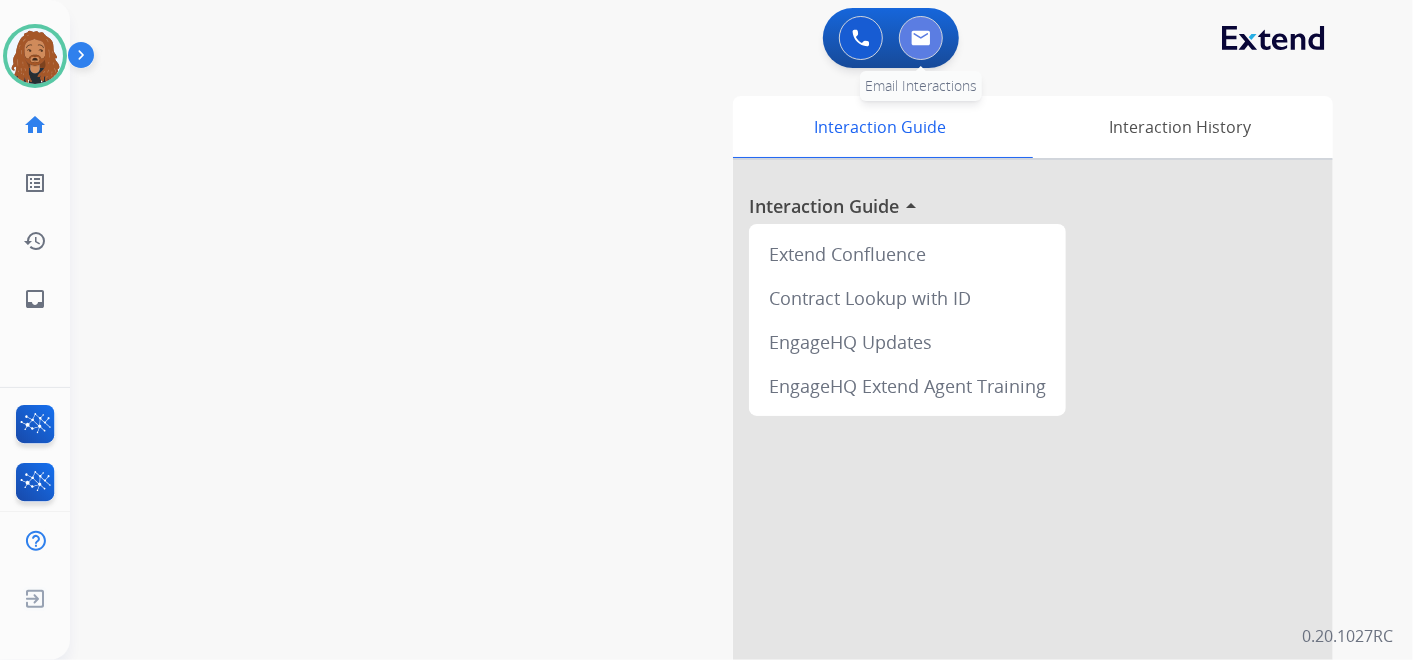 click at bounding box center [921, 38] 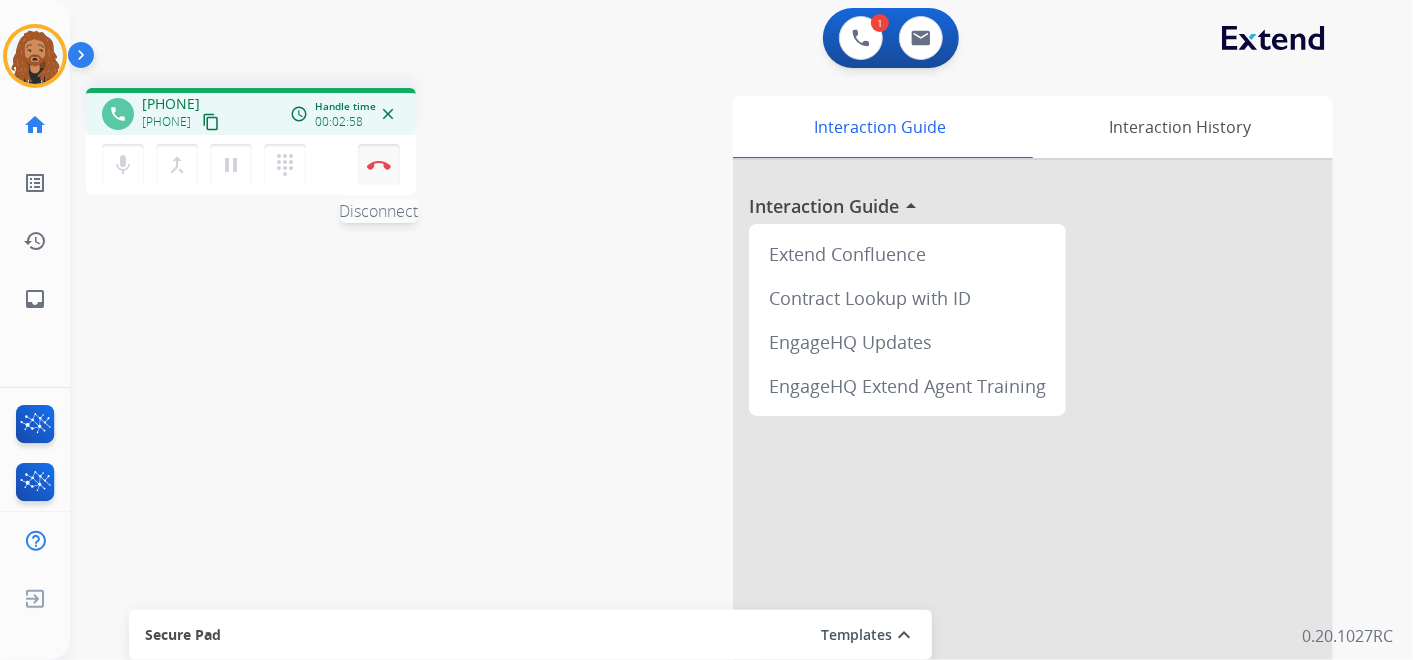 click at bounding box center (379, 165) 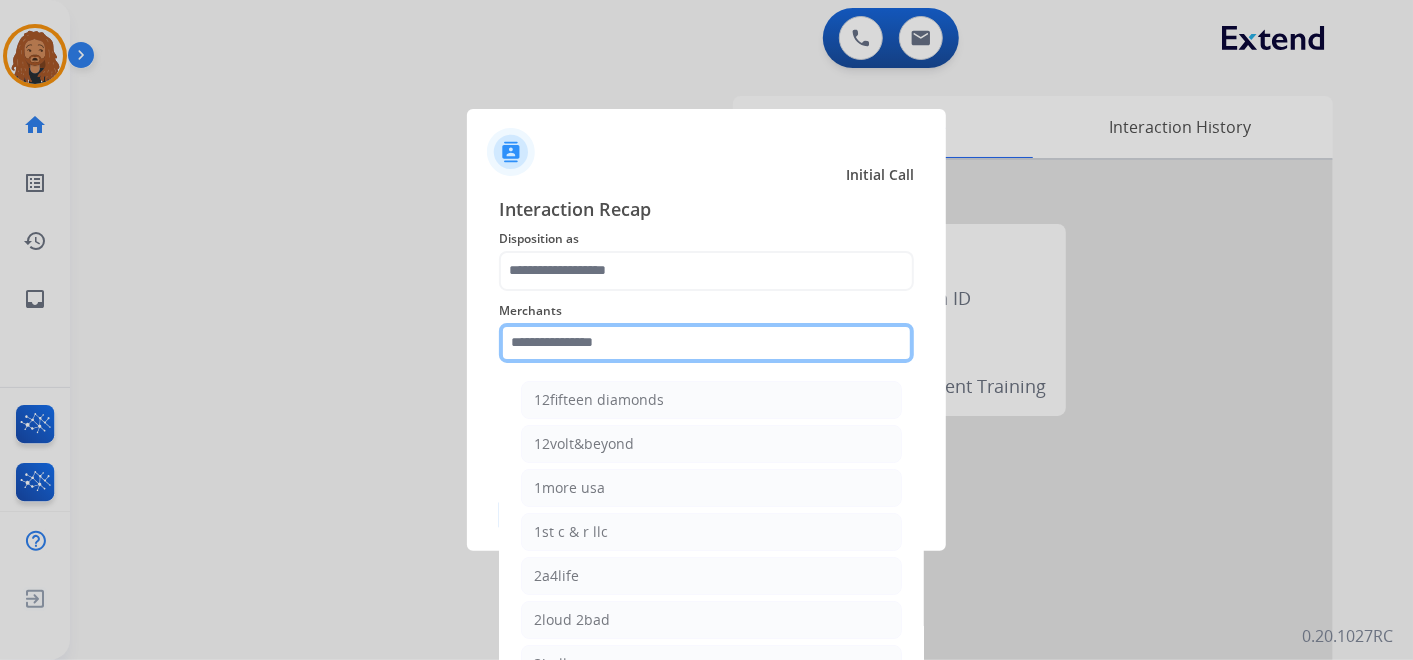 drag, startPoint x: 644, startPoint y: 337, endPoint x: 657, endPoint y: 321, distance: 20.615528 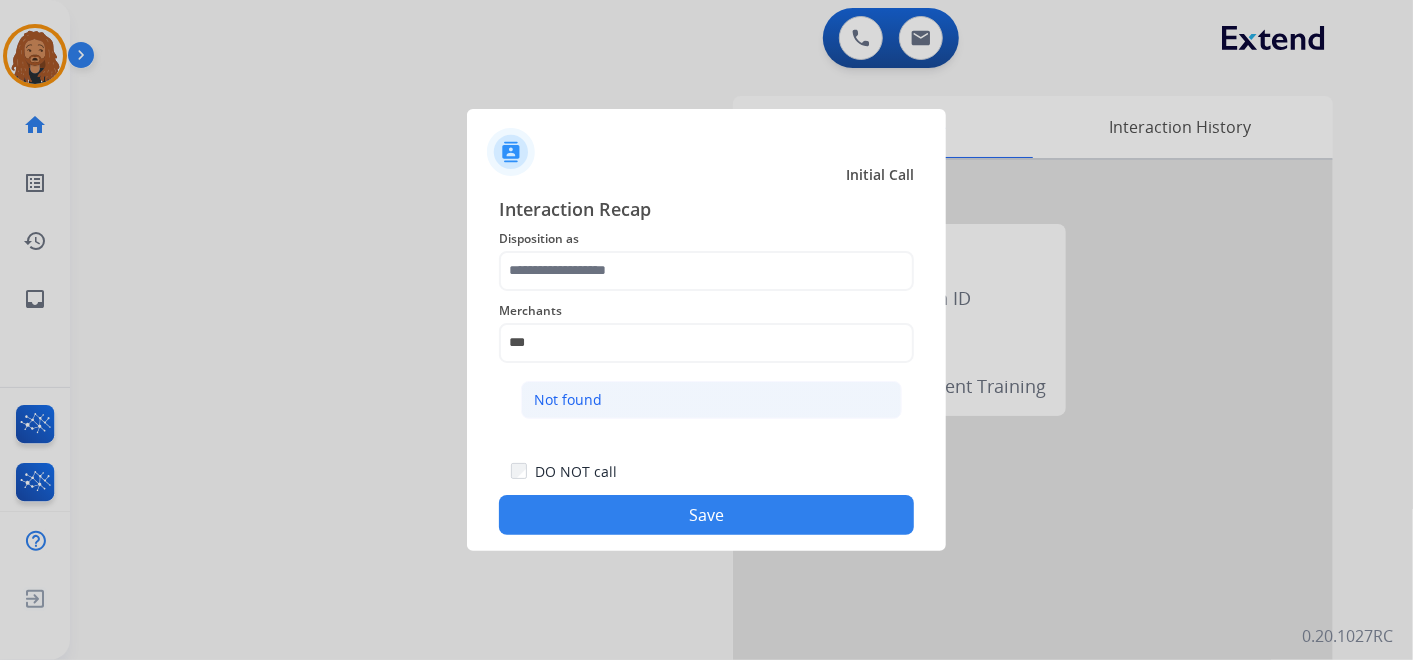 click on "Not found" 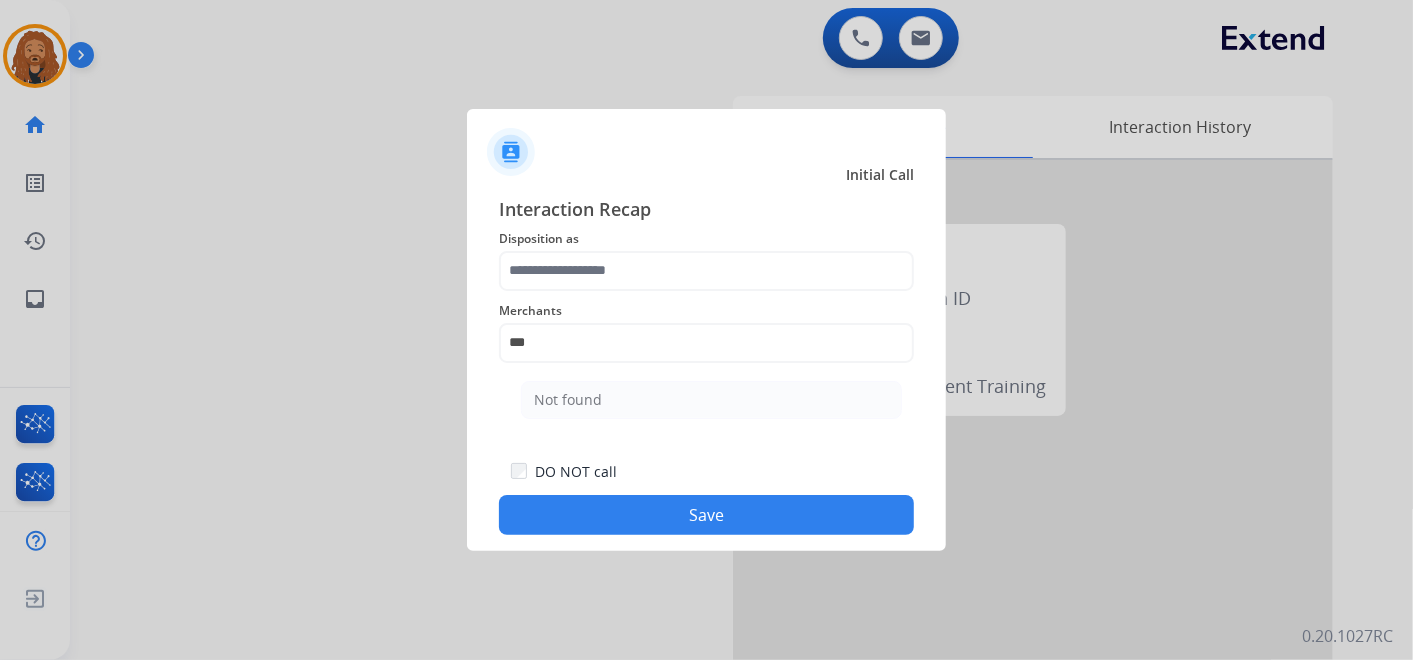type on "*********" 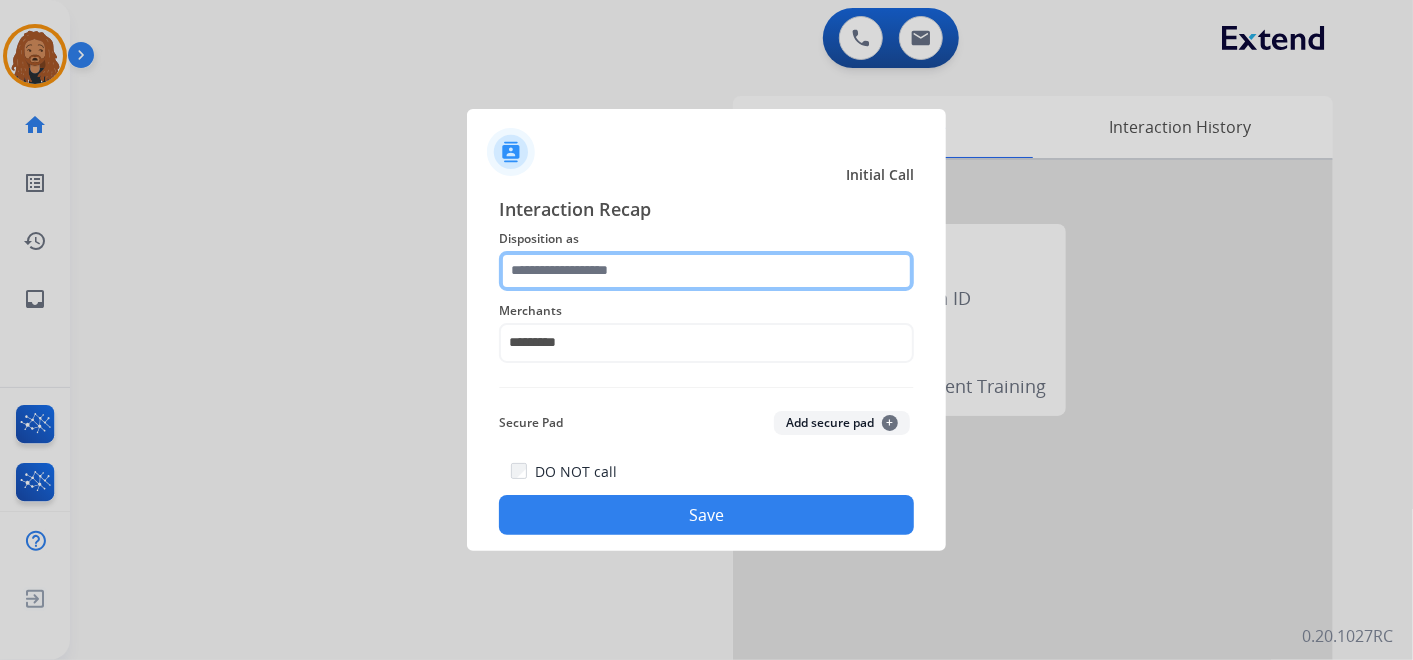 click 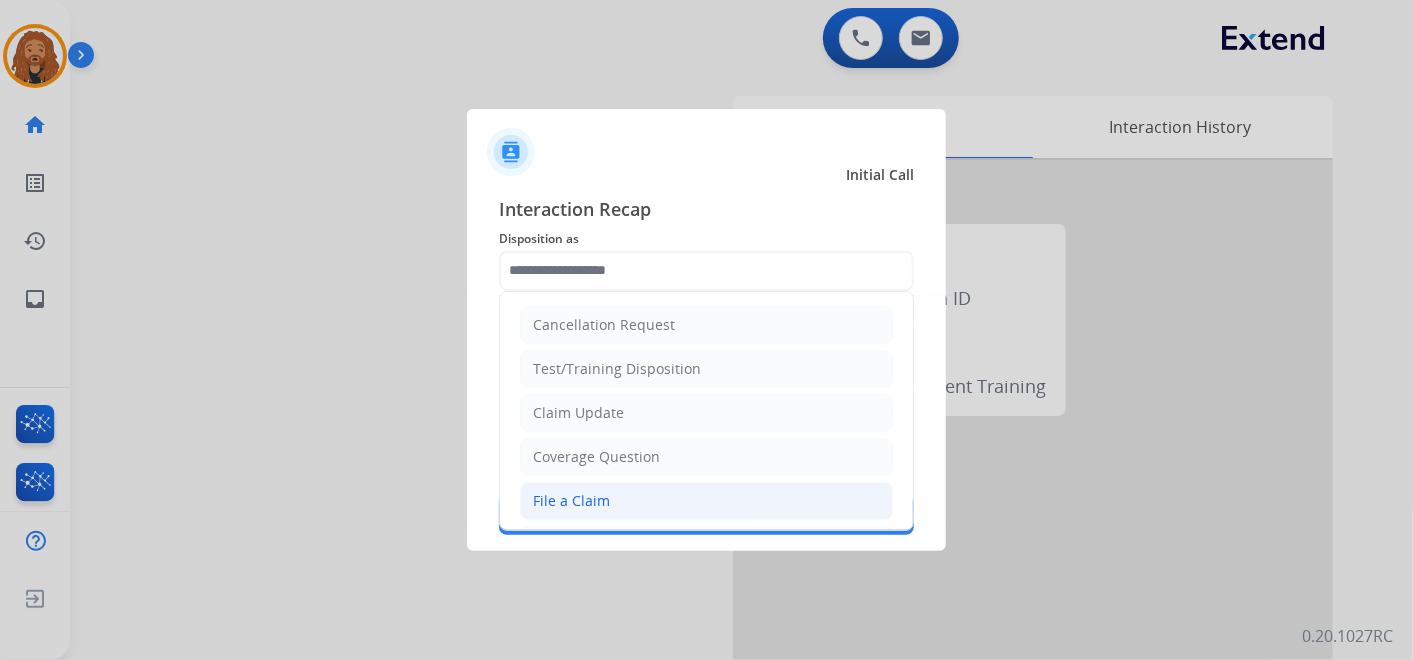click on "File a Claim" 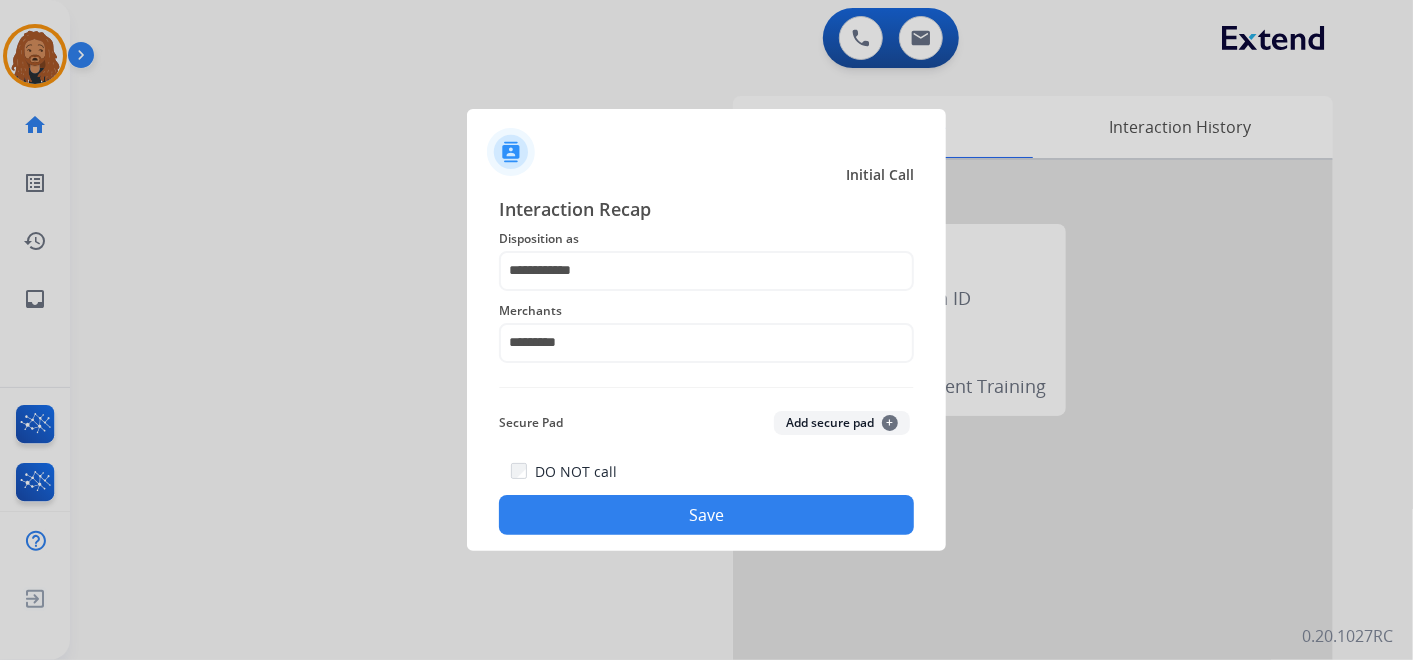click on "Save" 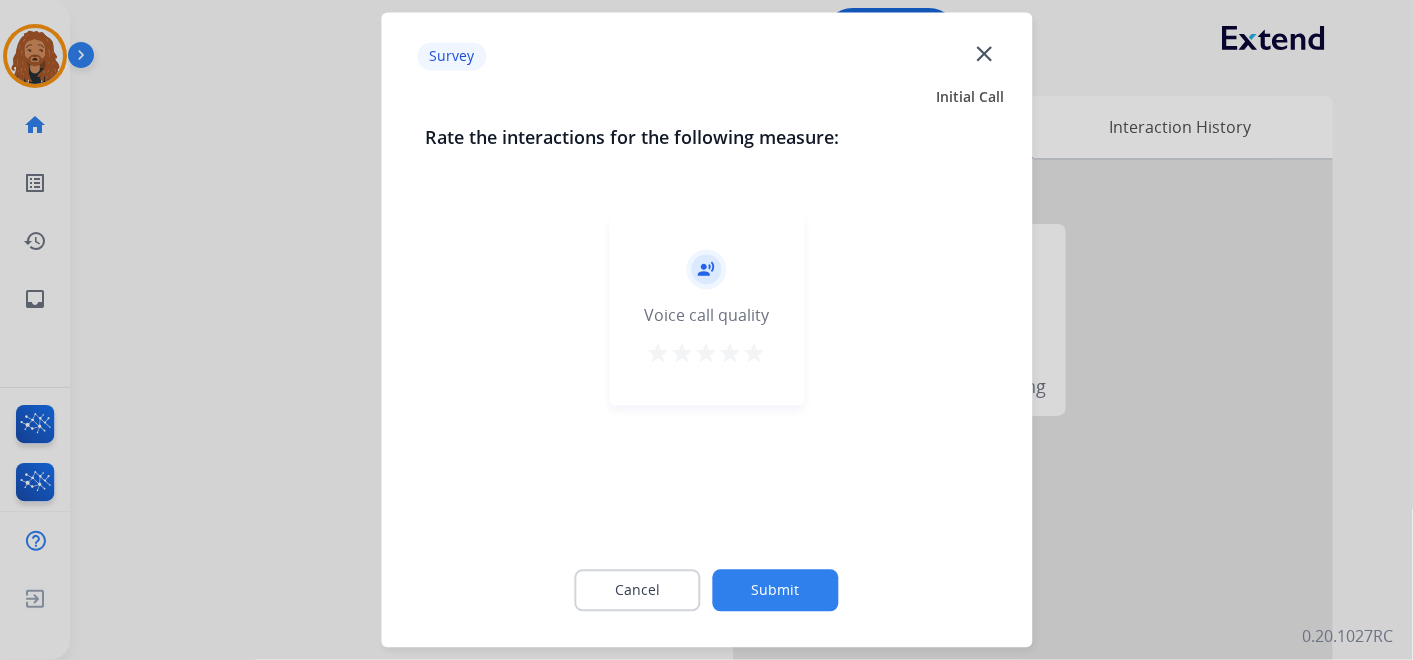 click on "record_voice_over   Voice call quality   star   star   star   star   star" 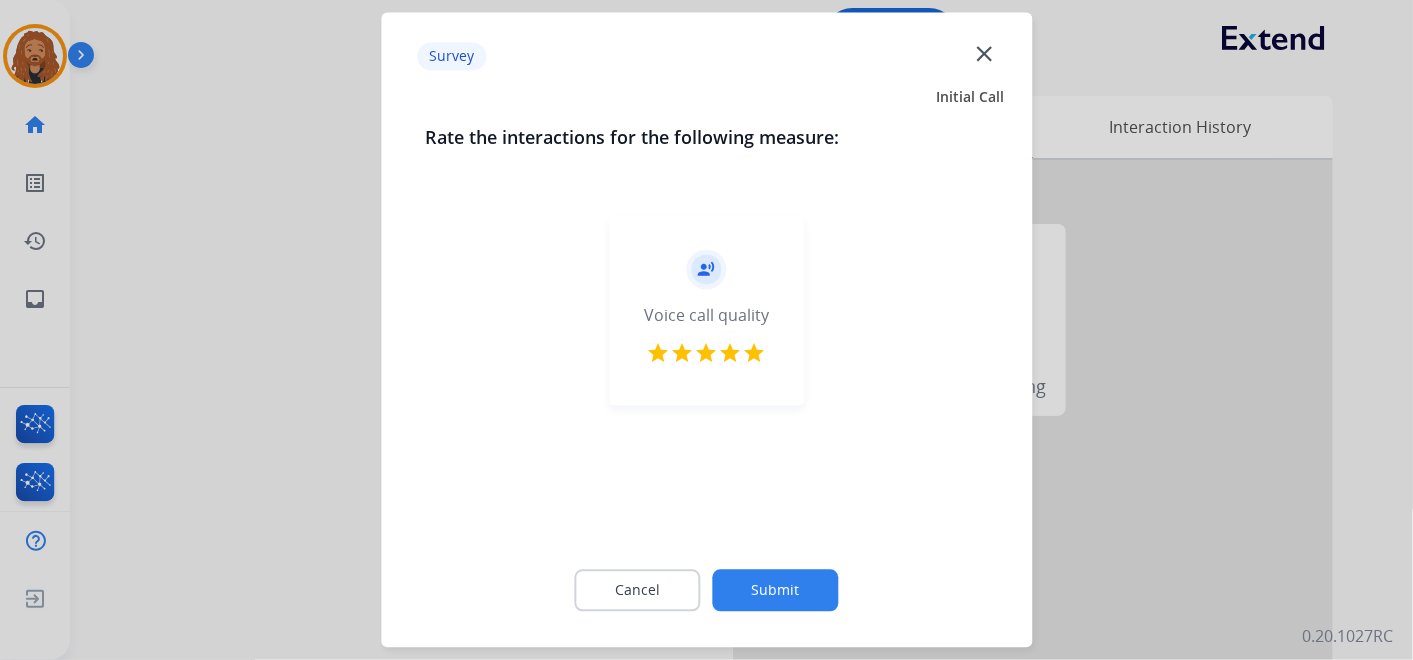 click on "Submit" 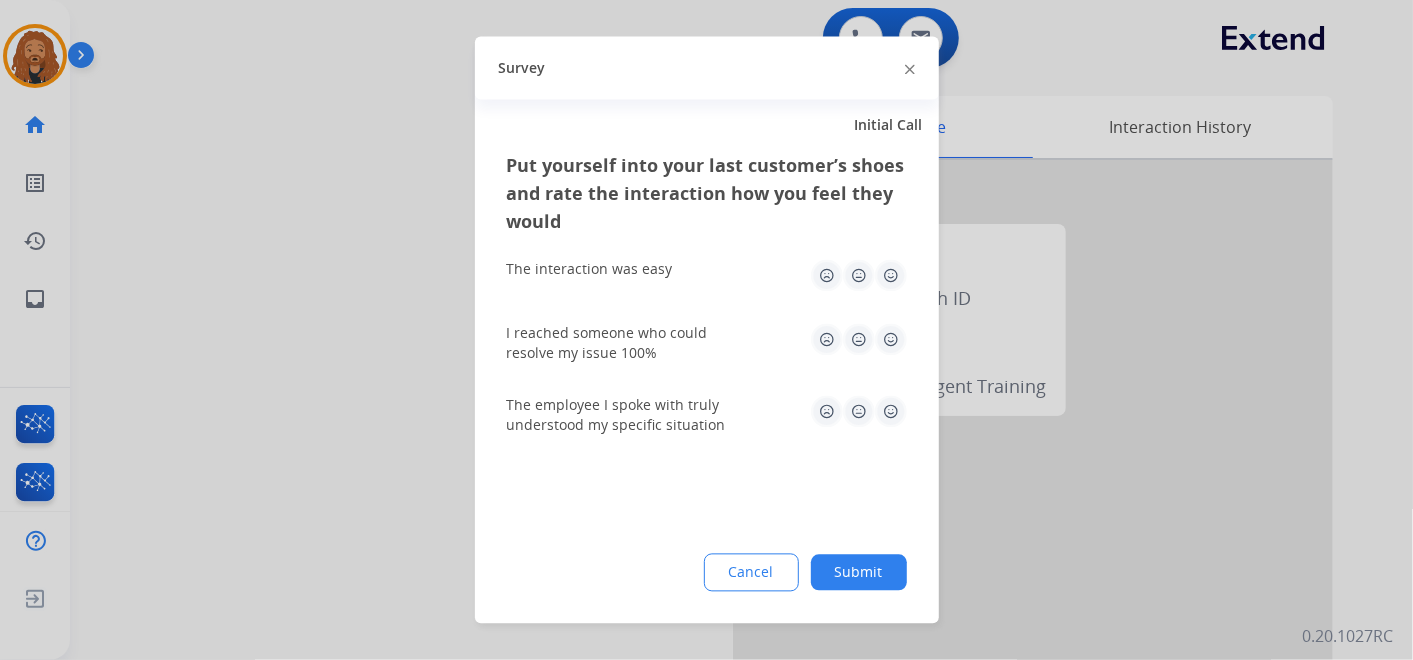 click 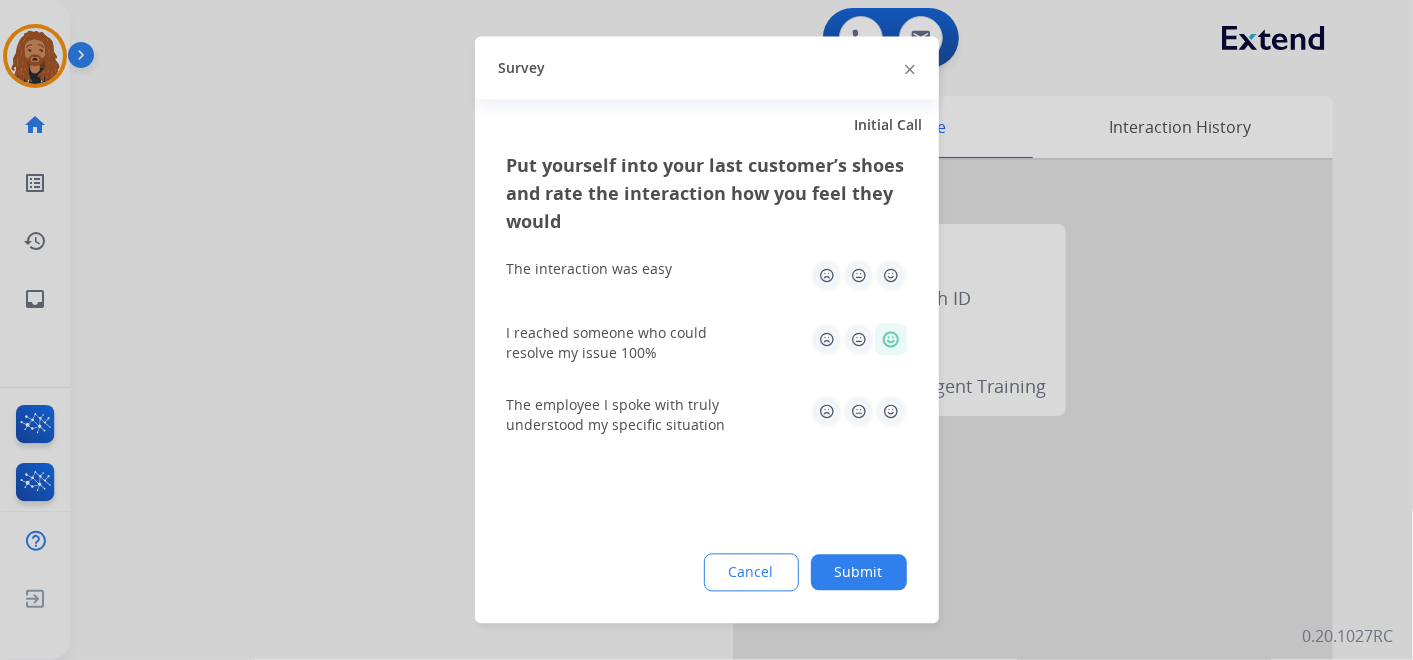 click 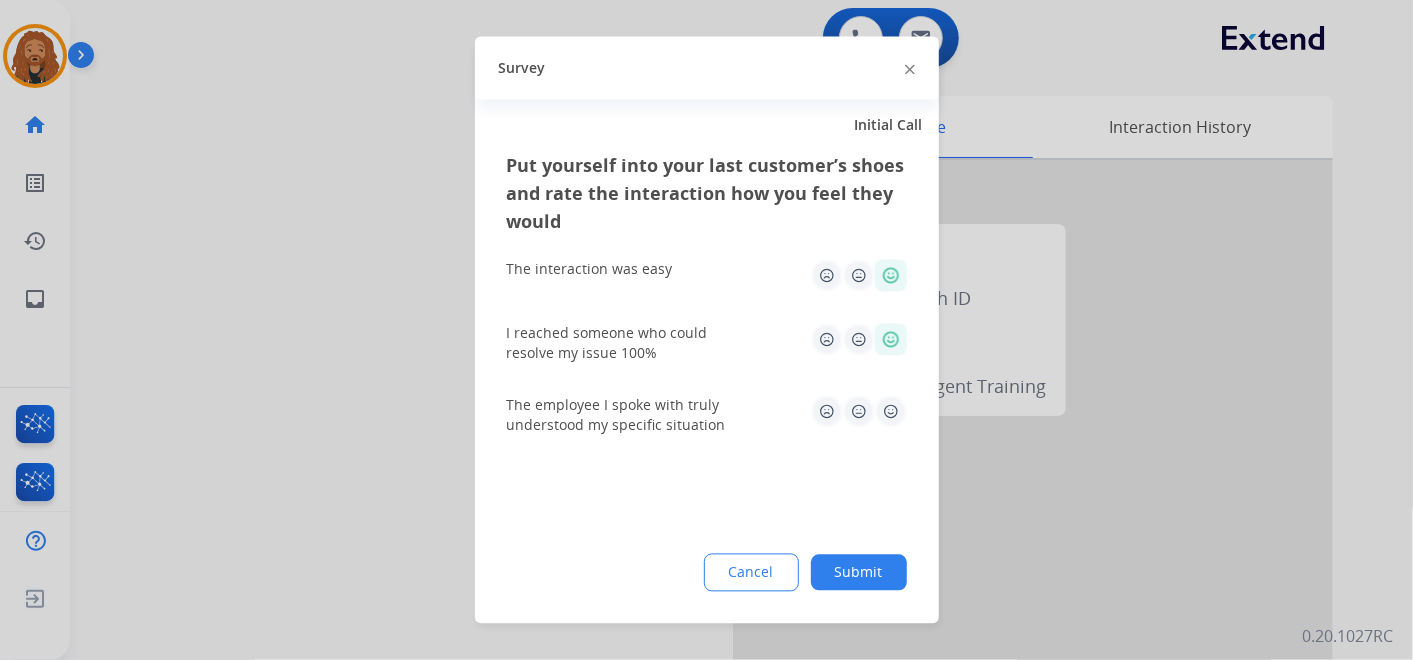 click 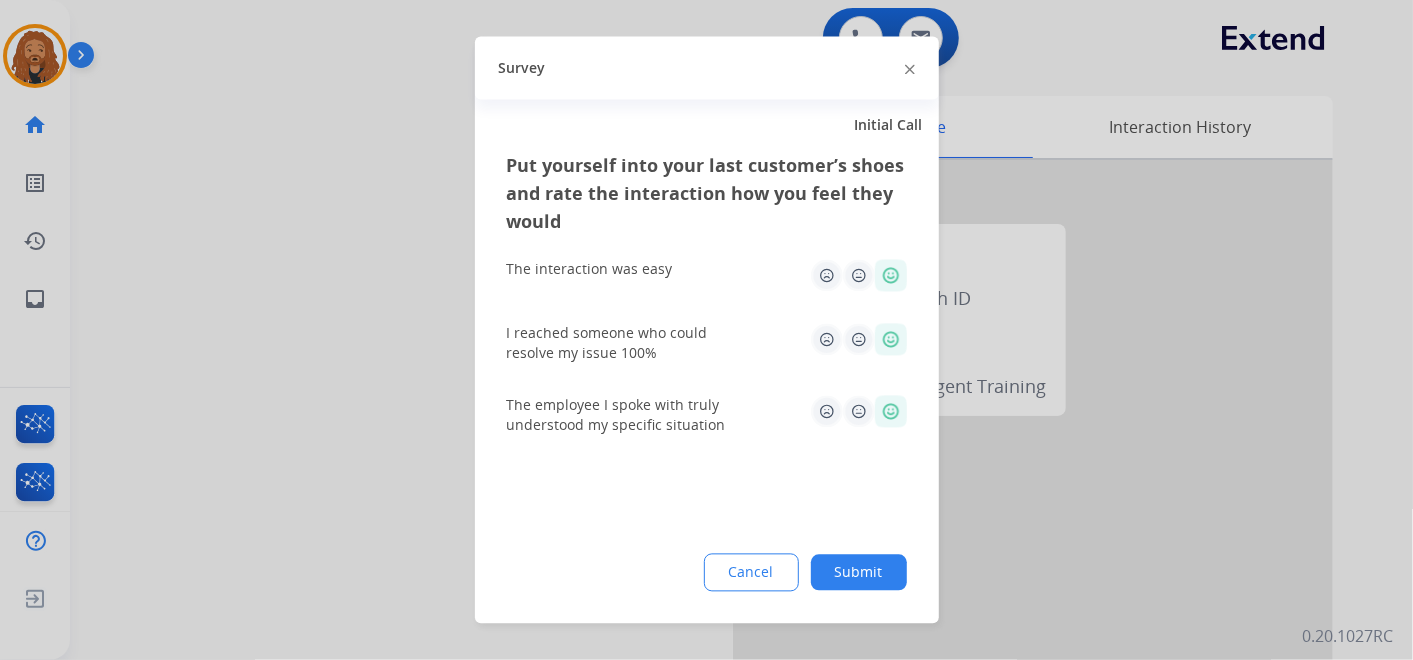 click on "Put yourself into your last customer’s shoes and rate the interaction how you feel they would  The interaction was easy   I reached someone who could resolve my issue 100%   The employee I spoke with truly understood my specific situation  Cancel Submit" 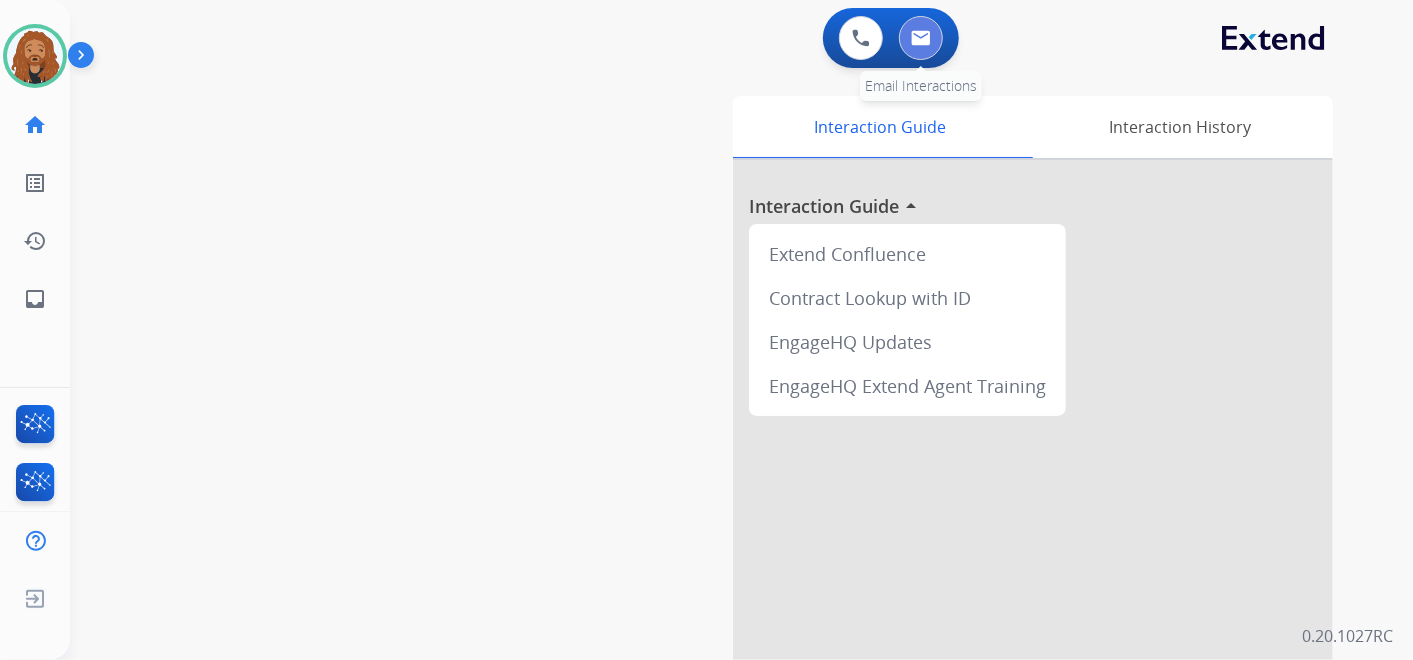 click at bounding box center (921, 38) 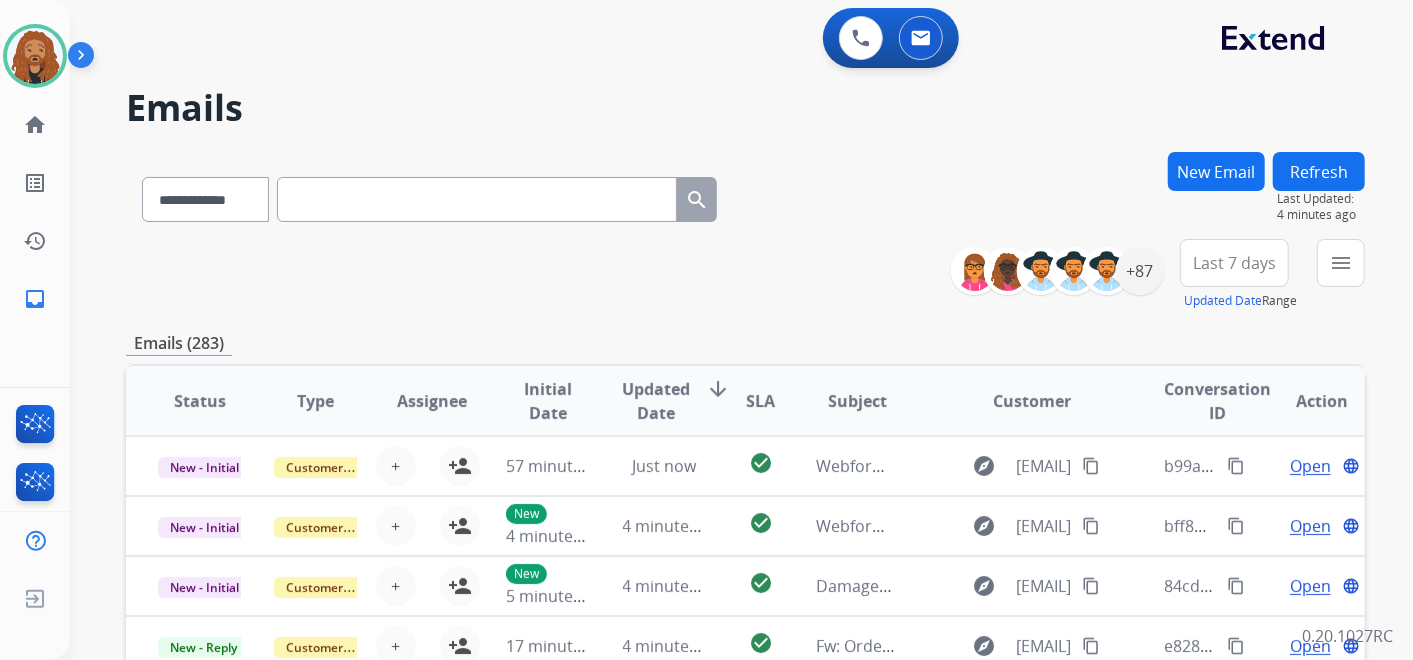 click on "Last 7 days" at bounding box center (1234, 263) 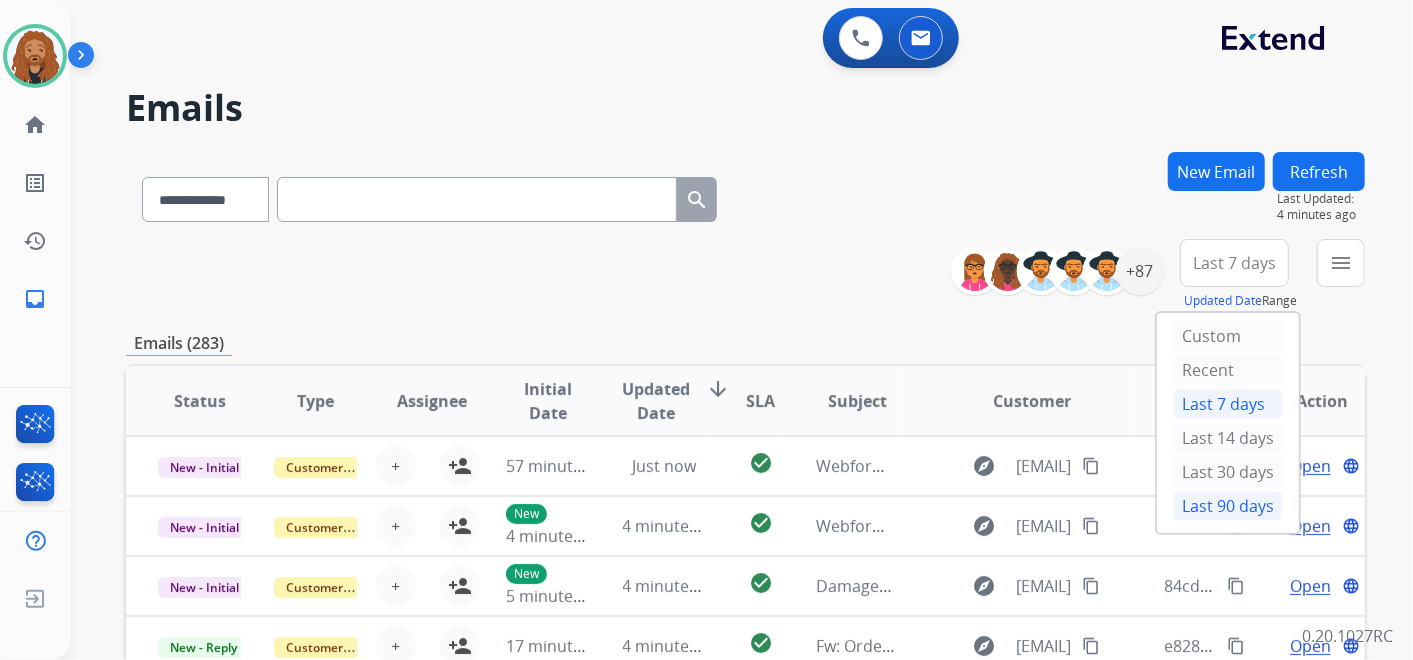 click on "Last 90 days" at bounding box center (1228, 506) 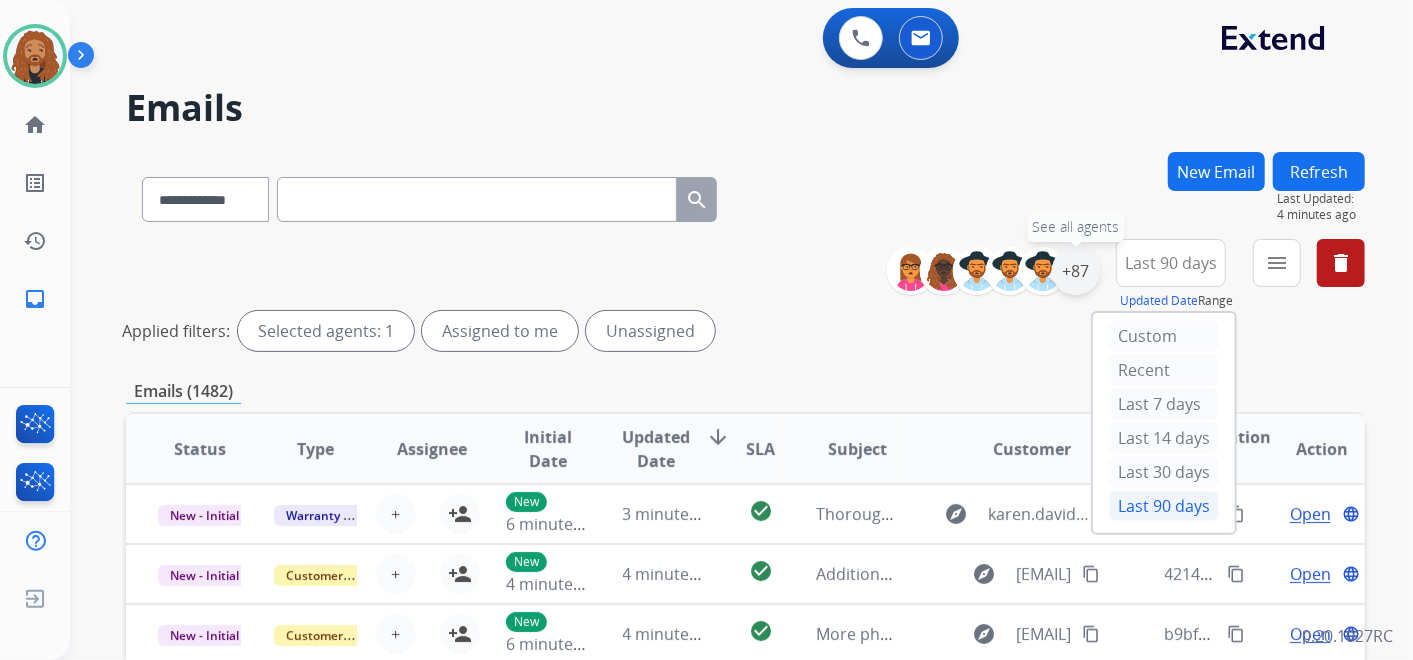 click on "+87" at bounding box center [1076, 271] 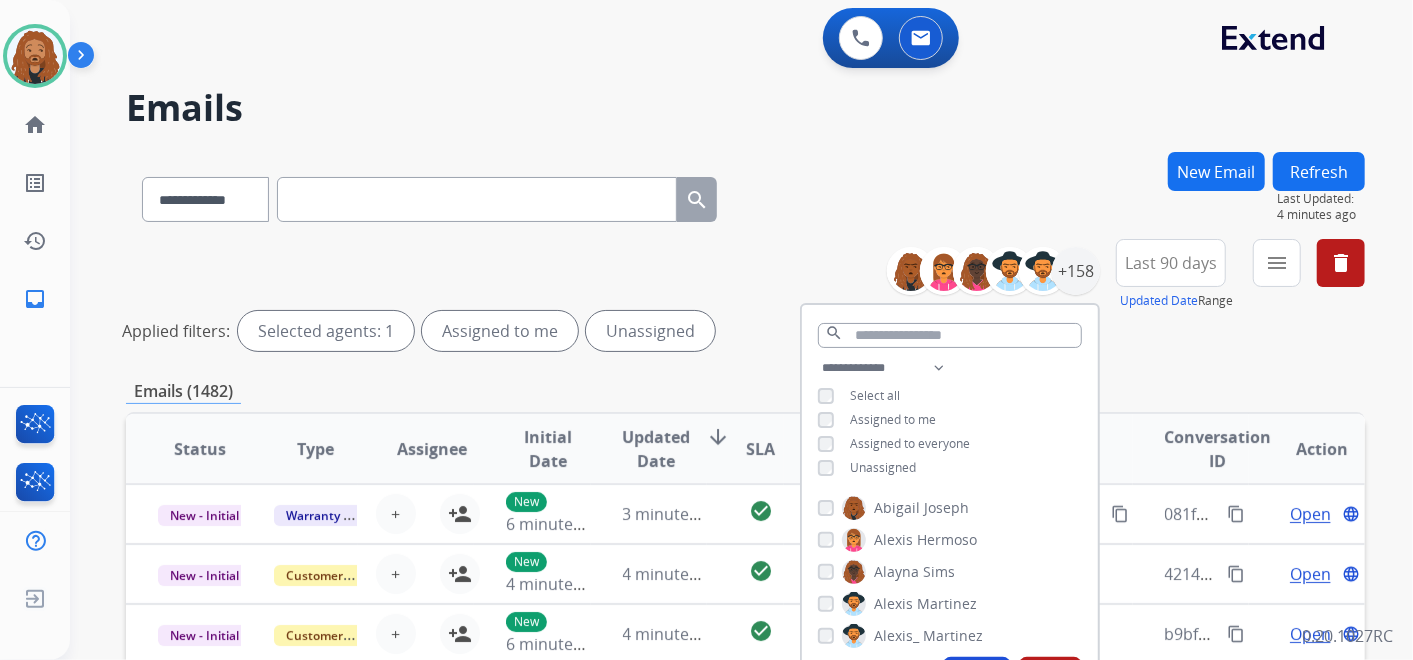 click on "Unassigned" at bounding box center (883, 467) 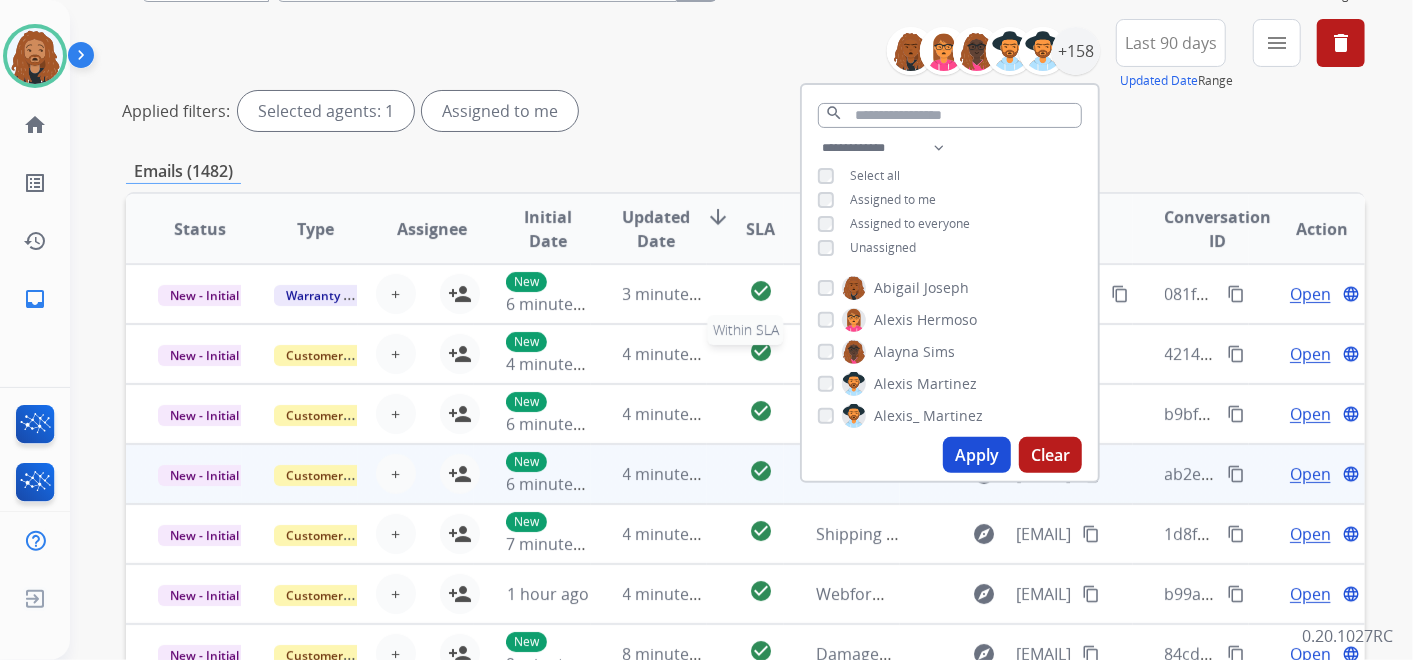 scroll, scrollTop: 222, scrollLeft: 0, axis: vertical 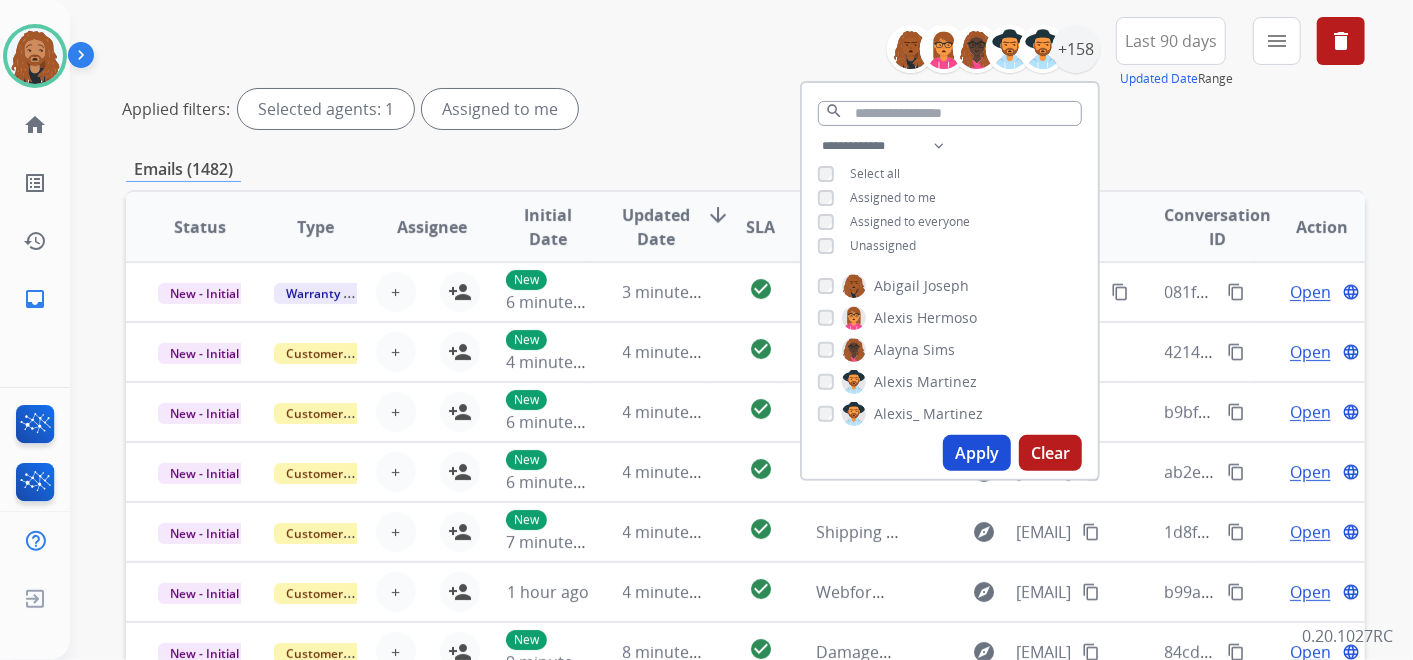 click on "Apply" at bounding box center (977, 453) 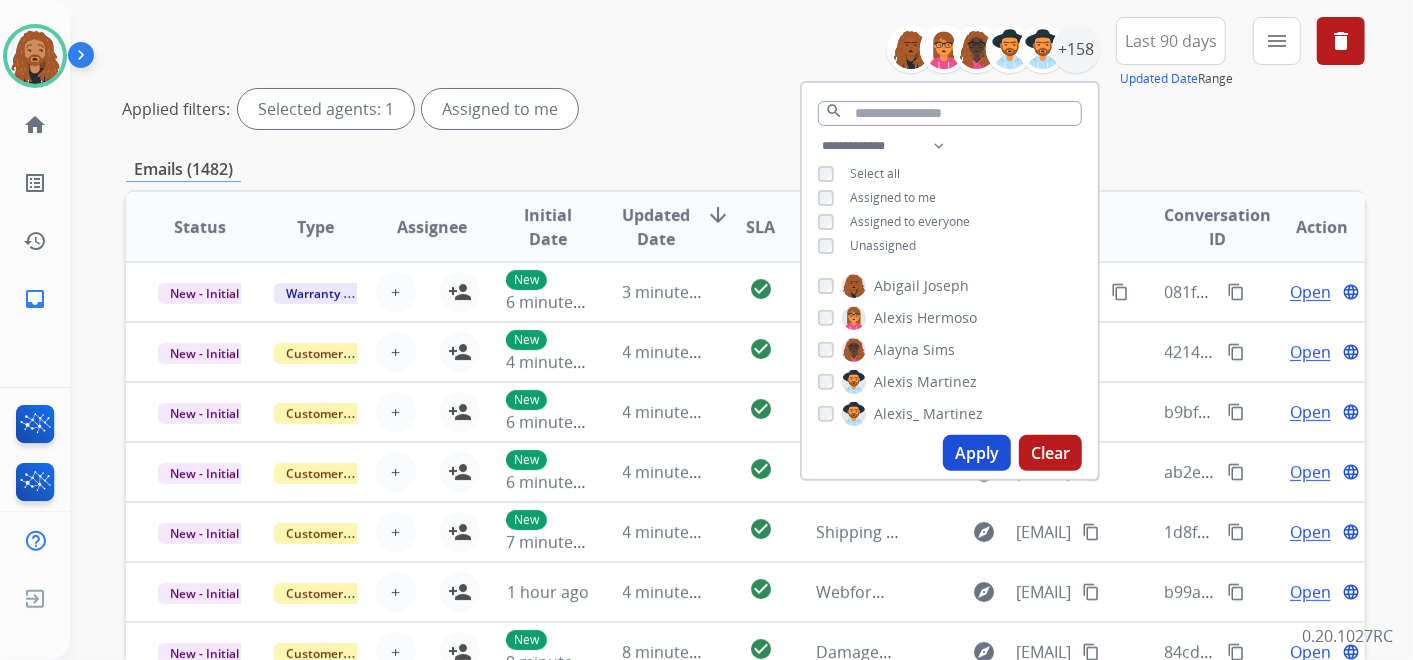 scroll, scrollTop: 0, scrollLeft: 0, axis: both 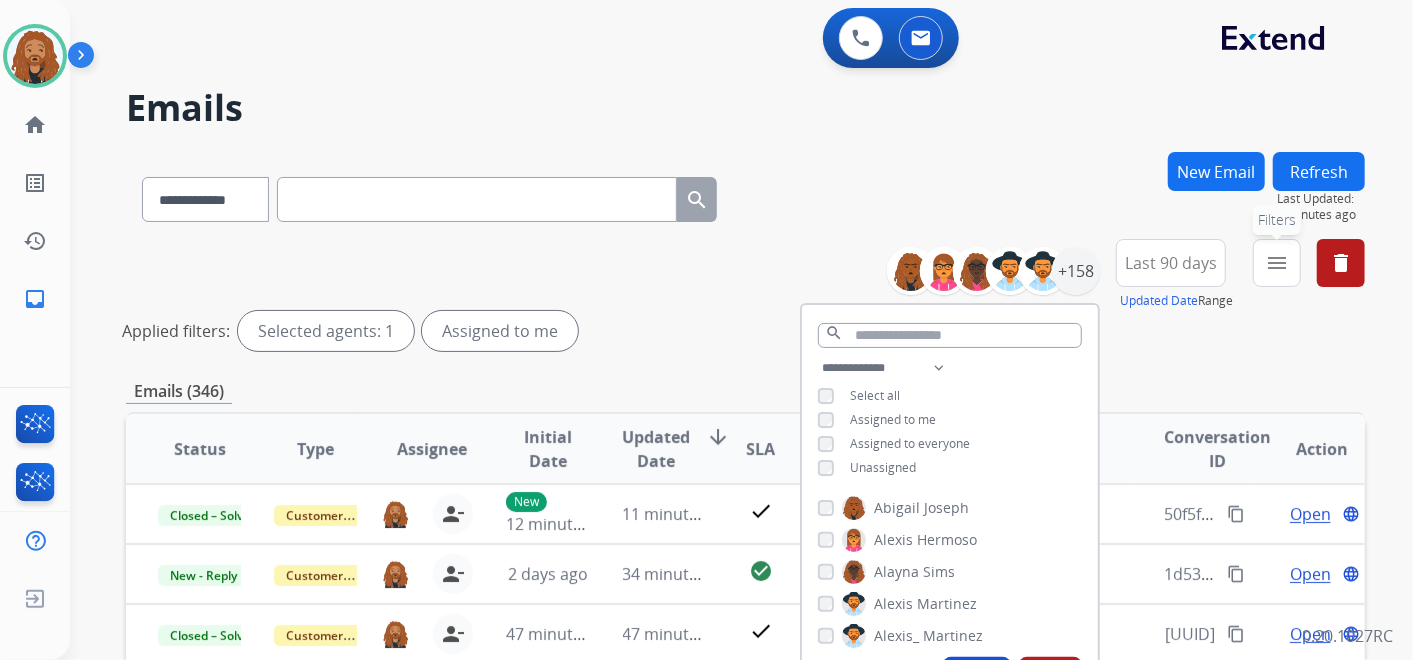 click on "menu" at bounding box center (1277, 263) 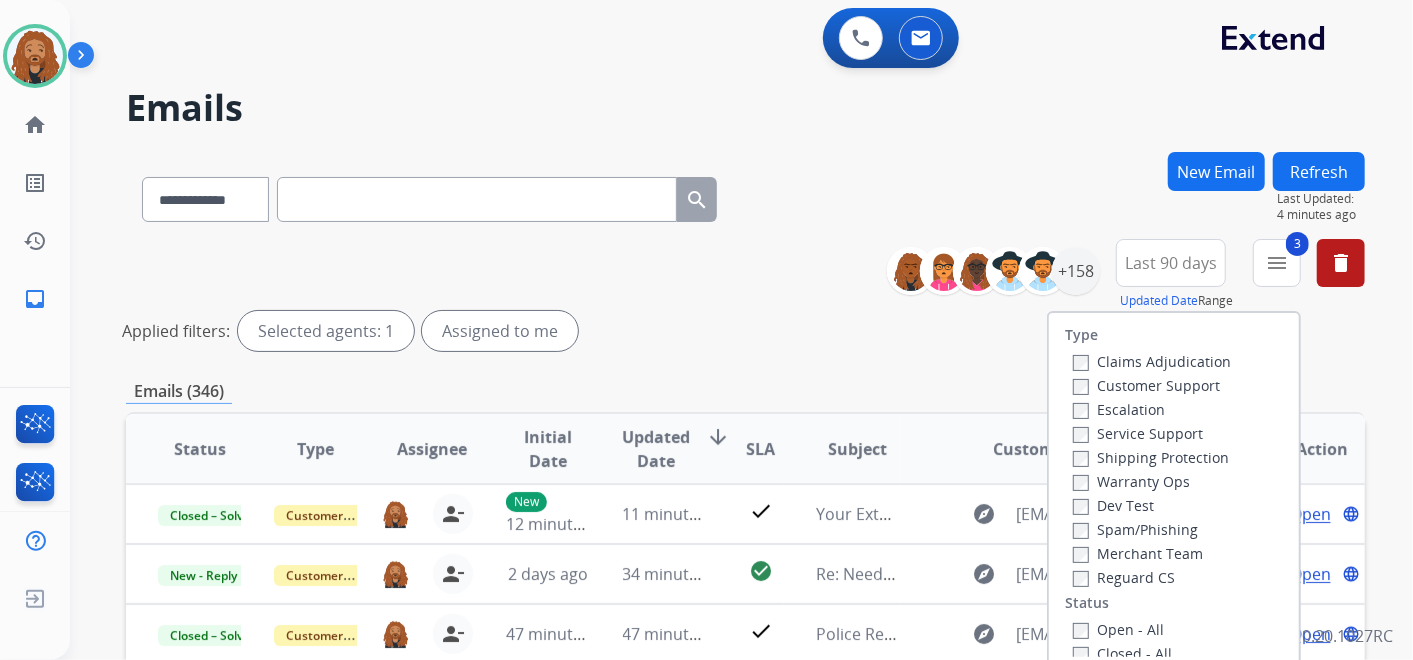 click on "Customer Support" at bounding box center (1146, 385) 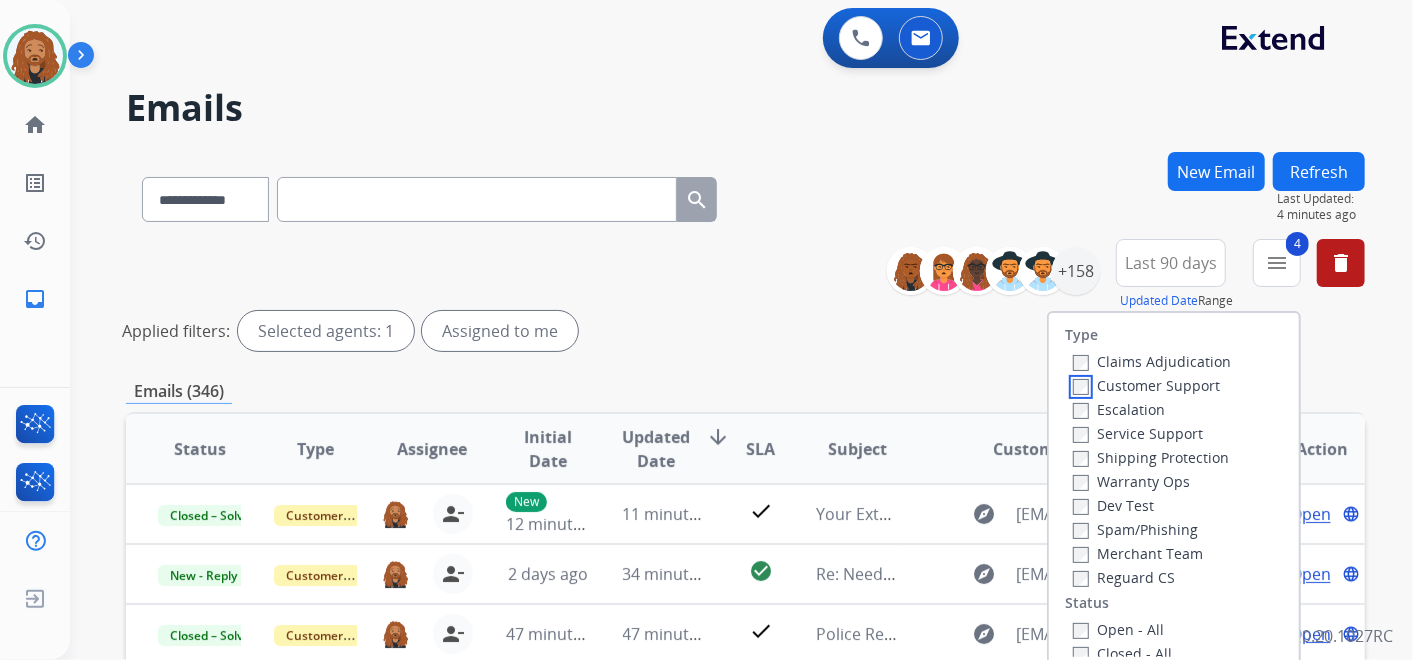 scroll, scrollTop: 111, scrollLeft: 0, axis: vertical 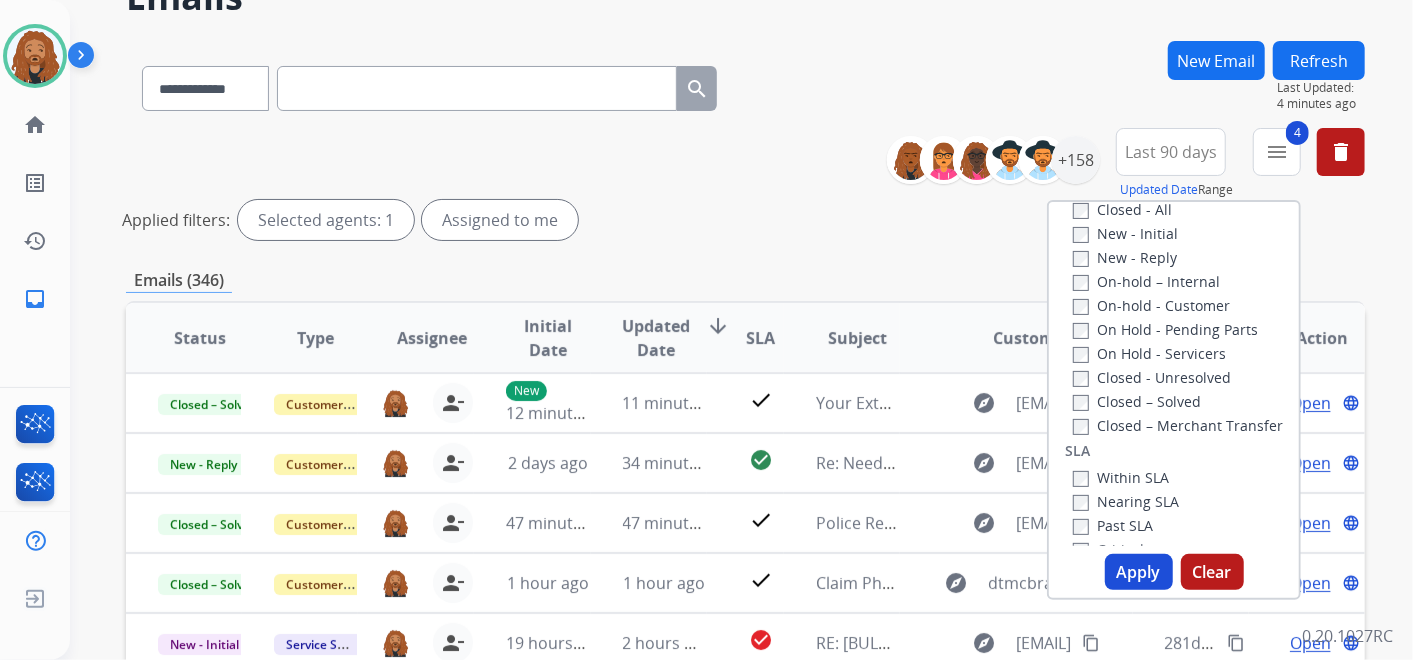 click on "Apply" at bounding box center [1139, 572] 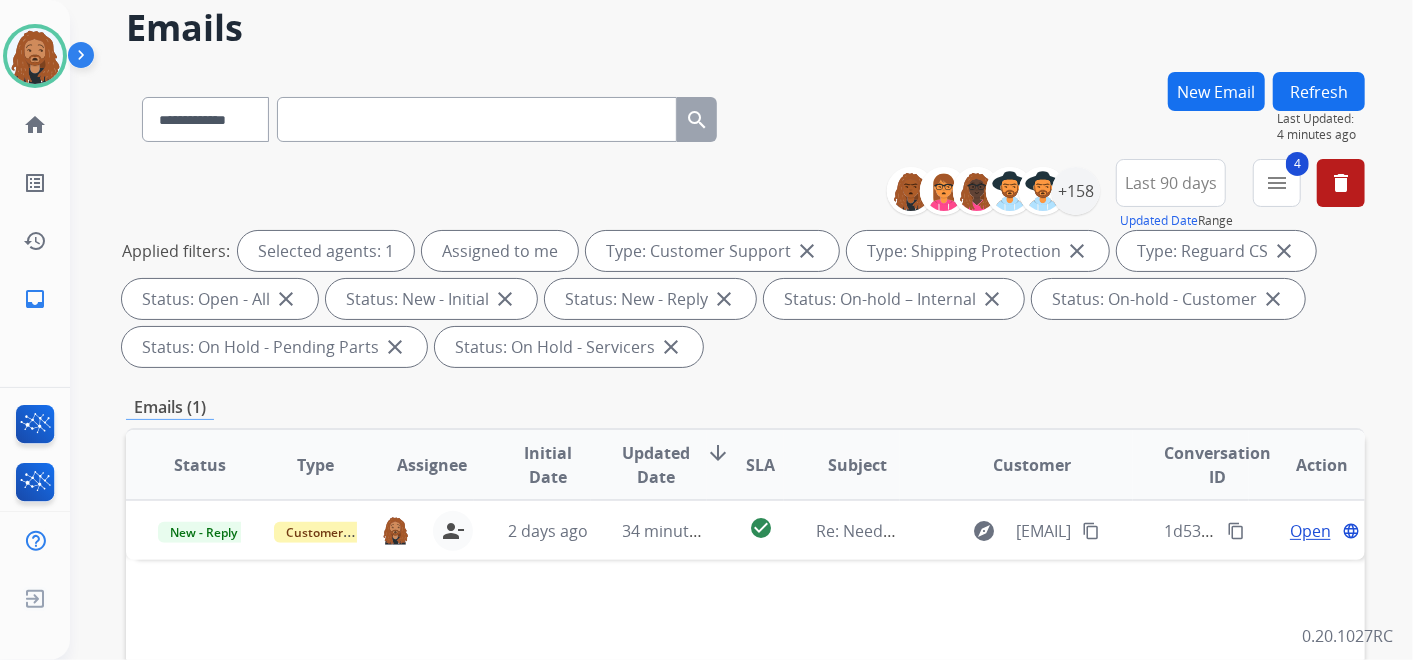 scroll, scrollTop: 222, scrollLeft: 0, axis: vertical 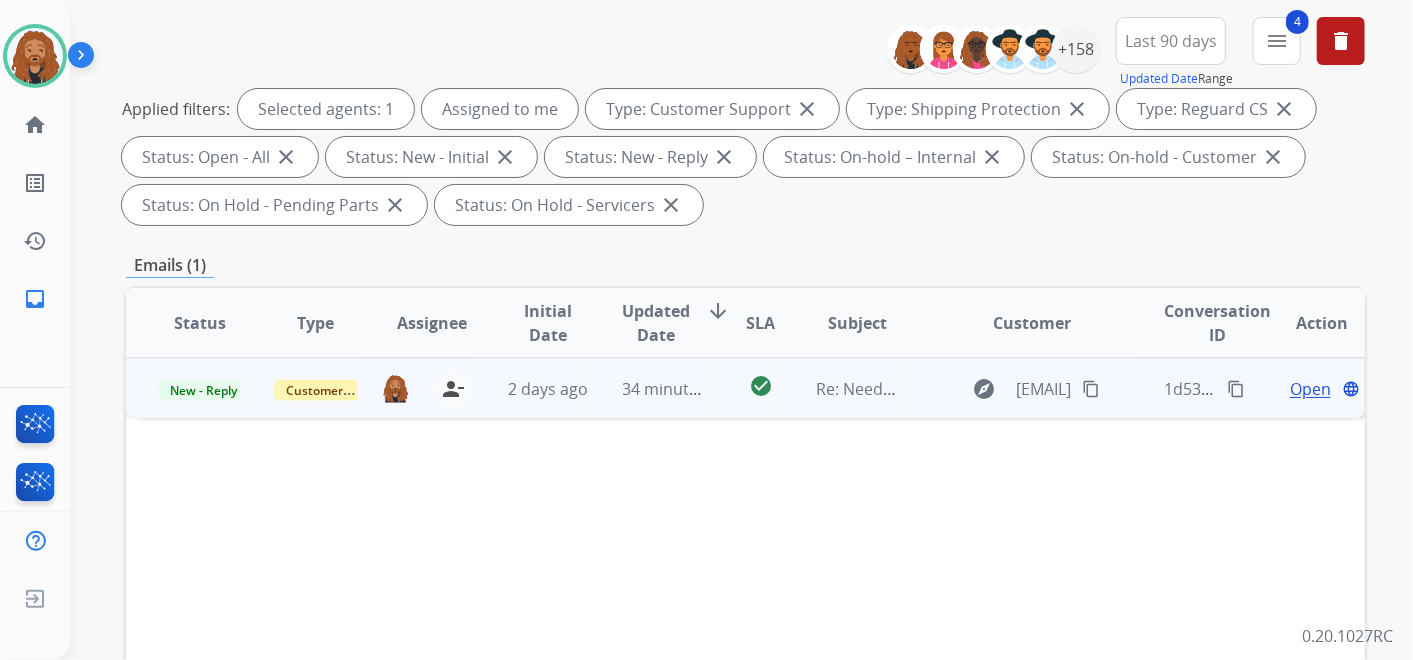 click on "Open" at bounding box center (1310, 389) 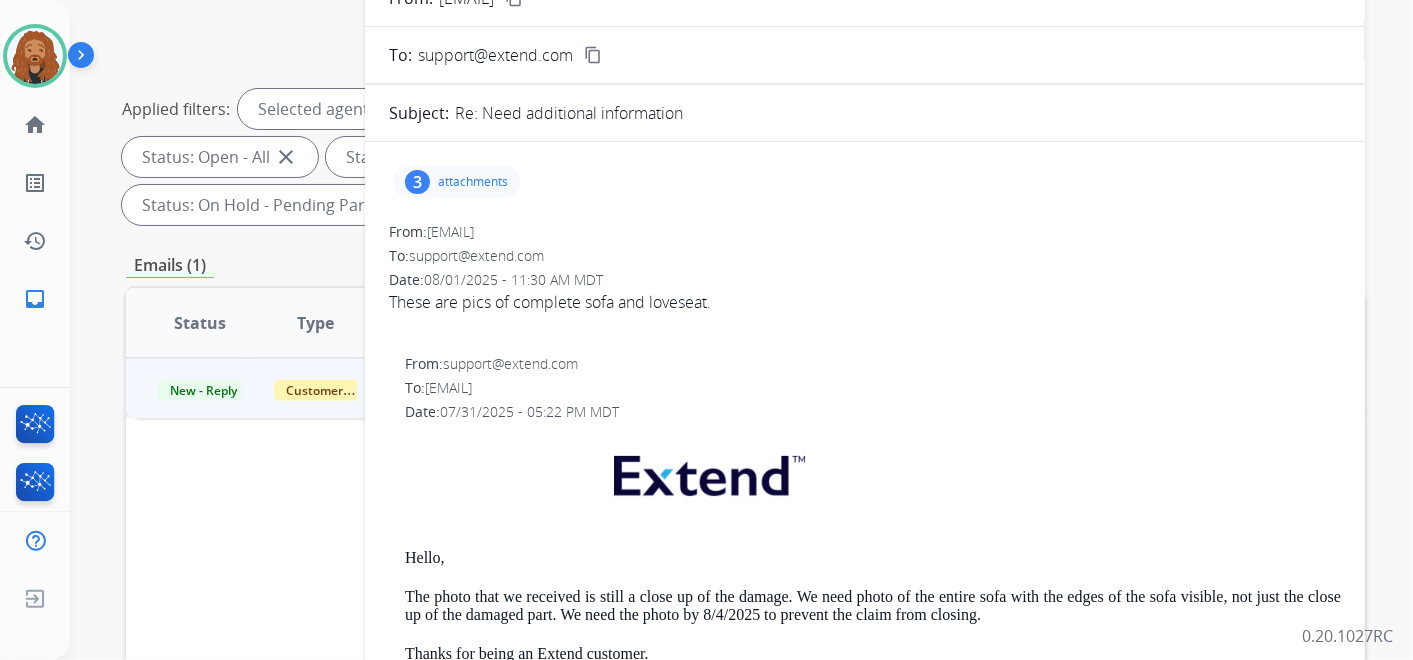 scroll, scrollTop: 0, scrollLeft: 0, axis: both 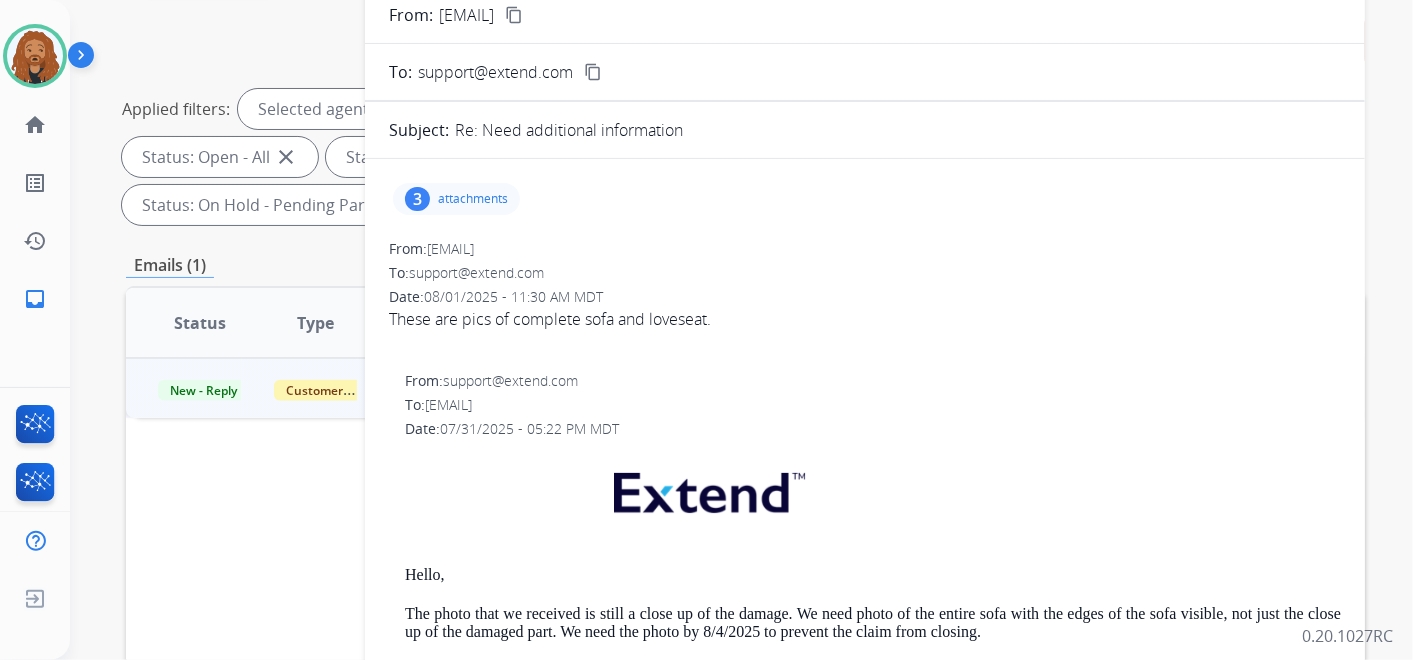 click on "attachments" at bounding box center [473, 199] 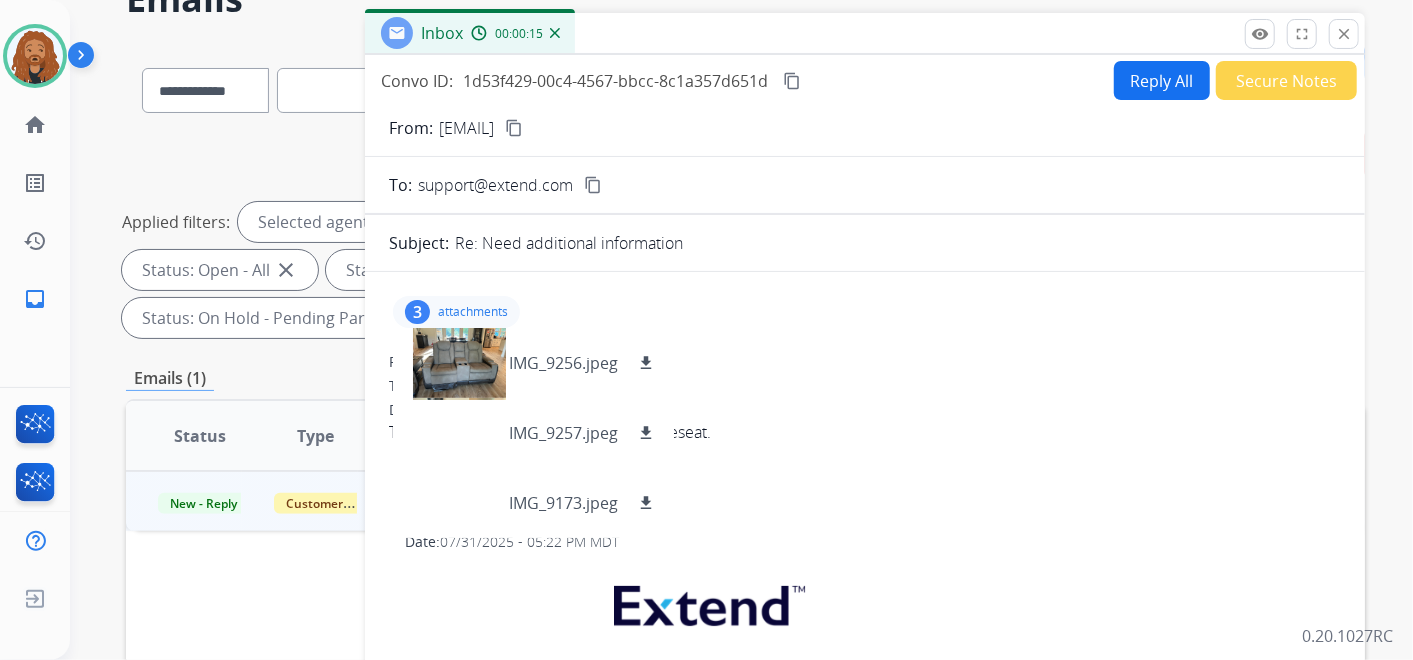 scroll, scrollTop: 0, scrollLeft: 0, axis: both 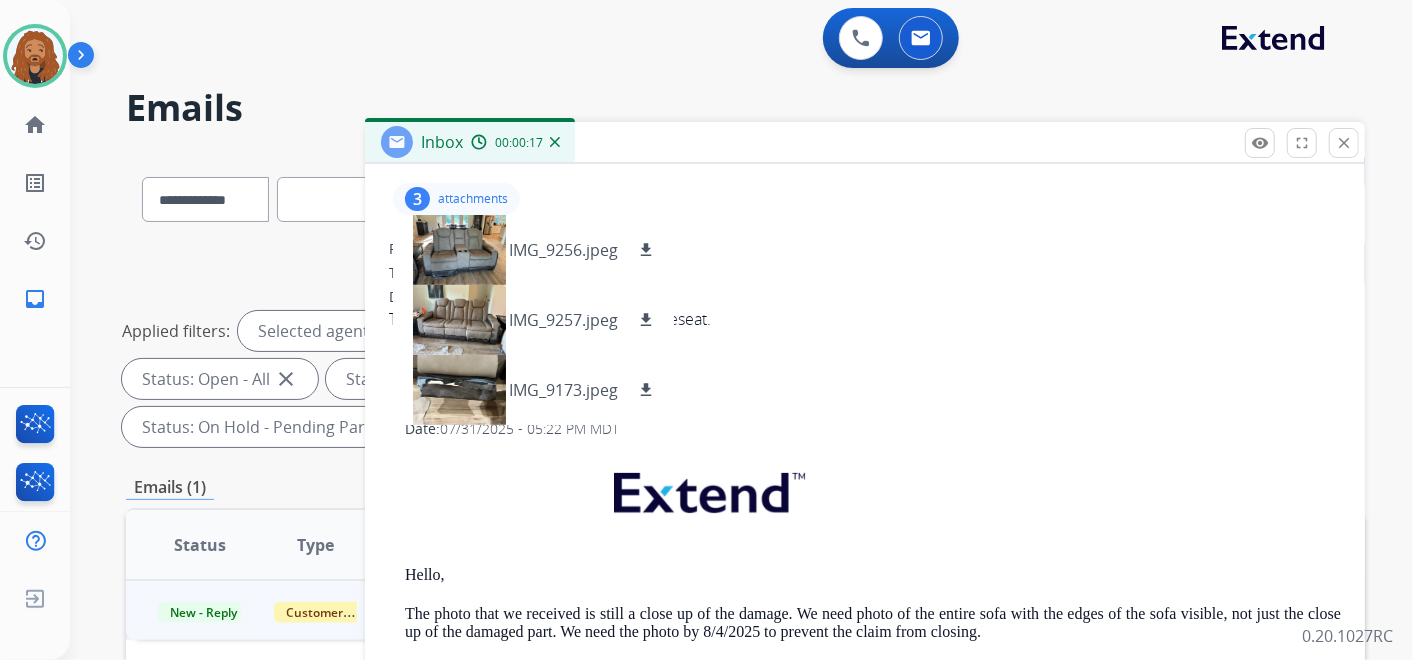 click on "From:  christyxray@gmail.com   To:  support@extend.com  Date:  08/01/2025 - 11:30 AM MDT These are pics of complete sofa and loveseat.    From:  support@extend.com   To:  christyxray@gmail.com  Date:  07/31/2025 - 05:22 PM MDT Hello, The photo that we received is still a close up of the damage. We need photo of the entire sofa with the edges of the sofa visible, not just the close up of the damaged part. We need the photo by 8/4/2025 to prevent the claim from closing. Thanks for being an Extend customer. Extend Customer Support support@extend.com | www.extend.com If you have any questions or need further assistance, reply to this email or give us a call at (877) 248-7707 Monday-Friday 9:00AM - 8:00PM EST or Saturdays and Sundays 9:00AM - 2:00PM EST.  From:  christyxray@gmail.com   To:  support@extend.com  Date:  07/31/2025 - 04:49 PM MDT See attached.    From:  support@extend.com   To:  christyxray@gmail.com  Date:  07/31/2025 - 07:46 AM MDT Hello, Thanks for being an Extend customer.  From:   To:   Date:" at bounding box center (865, 1389) 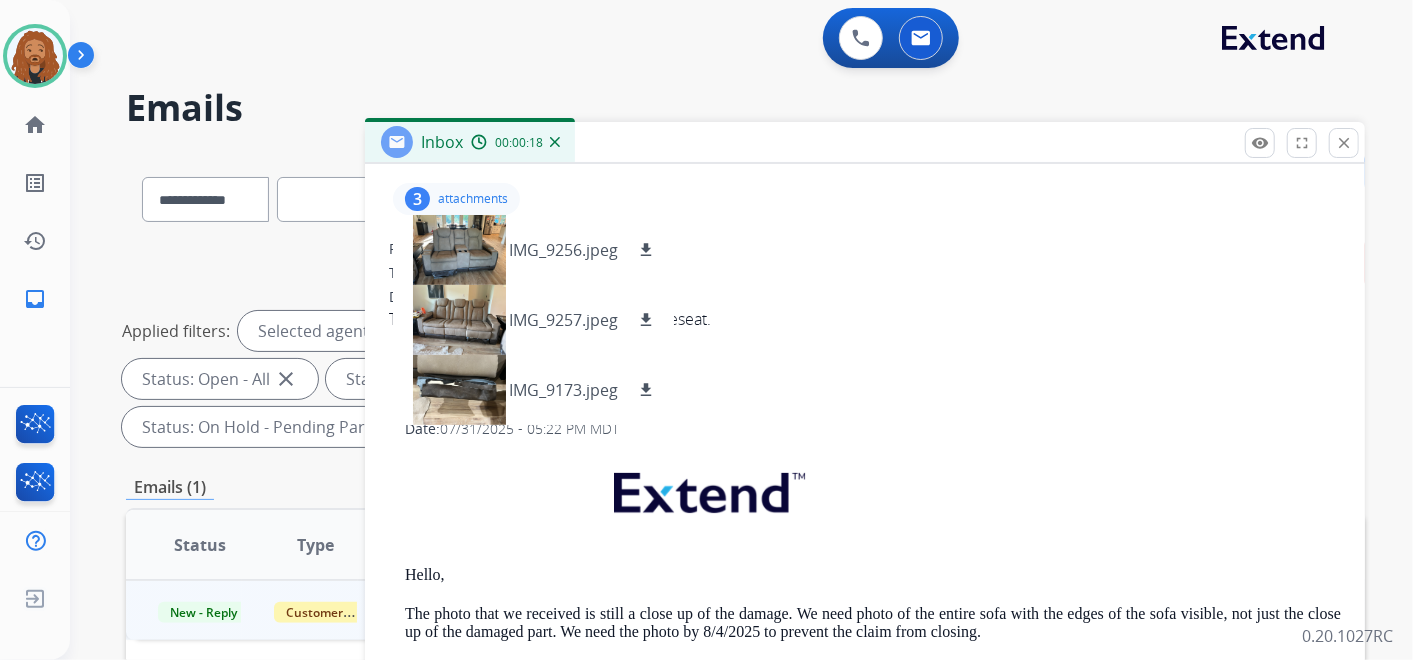 click on "attachments" at bounding box center (473, 199) 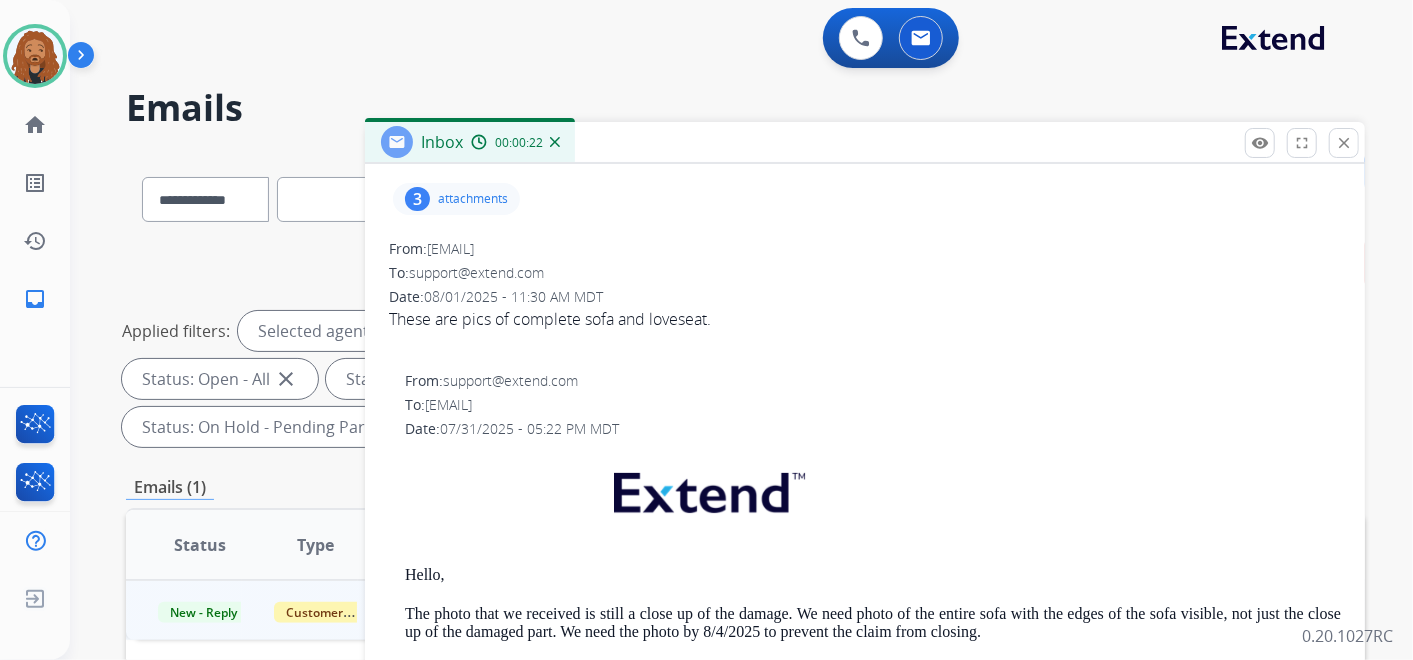 click on "attachments" at bounding box center (473, 199) 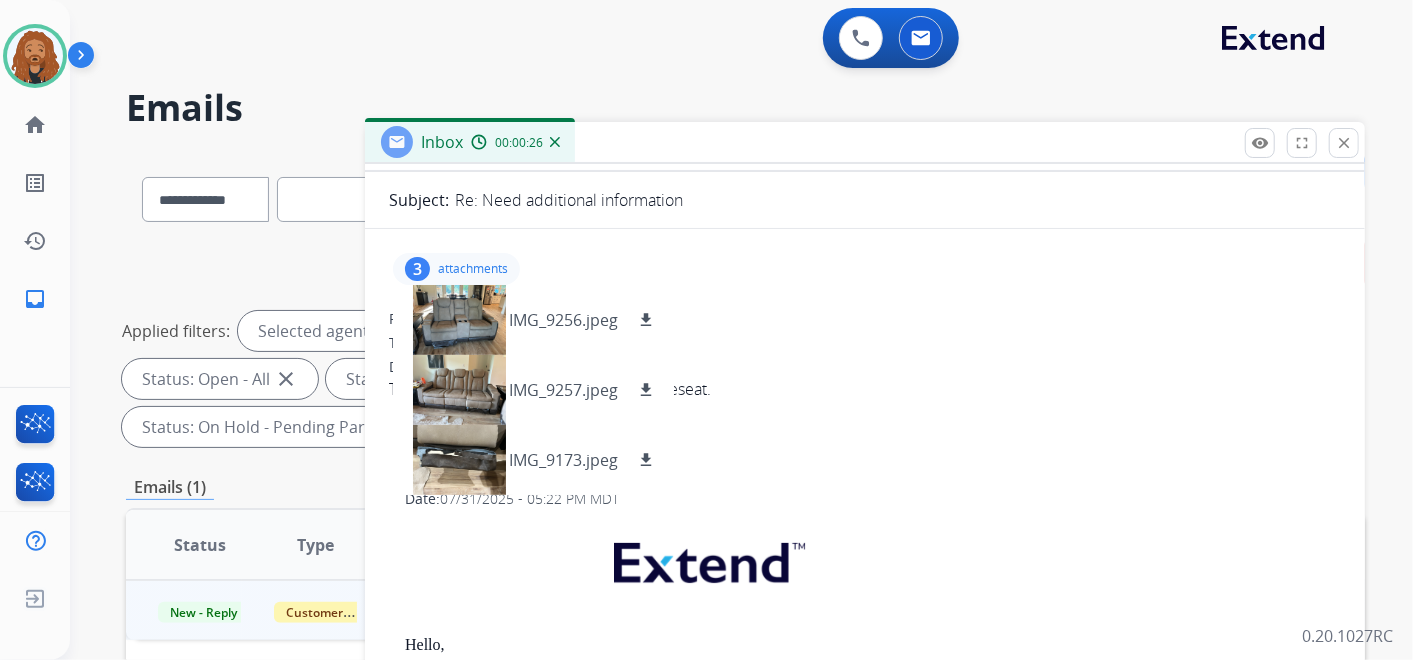 scroll, scrollTop: 111, scrollLeft: 0, axis: vertical 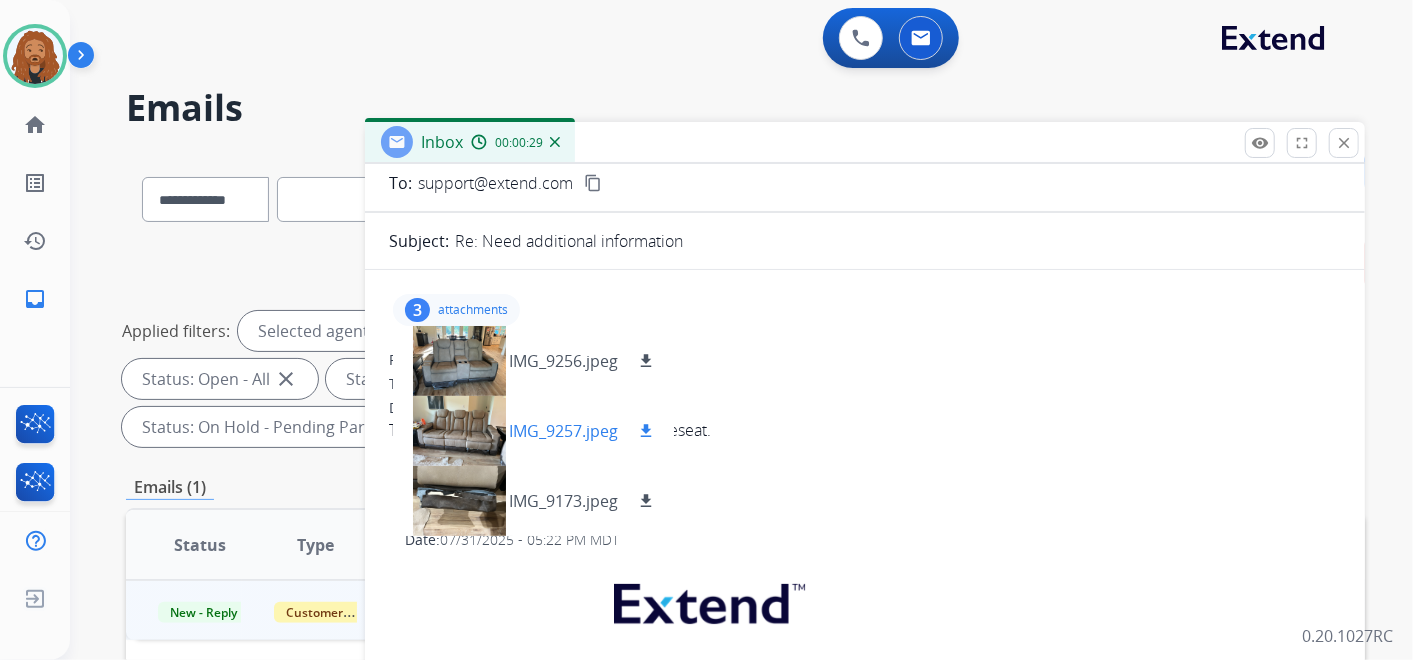 click on "IMG_9257.jpeg  download" at bounding box center (533, 431) 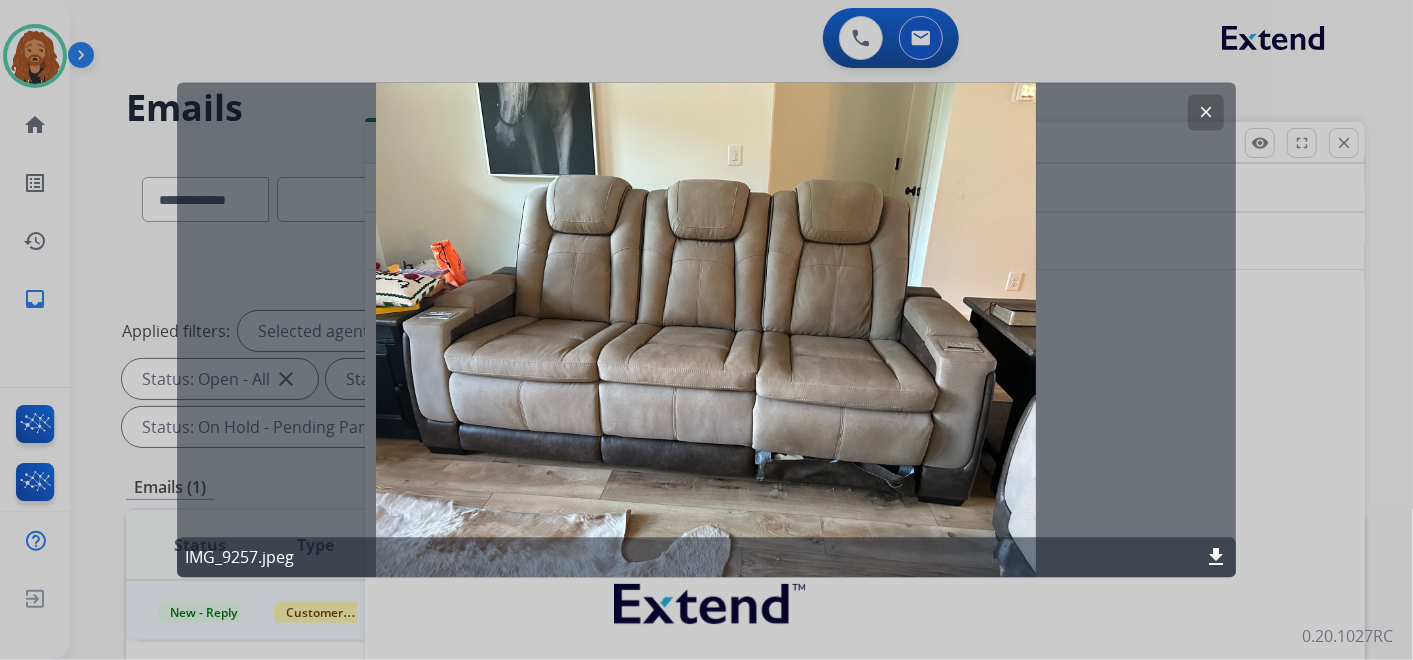 click on "clear" 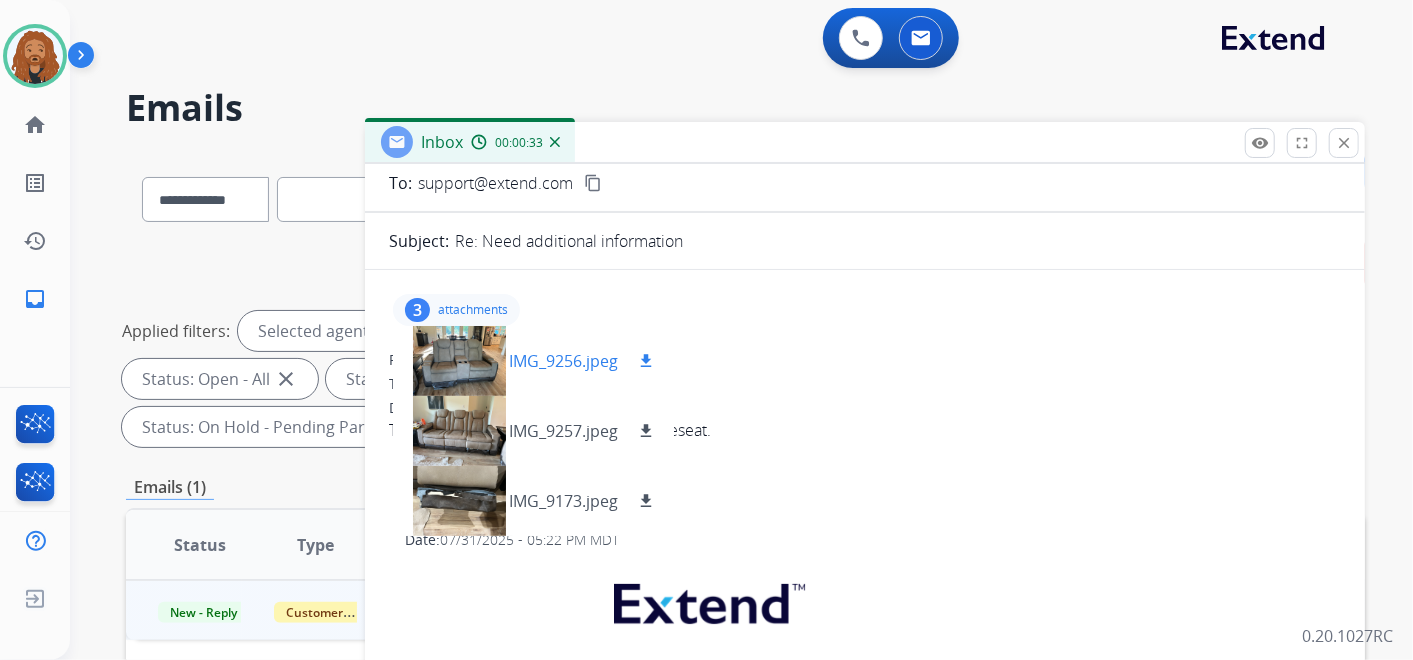 click on "IMG_9256.jpeg" at bounding box center [563, 361] 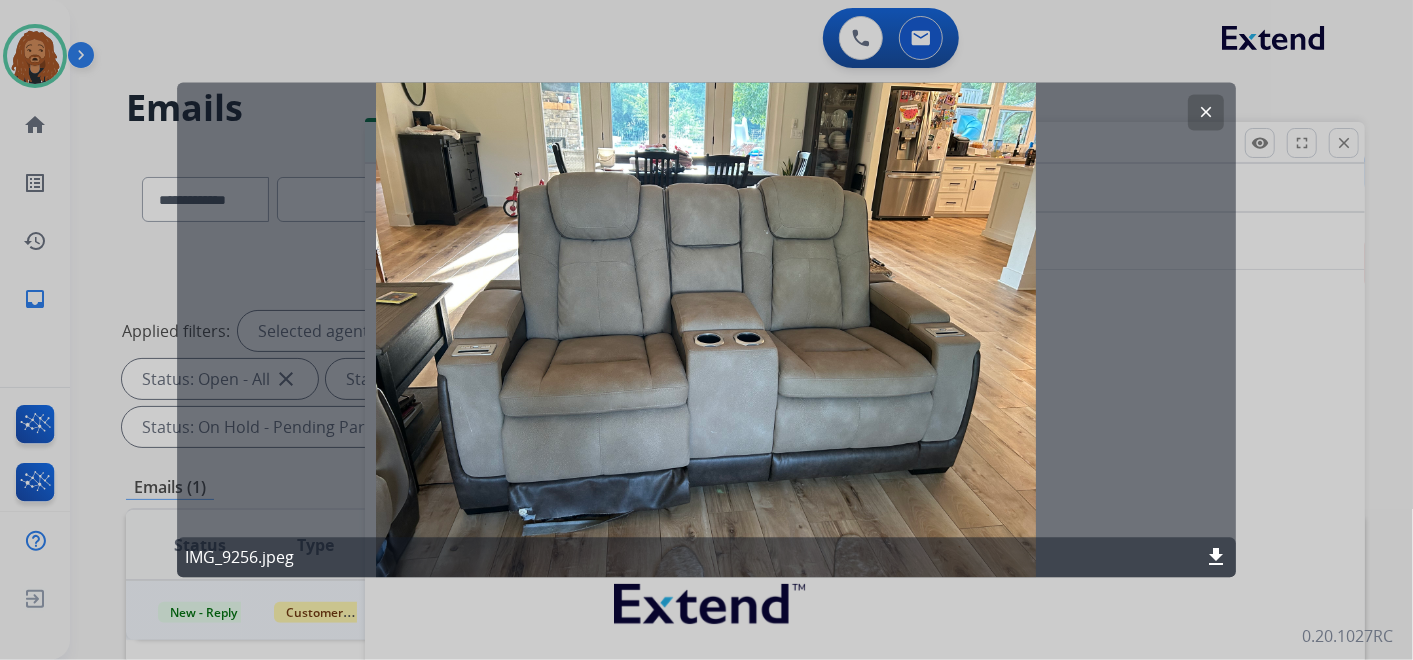 click on "clear" 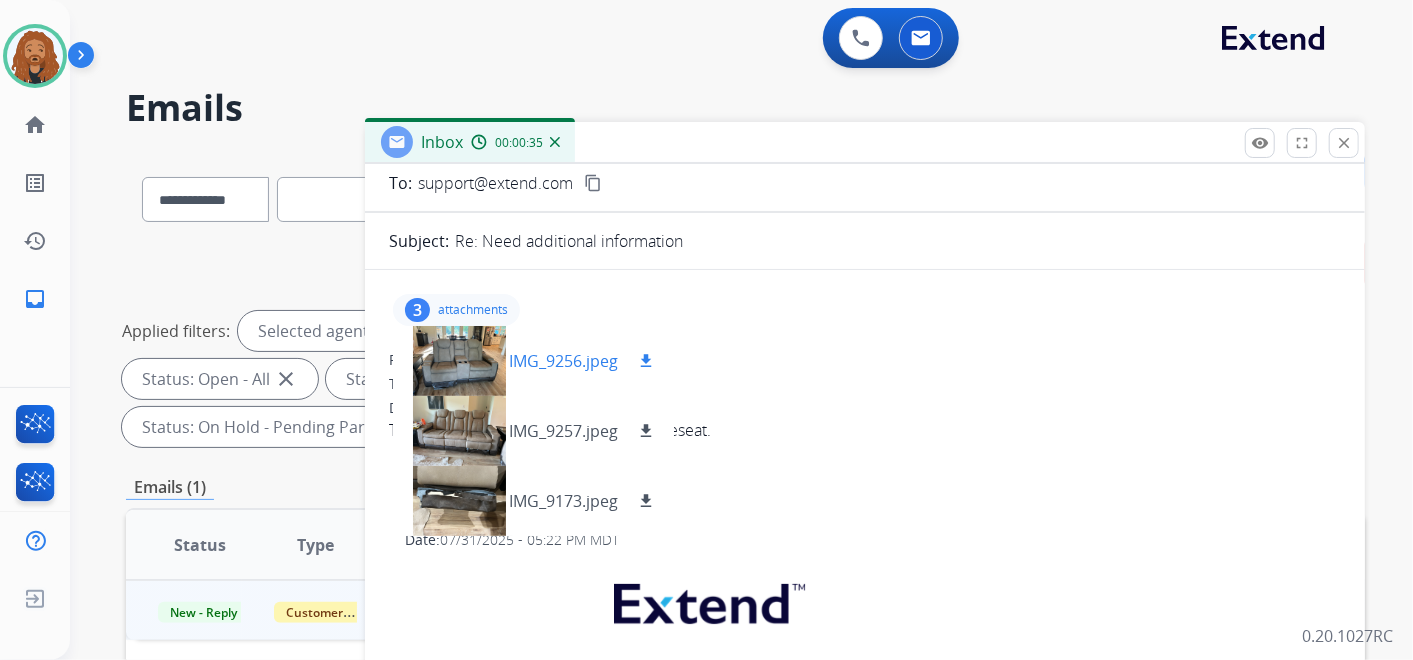 click on "download" at bounding box center [646, 361] 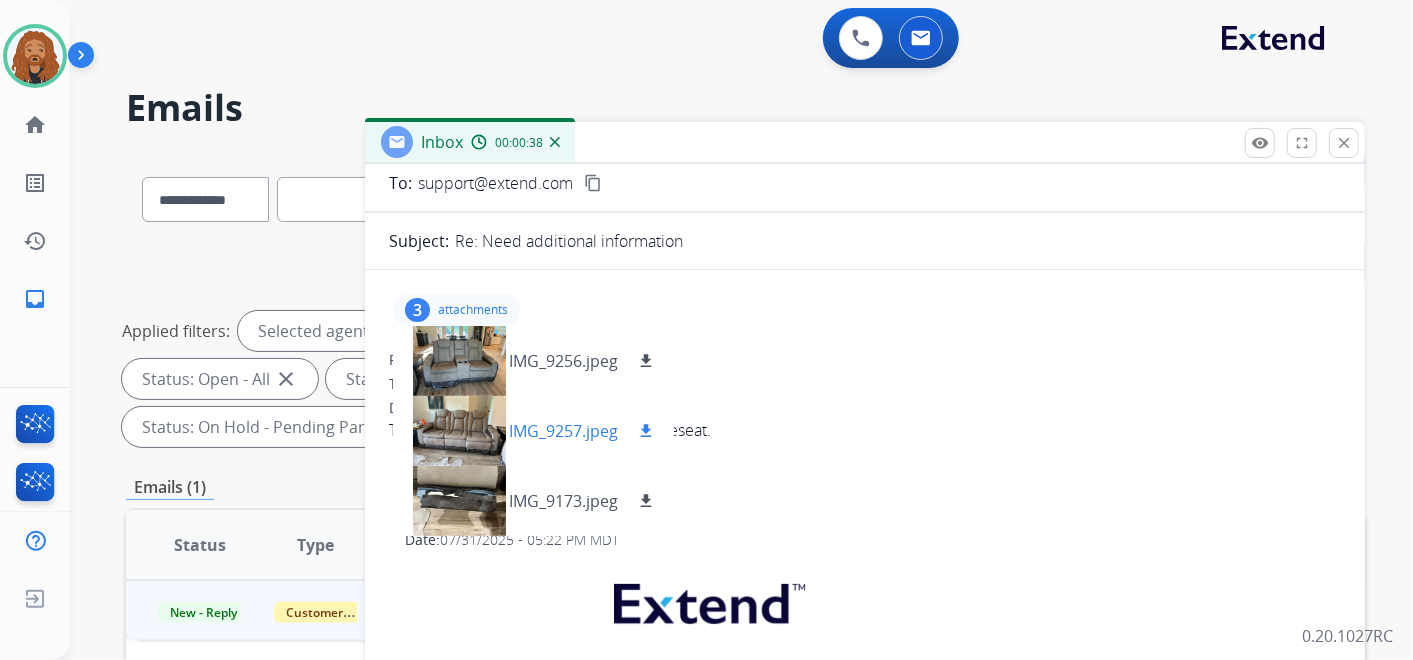 click on "download" at bounding box center [646, 431] 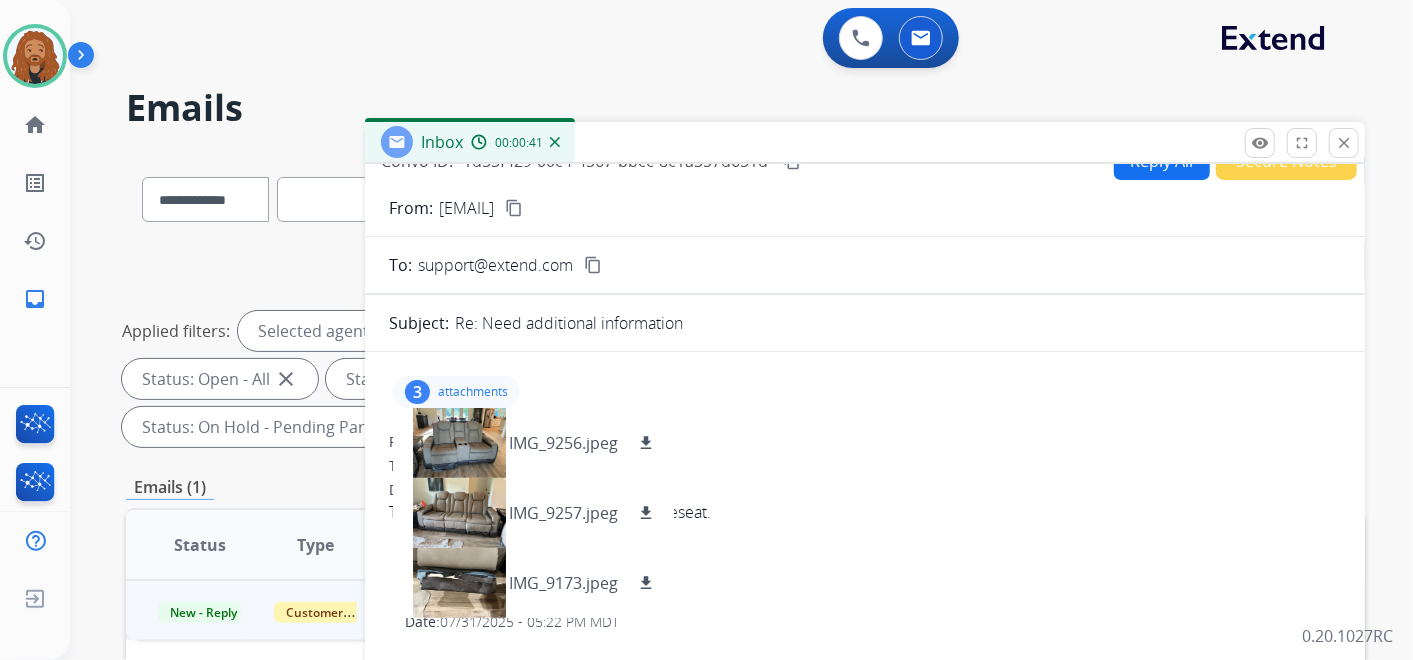 scroll, scrollTop: 0, scrollLeft: 0, axis: both 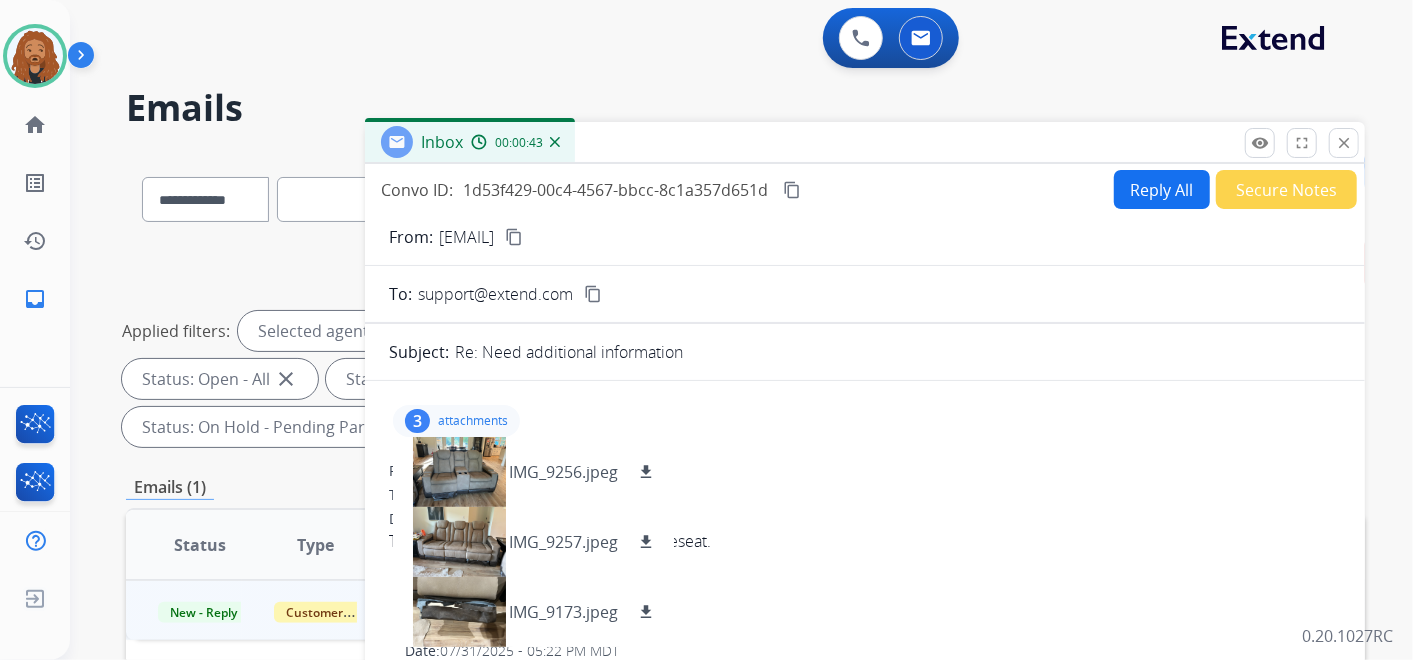 click on "content_copy" at bounding box center (514, 237) 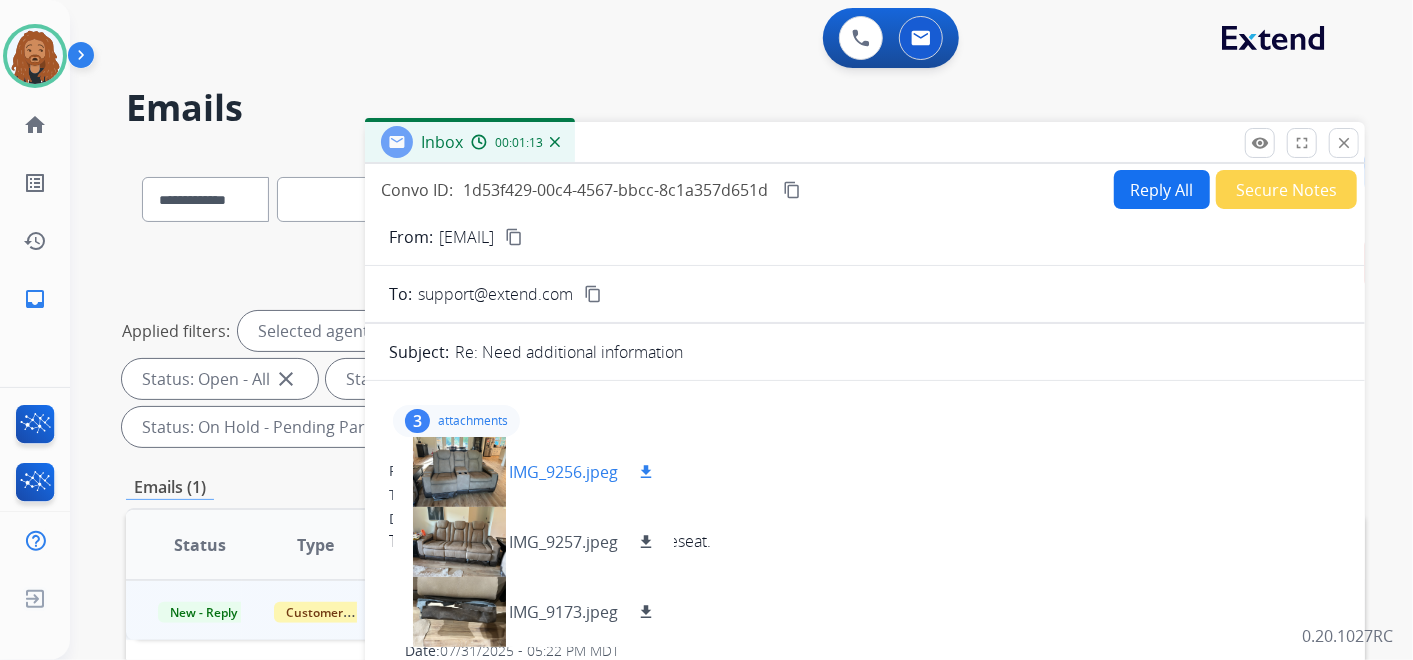 click on "IMG_9256.jpeg" at bounding box center (563, 472) 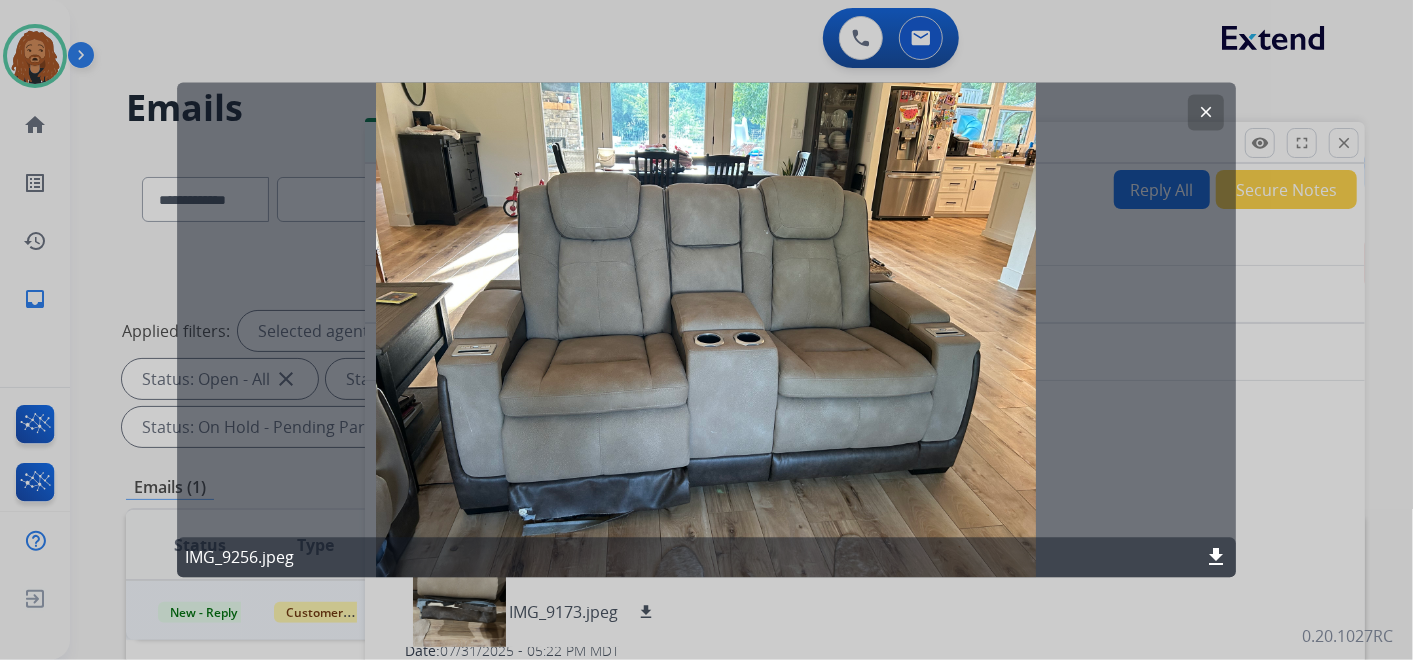 drag, startPoint x: 1203, startPoint y: 109, endPoint x: 1193, endPoint y: 110, distance: 10.049875 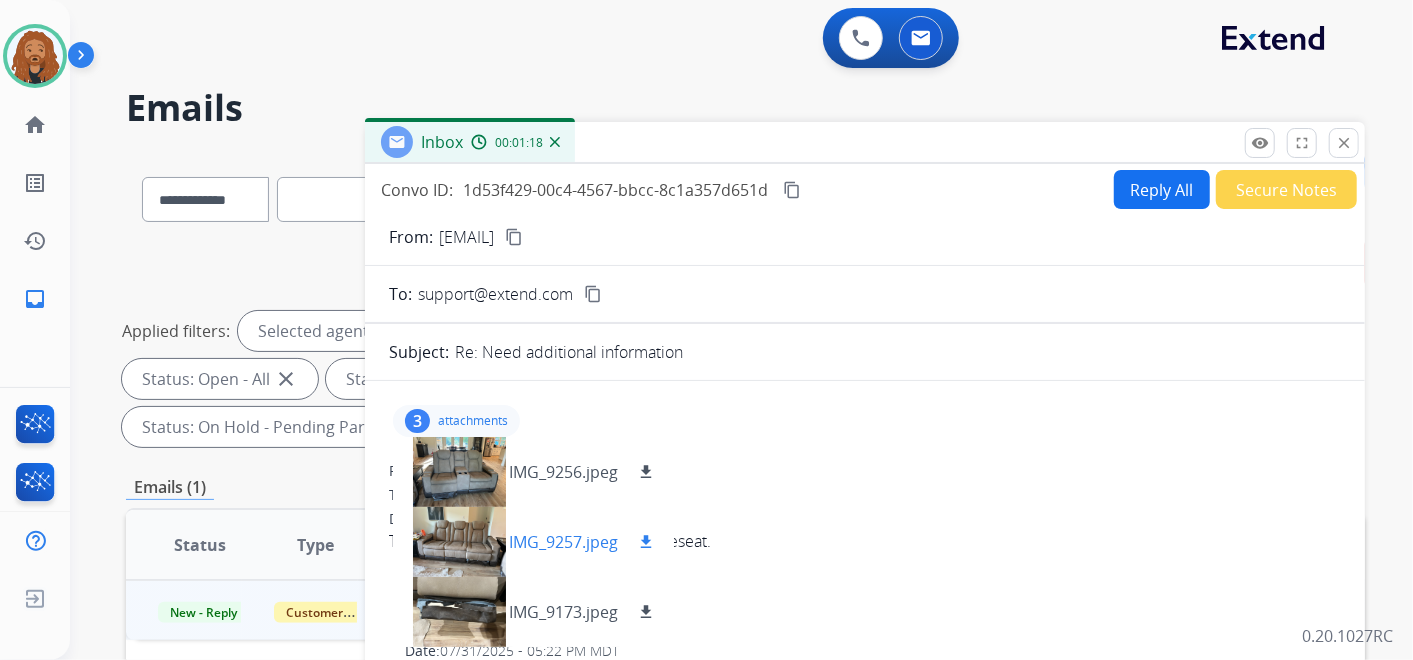 click at bounding box center [459, 542] 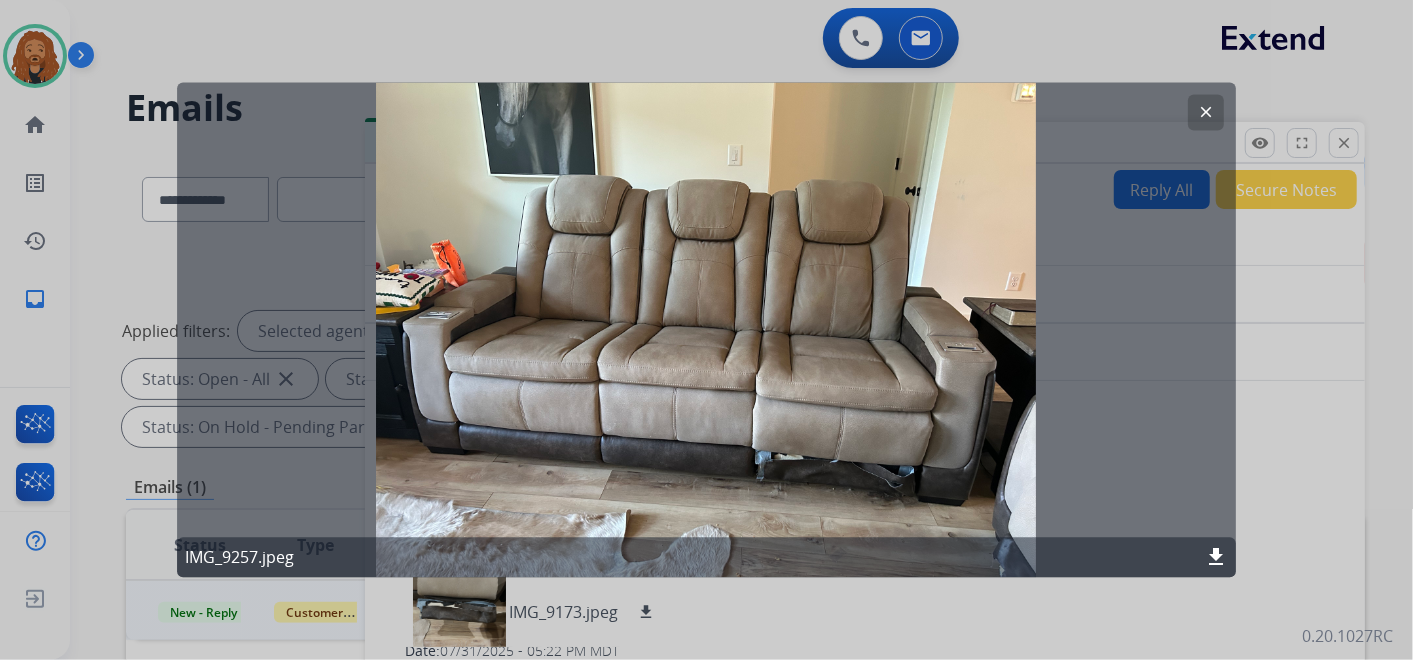click on "clear" 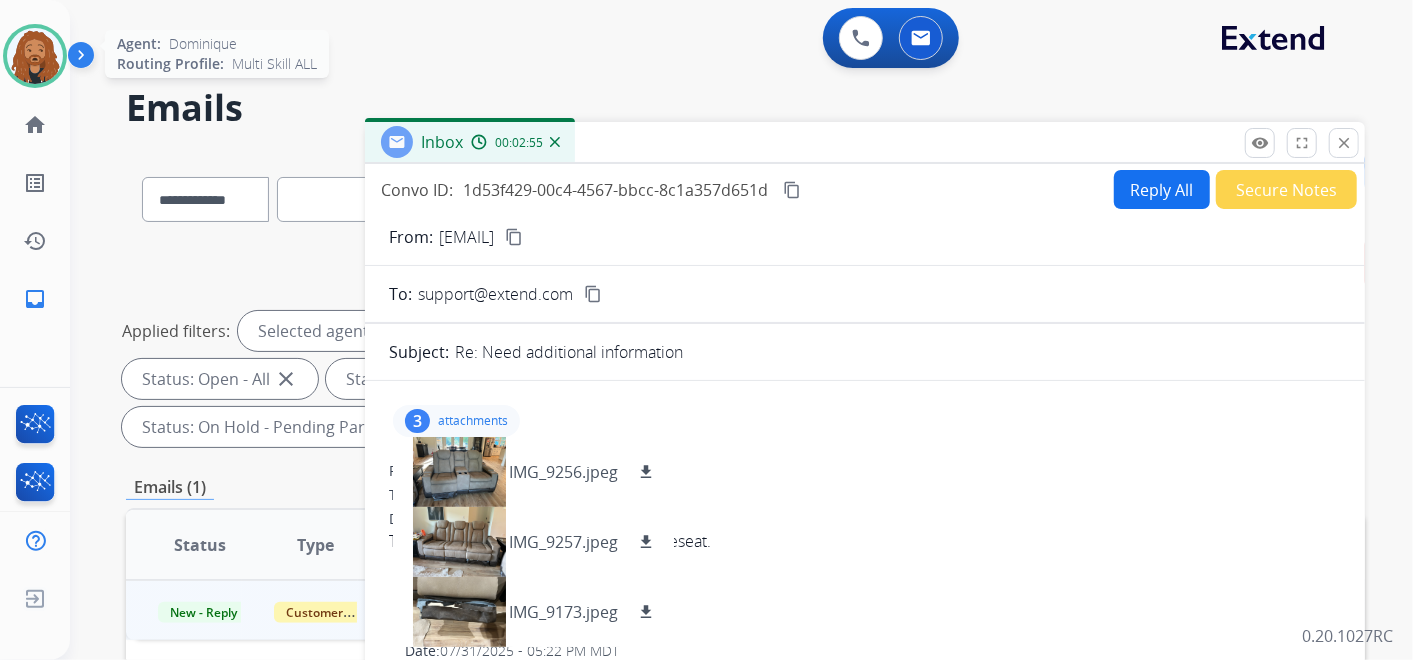 click at bounding box center [35, 56] 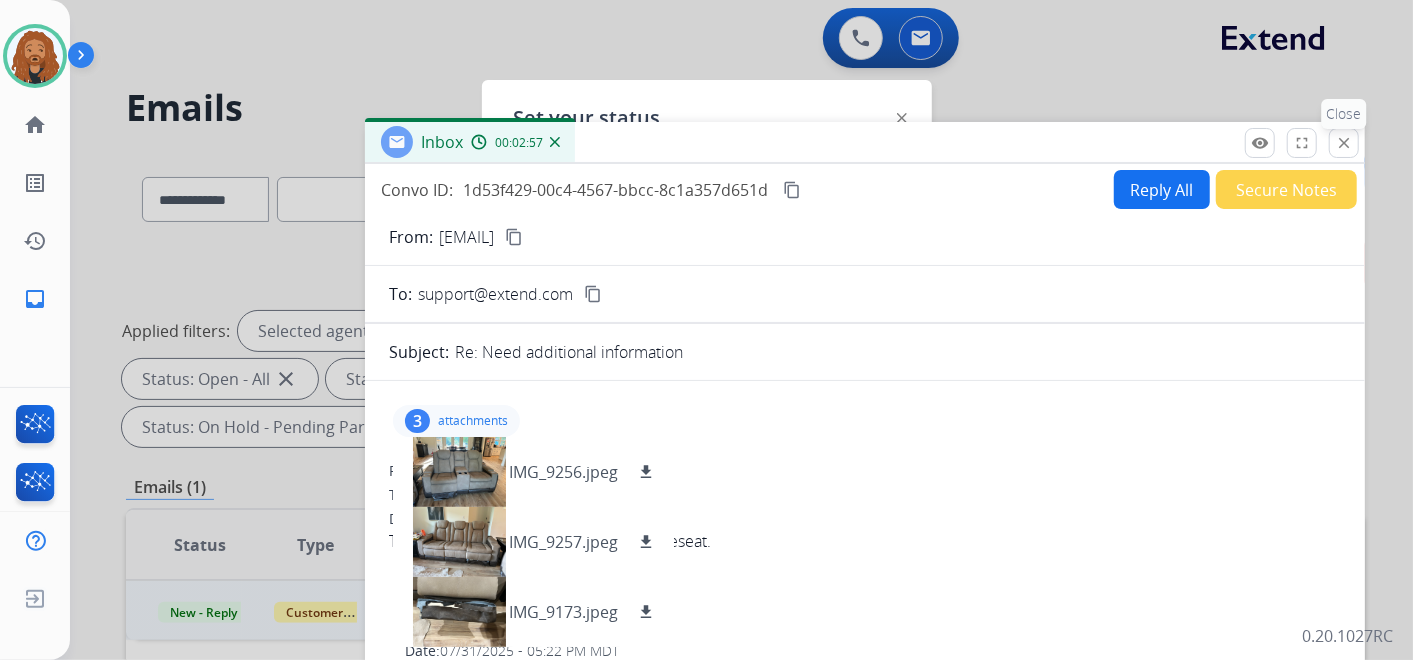 click on "close" at bounding box center (1344, 143) 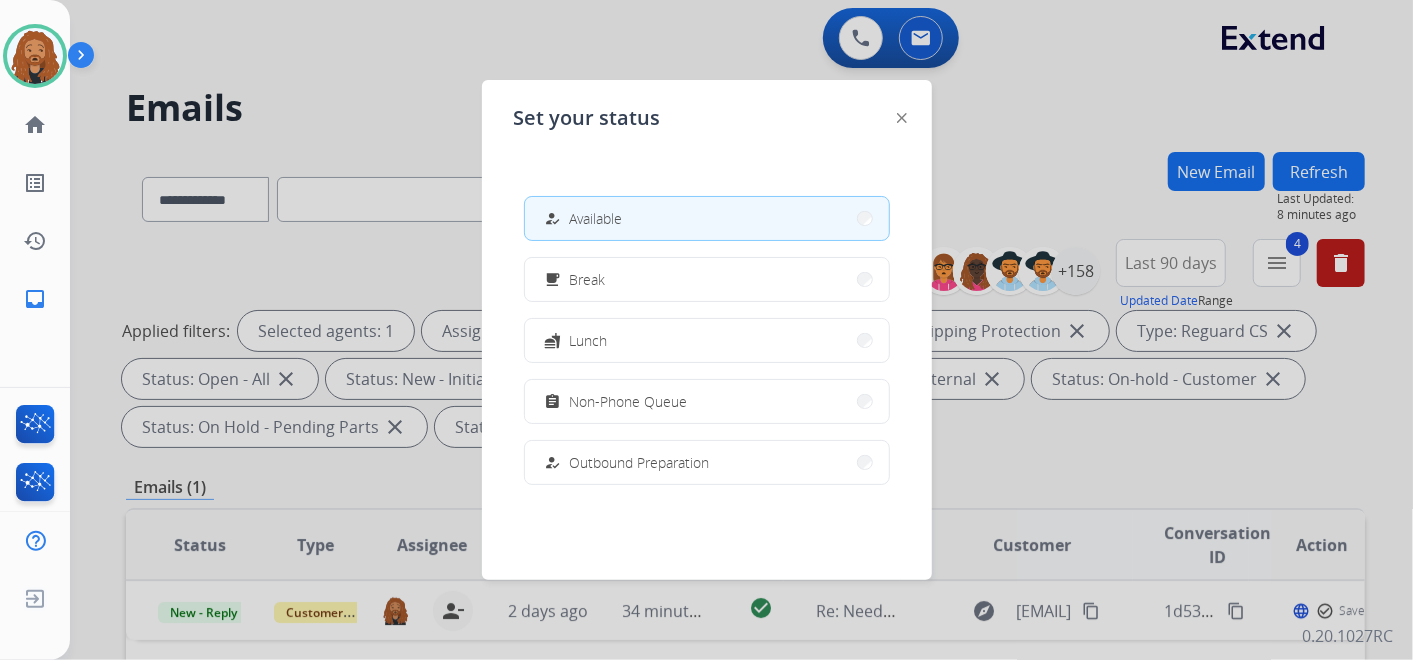 scroll, scrollTop: 222, scrollLeft: 0, axis: vertical 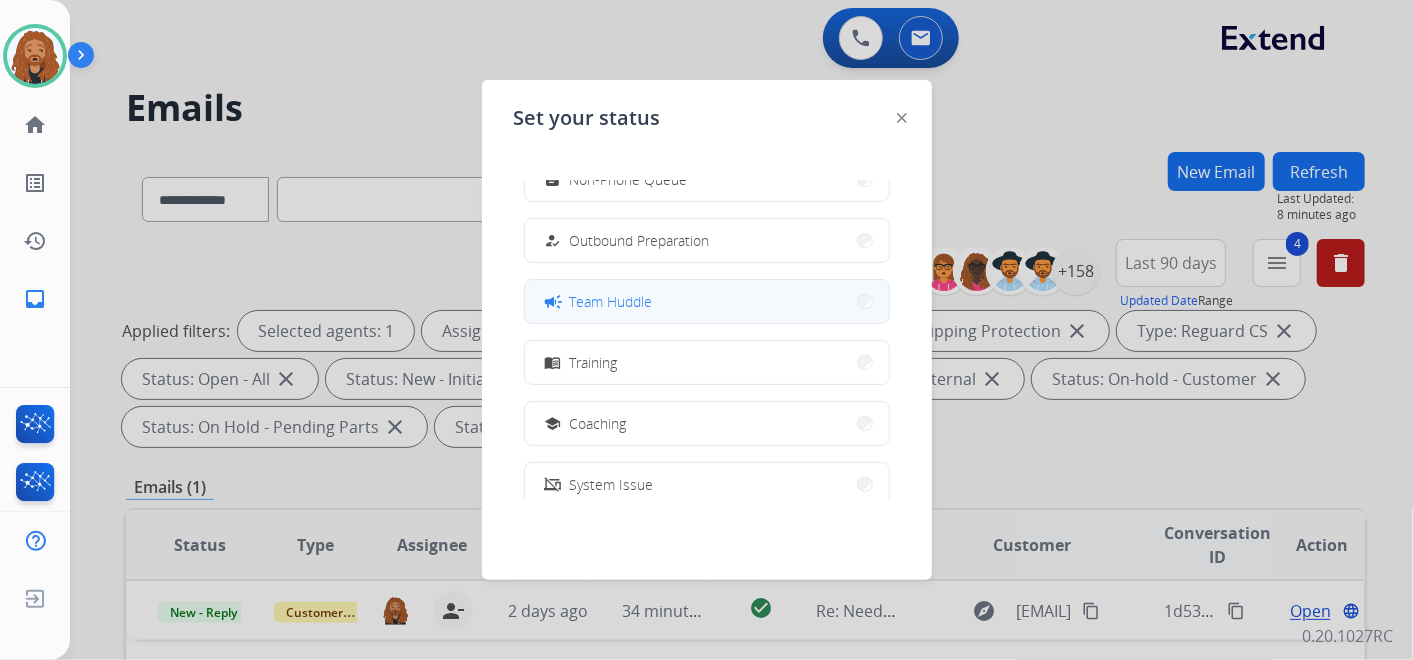 click on "Team Huddle" at bounding box center (611, 301) 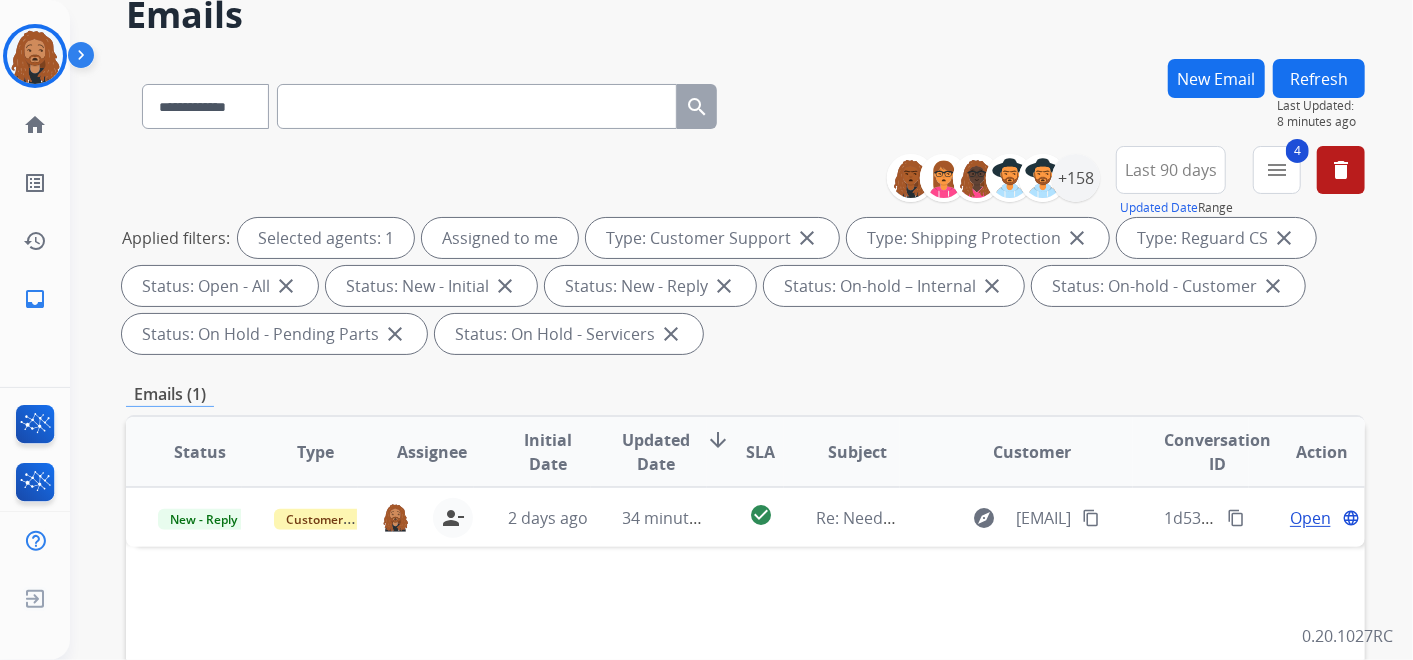 scroll, scrollTop: 222, scrollLeft: 0, axis: vertical 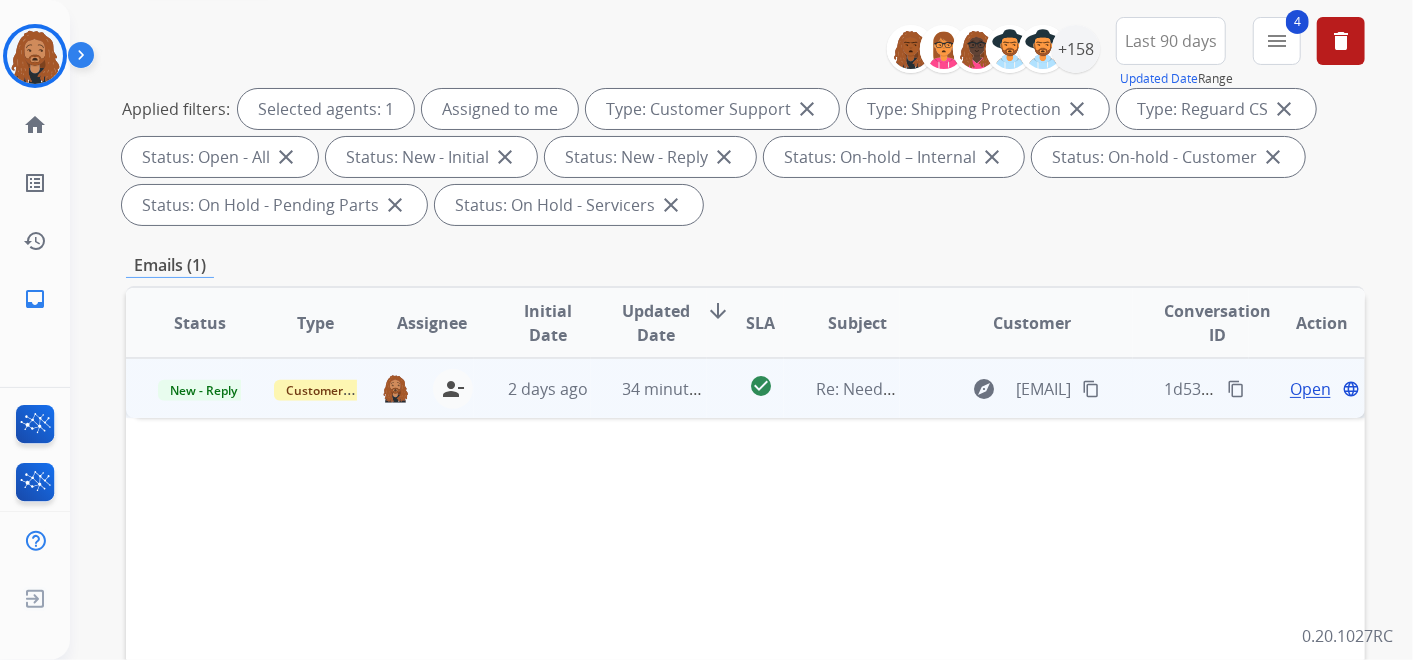 click on "Open" at bounding box center (1310, 389) 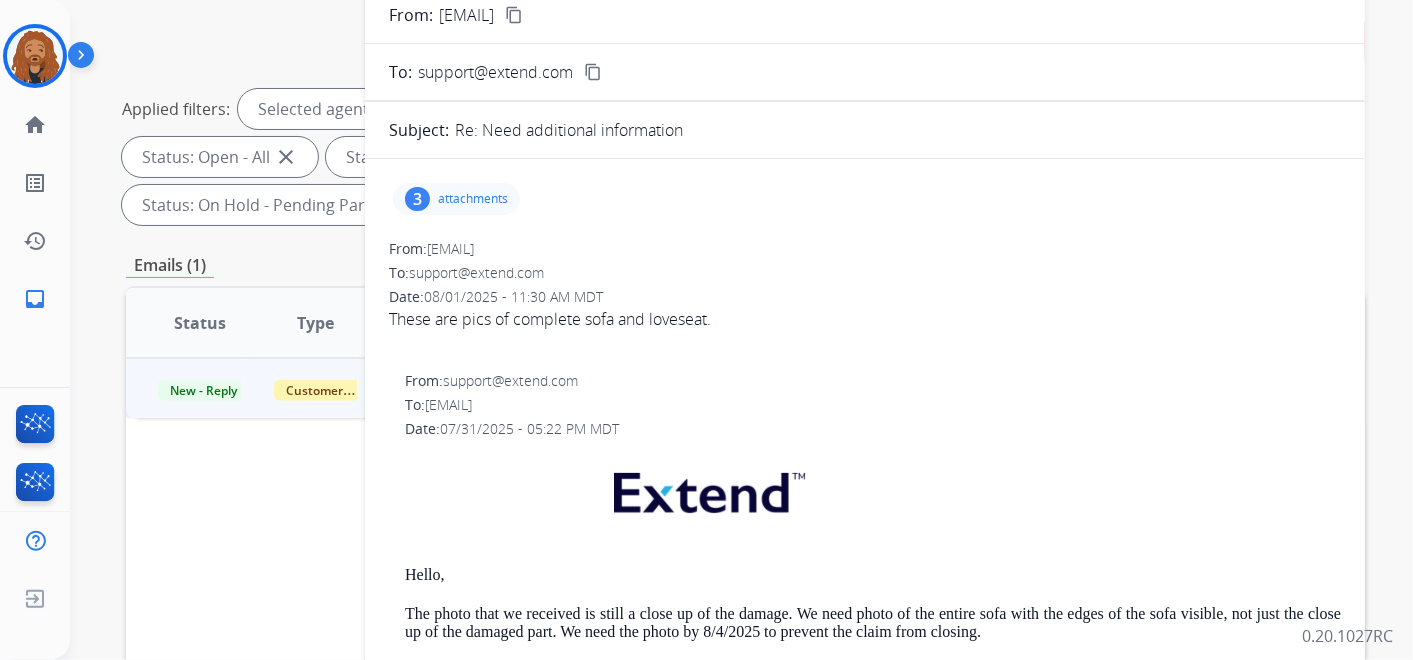 scroll, scrollTop: 0, scrollLeft: 0, axis: both 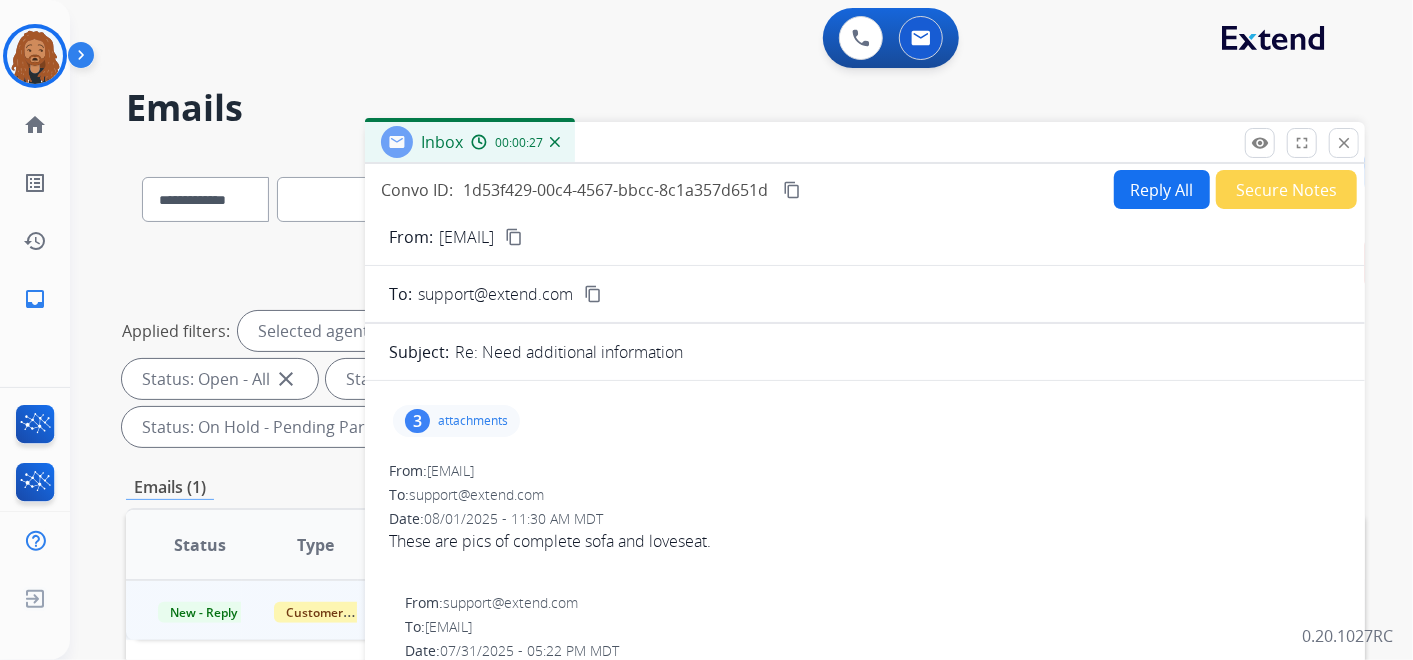 click on "Reply All" at bounding box center [1162, 189] 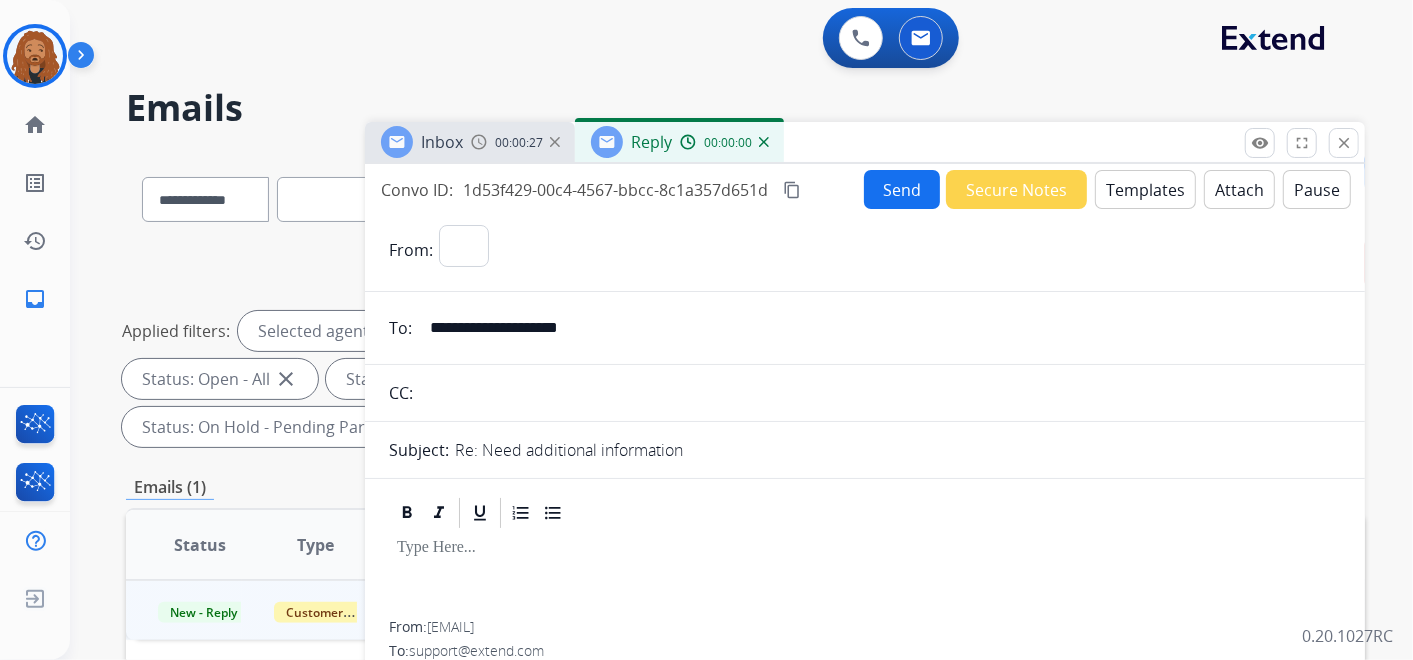 select on "**********" 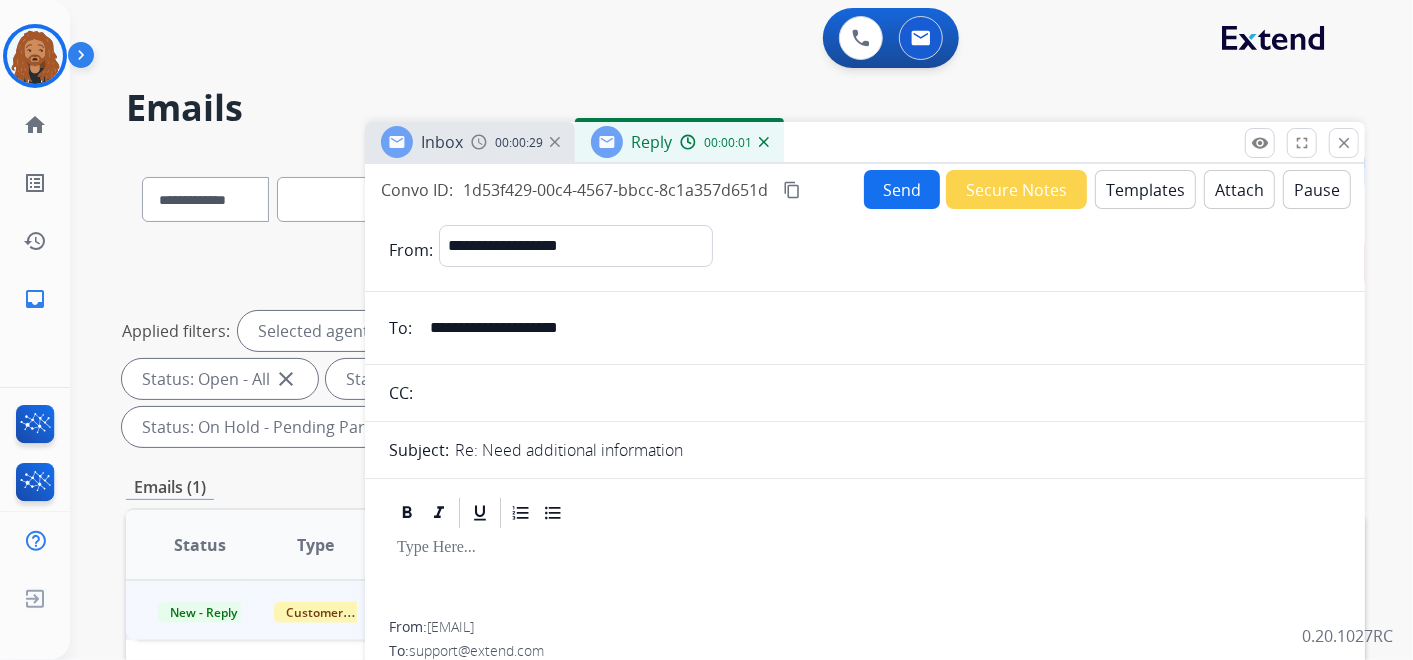 click on "Templates" at bounding box center (1145, 189) 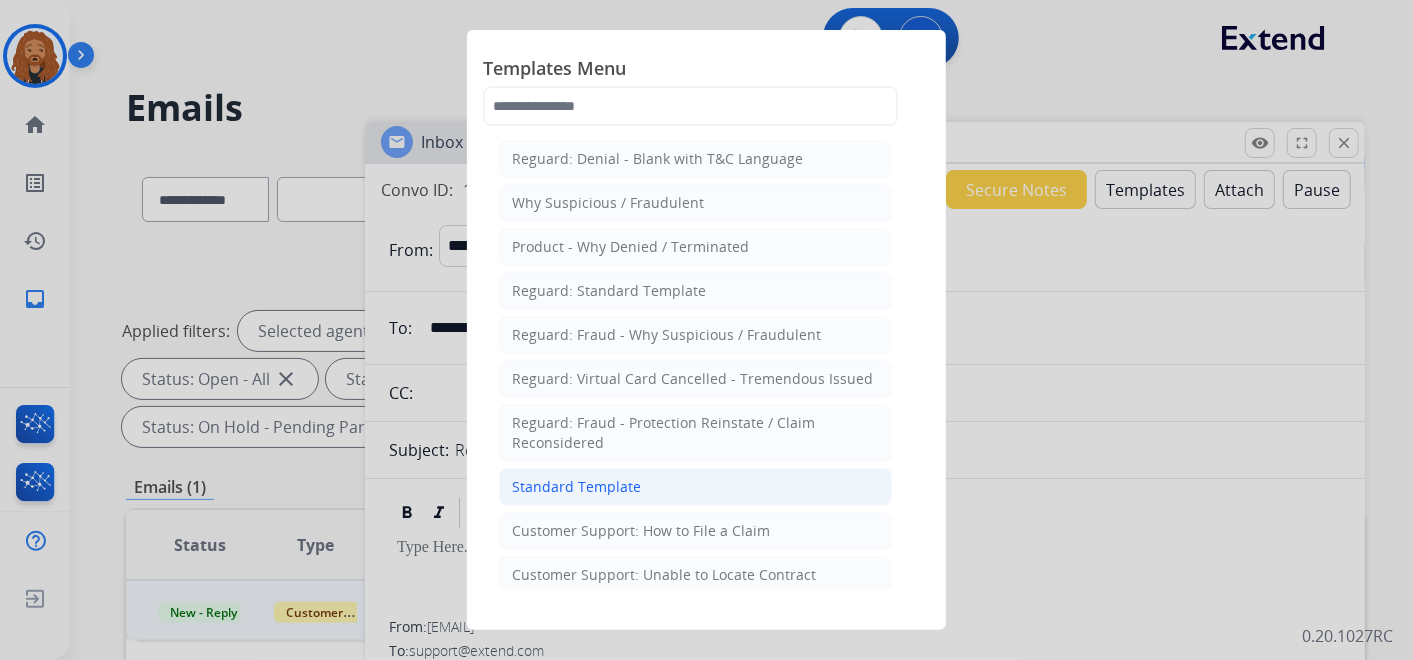 click on "Standard Template" 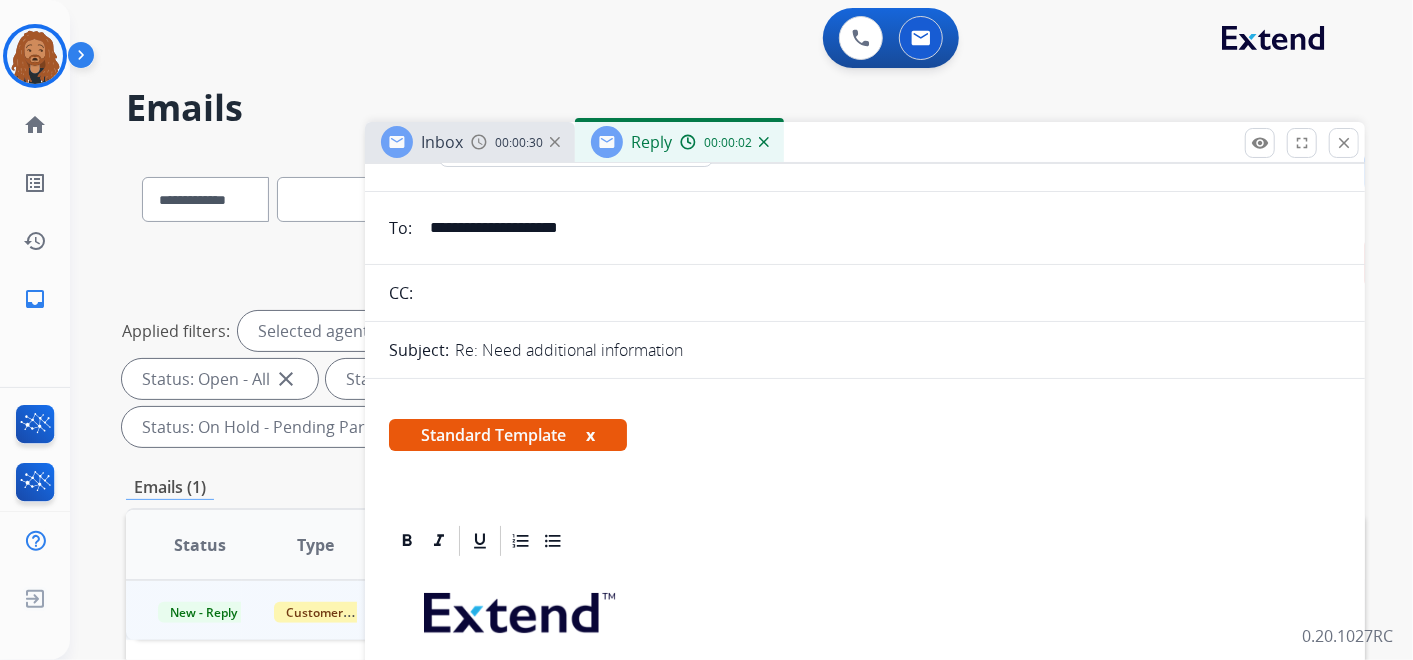 scroll, scrollTop: 333, scrollLeft: 0, axis: vertical 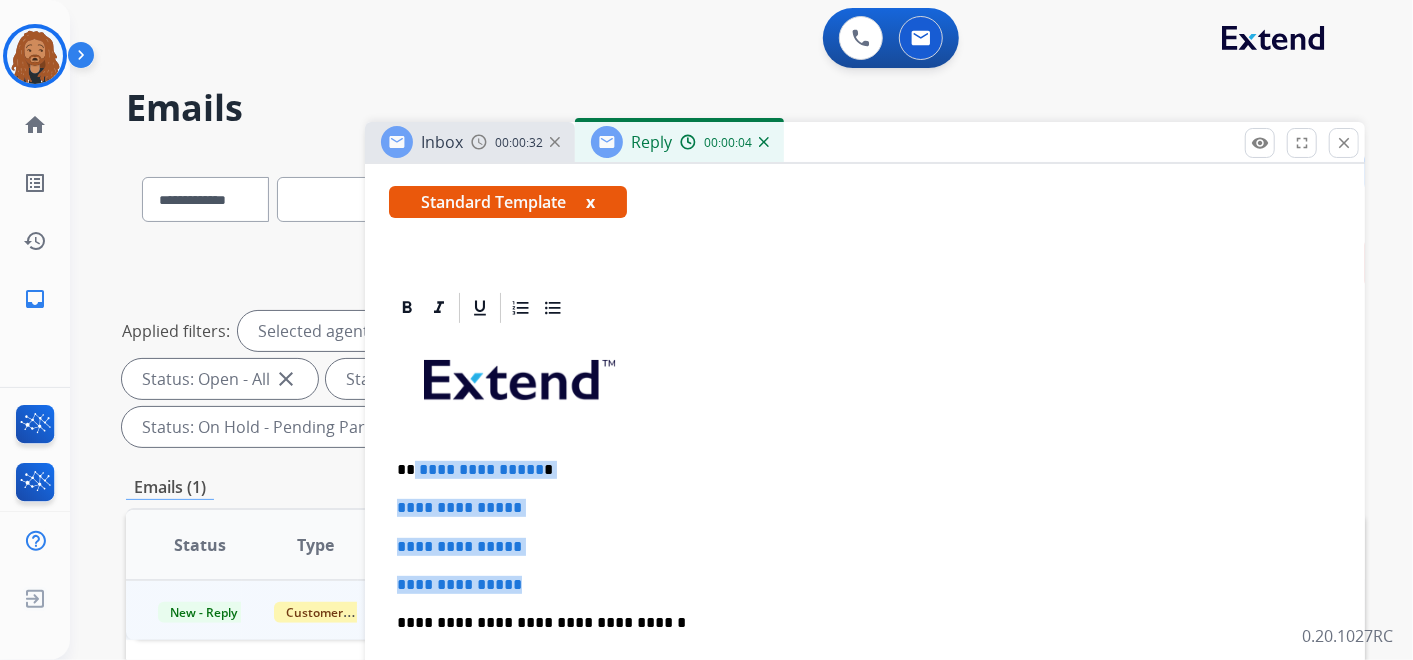 drag, startPoint x: 529, startPoint y: 580, endPoint x: 411, endPoint y: 459, distance: 169.01184 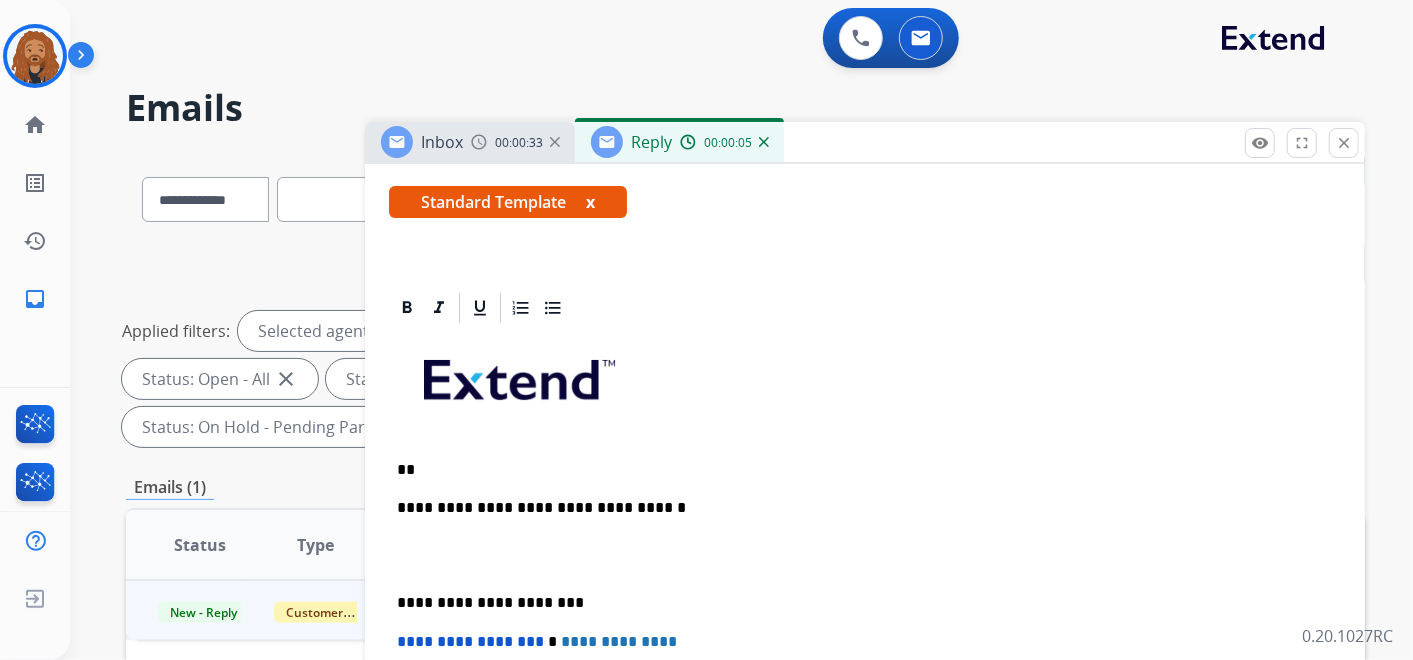 type 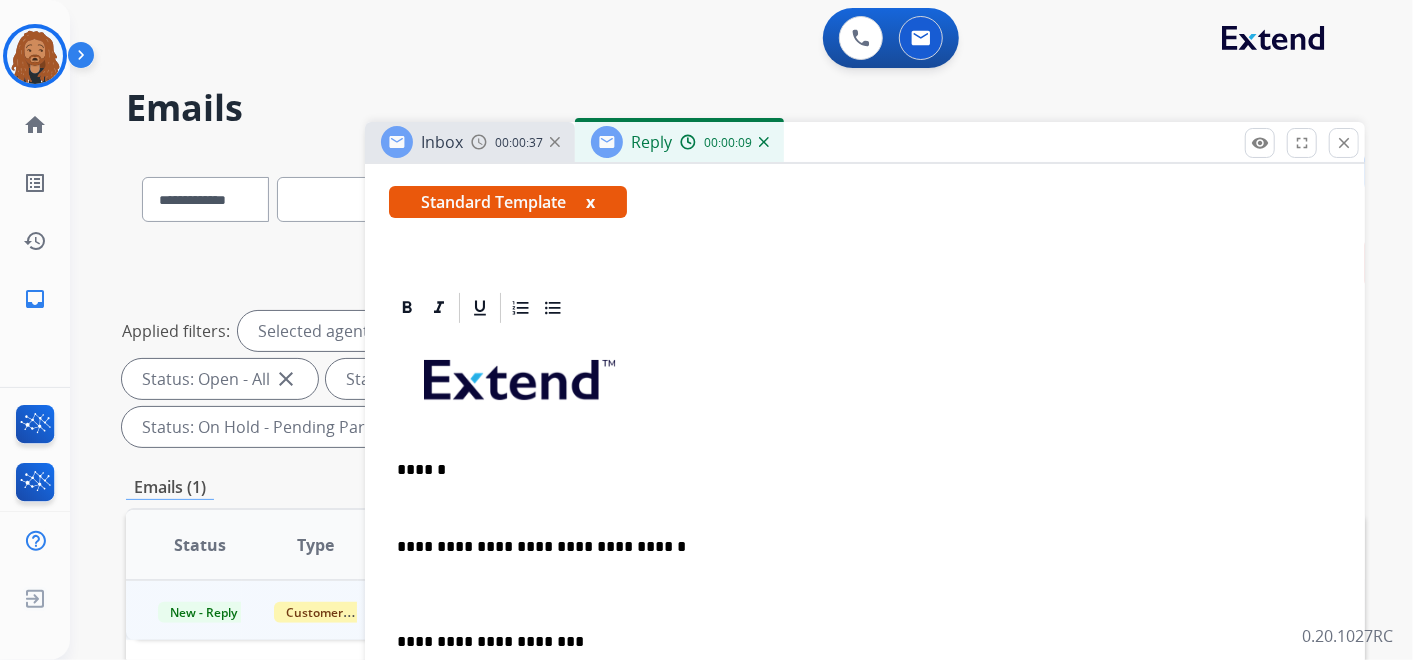 drag, startPoint x: 480, startPoint y: 605, endPoint x: 477, endPoint y: 589, distance: 16.27882 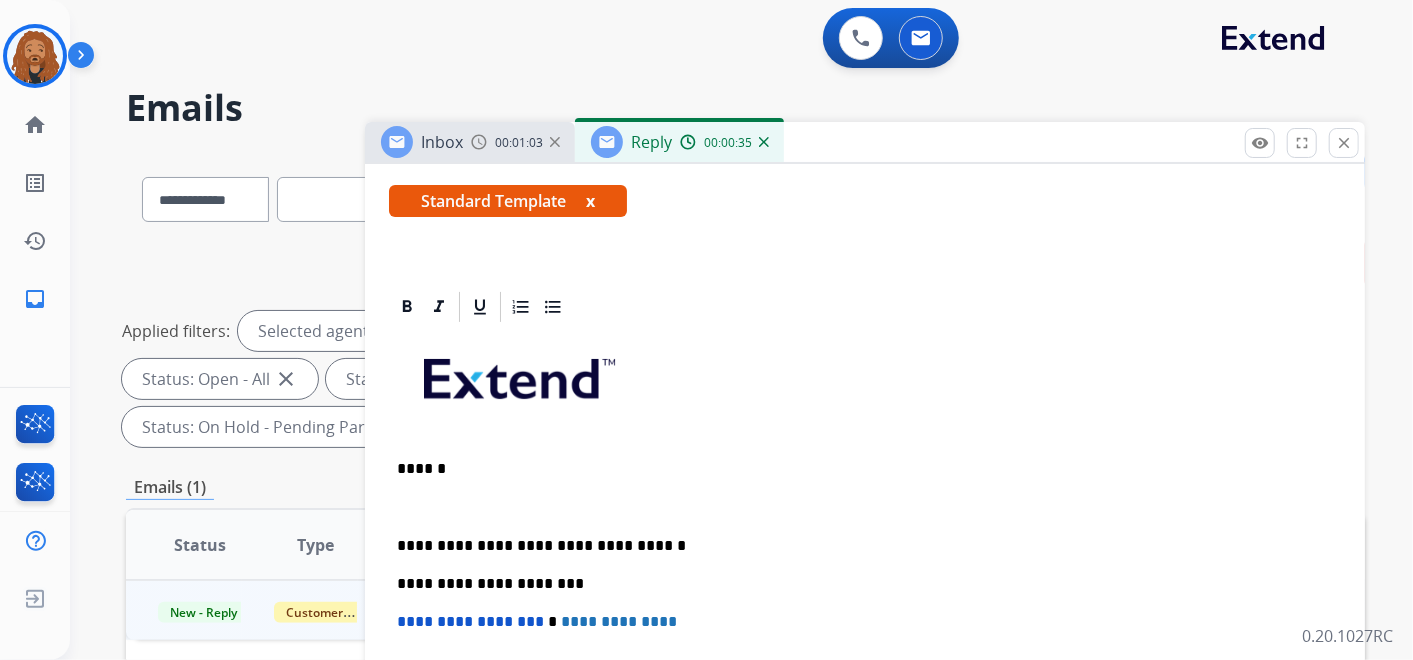 scroll, scrollTop: 333, scrollLeft: 0, axis: vertical 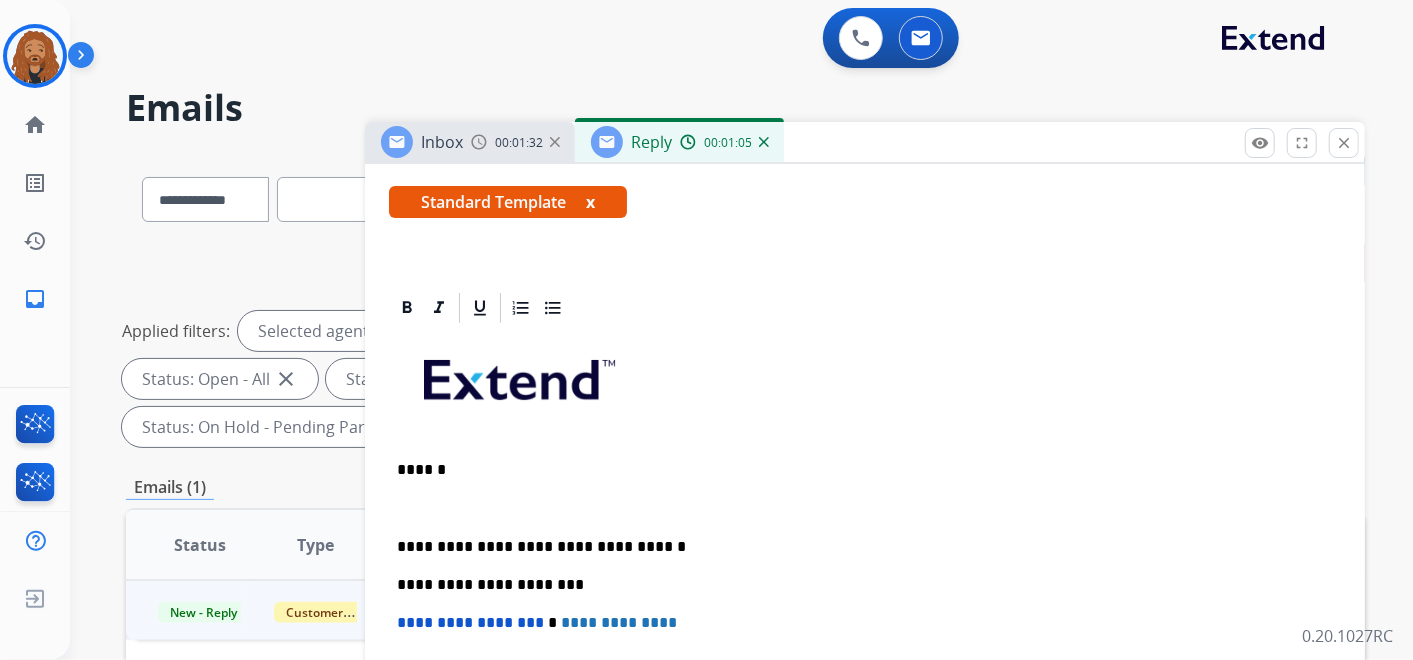 click at bounding box center (865, 508) 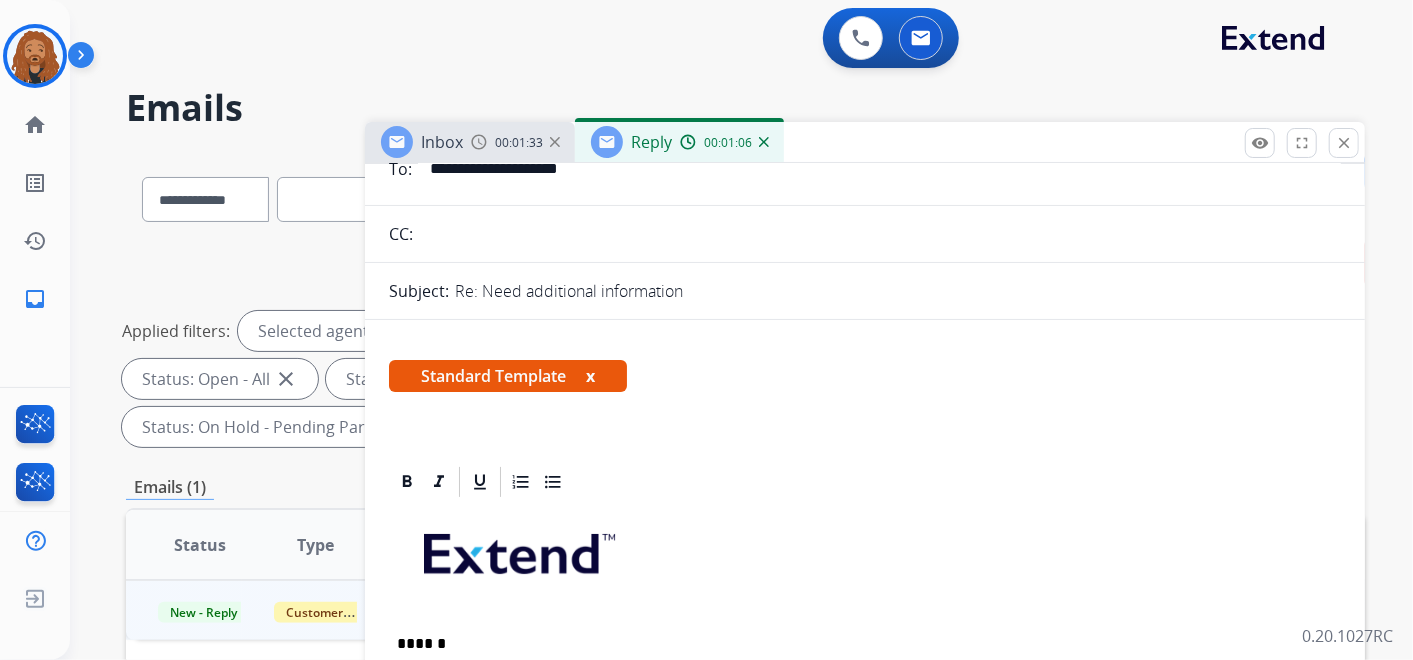 scroll, scrollTop: 0, scrollLeft: 0, axis: both 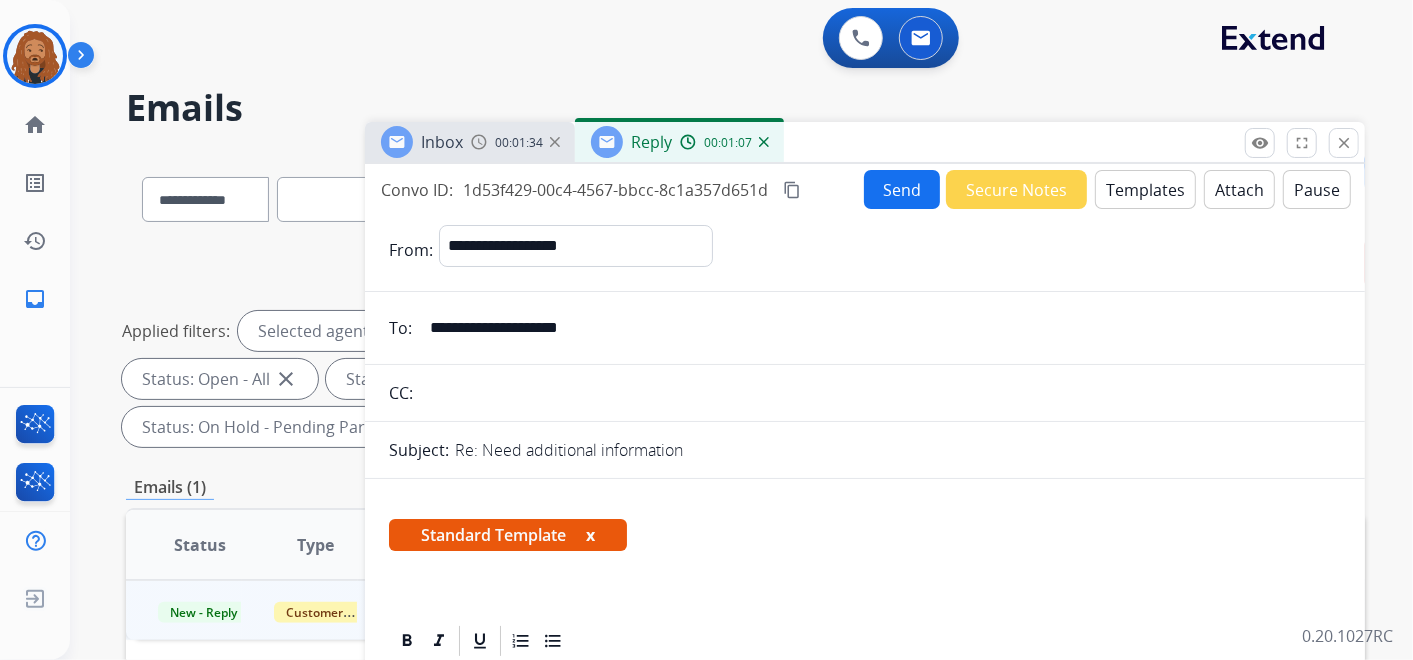 click on "Send" at bounding box center [902, 189] 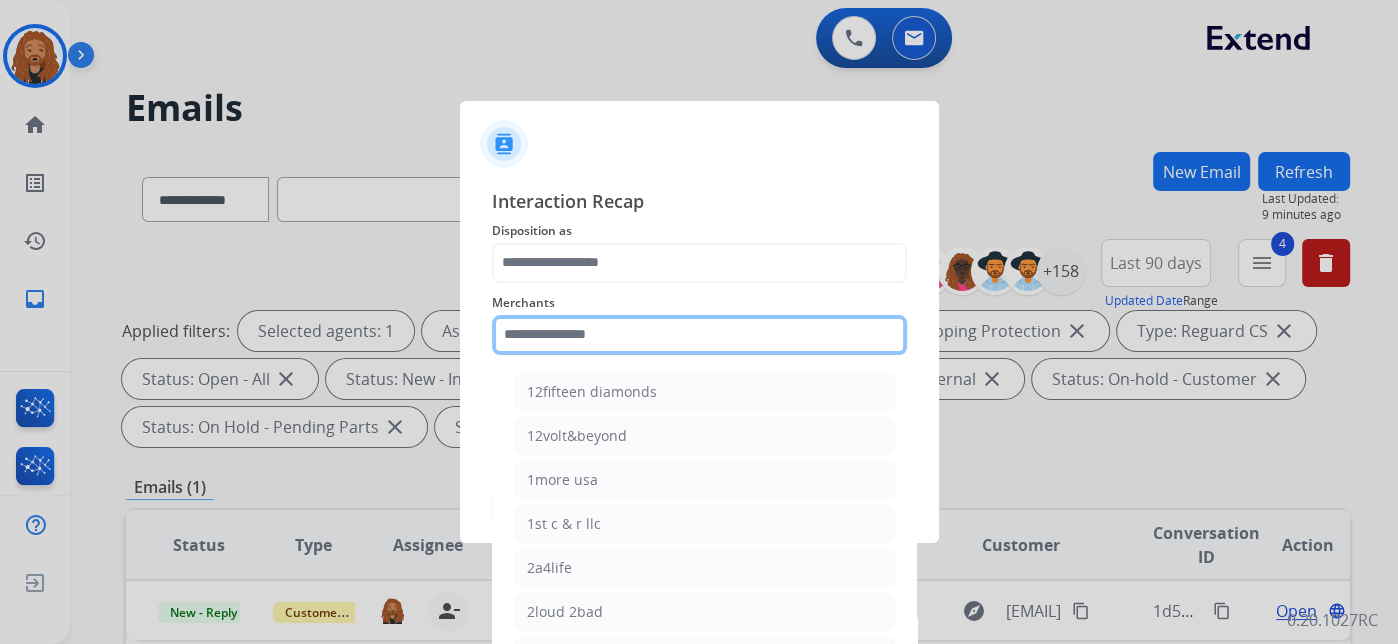 click 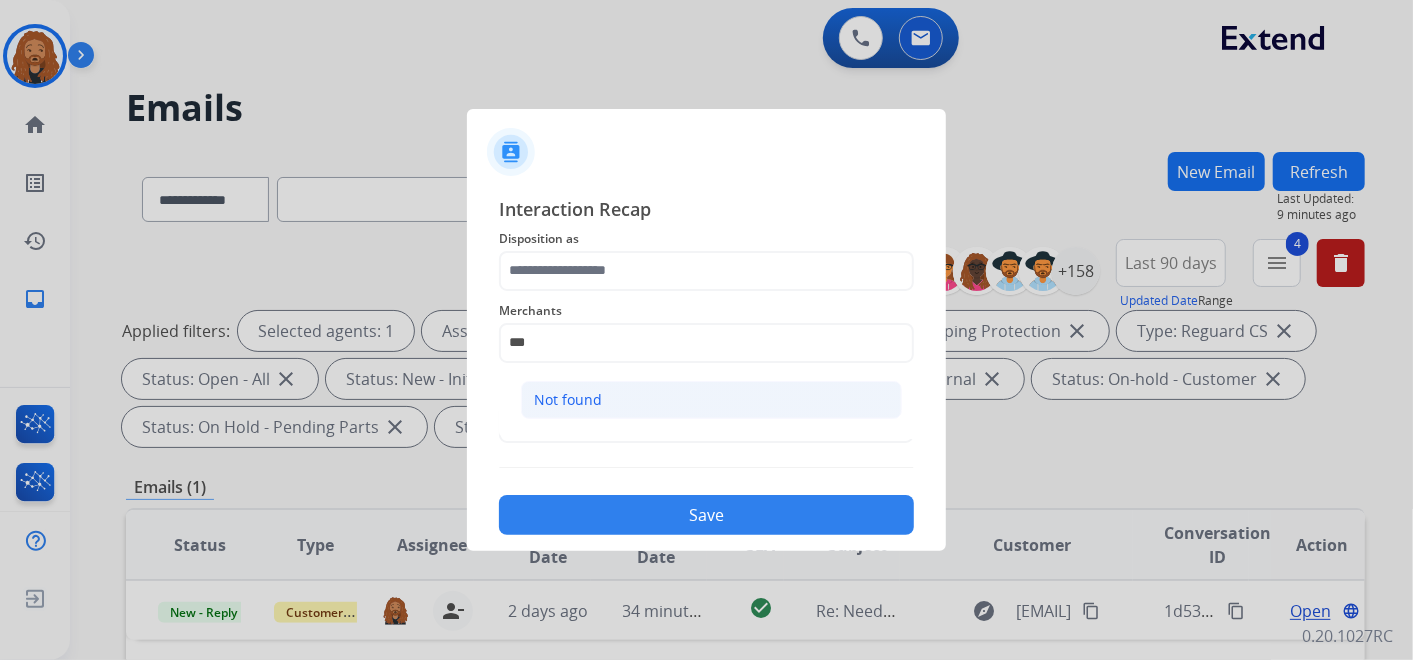 click on "Not found" 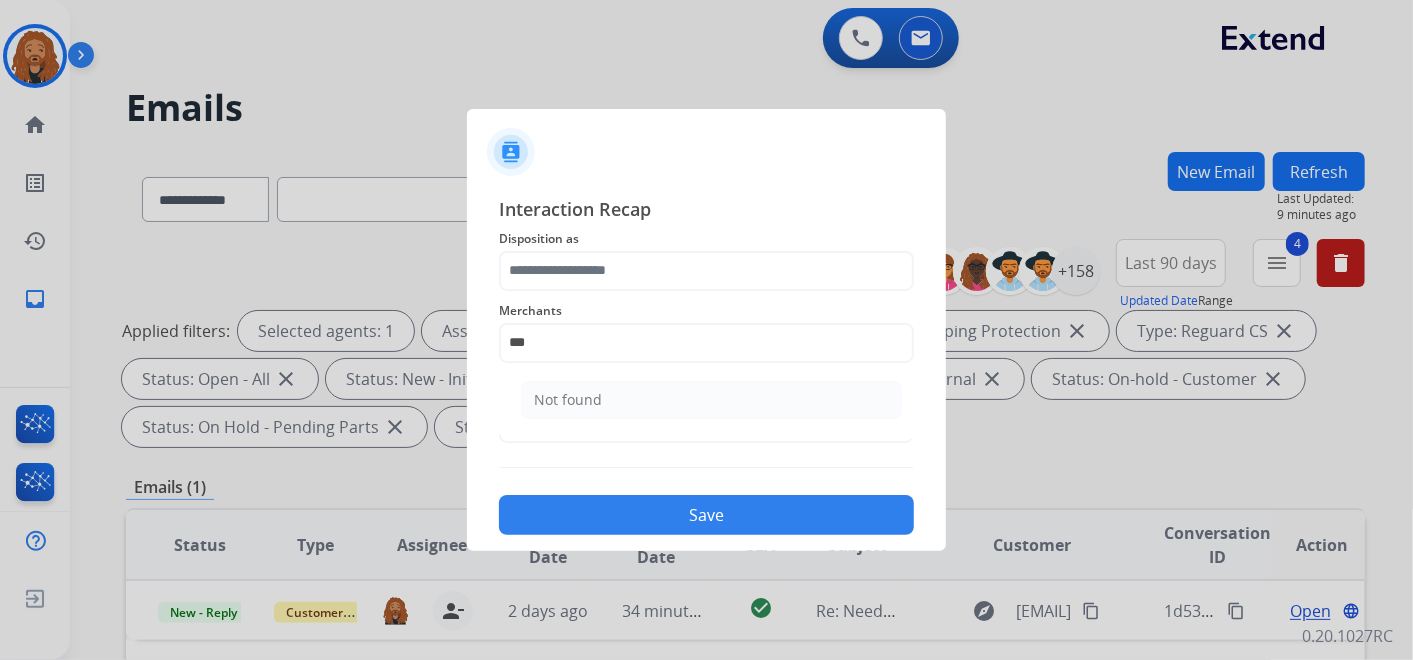 type on "*********" 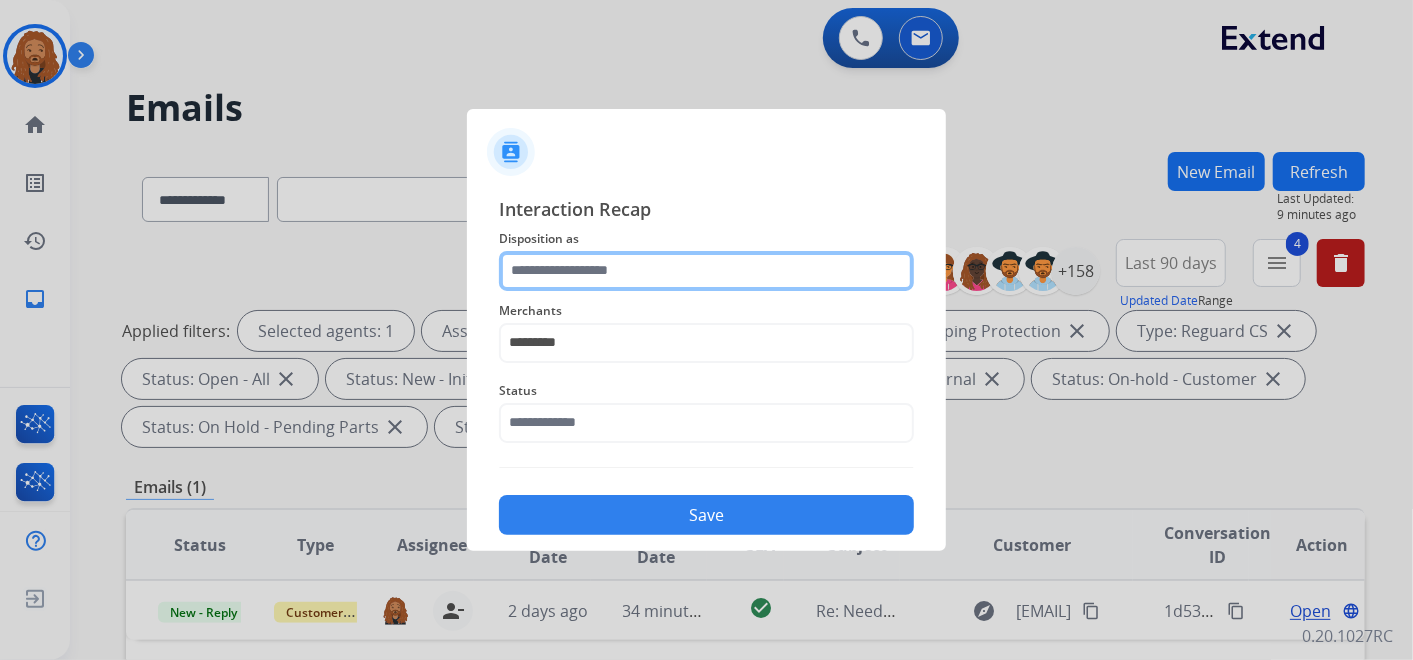click 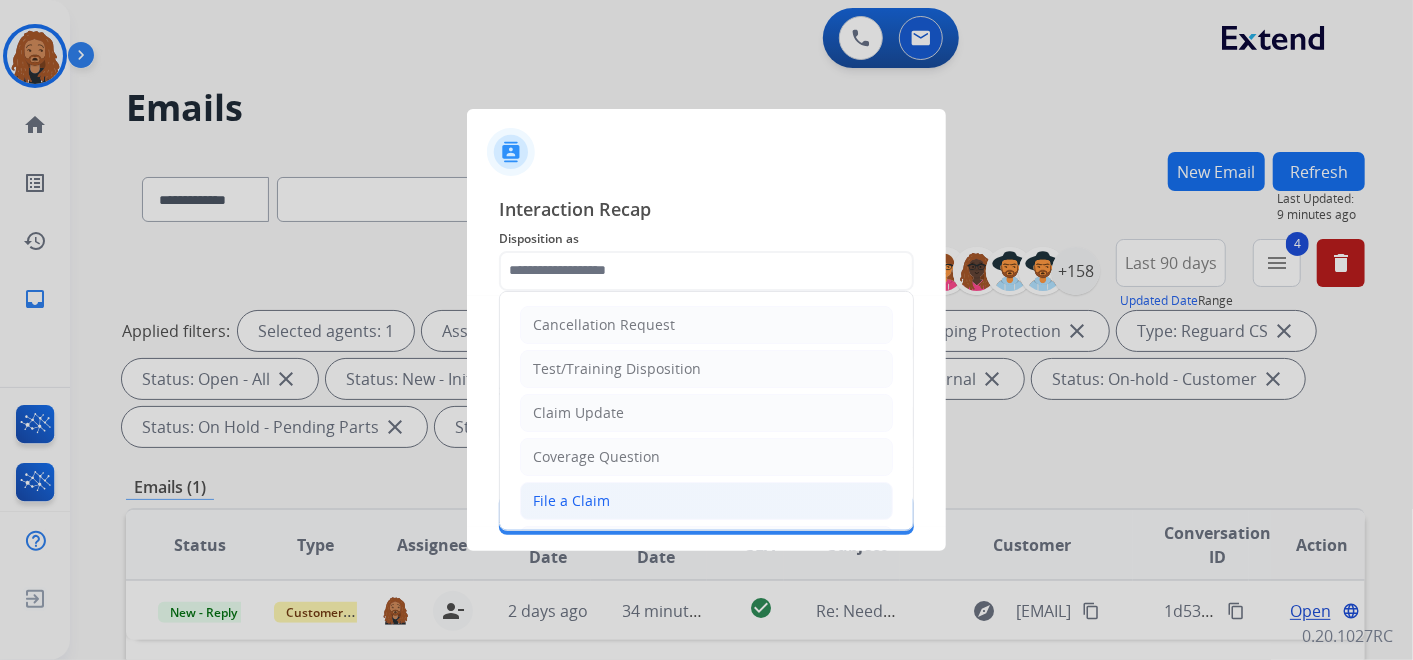 click on "File a Claim" 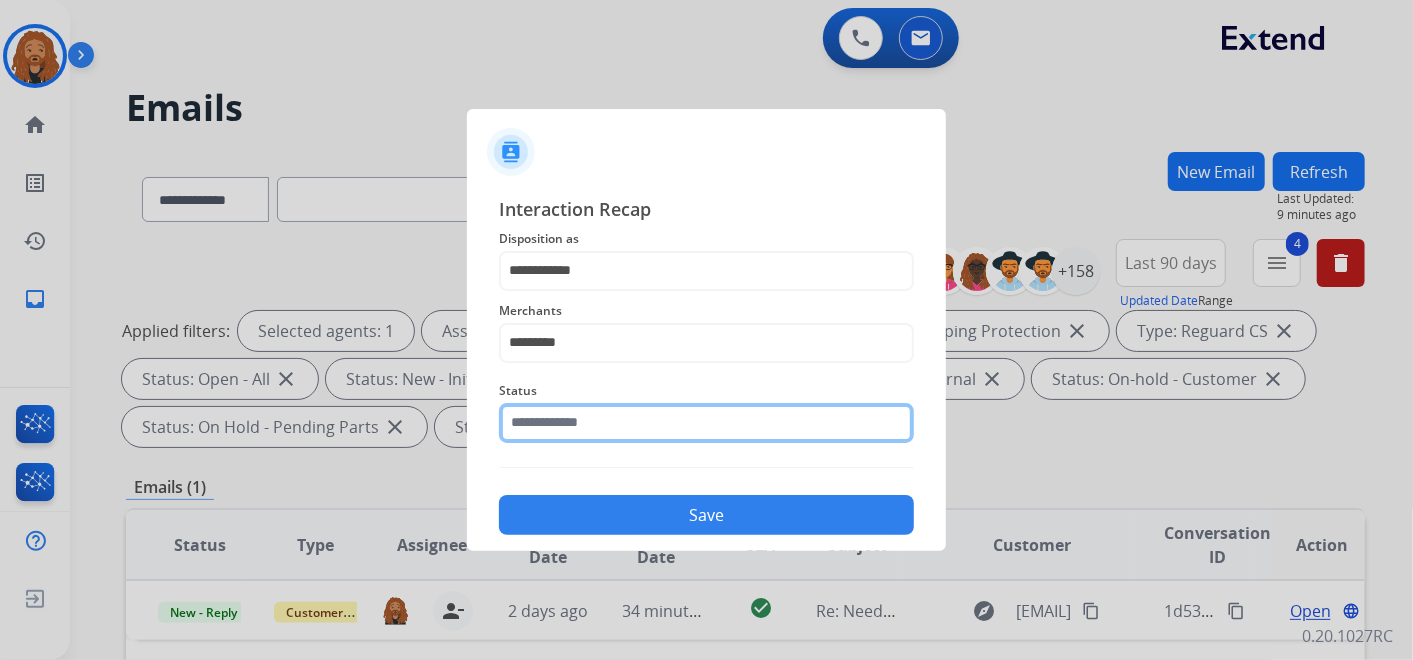 click 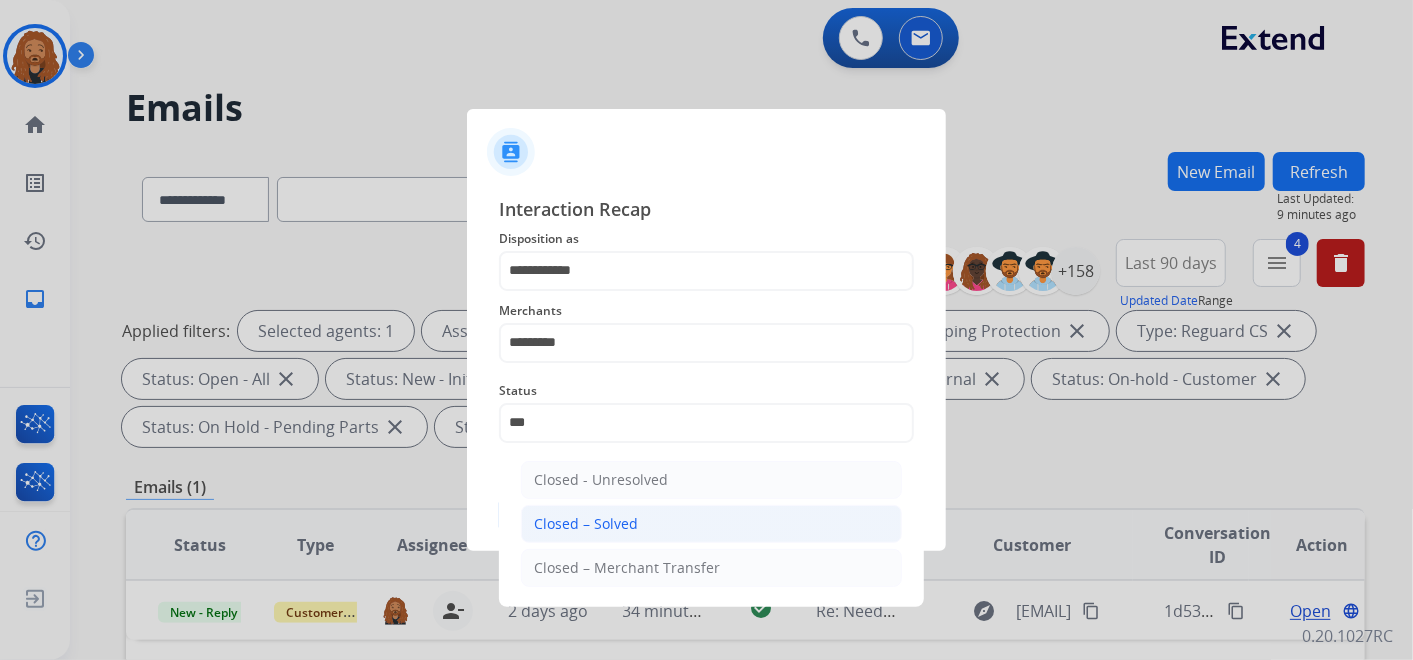 click on "Closed – Solved" 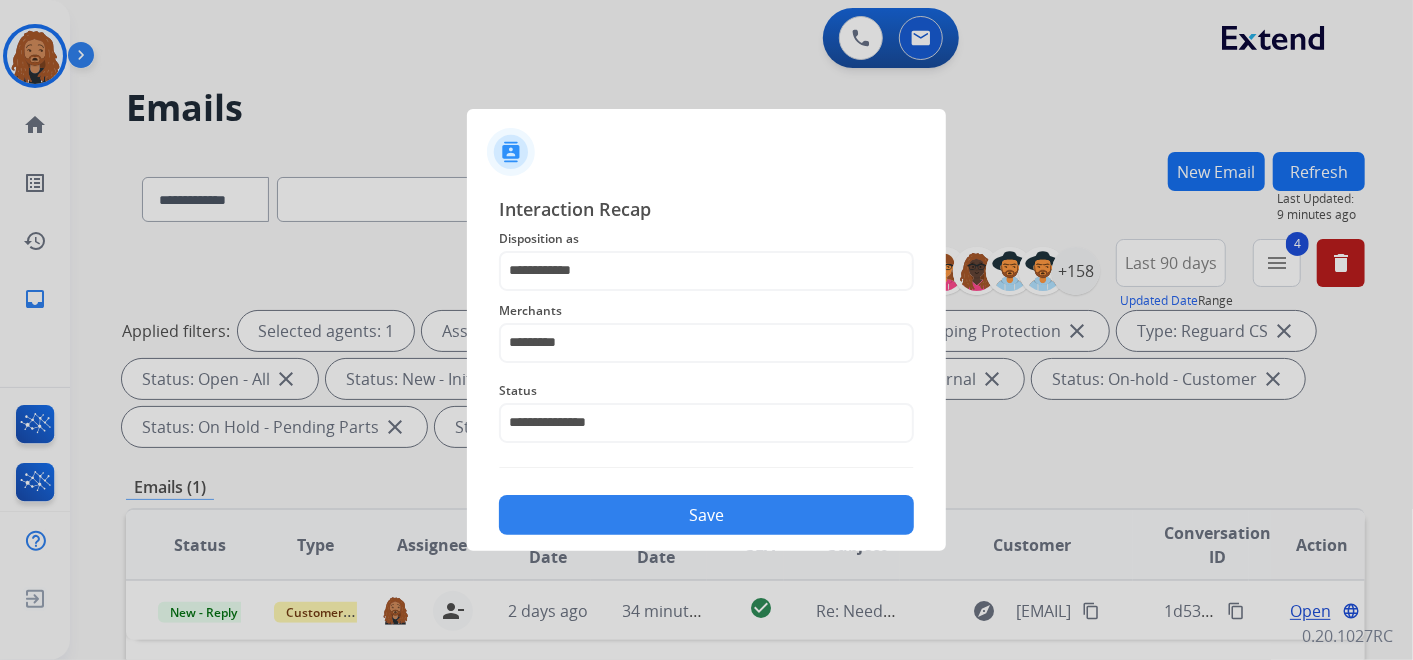 click on "Save" 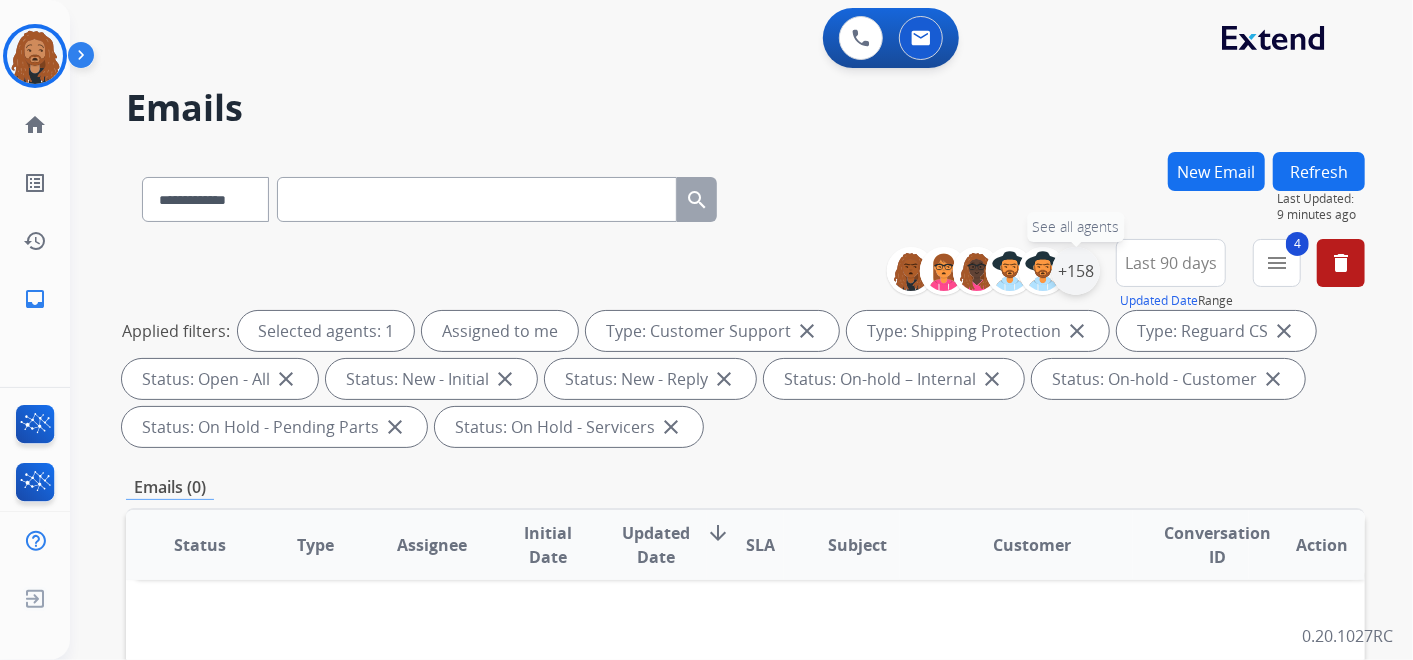 click on "+158" at bounding box center (1076, 271) 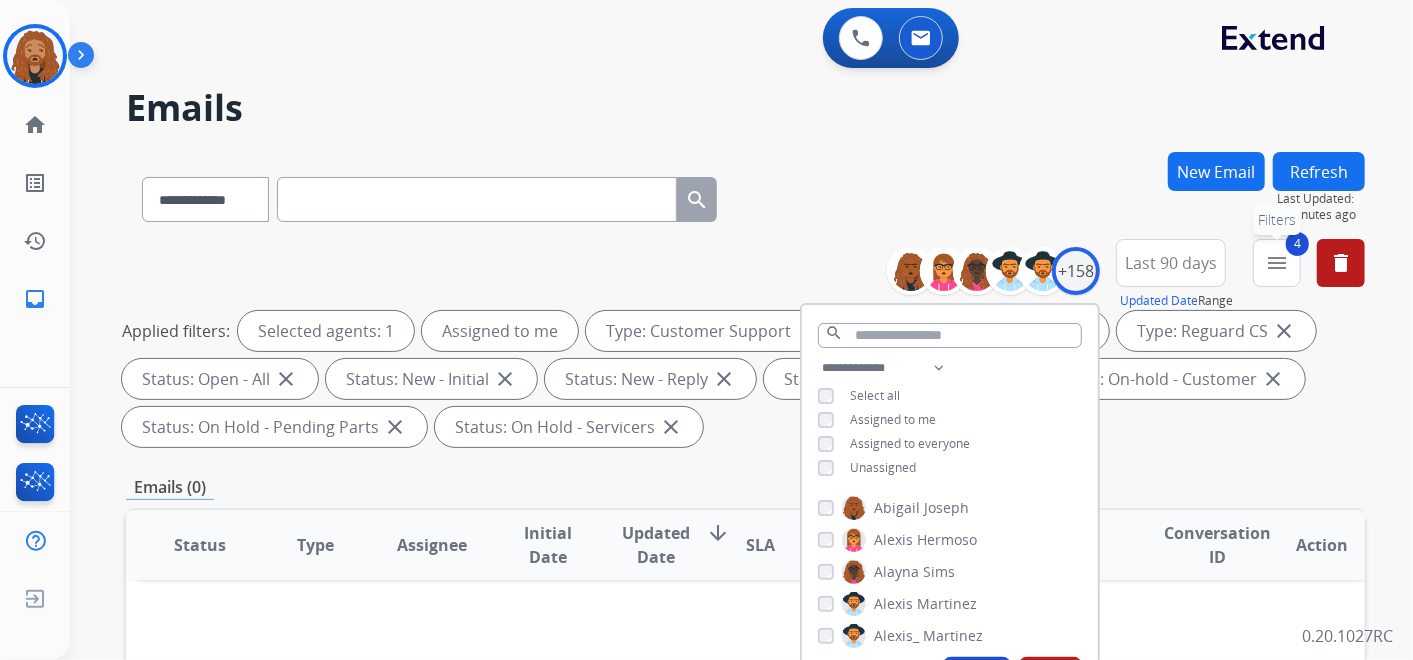click on "4 menu  Filters" at bounding box center [1277, 263] 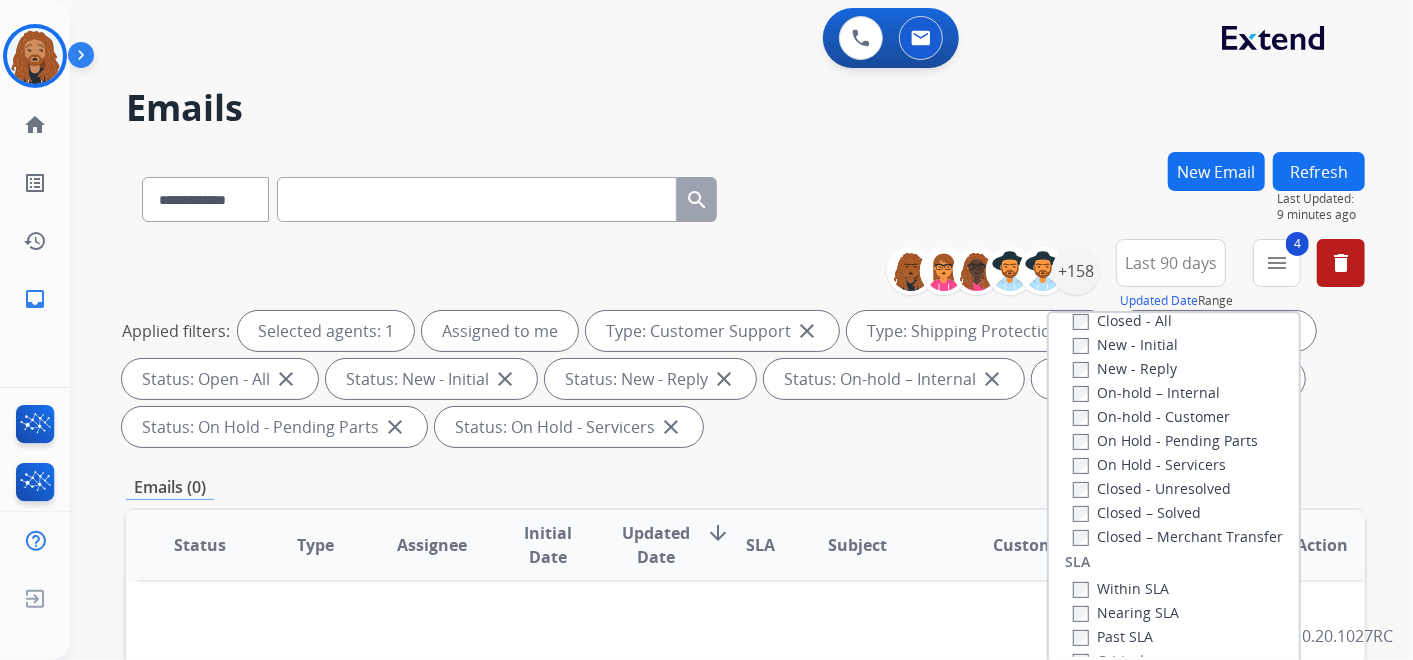 click on "**********" at bounding box center (745, 195) 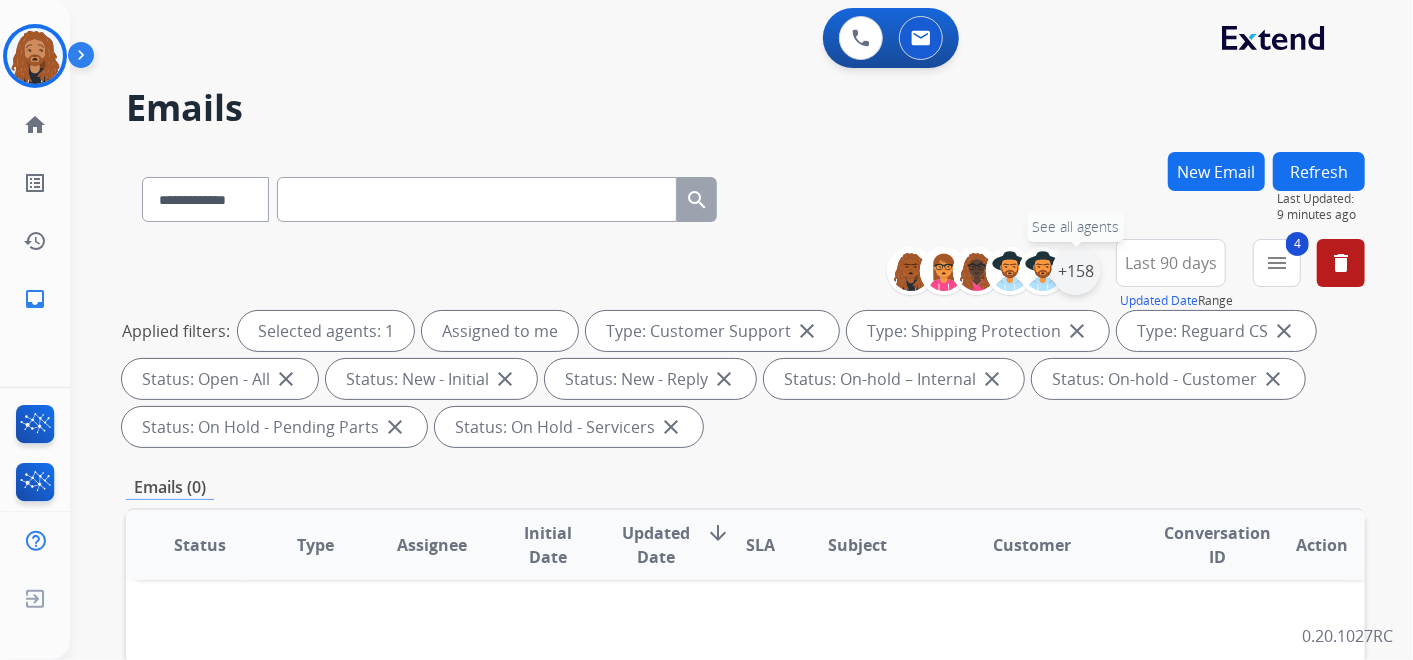 click on "+158" at bounding box center (1076, 271) 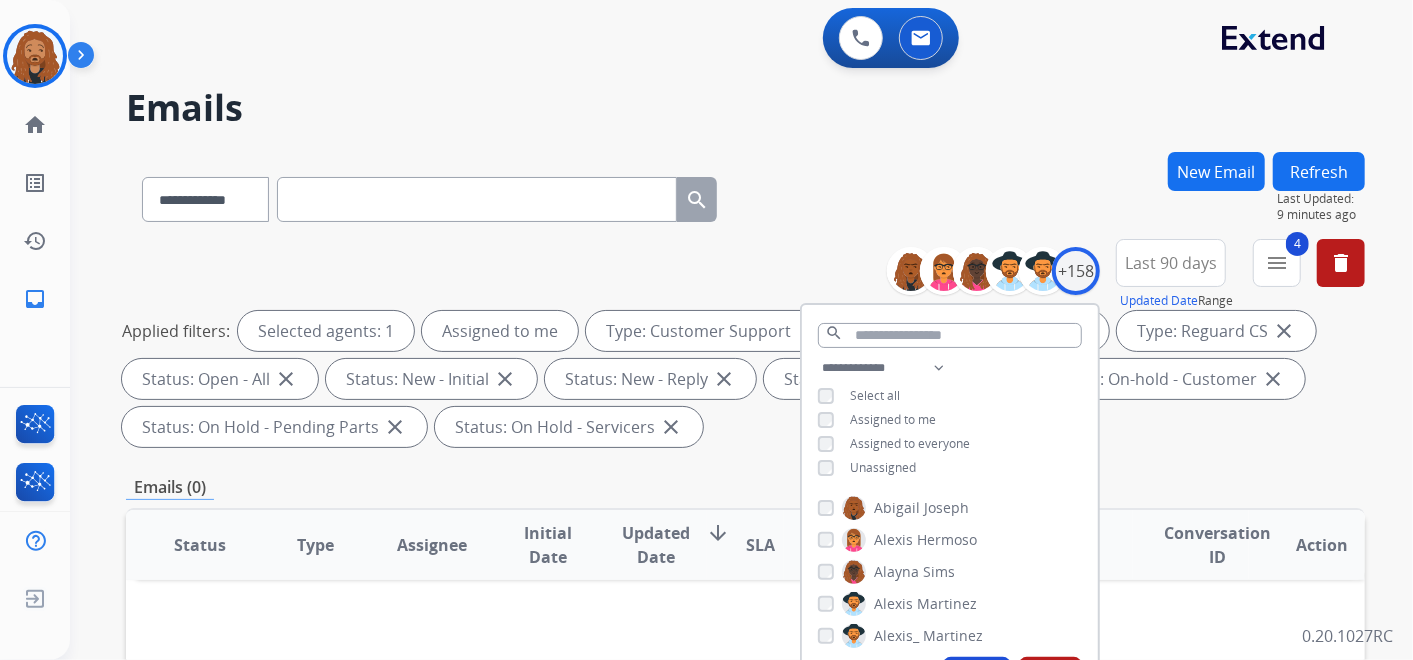scroll, scrollTop: 111, scrollLeft: 0, axis: vertical 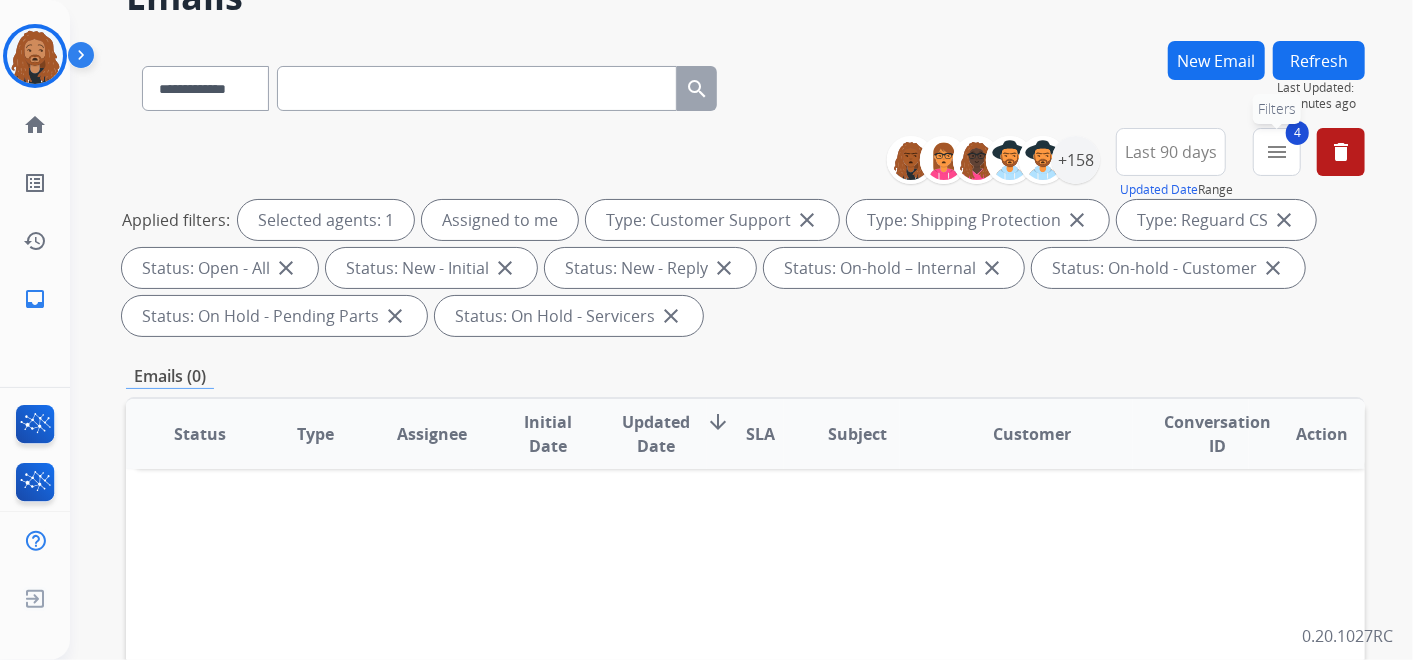 click on "4 menu  Filters" at bounding box center [1277, 152] 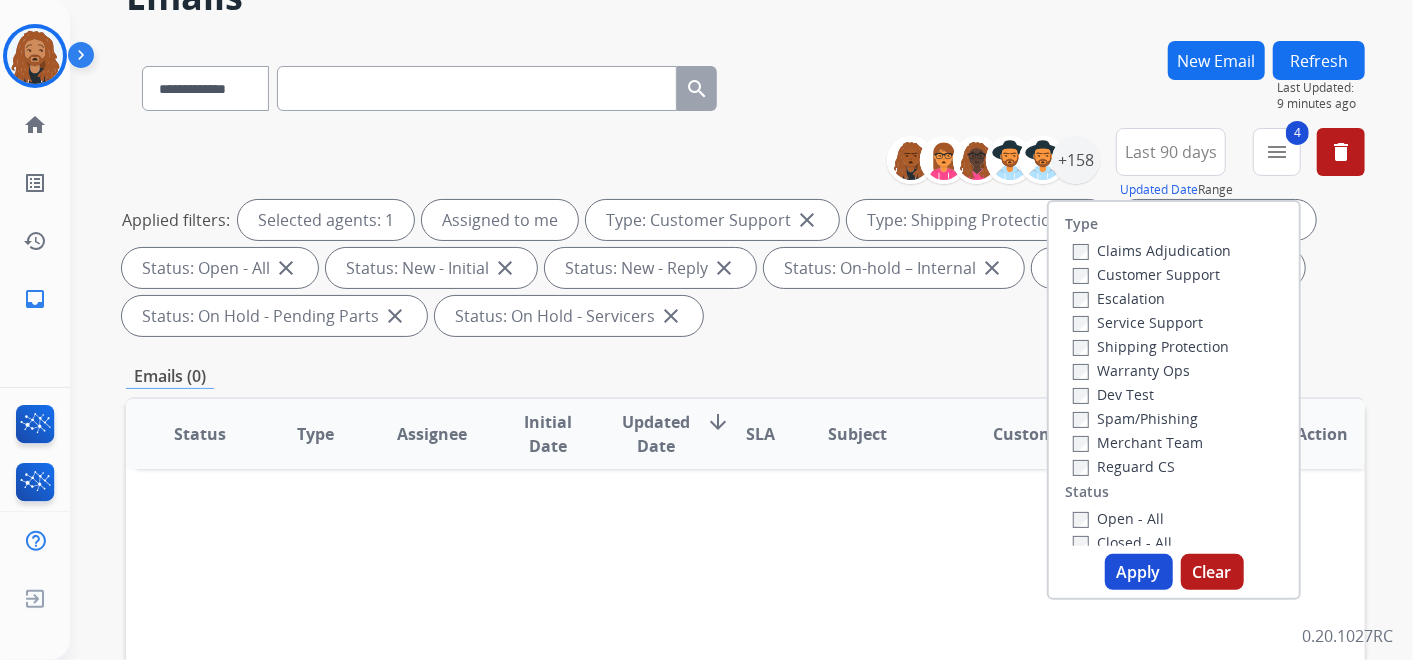 scroll, scrollTop: 0, scrollLeft: 0, axis: both 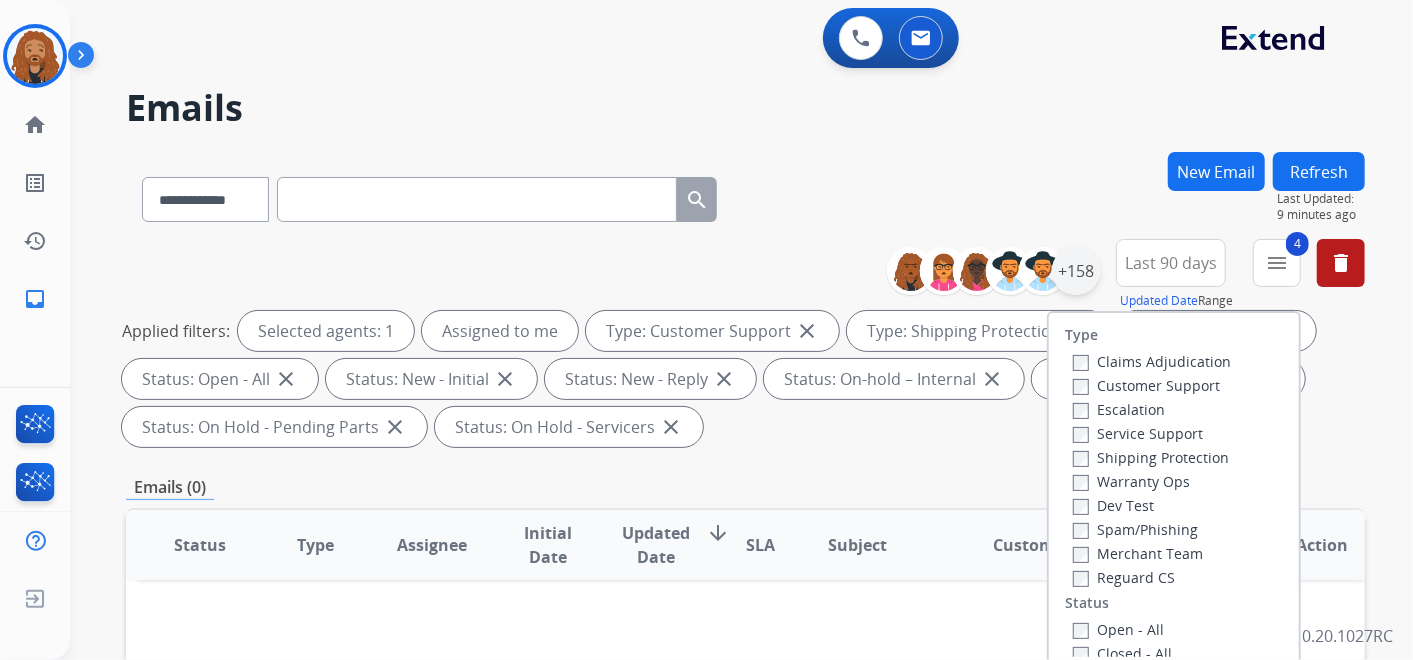 click on "+158" at bounding box center (1076, 271) 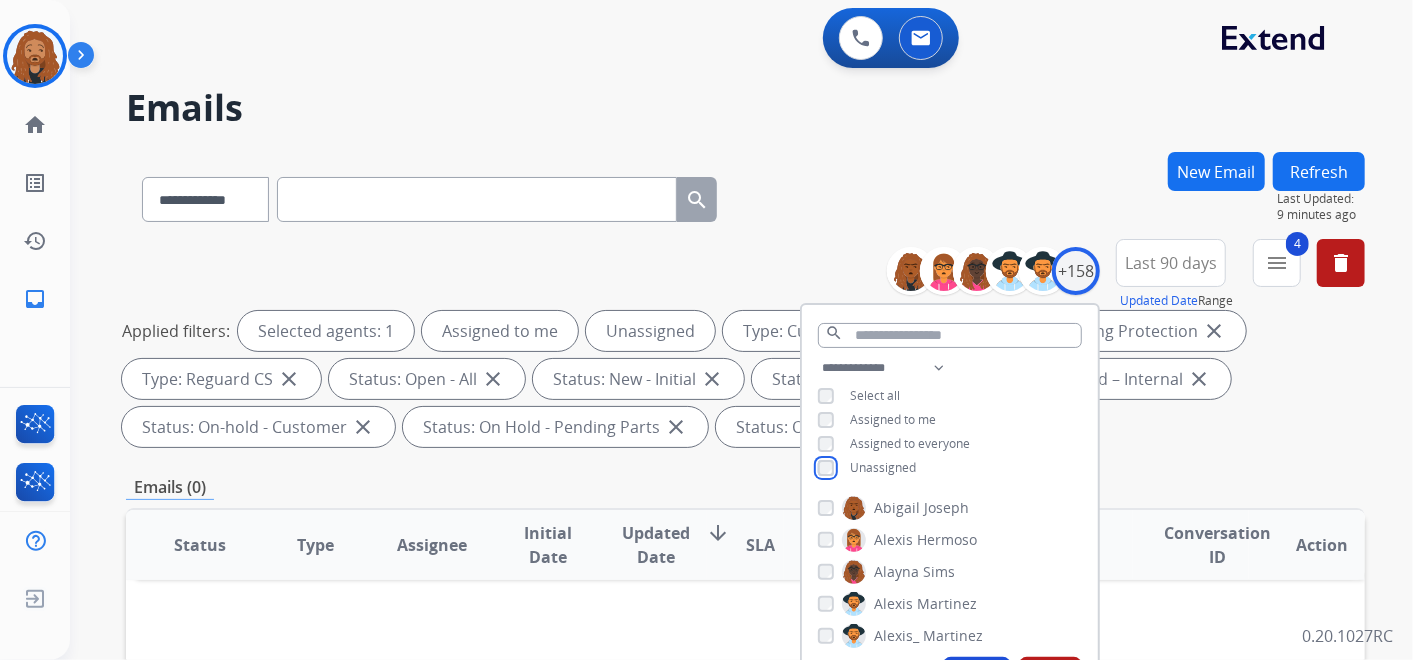 scroll, scrollTop: 111, scrollLeft: 0, axis: vertical 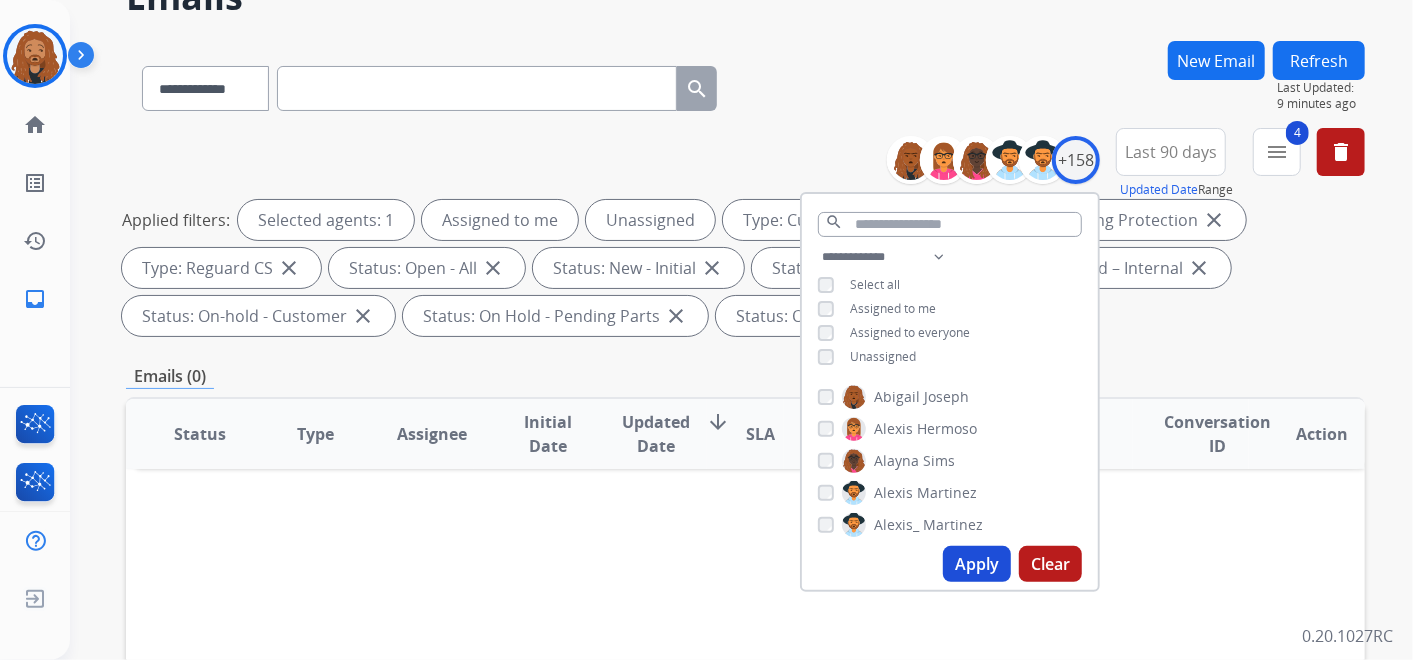 click on "Apply" at bounding box center [977, 564] 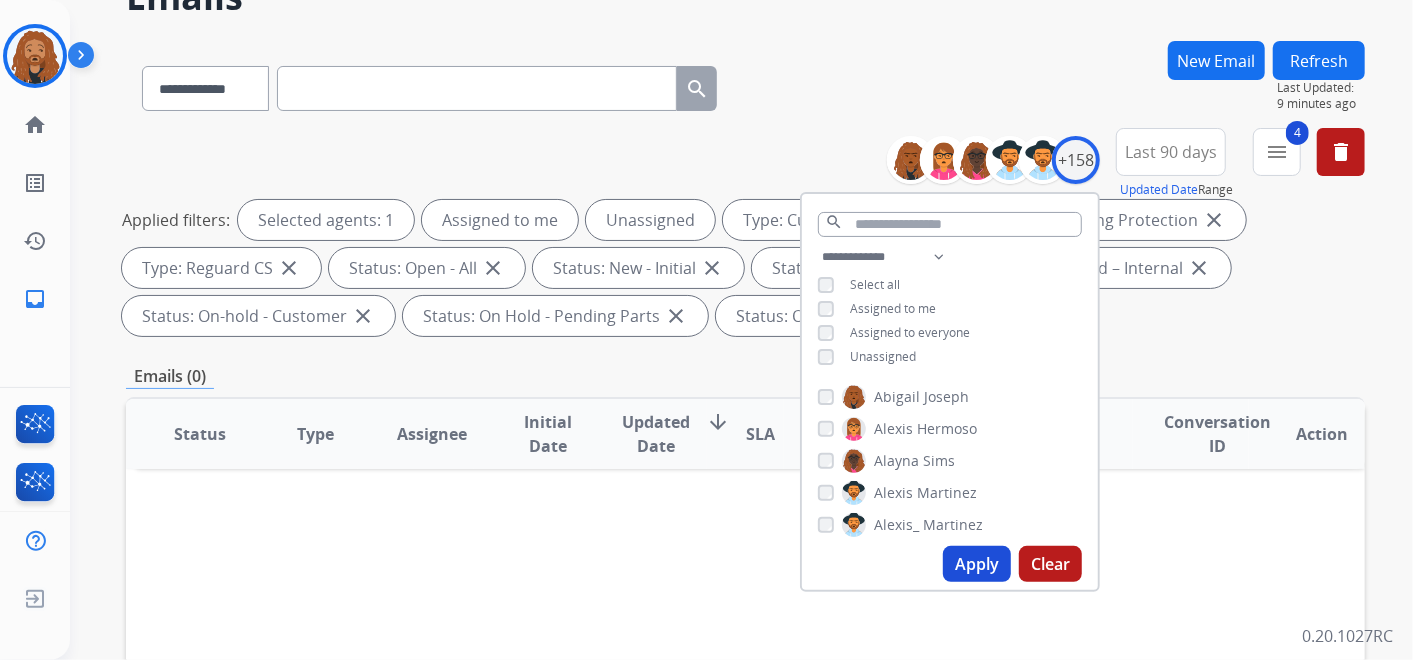 scroll, scrollTop: 0, scrollLeft: 0, axis: both 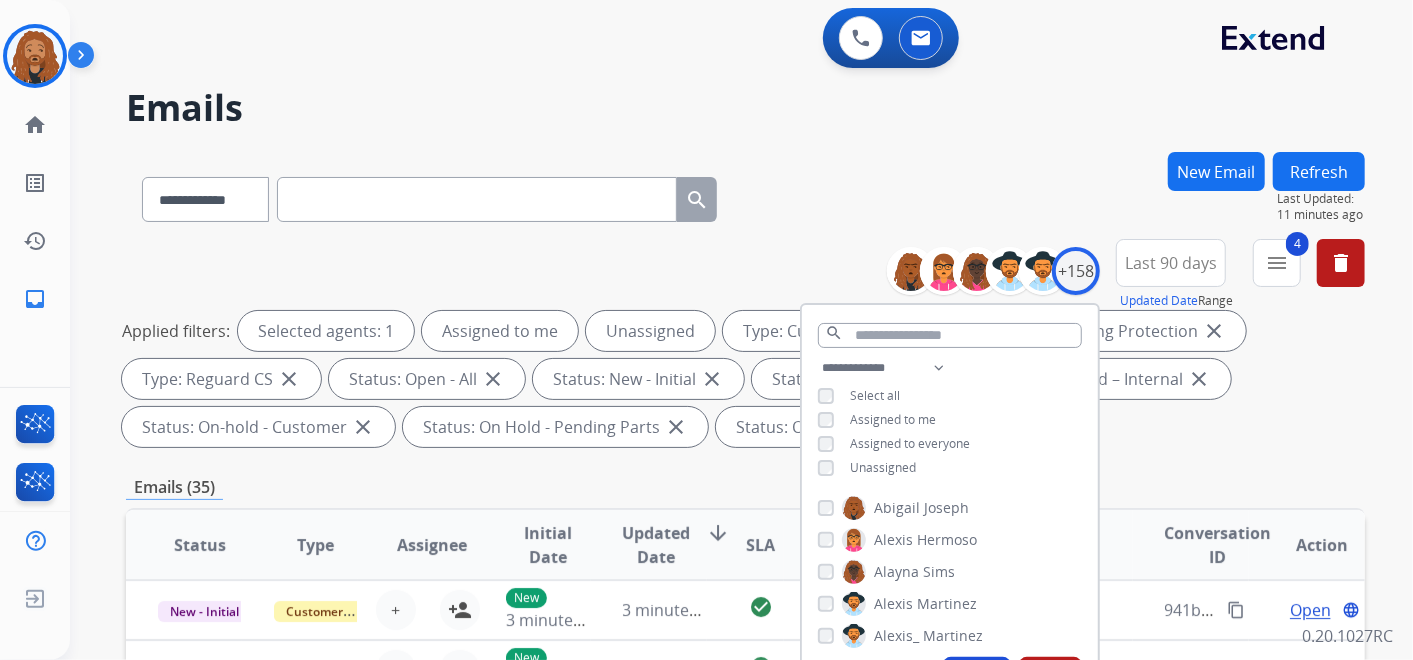 drag, startPoint x: 512, startPoint y: 105, endPoint x: 173, endPoint y: 44, distance: 344.4445 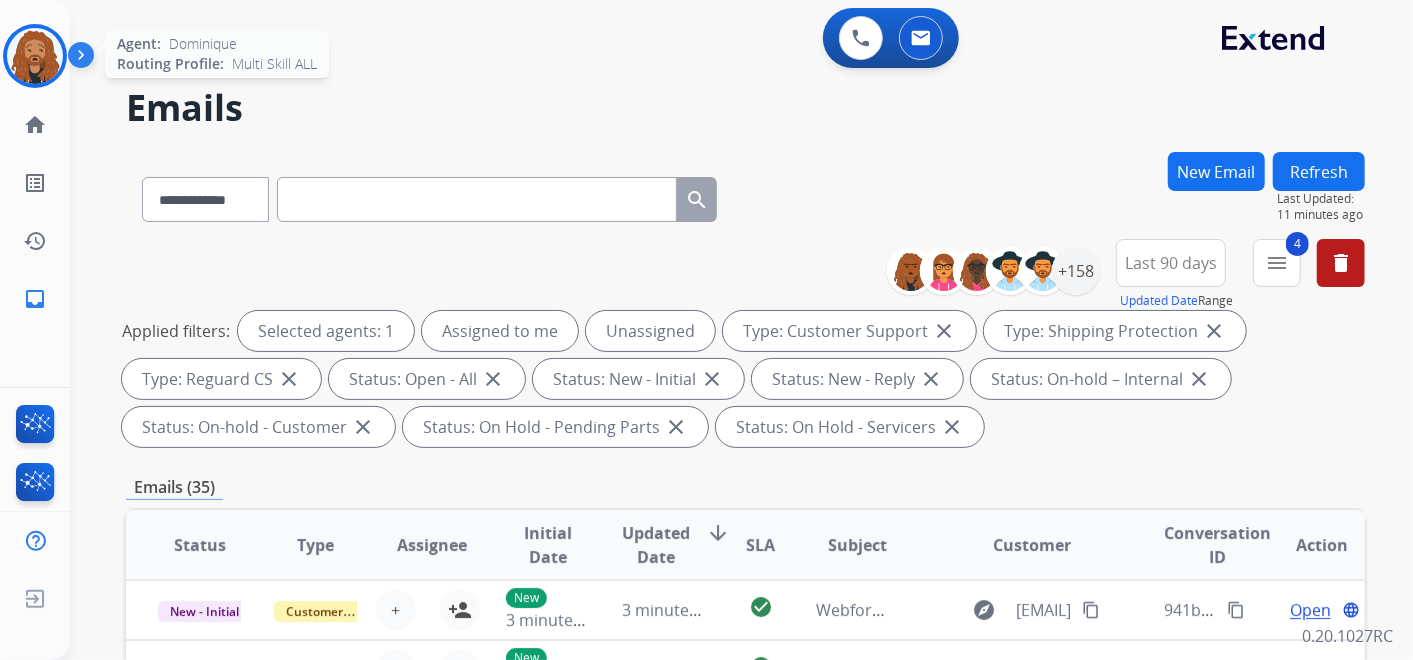 click at bounding box center [35, 56] 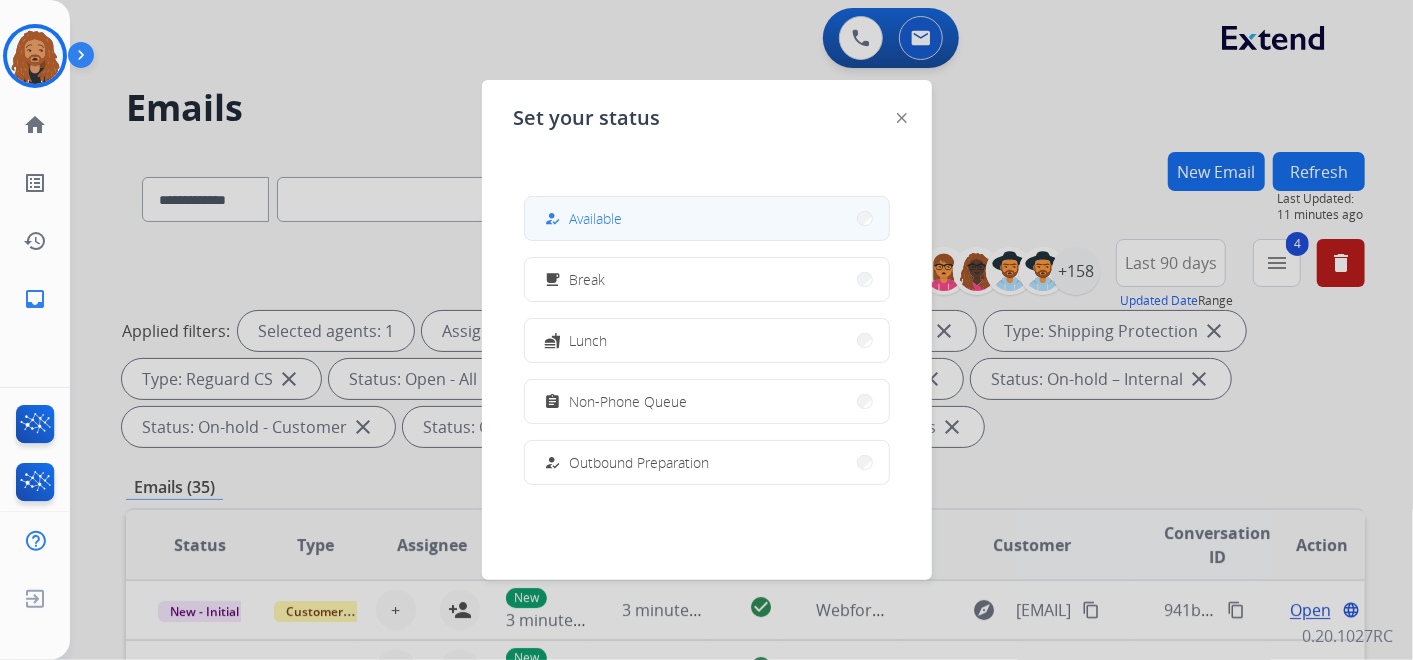 click on "how_to_reg Available" at bounding box center (707, 218) 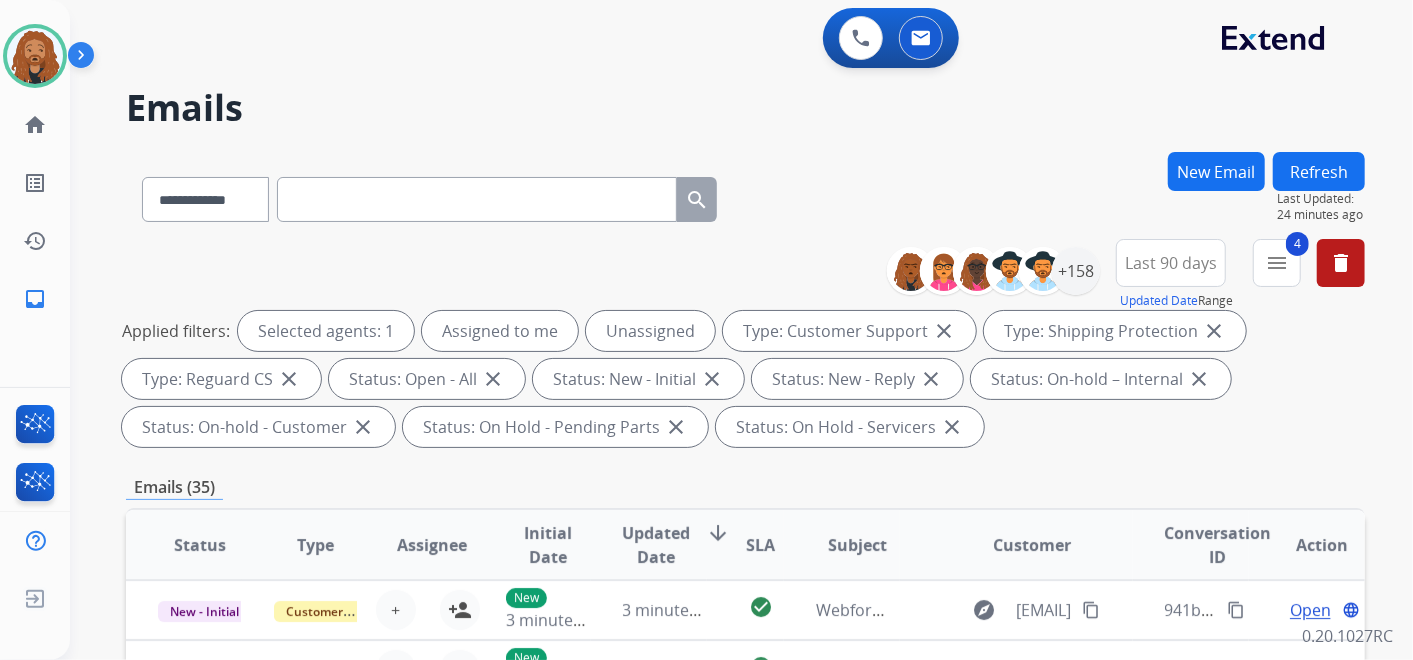 scroll, scrollTop: 1, scrollLeft: 0, axis: vertical 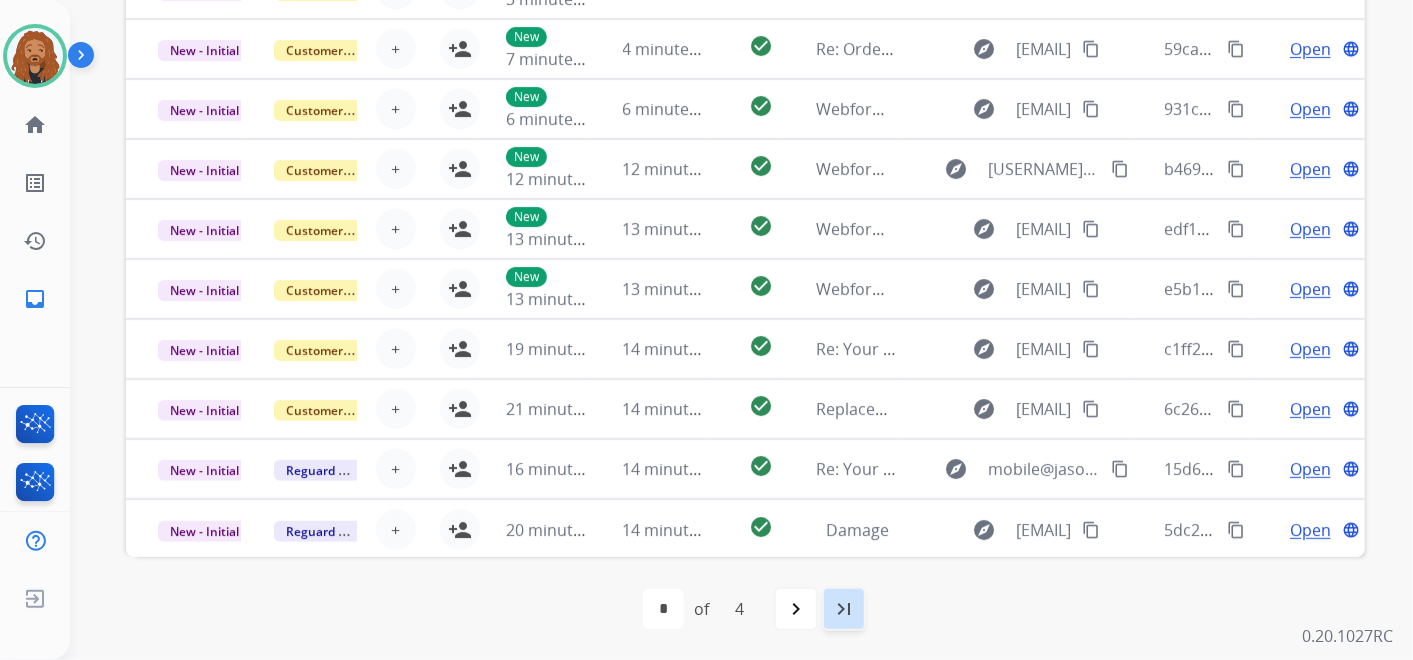 click on "last_page" at bounding box center (844, 609) 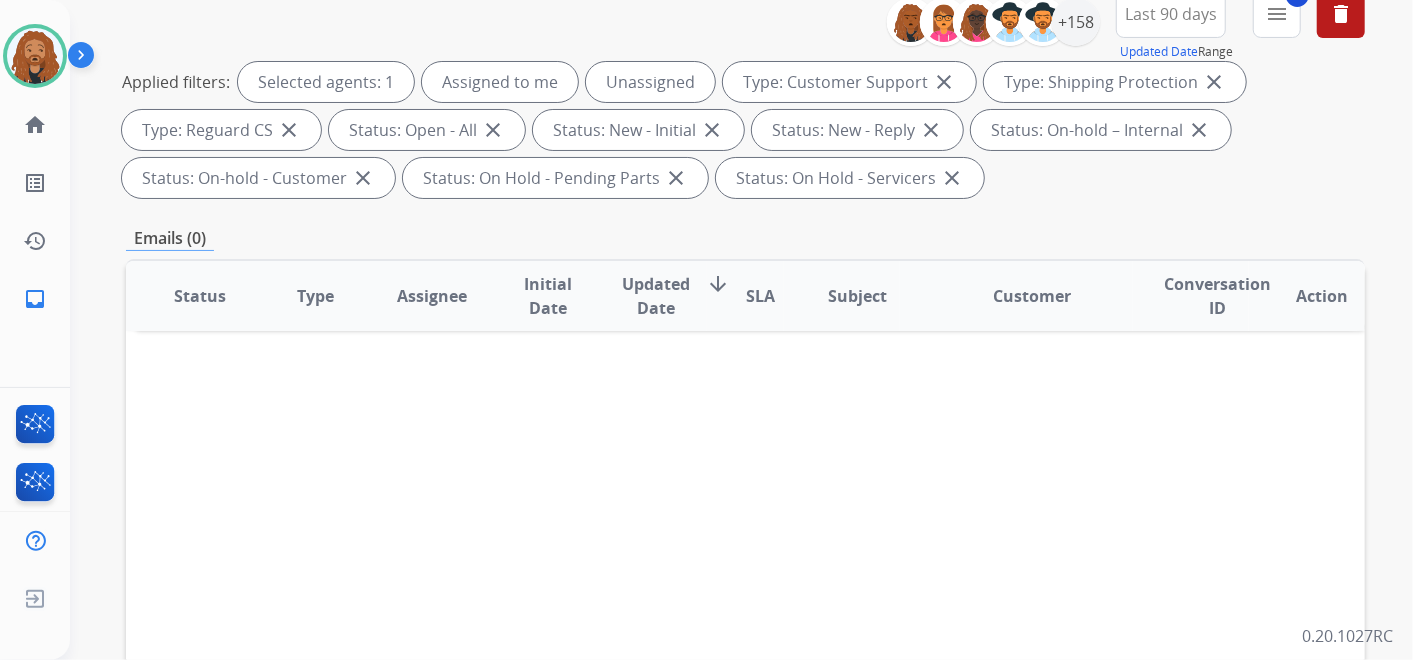 scroll, scrollTop: 111, scrollLeft: 0, axis: vertical 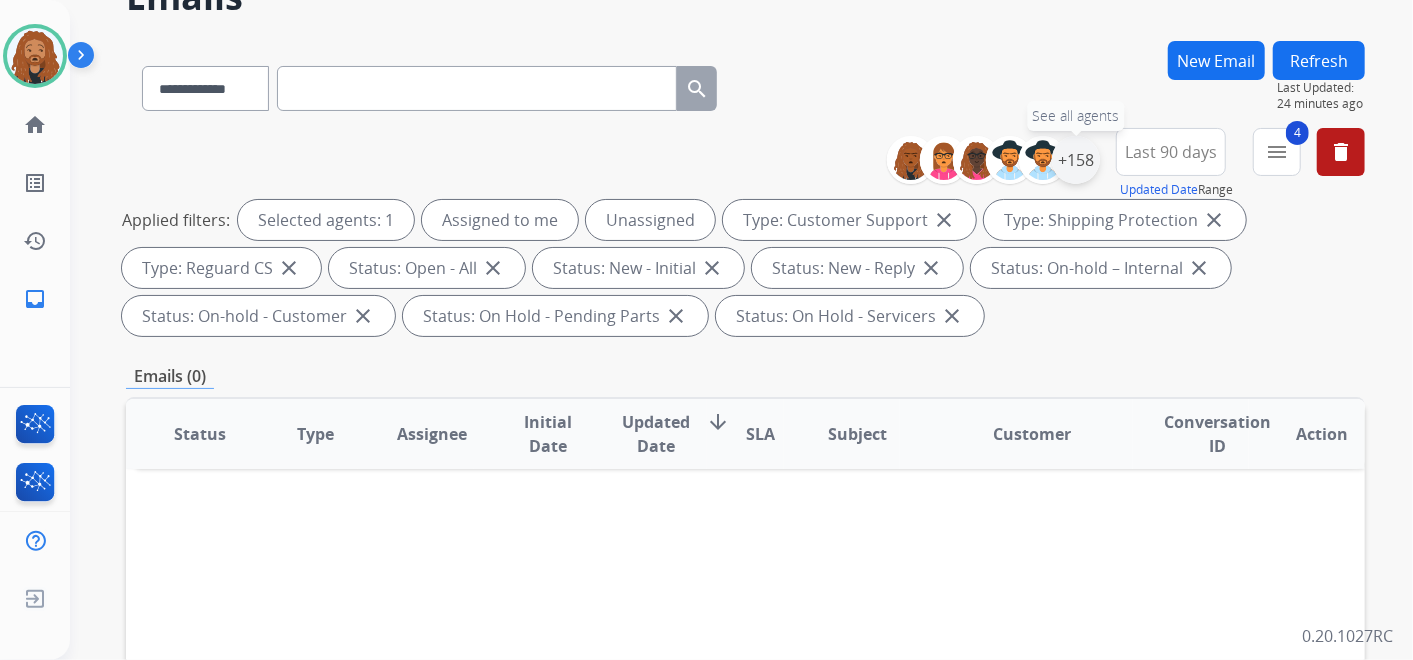 click on "+158" at bounding box center (1076, 160) 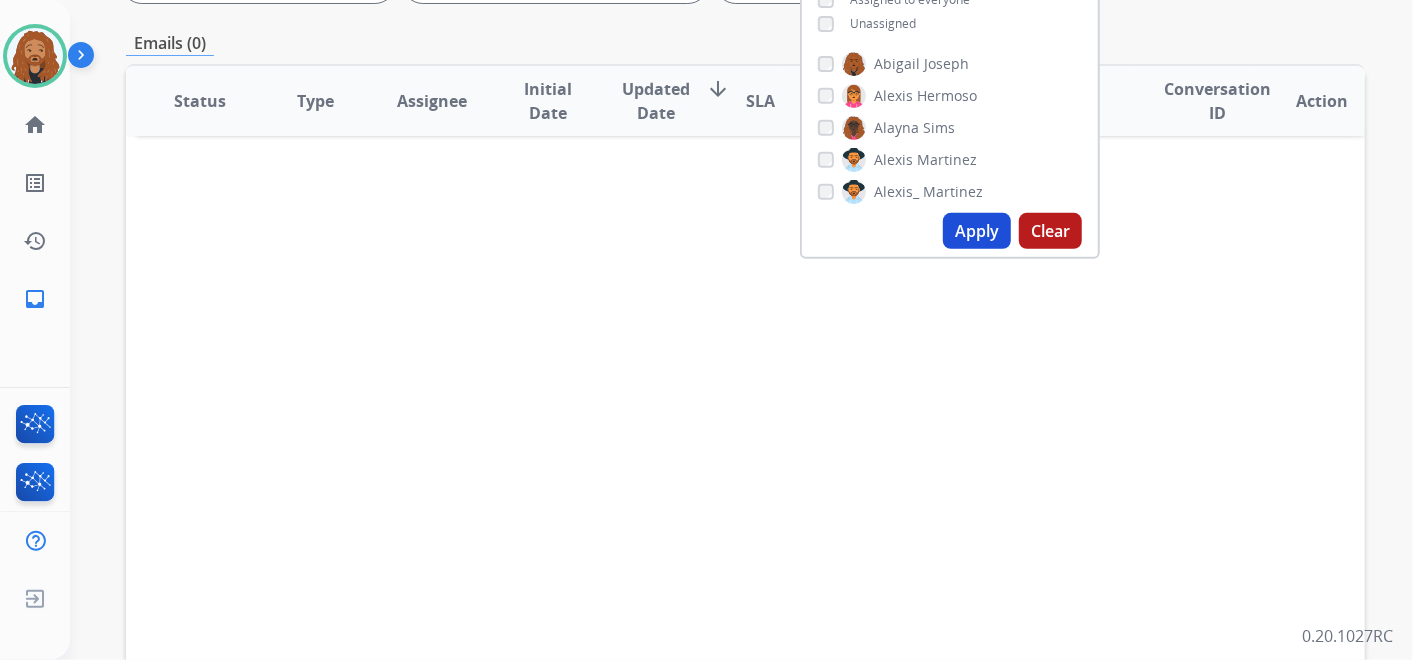 scroll, scrollTop: 621, scrollLeft: 0, axis: vertical 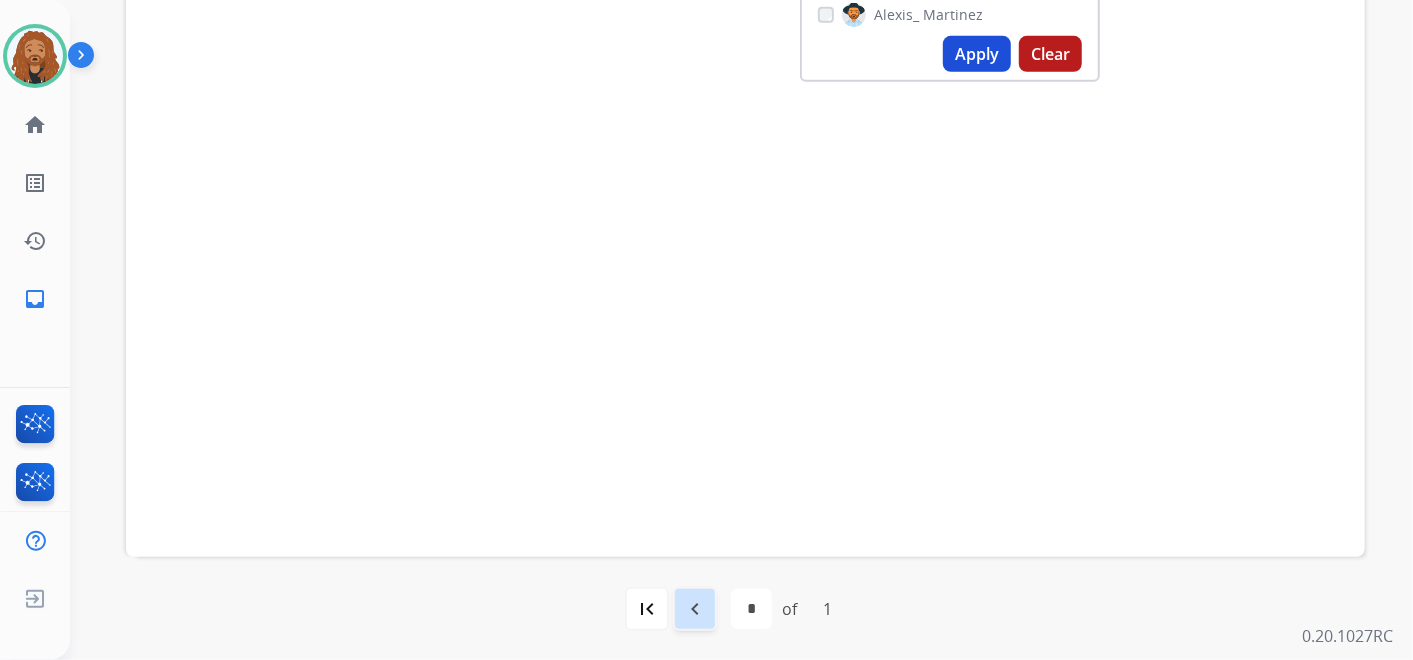 click on "navigate_before" at bounding box center [695, 609] 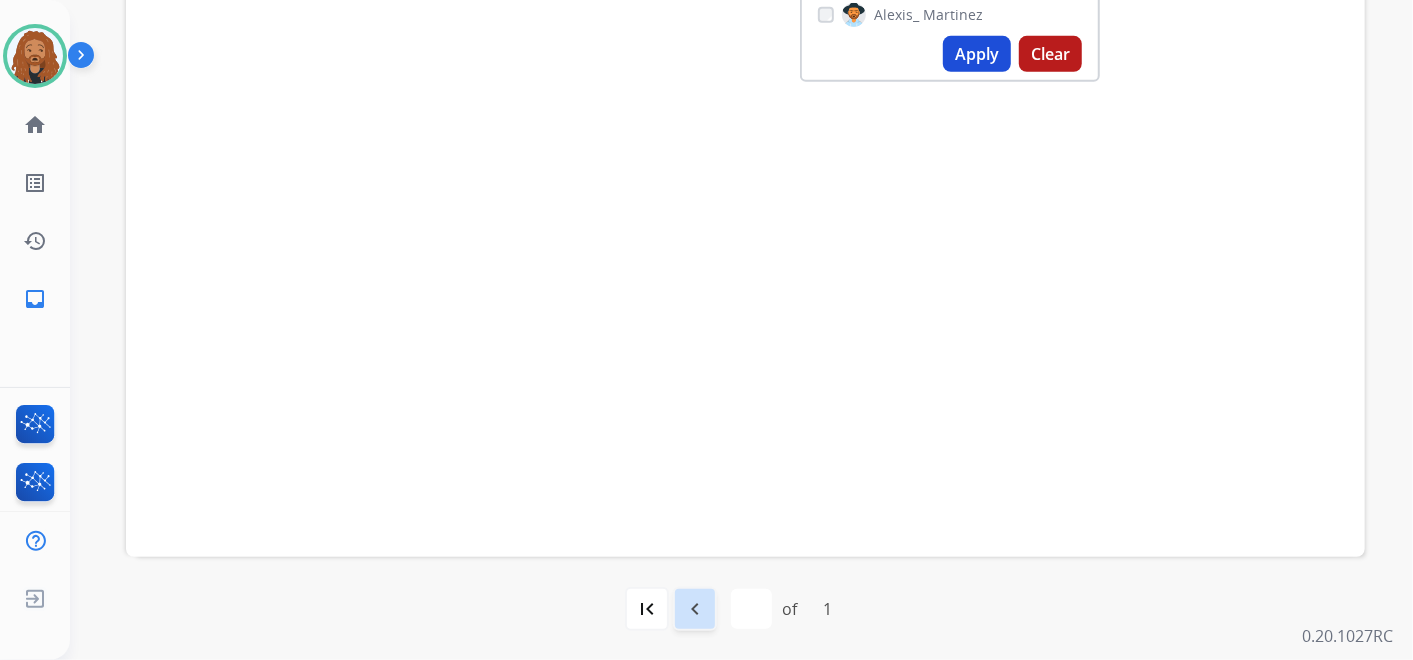 scroll, scrollTop: 0, scrollLeft: 0, axis: both 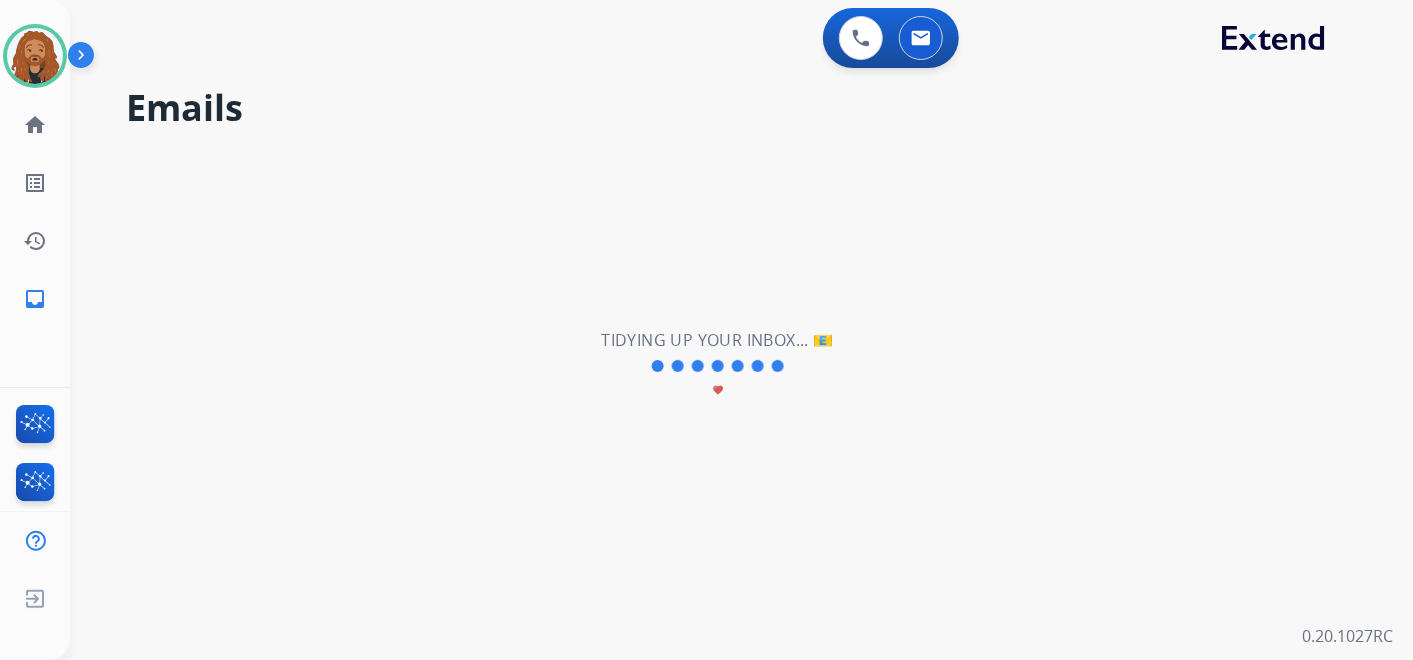select on "*" 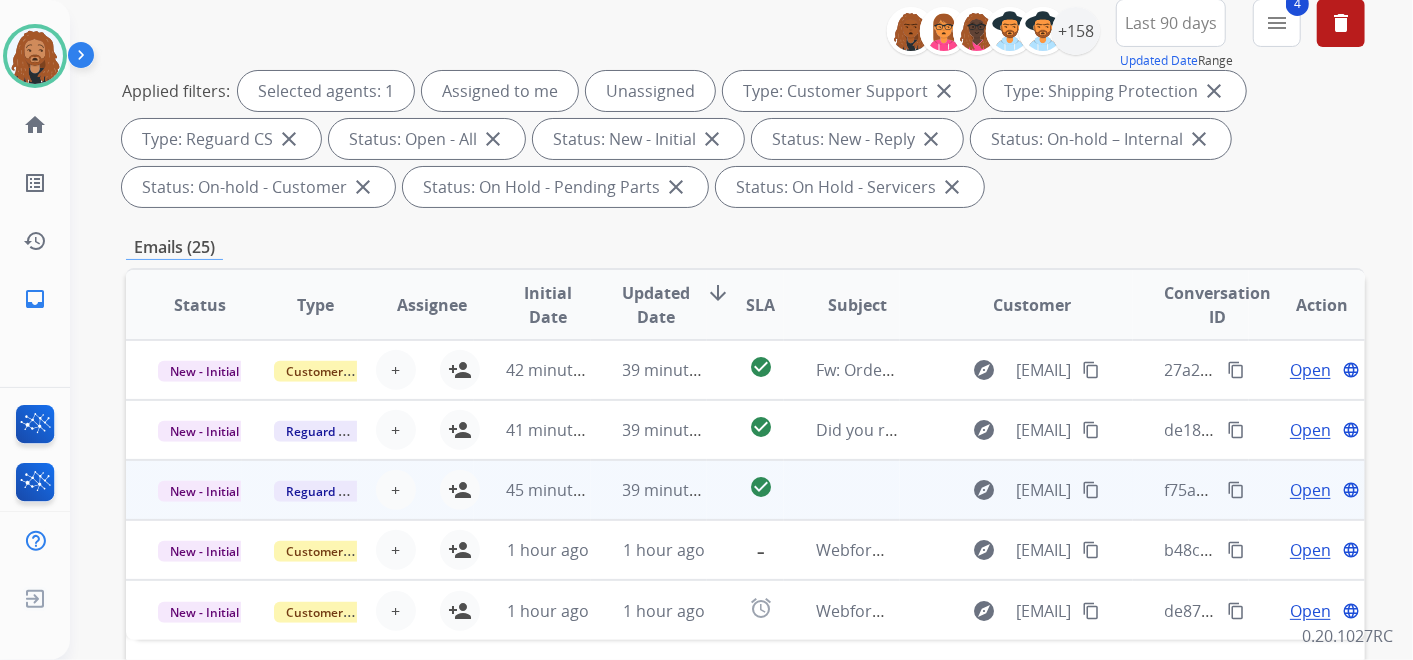 scroll, scrollTop: 333, scrollLeft: 0, axis: vertical 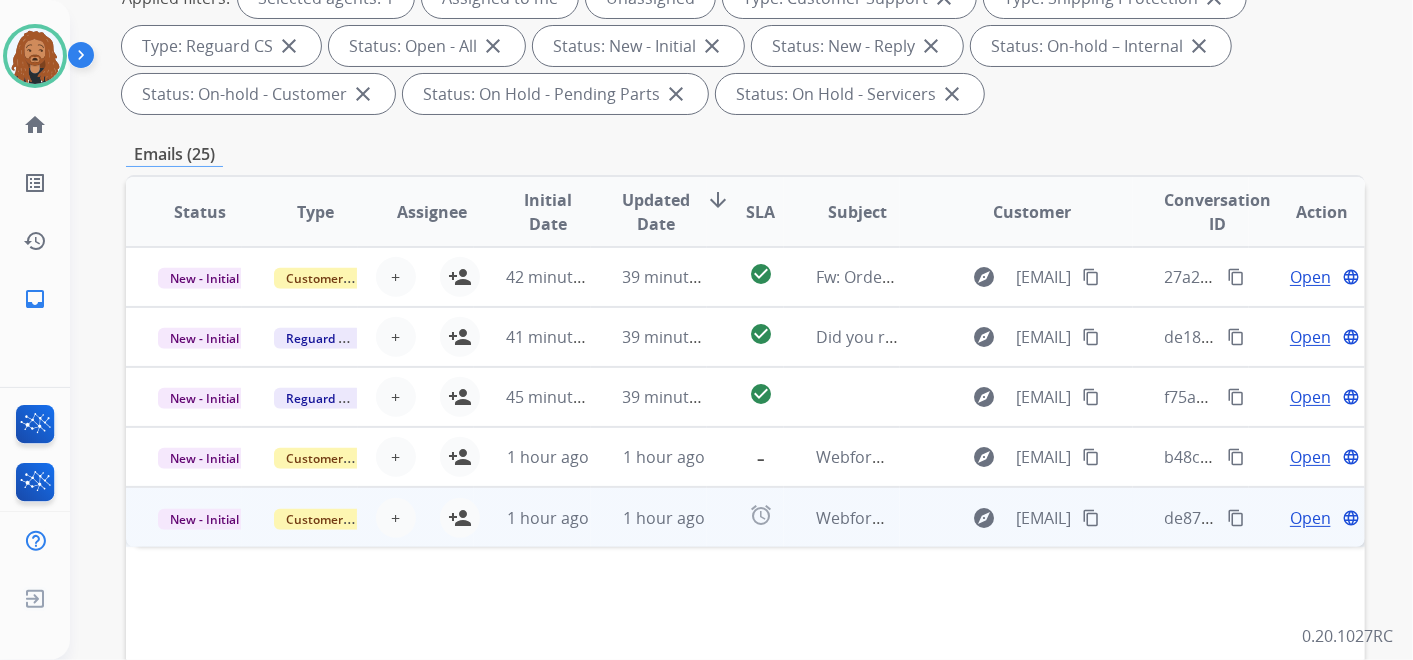 click on "1 hour ago" at bounding box center (649, 517) 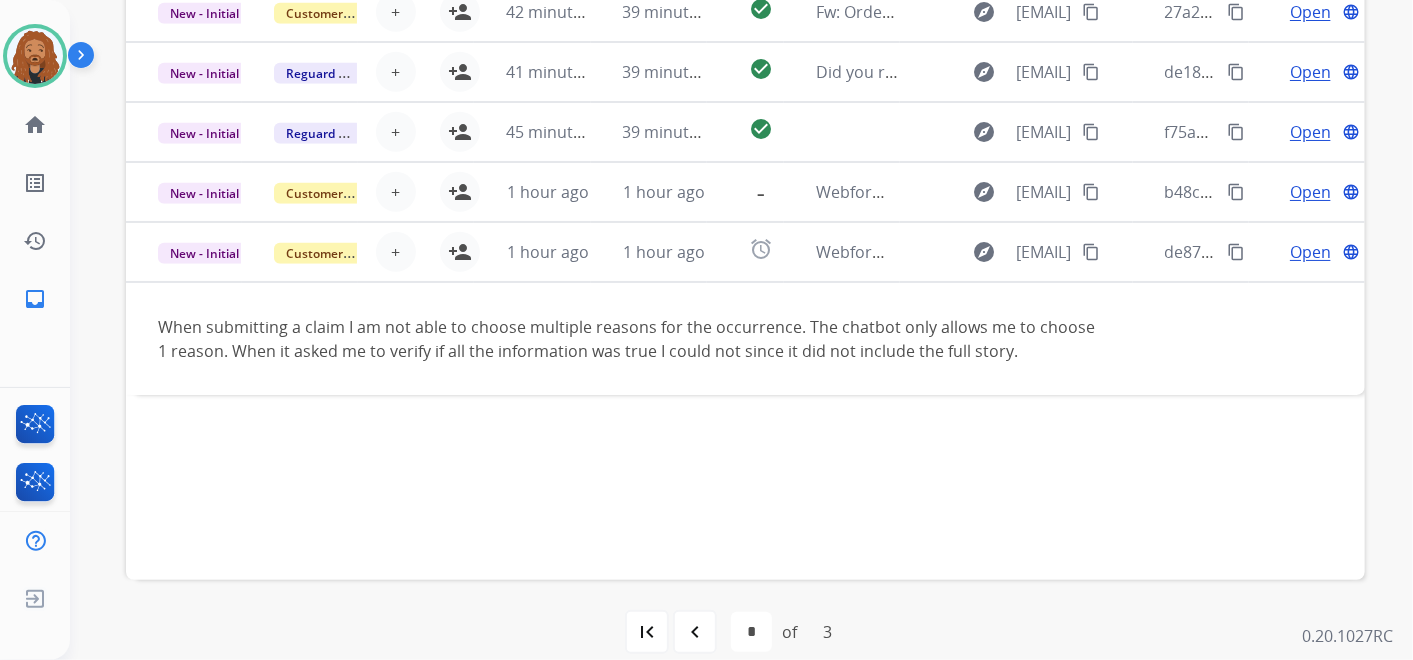 scroll, scrollTop: 621, scrollLeft: 0, axis: vertical 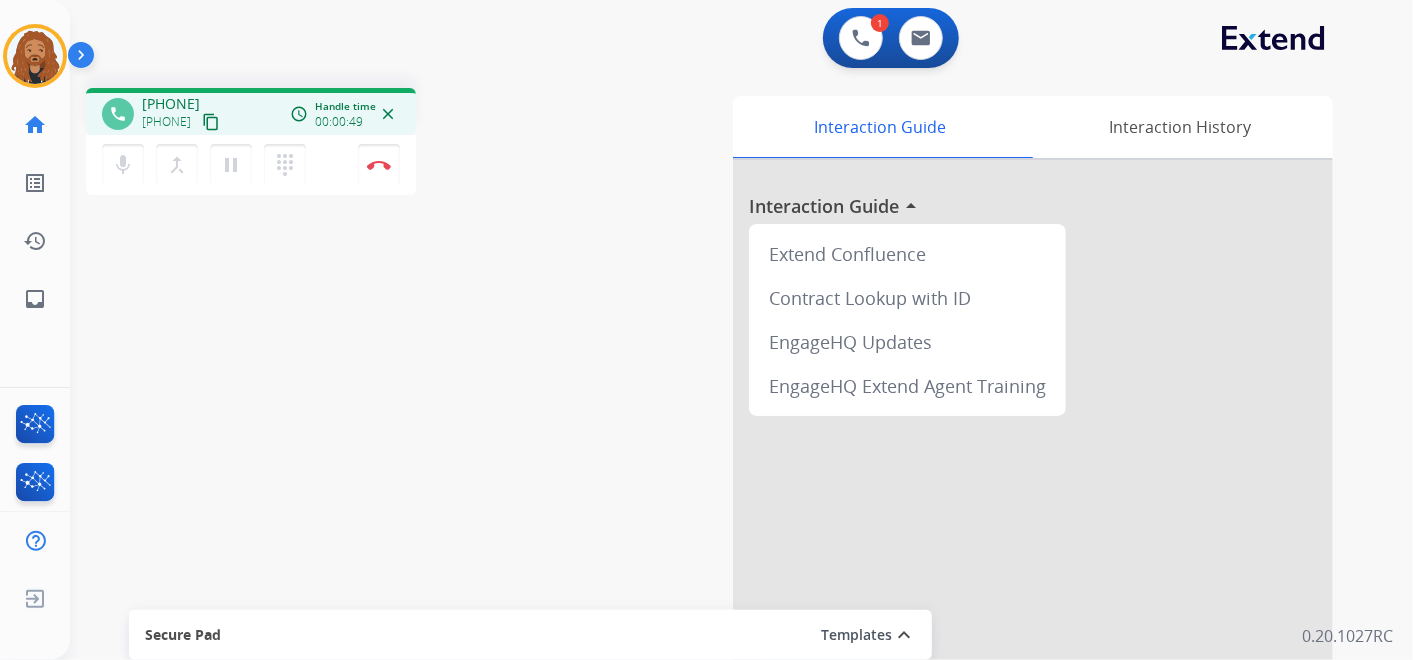 click on "content_copy" at bounding box center [211, 122] 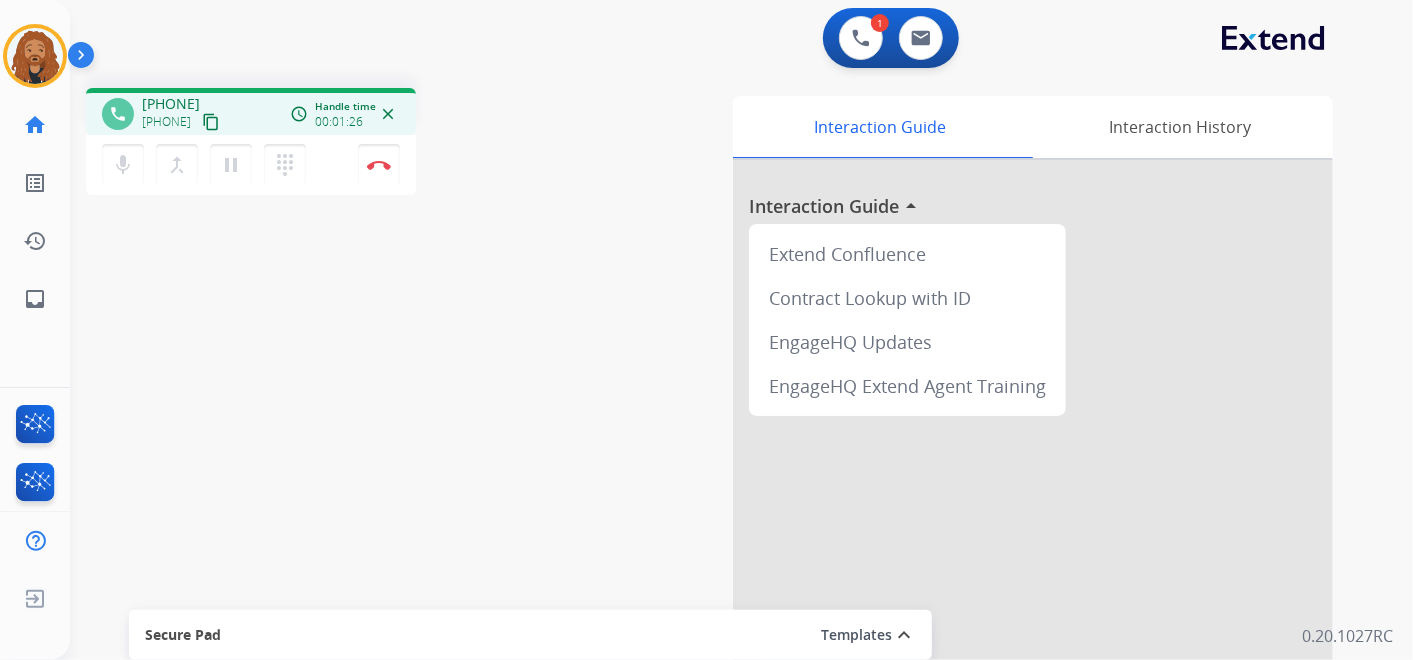 click on "content_copy" at bounding box center [211, 122] 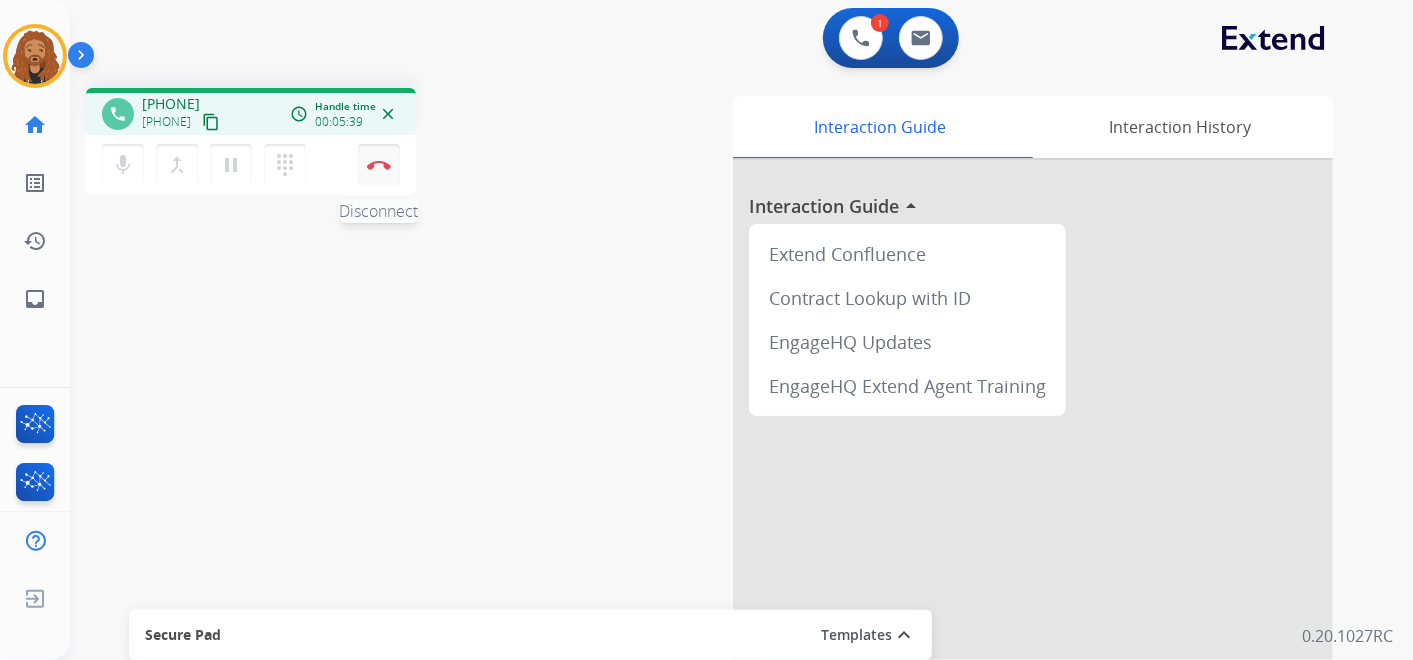 click on "Disconnect" at bounding box center [379, 165] 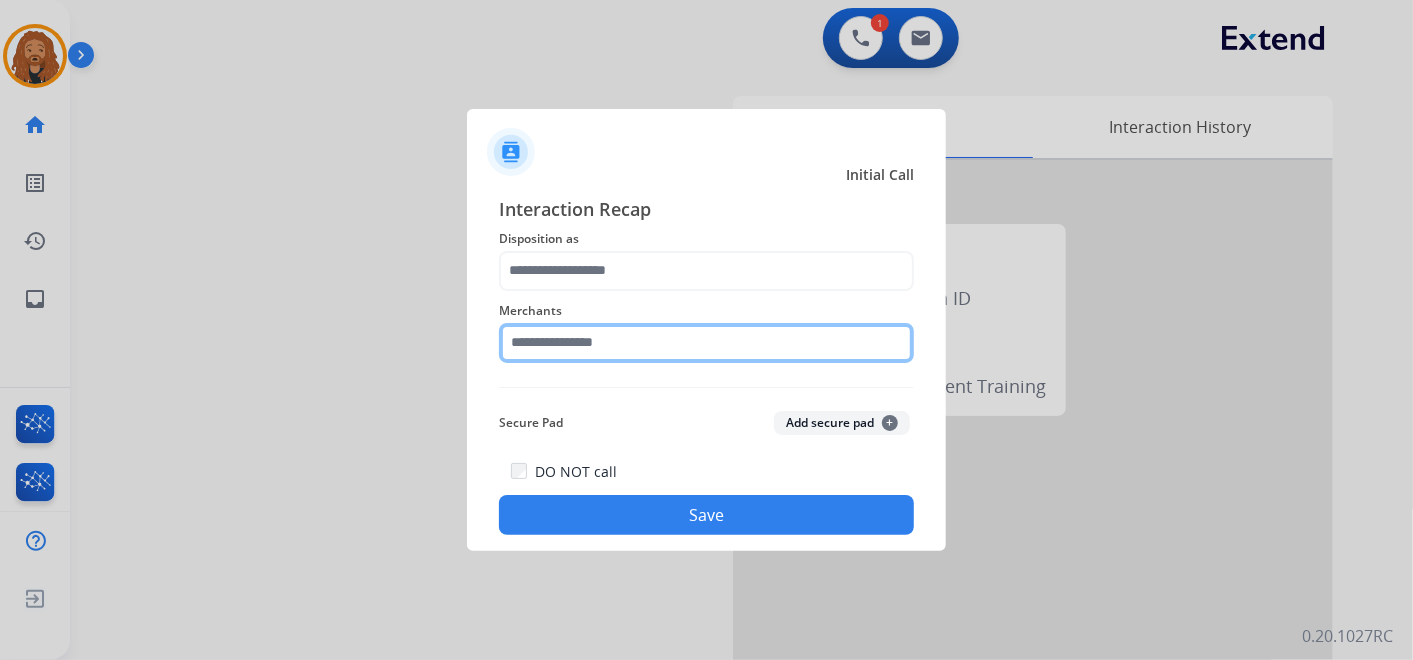 click 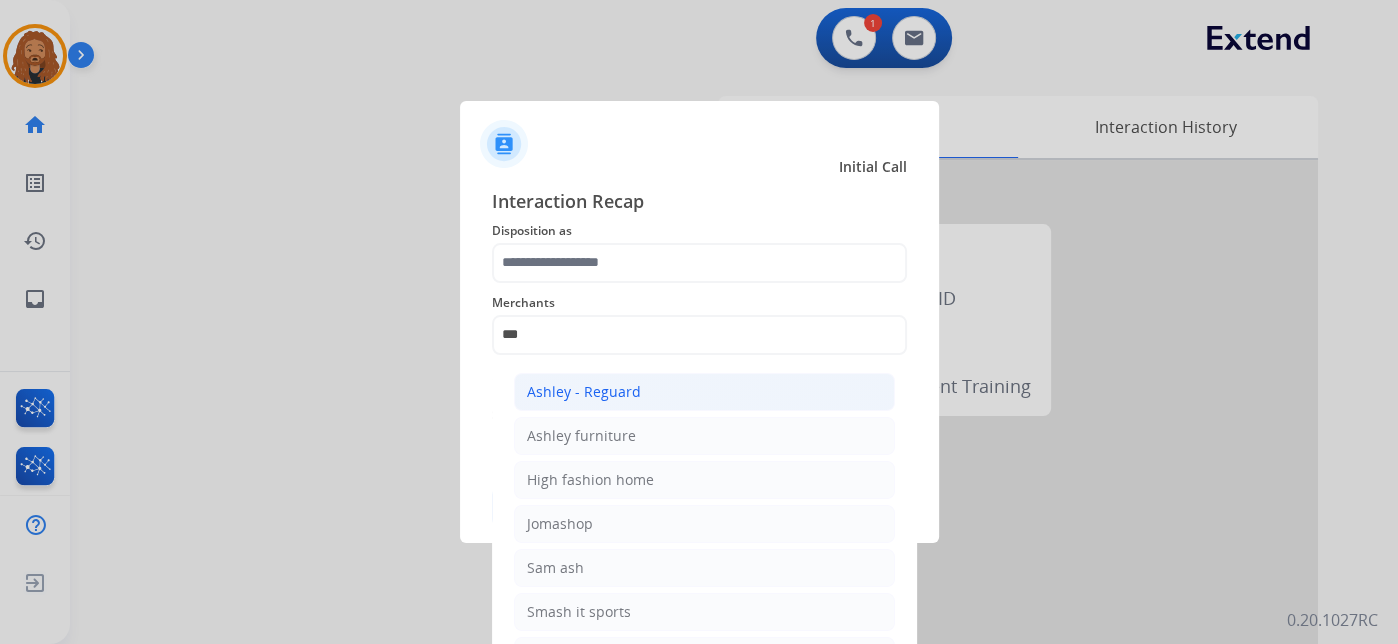click on "Ashley - Reguard" 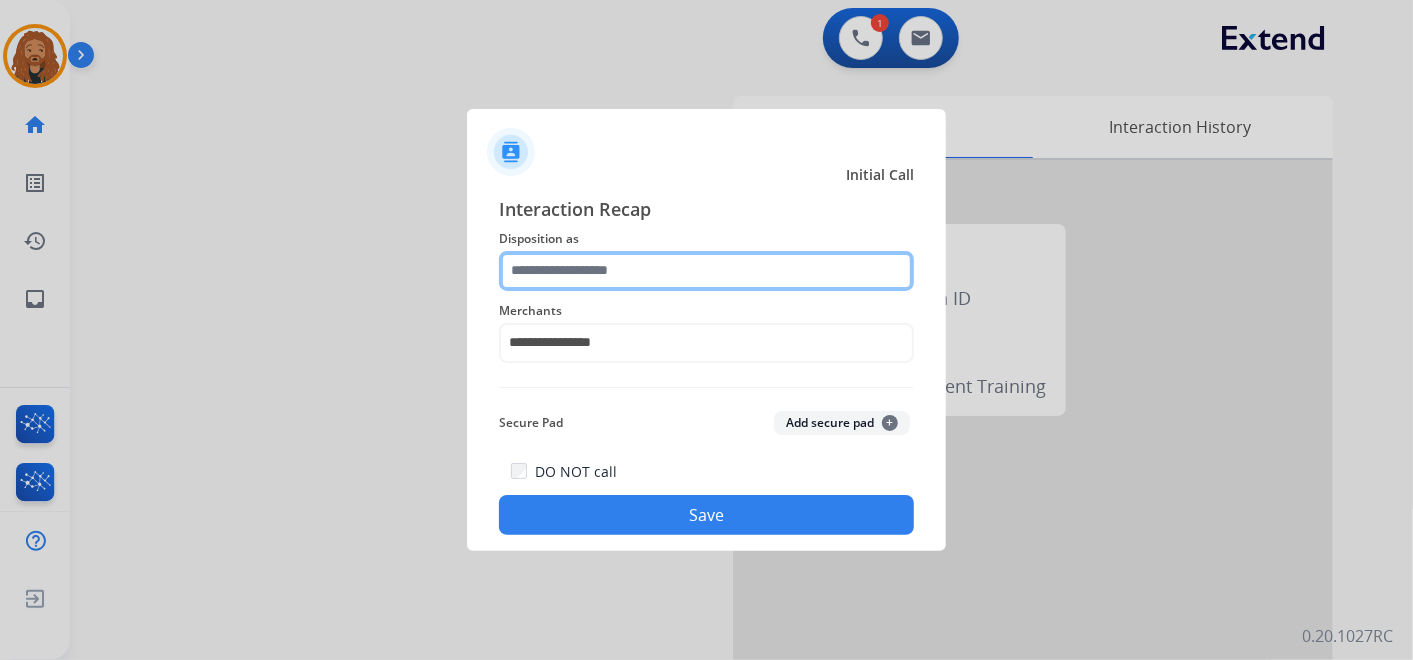 click 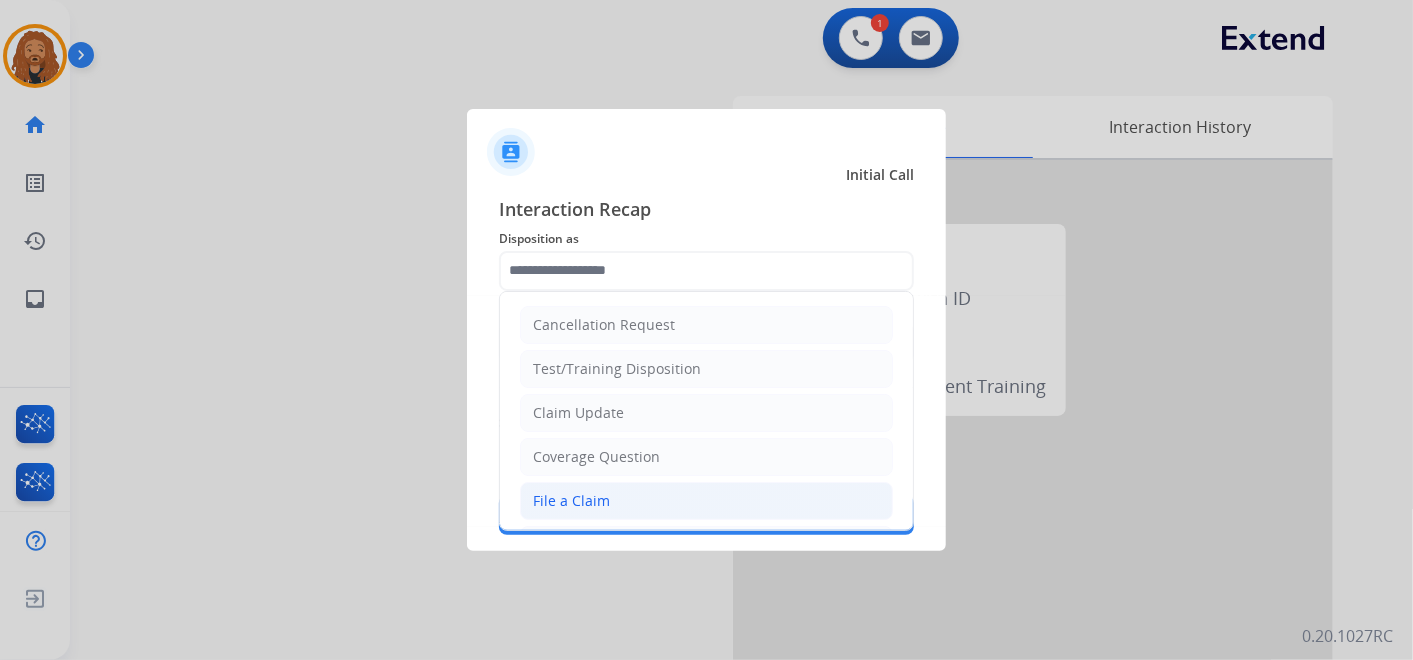 click on "File a Claim" 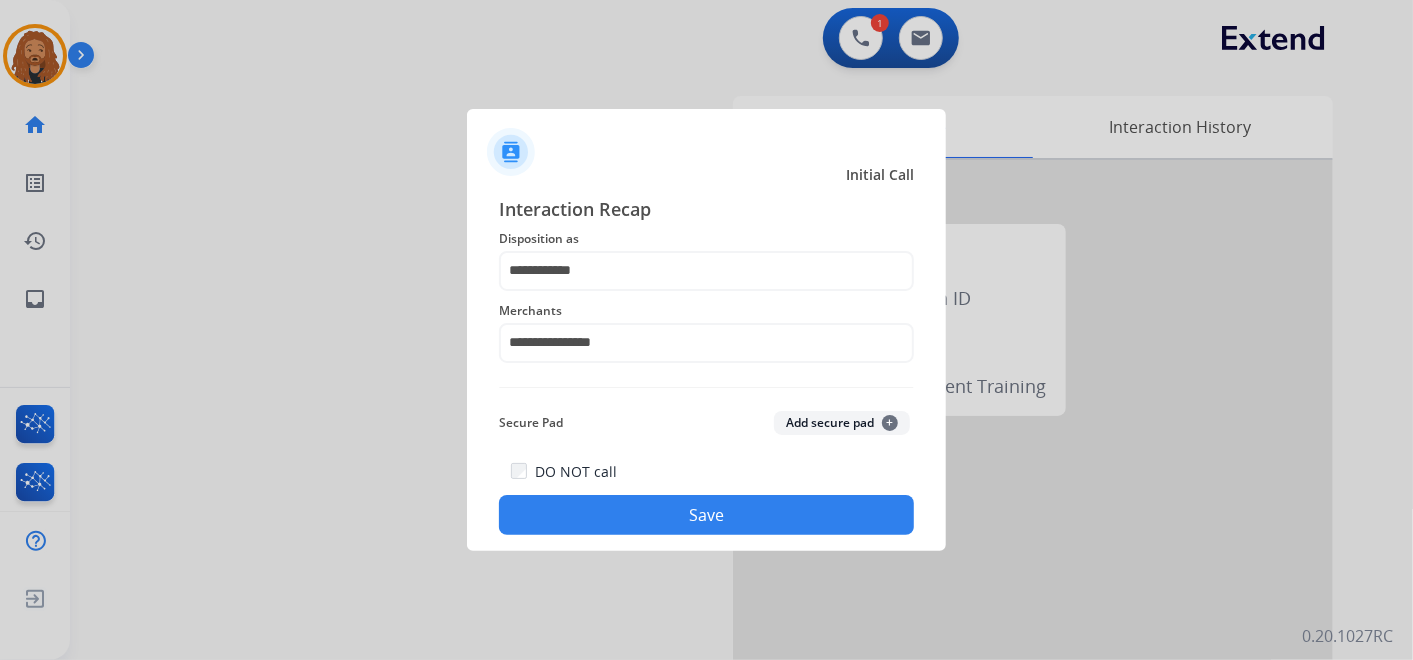 click on "Save" 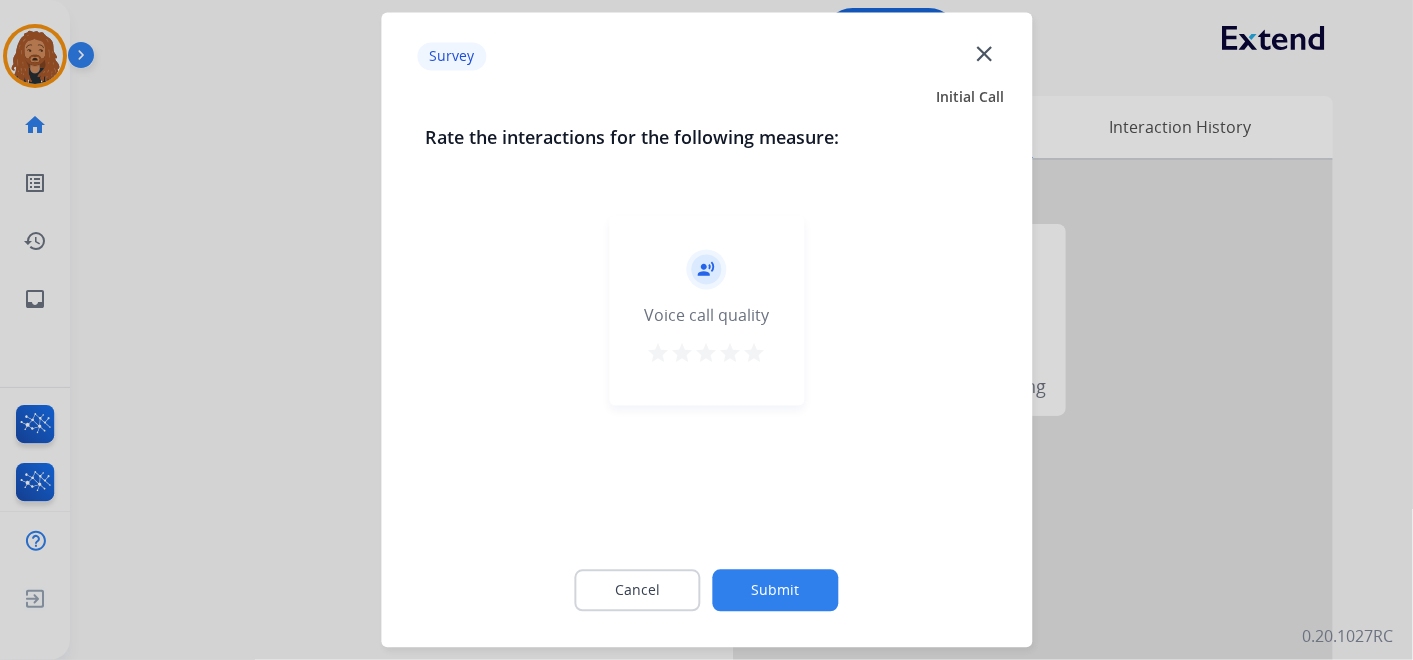 drag, startPoint x: 751, startPoint y: 346, endPoint x: 770, endPoint y: 449, distance: 104.73777 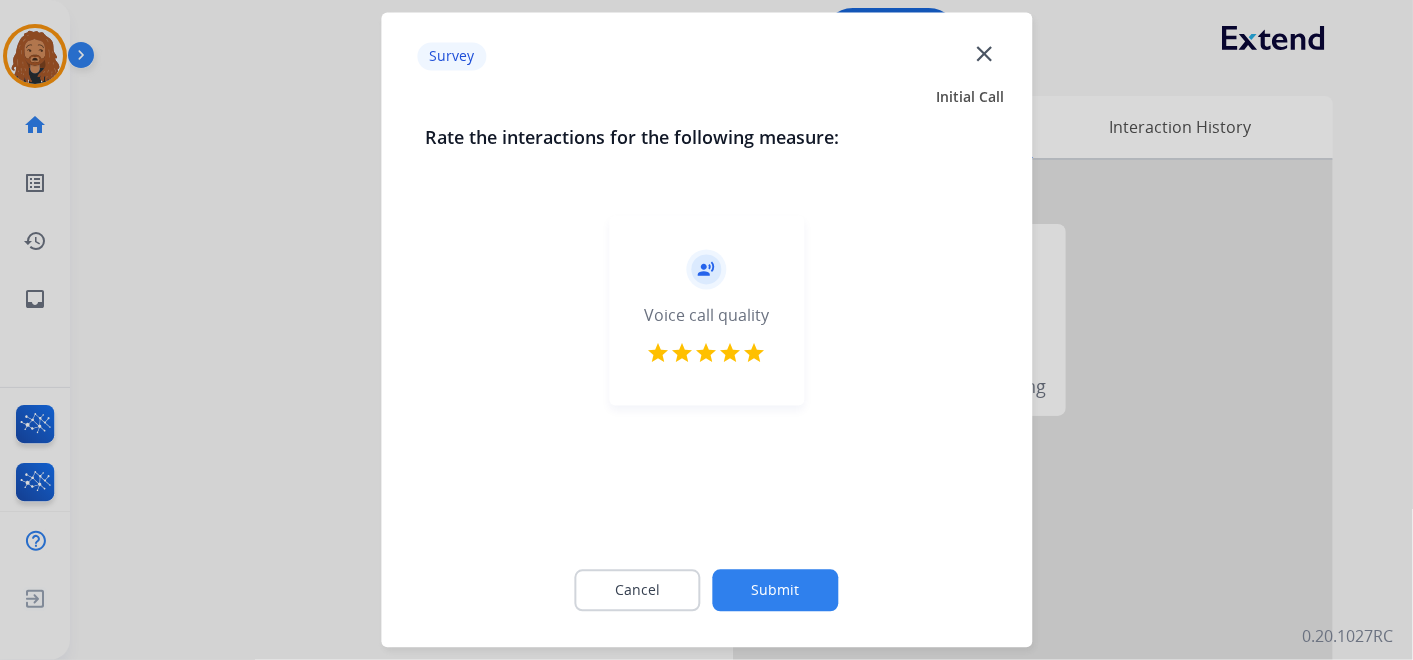 click on "Submit" 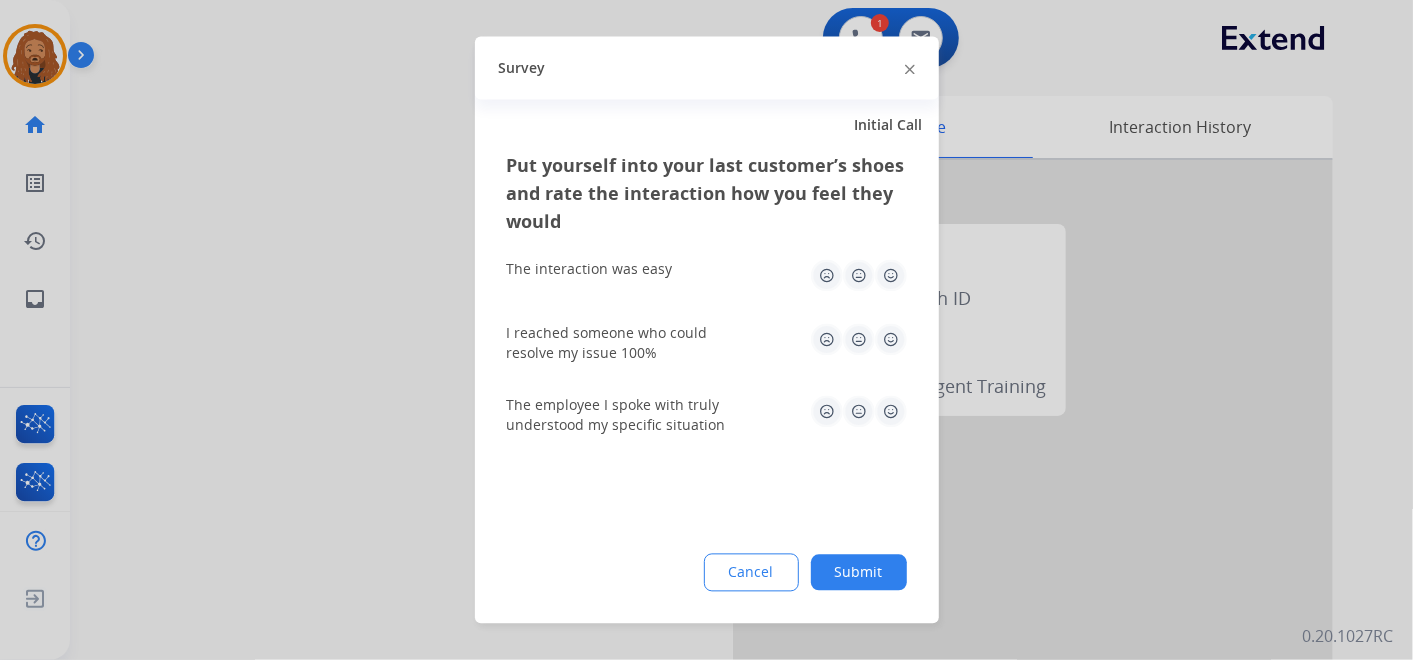drag, startPoint x: 898, startPoint y: 411, endPoint x: 884, endPoint y: 368, distance: 45.221676 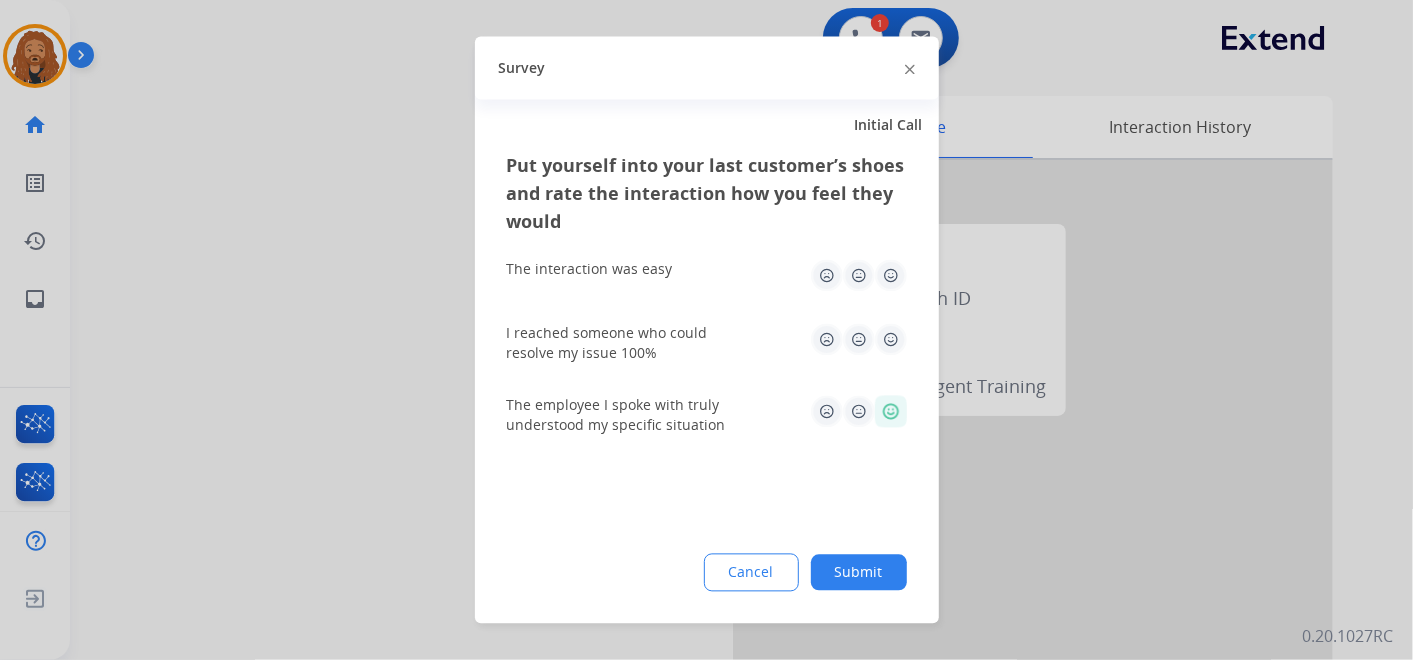 click 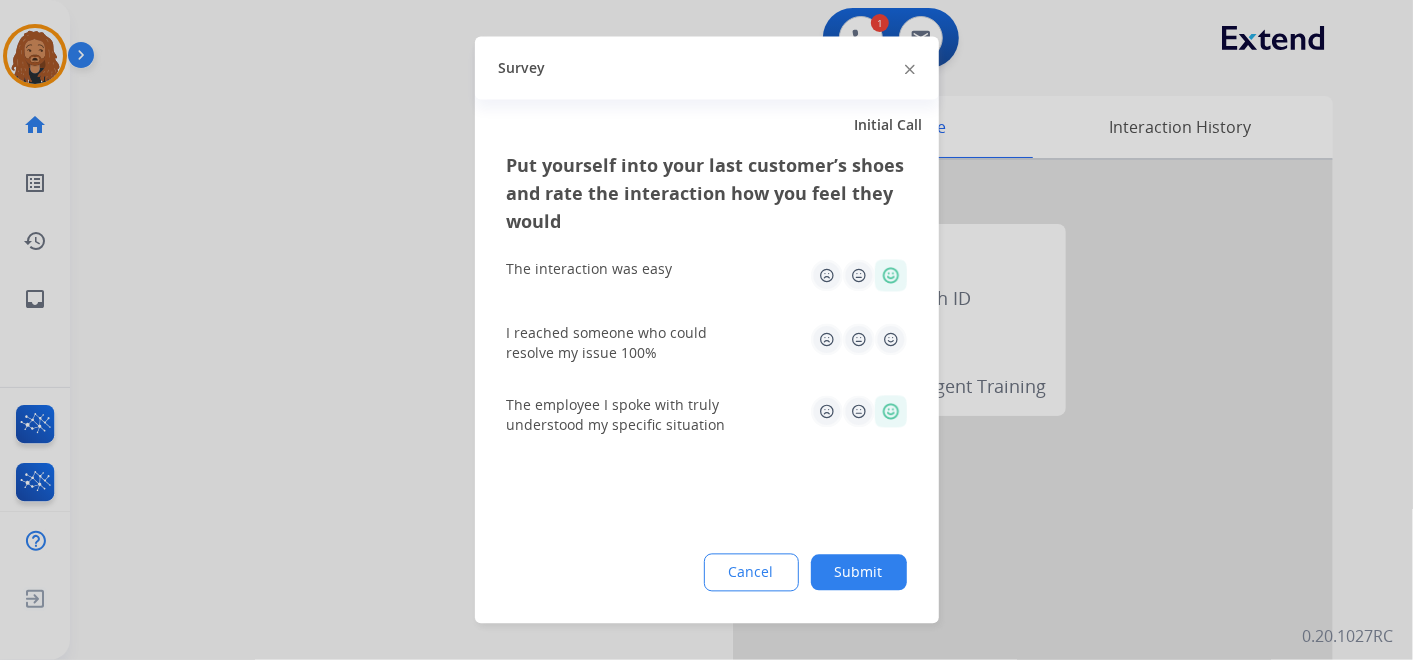 click on "Submit" 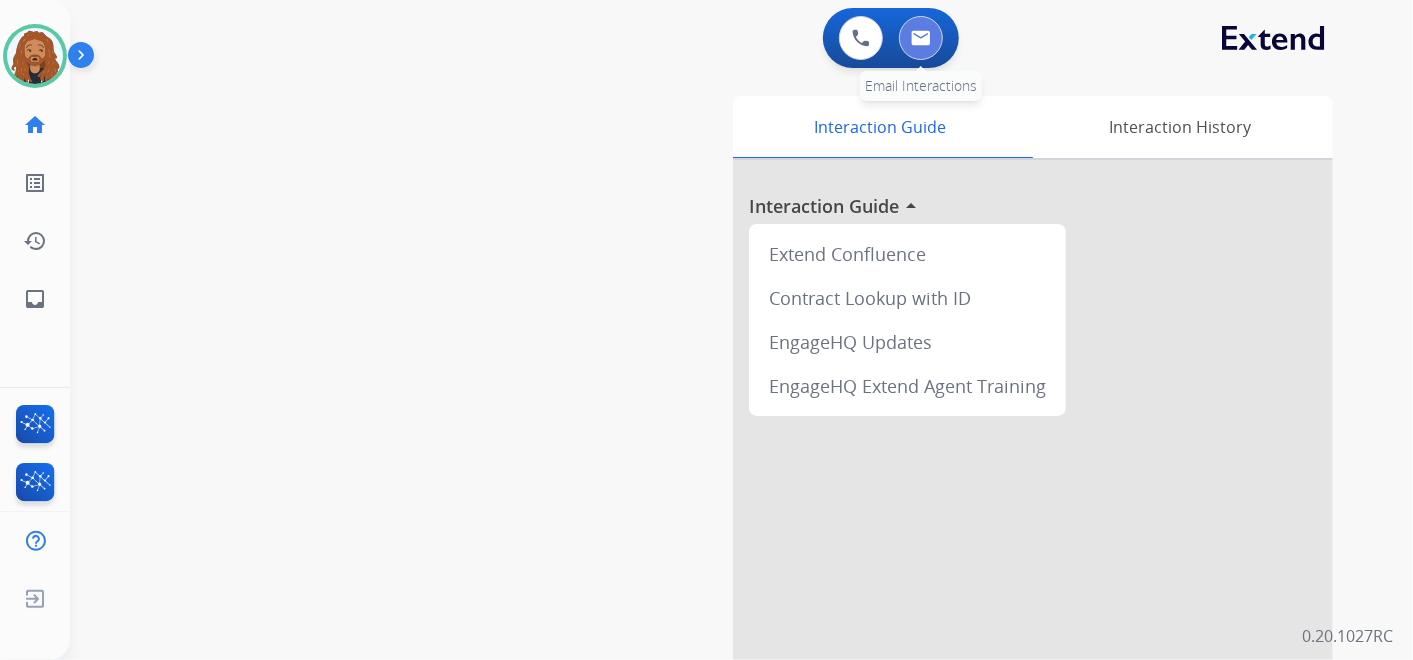 click at bounding box center [921, 38] 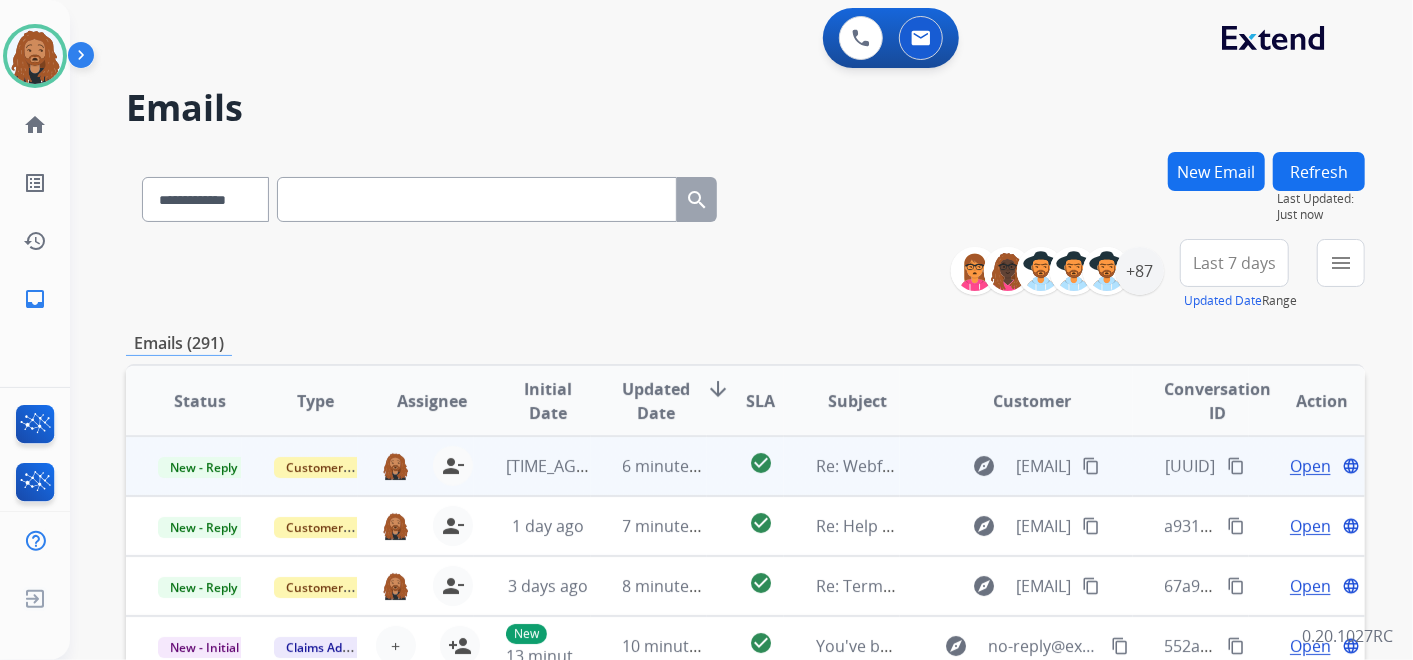 scroll, scrollTop: 1, scrollLeft: 0, axis: vertical 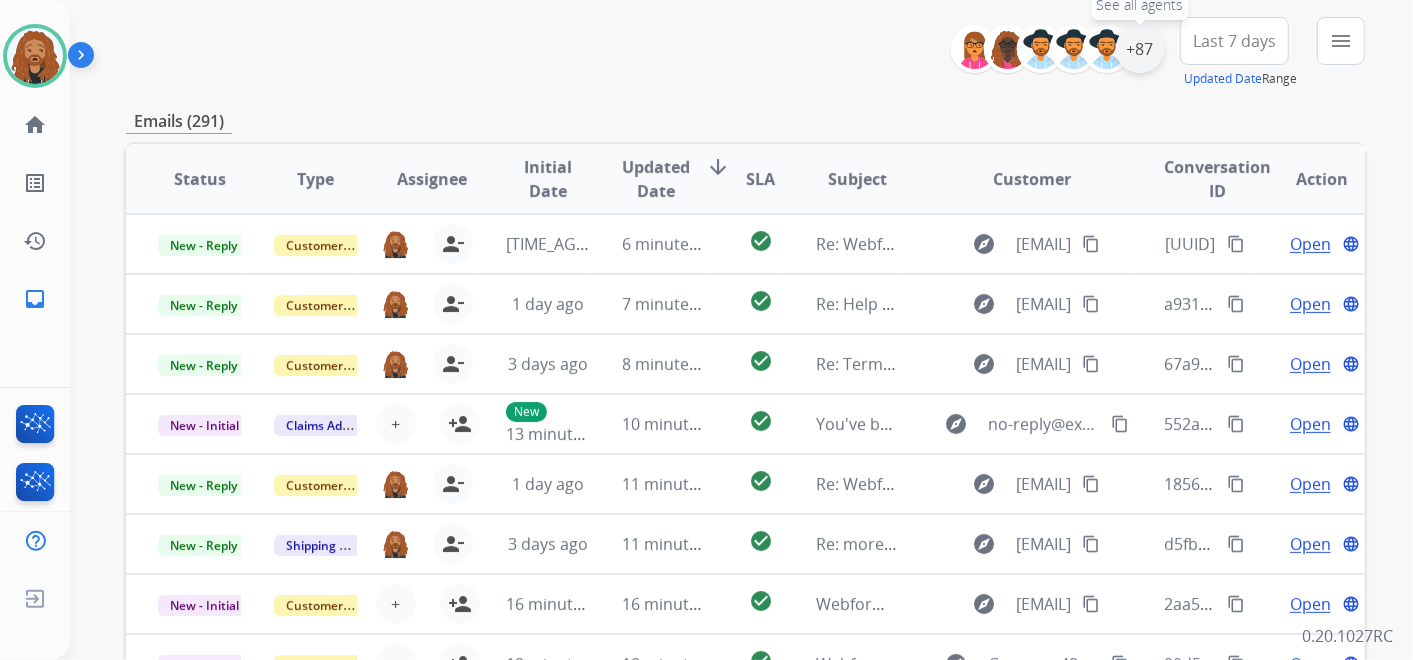 click on "+87" at bounding box center (1140, 49) 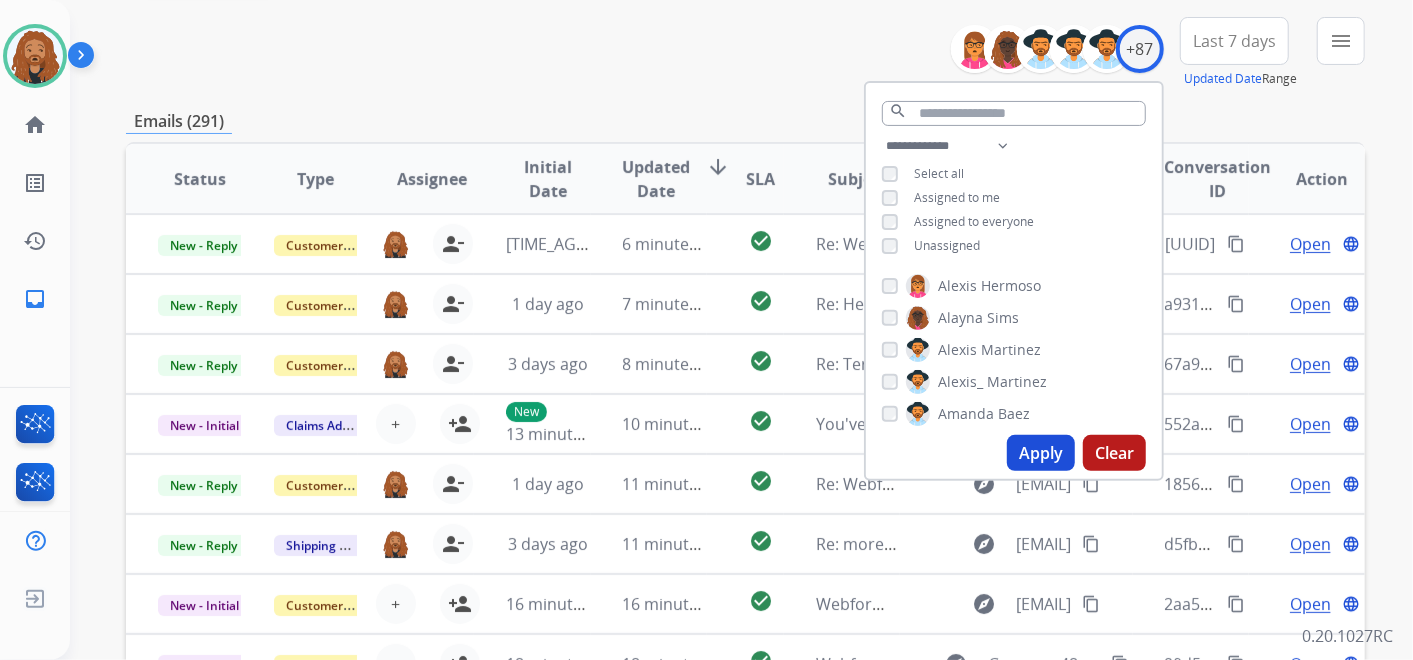 click on "Apply" at bounding box center [1041, 453] 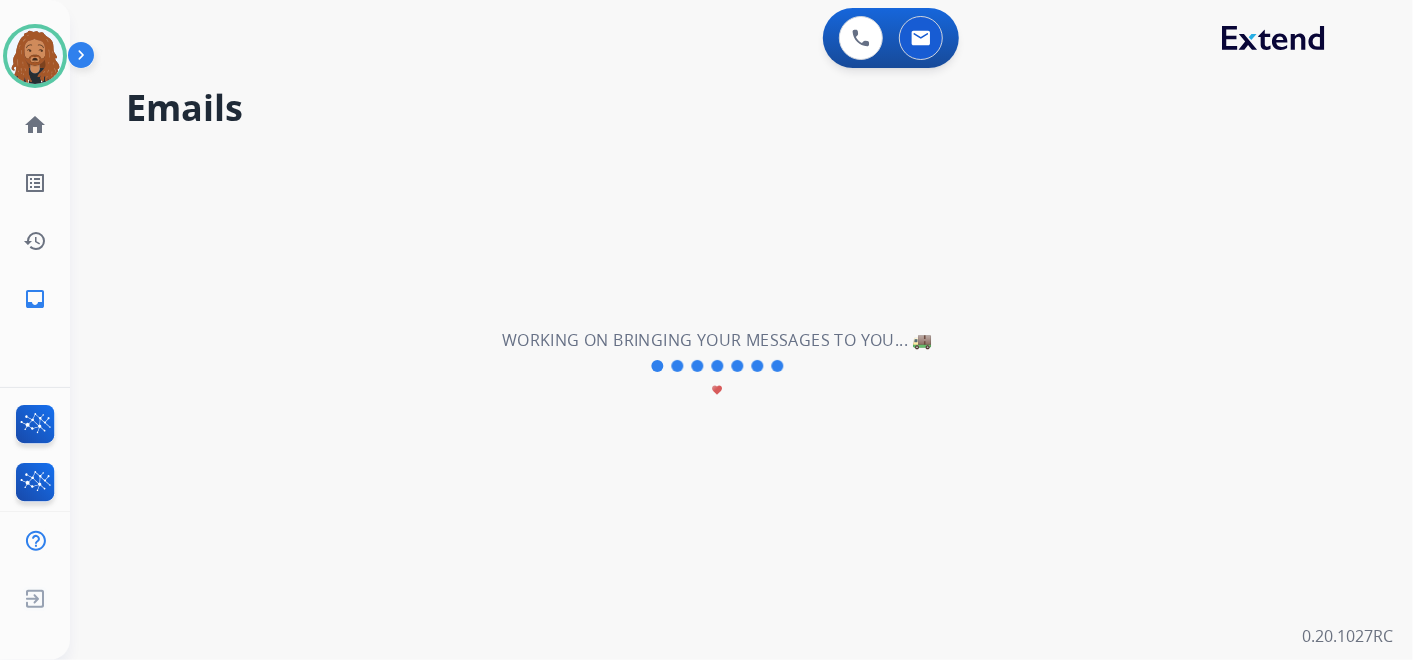 scroll, scrollTop: 0, scrollLeft: 0, axis: both 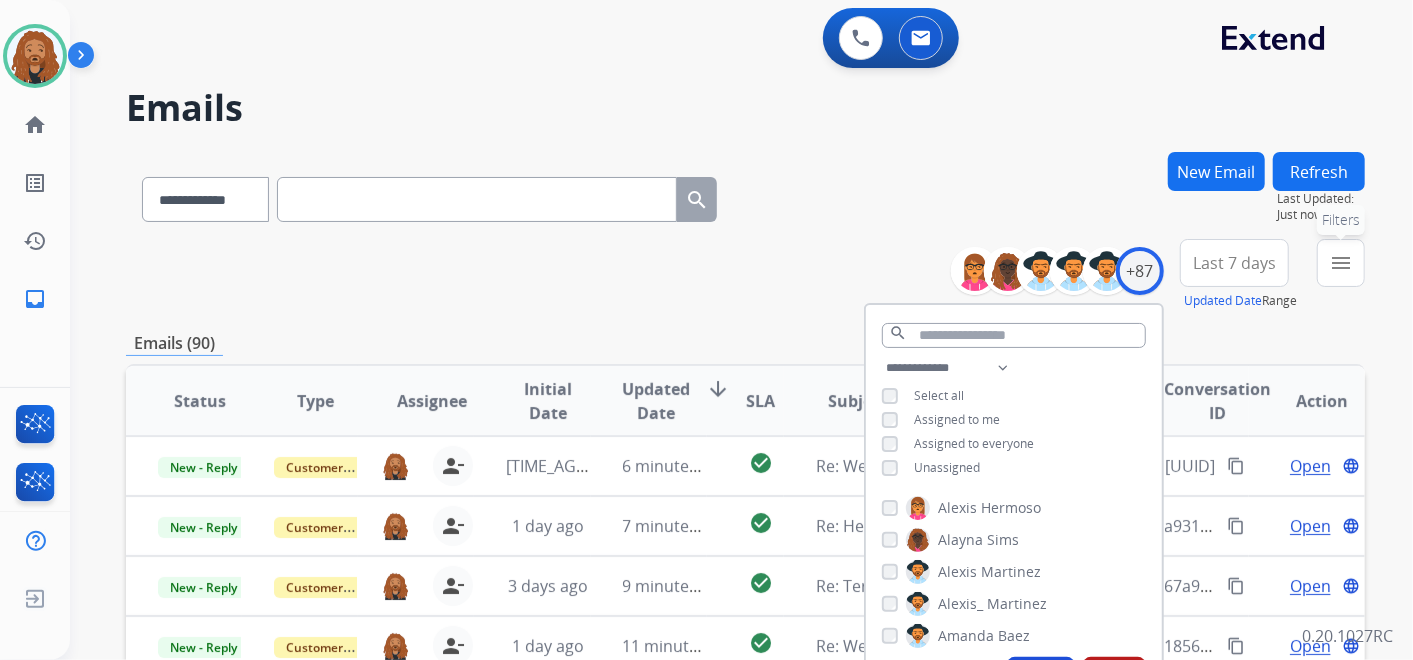 click on "menu  Filters" at bounding box center [1341, 263] 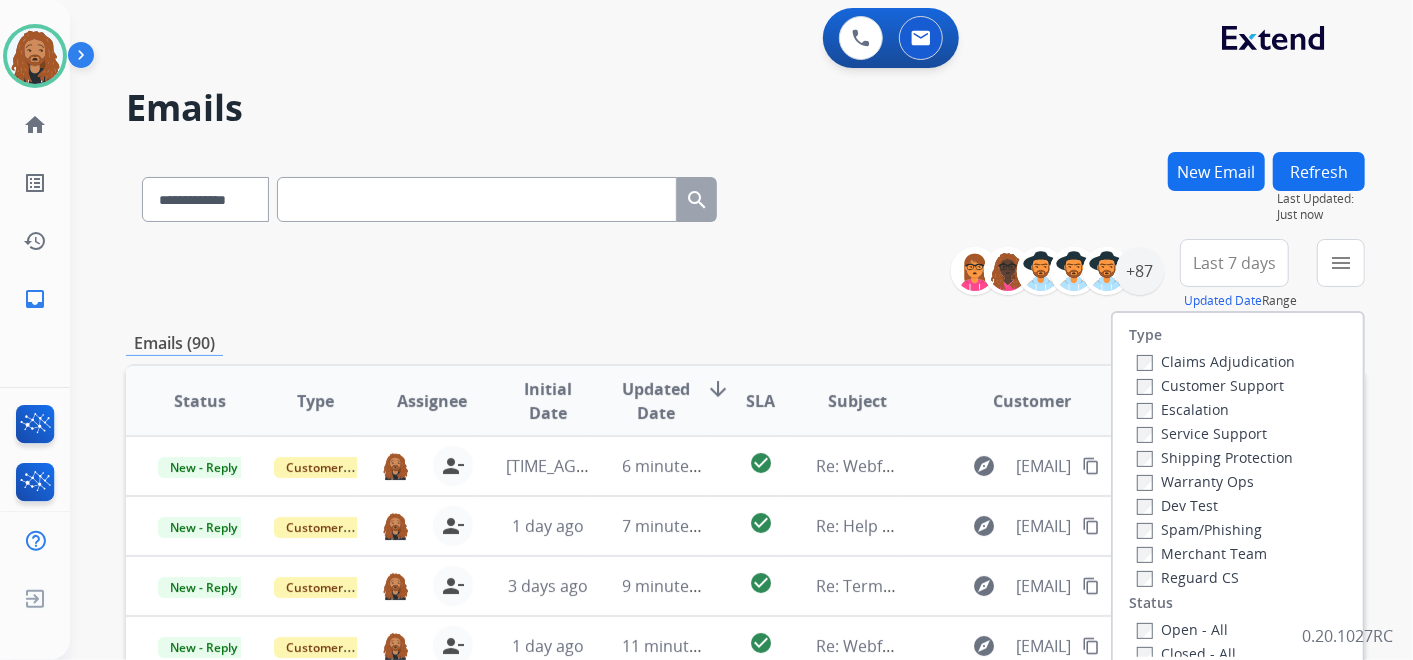 click on "Customer Support" at bounding box center [1210, 385] 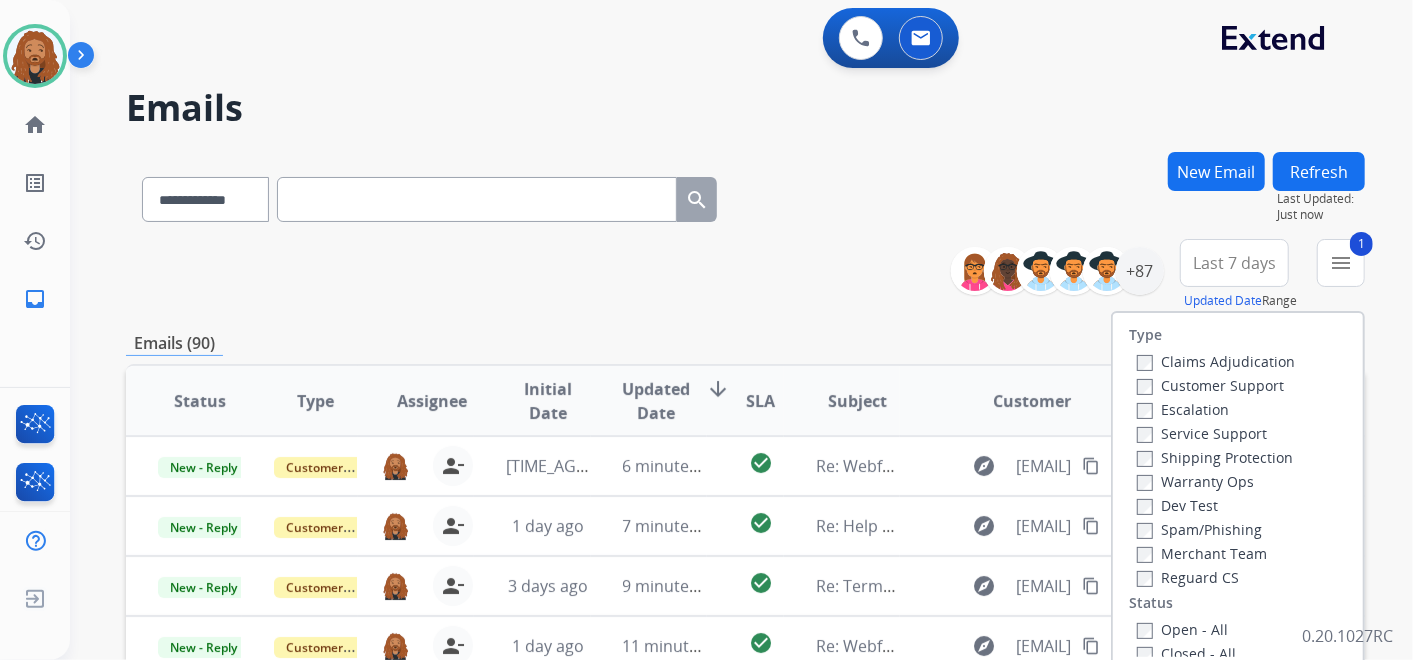 click on "Shipping Protection" at bounding box center (1215, 457) 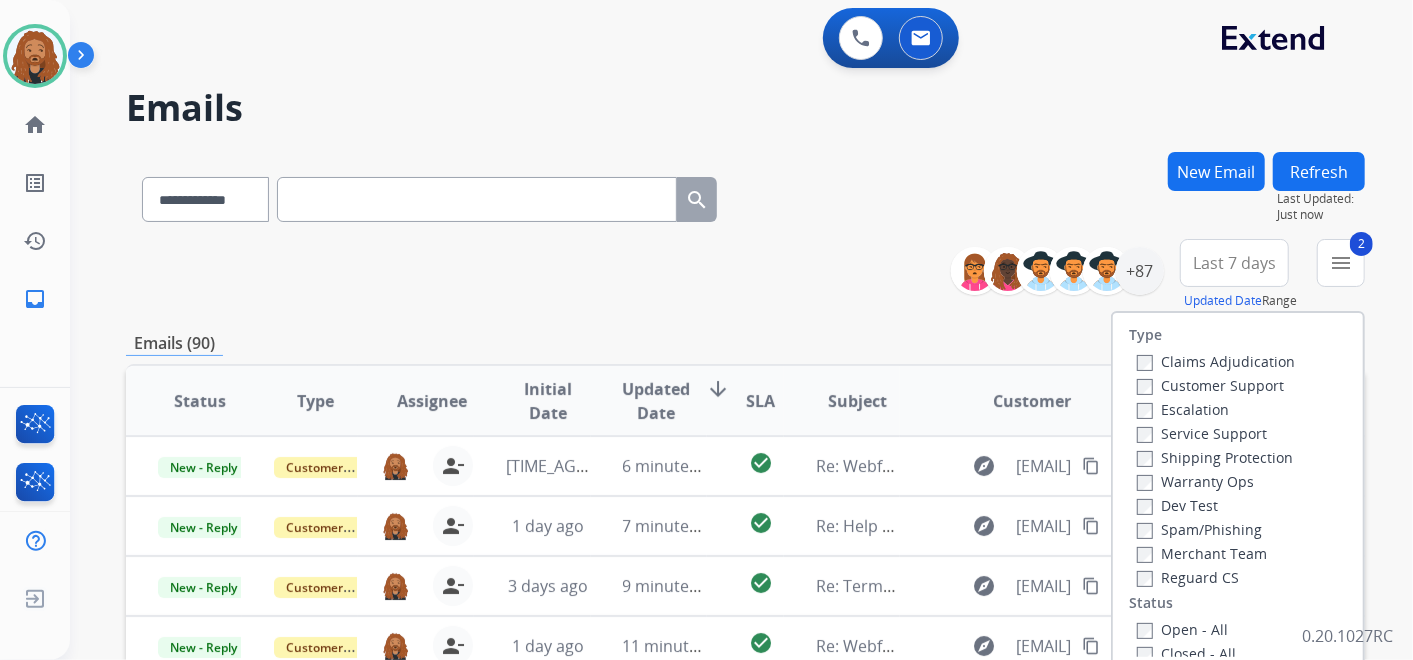 click on "Type  Claims Adjudication   Customer Support   Escalation   Service Support   Shipping Protection   Warranty Ops   Dev Test   Spam/Phishing   Merchant Team   Reguard CS  Status  Open - All   Closed - All   New - Initial   New - Reply   On-hold – Internal   On-hold - Customer   On Hold - Pending Parts   On Hold - Servicers   Closed - Unresolved   Closed – Solved   Closed – Merchant Transfer  SLA  Within SLA   Nearing SLA   Past SLA   Critical   On Hold   Closed  Processed  Migration   Webhook   Polling   Extend.com (API)" at bounding box center (1238, 485) 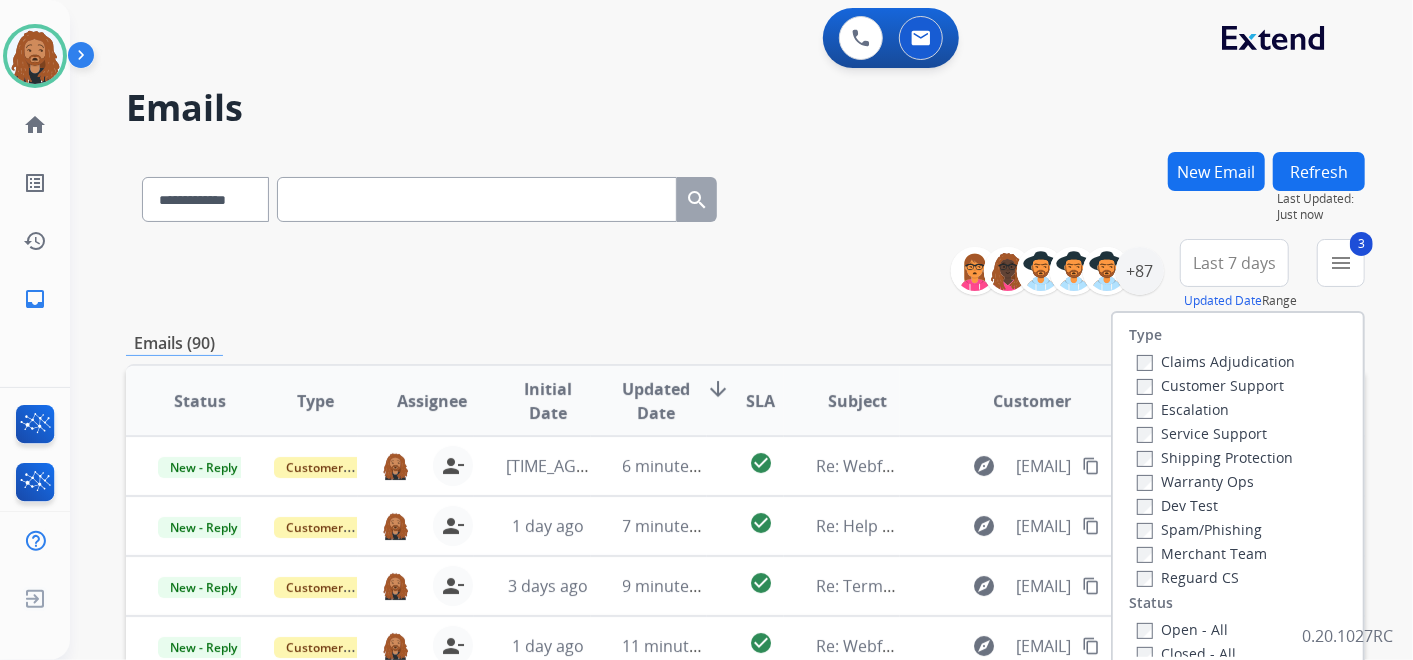 click on "Open - All" at bounding box center (1182, 629) 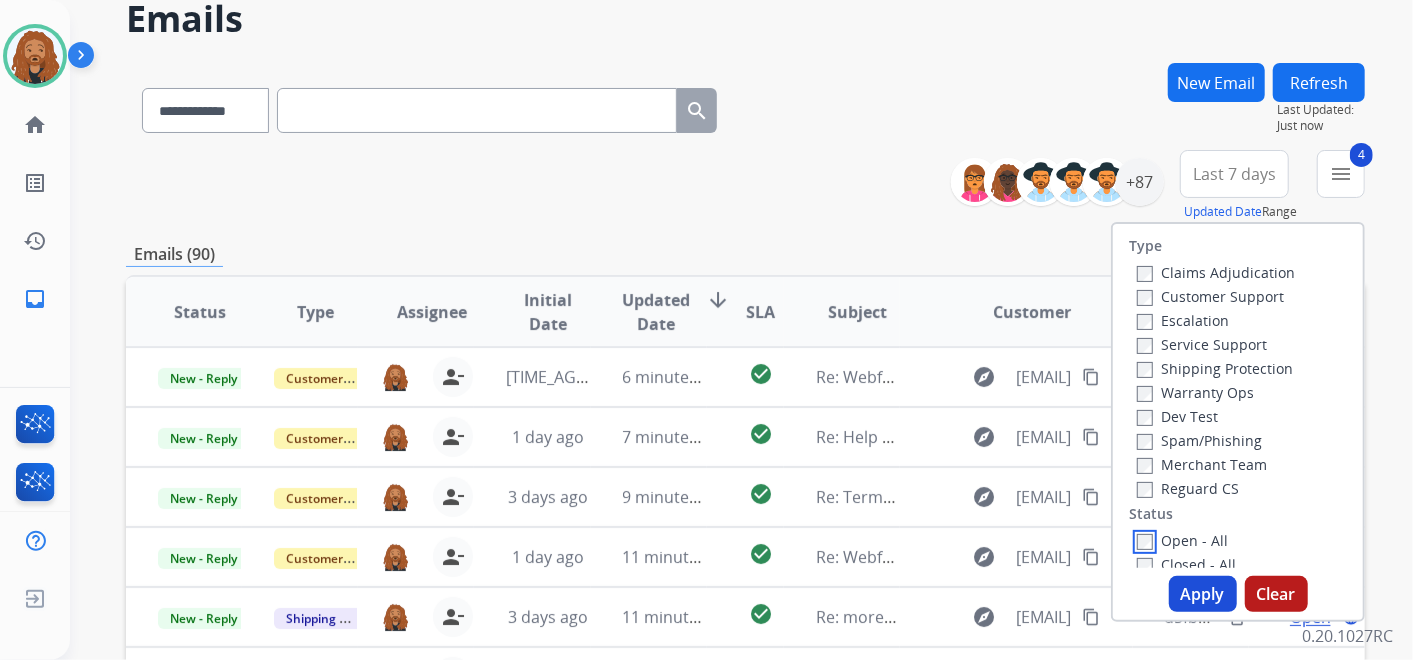 scroll, scrollTop: 222, scrollLeft: 0, axis: vertical 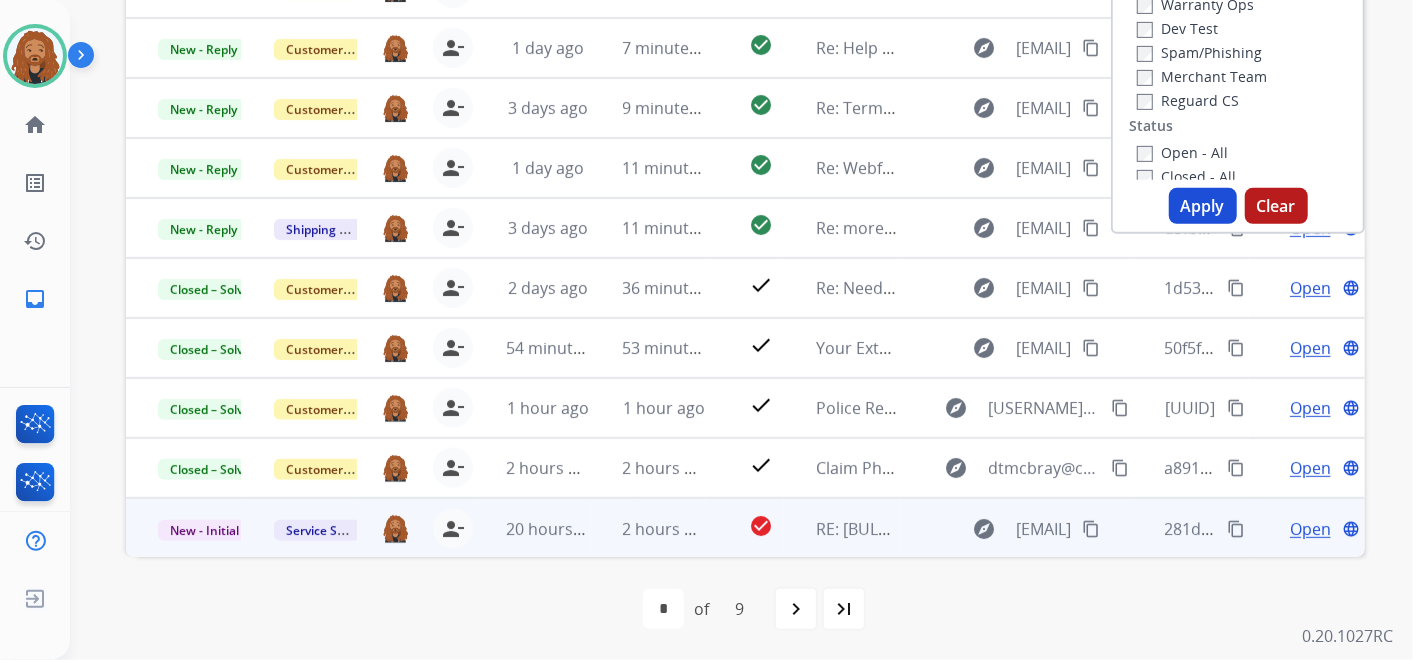 click on "check_circle" at bounding box center [745, 528] 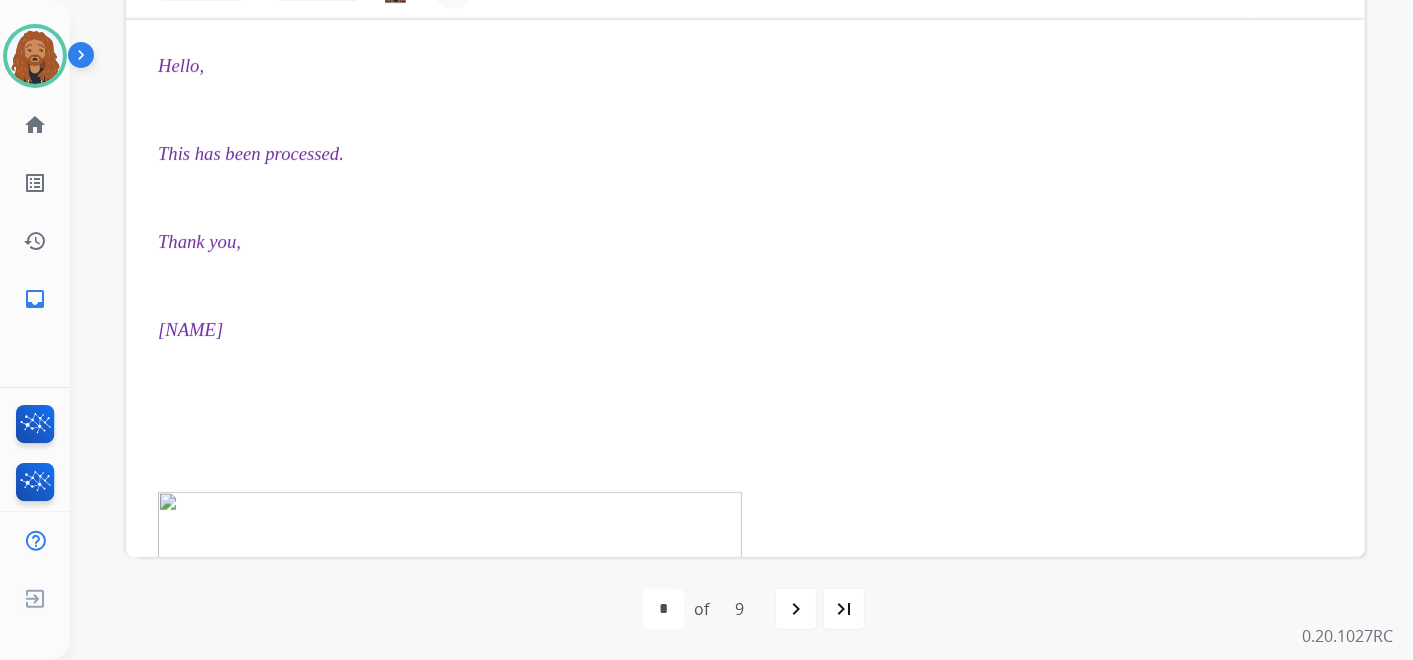scroll, scrollTop: 206, scrollLeft: 0, axis: vertical 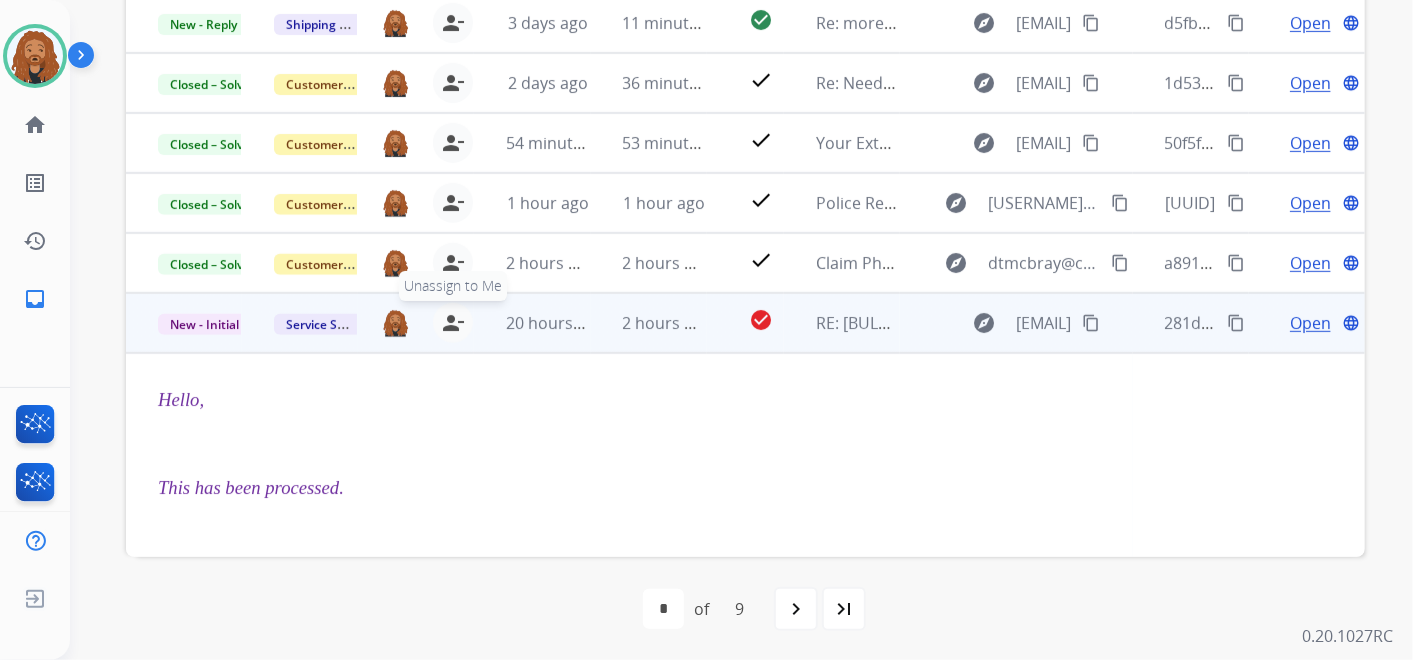 click on "person_remove" at bounding box center (453, 323) 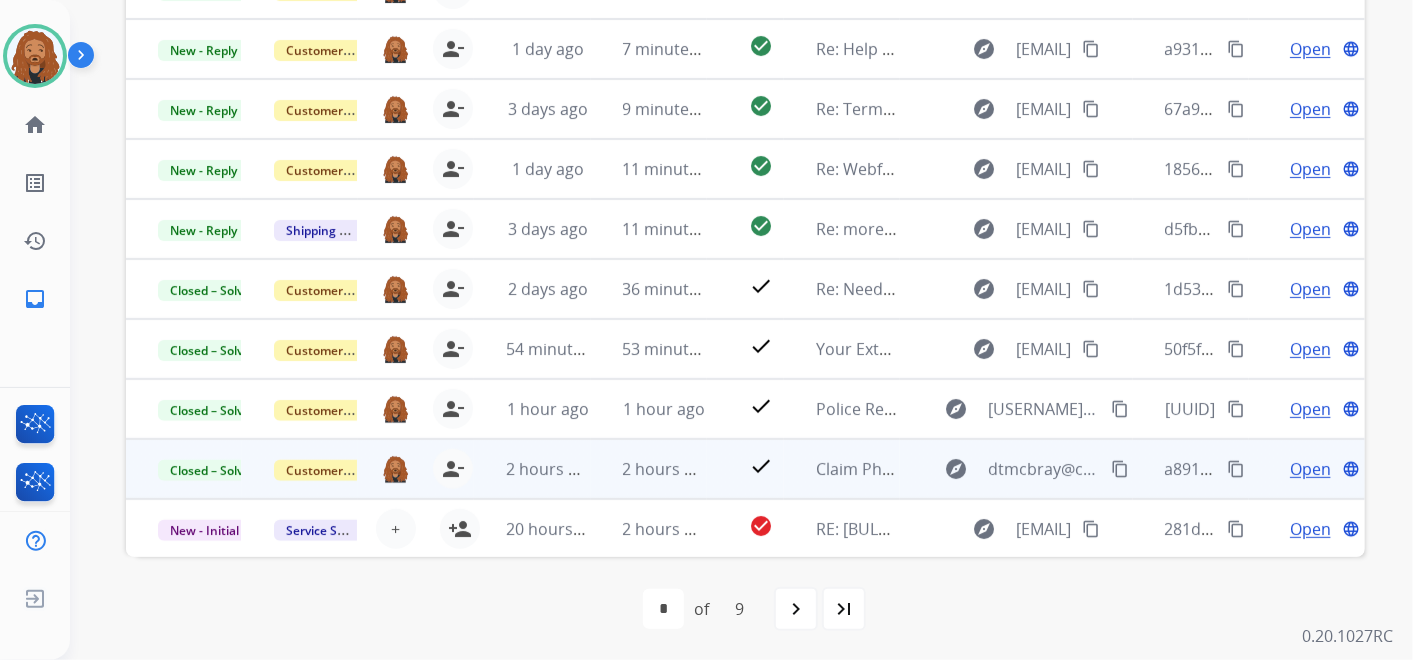 scroll, scrollTop: 0, scrollLeft: 0, axis: both 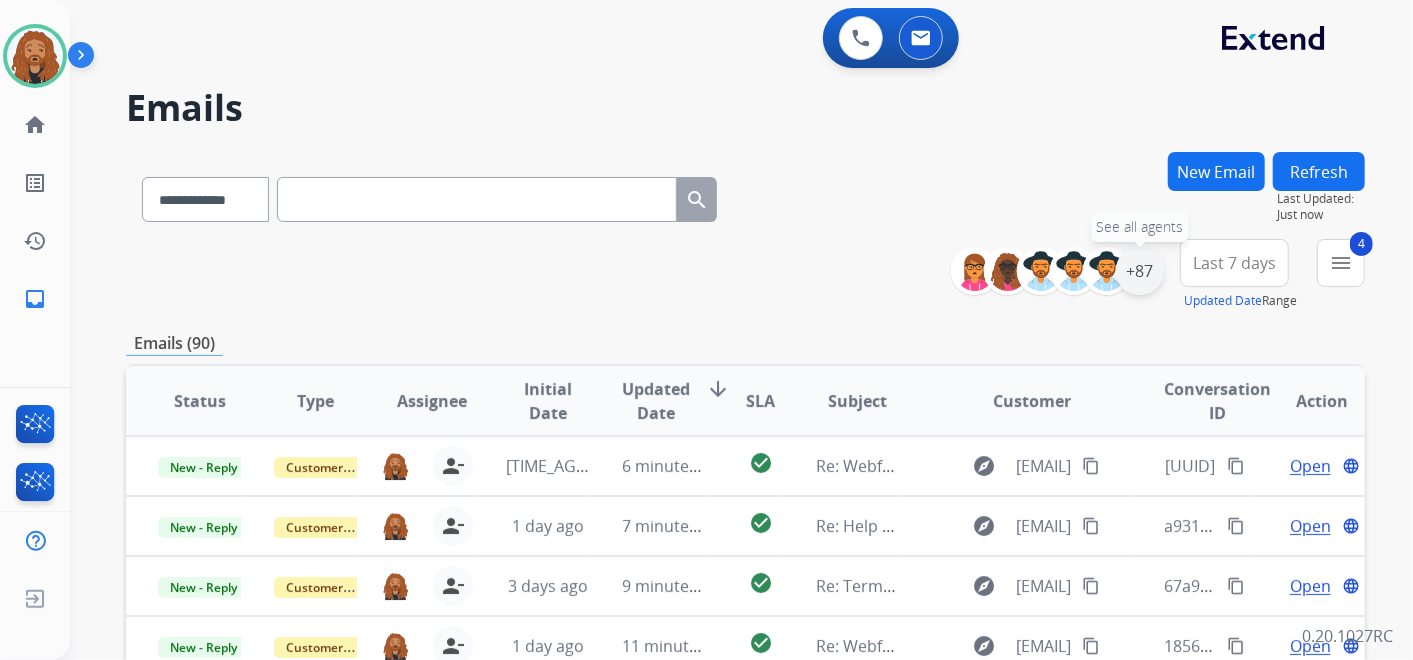 click on "+87" at bounding box center (1140, 271) 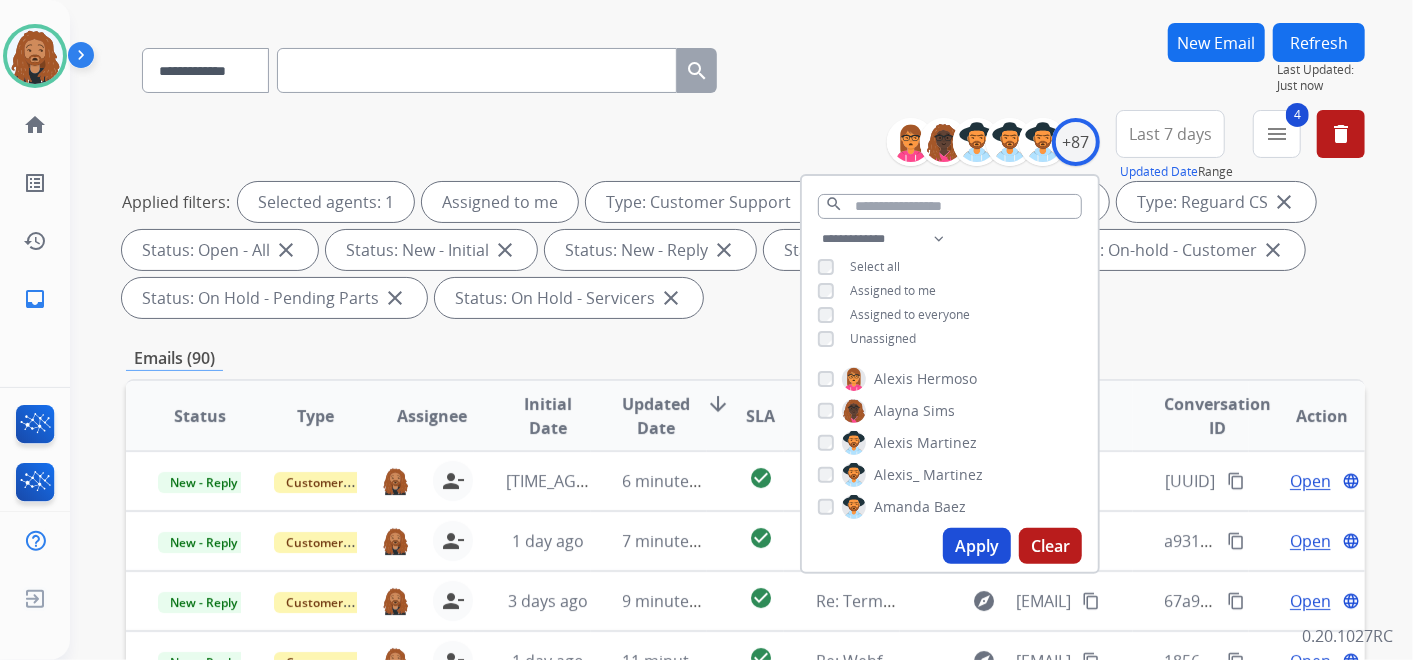 scroll, scrollTop: 0, scrollLeft: 0, axis: both 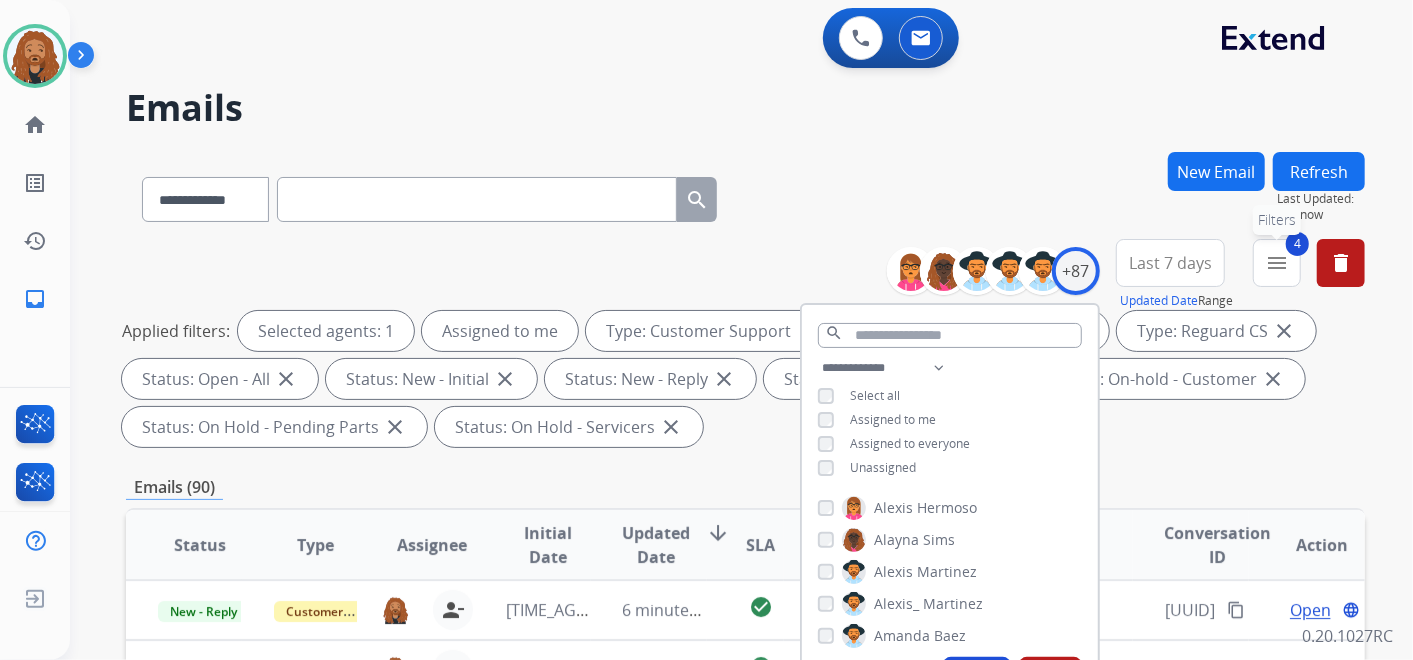 click on "menu" at bounding box center (1277, 263) 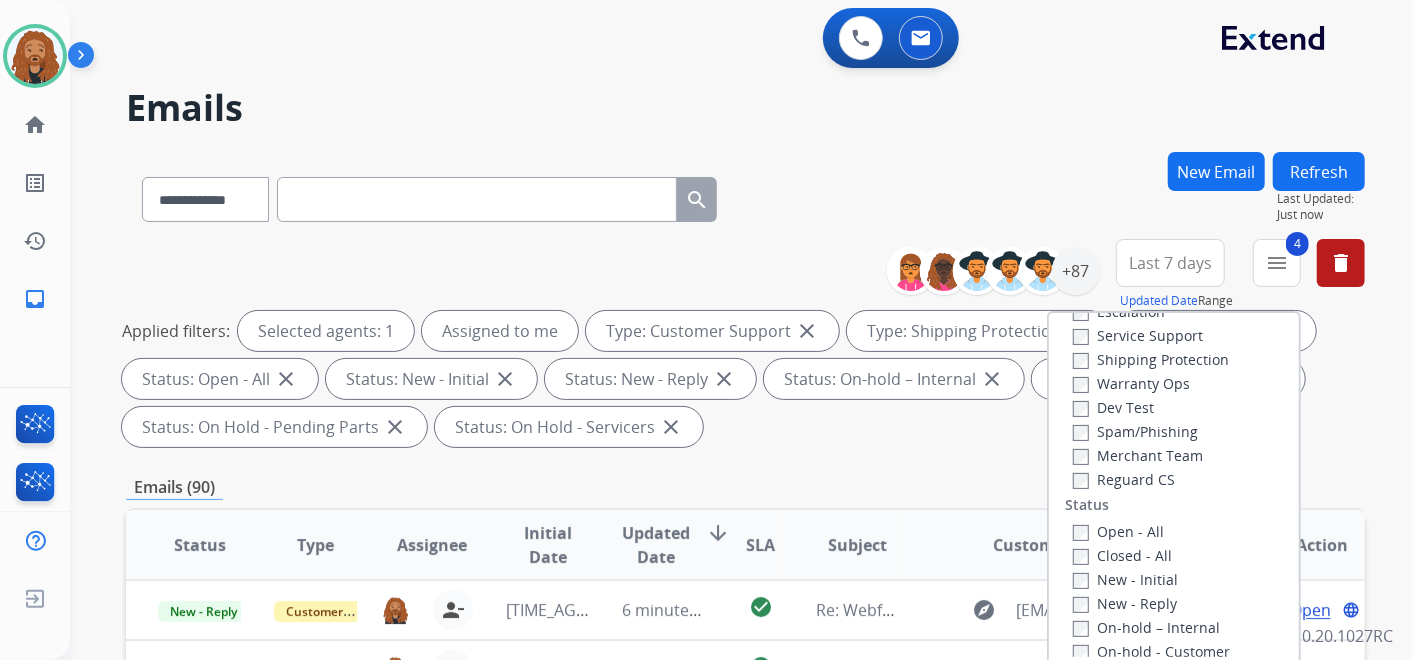scroll, scrollTop: 333, scrollLeft: 0, axis: vertical 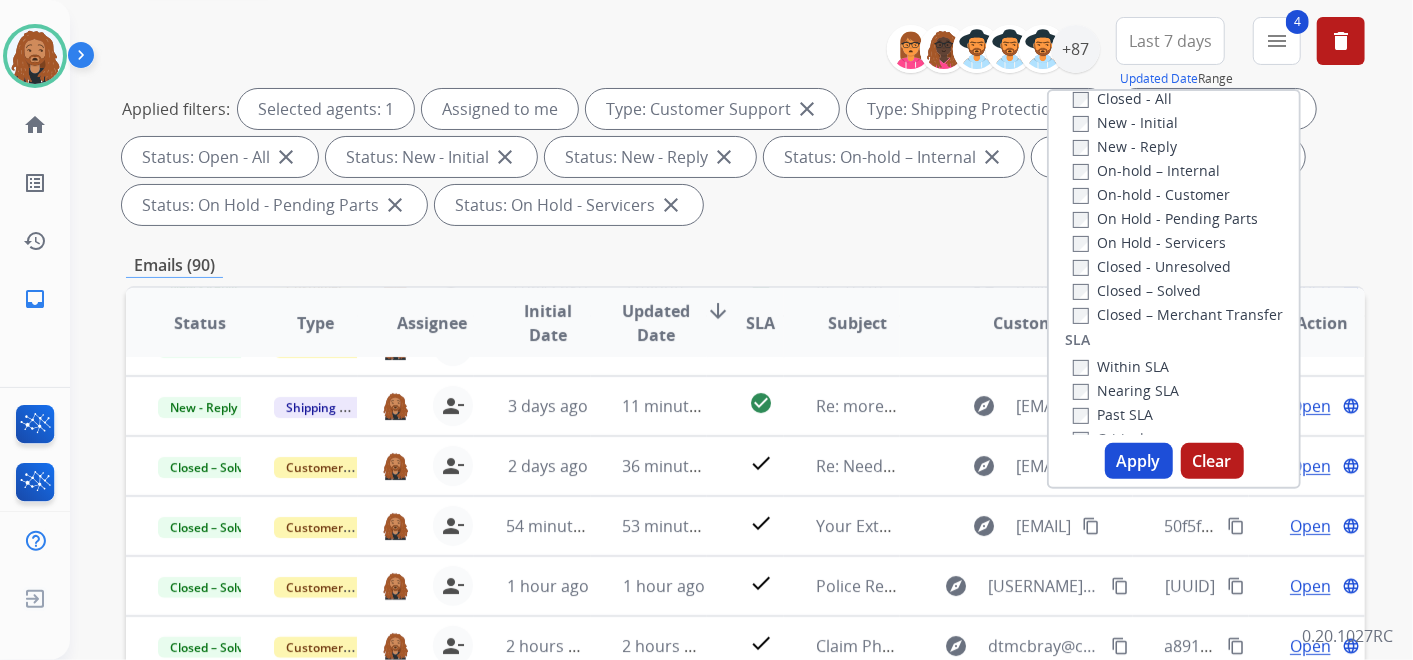 click on "Apply" at bounding box center (1139, 461) 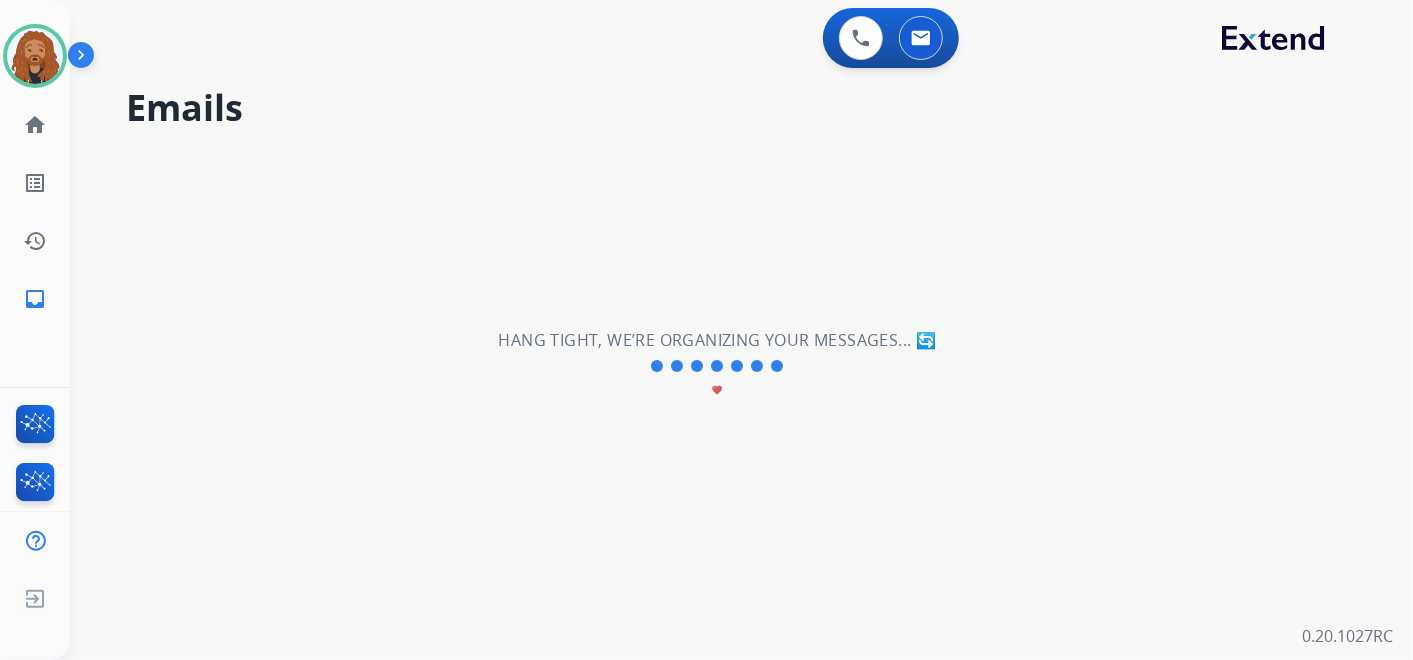 scroll, scrollTop: 0, scrollLeft: 0, axis: both 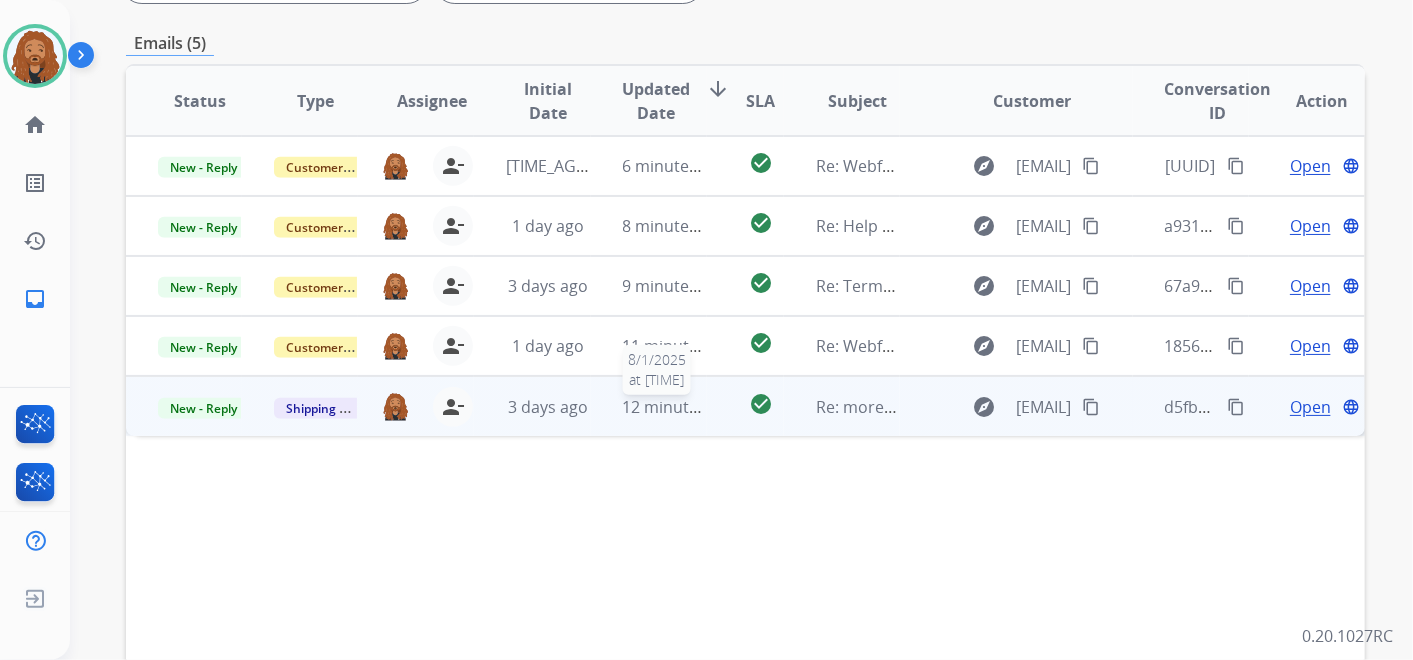 click on "12 minutes ago" at bounding box center [681, 407] 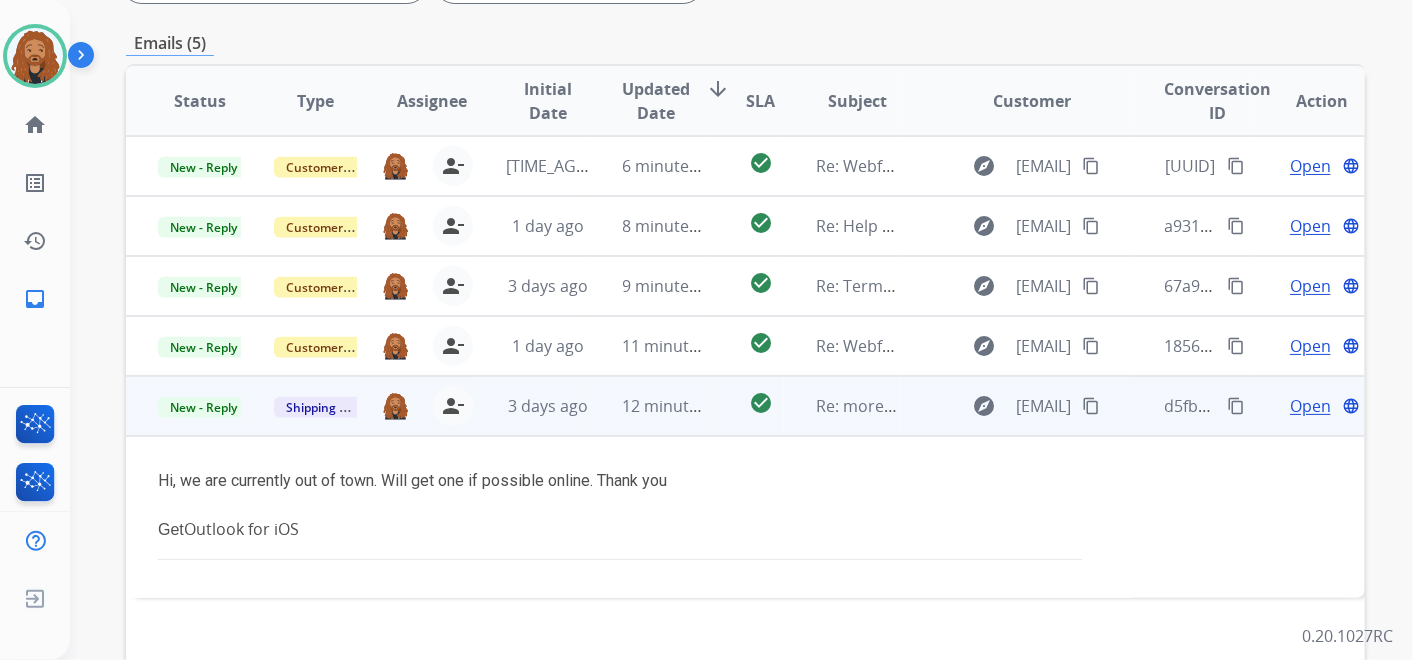 click on "Open" at bounding box center (1310, 406) 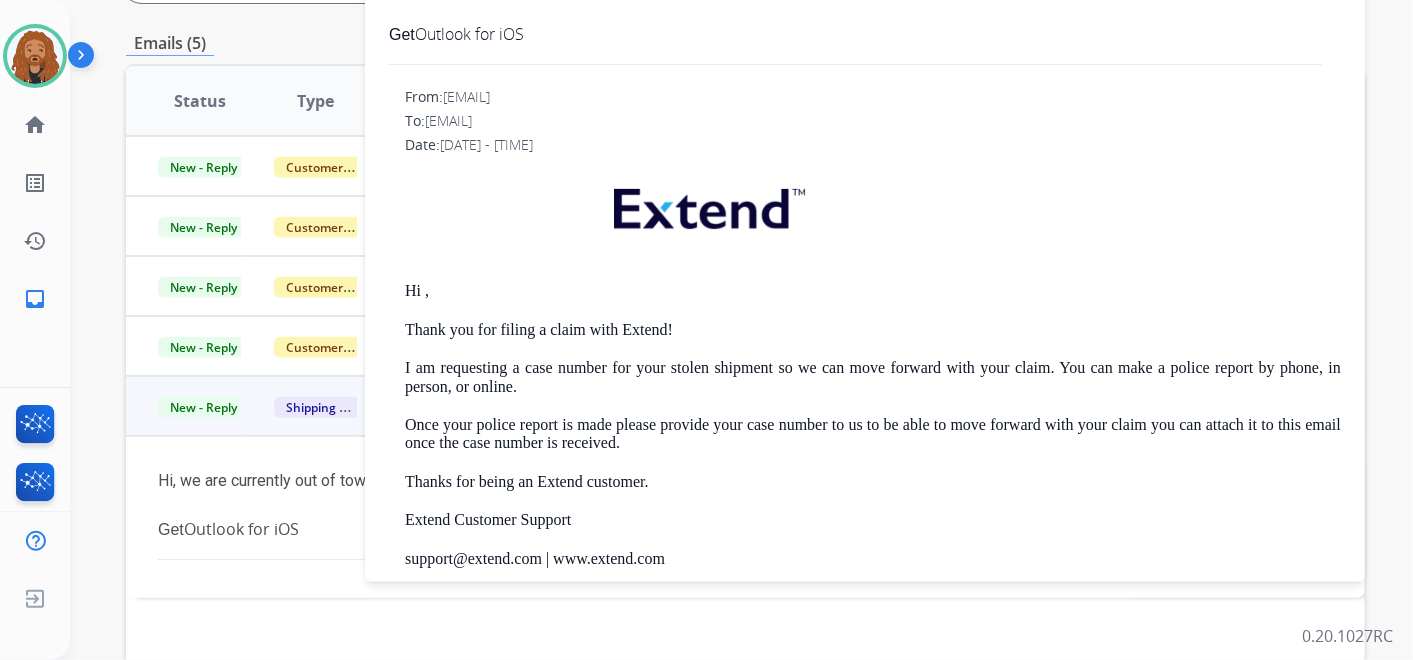 scroll, scrollTop: 0, scrollLeft: 0, axis: both 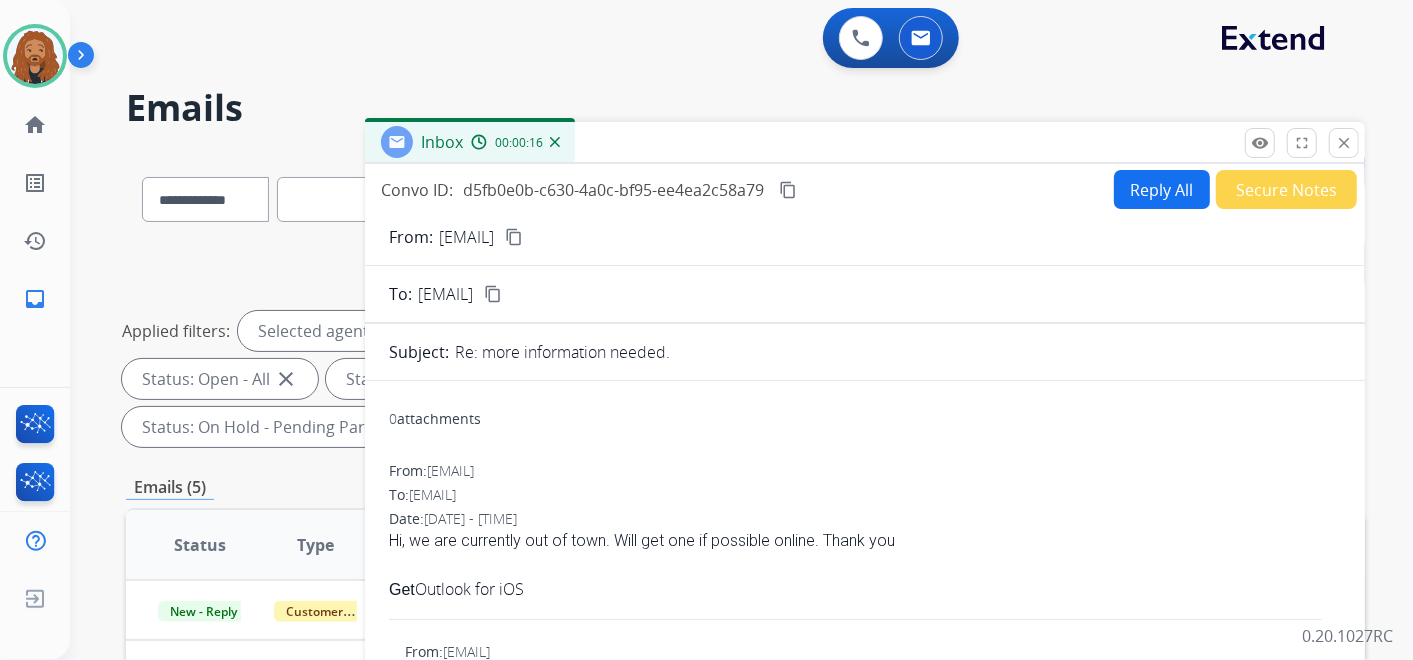 click on "Secure Notes" at bounding box center (1286, 189) 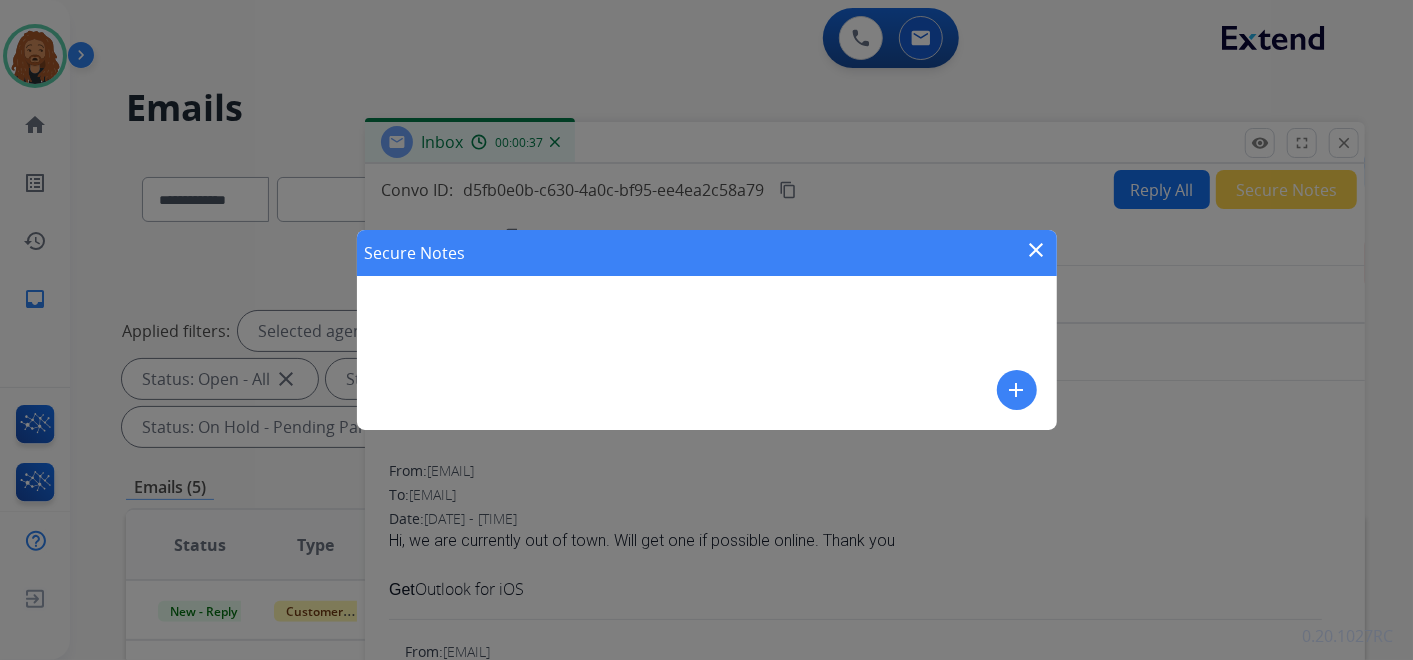 click on "add" at bounding box center [1017, 390] 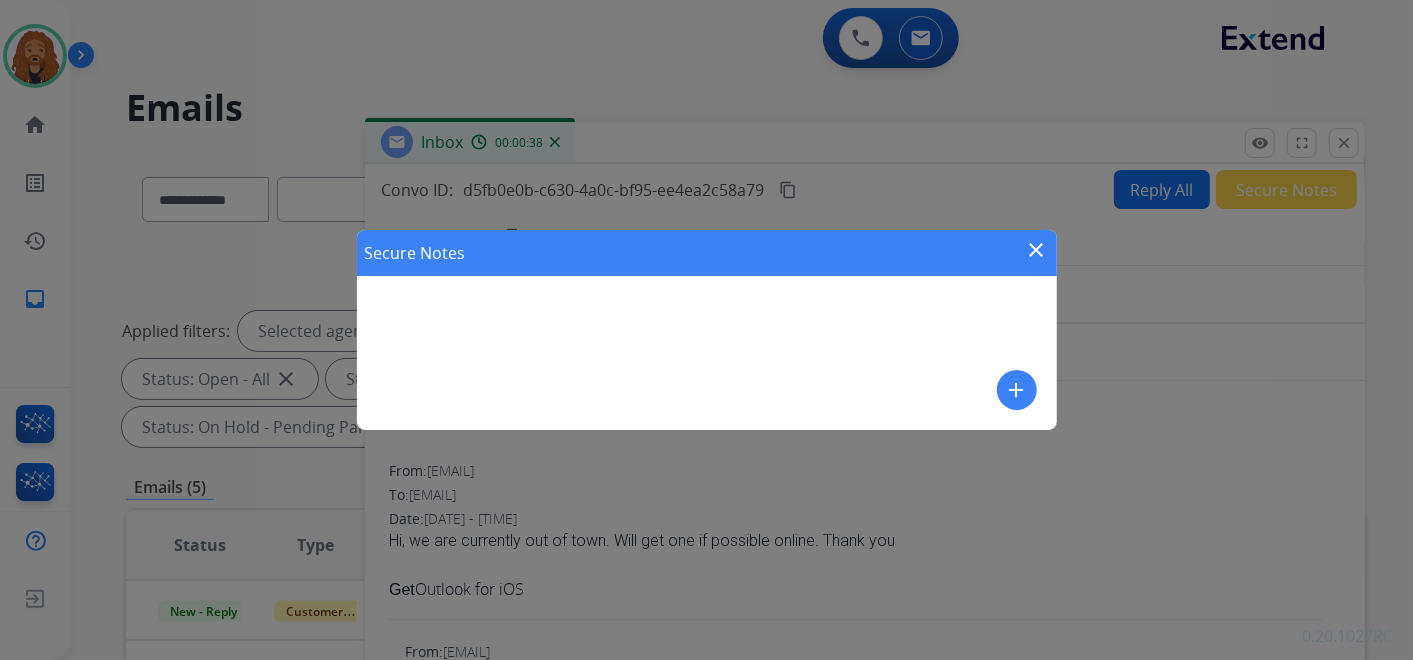 click on "add" at bounding box center [1017, 390] 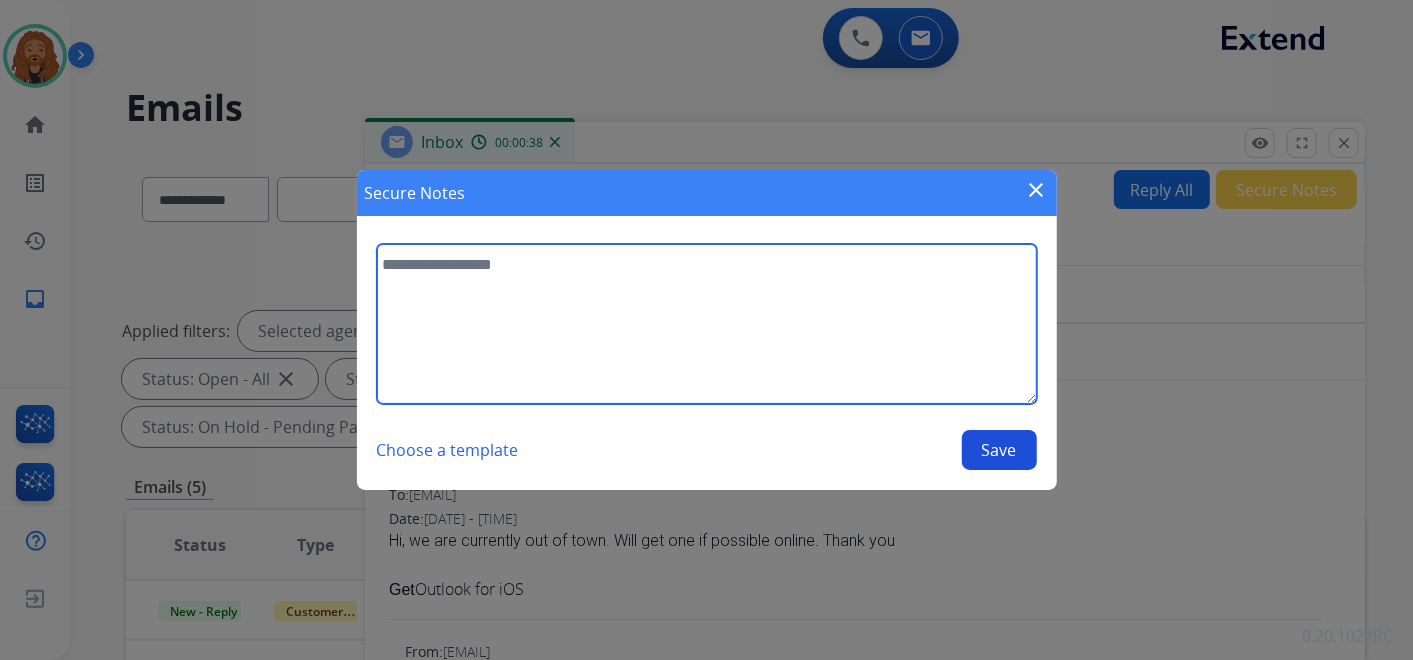 click at bounding box center [707, 324] 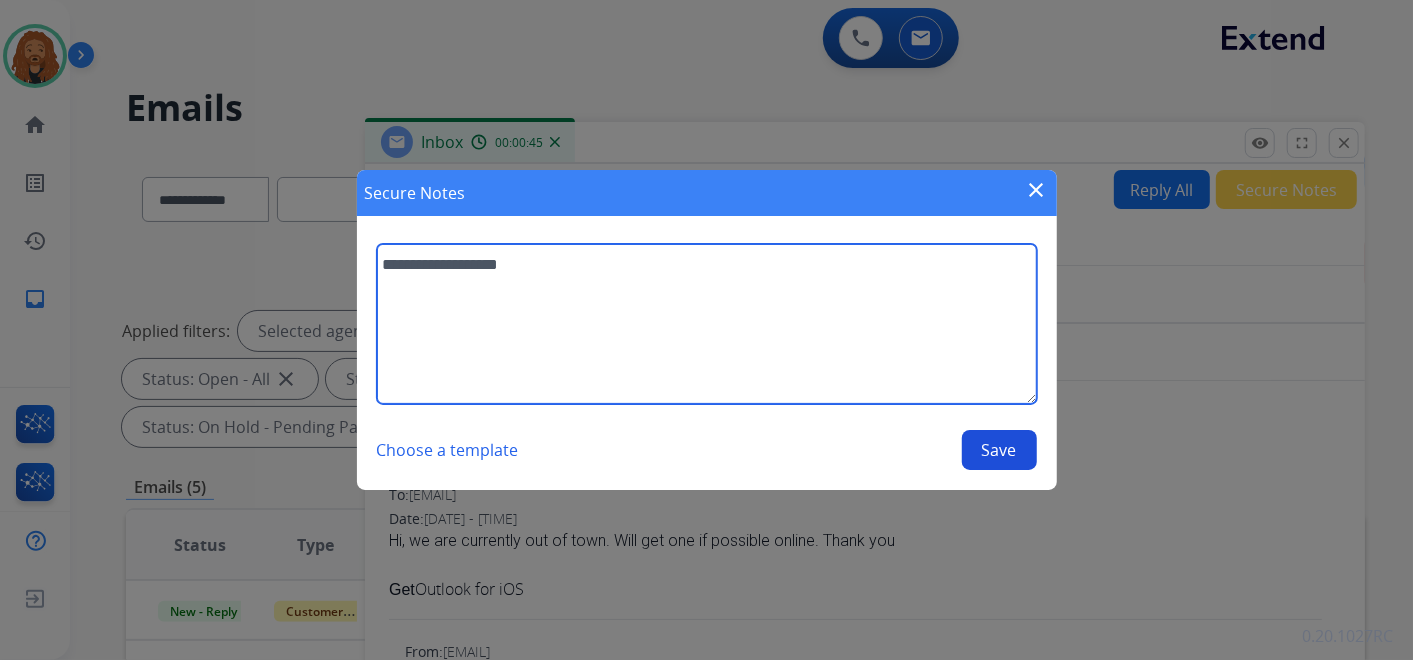 type on "**********" 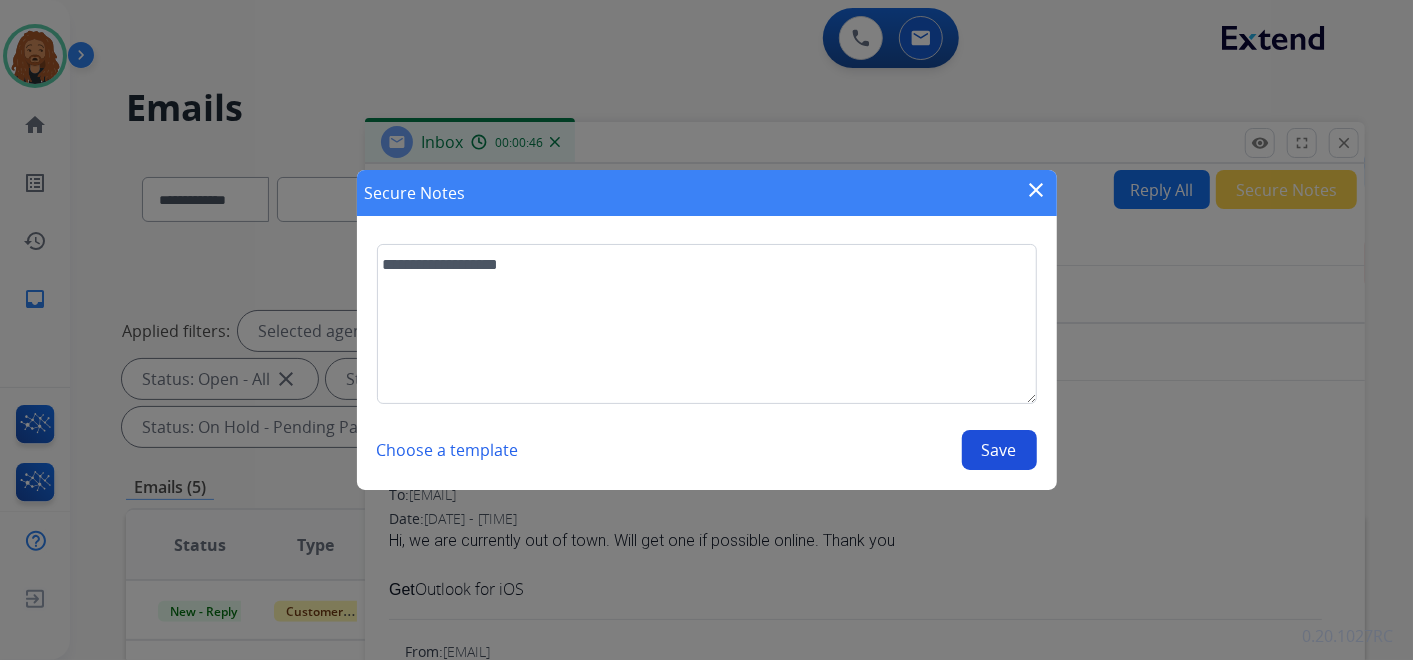 click on "Save" at bounding box center [999, 450] 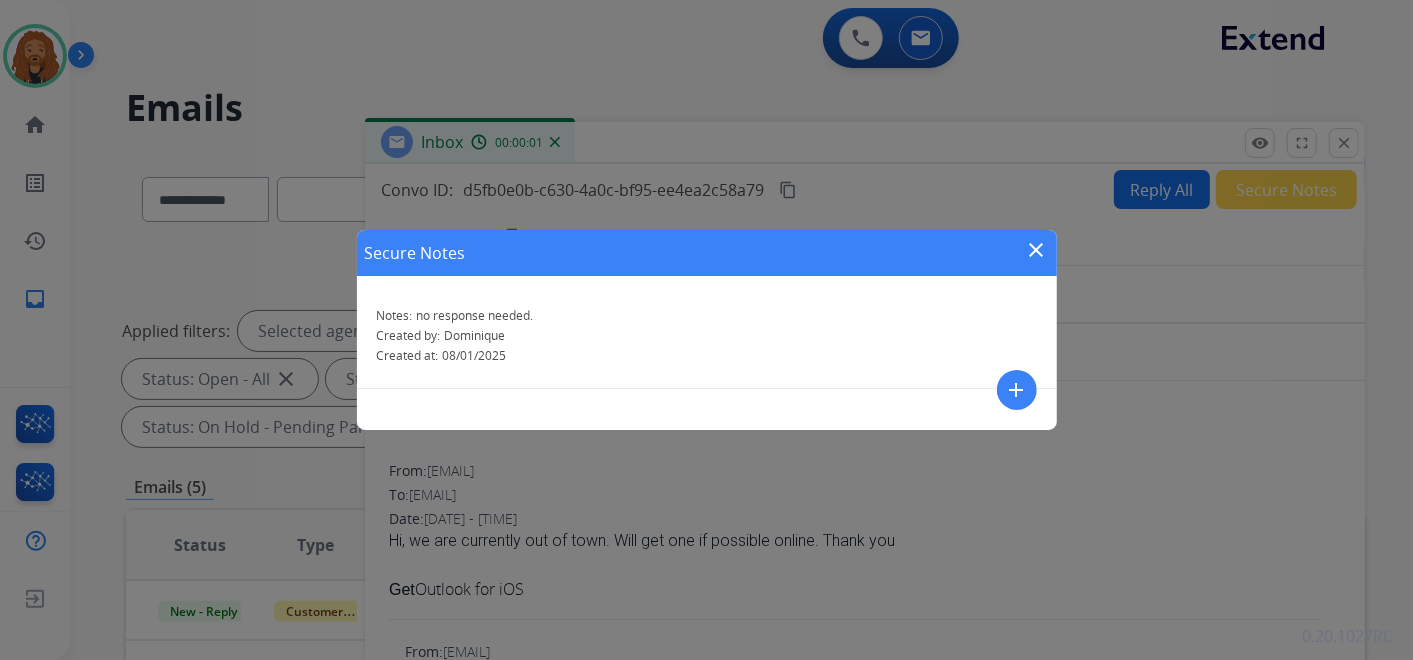 click on "close" at bounding box center [1037, 250] 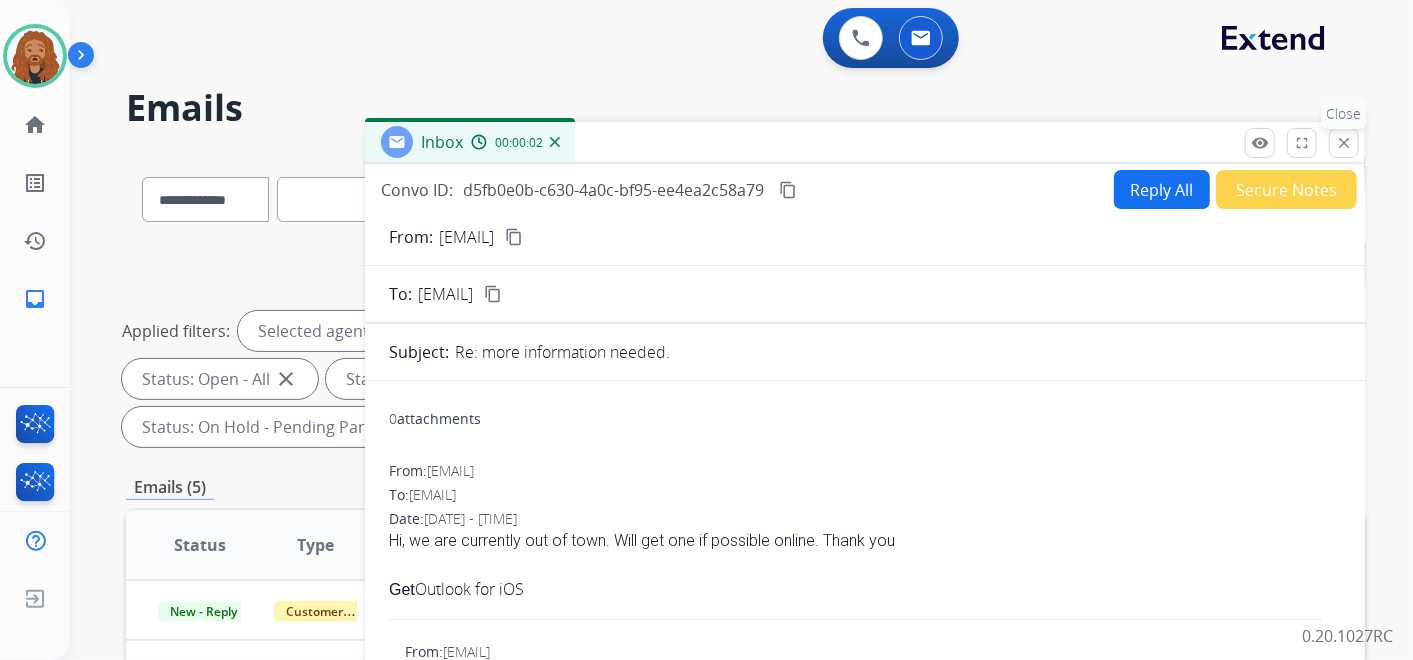 click on "close" at bounding box center (1344, 143) 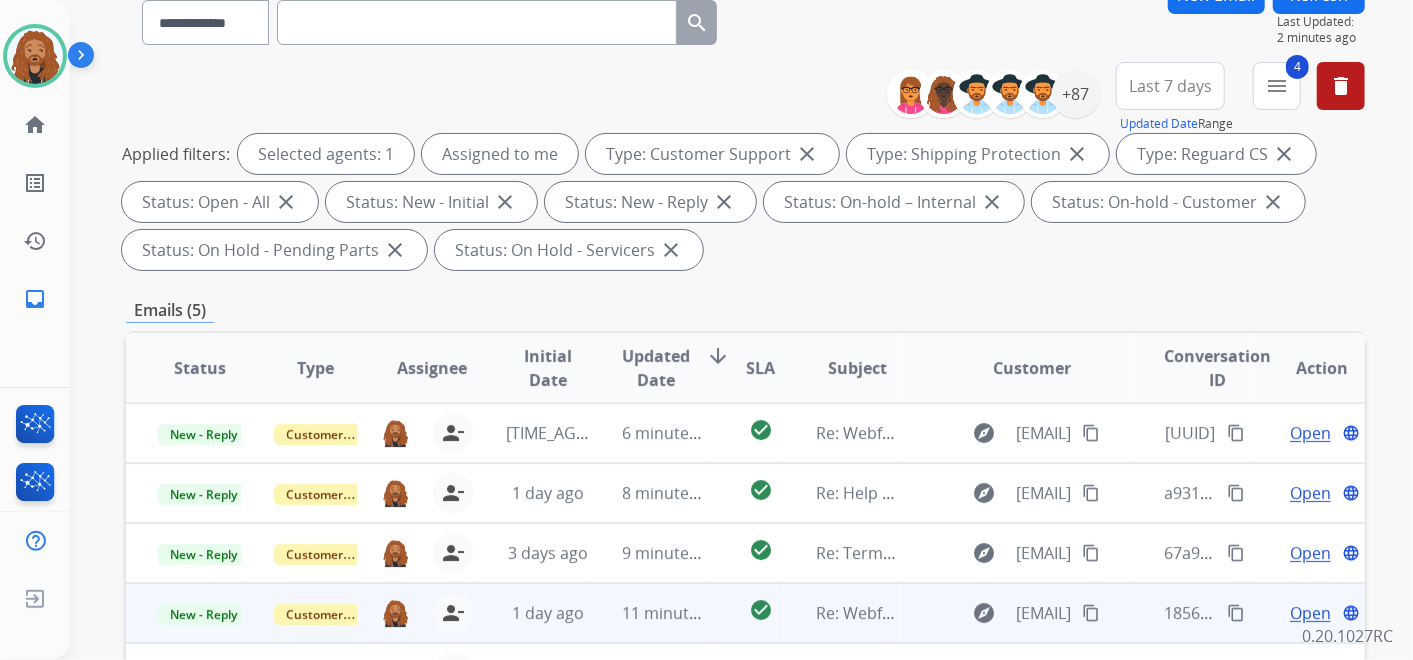 scroll, scrollTop: 333, scrollLeft: 0, axis: vertical 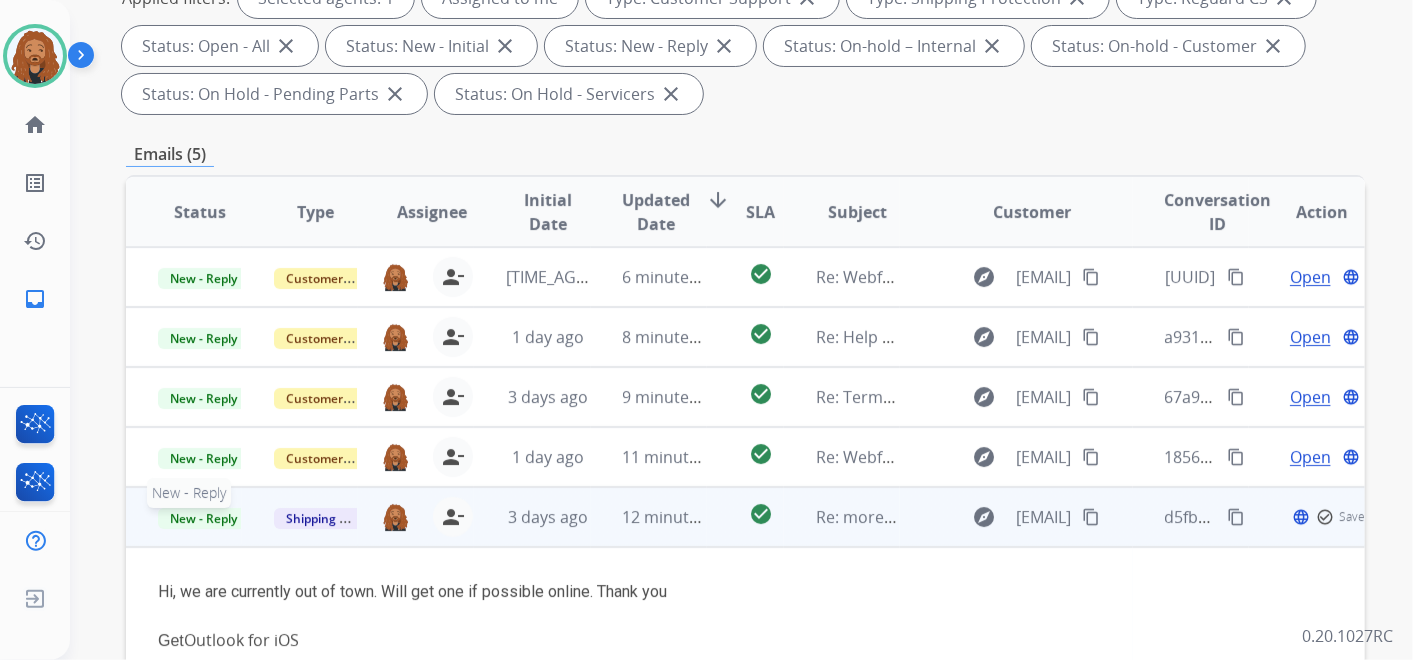 click on "New - Reply" at bounding box center (199, 517) 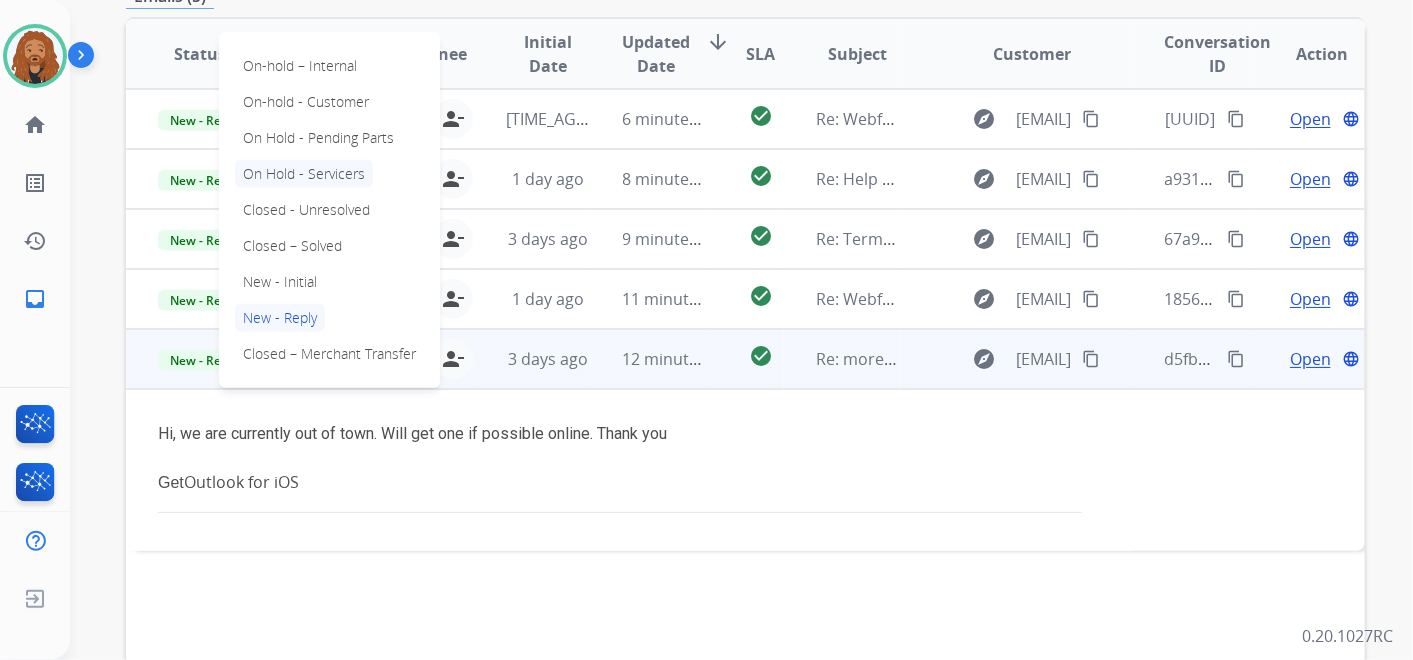 scroll, scrollTop: 444, scrollLeft: 0, axis: vertical 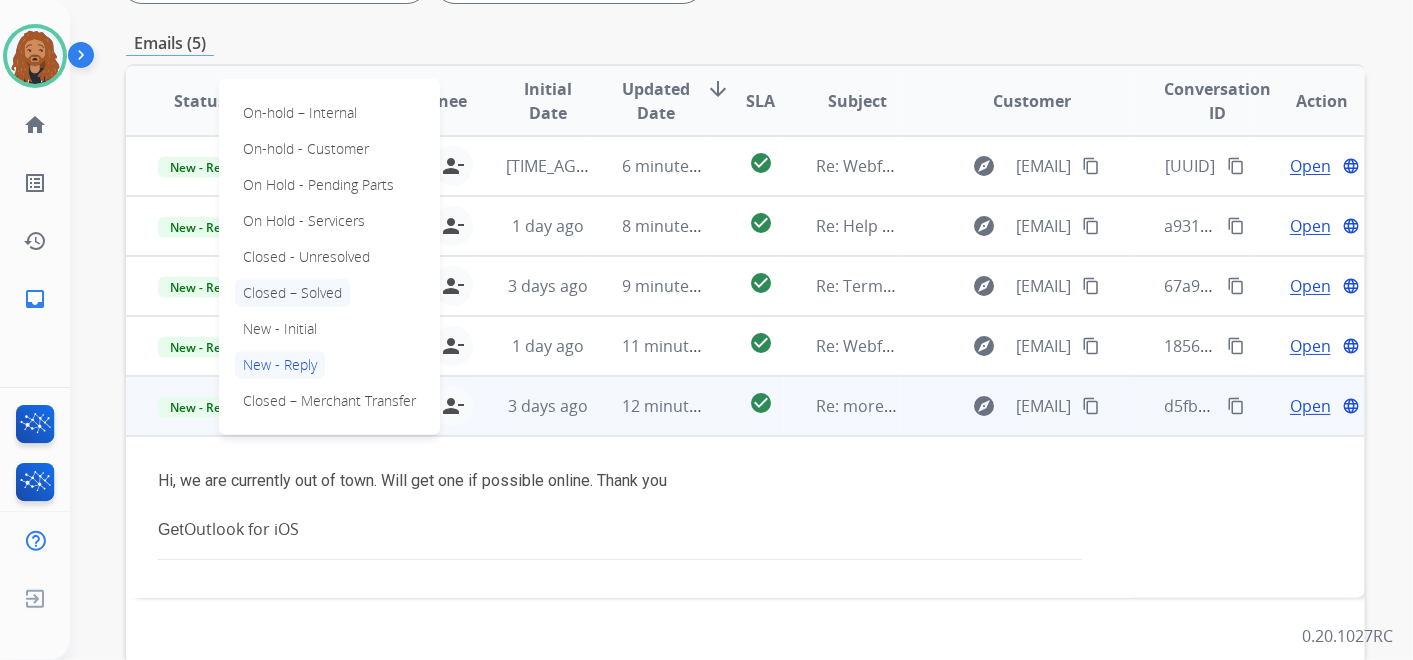 click on "Closed – Solved" at bounding box center (292, 293) 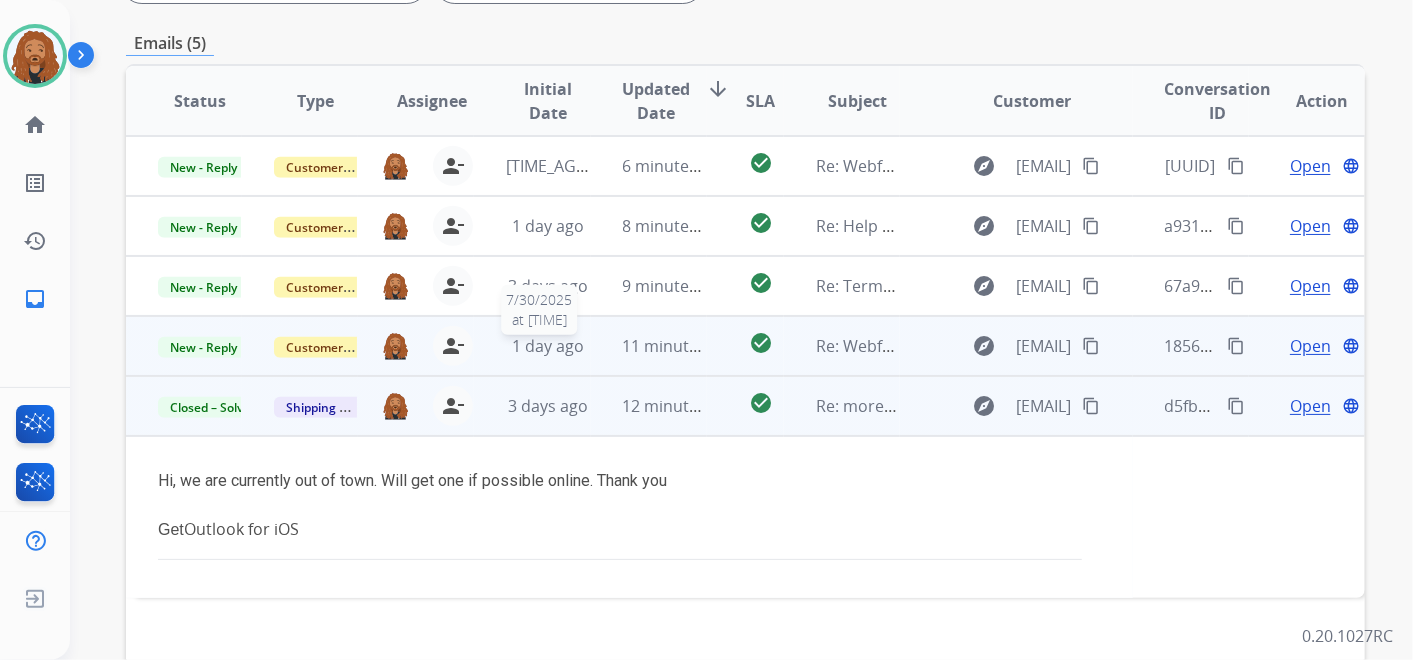 click on "1 day ago" at bounding box center (548, 346) 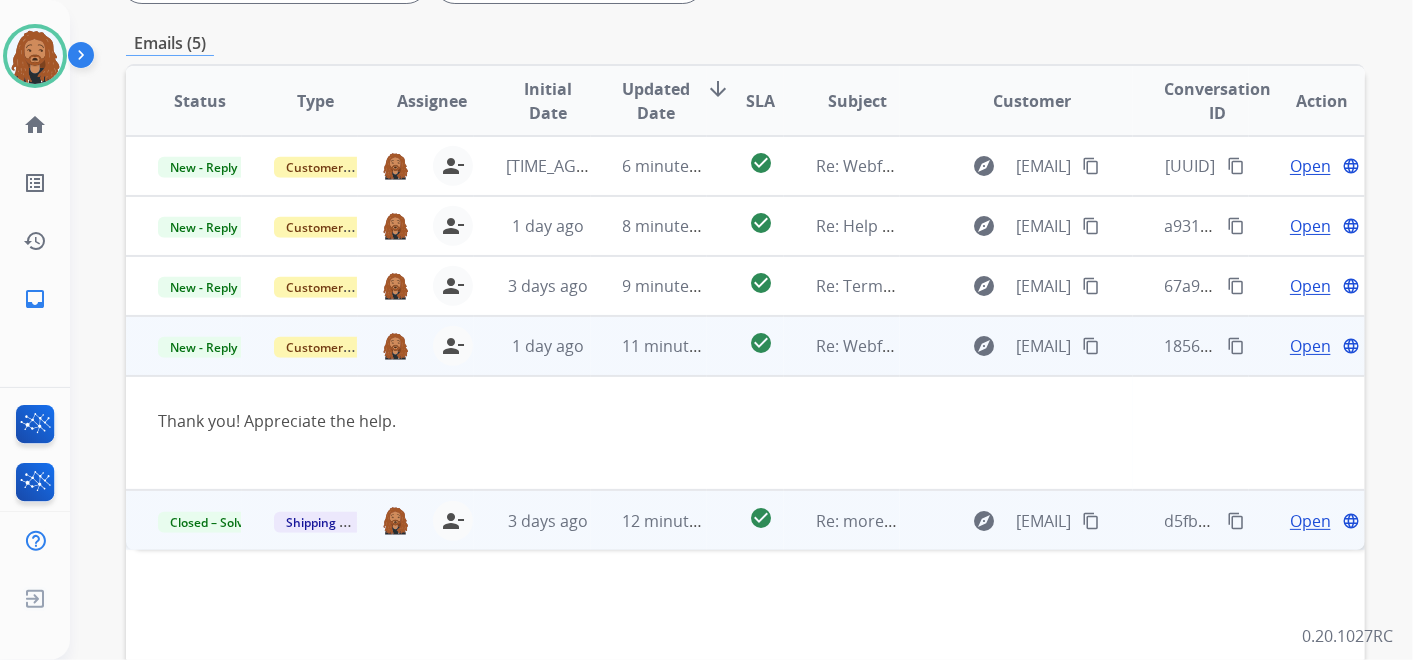 click on "Open" at bounding box center [1310, 346] 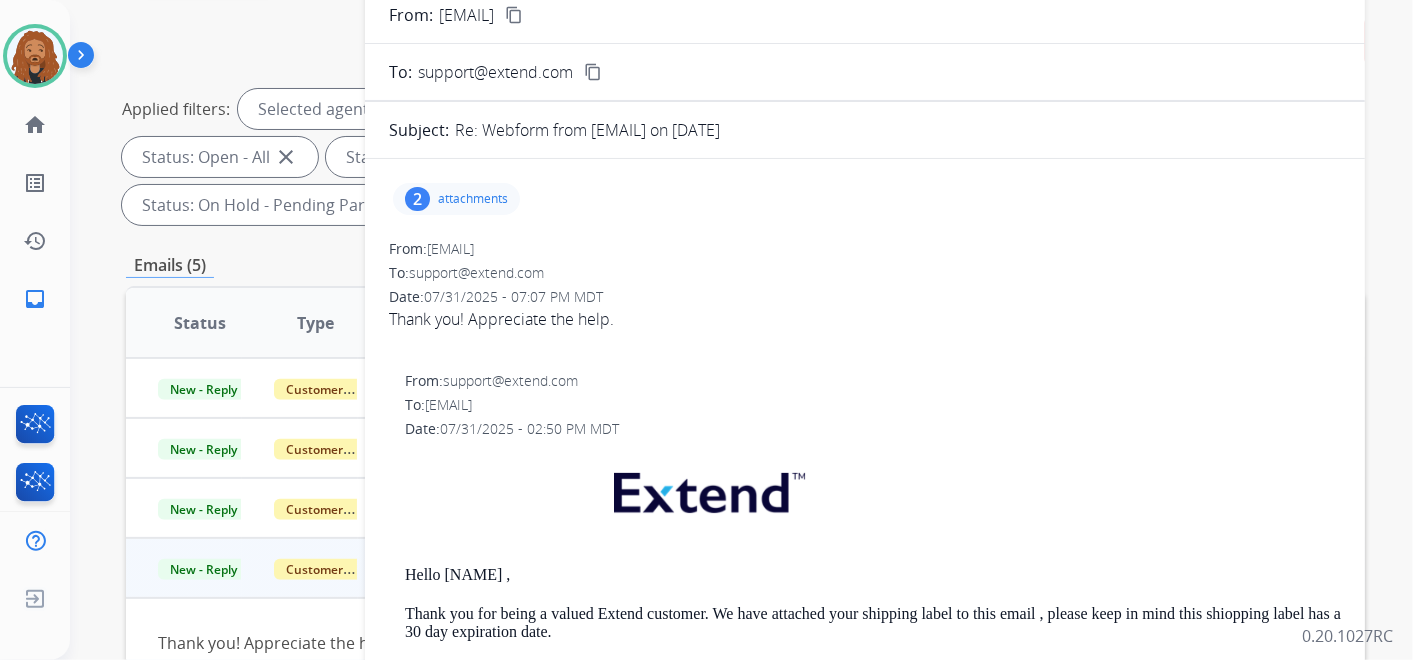 scroll, scrollTop: 0, scrollLeft: 0, axis: both 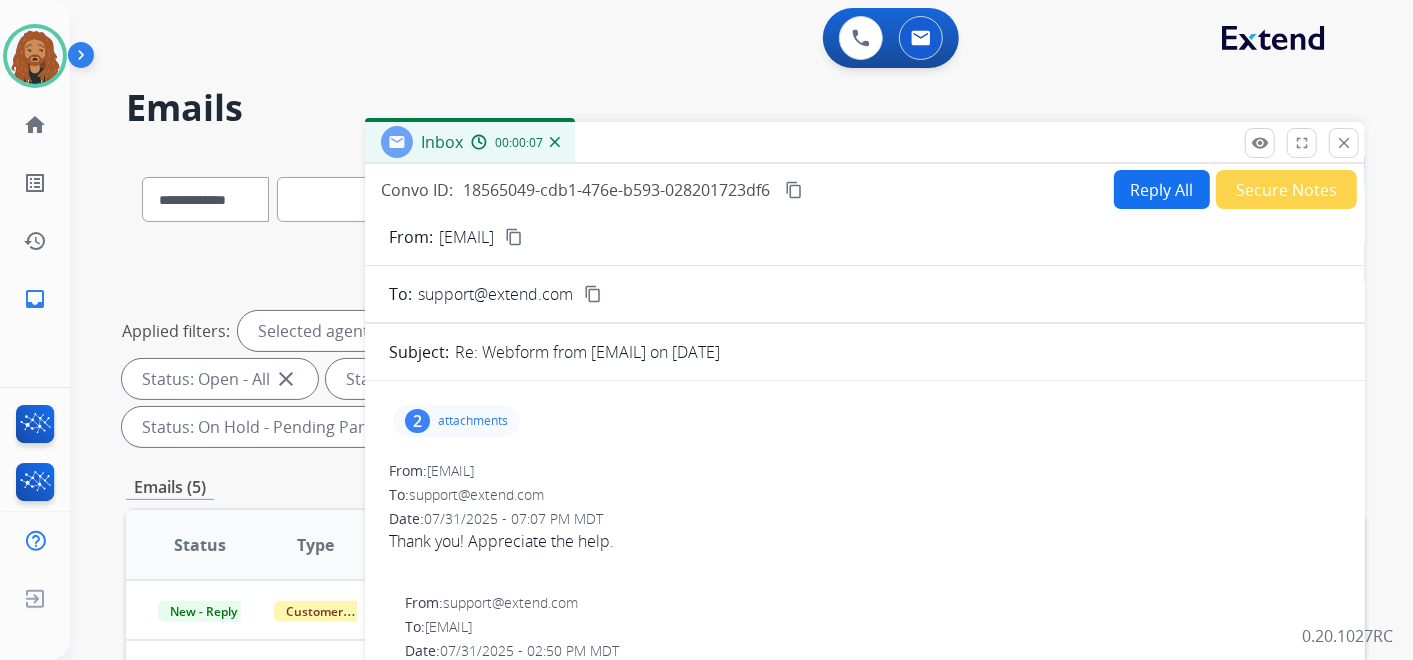 click on "Secure Notes" at bounding box center (1286, 189) 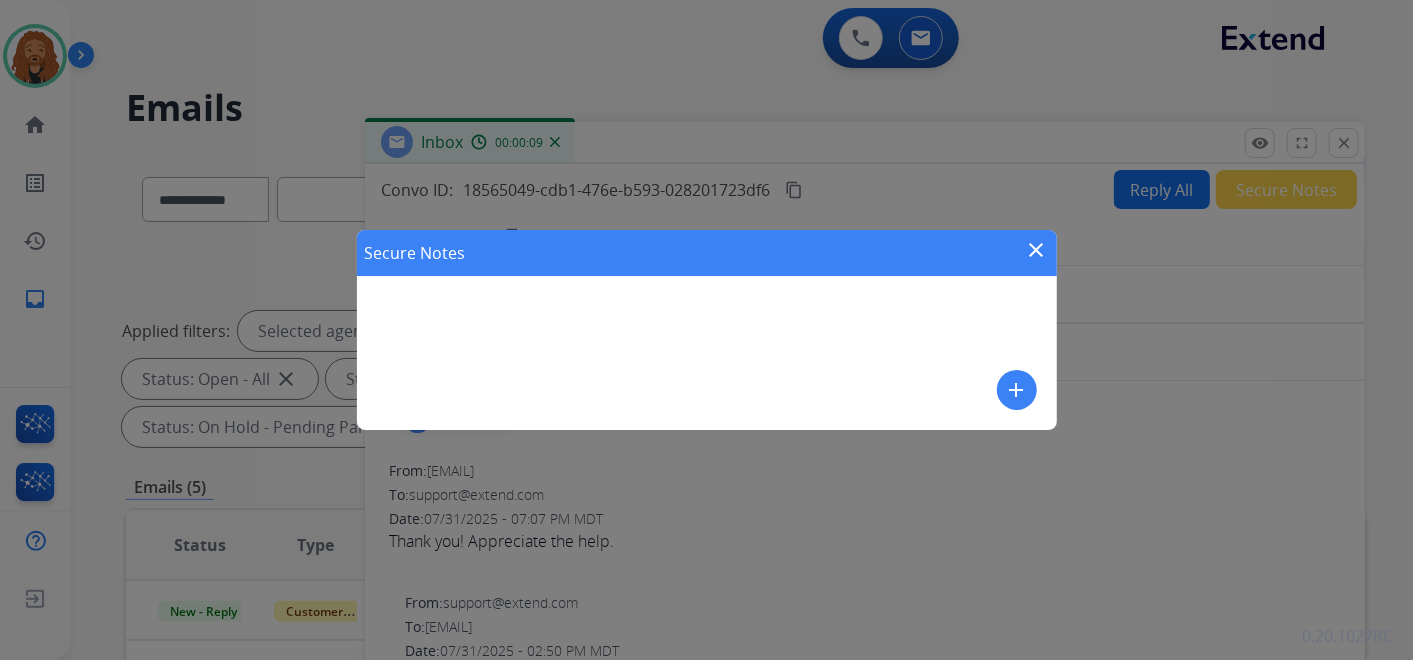 click on "add" at bounding box center (1017, 390) 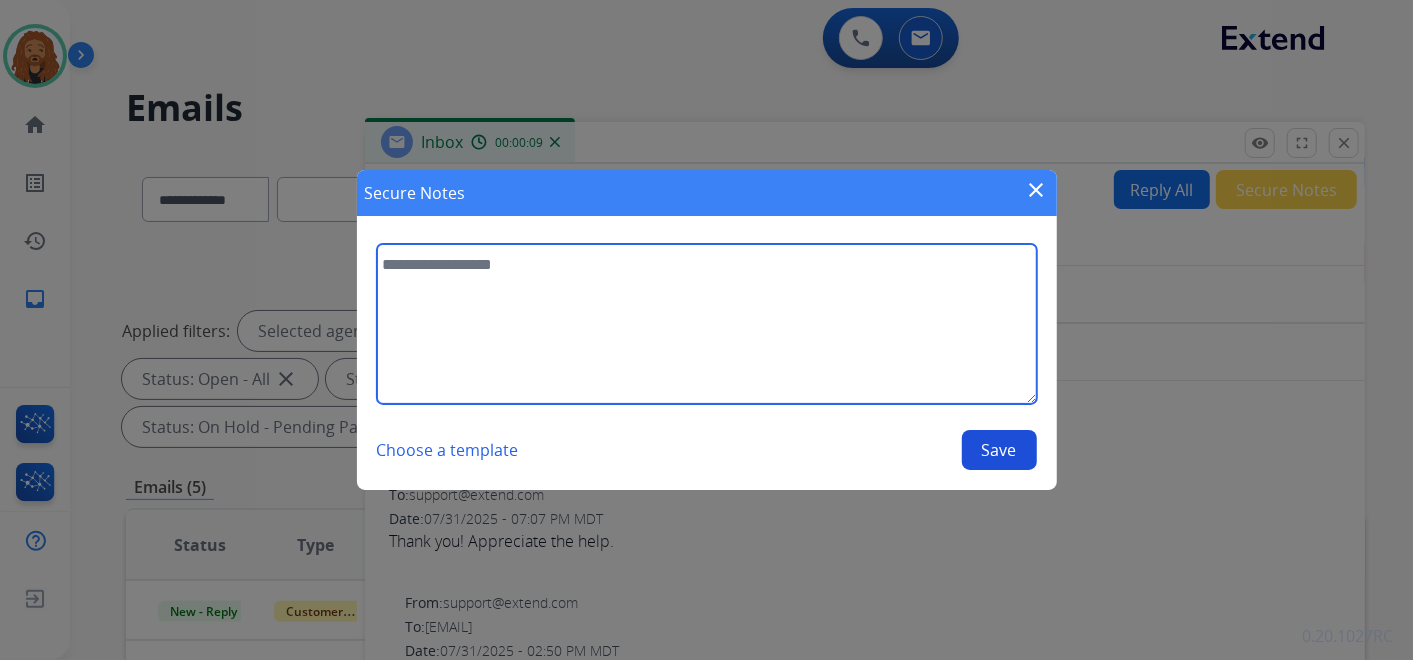 click at bounding box center (707, 324) 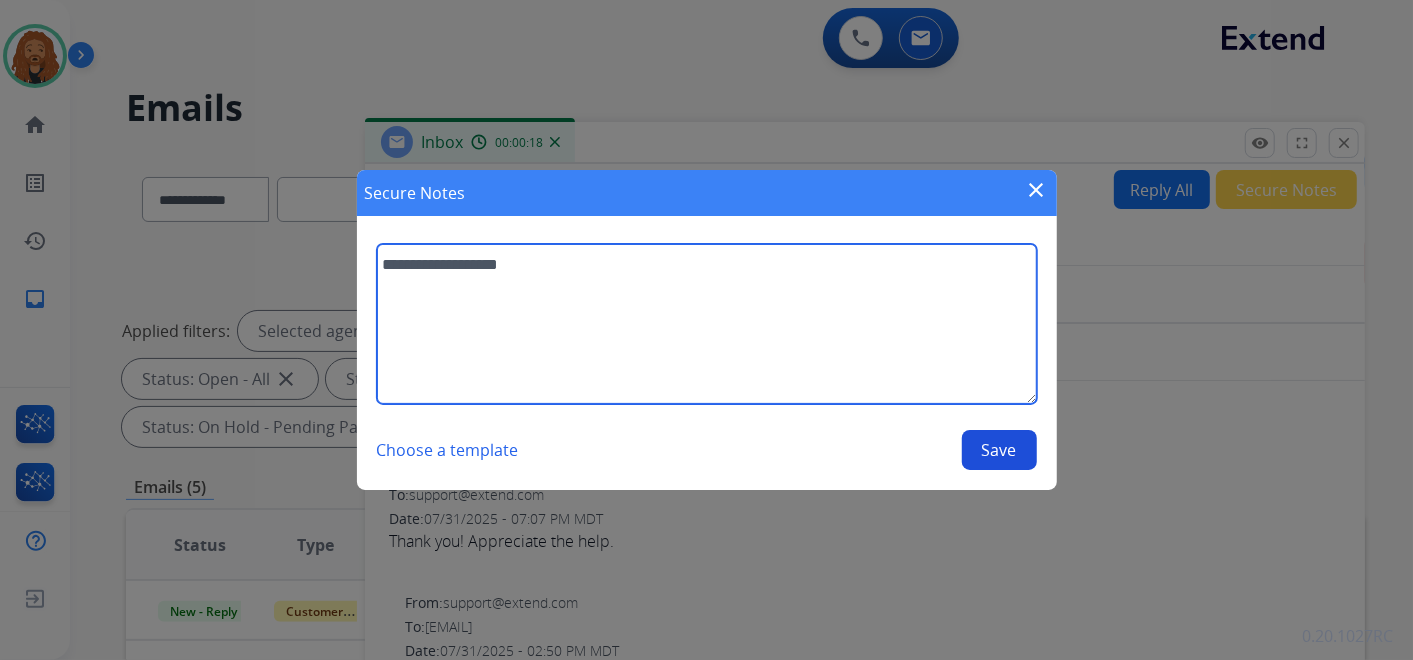 type on "**********" 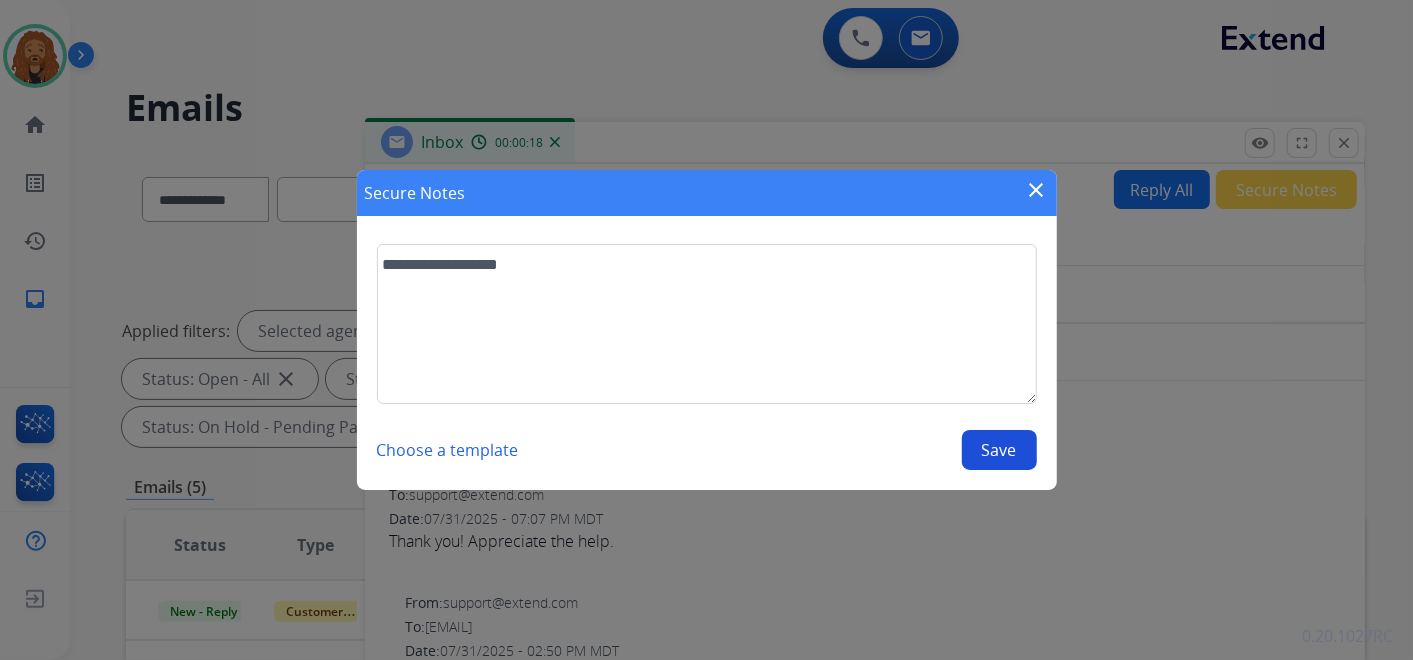 click on "Save" at bounding box center [999, 450] 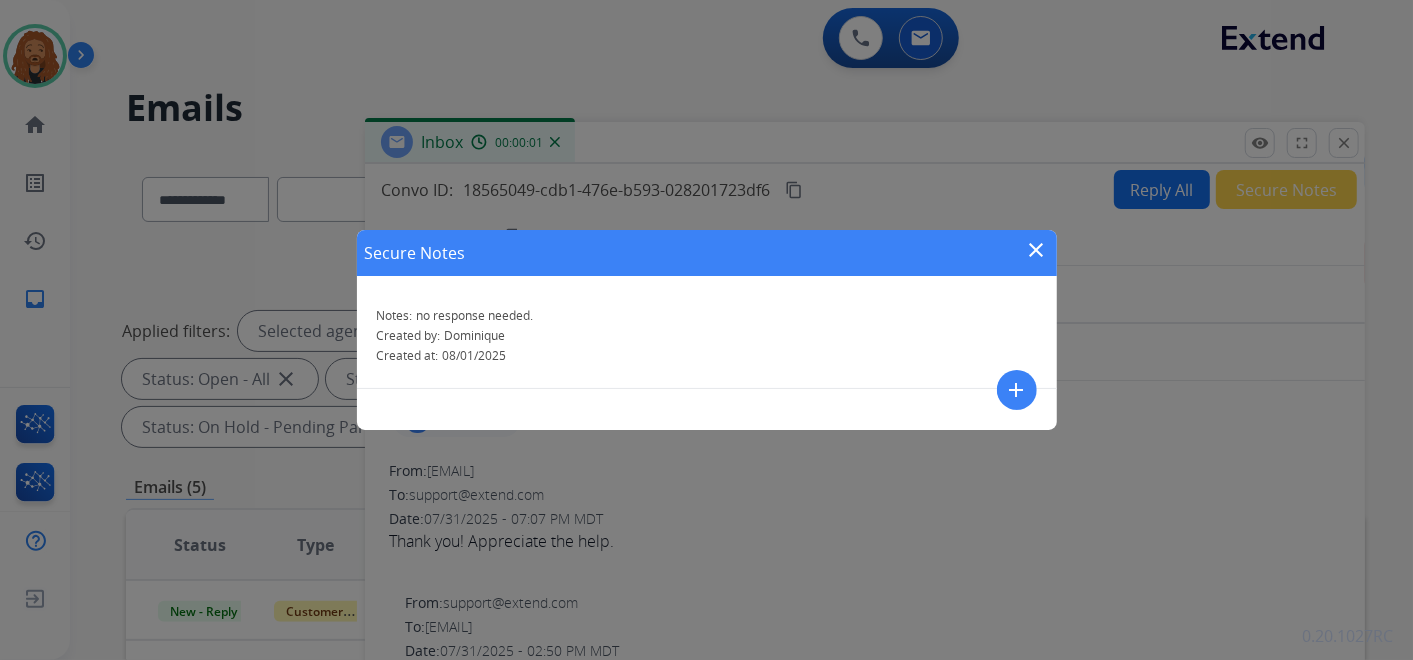 drag, startPoint x: 1040, startPoint y: 246, endPoint x: 864, endPoint y: 314, distance: 188.67963 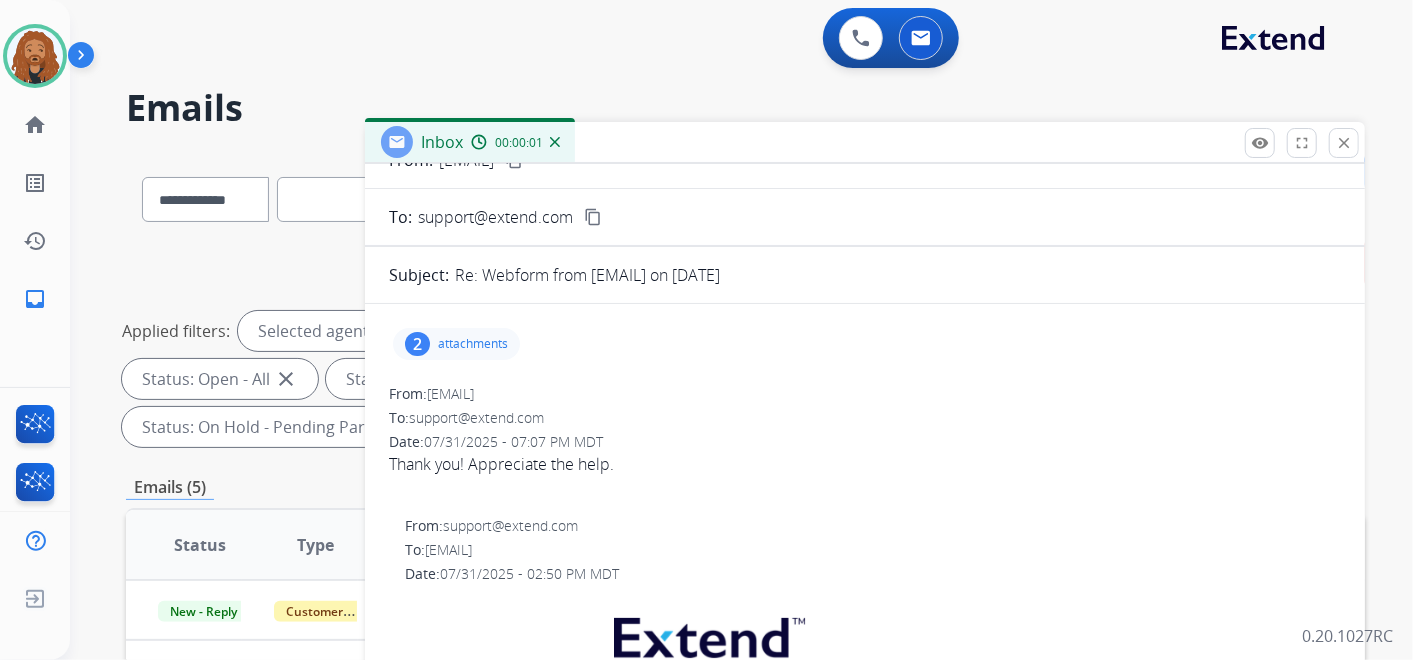 scroll, scrollTop: 111, scrollLeft: 0, axis: vertical 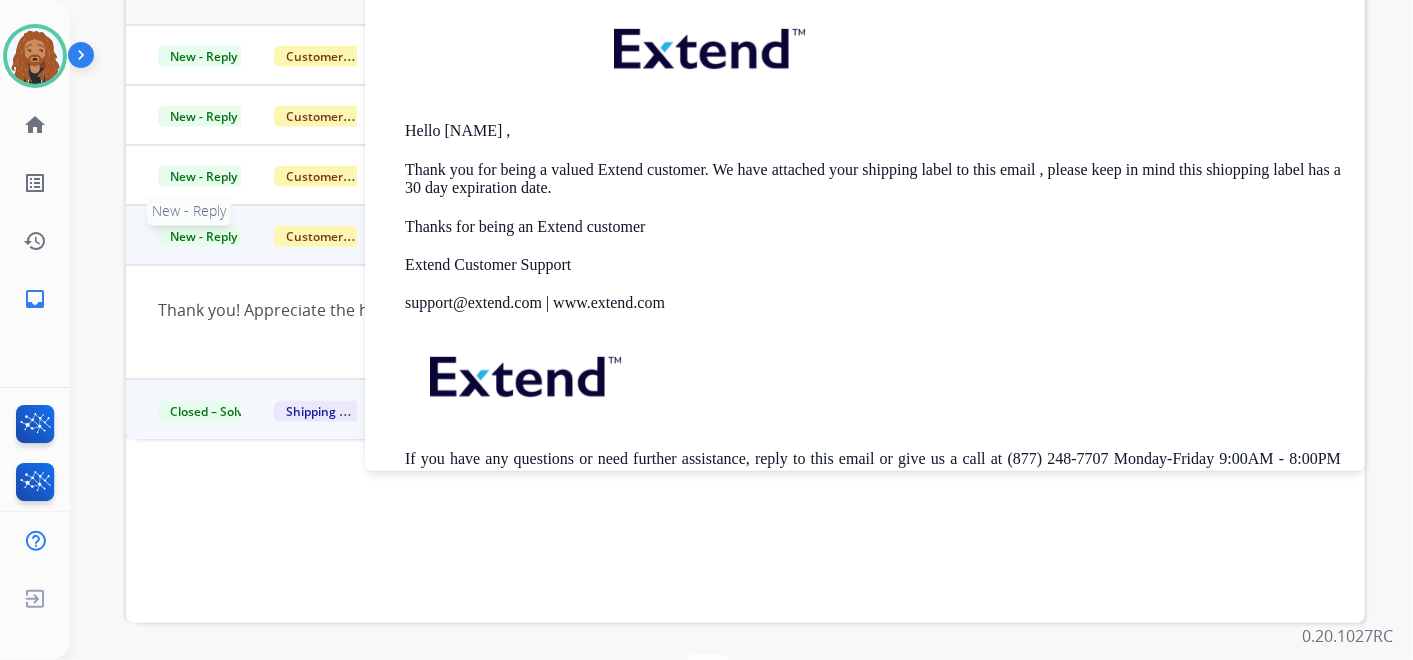 click on "New - Reply" at bounding box center (203, 236) 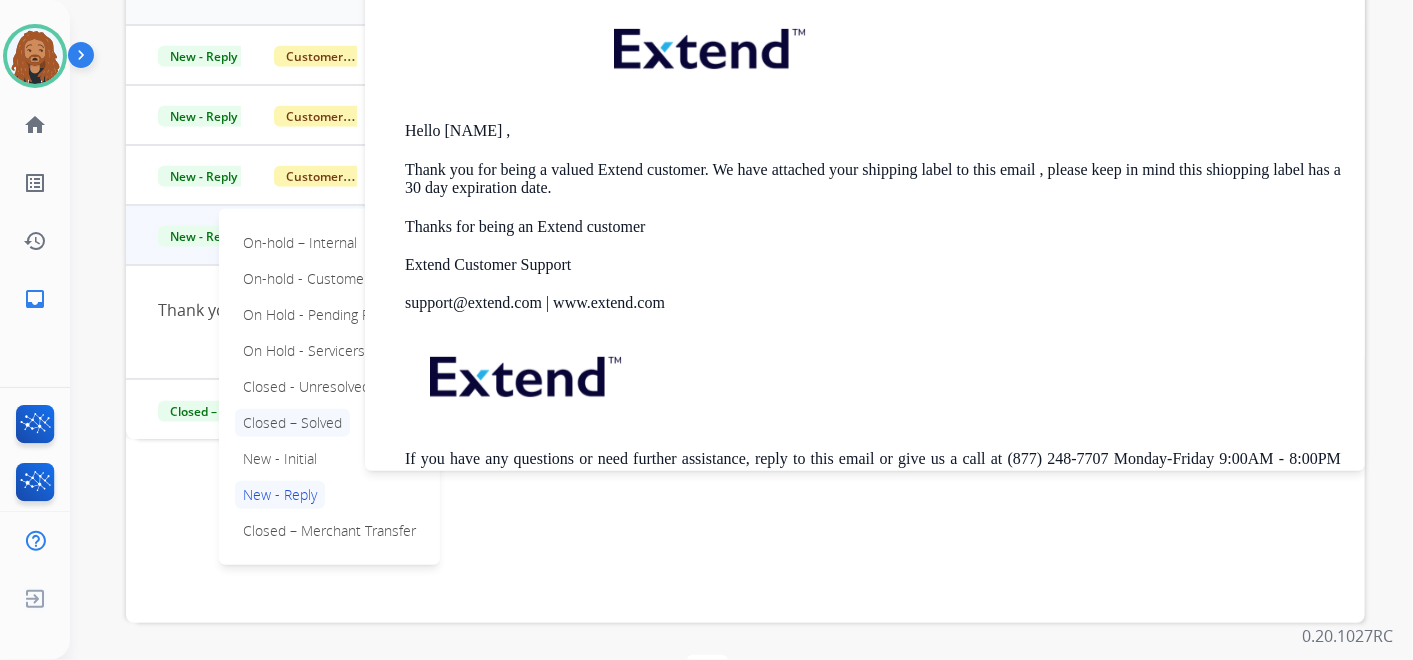 click on "Closed – Solved" at bounding box center (292, 423) 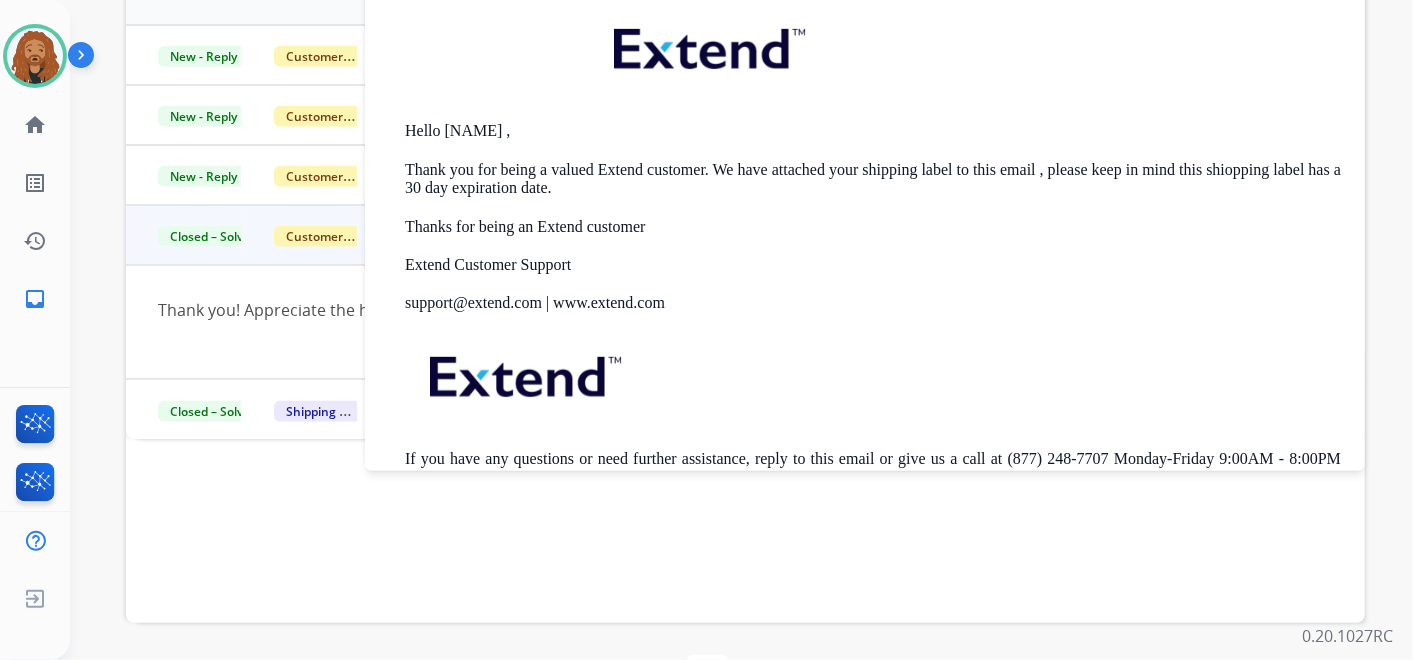 scroll, scrollTop: 111, scrollLeft: 0, axis: vertical 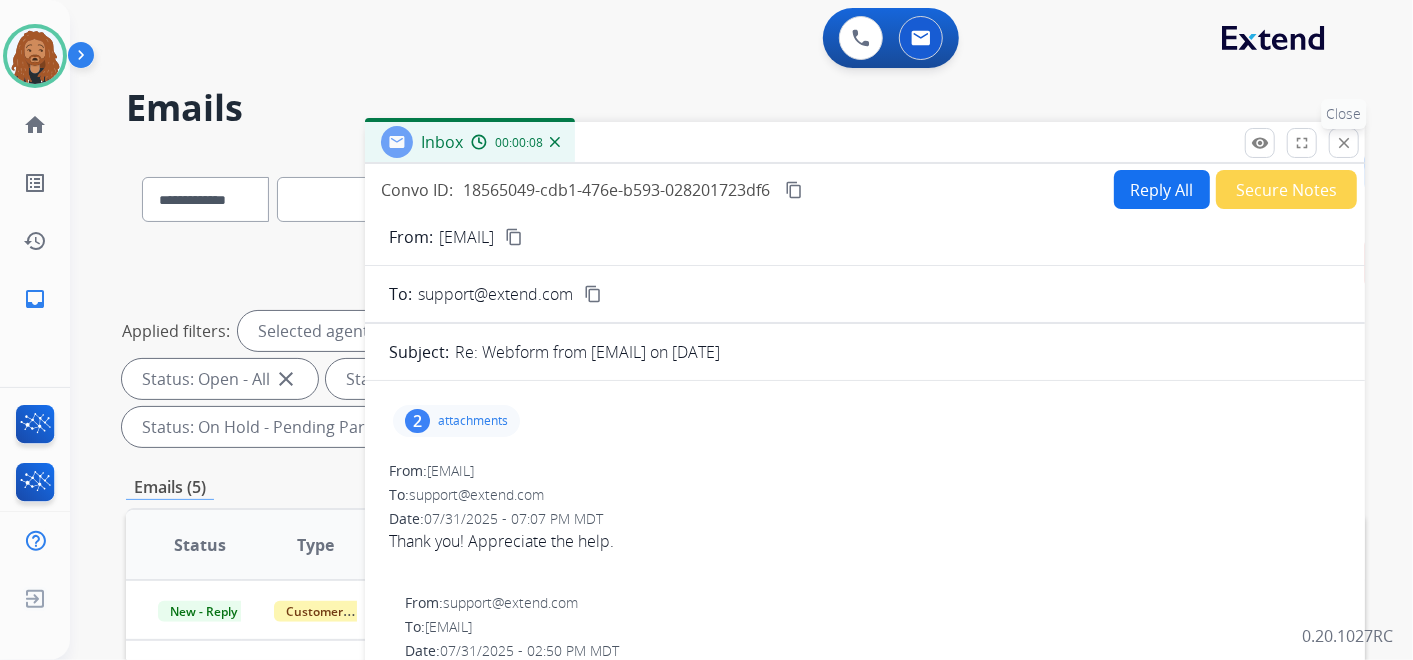click on "close" at bounding box center [1344, 143] 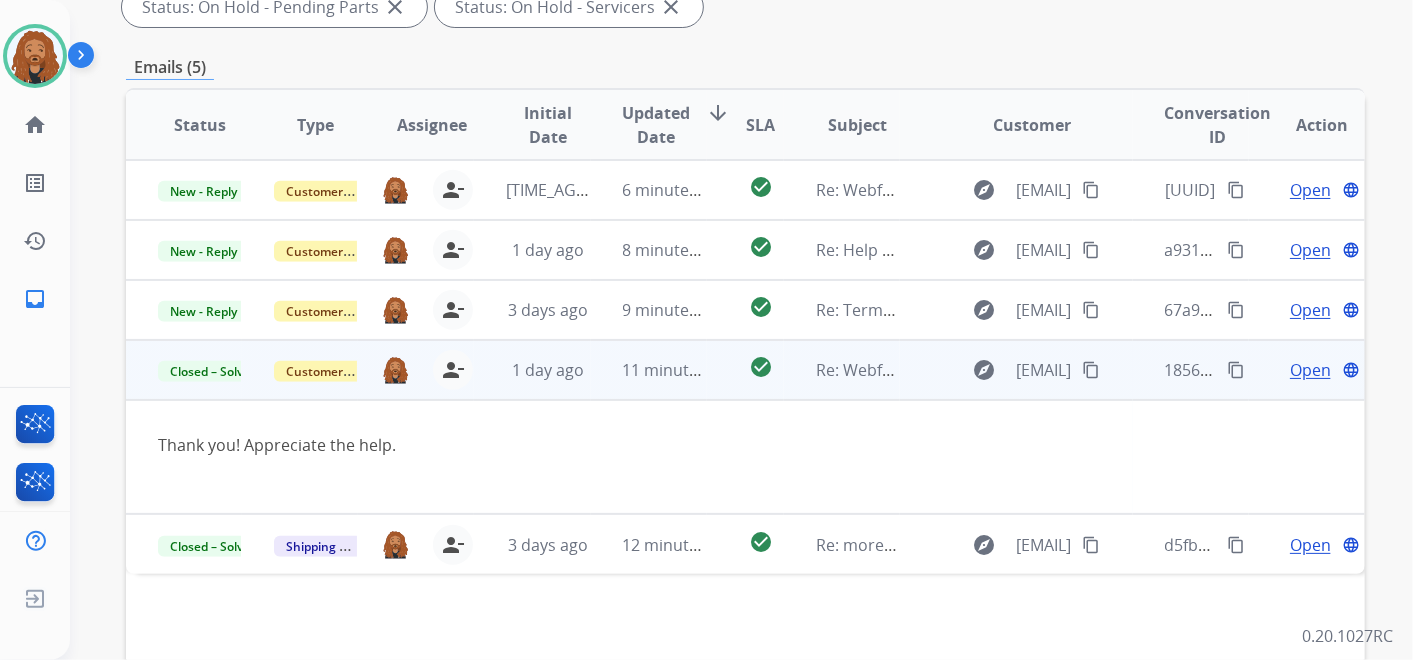 scroll, scrollTop: 399, scrollLeft: 0, axis: vertical 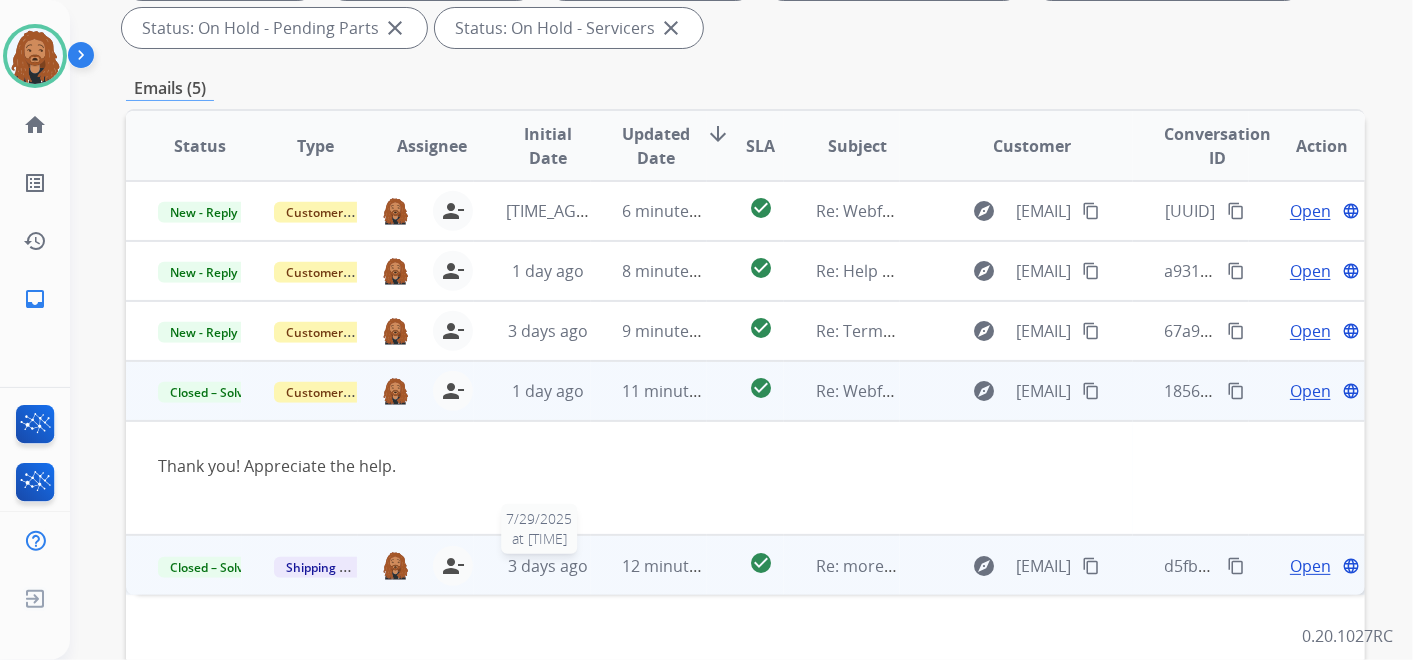 click on "3 days ago" at bounding box center [547, 566] 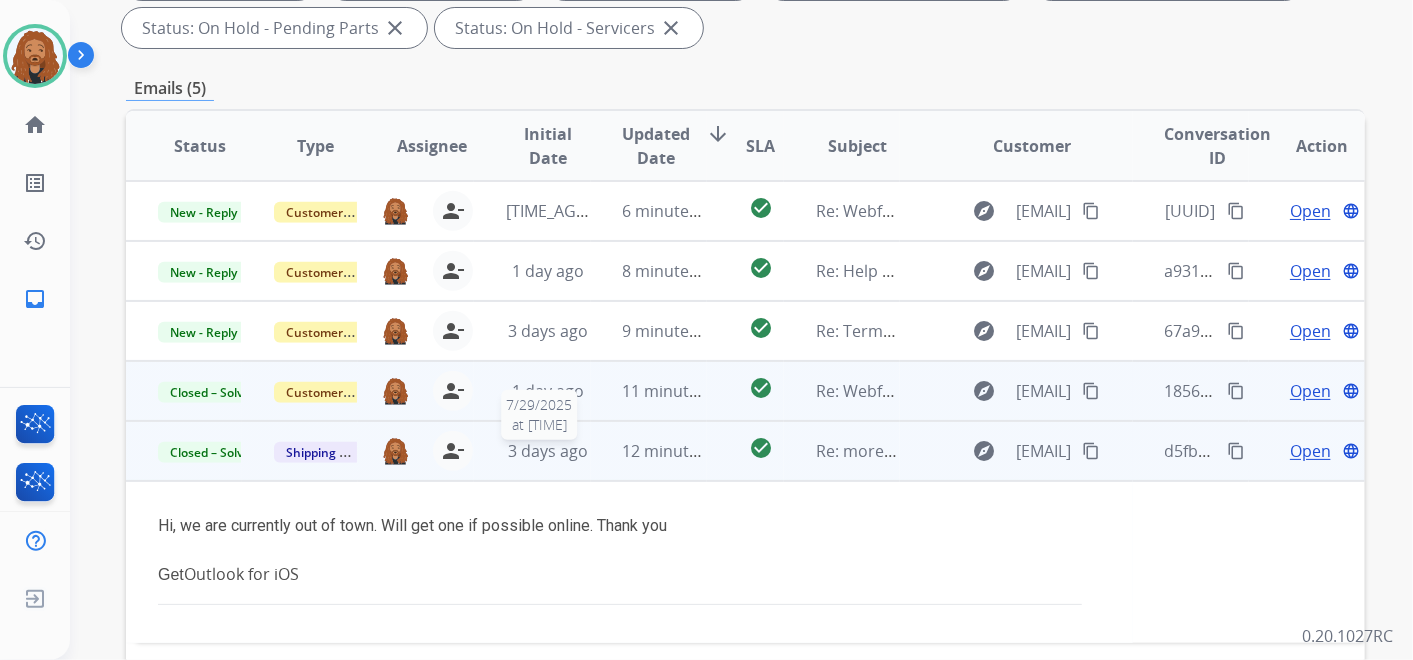 click on "3 days ago" at bounding box center [548, 451] 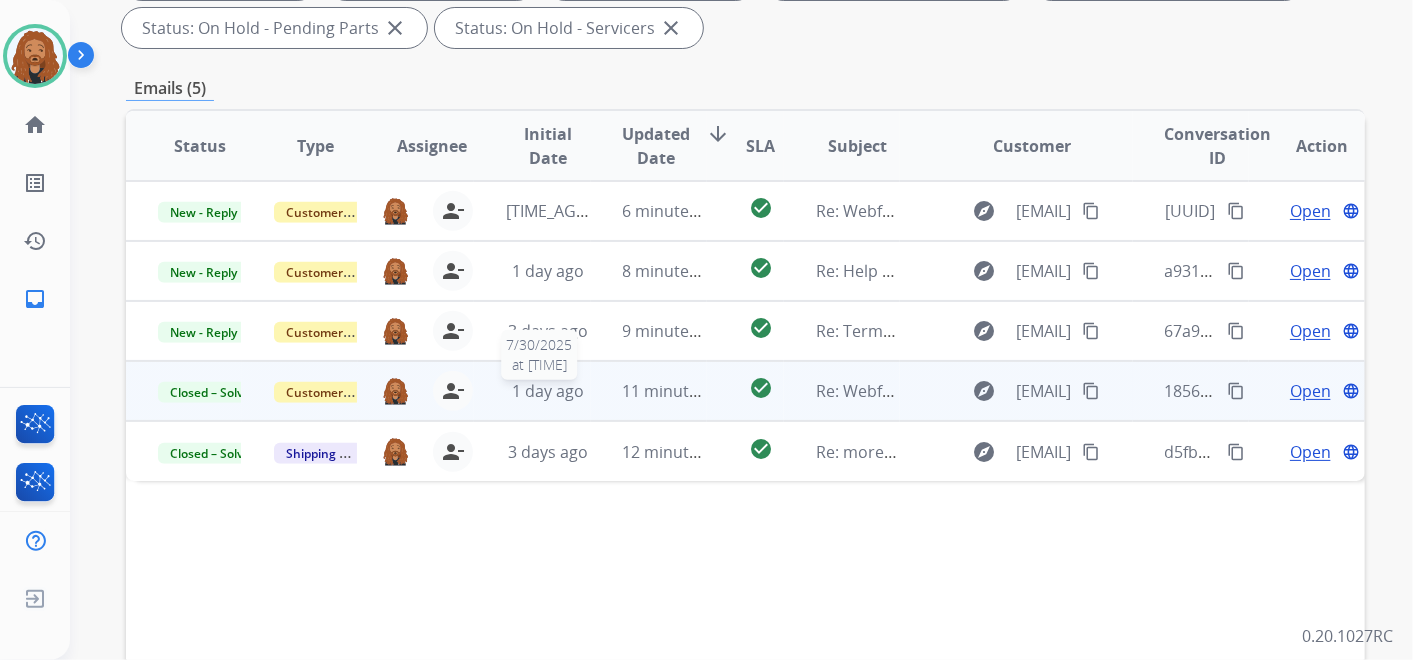 click on "1 day ago" at bounding box center [548, 391] 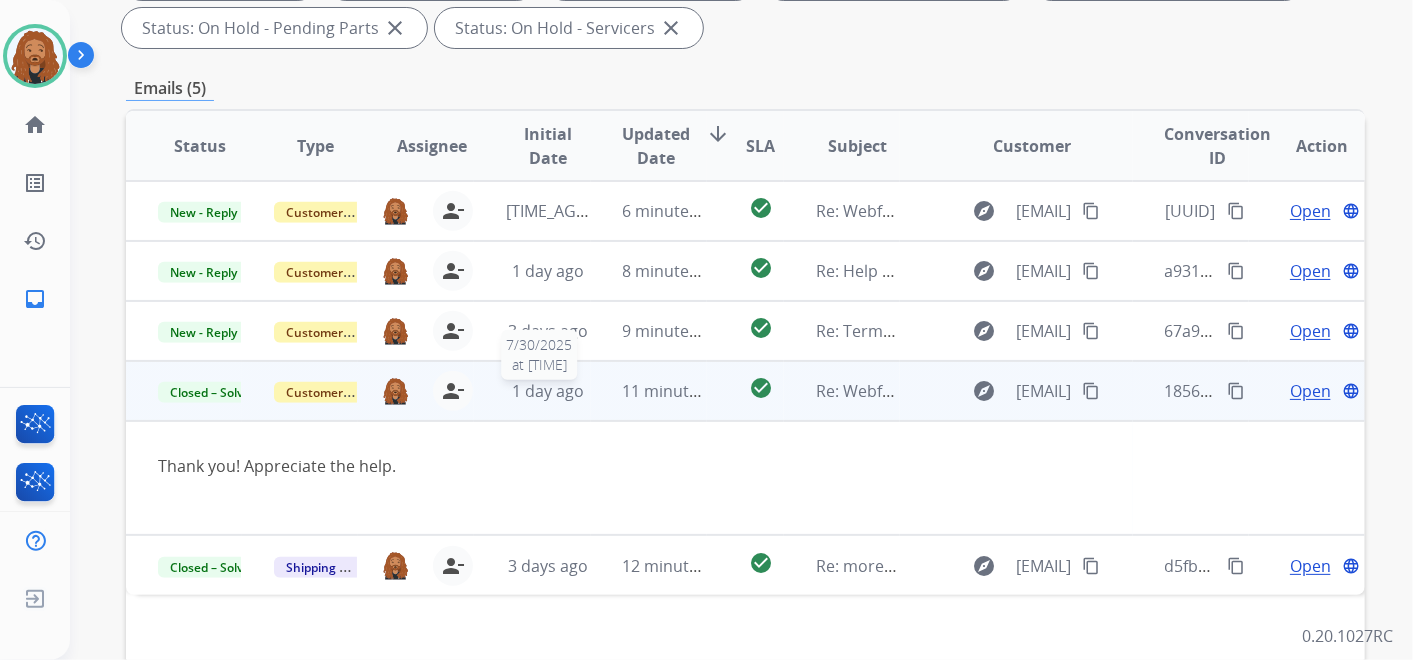 click on "1 day ago" at bounding box center (548, 391) 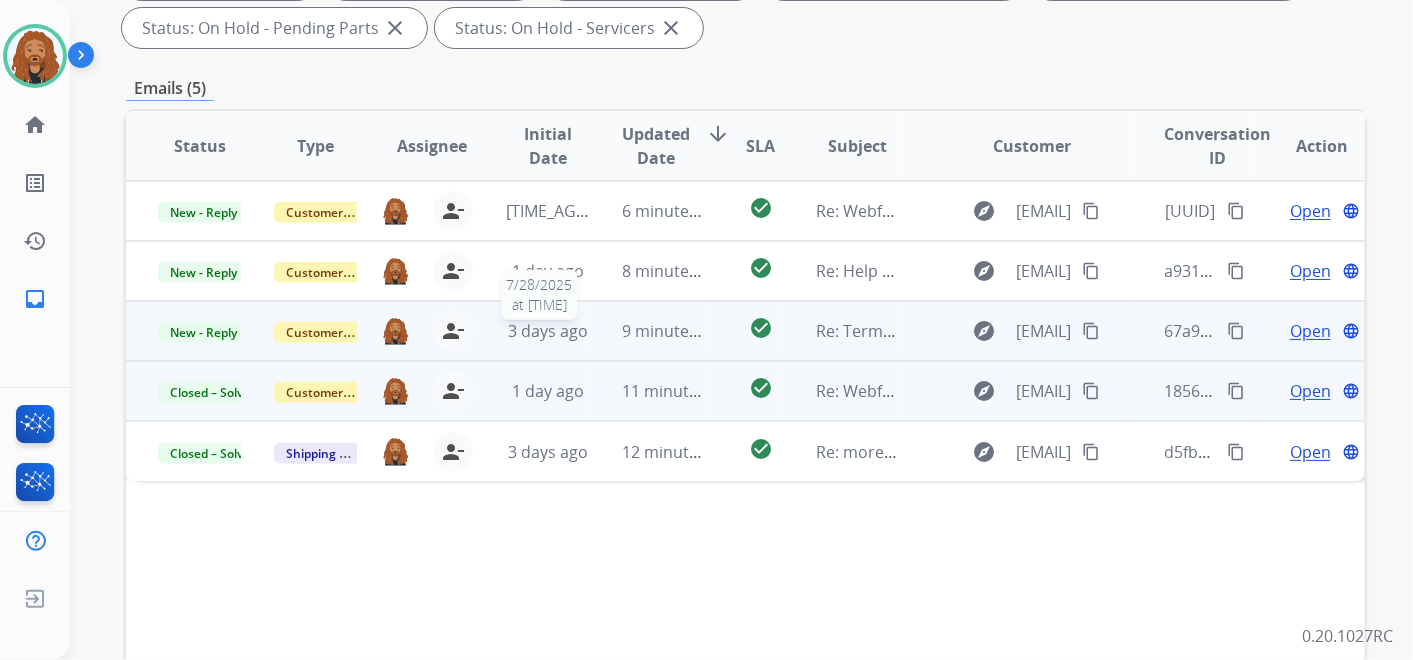 click on "3 days ago" at bounding box center [547, 331] 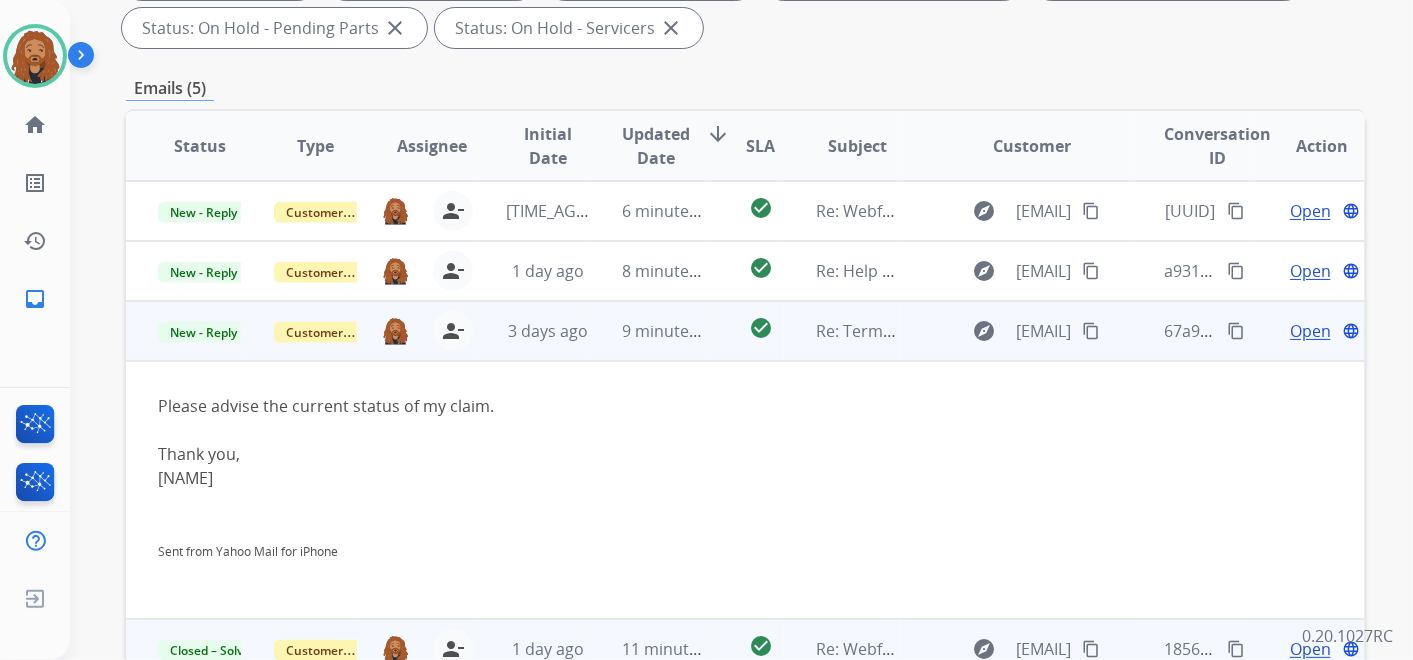 click on "Open" at bounding box center [1310, 331] 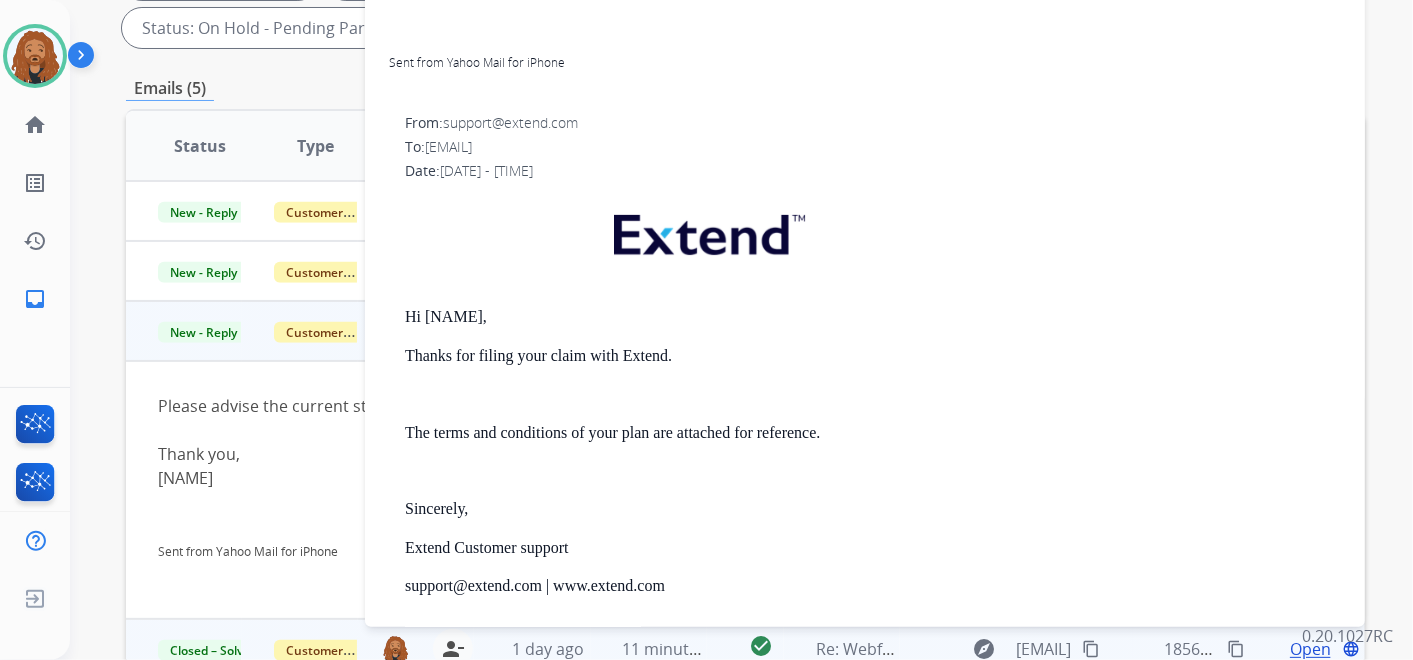 scroll, scrollTop: 0, scrollLeft: 0, axis: both 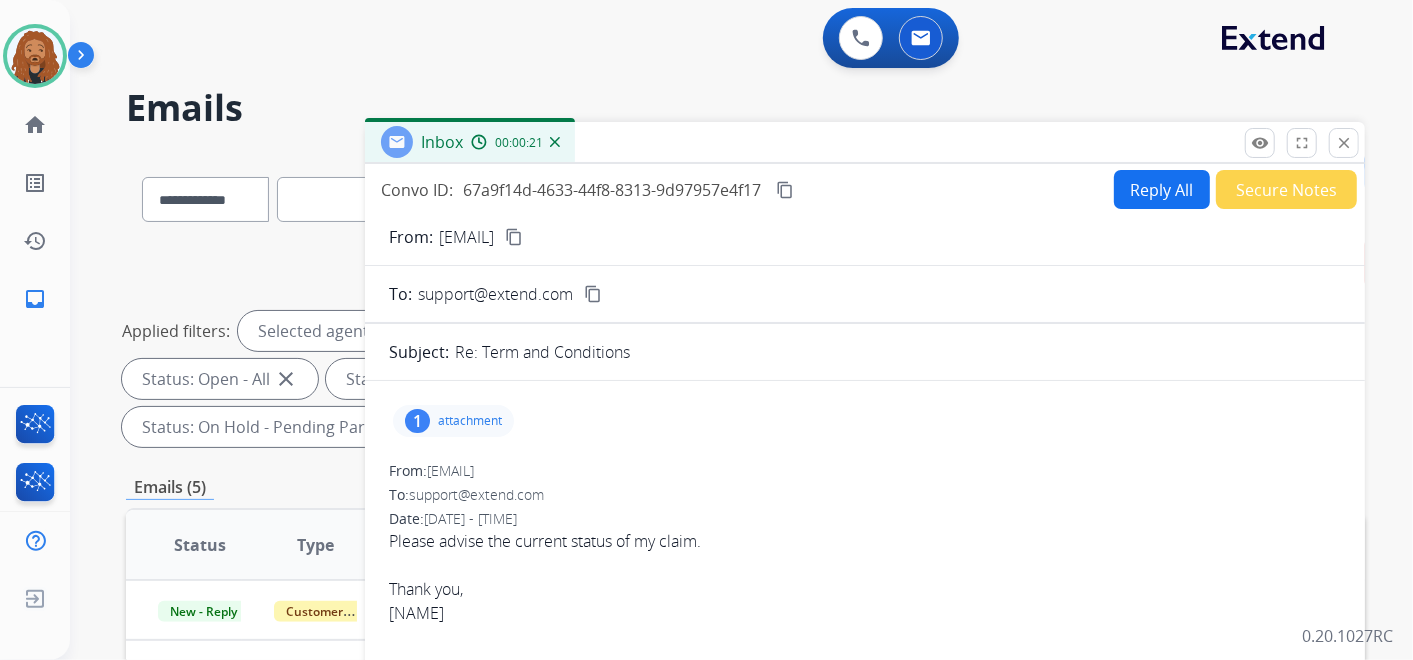 click on "content_copy" at bounding box center (593, 294) 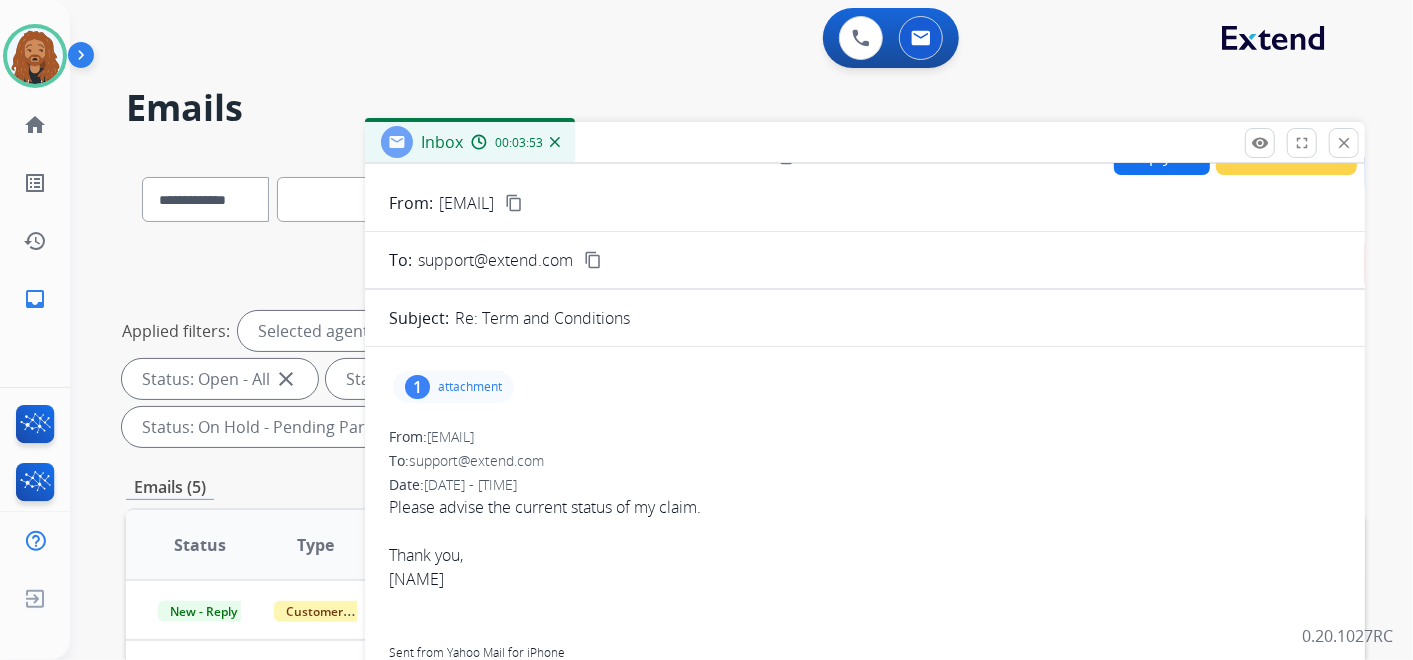 scroll, scrollTop: 0, scrollLeft: 0, axis: both 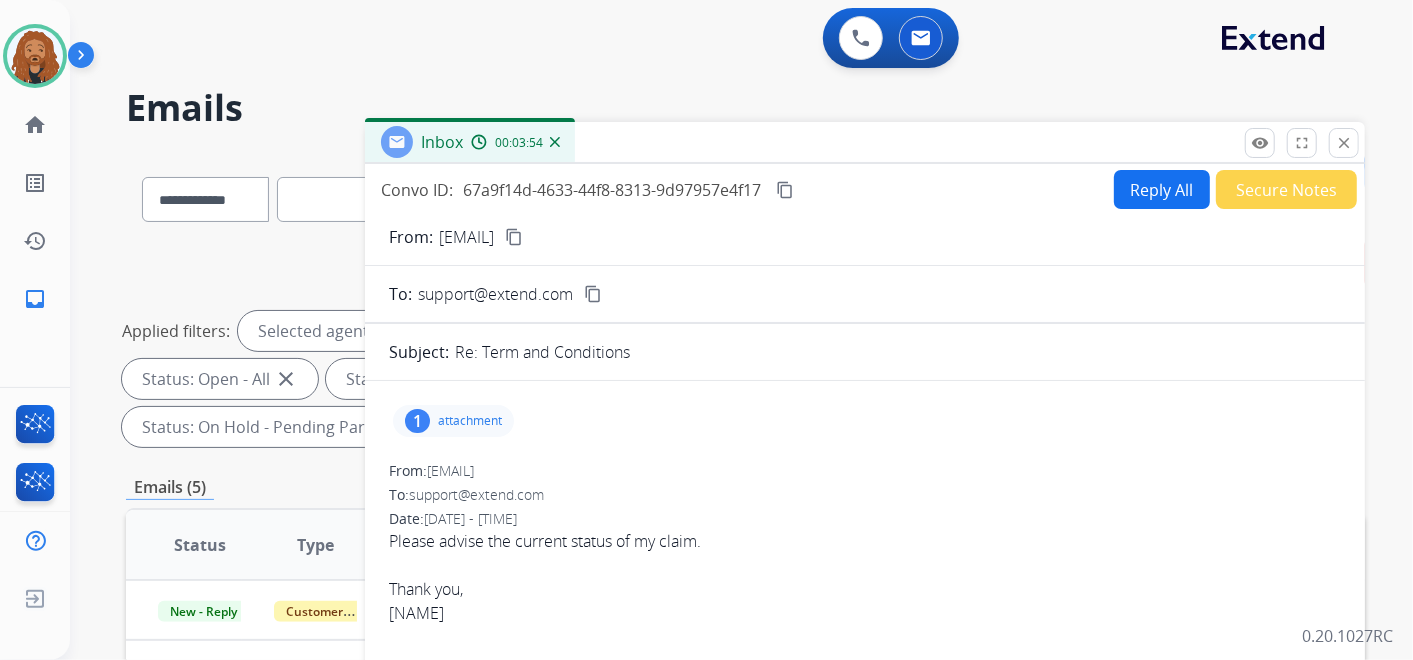 click on "Reply All" at bounding box center (1162, 189) 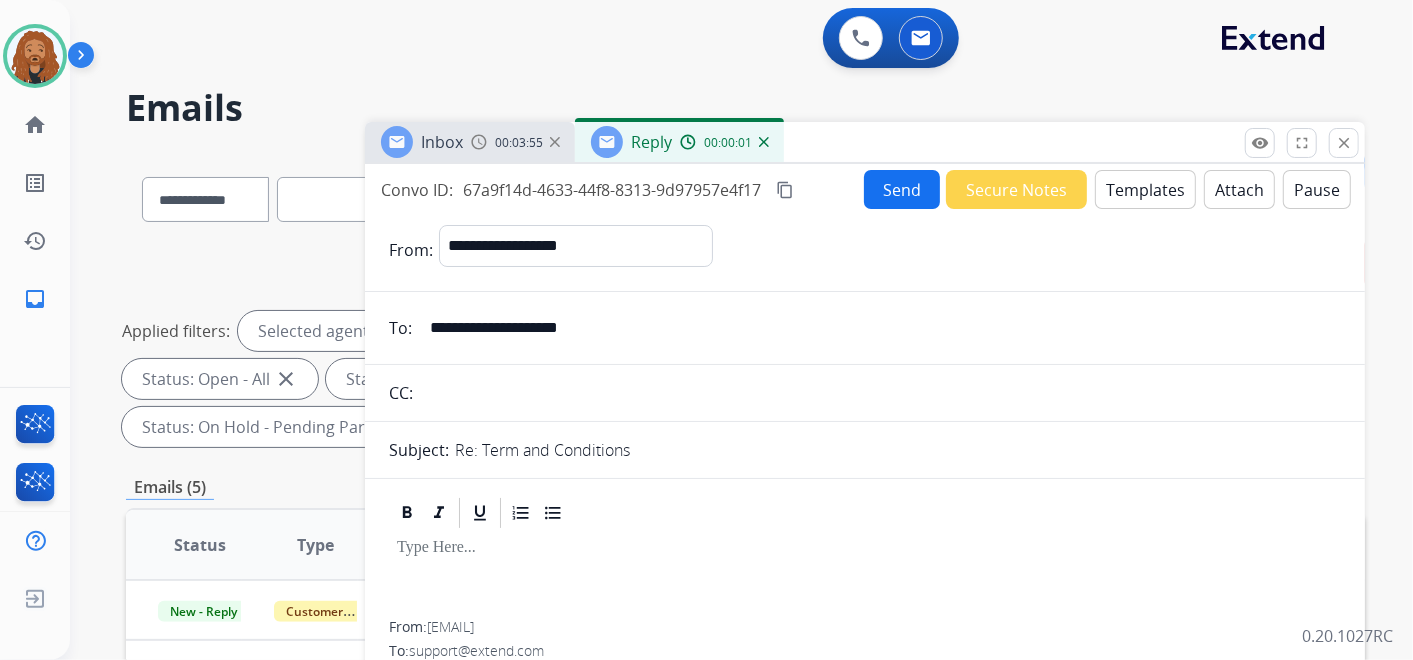 click on "Templates" at bounding box center [1145, 189] 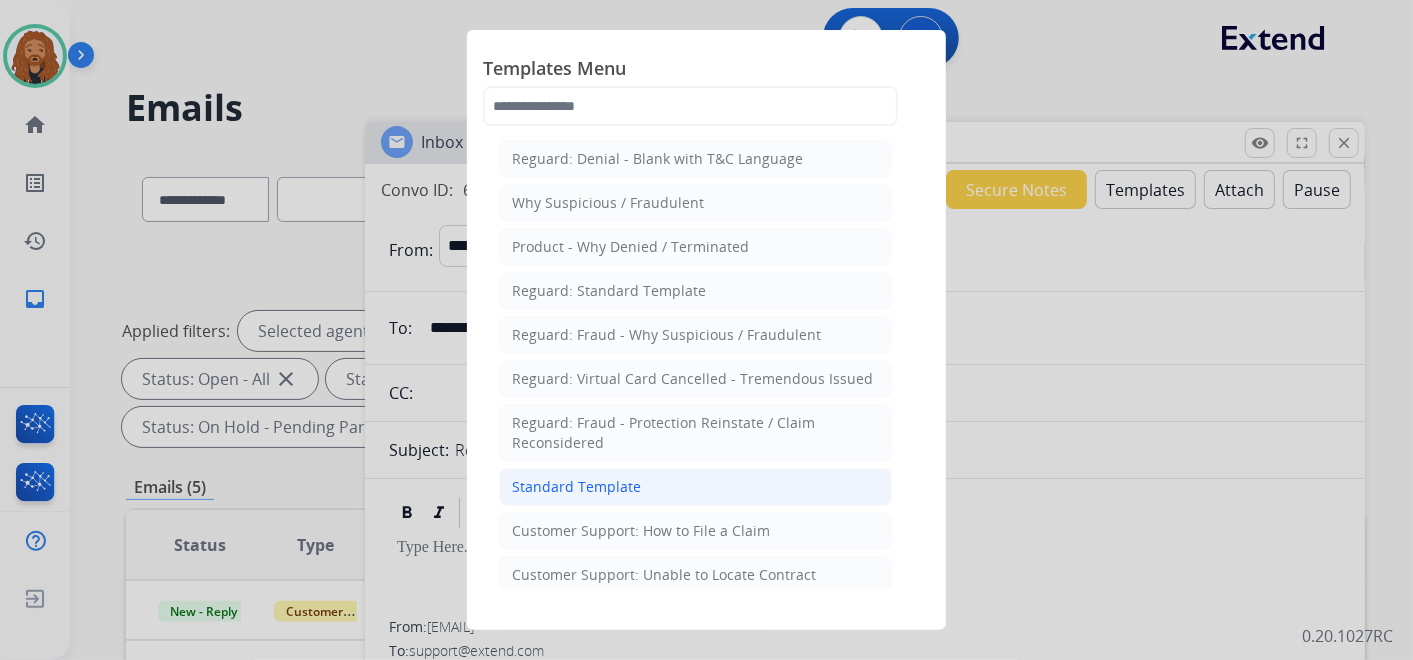 click on "Standard Template" 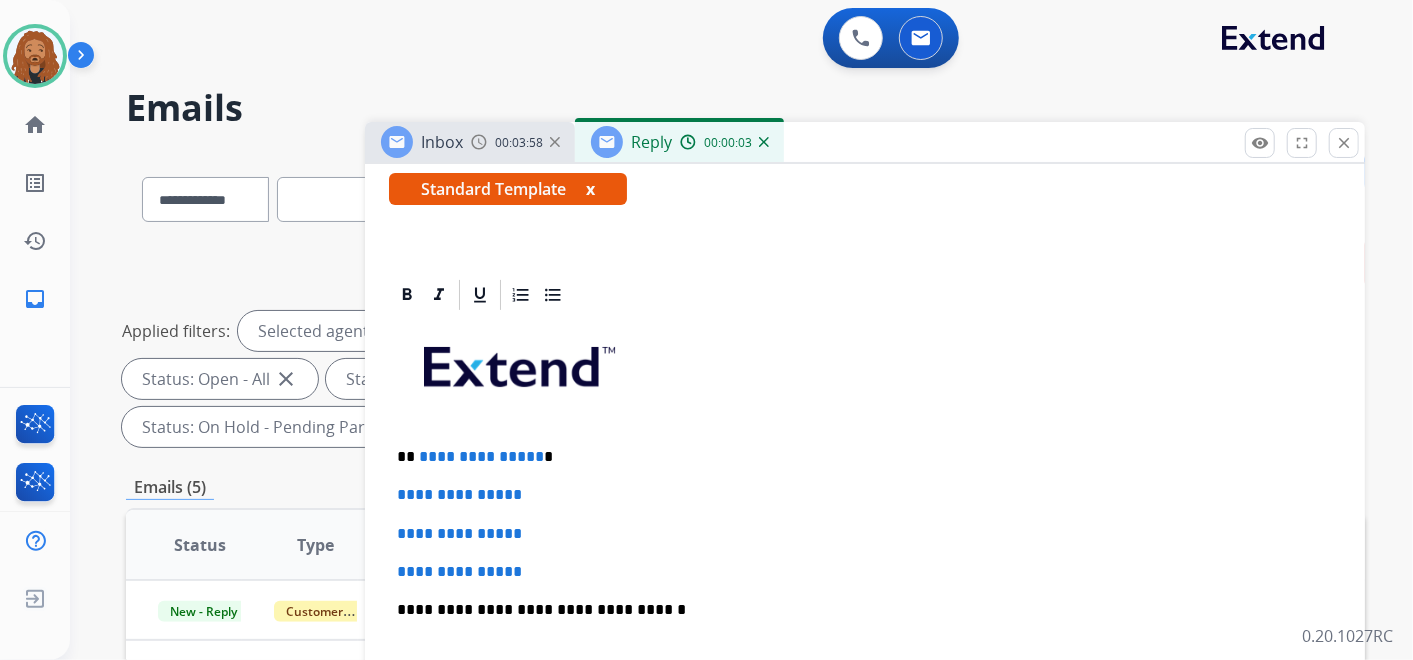 scroll, scrollTop: 444, scrollLeft: 0, axis: vertical 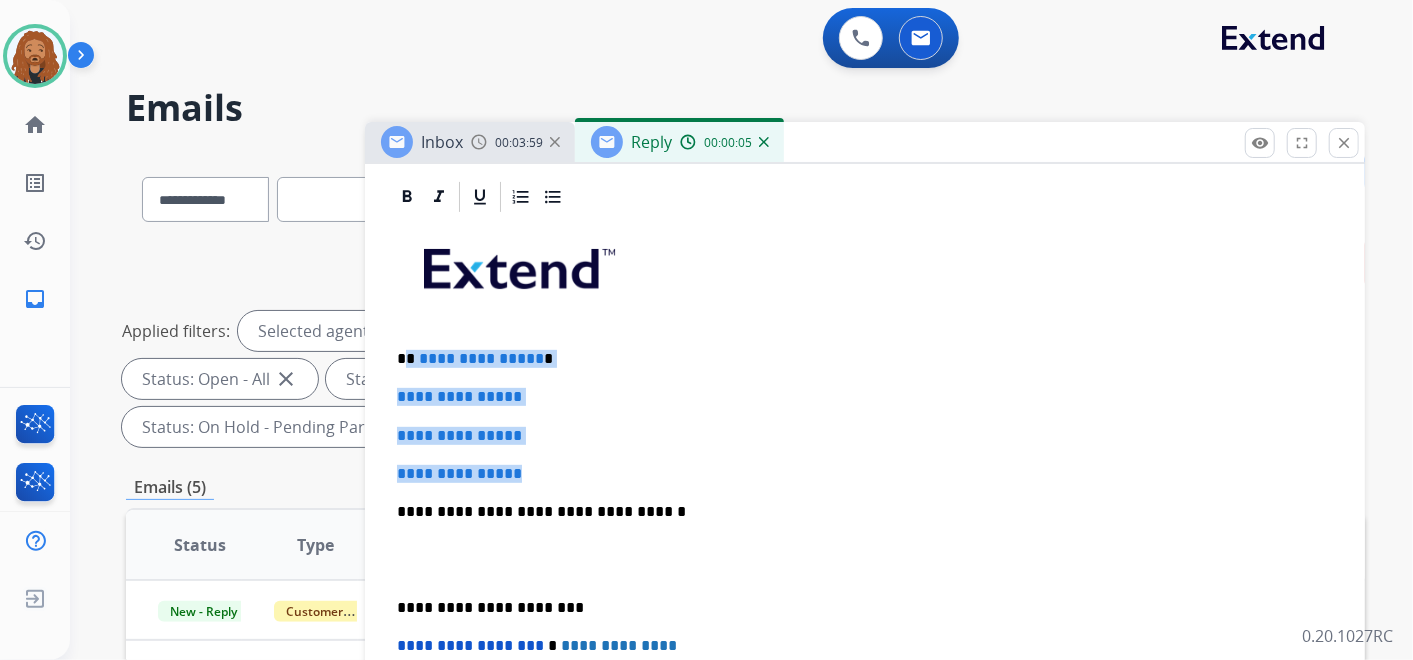 drag, startPoint x: 536, startPoint y: 470, endPoint x: 405, endPoint y: 335, distance: 188.11166 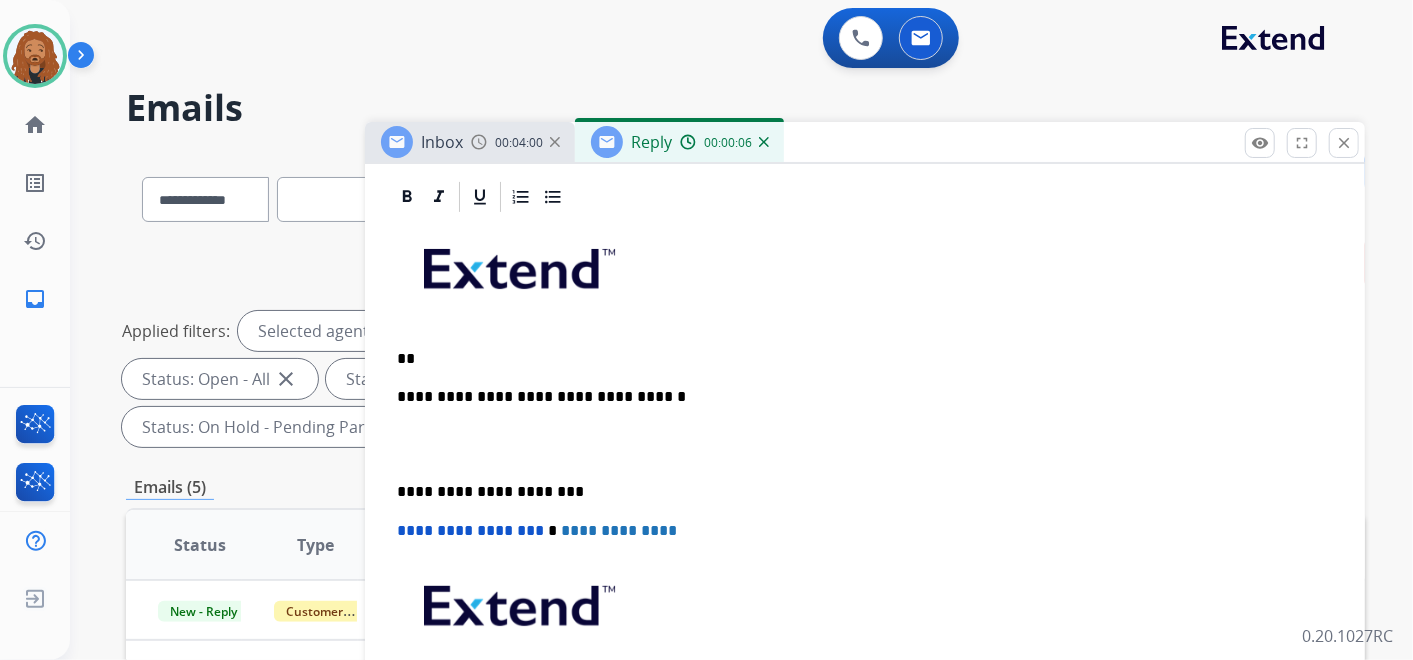 type 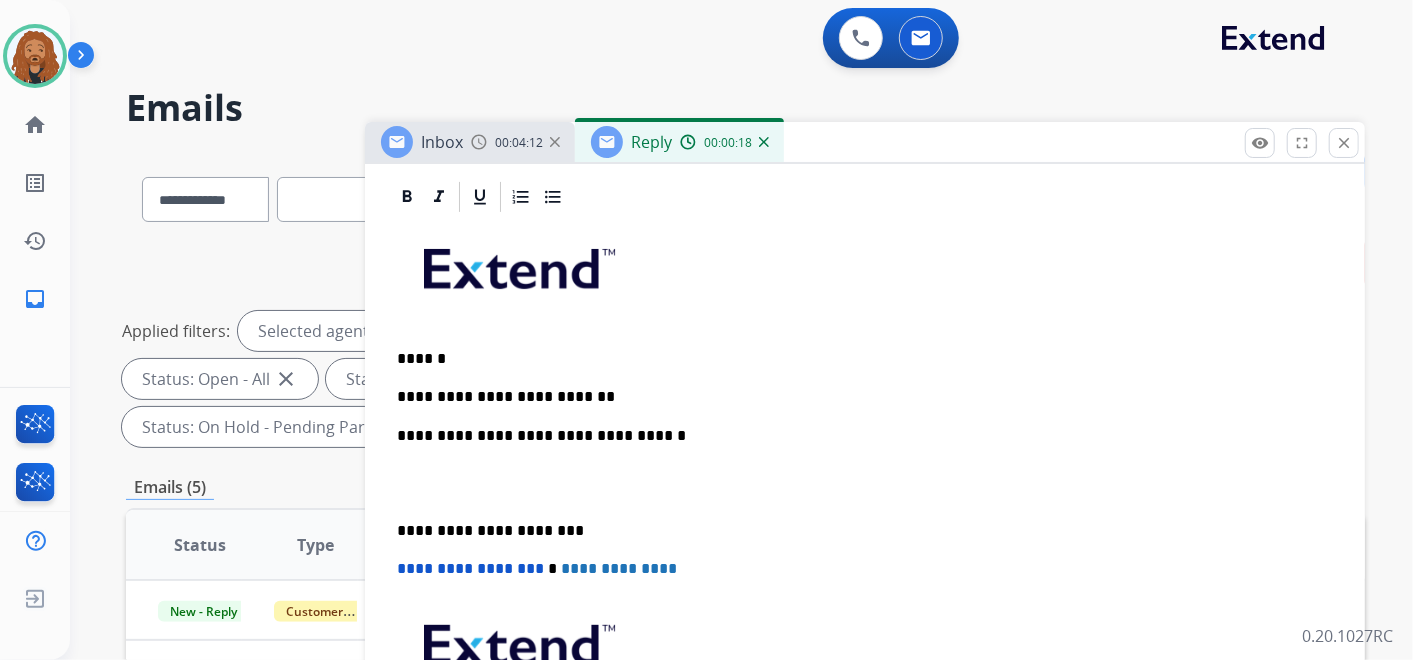 click at bounding box center [865, 483] 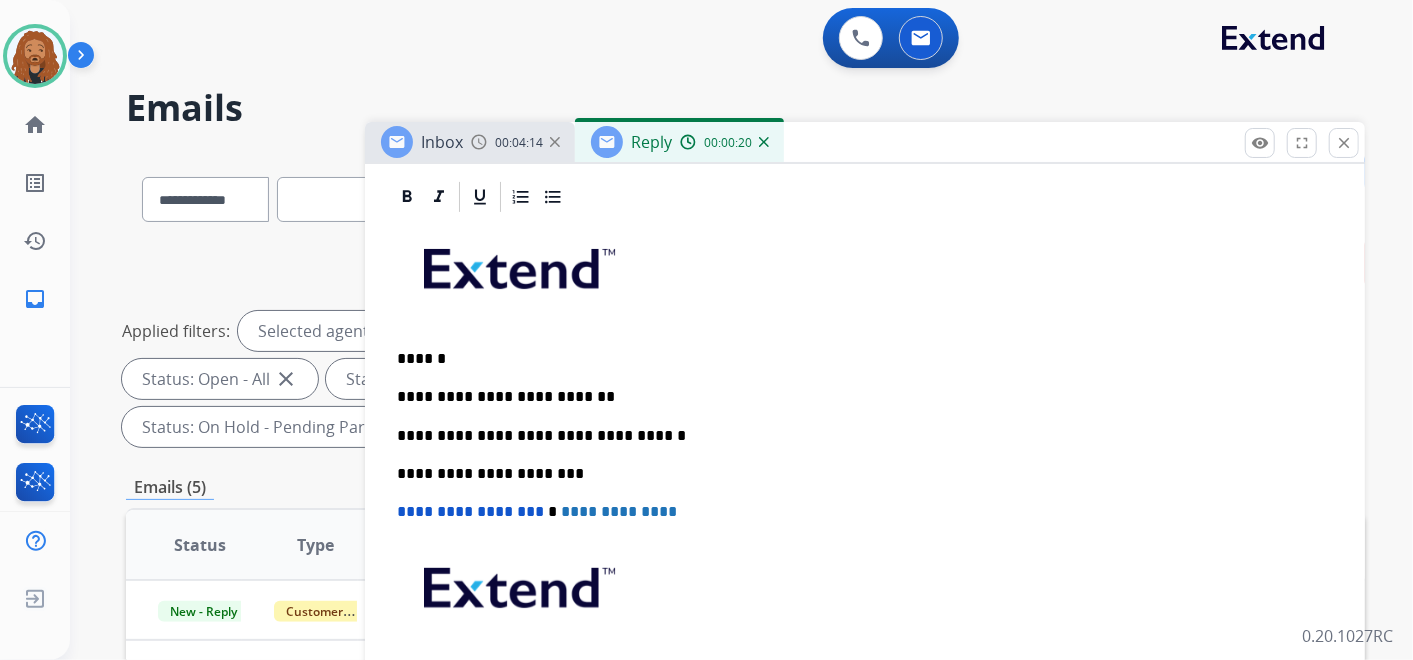 click on "**********" at bounding box center (865, 492) 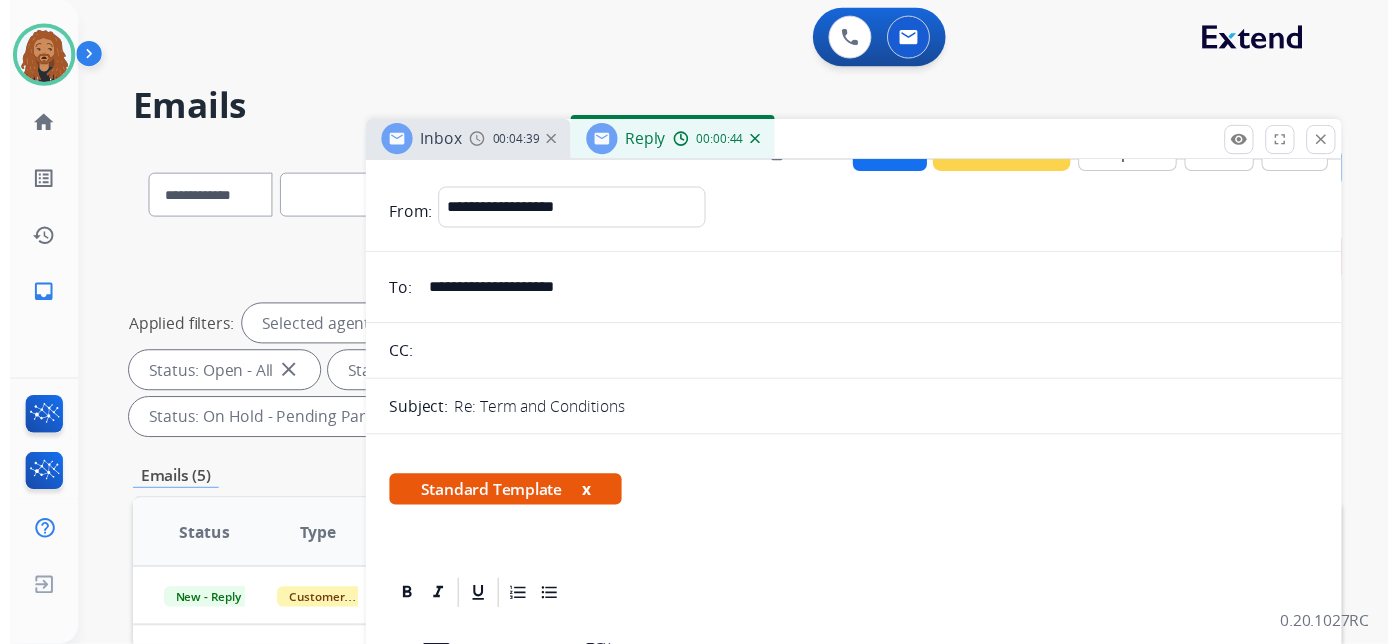 scroll, scrollTop: 0, scrollLeft: 0, axis: both 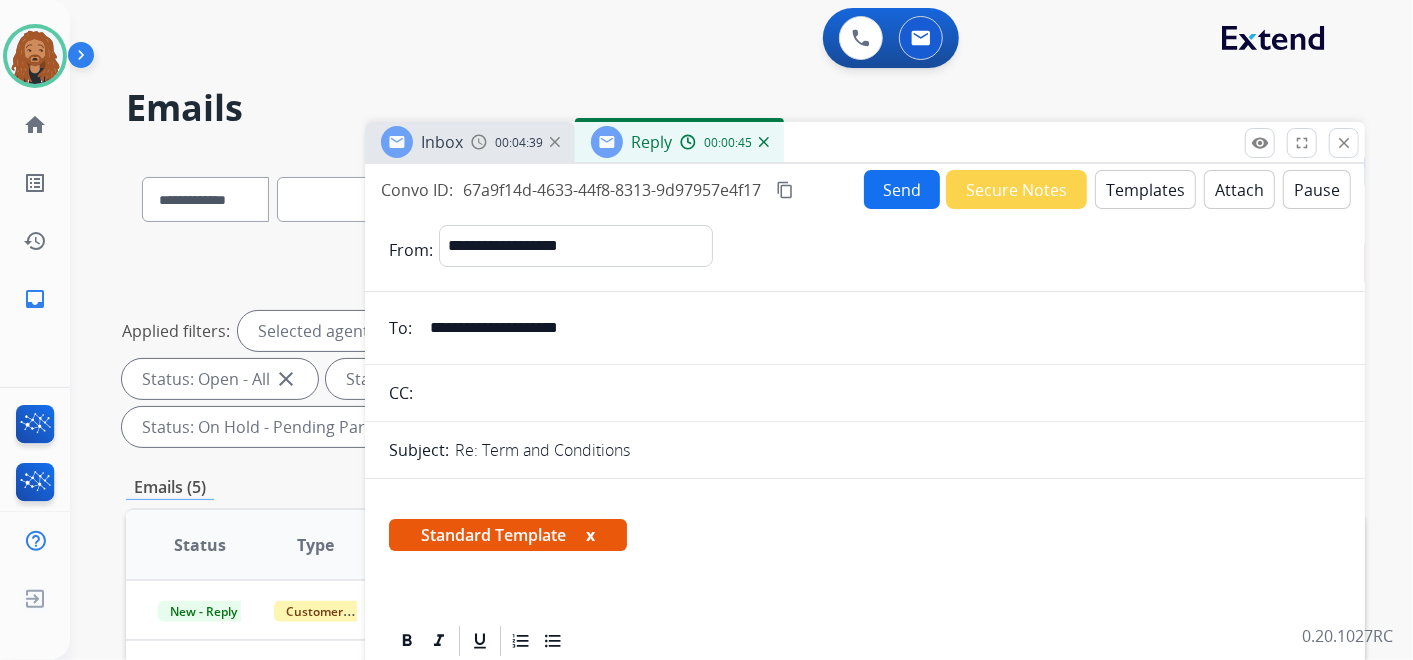 click on "Send" at bounding box center [902, 189] 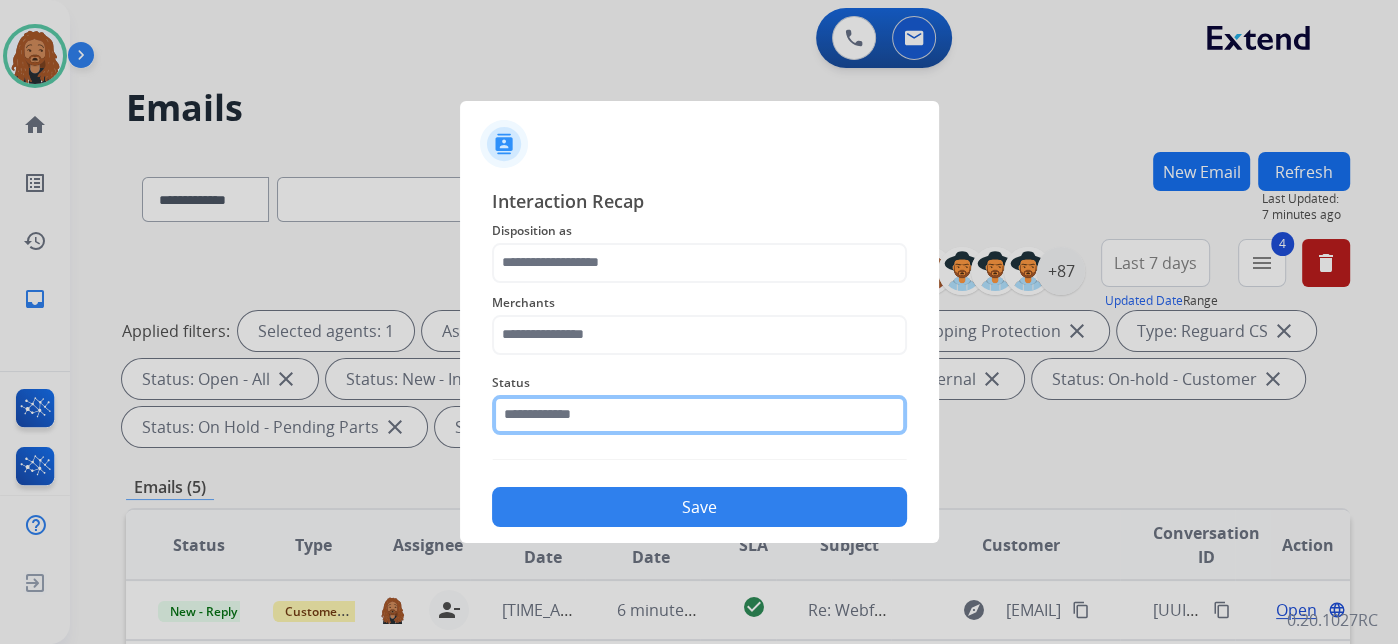 click on "Status" 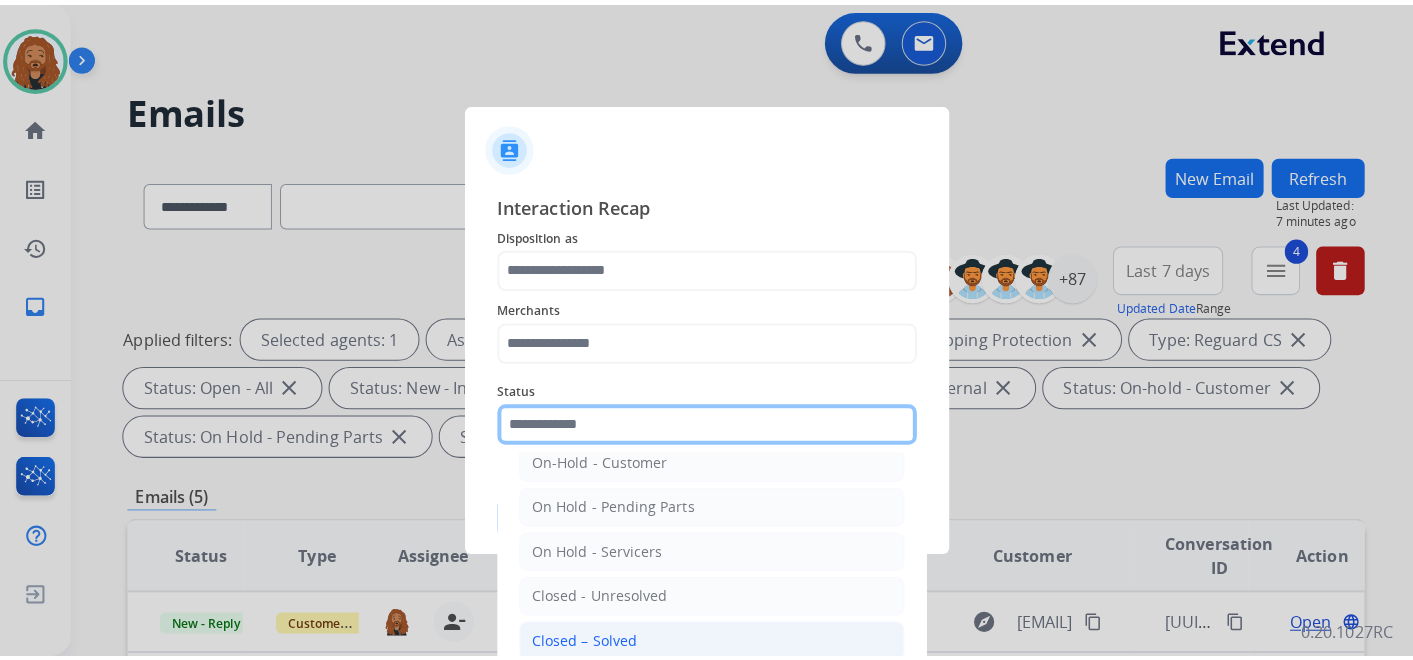 scroll, scrollTop: 114, scrollLeft: 0, axis: vertical 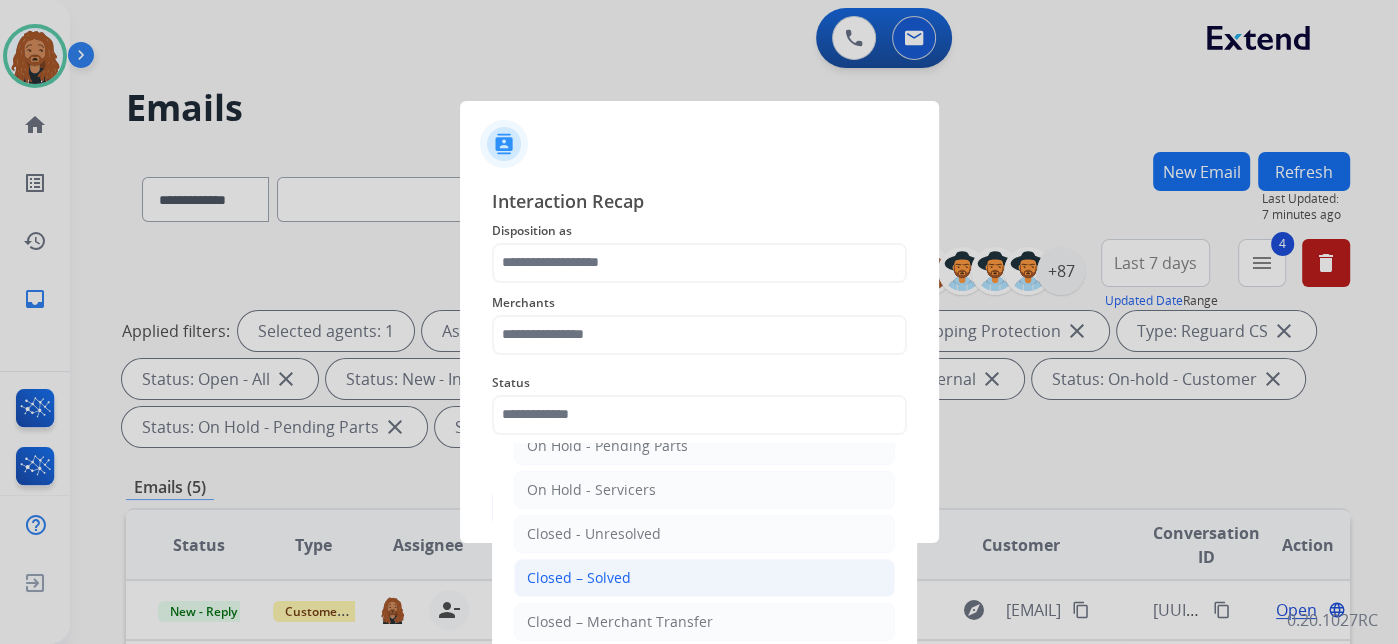 click on "Closed – Solved" 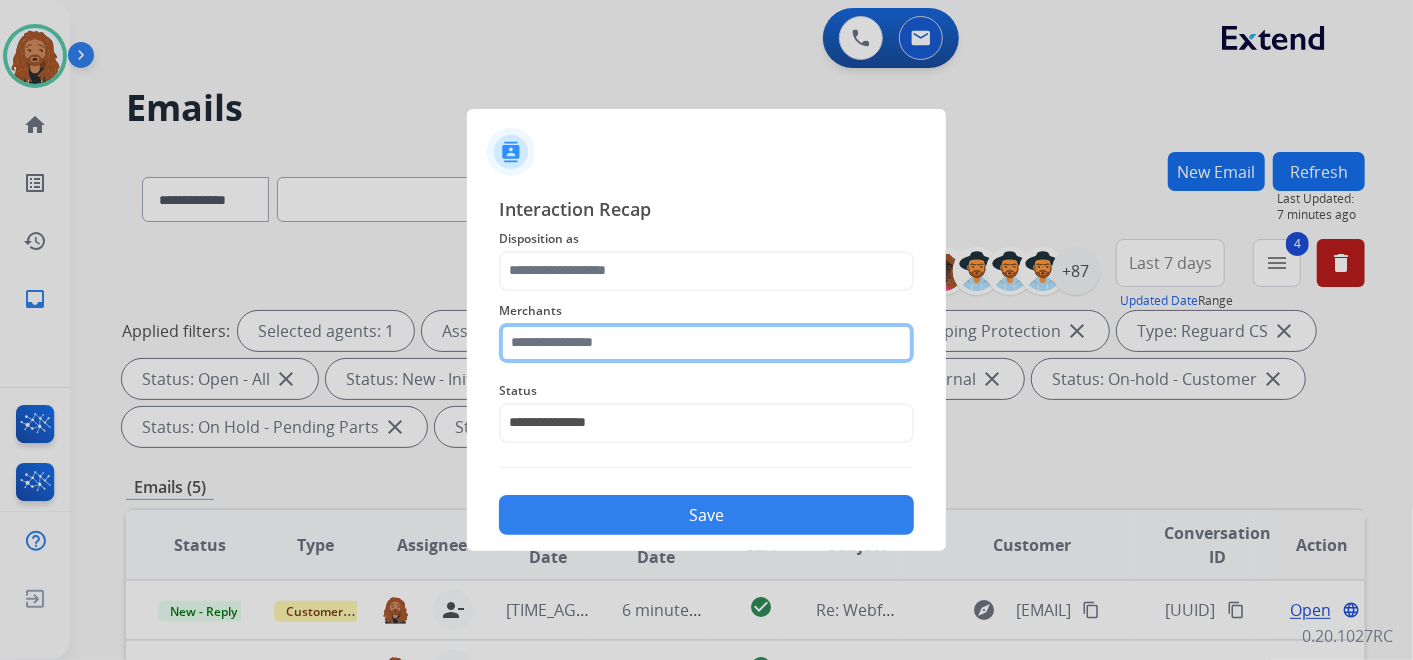 click 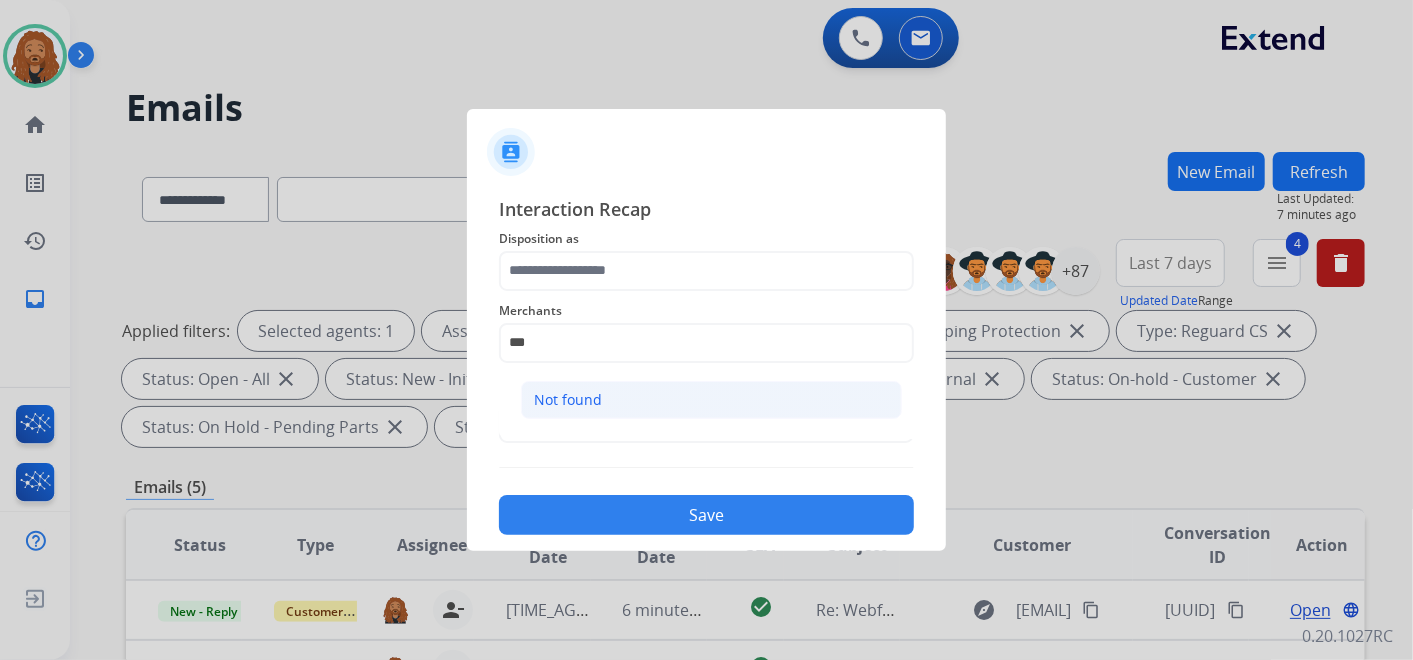 click on "Not found" 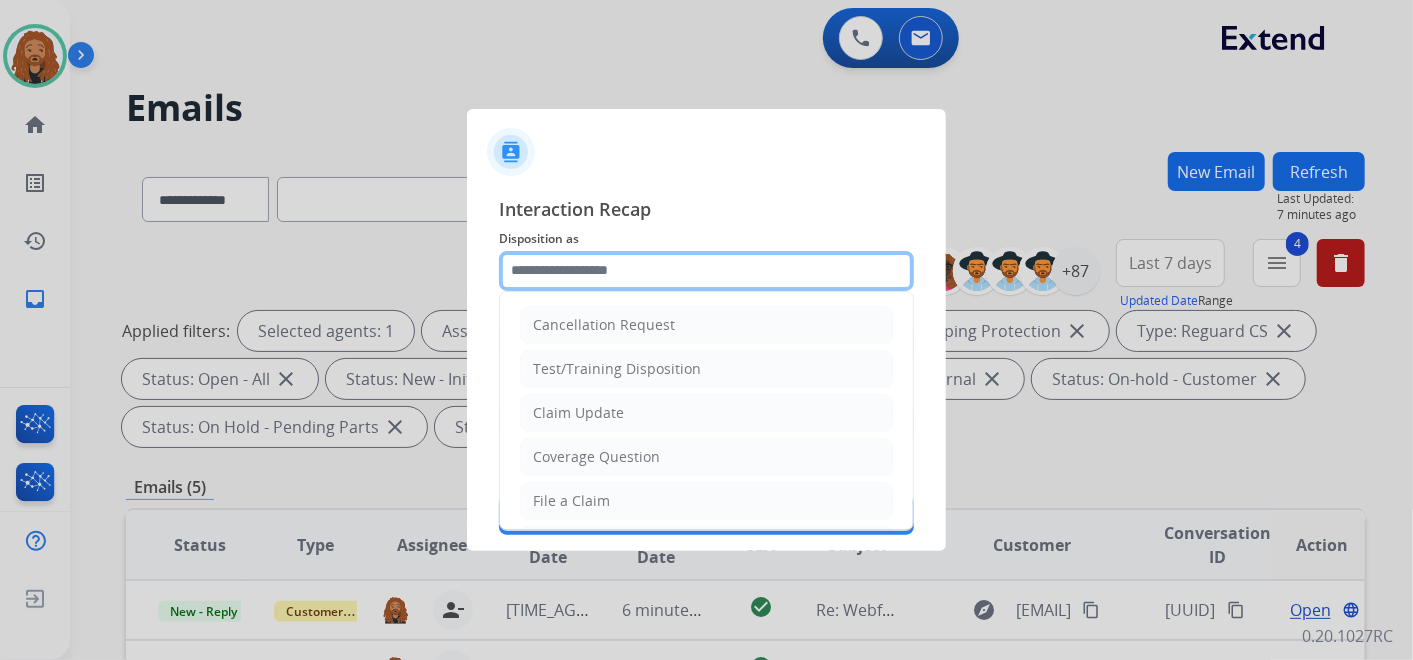 click 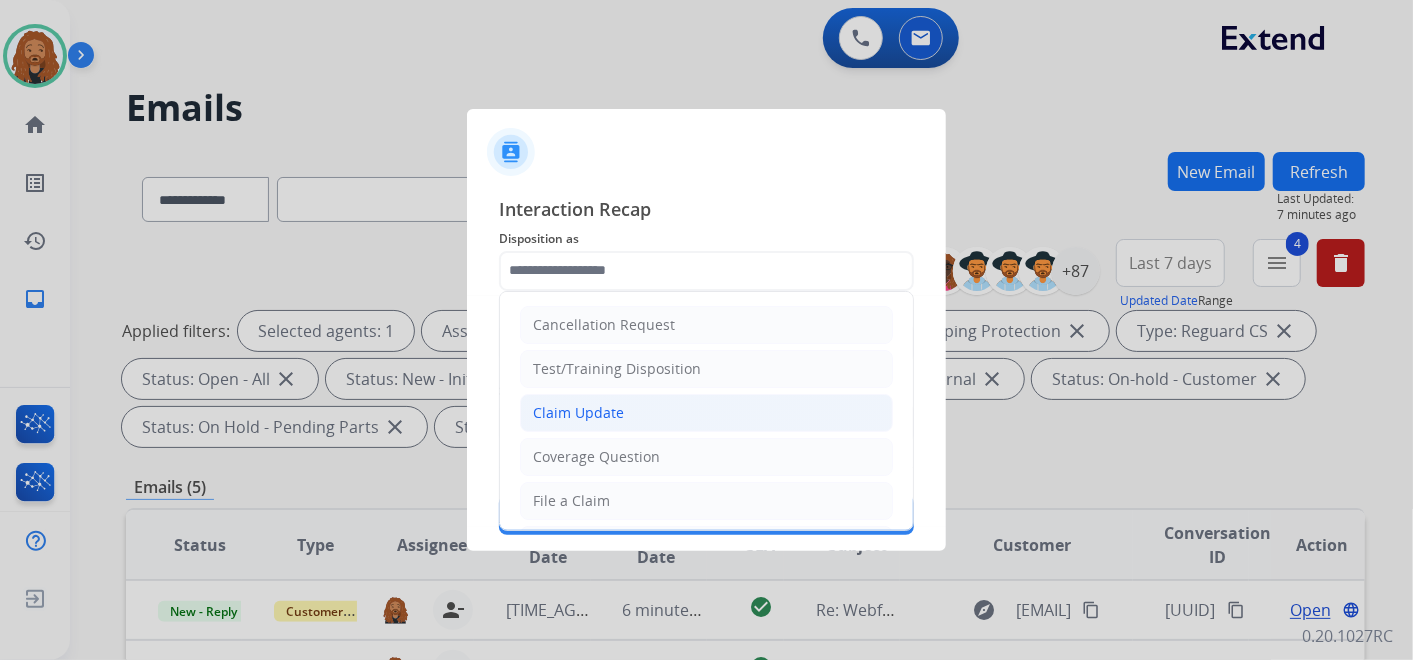 click on "Claim Update" 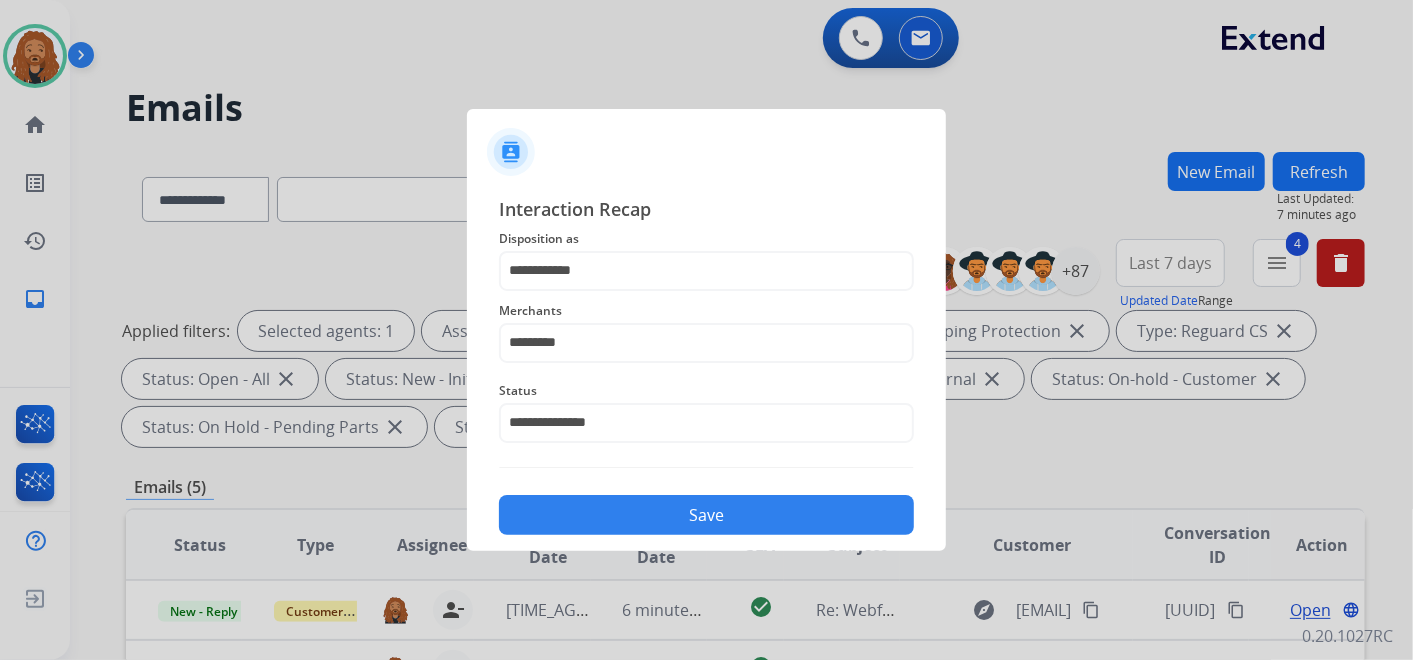 click on "Save" 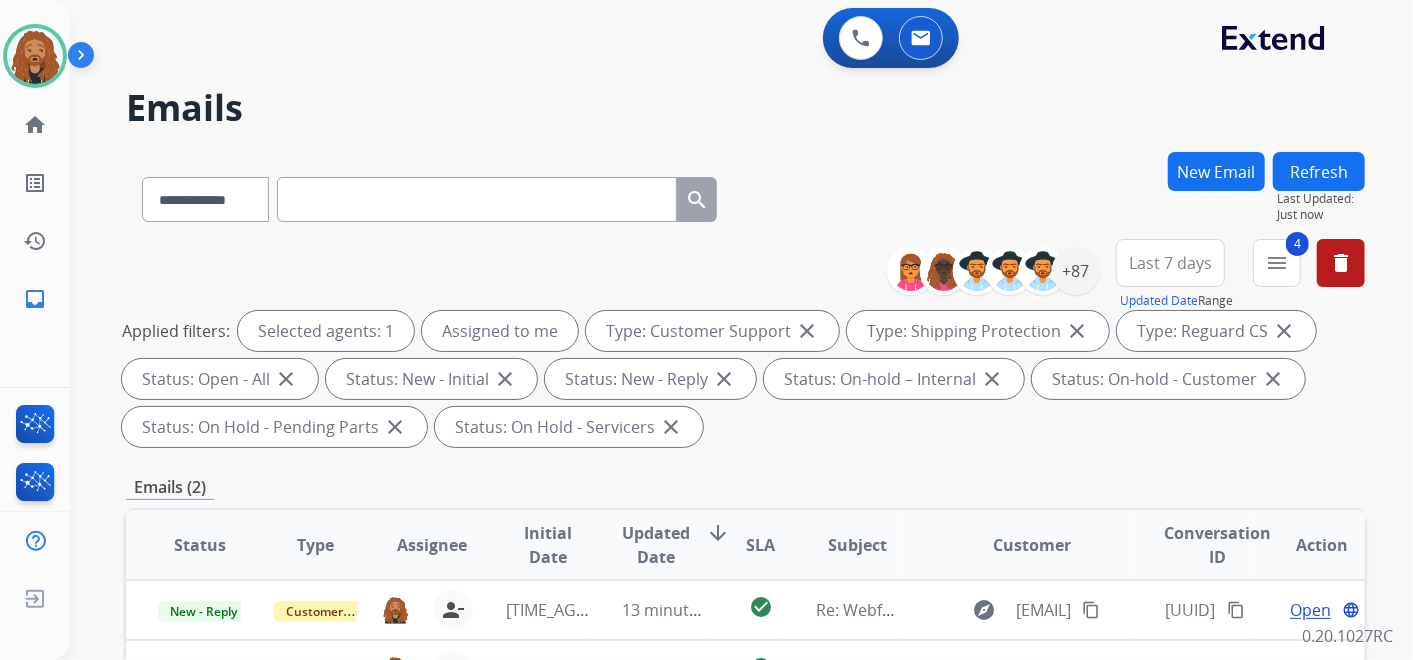 scroll, scrollTop: 444, scrollLeft: 0, axis: vertical 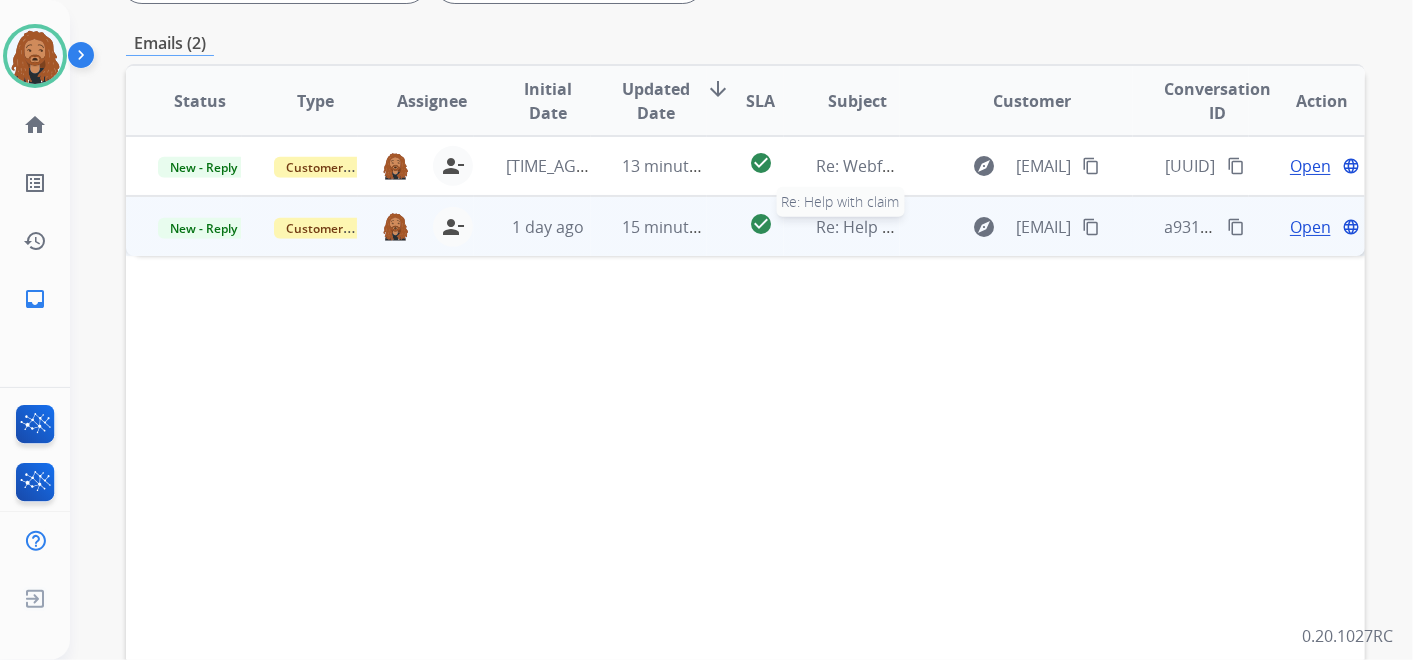 click on "Re: Help with claim" at bounding box center [857, 227] 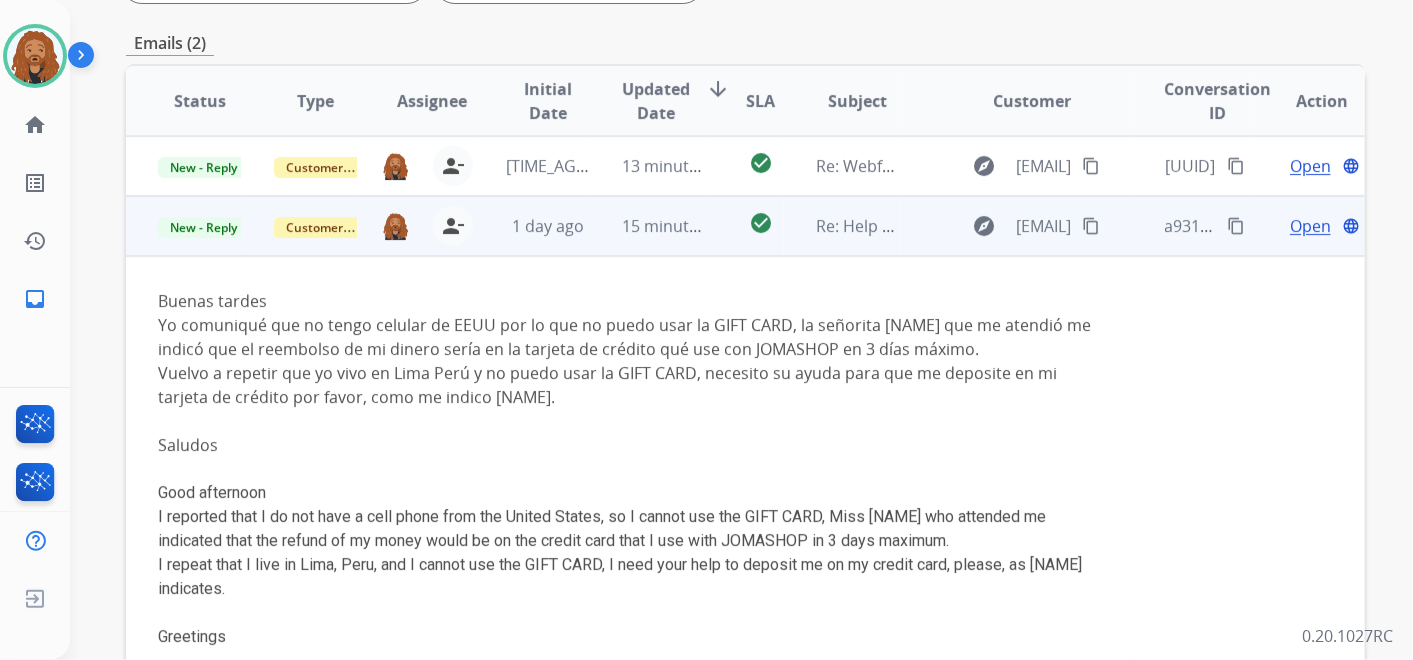 scroll, scrollTop: 60, scrollLeft: 0, axis: vertical 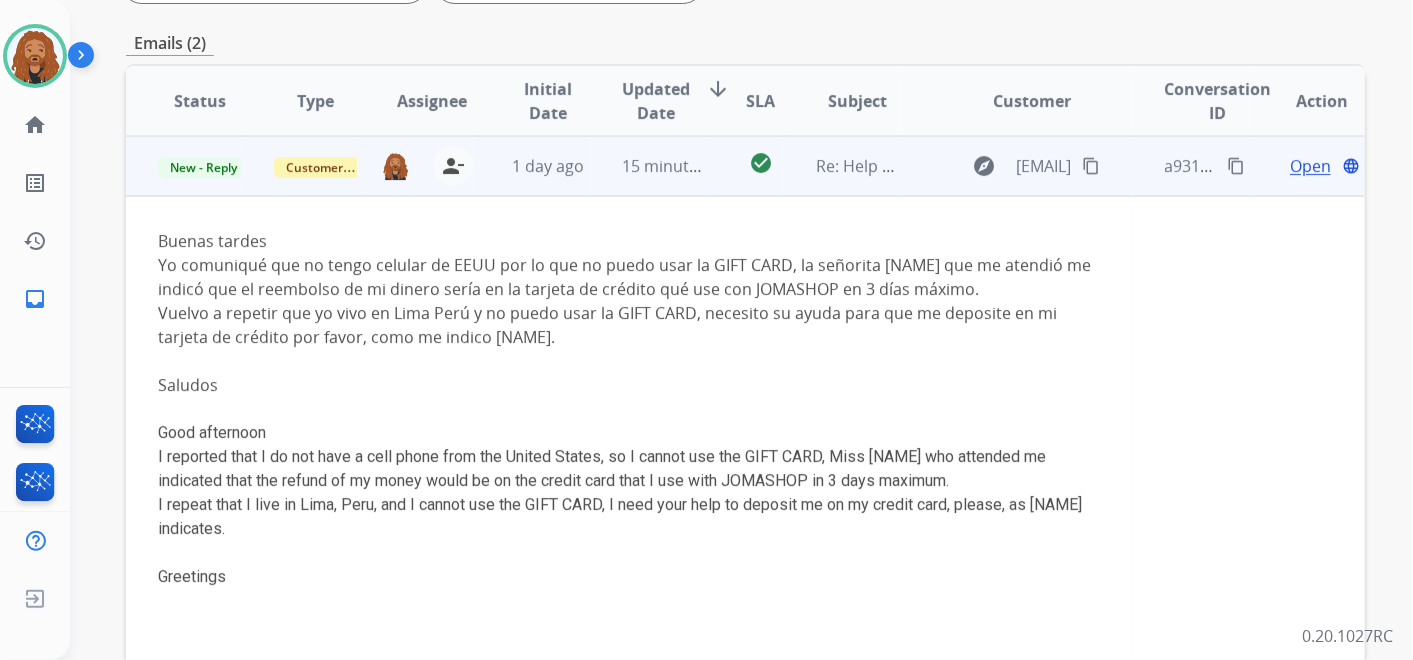 click on "content_copy" at bounding box center [1091, 166] 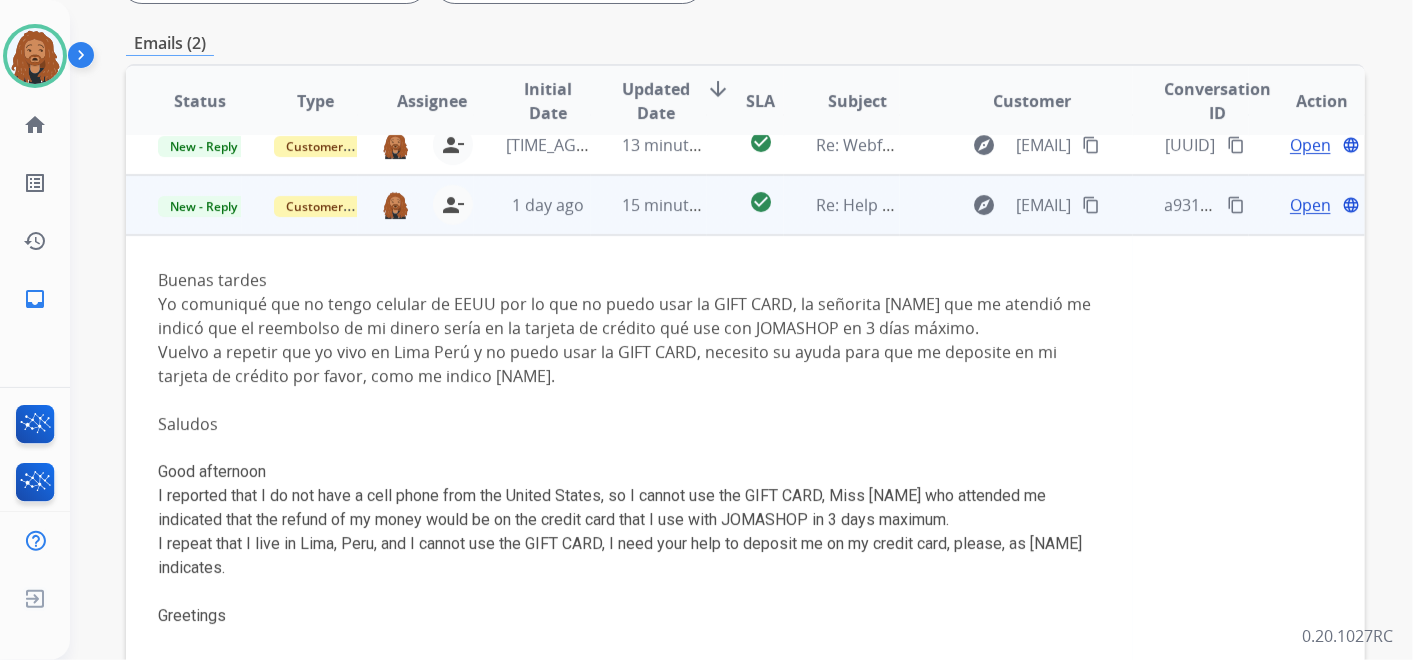 scroll, scrollTop: 0, scrollLeft: 0, axis: both 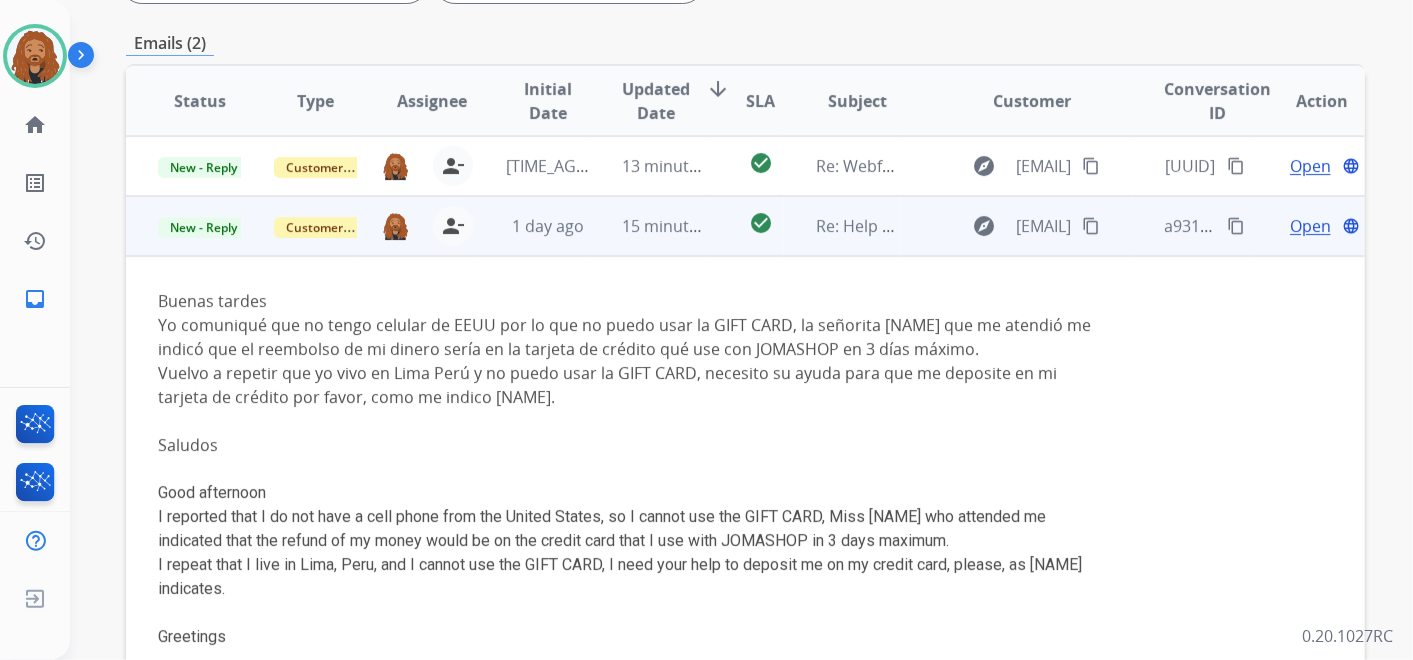 click on "Open" at bounding box center (1310, 226) 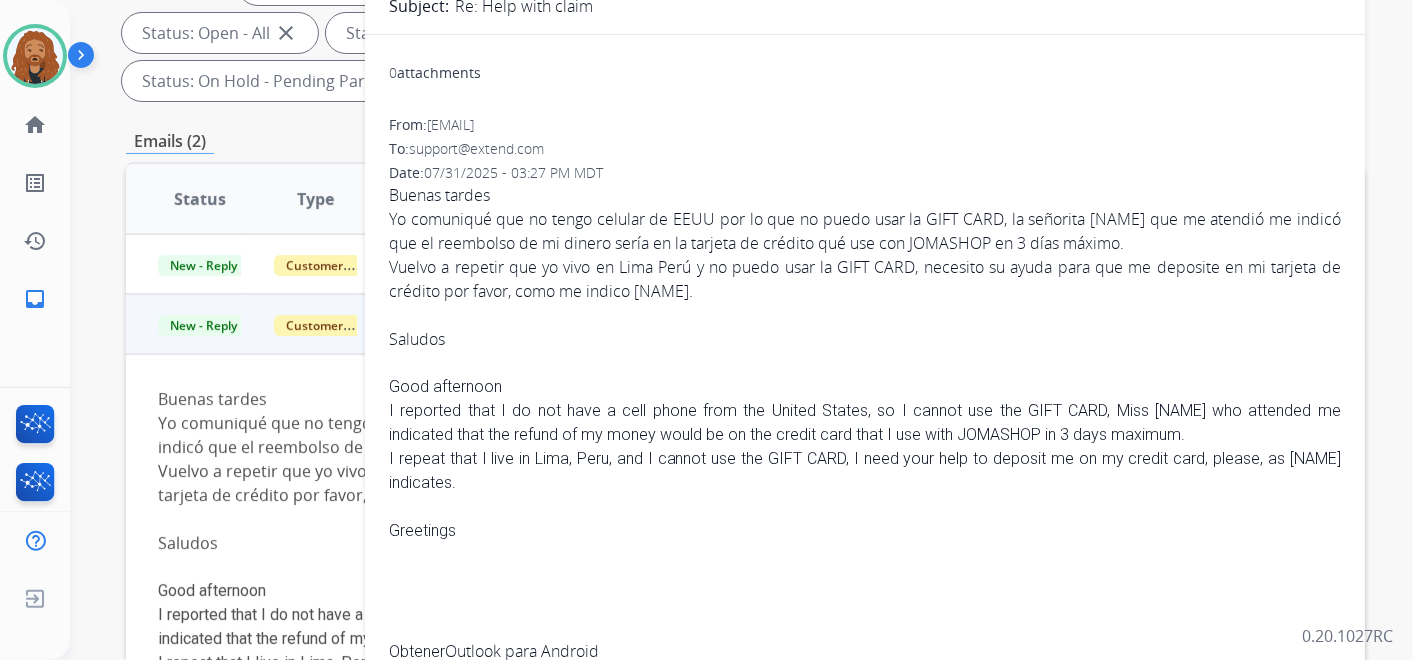 scroll, scrollTop: 0, scrollLeft: 0, axis: both 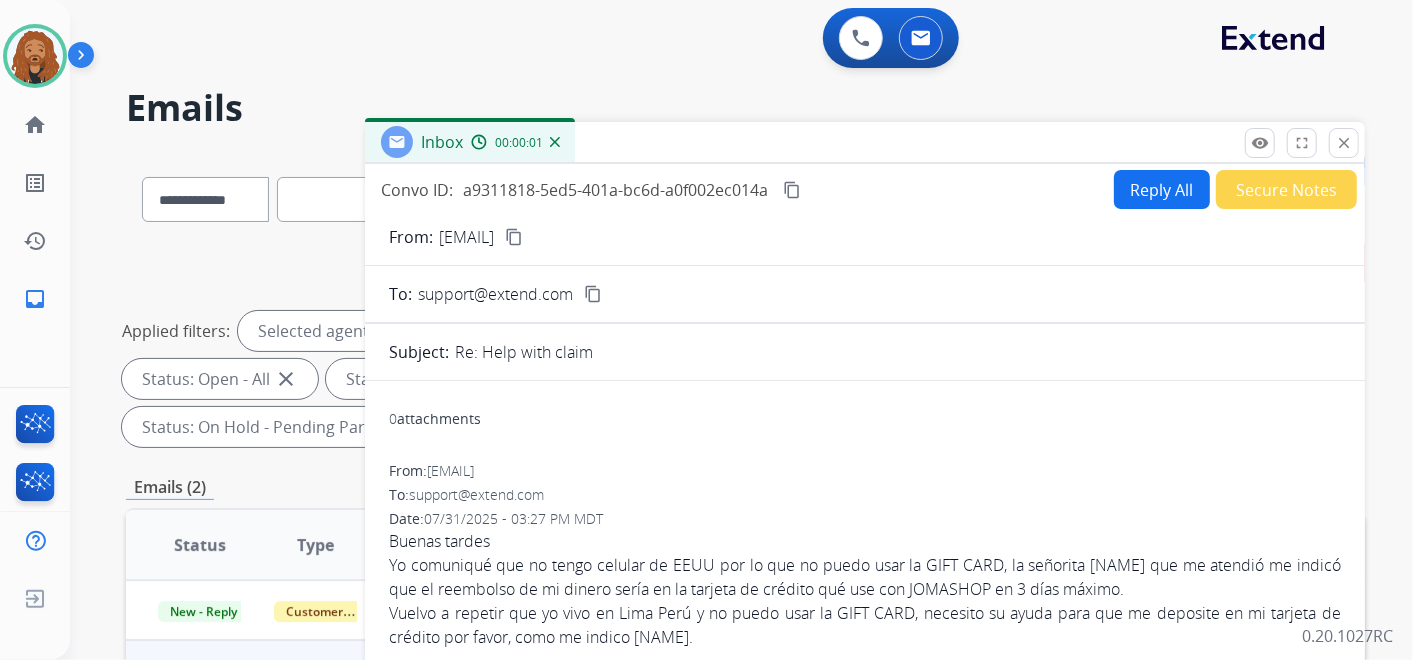 click on "Reply All" at bounding box center (1162, 189) 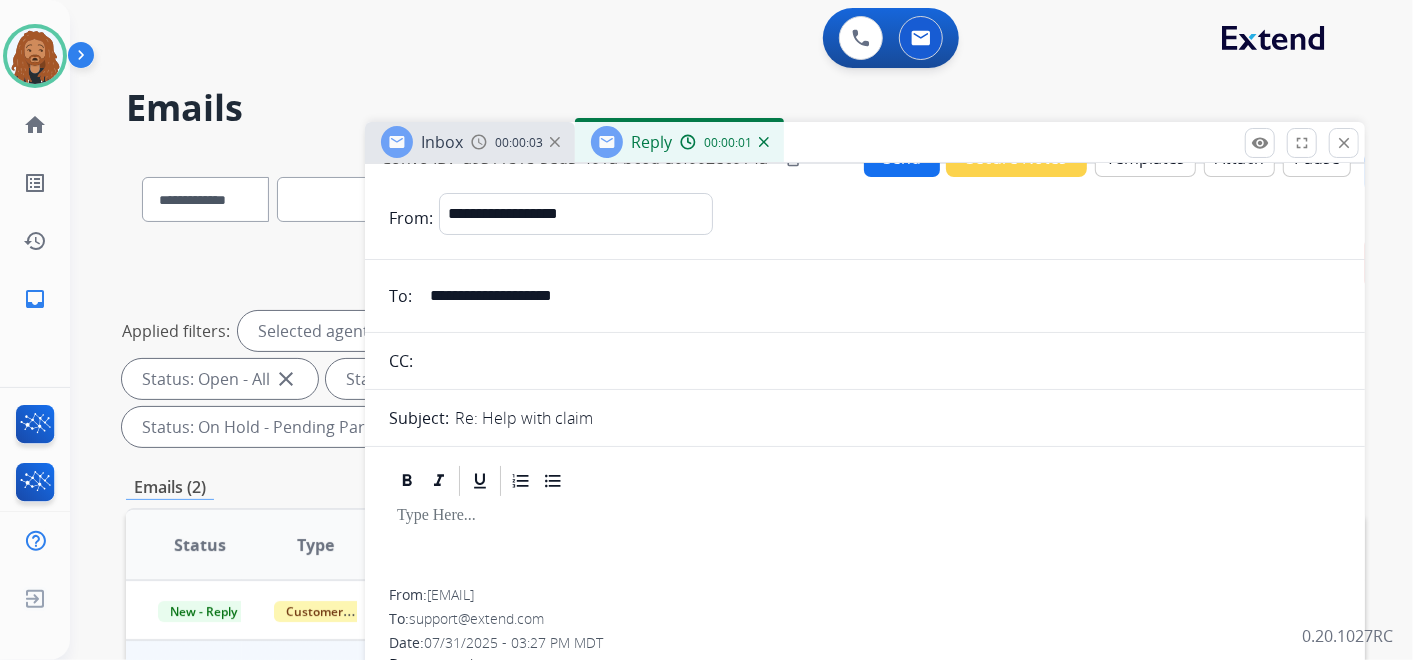 scroll, scrollTop: 0, scrollLeft: 0, axis: both 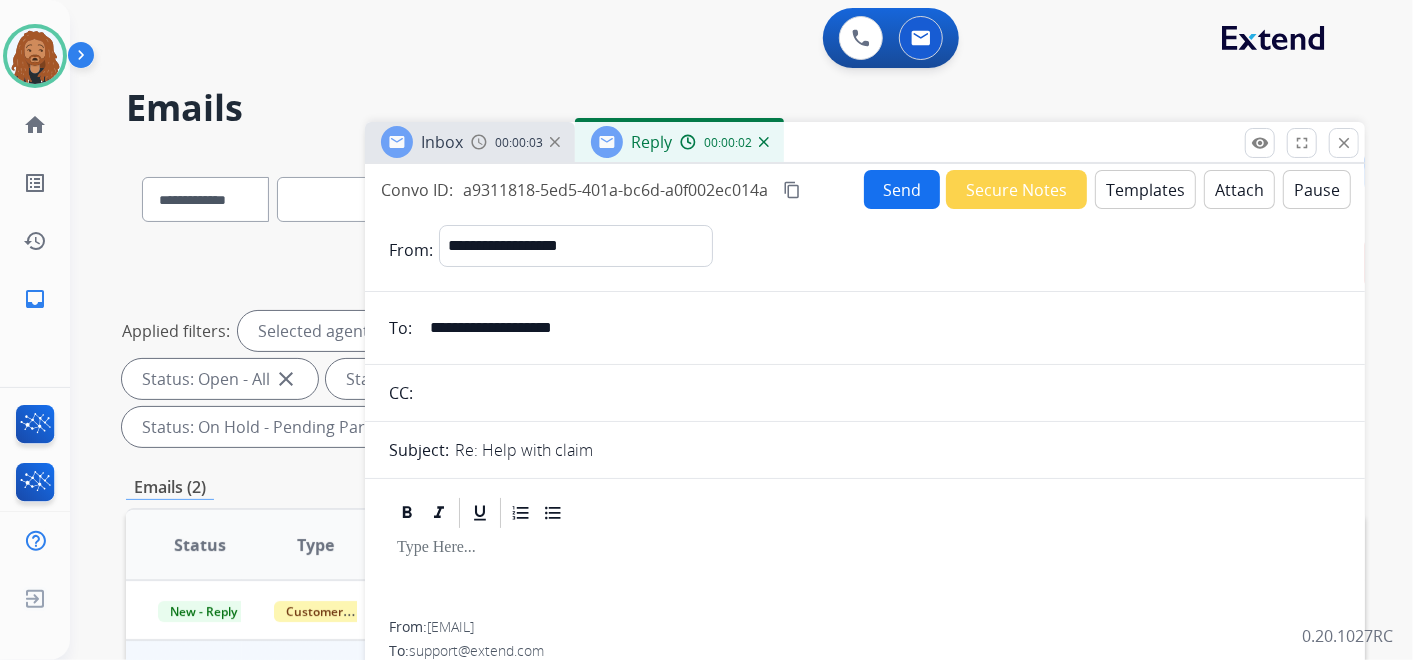 click on "Convo ID: [UUID] content_copy Send Secure Notes Templates Attach Pause From: [NAME] To: [EMAIL] Date: [DATE] - [TIME]
Buenas tardes
Yo comuniqué que no tengo celular de EEUU por lo que no puedo usar la GIFT CARD, la señorita [NAME] que me atendió me indicó que el reembolso de mi dinero sería en la tarjeta de crédito qué use con JOMASHOP en 3 días máximo.
Saludos
Good afternoon
Greetings
Obtener Outlook para Android
From: [EMAIL]" at bounding box center (865, 591) 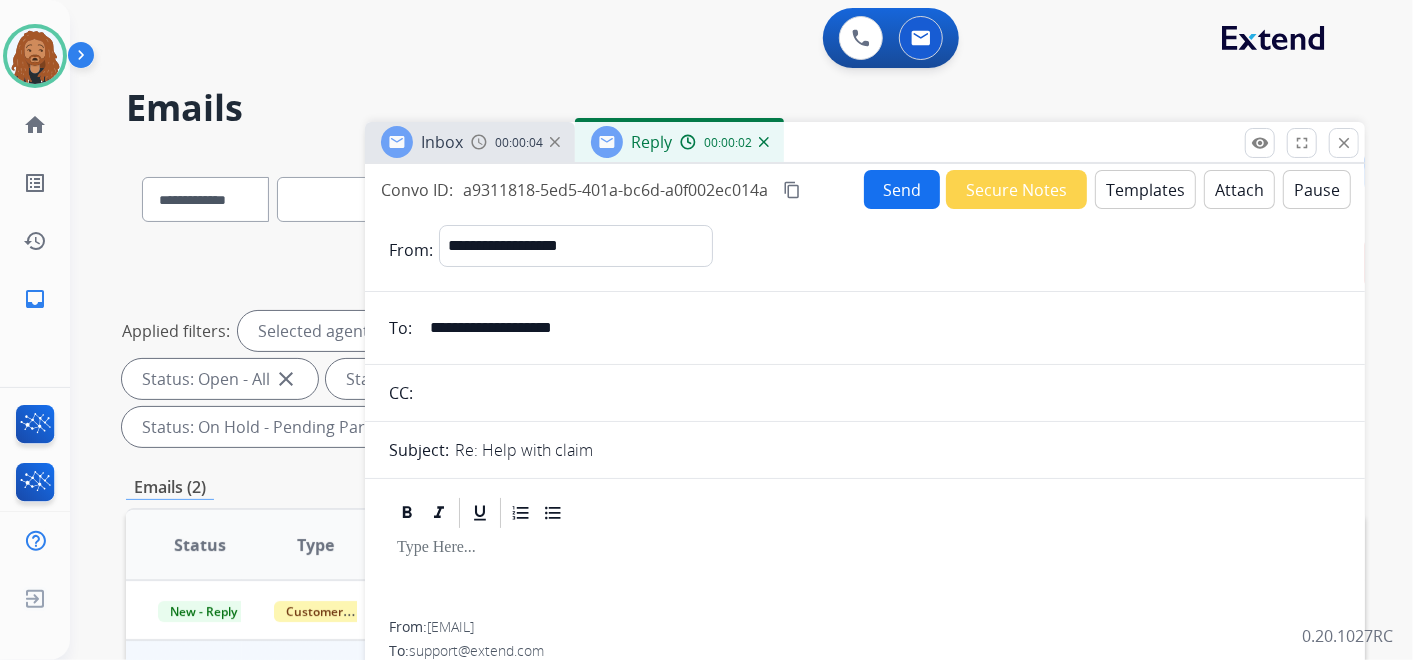click on "Templates" at bounding box center (1145, 189) 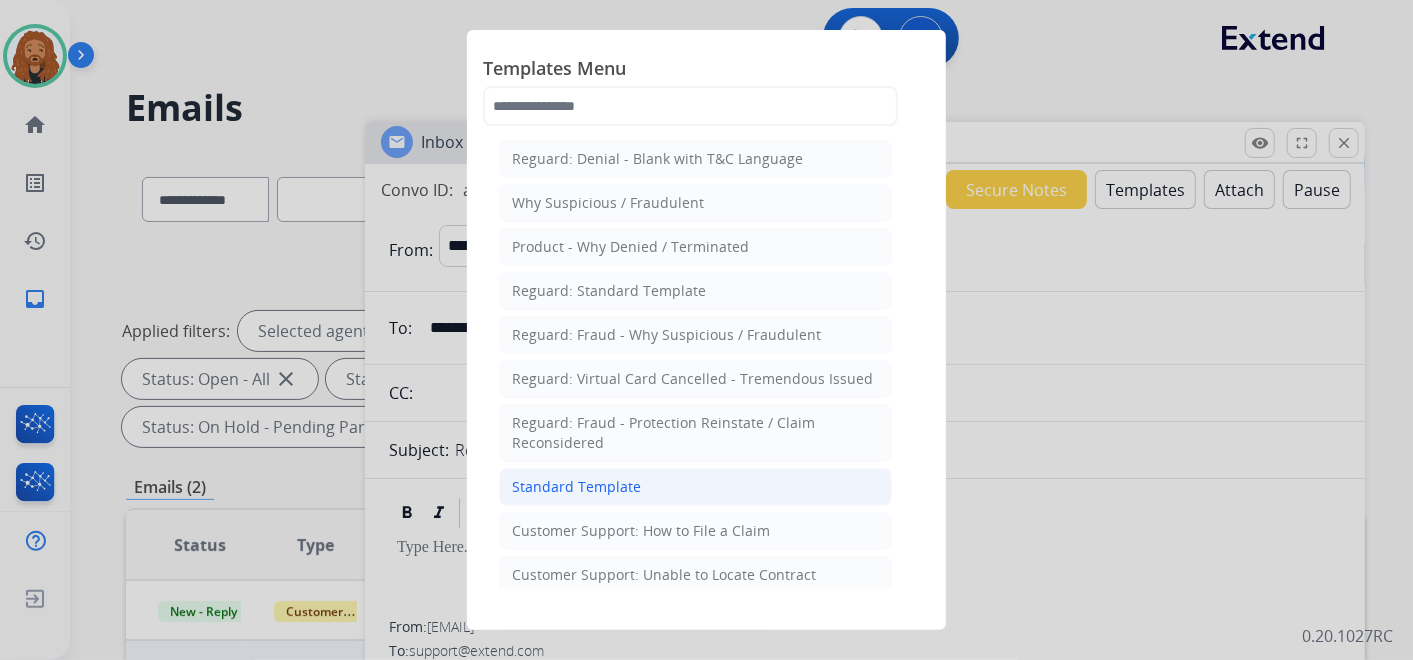click on "Standard Template" 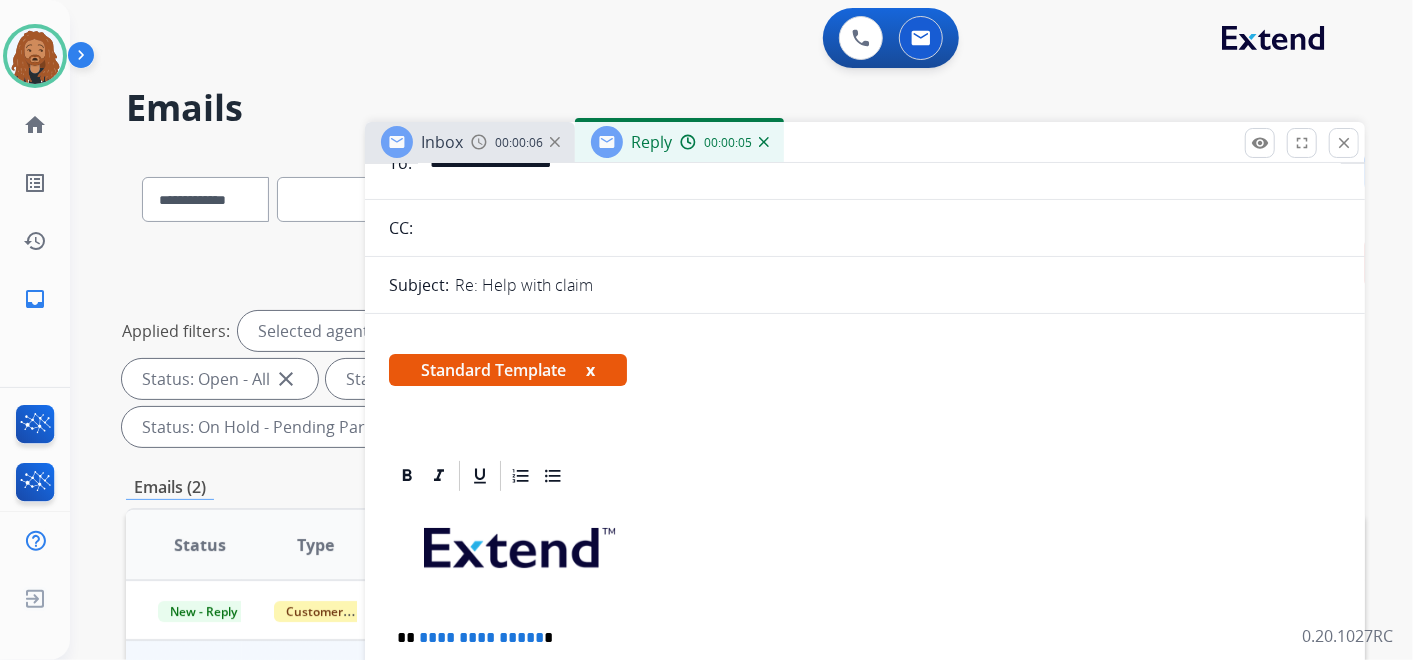 scroll, scrollTop: 444, scrollLeft: 0, axis: vertical 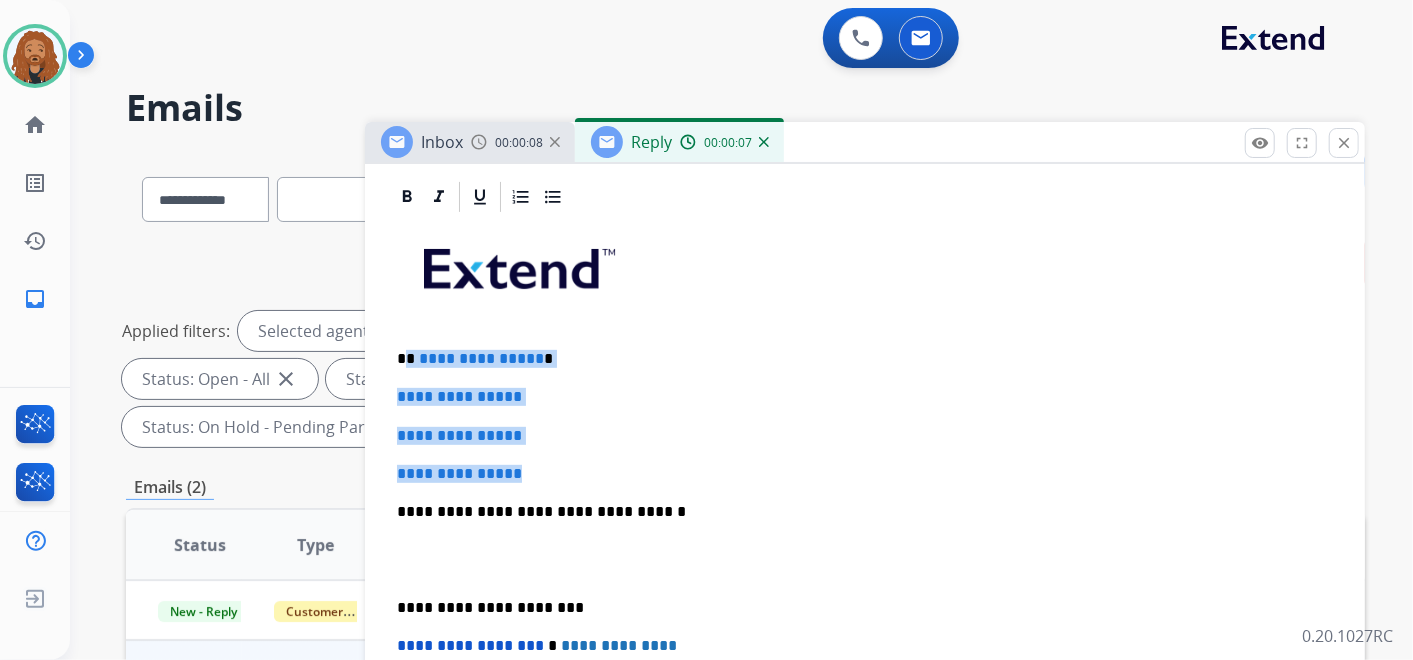 drag, startPoint x: 529, startPoint y: 468, endPoint x: 408, endPoint y: 351, distance: 168.31519 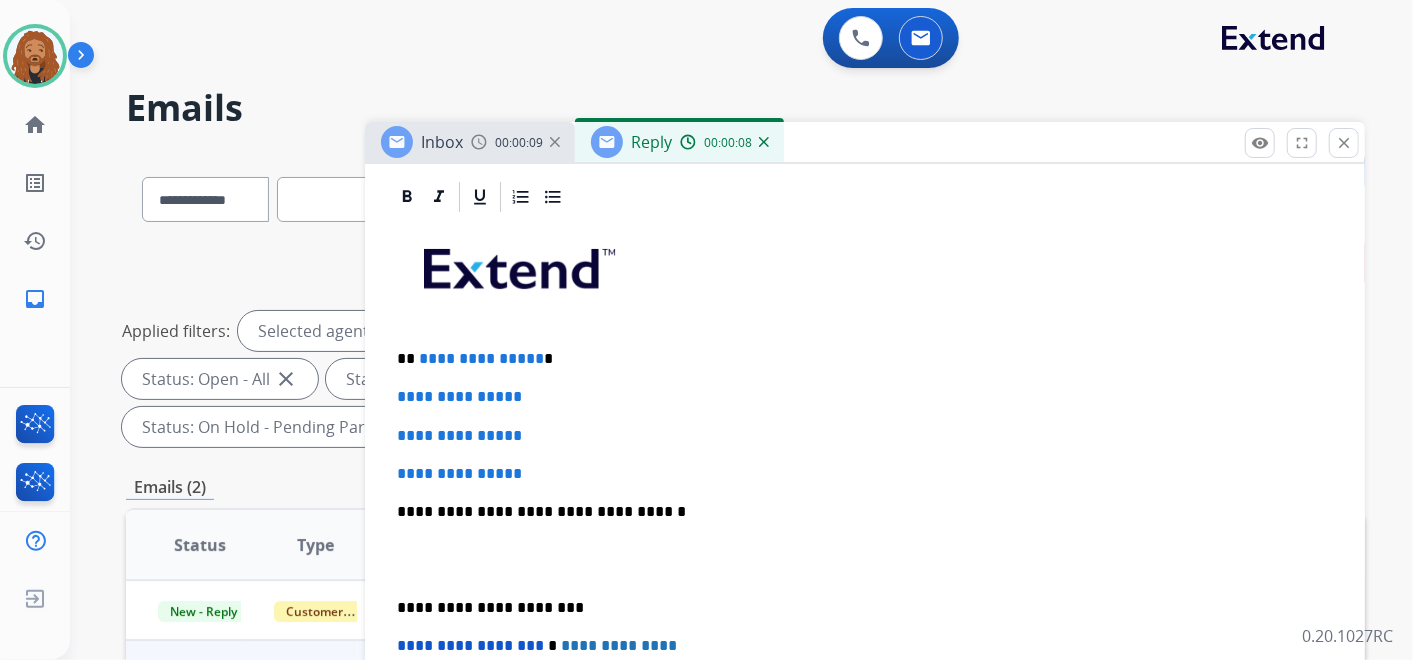 type 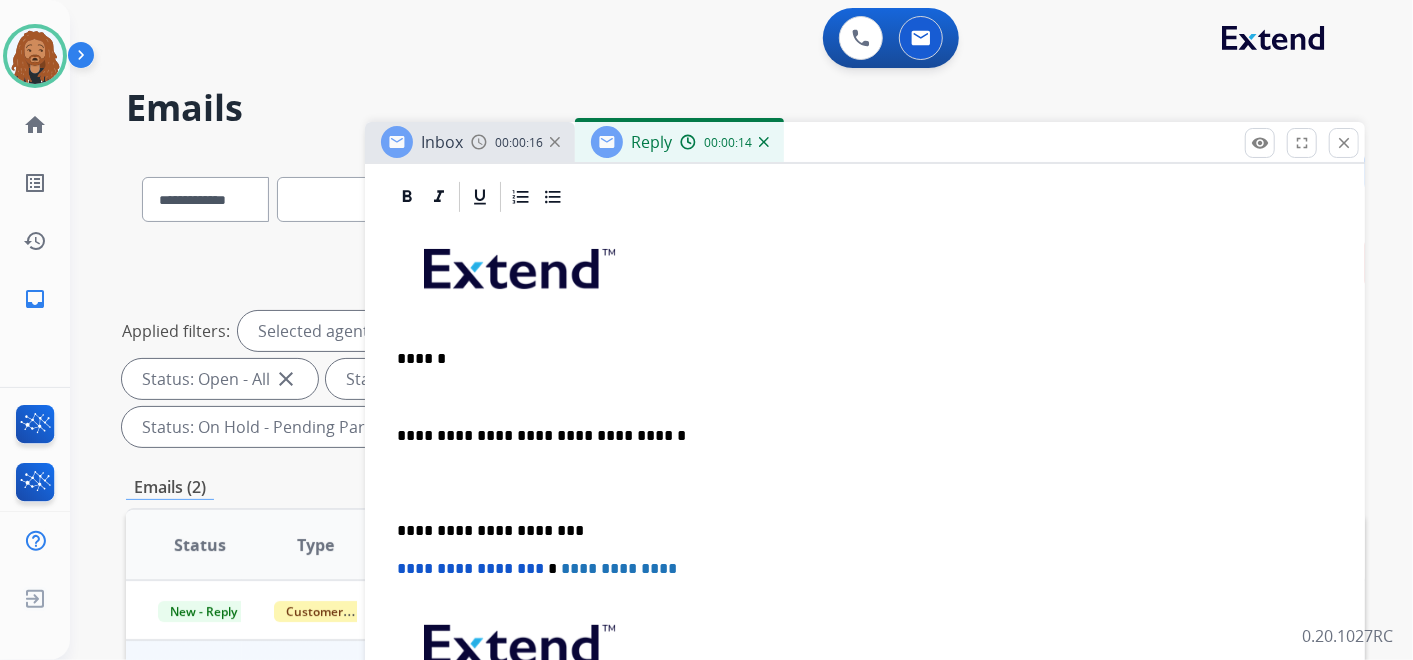 click at bounding box center (865, 483) 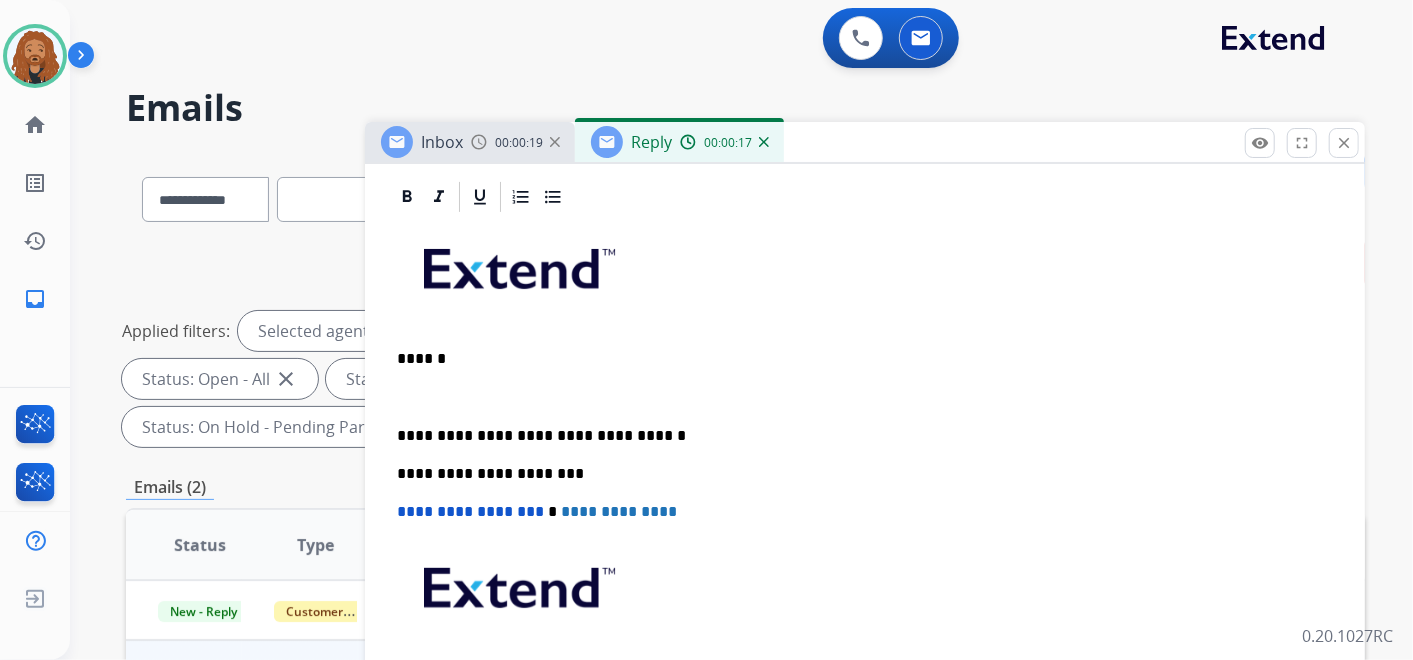 click at bounding box center (865, 397) 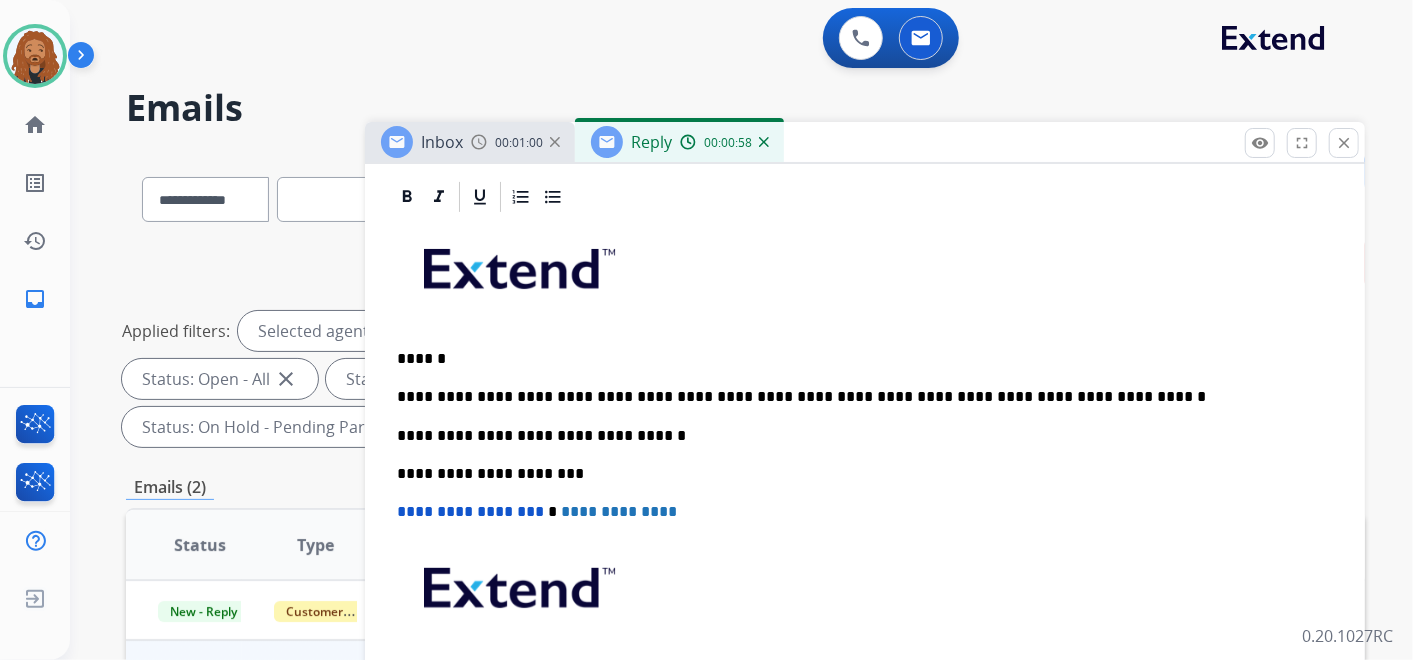 click on "**********" at bounding box center [857, 397] 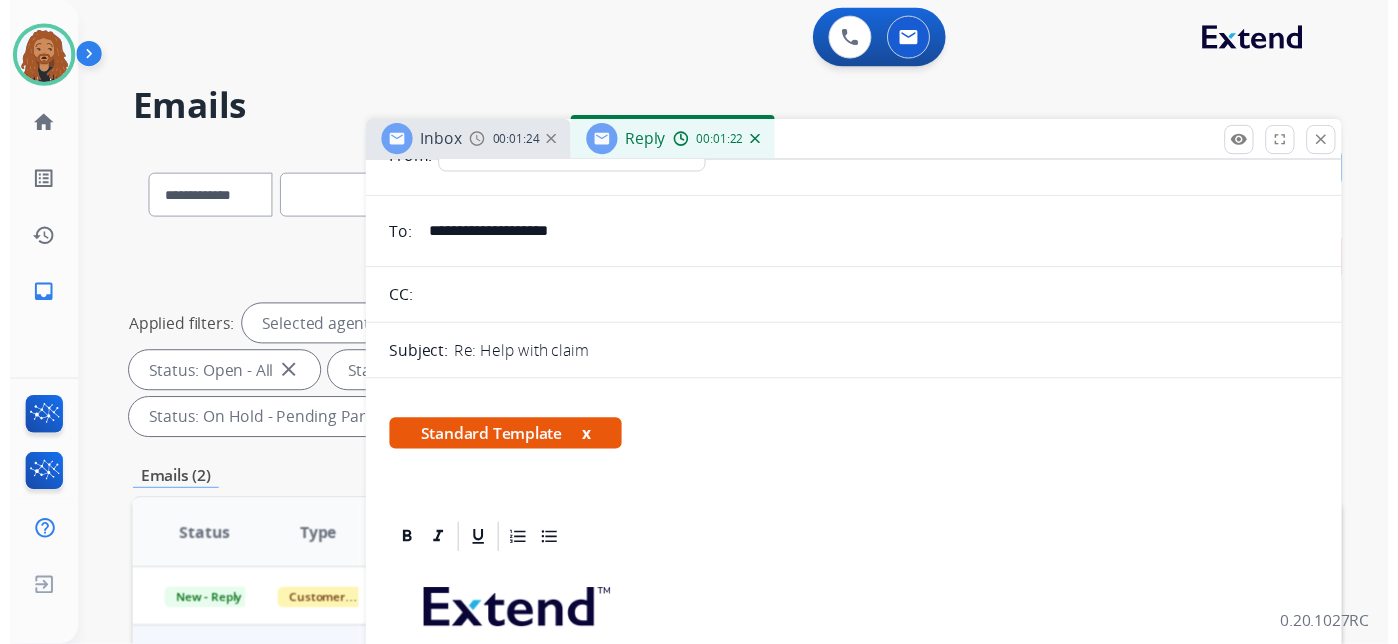 scroll, scrollTop: 0, scrollLeft: 0, axis: both 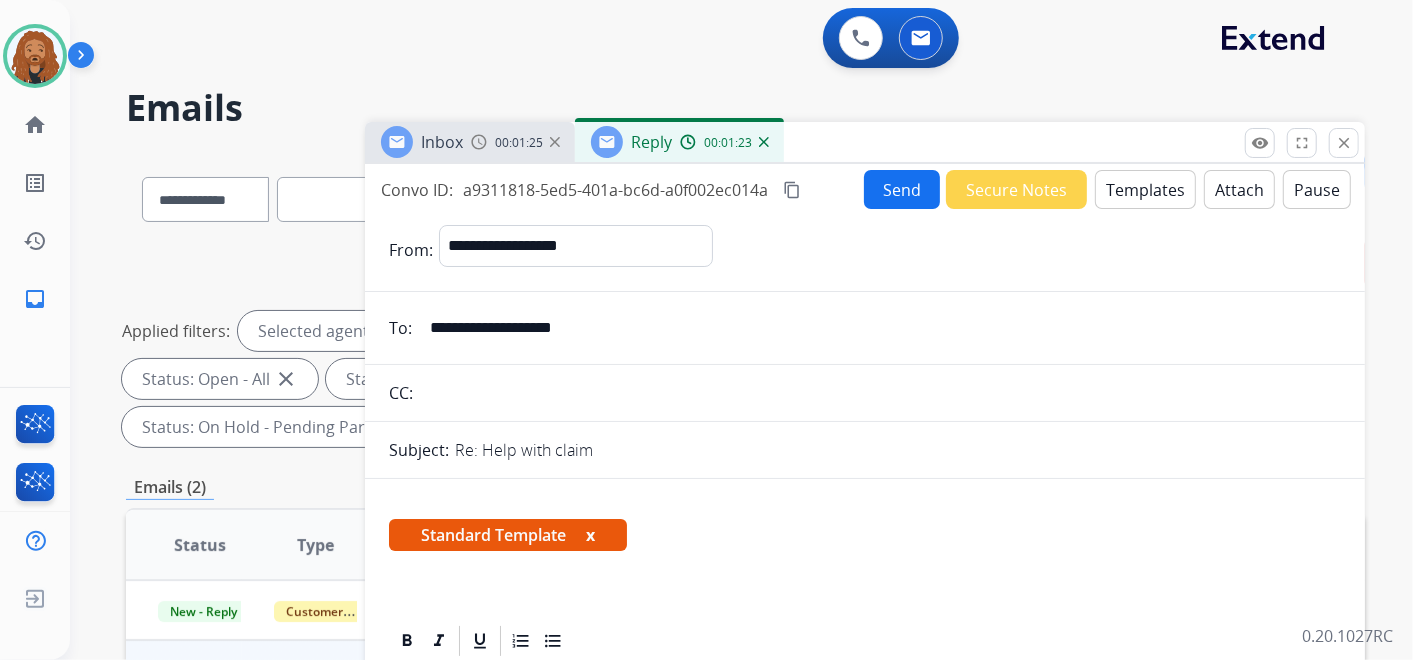 click on "Send" at bounding box center (902, 189) 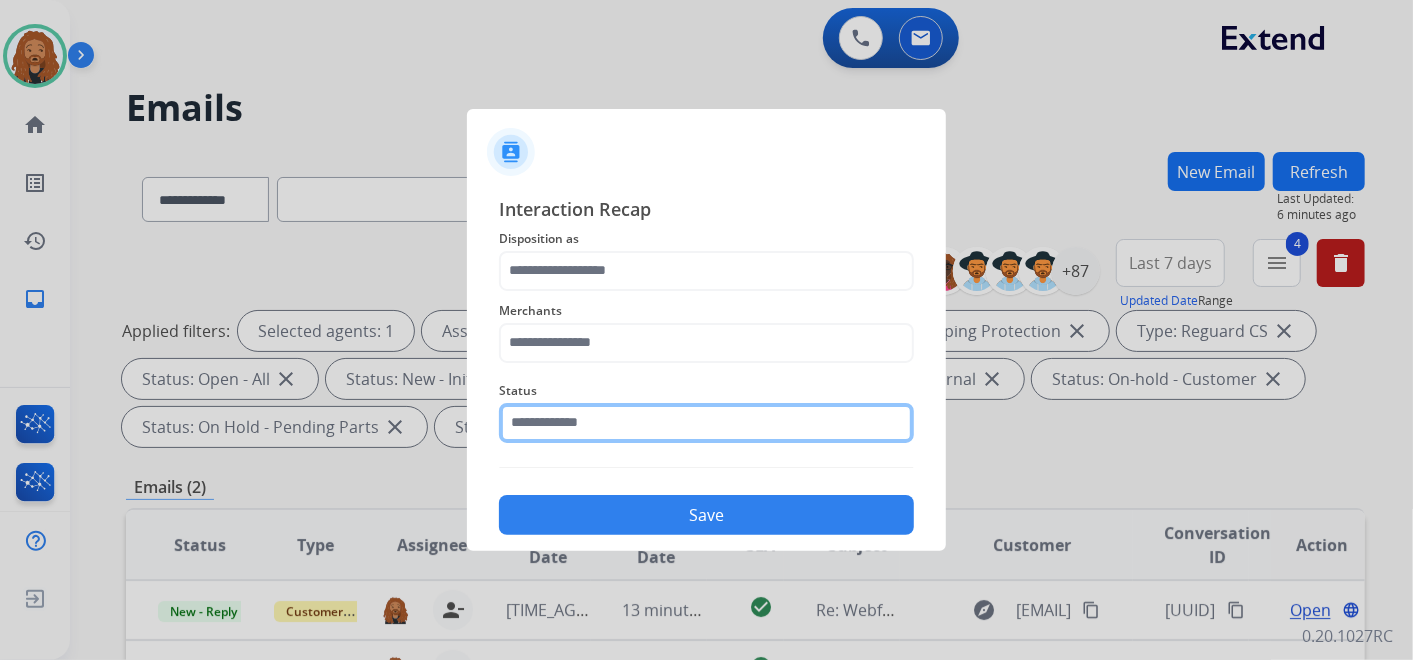 click 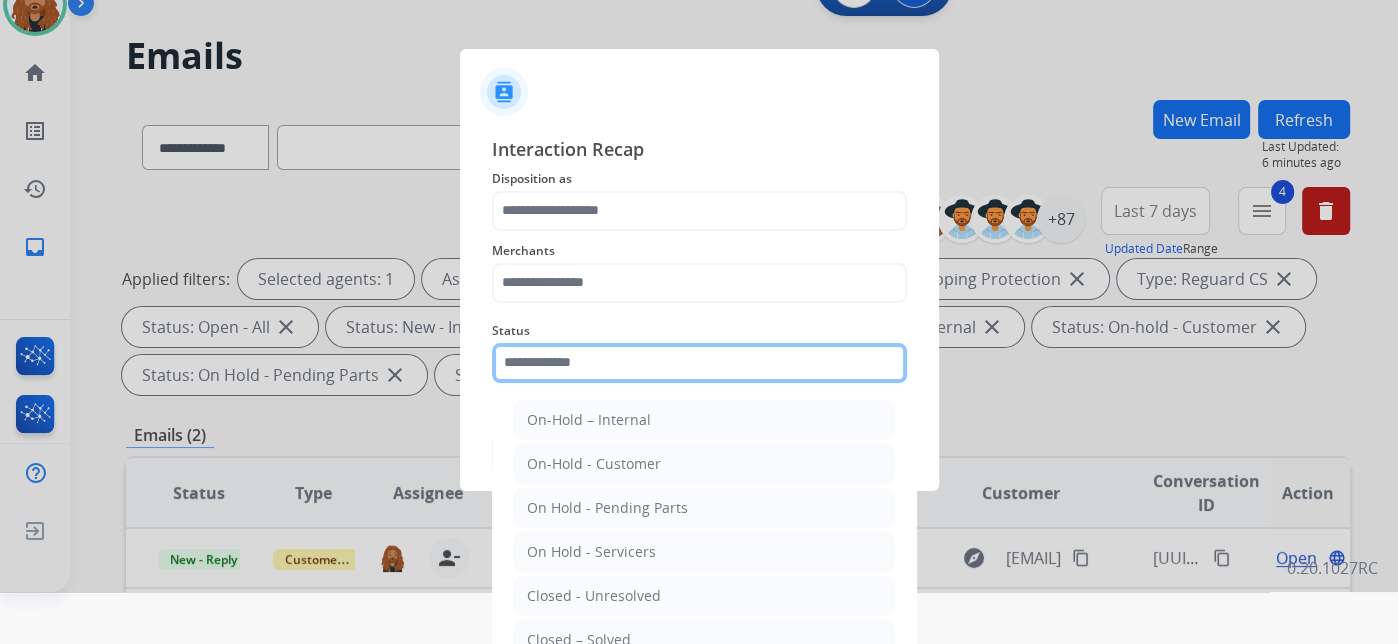 scroll, scrollTop: 98, scrollLeft: 0, axis: vertical 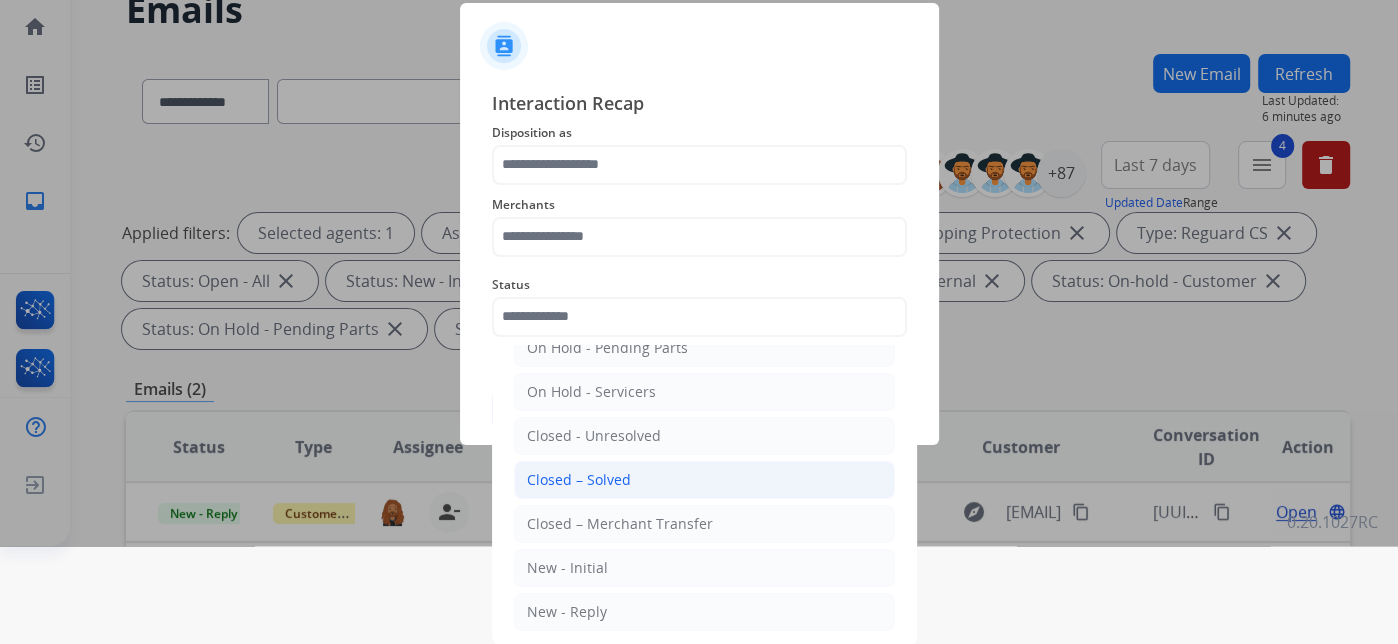 click on "Closed – Solved" 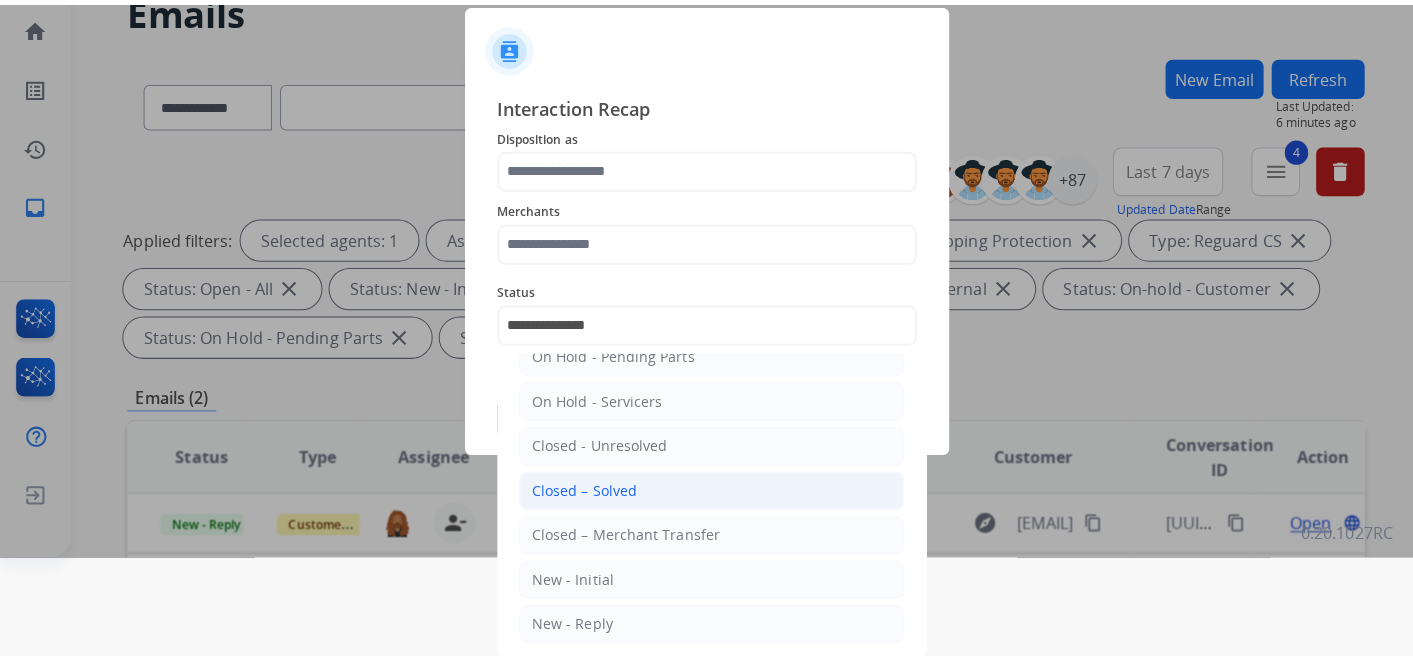 scroll, scrollTop: 0, scrollLeft: 0, axis: both 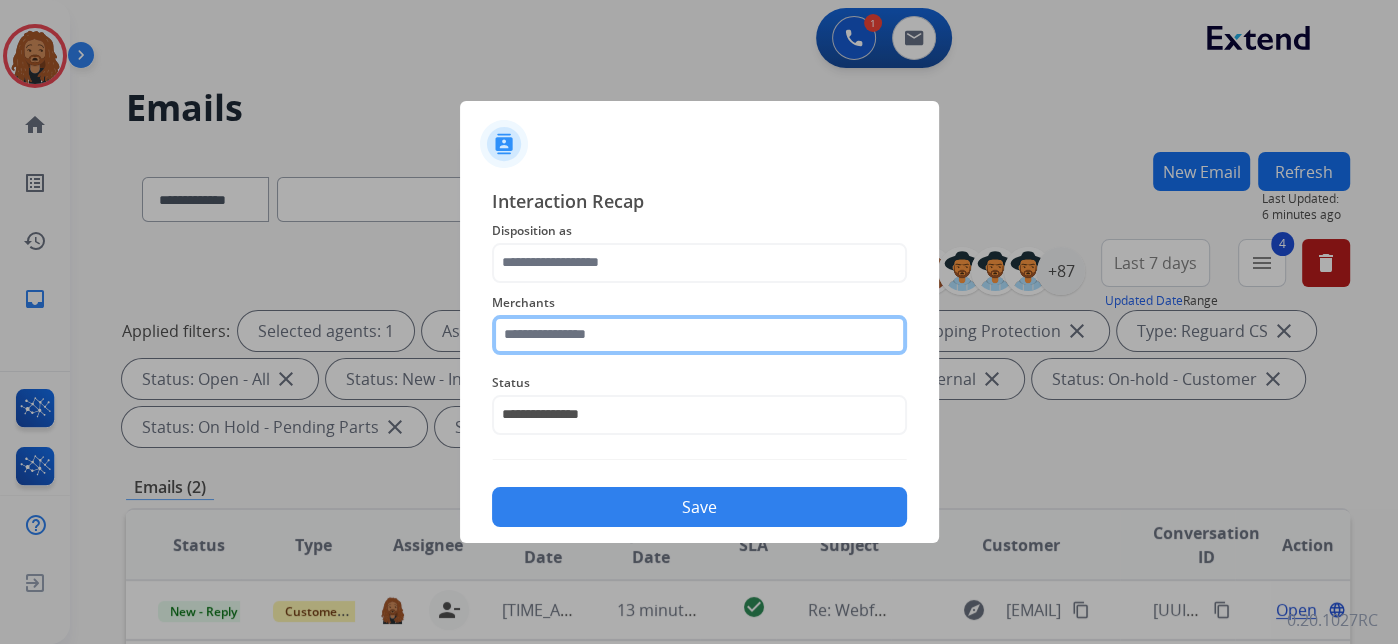 click 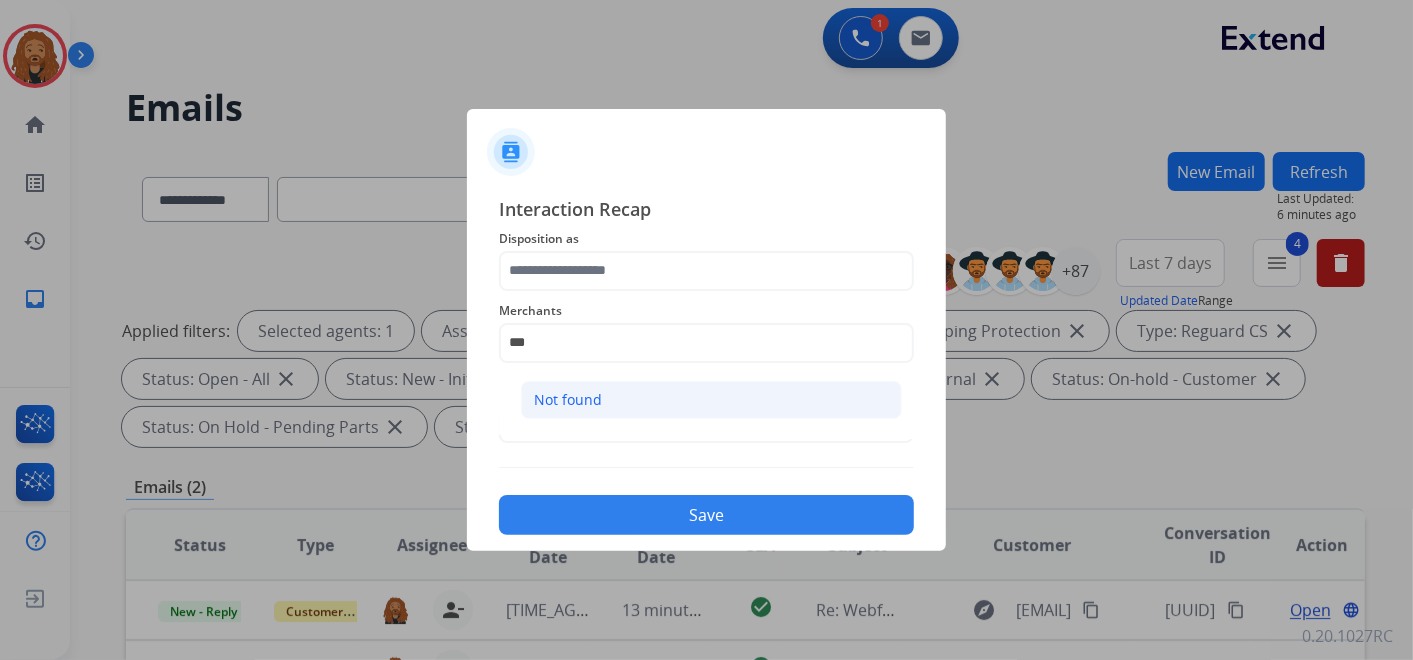 click on "Not found" 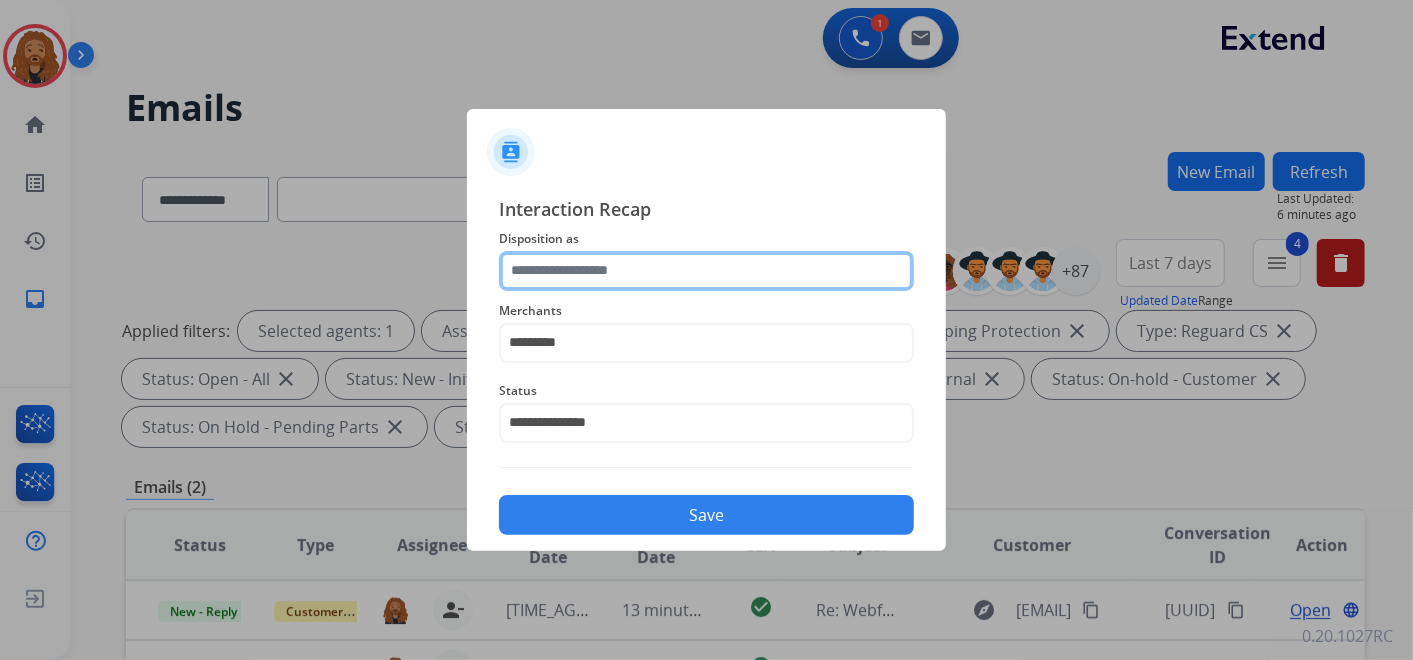 click 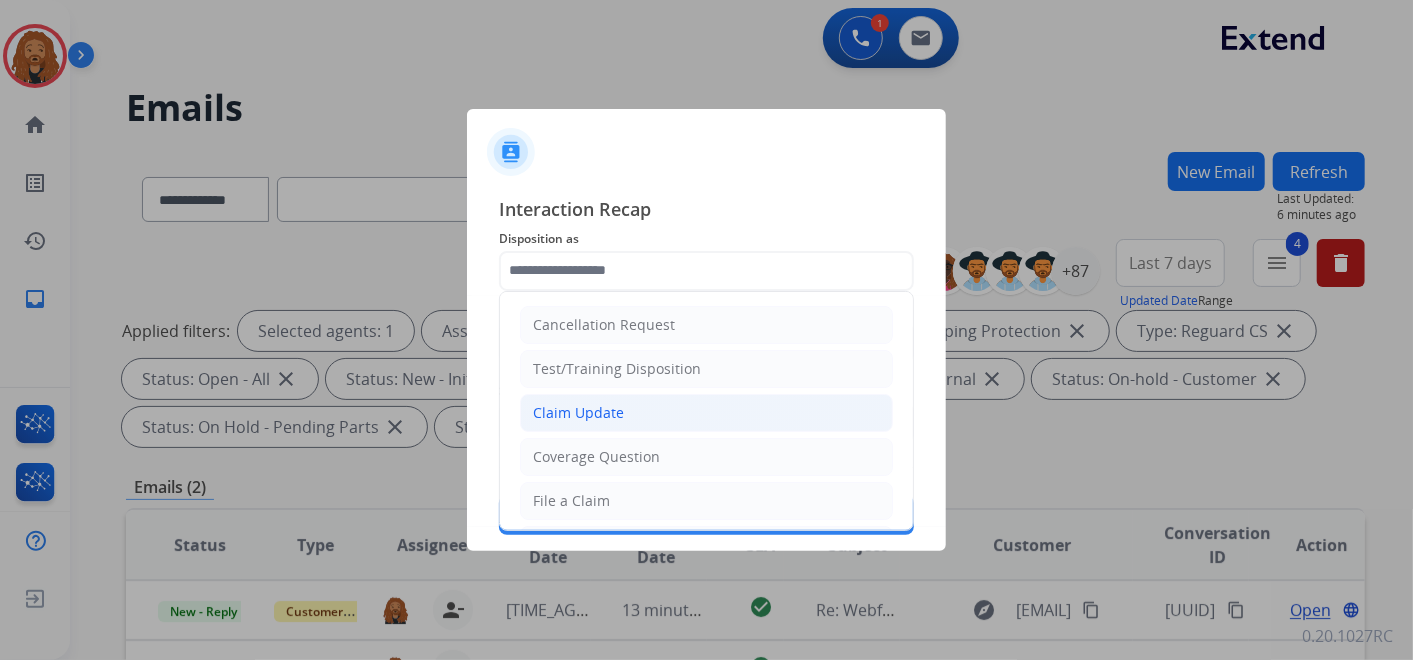 click on "Claim Update" 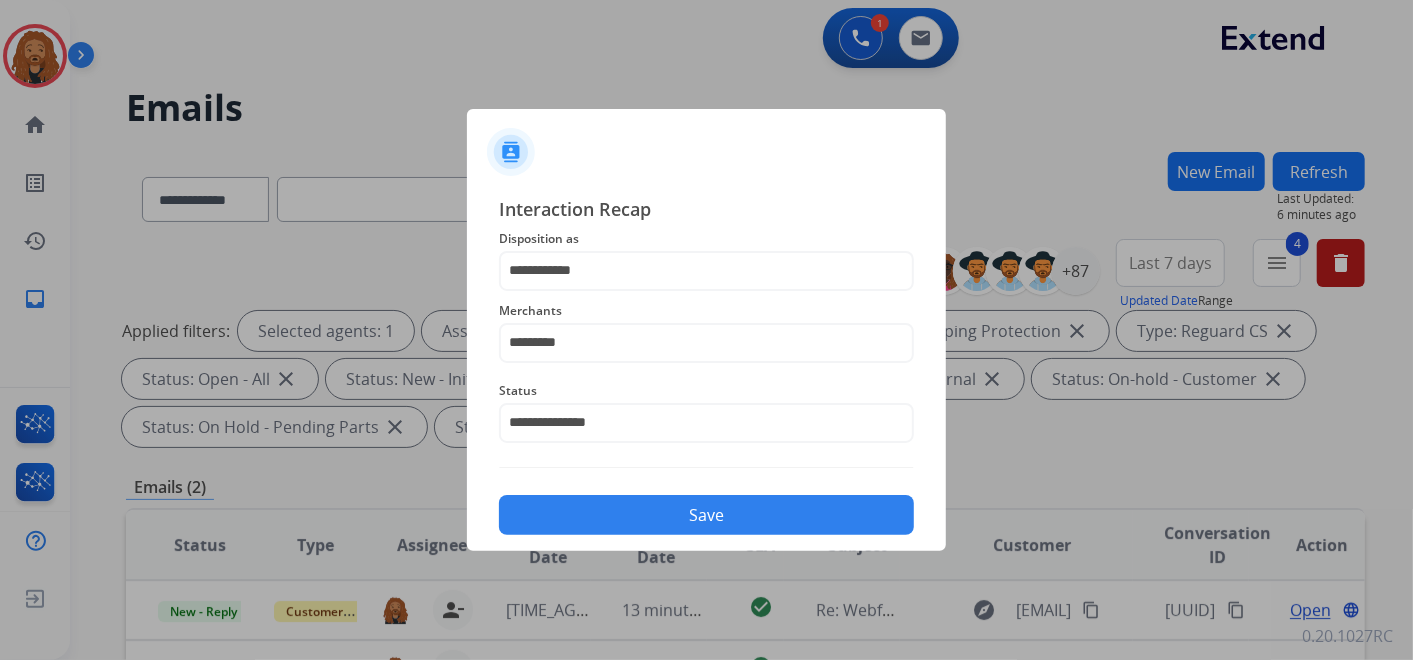 click on "Save" 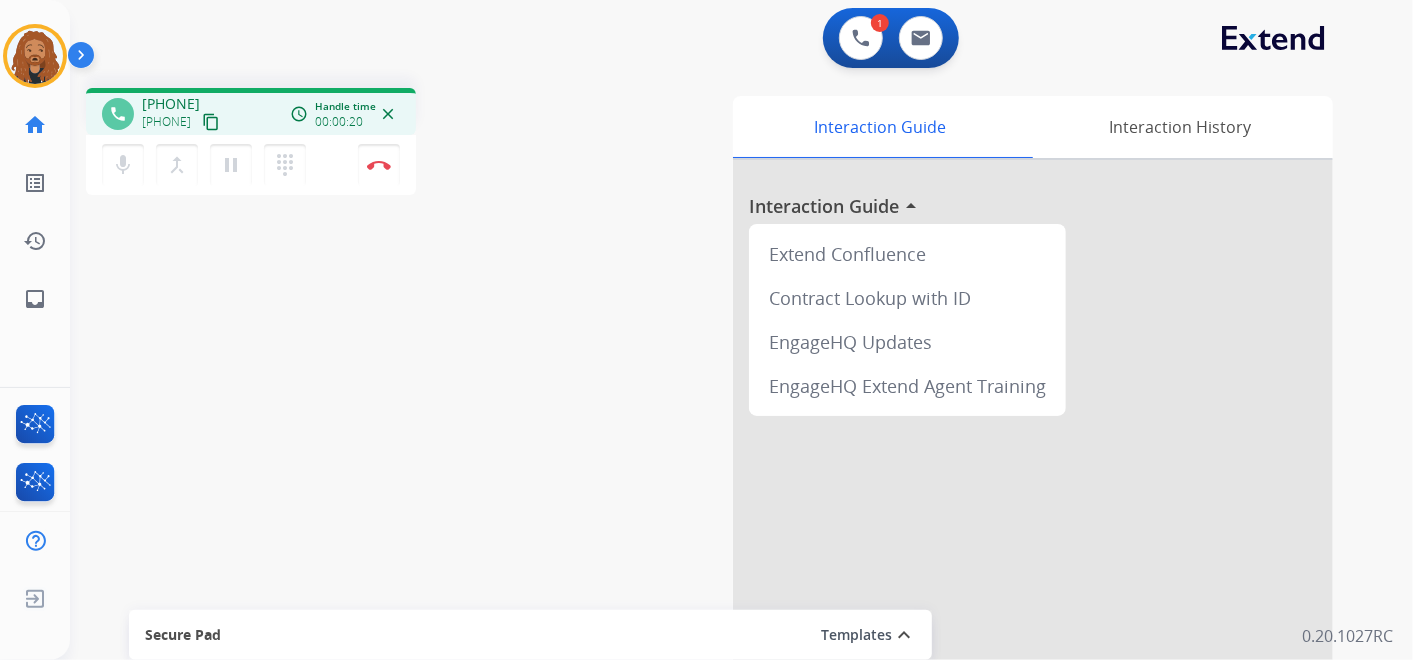click on "content_copy" at bounding box center (211, 122) 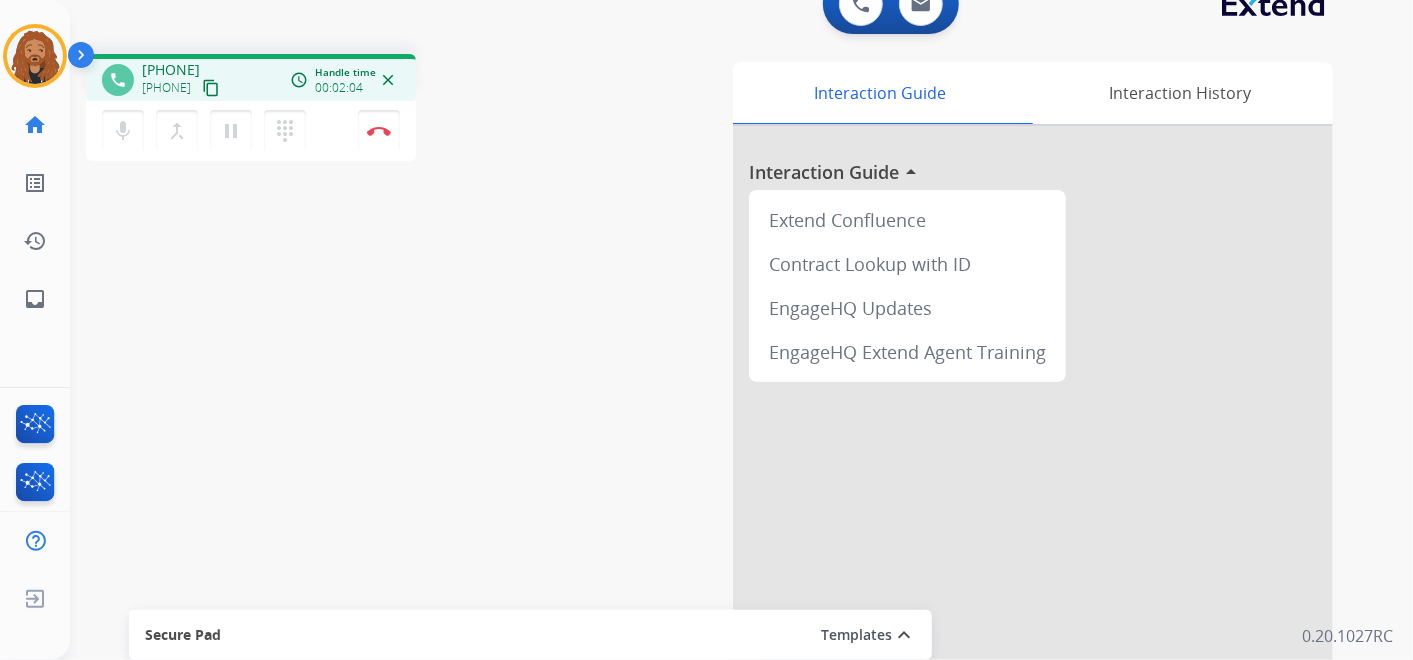 scroll, scrollTop: 0, scrollLeft: 0, axis: both 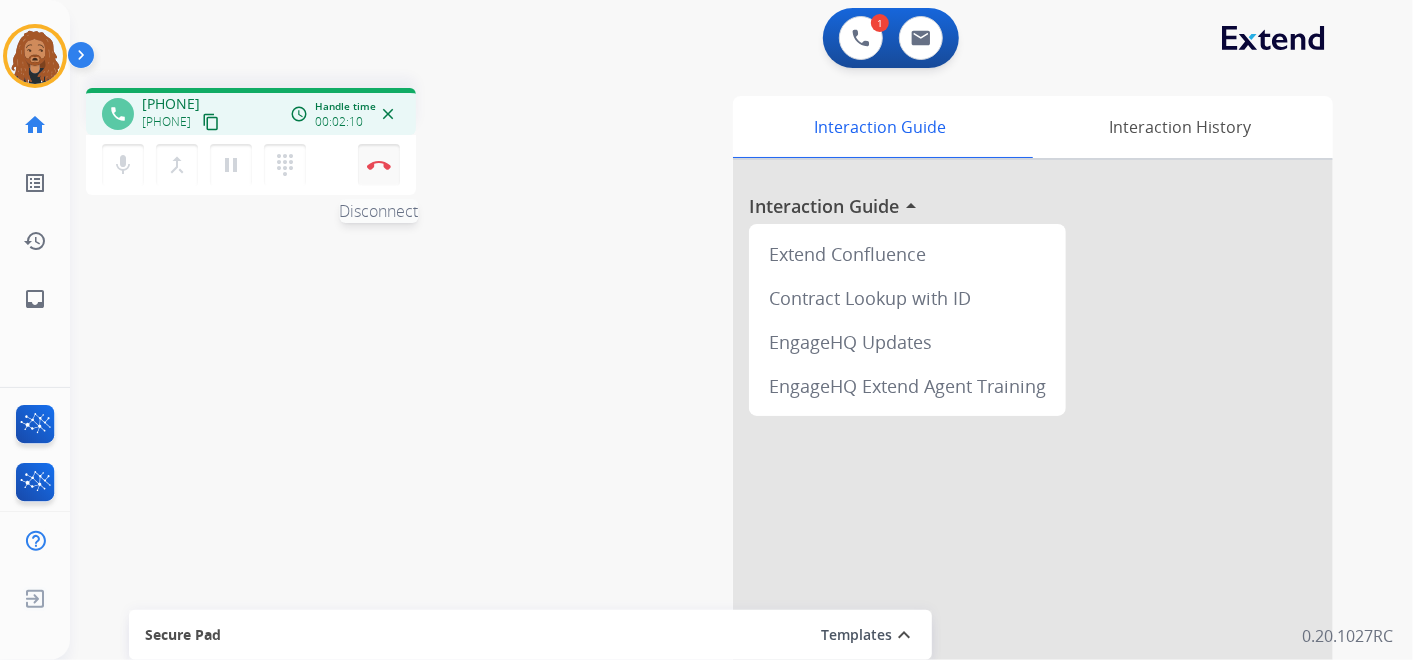 click at bounding box center [379, 165] 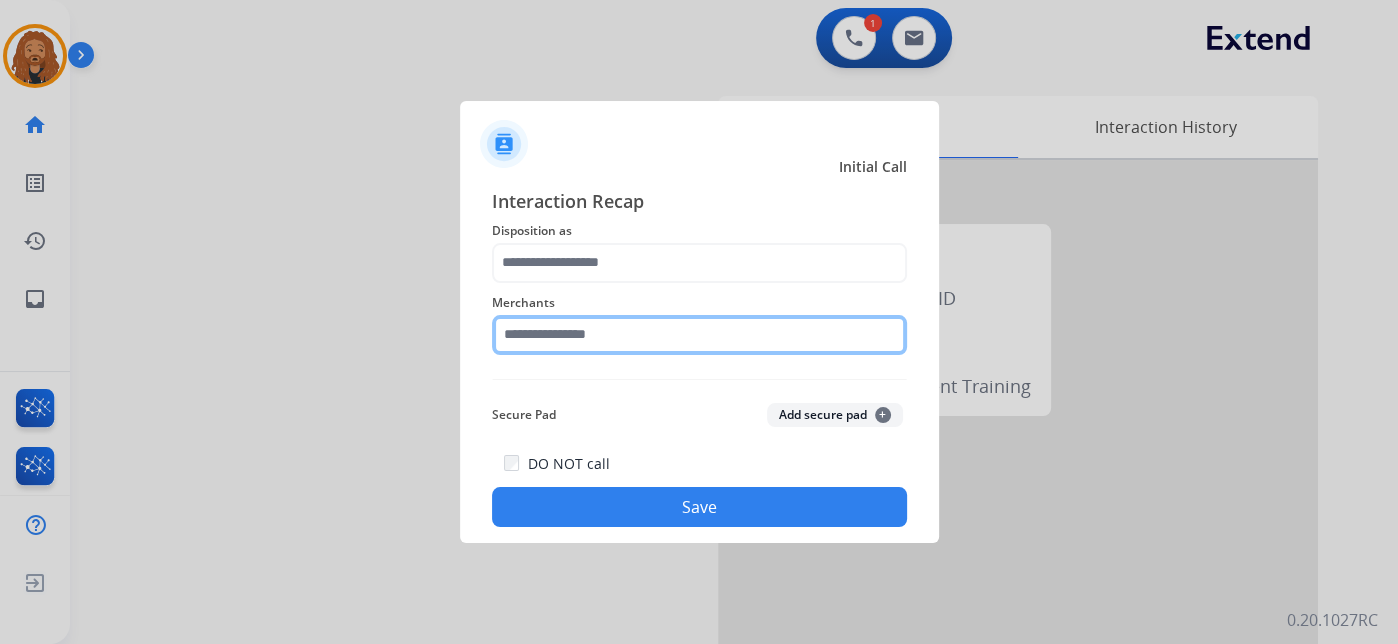 click 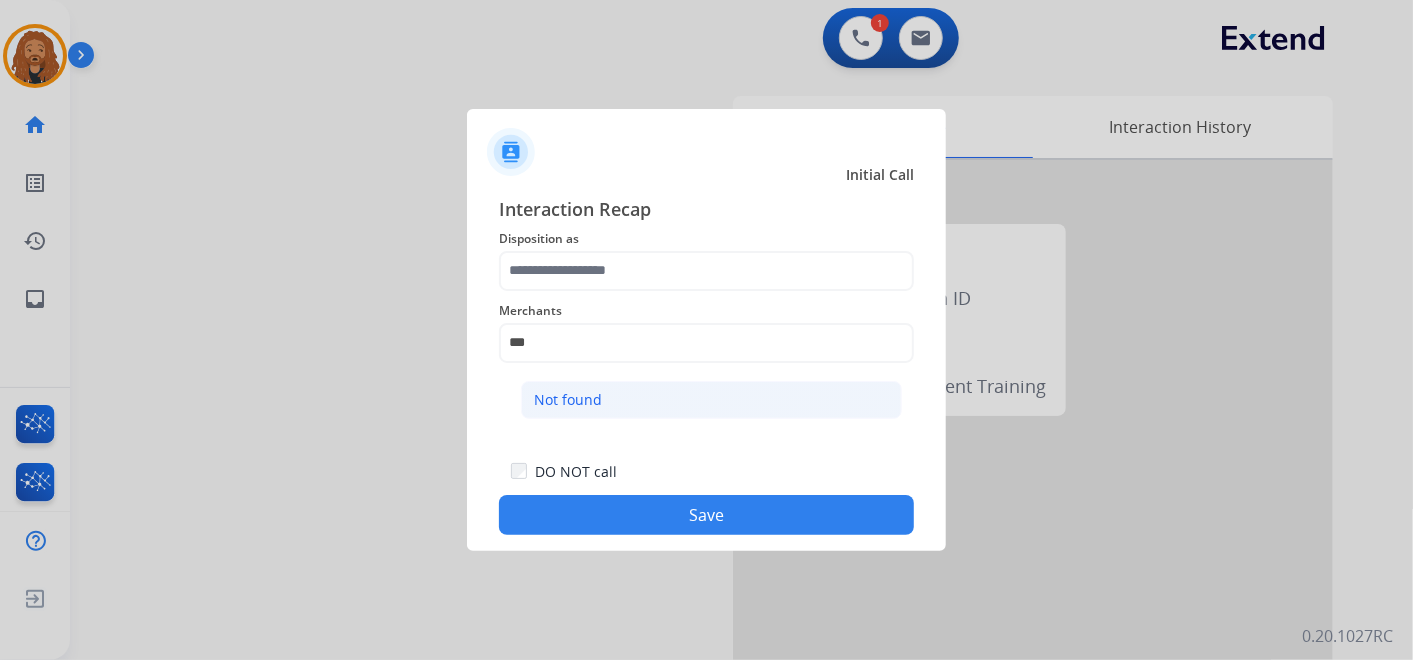 click on "Not found" 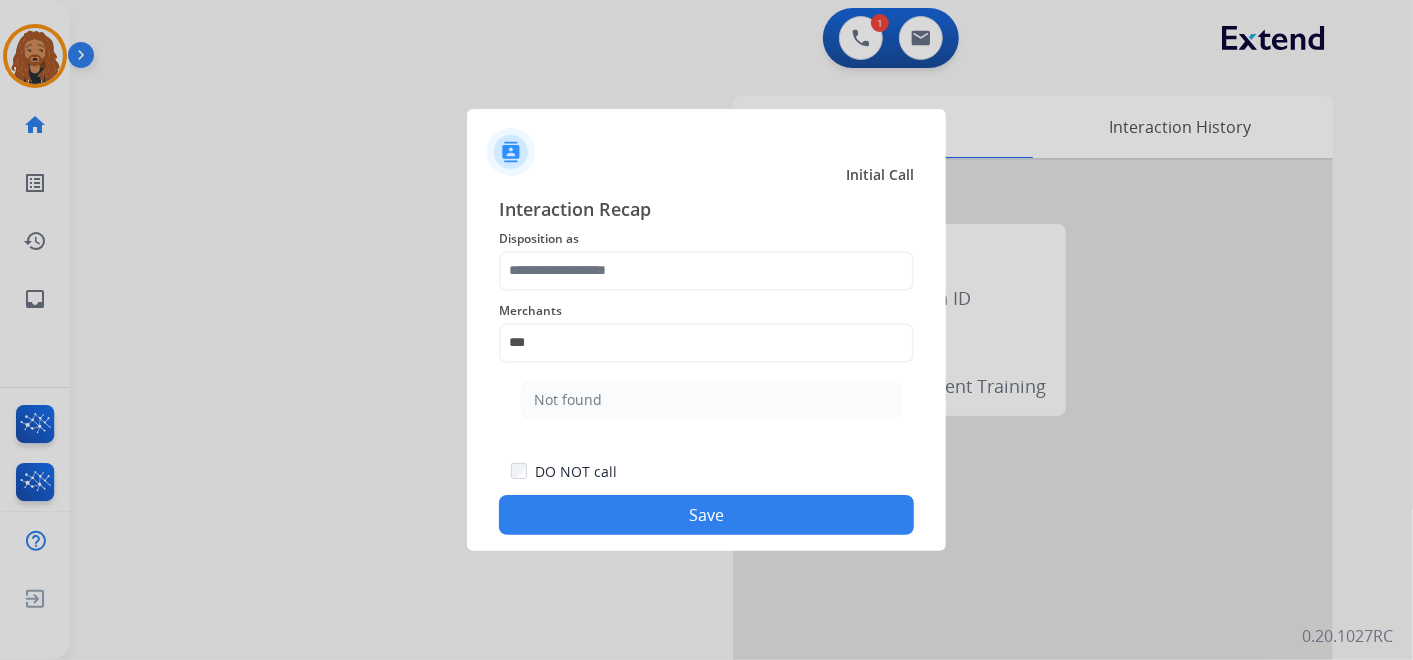 type on "*********" 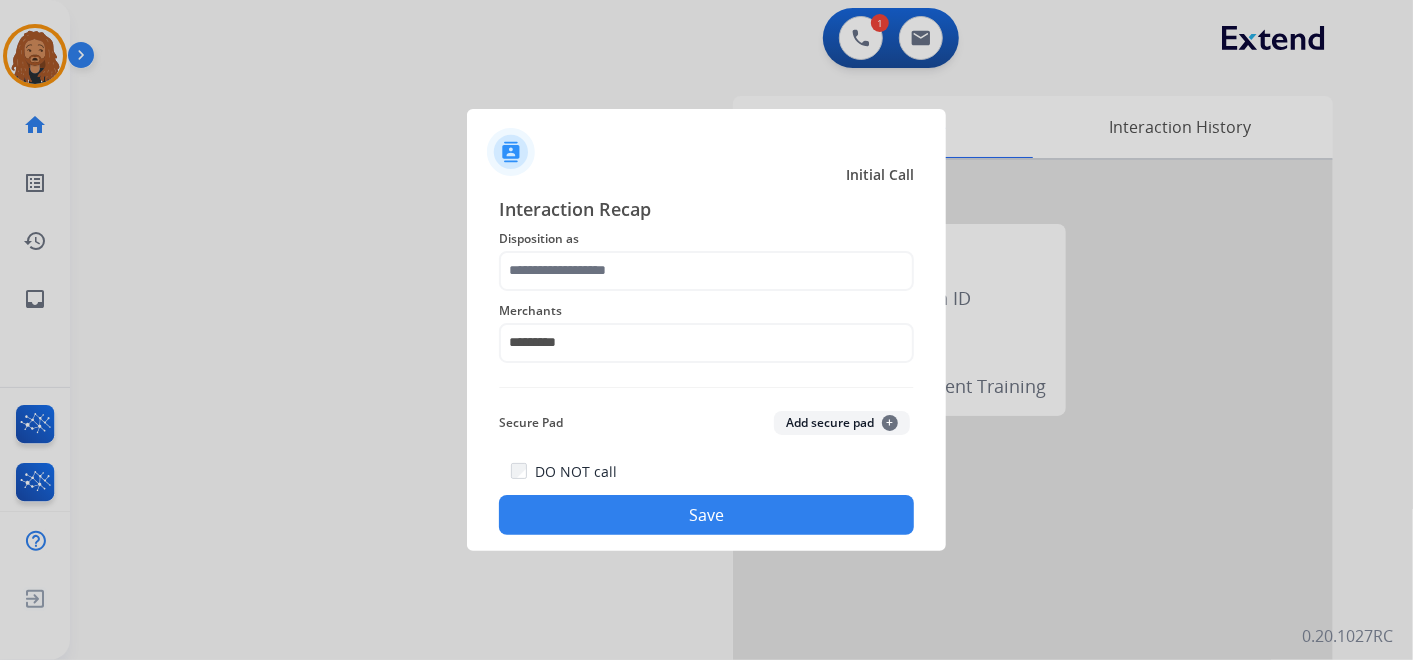 click on "Disposition as" 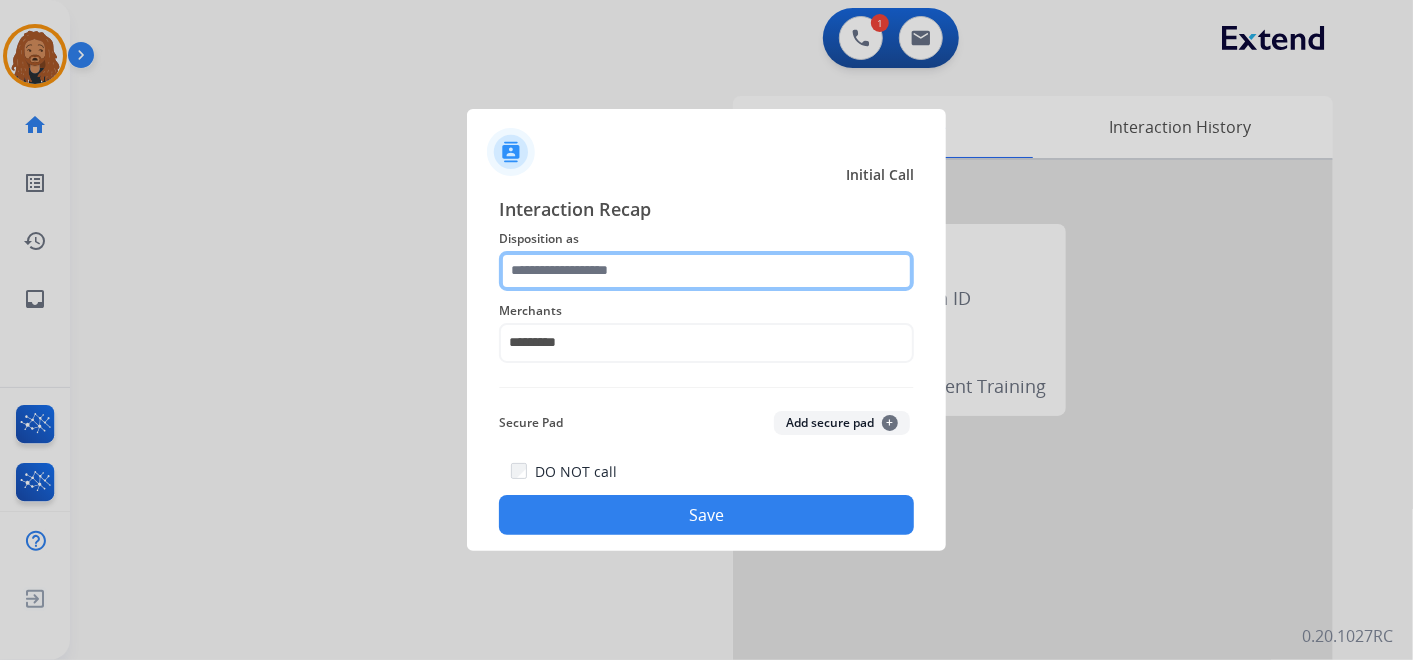 click 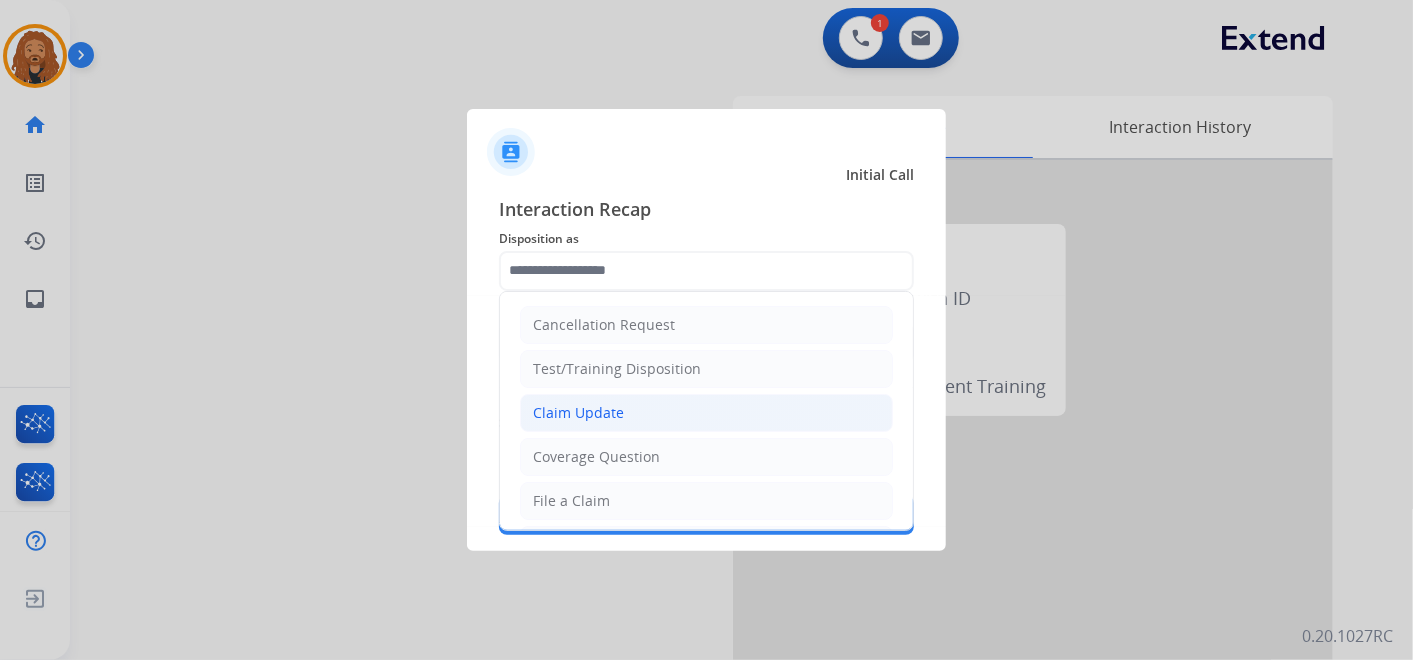 click on "Claim Update" 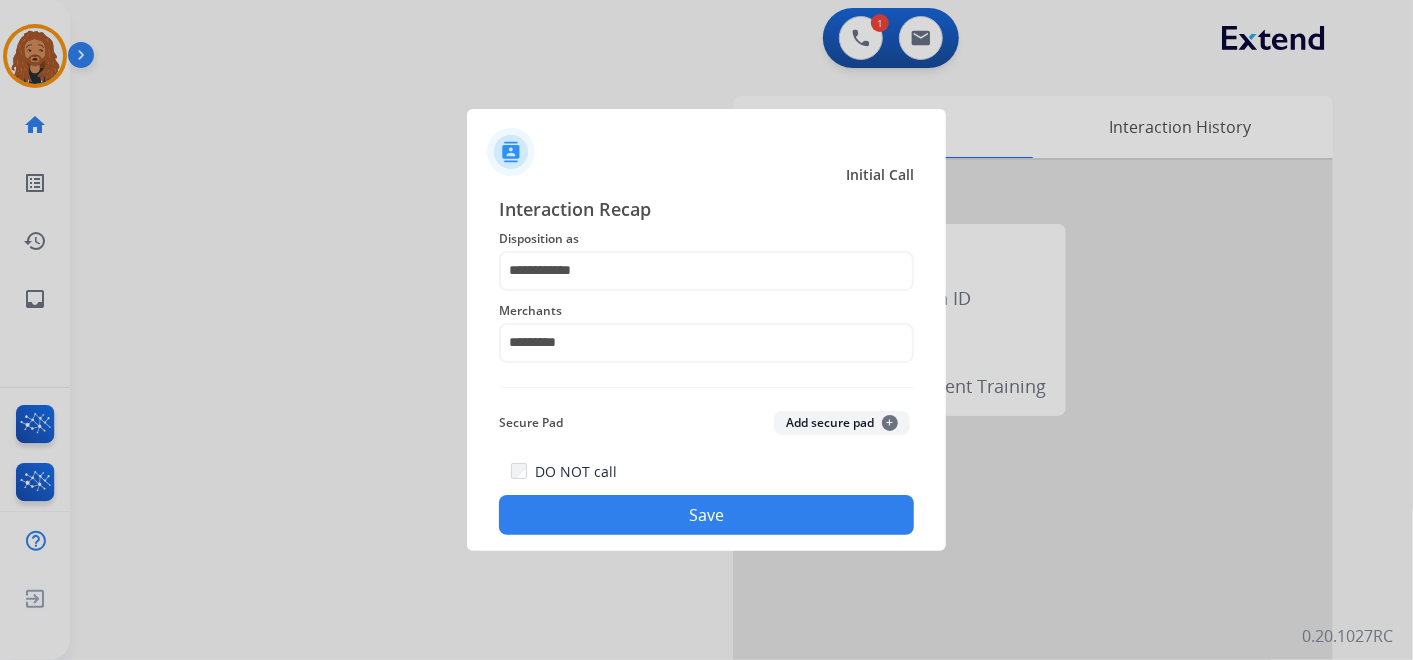 click on "Save" 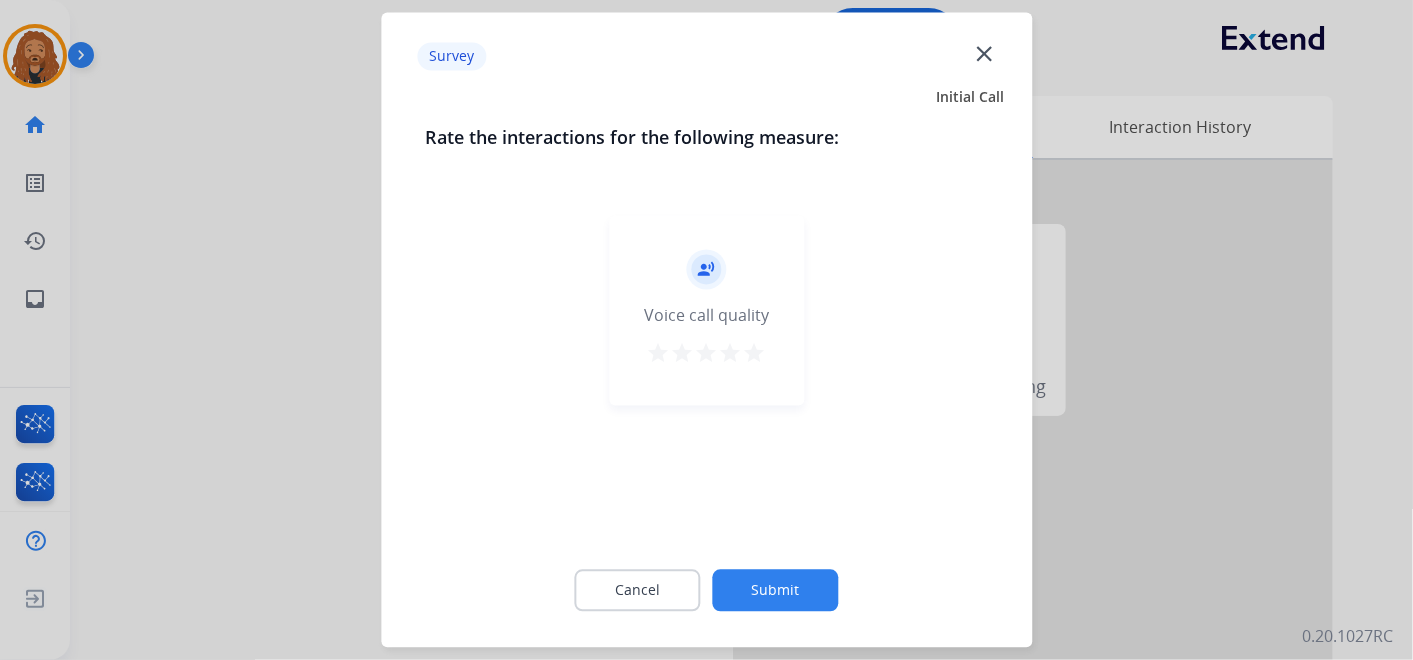 click on "star" at bounding box center [755, 354] 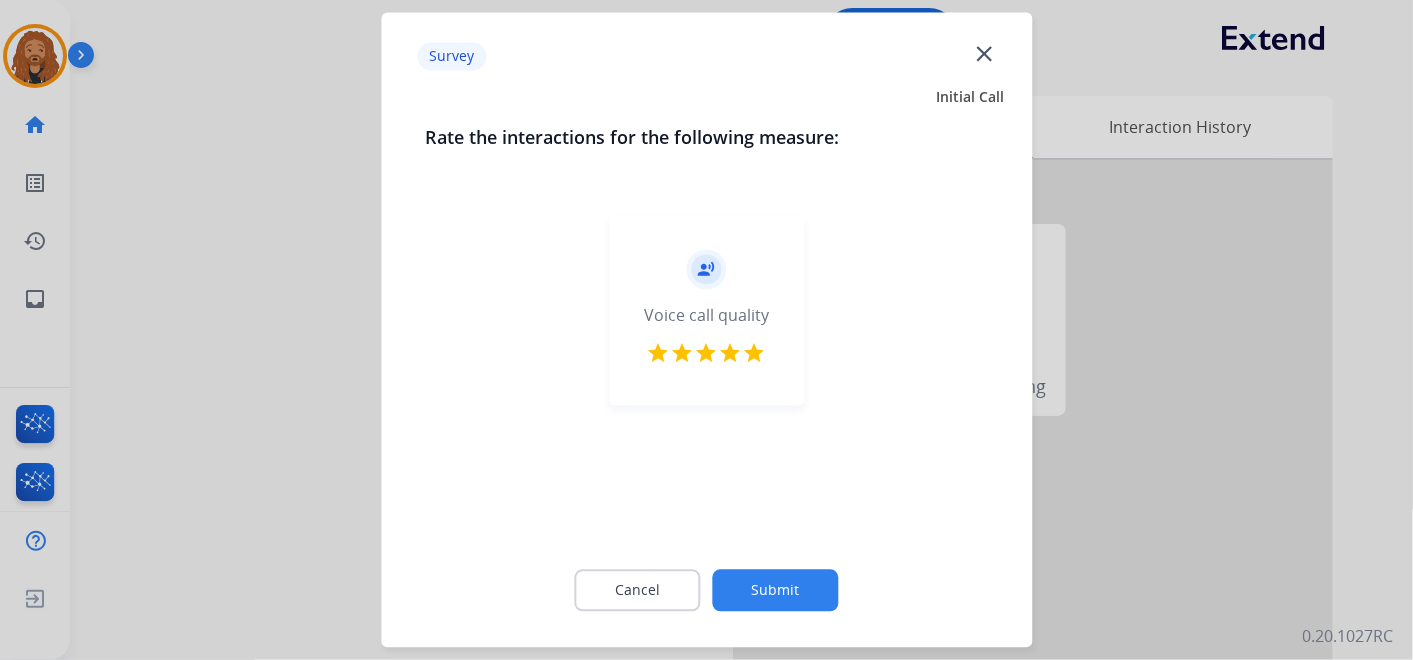 click on "Submit" 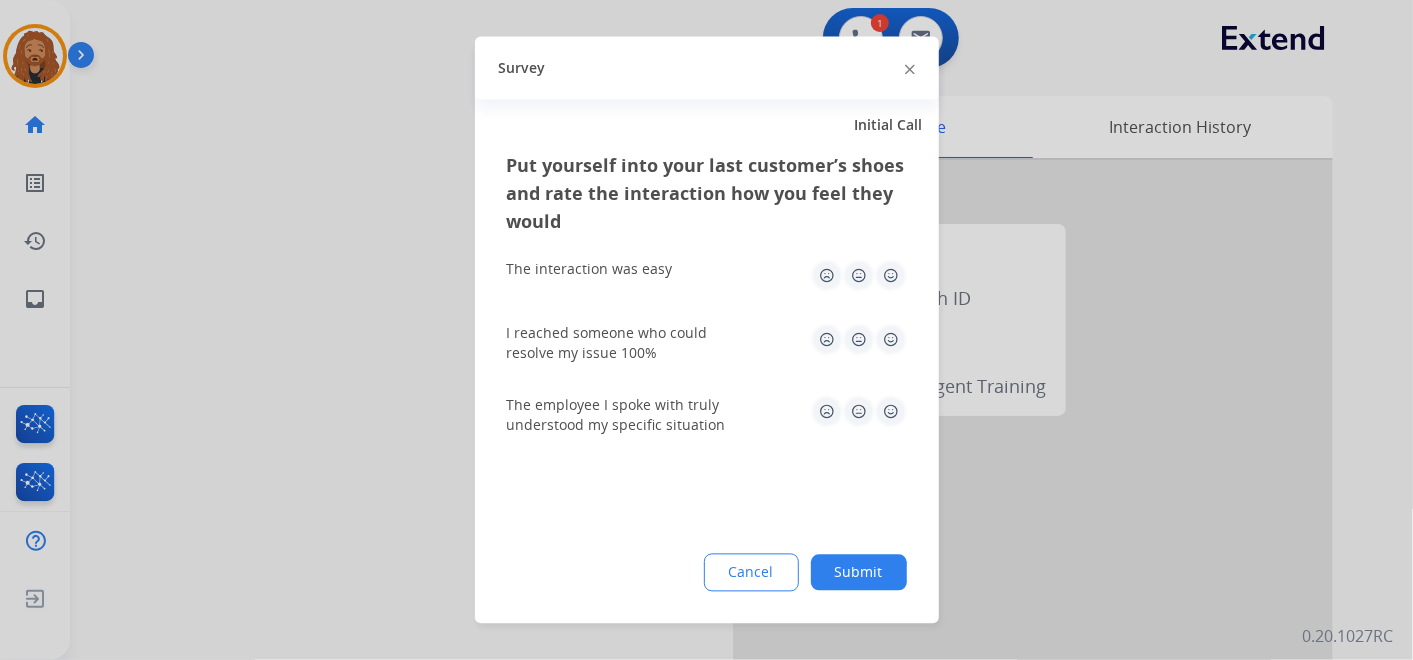 click 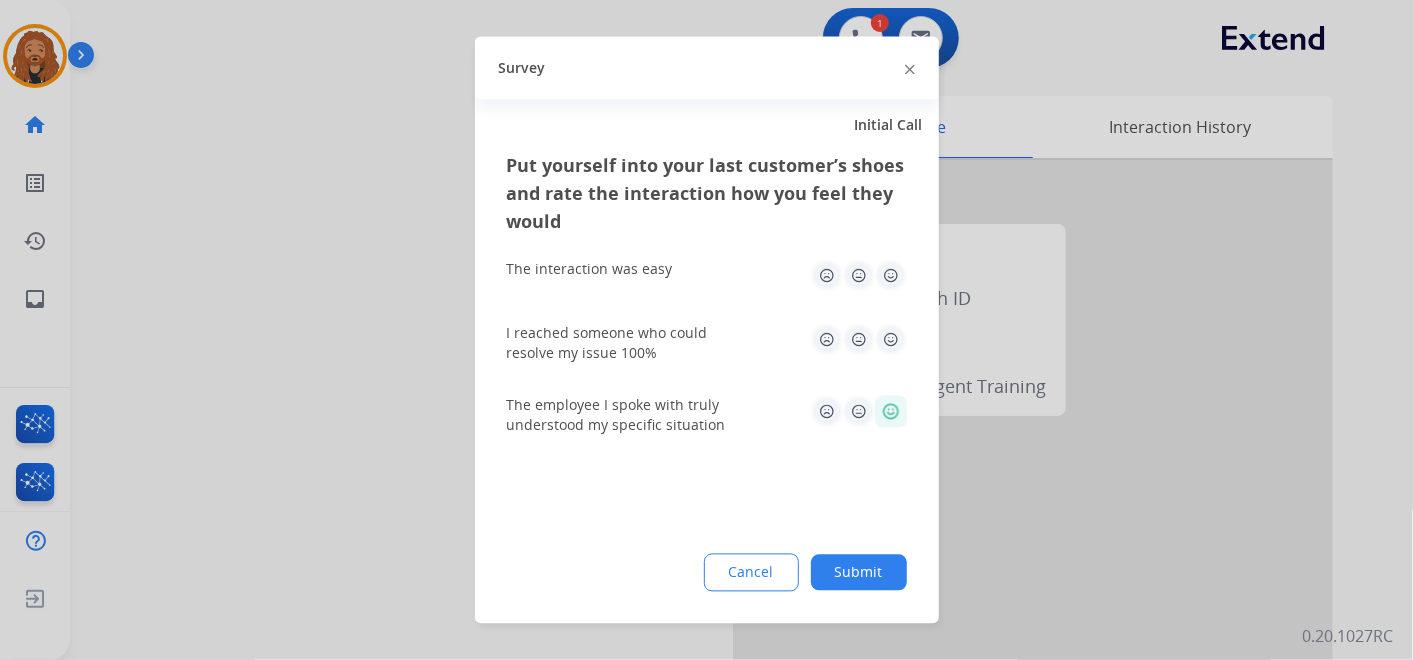 click 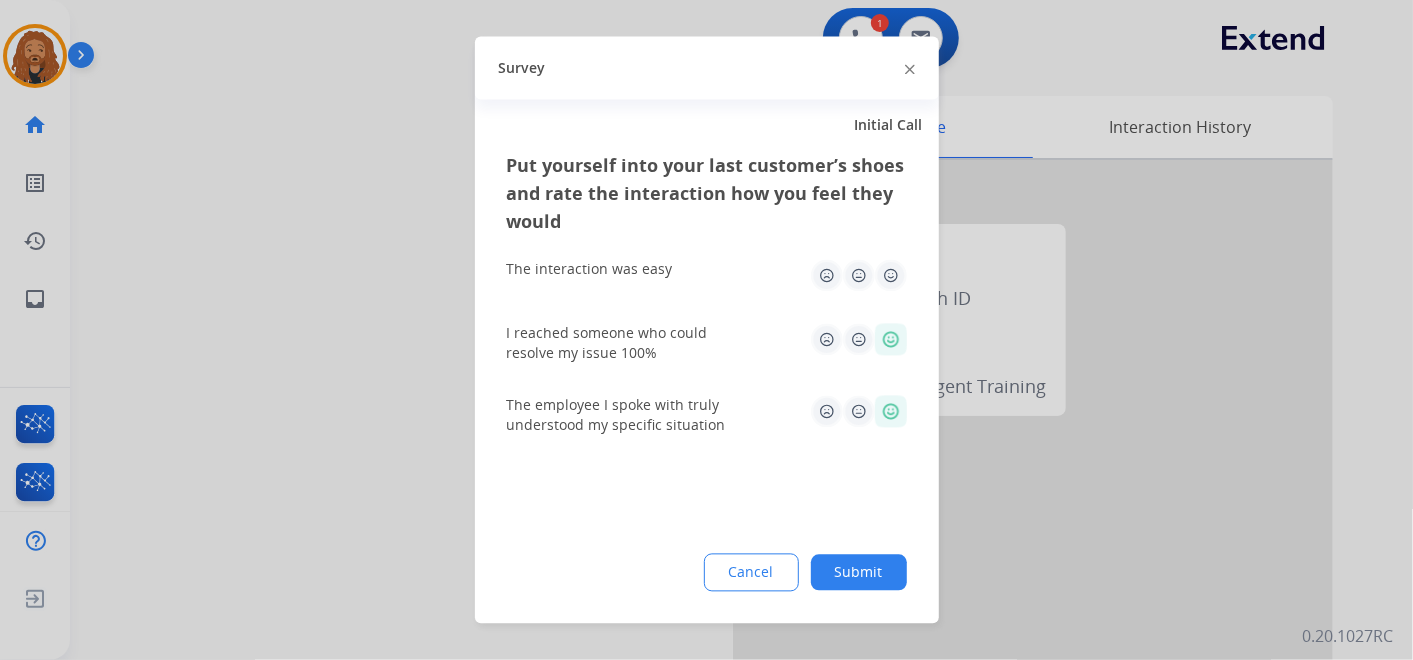 click 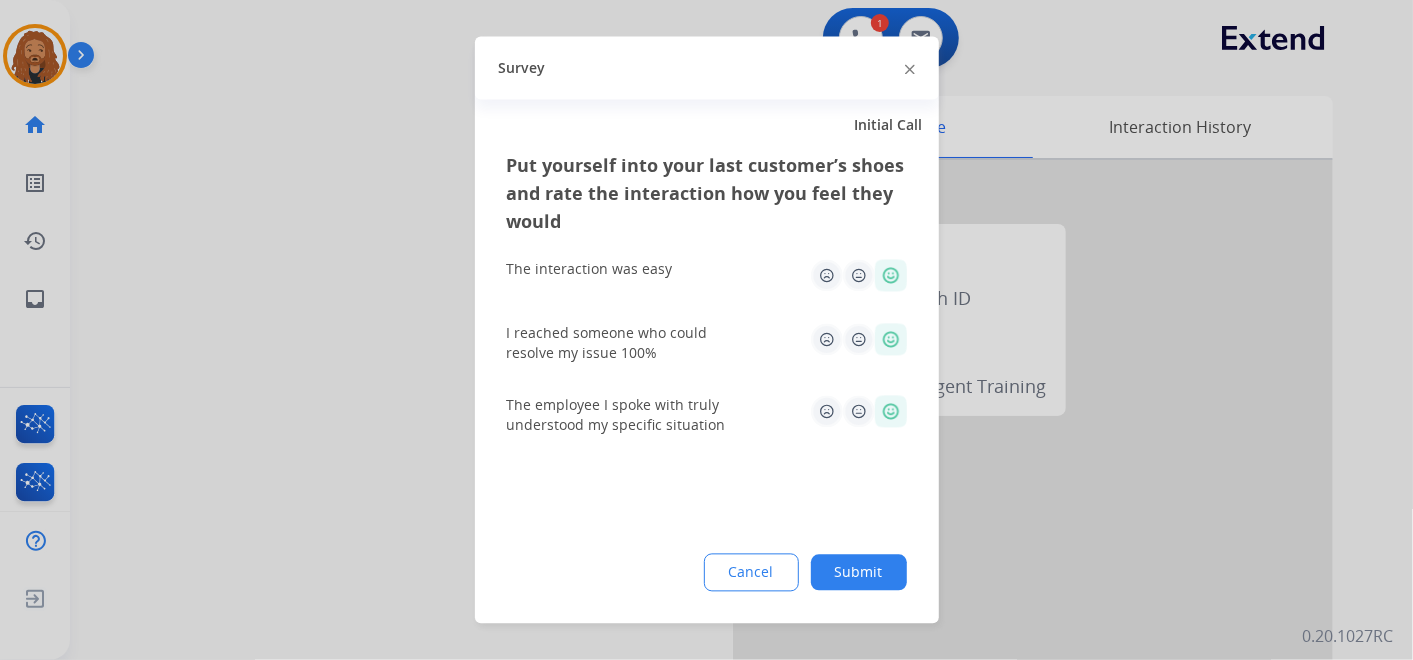 click on "Submit" 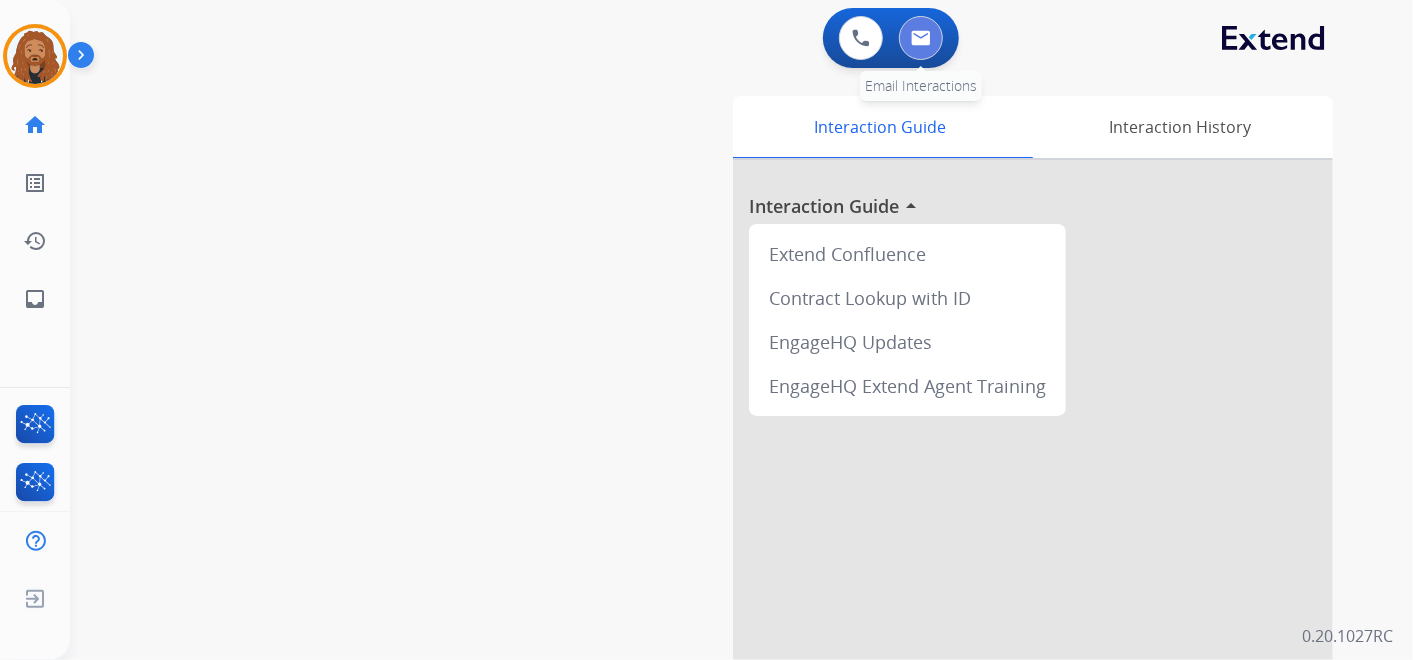 click at bounding box center (921, 38) 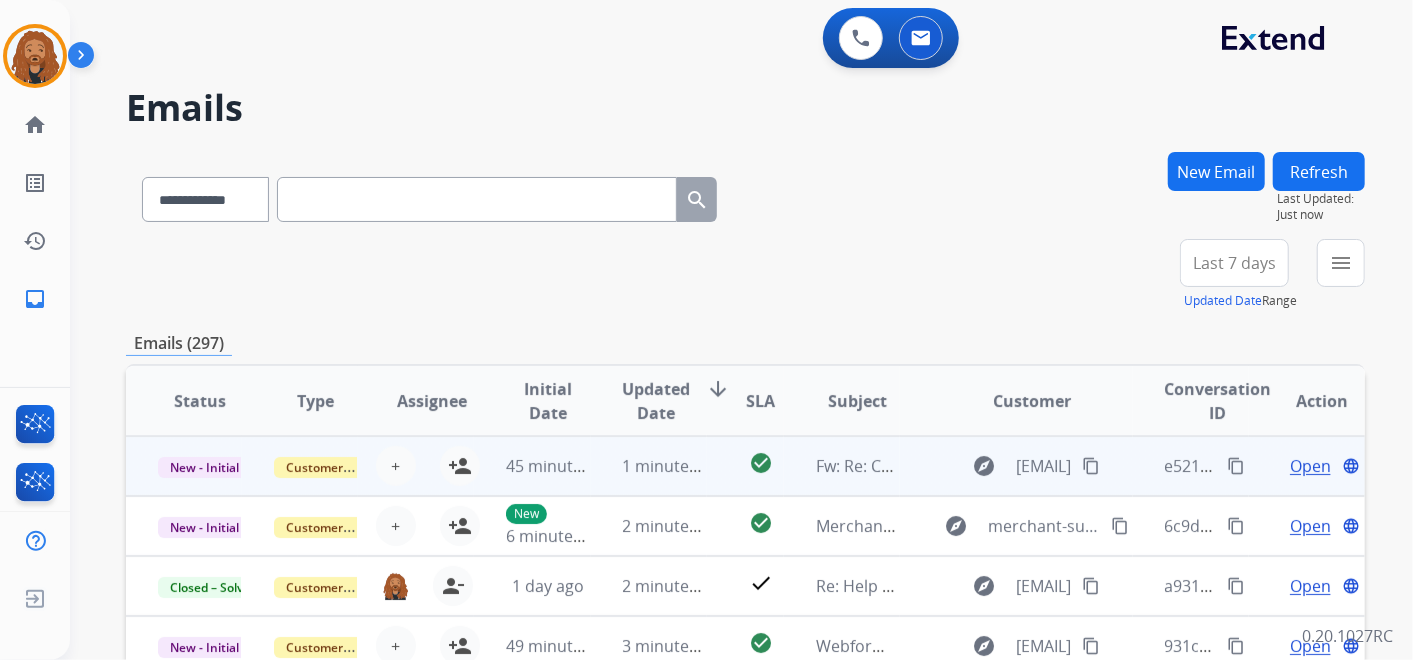 scroll, scrollTop: 1, scrollLeft: 0, axis: vertical 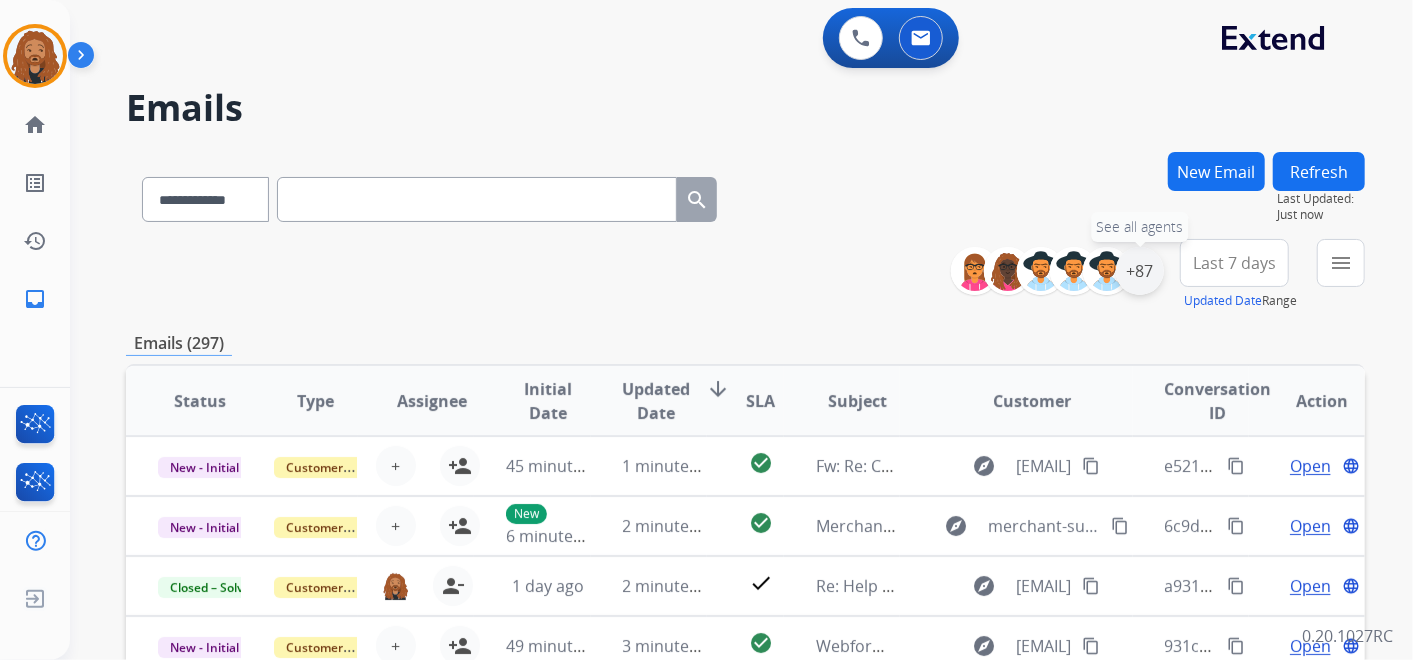 click on "+87" at bounding box center [1140, 271] 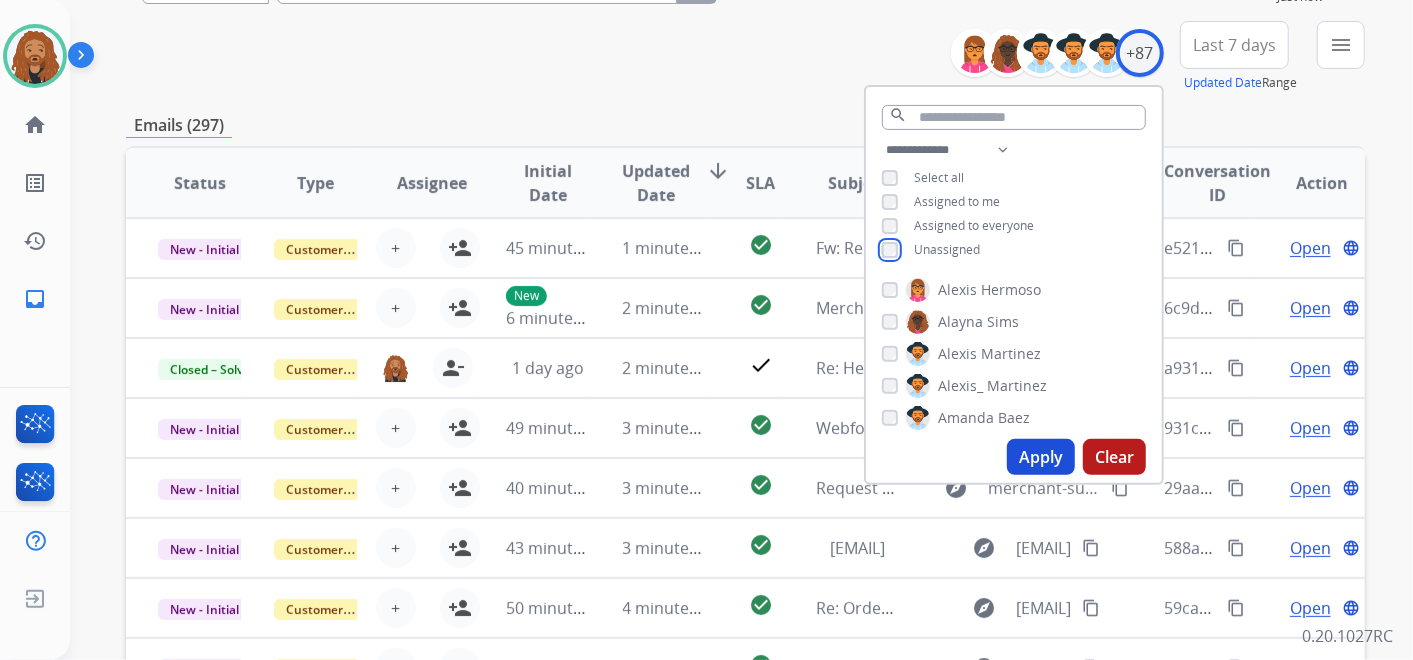 scroll, scrollTop: 222, scrollLeft: 0, axis: vertical 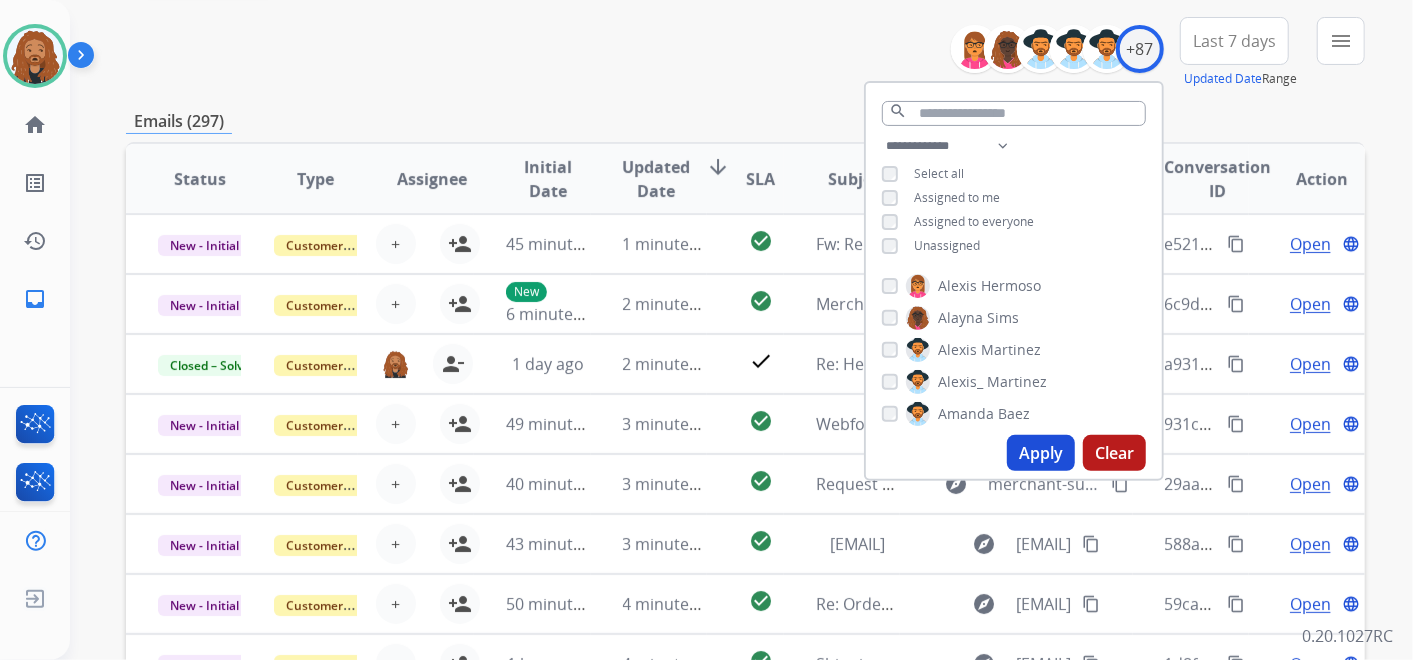 click on "Apply" at bounding box center [1041, 453] 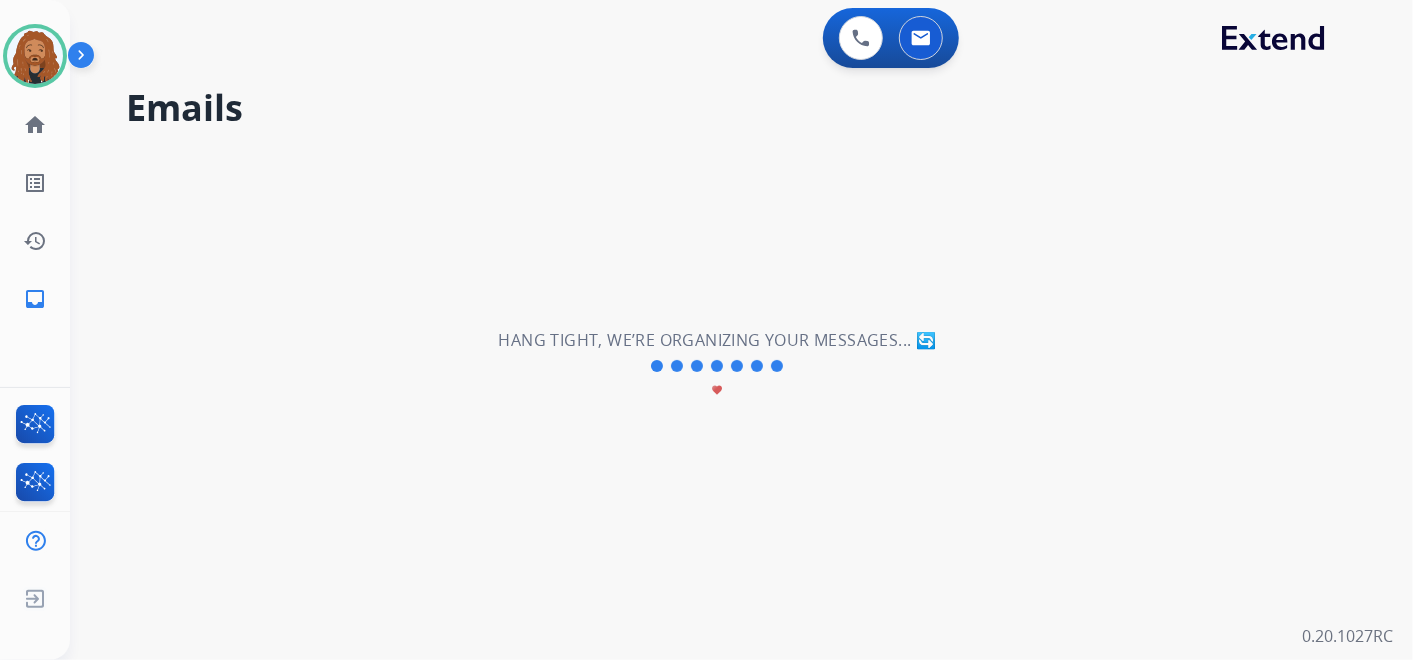 scroll, scrollTop: 0, scrollLeft: 0, axis: both 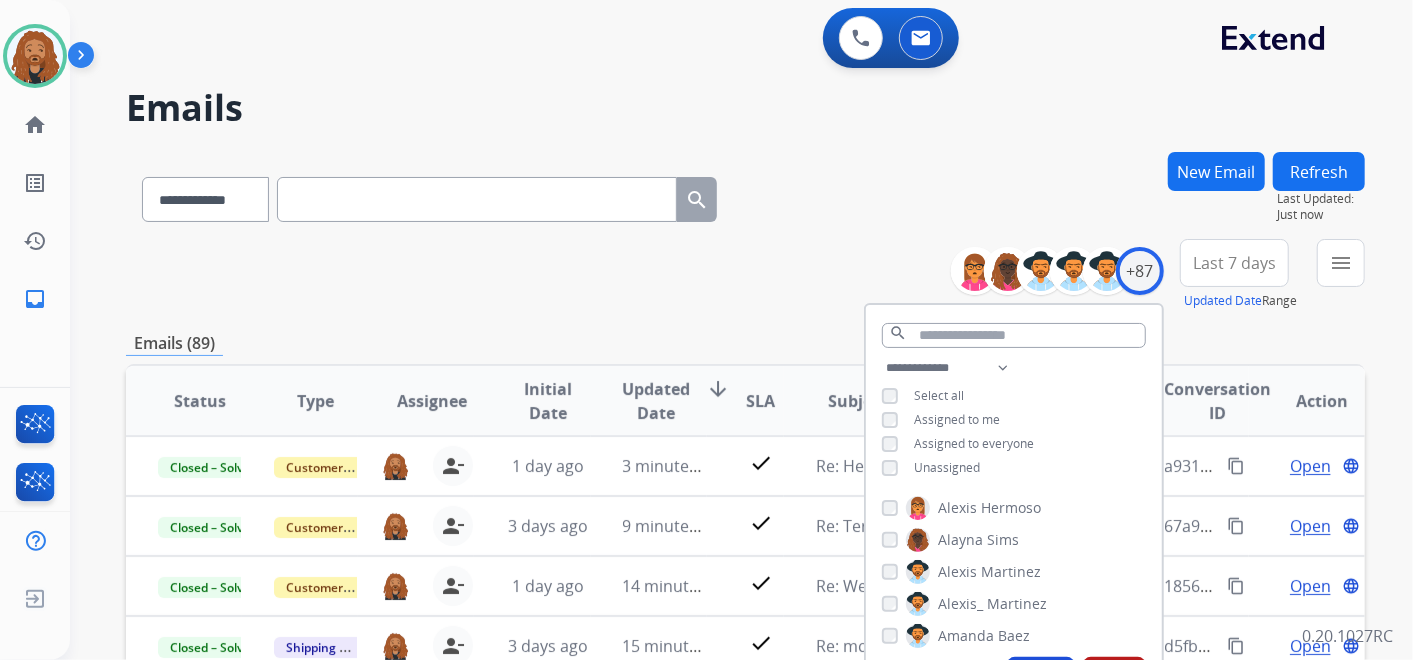 click on "**********" at bounding box center [745, 195] 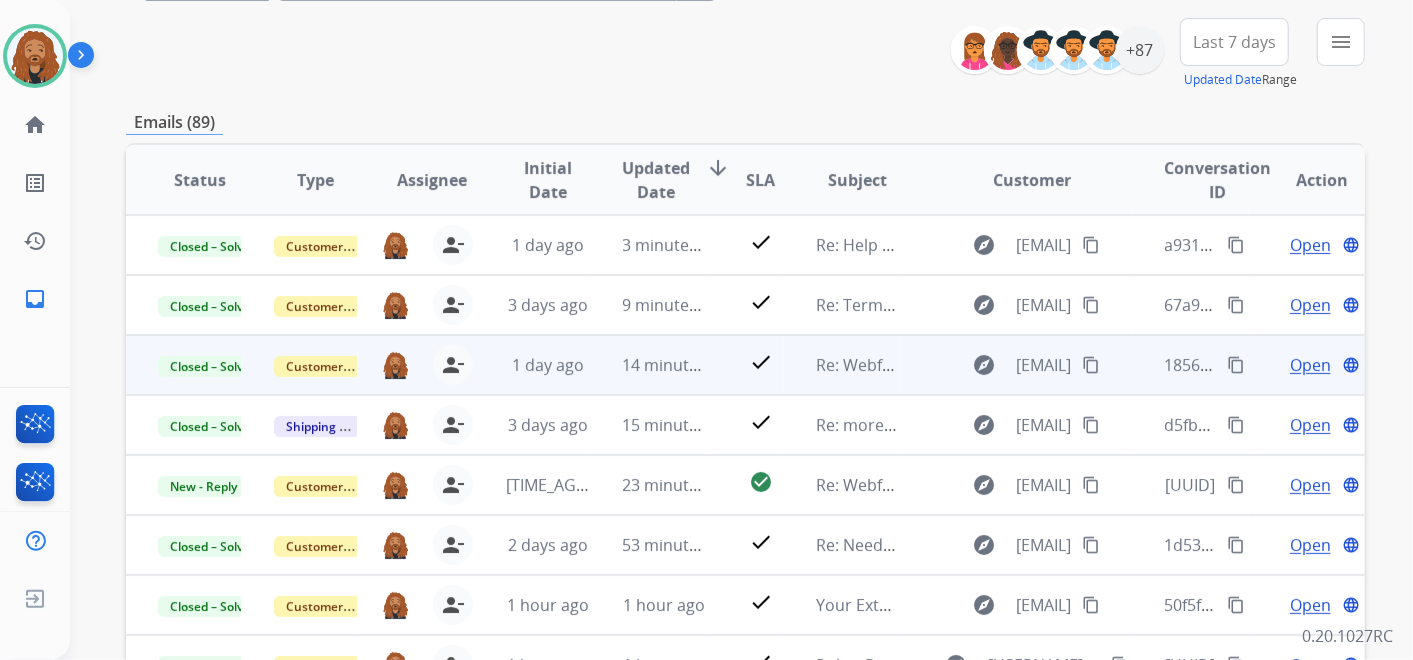 scroll, scrollTop: 222, scrollLeft: 0, axis: vertical 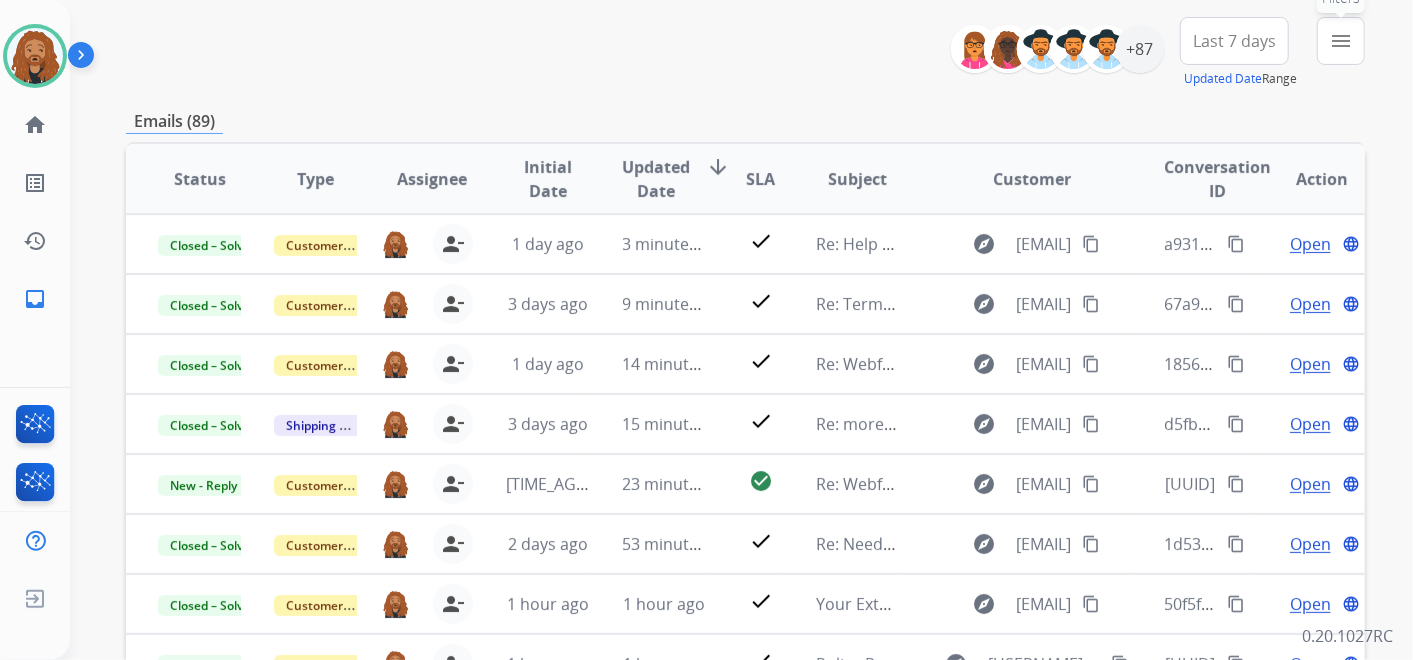 click on "menu" at bounding box center [1341, 41] 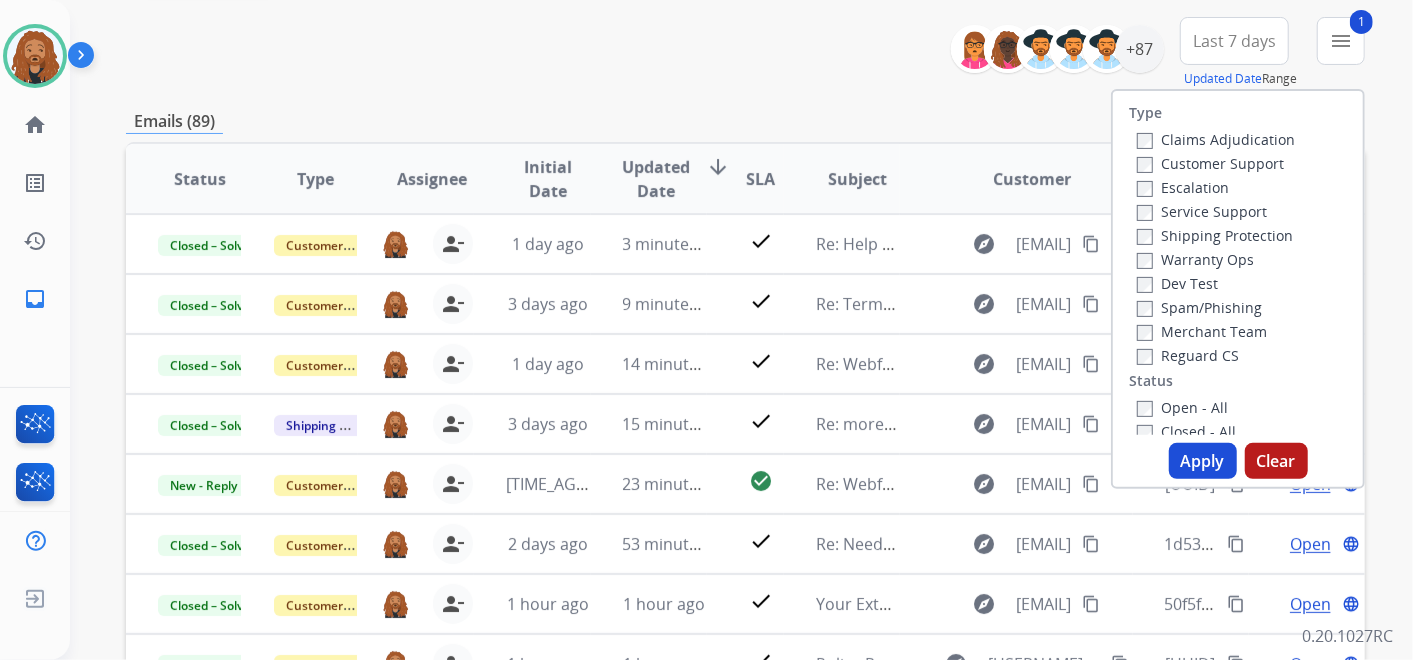 click on "Reguard CS" at bounding box center (1216, 355) 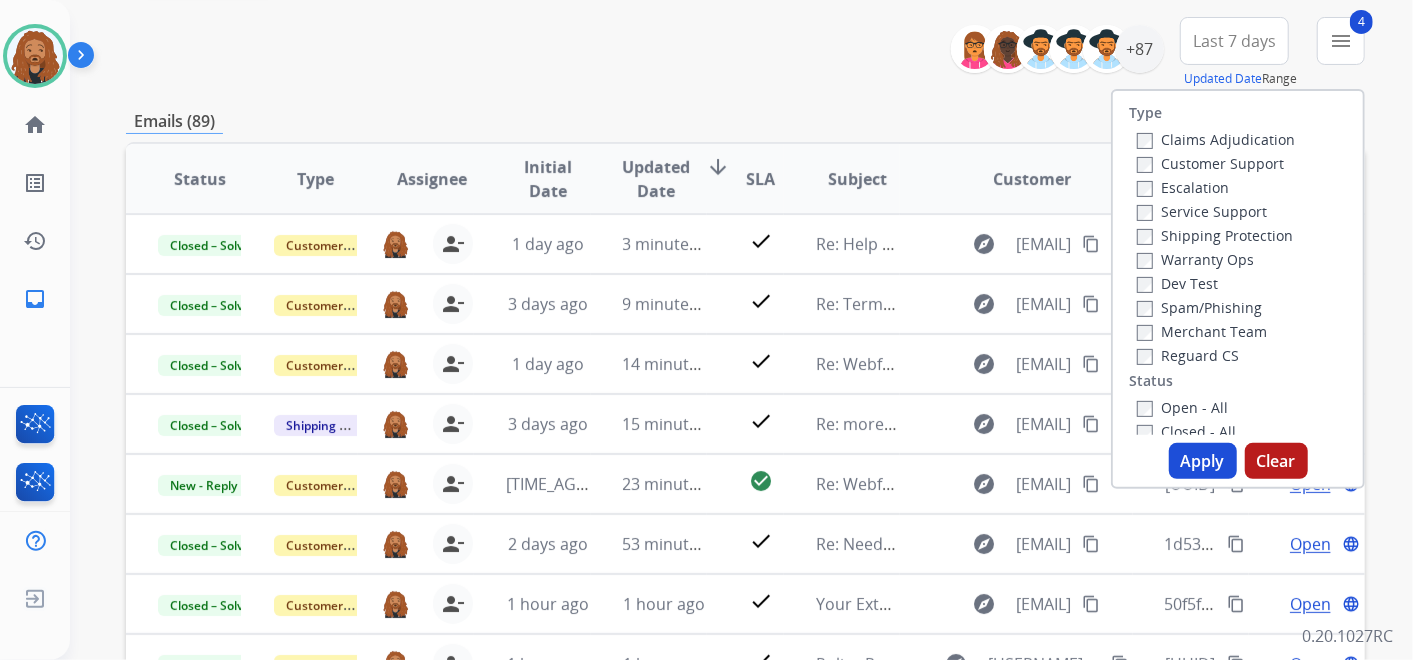 click on "Apply" at bounding box center [1203, 461] 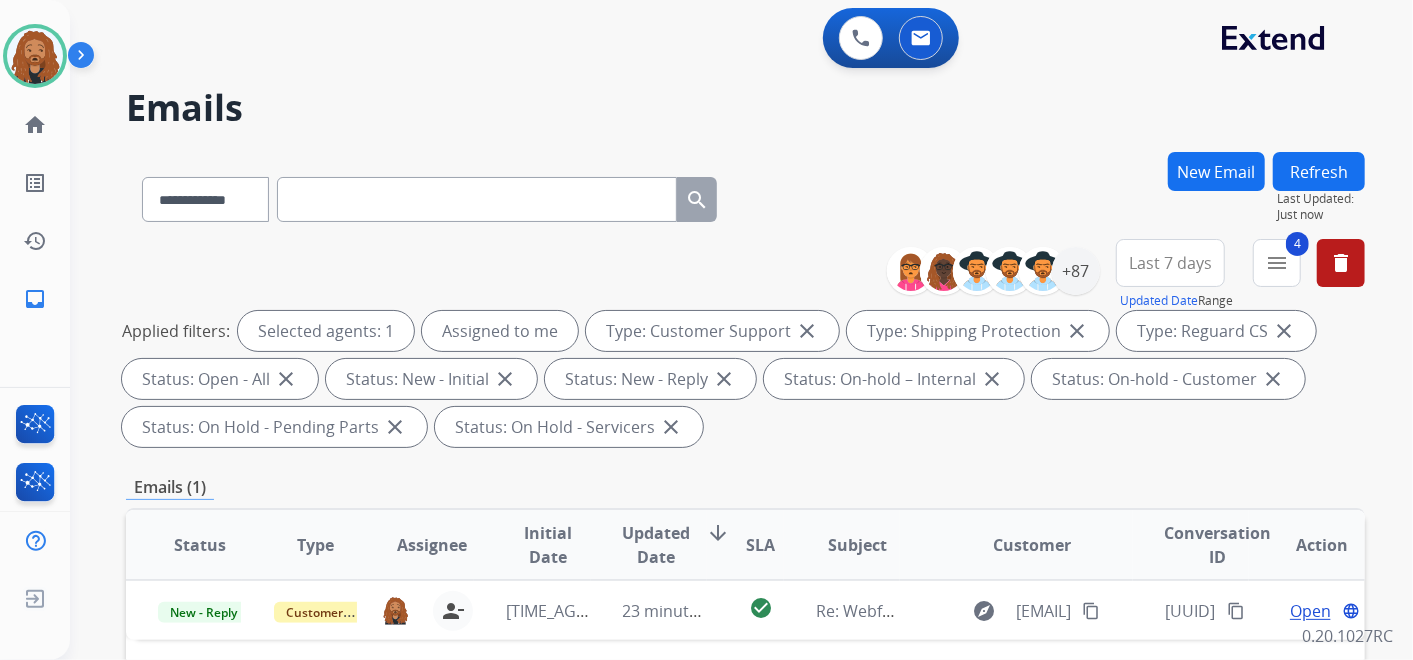 click on "Last 7 days" at bounding box center (1170, 263) 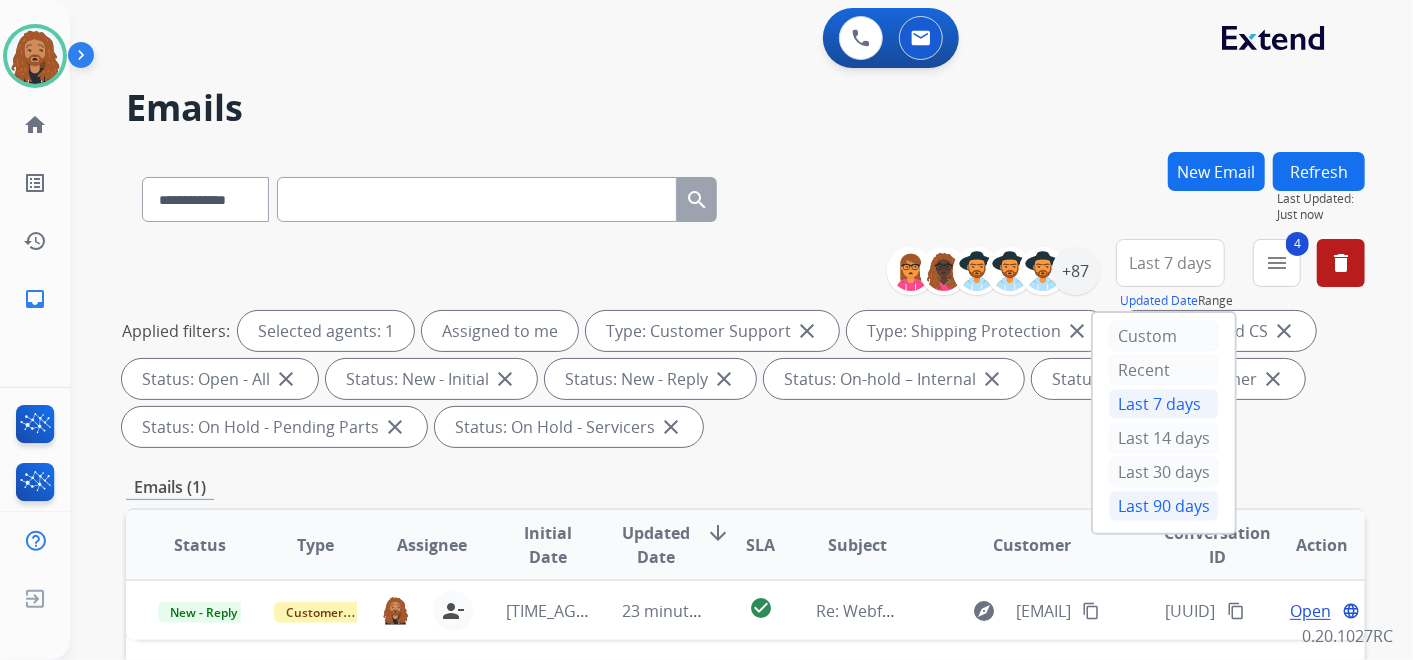 click on "Last 90 days" at bounding box center [1164, 506] 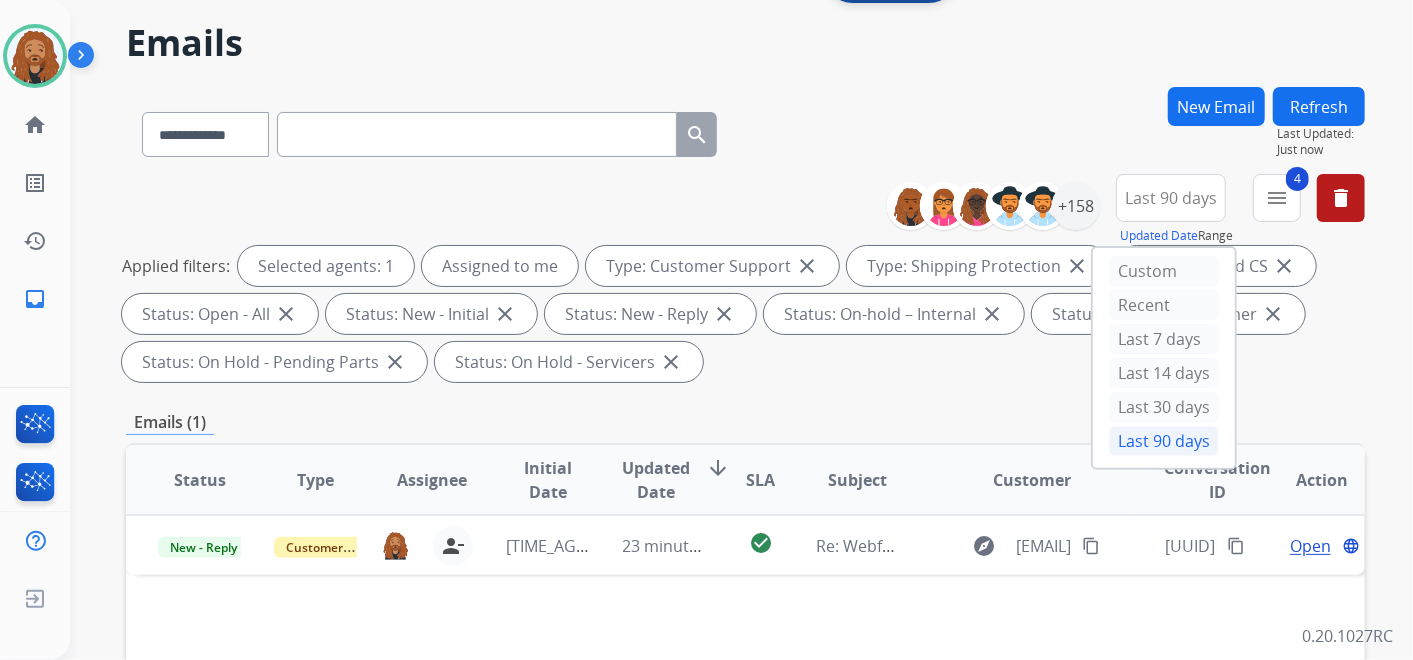 scroll, scrollTop: 111, scrollLeft: 0, axis: vertical 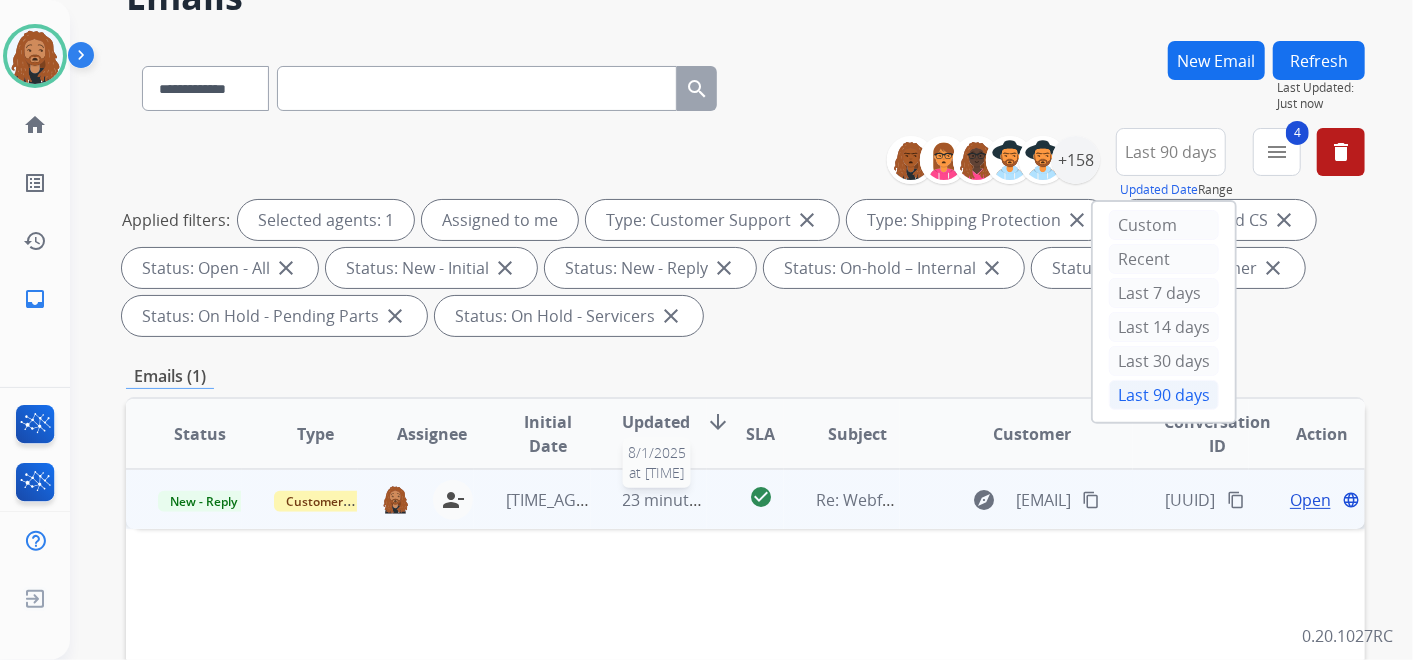 click on "23 minutes ago" at bounding box center (664, 500) 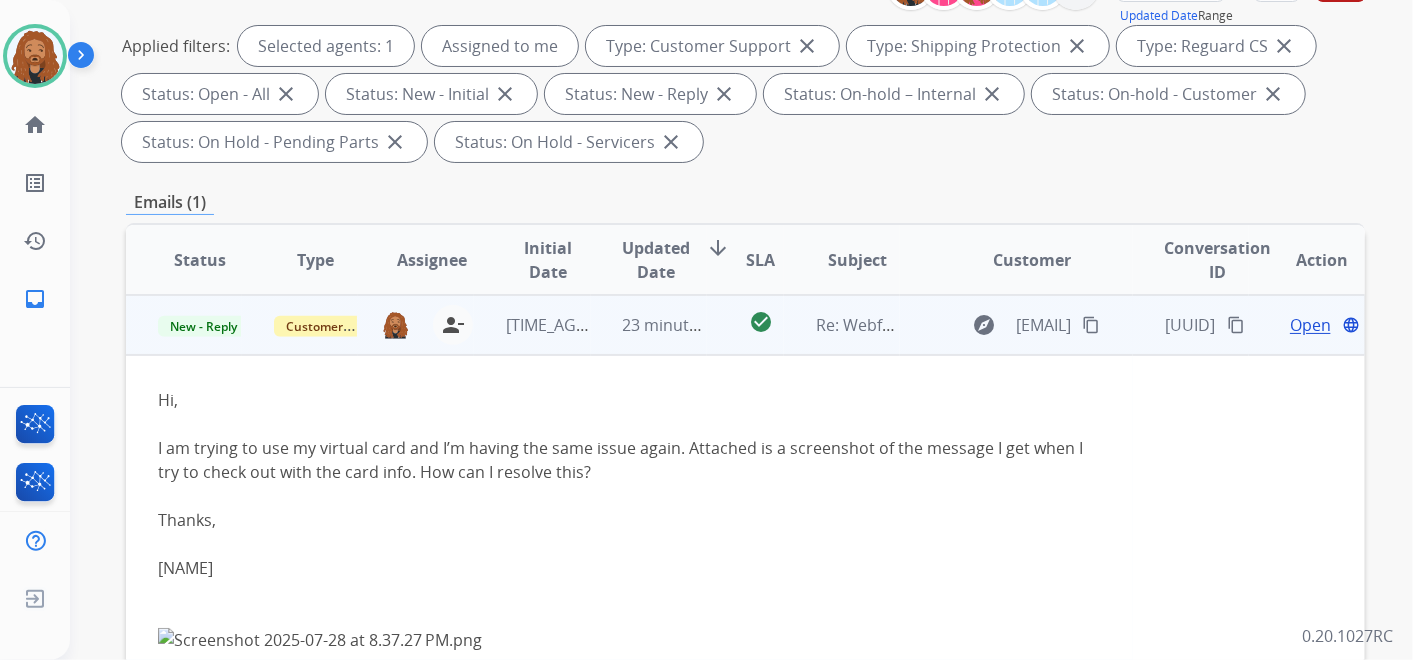 scroll, scrollTop: 222, scrollLeft: 0, axis: vertical 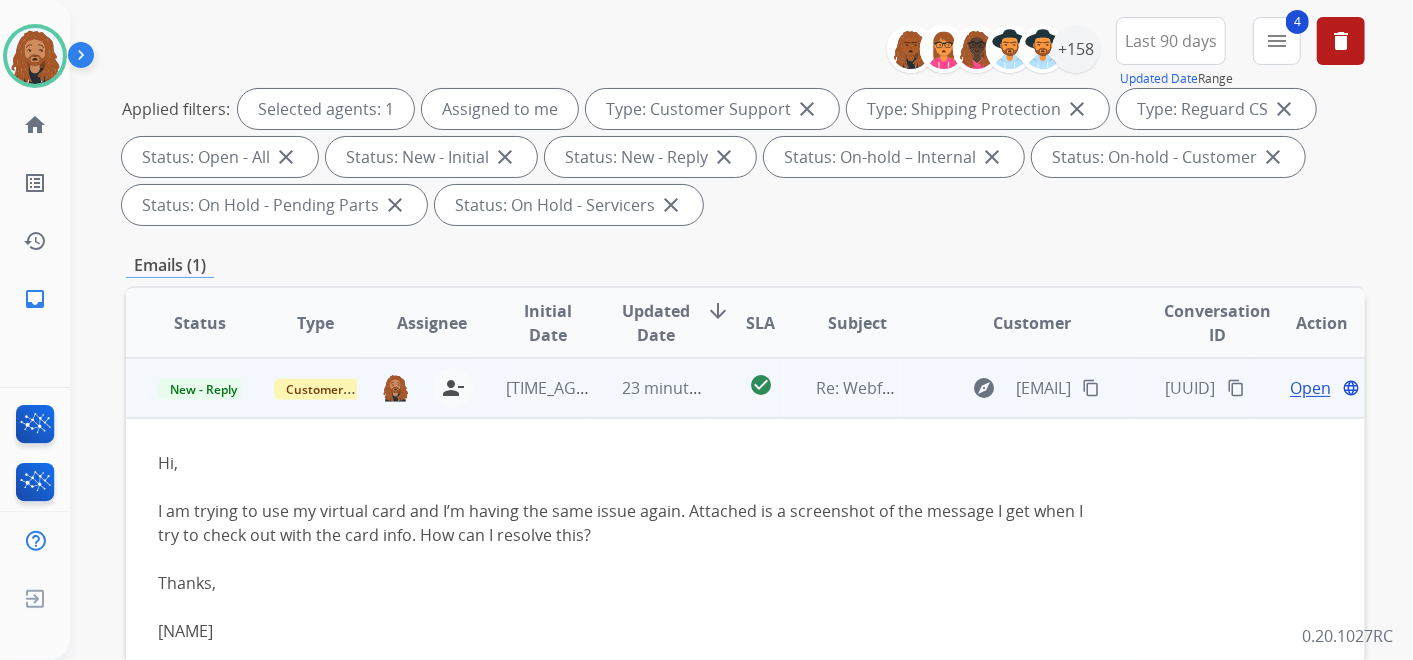 click on "Open" at bounding box center [1310, 388] 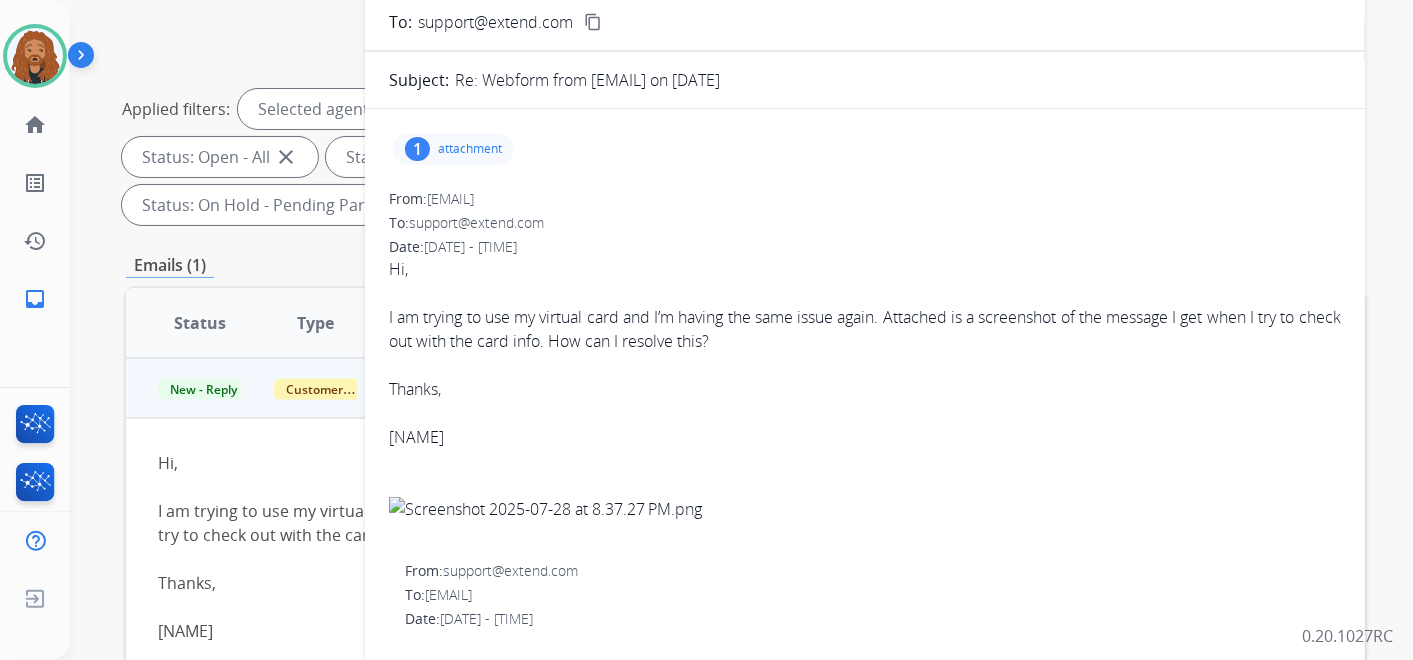 scroll, scrollTop: 0, scrollLeft: 0, axis: both 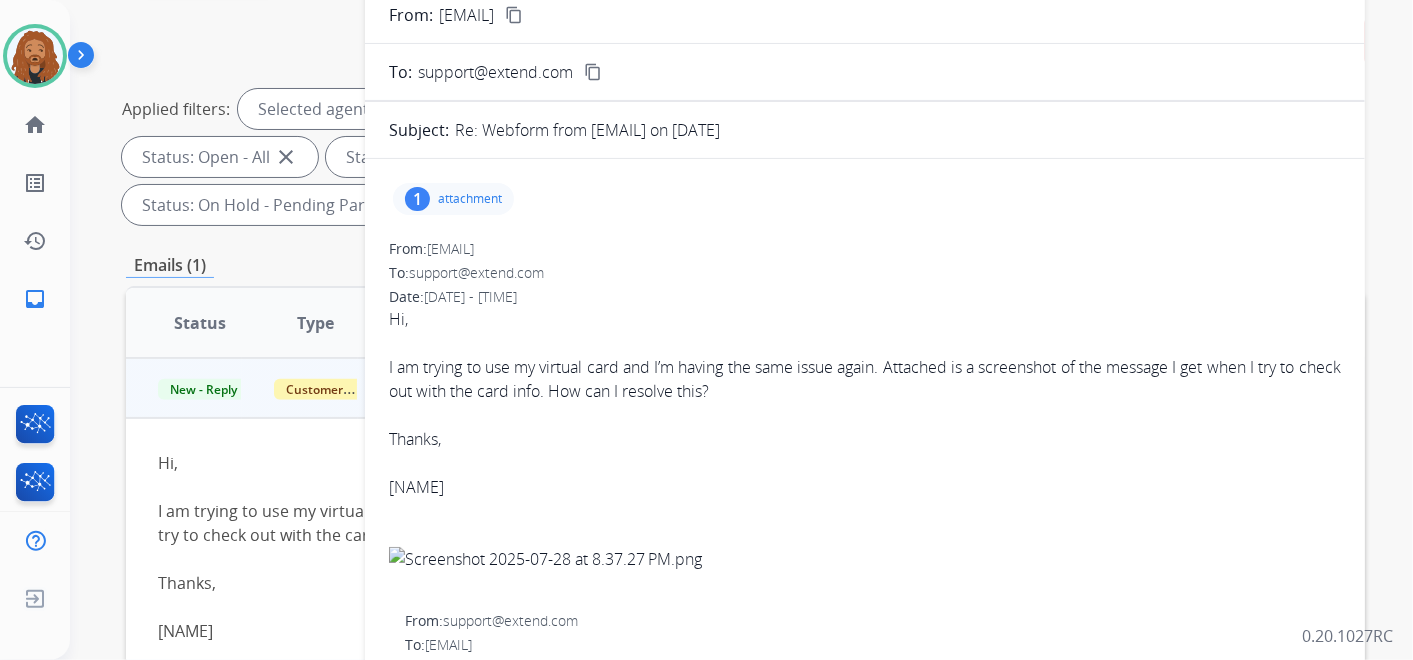 click on "1 attachment" at bounding box center (453, 199) 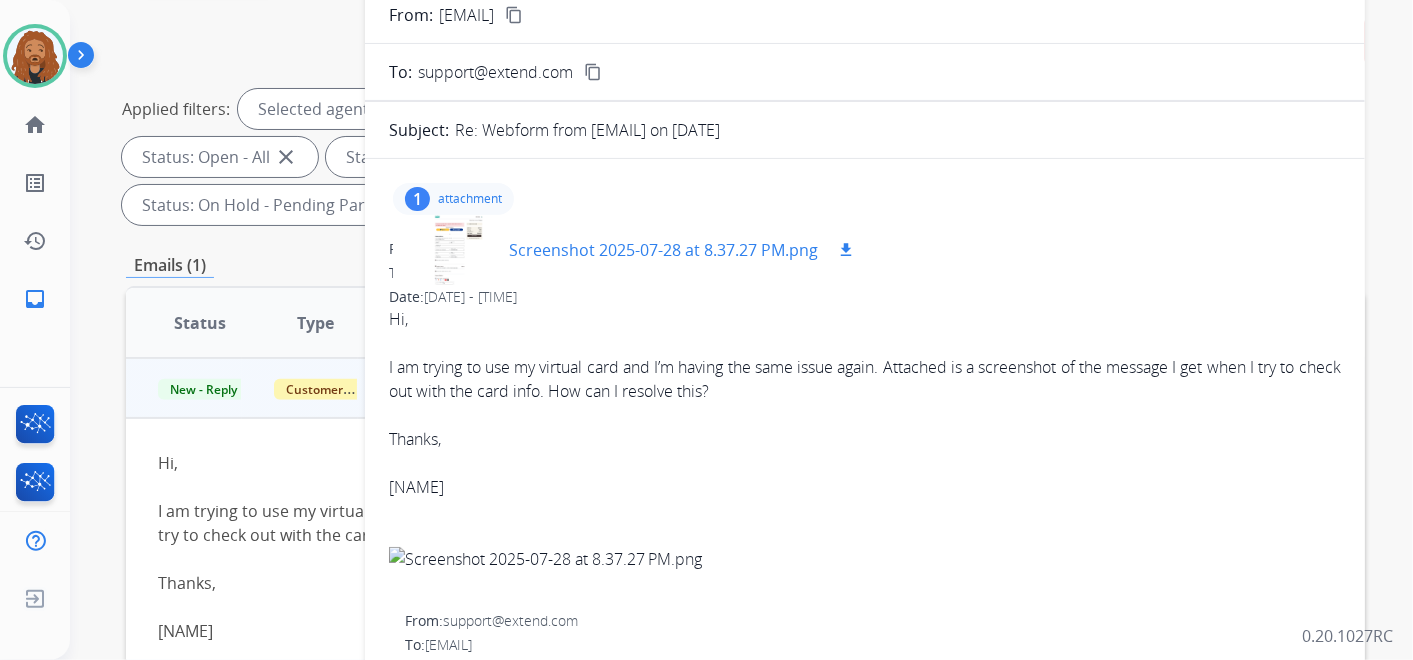 click on "Screenshot 2025-07-28 at 8.37.27 PM.png" at bounding box center (663, 250) 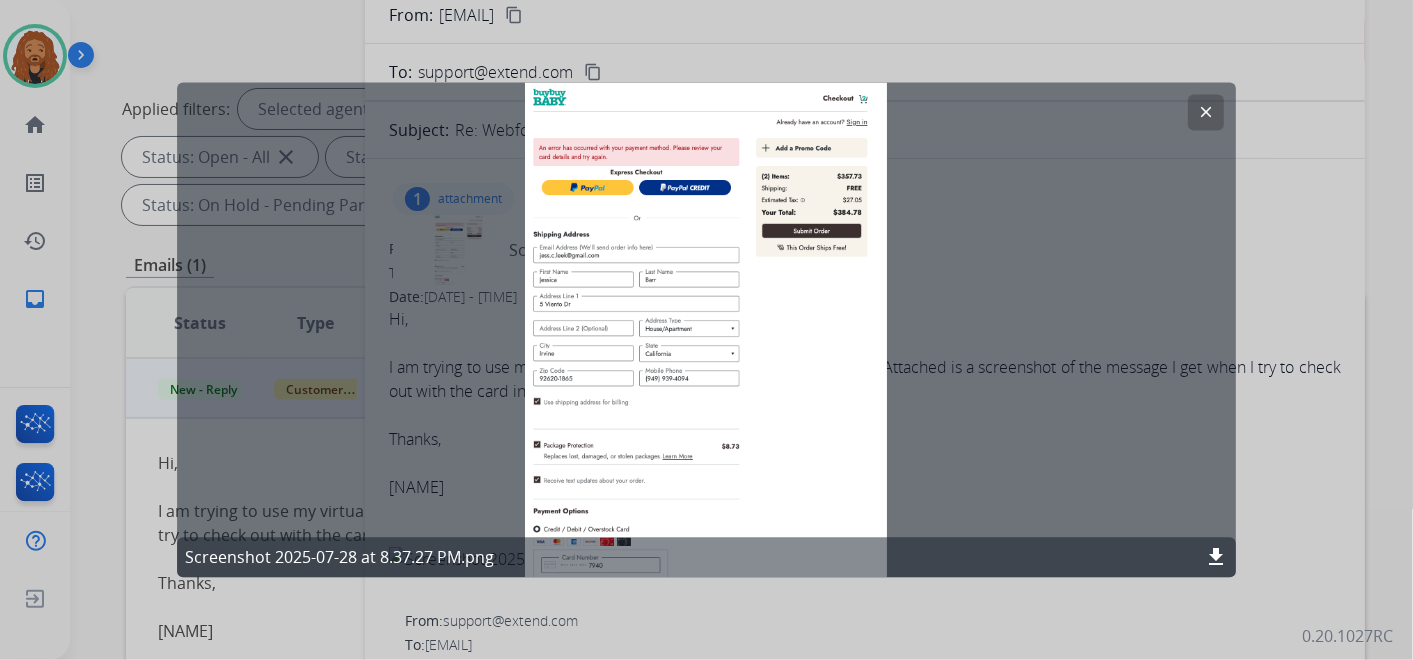 click on "clear" 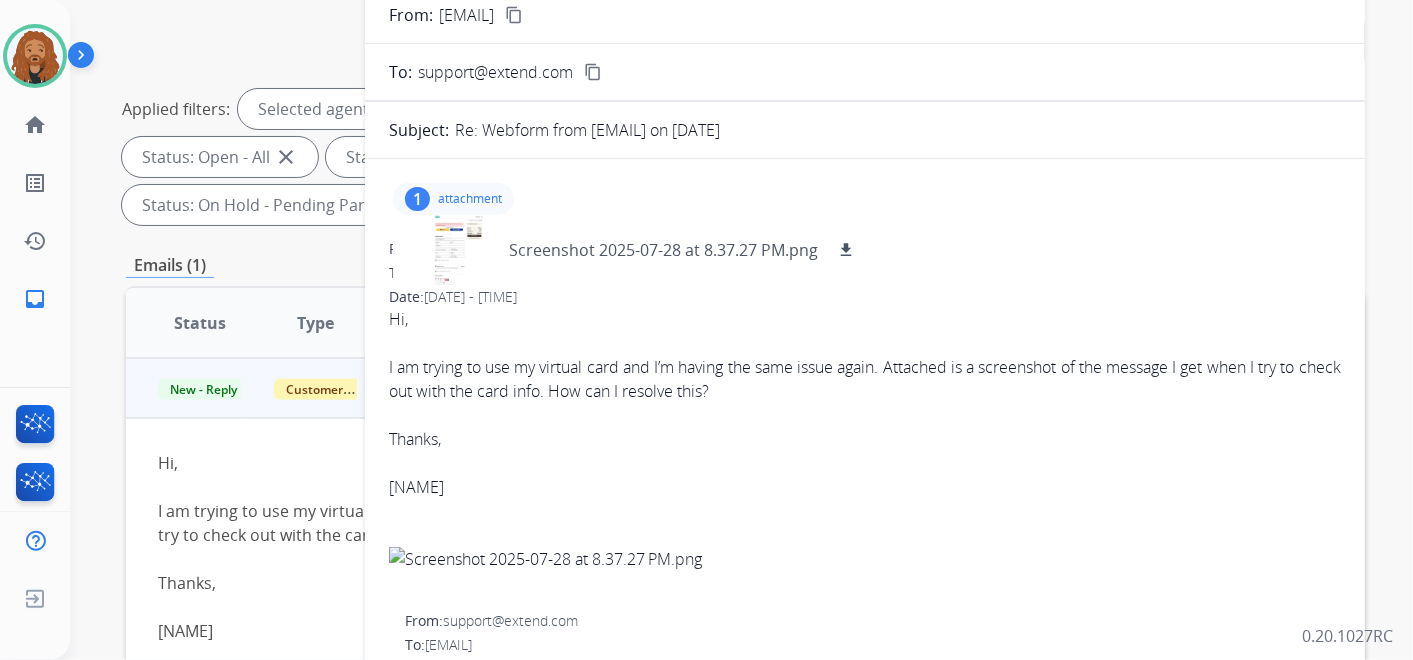 click on "content_copy" at bounding box center [514, 15] 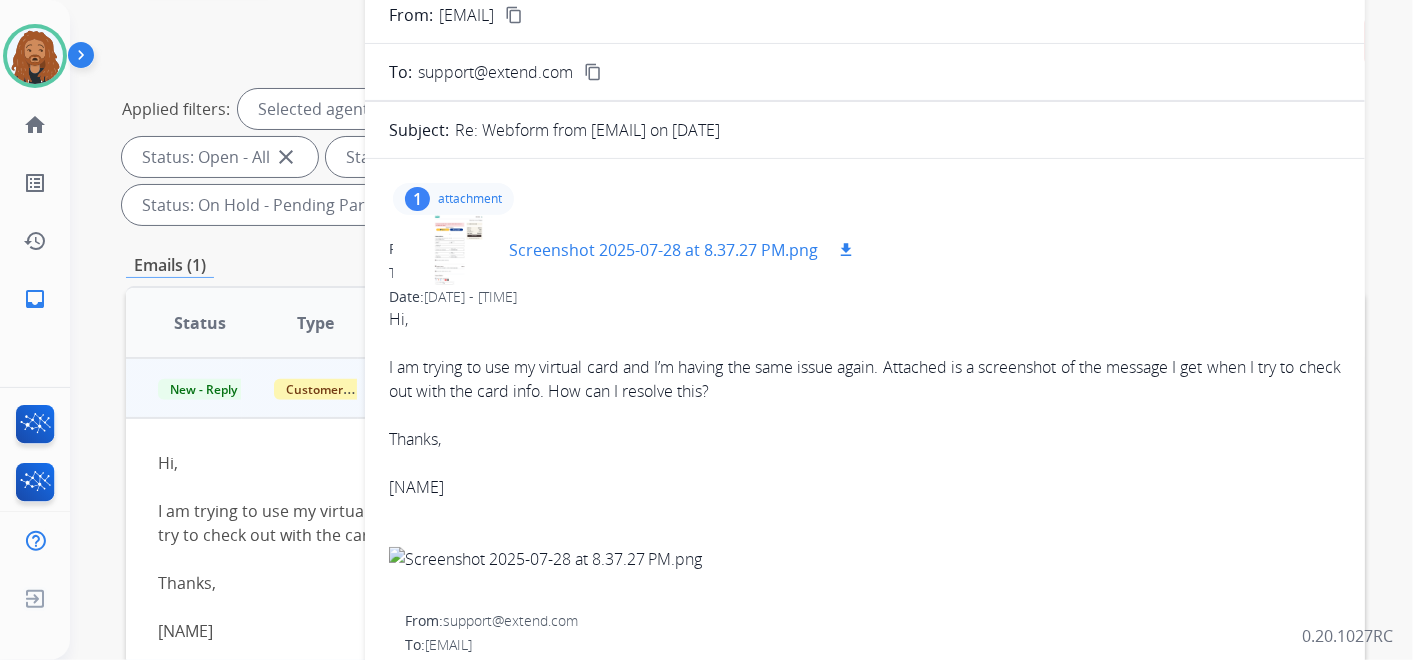 click on "Screenshot 2025-07-28 at 8.37.27 PM.png" at bounding box center (663, 250) 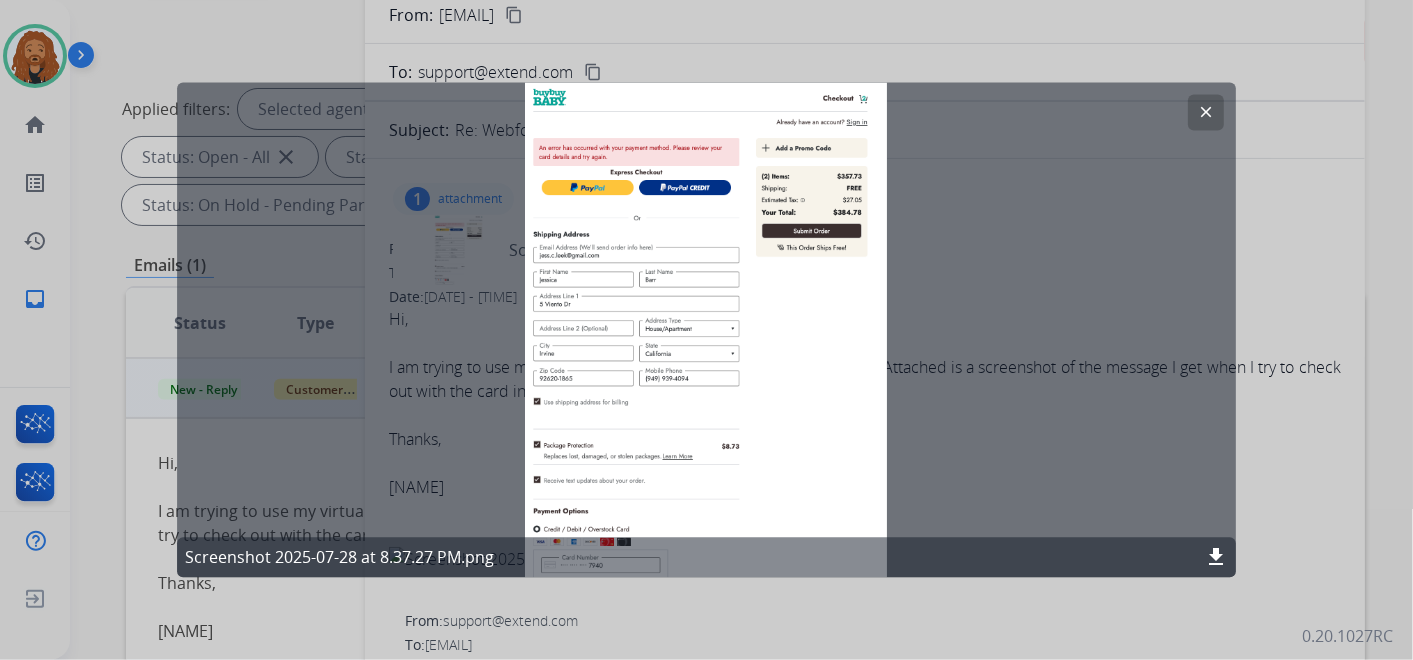click 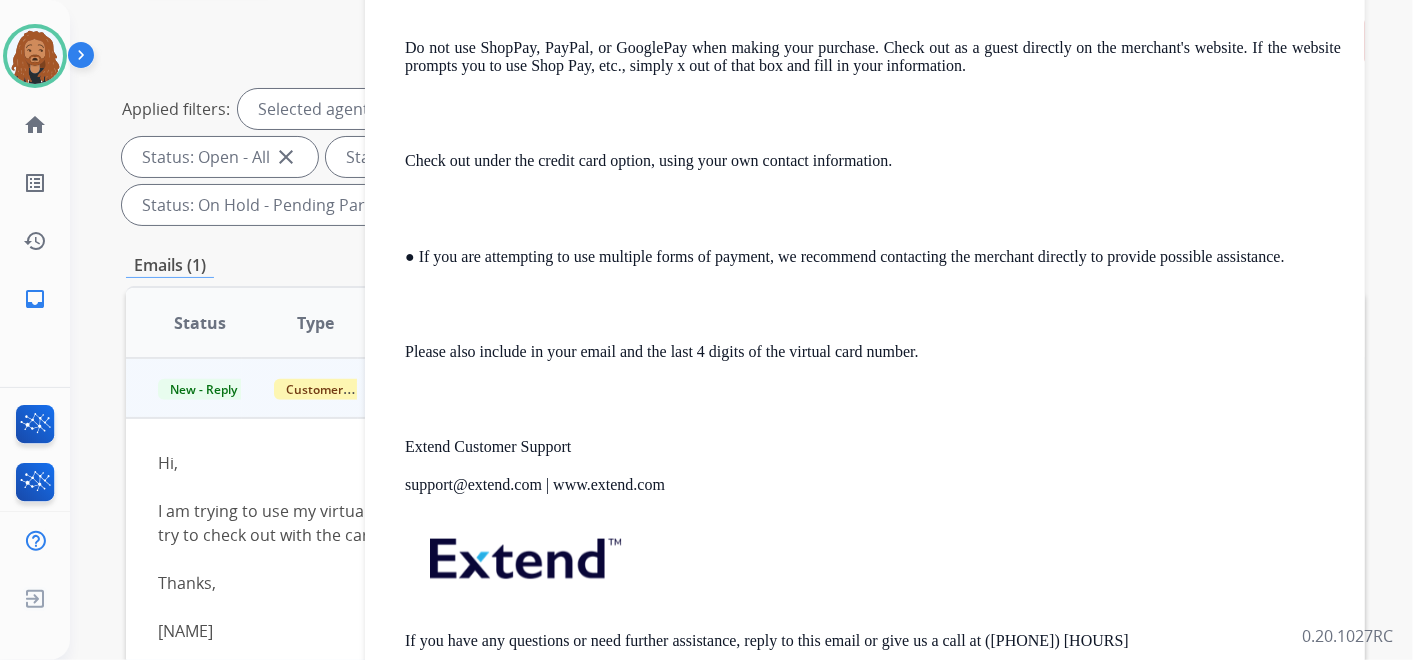 scroll, scrollTop: 1154, scrollLeft: 0, axis: vertical 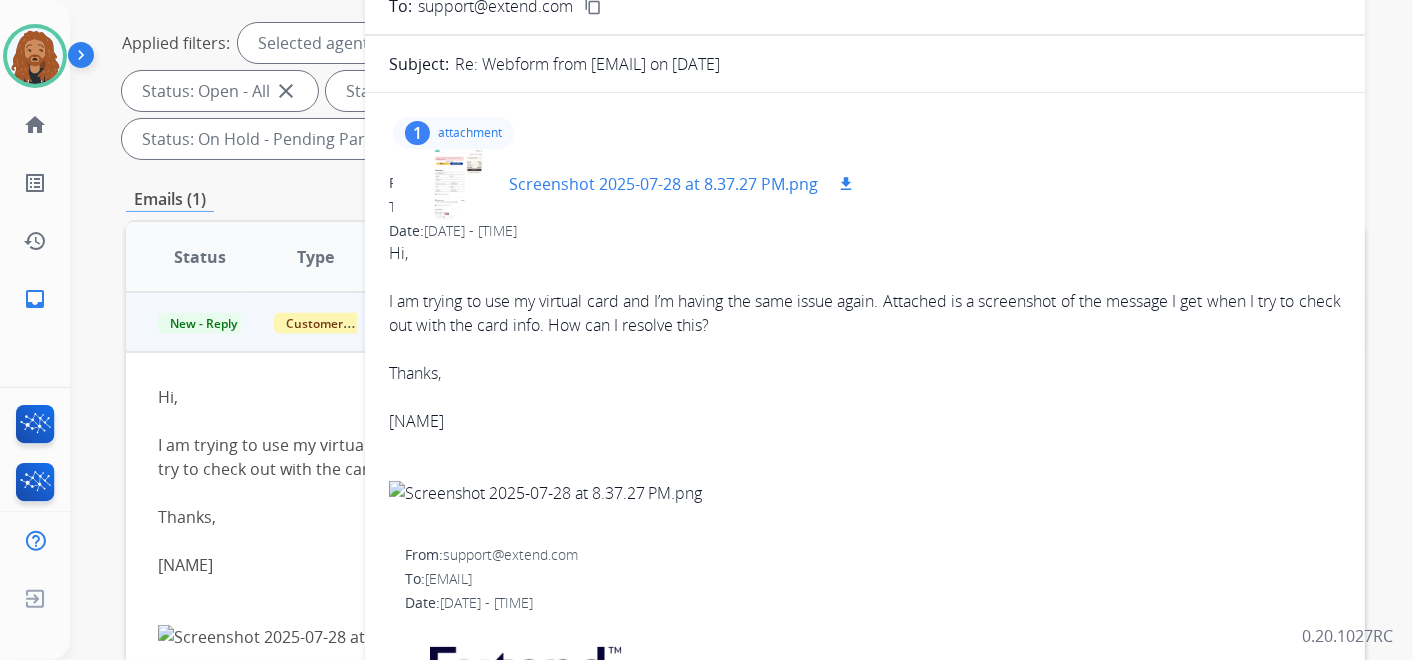 click on "Screenshot 2025-07-28 at 8.37.27 PM.png" at bounding box center [663, 184] 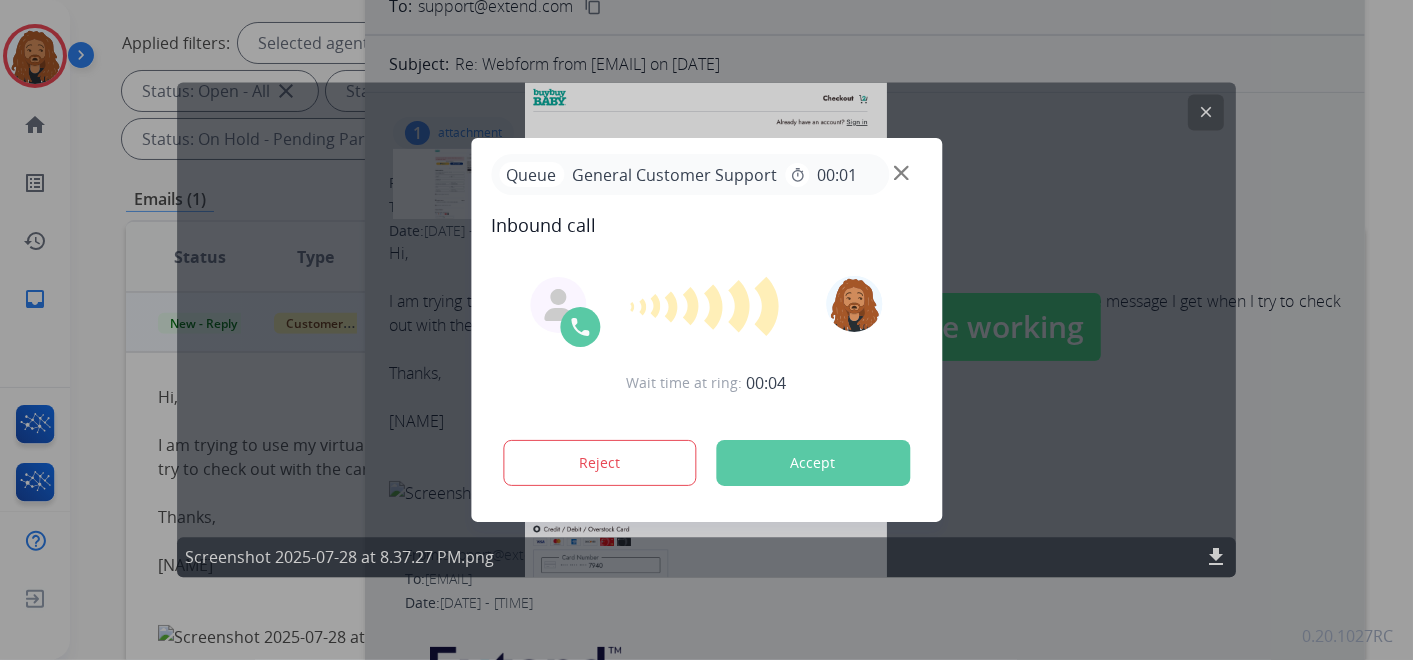 drag, startPoint x: 1052, startPoint y: 105, endPoint x: 1091, endPoint y: 104, distance: 39.012817 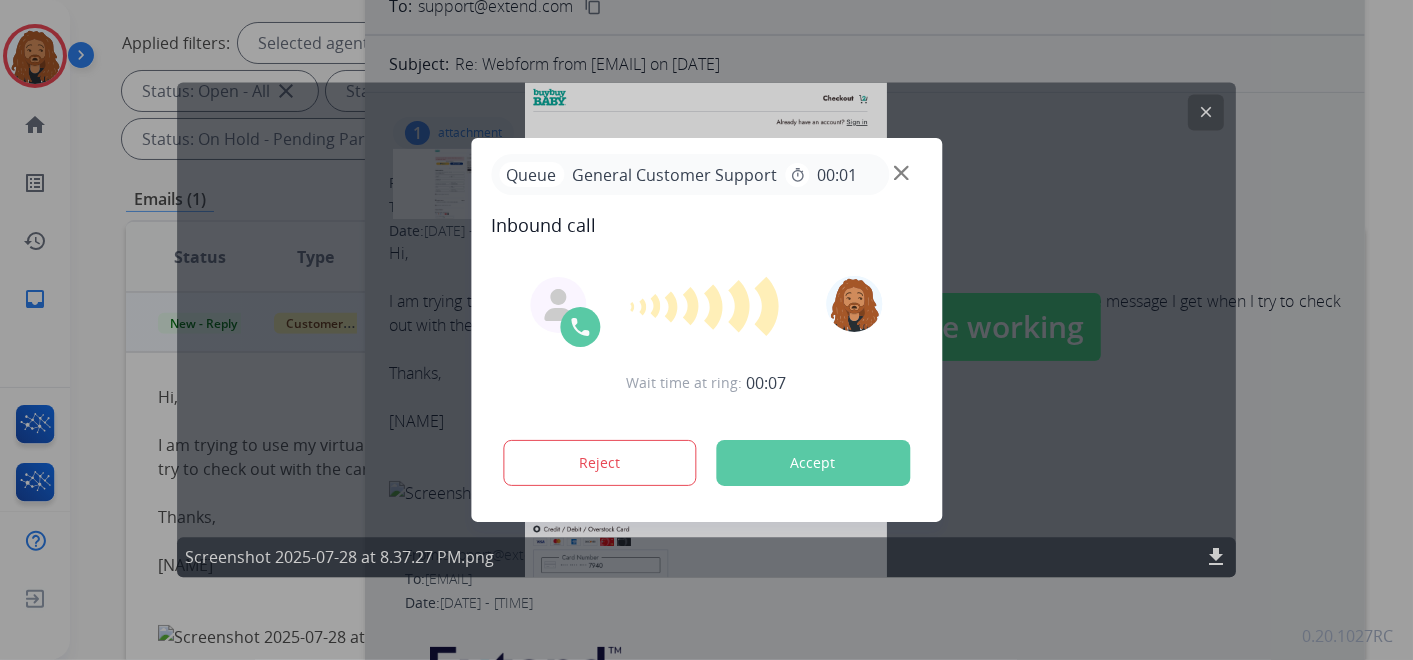 drag, startPoint x: 1137, startPoint y: 141, endPoint x: 1163, endPoint y: 126, distance: 30.016663 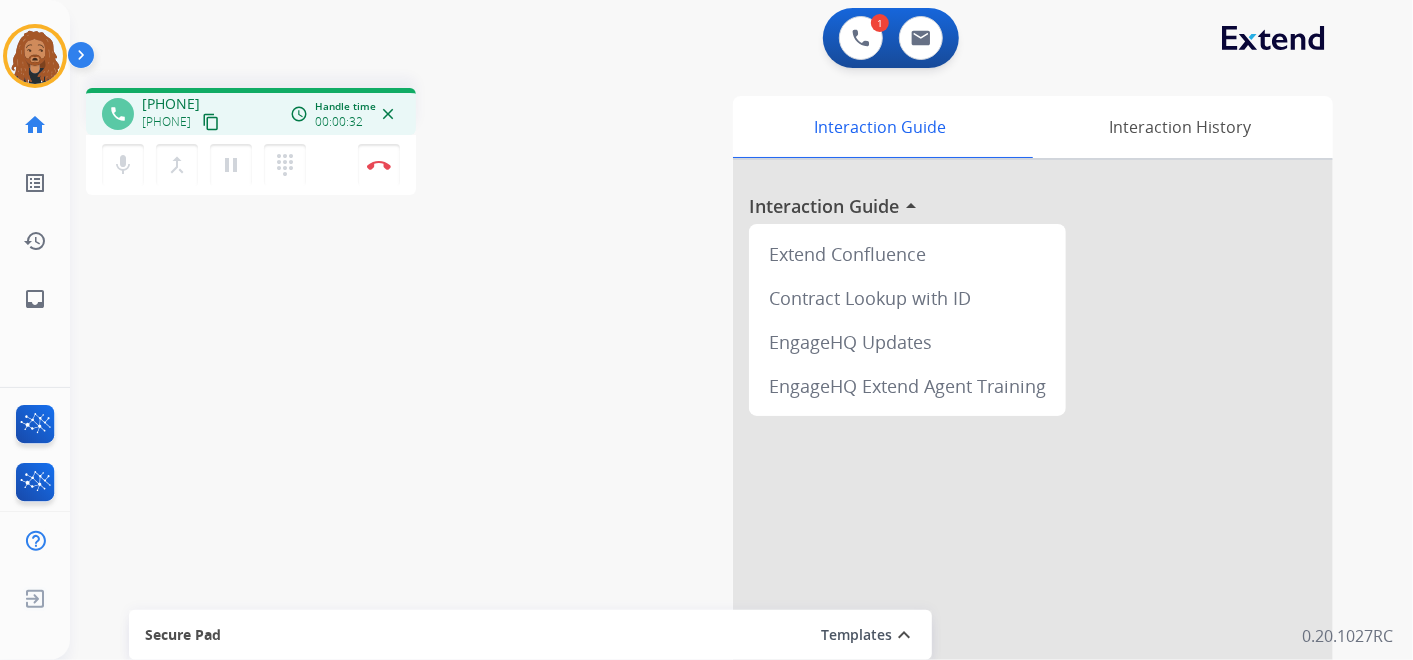 click on "content_copy" at bounding box center [211, 122] 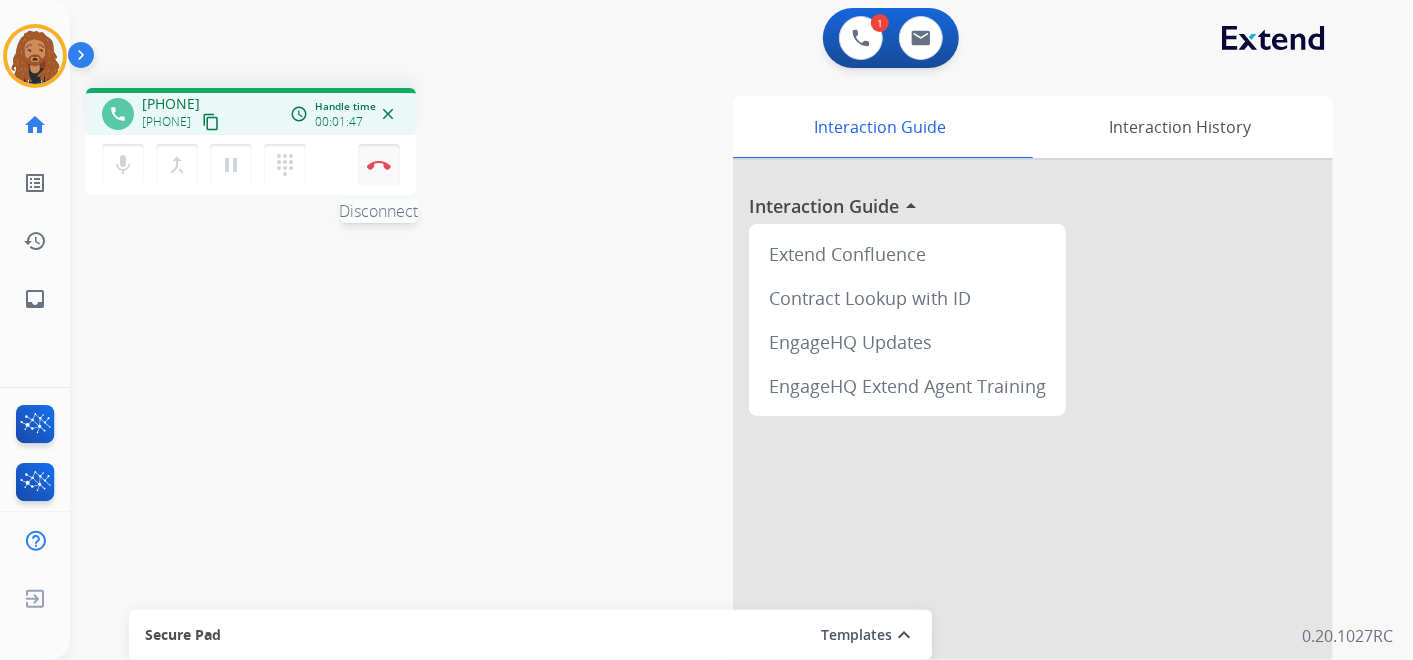 click on "Disconnect" at bounding box center [379, 165] 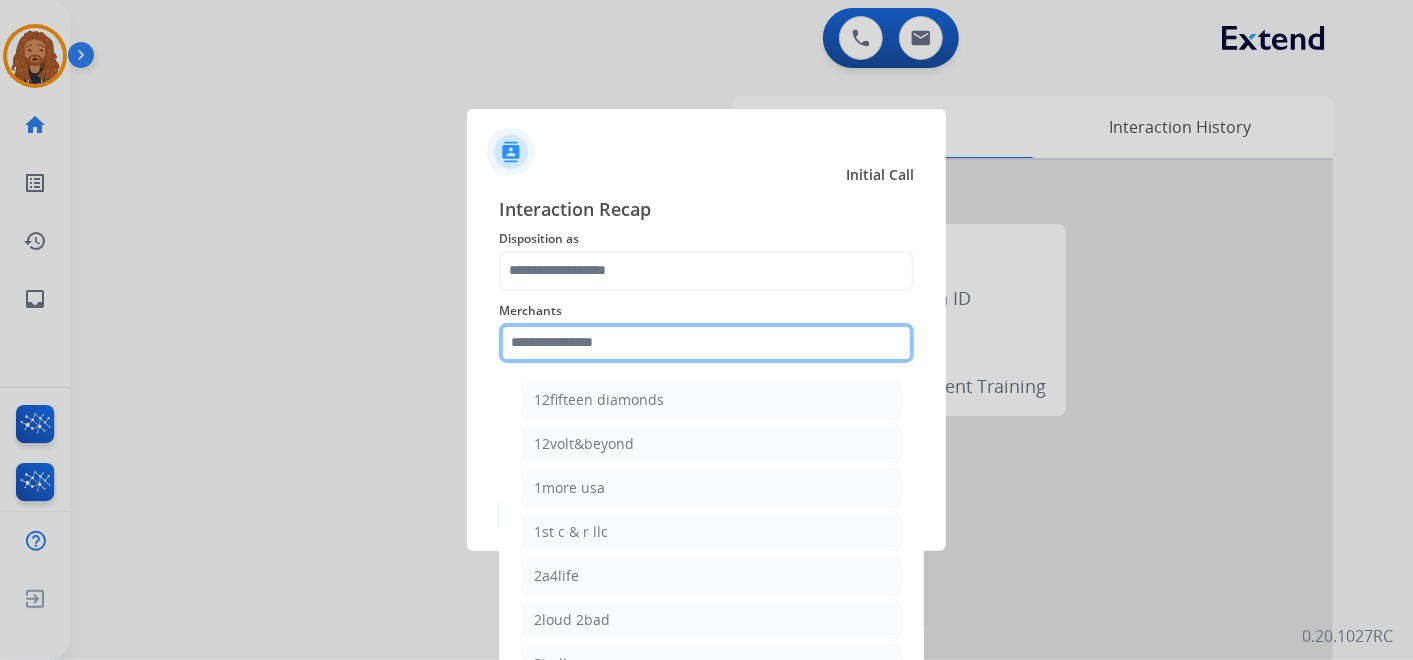 click 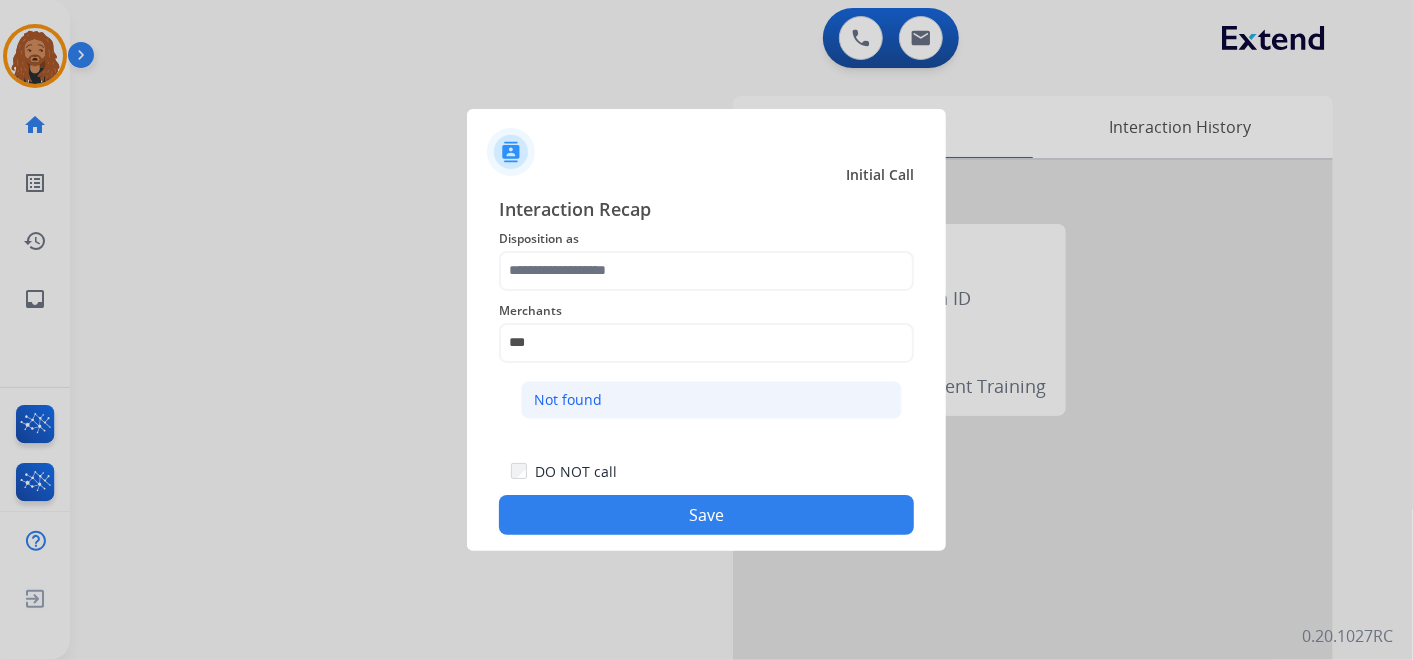 click on "Not found" 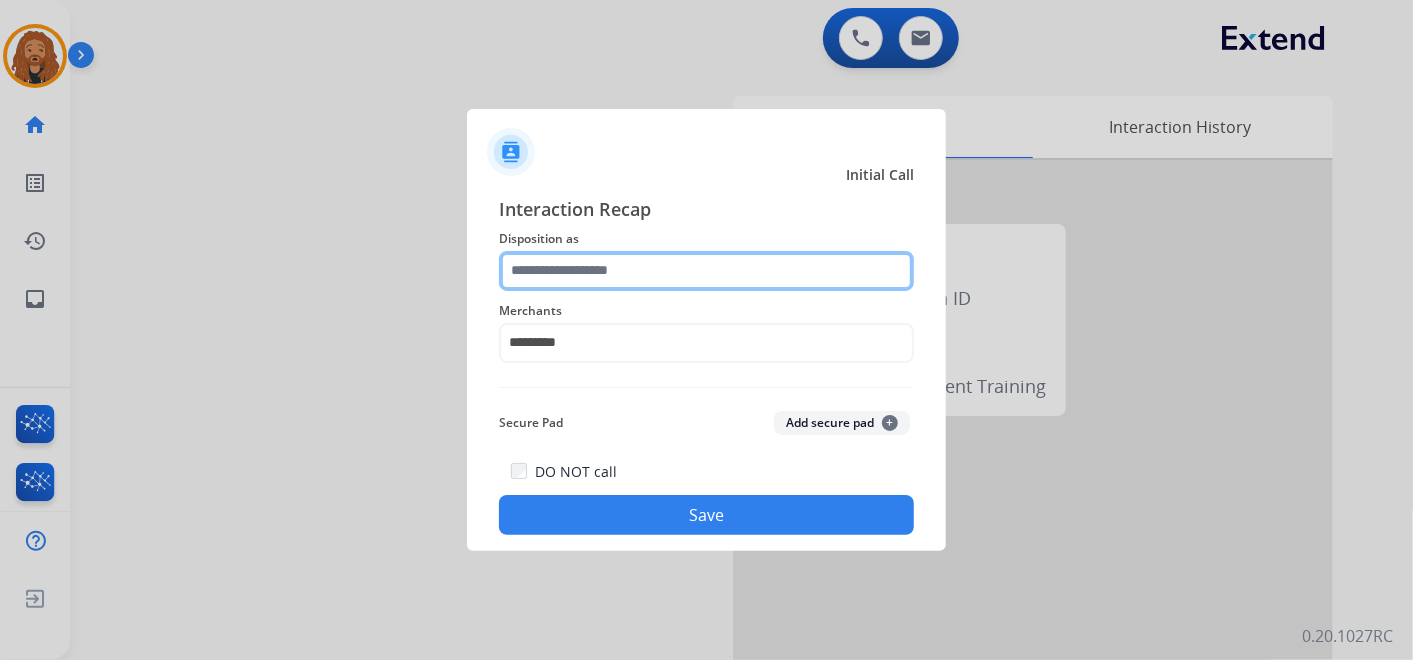 click 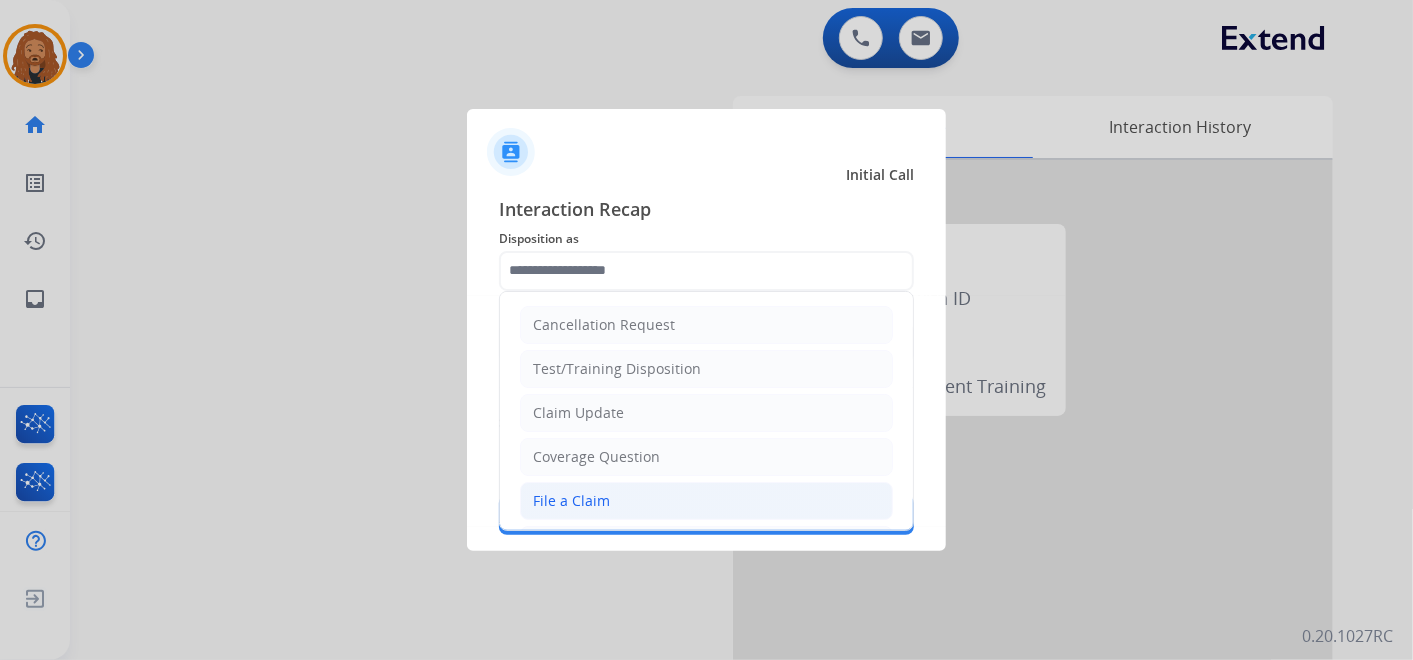 click on "File a Claim" 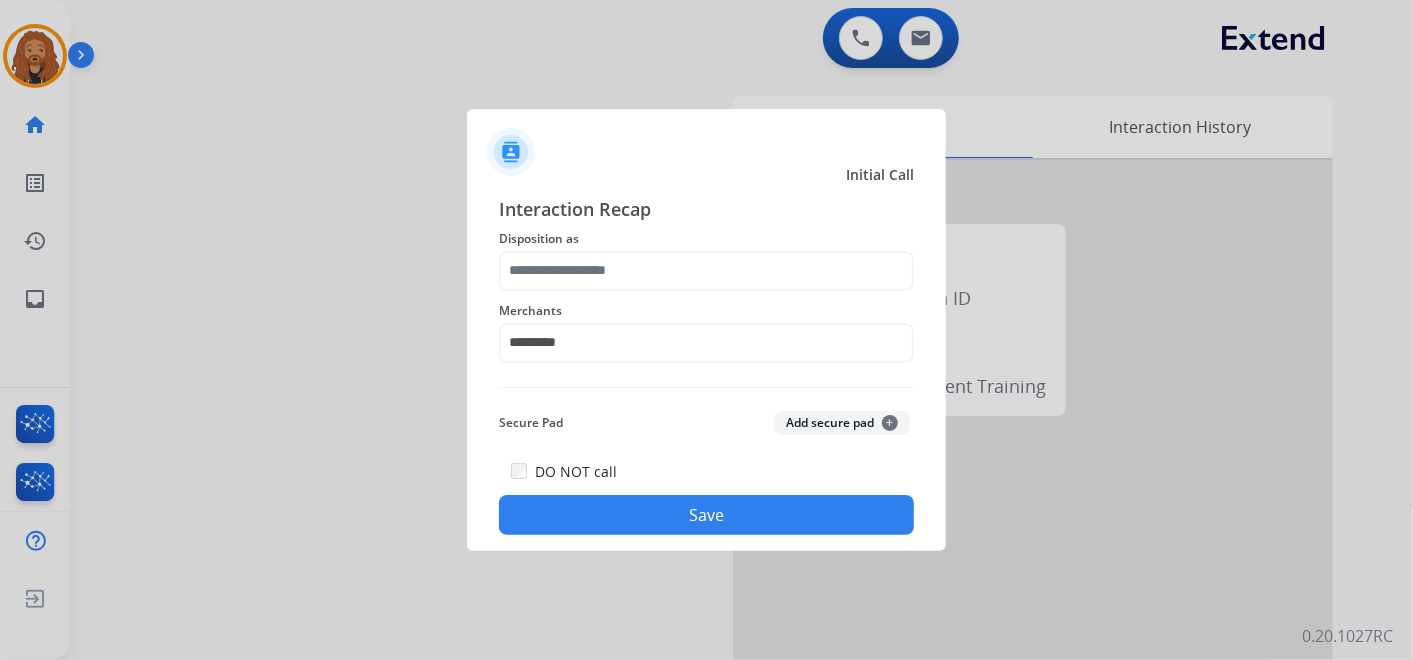 type on "**********" 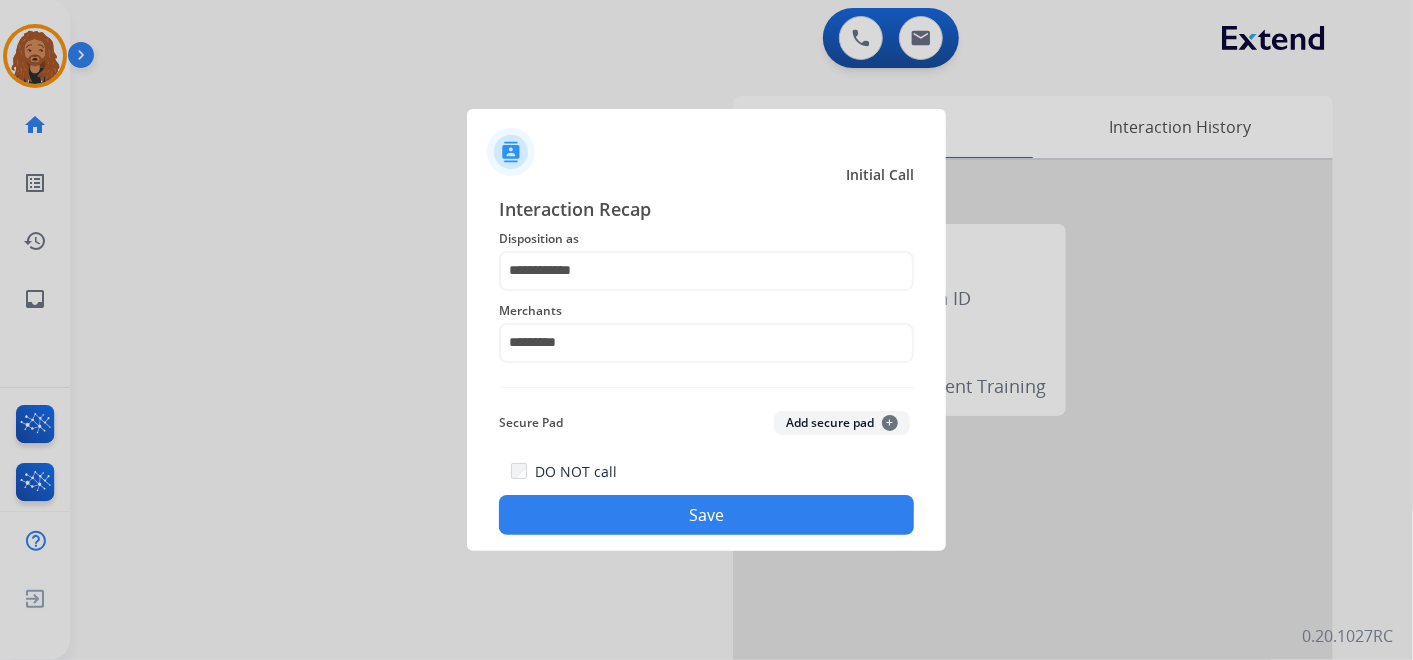 click on "Save" 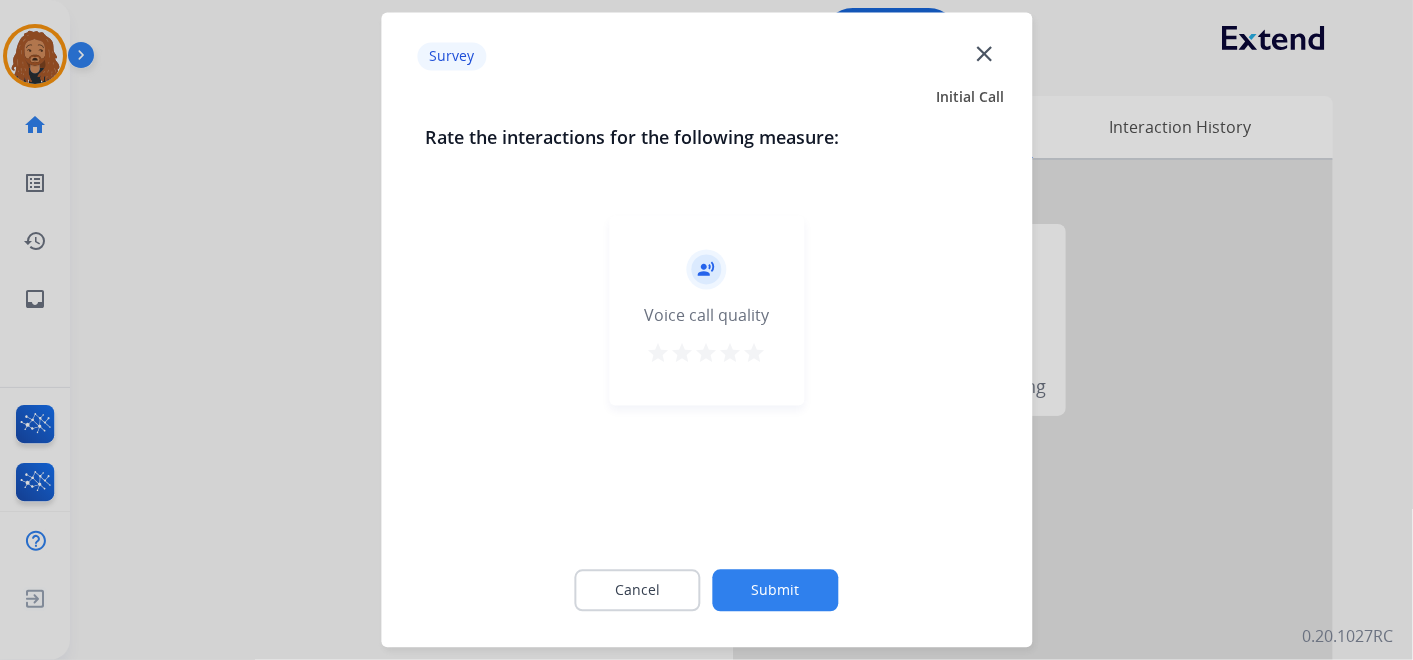 click on "star" at bounding box center (755, 354) 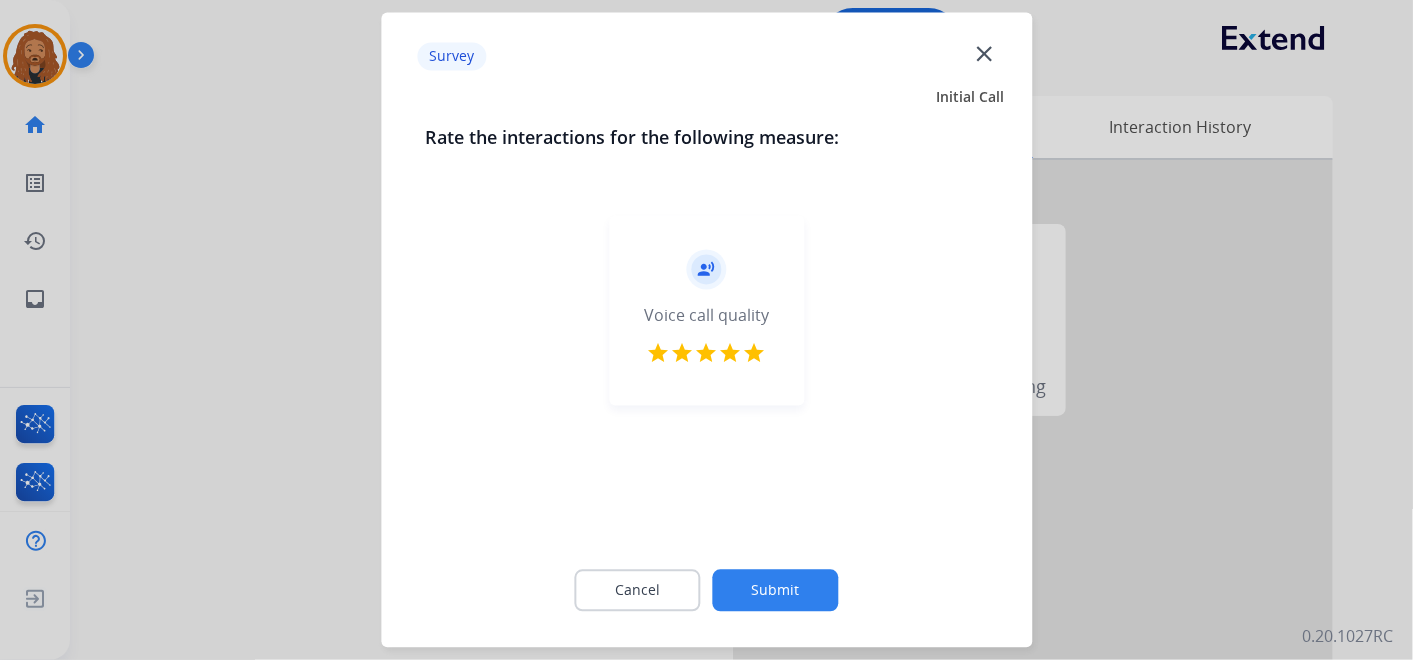 click on "Submit" 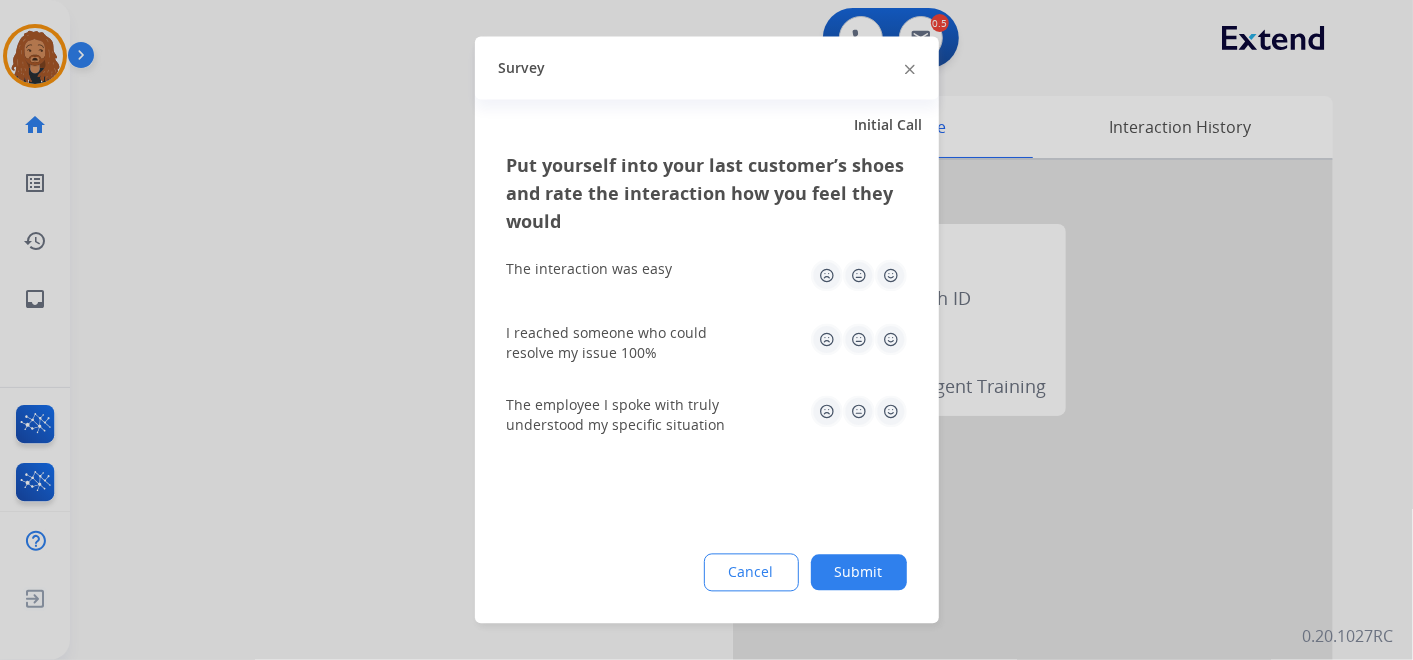 click 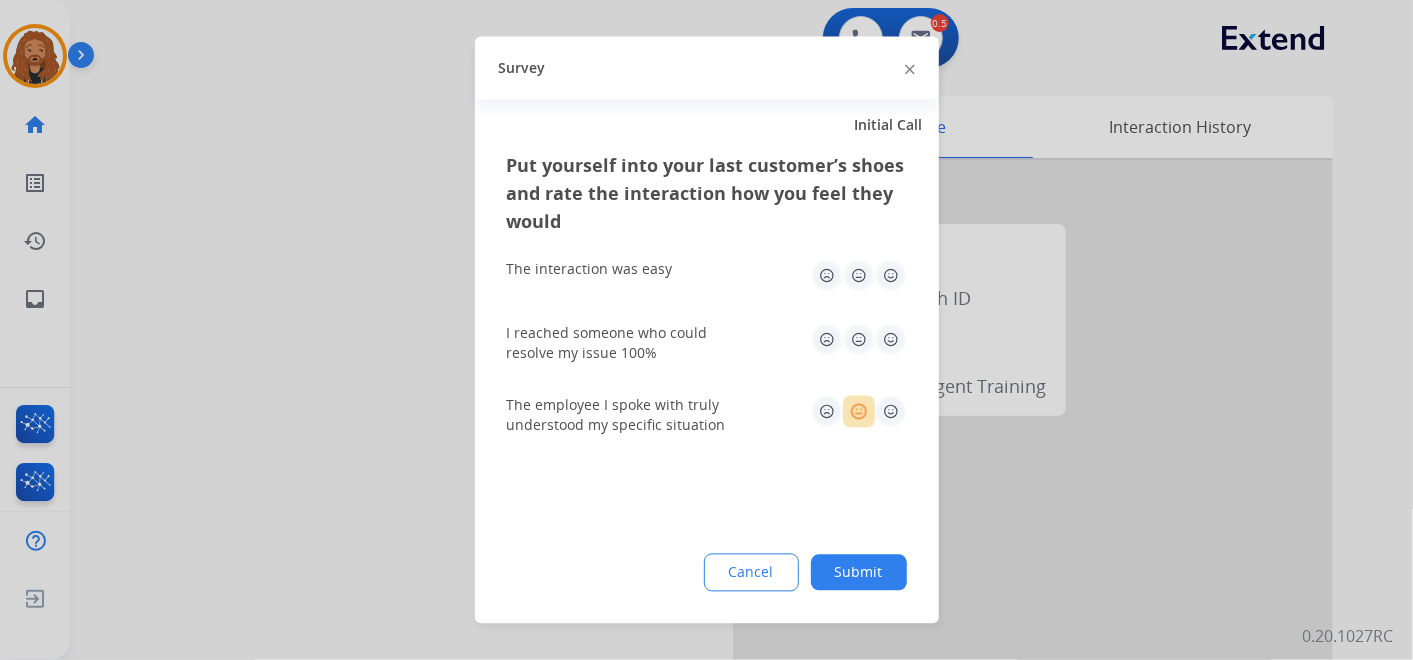 click 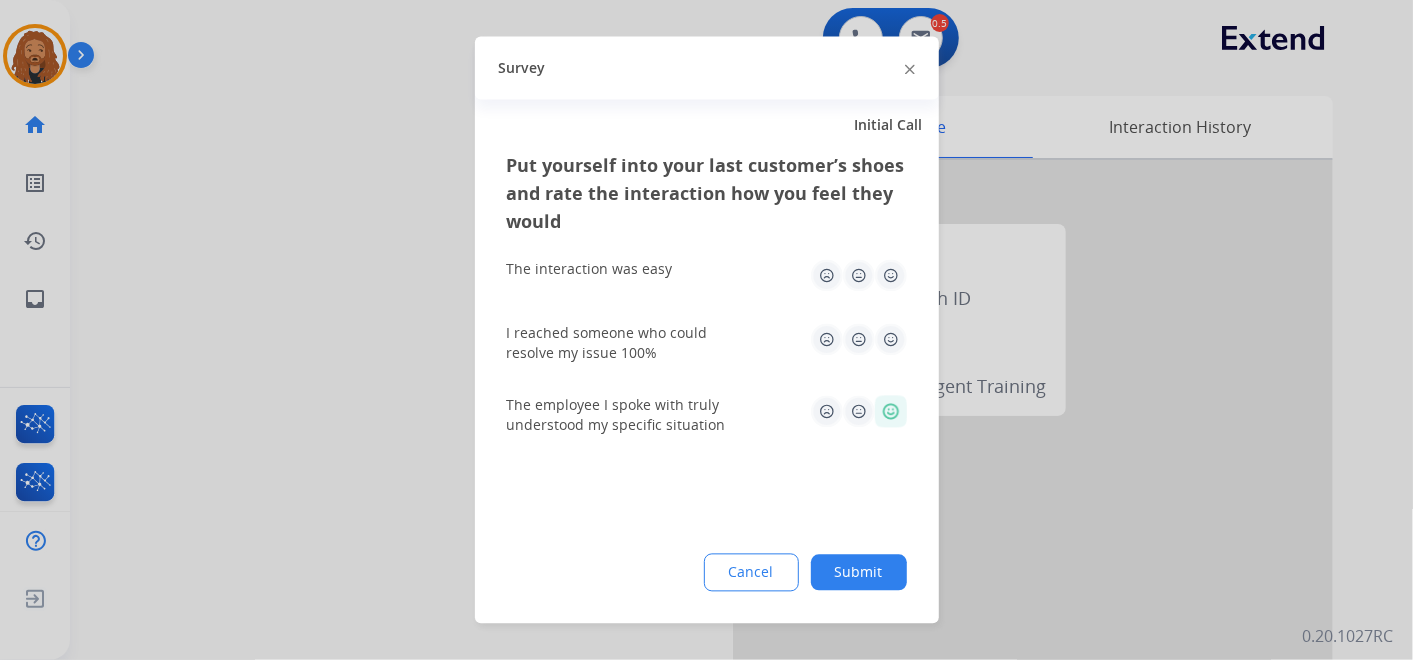 click 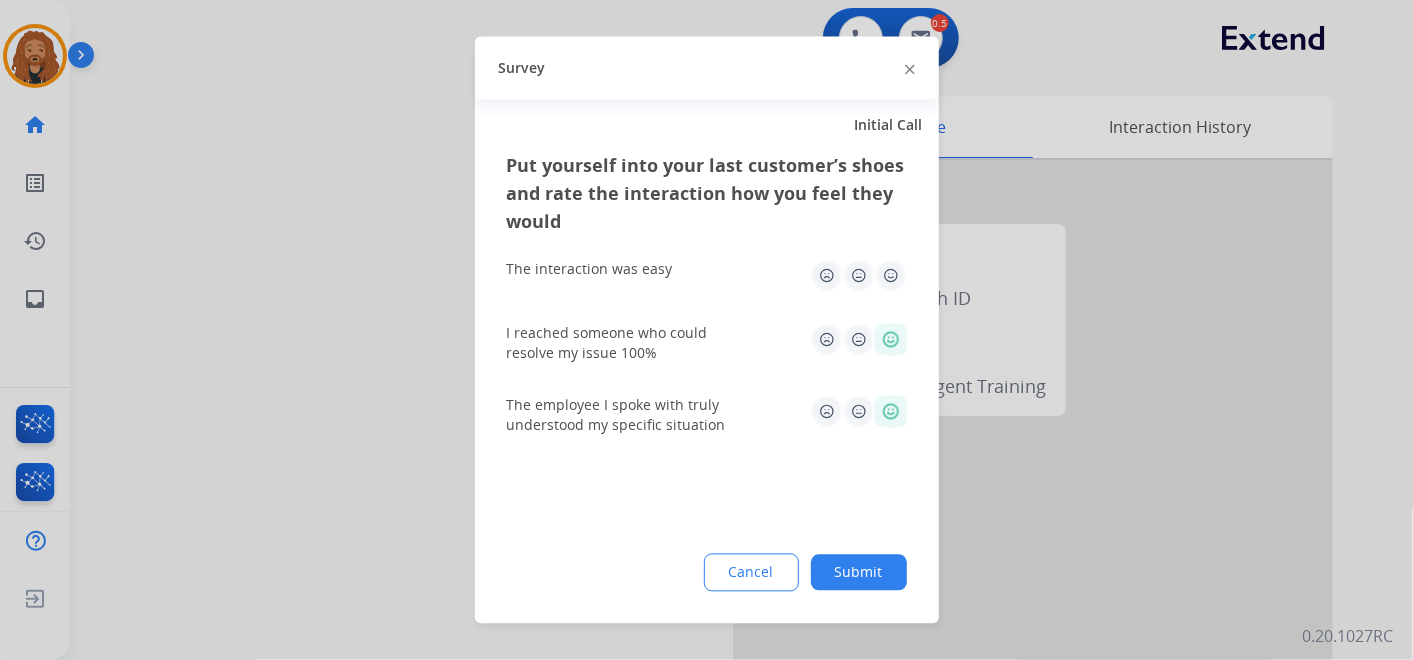 click 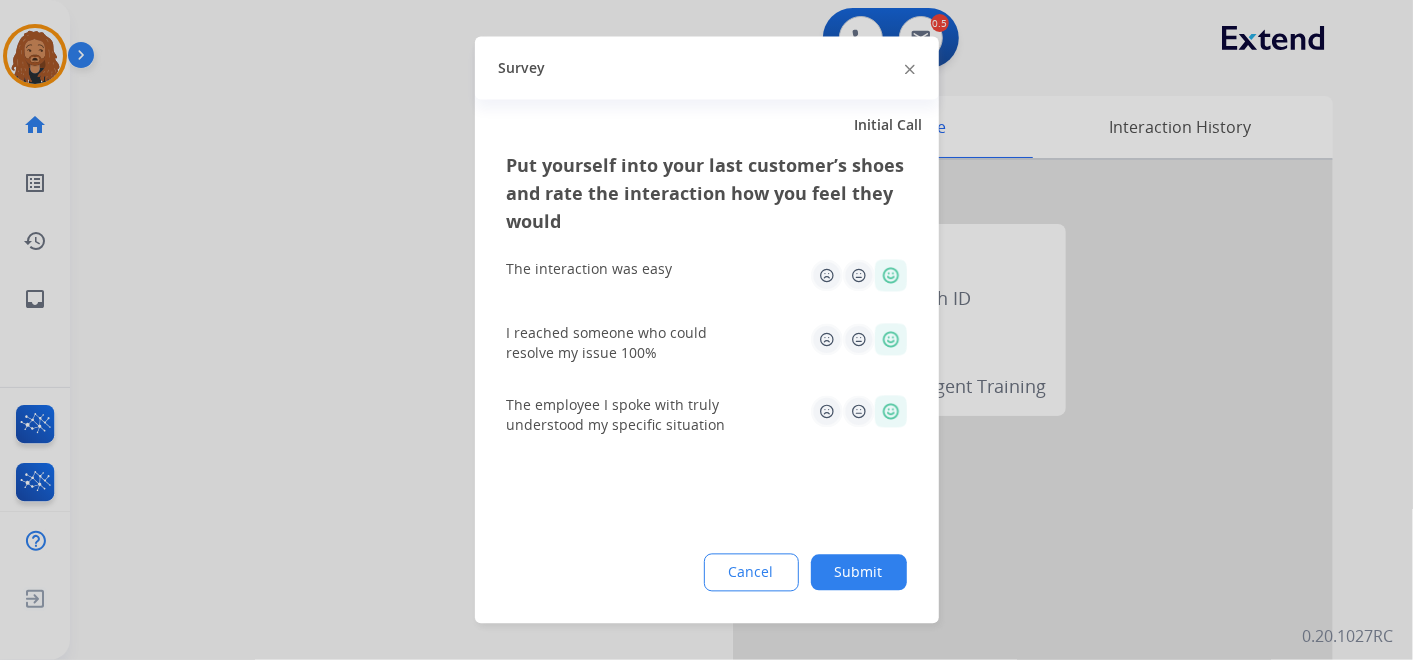 click on "Submit" 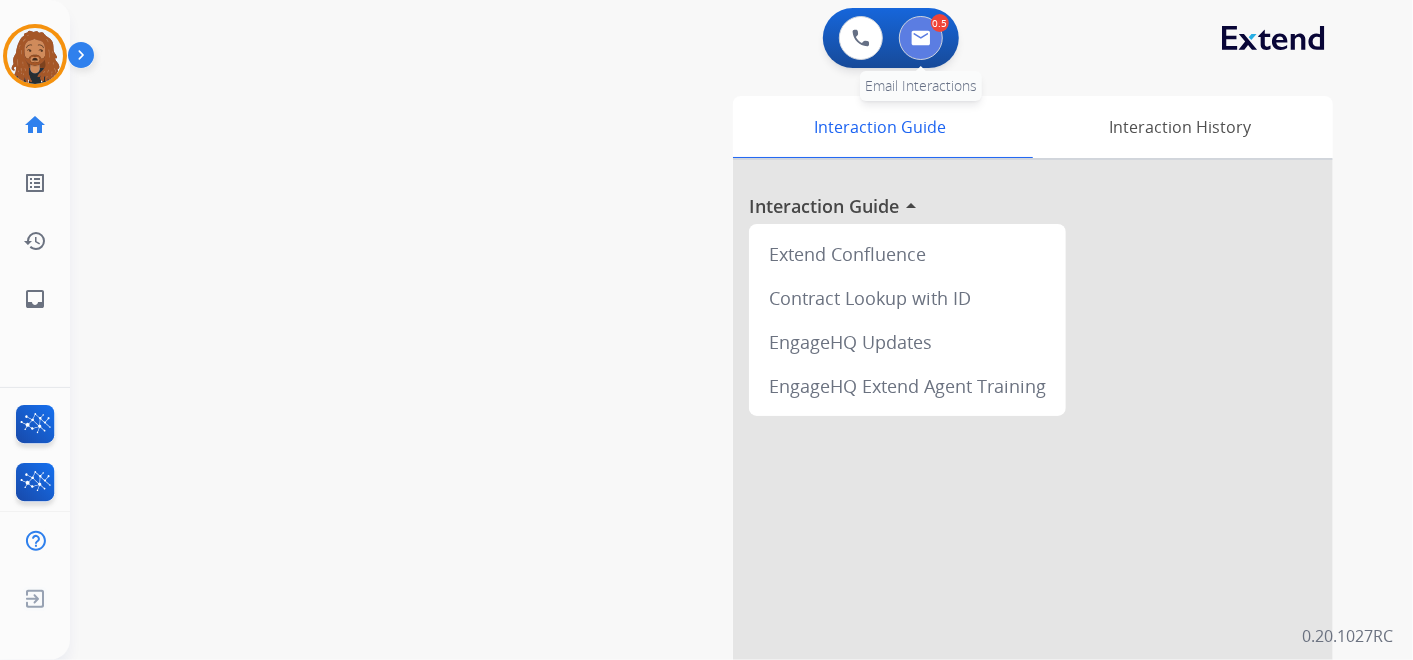 click at bounding box center [921, 38] 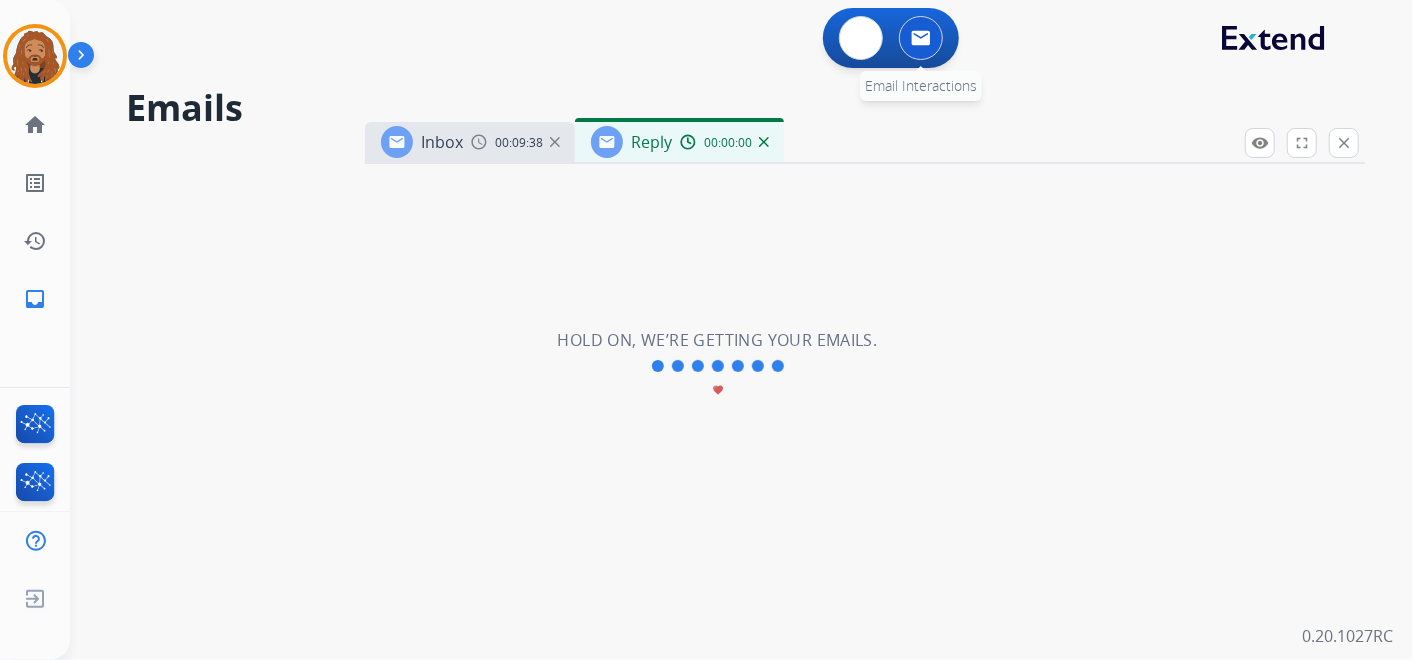 select on "**********" 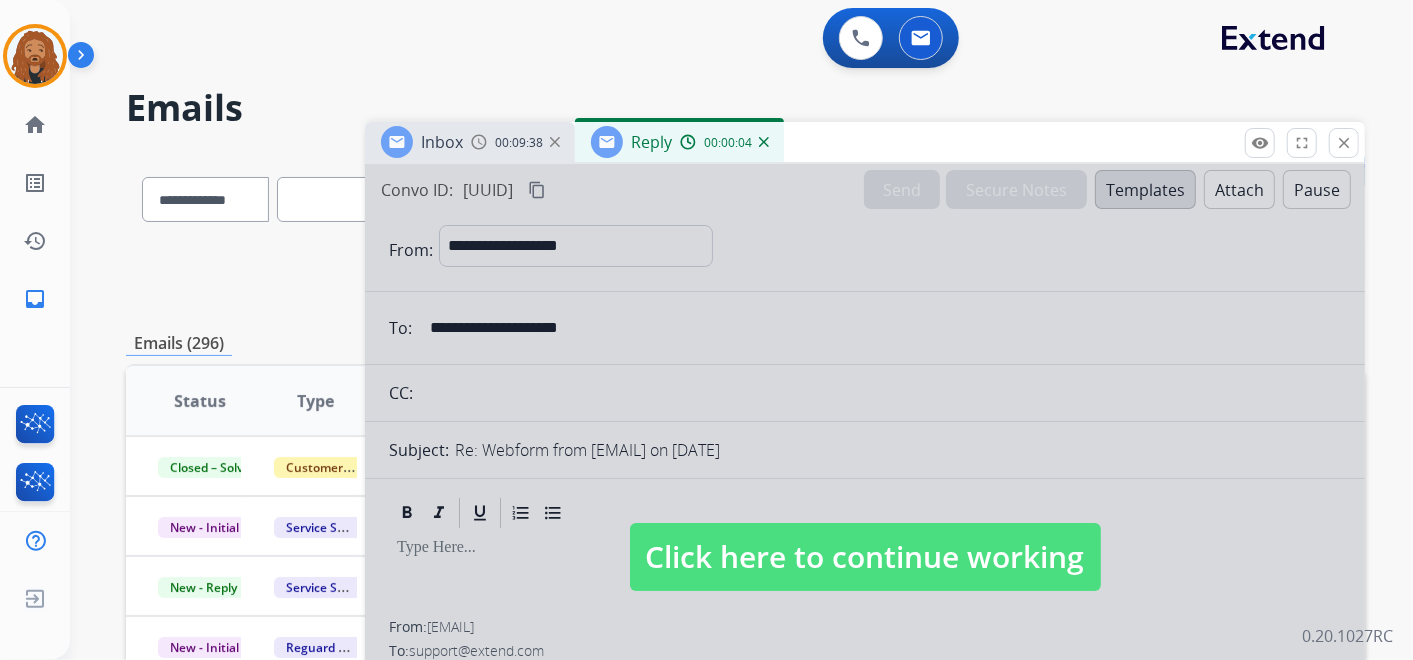 click on "Click here to continue working" at bounding box center [865, 557] 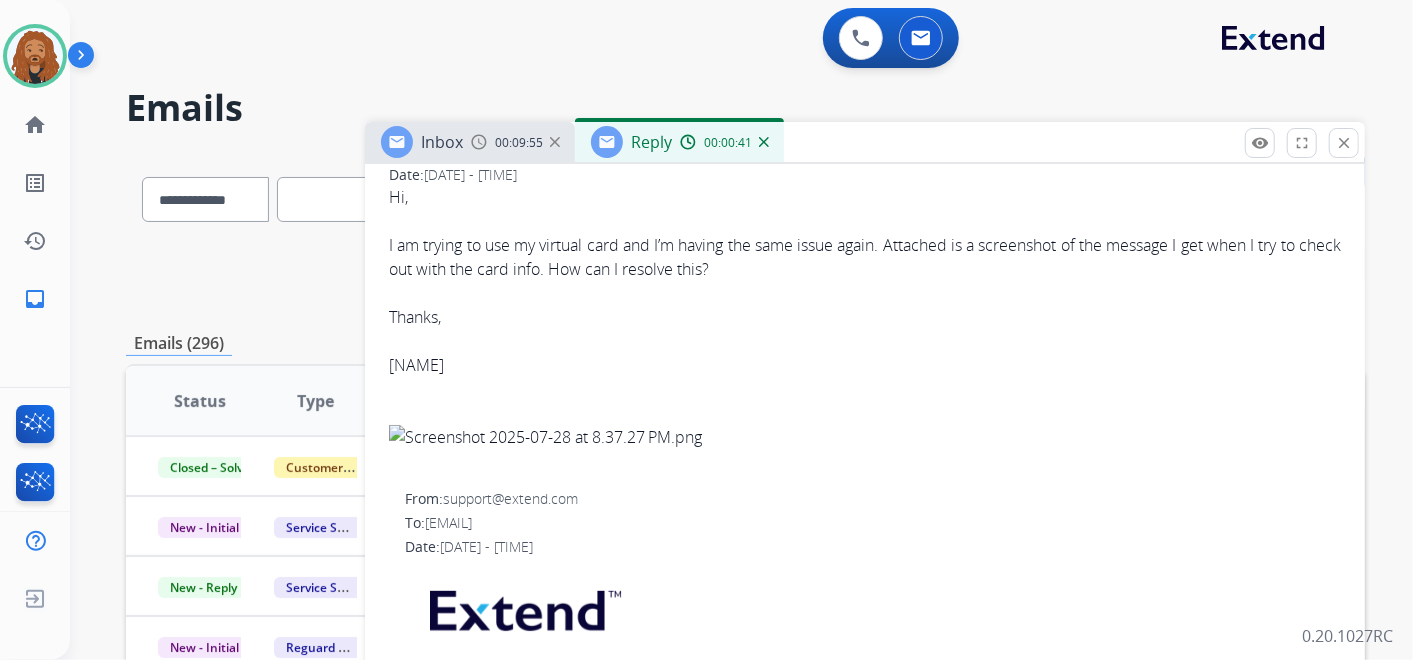 scroll, scrollTop: 444, scrollLeft: 0, axis: vertical 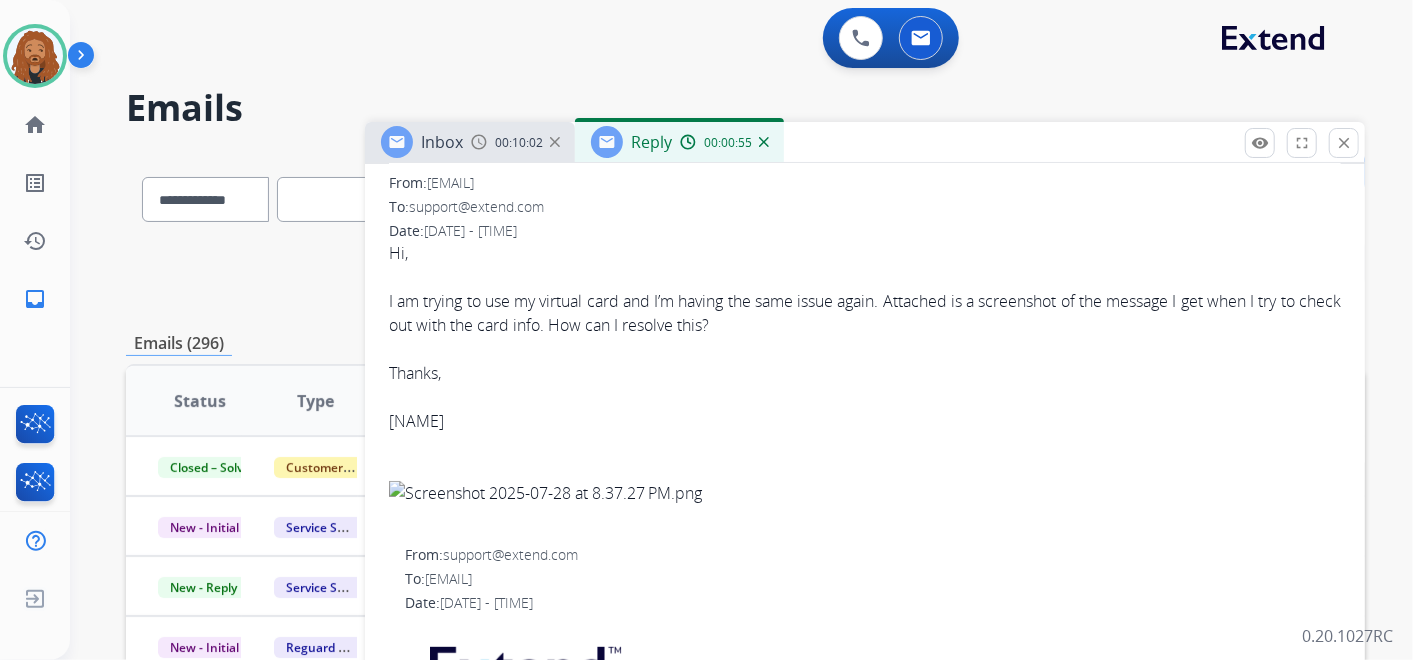 click at bounding box center (764, 142) 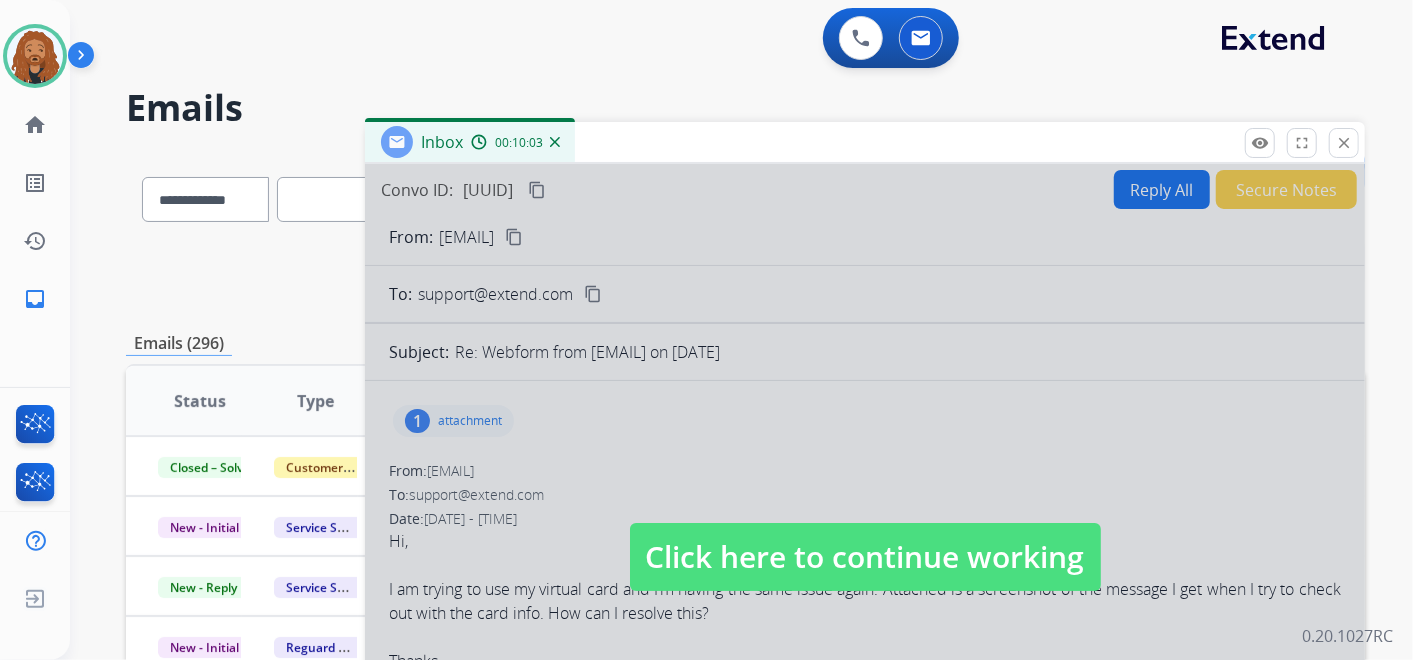 click on "Click here to continue working" at bounding box center (865, 557) 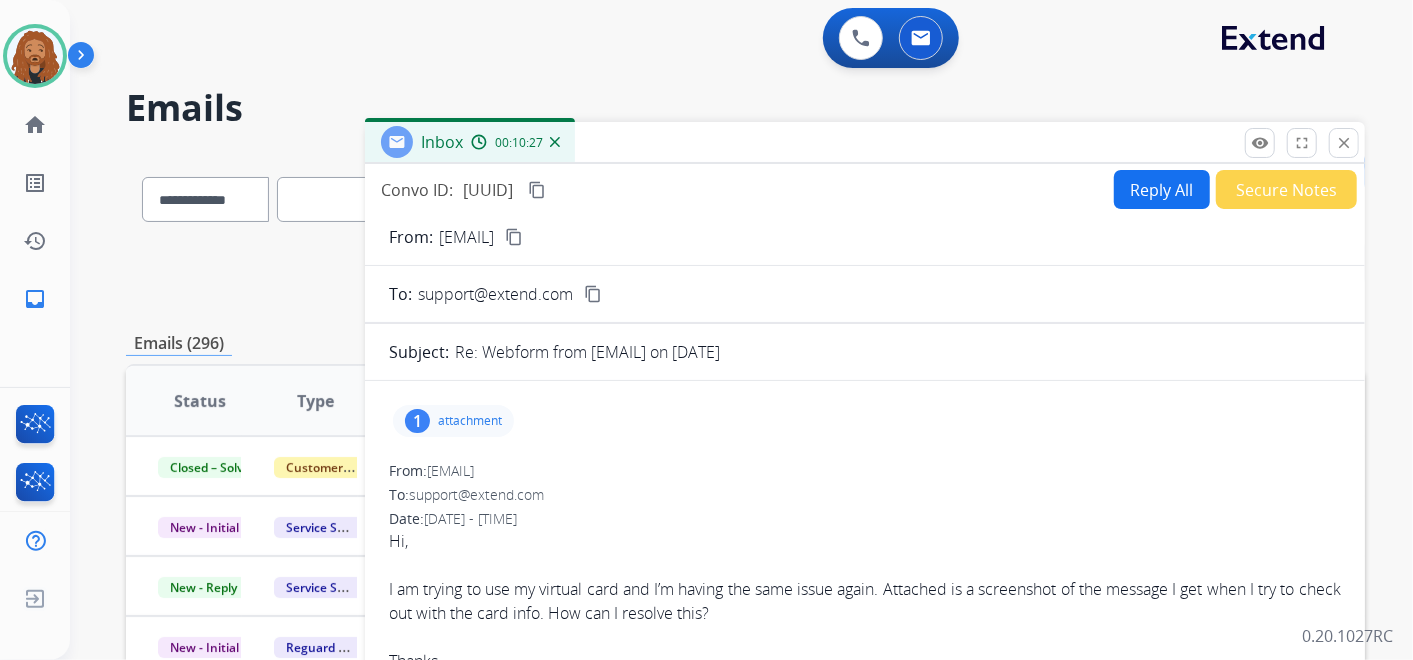click on "attachment" at bounding box center (470, 421) 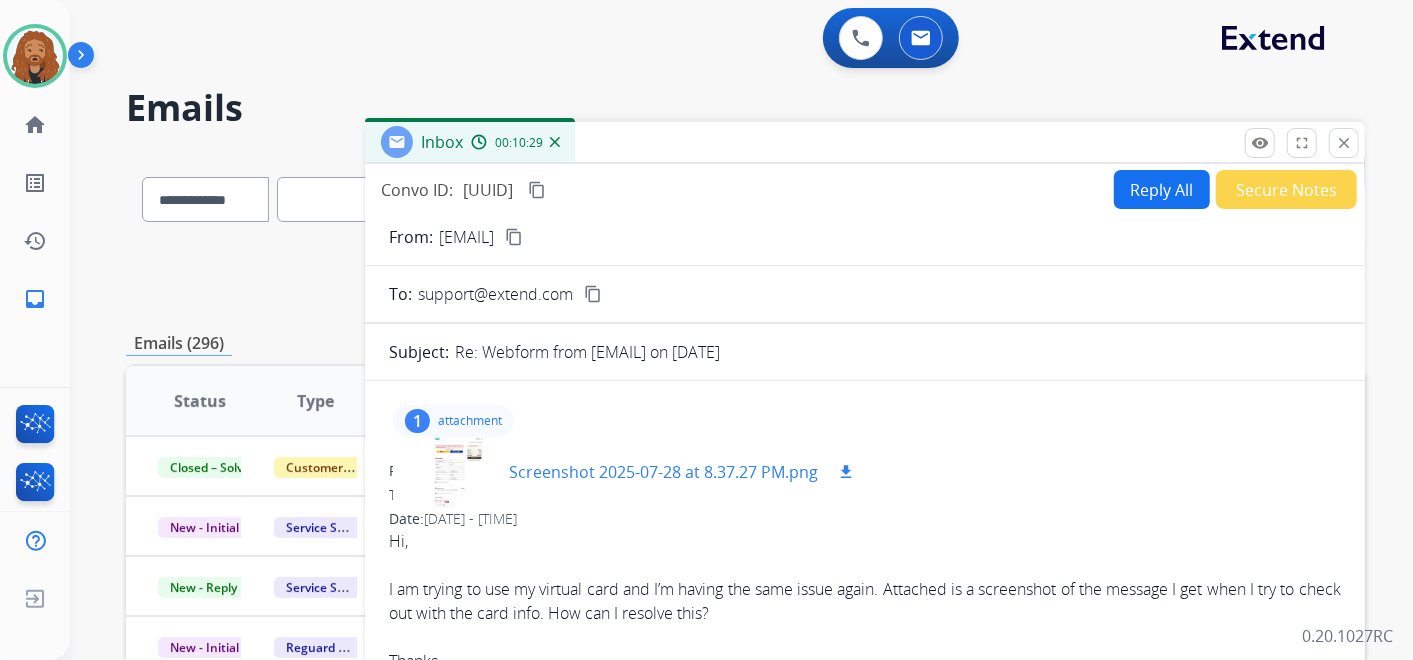 click on "Screenshot 2025-07-28 at 8.37.27 PM.png" at bounding box center (663, 472) 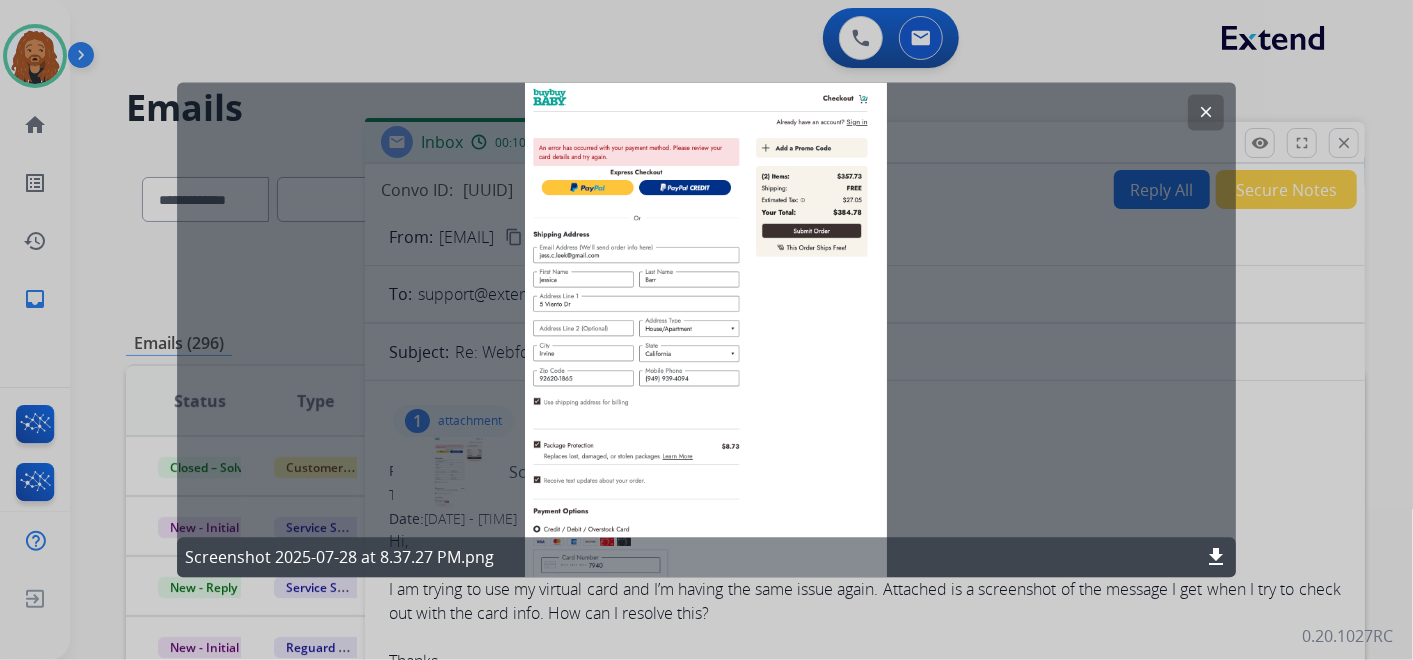 click on "clear" 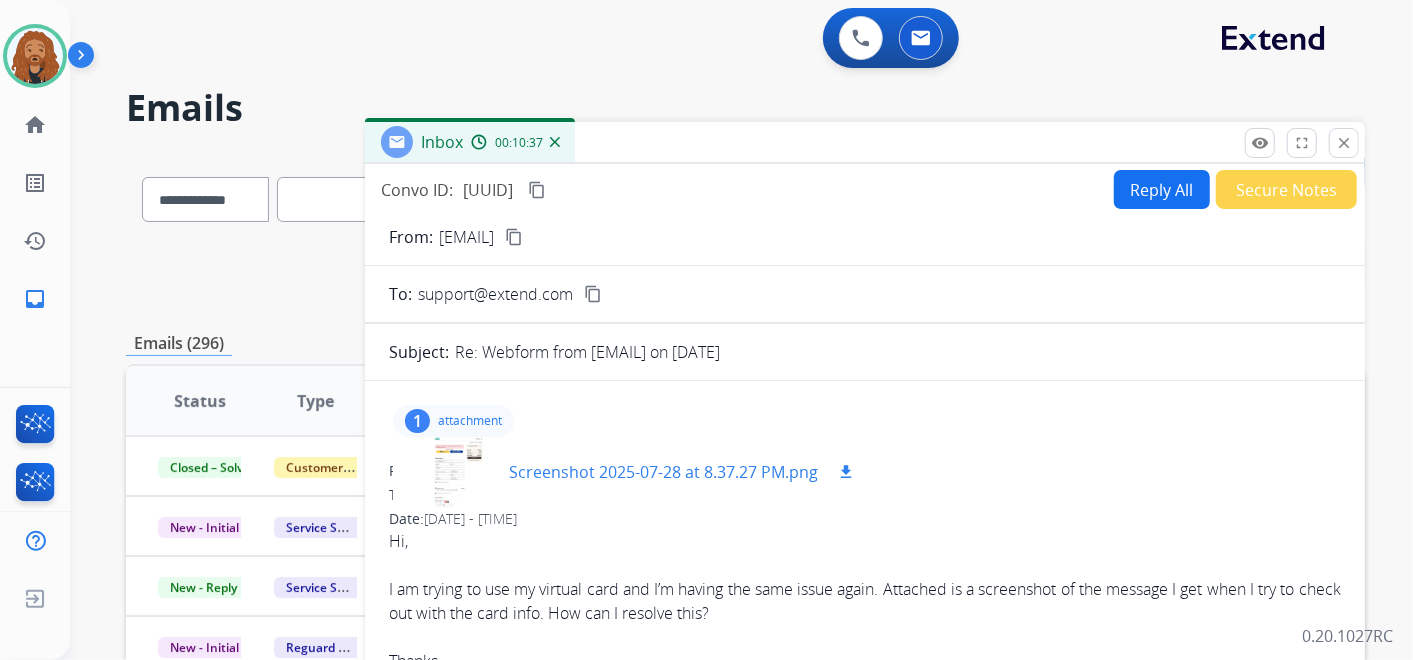 click on "download" at bounding box center [846, 472] 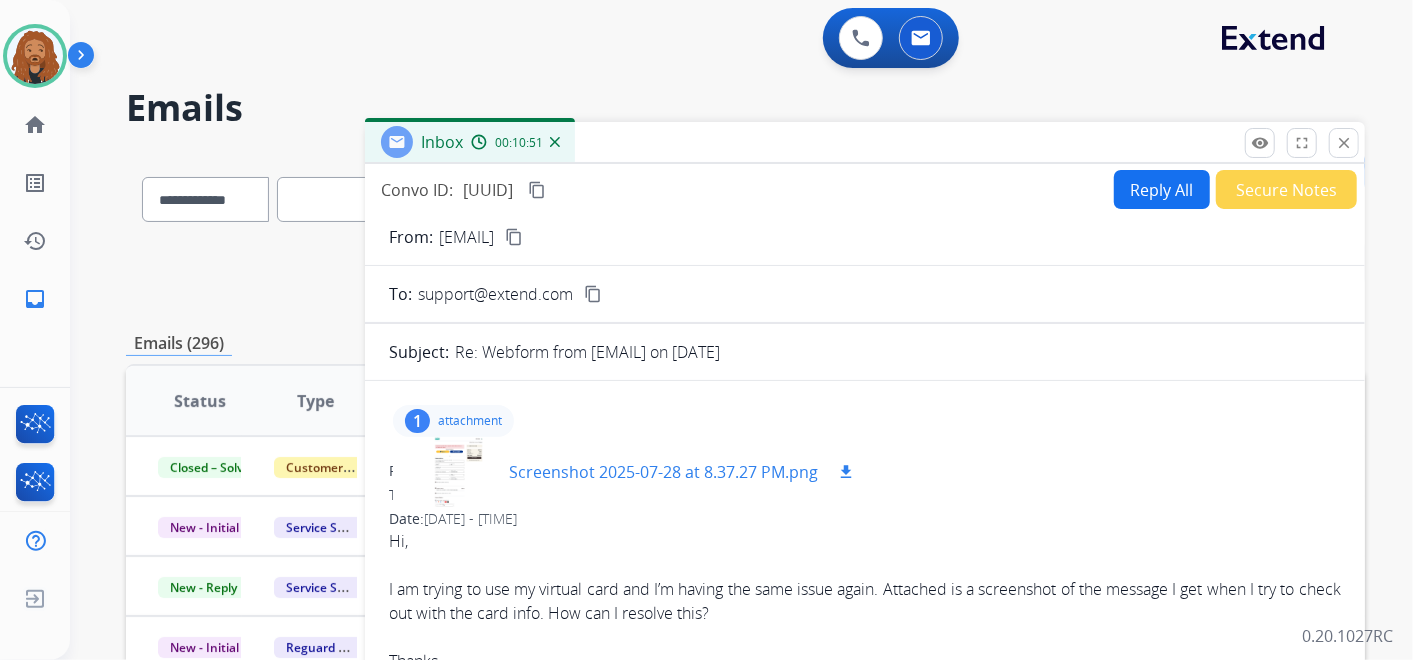 click on "download" at bounding box center [846, 472] 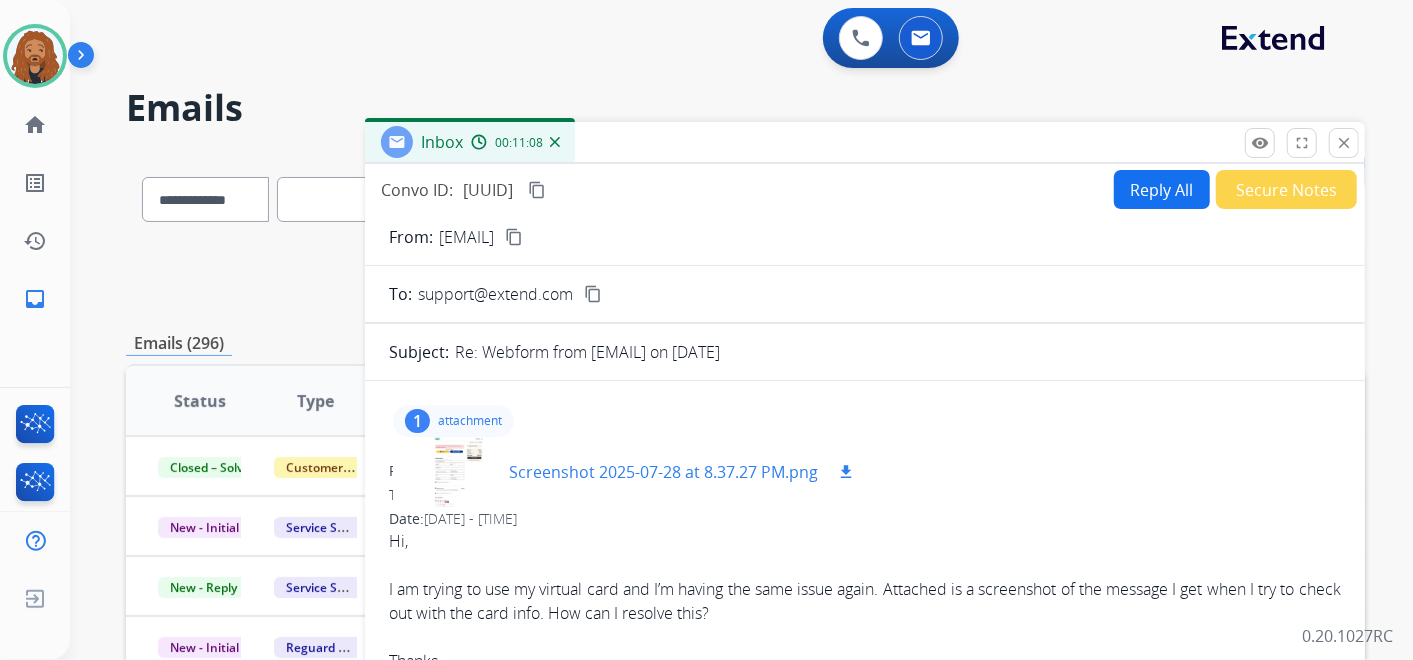 click on "download" at bounding box center [846, 472] 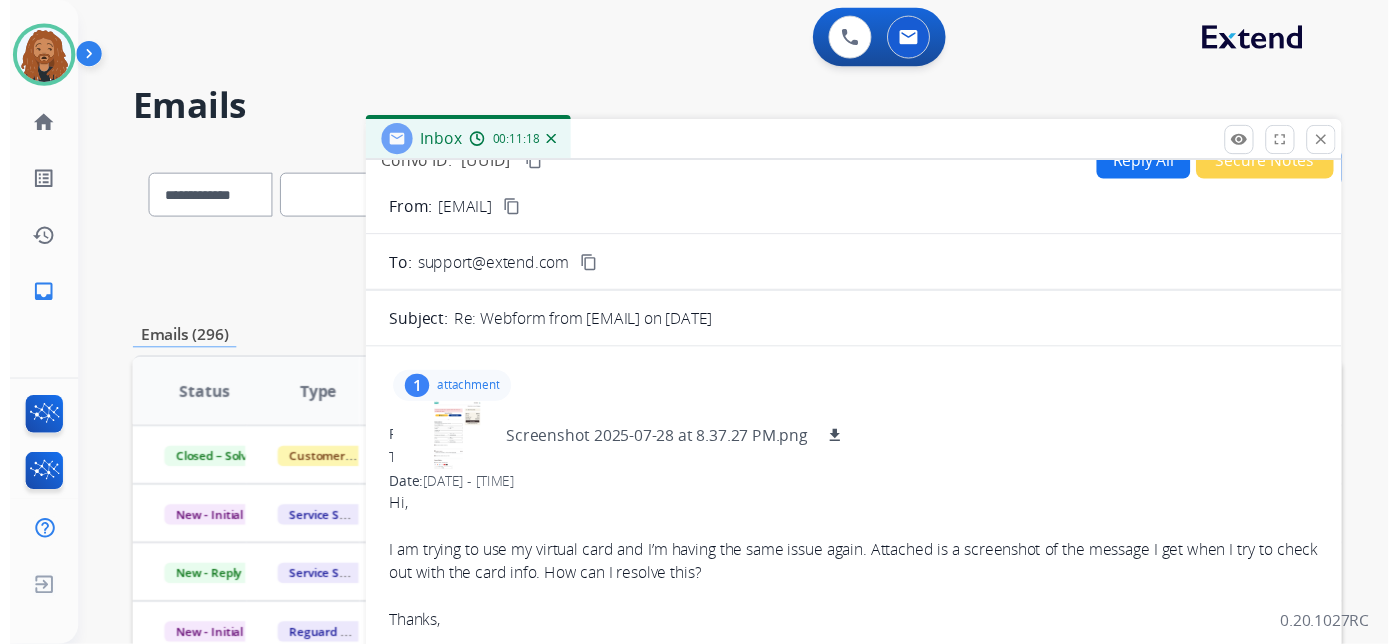 scroll, scrollTop: 0, scrollLeft: 0, axis: both 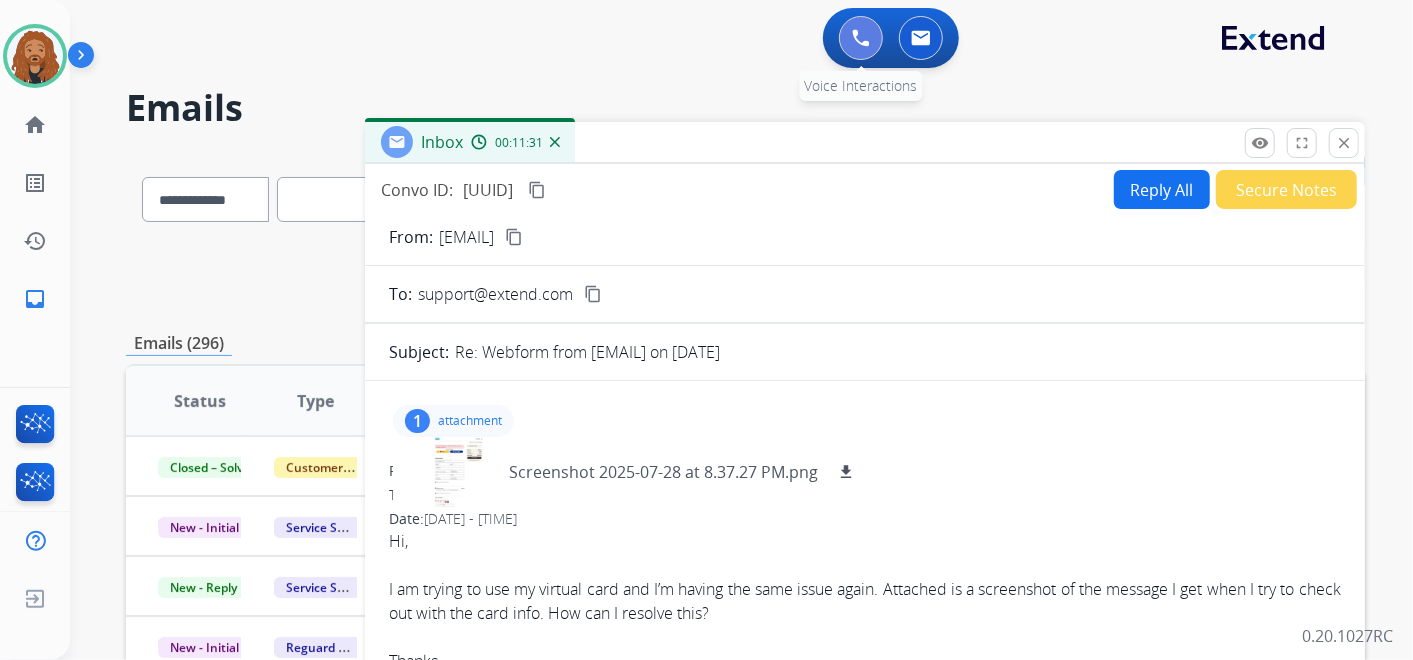 click at bounding box center (861, 38) 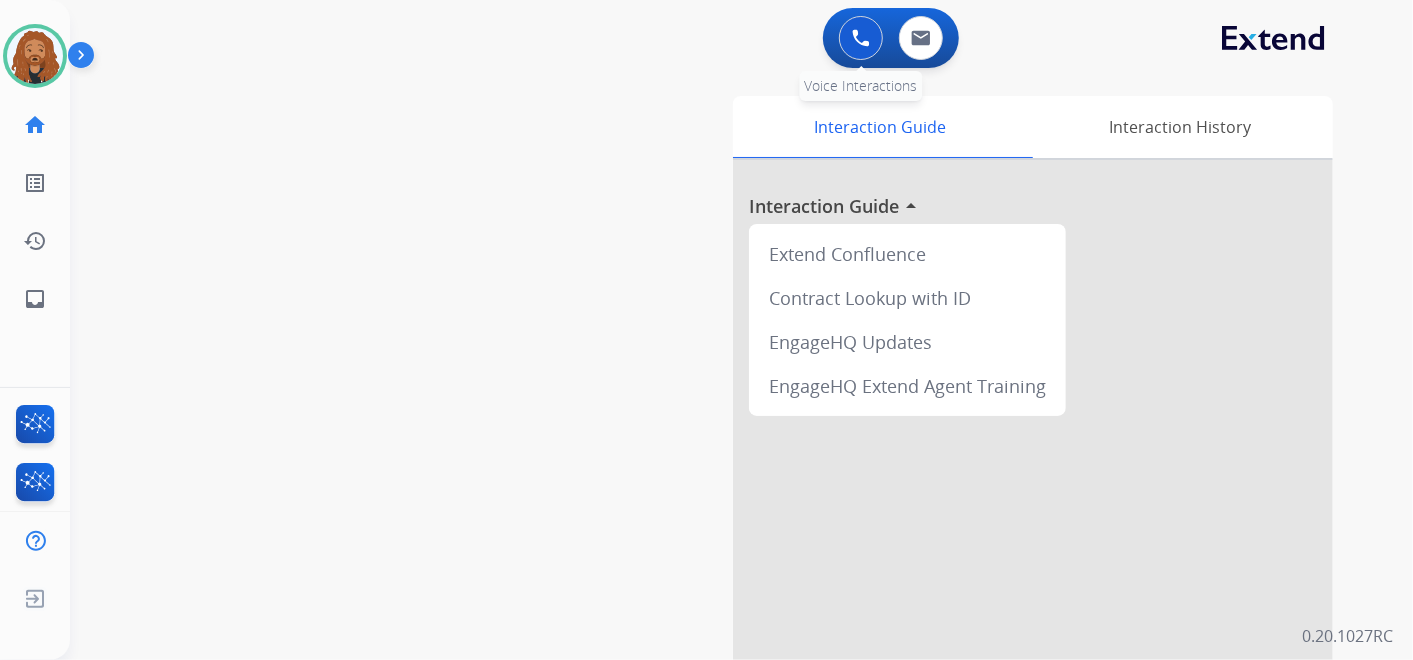 click at bounding box center [861, 38] 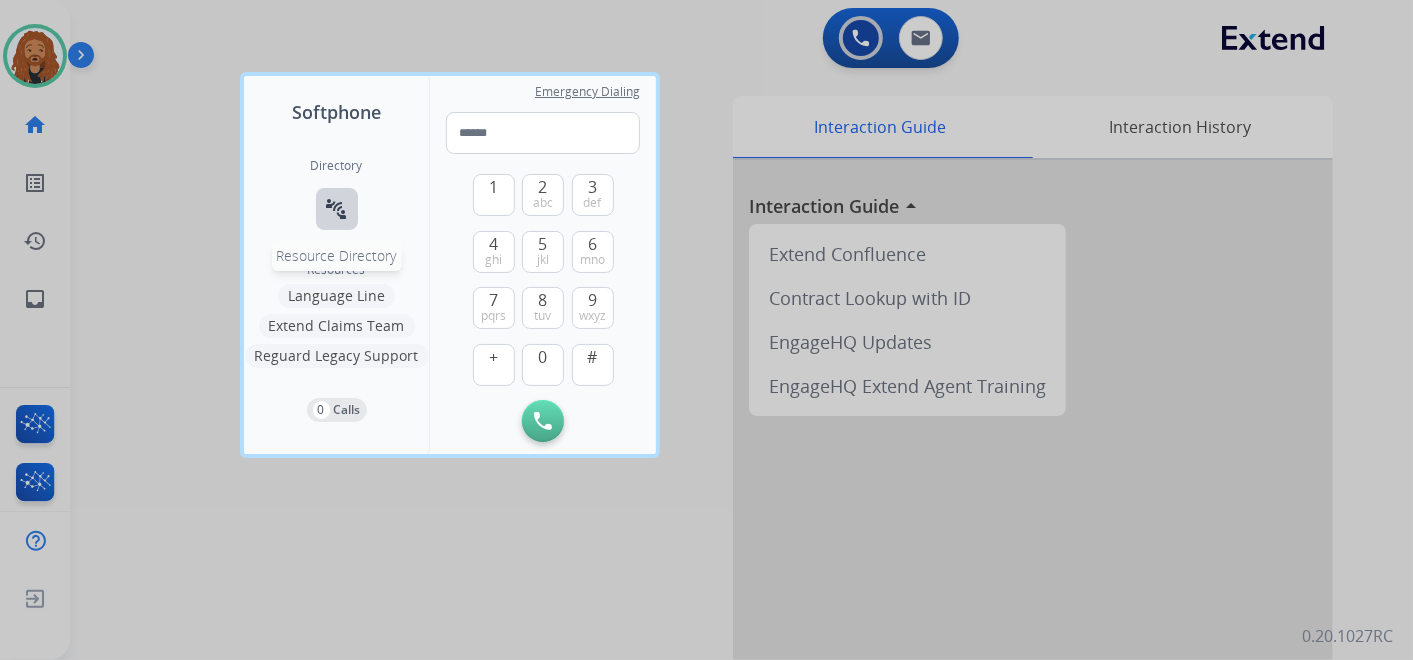 click on "connect_without_contact" at bounding box center [337, 209] 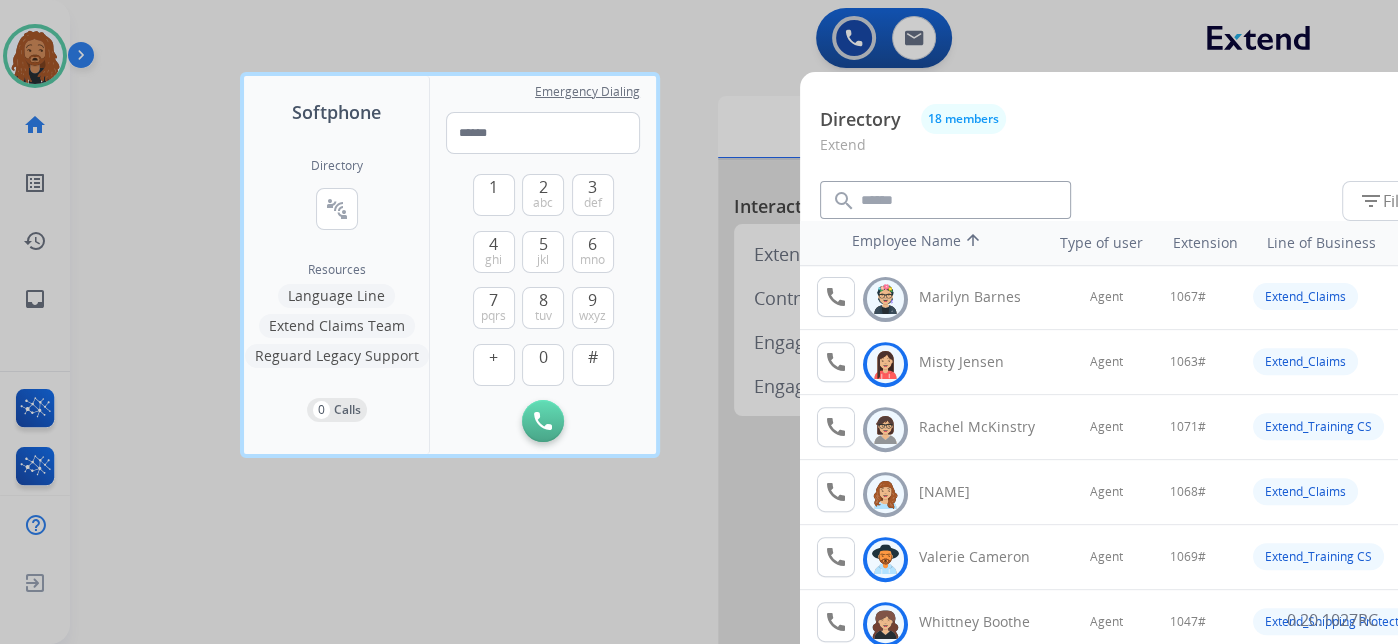 scroll, scrollTop: 756, scrollLeft: 0, axis: vertical 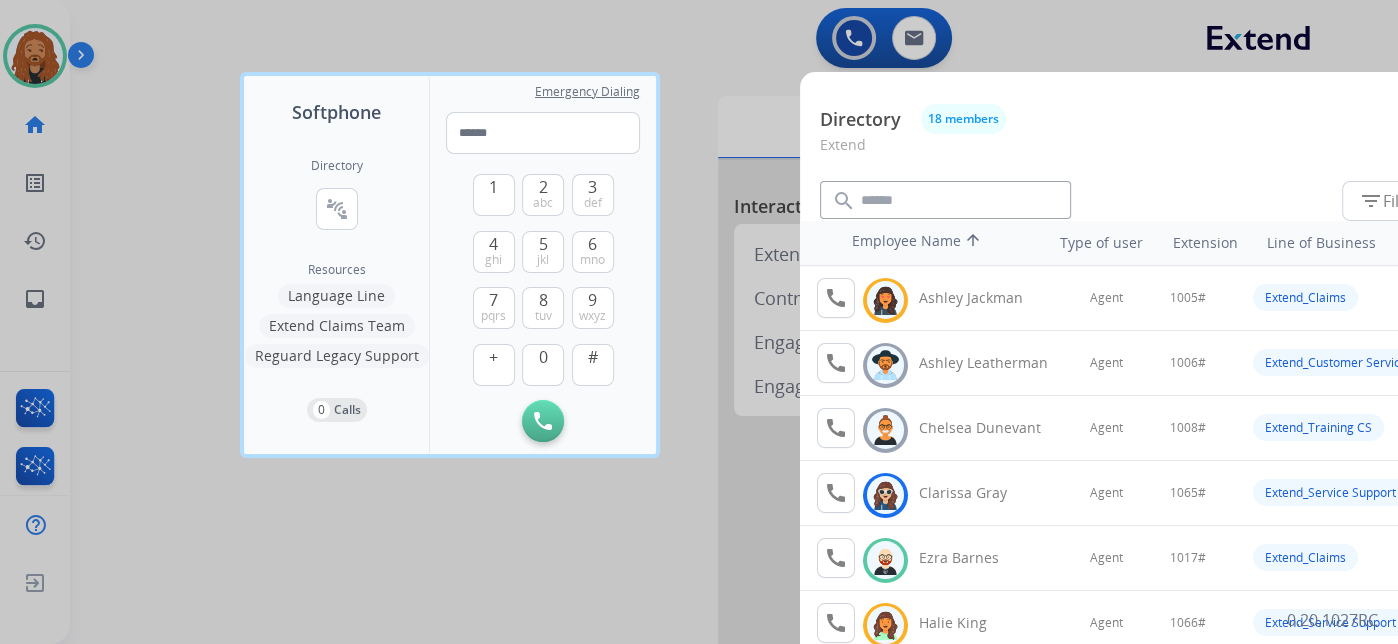click at bounding box center (699, 322) 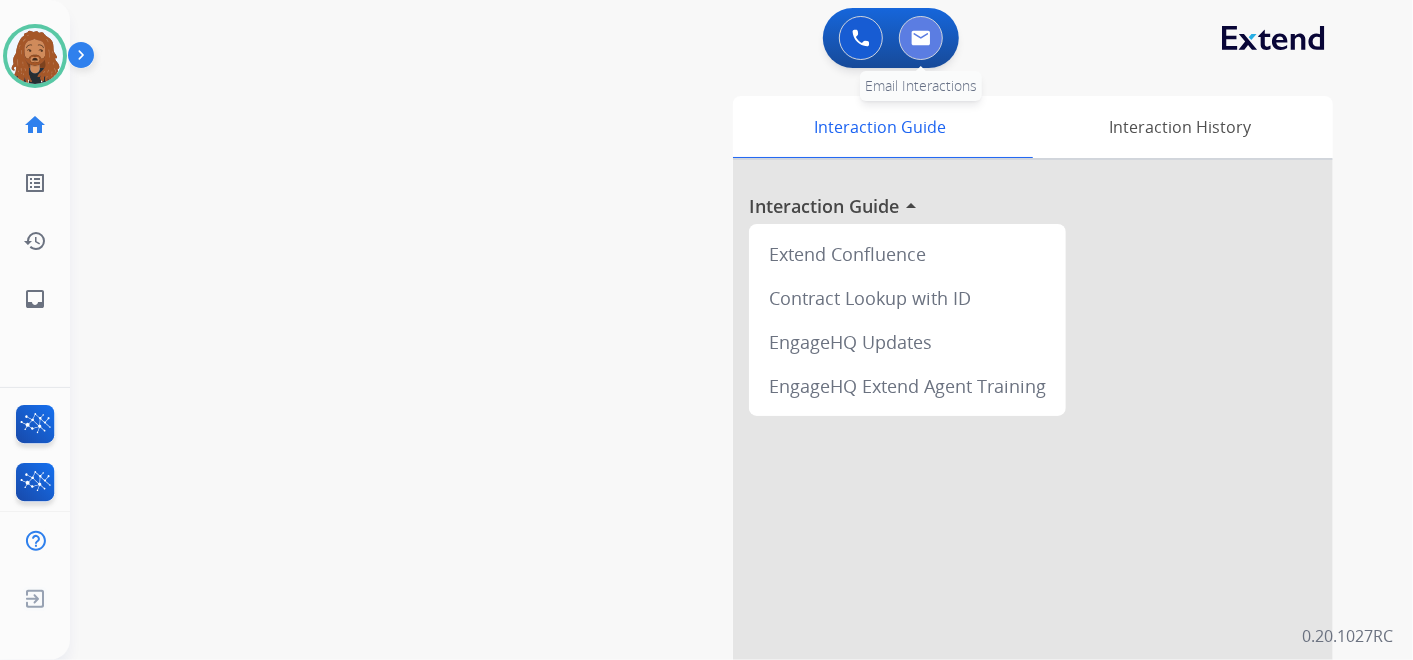 click at bounding box center [921, 38] 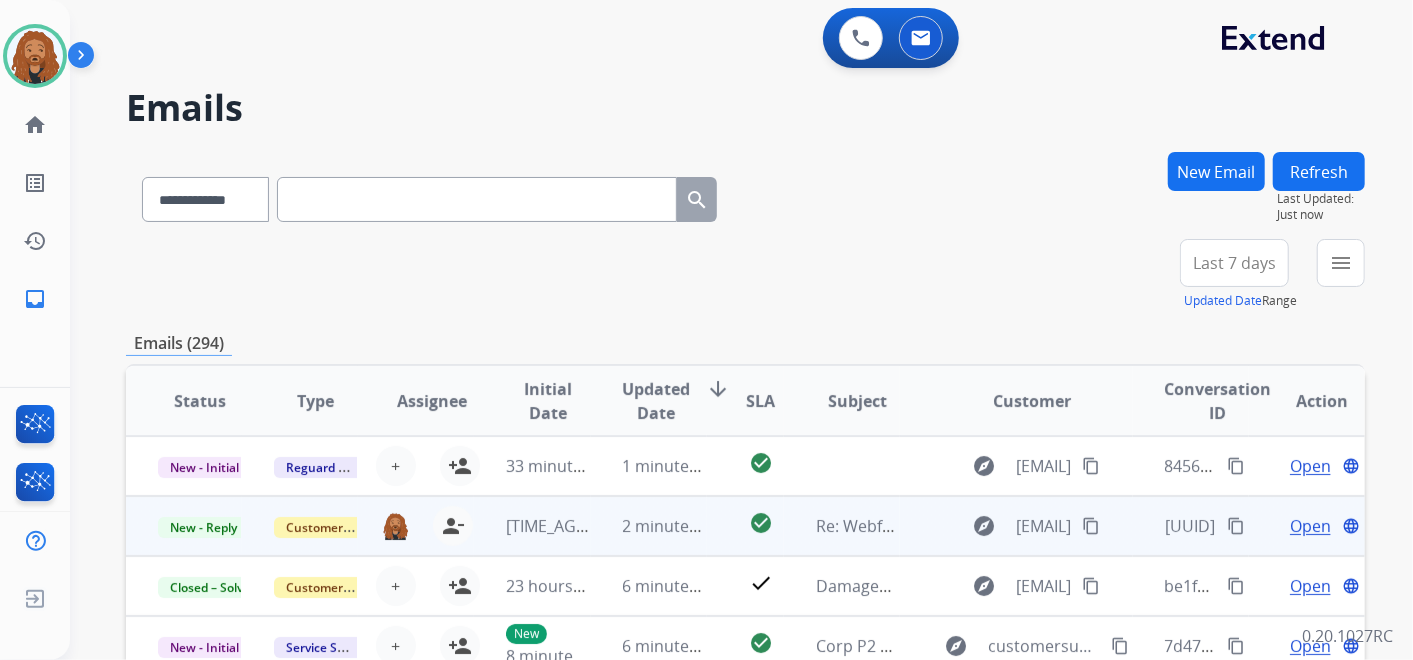 click on "Open" at bounding box center (1310, 526) 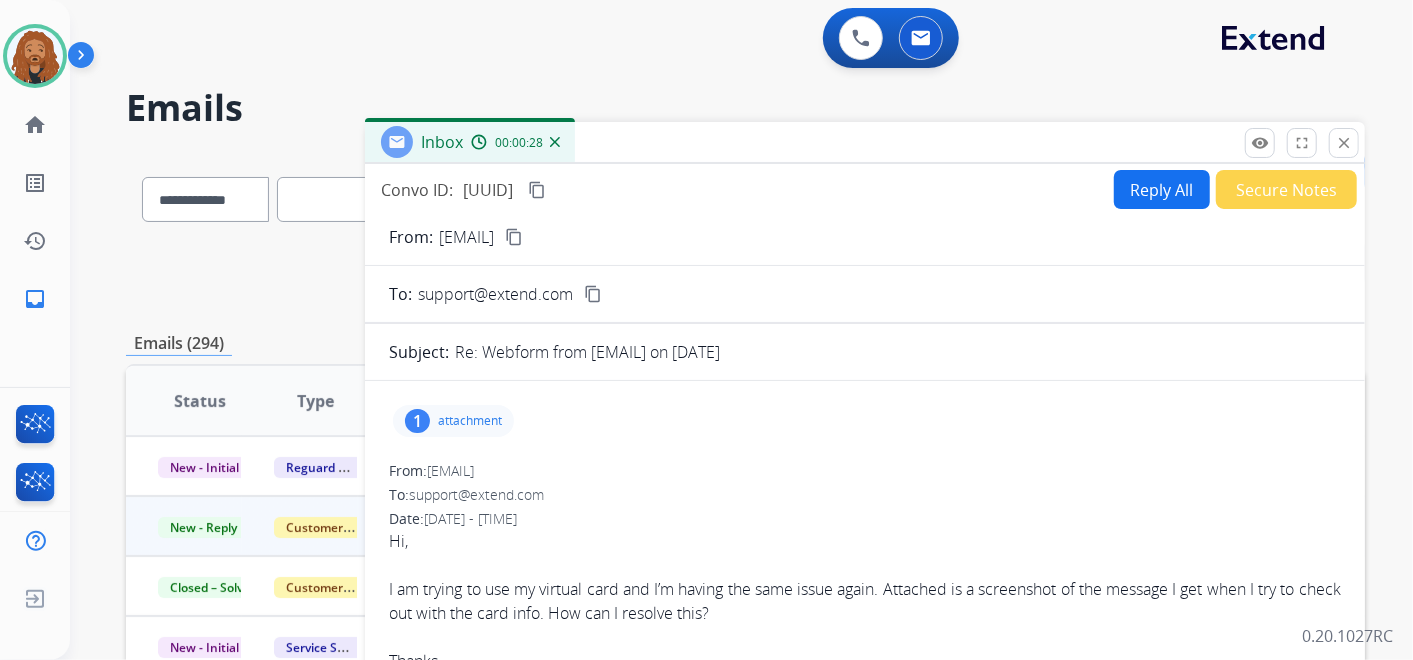 click on "content_copy" at bounding box center (514, 237) 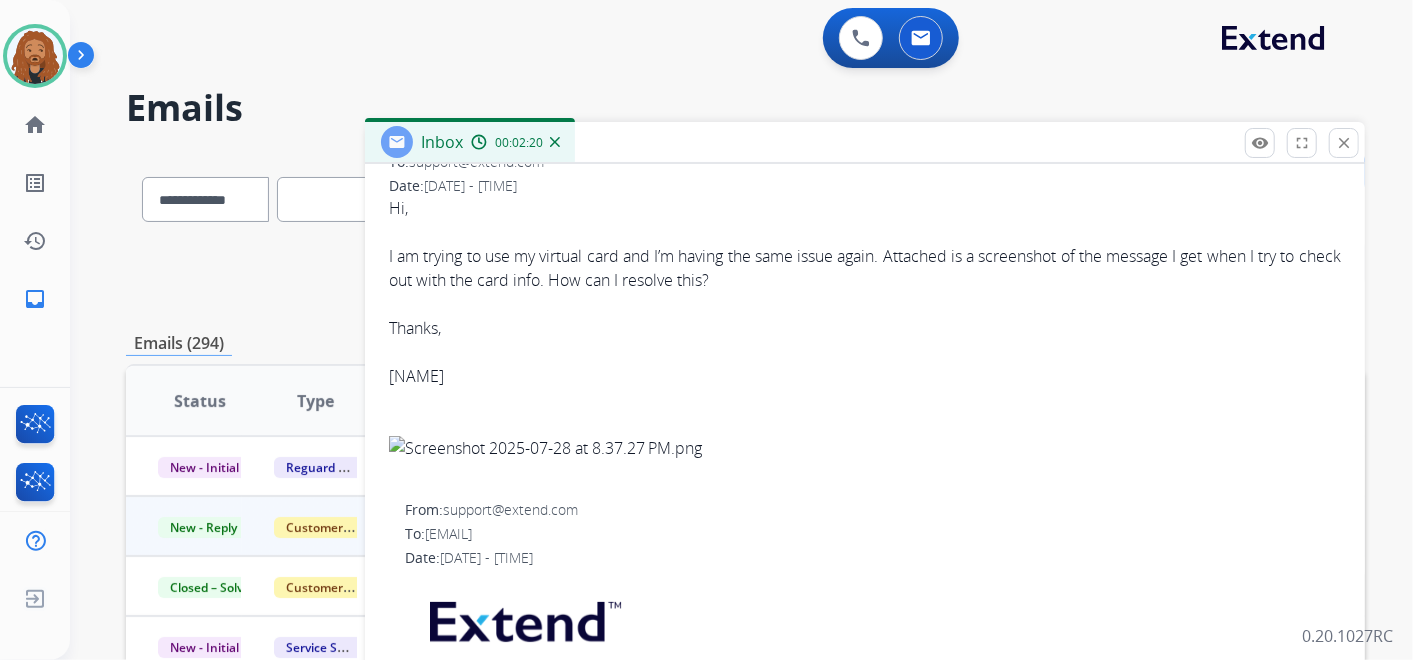 scroll, scrollTop: 0, scrollLeft: 0, axis: both 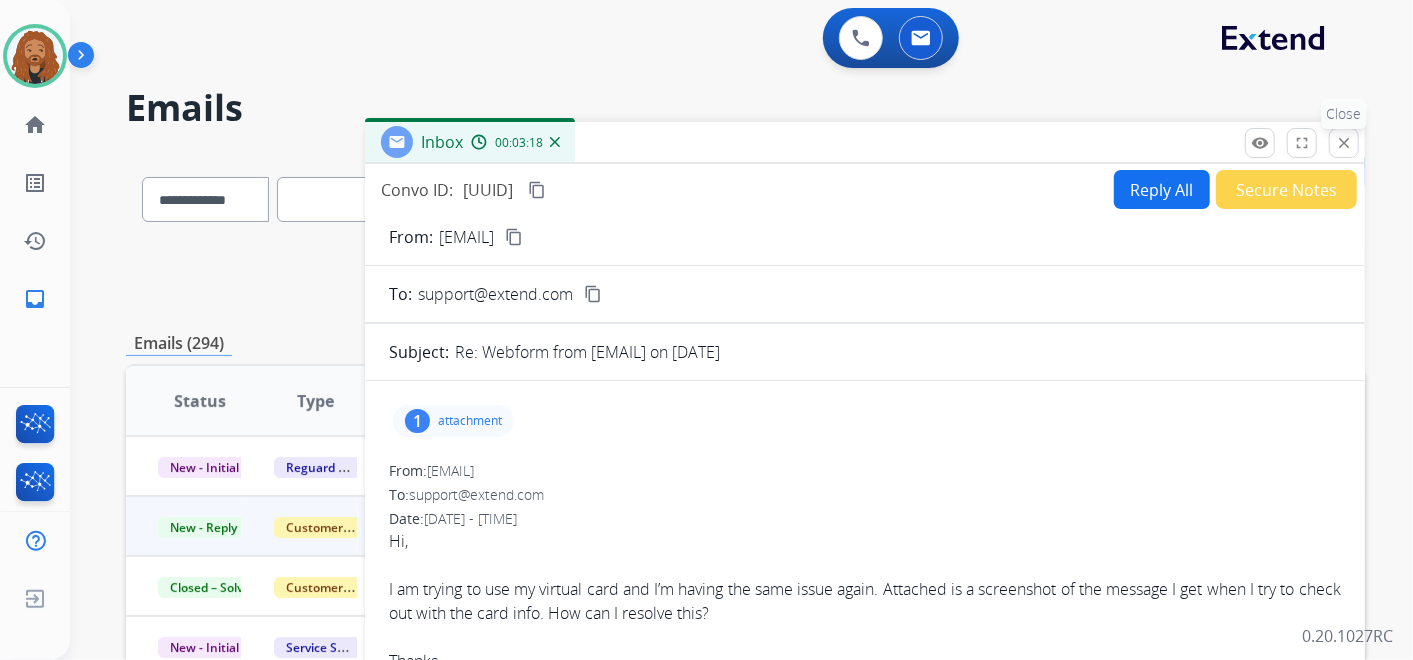 click on "close" at bounding box center (1344, 143) 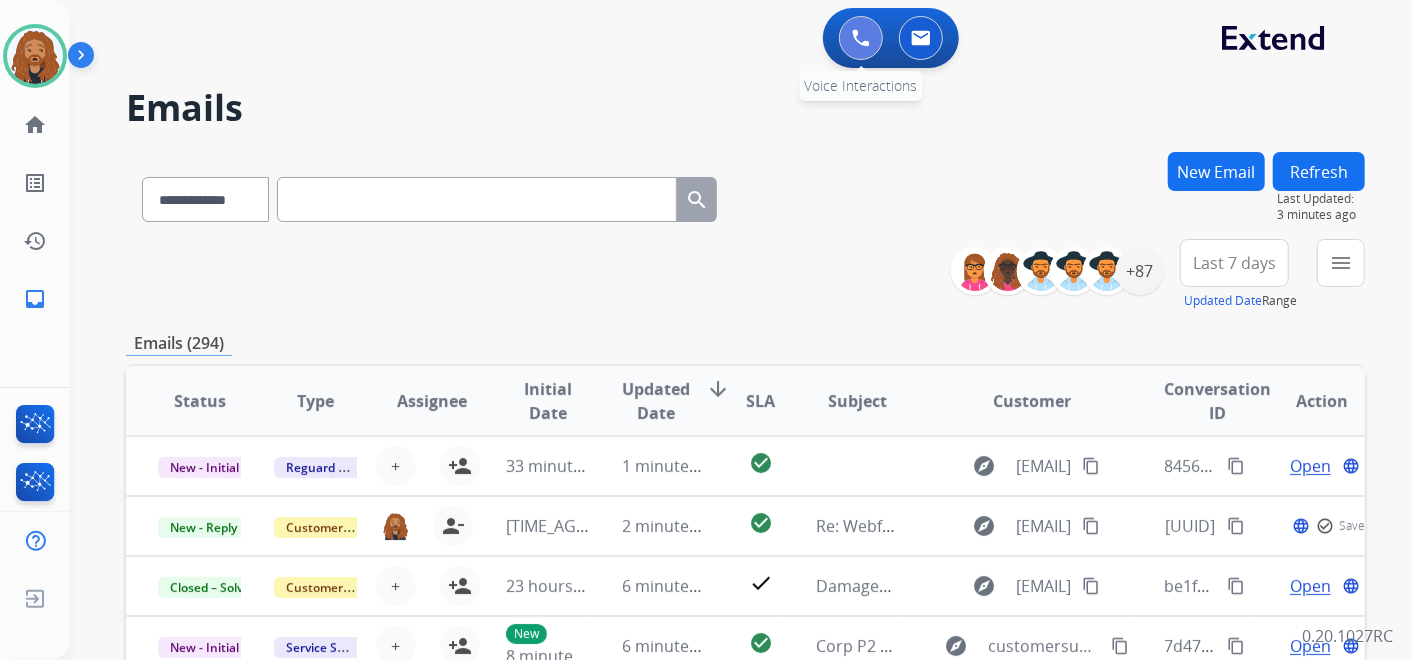 click at bounding box center (861, 38) 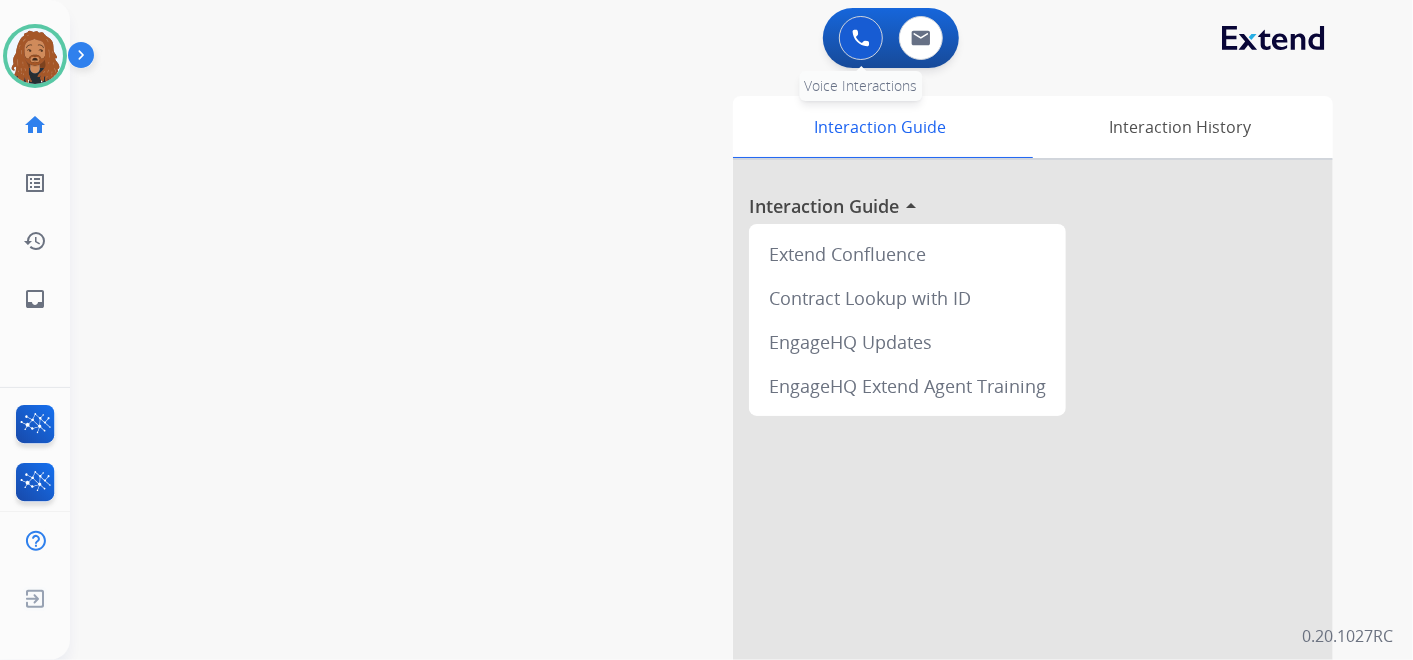 click at bounding box center (861, 38) 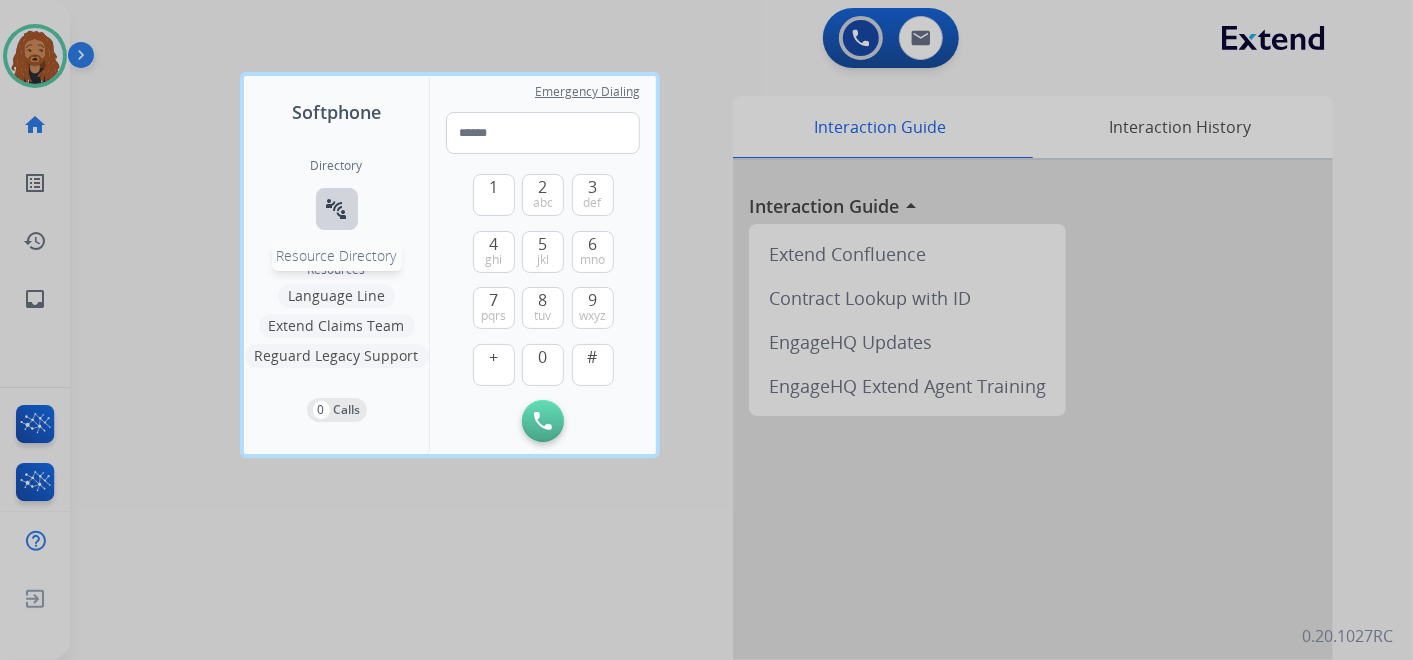 click on "connect_without_contact" at bounding box center (337, 209) 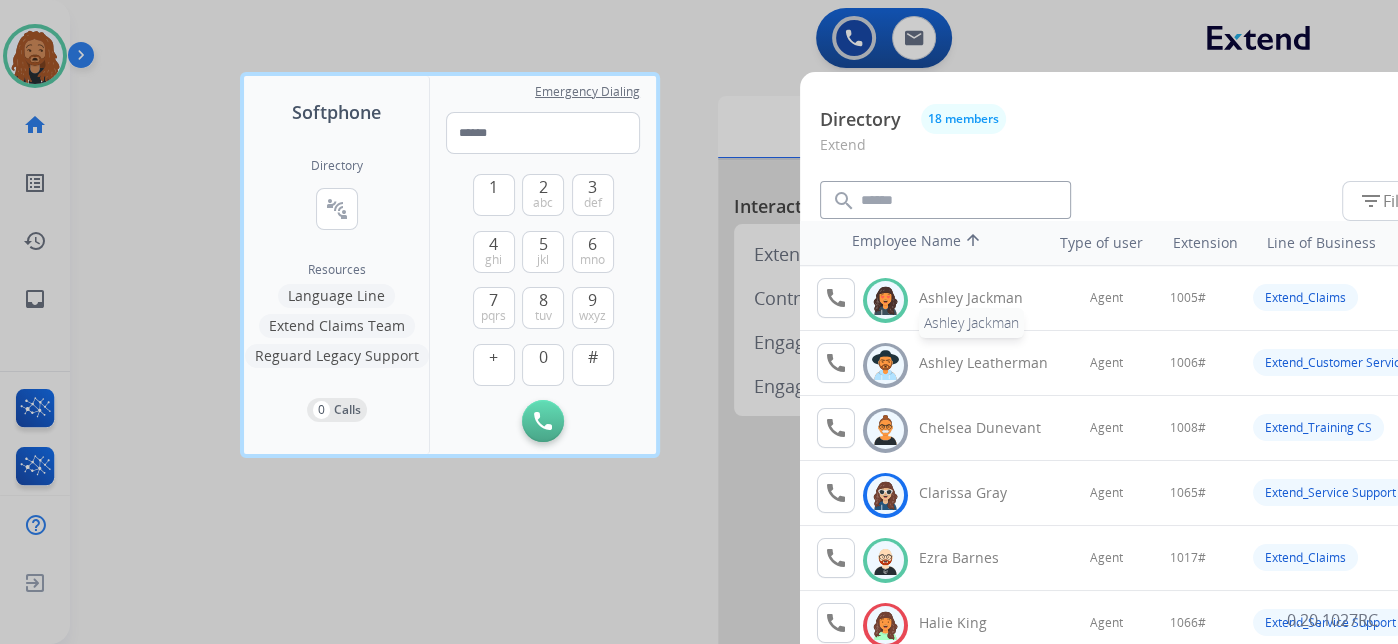 click on "Ashley Jackman" at bounding box center [986, 298] 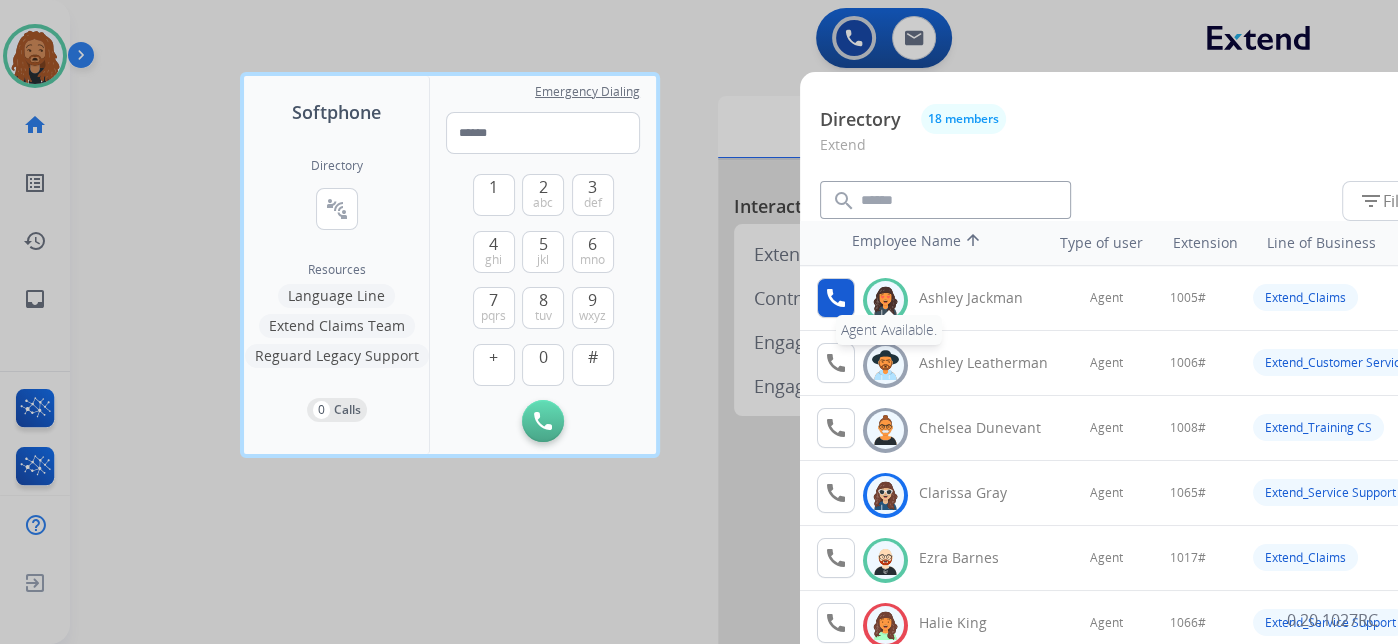 click on "call" at bounding box center (836, 298) 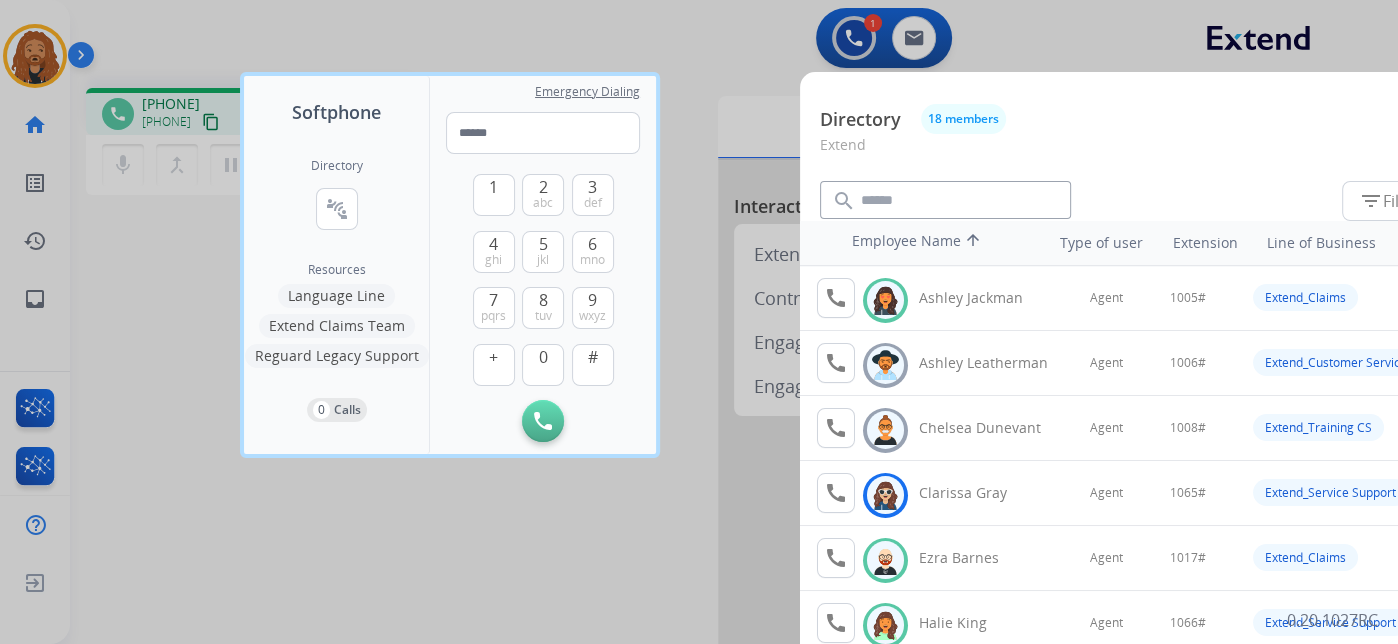 click at bounding box center [699, 322] 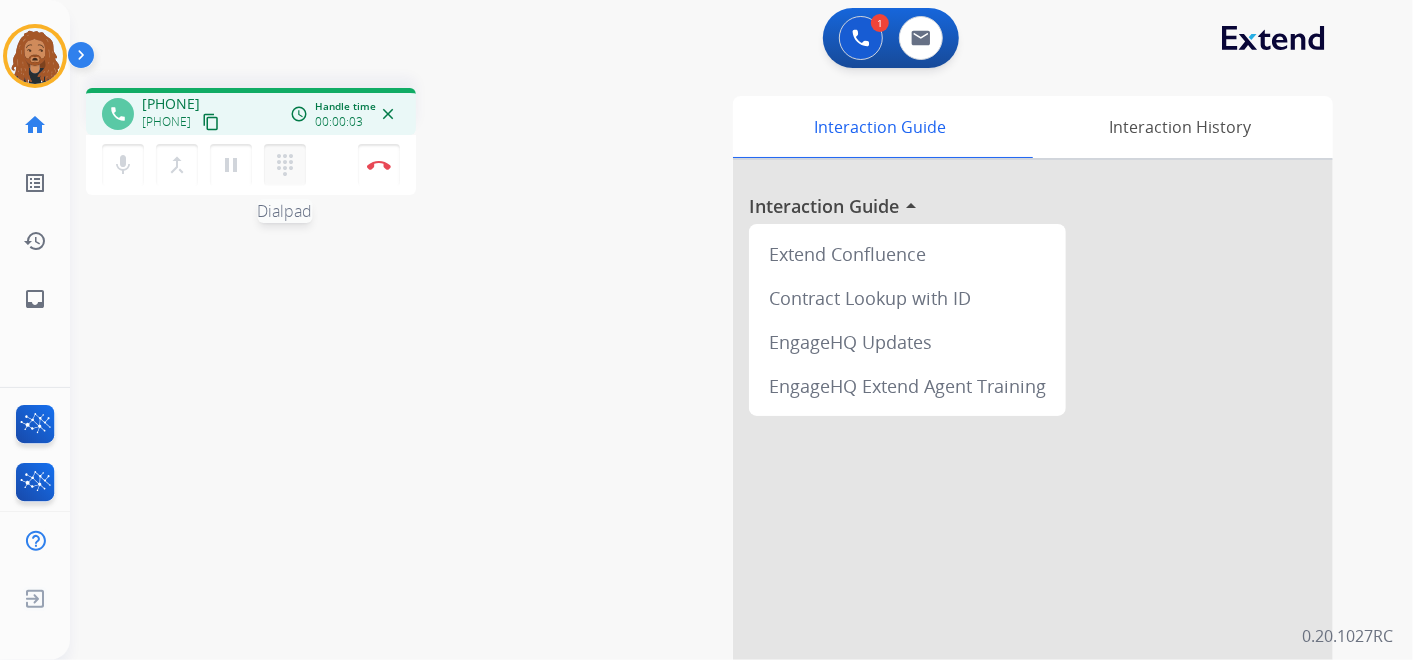 click on "dialpad Dialpad" at bounding box center (285, 165) 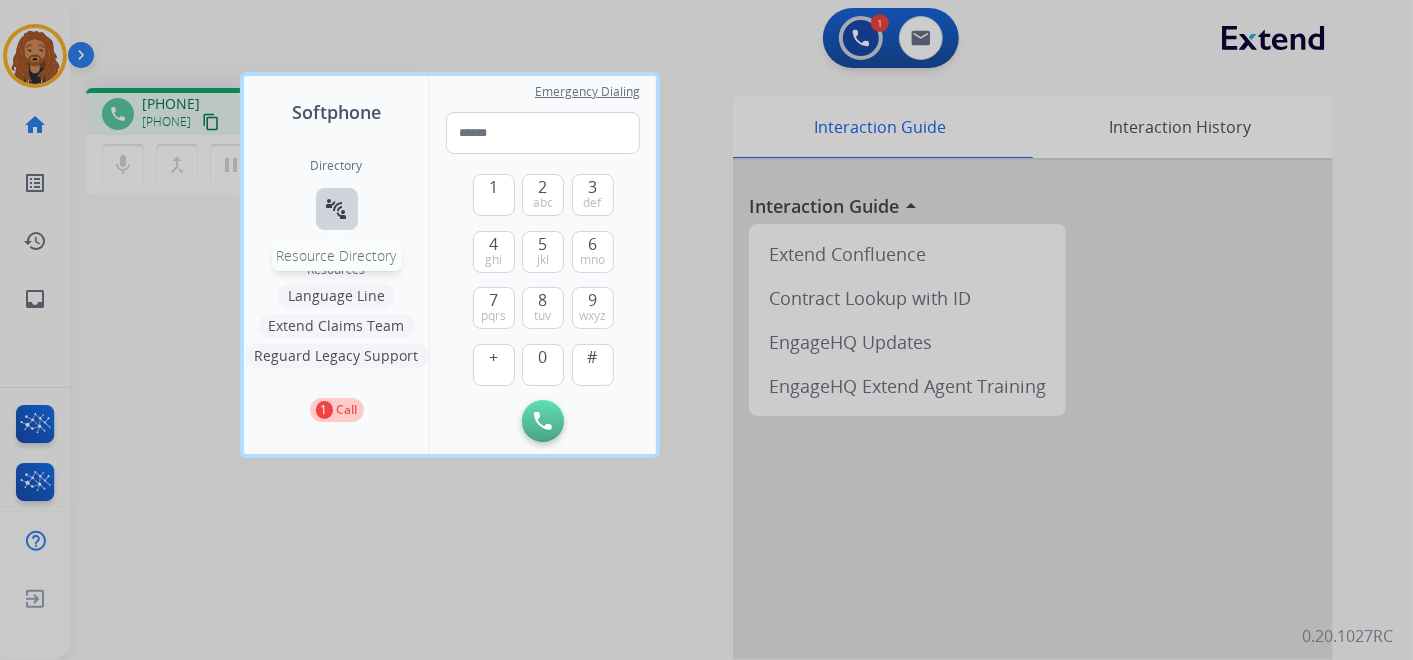 click on "connect_without_contact" at bounding box center (337, 209) 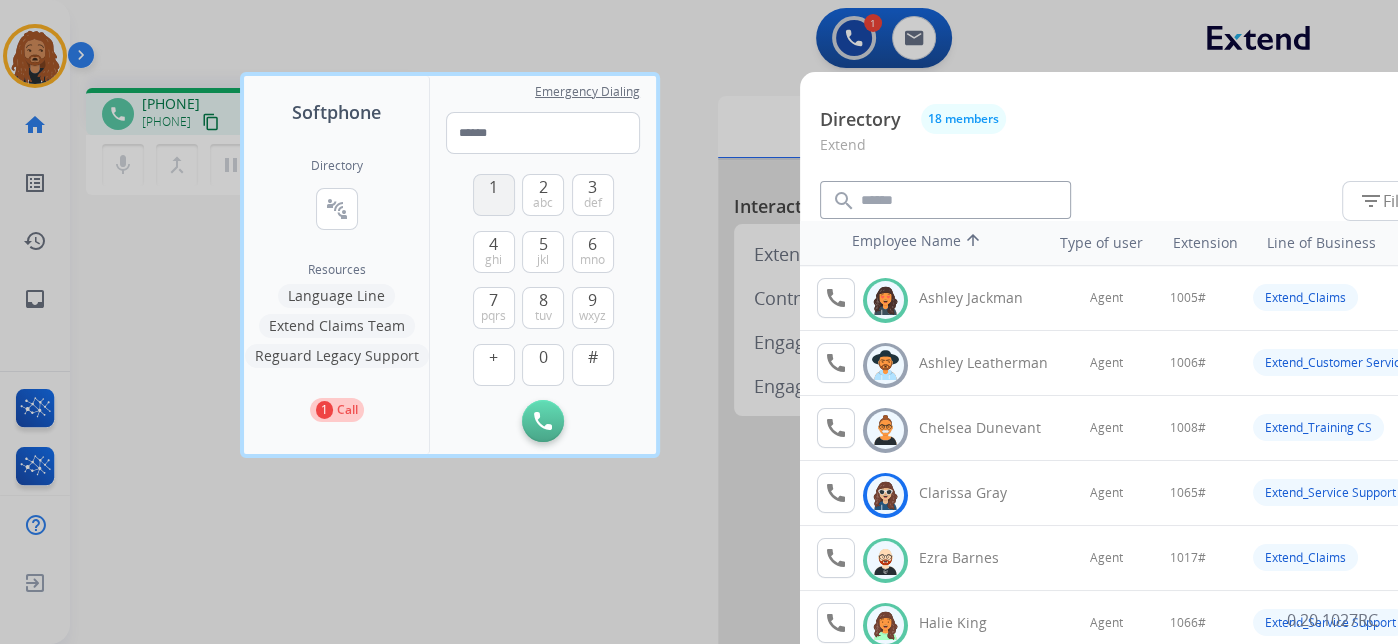 click on "1" at bounding box center [494, 195] 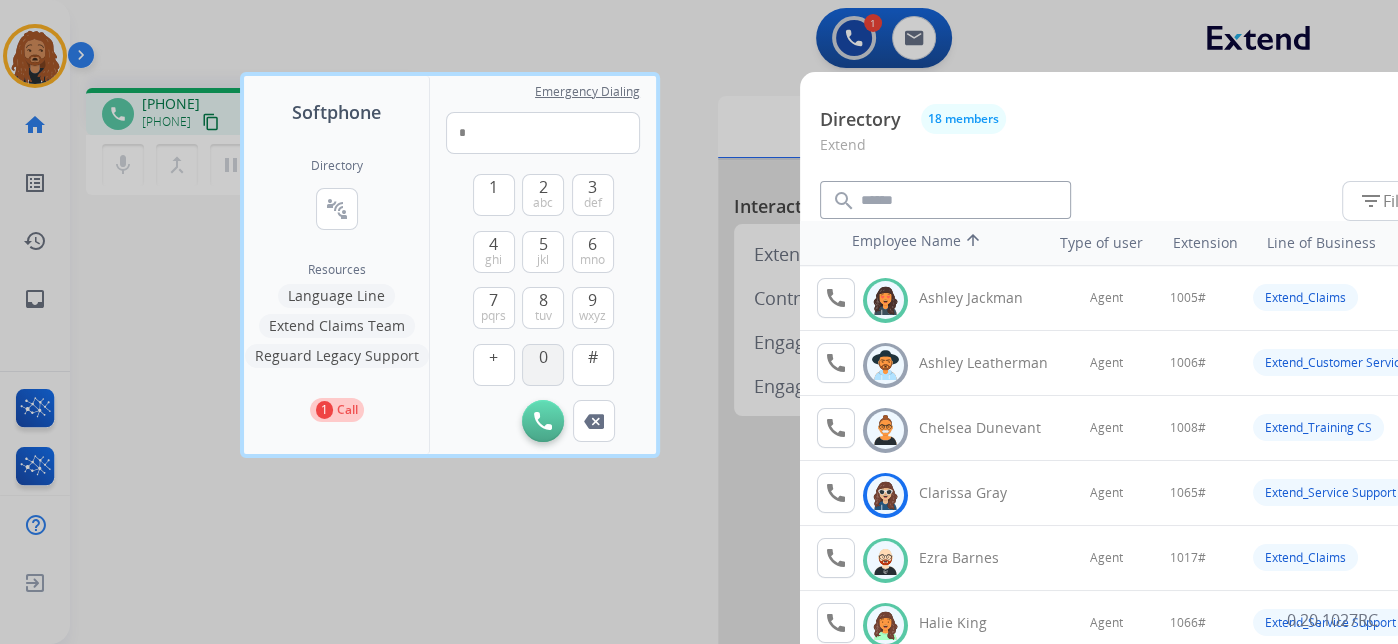 click on "0" at bounding box center (543, 365) 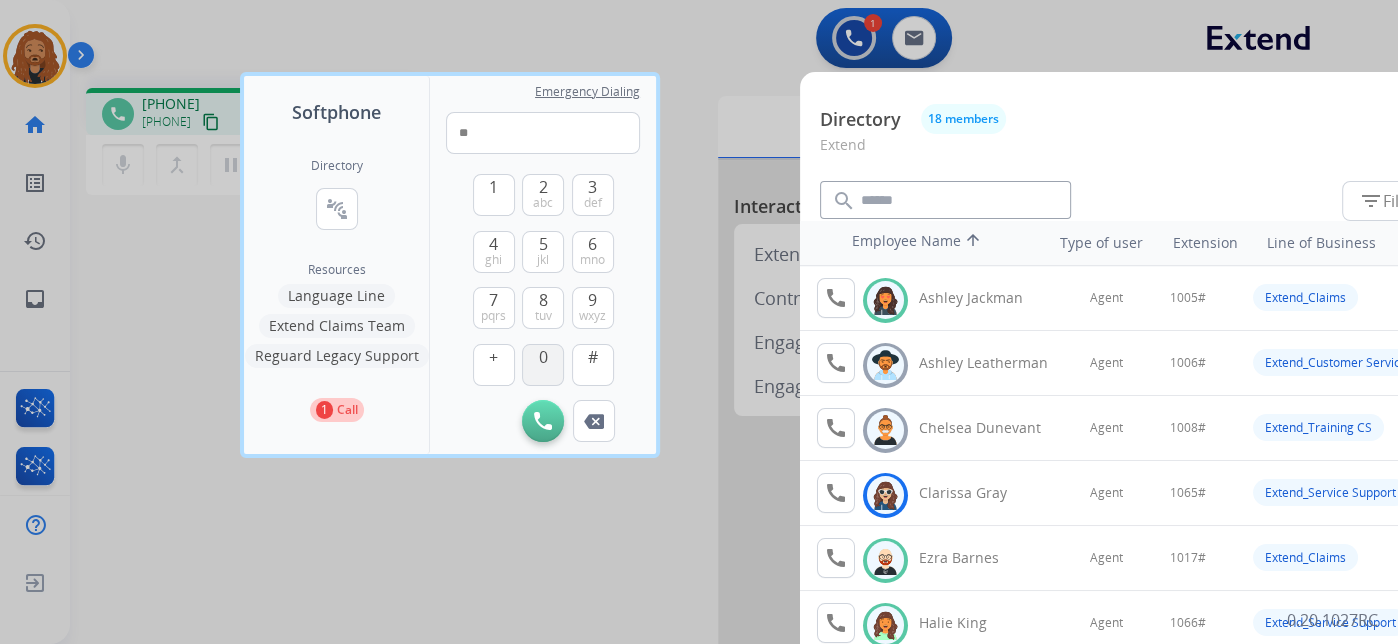 click on "0" at bounding box center [543, 365] 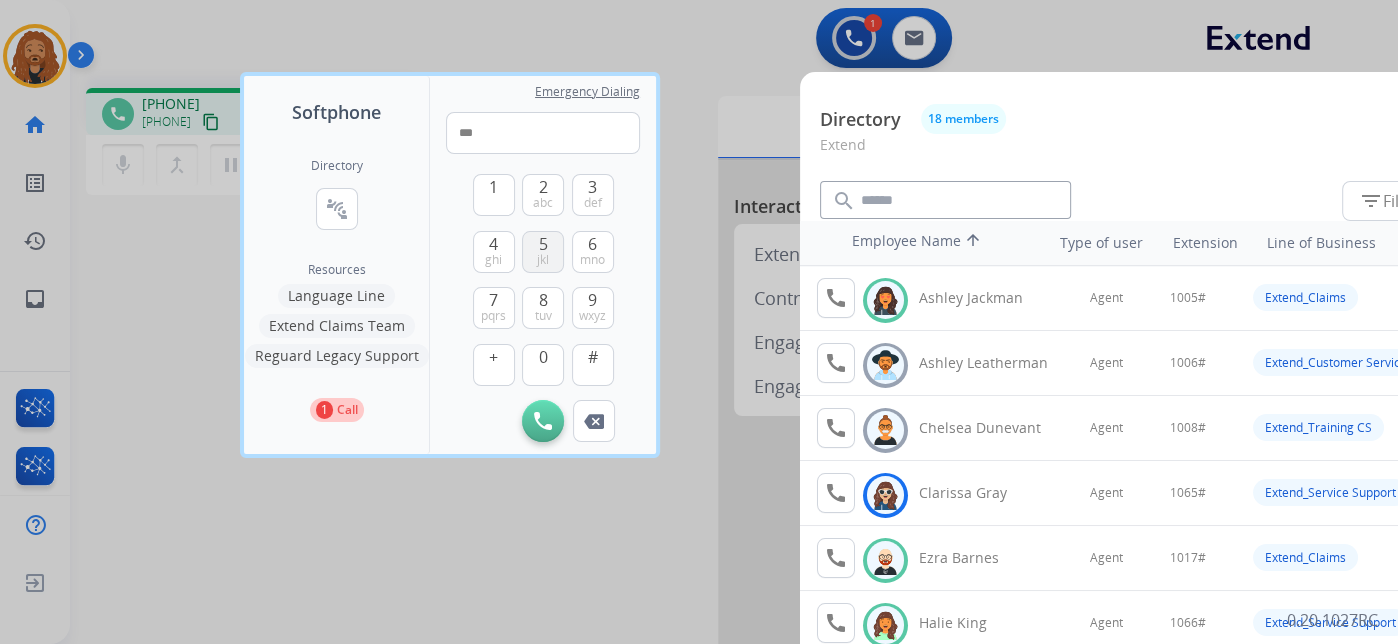 click on "5 jkl" at bounding box center [543, 252] 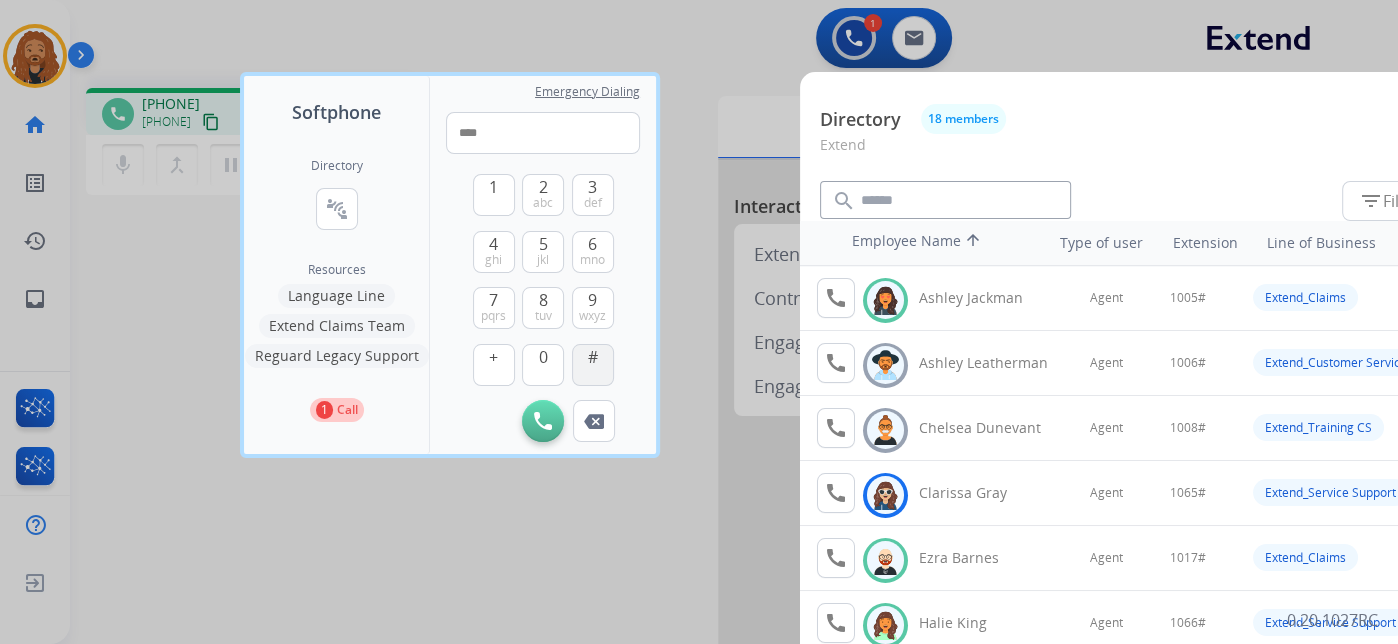 click on "#" at bounding box center (593, 357) 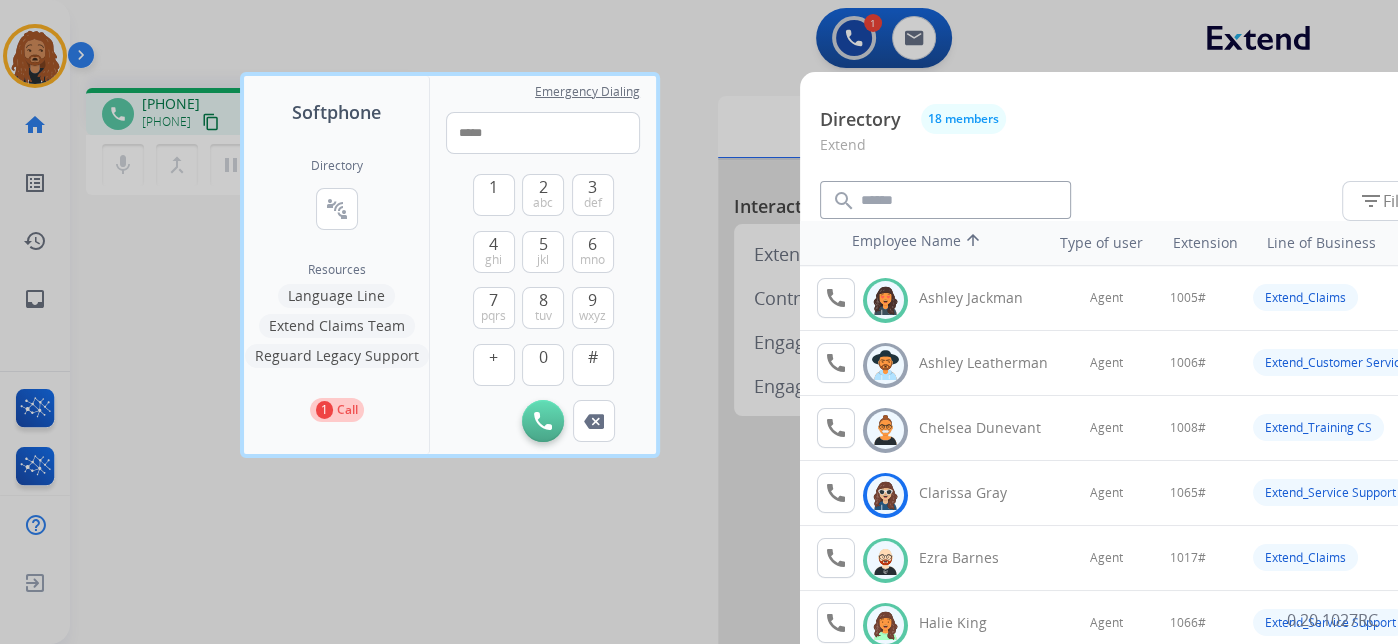 click at bounding box center [699, 322] 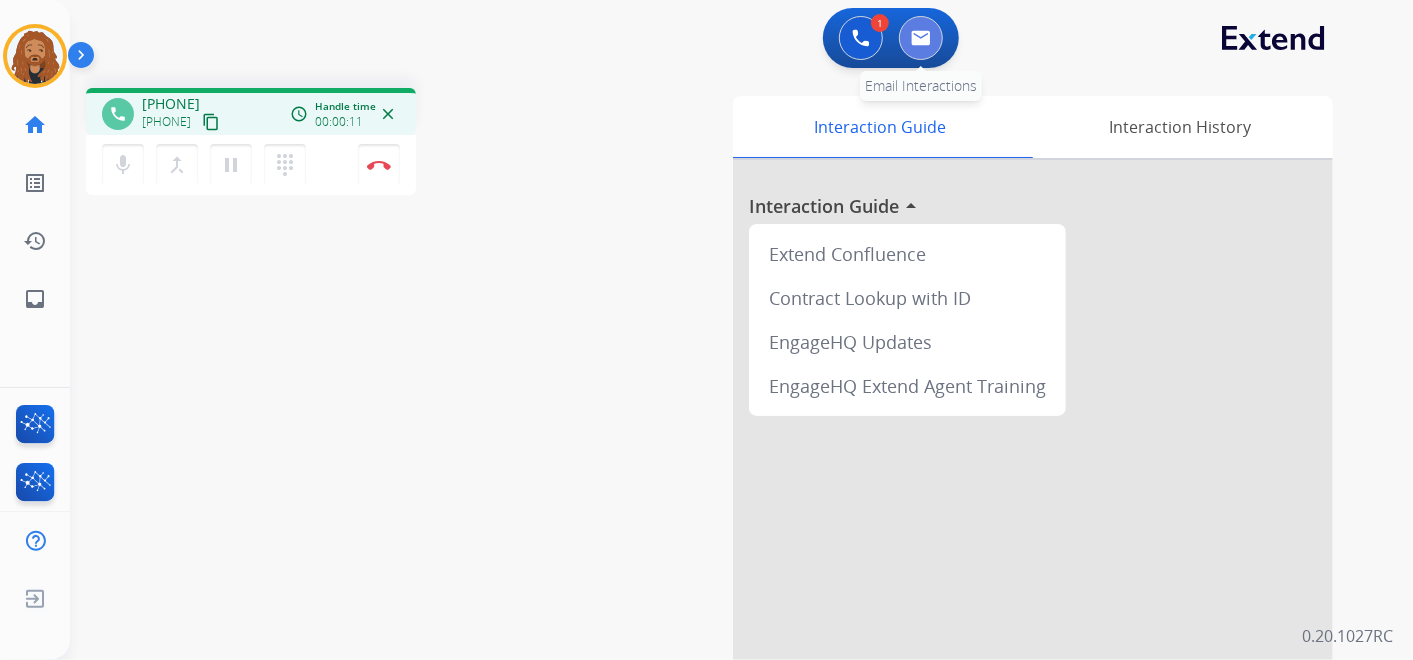 click at bounding box center [921, 38] 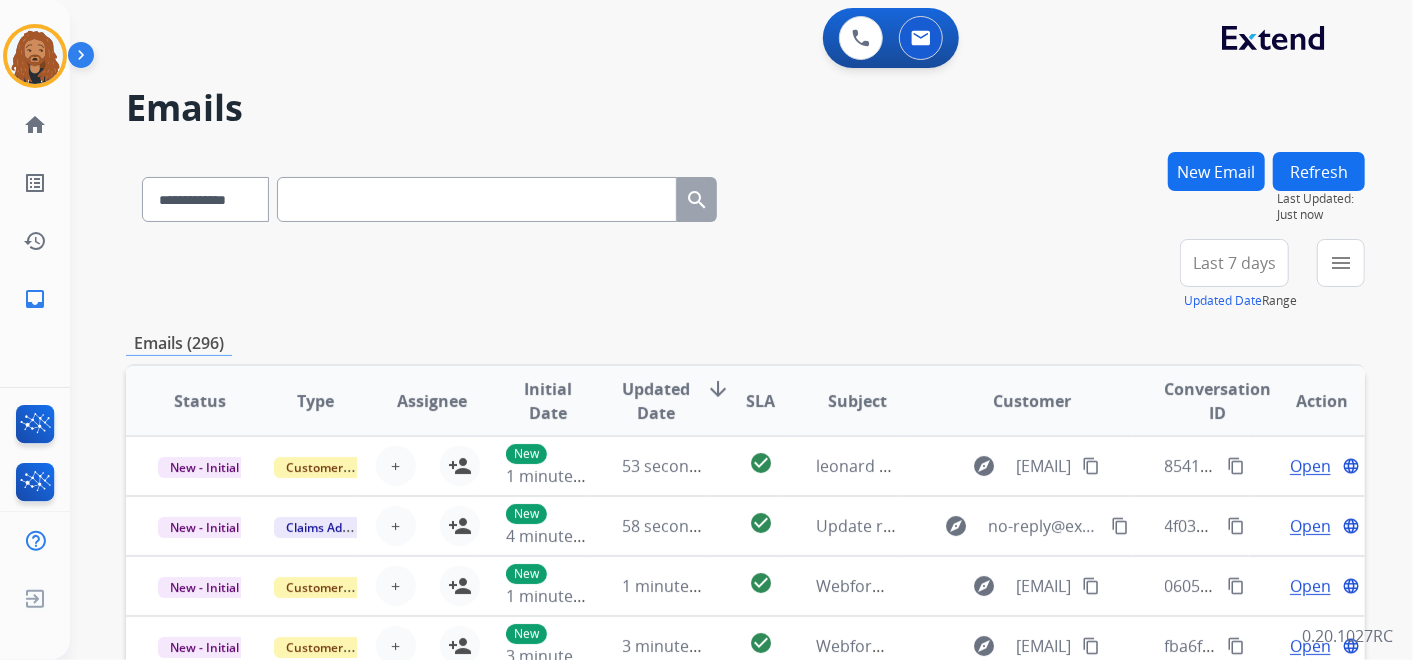 click on "Last 7 days" at bounding box center [1234, 263] 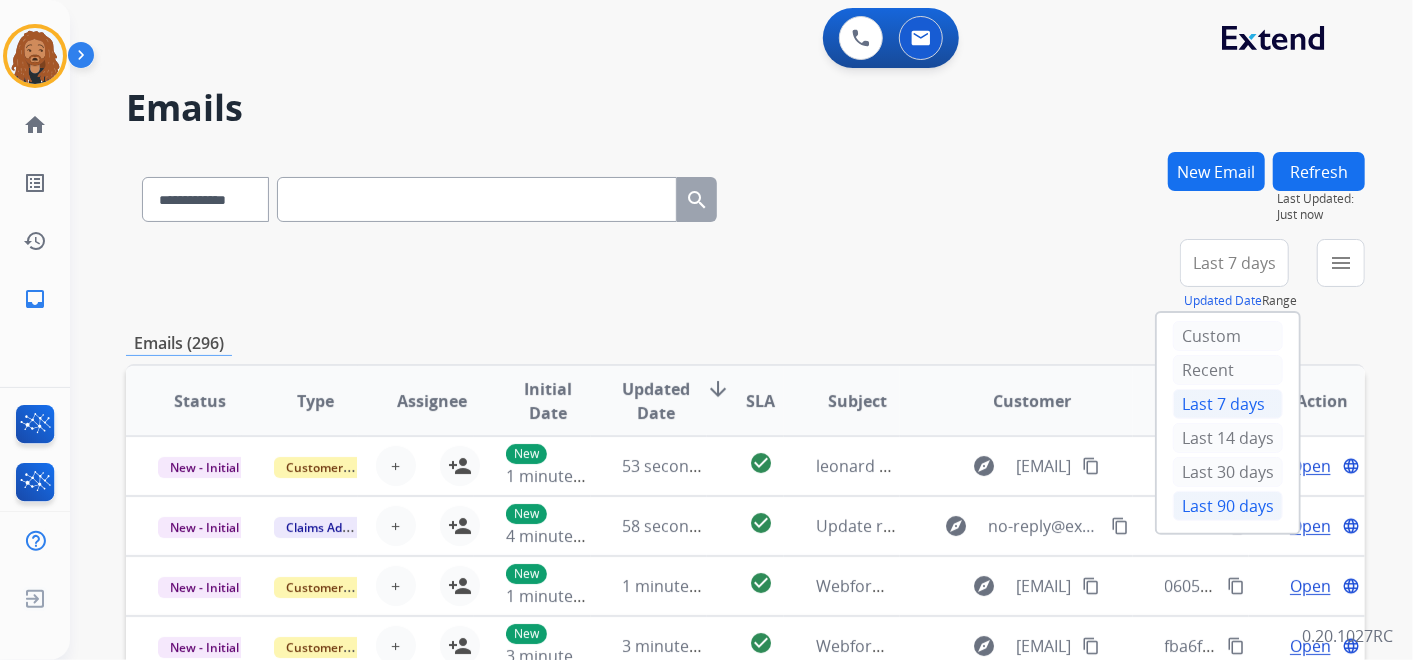 click on "Last 90 days" at bounding box center [1228, 506] 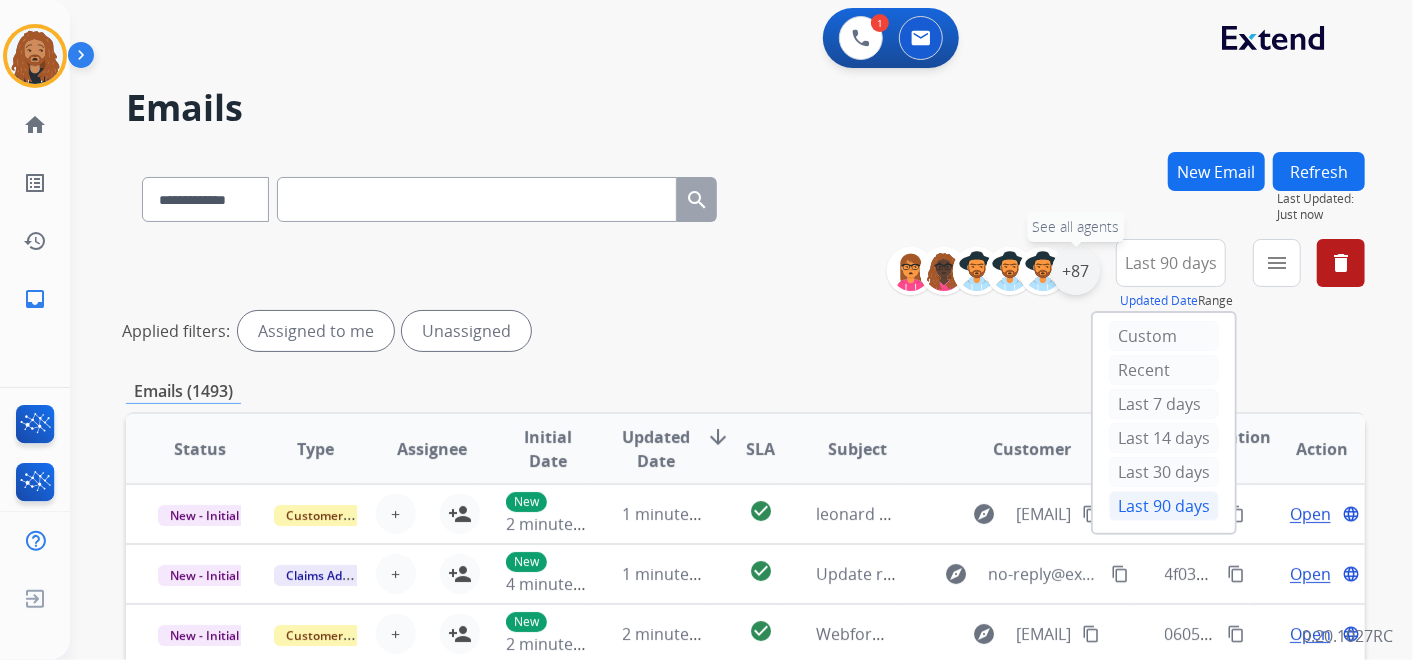 click on "+87" at bounding box center (1076, 271) 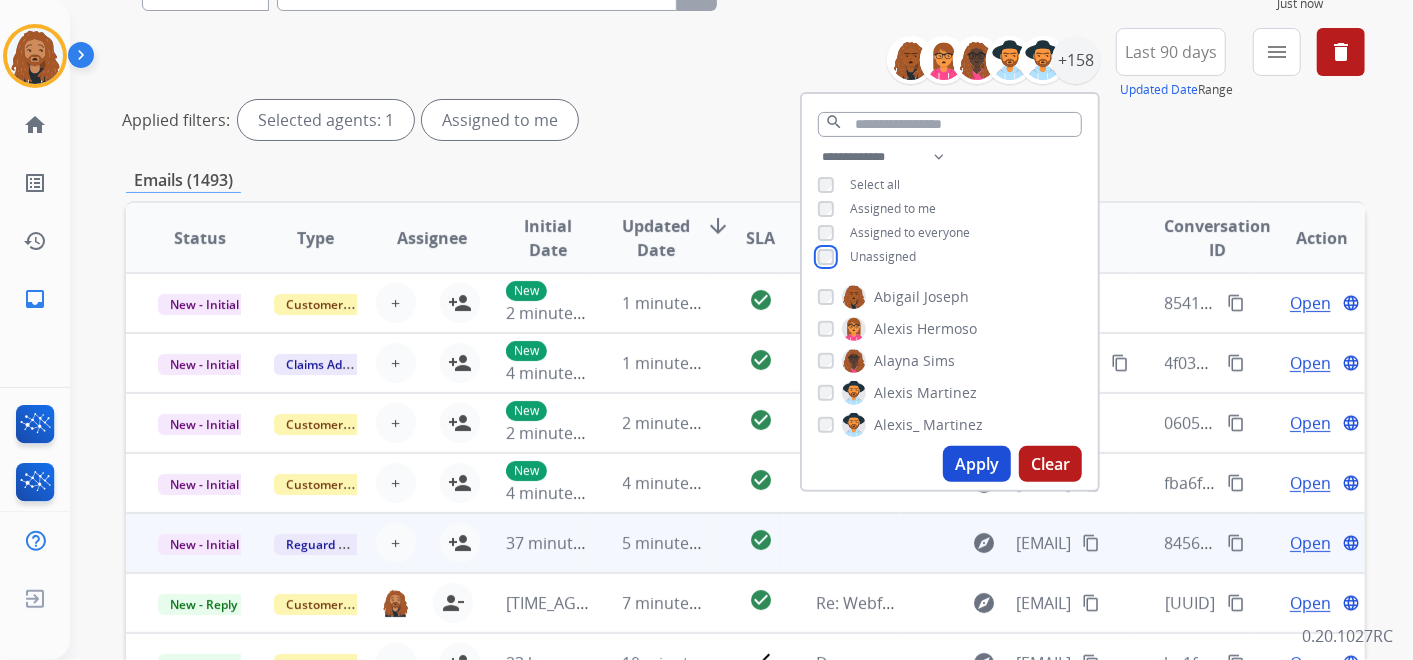 scroll, scrollTop: 333, scrollLeft: 0, axis: vertical 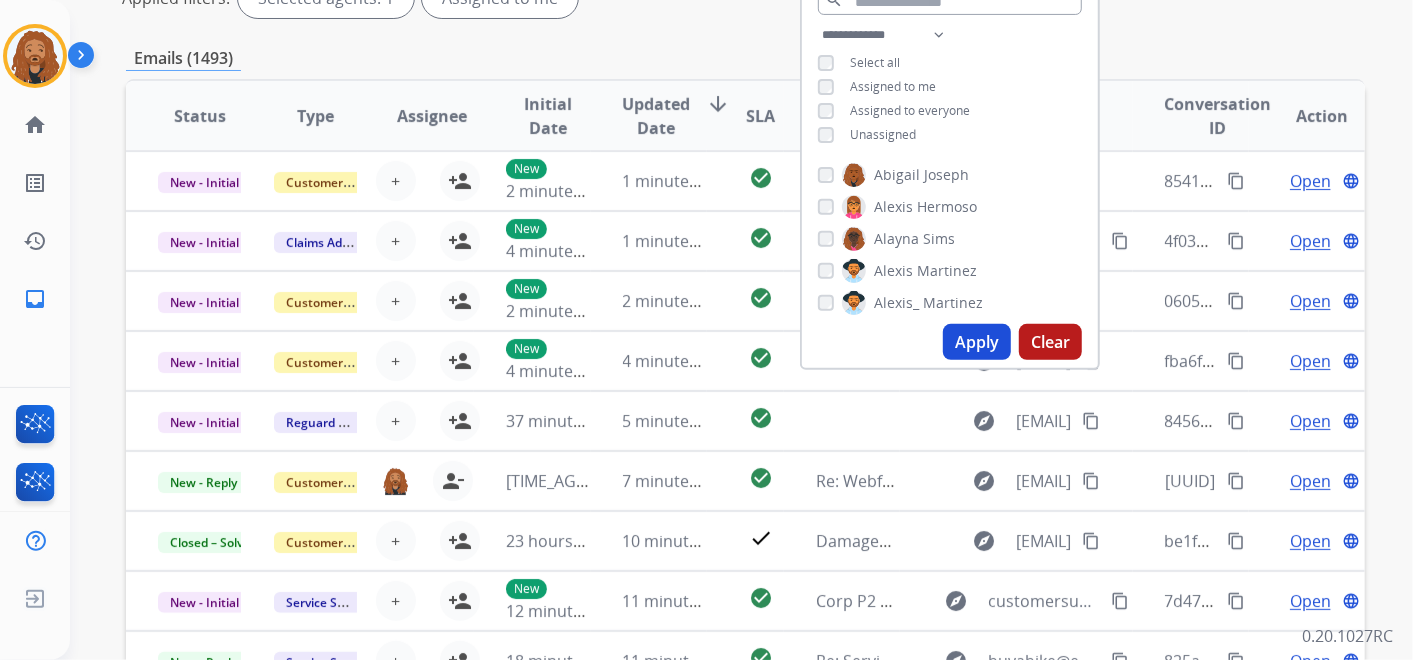 click on "Apply" at bounding box center [977, 342] 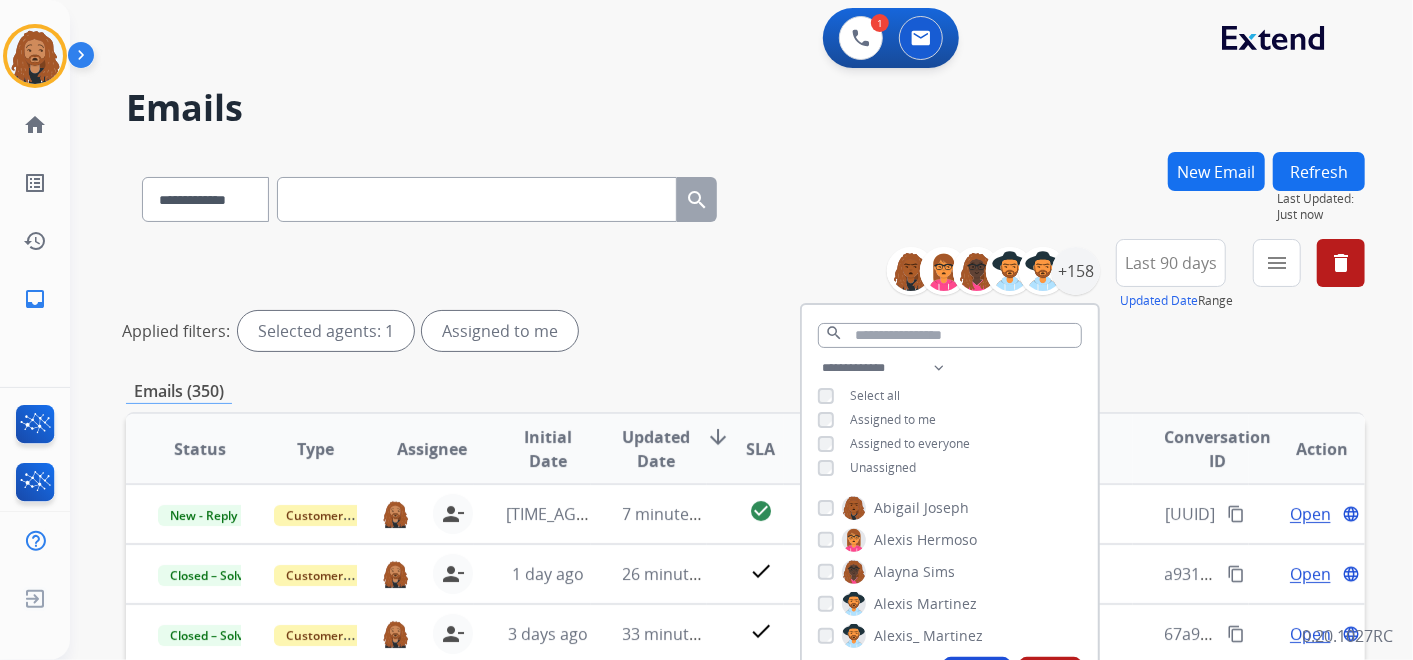click on "Applied filters:  Selected agents: 1  Assigned to me" at bounding box center (741, 331) 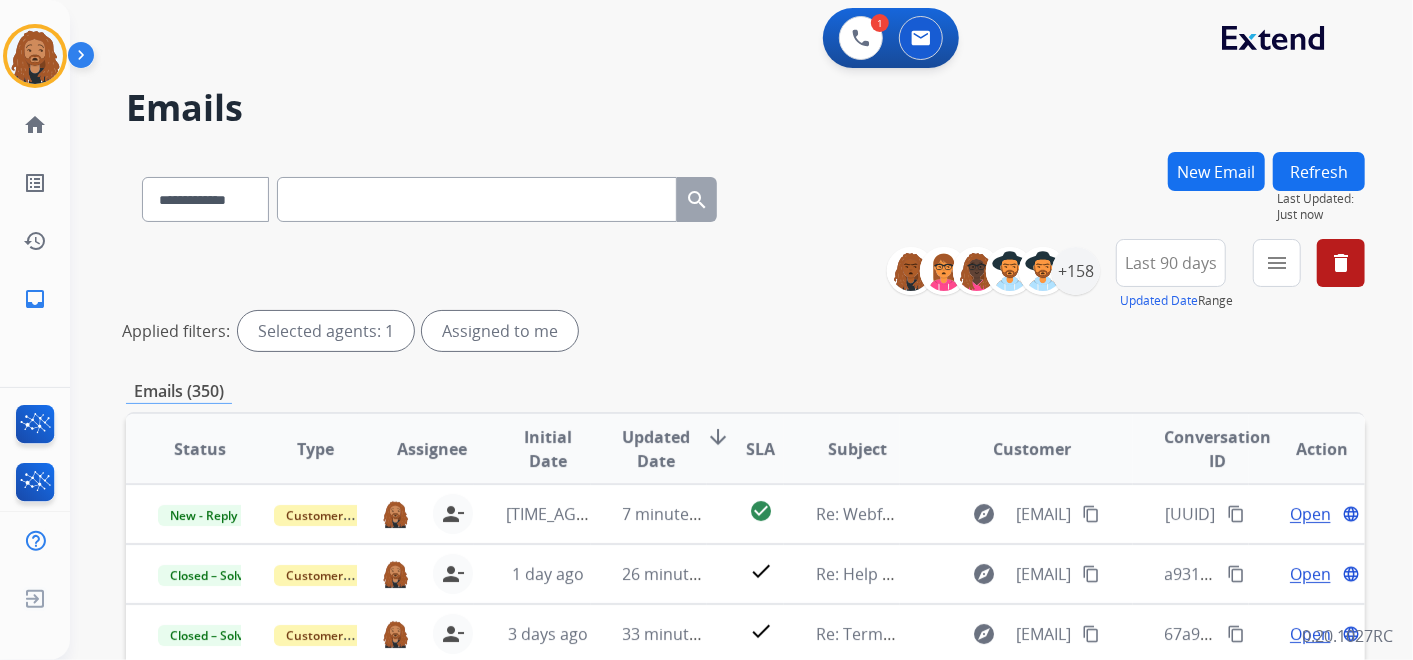 scroll, scrollTop: 1, scrollLeft: 0, axis: vertical 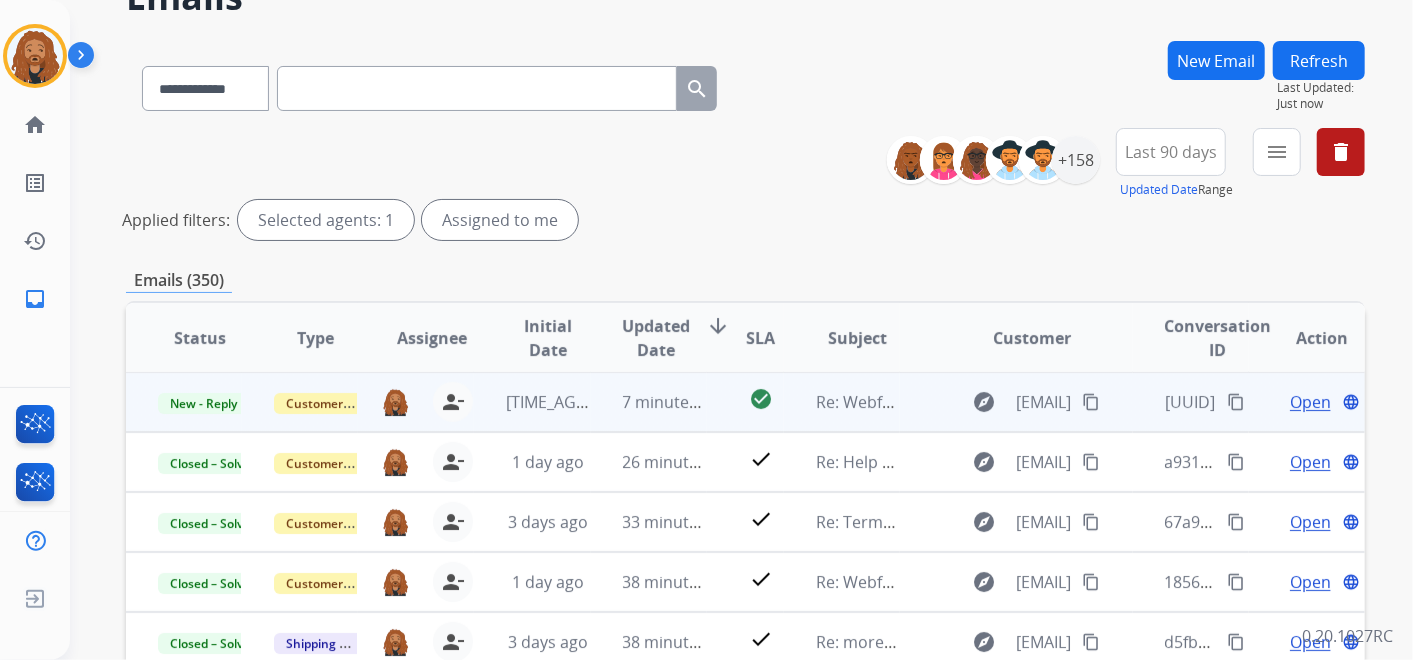 click on "Open" at bounding box center [1310, 402] 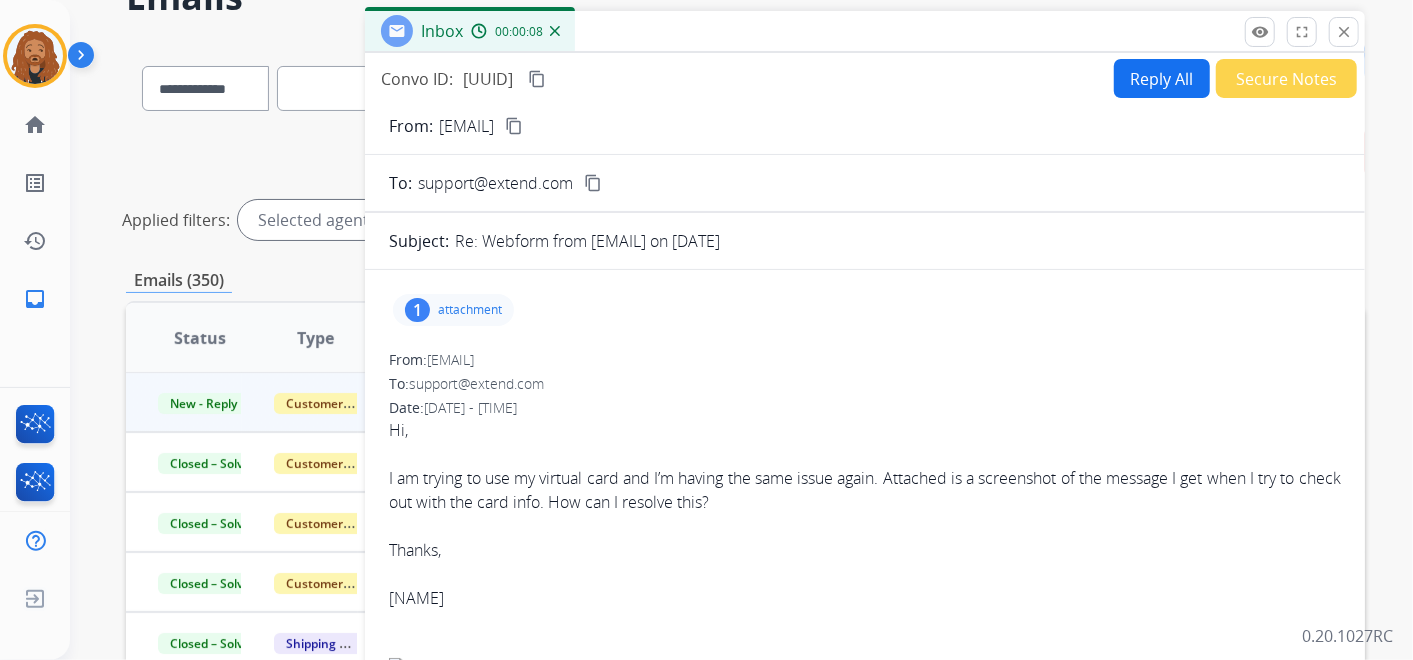 click on "content_copy" at bounding box center (514, 126) 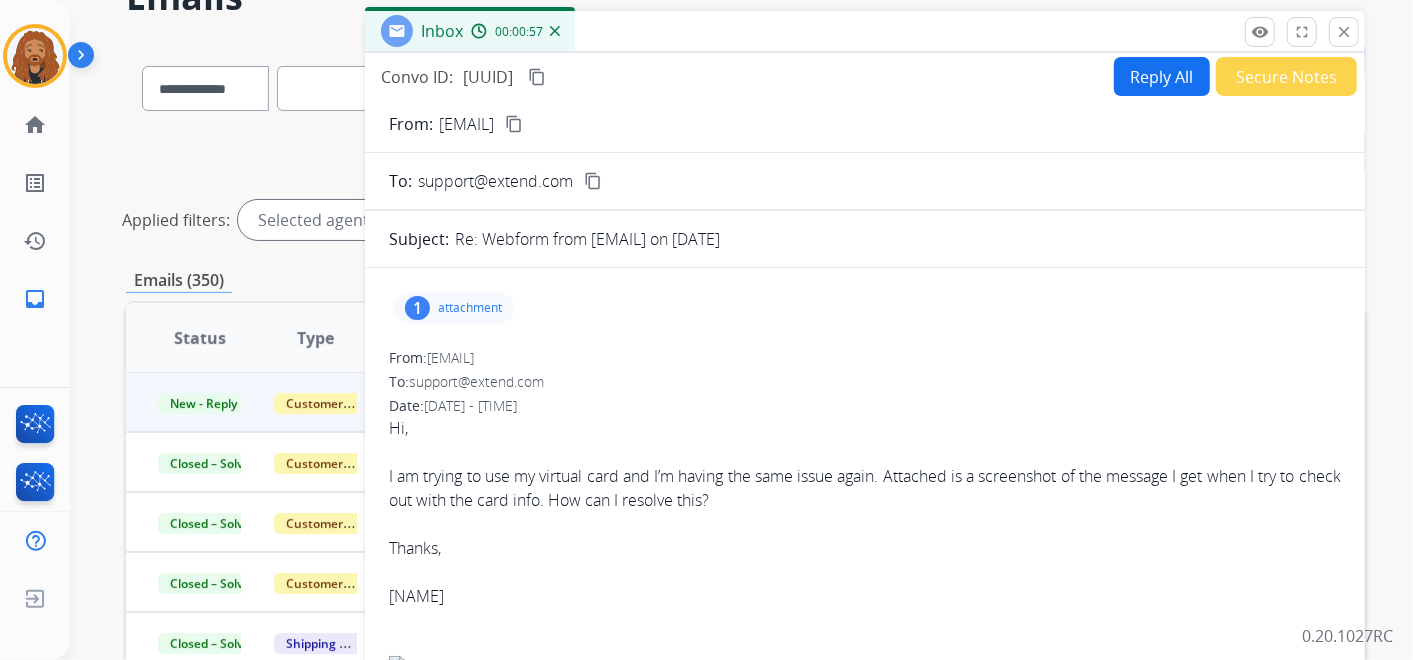 scroll, scrollTop: 0, scrollLeft: 0, axis: both 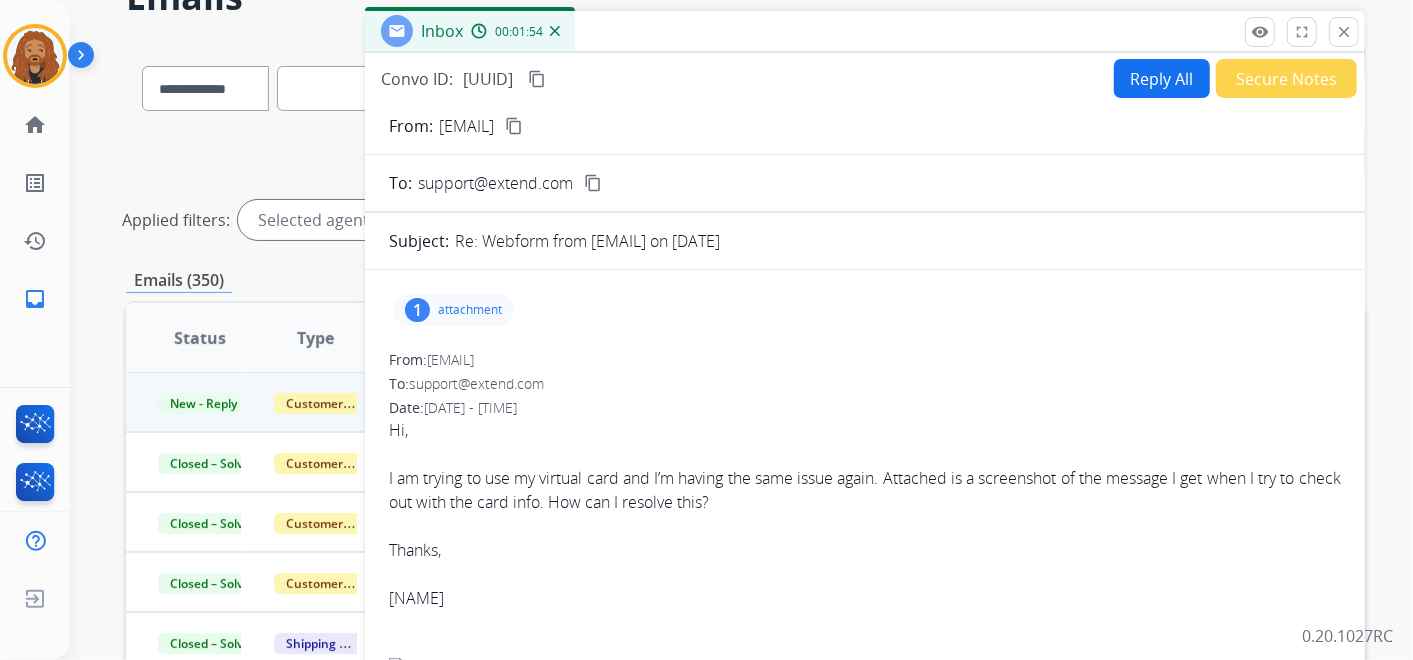 click on "**********" at bounding box center (745, 188) 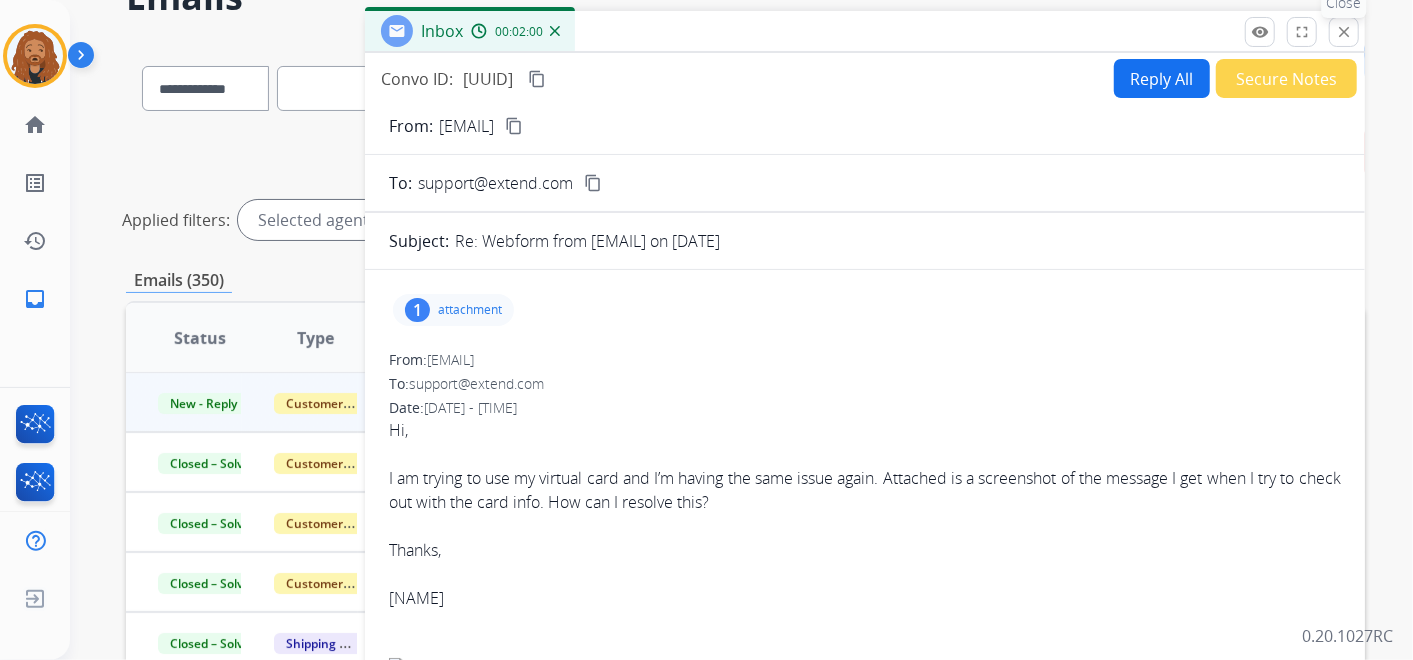 click on "close" at bounding box center (1344, 32) 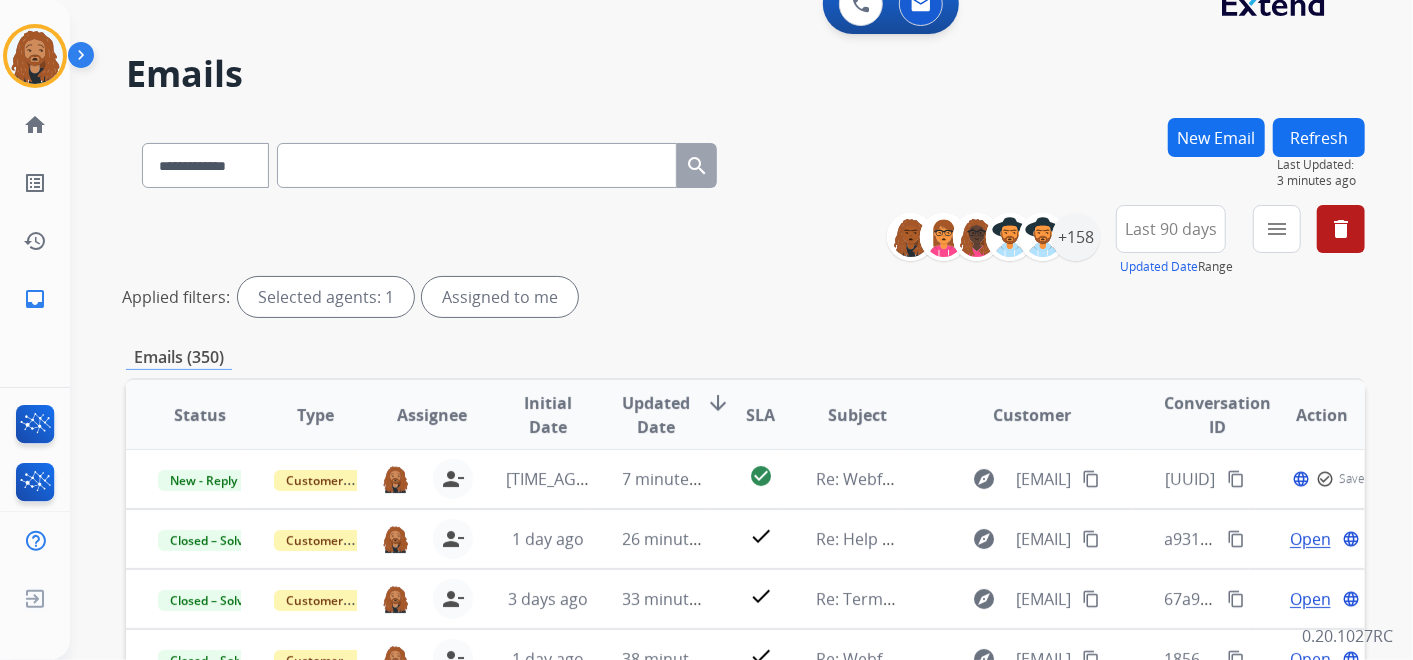 scroll, scrollTop: 0, scrollLeft: 0, axis: both 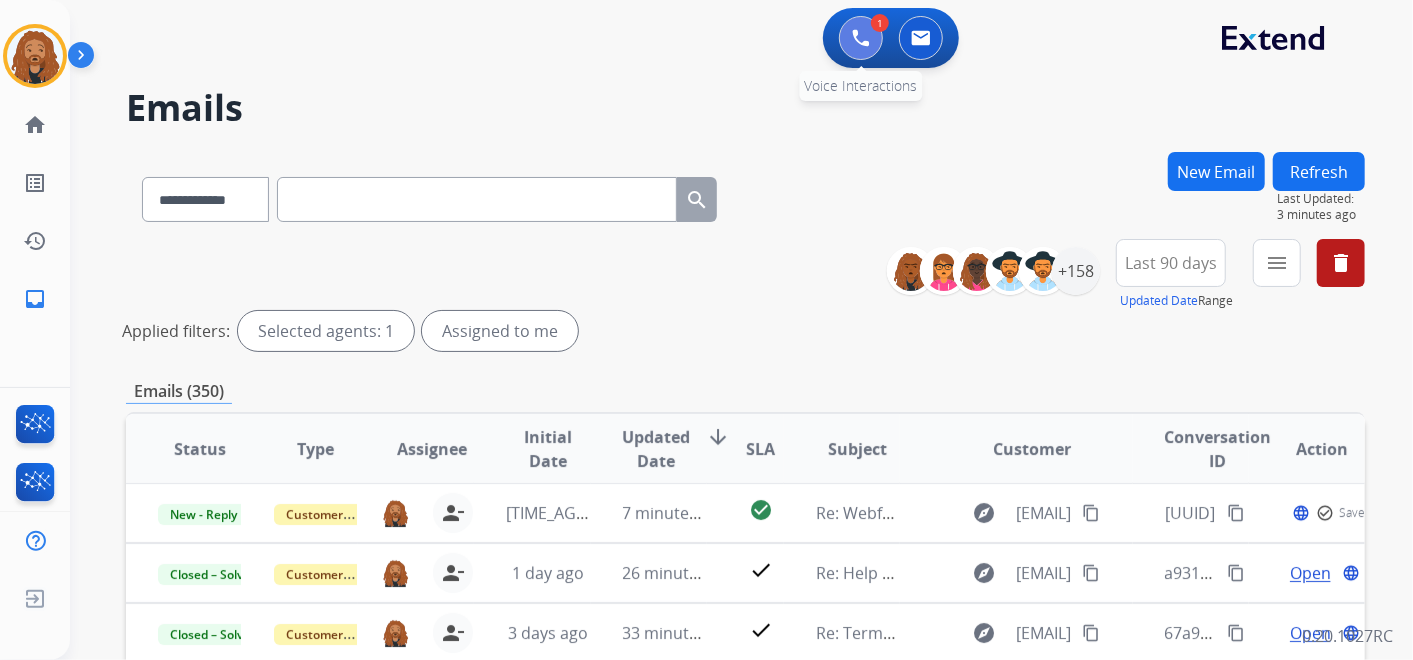 click at bounding box center [861, 38] 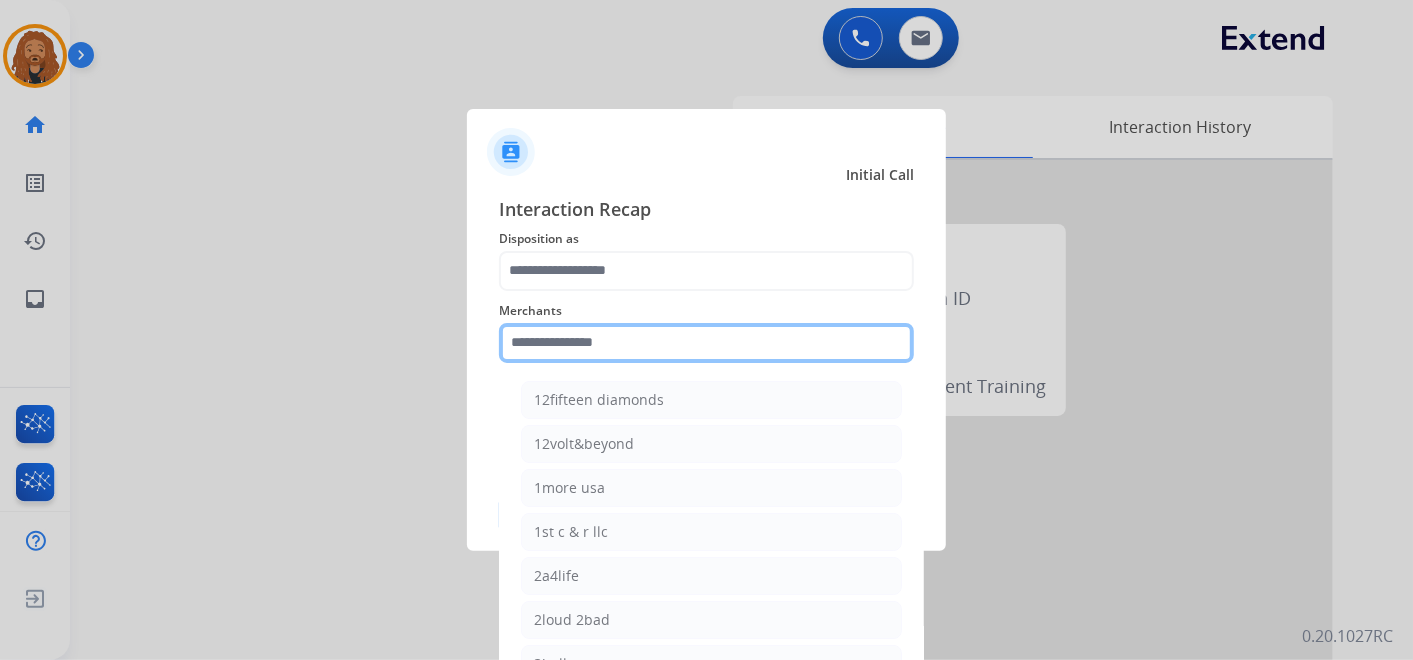 click 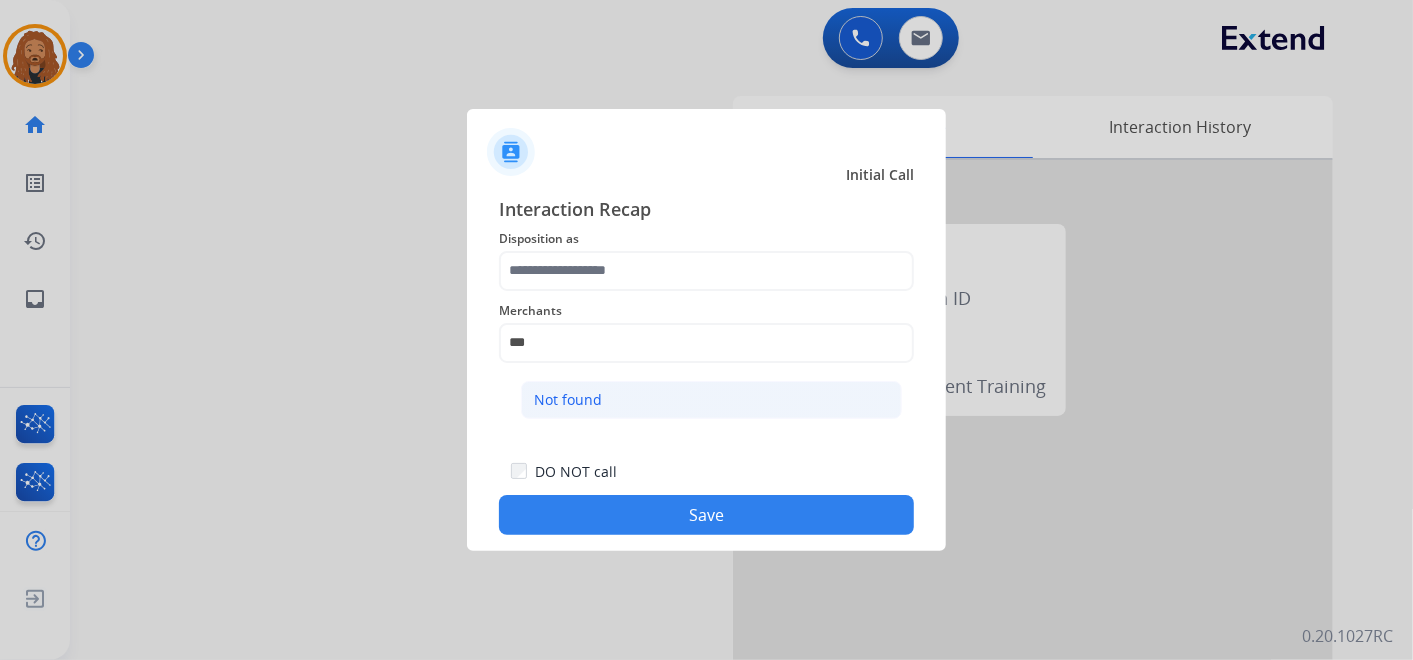 click on "Not found" 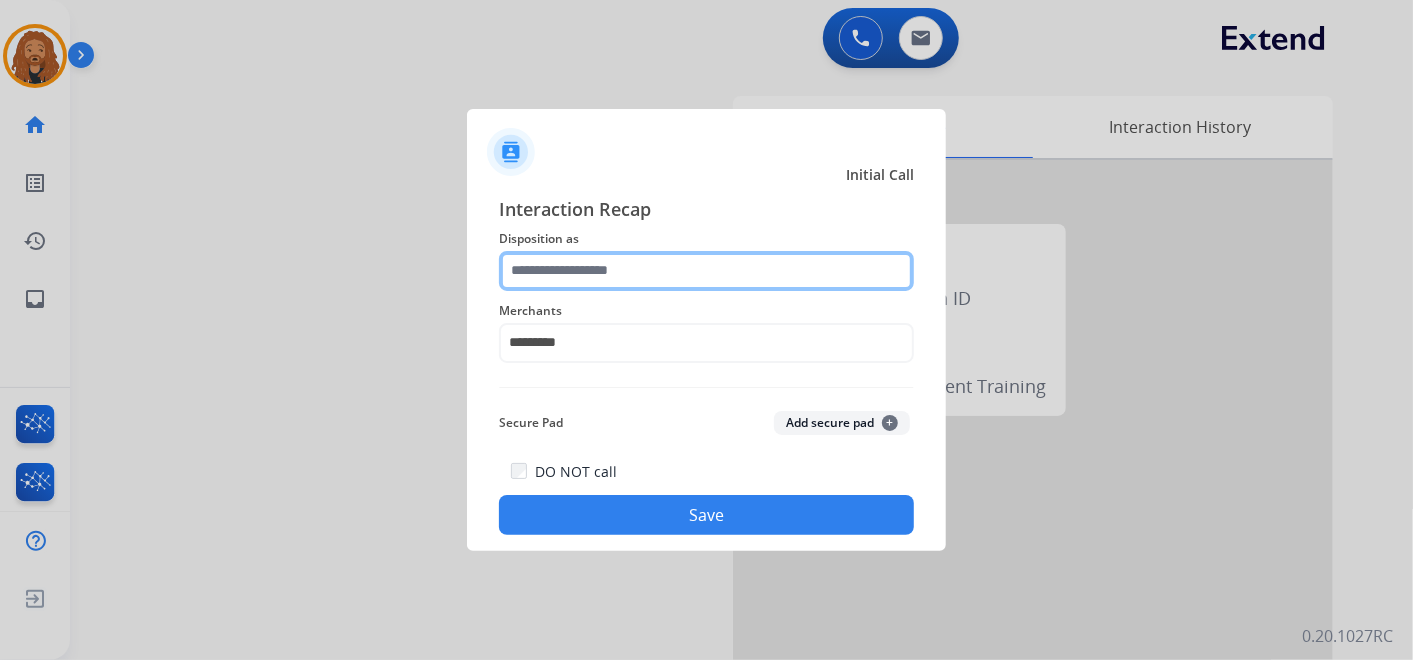 click 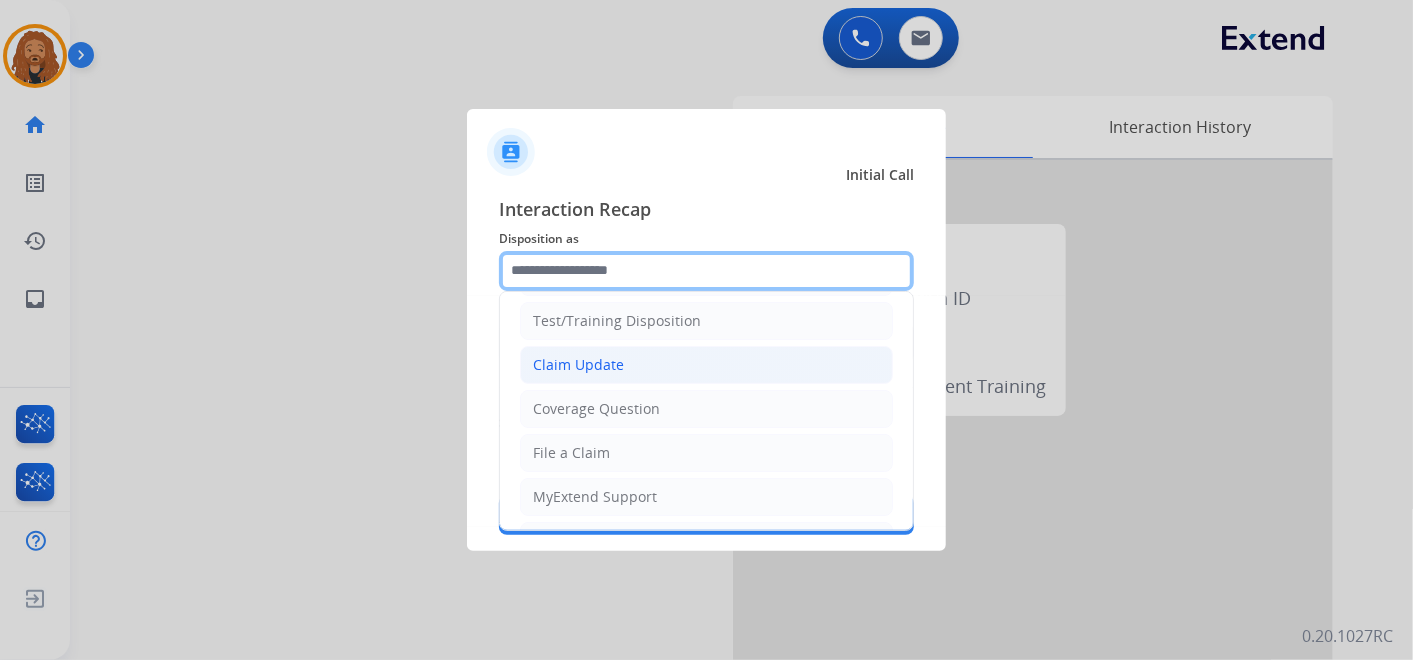 scroll, scrollTop: 0, scrollLeft: 0, axis: both 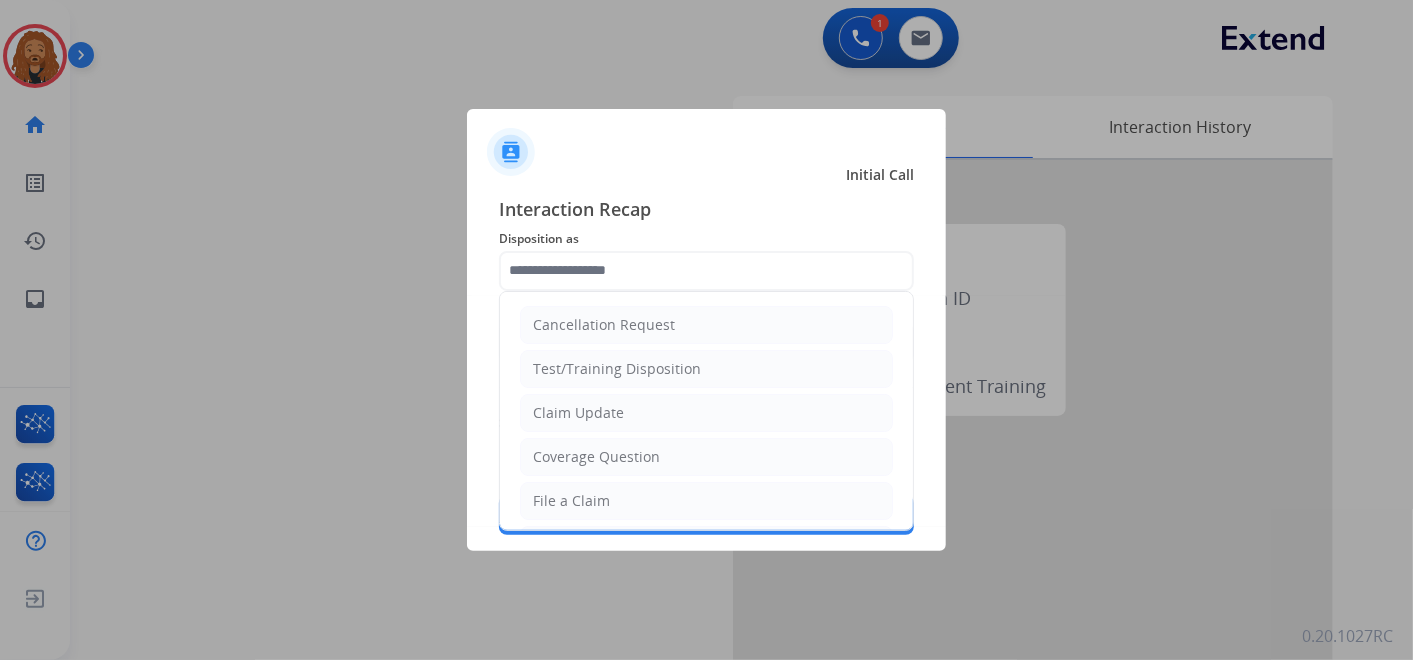 click on "Claim Update" 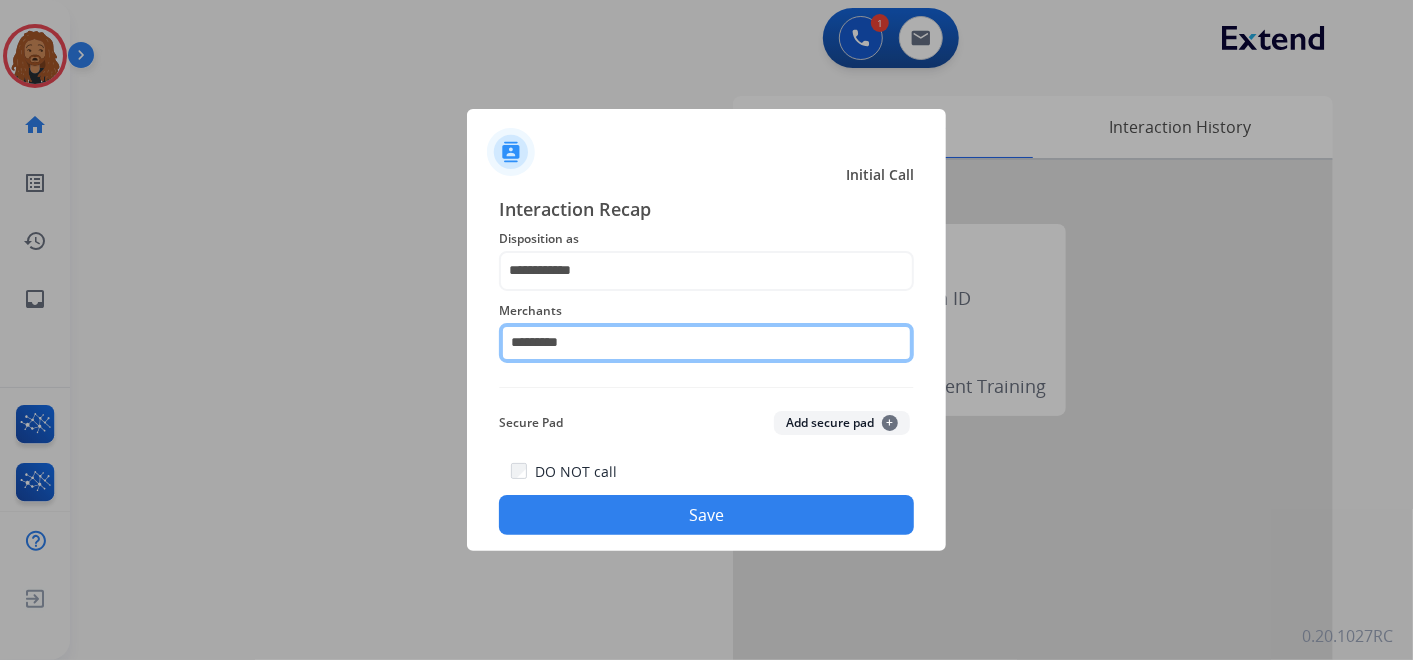 click on "*********" 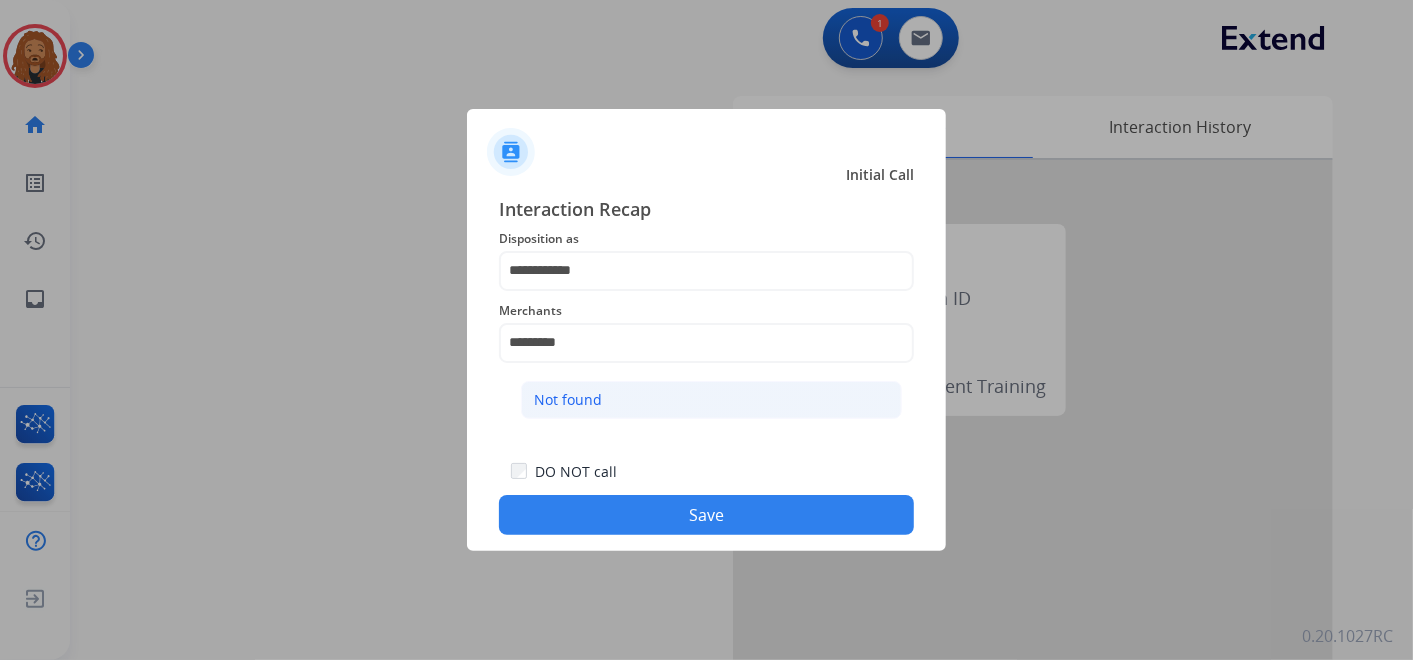 click on "Not found" 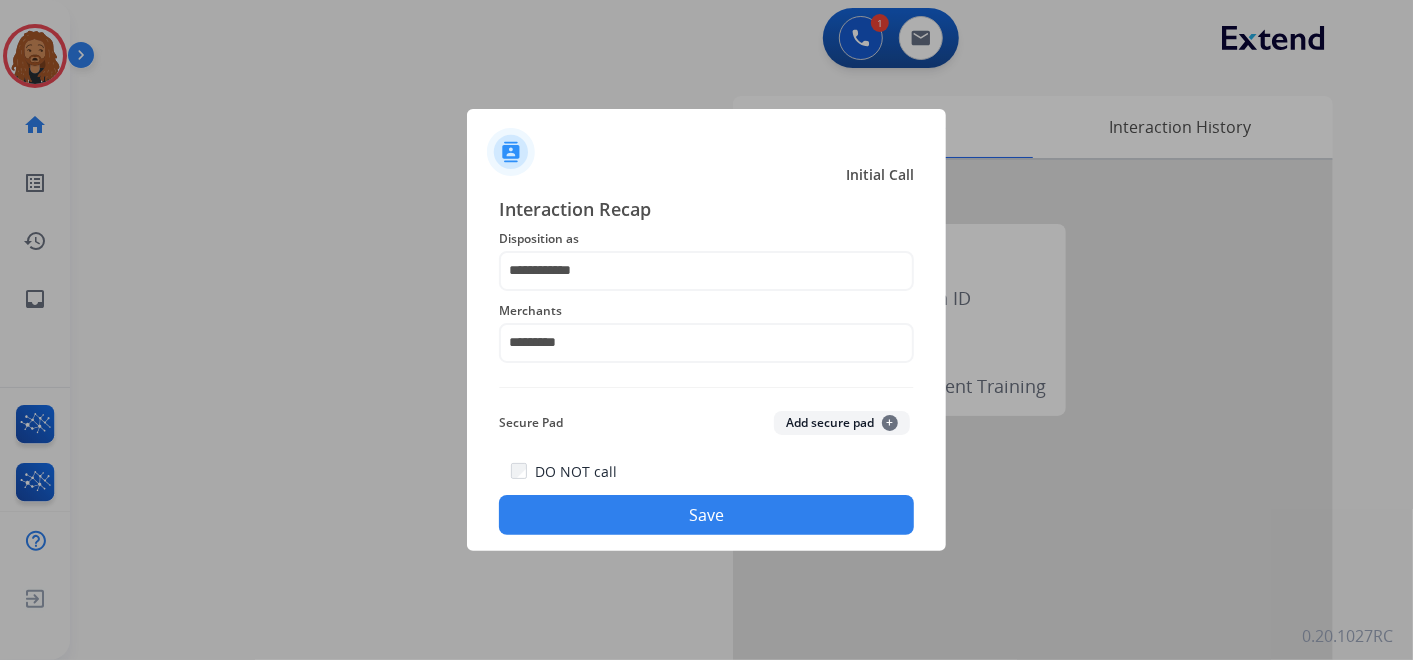 click on "Save" 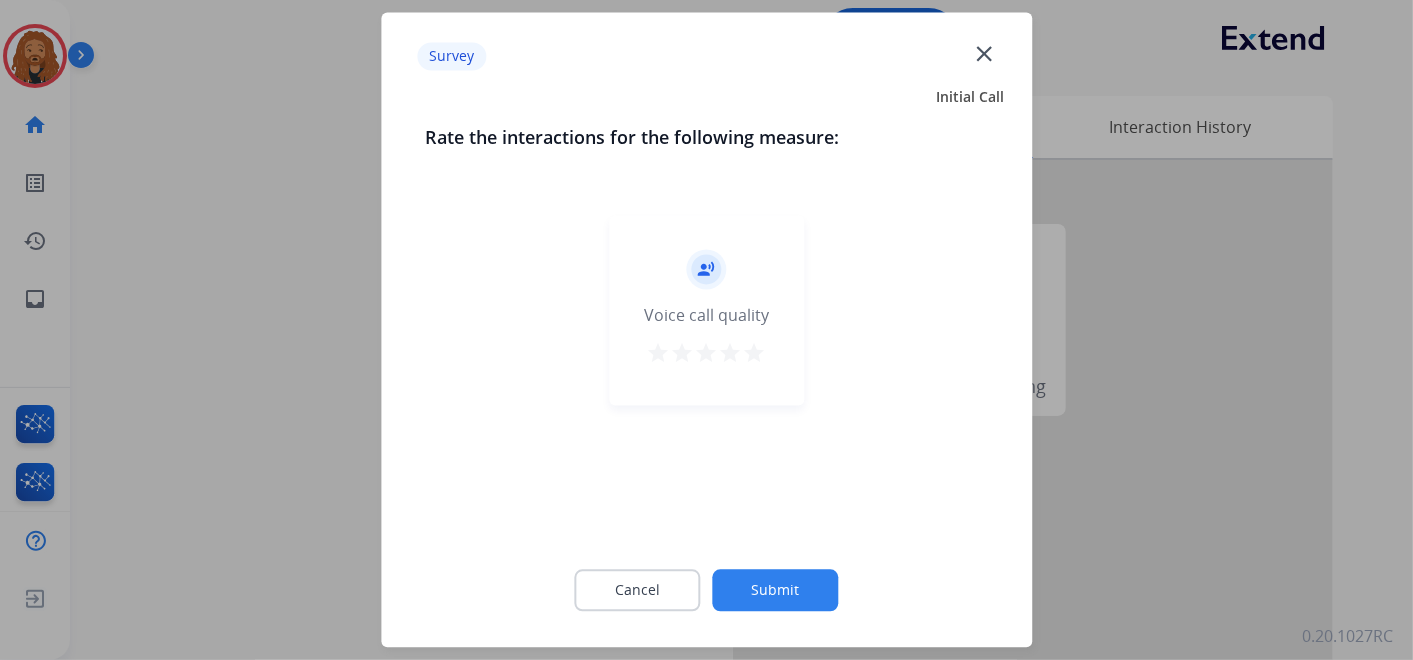 drag, startPoint x: 759, startPoint y: 356, endPoint x: 798, endPoint y: 565, distance: 212.60762 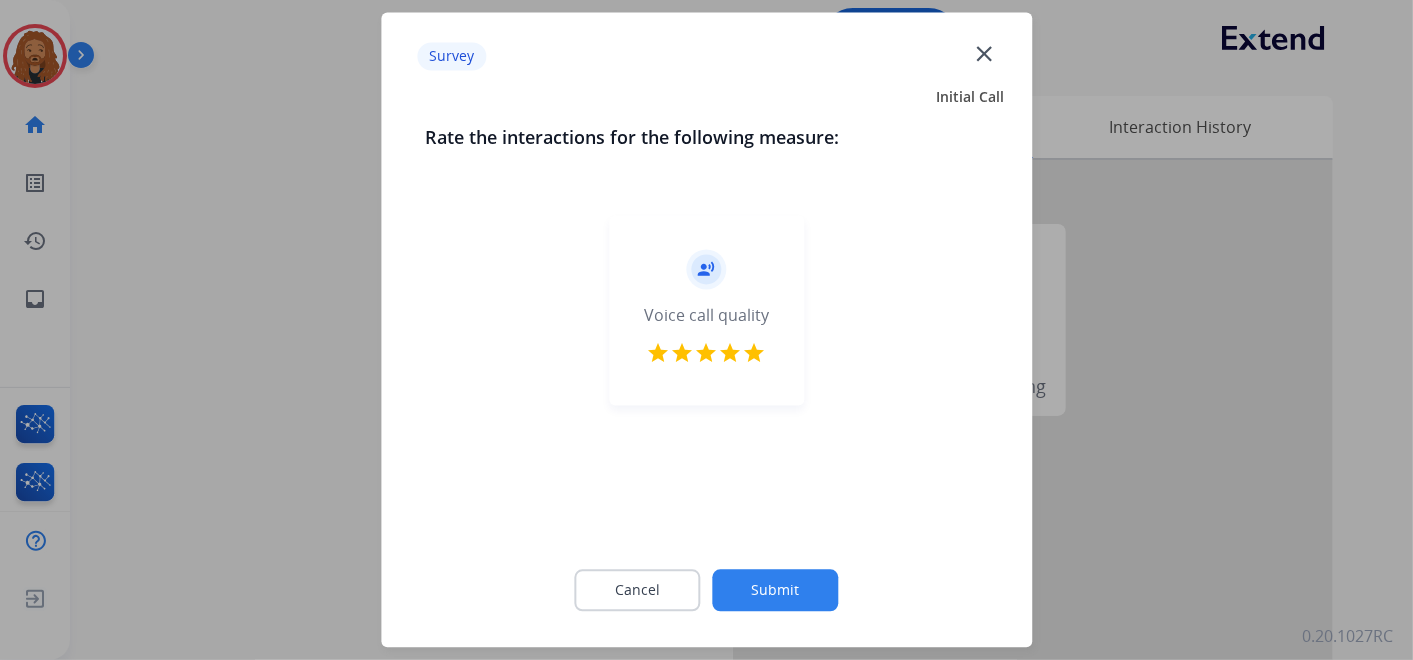 click on "Submit" 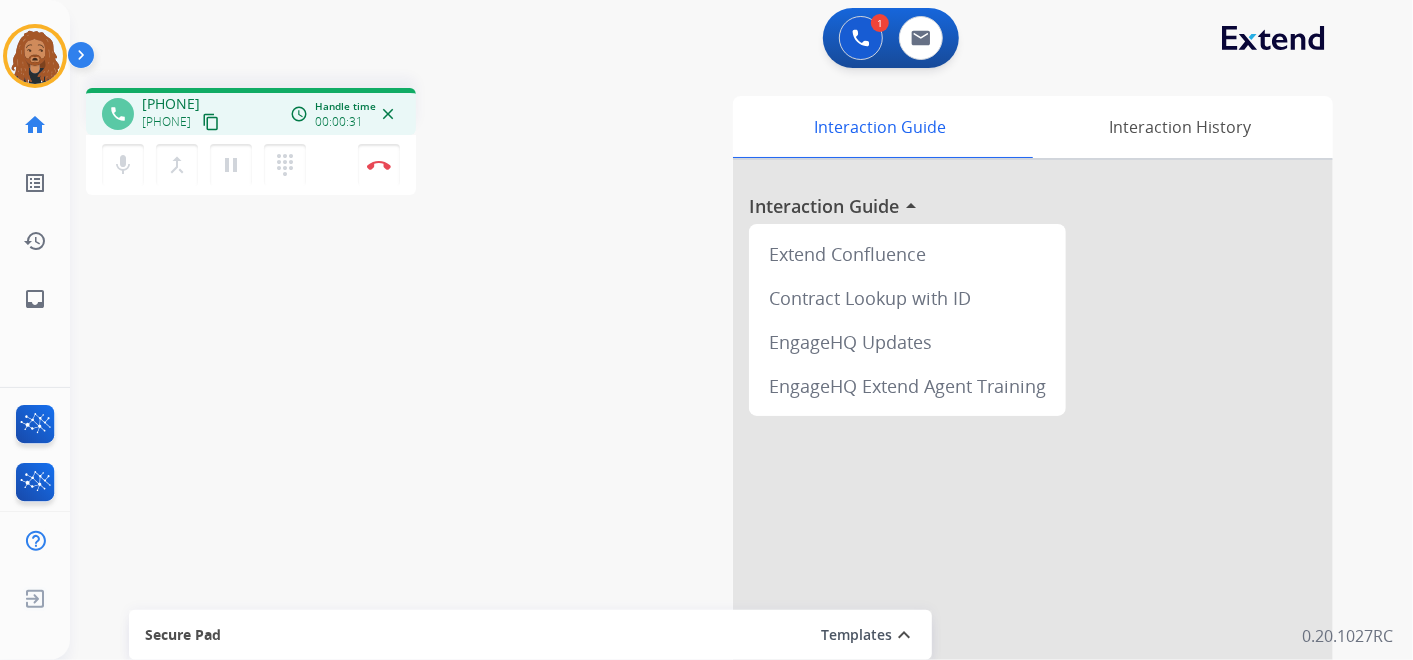 click on "content_copy" at bounding box center (211, 122) 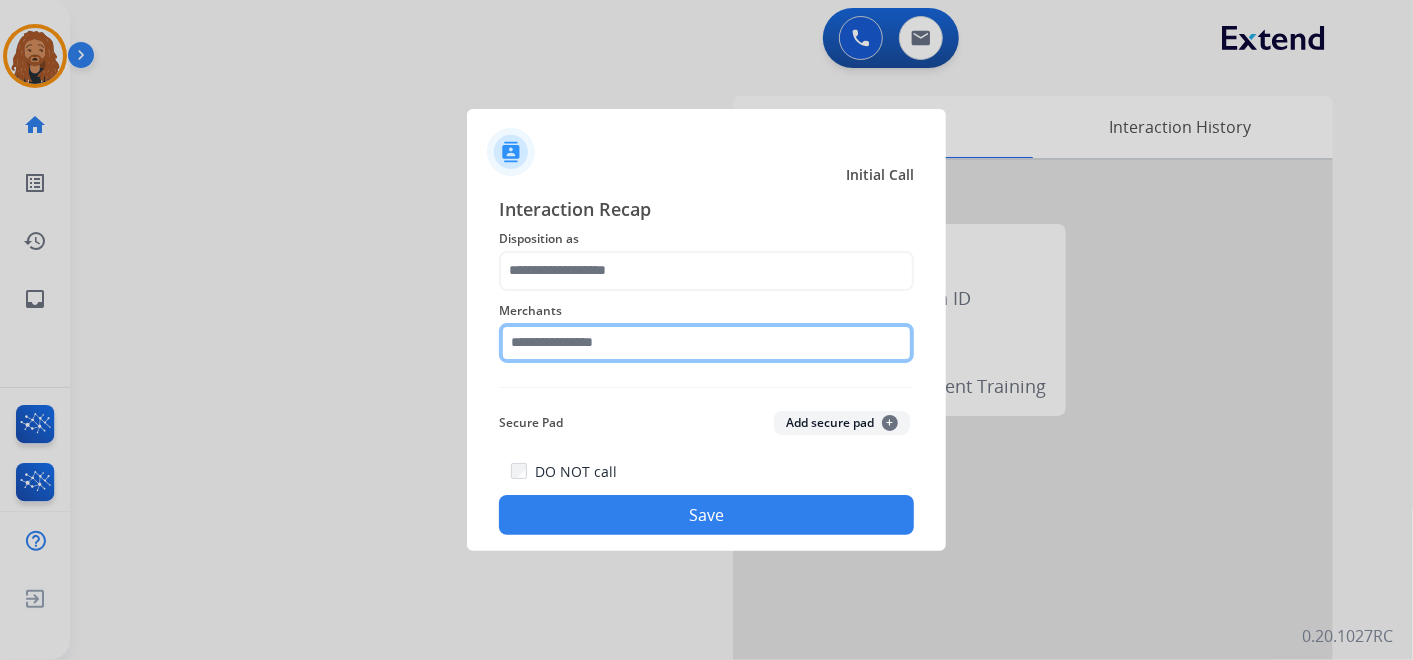 click 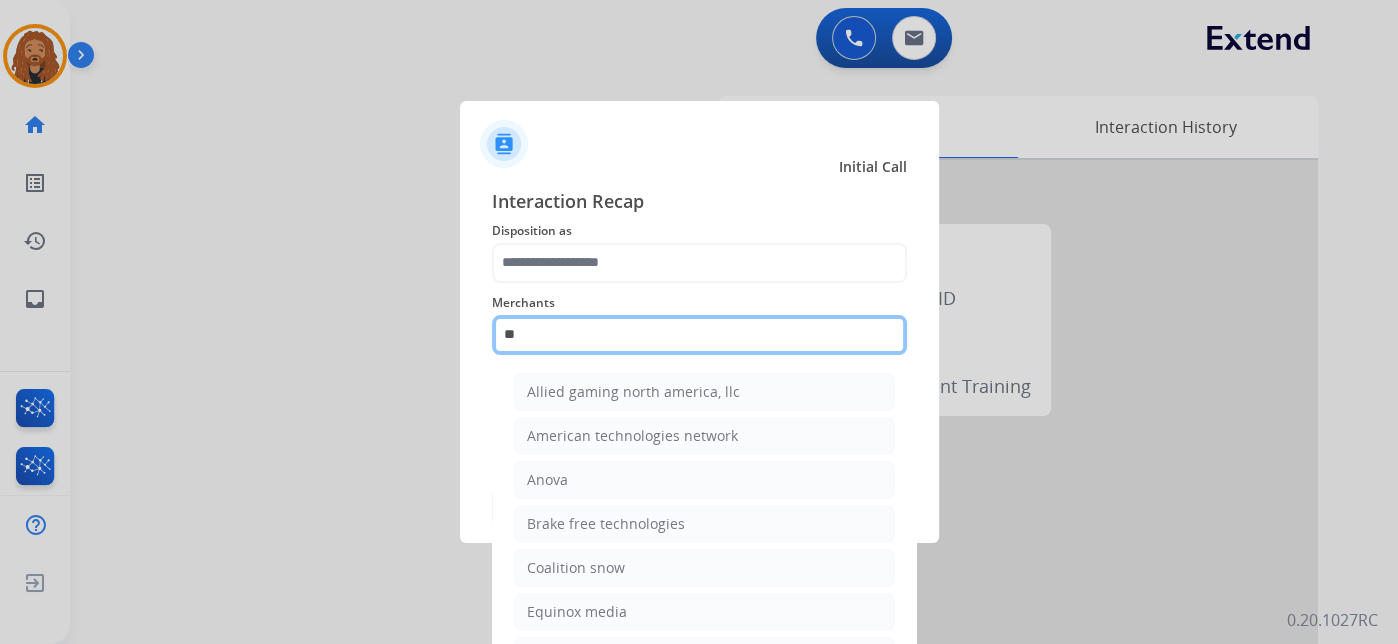 type on "*" 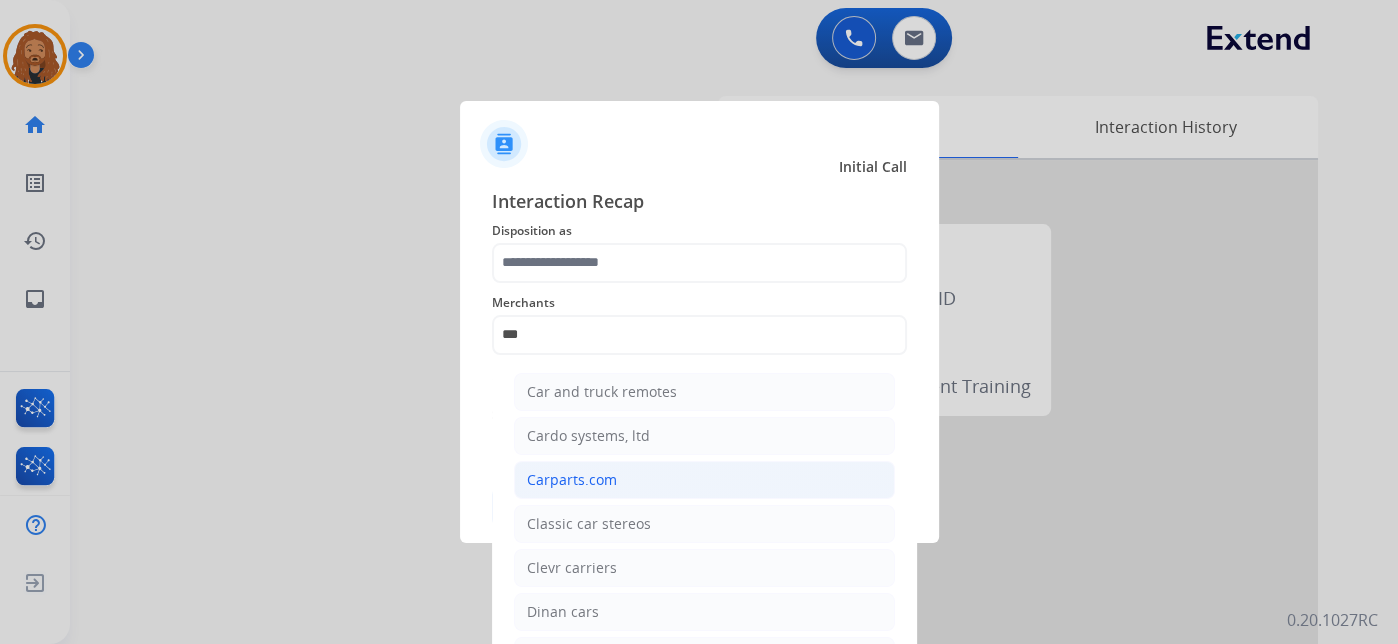 click on "Carparts.com" 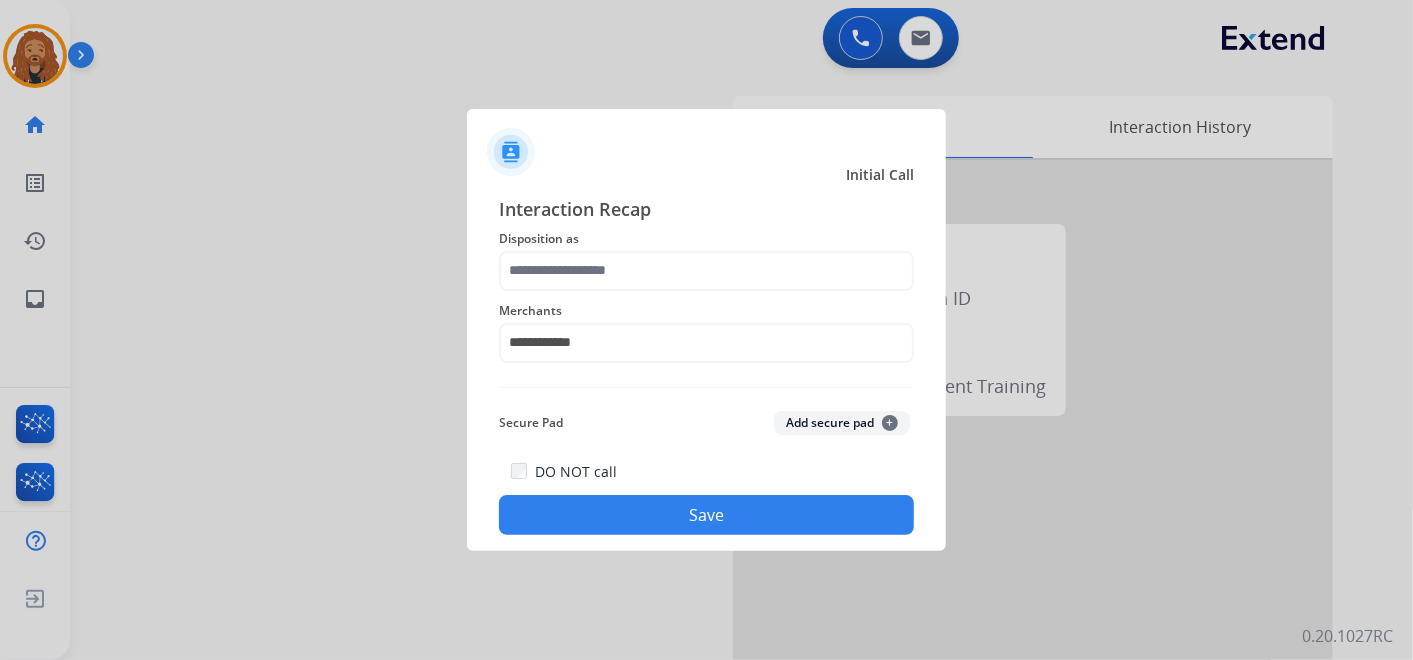 click on "Disposition as" 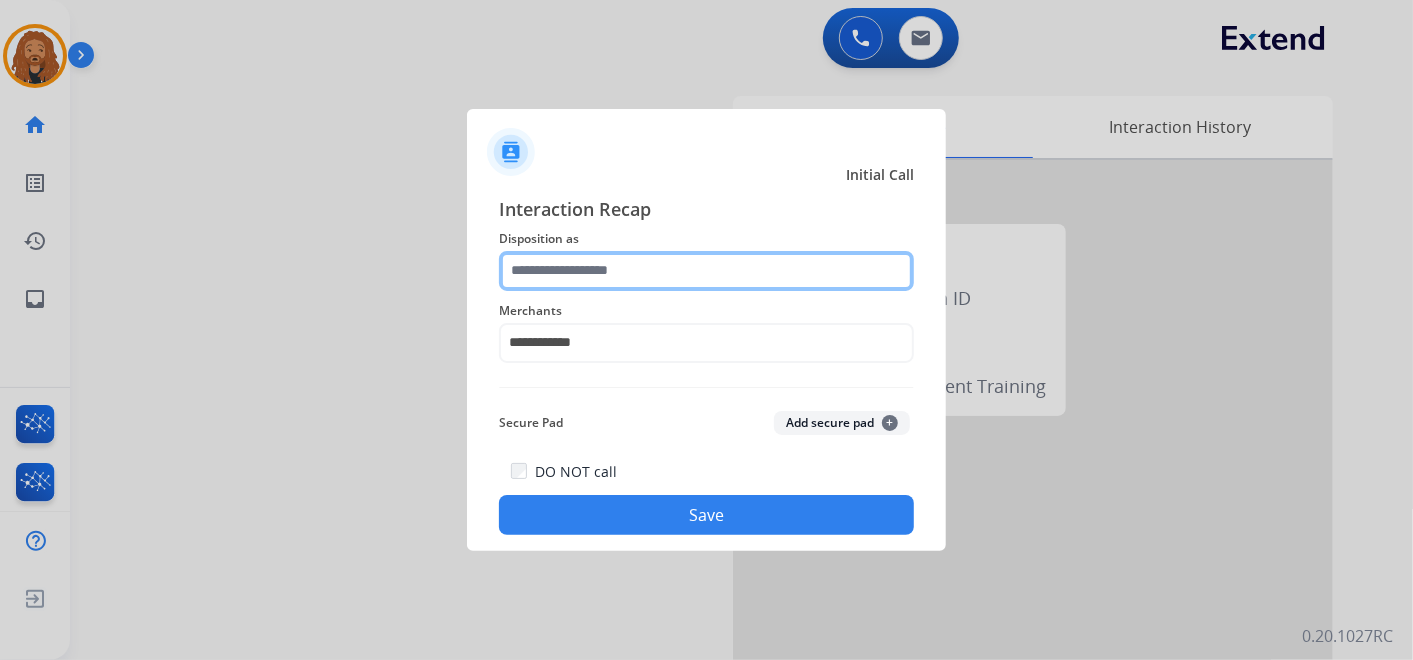 click 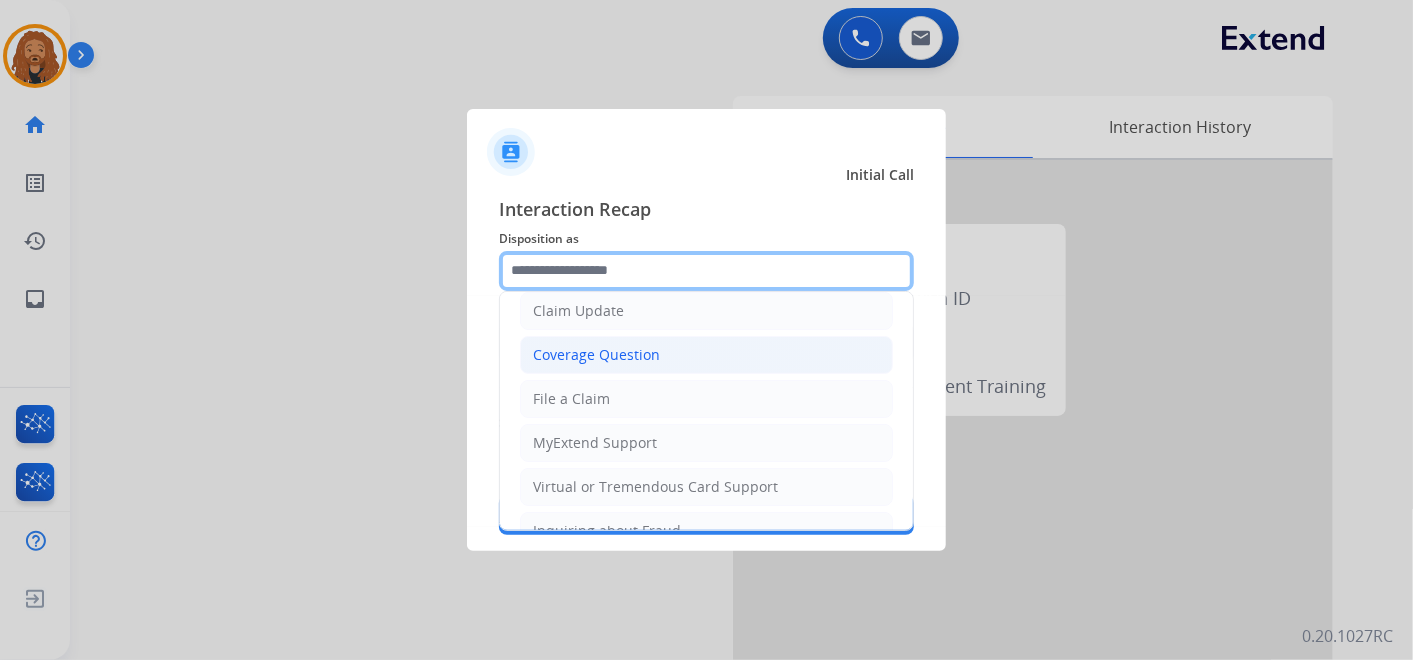 scroll, scrollTop: 0, scrollLeft: 0, axis: both 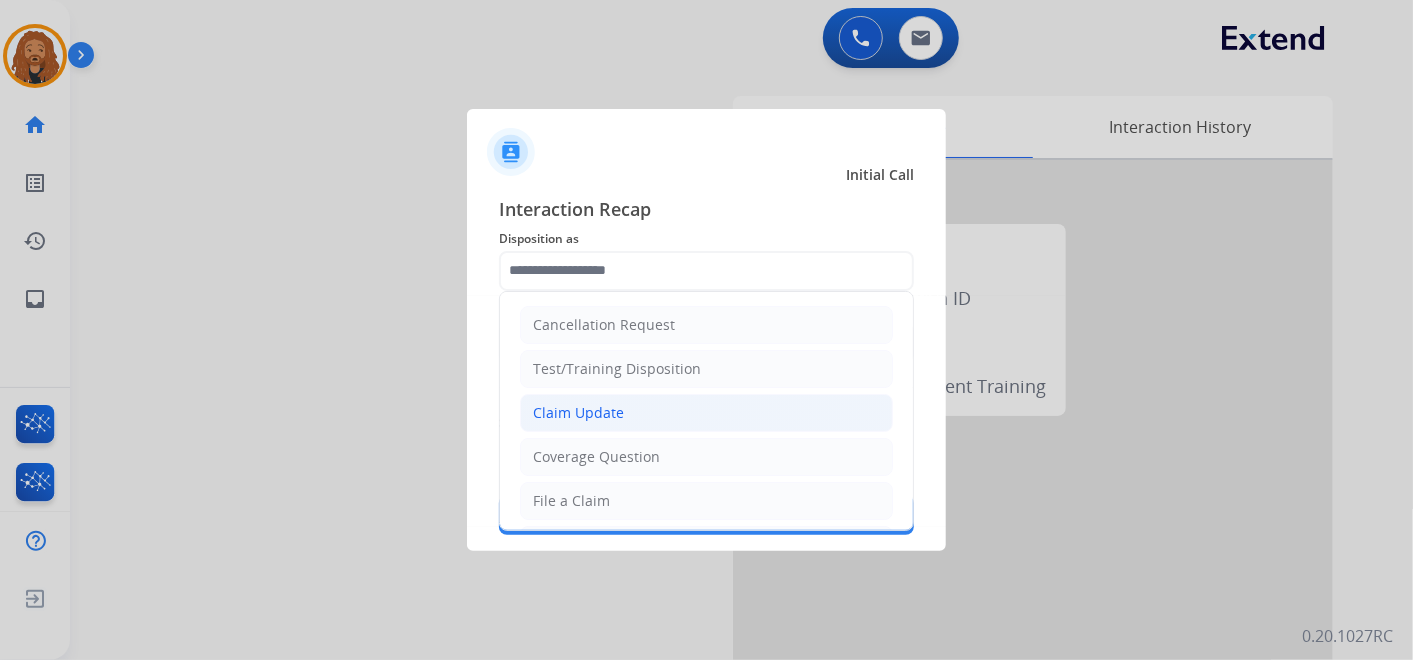 click on "Claim Update" 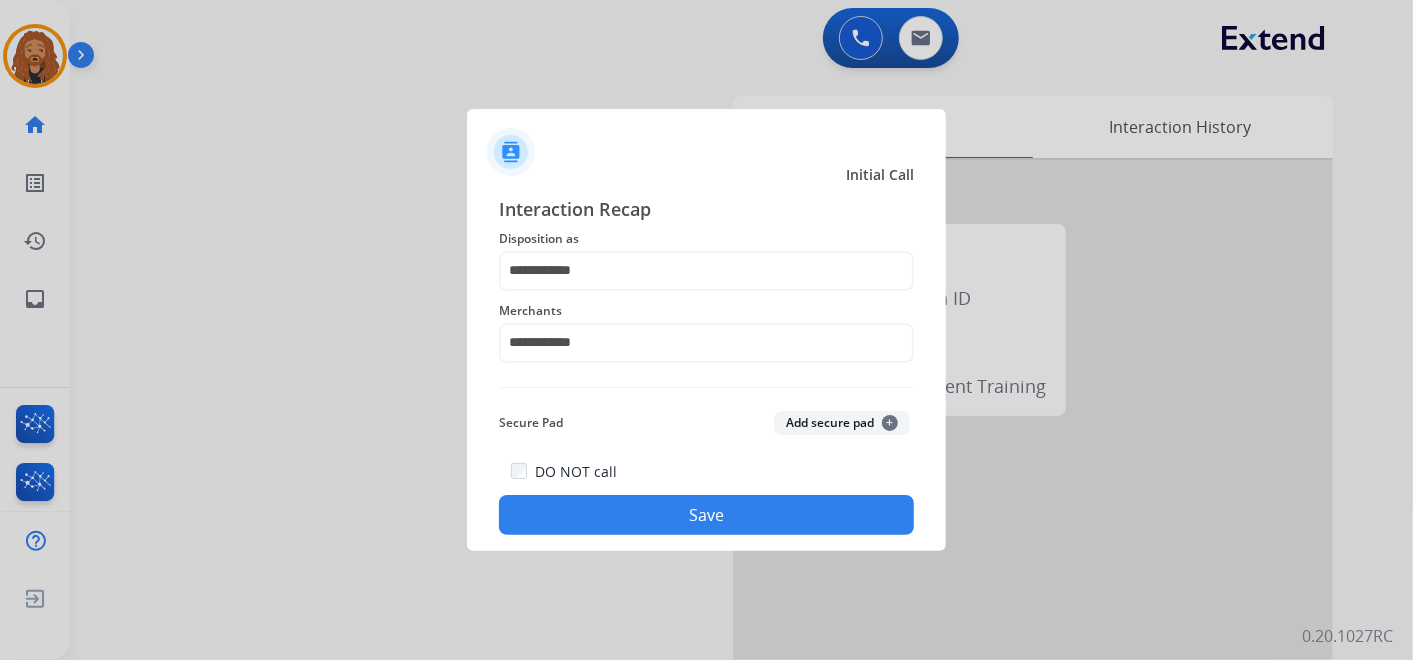 click on "Save" 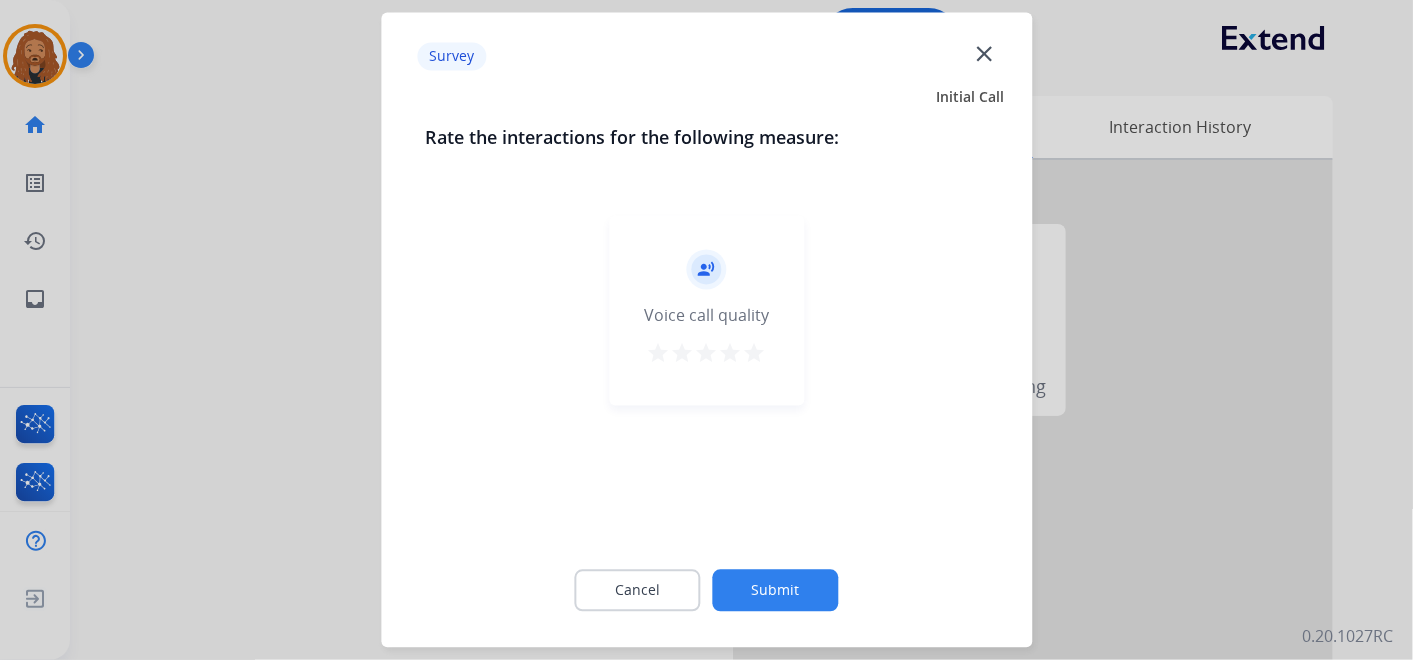click on "star" at bounding box center (755, 354) 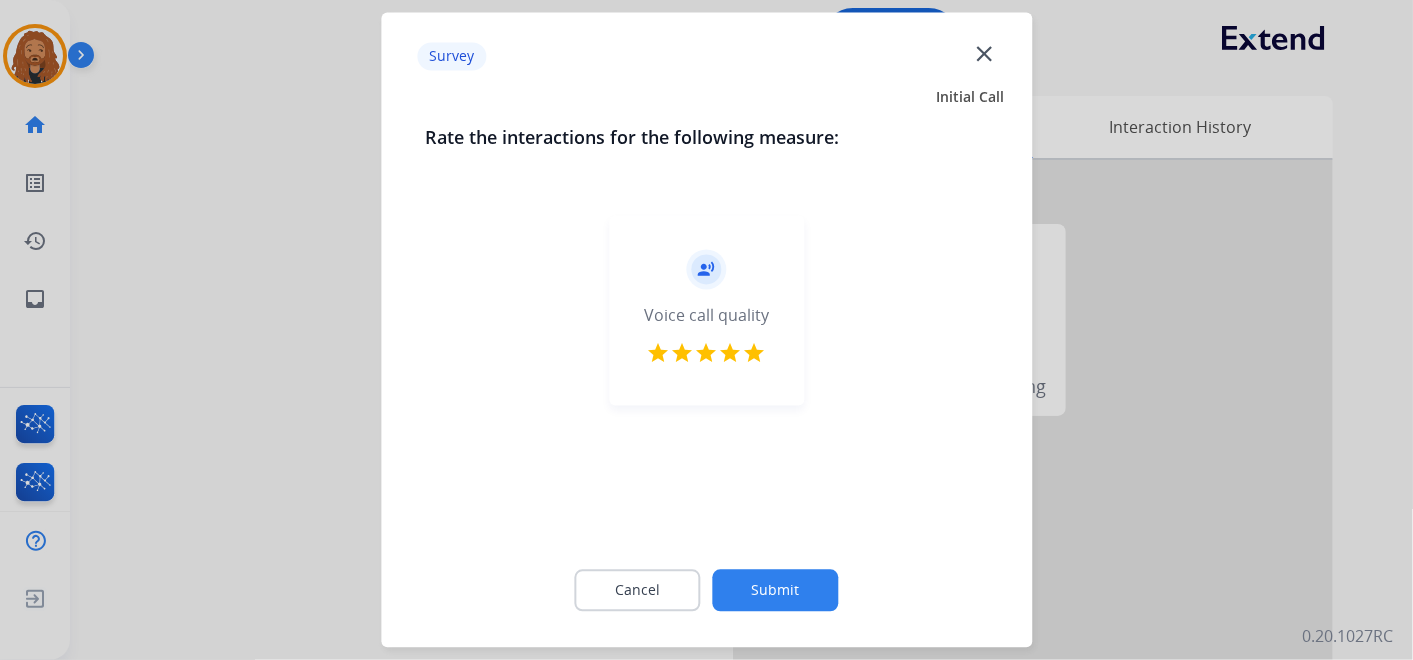 click on "Submit" 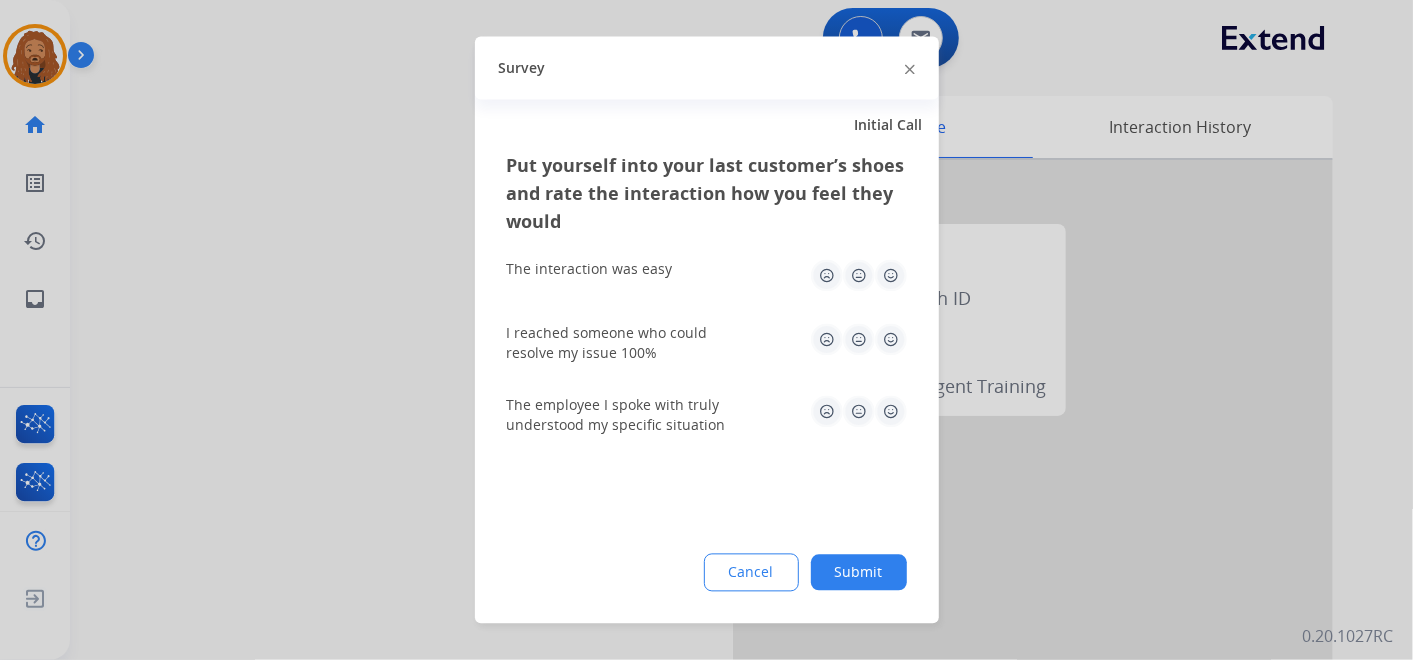 drag, startPoint x: 879, startPoint y: 410, endPoint x: 885, endPoint y: 401, distance: 10.816654 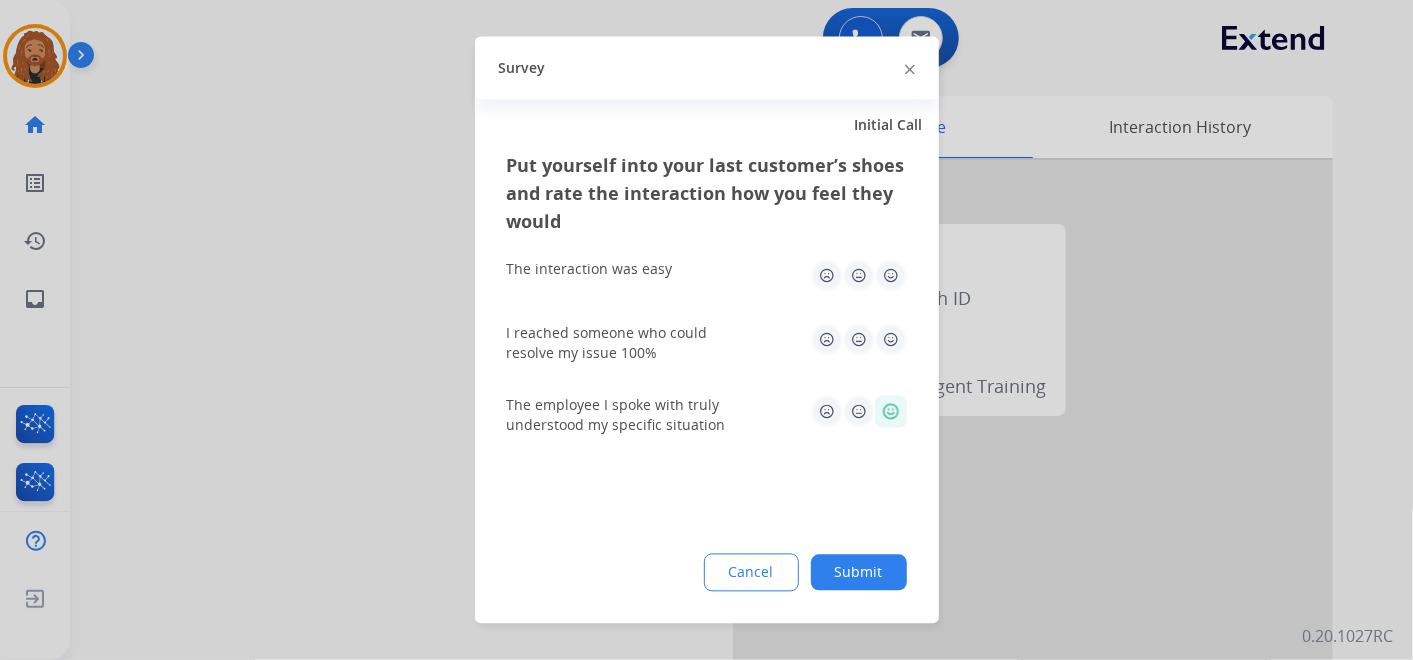 click 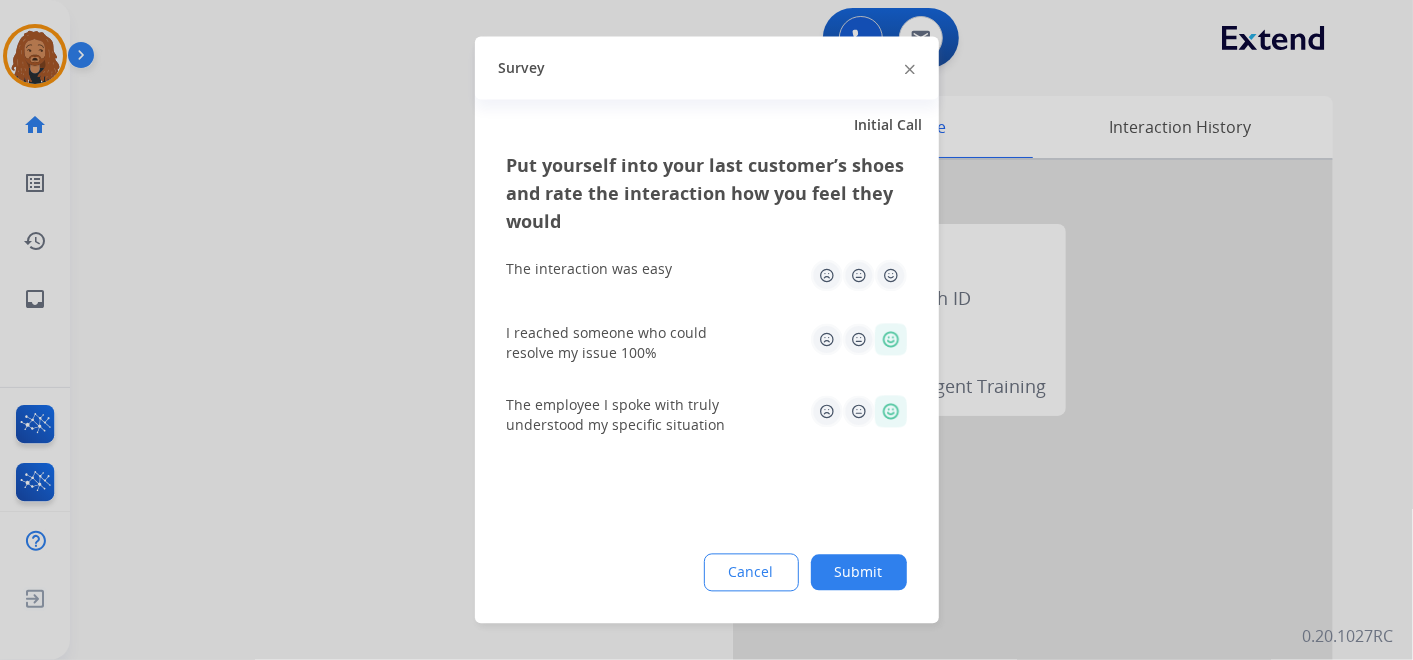 drag, startPoint x: 889, startPoint y: 274, endPoint x: 889, endPoint y: 286, distance: 12 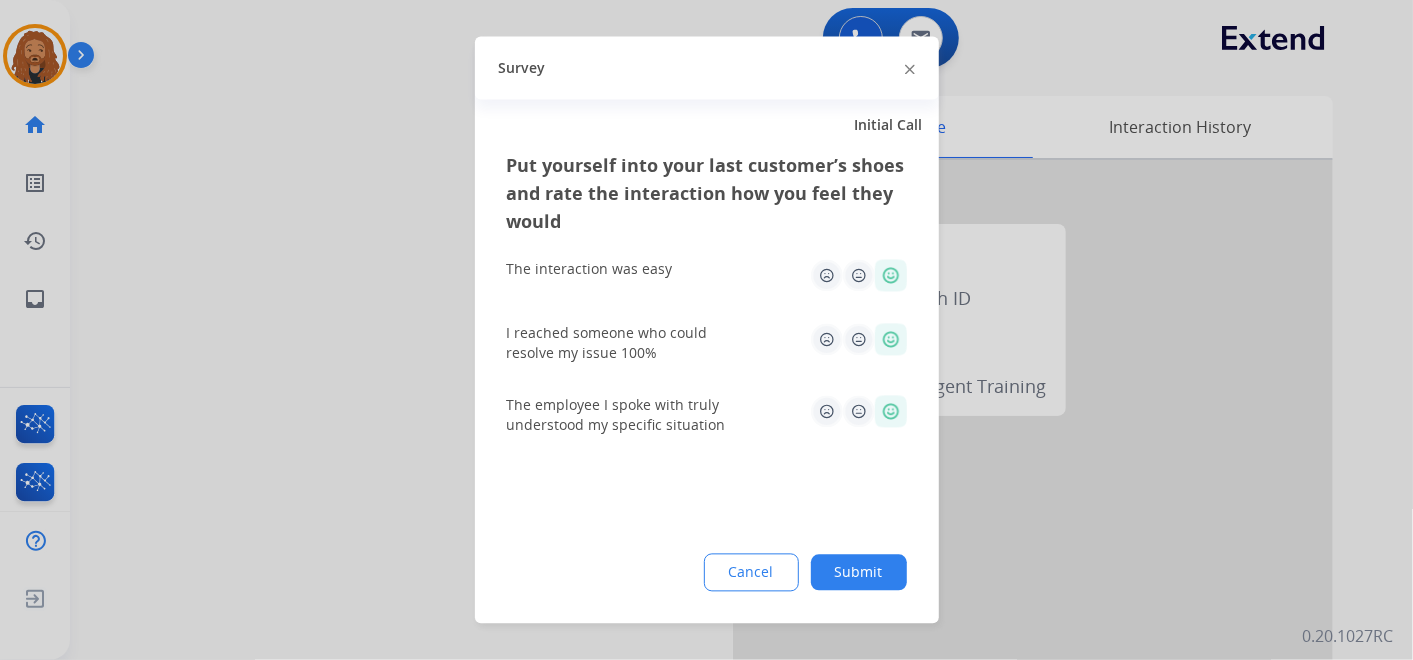 click on "Submit" 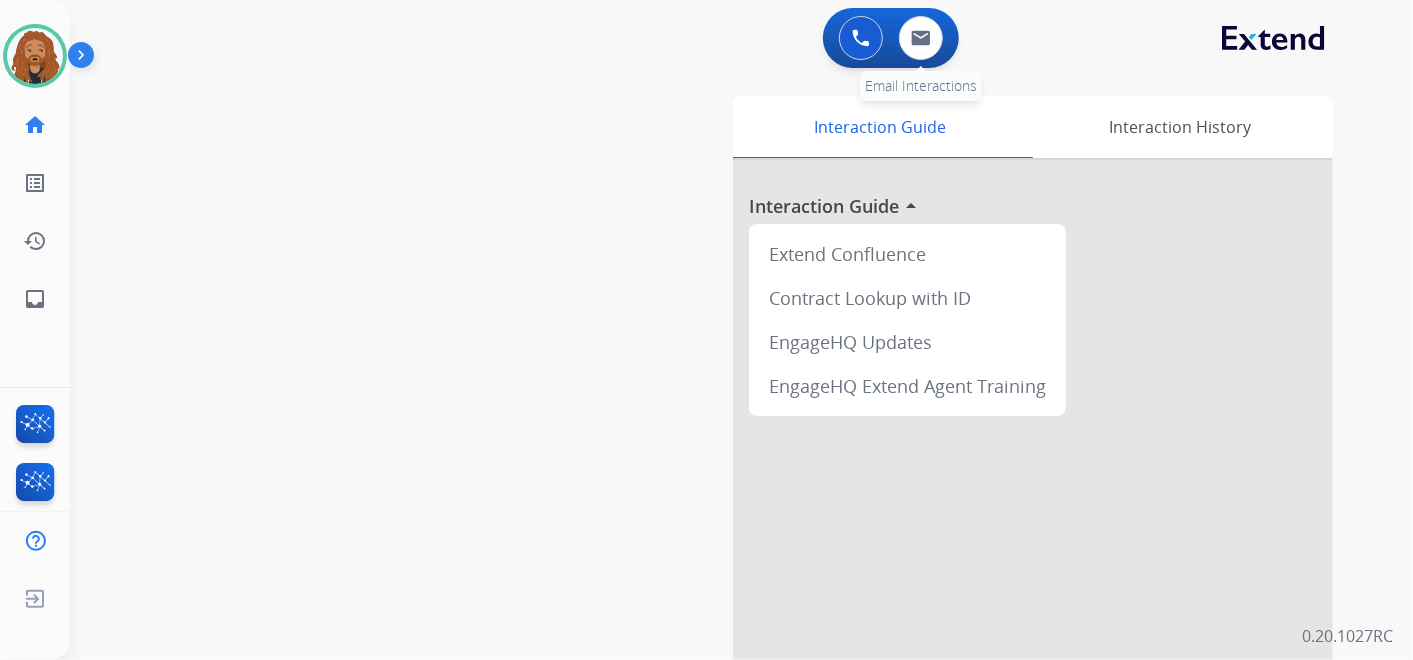 click on "0  Email Interactions" at bounding box center [921, 38] 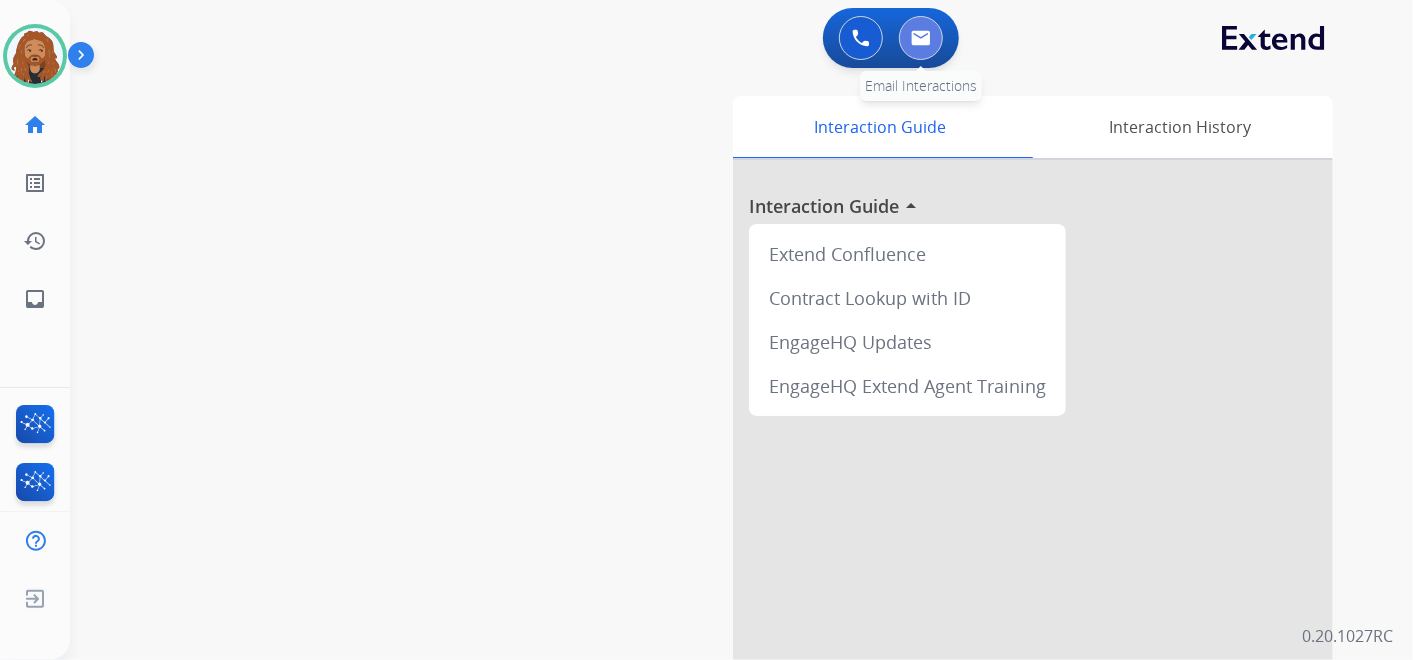 click at bounding box center (921, 38) 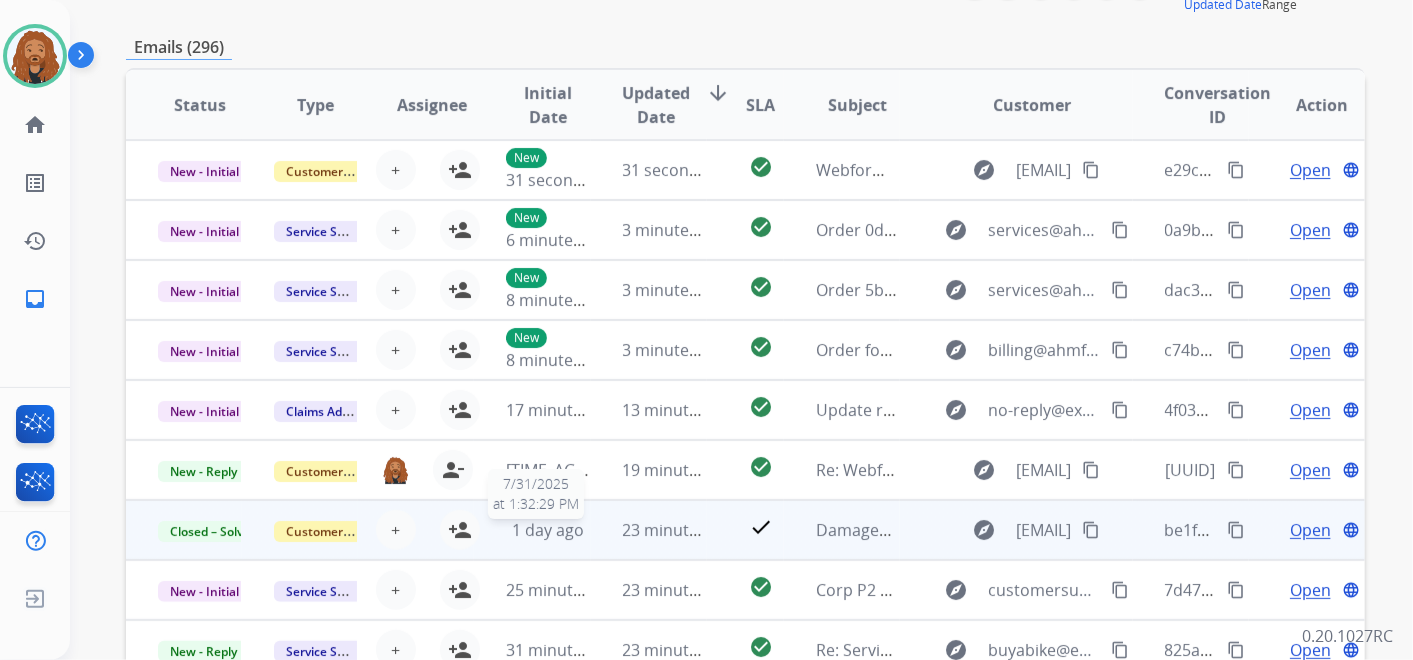 scroll, scrollTop: 477, scrollLeft: 0, axis: vertical 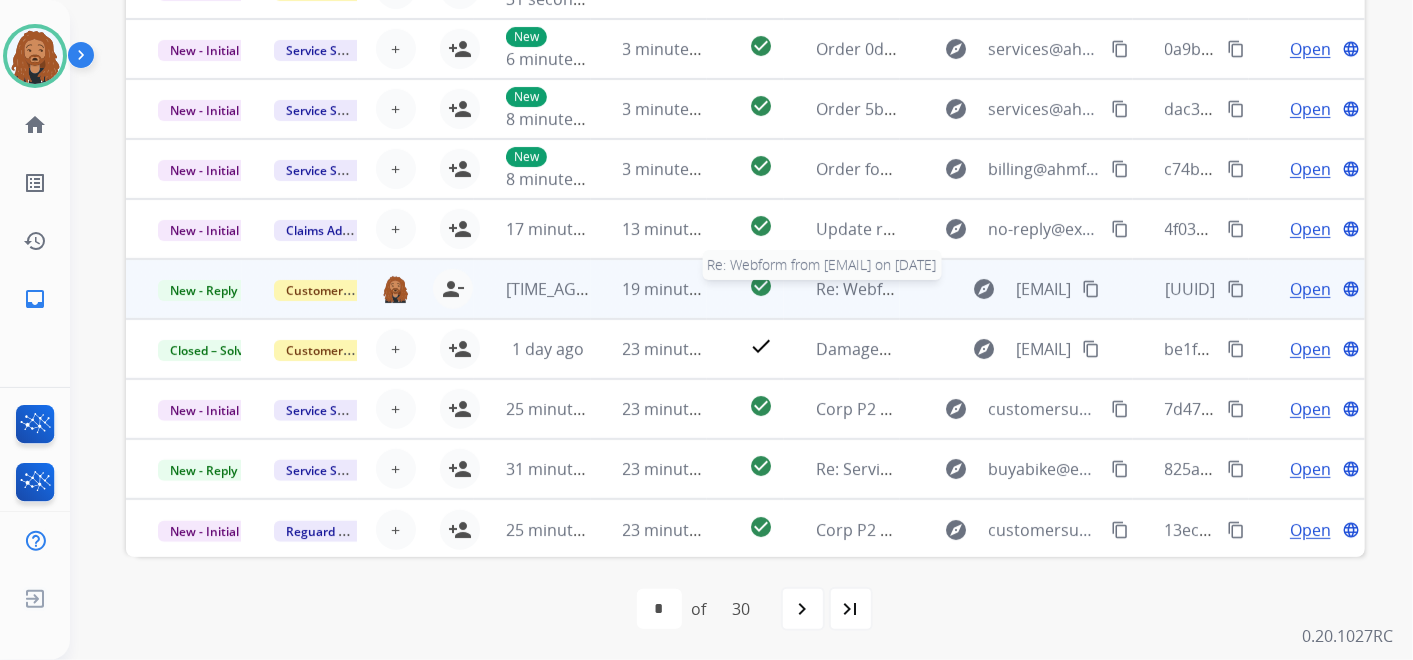 click on "Re: Webform from [EMAIL] on [DATE]" at bounding box center [954, 289] 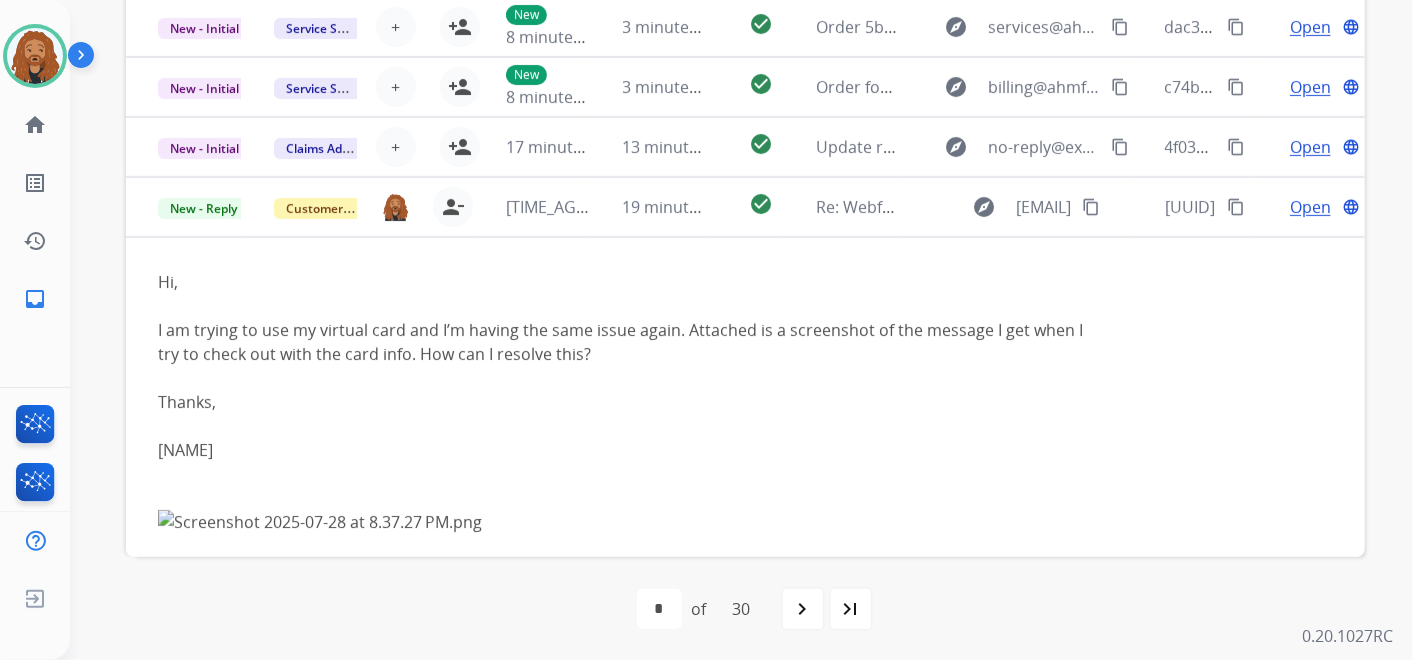 scroll, scrollTop: 77, scrollLeft: 0, axis: vertical 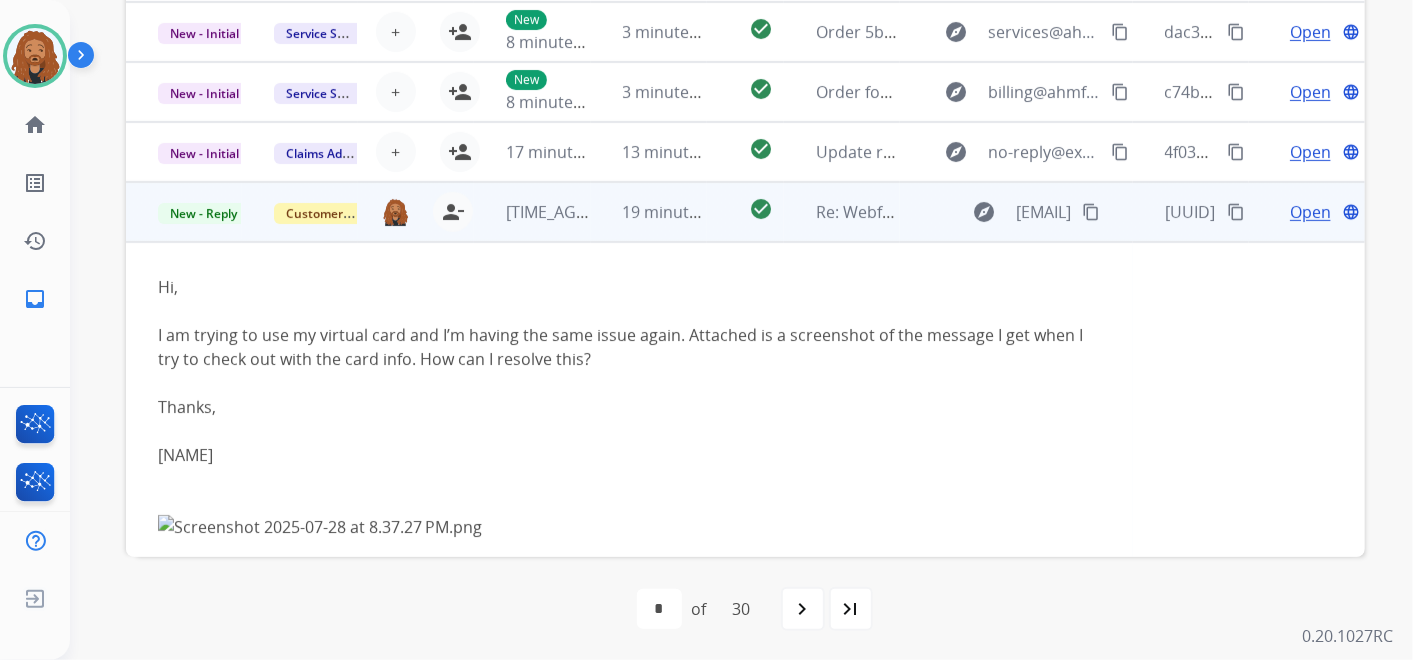 click on "Open" at bounding box center [1310, 212] 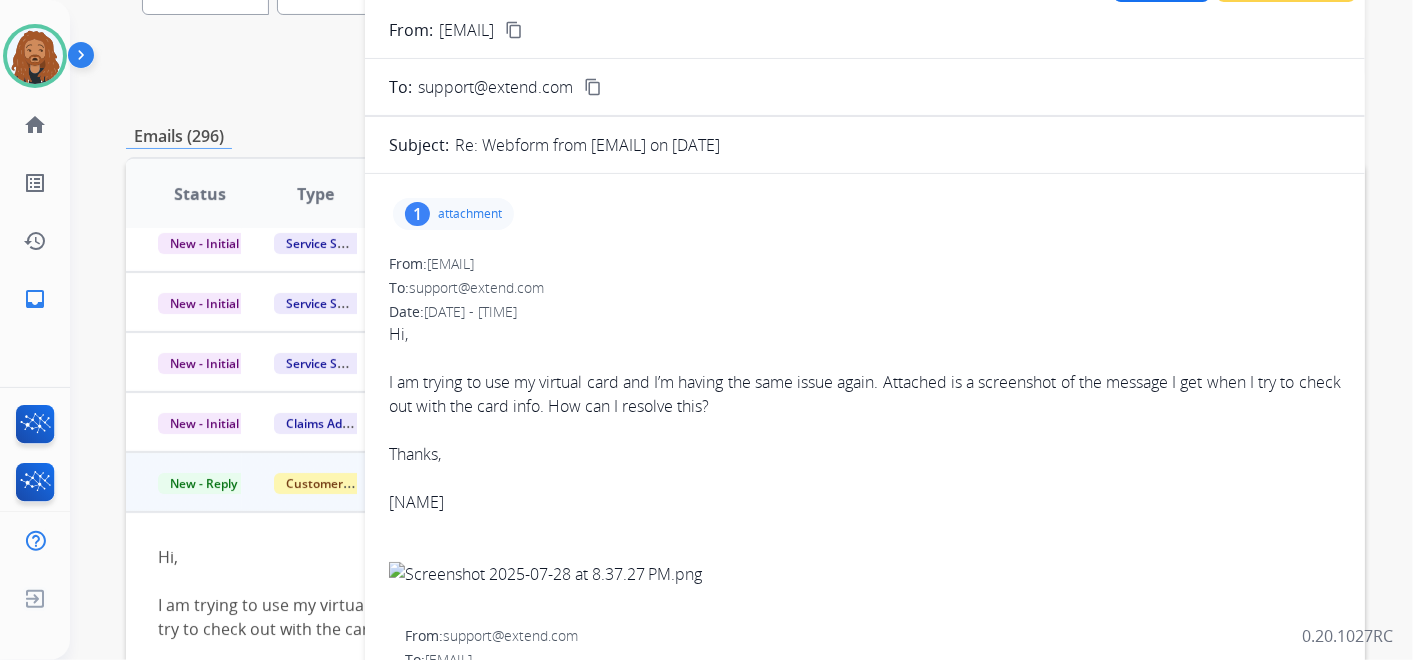 scroll, scrollTop: 144, scrollLeft: 0, axis: vertical 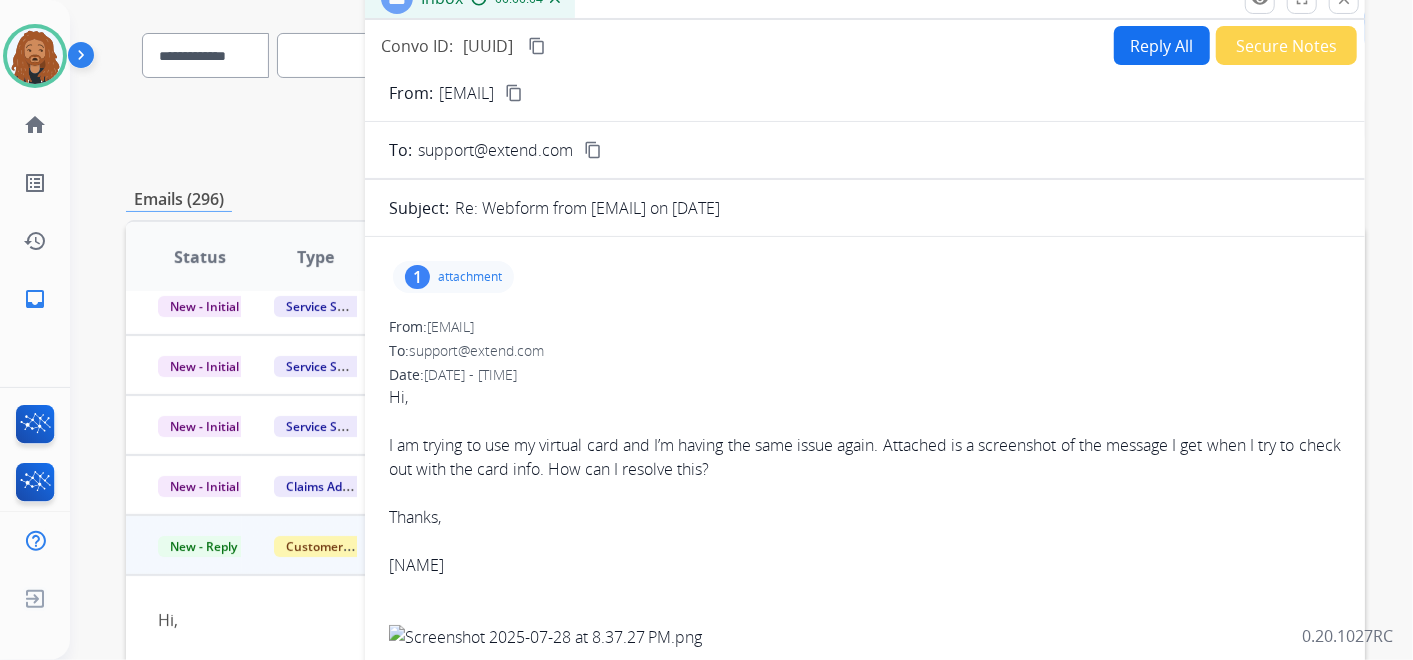 click on "Reply All" at bounding box center (1162, 45) 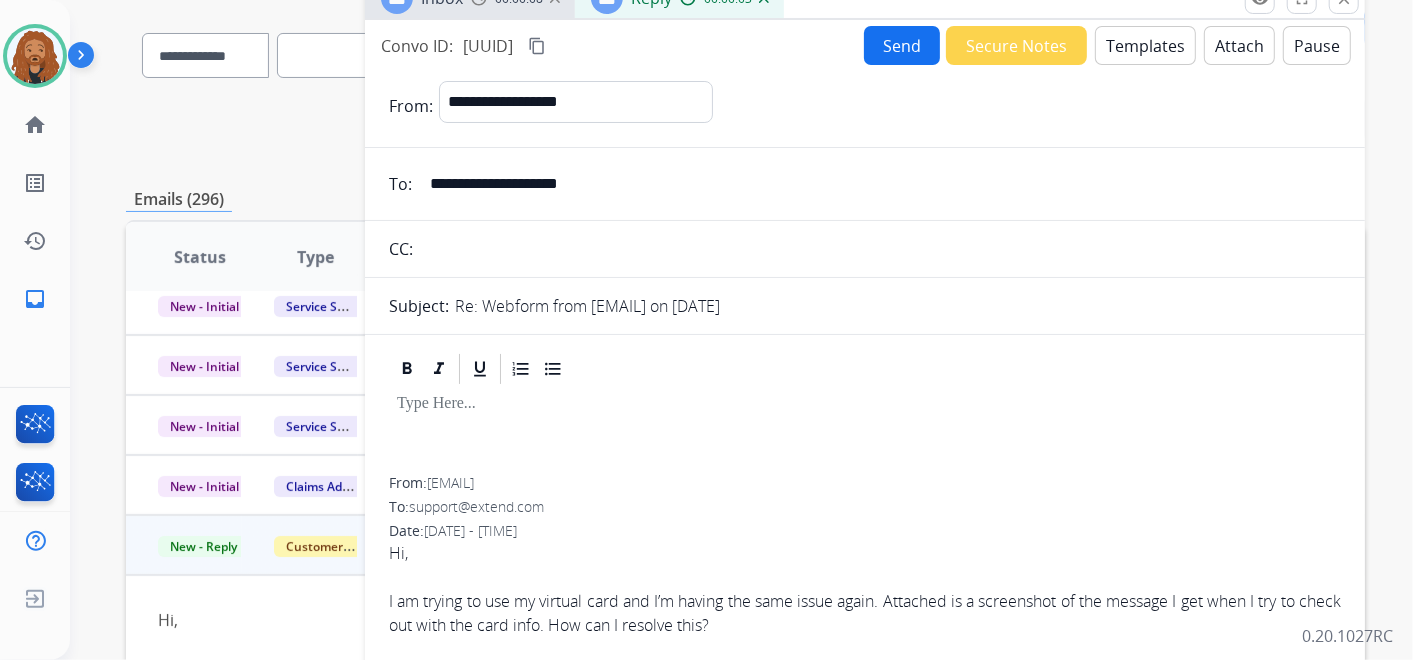 click on "Templates" at bounding box center [1145, 45] 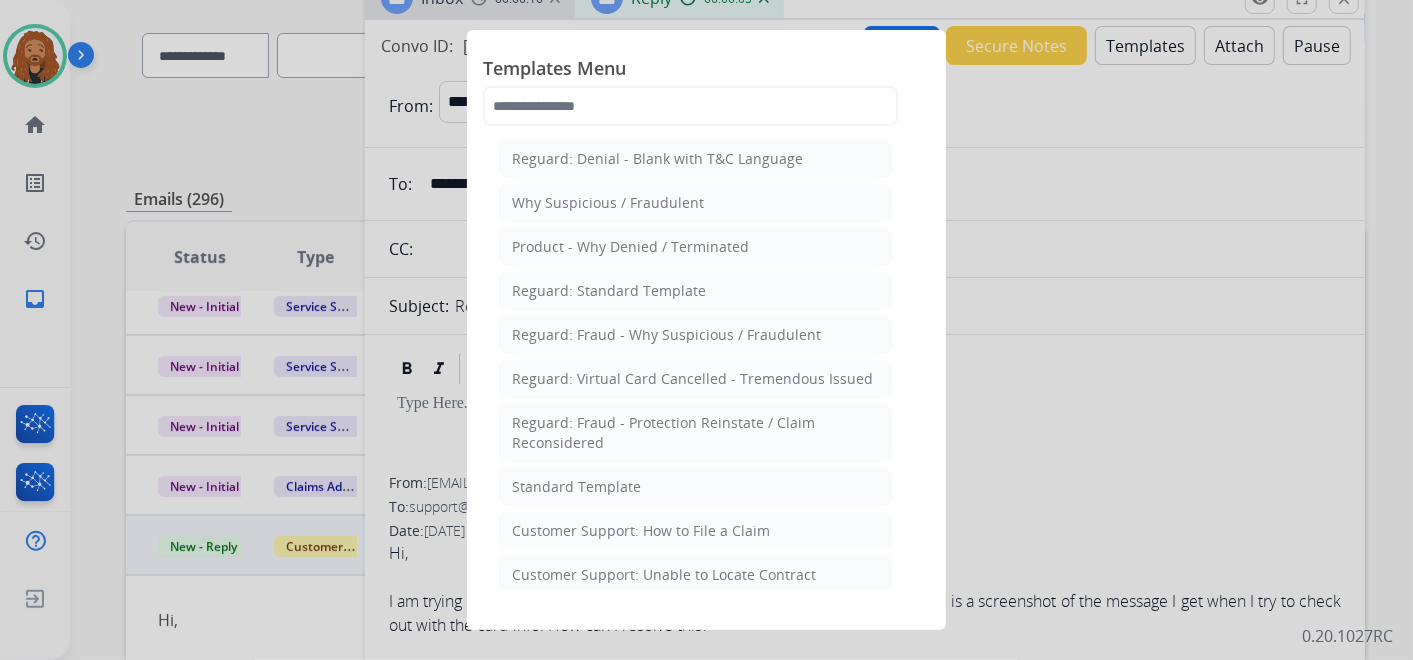 click on "Standard Template" 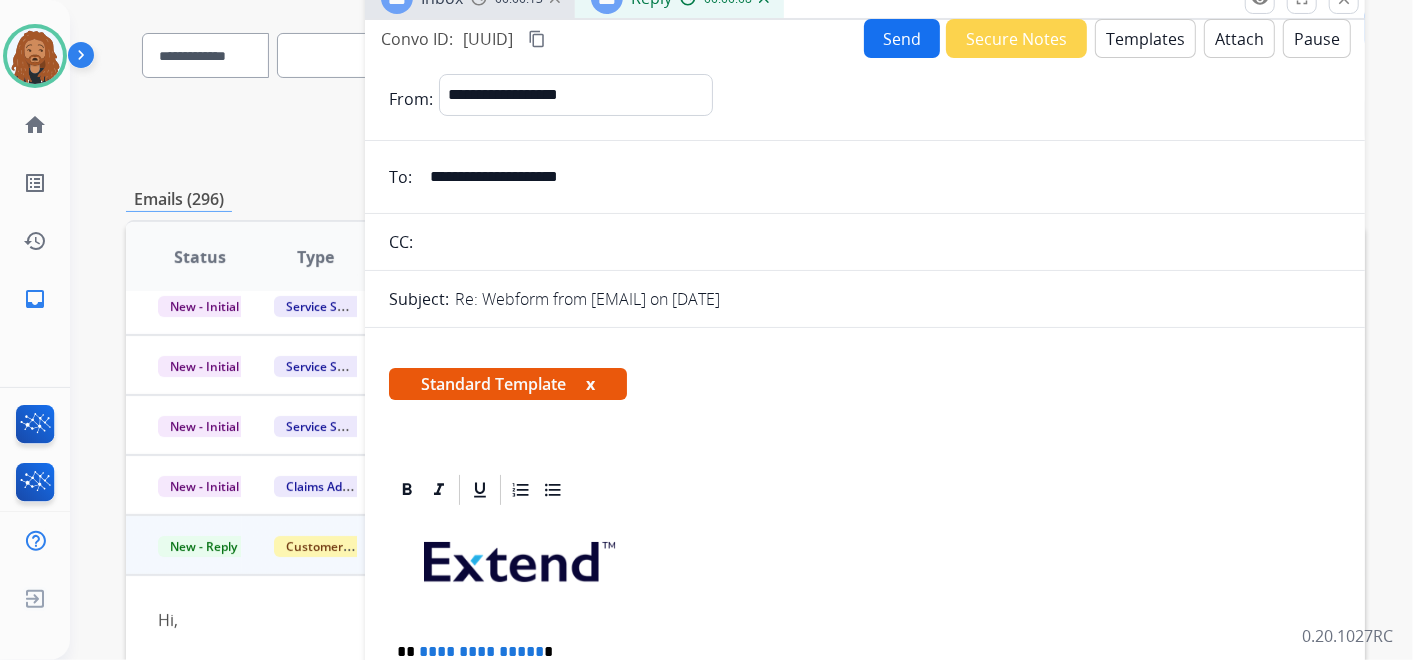 scroll, scrollTop: 0, scrollLeft: 0, axis: both 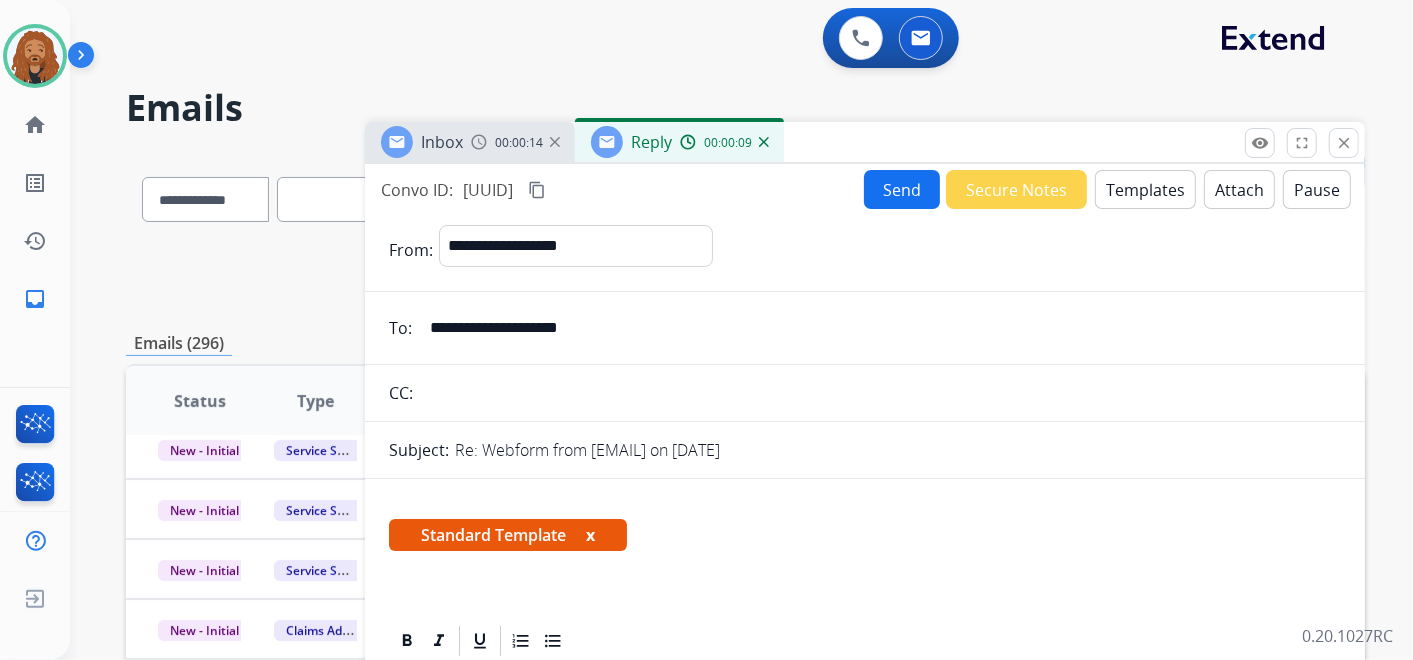 click on "Templates" at bounding box center [1145, 189] 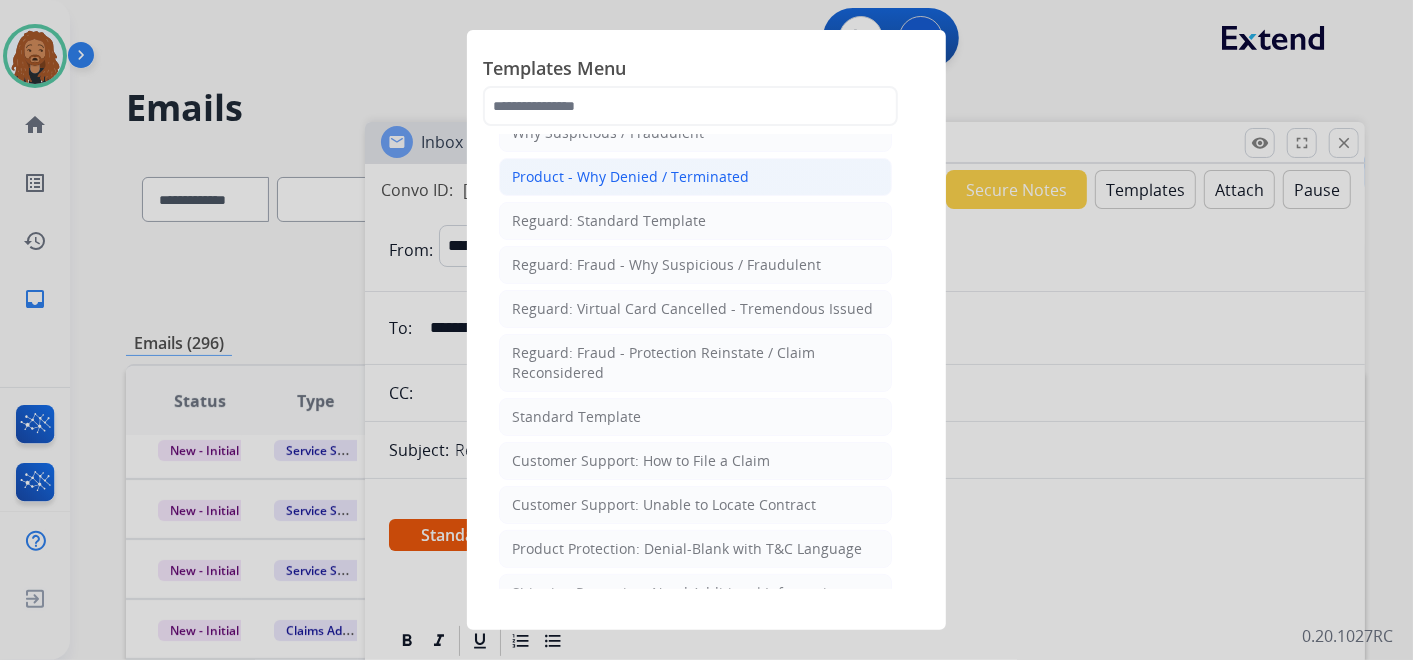 scroll, scrollTop: 0, scrollLeft: 0, axis: both 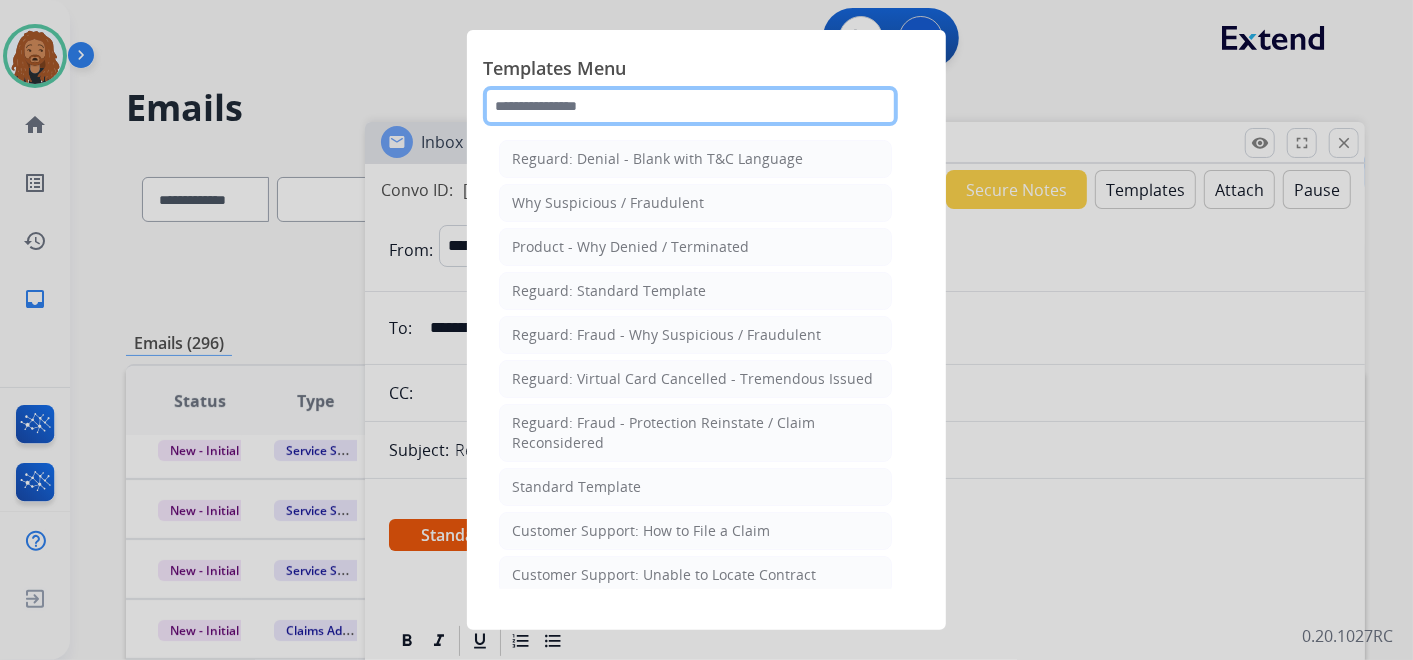click 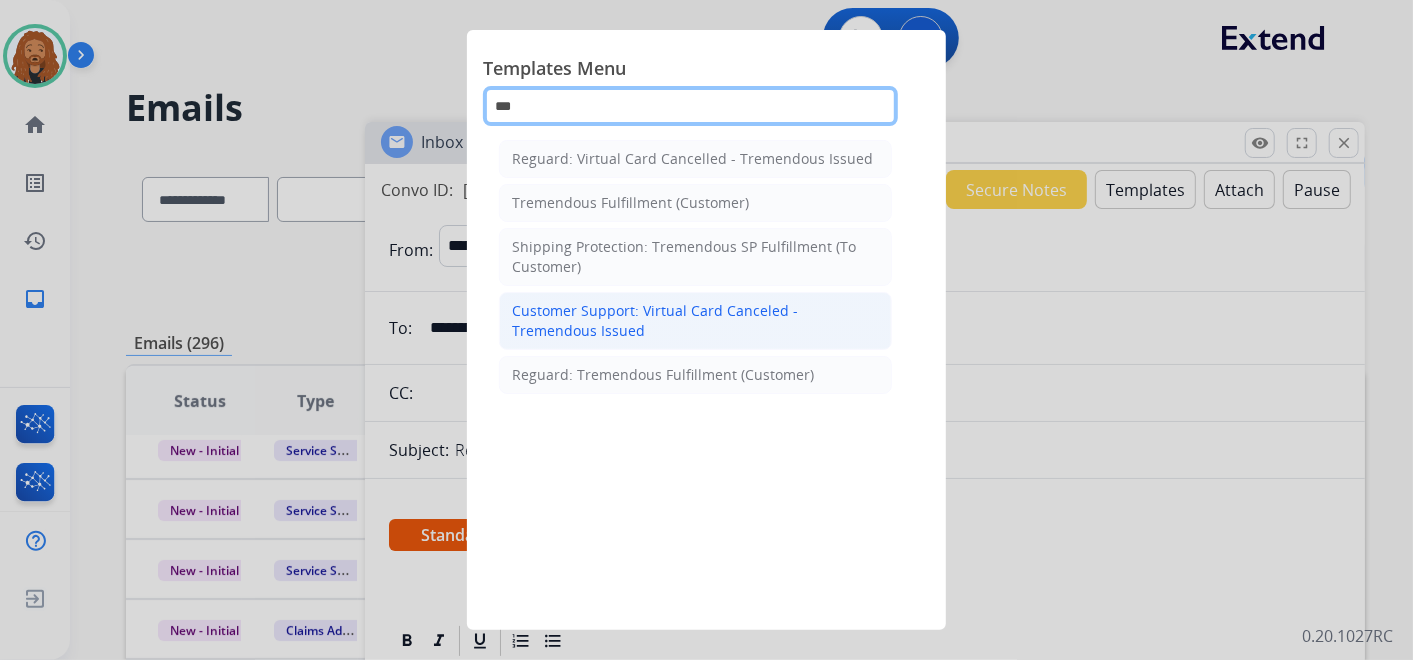 type on "***" 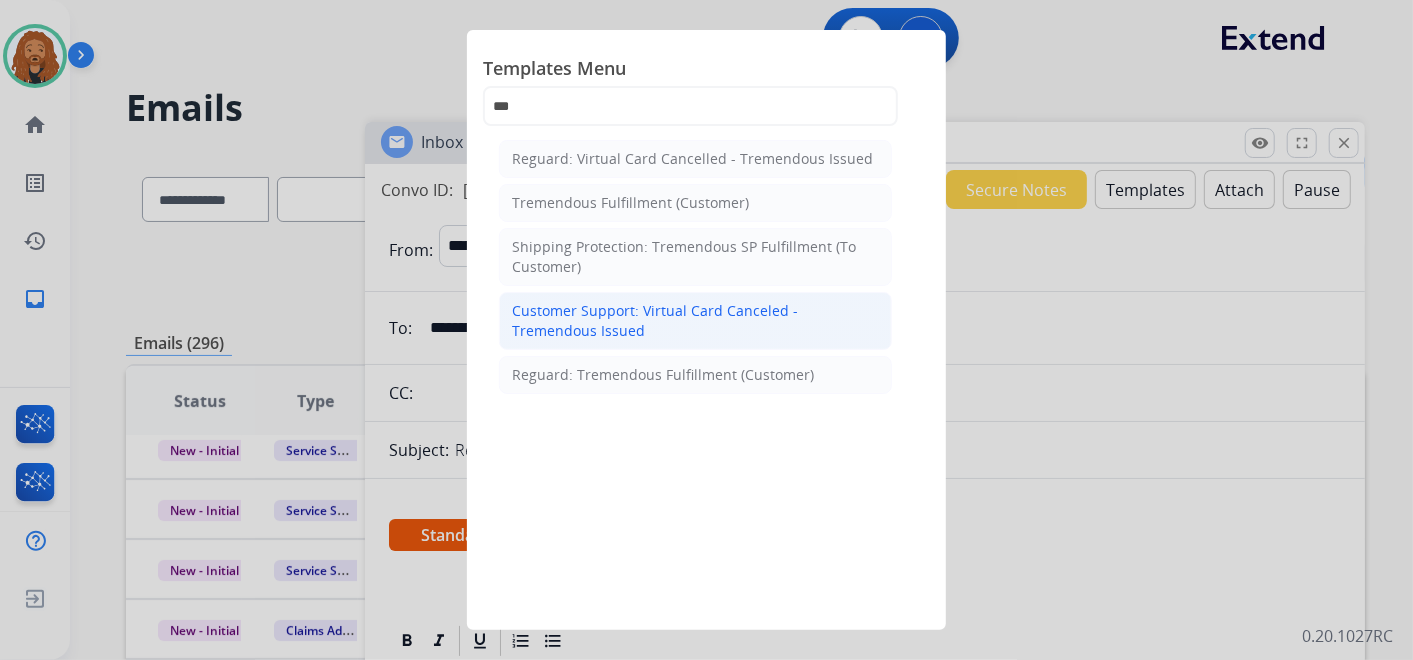 click on "Customer Support: Virtual Card Canceled -Tremendous Issued" 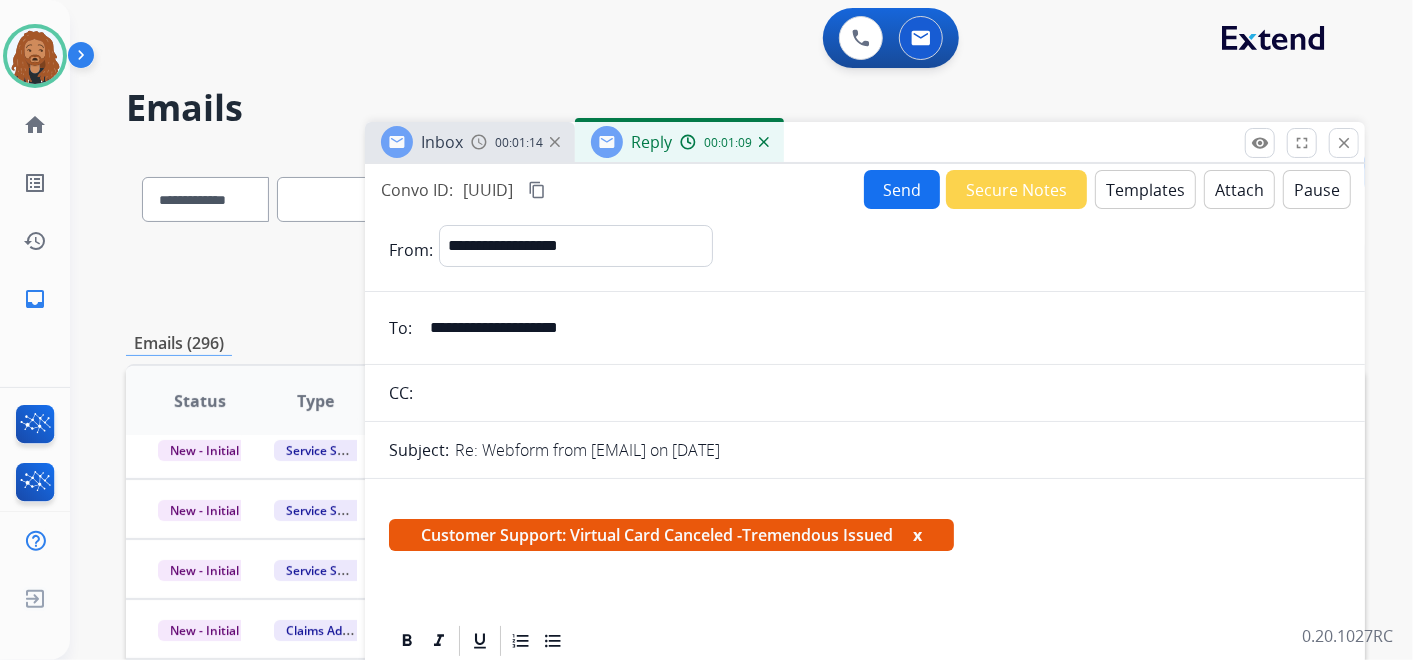 scroll, scrollTop: 222, scrollLeft: 0, axis: vertical 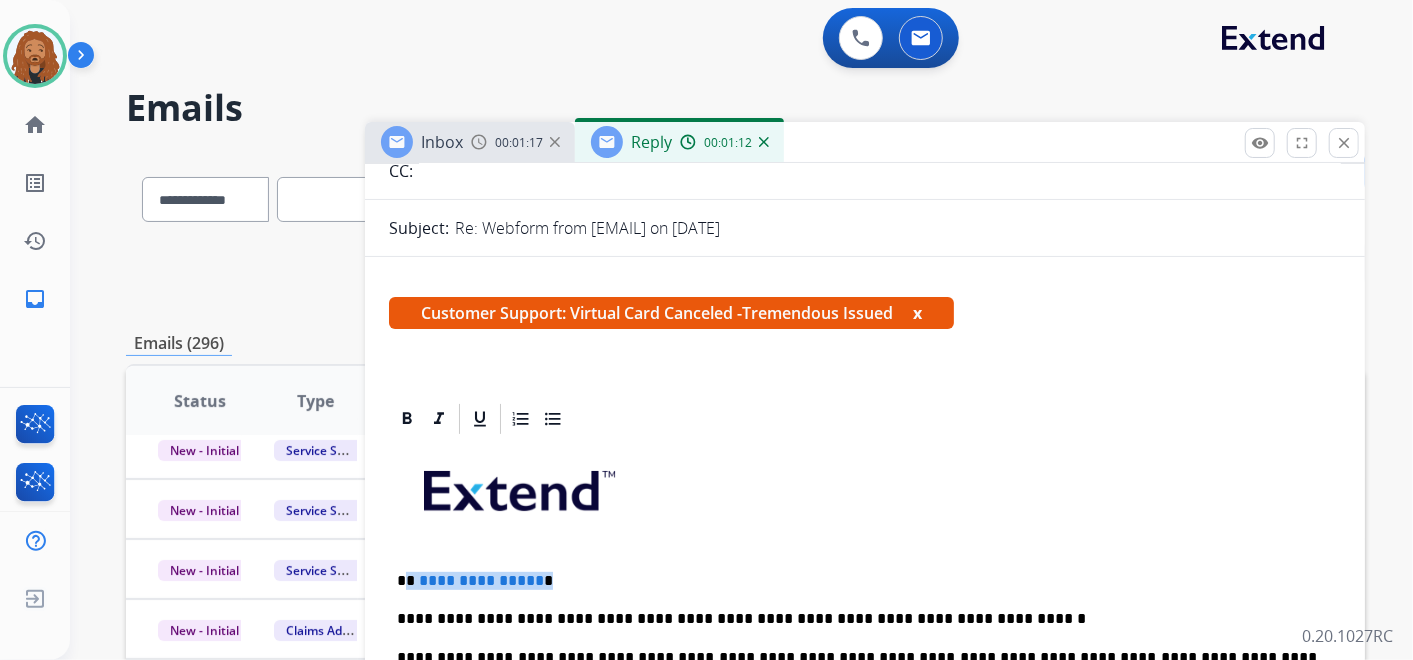 drag, startPoint x: 559, startPoint y: 580, endPoint x: 411, endPoint y: 562, distance: 149.09058 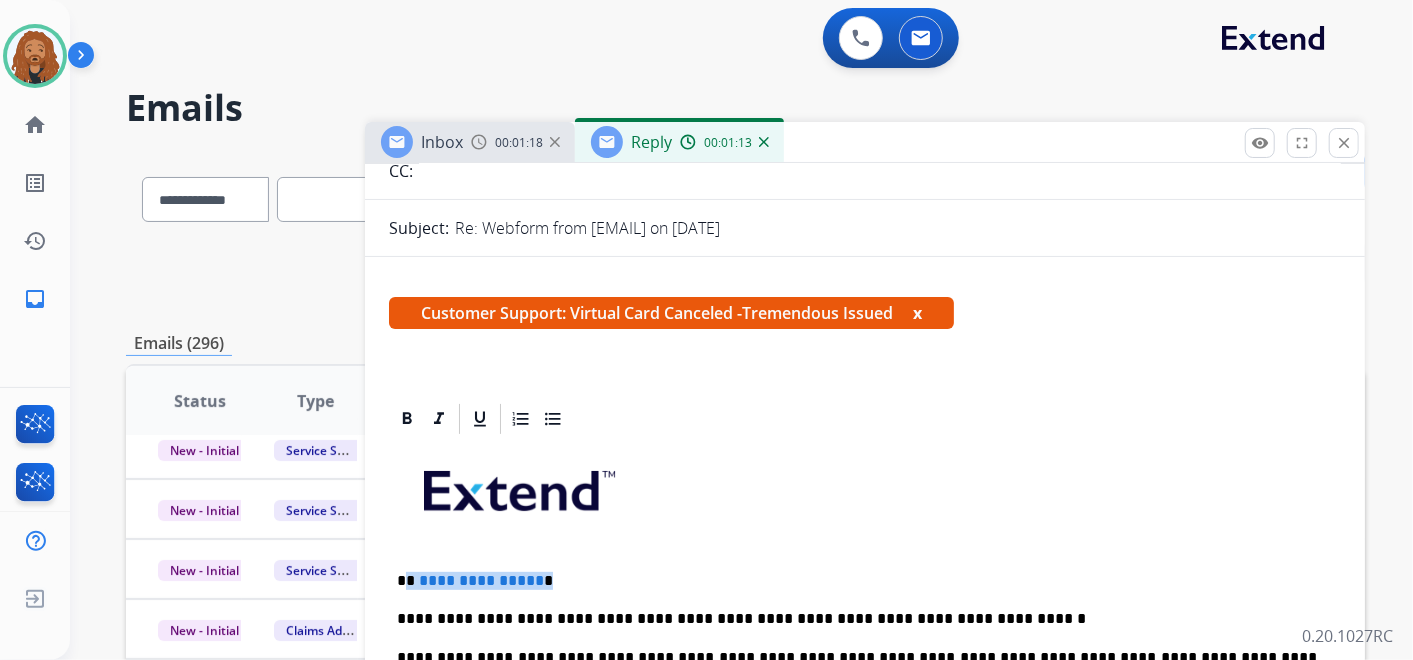 type 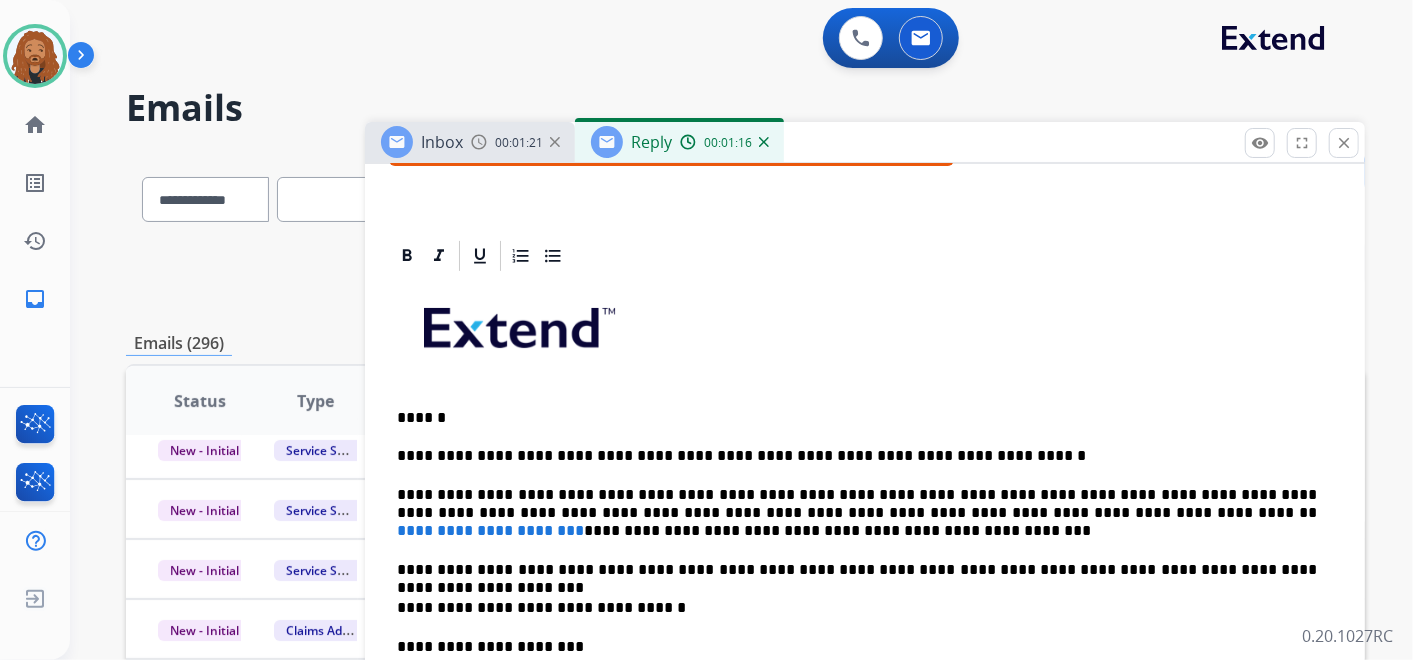 scroll, scrollTop: 555, scrollLeft: 0, axis: vertical 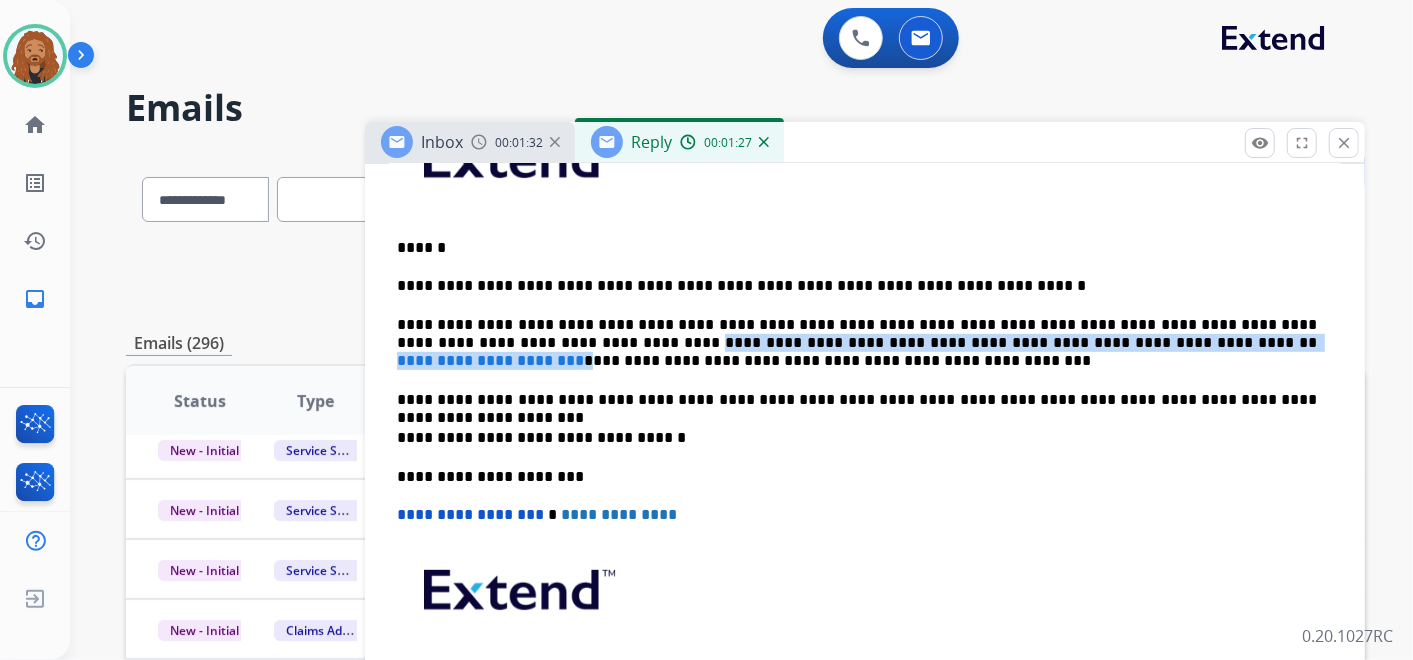 drag, startPoint x: 1129, startPoint y: 337, endPoint x: 497, endPoint y: 345, distance: 632.05066 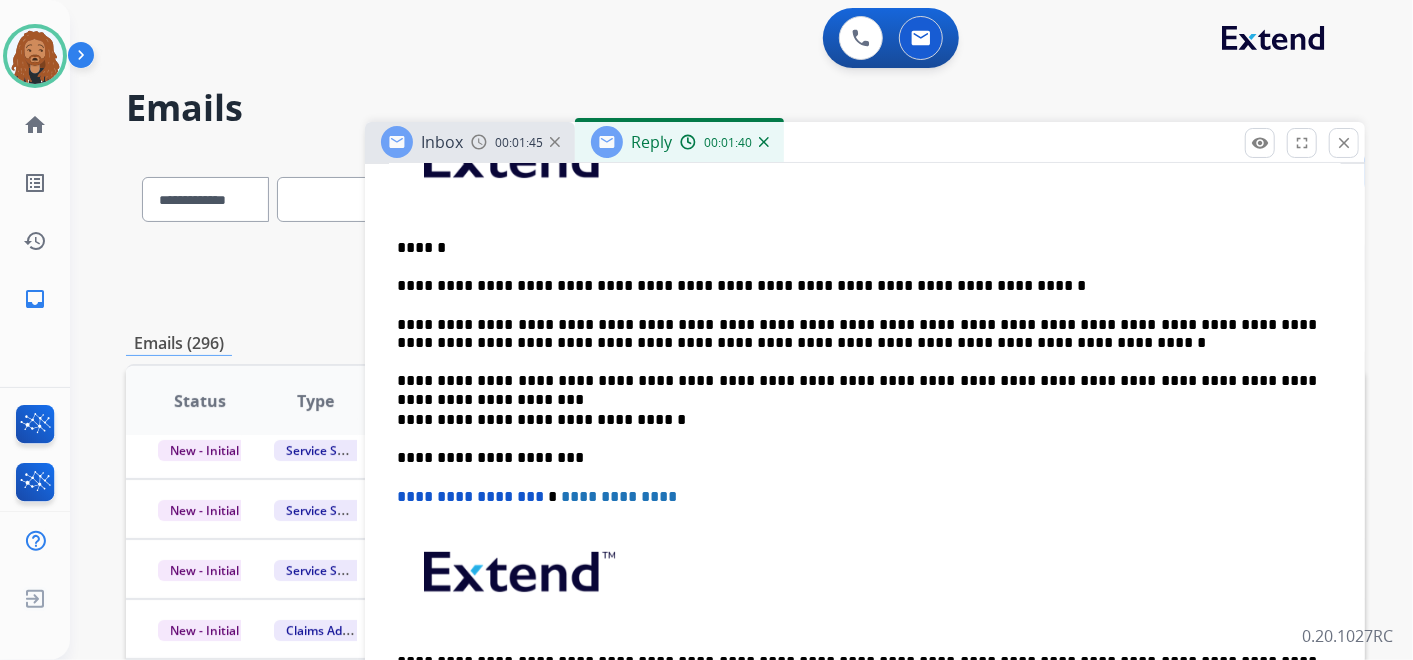 click on "**********" at bounding box center (857, 334) 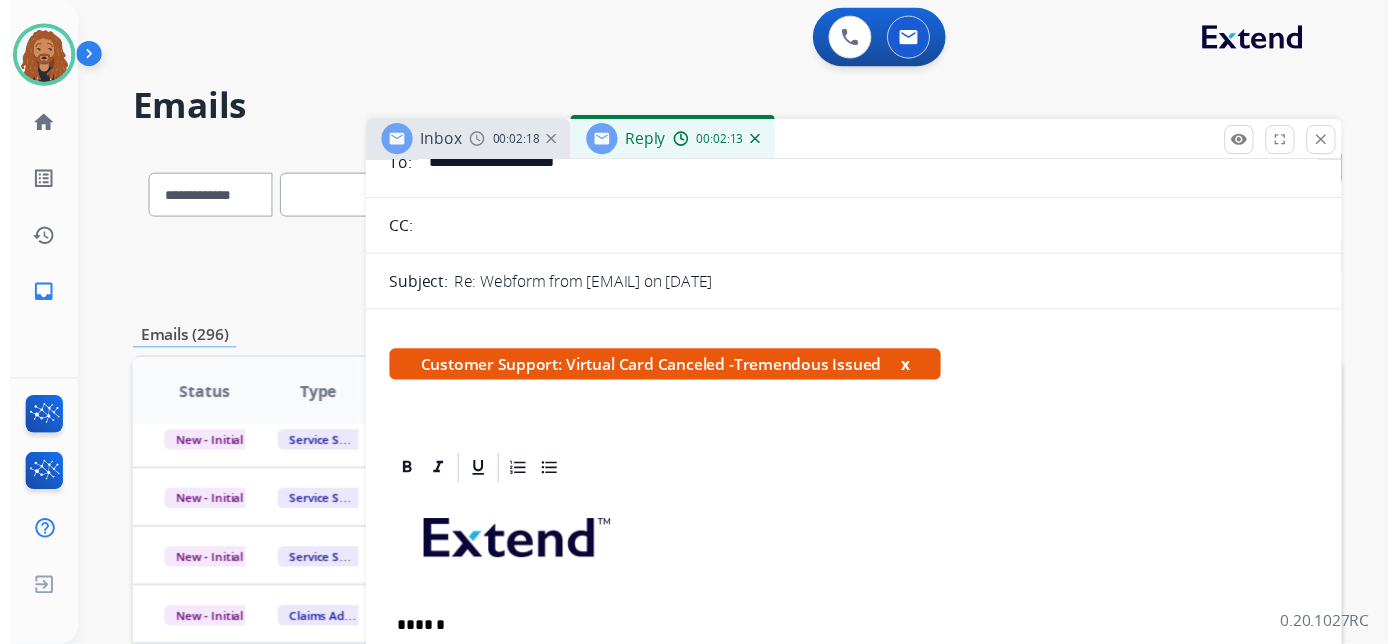 scroll, scrollTop: 0, scrollLeft: 0, axis: both 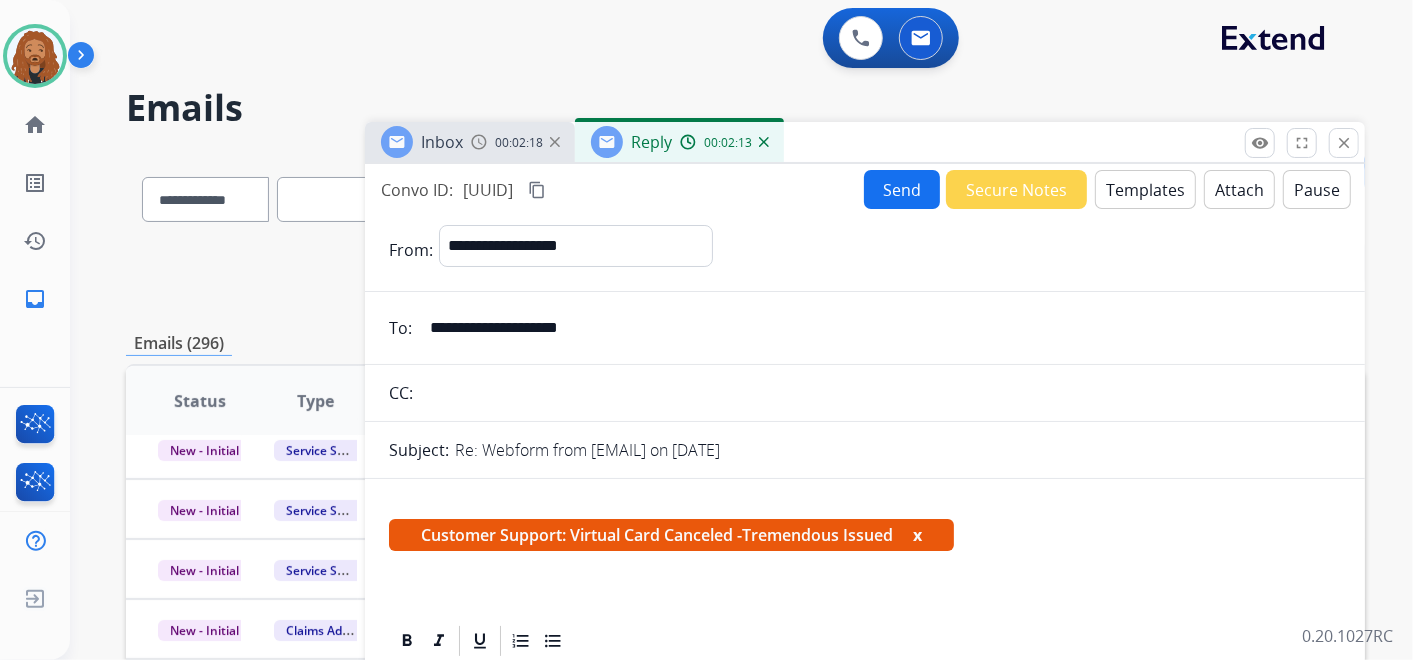 click on "Send" at bounding box center (902, 189) 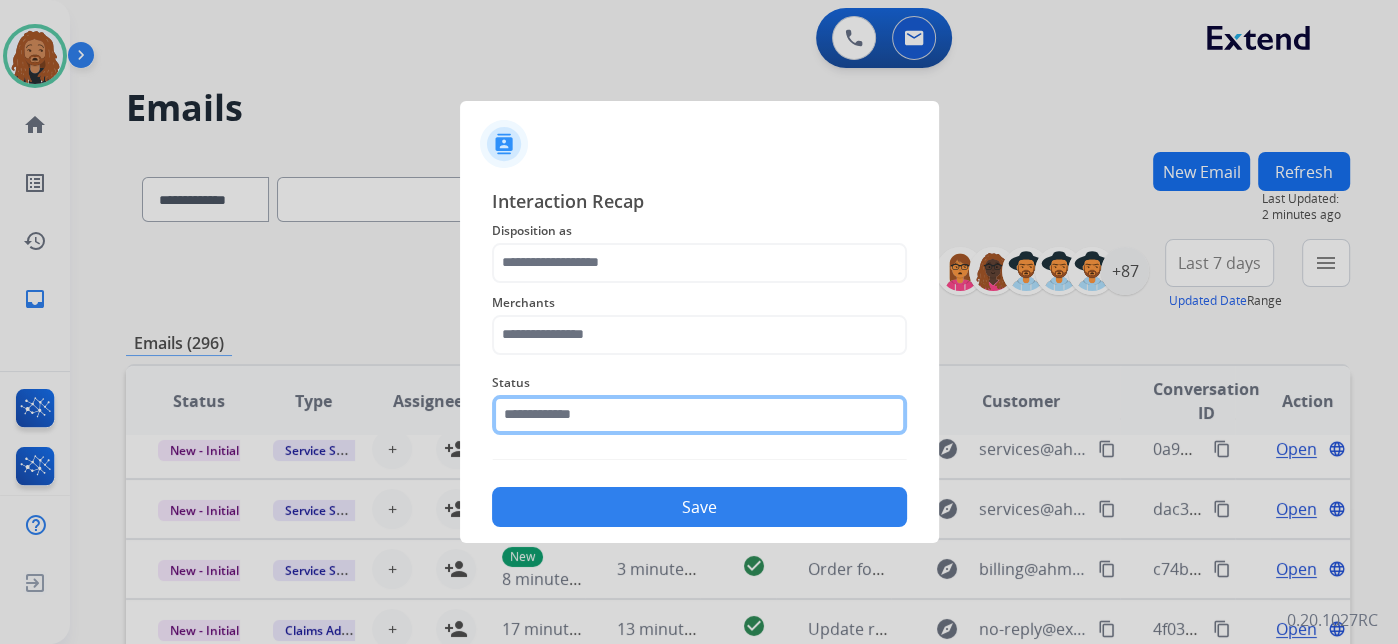 click on "Status" 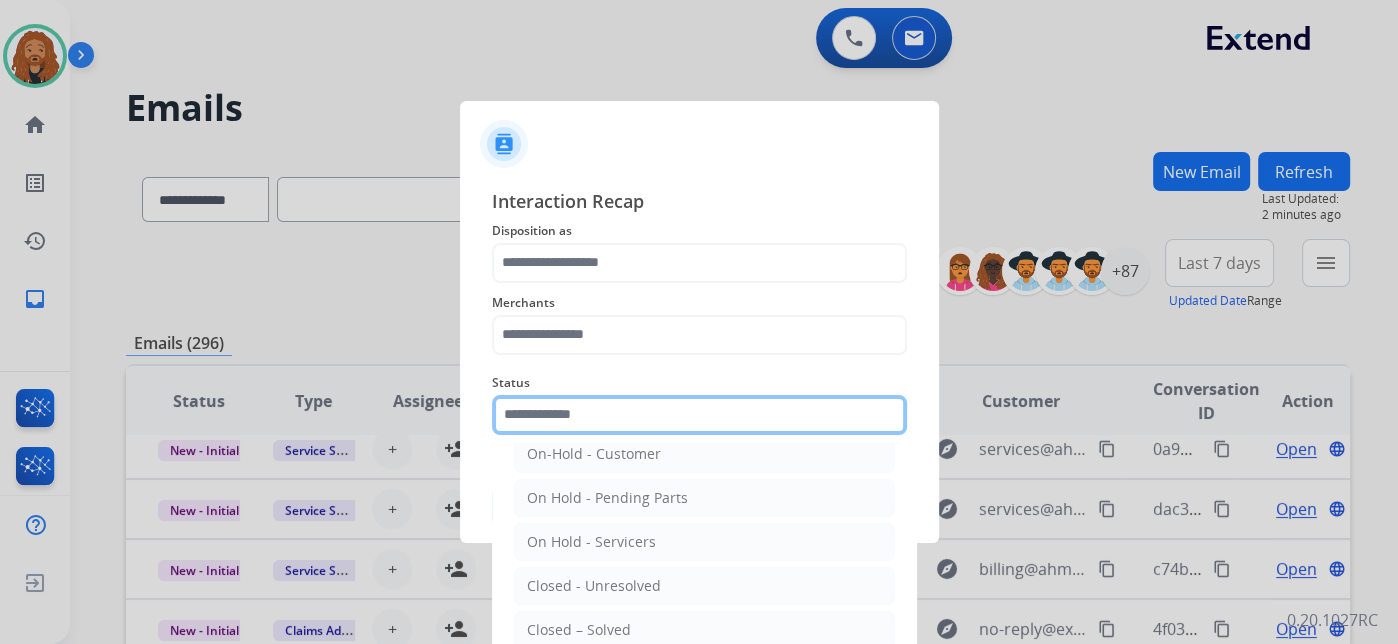 scroll, scrollTop: 111, scrollLeft: 0, axis: vertical 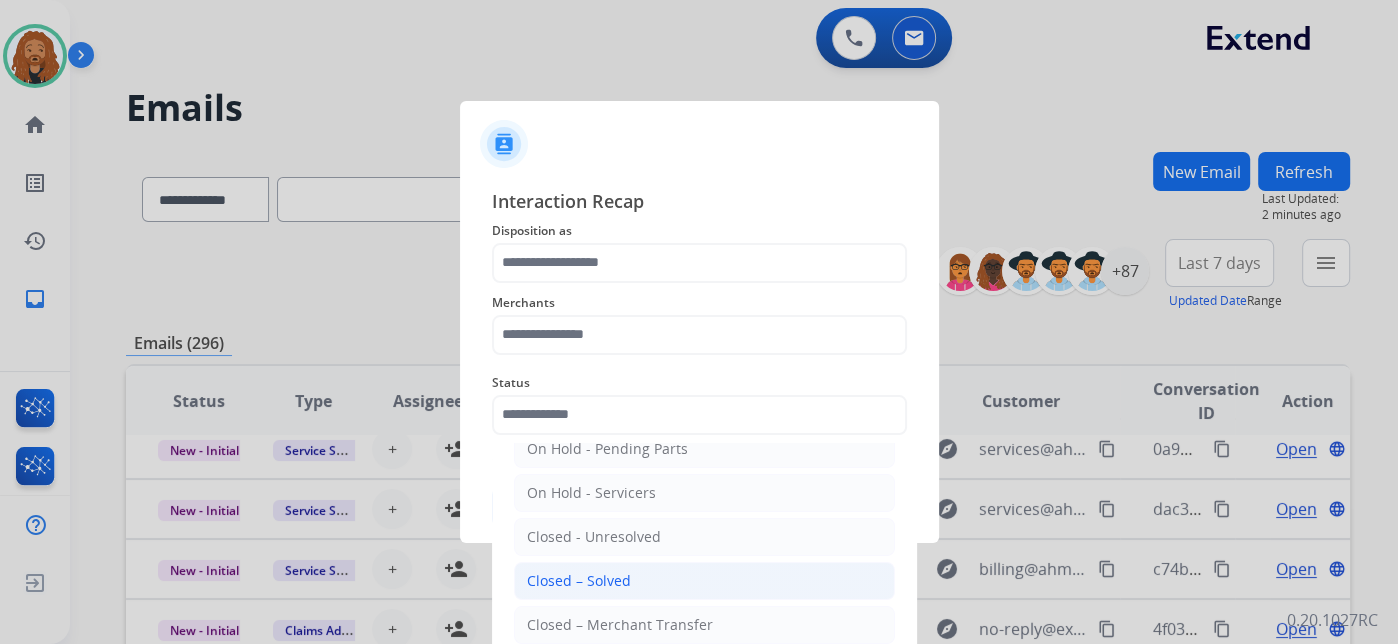 click on "Closed – Solved" 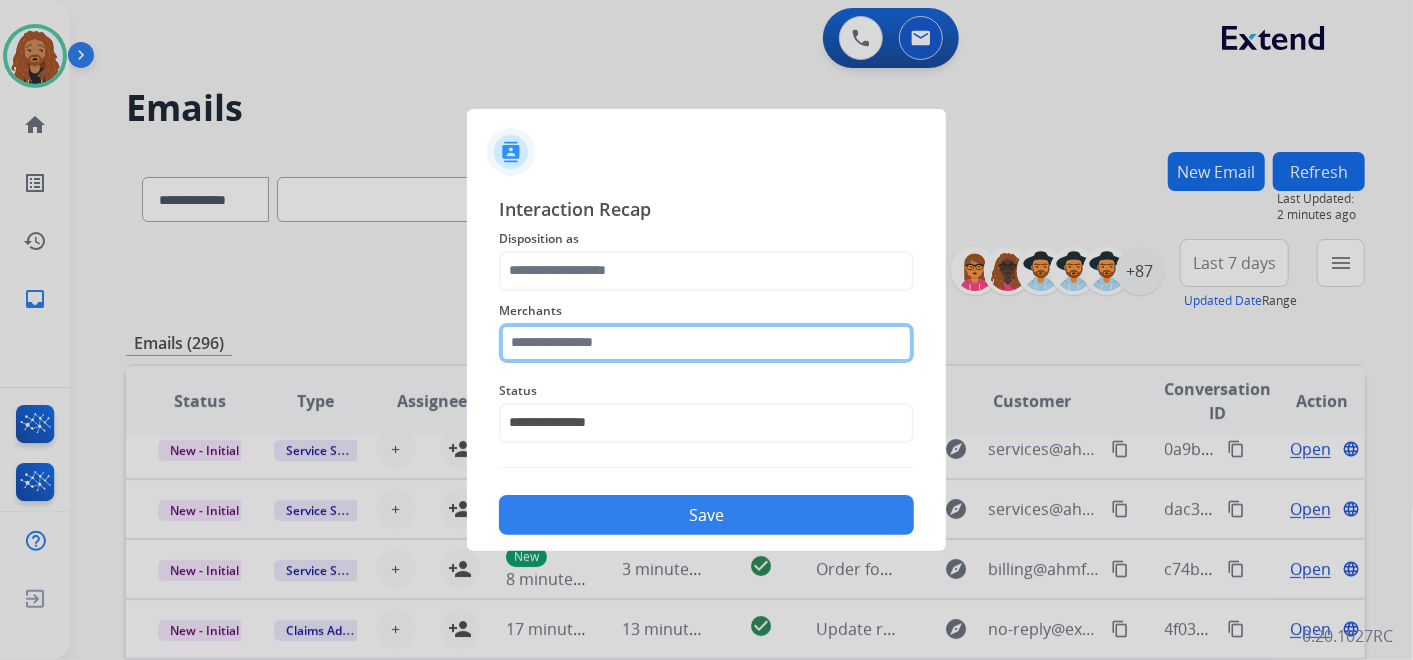 click 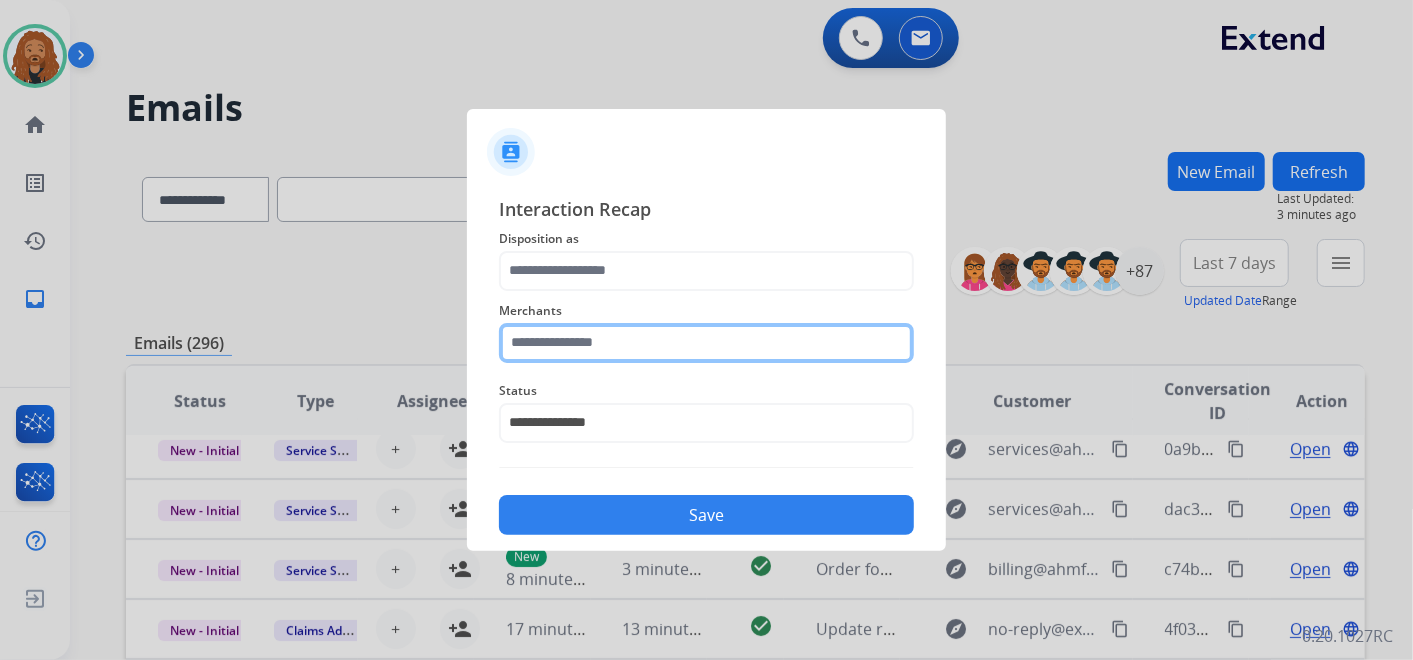 click 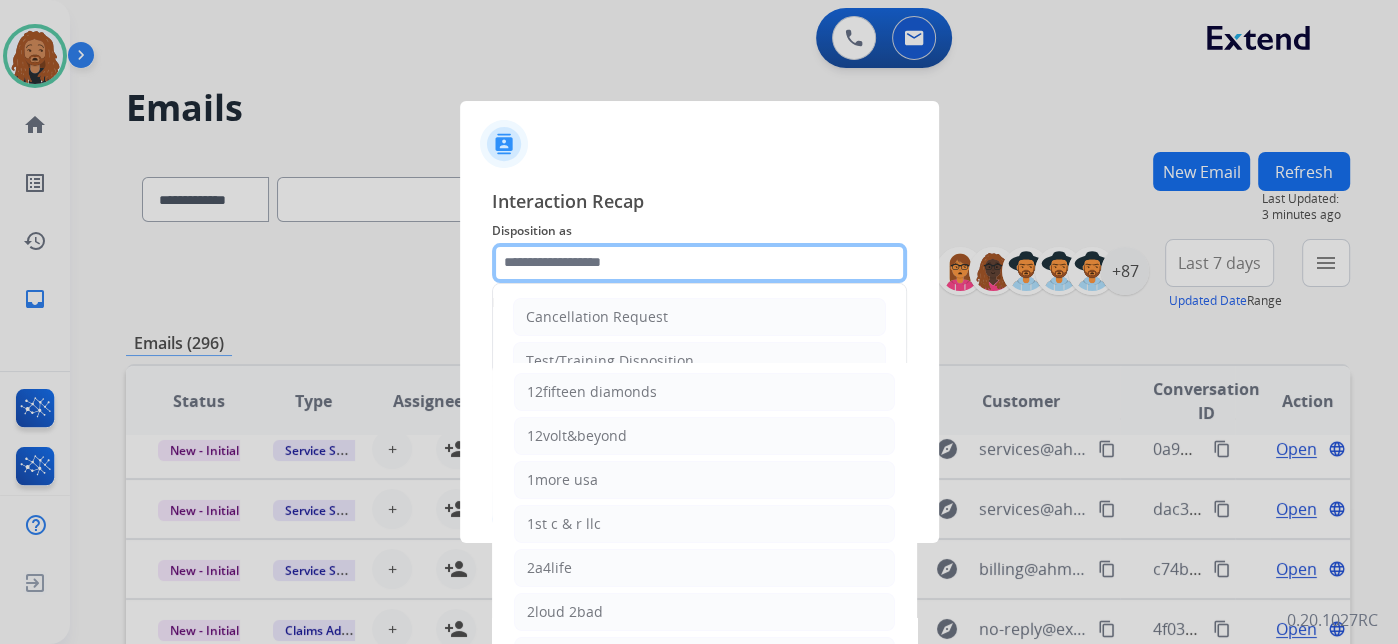 click 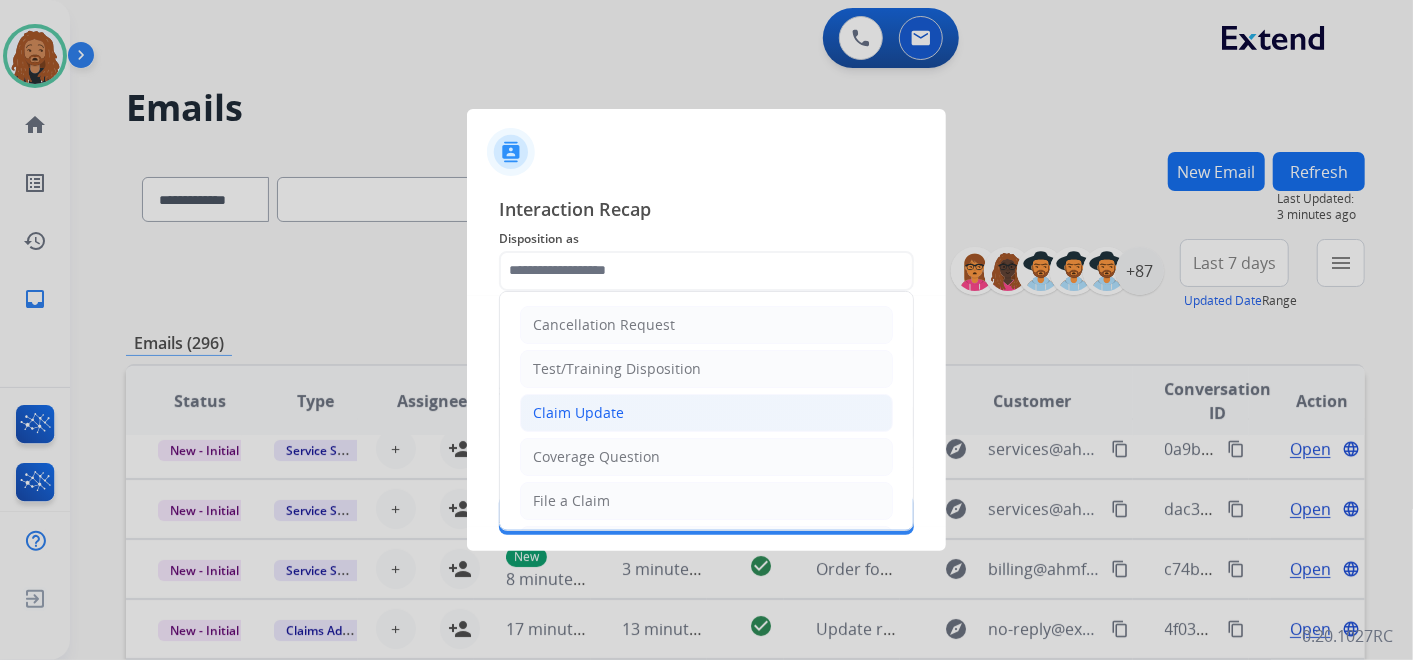 click on "Claim Update" 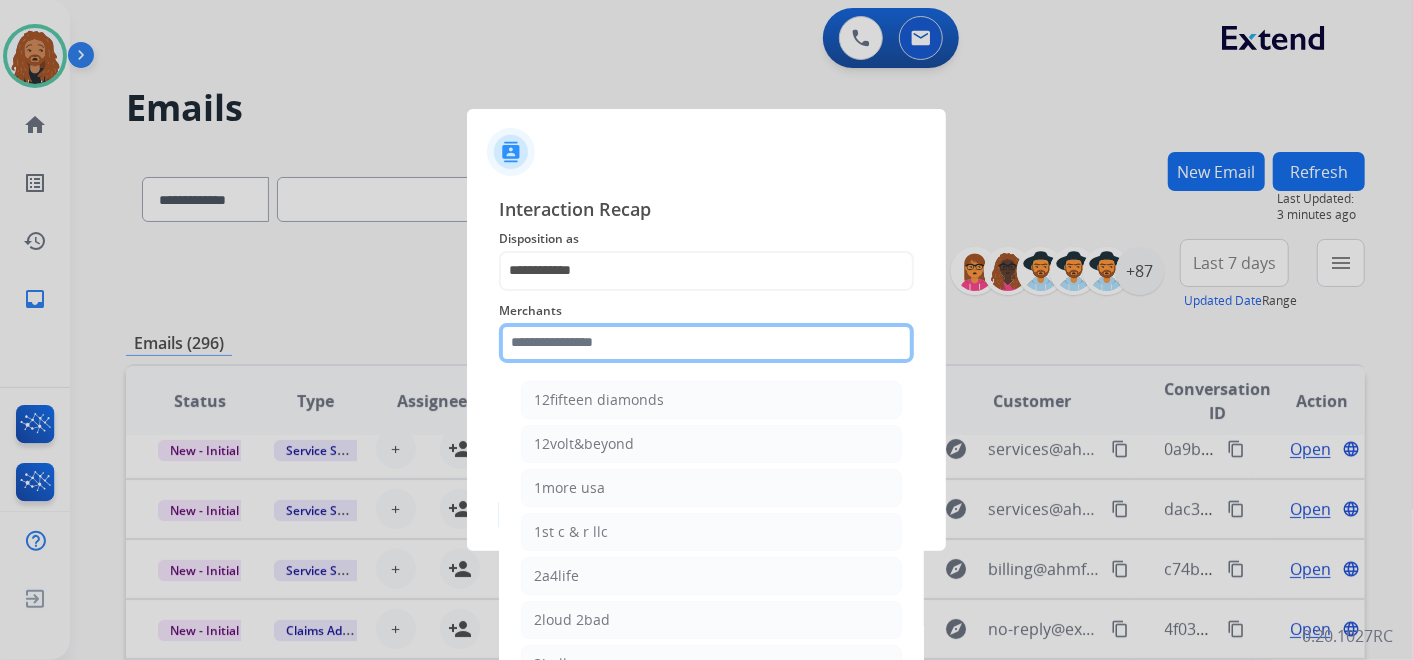 click 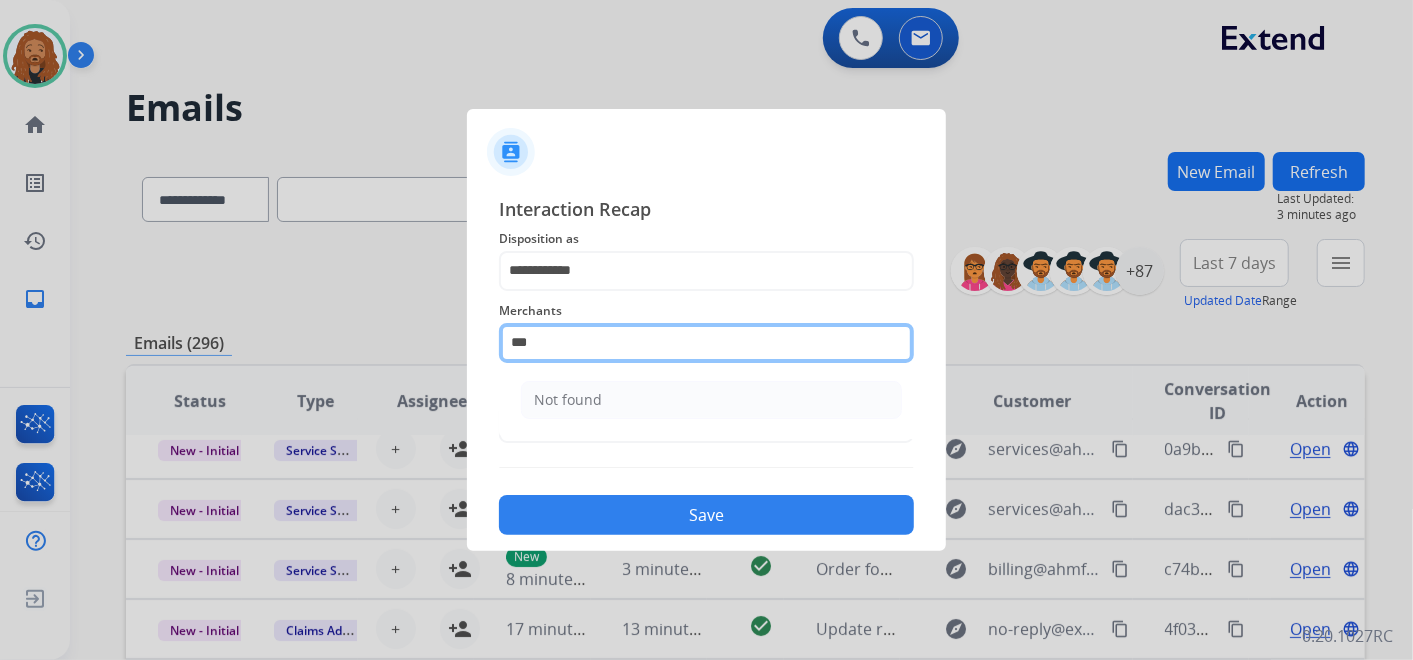 scroll, scrollTop: 0, scrollLeft: 0, axis: both 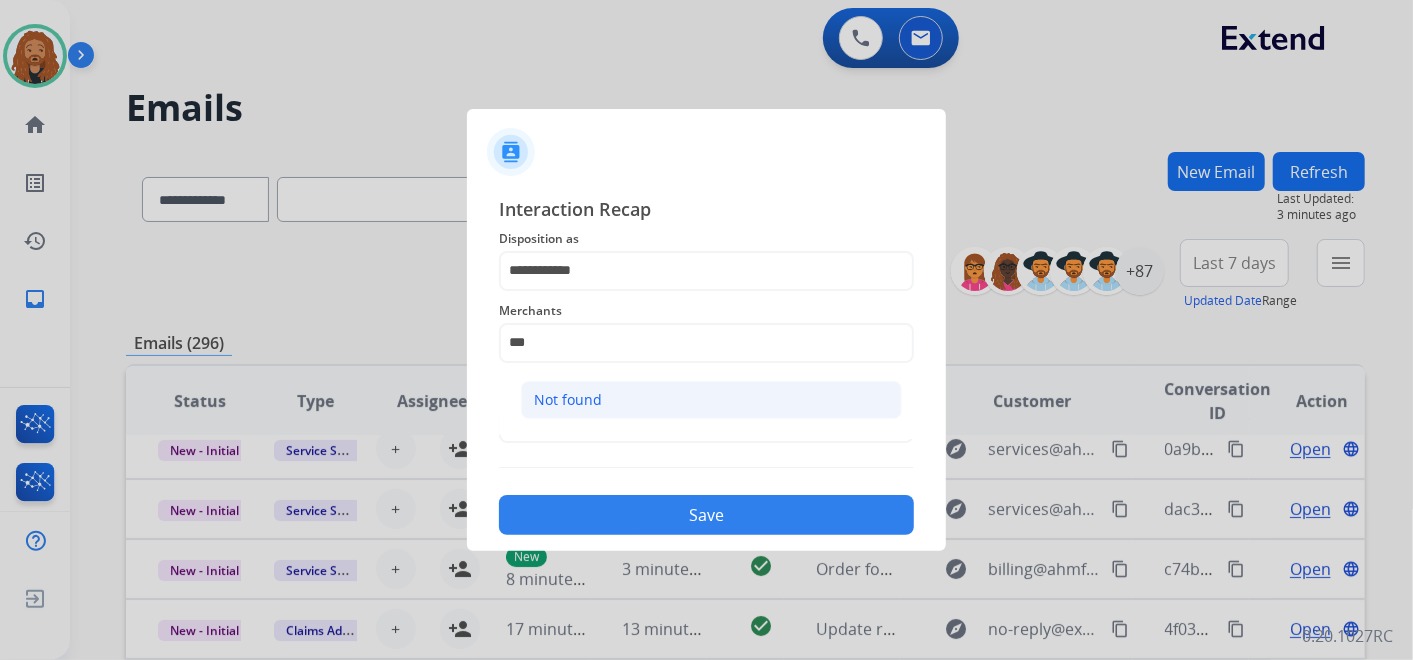 click on "Not found" 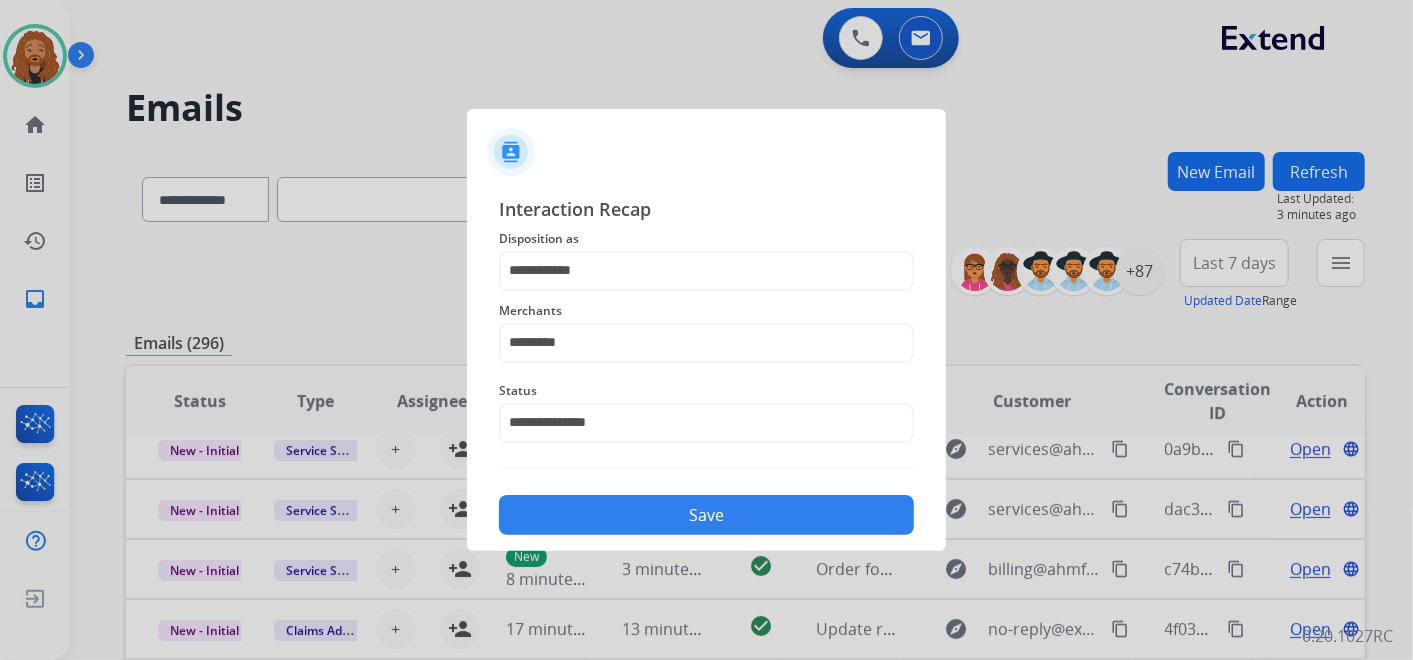 click on "Save" 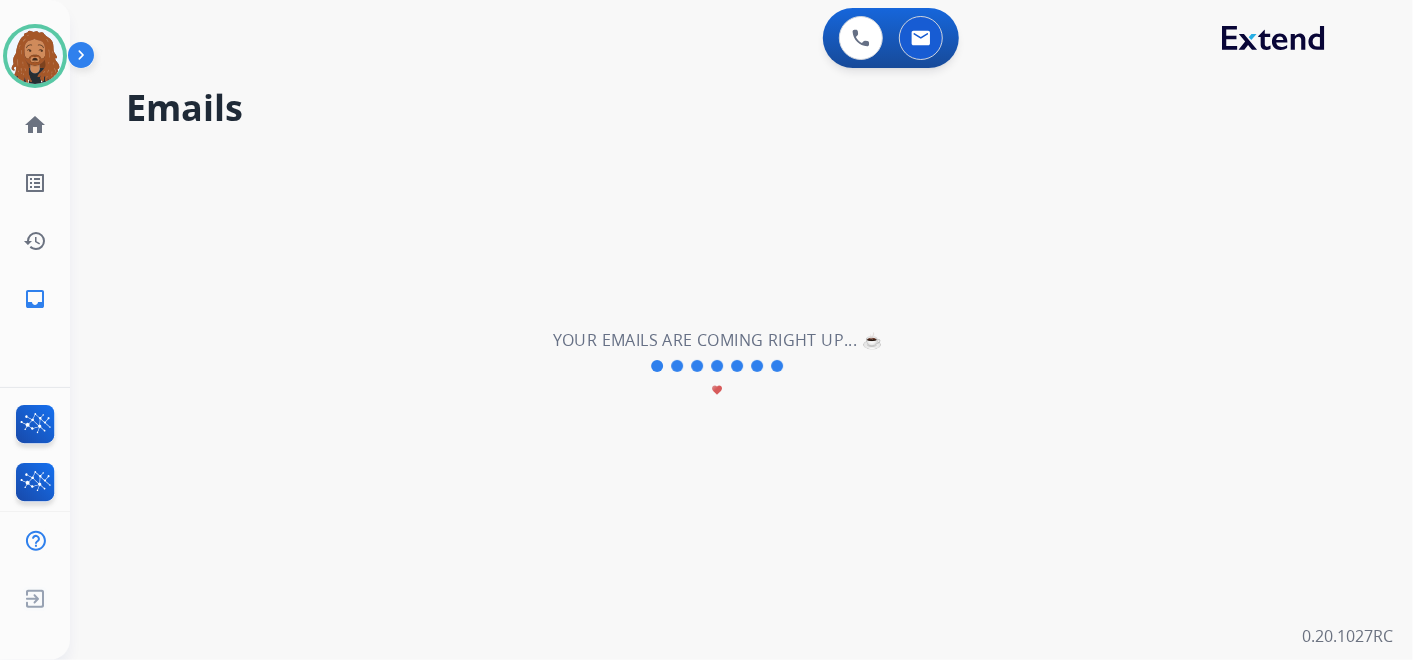 scroll, scrollTop: 67, scrollLeft: 0, axis: vertical 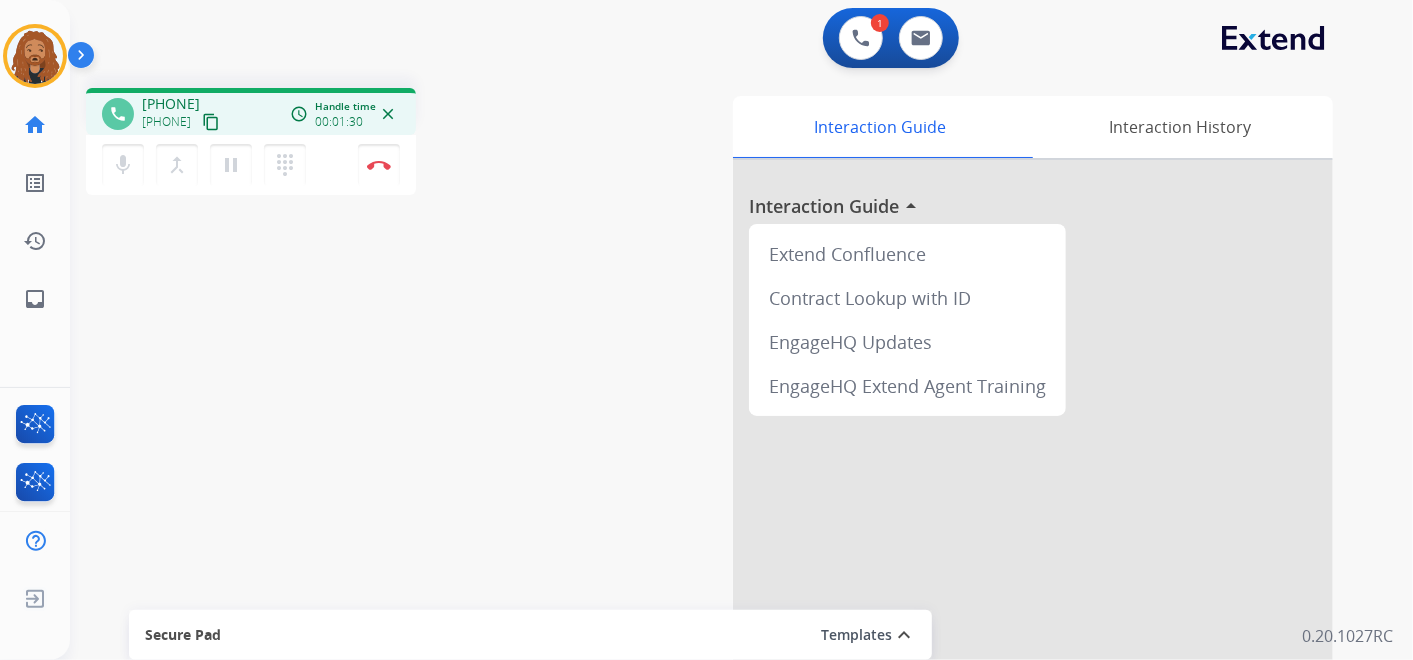 click on "content_copy" at bounding box center [211, 122] 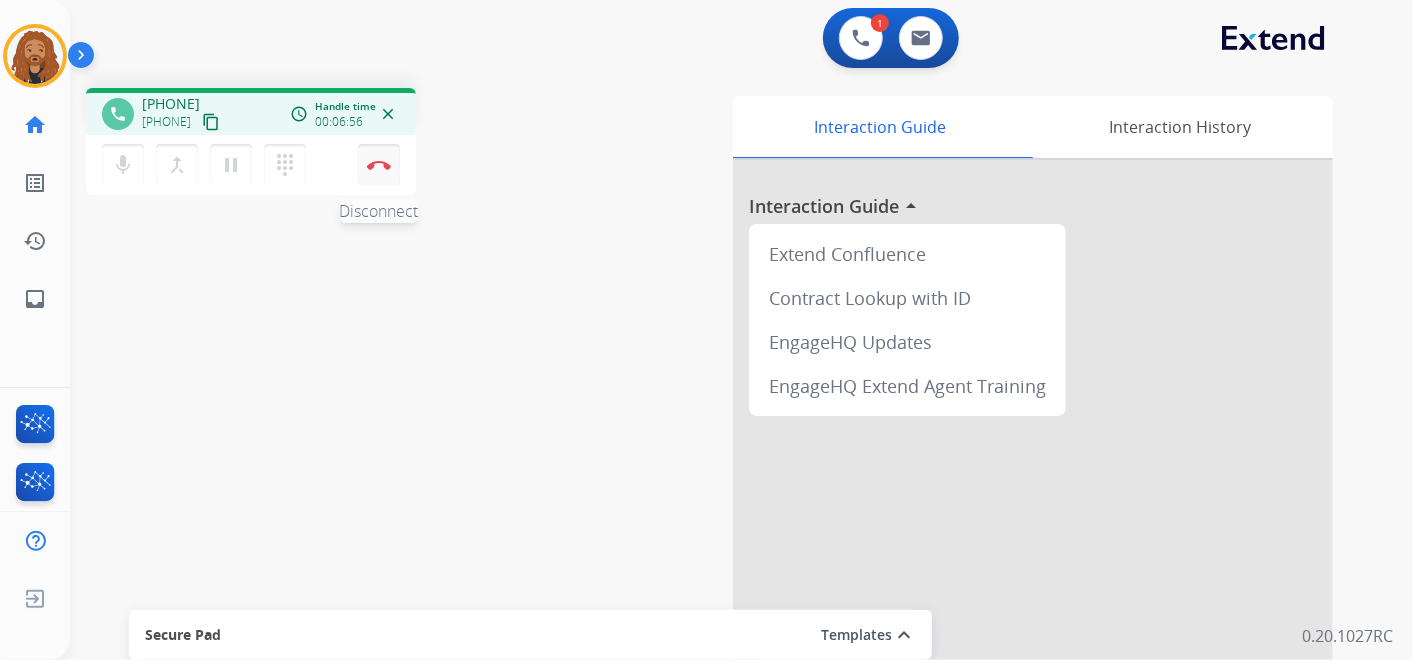click on "Disconnect" at bounding box center [379, 165] 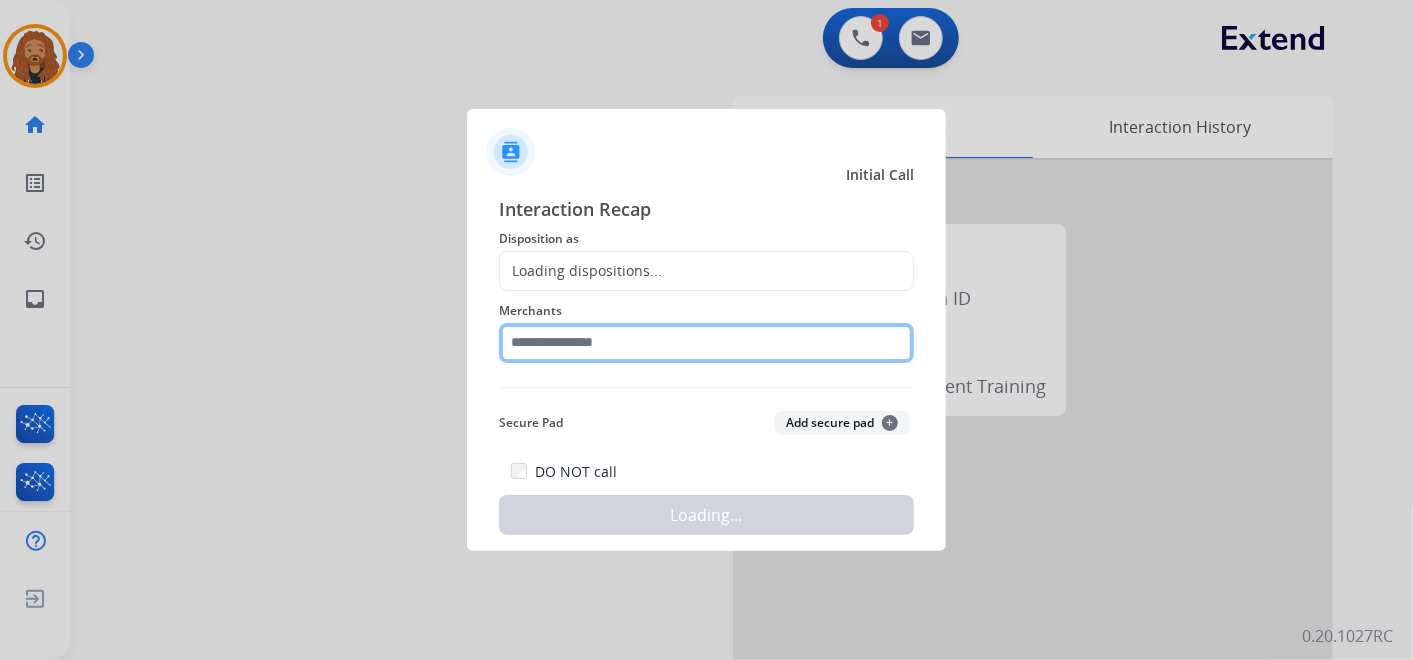 click 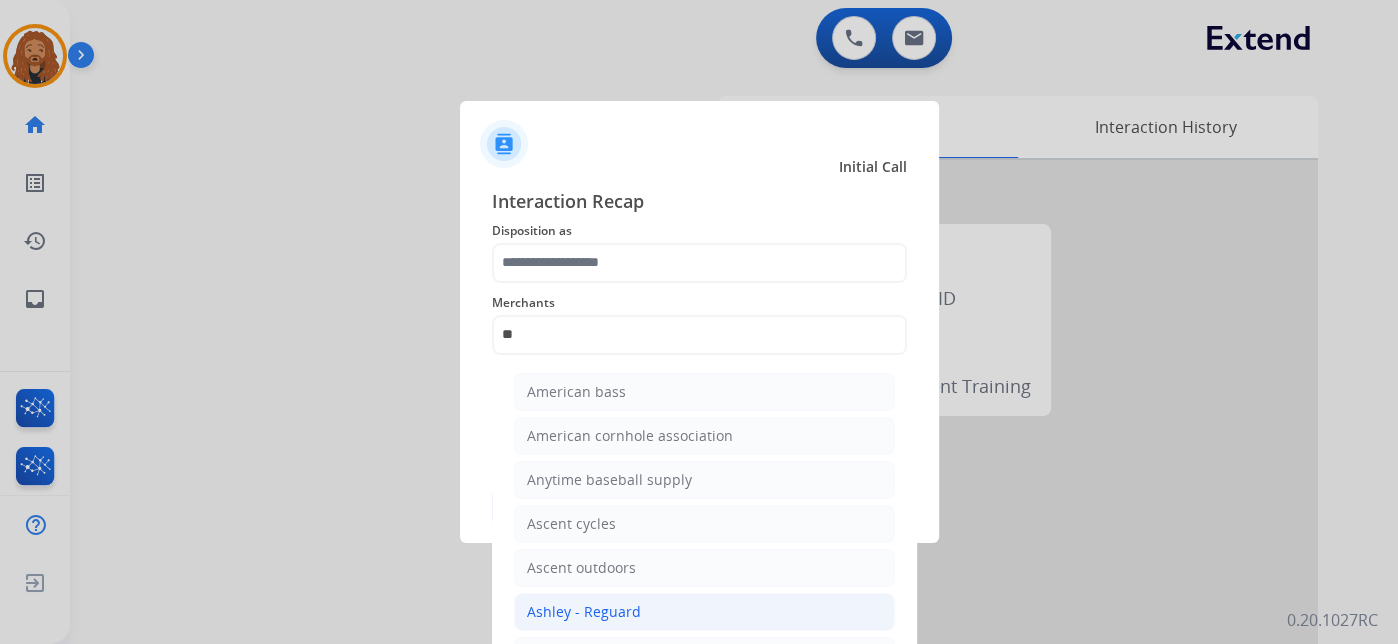 click on "Ashley - Reguard" 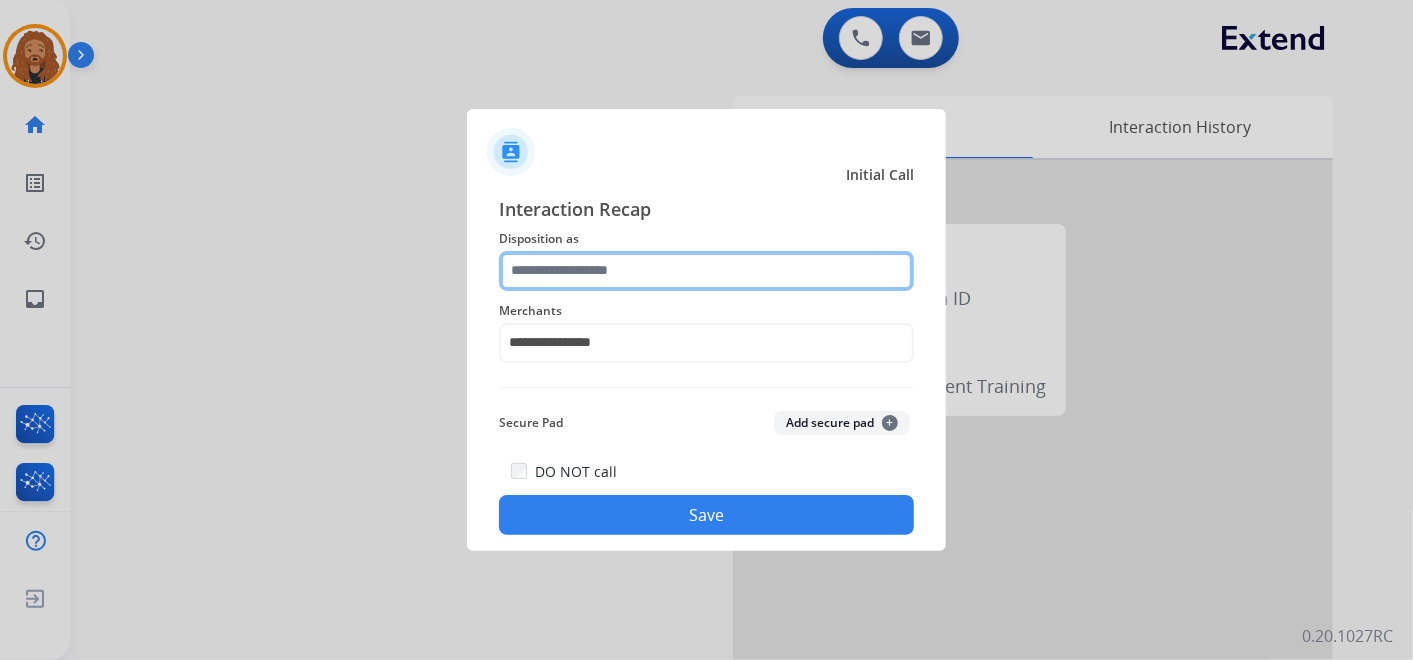 click 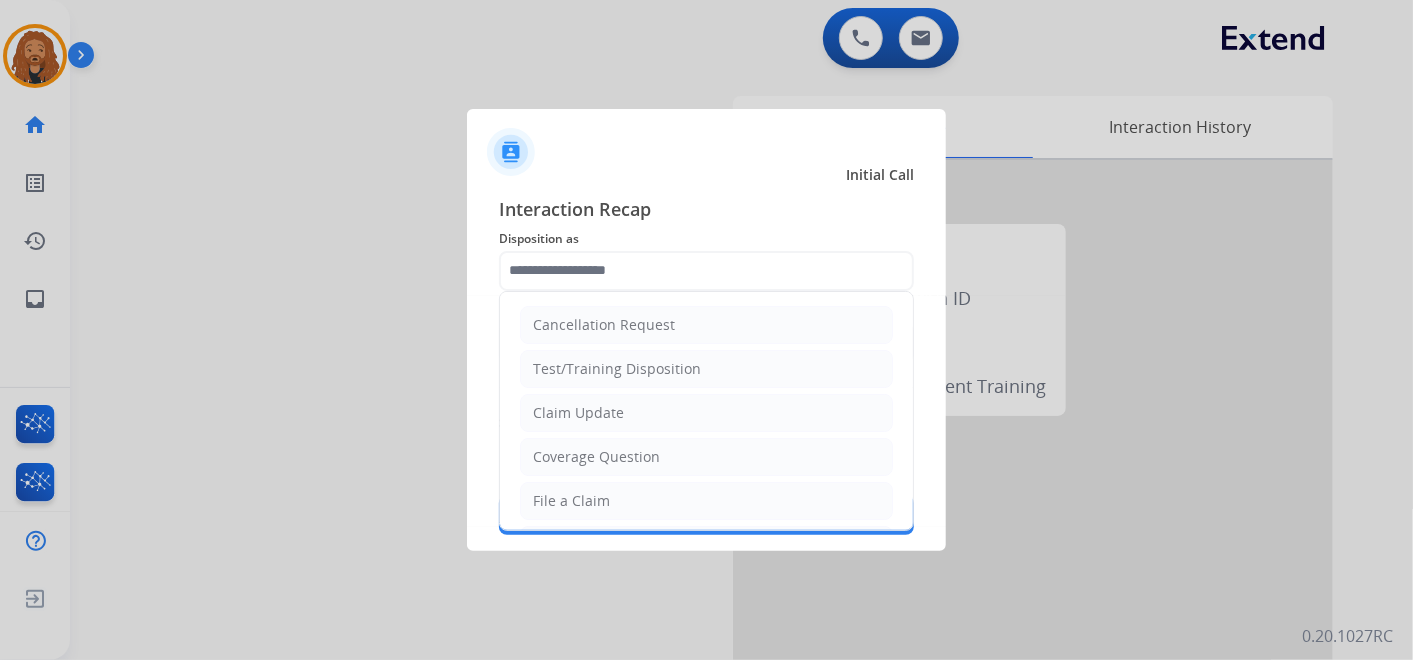 click on "File a Claim" 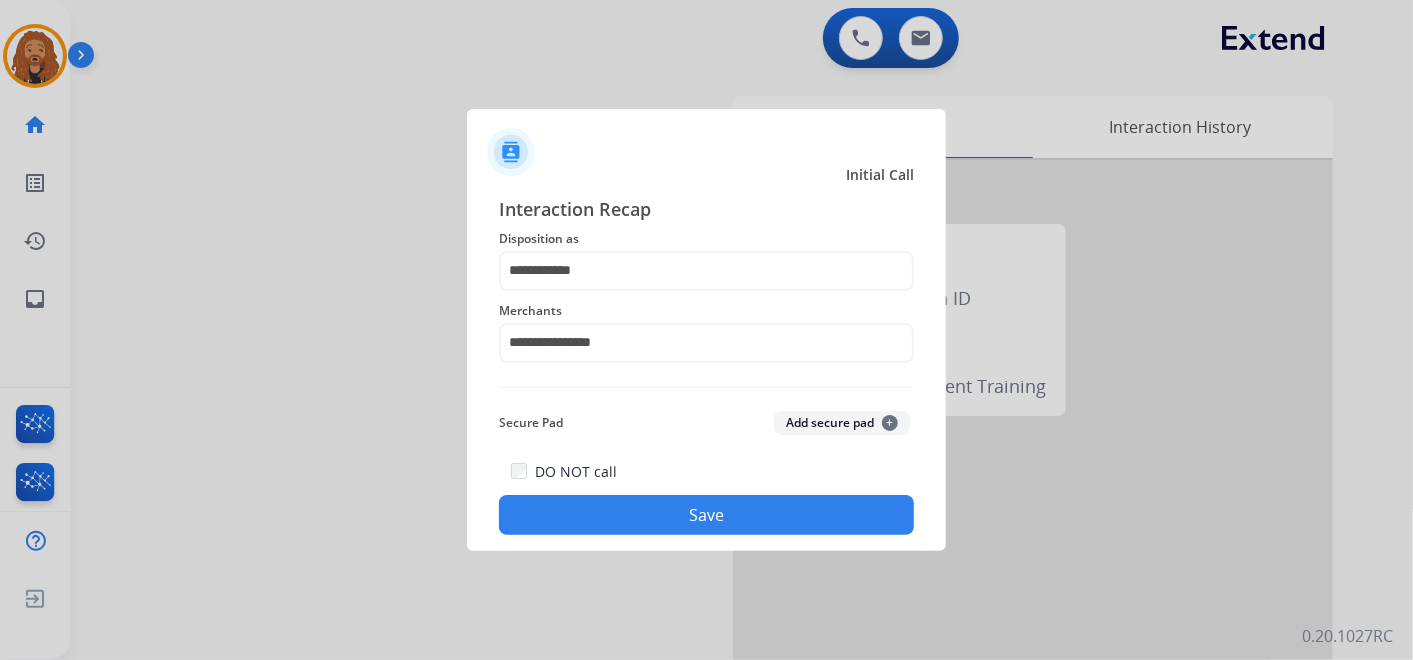 click on "Save" 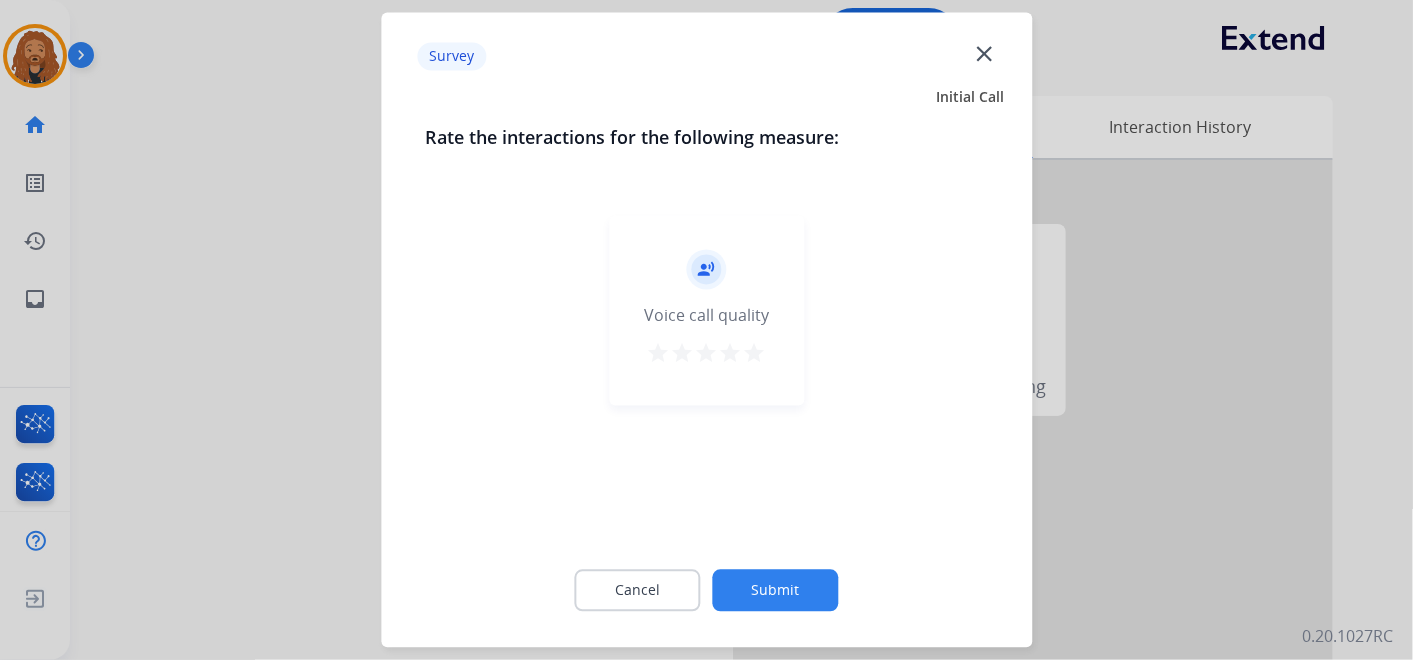 click on "star" at bounding box center (755, 354) 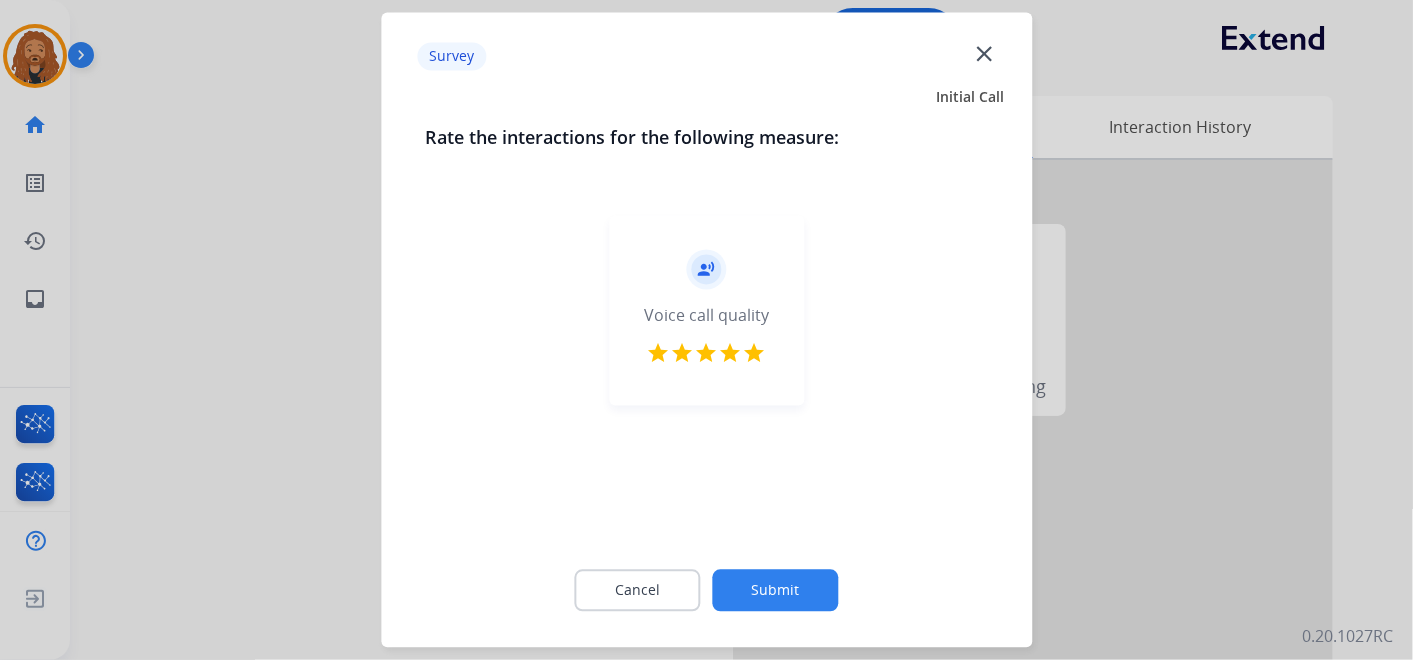 click on "Submit" 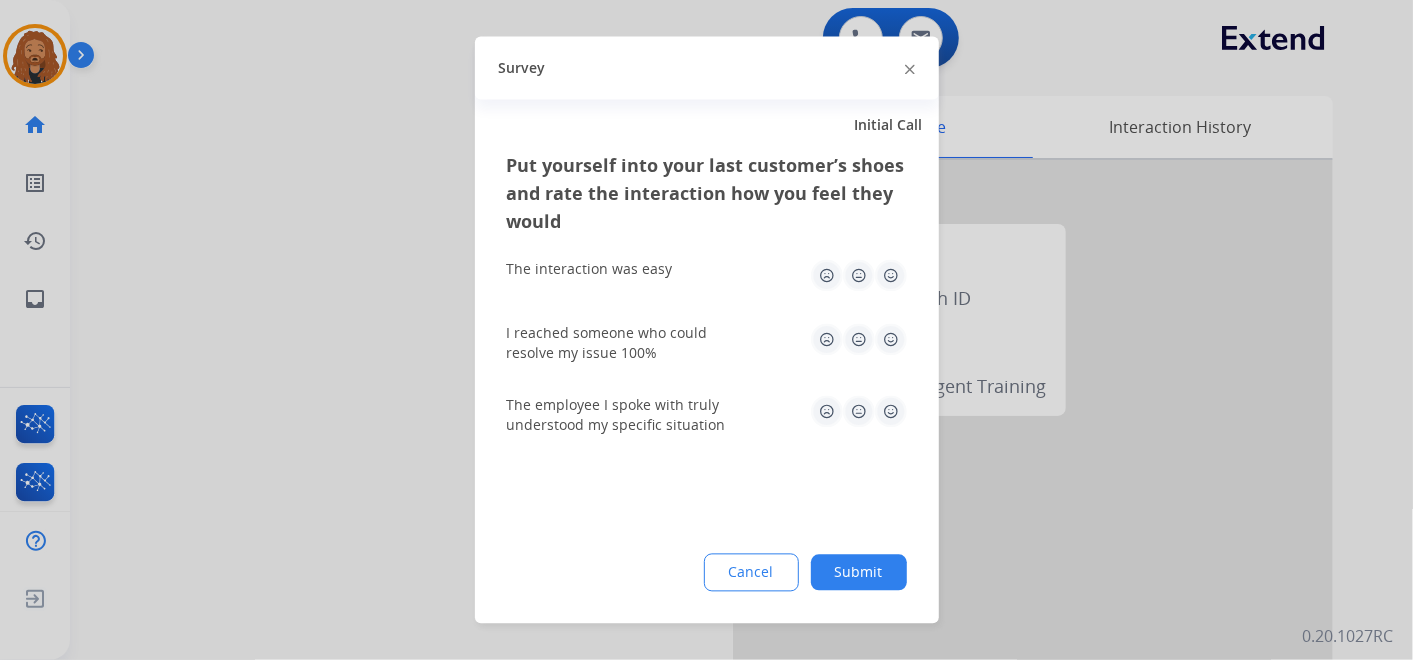 click 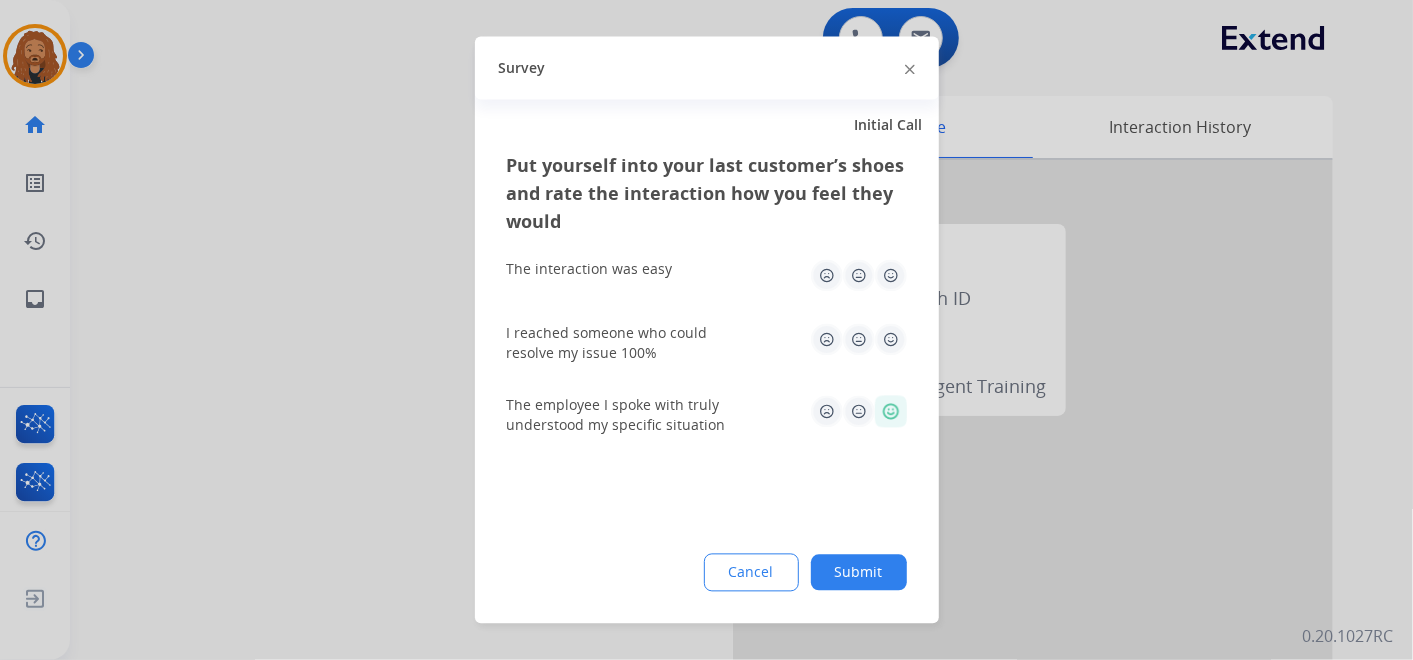 click 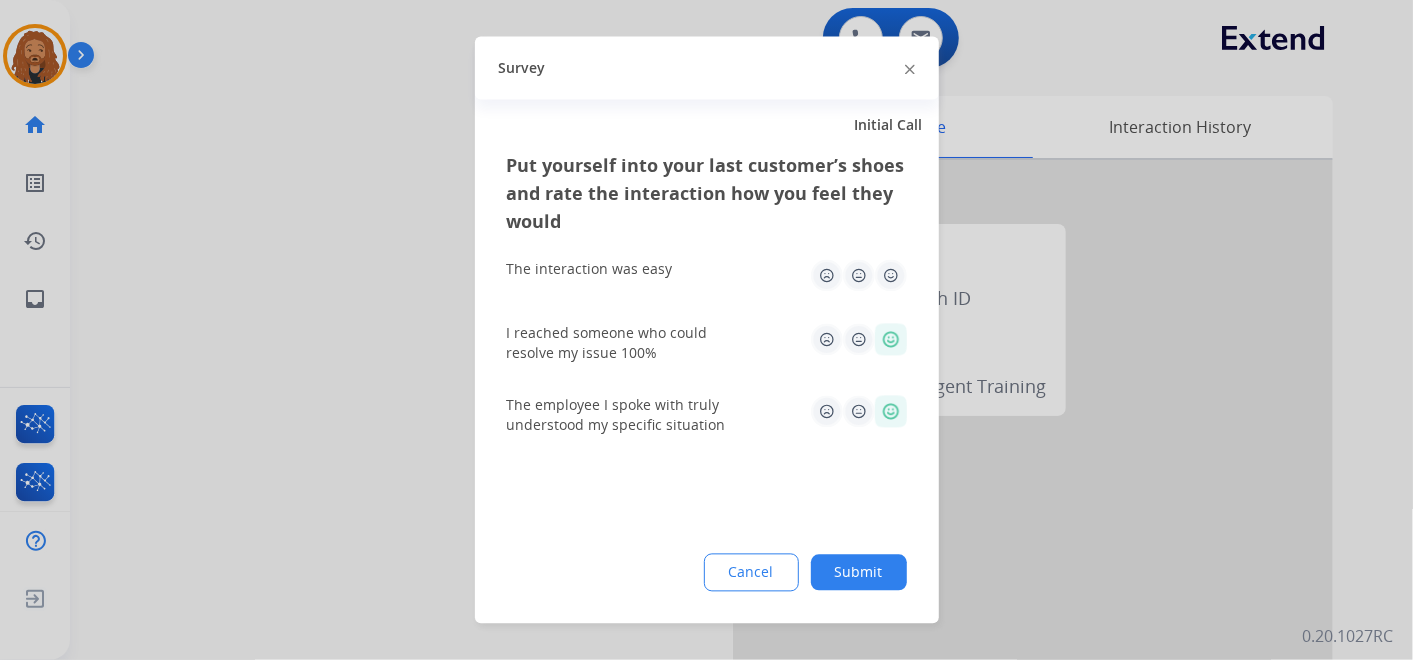 click 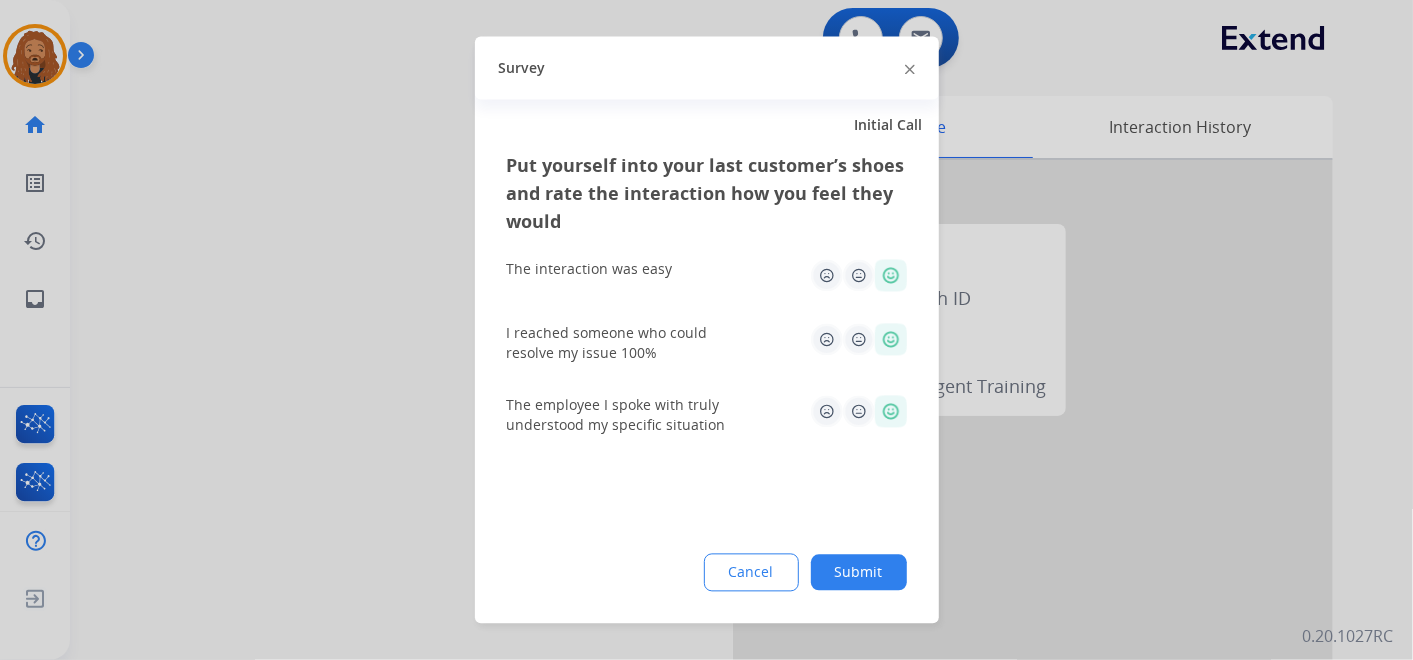 click on "Submit" 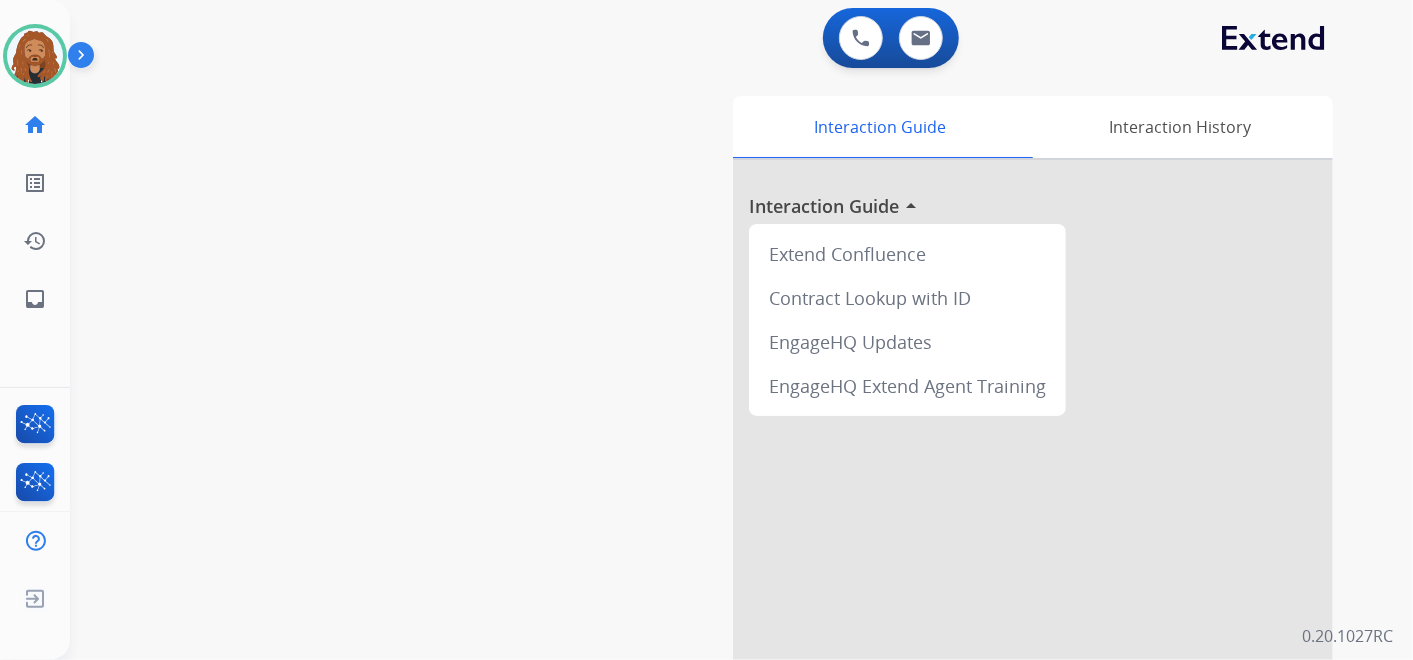 click on "swap_horiz Break voice bridge close_fullscreen Connect 3-Way Call merge_type Separate 3-Way Call  Interaction Guide   Interaction History  Interaction Guide arrow_drop_up  Extend Confluence   Contract Lookup with ID   EngageHQ Updates   EngageHQ Extend Agent Training" at bounding box center [717, 489] 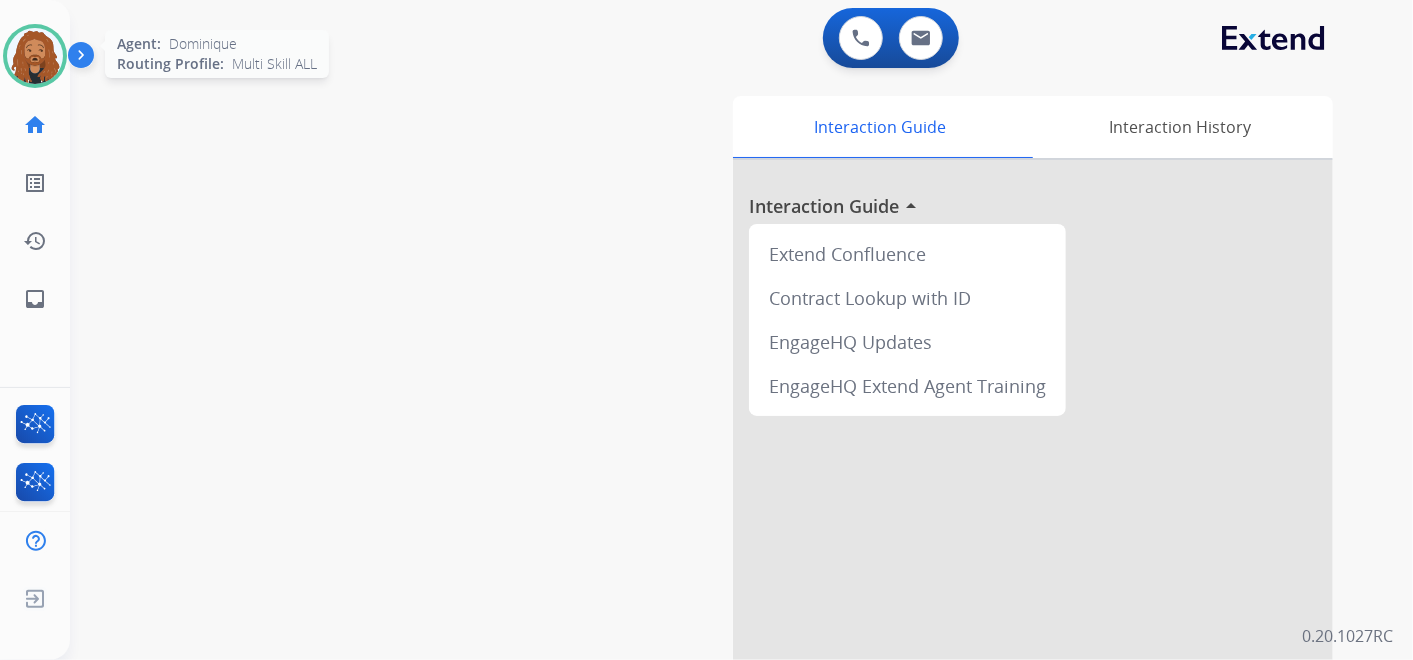 click at bounding box center [35, 56] 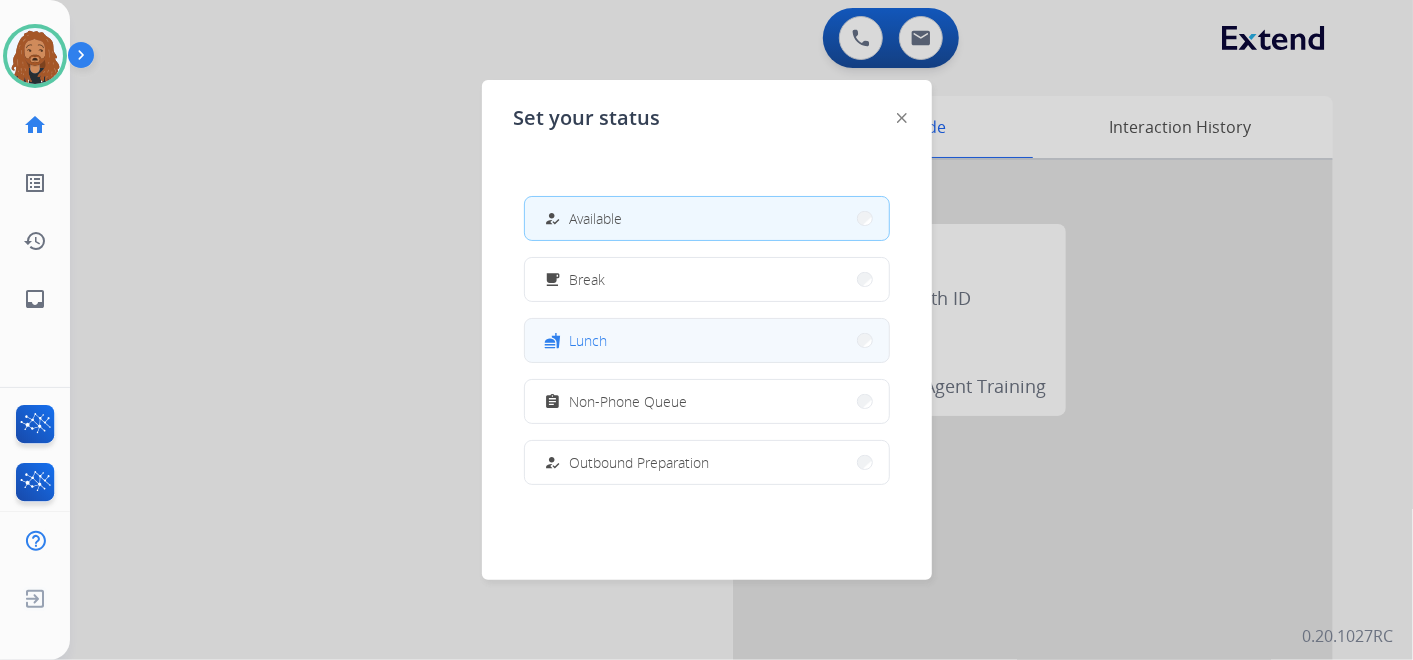 click on "fastfood Lunch" at bounding box center [707, 340] 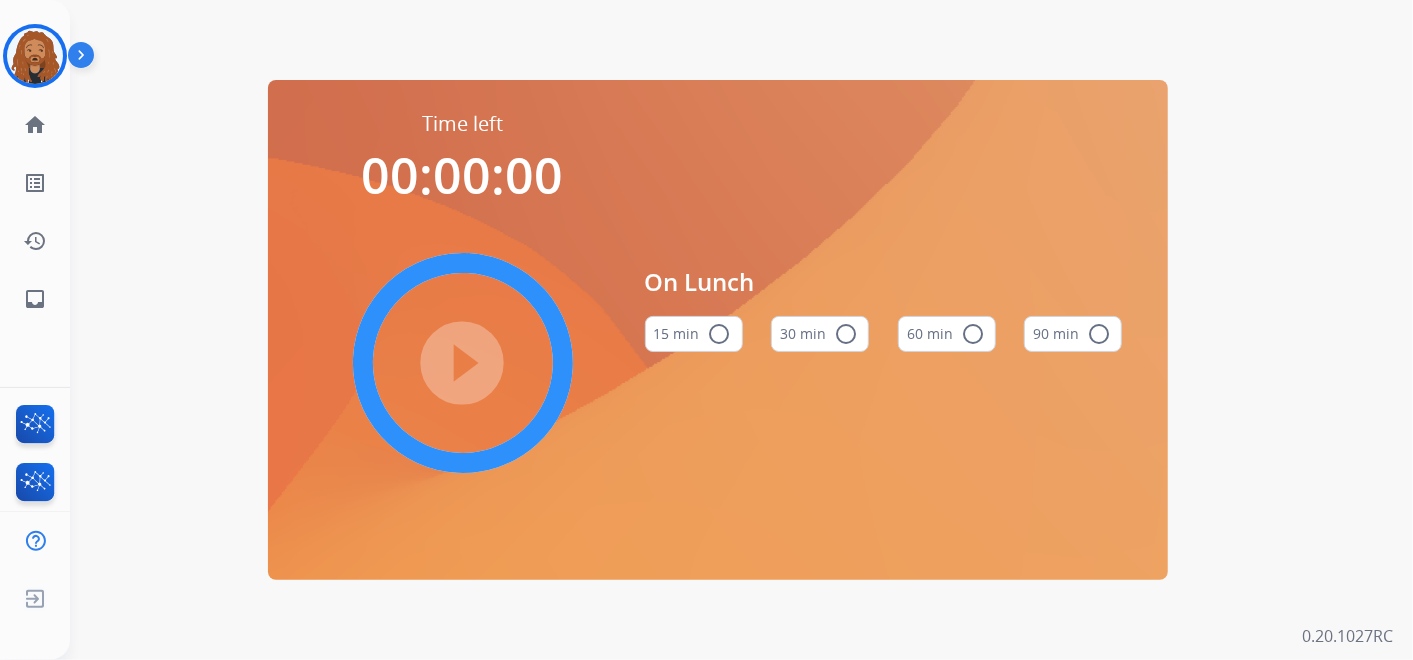 click on "60 min  radio_button_unchecked" at bounding box center [947, 334] 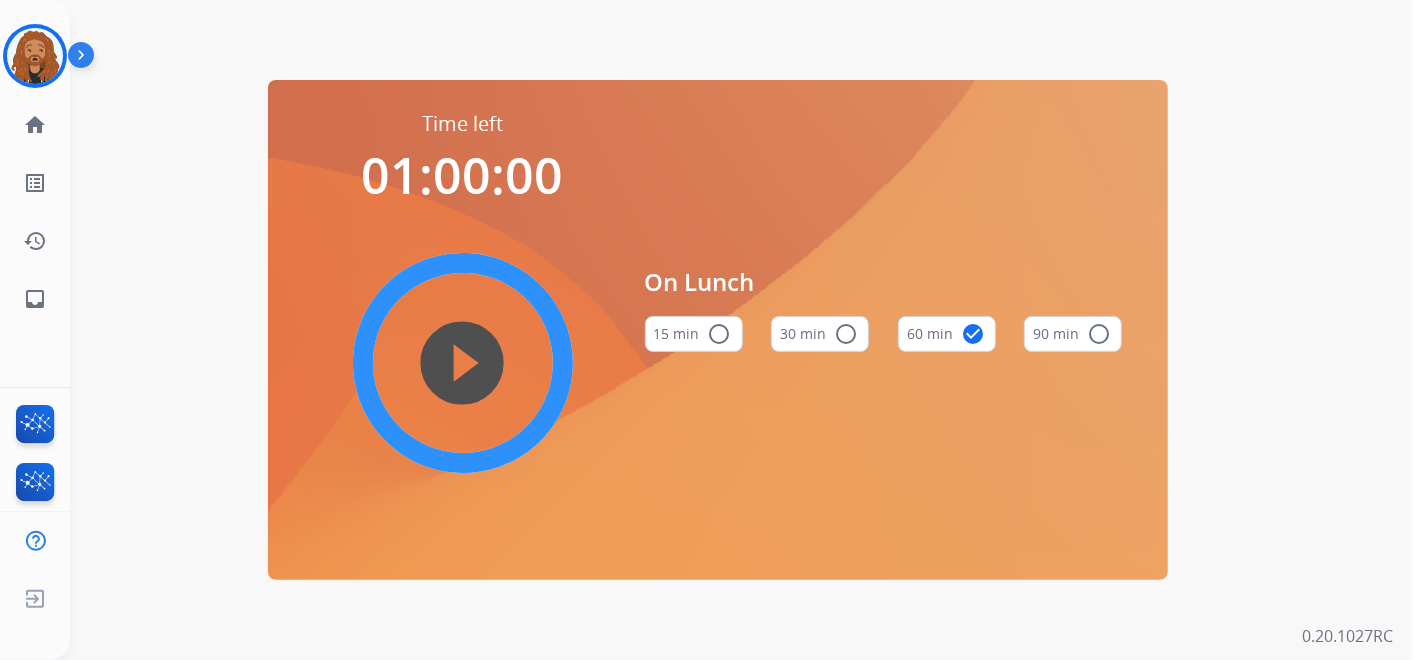 click on "play_circle_filled" at bounding box center [463, 363] 